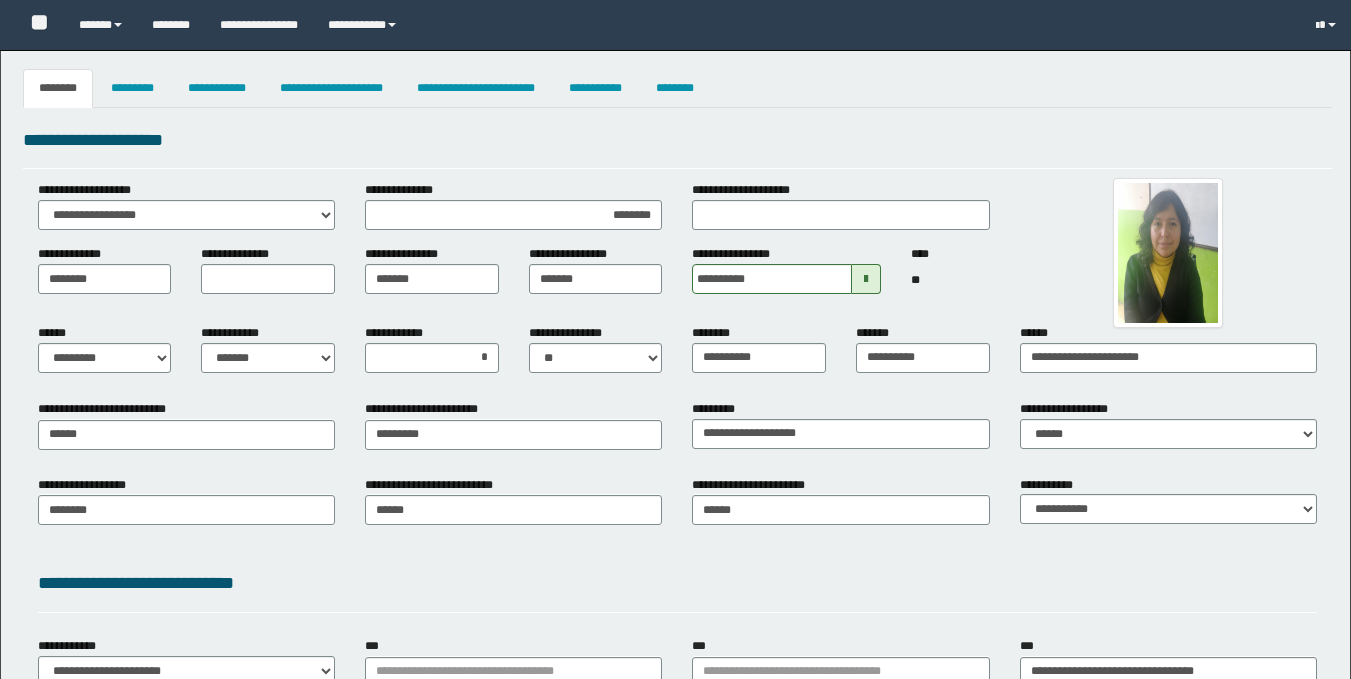 select on "*" 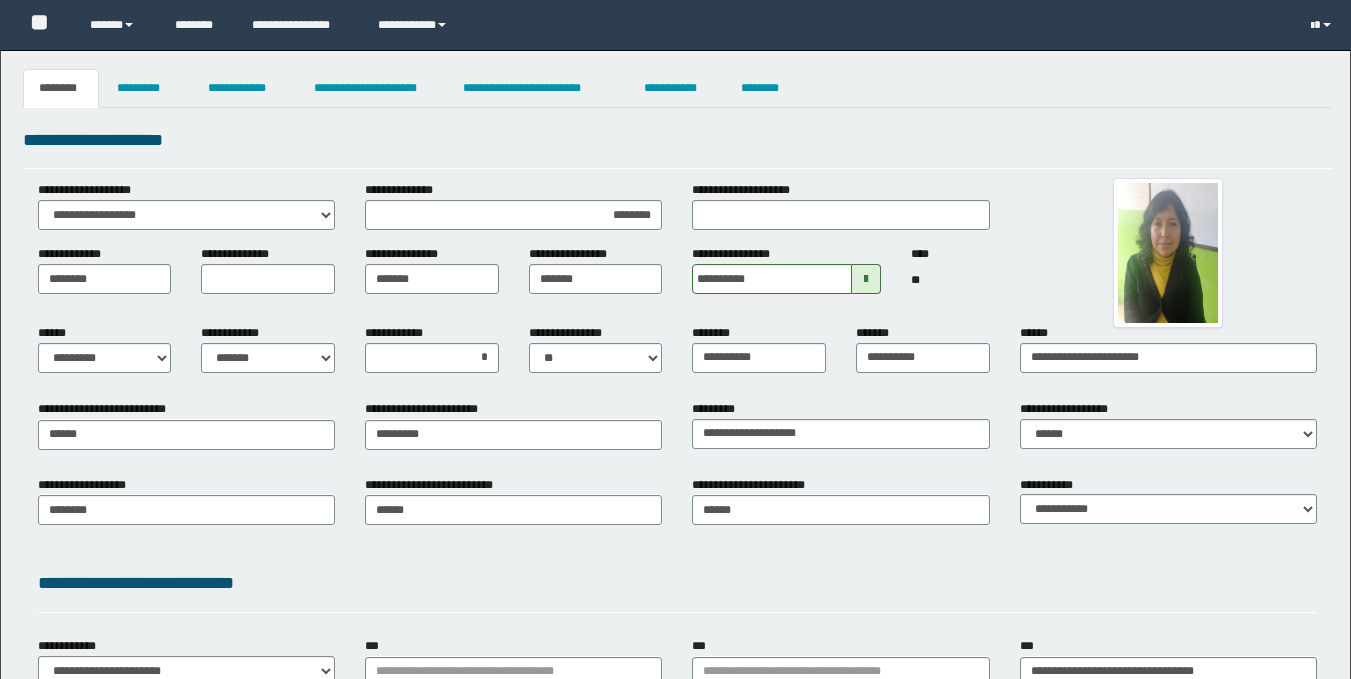 scroll, scrollTop: 0, scrollLeft: 0, axis: both 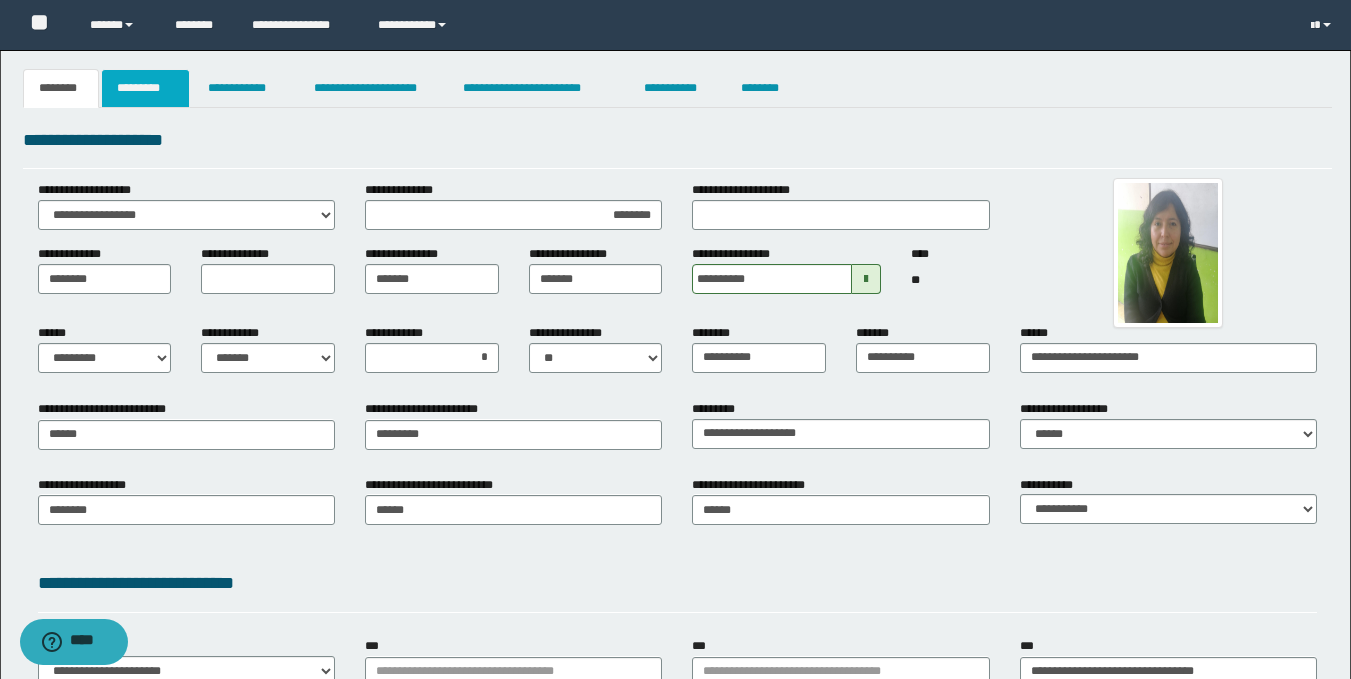 drag, startPoint x: 135, startPoint y: 82, endPoint x: 123, endPoint y: 86, distance: 12.649111 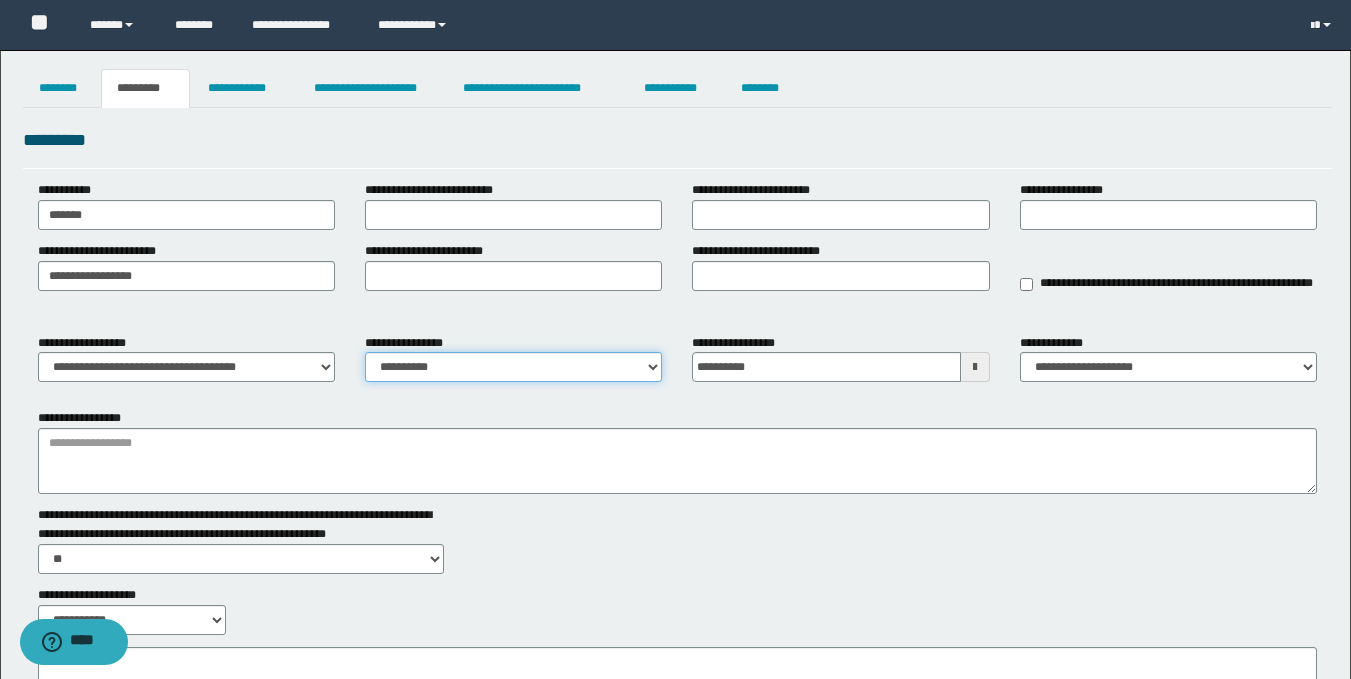 click on "**********" at bounding box center (513, 367) 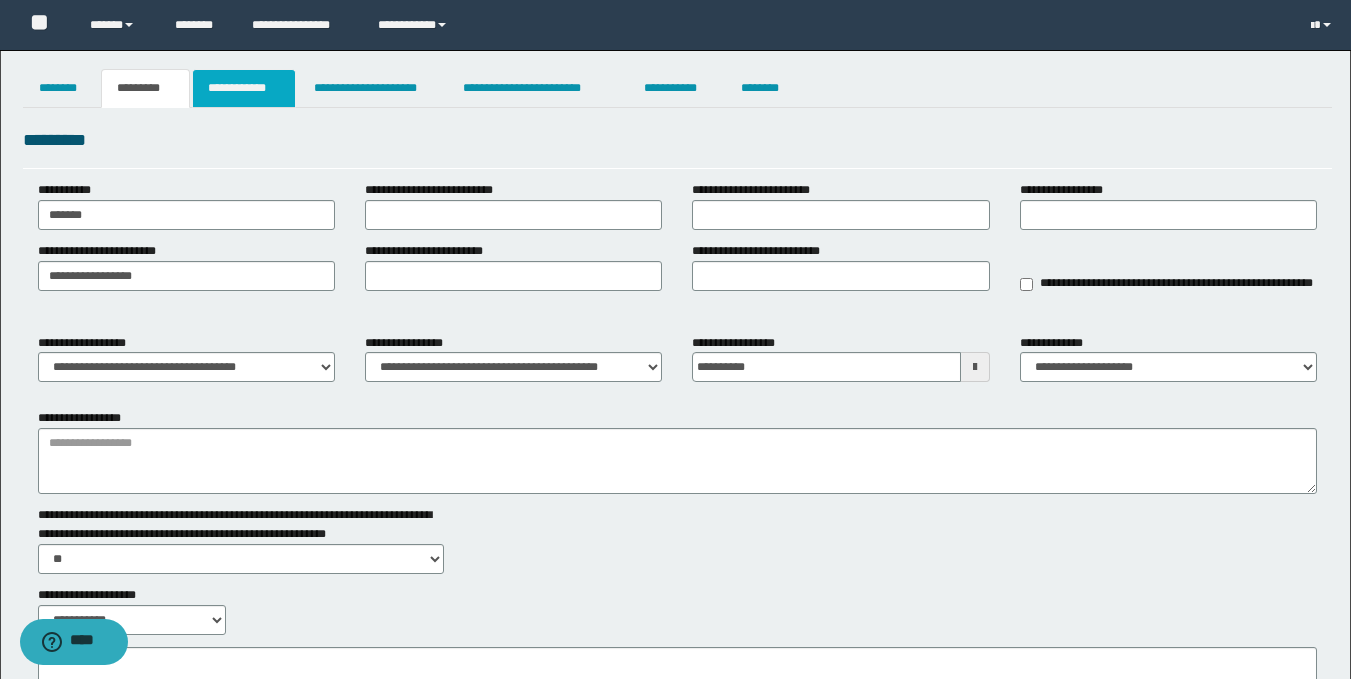 click on "**********" at bounding box center (244, 88) 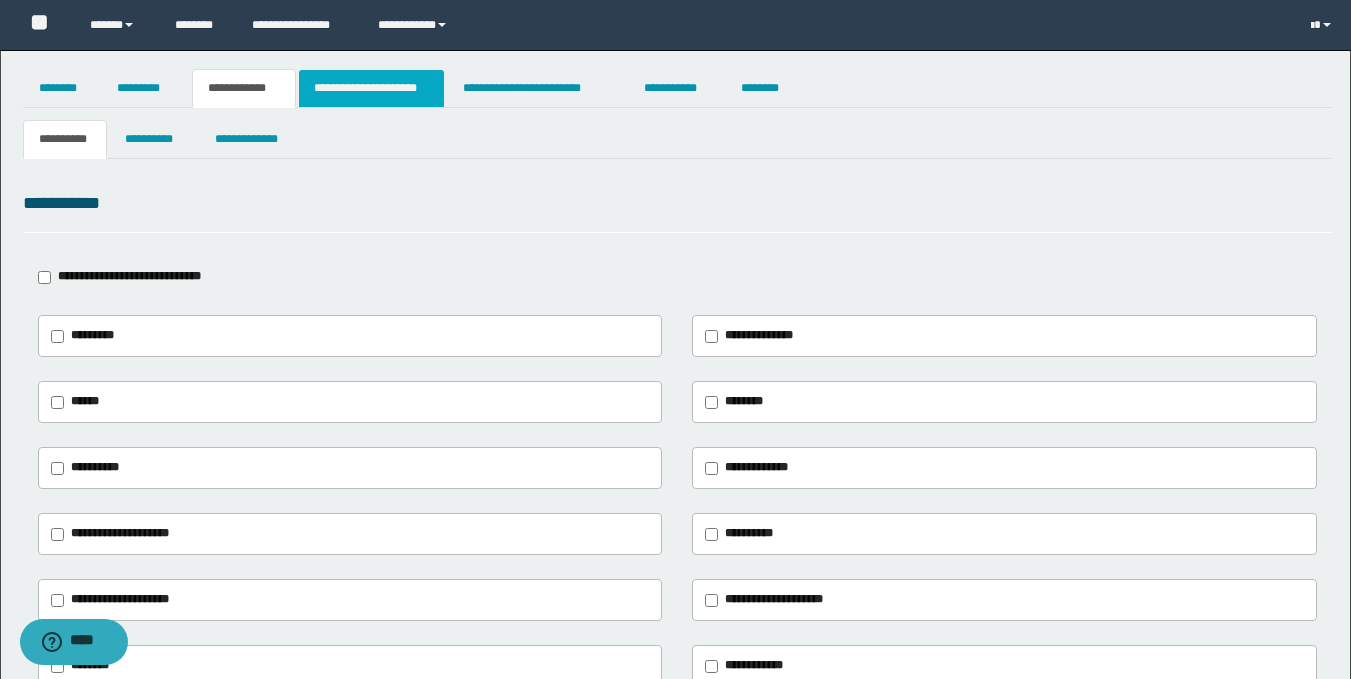 click on "**********" at bounding box center (371, 88) 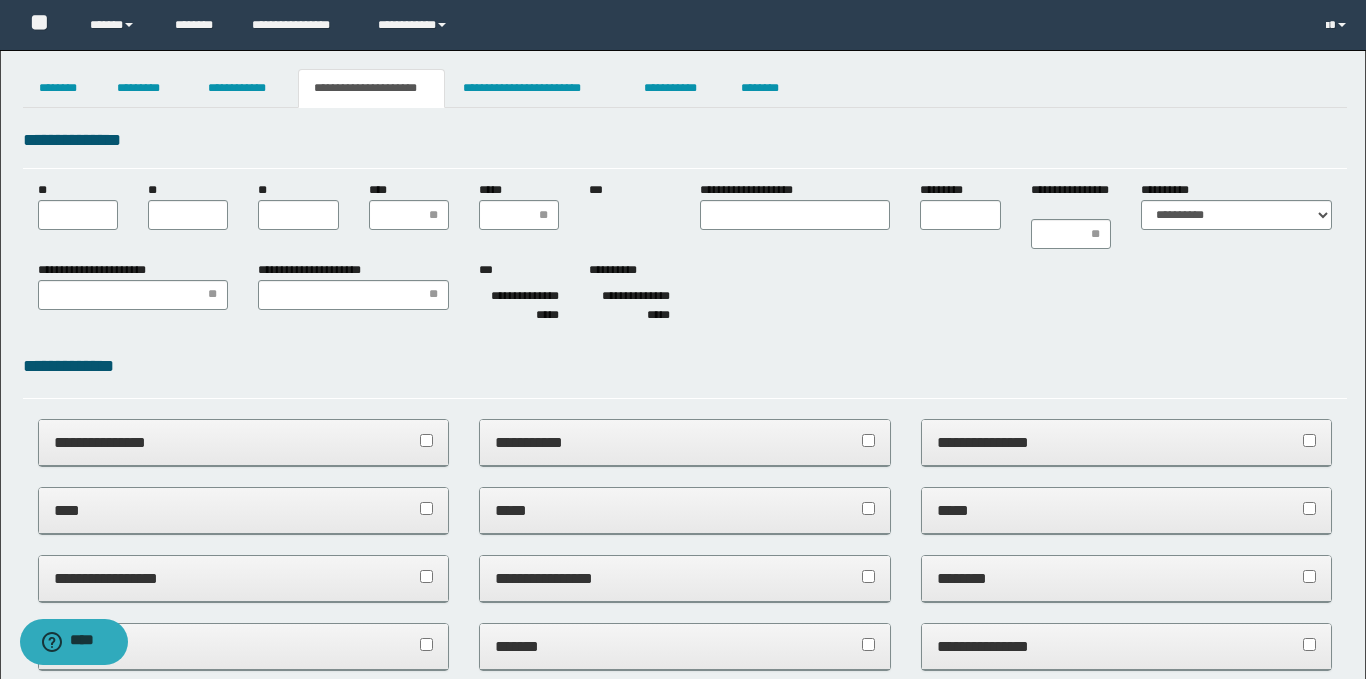 scroll, scrollTop: 0, scrollLeft: 0, axis: both 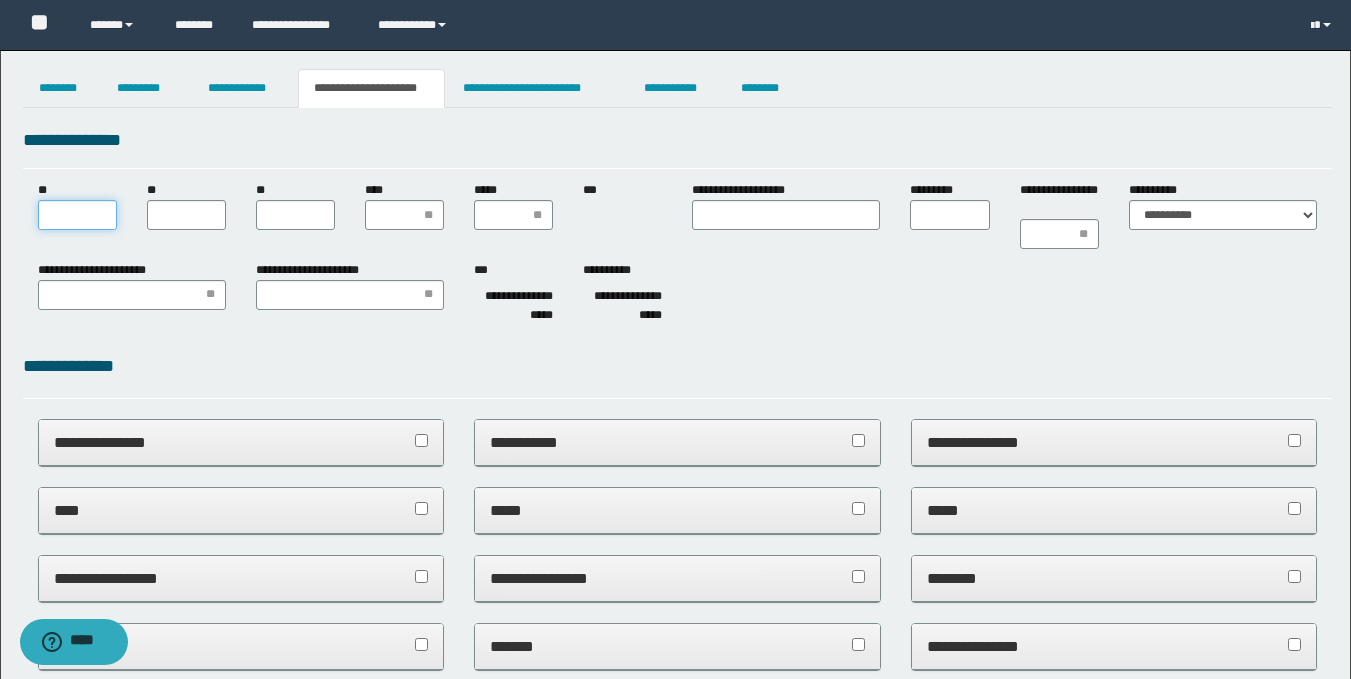 click on "**" at bounding box center [77, 215] 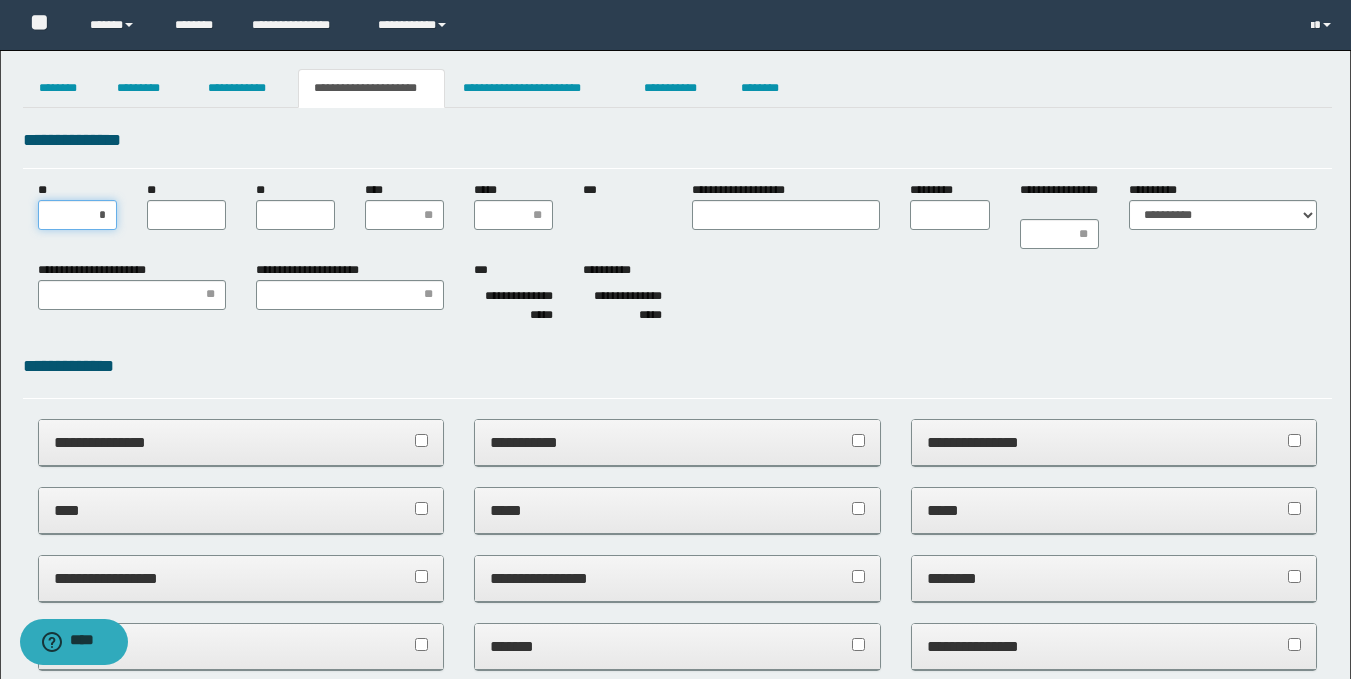 type on "**" 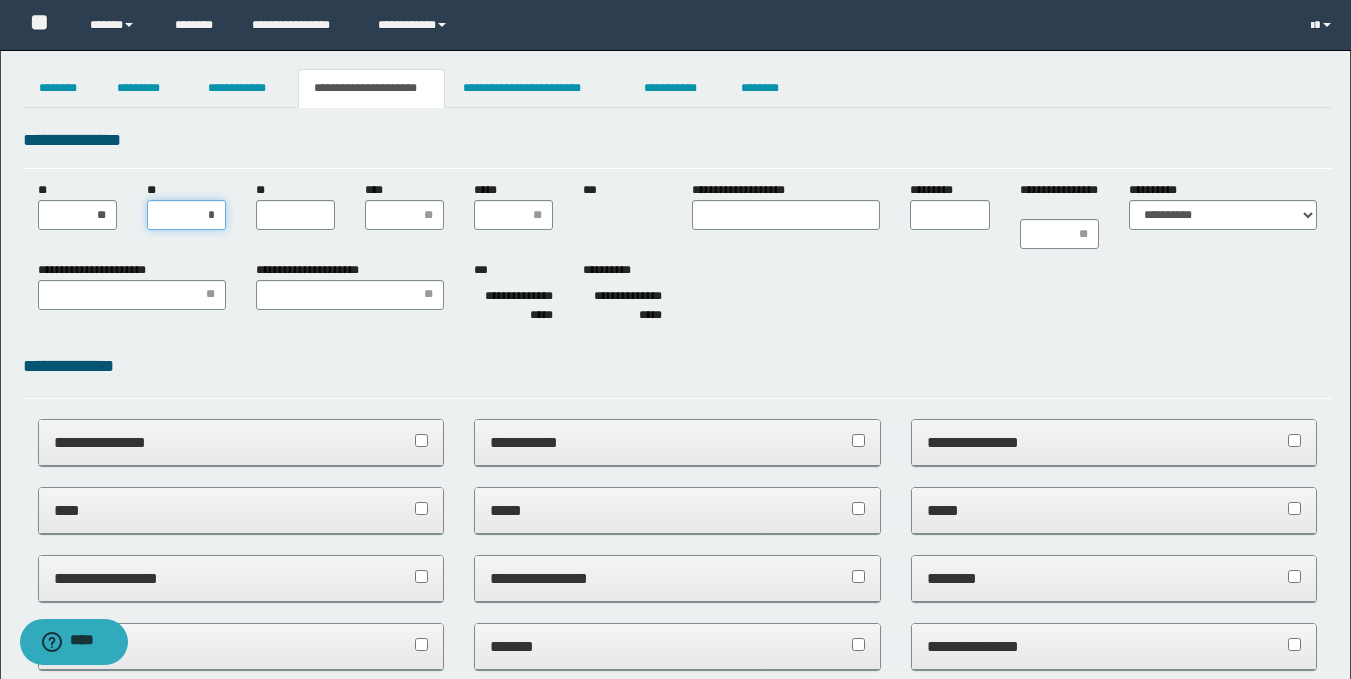 type on "**" 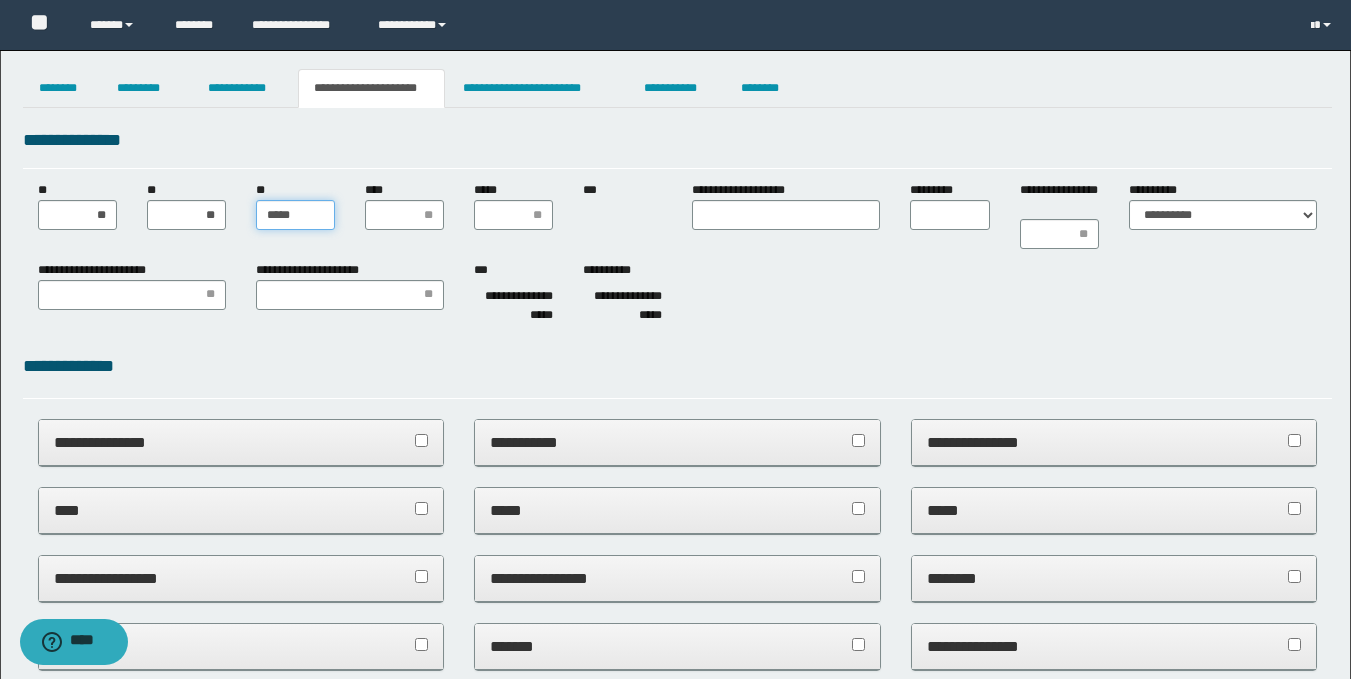 type on "******" 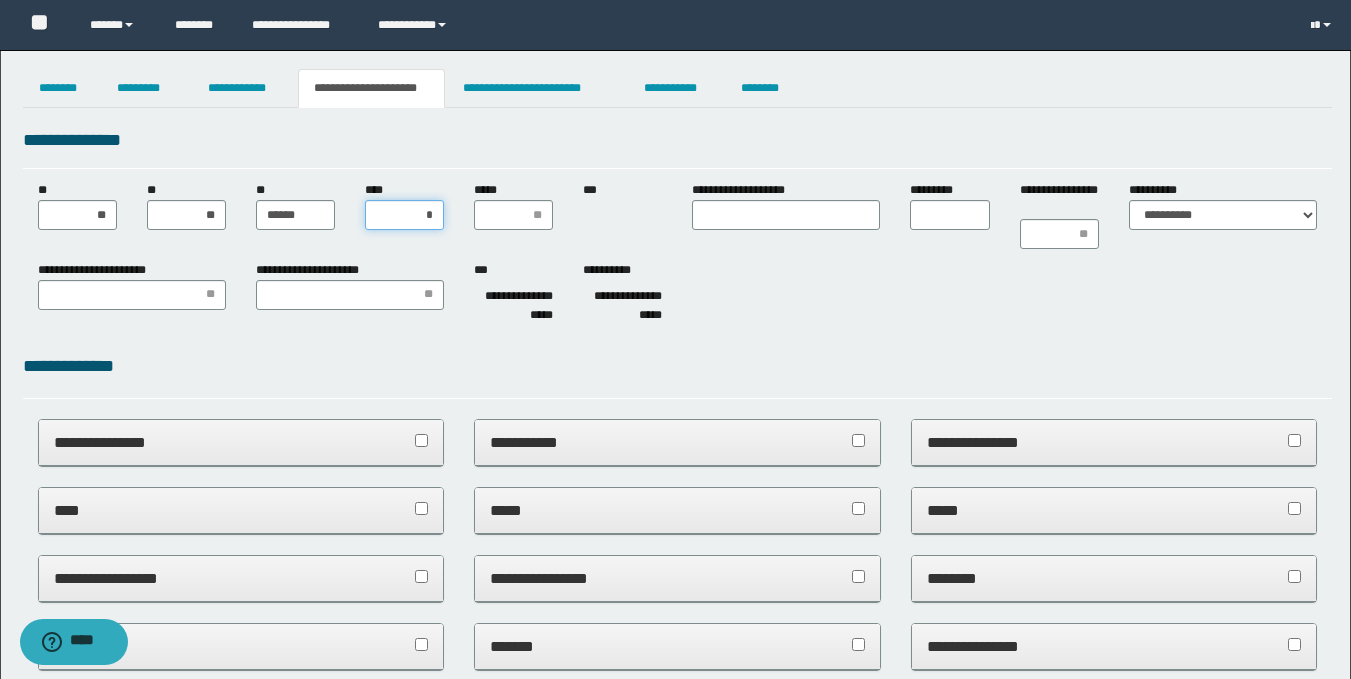 type on "**" 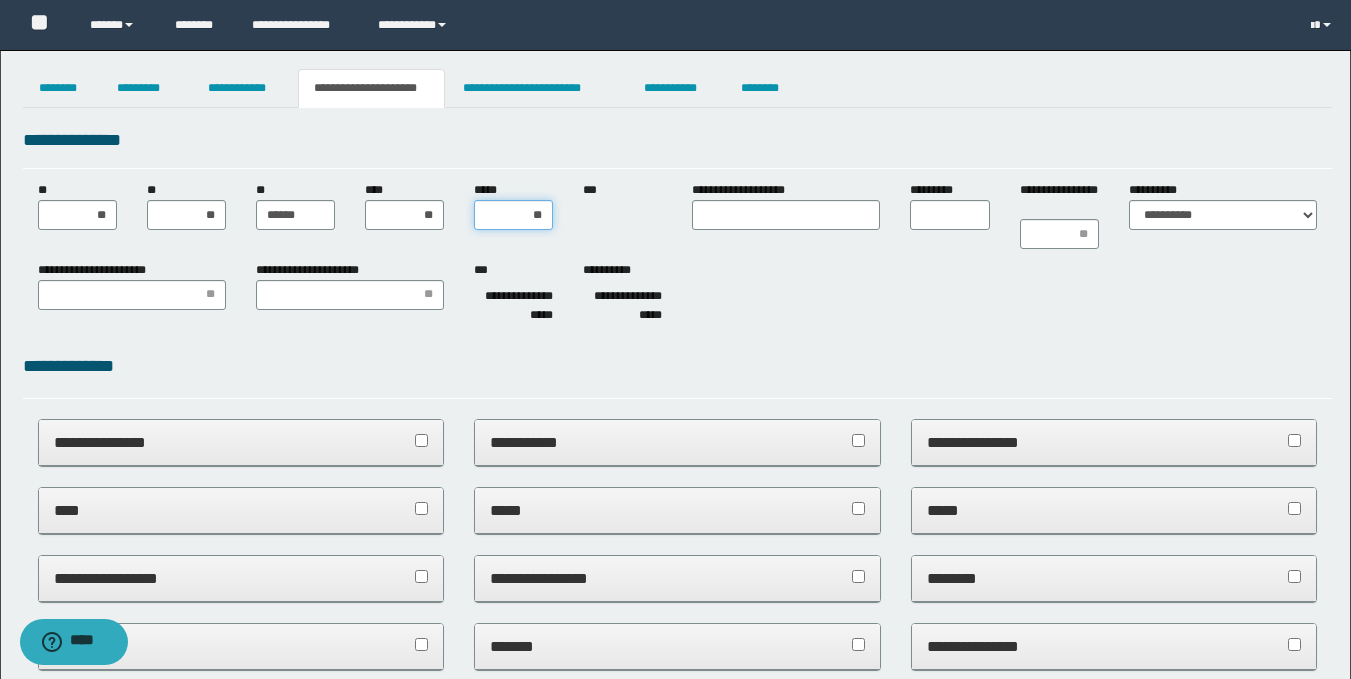 type on "***" 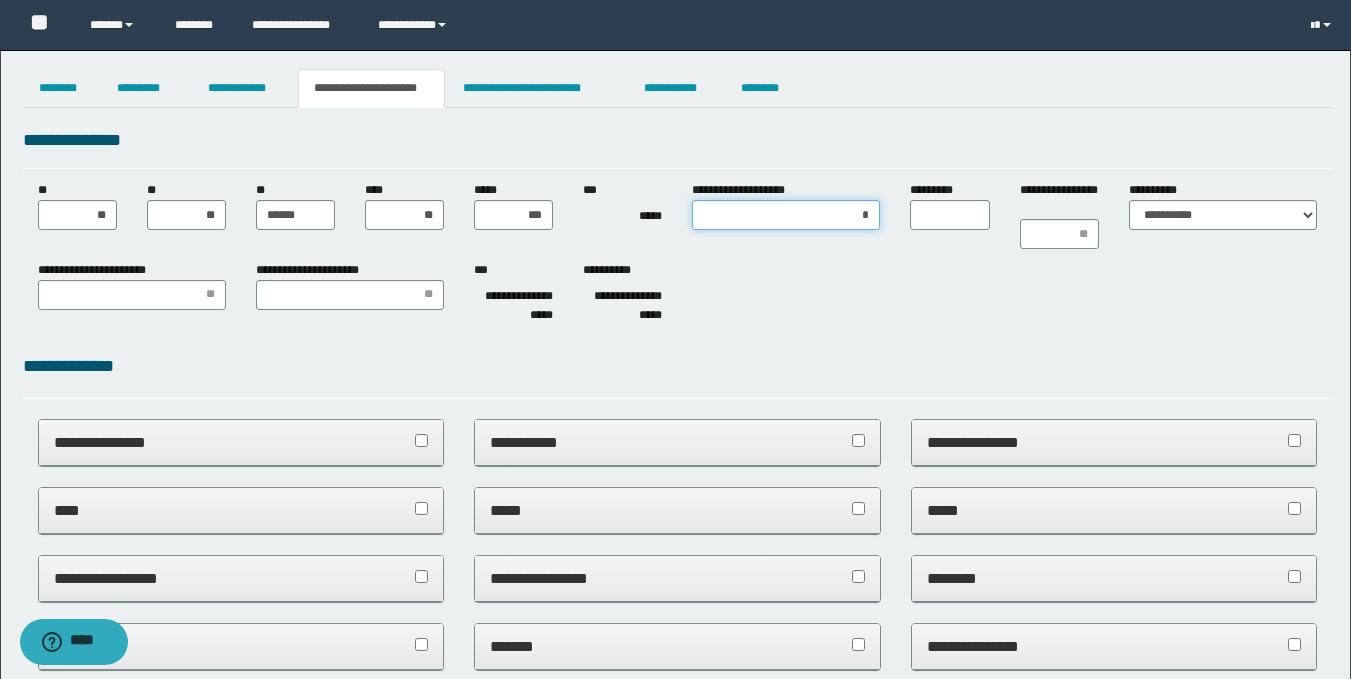 type on "**" 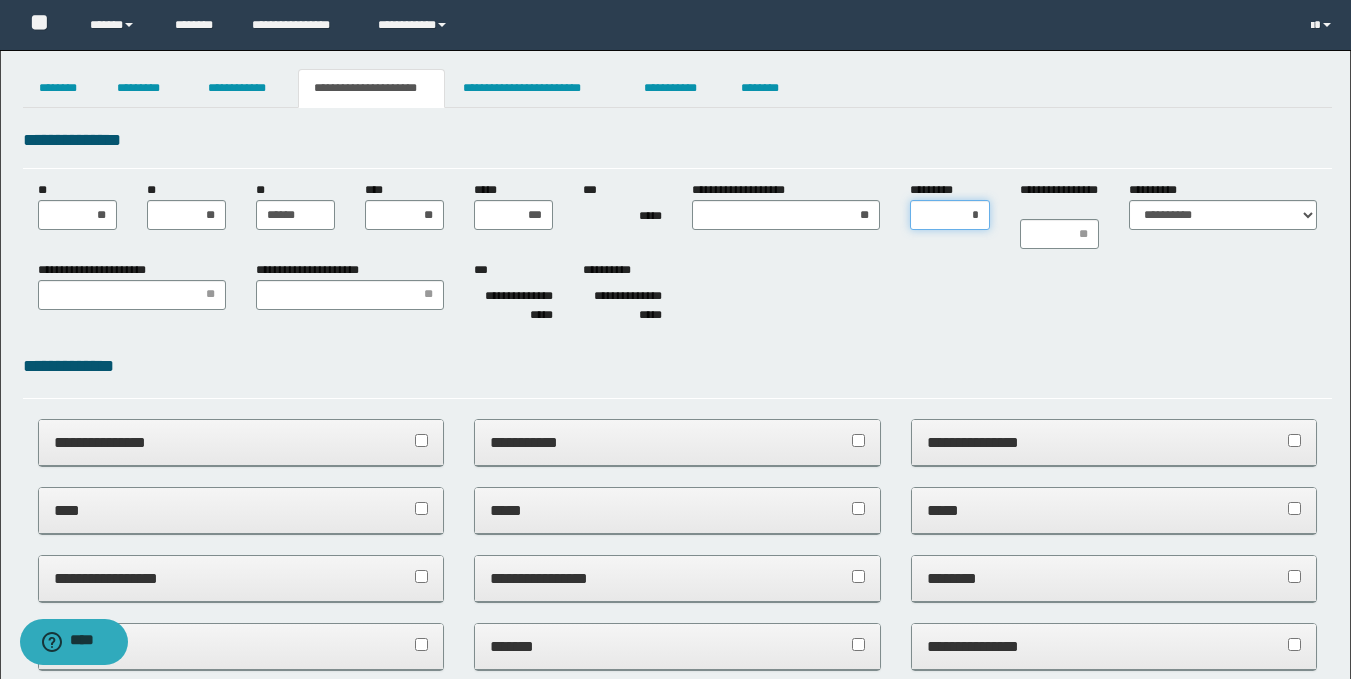 type on "**" 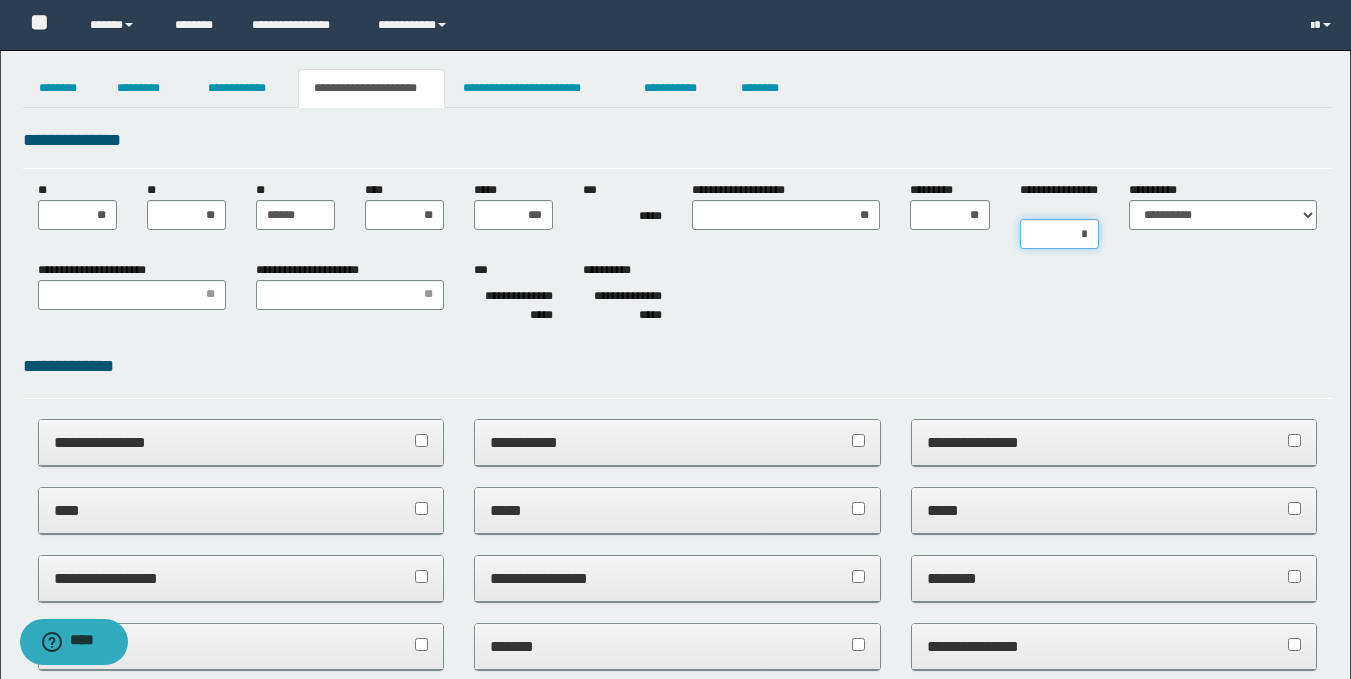 type on "**" 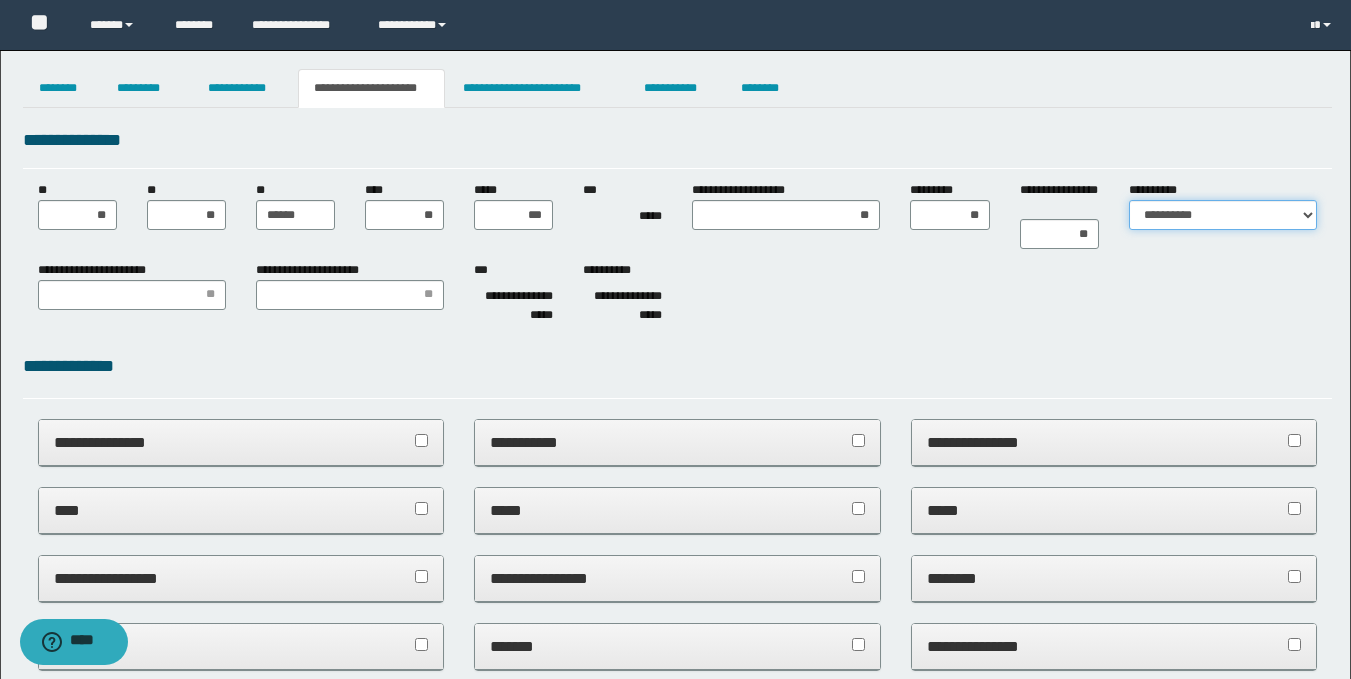 click on "**********" at bounding box center [1223, 215] 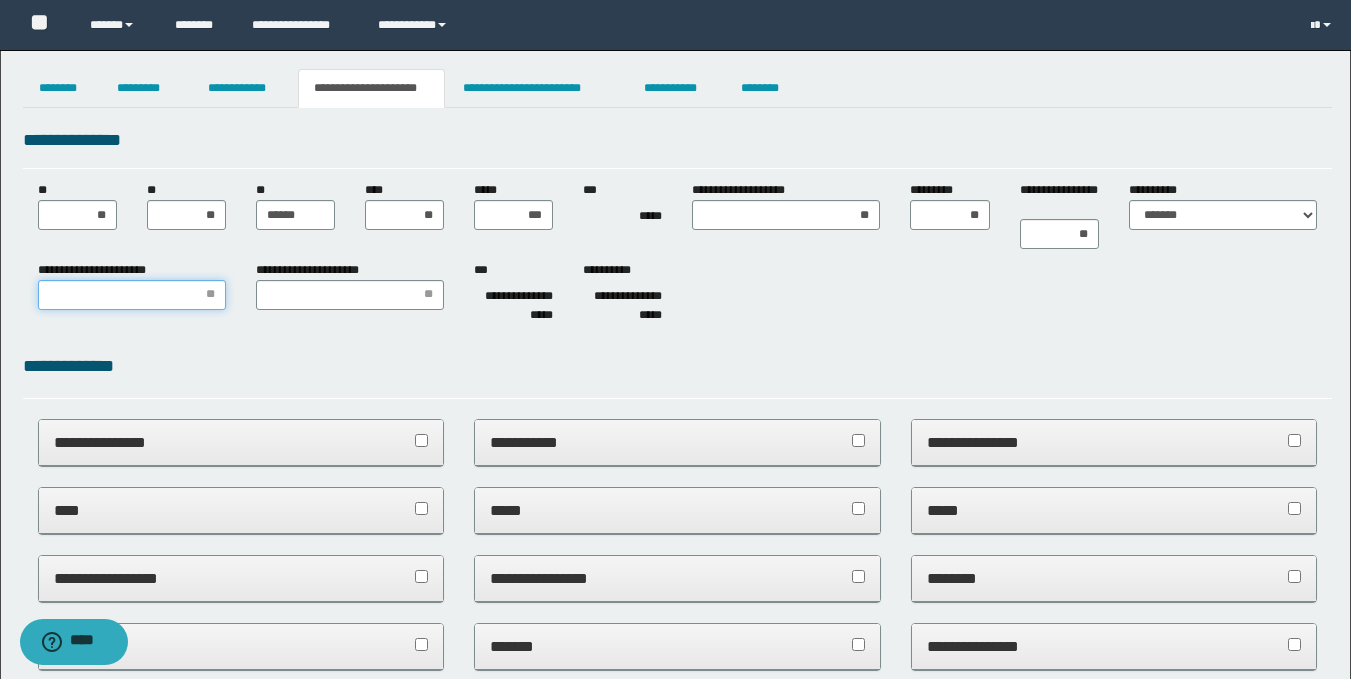 click on "**********" at bounding box center [132, 295] 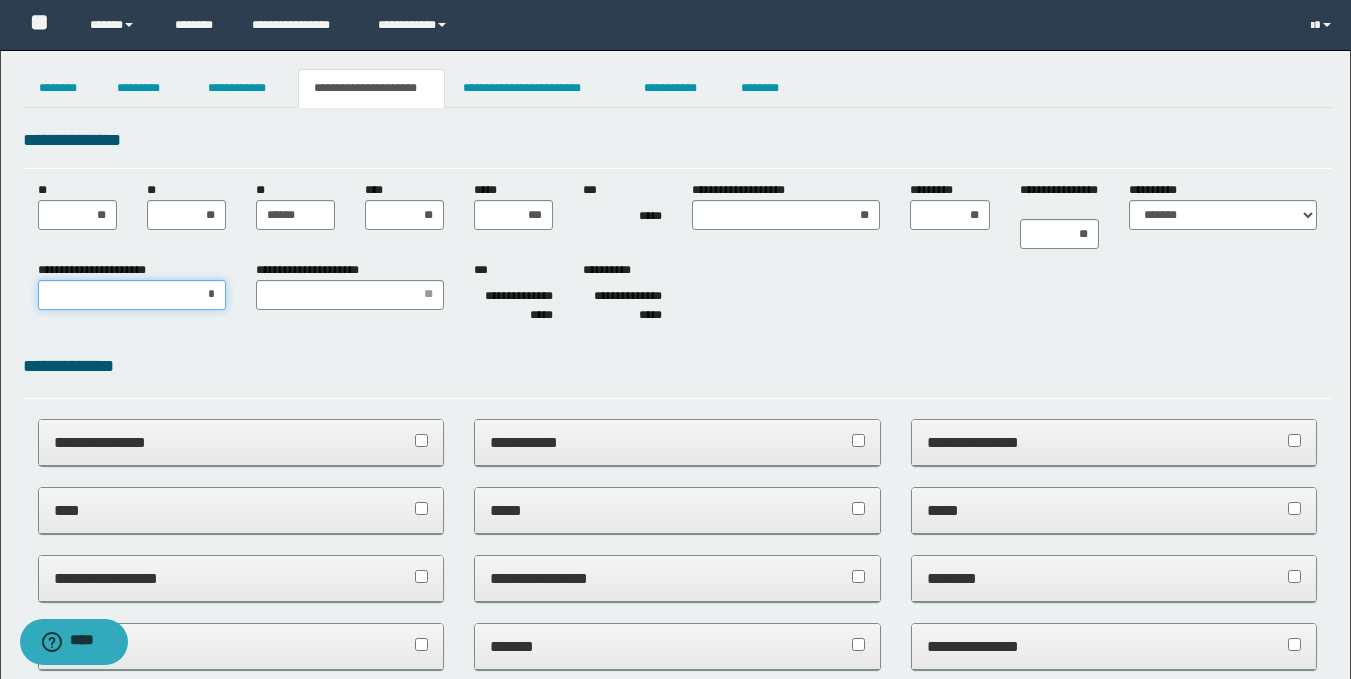 type on "**" 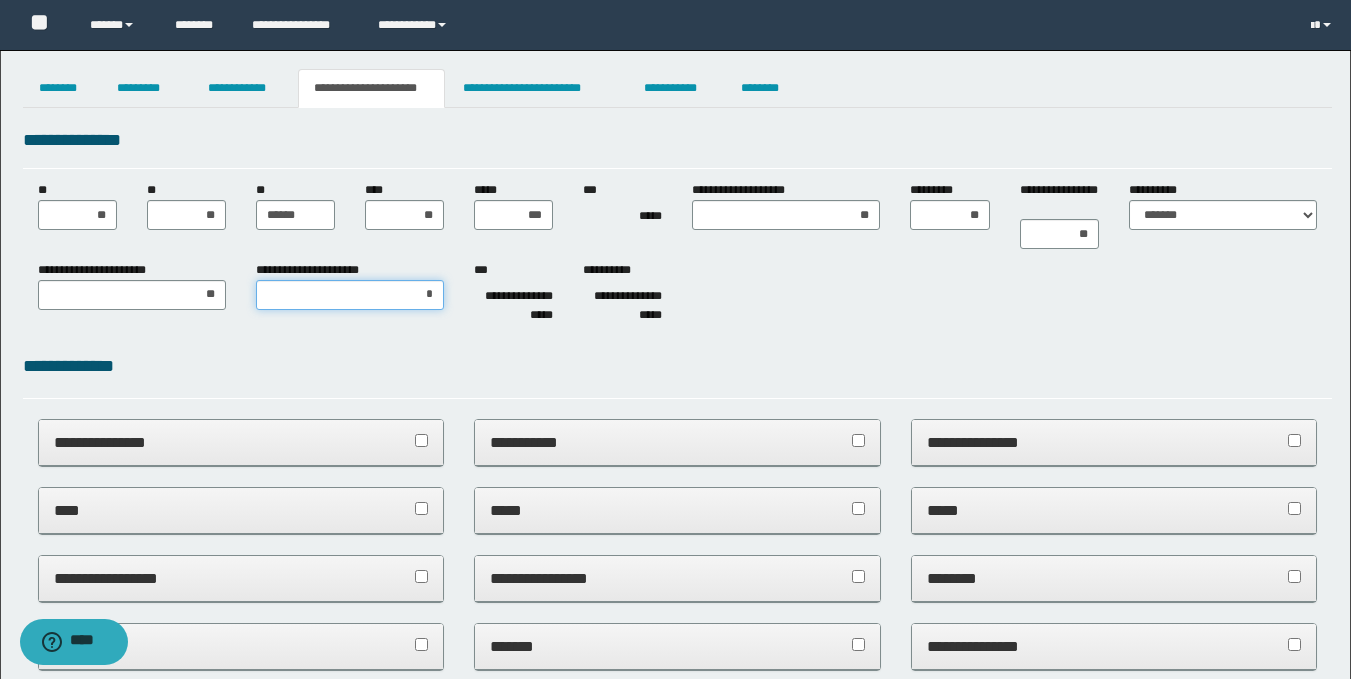 type on "**" 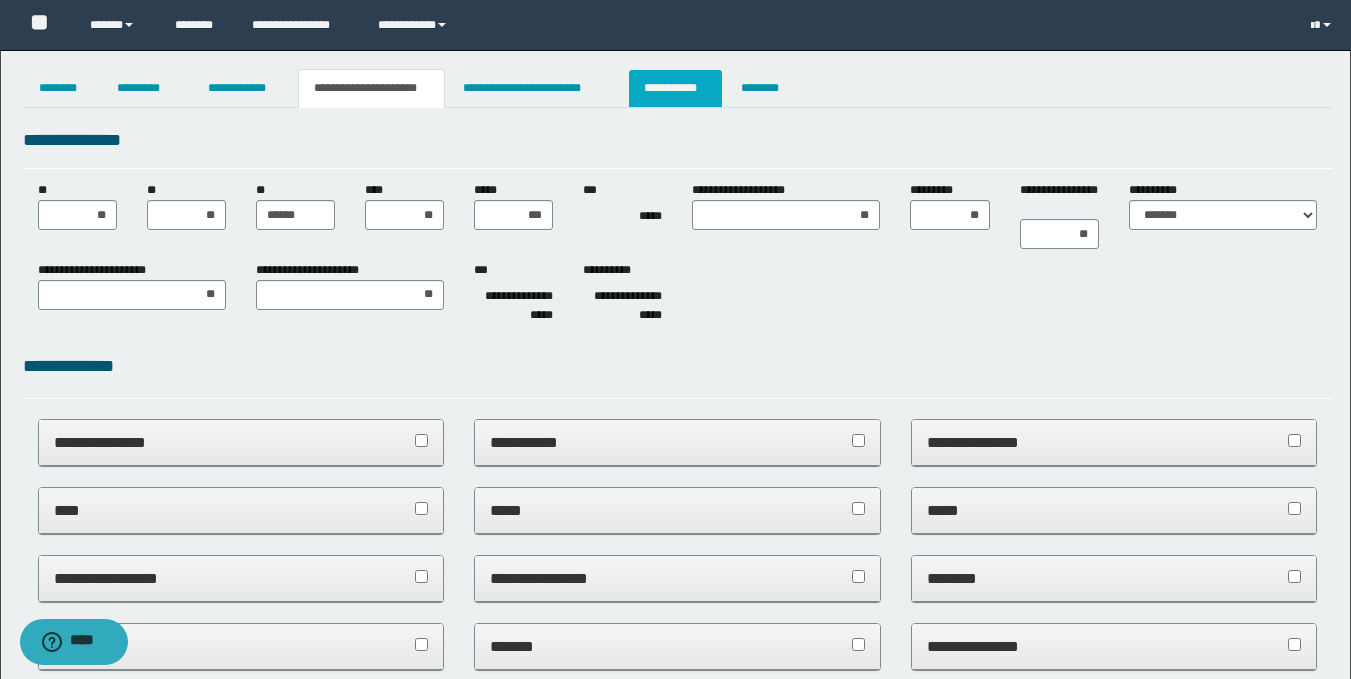 click on "**********" at bounding box center [675, 88] 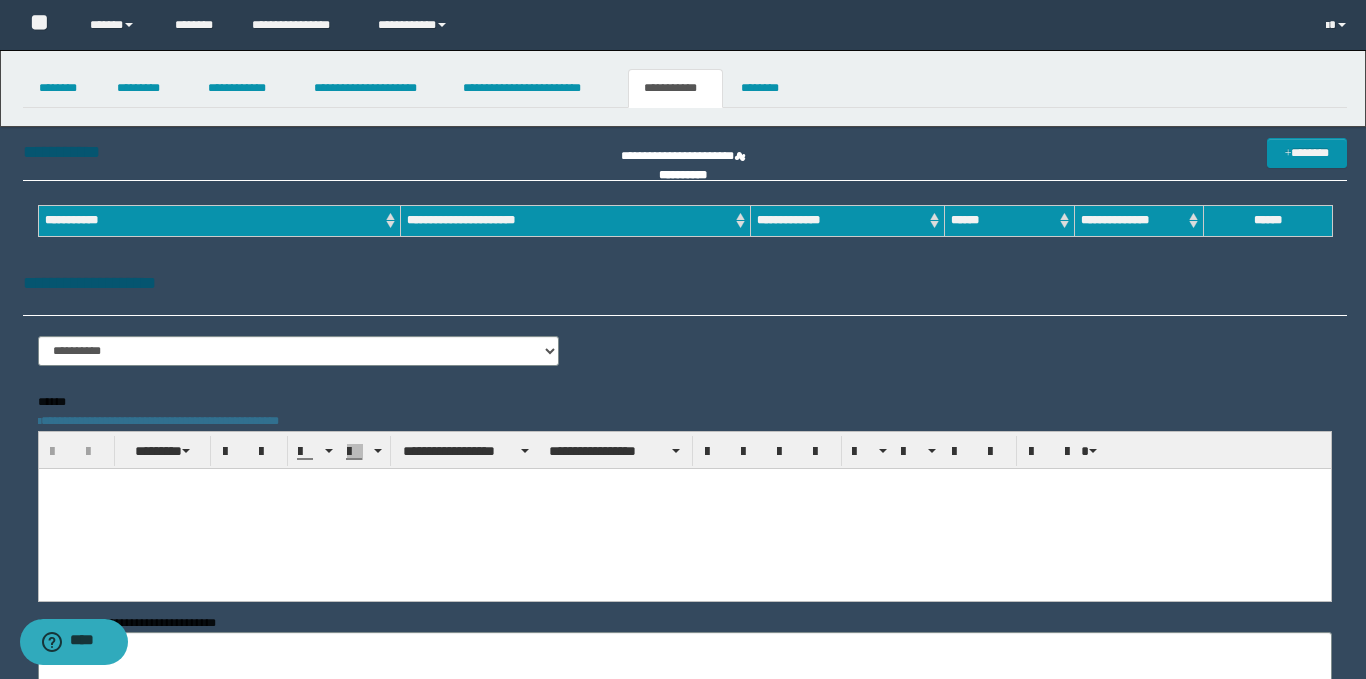 scroll, scrollTop: 0, scrollLeft: 0, axis: both 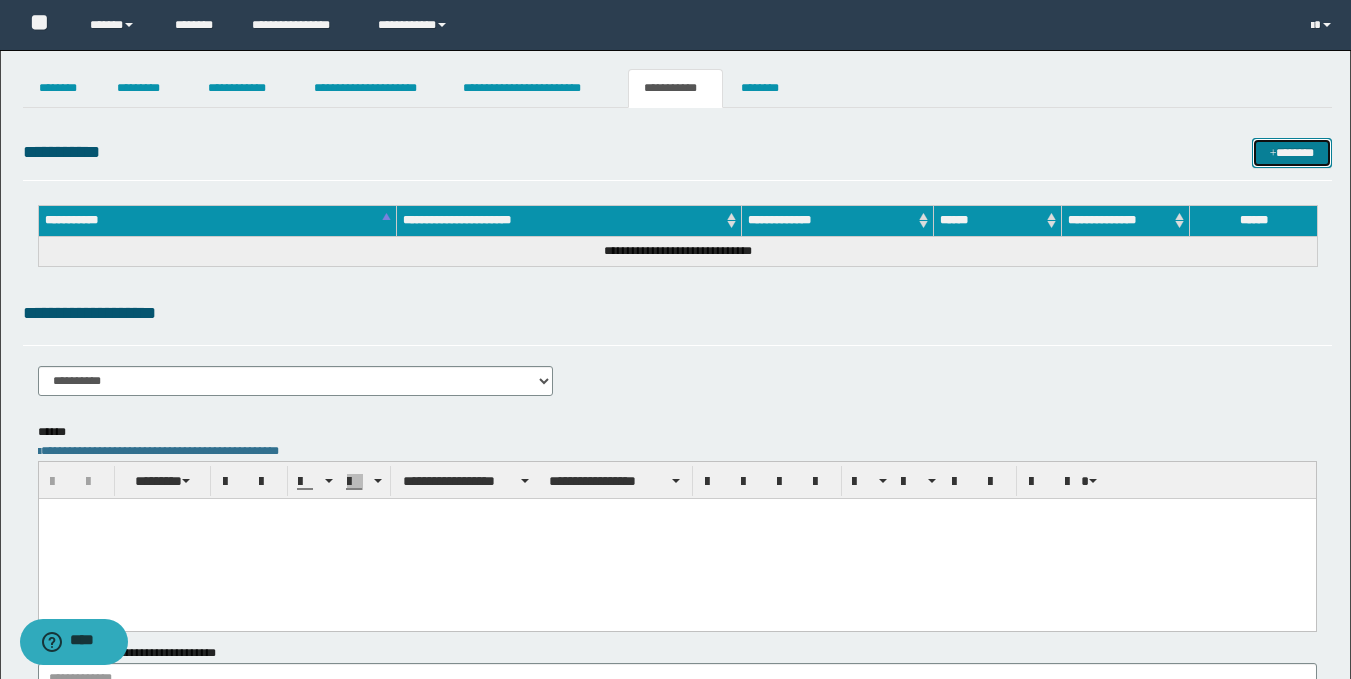 click on "*******" at bounding box center (1292, 153) 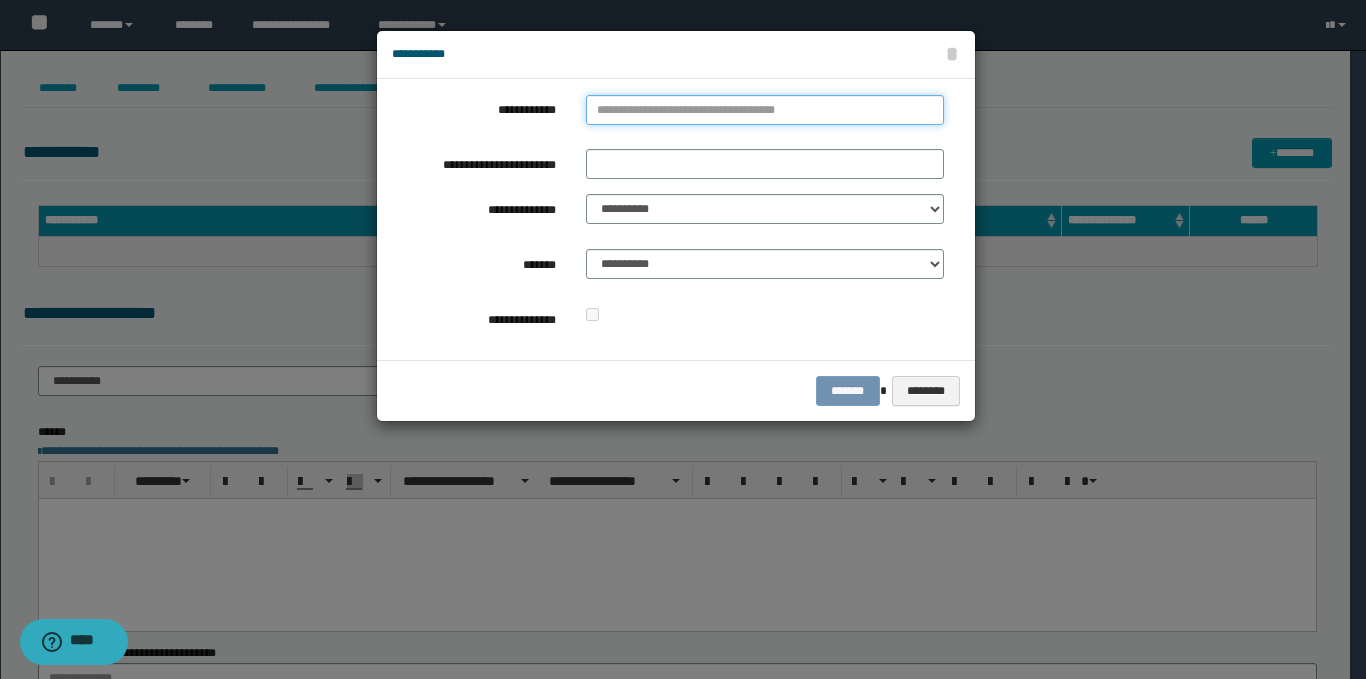 click on "**********" at bounding box center (765, 110) 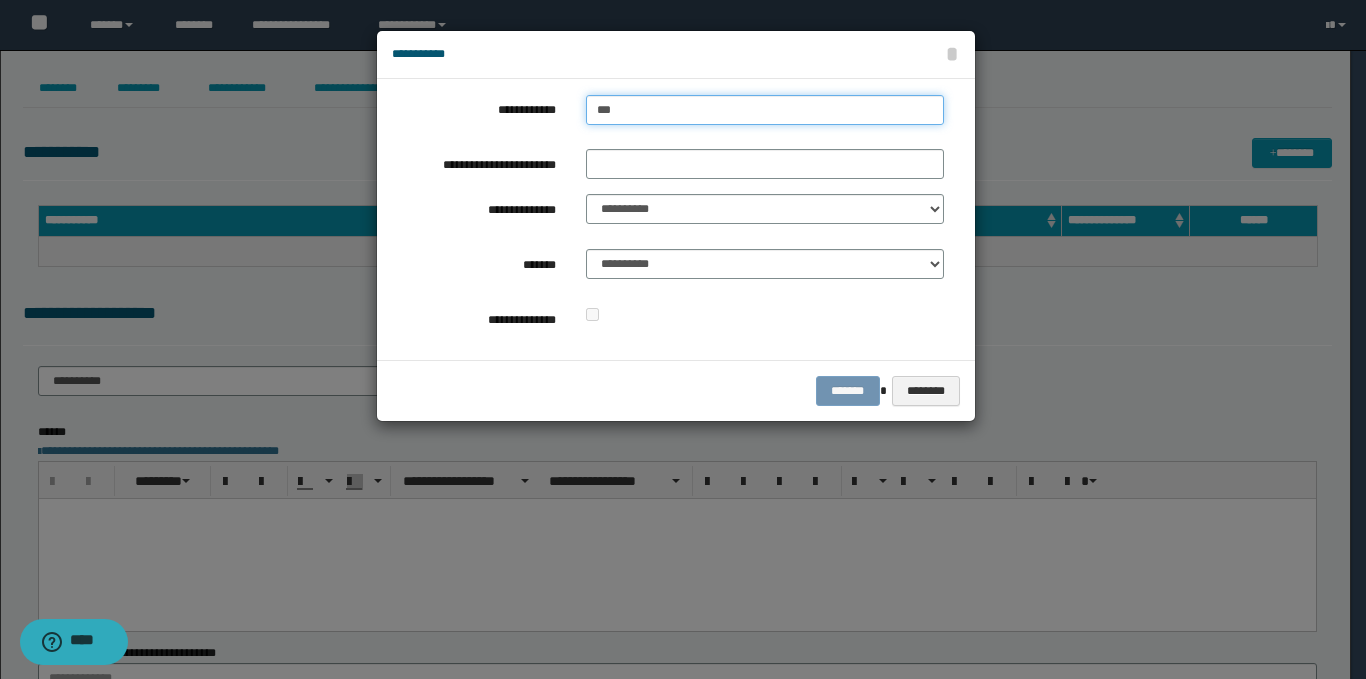 type on "****" 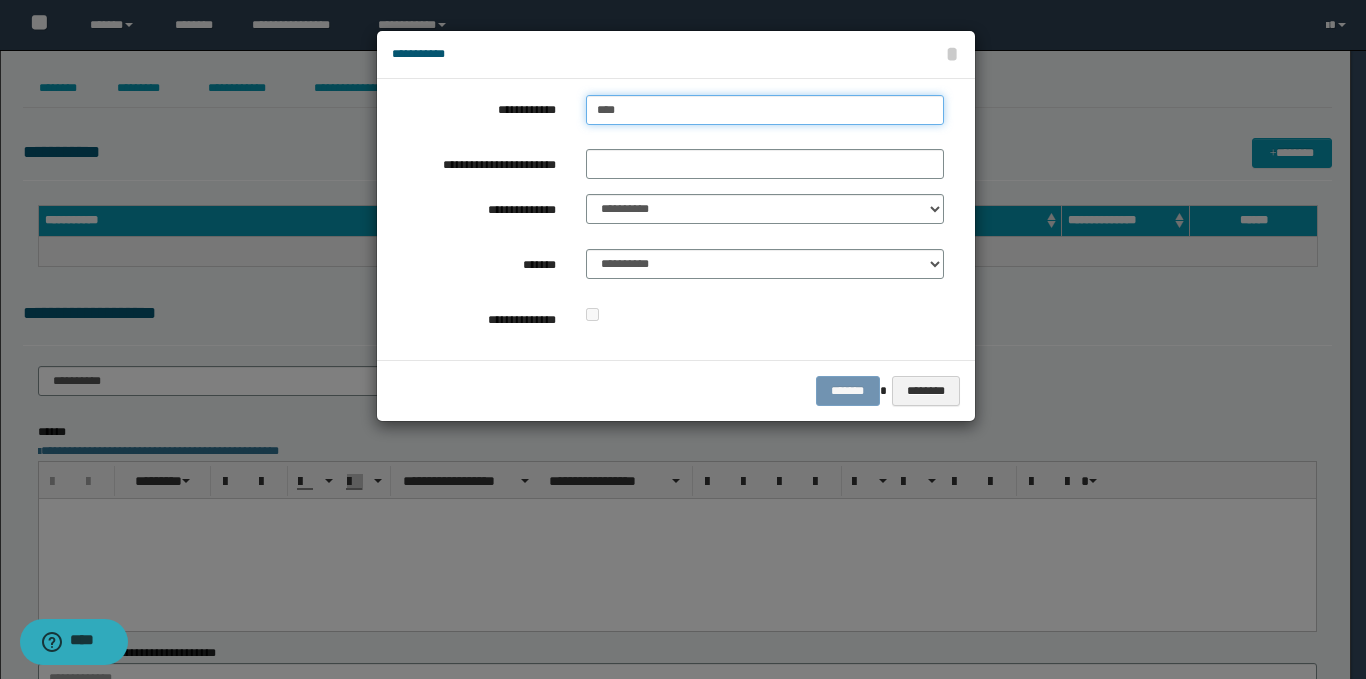 type on "****" 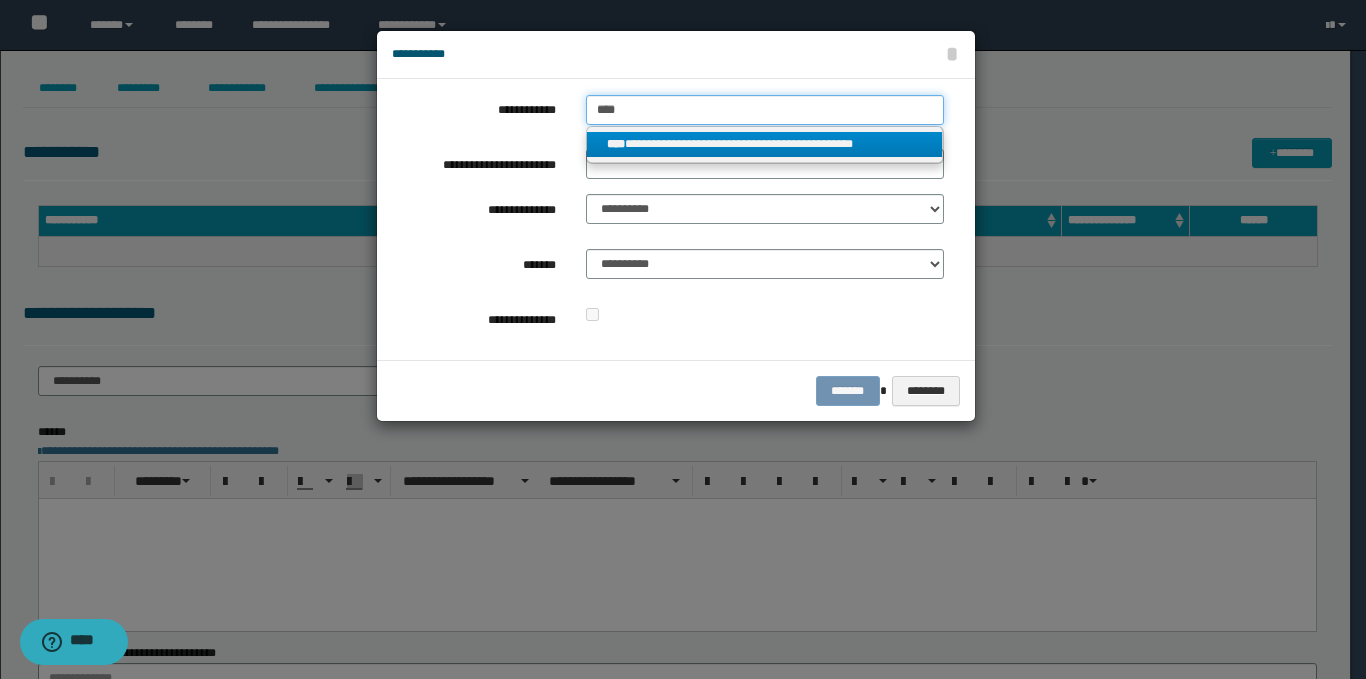 type on "****" 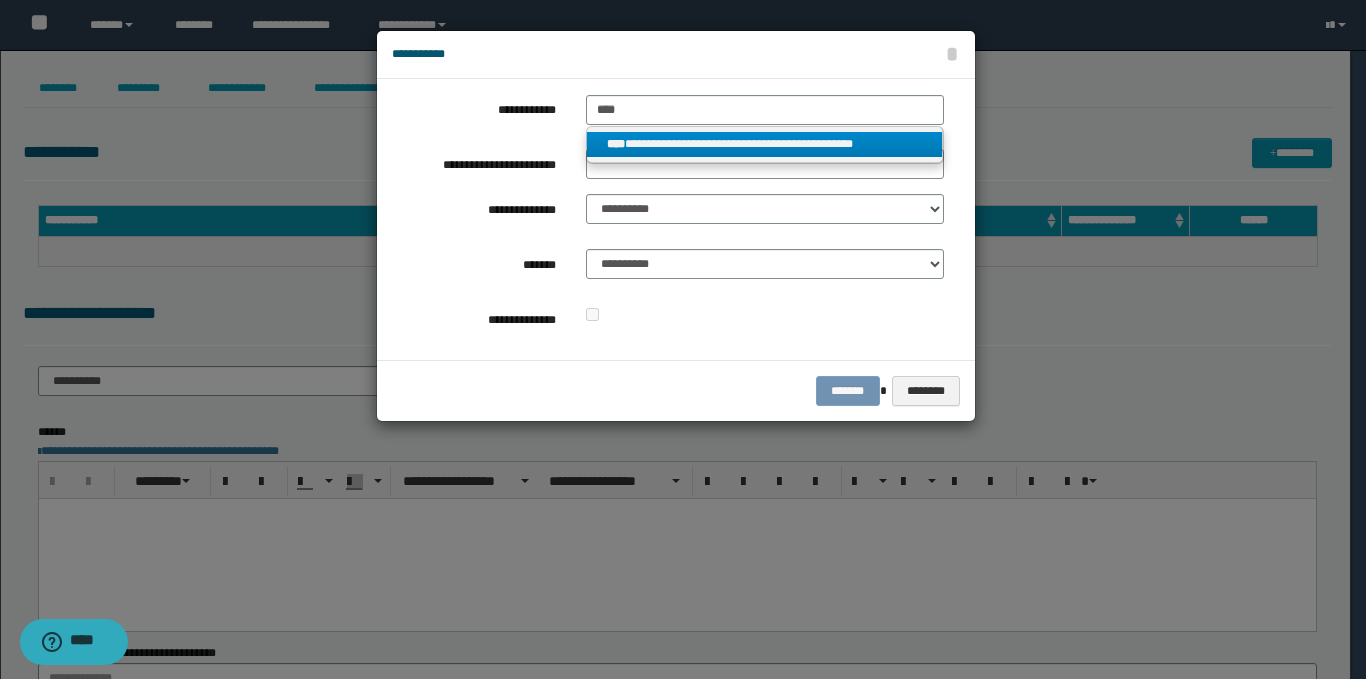 click on "**********" at bounding box center (765, 144) 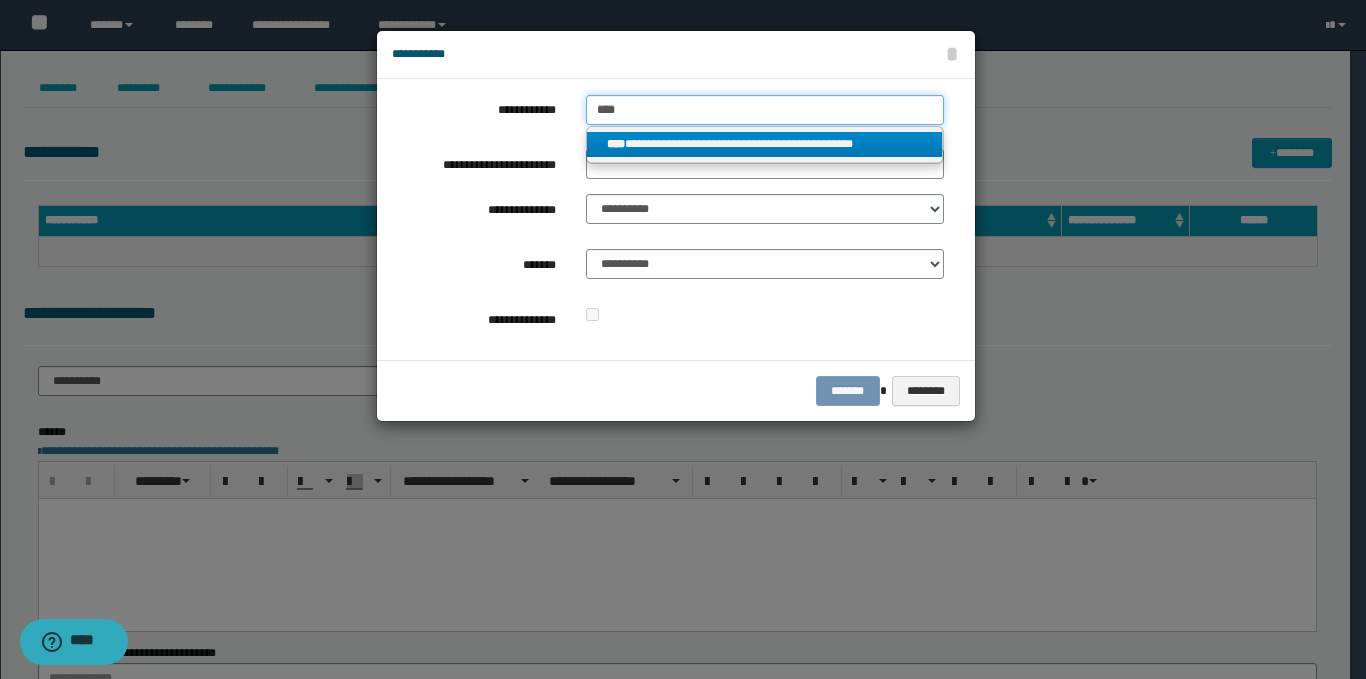 type 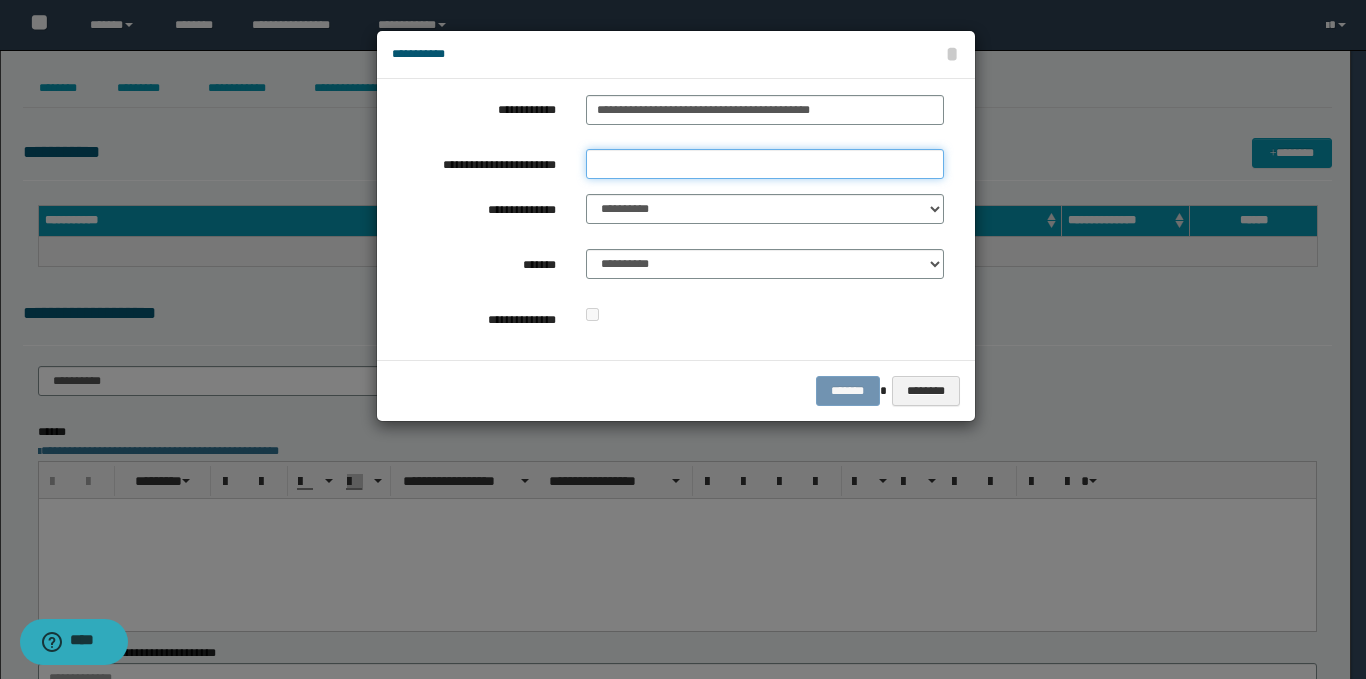 click on "**********" at bounding box center [765, 164] 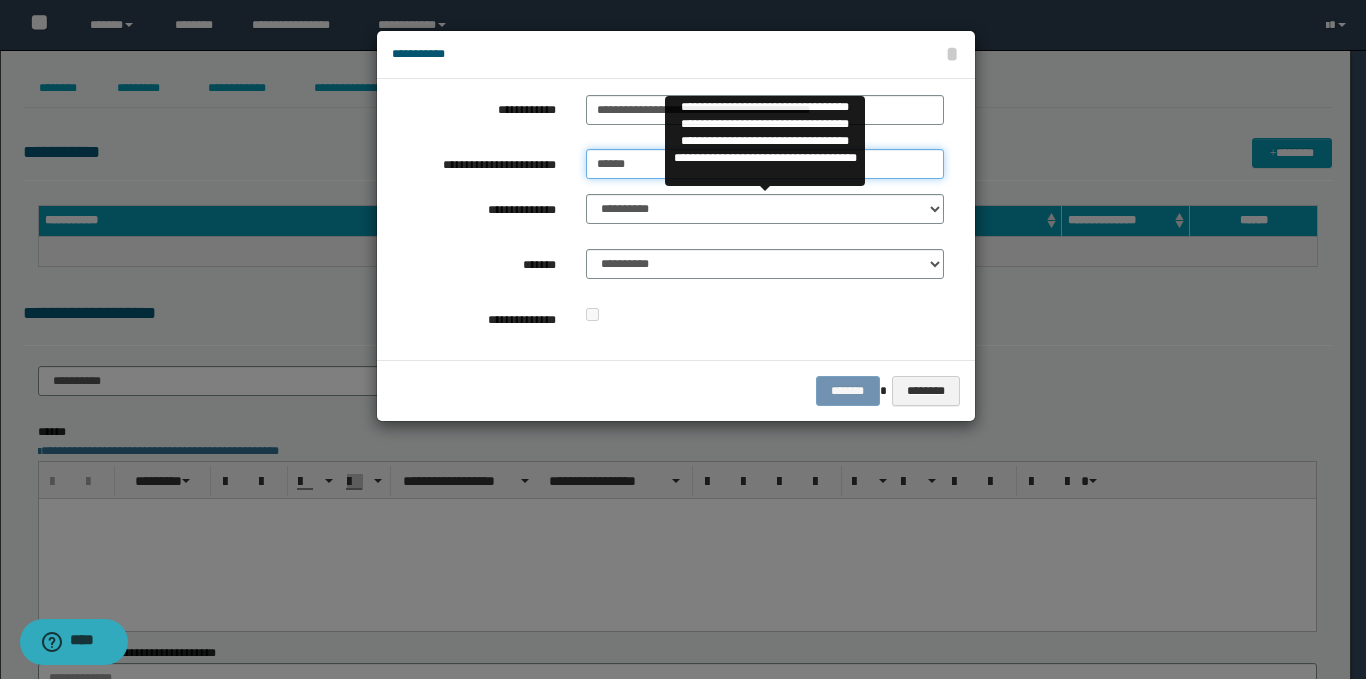 type on "******" 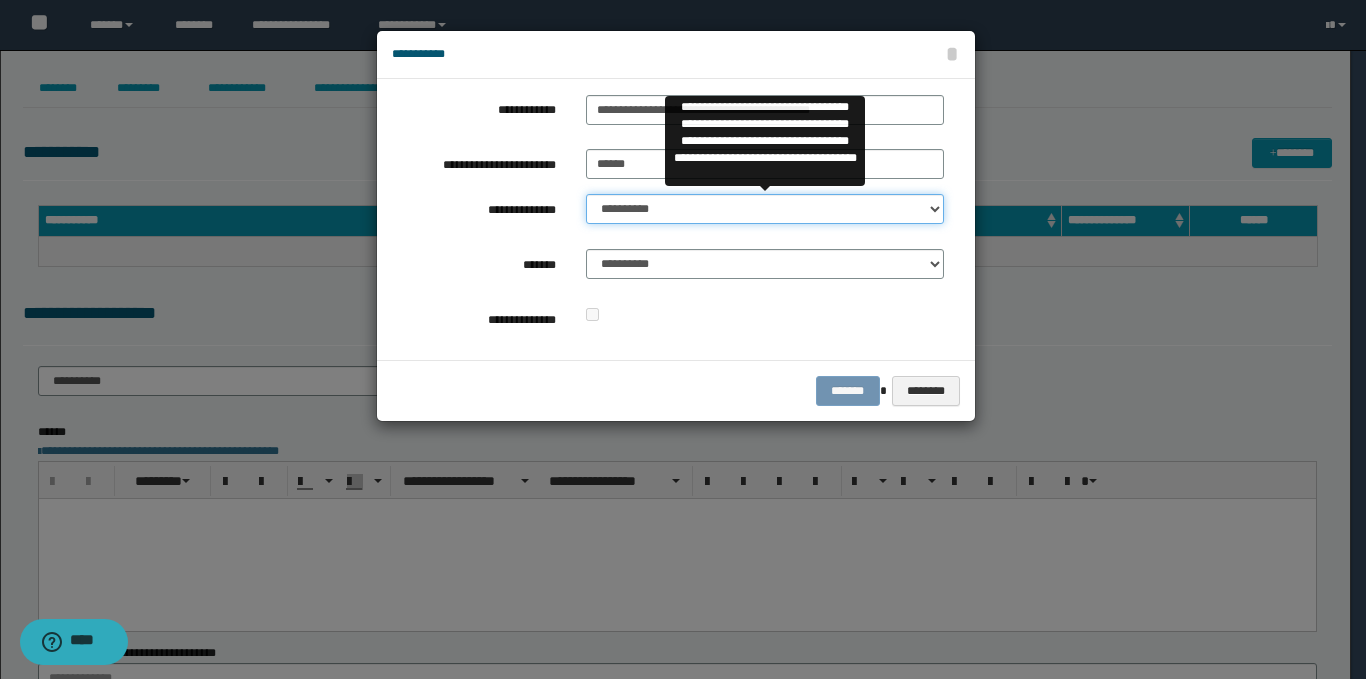 click on "**********" at bounding box center (765, 209) 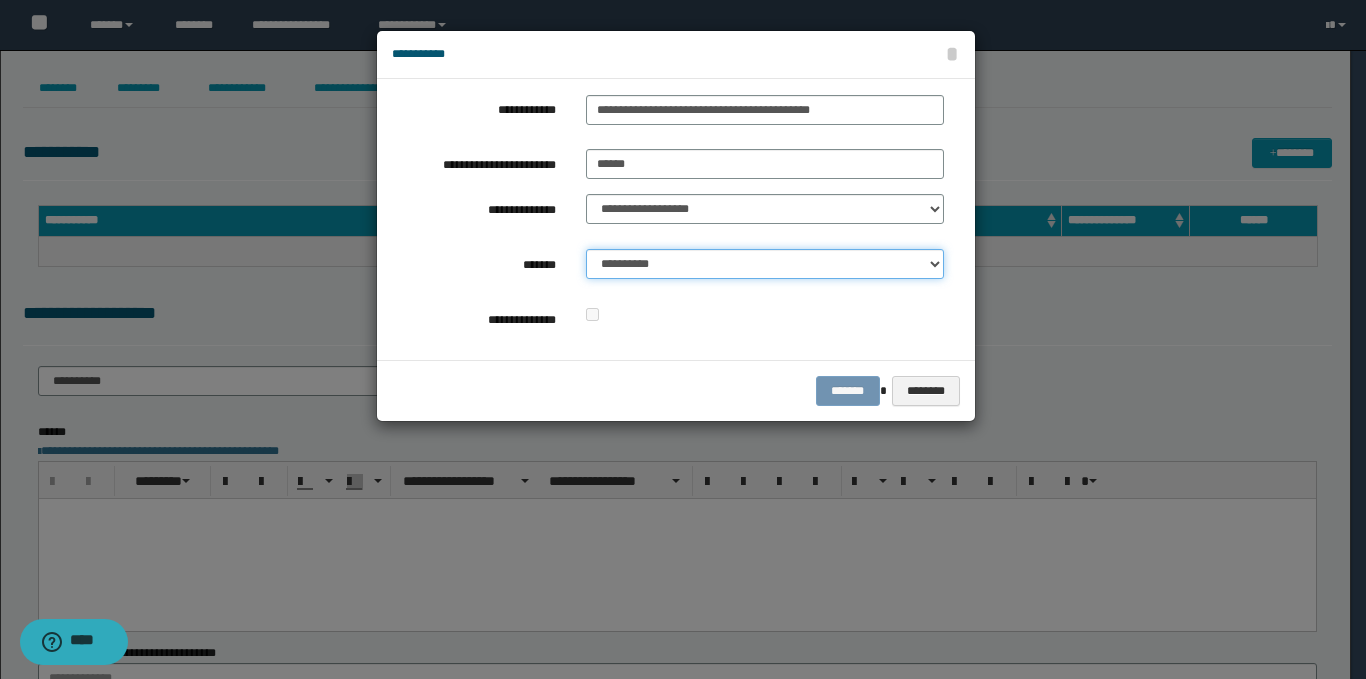 click on "**********" at bounding box center [765, 264] 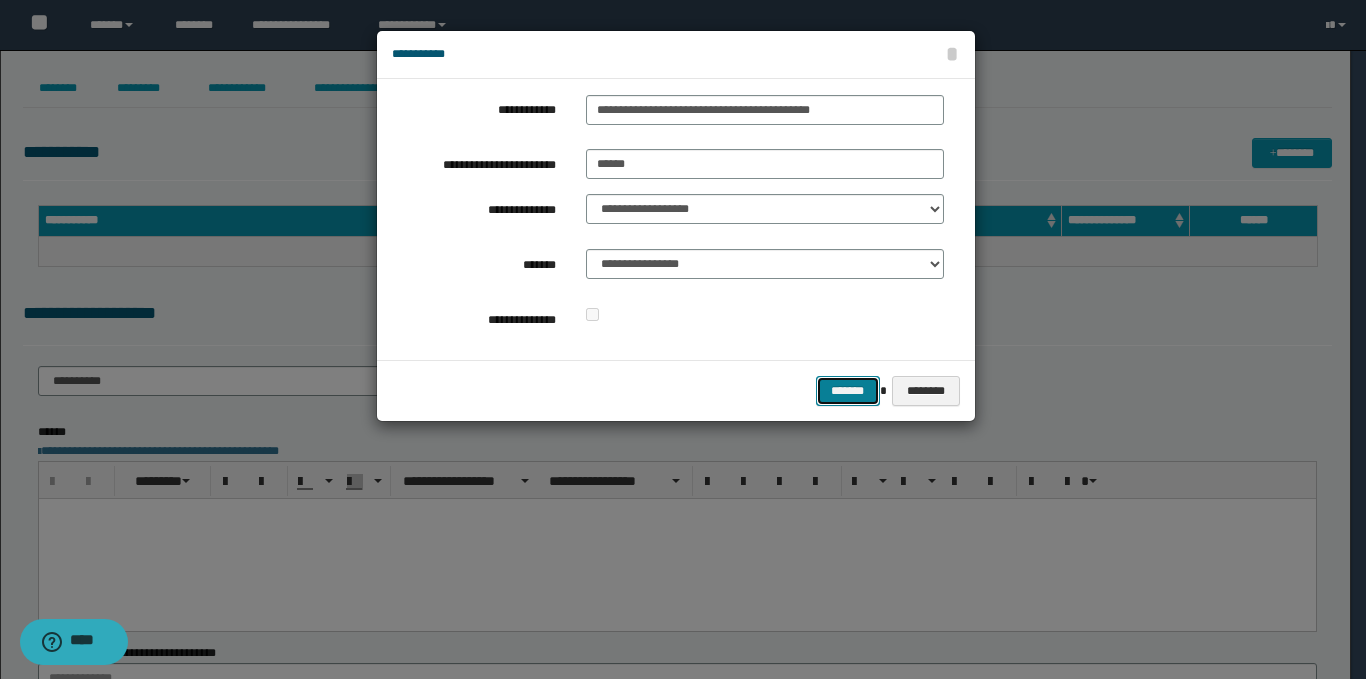 click on "*******" at bounding box center (848, 391) 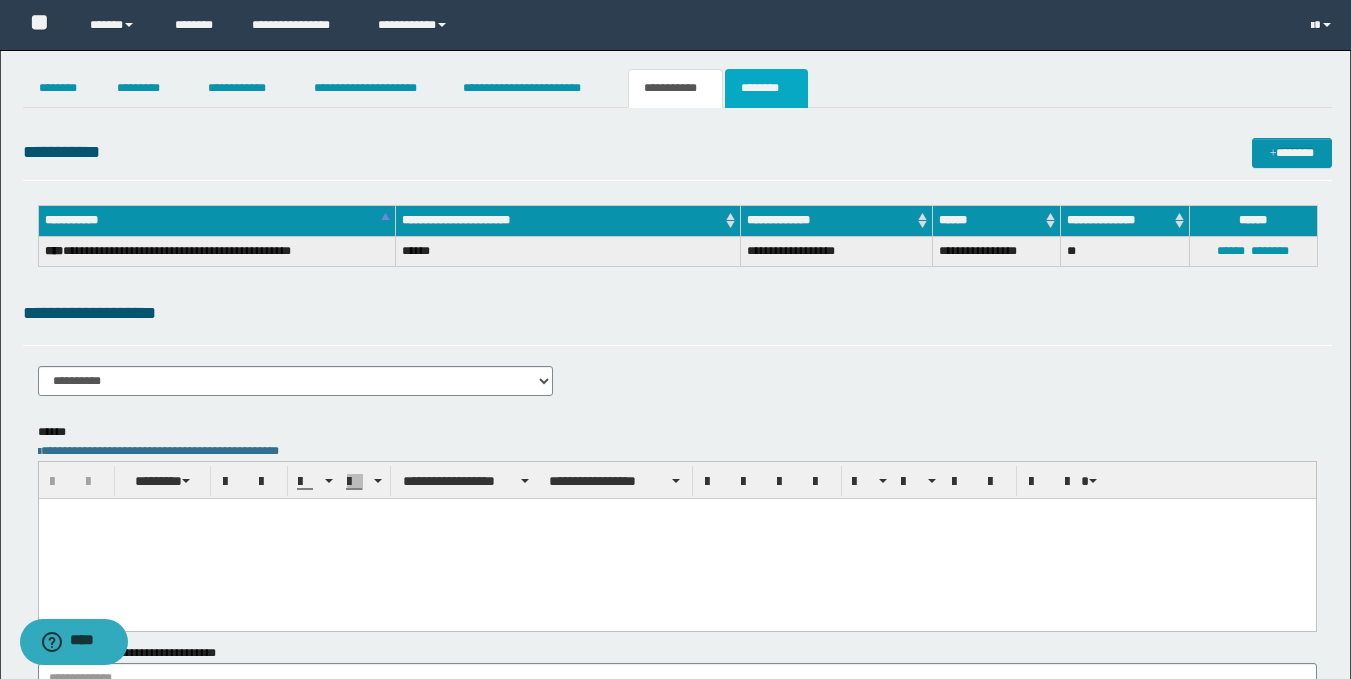 click on "********" at bounding box center (766, 88) 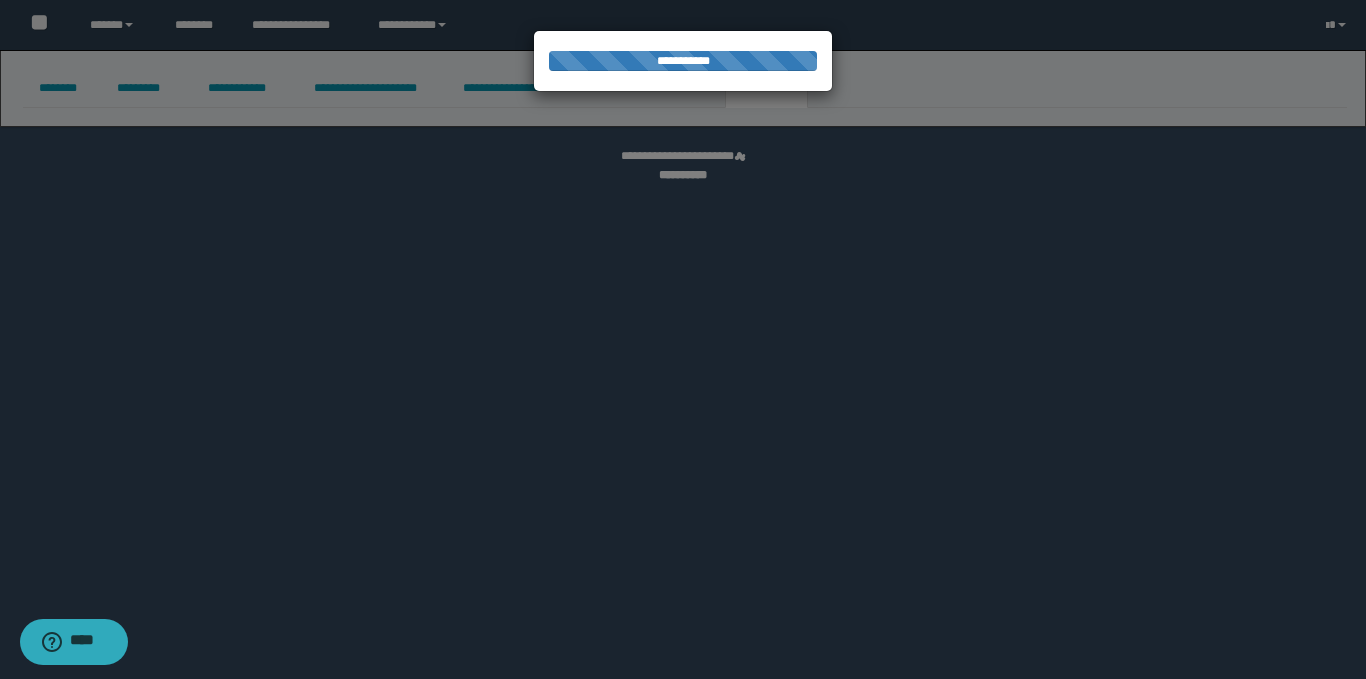 select 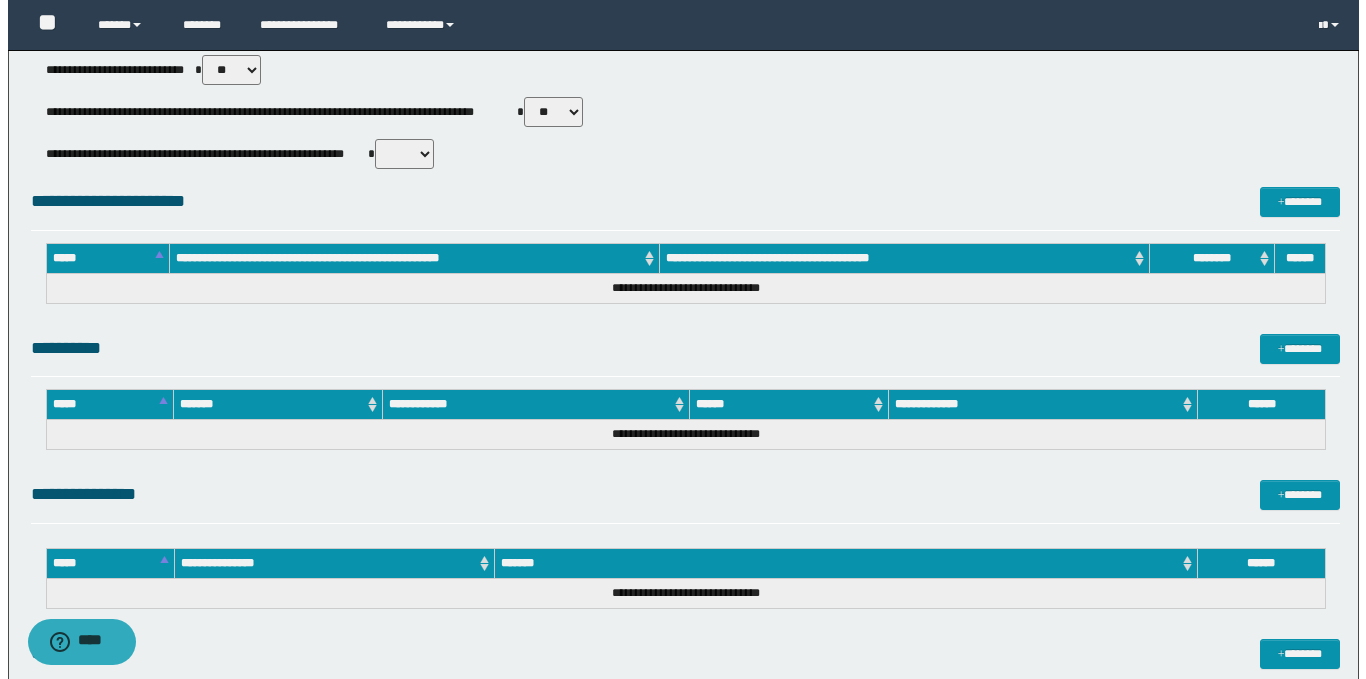 scroll, scrollTop: 952, scrollLeft: 0, axis: vertical 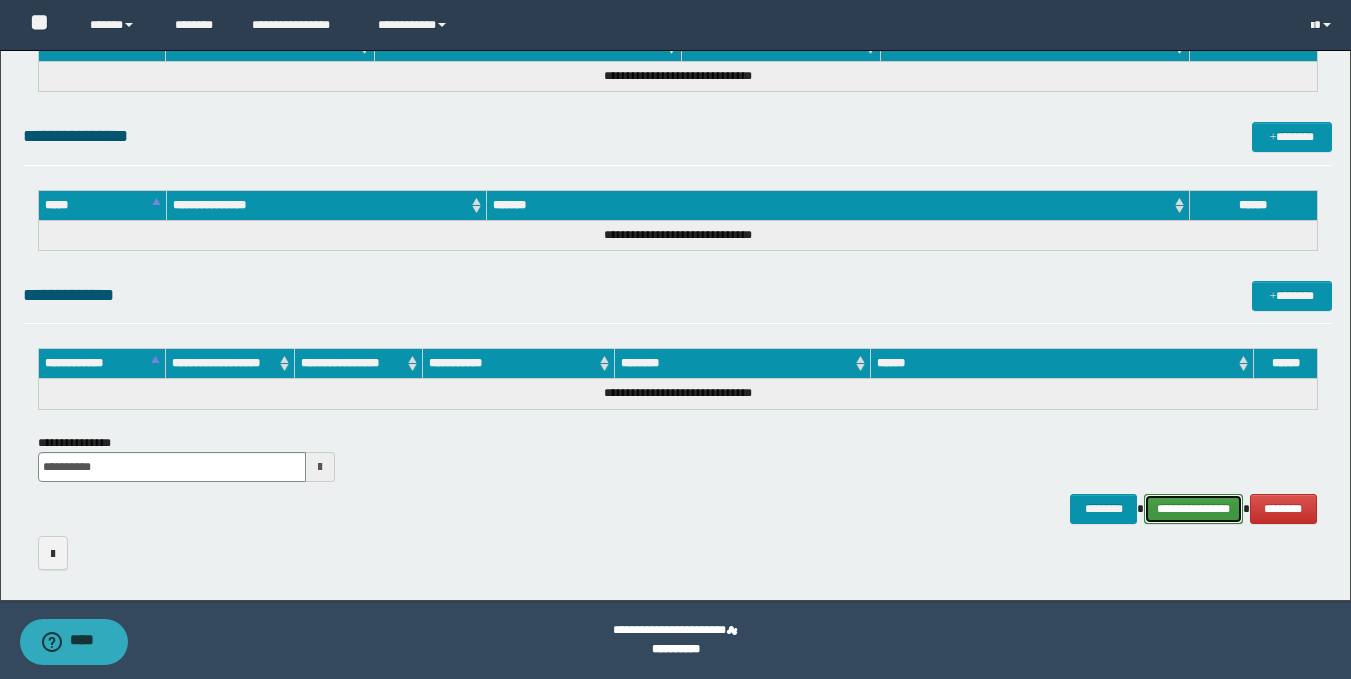 click on "**********" at bounding box center [1193, 509] 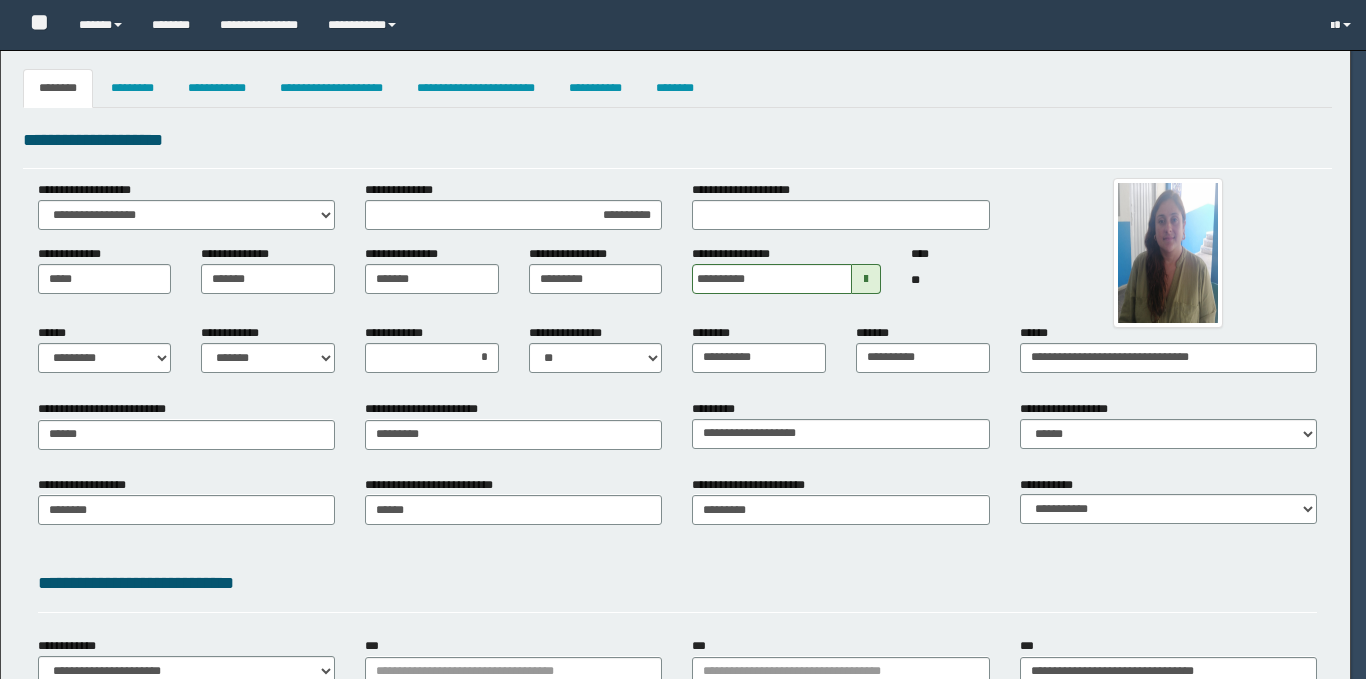 select on "*" 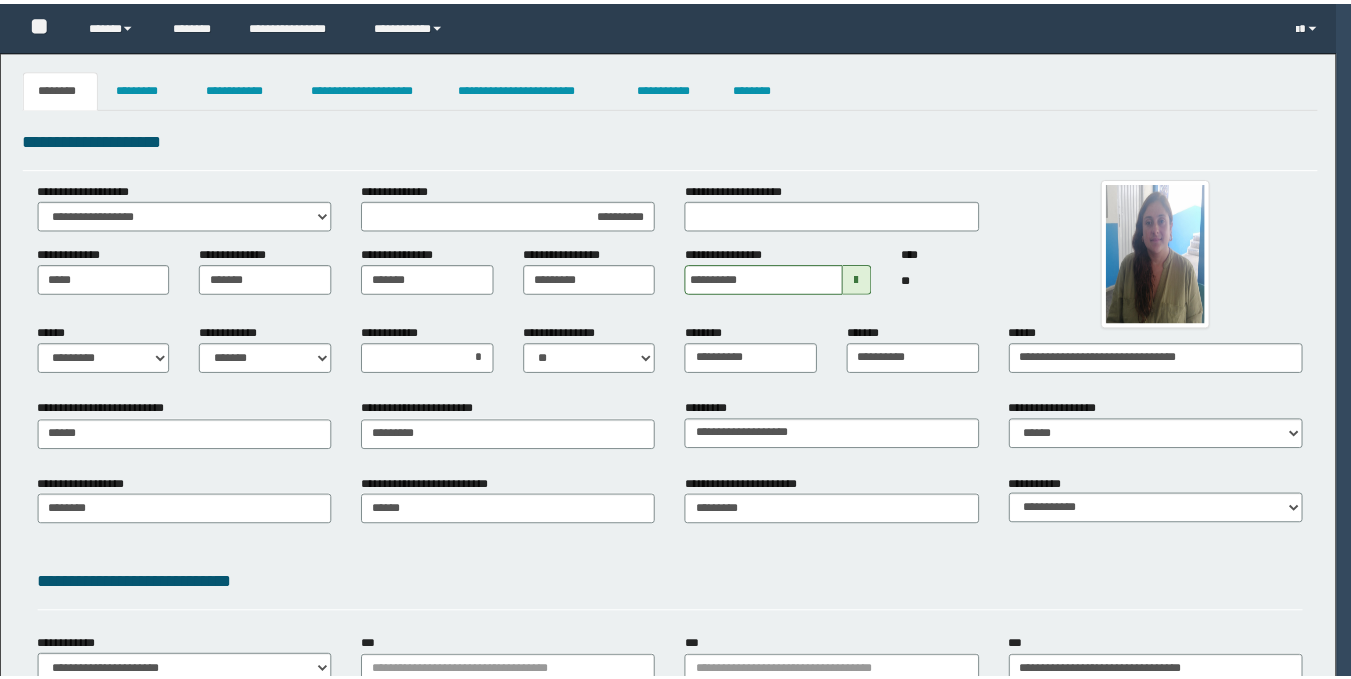 scroll, scrollTop: 0, scrollLeft: 0, axis: both 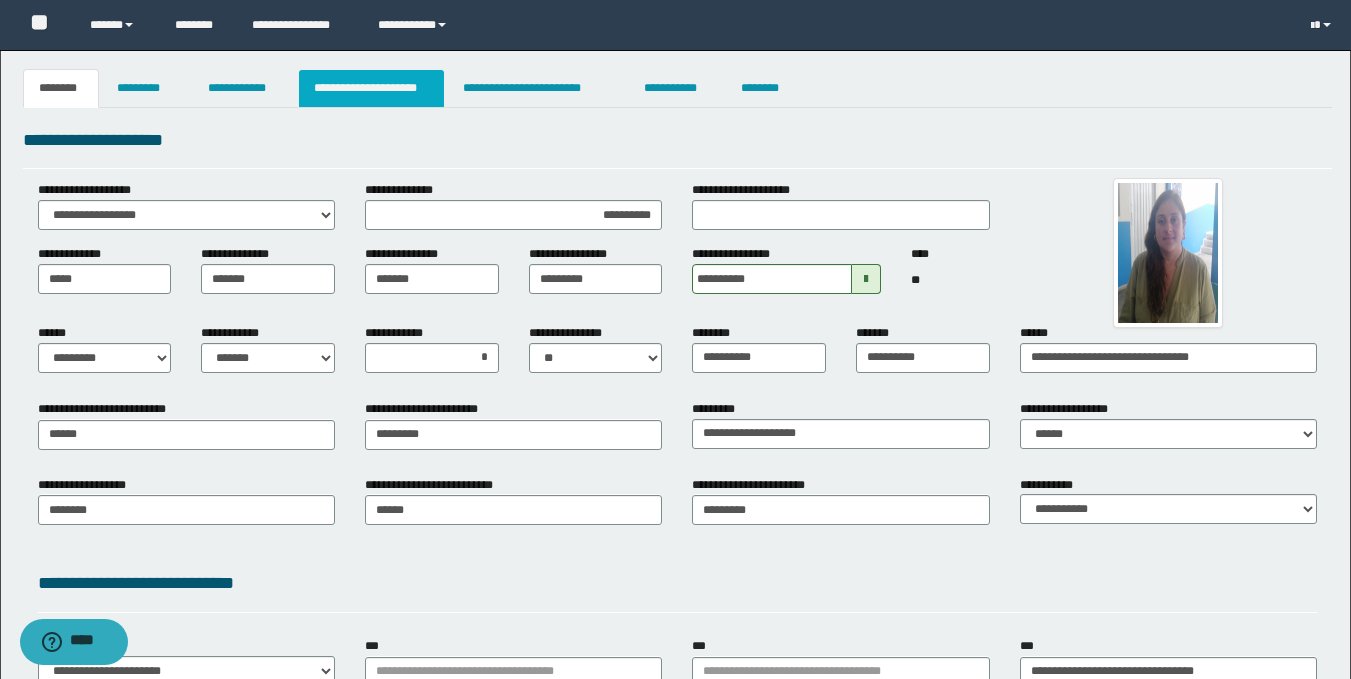 click on "**********" at bounding box center (371, 88) 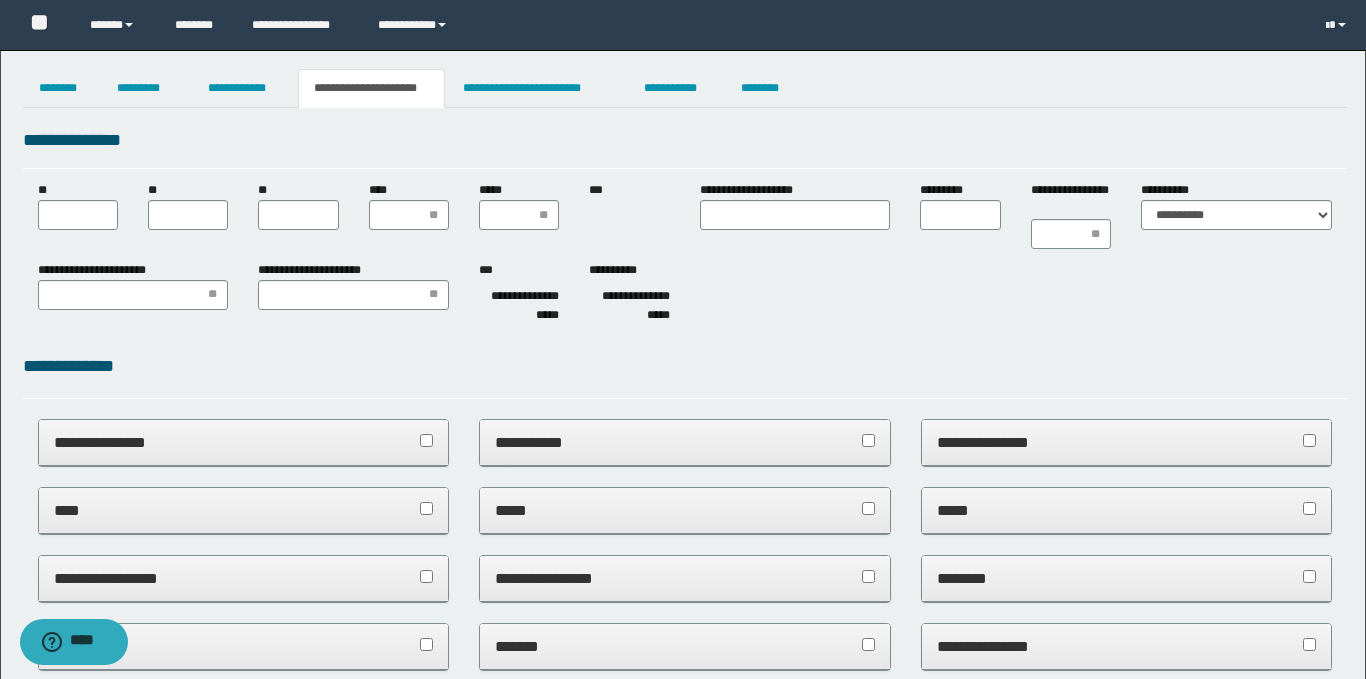 scroll, scrollTop: 0, scrollLeft: 0, axis: both 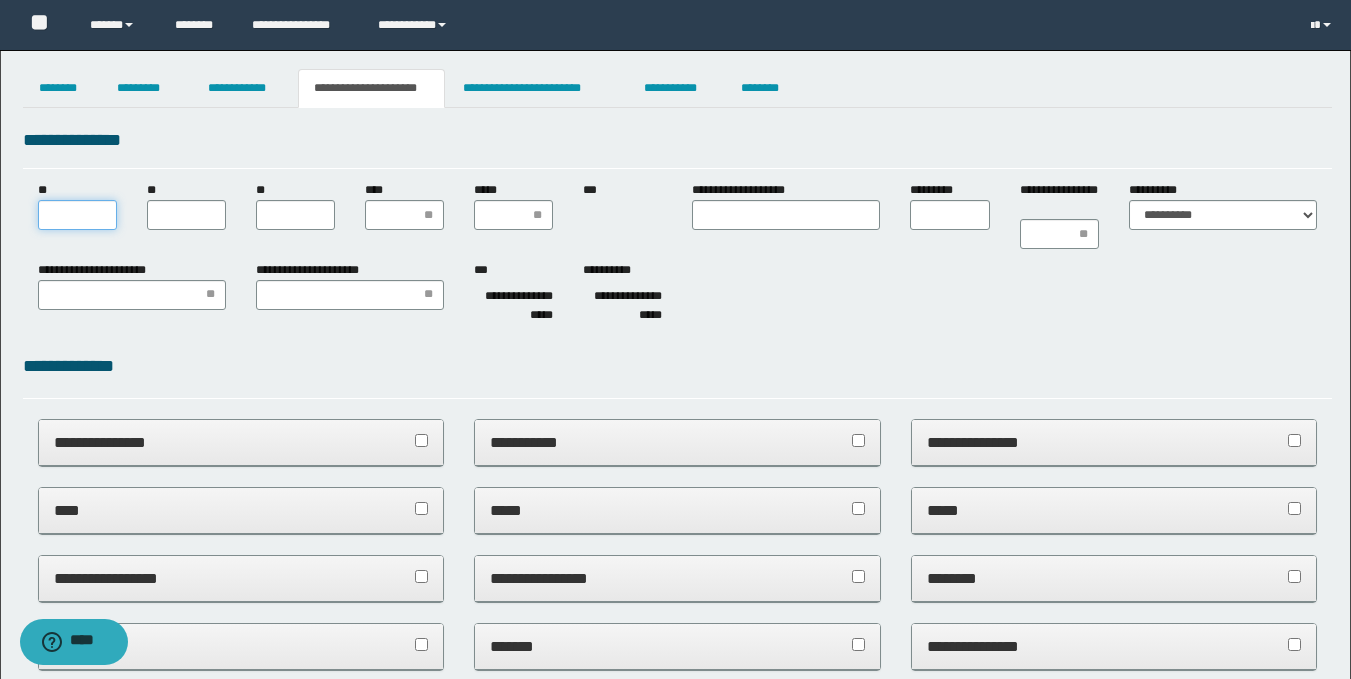 click on "**" at bounding box center (77, 215) 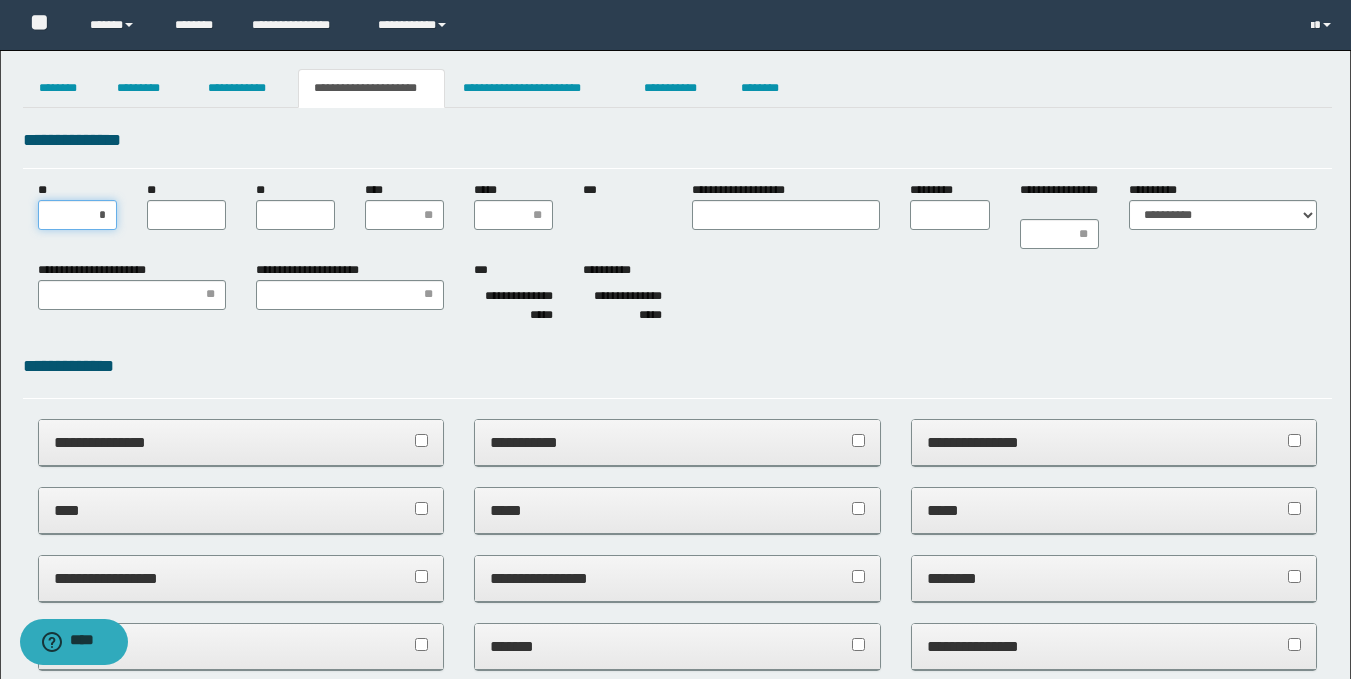 type on "**" 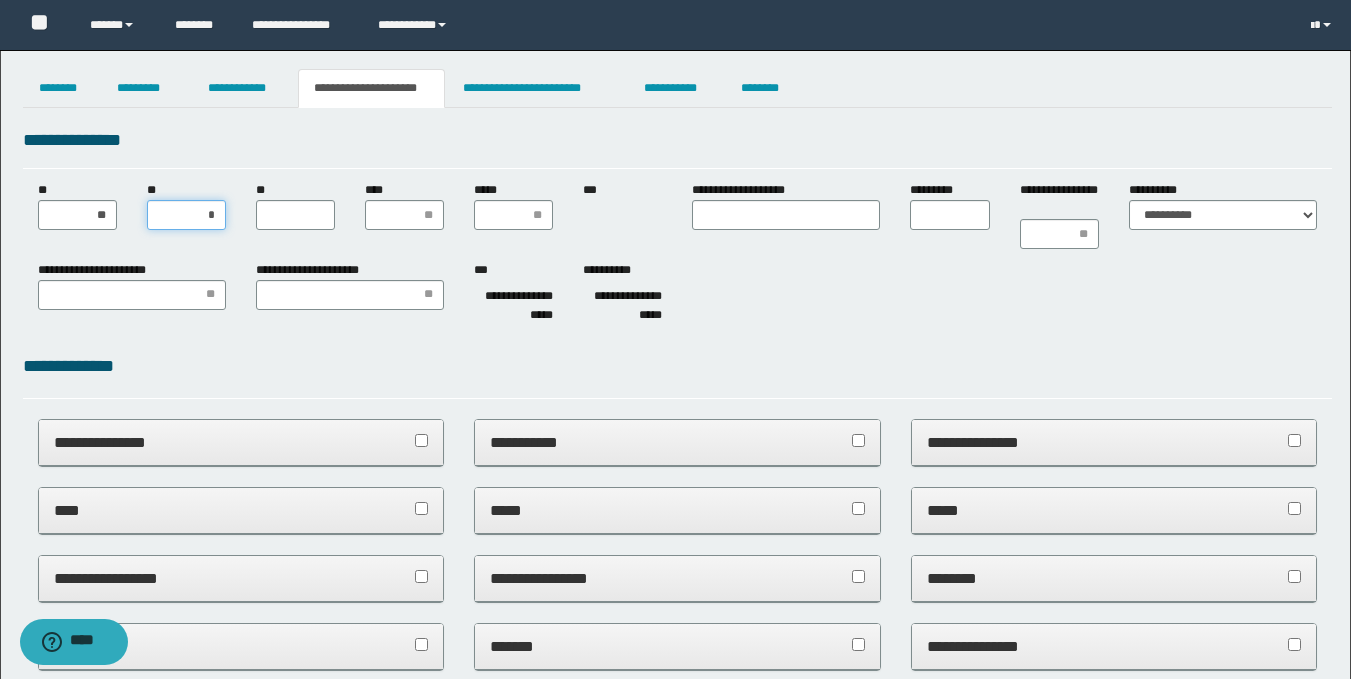 type on "**" 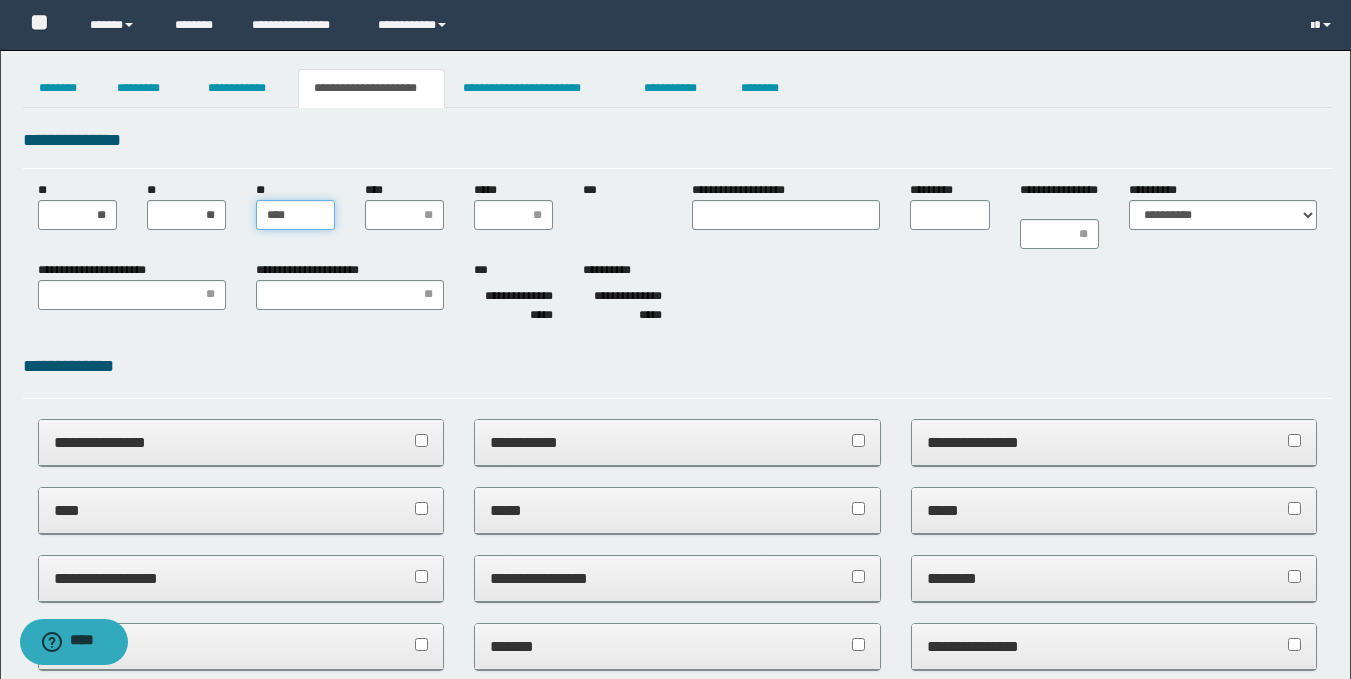 type on "***" 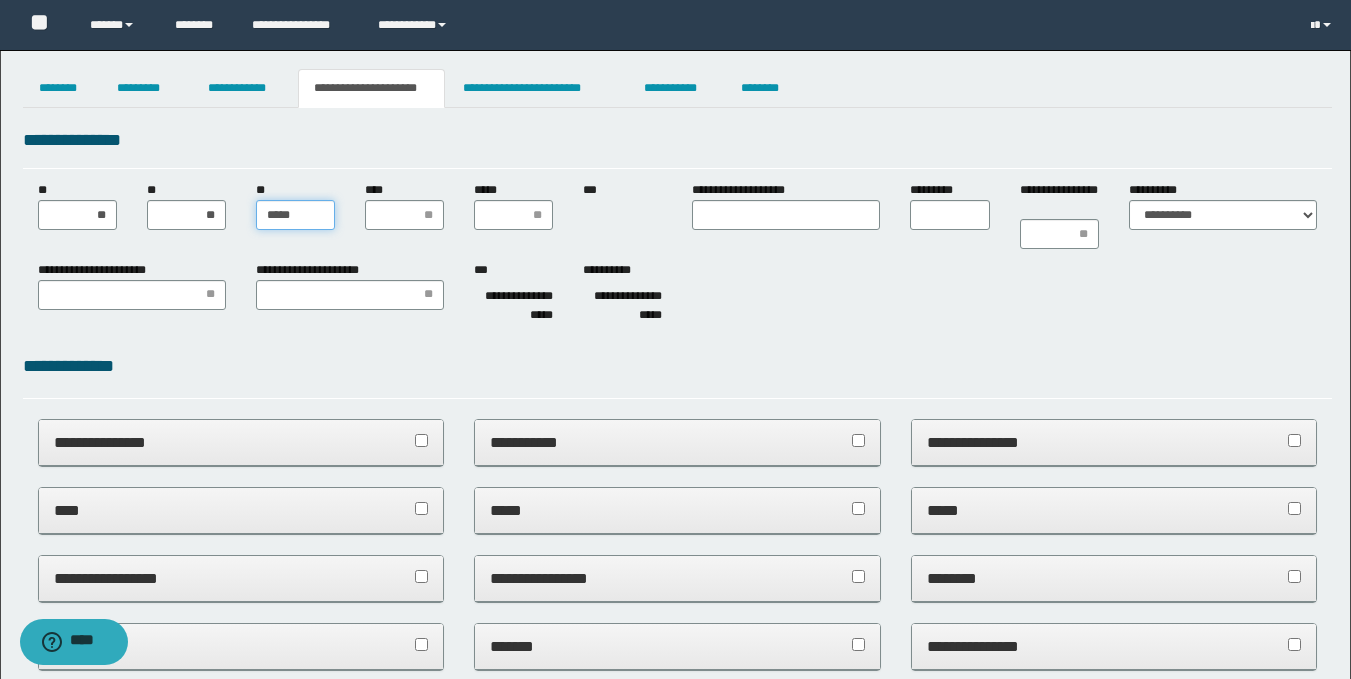 type on "******" 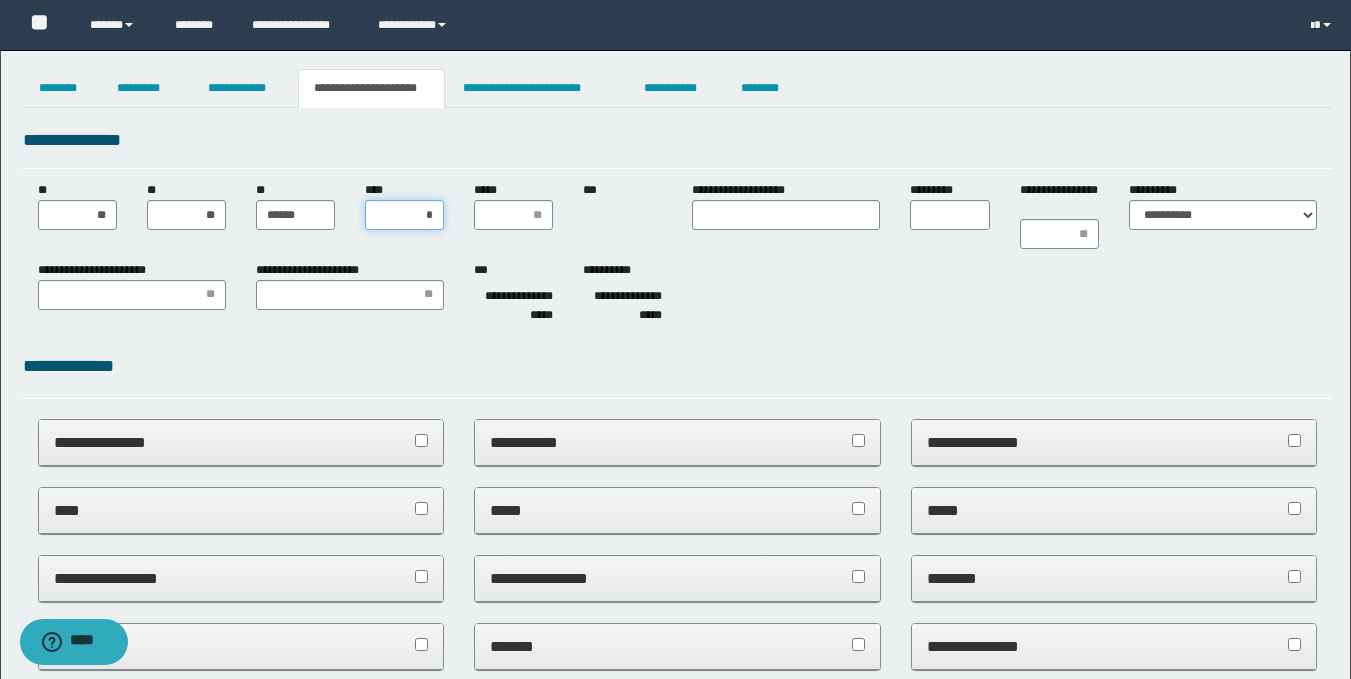 type on "**" 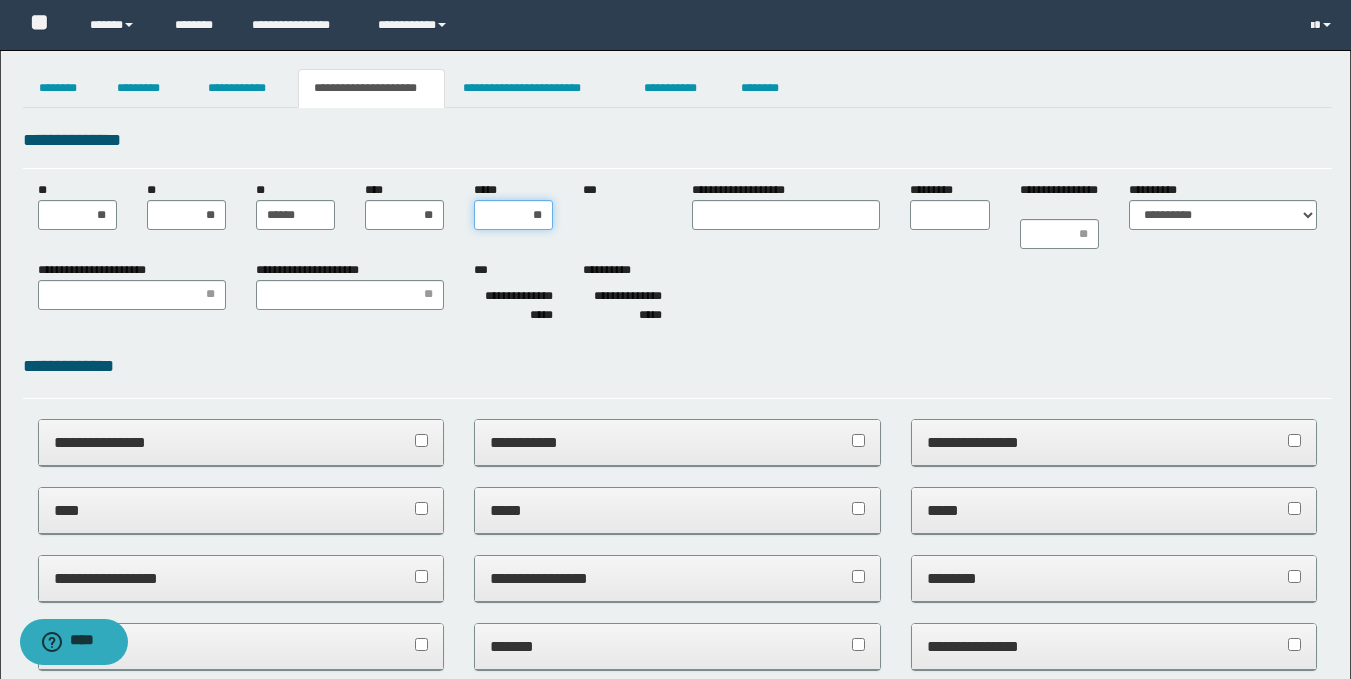type on "***" 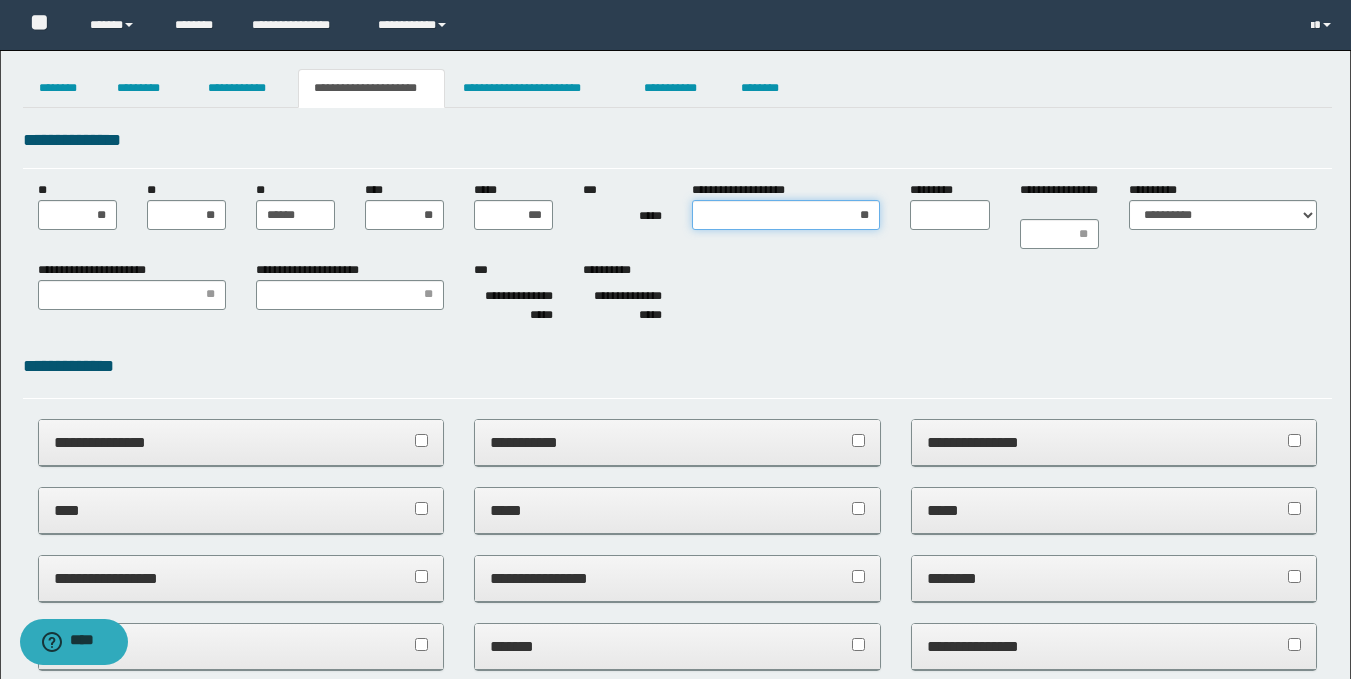 type on "***" 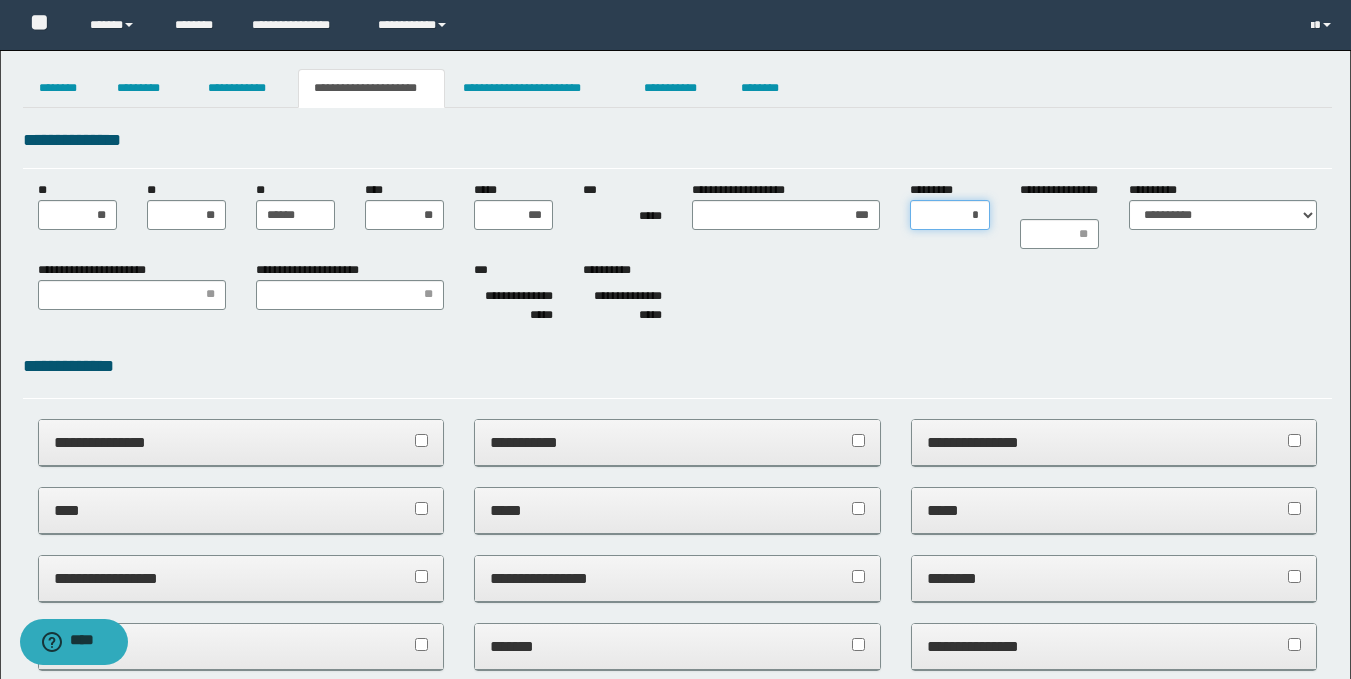 type on "**" 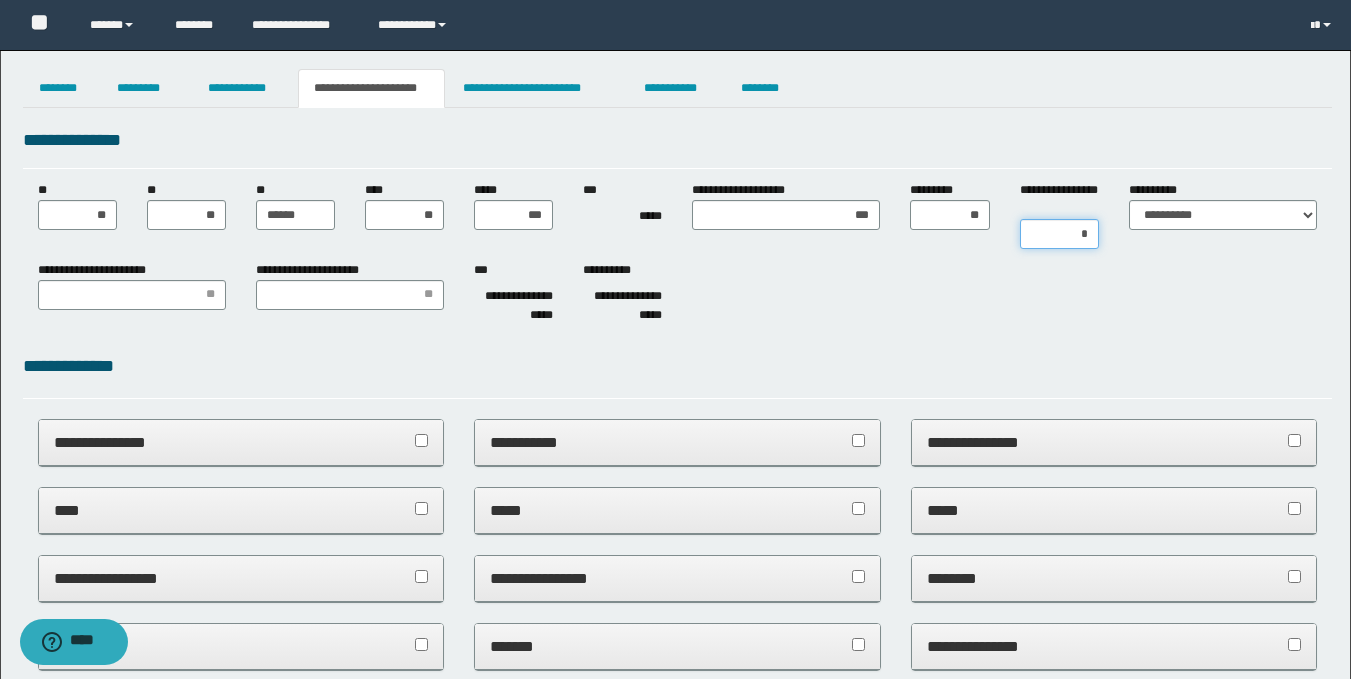 type on "**" 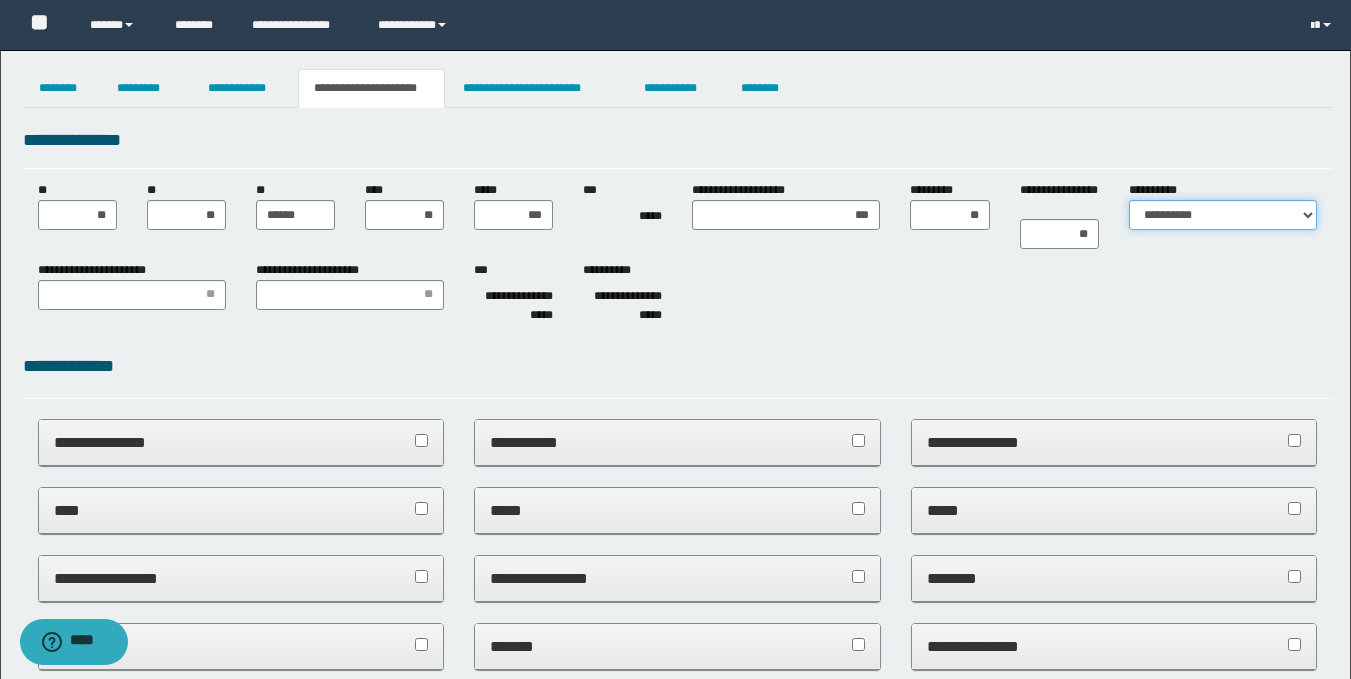 click on "**********" at bounding box center [1223, 215] 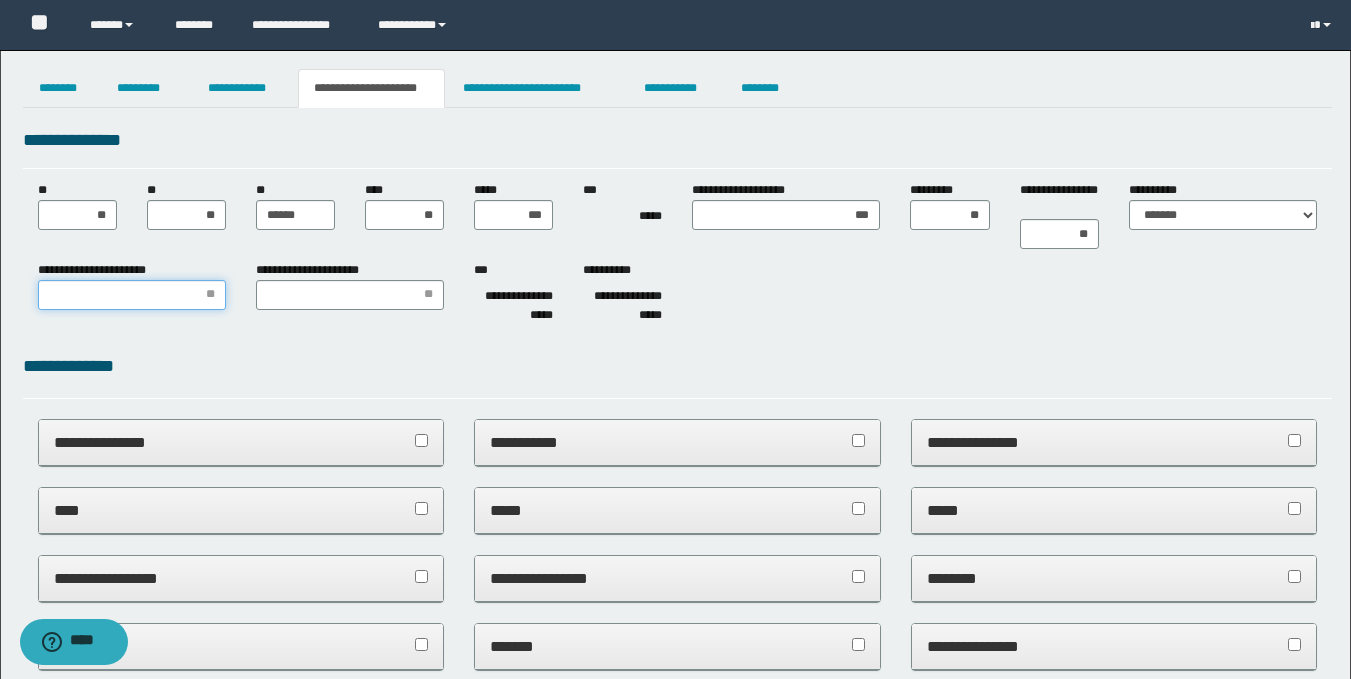 click on "**********" at bounding box center (132, 295) 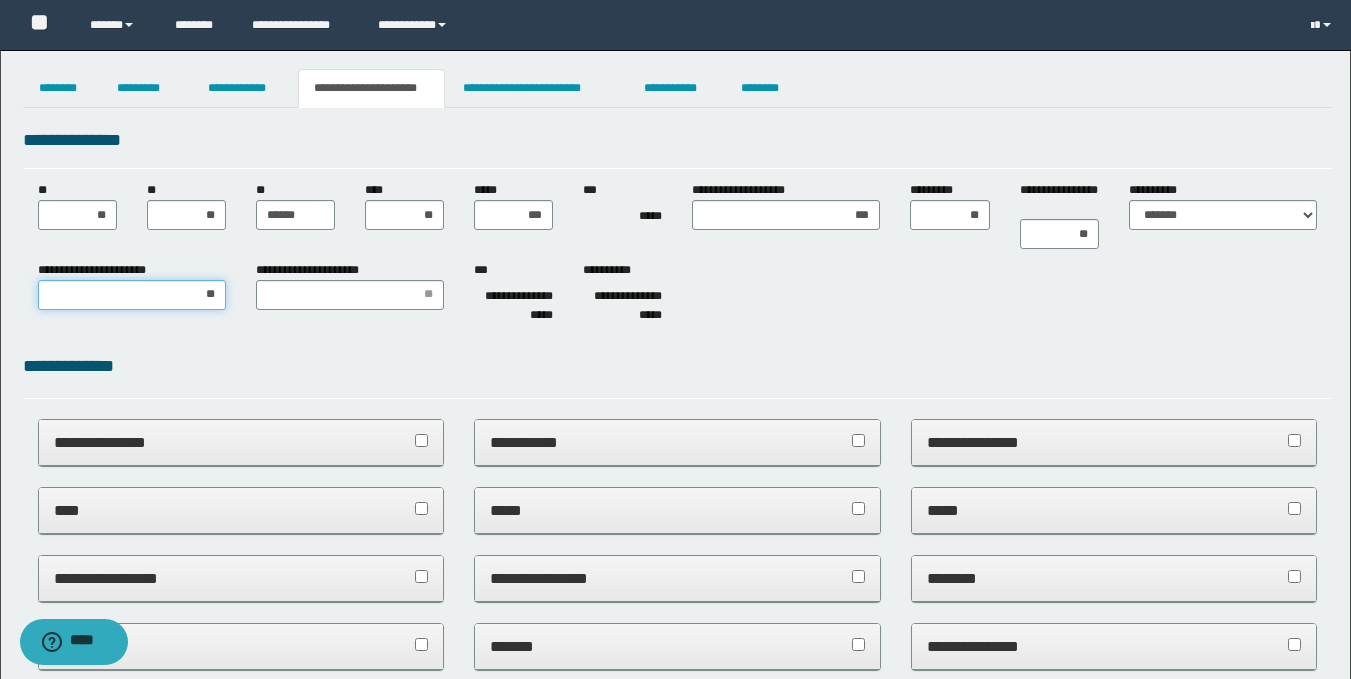 type on "***" 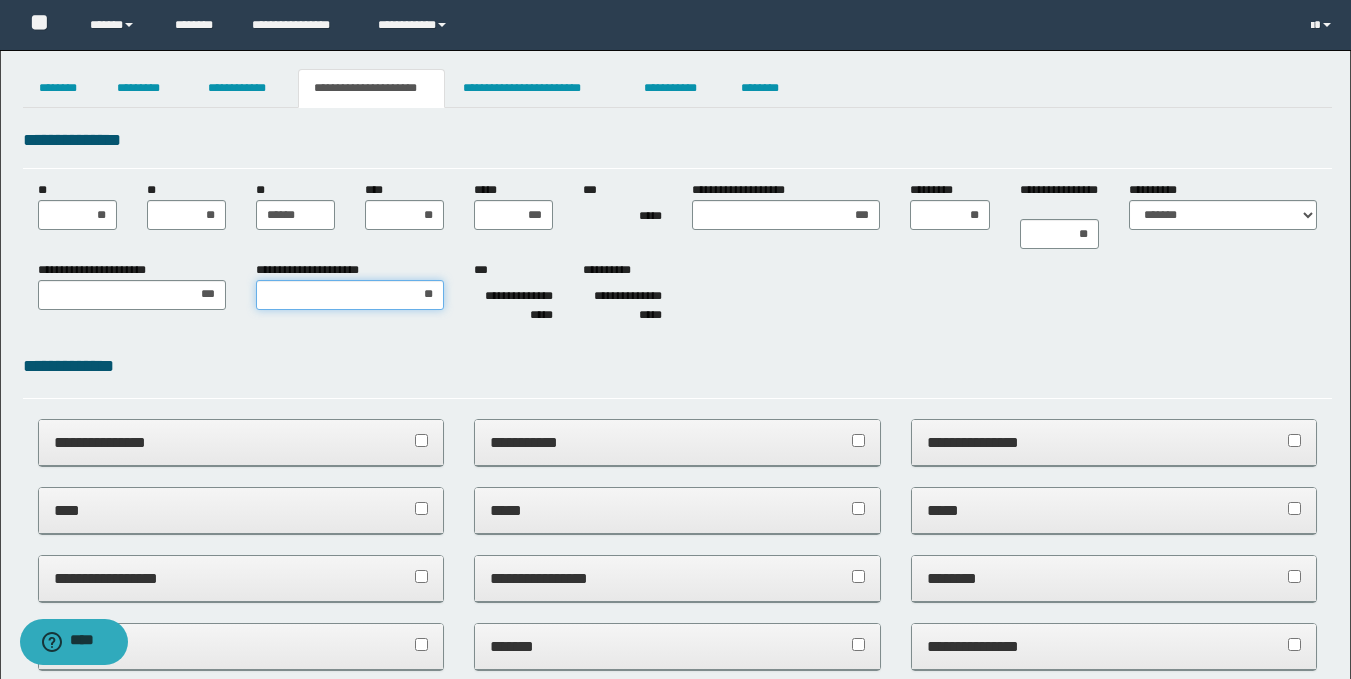 type on "***" 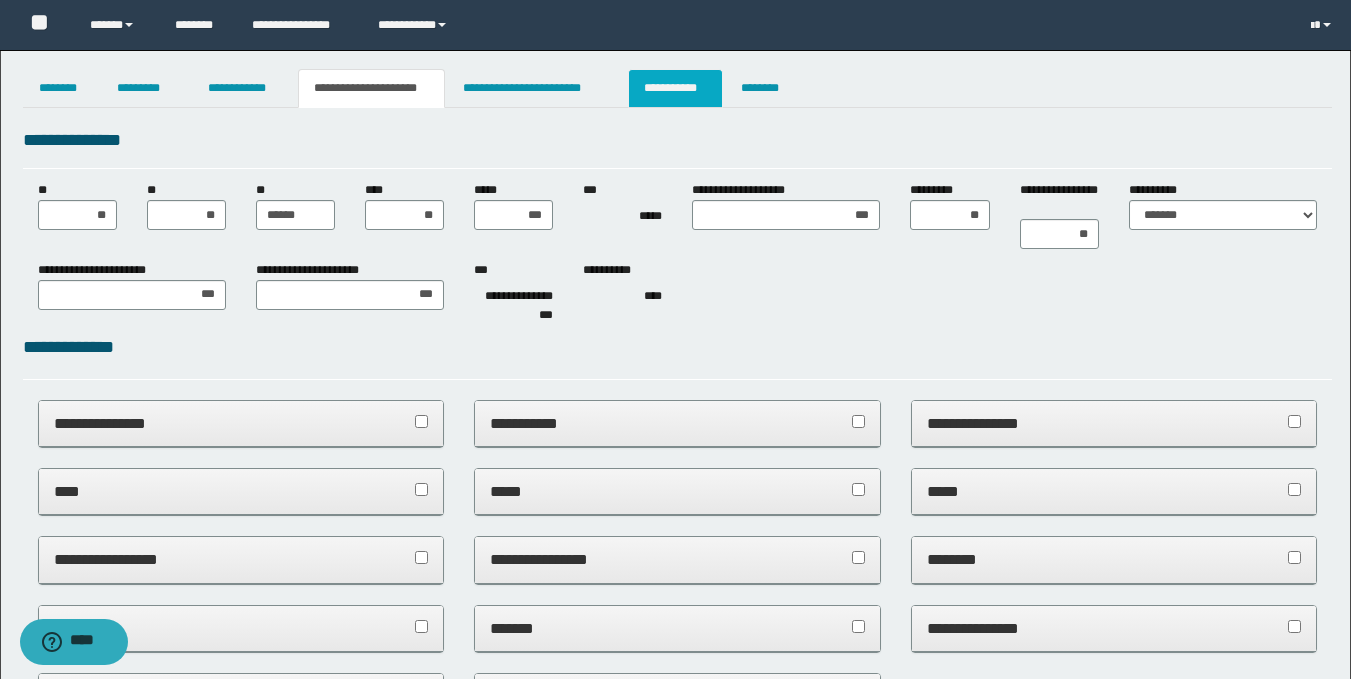 click on "**********" at bounding box center [675, 88] 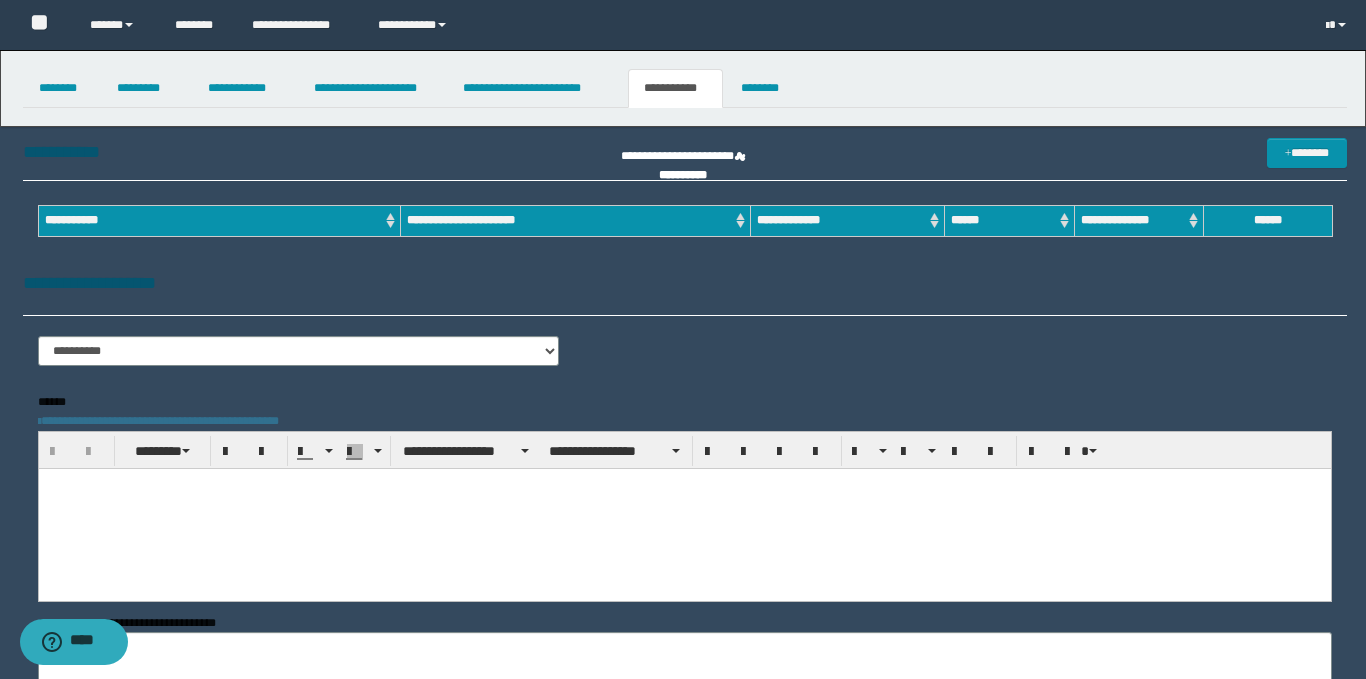 scroll, scrollTop: 0, scrollLeft: 0, axis: both 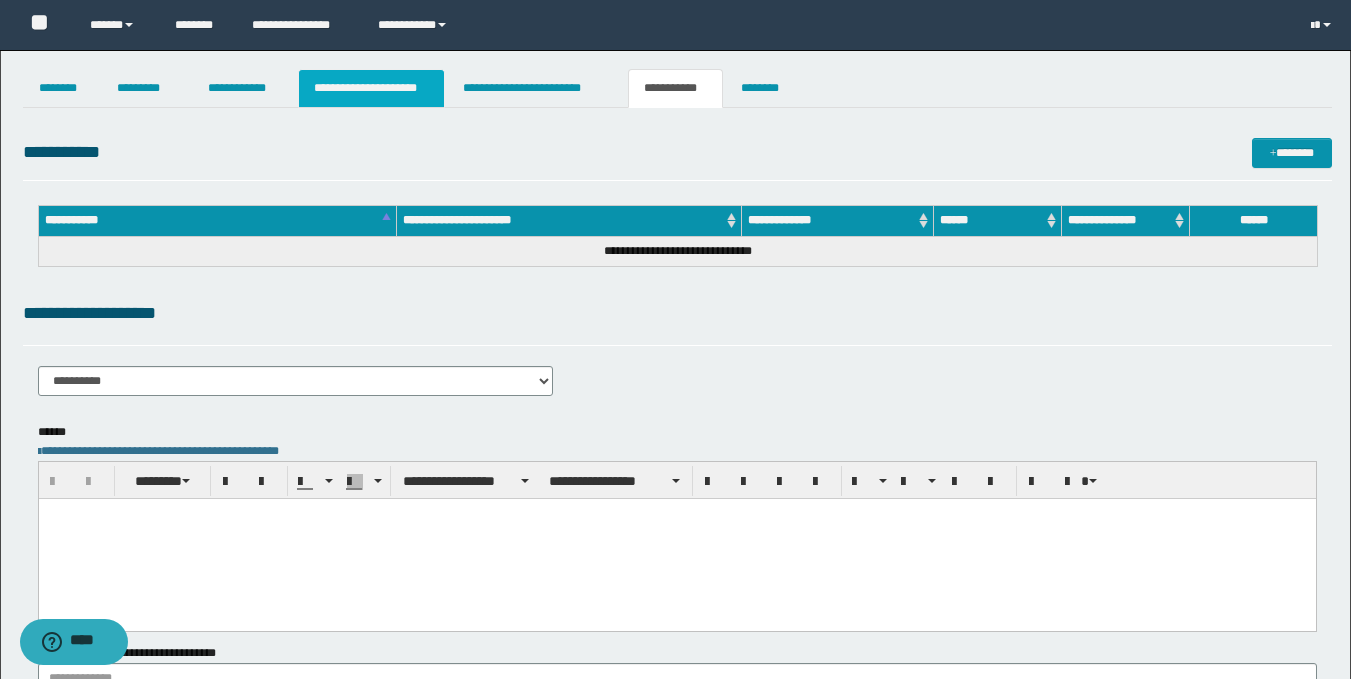 click on "**********" at bounding box center [371, 88] 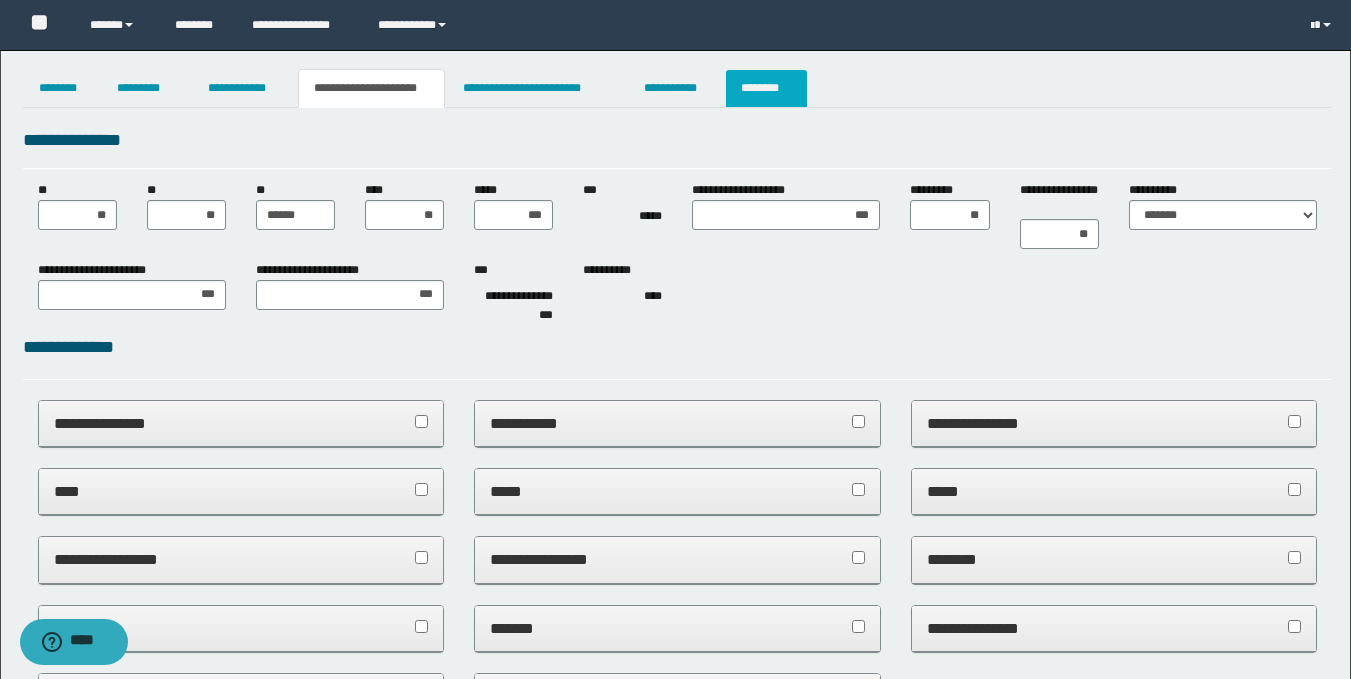click on "********" at bounding box center (766, 88) 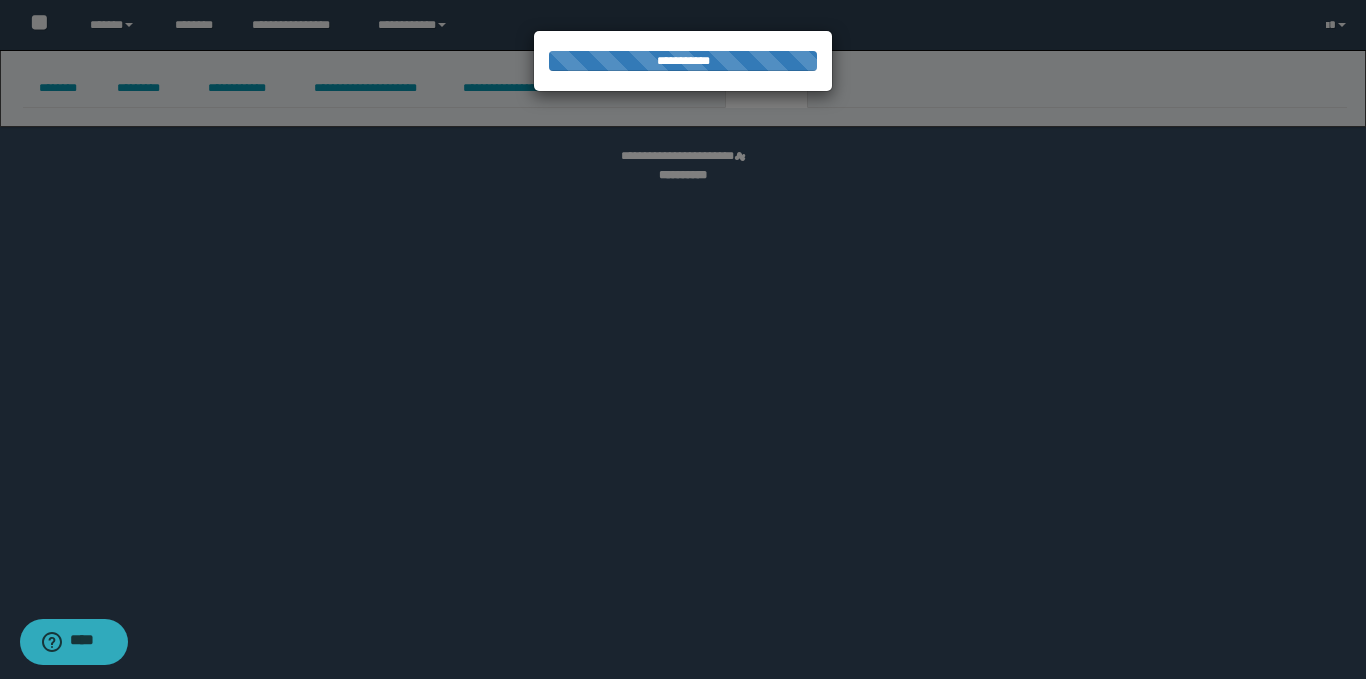 select 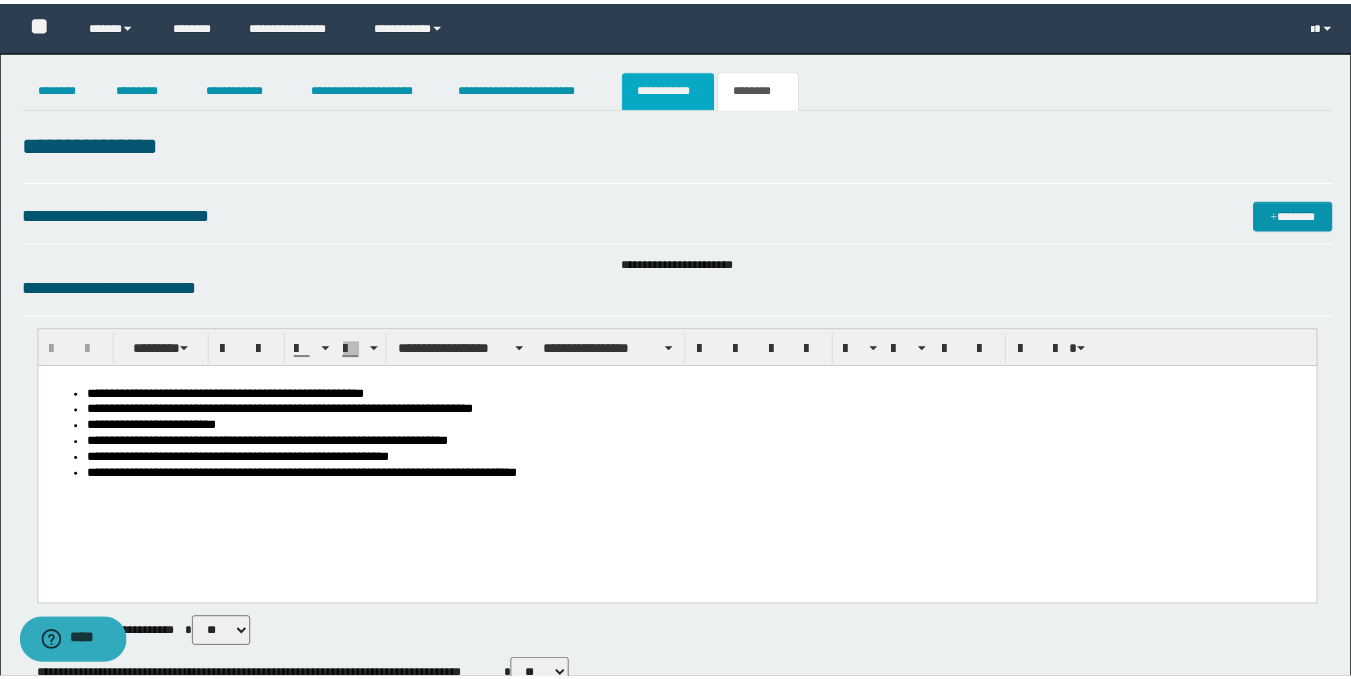 scroll, scrollTop: 0, scrollLeft: 0, axis: both 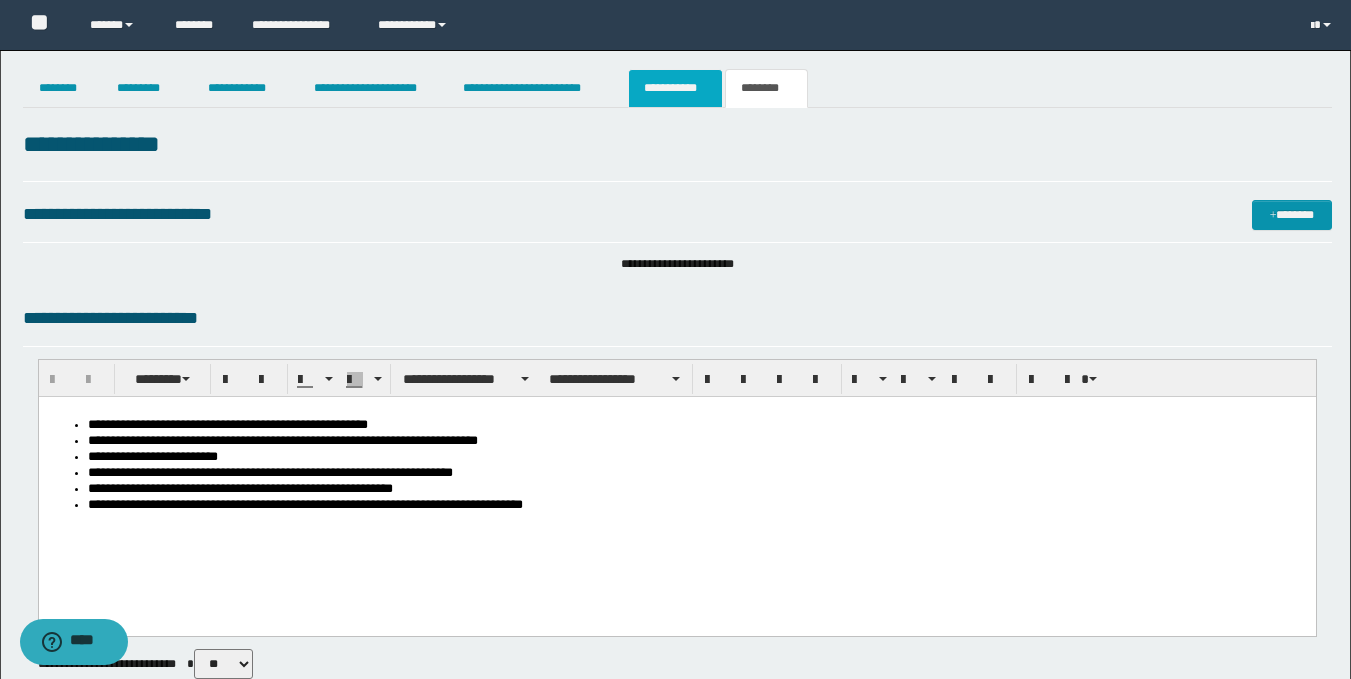 click on "**********" at bounding box center [675, 88] 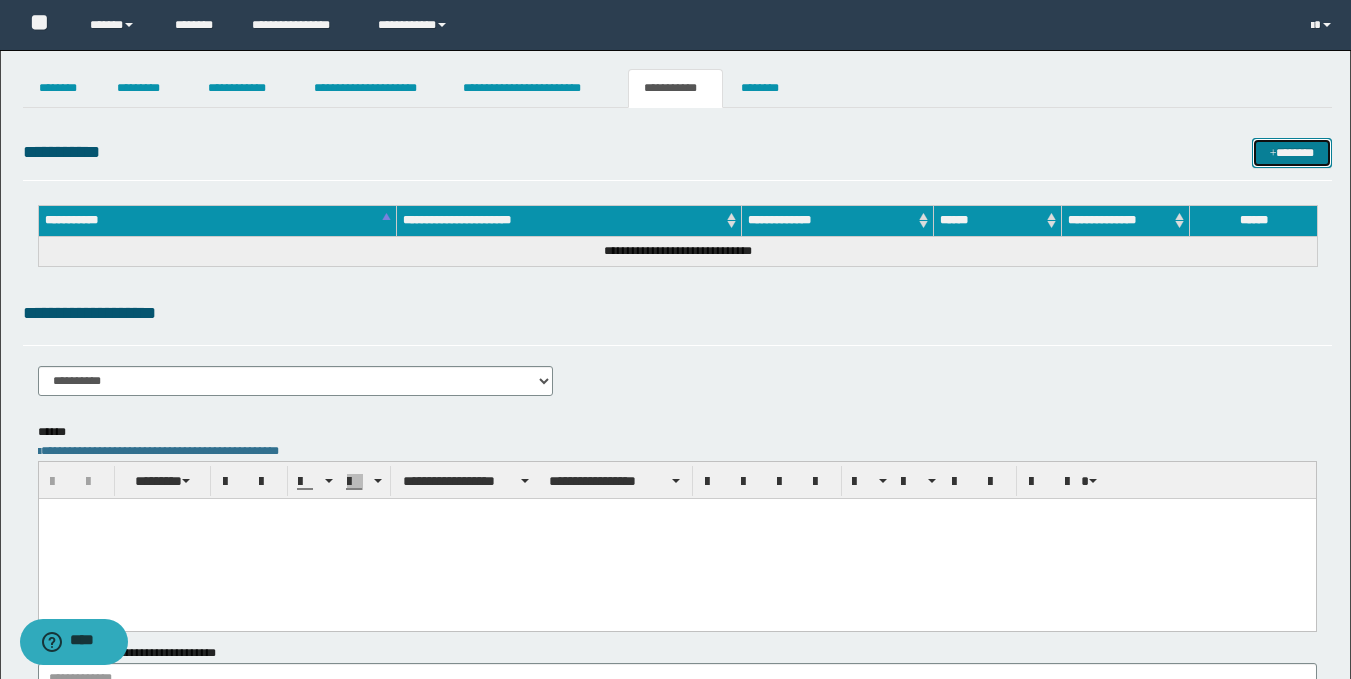 click on "*******" at bounding box center [1292, 153] 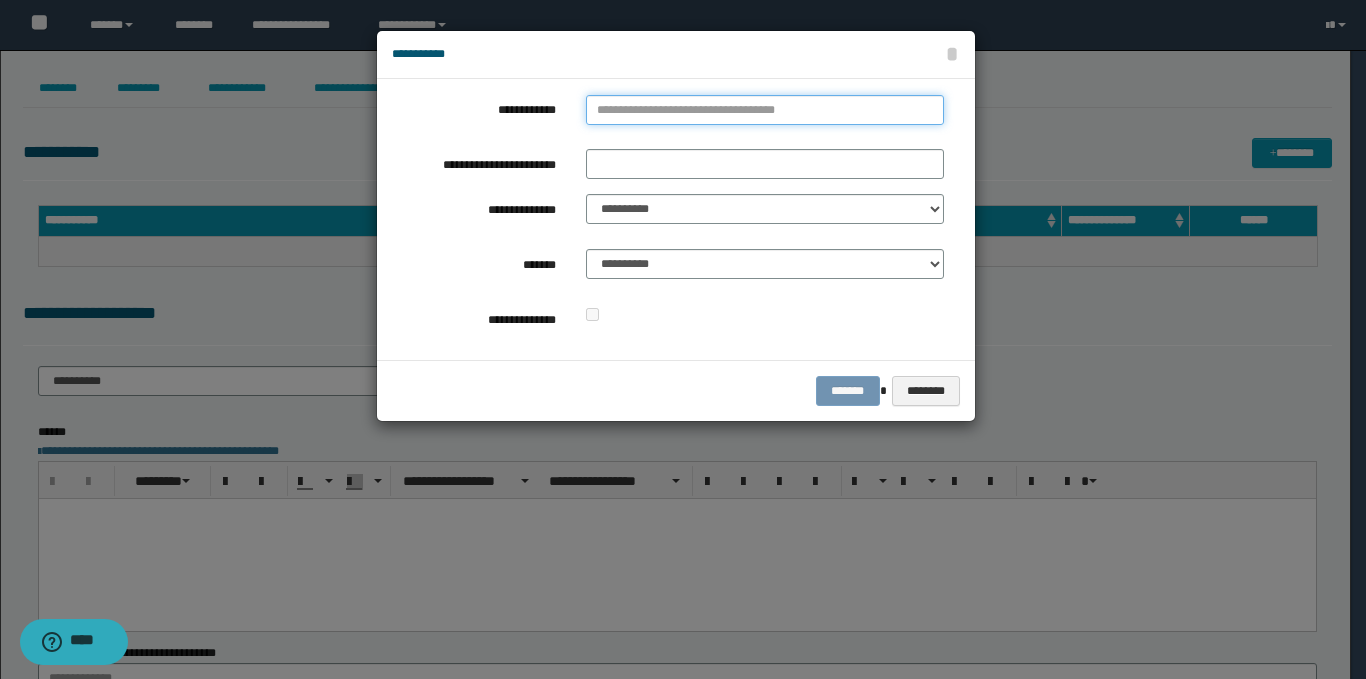 click on "**********" at bounding box center [765, 110] 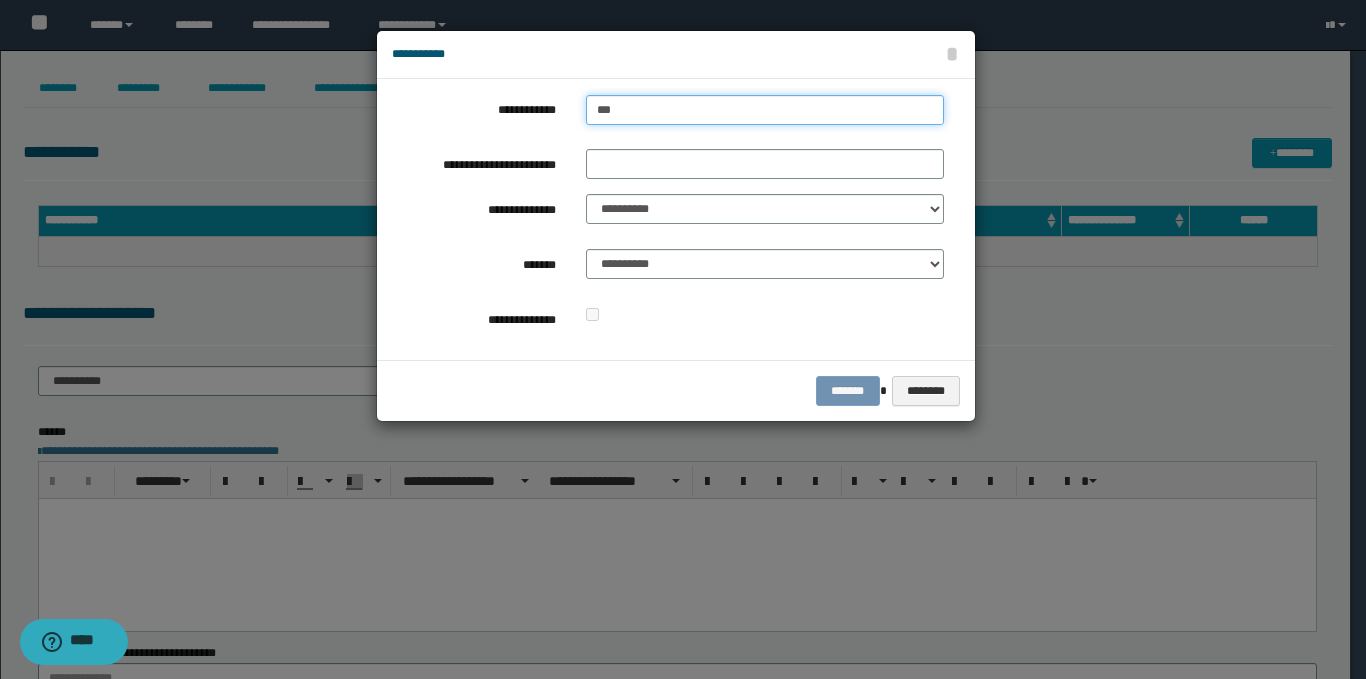 type on "****" 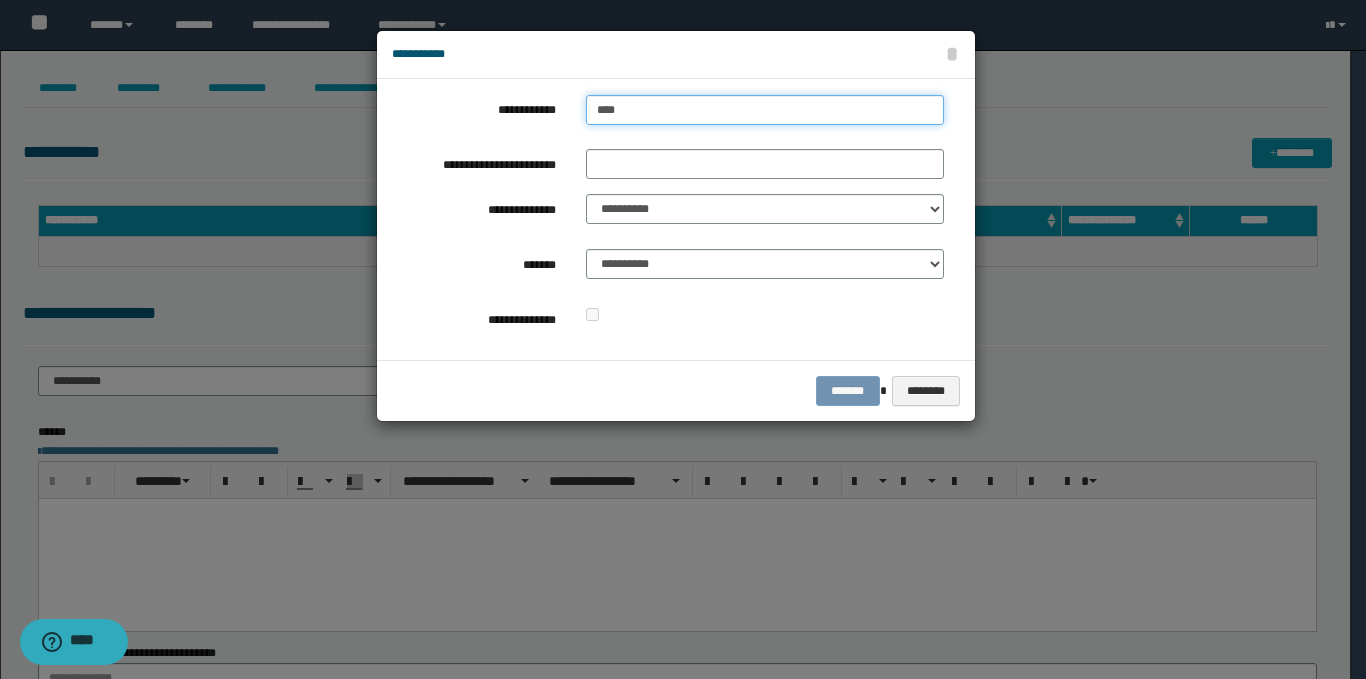 type on "****" 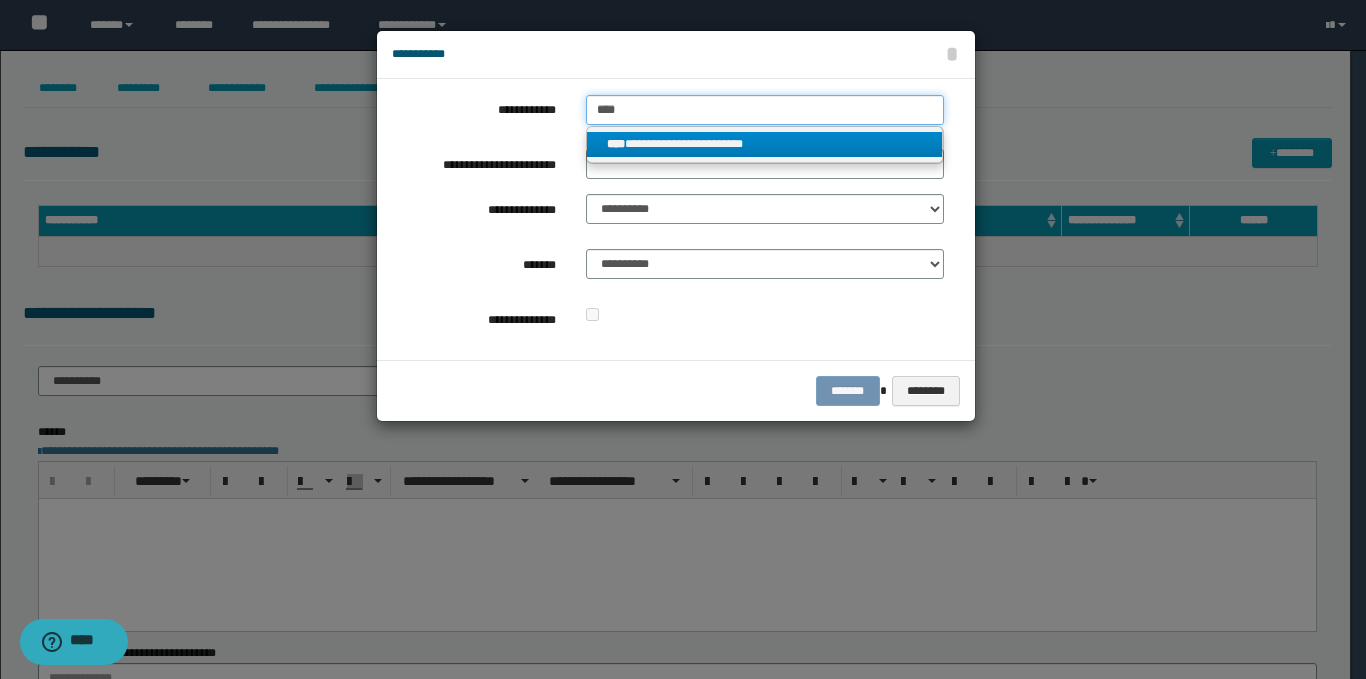 type on "****" 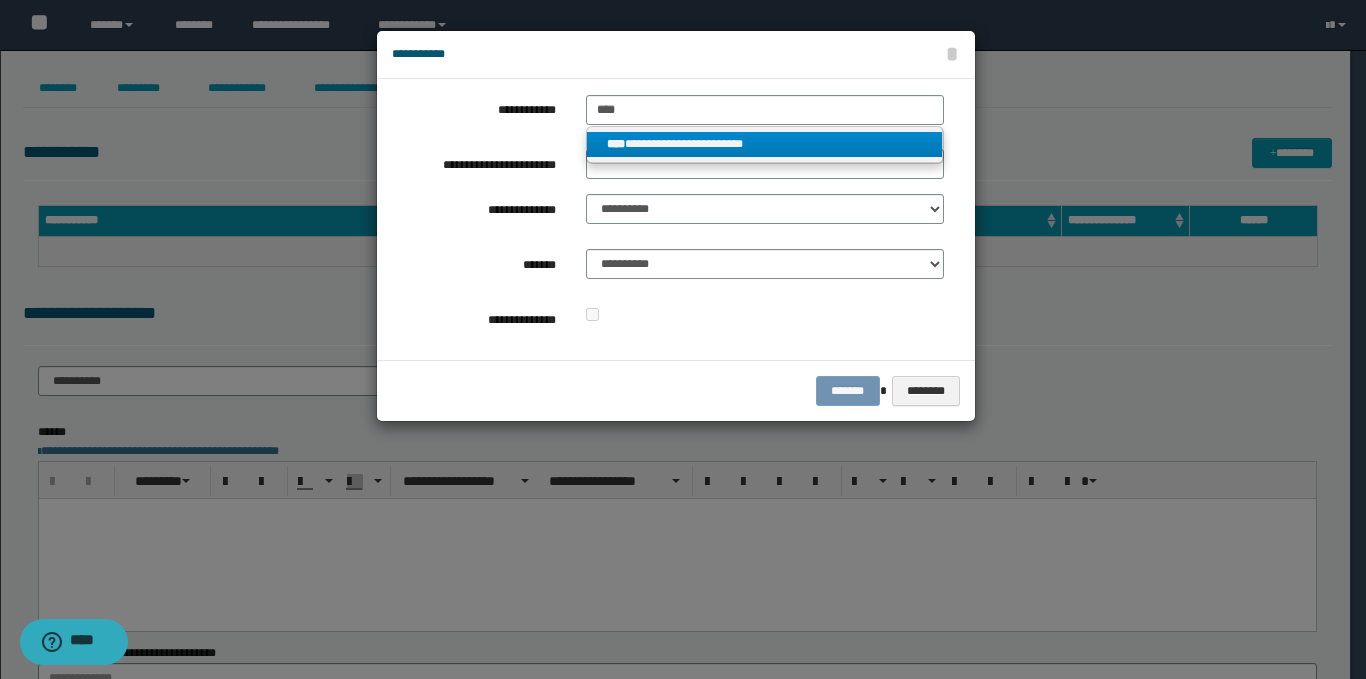 click on "**********" at bounding box center [765, 144] 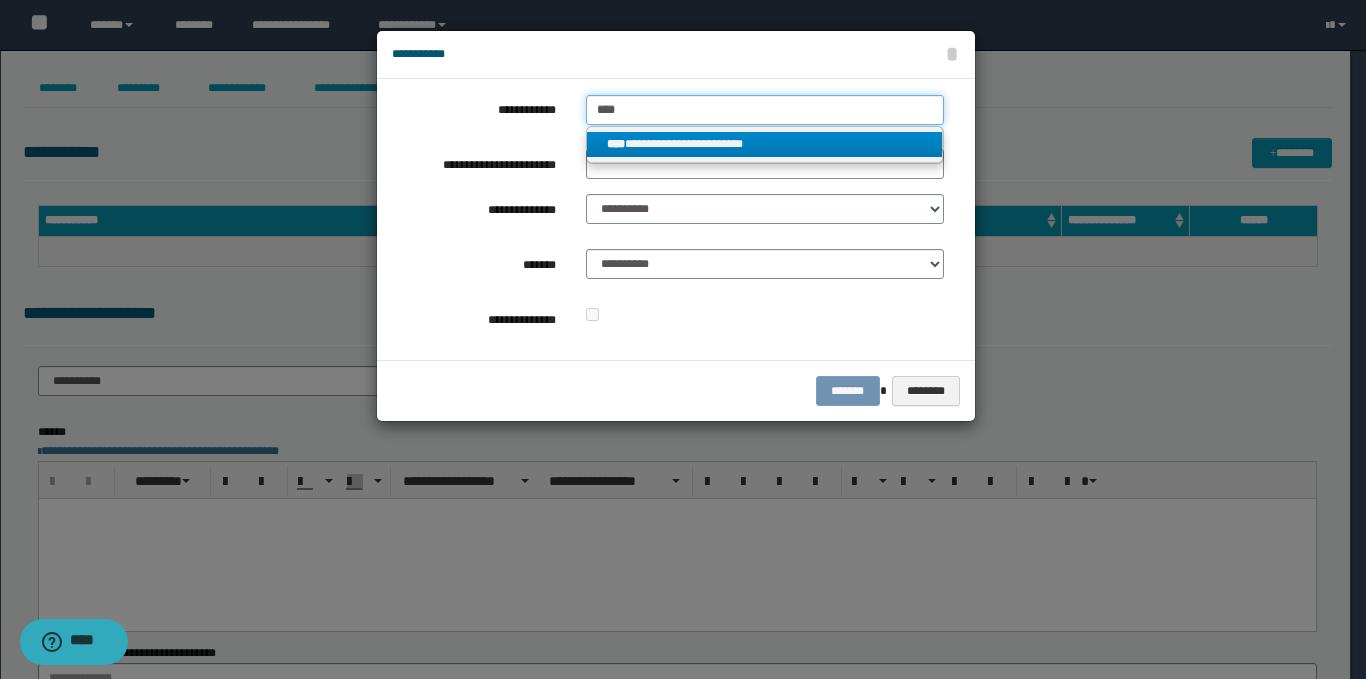type 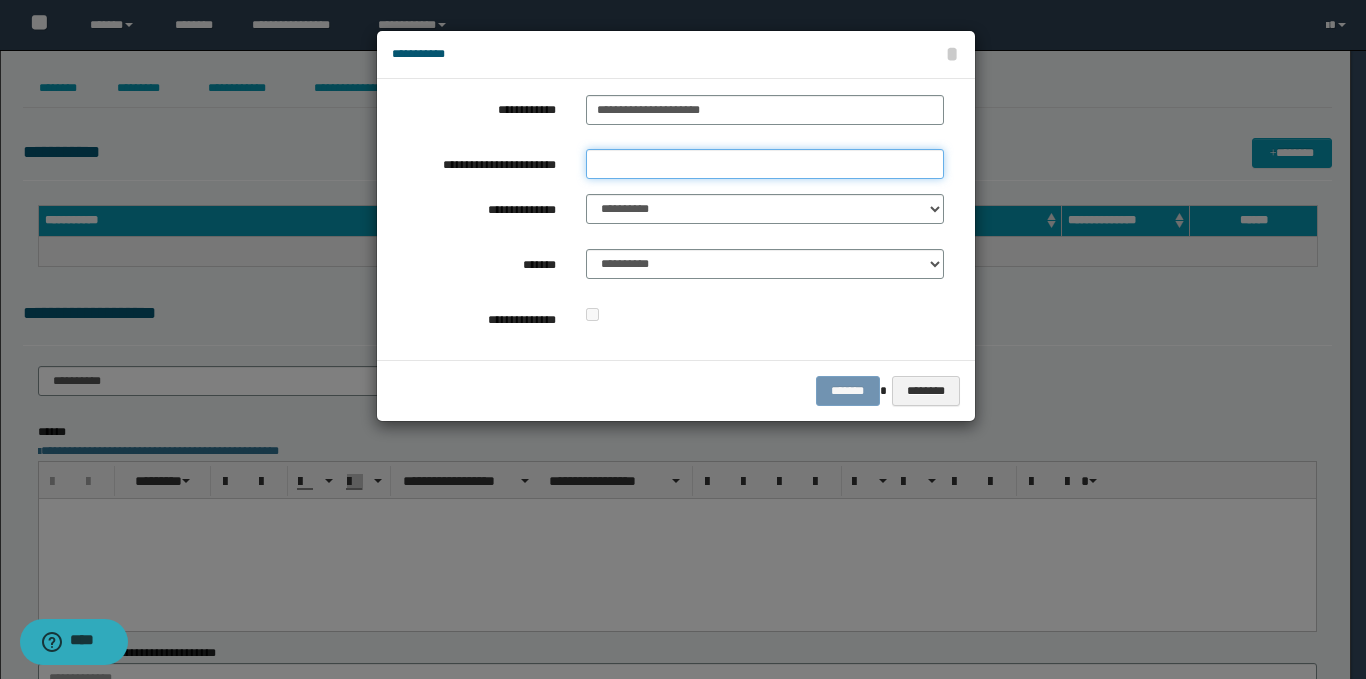 click on "**********" at bounding box center (765, 164) 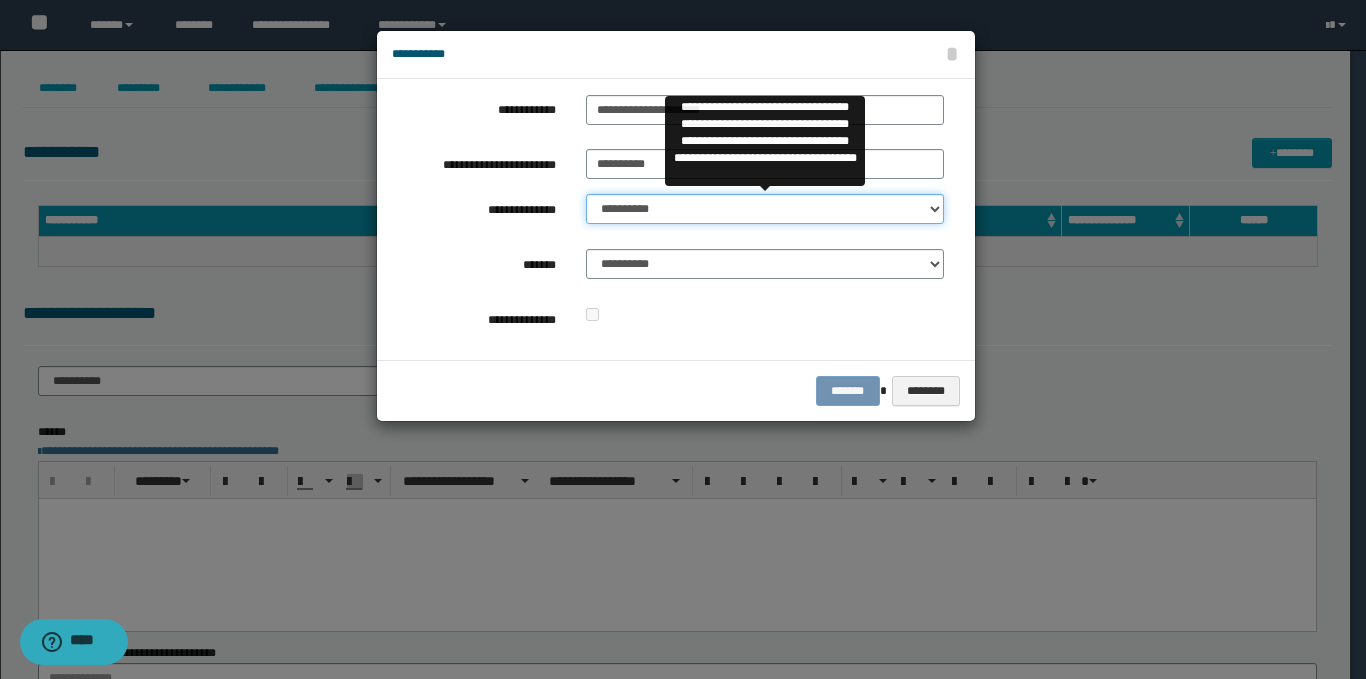 click on "**********" at bounding box center (765, 209) 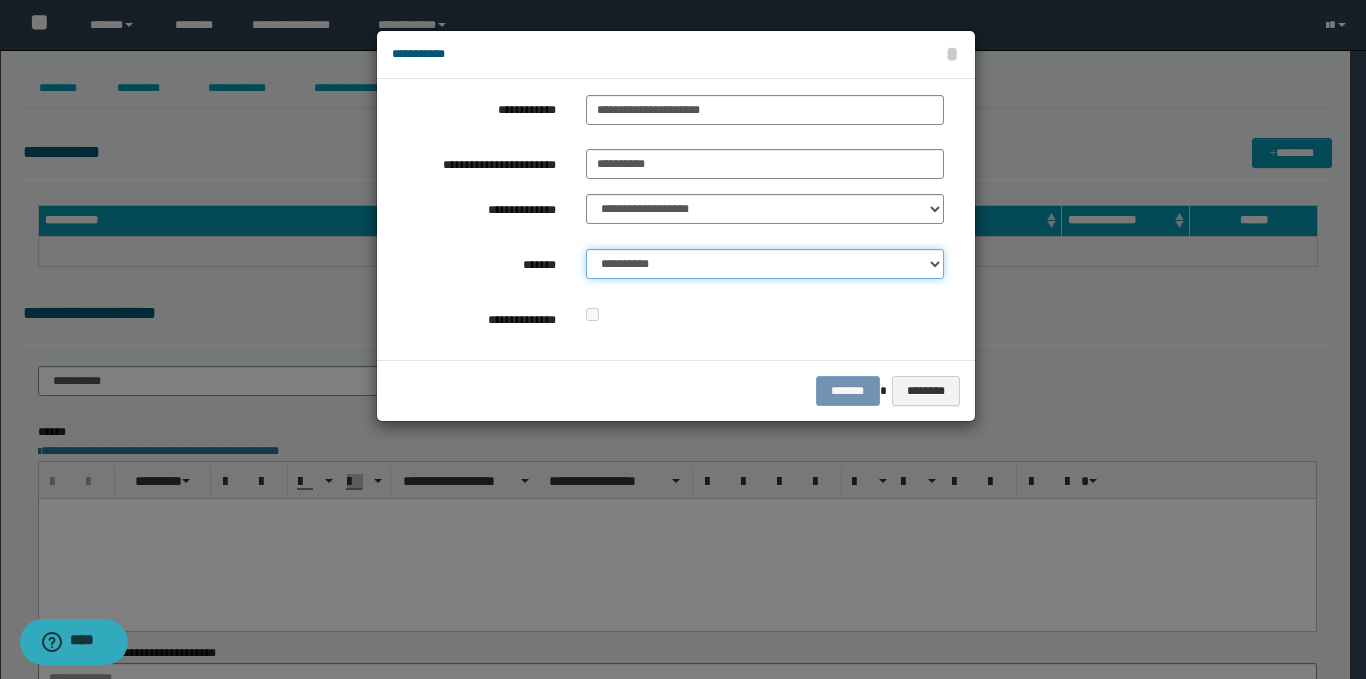 click on "**********" at bounding box center (765, 264) 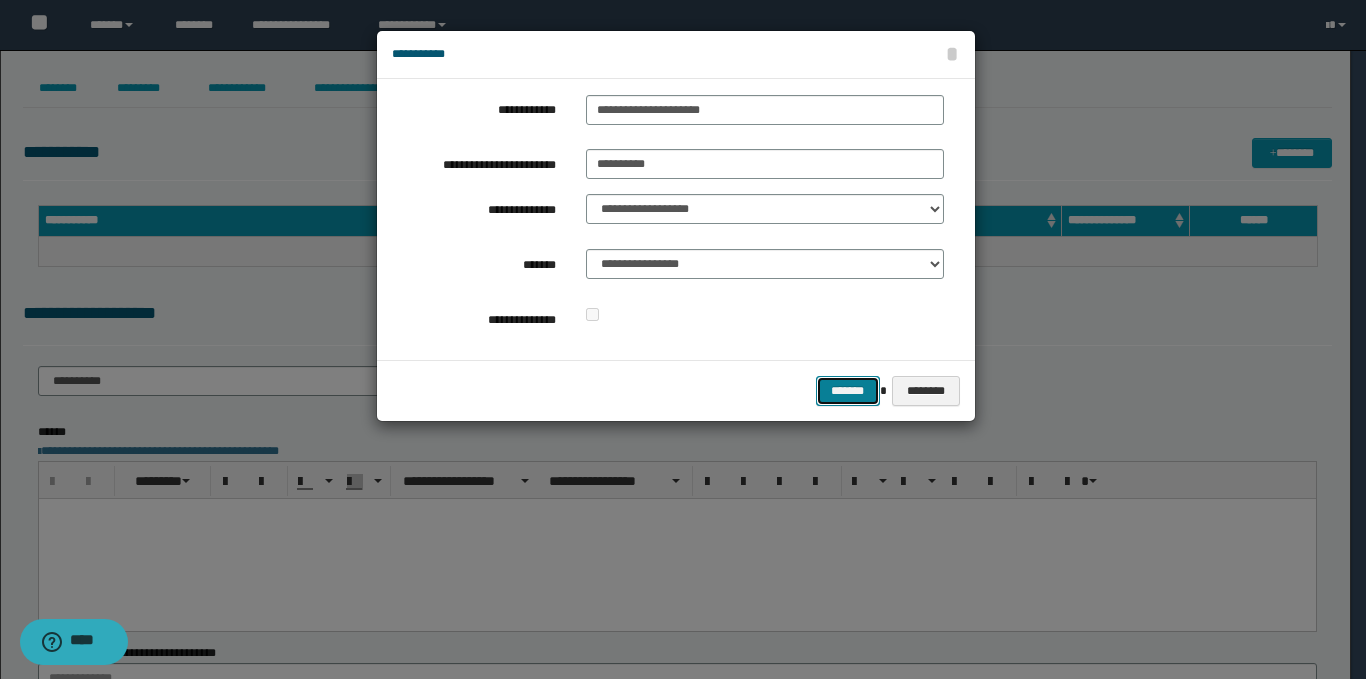 click on "*******" at bounding box center (848, 391) 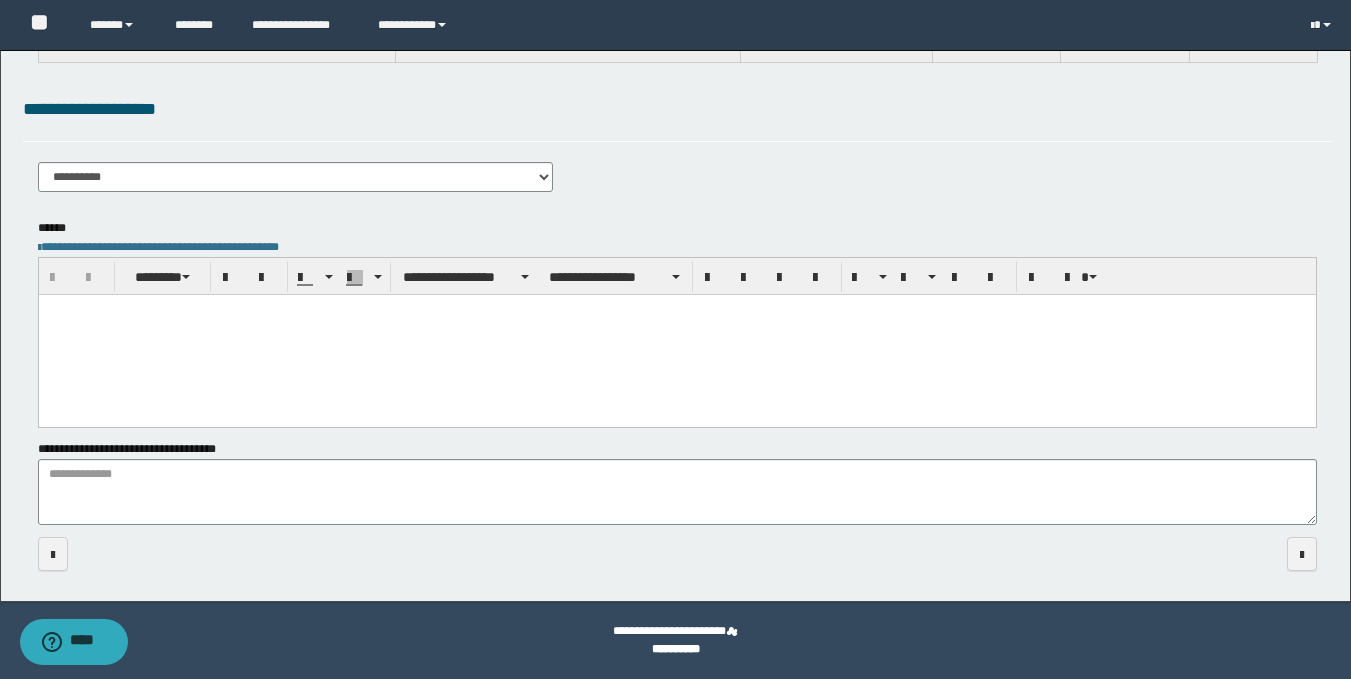 scroll, scrollTop: 0, scrollLeft: 0, axis: both 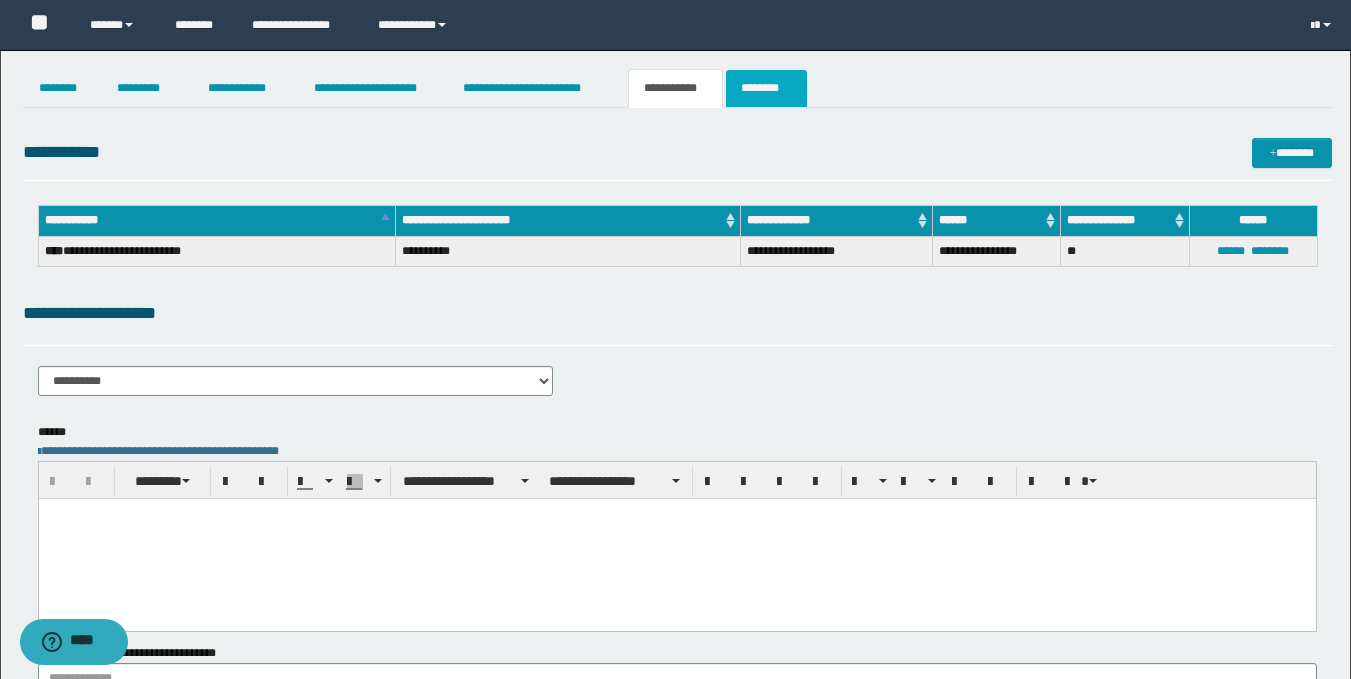 click on "********" at bounding box center (766, 88) 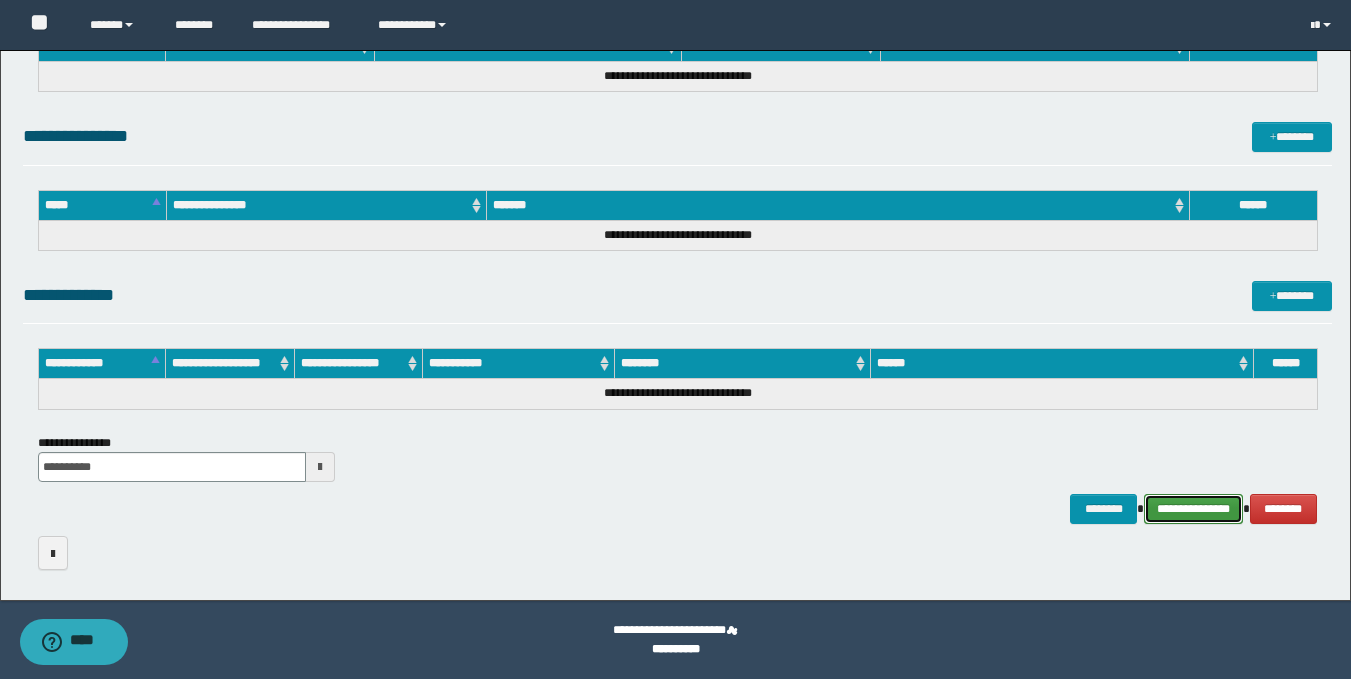 click on "**********" at bounding box center [1193, 509] 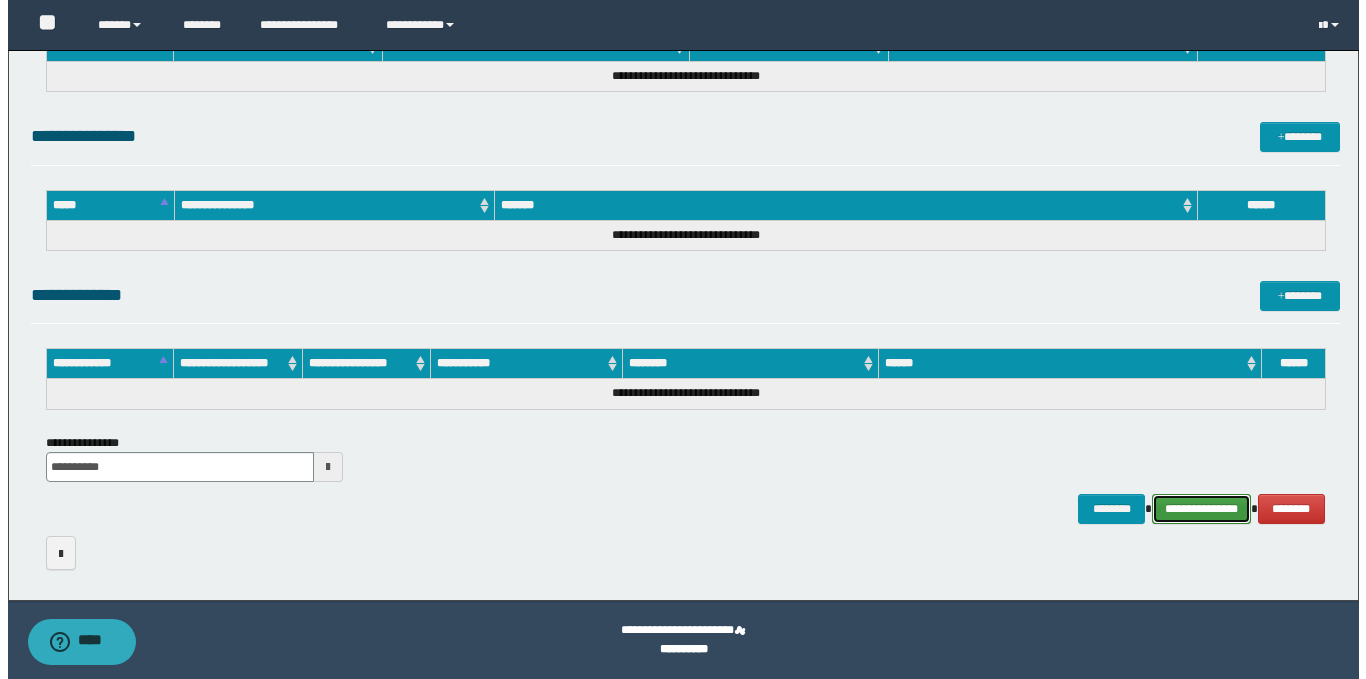 scroll, scrollTop: 952, scrollLeft: 0, axis: vertical 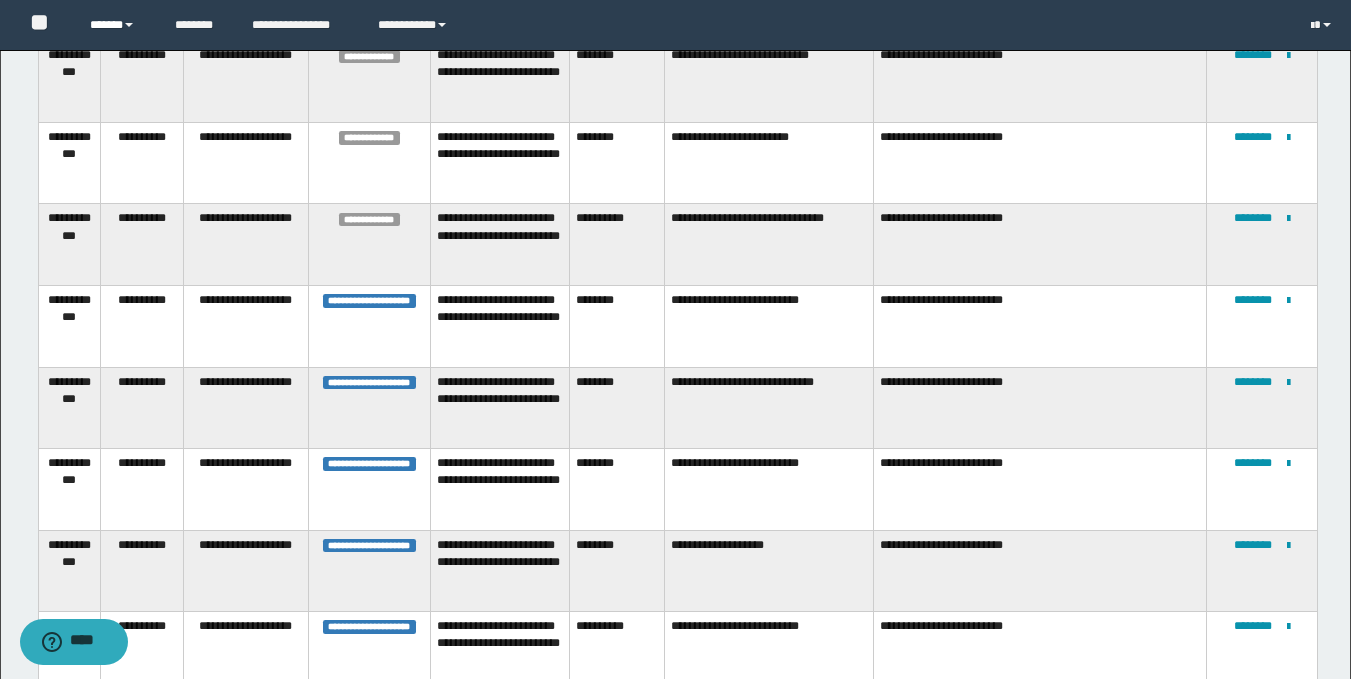 click on "******" at bounding box center [117, 25] 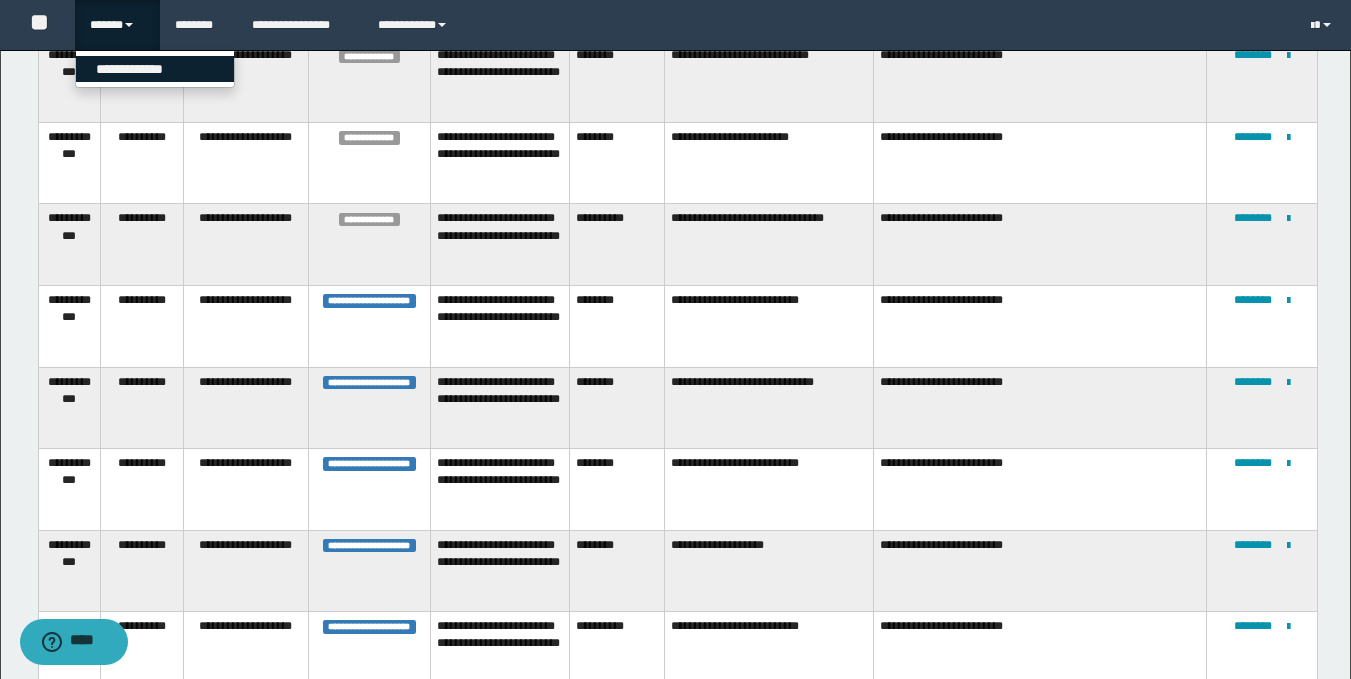 click on "**********" at bounding box center (155, 69) 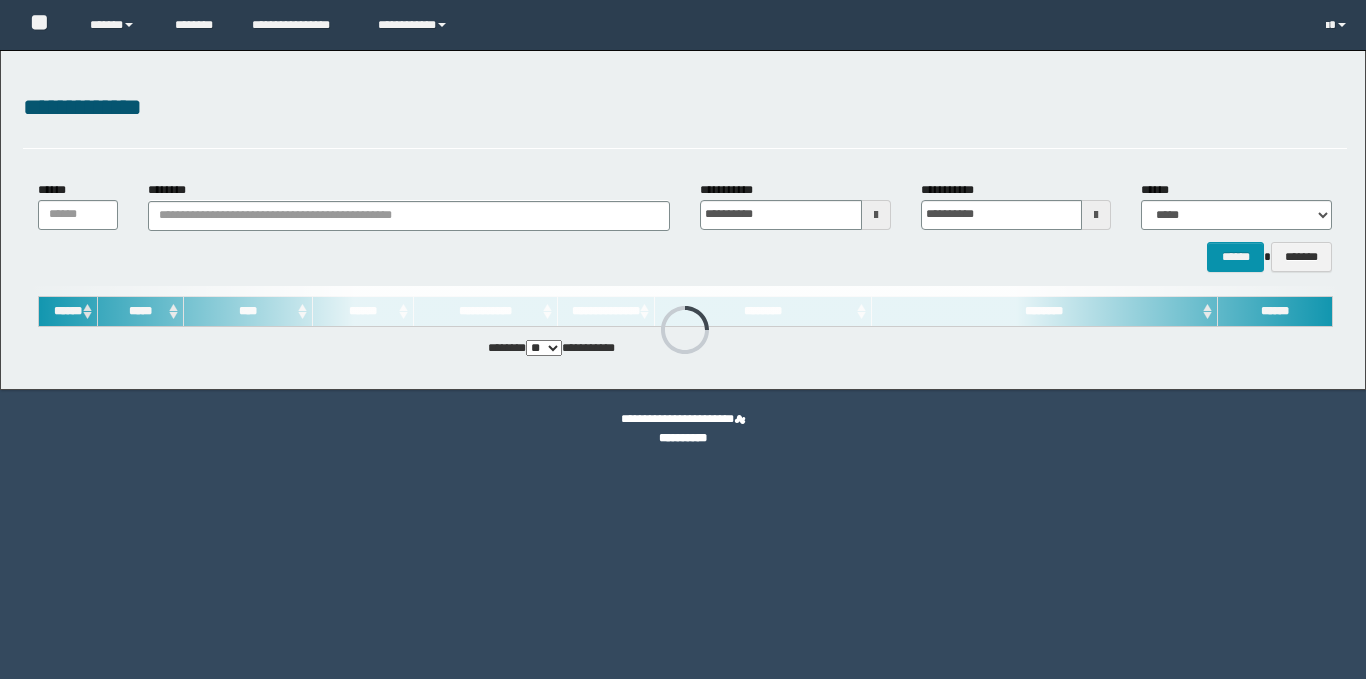 scroll, scrollTop: 0, scrollLeft: 0, axis: both 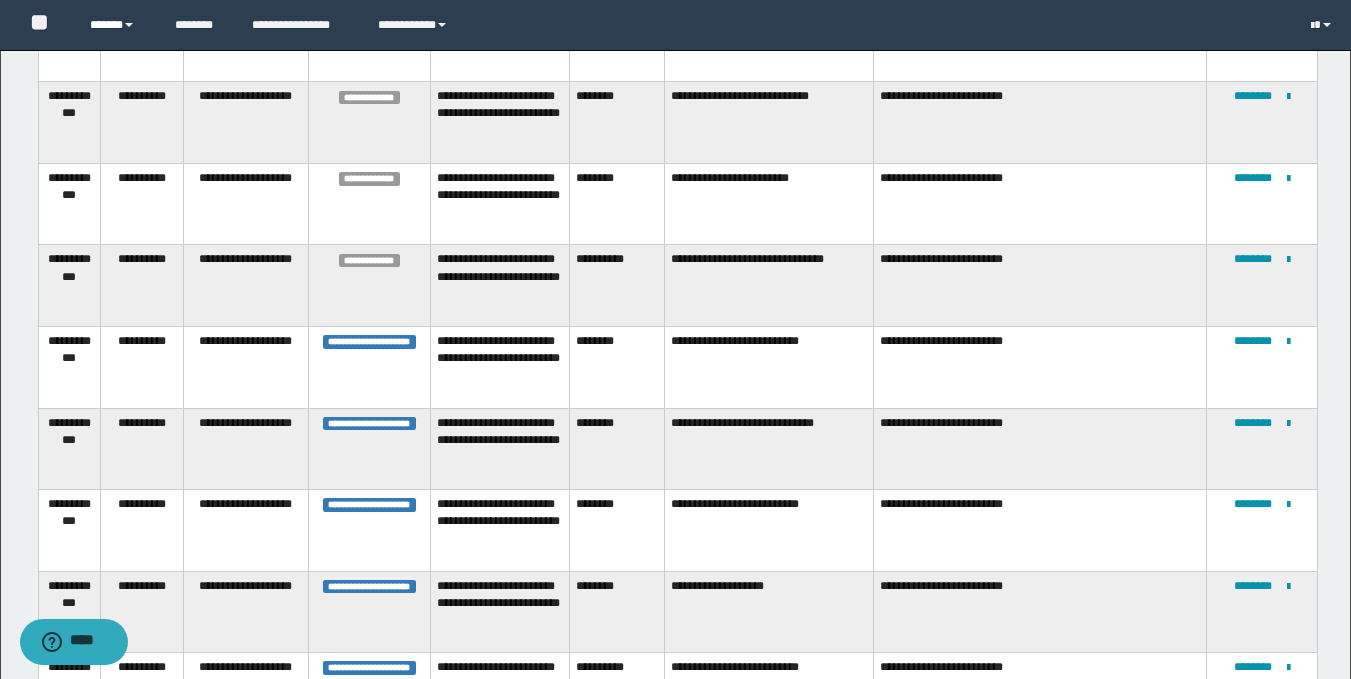 click on "******" at bounding box center [117, 25] 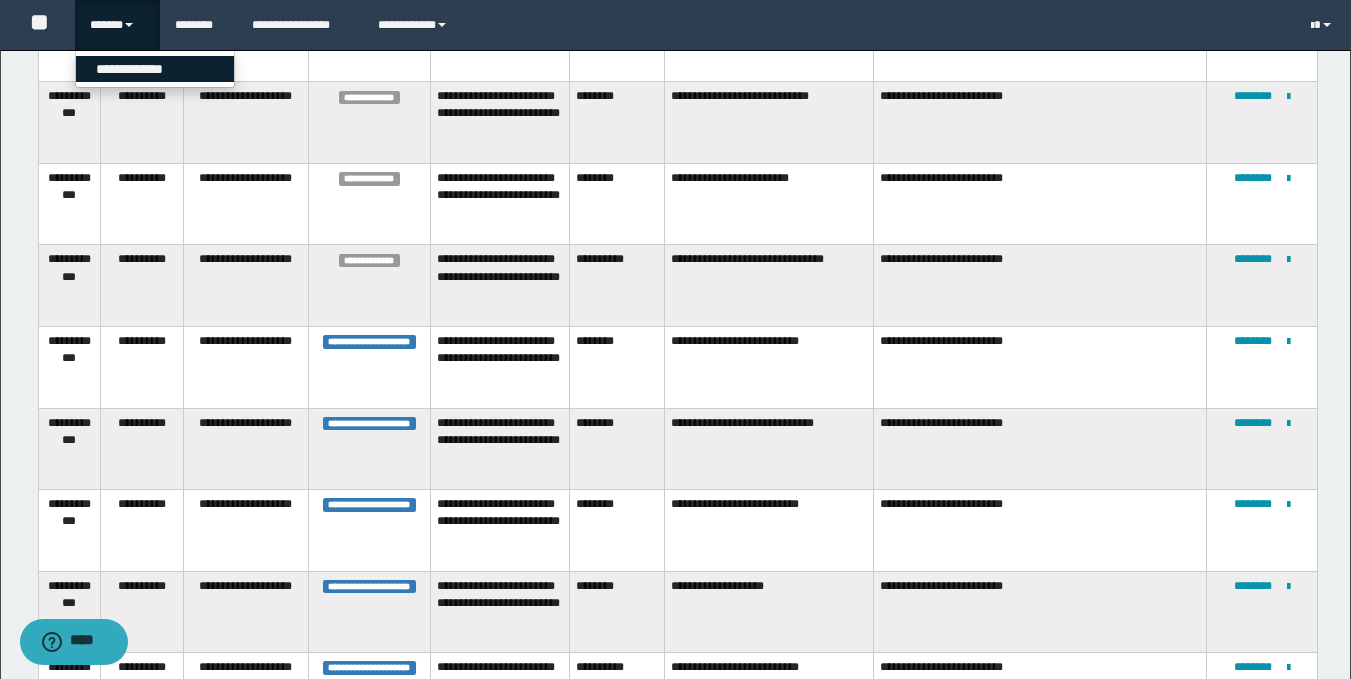 click on "**********" at bounding box center (155, 69) 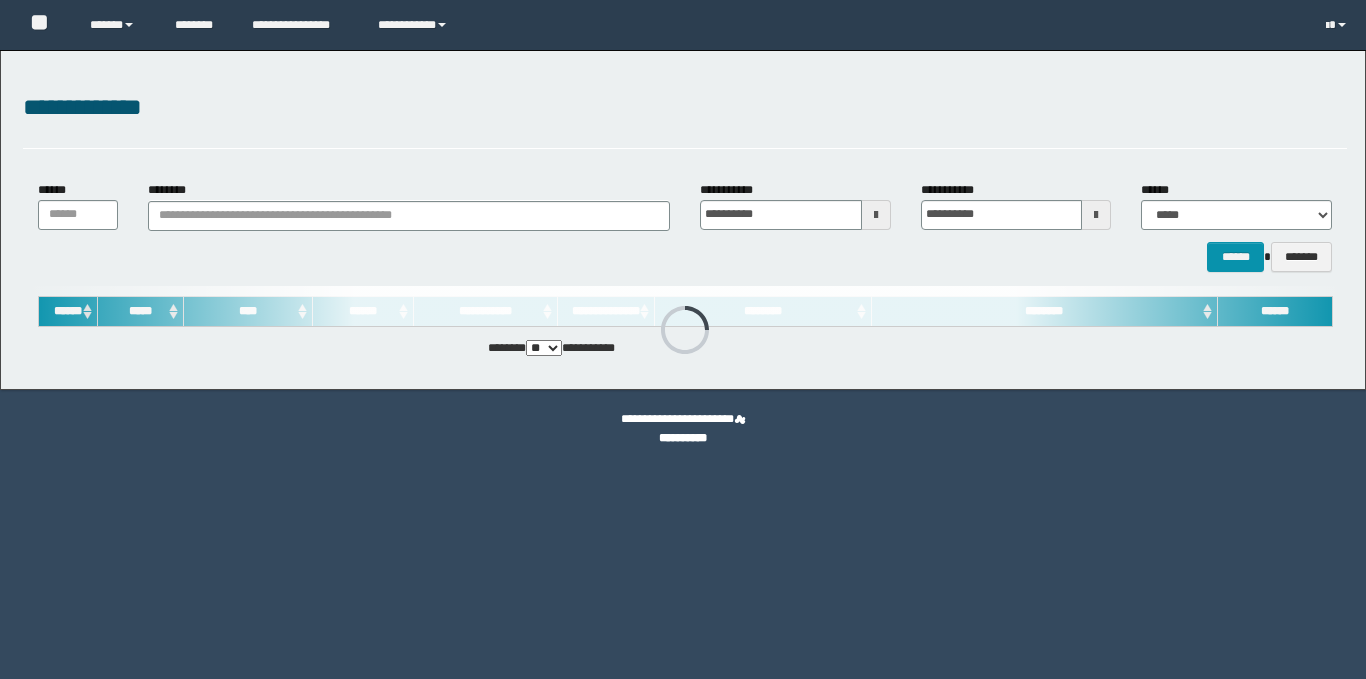 scroll, scrollTop: 0, scrollLeft: 0, axis: both 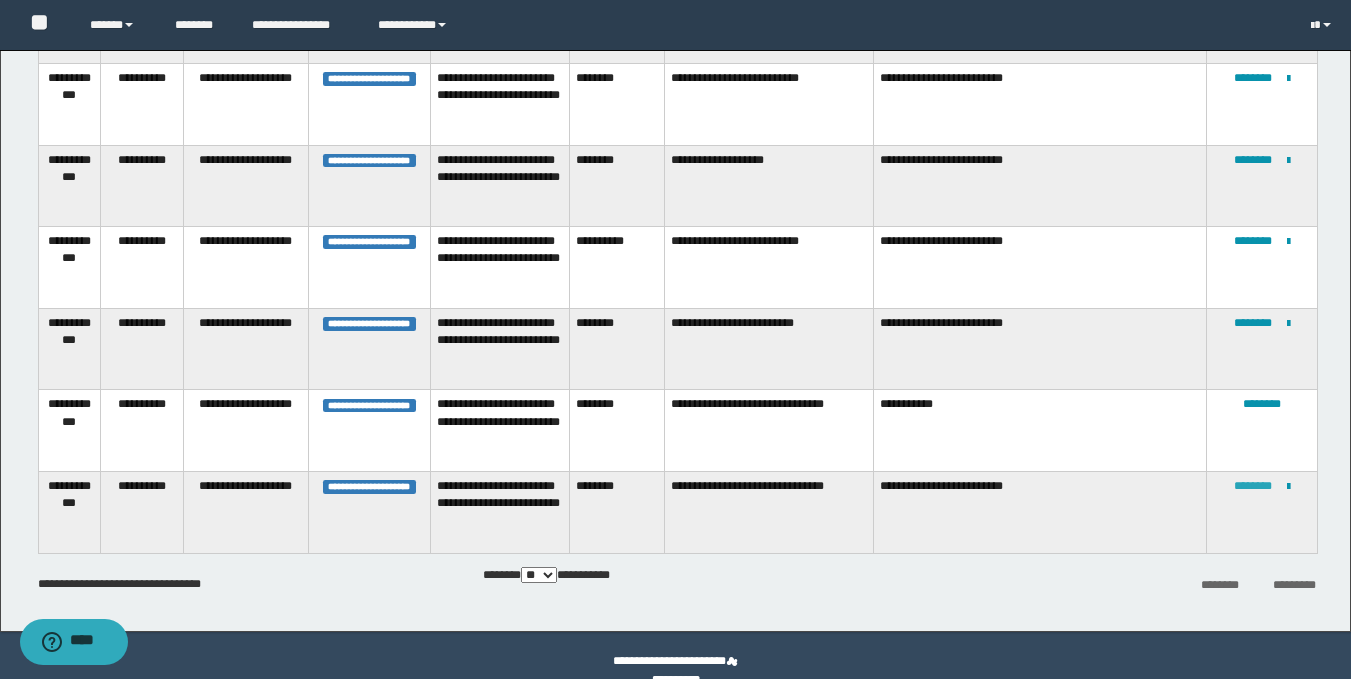 click on "********" at bounding box center [1253, 486] 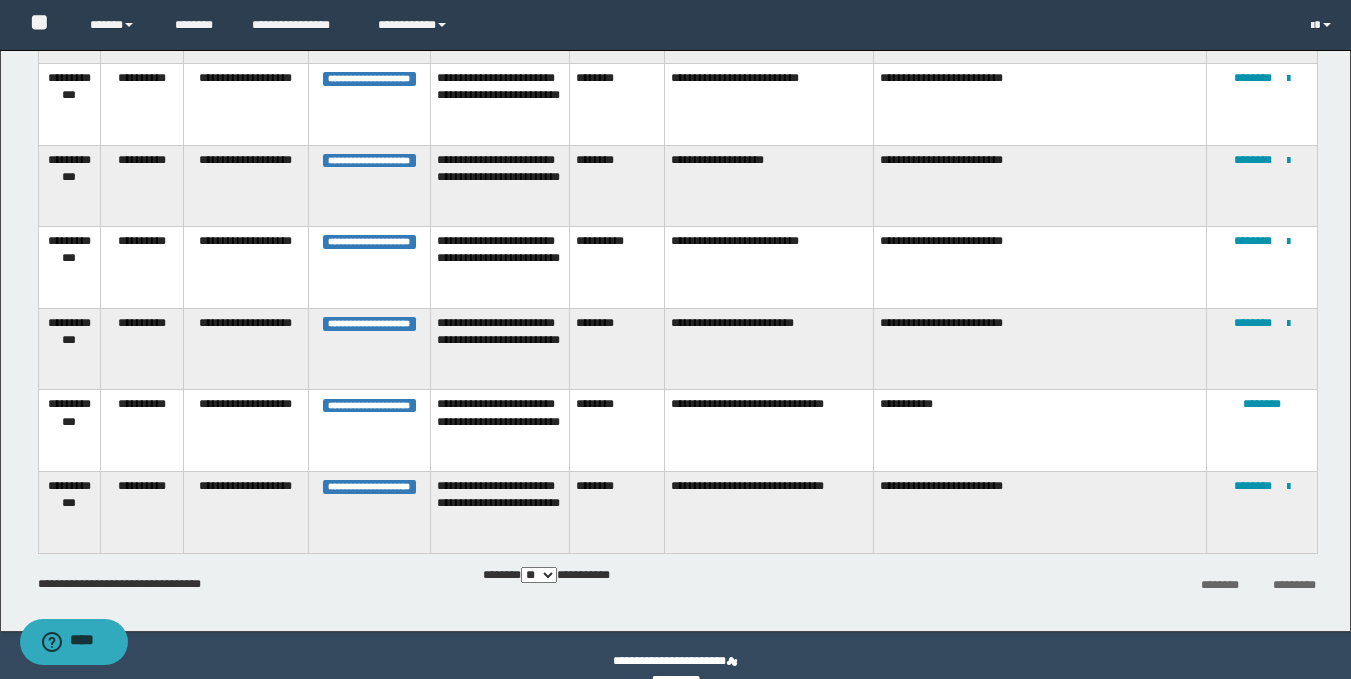 scroll, scrollTop: 0, scrollLeft: 0, axis: both 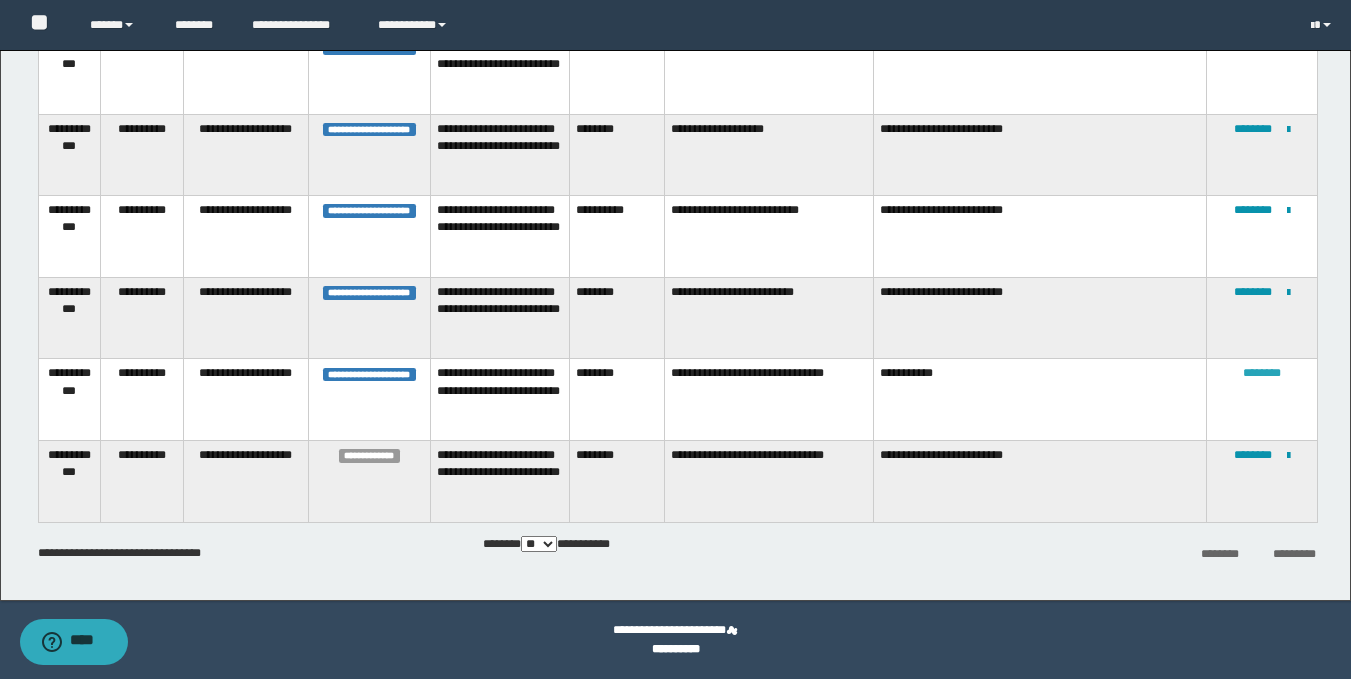 click on "********" at bounding box center [1262, 373] 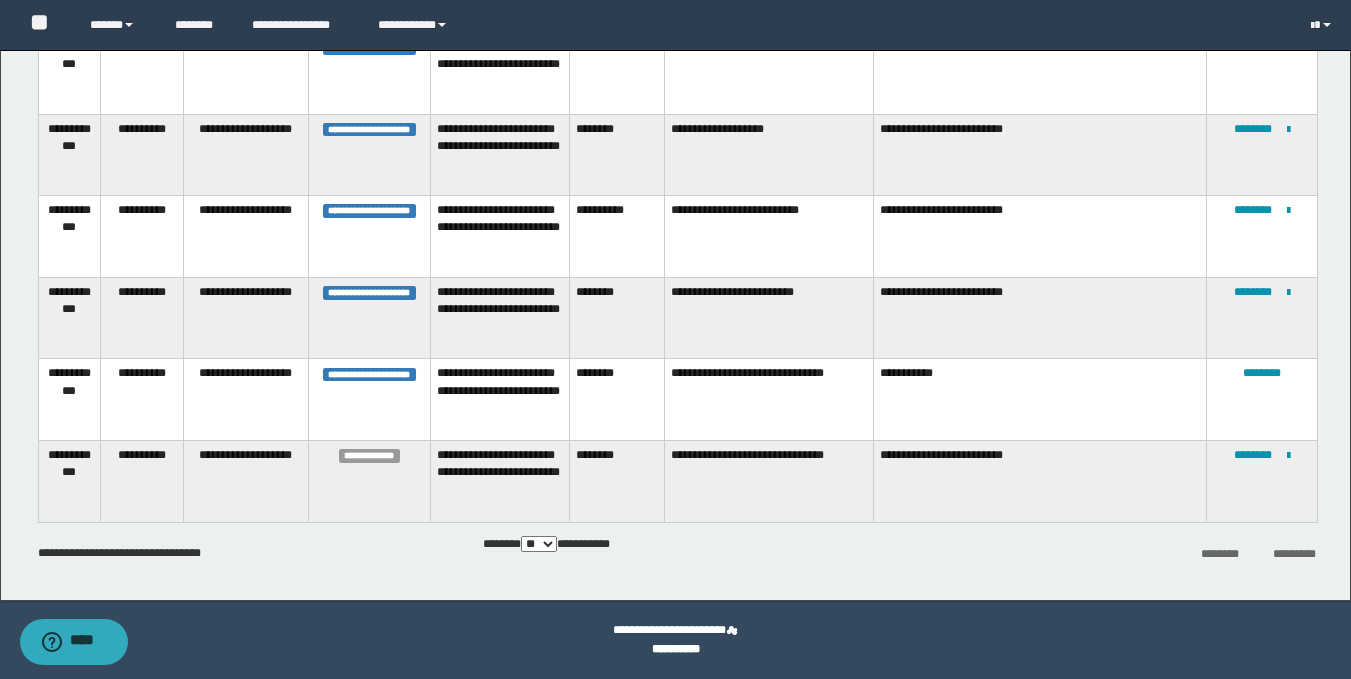 scroll, scrollTop: 0, scrollLeft: 0, axis: both 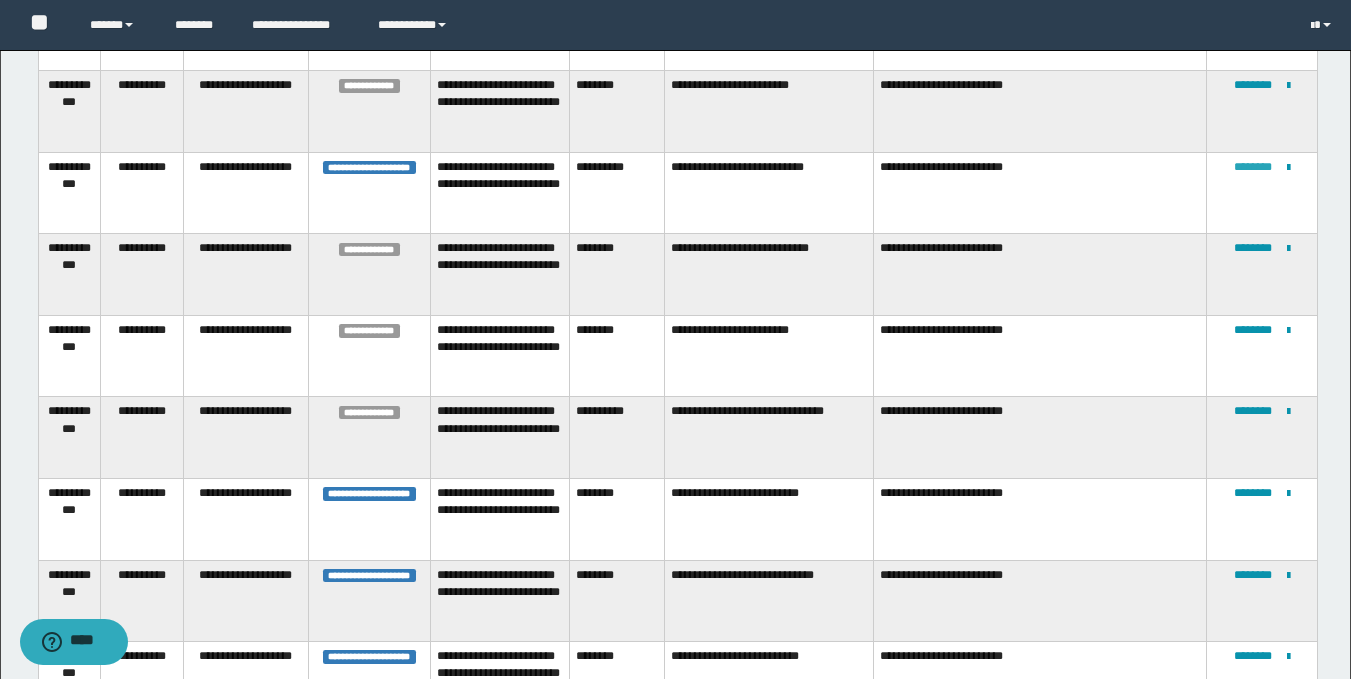 click on "********" at bounding box center [1253, 167] 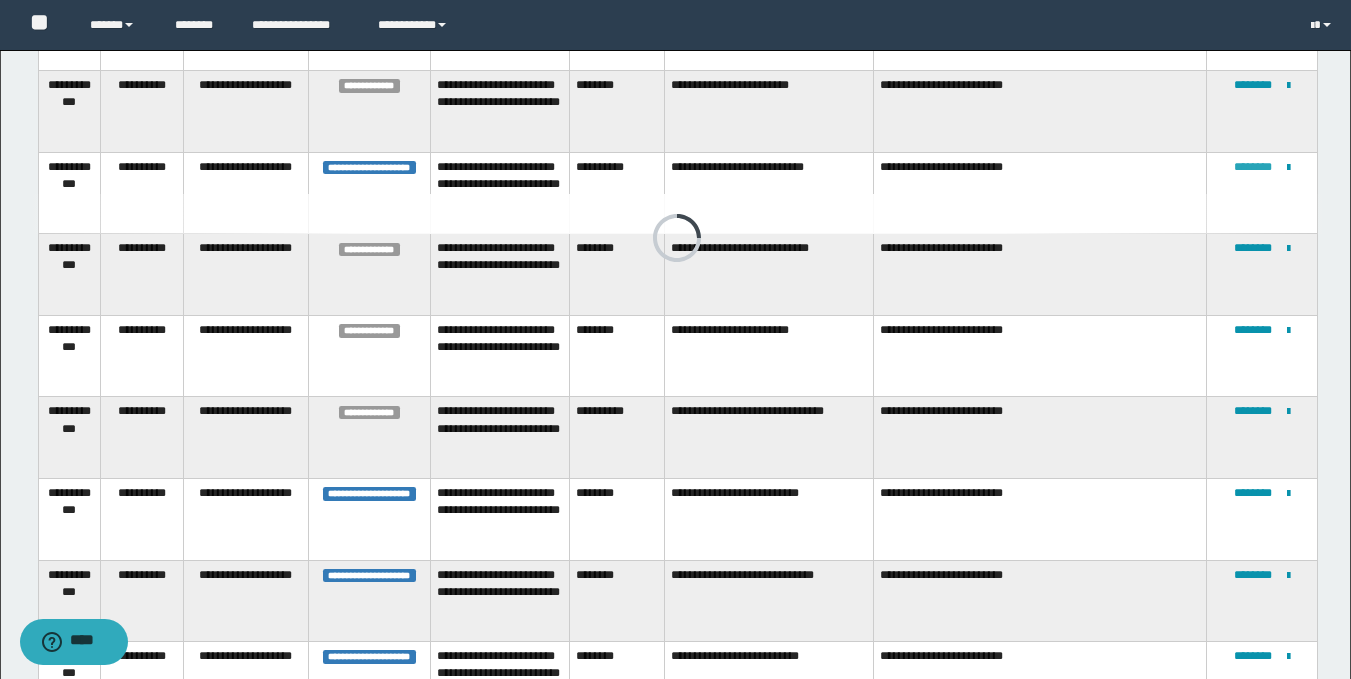 scroll, scrollTop: 541, scrollLeft: 0, axis: vertical 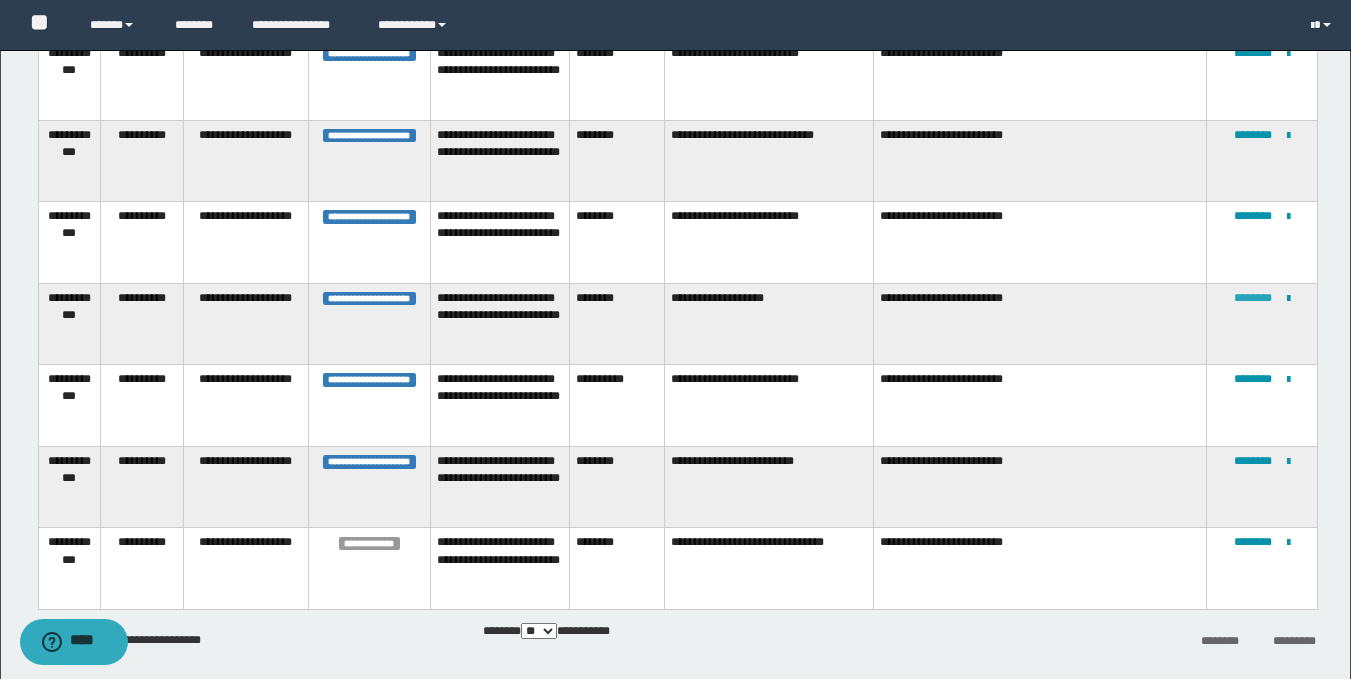 click on "********" at bounding box center [1253, 298] 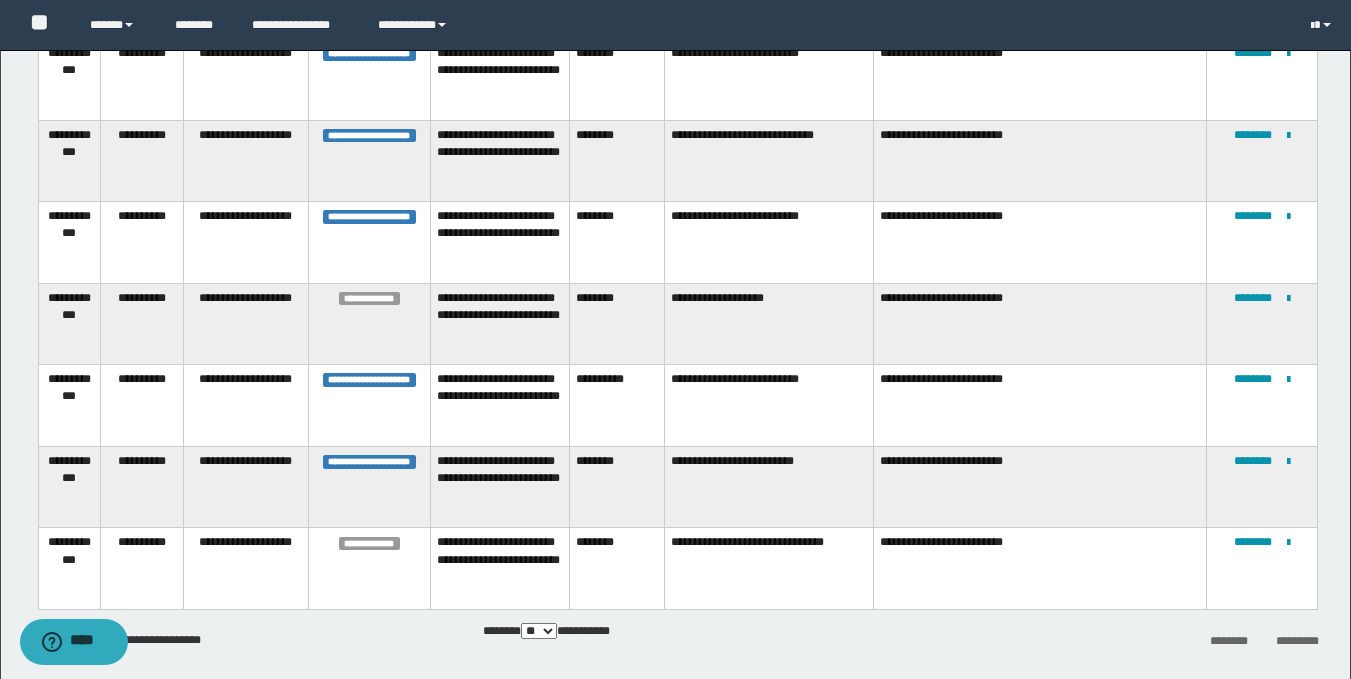 scroll, scrollTop: 43, scrollLeft: 0, axis: vertical 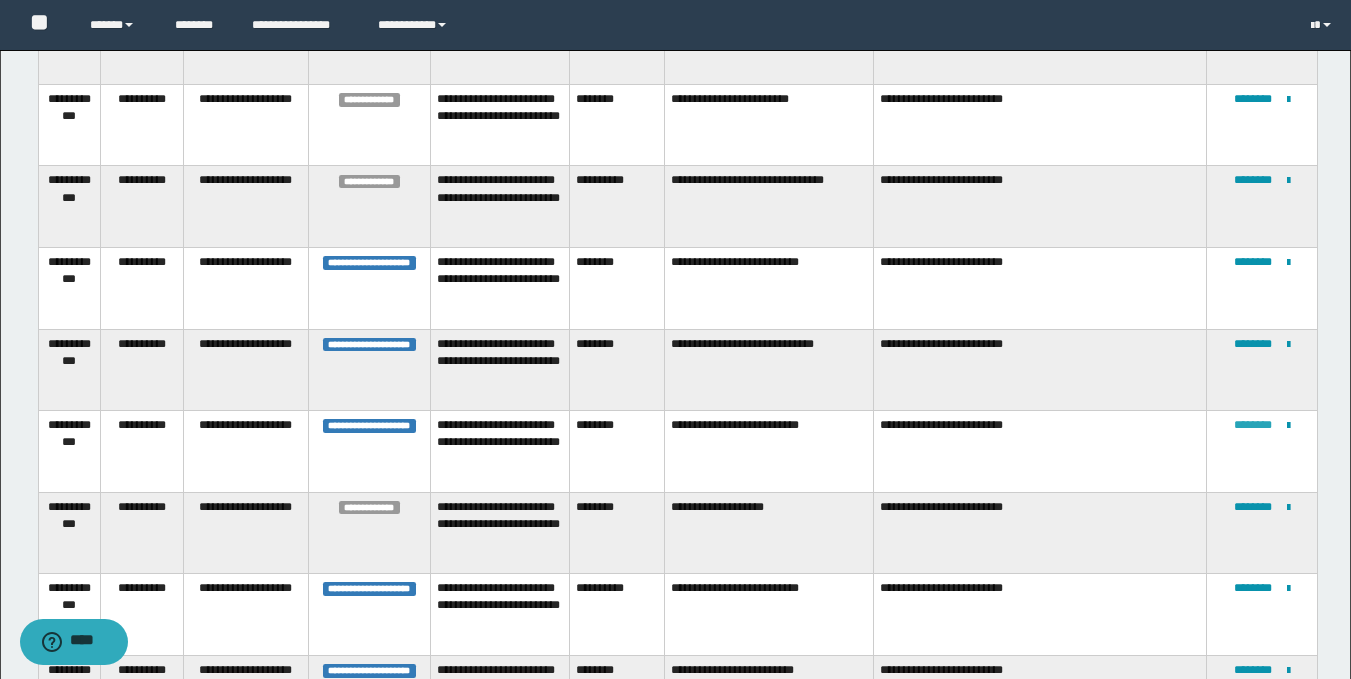 click on "********" at bounding box center (1253, 425) 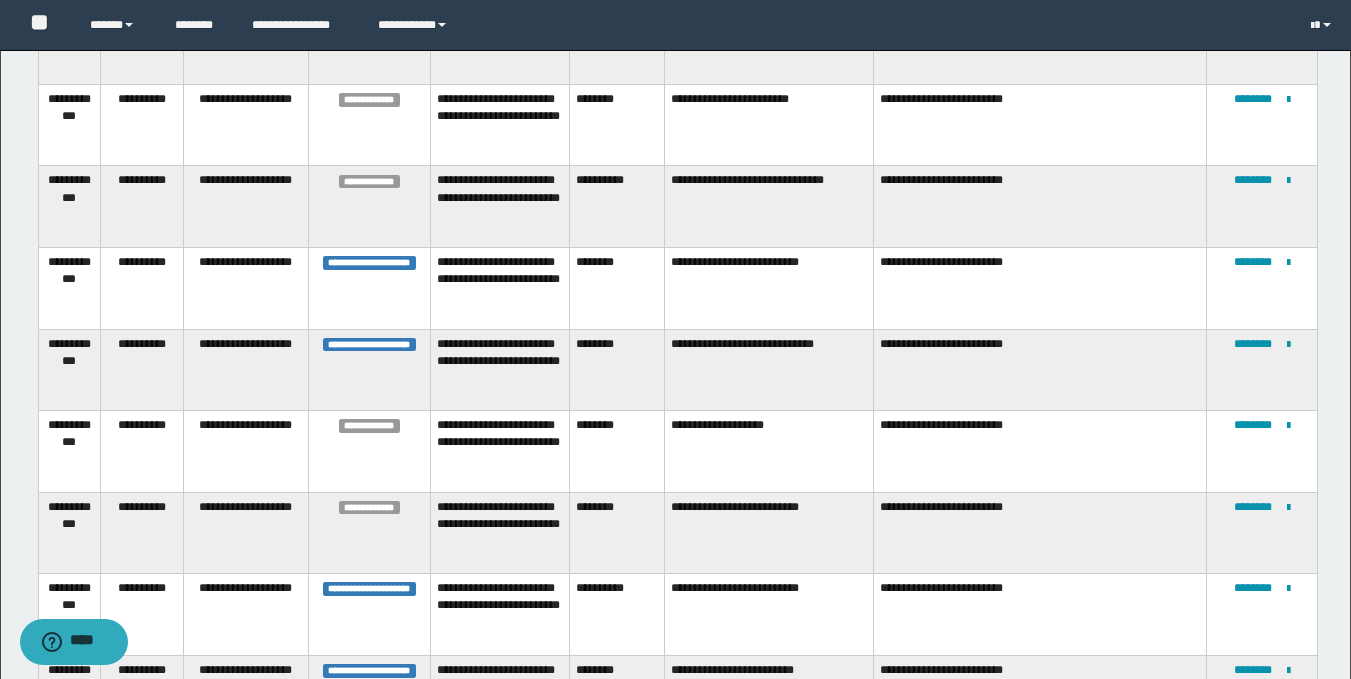 scroll, scrollTop: 212, scrollLeft: 0, axis: vertical 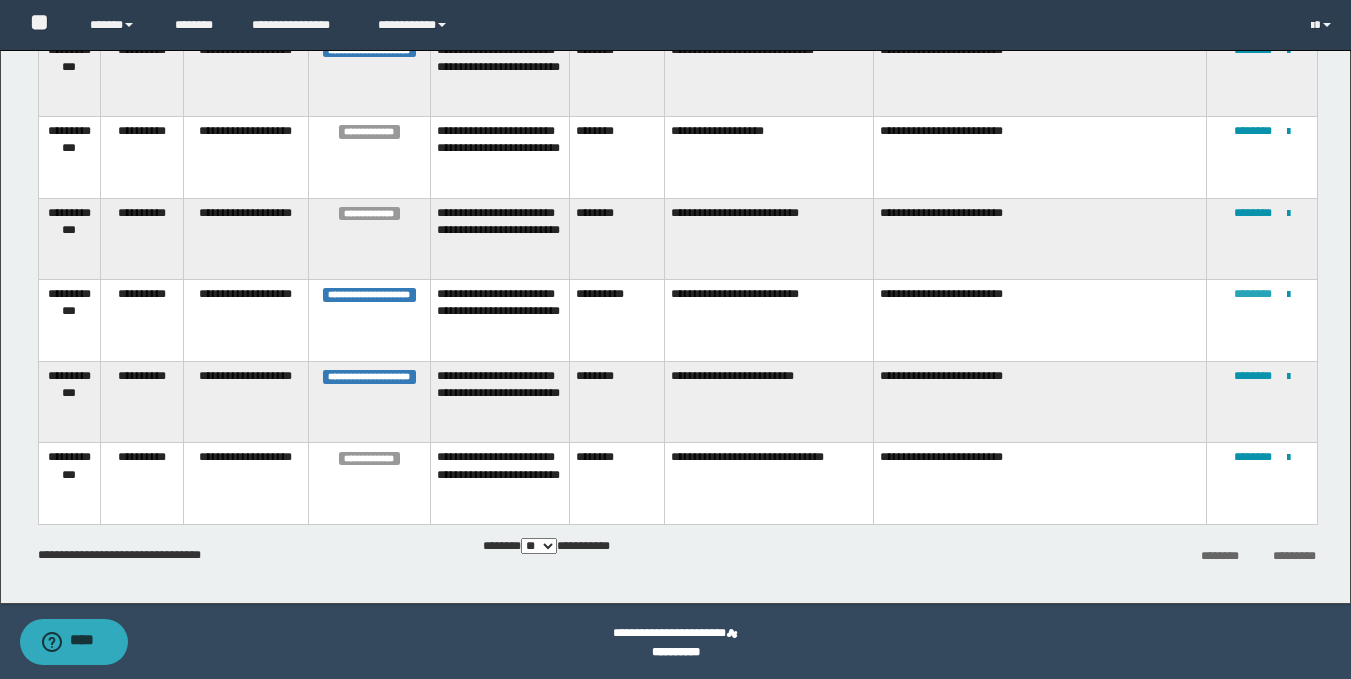 click on "********" at bounding box center [1253, 294] 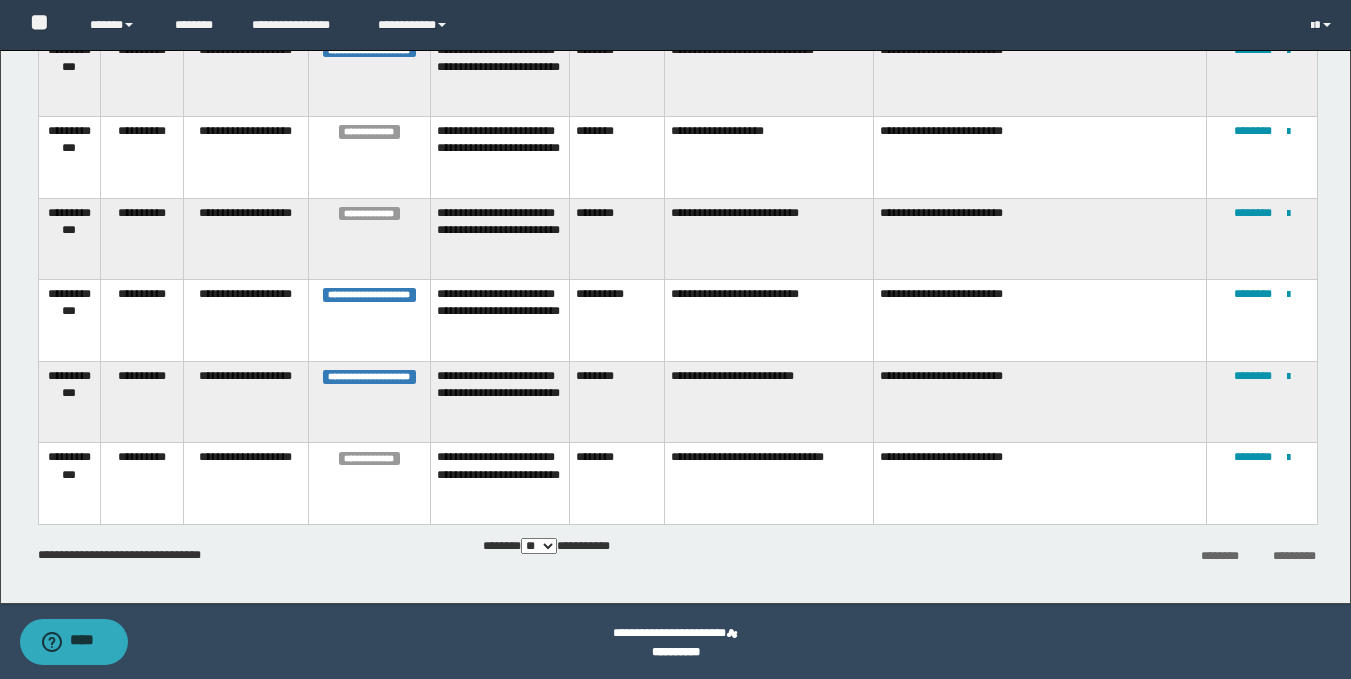scroll, scrollTop: 46, scrollLeft: 0, axis: vertical 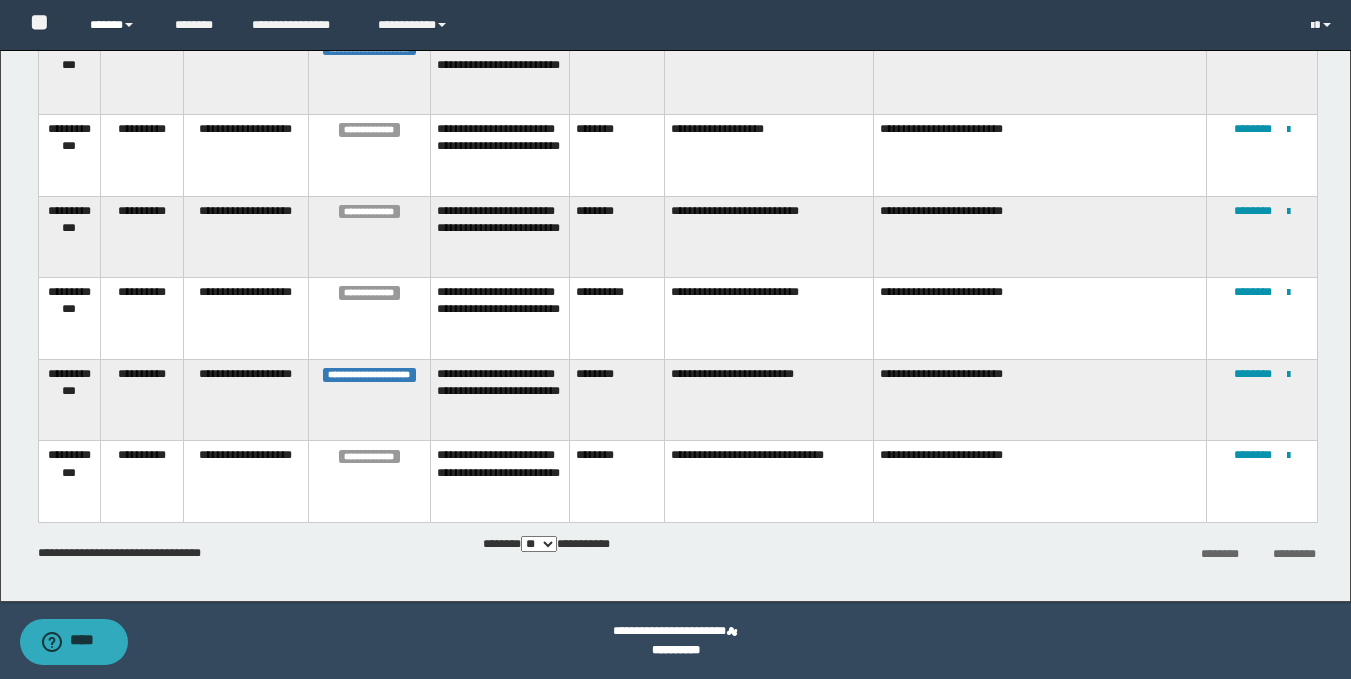 click on "******" at bounding box center [117, 25] 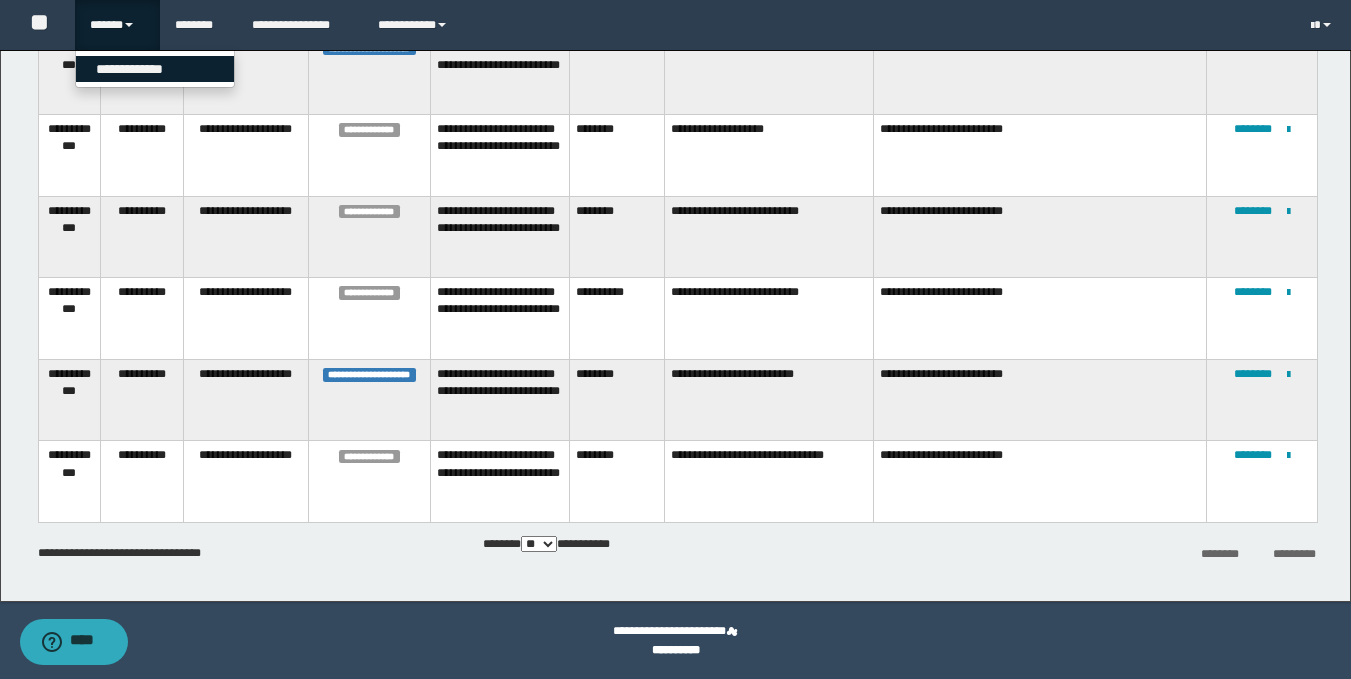 click on "**********" at bounding box center [155, 69] 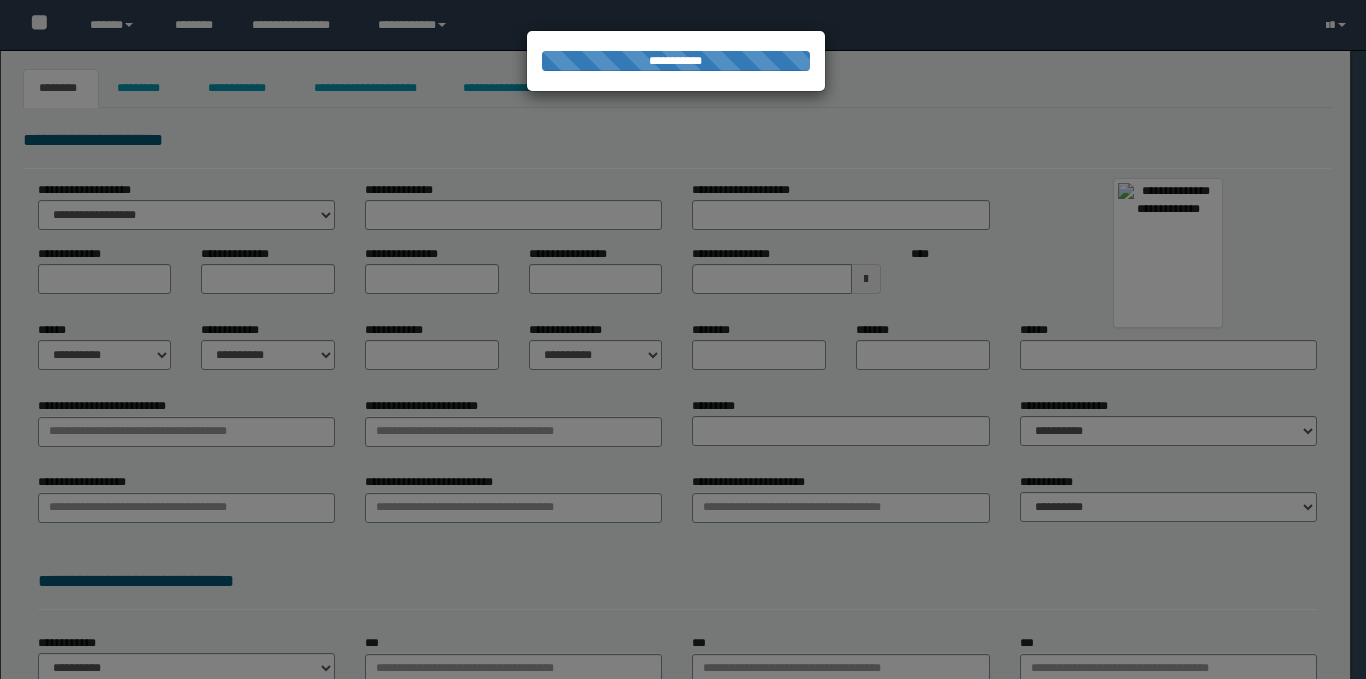 scroll, scrollTop: 0, scrollLeft: 0, axis: both 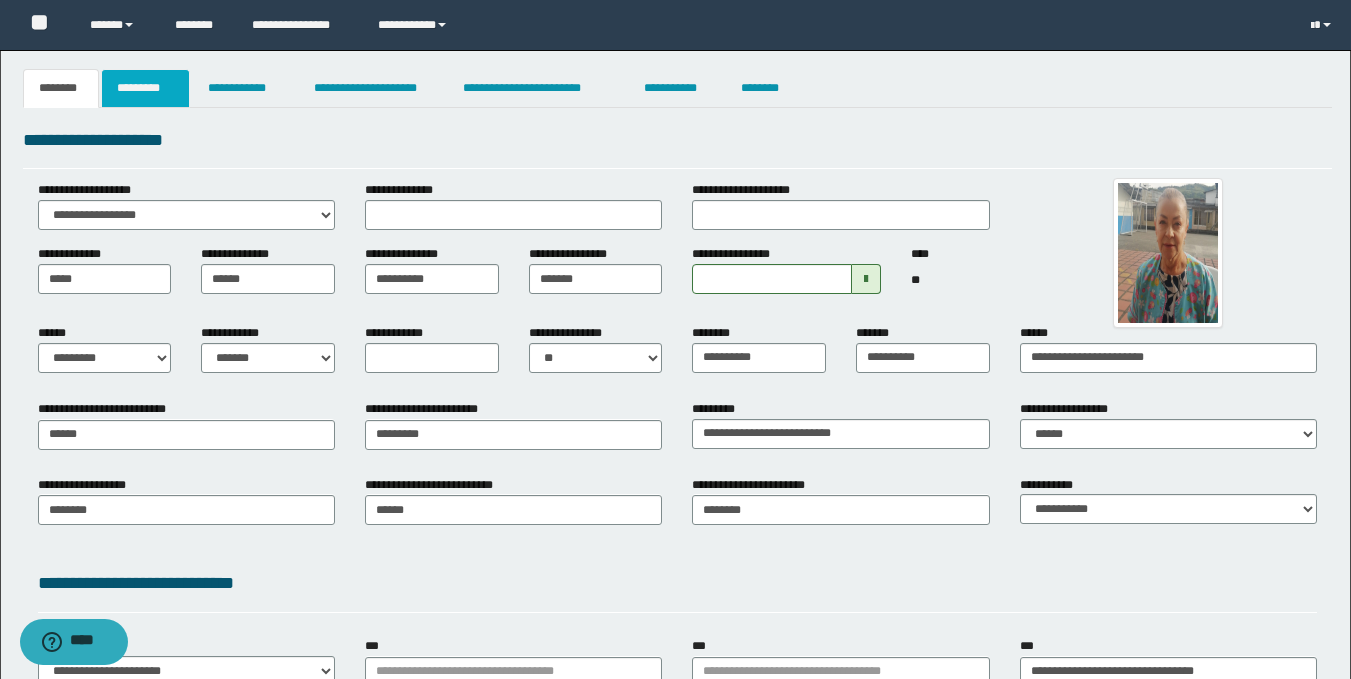 click on "*********" at bounding box center (145, 88) 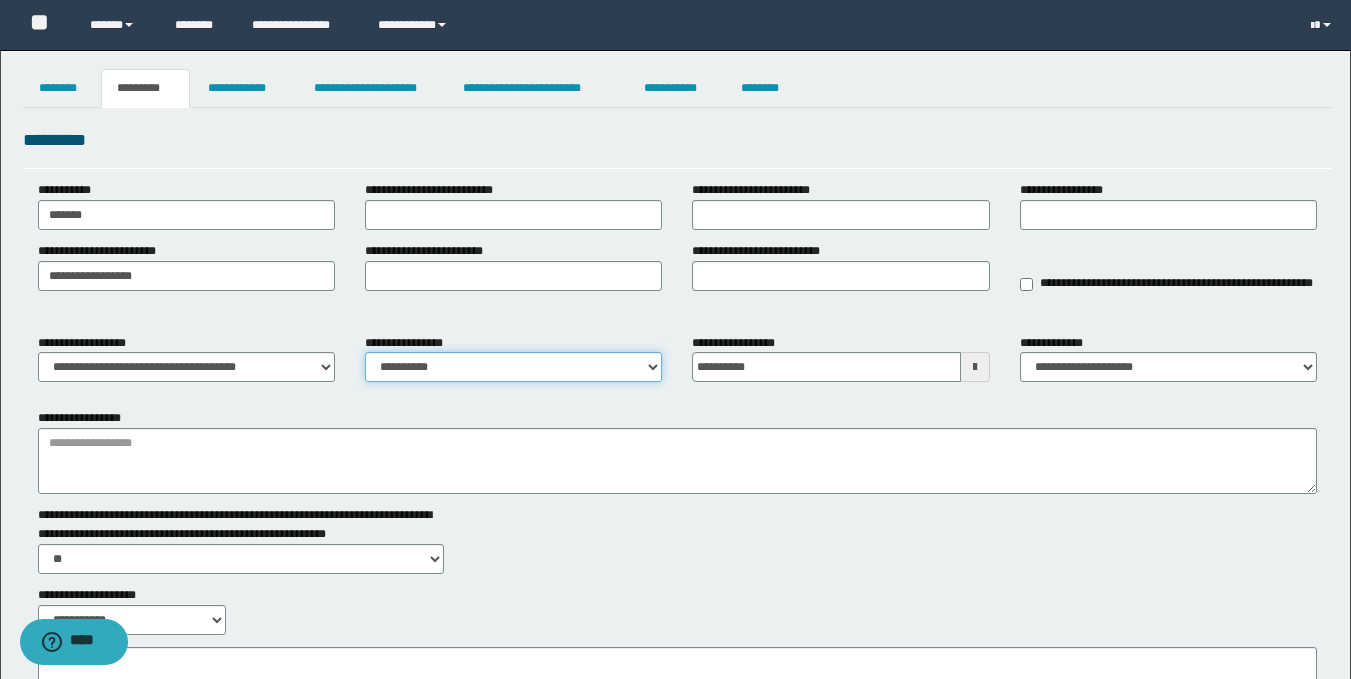 click on "**********" at bounding box center [513, 367] 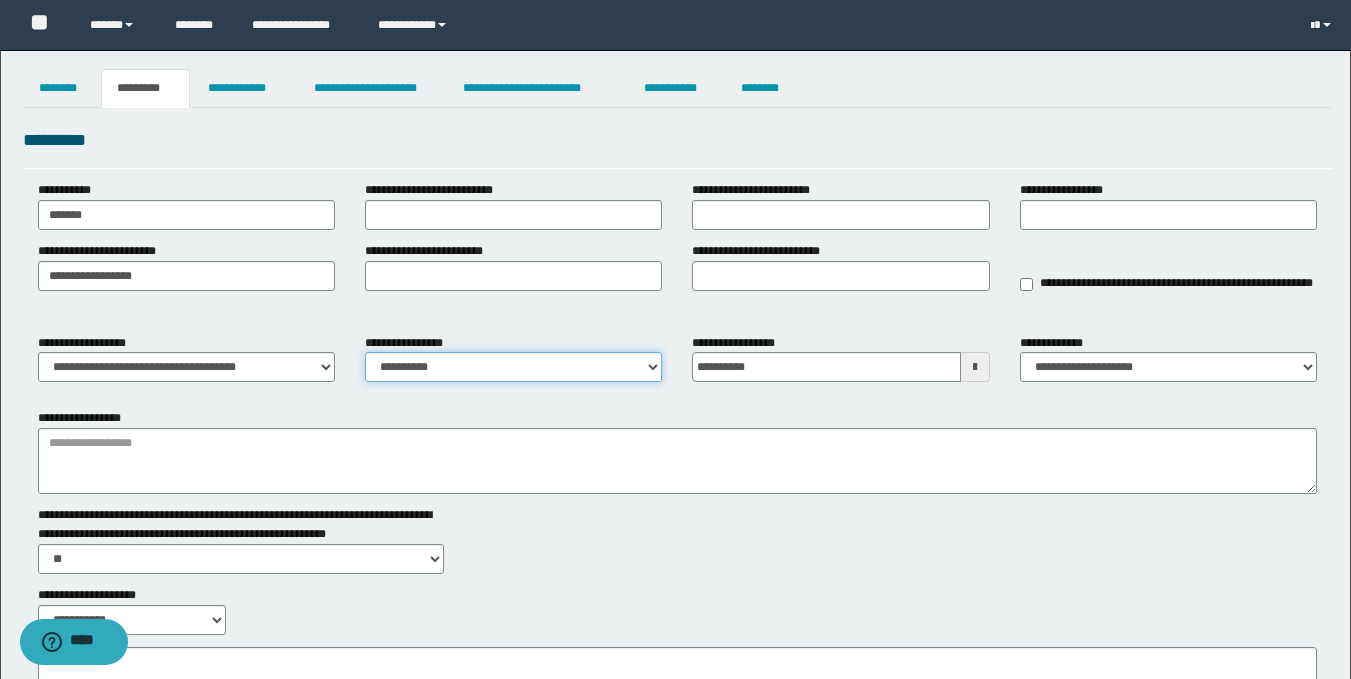 select on "****" 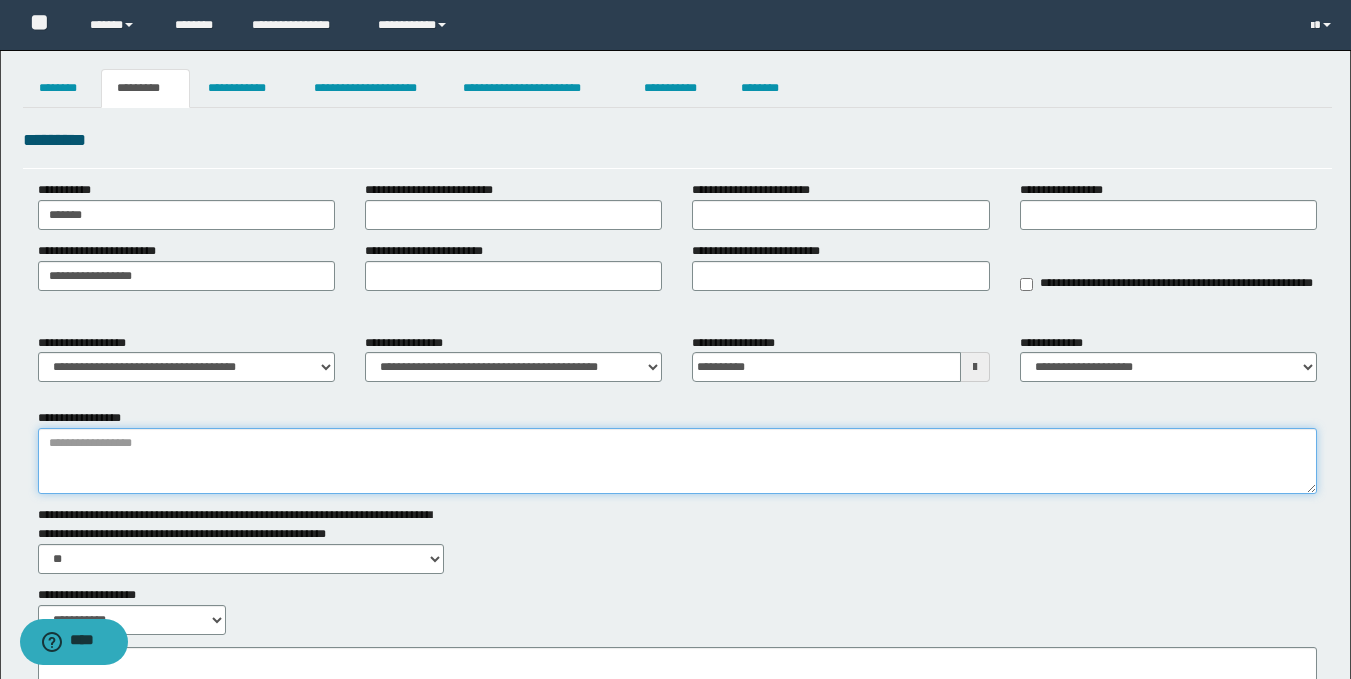 click on "**********" at bounding box center (677, 461) 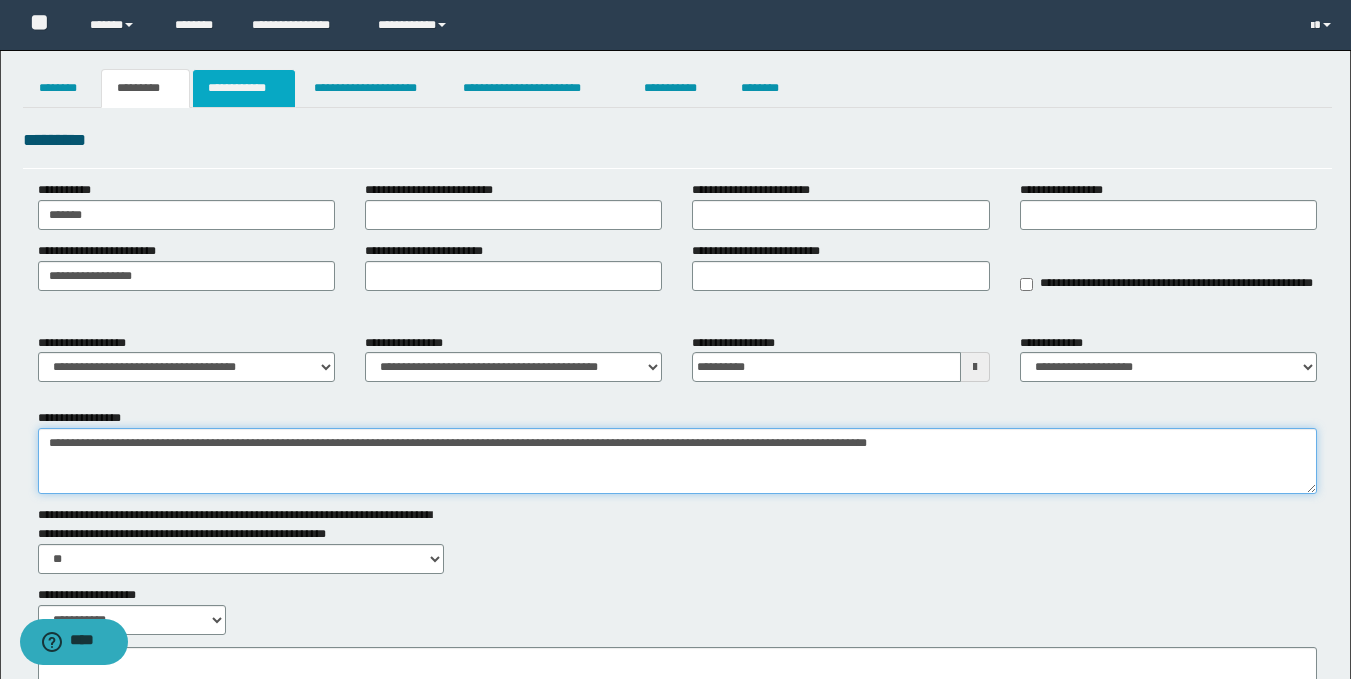 type on "**********" 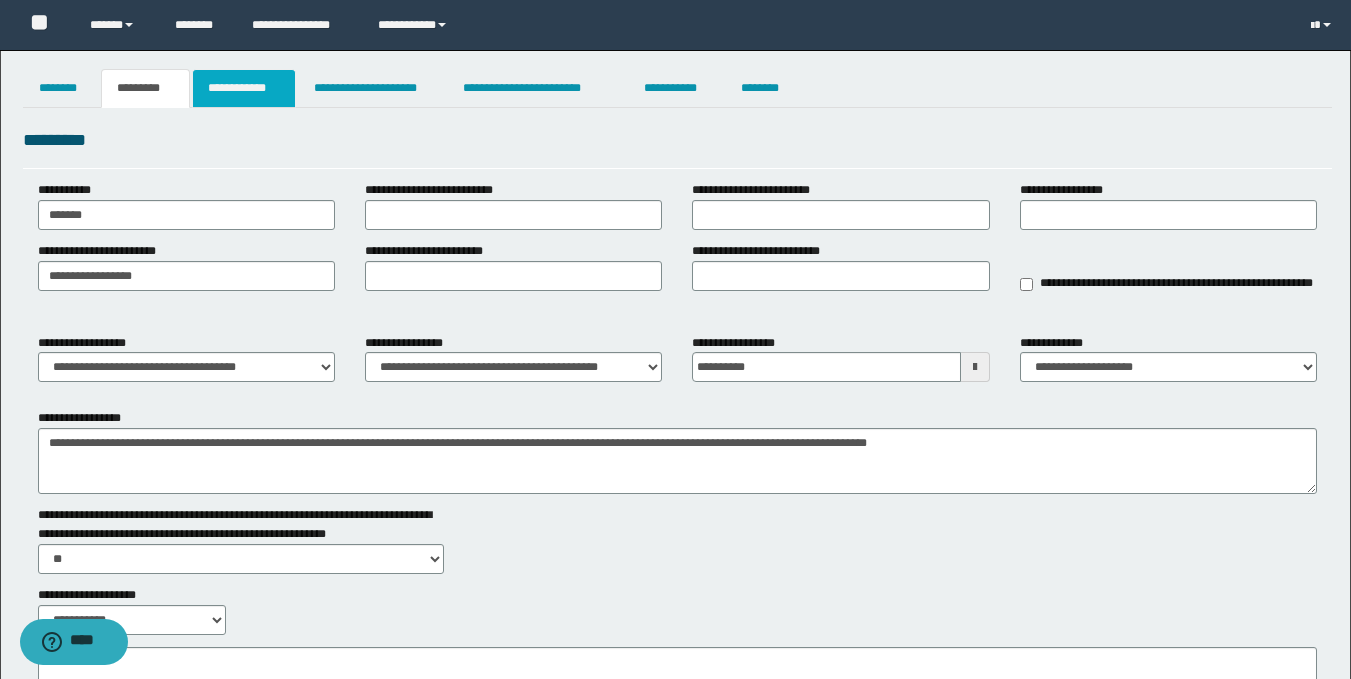click on "**********" at bounding box center [244, 88] 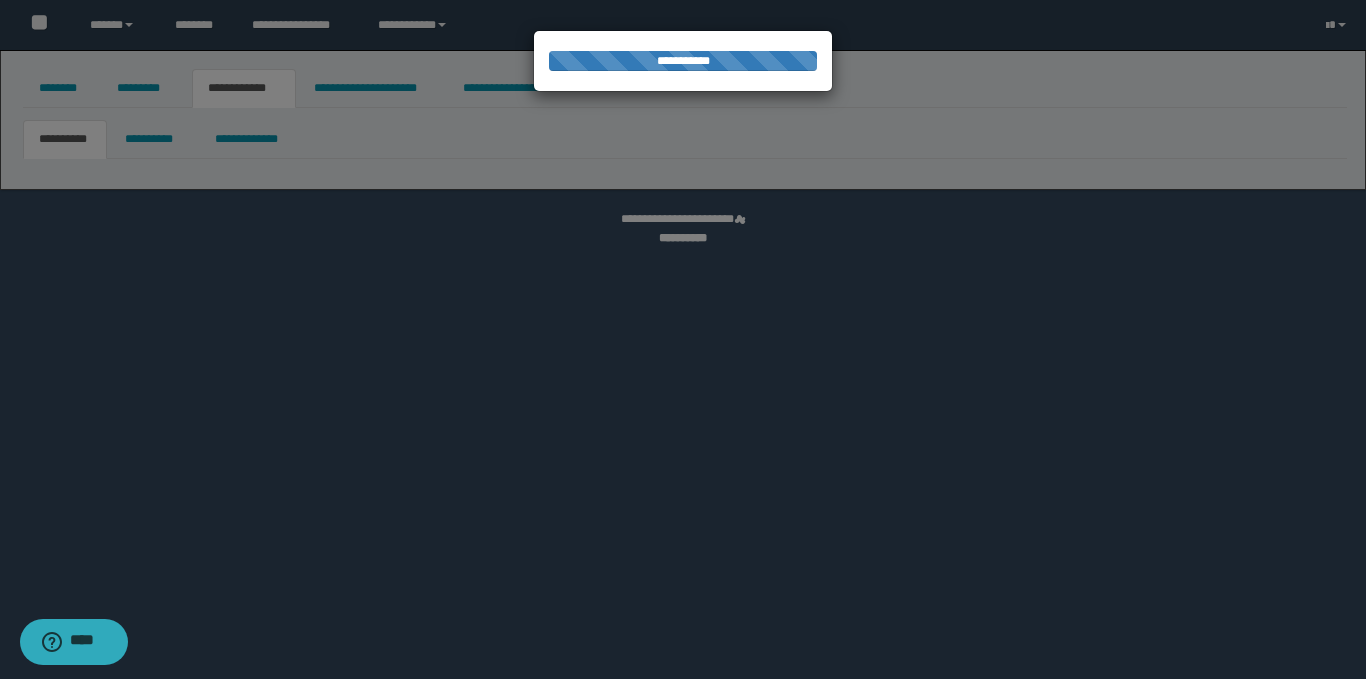 click at bounding box center (683, 339) 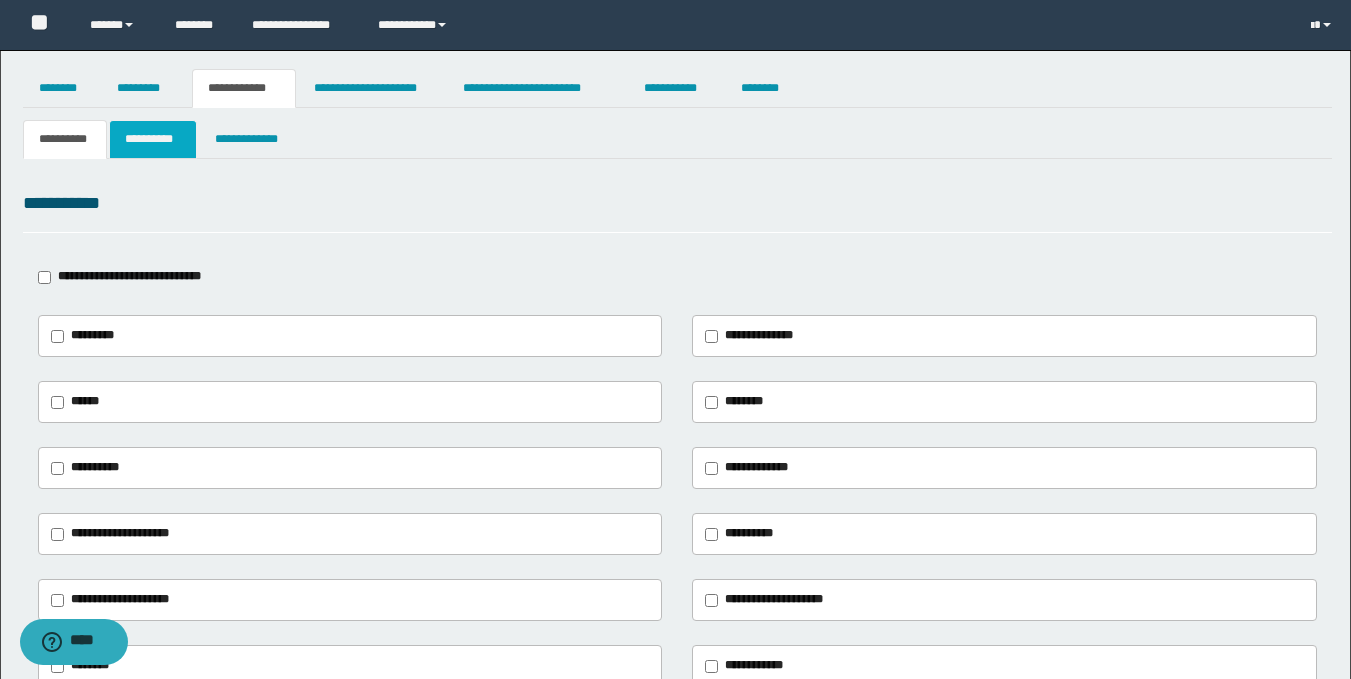 click on "**********" at bounding box center (153, 139) 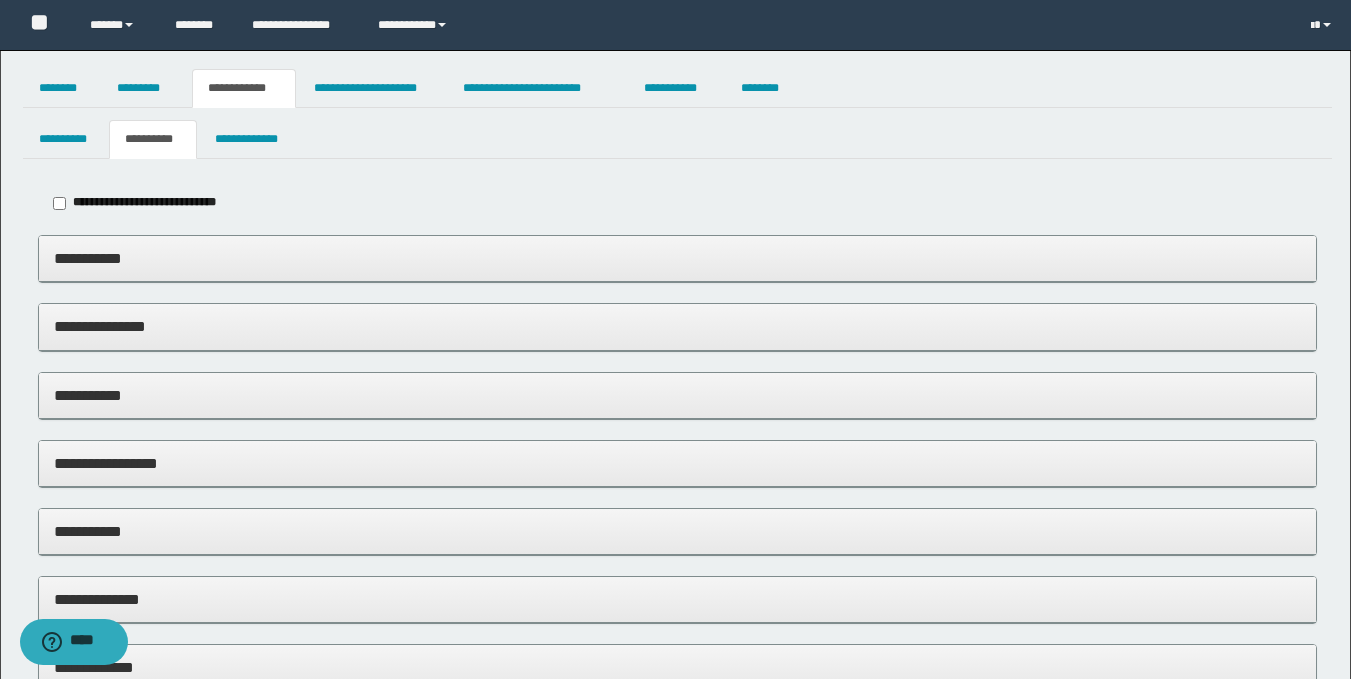 click on "**********" at bounding box center (677, 258) 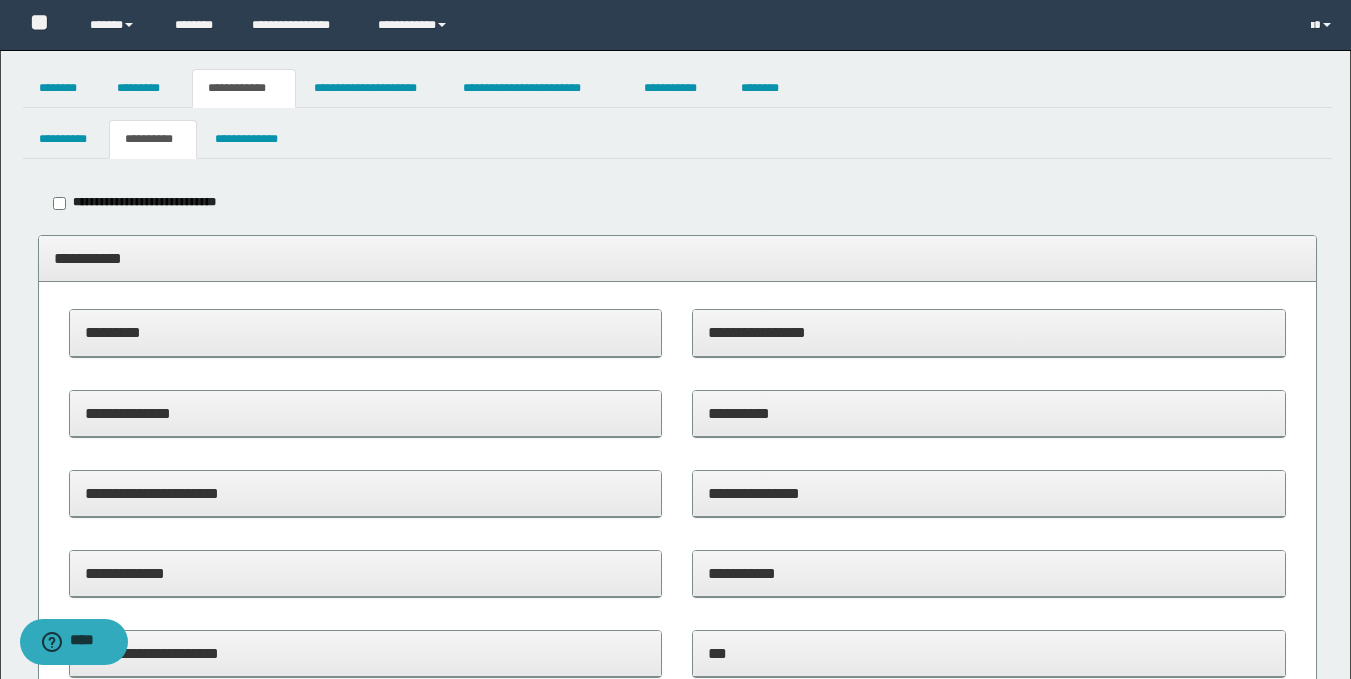 click on "**********" at bounding box center [989, 332] 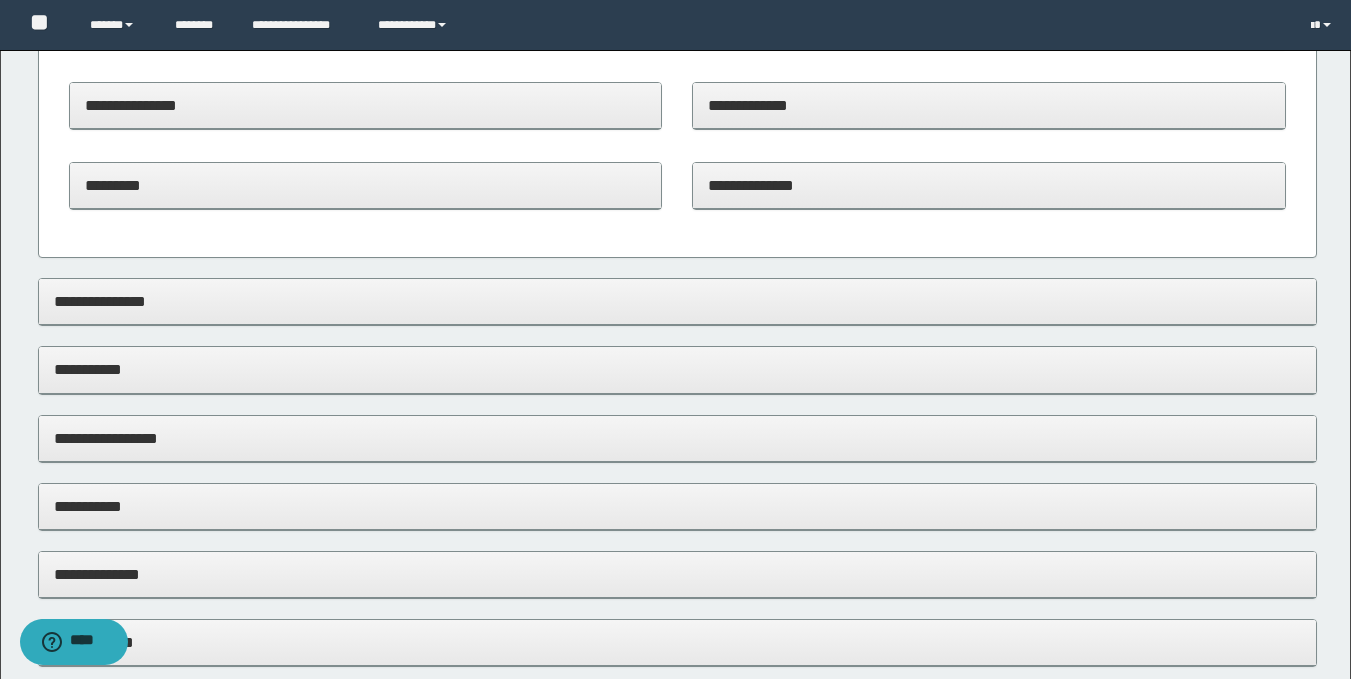scroll, scrollTop: 1229, scrollLeft: 0, axis: vertical 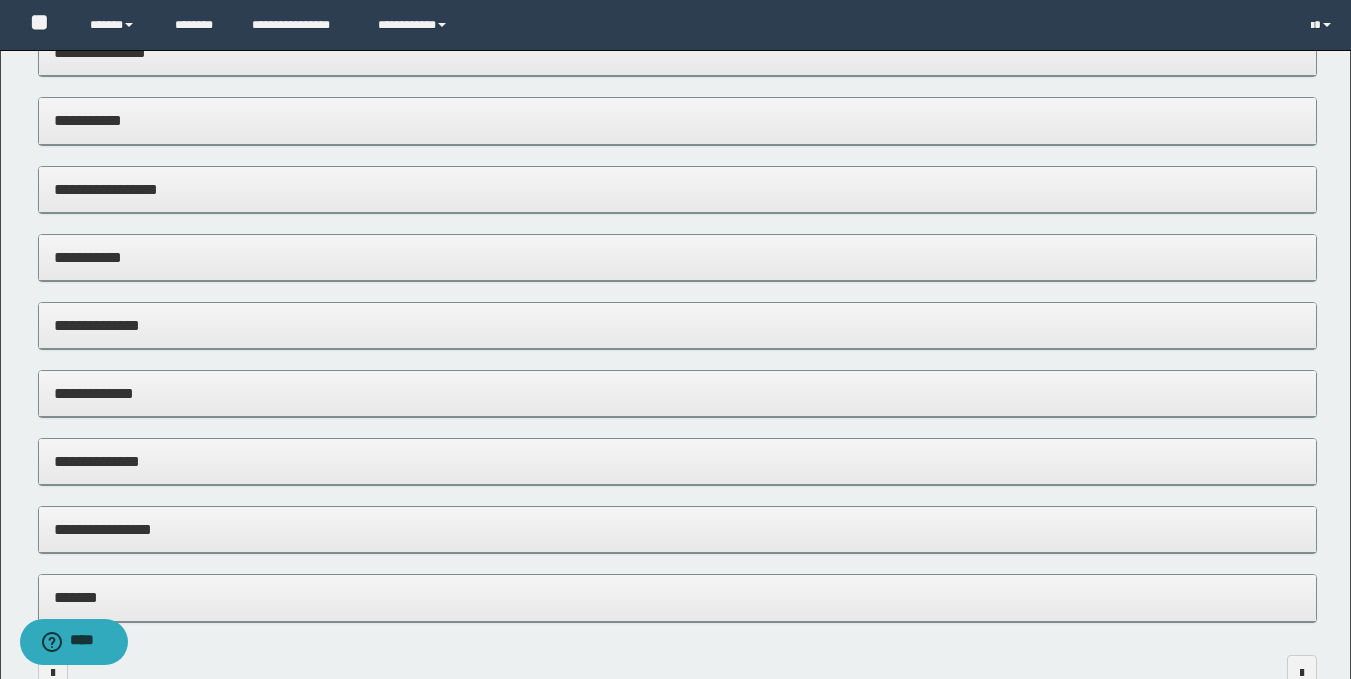 click on "**********" at bounding box center [677, 325] 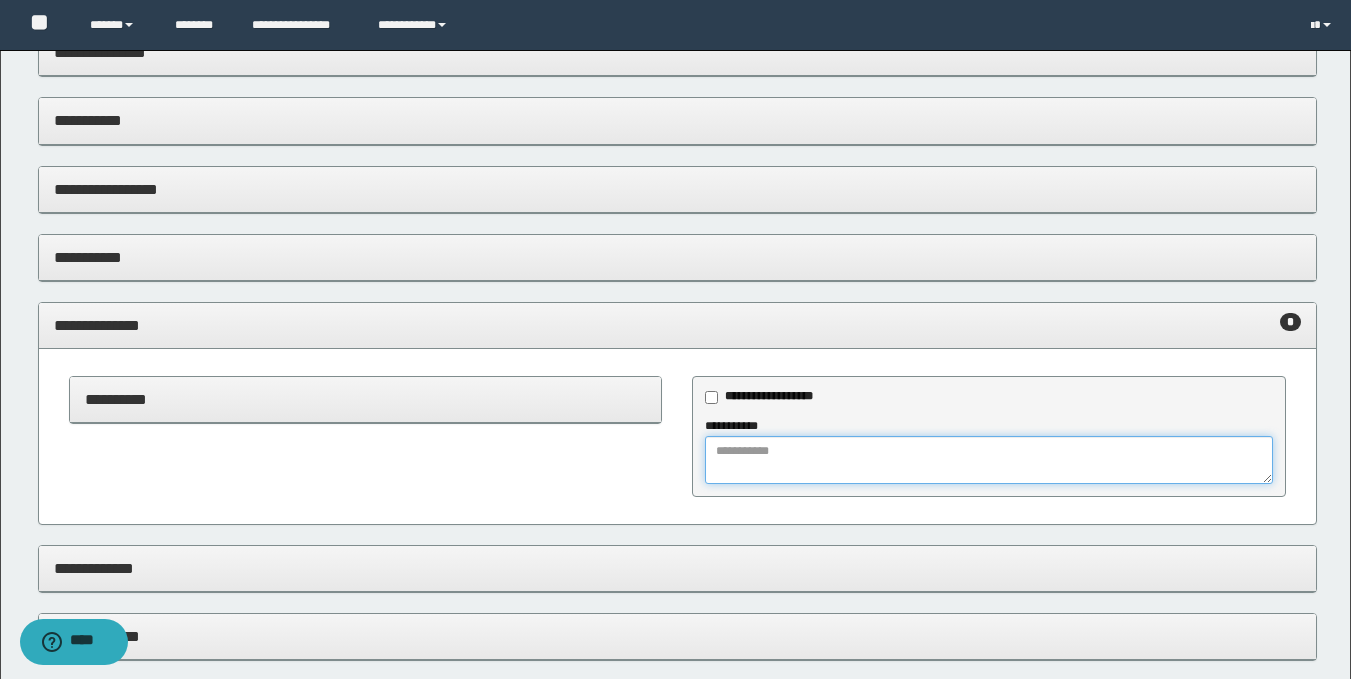 click at bounding box center [989, 460] 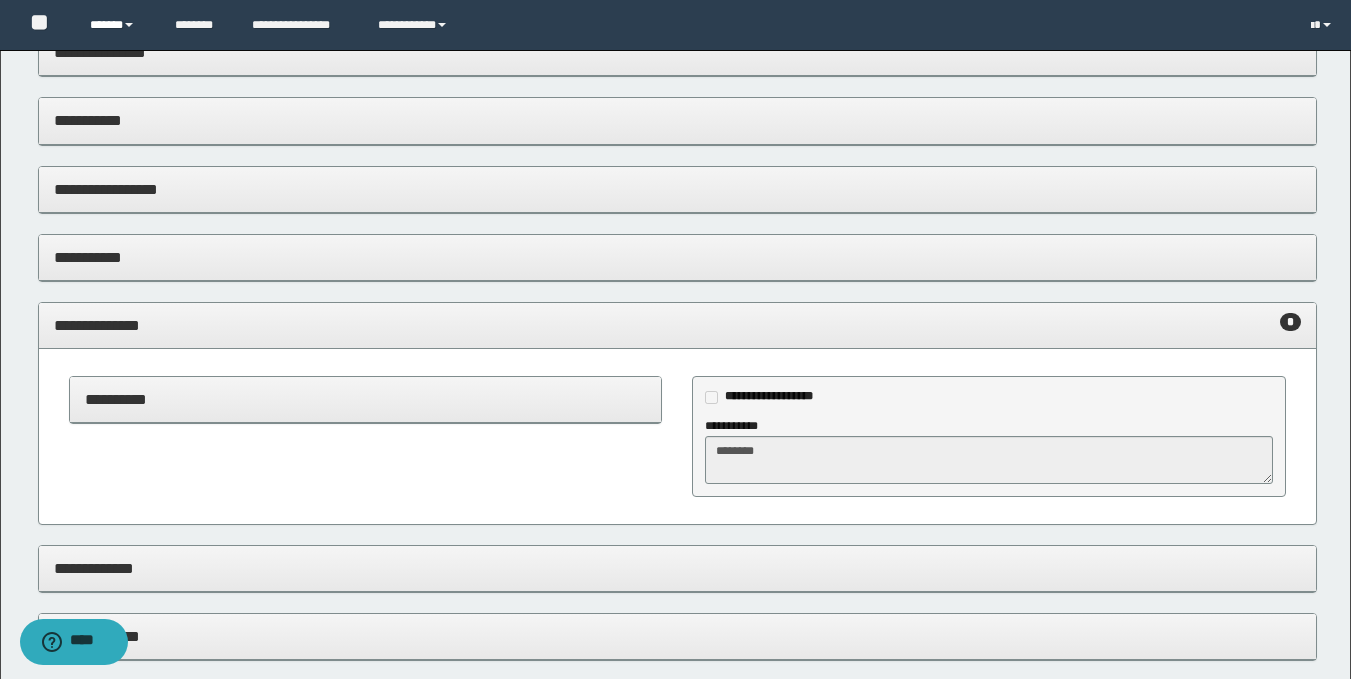 click on "******" at bounding box center [117, 25] 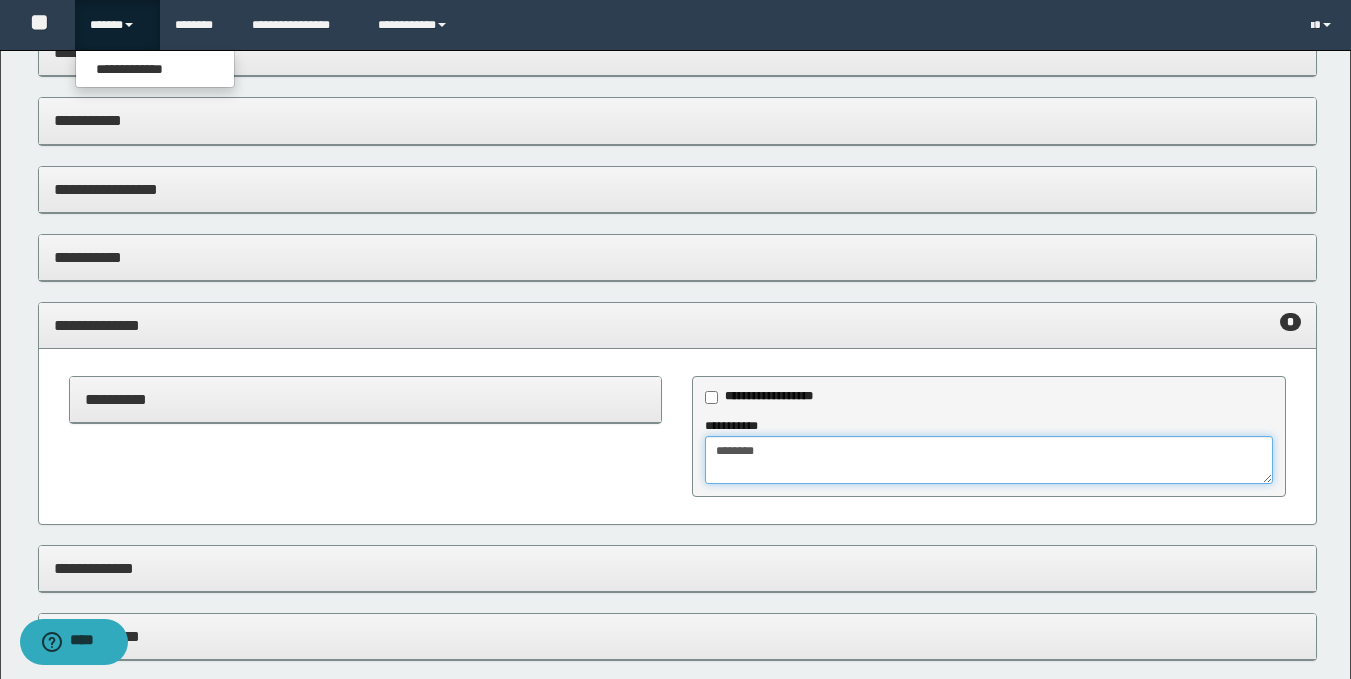 click on "********" at bounding box center [989, 460] 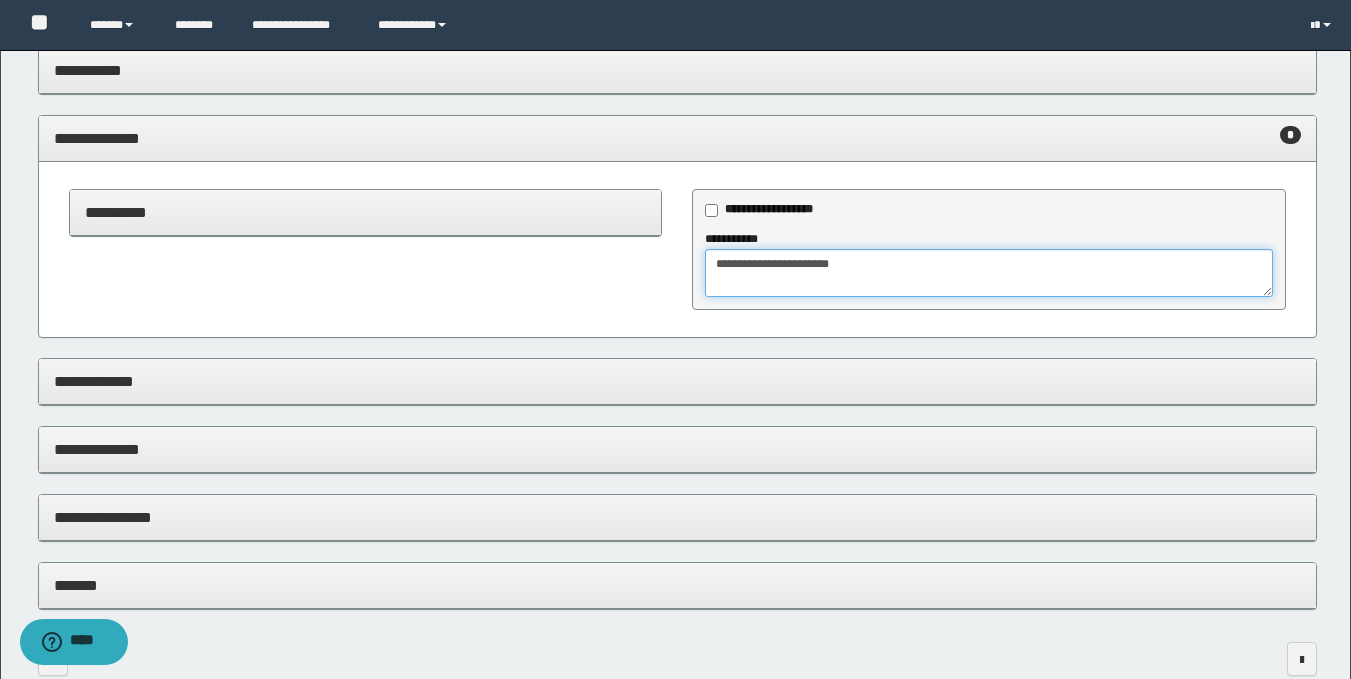 scroll, scrollTop: 1625, scrollLeft: 0, axis: vertical 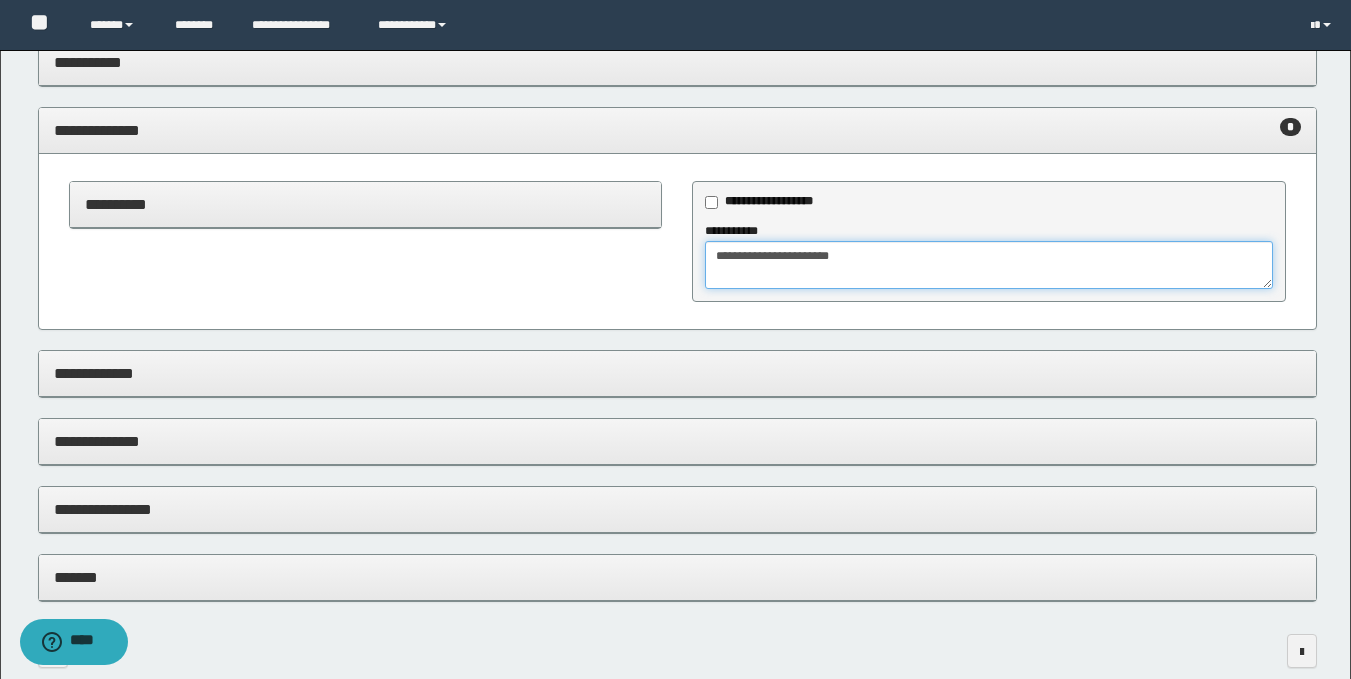 type on "**********" 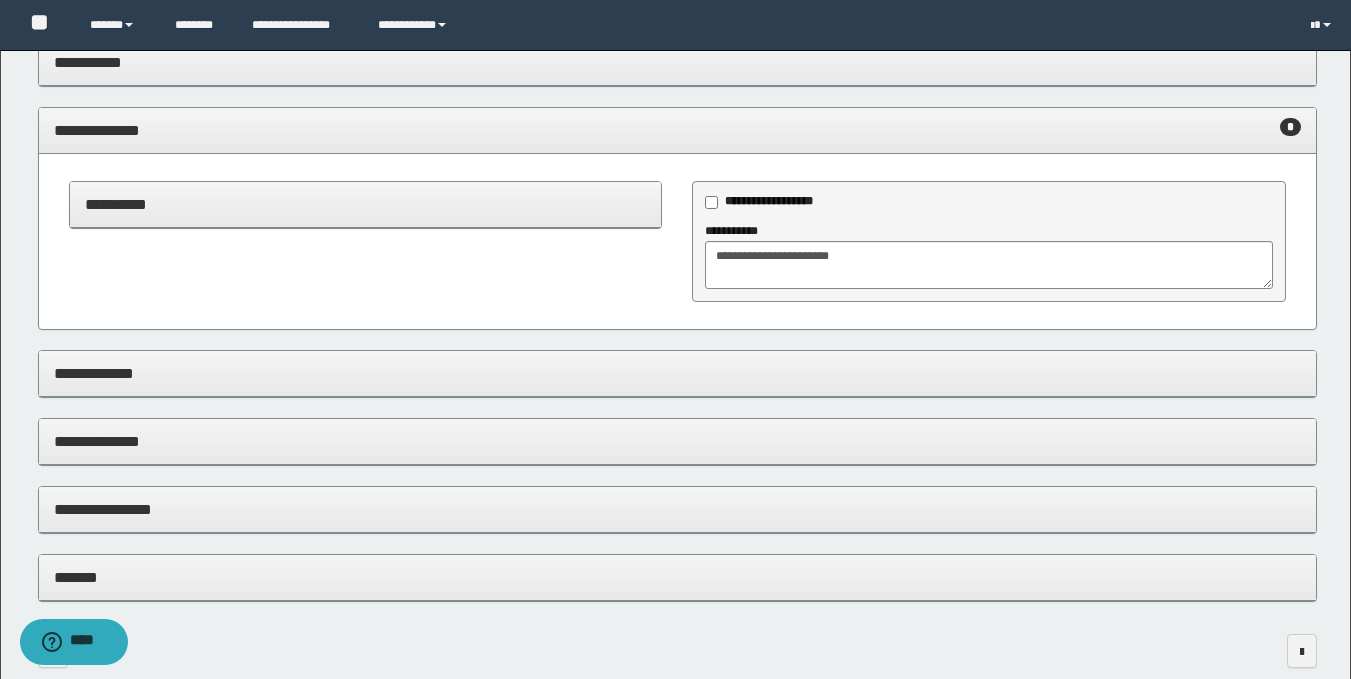 click on "**********" at bounding box center [677, 510] 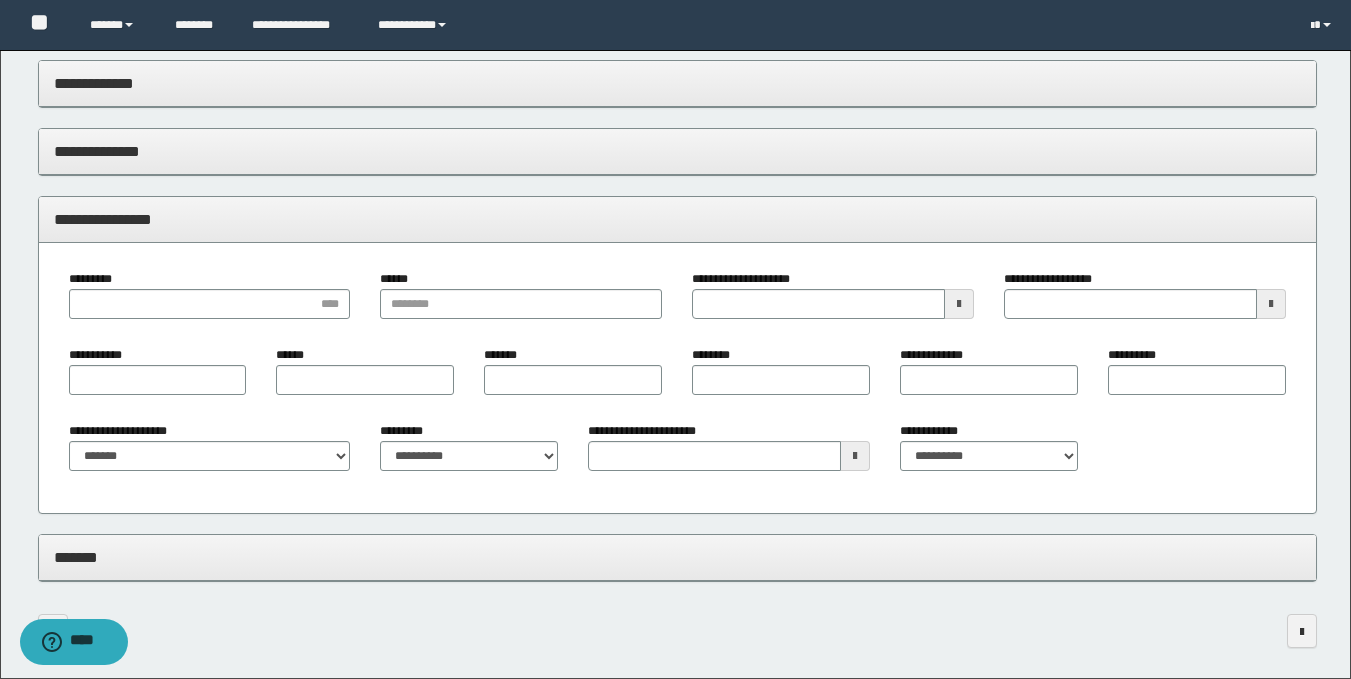 scroll, scrollTop: 1919, scrollLeft: 0, axis: vertical 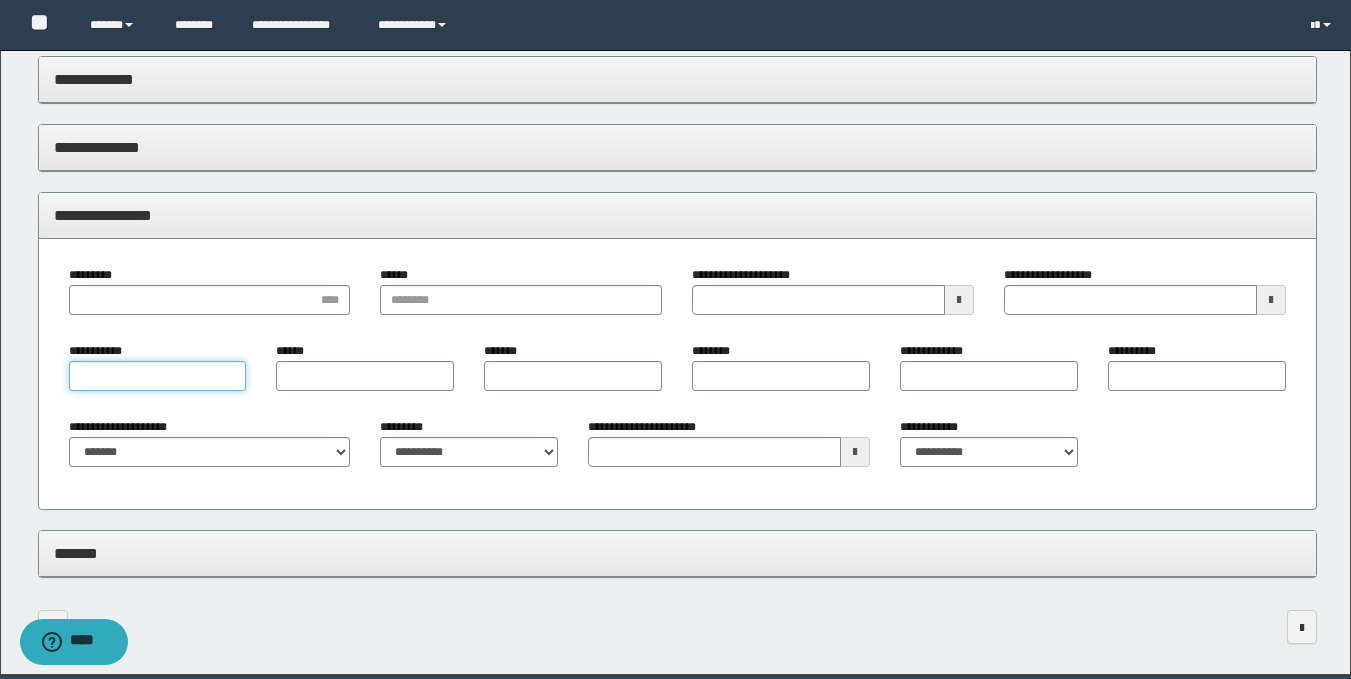 click on "**********" at bounding box center [158, 376] 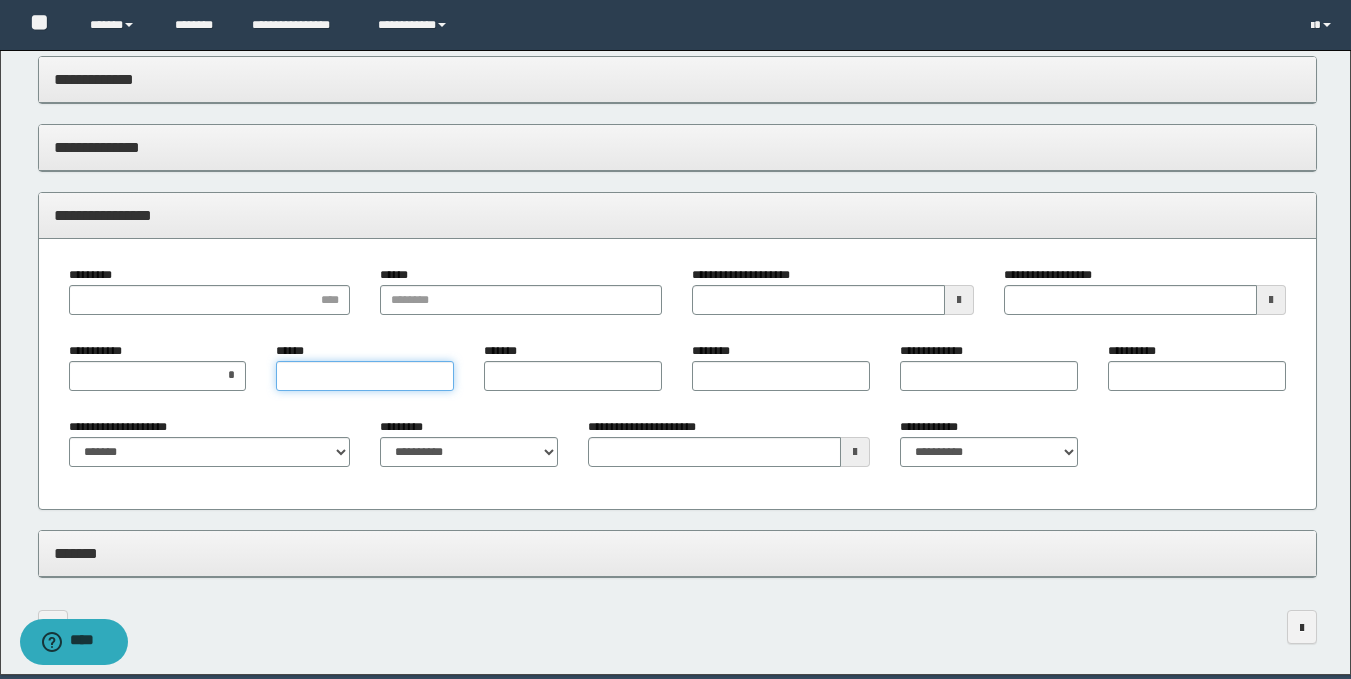 type on "*" 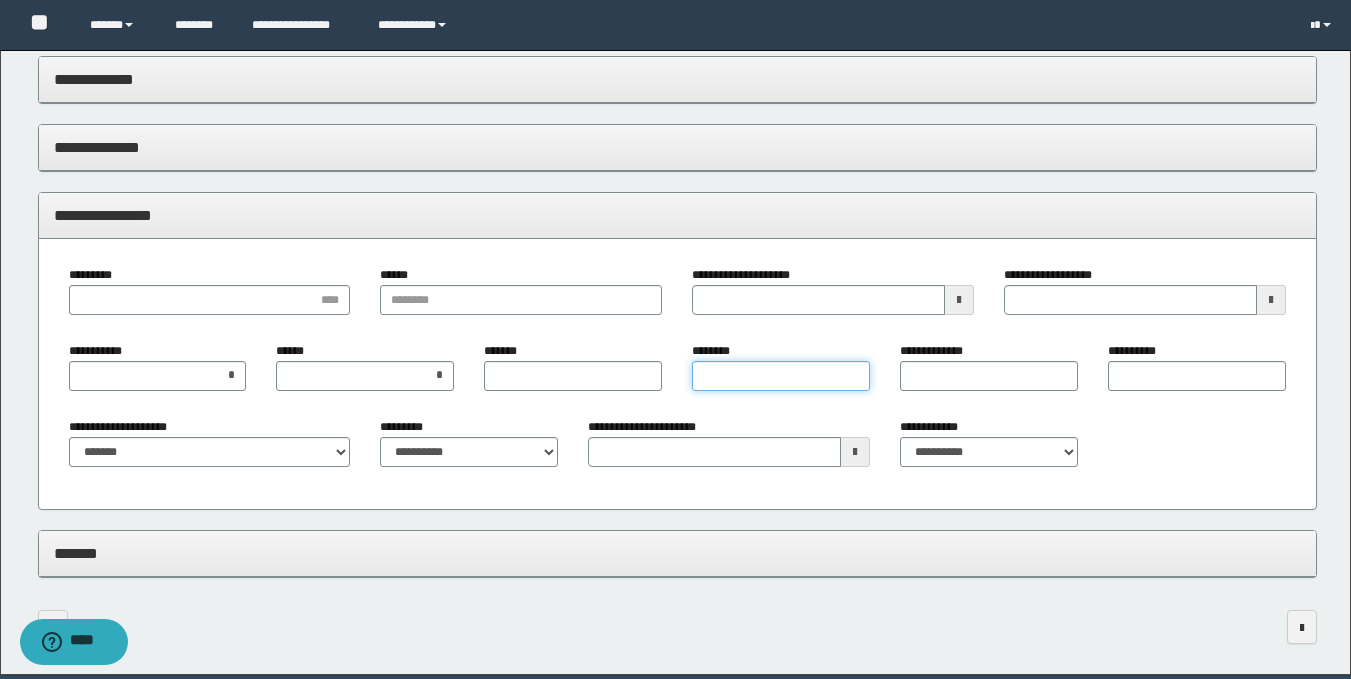 type on "*" 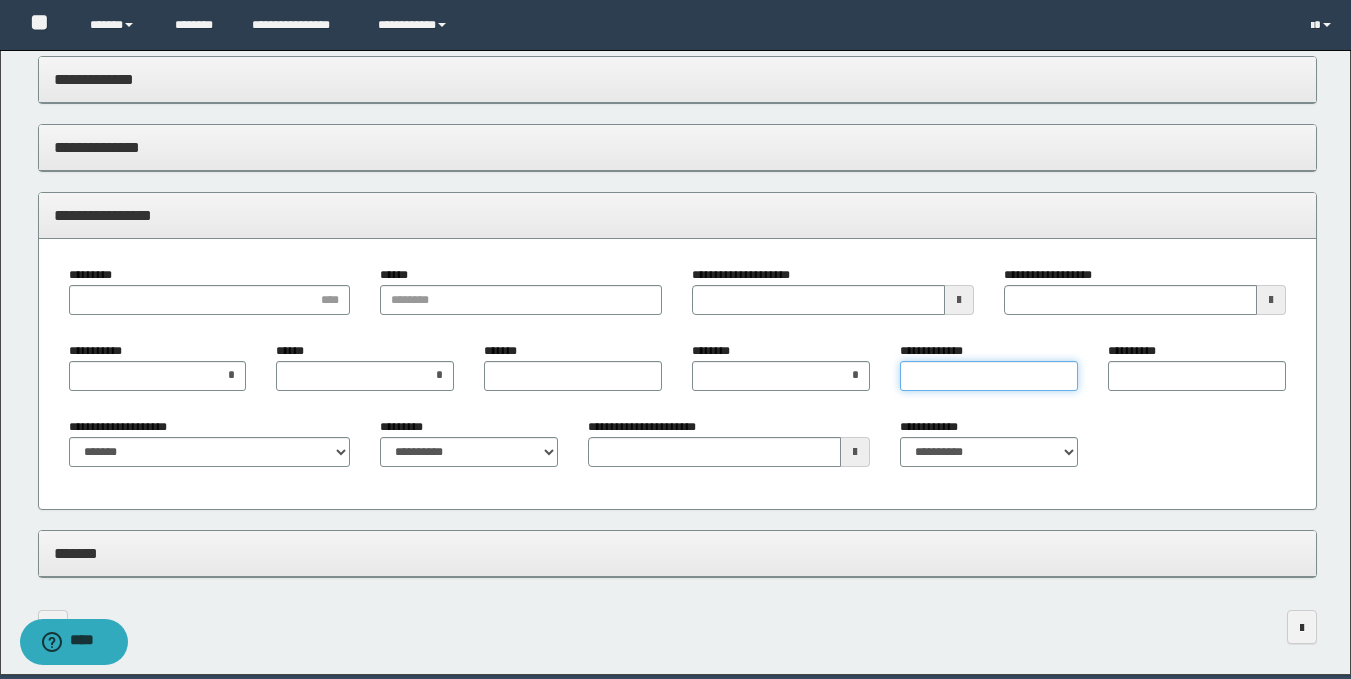 type on "*" 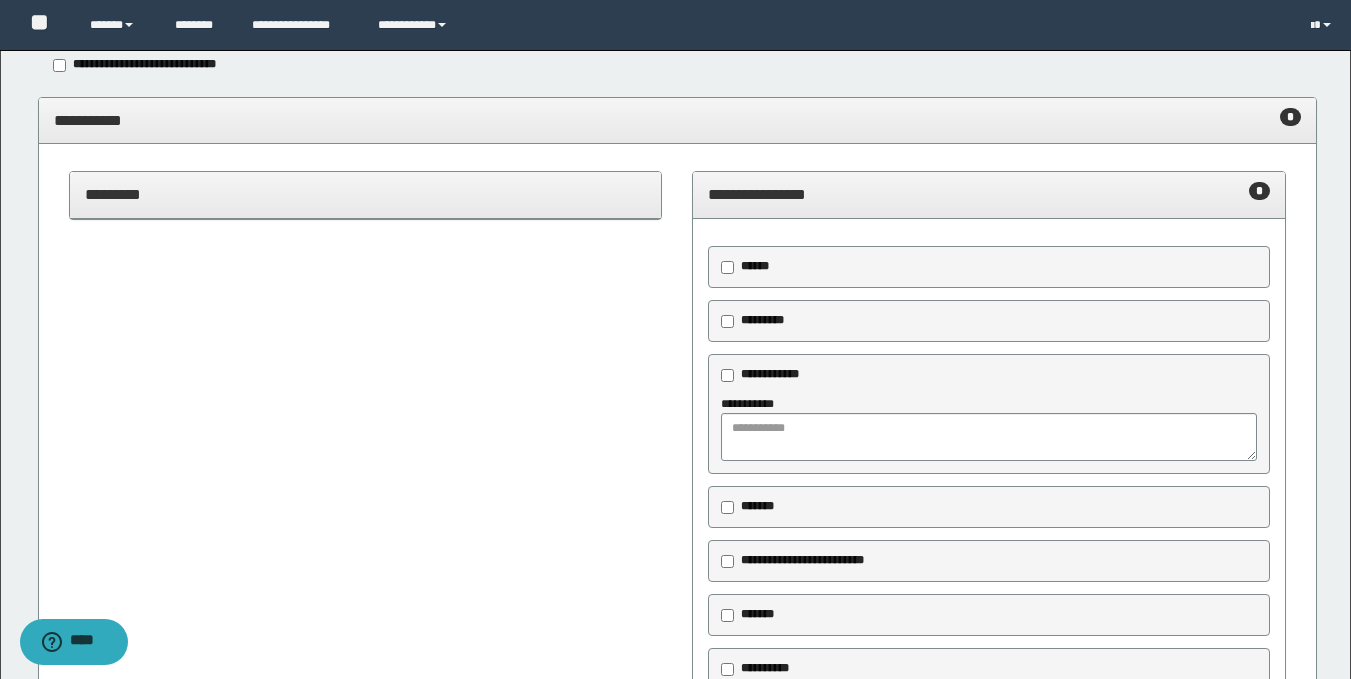 scroll, scrollTop: 0, scrollLeft: 0, axis: both 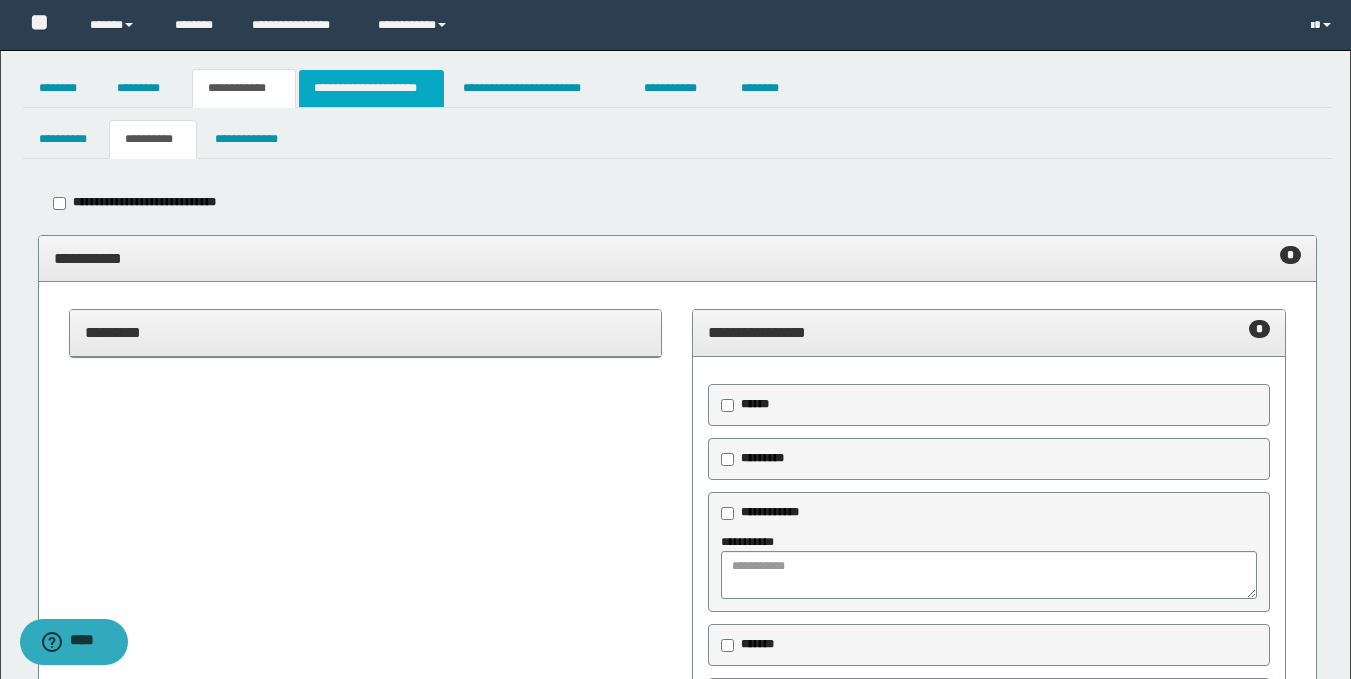 click on "**********" at bounding box center [371, 88] 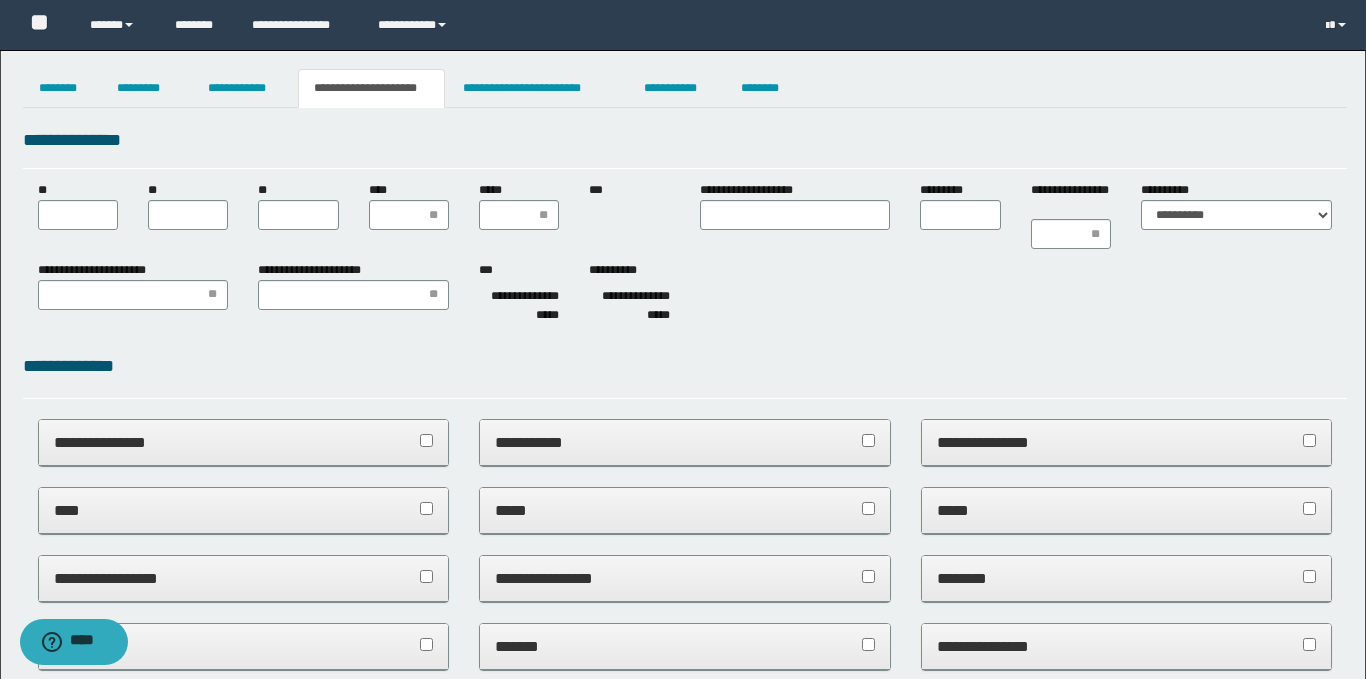 scroll, scrollTop: 0, scrollLeft: 0, axis: both 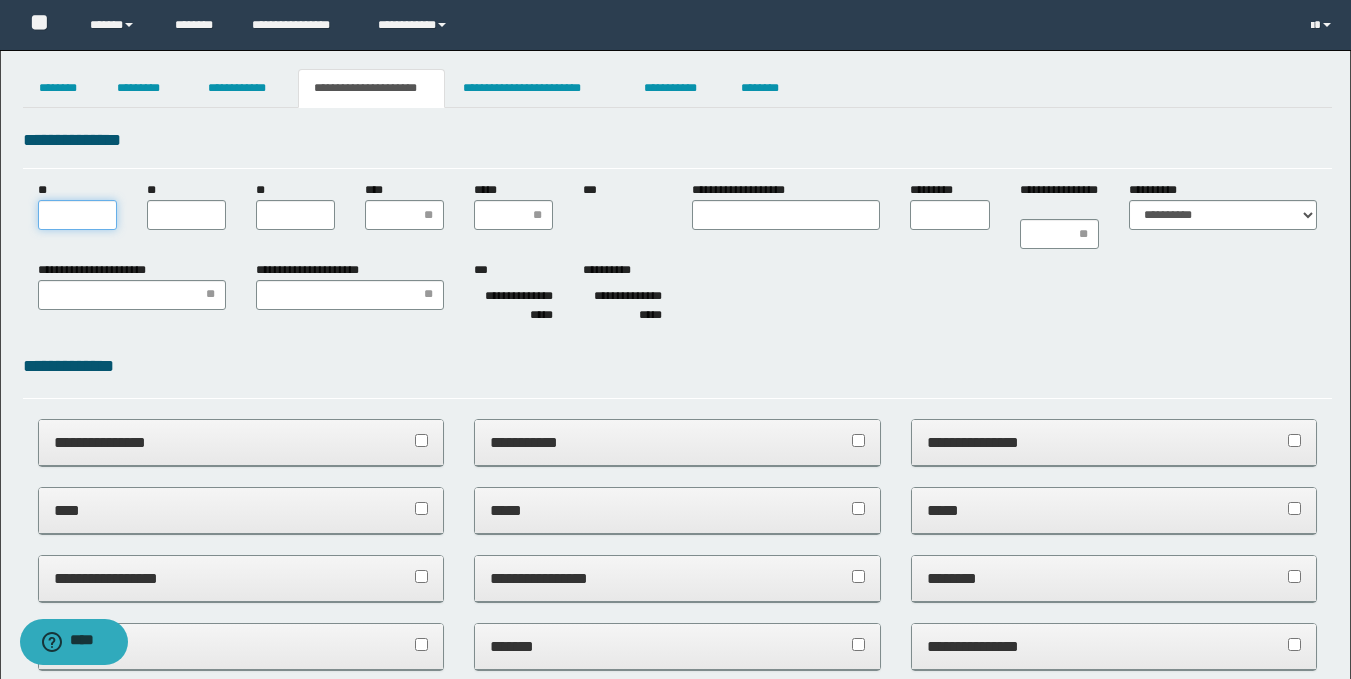 click on "**" at bounding box center [77, 215] 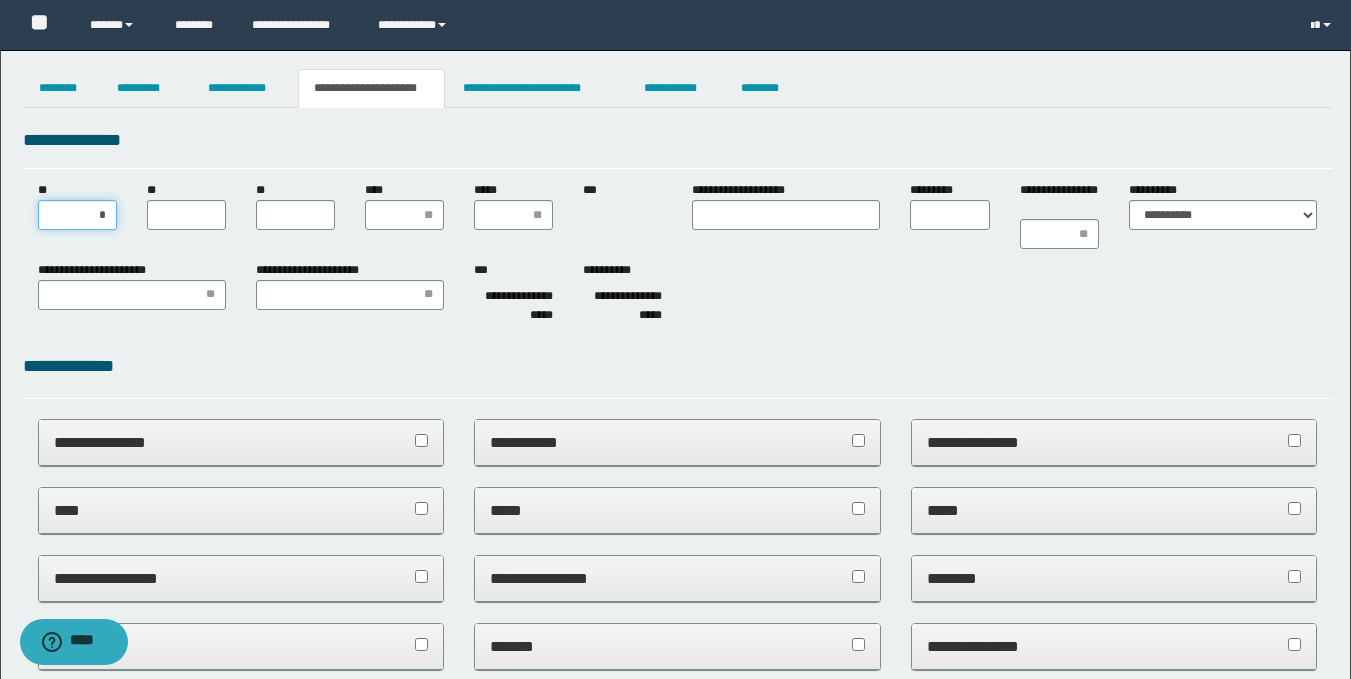 type on "**" 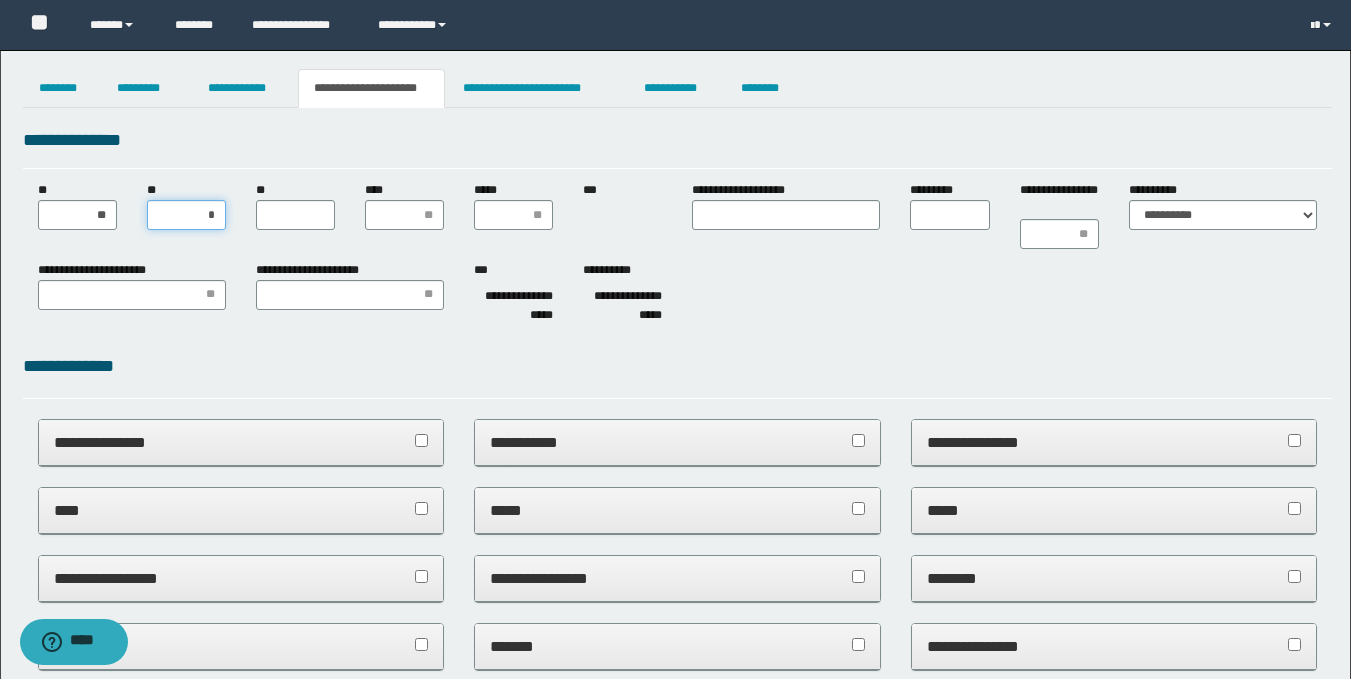 type on "**" 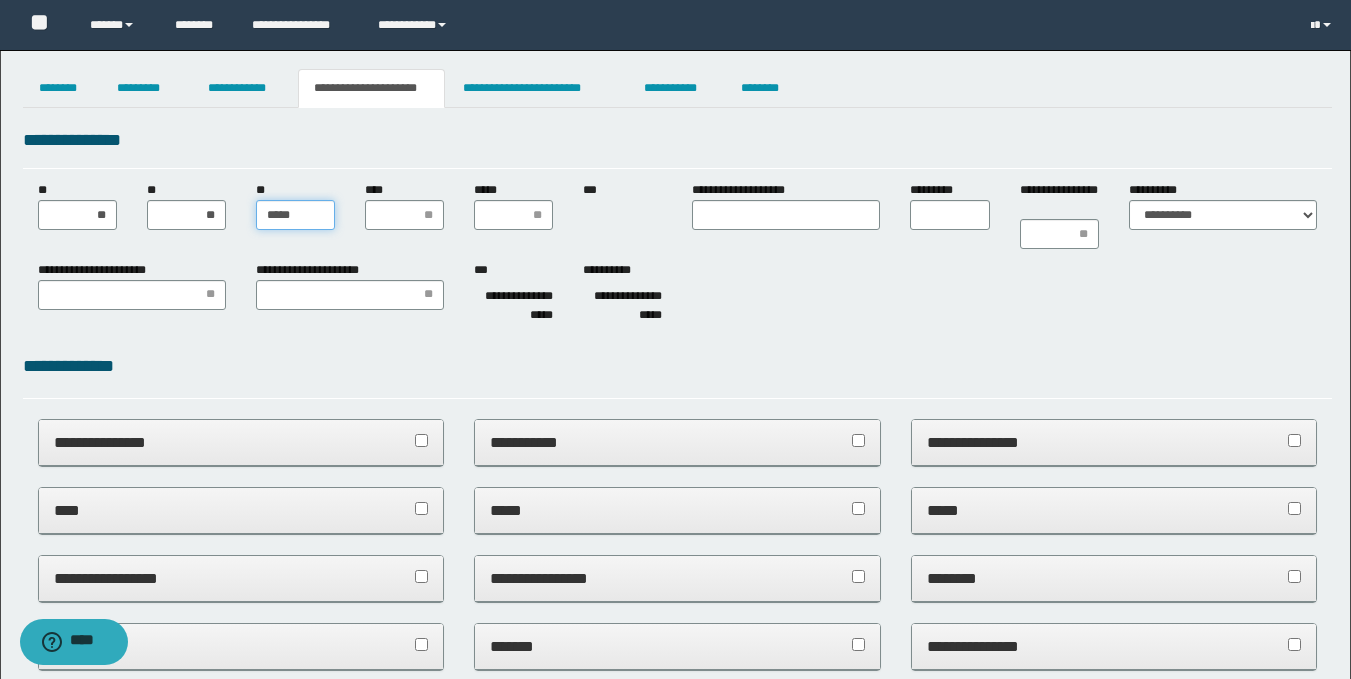 type on "******" 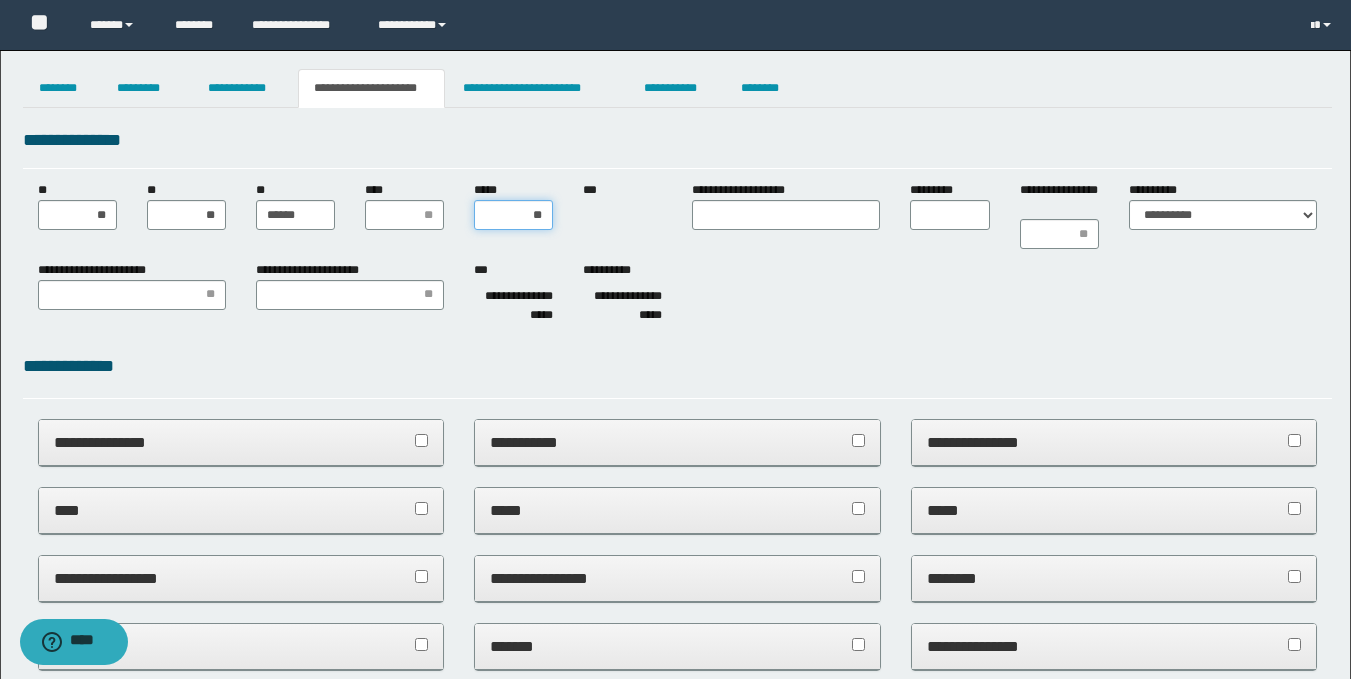 type on "***" 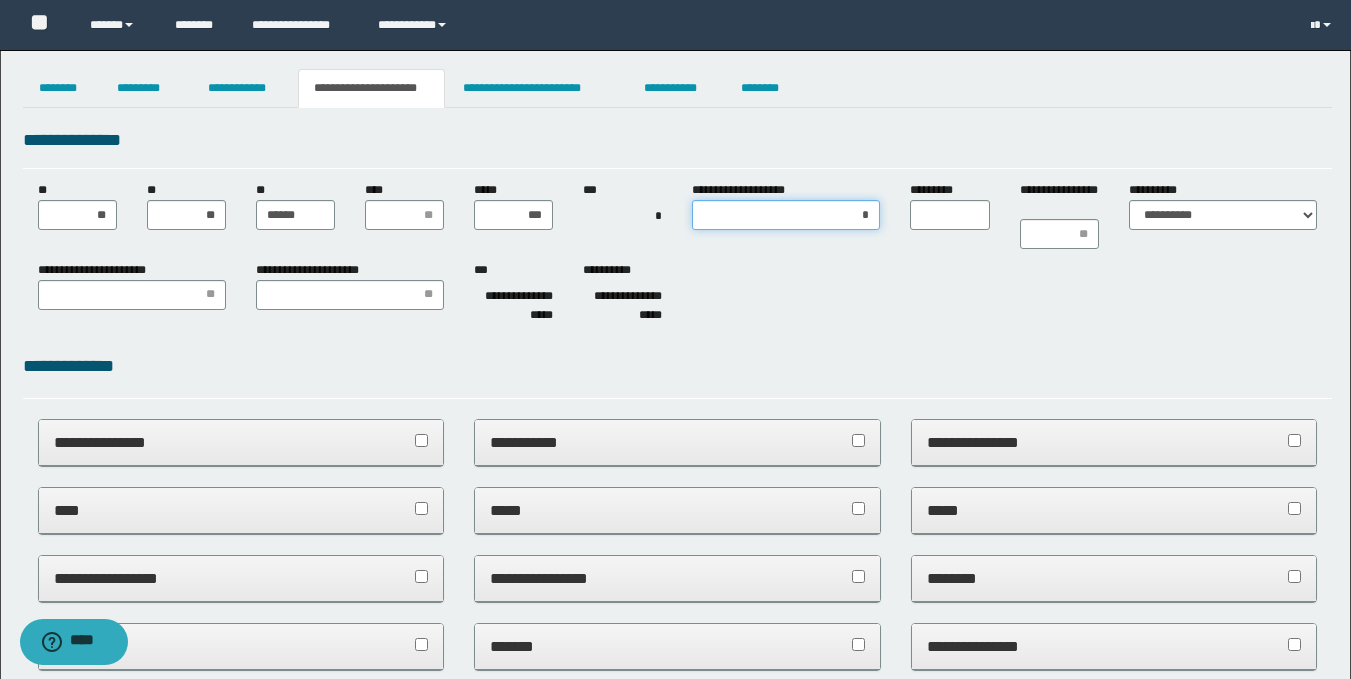 type on "**" 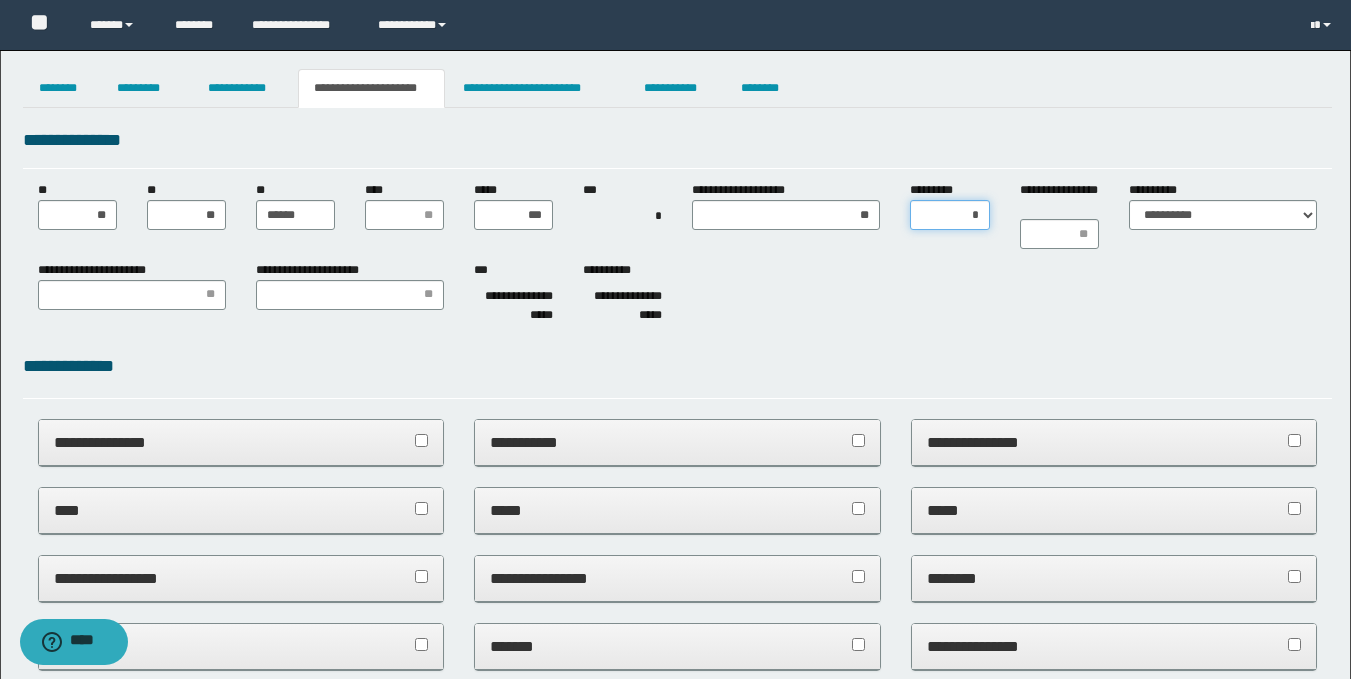 type on "**" 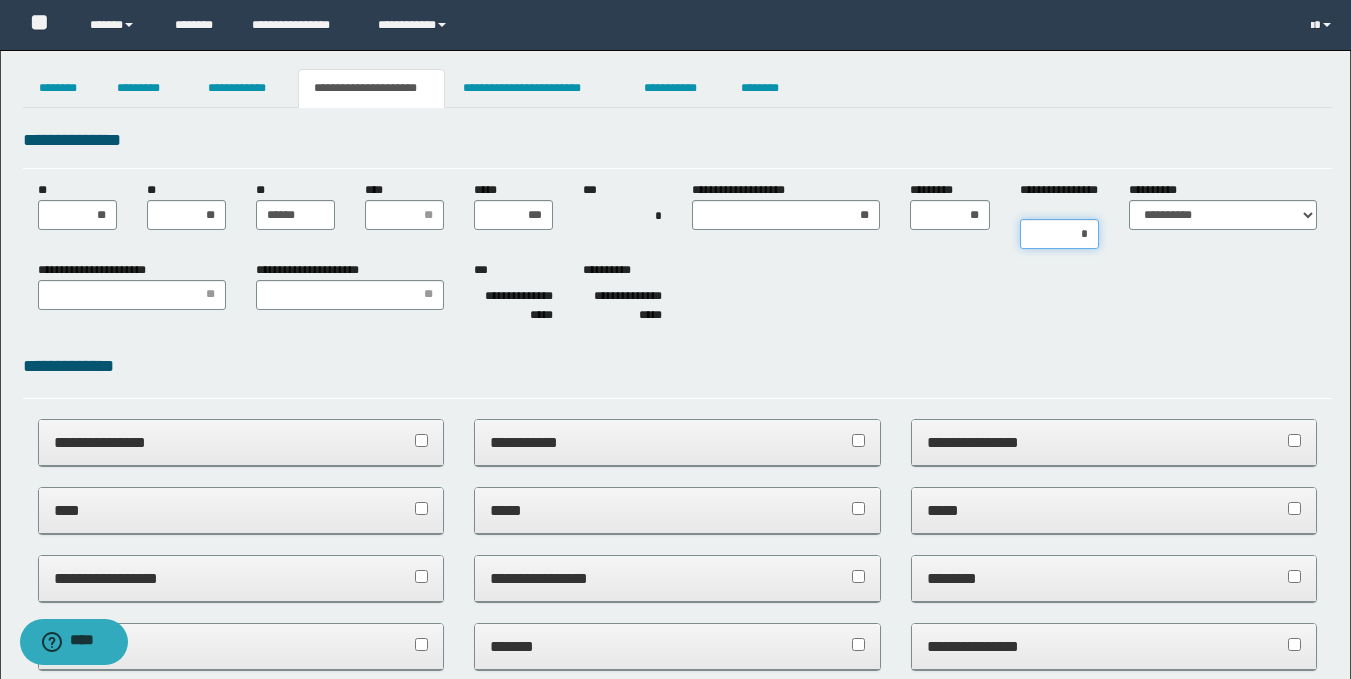 type on "**" 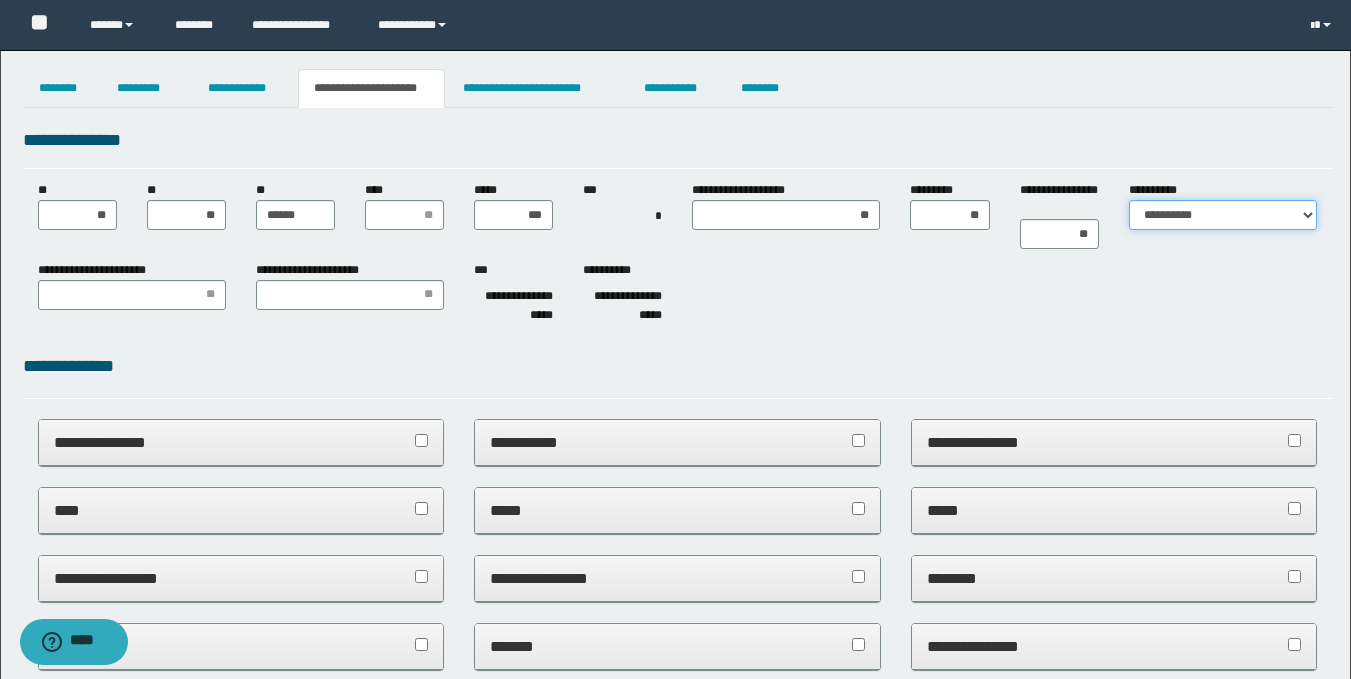 click on "**********" at bounding box center (1223, 215) 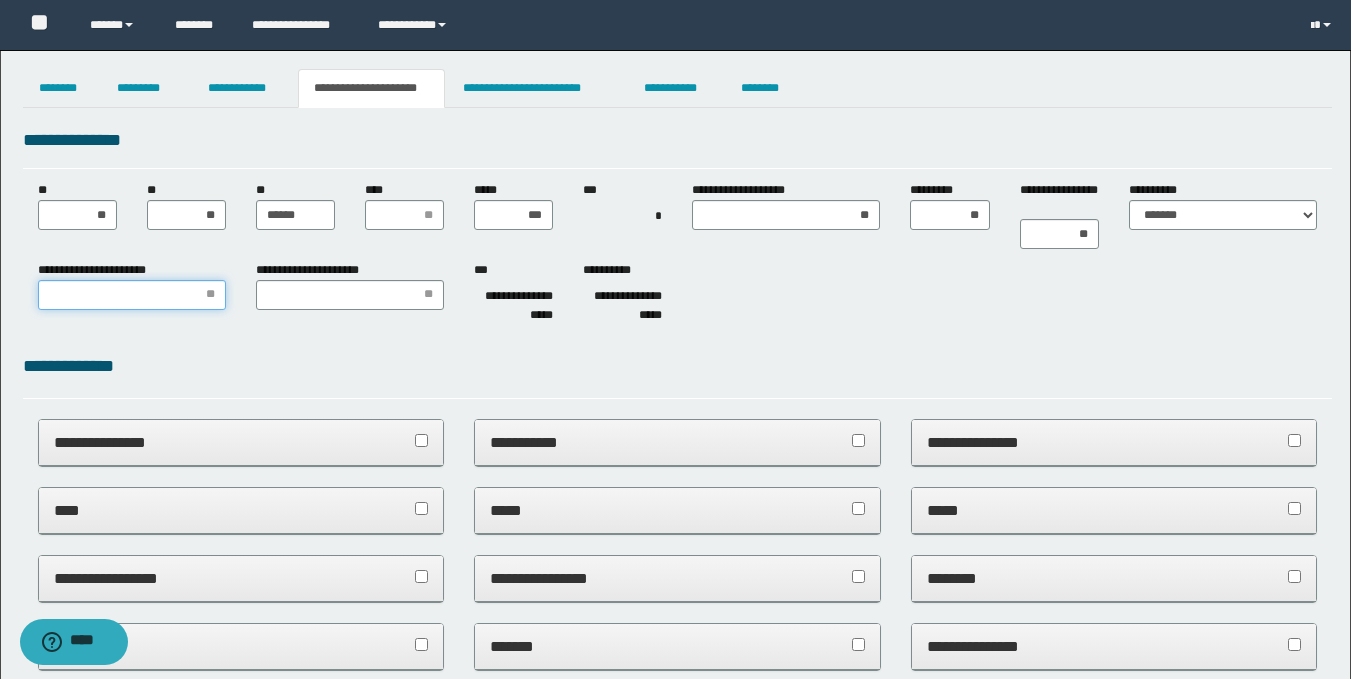 click on "**********" at bounding box center (132, 295) 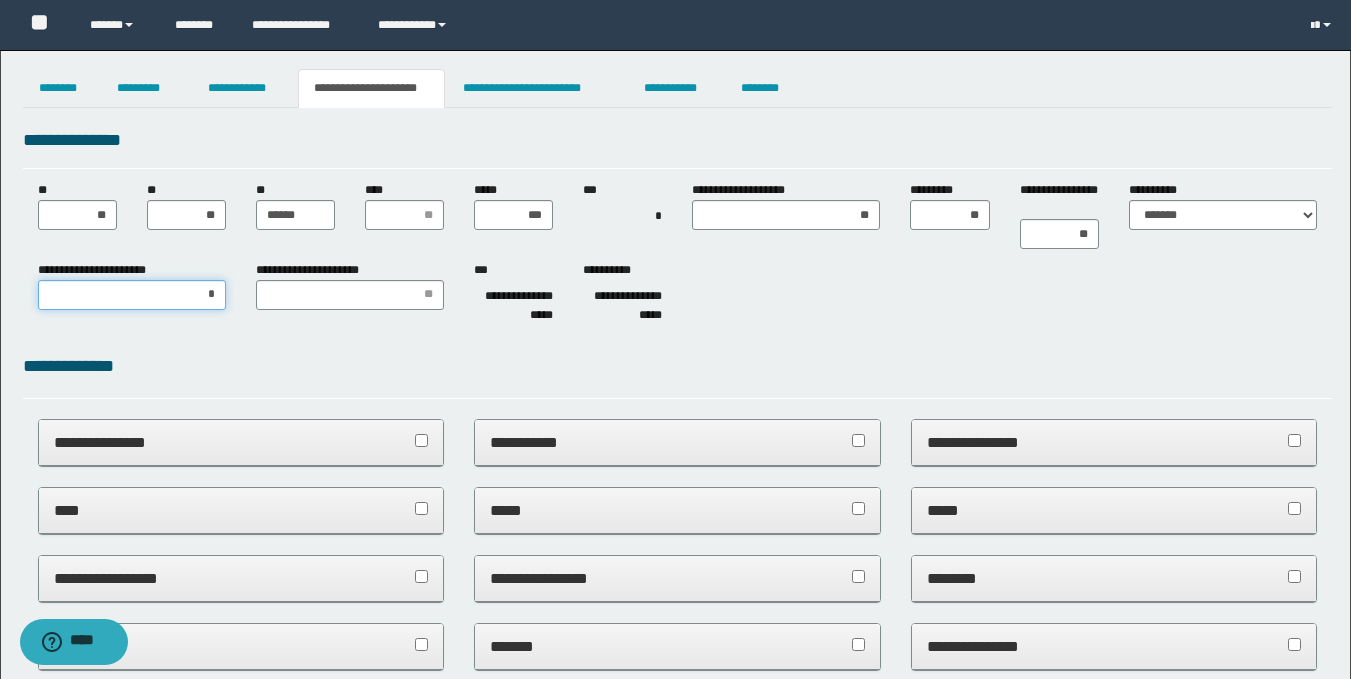 type on "**" 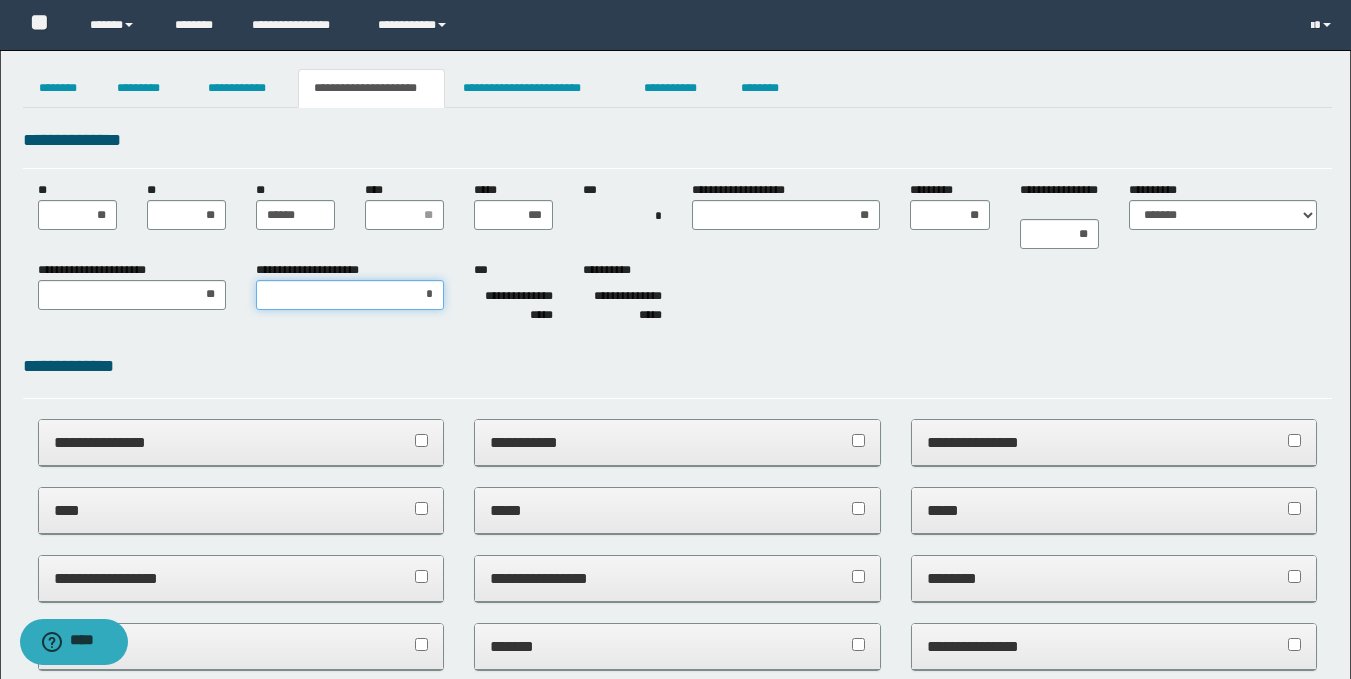 type on "**" 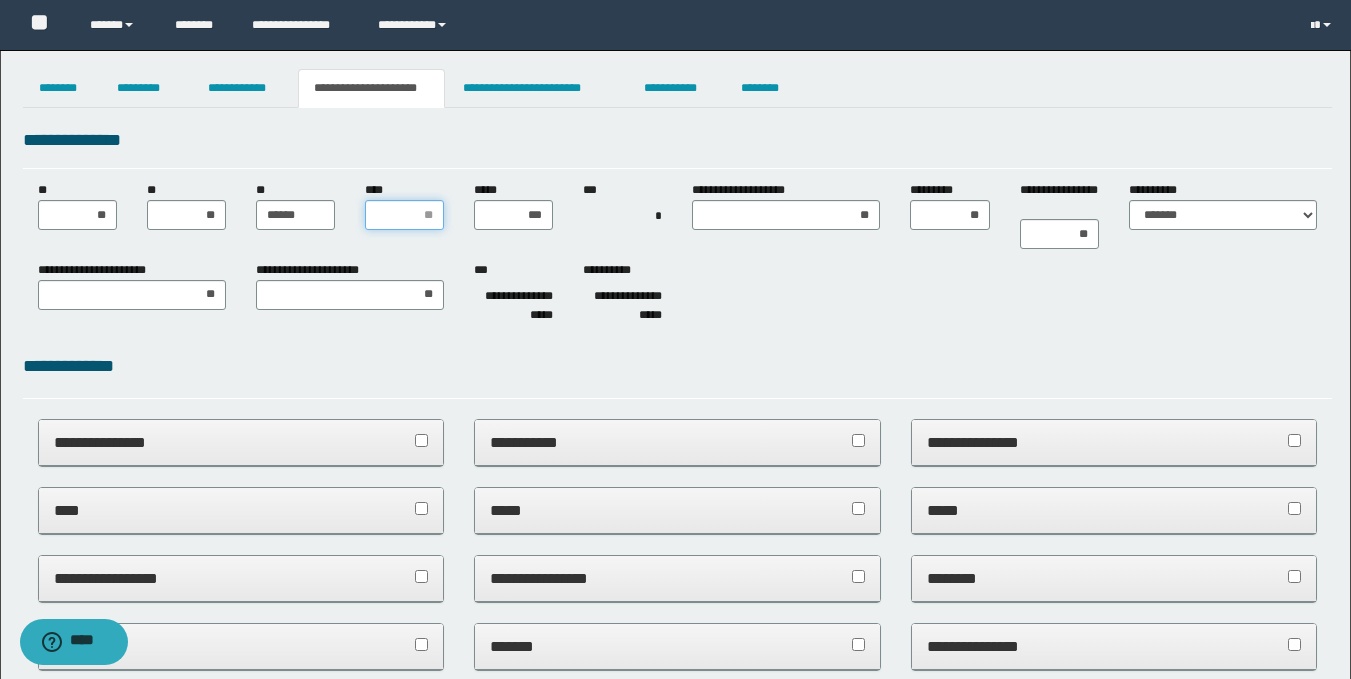 click on "****" at bounding box center [404, 215] 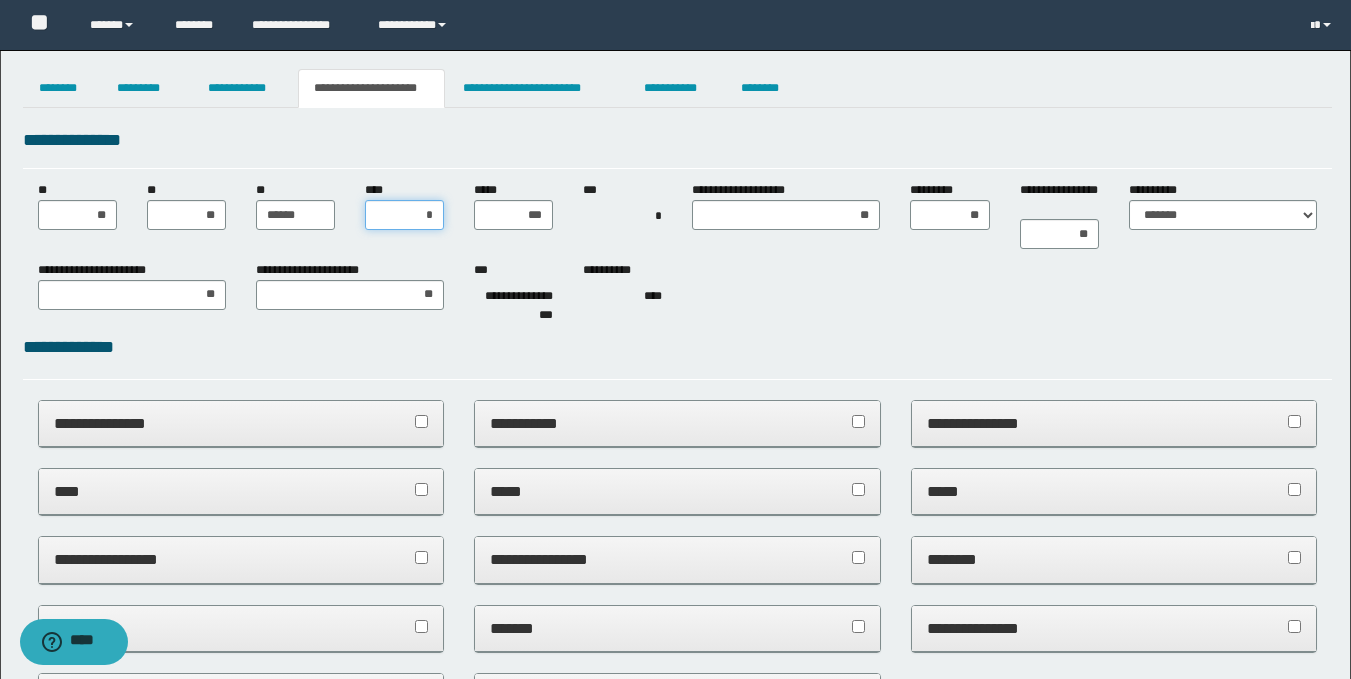 type on "**" 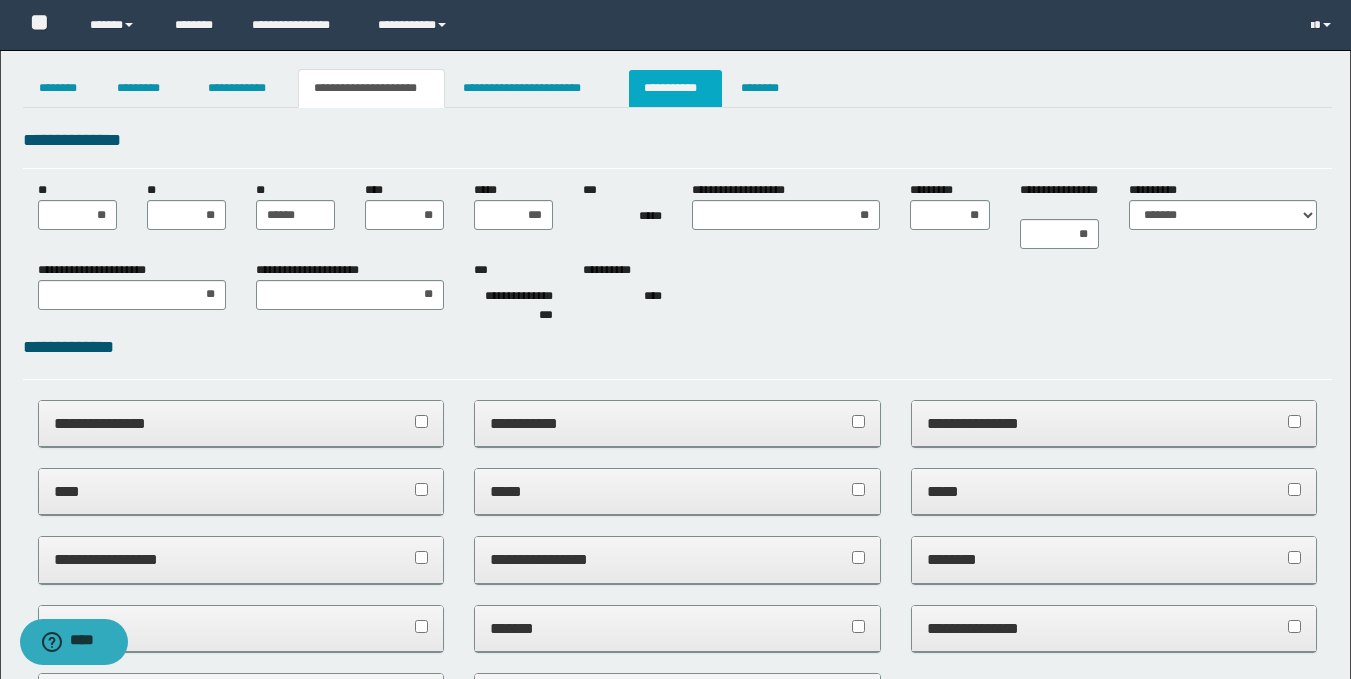 click on "**********" at bounding box center [675, 88] 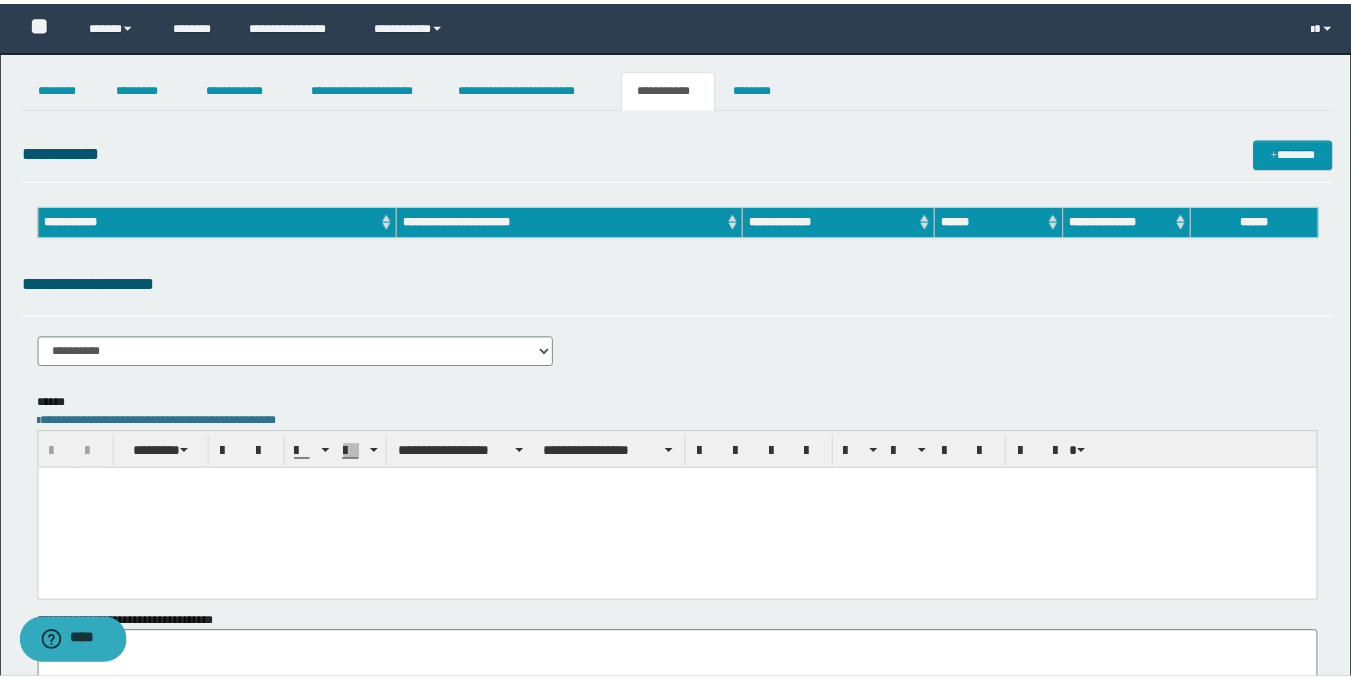 scroll, scrollTop: 0, scrollLeft: 0, axis: both 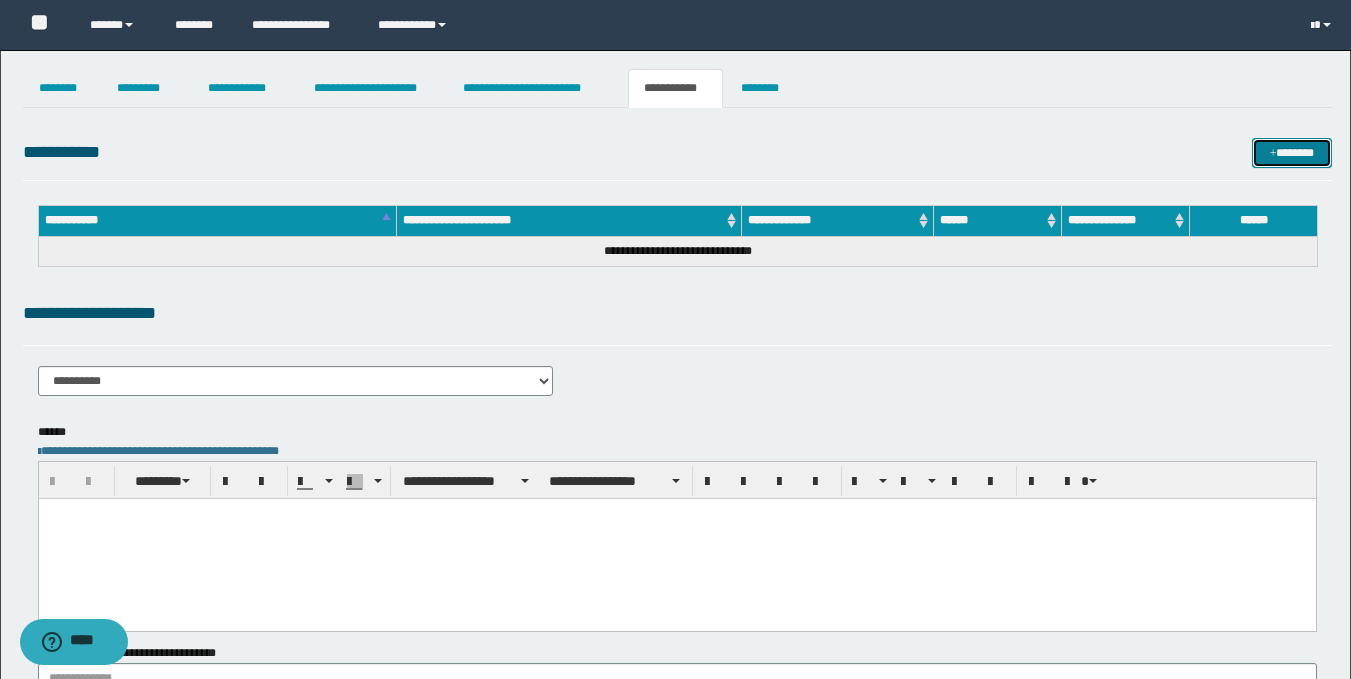 click on "*******" at bounding box center (1292, 153) 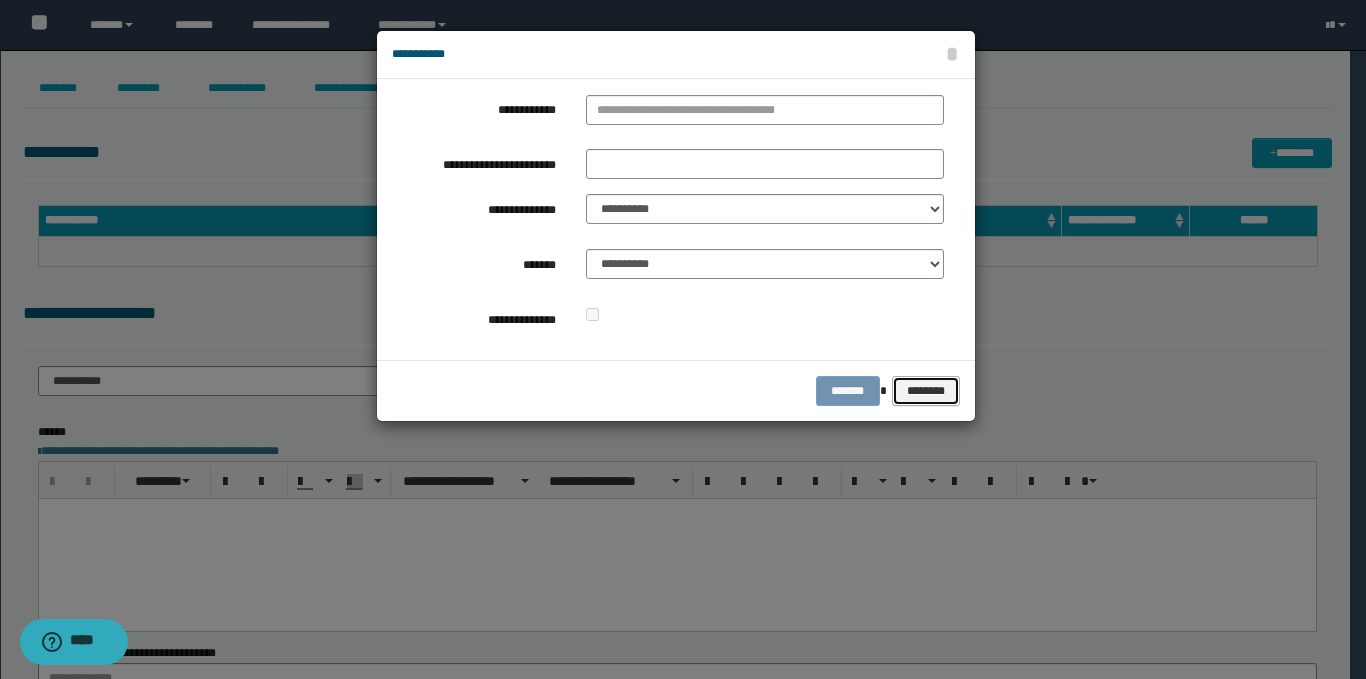 click on "********" at bounding box center [925, 391] 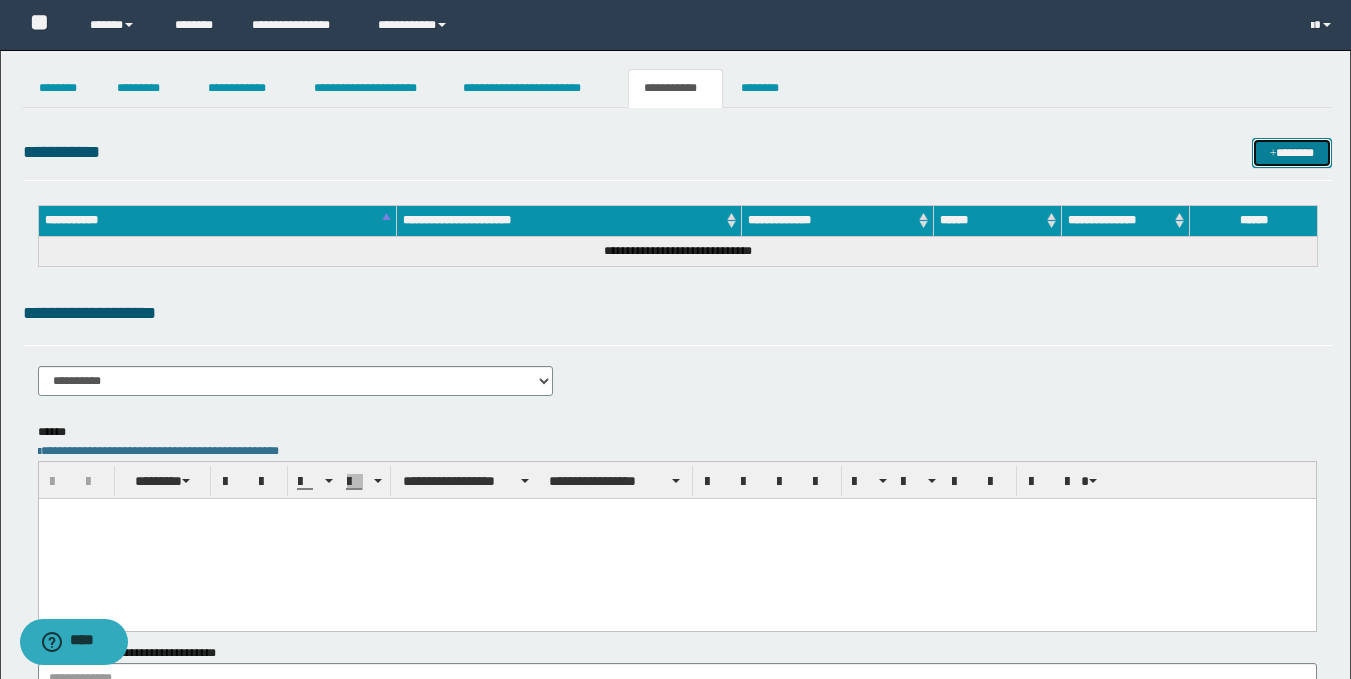 click on "*******" at bounding box center (1292, 153) 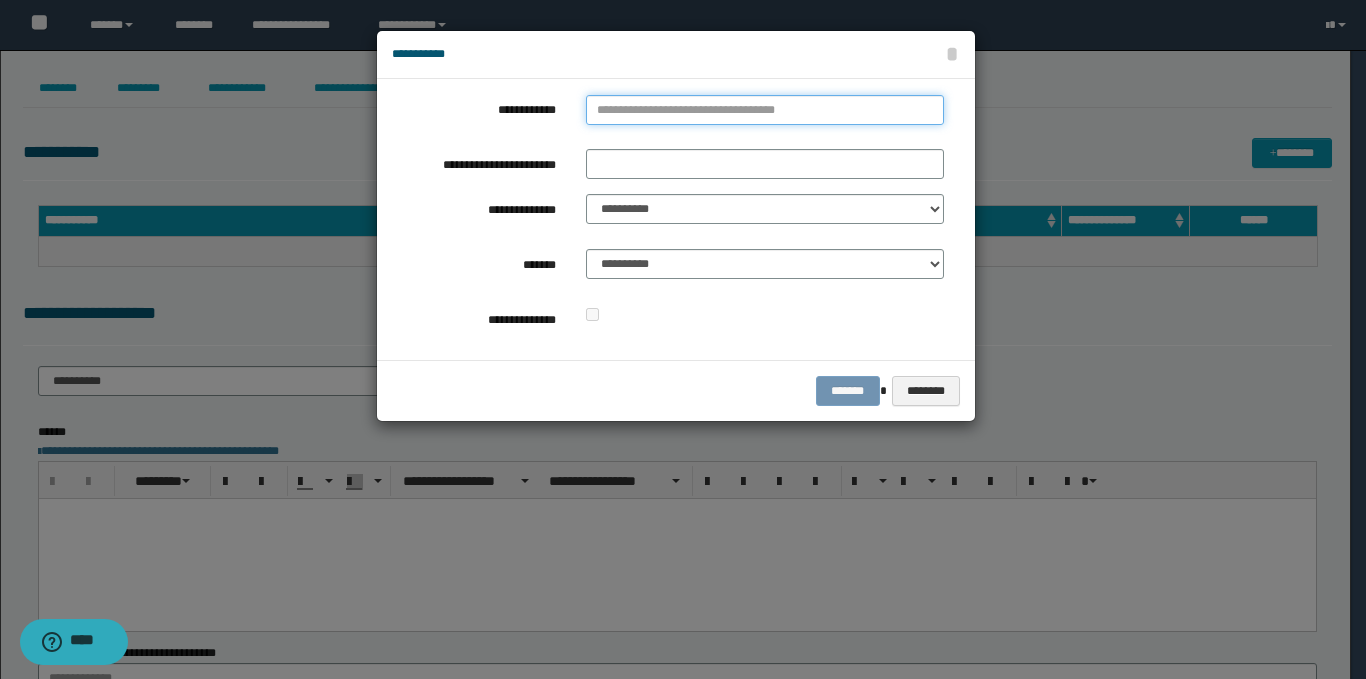 click on "**********" at bounding box center [765, 110] 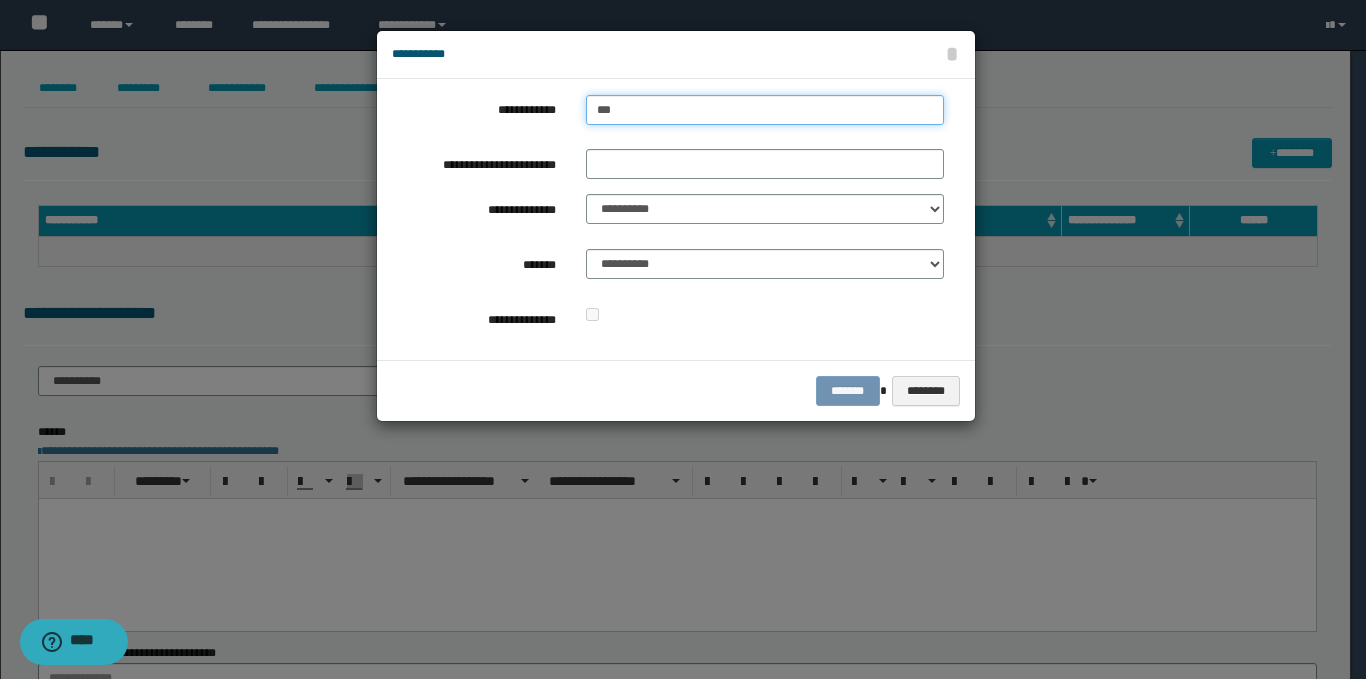 type on "****" 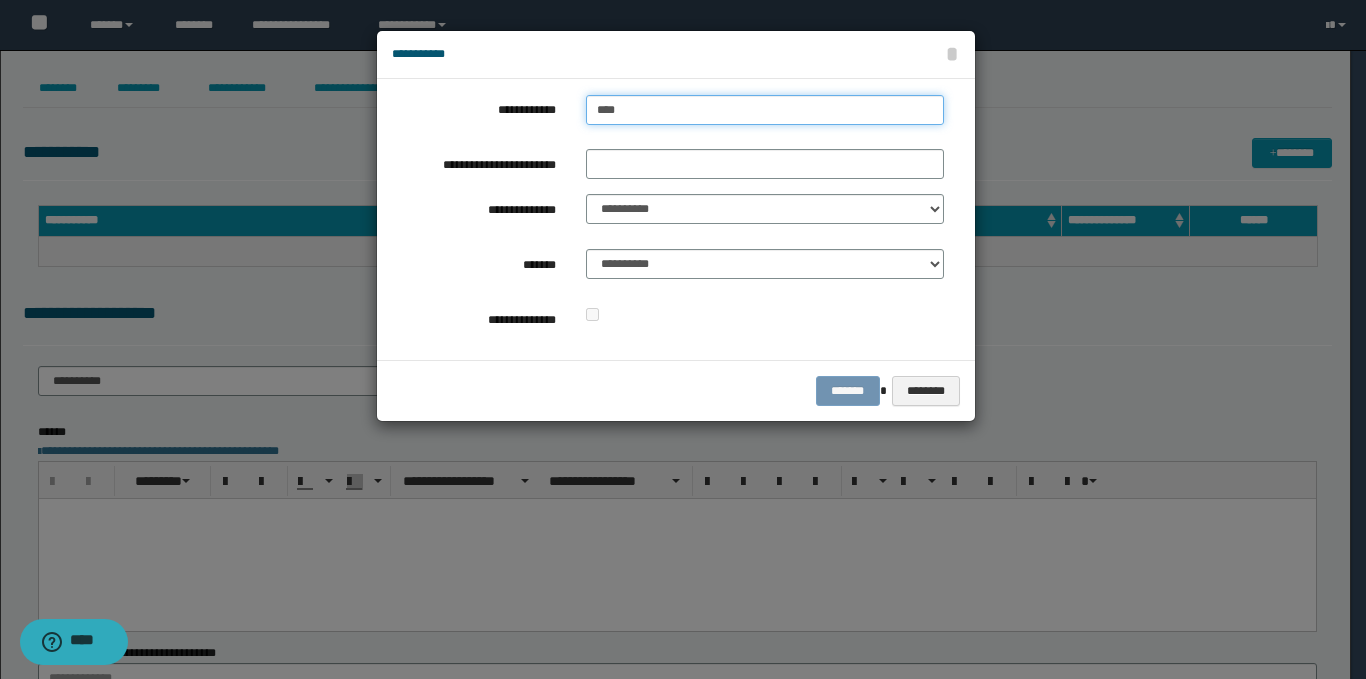 type on "****" 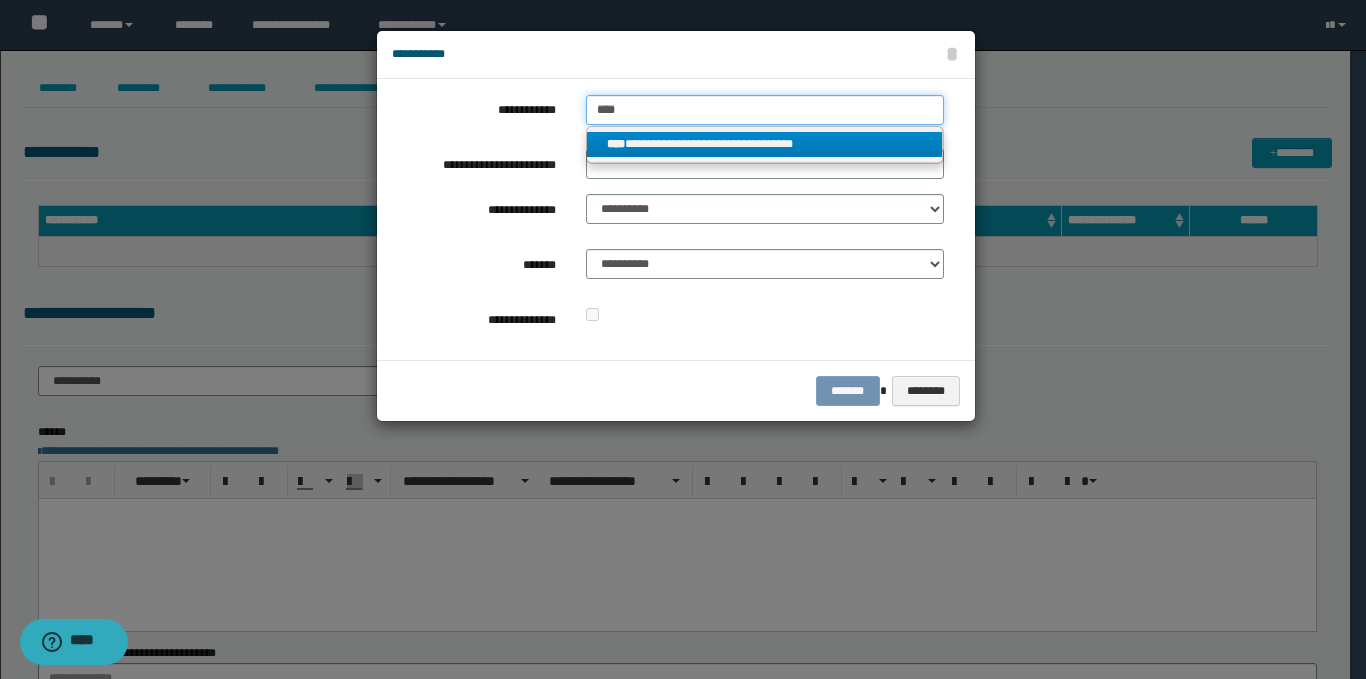 type on "****" 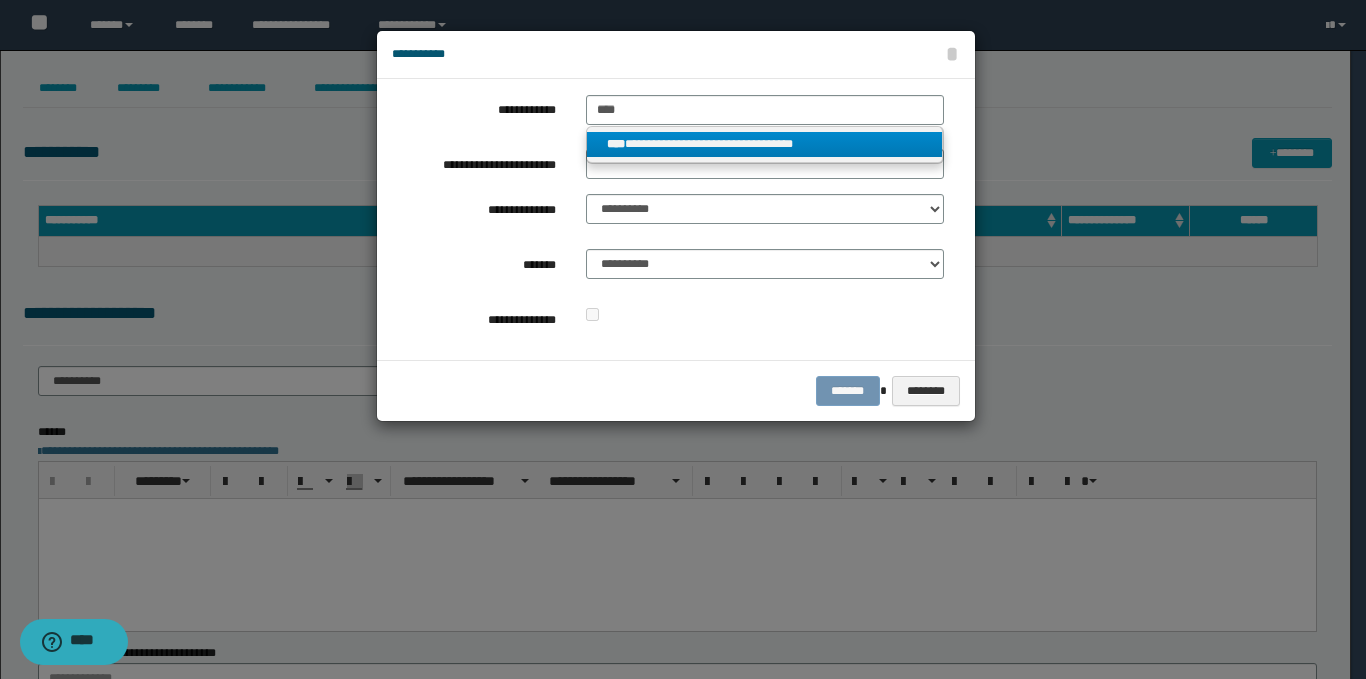 click on "**********" at bounding box center (765, 144) 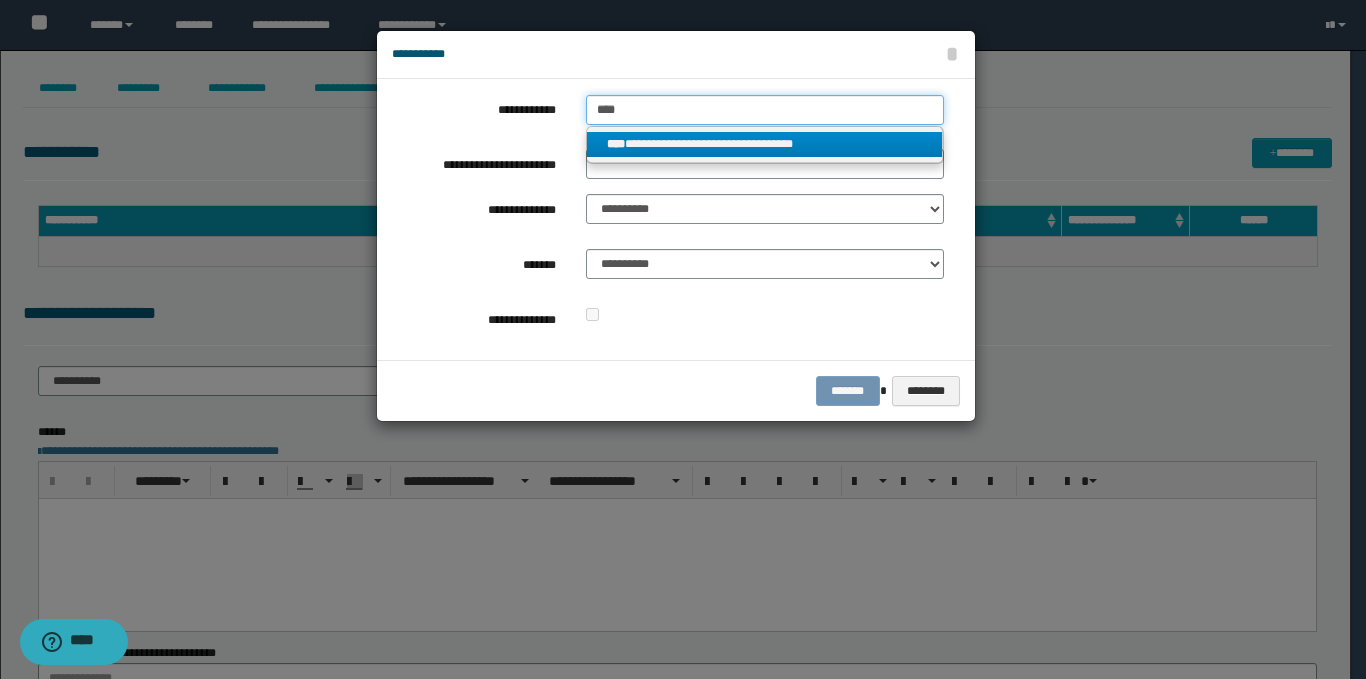 type 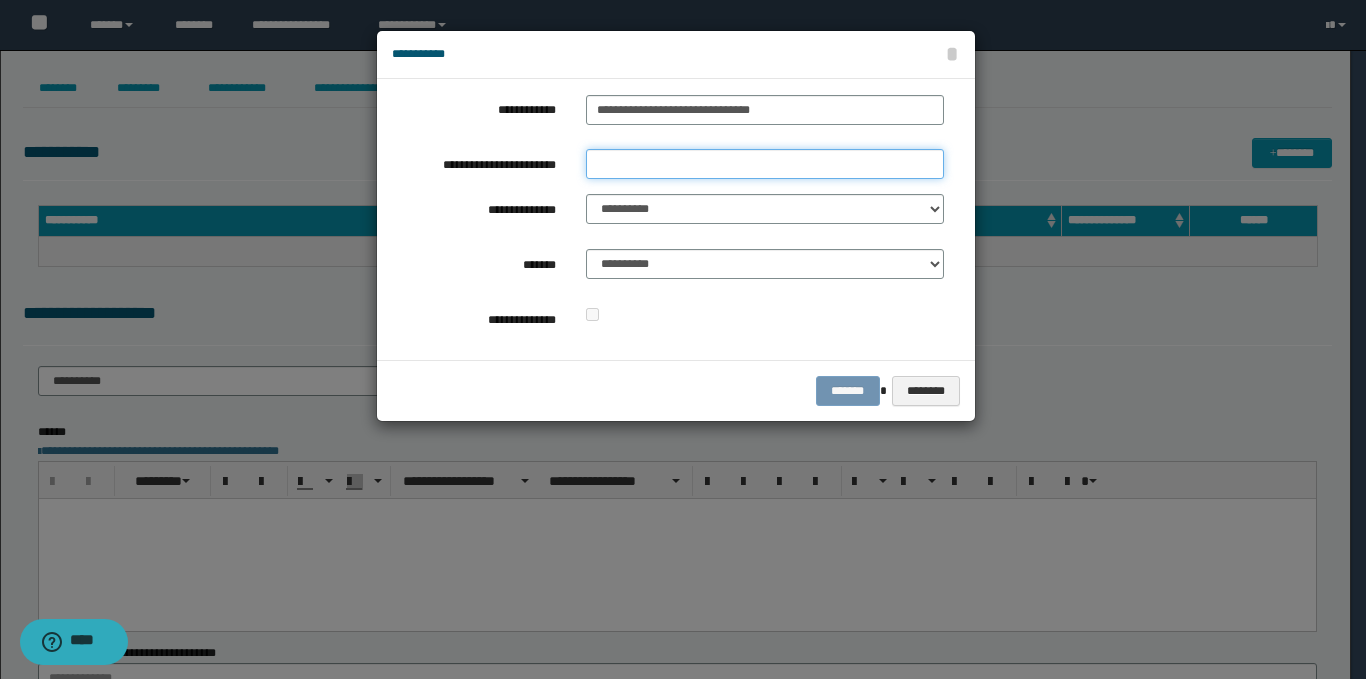 click on "**********" at bounding box center [765, 164] 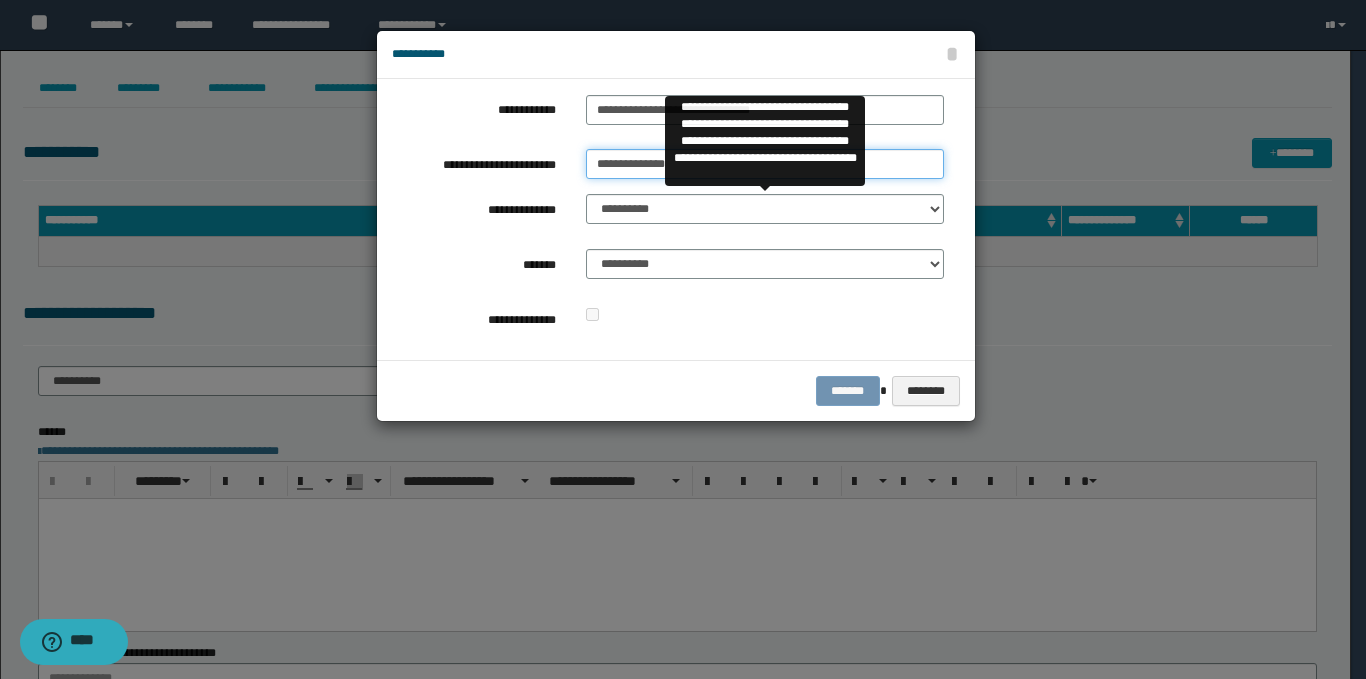 type on "**********" 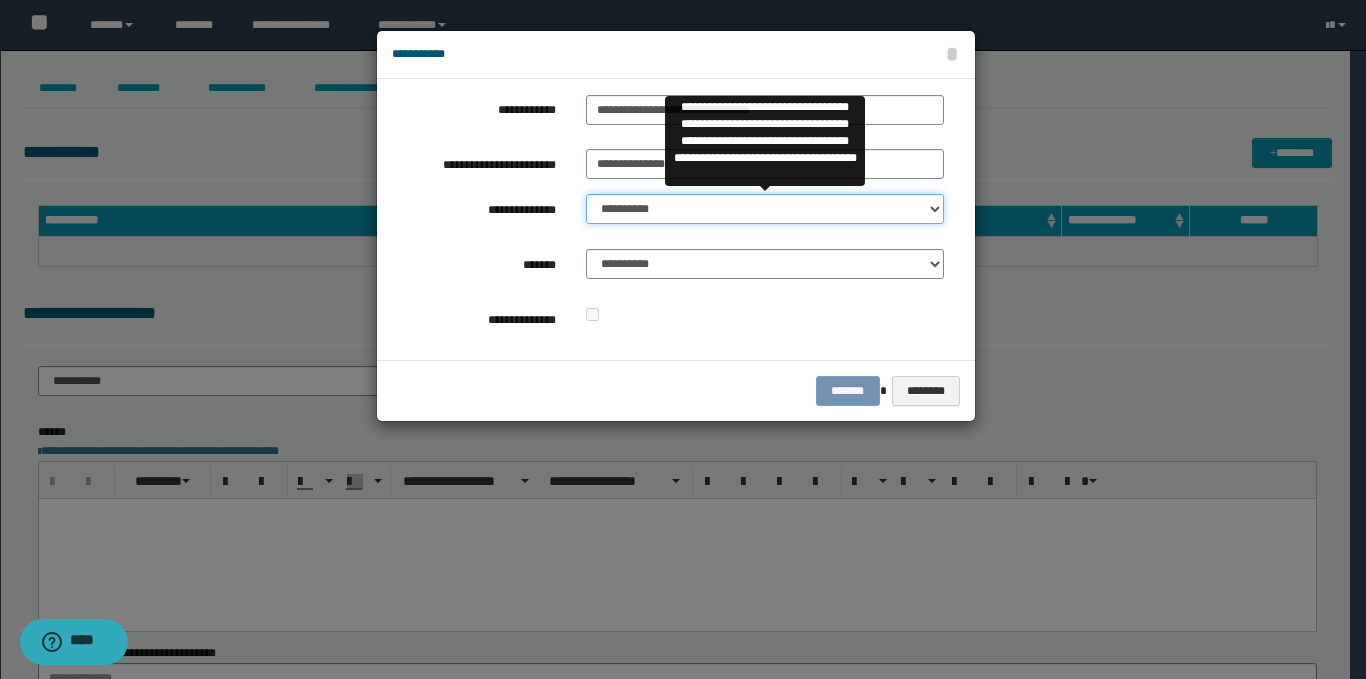 click on "**********" at bounding box center (765, 209) 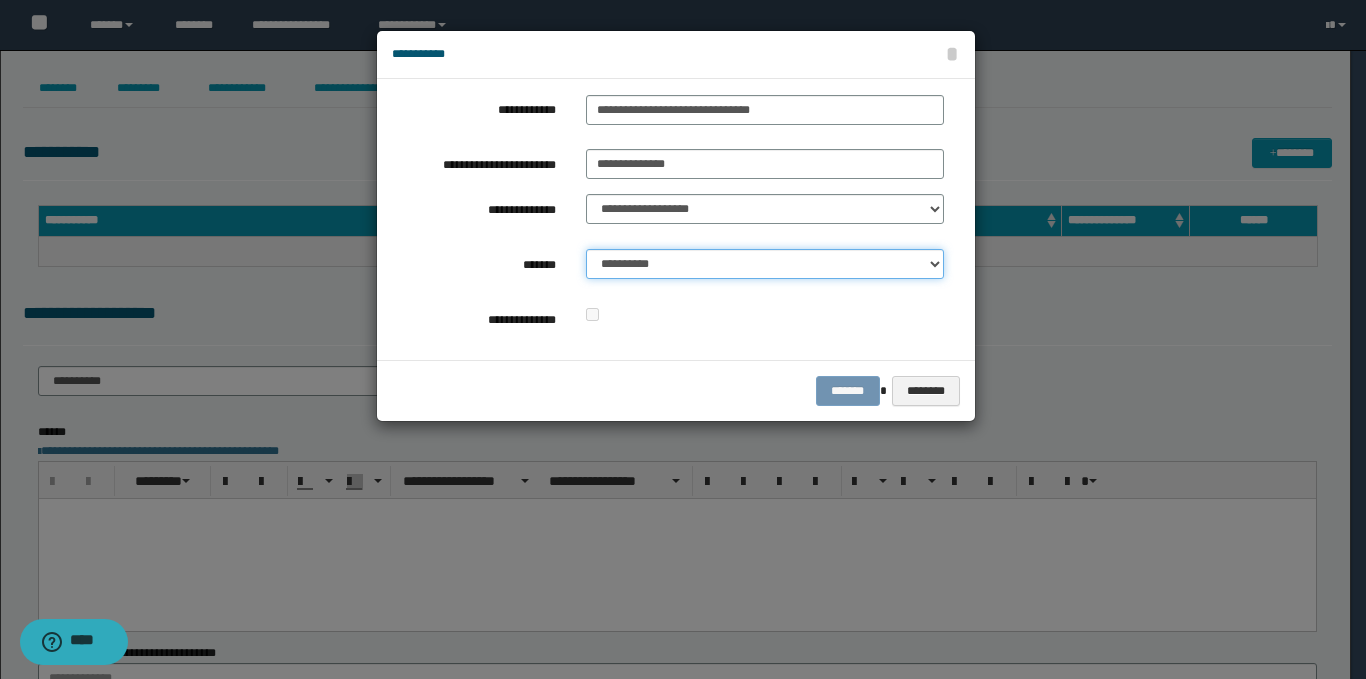 click on "**********" at bounding box center (765, 264) 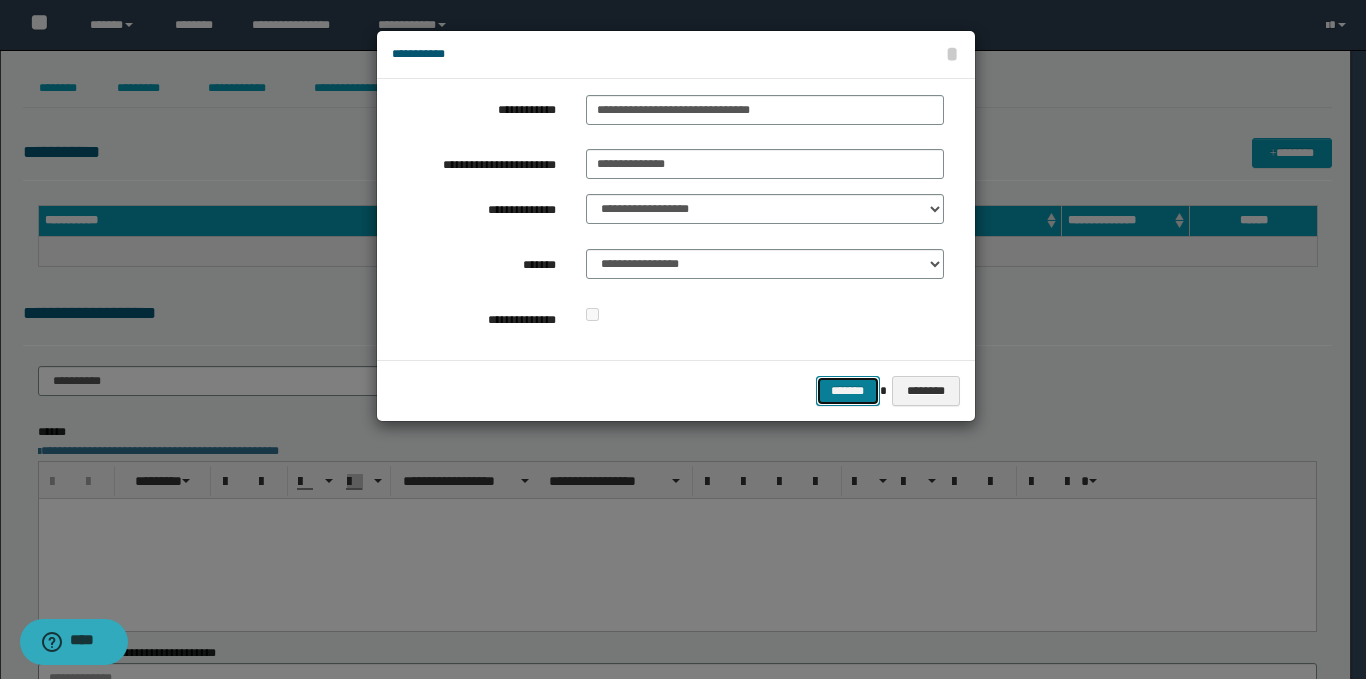 click on "*******" at bounding box center (848, 391) 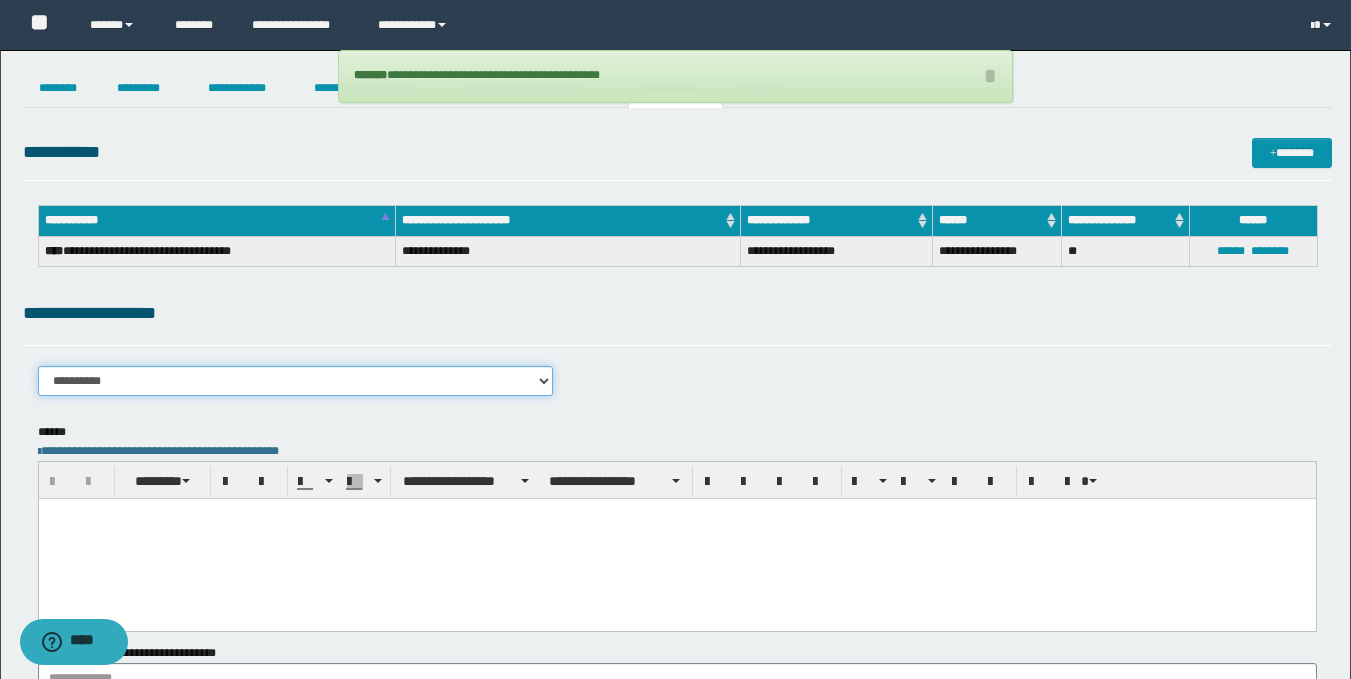 click on "**********" at bounding box center (296, 381) 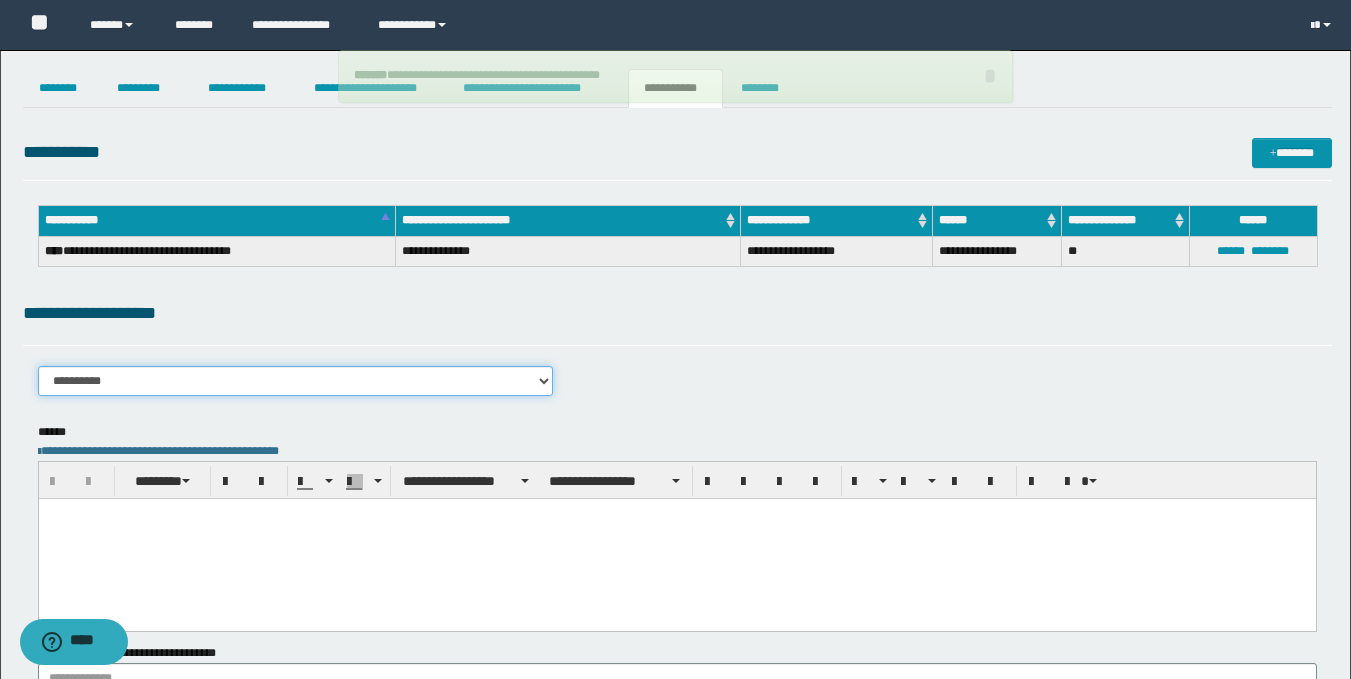 select on "****" 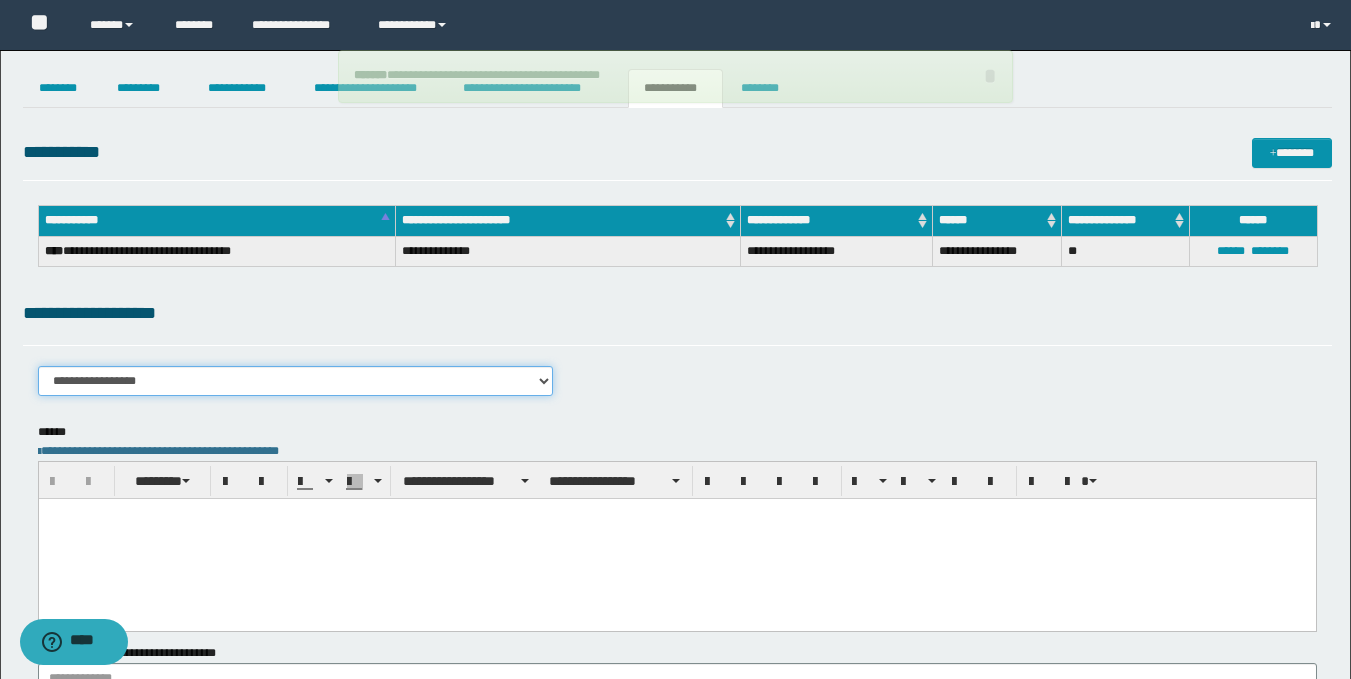 click on "**********" at bounding box center [296, 381] 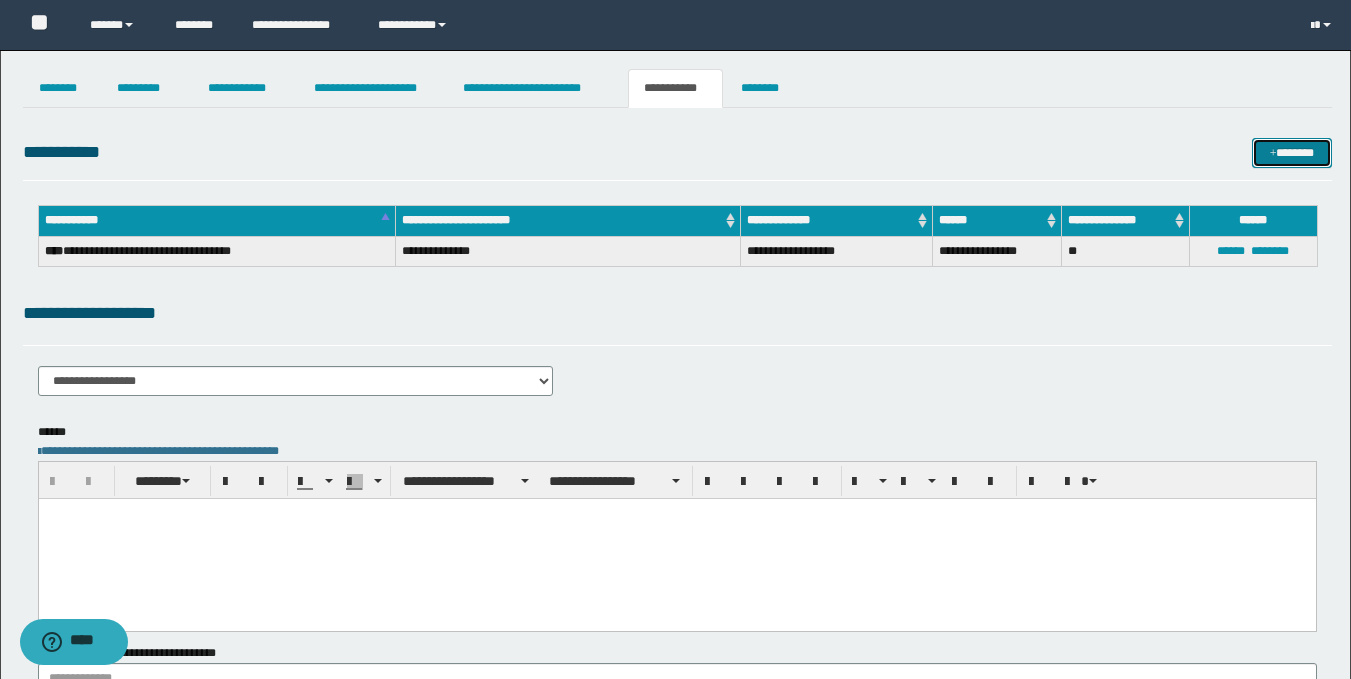 click on "*******" at bounding box center [1292, 153] 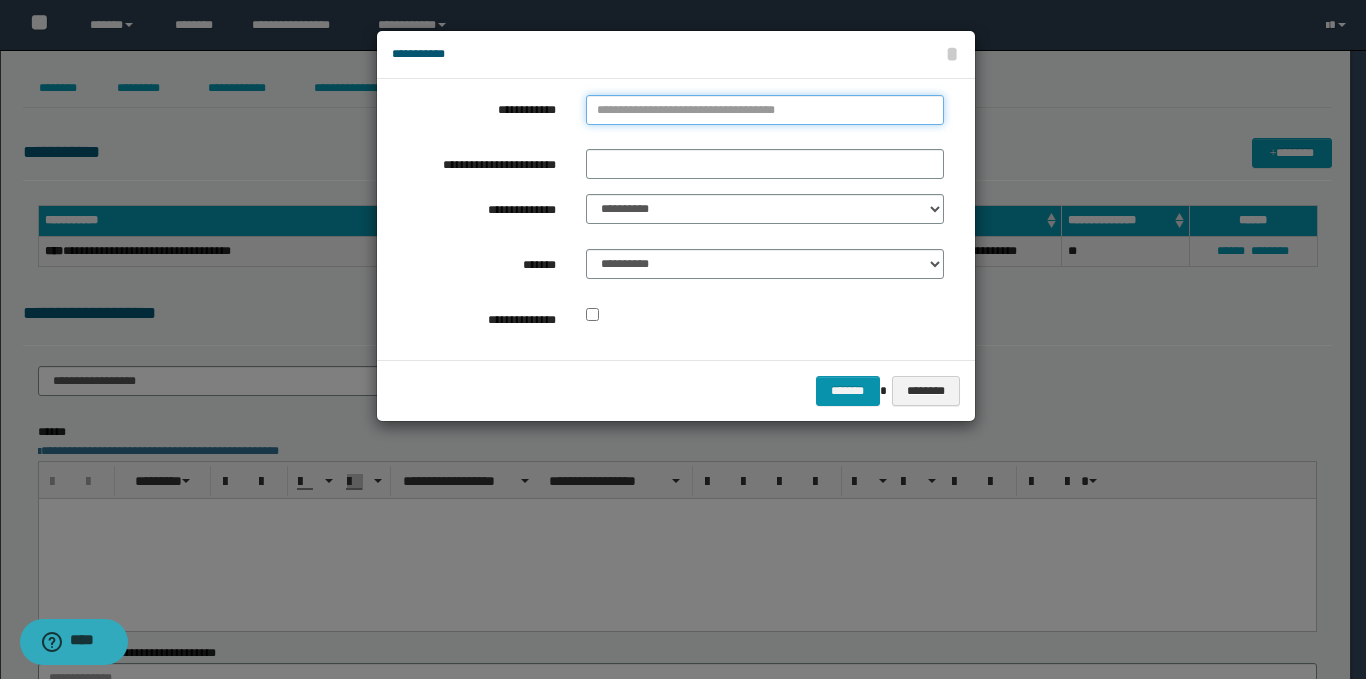type on "**********" 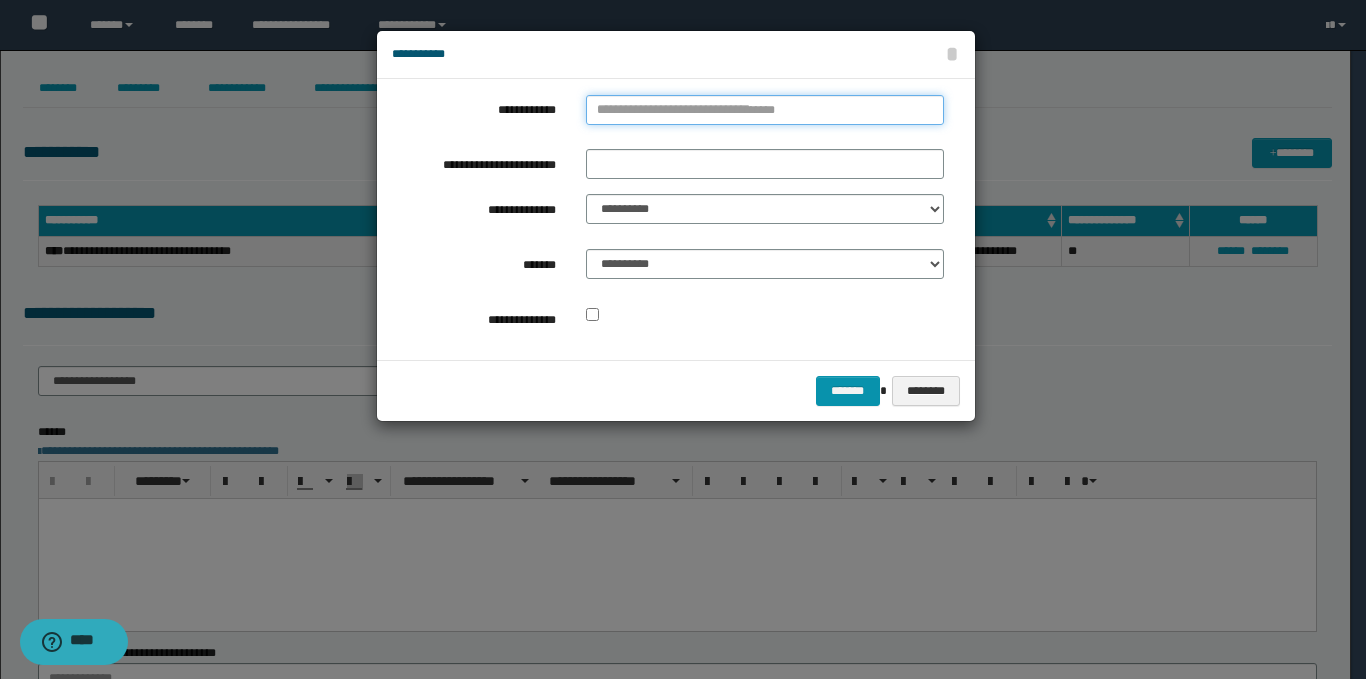 click on "**********" at bounding box center [765, 110] 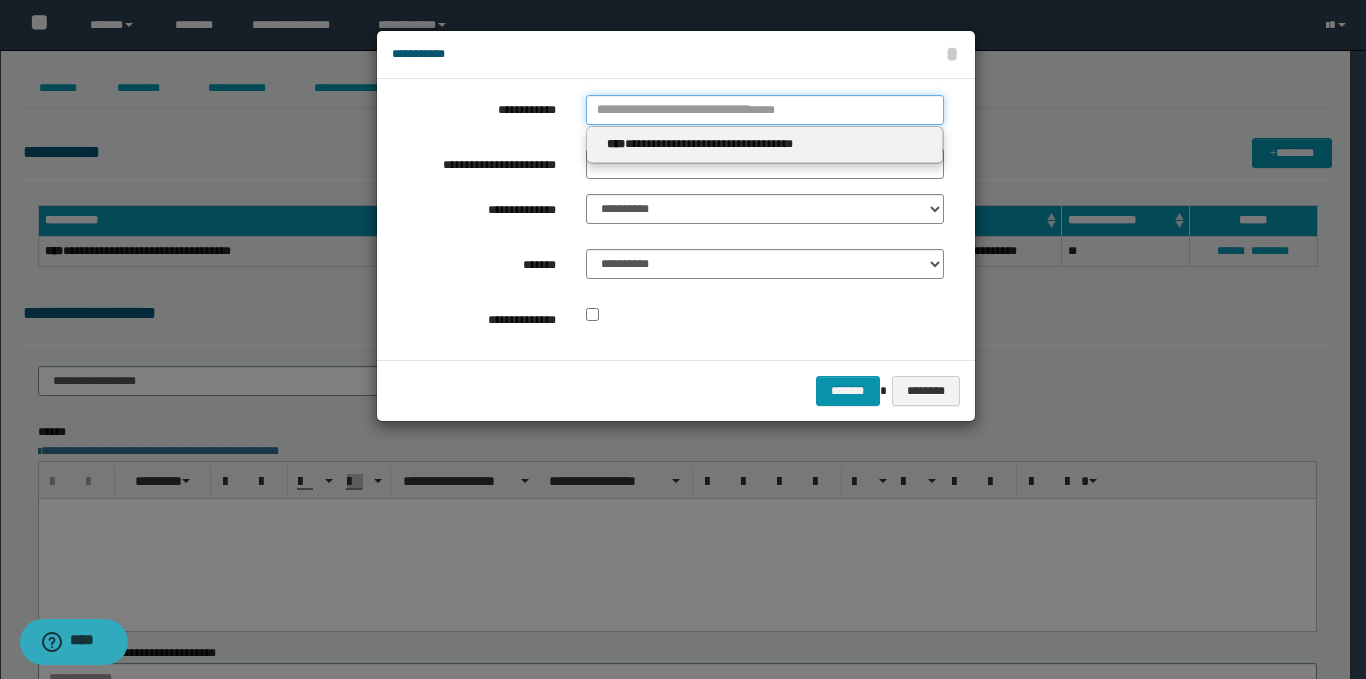 type 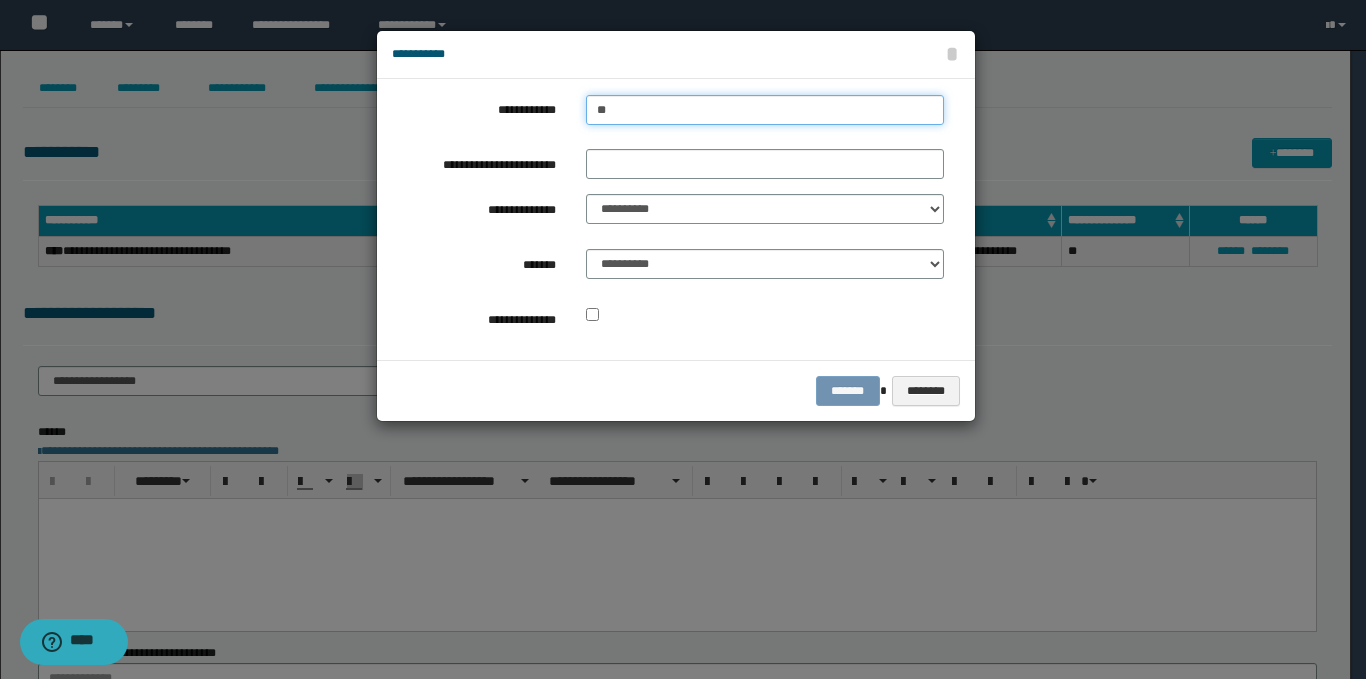 type on "***" 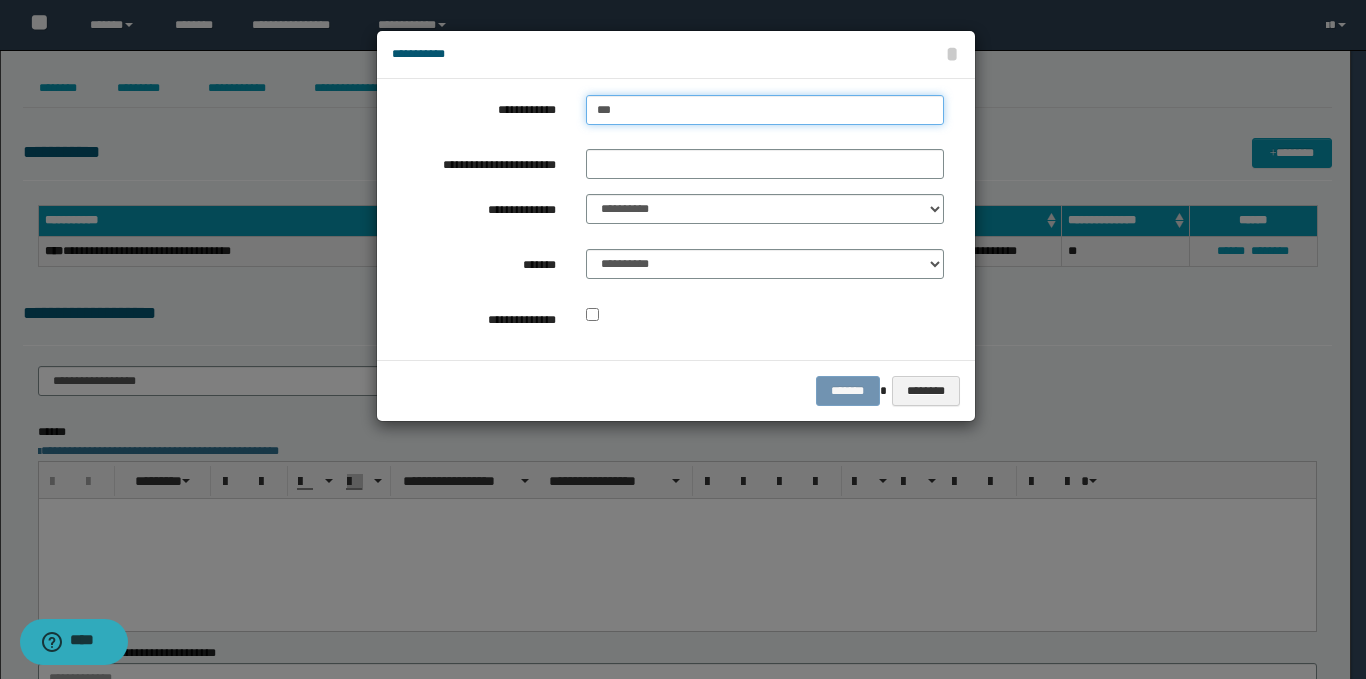 type on "***" 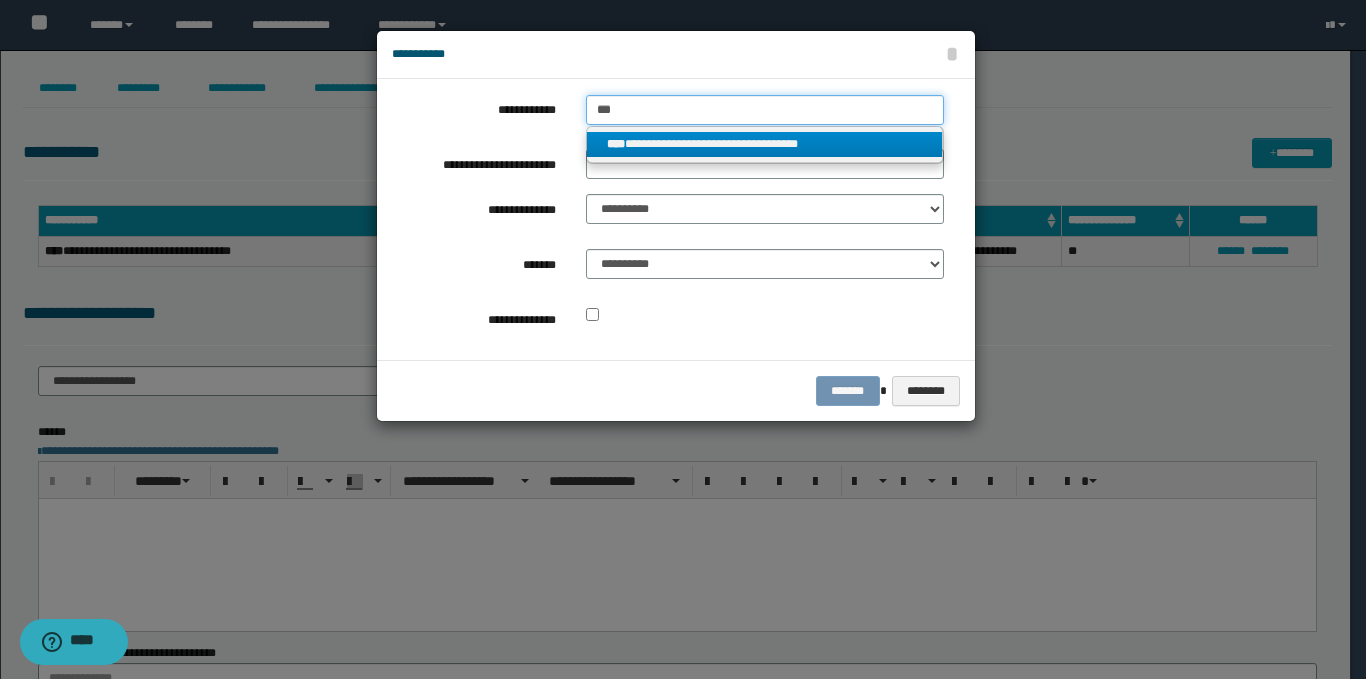 type on "***" 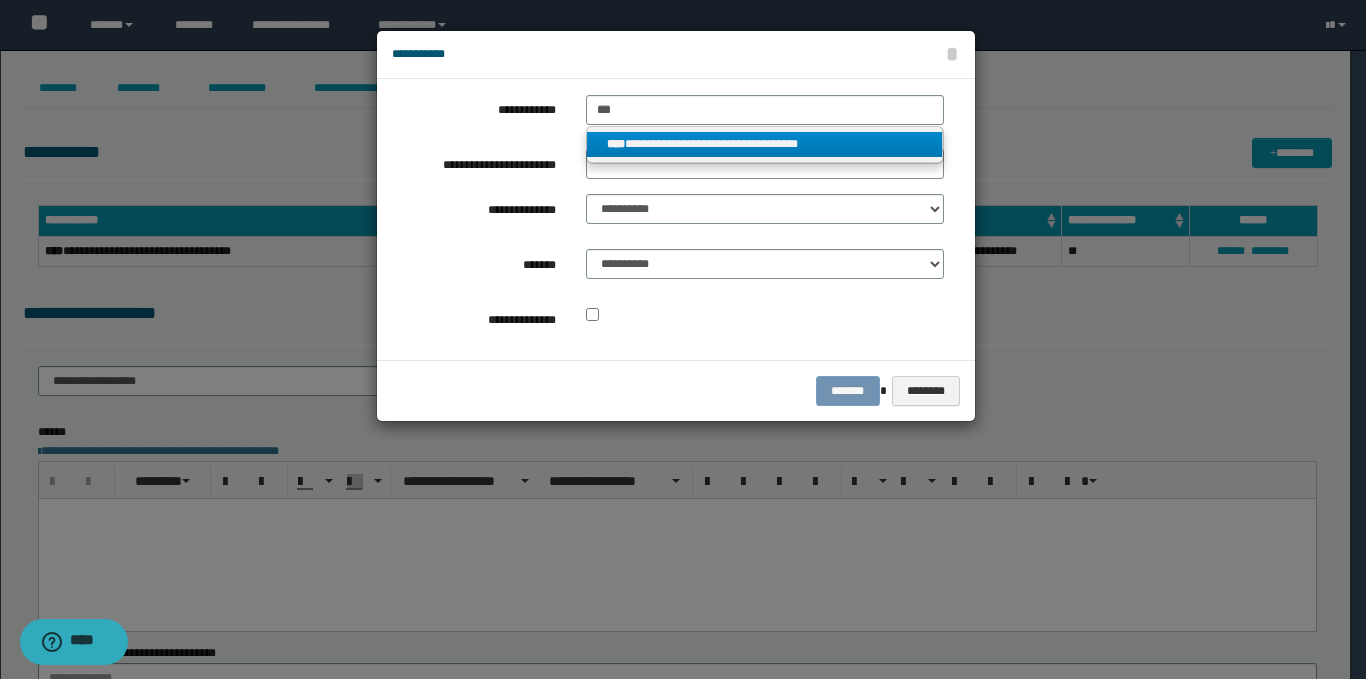 click on "**********" at bounding box center [765, 144] 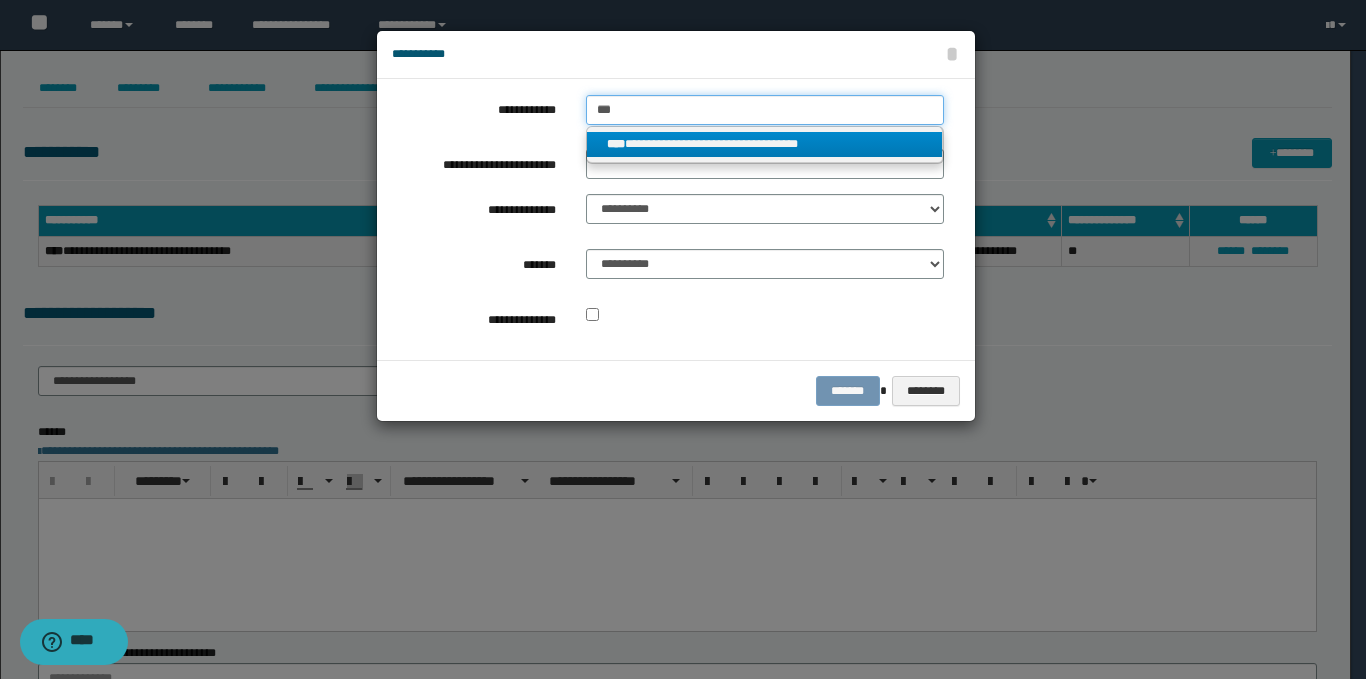 type 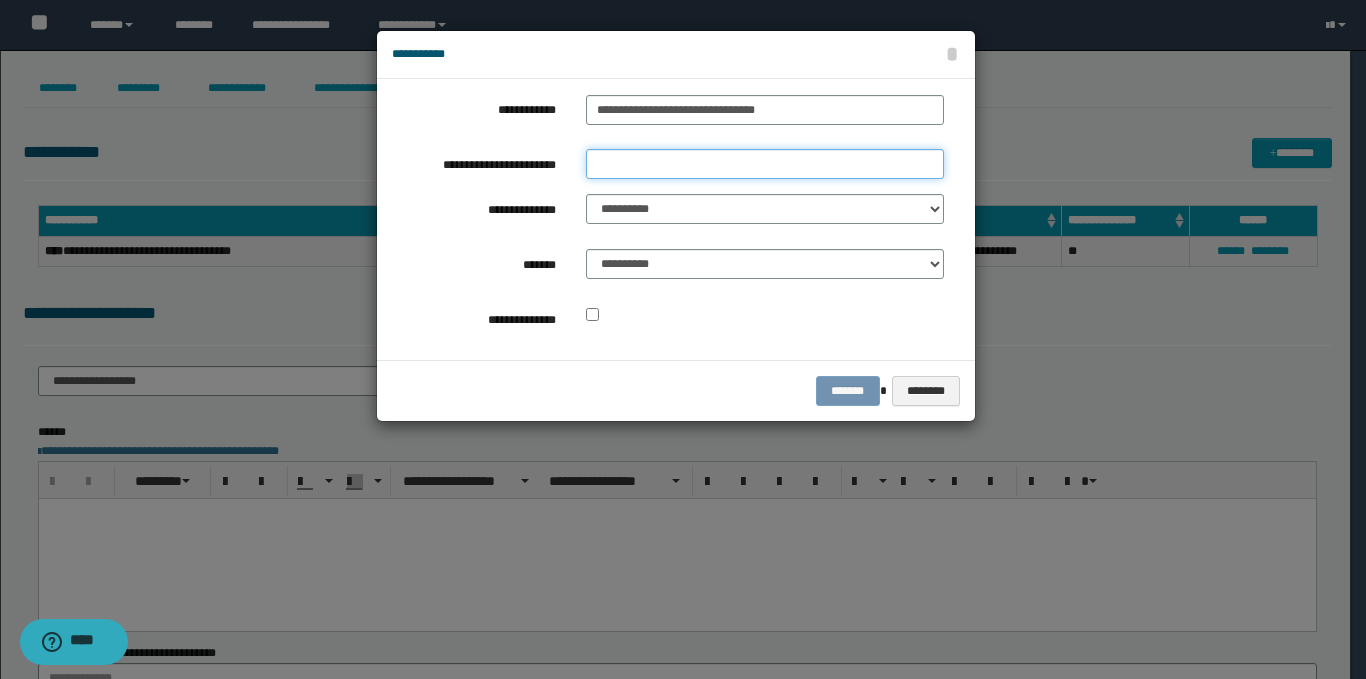 click on "**********" at bounding box center (765, 164) 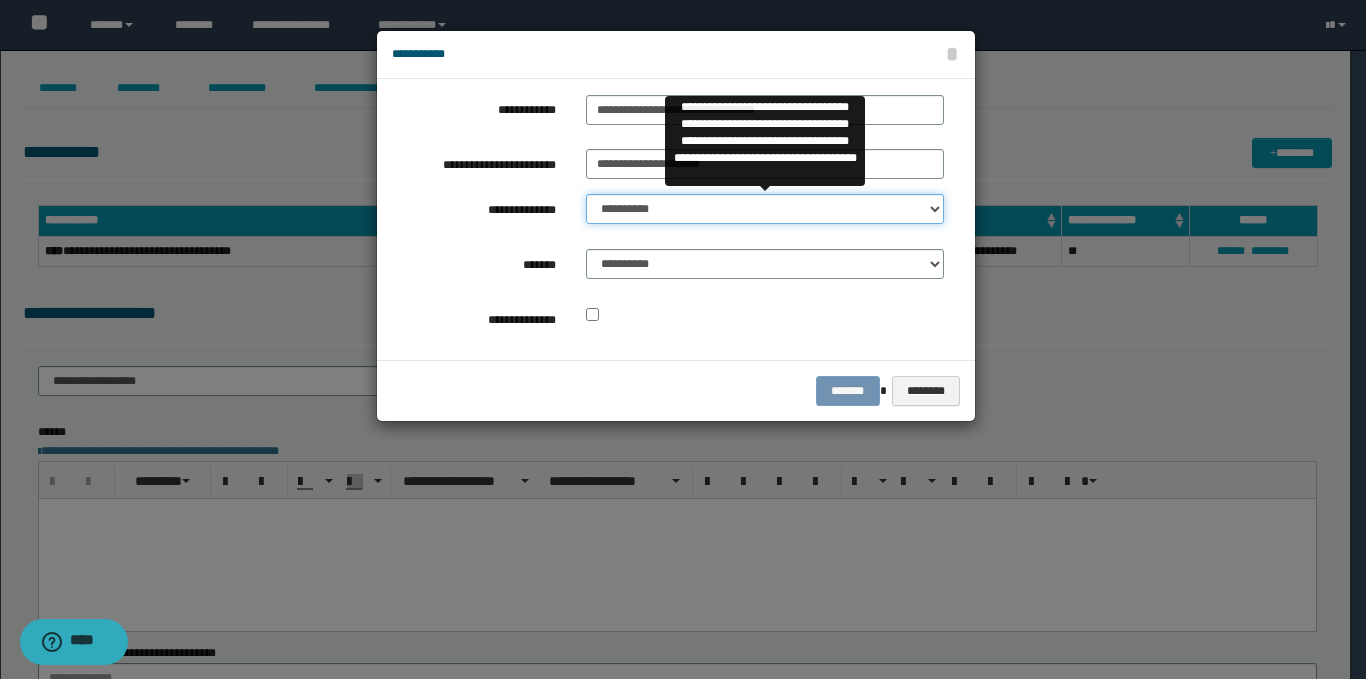 click on "**********" at bounding box center [765, 209] 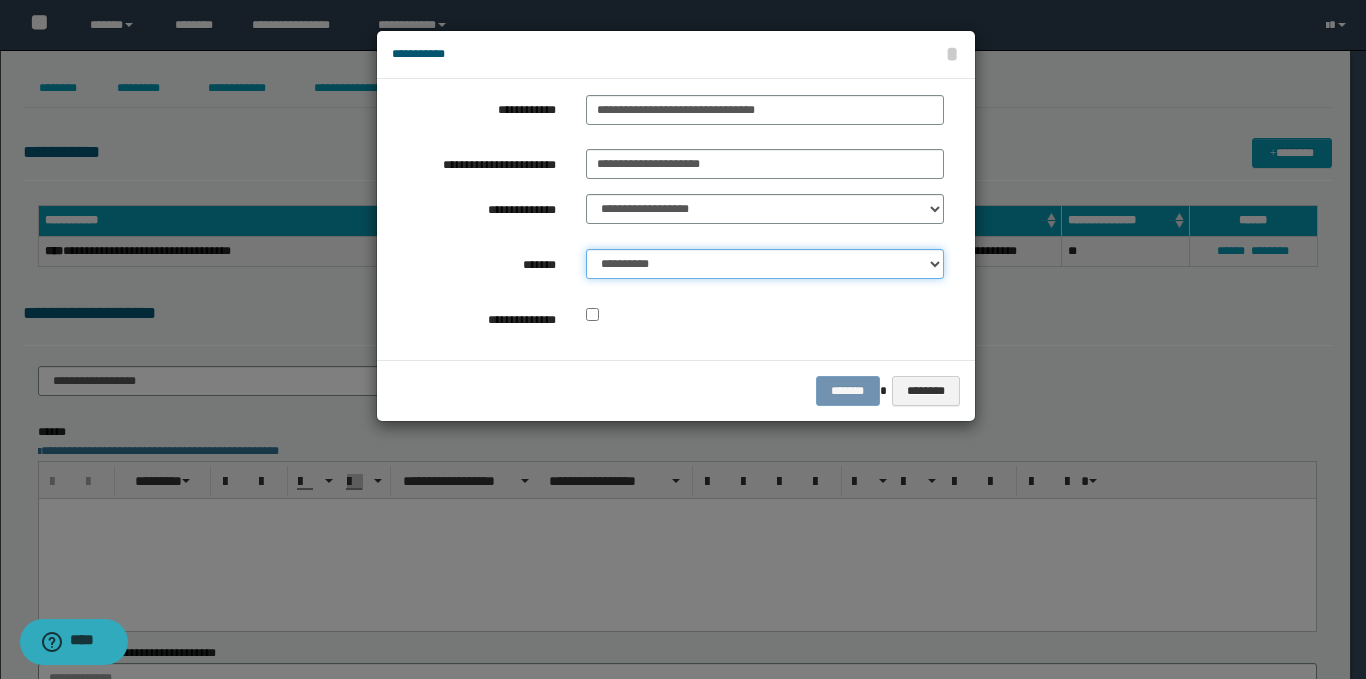 click on "**********" at bounding box center (765, 264) 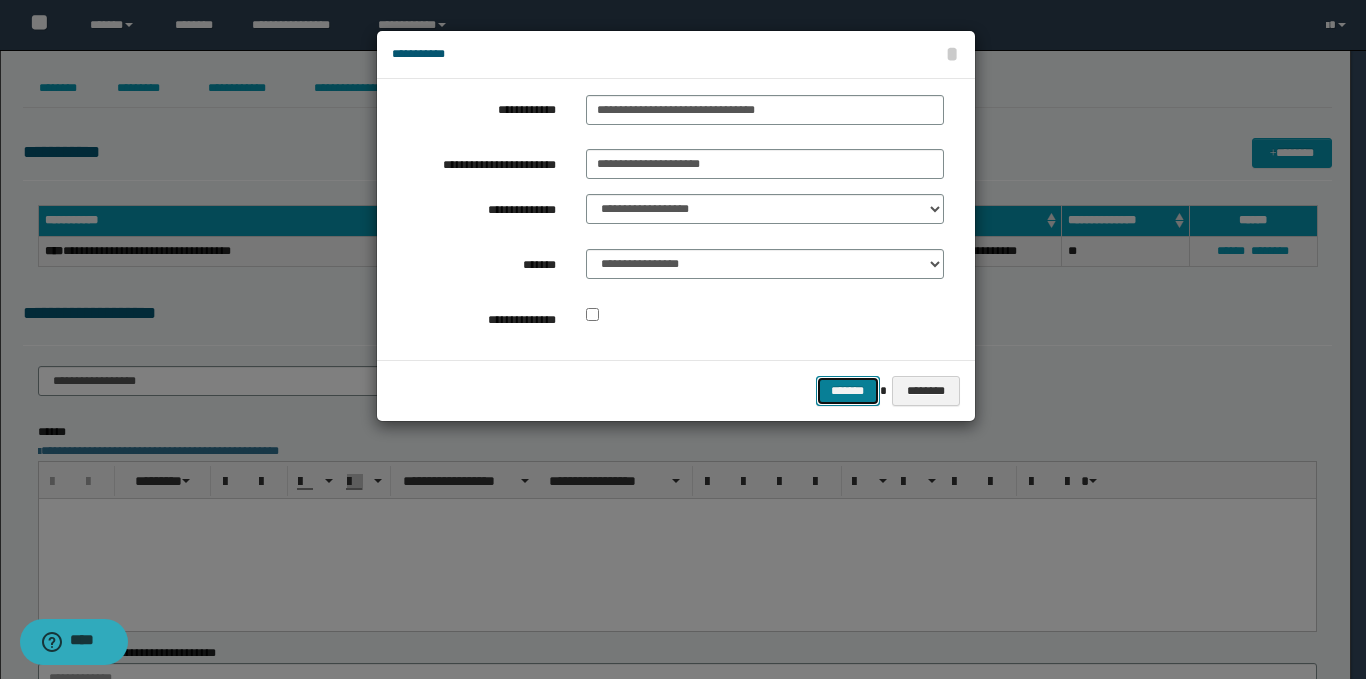 click on "*******" at bounding box center (848, 391) 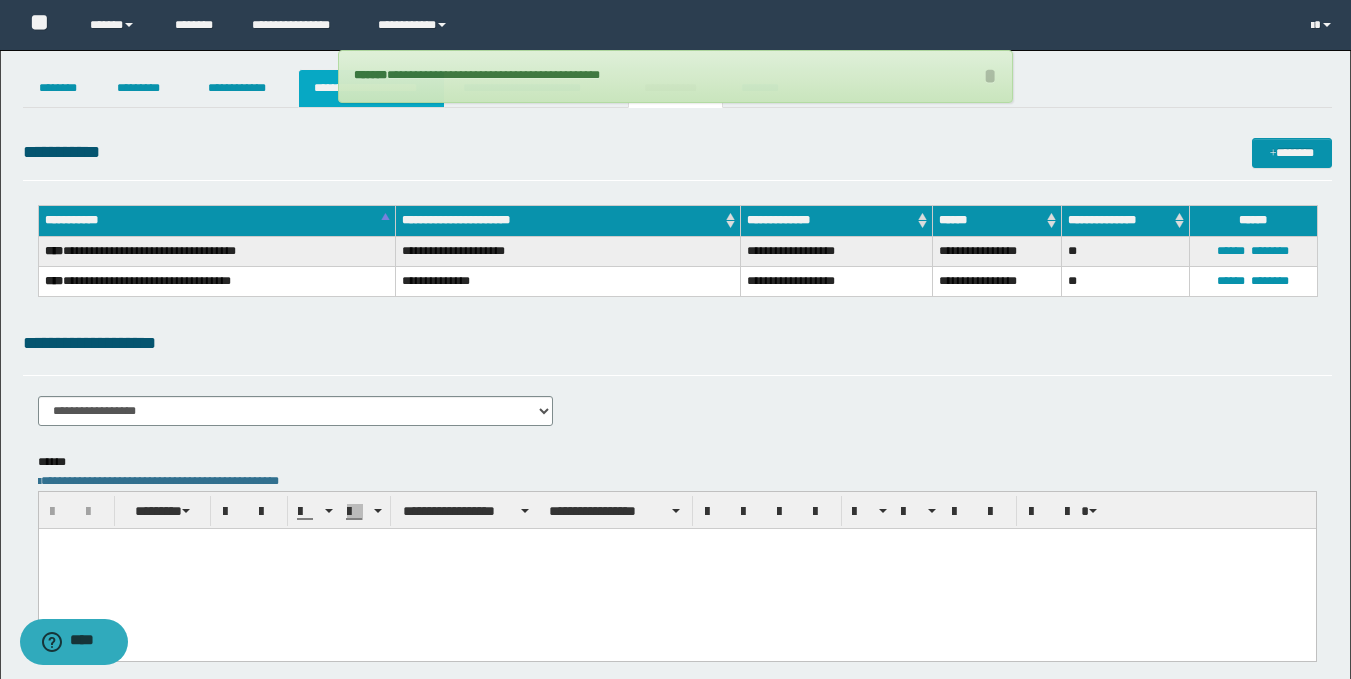 click on "**********" at bounding box center (371, 88) 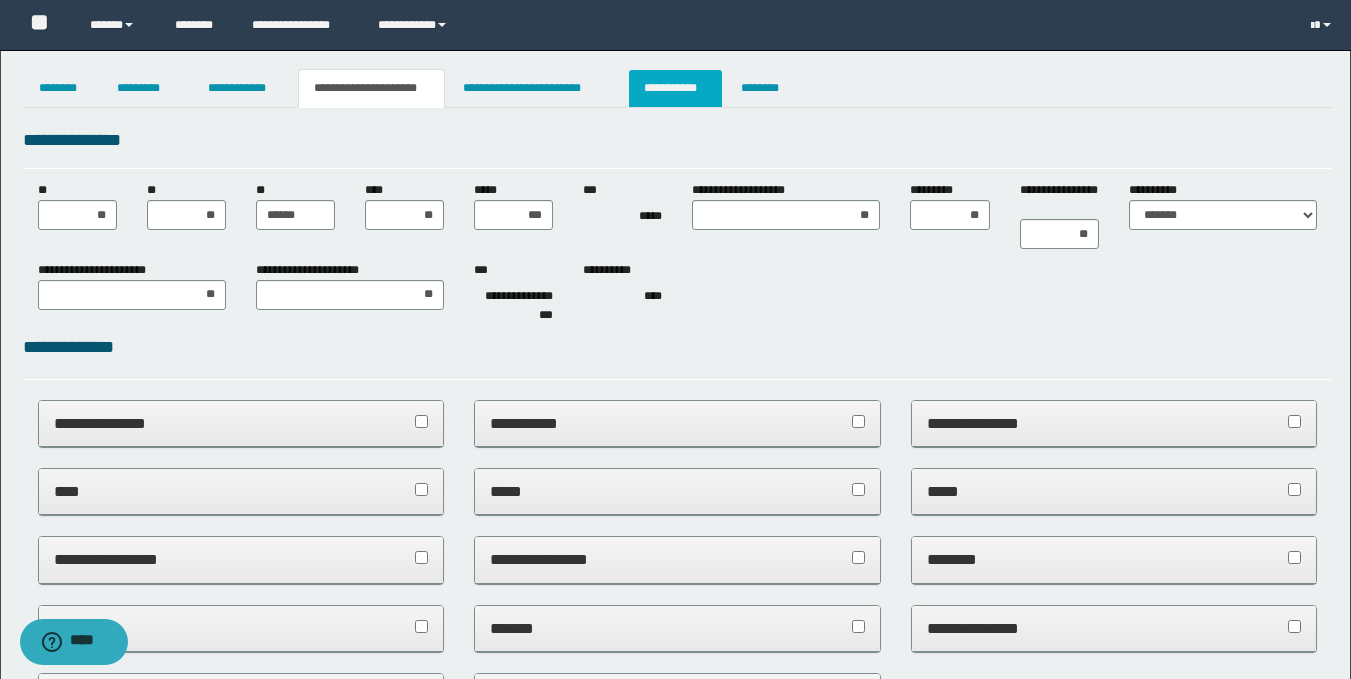 click on "**********" at bounding box center [675, 88] 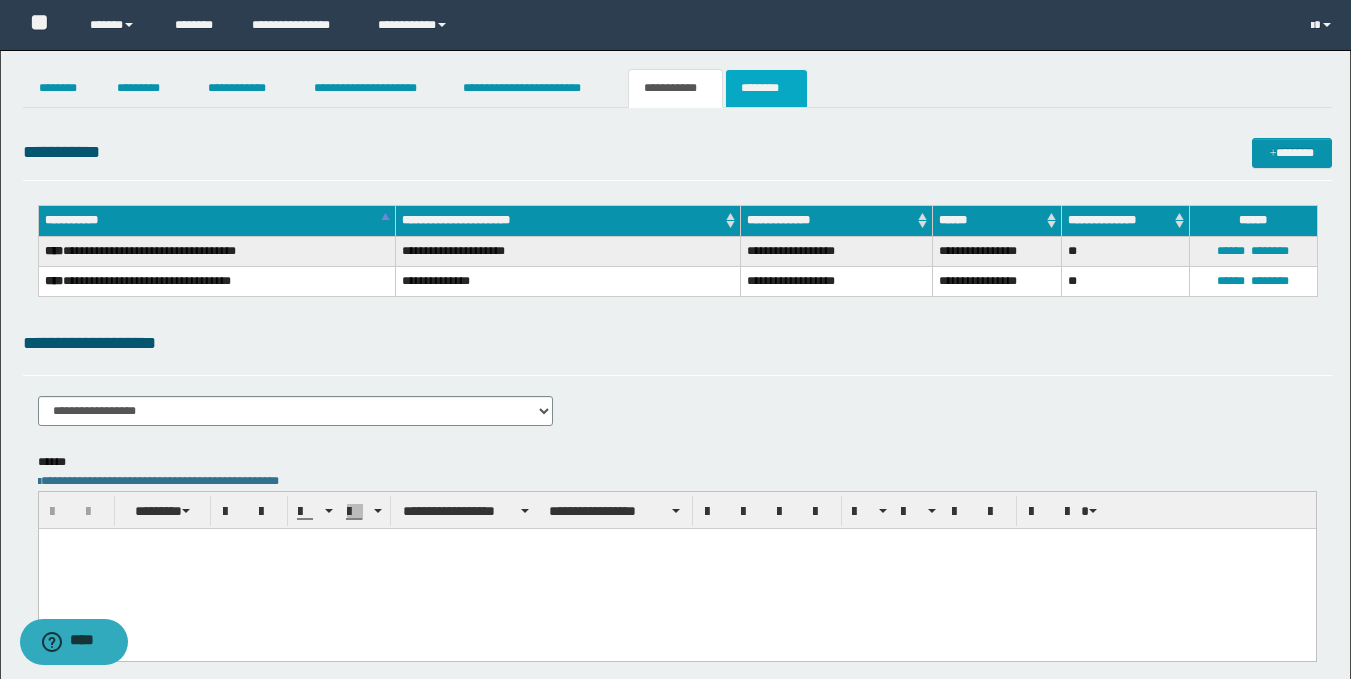 click on "********" at bounding box center [766, 88] 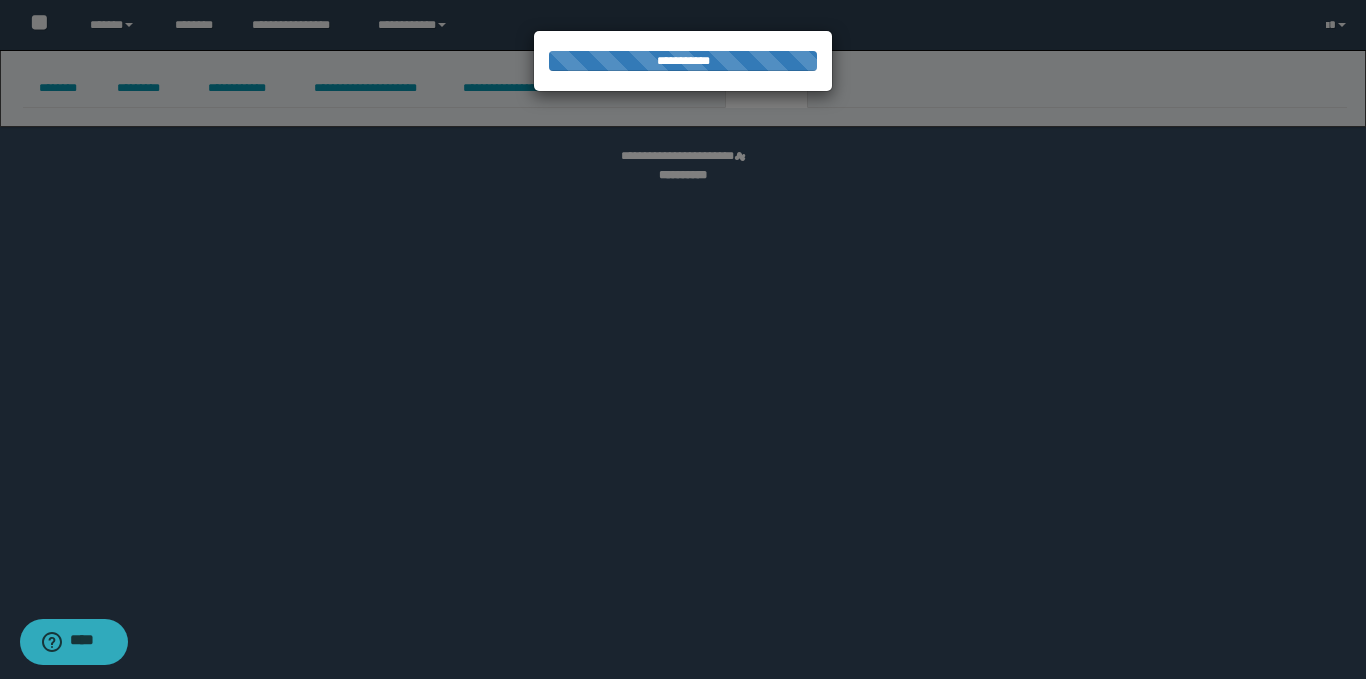 select 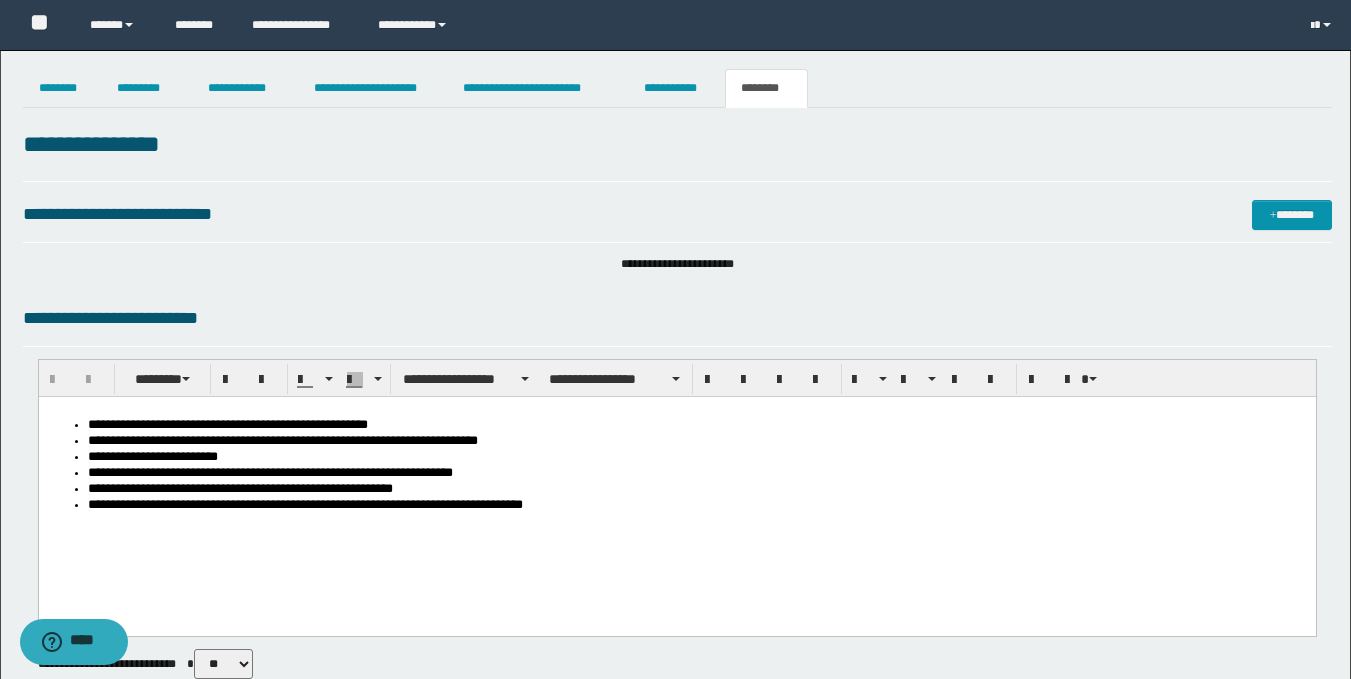 scroll, scrollTop: 0, scrollLeft: 0, axis: both 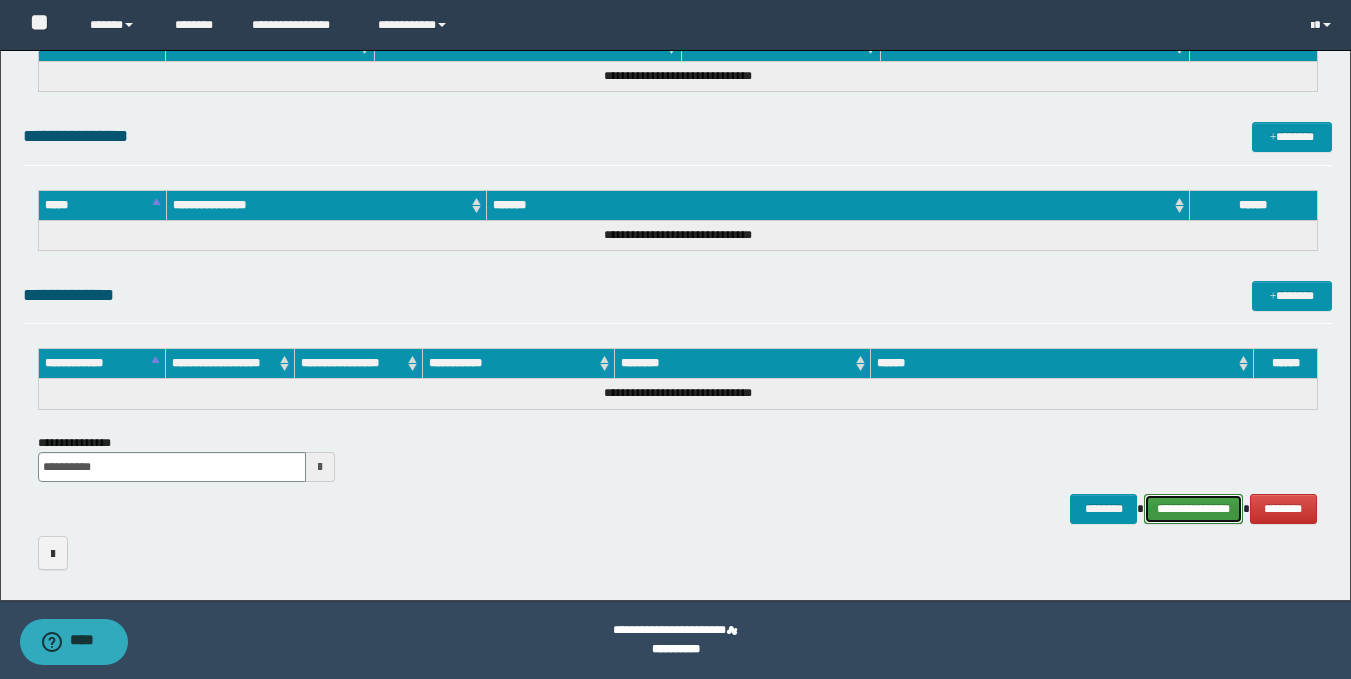 click on "**********" at bounding box center (1193, 509) 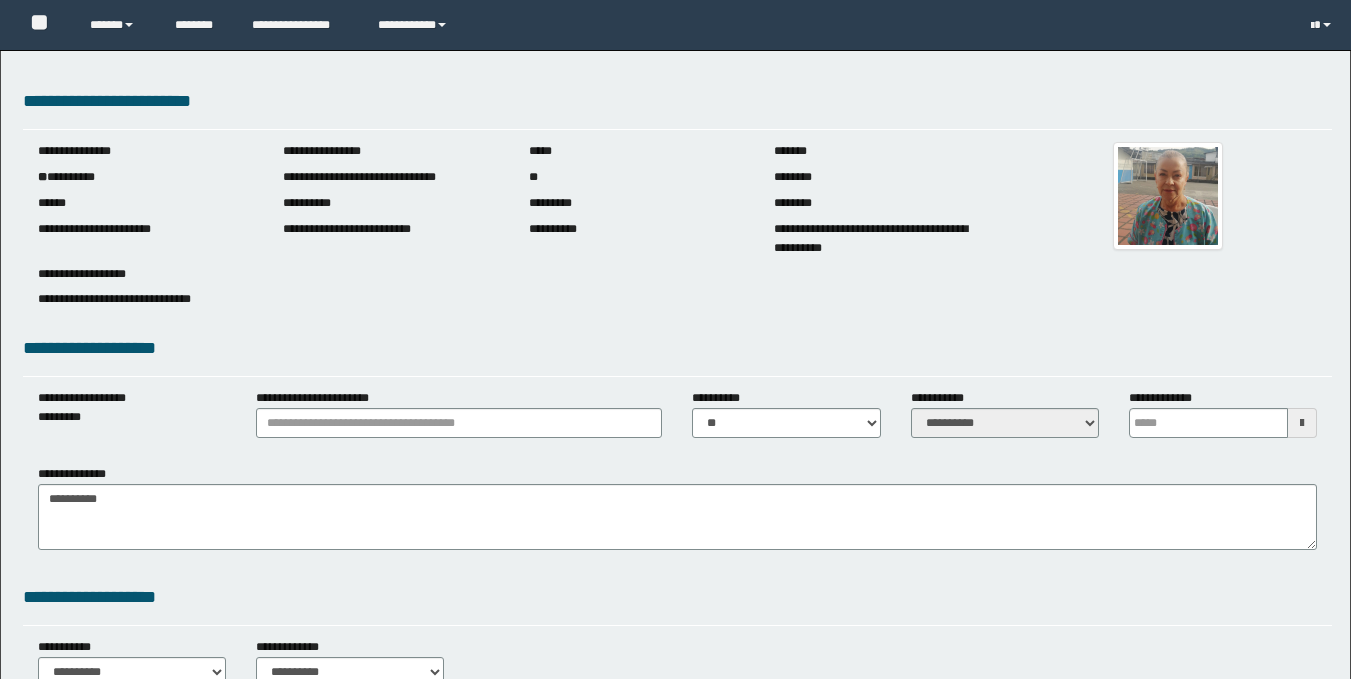 scroll, scrollTop: 0, scrollLeft: 0, axis: both 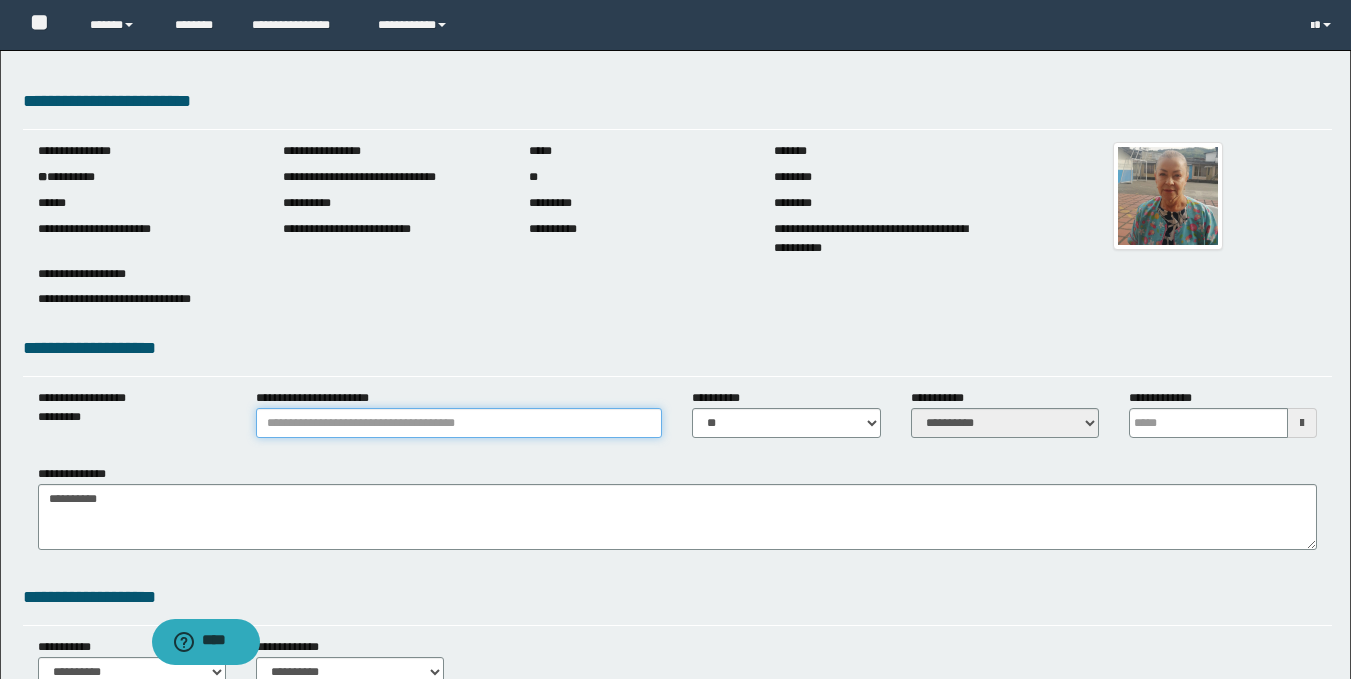 click on "**********" at bounding box center [459, 423] 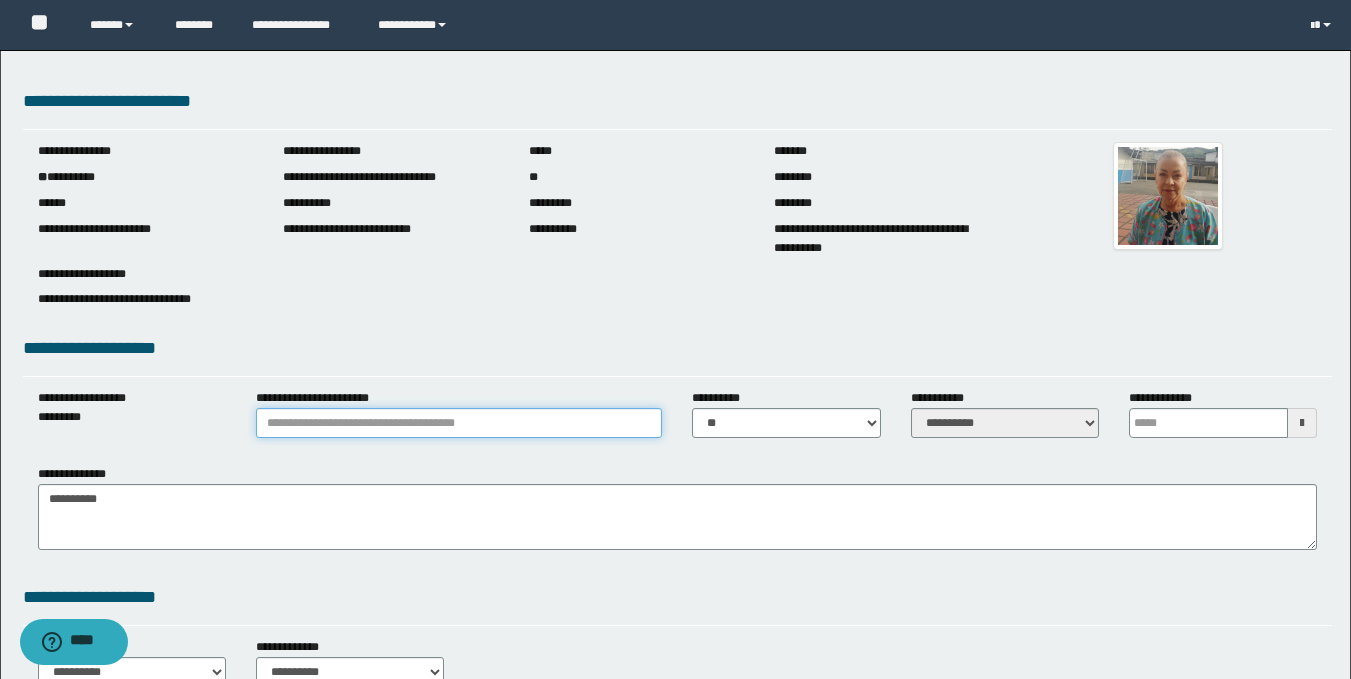 type on "**********" 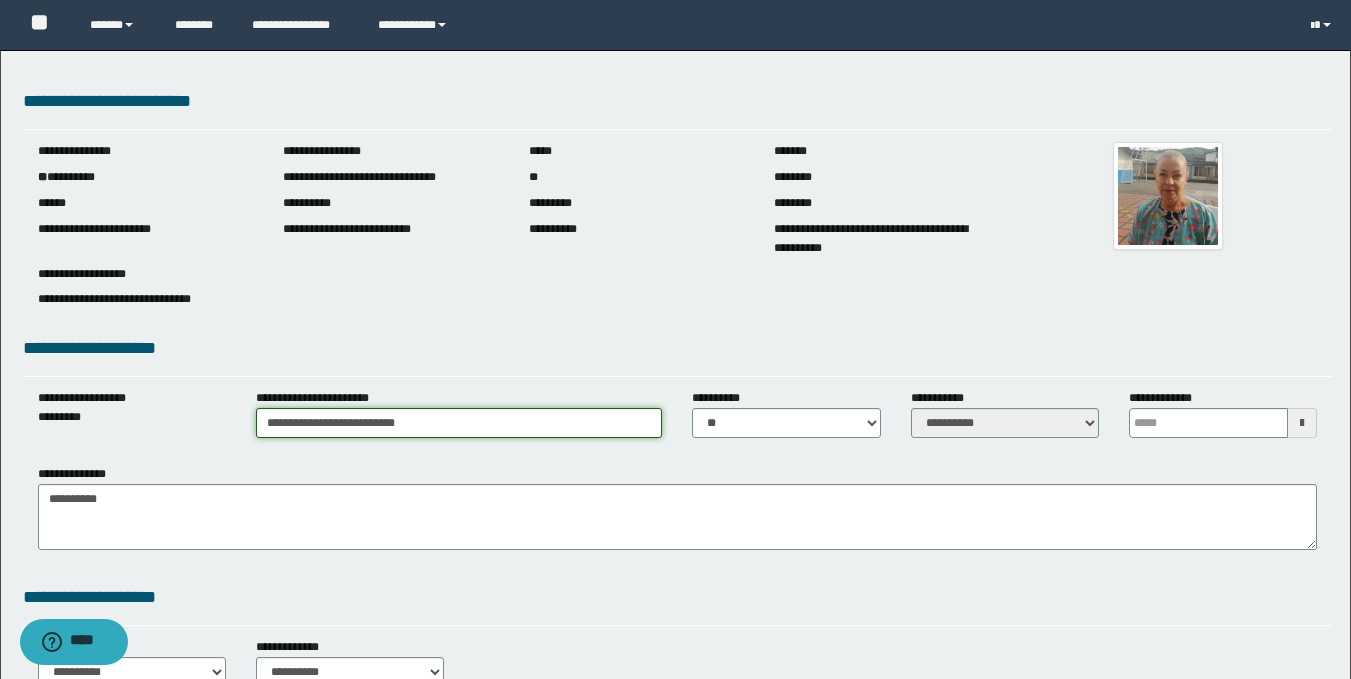 scroll, scrollTop: 594, scrollLeft: 0, axis: vertical 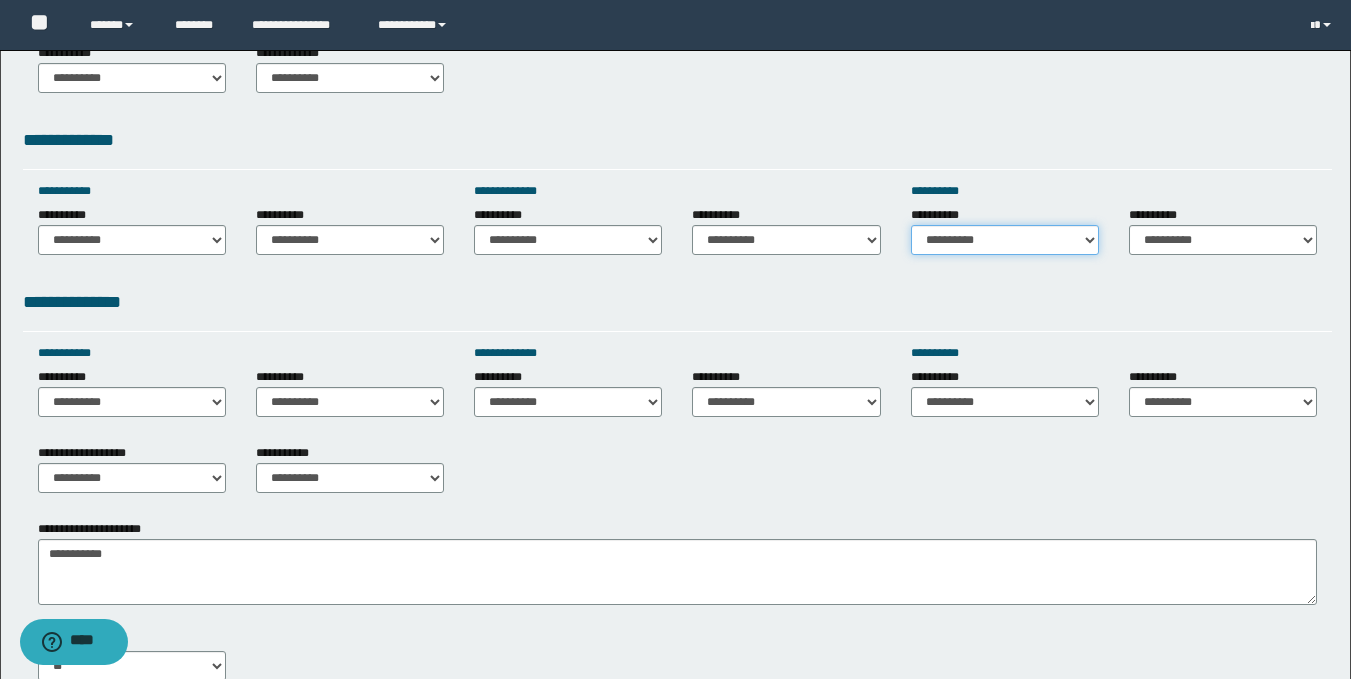 click on "**********" at bounding box center [1005, 240] 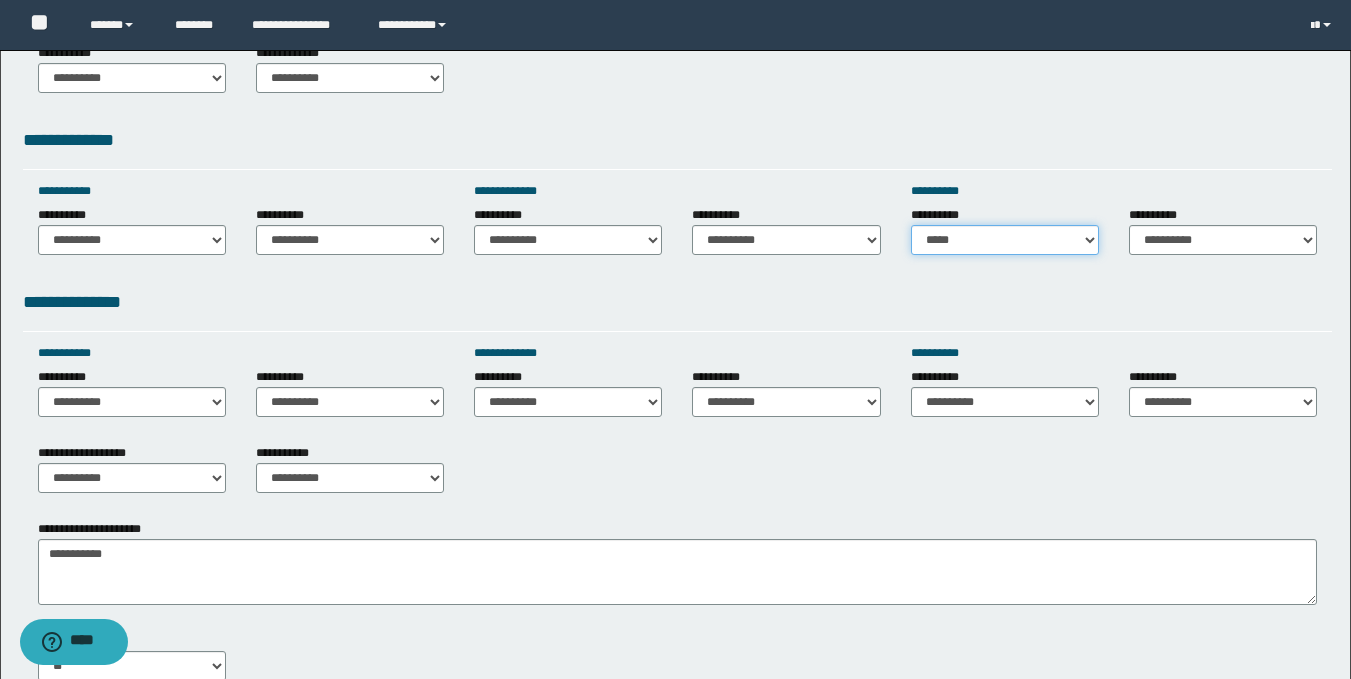 click on "**********" at bounding box center (1005, 240) 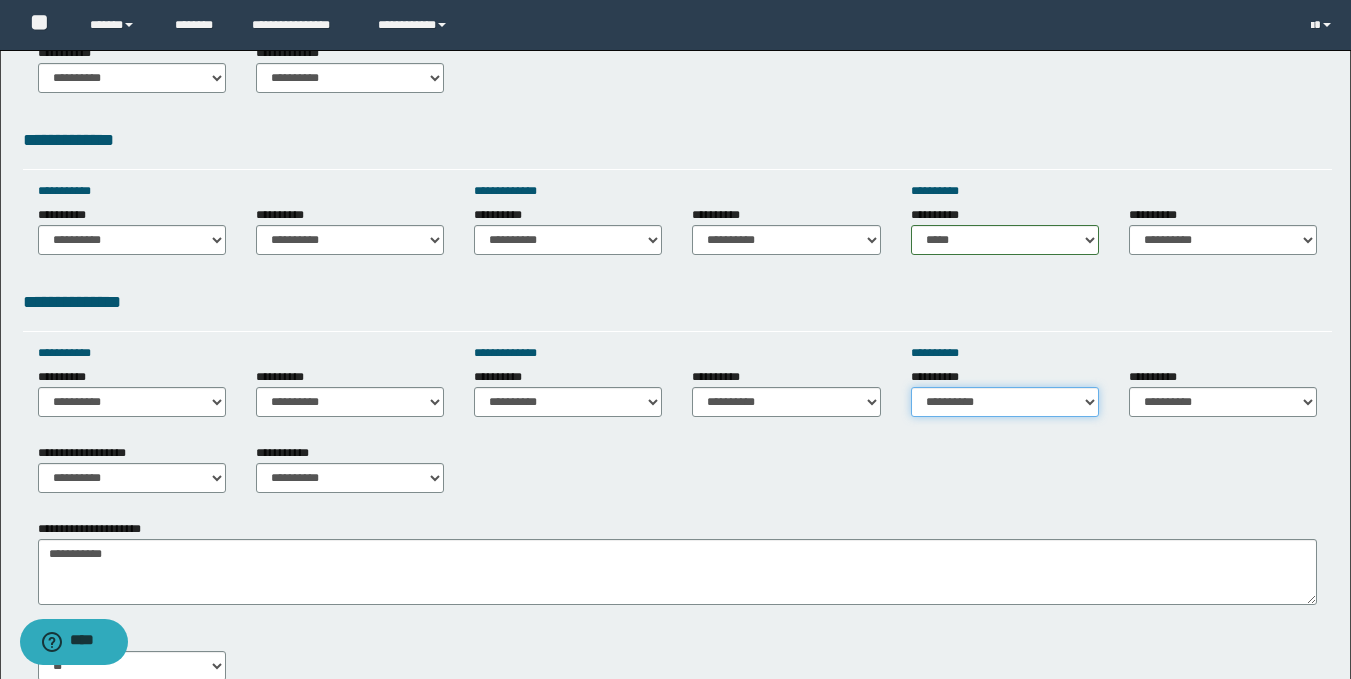click on "**********" at bounding box center [1005, 402] 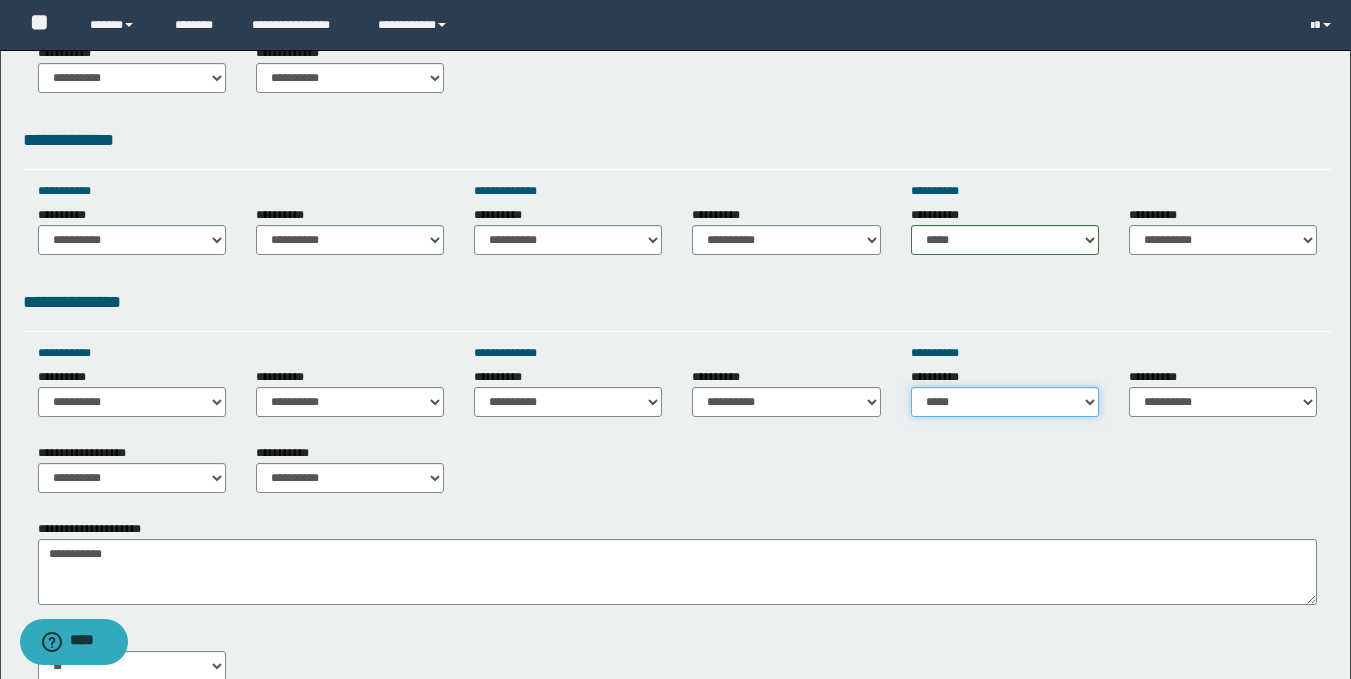 click on "**********" at bounding box center [1005, 402] 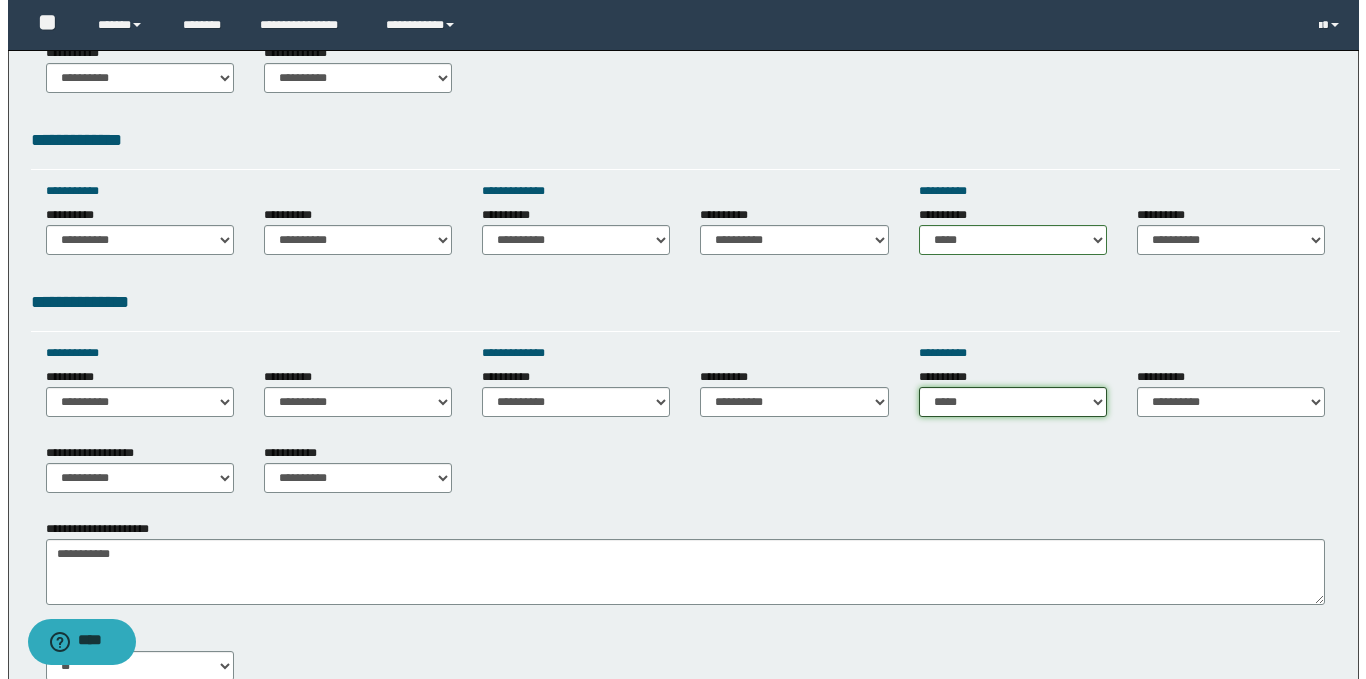 scroll, scrollTop: 1188, scrollLeft: 0, axis: vertical 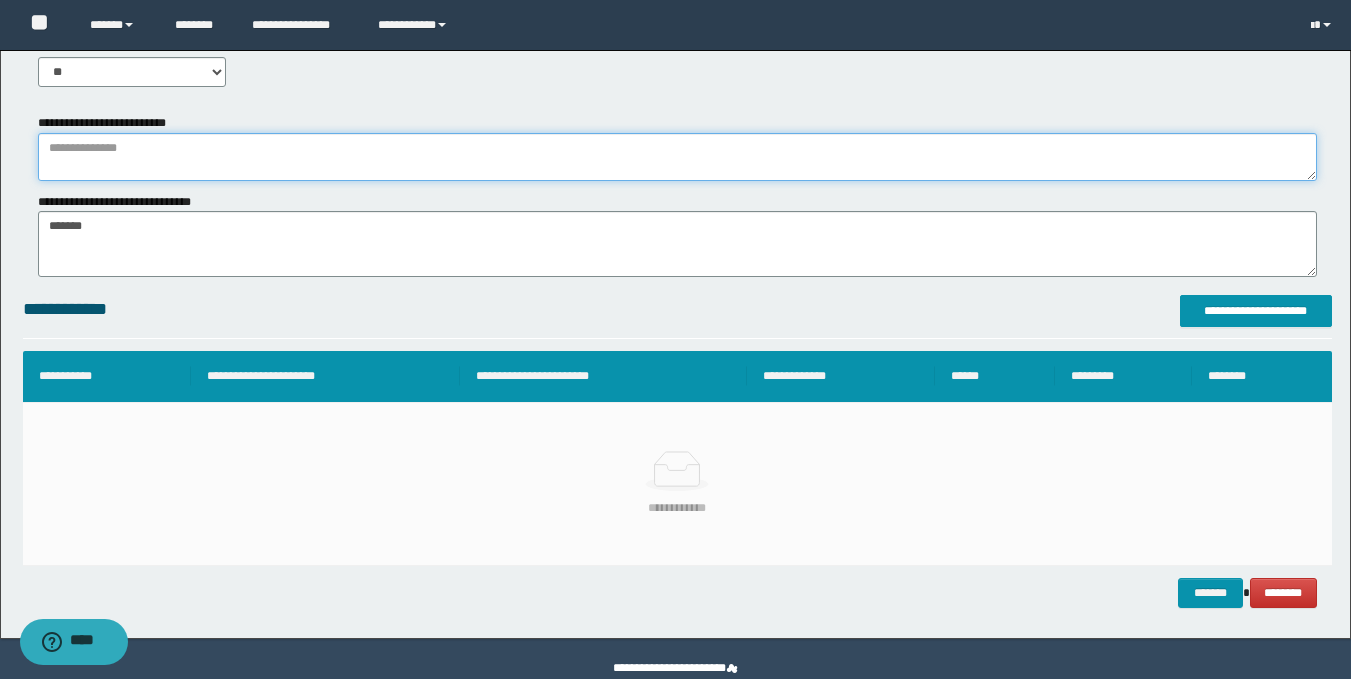 click at bounding box center (677, 157) 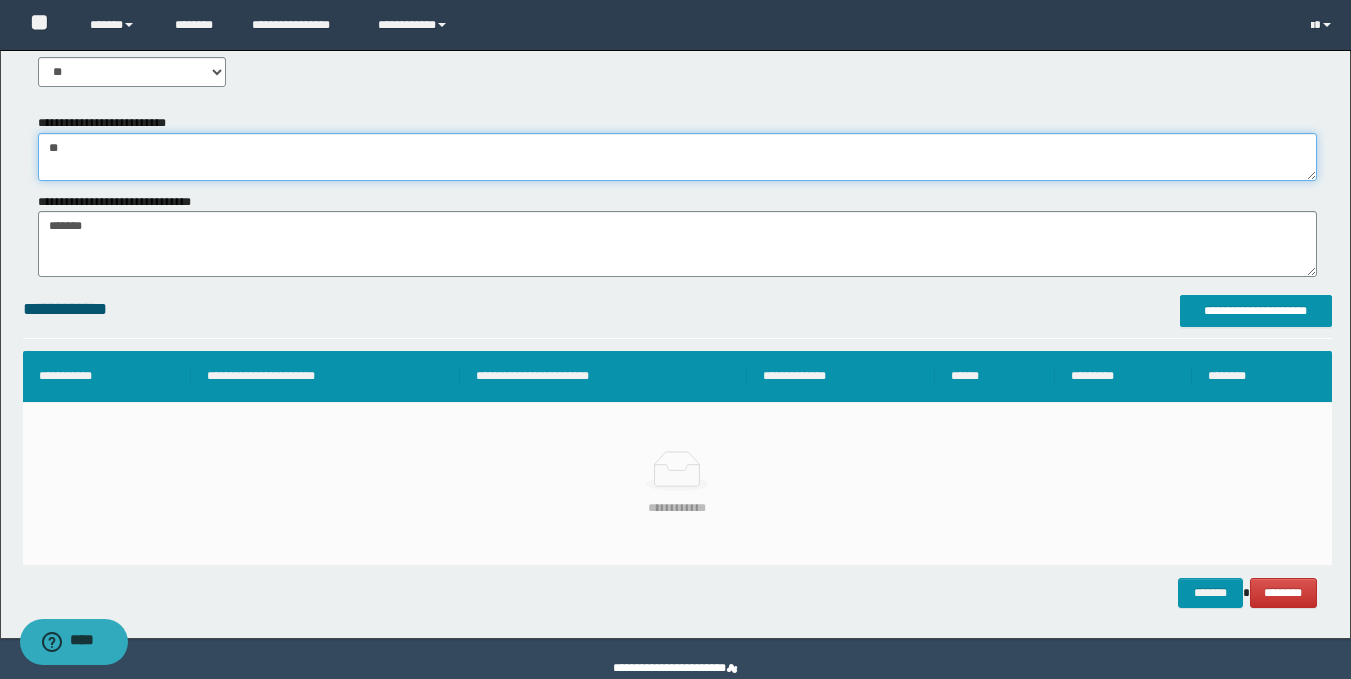 type on "*" 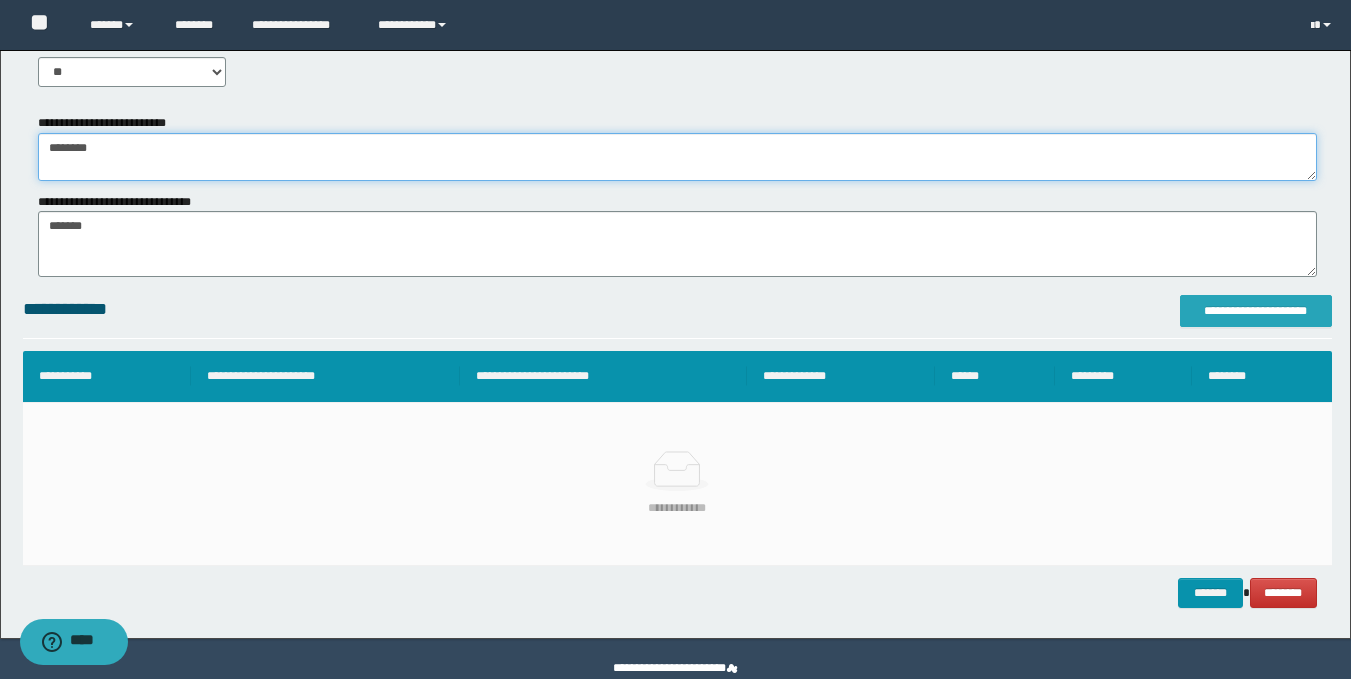 type on "********" 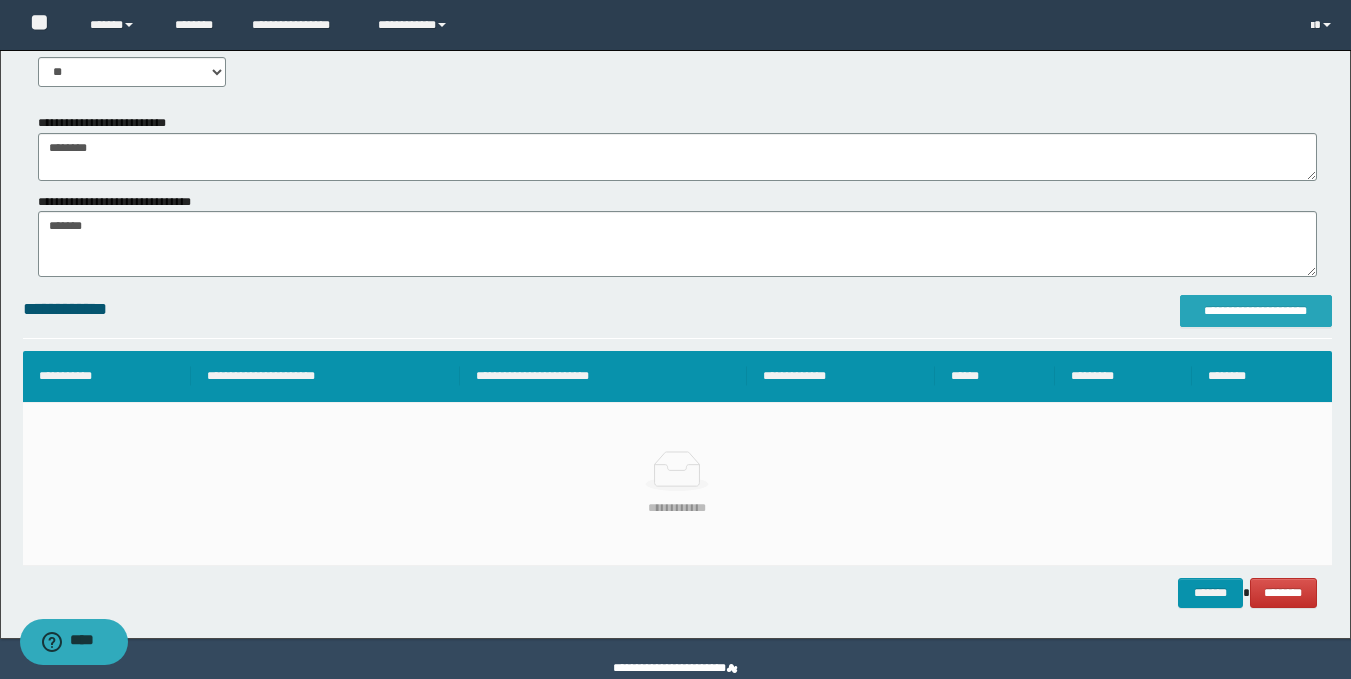 click on "**********" at bounding box center [1256, 311] 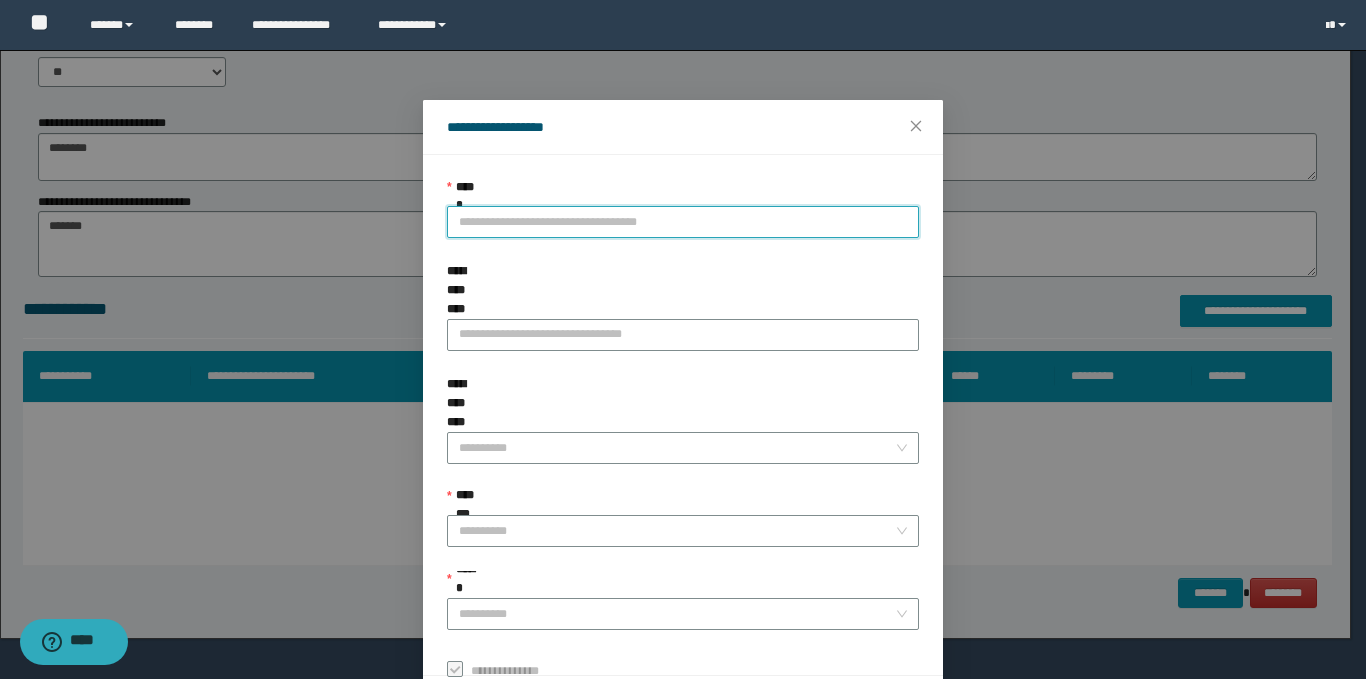 click on "**********" at bounding box center [683, 222] 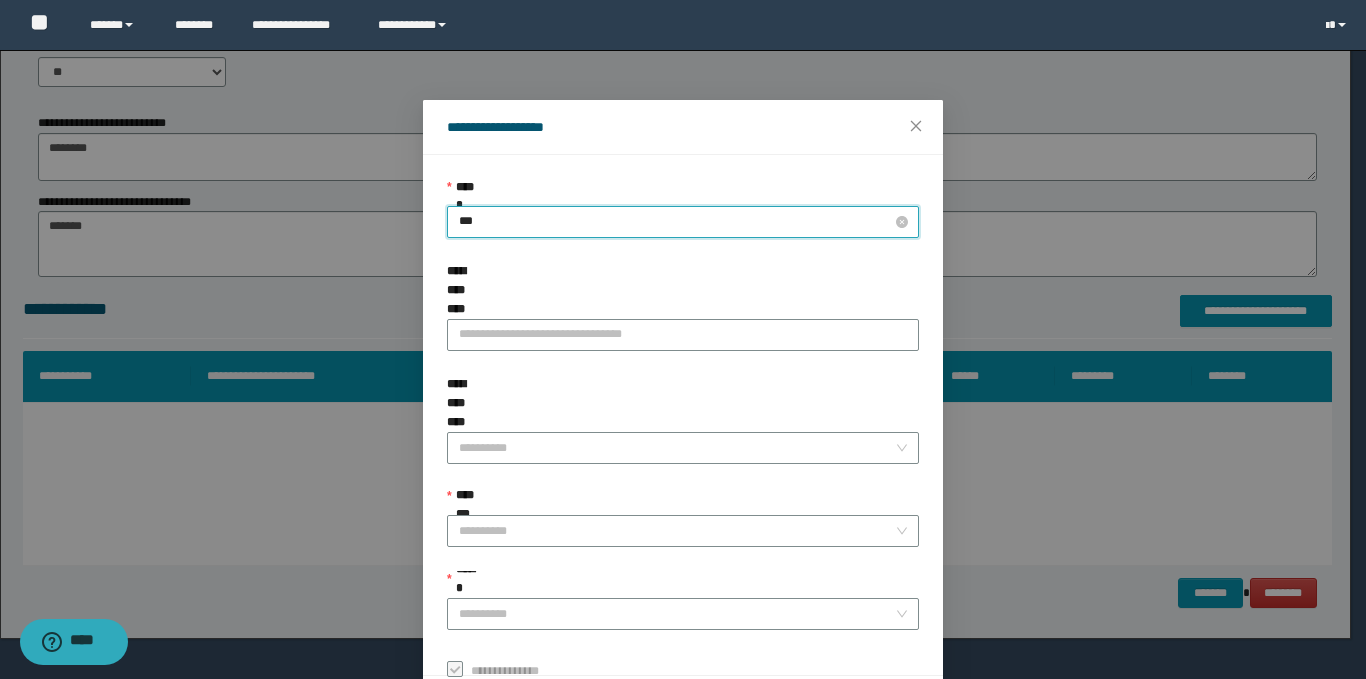 type on "****" 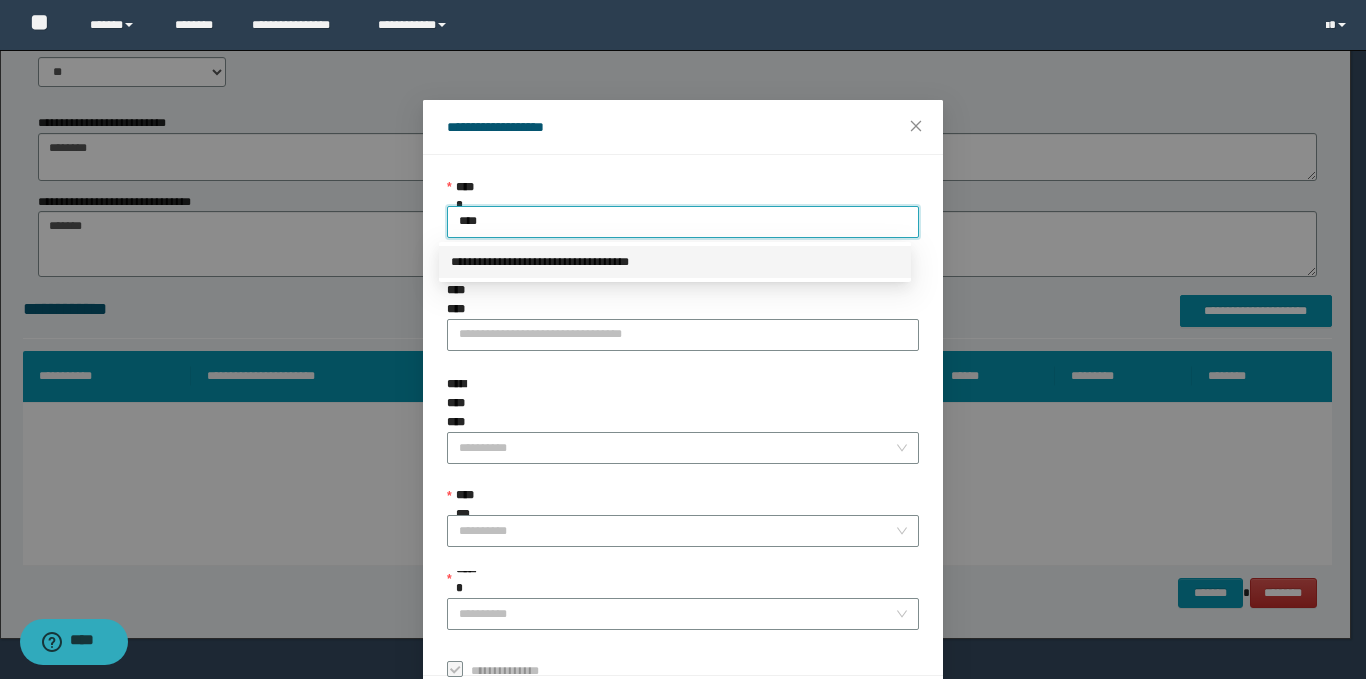 click on "**********" at bounding box center [675, 262] 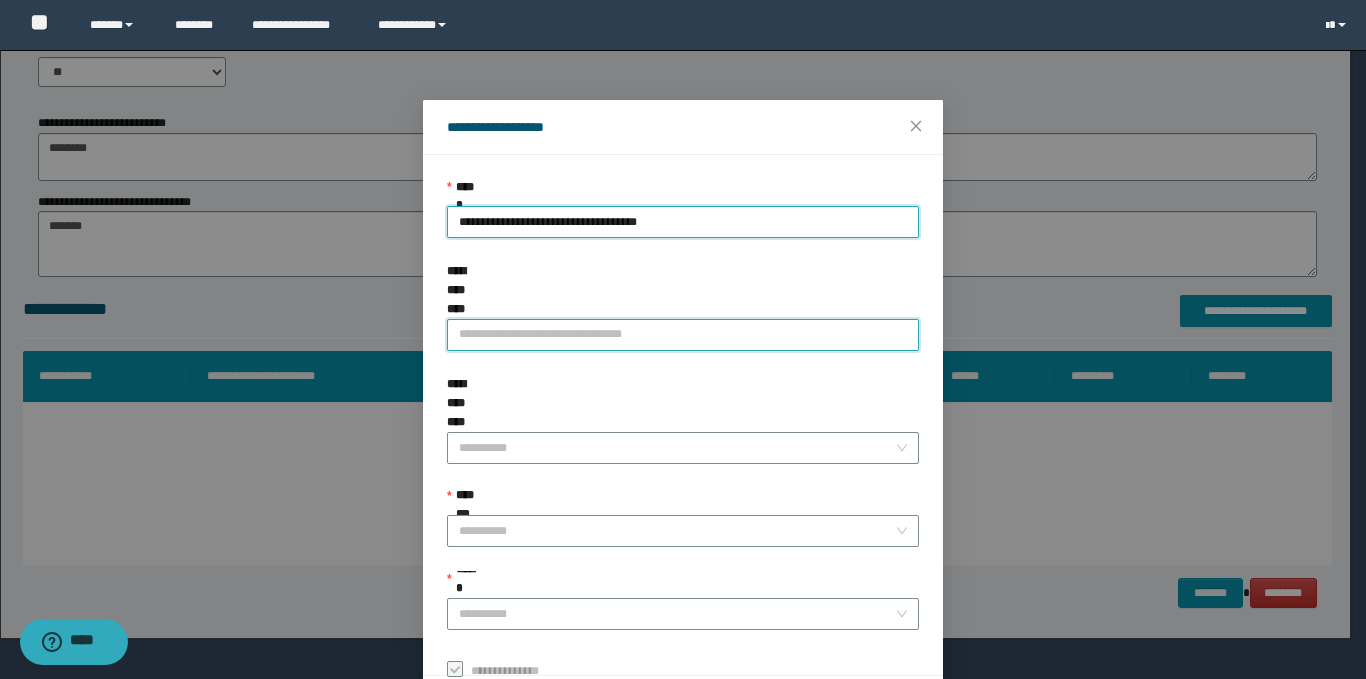click on "**********" at bounding box center [683, 335] 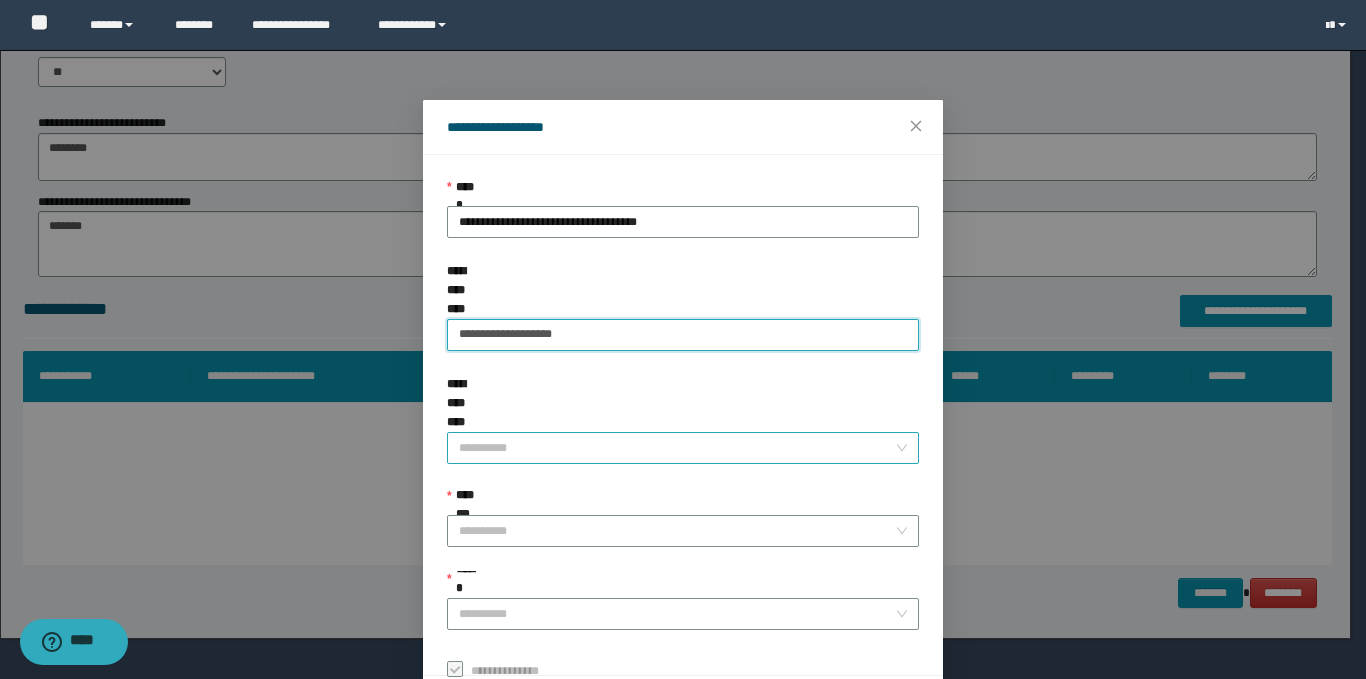 type on "**********" 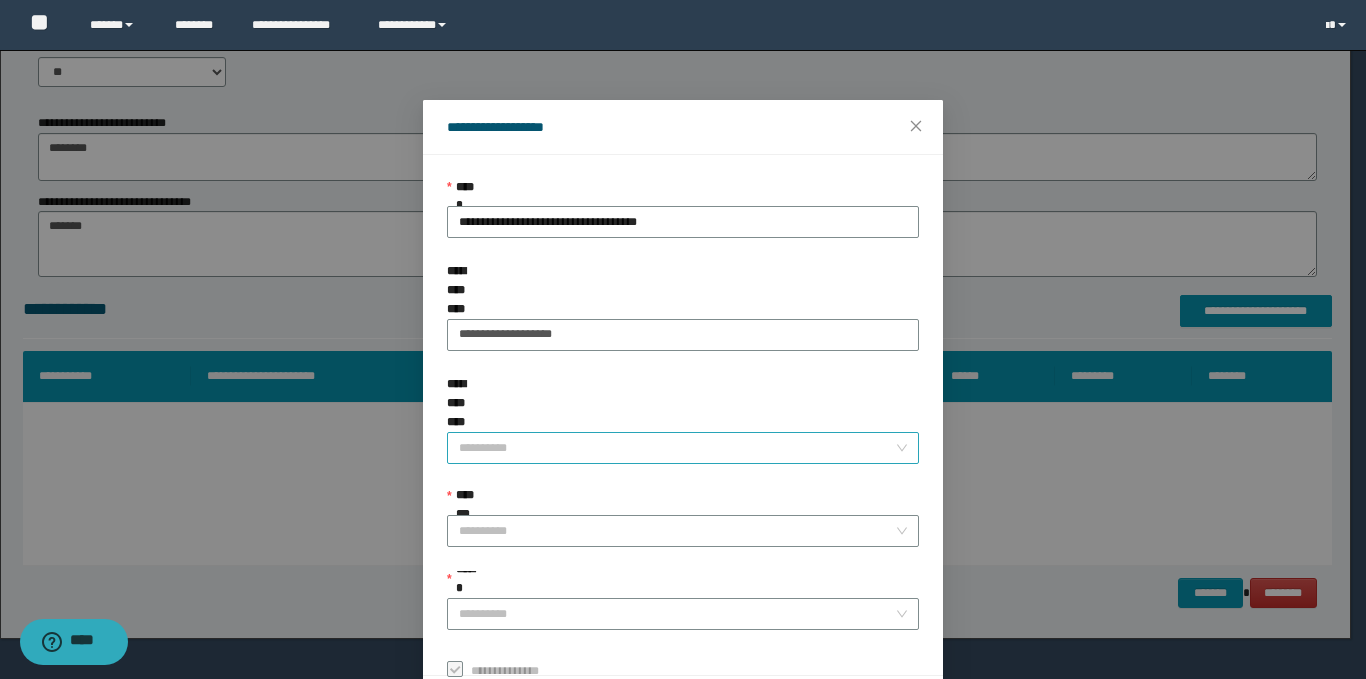 click on "**********" at bounding box center [677, 448] 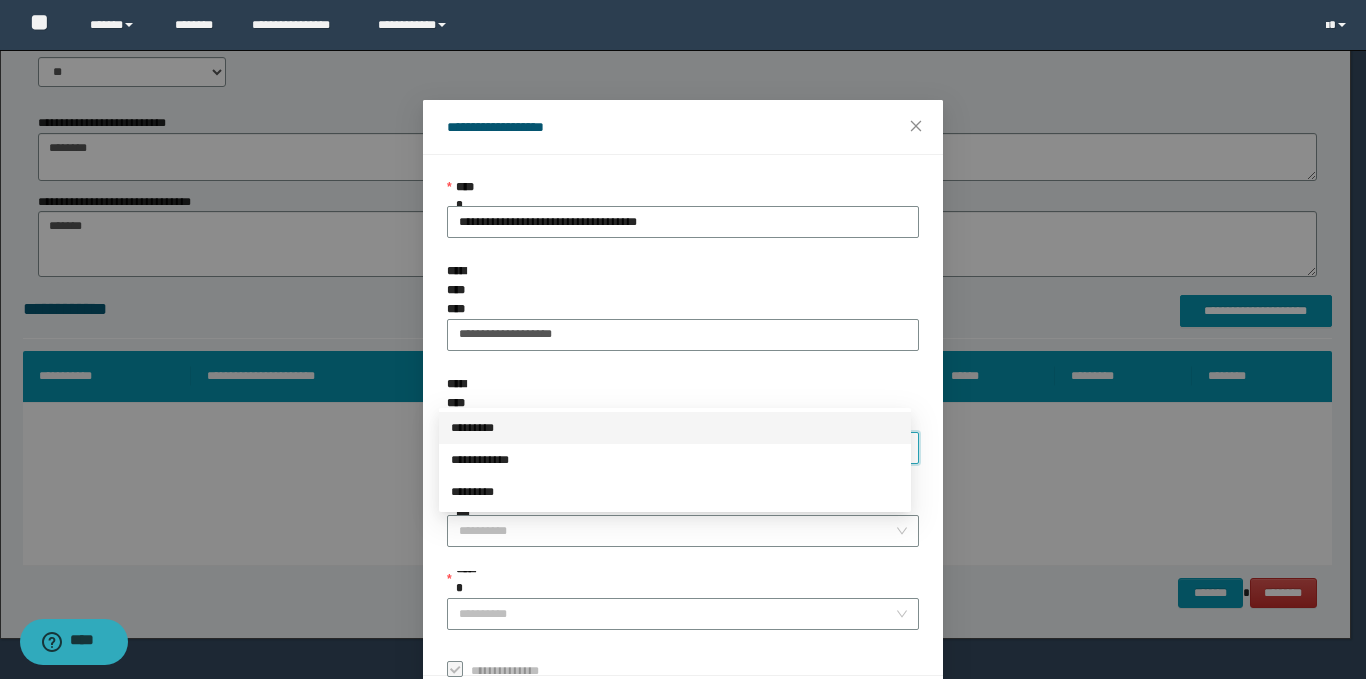 click on "*********" at bounding box center [675, 428] 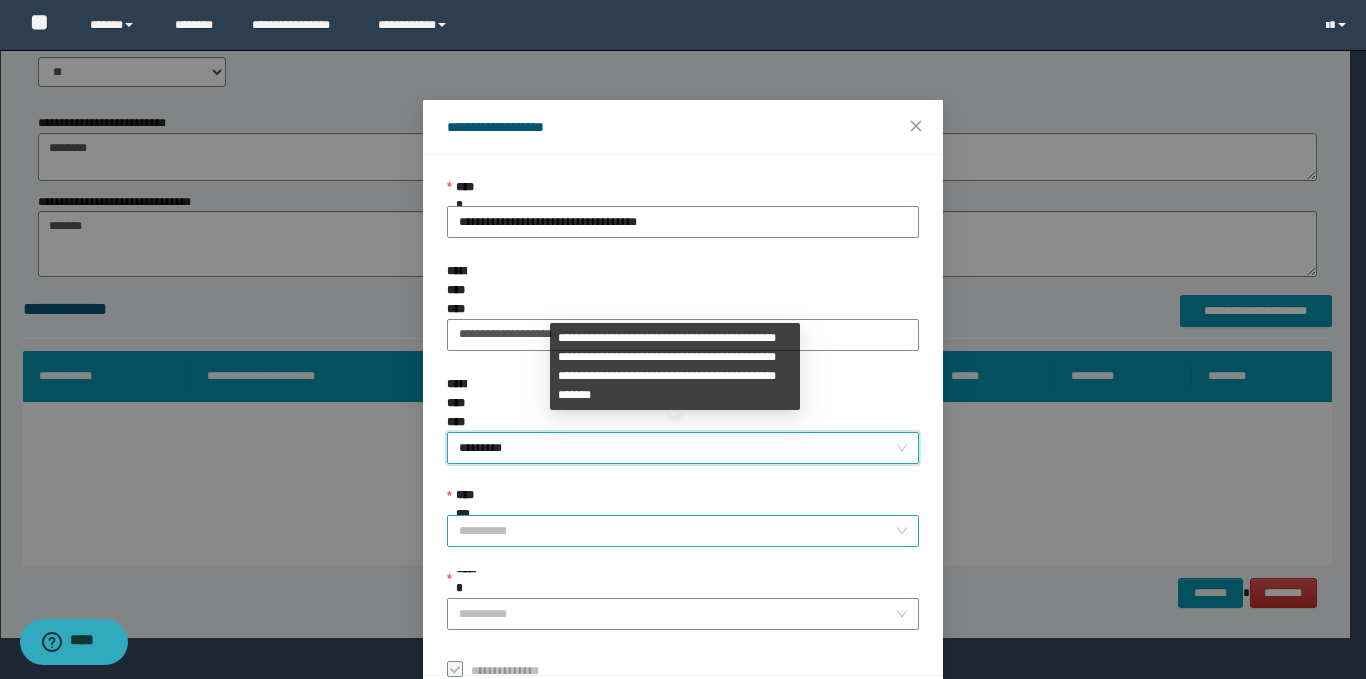click on "**********" at bounding box center [677, 531] 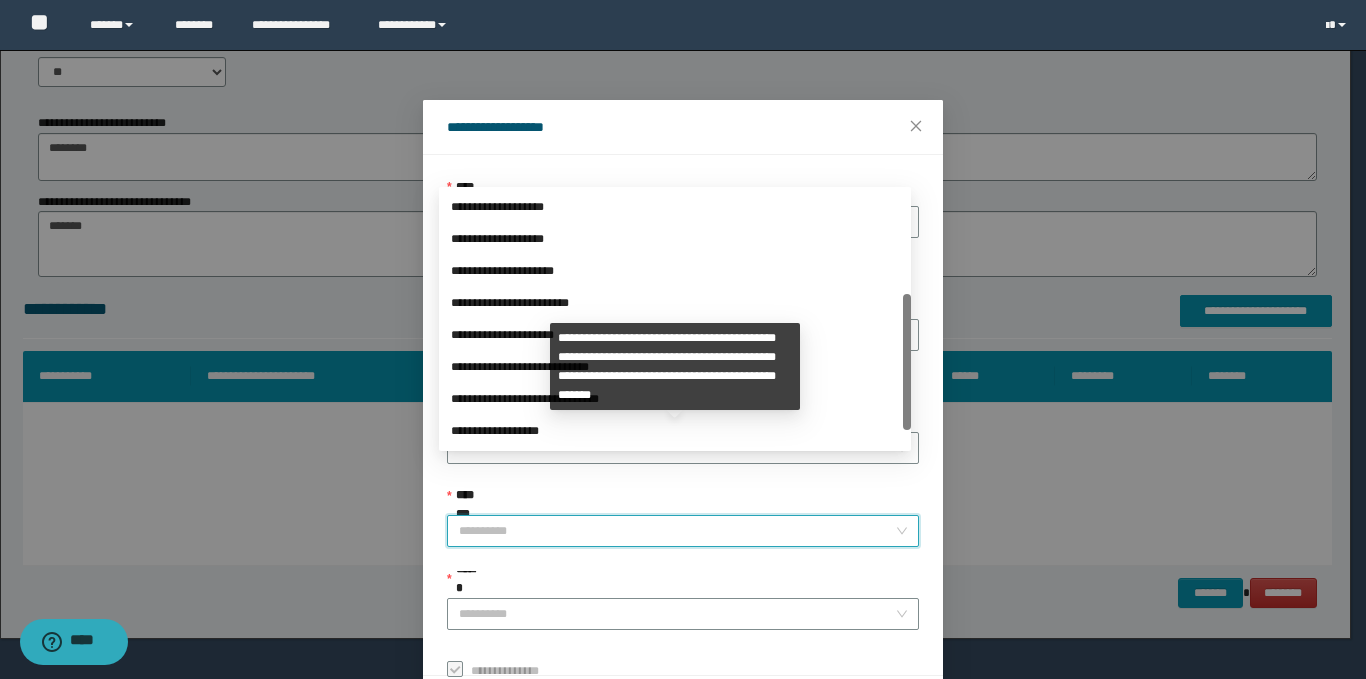 scroll, scrollTop: 192, scrollLeft: 0, axis: vertical 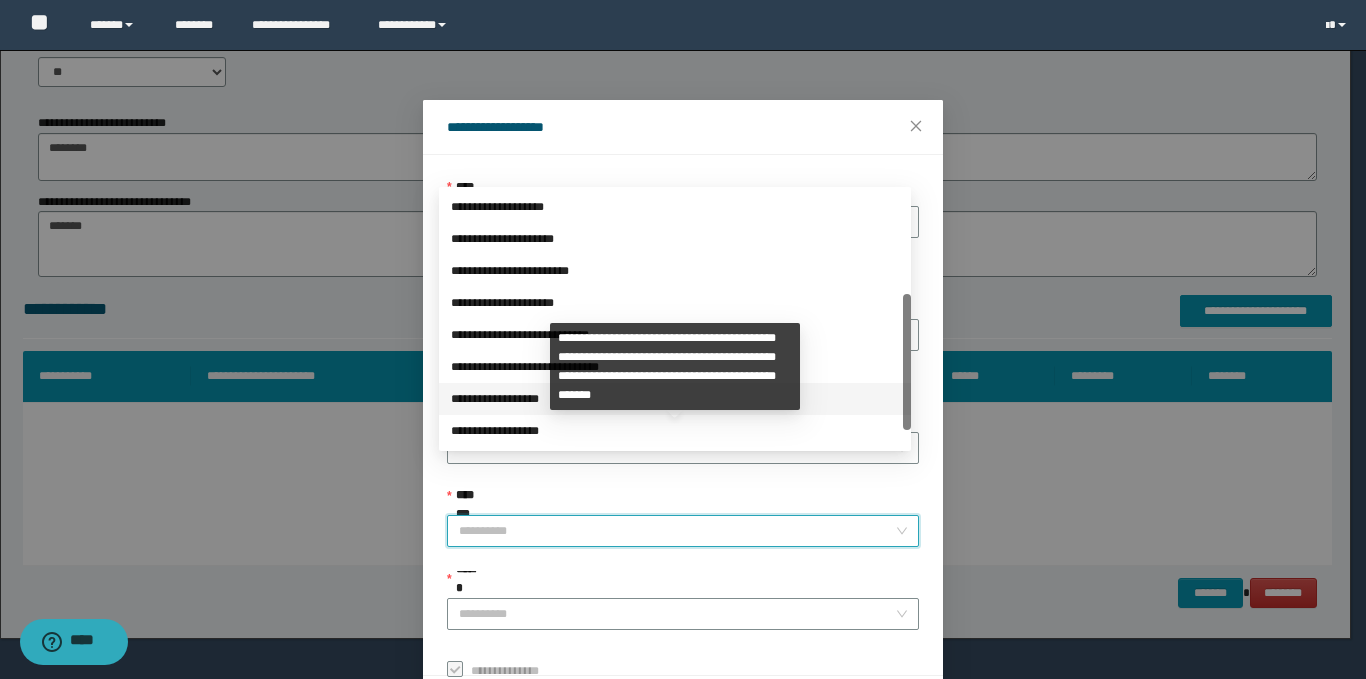 click on "**********" at bounding box center [675, 399] 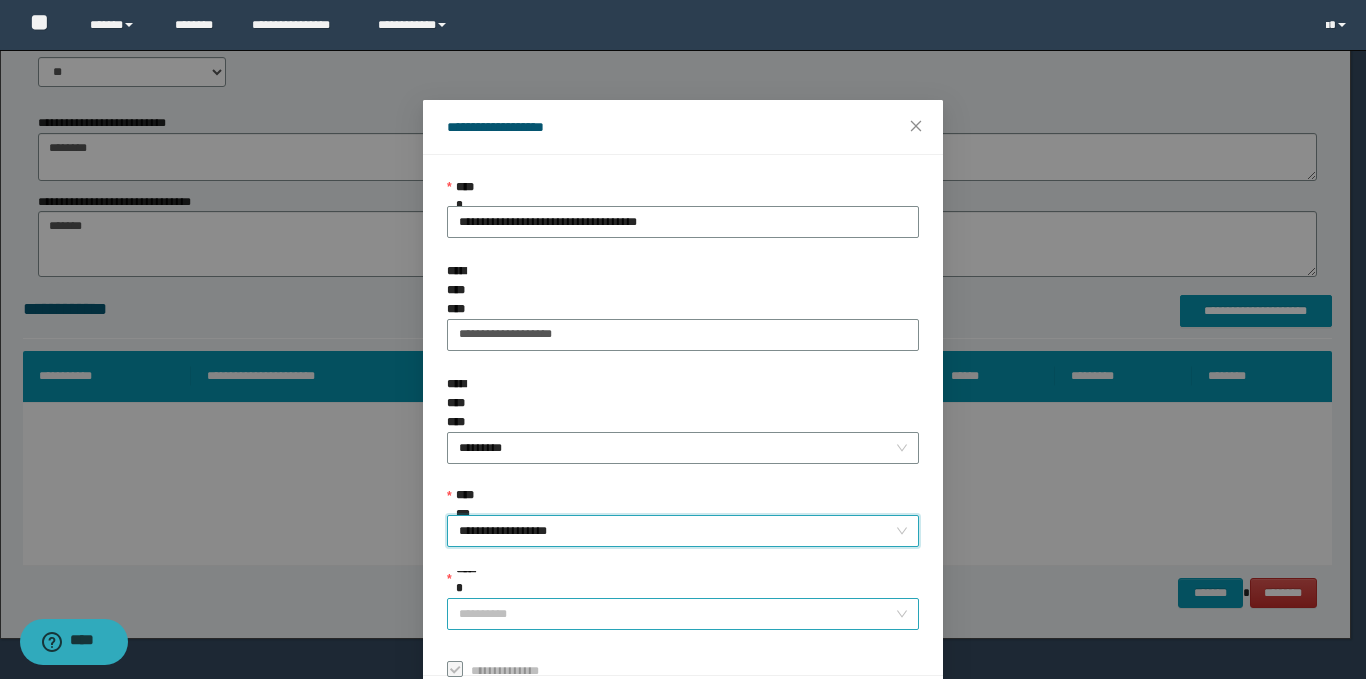 click on "******" at bounding box center [677, 614] 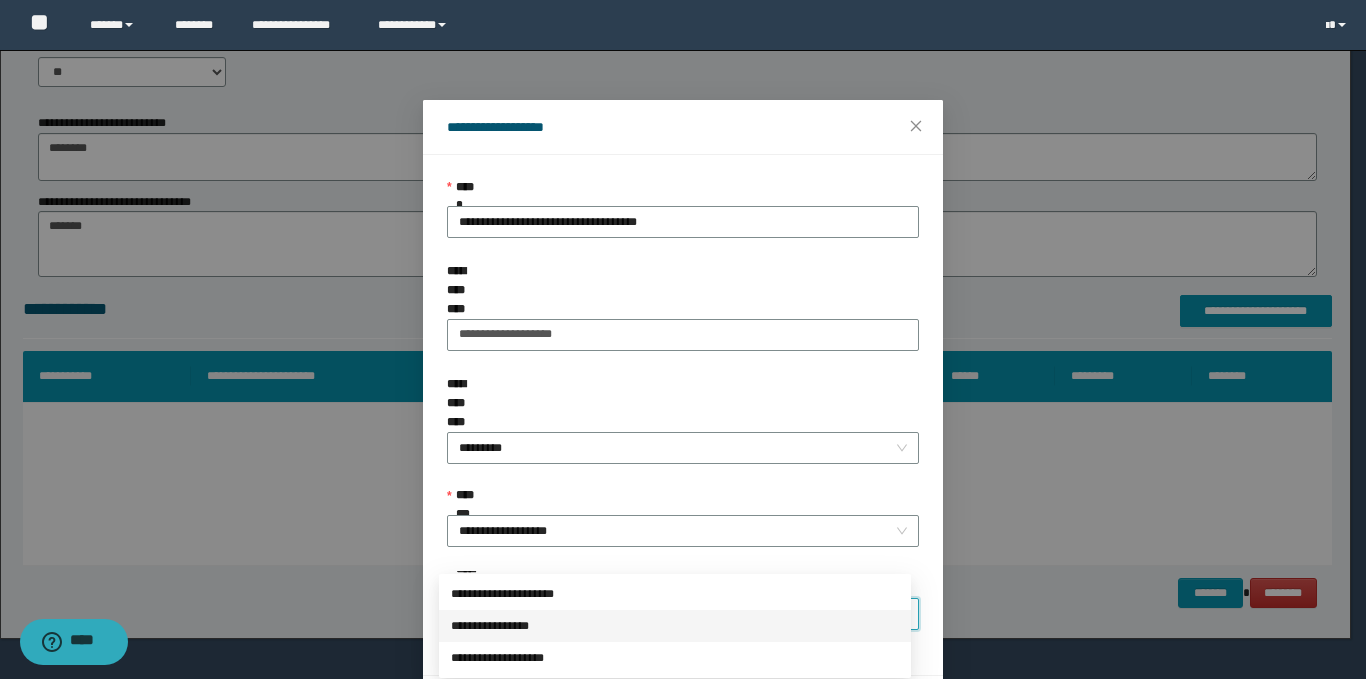 click on "**********" at bounding box center [675, 626] 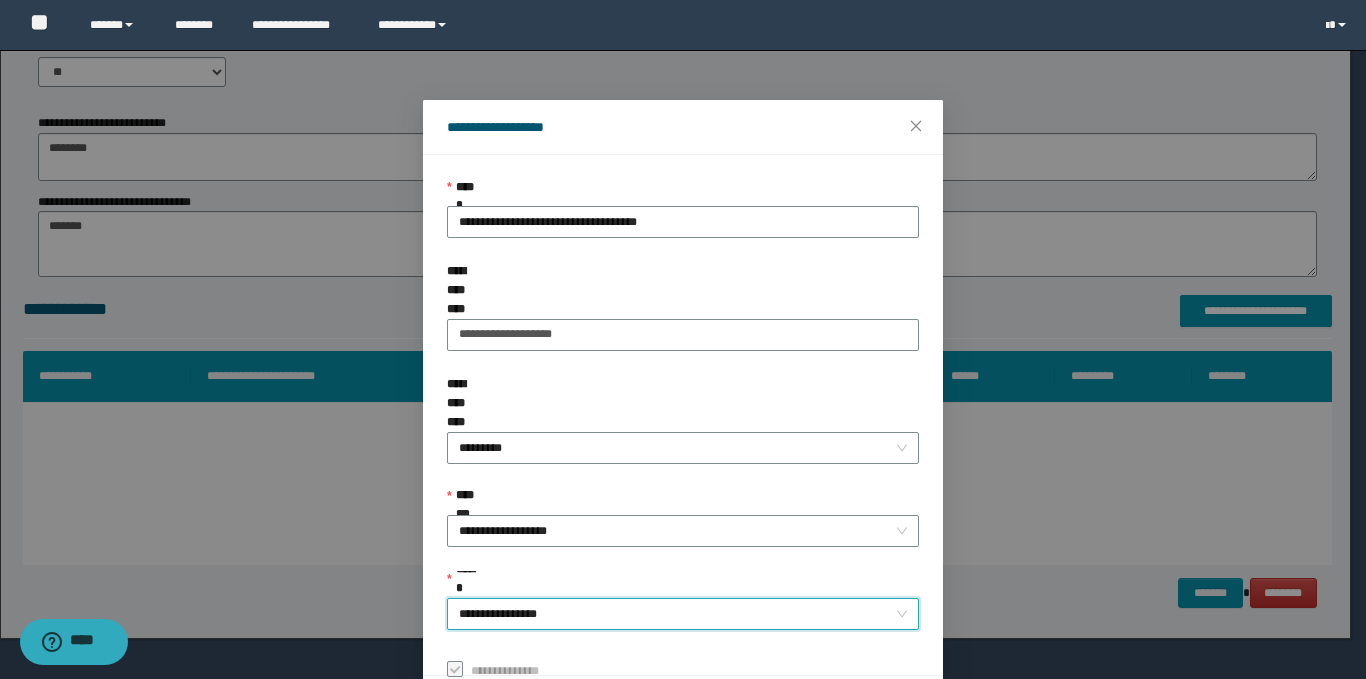 scroll, scrollTop: 73, scrollLeft: 0, axis: vertical 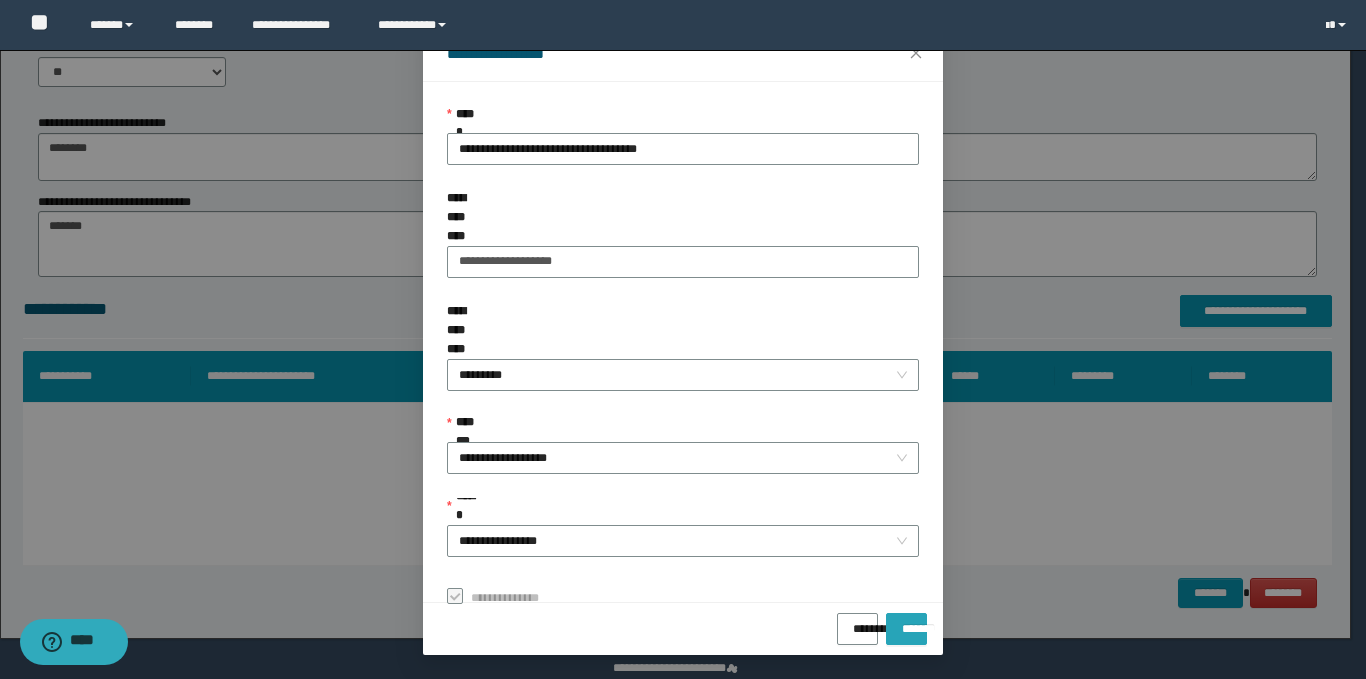 click on "*******" at bounding box center [906, 622] 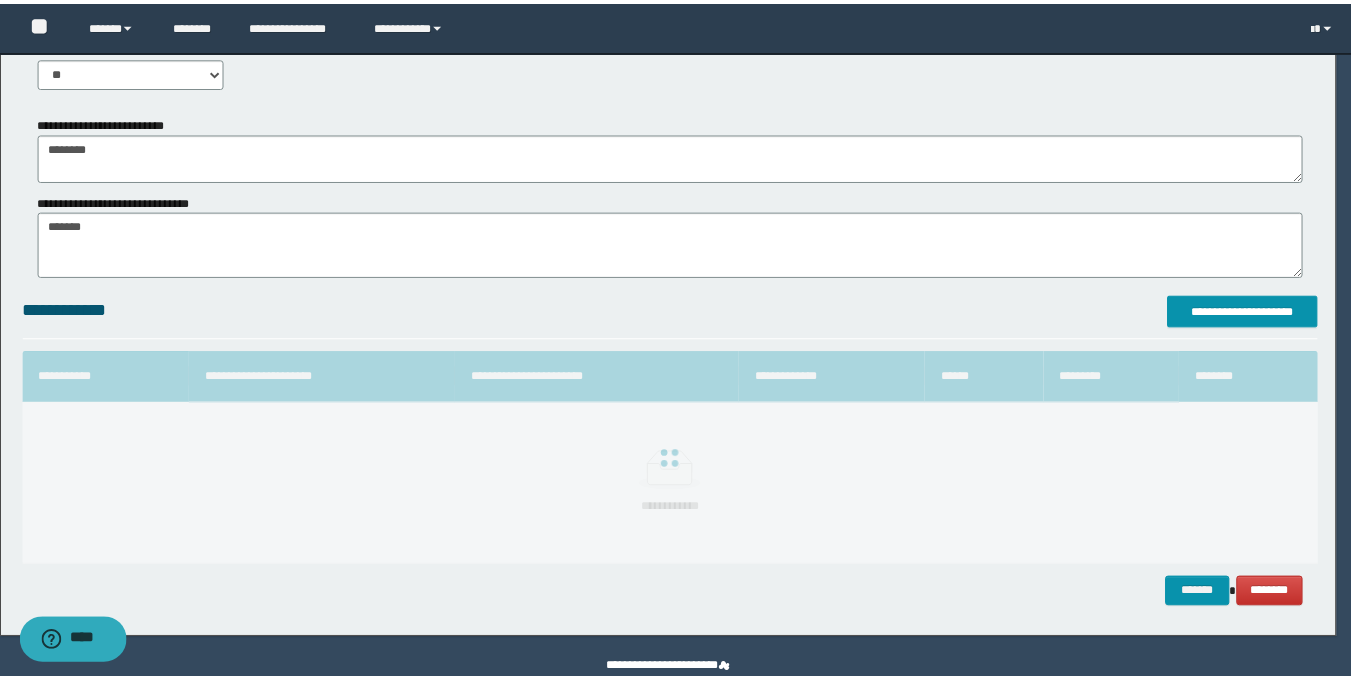 scroll, scrollTop: 26, scrollLeft: 0, axis: vertical 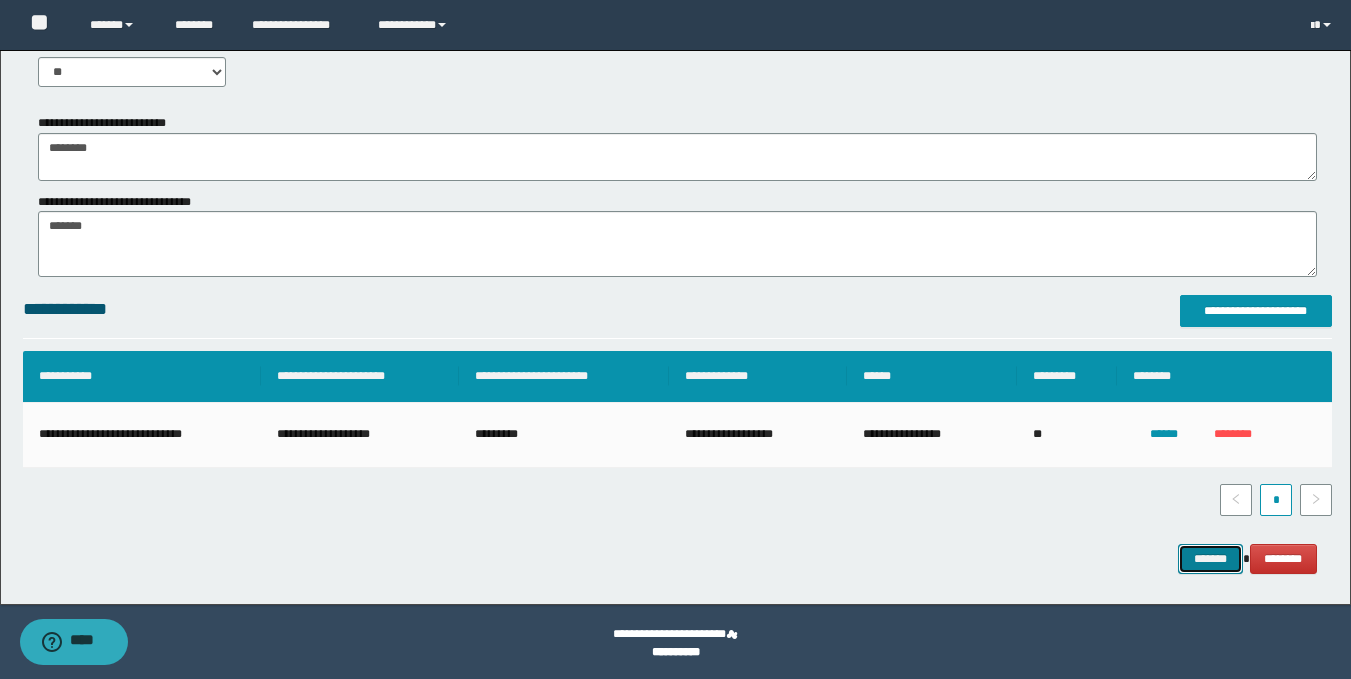 click on "*******" at bounding box center (1210, 559) 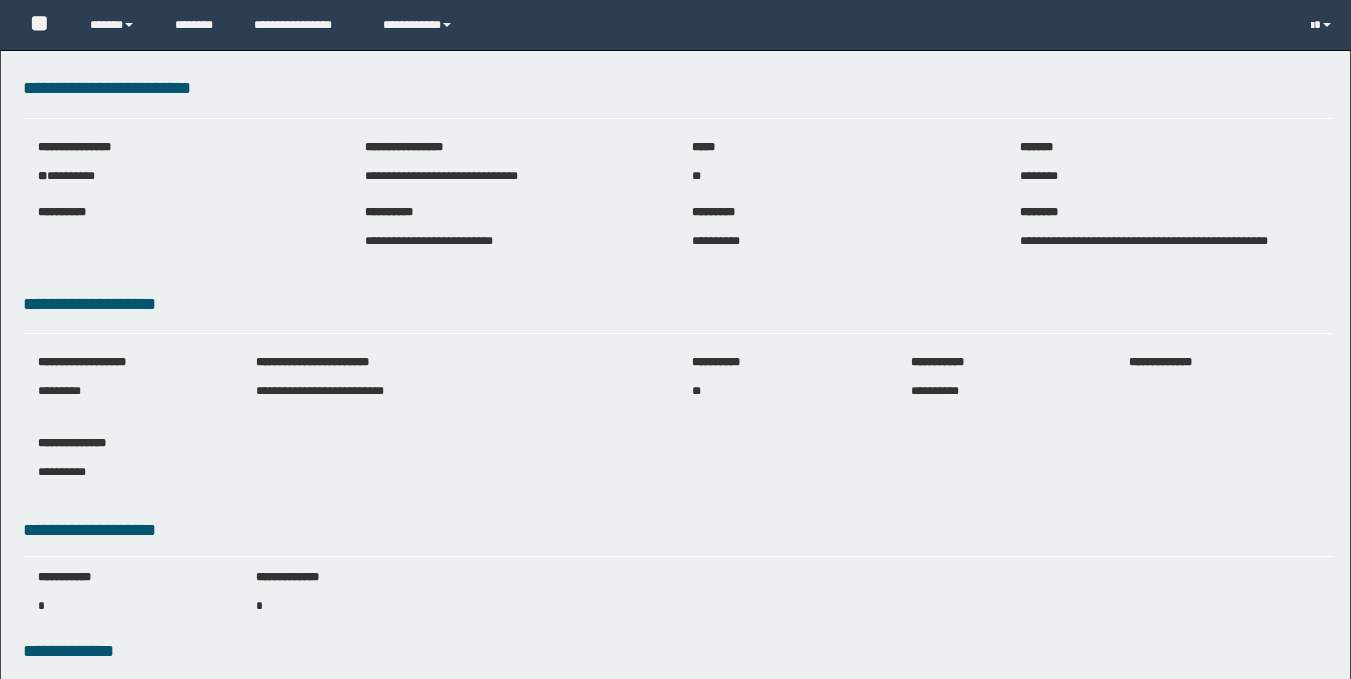 scroll, scrollTop: 0, scrollLeft: 0, axis: both 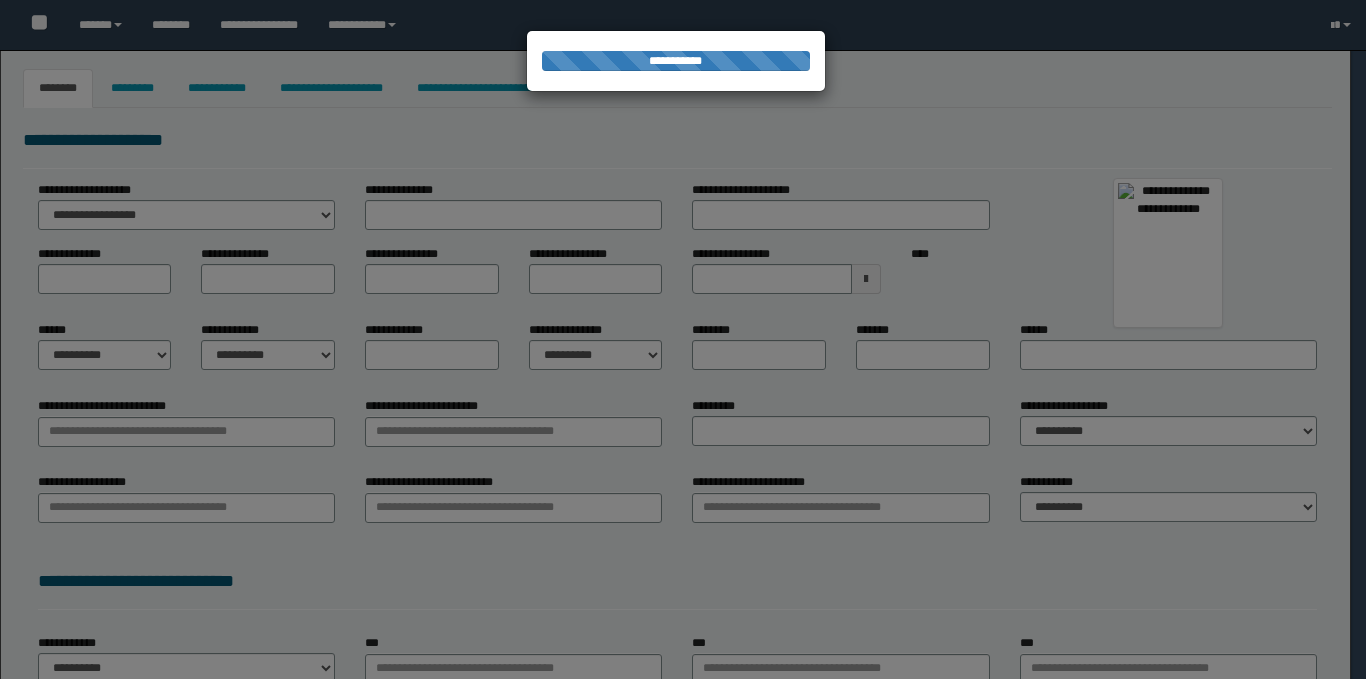 type on "*****" 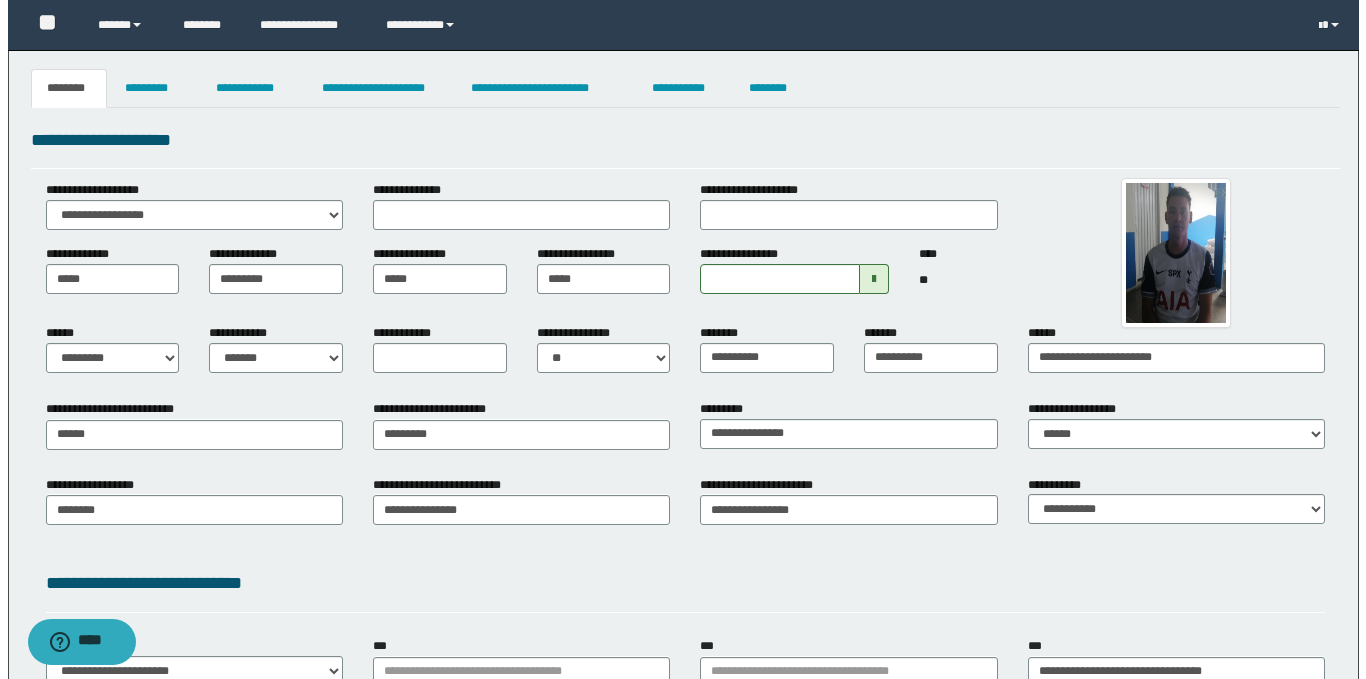 scroll, scrollTop: 0, scrollLeft: 0, axis: both 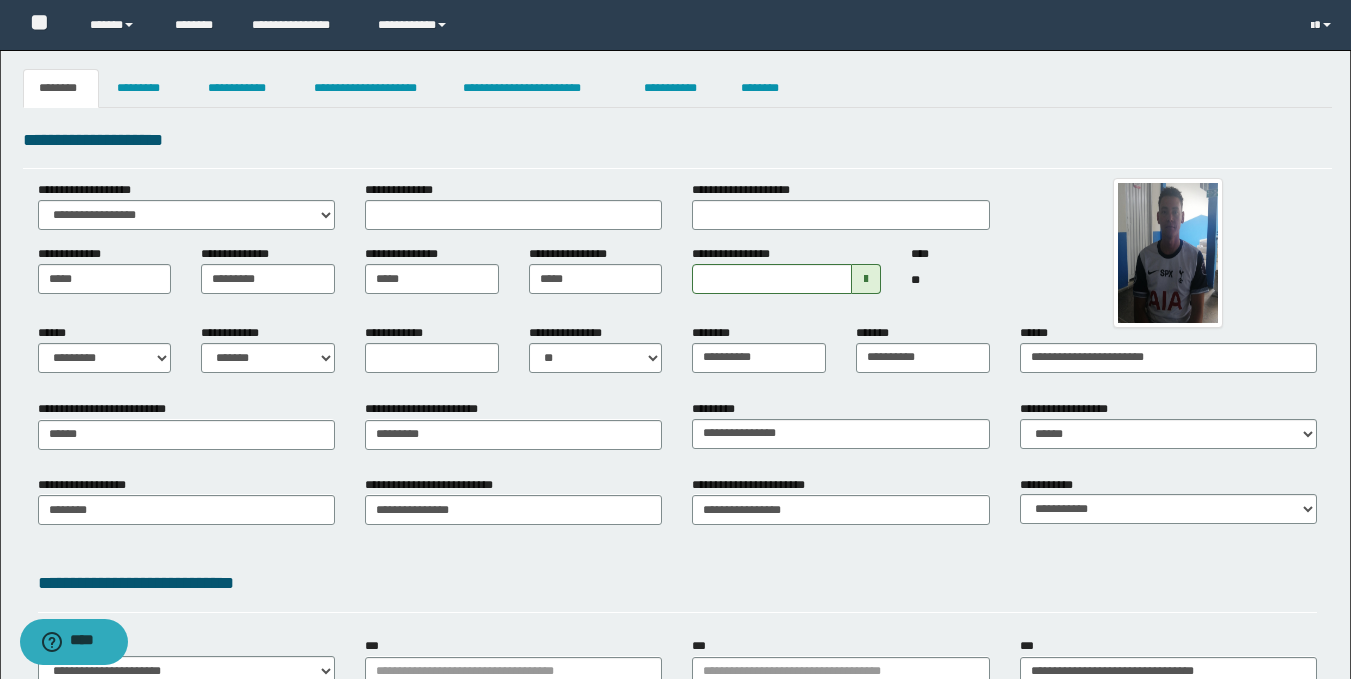 click on "**********" at bounding box center [675, 494] 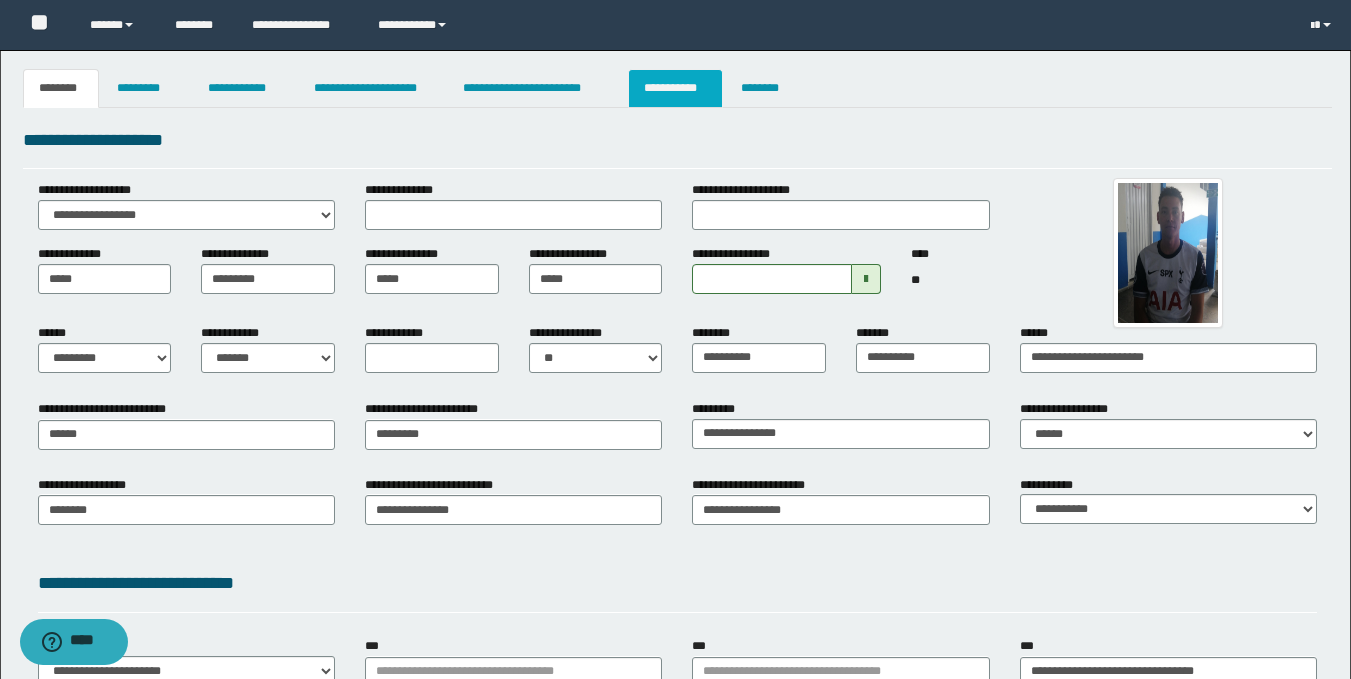 click on "**********" at bounding box center (675, 88) 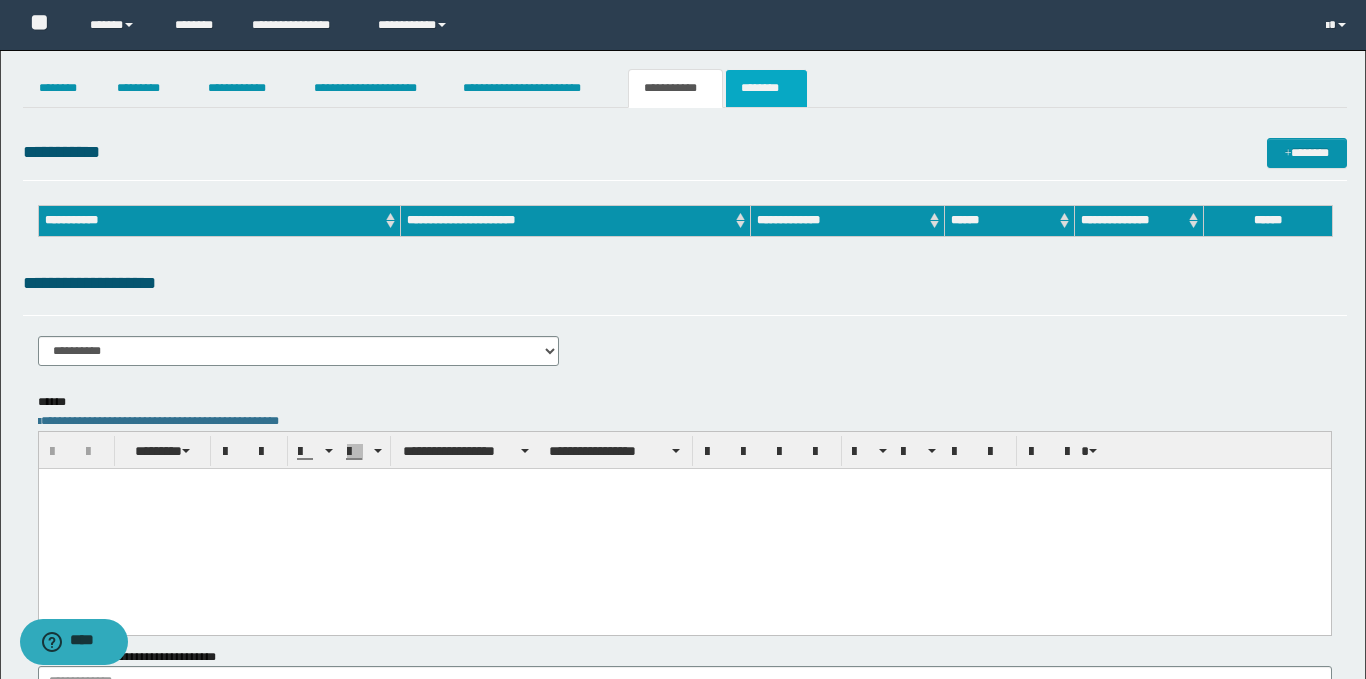 scroll, scrollTop: 0, scrollLeft: 0, axis: both 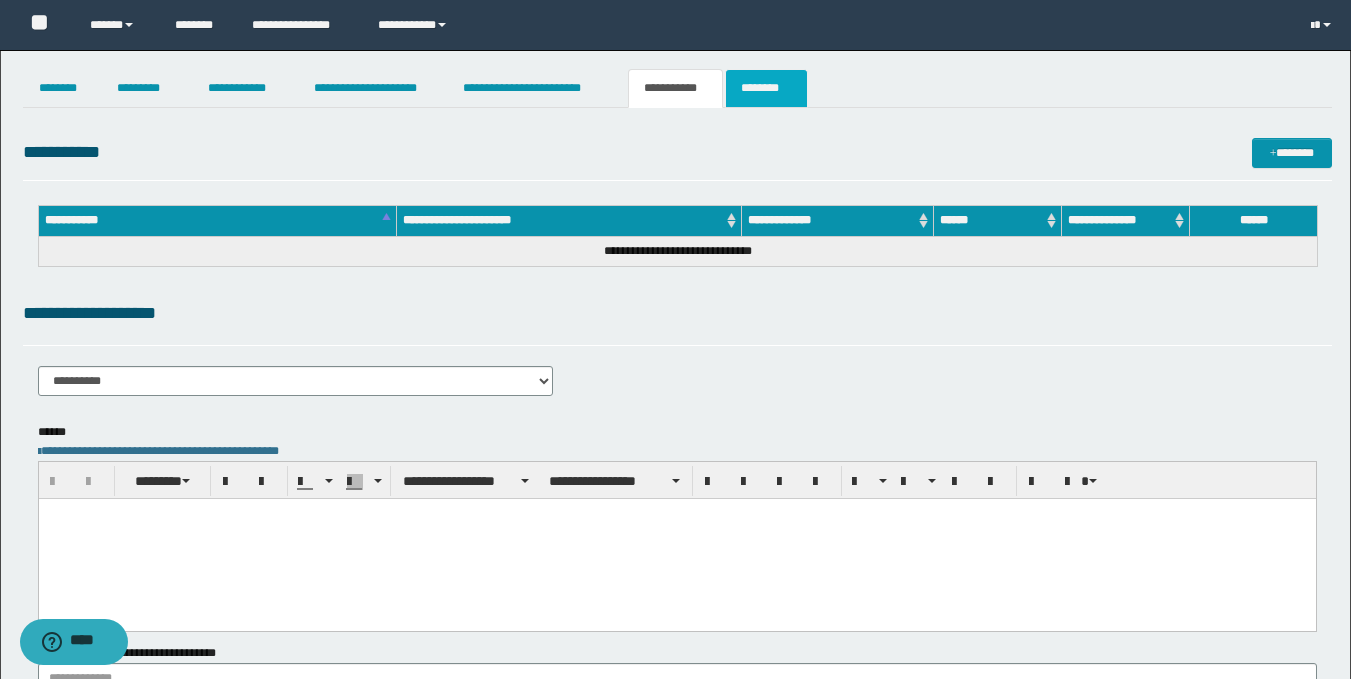 click on "********" at bounding box center [766, 88] 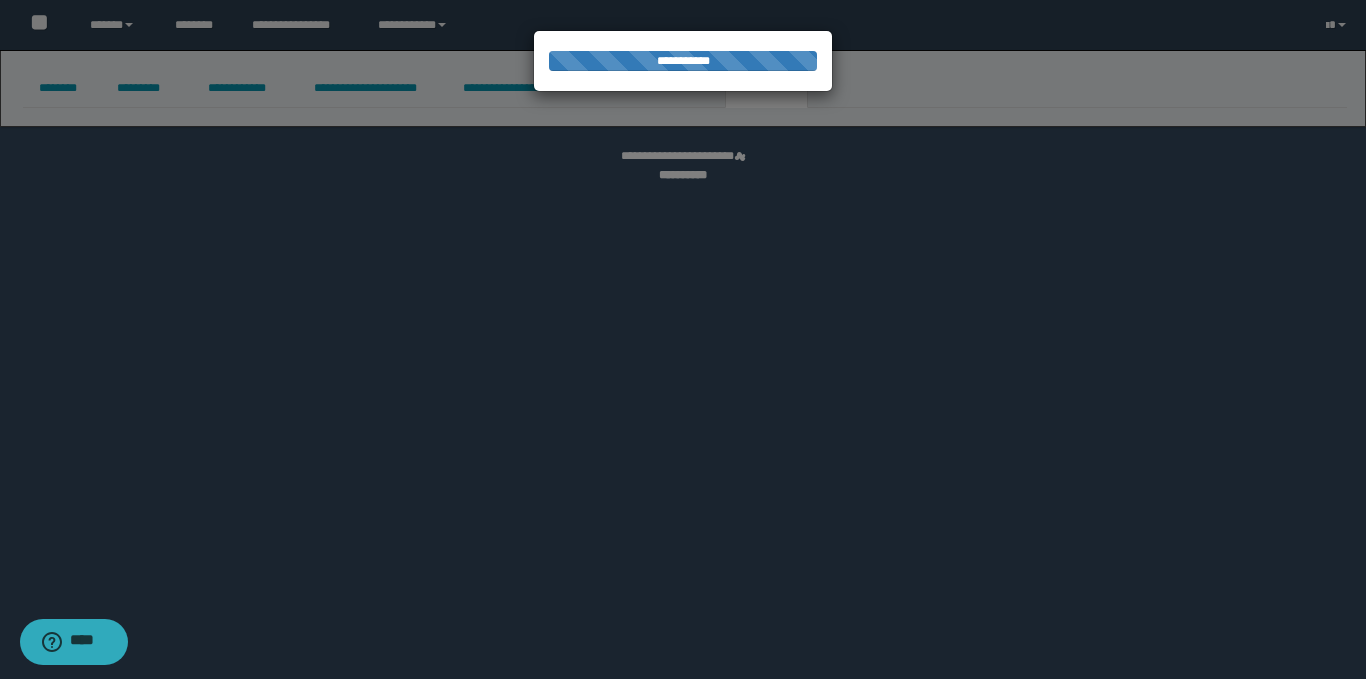 select 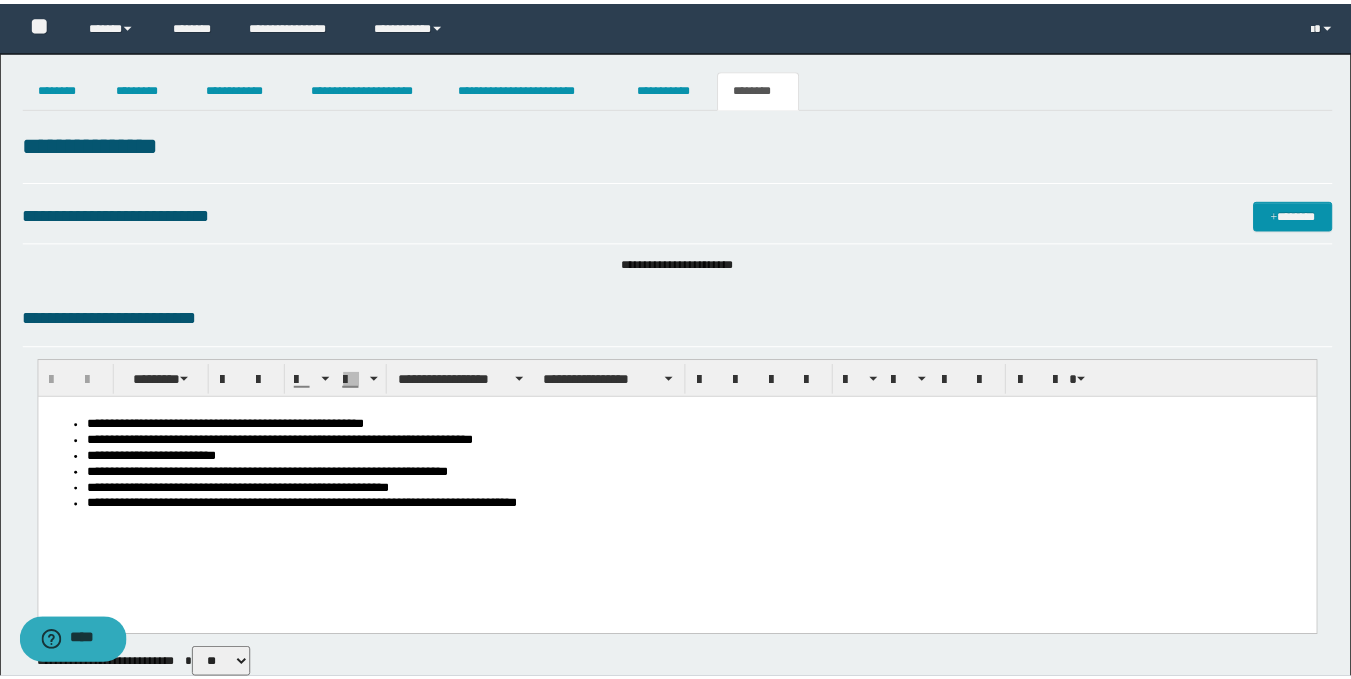 scroll, scrollTop: 0, scrollLeft: 0, axis: both 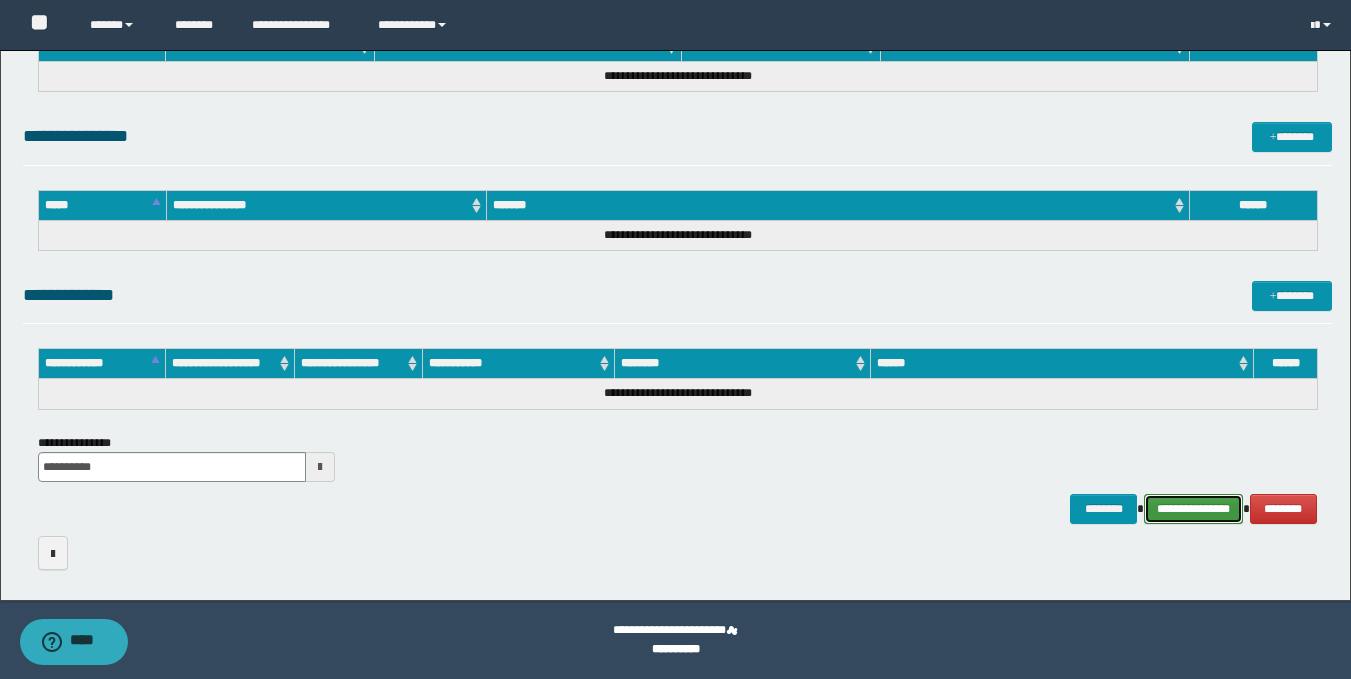 click on "**********" at bounding box center [1193, 509] 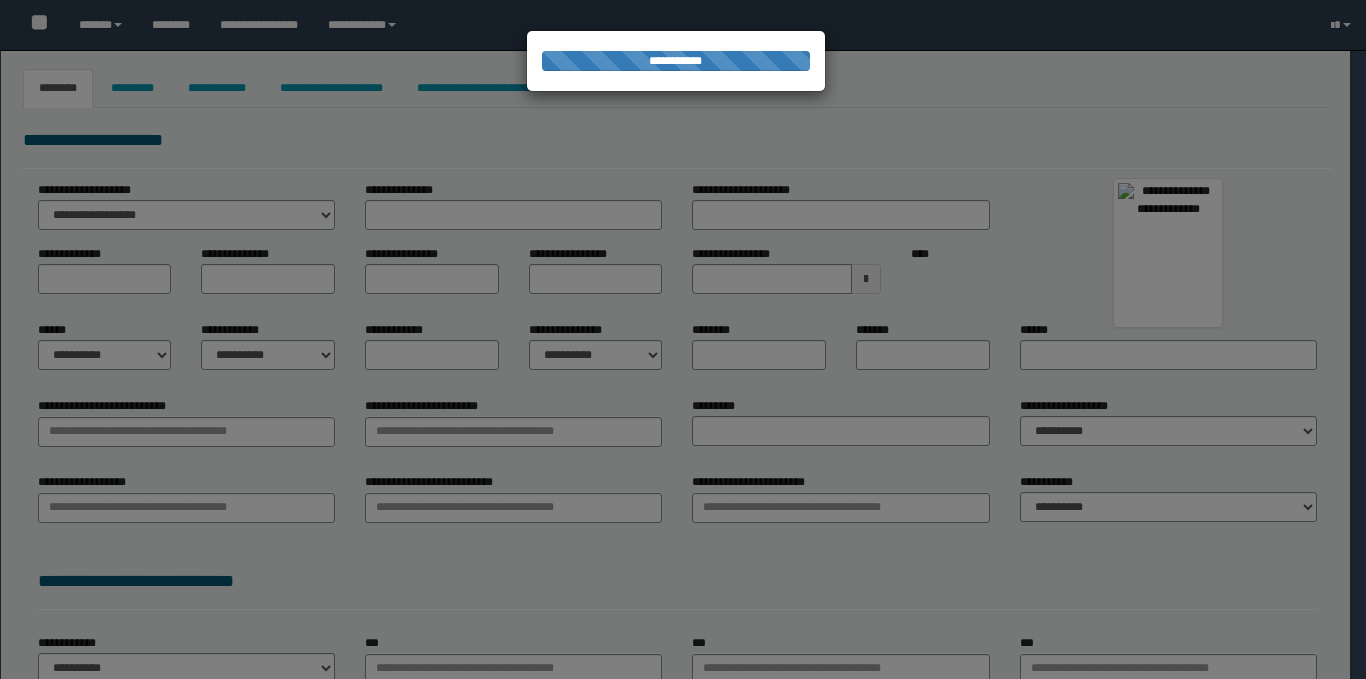 type on "*****" 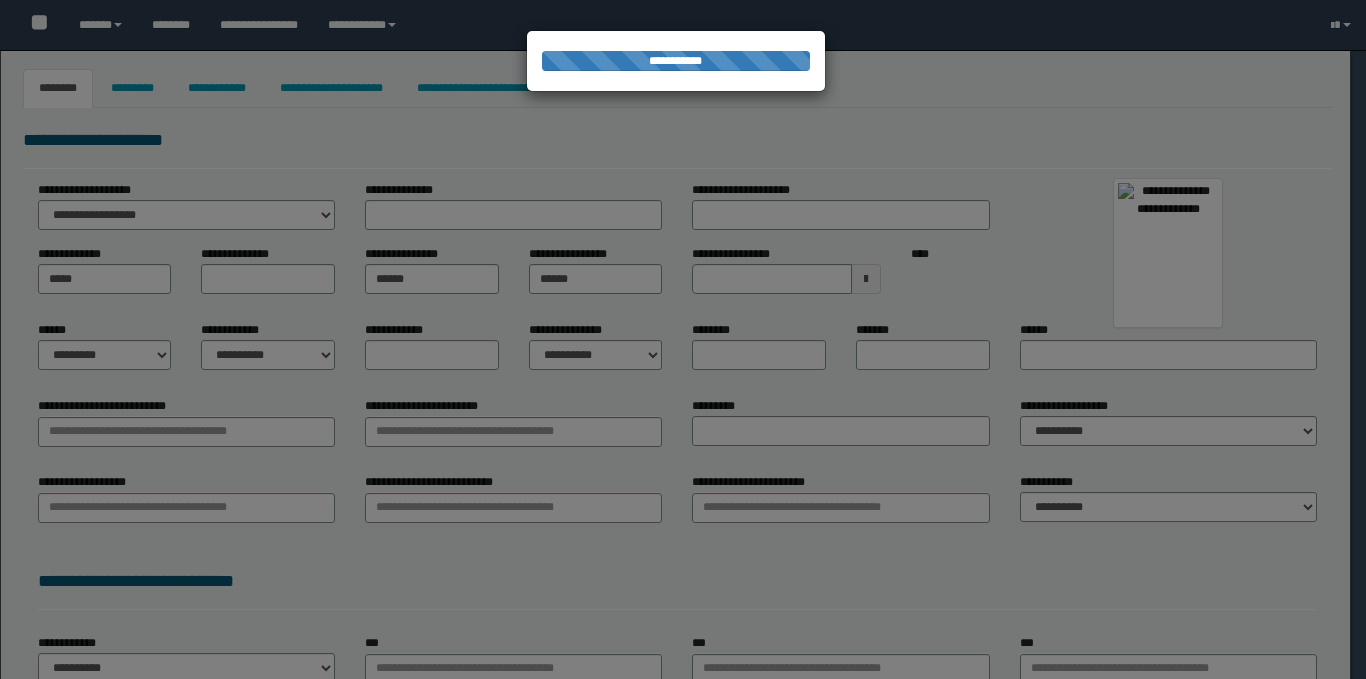 select on "*" 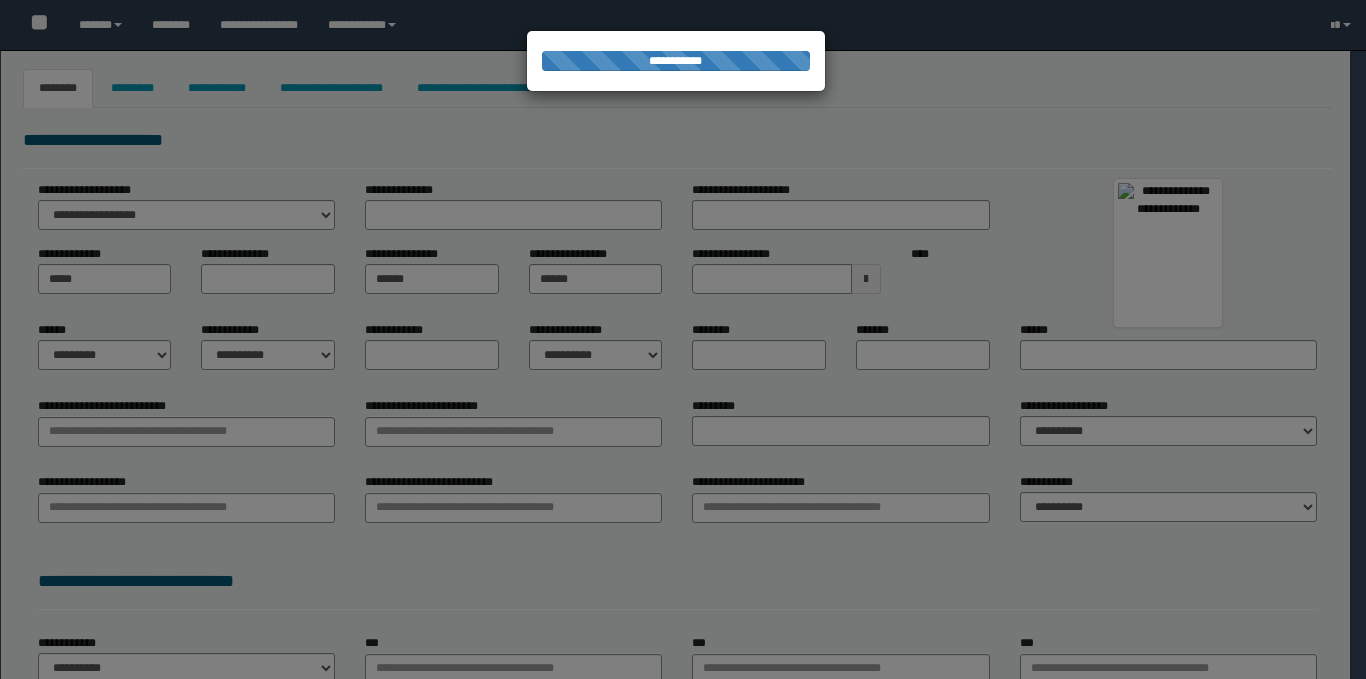 select on "*" 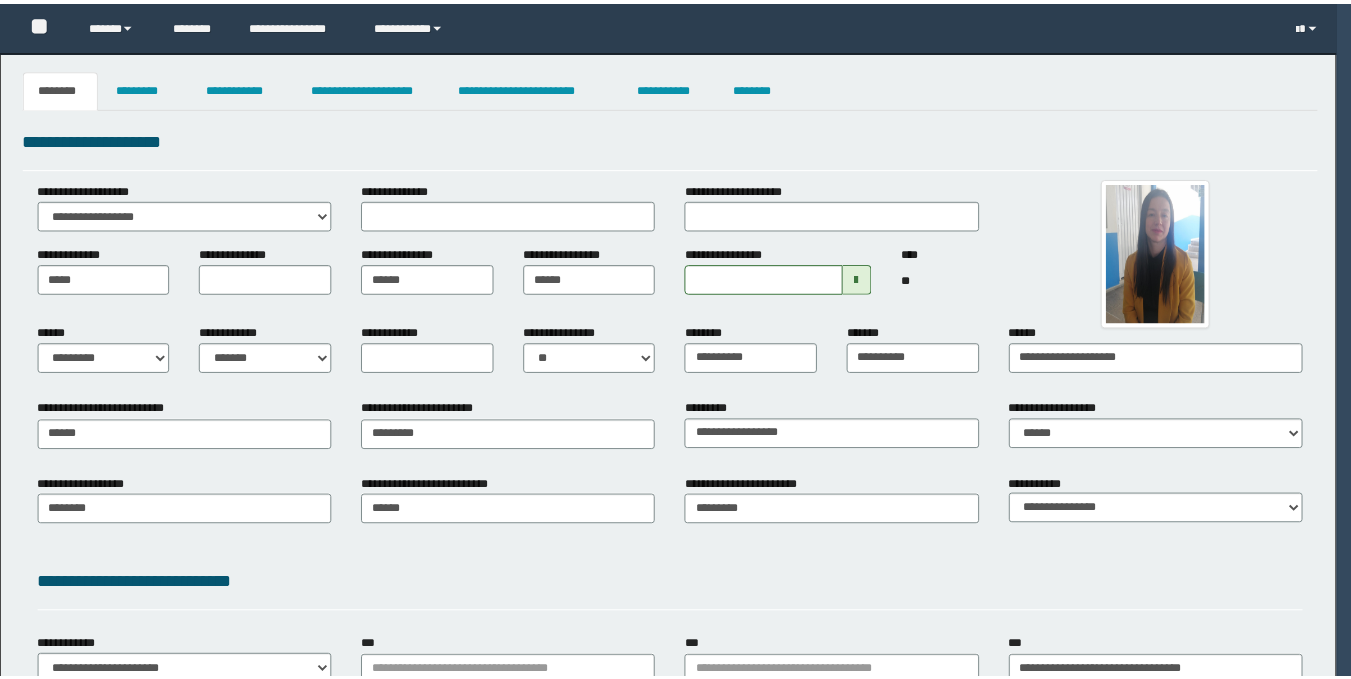 scroll, scrollTop: 0, scrollLeft: 0, axis: both 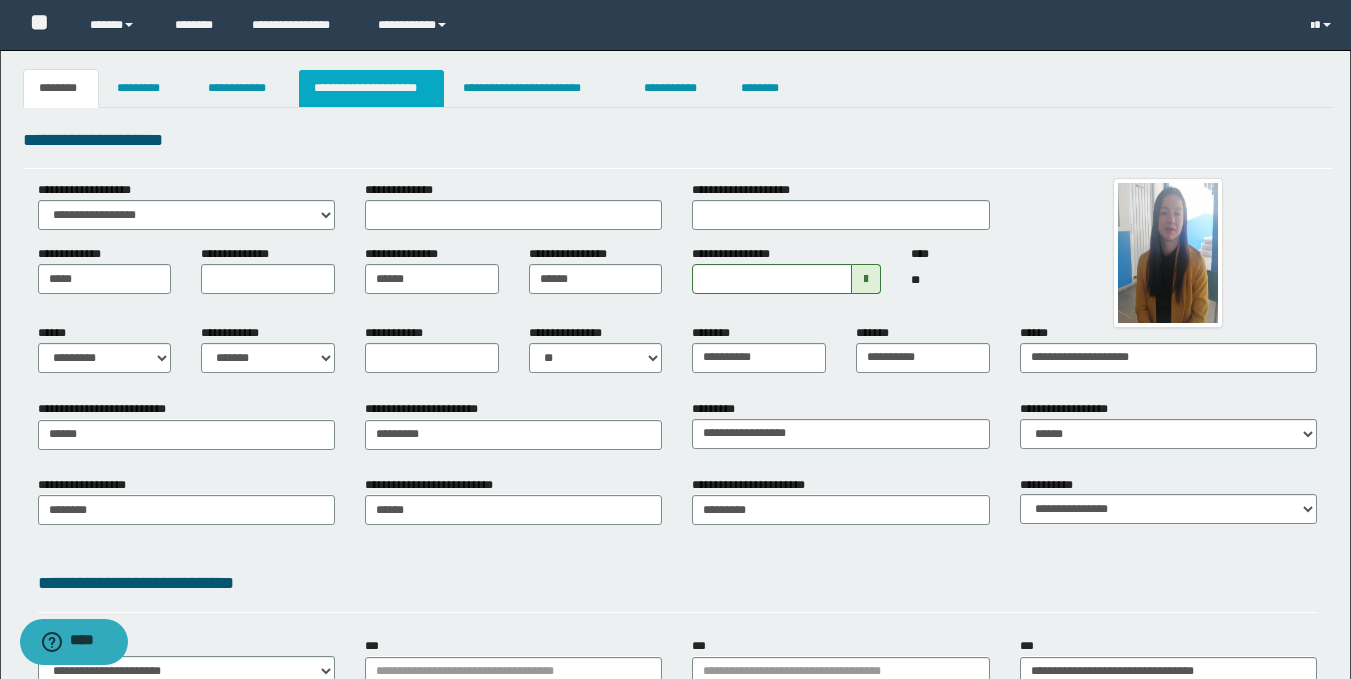 click on "**********" at bounding box center (371, 88) 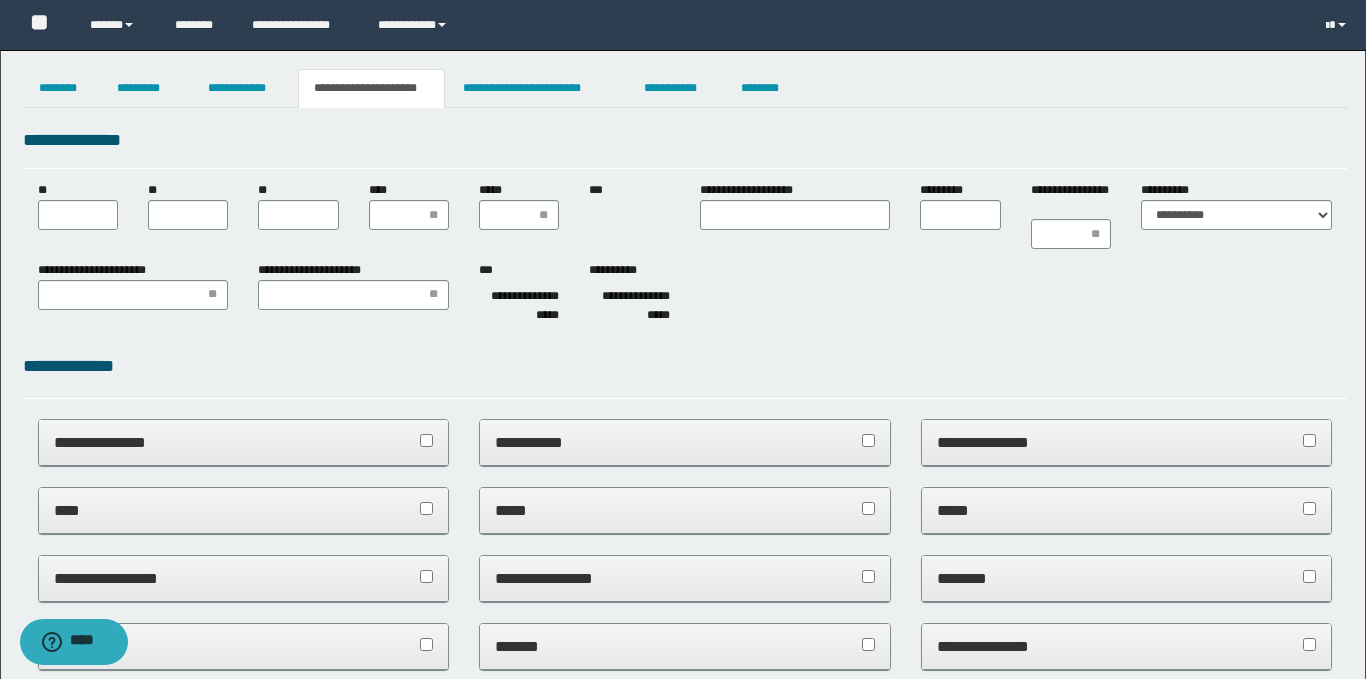 scroll, scrollTop: 0, scrollLeft: 0, axis: both 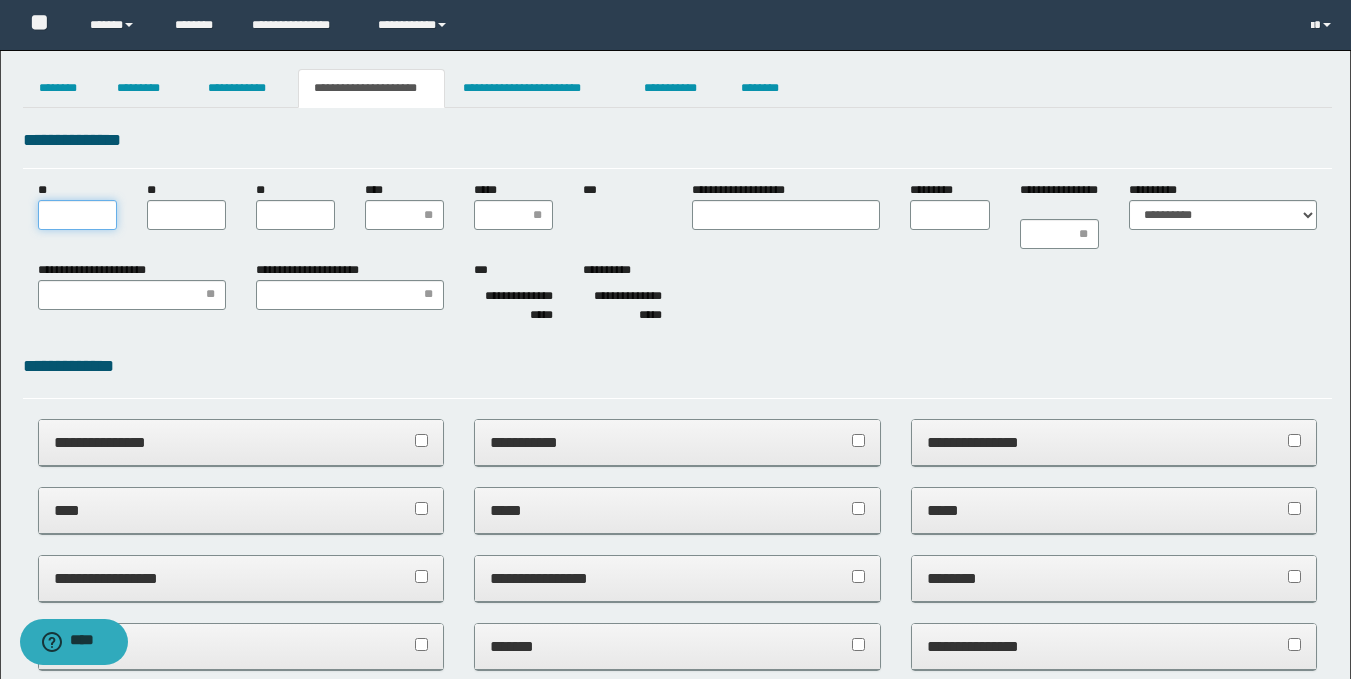 click on "**" at bounding box center (77, 215) 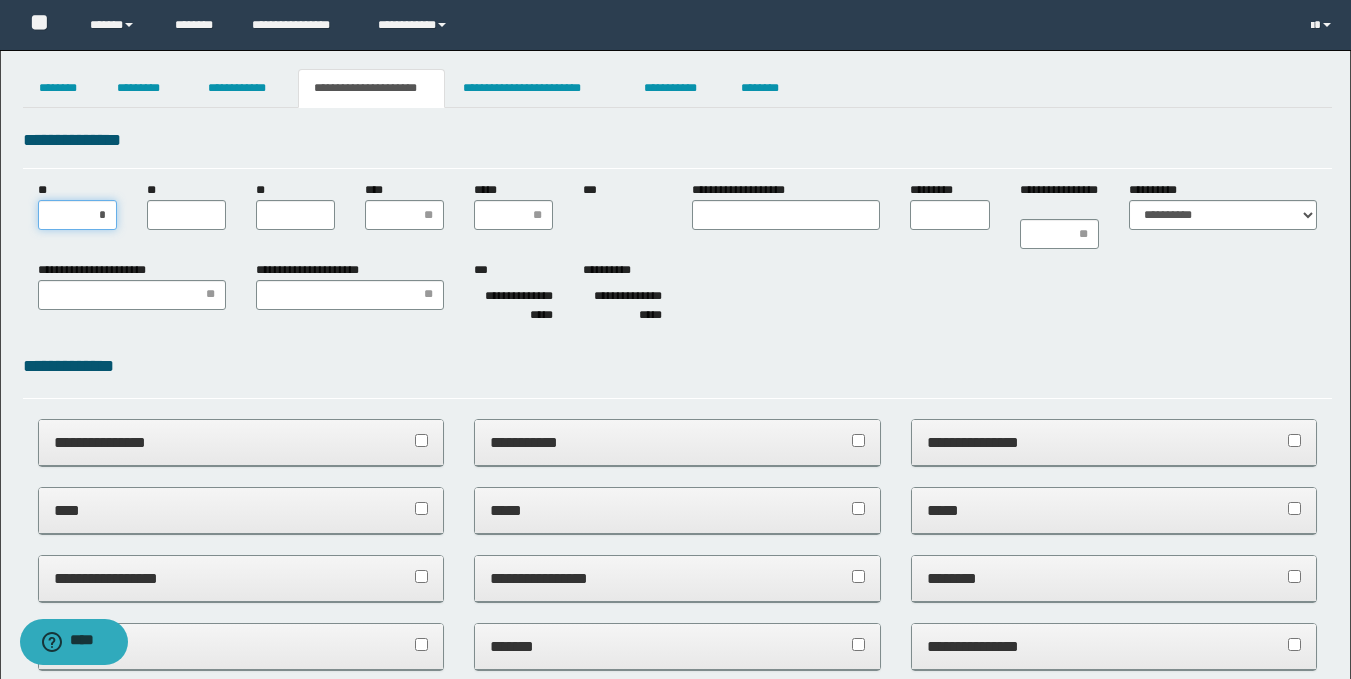 type on "**" 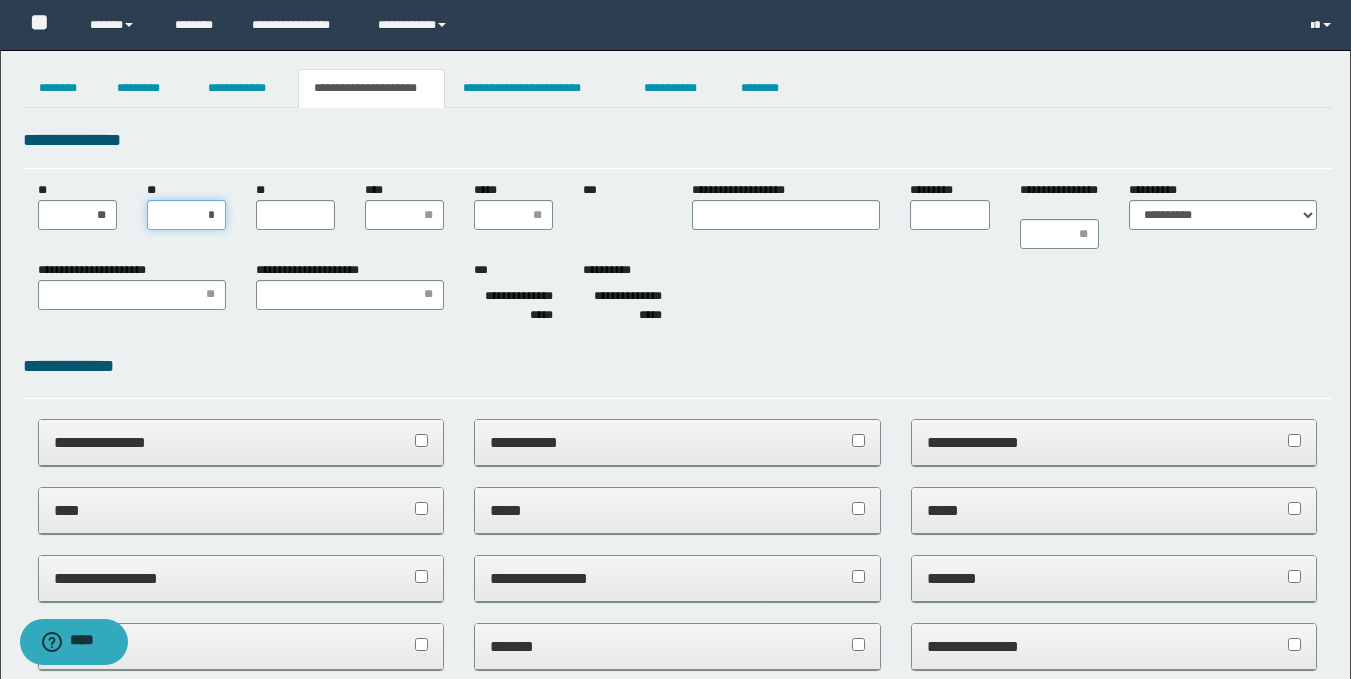 type on "**" 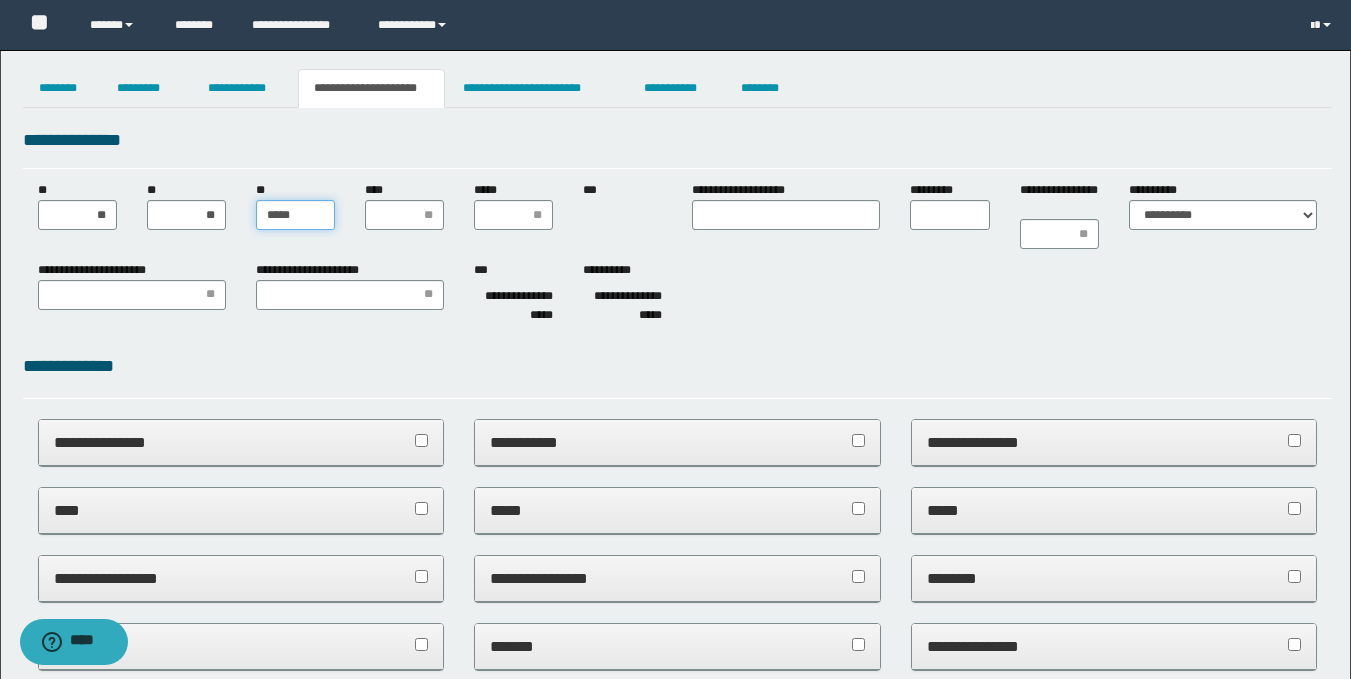 type on "******" 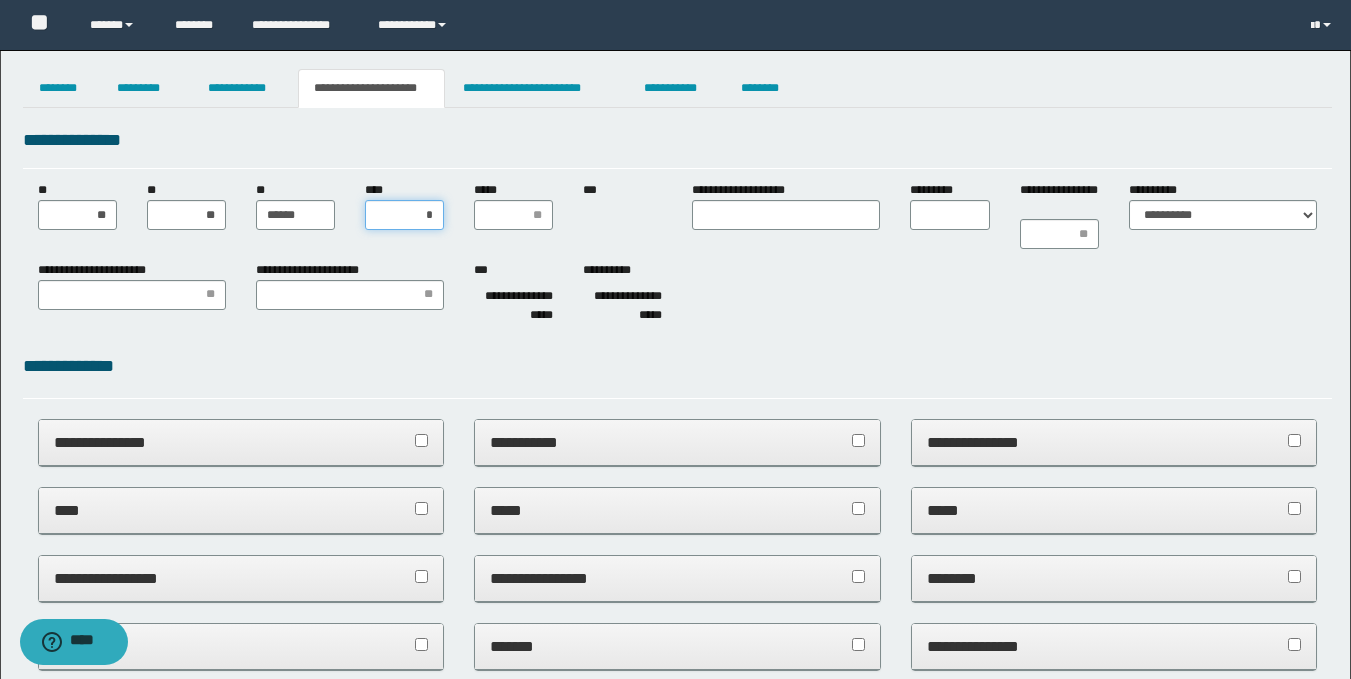 type on "**" 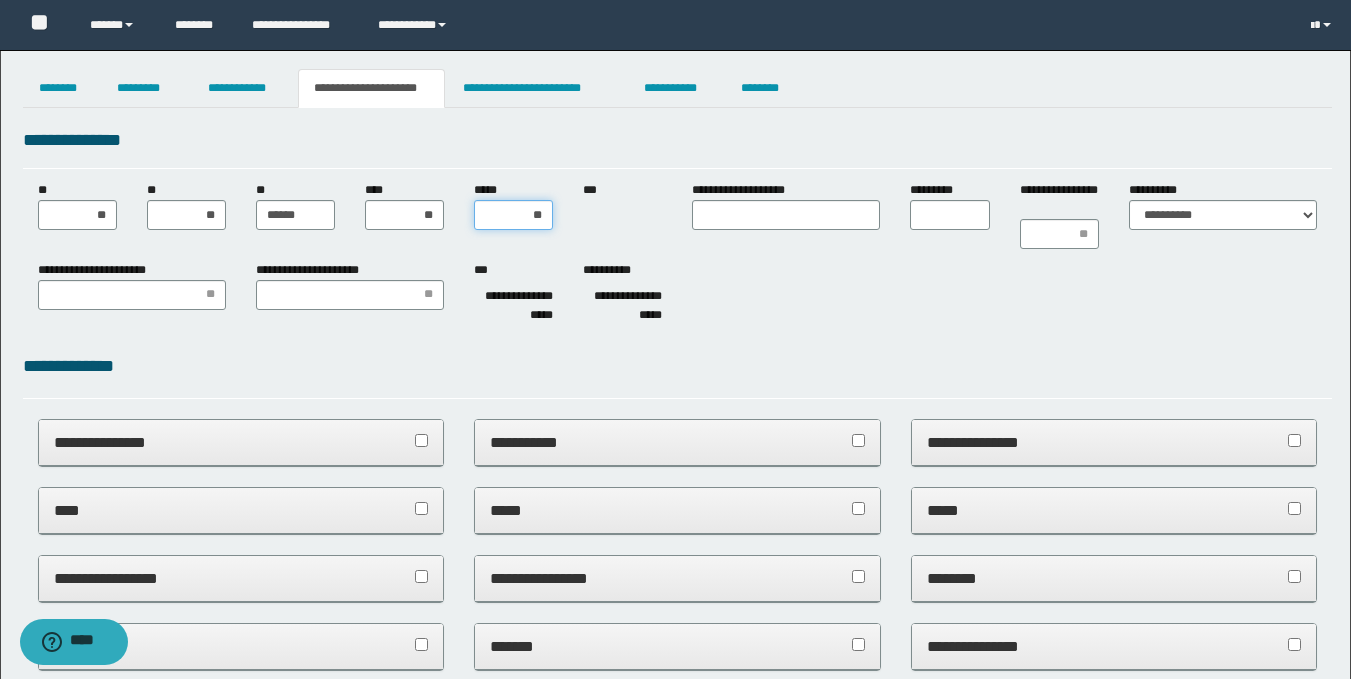 type on "***" 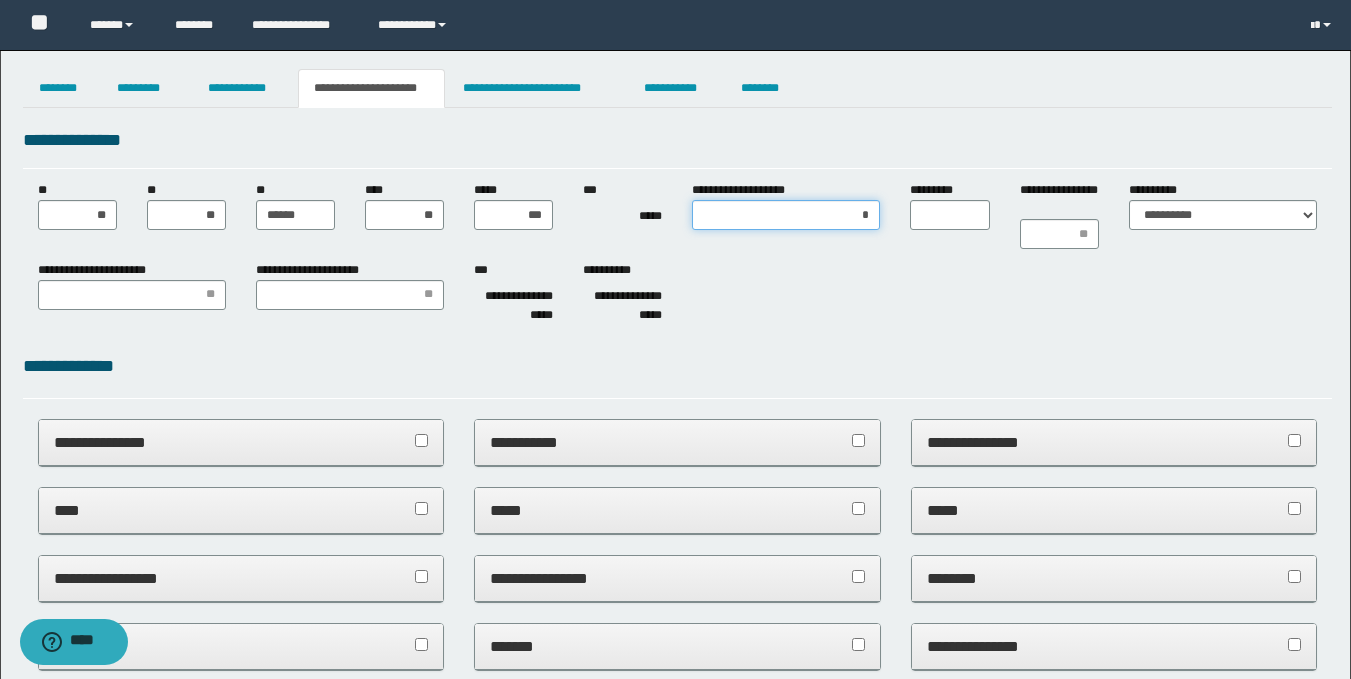 type on "**" 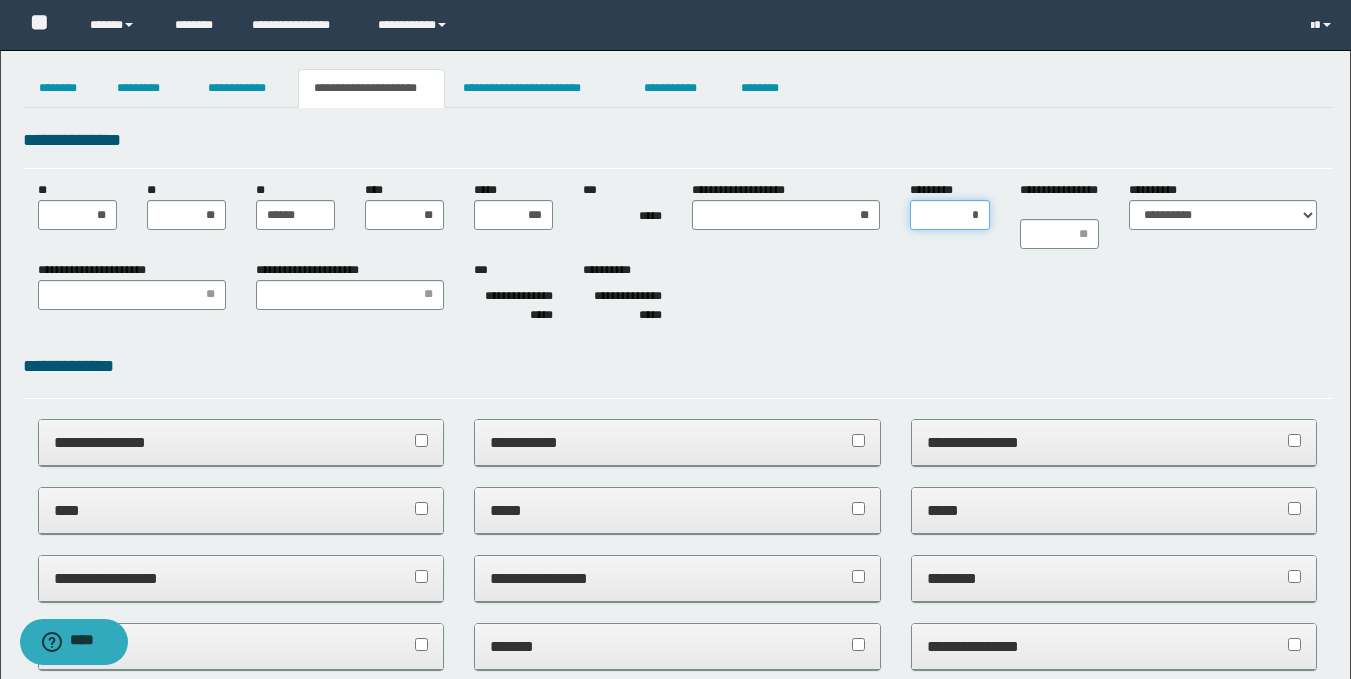type on "**" 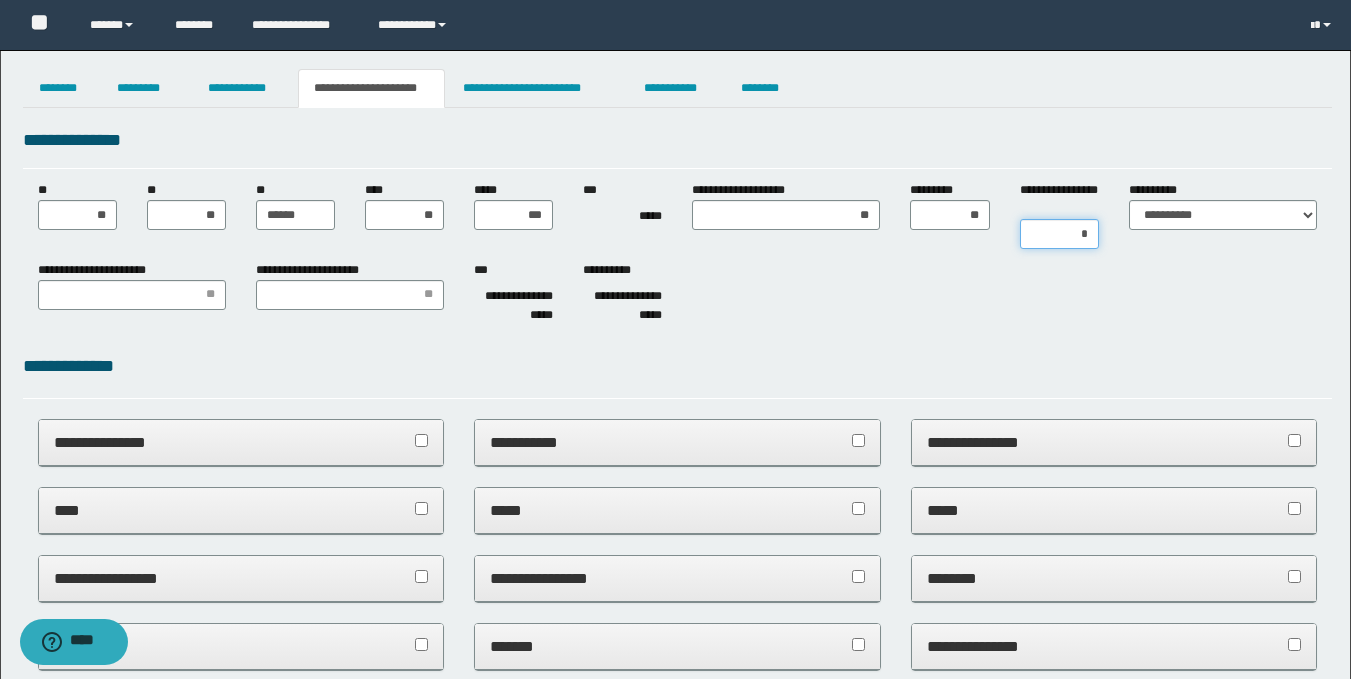type on "**" 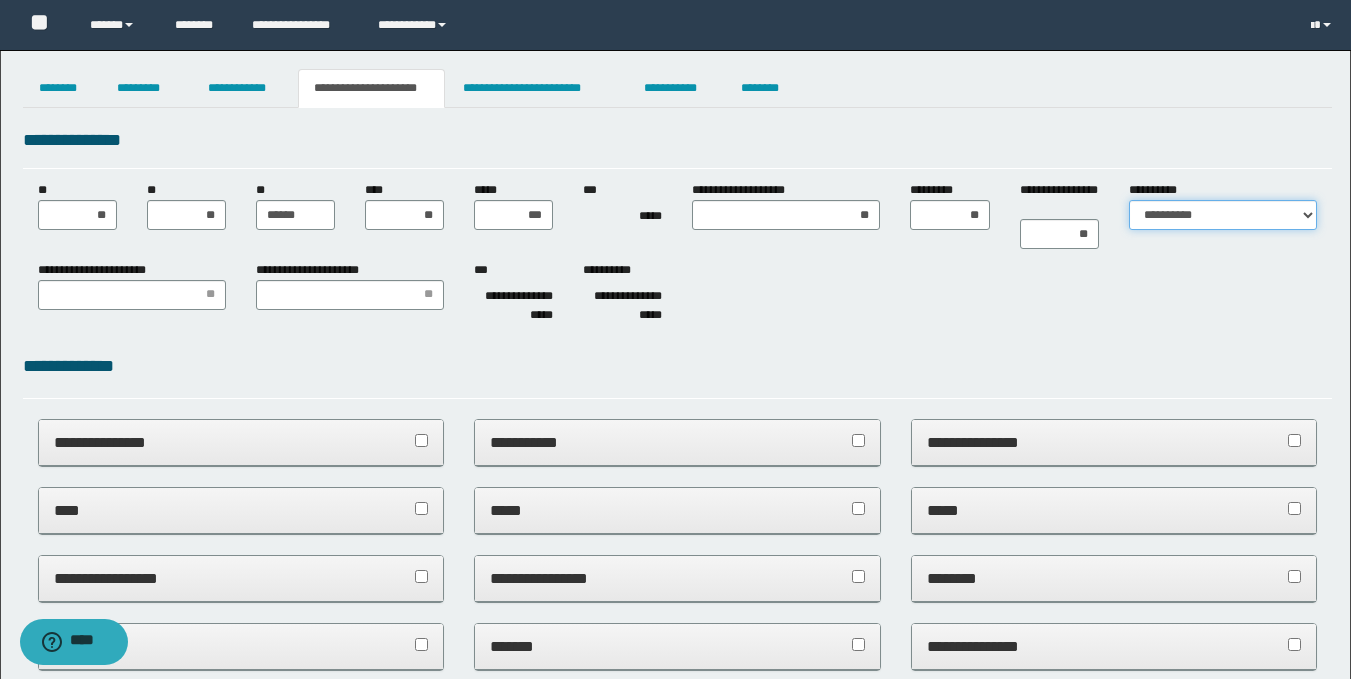click on "**********" at bounding box center (1223, 215) 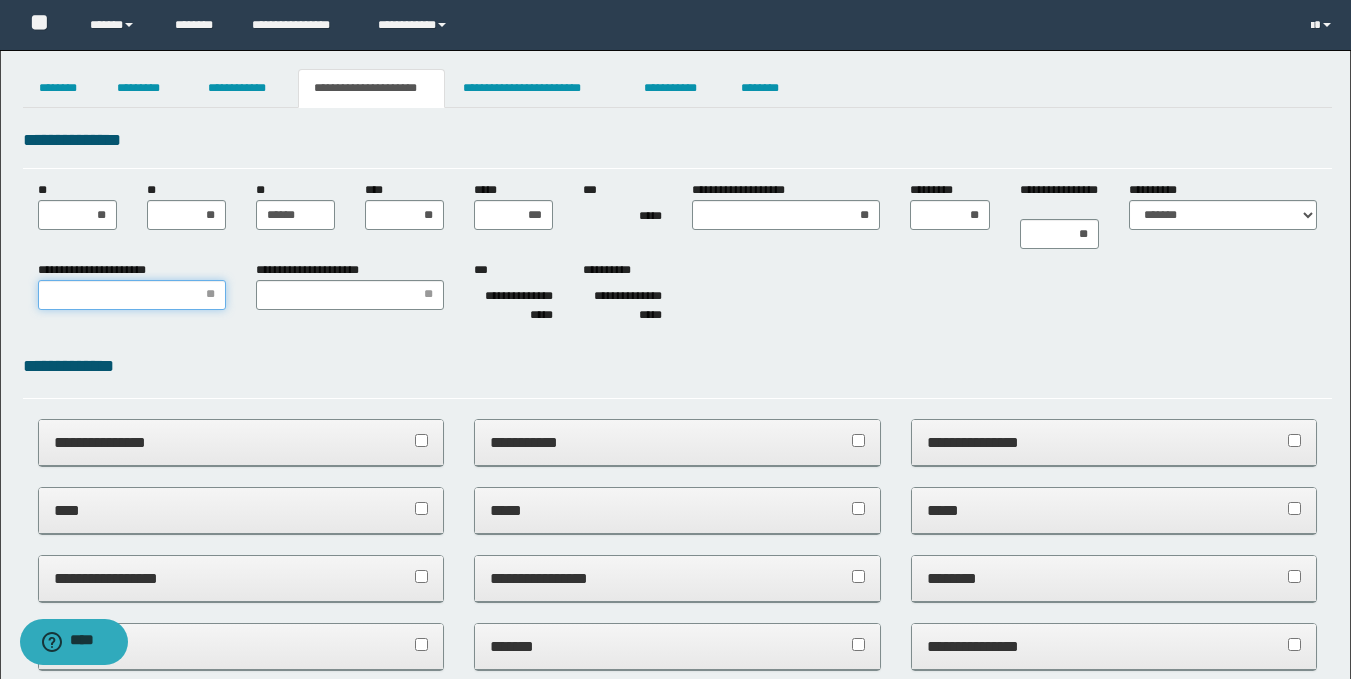 click on "**********" at bounding box center (132, 295) 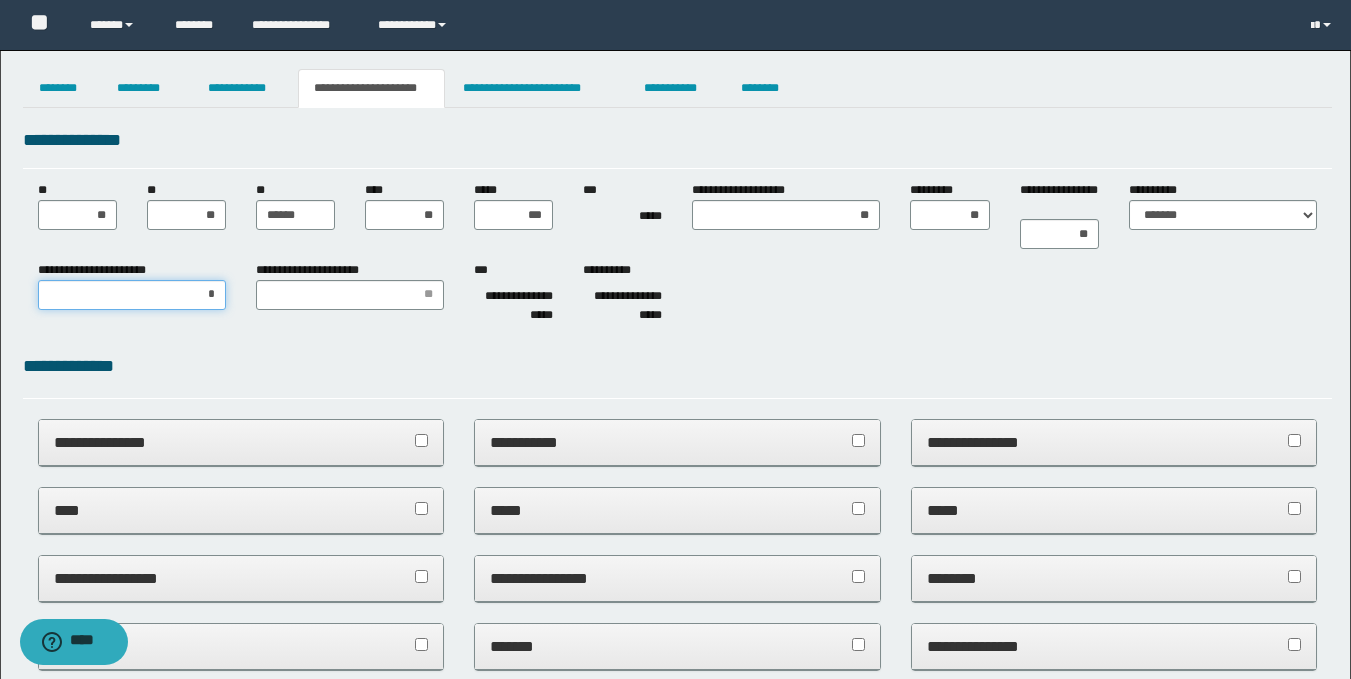 type on "**" 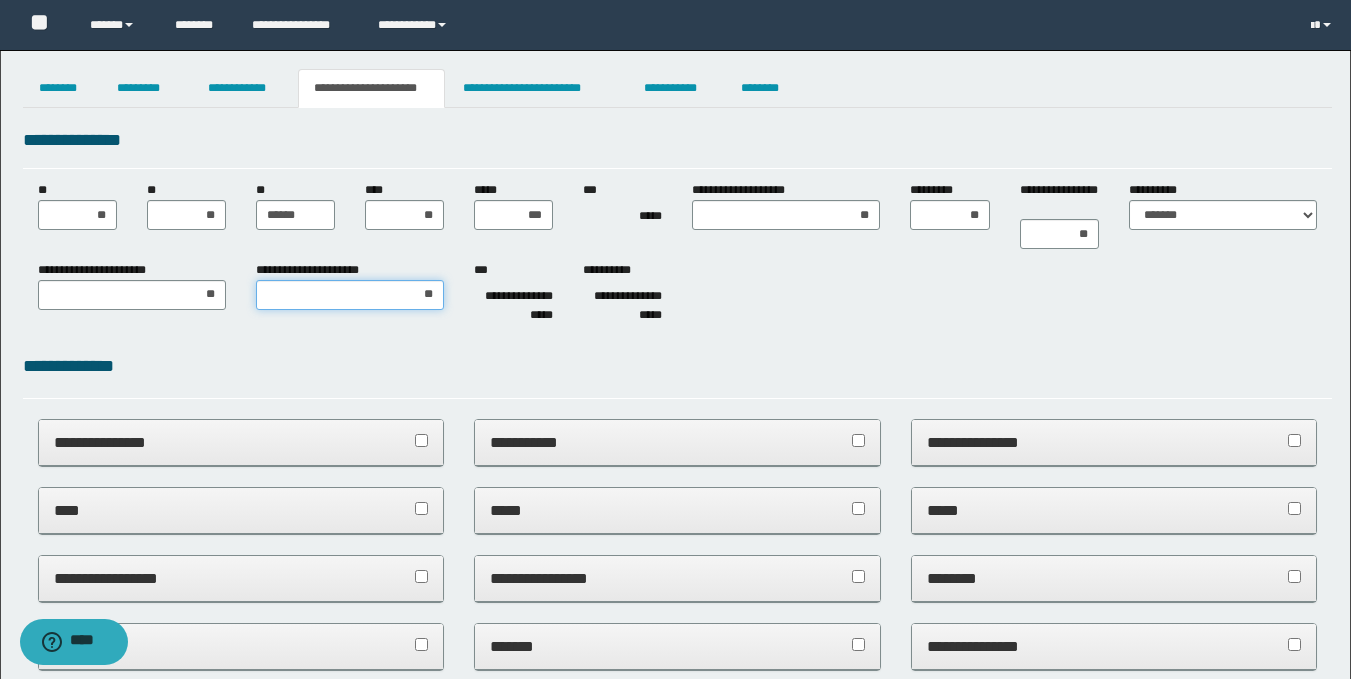 type on "***" 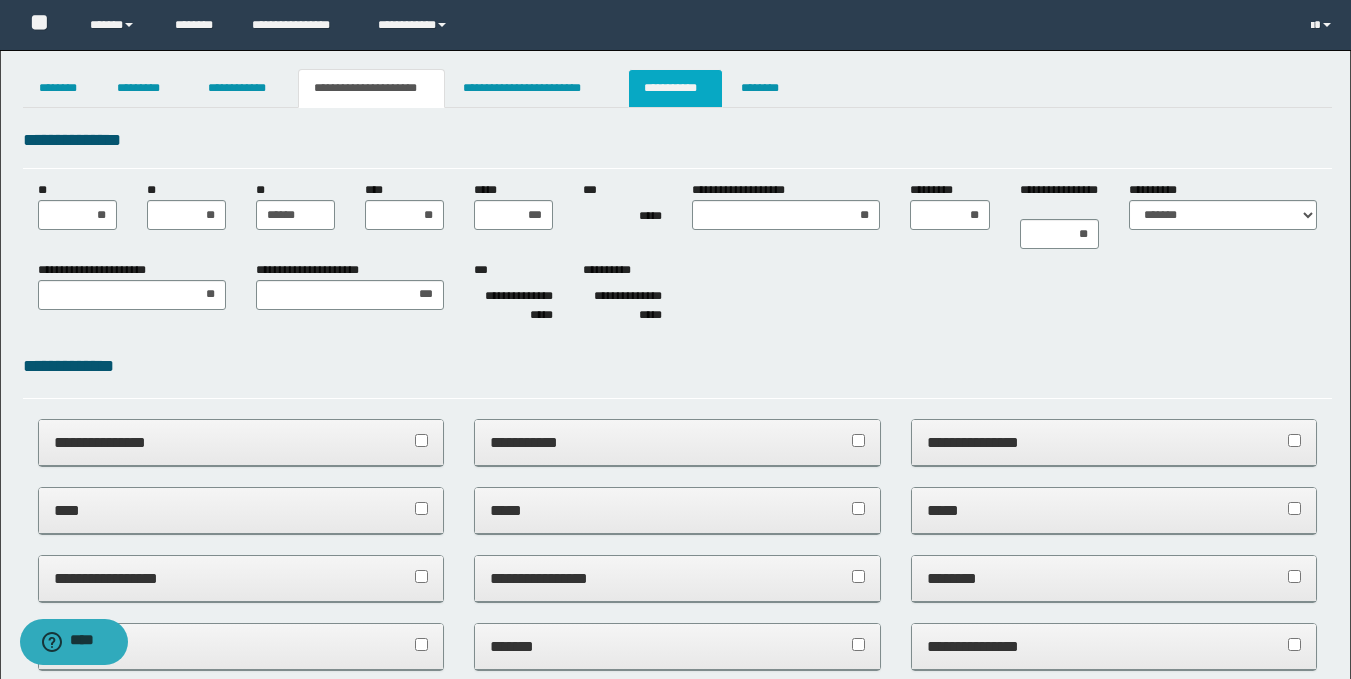 click on "**********" at bounding box center [675, 88] 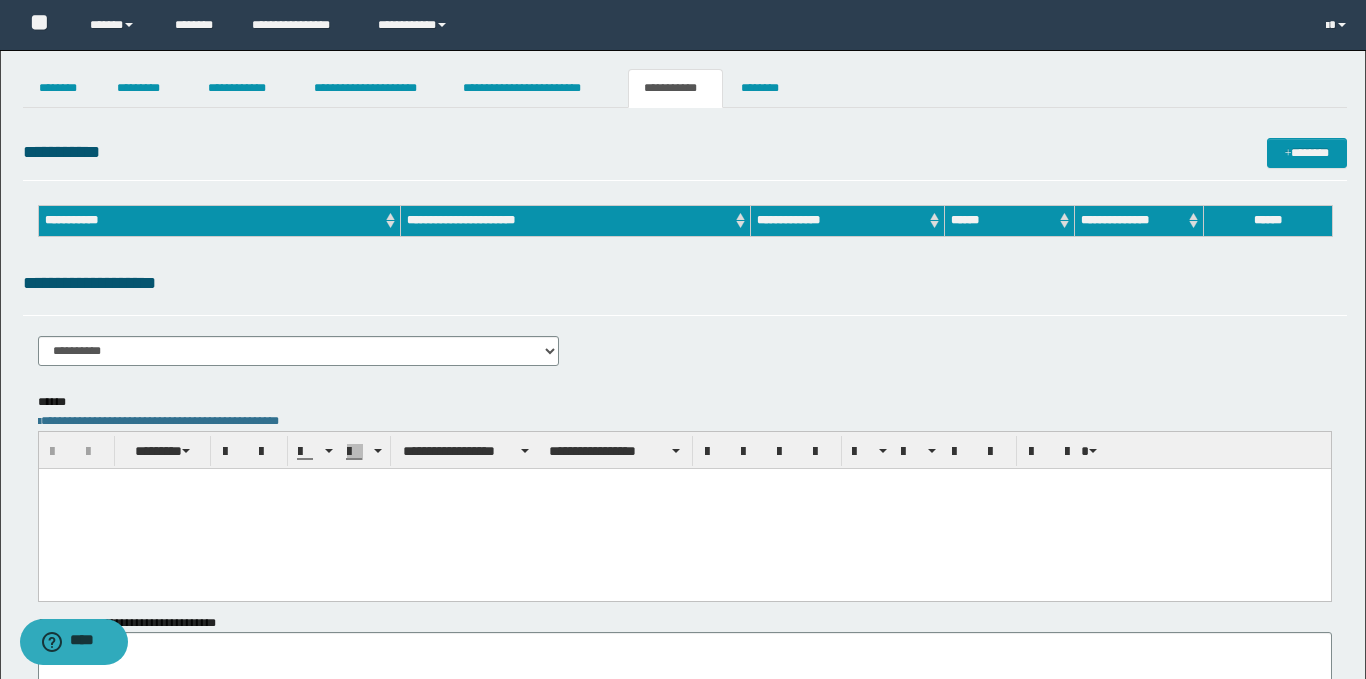 scroll, scrollTop: 0, scrollLeft: 0, axis: both 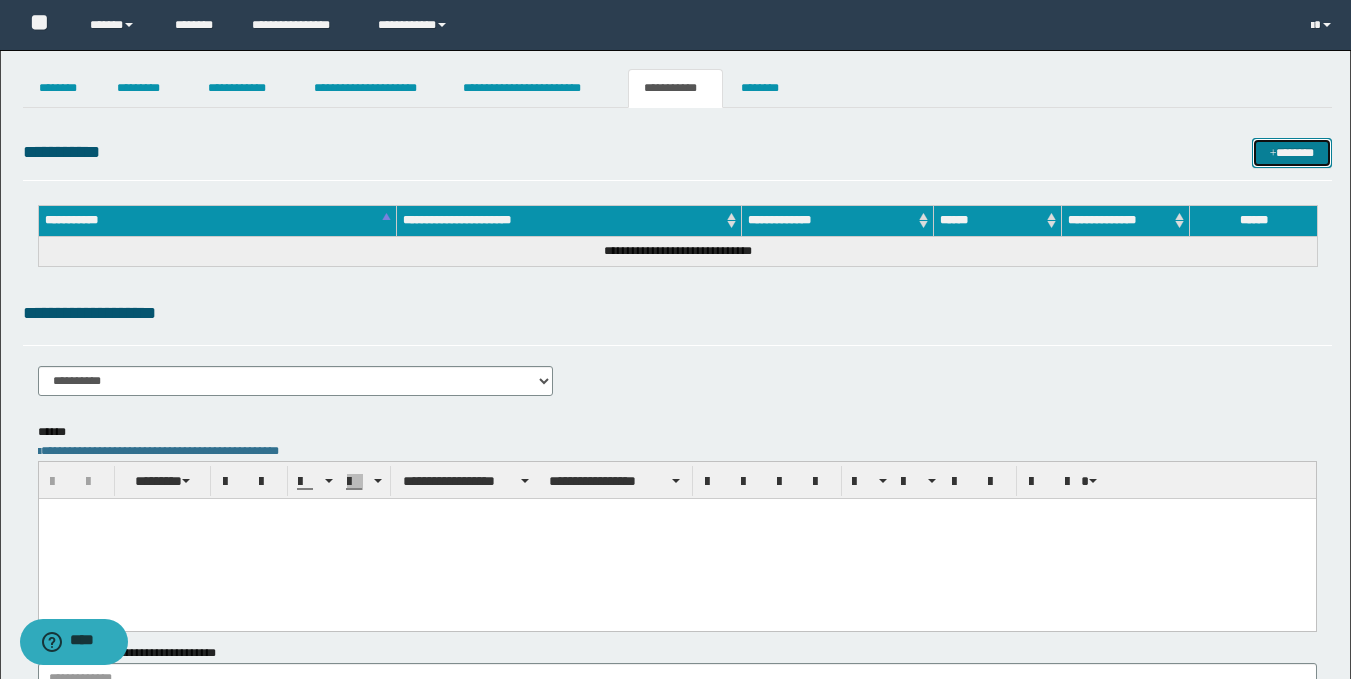 click on "*******" at bounding box center (1292, 153) 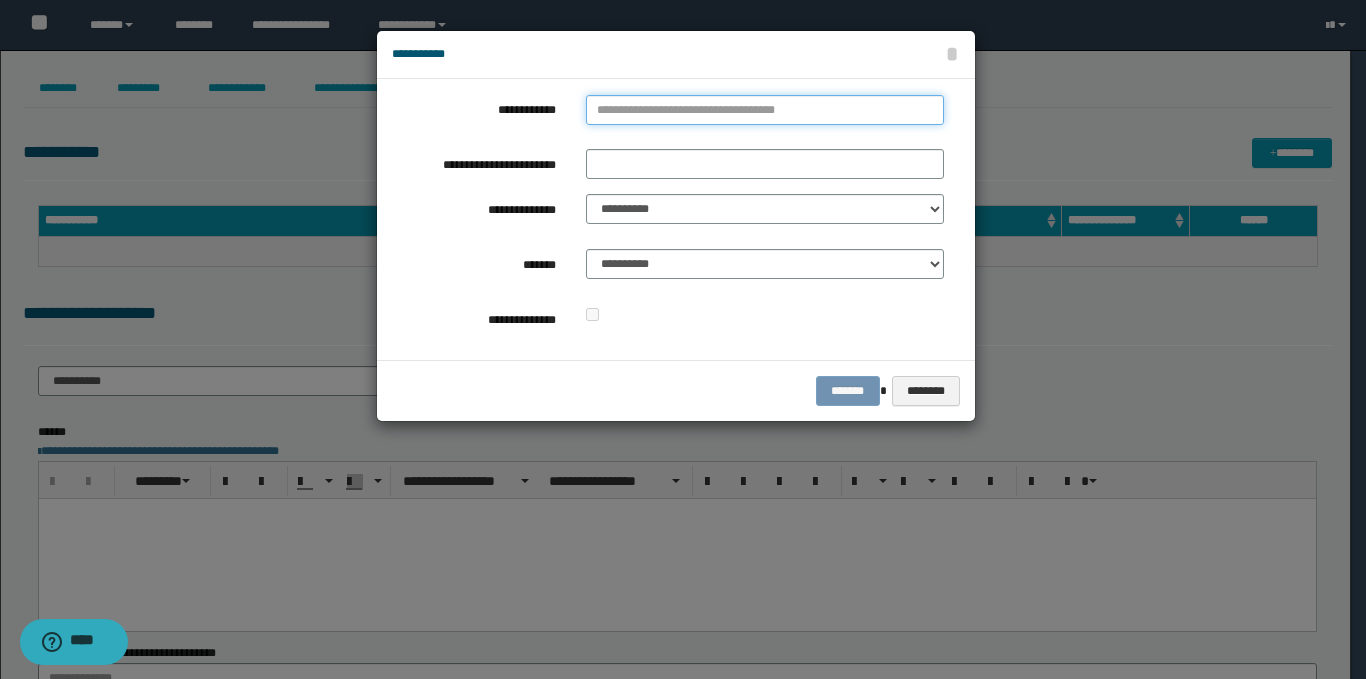 click on "**********" at bounding box center [765, 110] 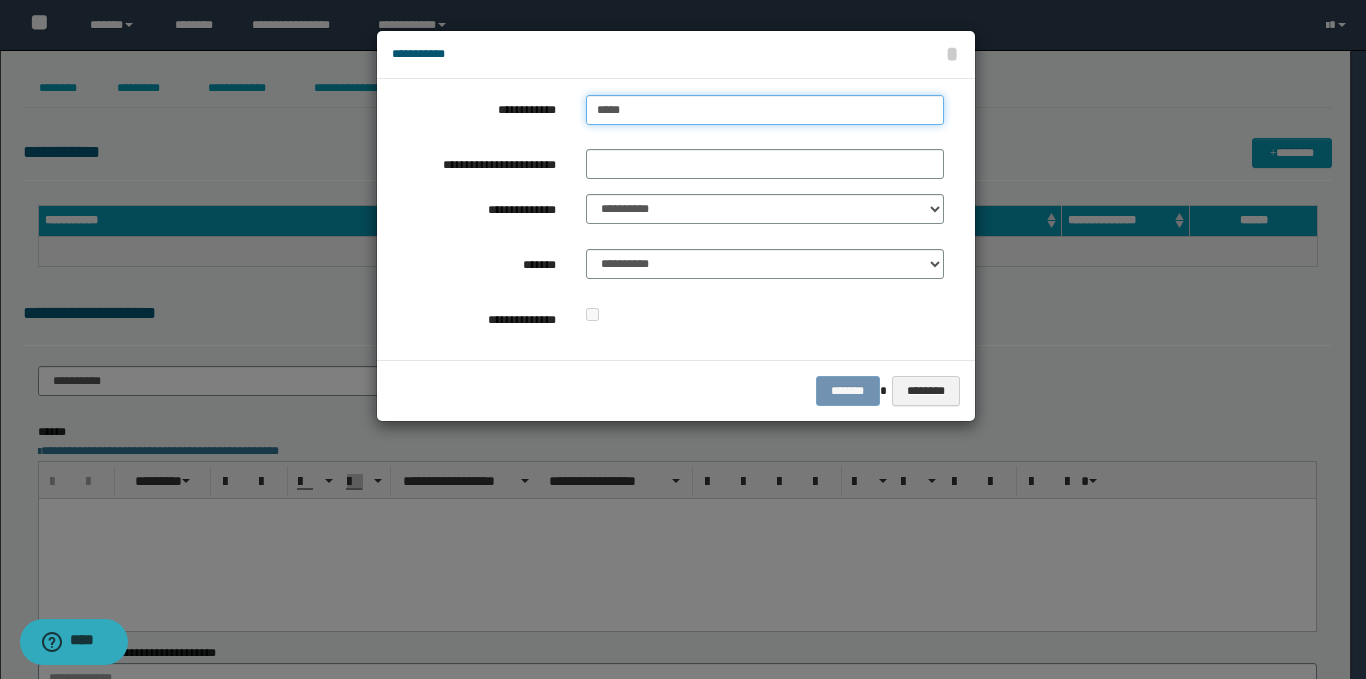 type on "******" 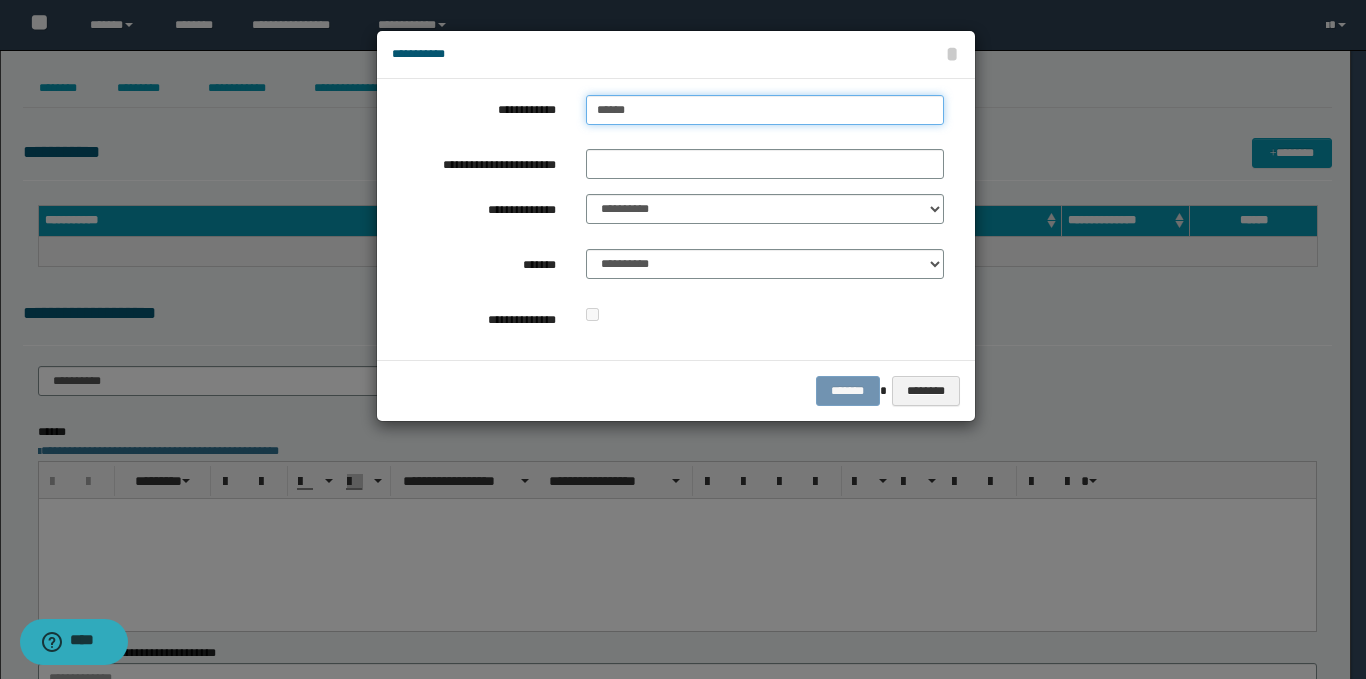type on "******" 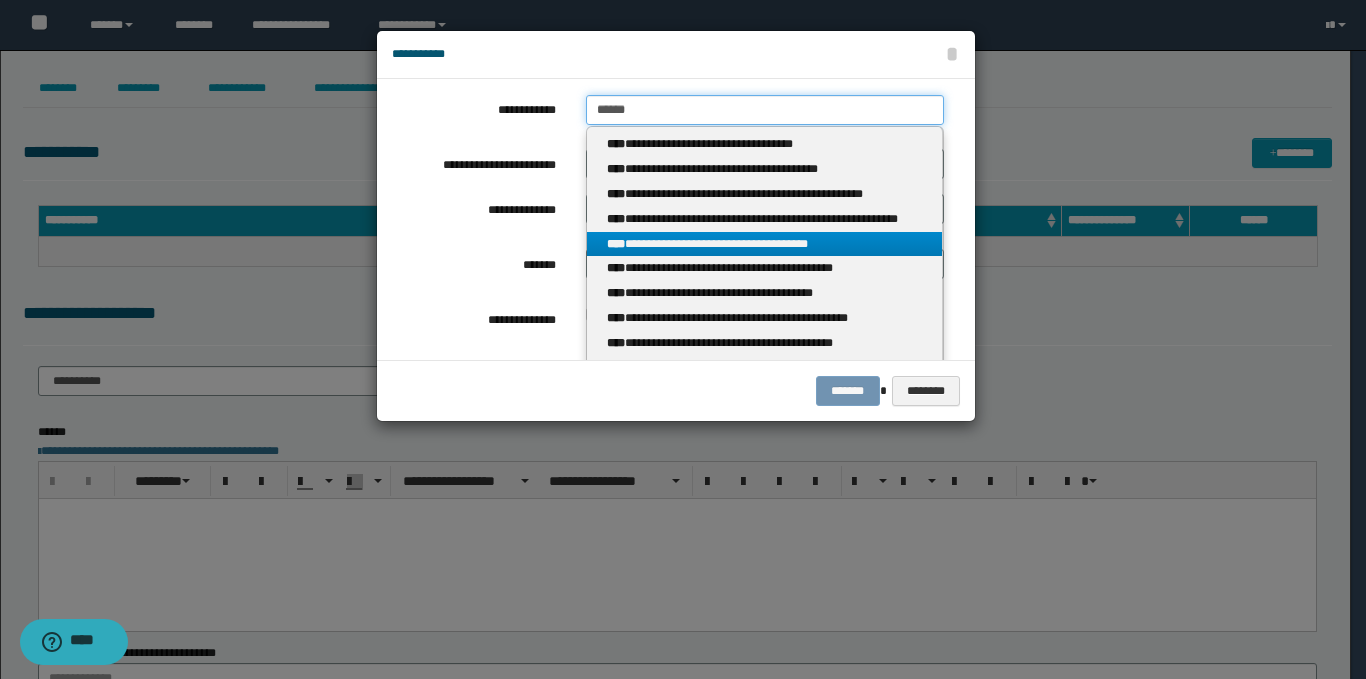 type on "******" 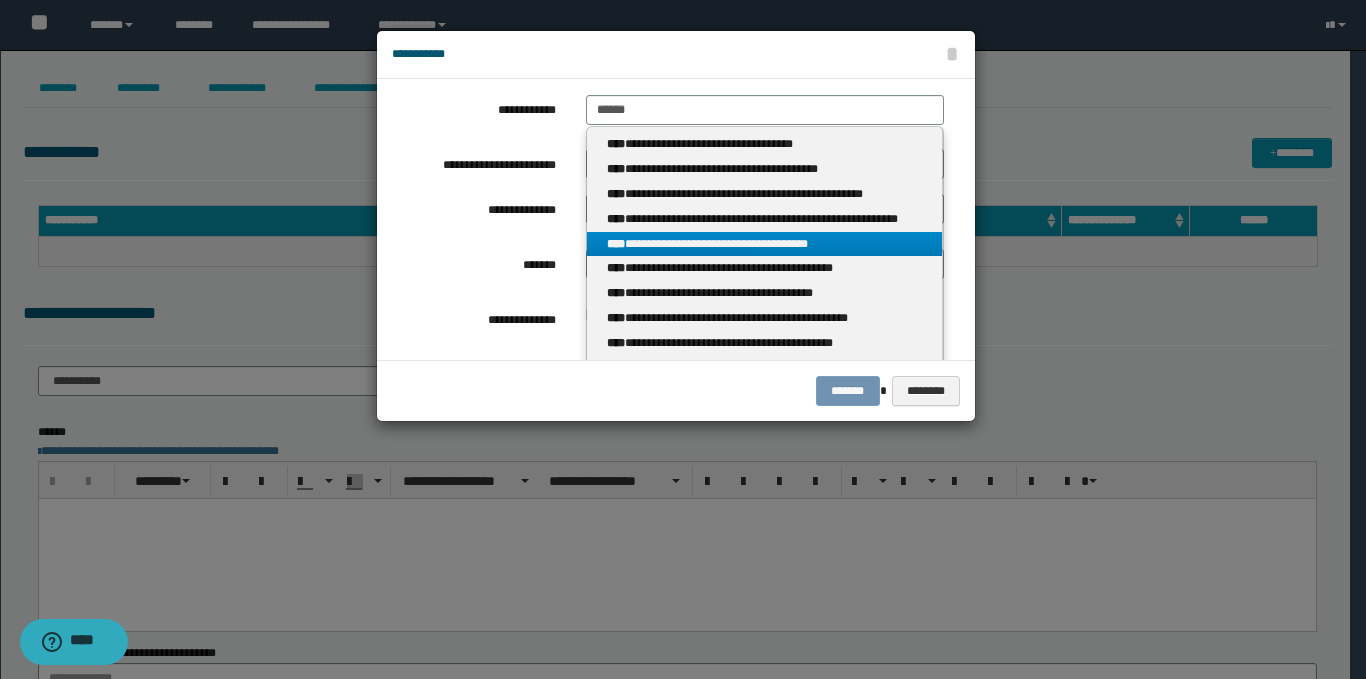 click on "**********" at bounding box center [765, 244] 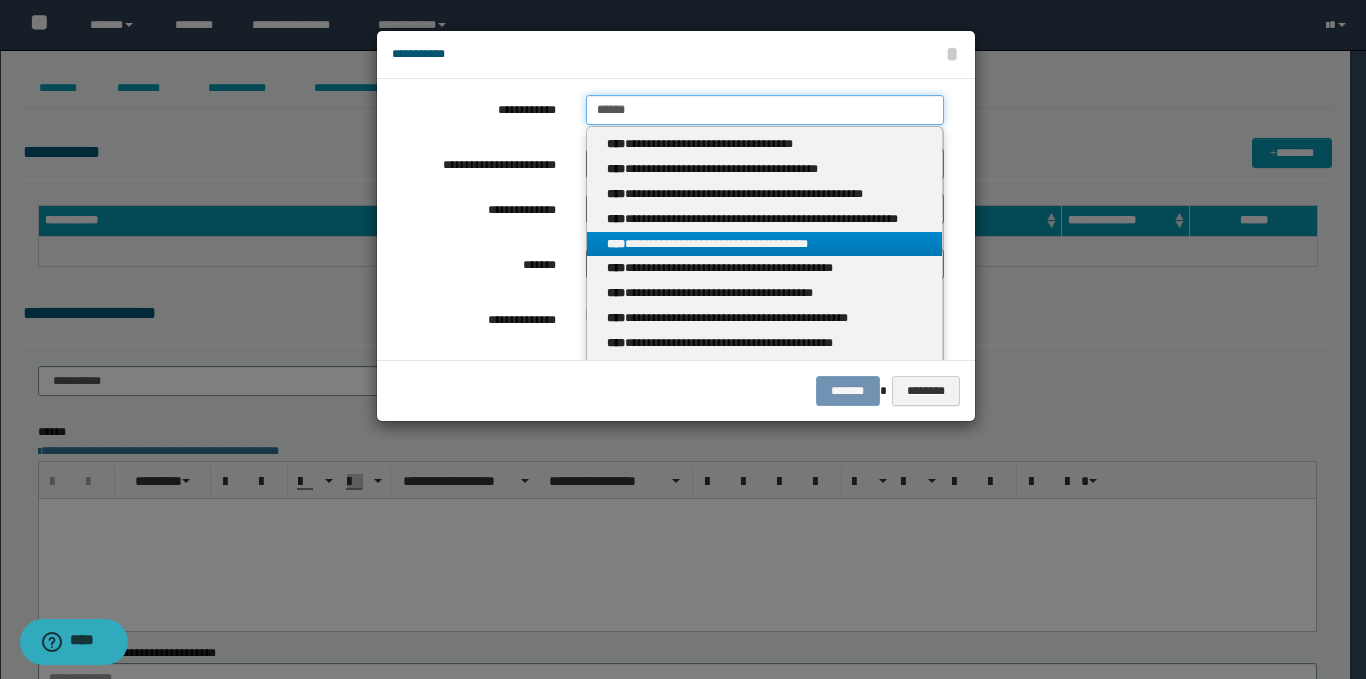type 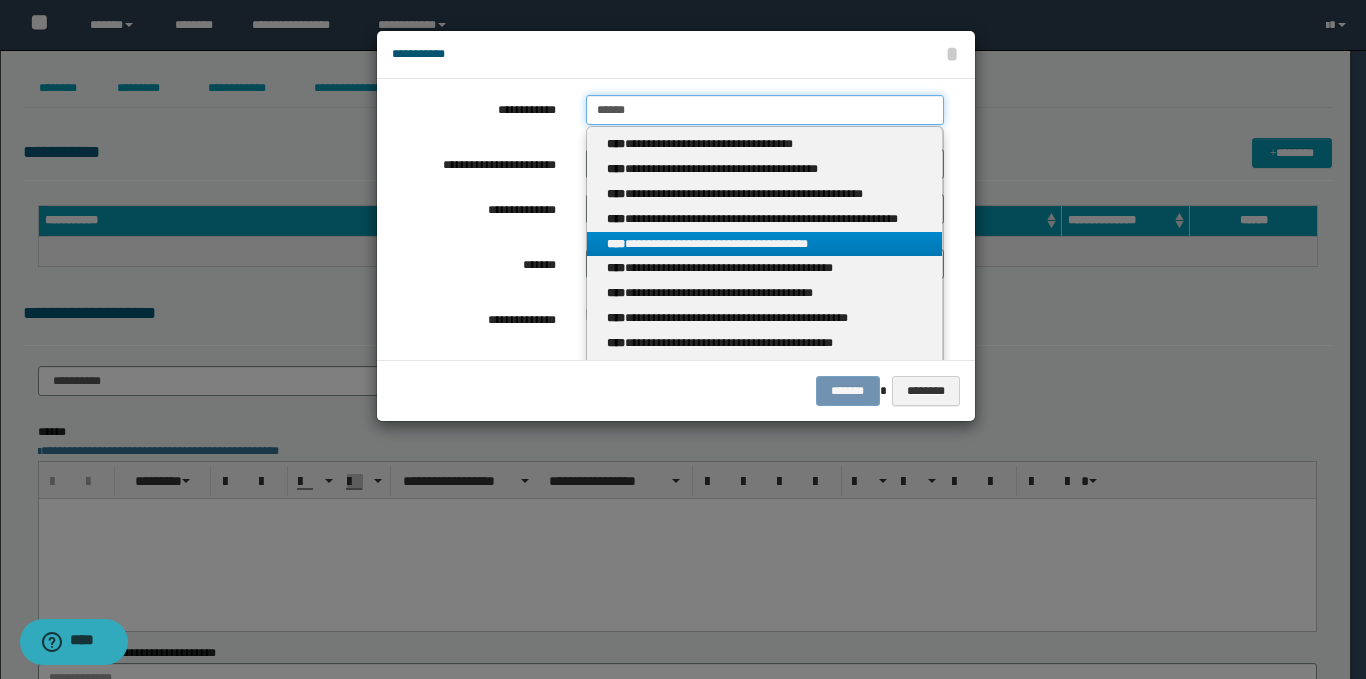 type on "**********" 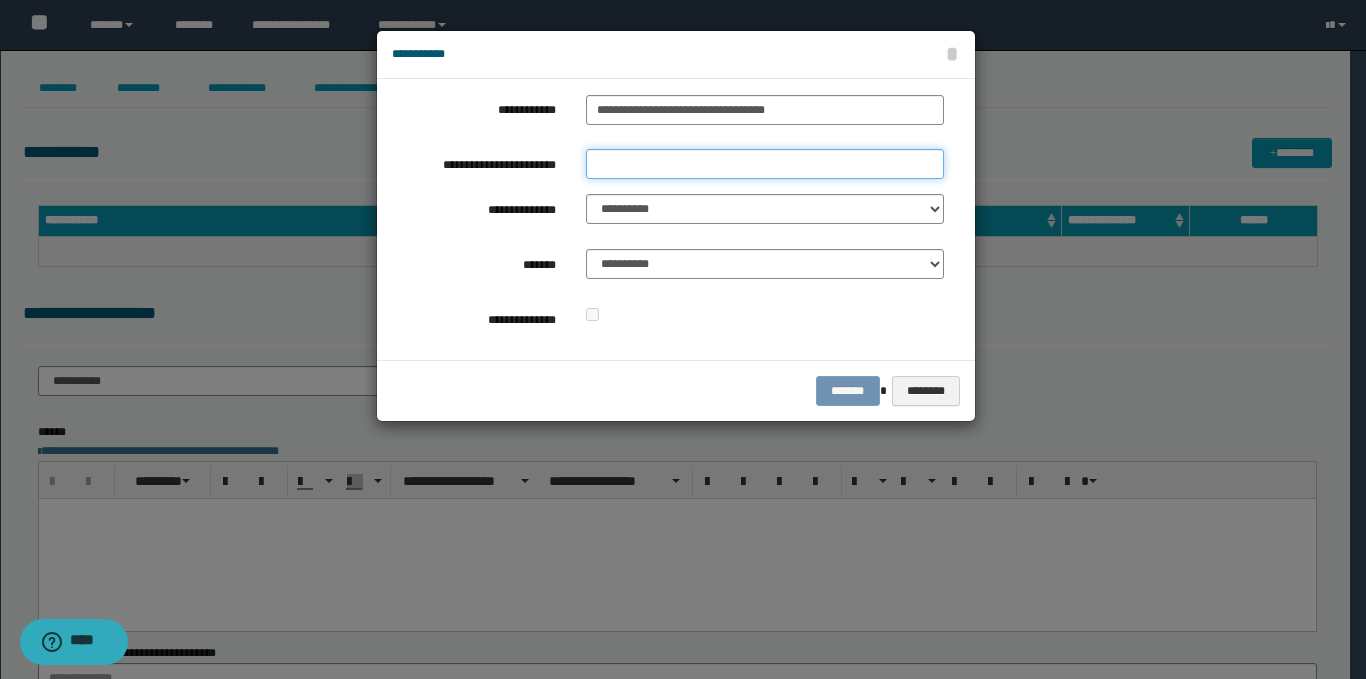 click on "**********" at bounding box center [765, 164] 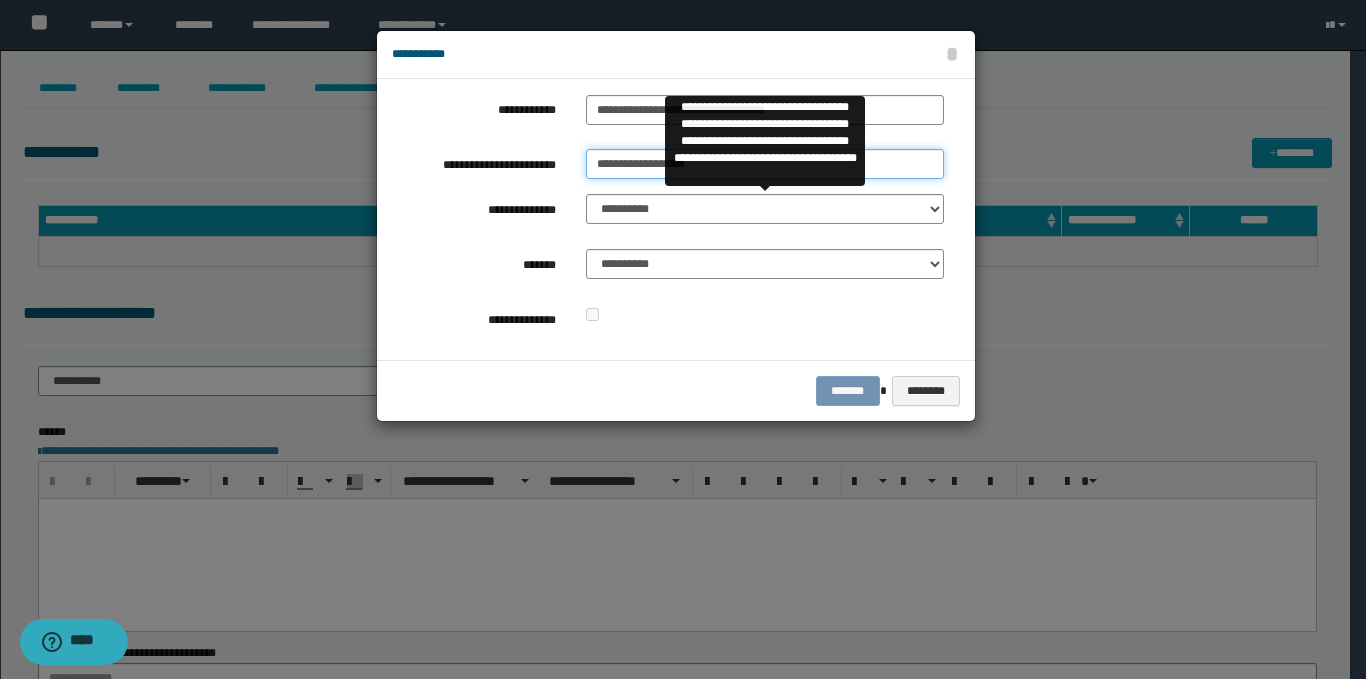 type on "**********" 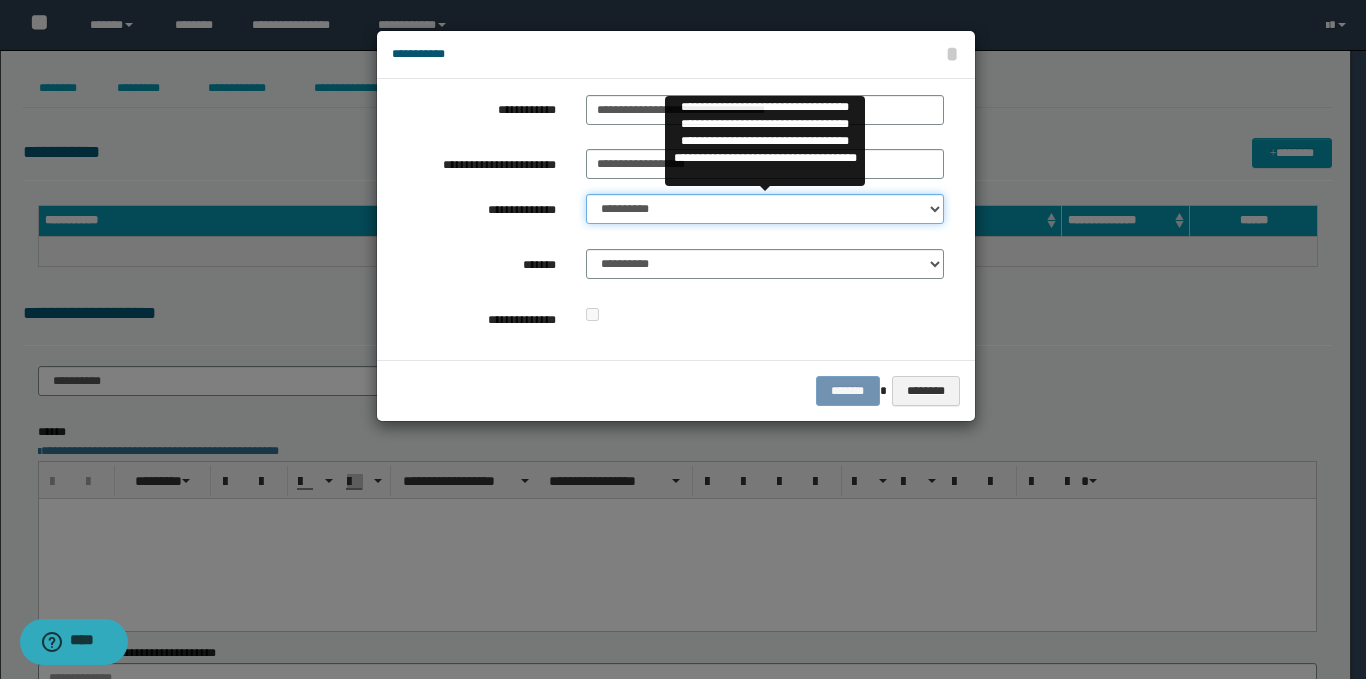 click on "**********" at bounding box center [765, 209] 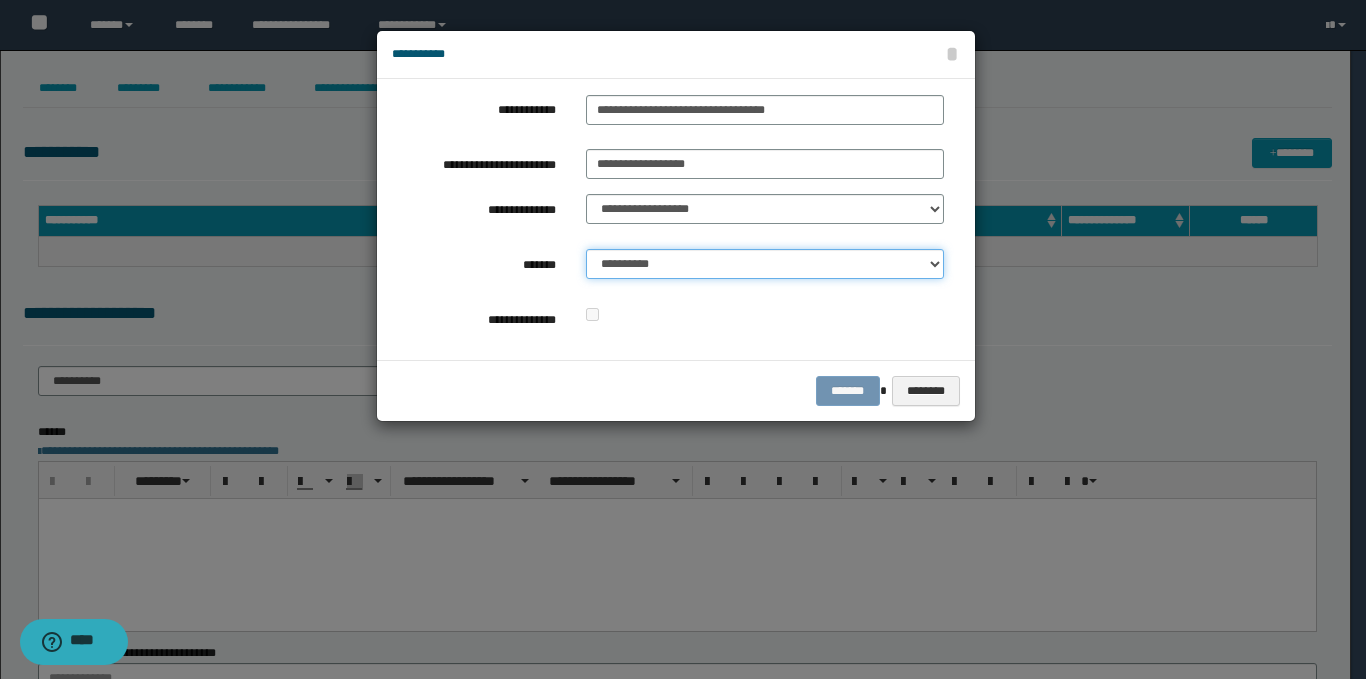 click on "**********" at bounding box center (765, 264) 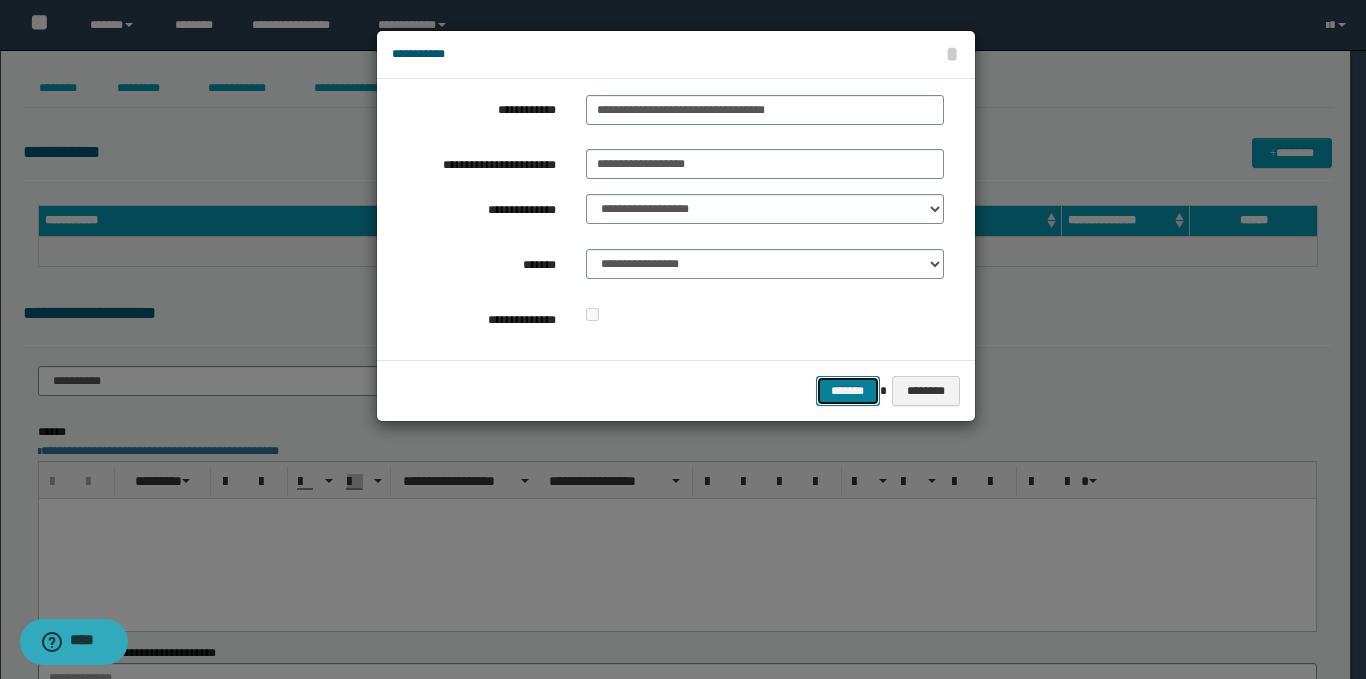 click on "*******" at bounding box center [848, 391] 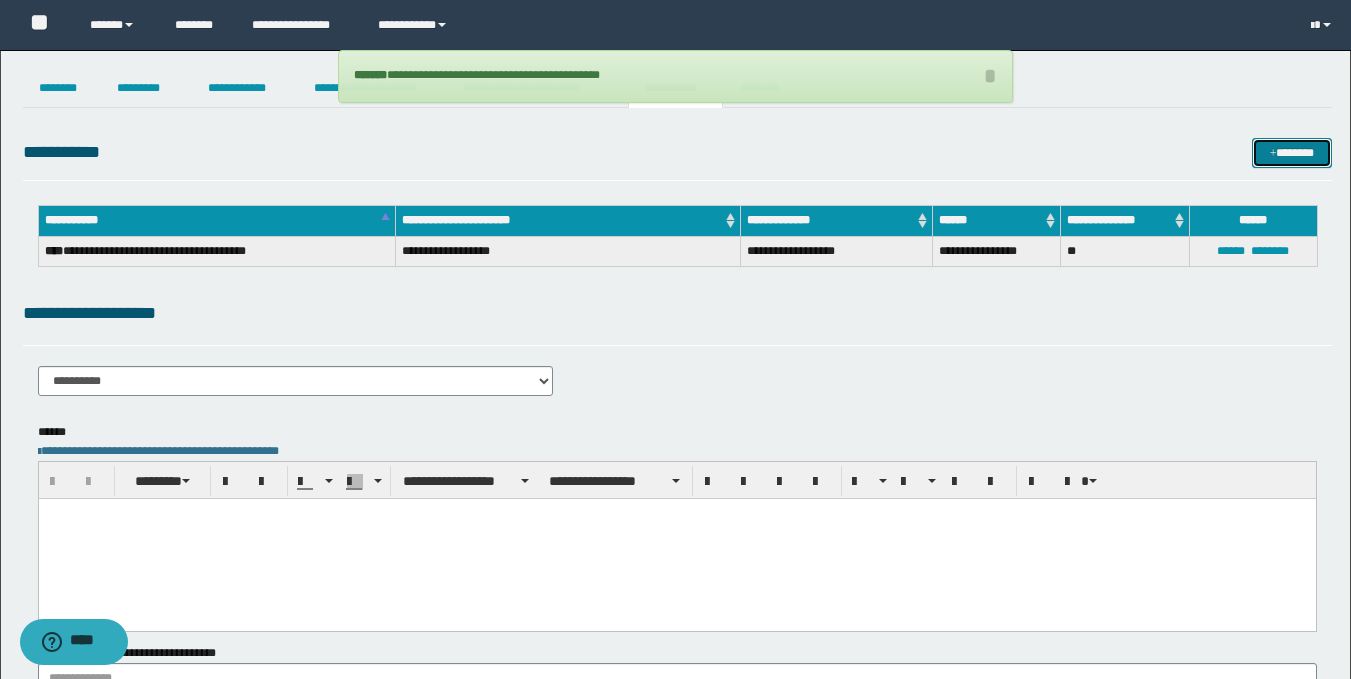 click on "*******" at bounding box center [1292, 153] 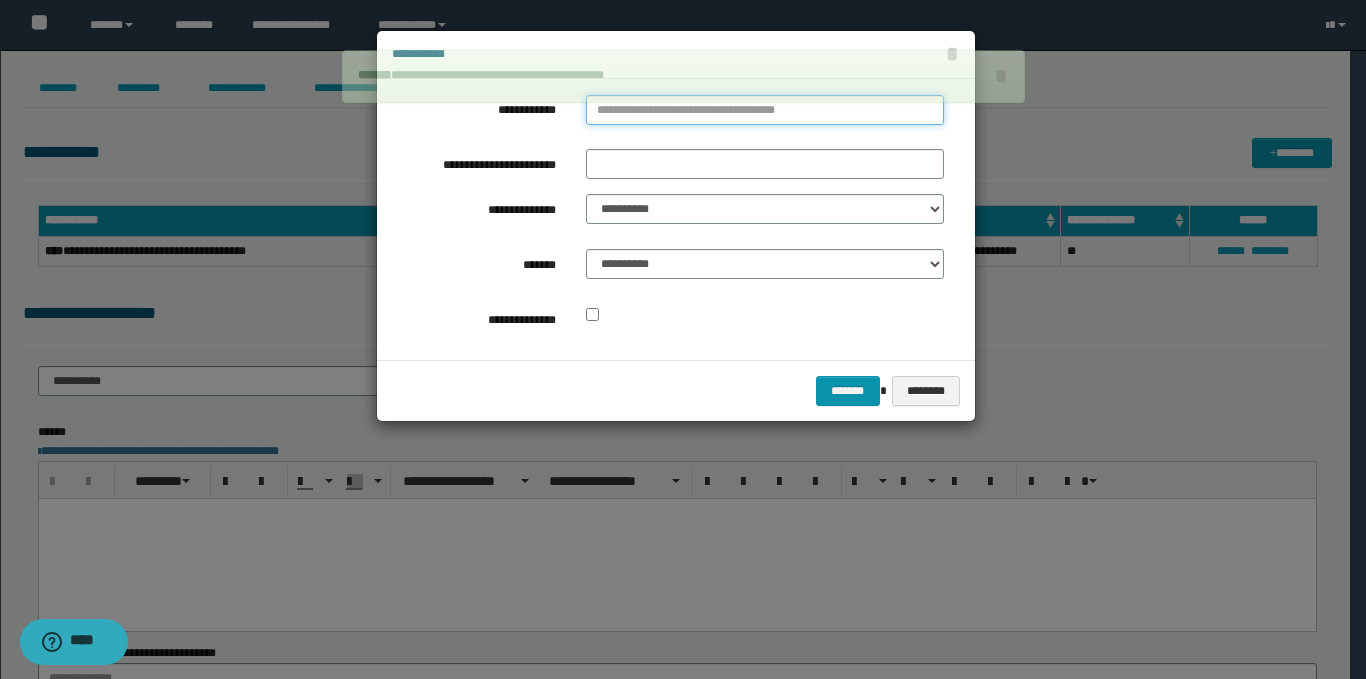 type on "**********" 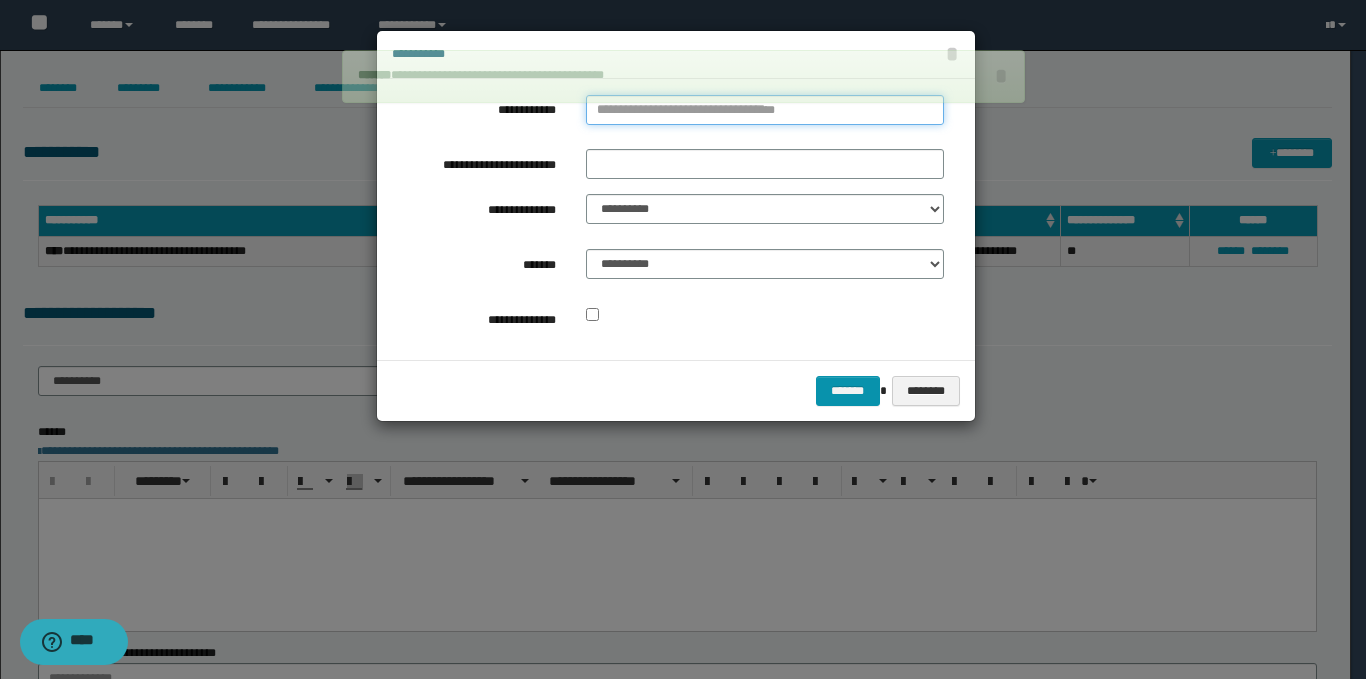 click on "**********" at bounding box center (765, 110) 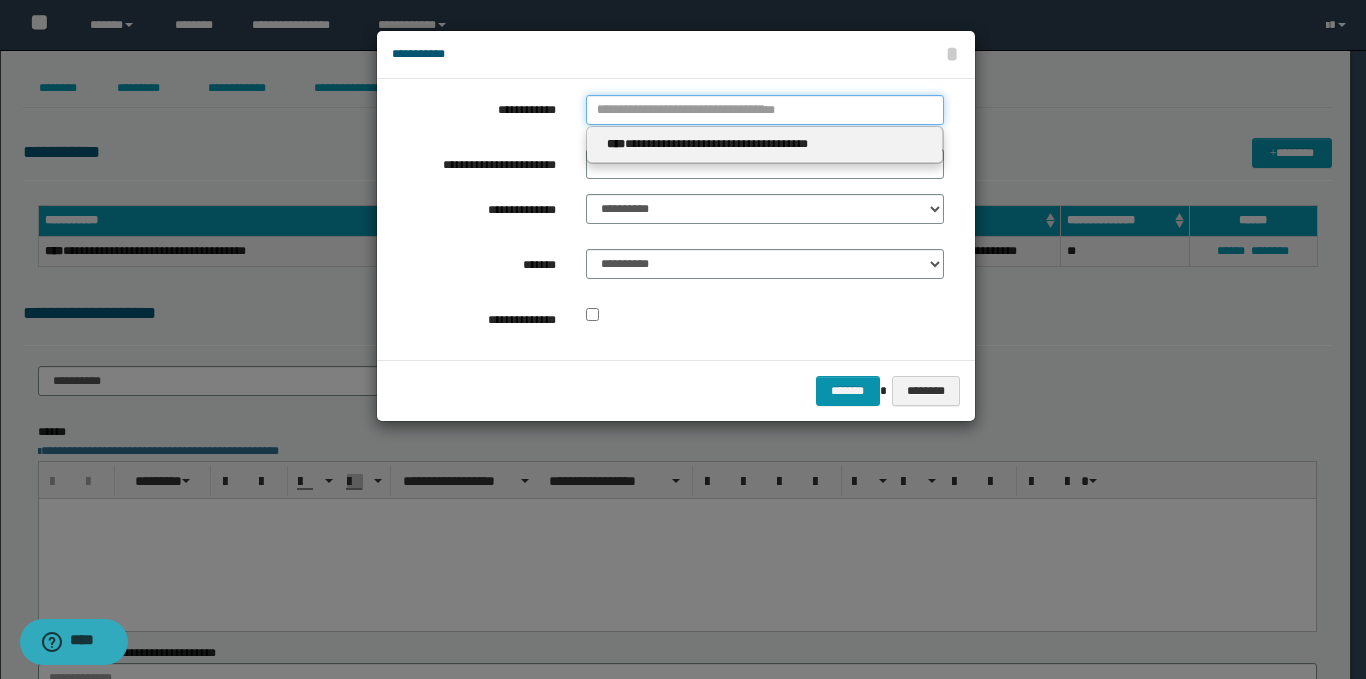type 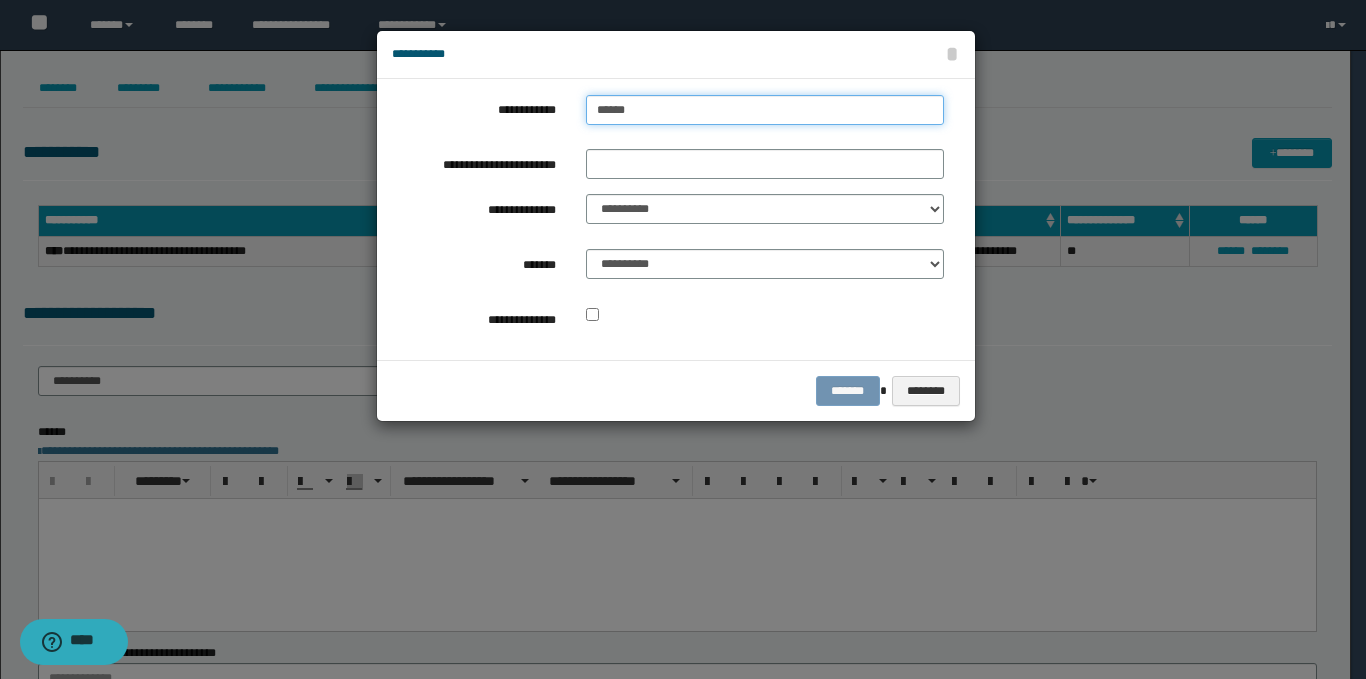 type on "*******" 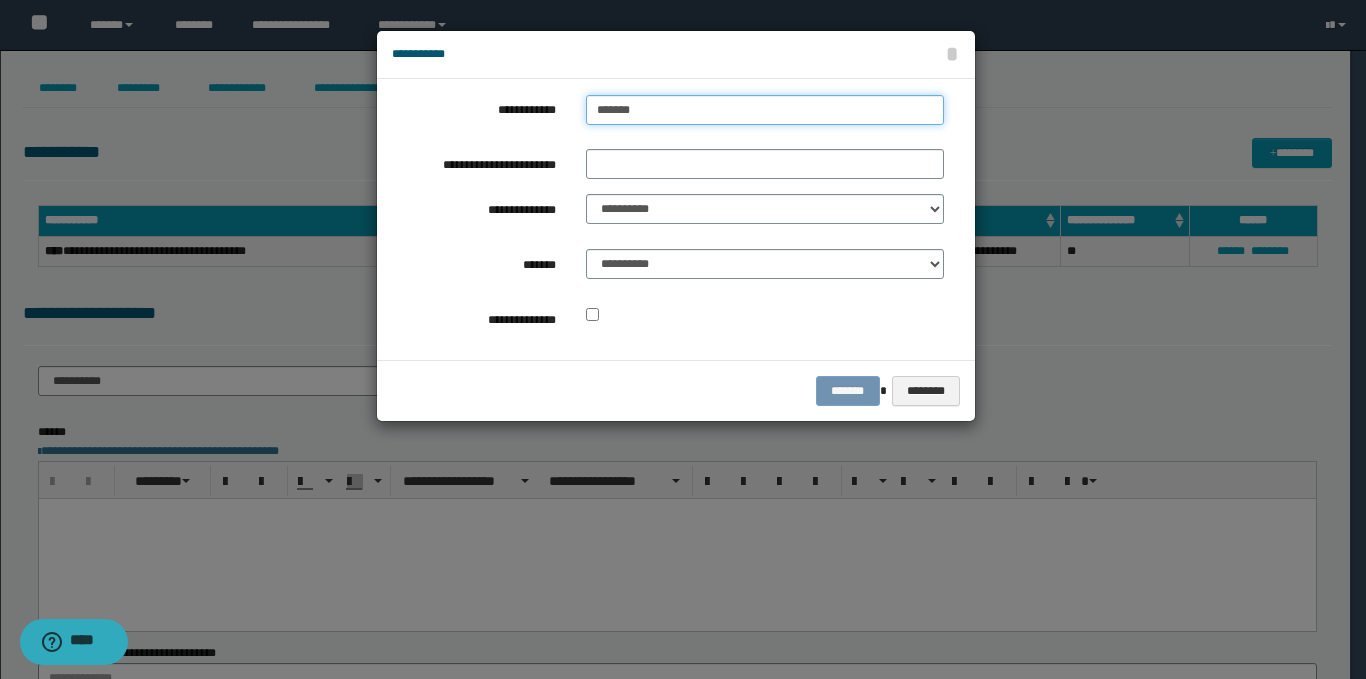 type on "*********" 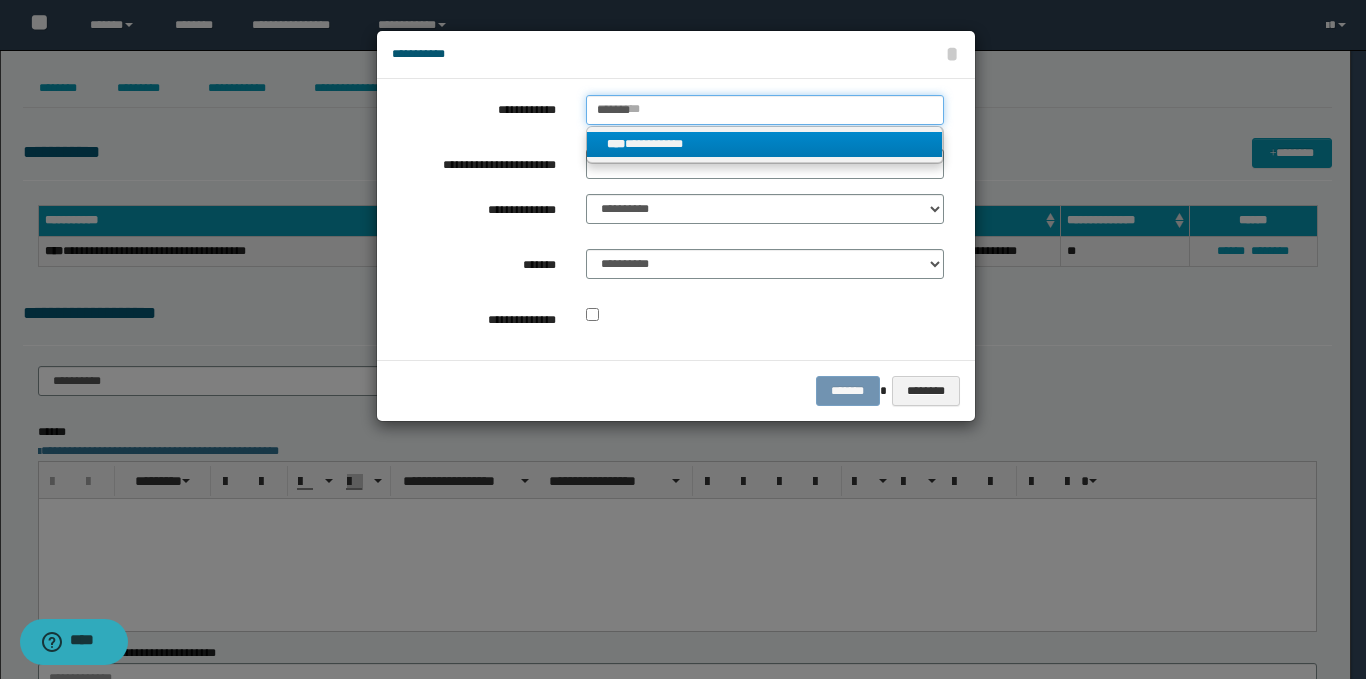 type 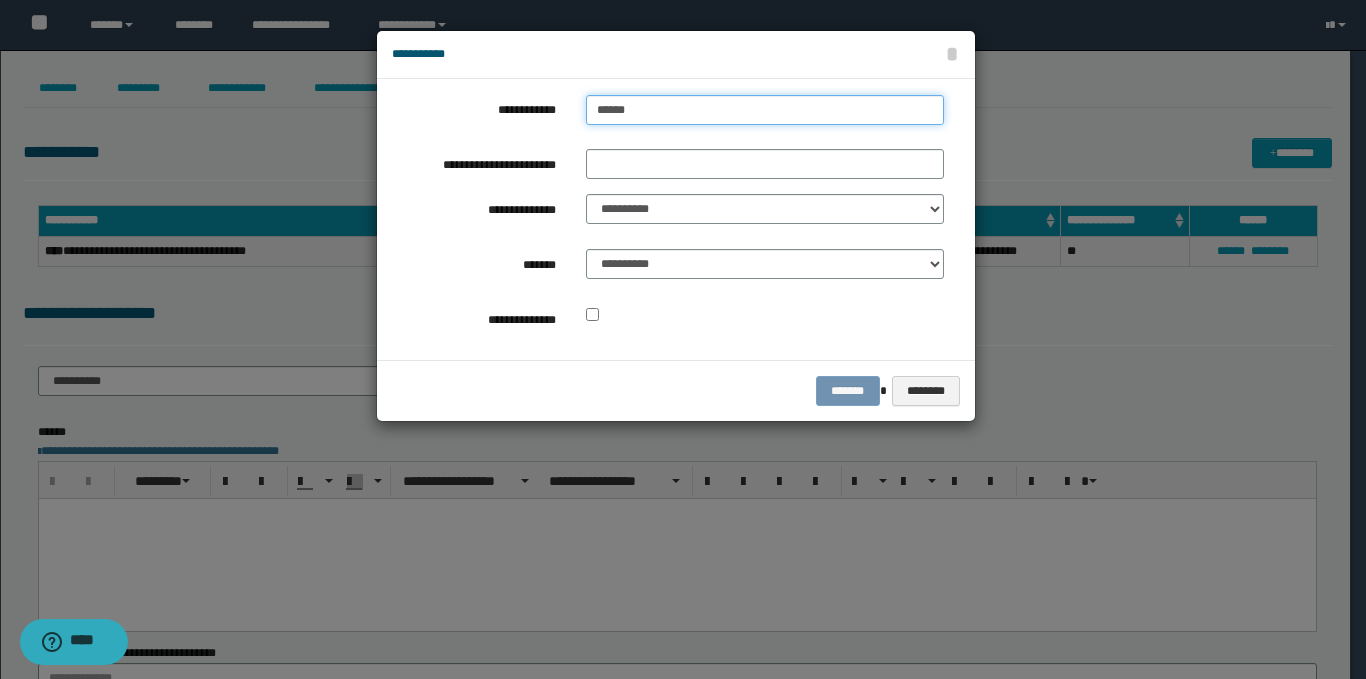 type on "*********" 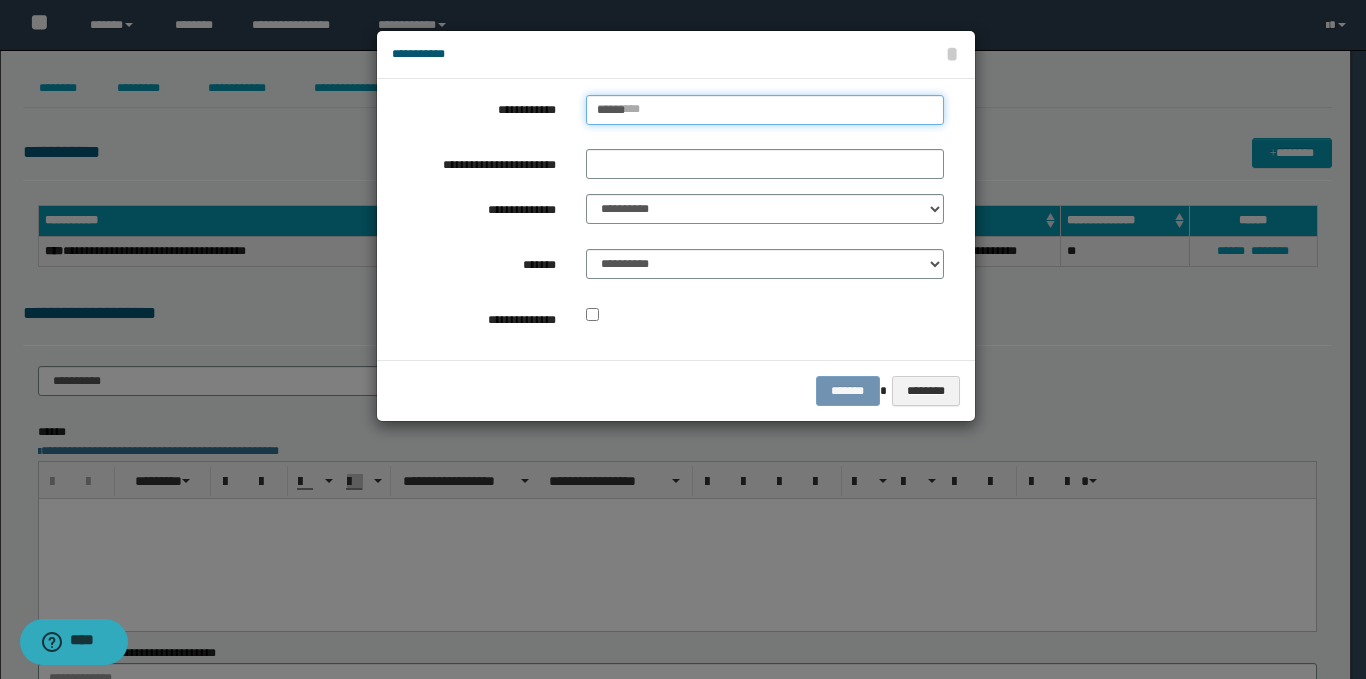 type 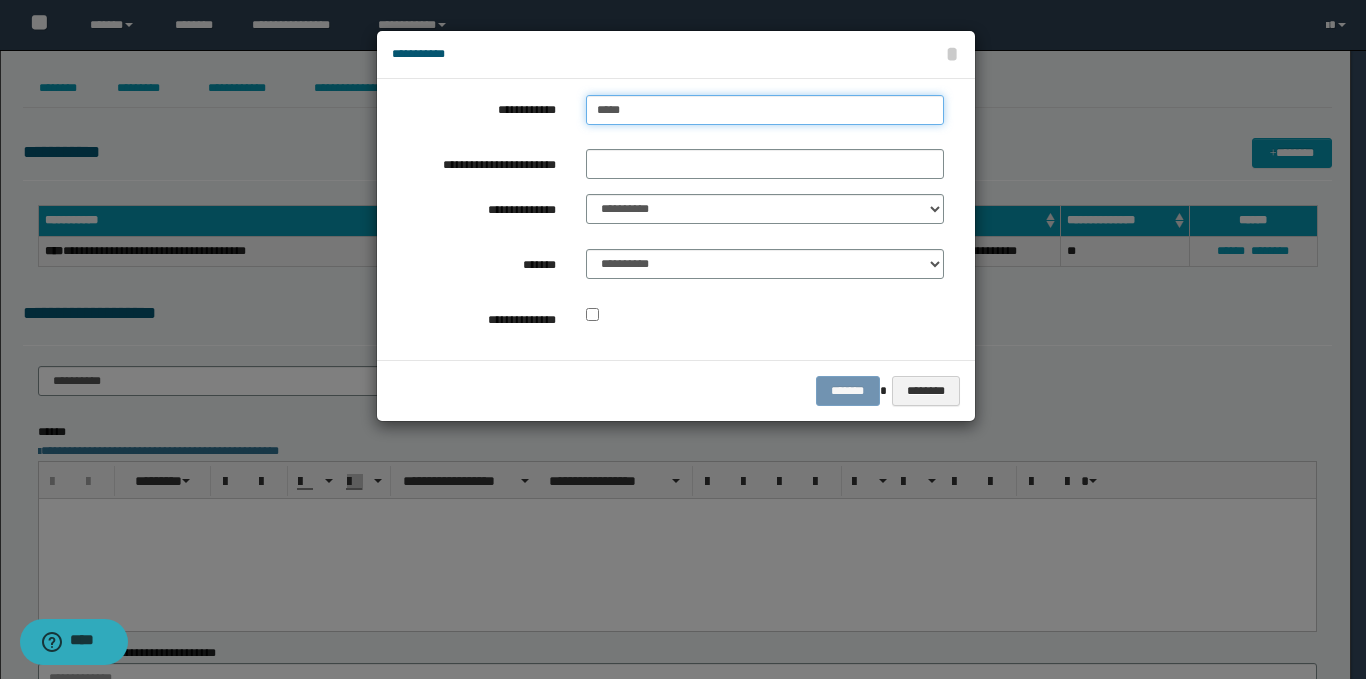 type on "****" 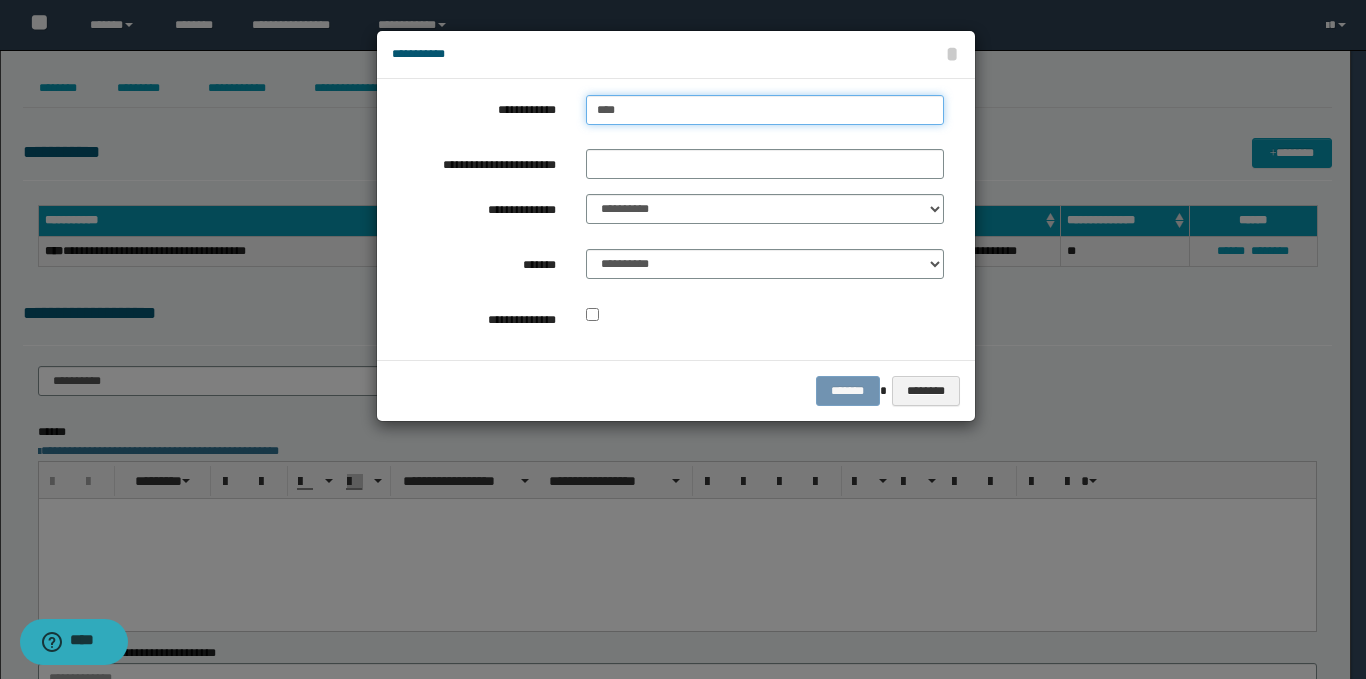 type on "****" 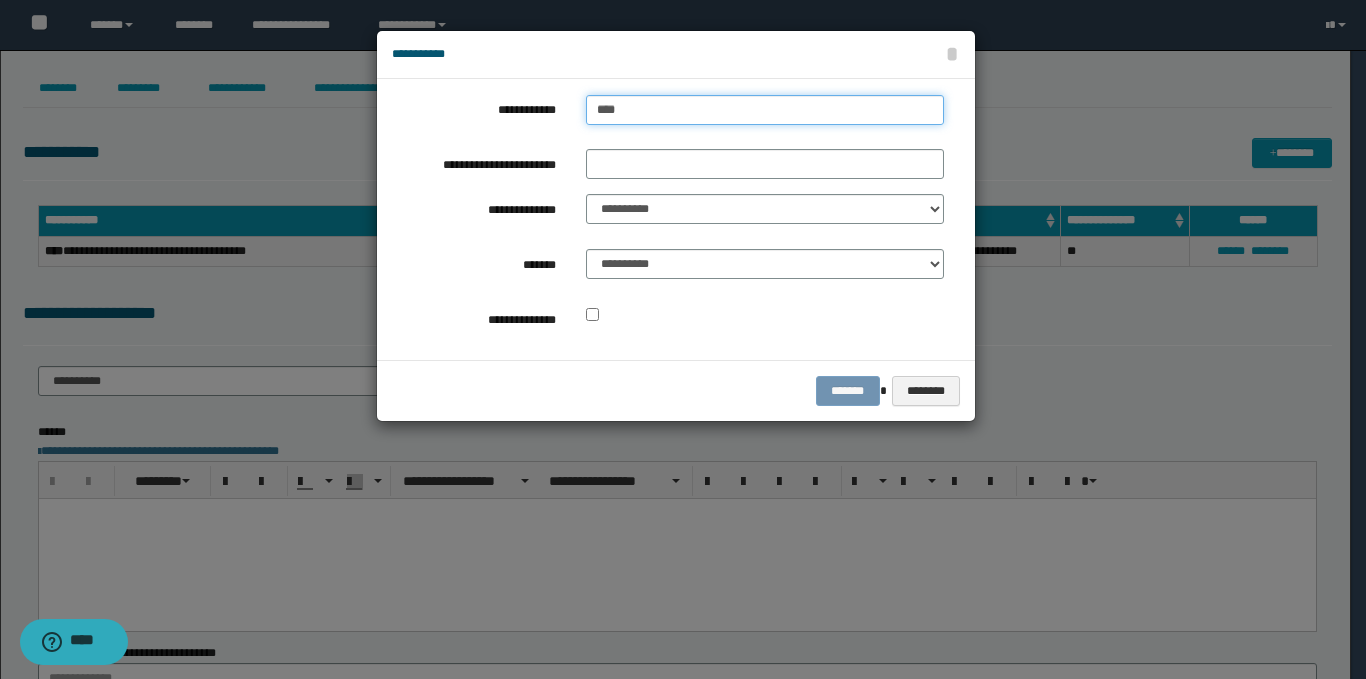 type 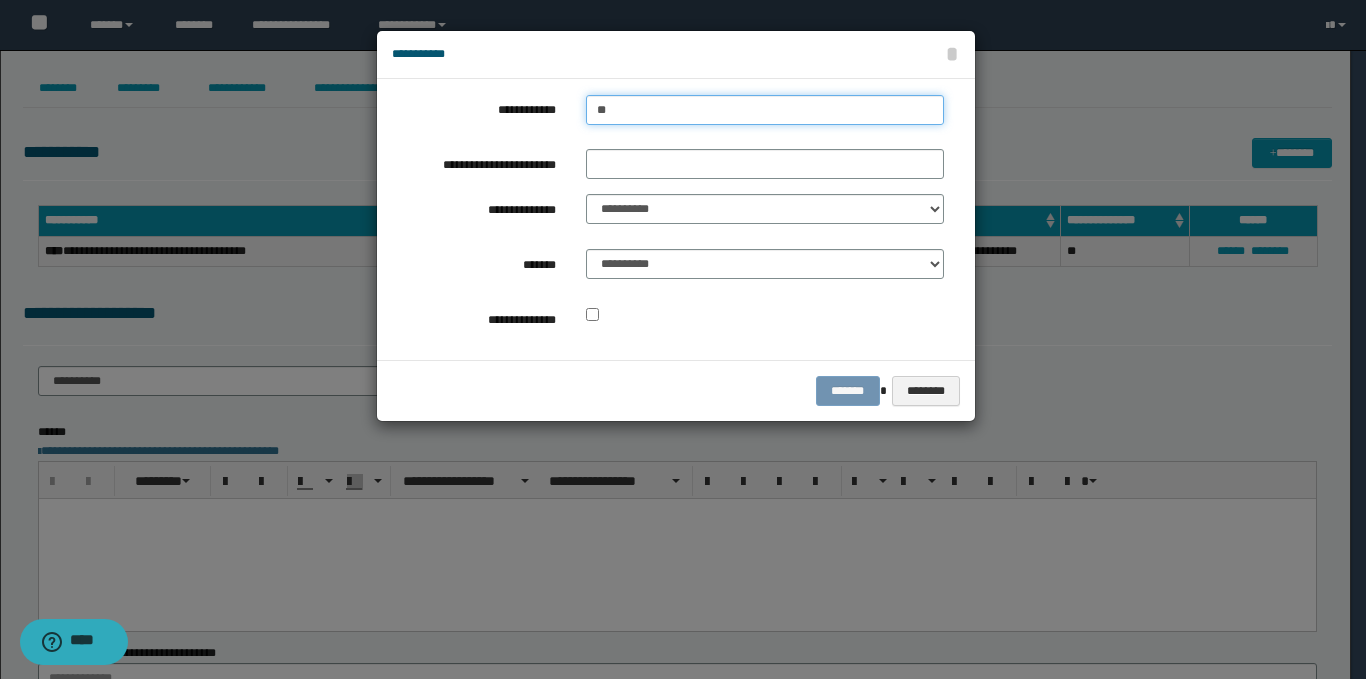 type on "*" 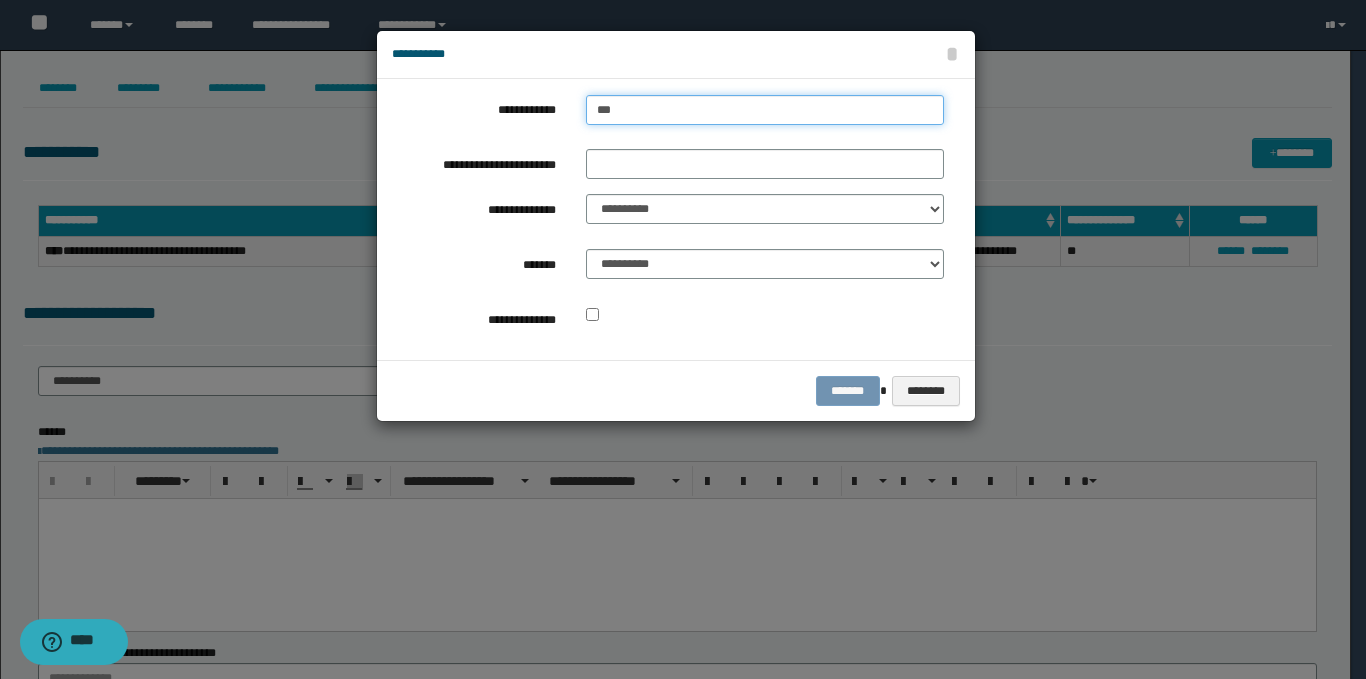 type on "****" 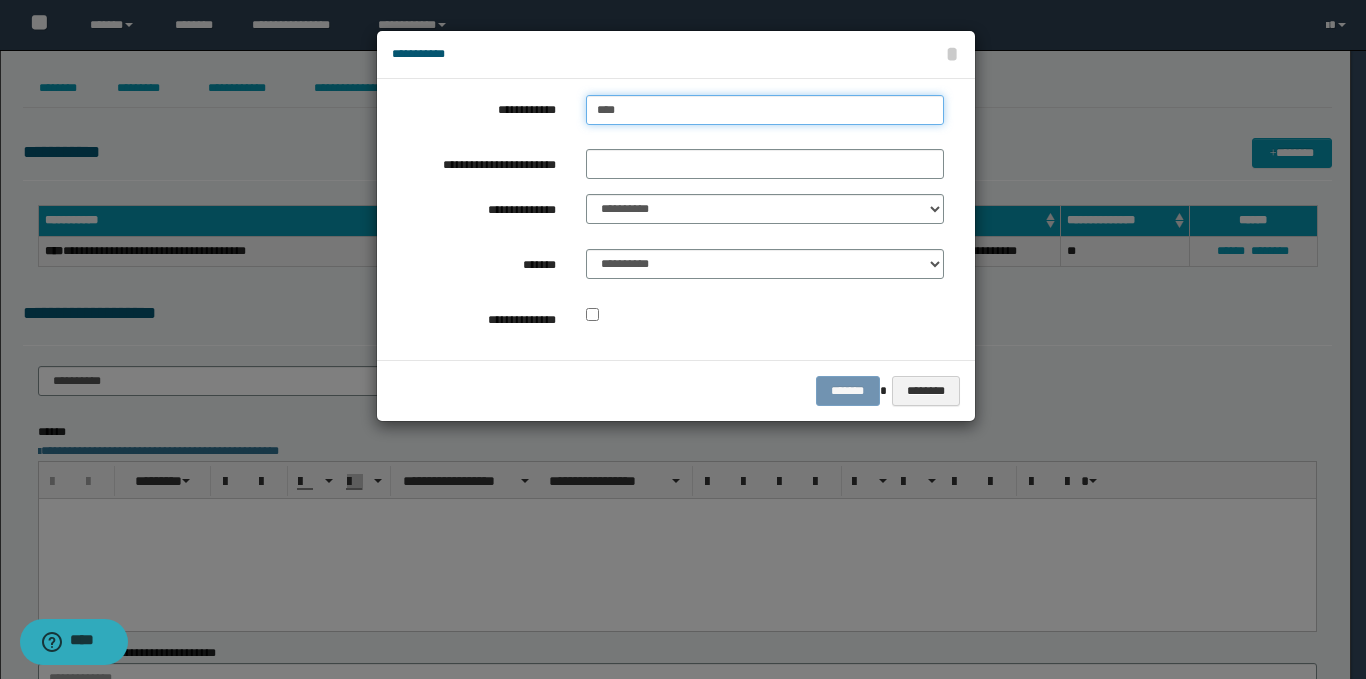type on "****" 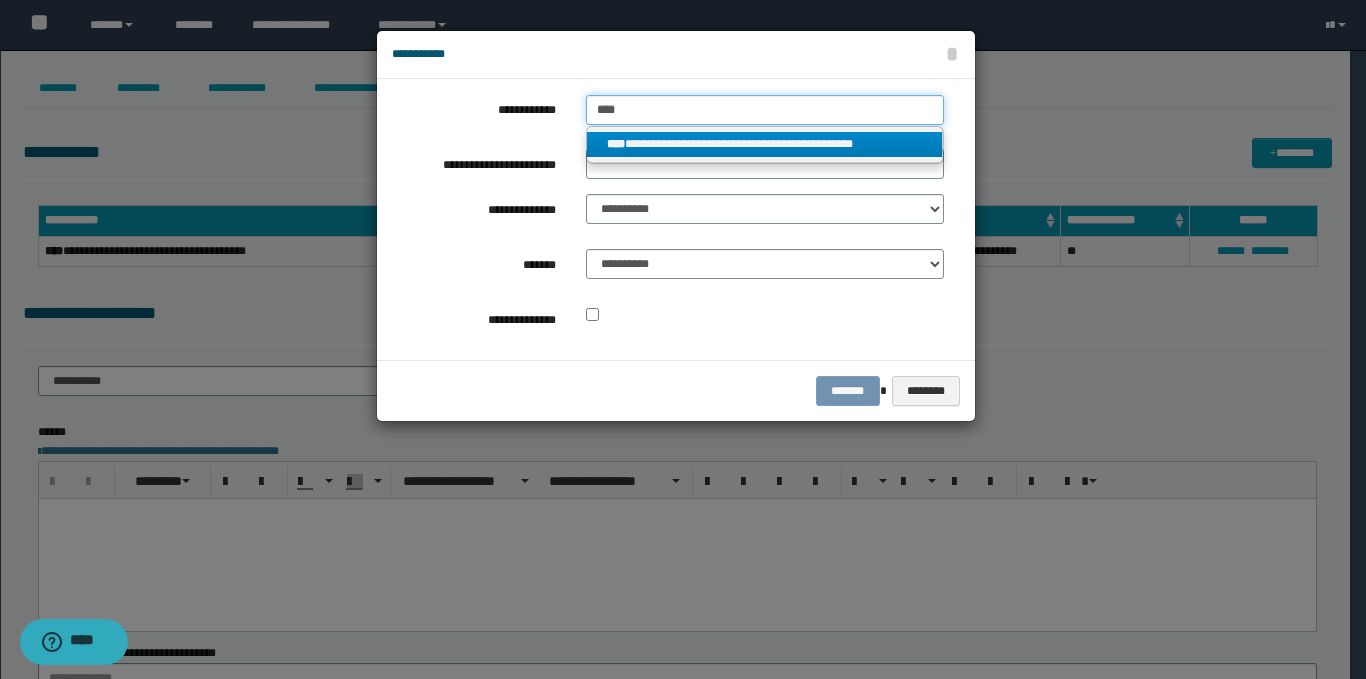 type on "****" 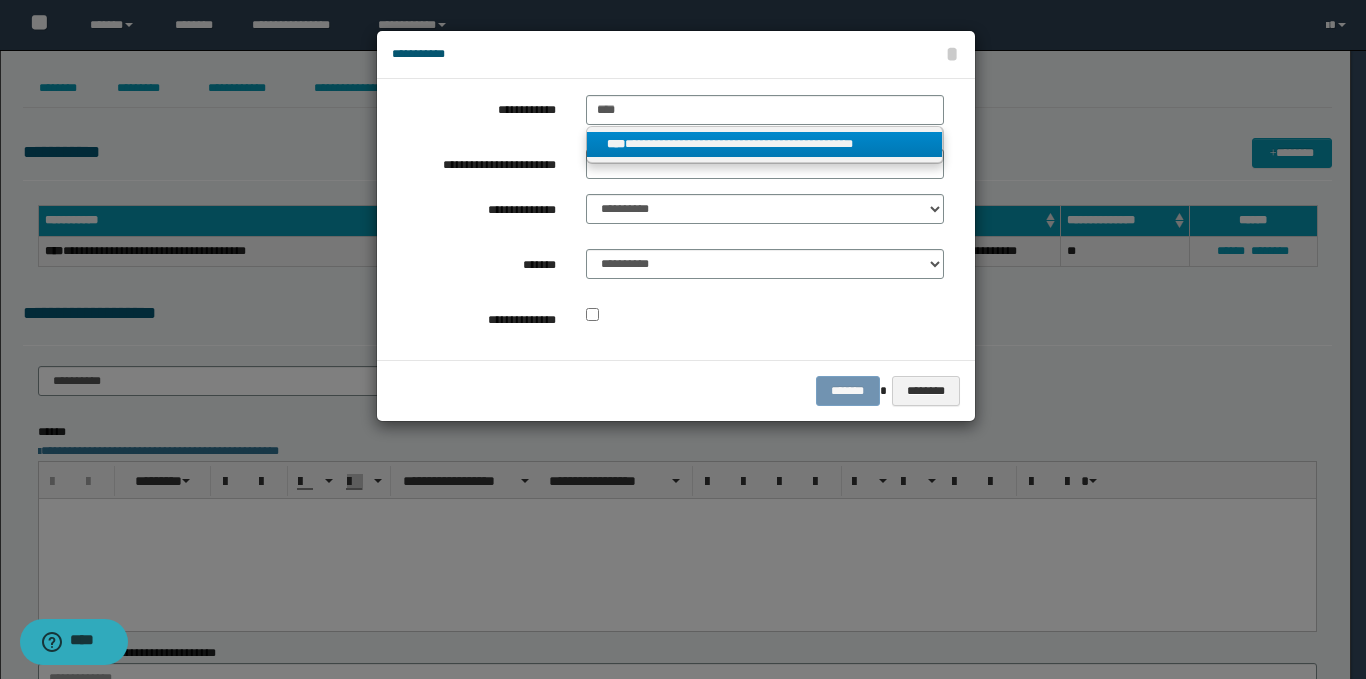 click on "**********" at bounding box center [765, 144] 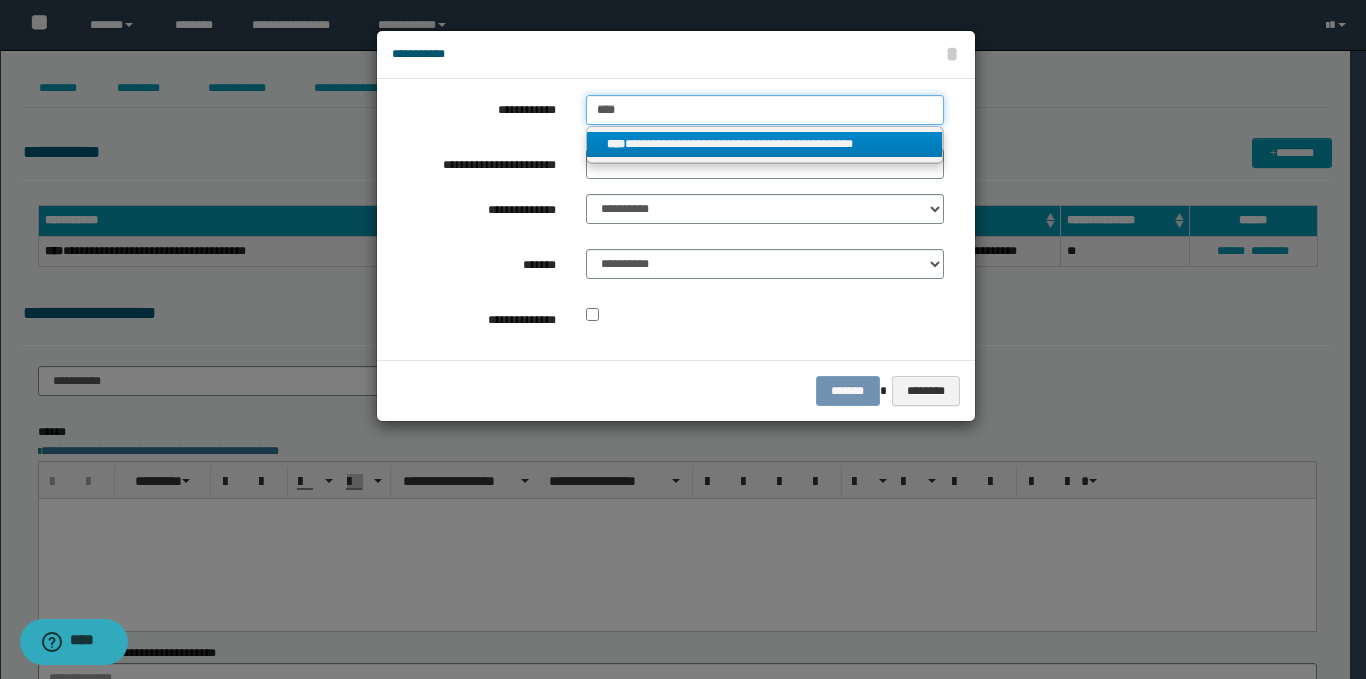 type 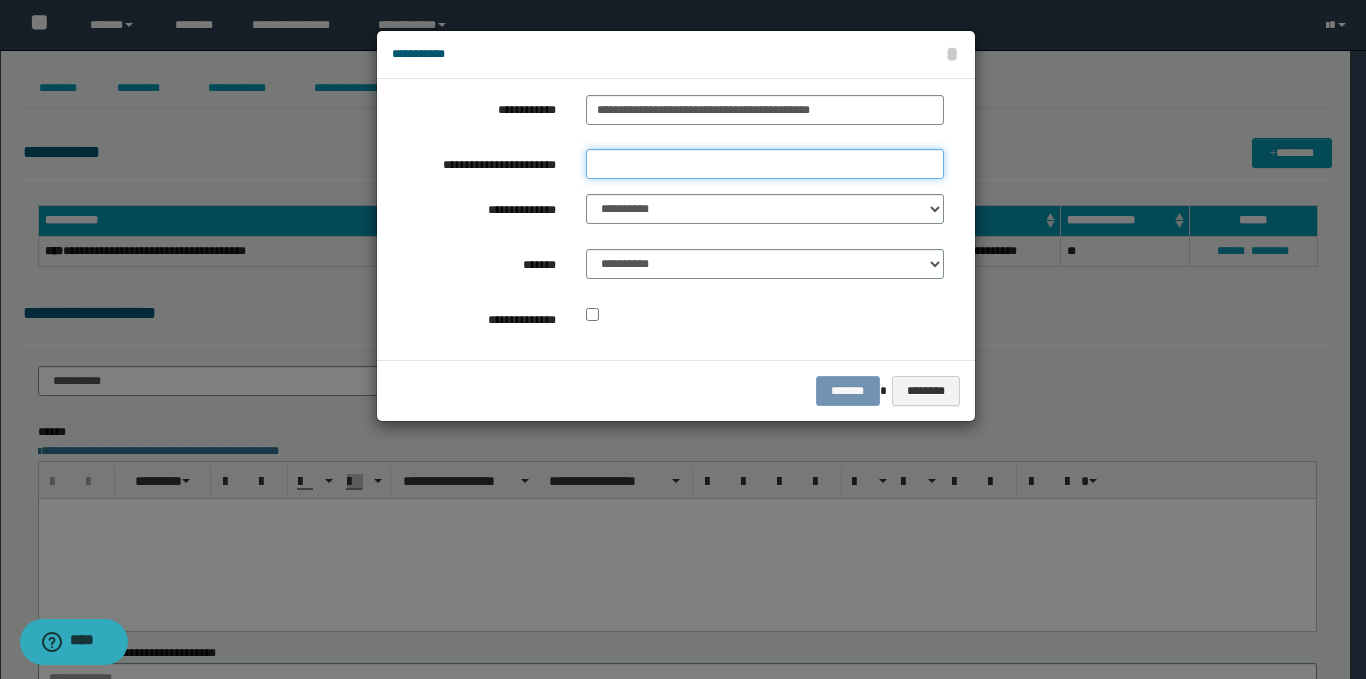 click on "**********" at bounding box center [765, 164] 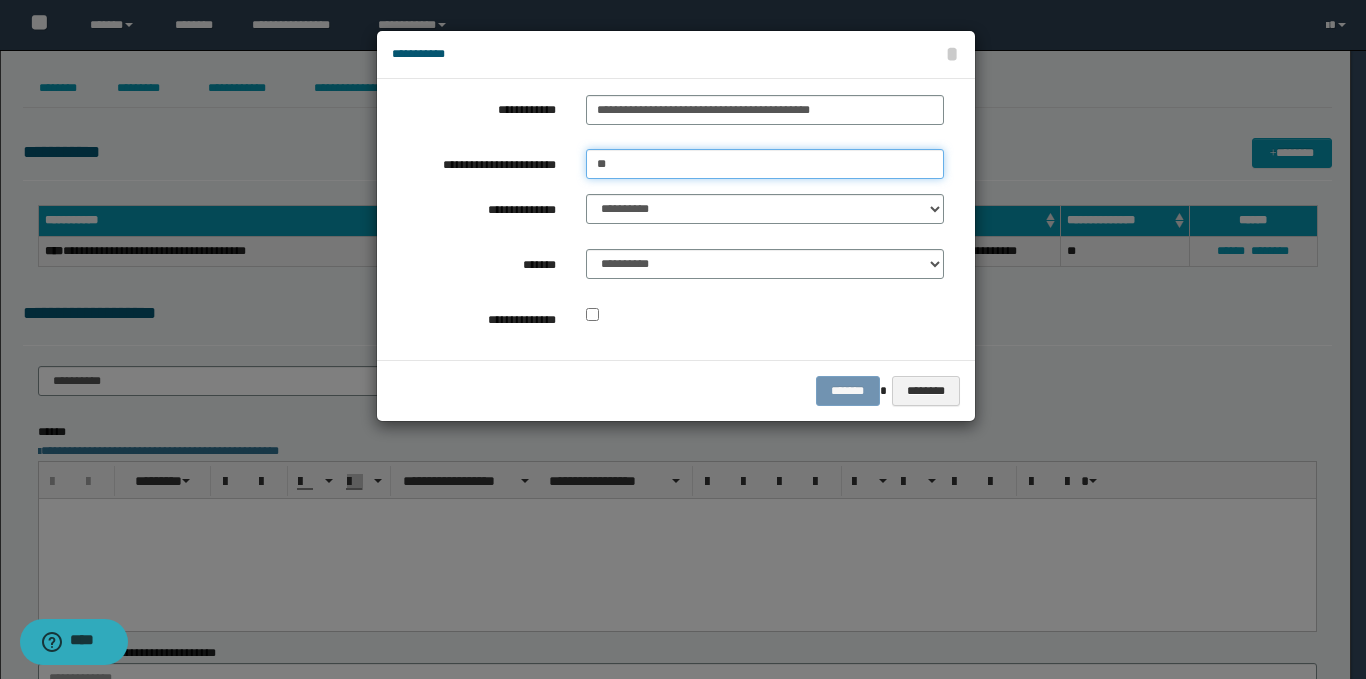 type on "*********" 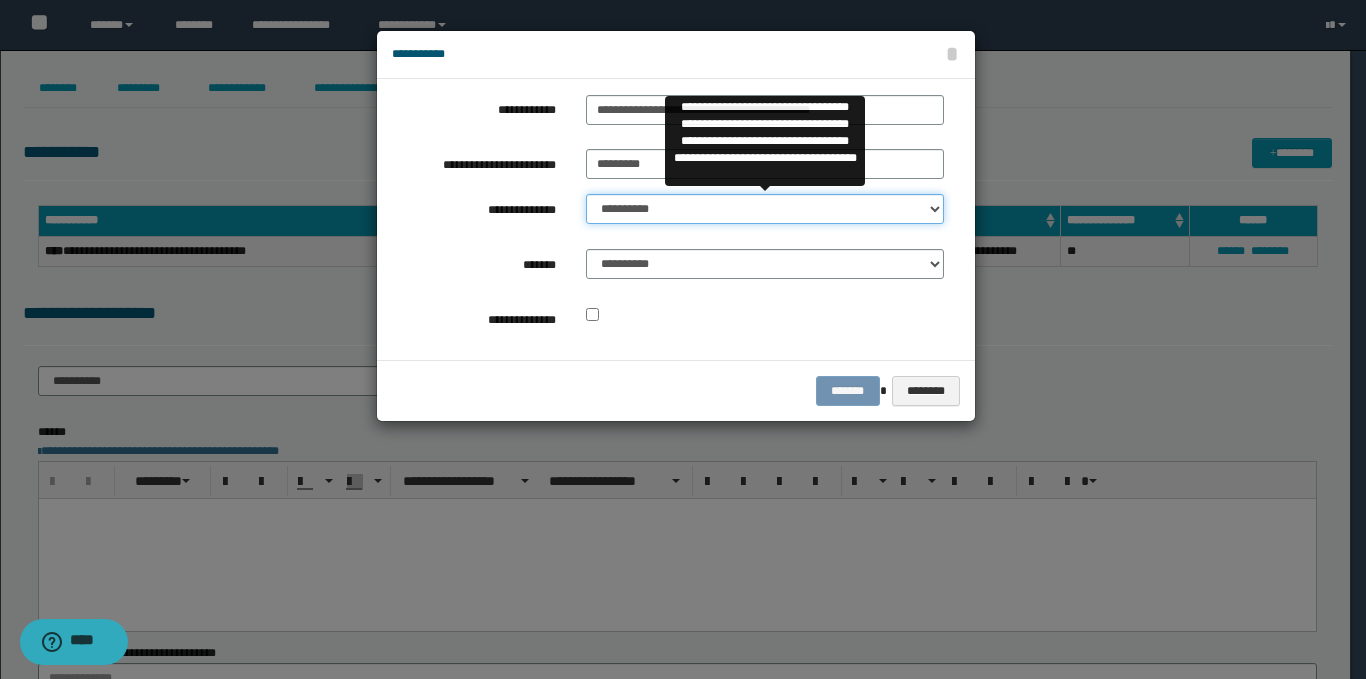 click on "**********" at bounding box center (765, 209) 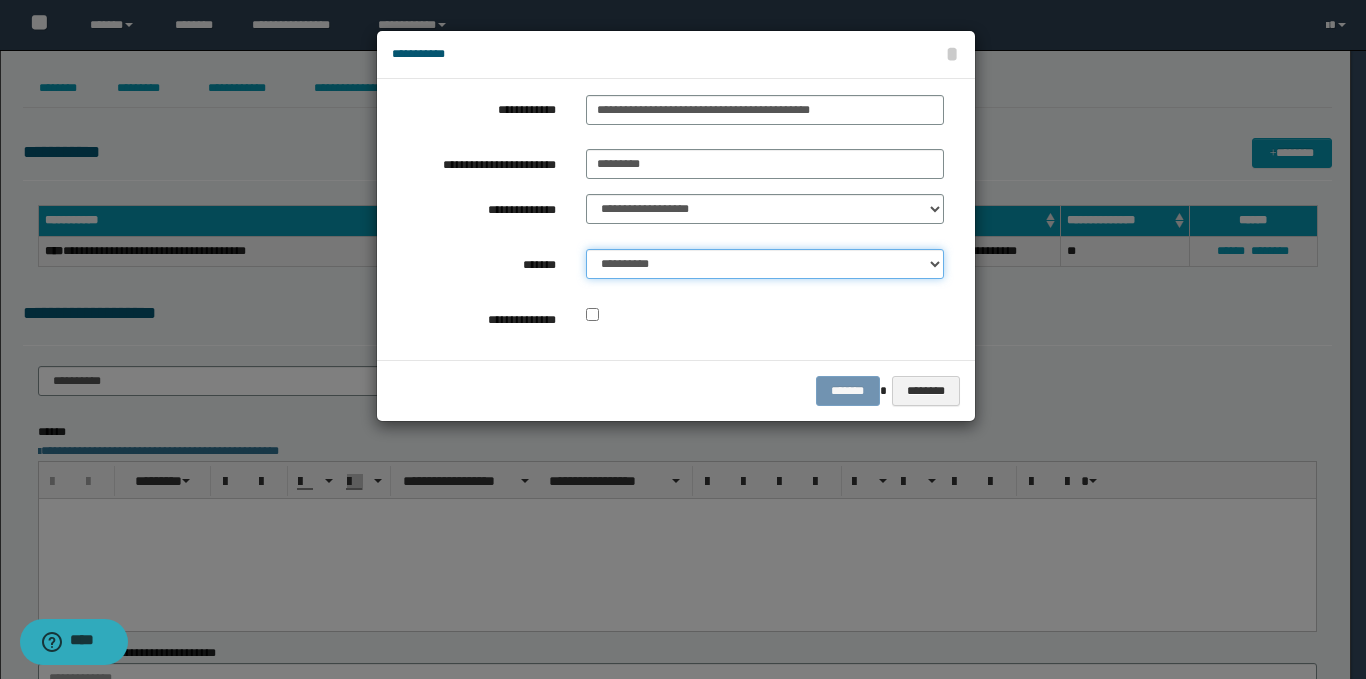 click on "**********" at bounding box center (765, 264) 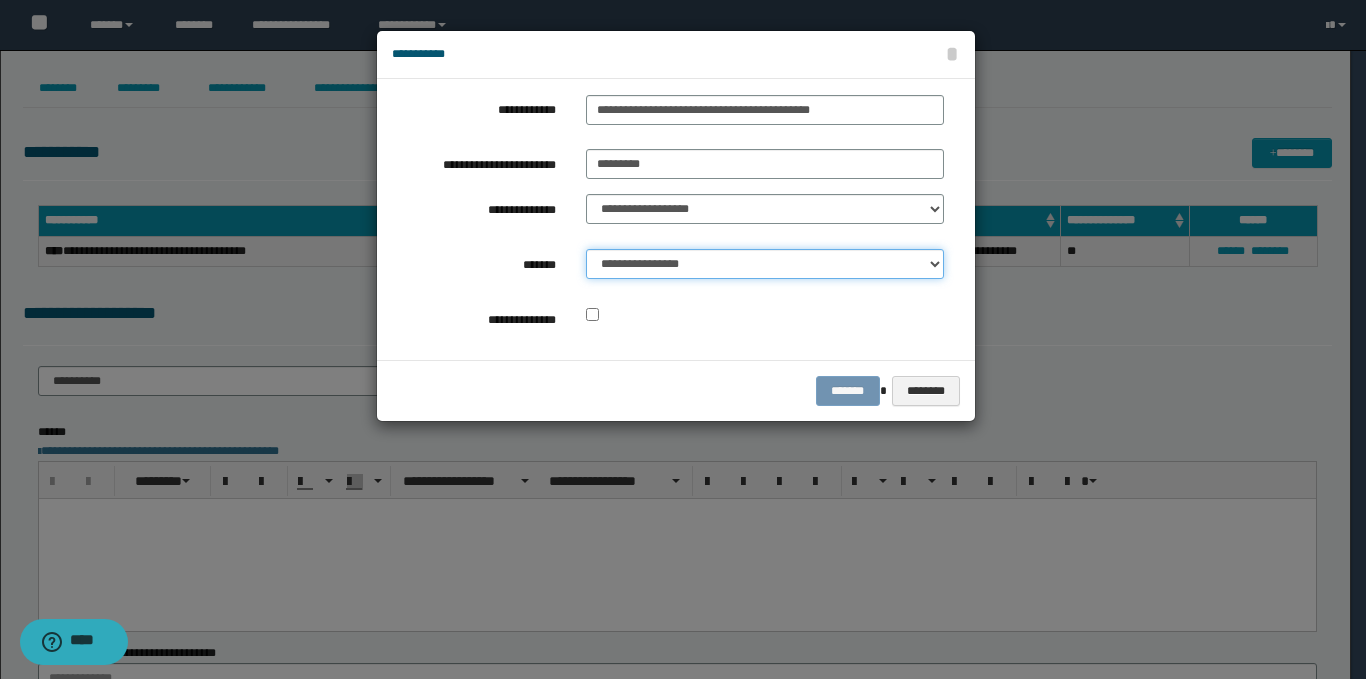 click on "**********" at bounding box center (765, 264) 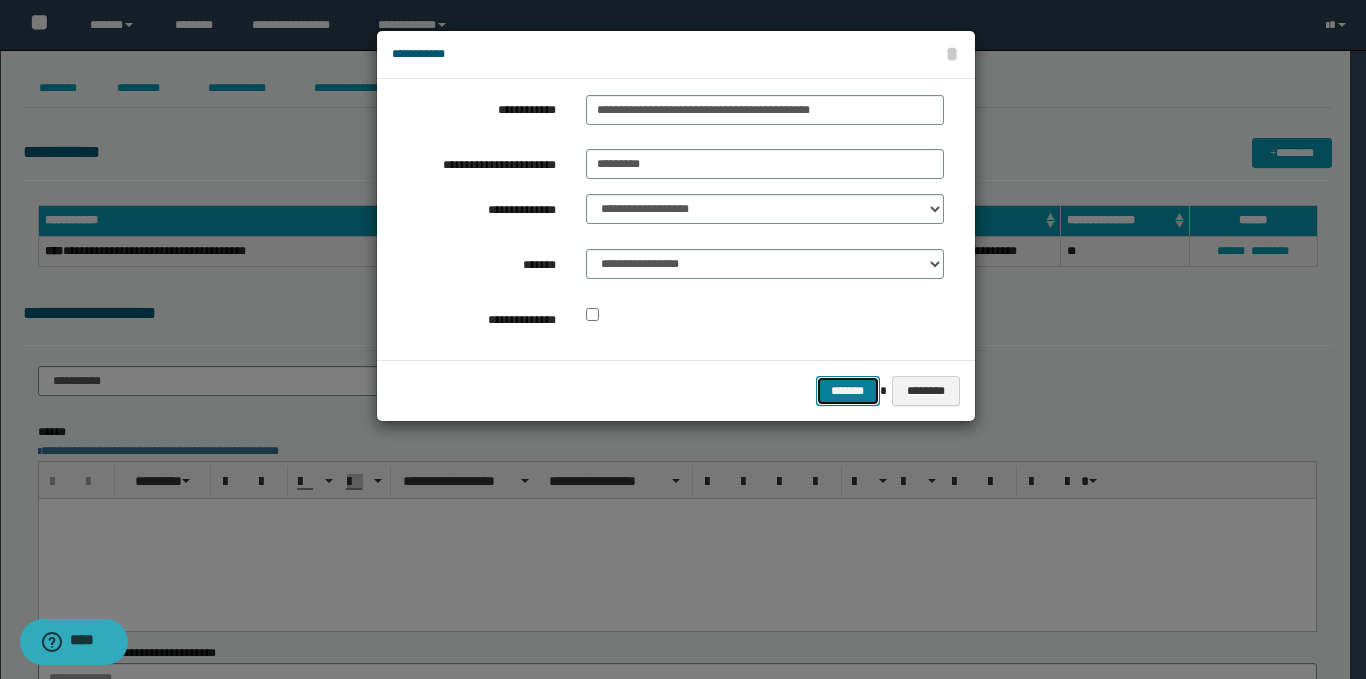 click on "*******" at bounding box center (848, 391) 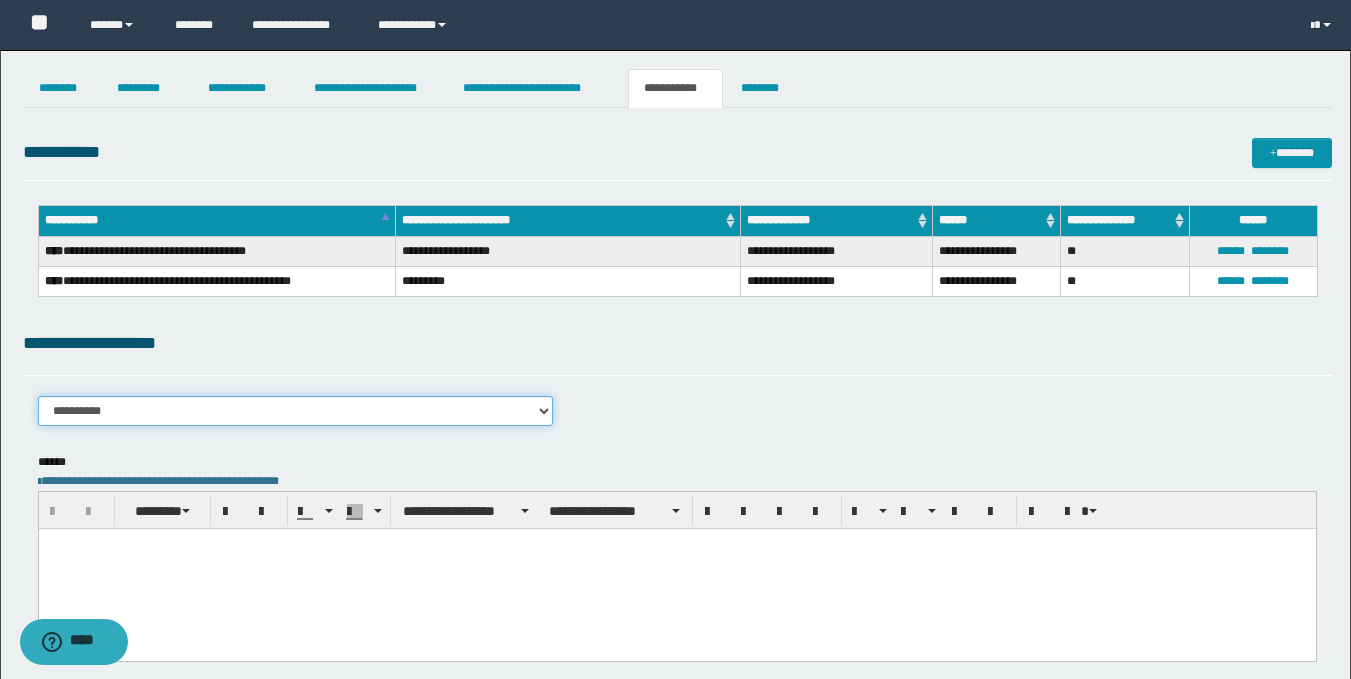 click on "**********" at bounding box center (296, 411) 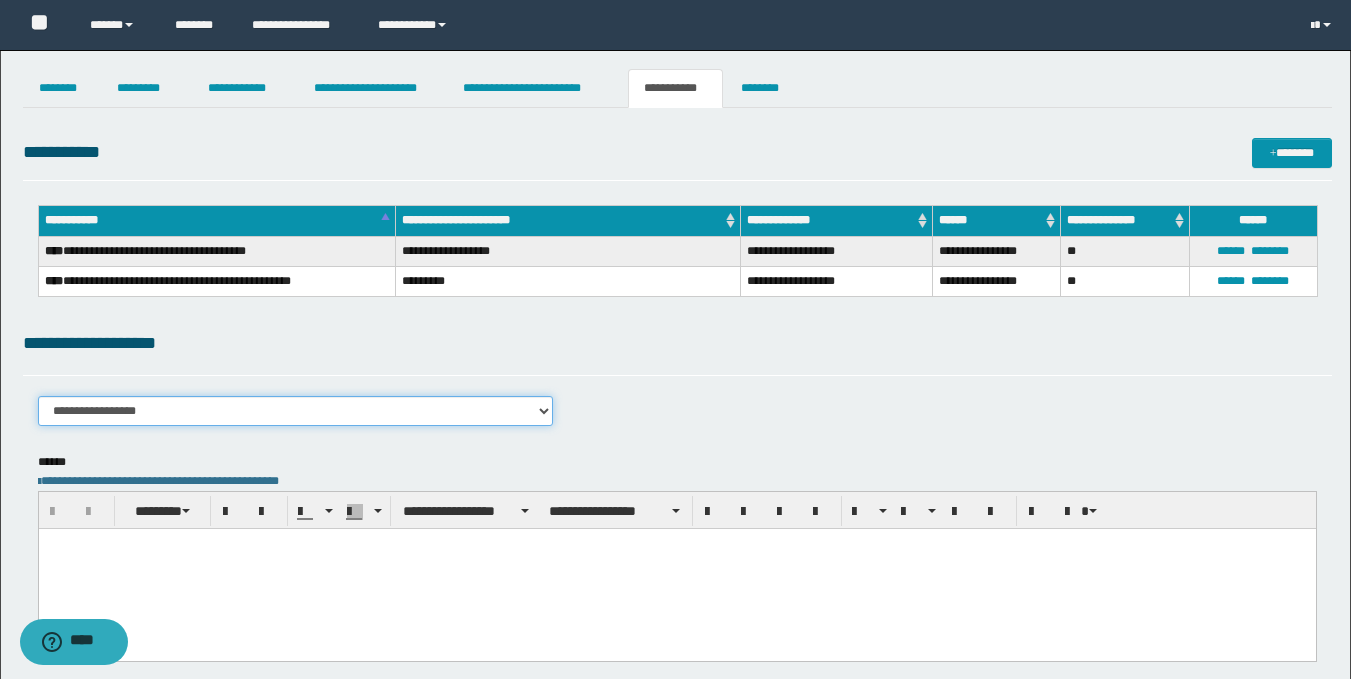 click on "**********" at bounding box center [296, 411] 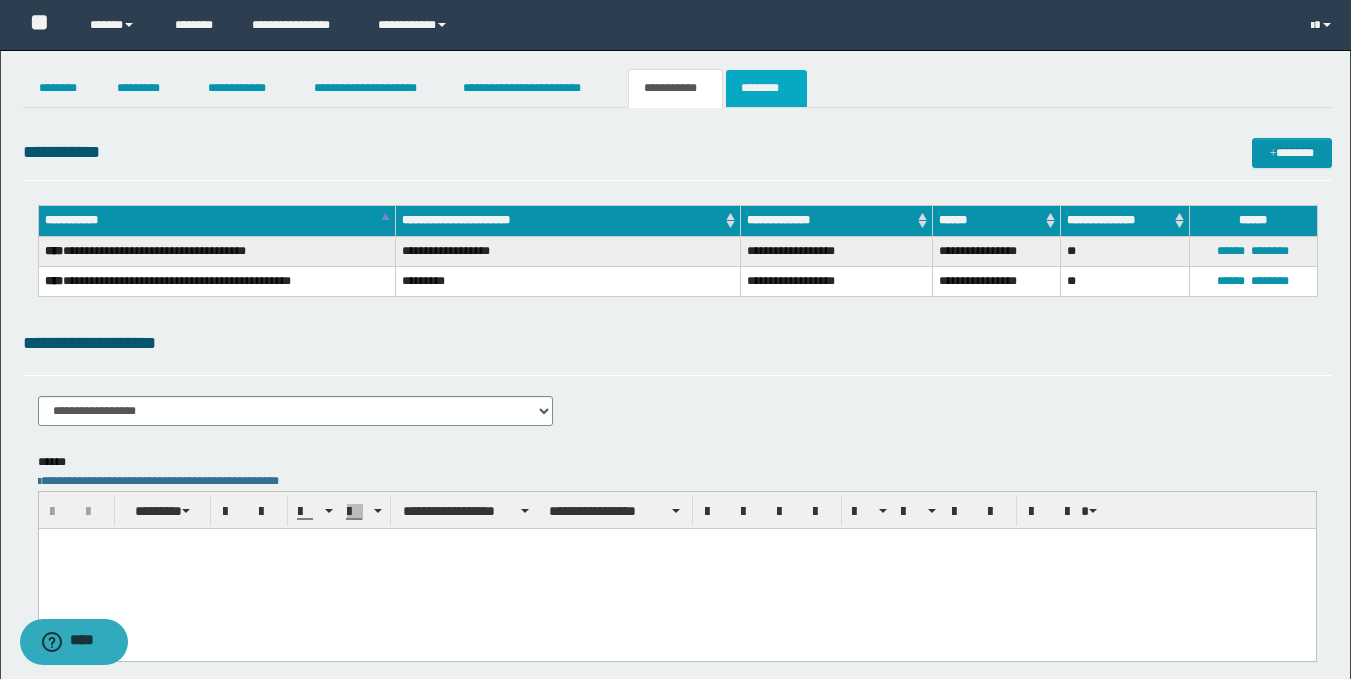 click on "********" at bounding box center (766, 88) 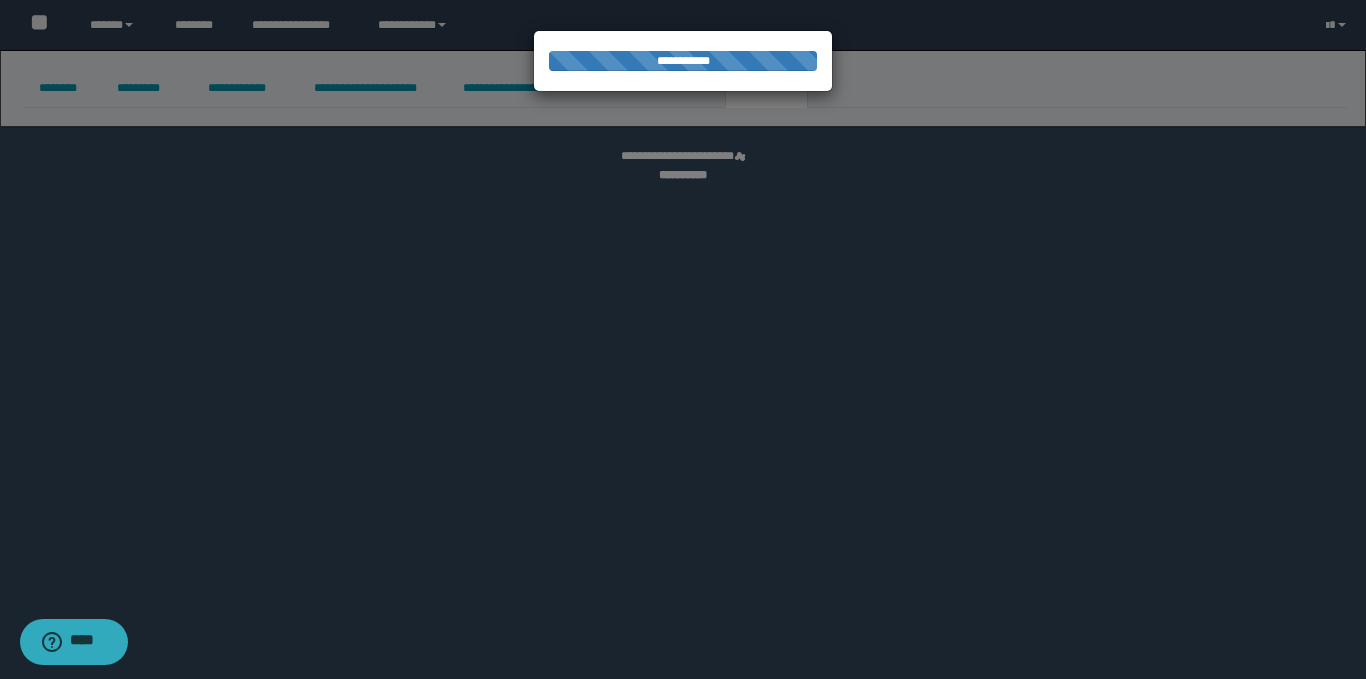select 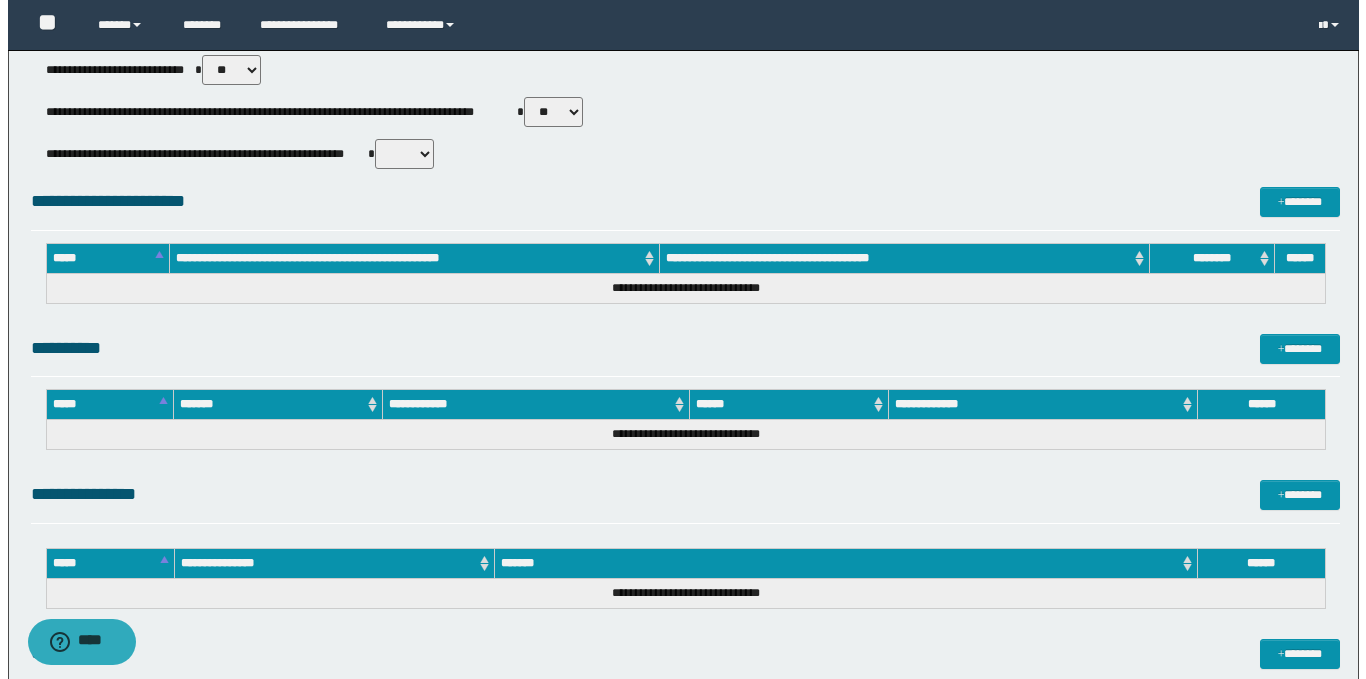 scroll, scrollTop: 952, scrollLeft: 0, axis: vertical 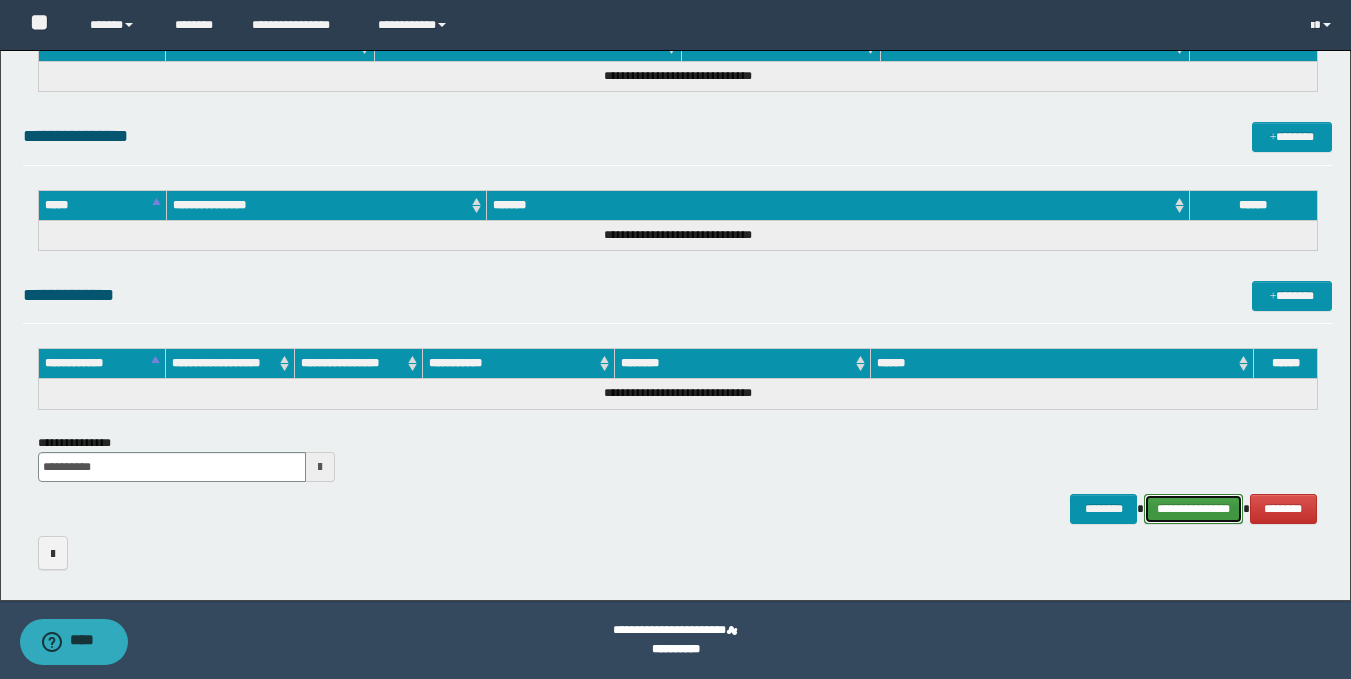 click on "**********" at bounding box center [1193, 509] 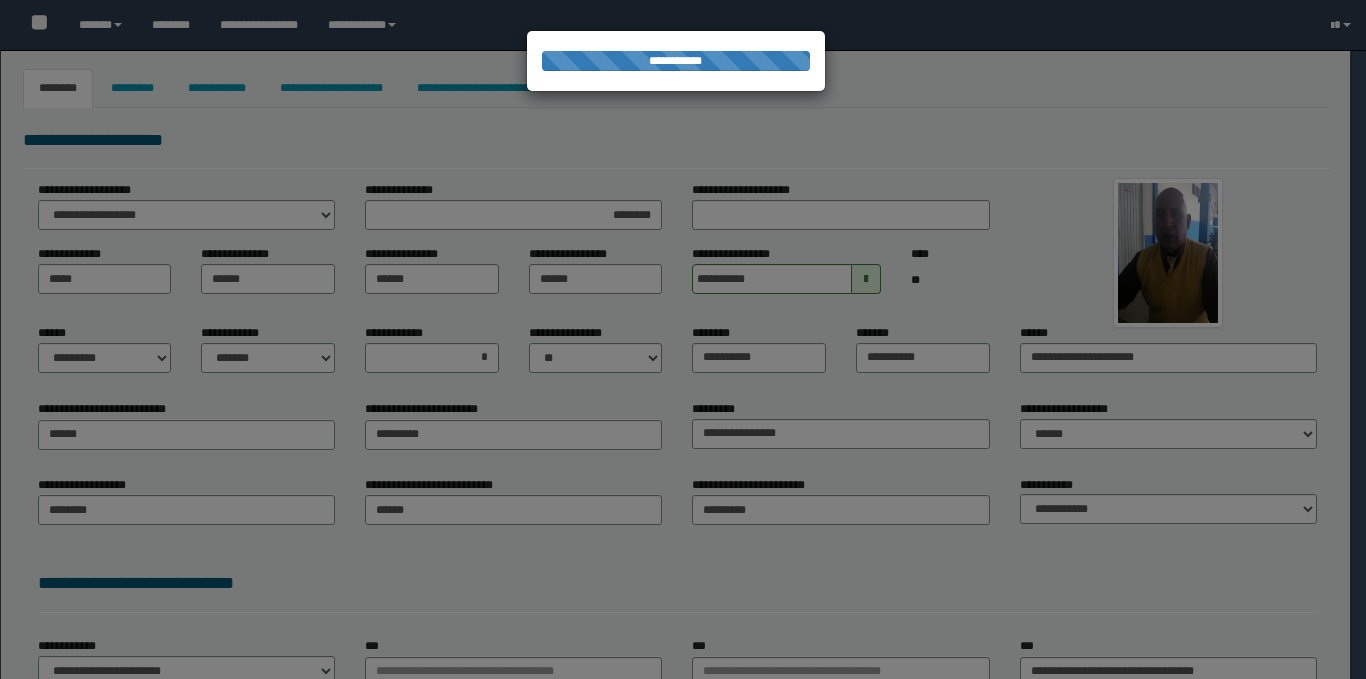 select on "*" 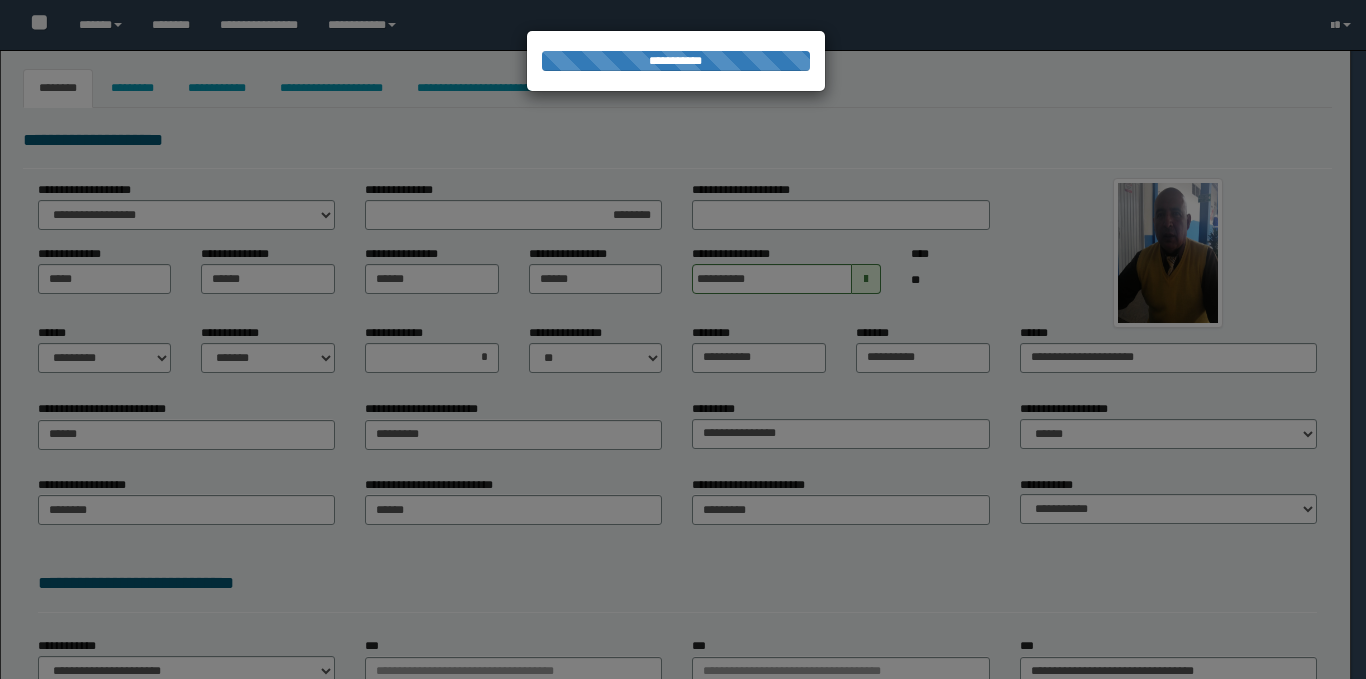 select on "*" 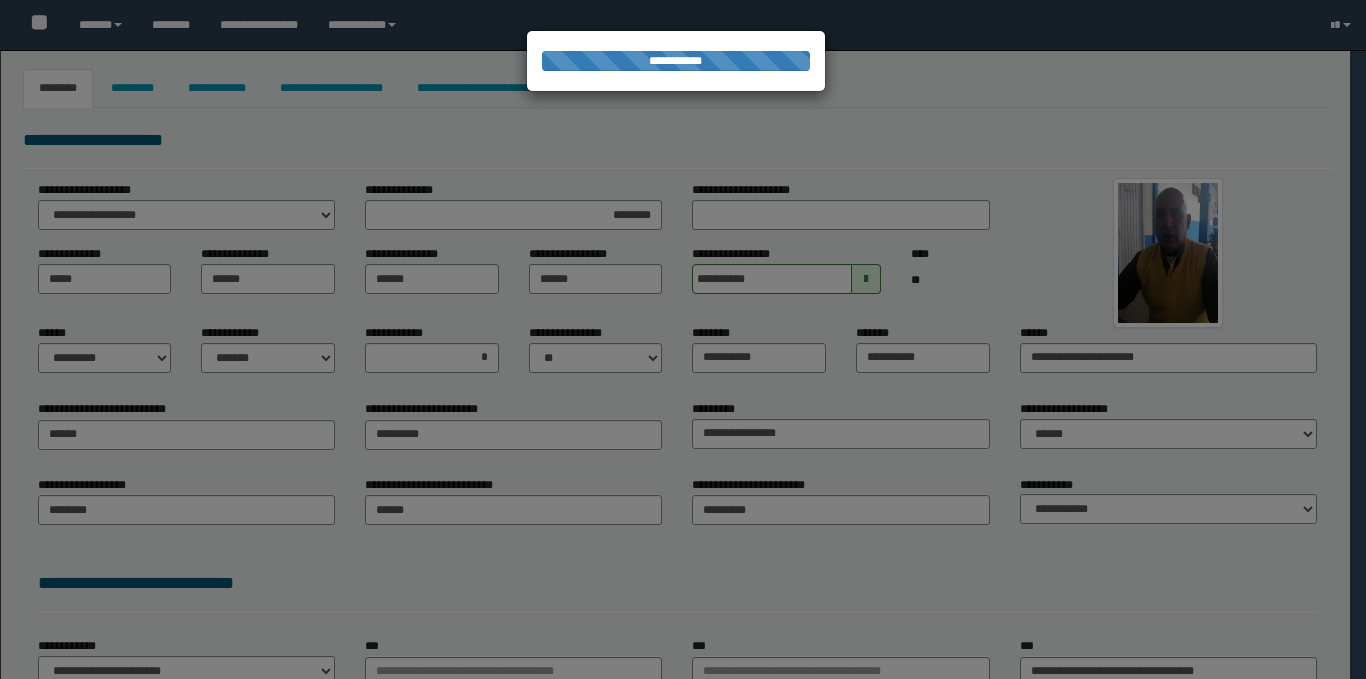 select on "*" 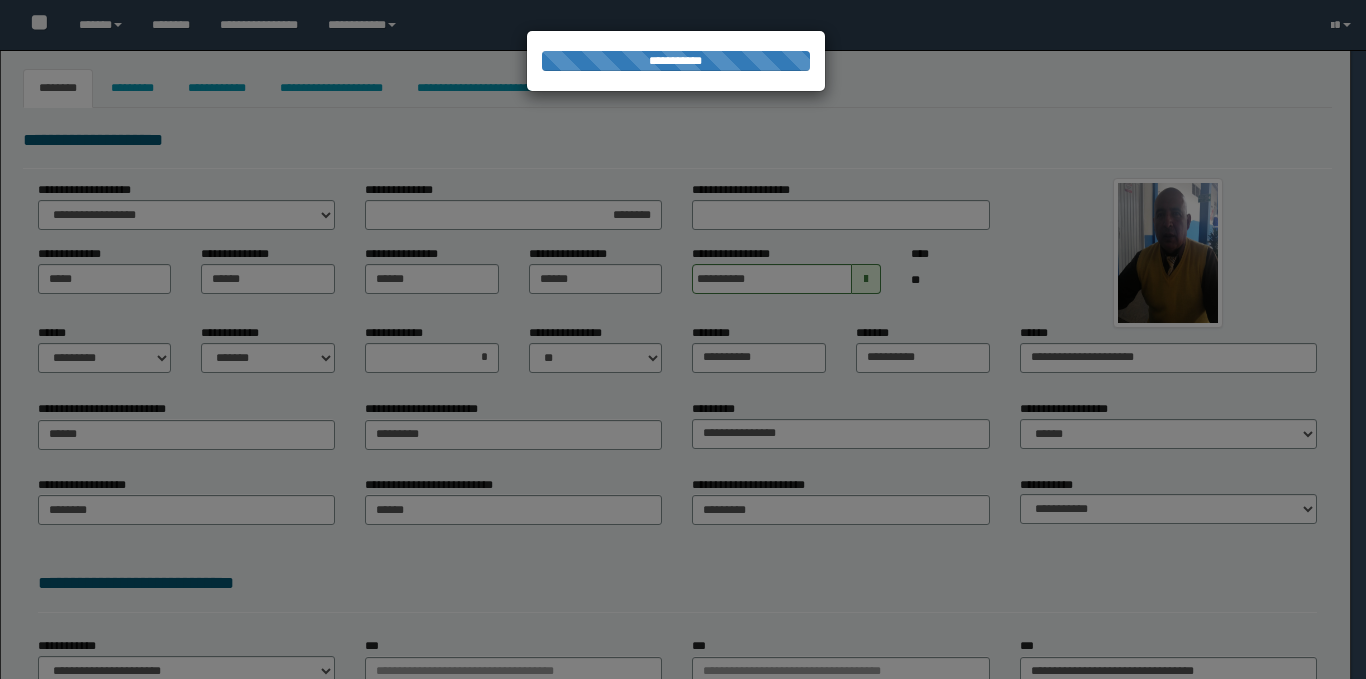 select on "**" 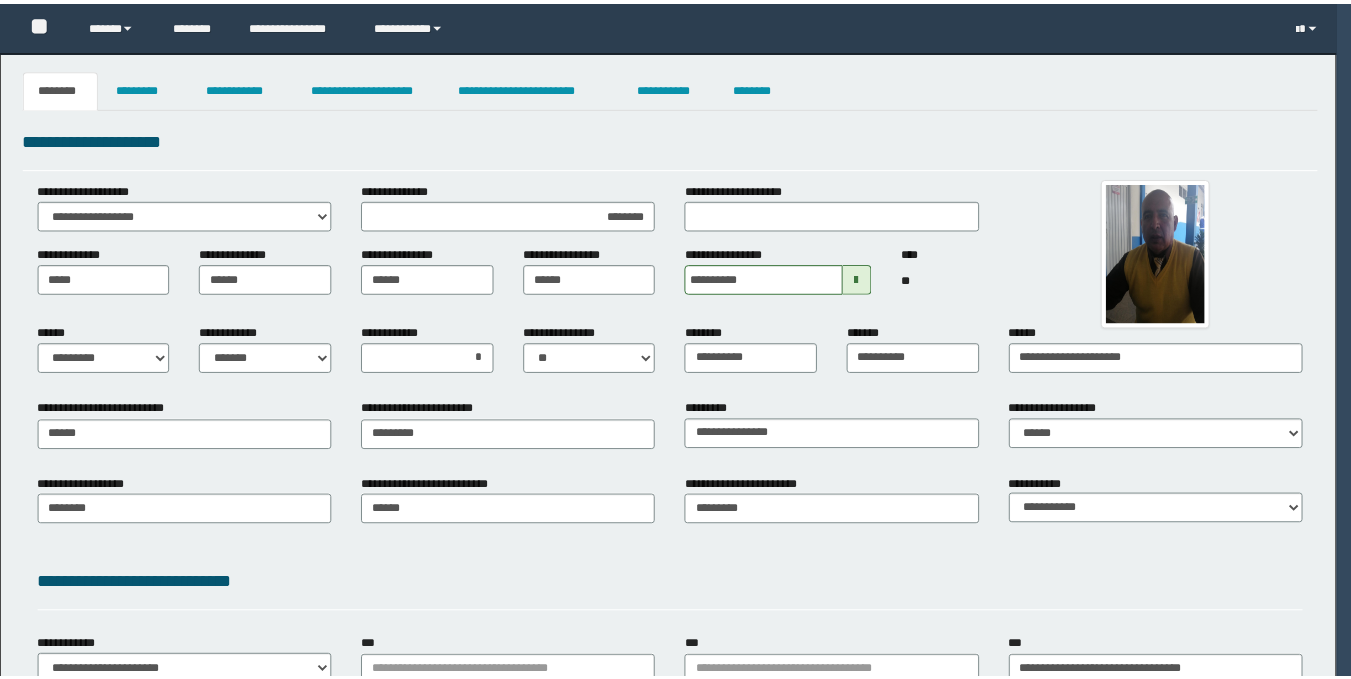 scroll, scrollTop: 0, scrollLeft: 0, axis: both 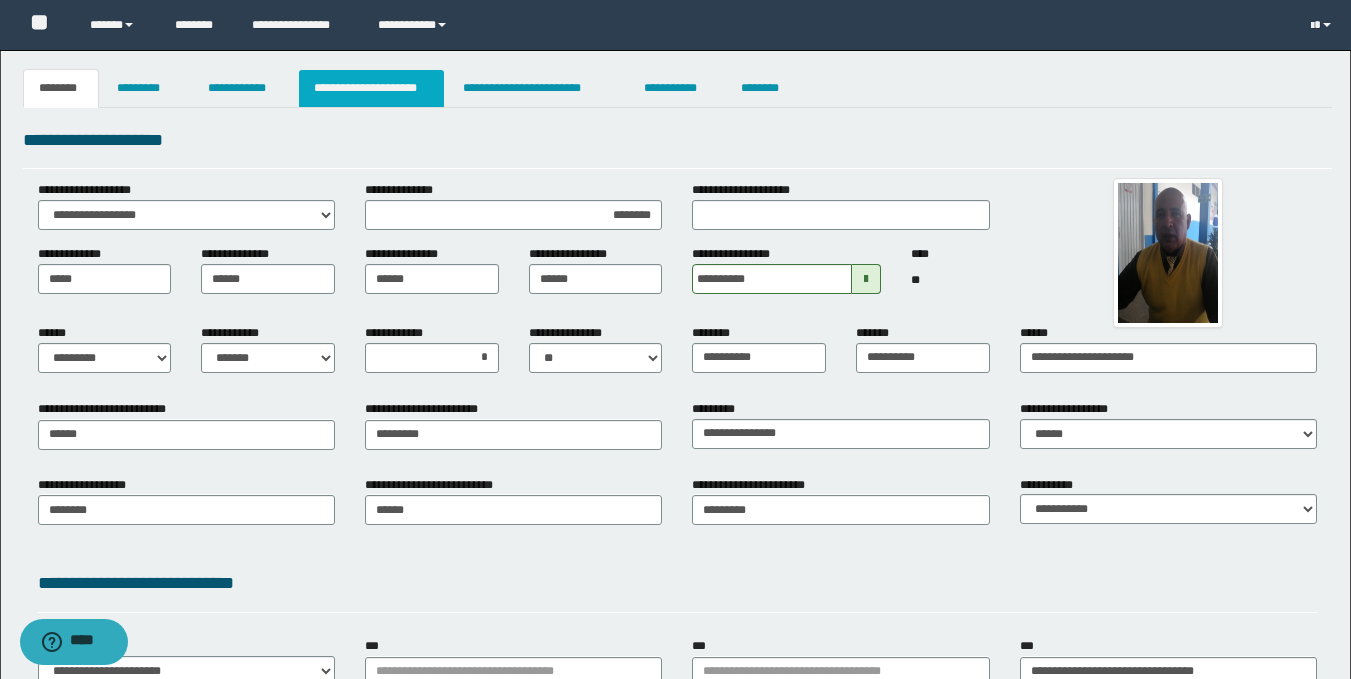 click on "**********" at bounding box center [371, 88] 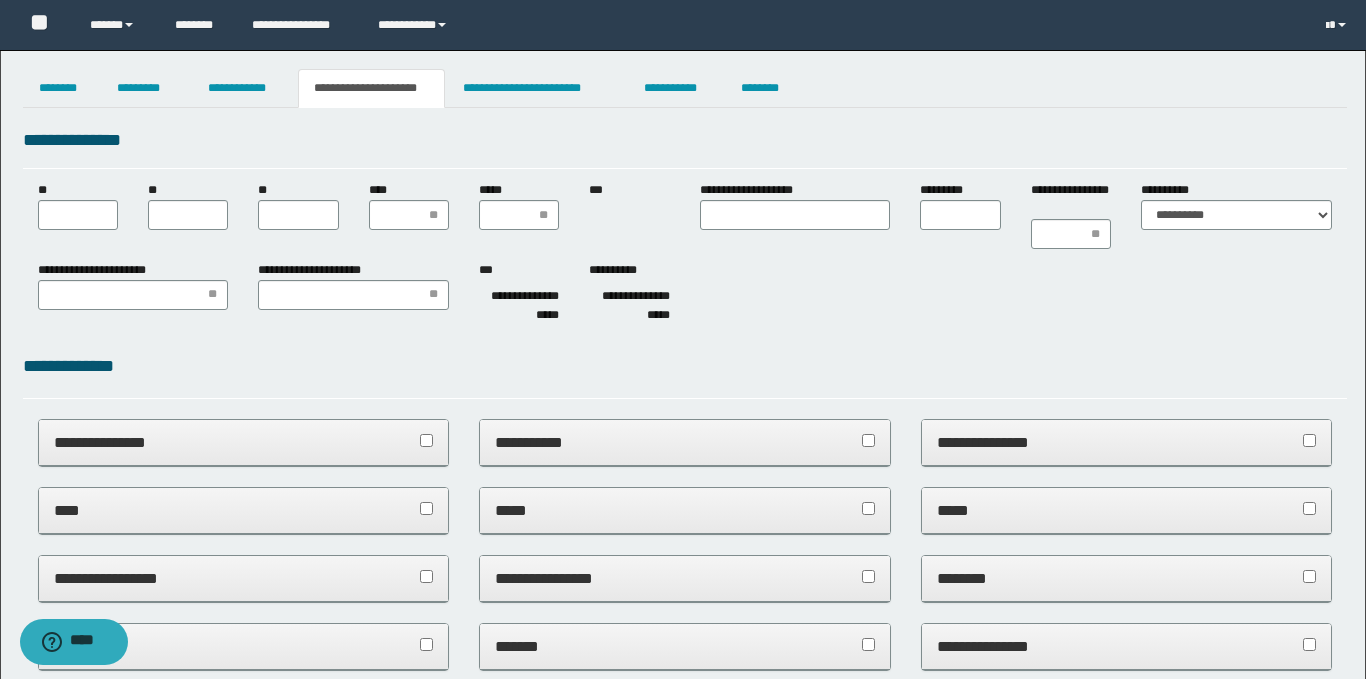 scroll, scrollTop: 0, scrollLeft: 0, axis: both 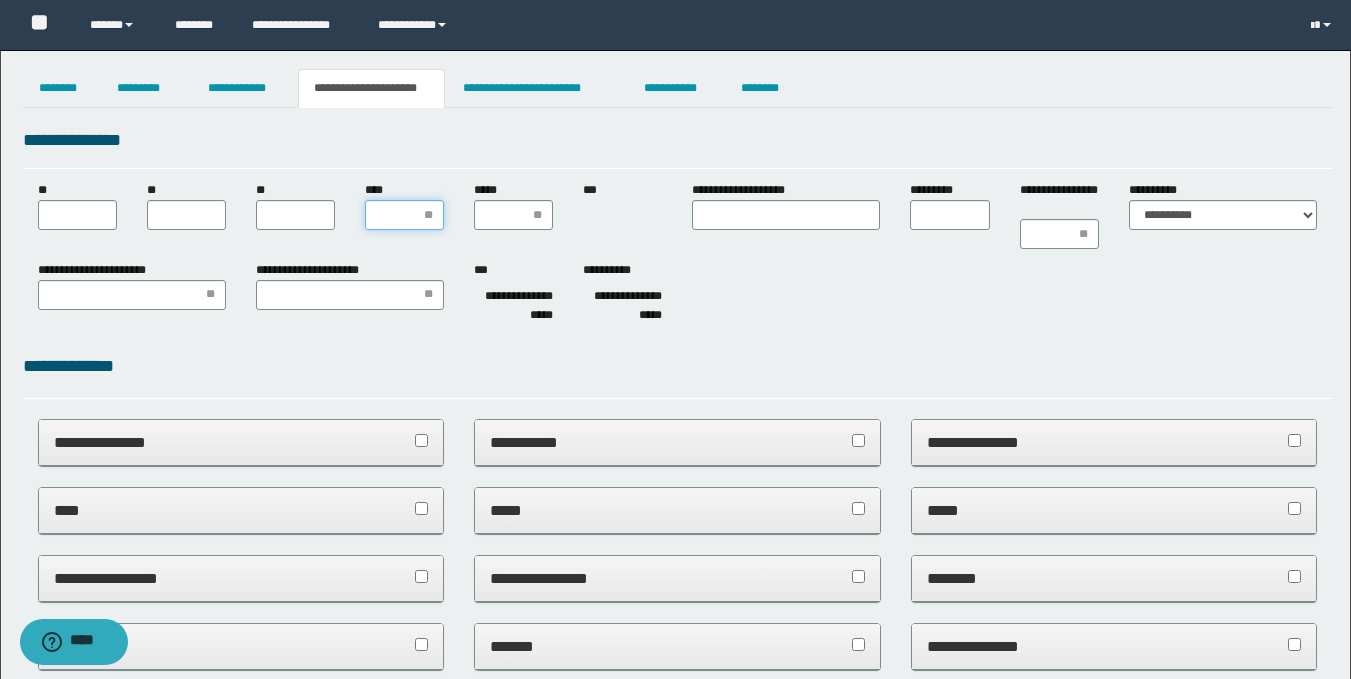 click on "****" at bounding box center (404, 215) 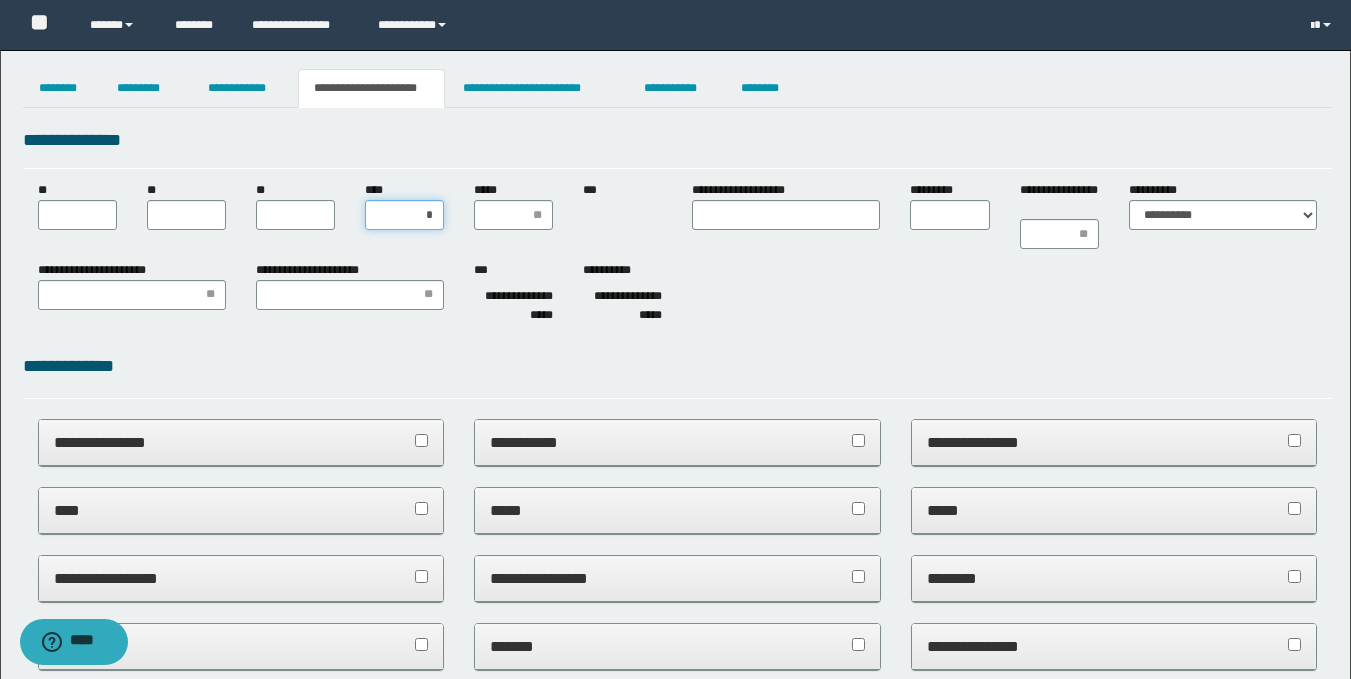 type on "**" 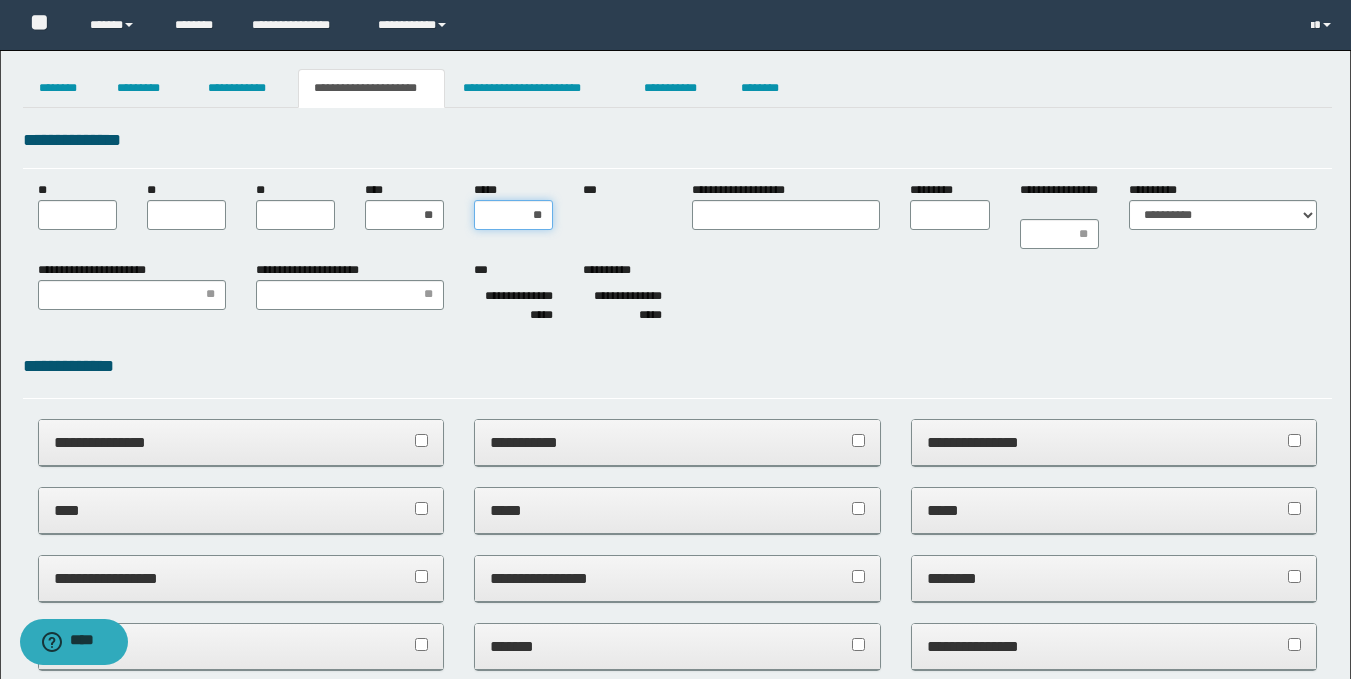 type on "***" 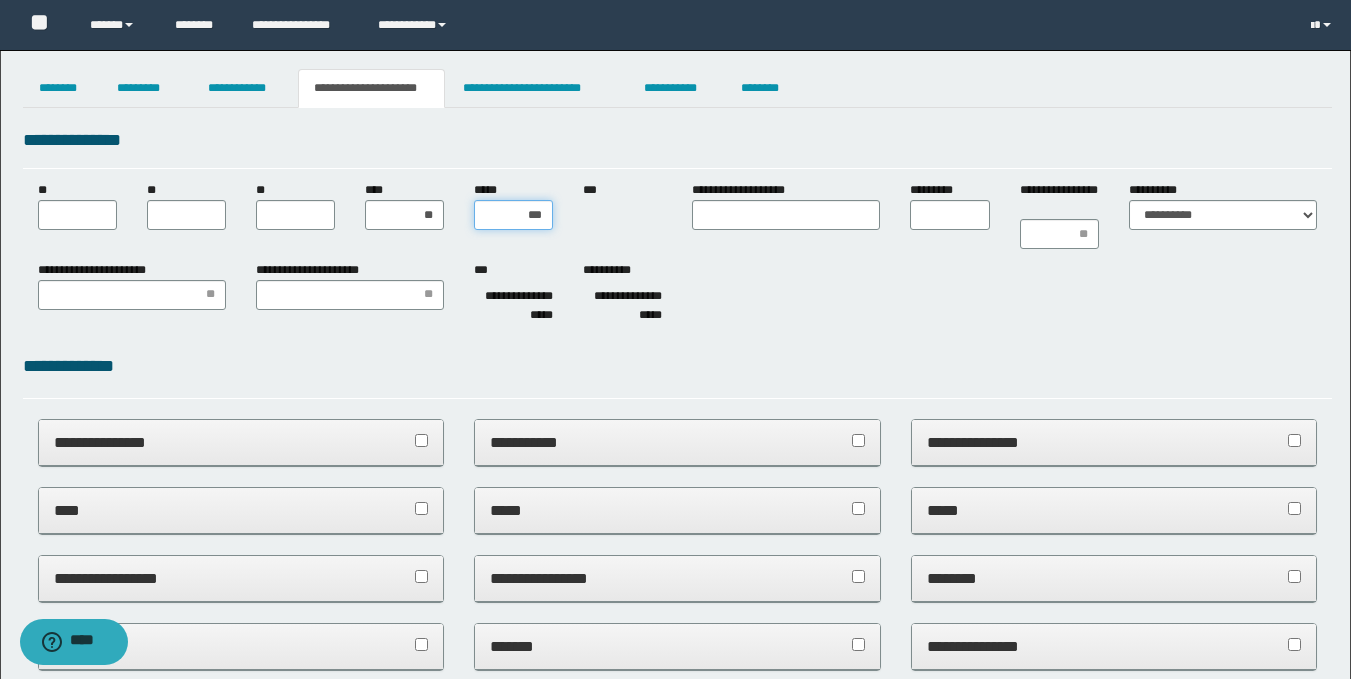 type 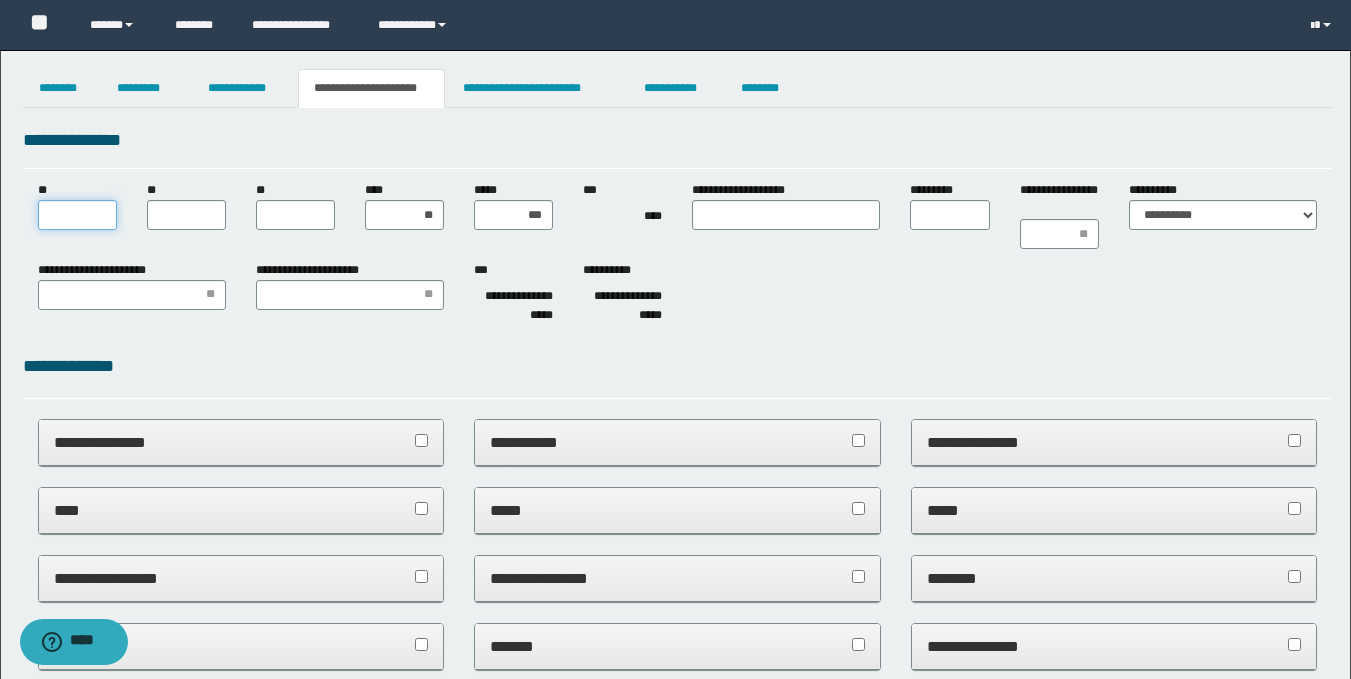click on "**" at bounding box center (77, 215) 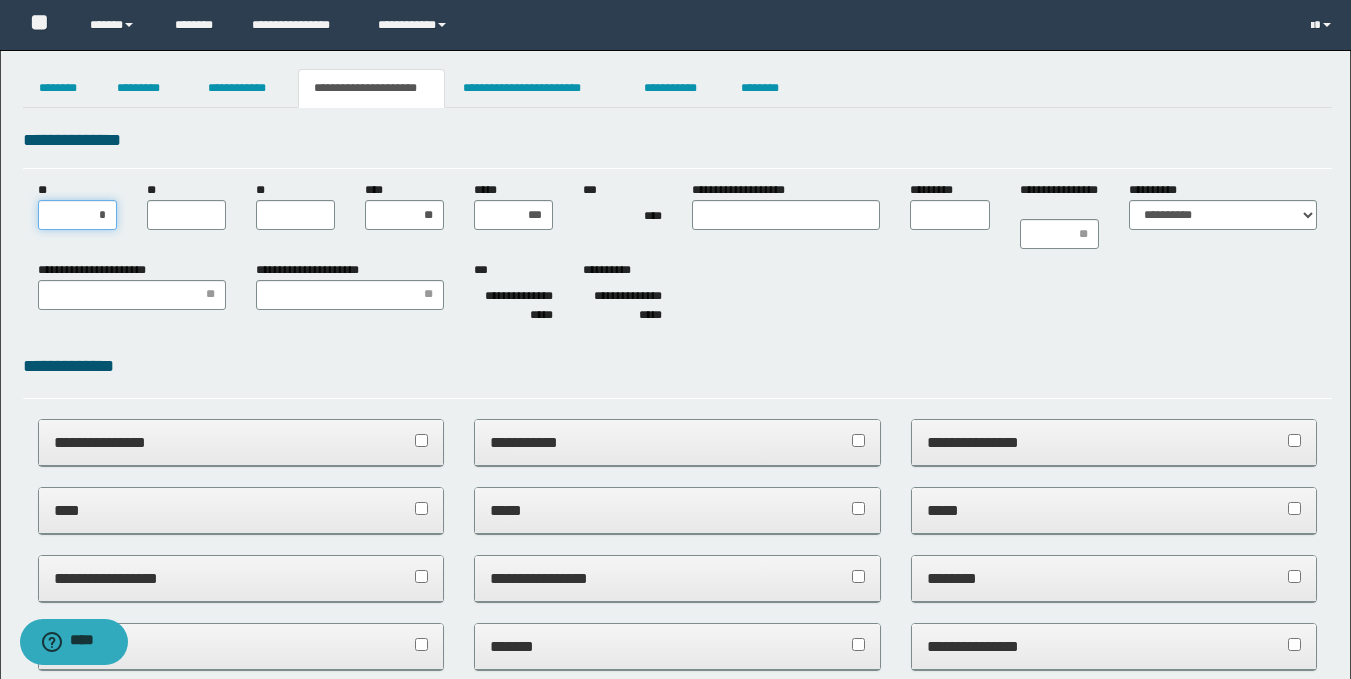 type on "**" 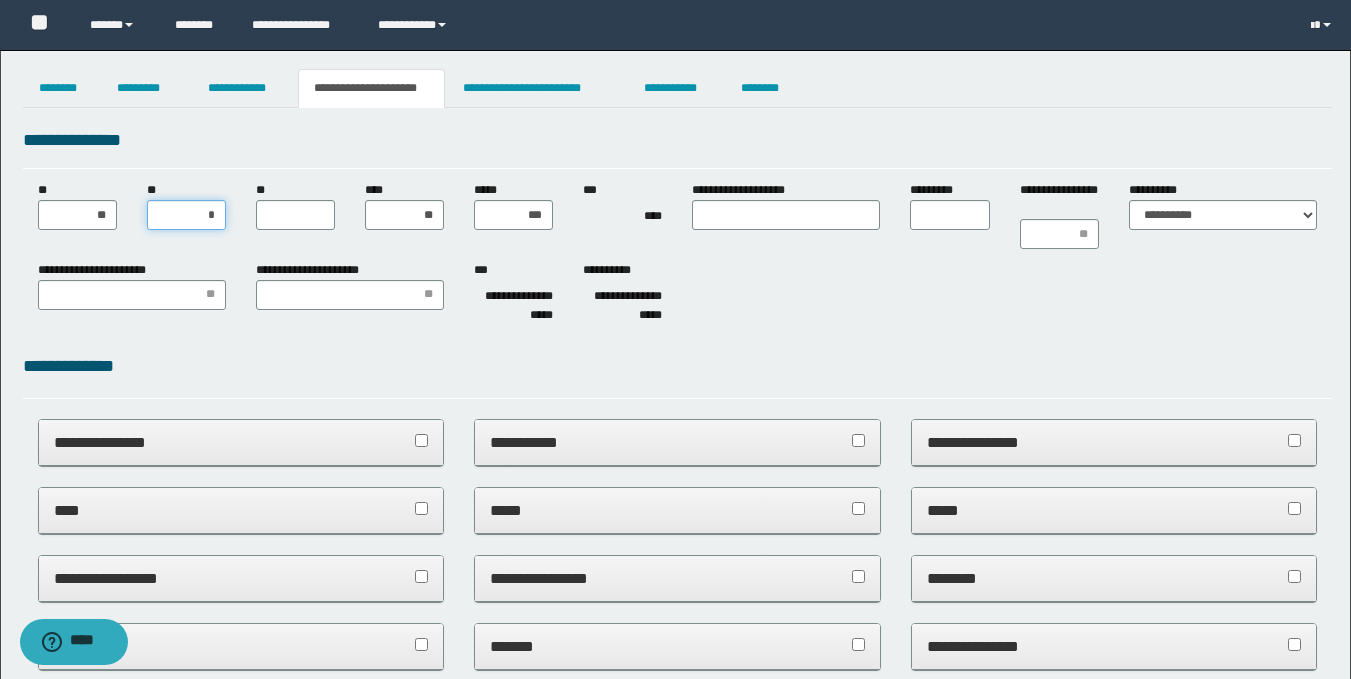 type on "**" 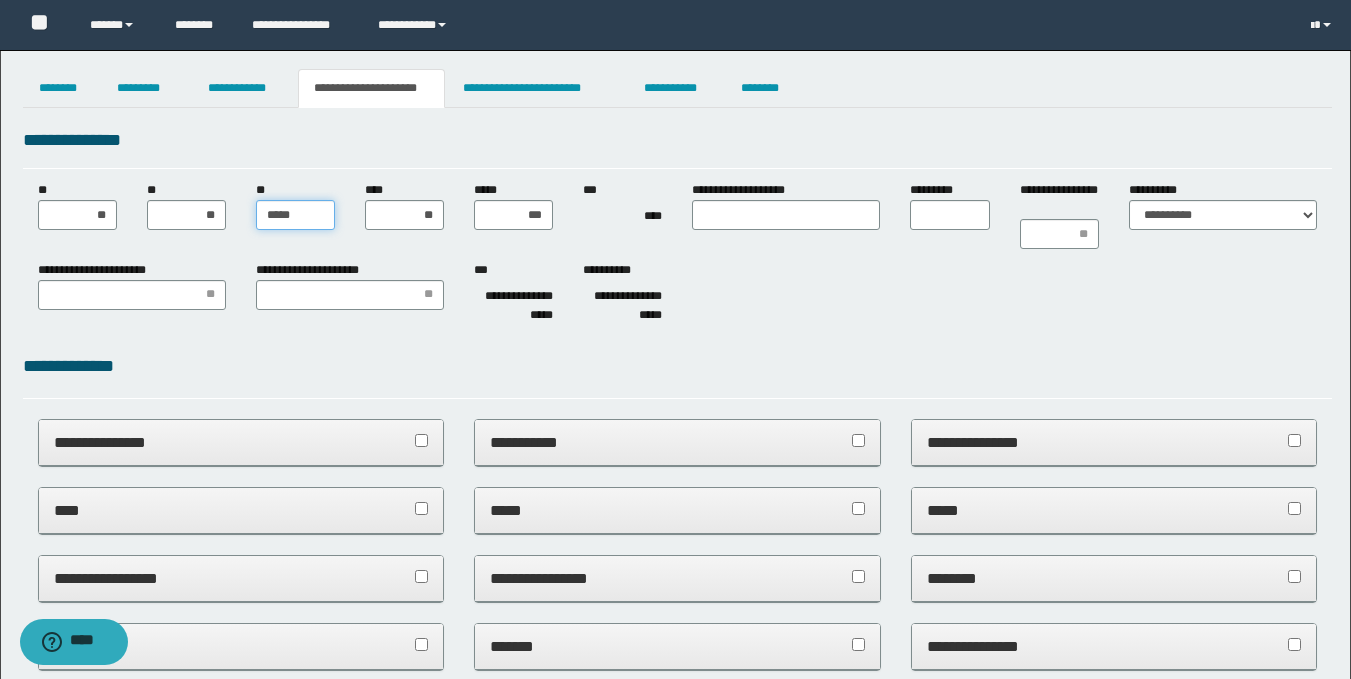 type on "*****" 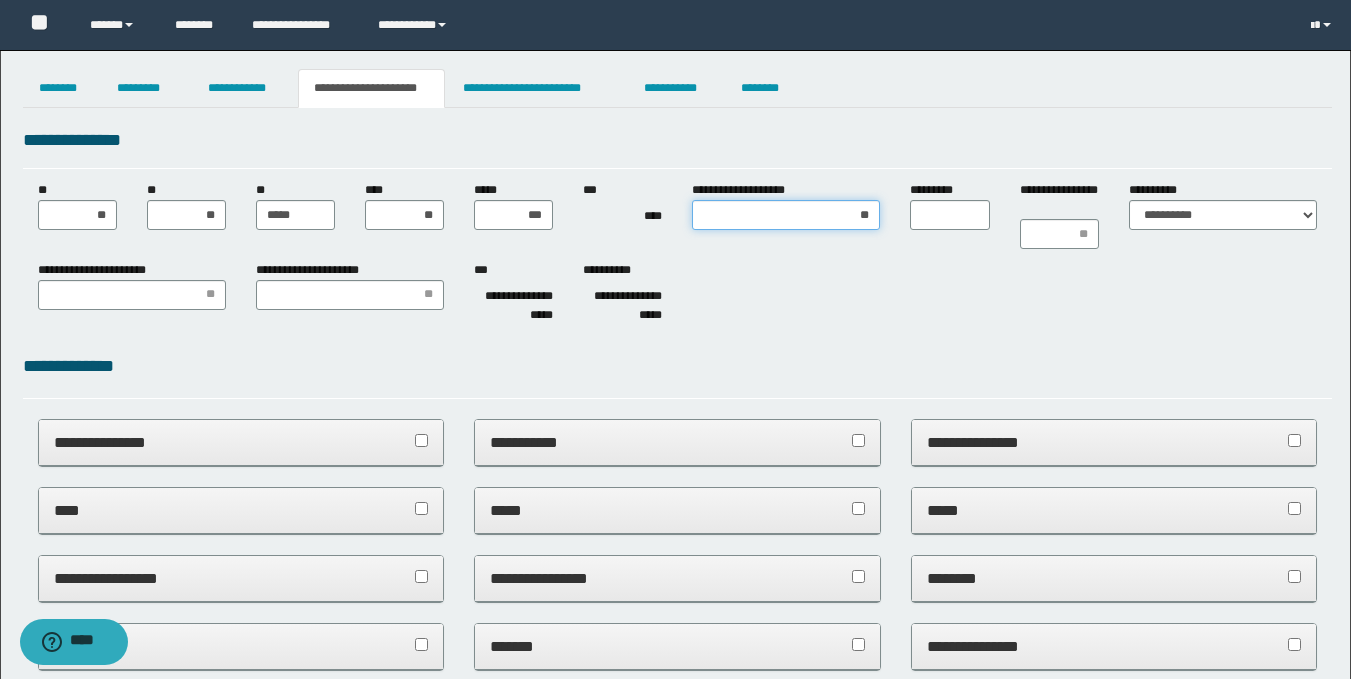 type on "***" 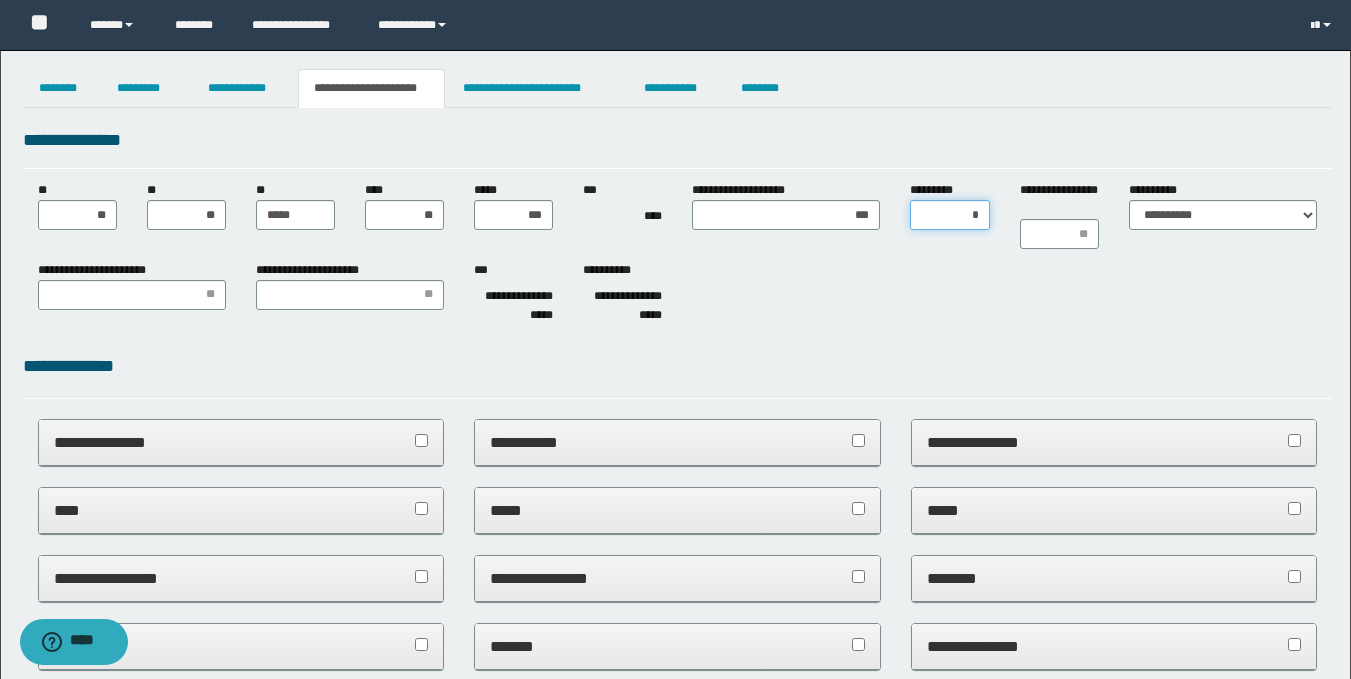 type on "**" 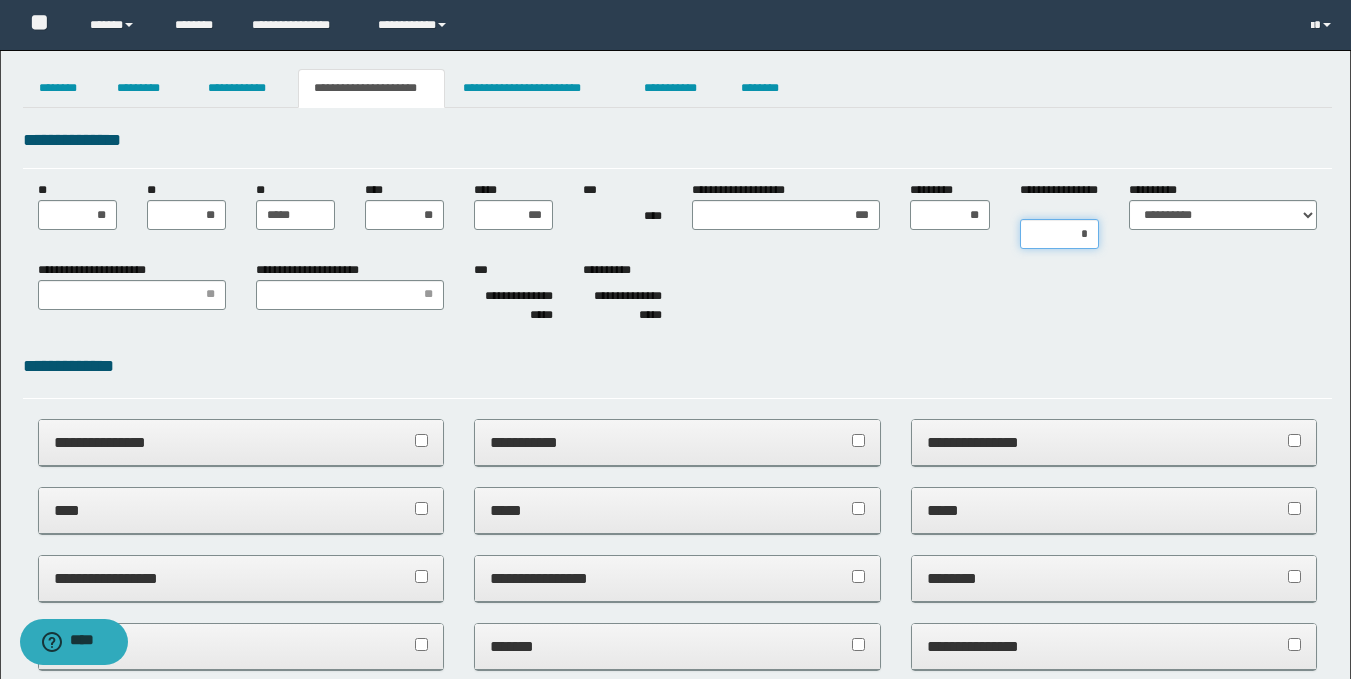type on "**" 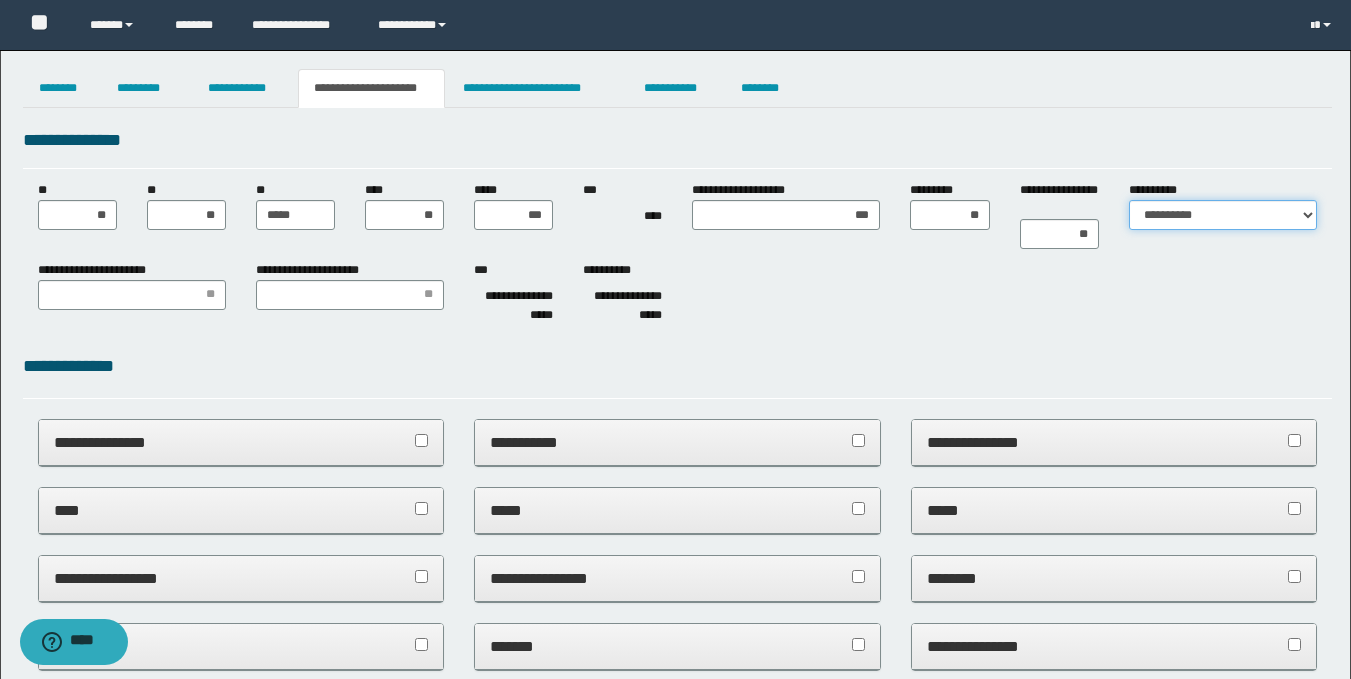 click on "**********" at bounding box center (1223, 215) 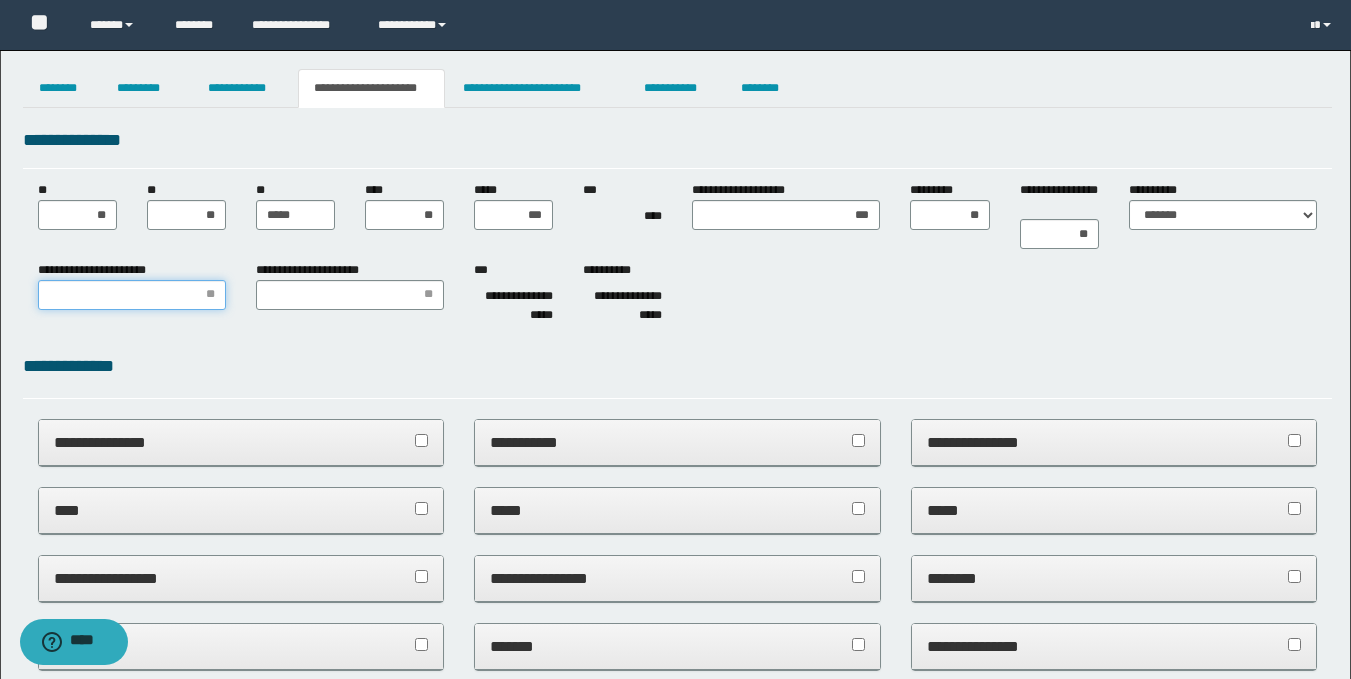 click on "**********" at bounding box center (132, 295) 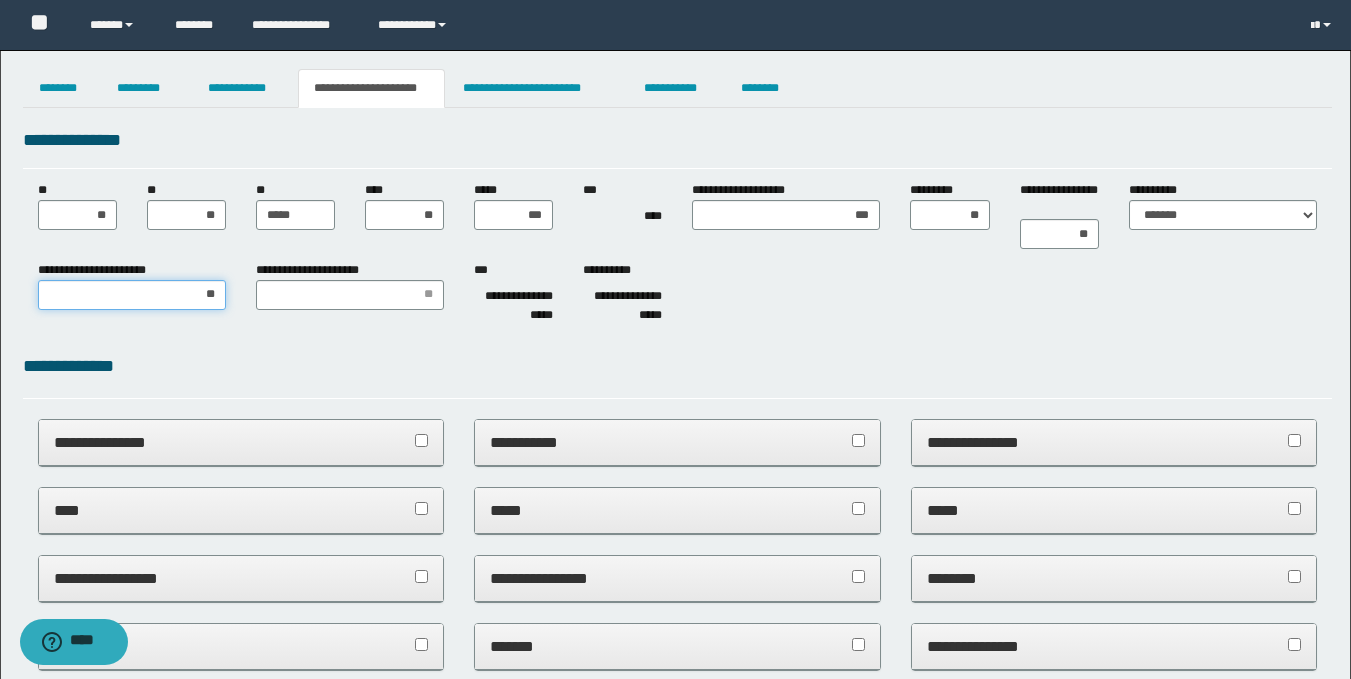 type on "***" 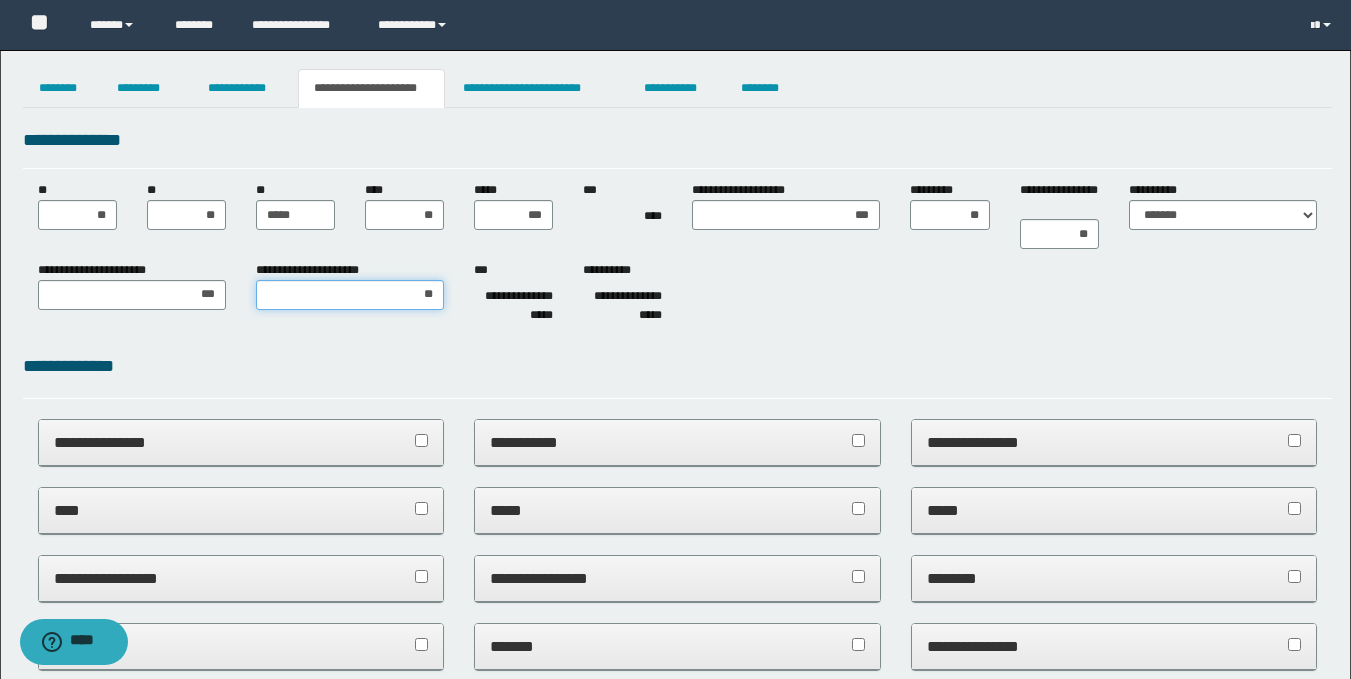 type on "***" 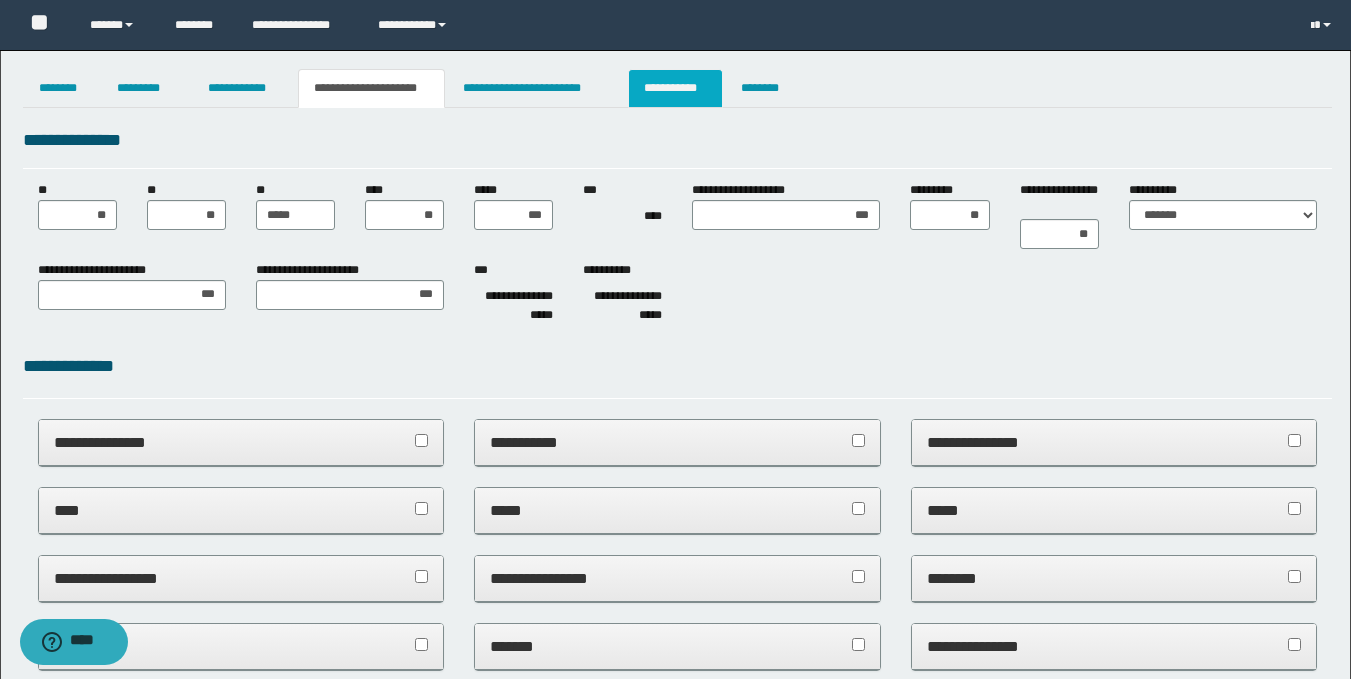 click on "**********" at bounding box center (675, 88) 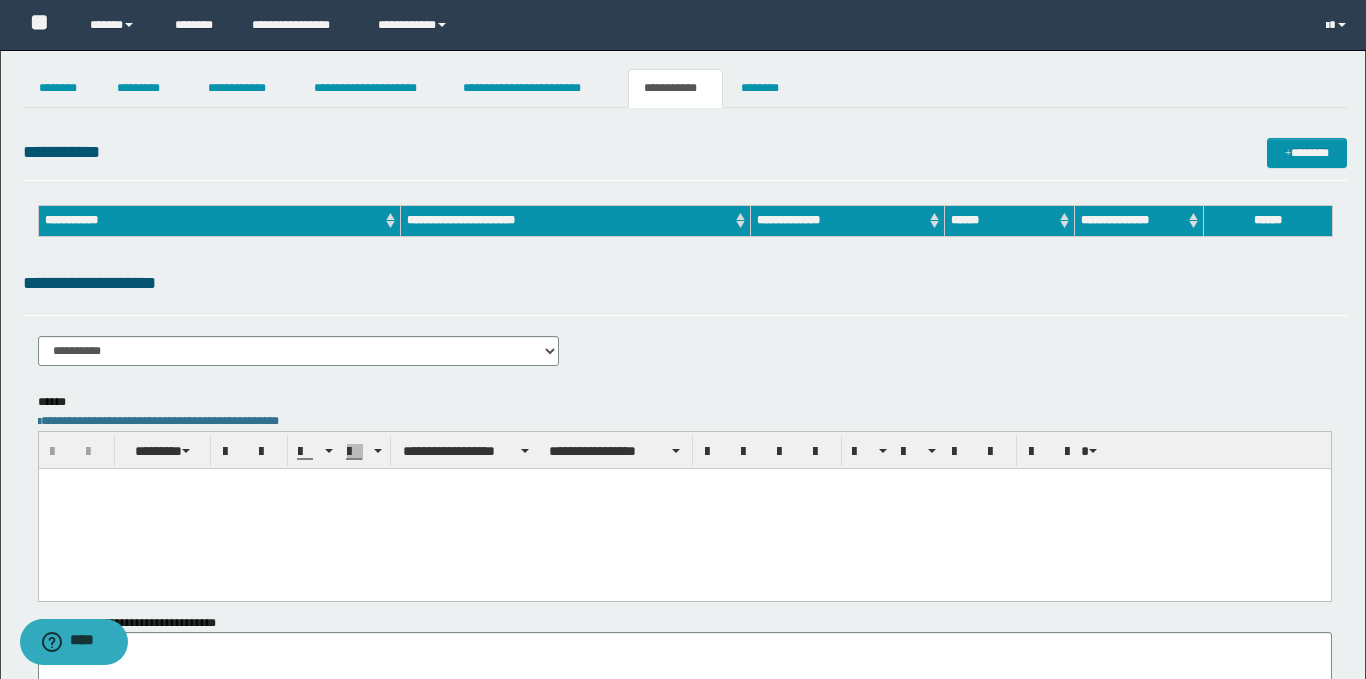 scroll, scrollTop: 0, scrollLeft: 0, axis: both 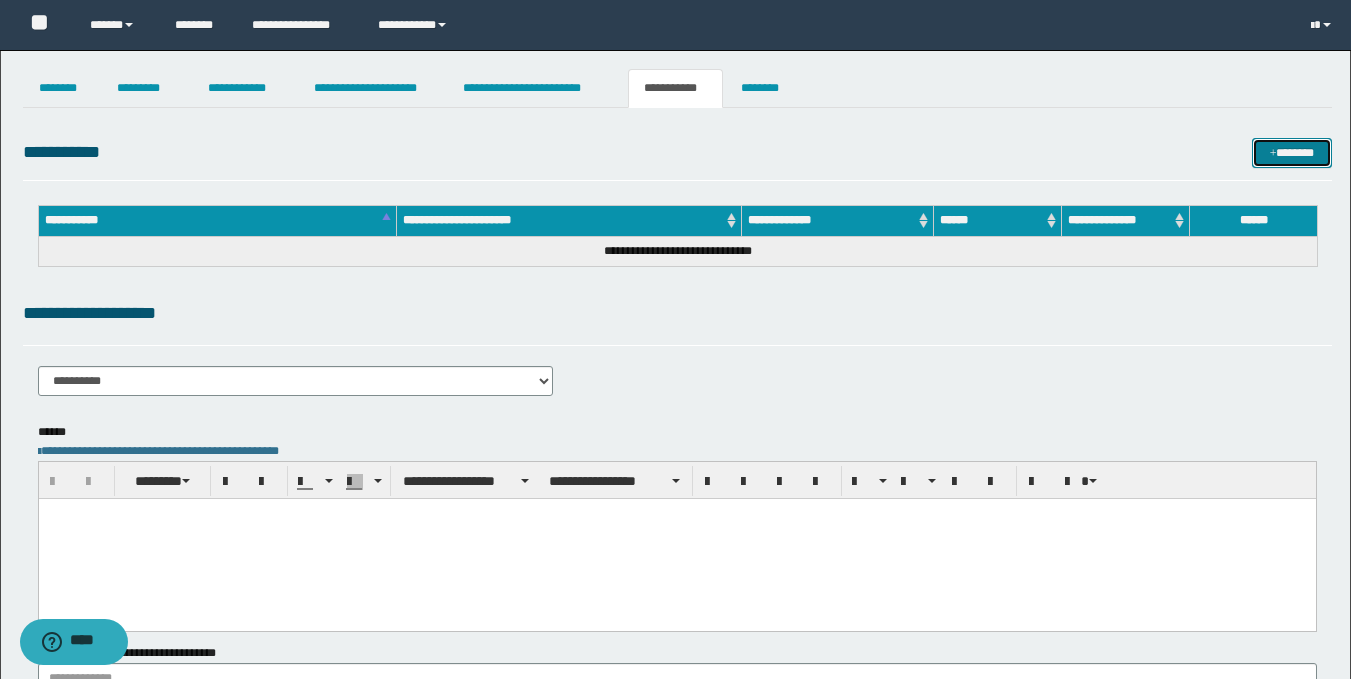 click on "*******" at bounding box center (1292, 153) 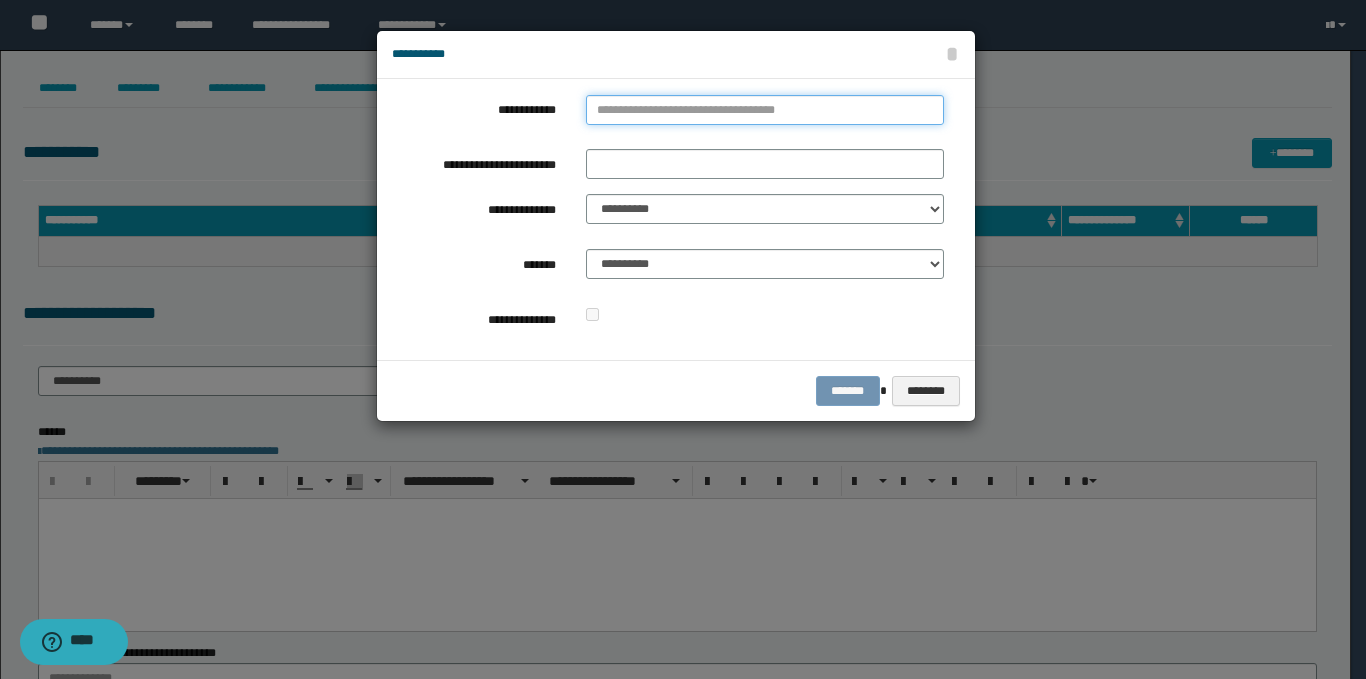 click on "**********" at bounding box center (765, 110) 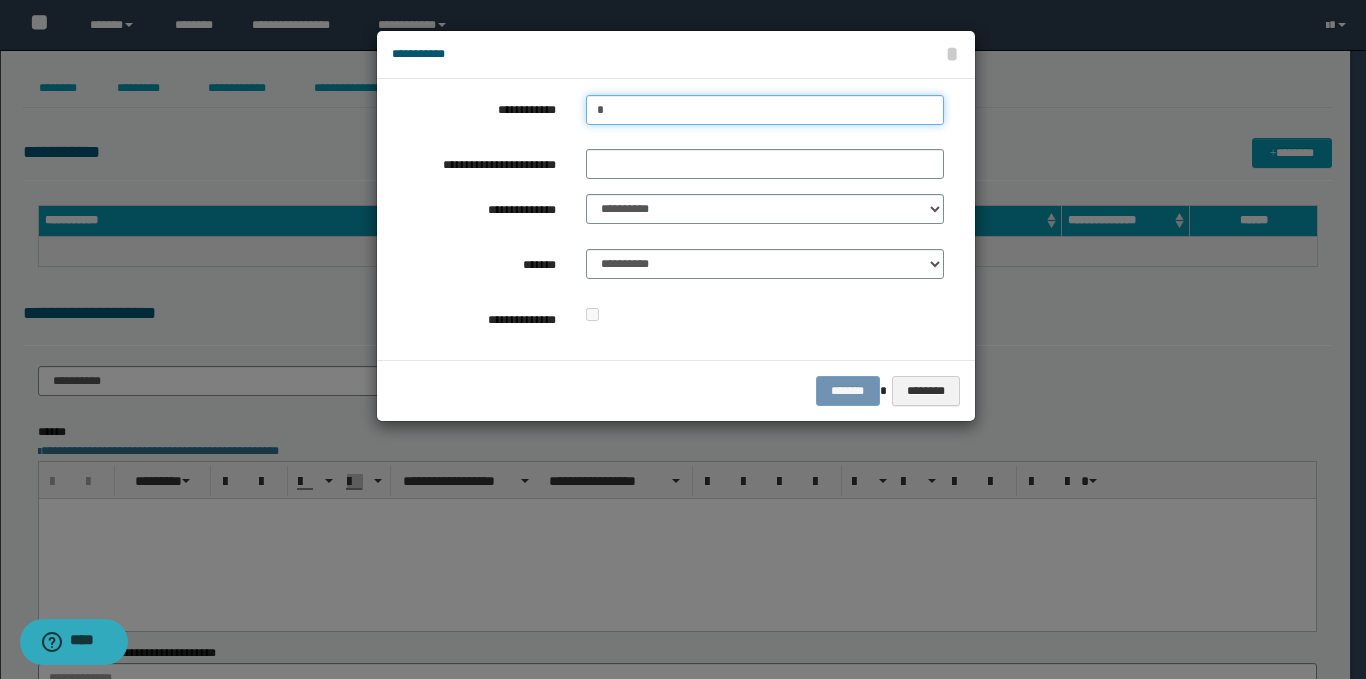 type on "**" 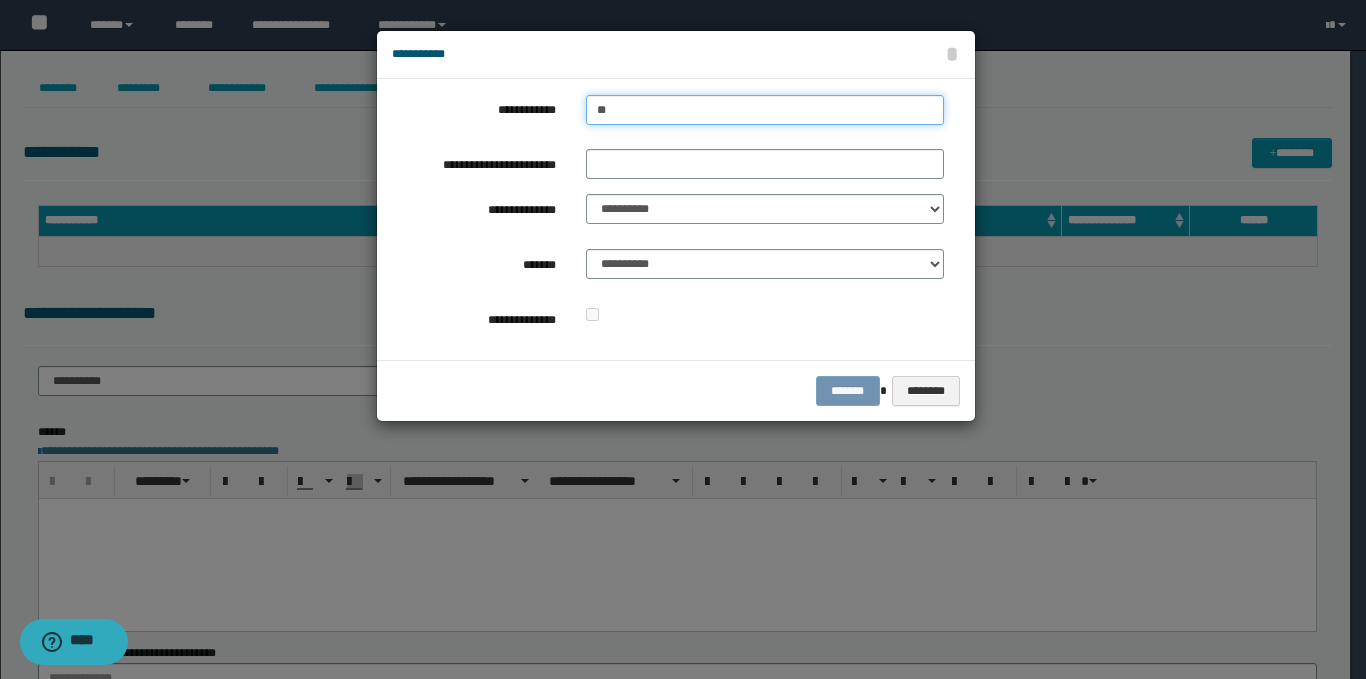 type on "**" 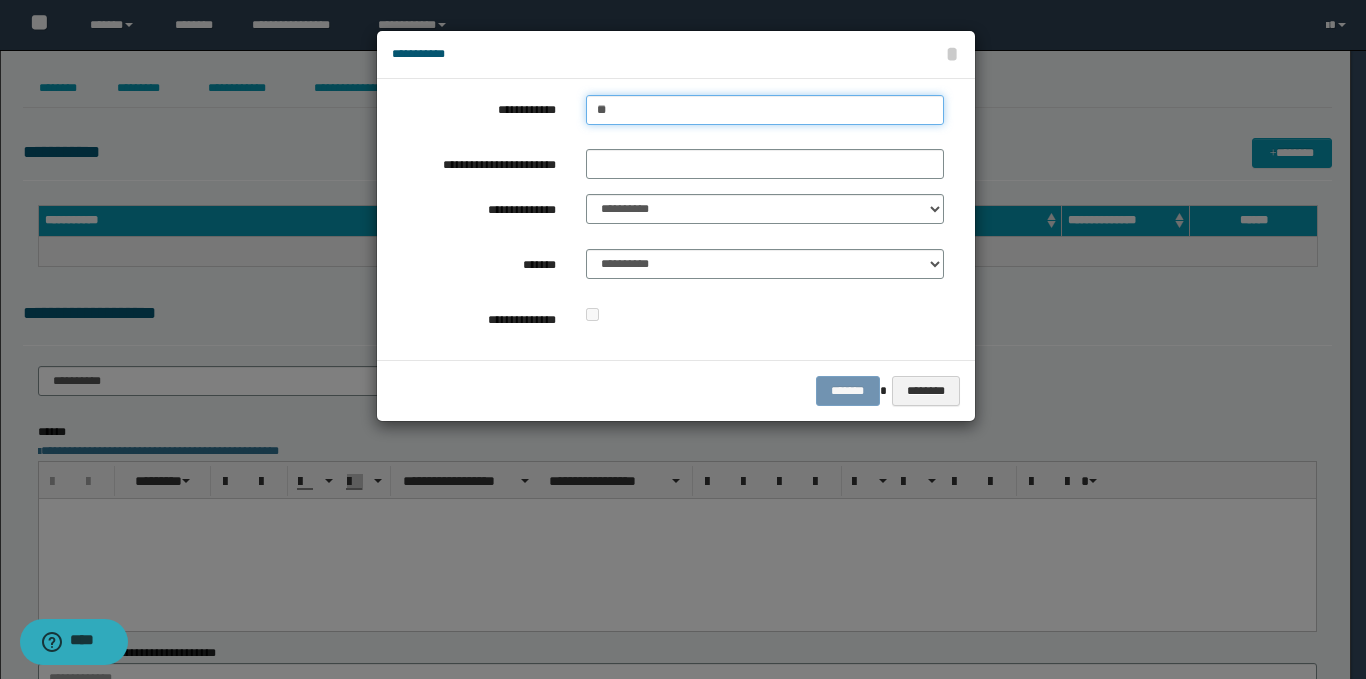 type 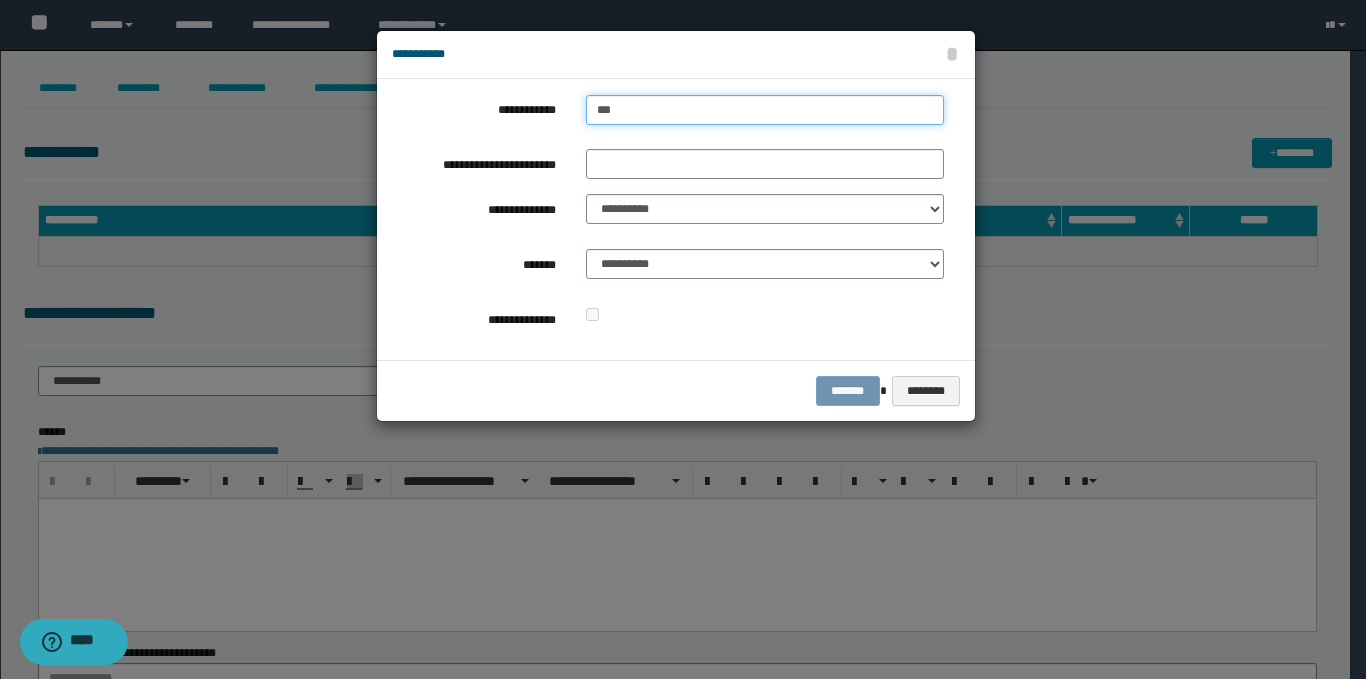 type on "****" 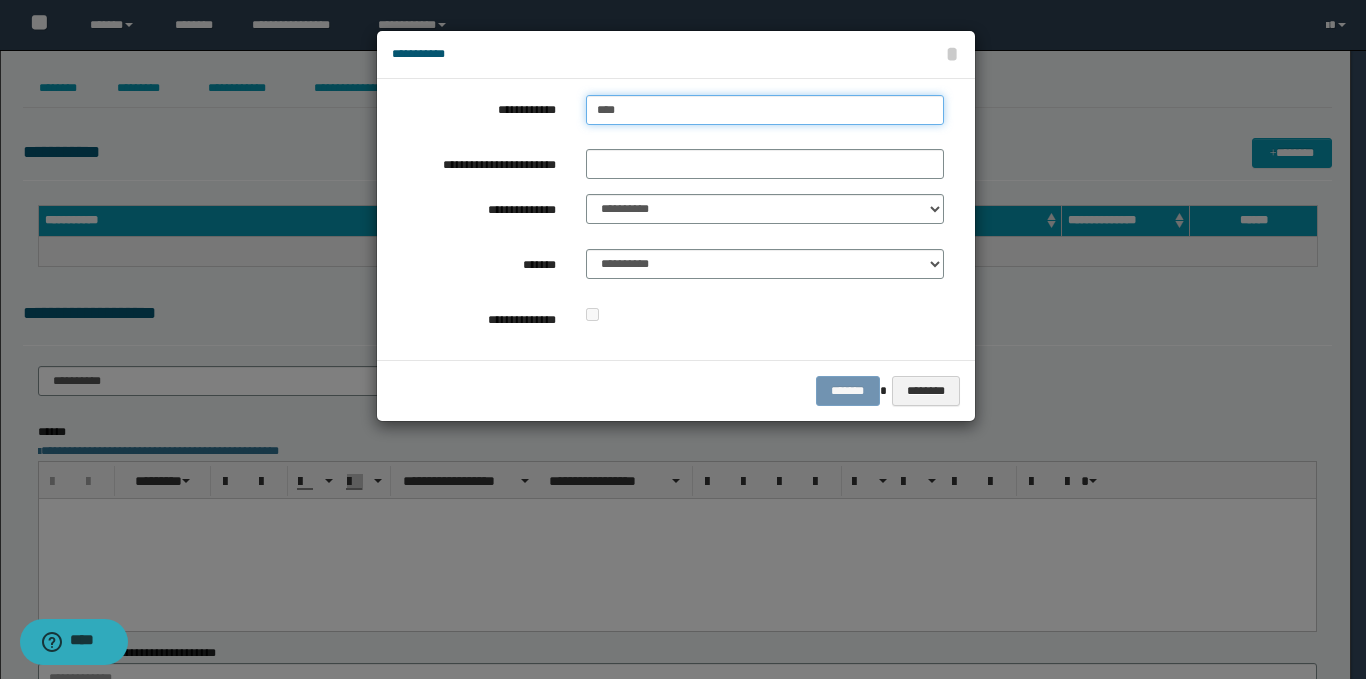 type on "****" 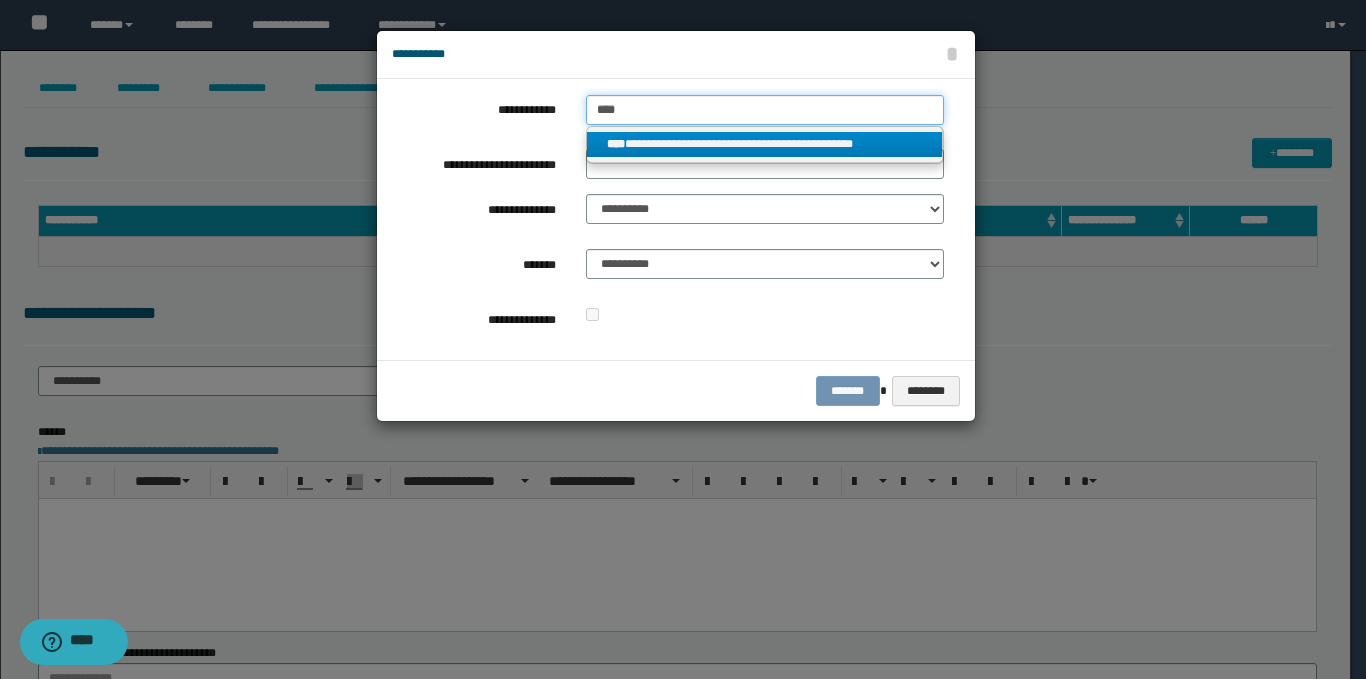 type on "****" 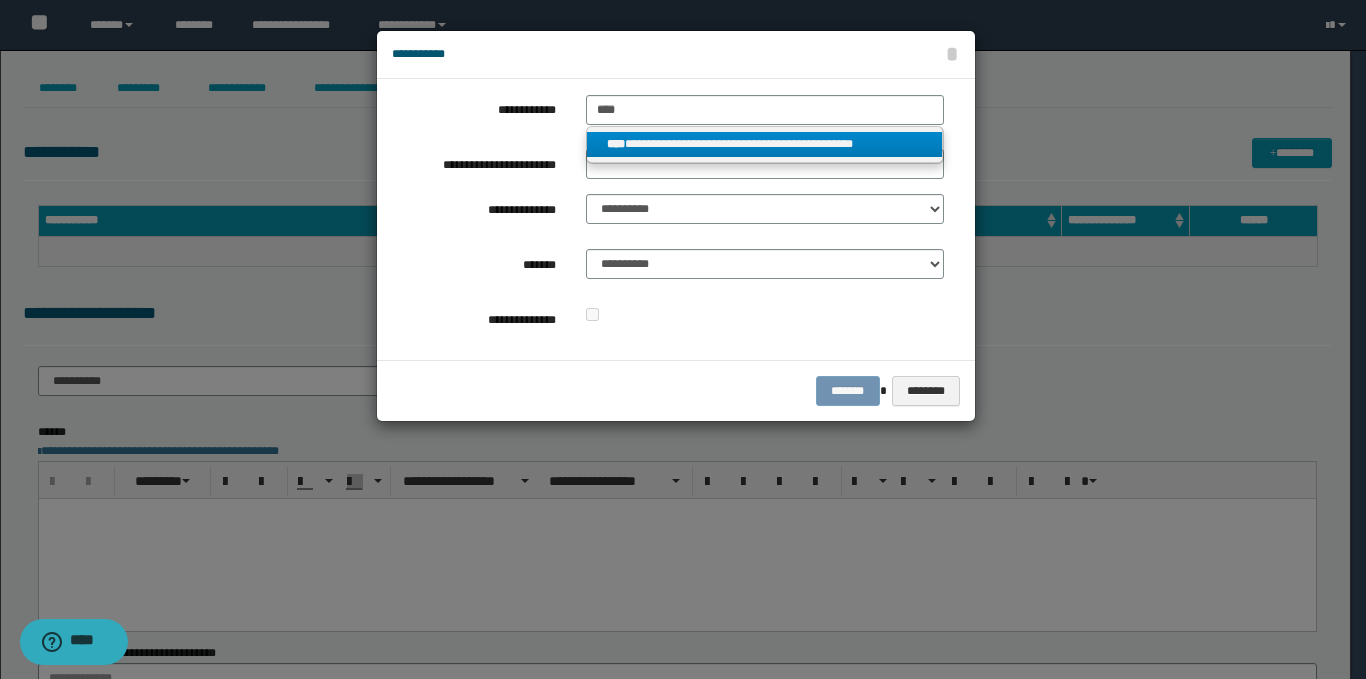 click on "****" at bounding box center (616, 144) 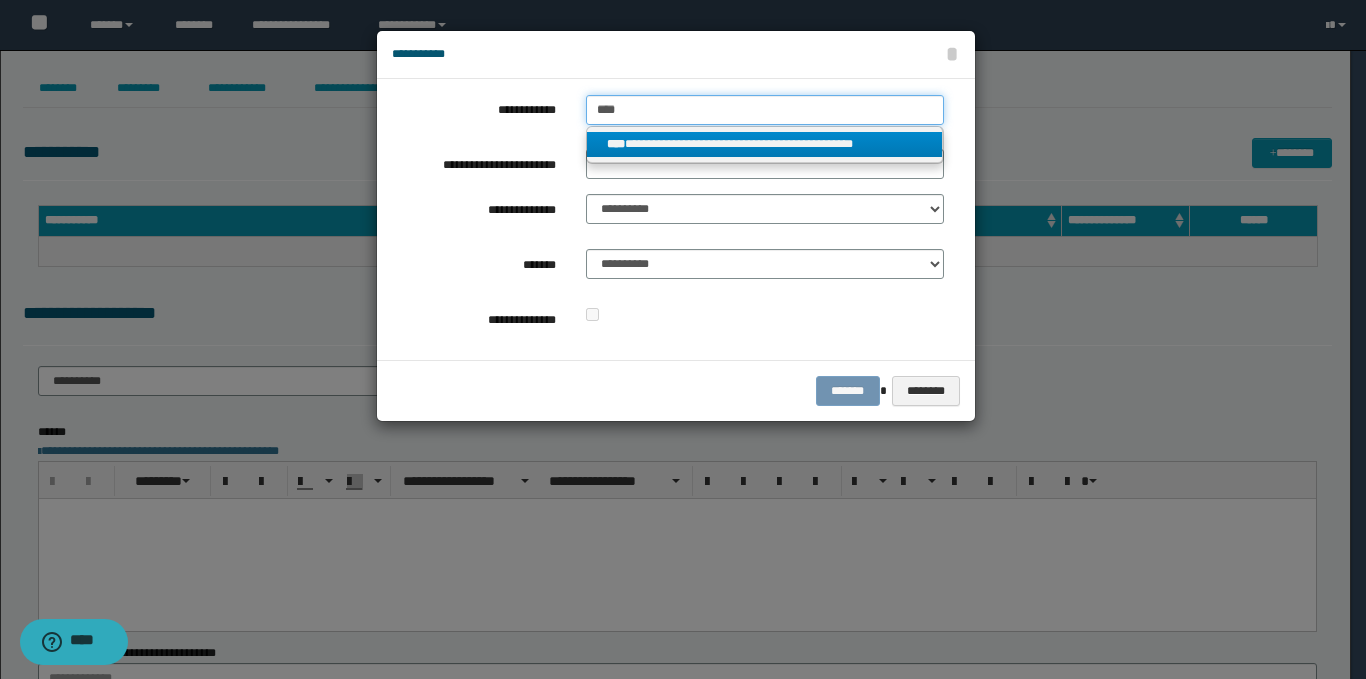 type 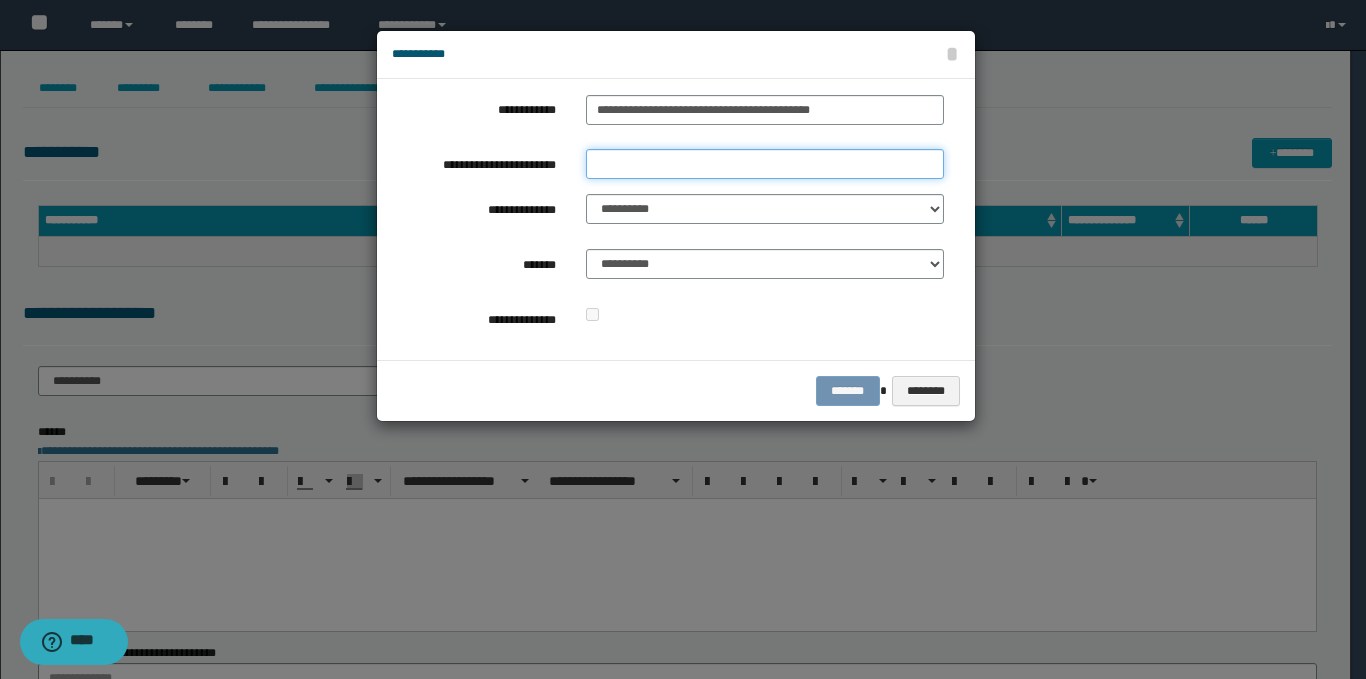 click on "**********" at bounding box center [765, 164] 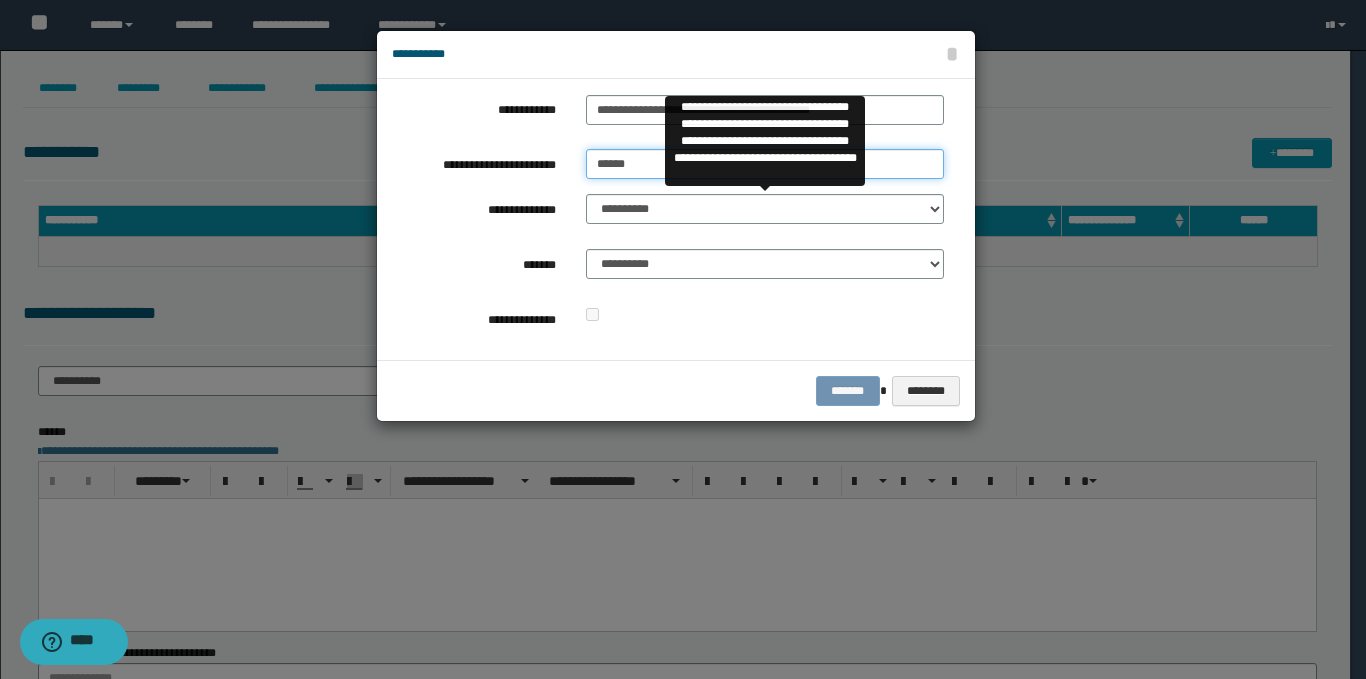 type on "******" 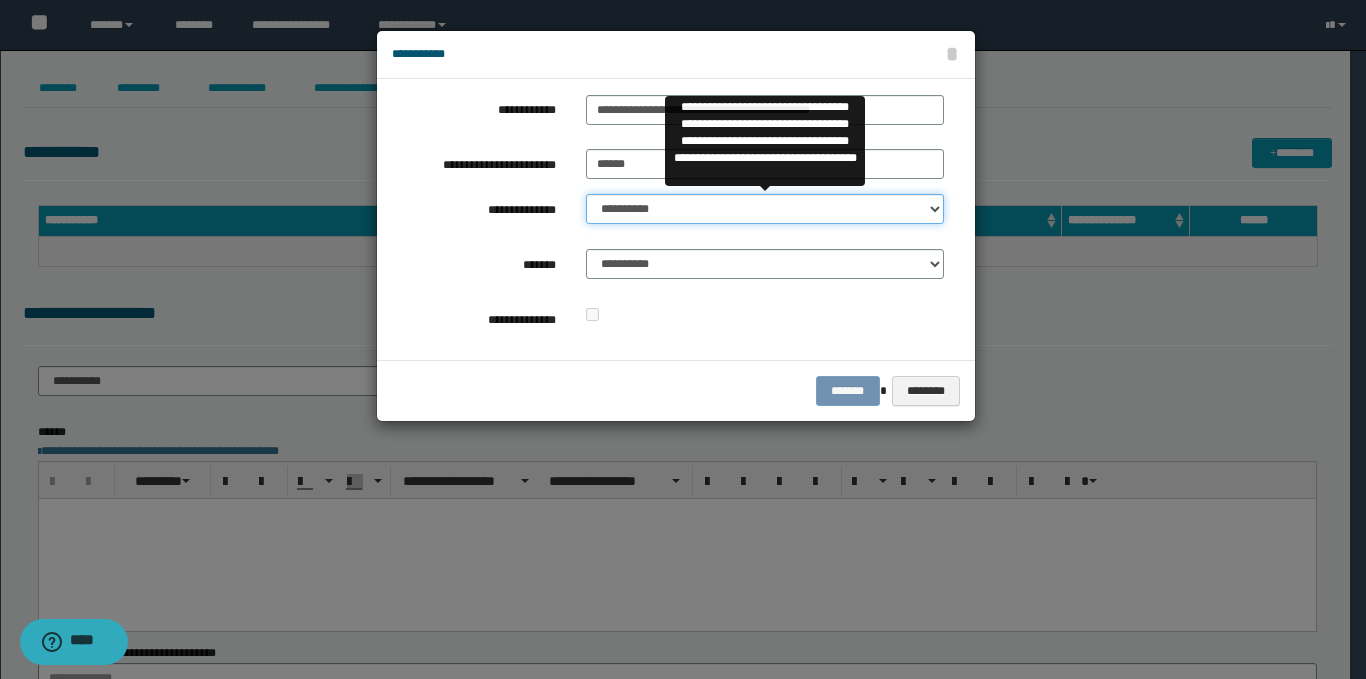 click on "**********" at bounding box center (765, 209) 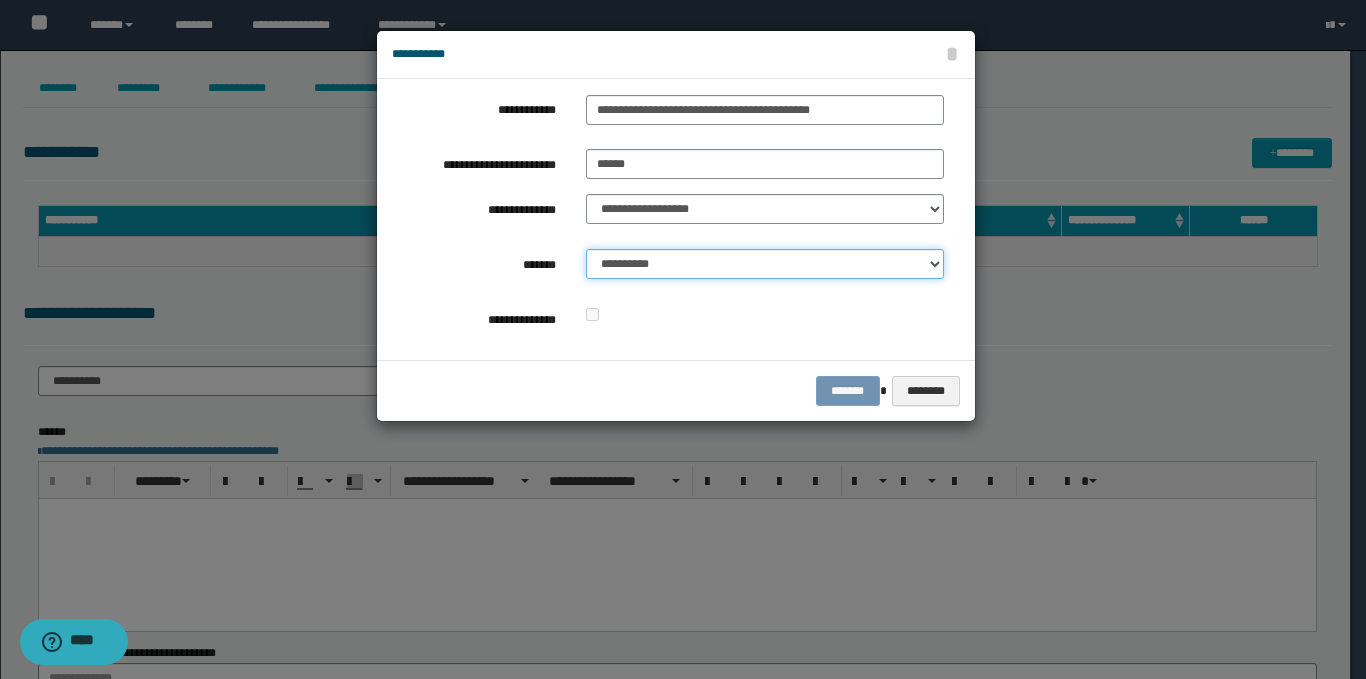 click on "**********" at bounding box center (765, 264) 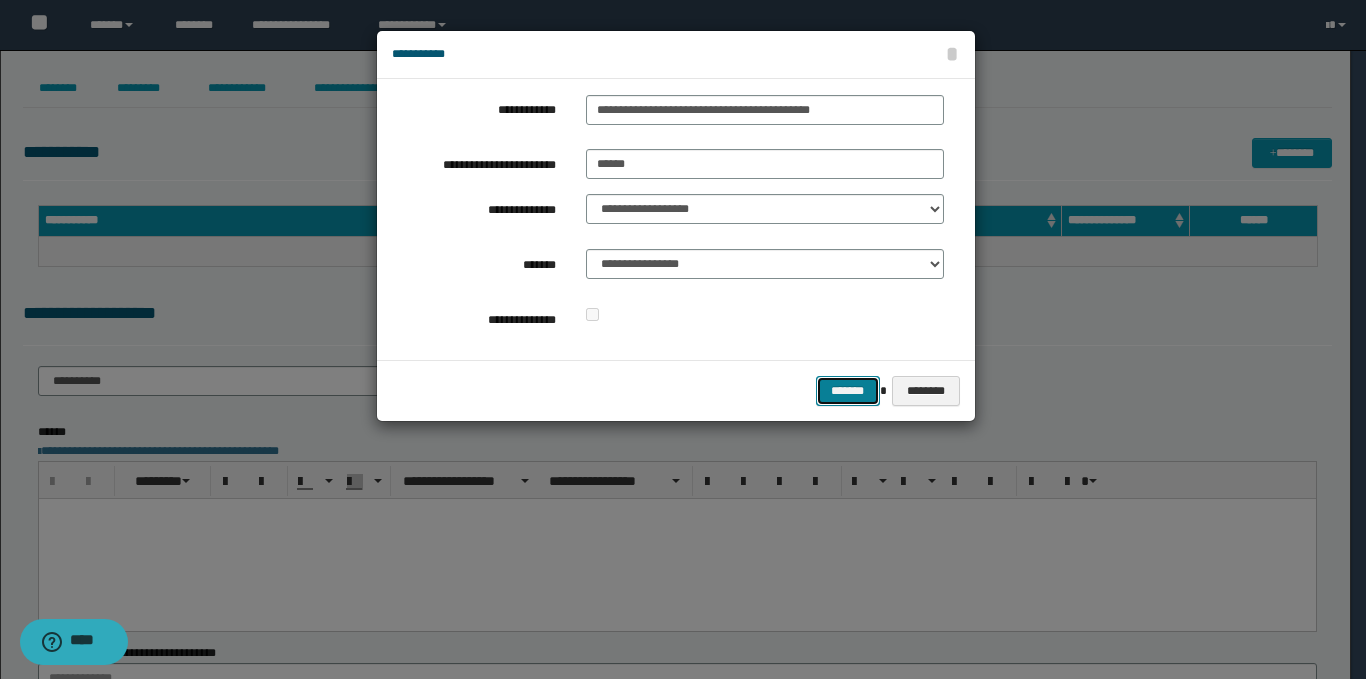 click on "*******" at bounding box center [848, 391] 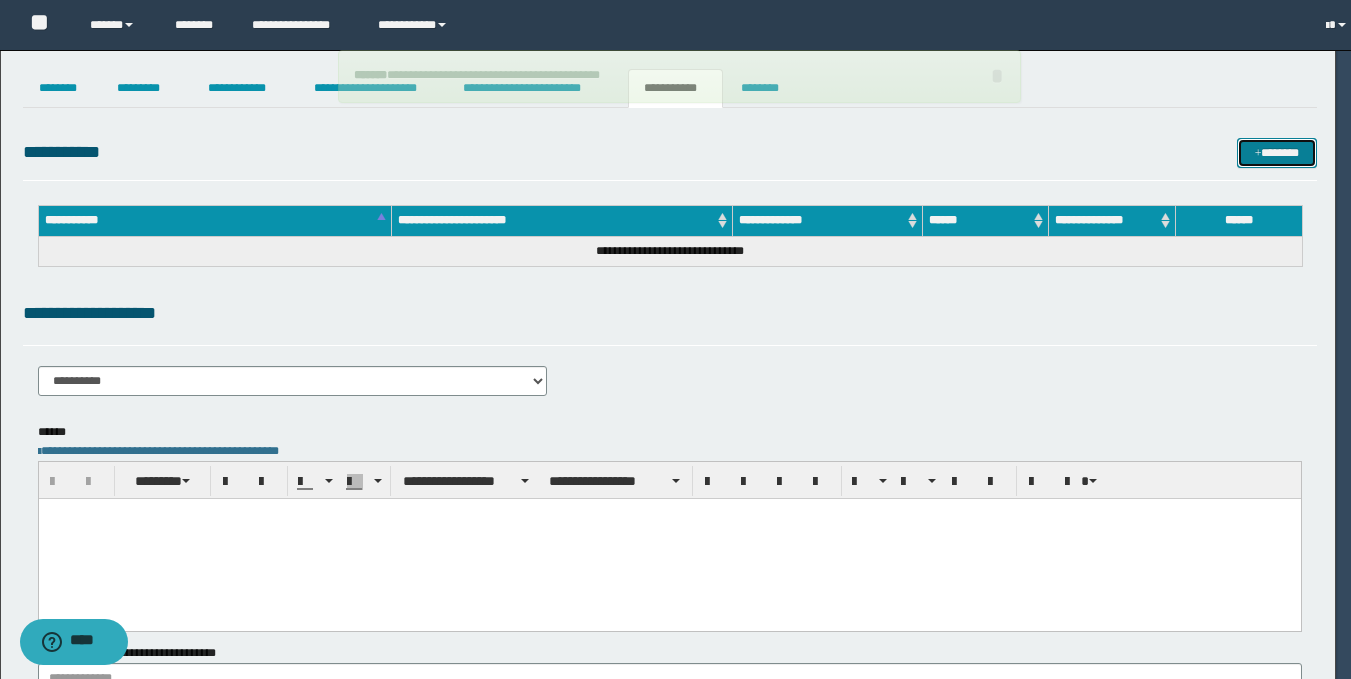 type 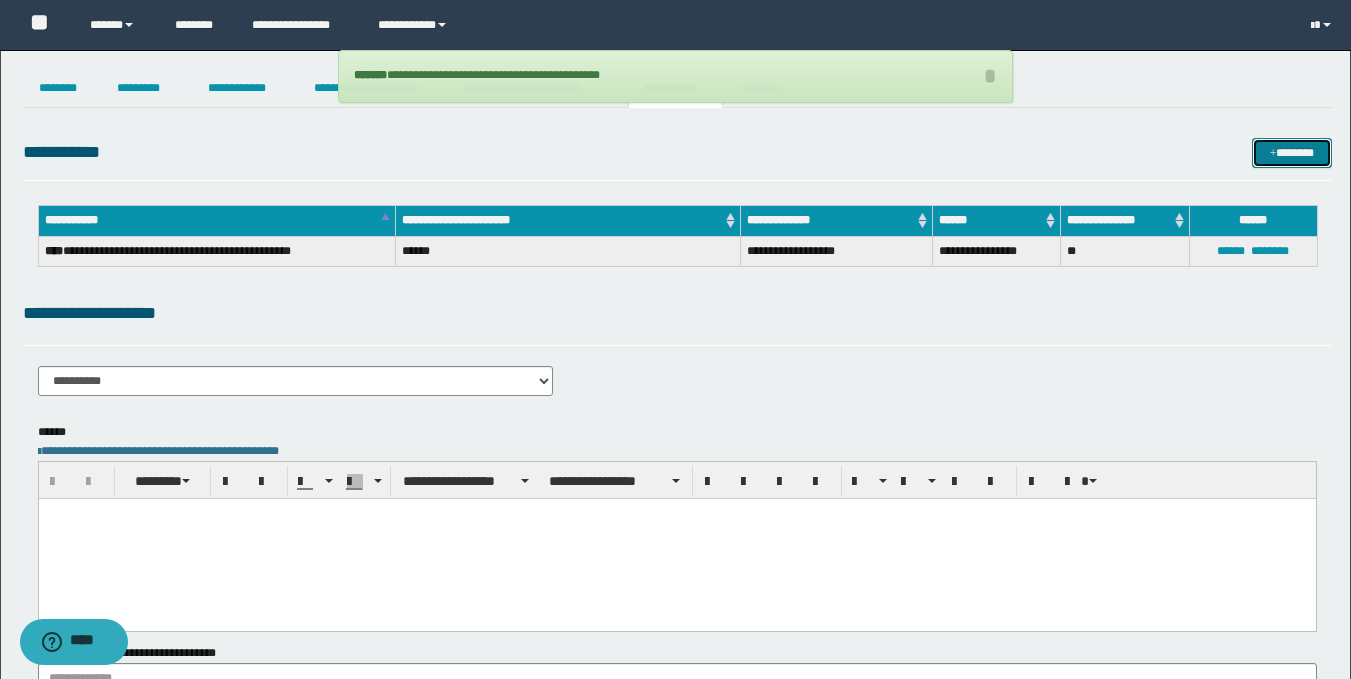 click on "*******" at bounding box center (1292, 153) 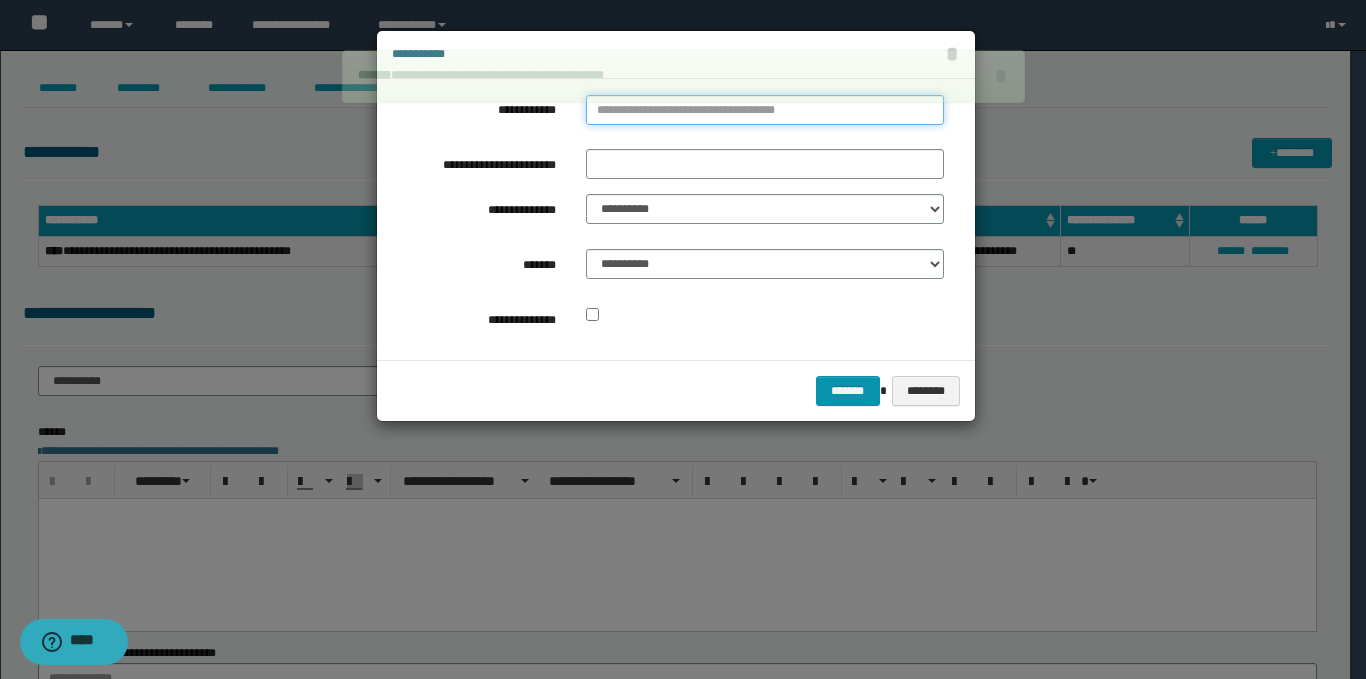 type on "**********" 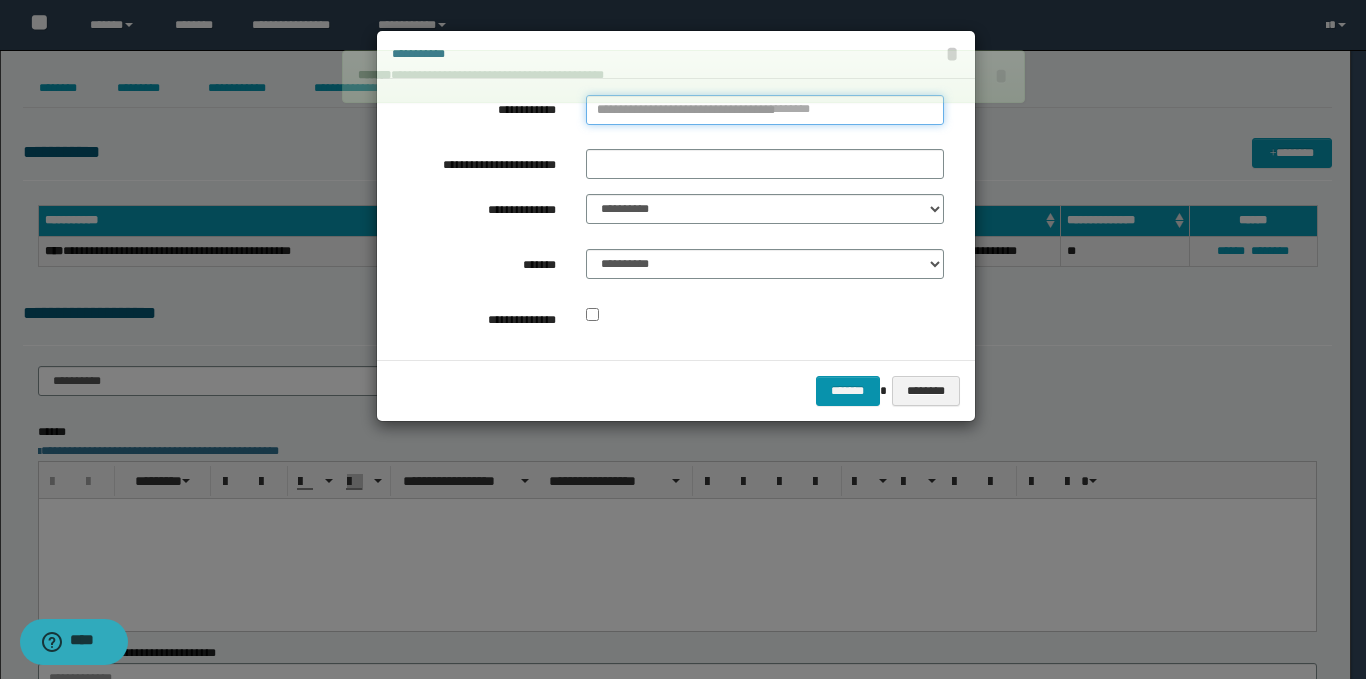 click on "**********" at bounding box center (765, 110) 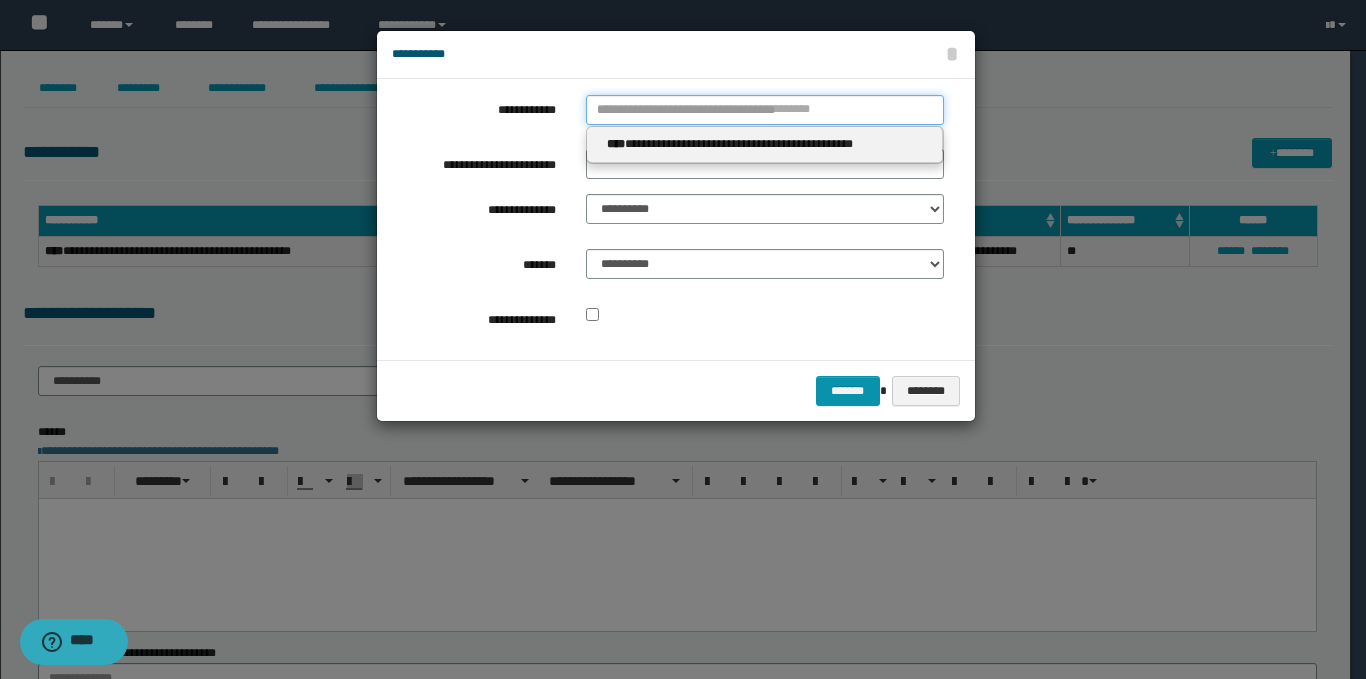 type 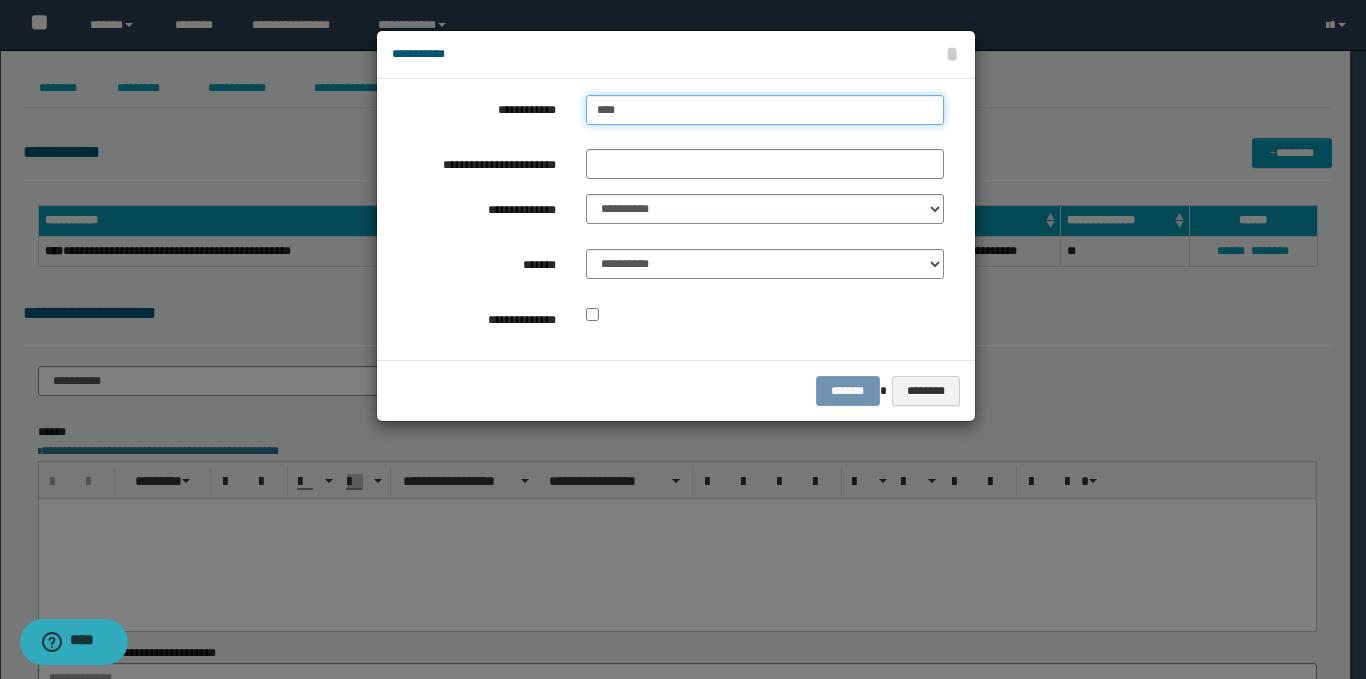 type on "***" 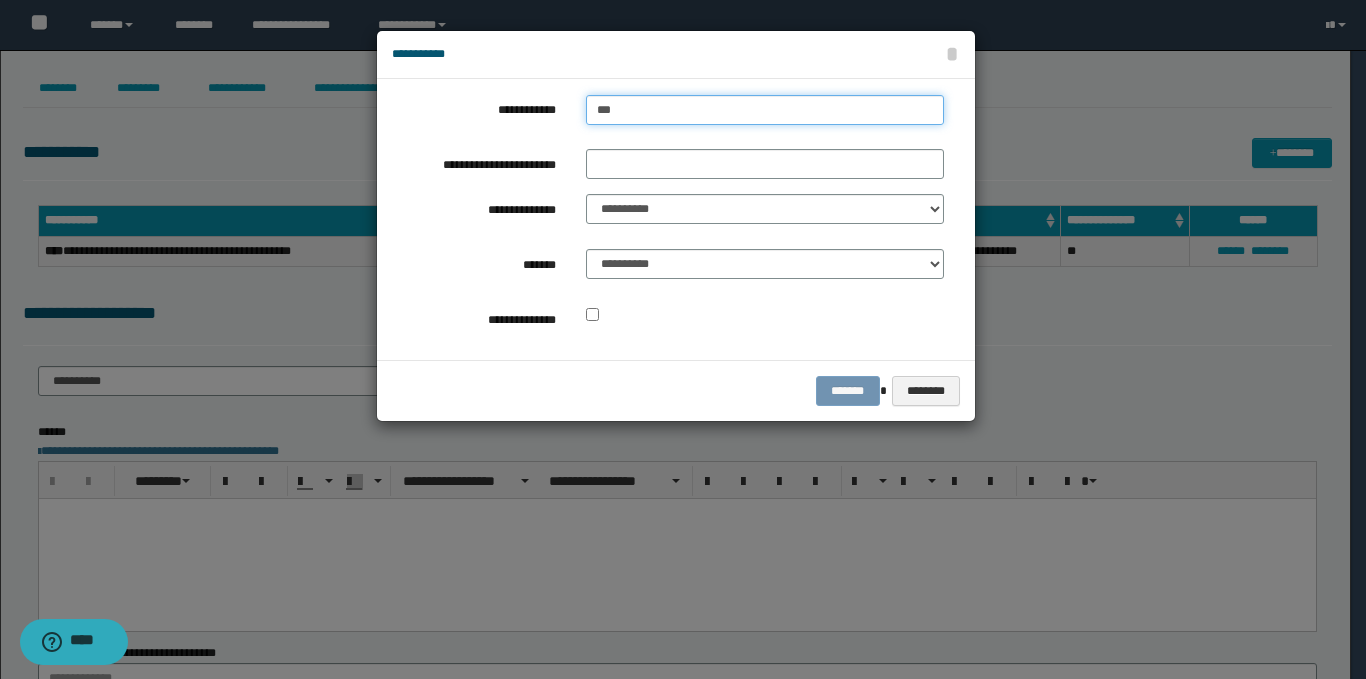 type on "***" 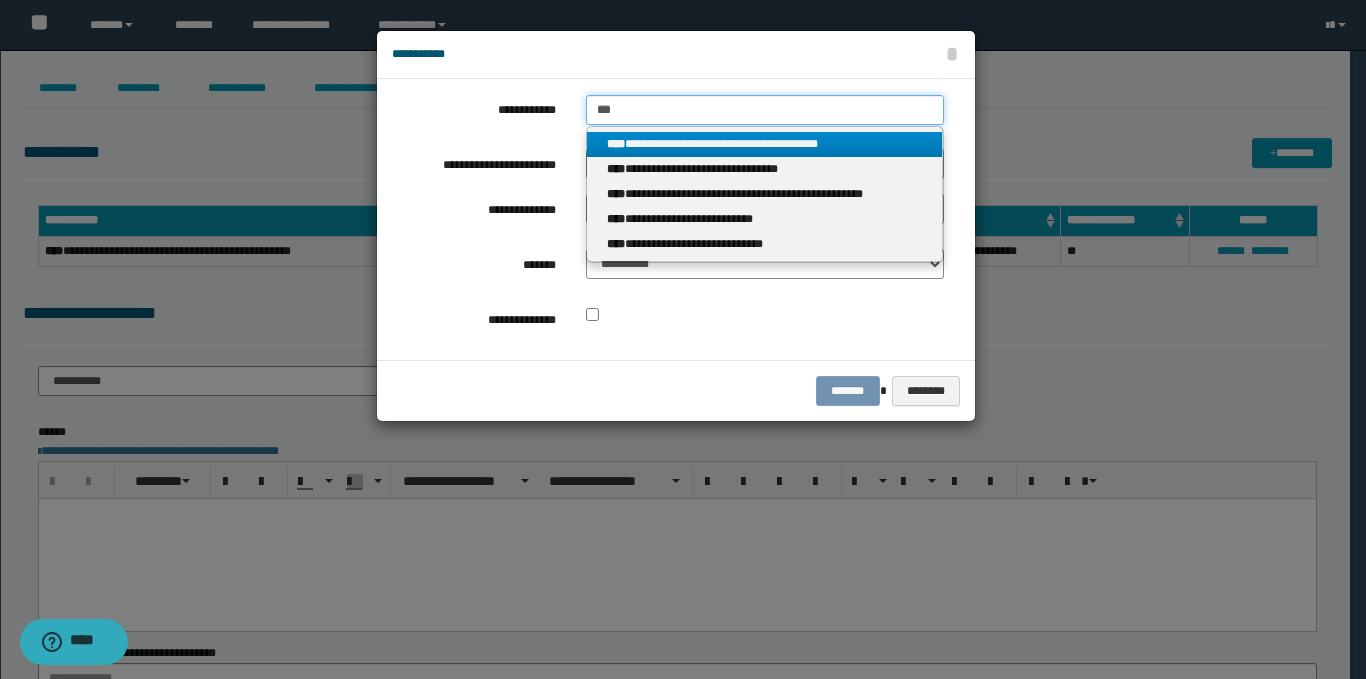 type on "***" 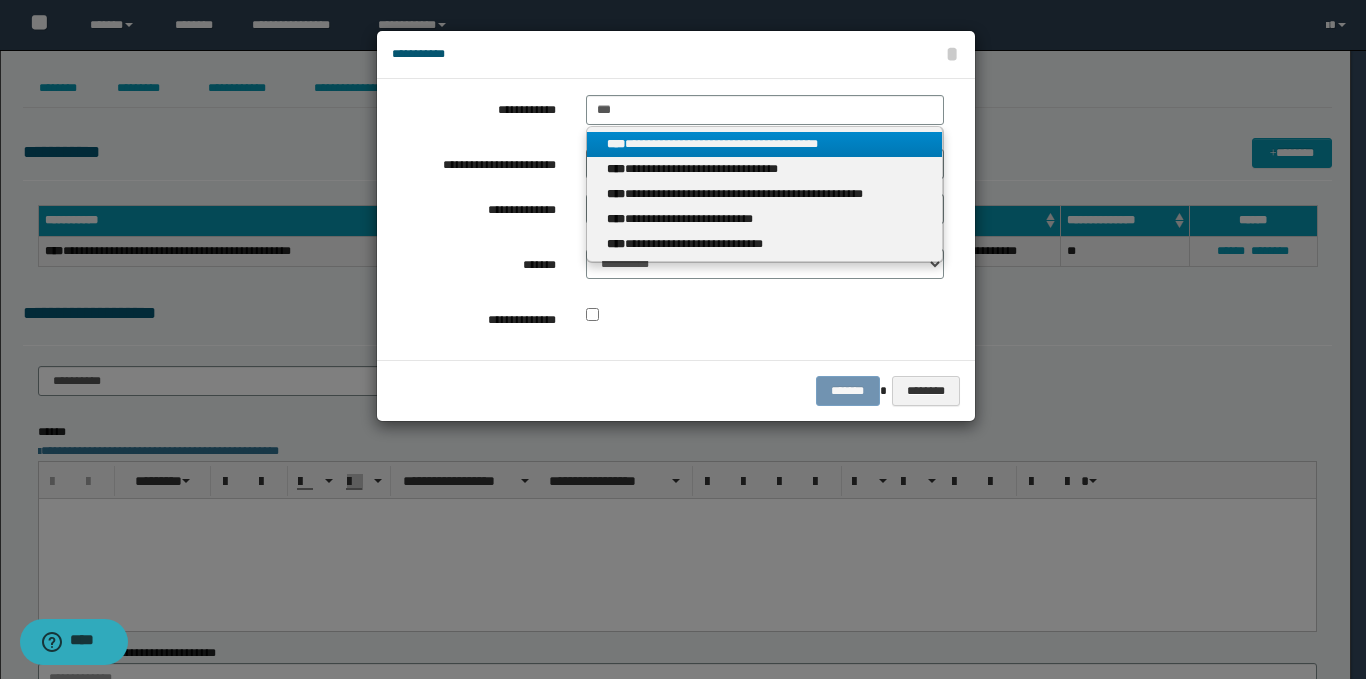 click on "****" at bounding box center (616, 144) 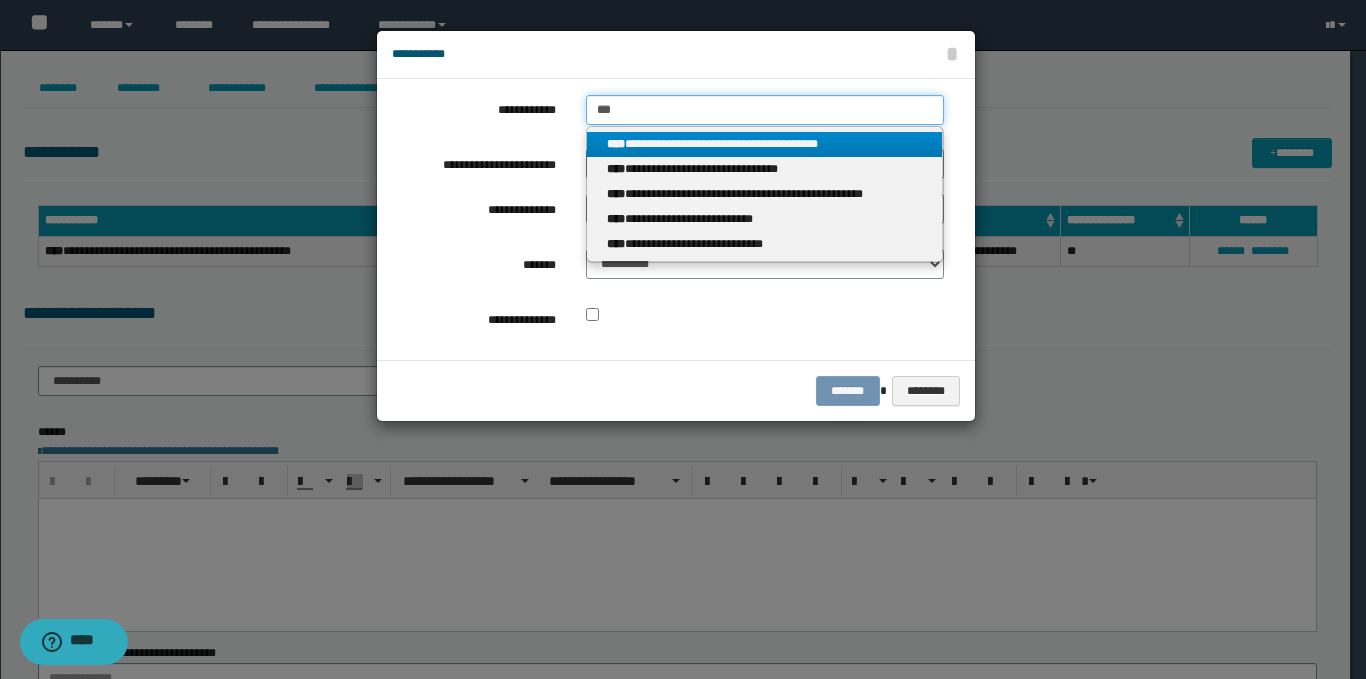 type 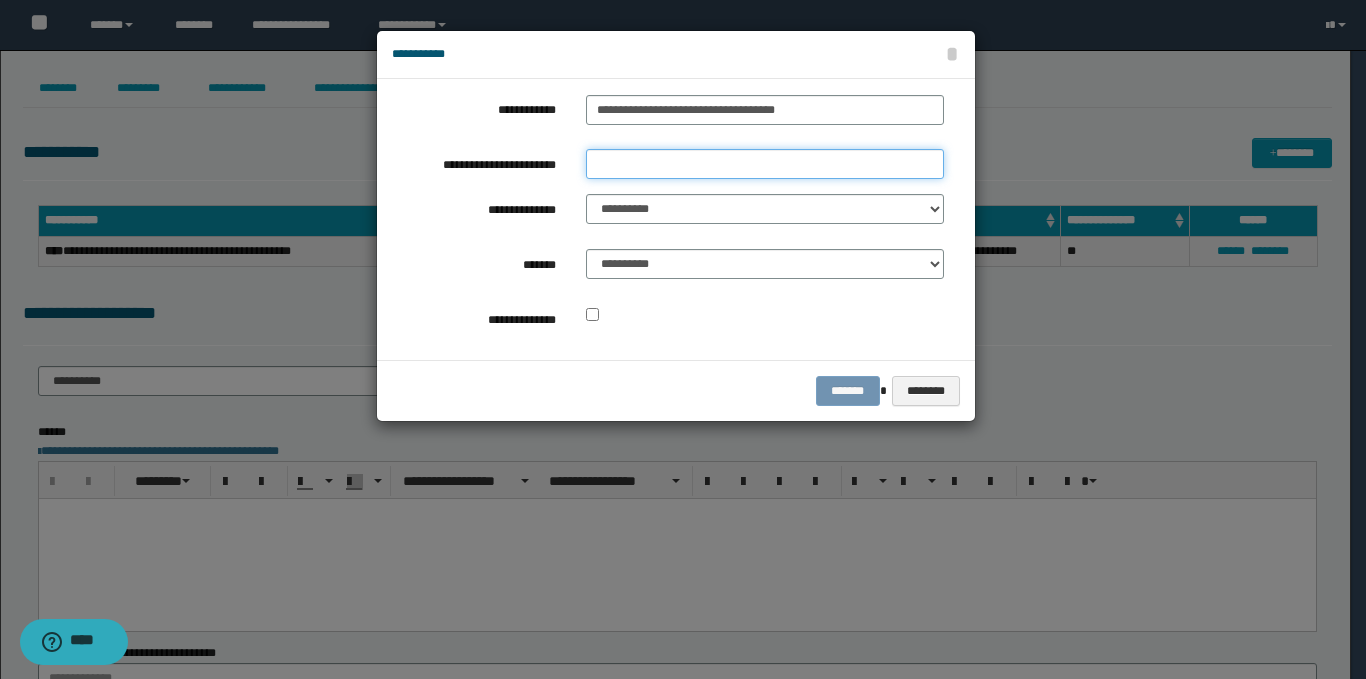 click on "**********" at bounding box center (765, 164) 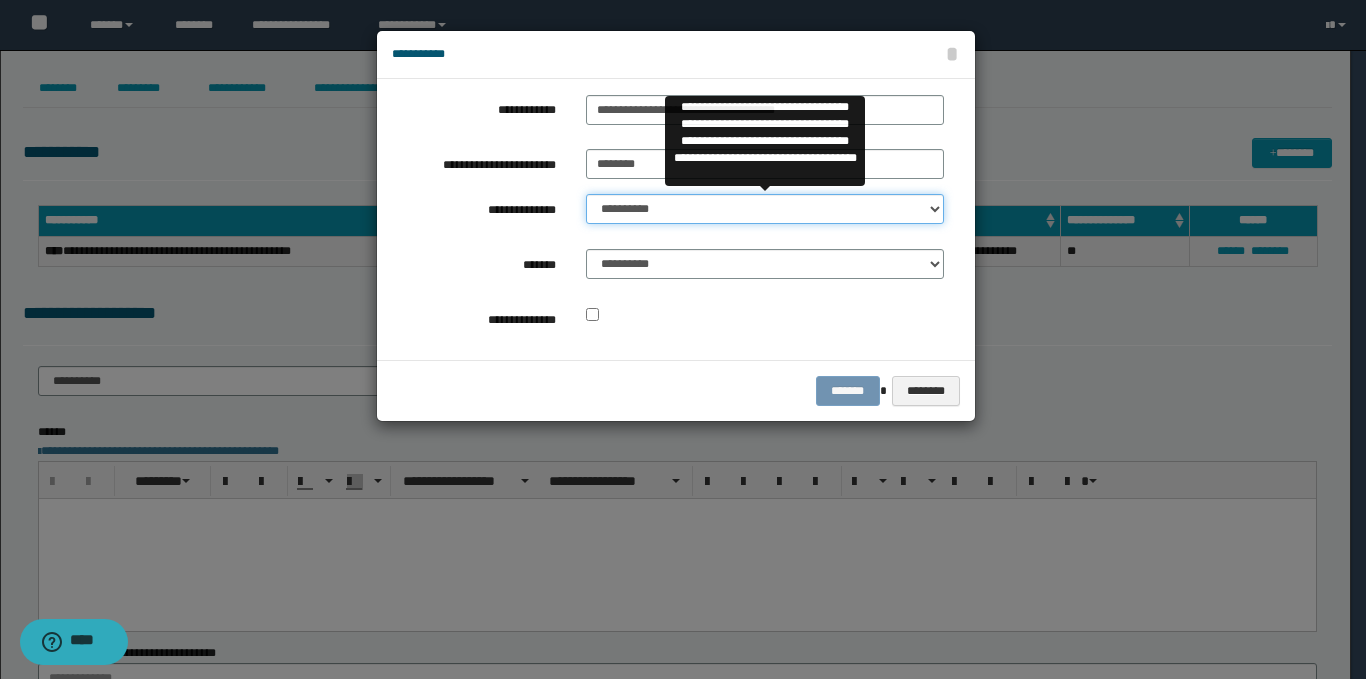 click on "**********" at bounding box center (765, 209) 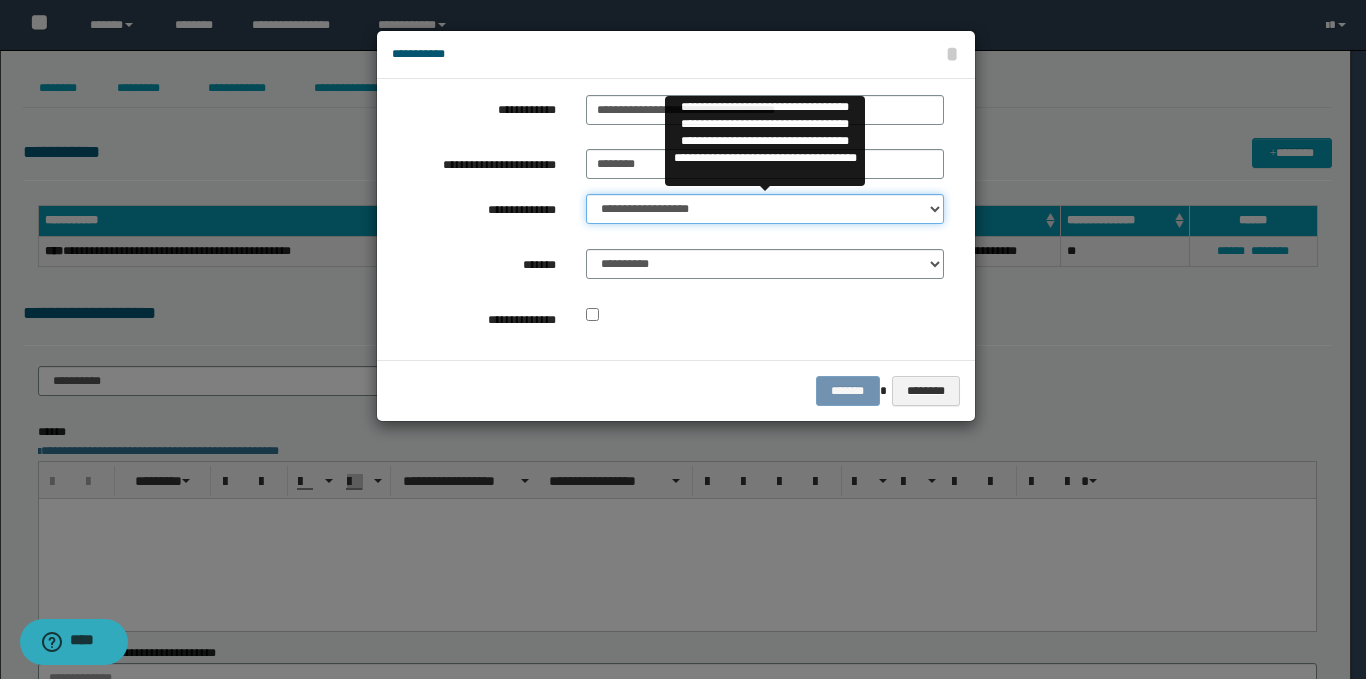 click on "**********" at bounding box center [765, 209] 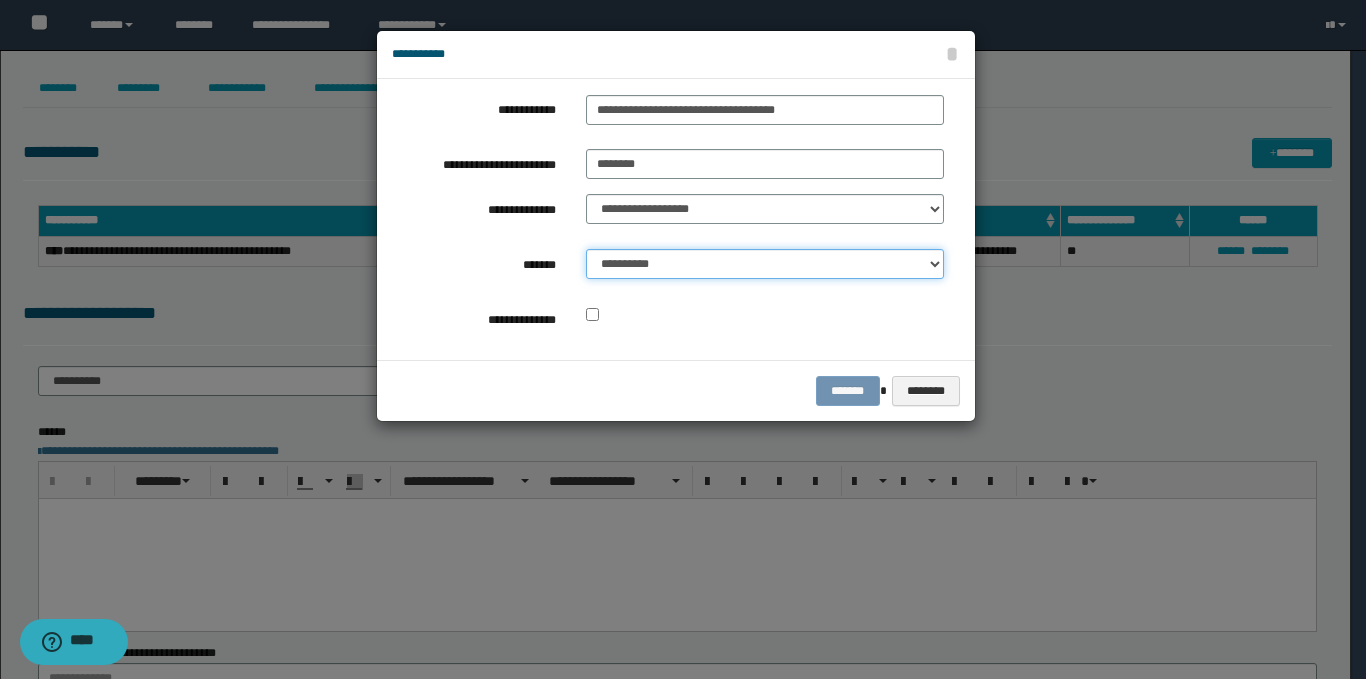 click on "**********" at bounding box center (765, 264) 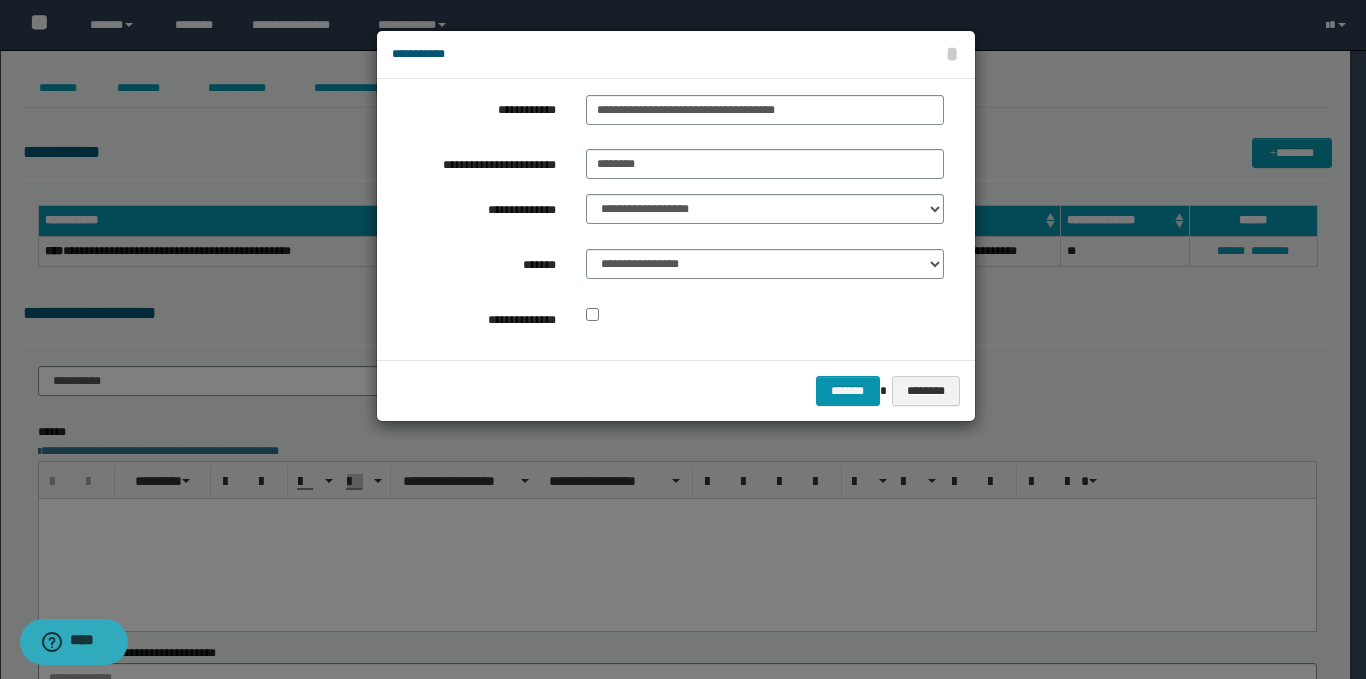click on "*******
********" at bounding box center (676, 390) 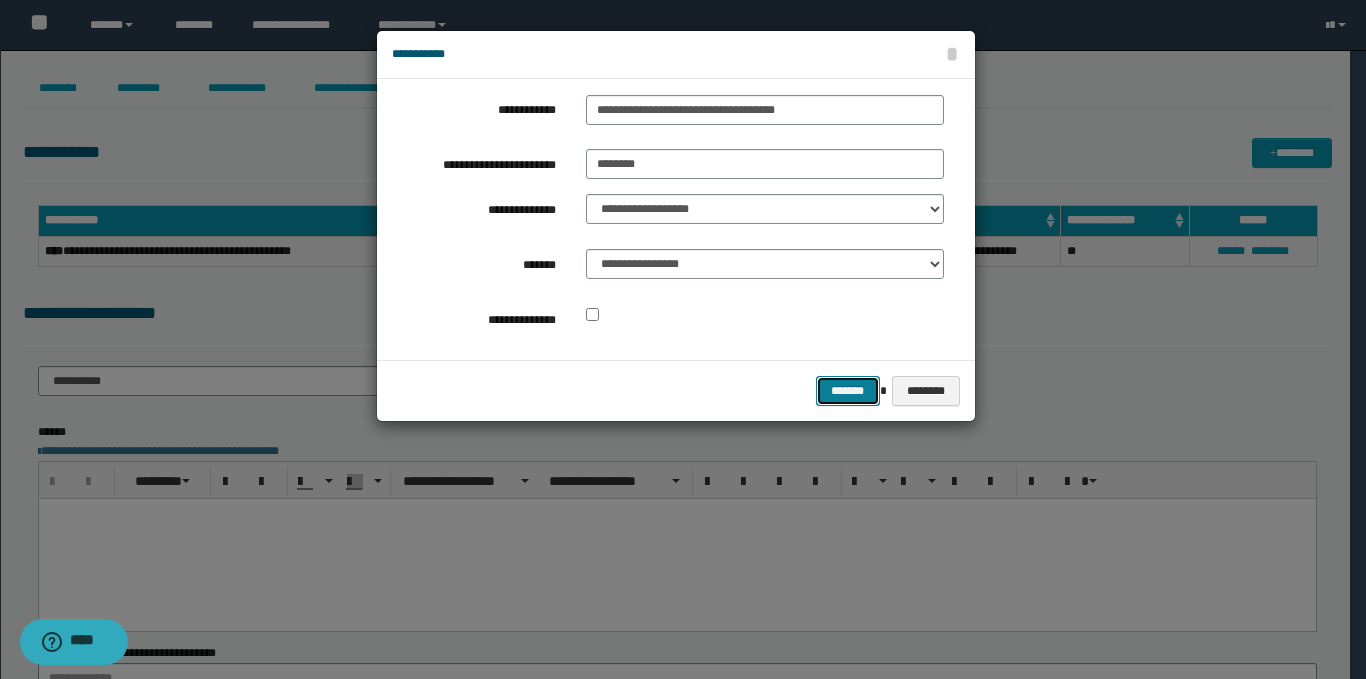 click on "*******" at bounding box center (848, 391) 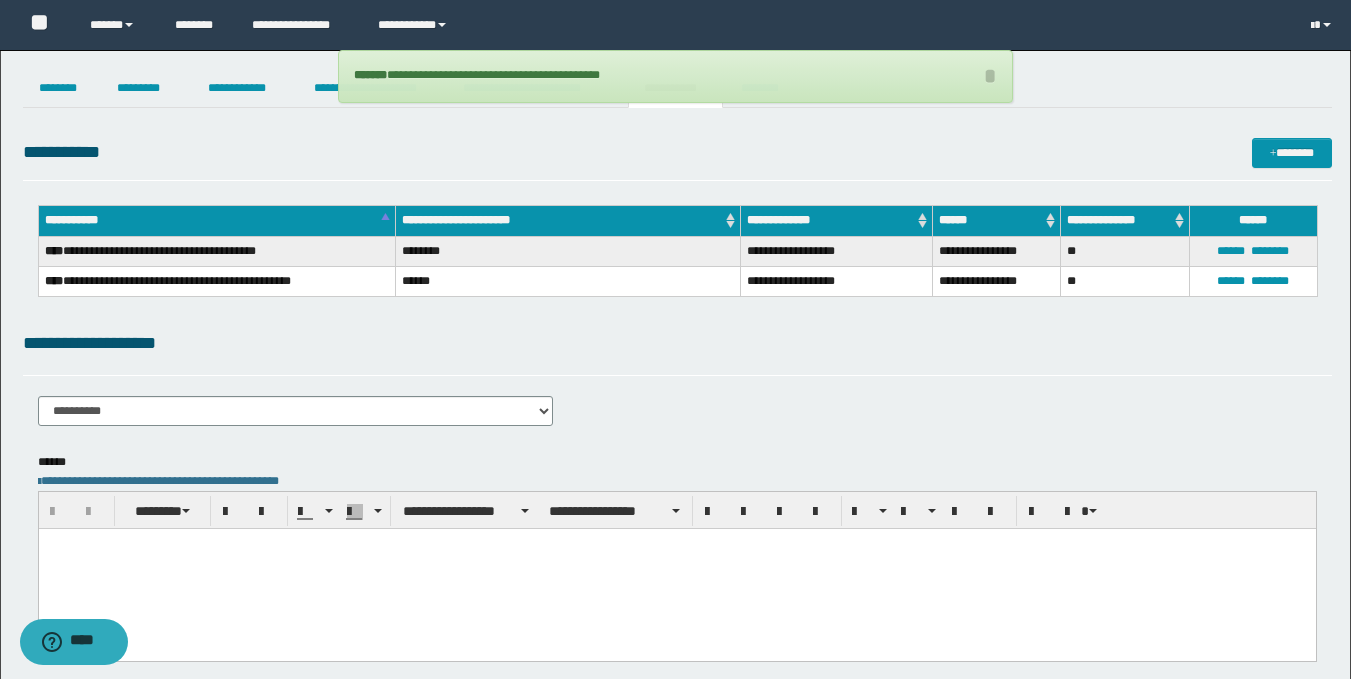 click at bounding box center [676, 543] 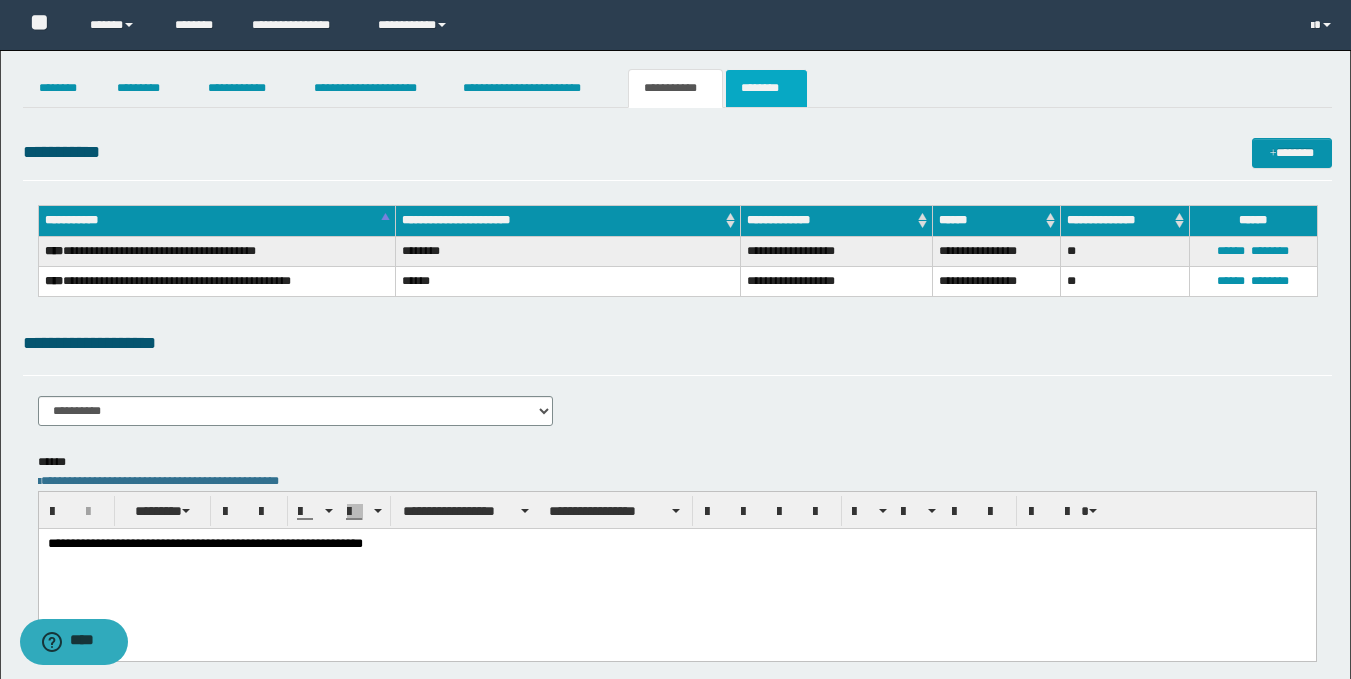 click on "********" at bounding box center (766, 88) 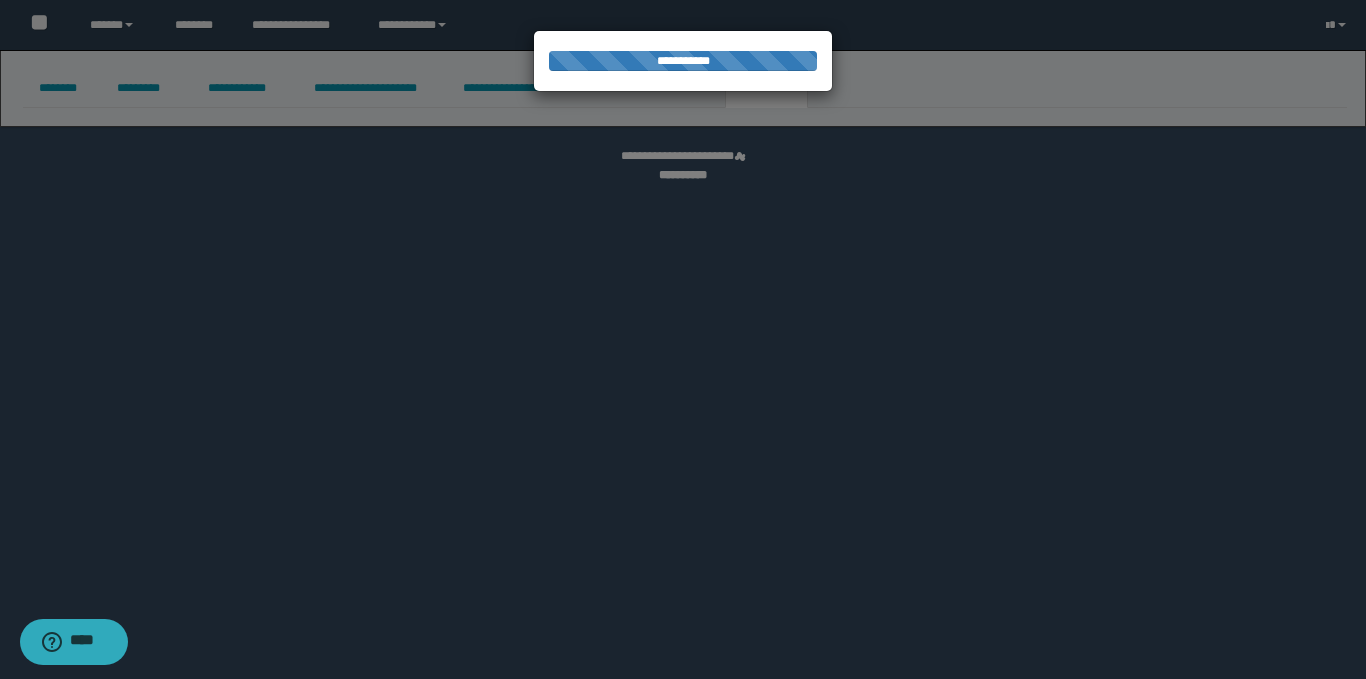 select 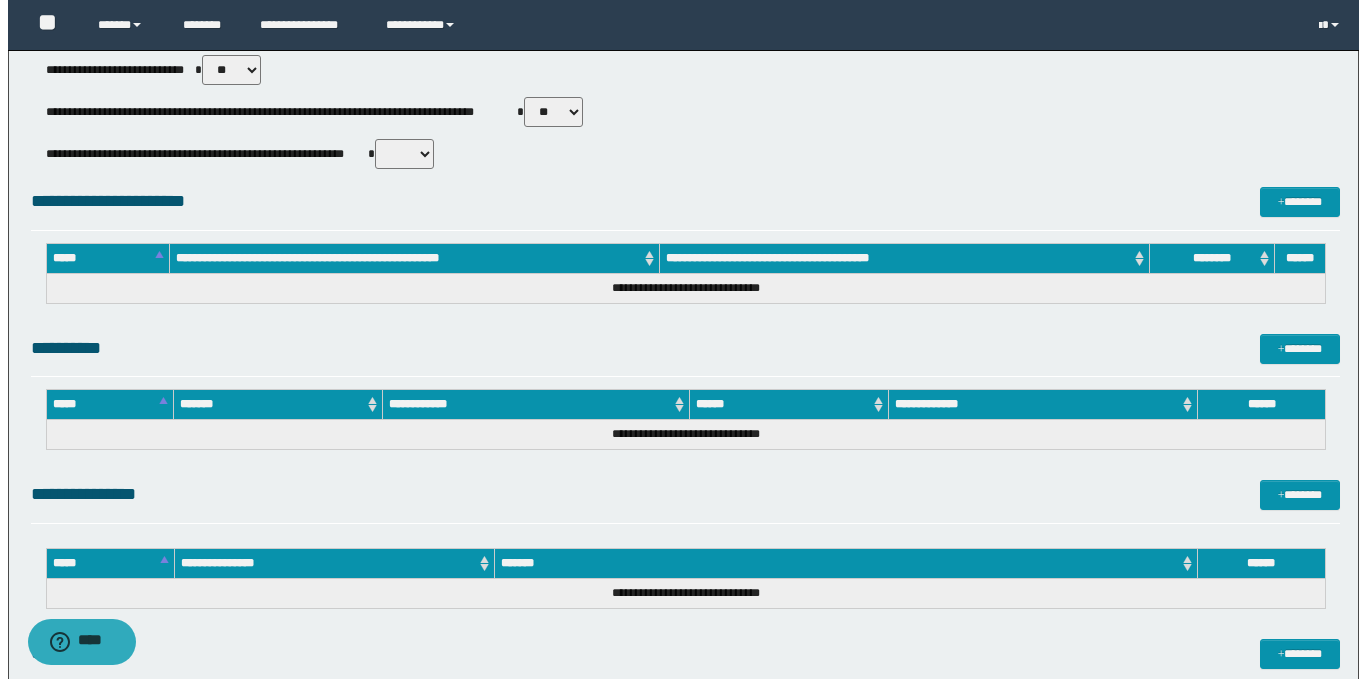 scroll, scrollTop: 952, scrollLeft: 0, axis: vertical 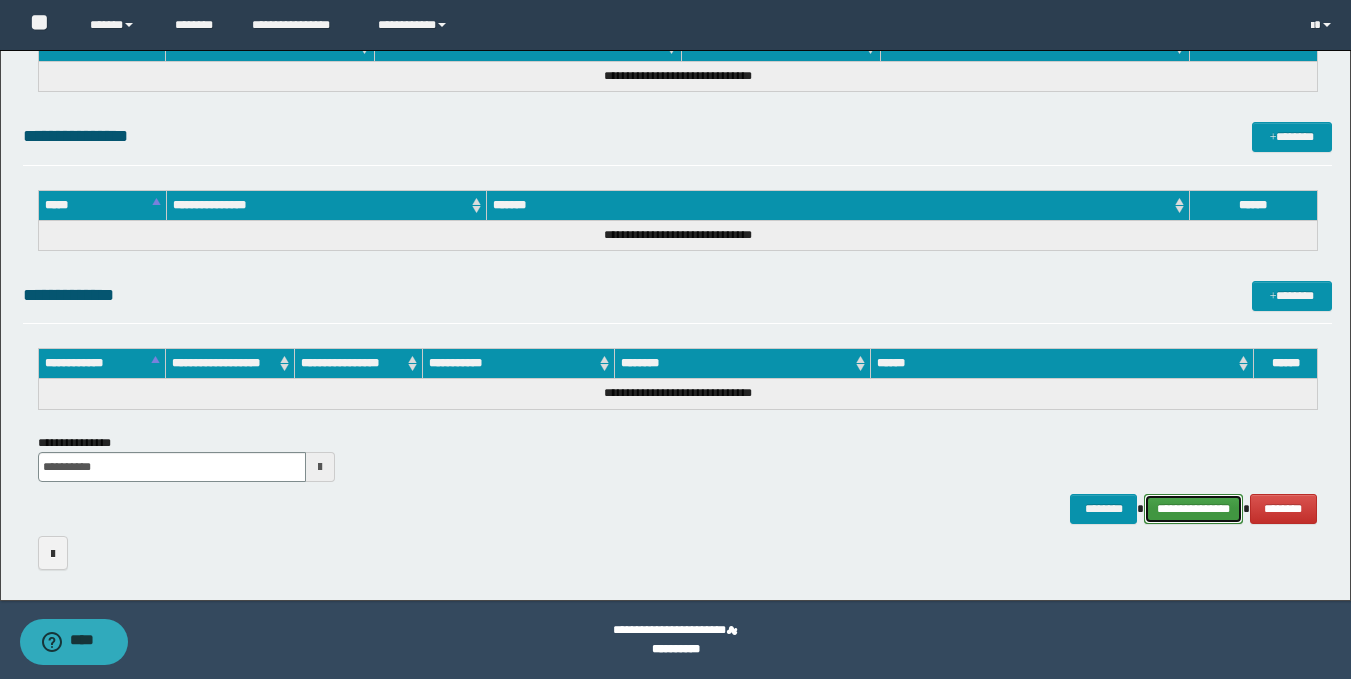 click on "**********" at bounding box center (1193, 509) 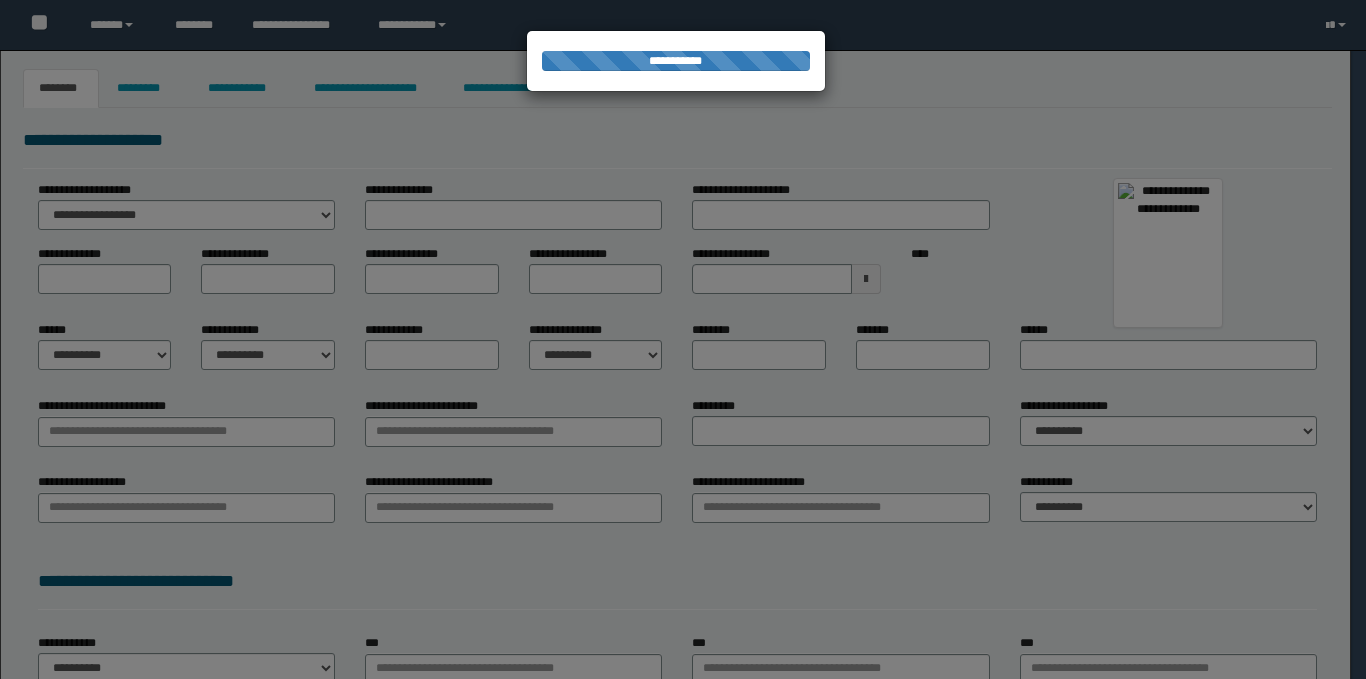 scroll, scrollTop: 0, scrollLeft: 0, axis: both 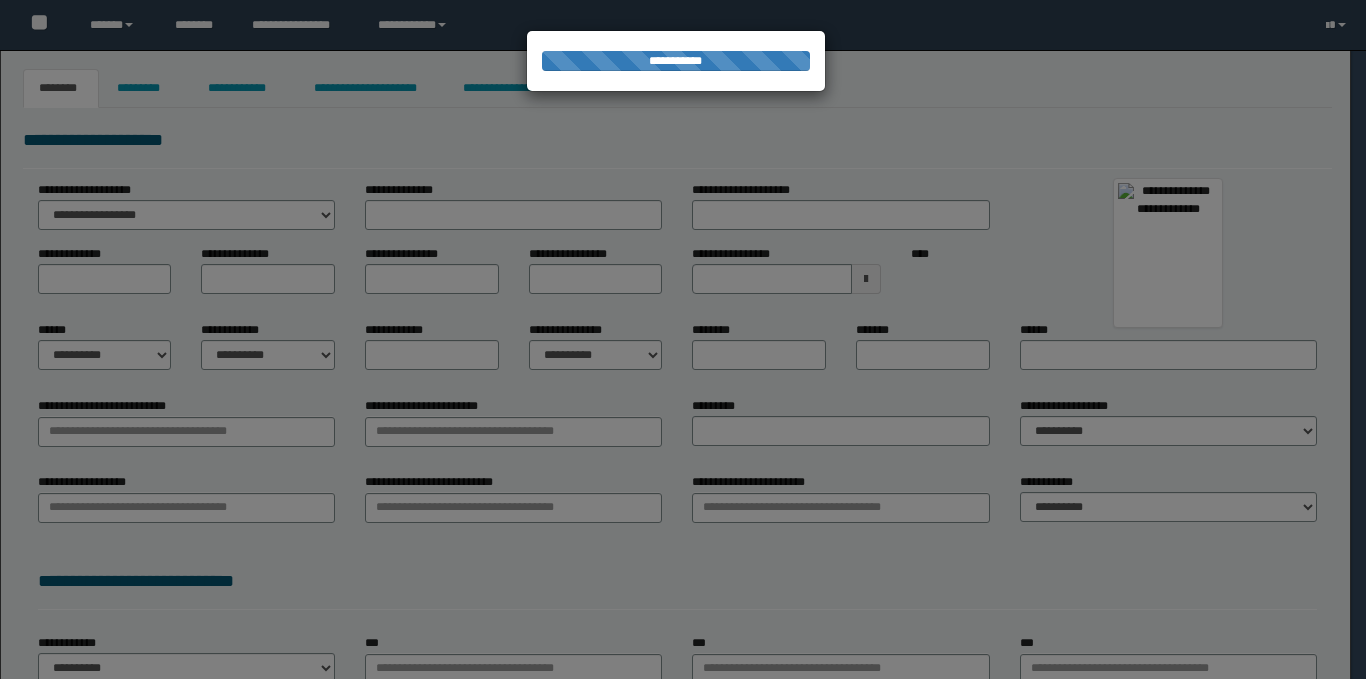 type on "********" 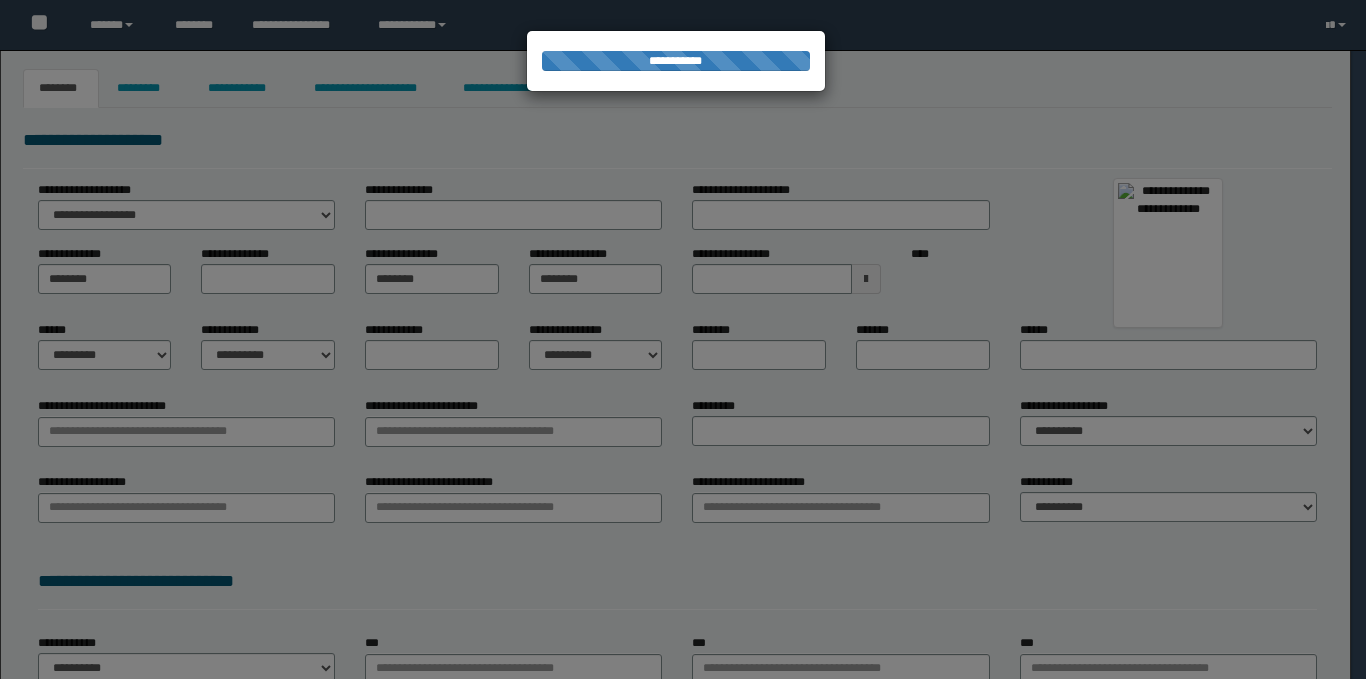 select on "*" 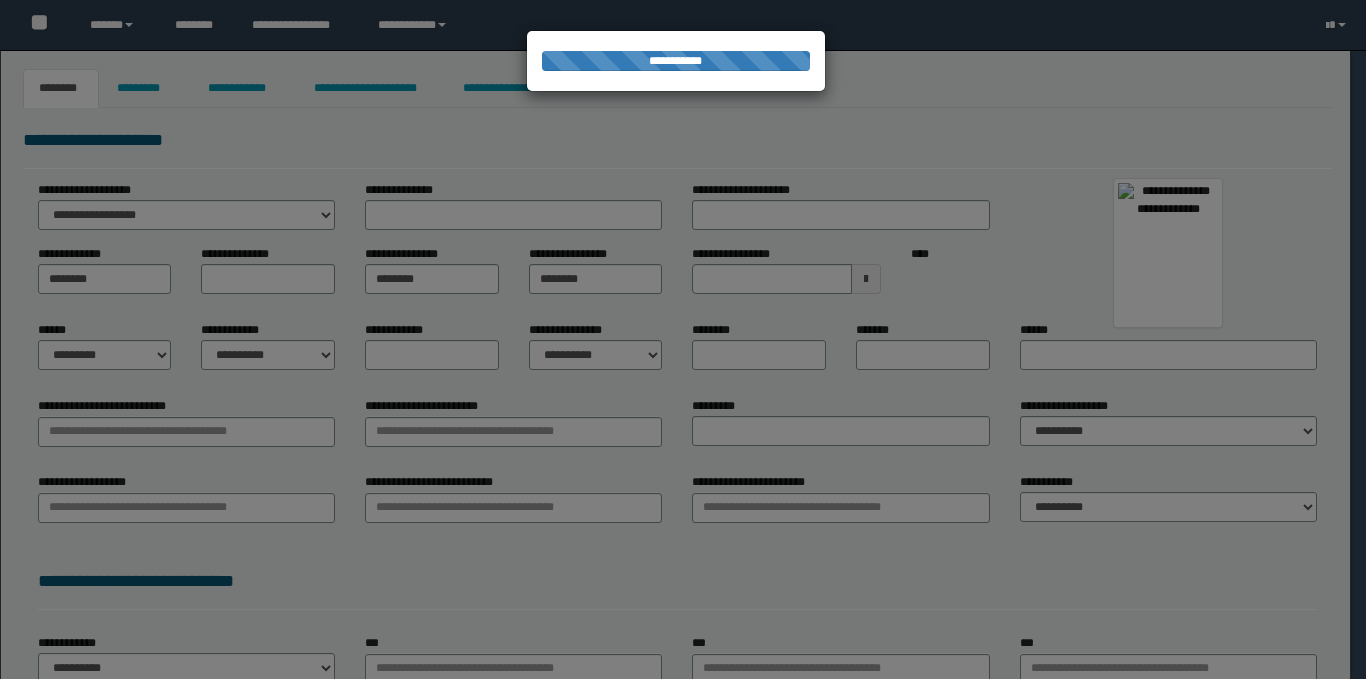 select on "*" 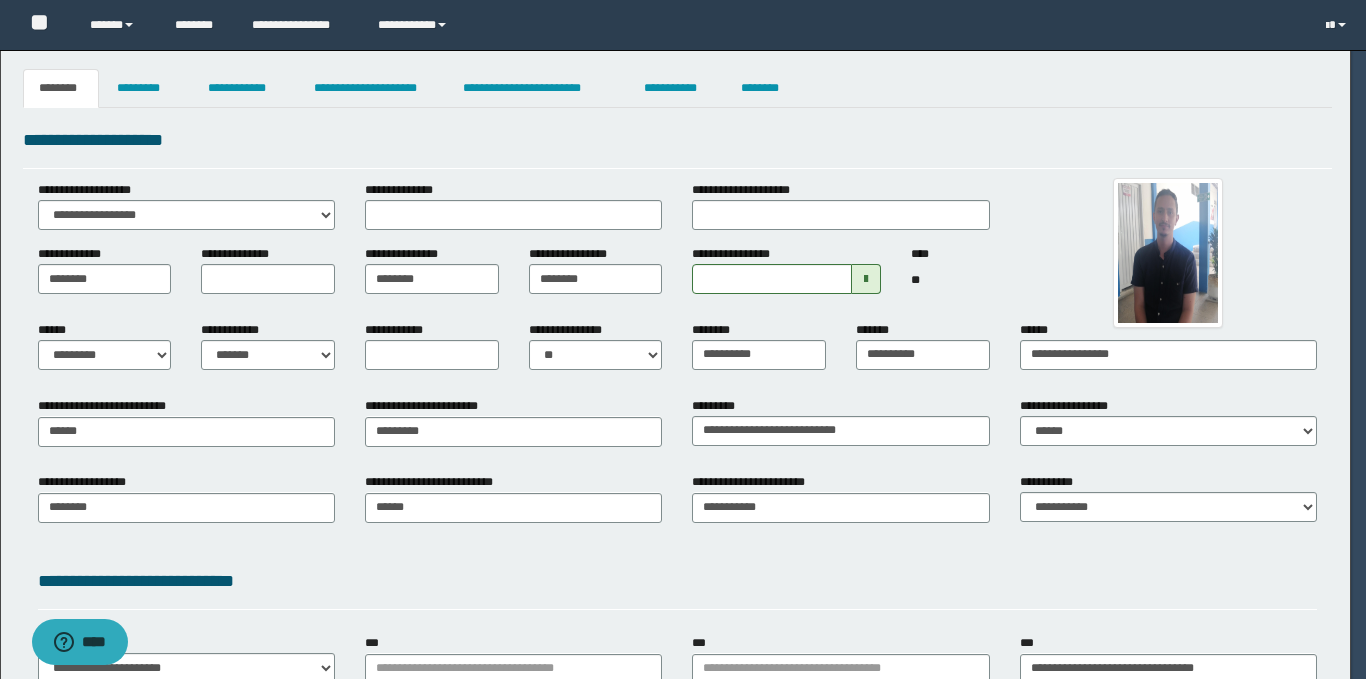 scroll, scrollTop: 0, scrollLeft: 0, axis: both 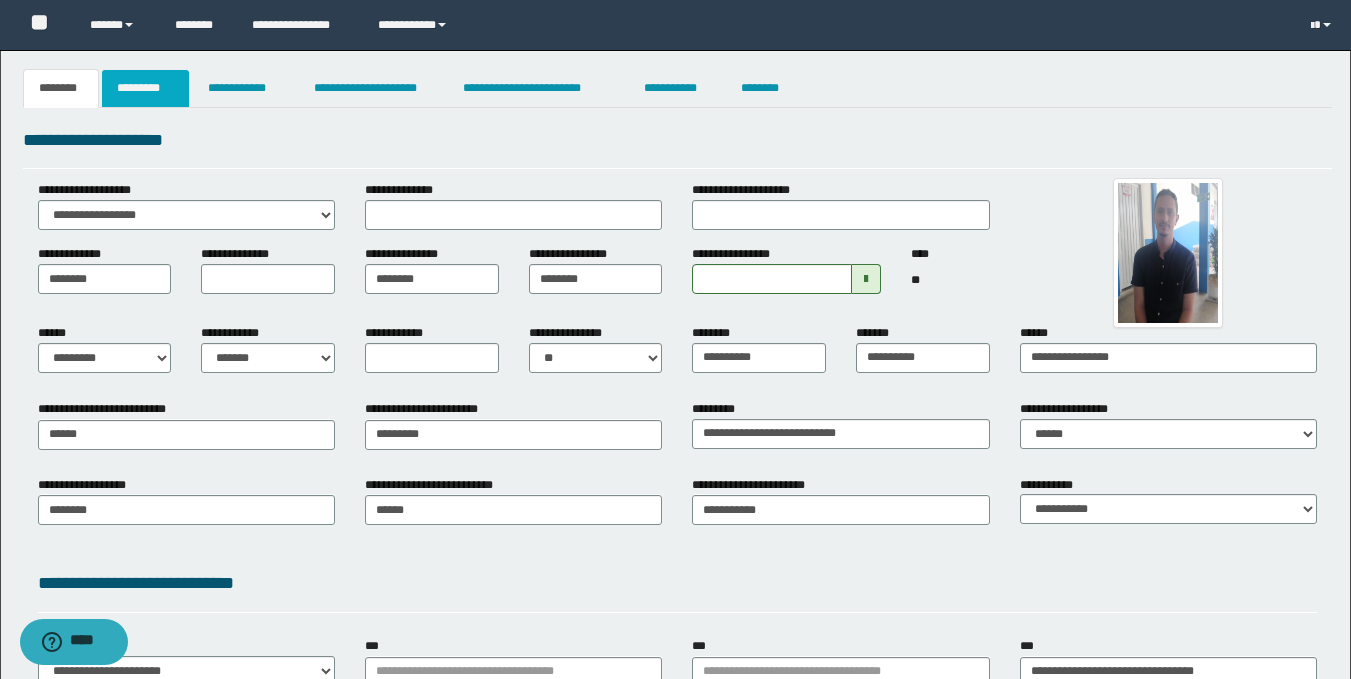 click on "*********" at bounding box center (145, 88) 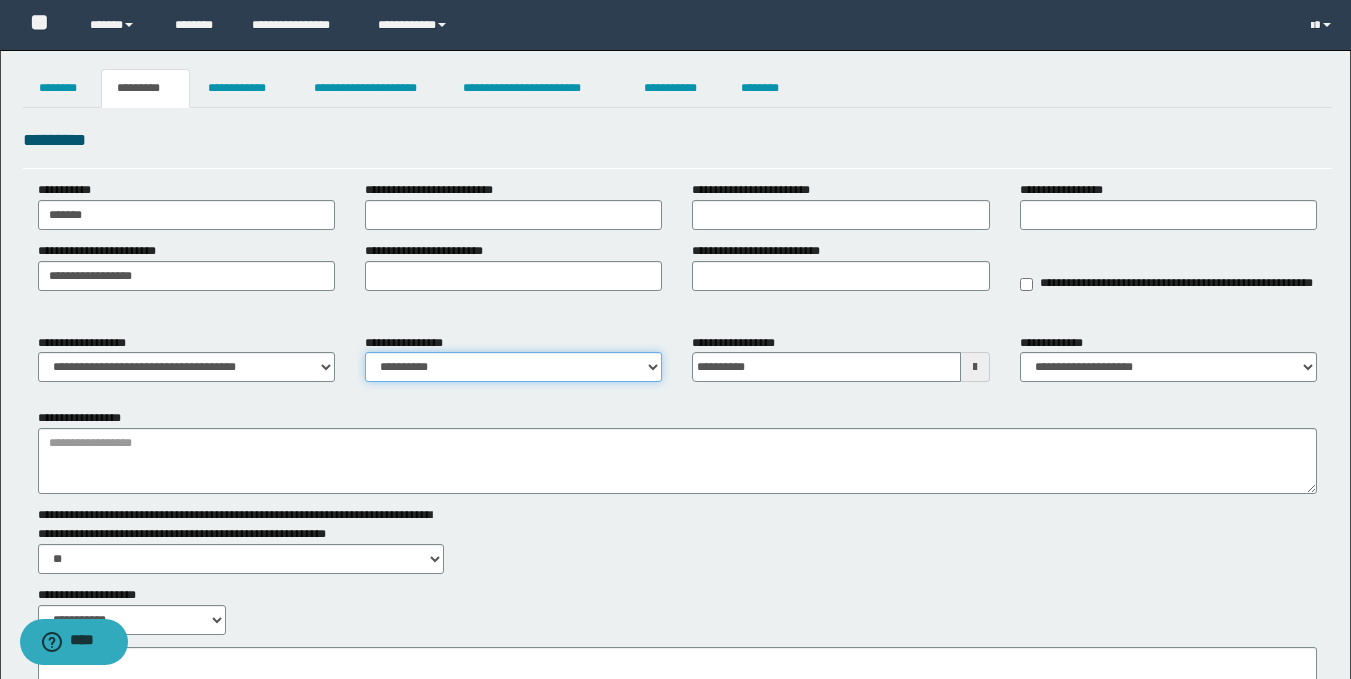 click on "**********" at bounding box center [513, 367] 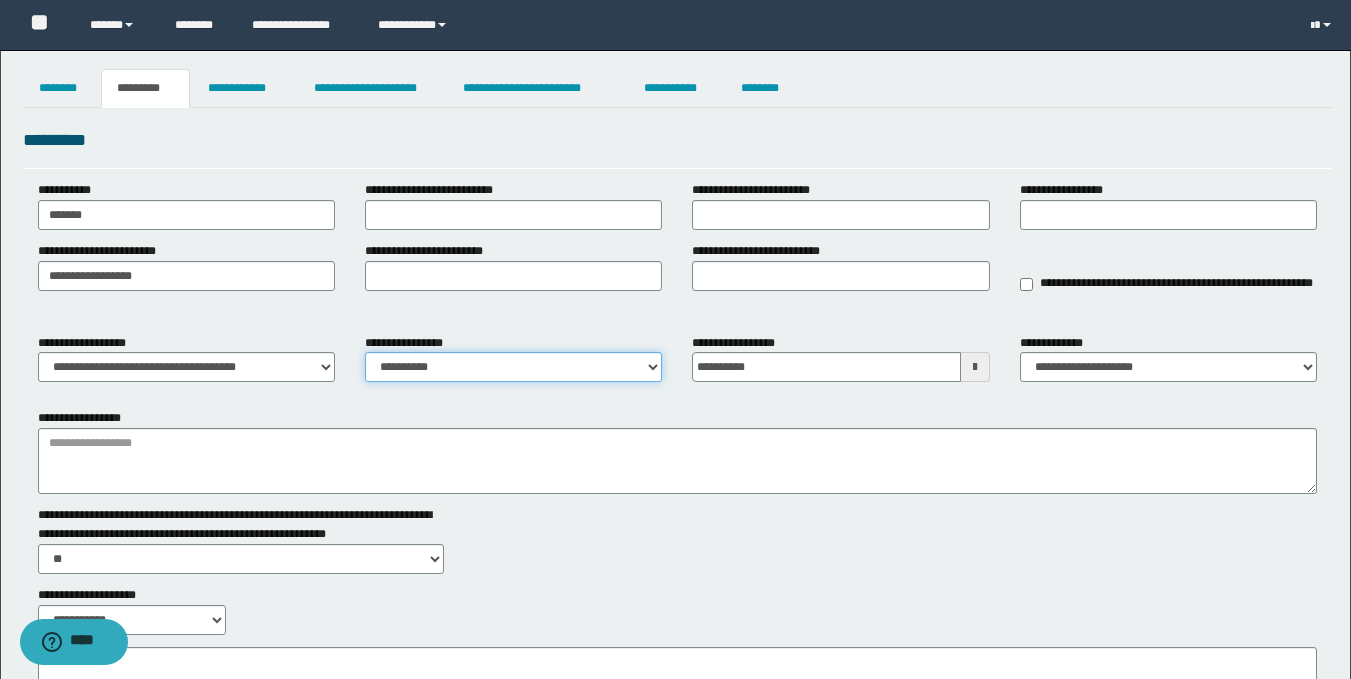 select on "****" 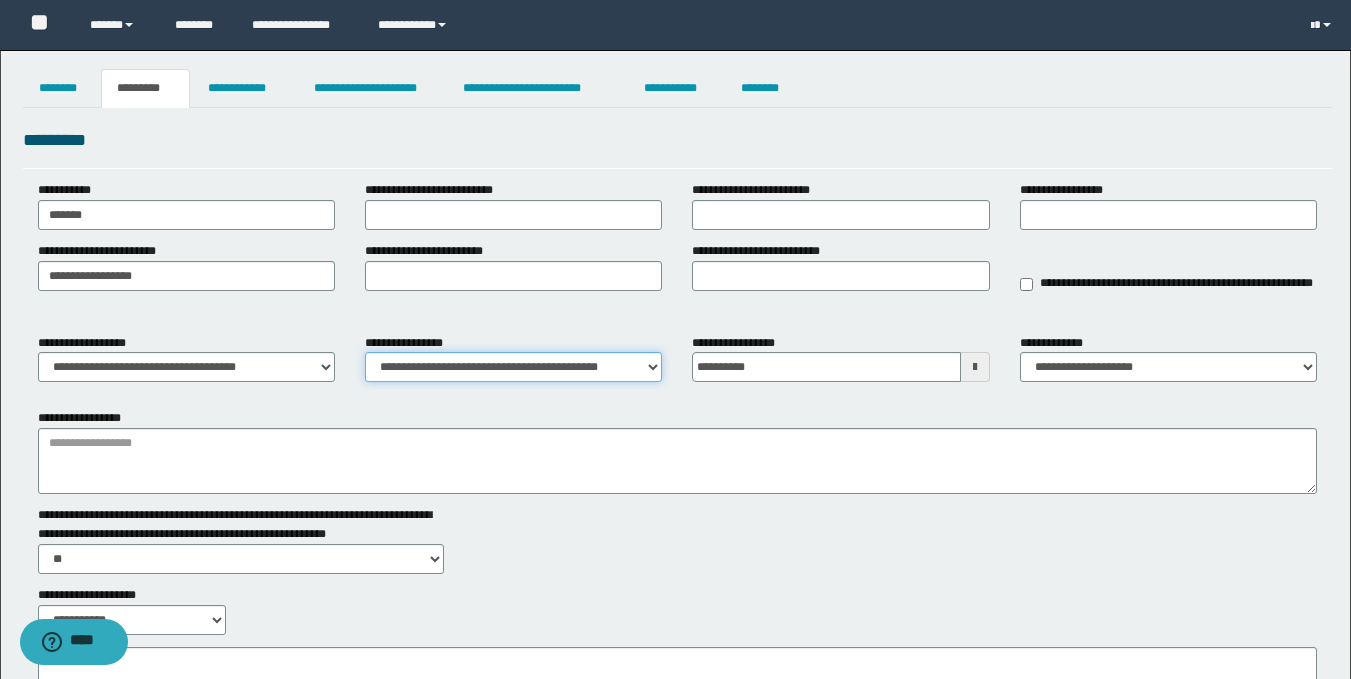 click on "**********" at bounding box center [513, 367] 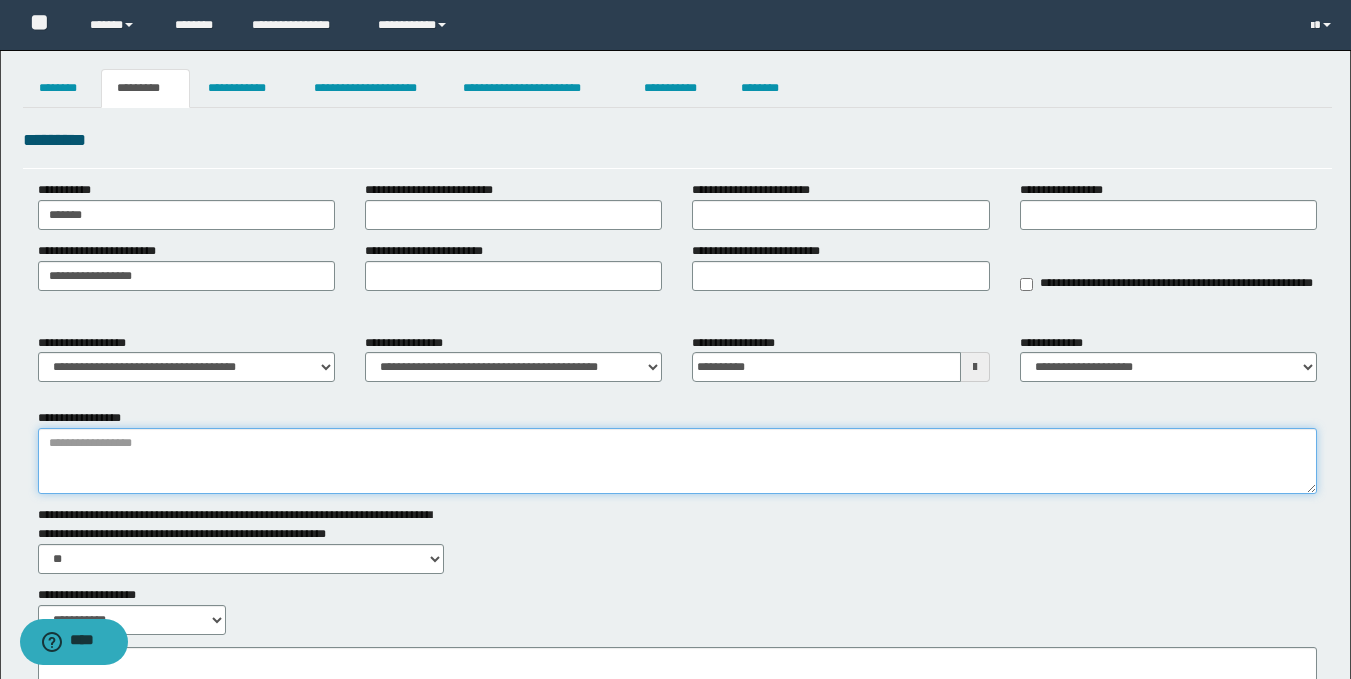click on "**********" at bounding box center [677, 461] 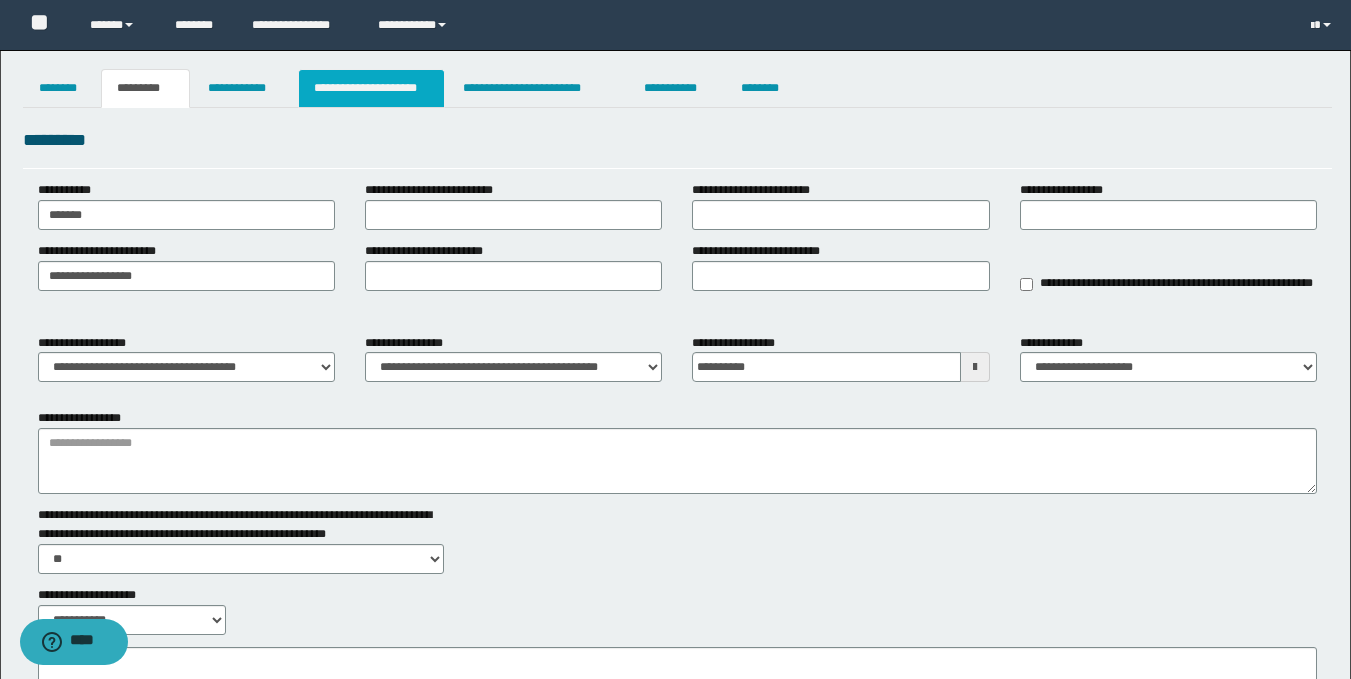 click on "**********" at bounding box center (371, 88) 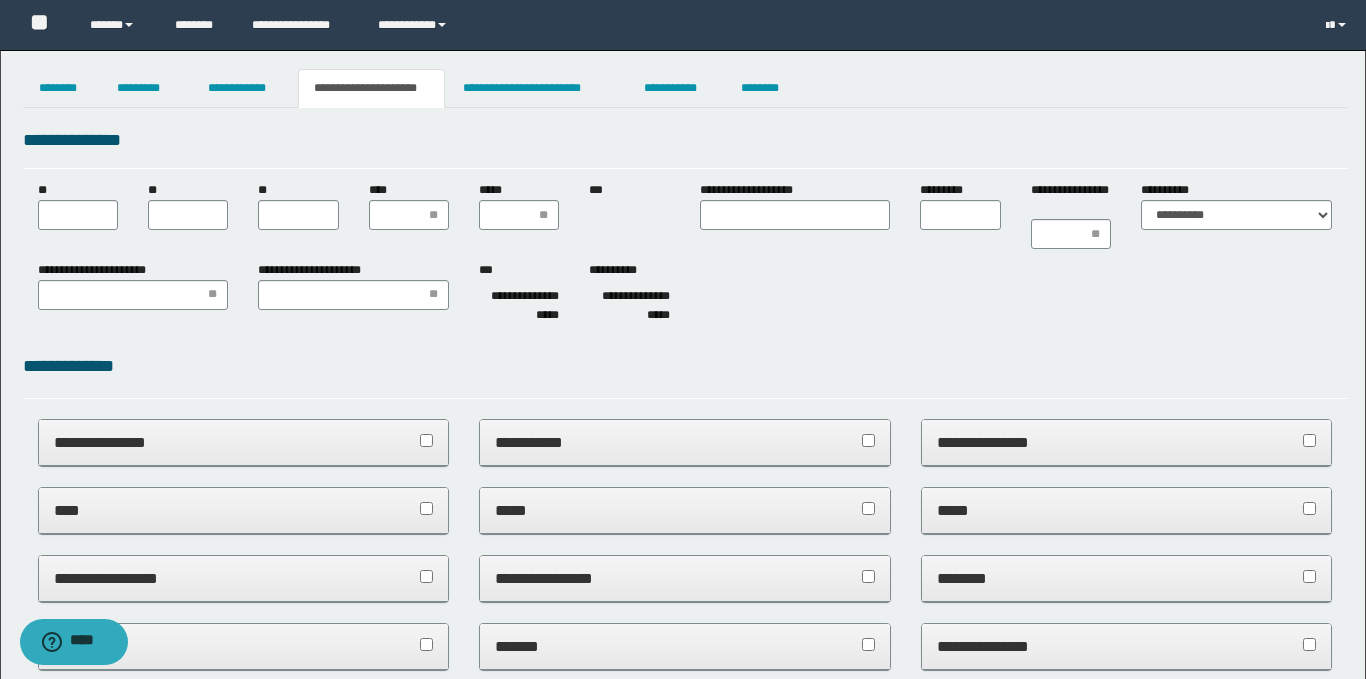 scroll, scrollTop: 0, scrollLeft: 0, axis: both 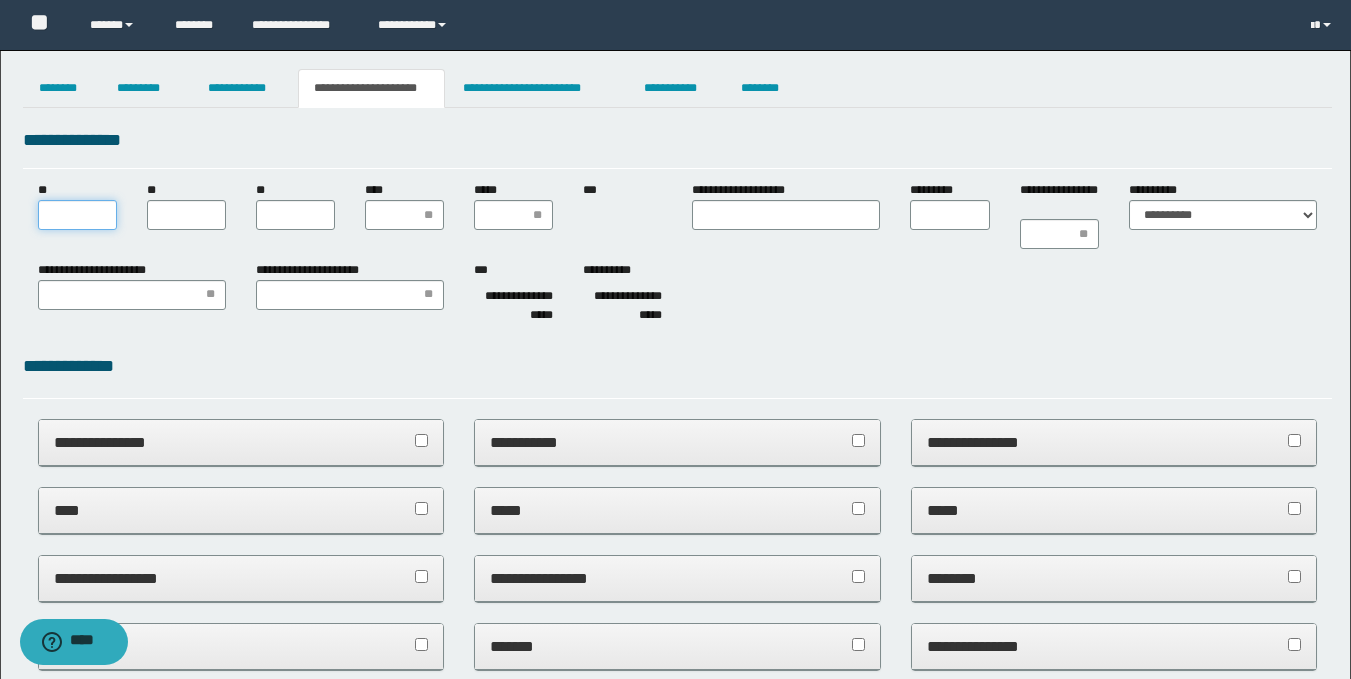click on "**" at bounding box center [77, 215] 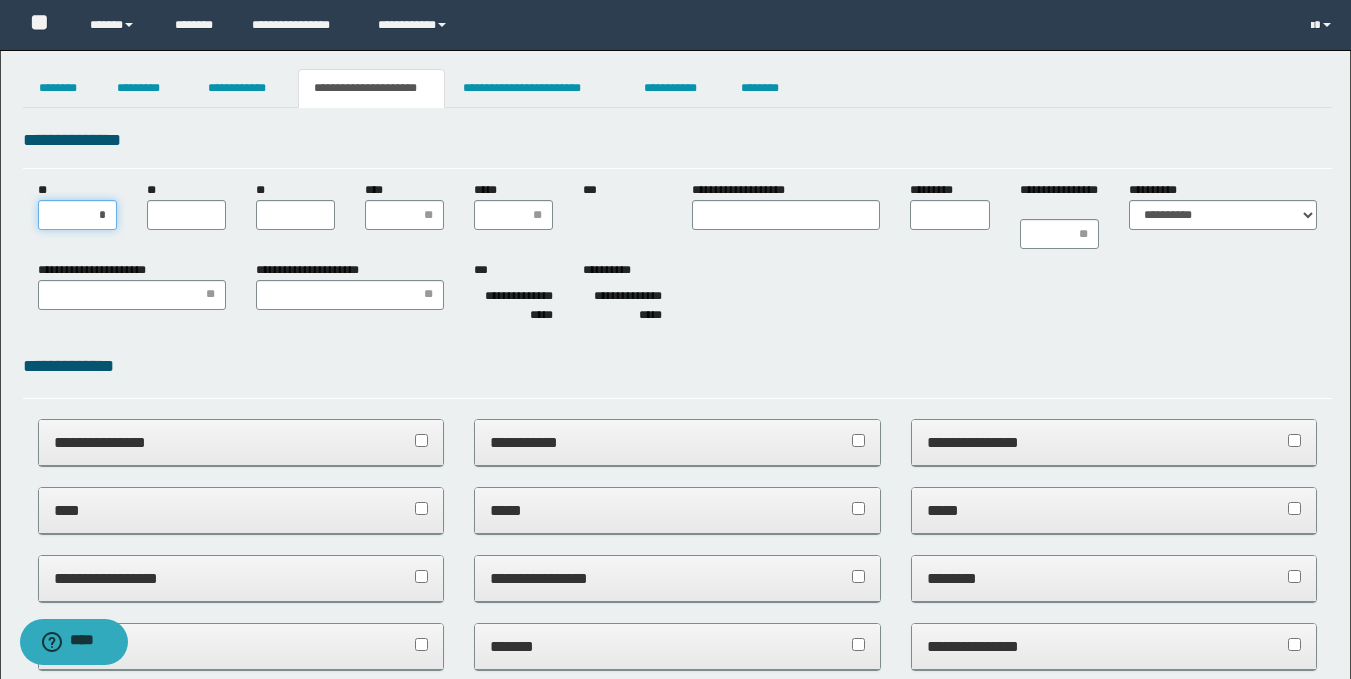 type on "**" 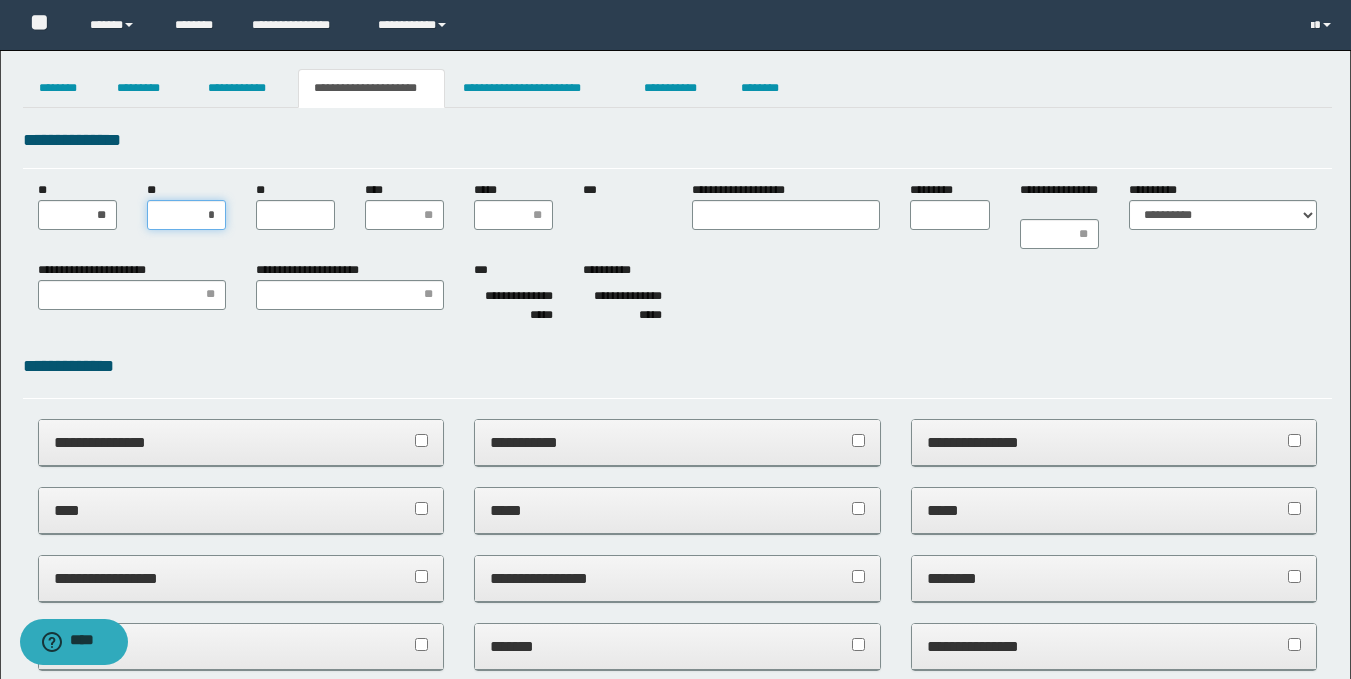type on "**" 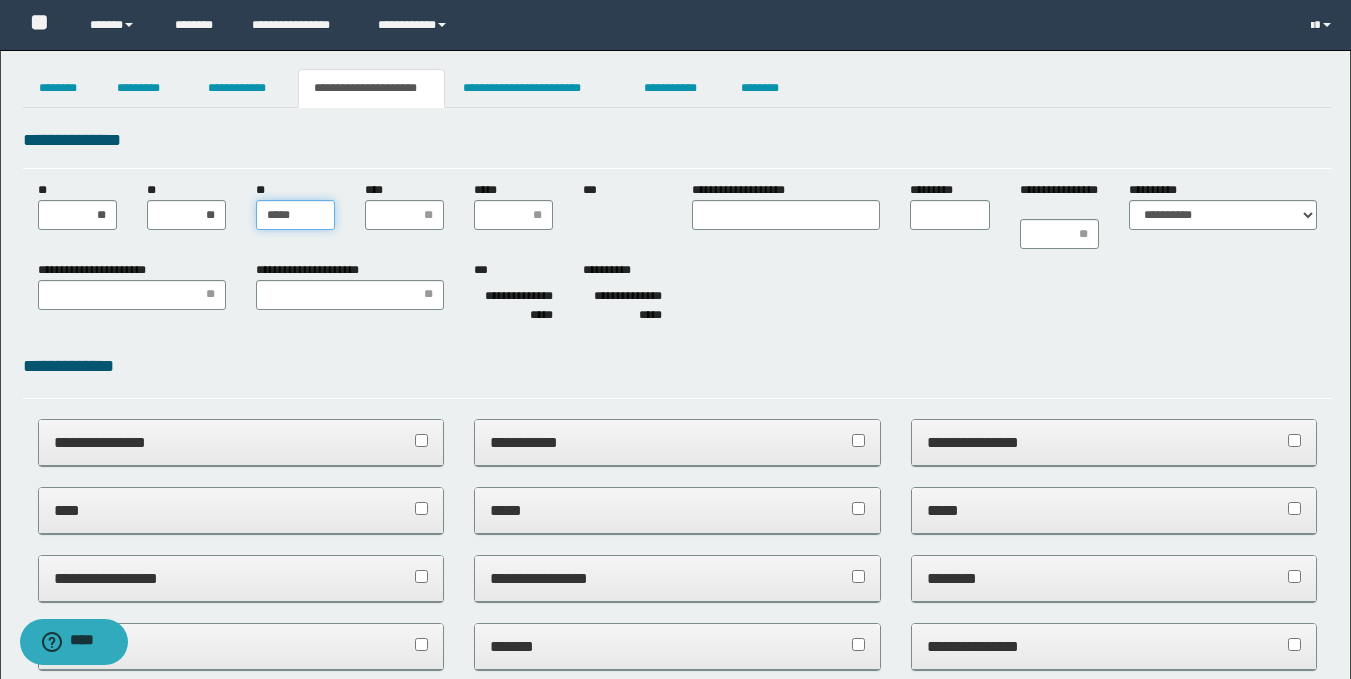 type on "******" 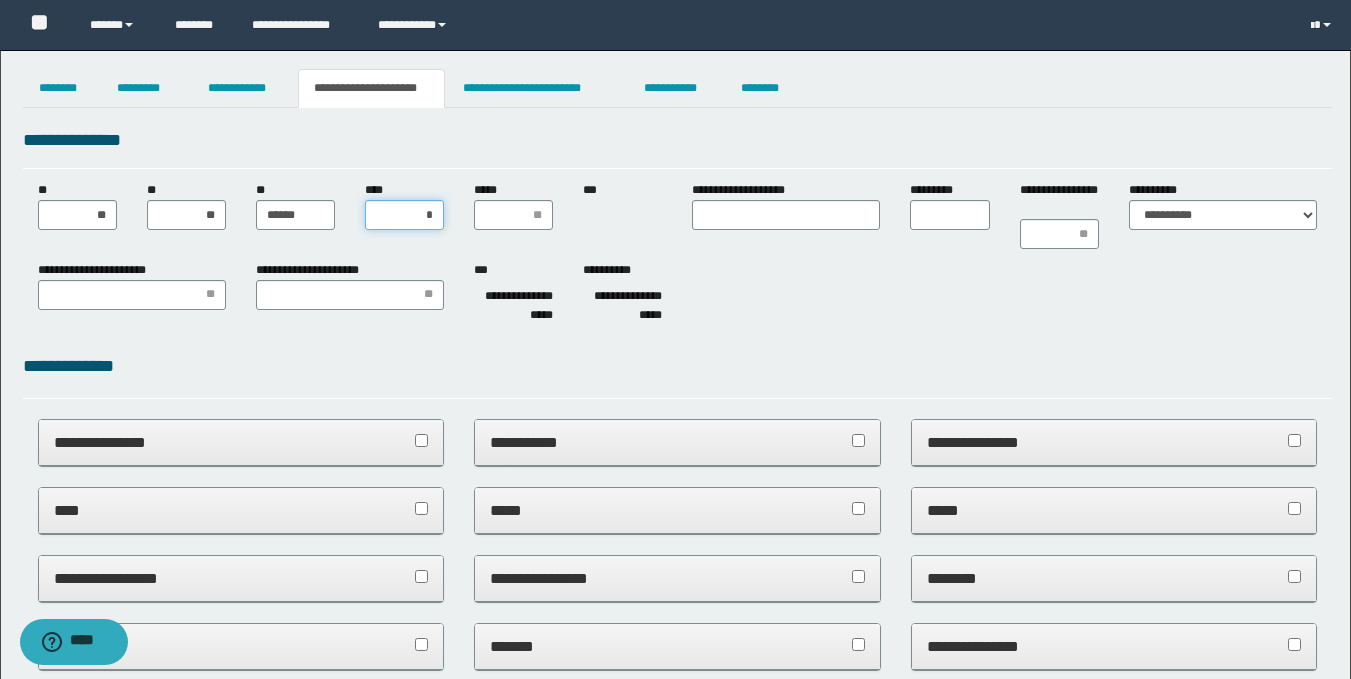 type on "**" 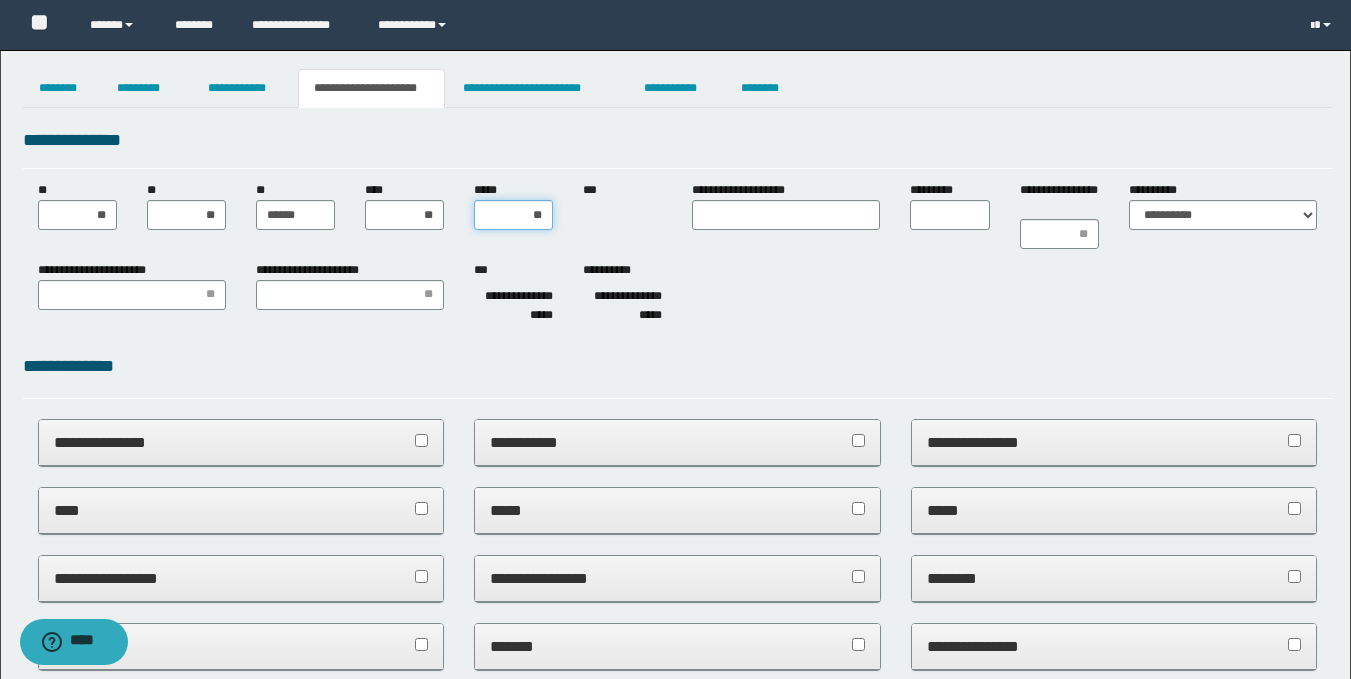 type on "***" 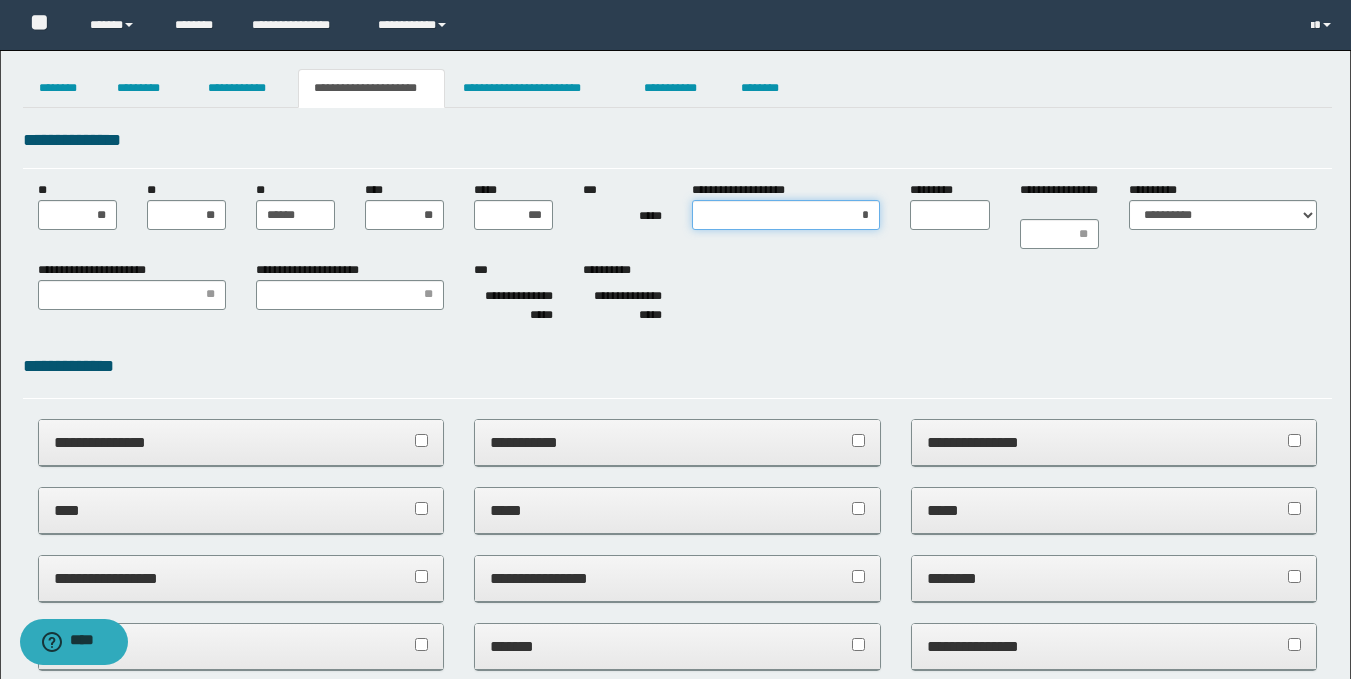 type on "**" 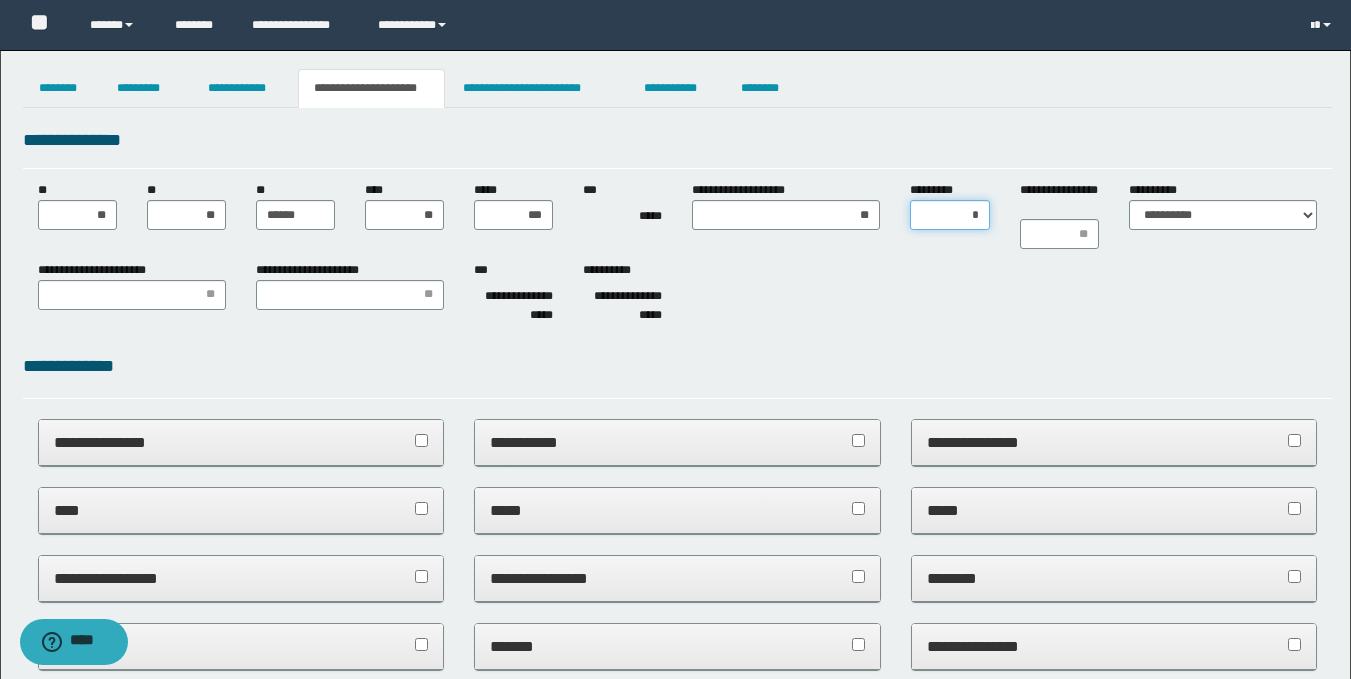type on "**" 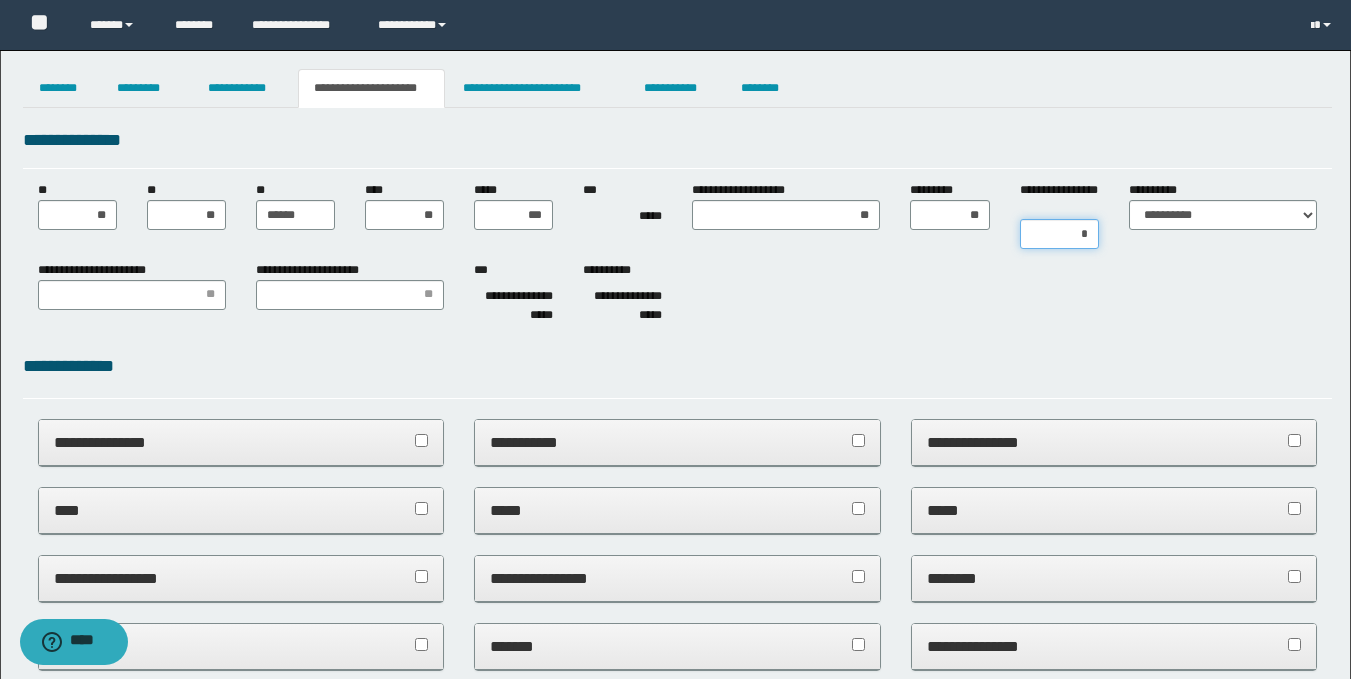 type on "**" 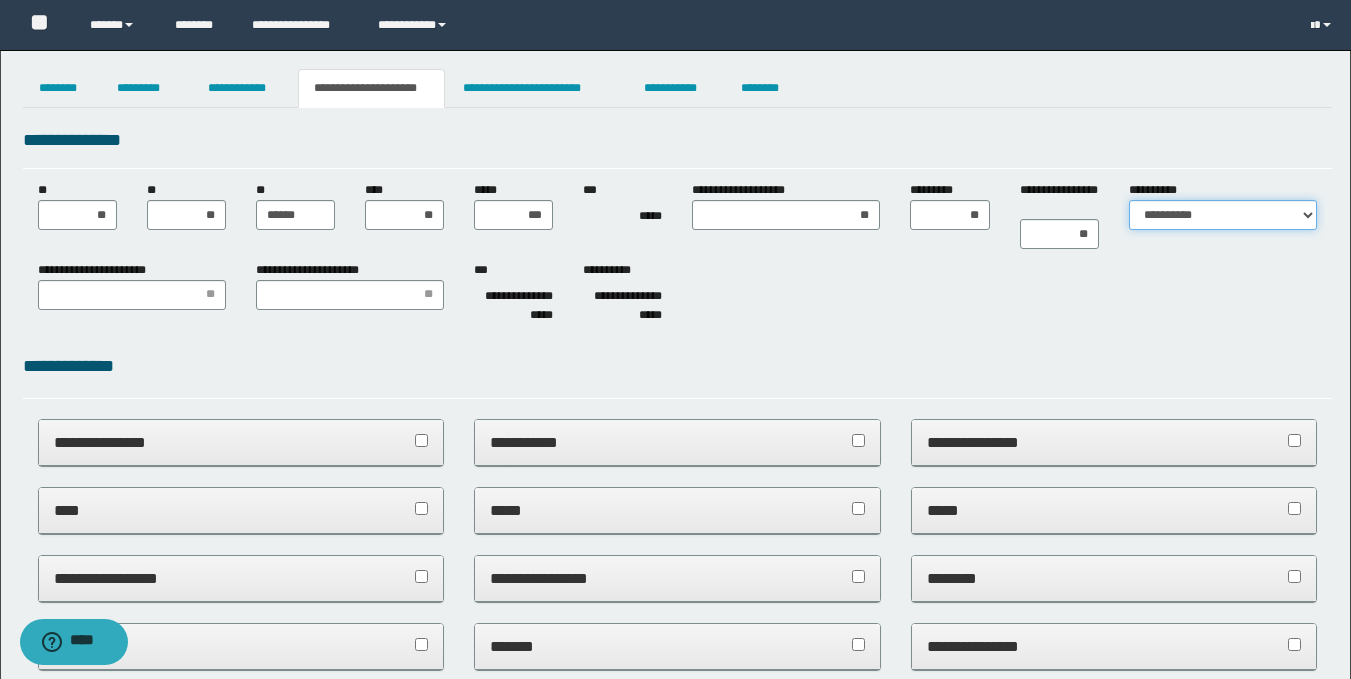 click on "**********" at bounding box center (1223, 215) 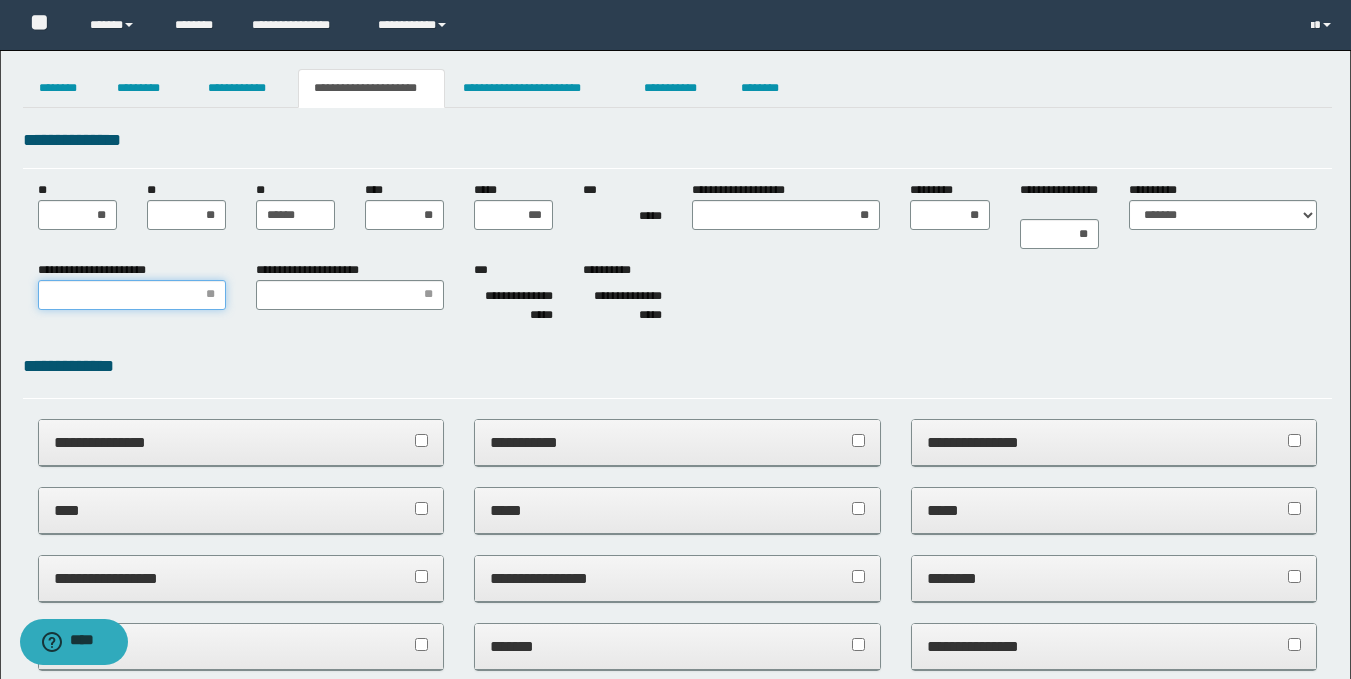 click on "**********" at bounding box center (132, 295) 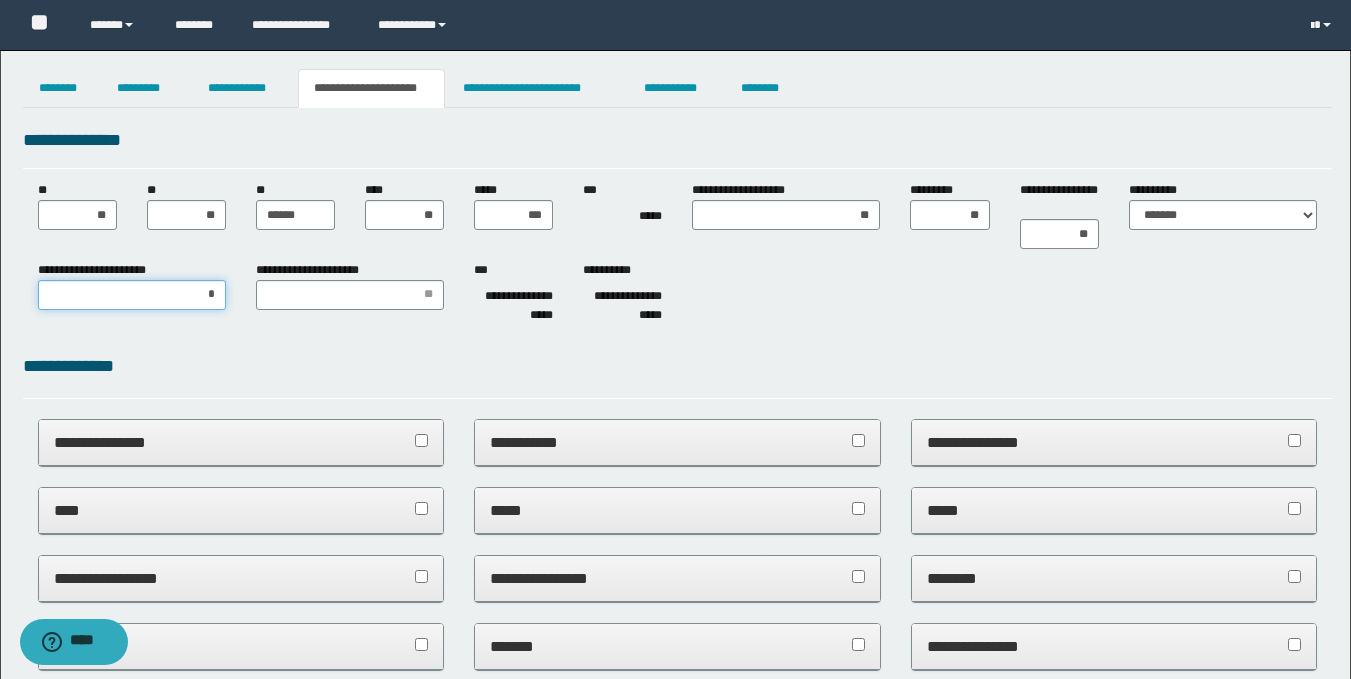 type on "**" 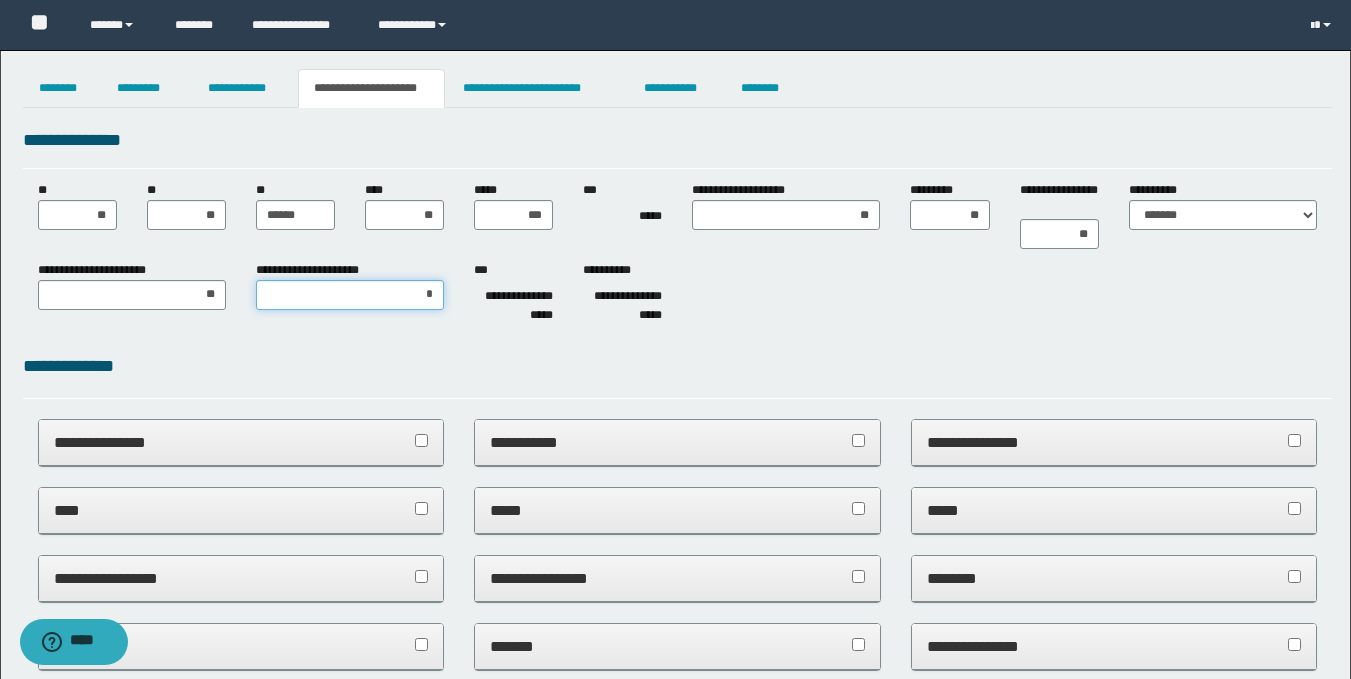 type on "**" 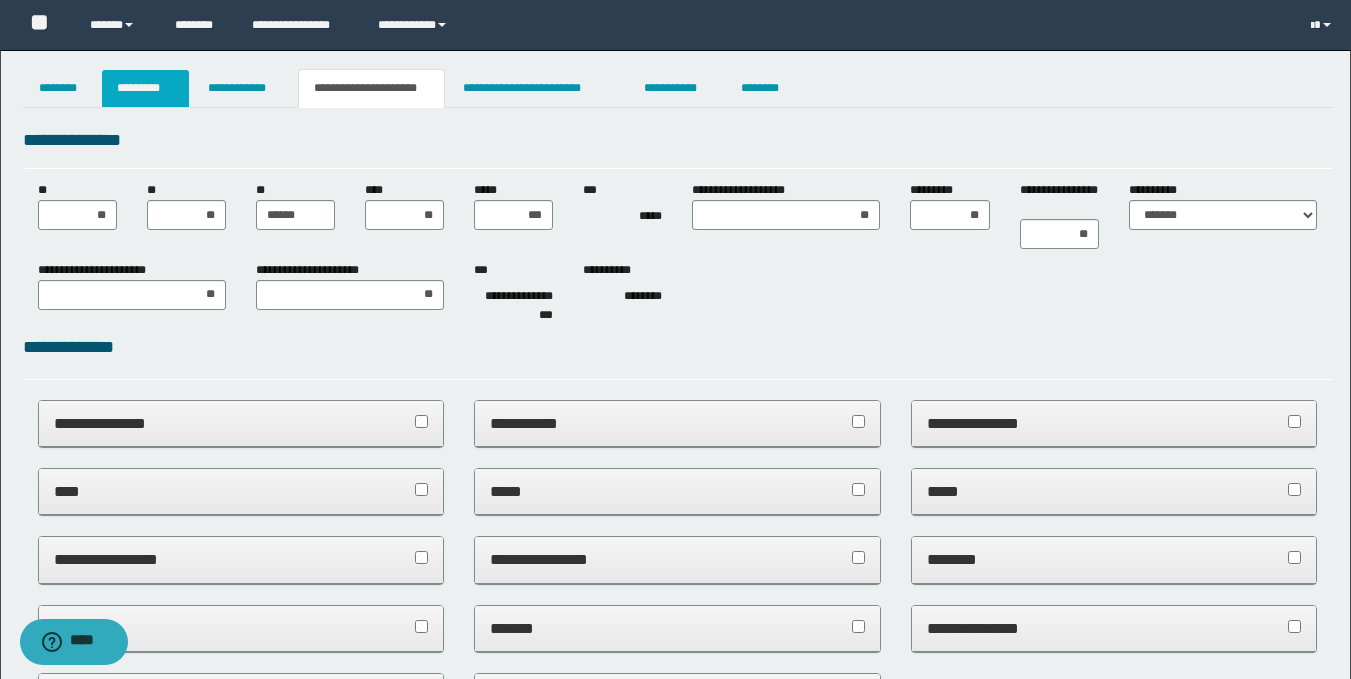click on "*********" at bounding box center [145, 88] 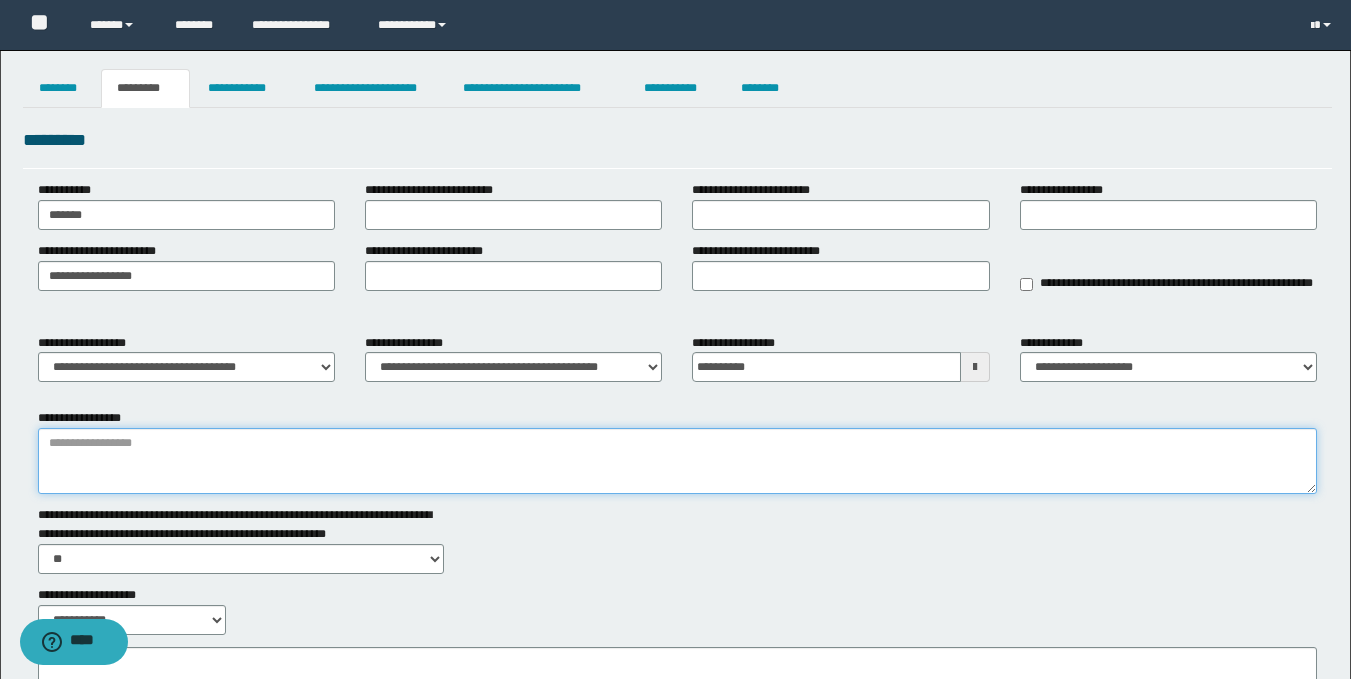 click on "**********" at bounding box center [677, 461] 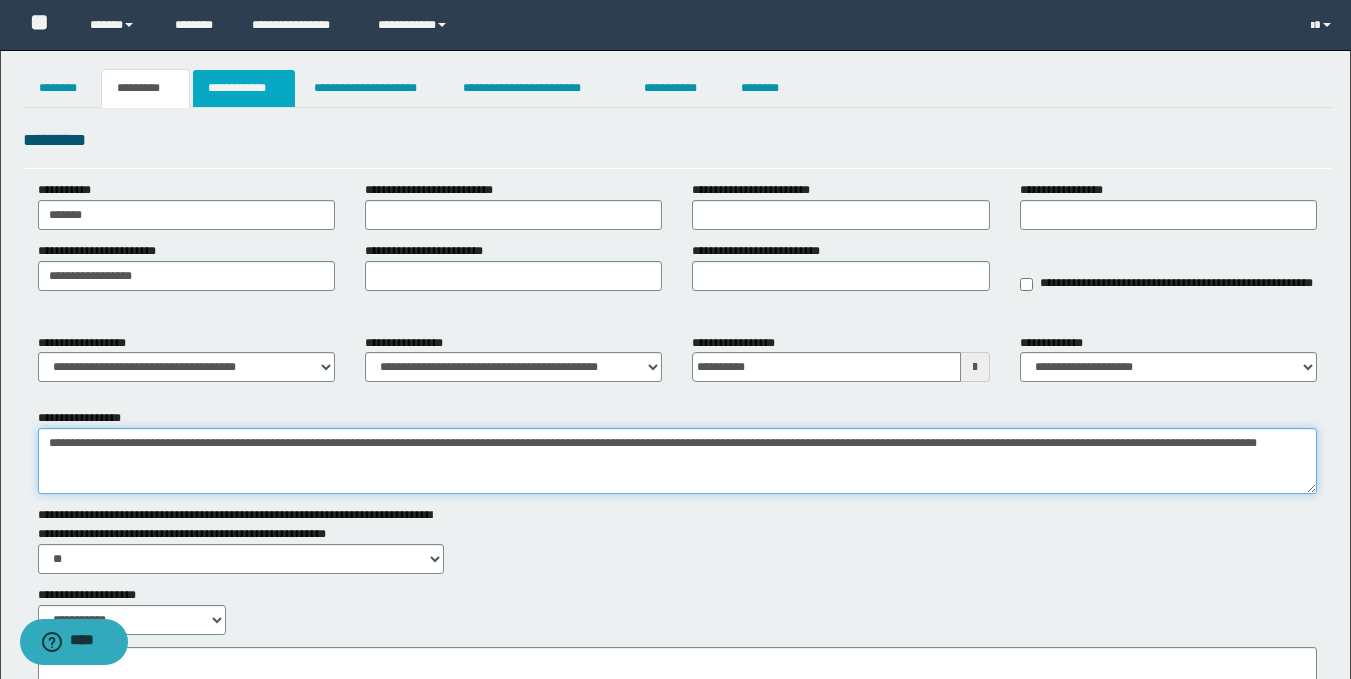 type on "**********" 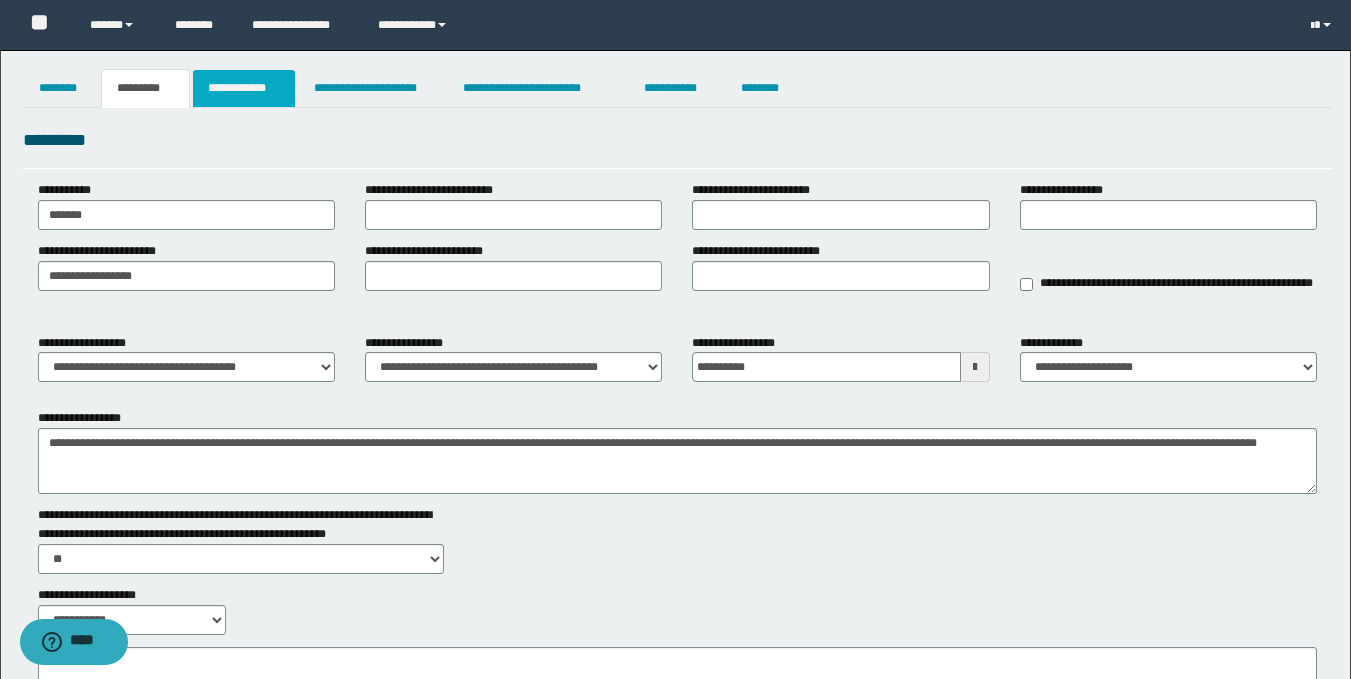 click on "**********" at bounding box center [244, 88] 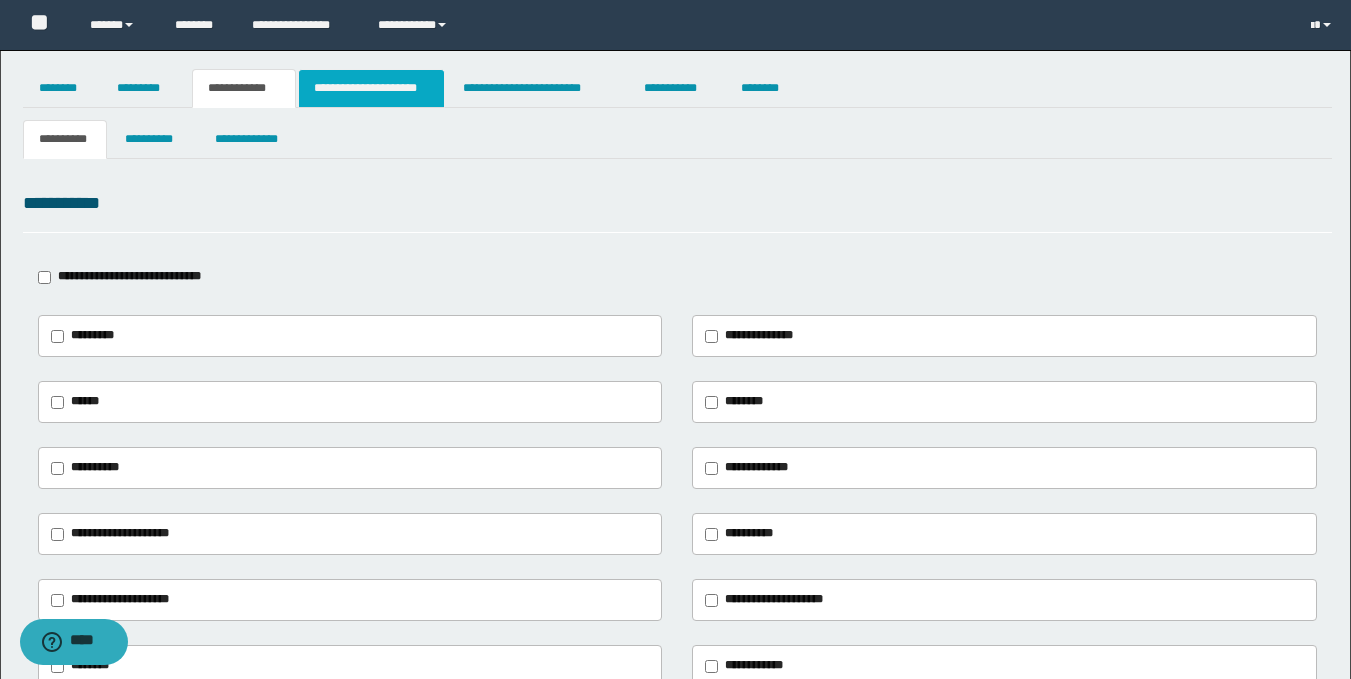 click on "**********" at bounding box center [371, 88] 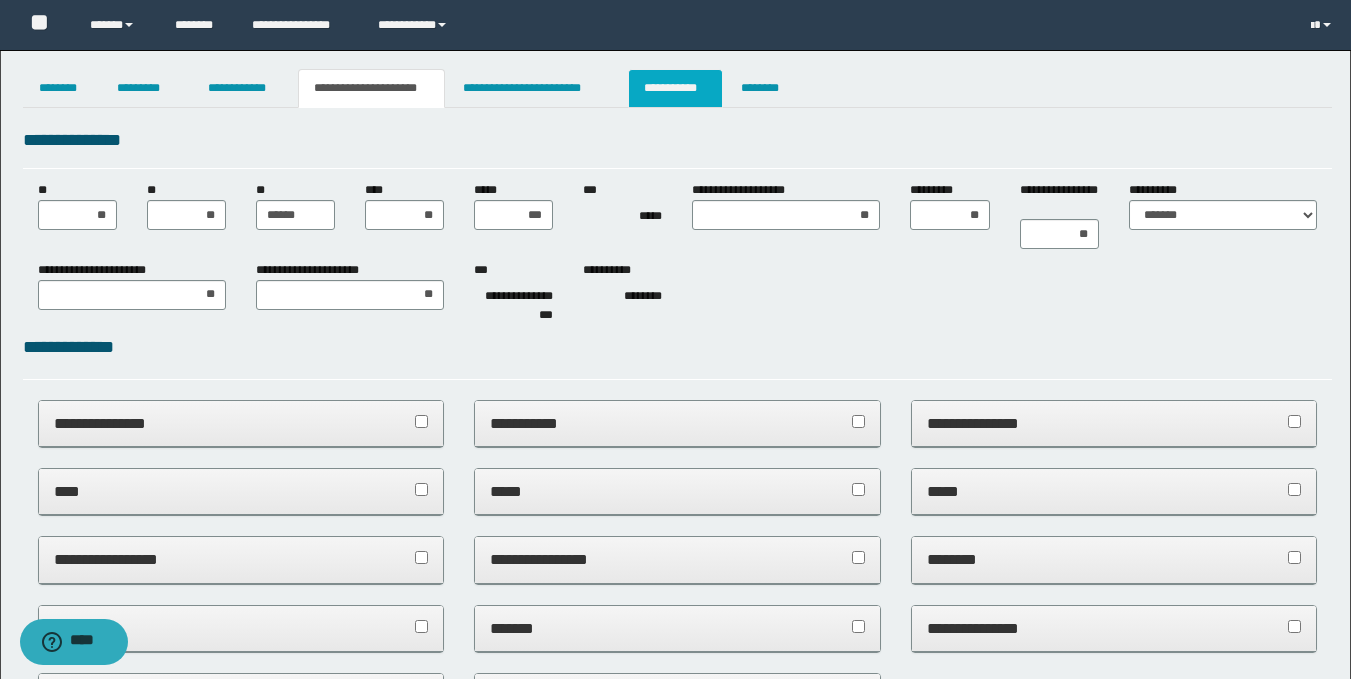 click on "**********" at bounding box center [675, 88] 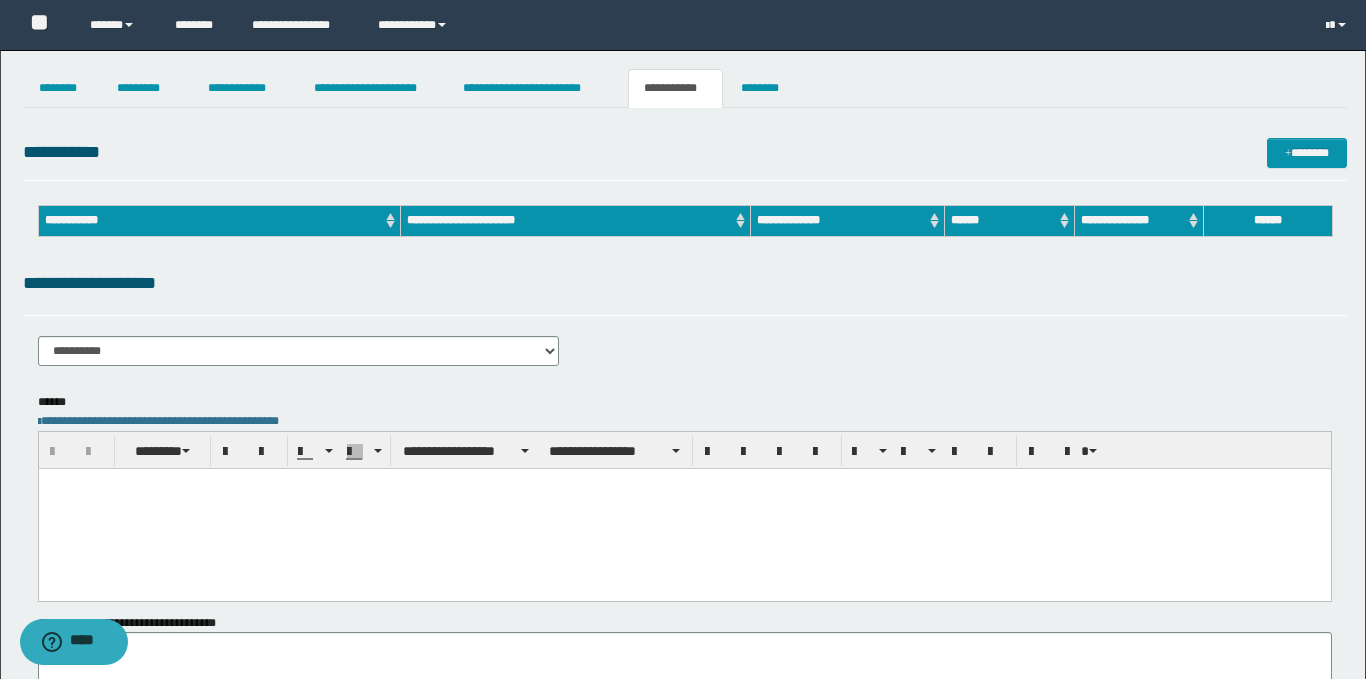 scroll, scrollTop: 0, scrollLeft: 0, axis: both 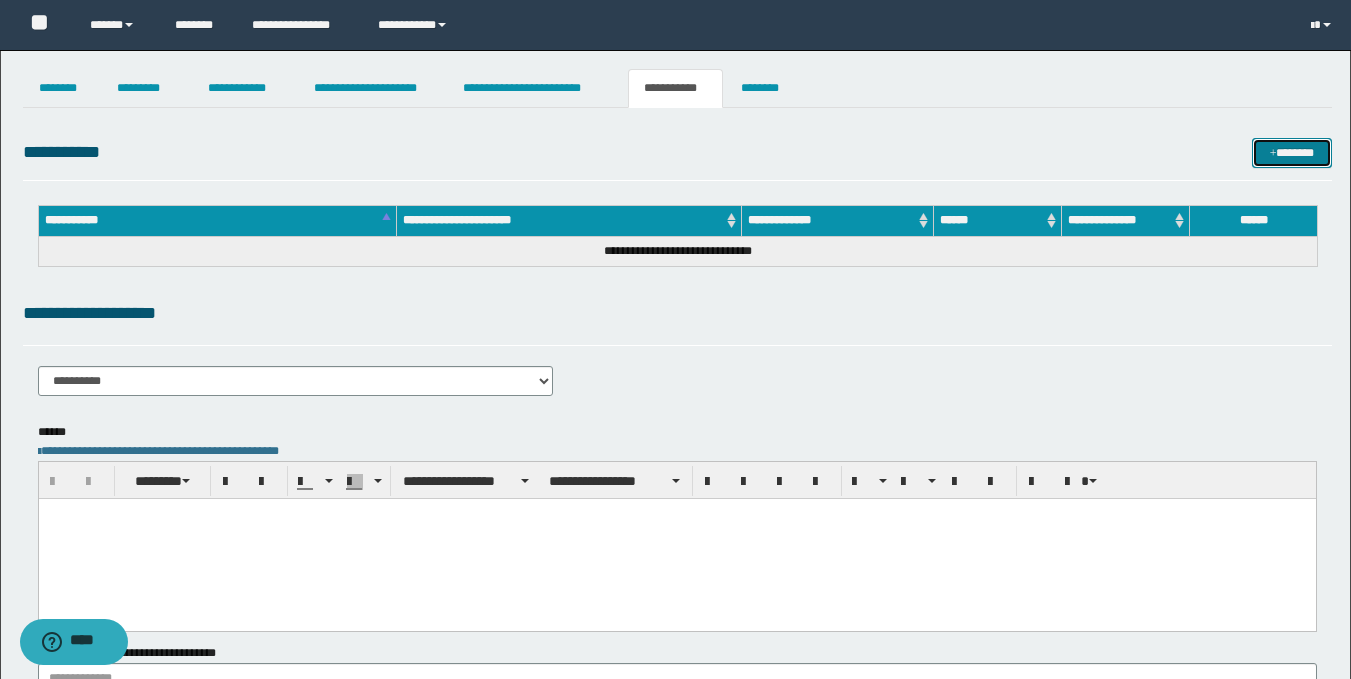 click on "*******" at bounding box center [1292, 153] 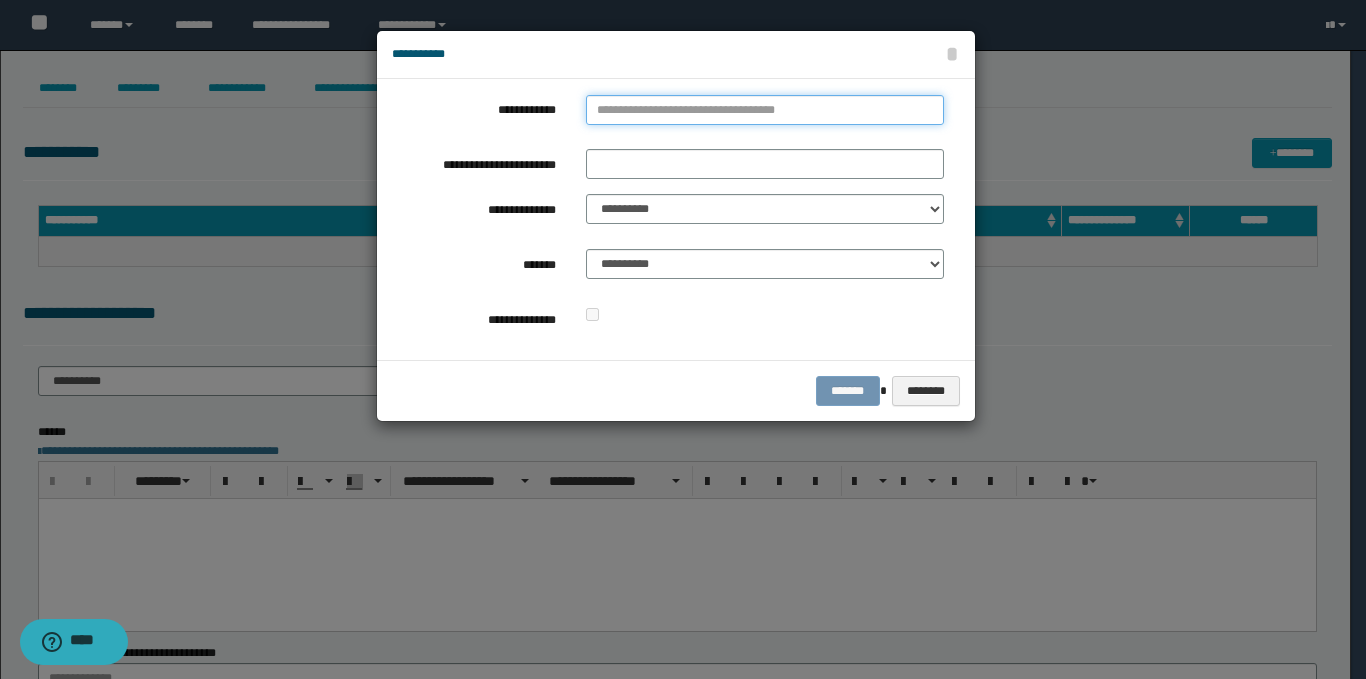 click on "**********" at bounding box center (765, 110) 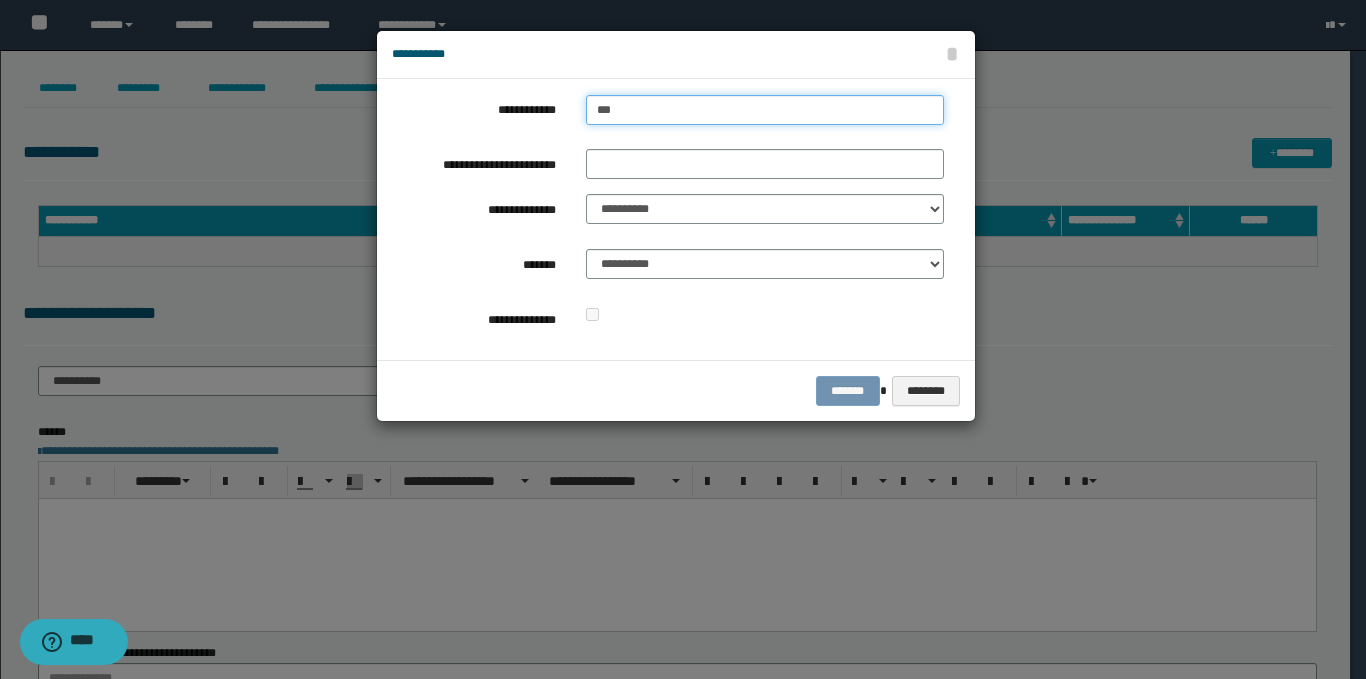 type on "****" 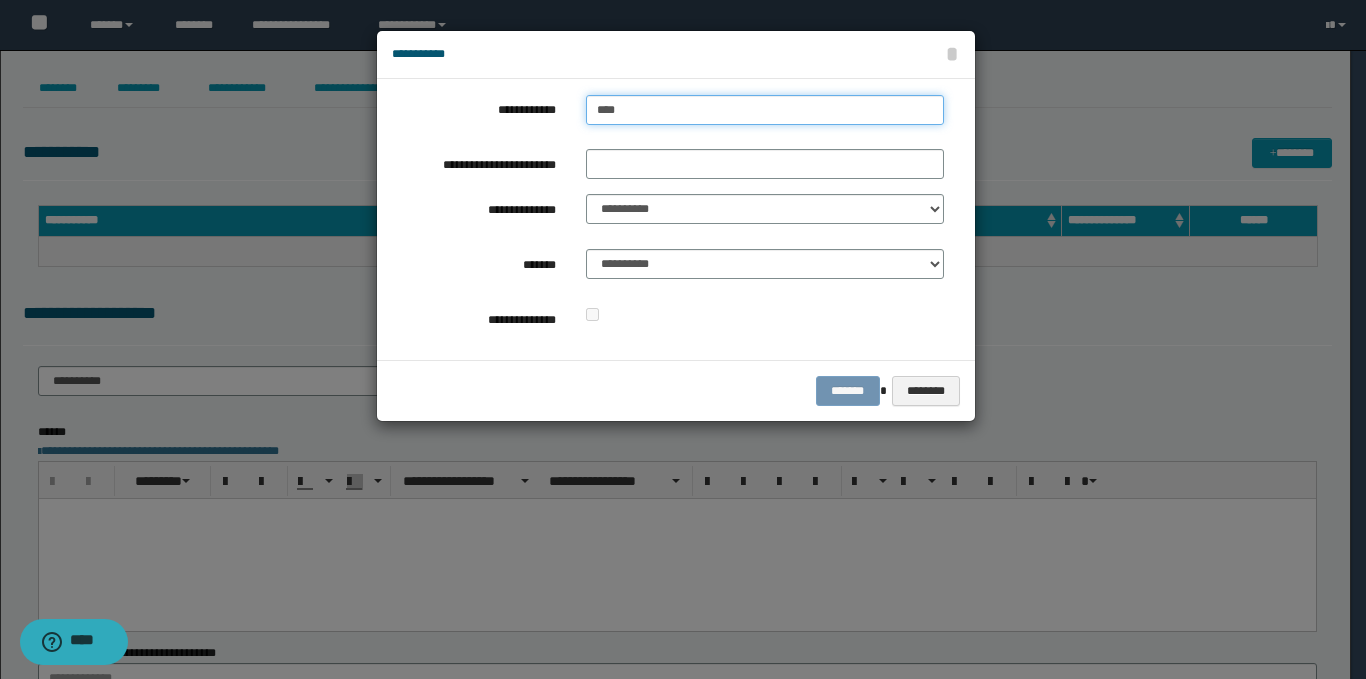 type on "****" 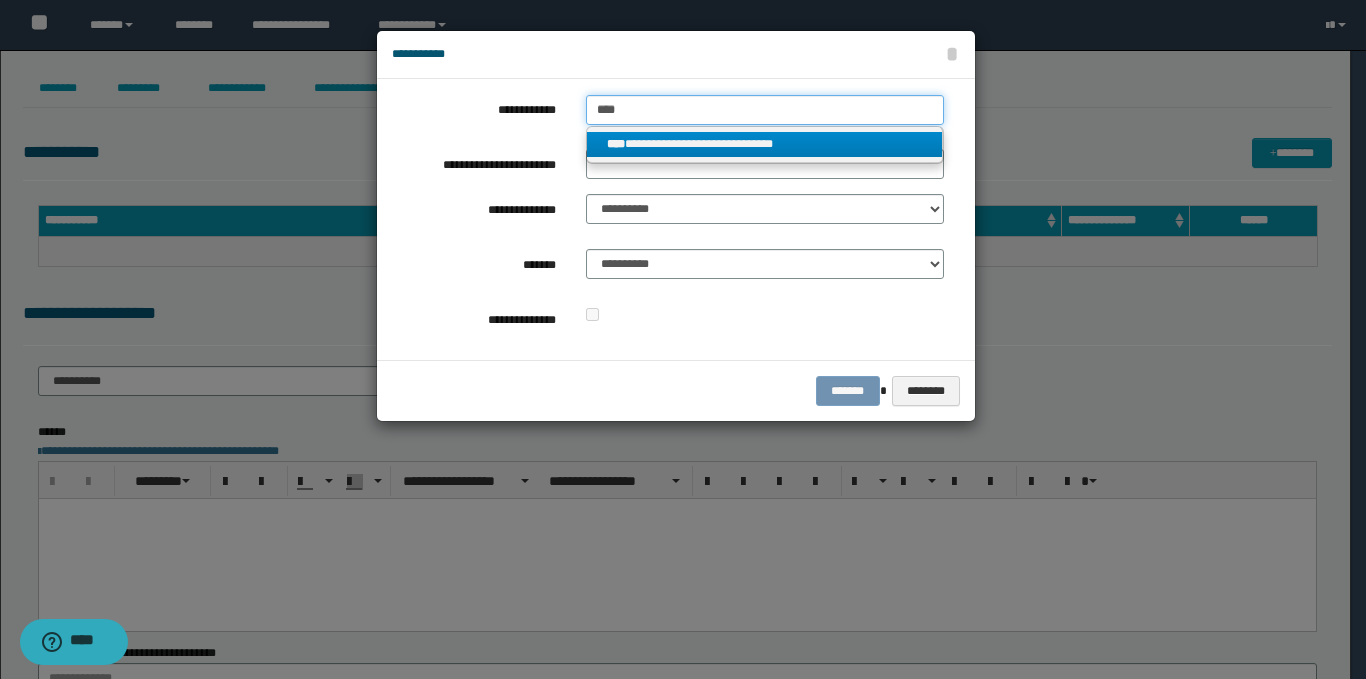 type on "****" 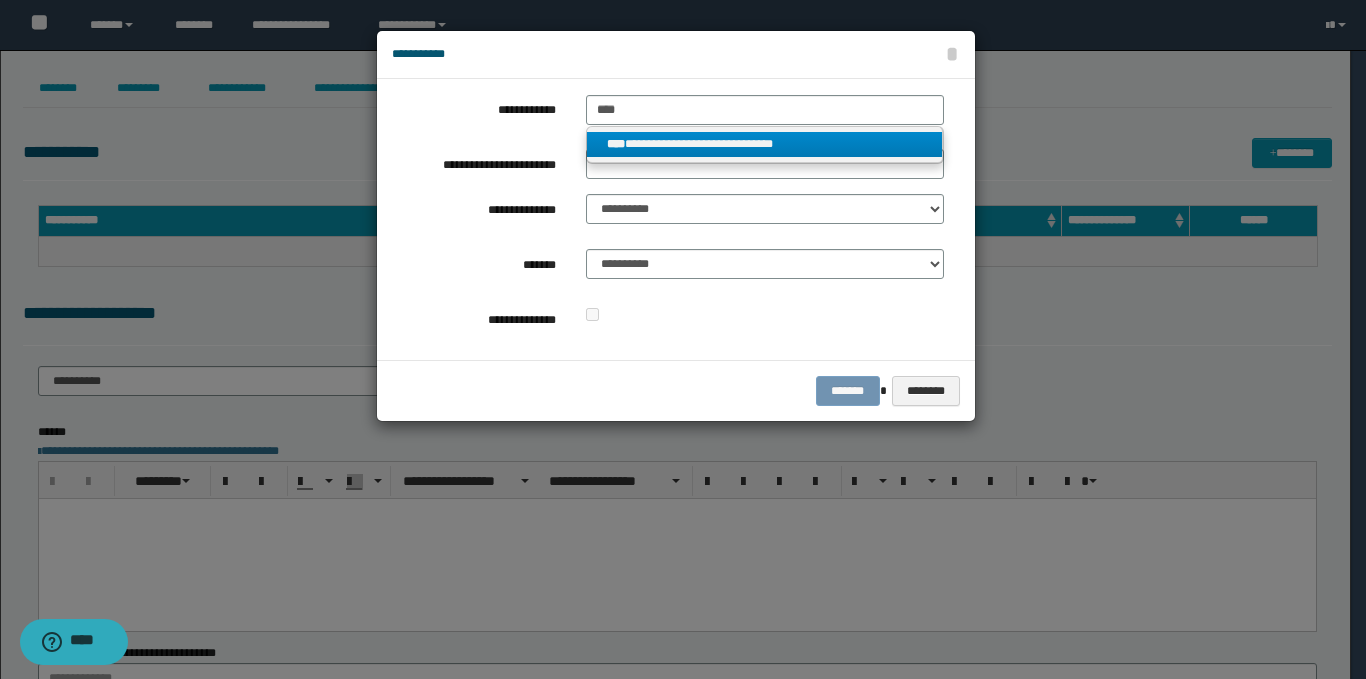 click on "**********" at bounding box center (765, 144) 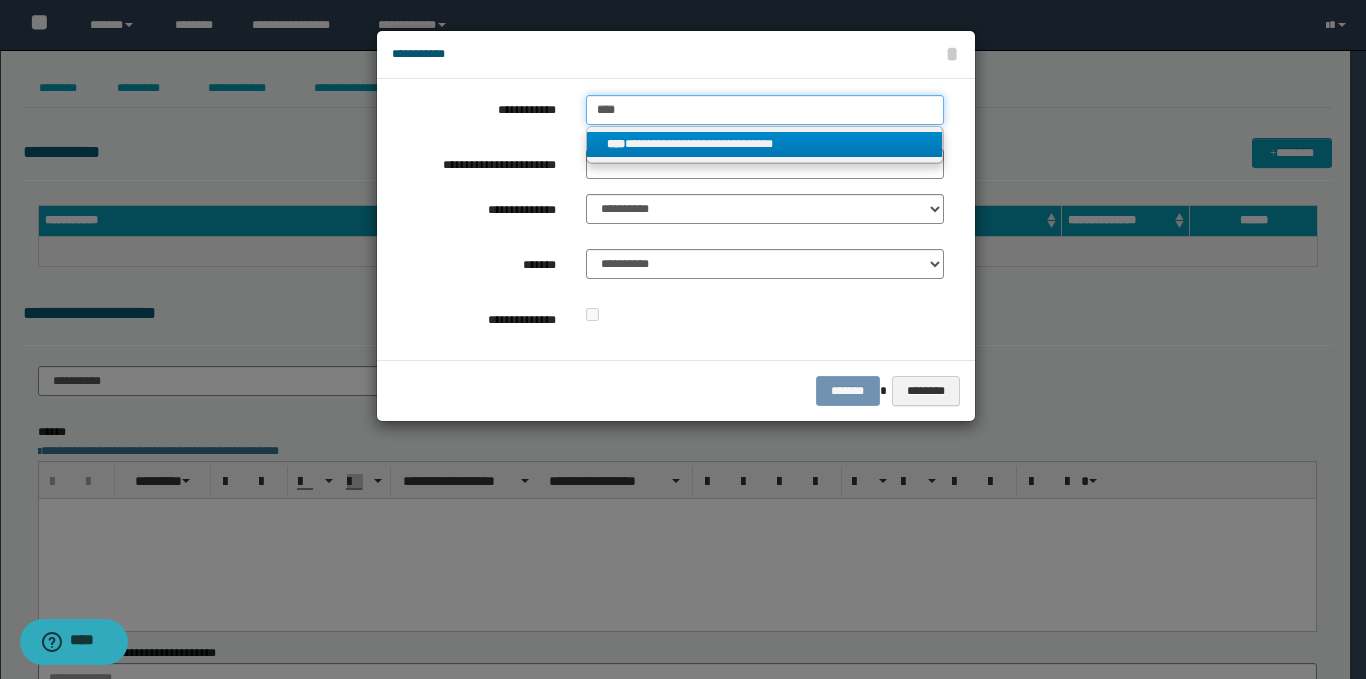type 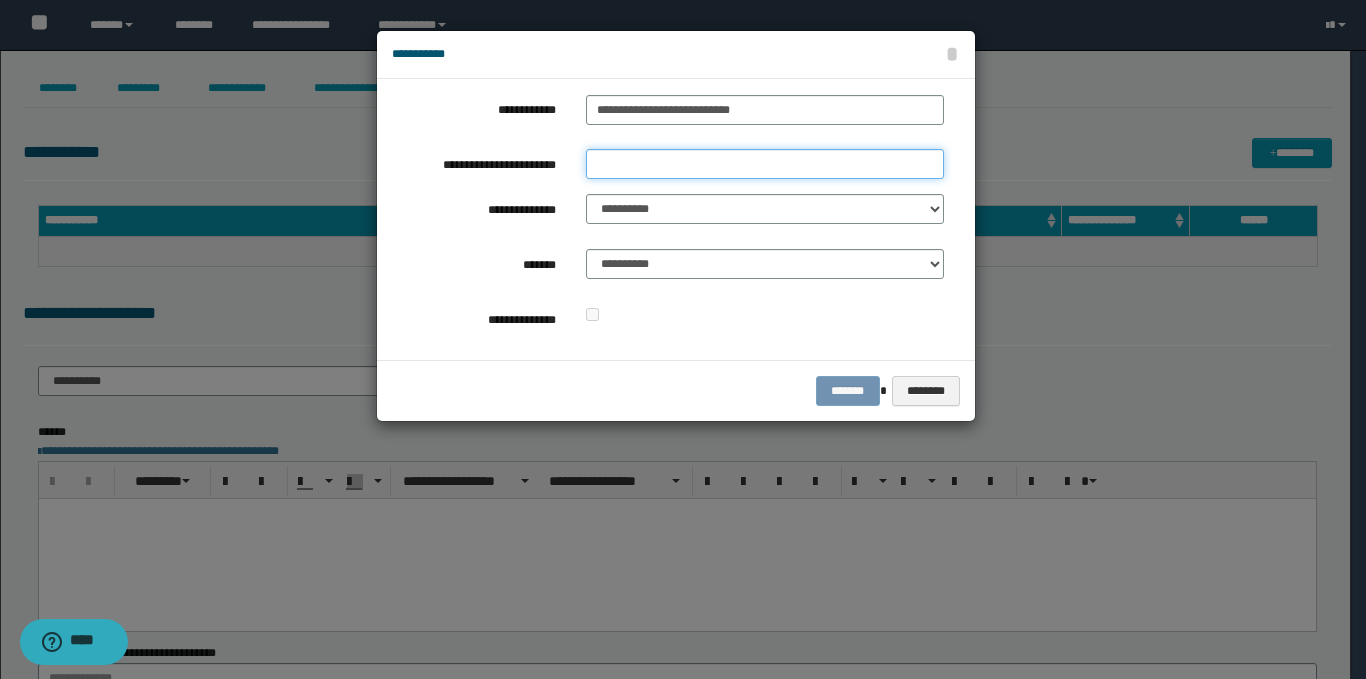 click on "**********" at bounding box center (765, 164) 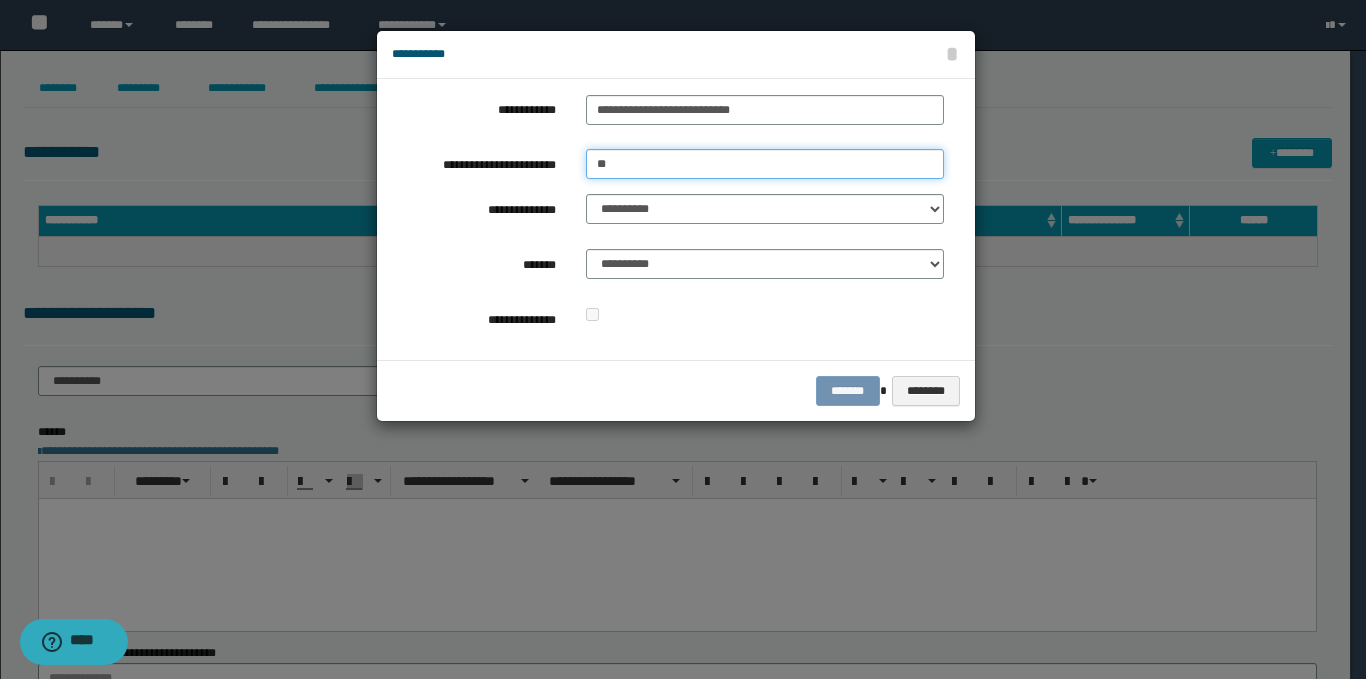 type on "**********" 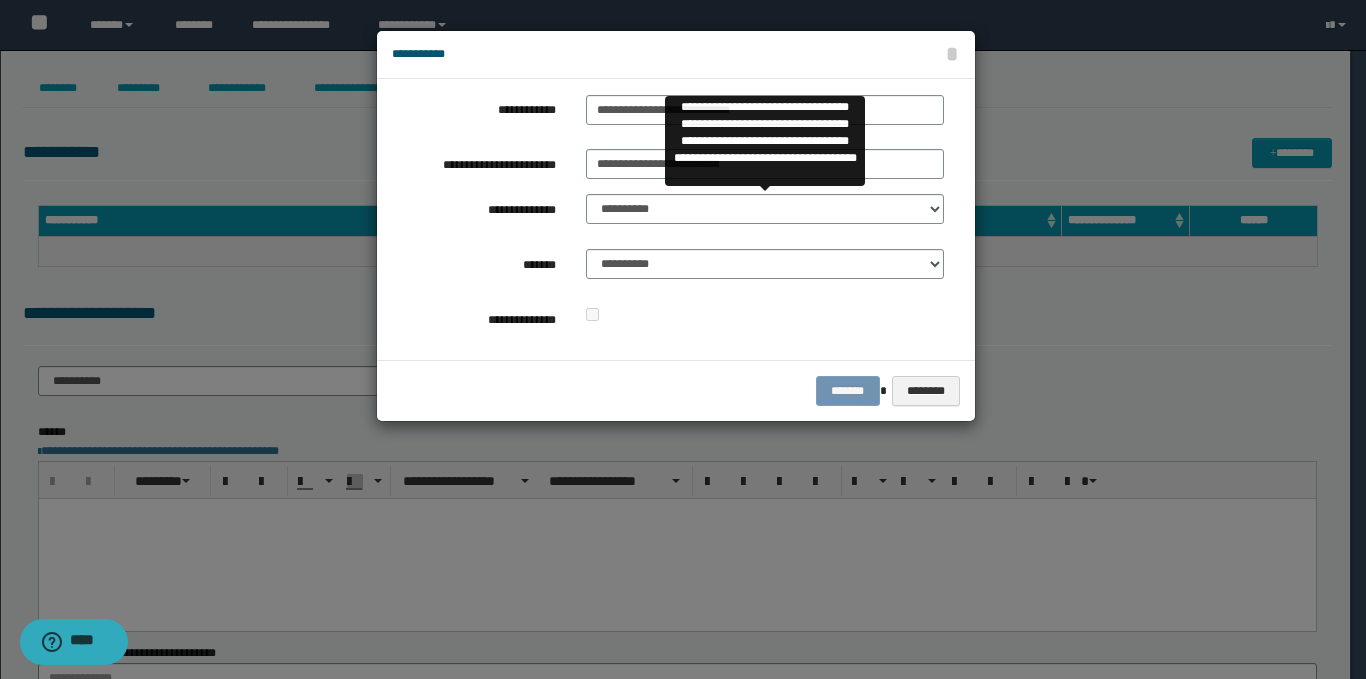 click on "**********" at bounding box center [765, 214] 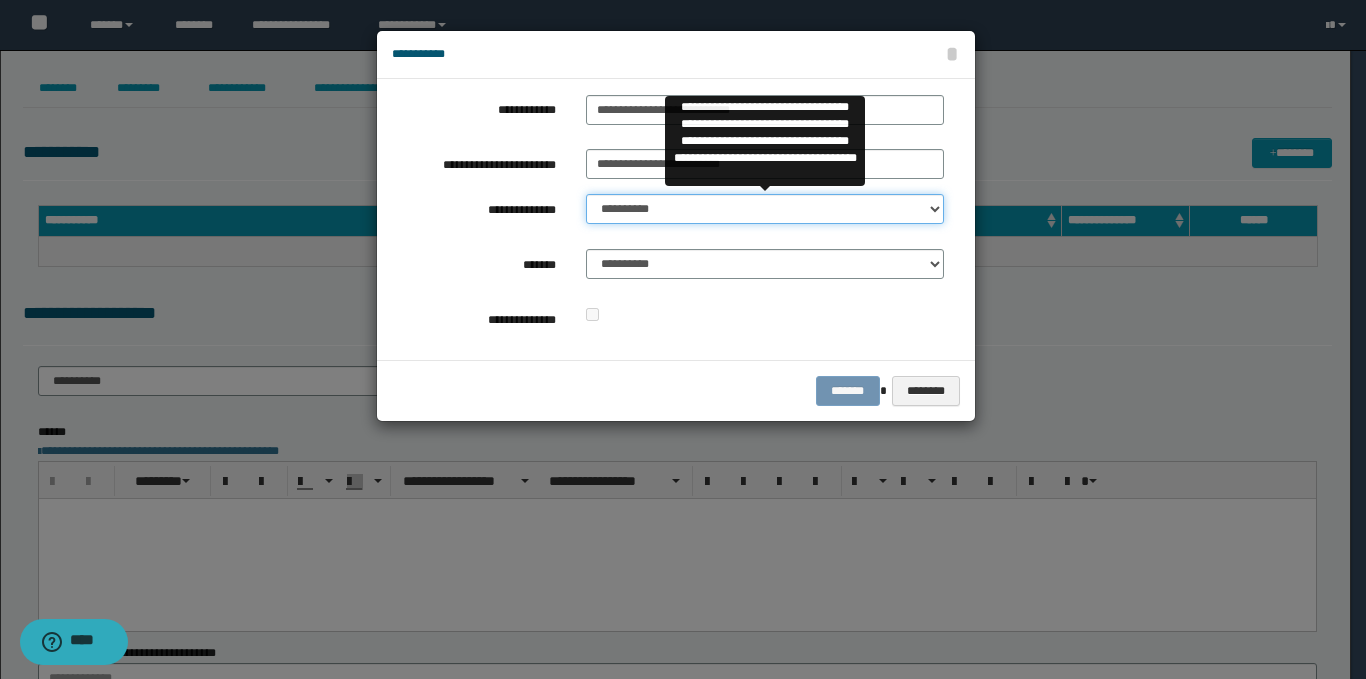 click on "**********" at bounding box center [765, 209] 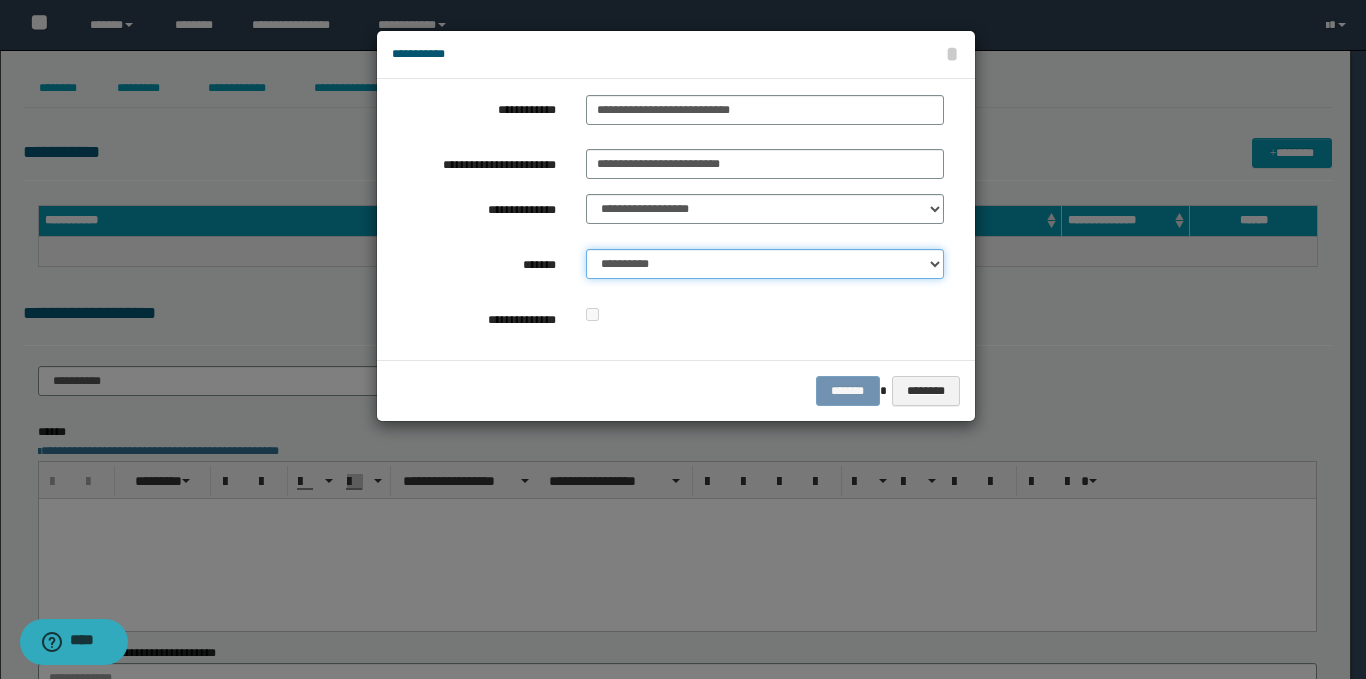 click on "**********" at bounding box center [765, 264] 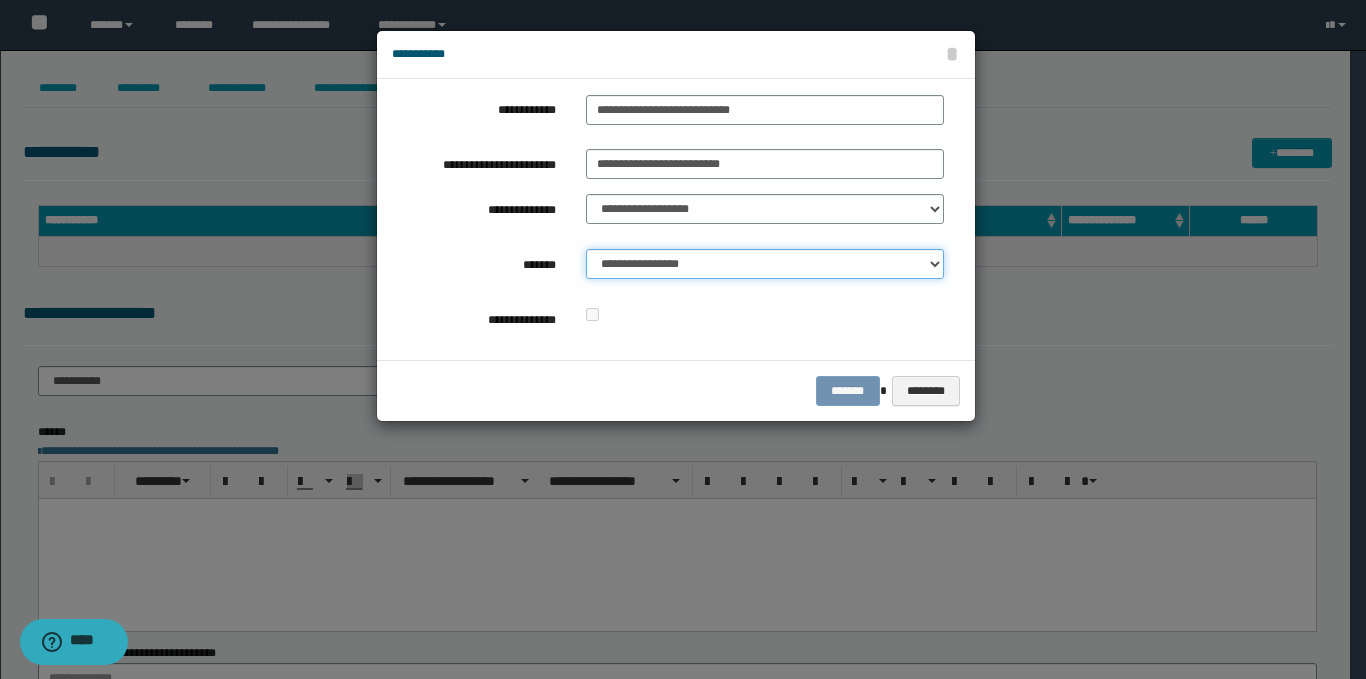 click on "**********" at bounding box center [765, 264] 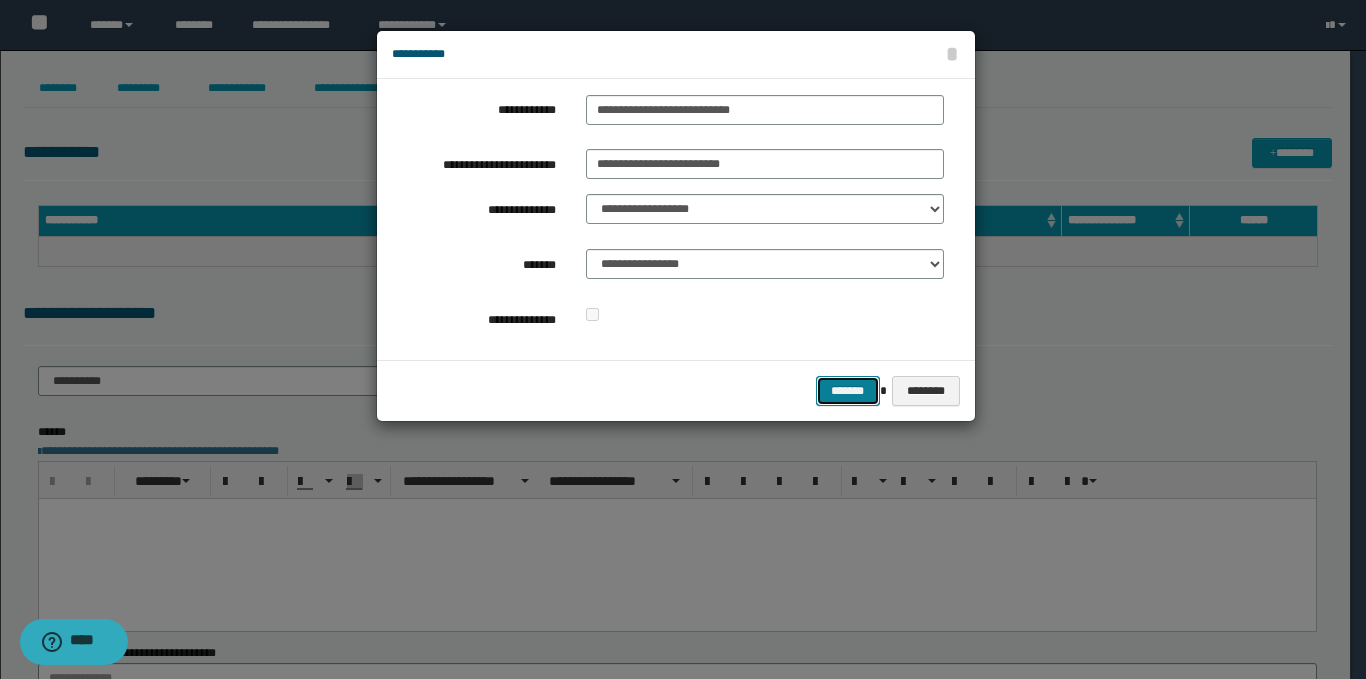 click on "*******" at bounding box center [848, 391] 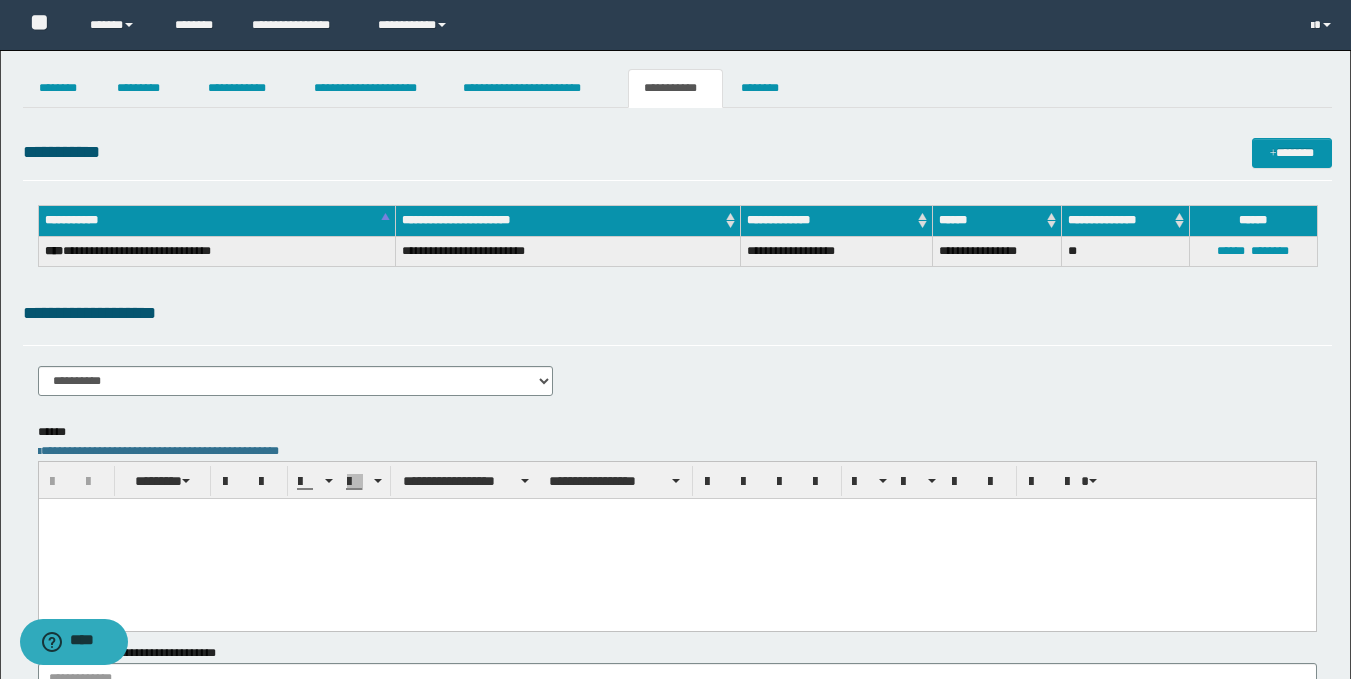 click at bounding box center (676, 538) 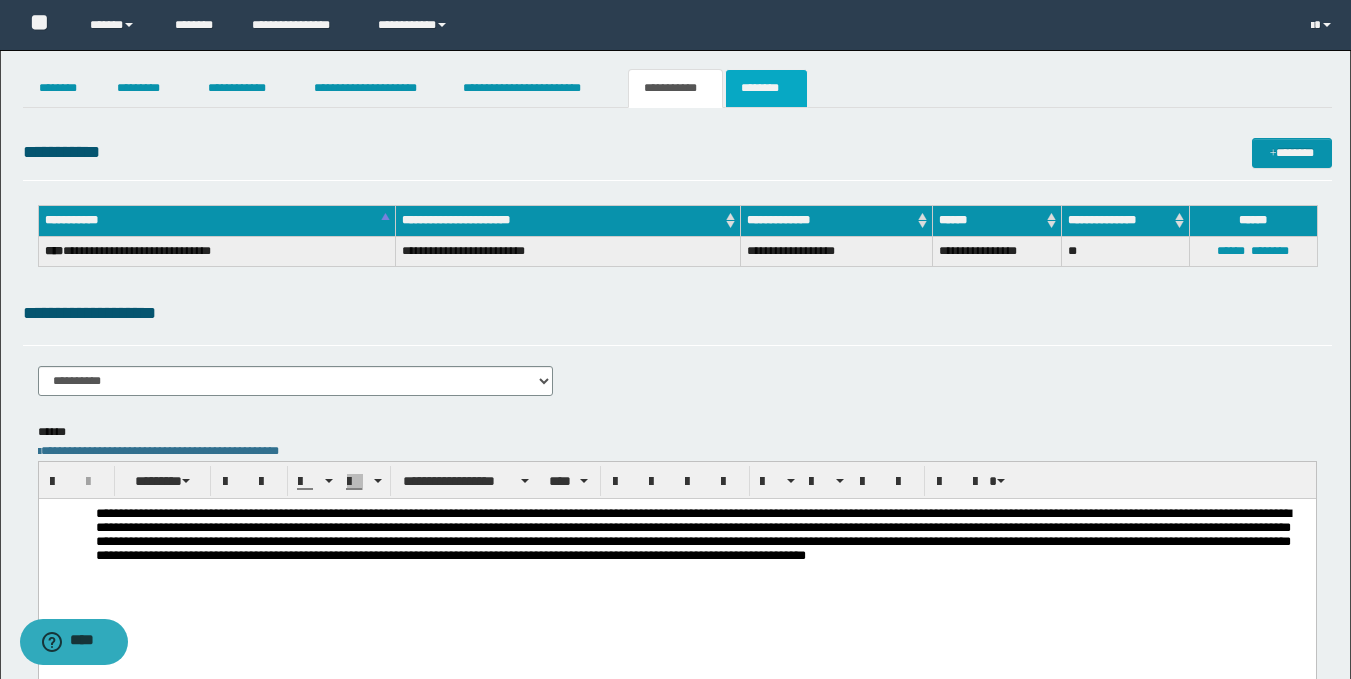 click on "********" at bounding box center (766, 88) 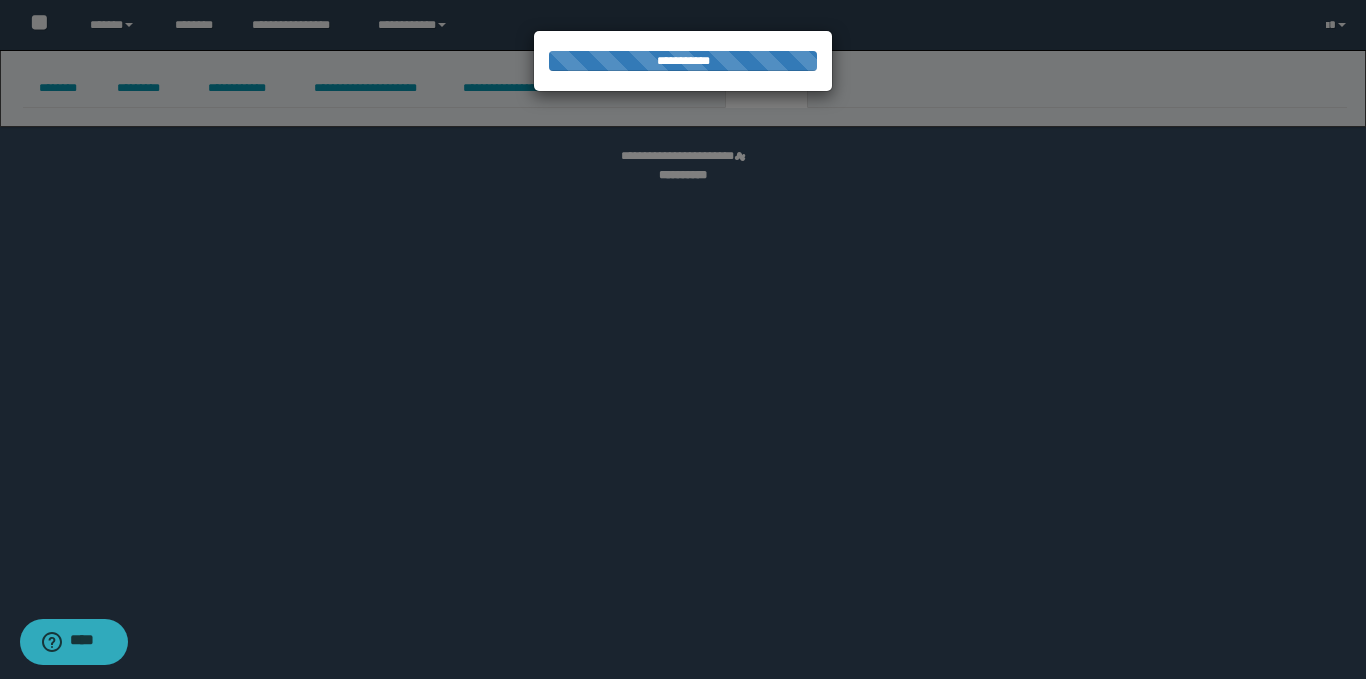 select 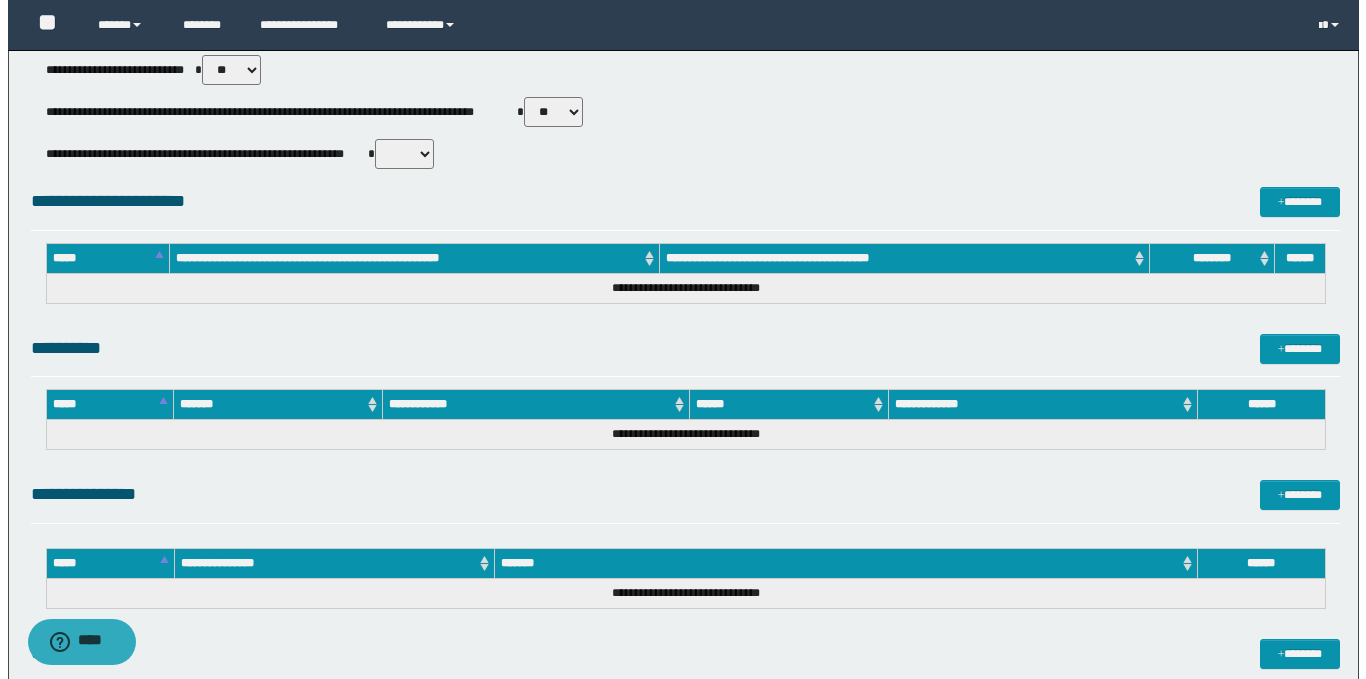 scroll, scrollTop: 952, scrollLeft: 0, axis: vertical 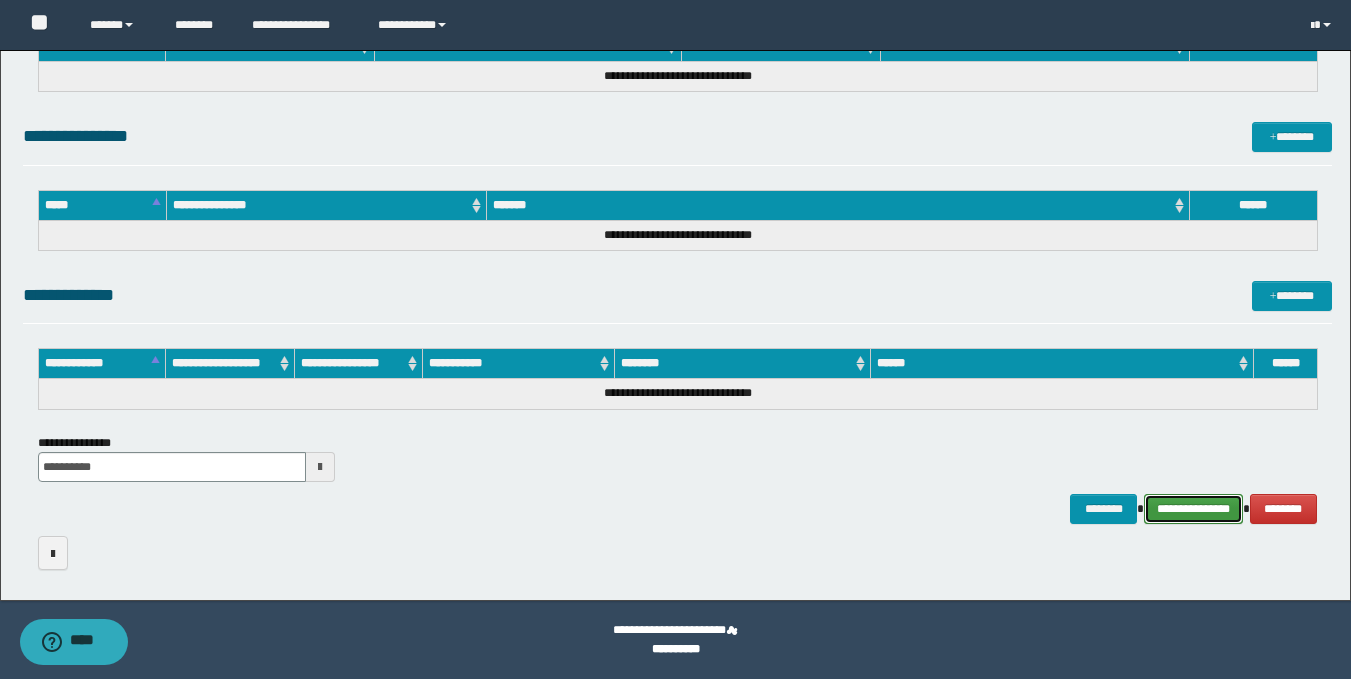 click on "**********" at bounding box center (1193, 509) 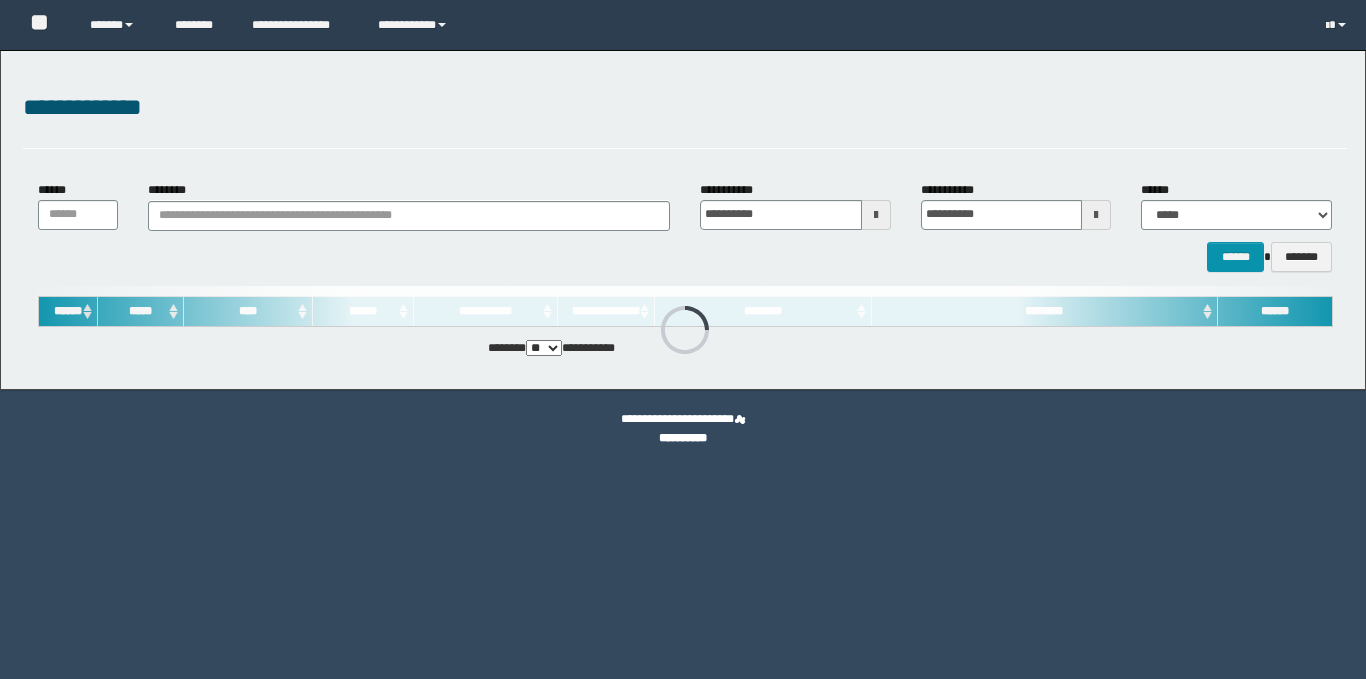 scroll, scrollTop: 0, scrollLeft: 0, axis: both 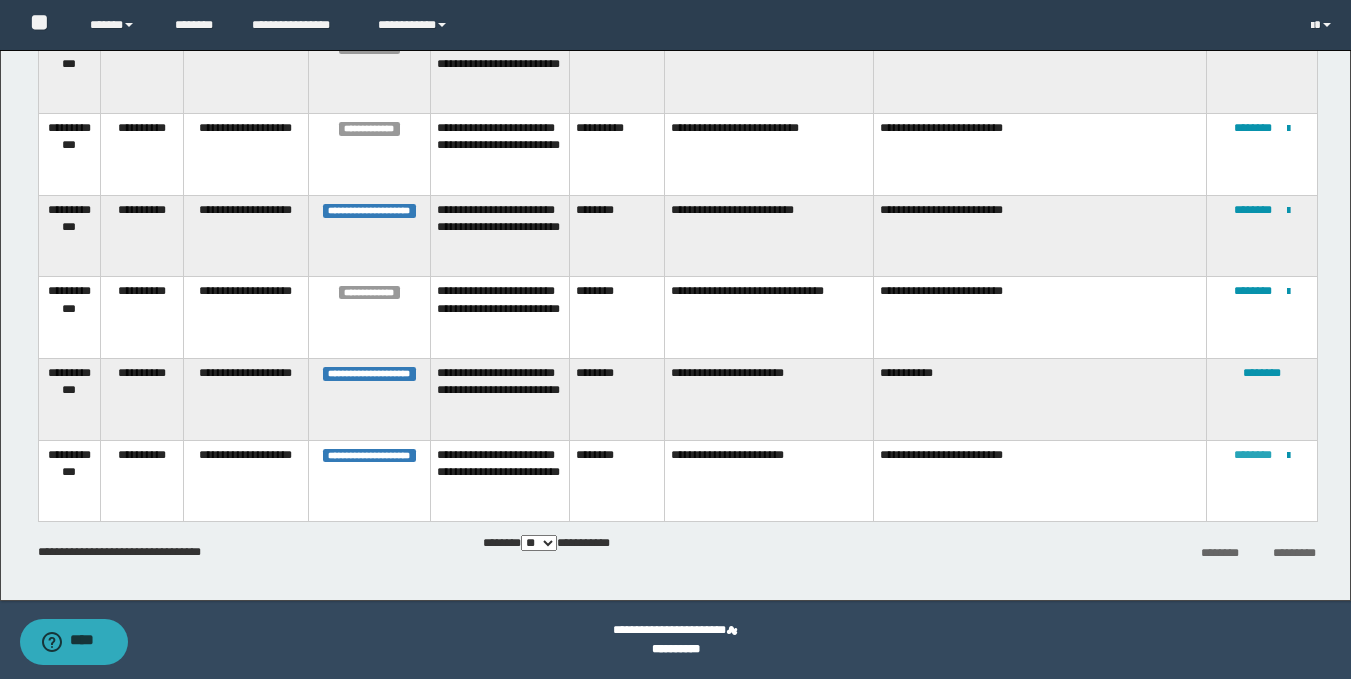 click on "********" at bounding box center [1253, 455] 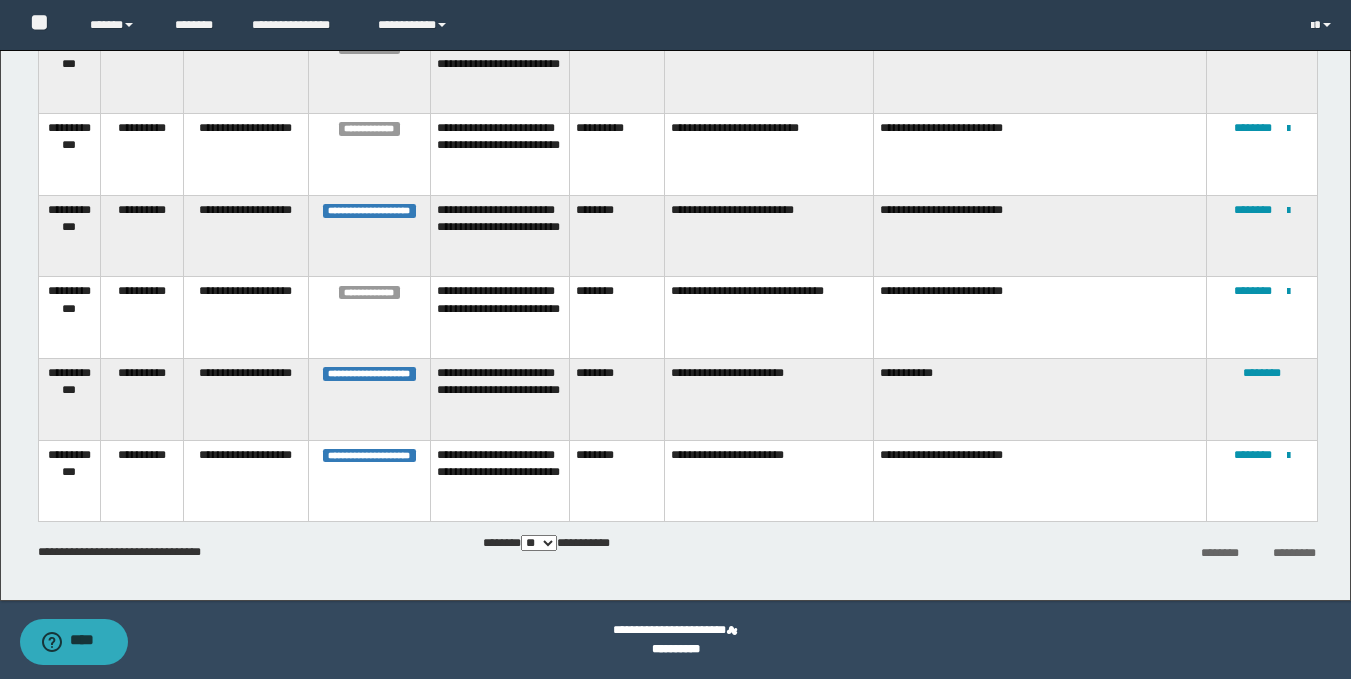 scroll, scrollTop: 0, scrollLeft: 0, axis: both 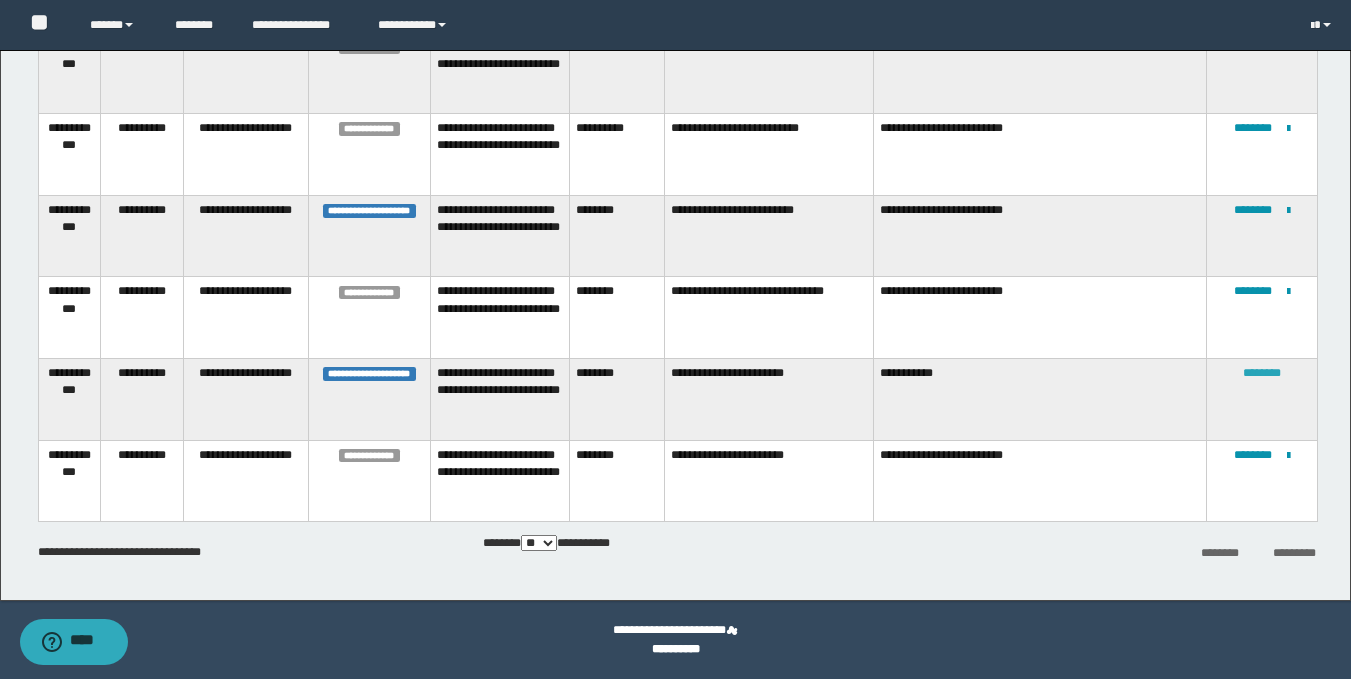 click on "********" at bounding box center [1262, 373] 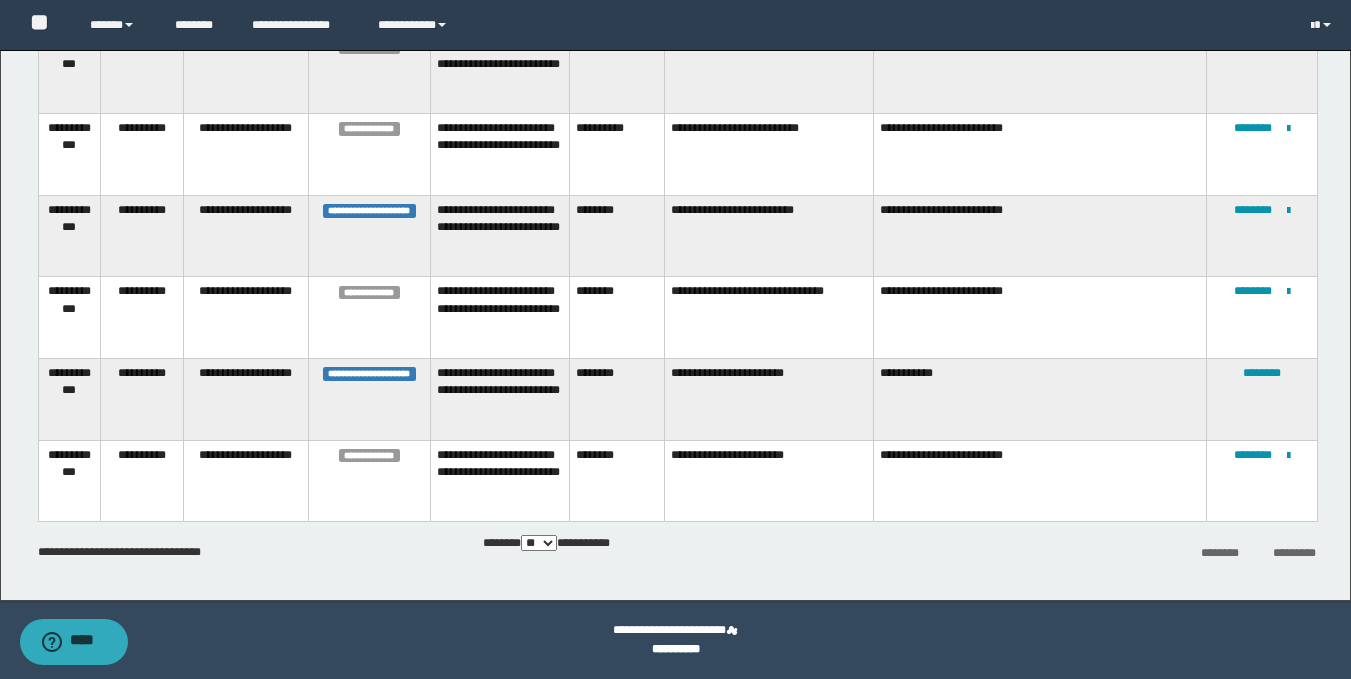 scroll, scrollTop: 0, scrollLeft: 0, axis: both 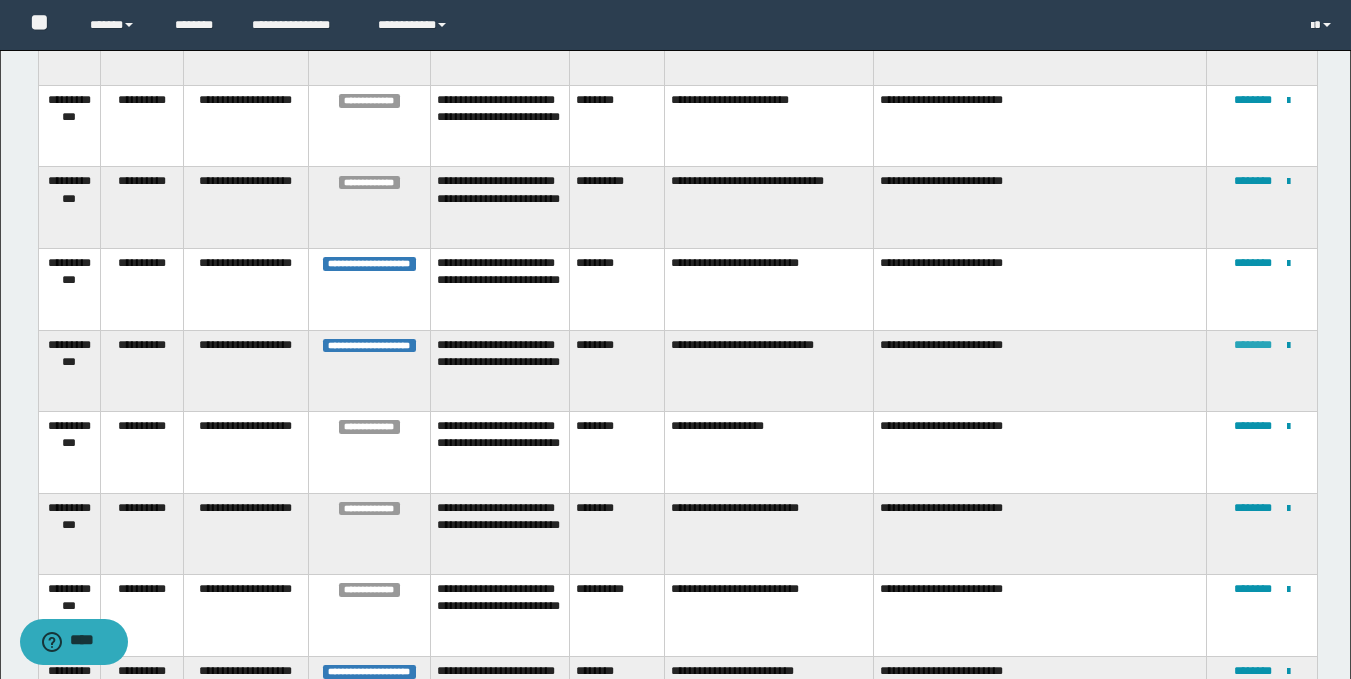 click on "********" at bounding box center [1253, 345] 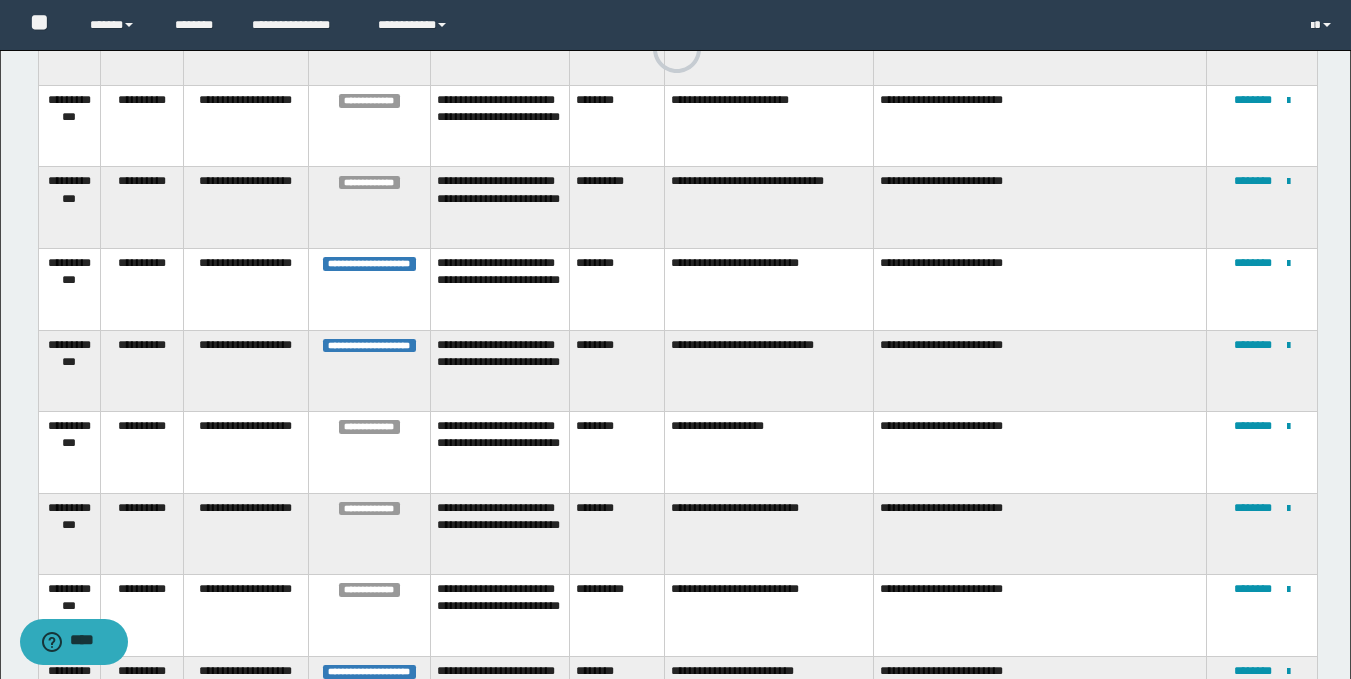 scroll, scrollTop: 375, scrollLeft: 0, axis: vertical 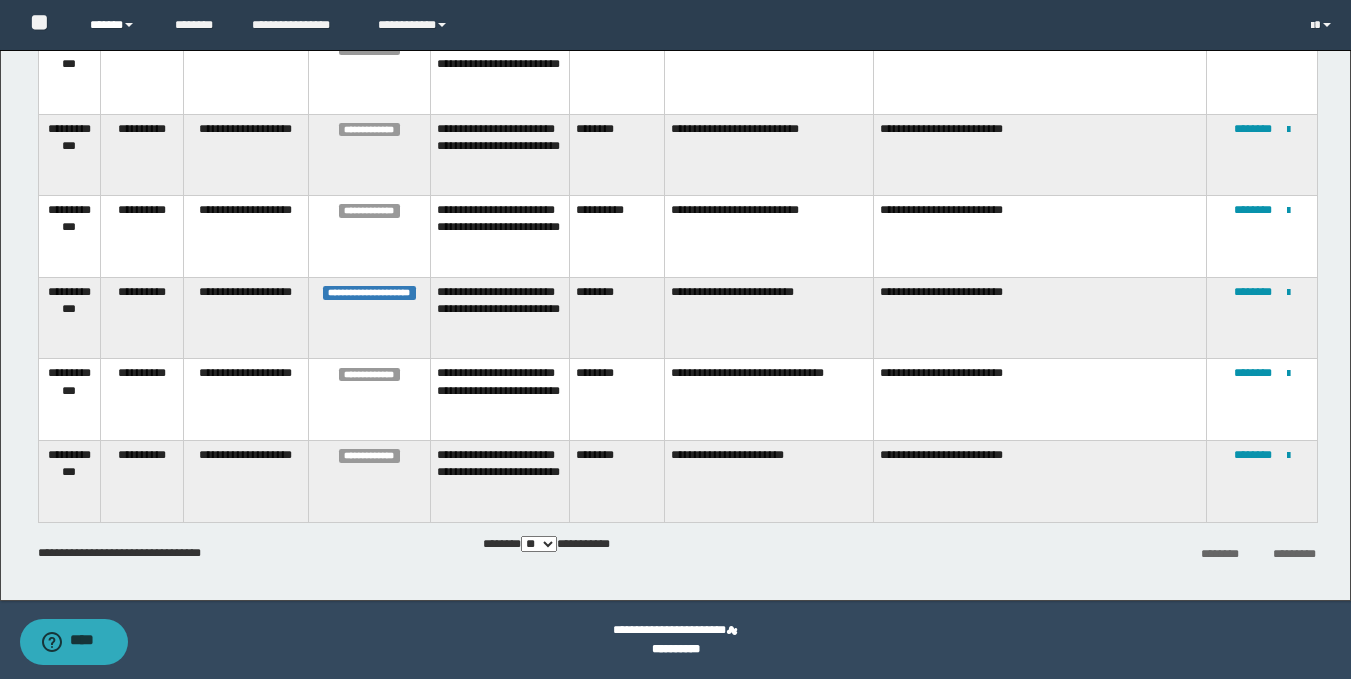 click on "******" at bounding box center (117, 25) 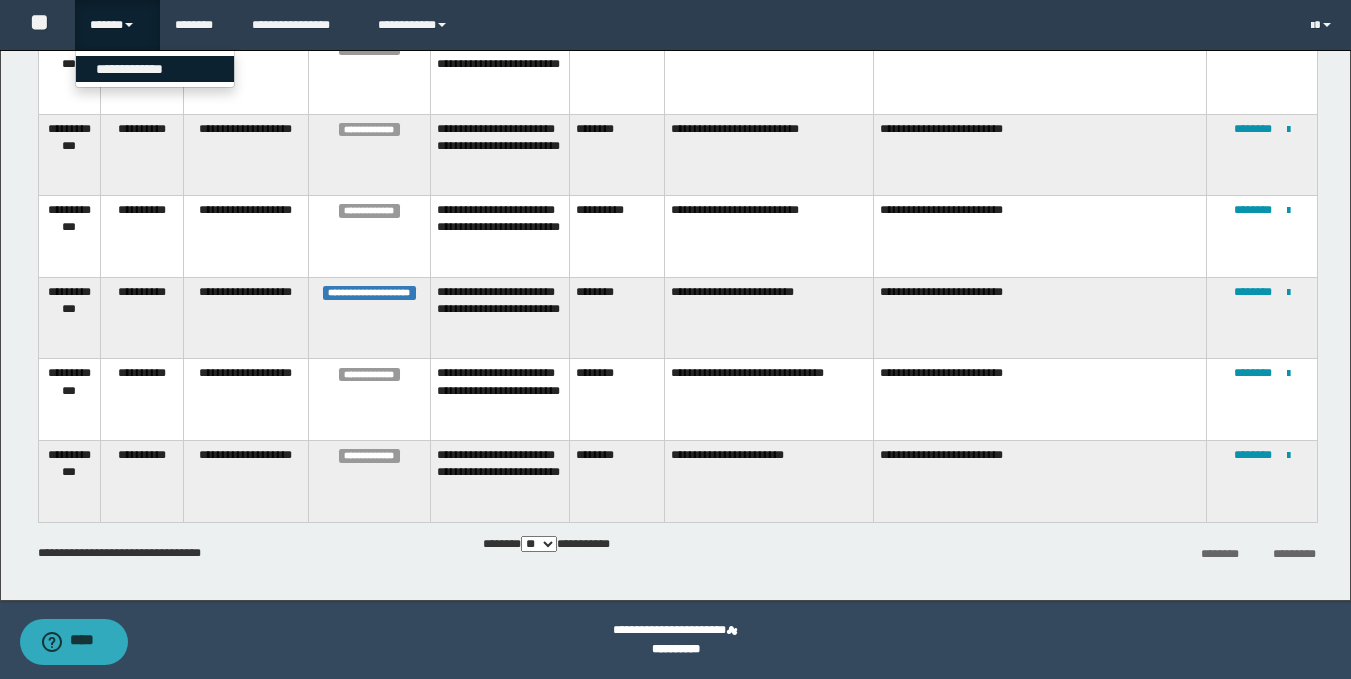 click on "**********" at bounding box center [155, 69] 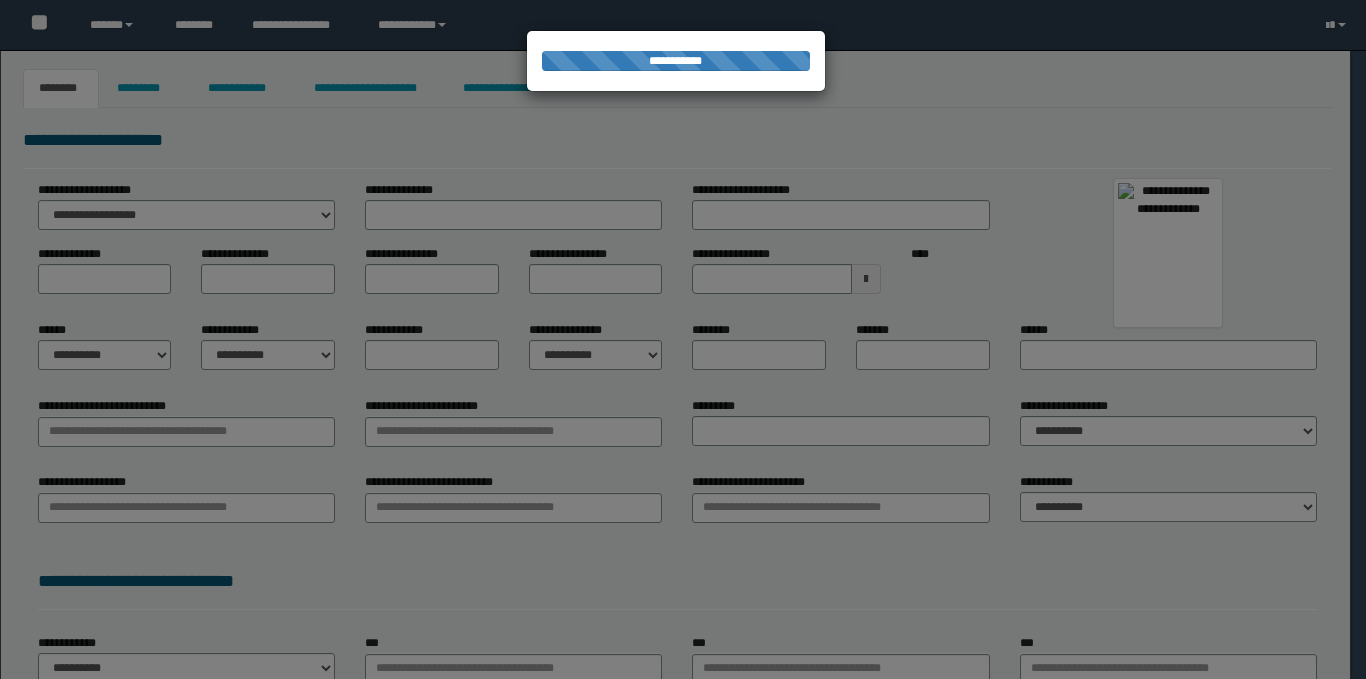 scroll, scrollTop: 0, scrollLeft: 0, axis: both 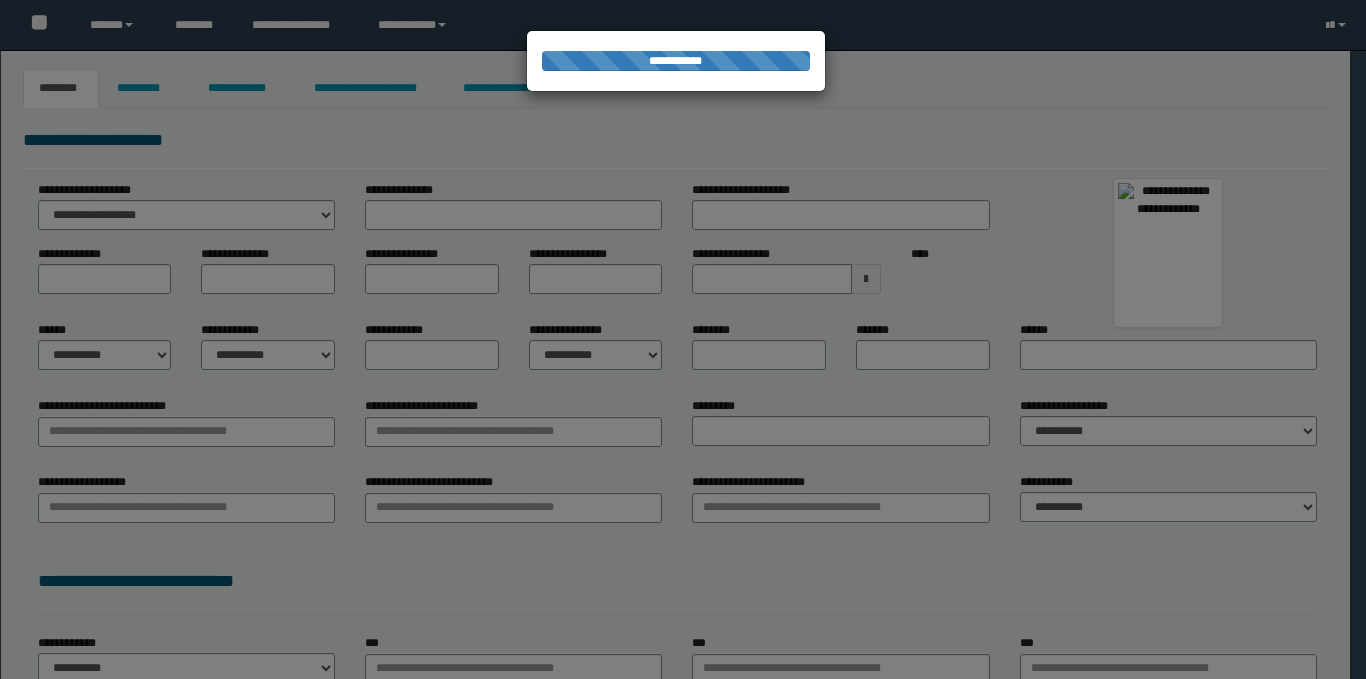 type on "*******" 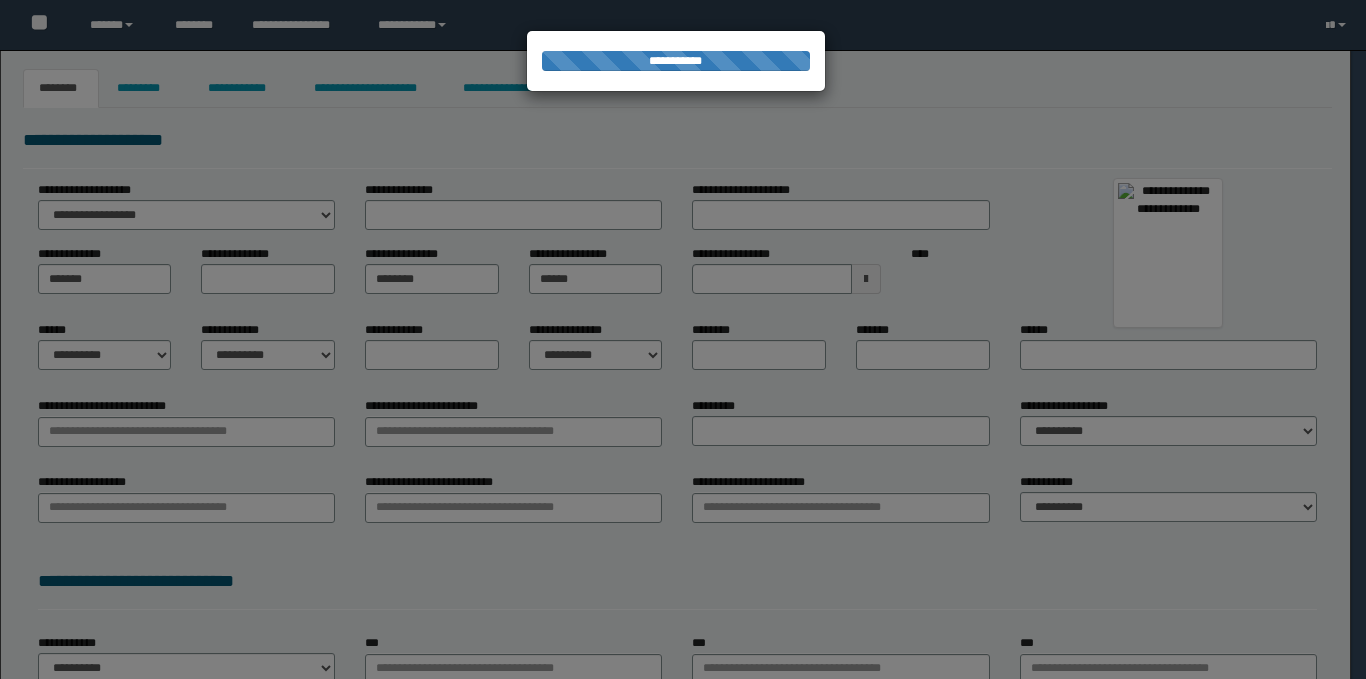 select on "*" 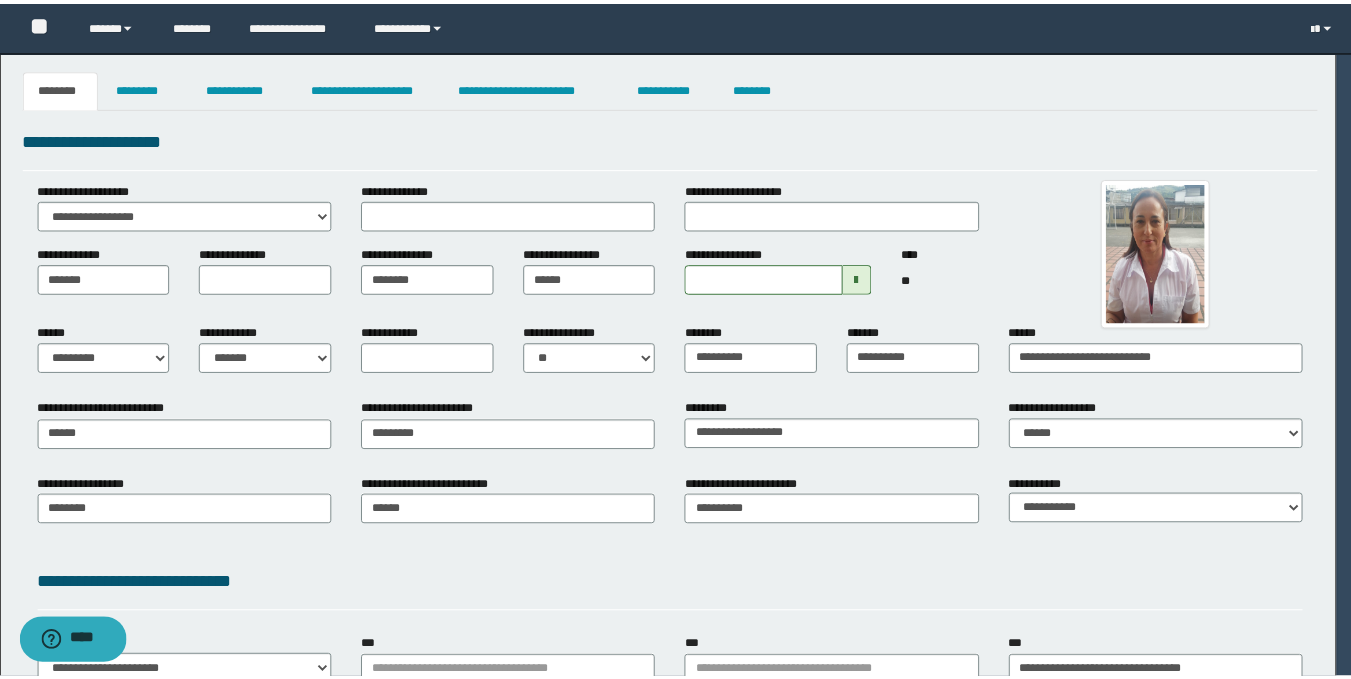 scroll, scrollTop: 0, scrollLeft: 0, axis: both 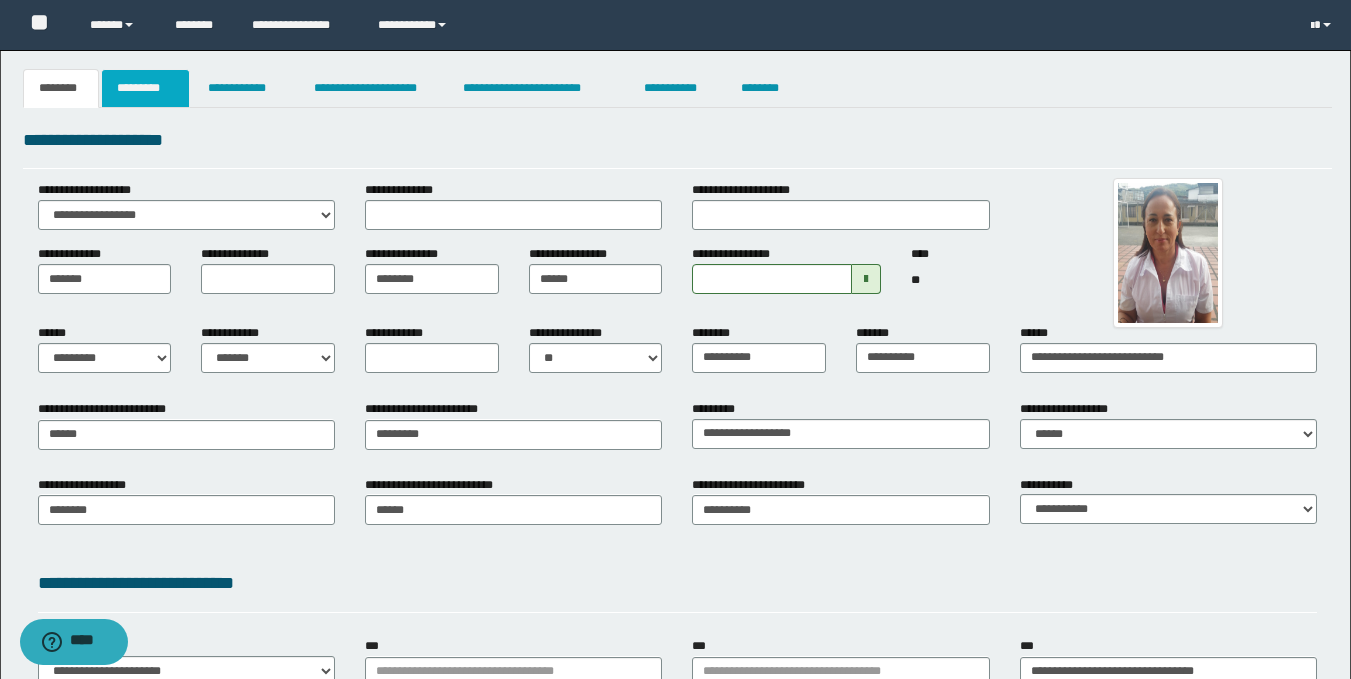 click on "*********" at bounding box center (145, 88) 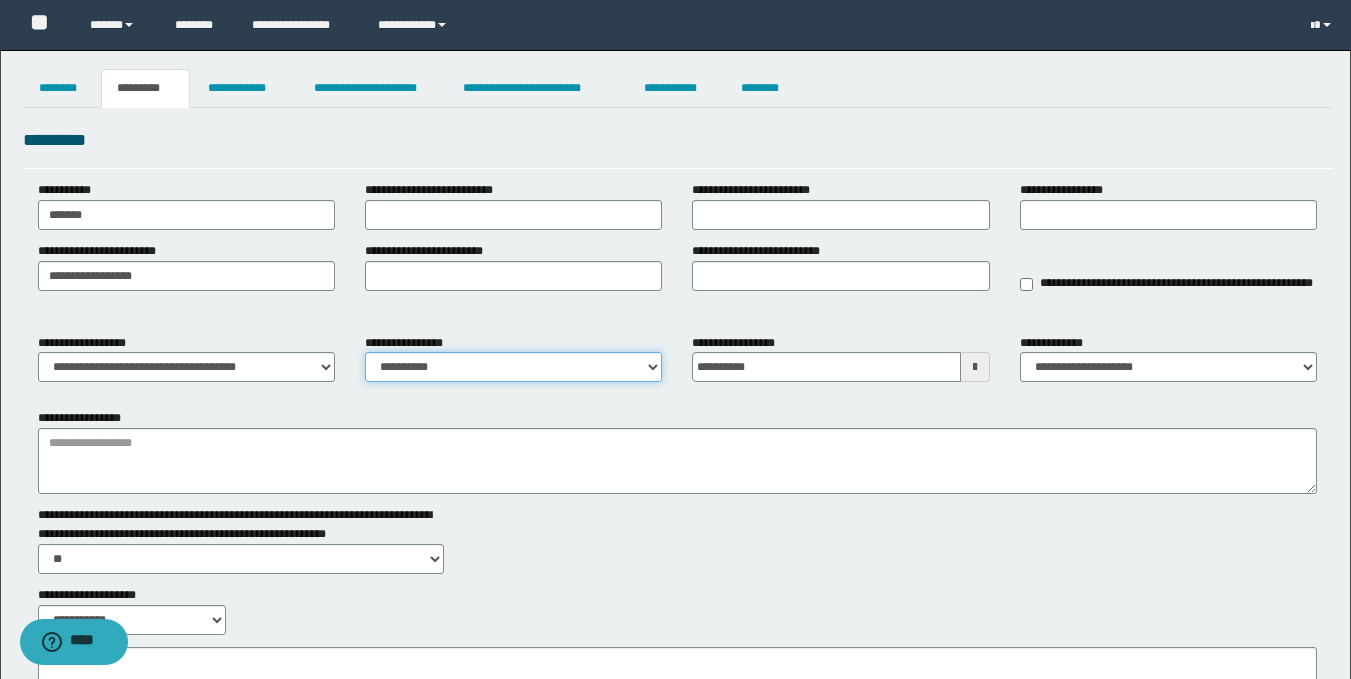 click on "**********" at bounding box center [513, 367] 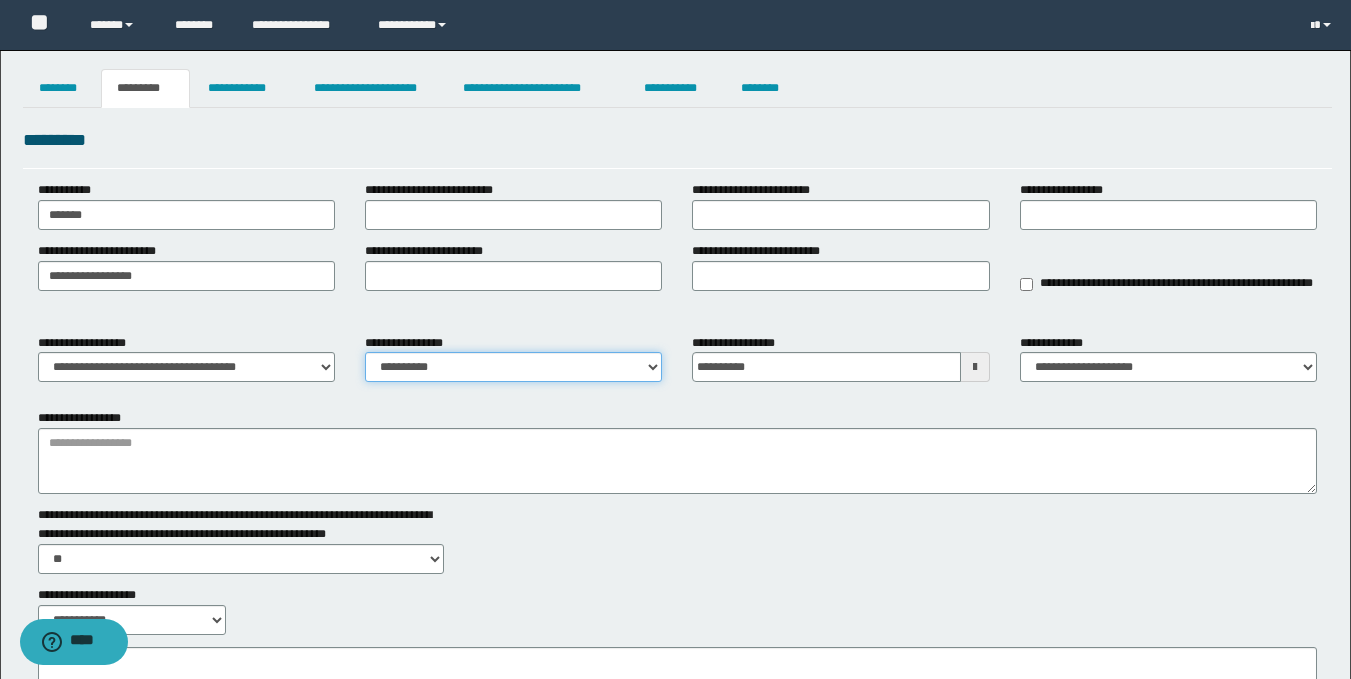 select on "****" 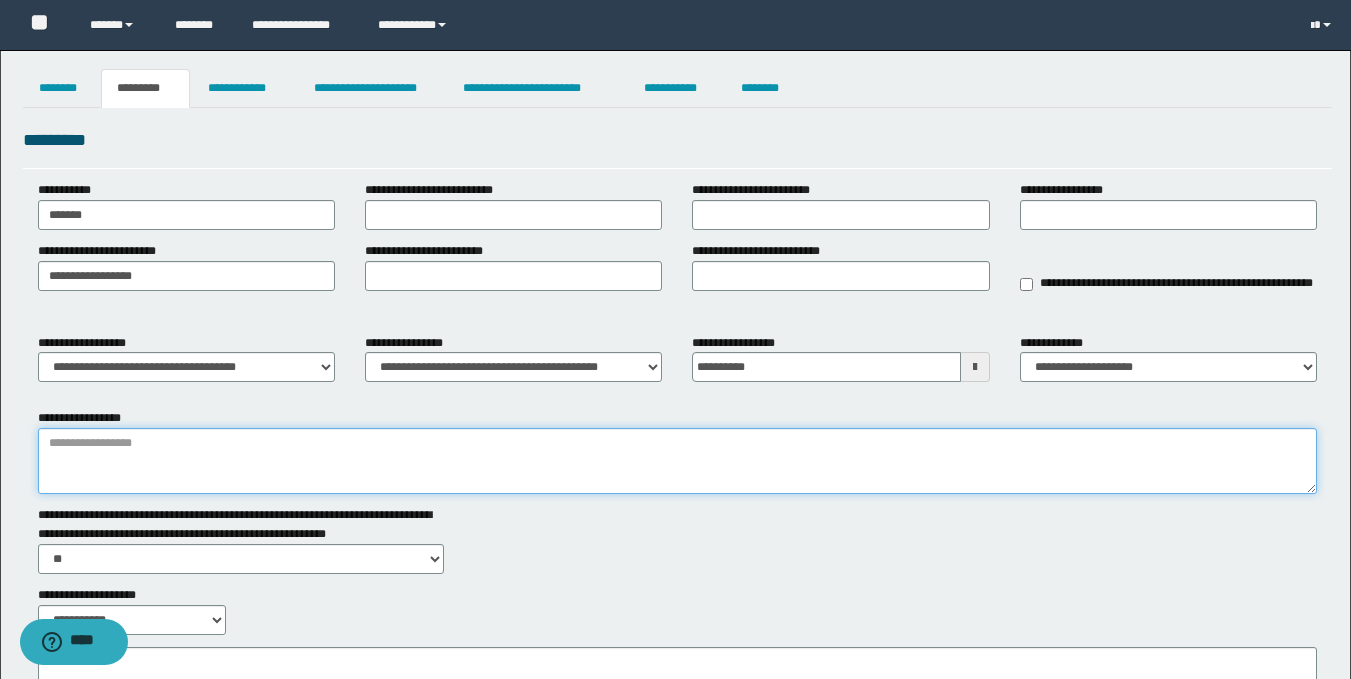 click on "**********" at bounding box center [677, 461] 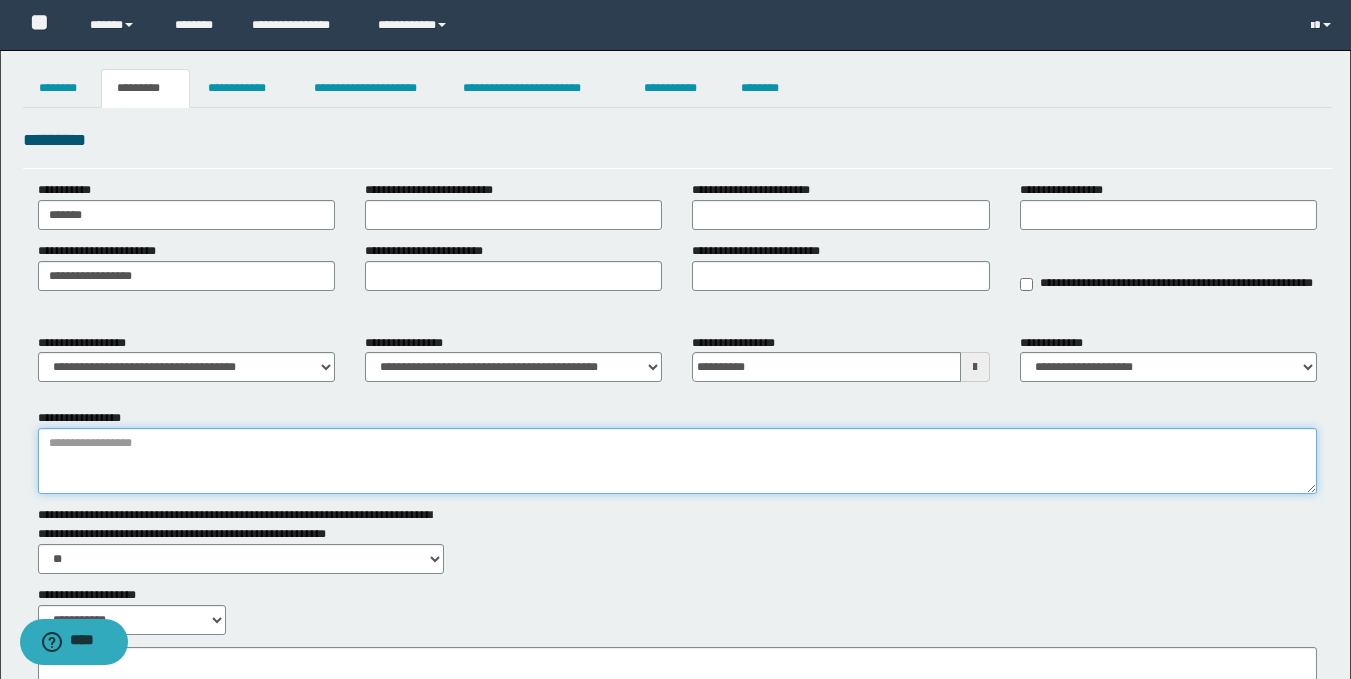 click on "**********" at bounding box center (677, 461) 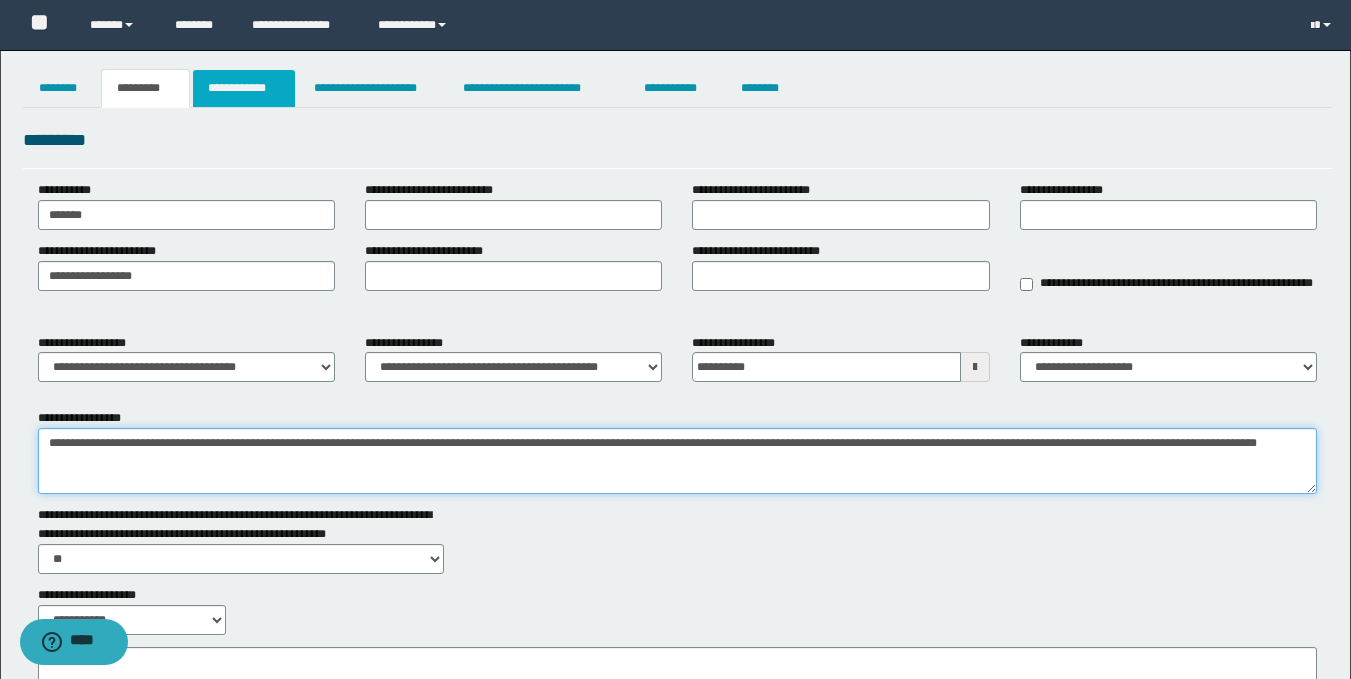 type on "**********" 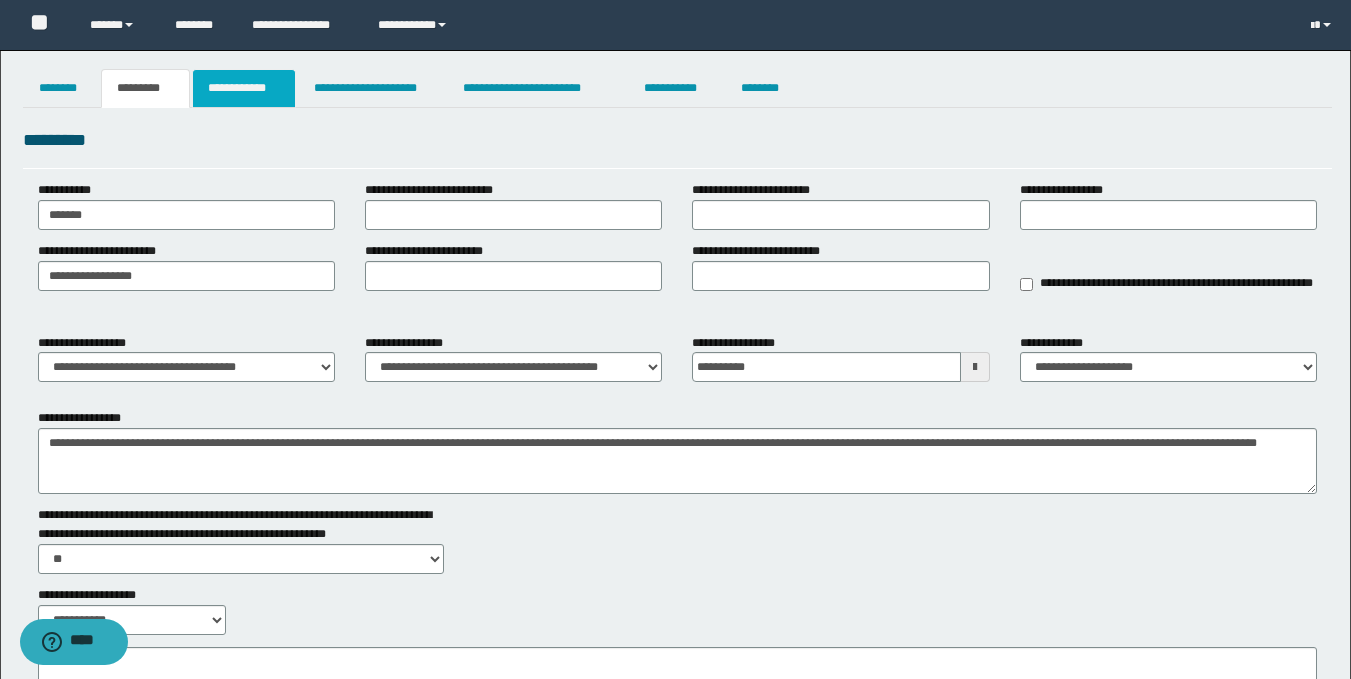 click on "**********" at bounding box center (244, 88) 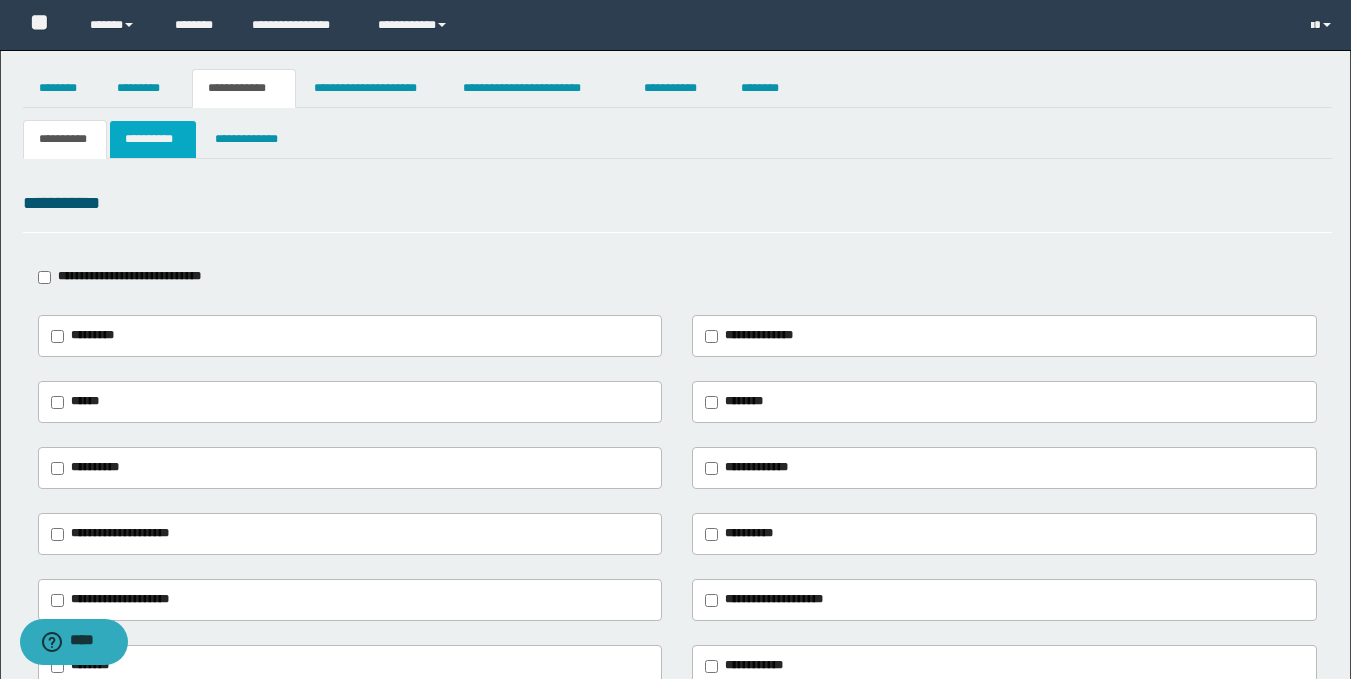 click on "**********" at bounding box center [153, 139] 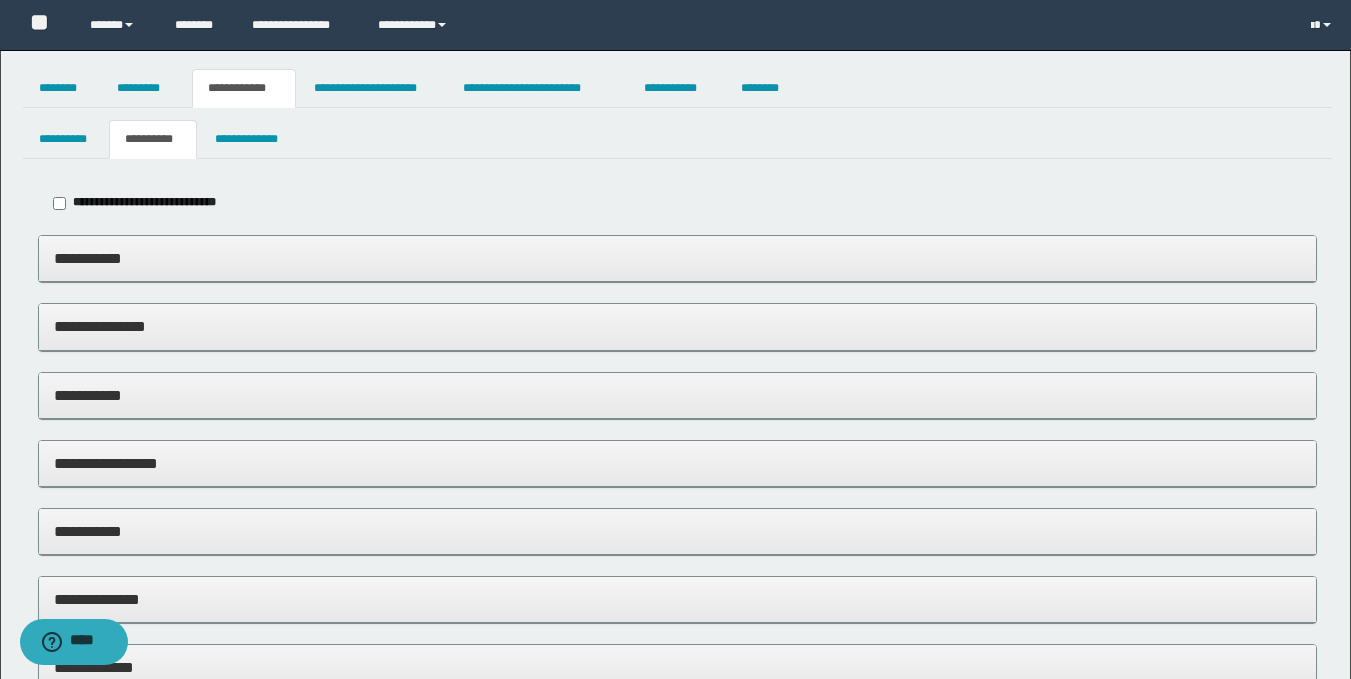click on "**********" at bounding box center (677, 258) 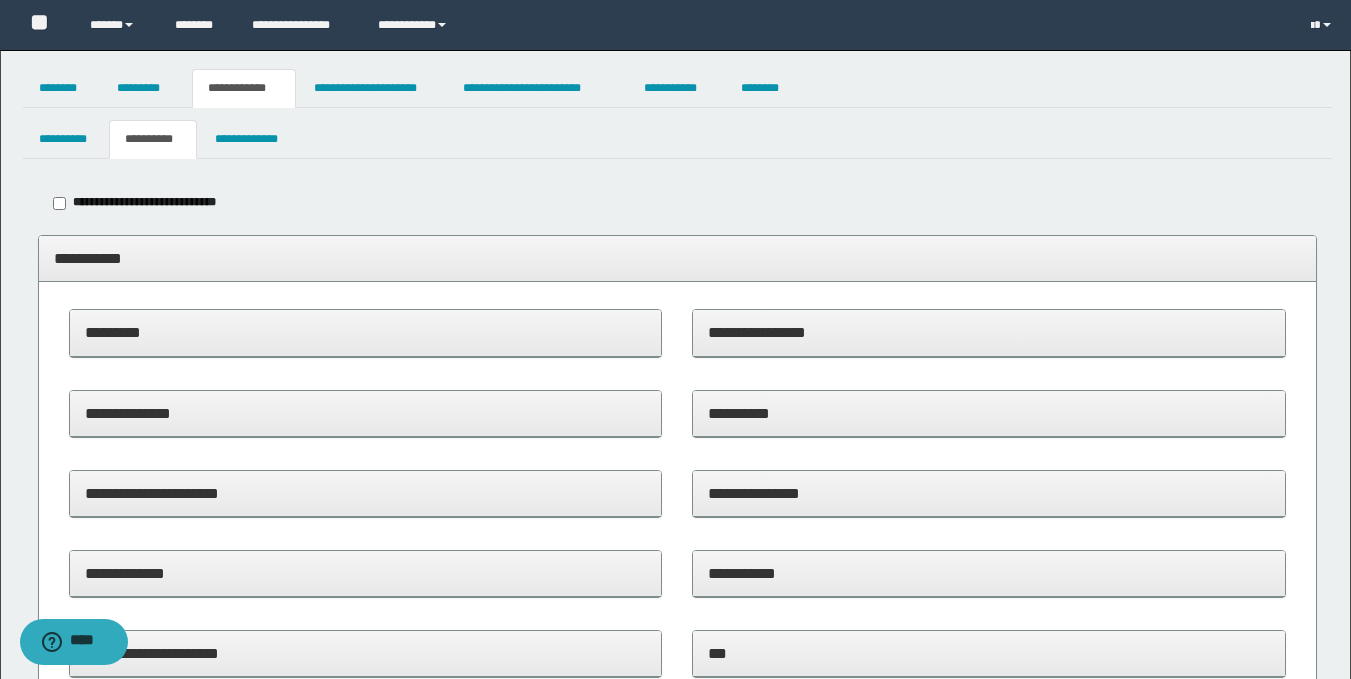 click on "**********" at bounding box center (989, 333) 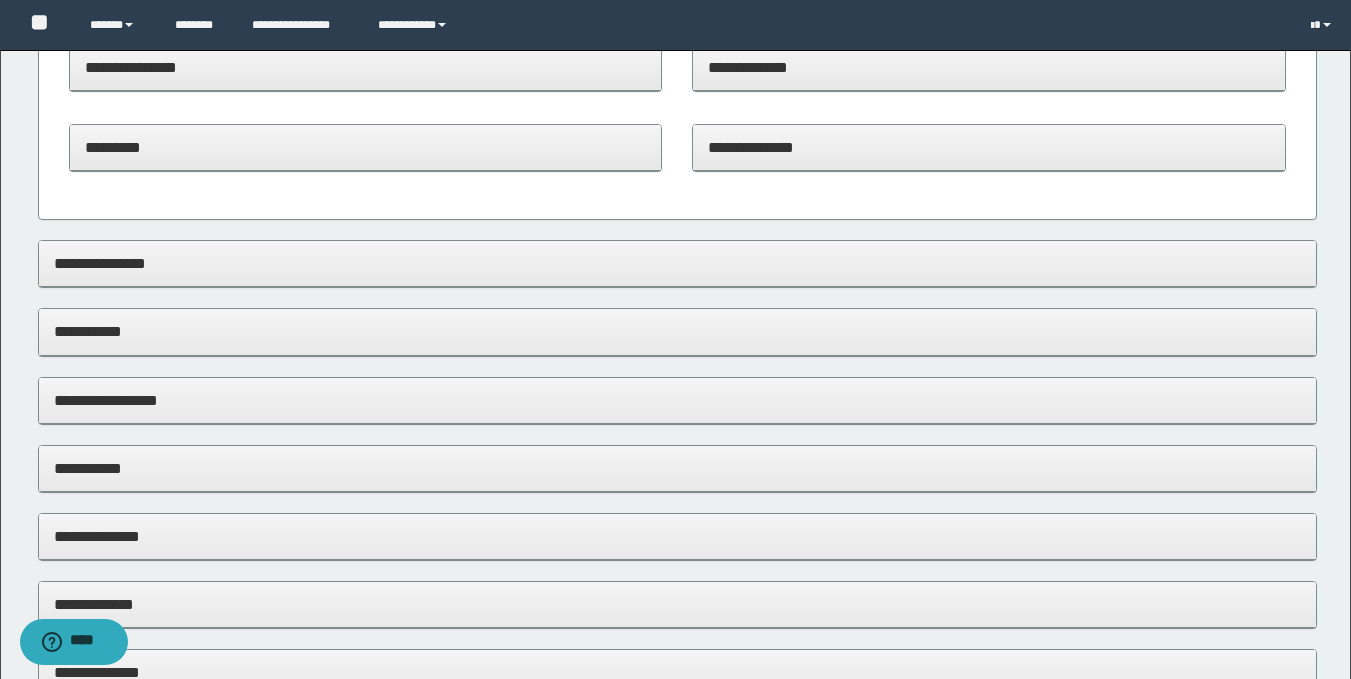 scroll, scrollTop: 1240, scrollLeft: 0, axis: vertical 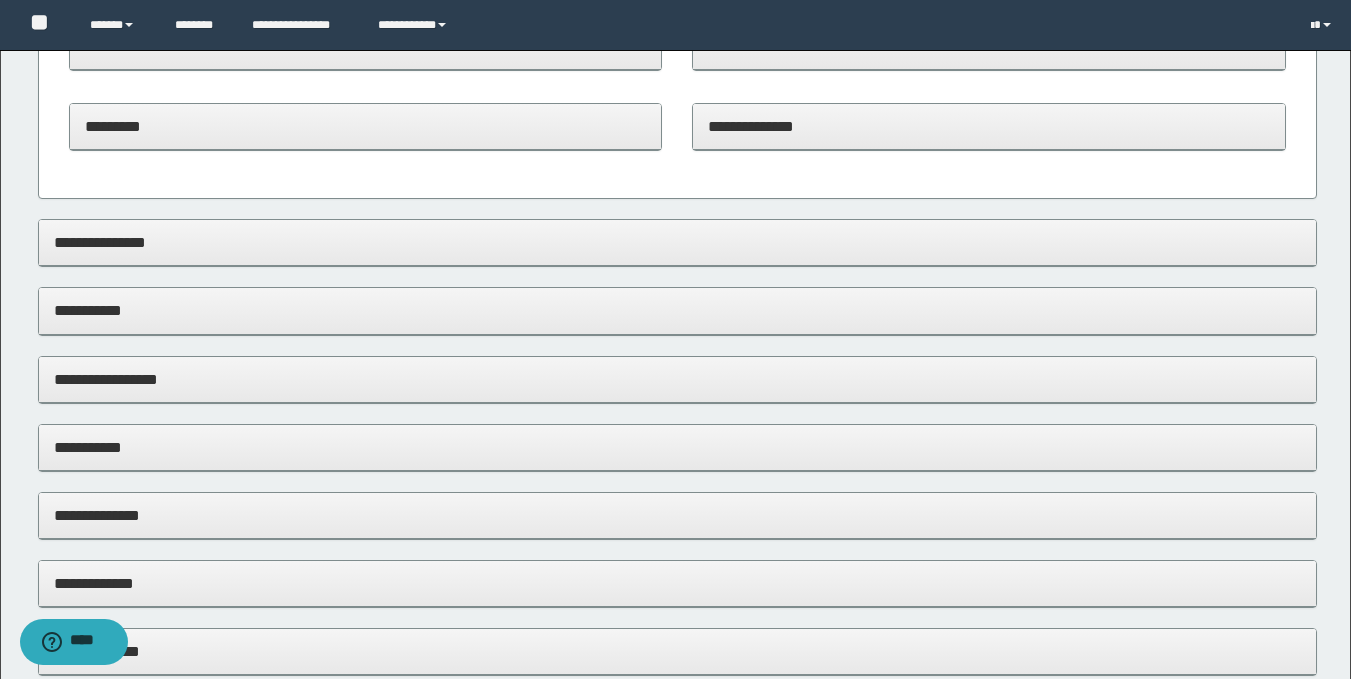 click on "**********" at bounding box center (677, 310) 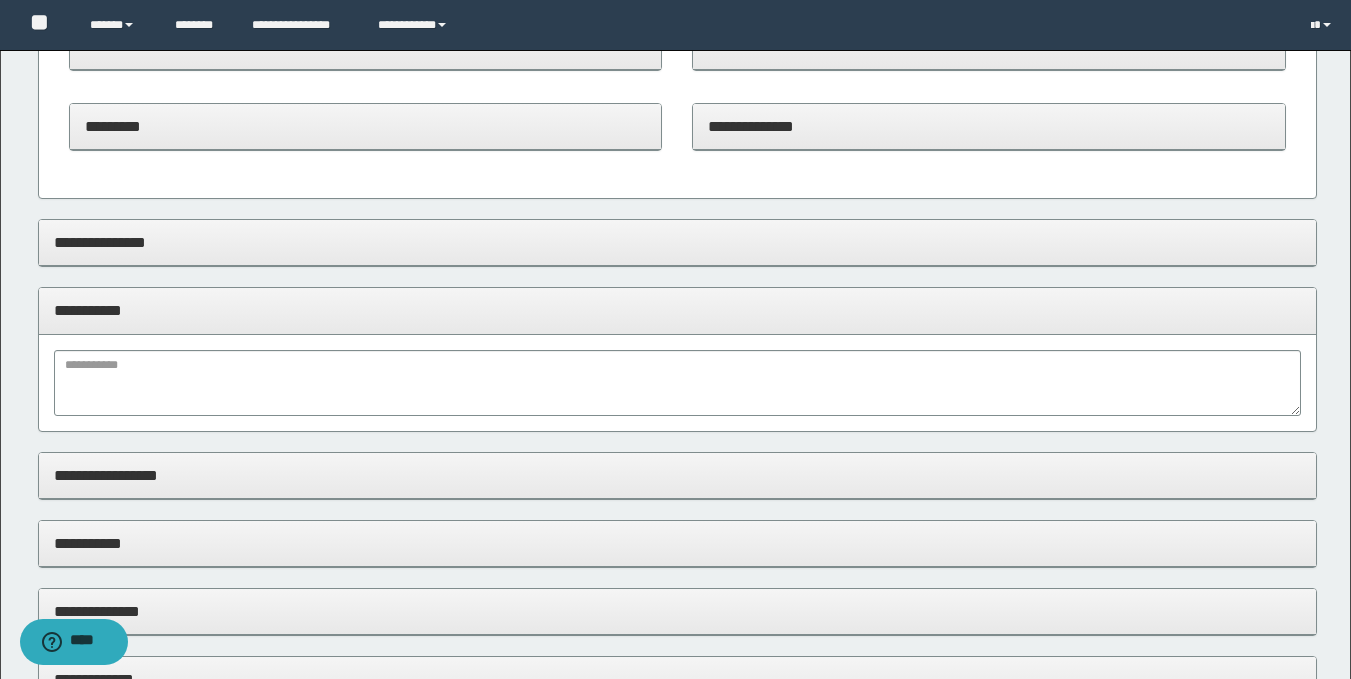 click on "**********" at bounding box center (677, 310) 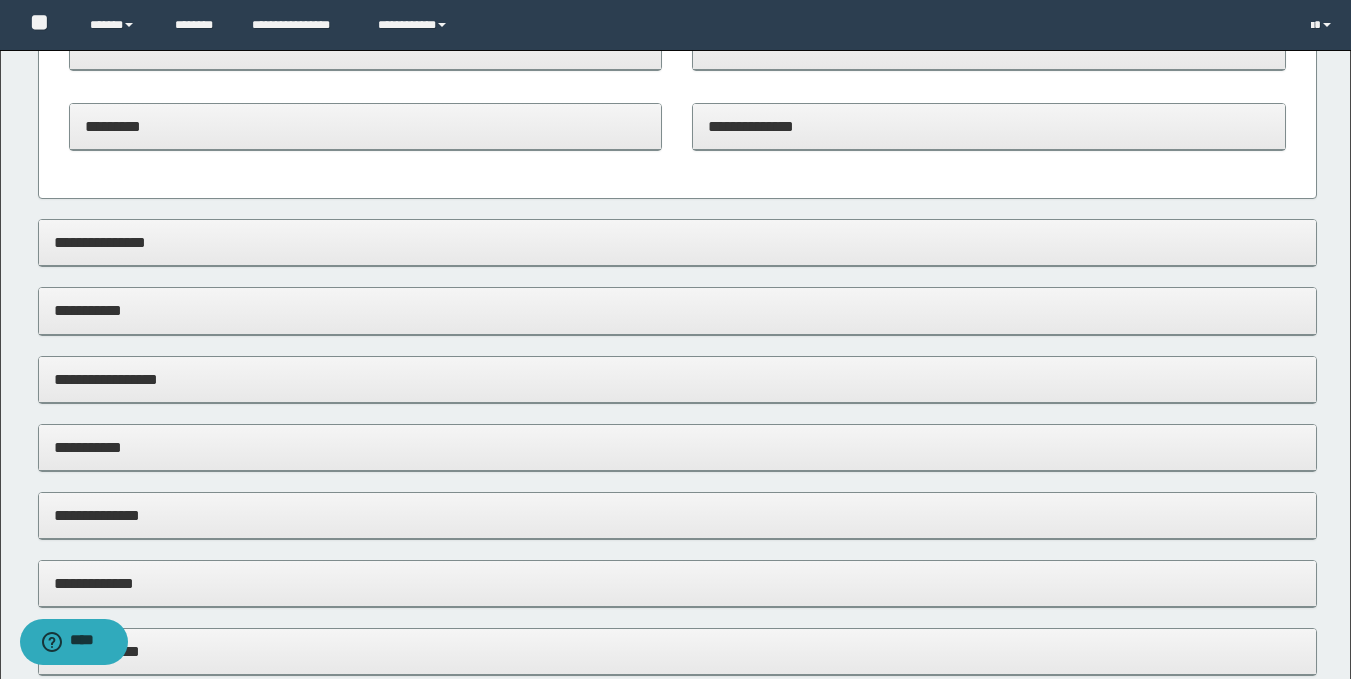 scroll, scrollTop: 1548, scrollLeft: 0, axis: vertical 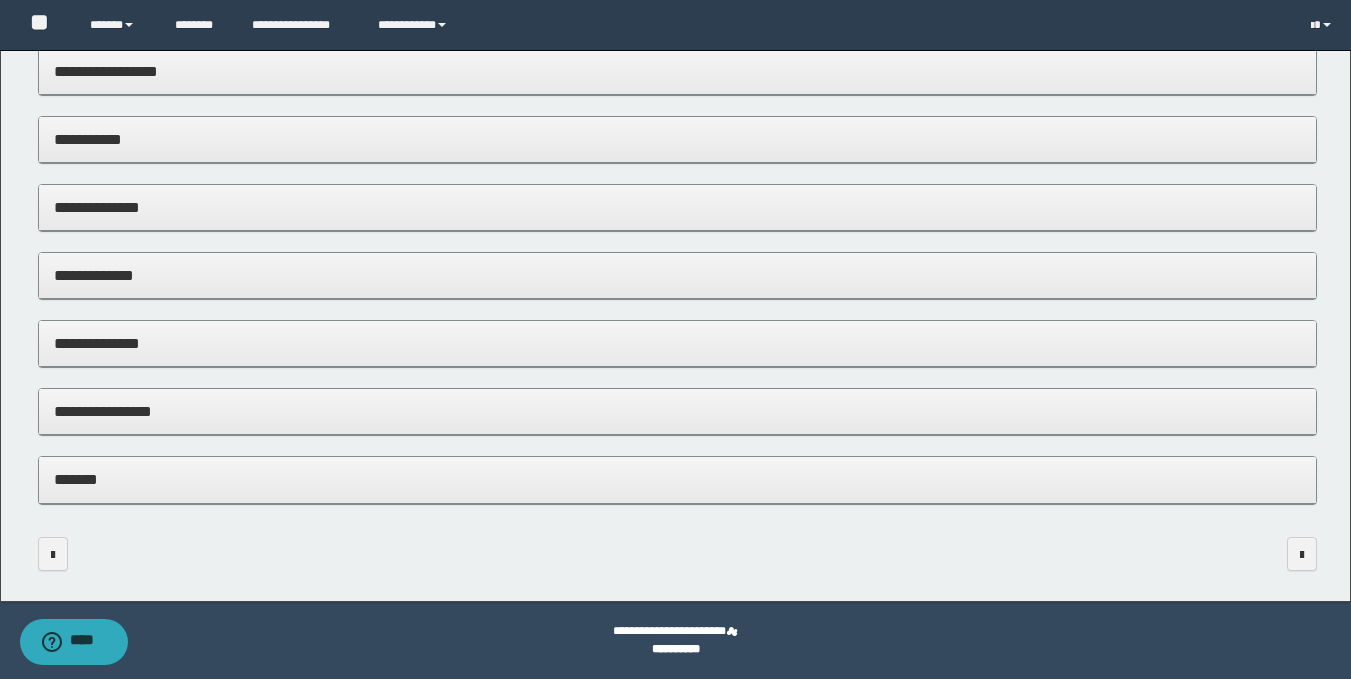 click on "**********" at bounding box center (677, 411) 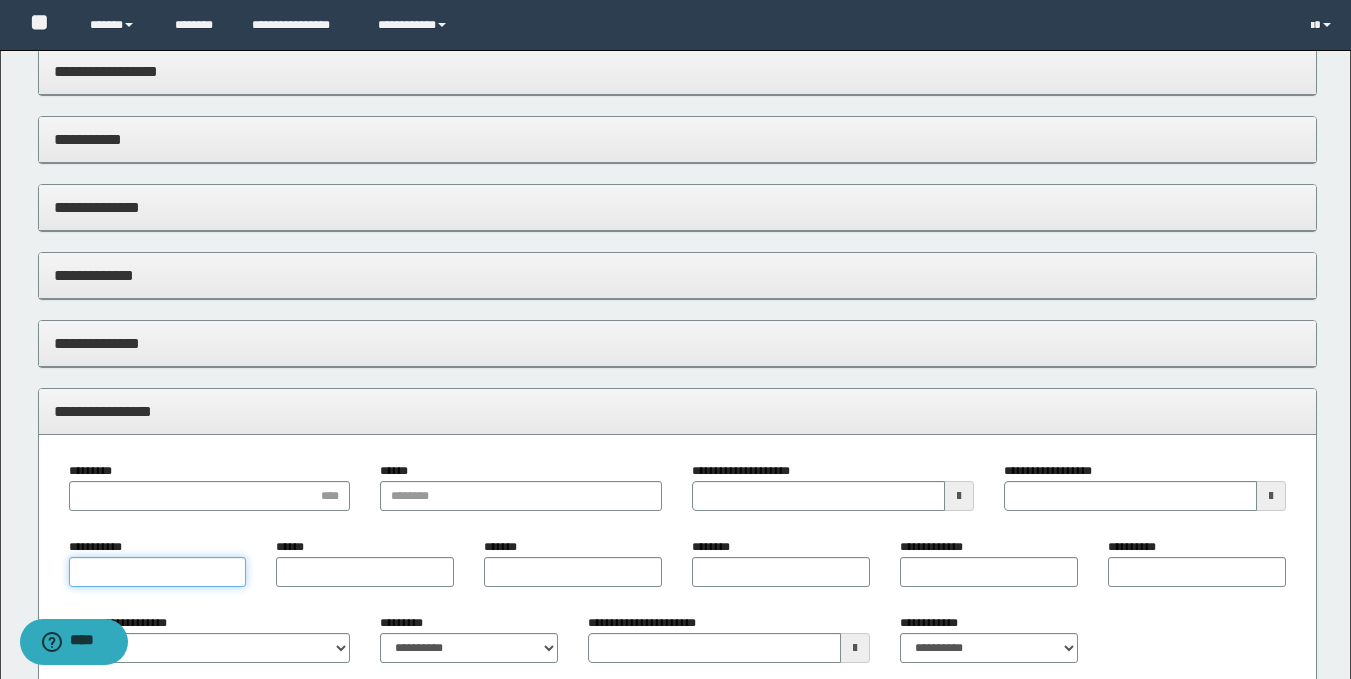click on "**********" at bounding box center [158, 572] 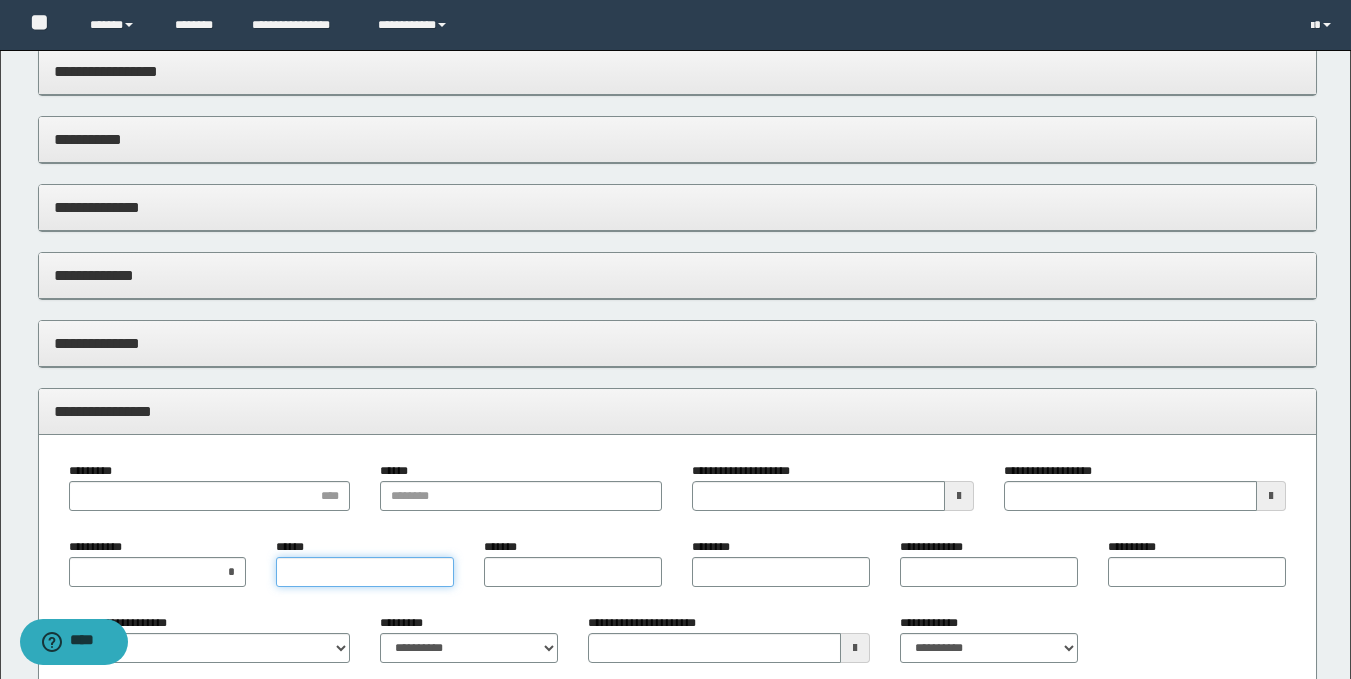 type on "*" 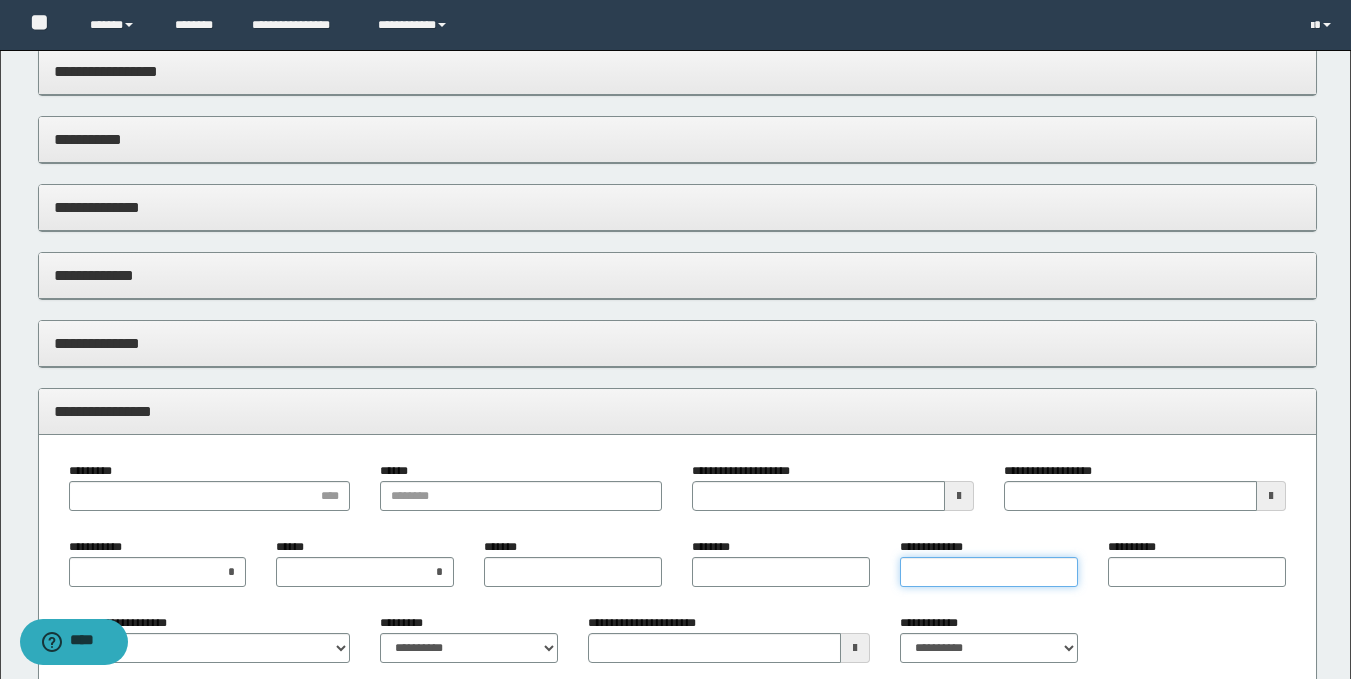 type on "*" 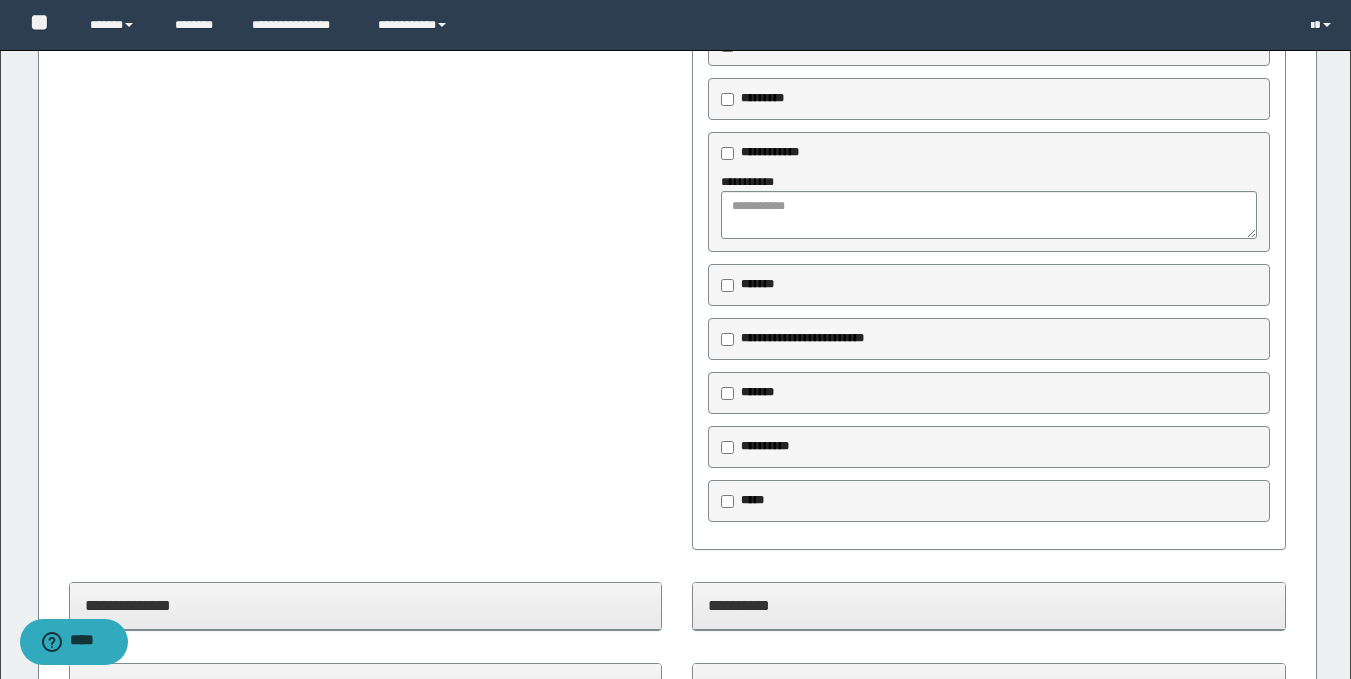 scroll, scrollTop: 0, scrollLeft: 0, axis: both 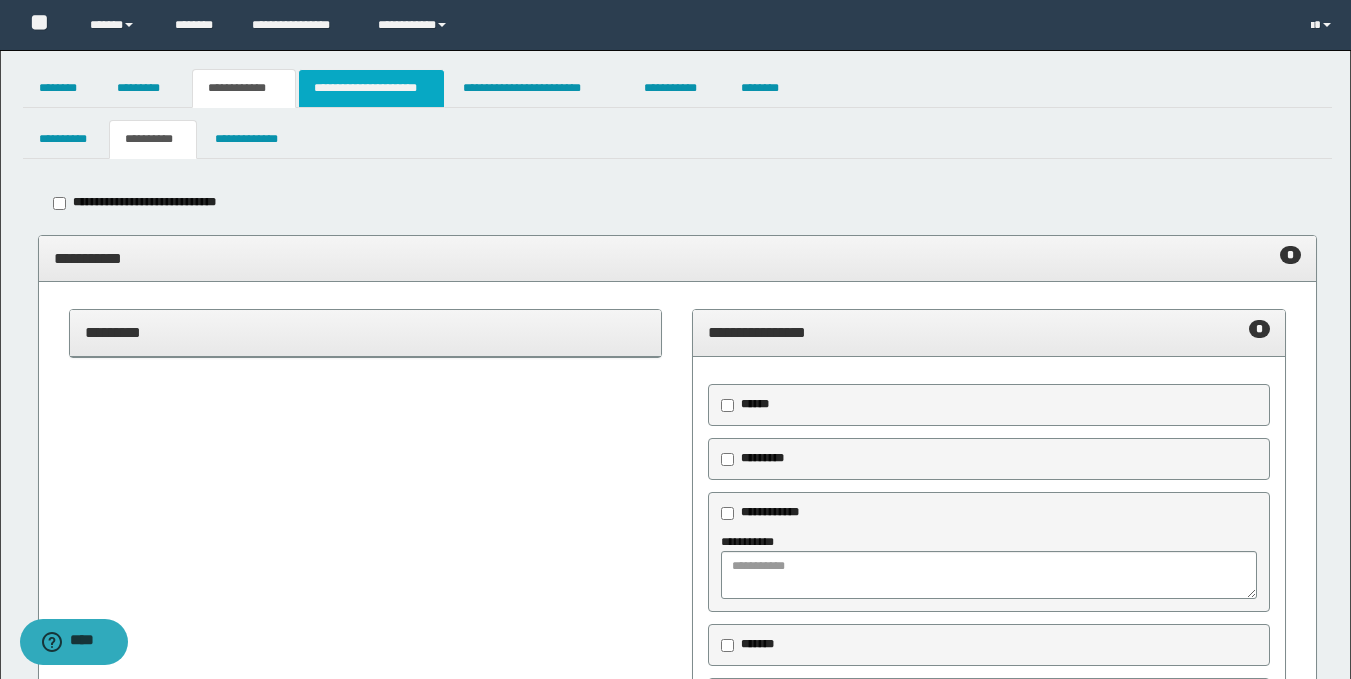 click on "**********" at bounding box center [371, 88] 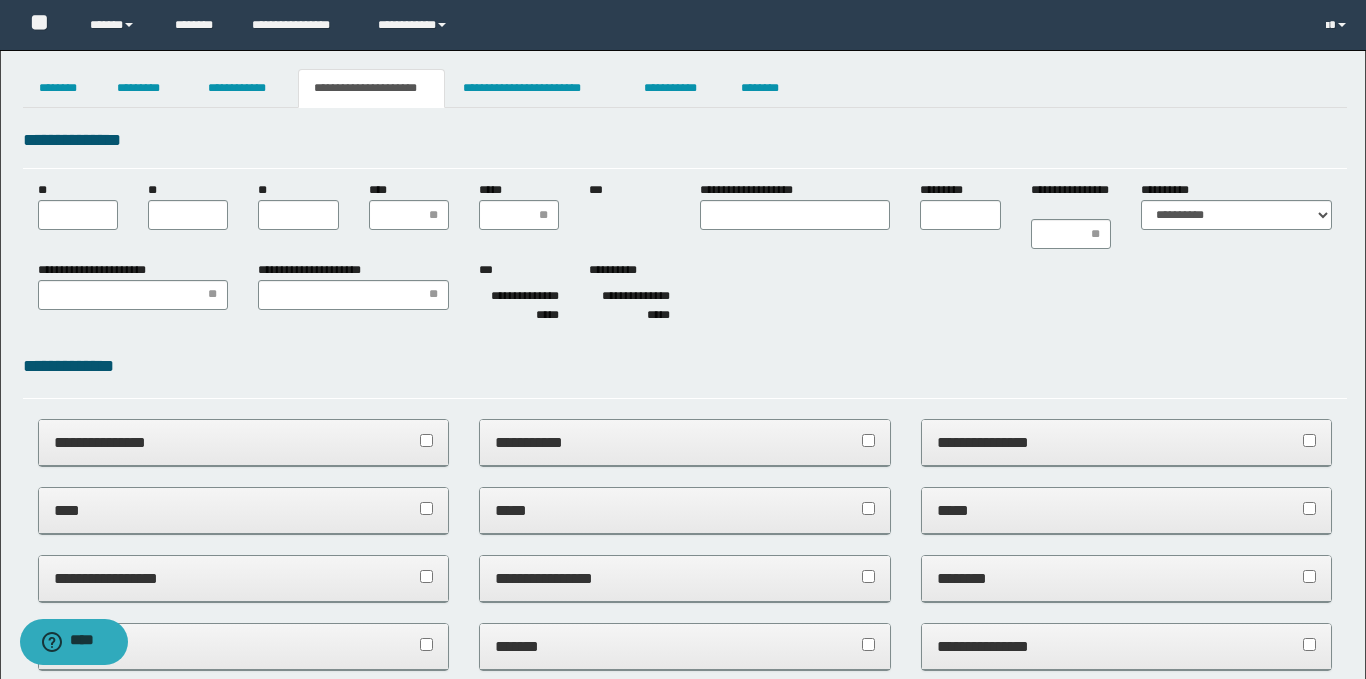 scroll, scrollTop: 0, scrollLeft: 0, axis: both 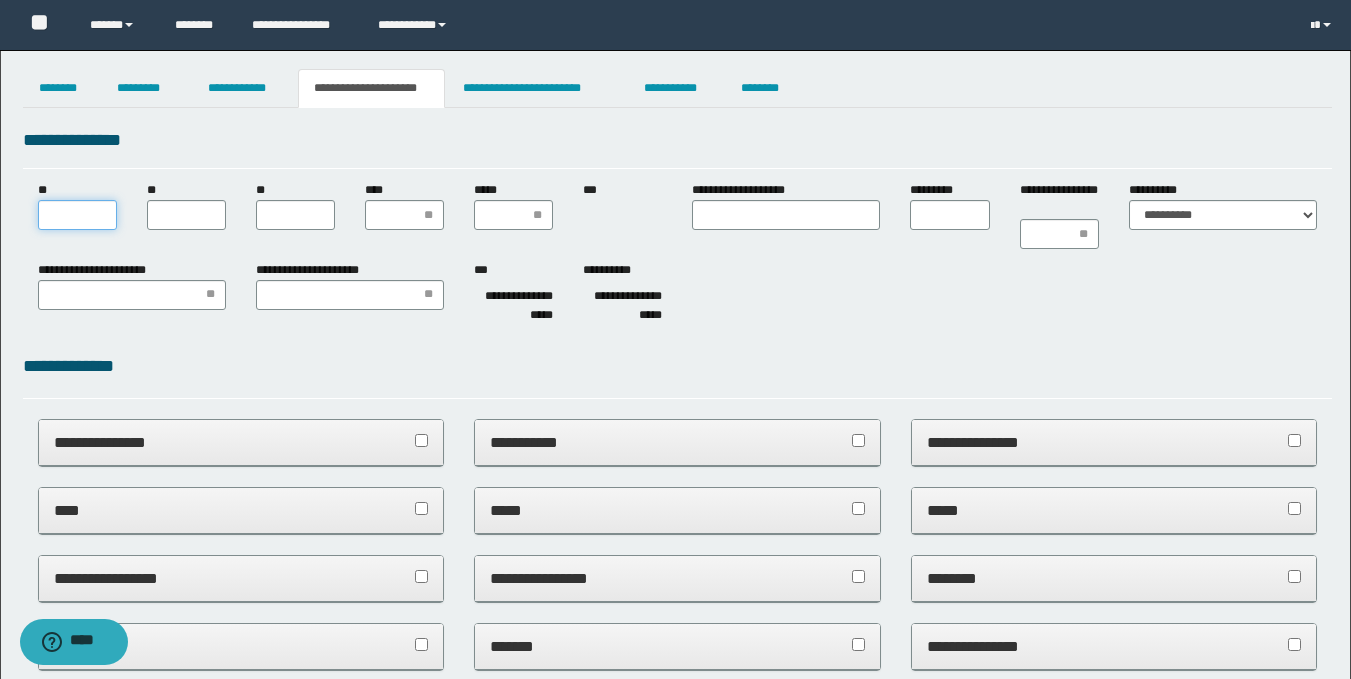 click on "**" at bounding box center [77, 215] 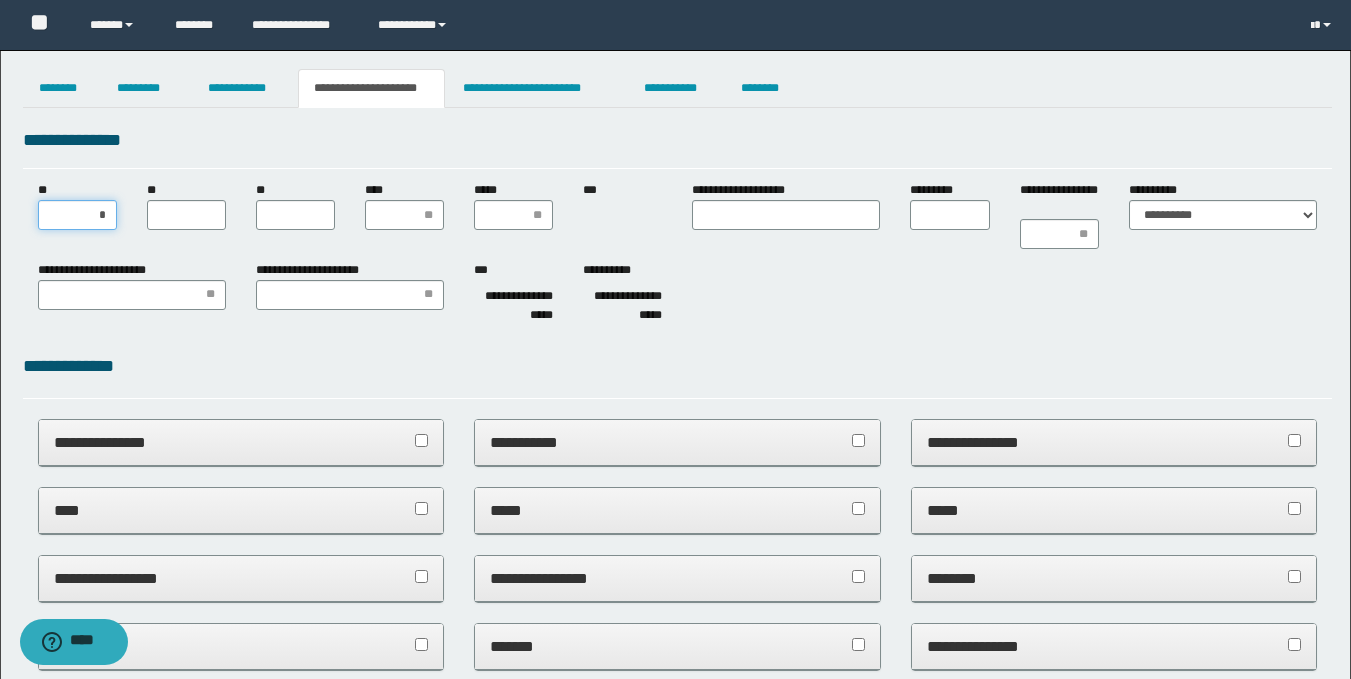type on "**" 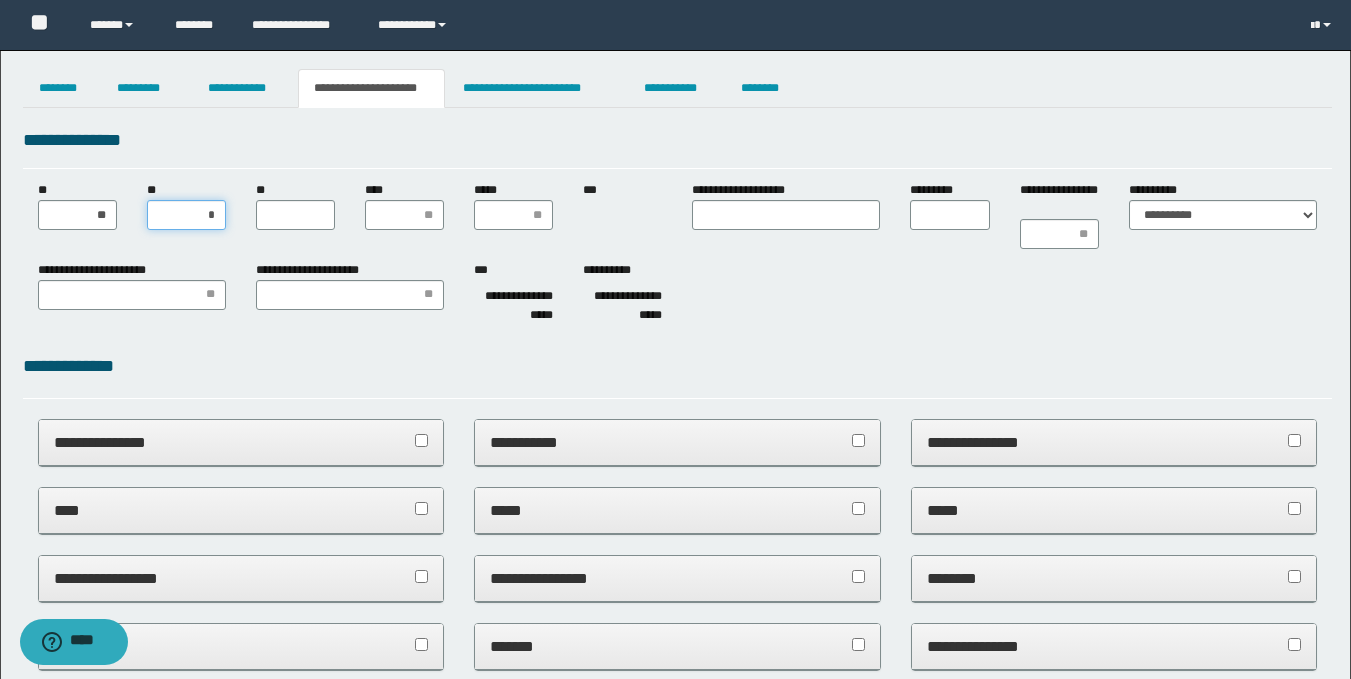 type on "**" 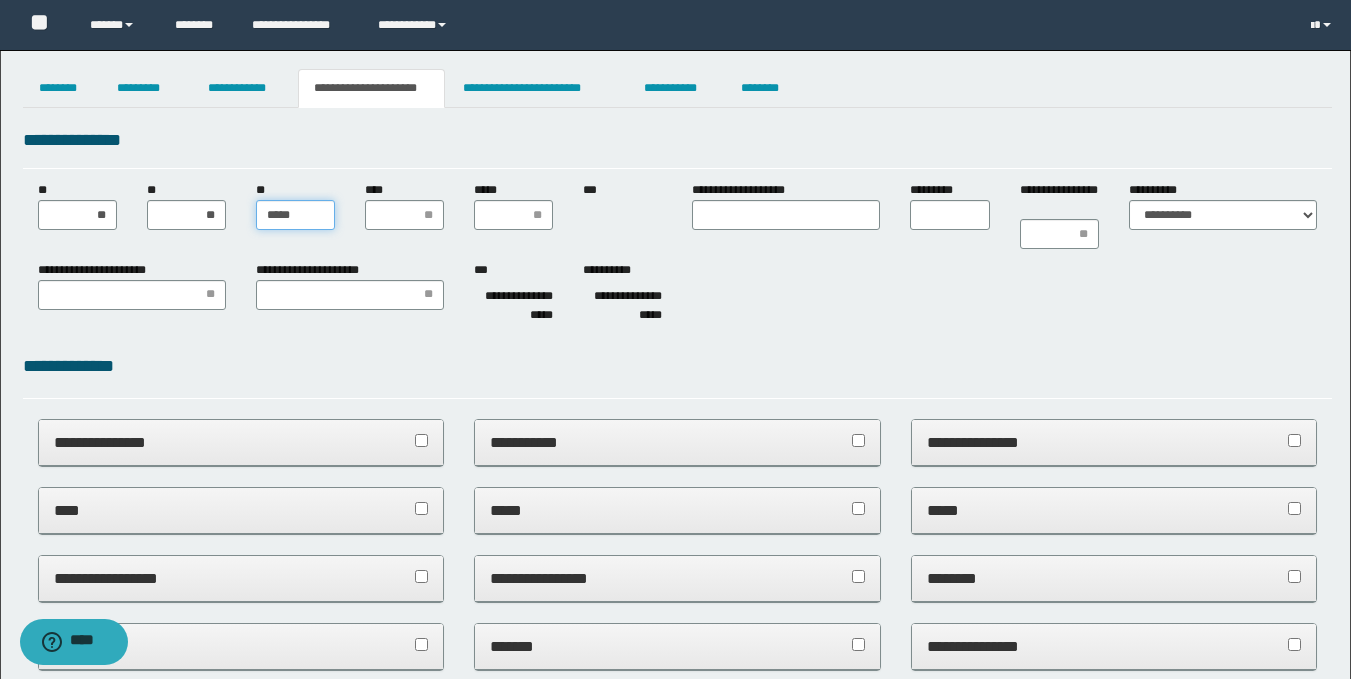 type on "******" 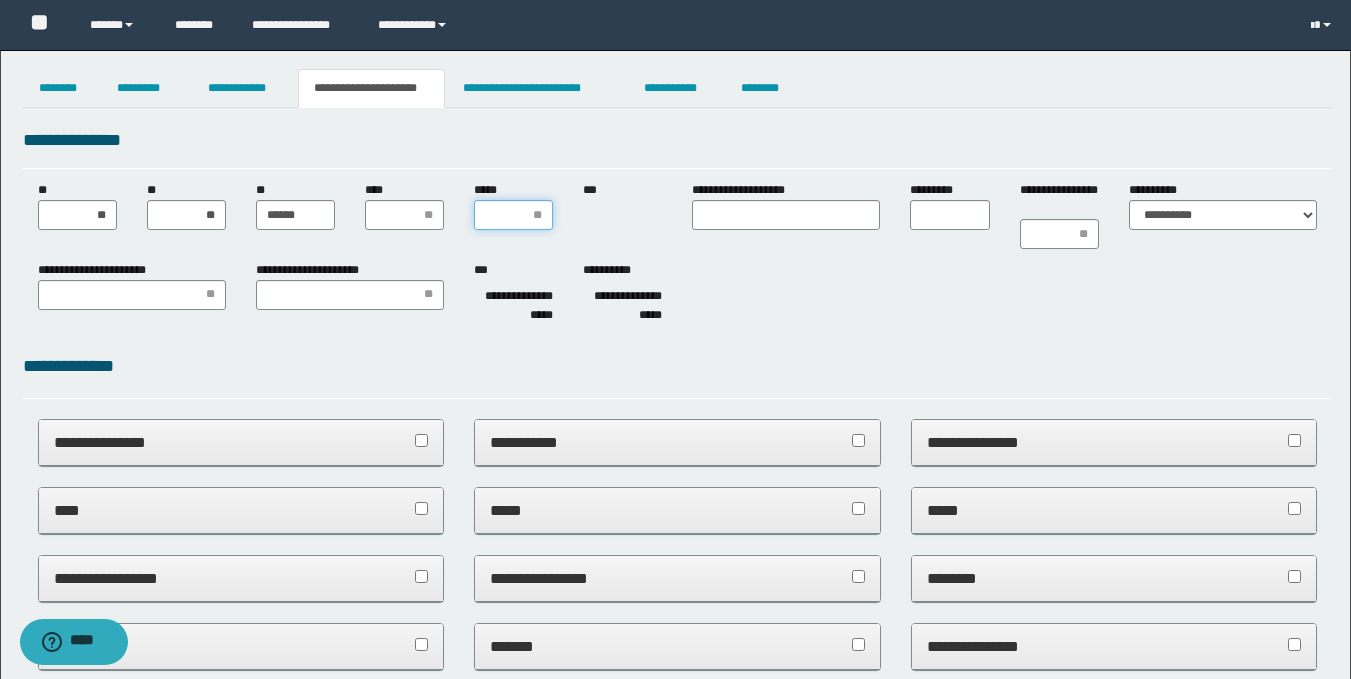 type on "*" 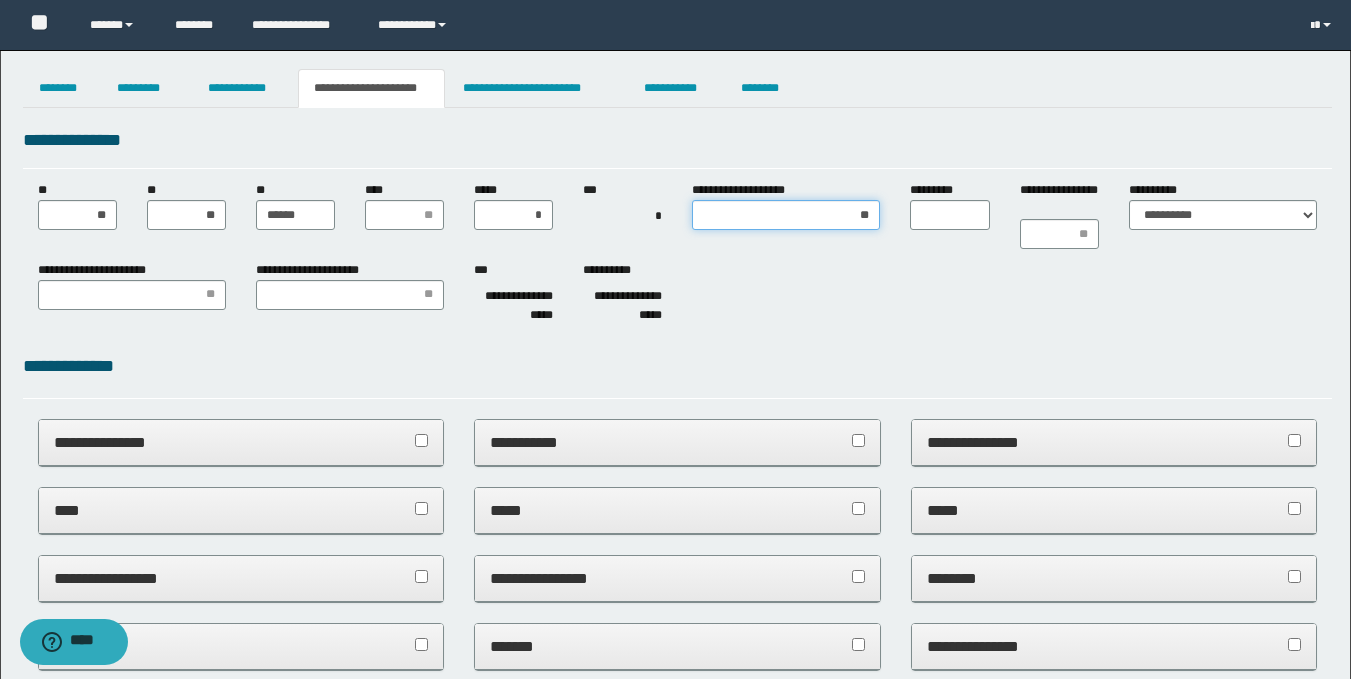 type on "***" 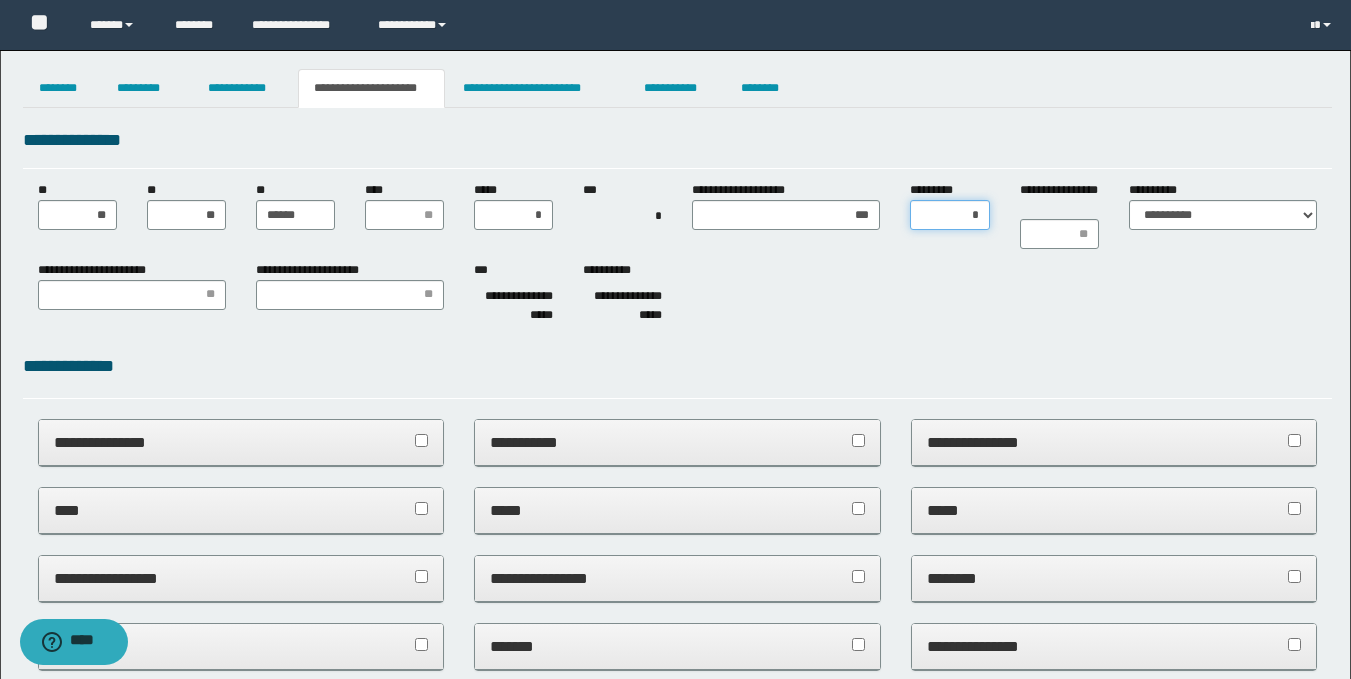 type on "**" 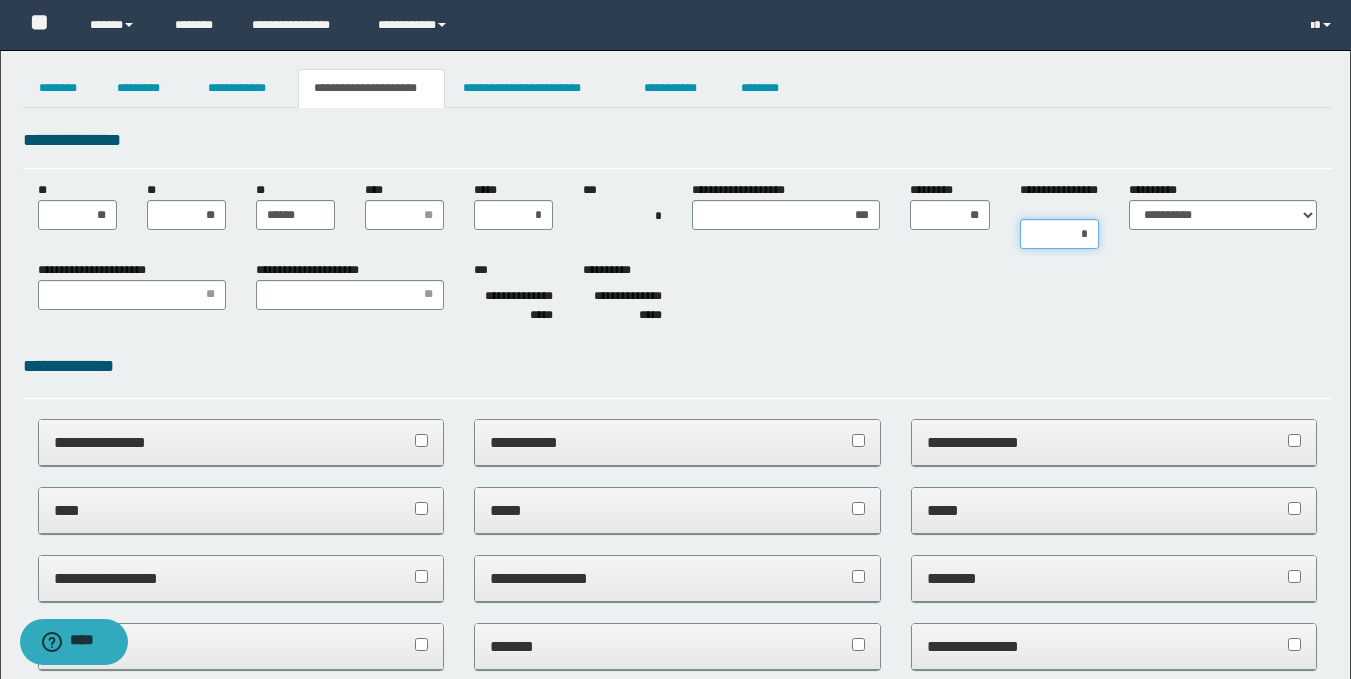 type on "**" 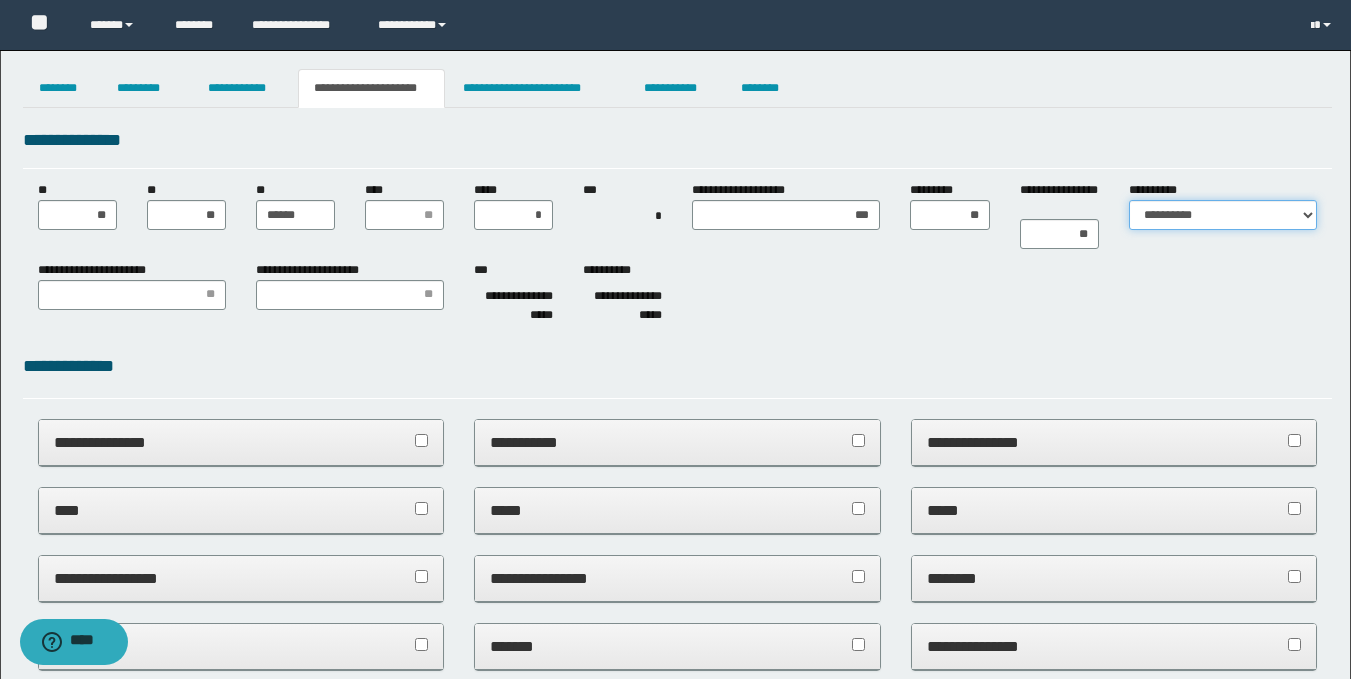 click on "**********" at bounding box center (1223, 215) 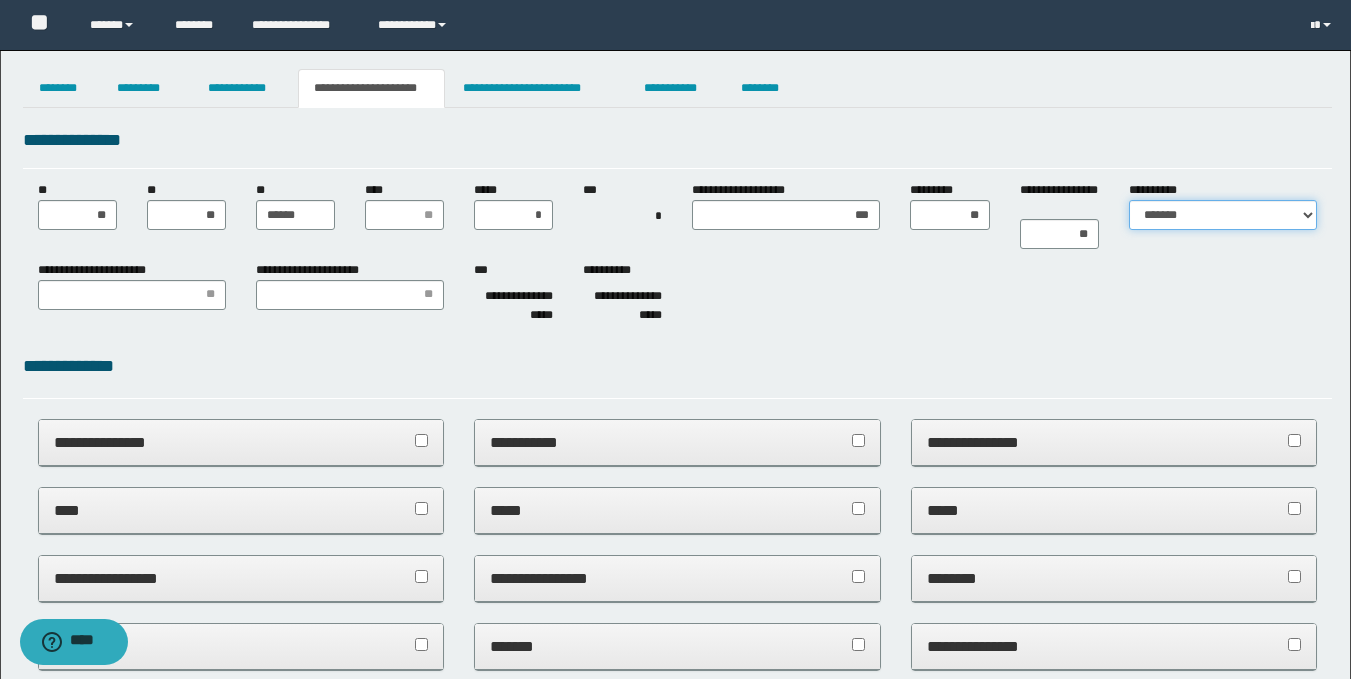 click on "**********" at bounding box center (1223, 215) 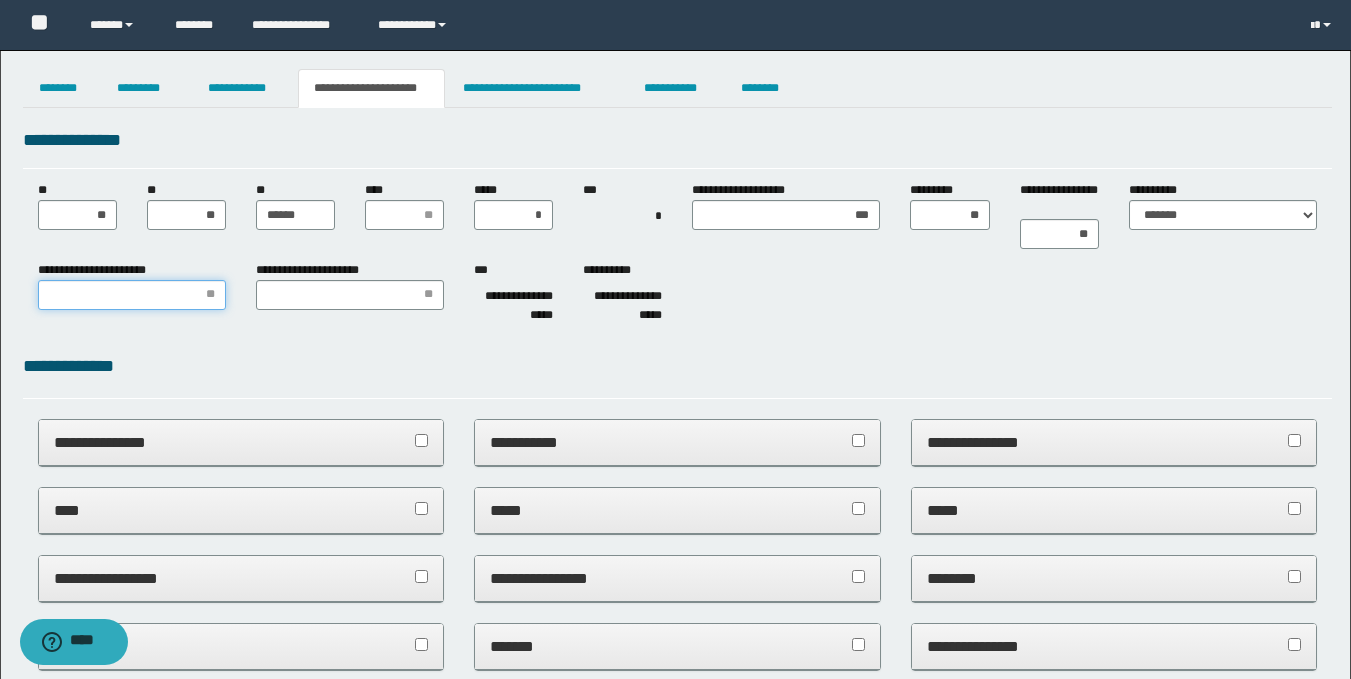 click on "**********" at bounding box center [132, 295] 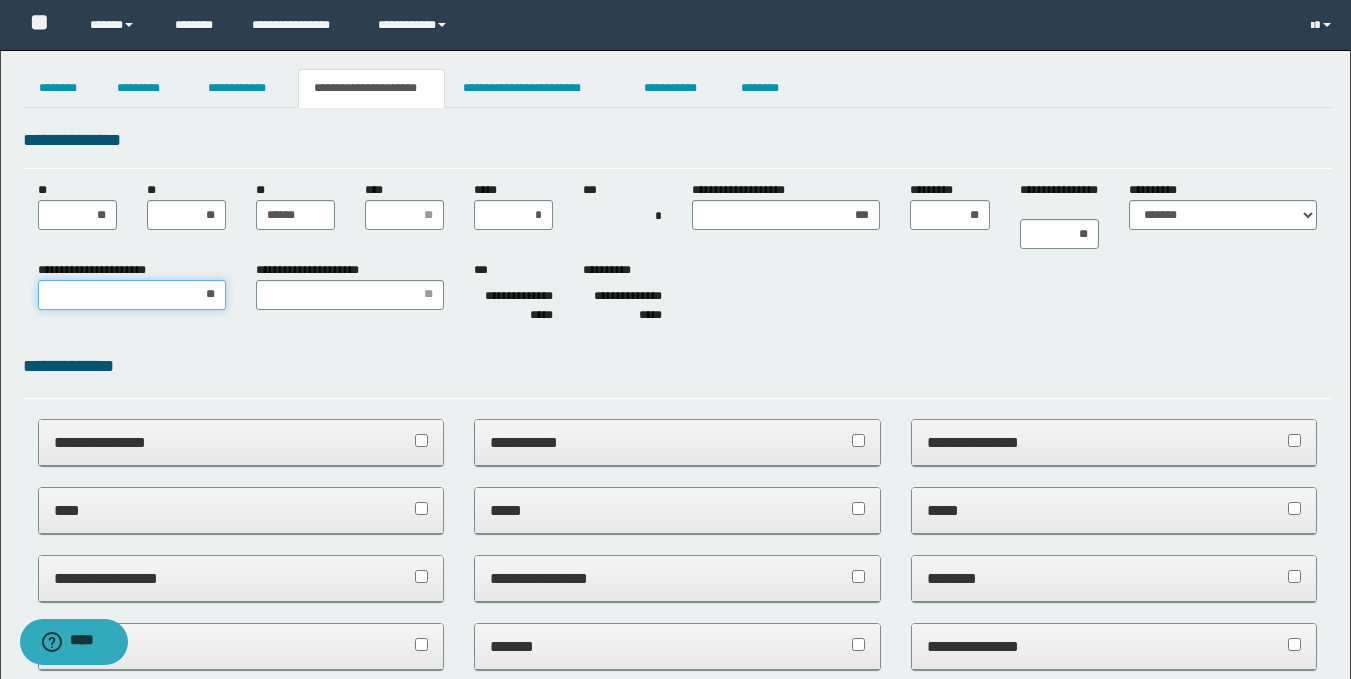 type on "***" 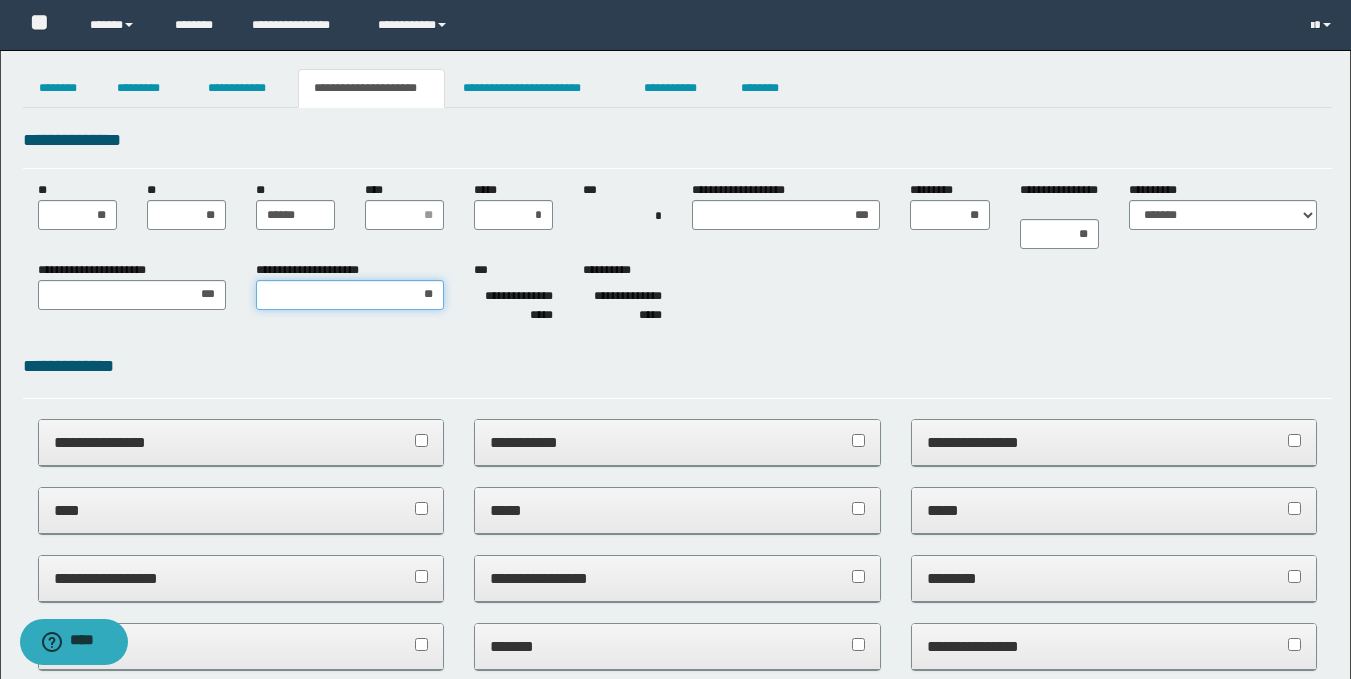 type on "***" 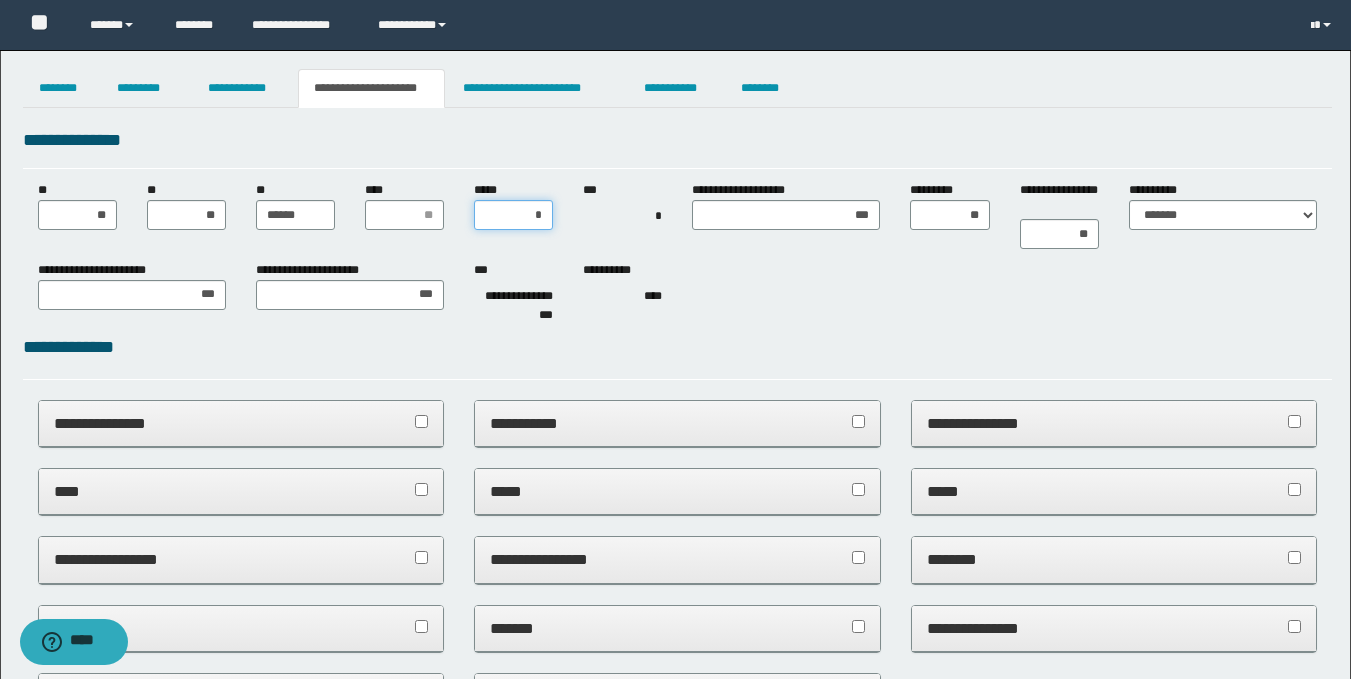 click on "*" at bounding box center (513, 215) 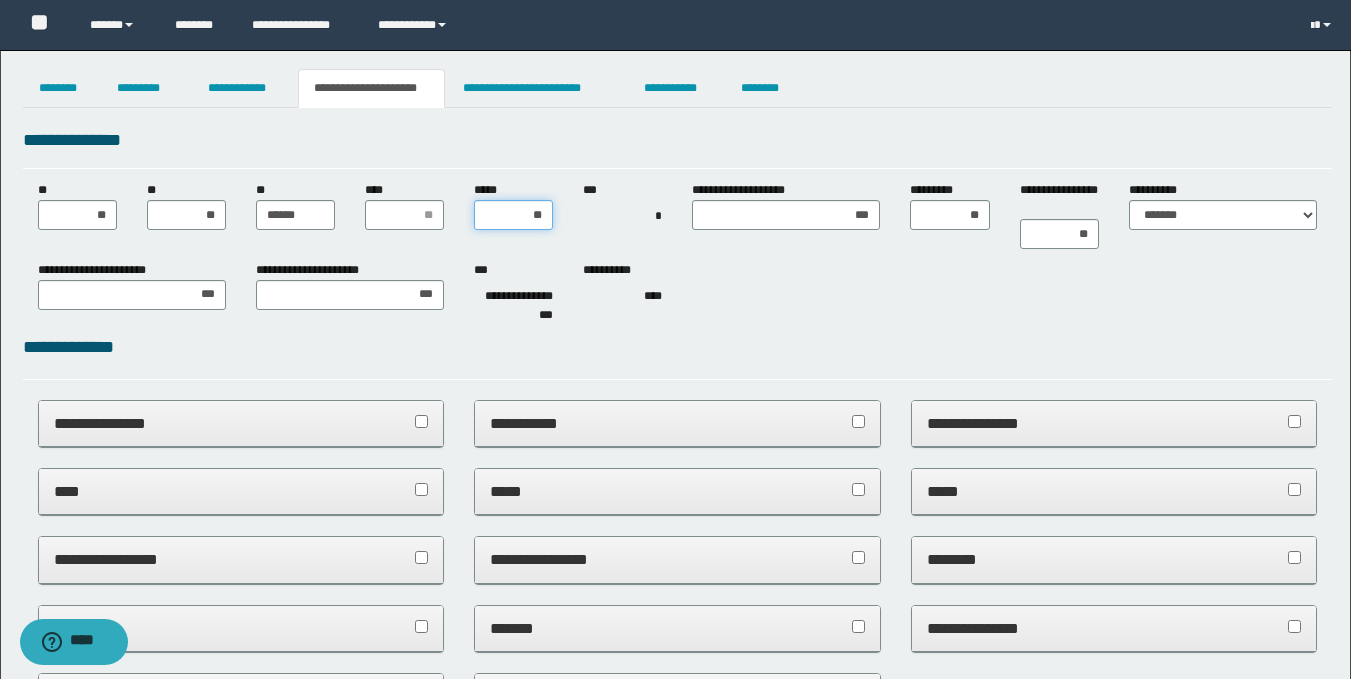 type on "***" 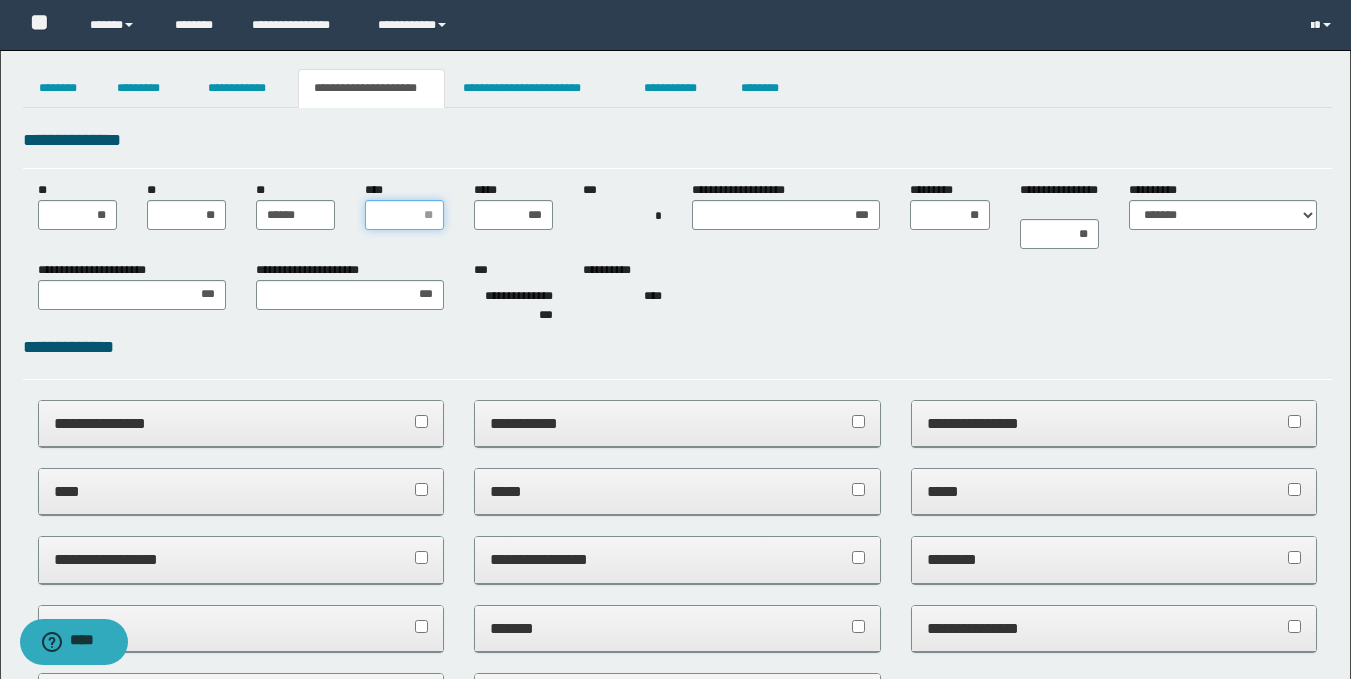 click on "****" at bounding box center (404, 215) 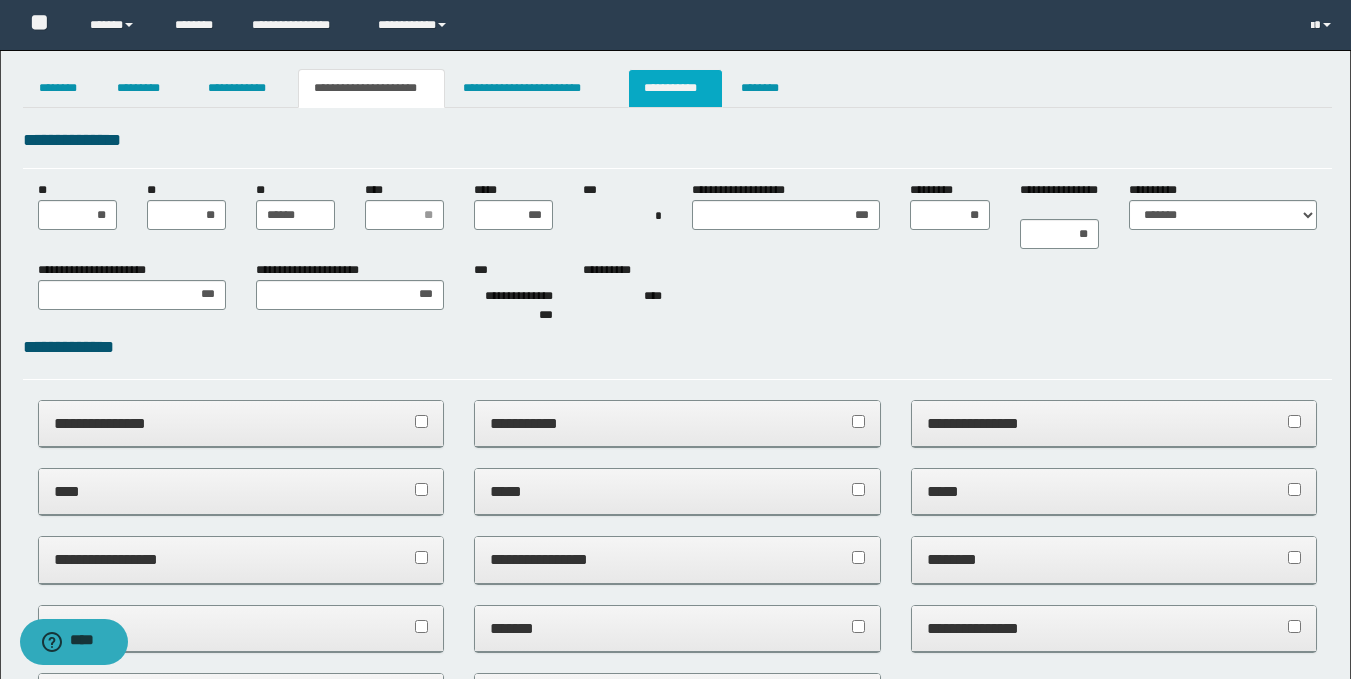 click on "**********" at bounding box center [675, 88] 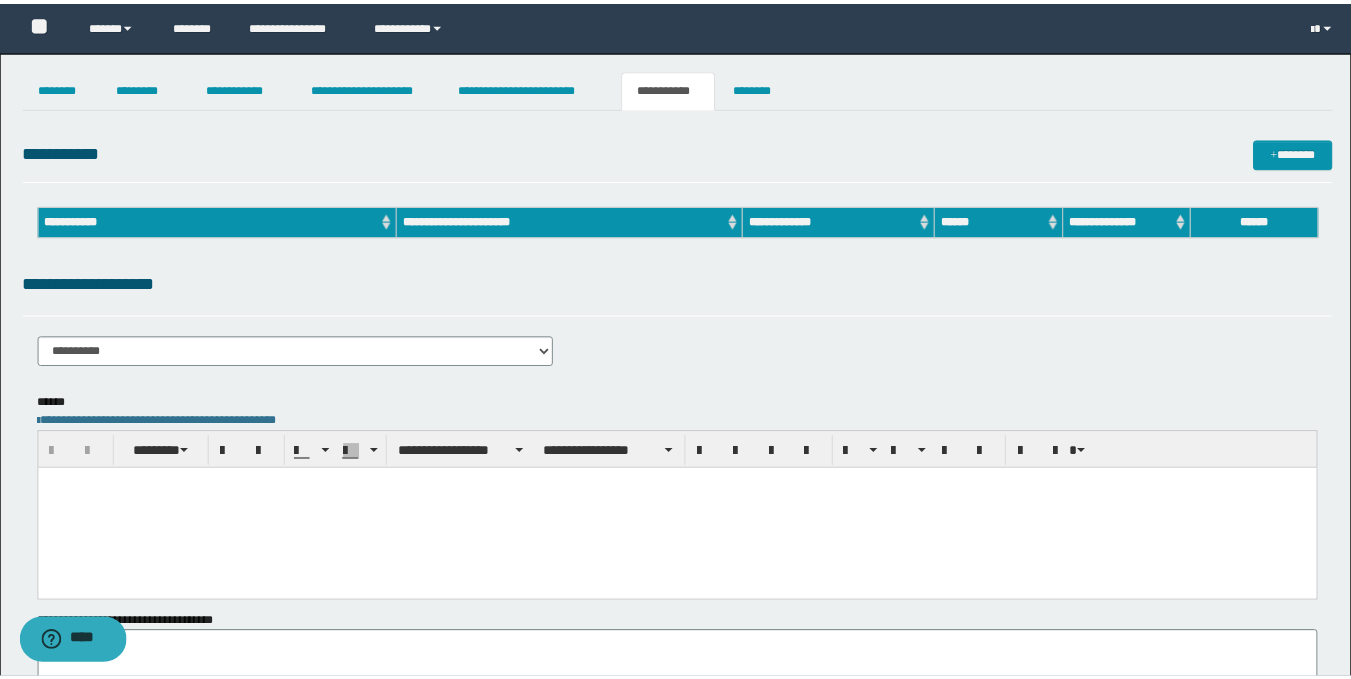 scroll, scrollTop: 0, scrollLeft: 0, axis: both 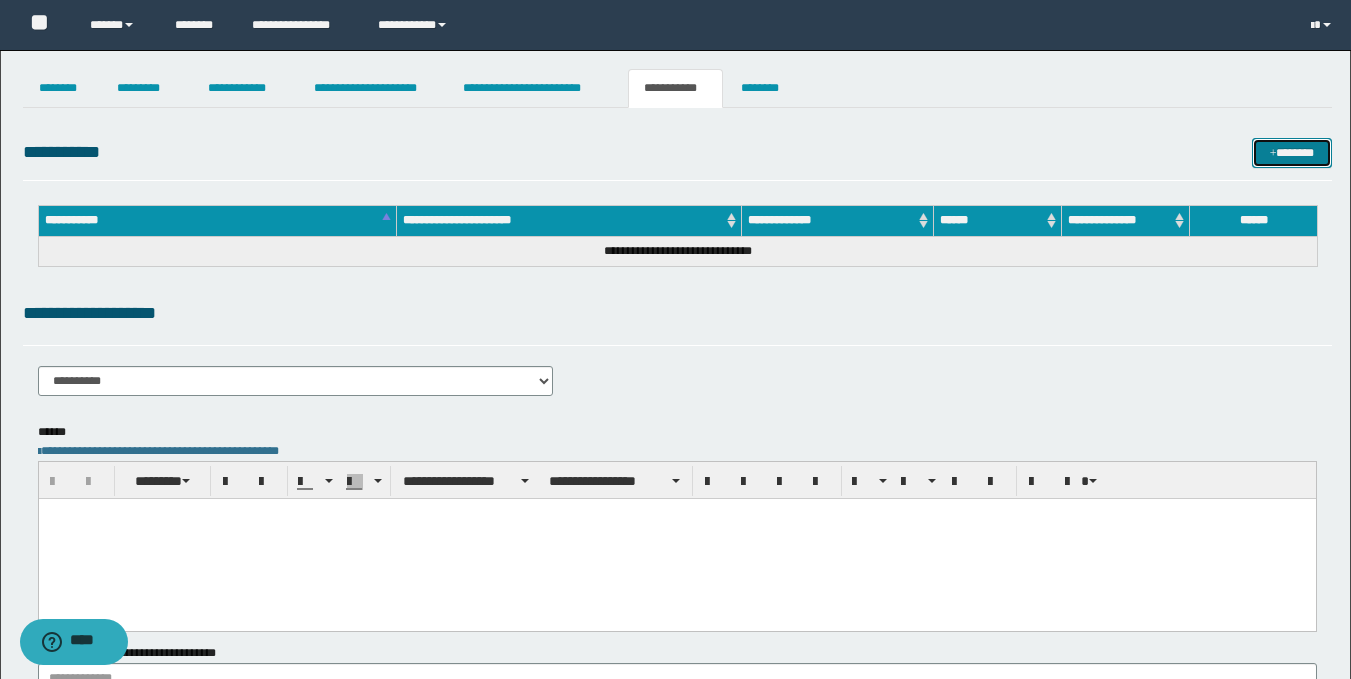 click on "*******" at bounding box center (1292, 153) 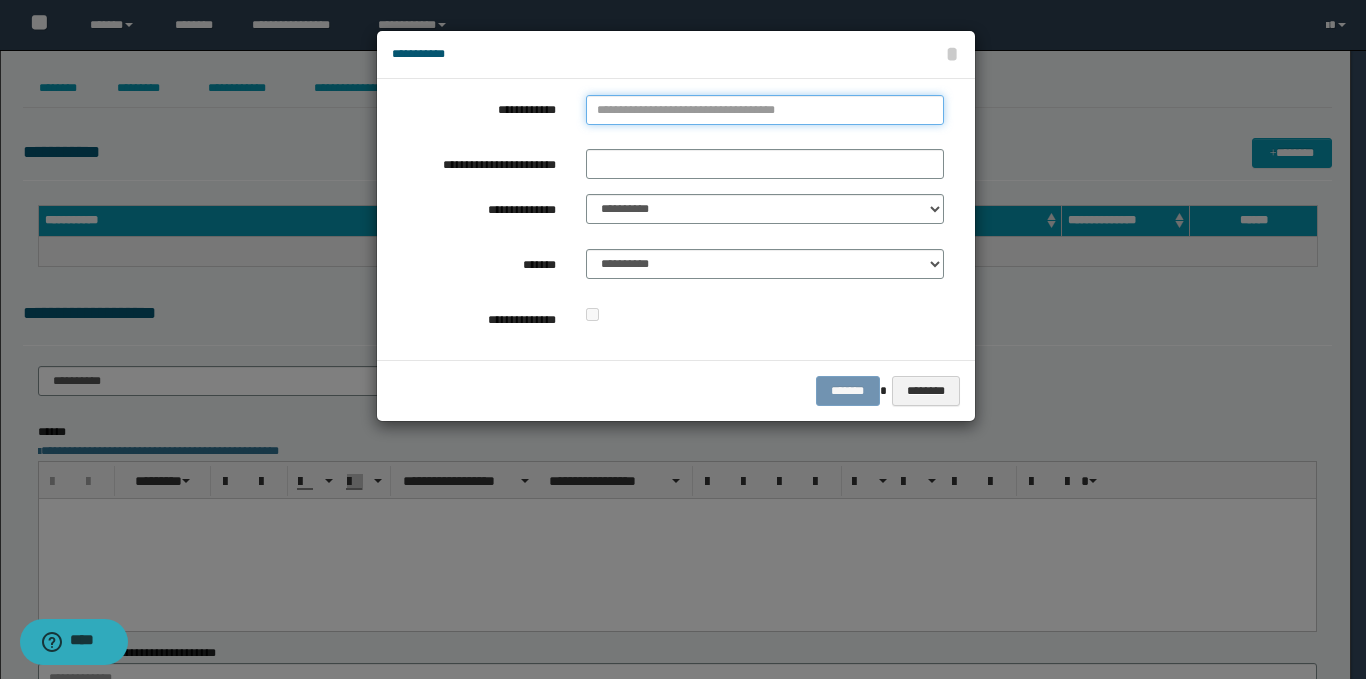 click on "**********" at bounding box center [765, 110] 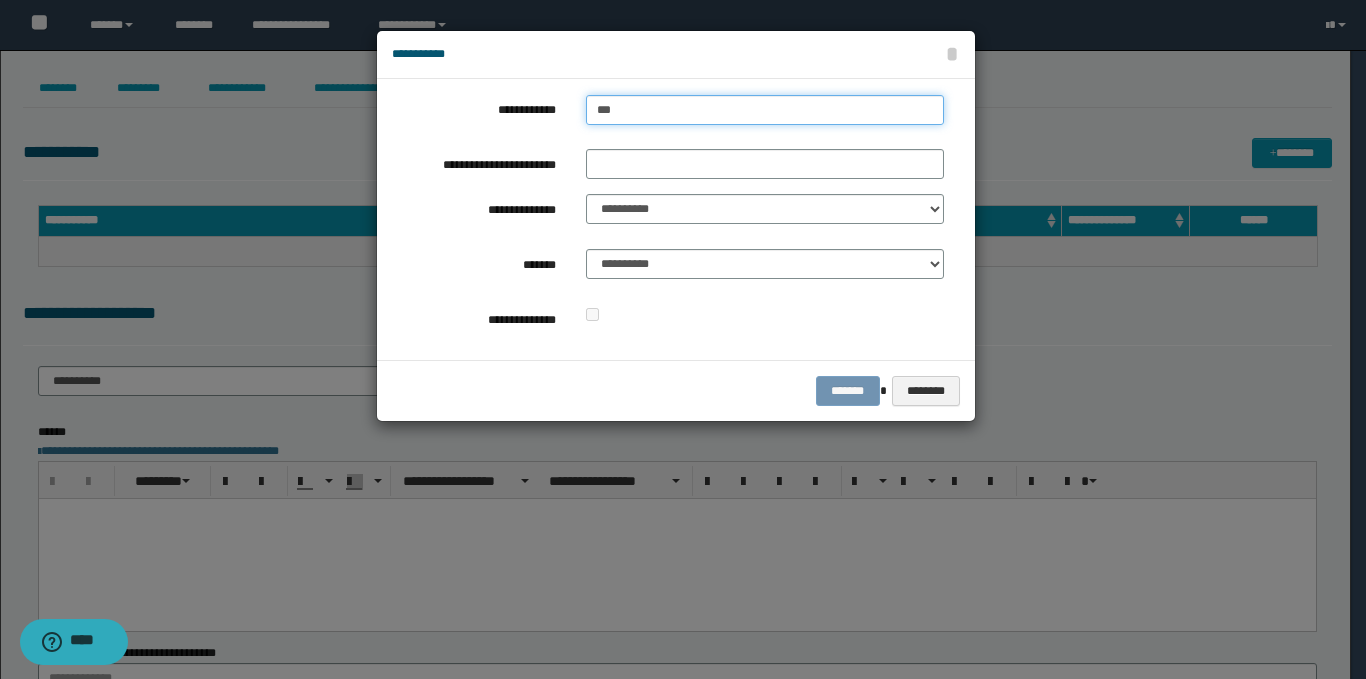 type on "****" 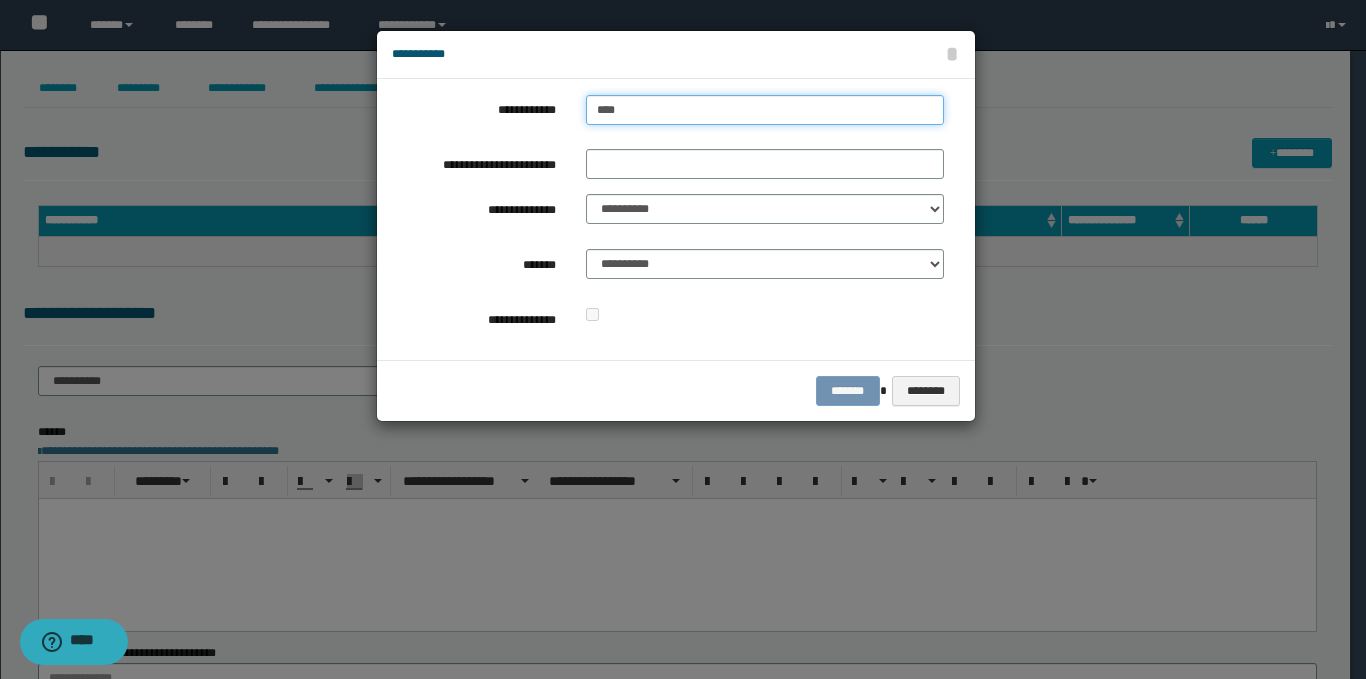 type on "****" 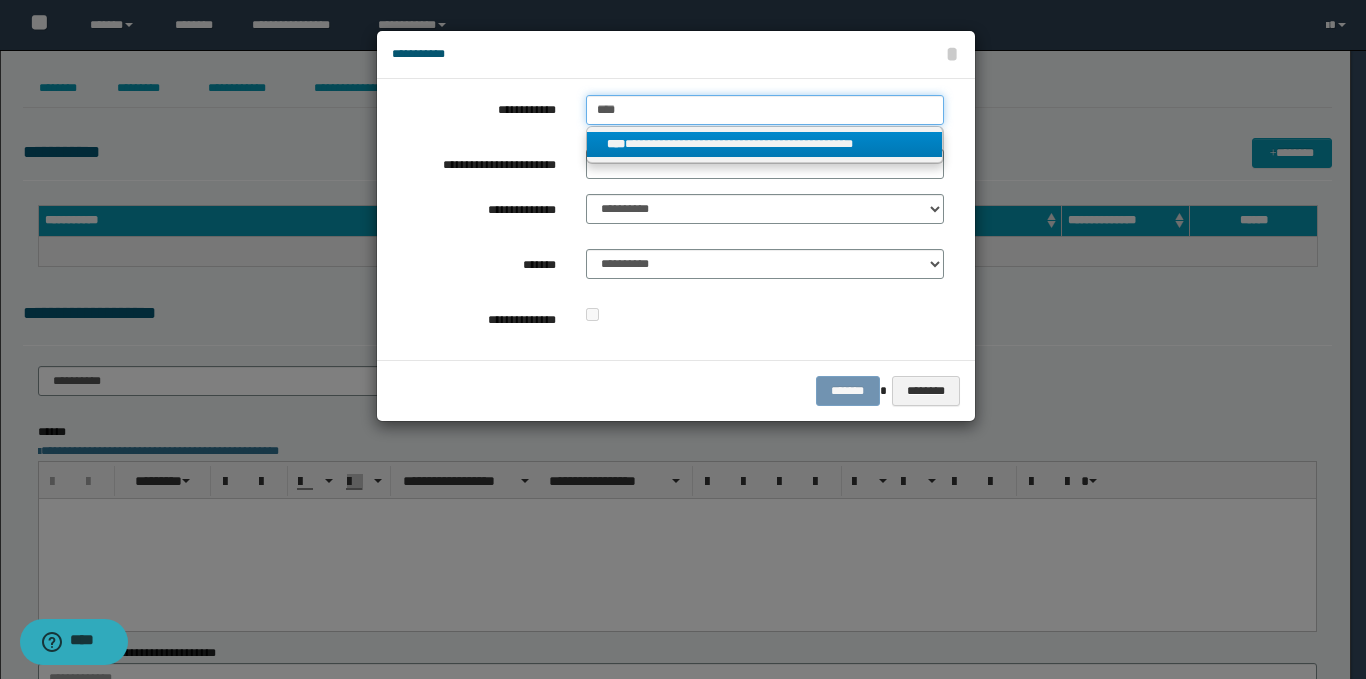 type on "****" 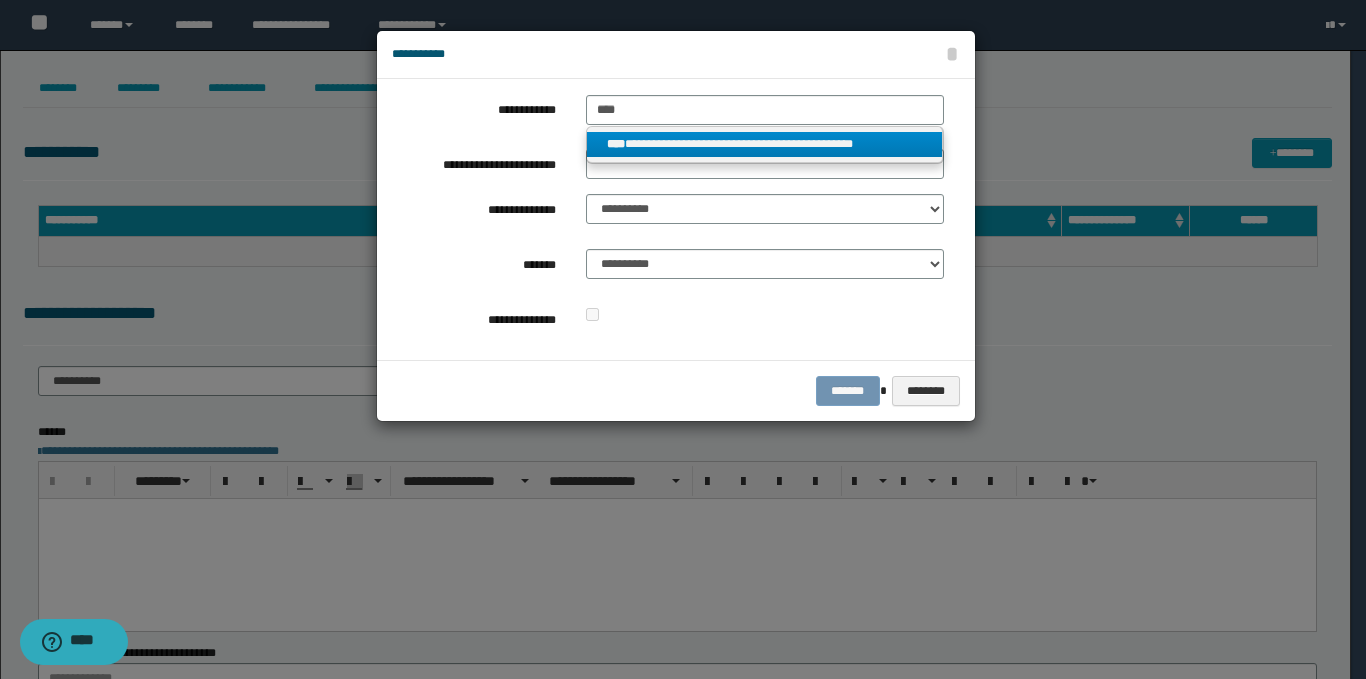 click on "**********" at bounding box center [765, 144] 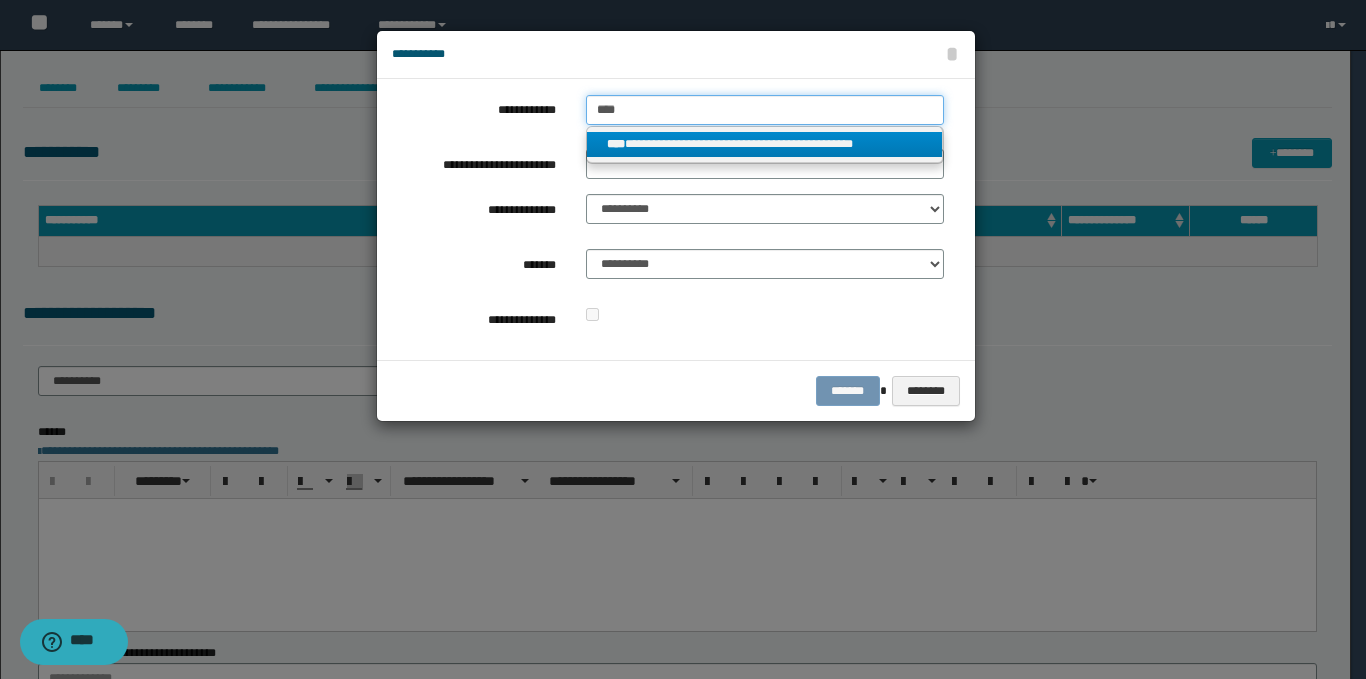 type 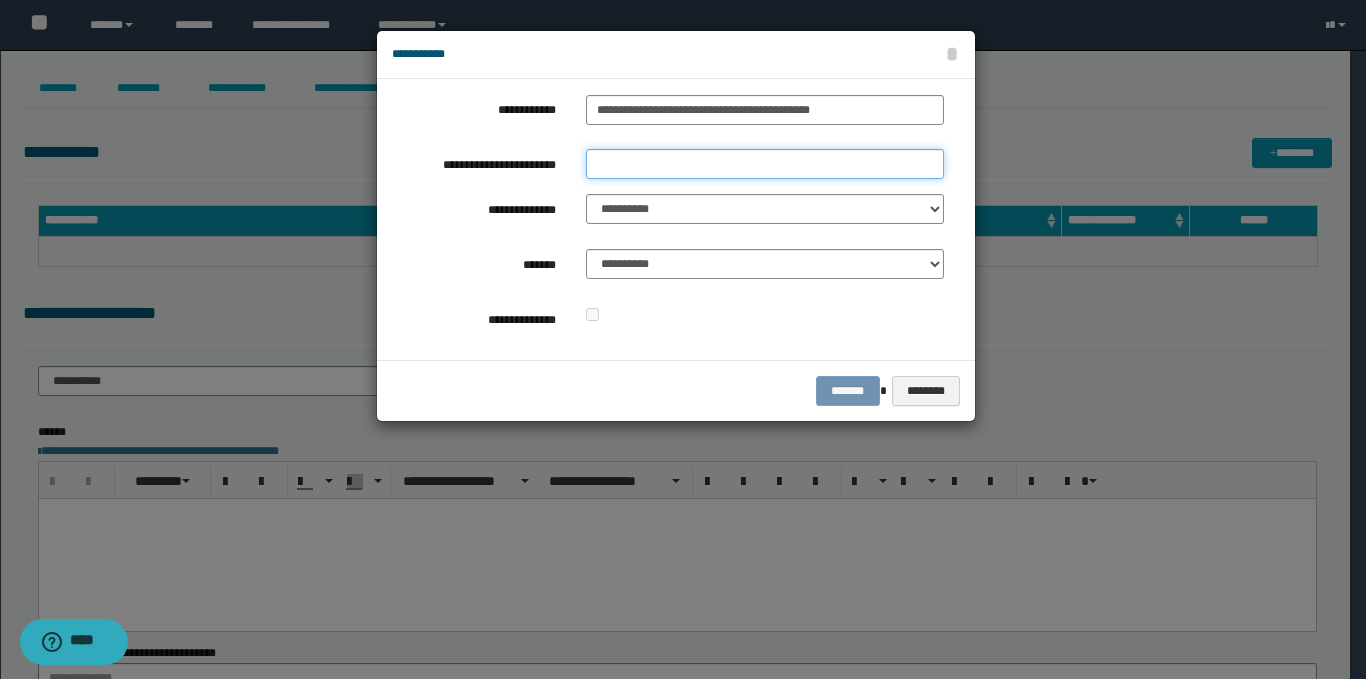 click on "**********" at bounding box center [765, 164] 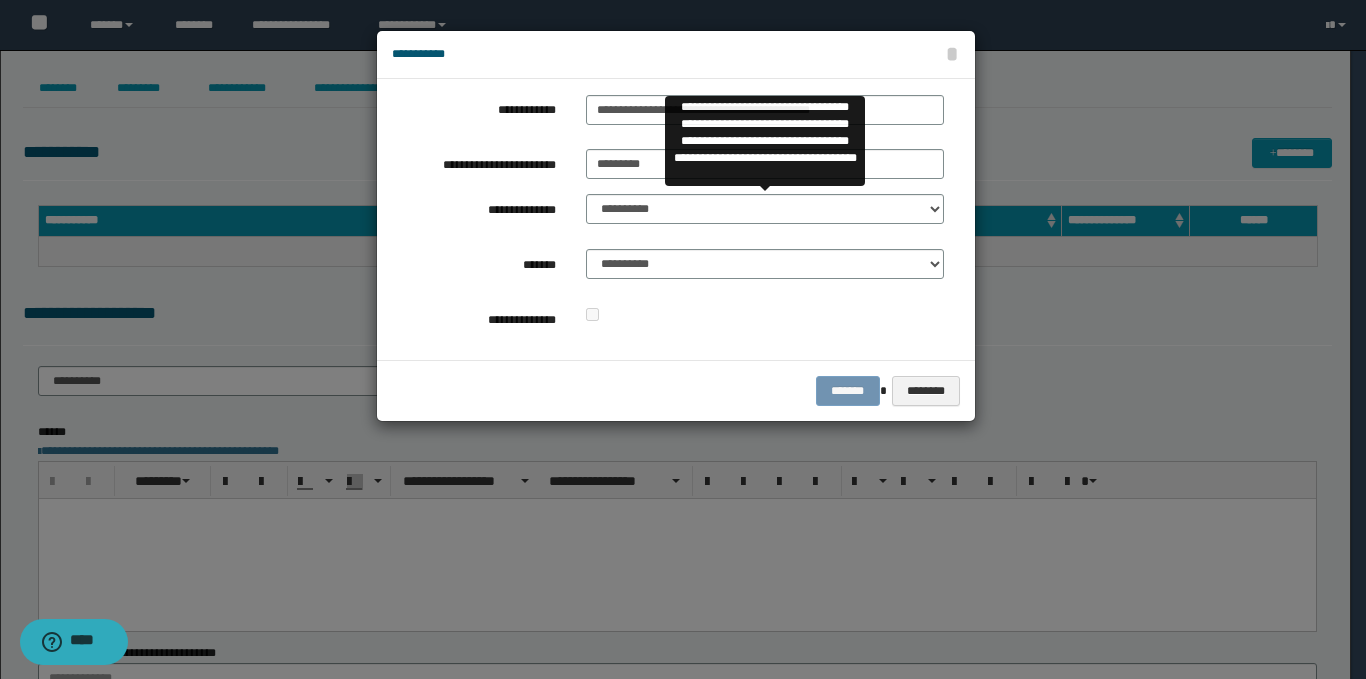 click on "**********" at bounding box center [668, 219] 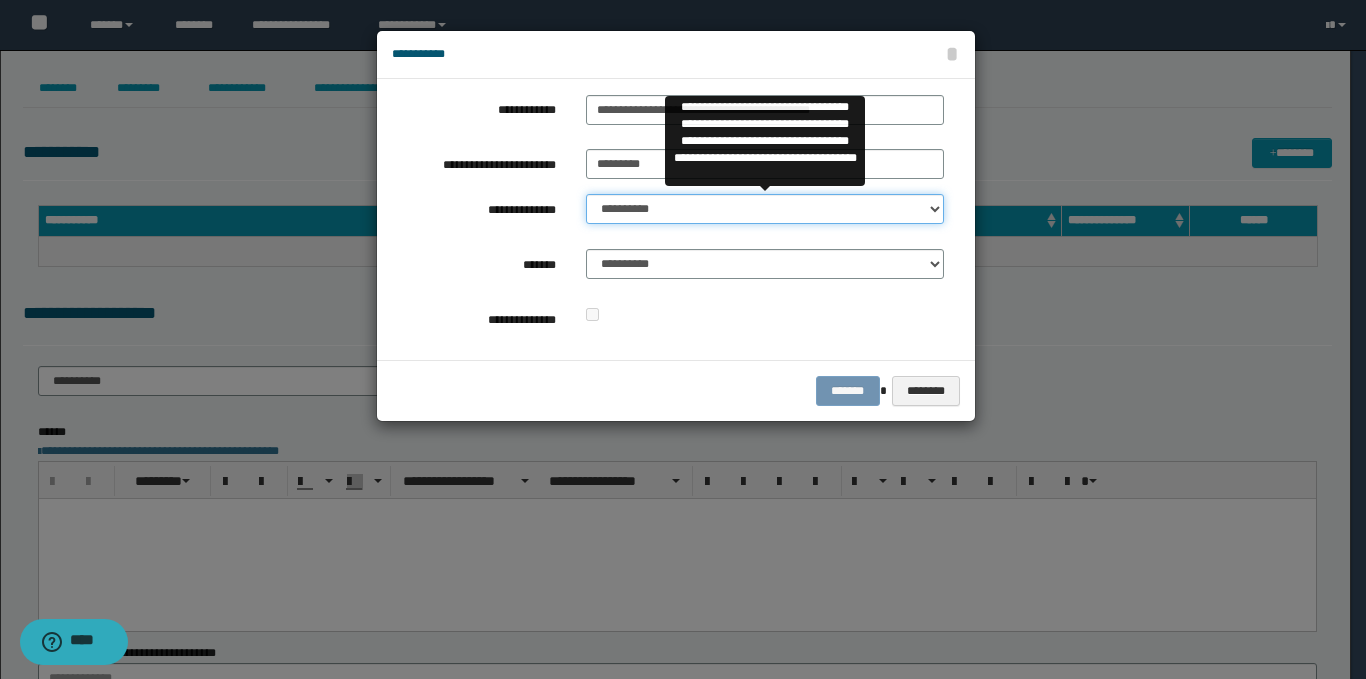 click on "**********" at bounding box center [765, 209] 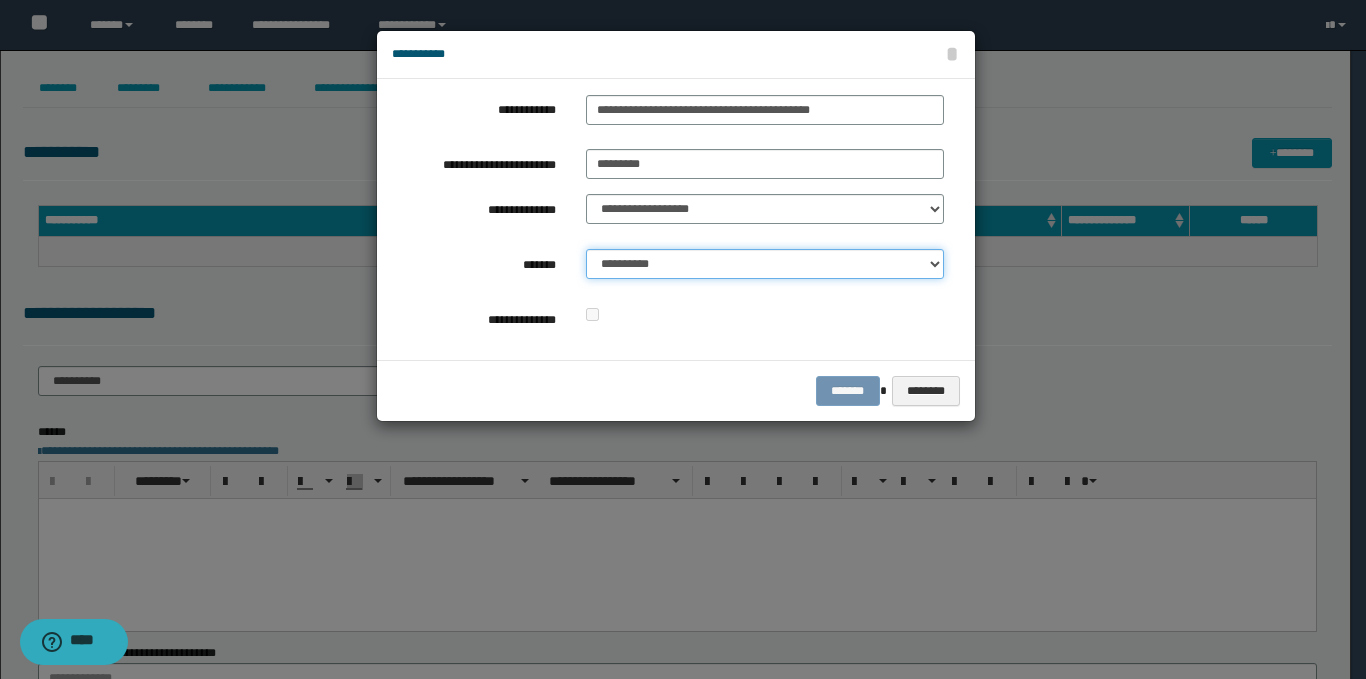 click on "**********" at bounding box center (765, 264) 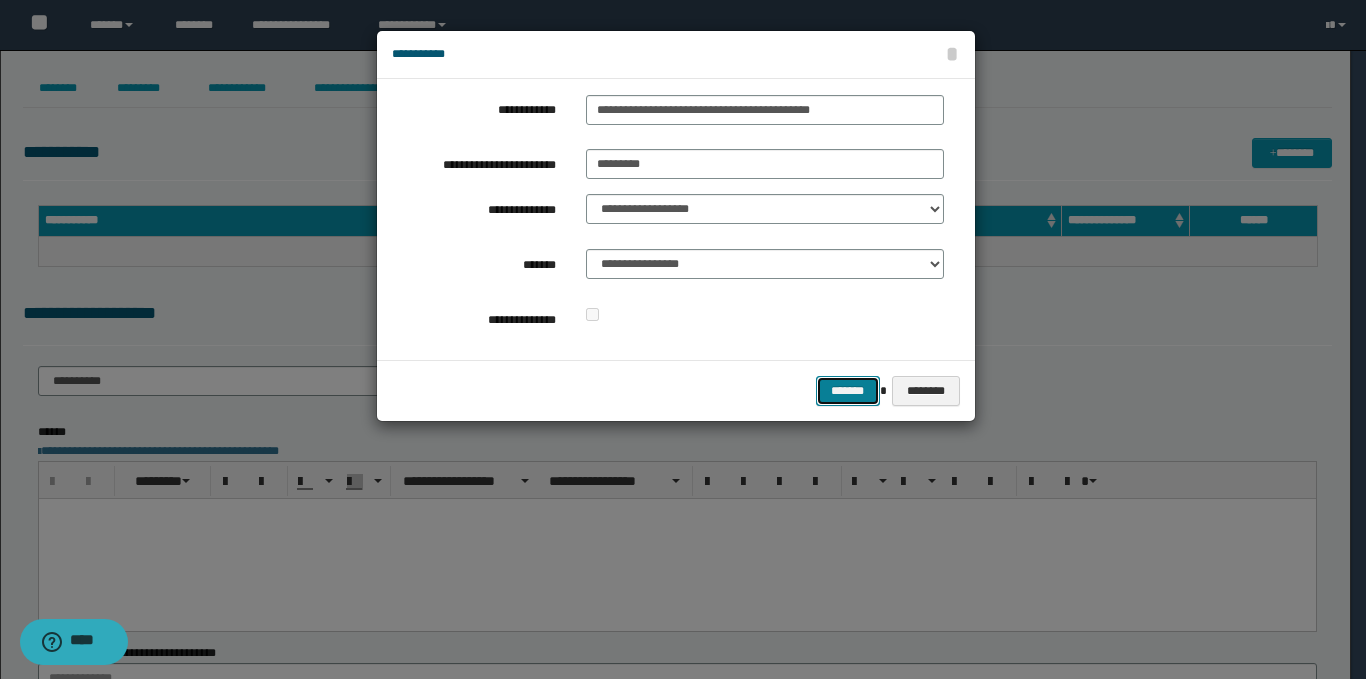 click on "*******" at bounding box center [848, 391] 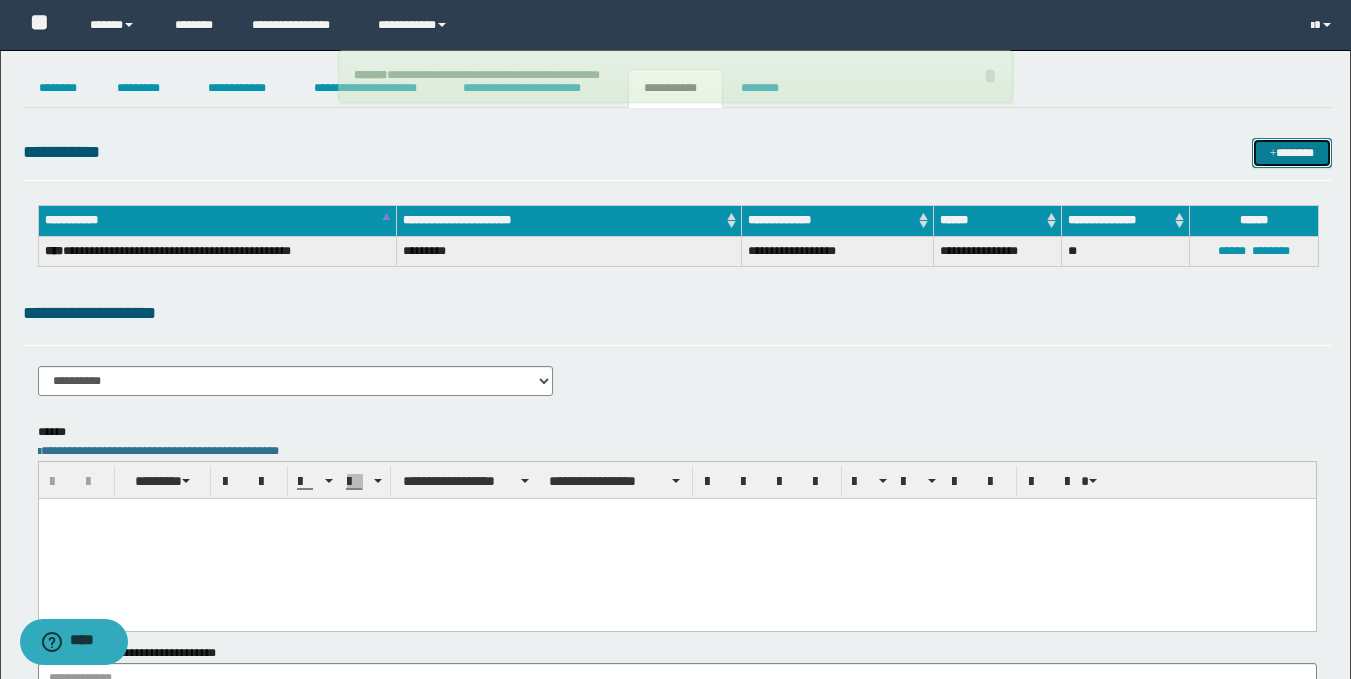 type 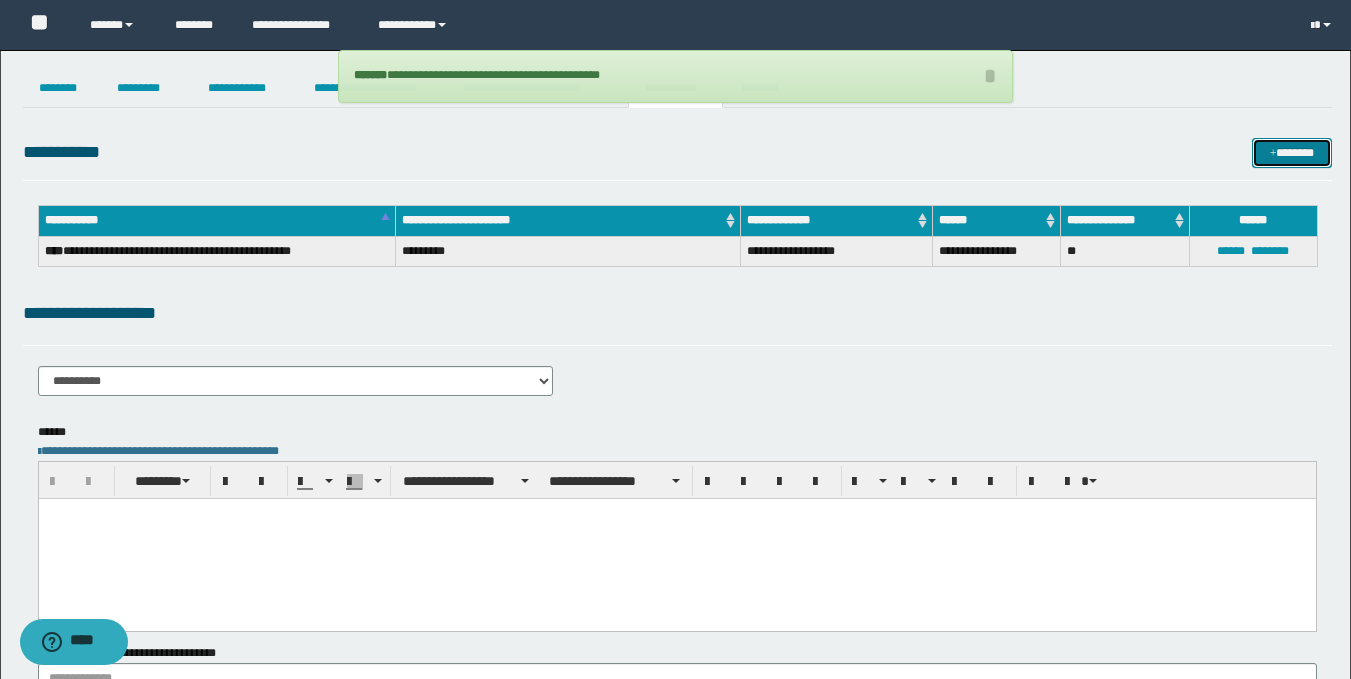 click on "*******" at bounding box center (1292, 153) 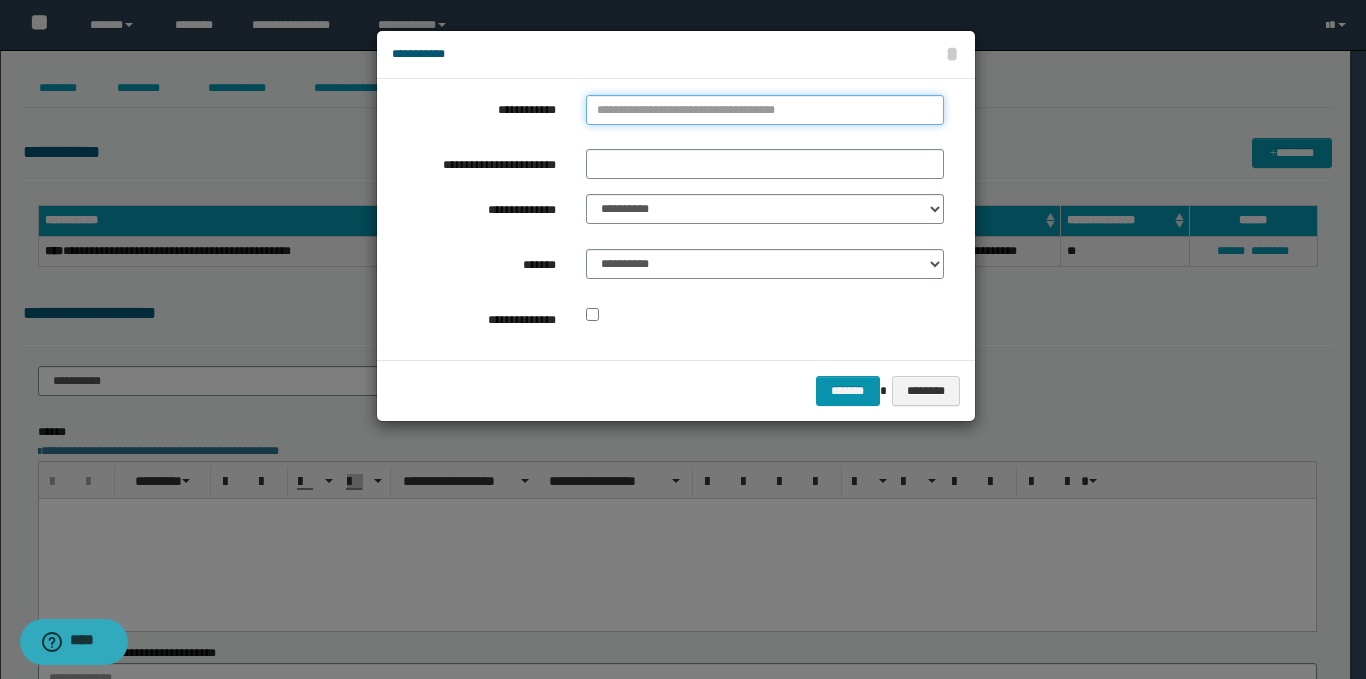type on "**********" 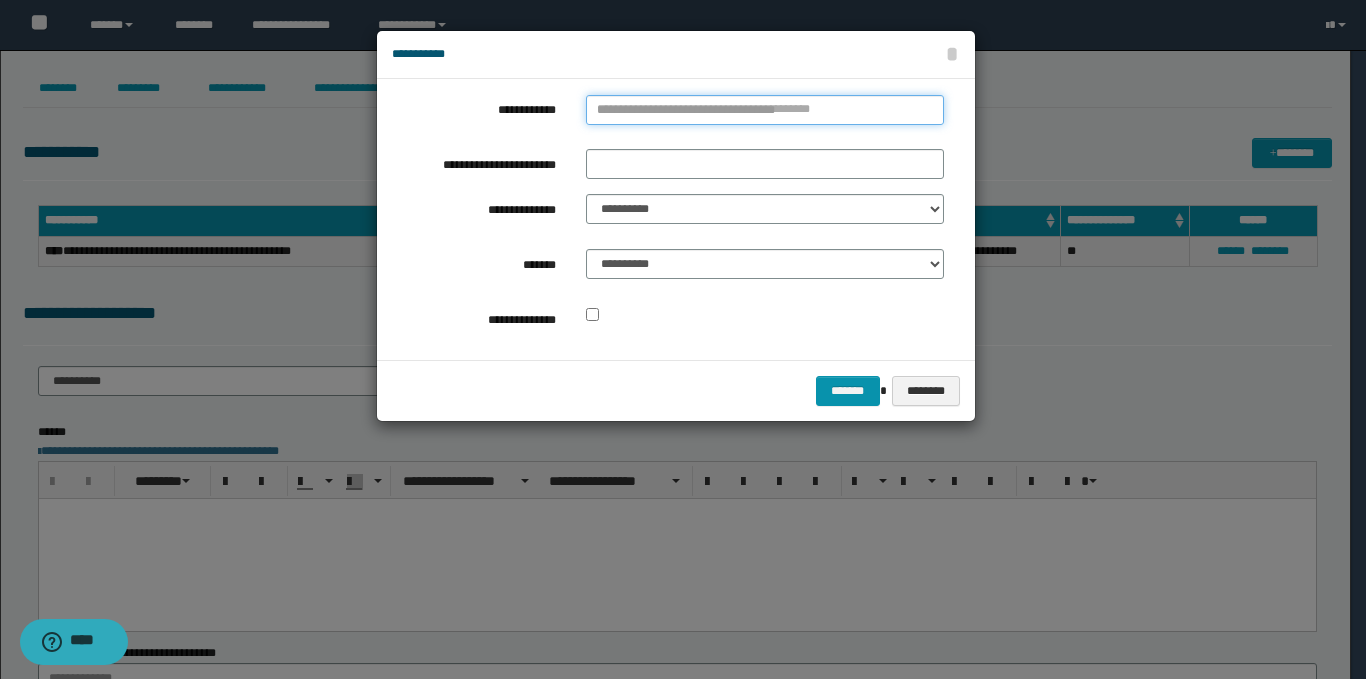 click on "**********" at bounding box center (765, 110) 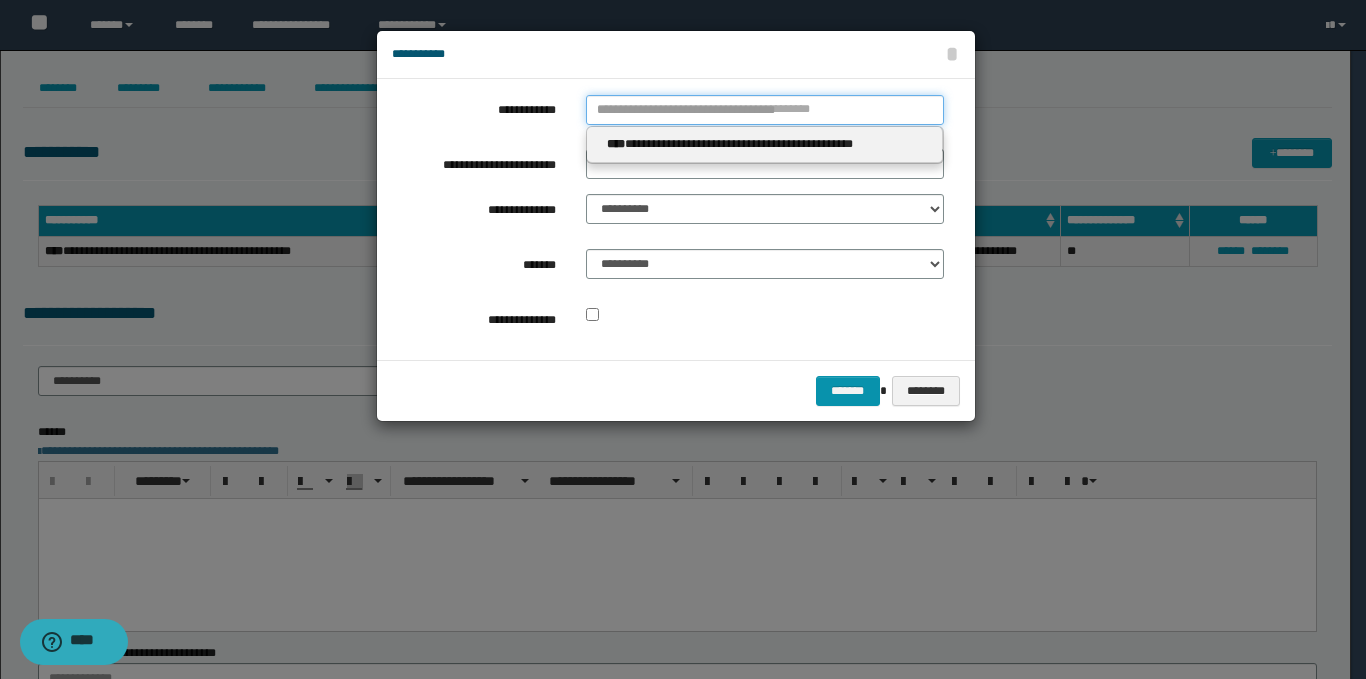 type 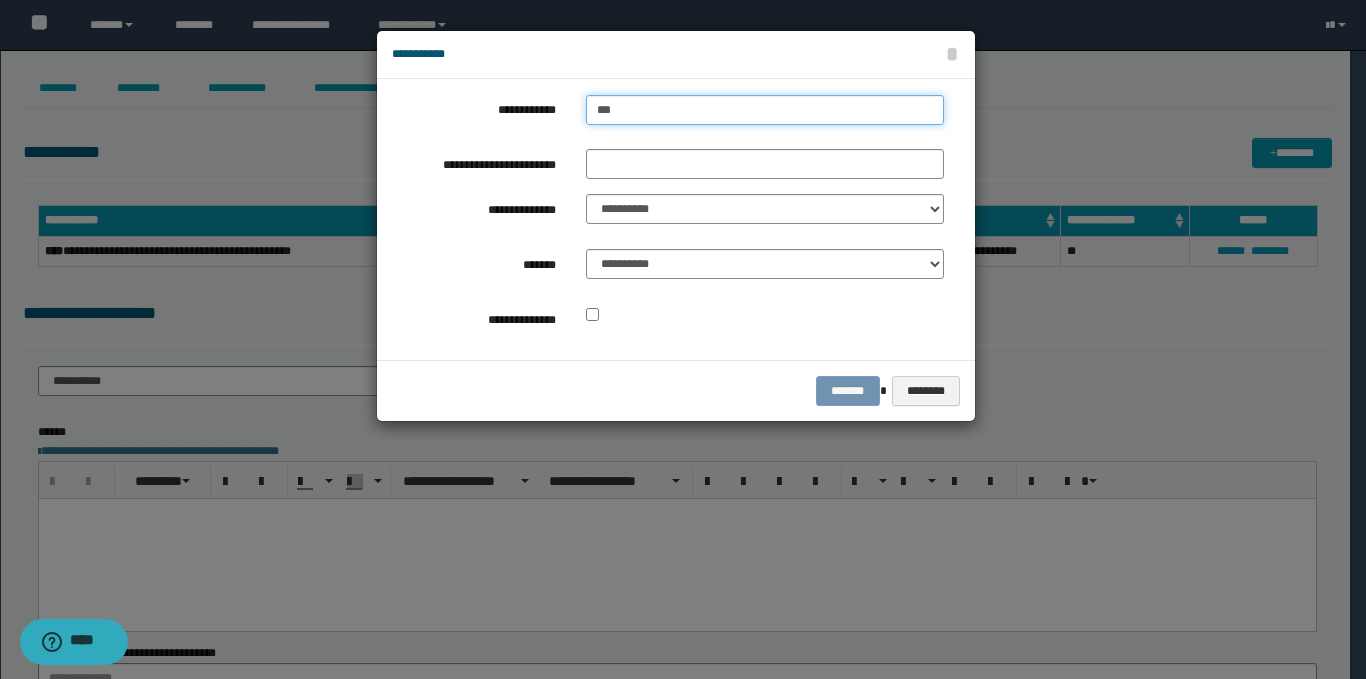 type on "****" 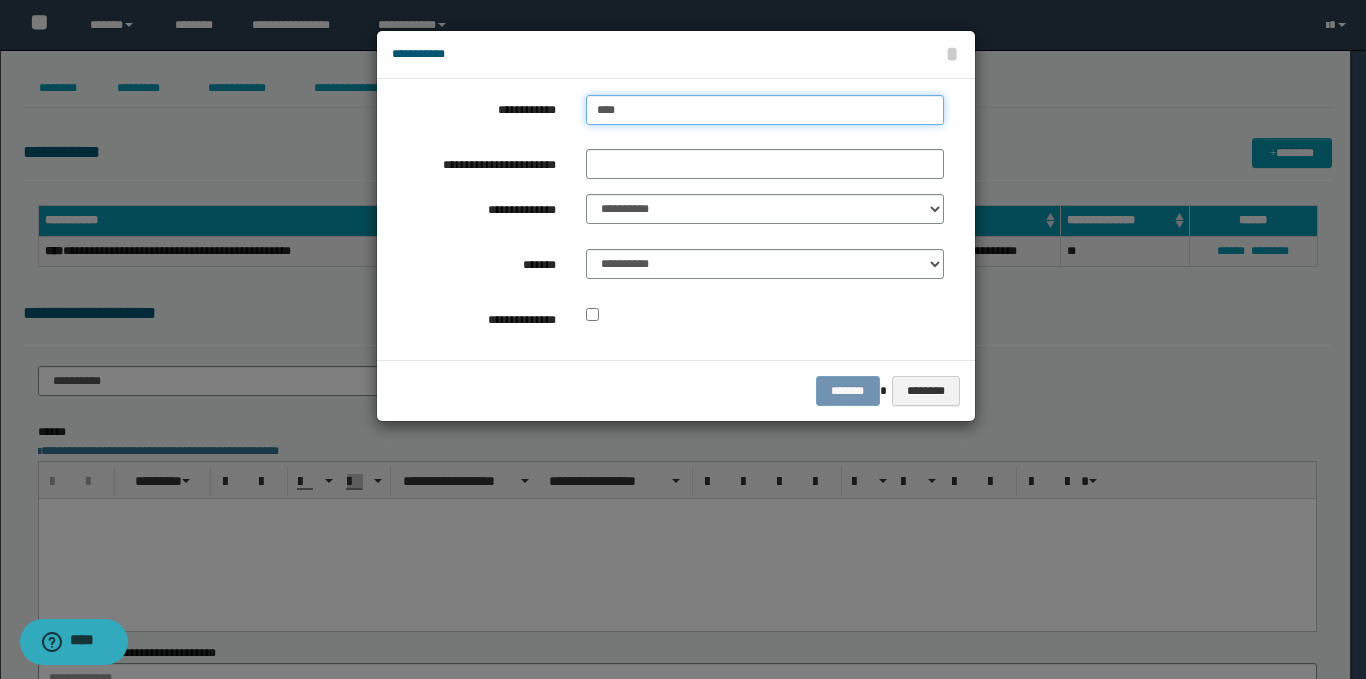type on "****" 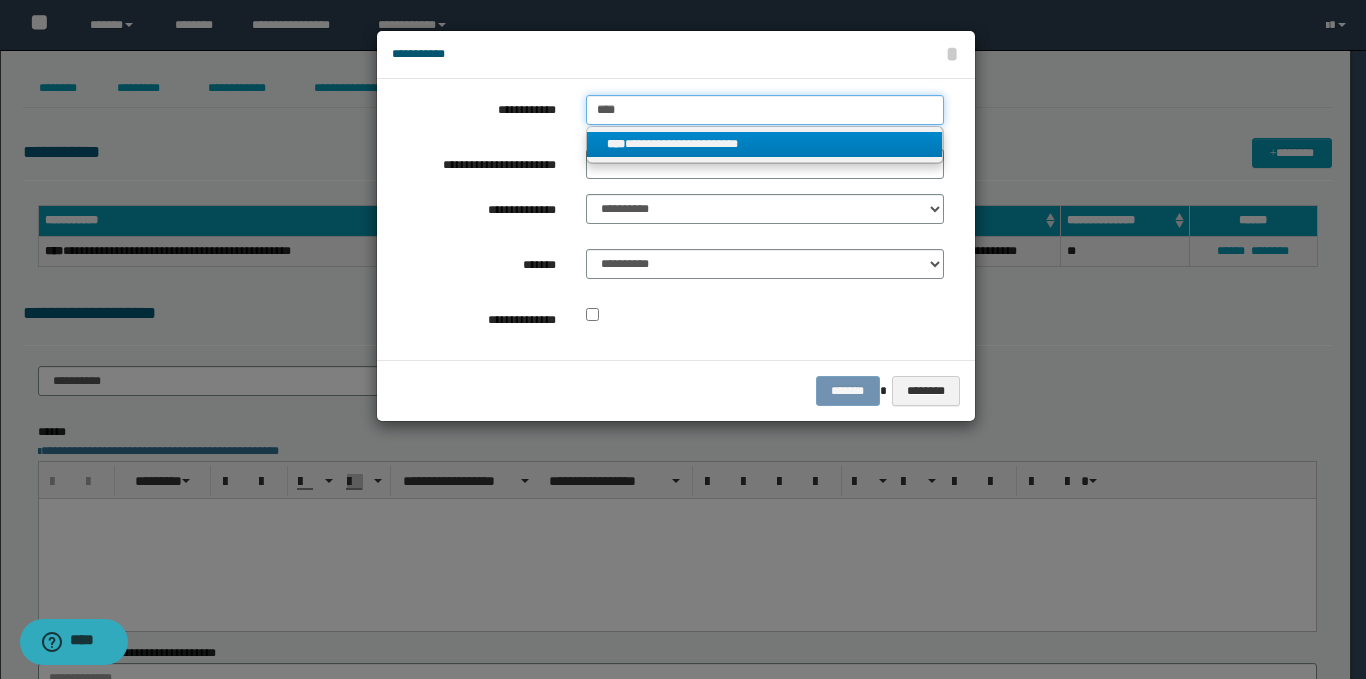 type on "****" 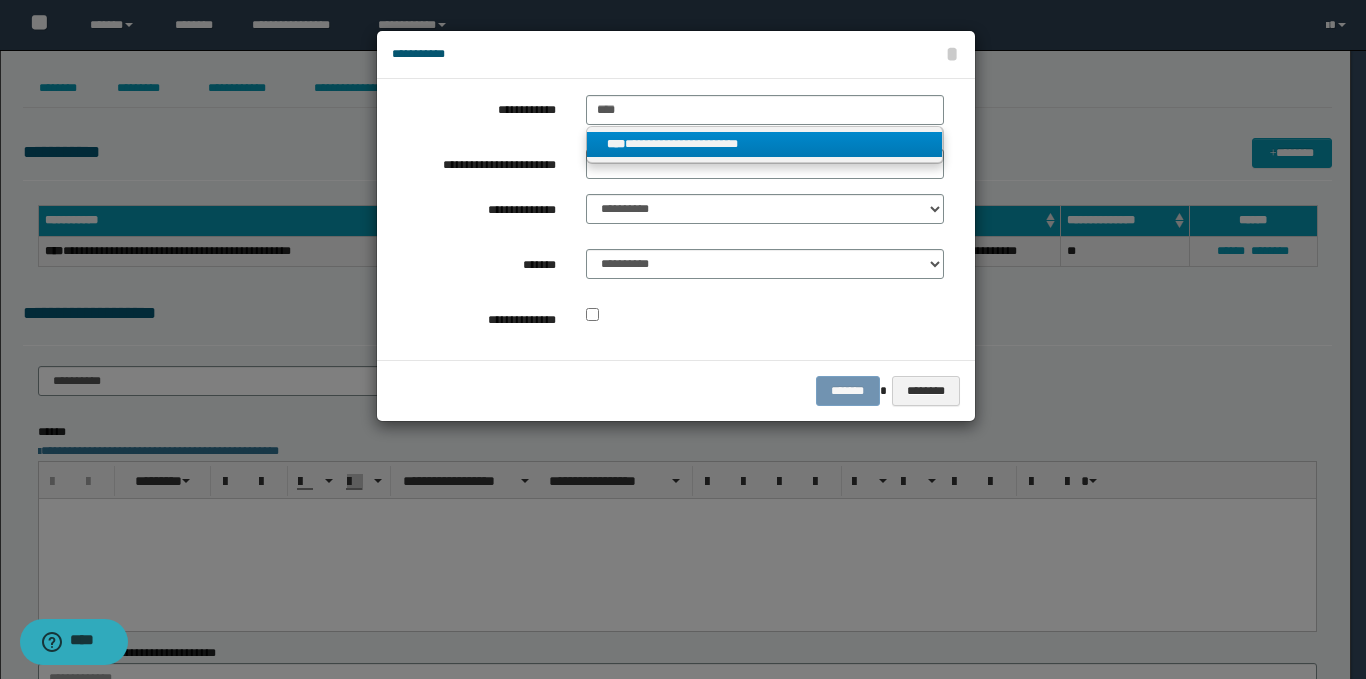 click on "**********" at bounding box center [765, 144] 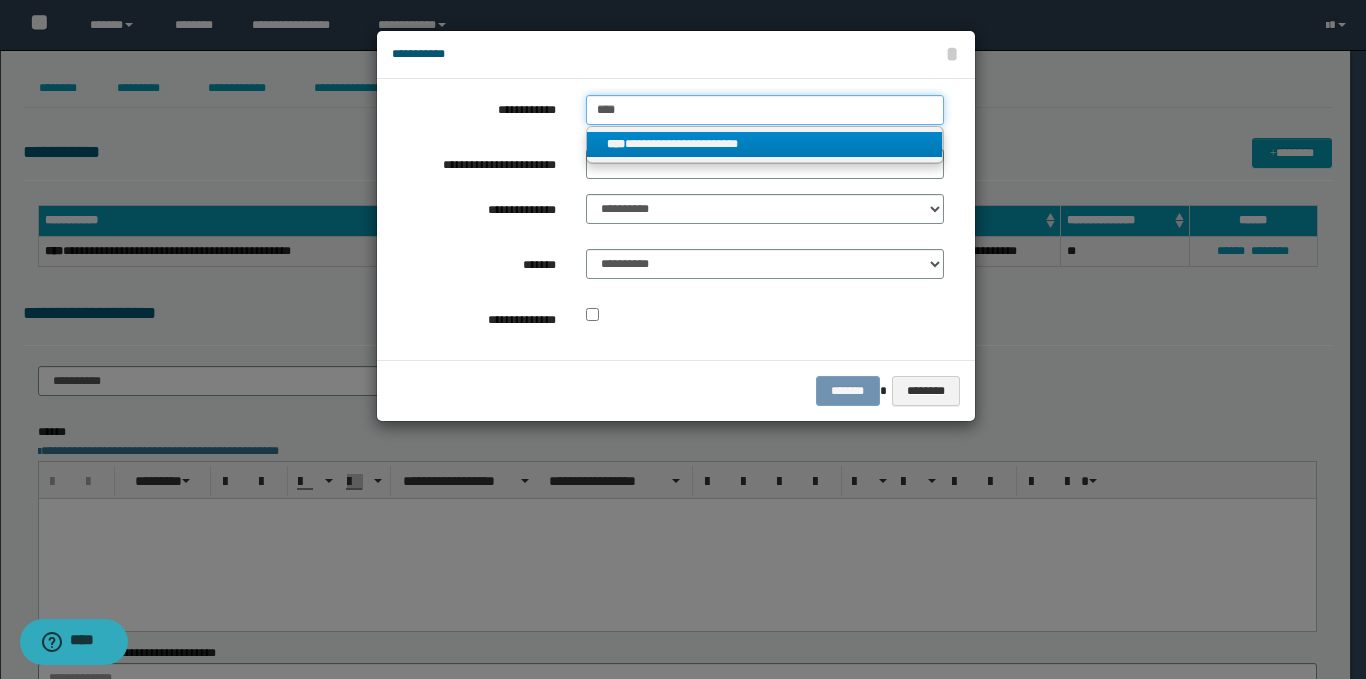 type 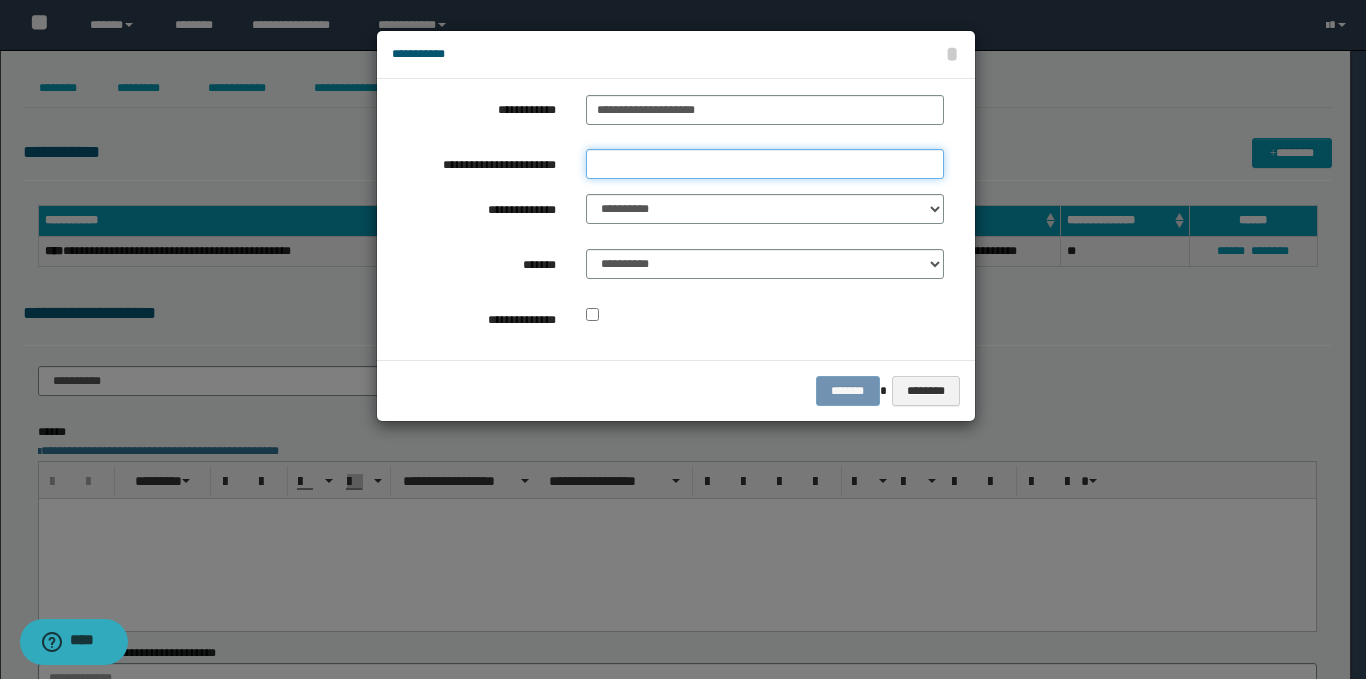 click on "**********" at bounding box center (765, 164) 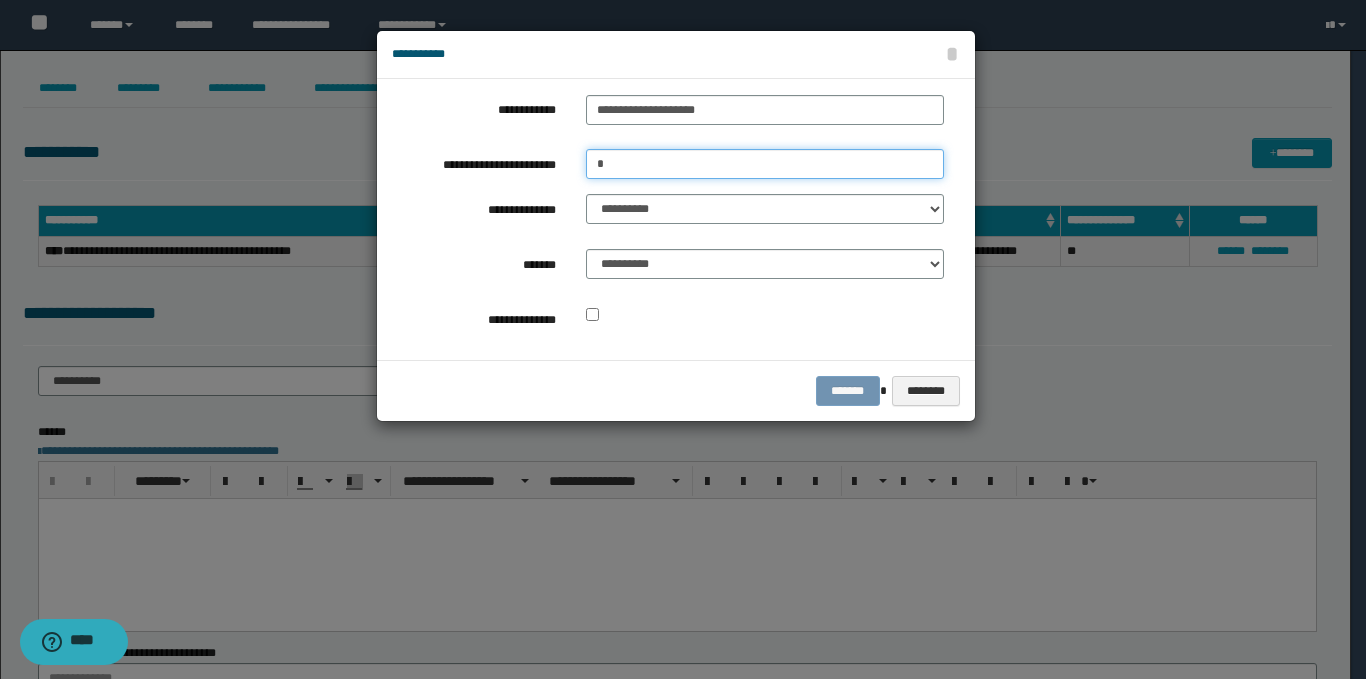 type on "**********" 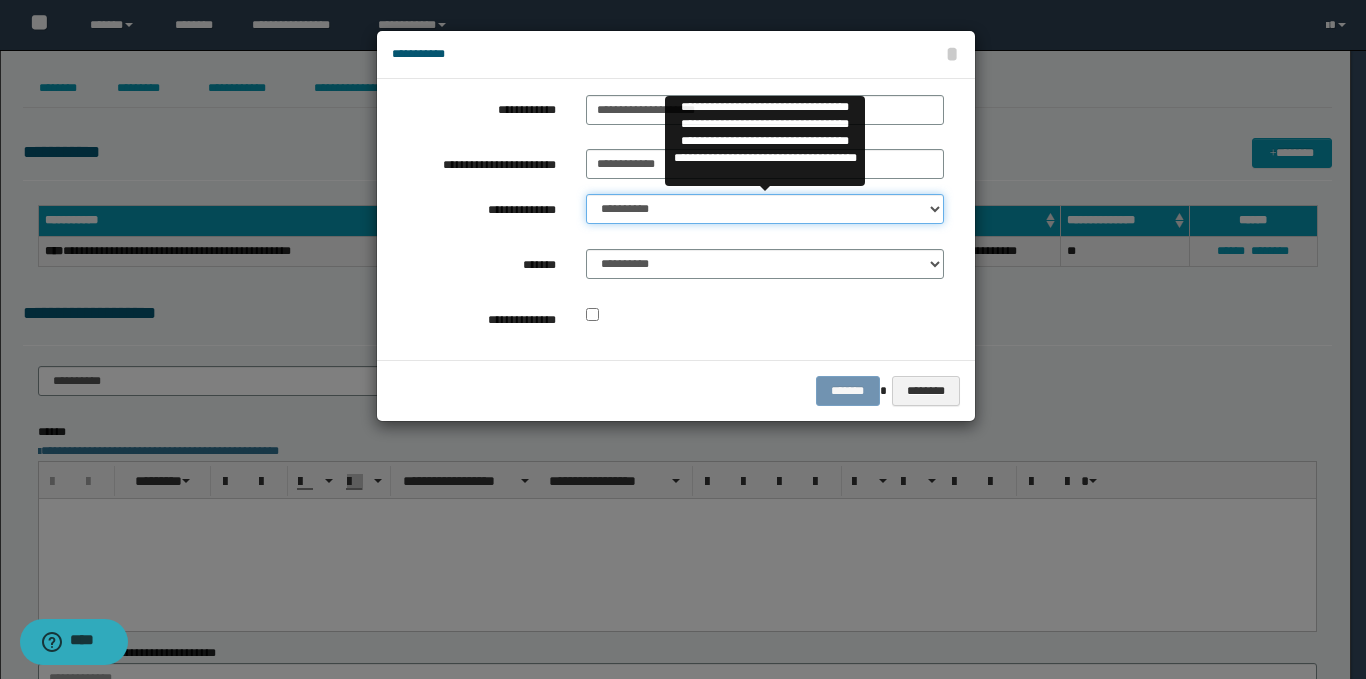 click on "**********" at bounding box center [765, 209] 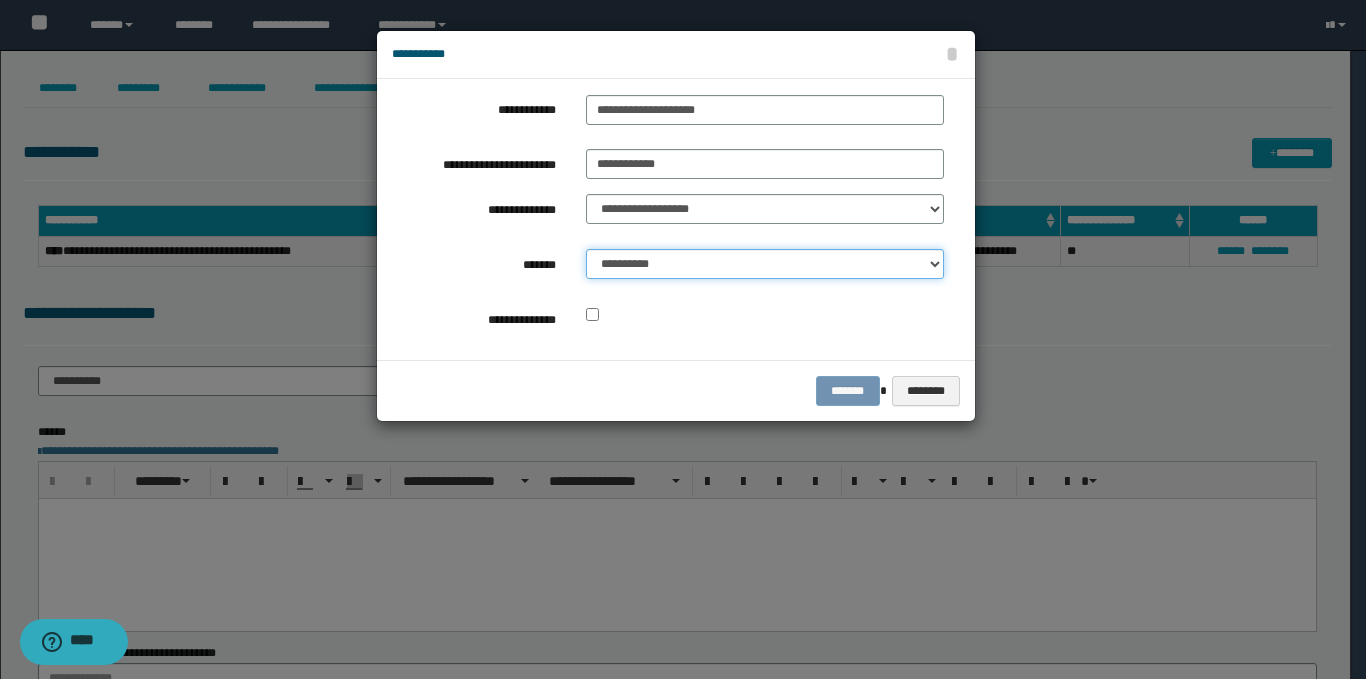 click on "**********" at bounding box center (765, 264) 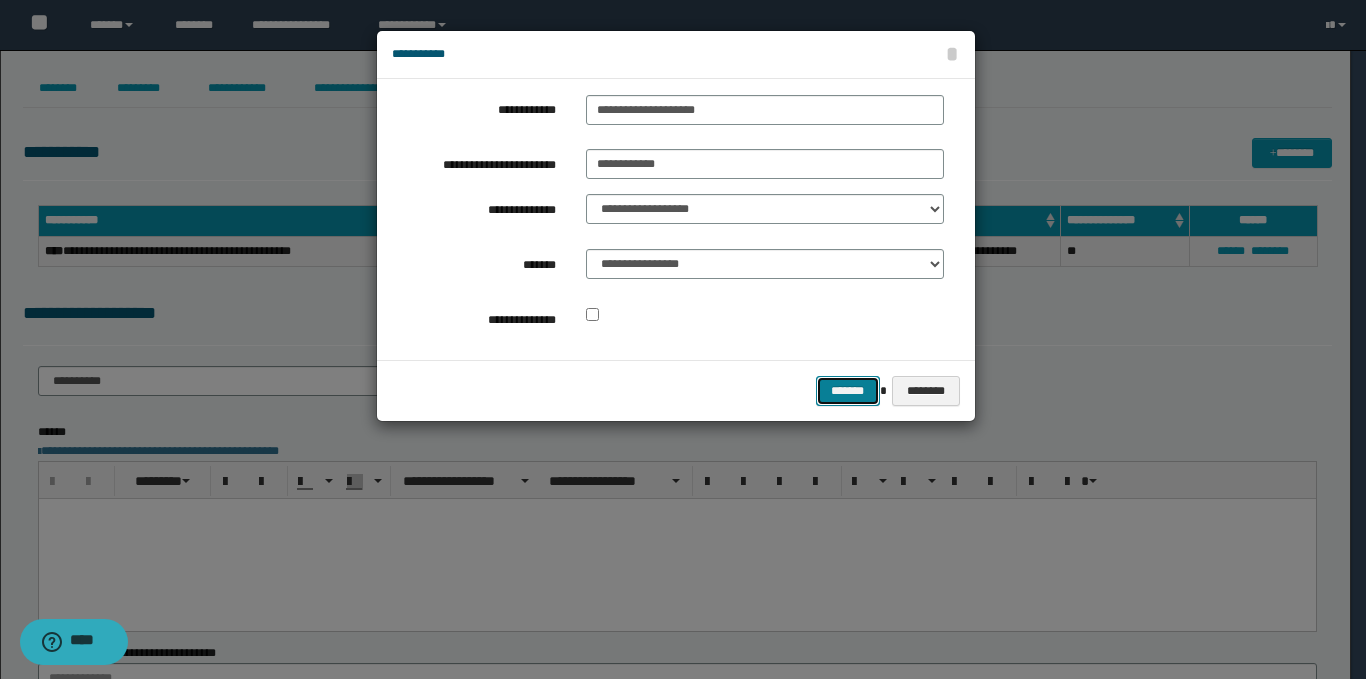 click on "*******" at bounding box center [848, 391] 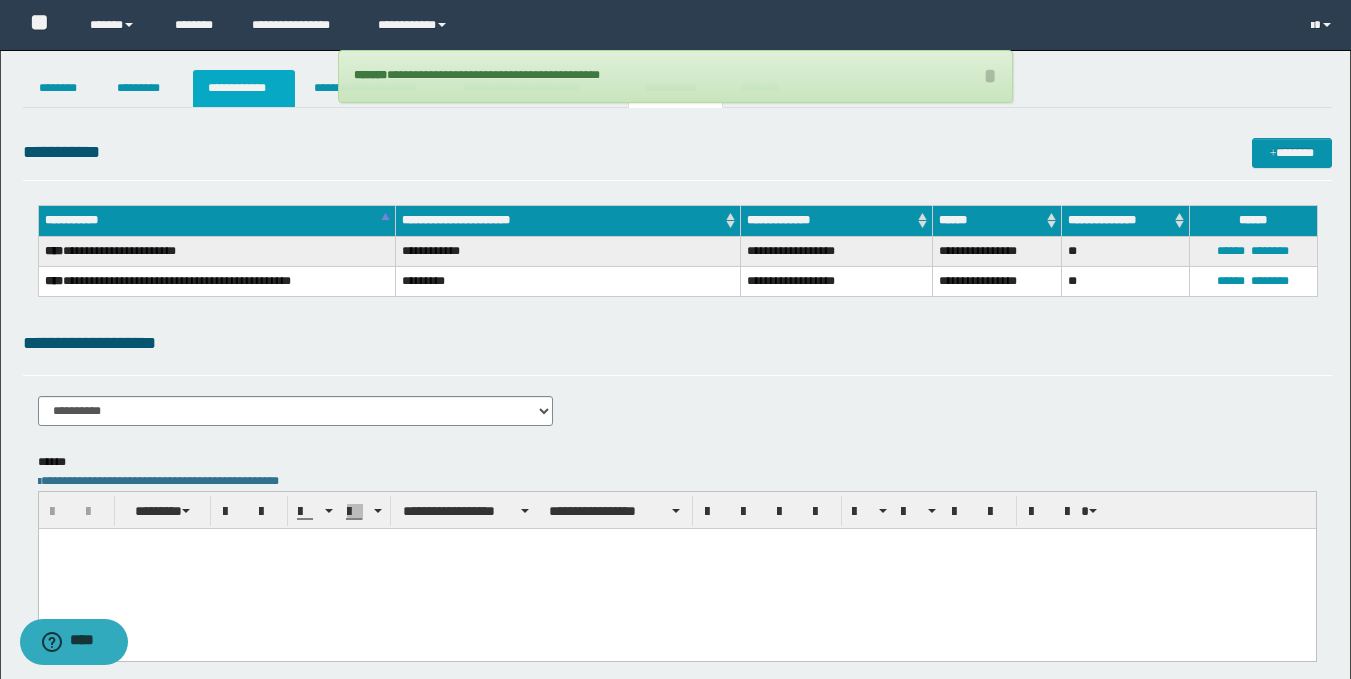 click on "**********" at bounding box center (244, 88) 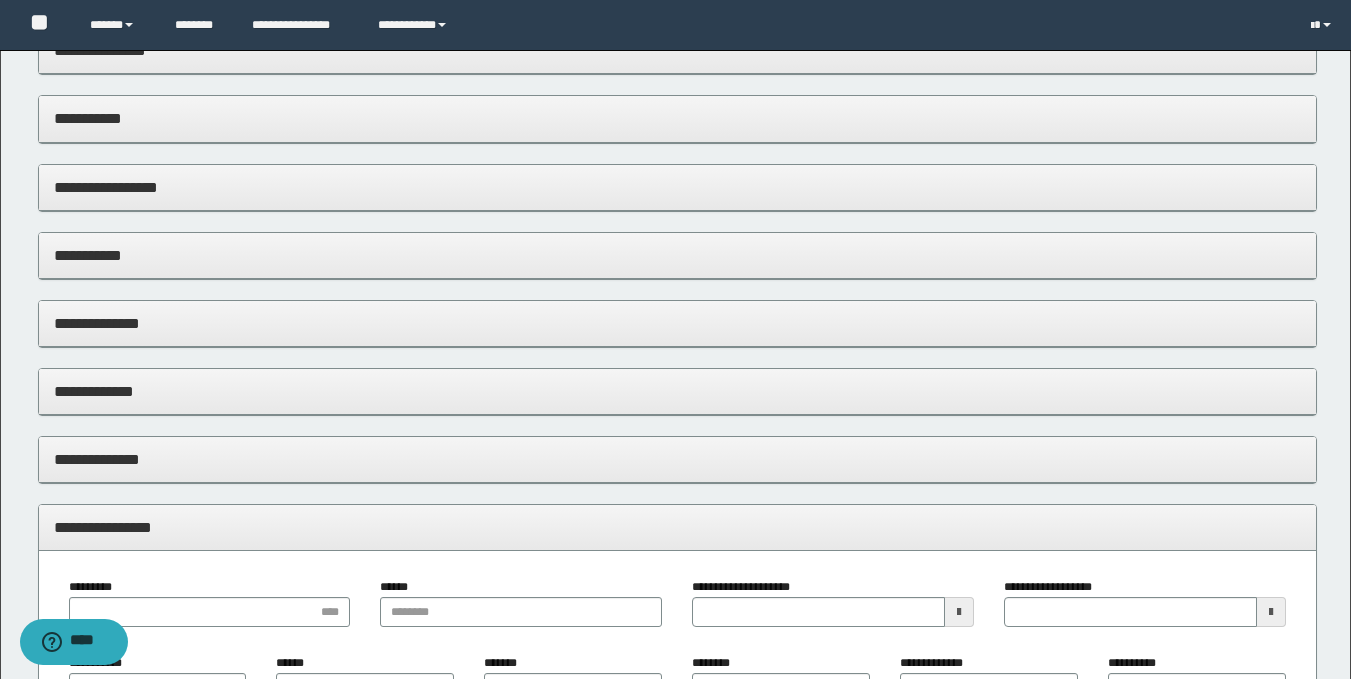 scroll, scrollTop: 1421, scrollLeft: 0, axis: vertical 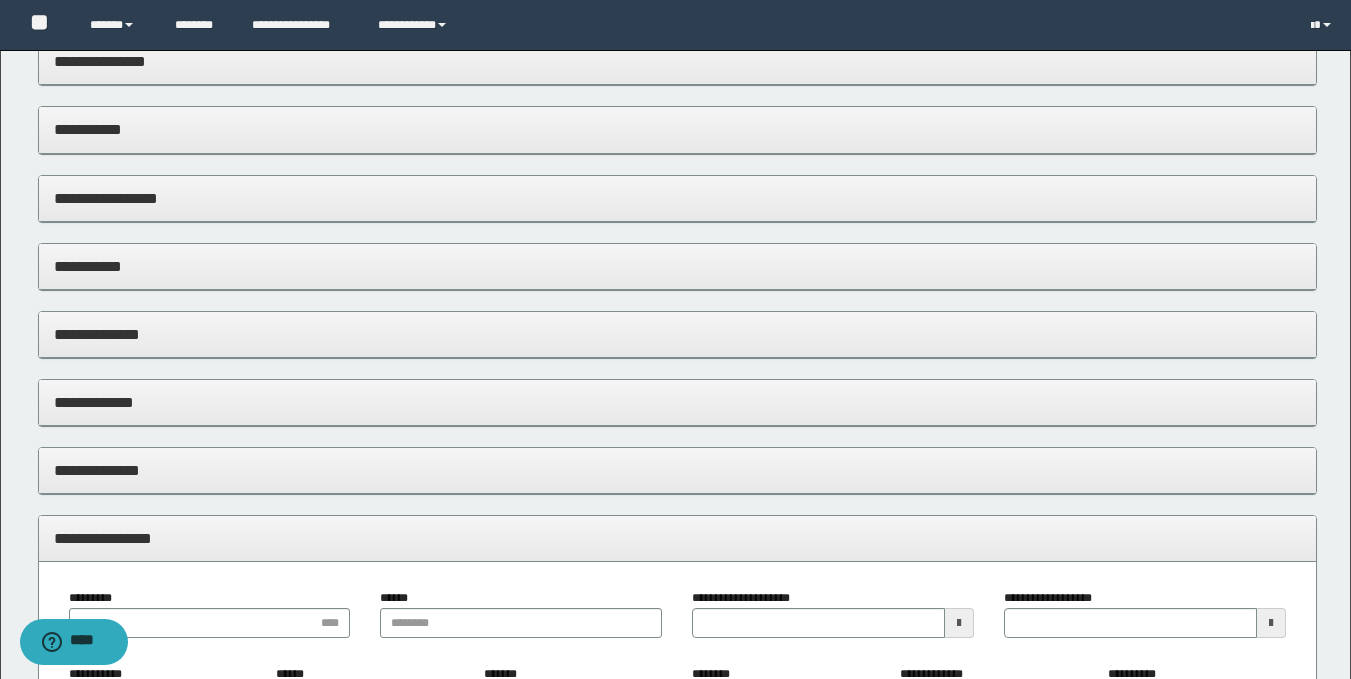 click on "**********" at bounding box center [677, 334] 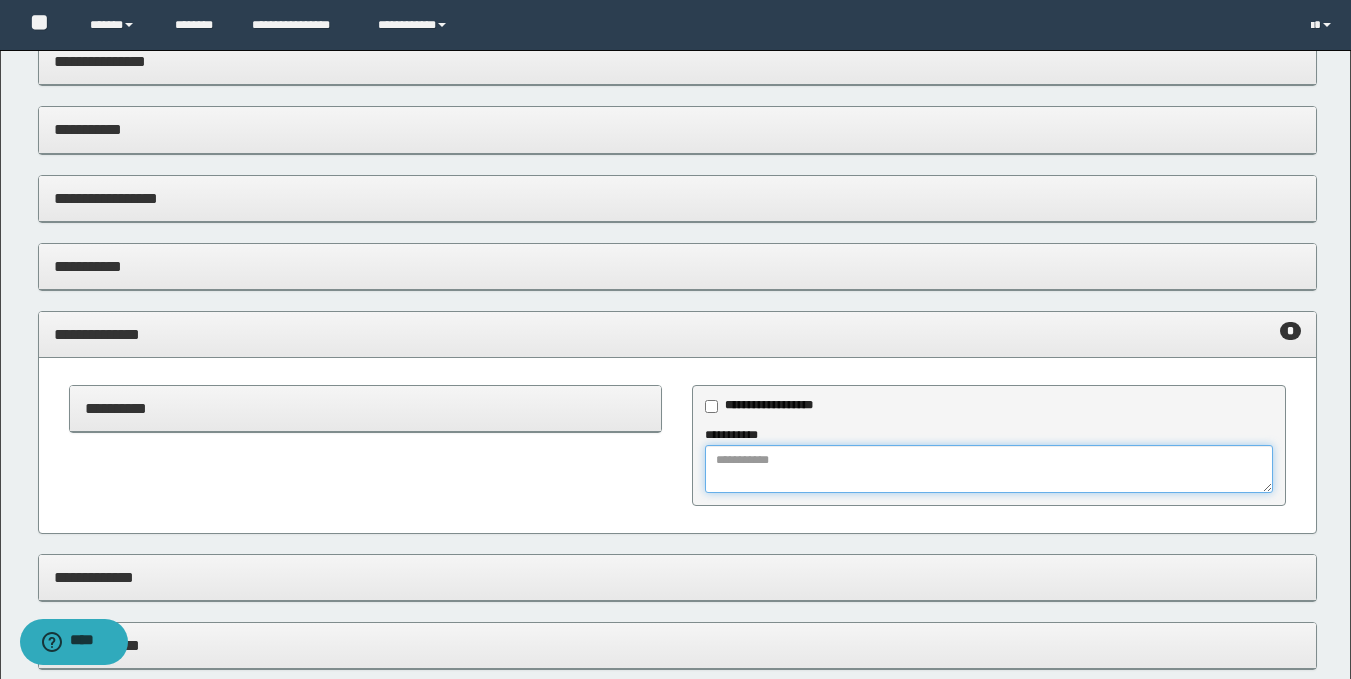click at bounding box center [989, 469] 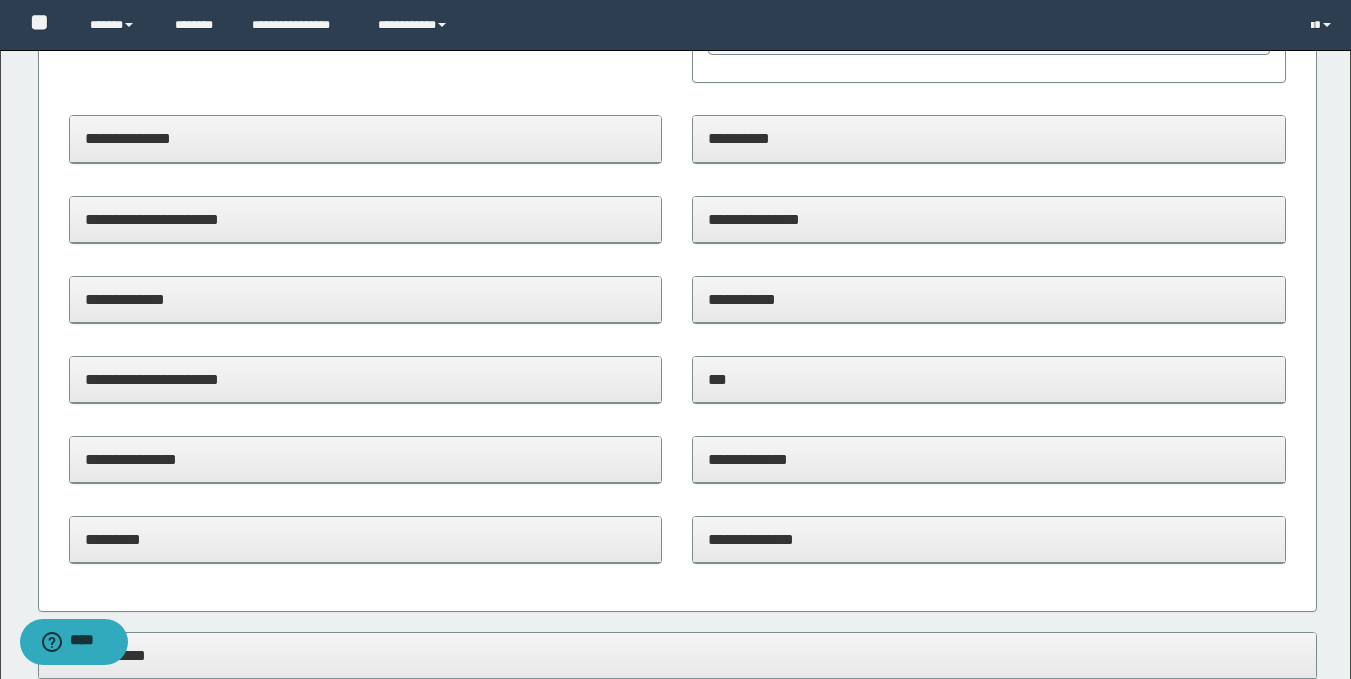 scroll, scrollTop: 34, scrollLeft: 0, axis: vertical 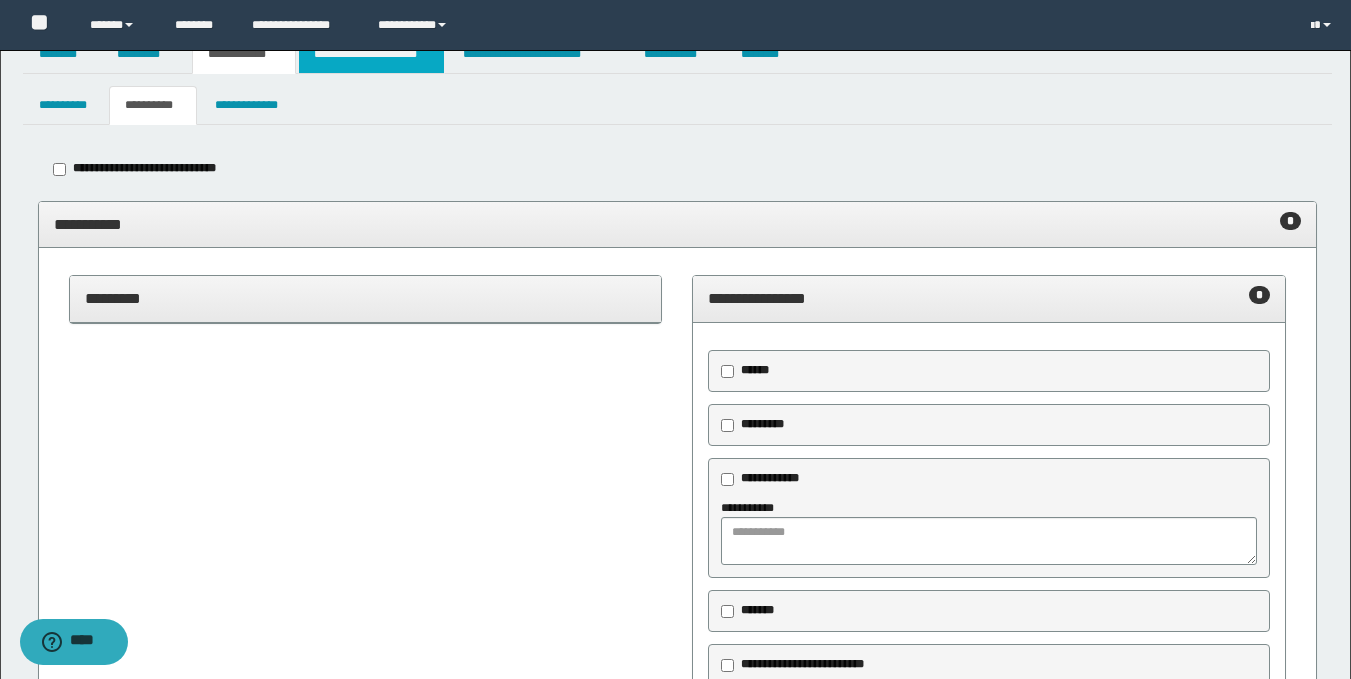 type on "**********" 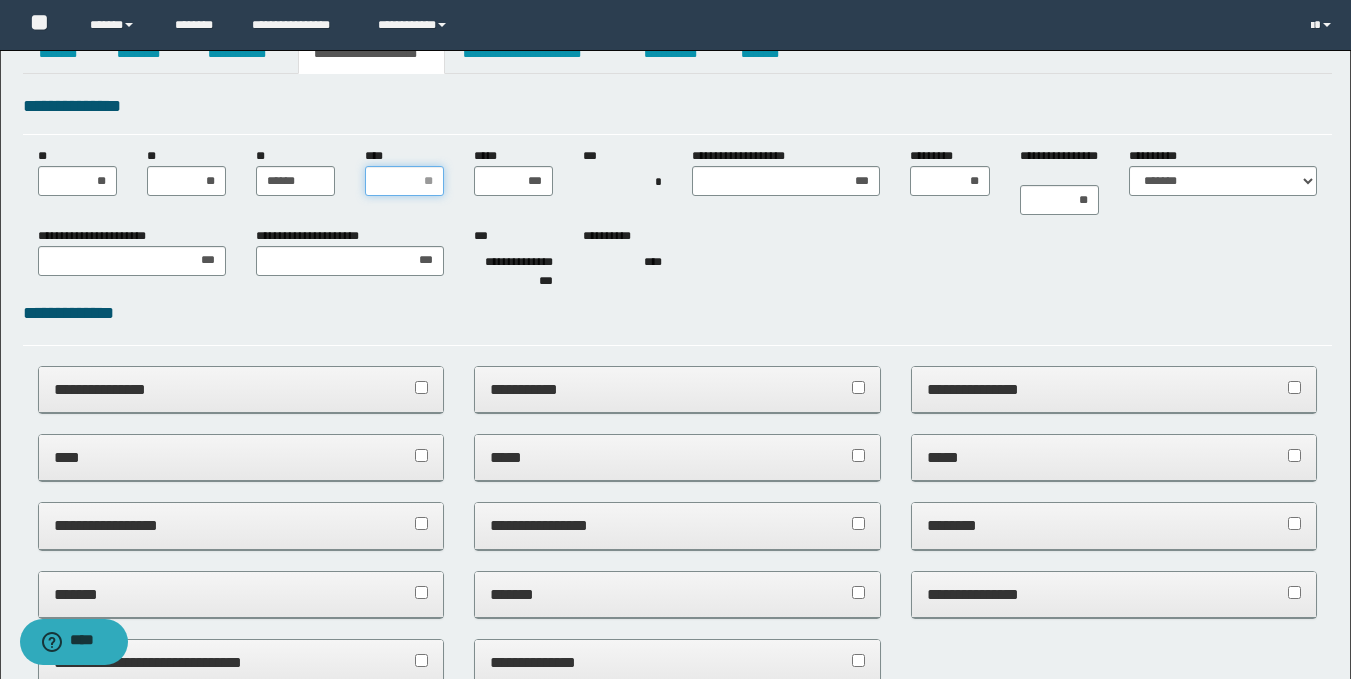 click on "****" at bounding box center (404, 181) 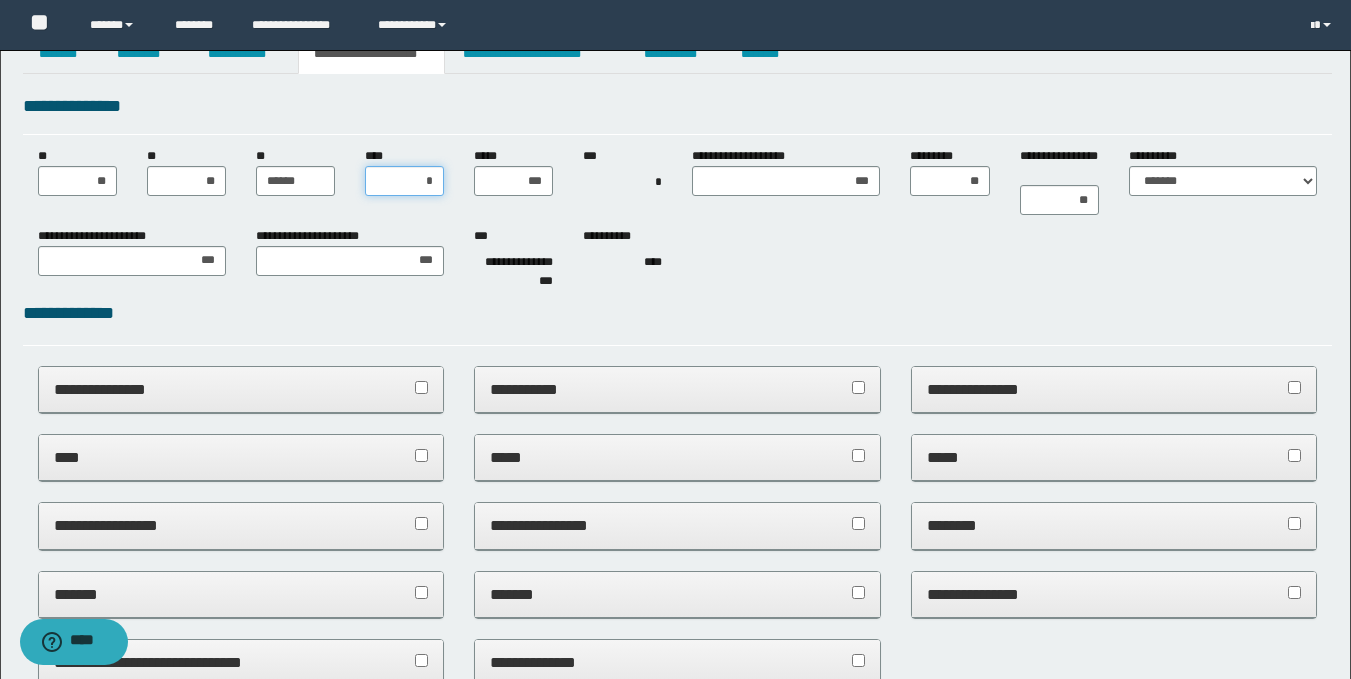 type on "**" 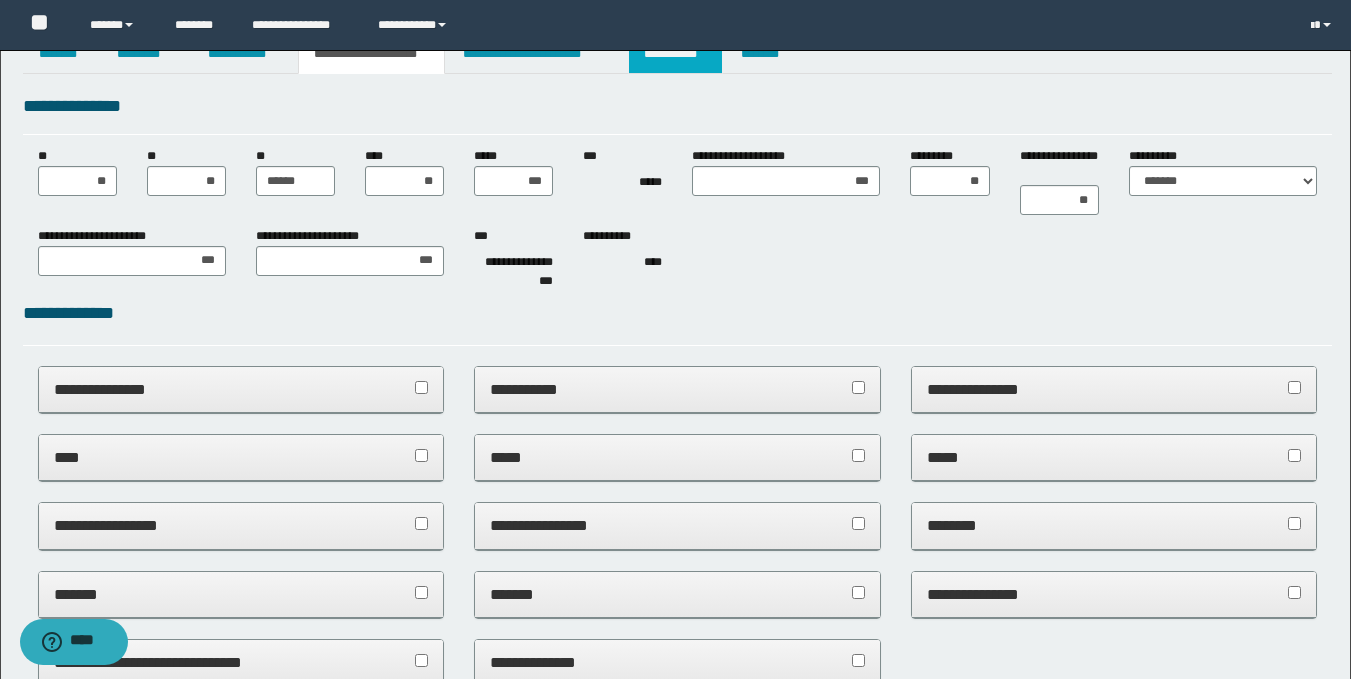 click on "**********" at bounding box center [675, 54] 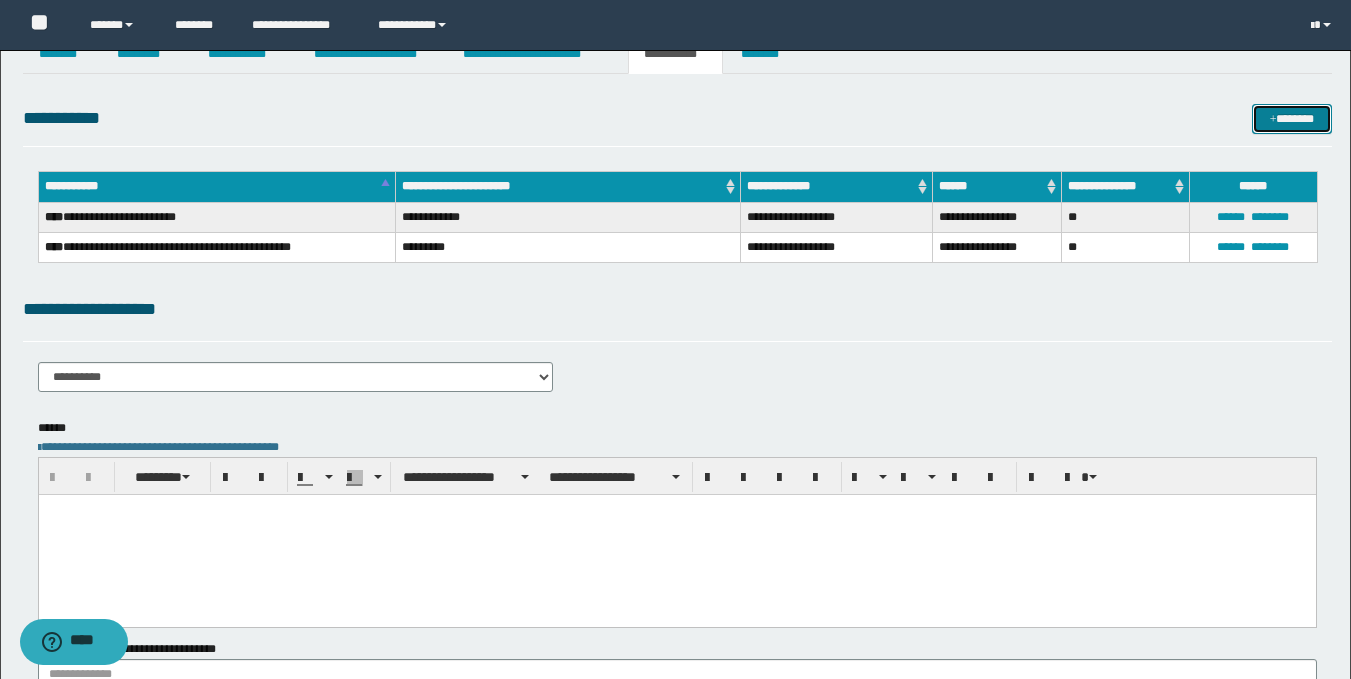 click on "*******" at bounding box center (1292, 119) 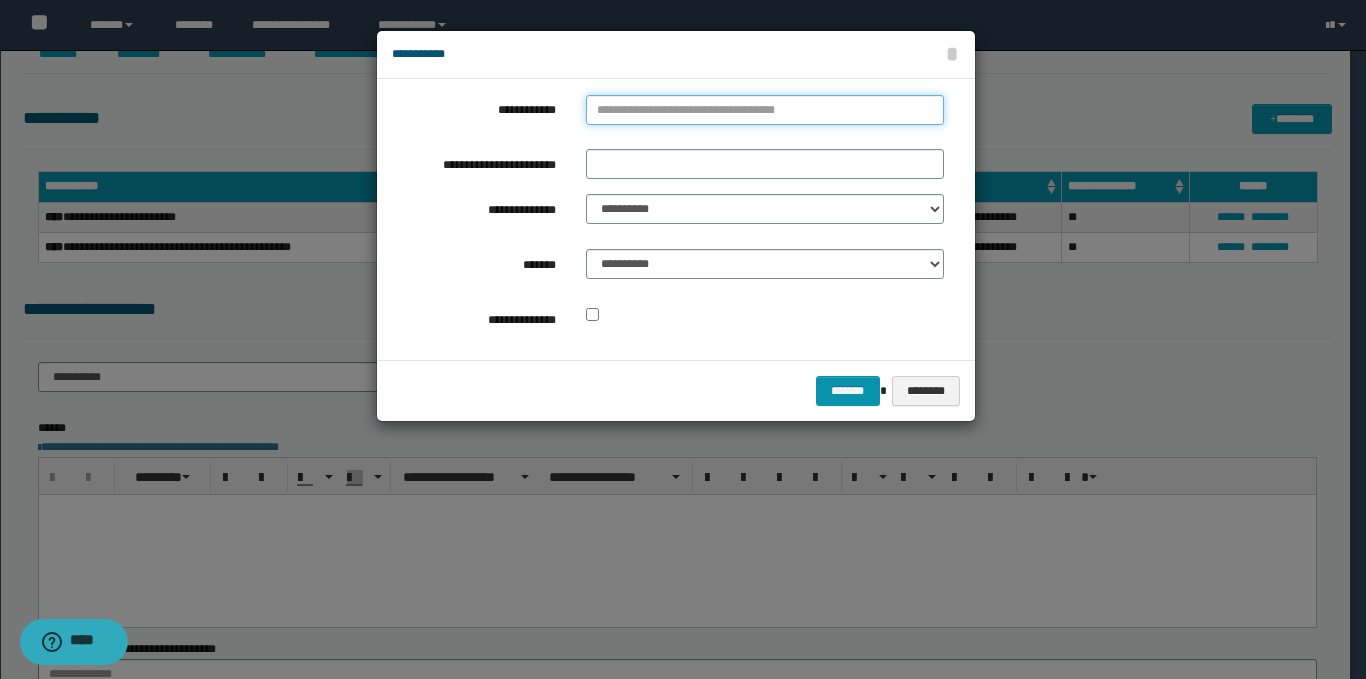 type on "**********" 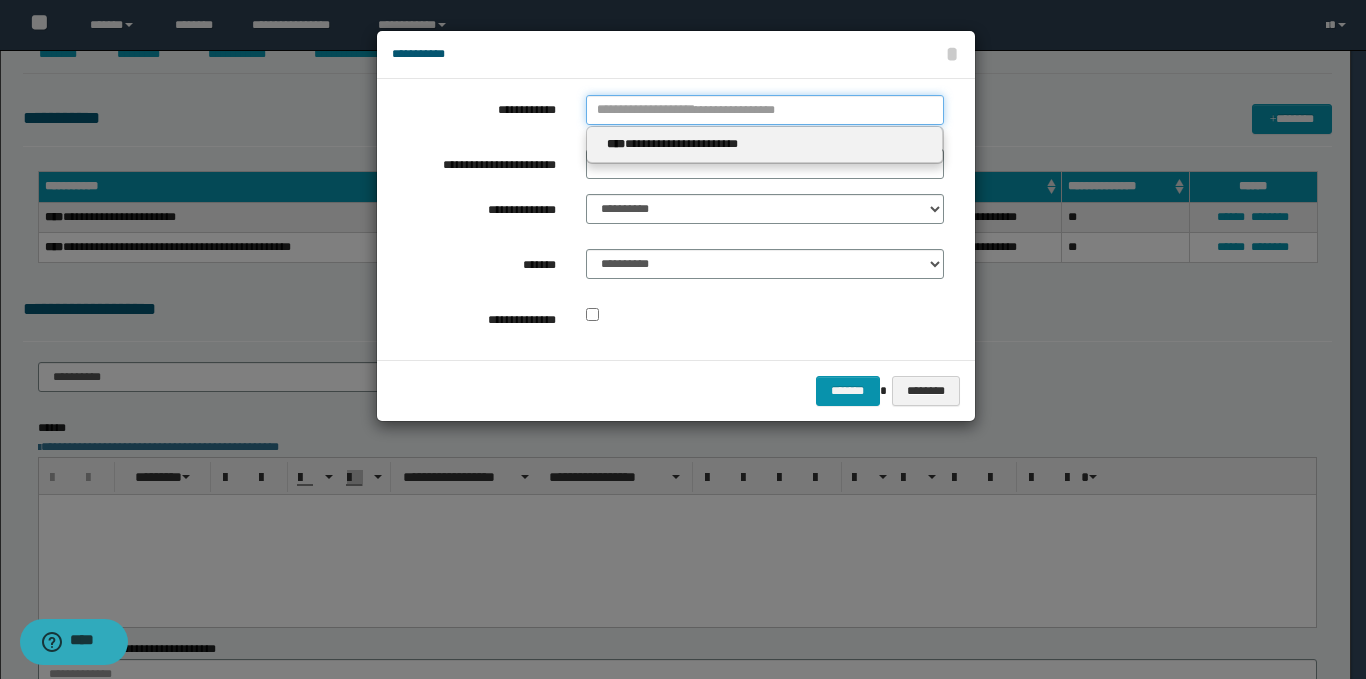 click on "**********" at bounding box center [765, 110] 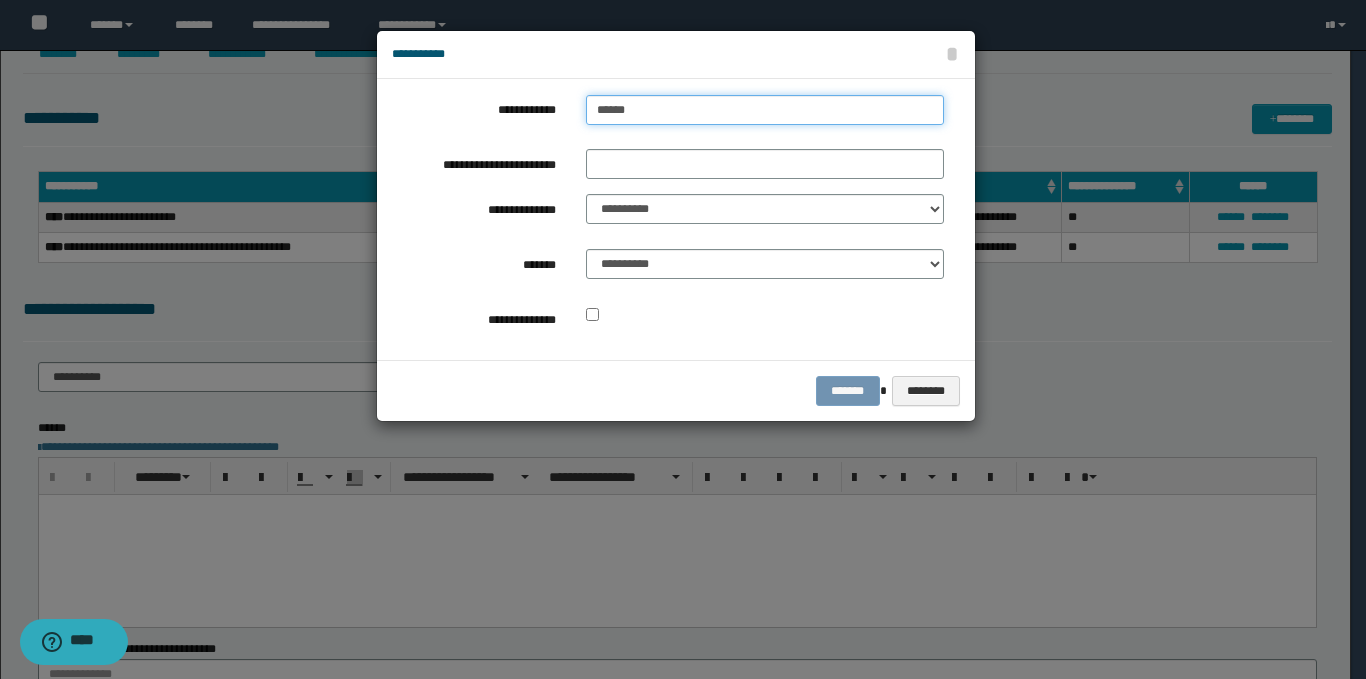 type on "*******" 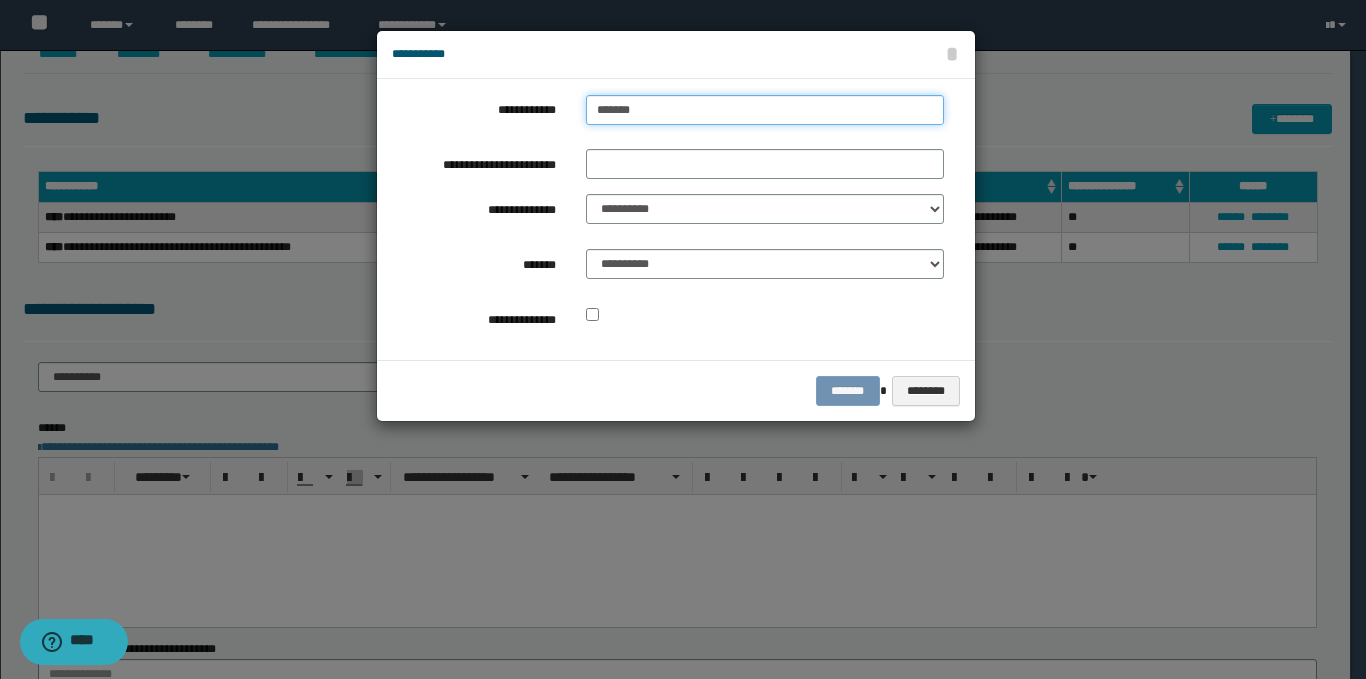 type on "*******" 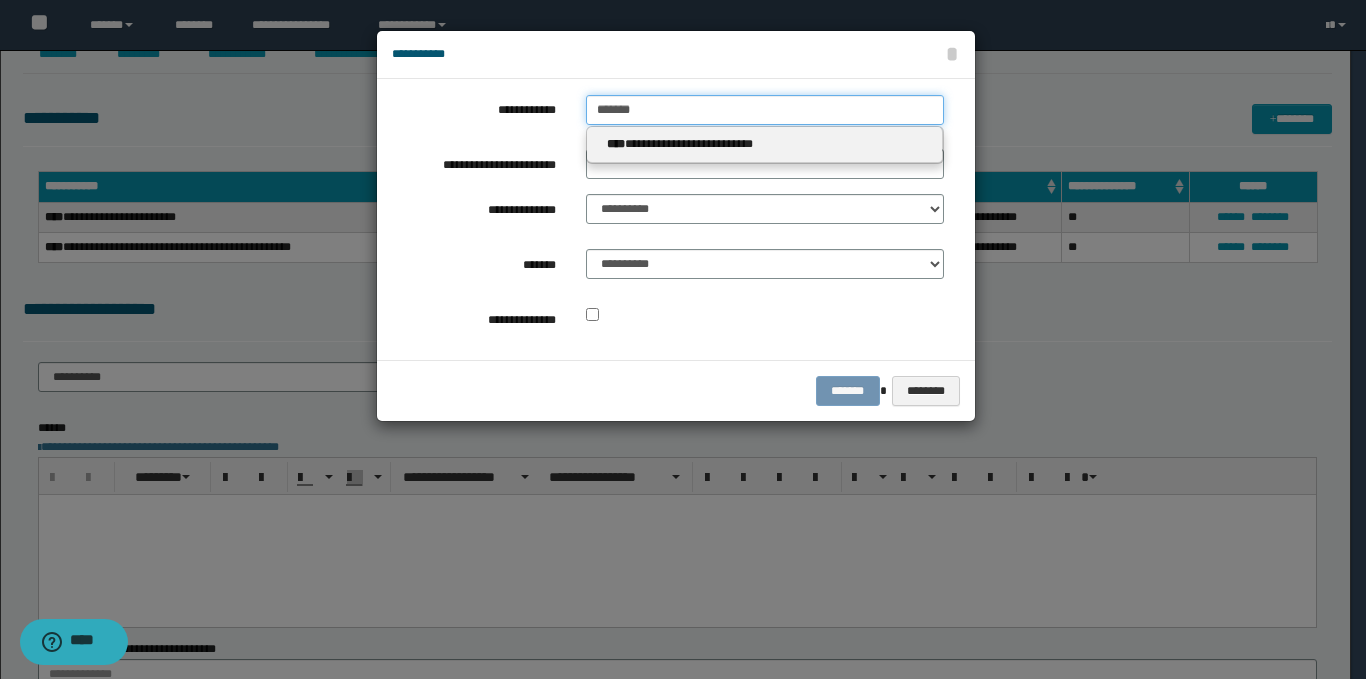 type on "*******" 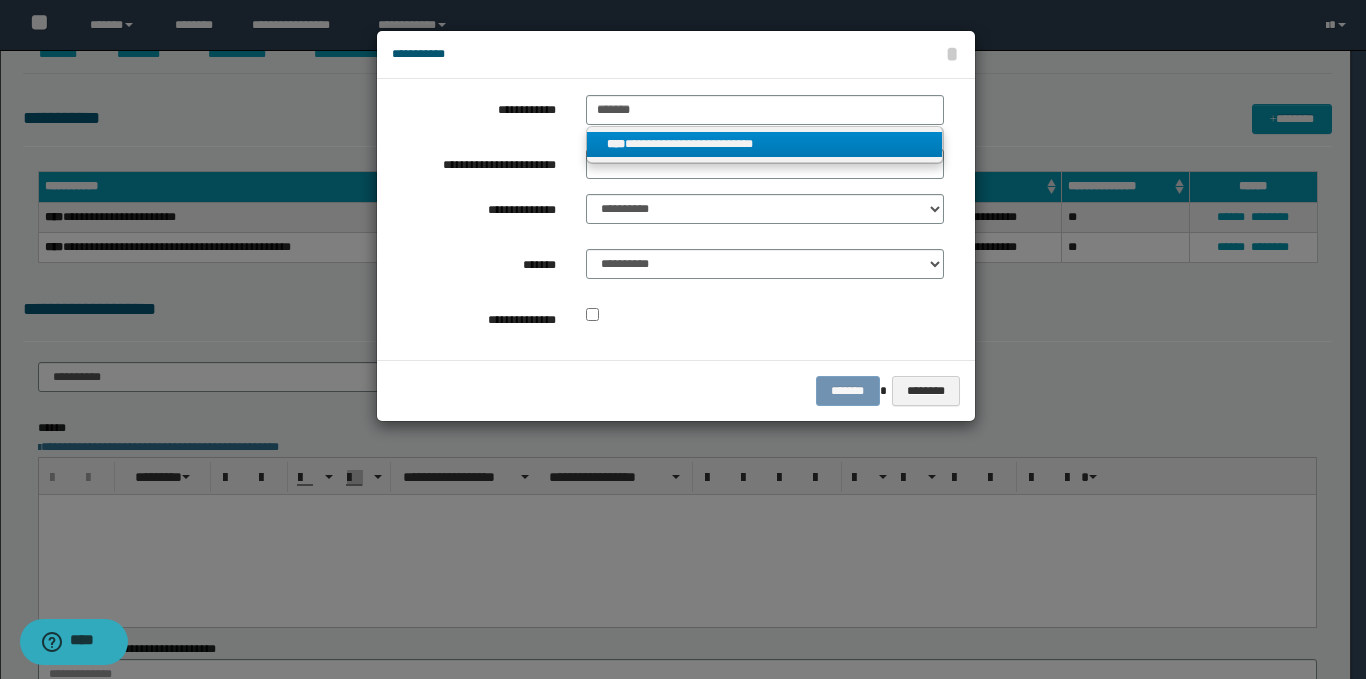 click on "**********" at bounding box center (765, 144) 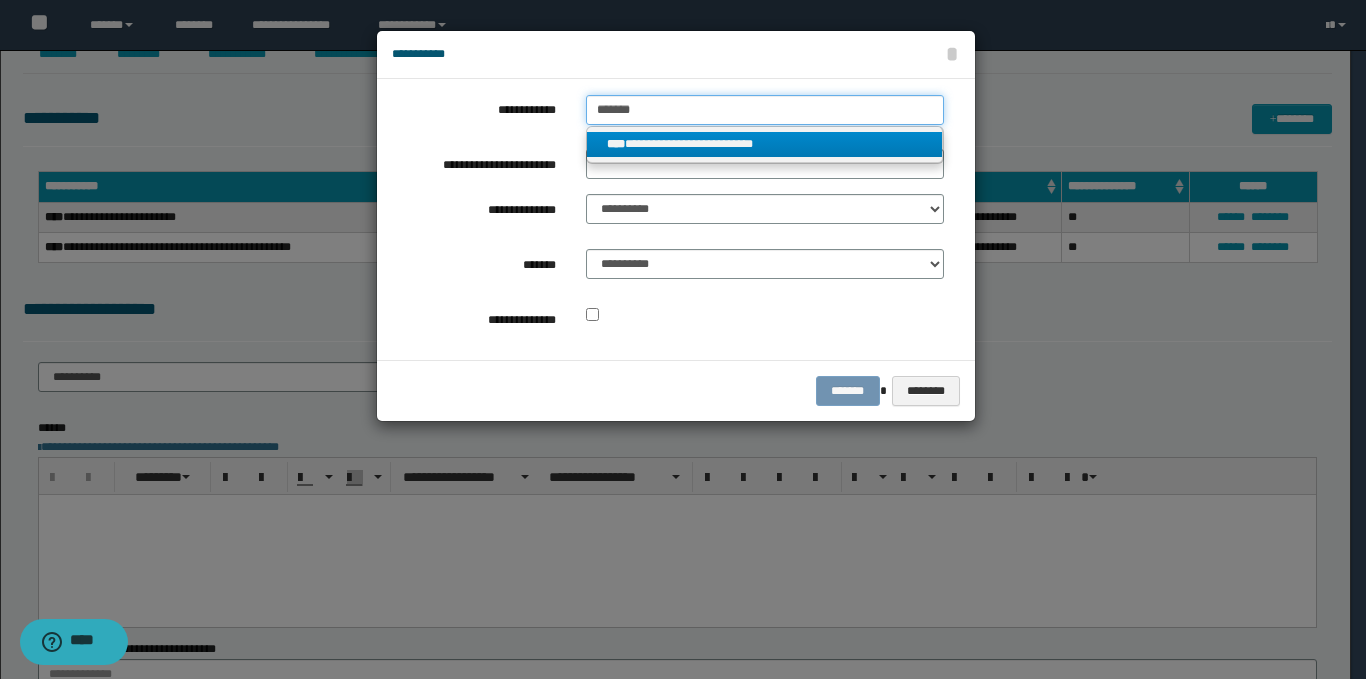 type 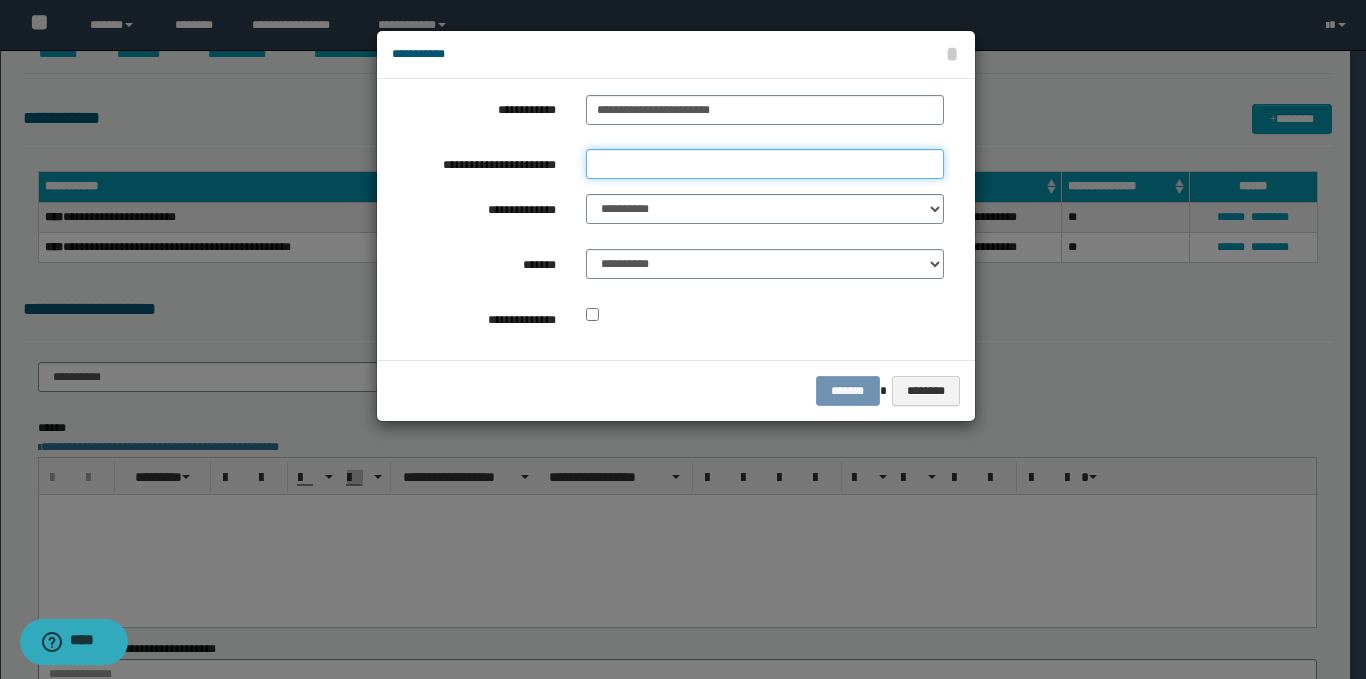 click on "**********" at bounding box center [765, 164] 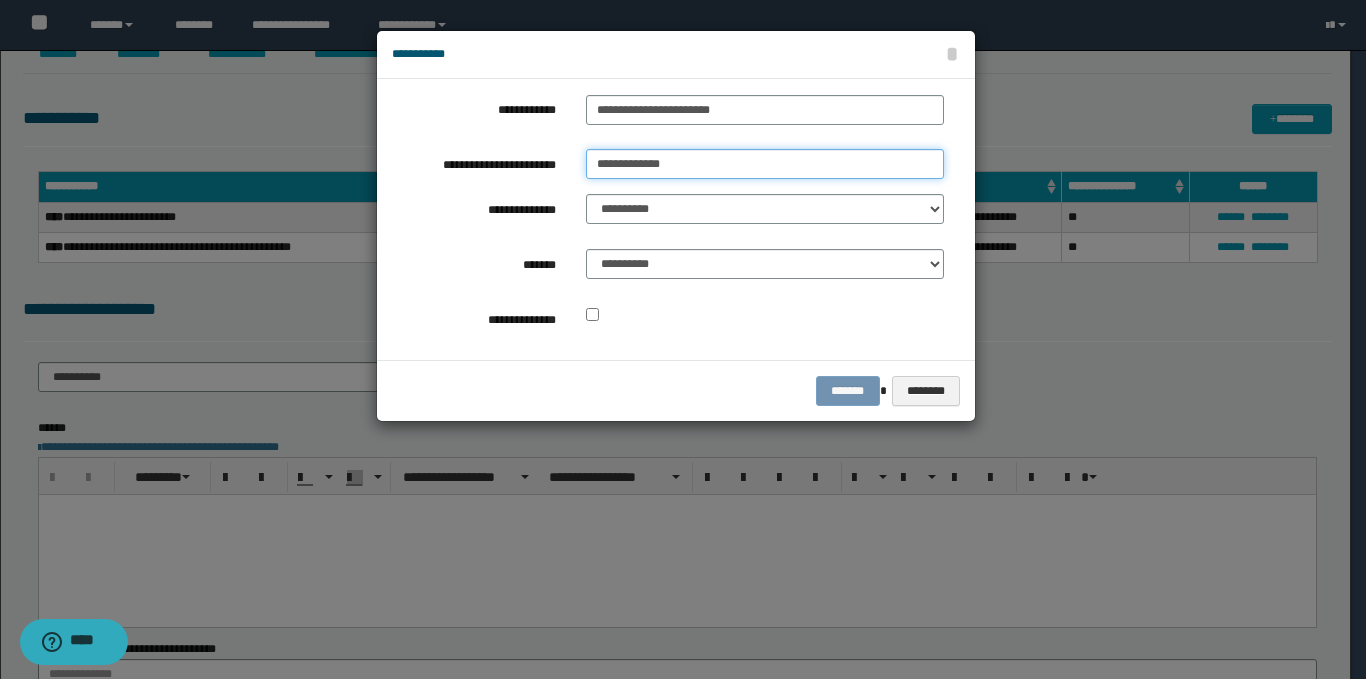 type on "**********" 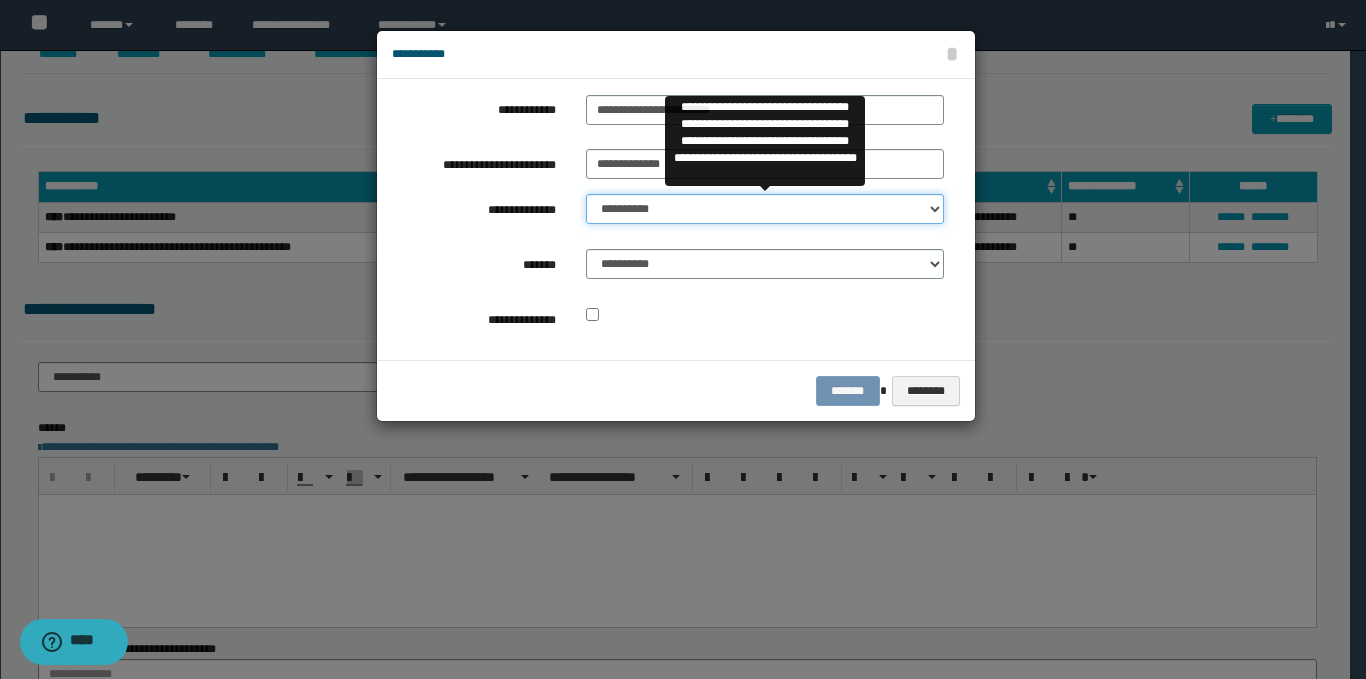 click on "**********" at bounding box center (765, 209) 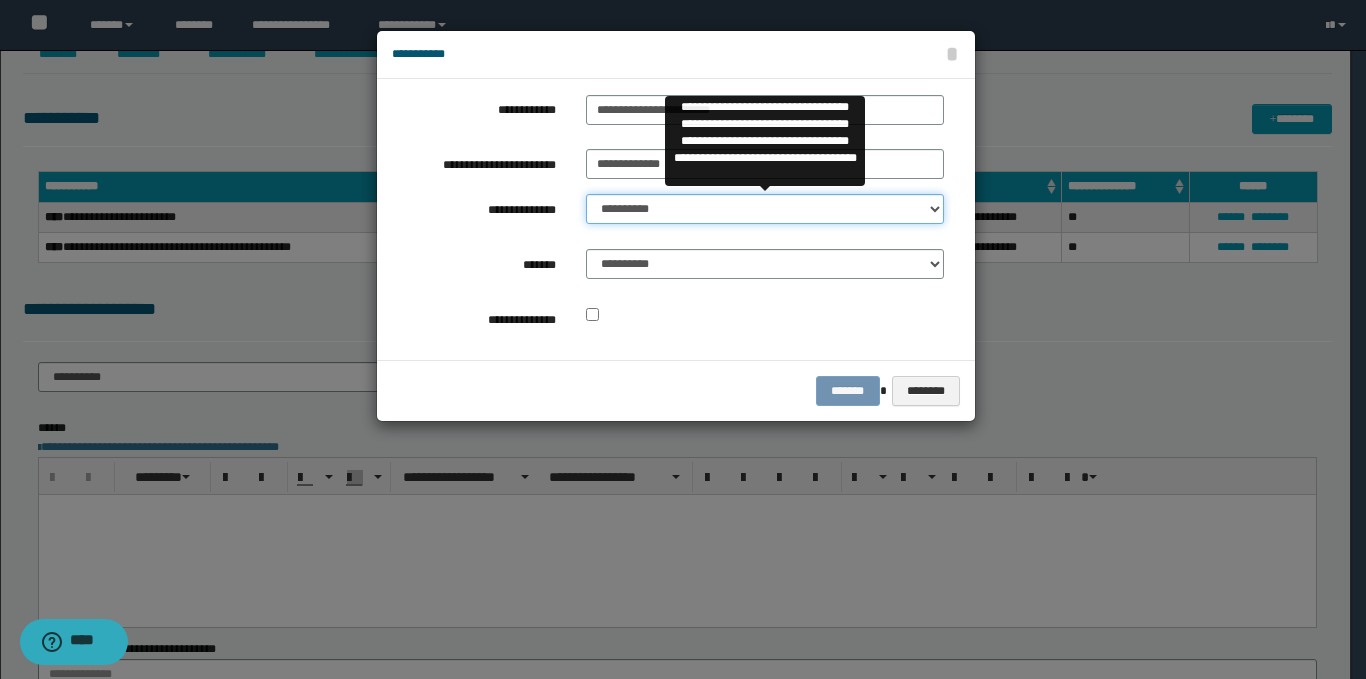 select on "**" 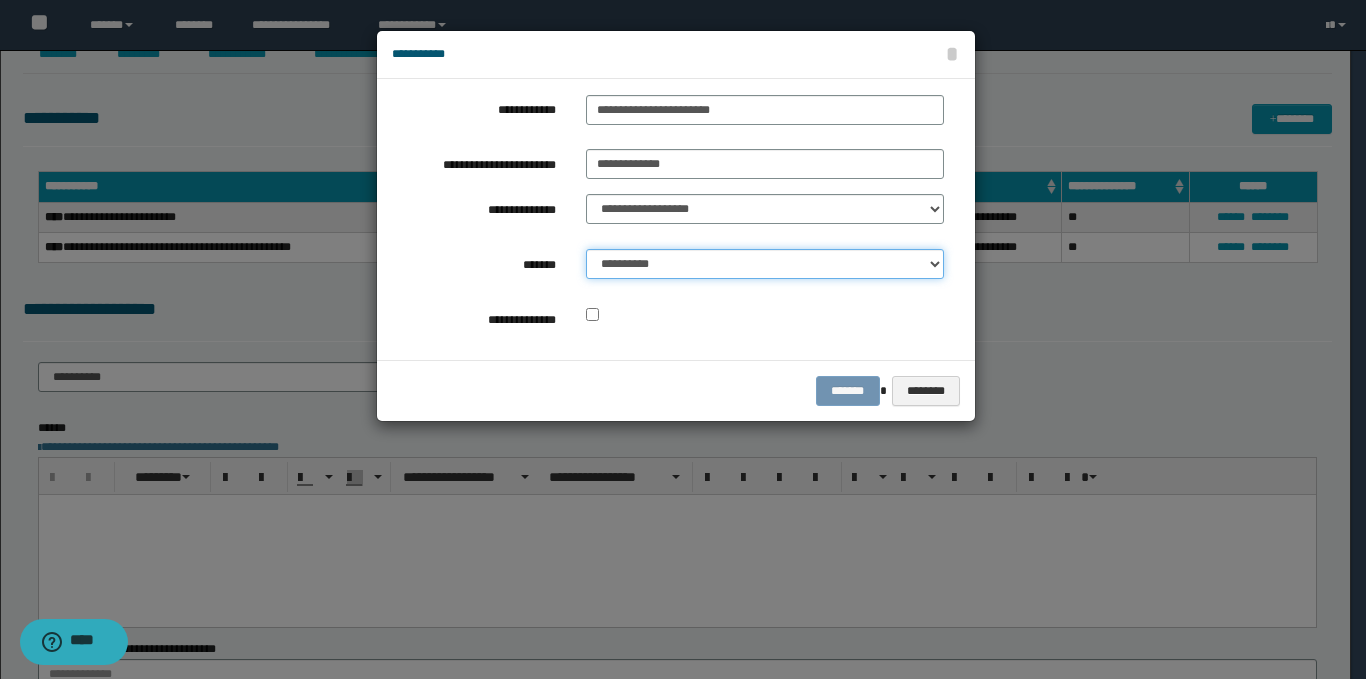 click on "**********" at bounding box center [765, 264] 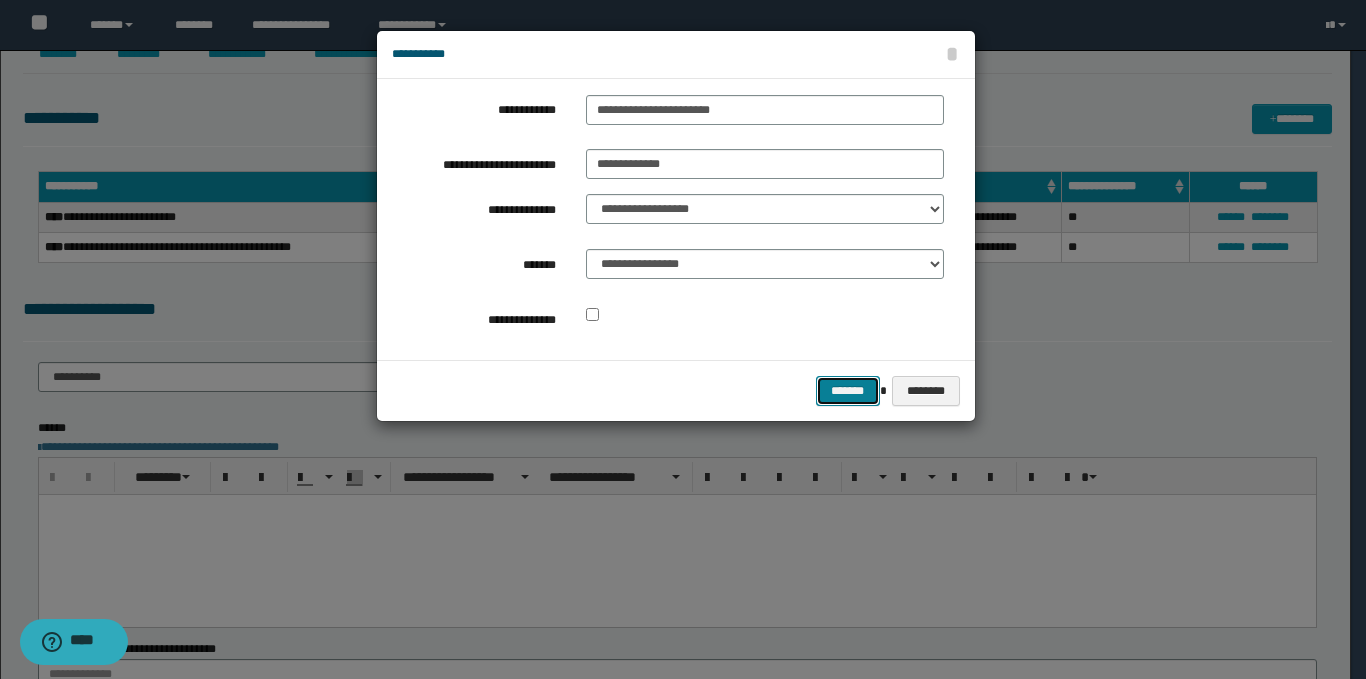 click on "*******" at bounding box center (848, 391) 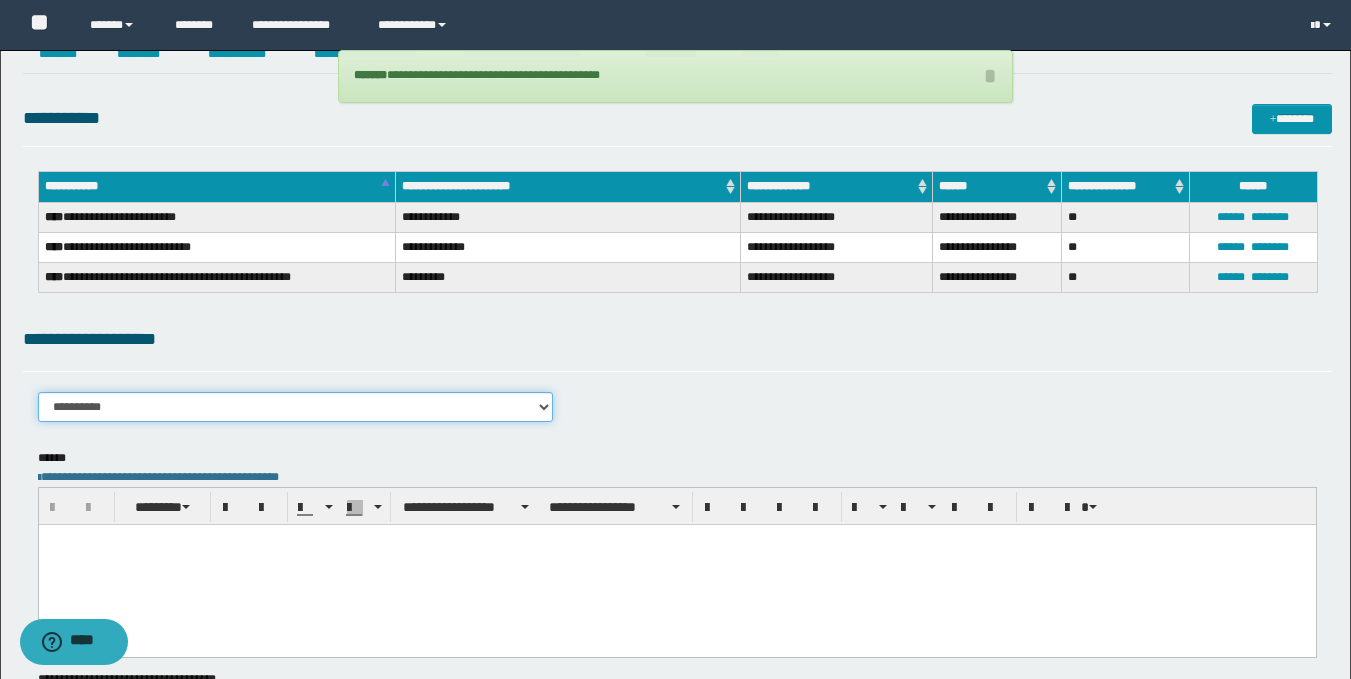 click on "**********" at bounding box center (296, 407) 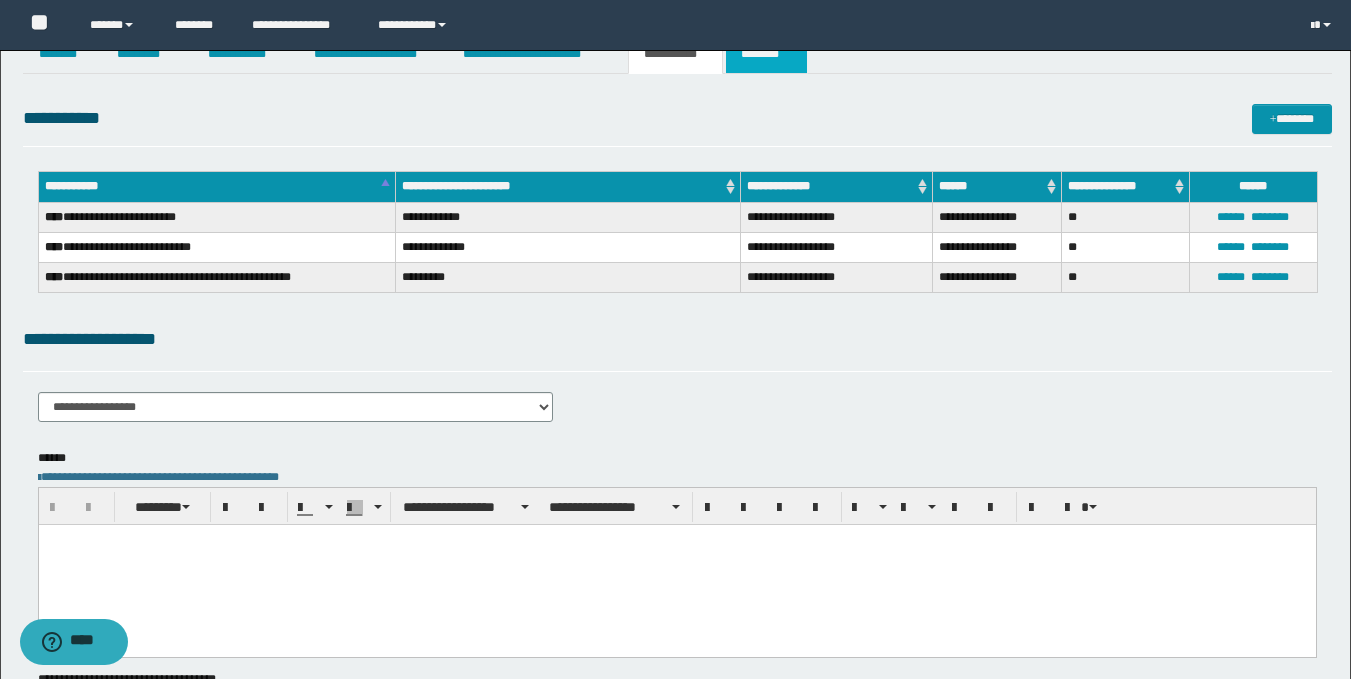 click on "********" at bounding box center [766, 54] 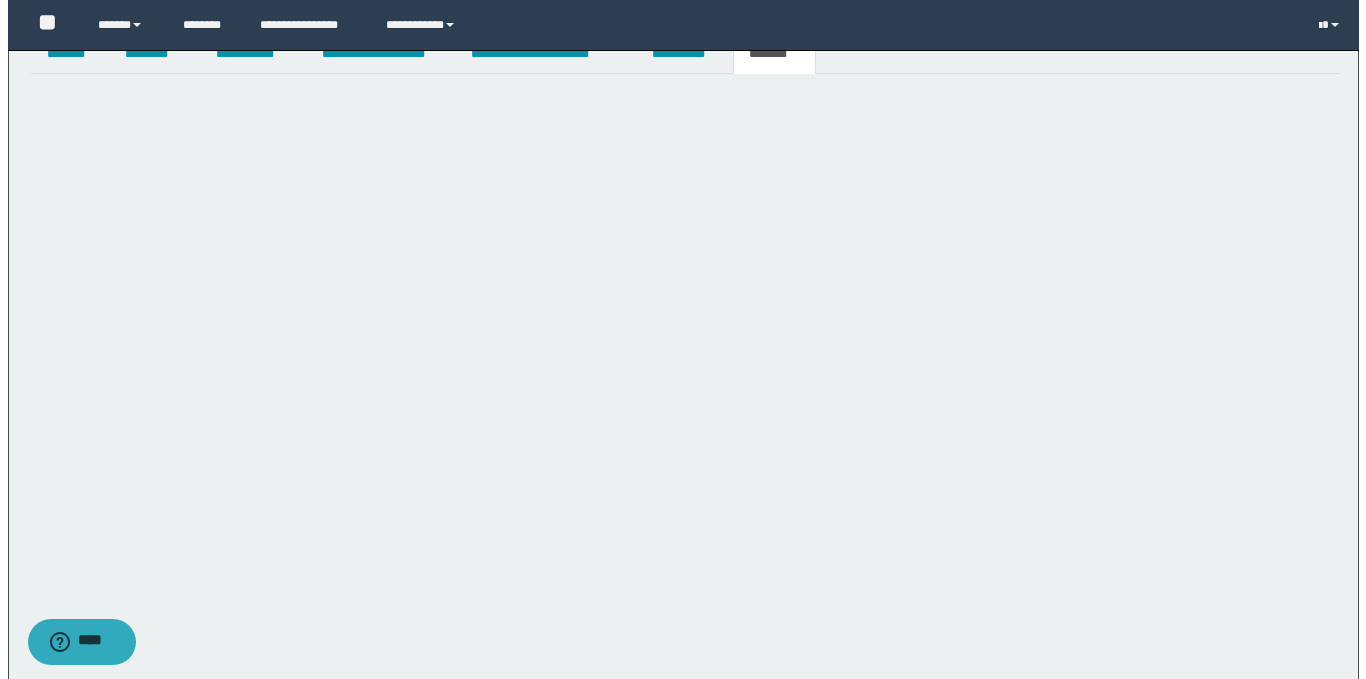 scroll, scrollTop: 0, scrollLeft: 0, axis: both 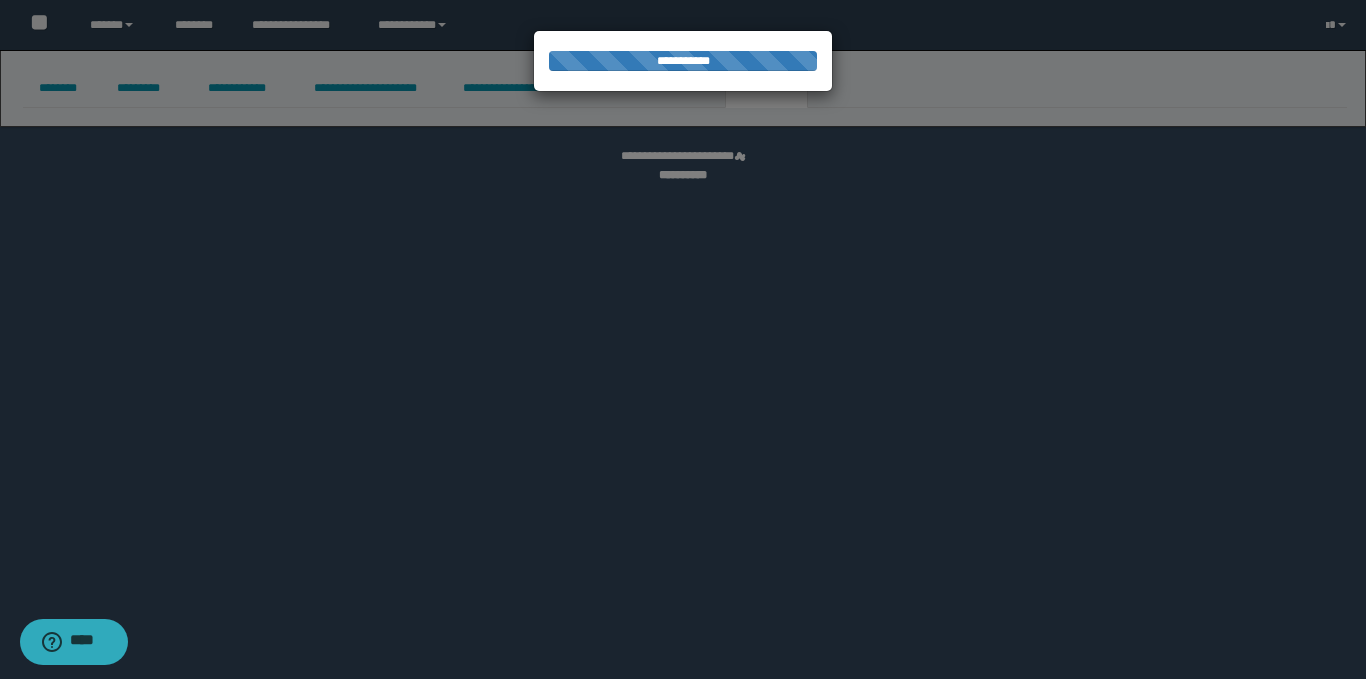 select 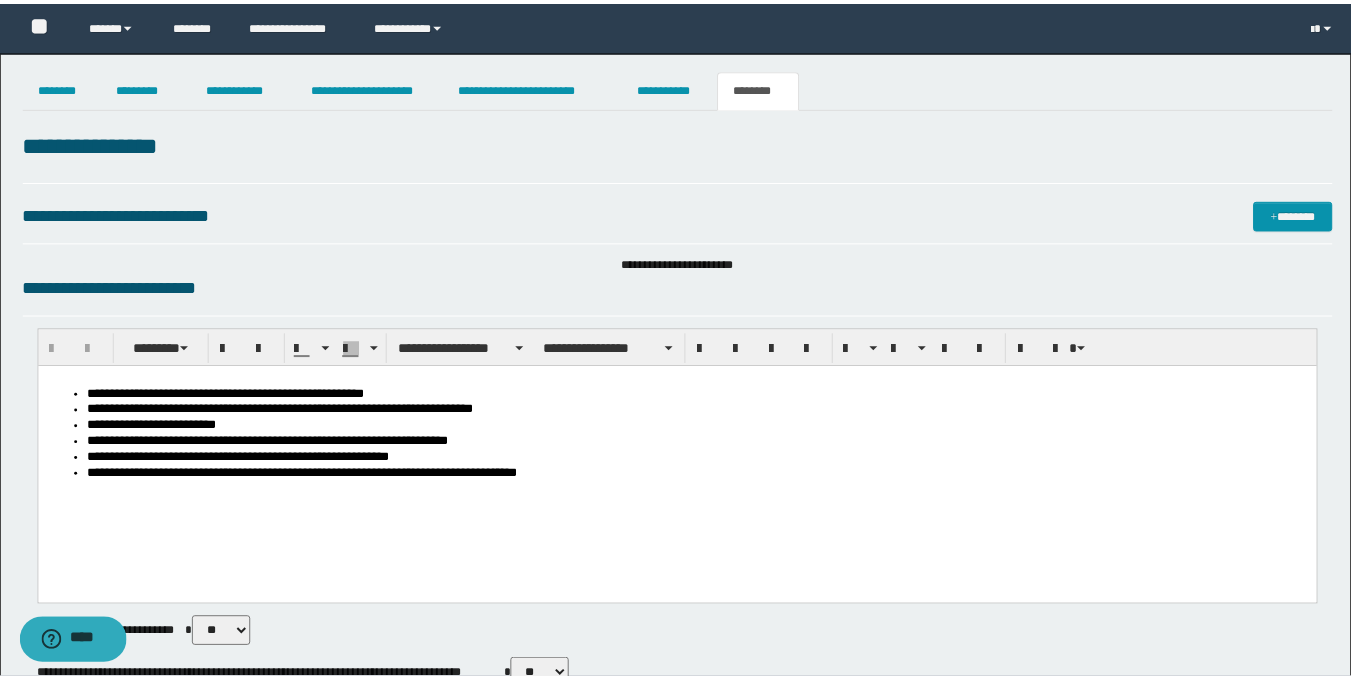 scroll, scrollTop: 0, scrollLeft: 0, axis: both 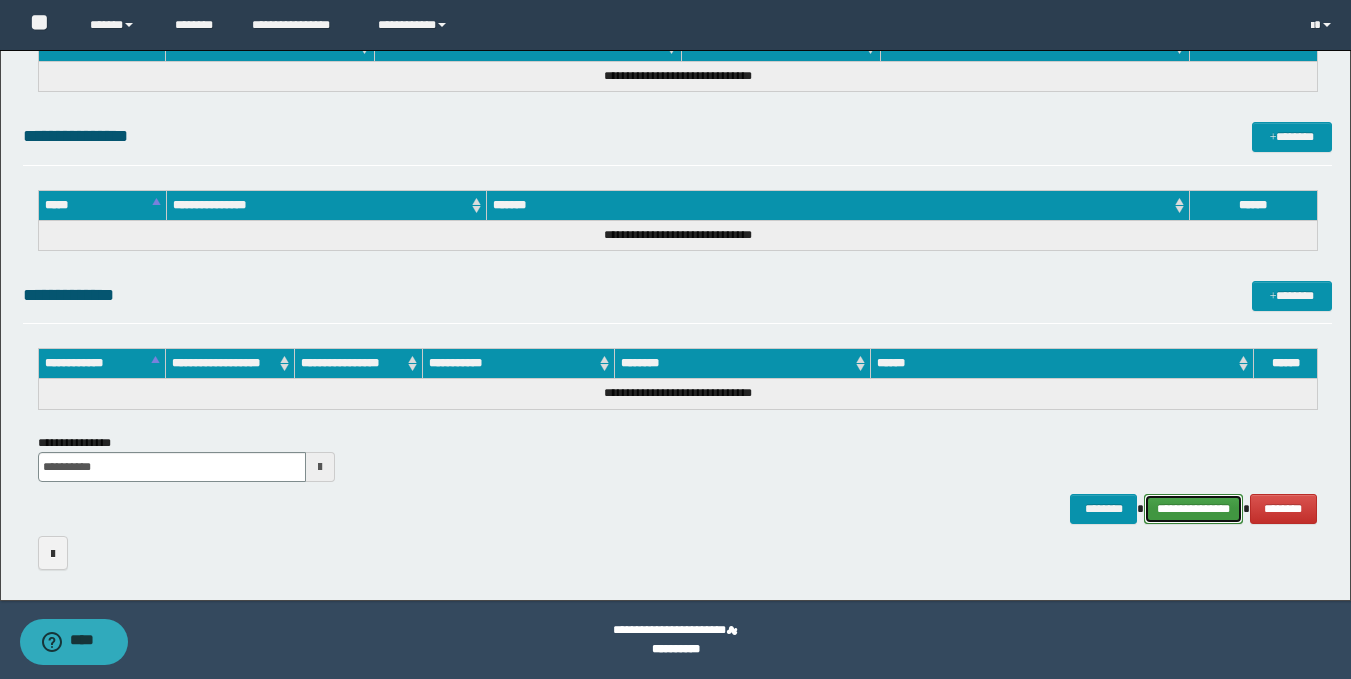 click on "**********" at bounding box center [1193, 509] 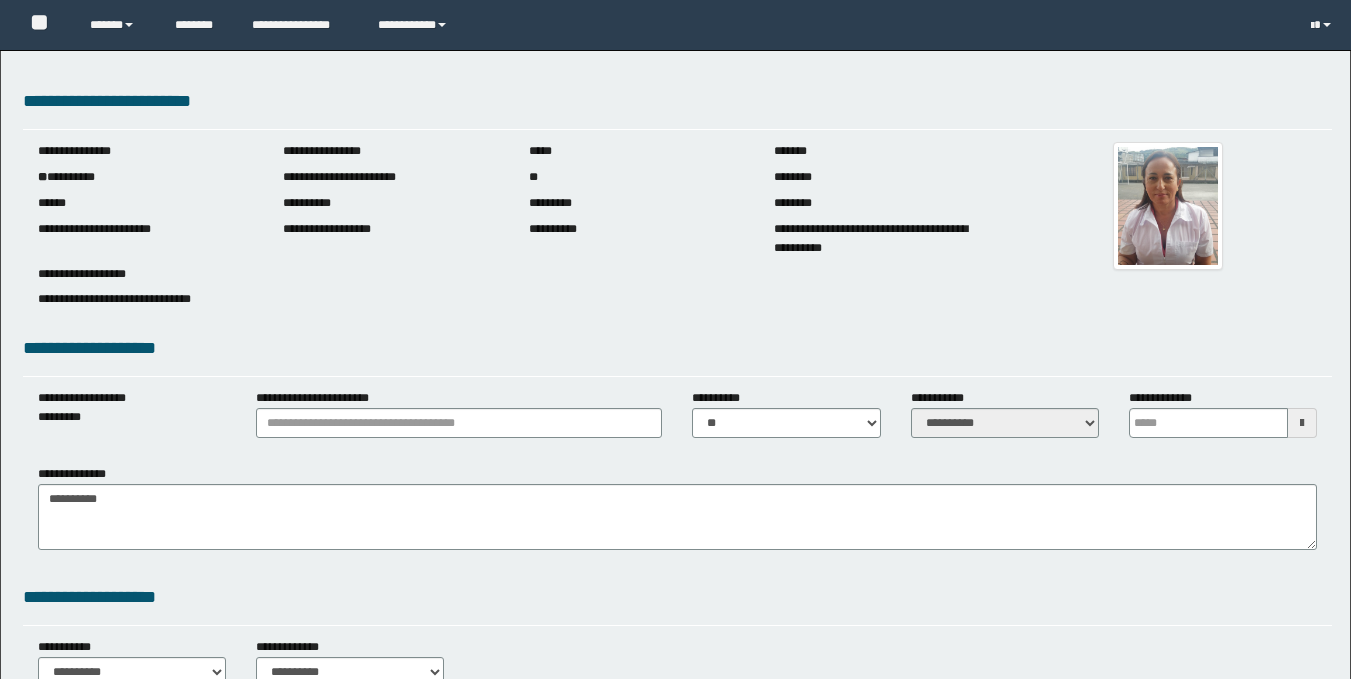 scroll, scrollTop: 0, scrollLeft: 0, axis: both 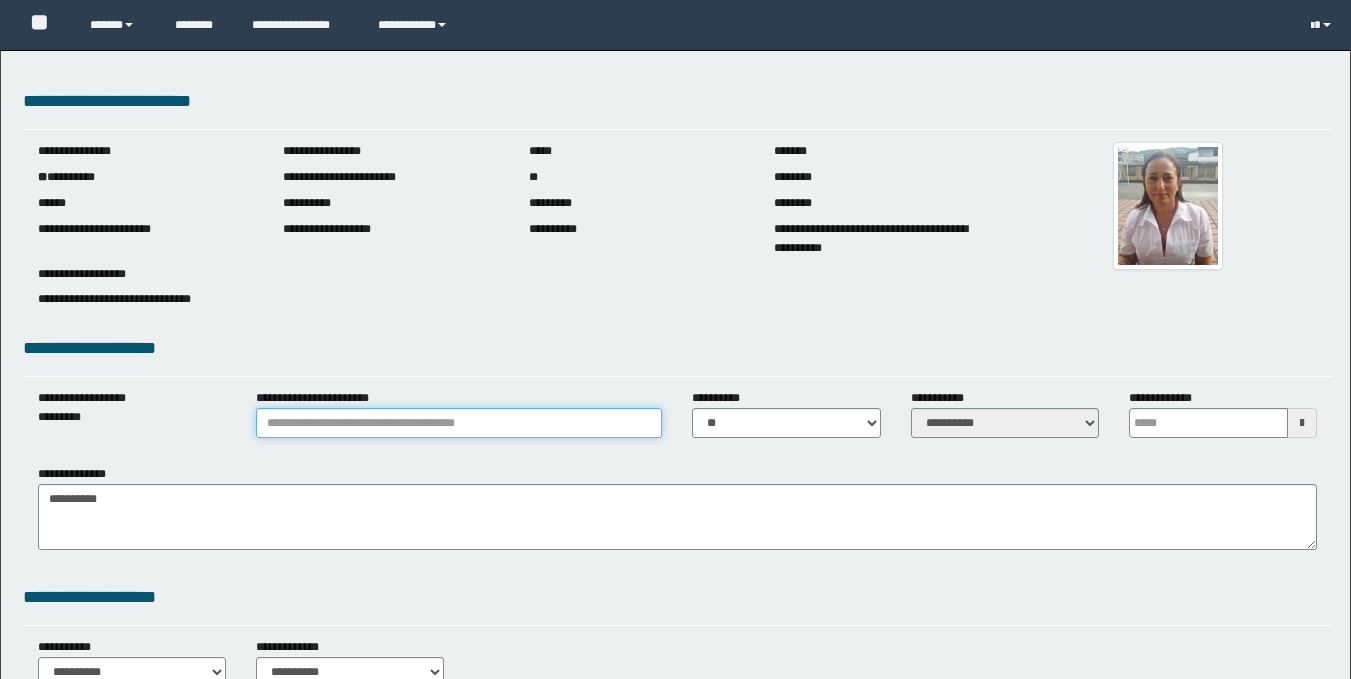 click on "**********" at bounding box center (459, 423) 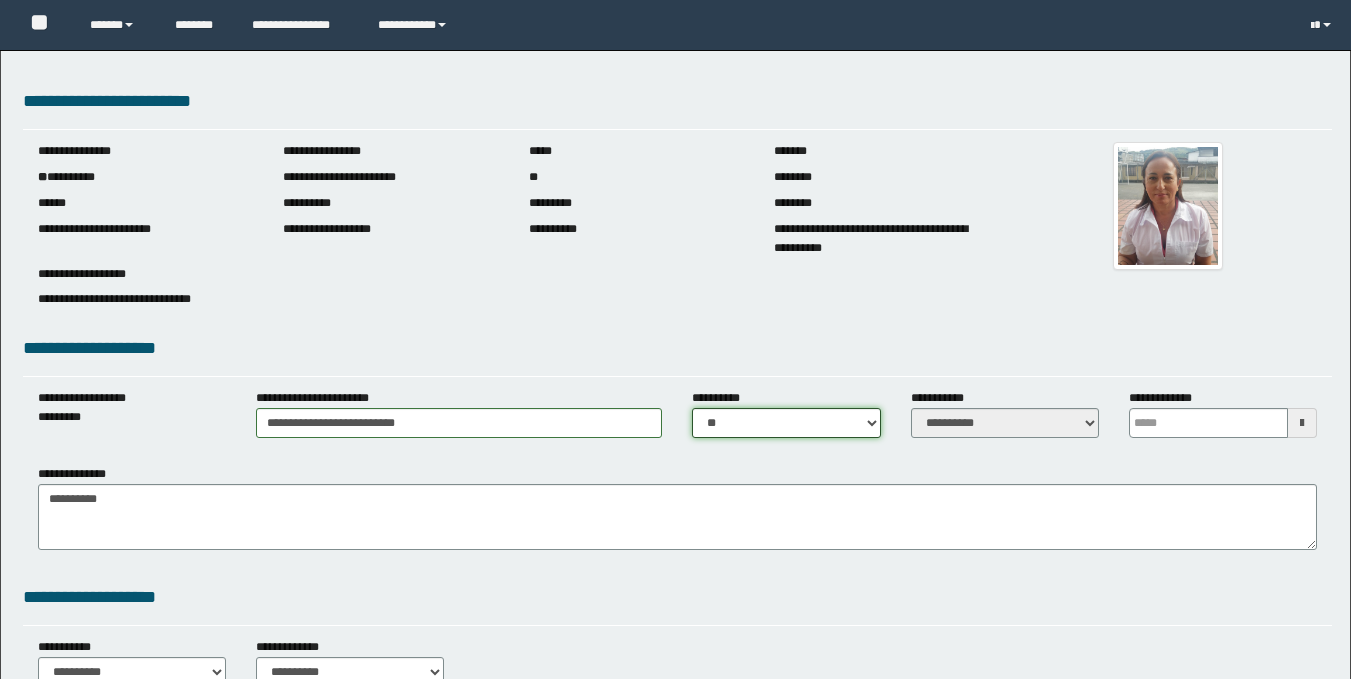click on "**
**" at bounding box center (786, 423) 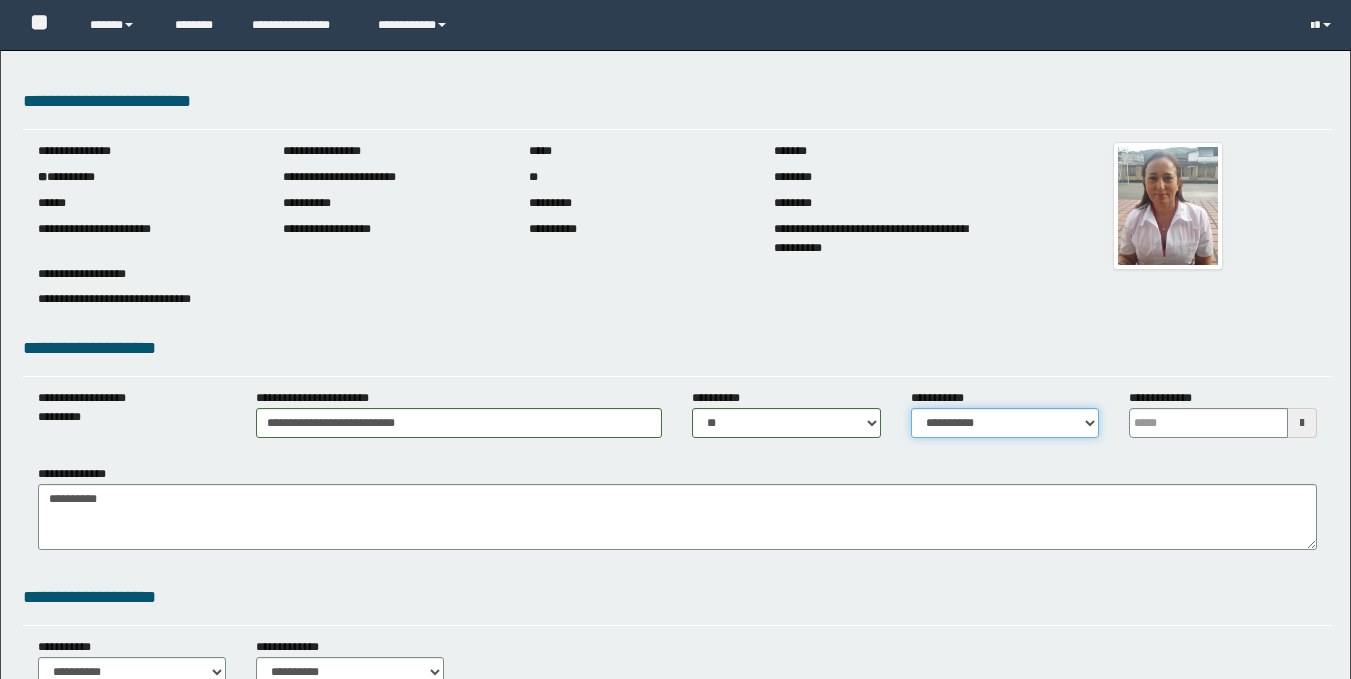click on "**********" at bounding box center (1005, 423) 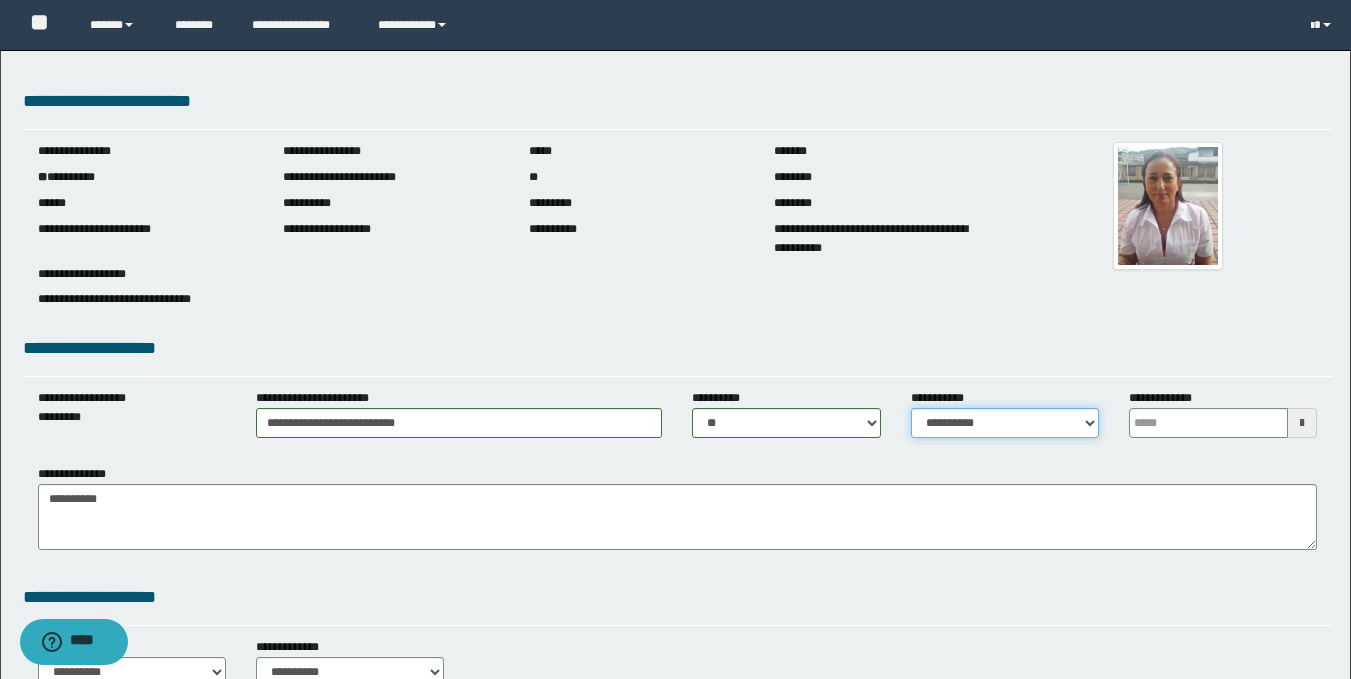 select on "*" 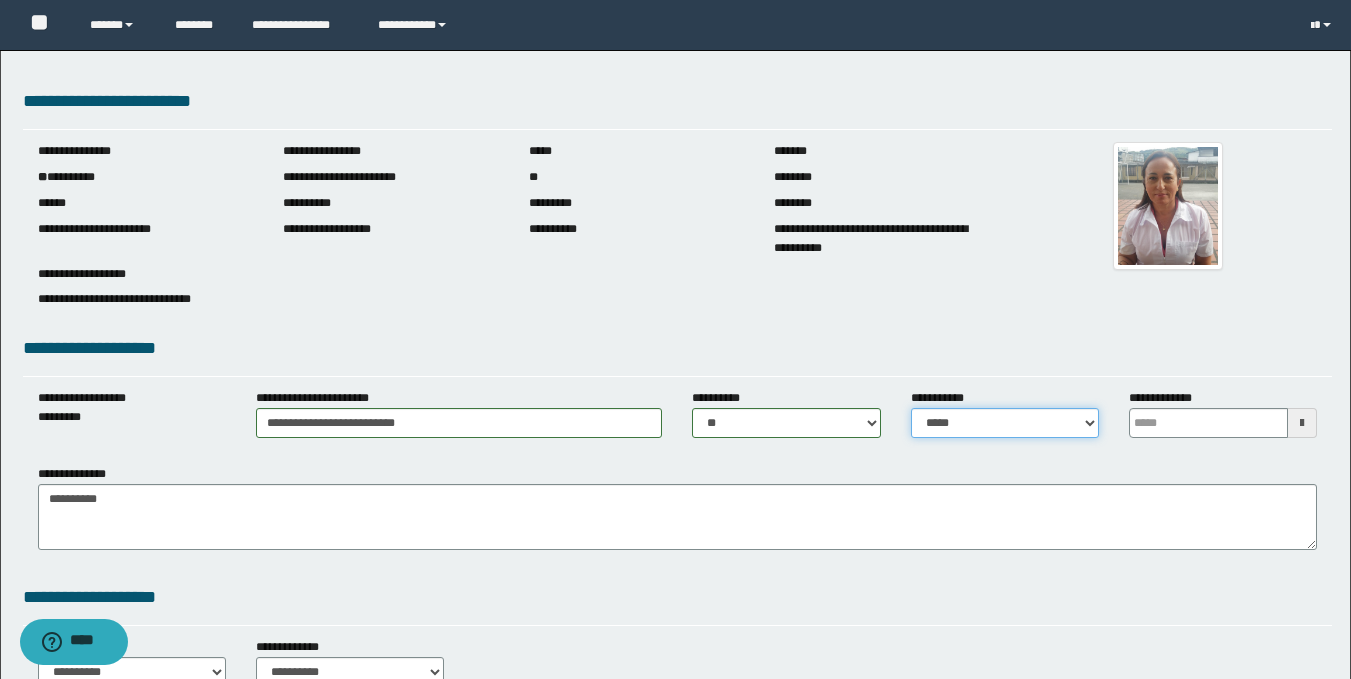 click on "**********" at bounding box center [1005, 423] 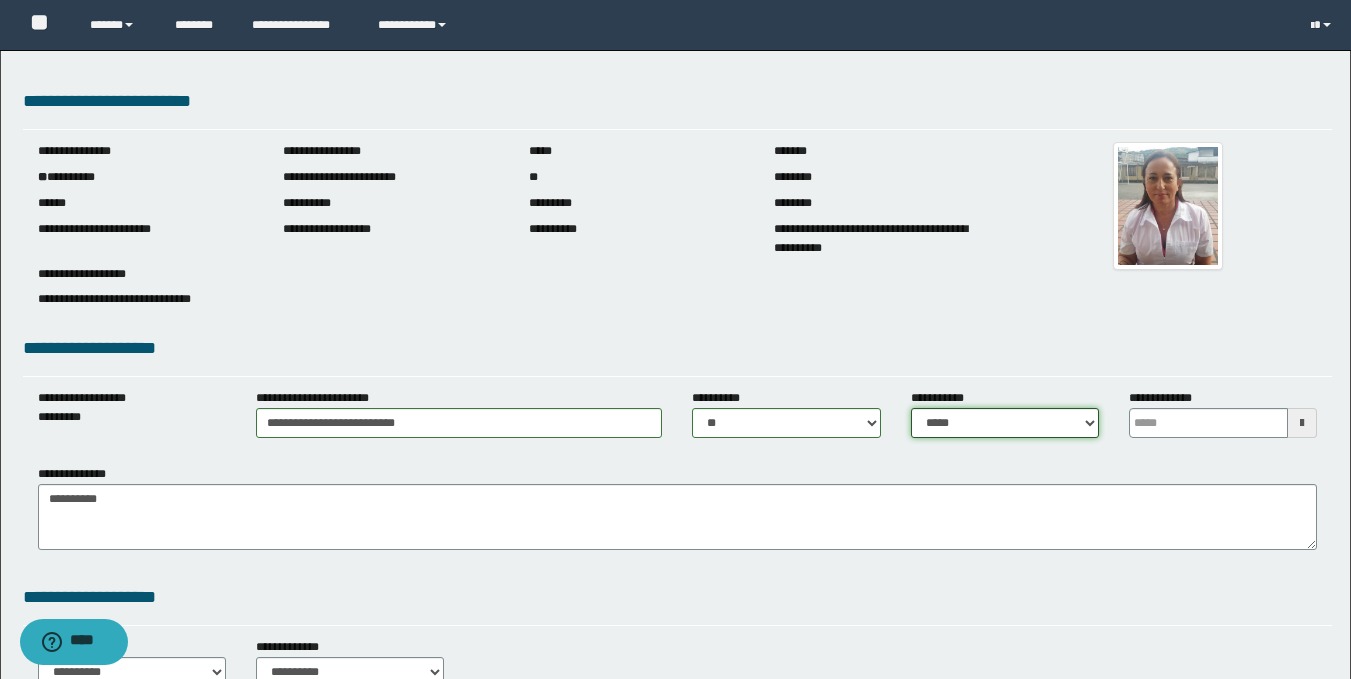 scroll, scrollTop: 594, scrollLeft: 0, axis: vertical 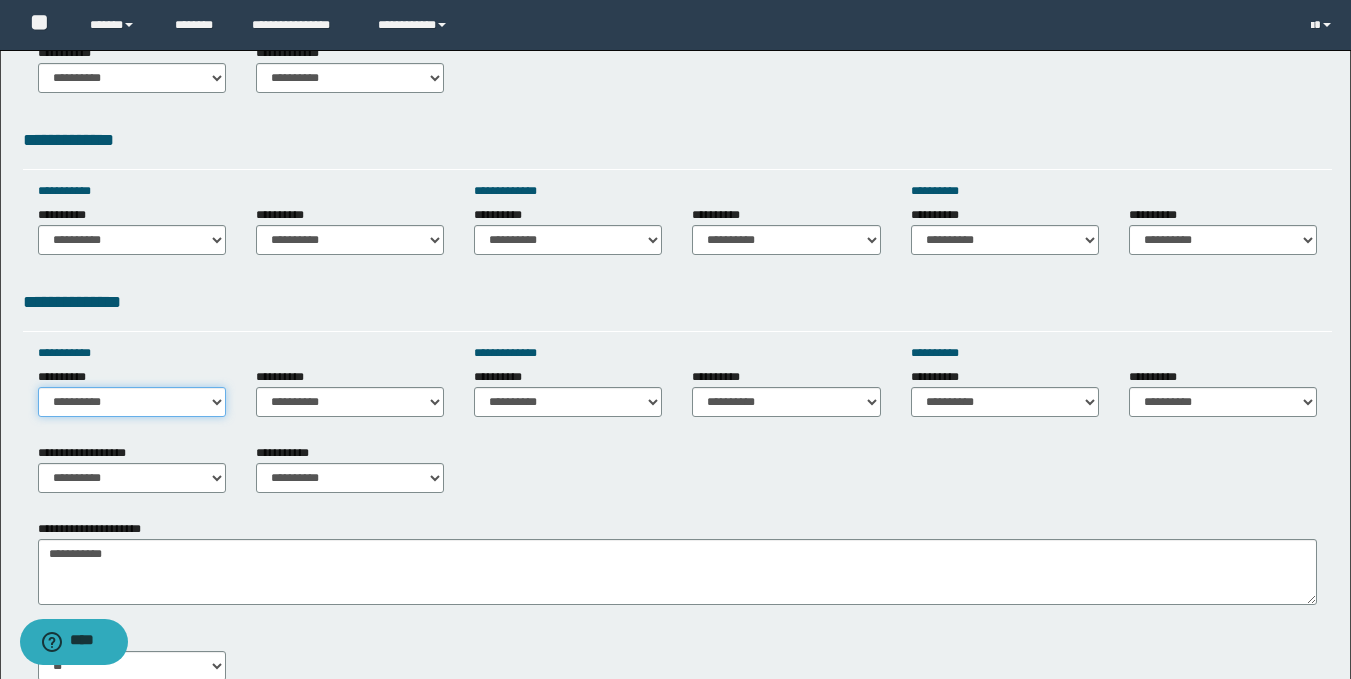 click on "**********" at bounding box center (132, 402) 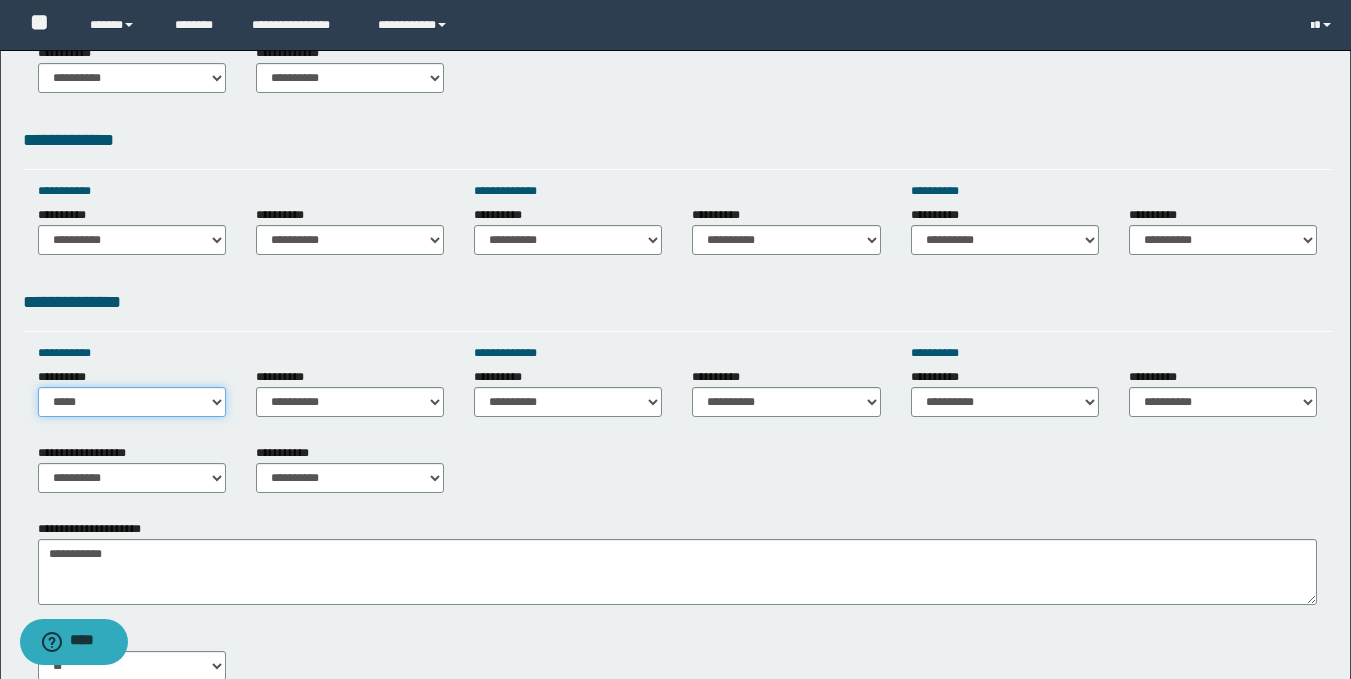 click on "**********" at bounding box center (132, 402) 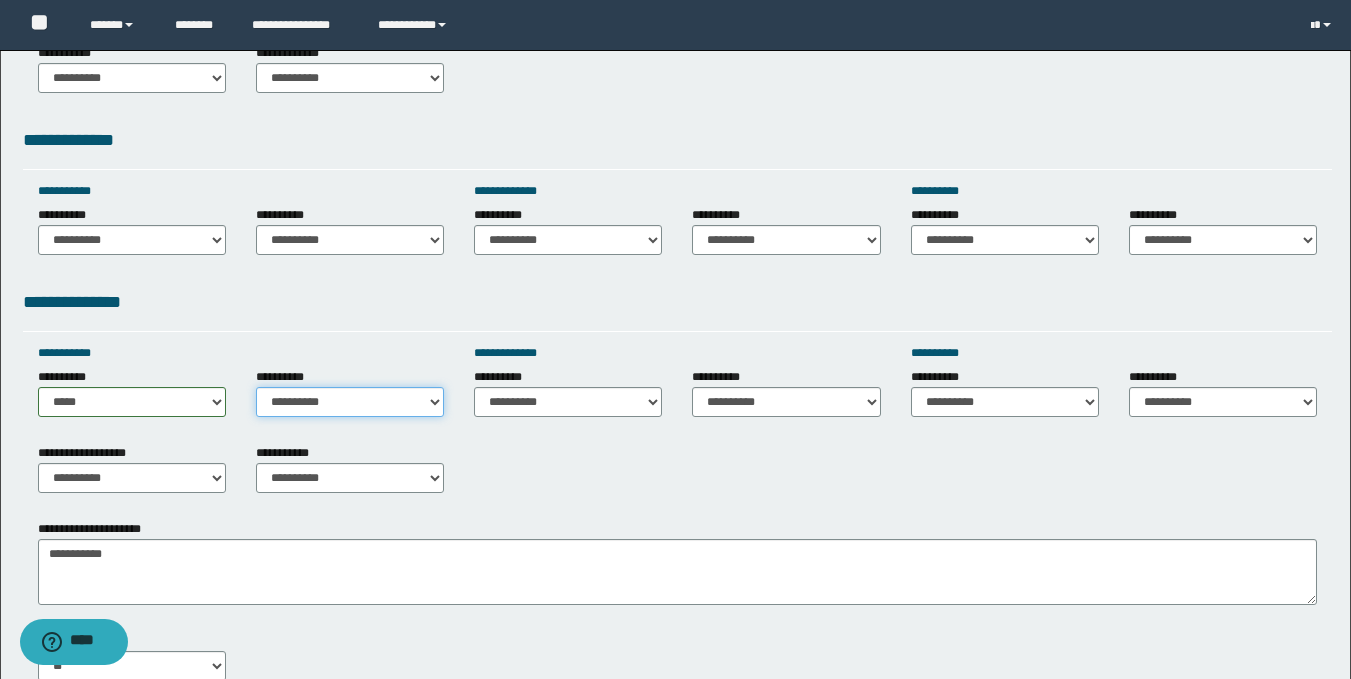 click on "**********" at bounding box center [350, 402] 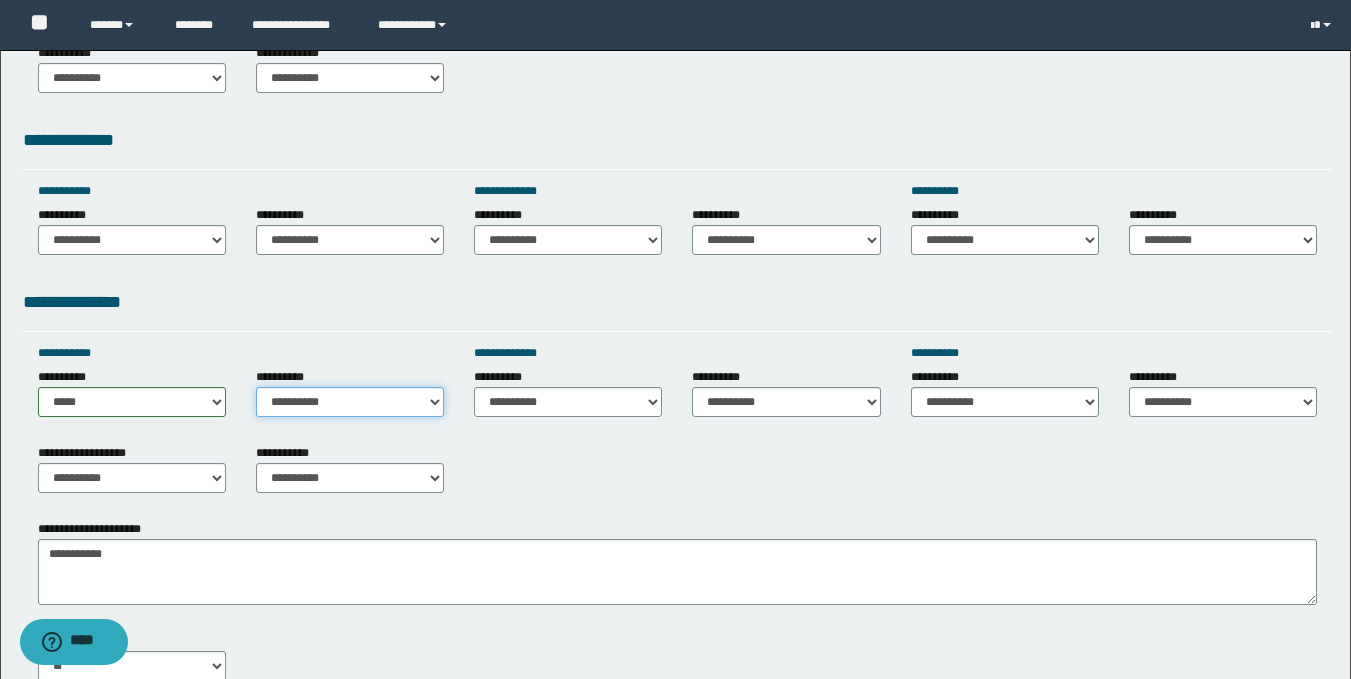 select on "*****" 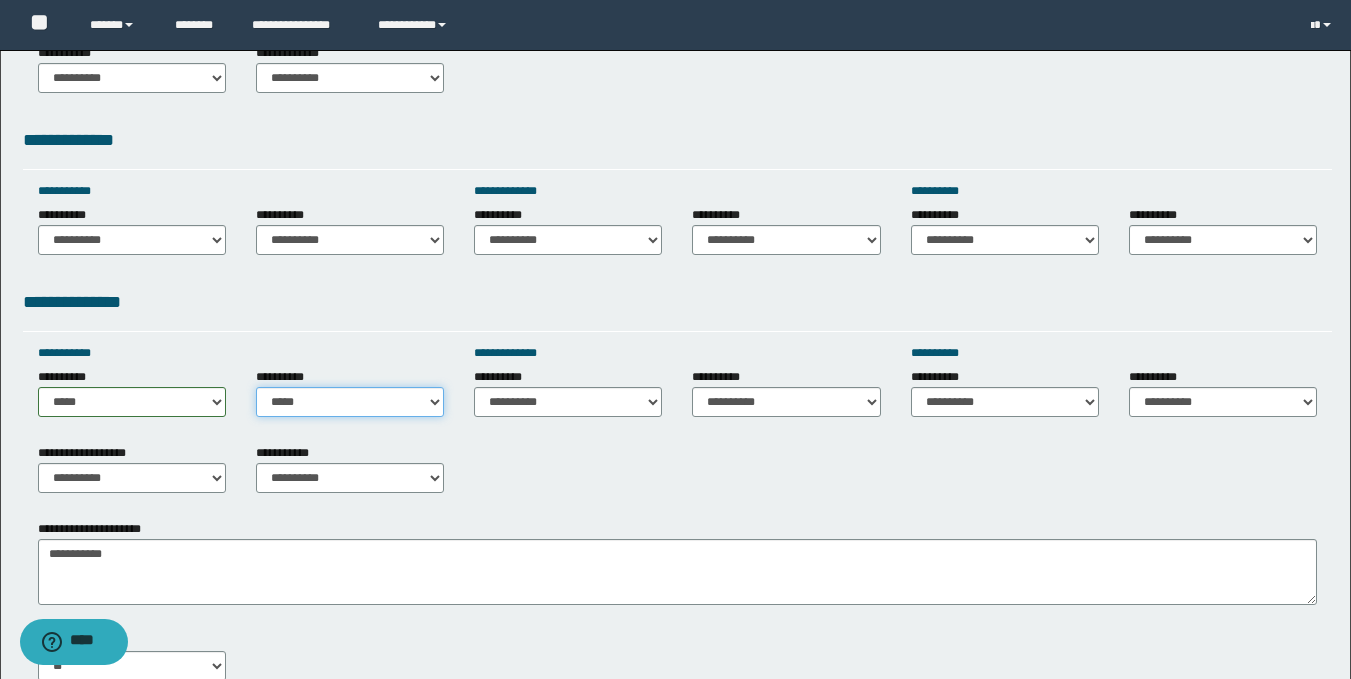 click on "**********" at bounding box center [350, 402] 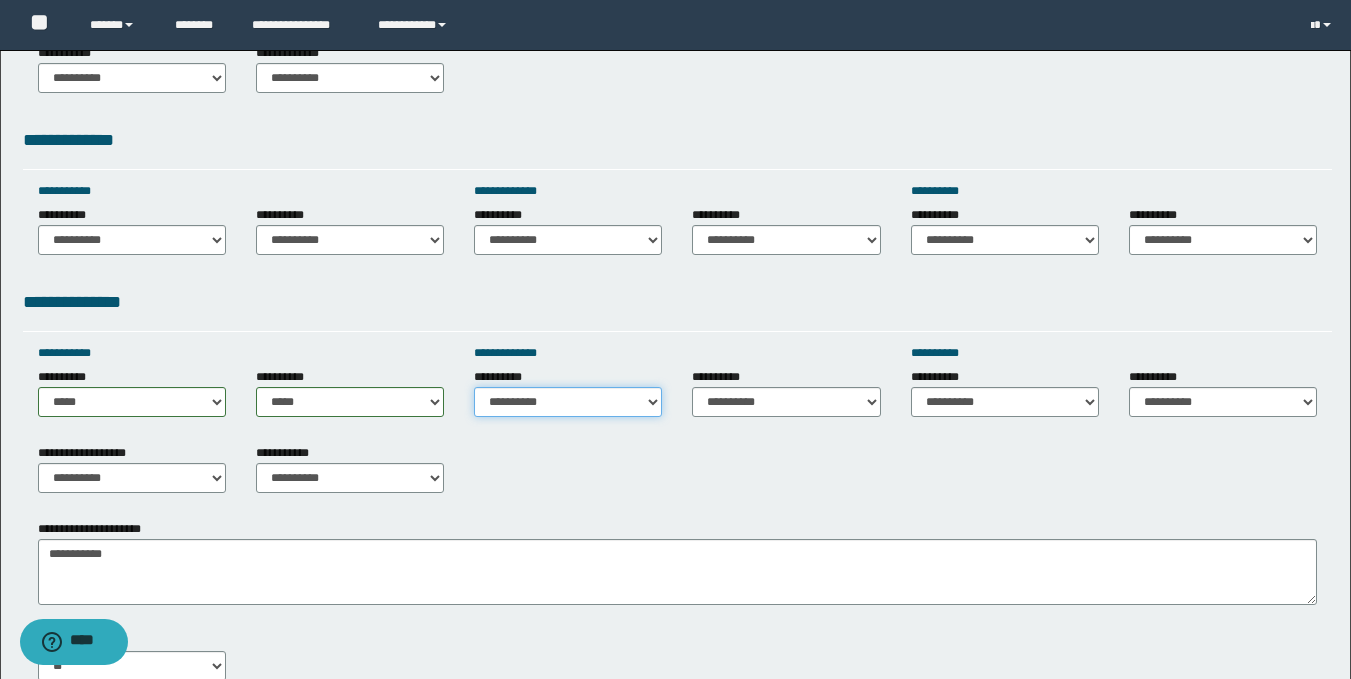 click on "**********" at bounding box center (568, 402) 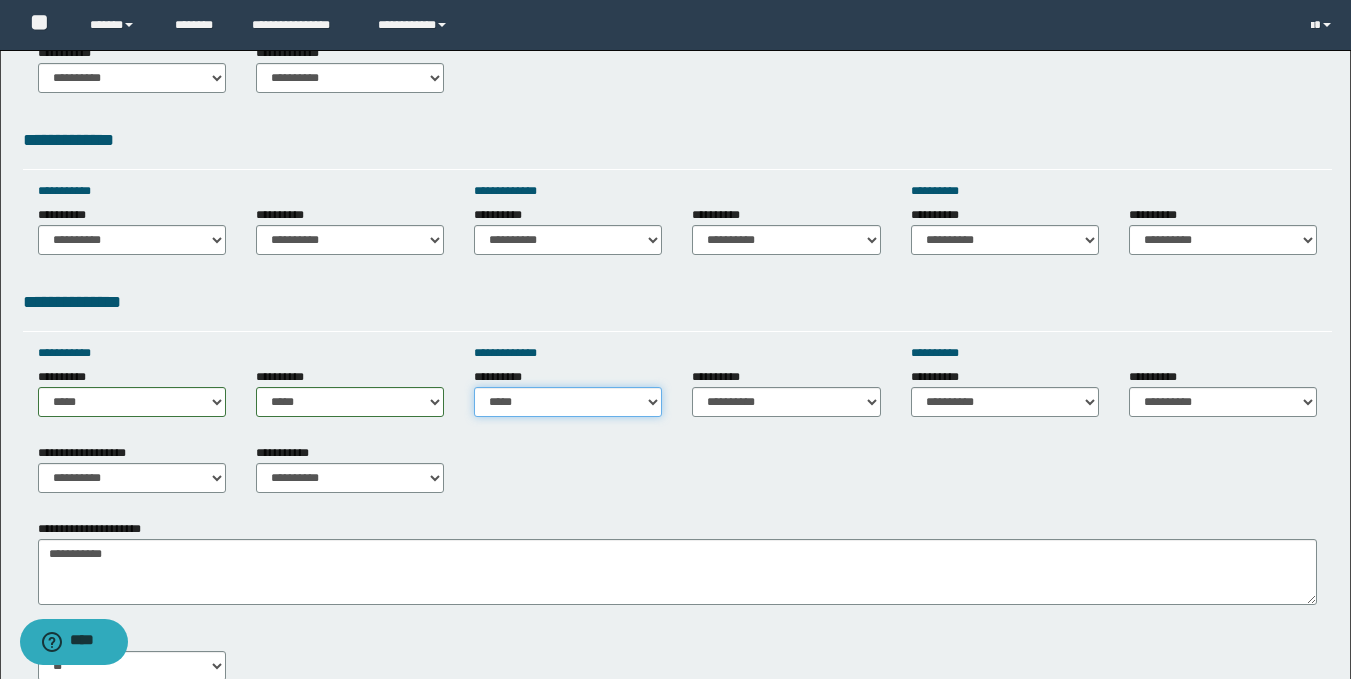 click on "**********" at bounding box center (568, 402) 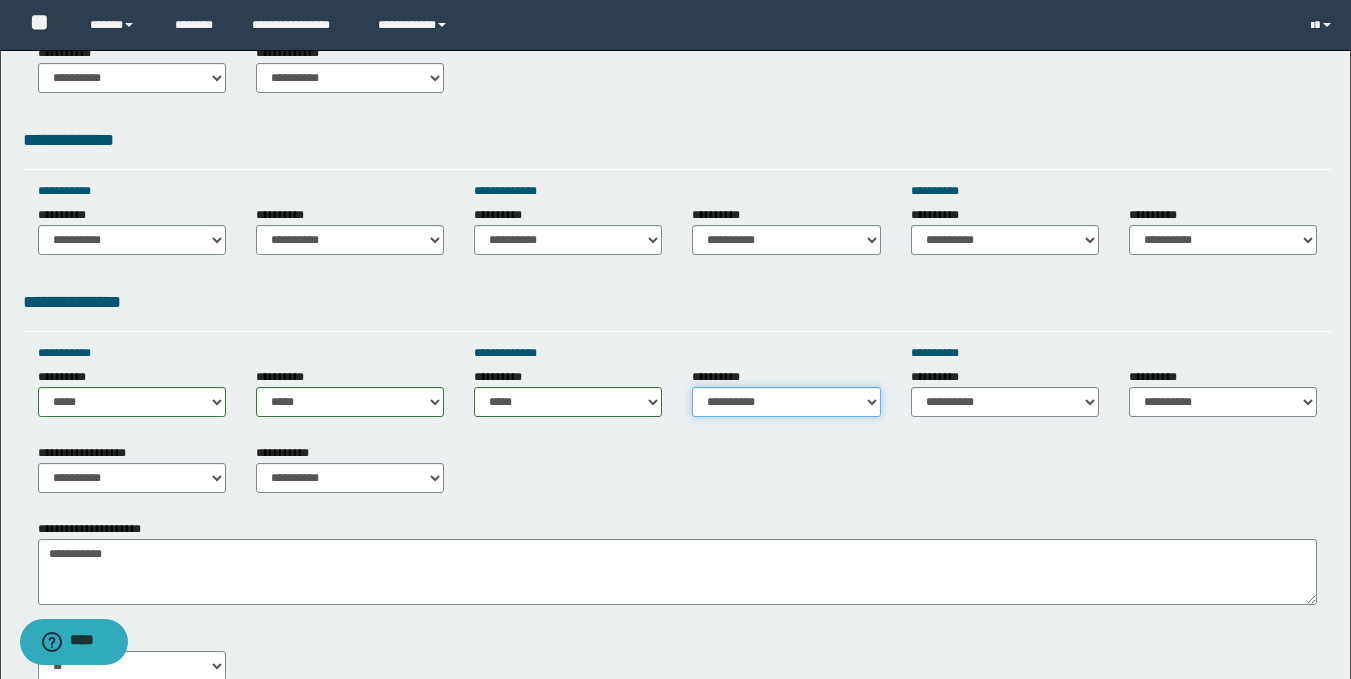 click on "**********" at bounding box center [786, 402] 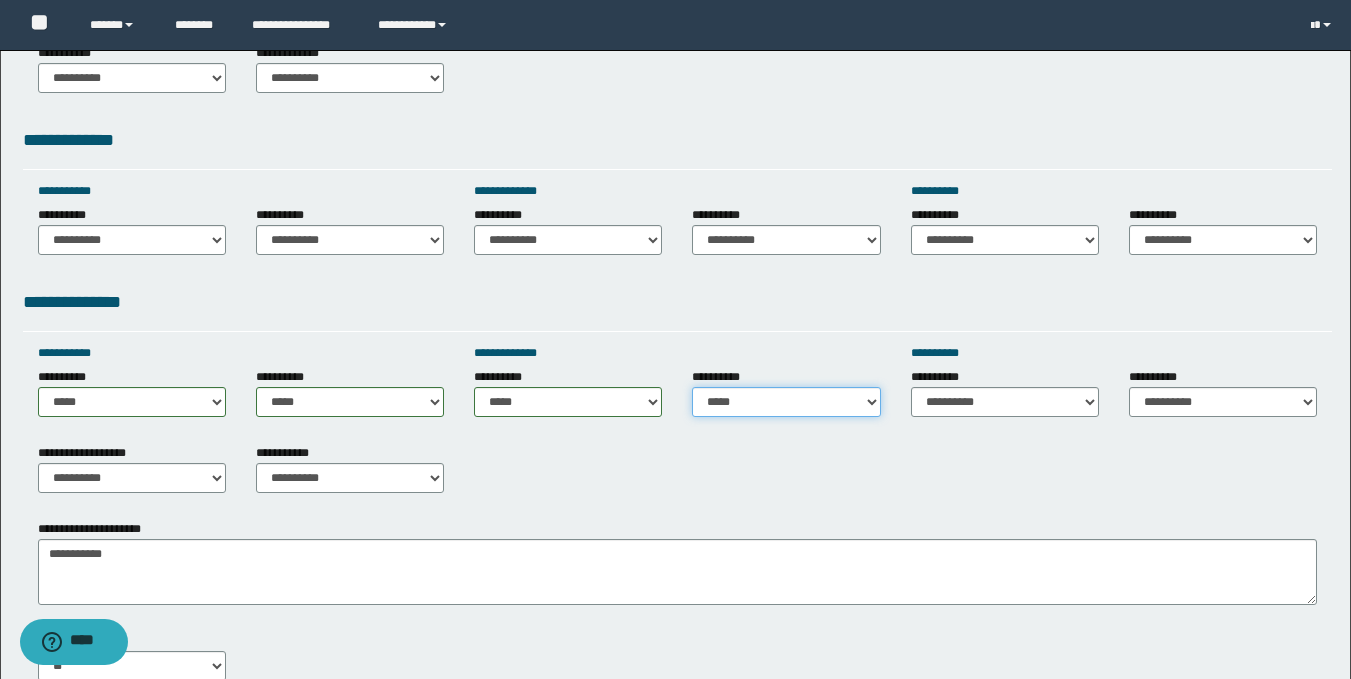 click on "**********" at bounding box center [786, 402] 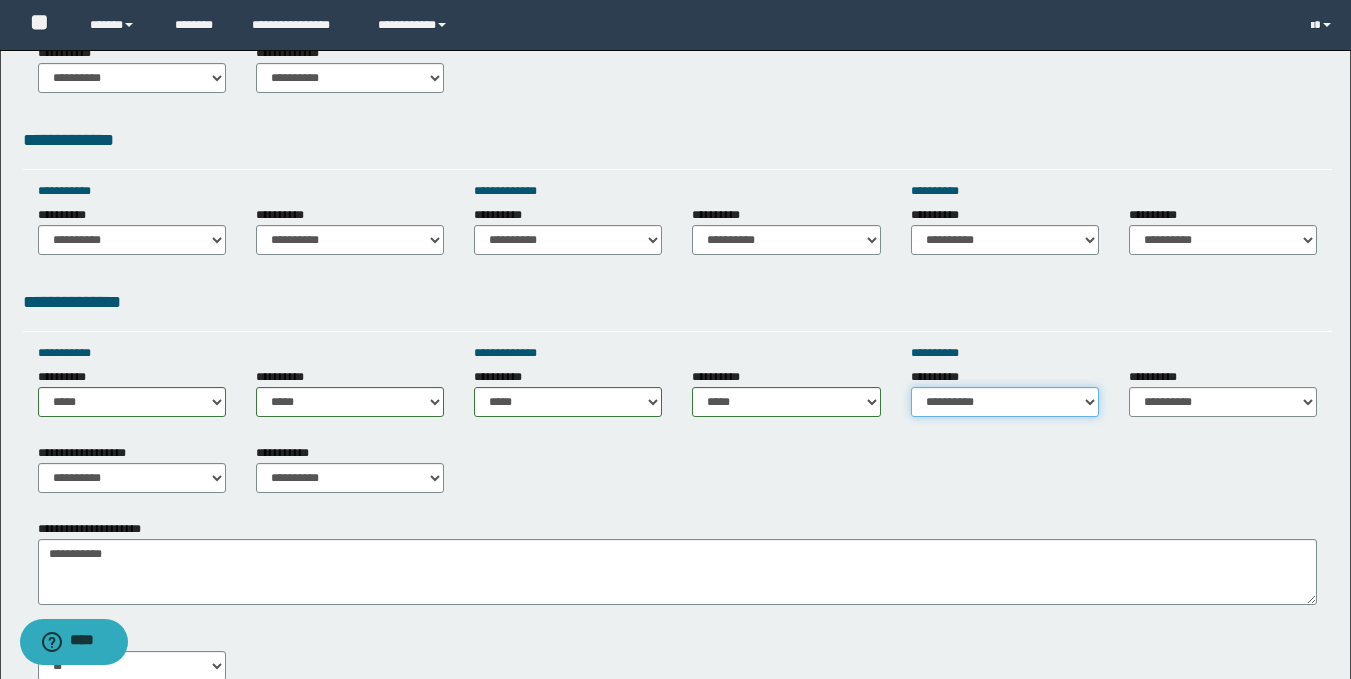 click on "**********" at bounding box center (1005, 402) 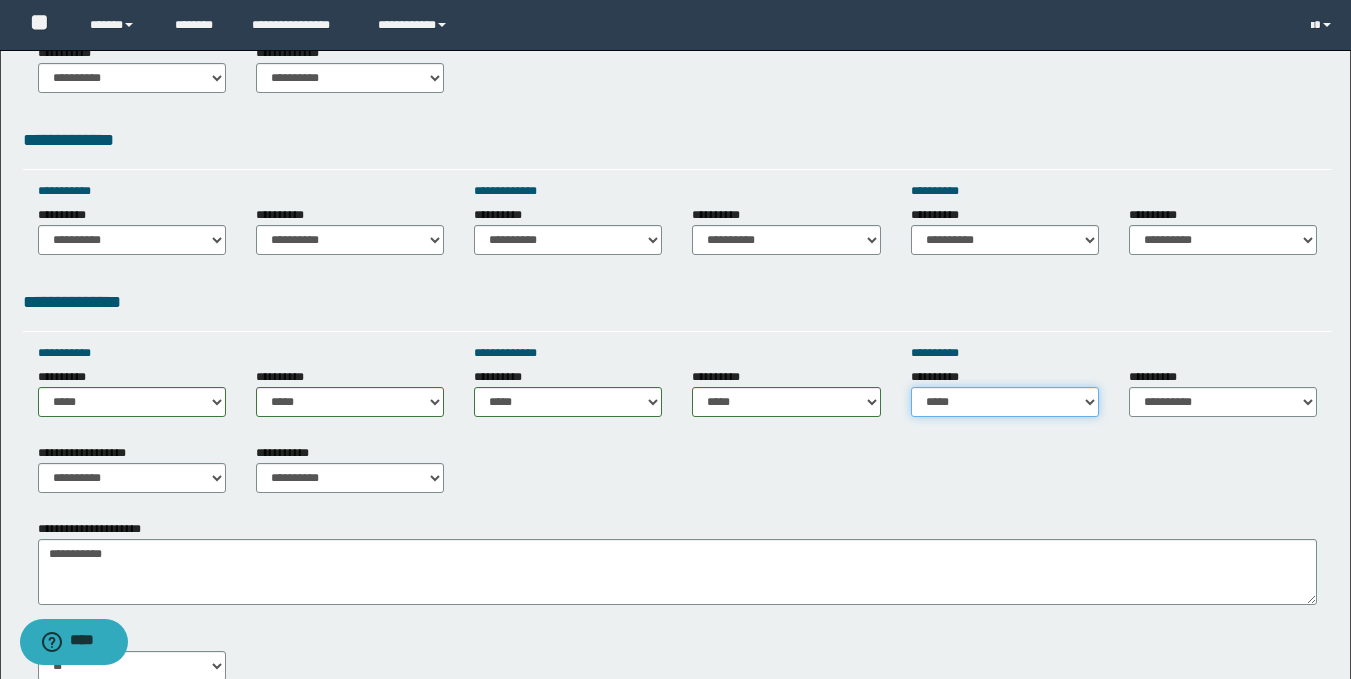 click on "**********" at bounding box center (1005, 402) 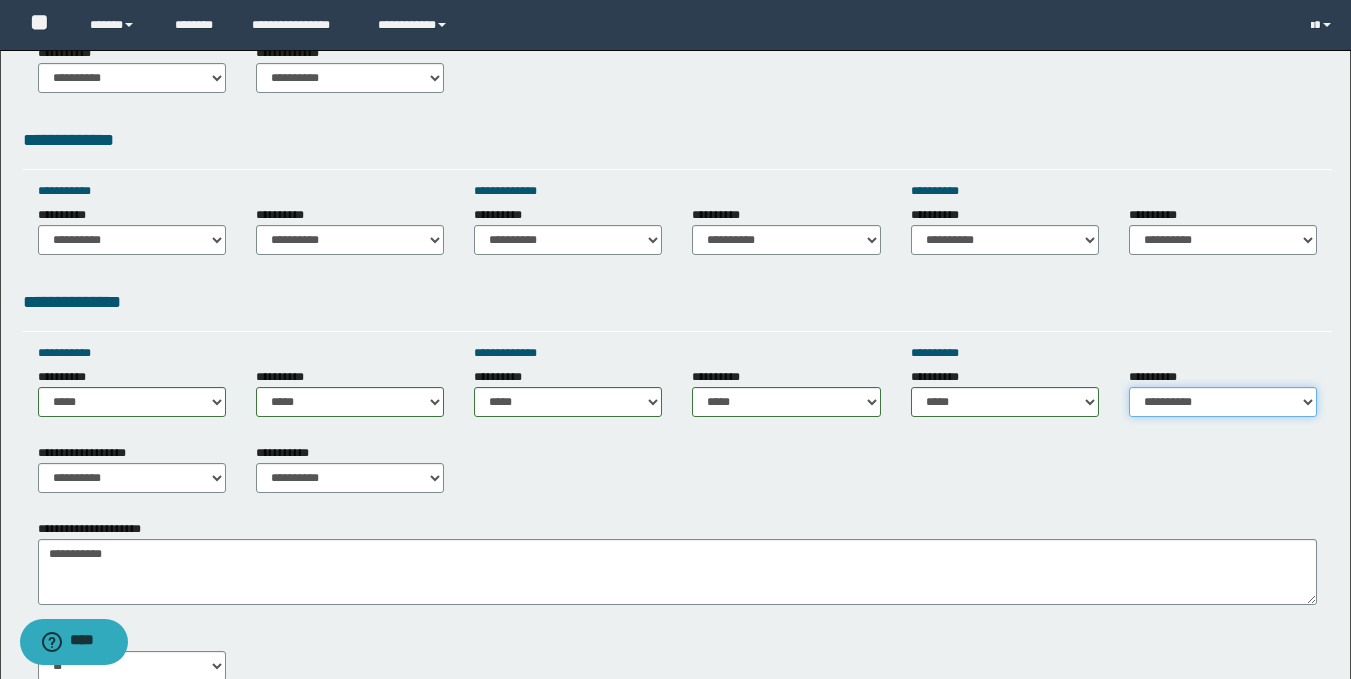 click on "**********" at bounding box center [1223, 402] 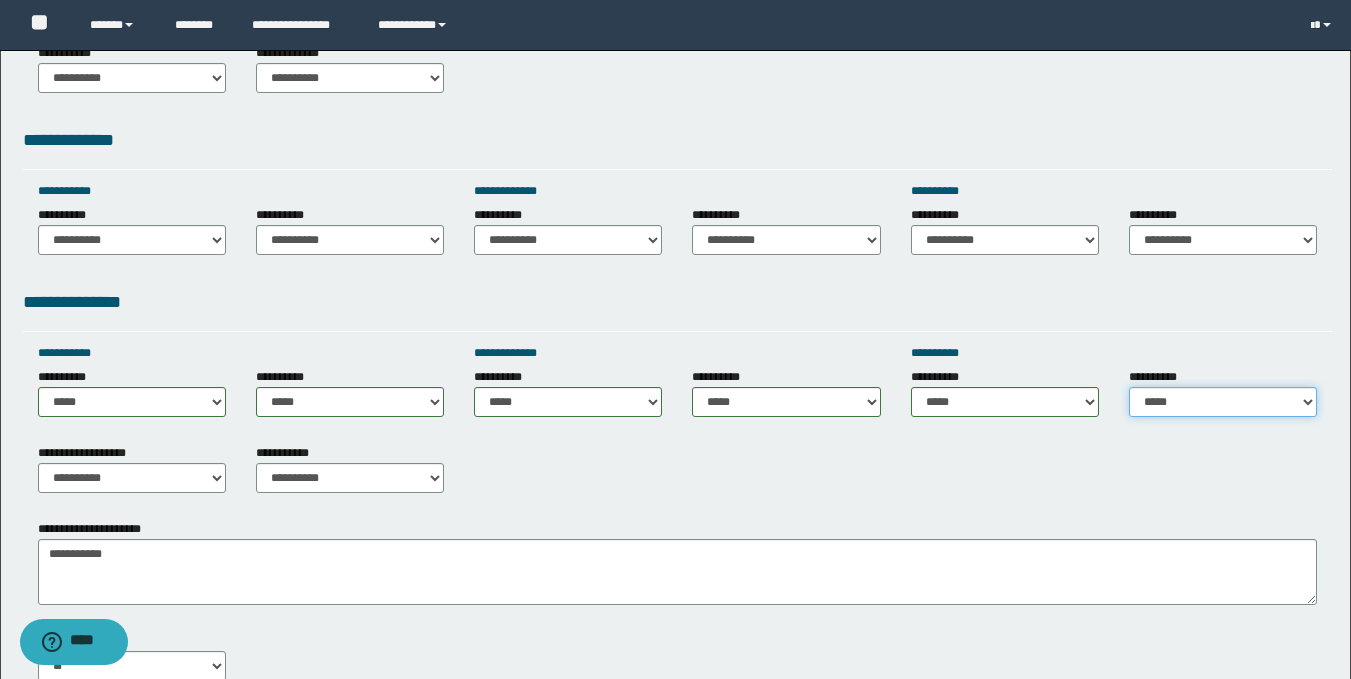 click on "**********" at bounding box center [1223, 402] 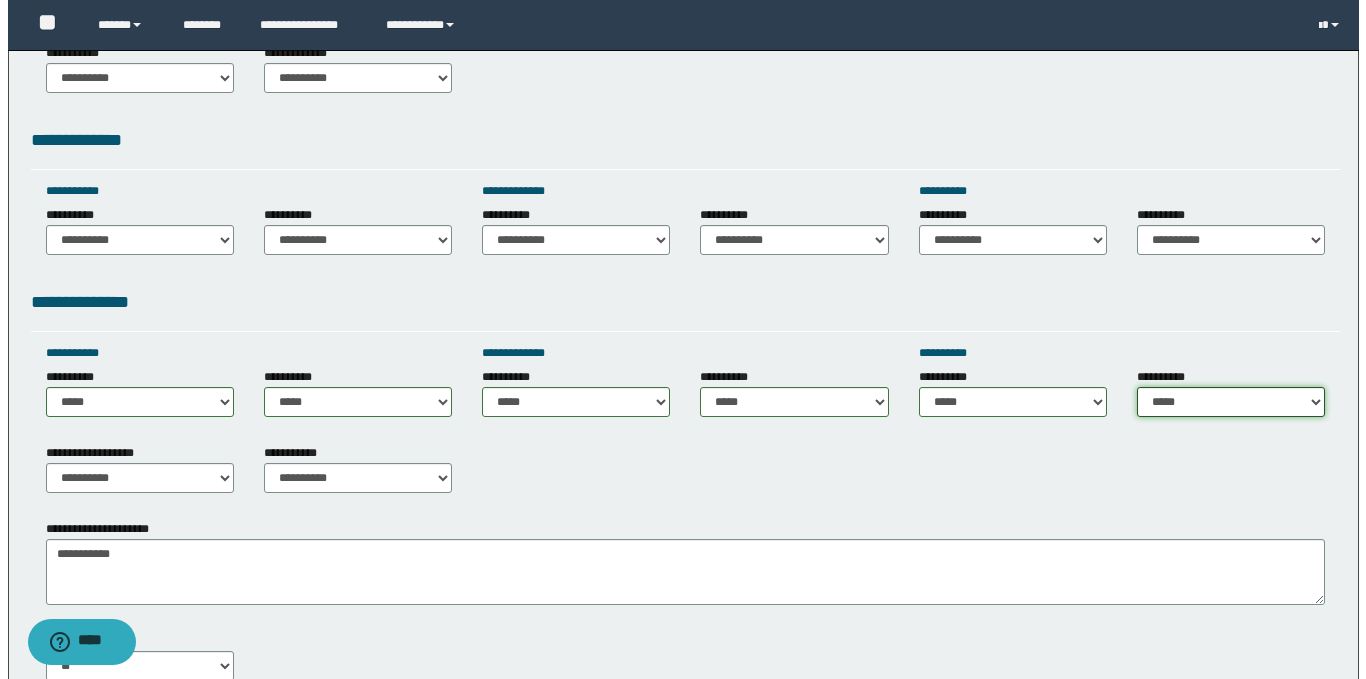scroll, scrollTop: 1188, scrollLeft: 0, axis: vertical 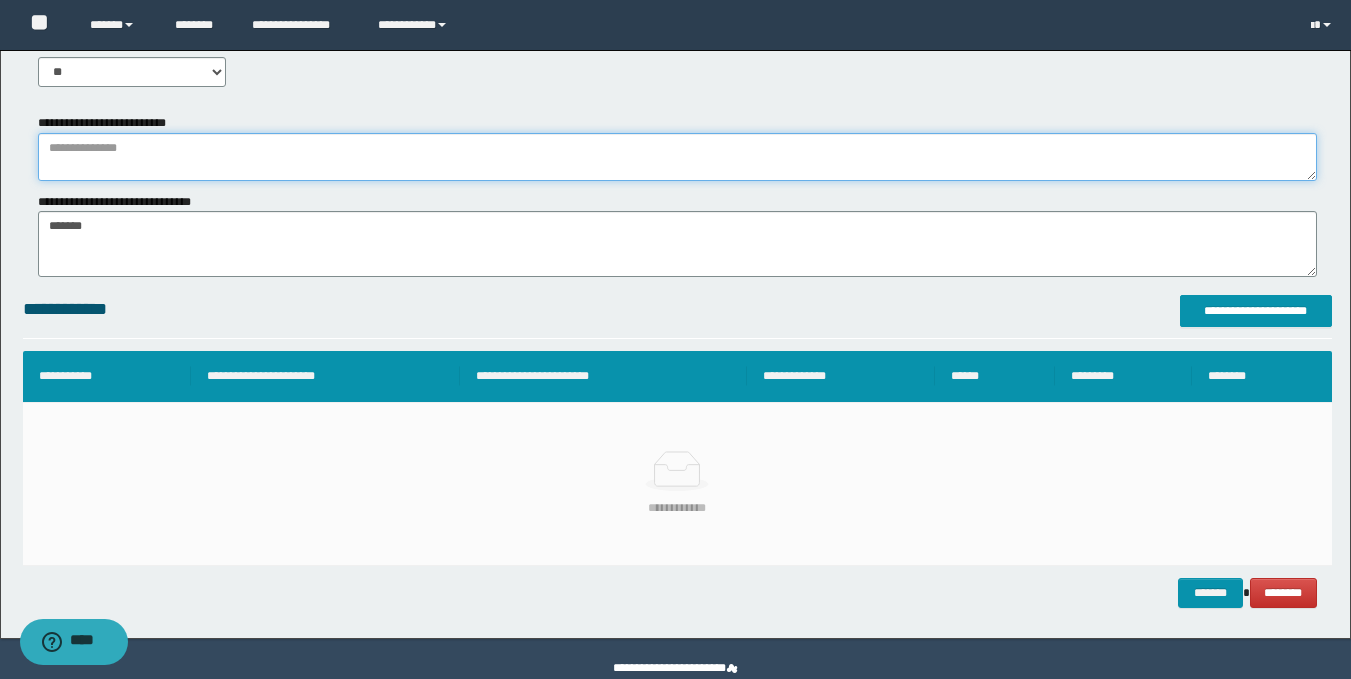 click at bounding box center [677, 157] 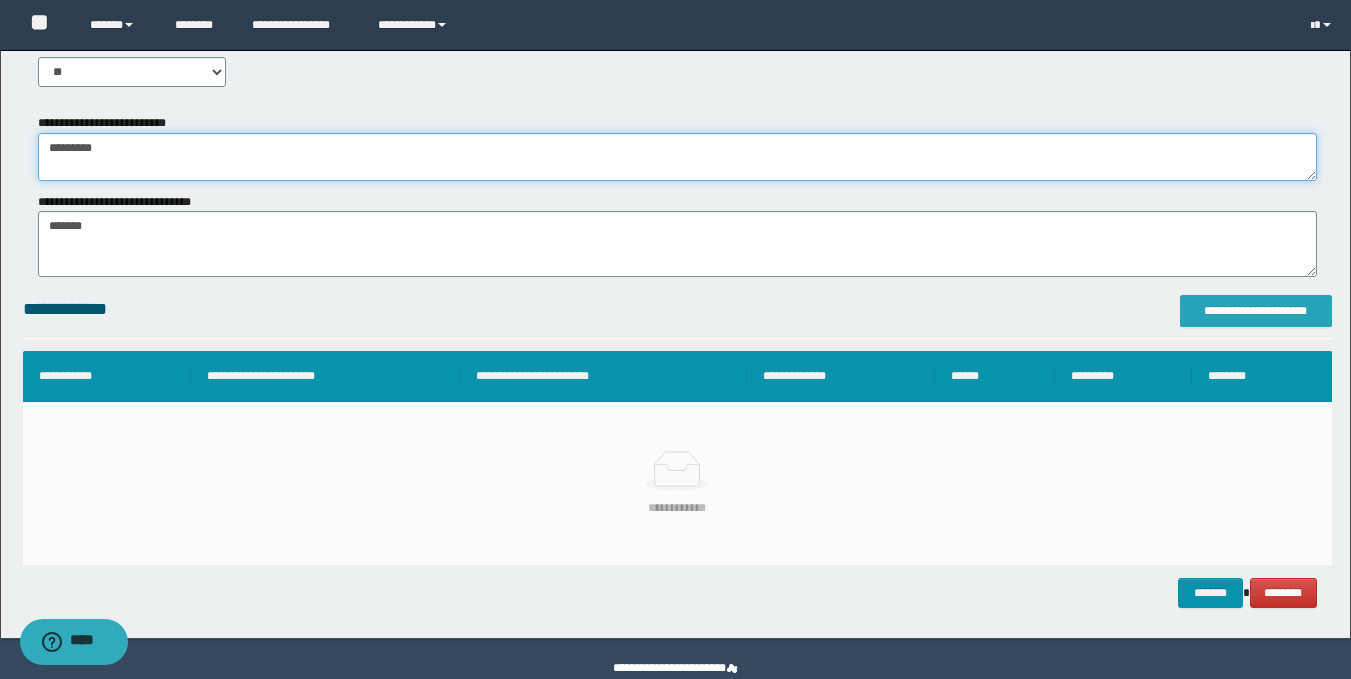 type on "*********" 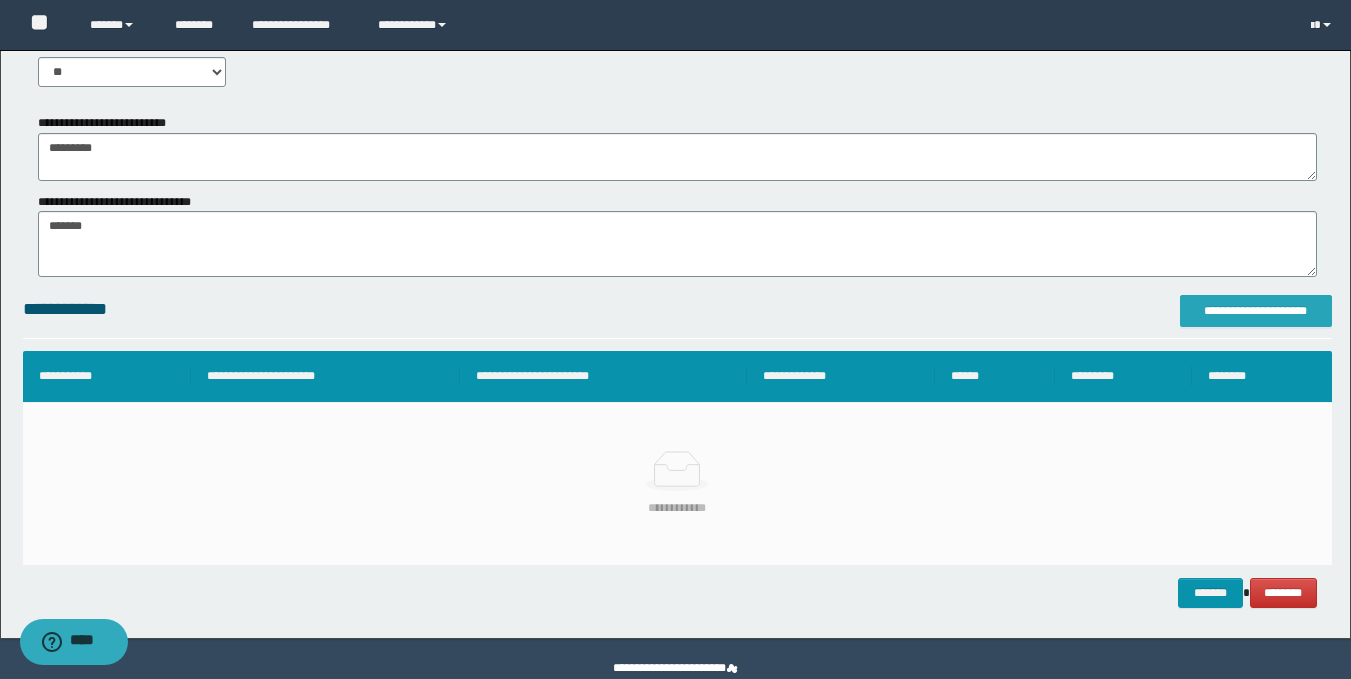 click on "**********" at bounding box center [1256, 311] 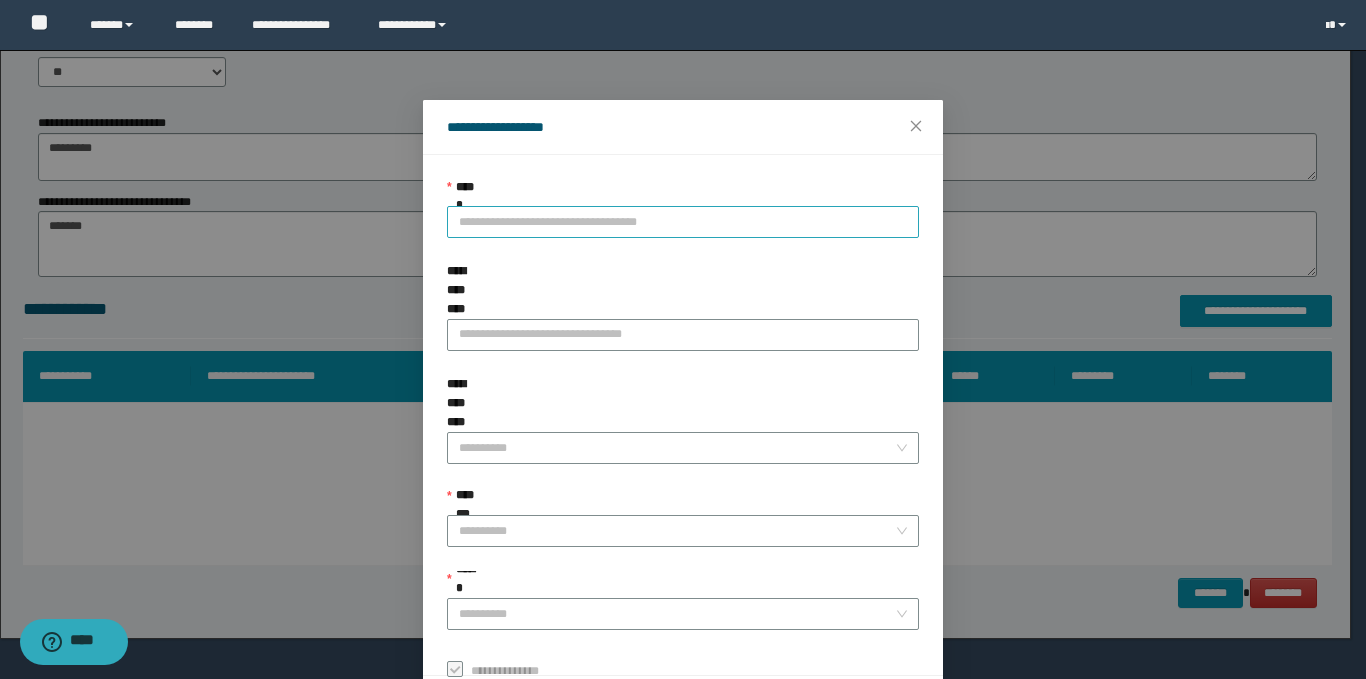 click on "**********" at bounding box center [683, 222] 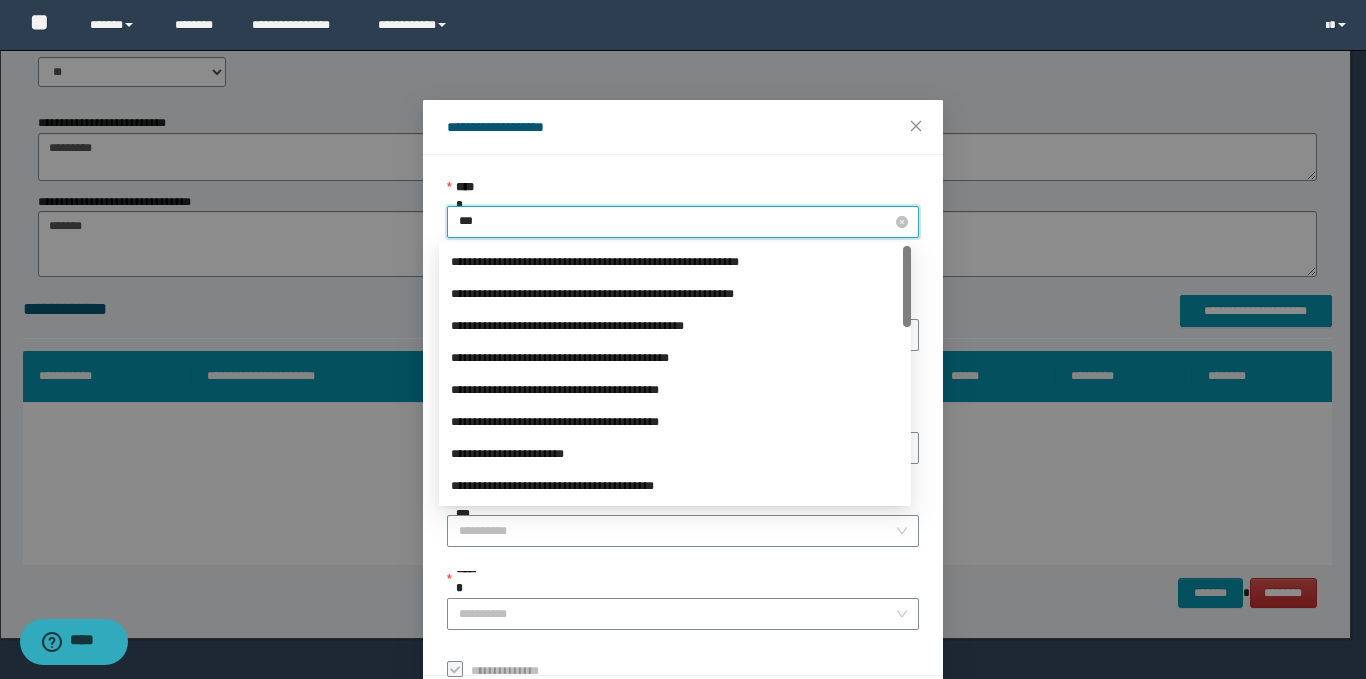 type on "****" 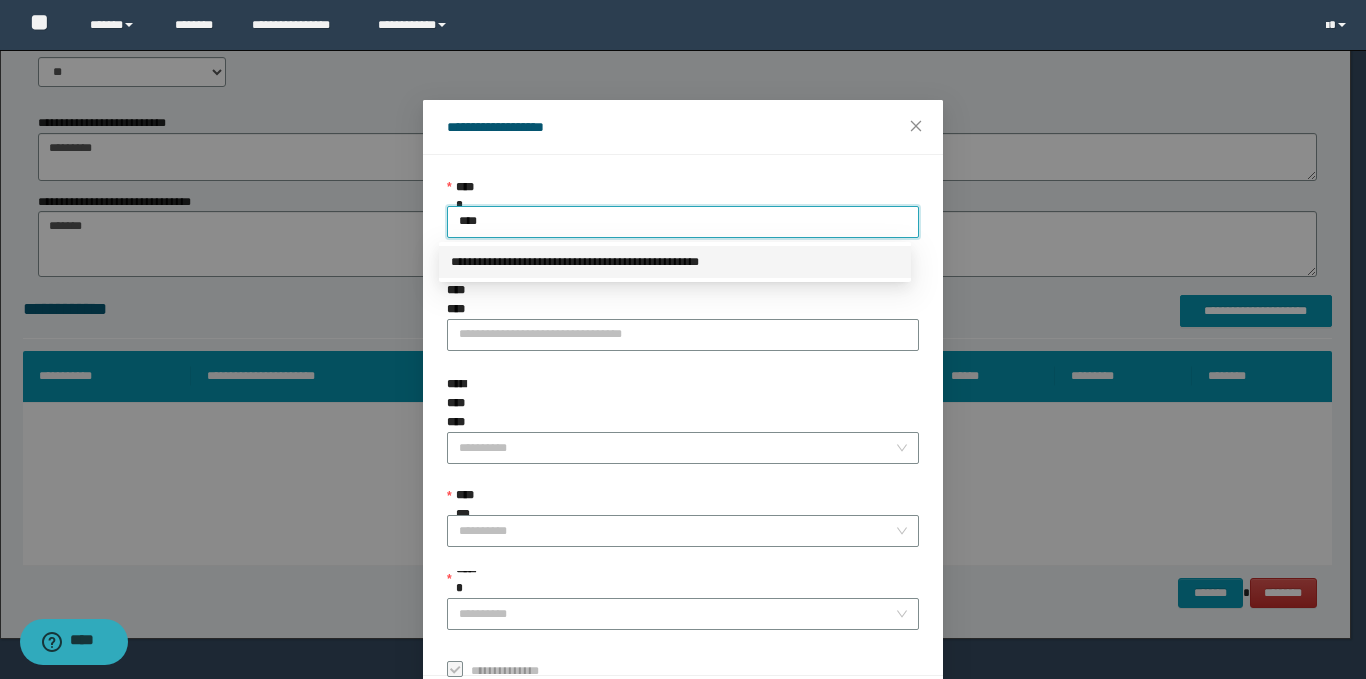 click on "**********" at bounding box center (675, 262) 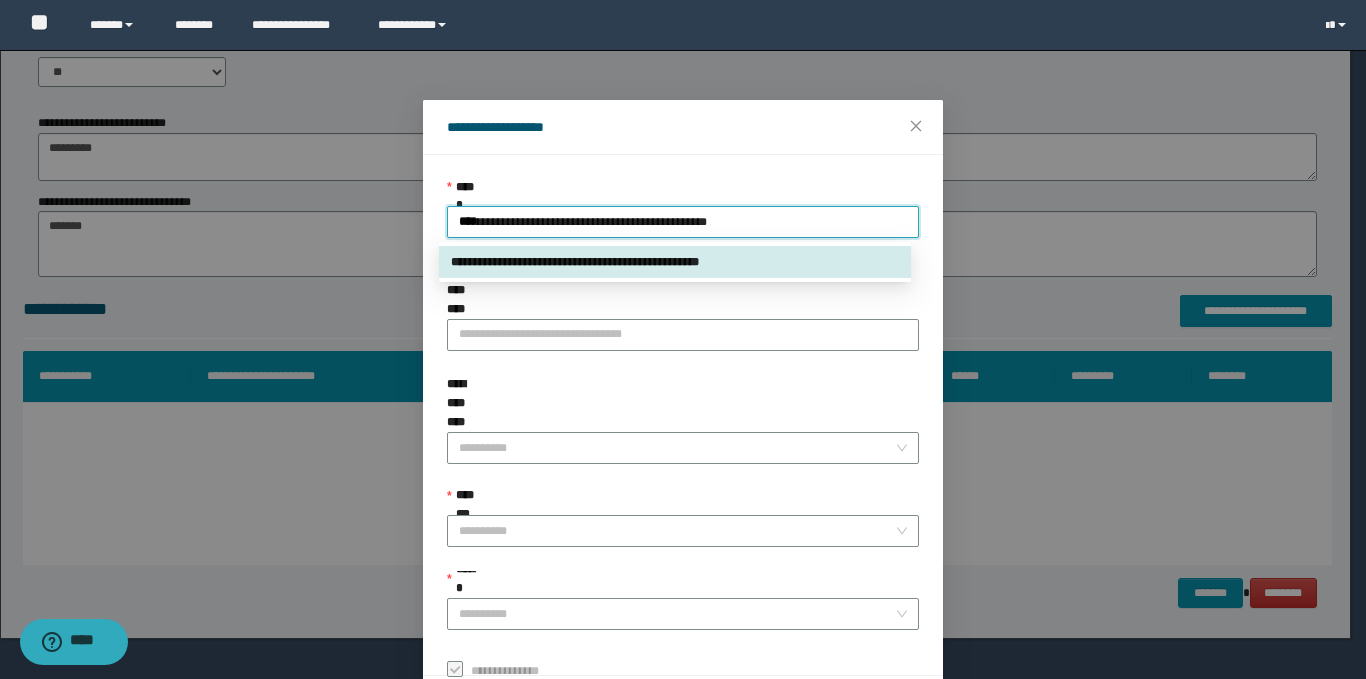 type 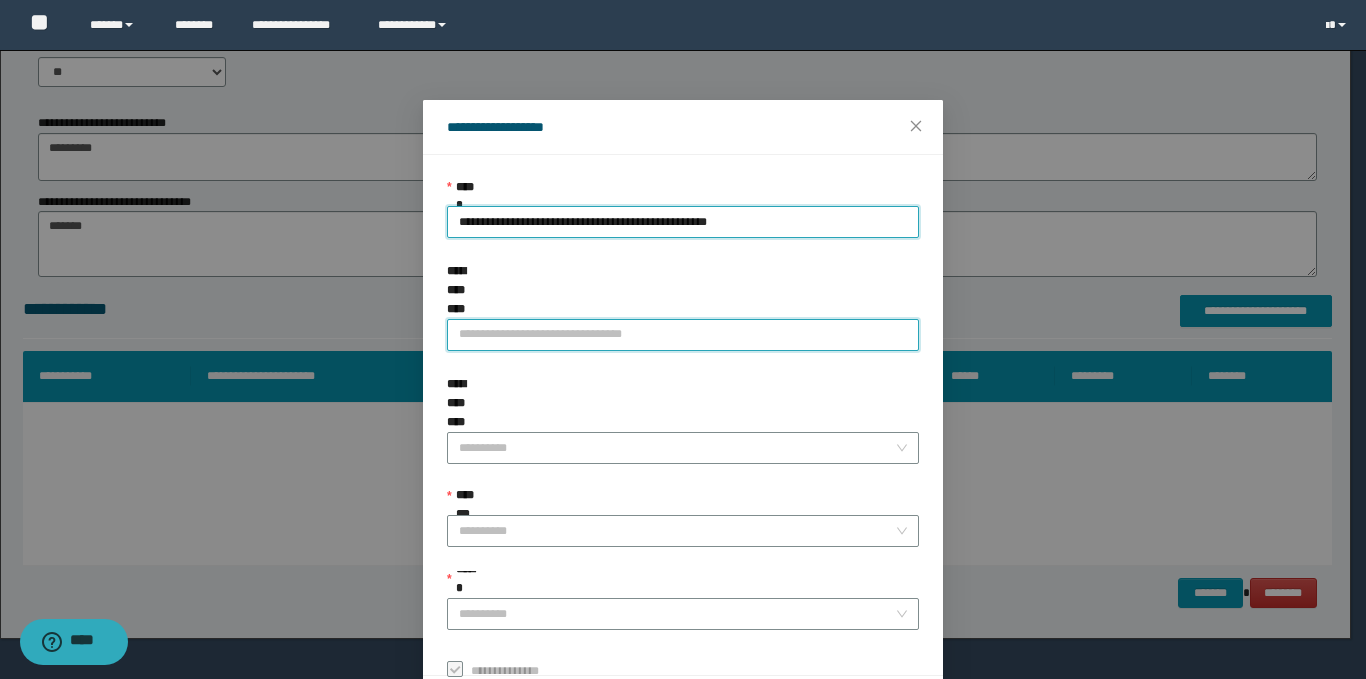 click on "**********" at bounding box center (683, 335) 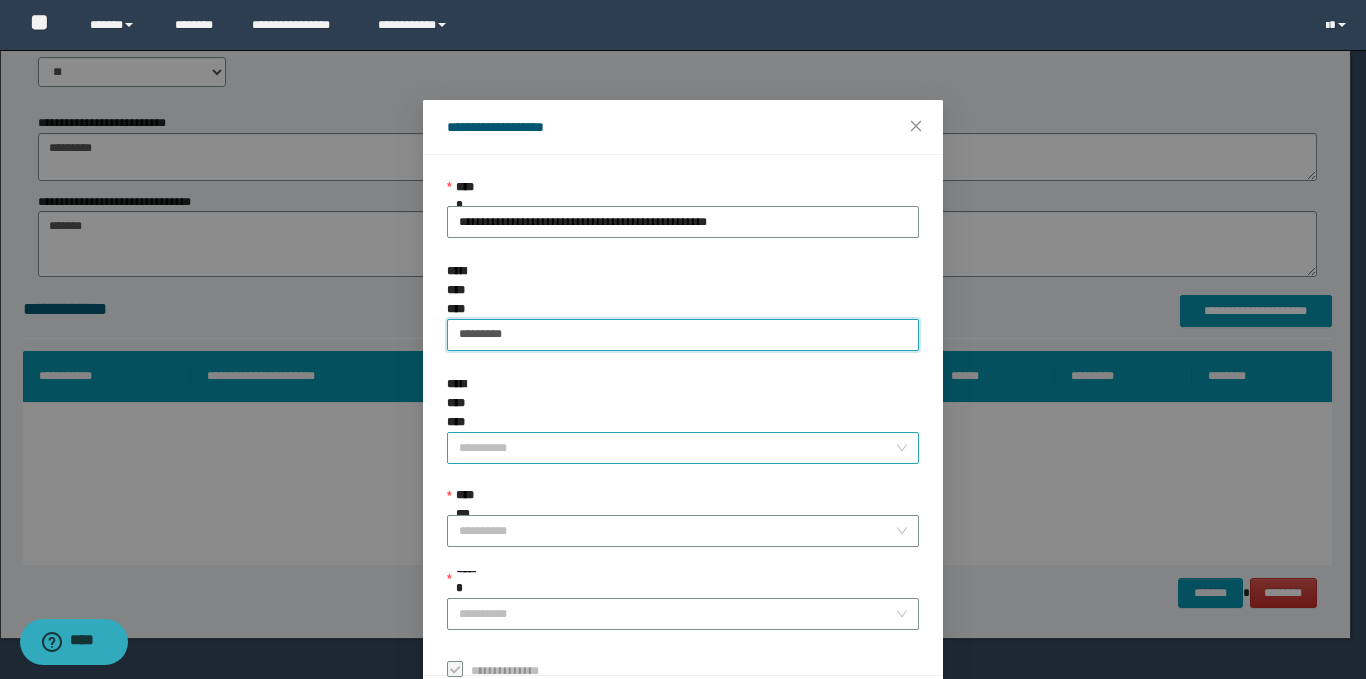 type on "*********" 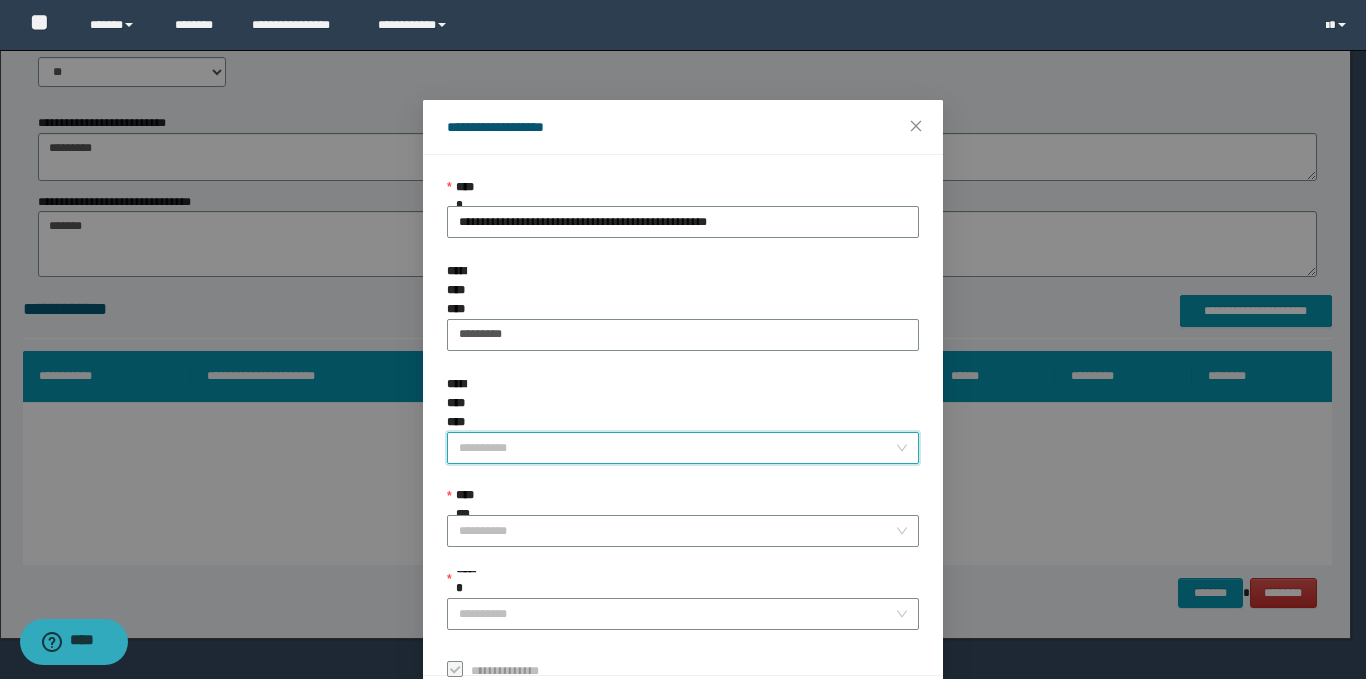 click on "**********" at bounding box center (677, 448) 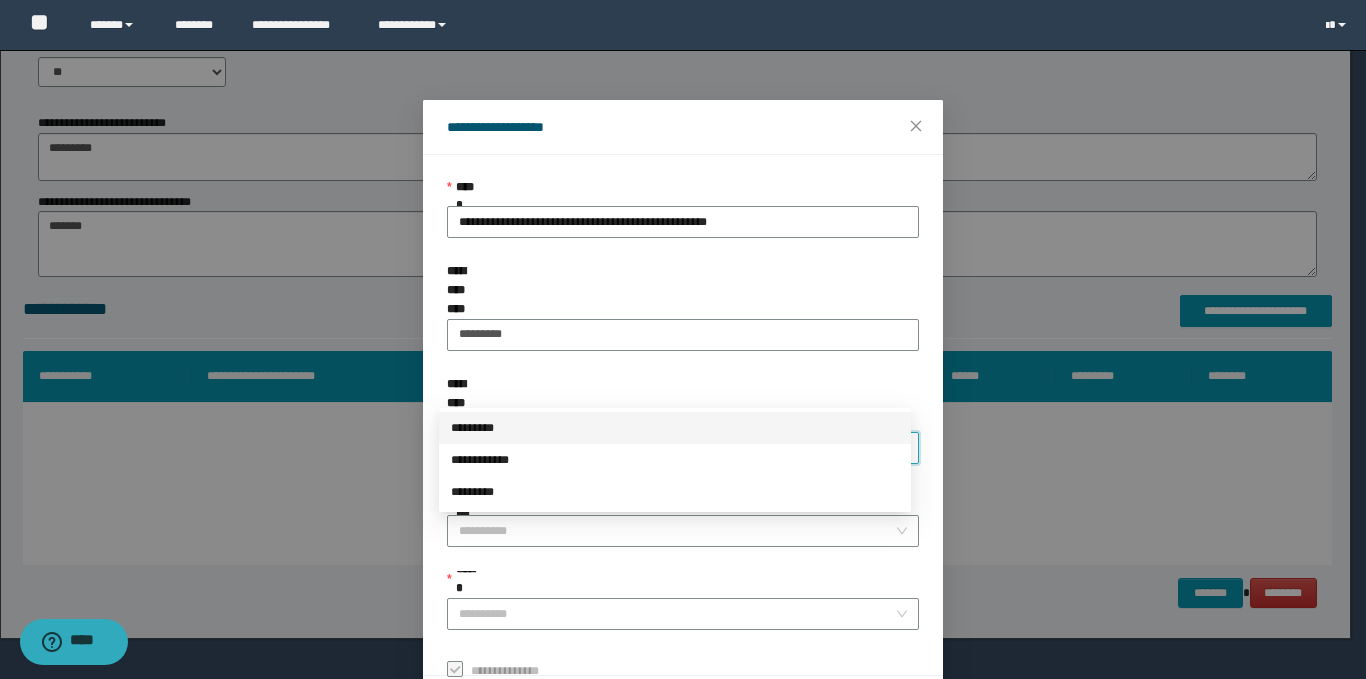 click on "*********" at bounding box center [675, 428] 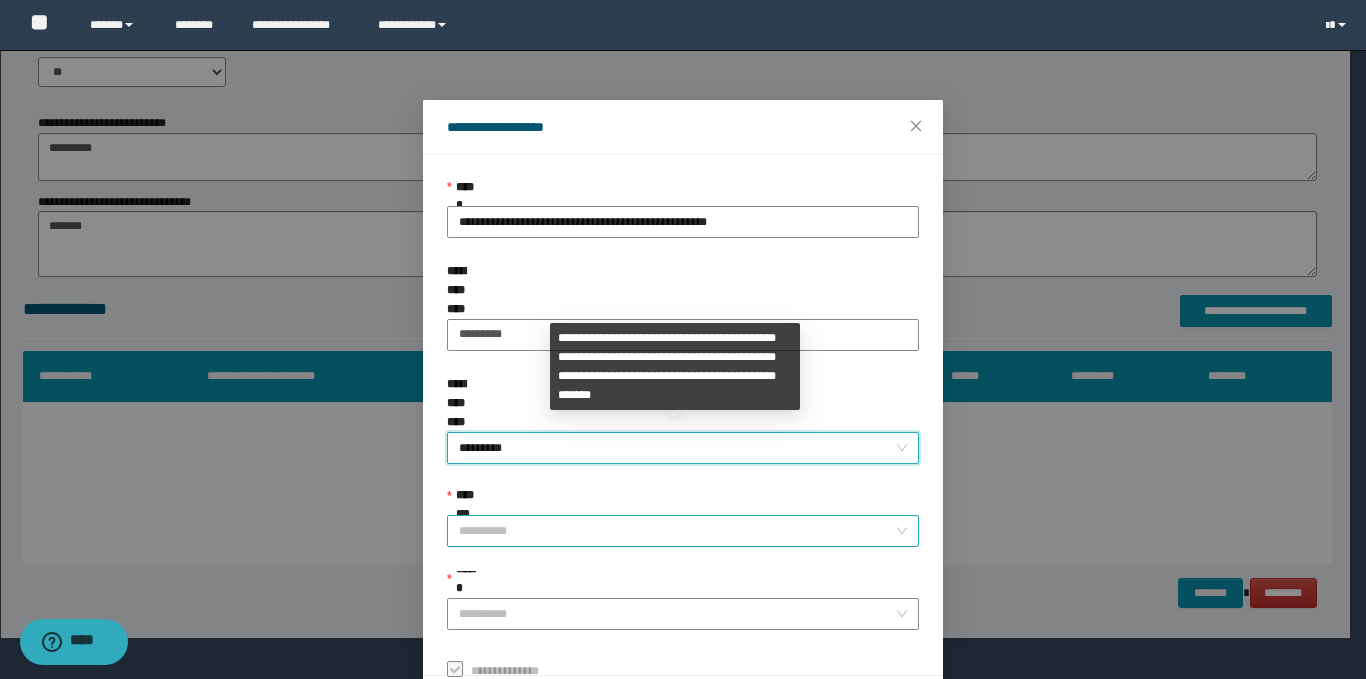 click on "**********" at bounding box center (677, 531) 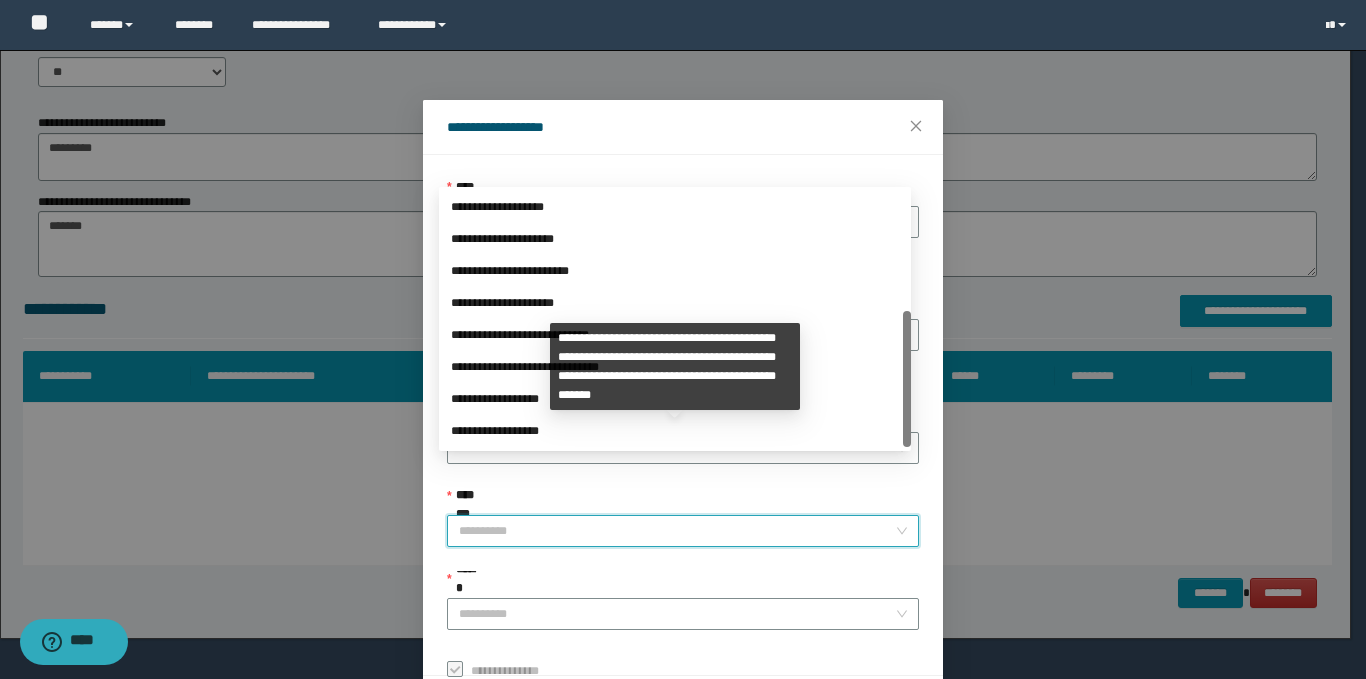 scroll, scrollTop: 224, scrollLeft: 0, axis: vertical 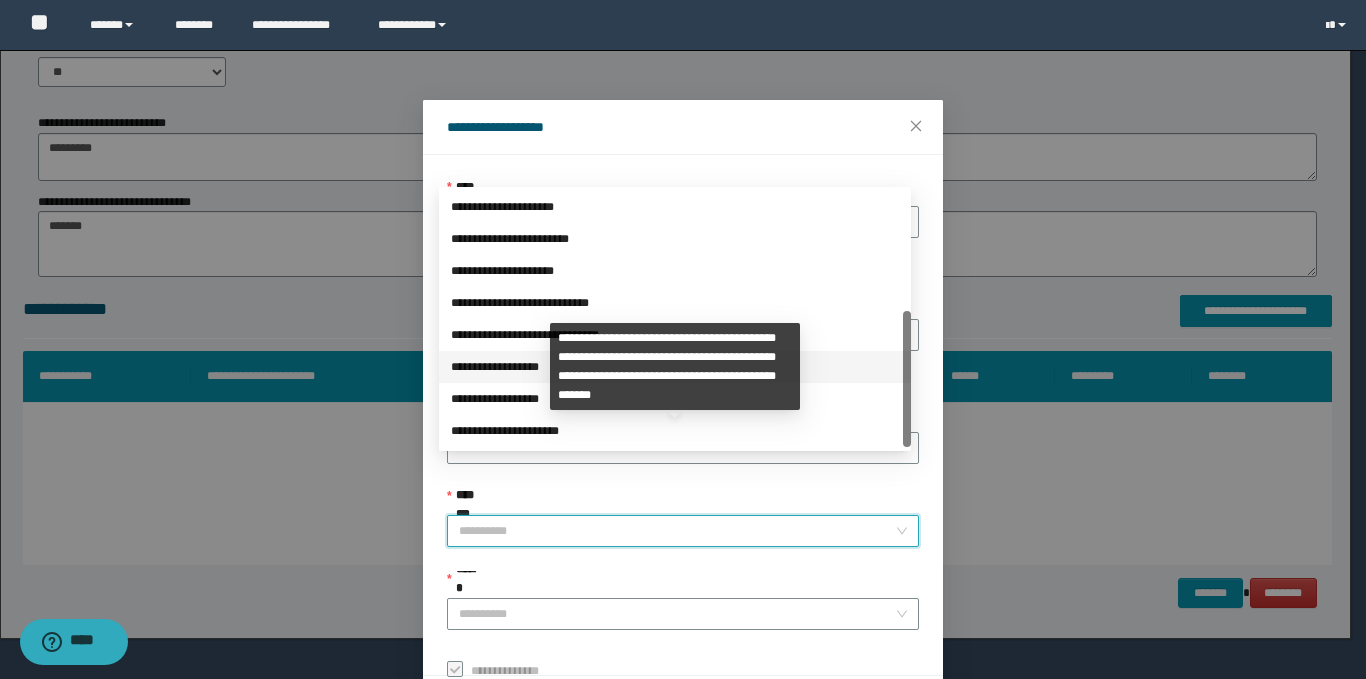click on "**********" at bounding box center [675, 367] 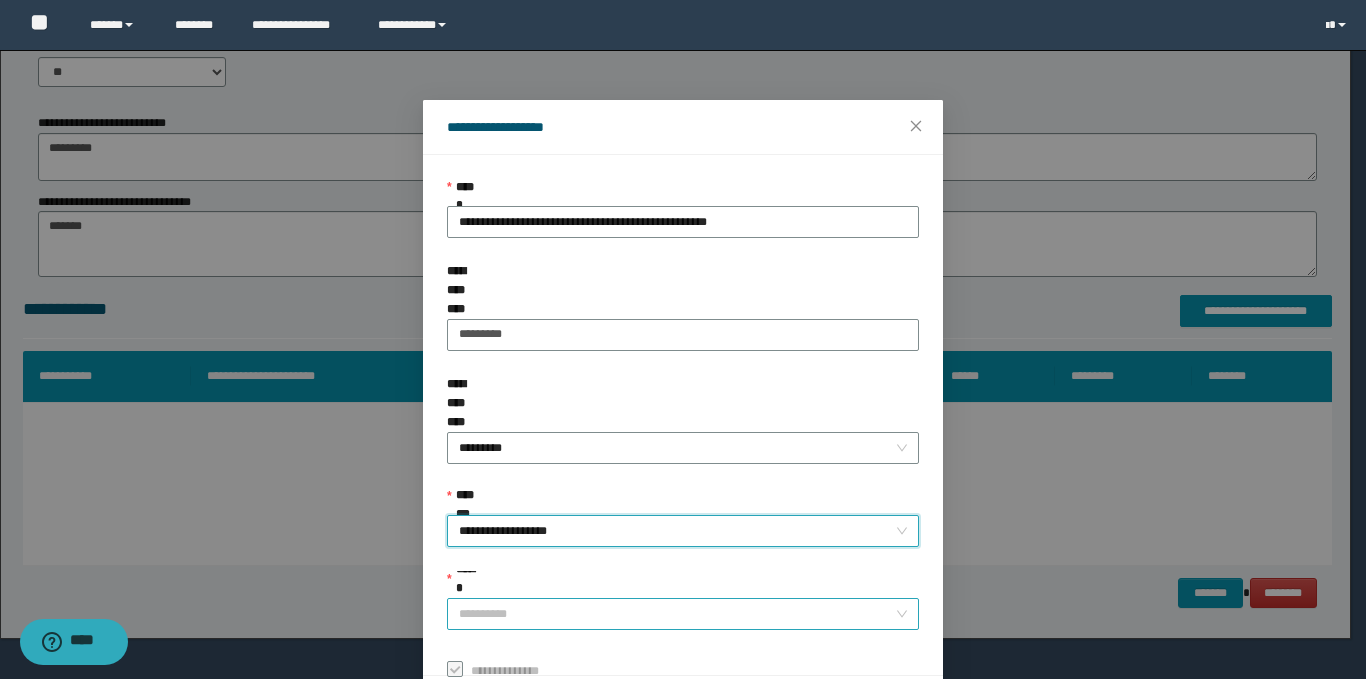 click on "******" at bounding box center (677, 614) 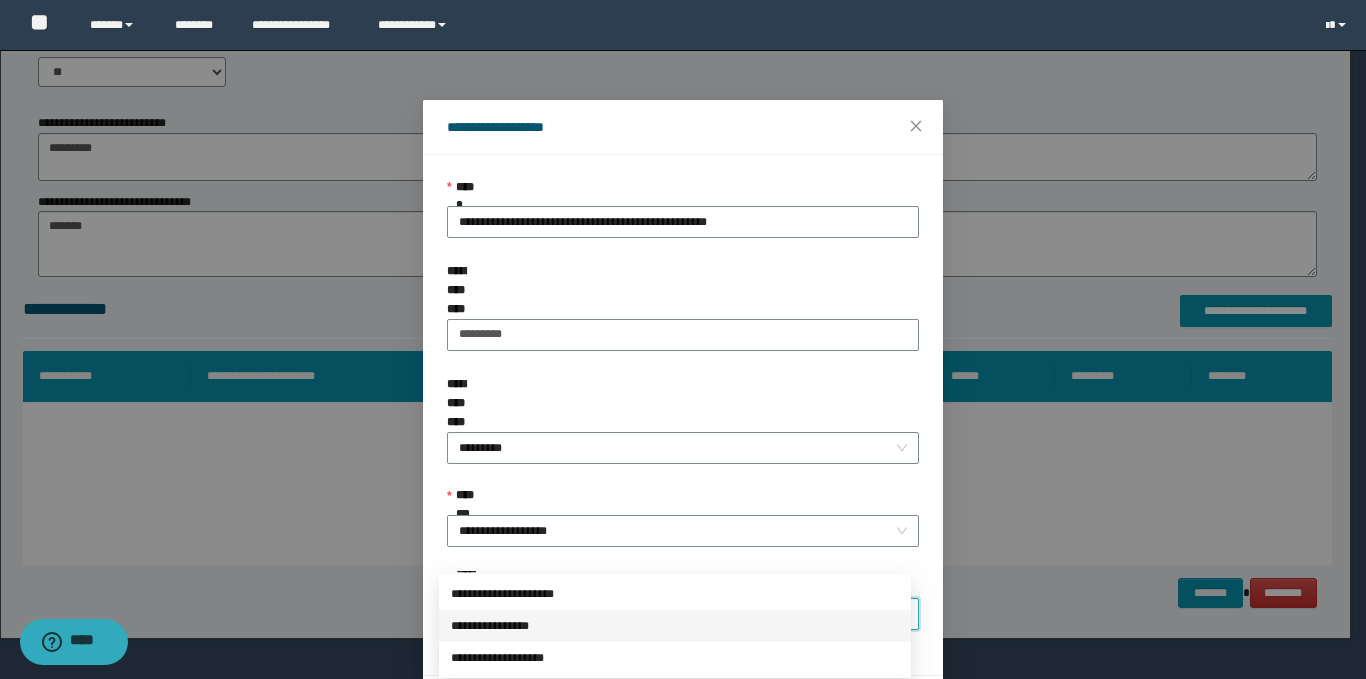 click on "**********" at bounding box center (675, 626) 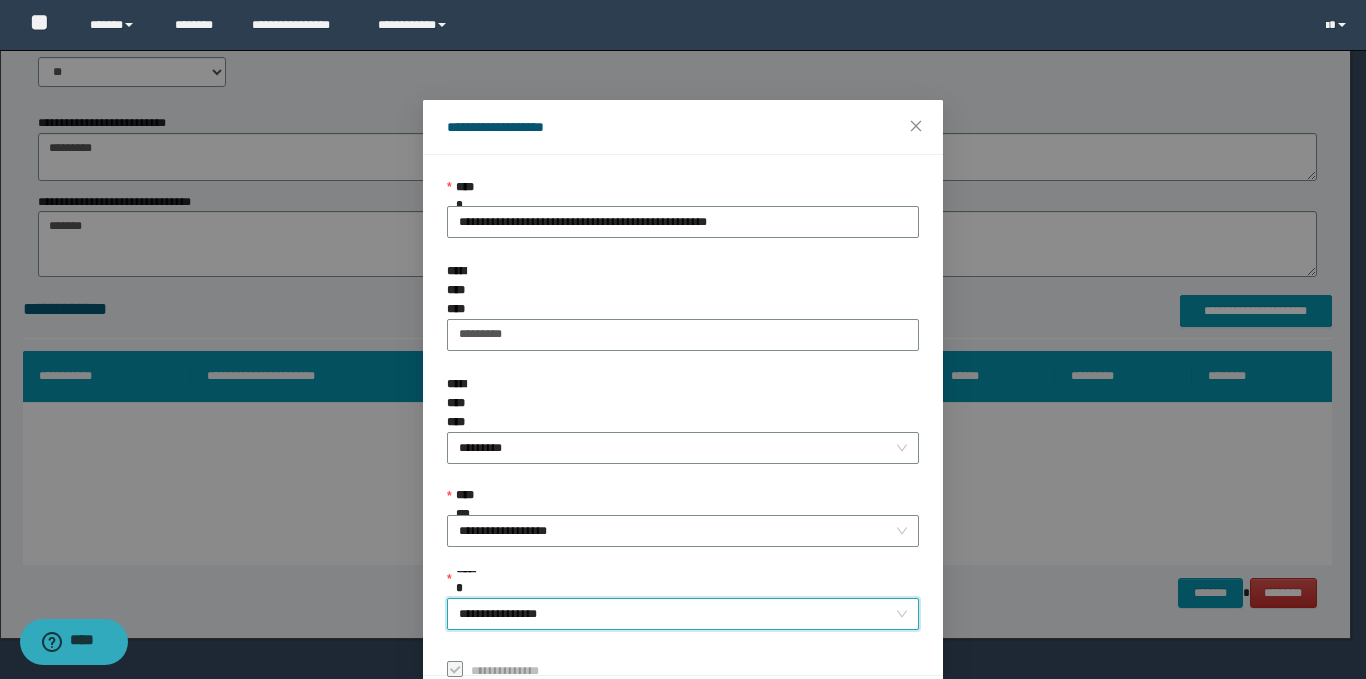 scroll, scrollTop: 73, scrollLeft: 0, axis: vertical 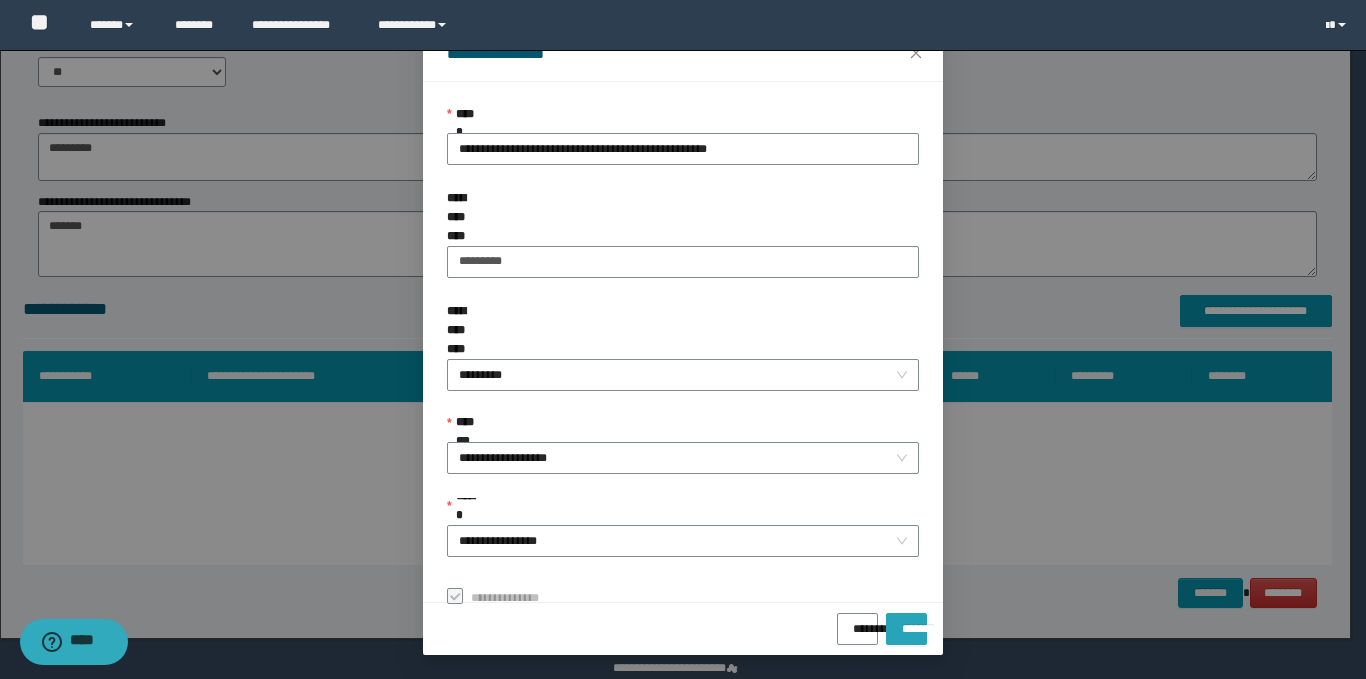 click on "*******" at bounding box center (906, 622) 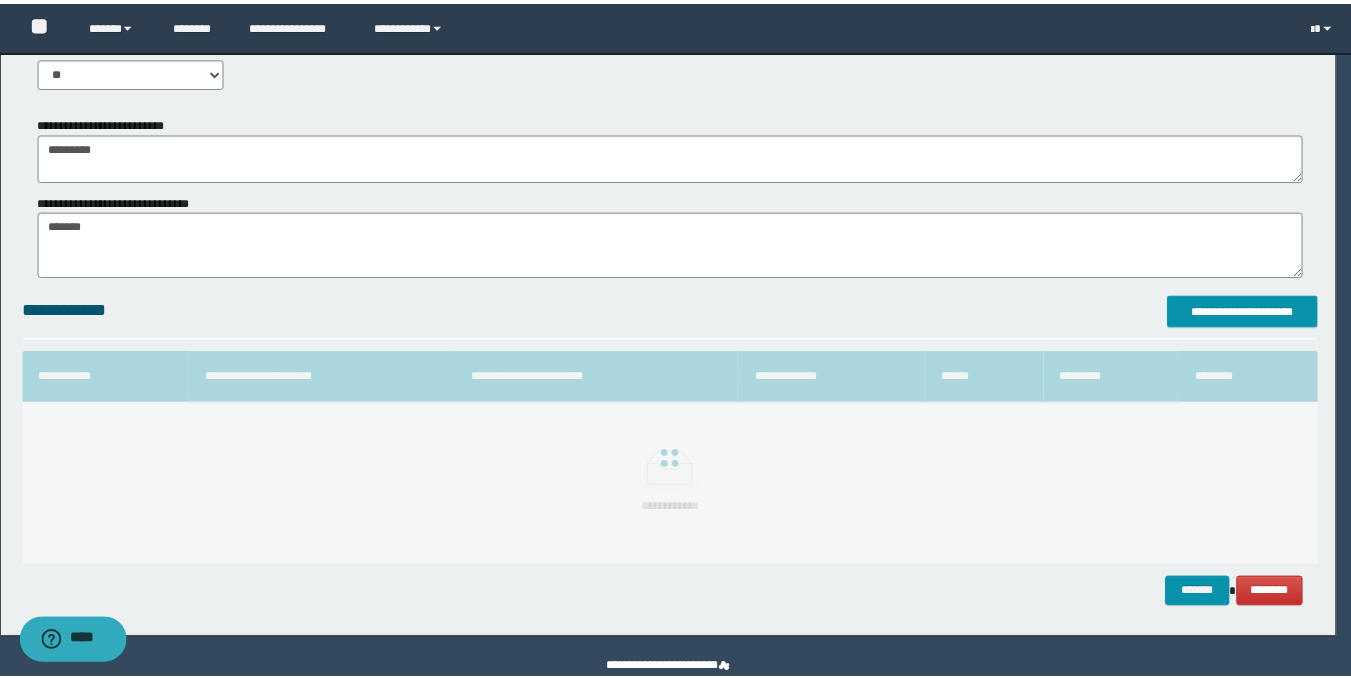 scroll, scrollTop: 26, scrollLeft: 0, axis: vertical 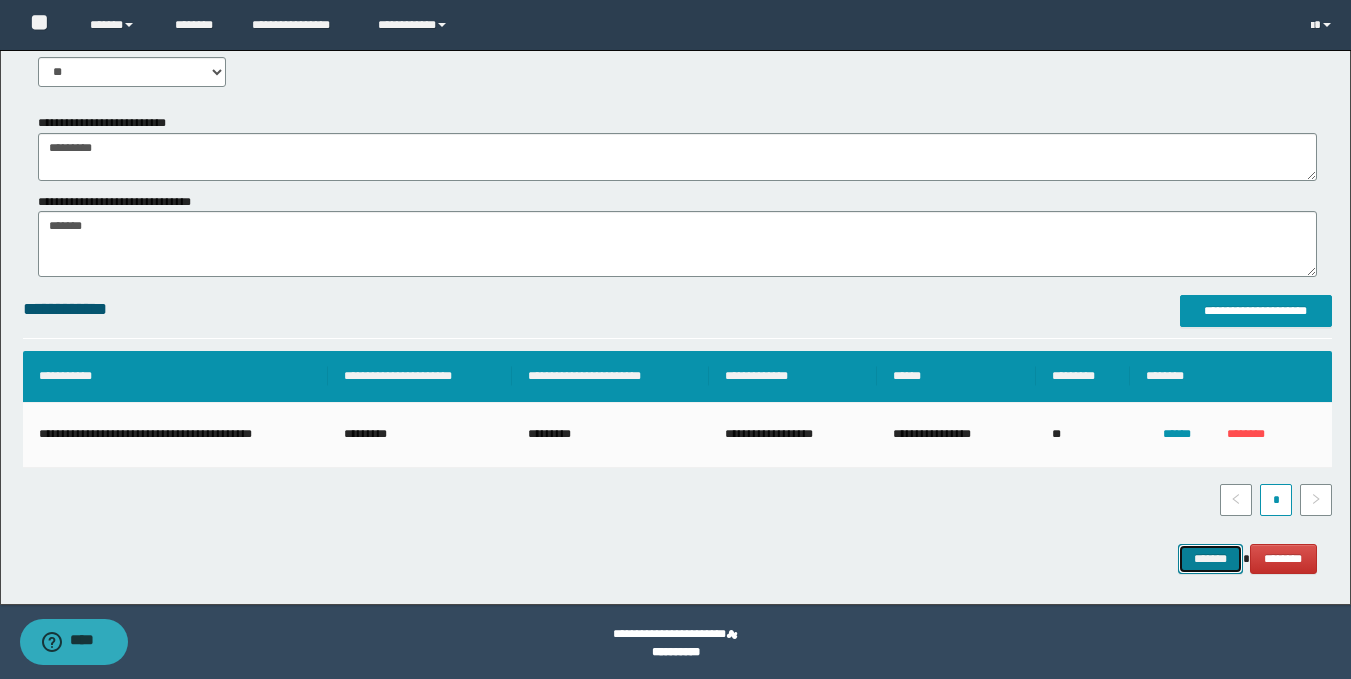 click on "*******" at bounding box center [1210, 559] 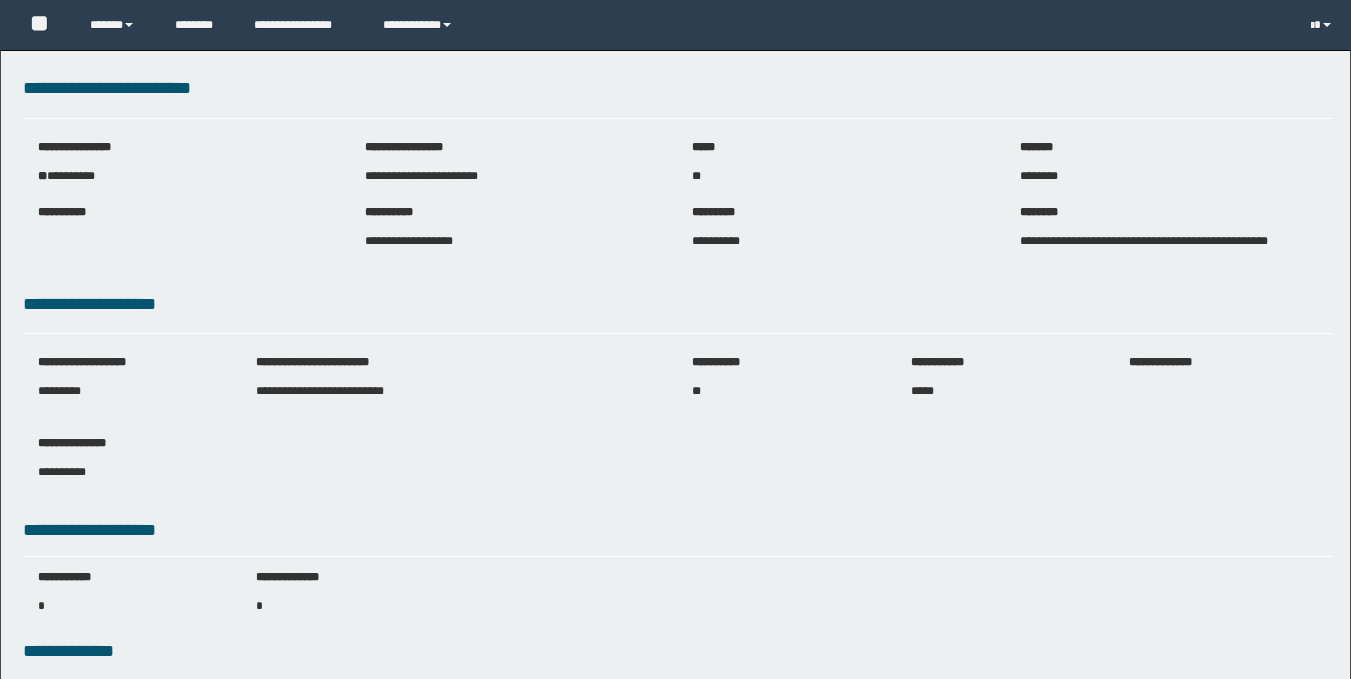 scroll, scrollTop: 0, scrollLeft: 0, axis: both 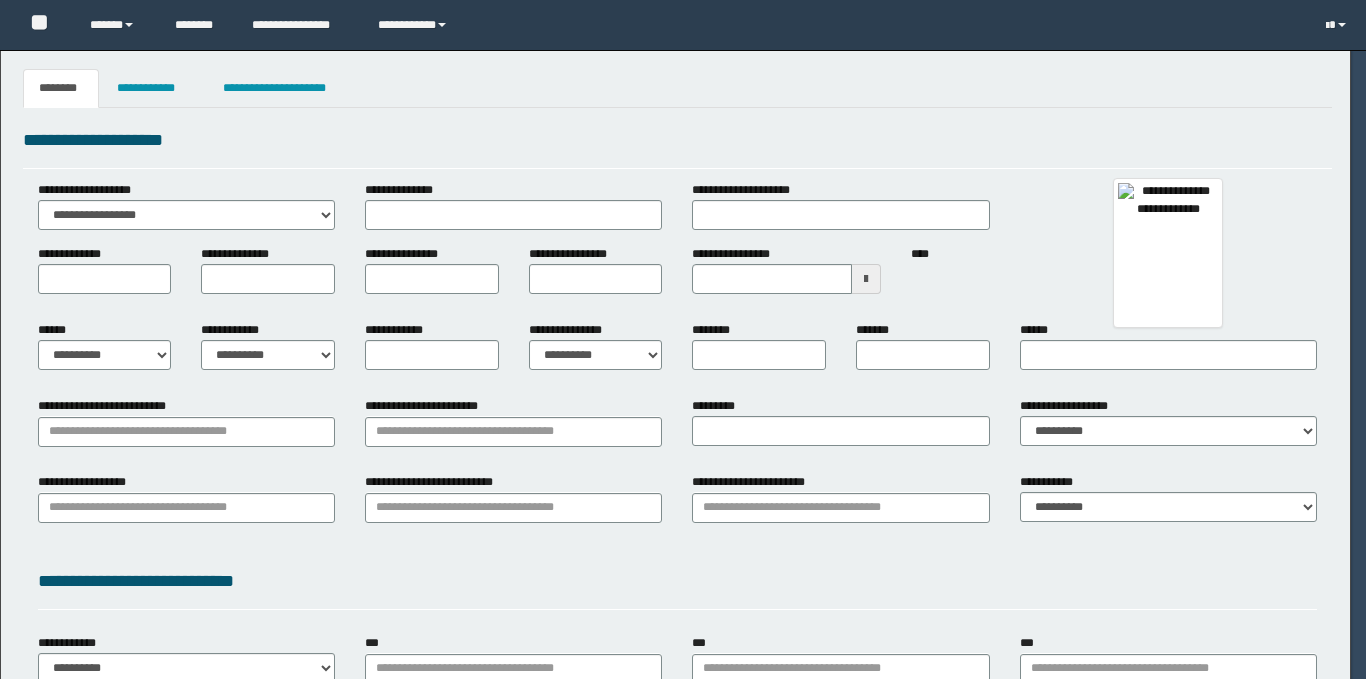 type on "*****" 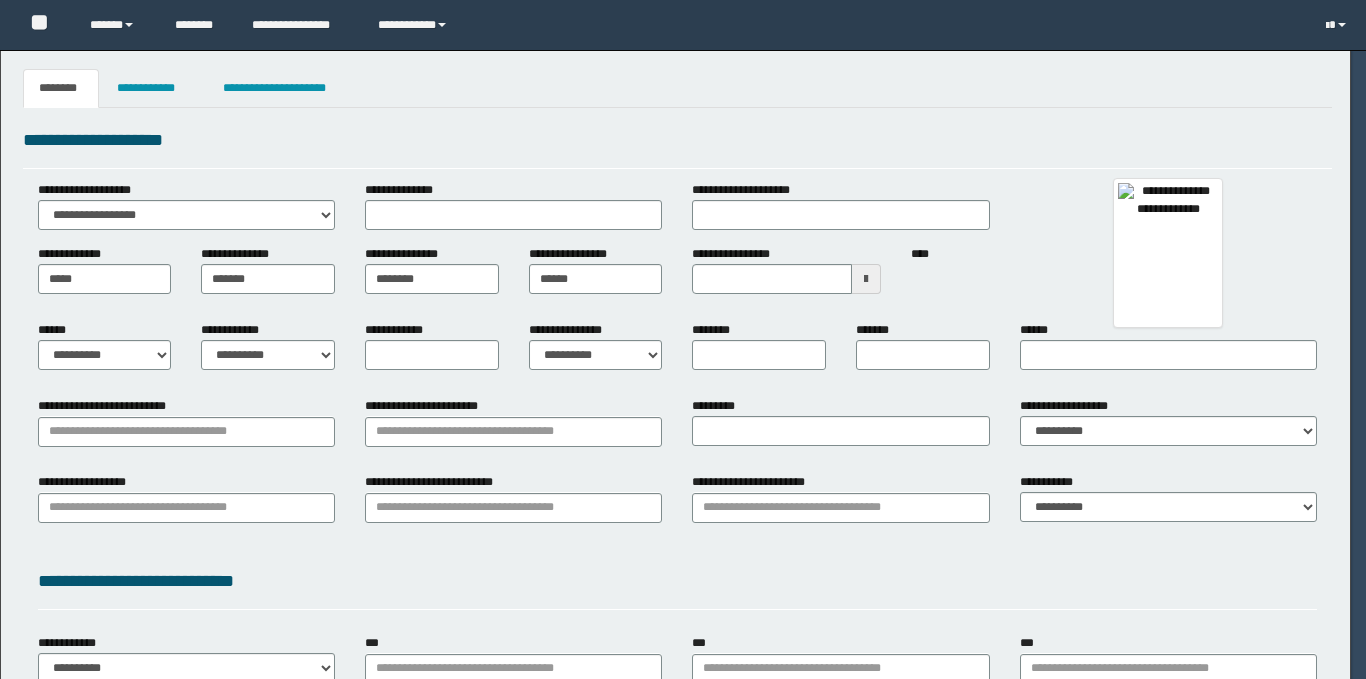 select on "*" 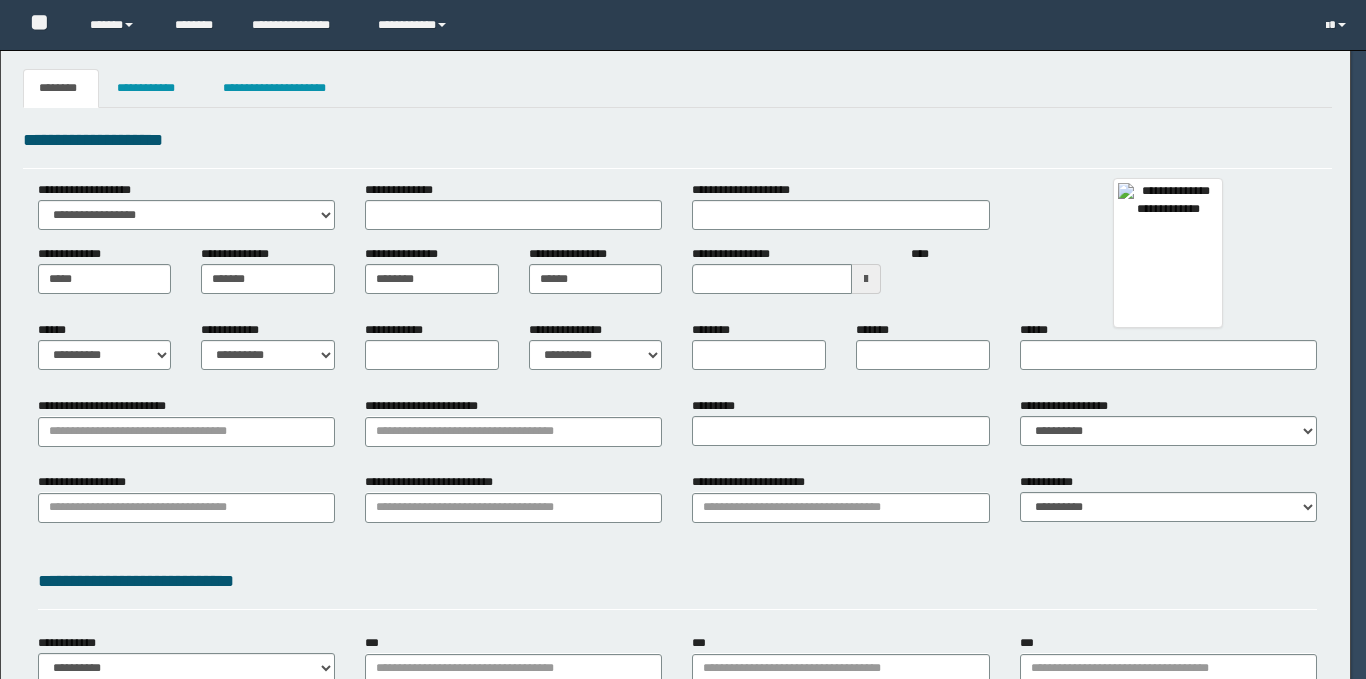 select on "*" 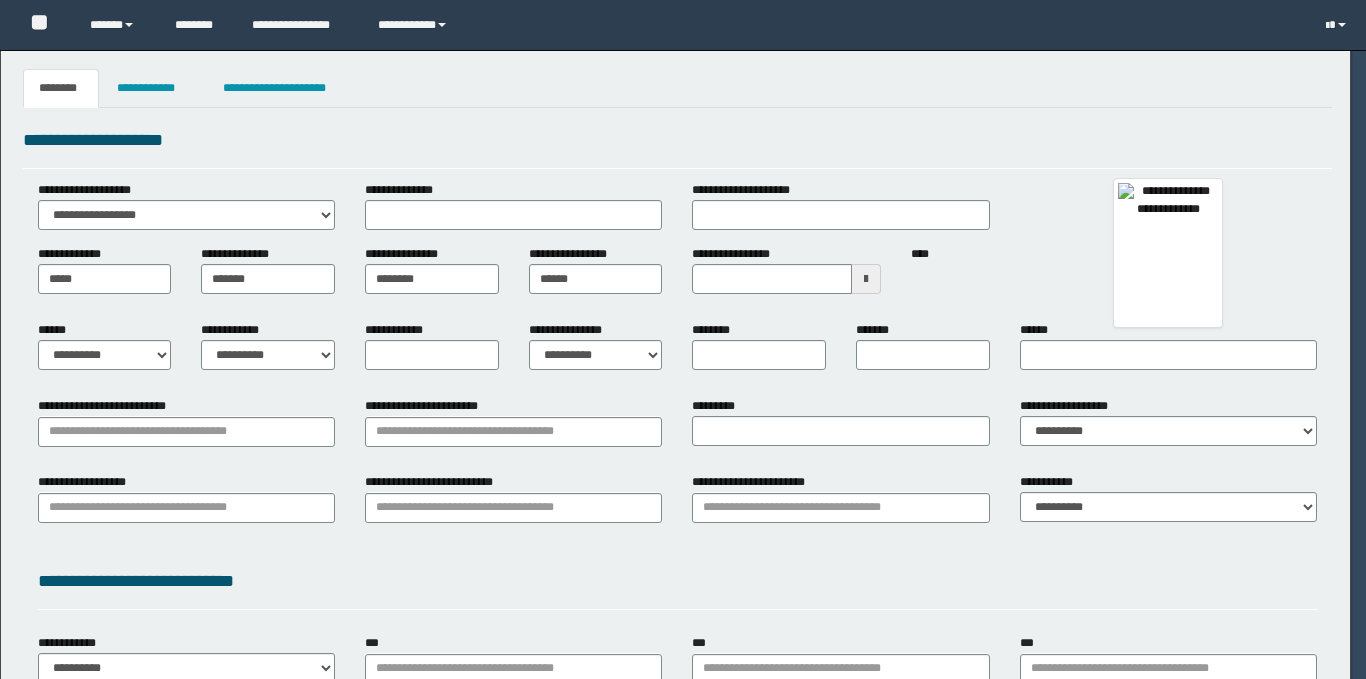 type on "**********" 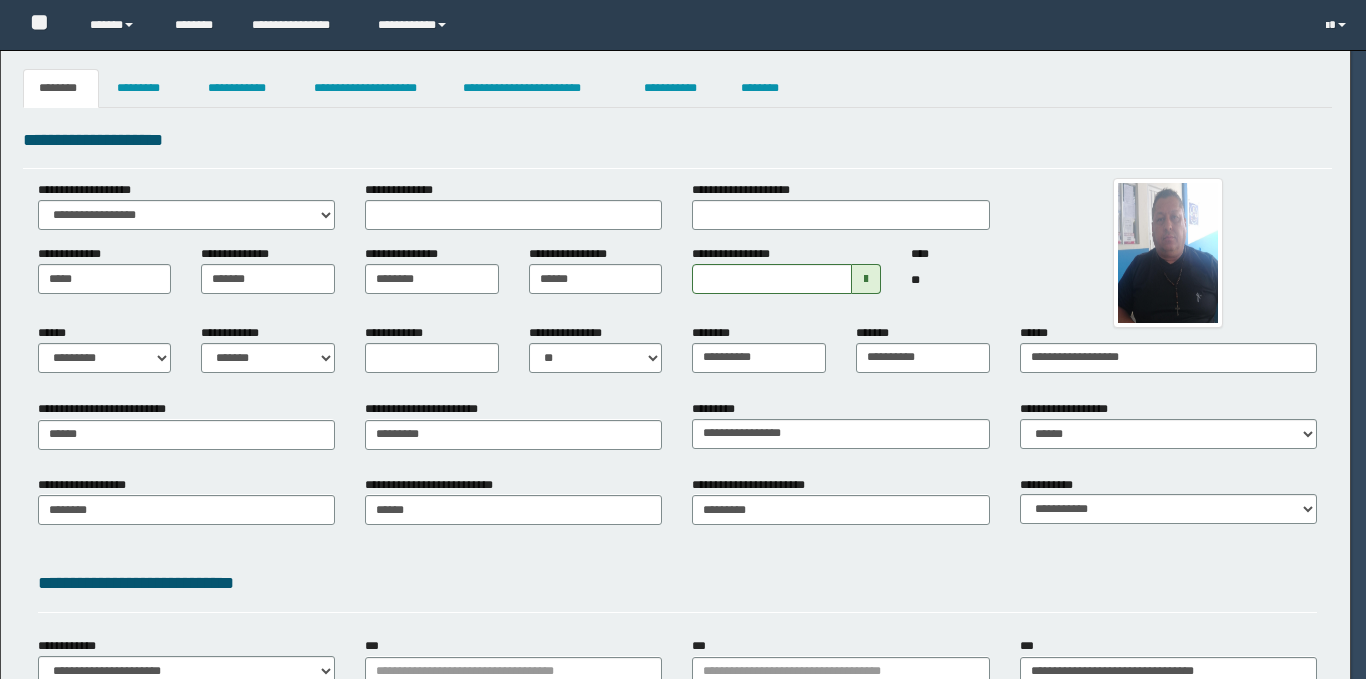 scroll, scrollTop: 0, scrollLeft: 0, axis: both 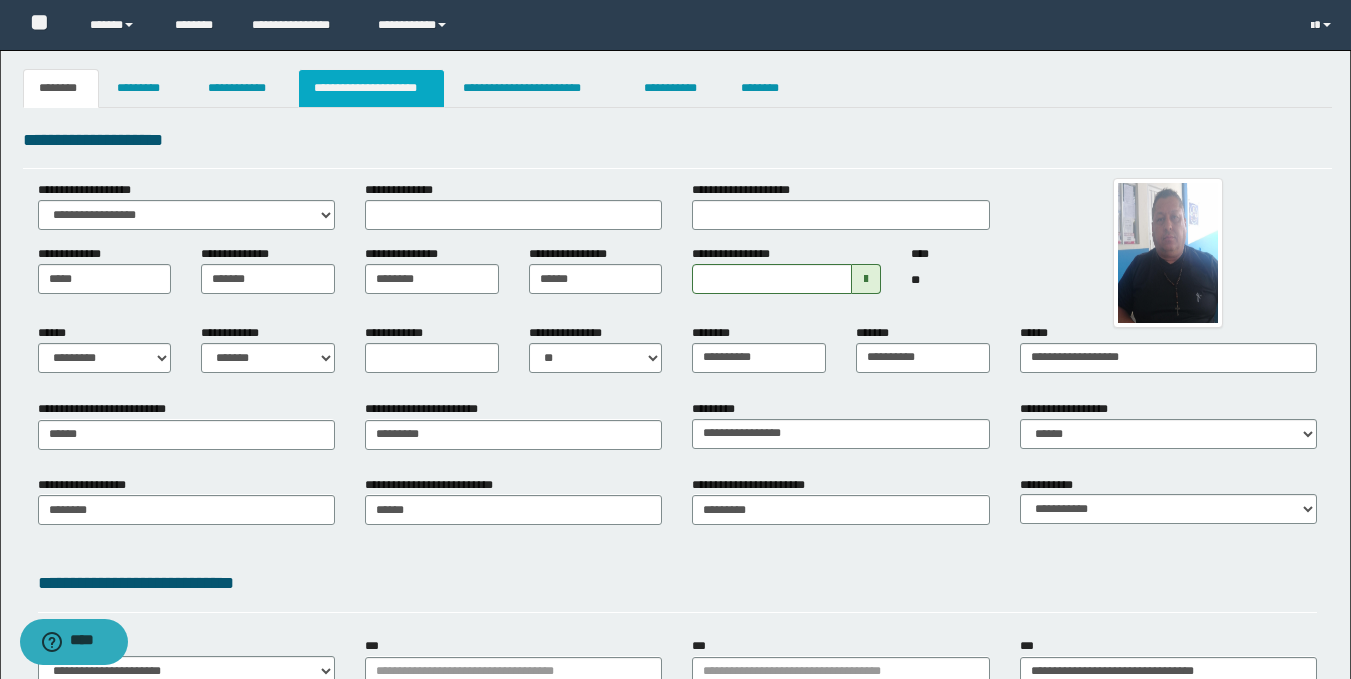 click on "**********" at bounding box center (371, 88) 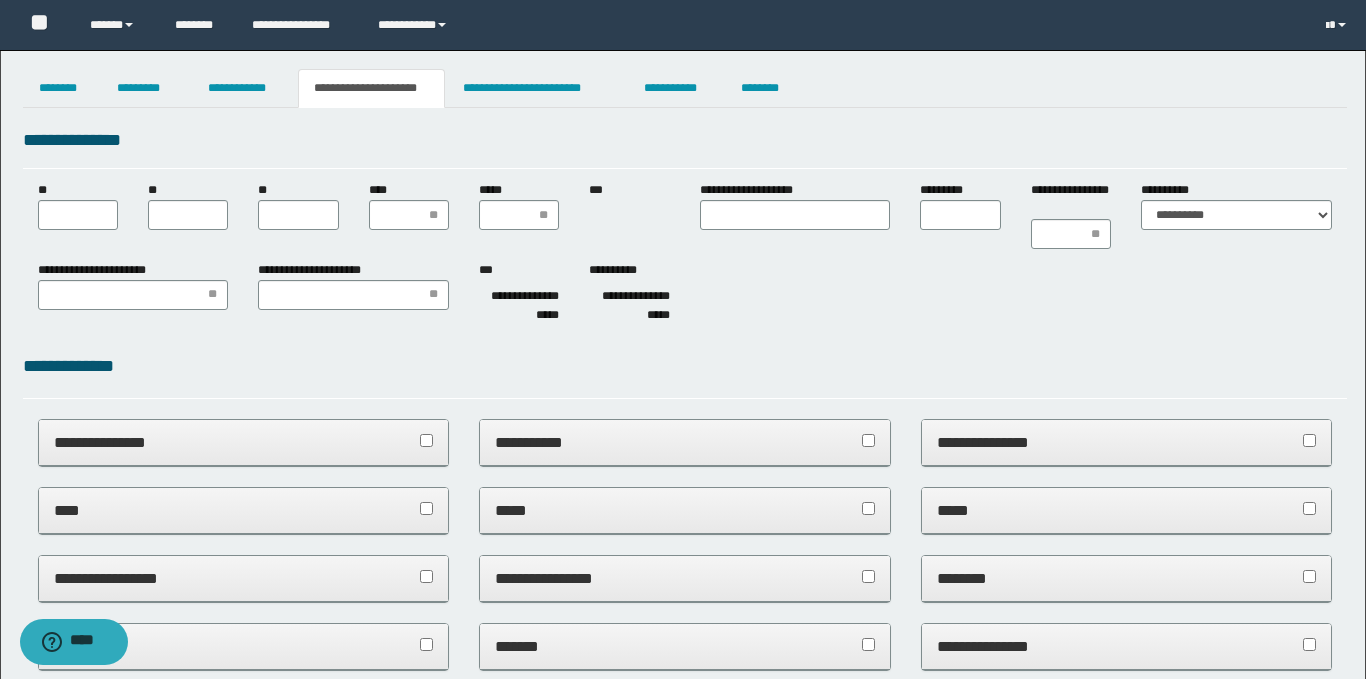 scroll, scrollTop: 0, scrollLeft: 0, axis: both 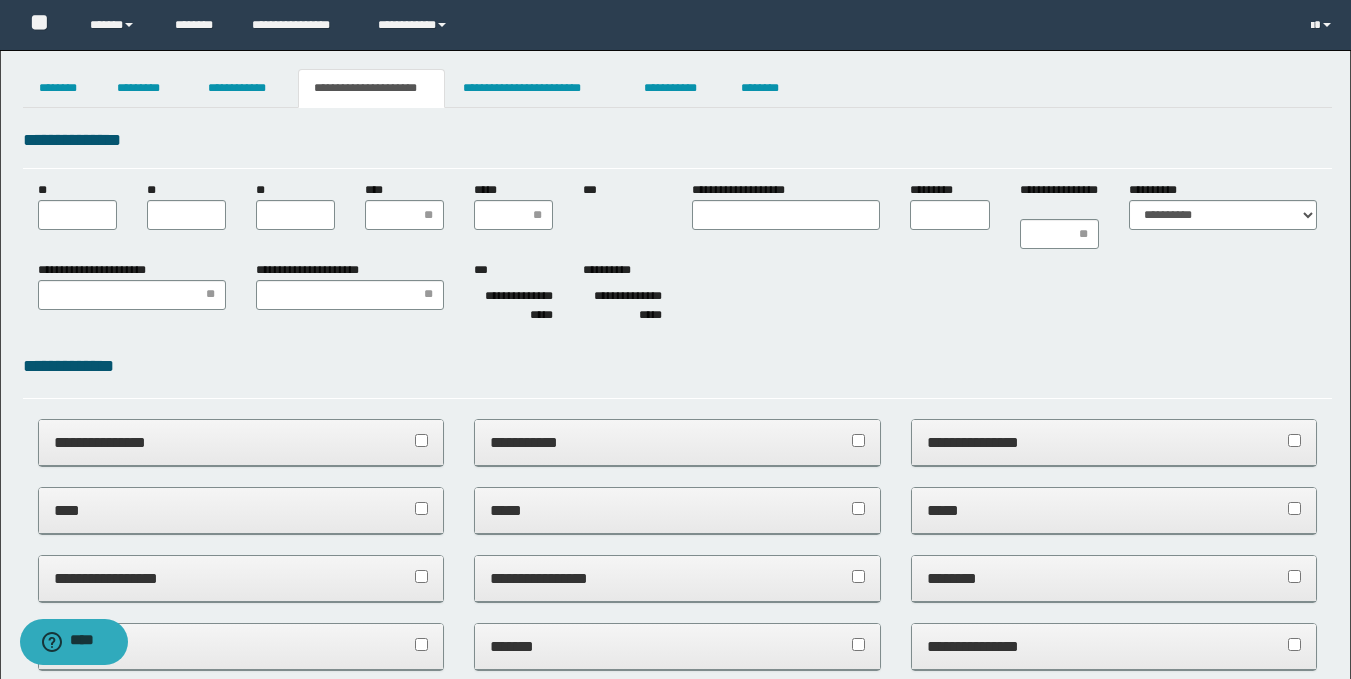 type 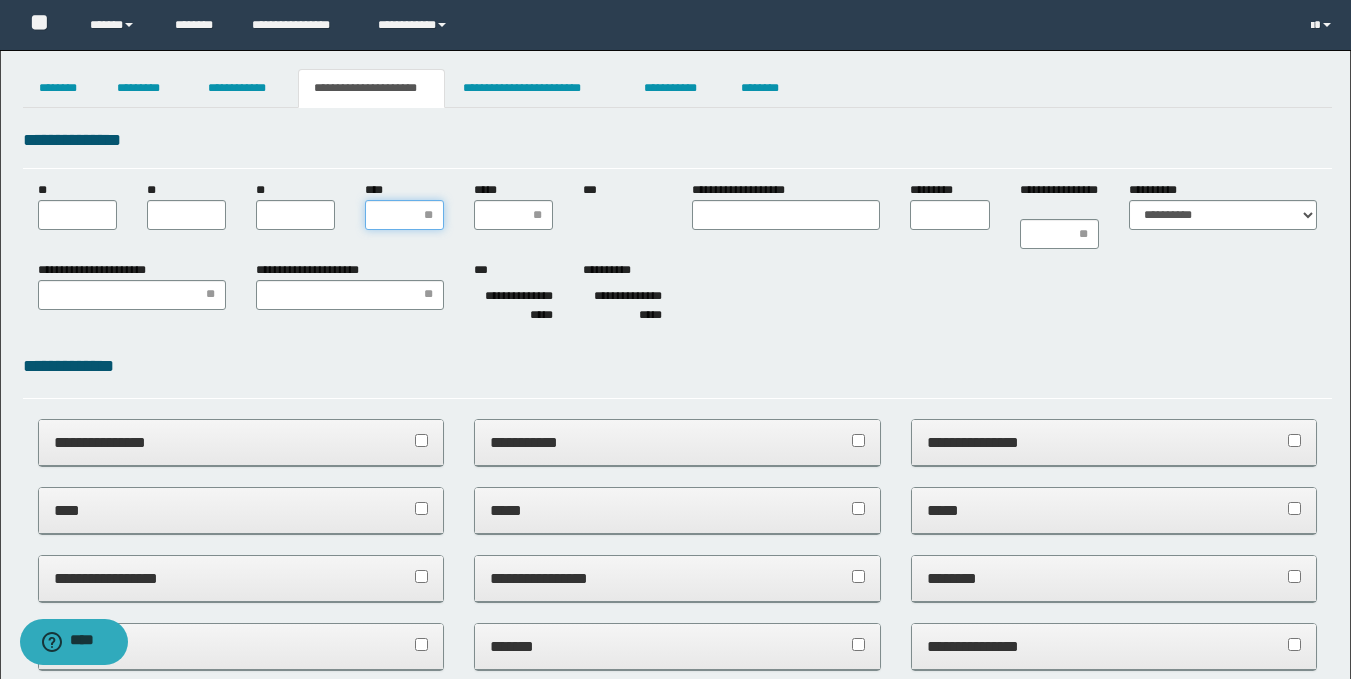 click on "****" at bounding box center [404, 215] 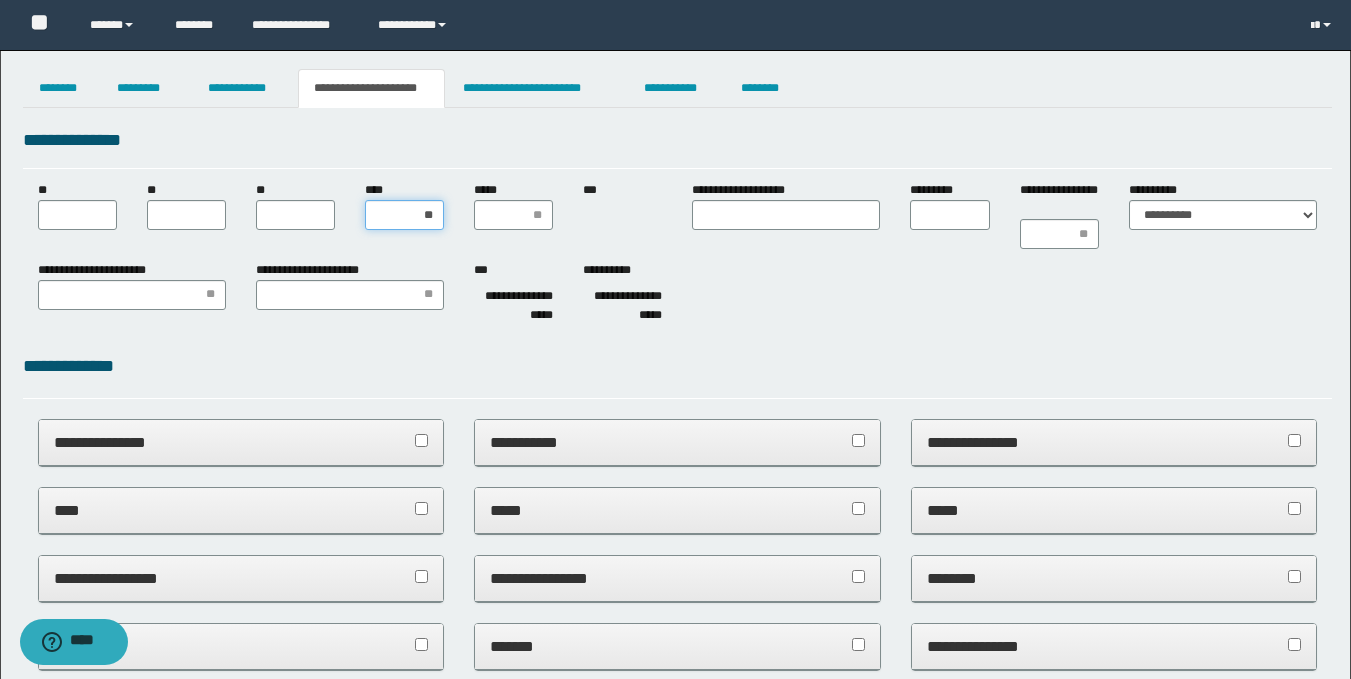 type on "***" 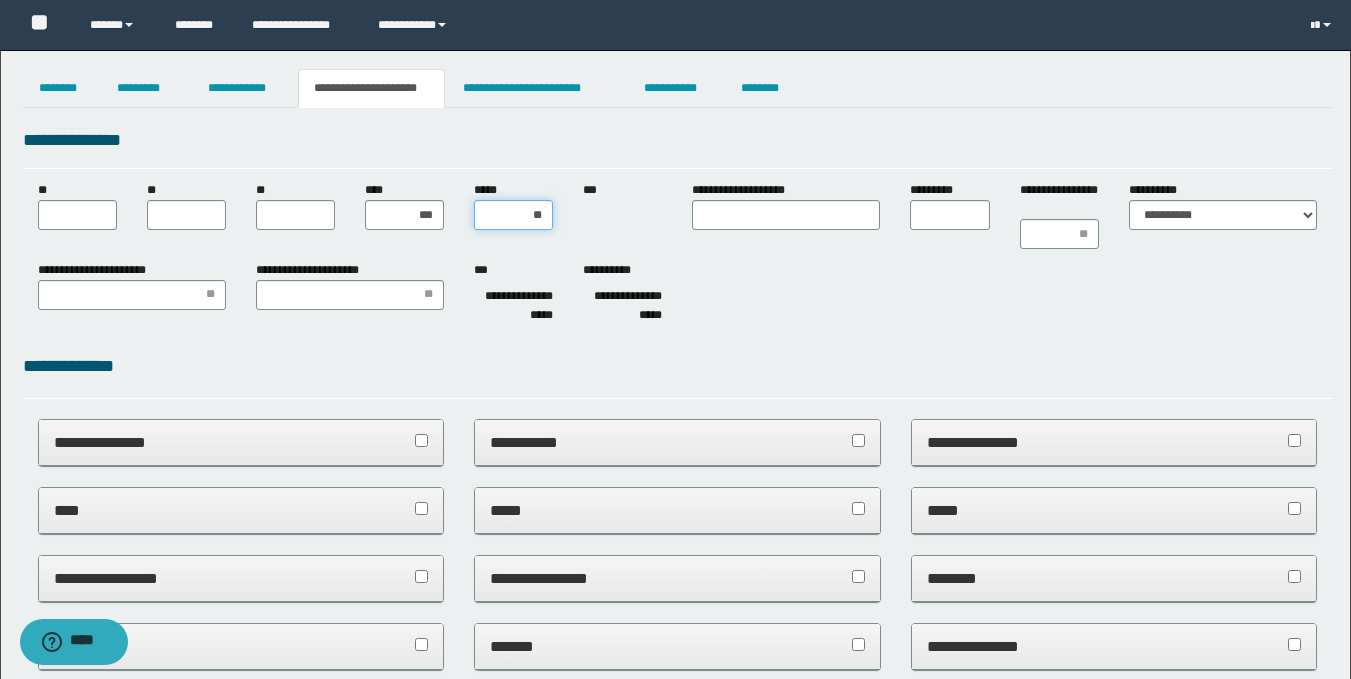 type on "***" 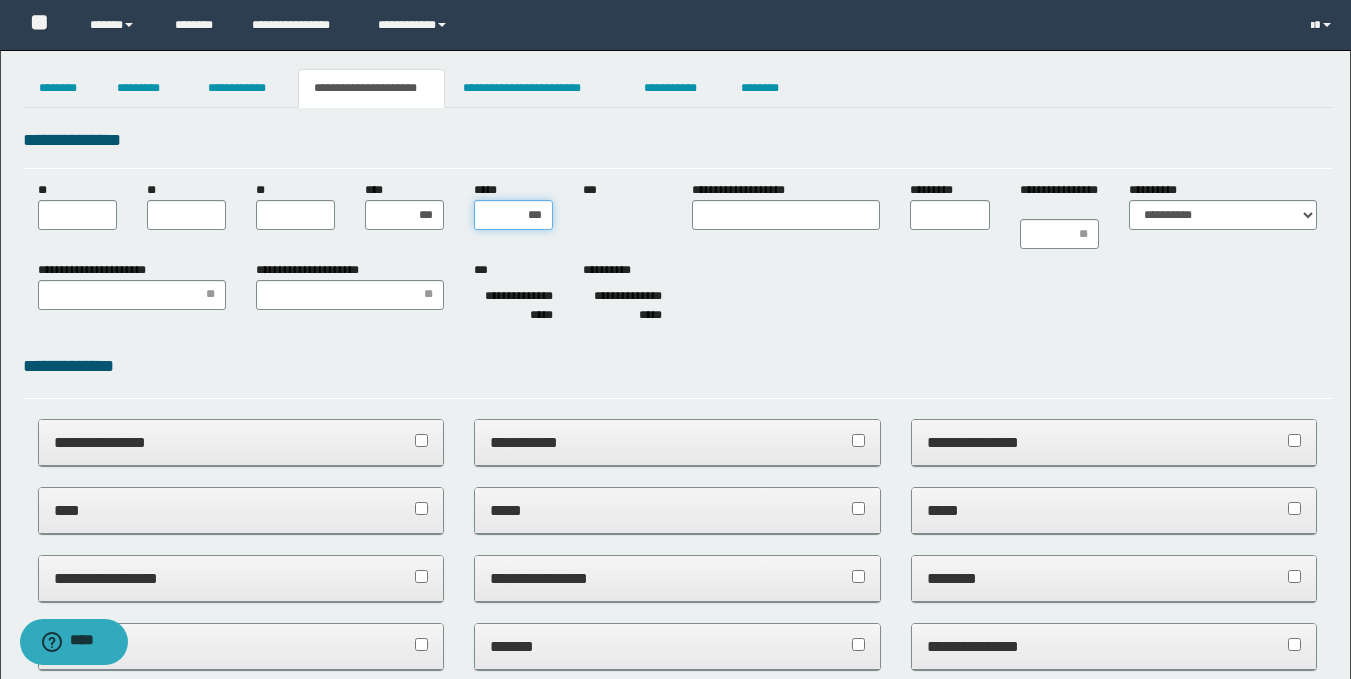 type 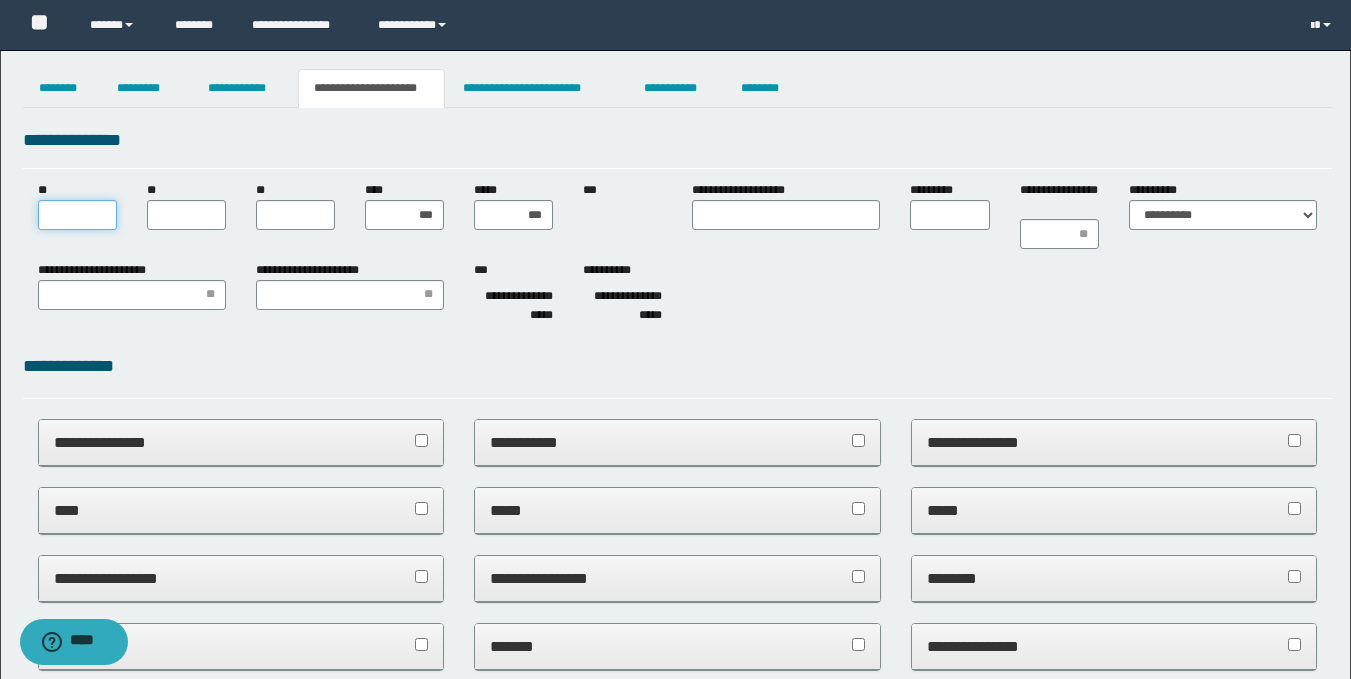 click on "**" at bounding box center [77, 215] 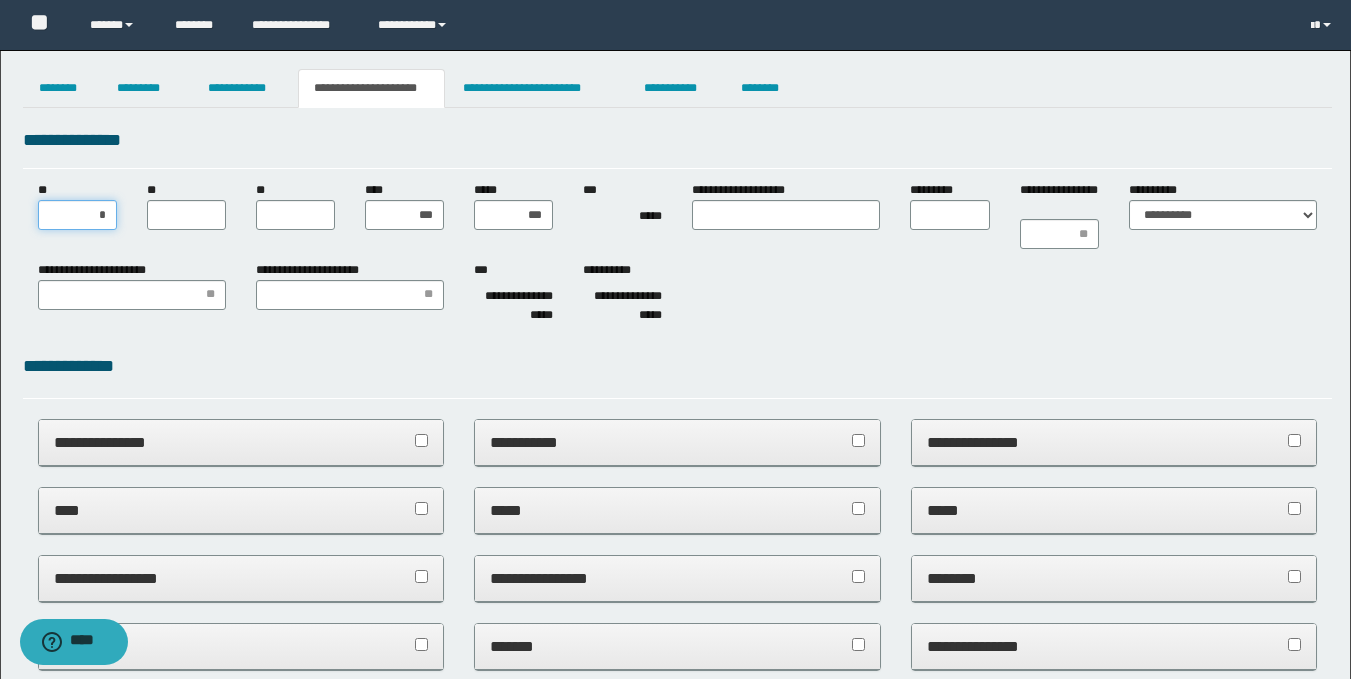type on "**" 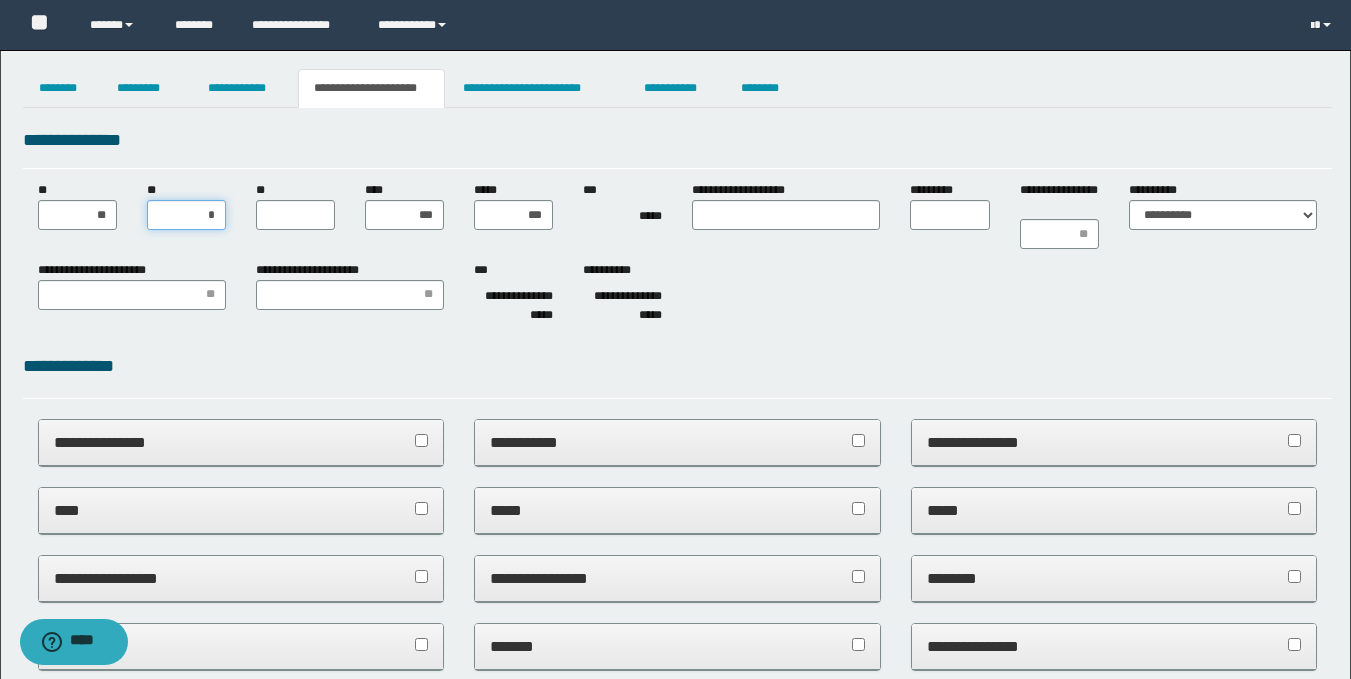 type on "**" 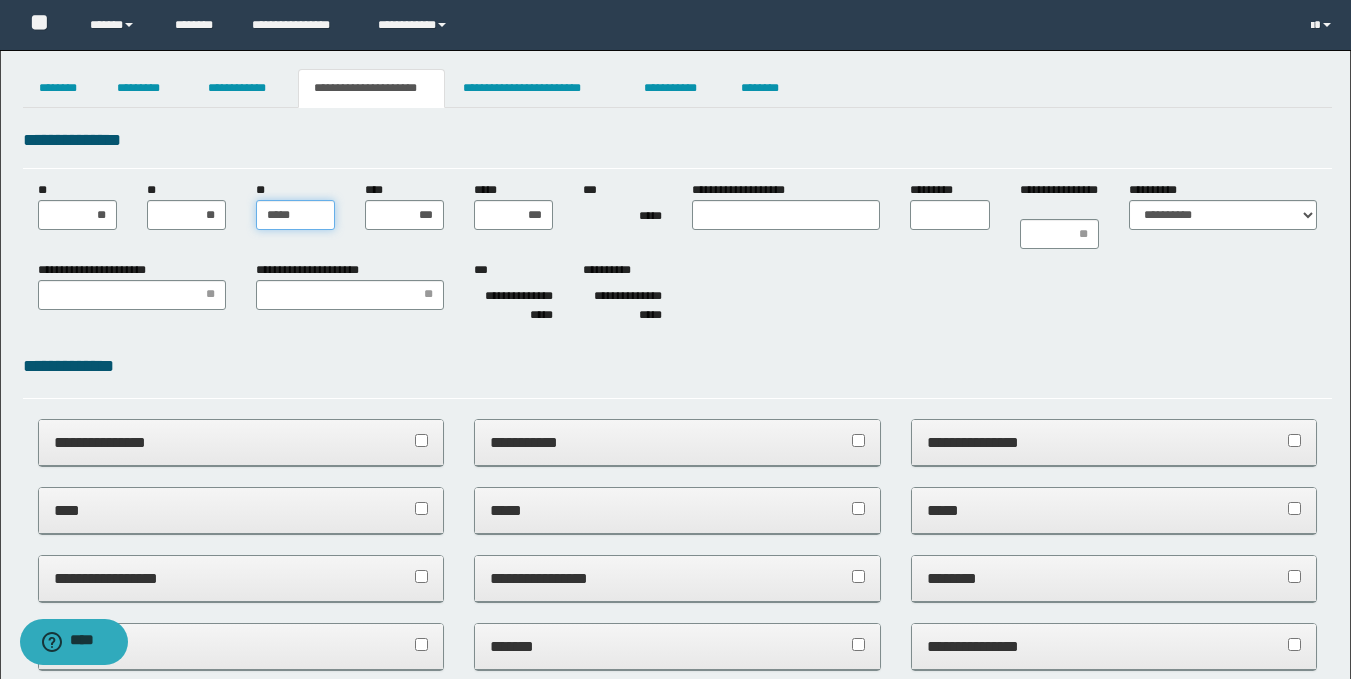 type on "******" 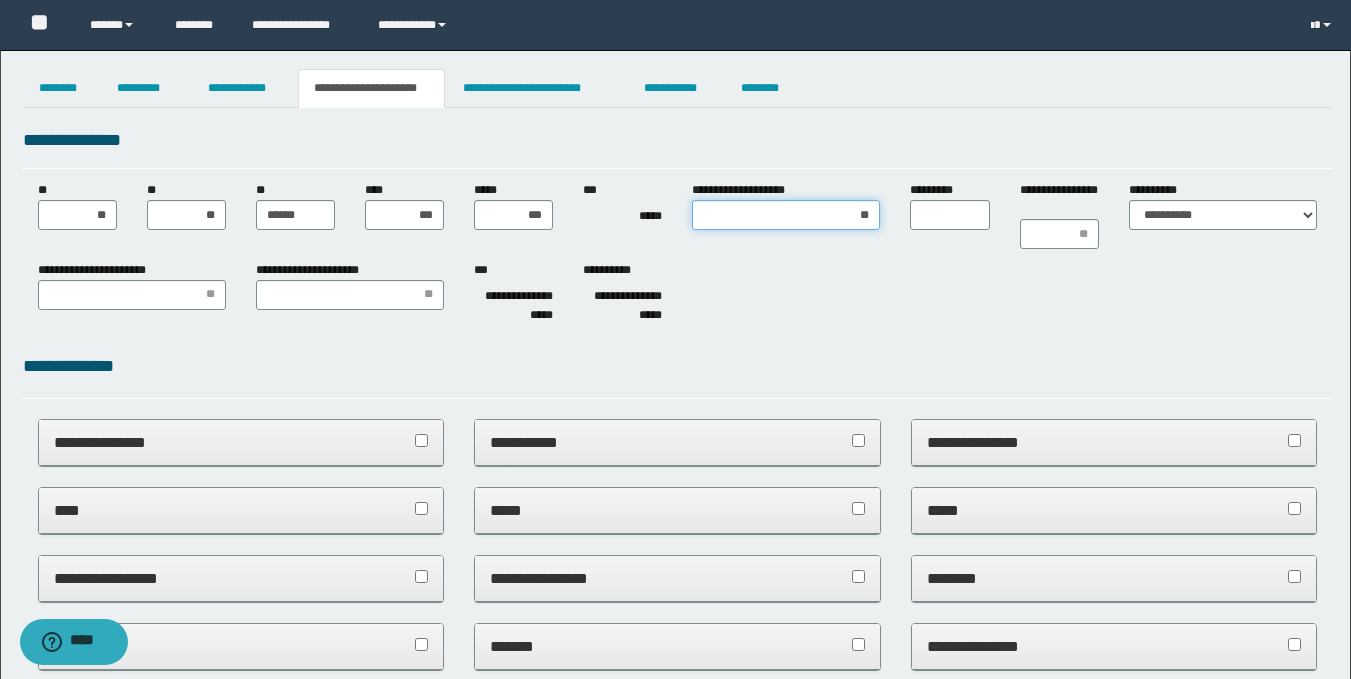 type on "***" 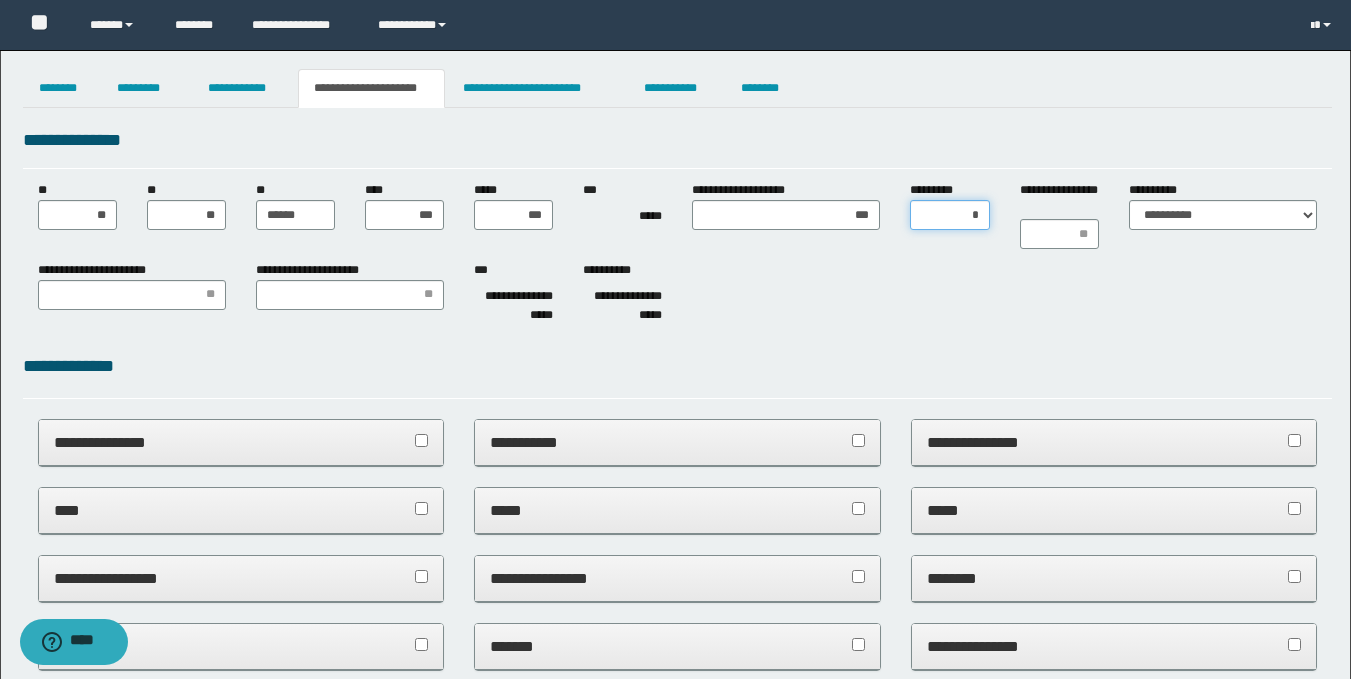 type on "**" 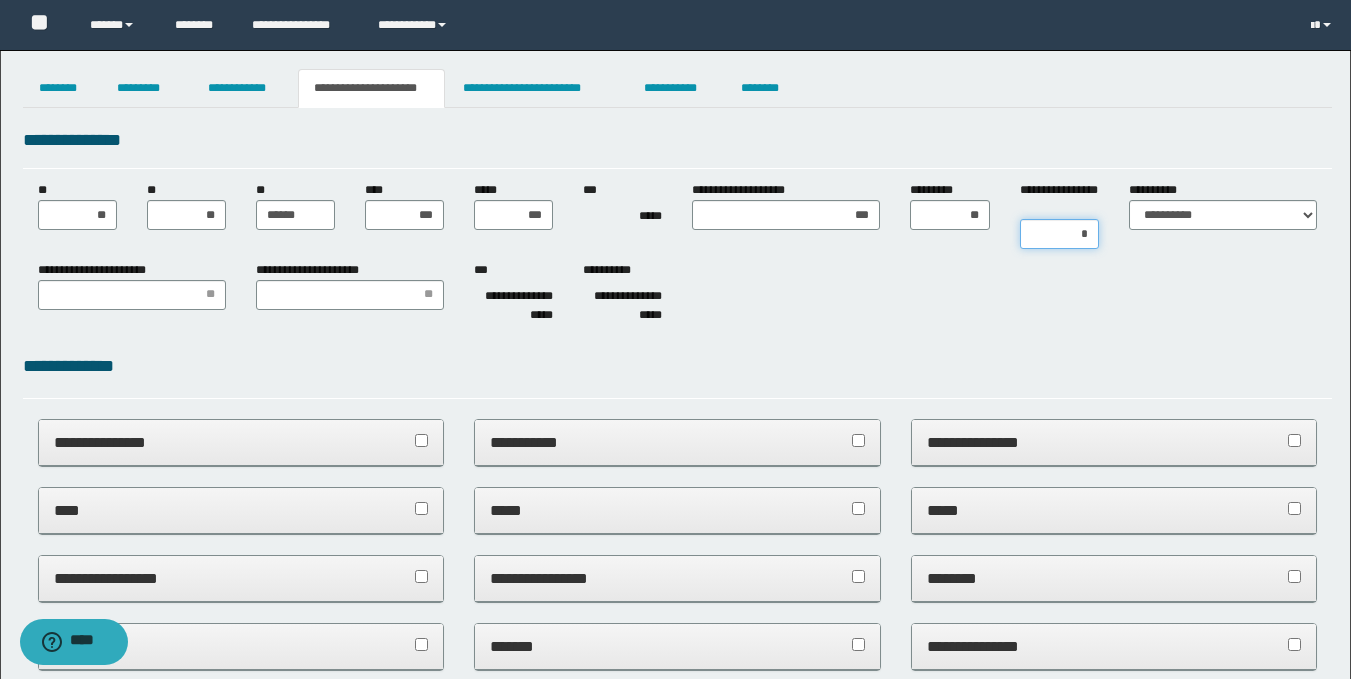 type on "**" 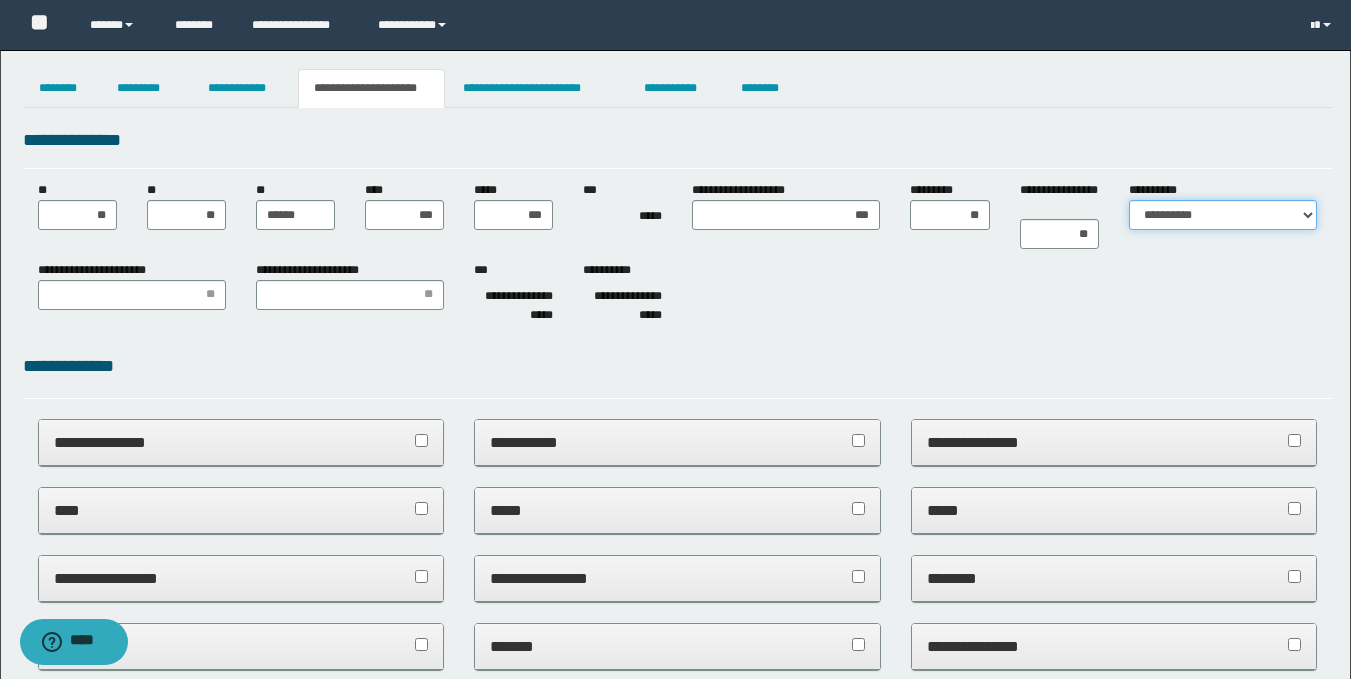 click on "**********" at bounding box center [1223, 215] 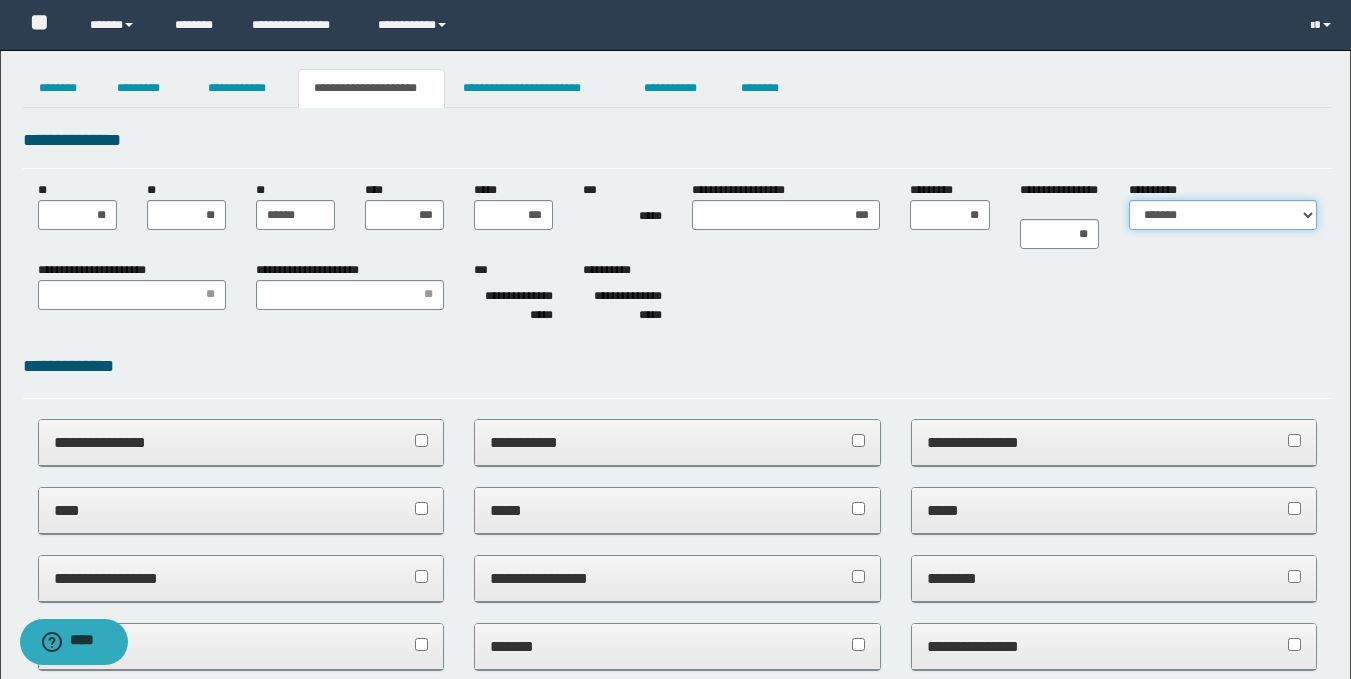 click on "**********" at bounding box center (1223, 215) 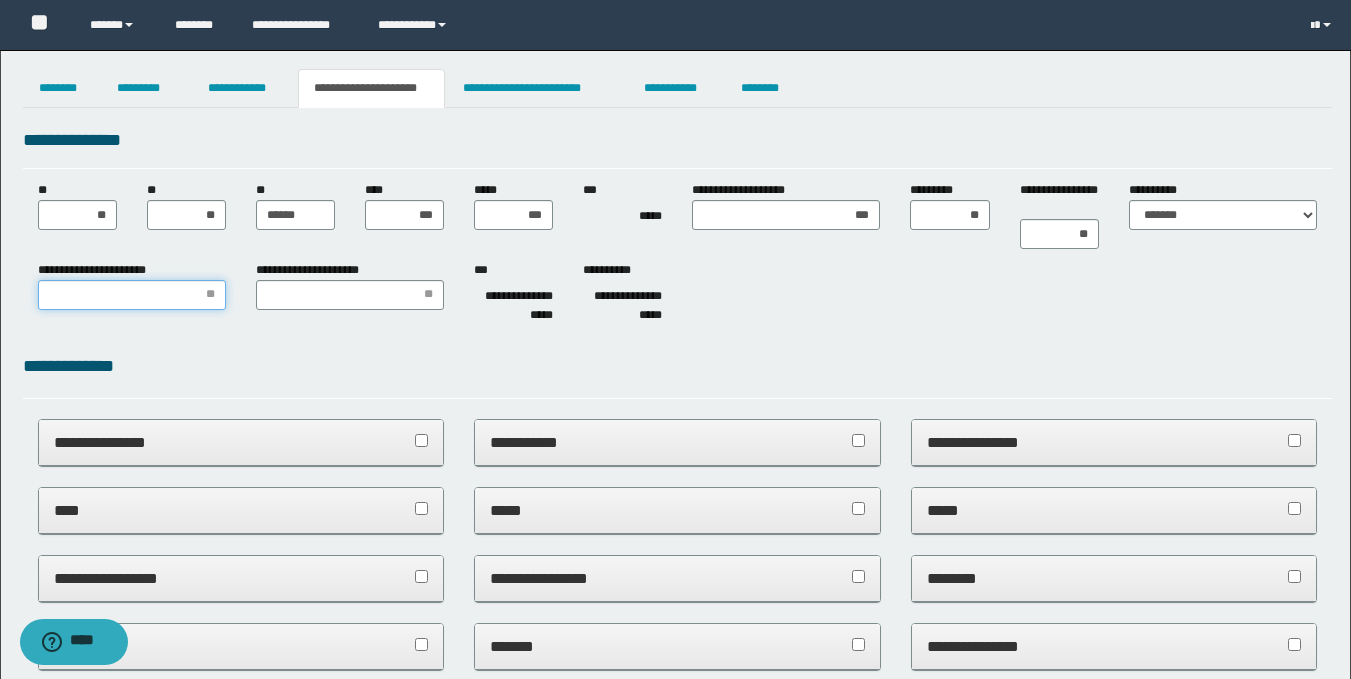click on "**********" at bounding box center [132, 295] 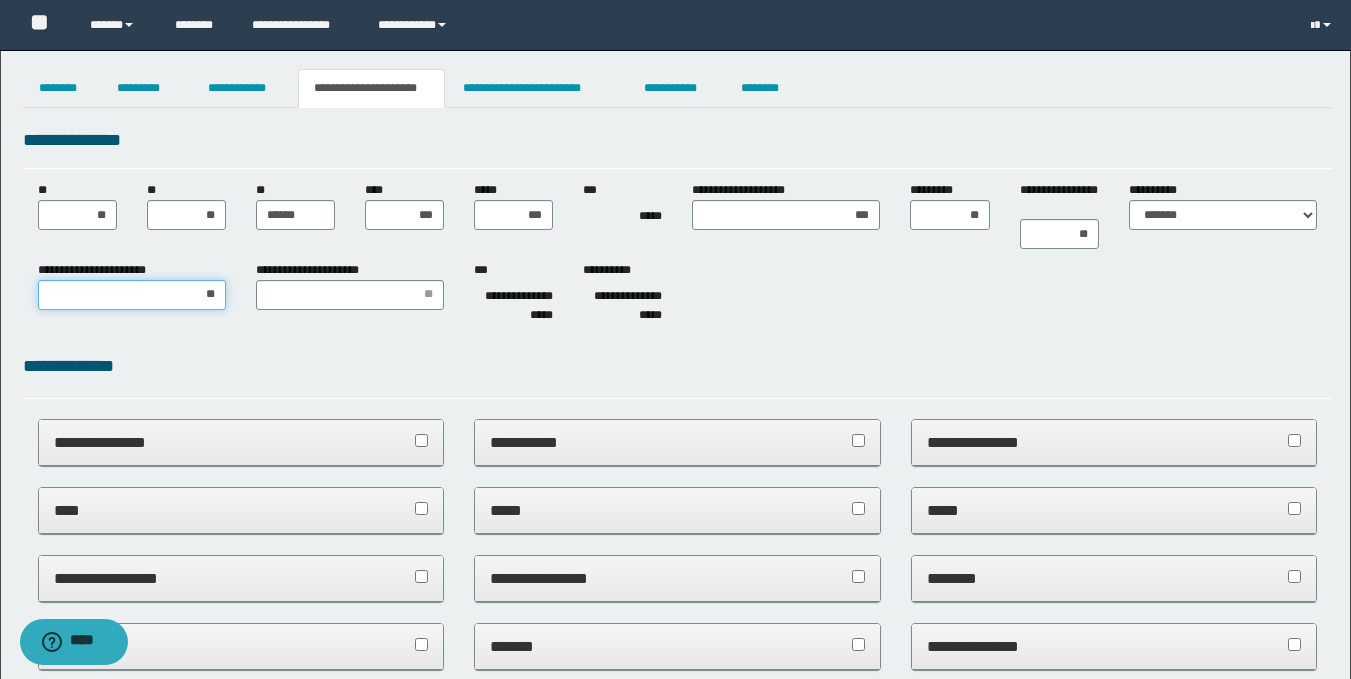type on "***" 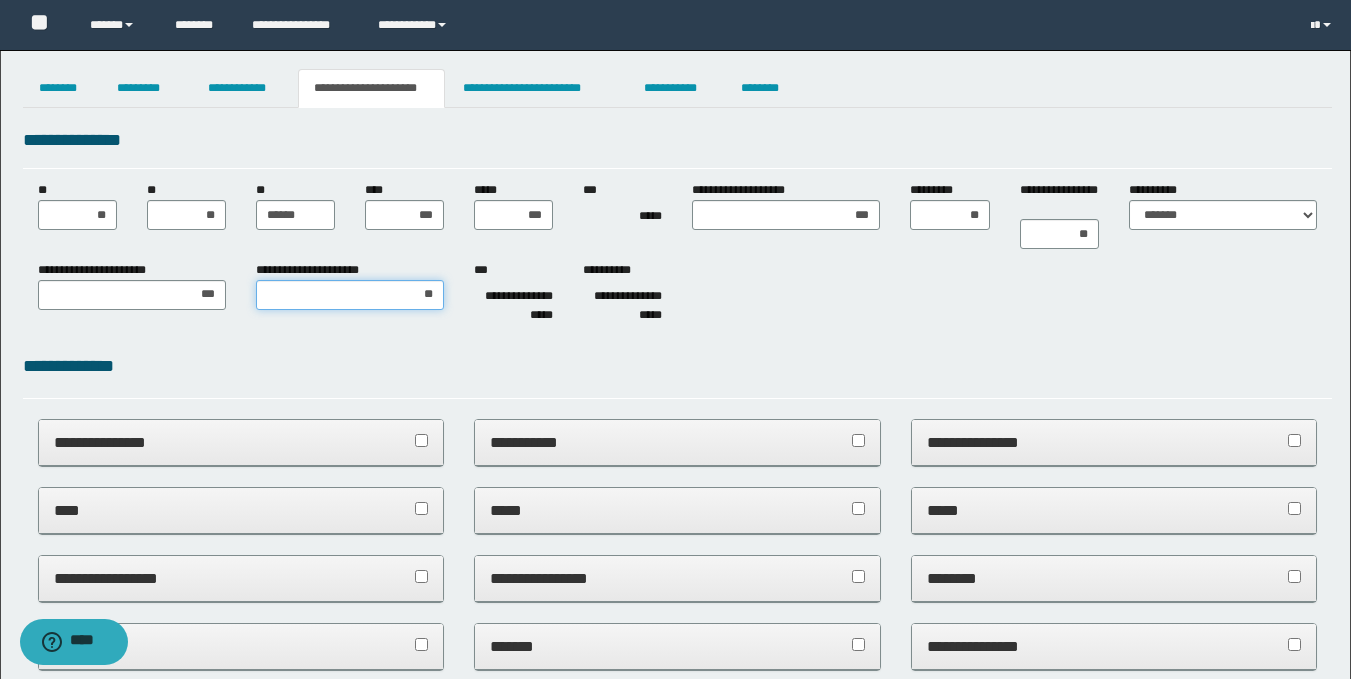 type on "***" 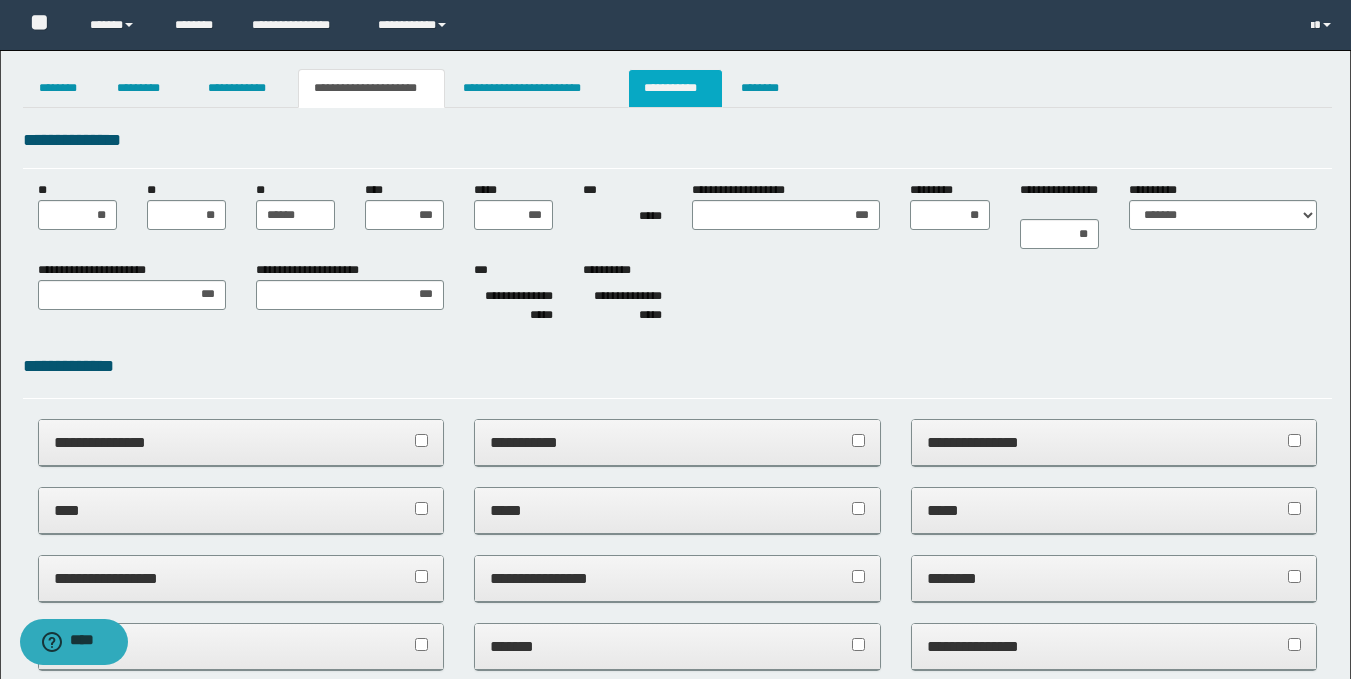 click on "**********" at bounding box center [675, 88] 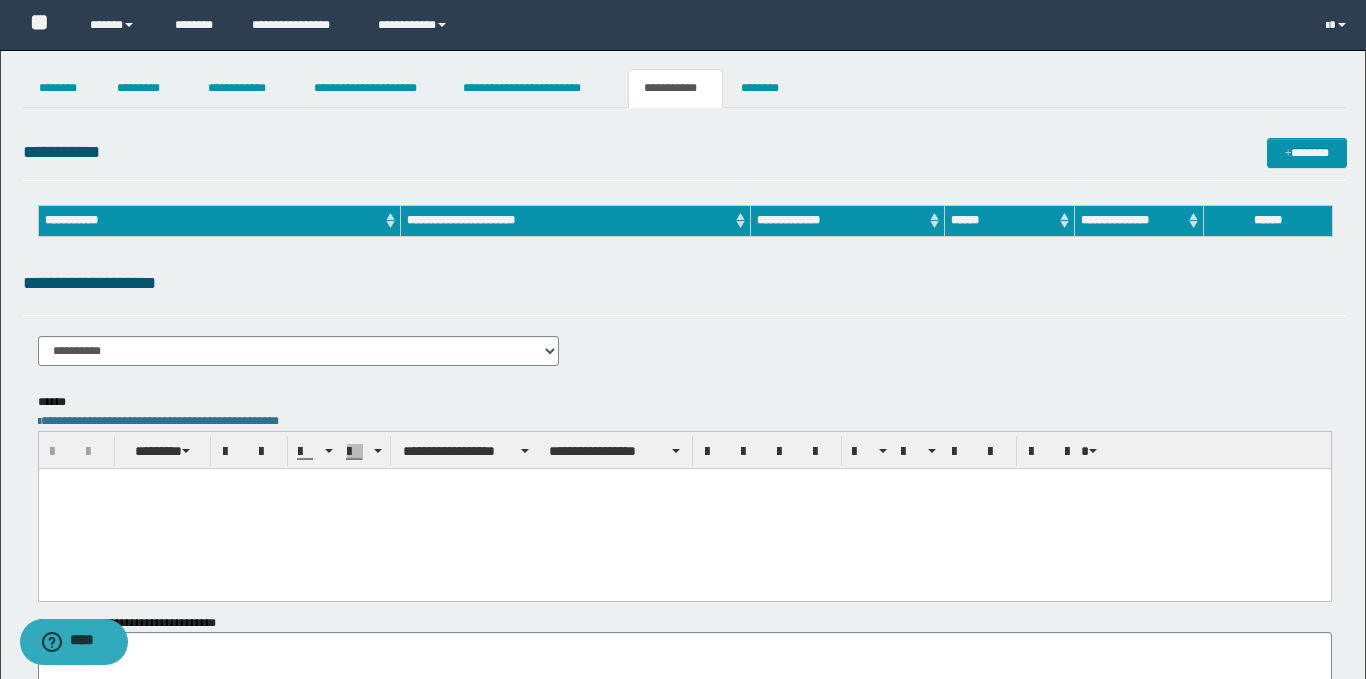 scroll, scrollTop: 0, scrollLeft: 0, axis: both 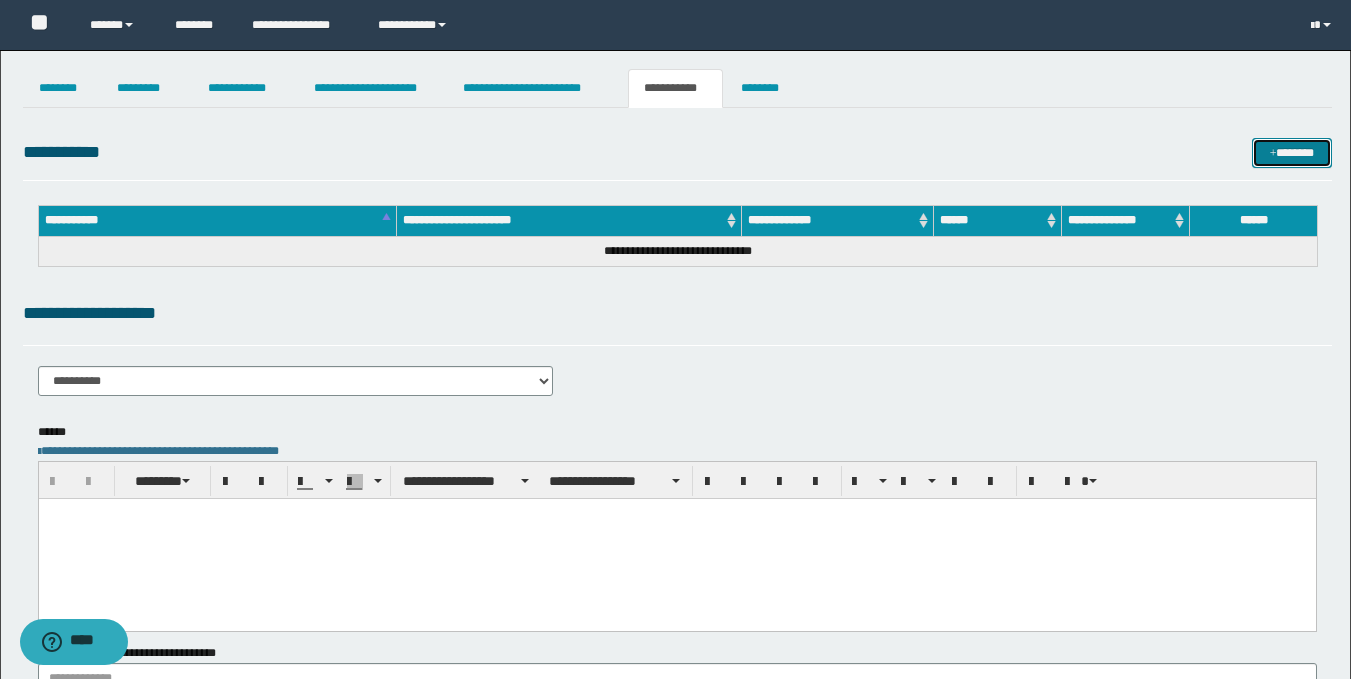 click on "*******" at bounding box center (1292, 153) 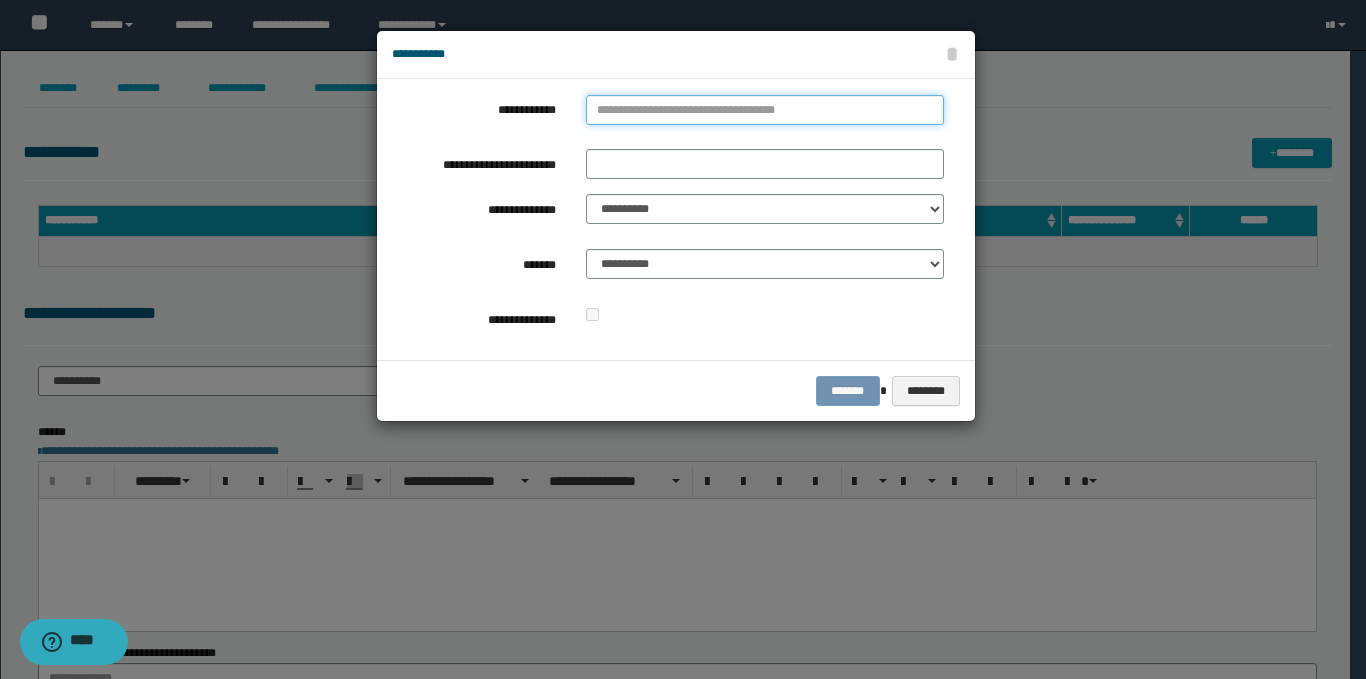 click on "**********" at bounding box center (765, 110) 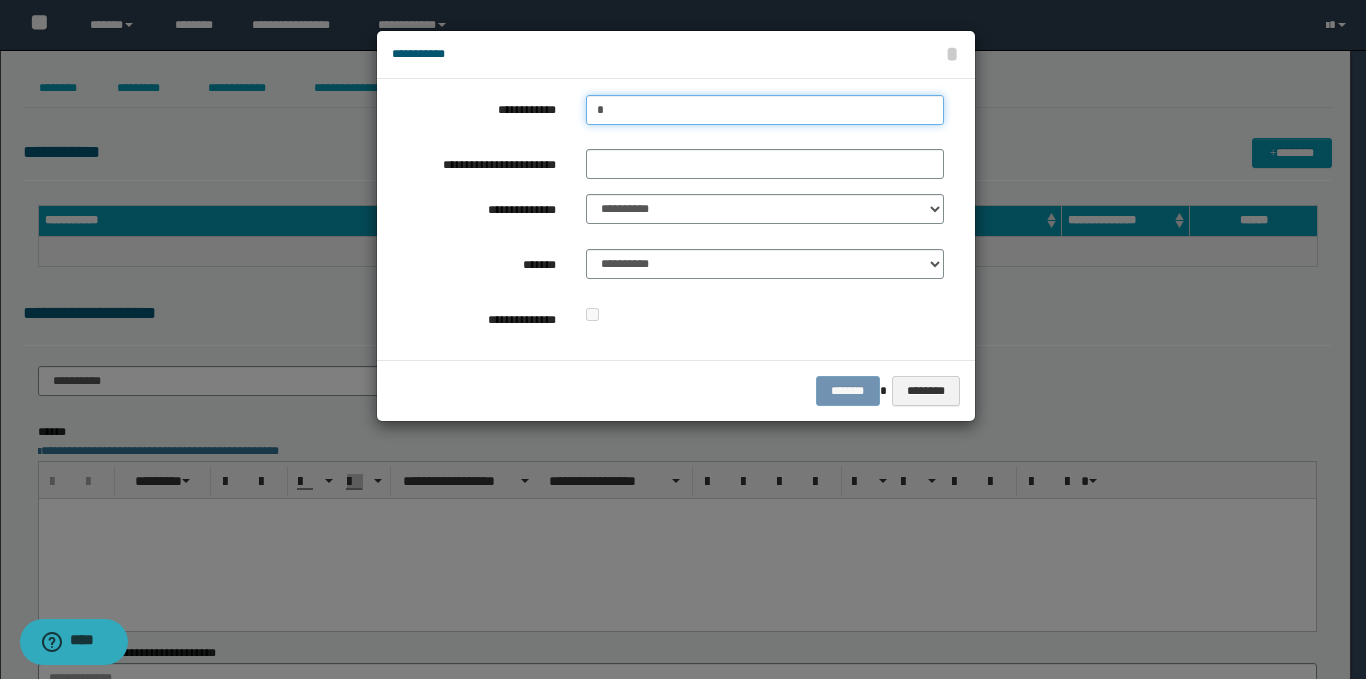 type on "**" 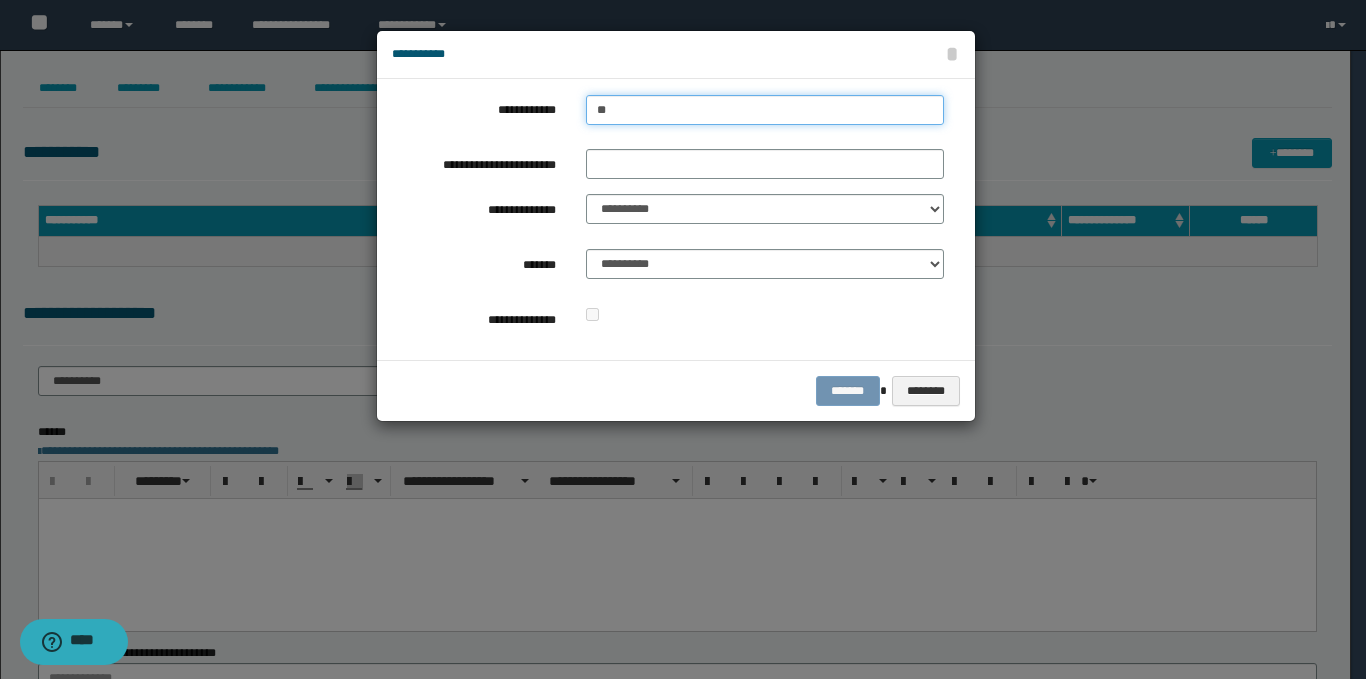 type on "**" 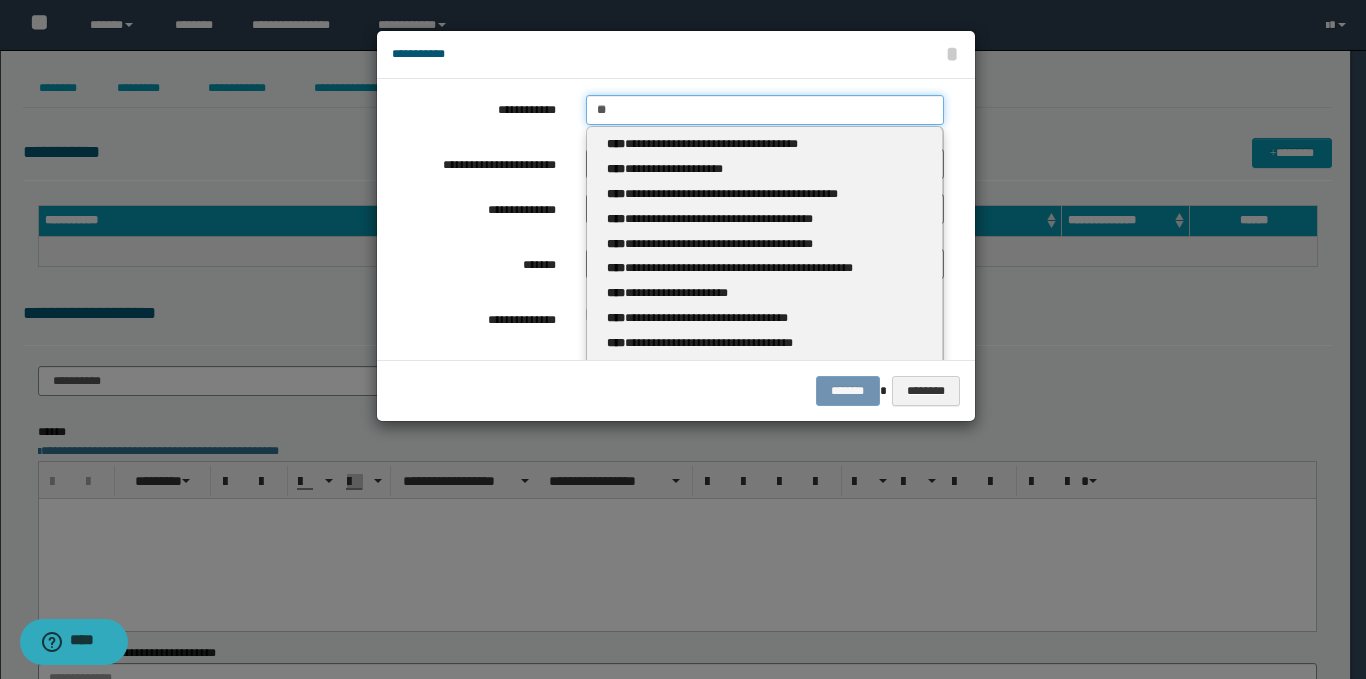 type 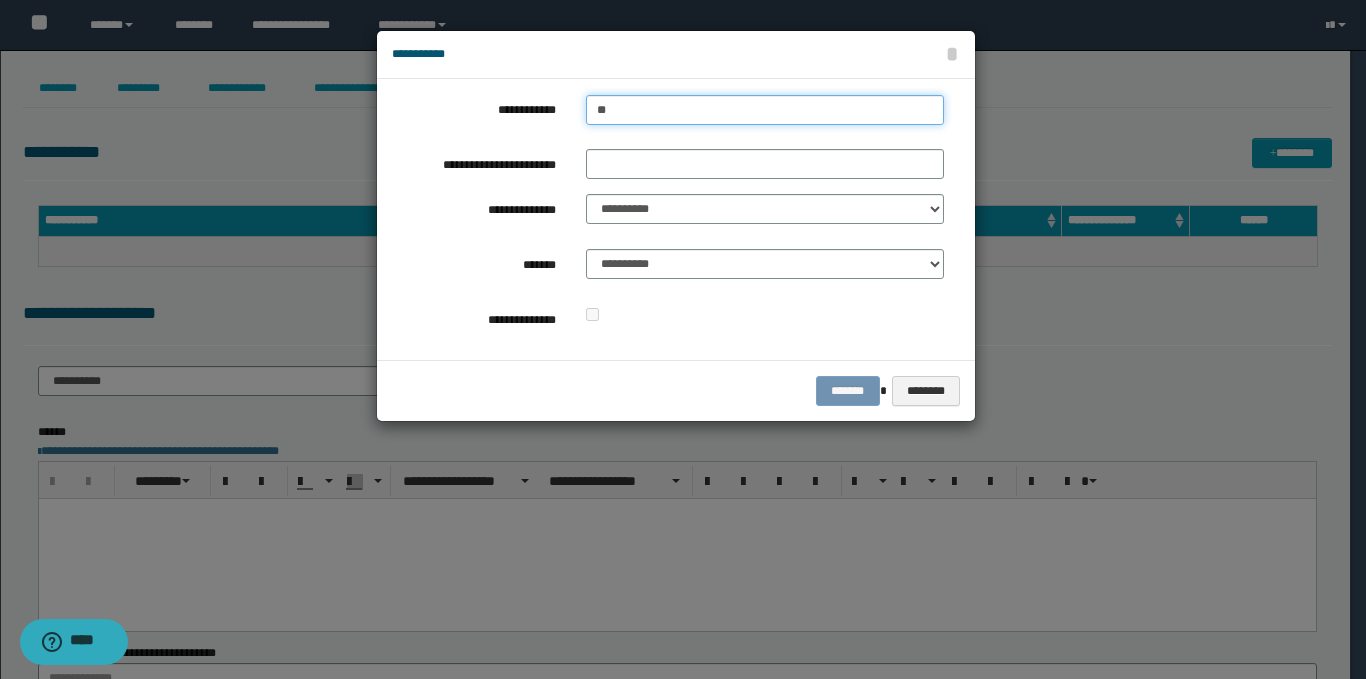 type on "***" 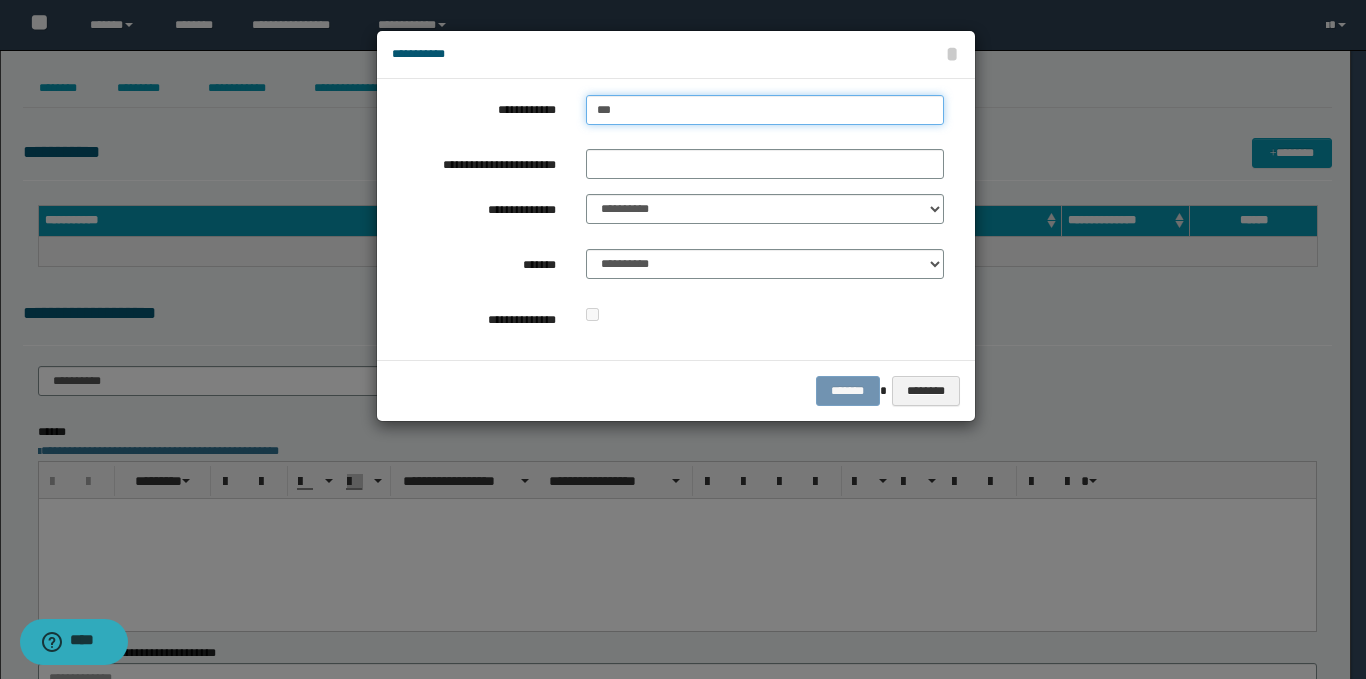 type on "***" 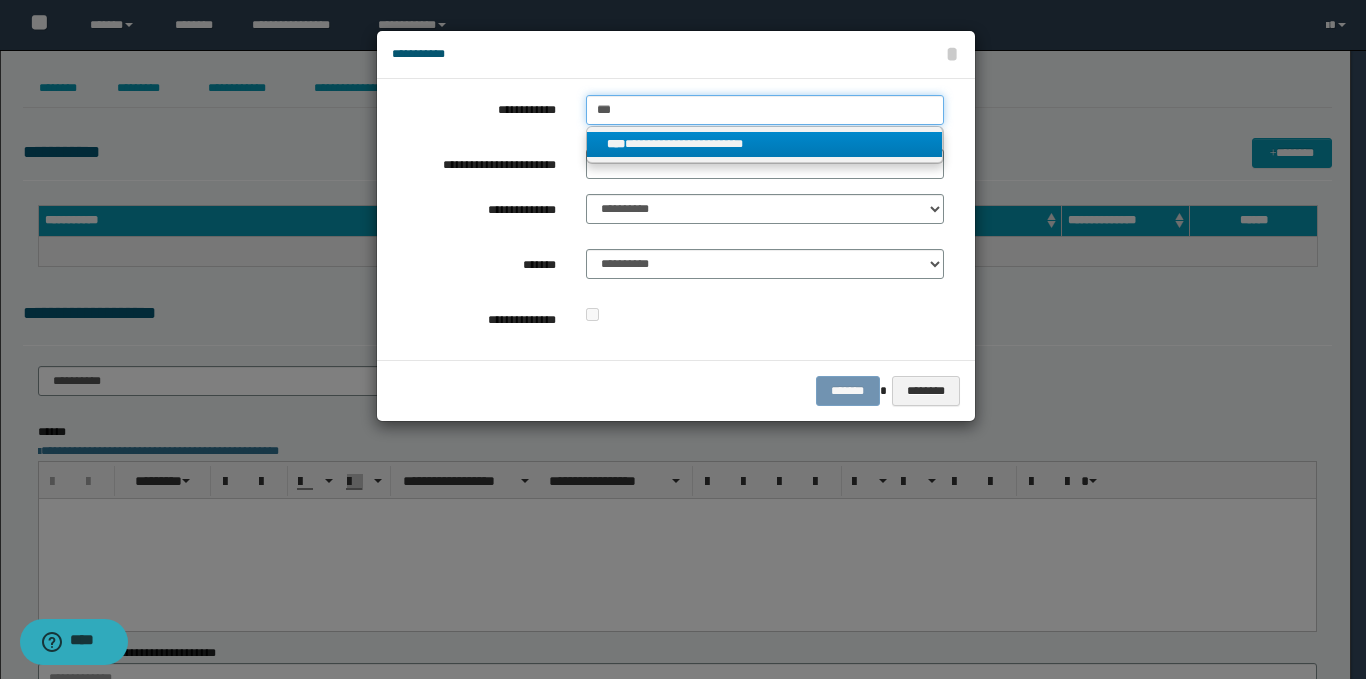 type on "***" 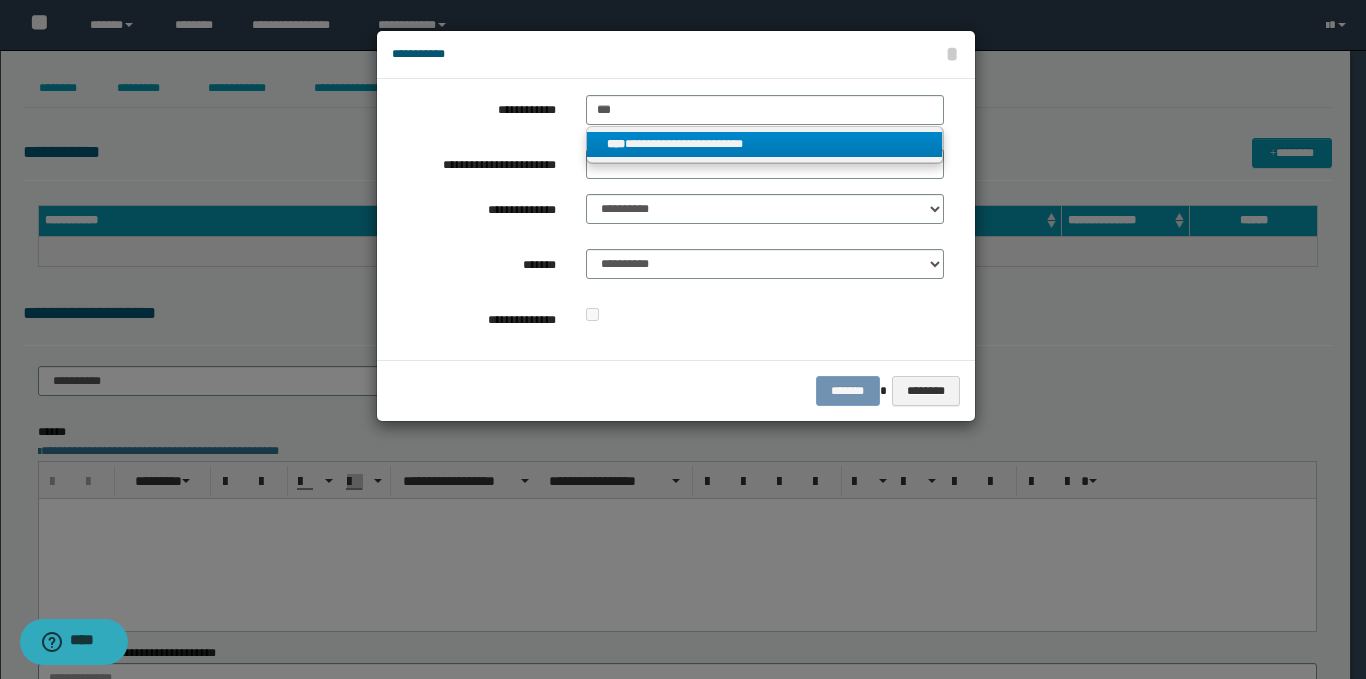 click on "**********" at bounding box center (765, 144) 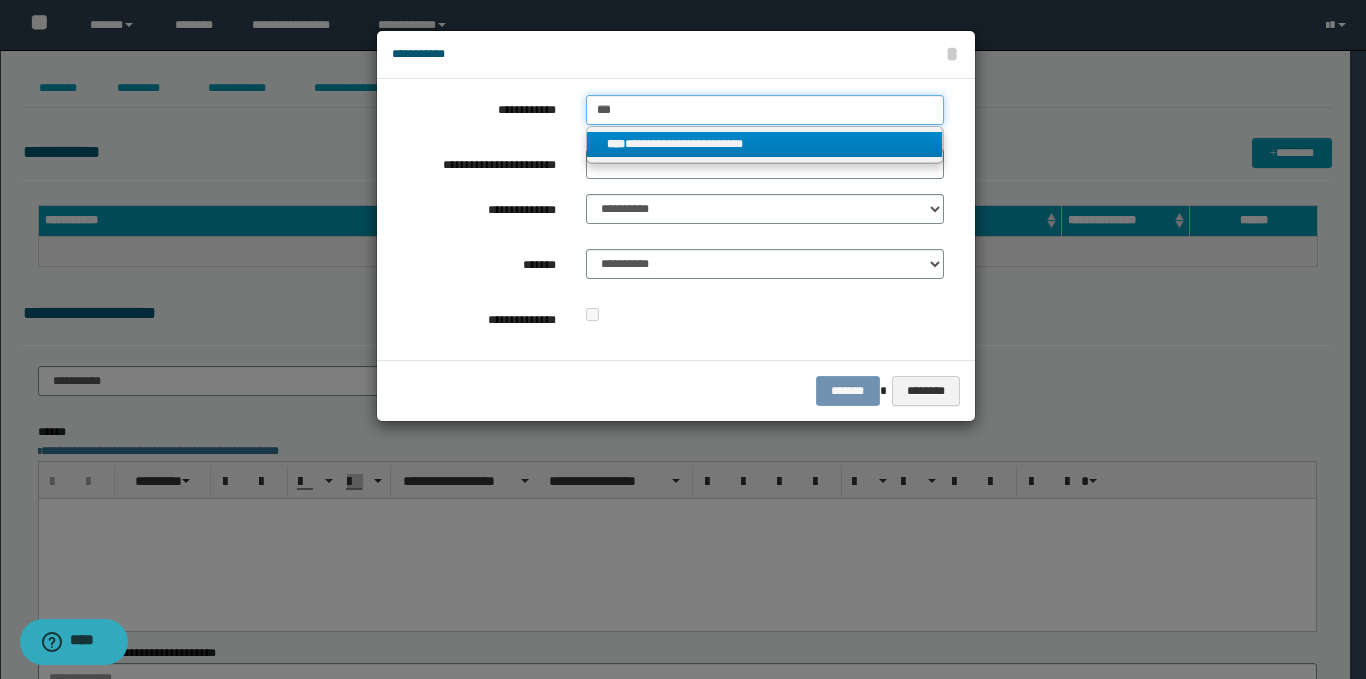 type 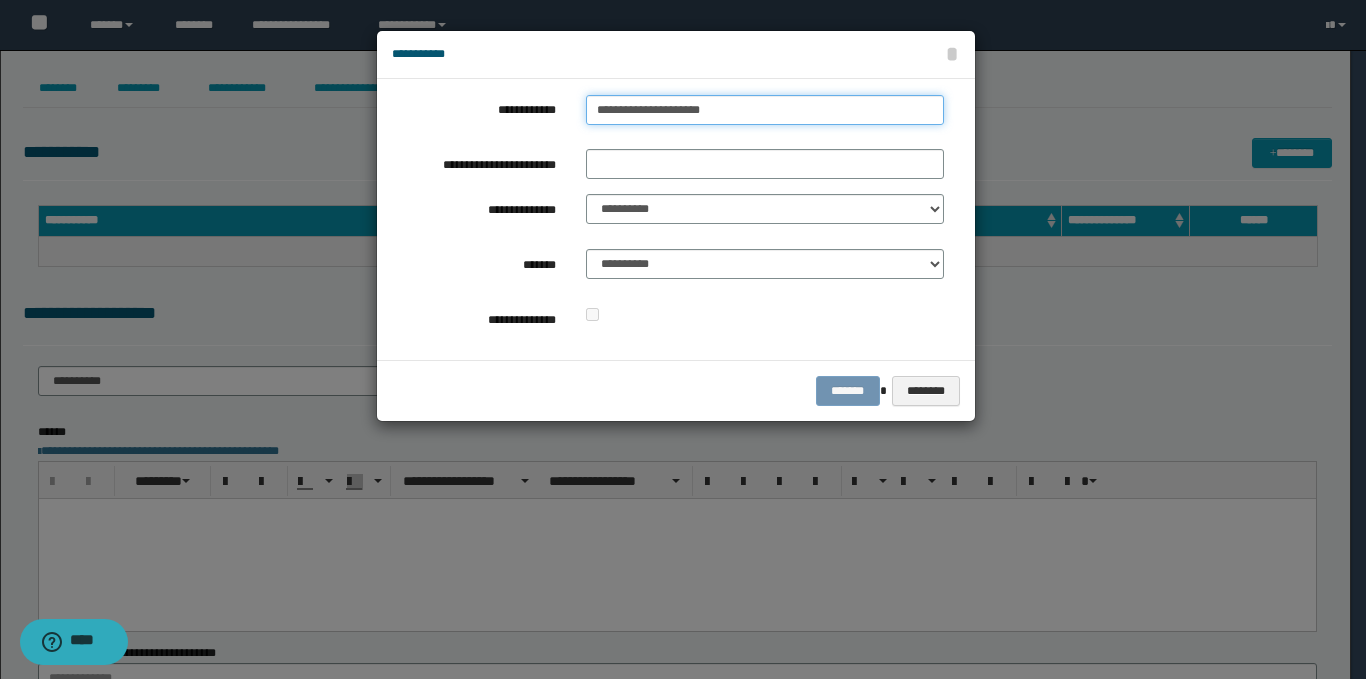 type on "**********" 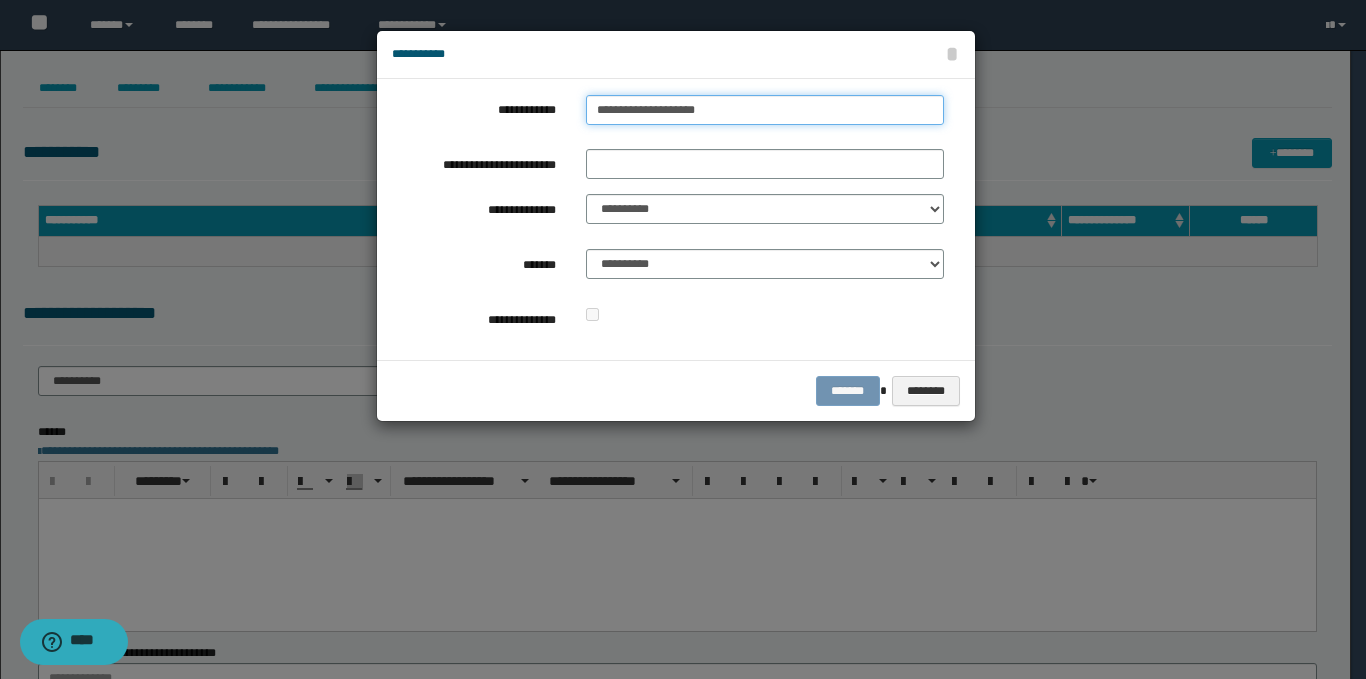 type on "**********" 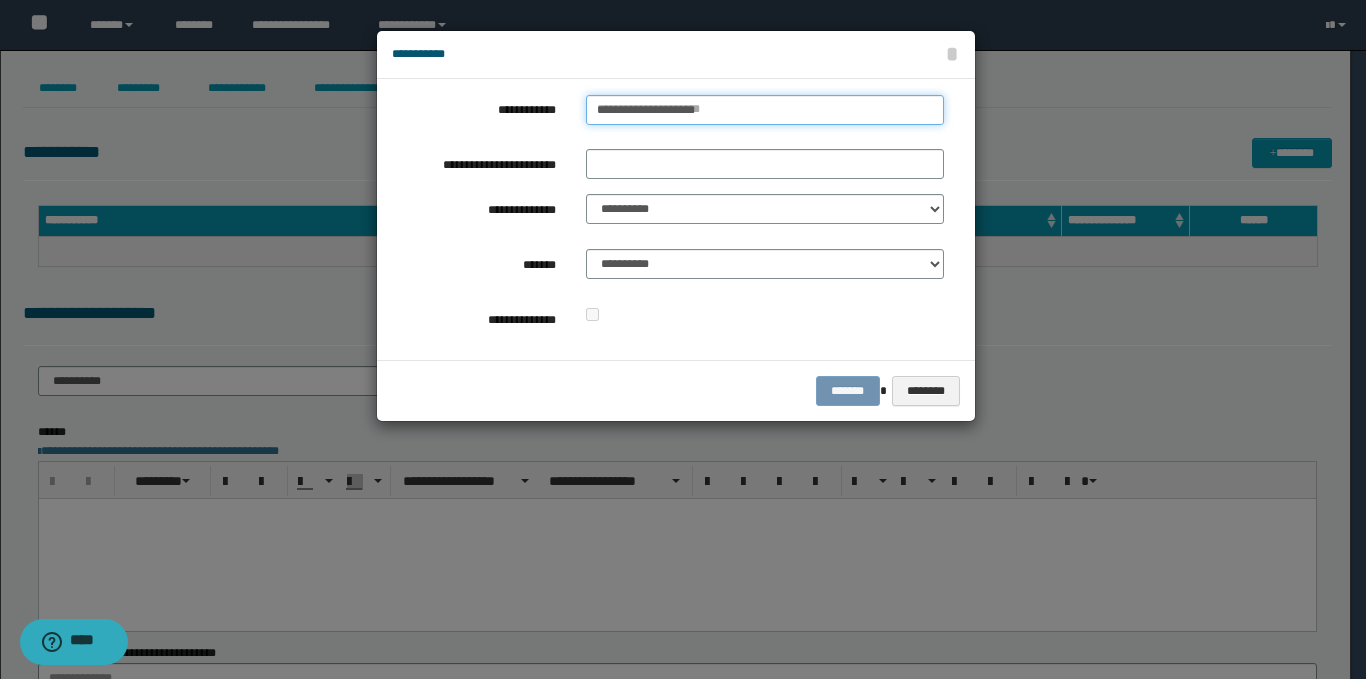 type 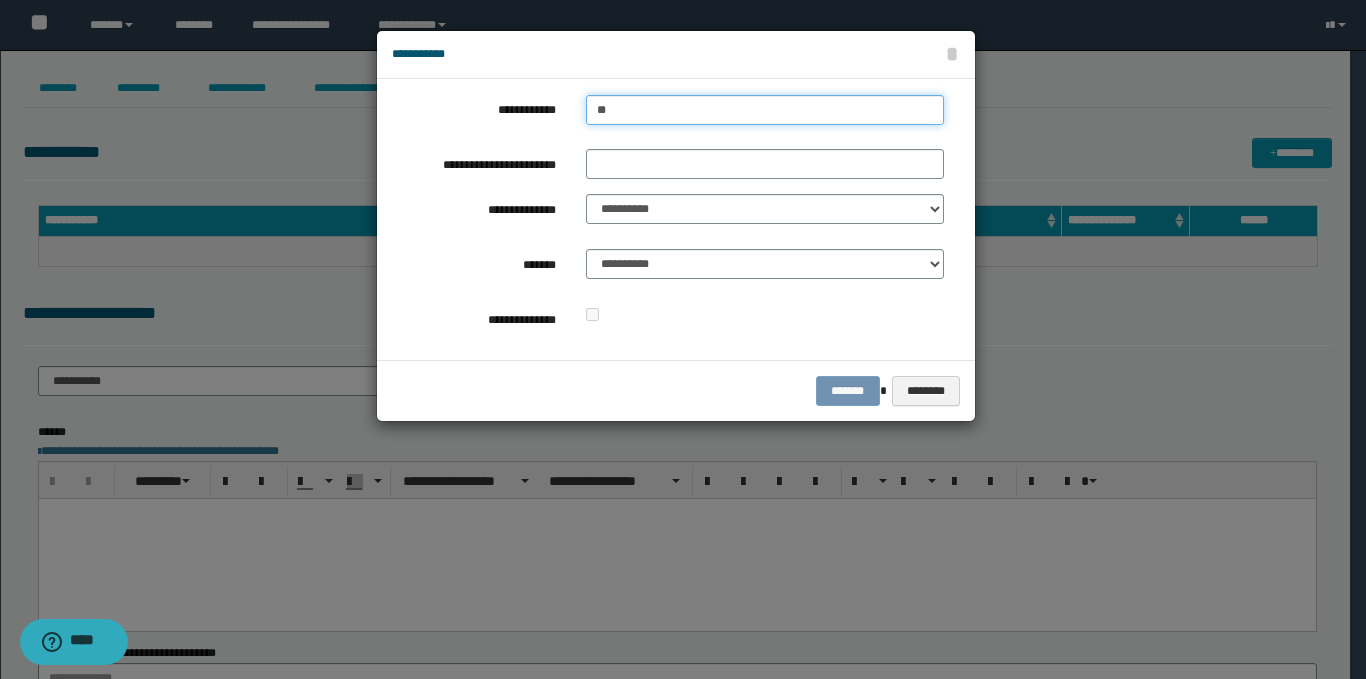 type on "*" 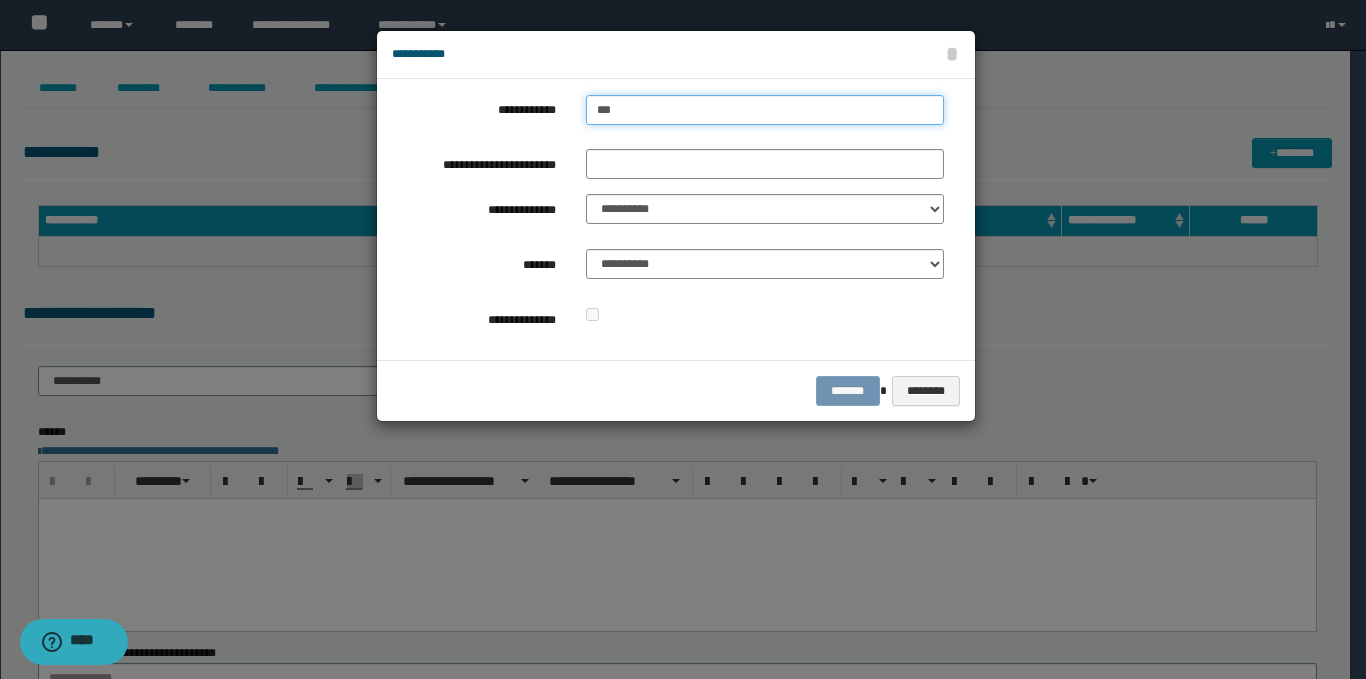 type on "***" 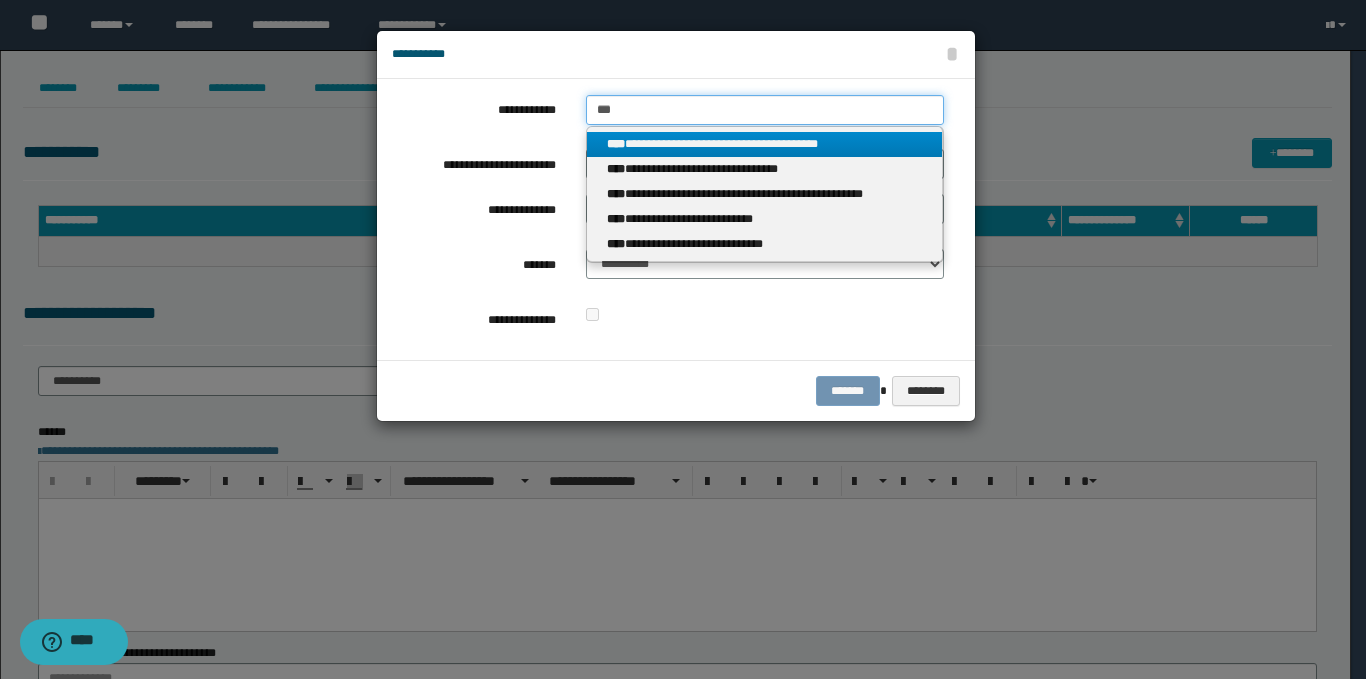 type on "***" 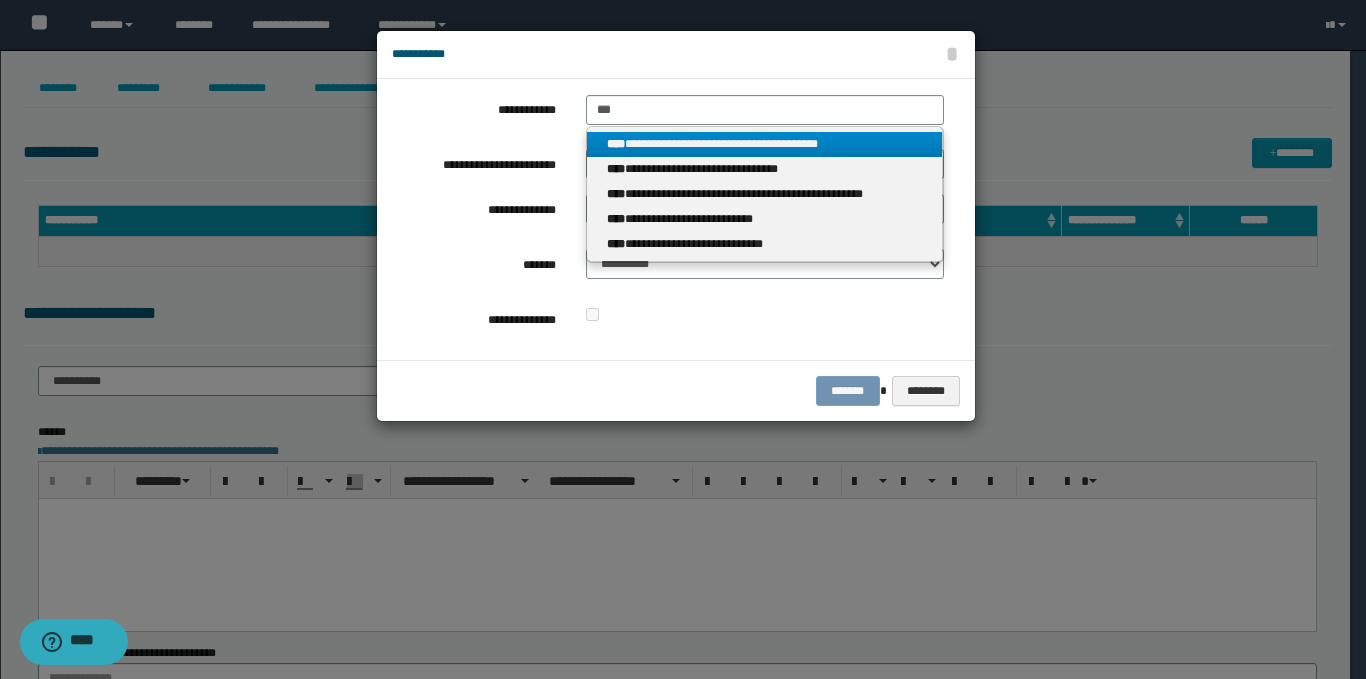 click on "**********" at bounding box center (765, 144) 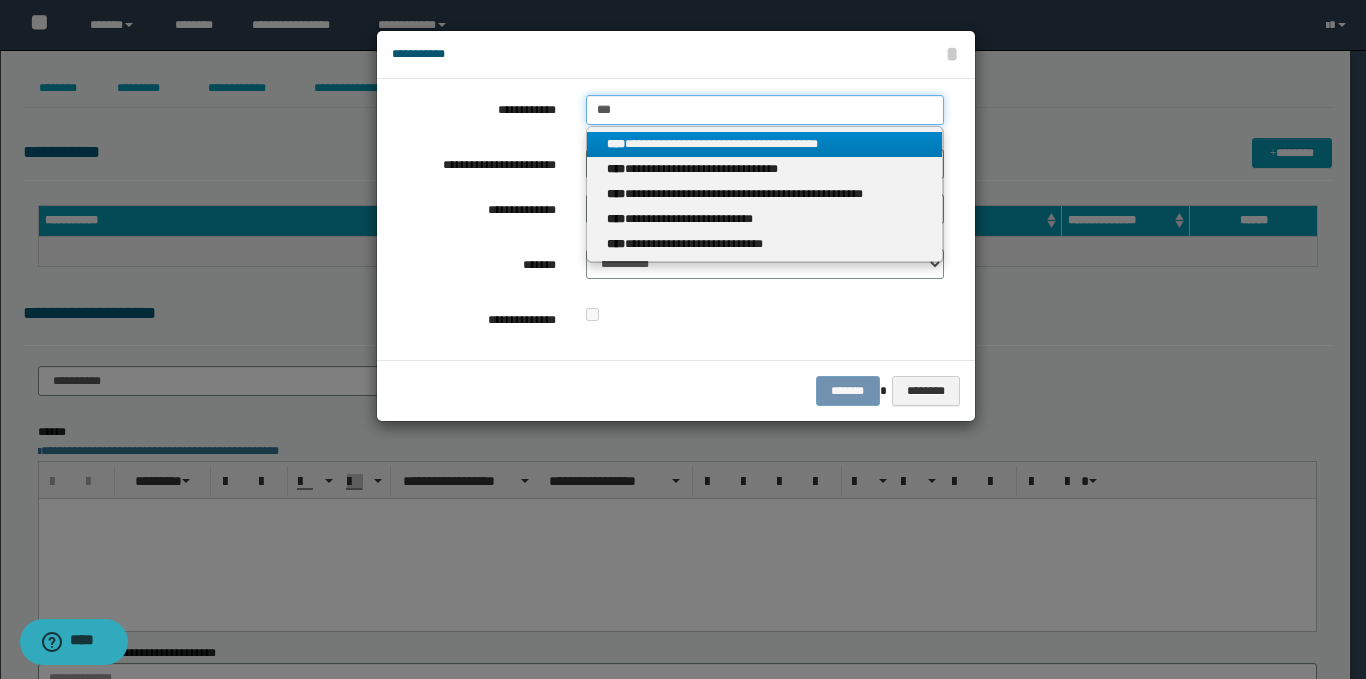 type 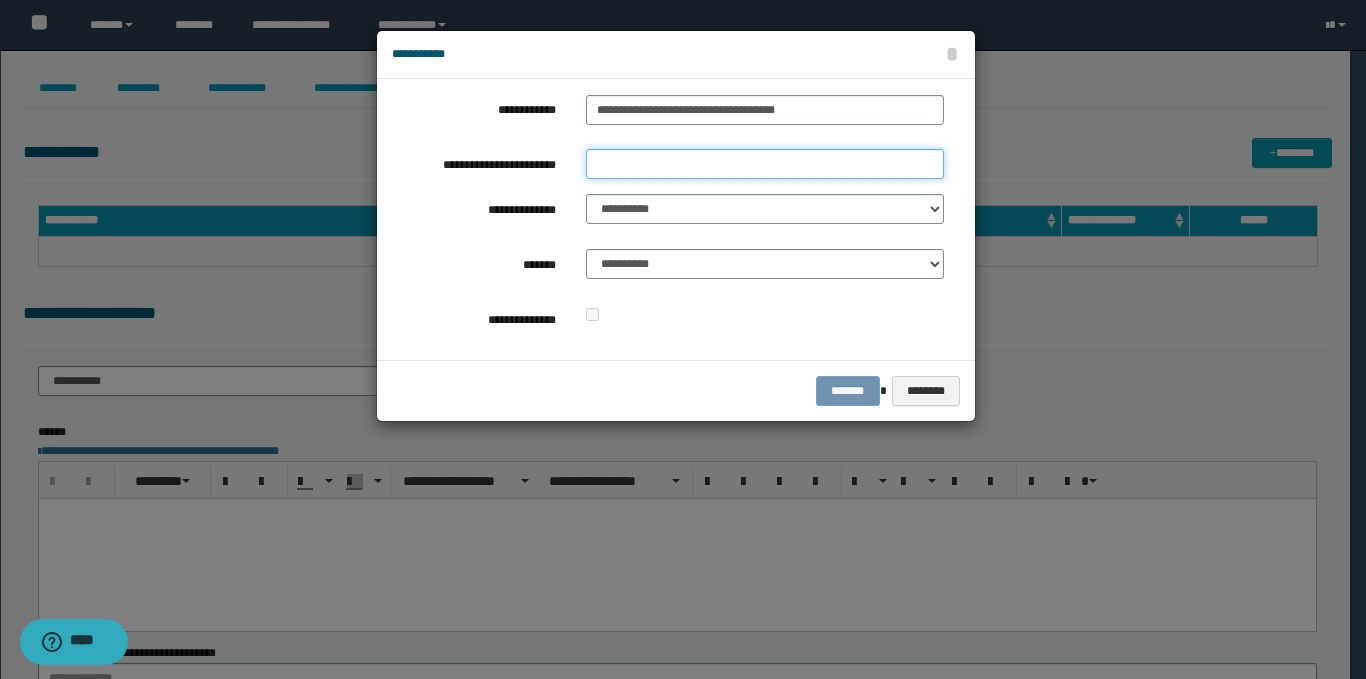 click on "**********" at bounding box center (765, 164) 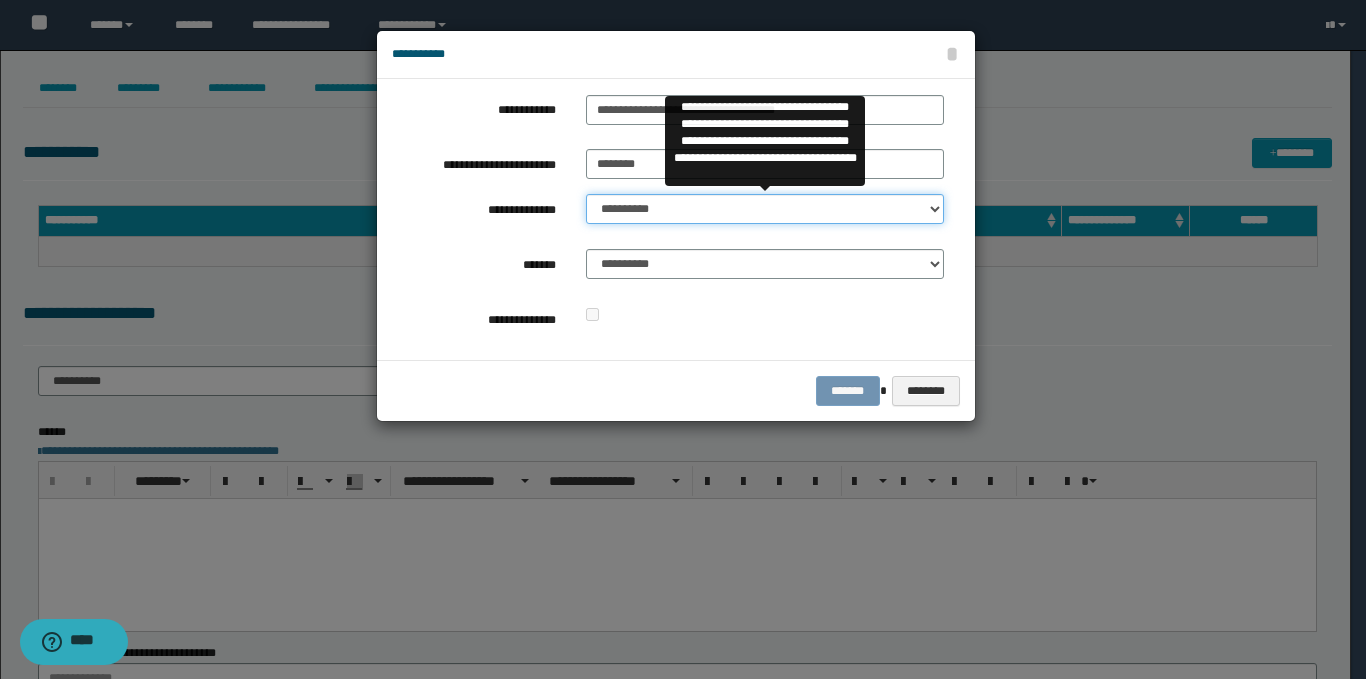 click on "**********" at bounding box center [765, 209] 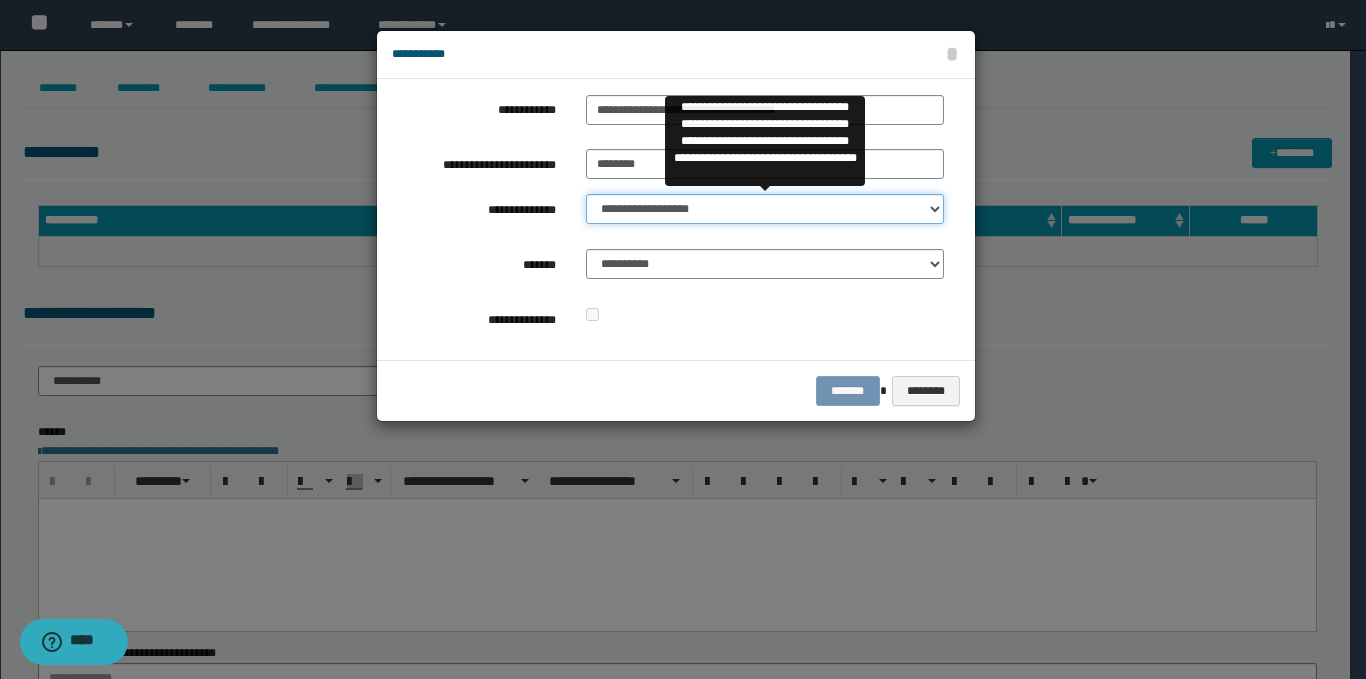 click on "**********" at bounding box center [765, 209] 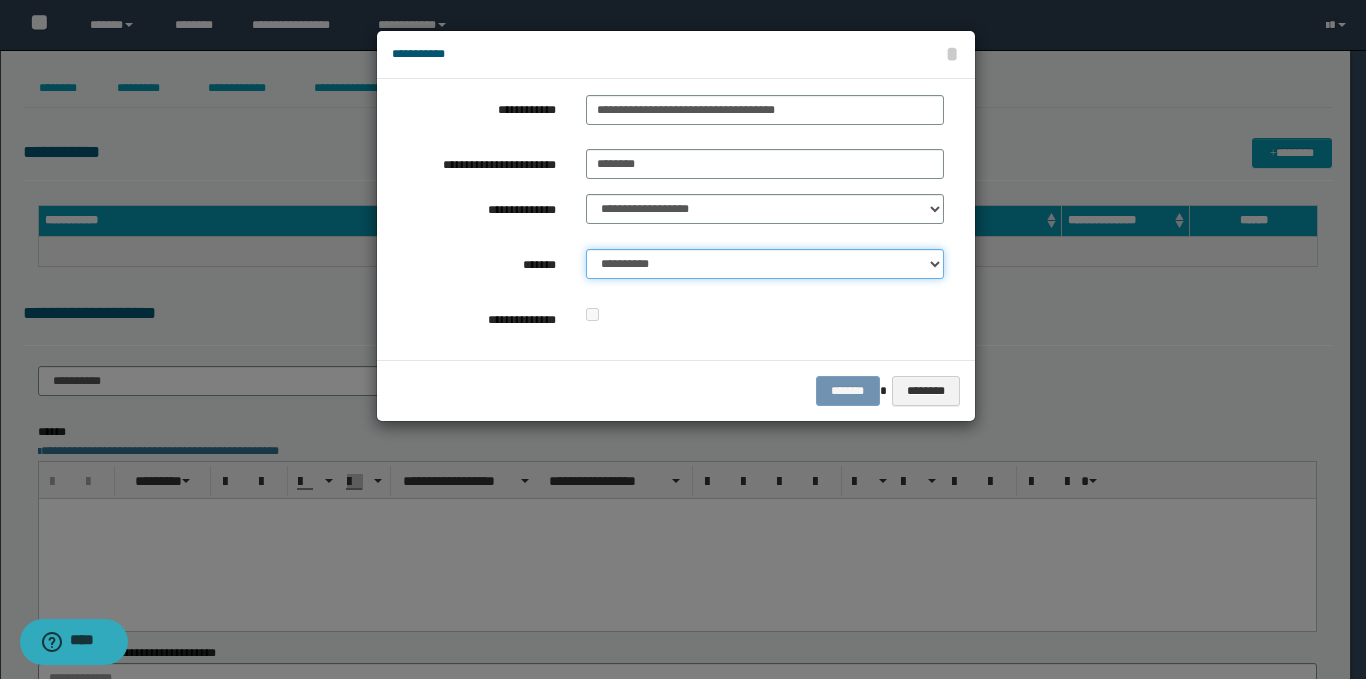 click on "**********" at bounding box center (765, 264) 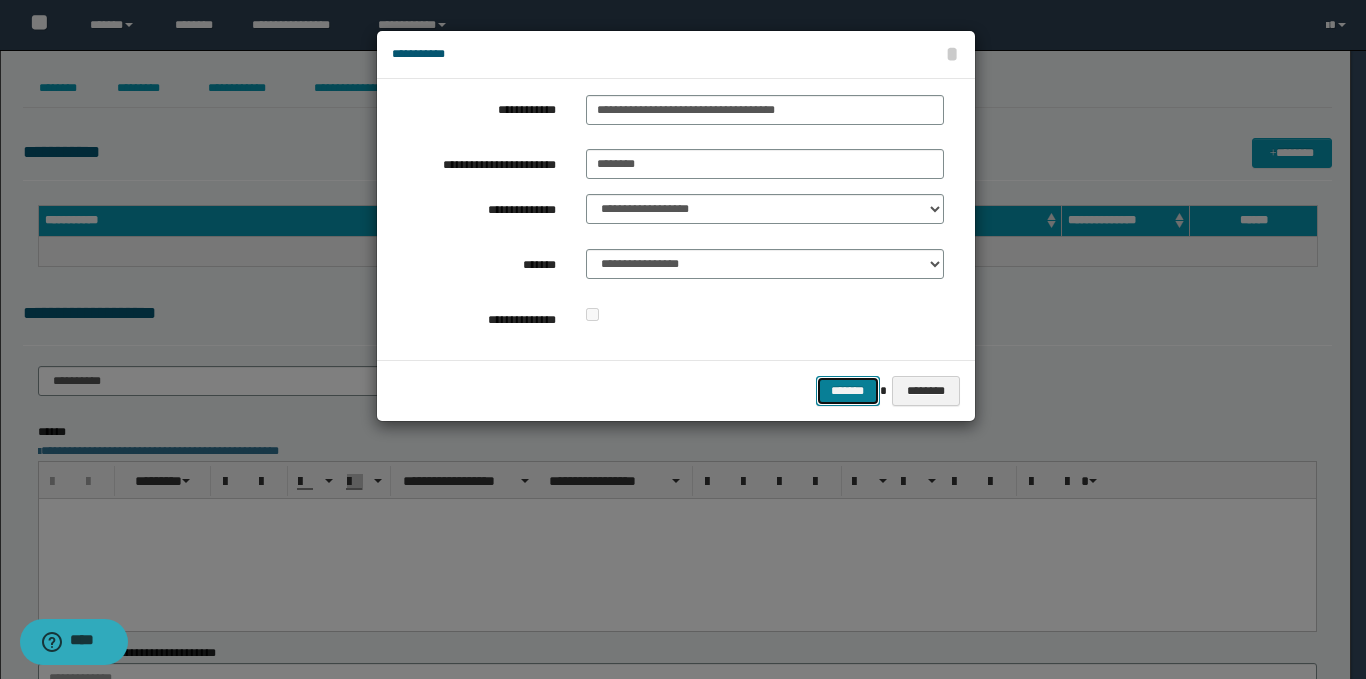 click on "*******" at bounding box center (848, 391) 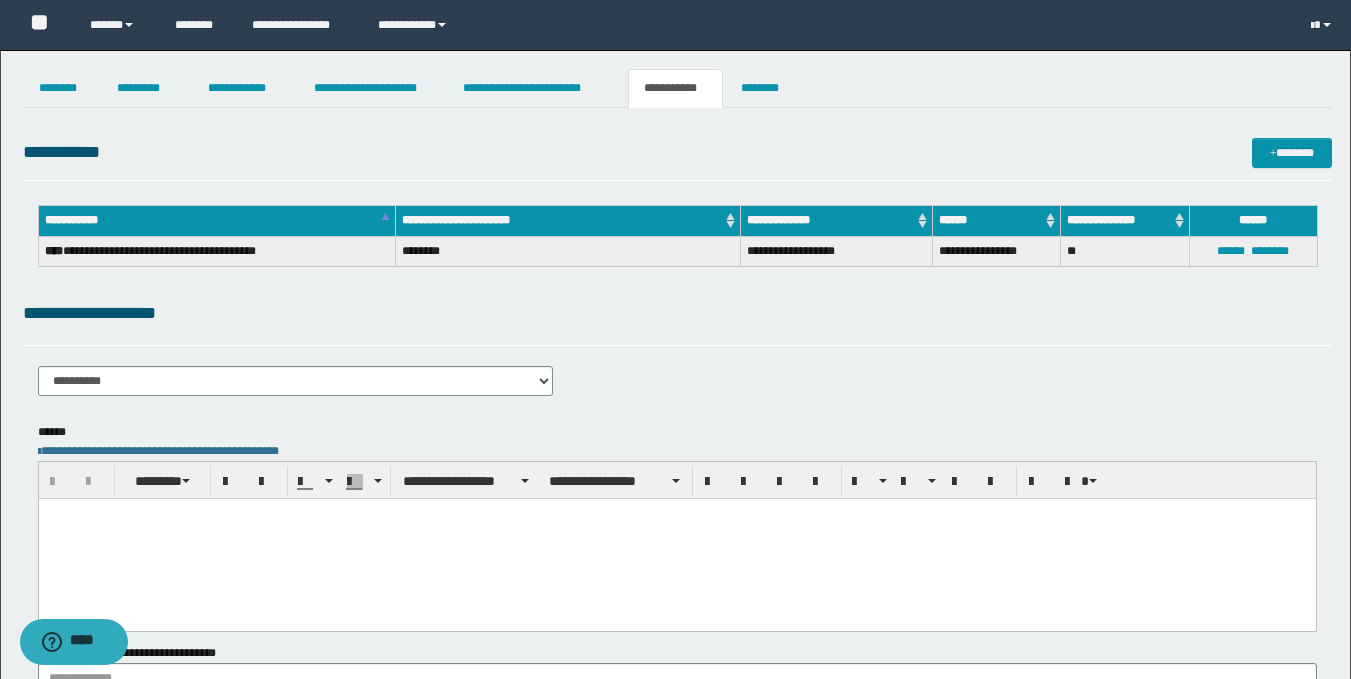 click at bounding box center (676, 538) 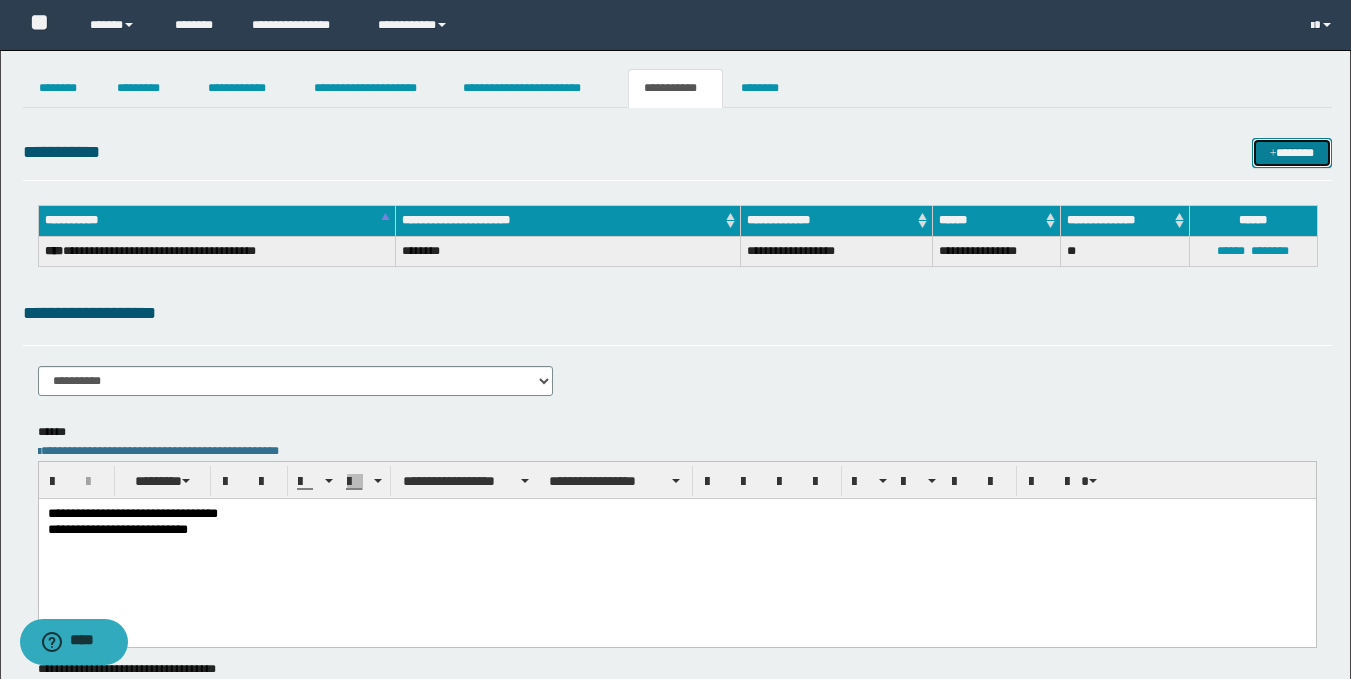 click on "*******" at bounding box center [1292, 153] 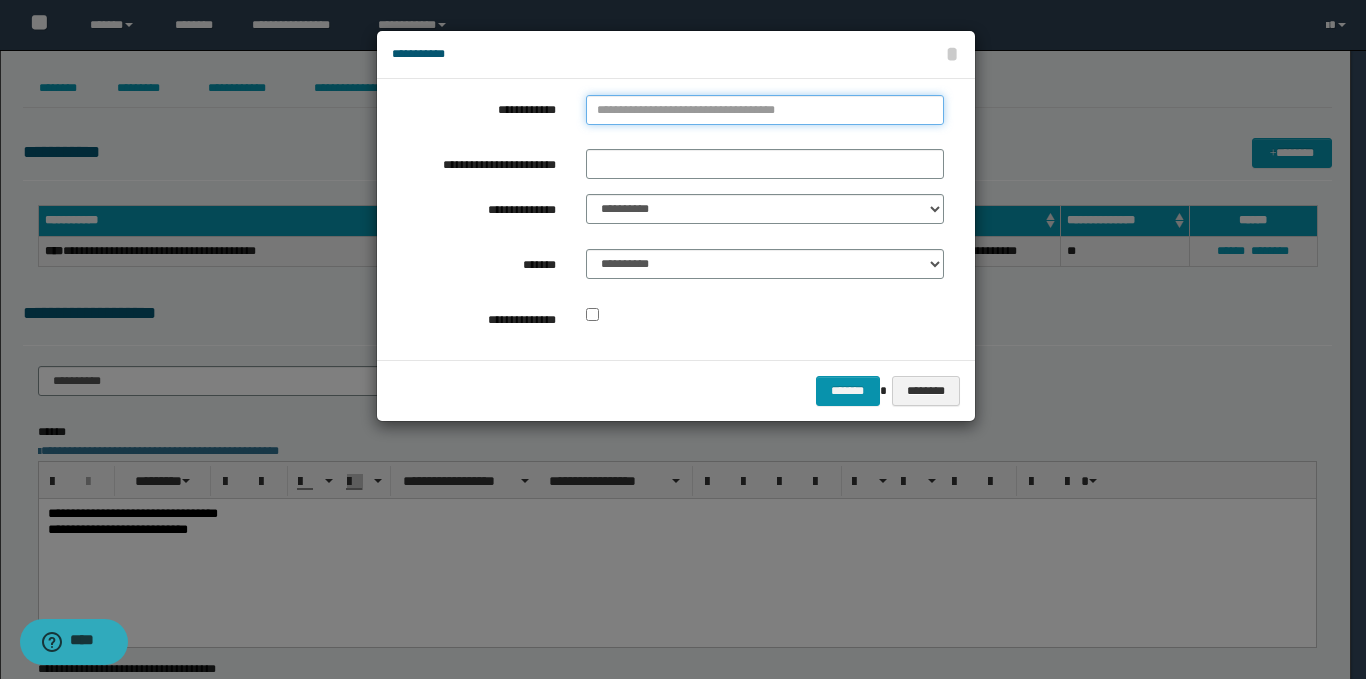 type on "**********" 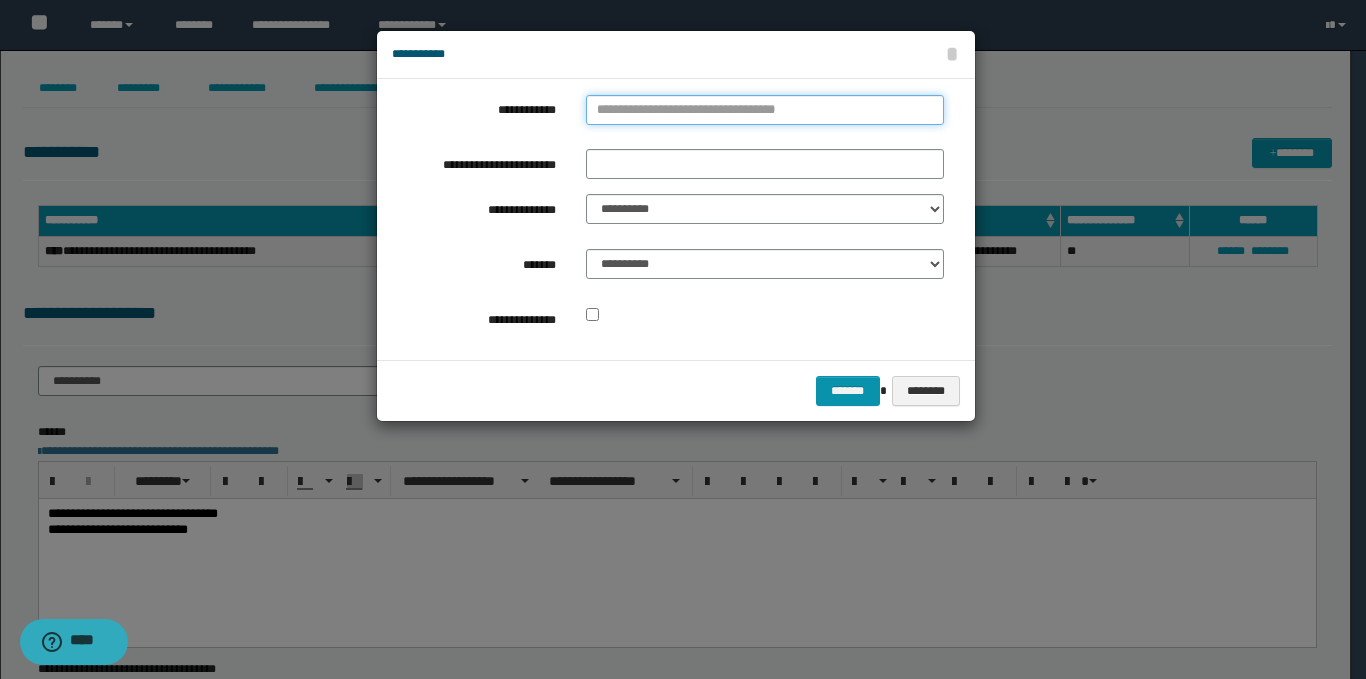 click on "**********" at bounding box center [765, 110] 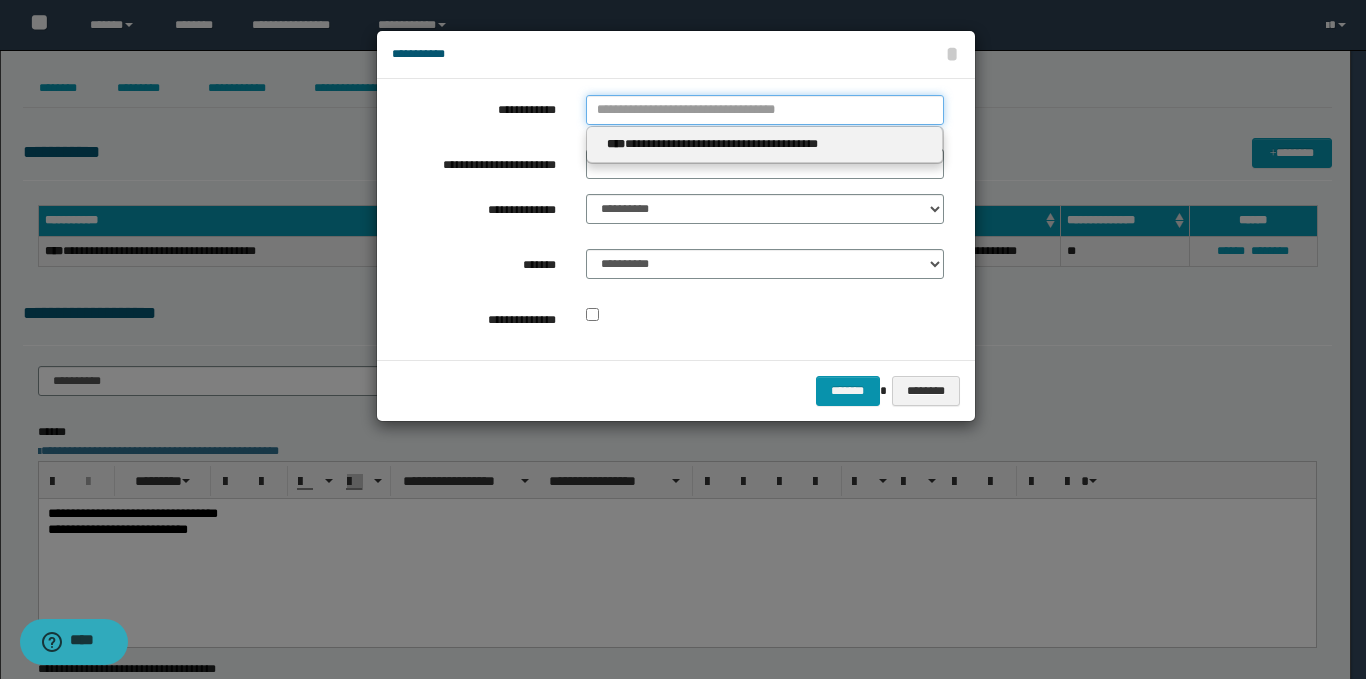 type 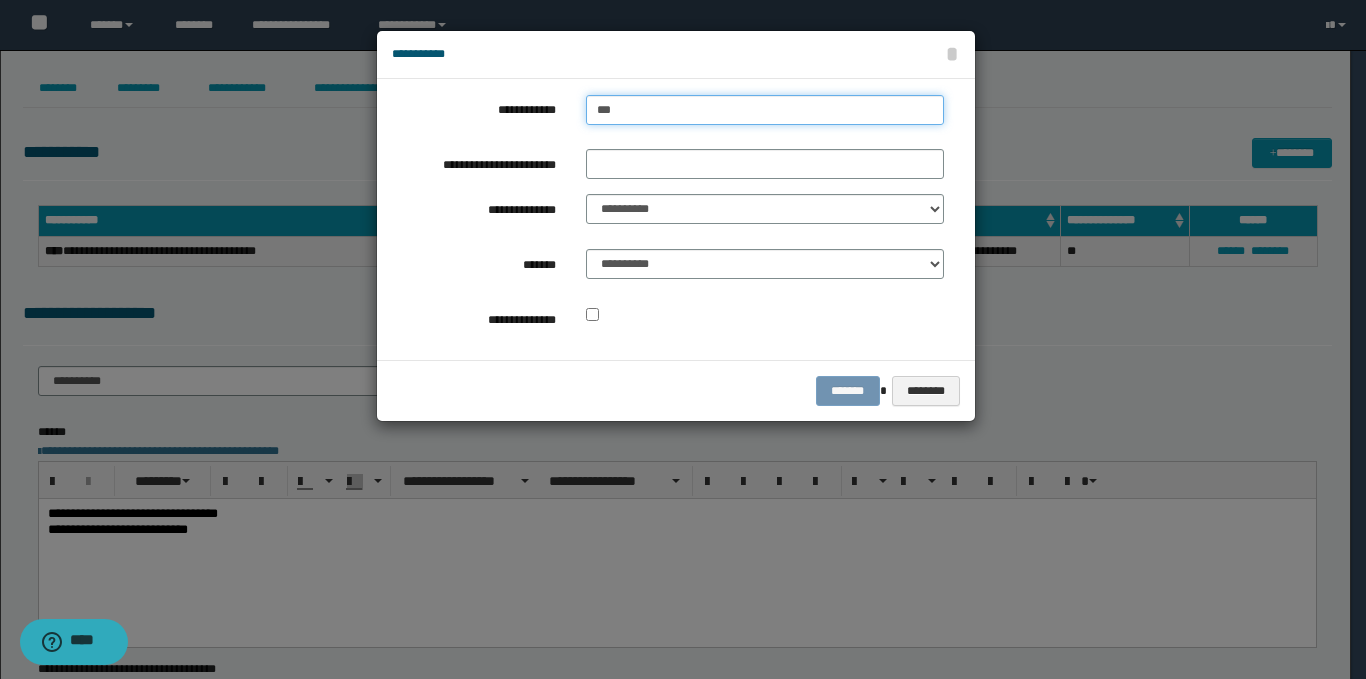 type on "****" 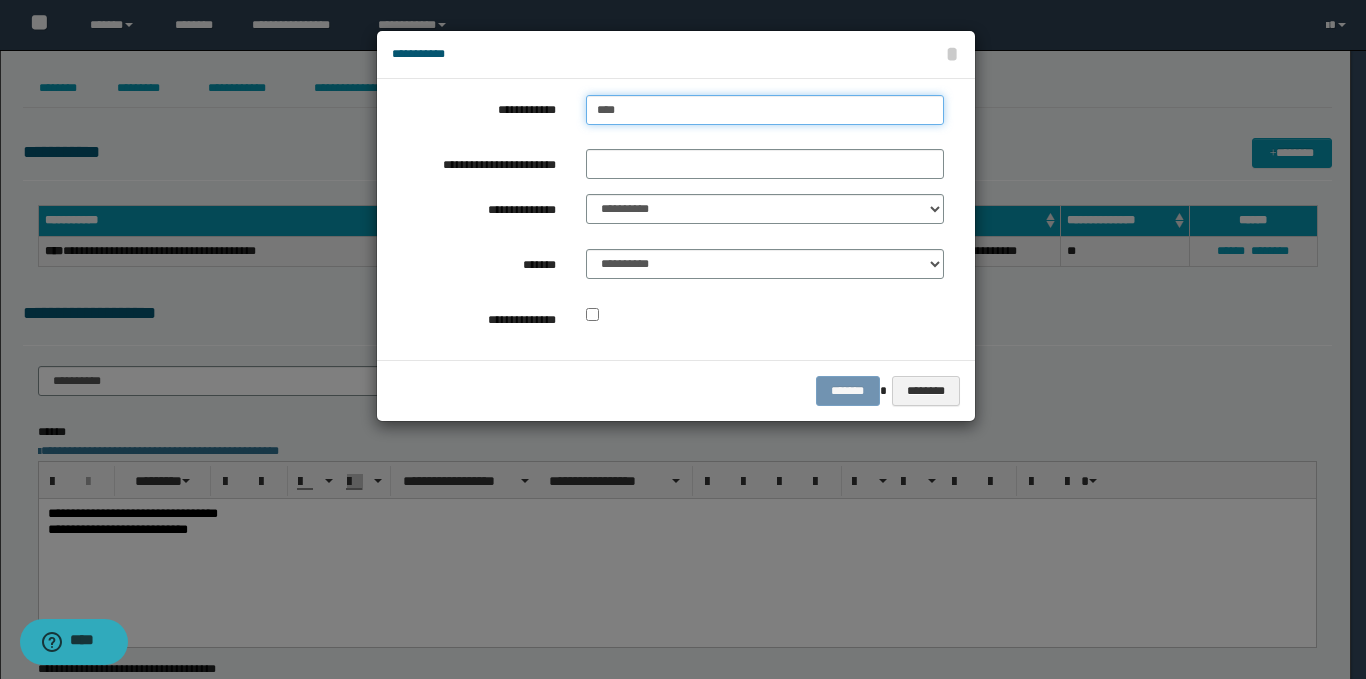 type on "****" 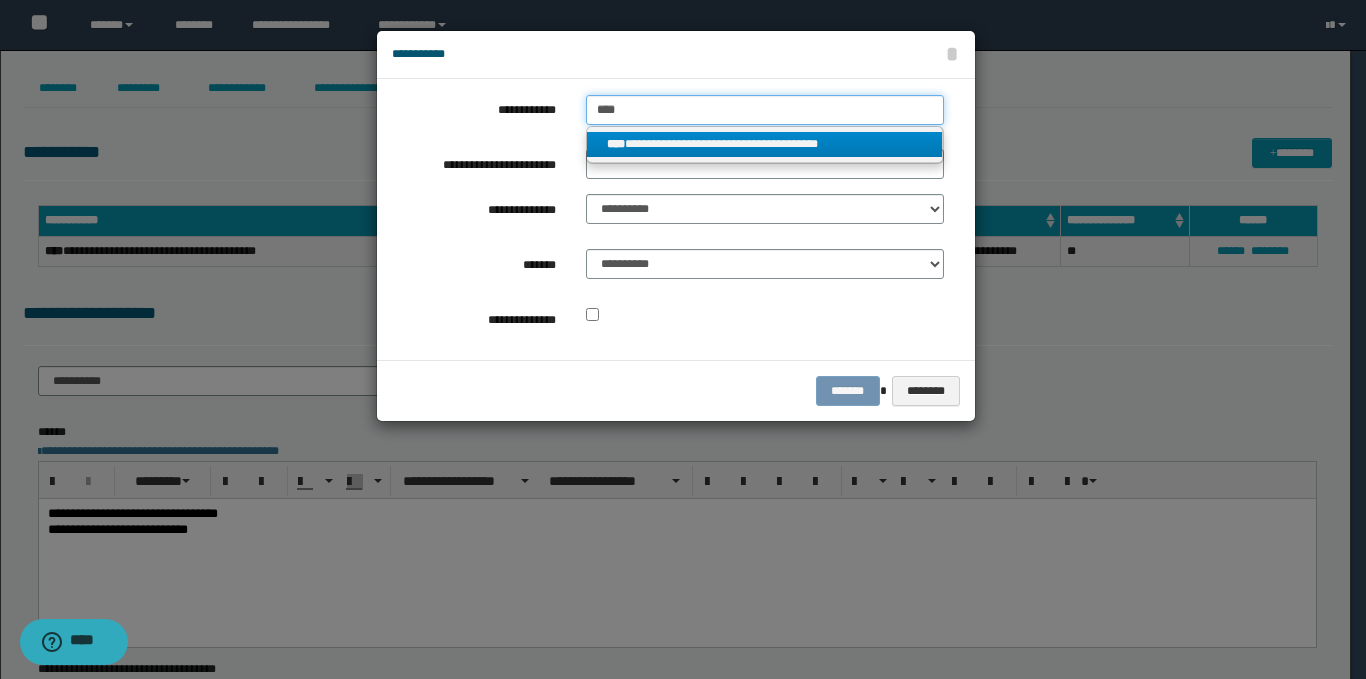 type on "****" 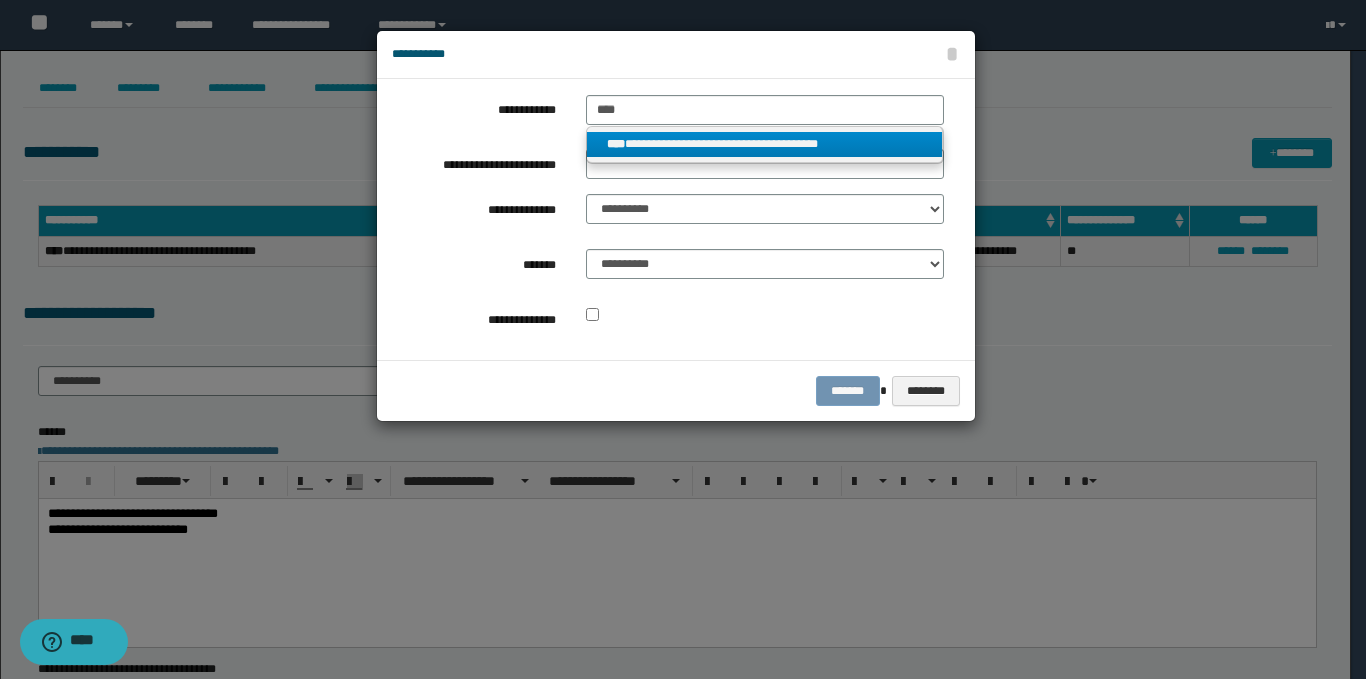click on "**********" at bounding box center [765, 144] 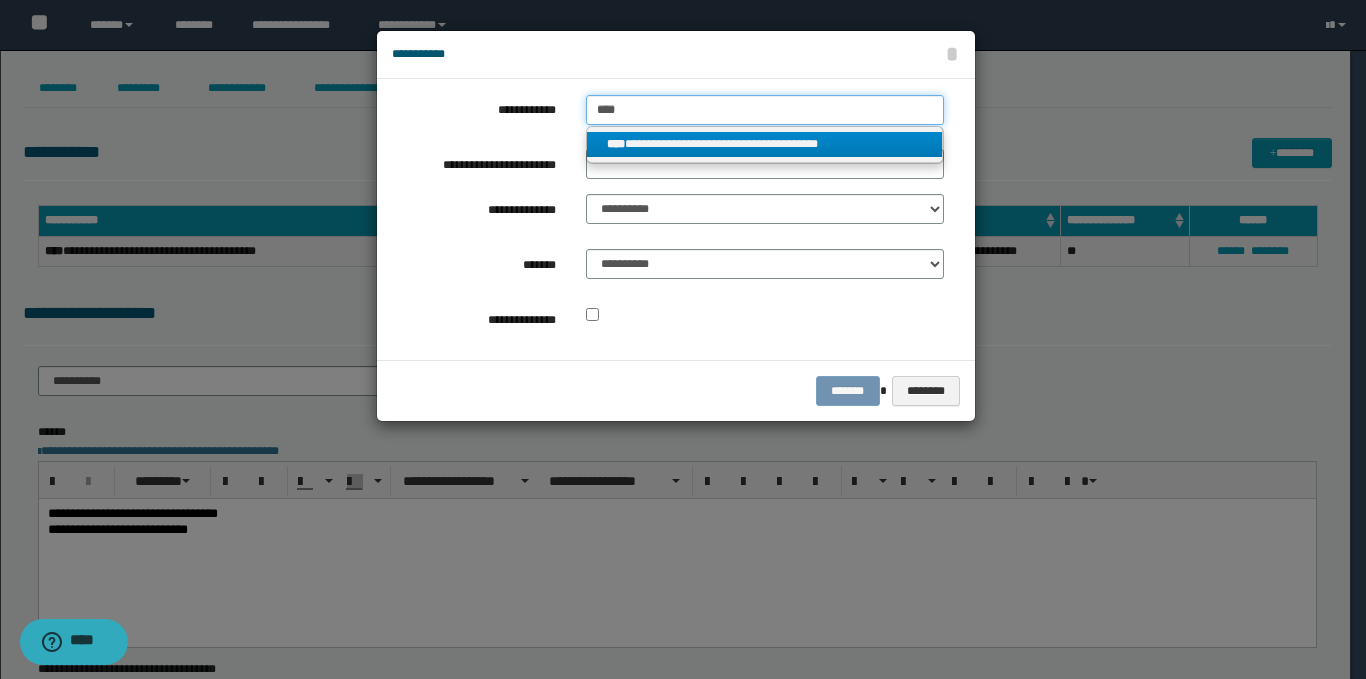 type 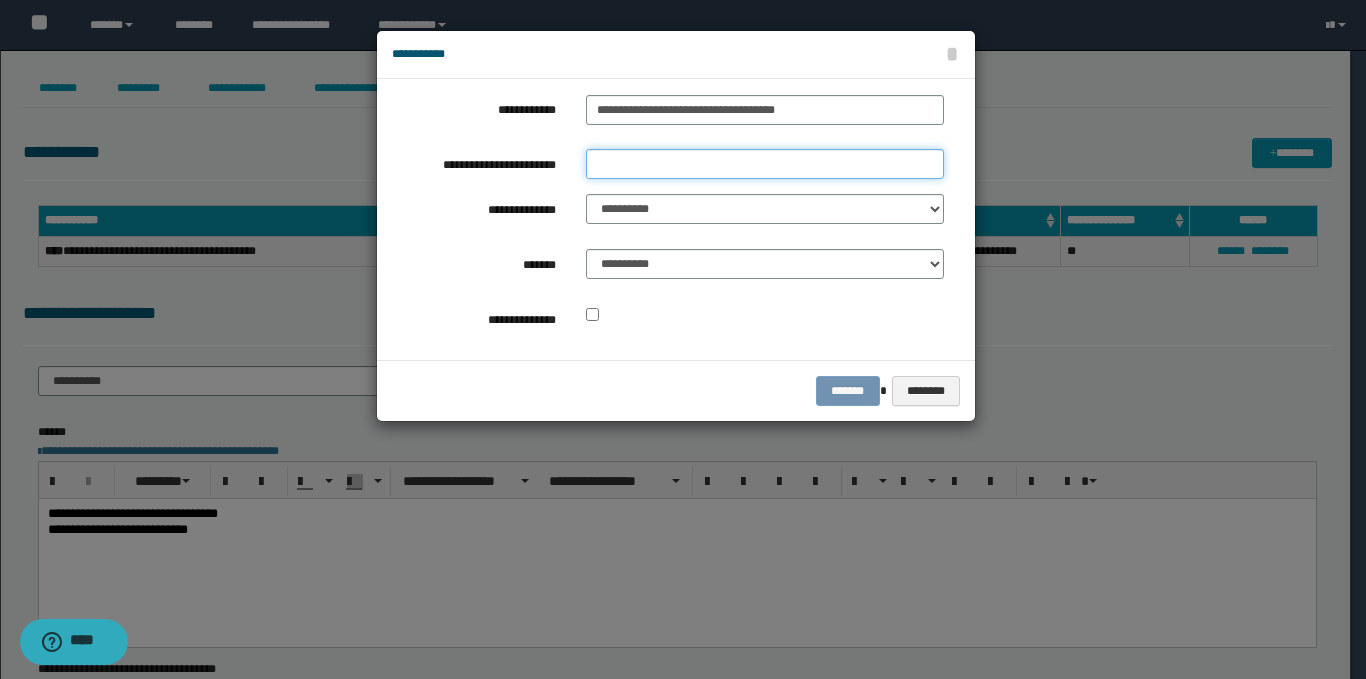 click on "**********" at bounding box center [765, 164] 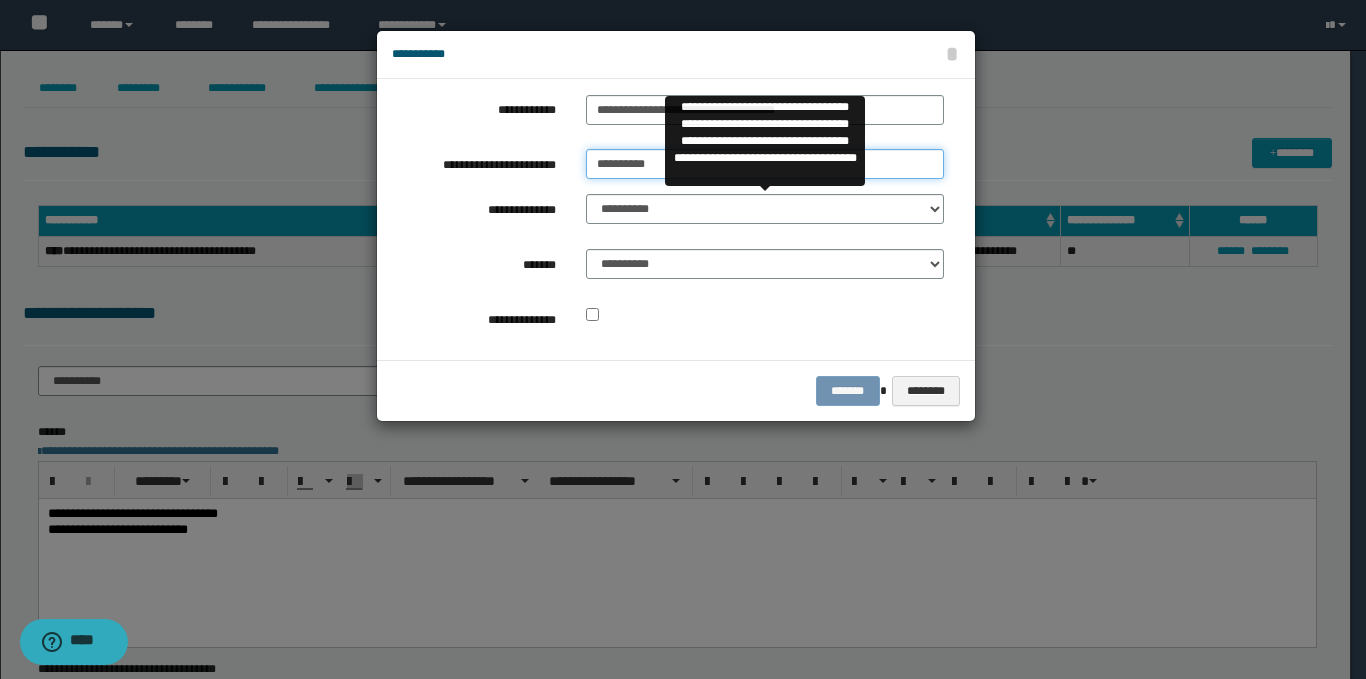 type on "**********" 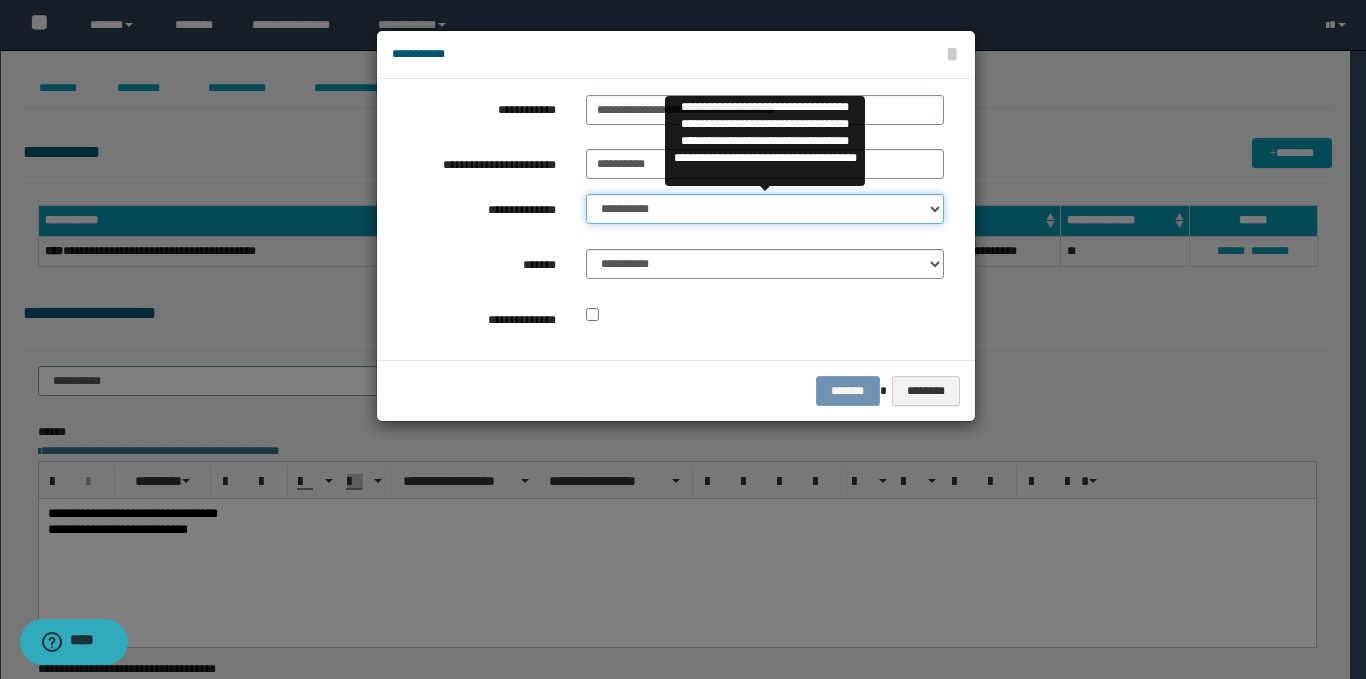 click on "**********" at bounding box center (765, 209) 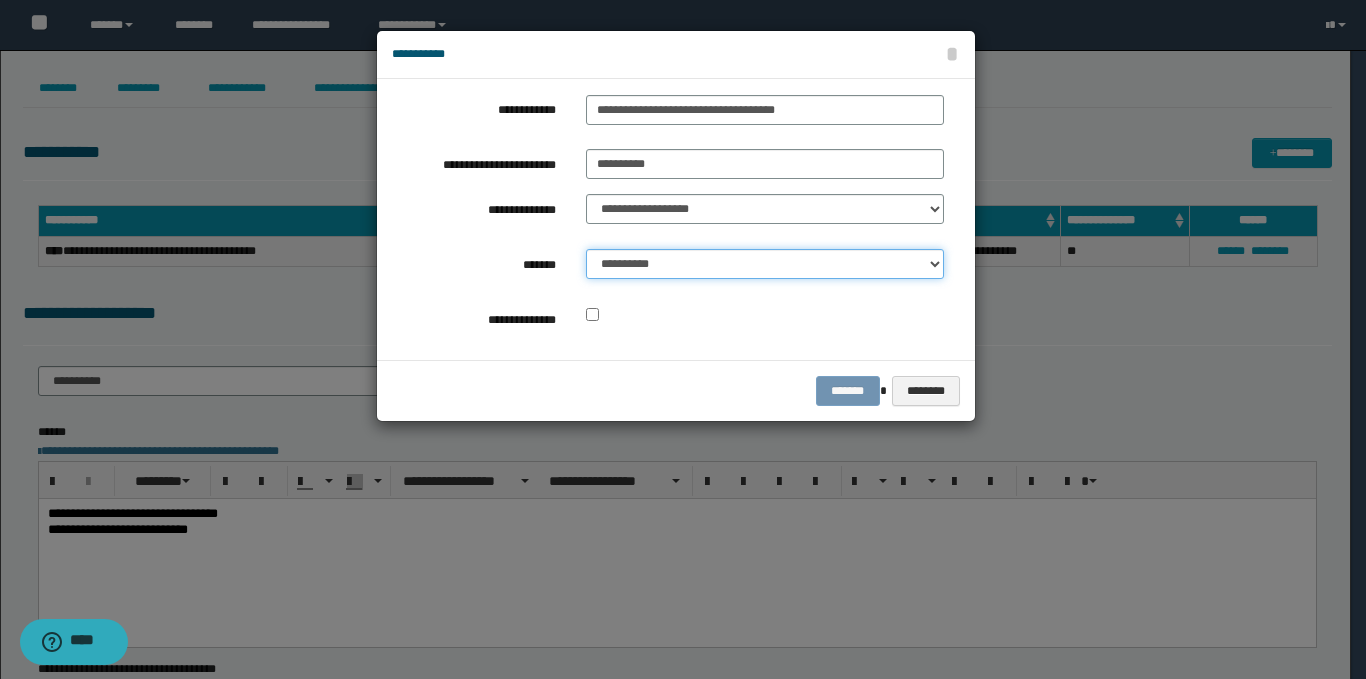 click on "**********" at bounding box center [765, 264] 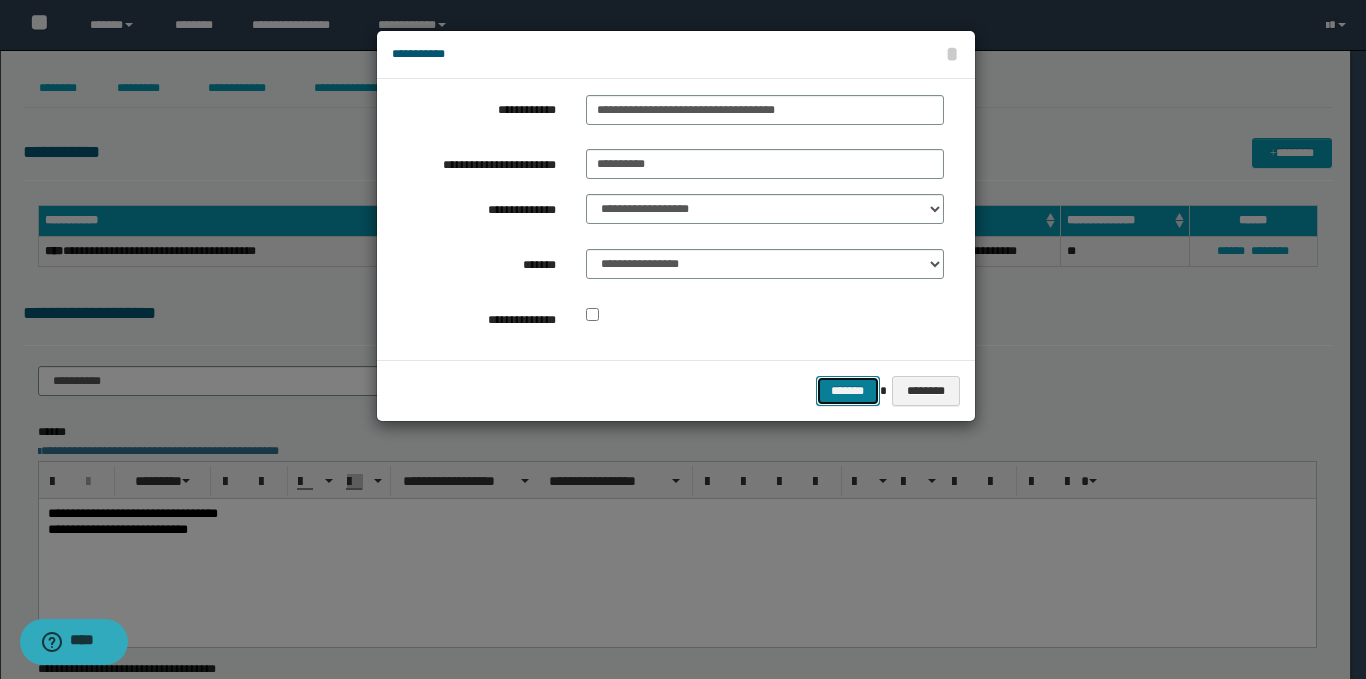 click on "*******" at bounding box center (848, 391) 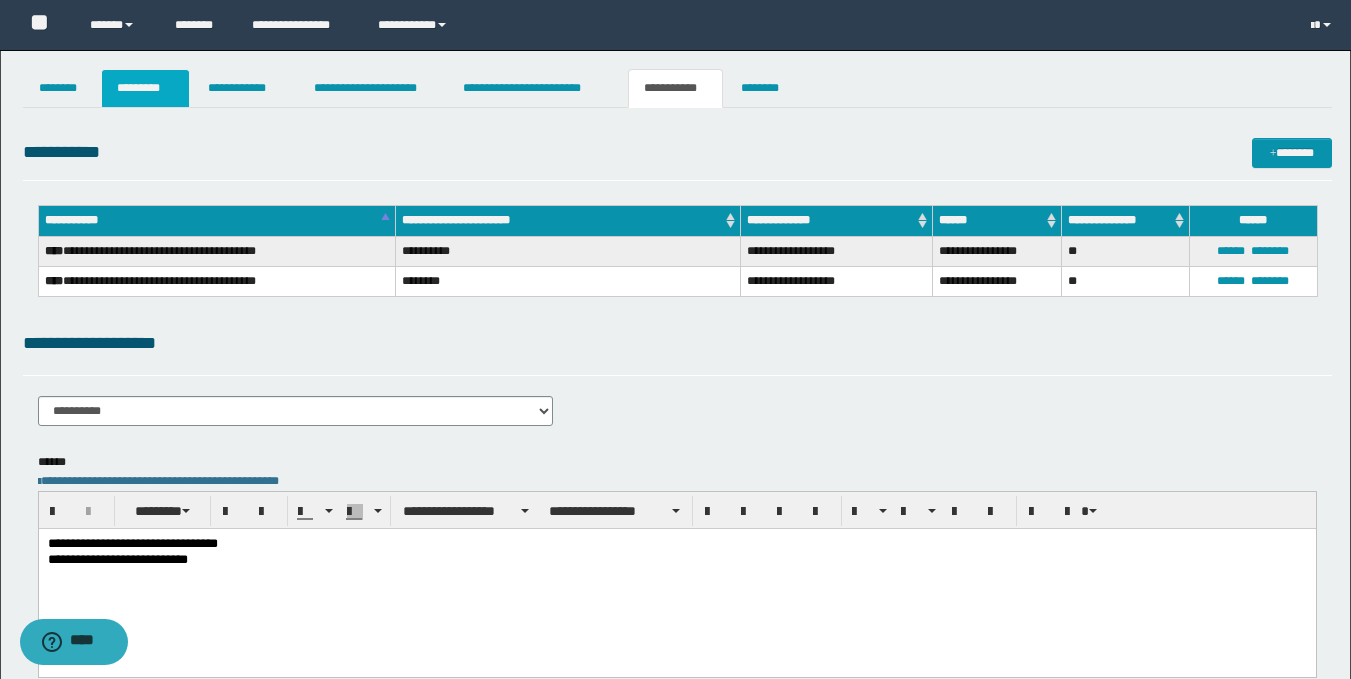 click on "*********" at bounding box center [145, 88] 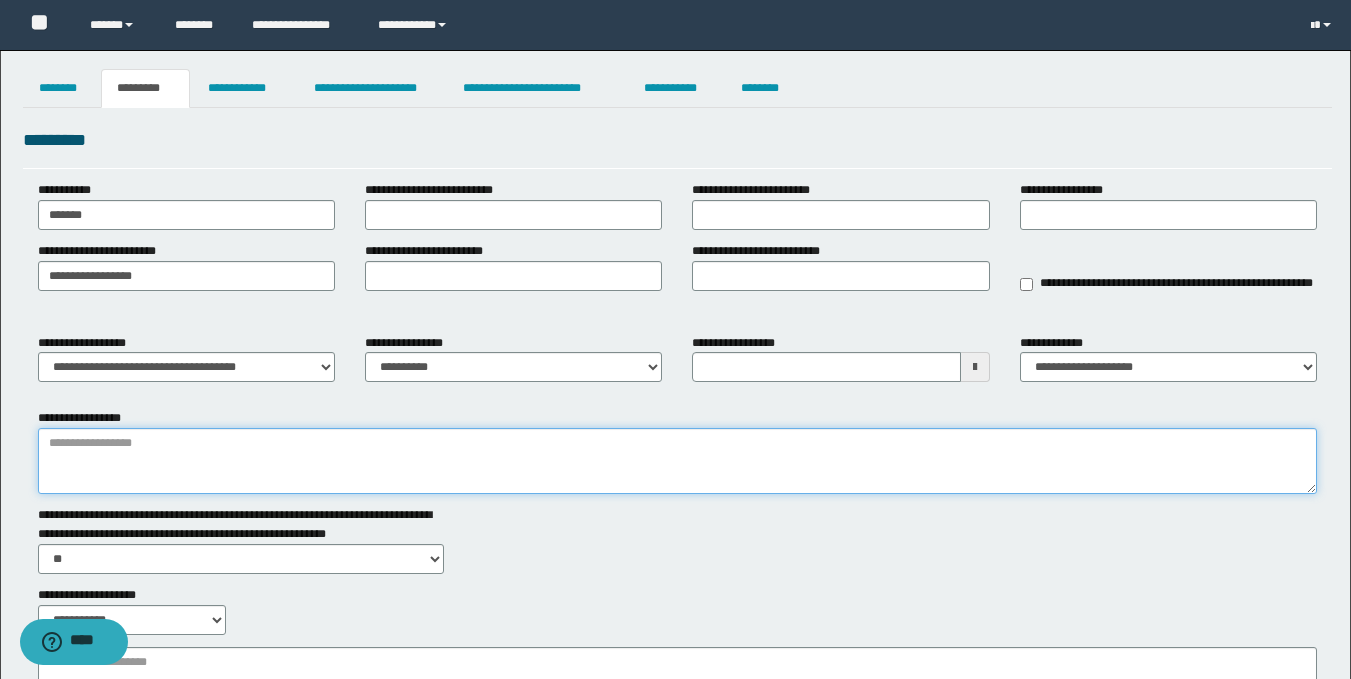 click on "**********" at bounding box center [677, 461] 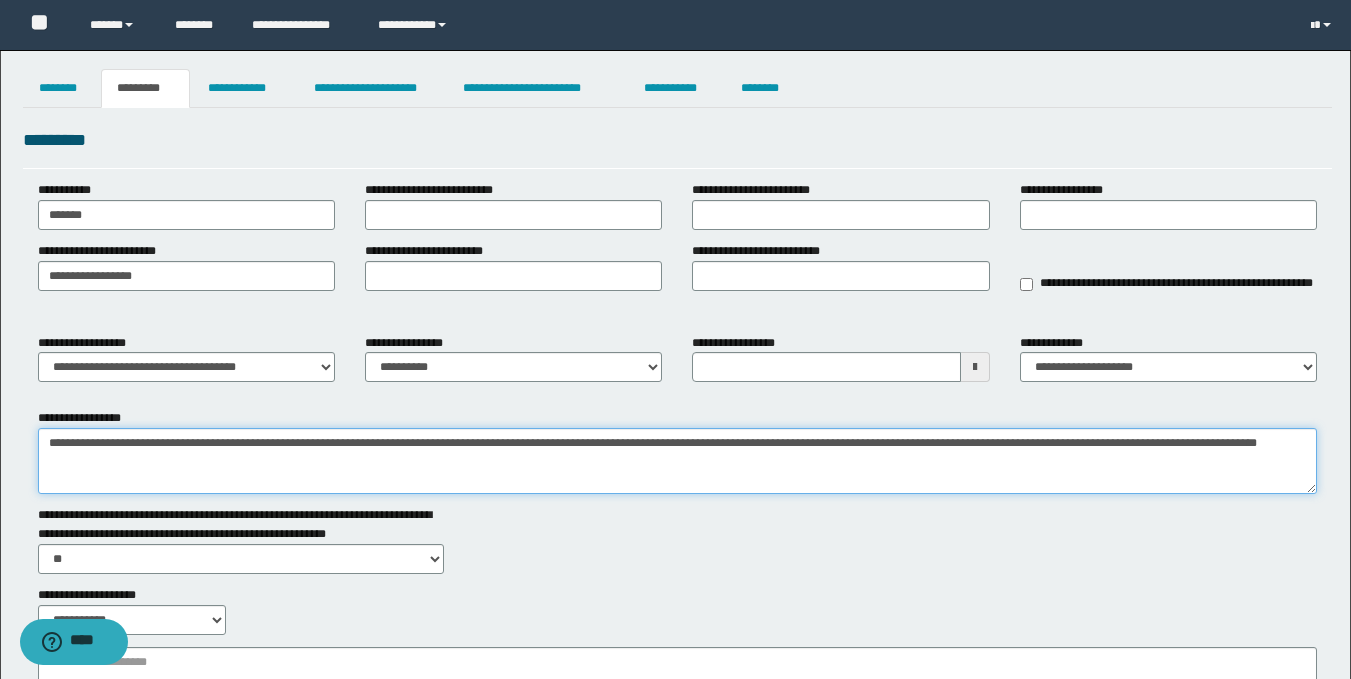 type on "**********" 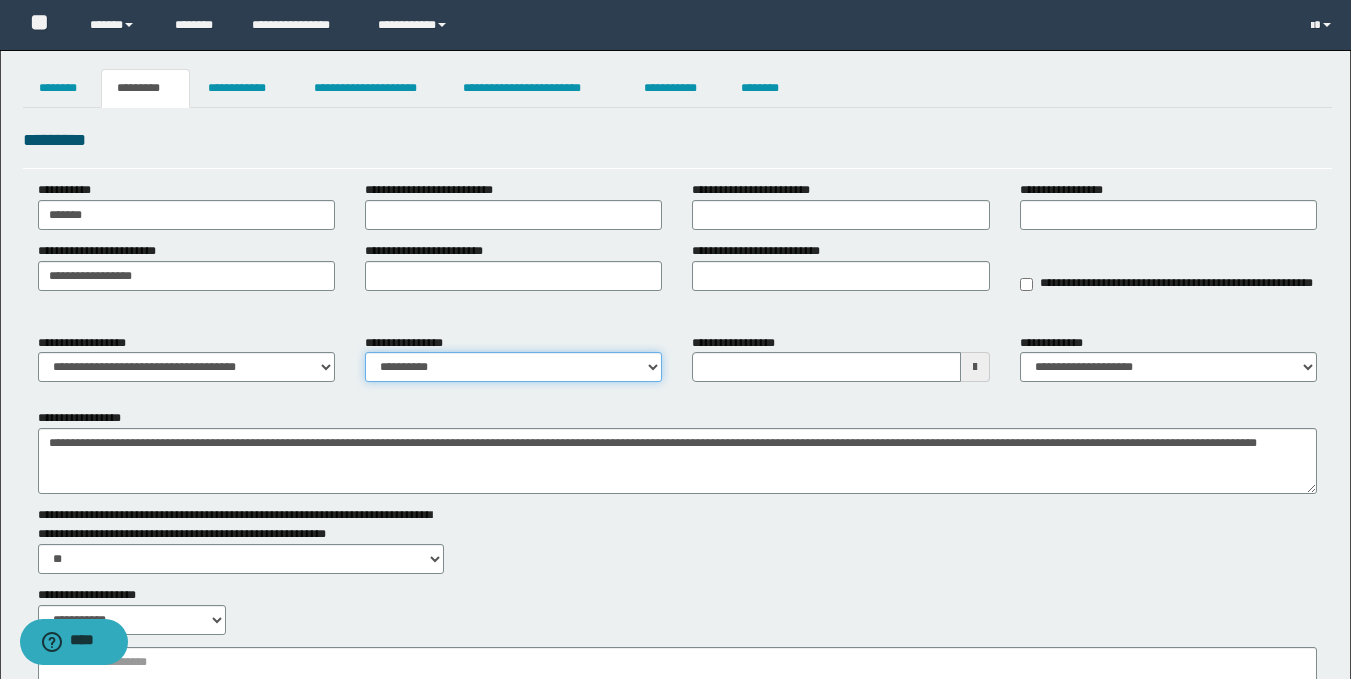 click on "**********" at bounding box center [513, 367] 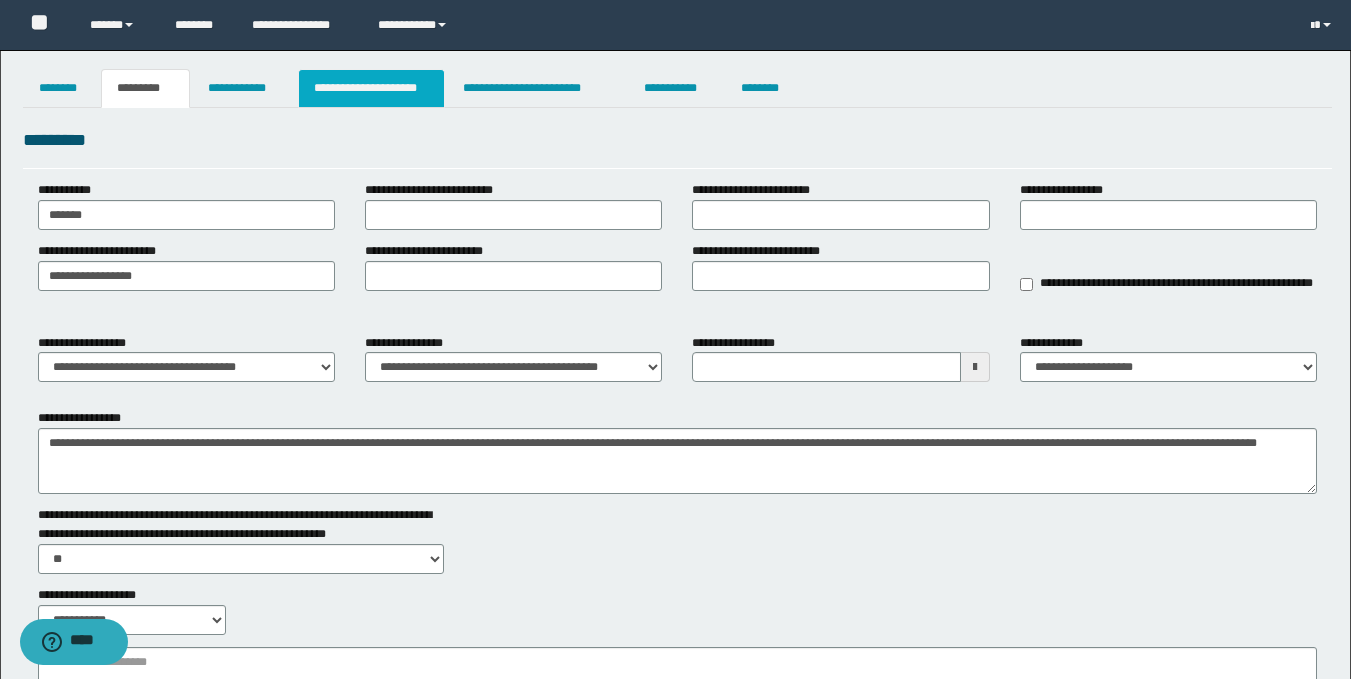 click on "**********" at bounding box center [371, 88] 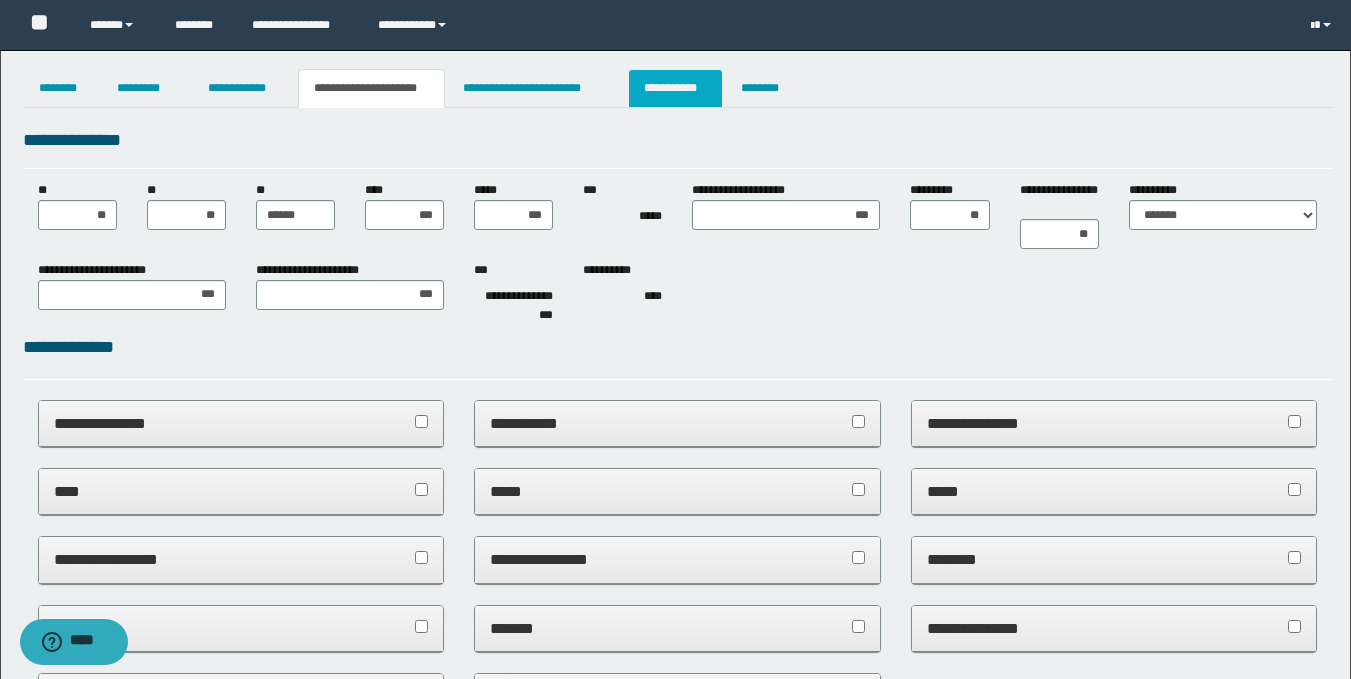 click on "**********" at bounding box center (675, 88) 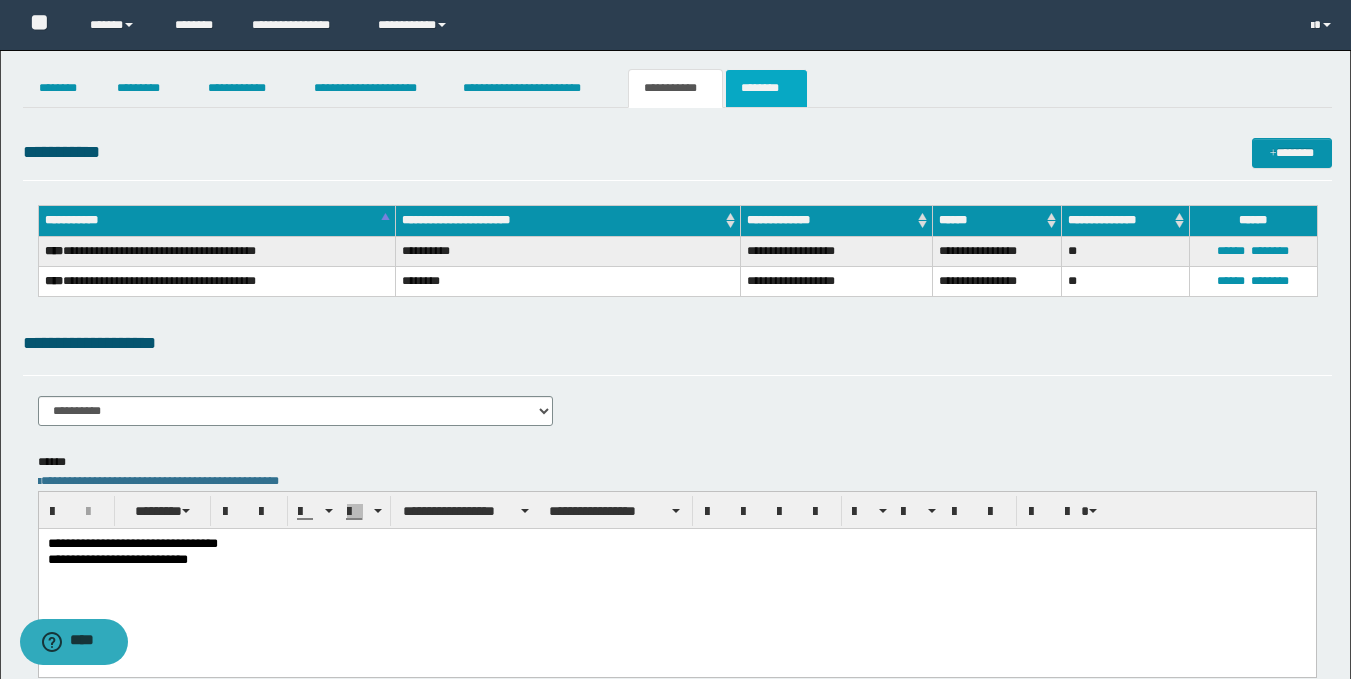 click on "********" at bounding box center [766, 88] 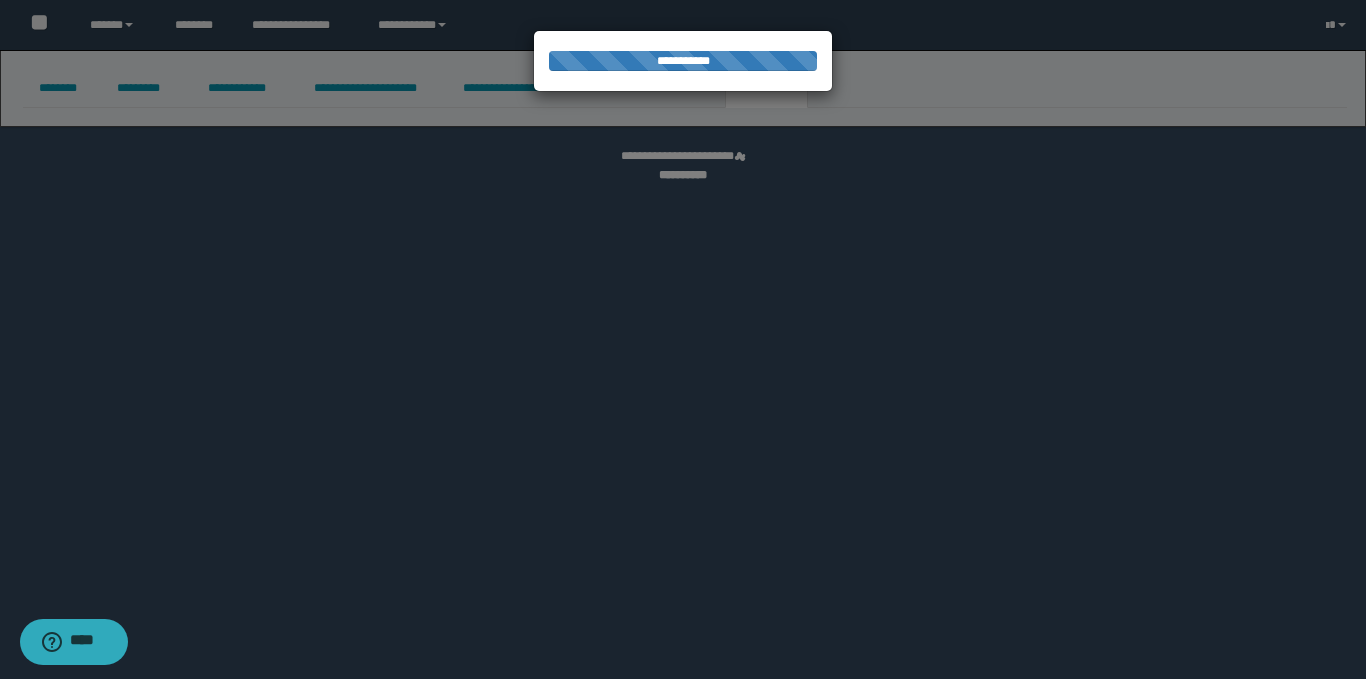 select 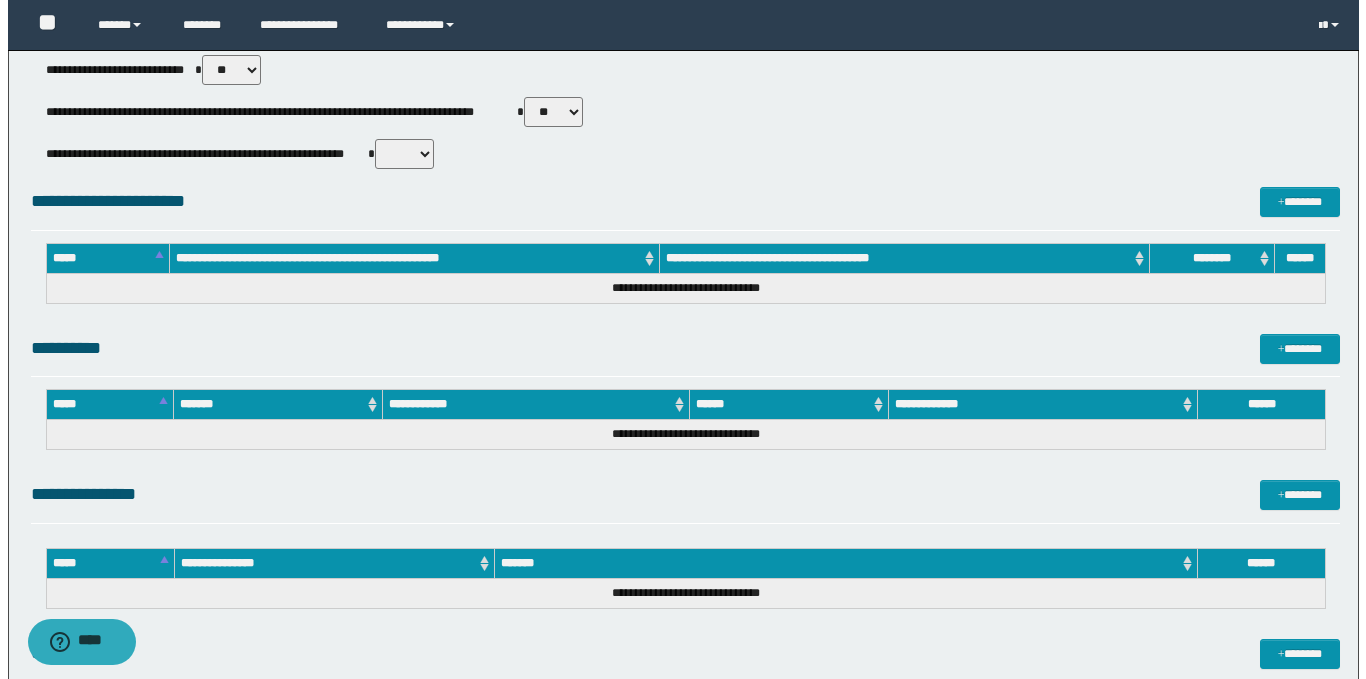 scroll, scrollTop: 952, scrollLeft: 0, axis: vertical 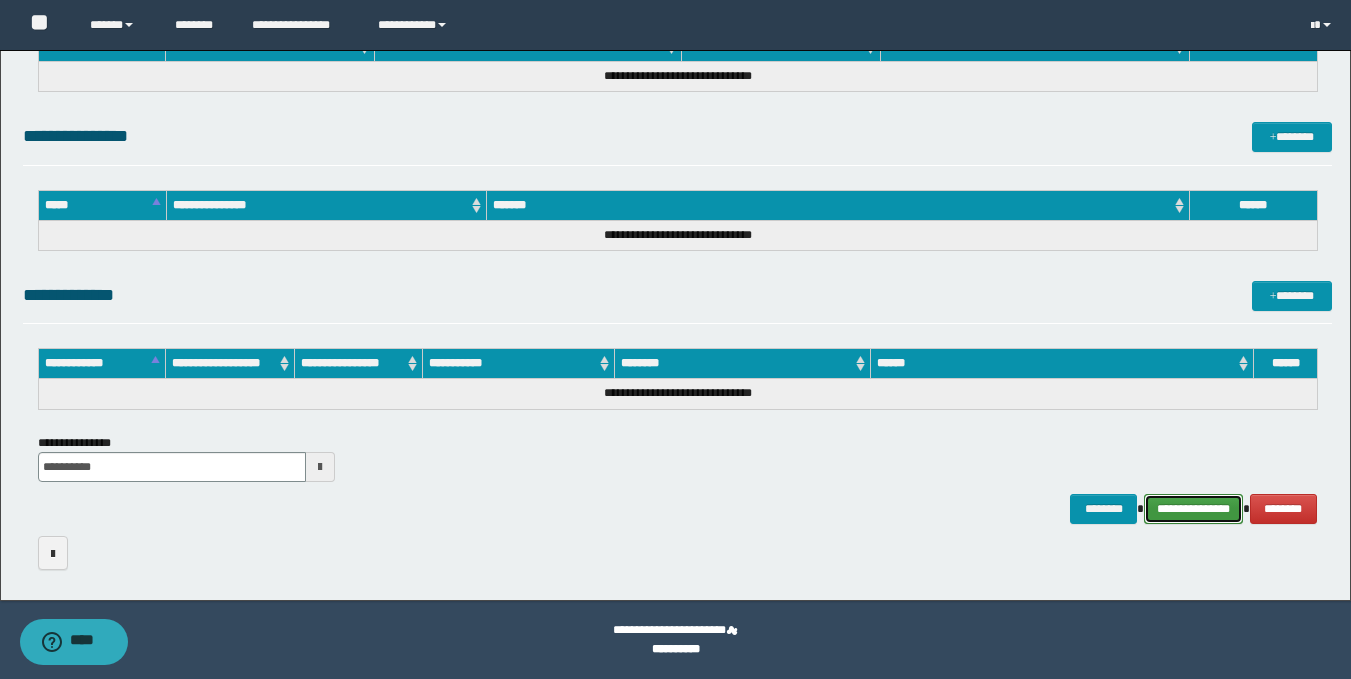 click on "**********" at bounding box center [1193, 509] 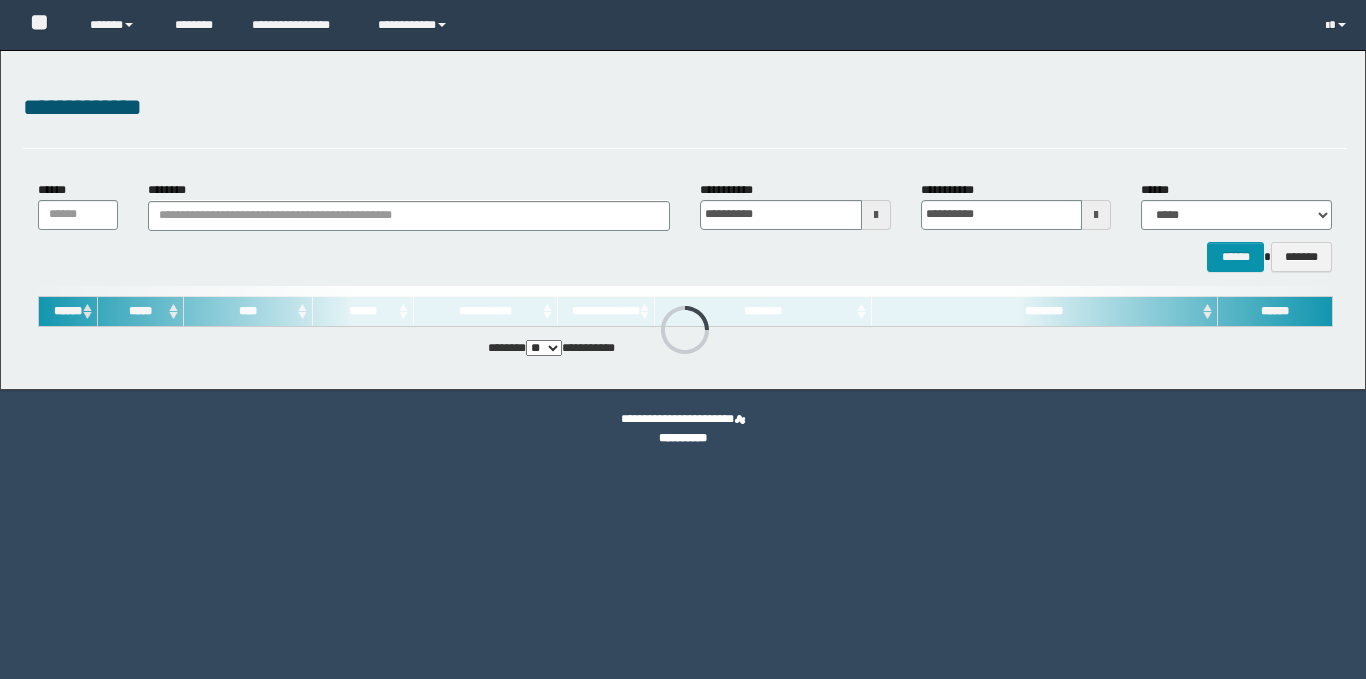 scroll, scrollTop: 0, scrollLeft: 0, axis: both 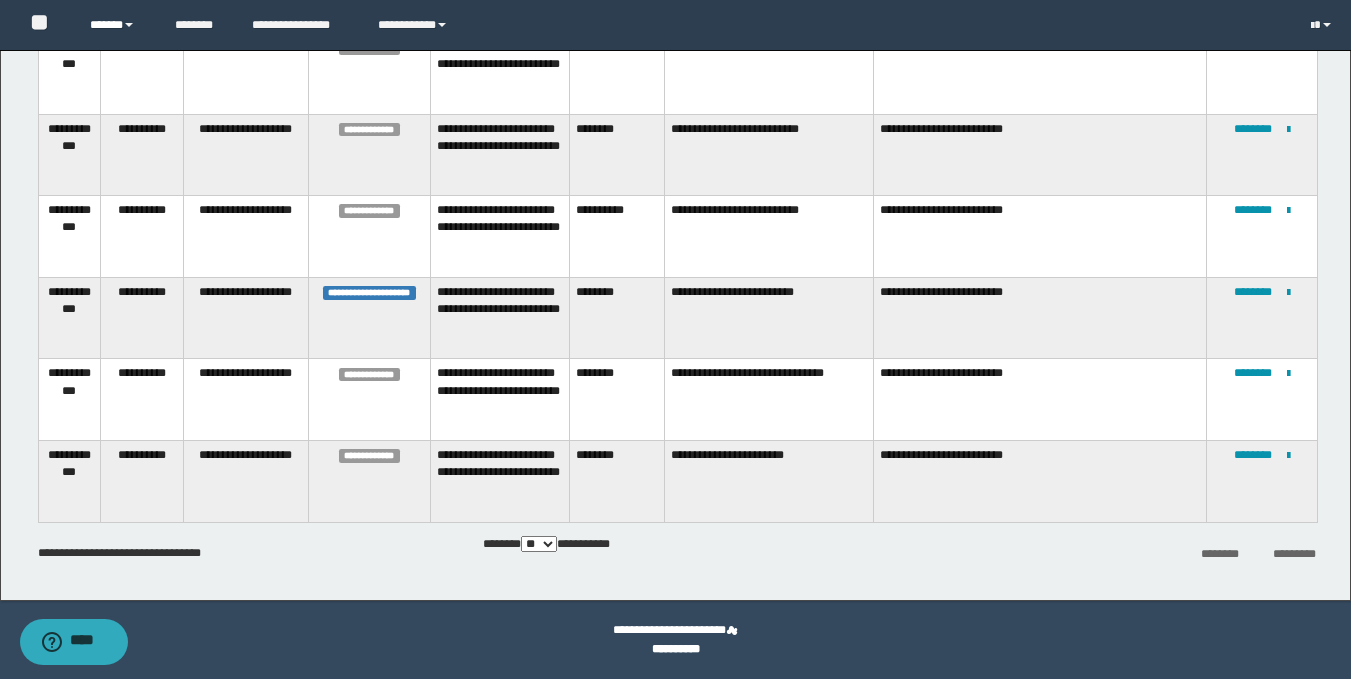 click on "******" at bounding box center (117, 25) 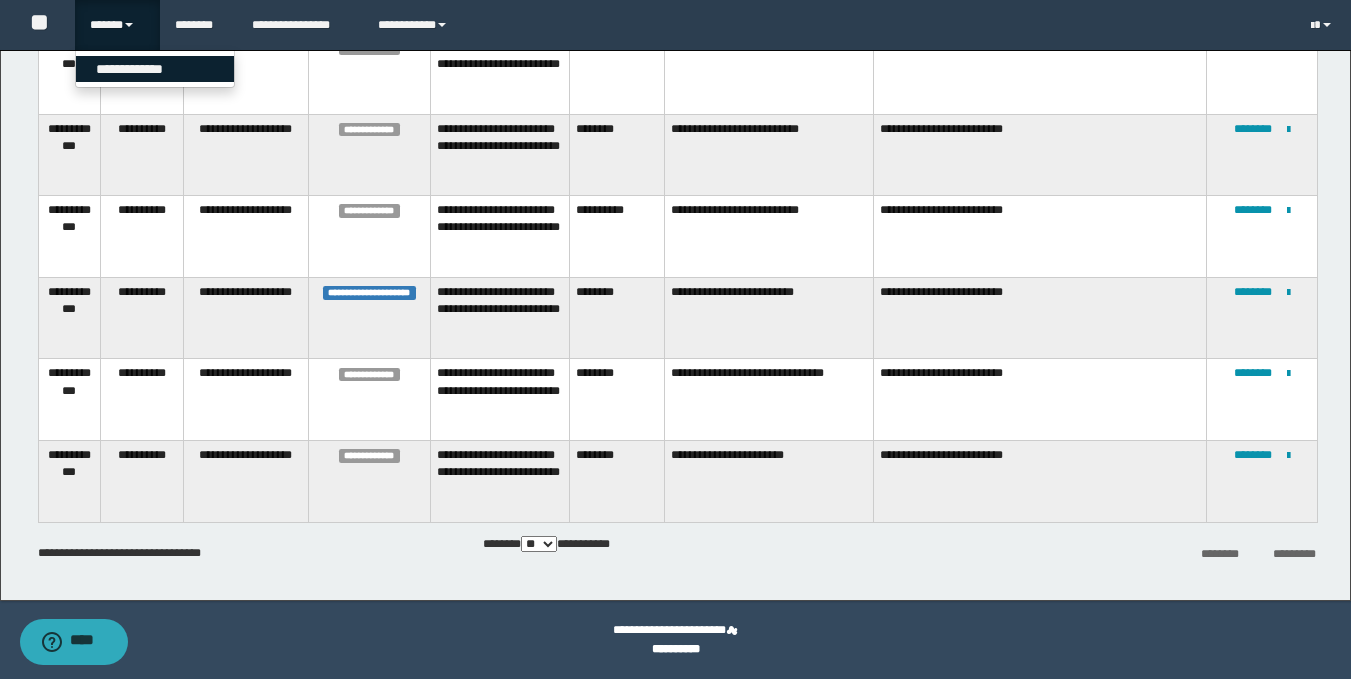 click on "**********" at bounding box center (155, 69) 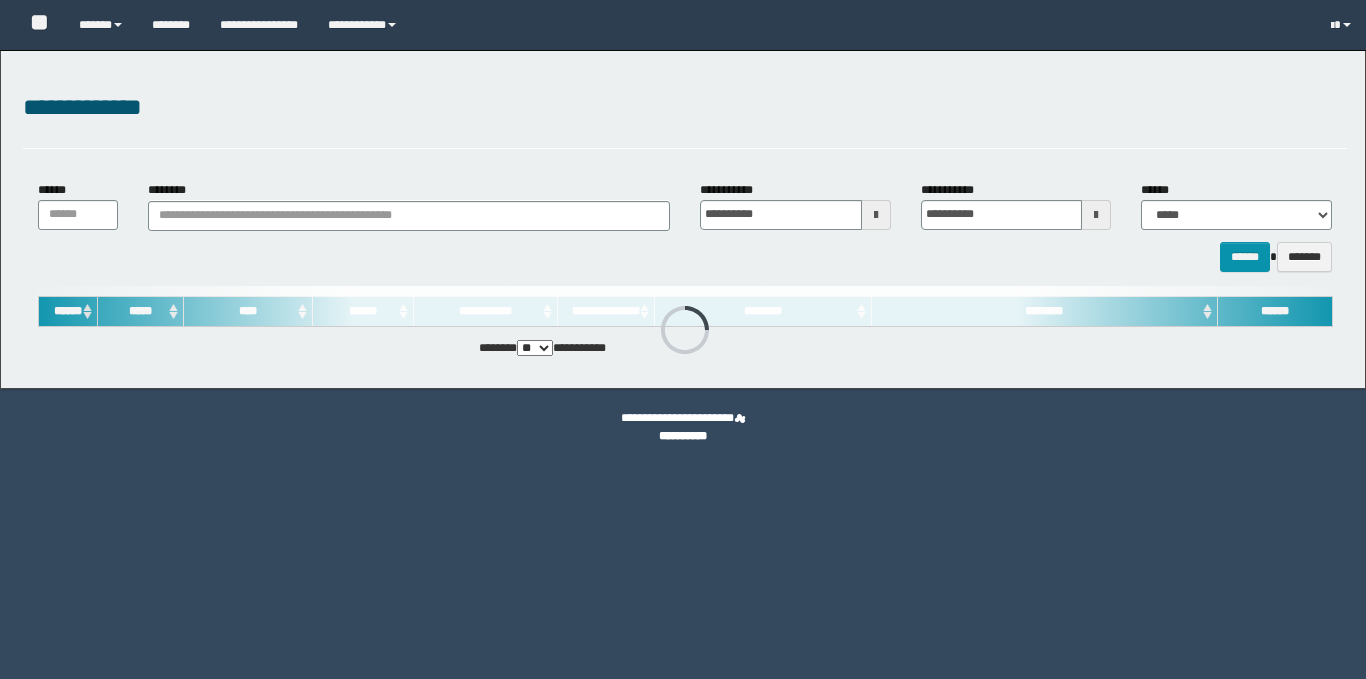 scroll, scrollTop: 0, scrollLeft: 0, axis: both 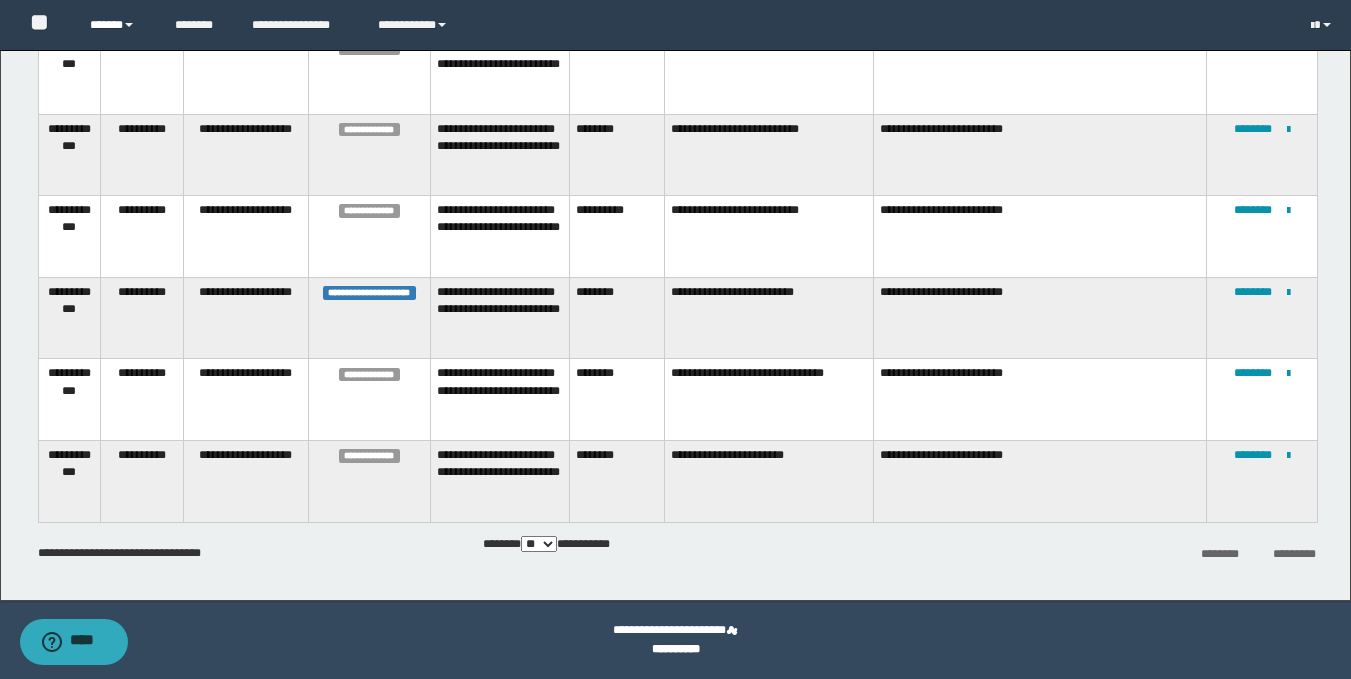 click on "******" at bounding box center [117, 25] 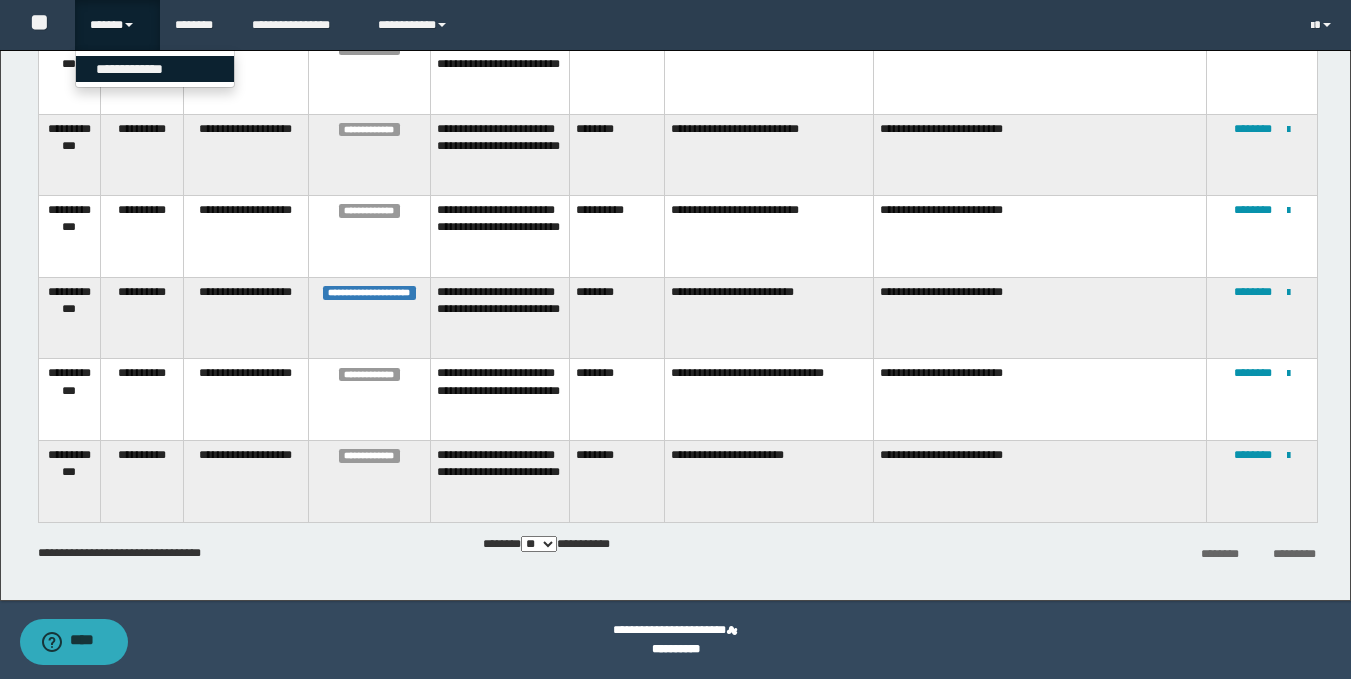 click on "**********" at bounding box center (155, 69) 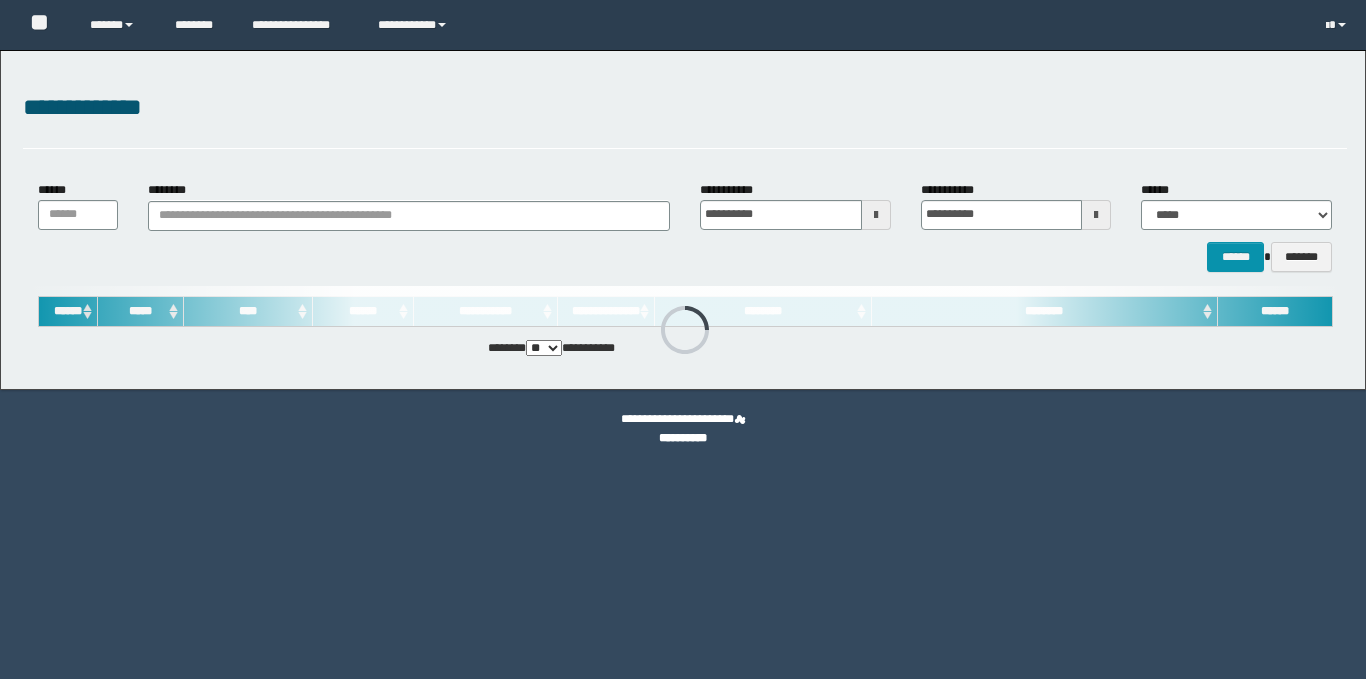 scroll, scrollTop: 0, scrollLeft: 0, axis: both 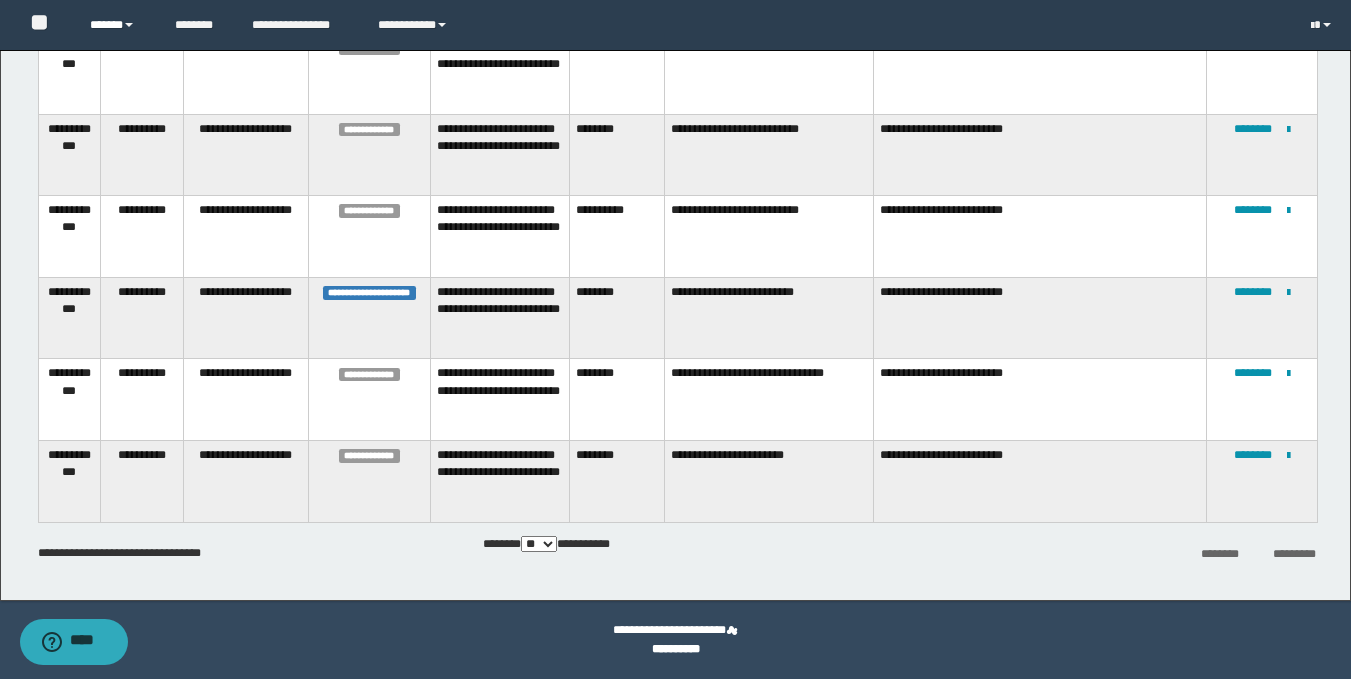 click on "******" at bounding box center [117, 25] 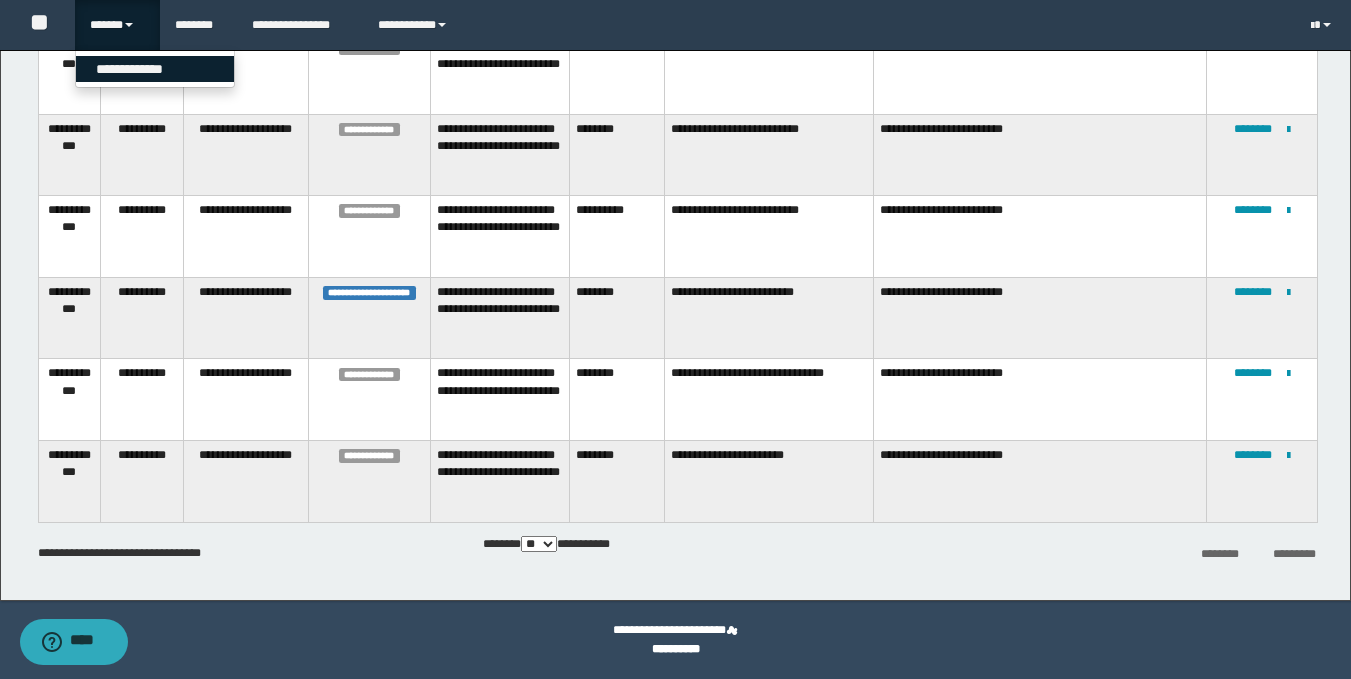 click on "**********" at bounding box center [155, 69] 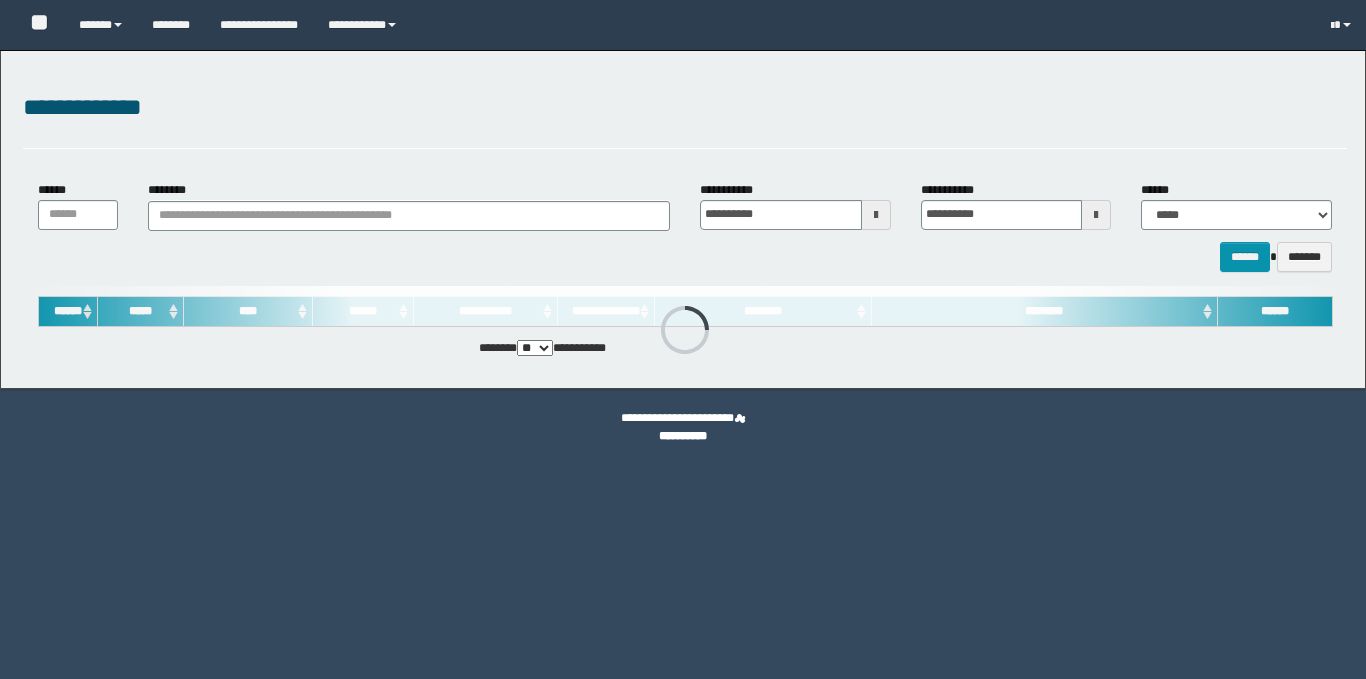 scroll, scrollTop: 0, scrollLeft: 0, axis: both 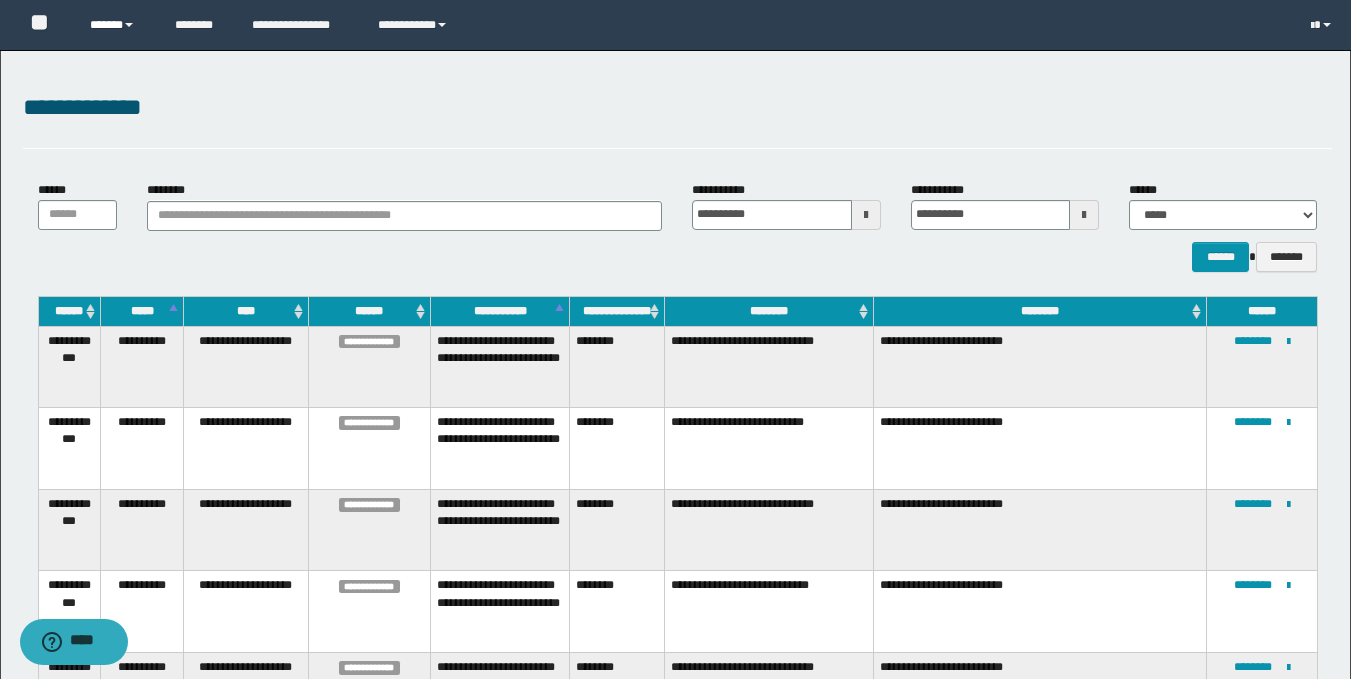 click on "******" at bounding box center (117, 25) 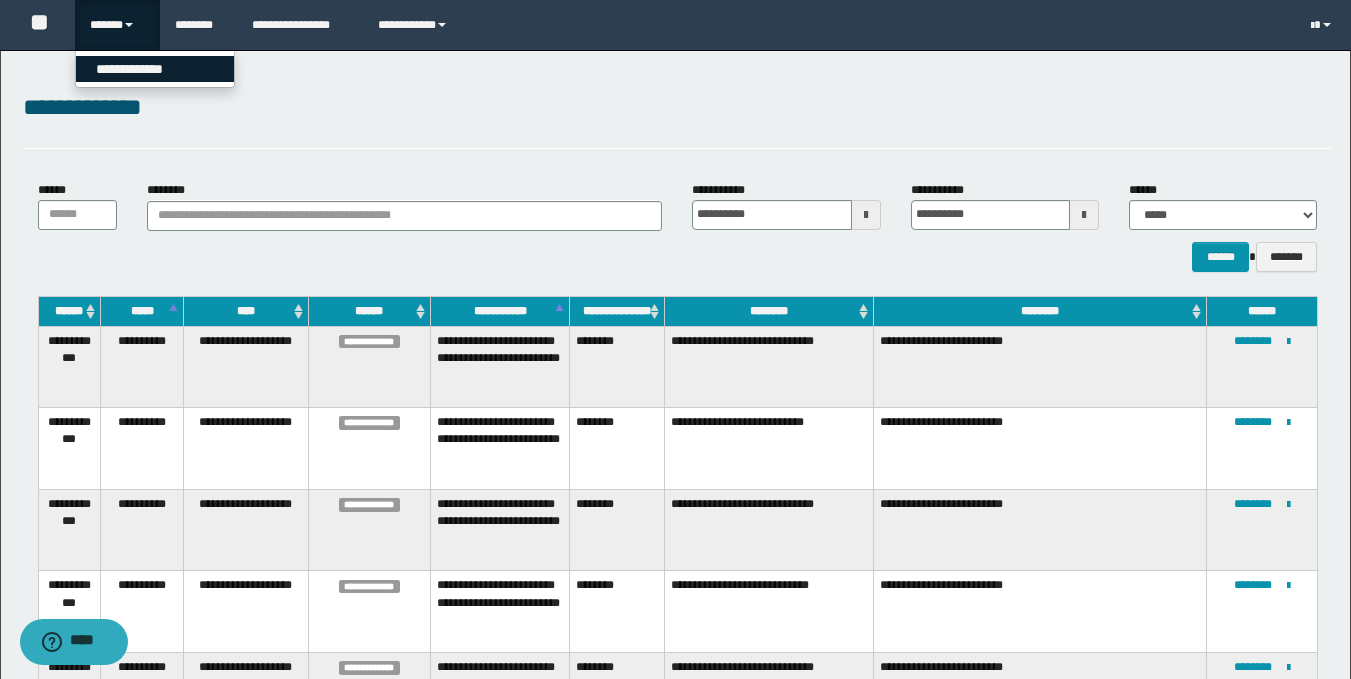click on "**********" at bounding box center [155, 69] 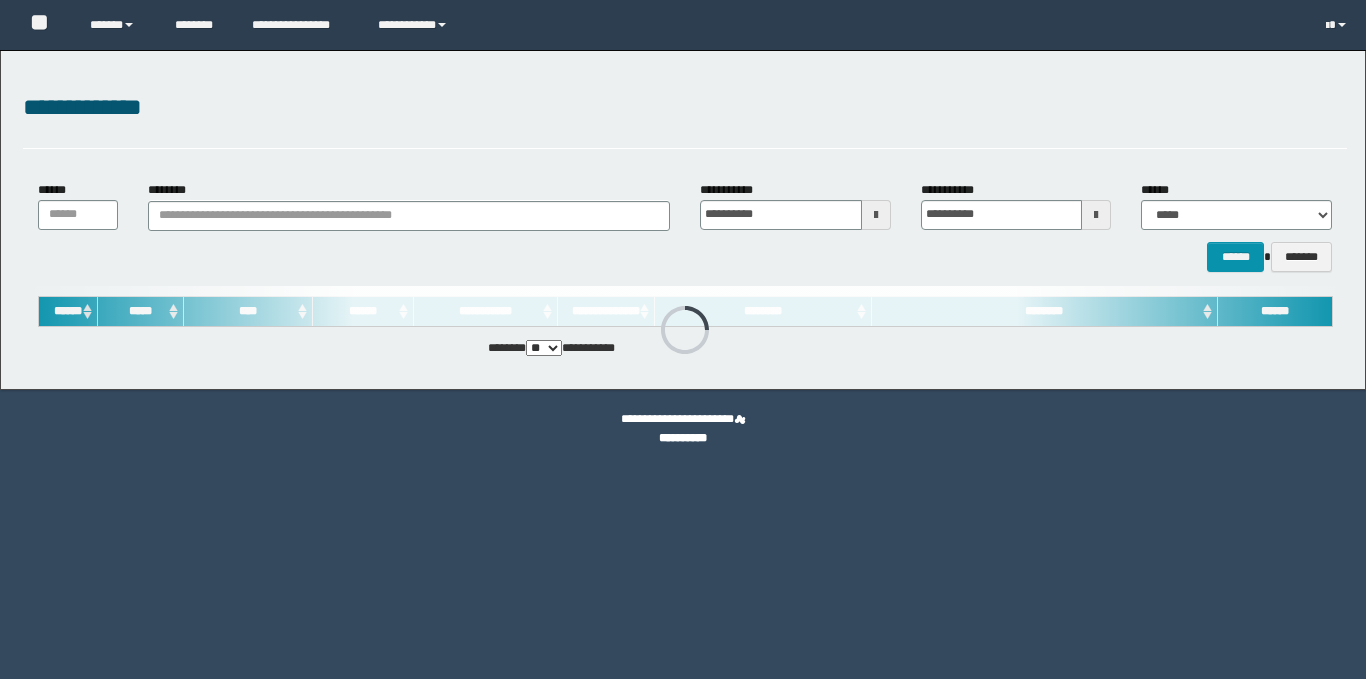 scroll, scrollTop: 0, scrollLeft: 0, axis: both 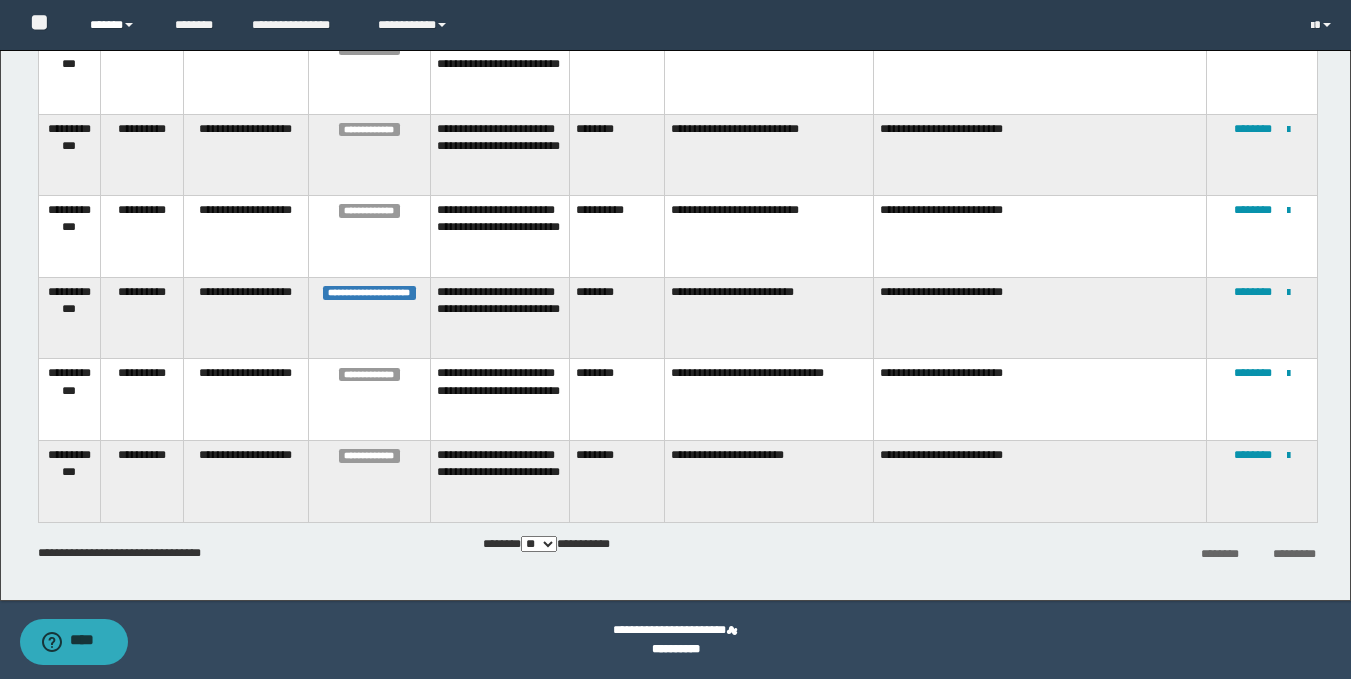 click on "******" at bounding box center [117, 25] 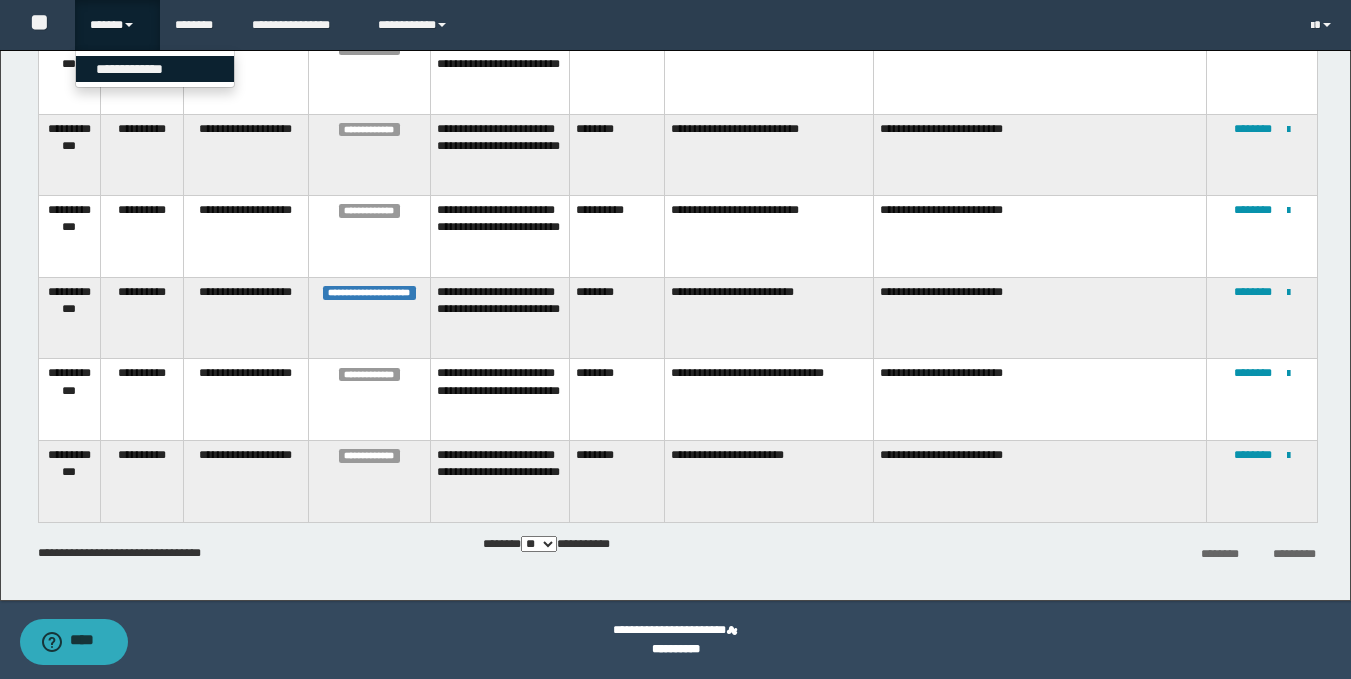 click on "**********" at bounding box center (155, 69) 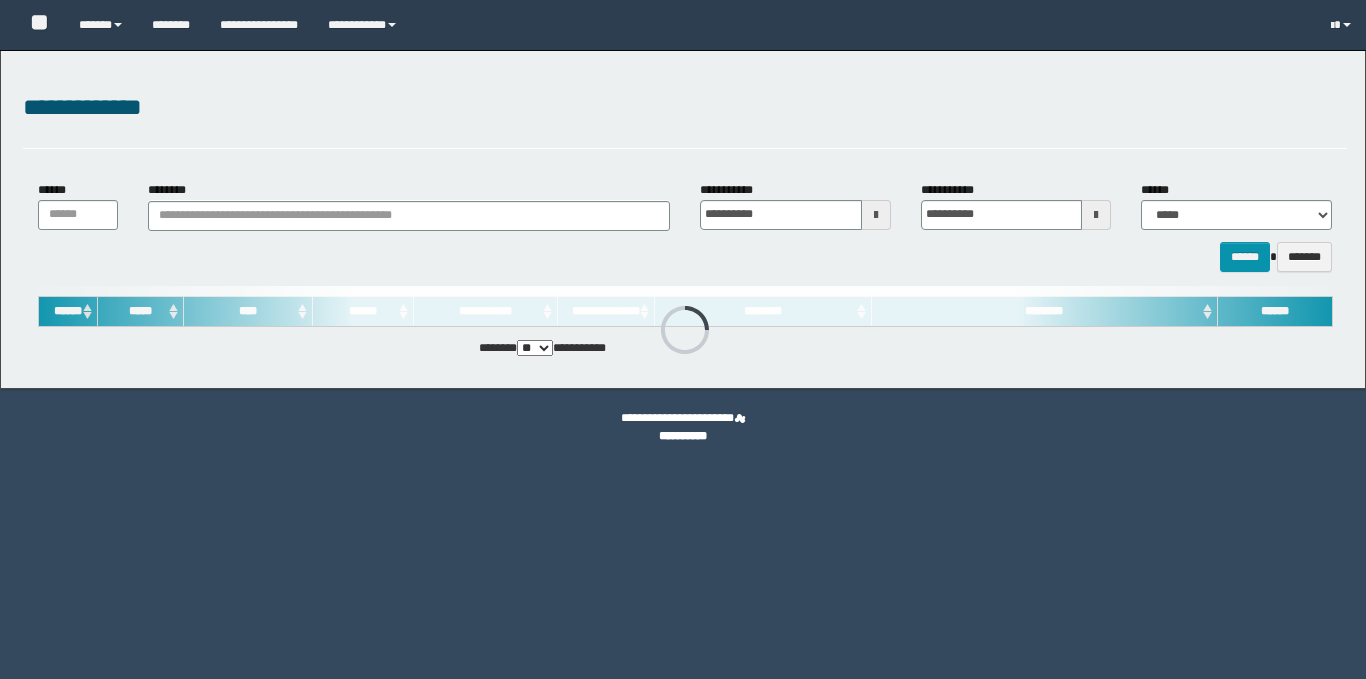 scroll, scrollTop: 0, scrollLeft: 0, axis: both 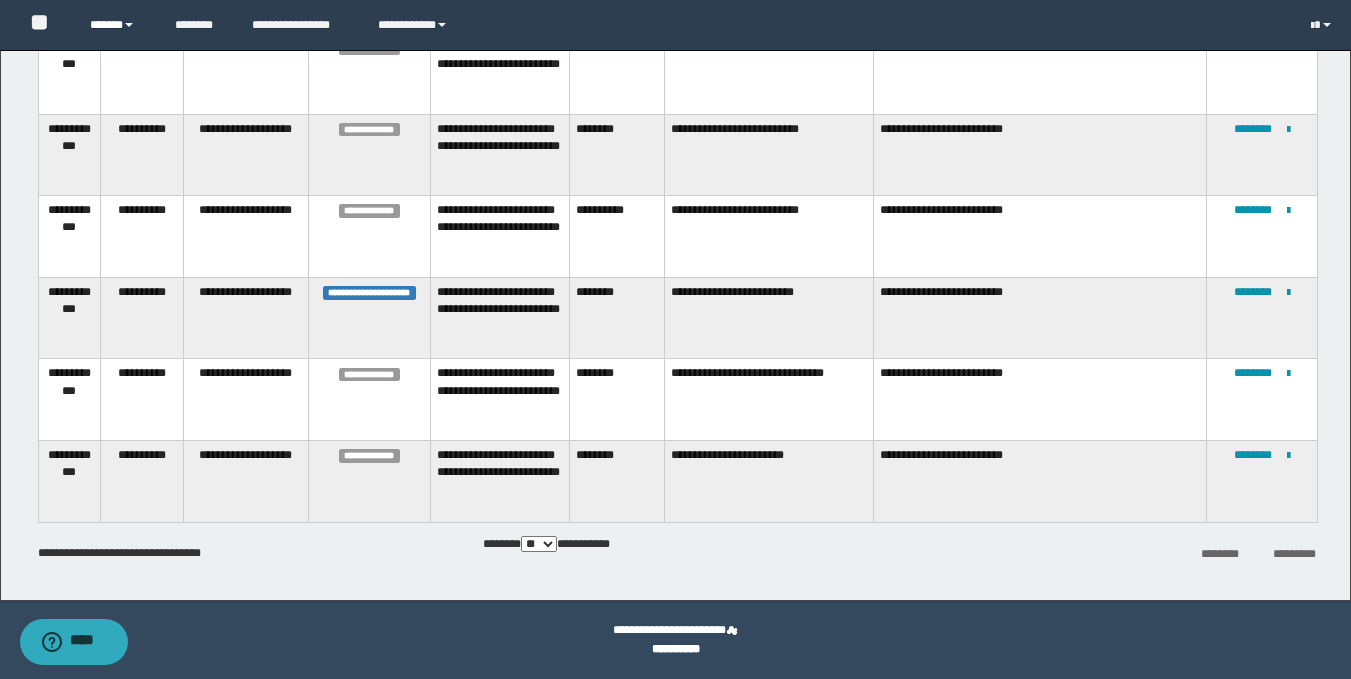 click on "******" at bounding box center [117, 25] 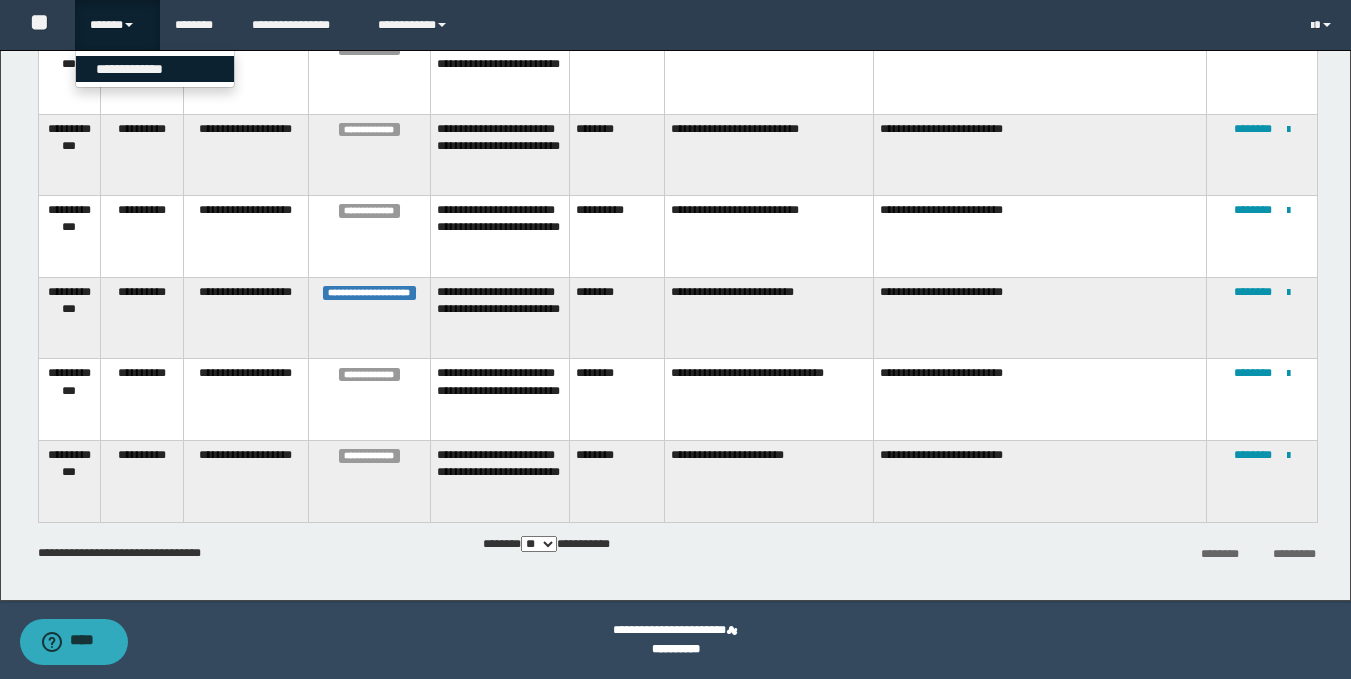 click on "**********" at bounding box center [155, 69] 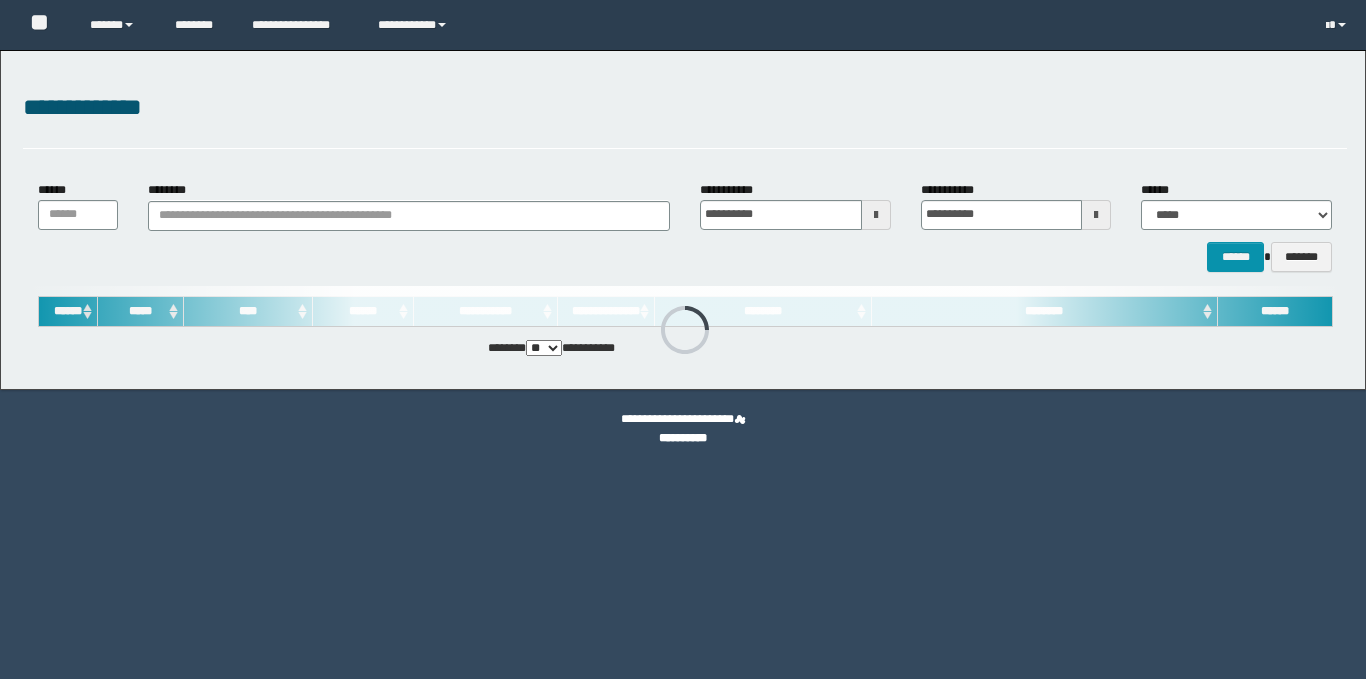 scroll, scrollTop: 0, scrollLeft: 0, axis: both 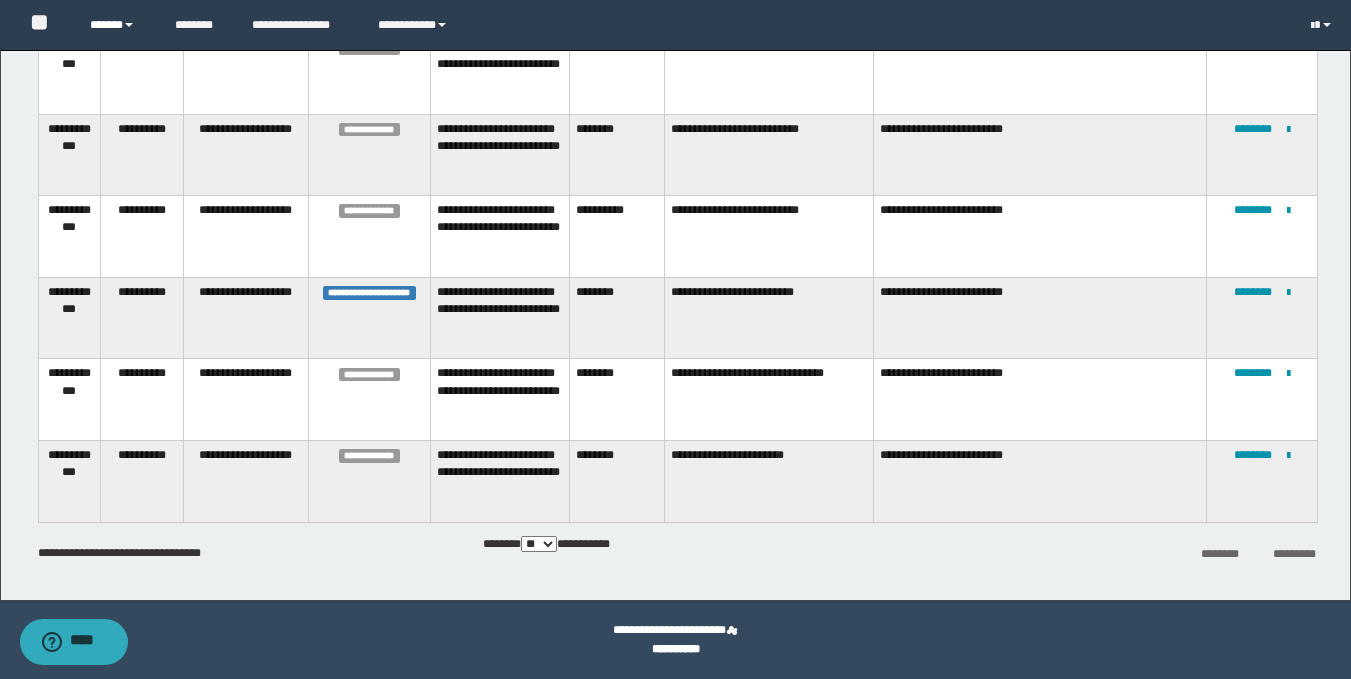 click on "******" at bounding box center (117, 25) 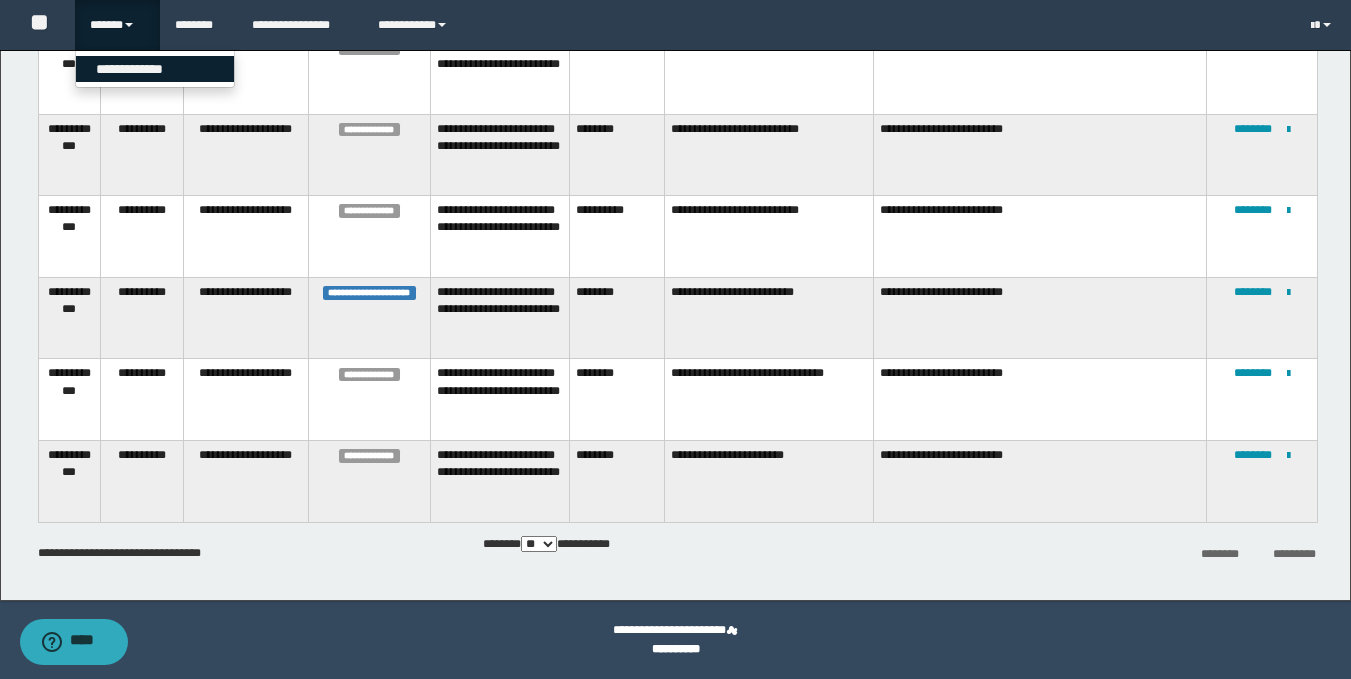click on "**********" at bounding box center (155, 69) 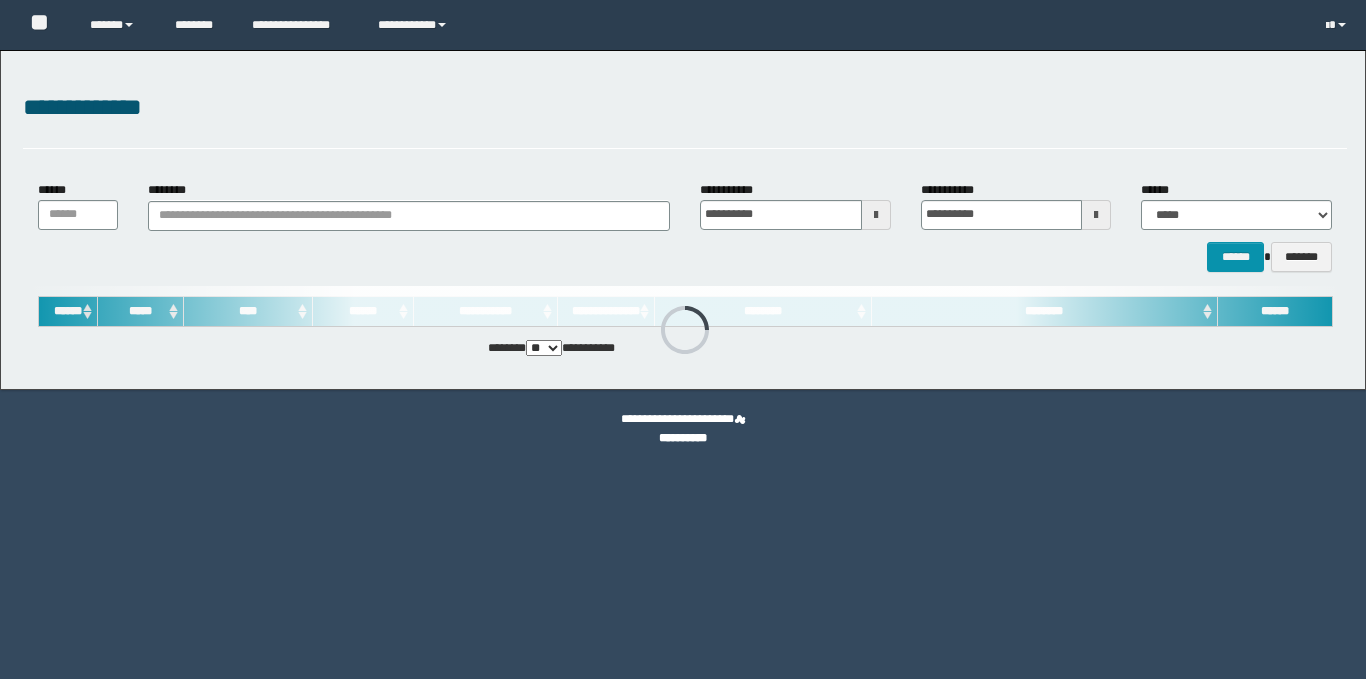 scroll, scrollTop: 0, scrollLeft: 0, axis: both 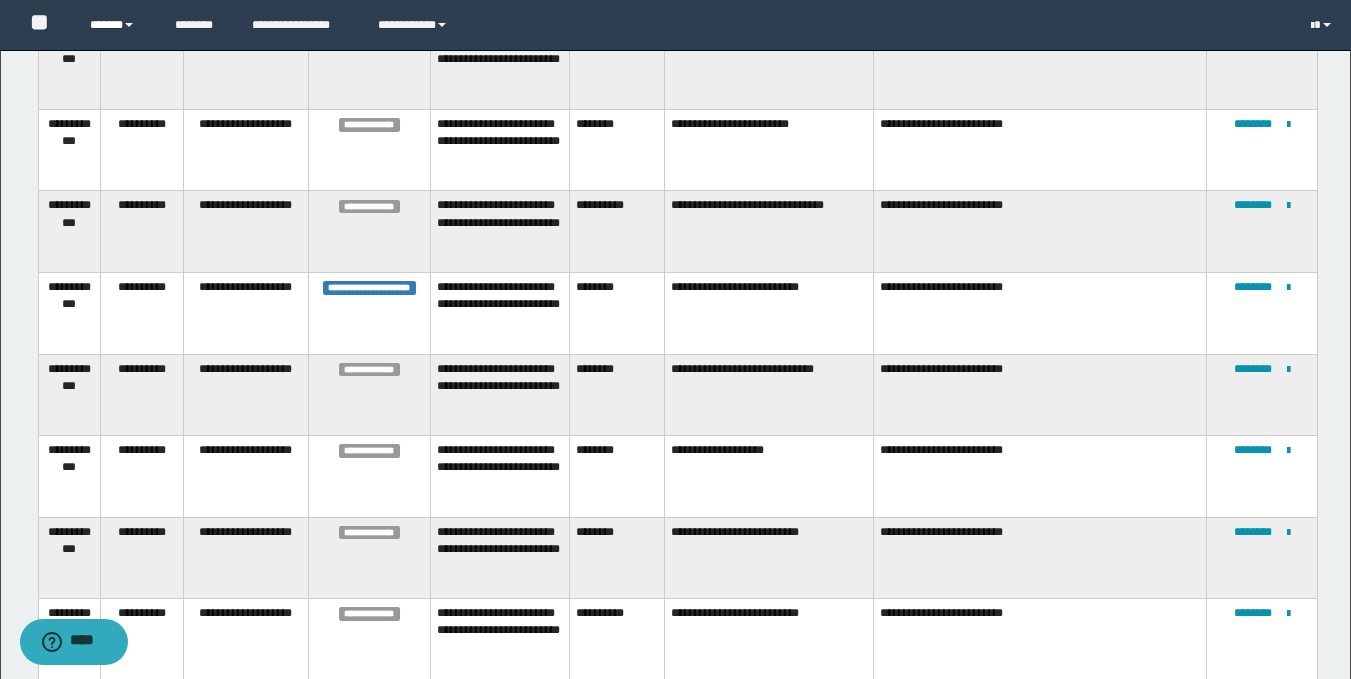 click on "******" at bounding box center [117, 25] 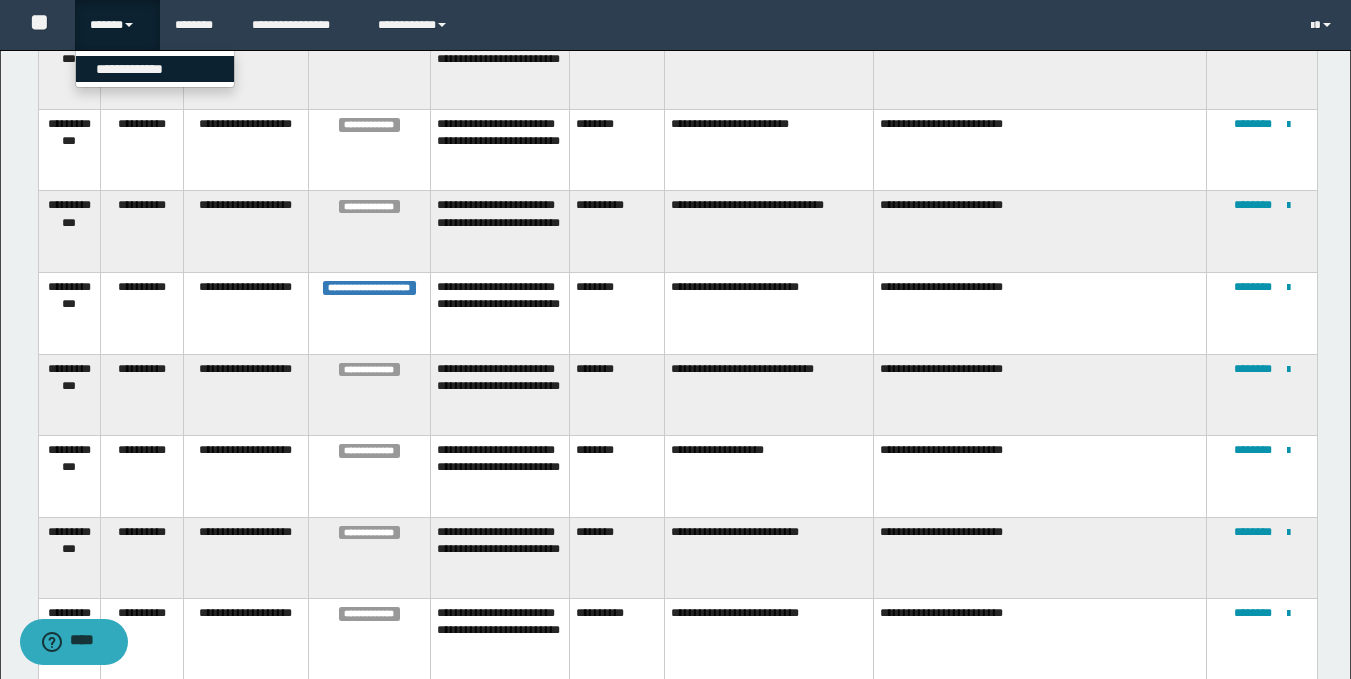 click on "**********" at bounding box center [155, 69] 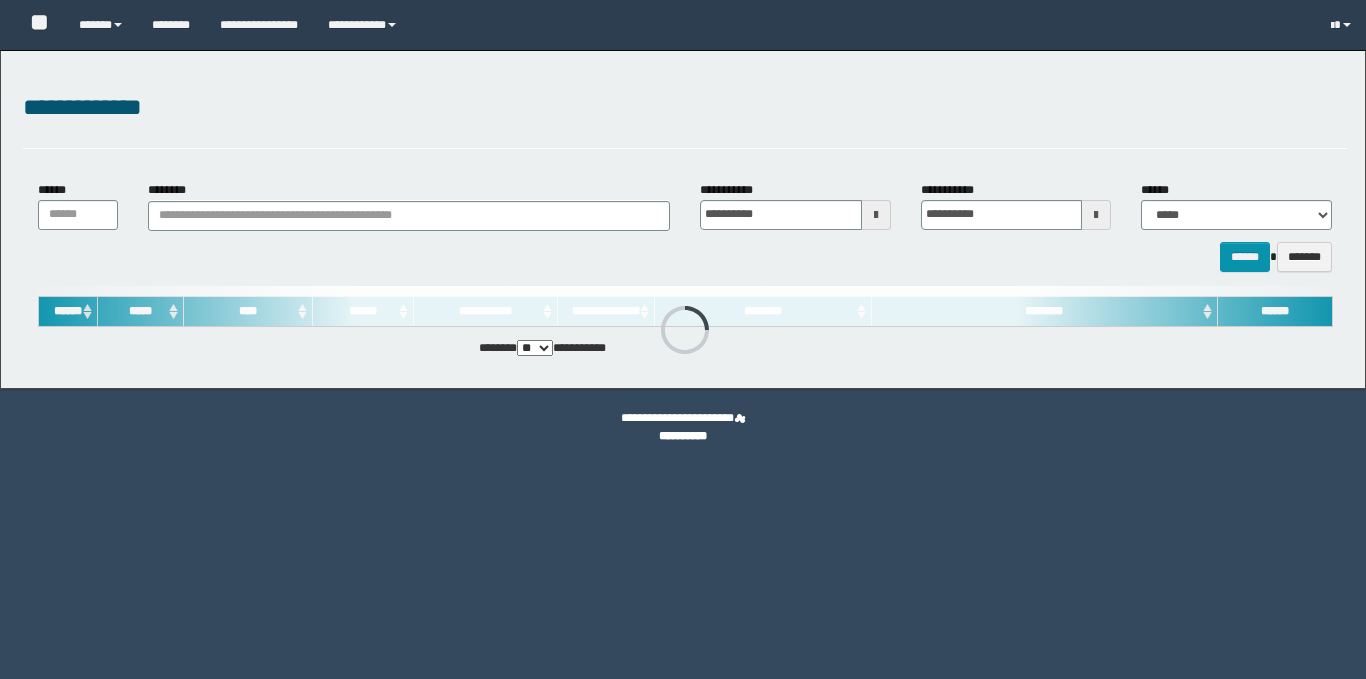 scroll, scrollTop: 0, scrollLeft: 0, axis: both 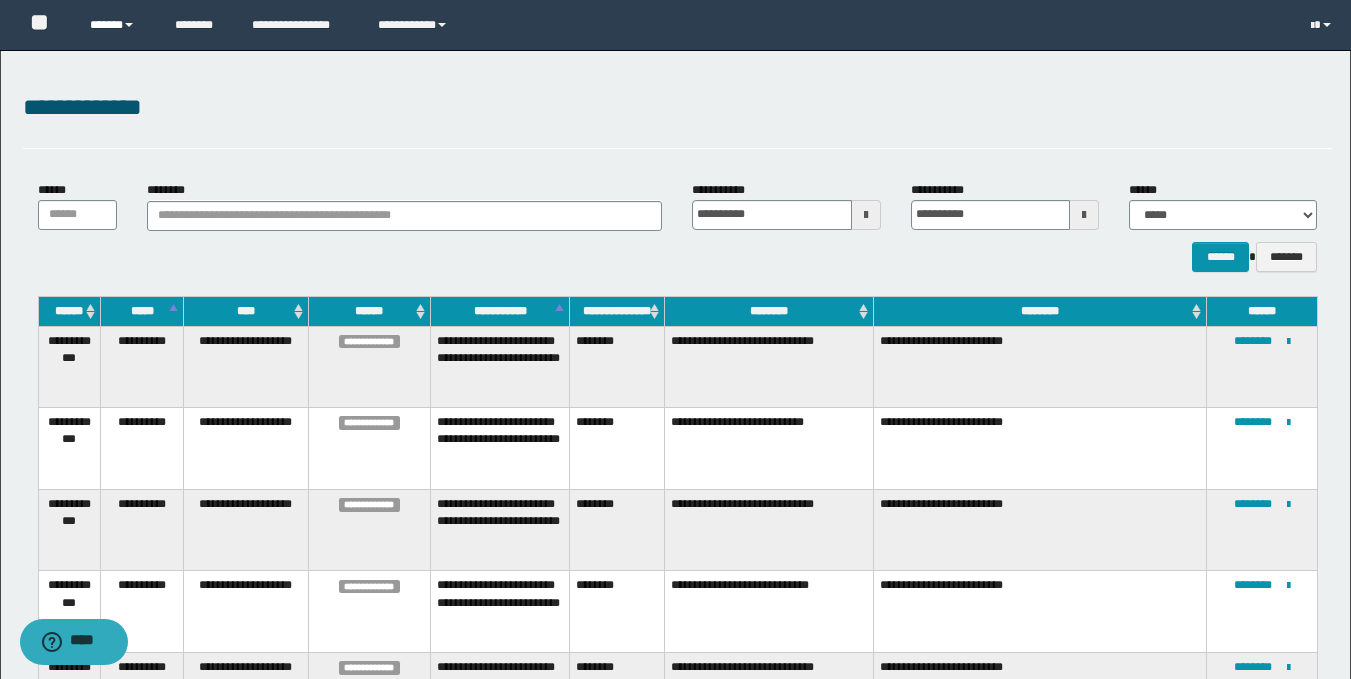 click on "******" at bounding box center [117, 25] 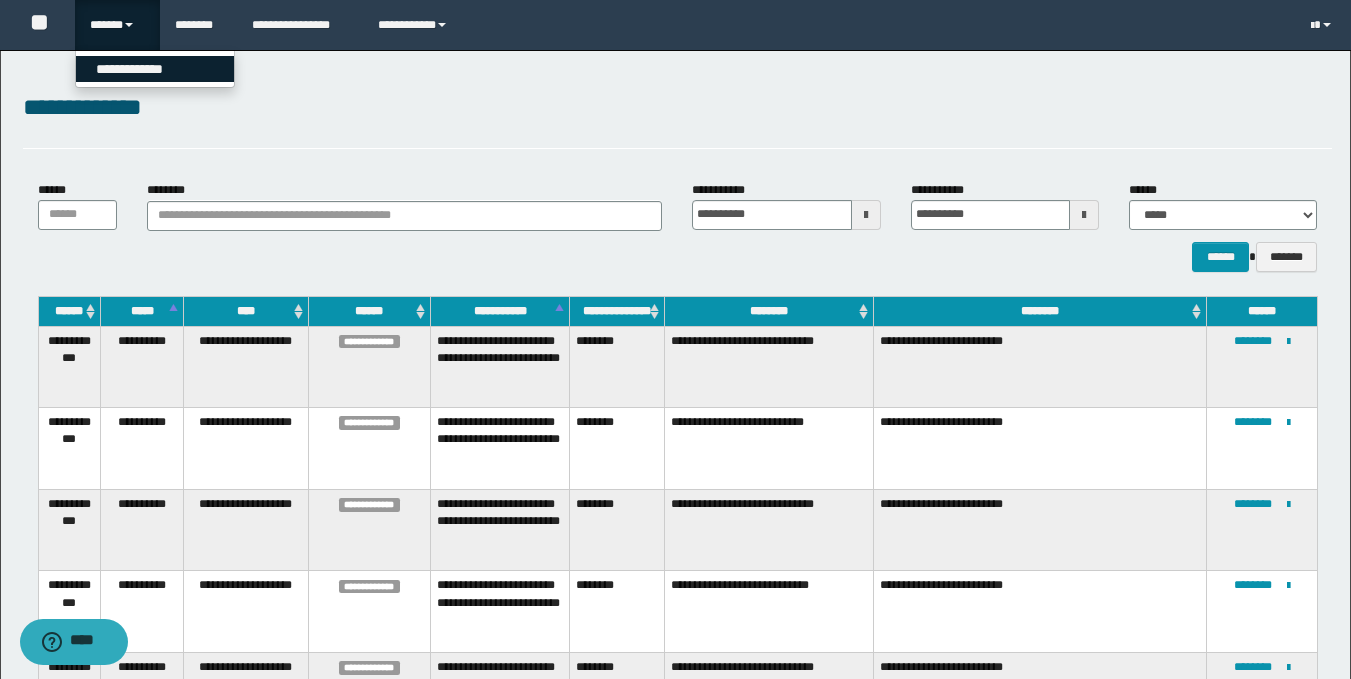 click on "**********" at bounding box center [155, 69] 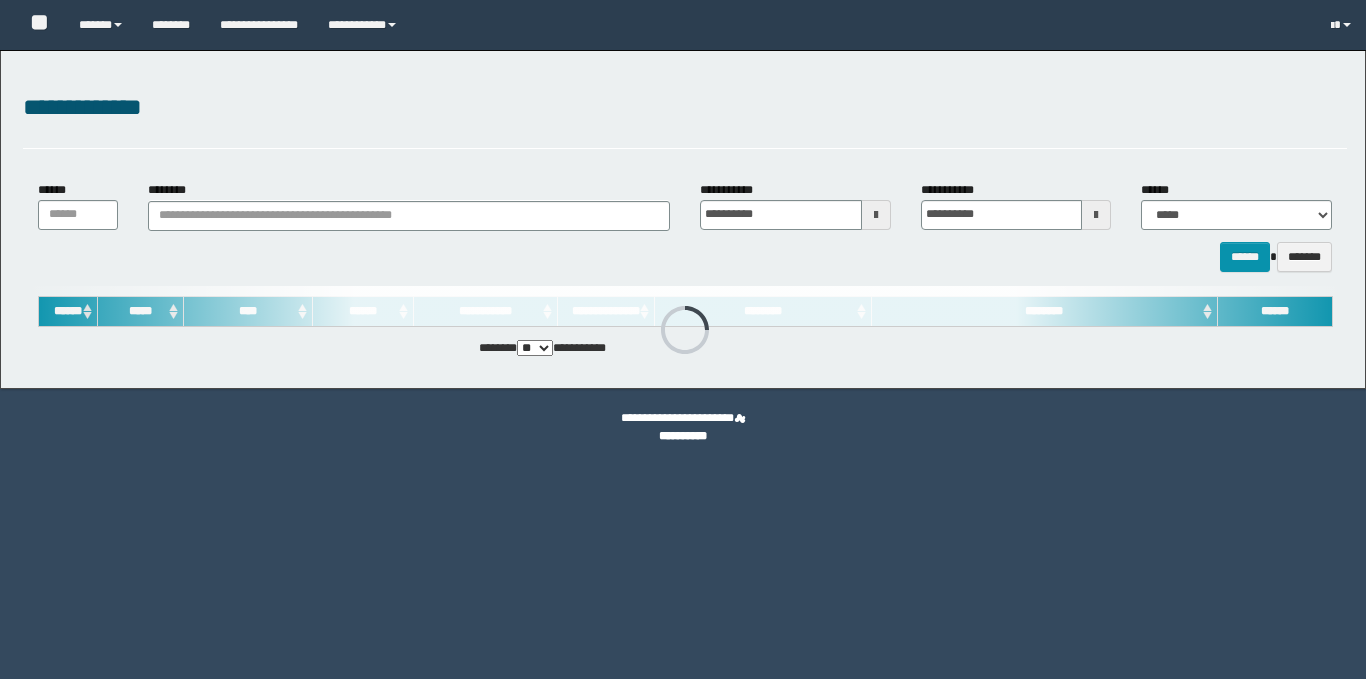 scroll, scrollTop: 0, scrollLeft: 0, axis: both 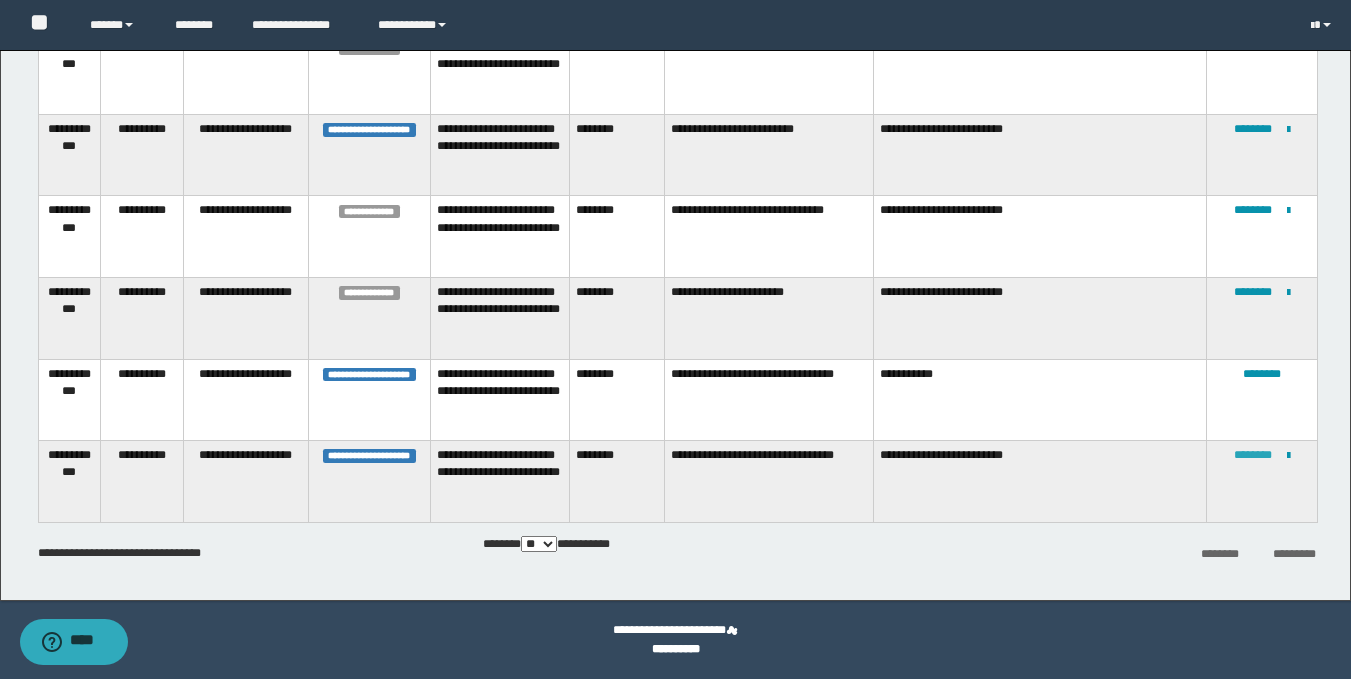 click on "********" at bounding box center [1253, 455] 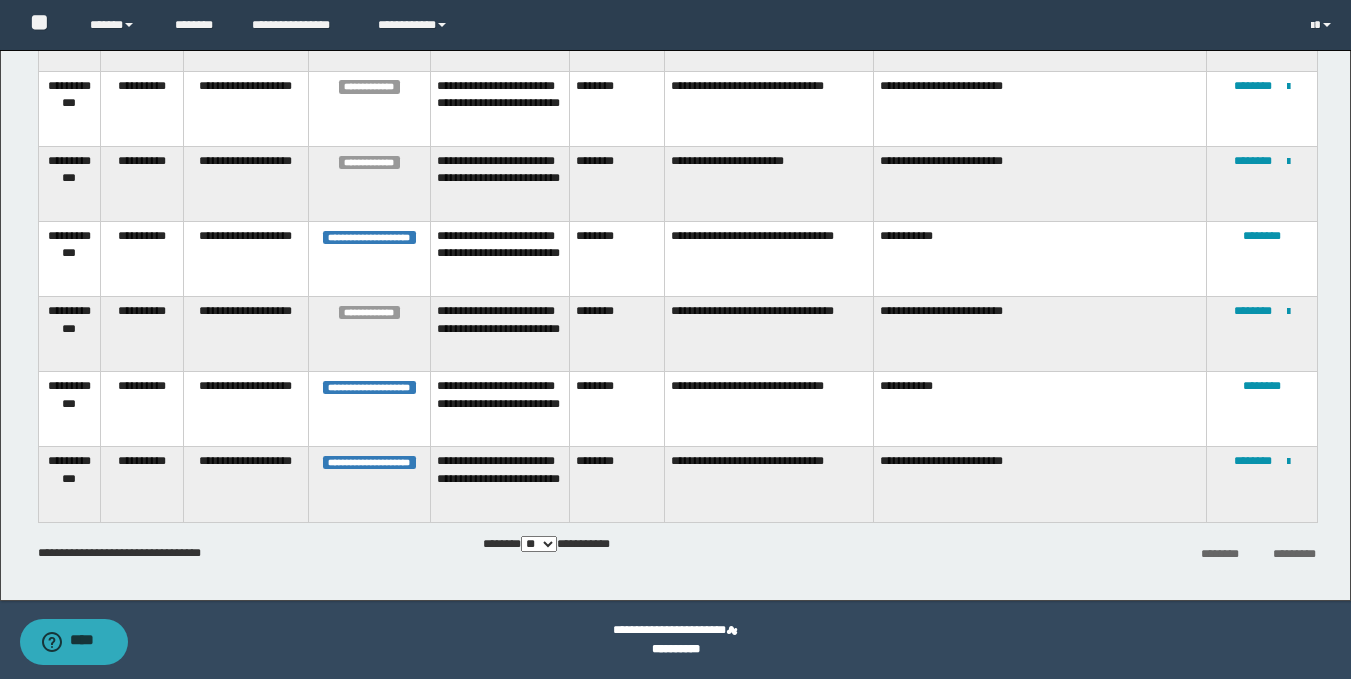 scroll, scrollTop: 0, scrollLeft: 0, axis: both 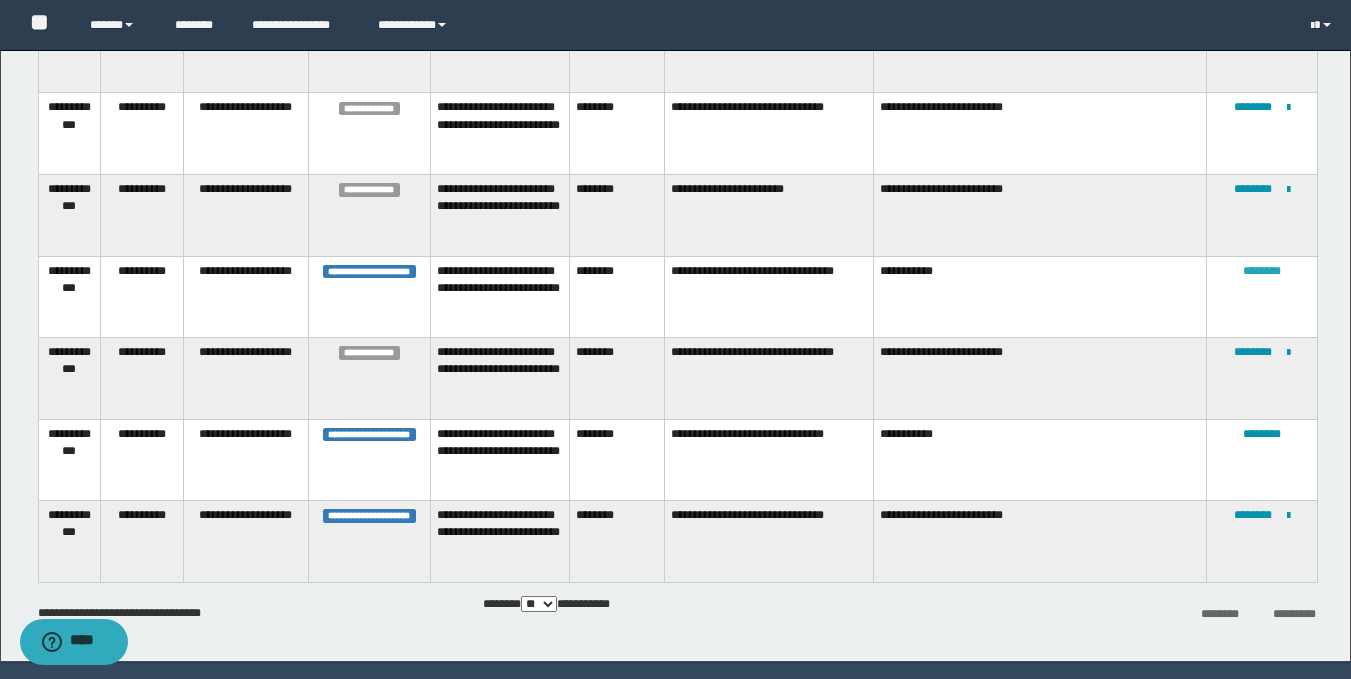 click on "********" at bounding box center [1262, 271] 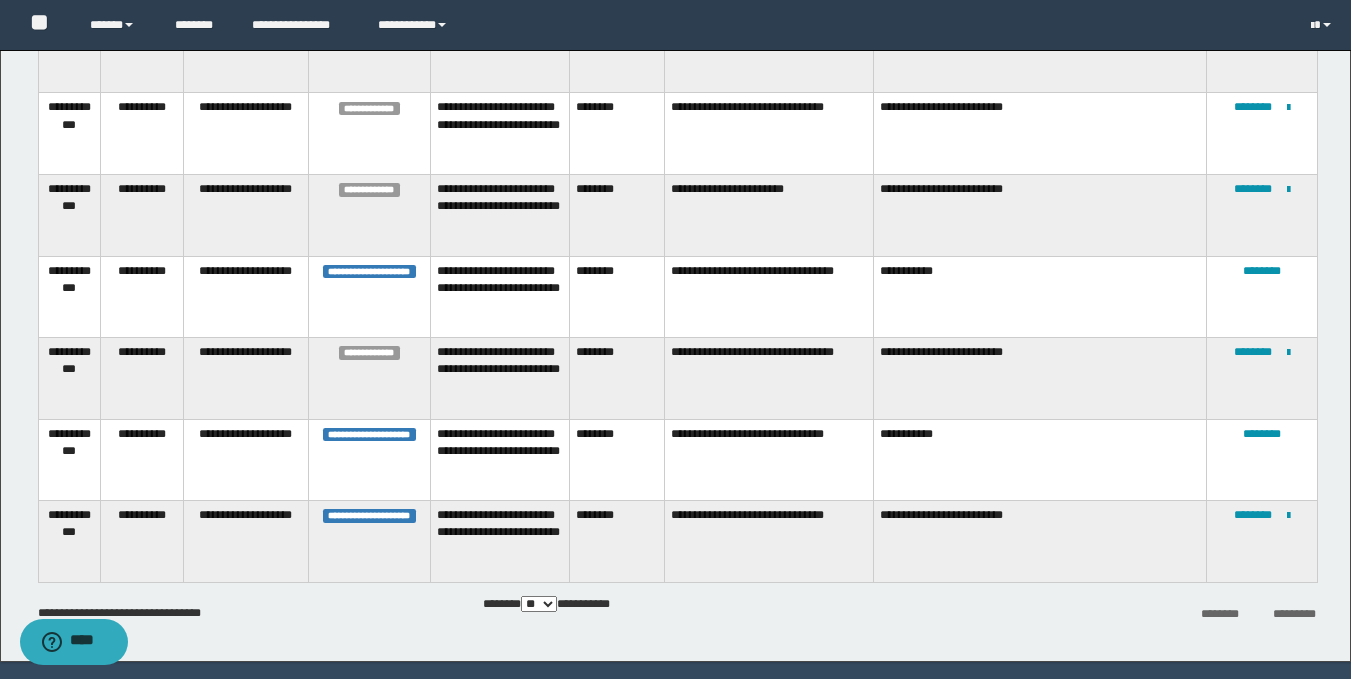 scroll, scrollTop: 70, scrollLeft: 0, axis: vertical 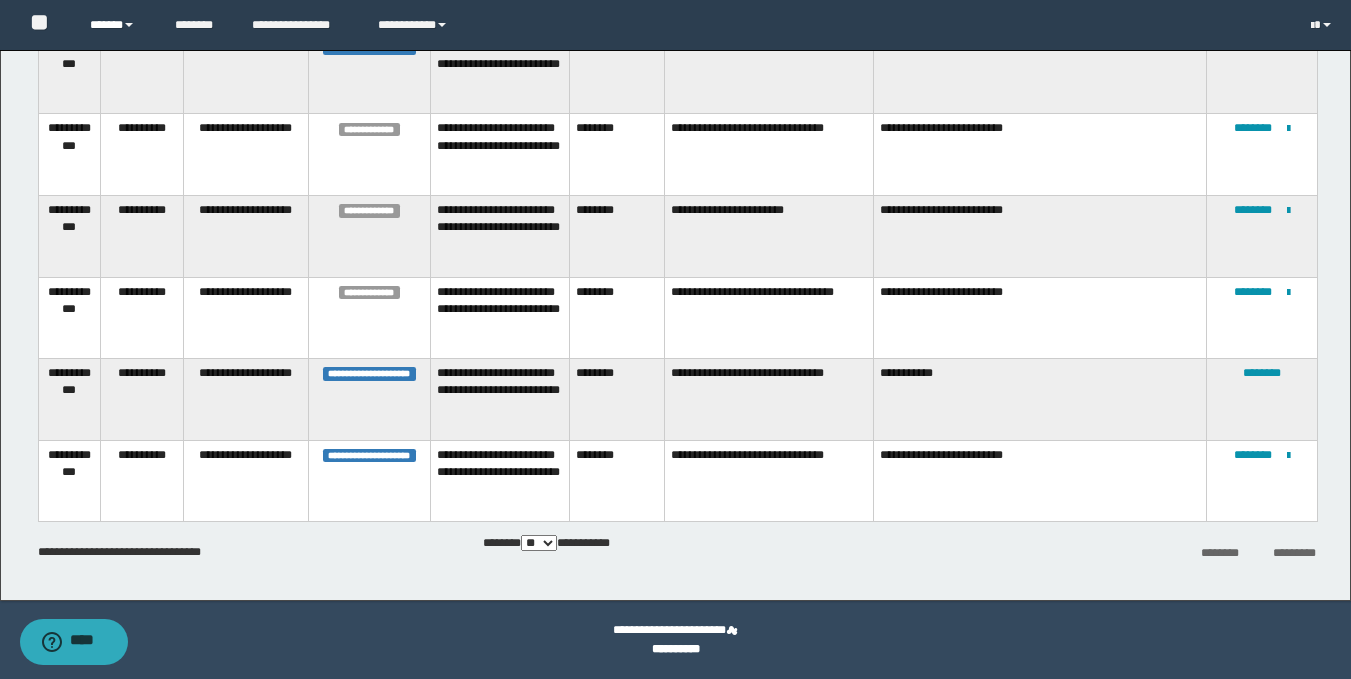 click on "******" at bounding box center [117, 25] 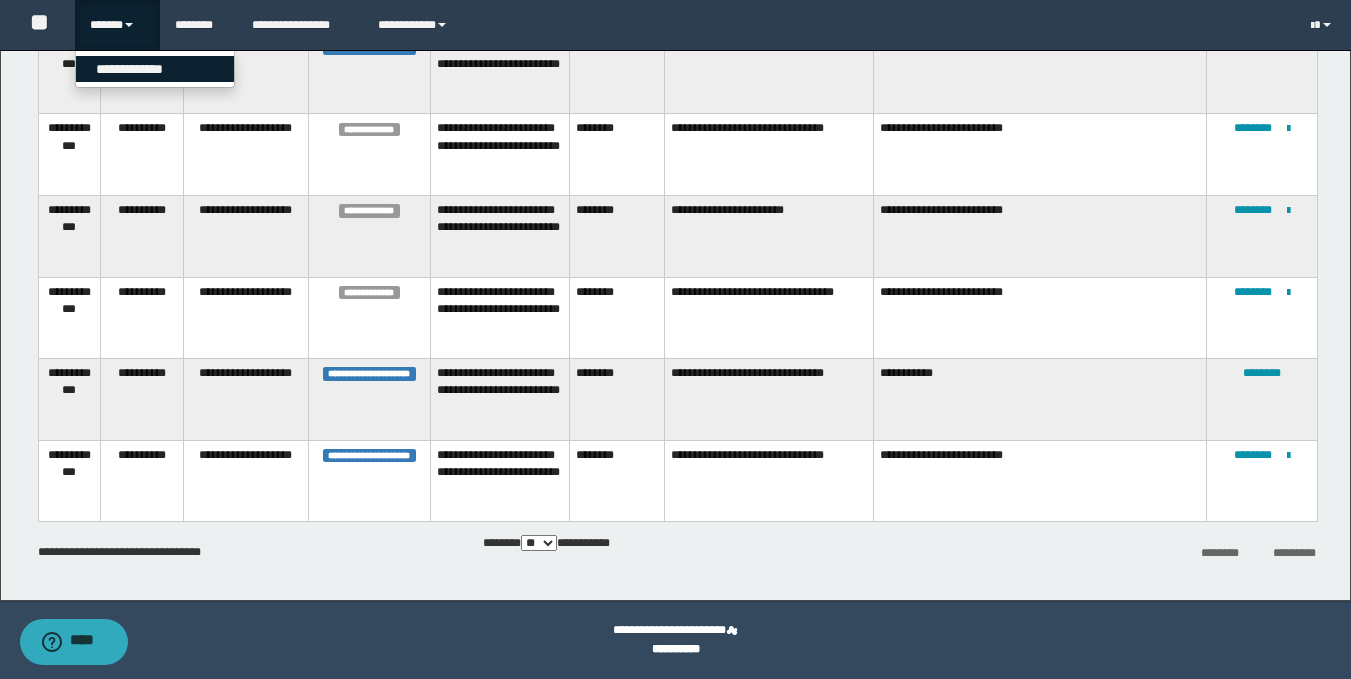 click on "**********" at bounding box center (155, 69) 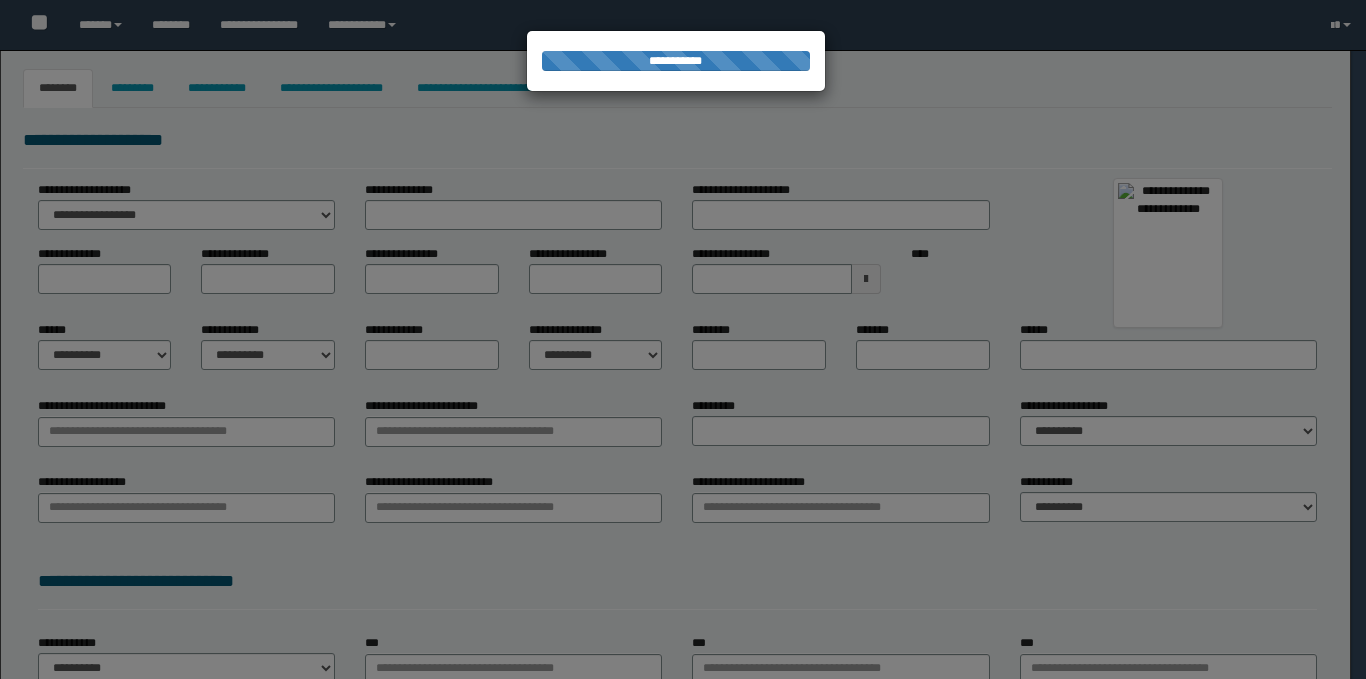select on "***" 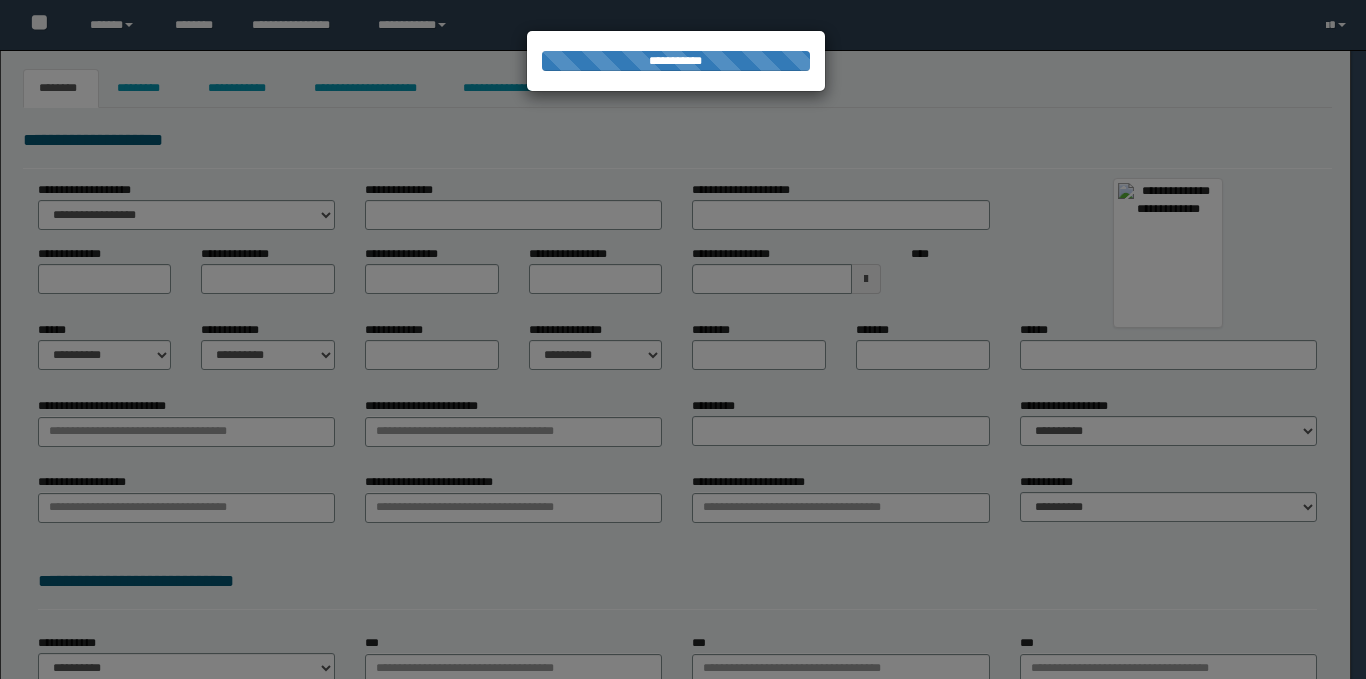 type on "***" 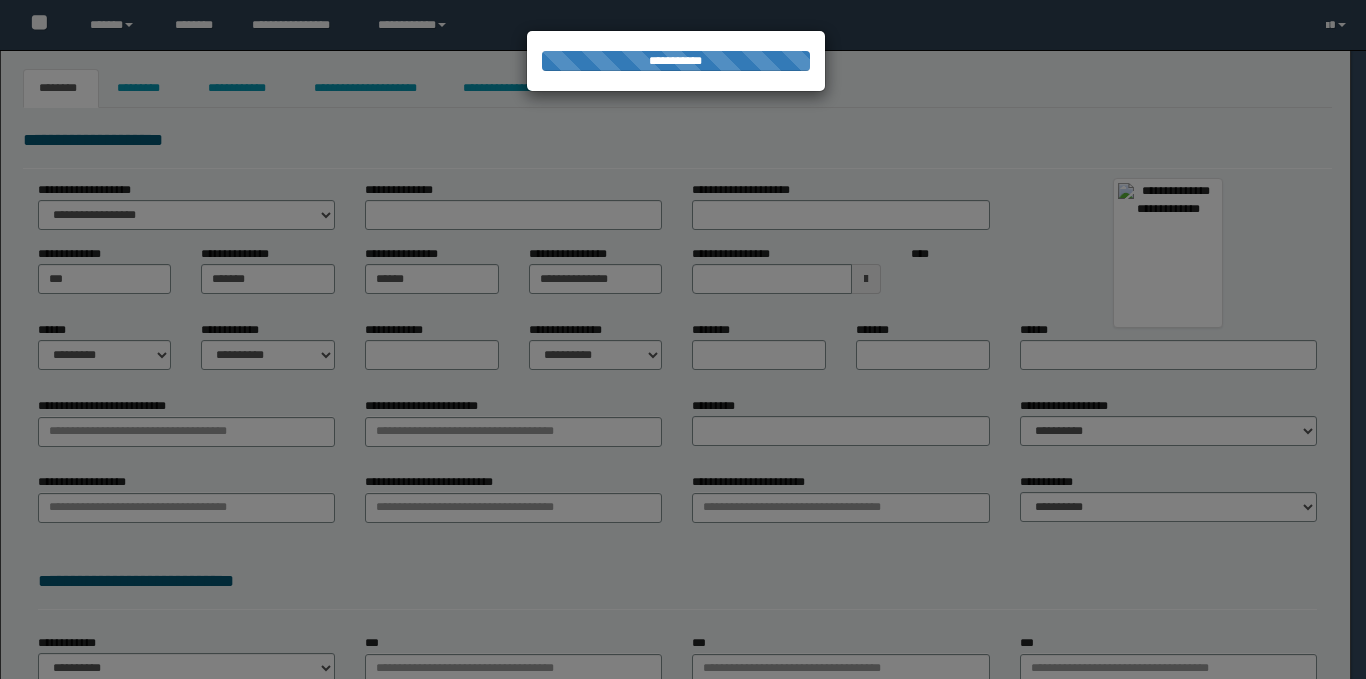 select on "*" 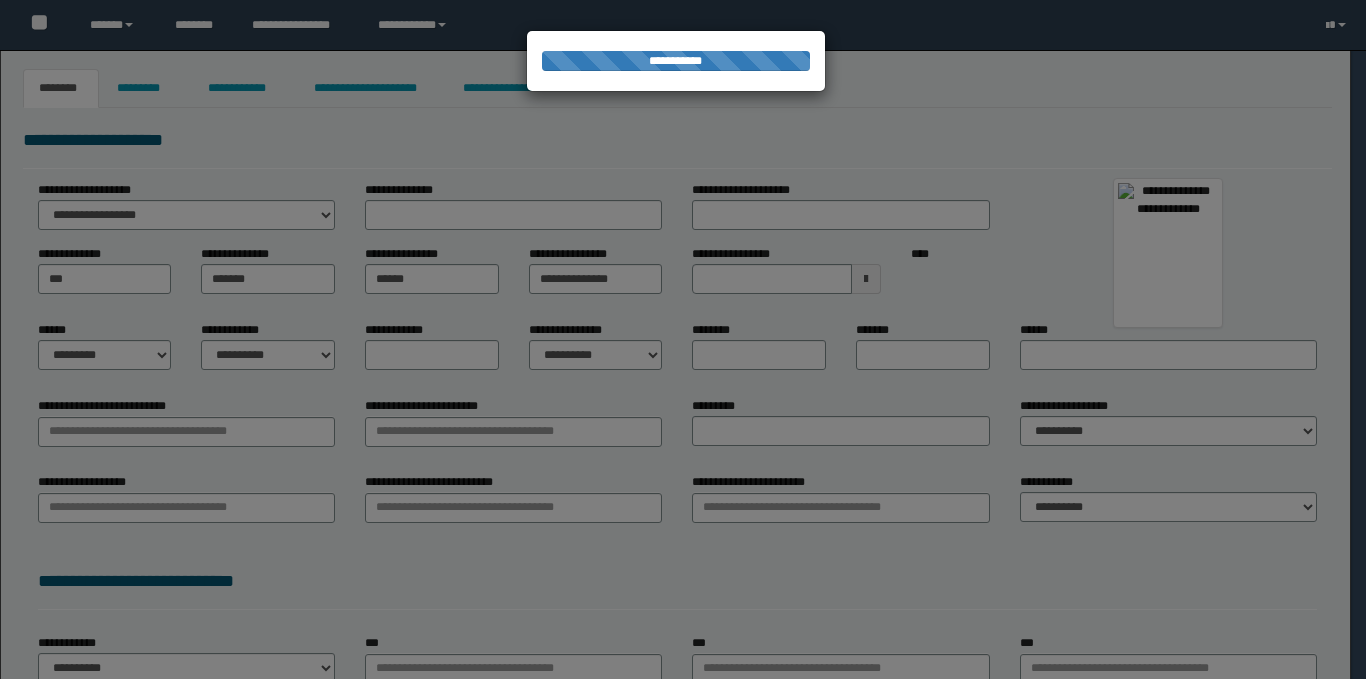 select on "*" 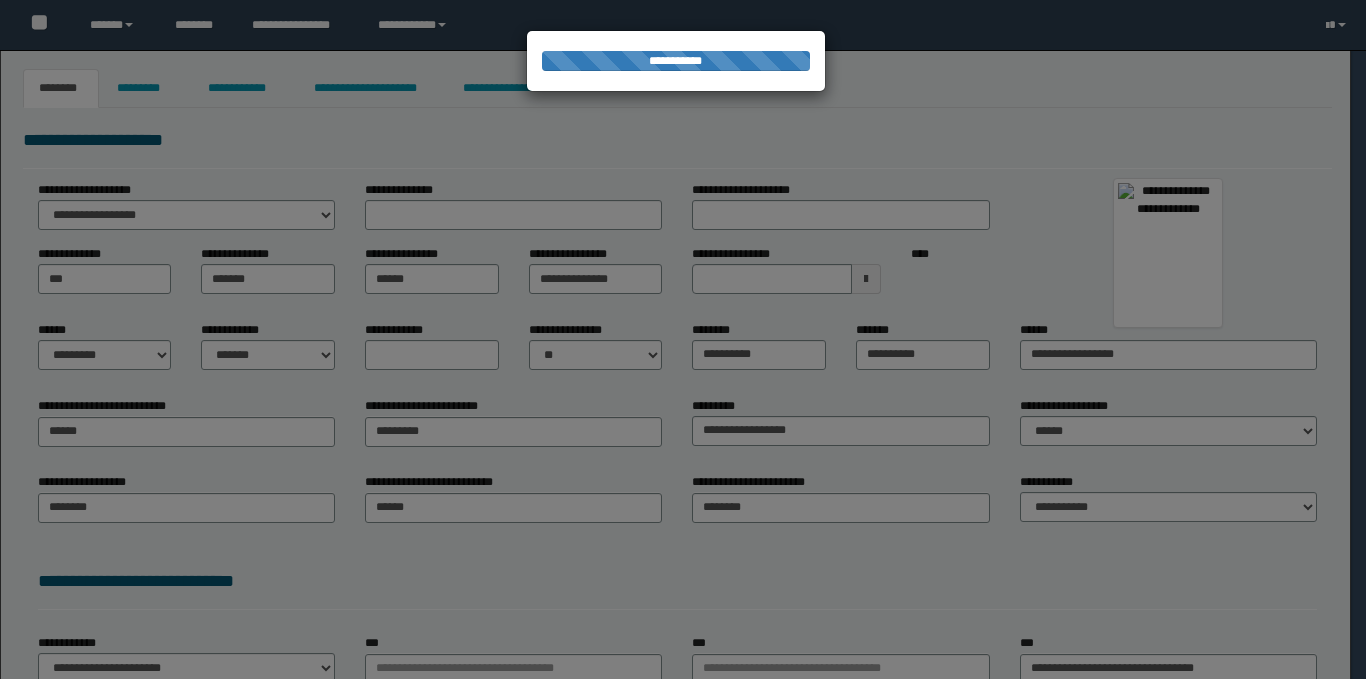 scroll, scrollTop: 0, scrollLeft: 0, axis: both 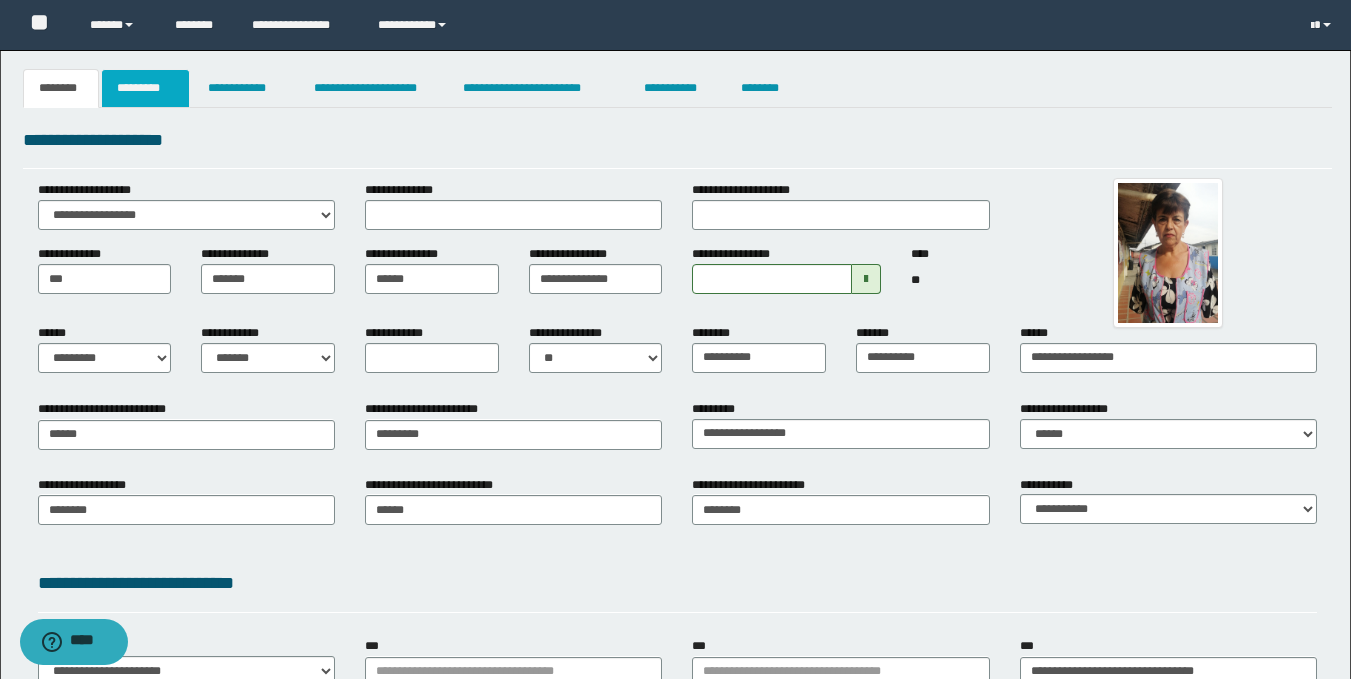 click on "*********" at bounding box center (145, 88) 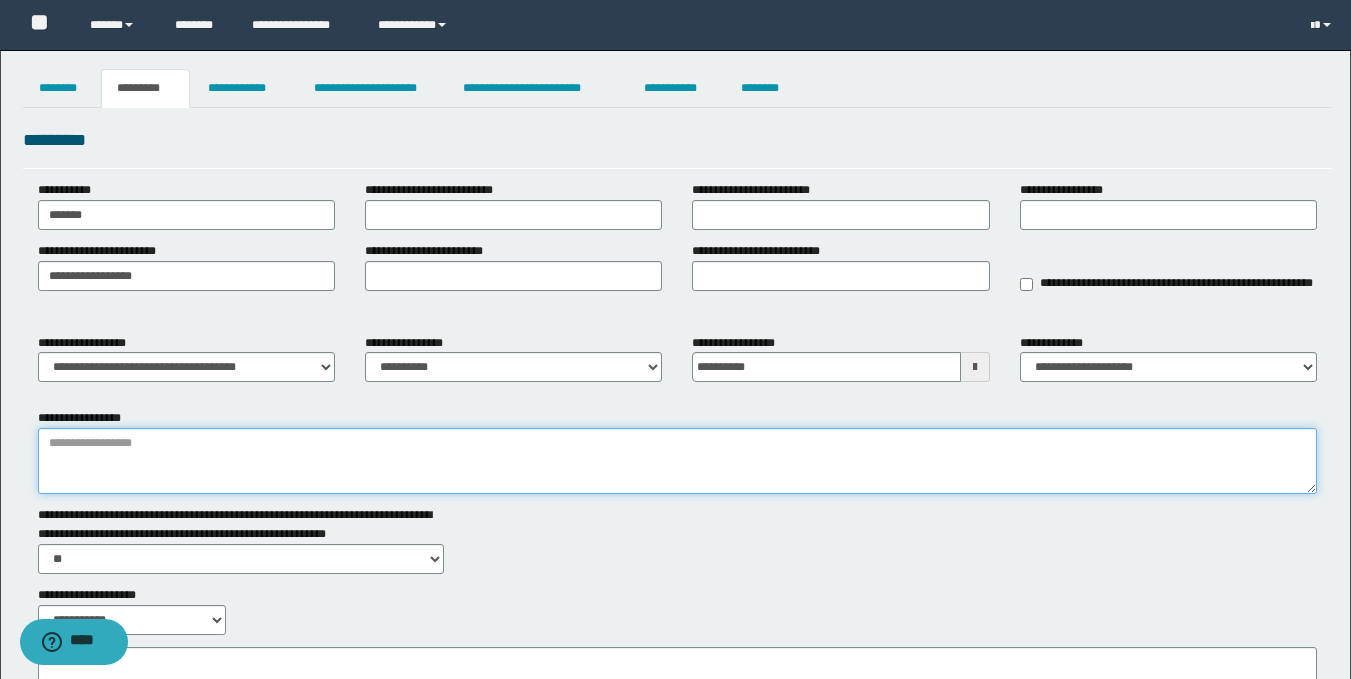 click on "**********" at bounding box center (677, 461) 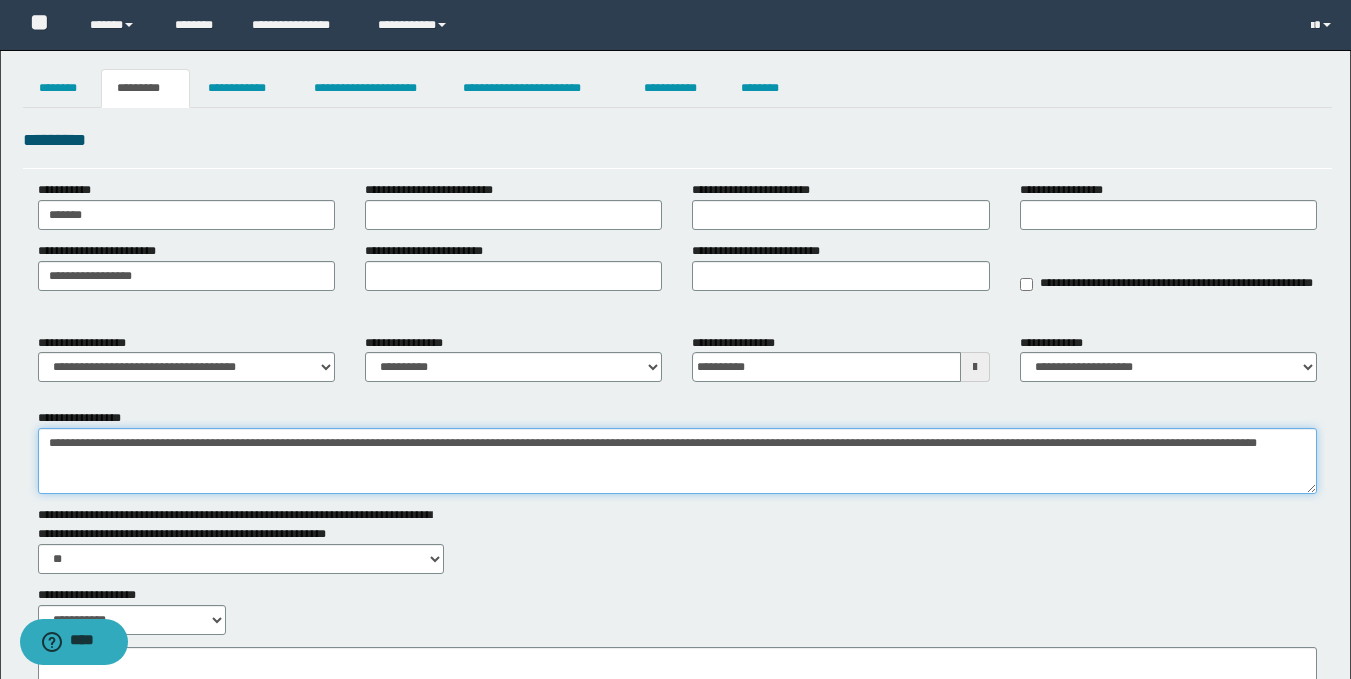 type on "**********" 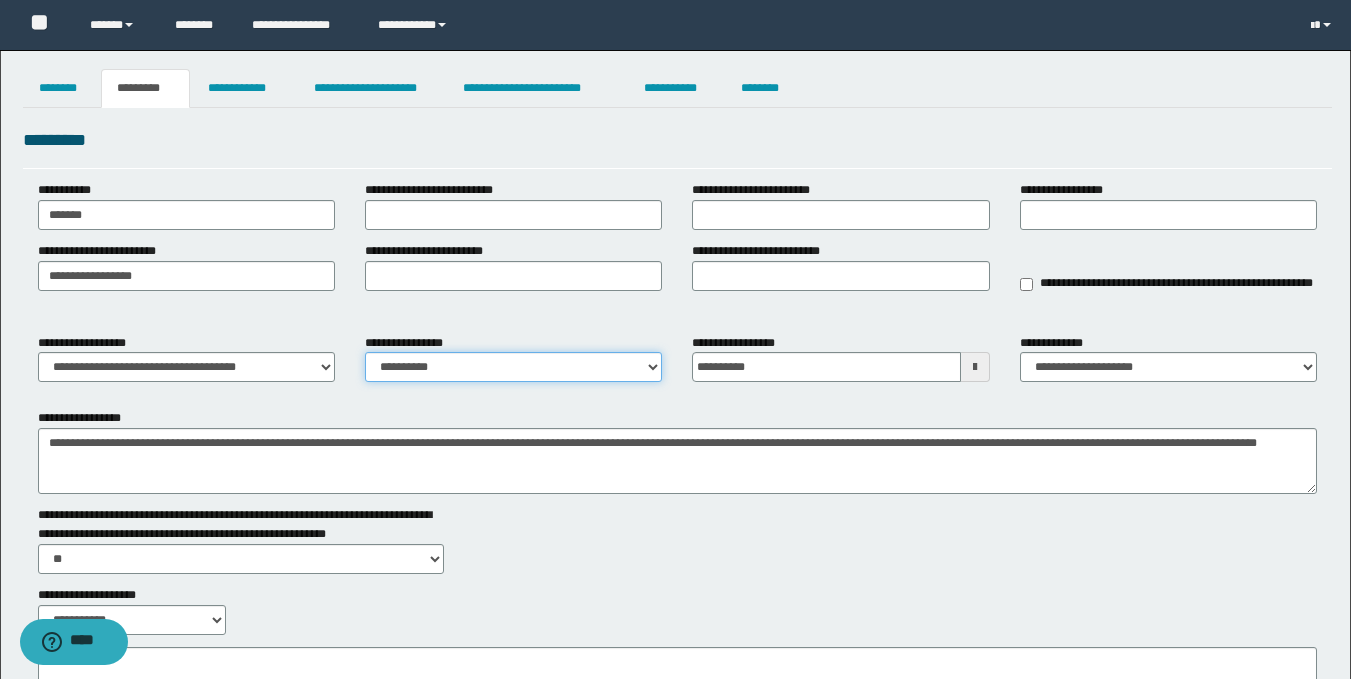 click on "**********" at bounding box center (513, 367) 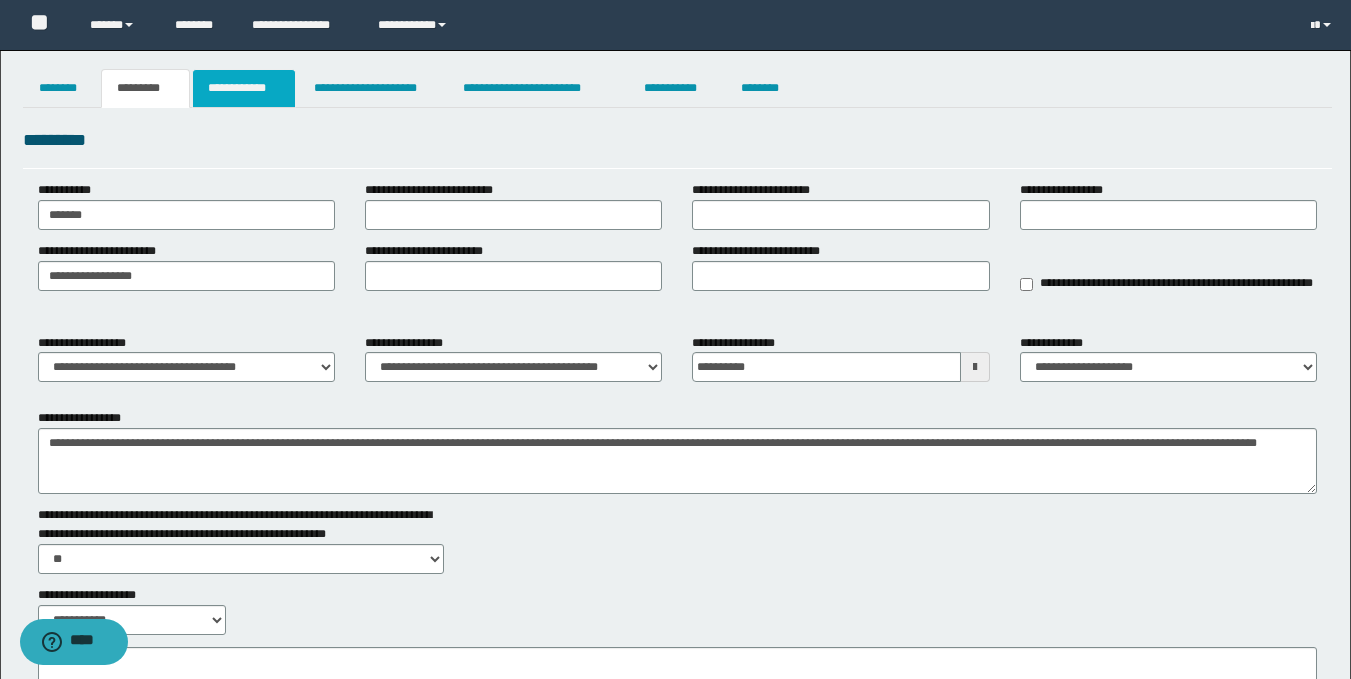 click on "**********" at bounding box center (244, 88) 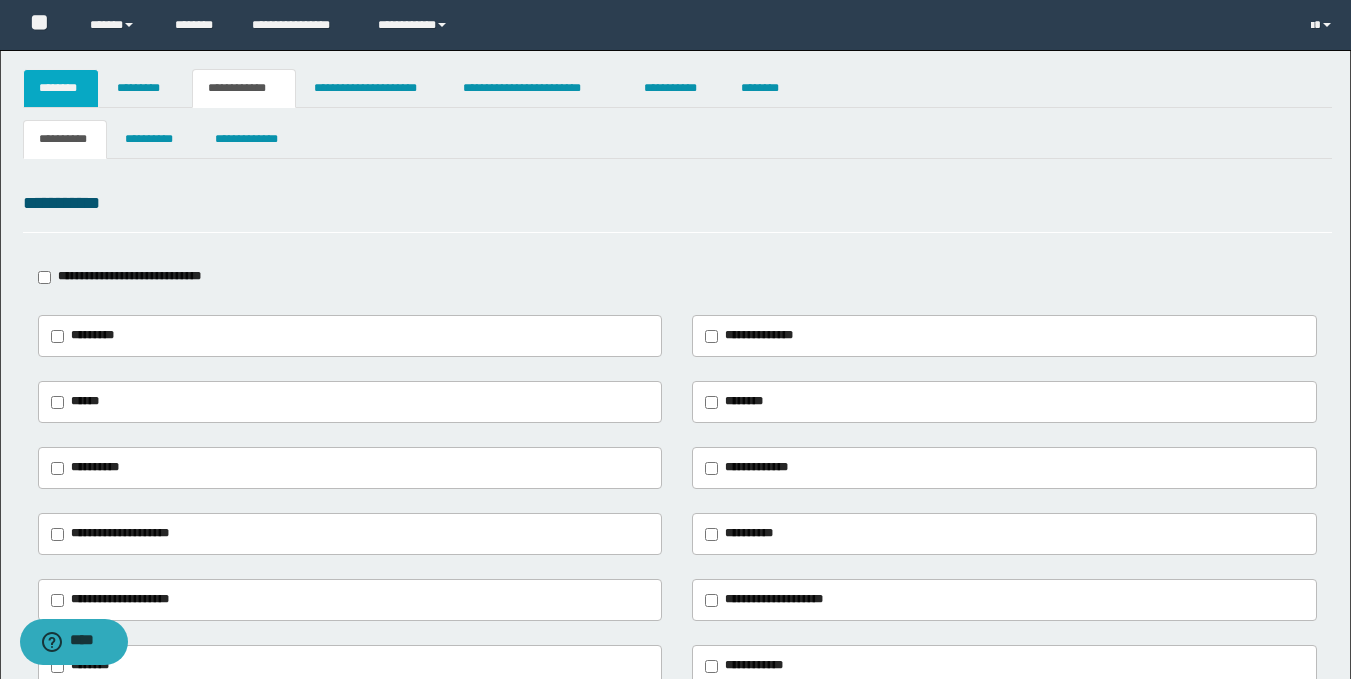 click on "********" at bounding box center (61, 88) 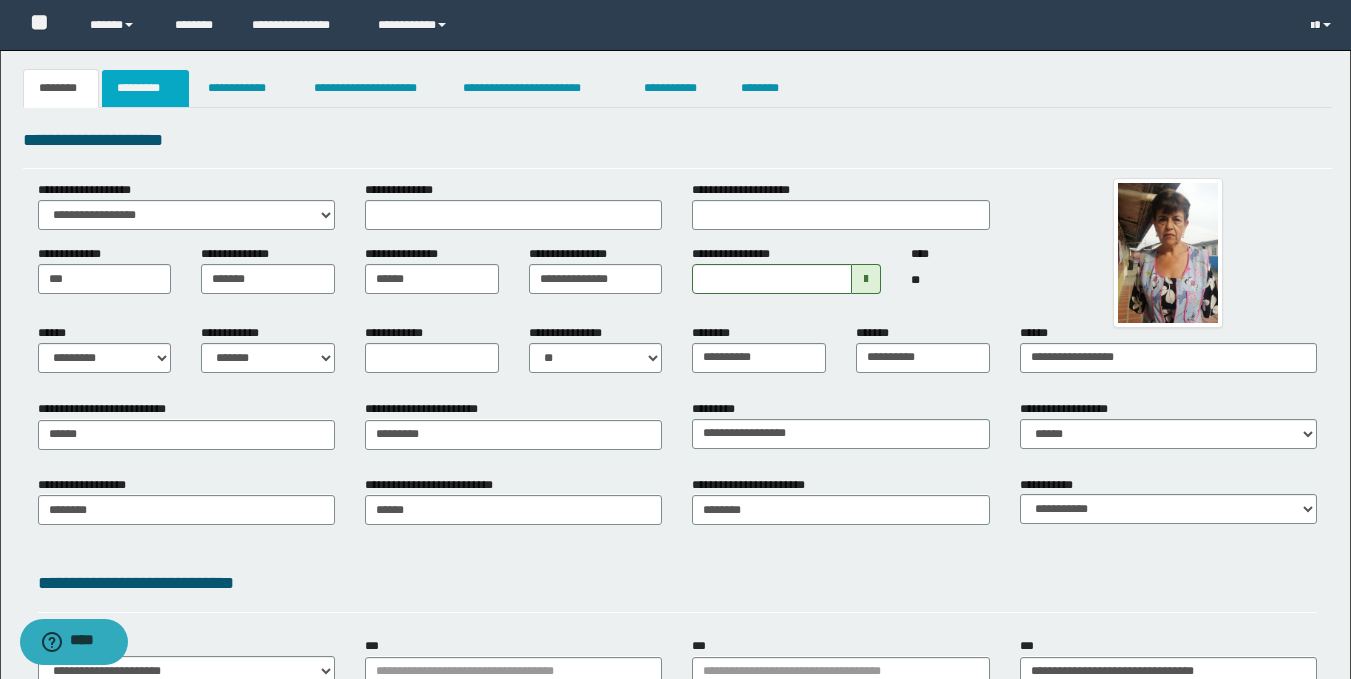 click on "*********" at bounding box center (145, 88) 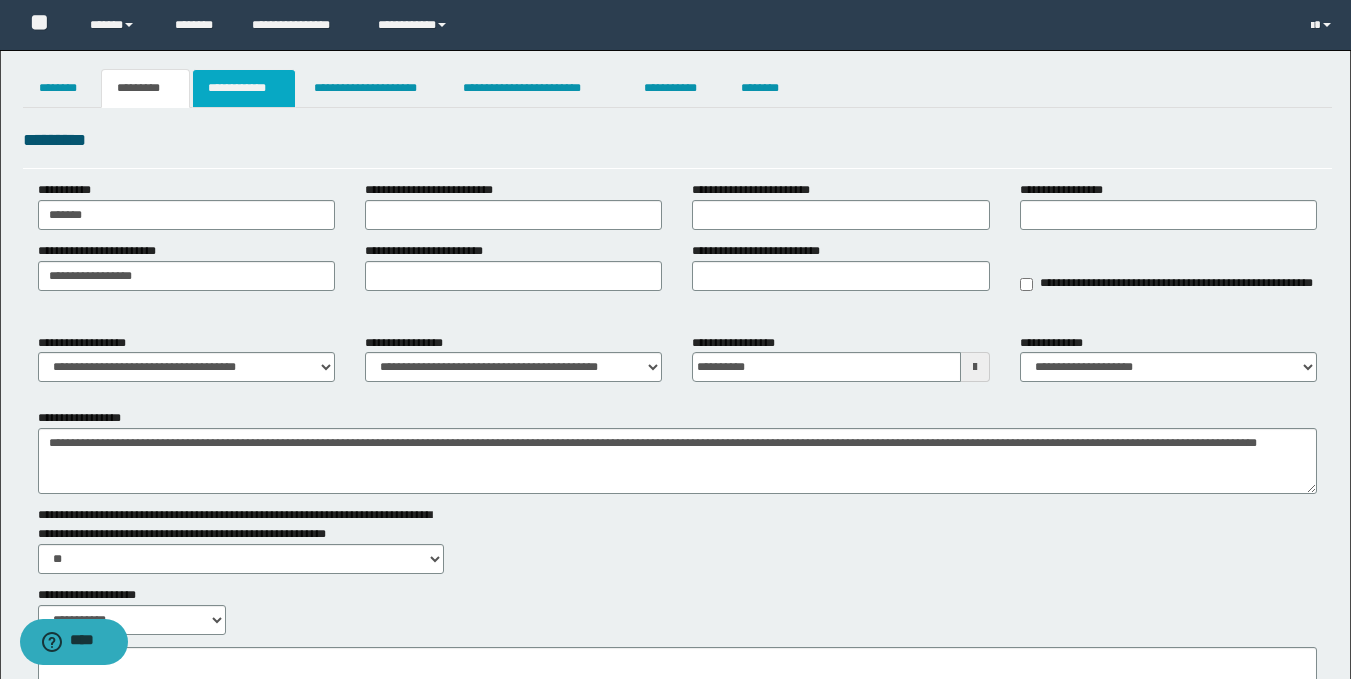 click on "**********" at bounding box center (244, 88) 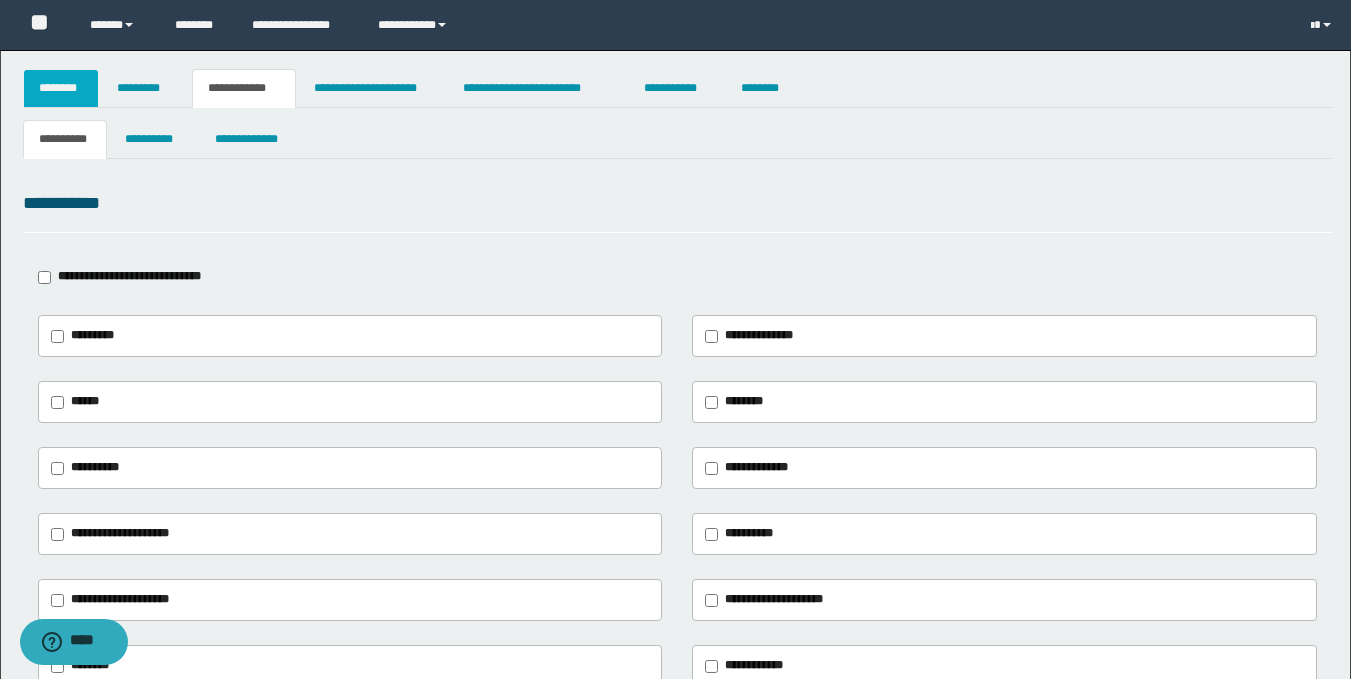 click on "********" at bounding box center (61, 88) 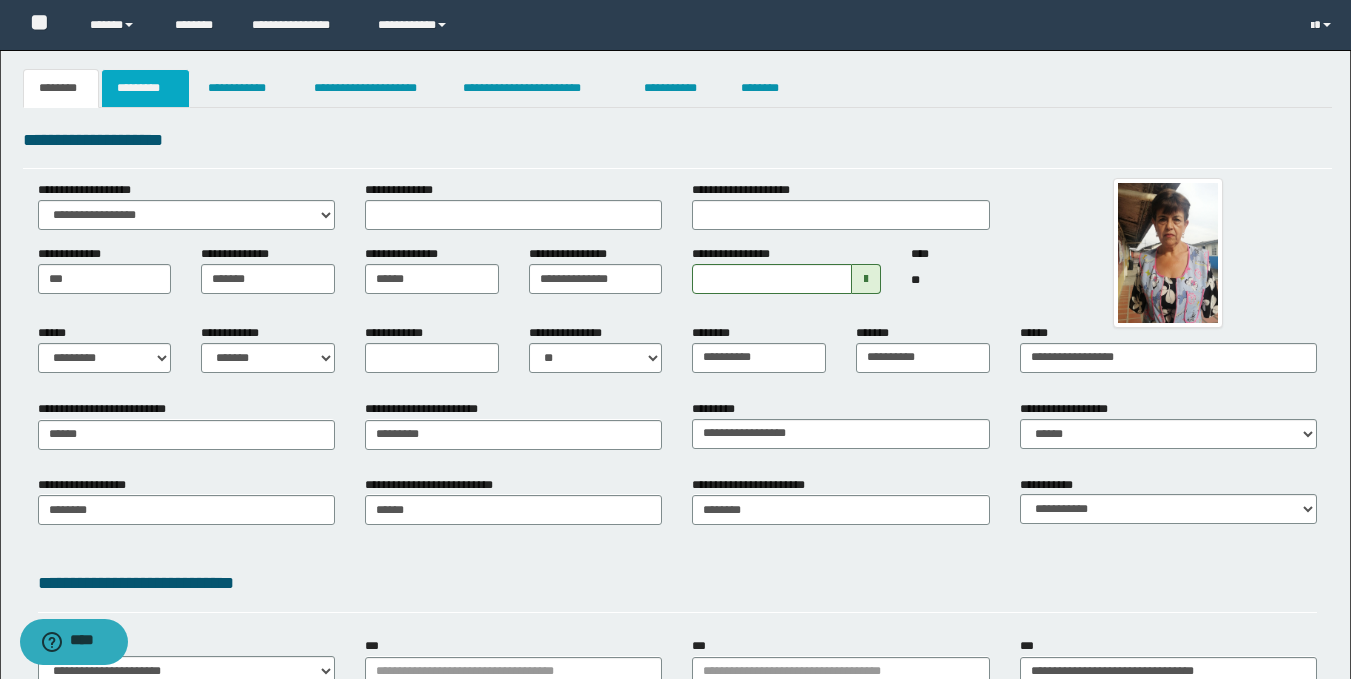 click on "*********" at bounding box center (145, 88) 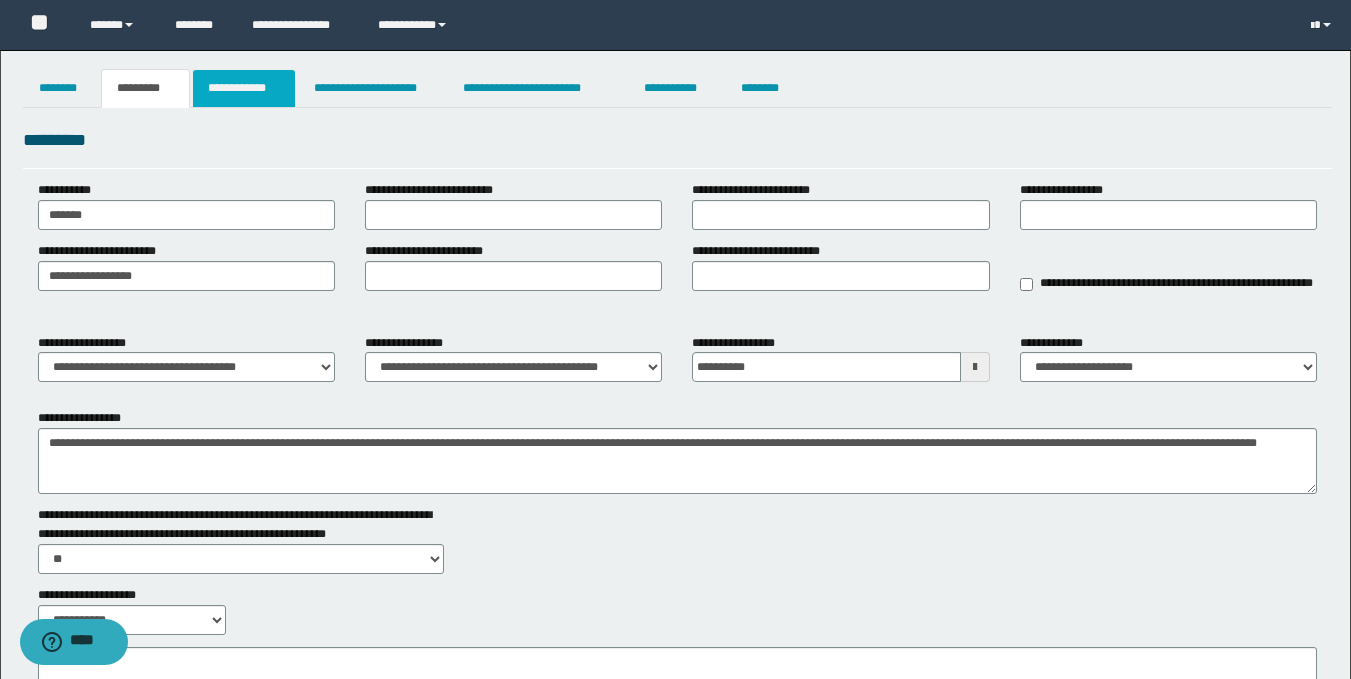 click on "**********" at bounding box center [244, 88] 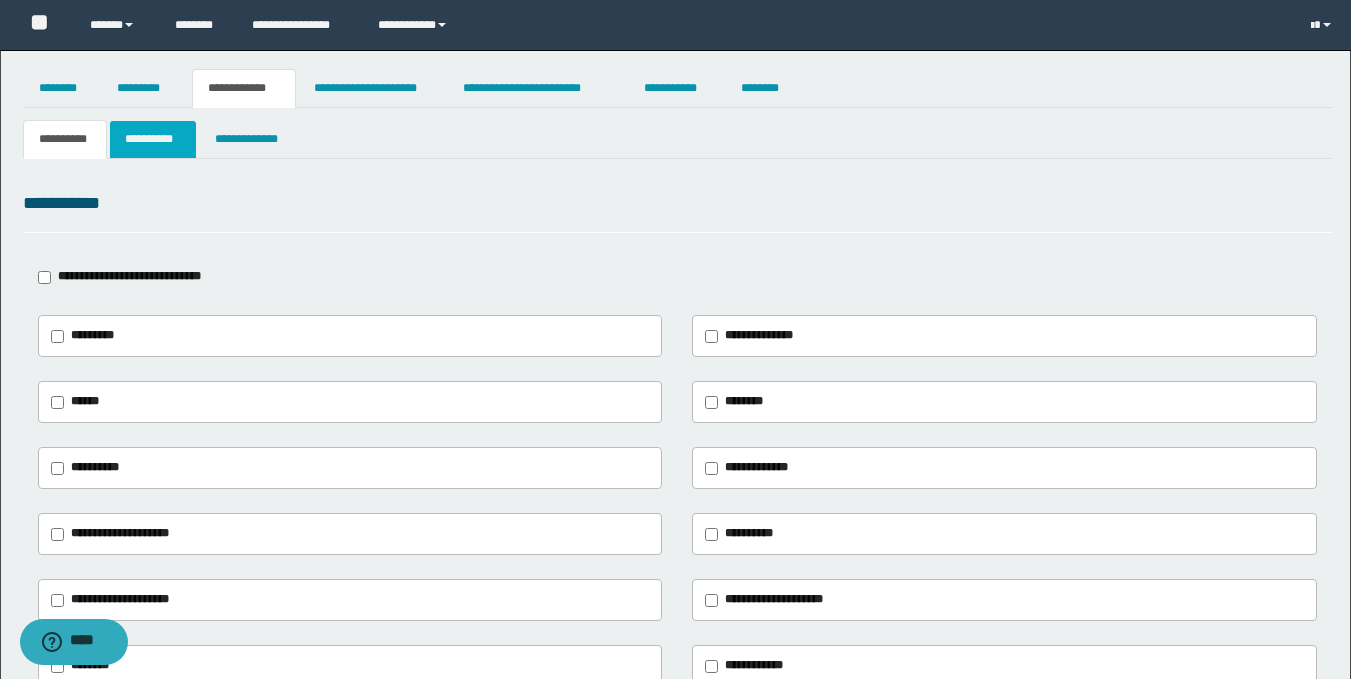 click on "**********" at bounding box center (153, 139) 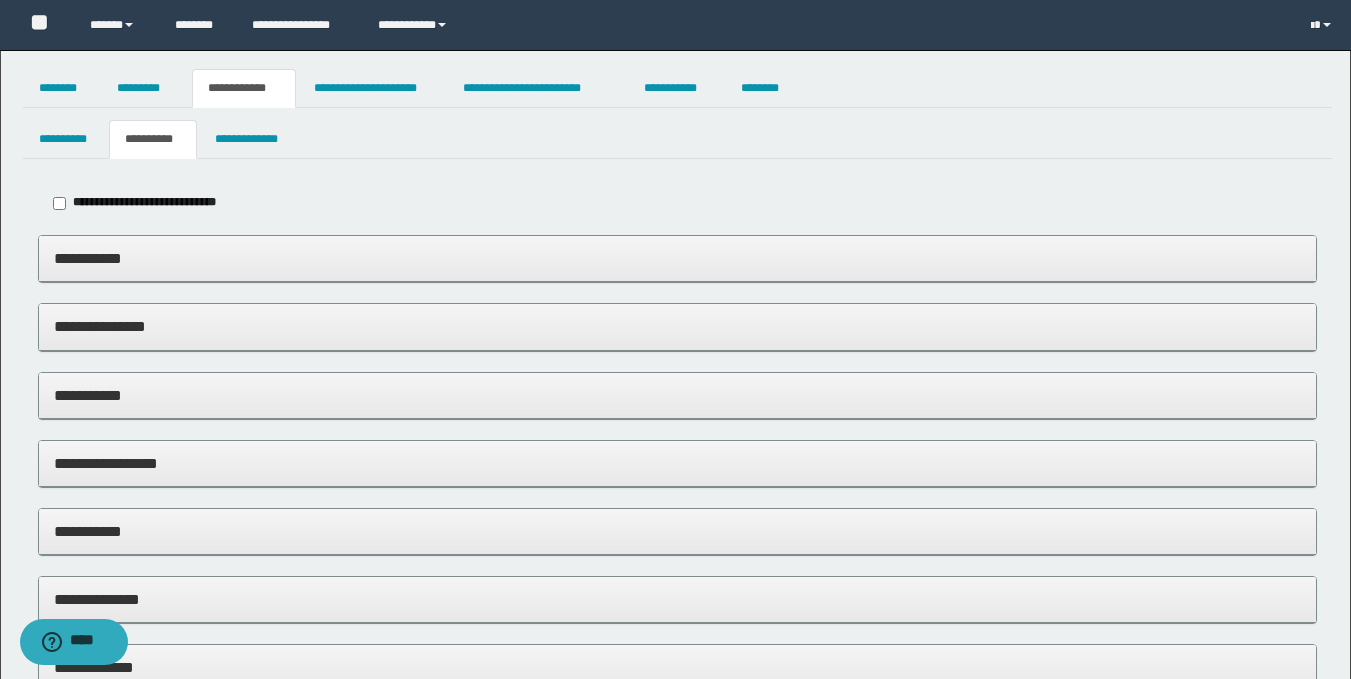 click on "**********" at bounding box center [677, 258] 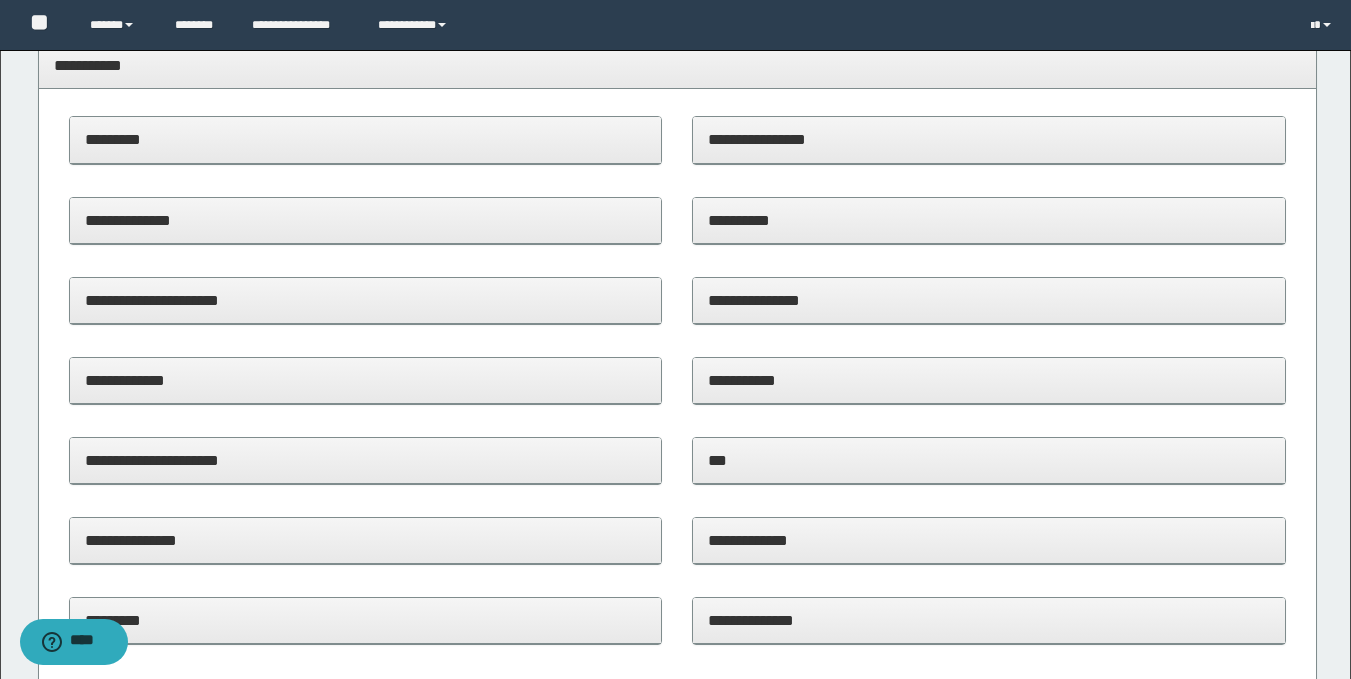 scroll, scrollTop: 190, scrollLeft: 0, axis: vertical 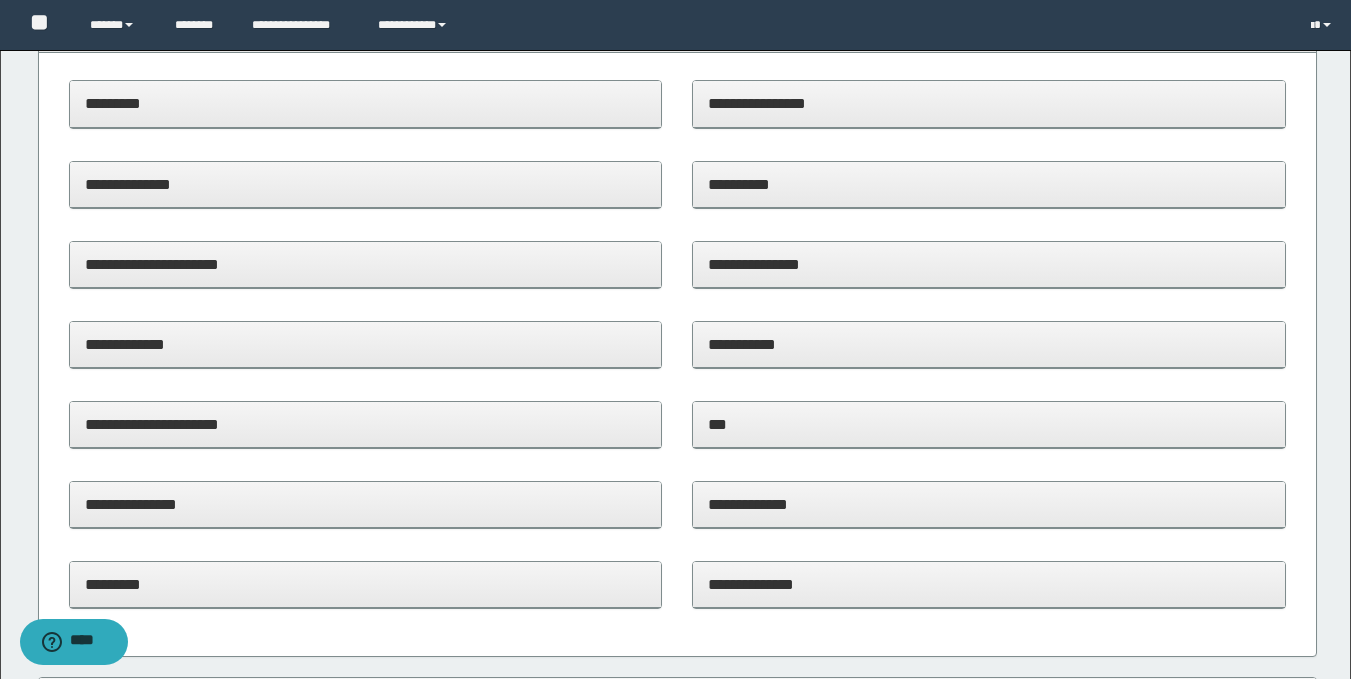 click on "**********" at bounding box center [366, 264] 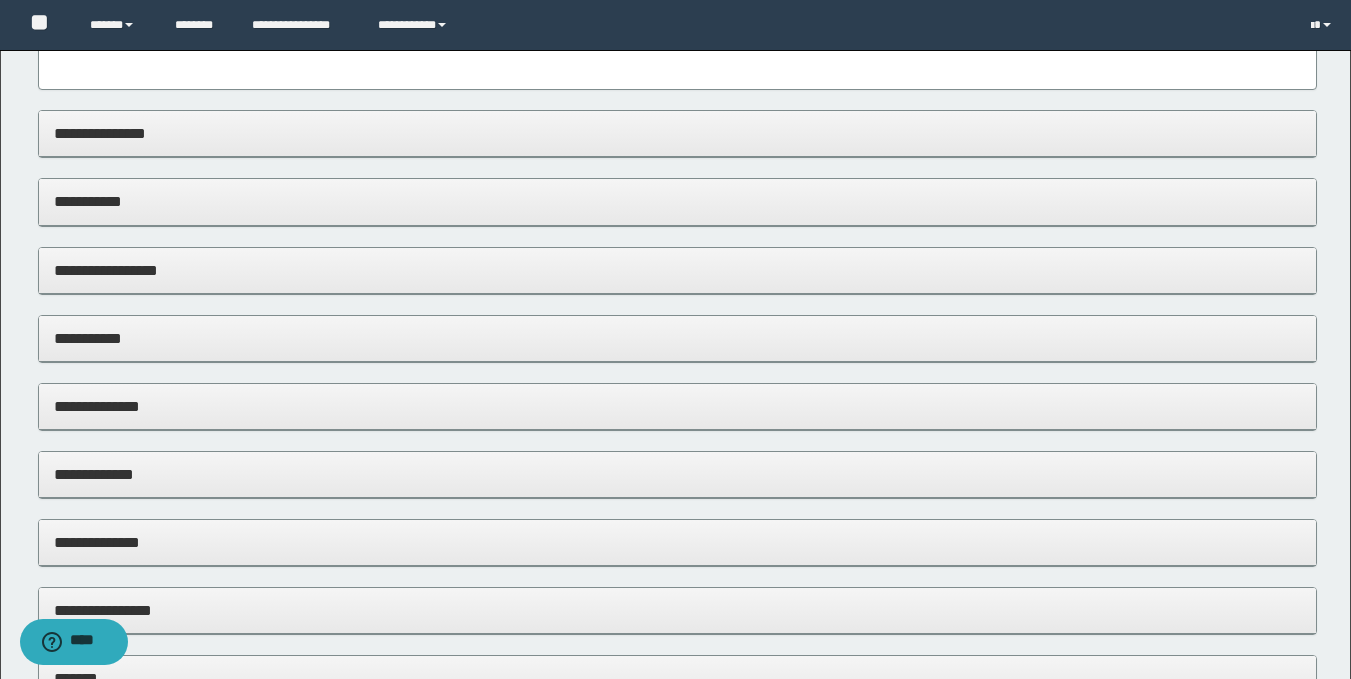 scroll, scrollTop: 1284, scrollLeft: 0, axis: vertical 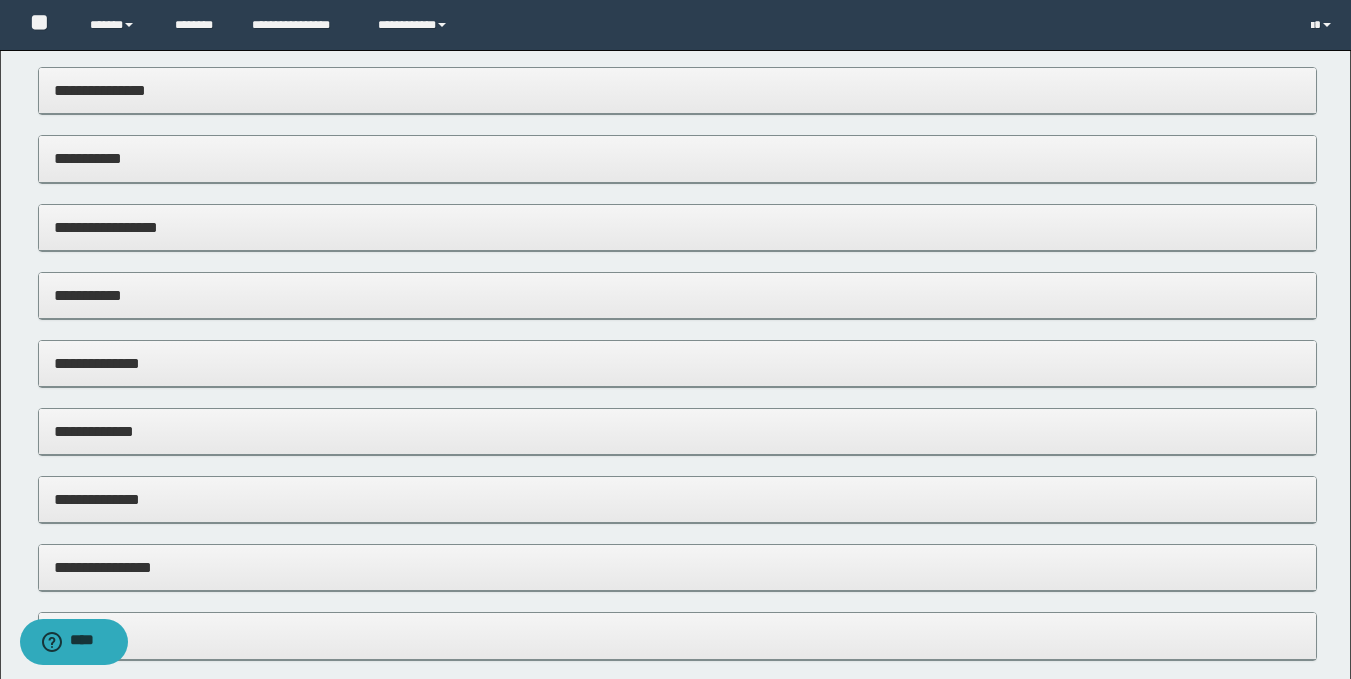click on "**********" at bounding box center (677, 363) 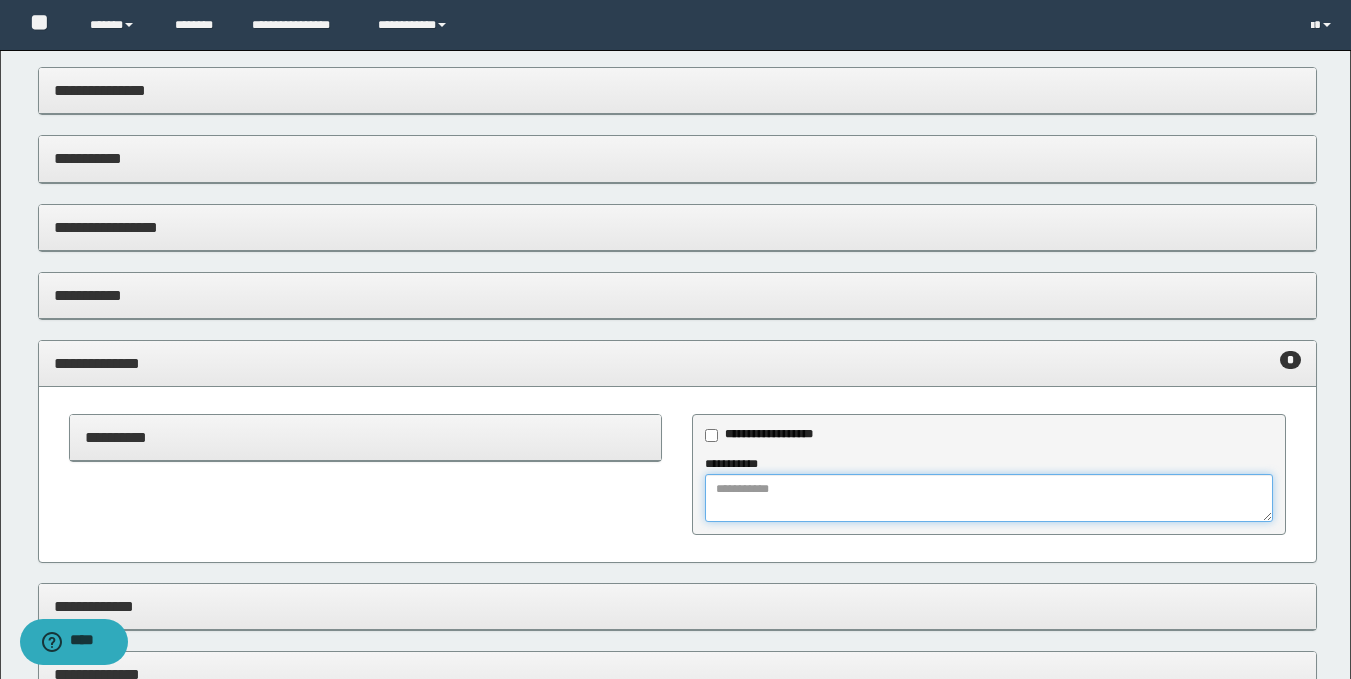 click at bounding box center (989, 498) 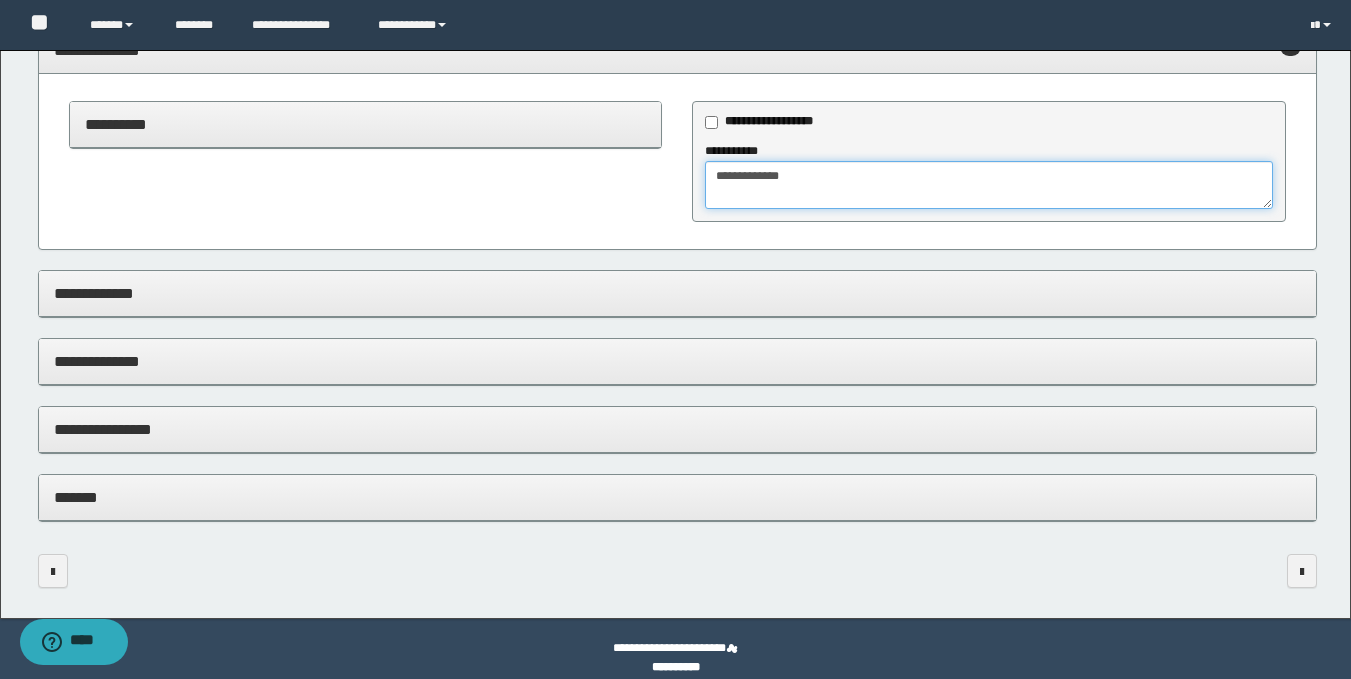 scroll, scrollTop: 1615, scrollLeft: 0, axis: vertical 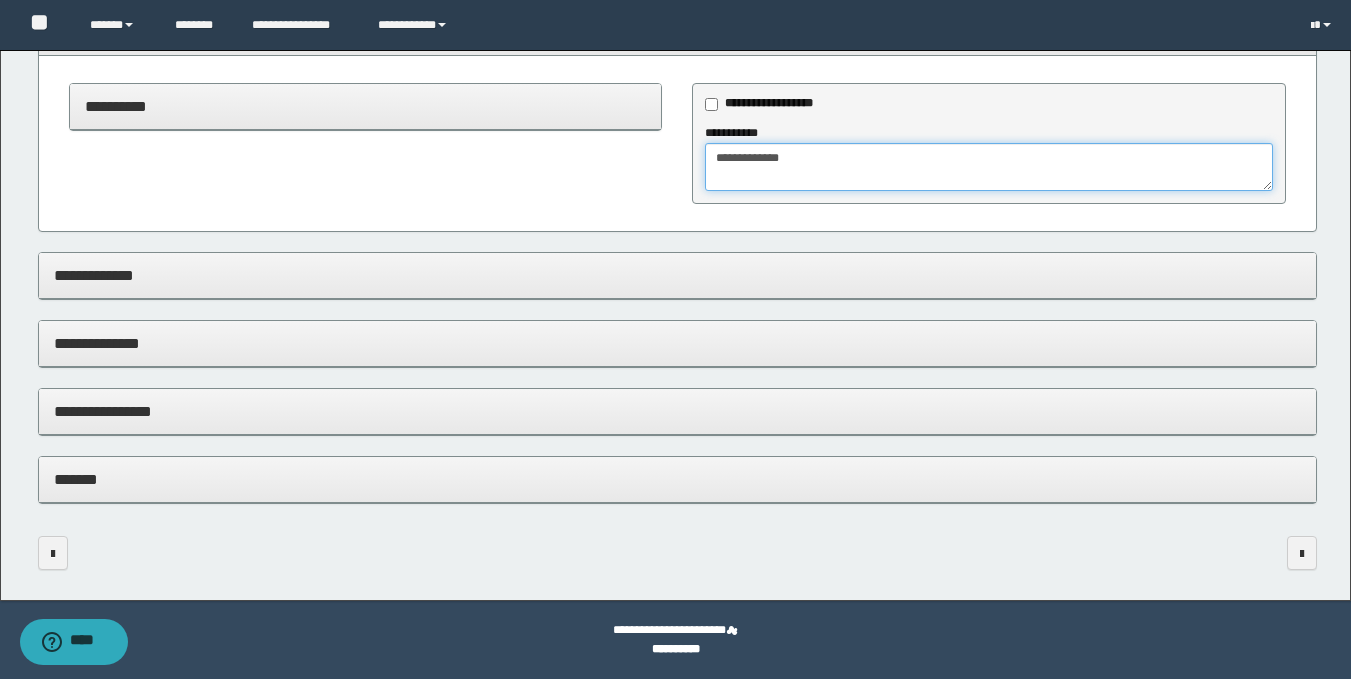 type on "**********" 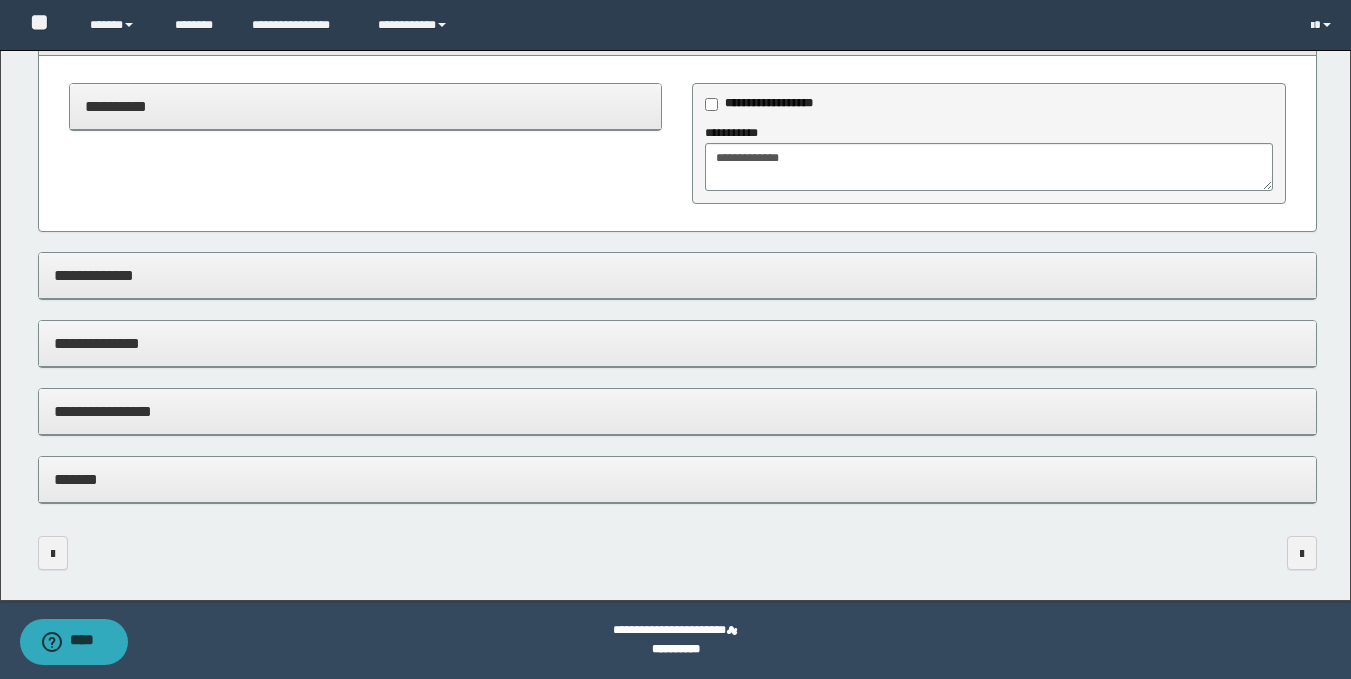 click on "**********" at bounding box center [677, 411] 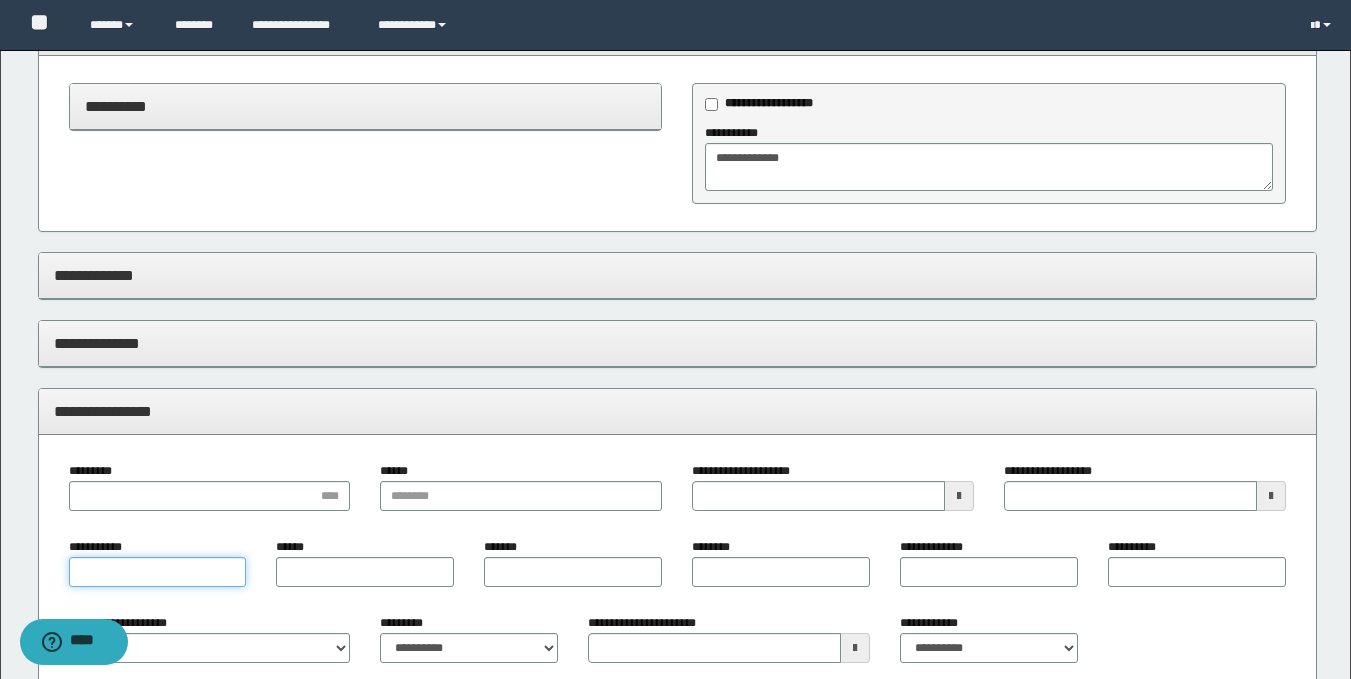 click on "**********" at bounding box center [158, 572] 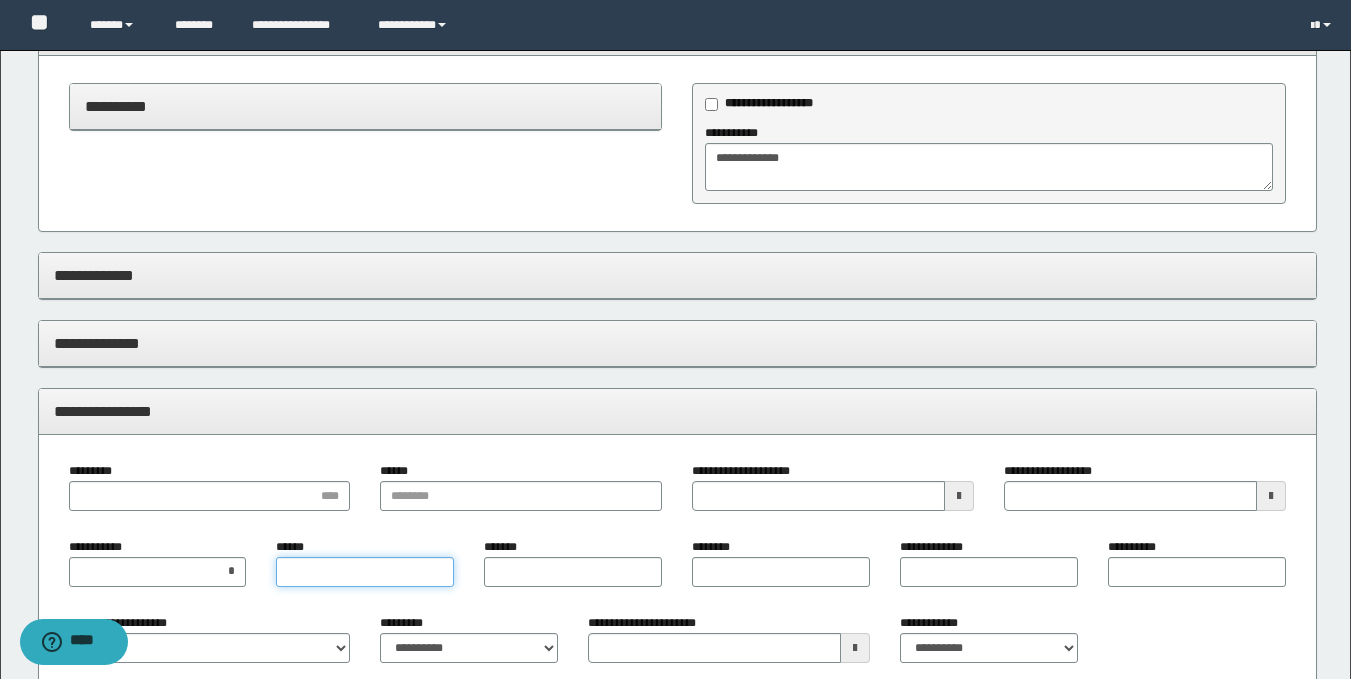 type on "*" 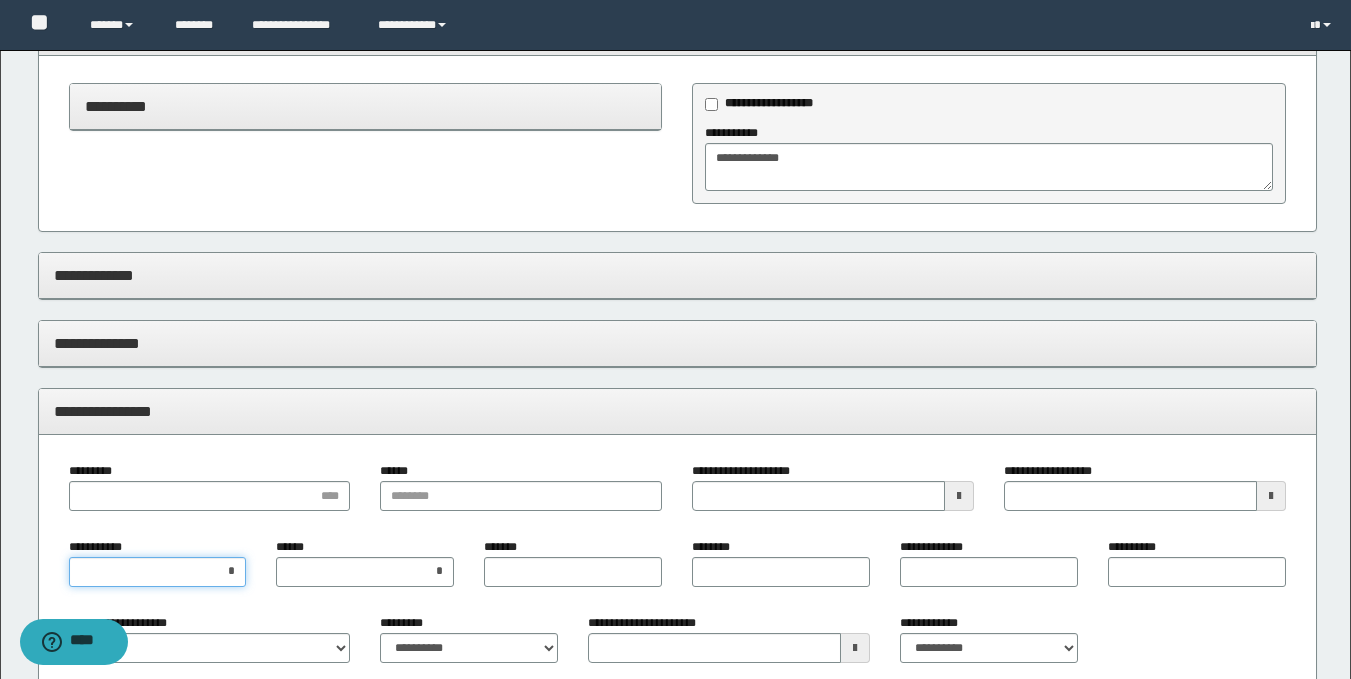 drag, startPoint x: 225, startPoint y: 569, endPoint x: 214, endPoint y: 571, distance: 11.18034 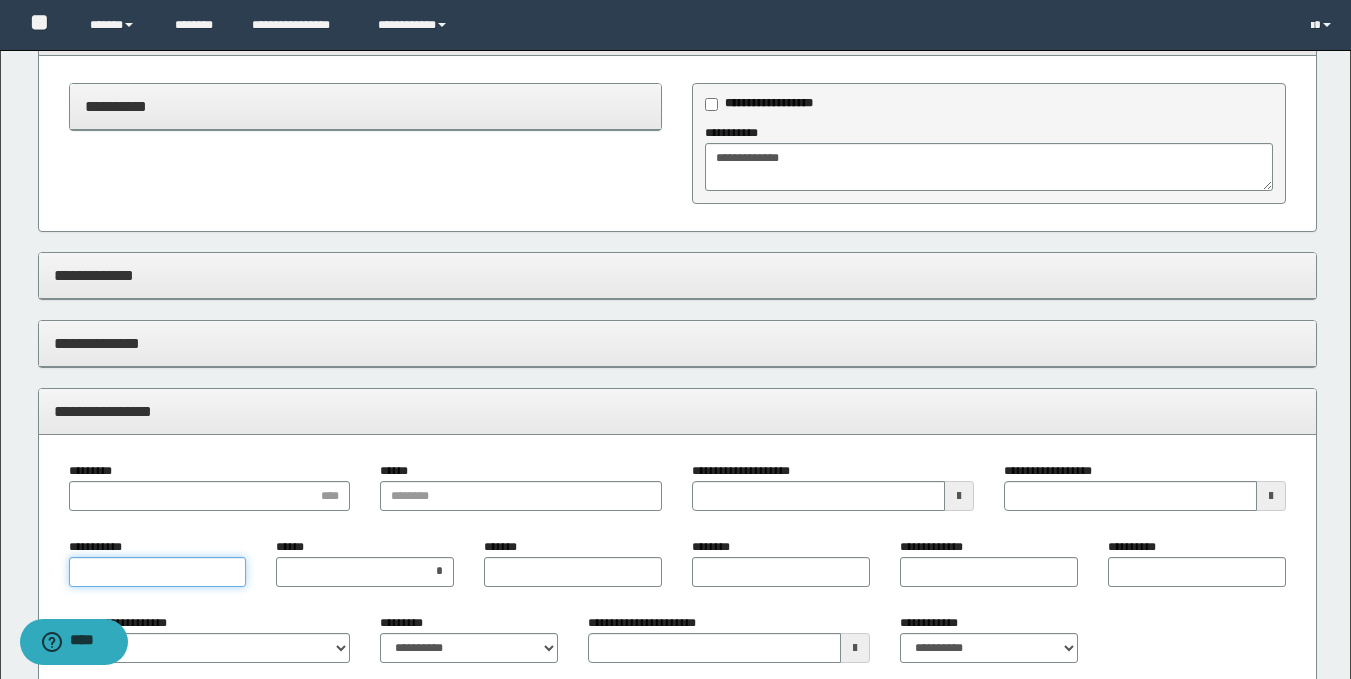type on "*" 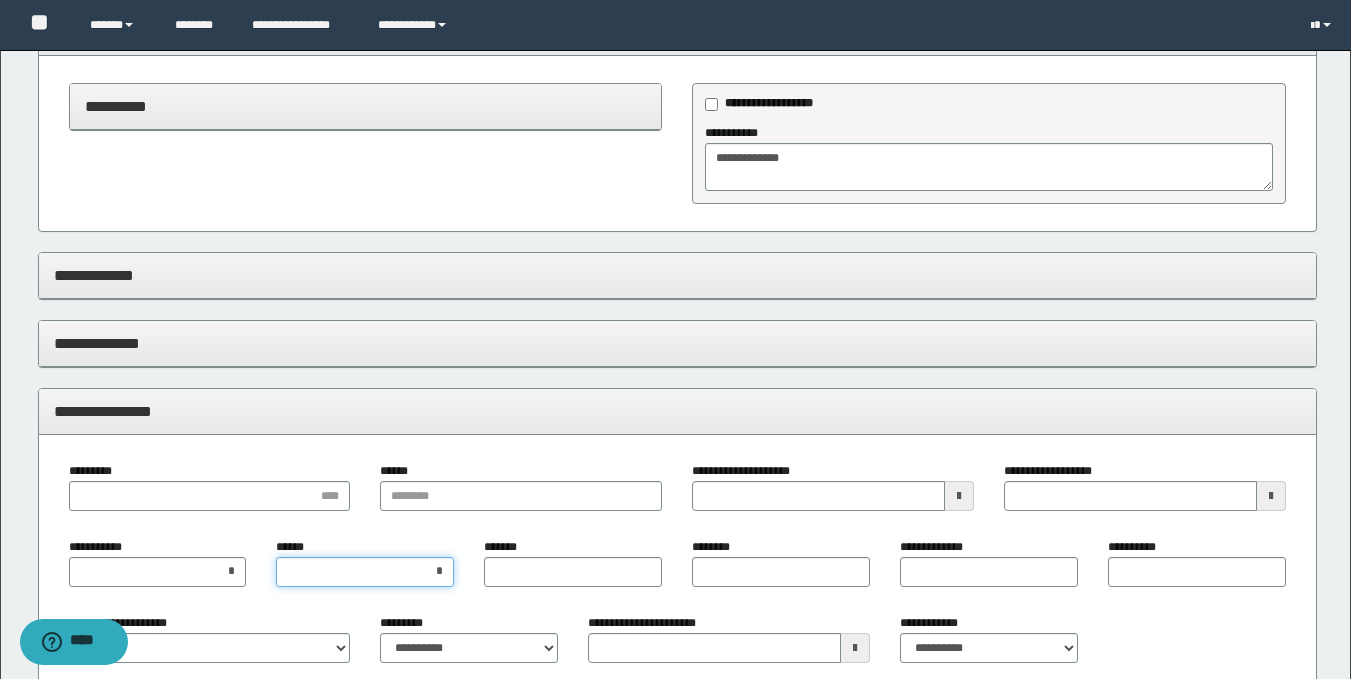 type on "*" 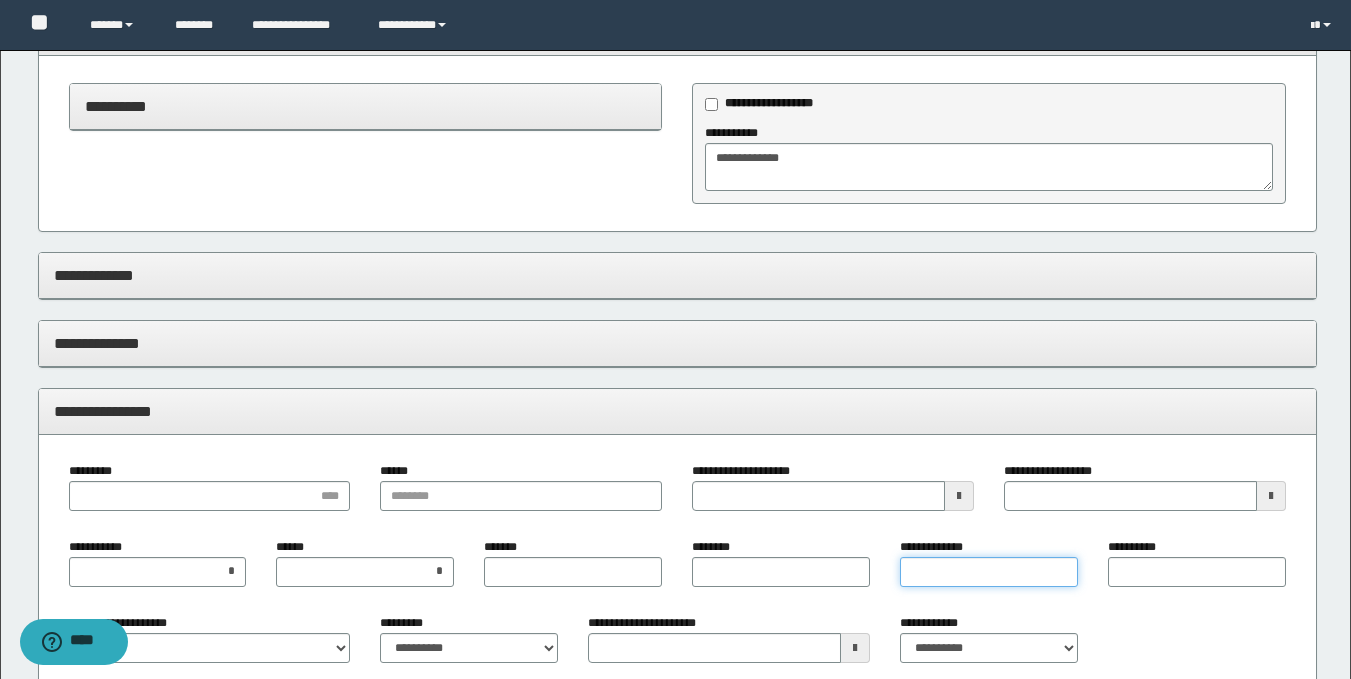 type on "*" 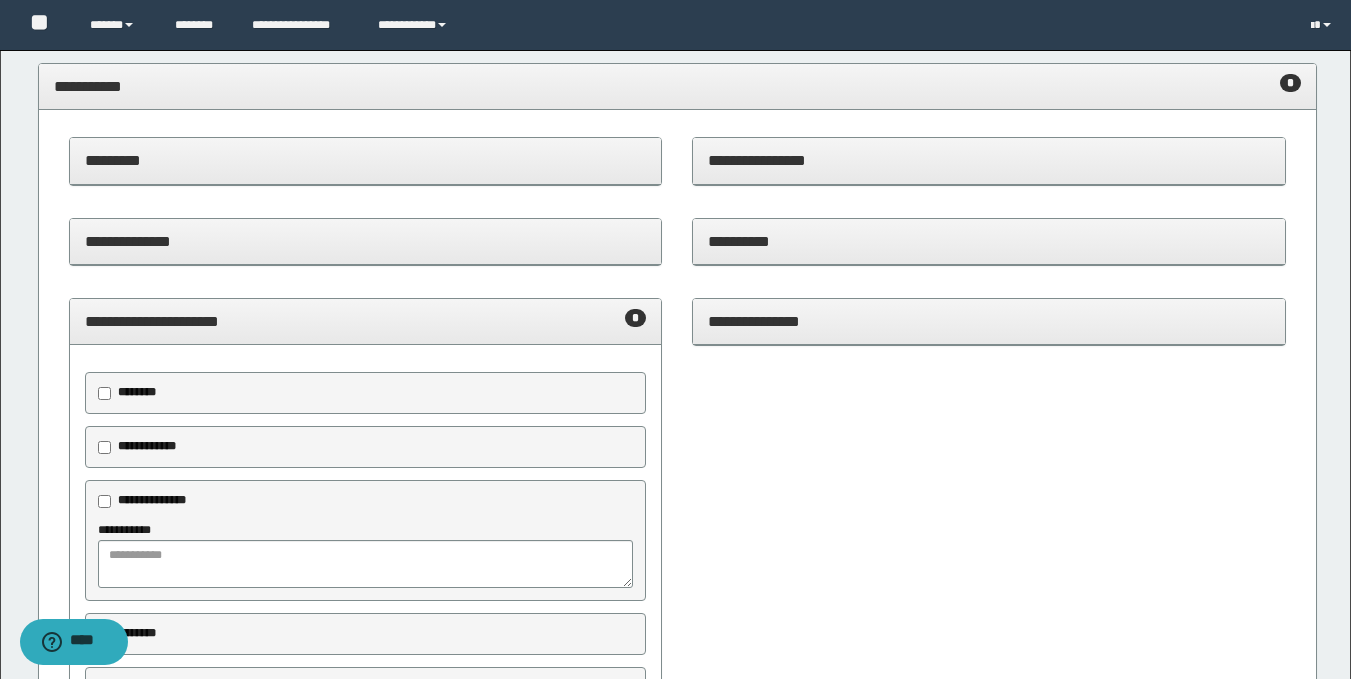 scroll, scrollTop: 0, scrollLeft: 0, axis: both 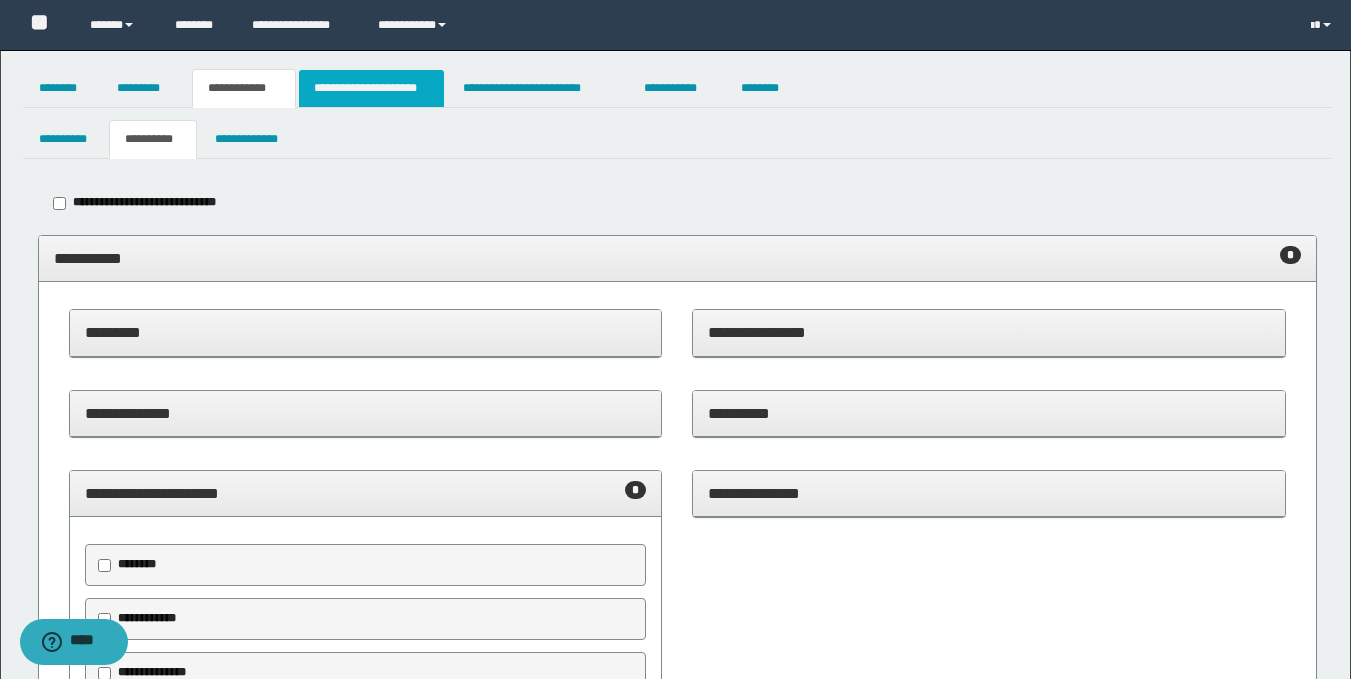 click on "**********" at bounding box center [371, 88] 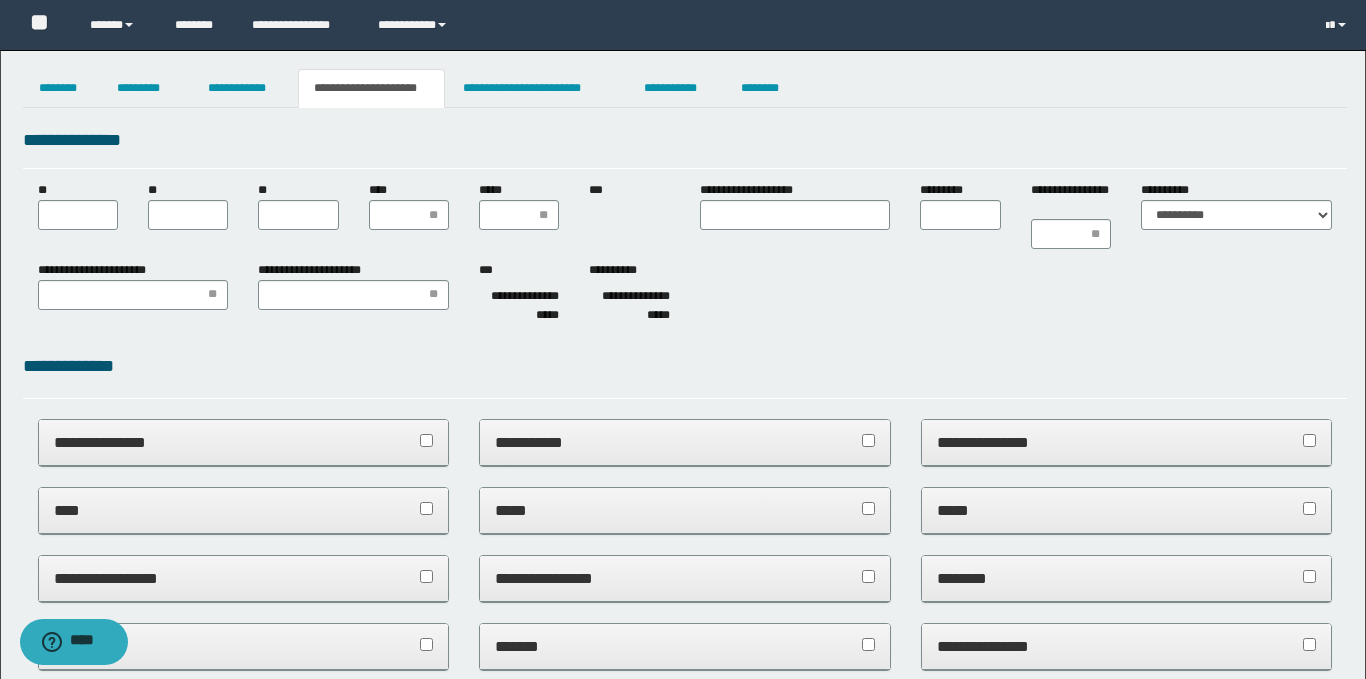 scroll, scrollTop: 0, scrollLeft: 0, axis: both 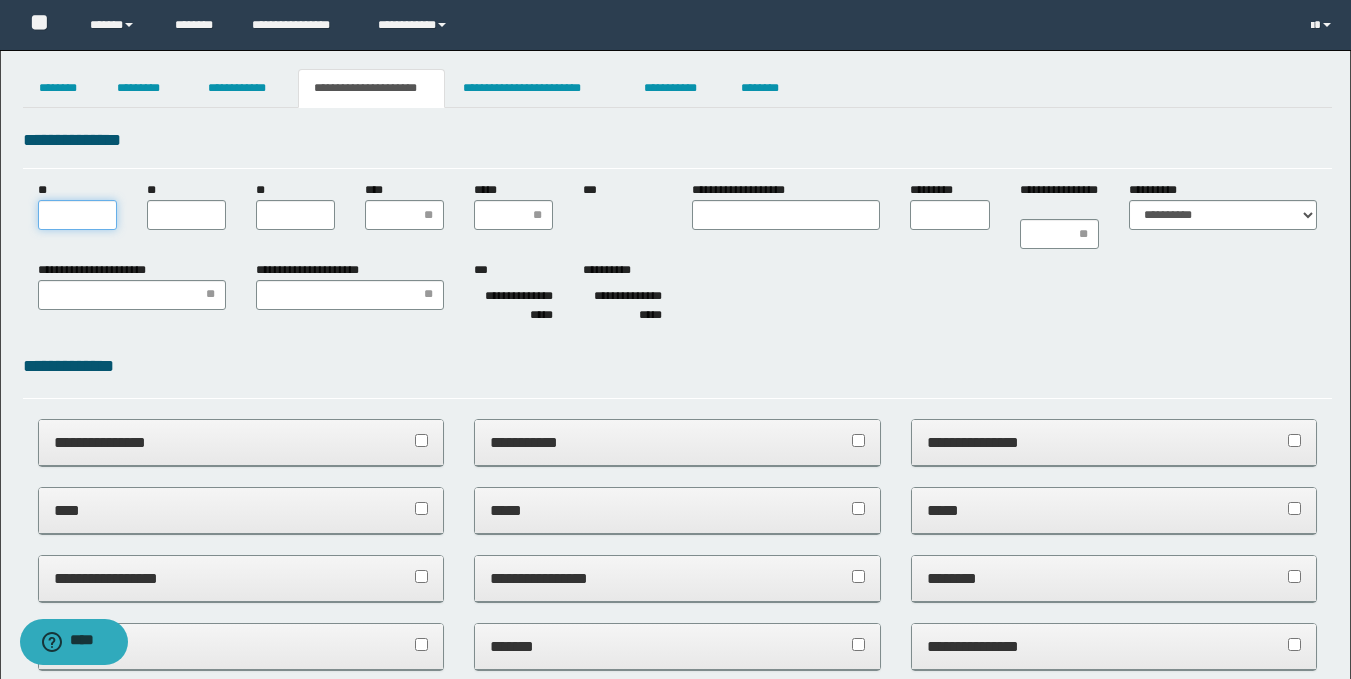 click on "**" at bounding box center (77, 215) 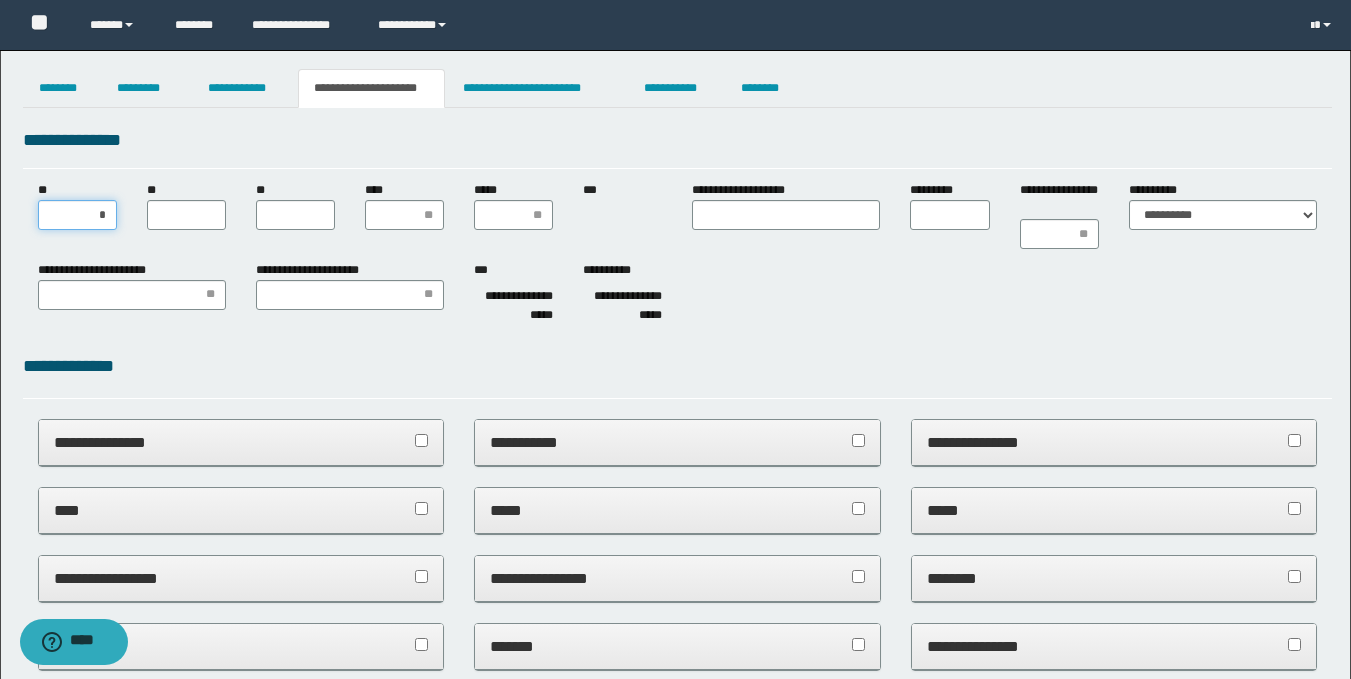 type on "**" 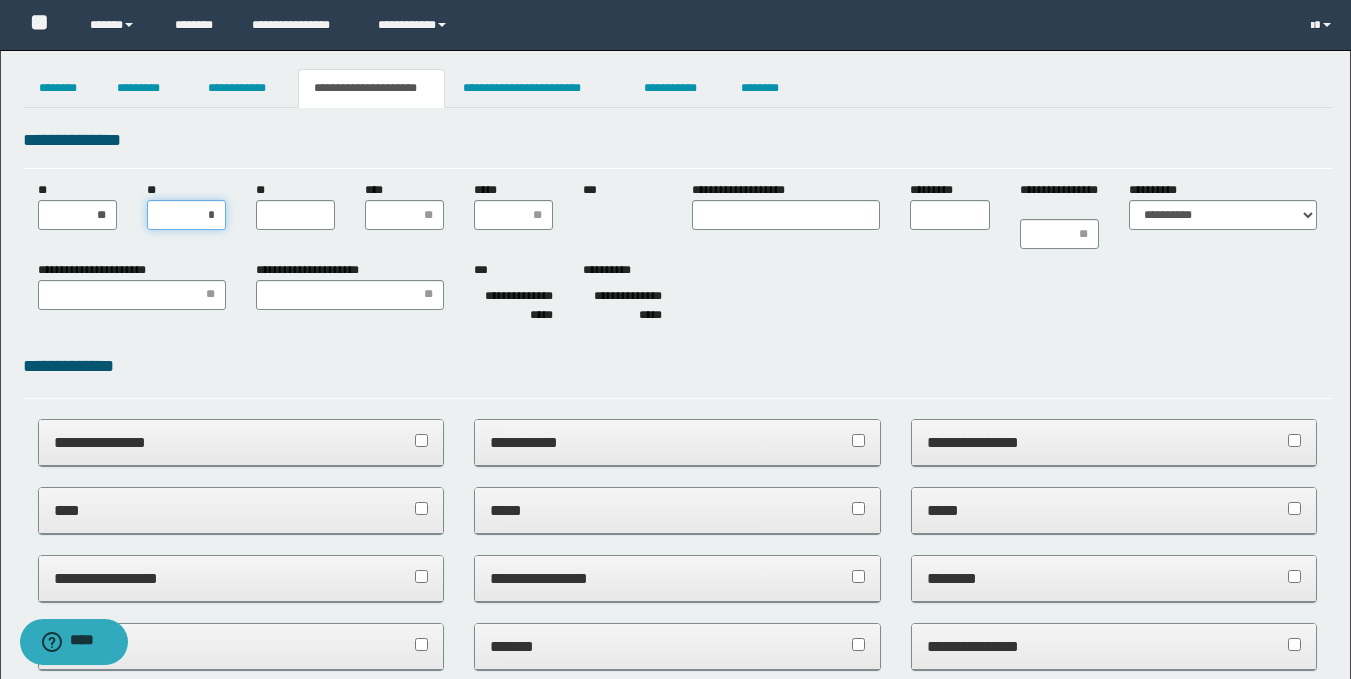 type on "**" 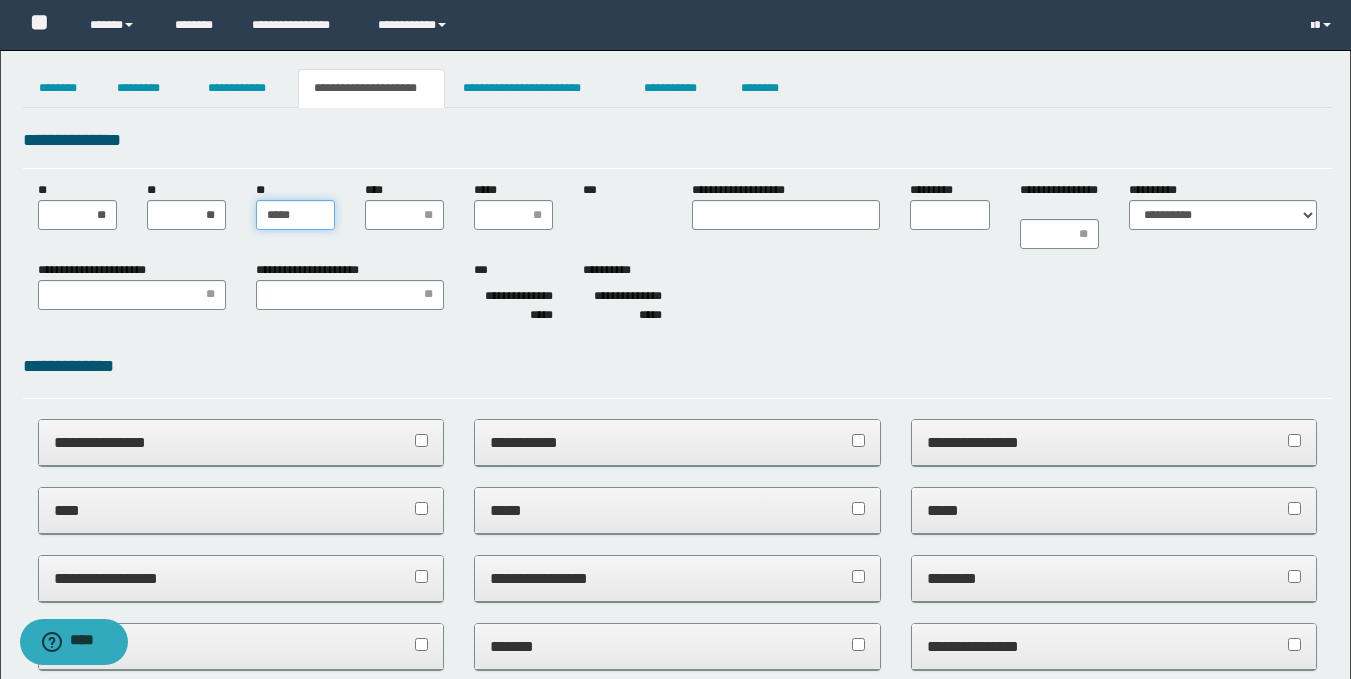 type on "******" 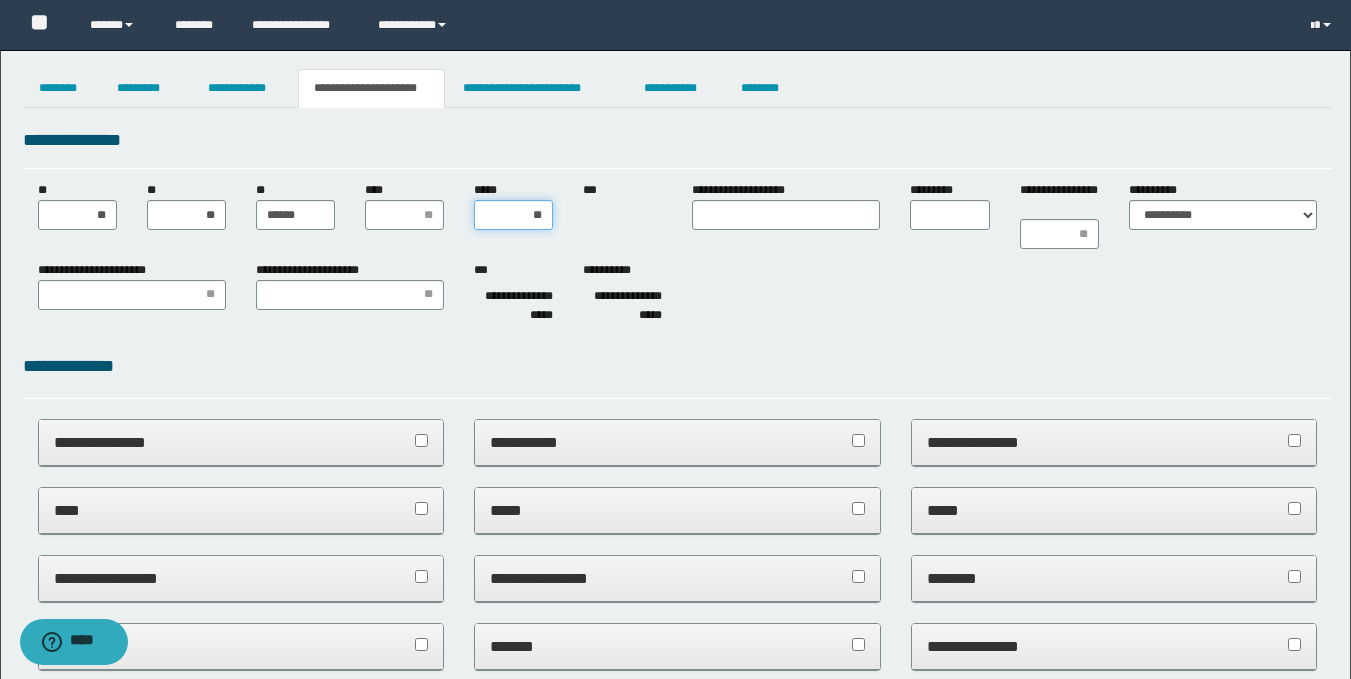 type on "***" 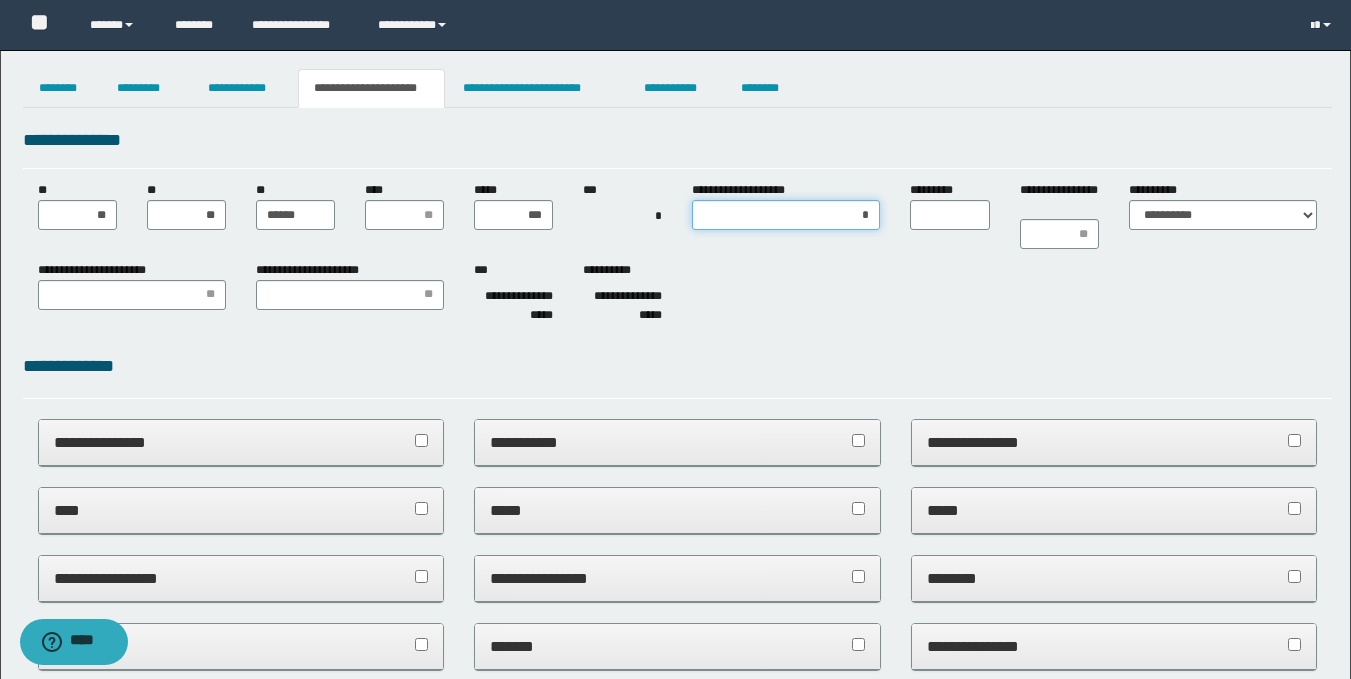 type on "**" 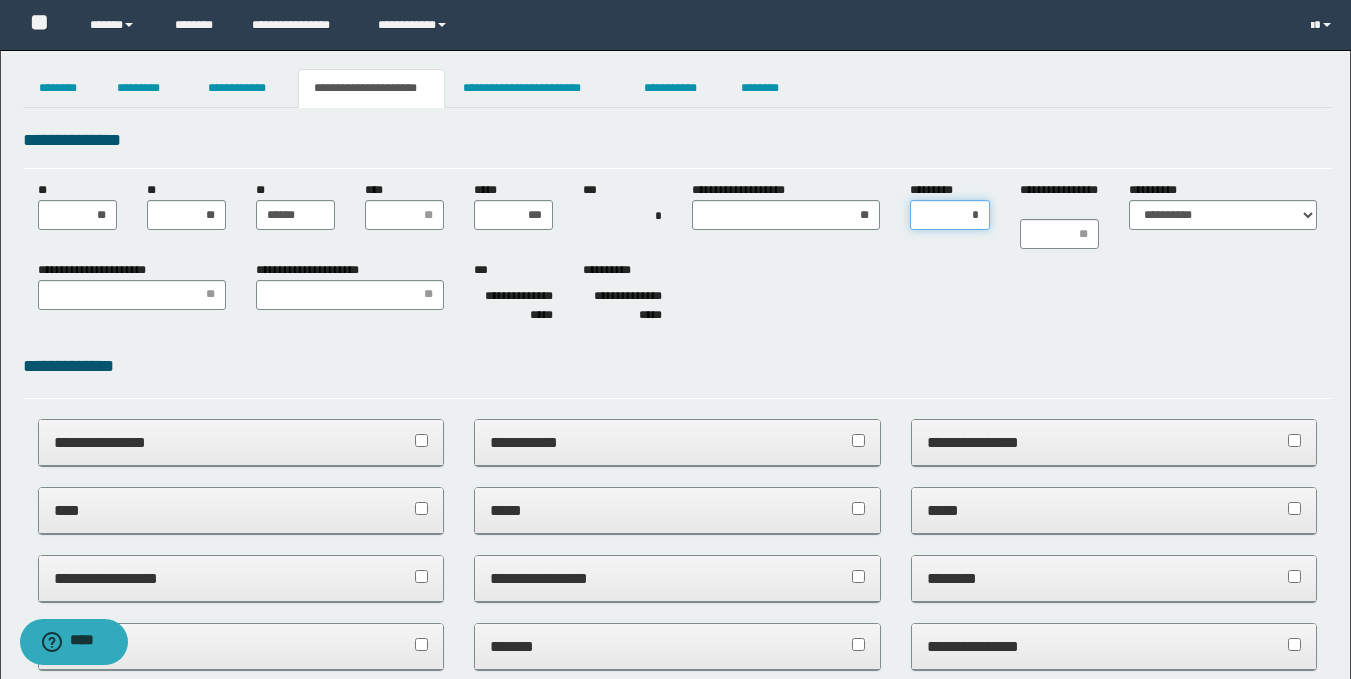 type on "**" 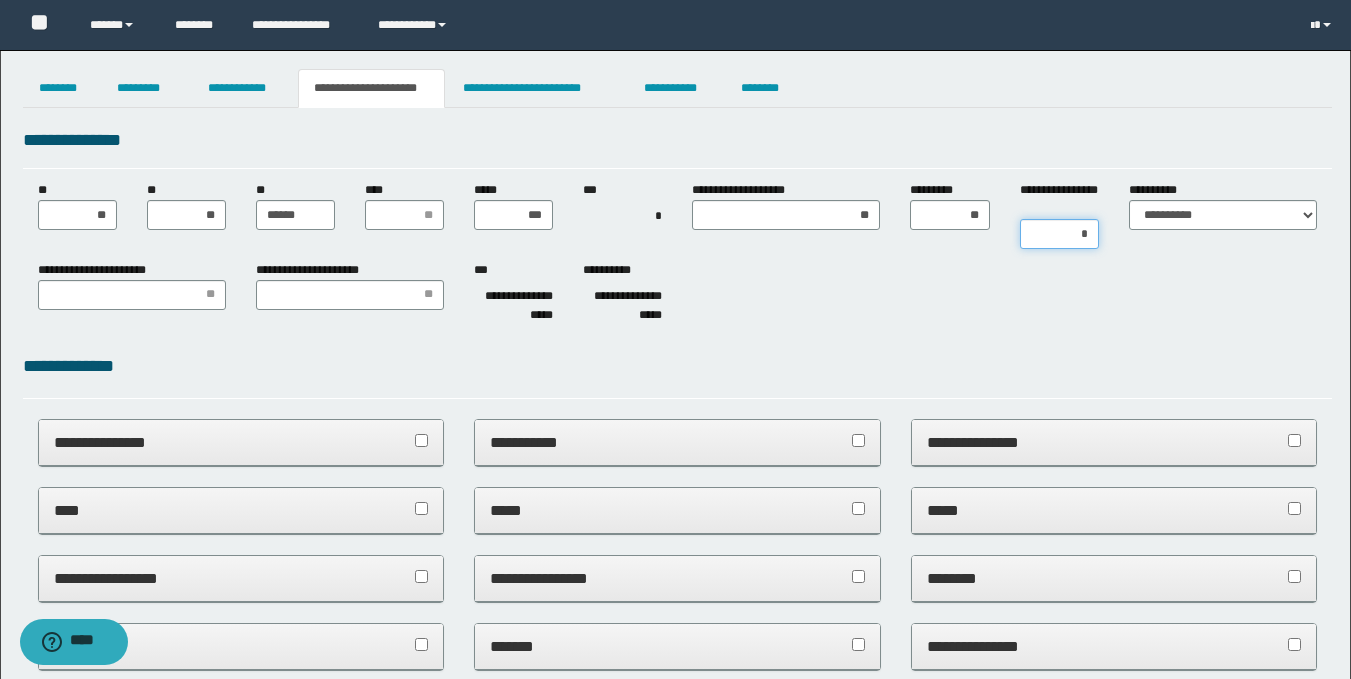 type on "**" 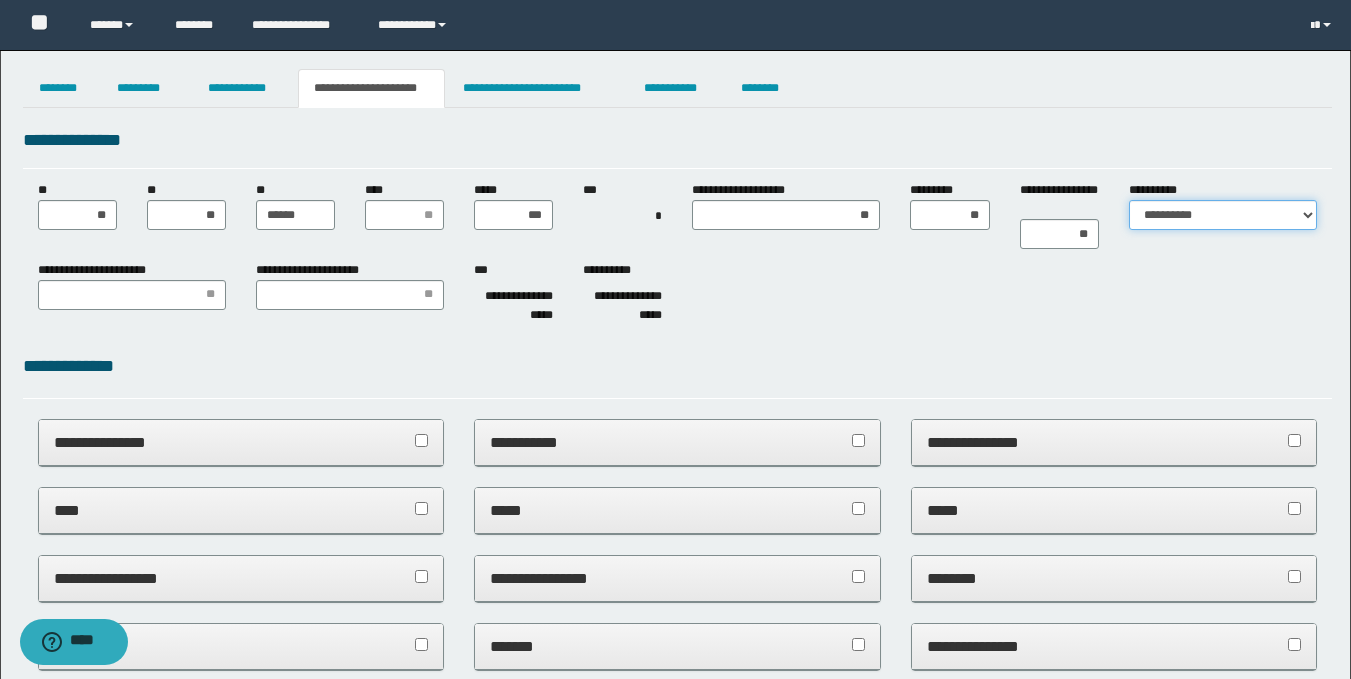 click on "**********" at bounding box center (1223, 215) 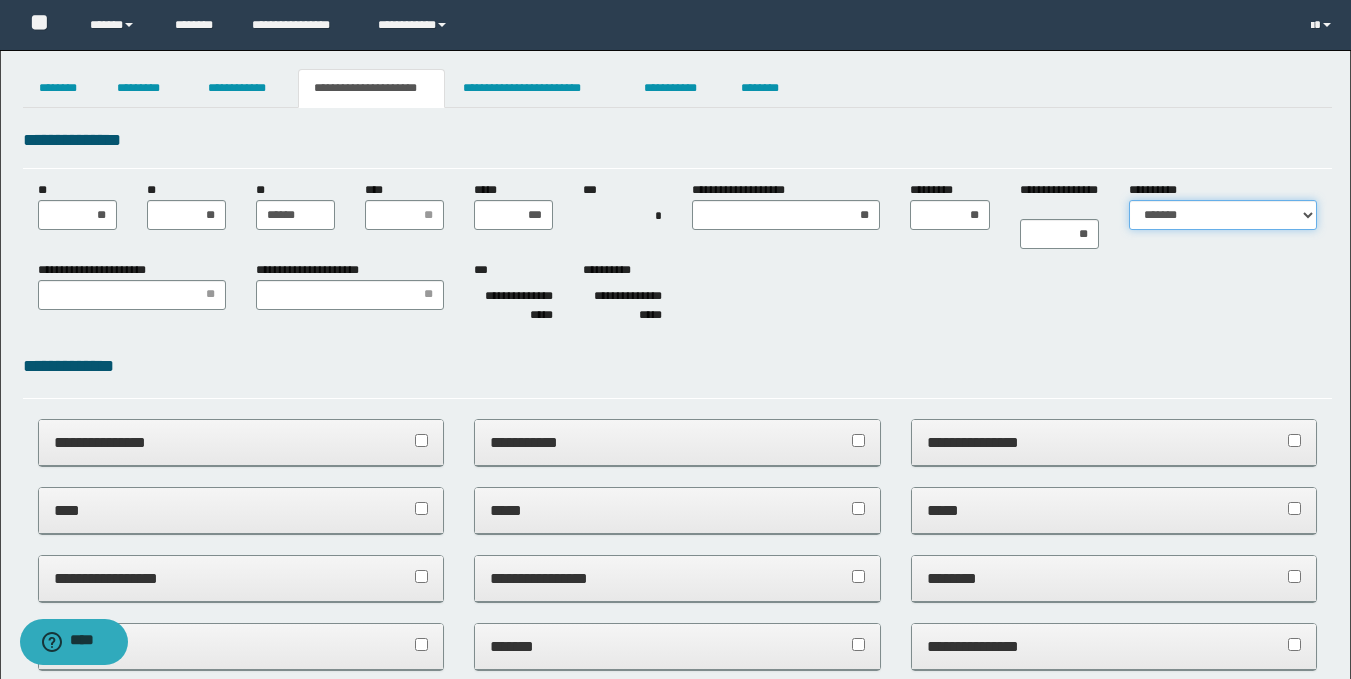 click on "**********" at bounding box center [1223, 215] 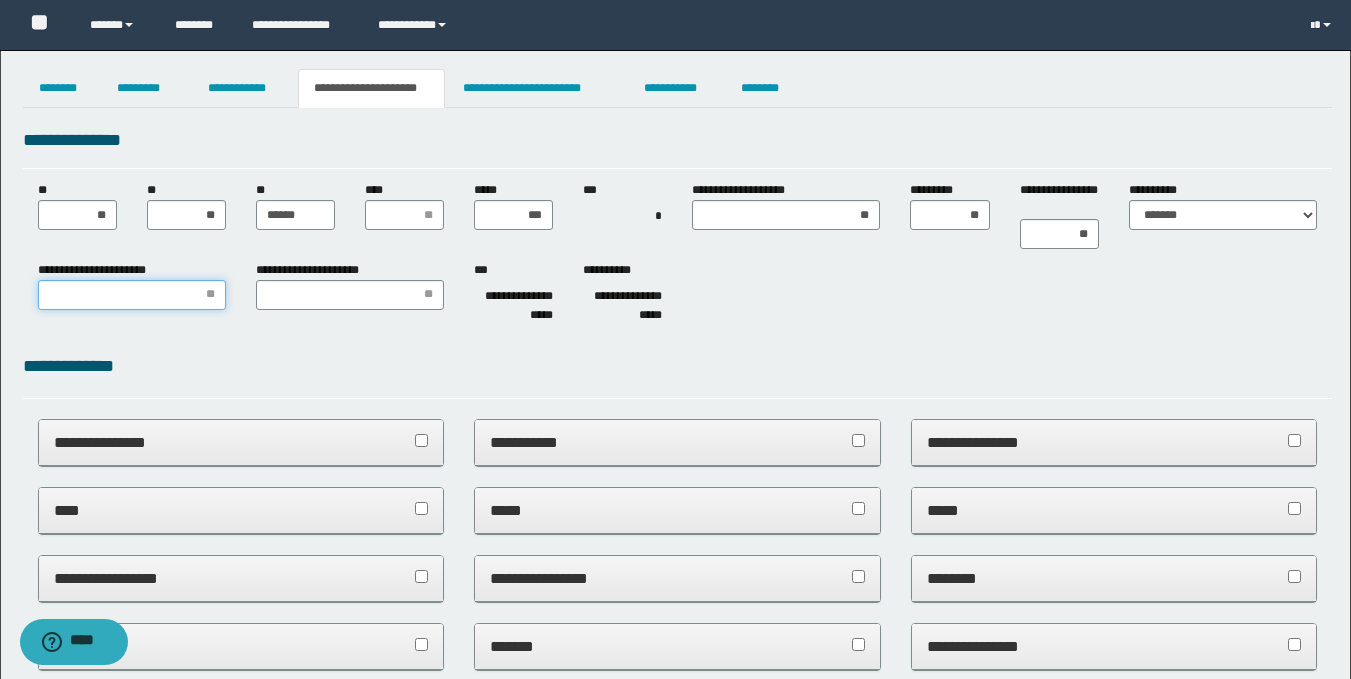 click on "**********" at bounding box center (132, 295) 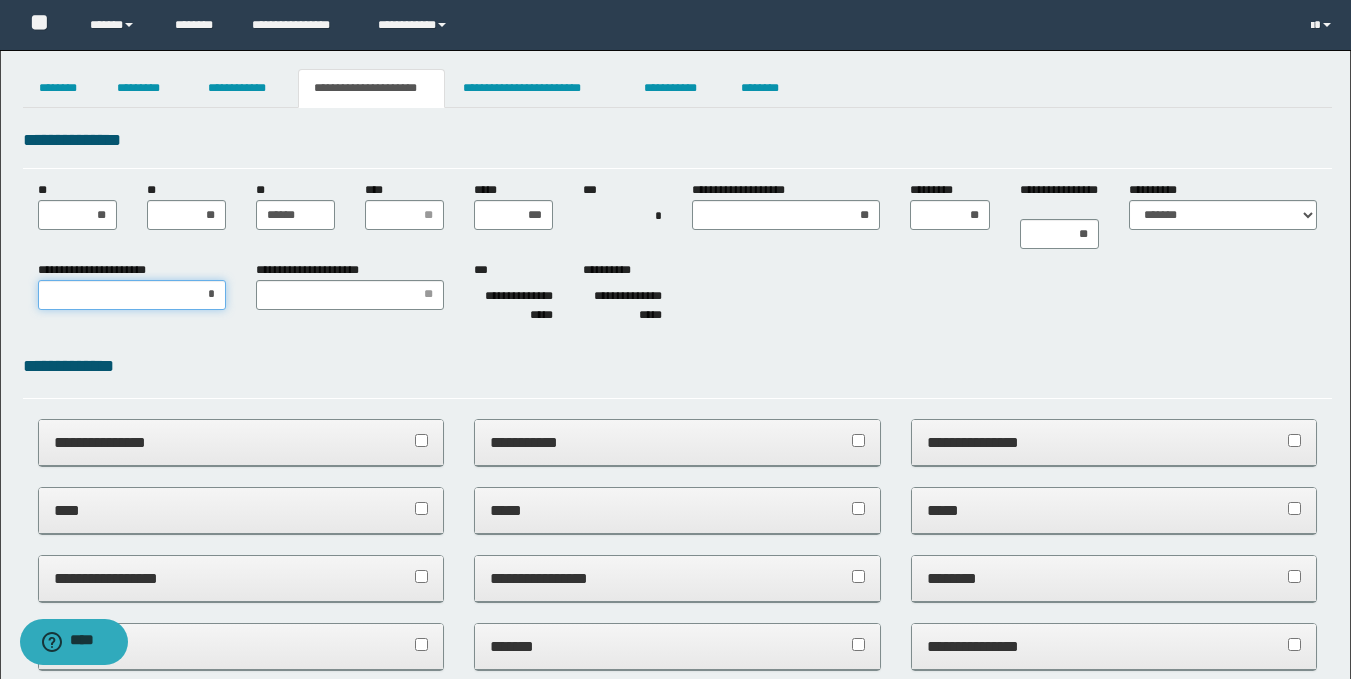 type on "**" 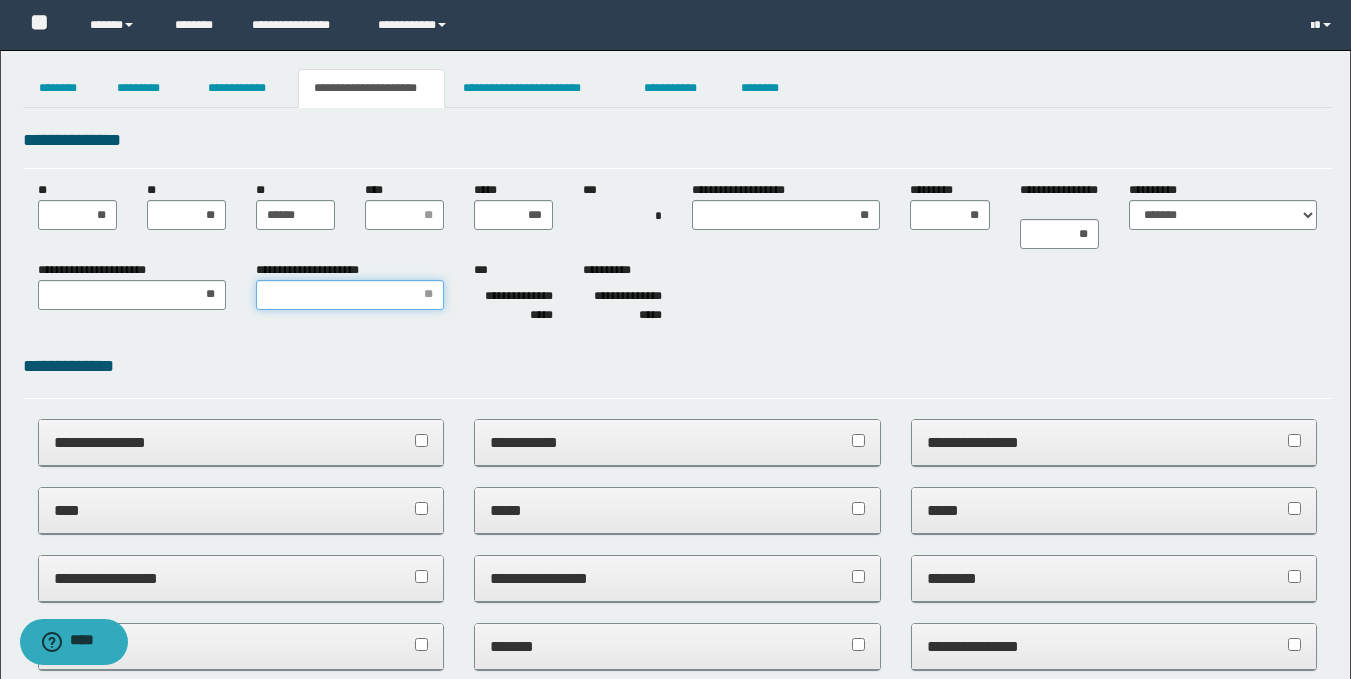 type on "*" 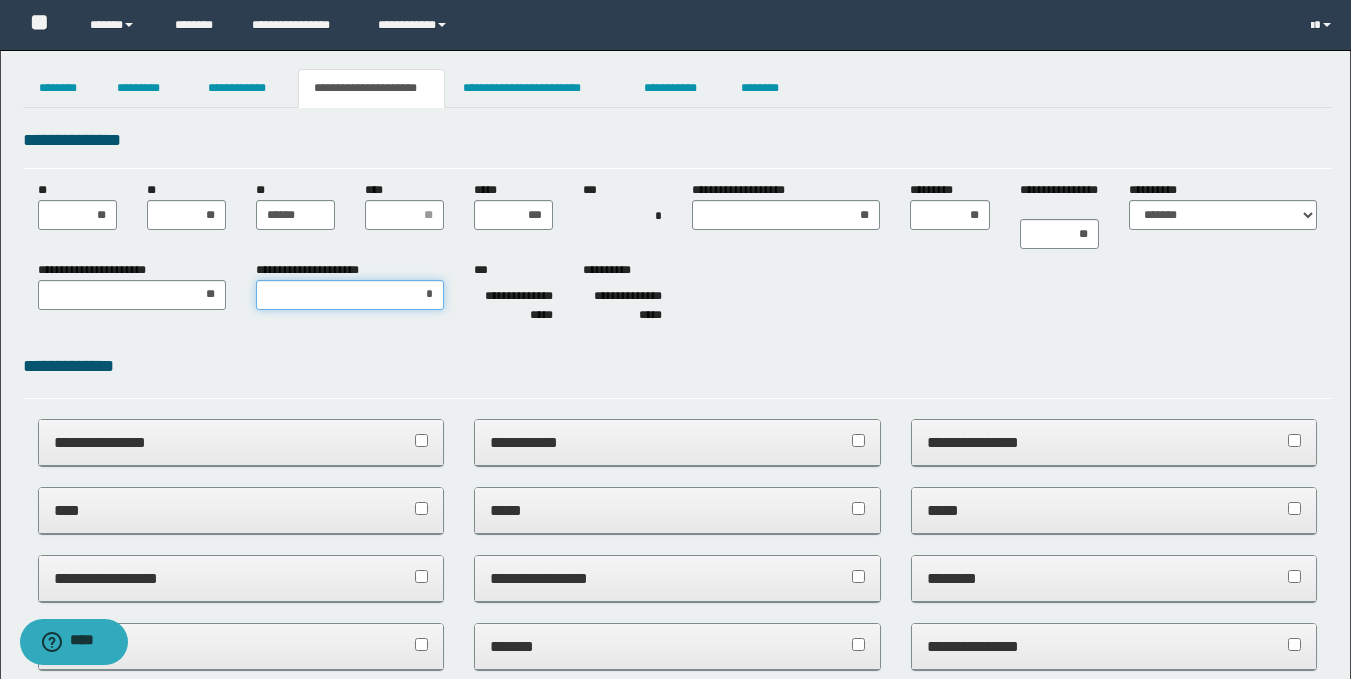 type on "**" 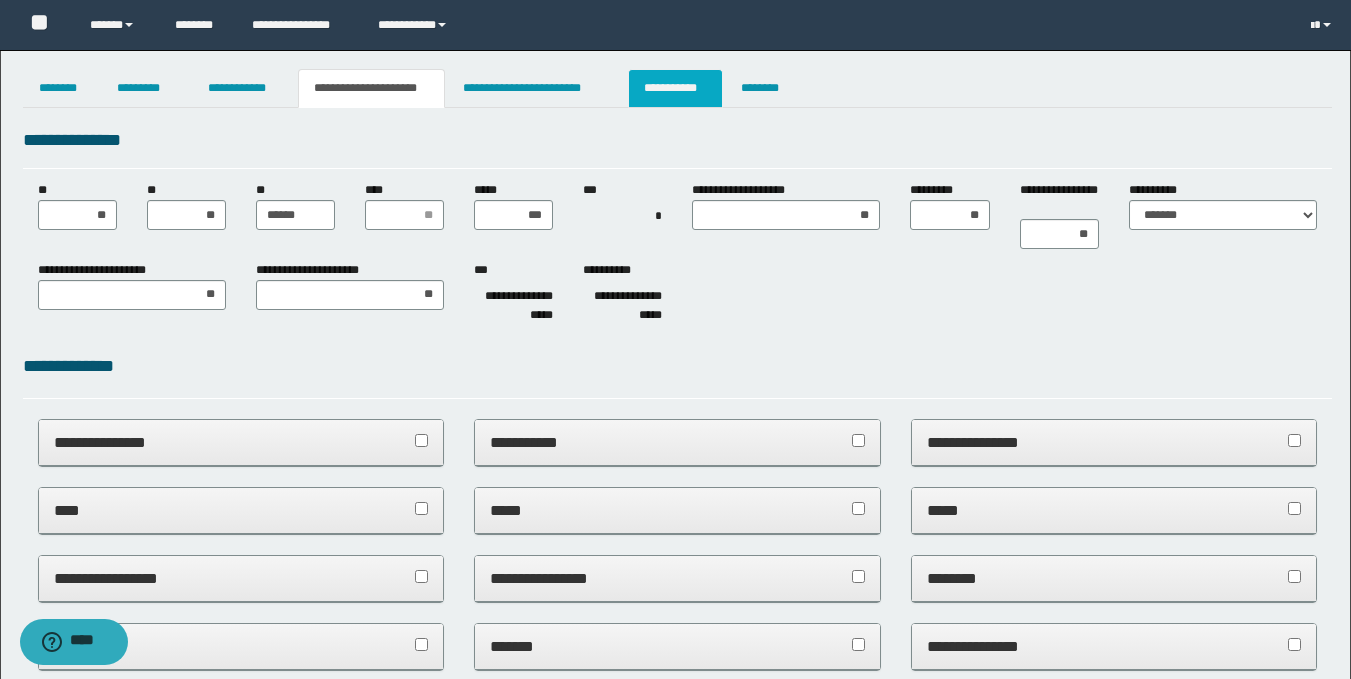 click on "**********" at bounding box center [675, 88] 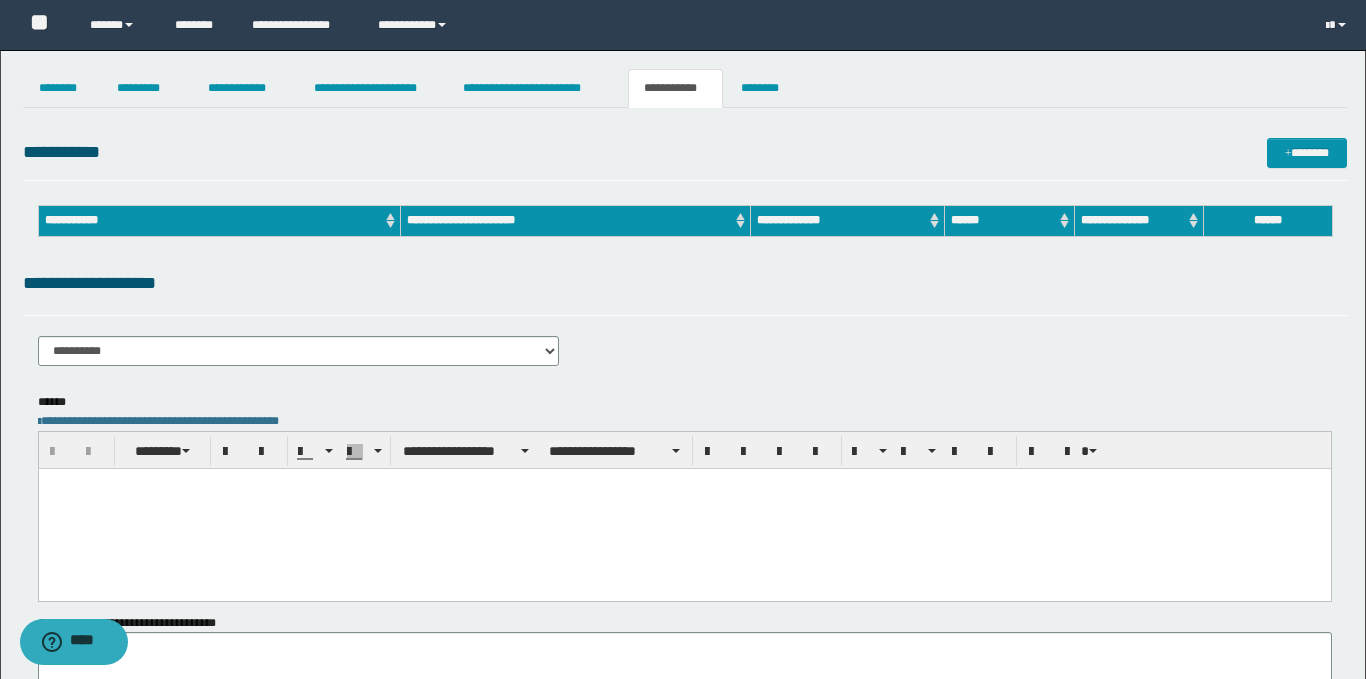 scroll, scrollTop: 0, scrollLeft: 0, axis: both 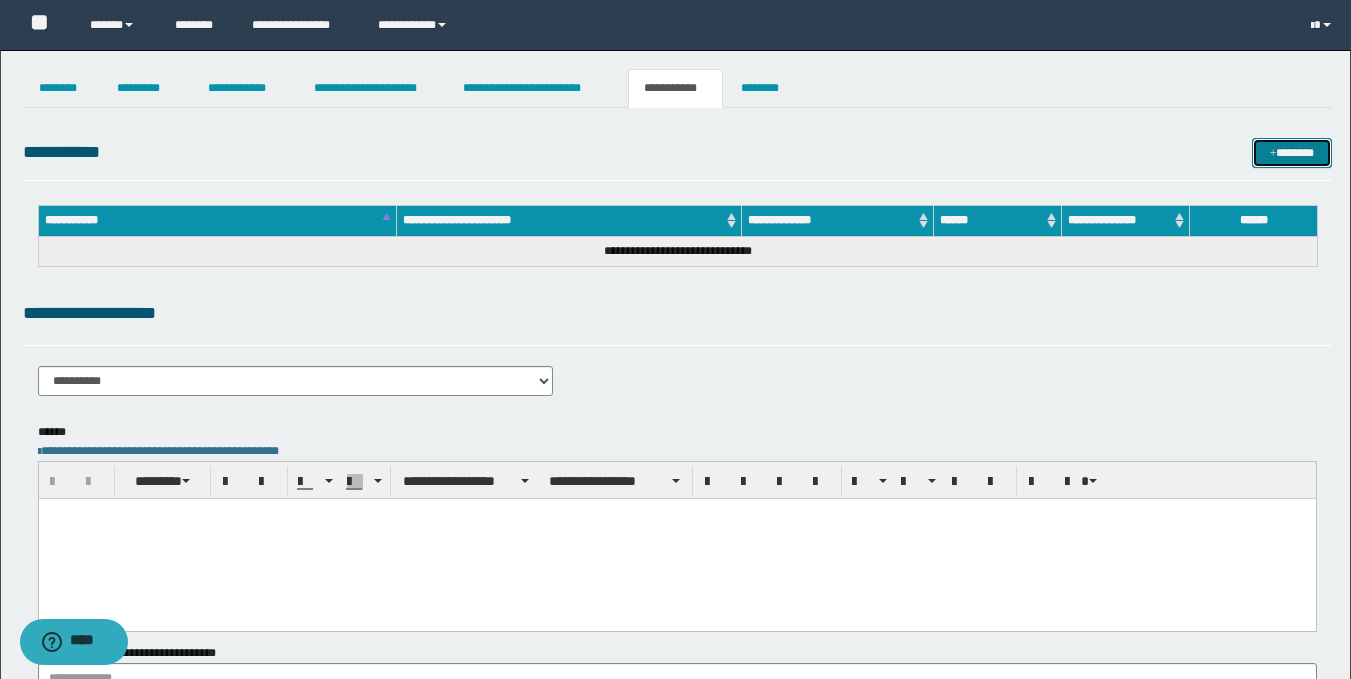 click on "*******" at bounding box center [1292, 153] 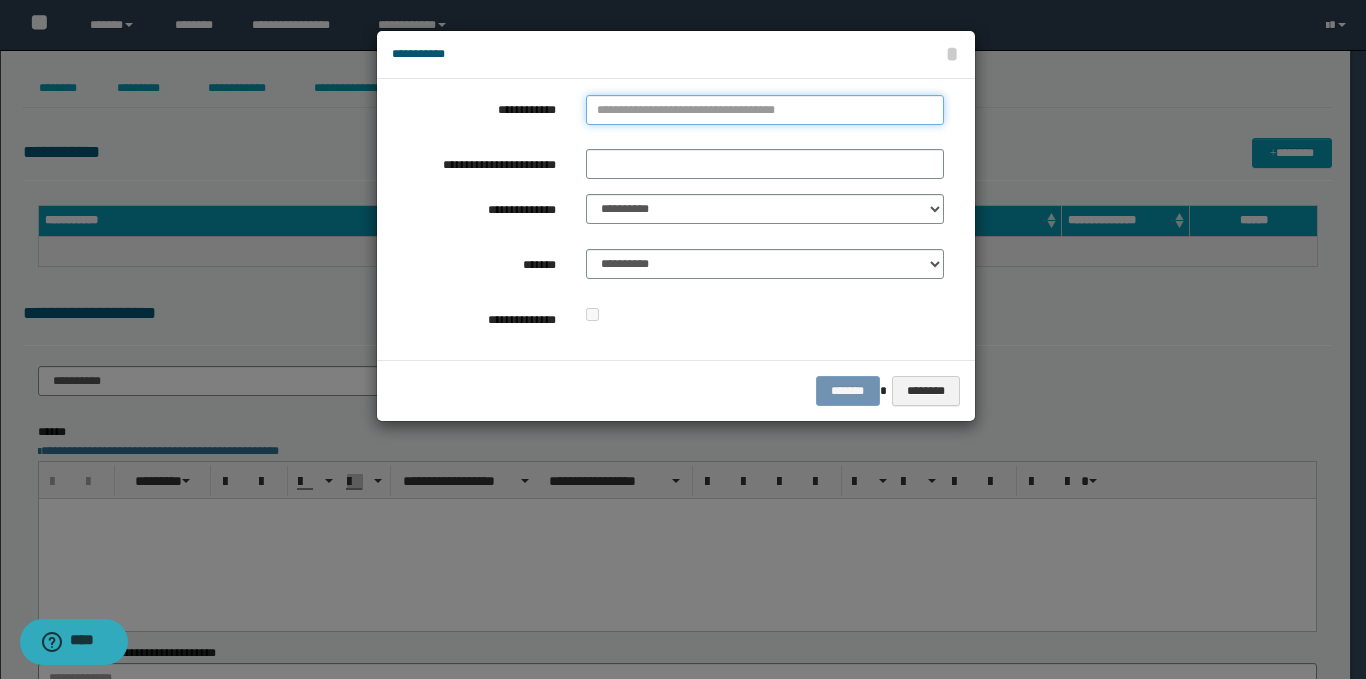 click on "**********" at bounding box center [765, 110] 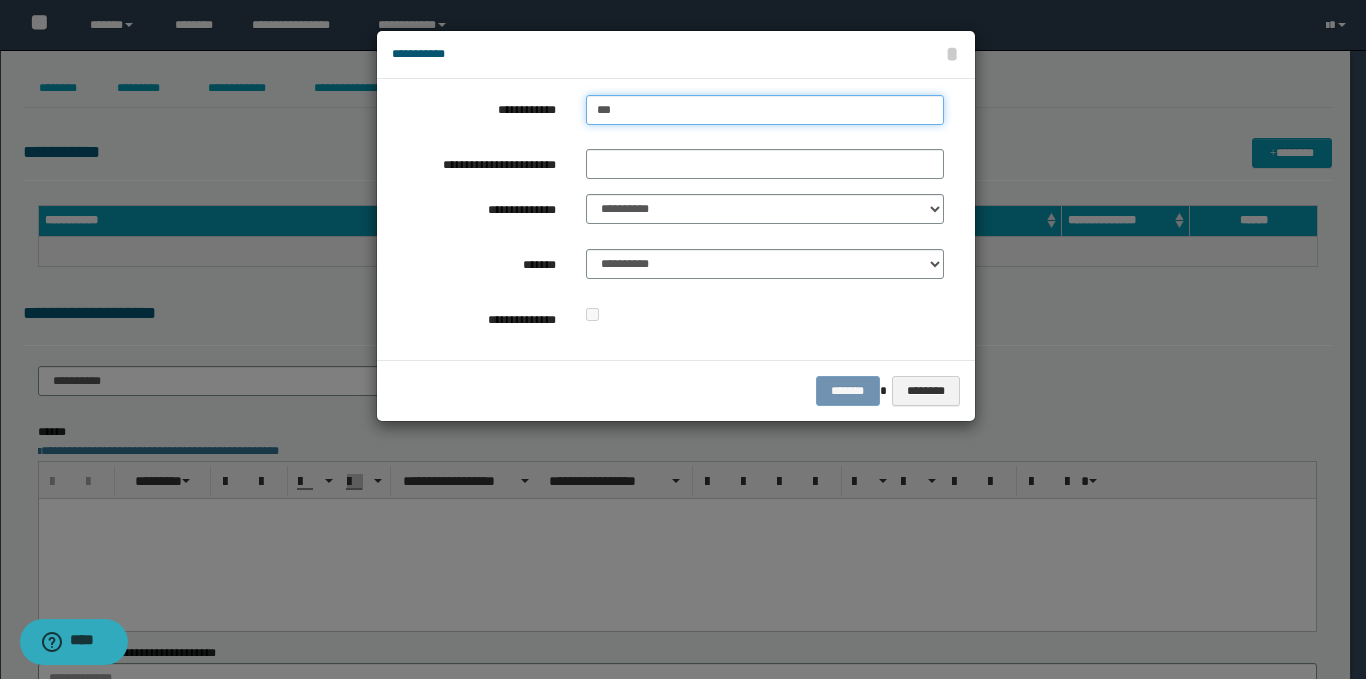 type on "****" 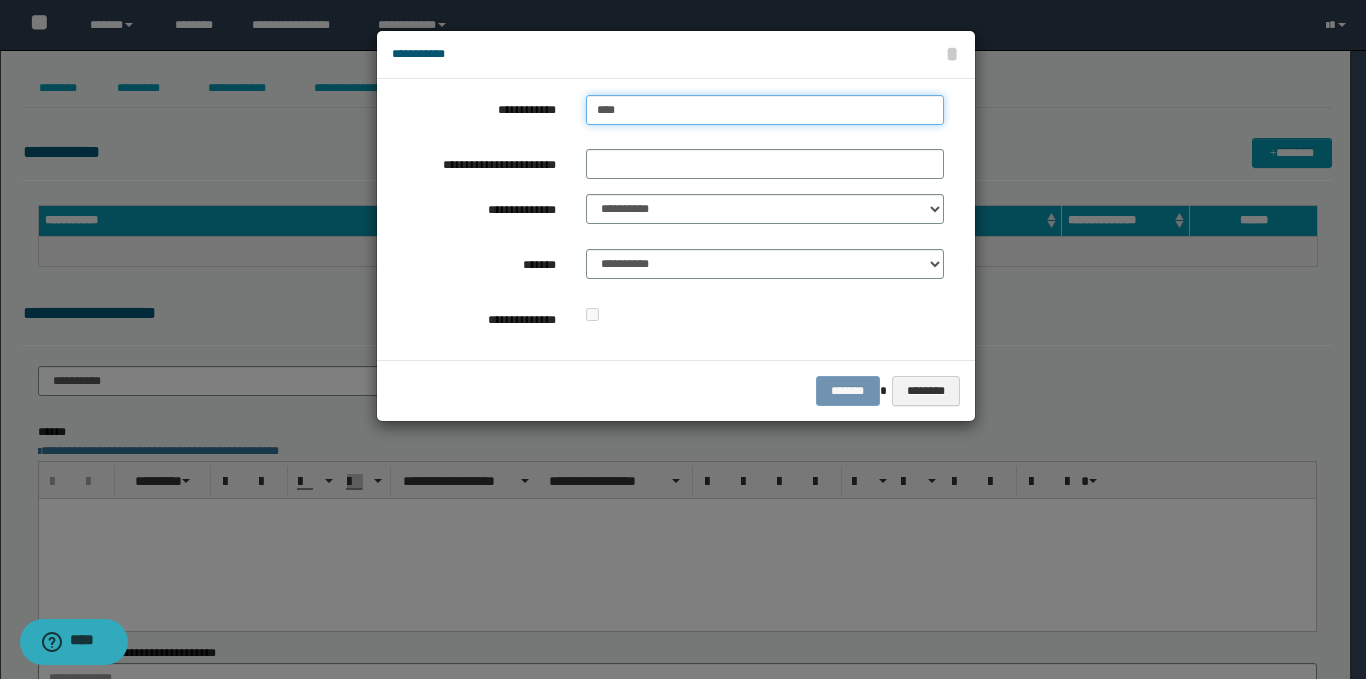 type on "****" 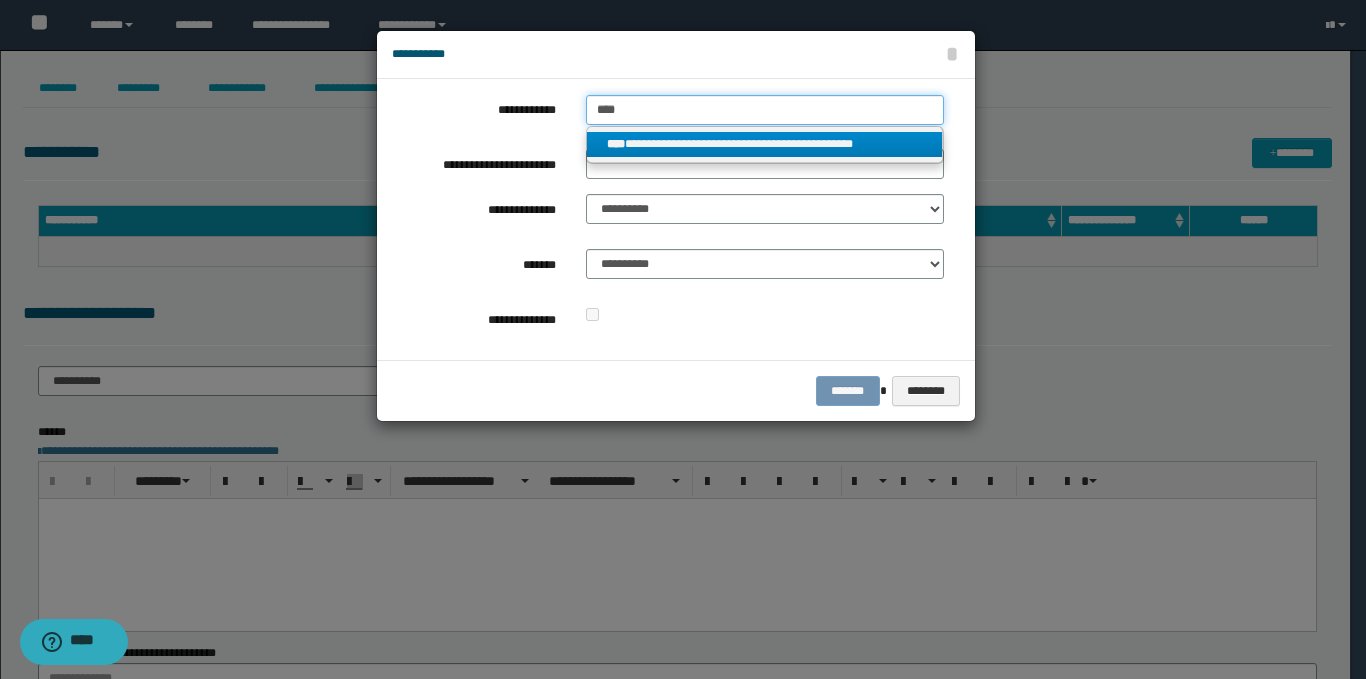 type on "****" 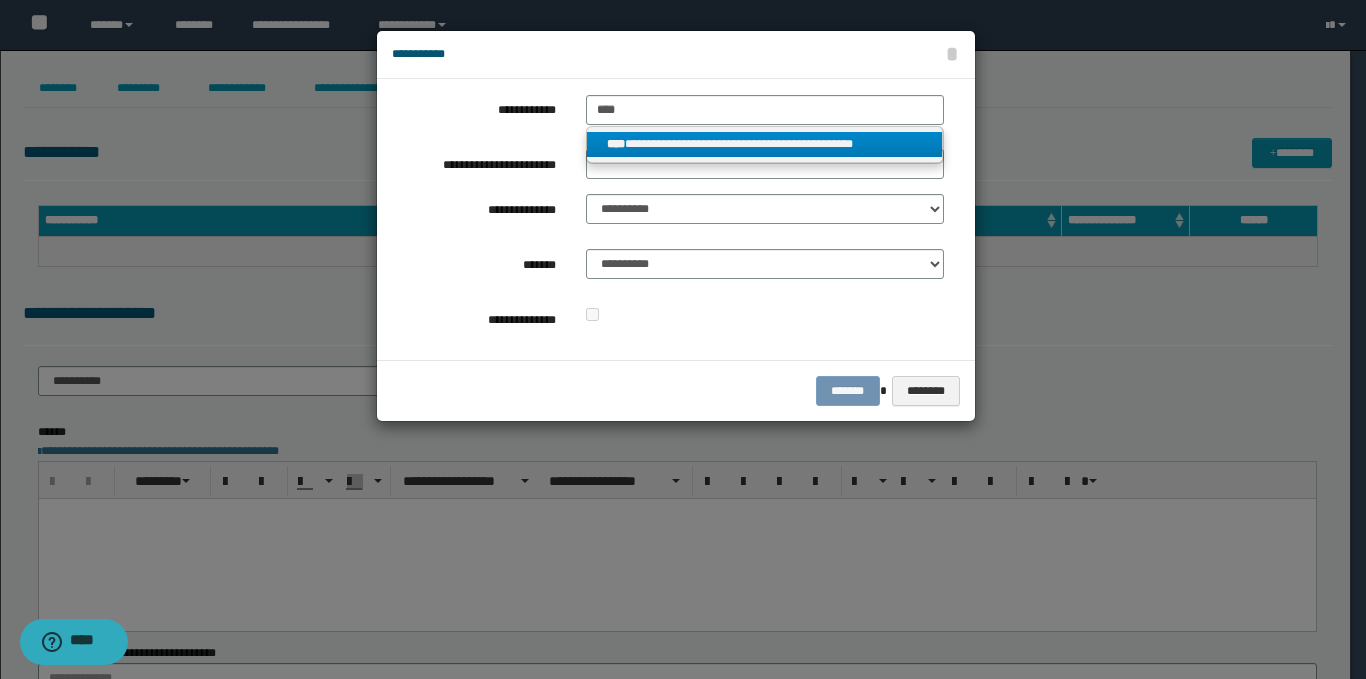 click on "**********" at bounding box center [765, 144] 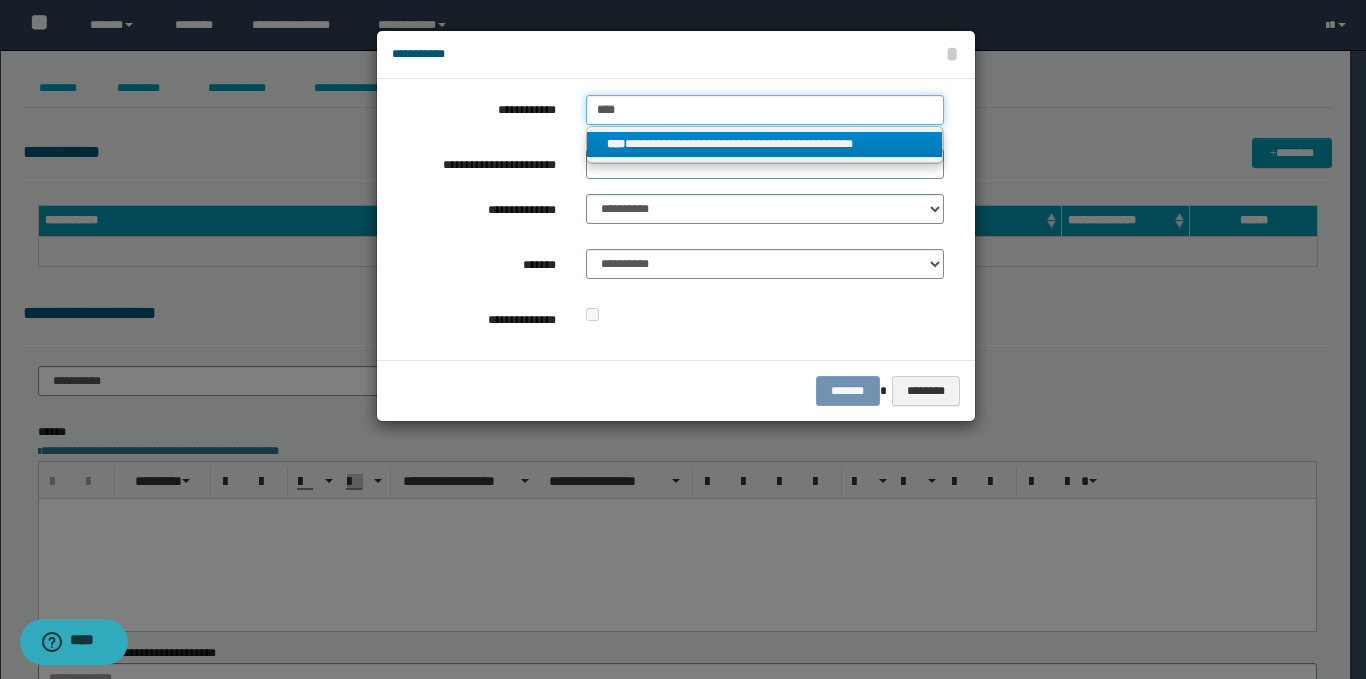 type 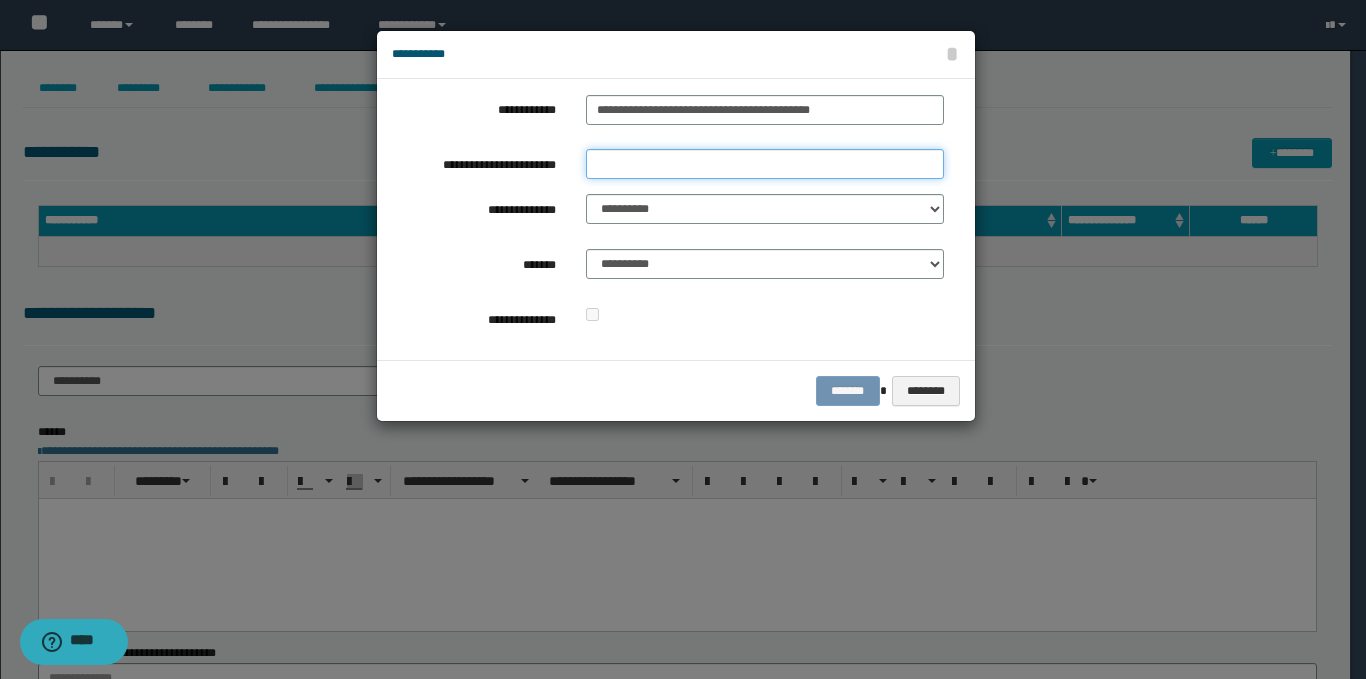 click on "**********" at bounding box center (765, 164) 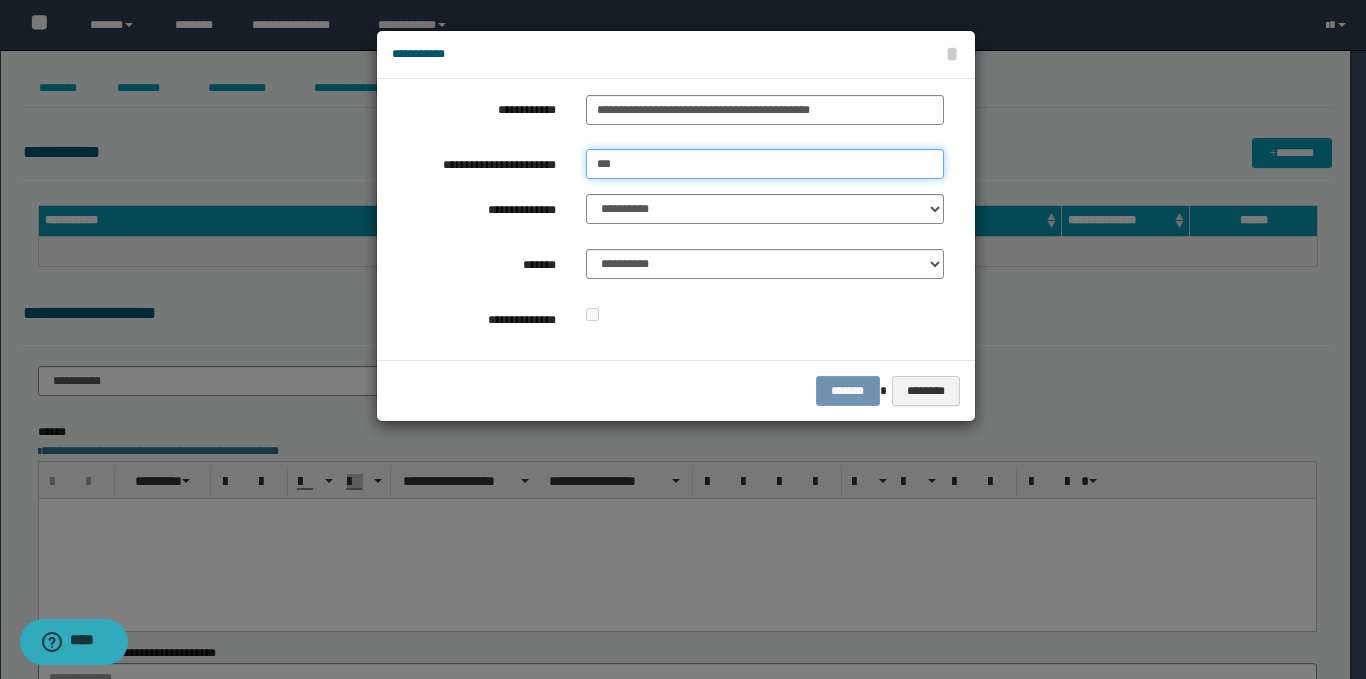 type on "*********" 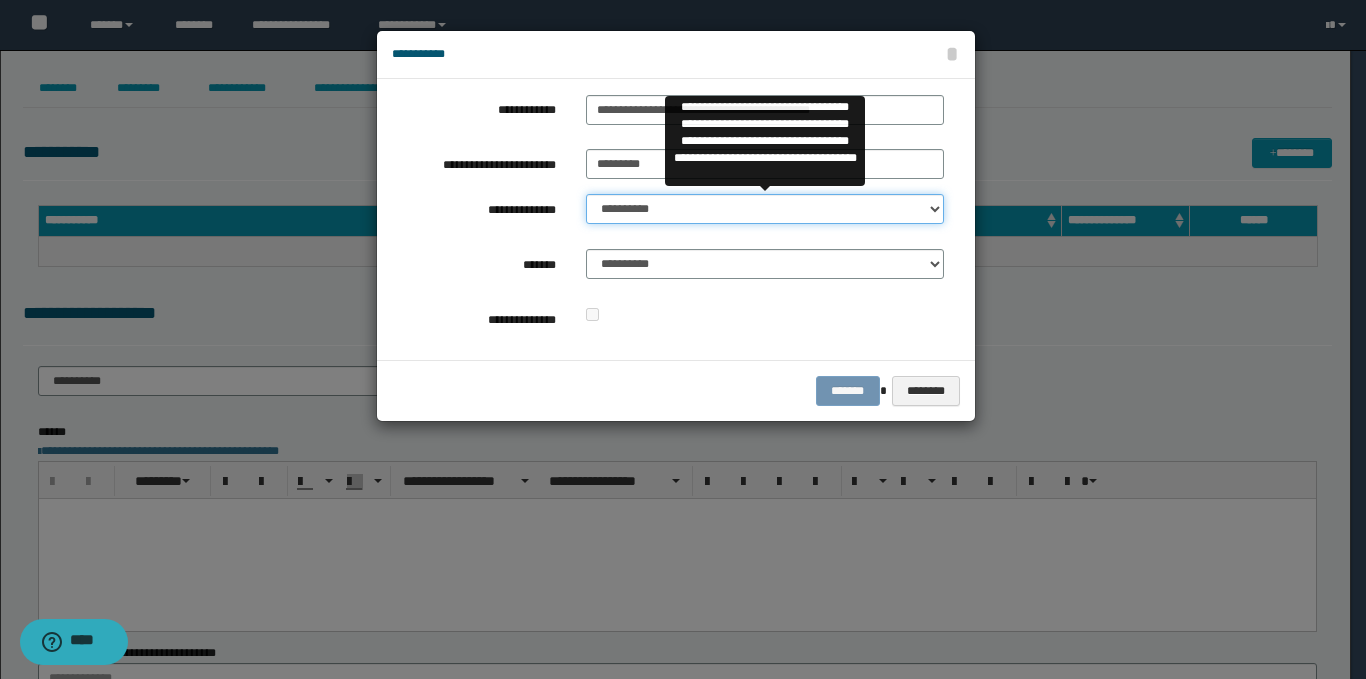 click on "**********" at bounding box center [765, 209] 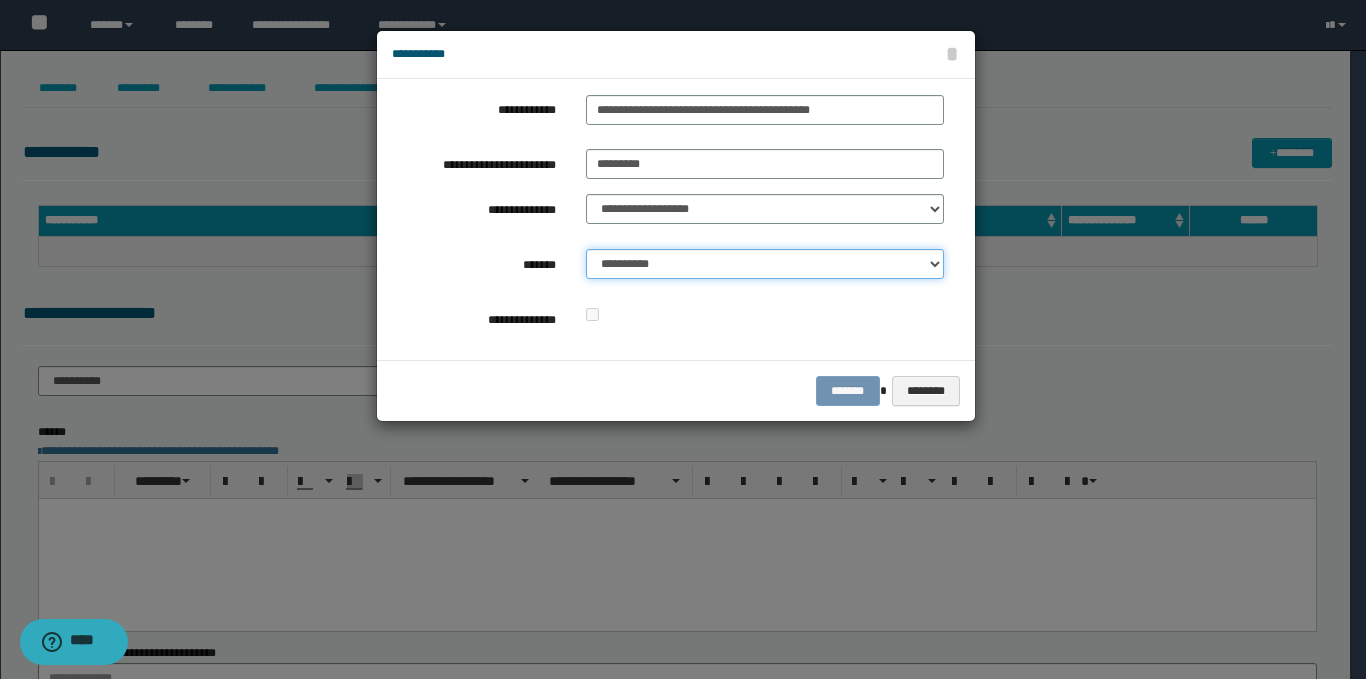 click on "**********" at bounding box center (765, 264) 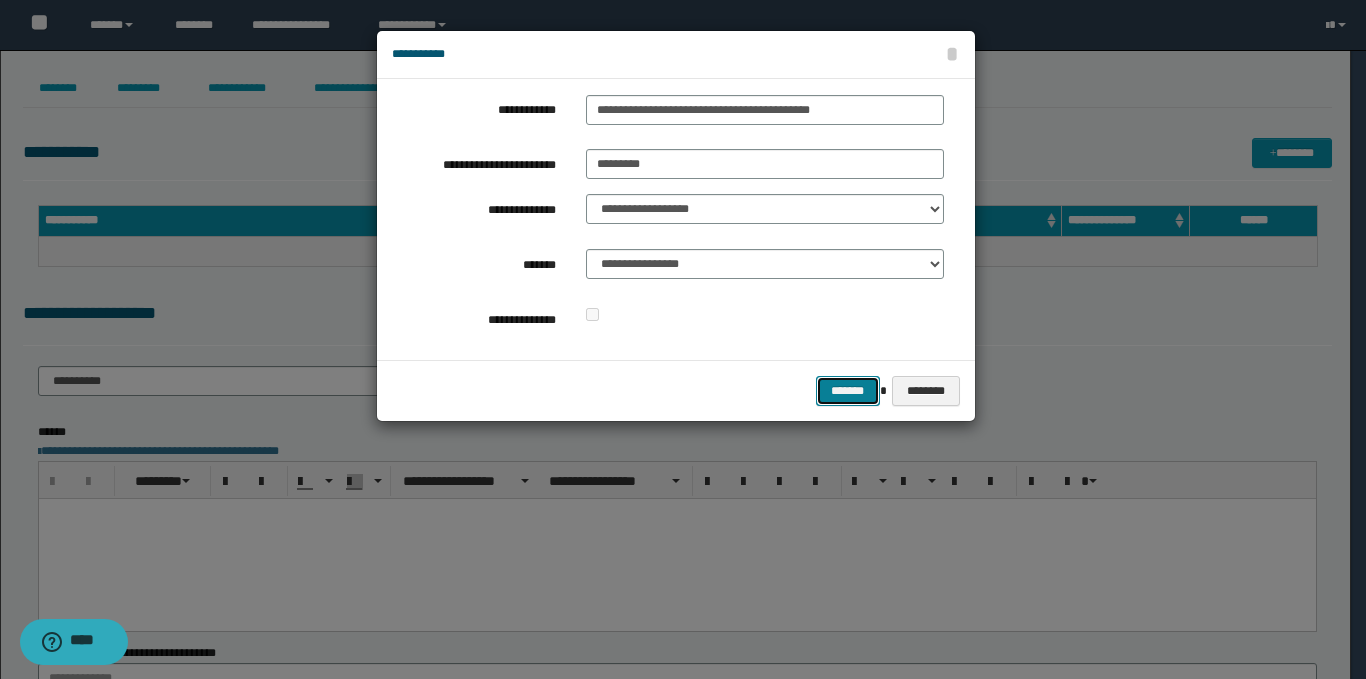 click on "*******" at bounding box center [848, 391] 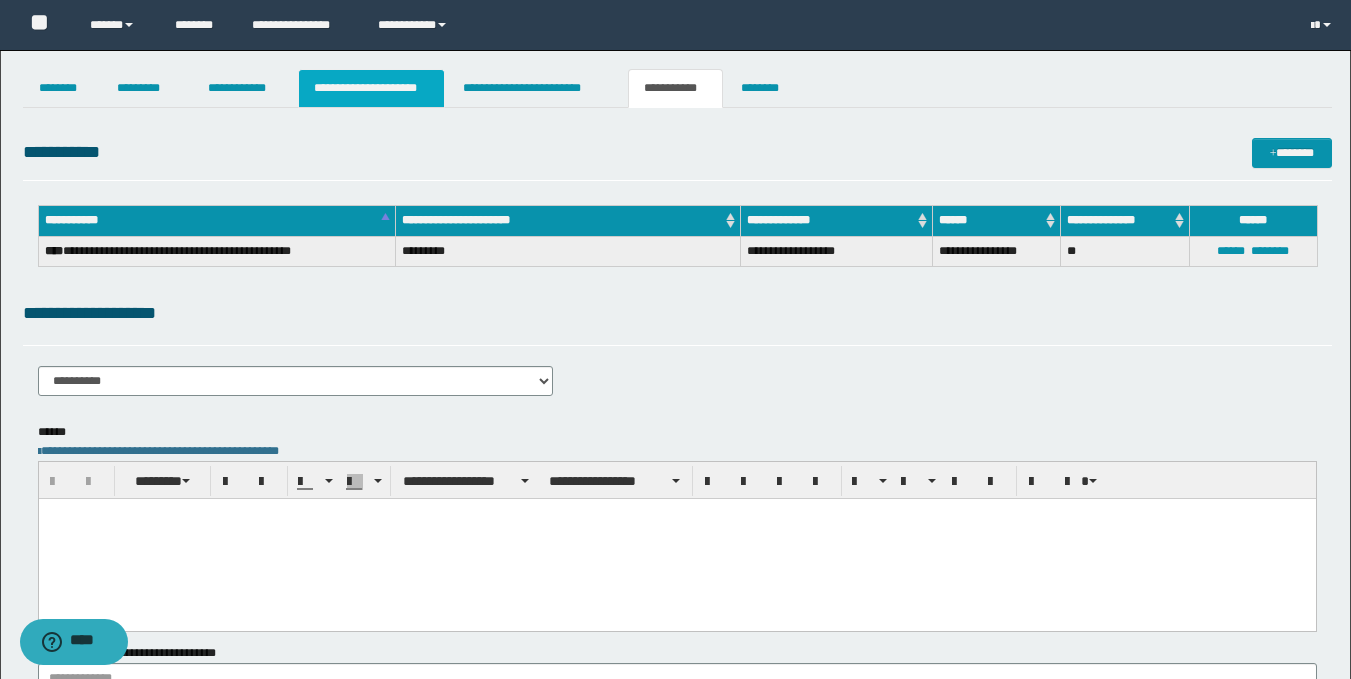 click on "**********" at bounding box center [371, 88] 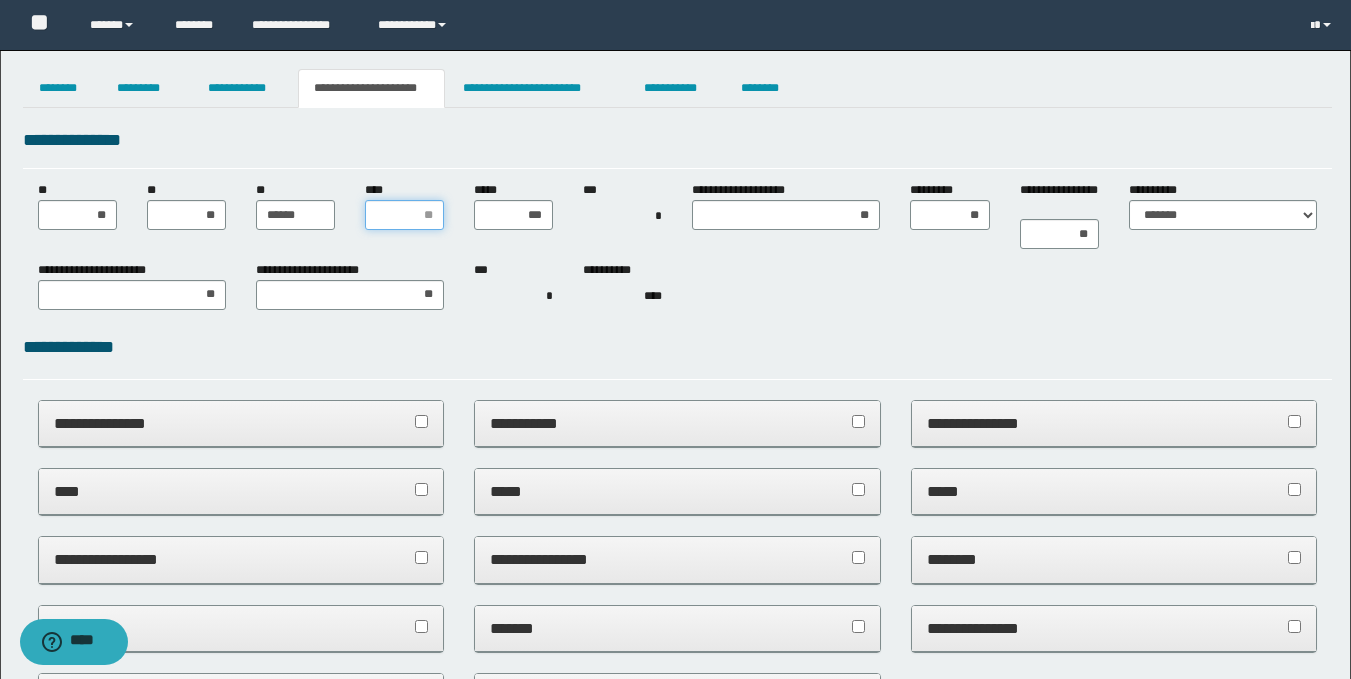 click on "****" at bounding box center [404, 215] 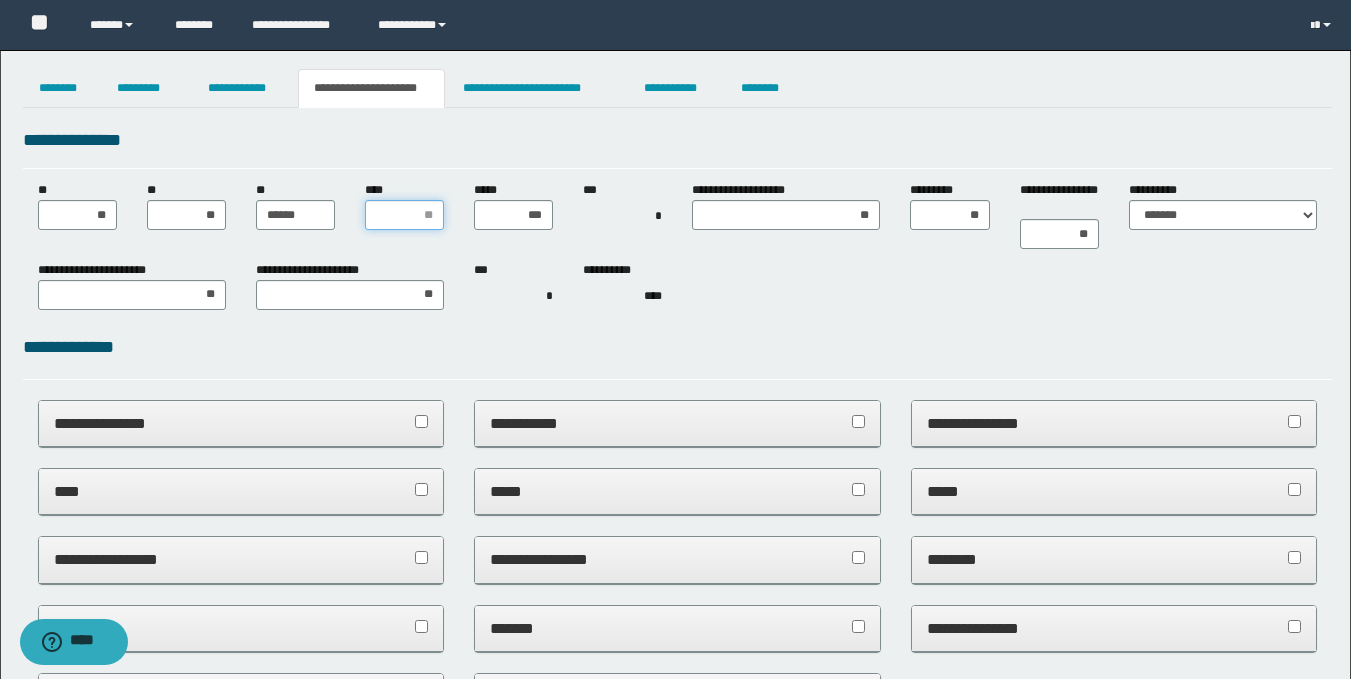 type on "*" 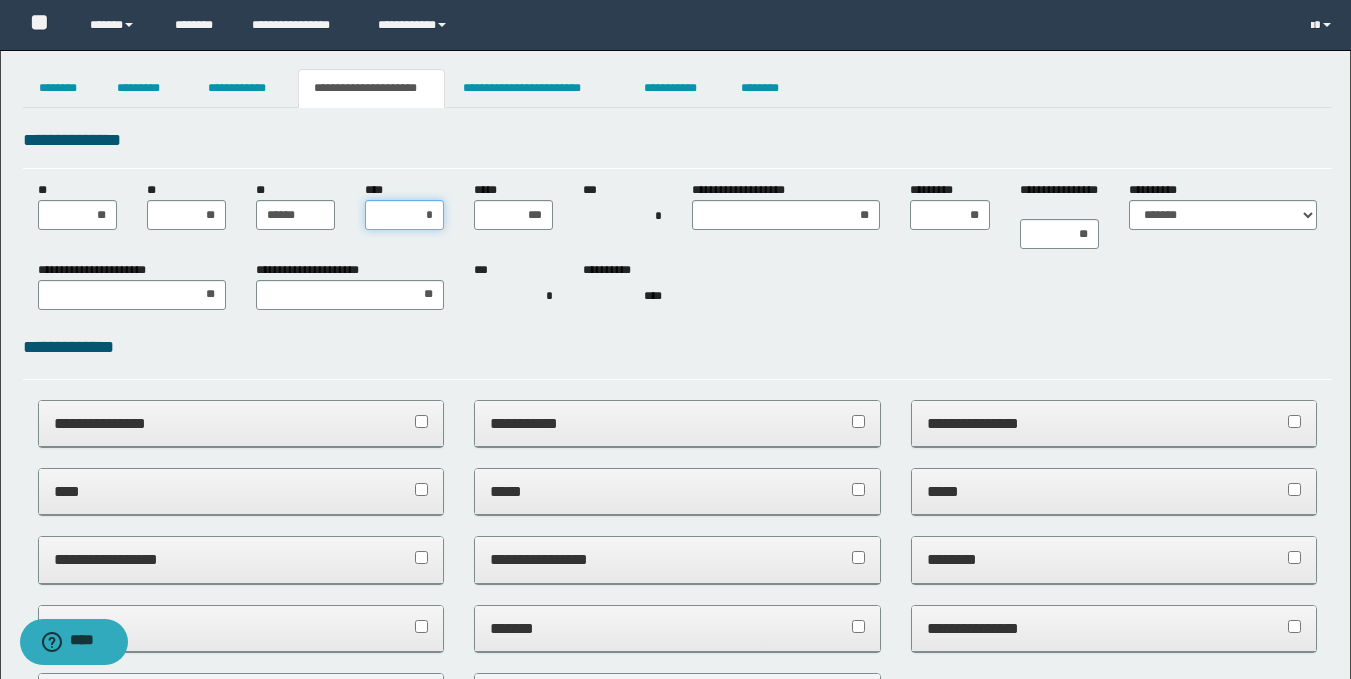 type on "**" 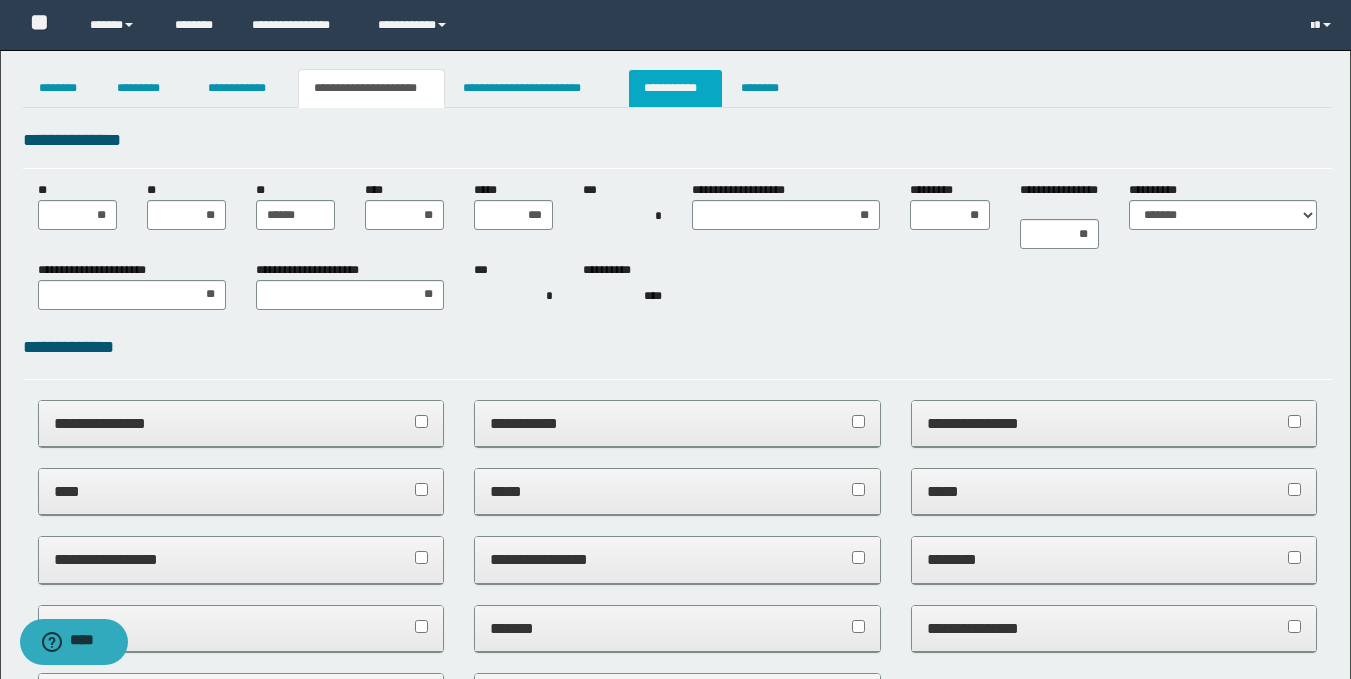 click on "**********" at bounding box center (675, 88) 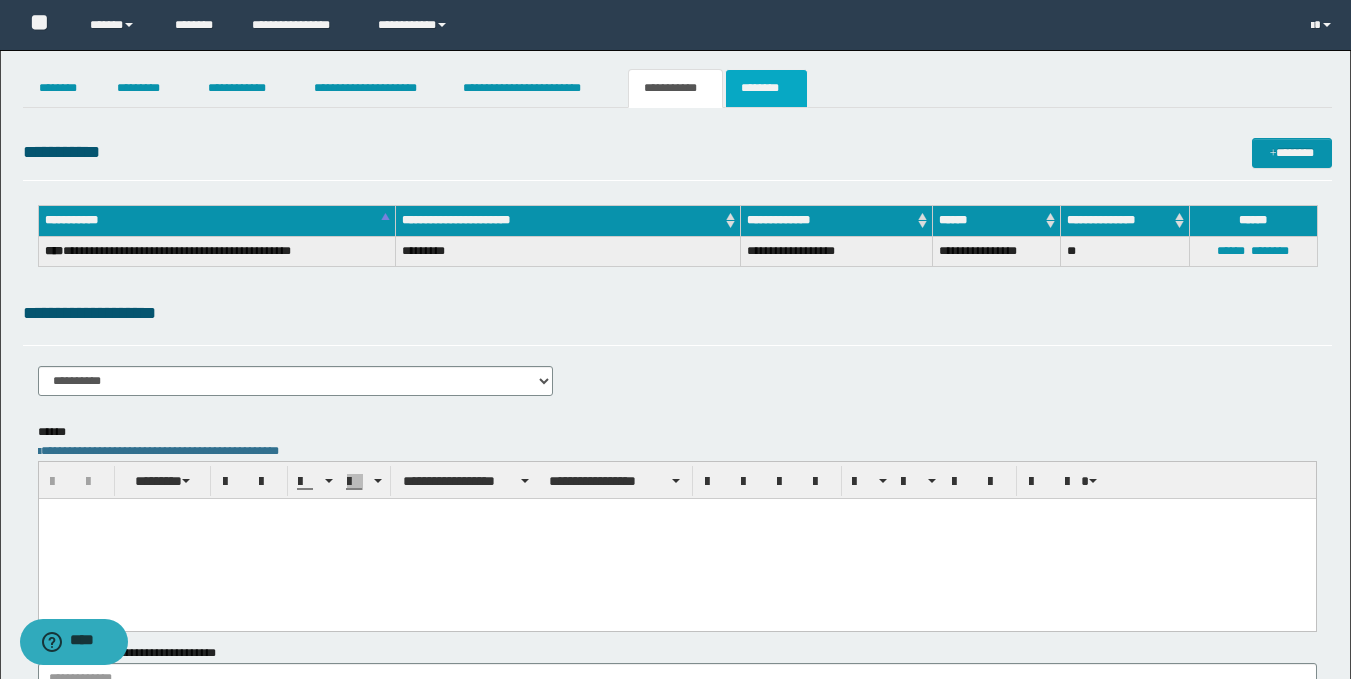 click on "********" at bounding box center [766, 88] 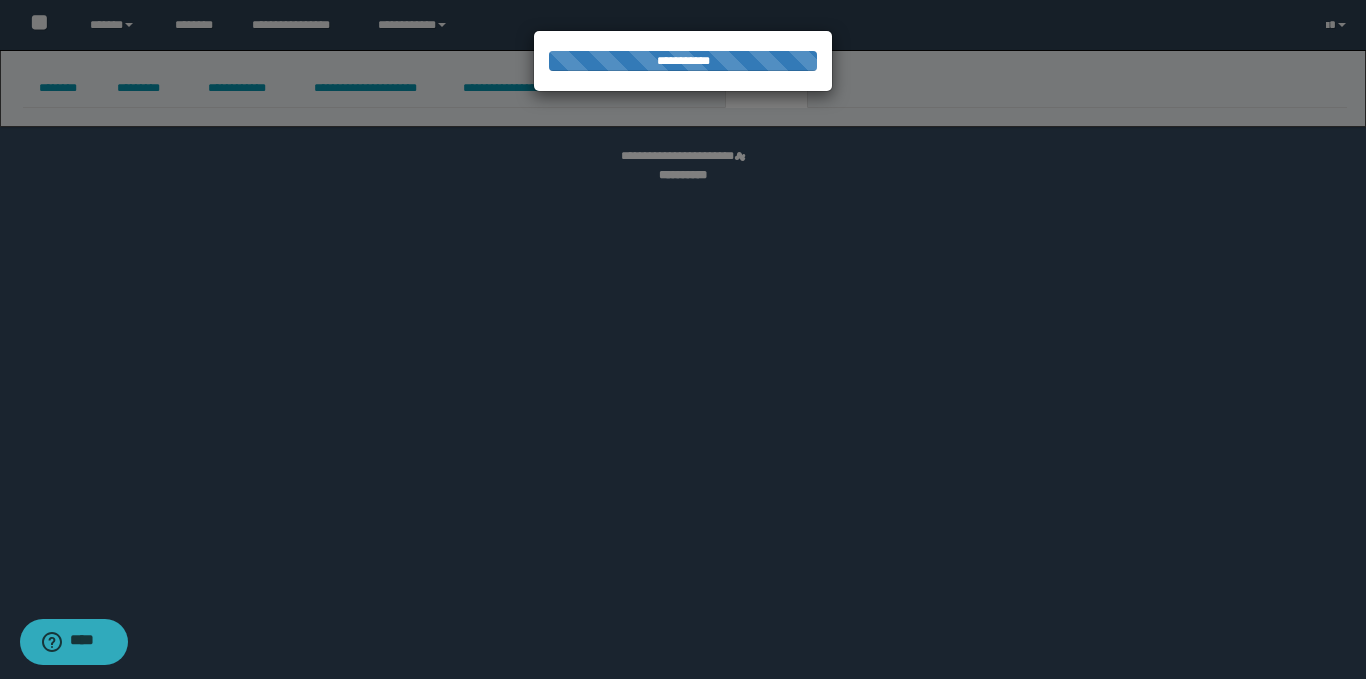 select 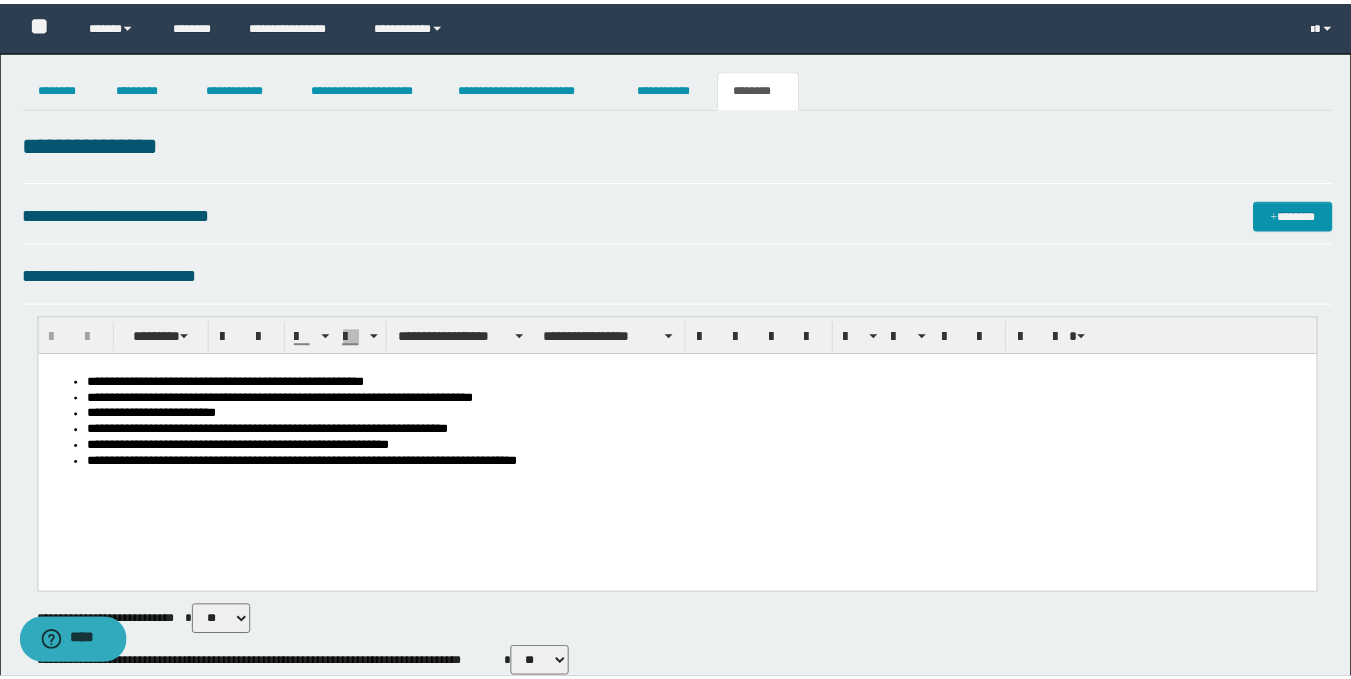 scroll, scrollTop: 0, scrollLeft: 0, axis: both 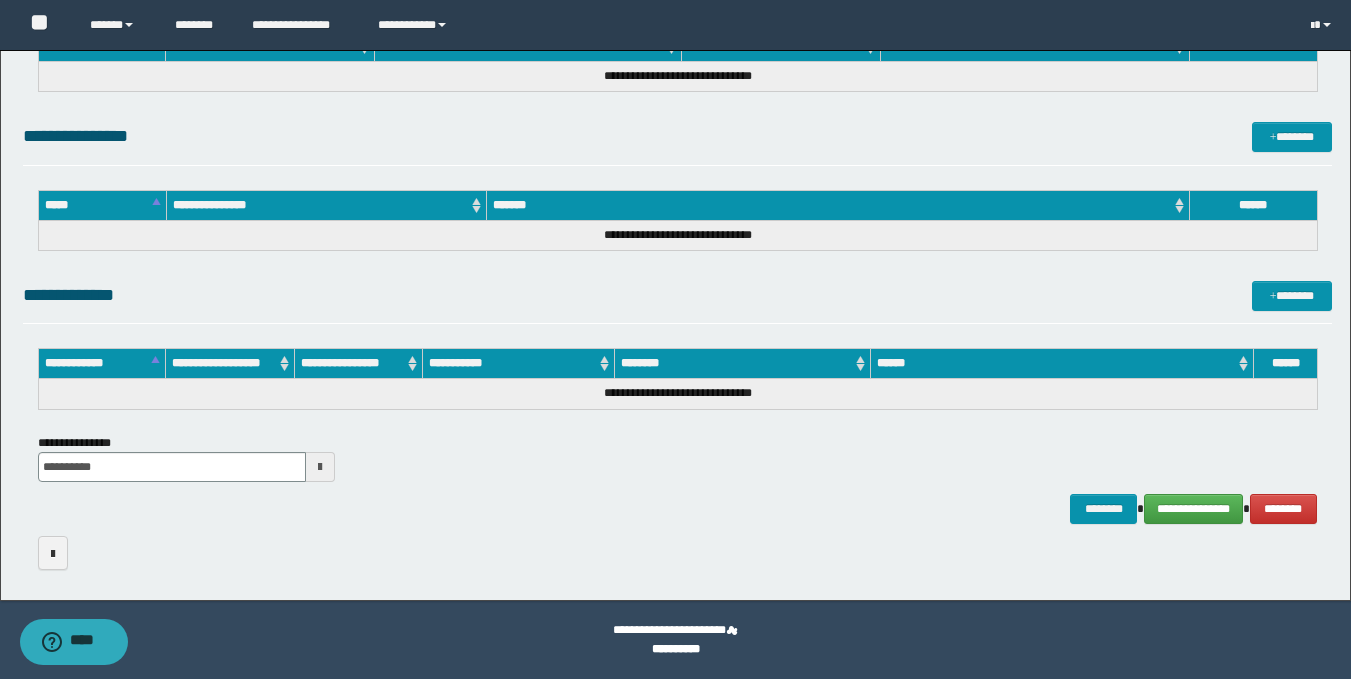 click on "**********" at bounding box center (677, -128) 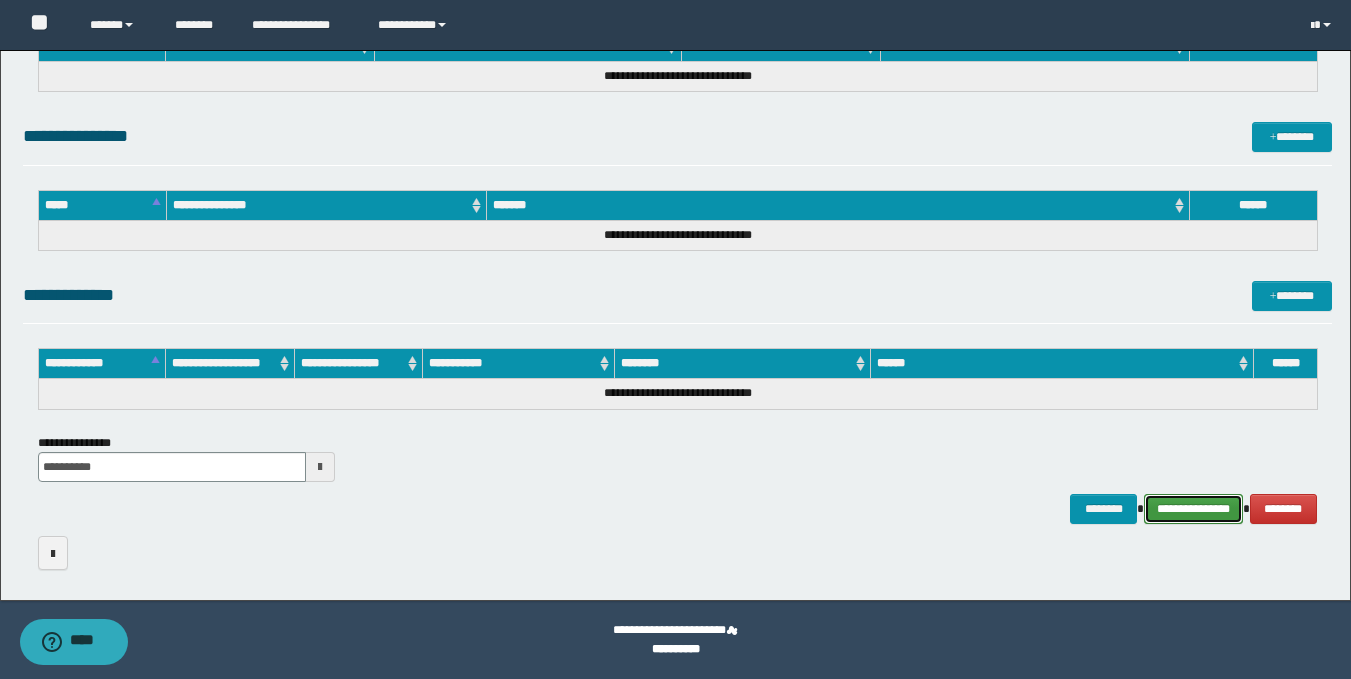click on "**********" at bounding box center [1193, 509] 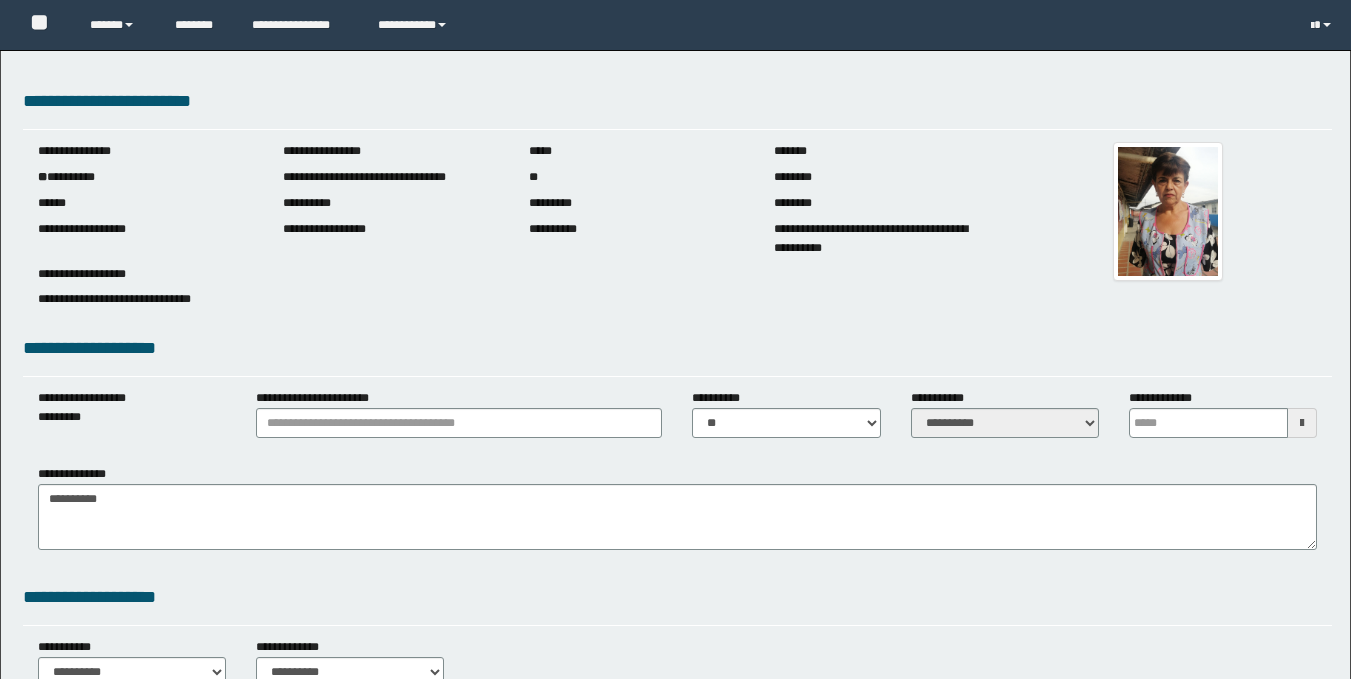 scroll, scrollTop: 0, scrollLeft: 0, axis: both 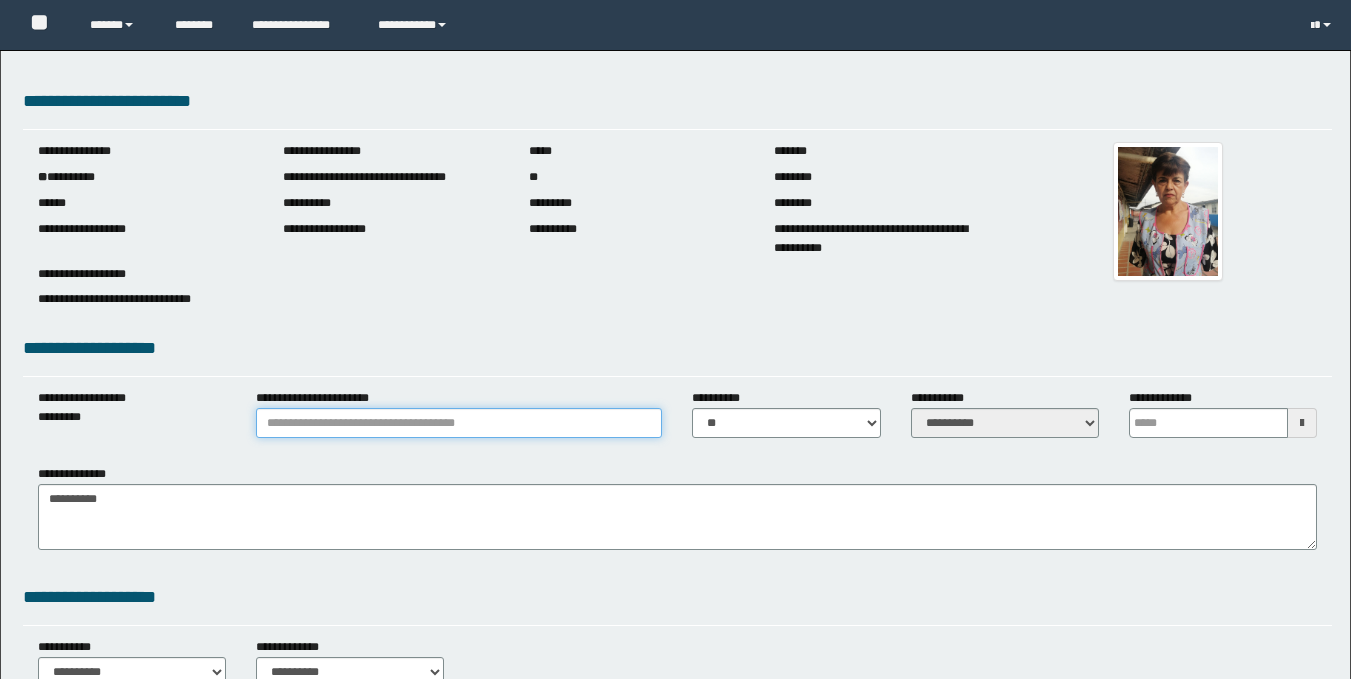 click on "**********" at bounding box center (459, 423) 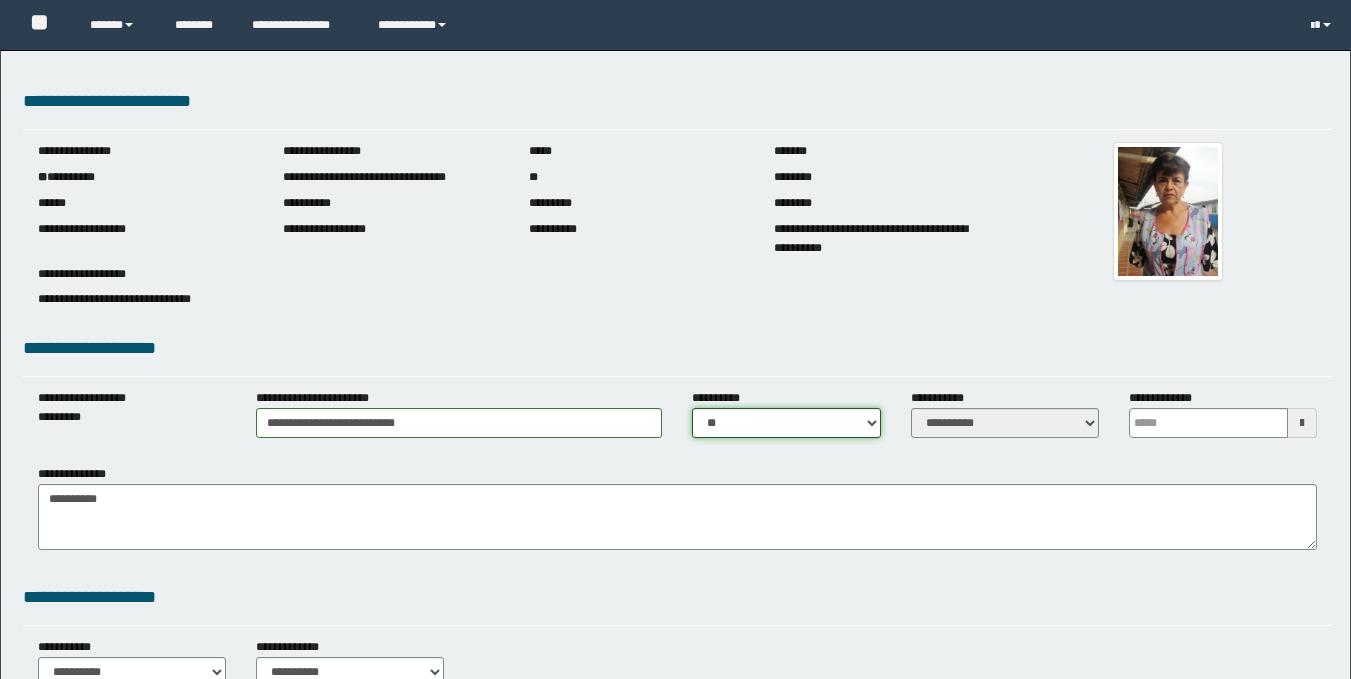 click on "**
**" at bounding box center [786, 423] 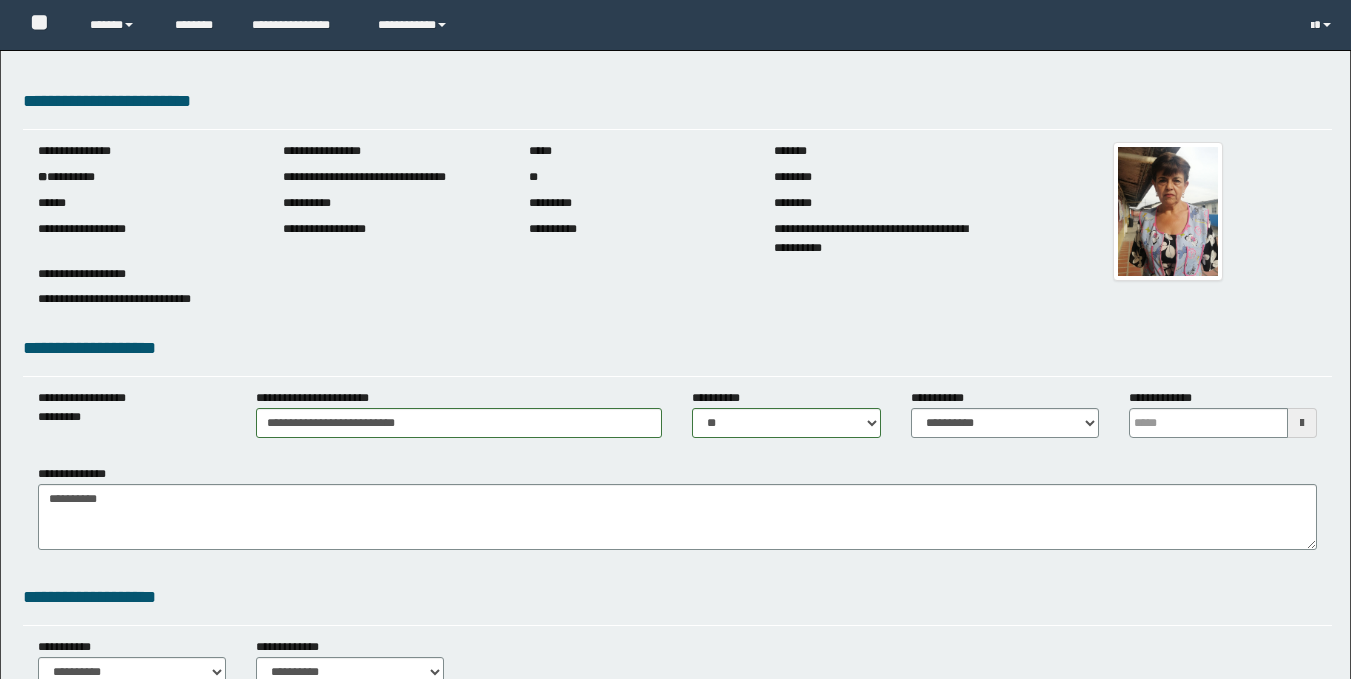 drag, startPoint x: 968, startPoint y: 423, endPoint x: 785, endPoint y: 318, distance: 210.98341 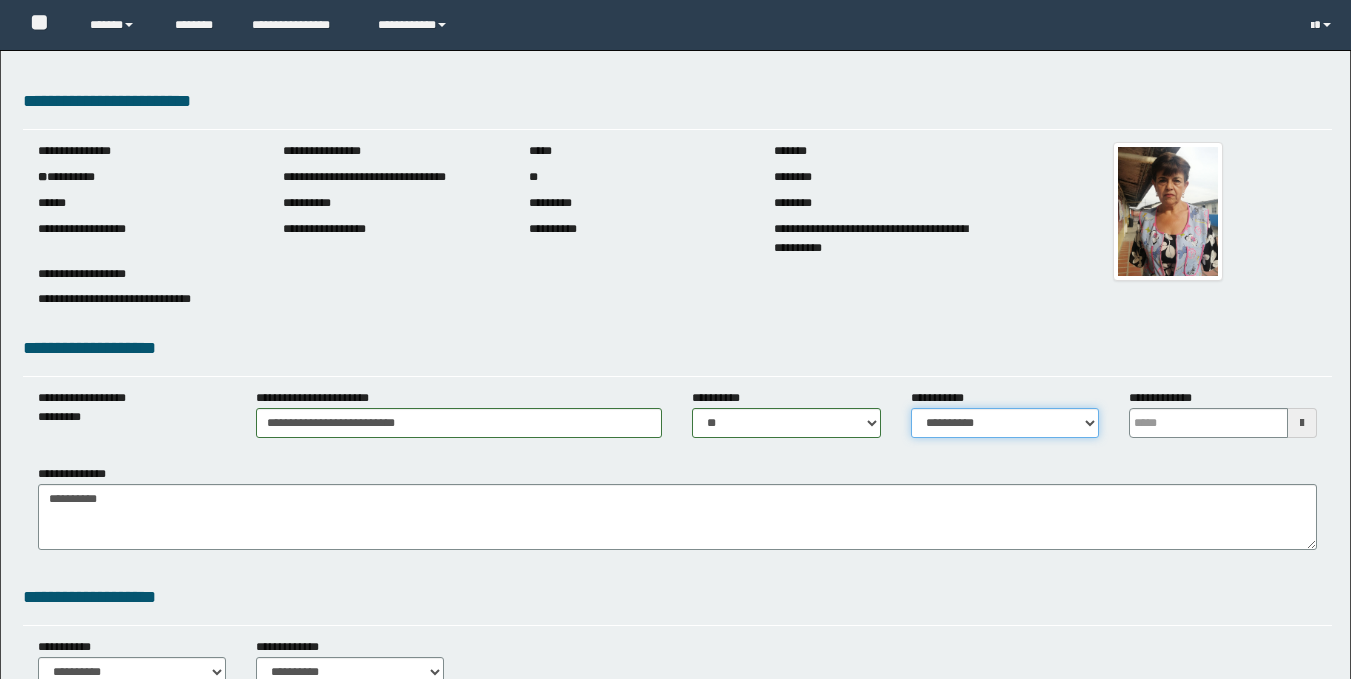 click on "**********" at bounding box center (1005, 423) 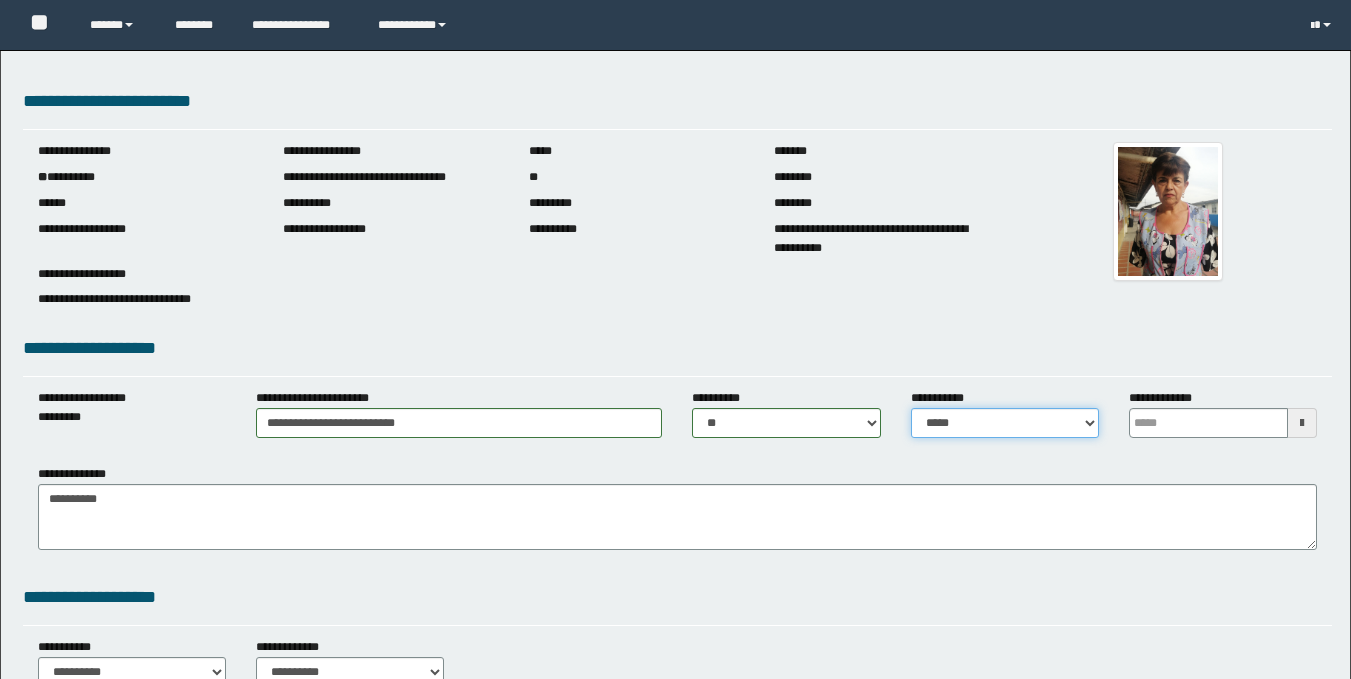 click on "**********" at bounding box center [1005, 423] 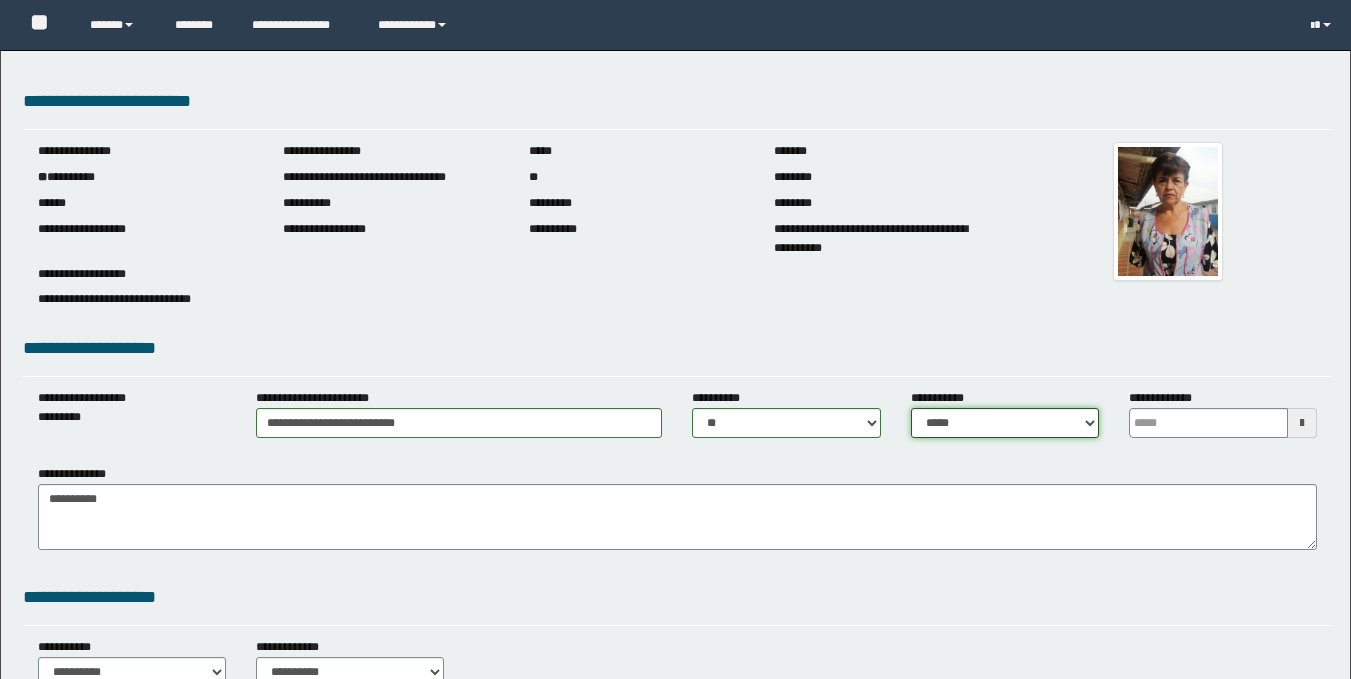 scroll, scrollTop: 0, scrollLeft: 0, axis: both 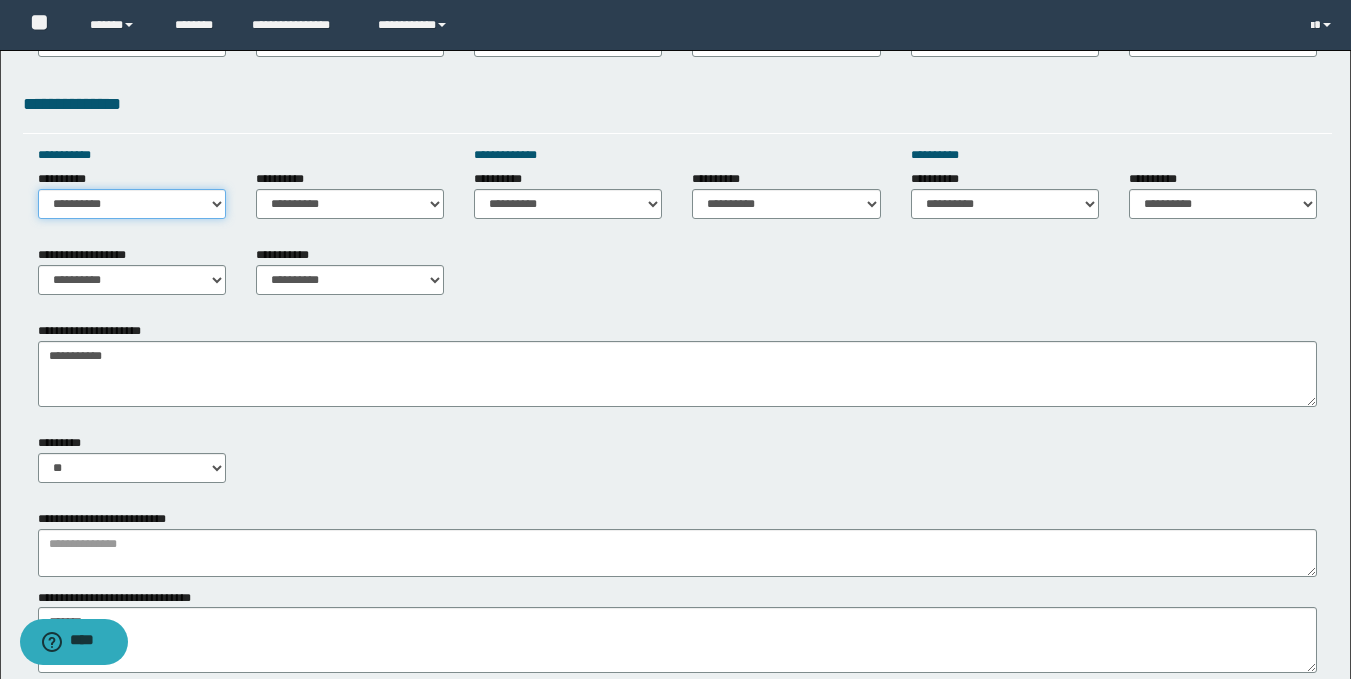 click on "**********" at bounding box center (132, 204) 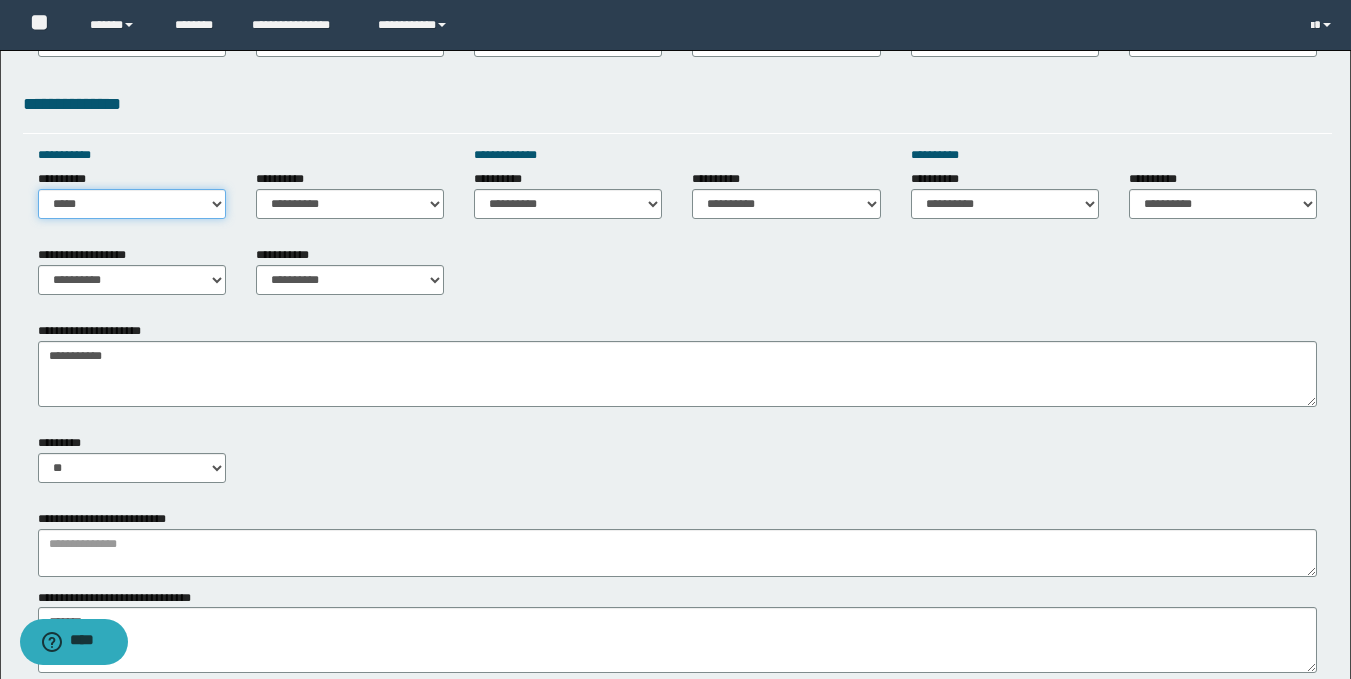 click on "**********" at bounding box center (132, 204) 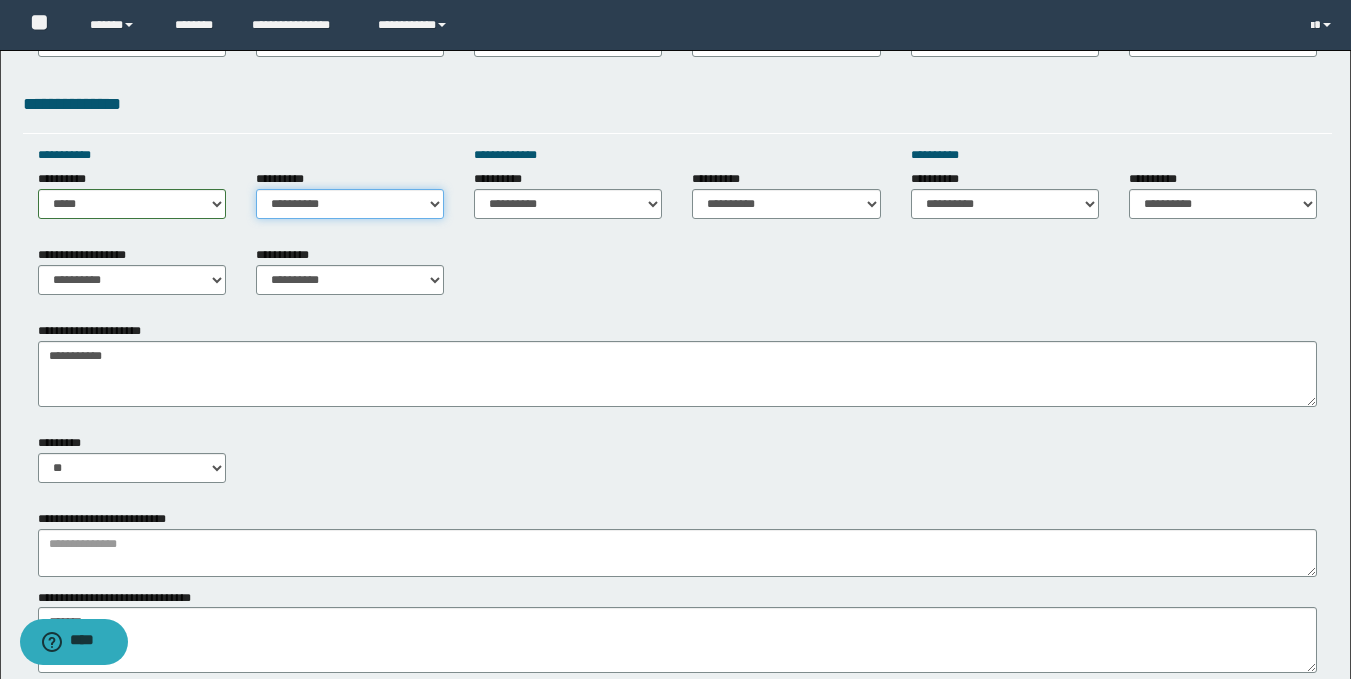 click on "**********" at bounding box center [350, 204] 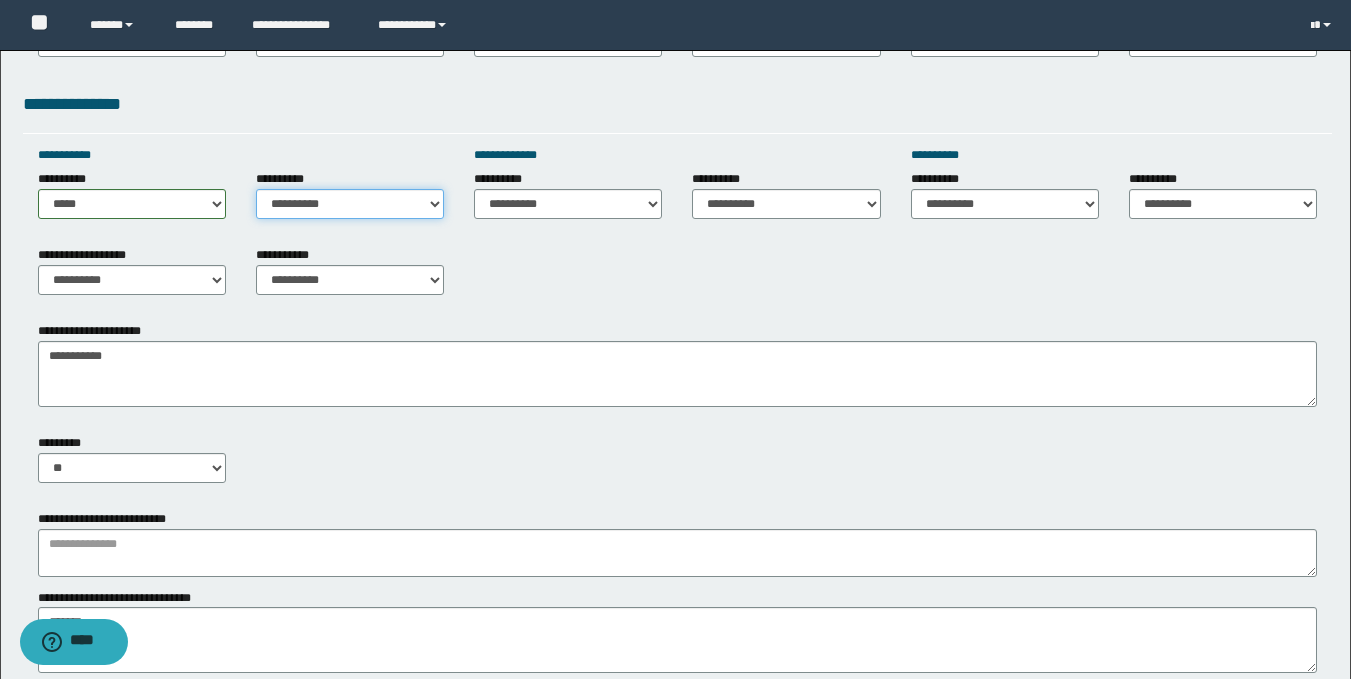select on "*****" 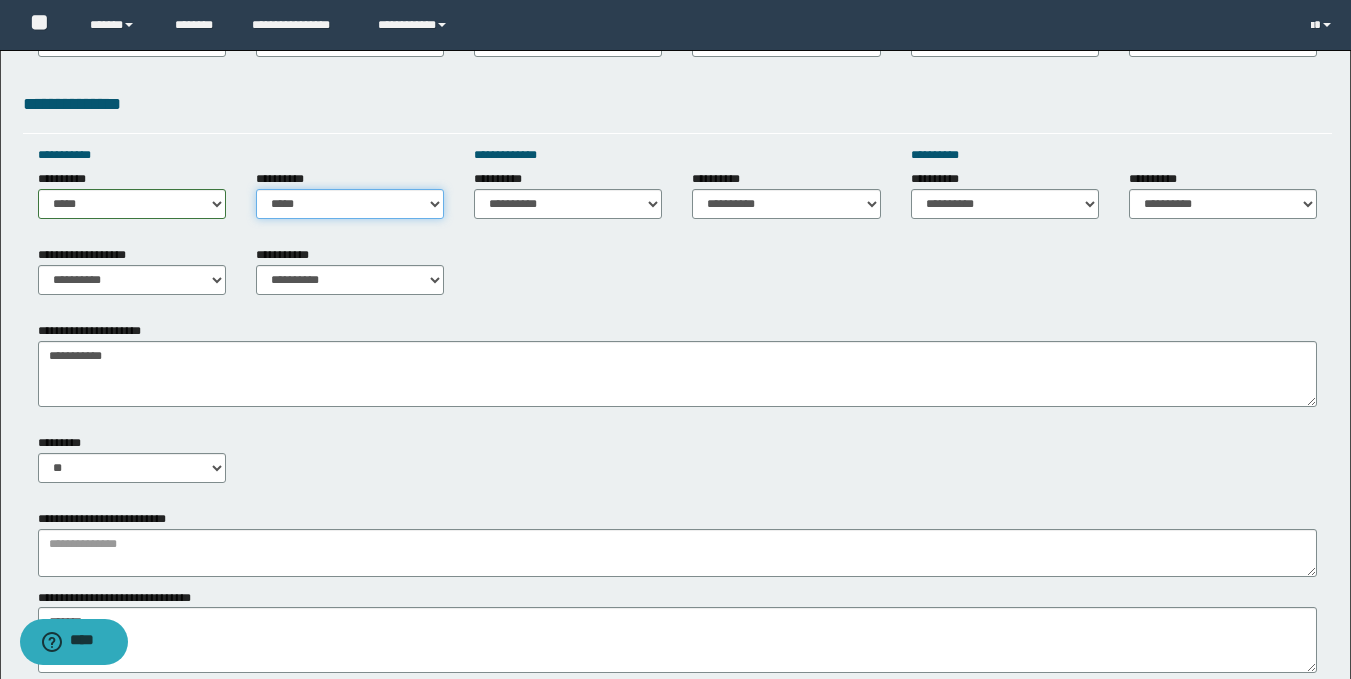click on "**********" at bounding box center [350, 204] 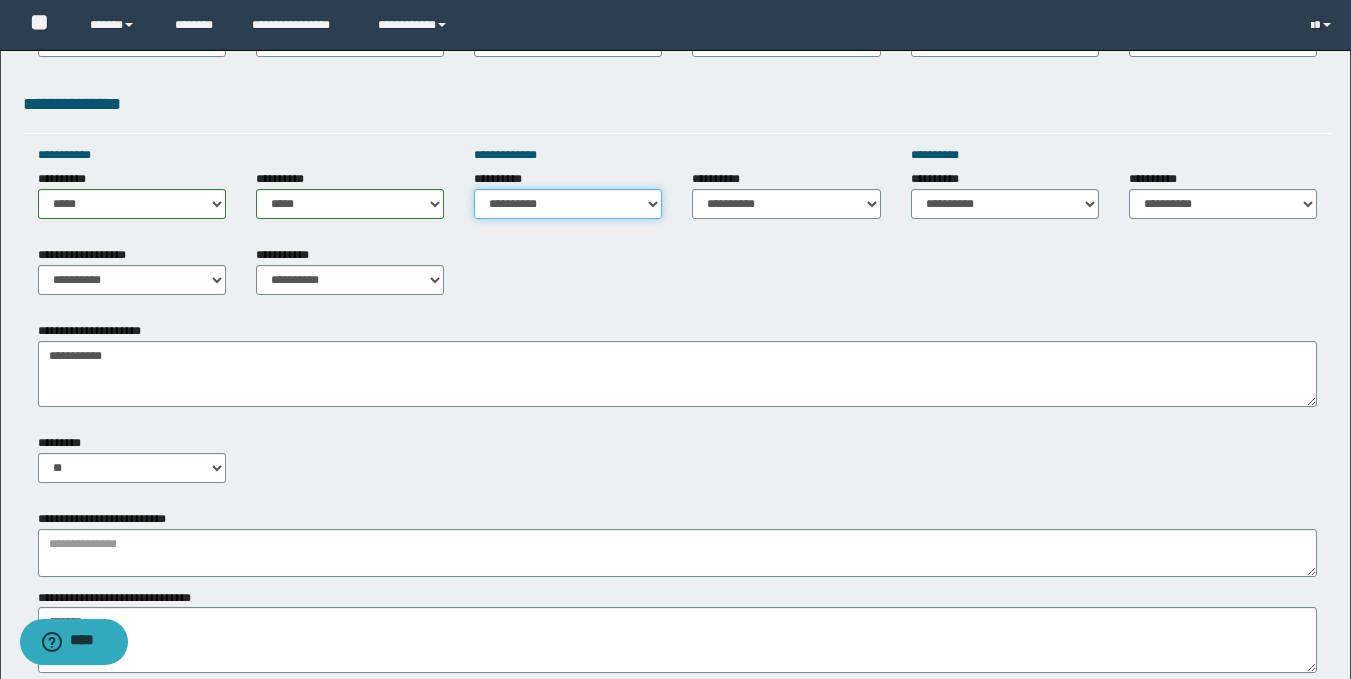 click on "**********" at bounding box center [568, 204] 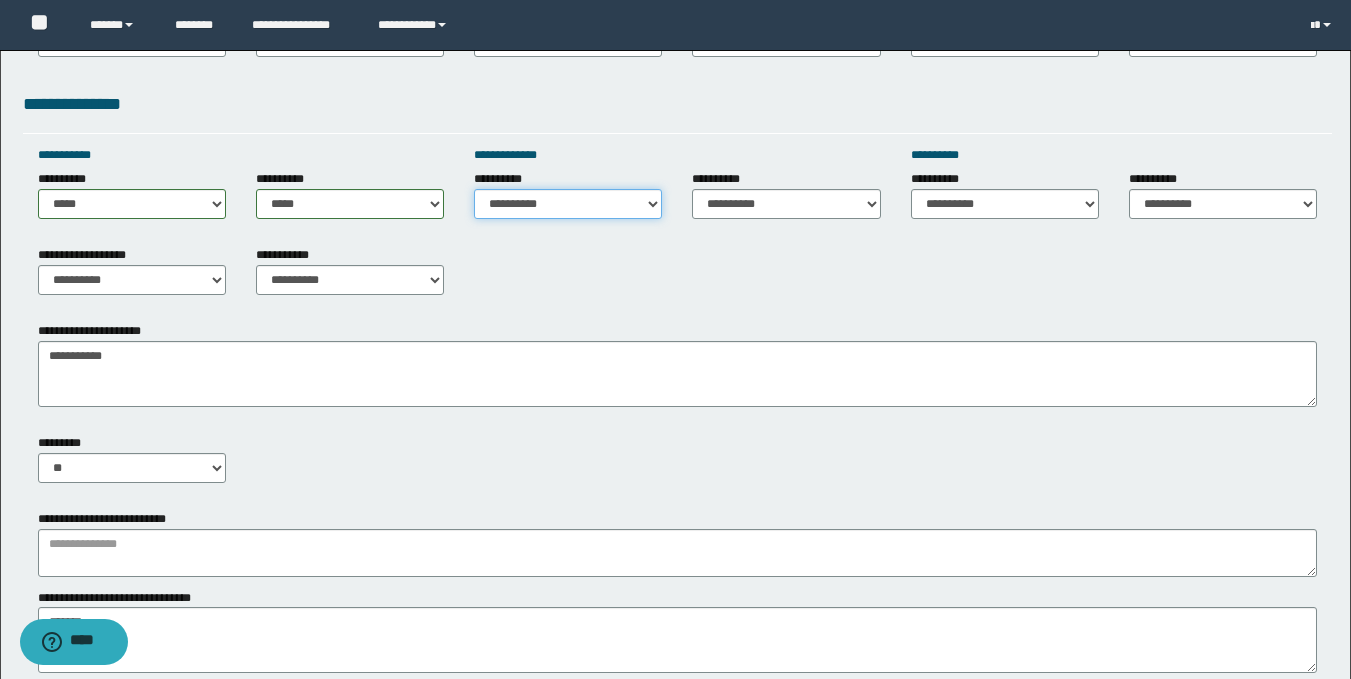 select on "*****" 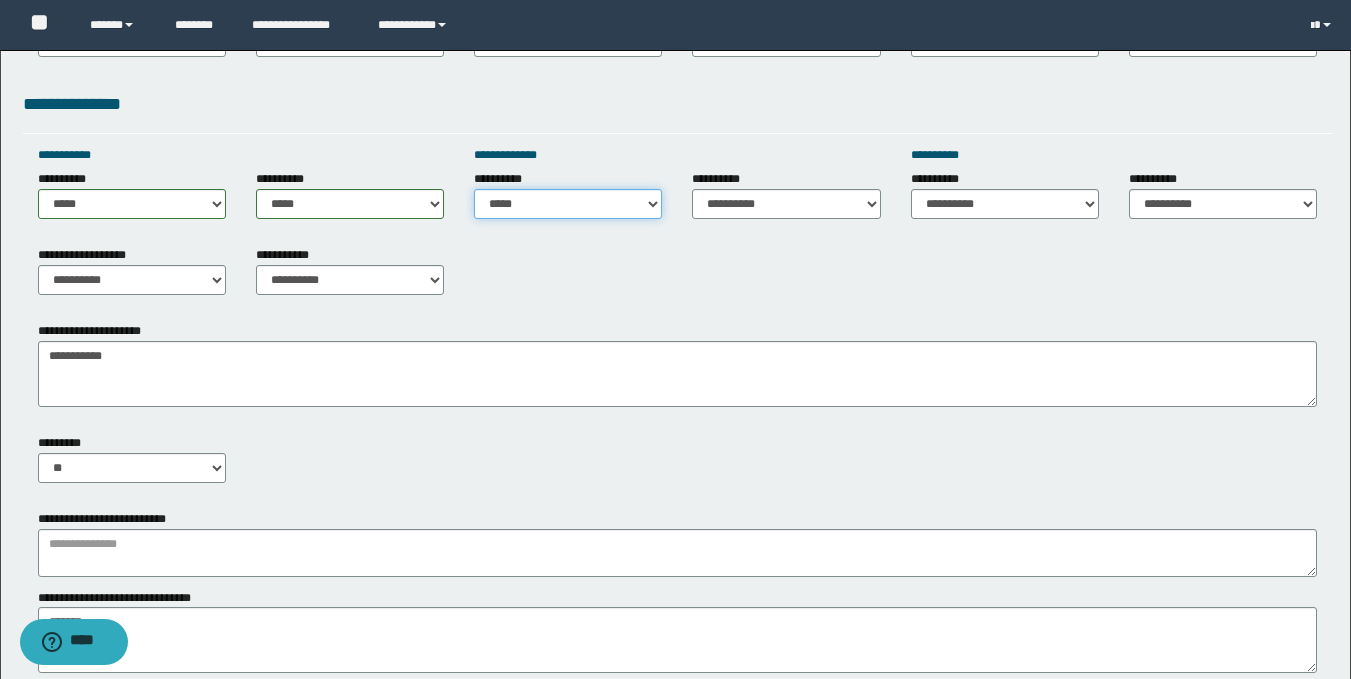 click on "**********" at bounding box center (568, 204) 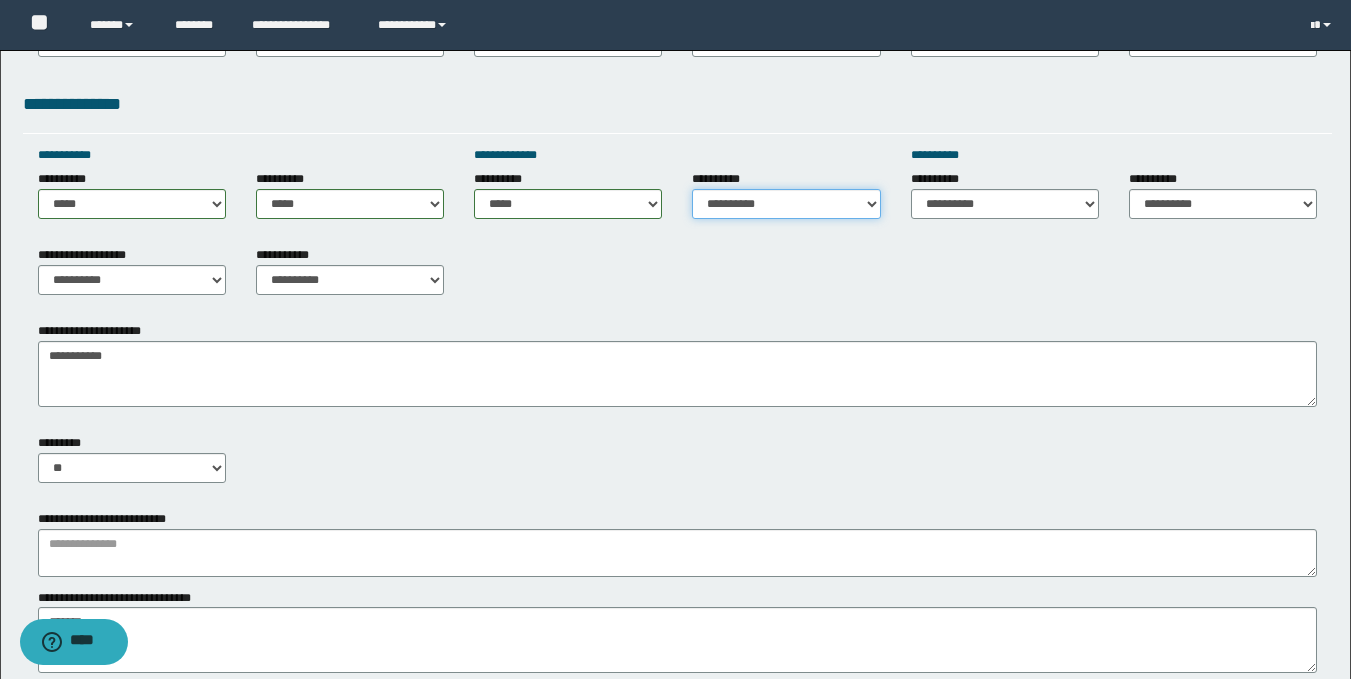 click on "**********" at bounding box center [786, 204] 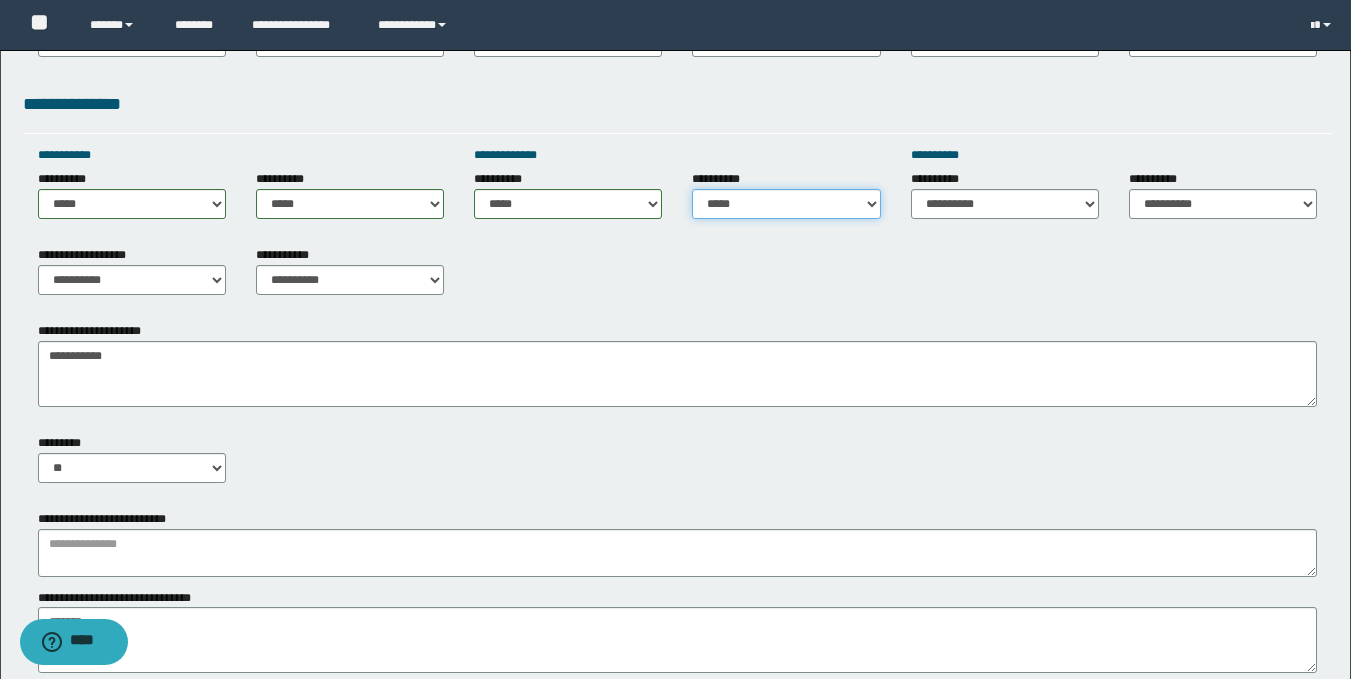 click on "**********" at bounding box center [786, 204] 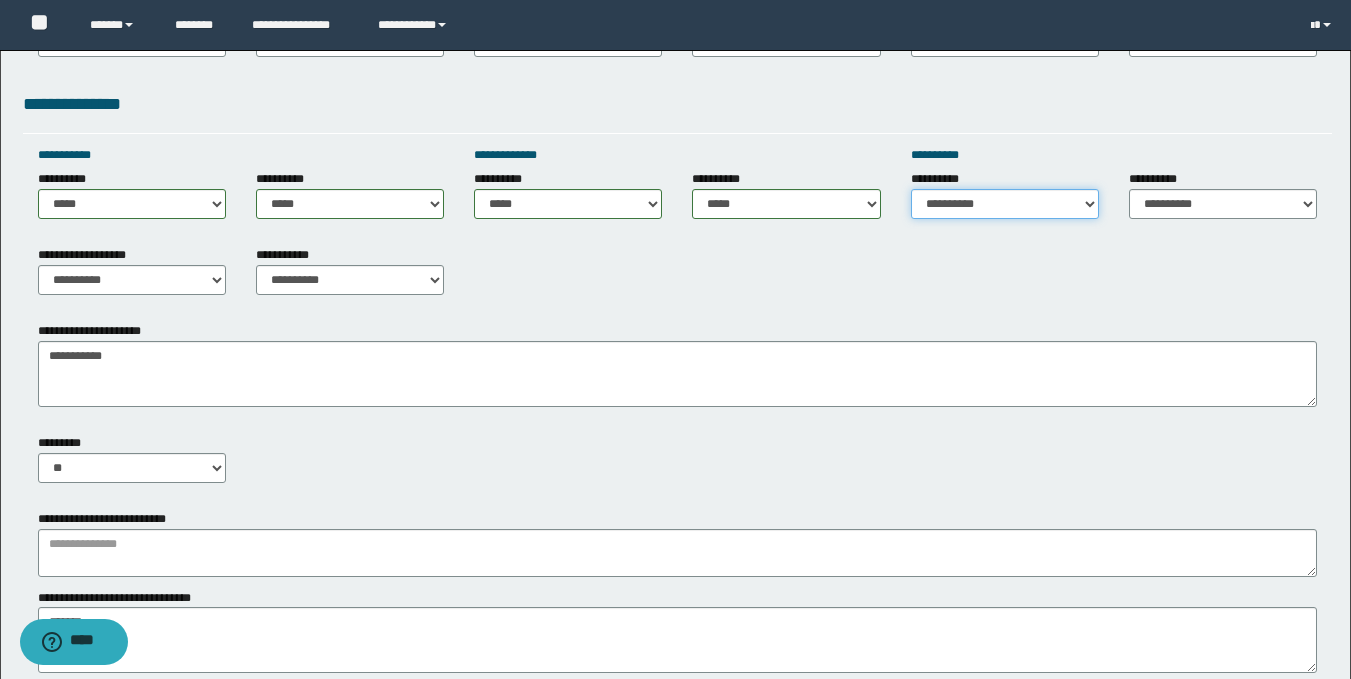 click on "**********" at bounding box center [1005, 204] 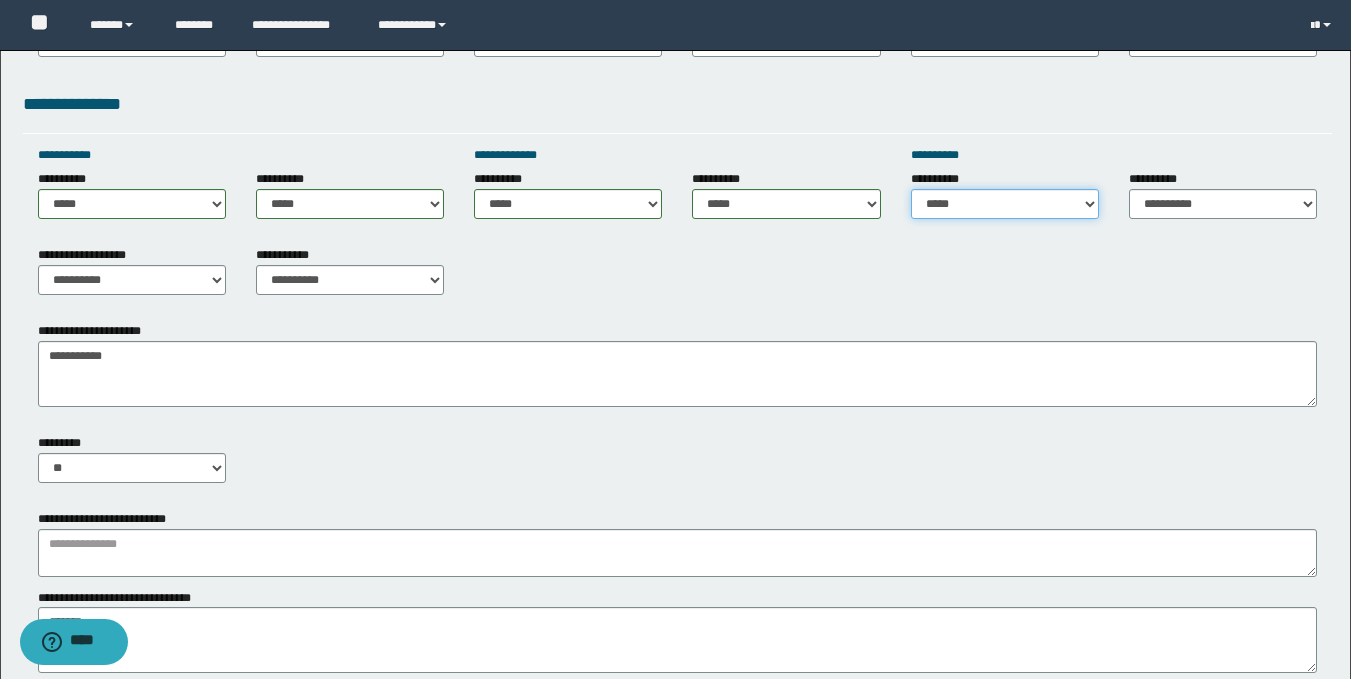 click on "**********" at bounding box center (1005, 204) 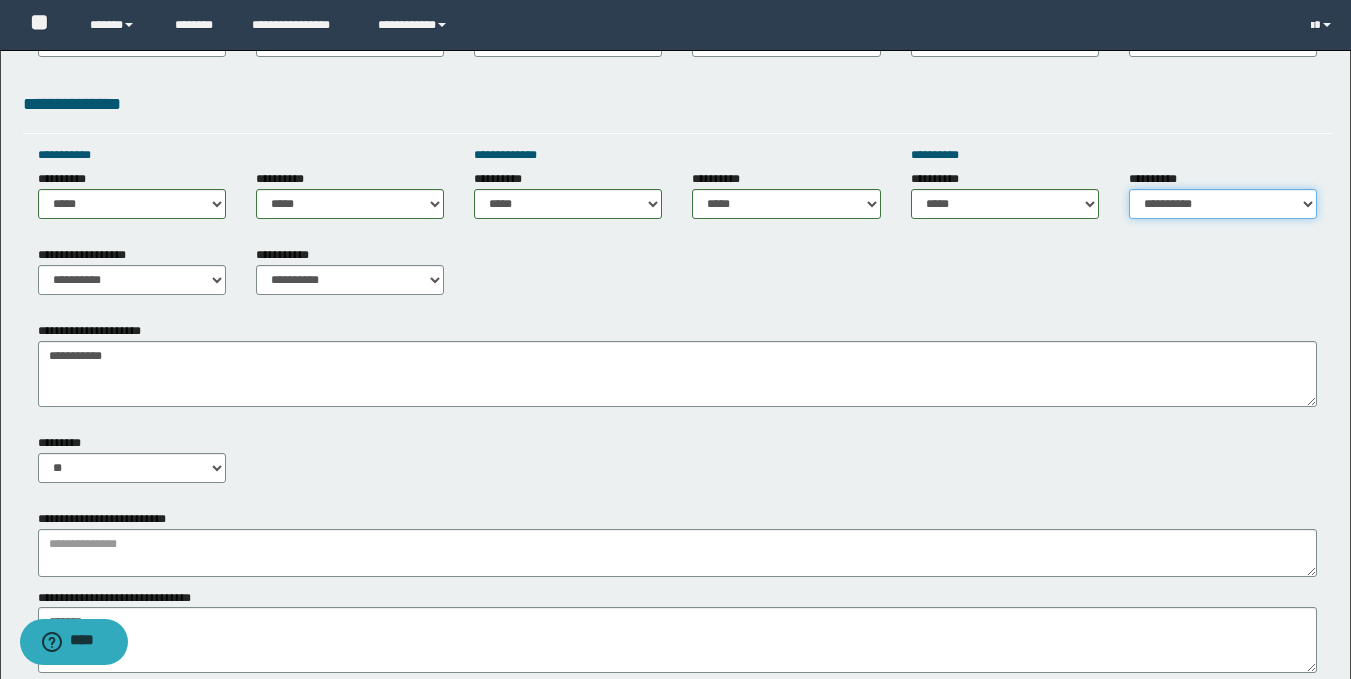 click on "**********" at bounding box center [1223, 204] 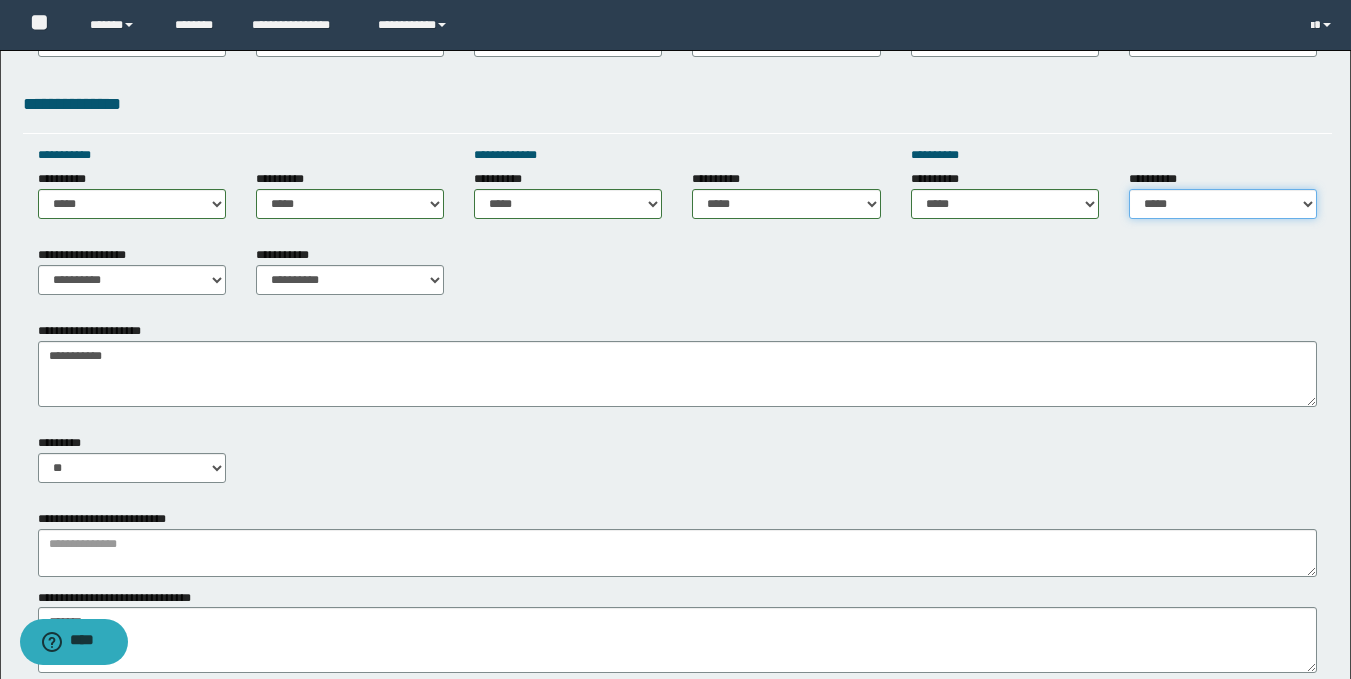 click on "**********" at bounding box center (1223, 204) 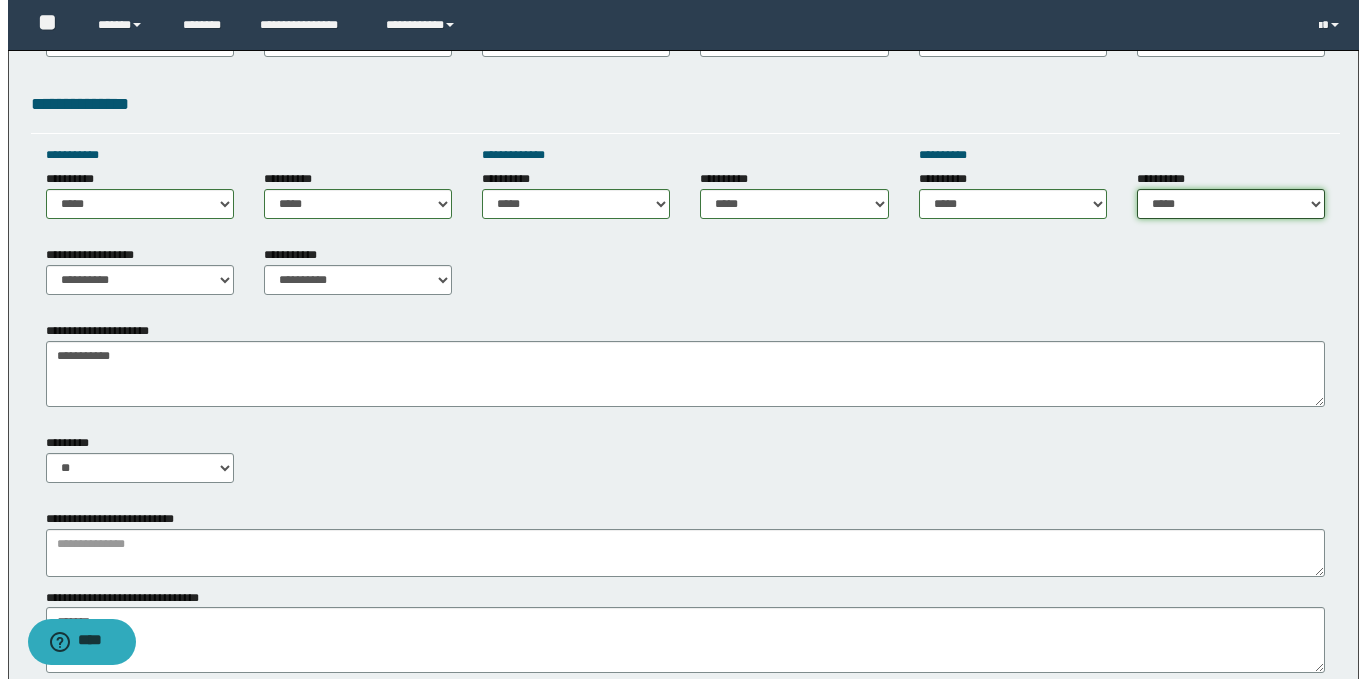 scroll, scrollTop: 1226, scrollLeft: 0, axis: vertical 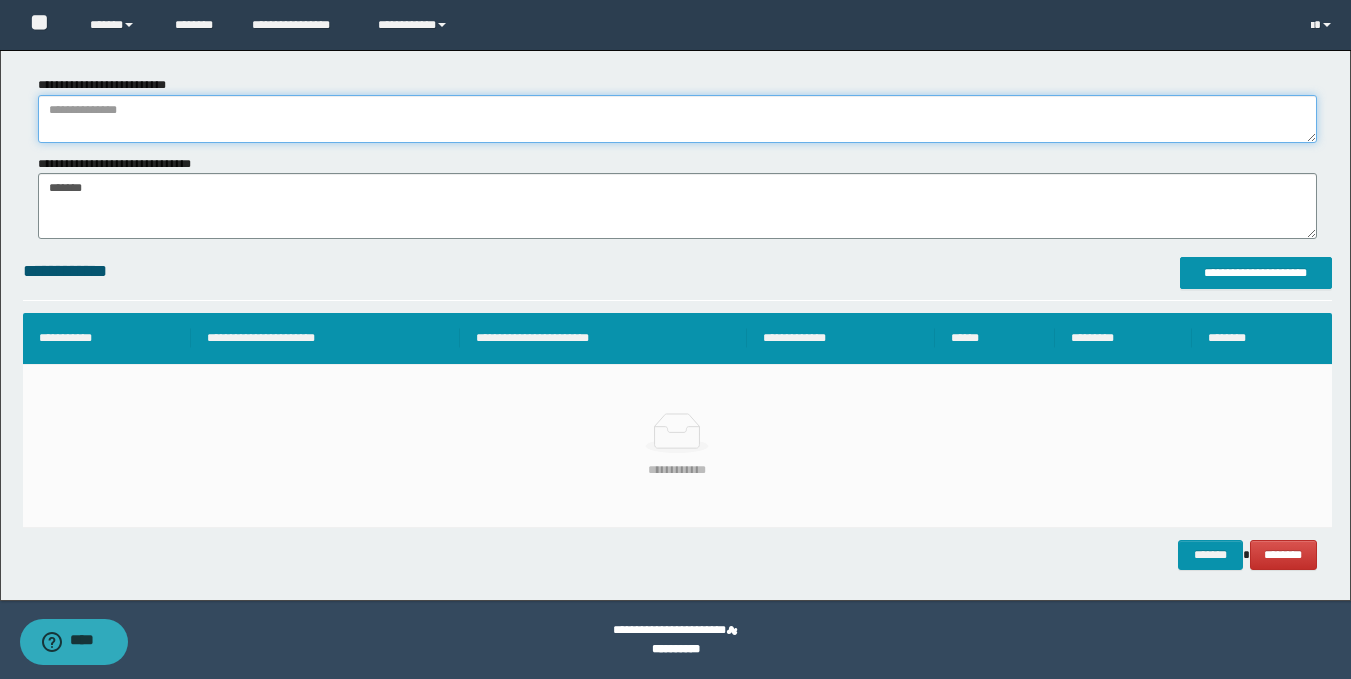 click at bounding box center (677, 119) 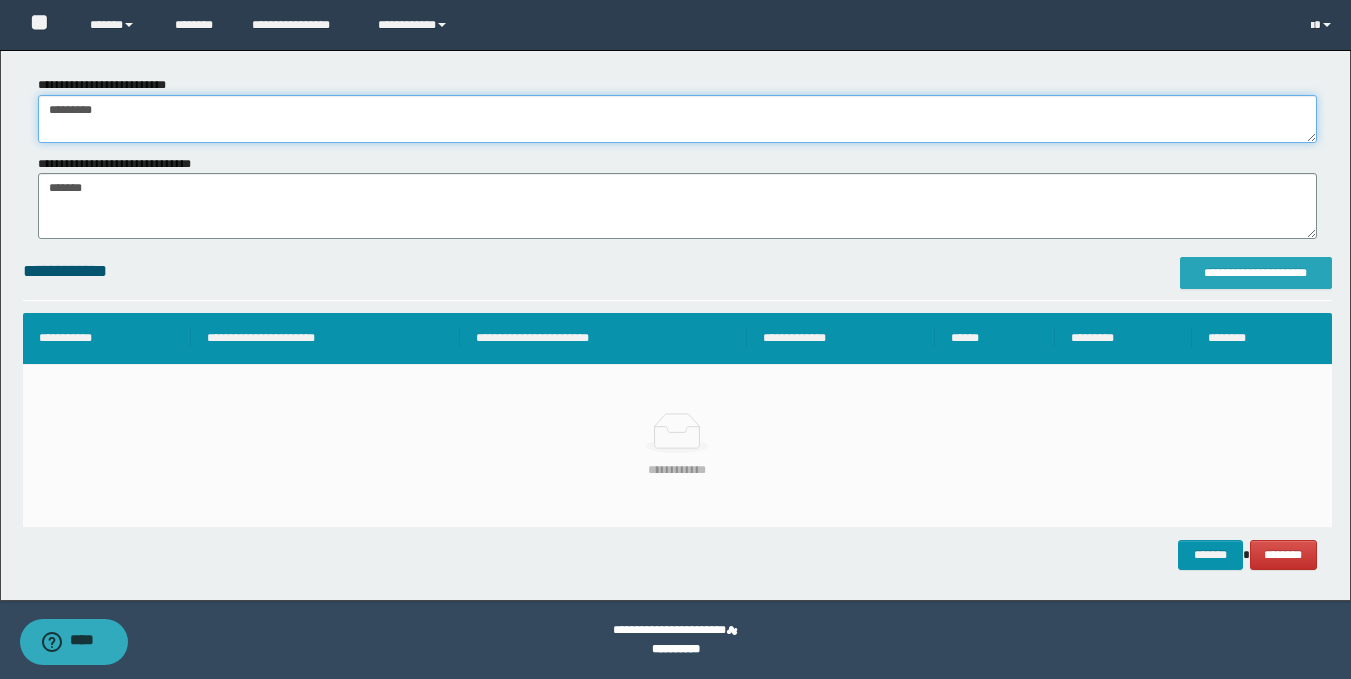 type on "*********" 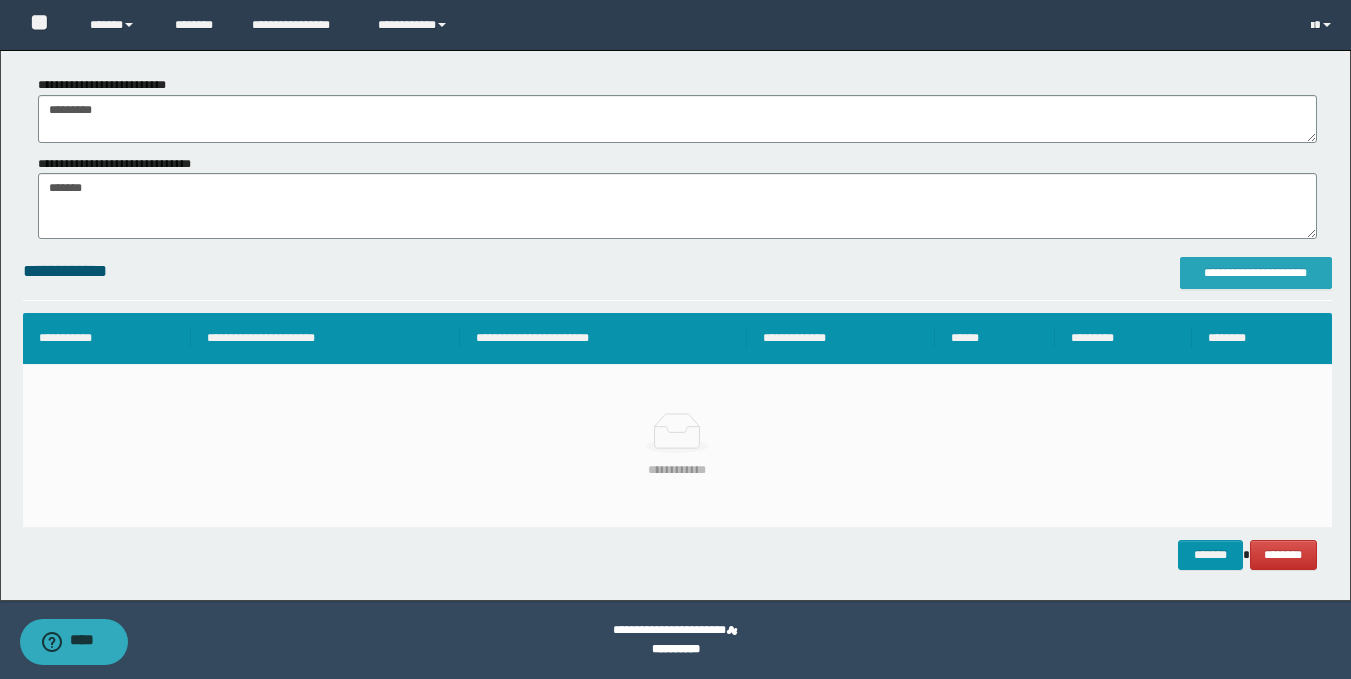 click on "**********" at bounding box center (1256, 273) 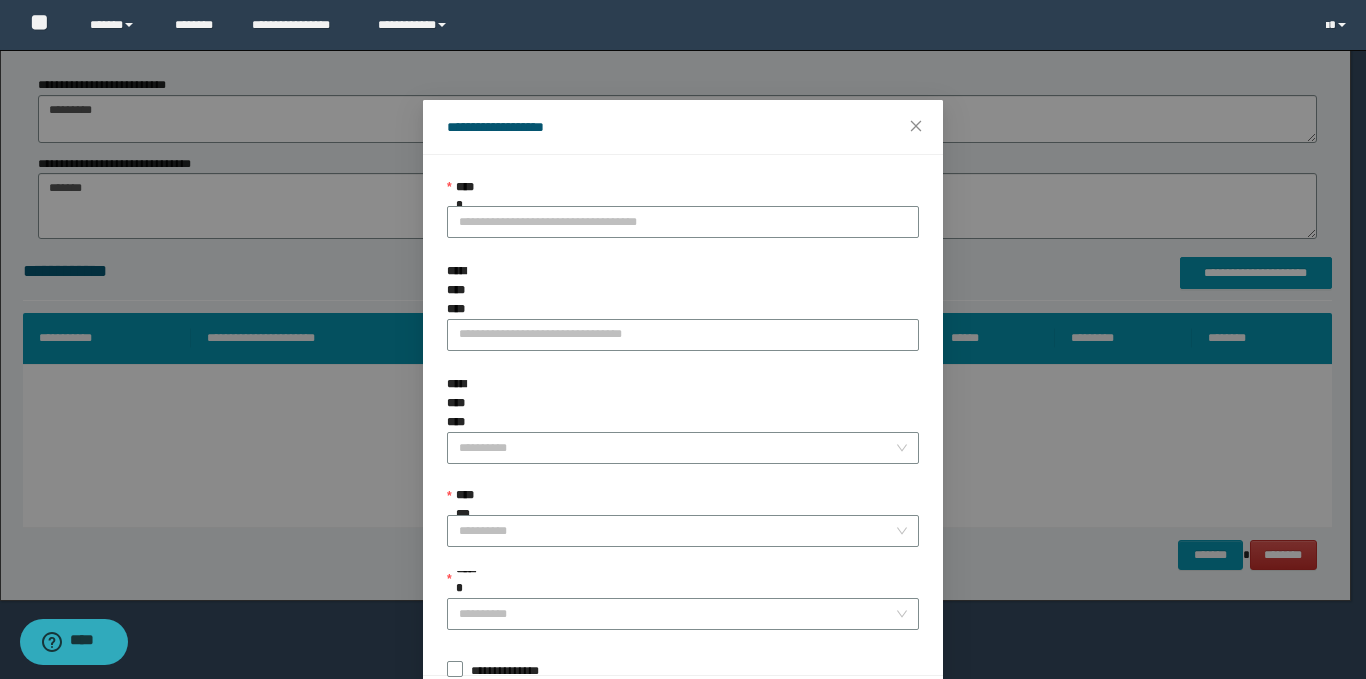 click on "**********" at bounding box center [683, 192] 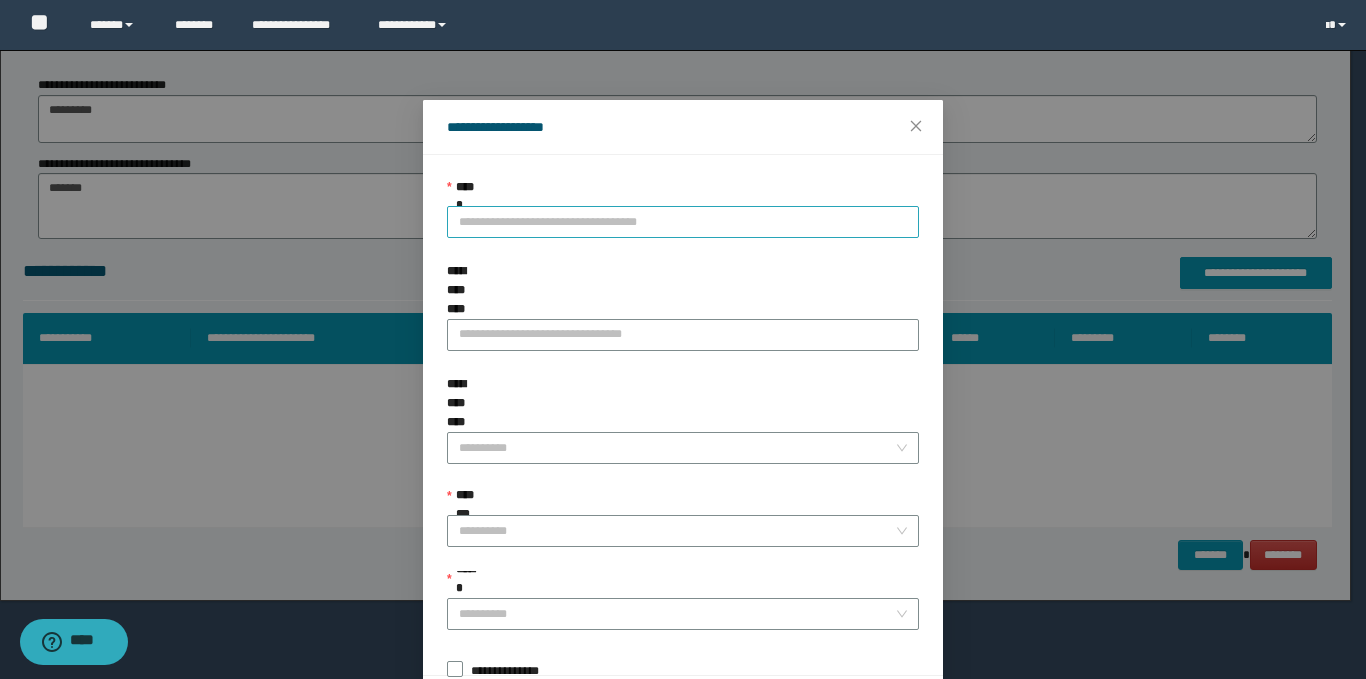 click on "**********" at bounding box center (683, 222) 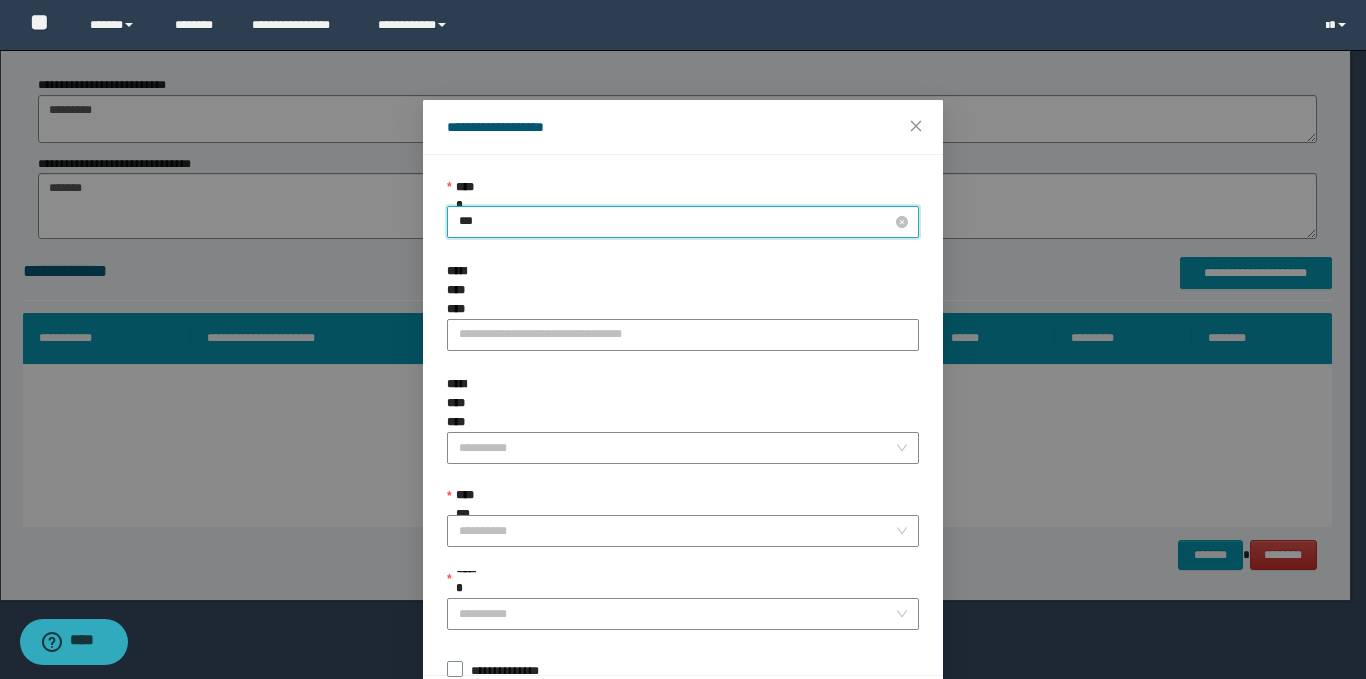 type on "****" 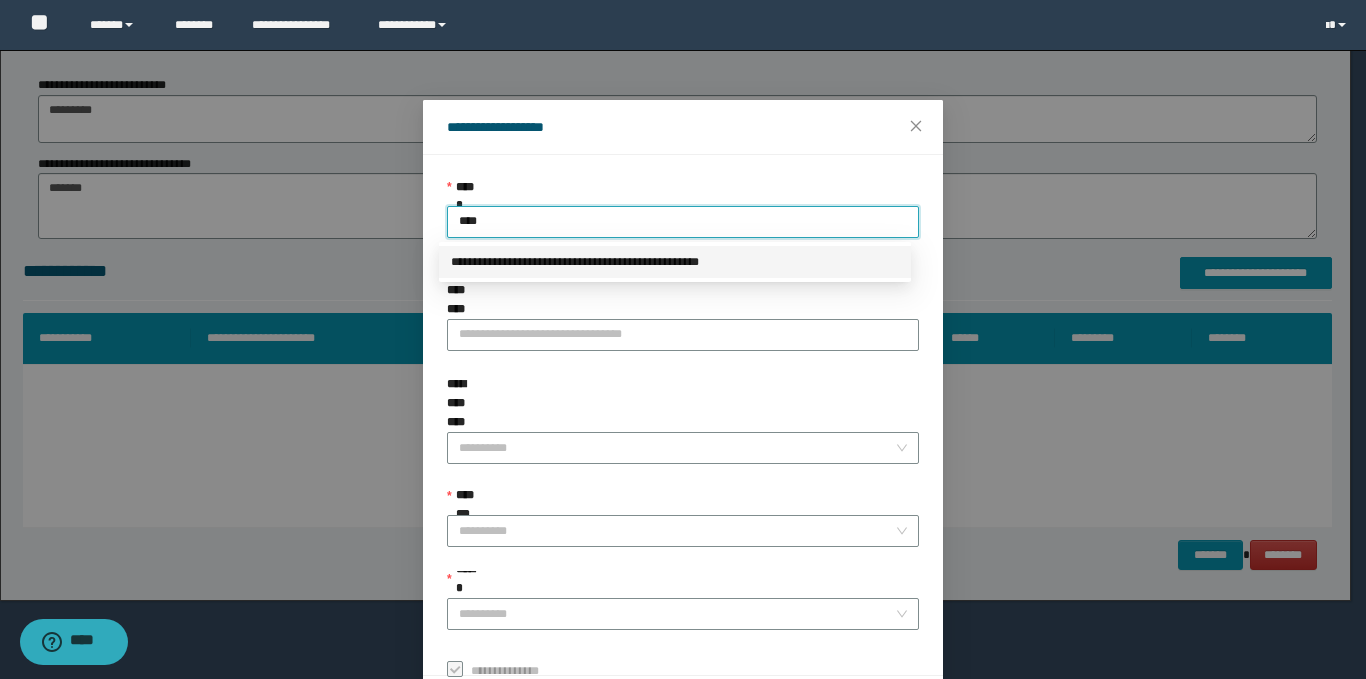 click on "**********" at bounding box center (675, 262) 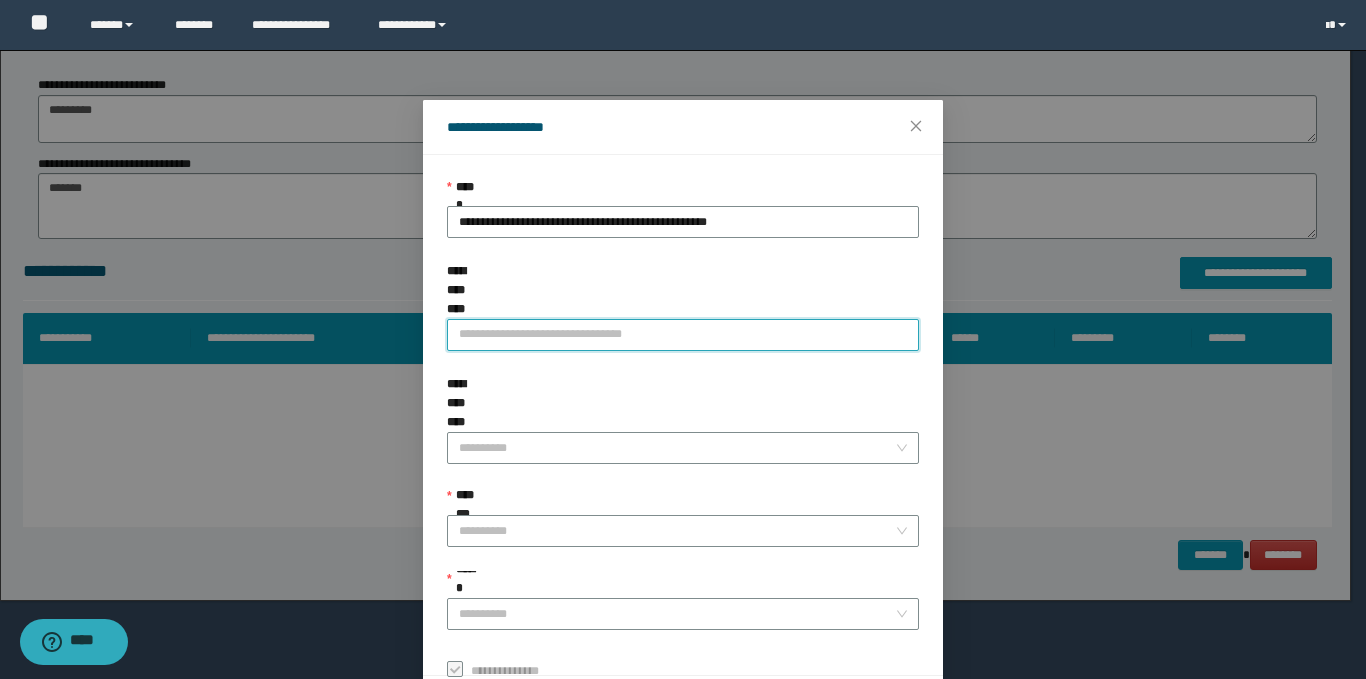 click on "**********" at bounding box center [683, 335] 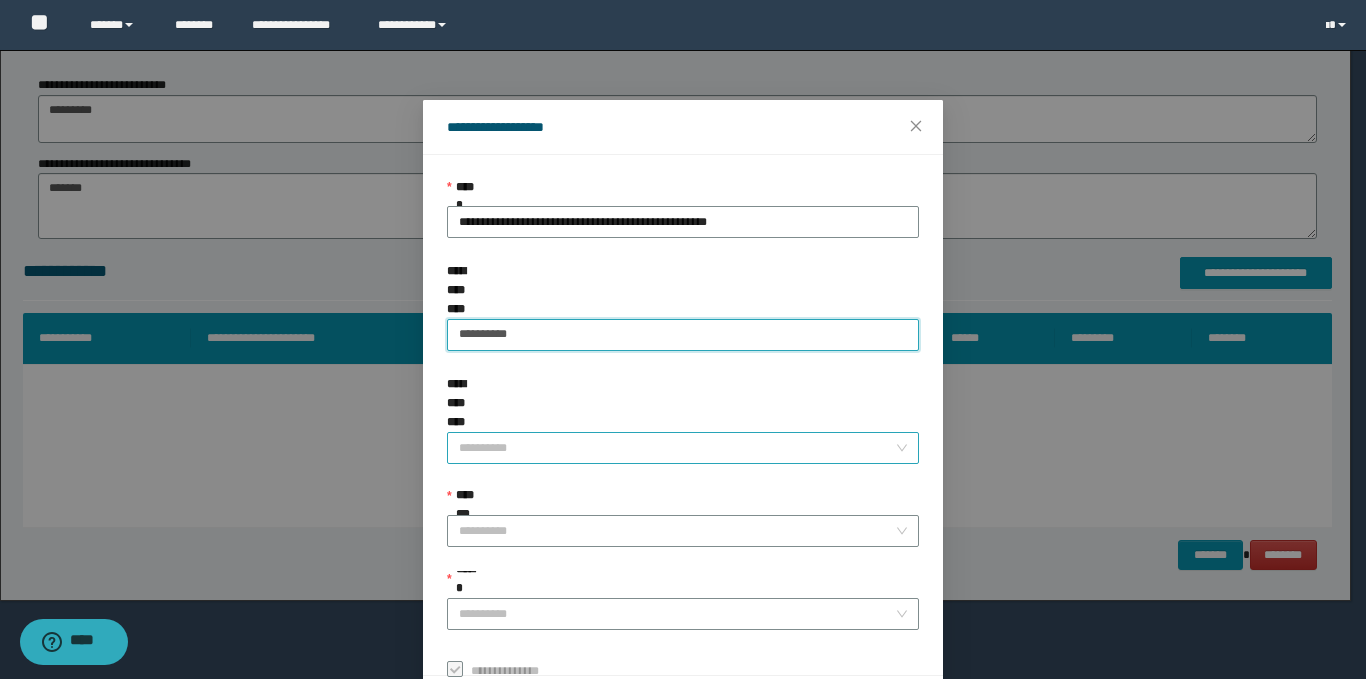 type on "**********" 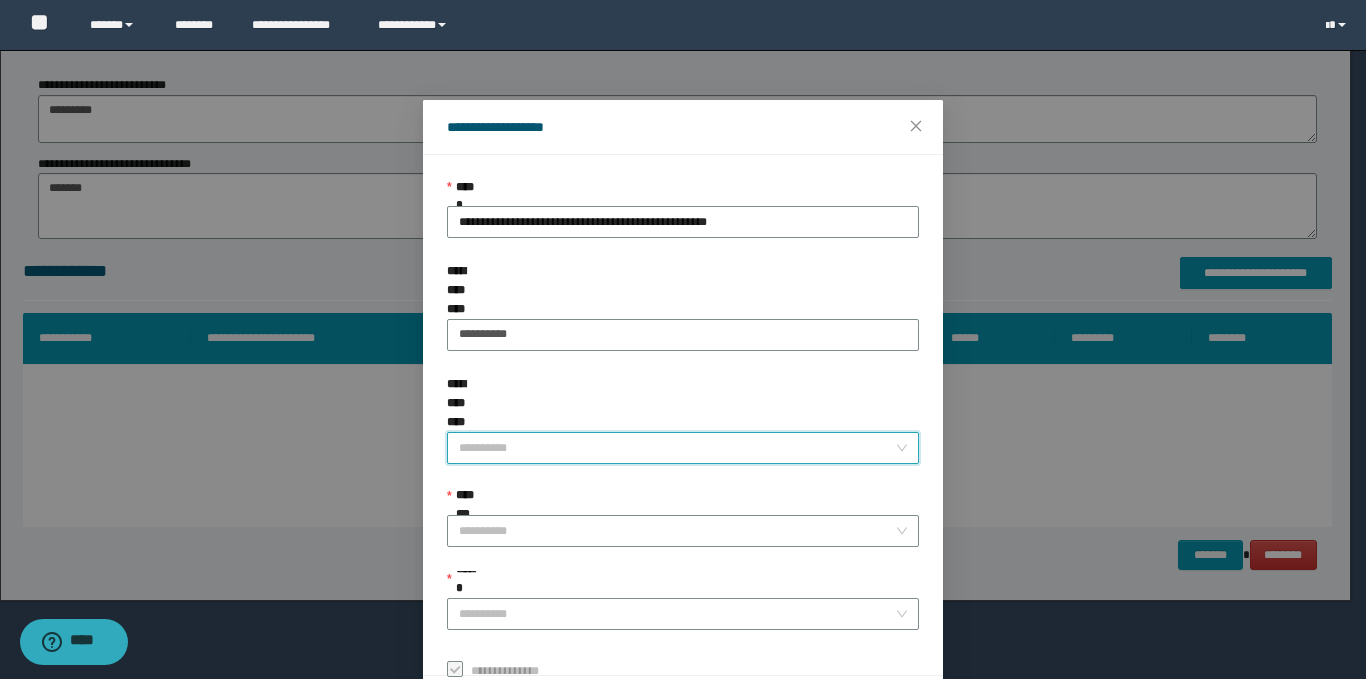 click on "**********" at bounding box center [677, 448] 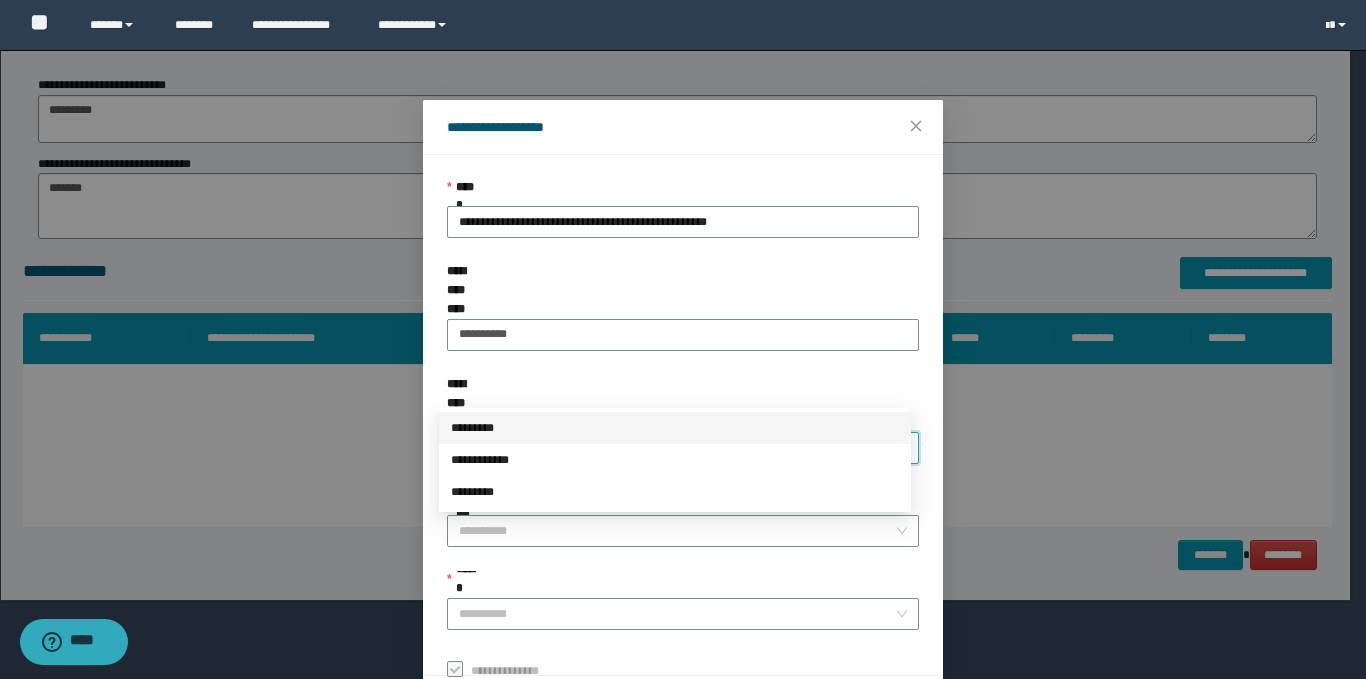 click on "*********" at bounding box center (675, 428) 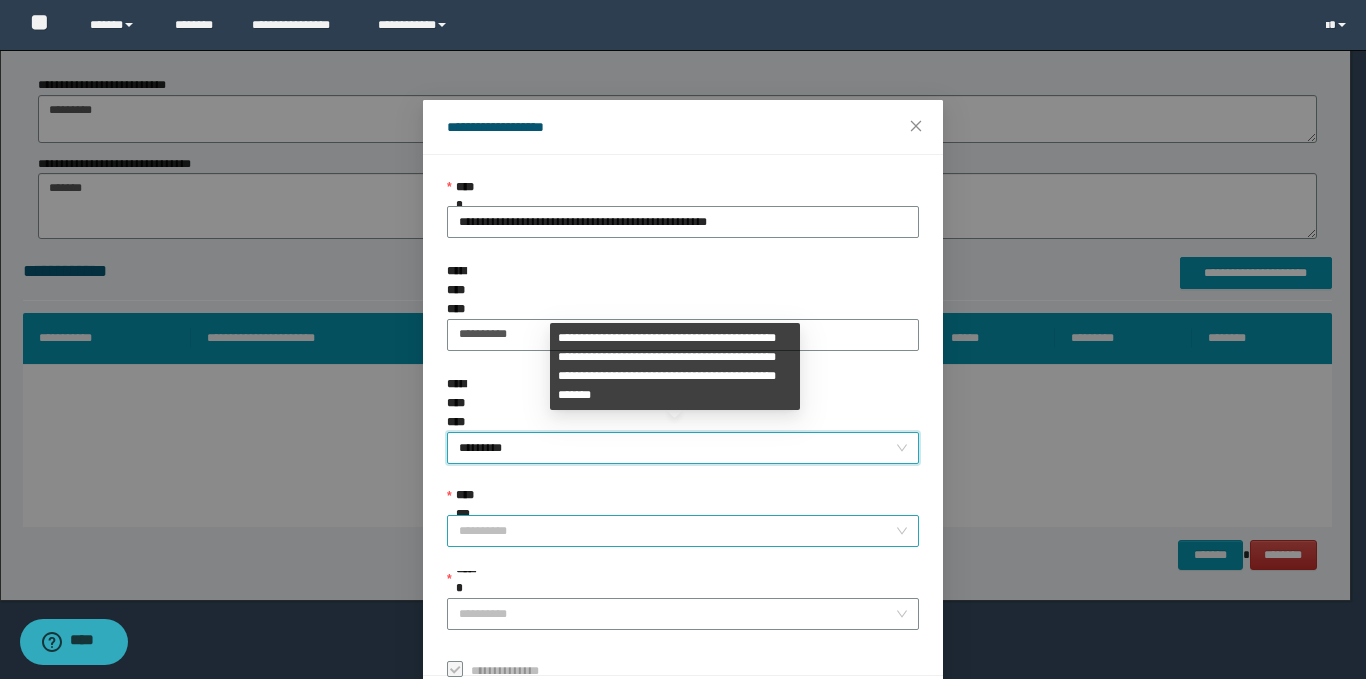 click on "**********" at bounding box center [677, 531] 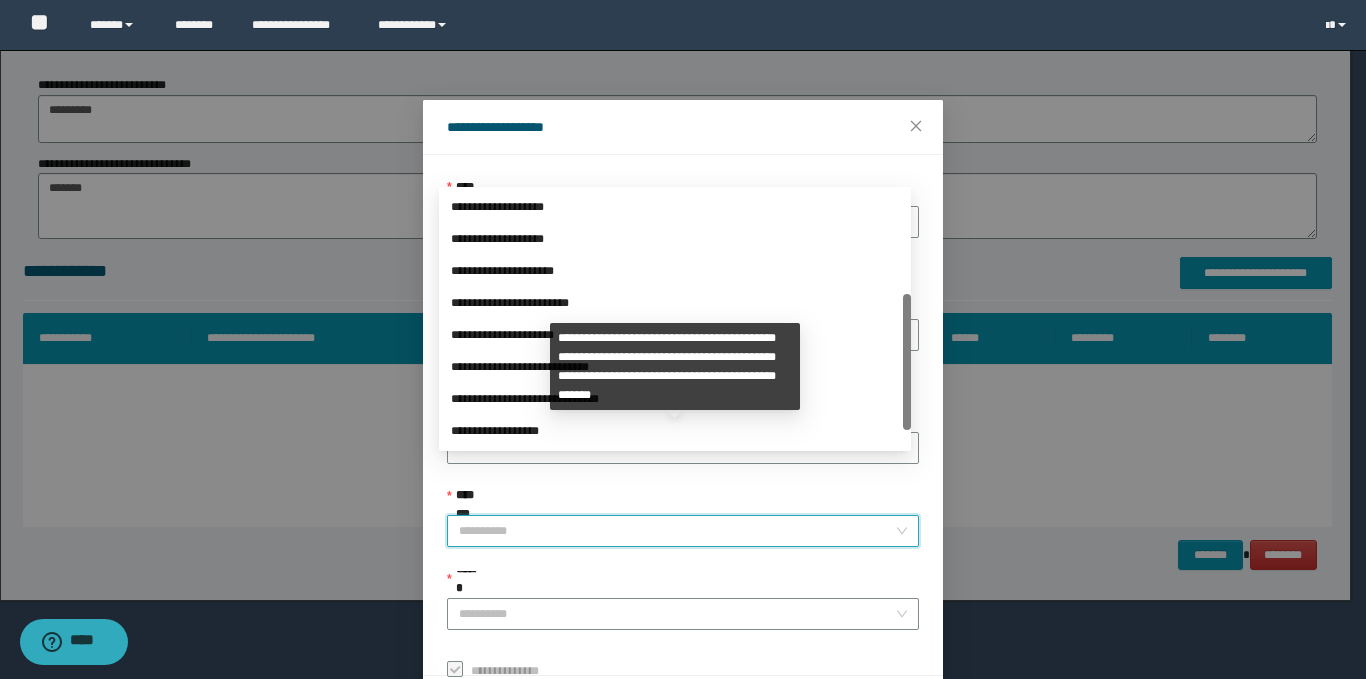 scroll, scrollTop: 192, scrollLeft: 0, axis: vertical 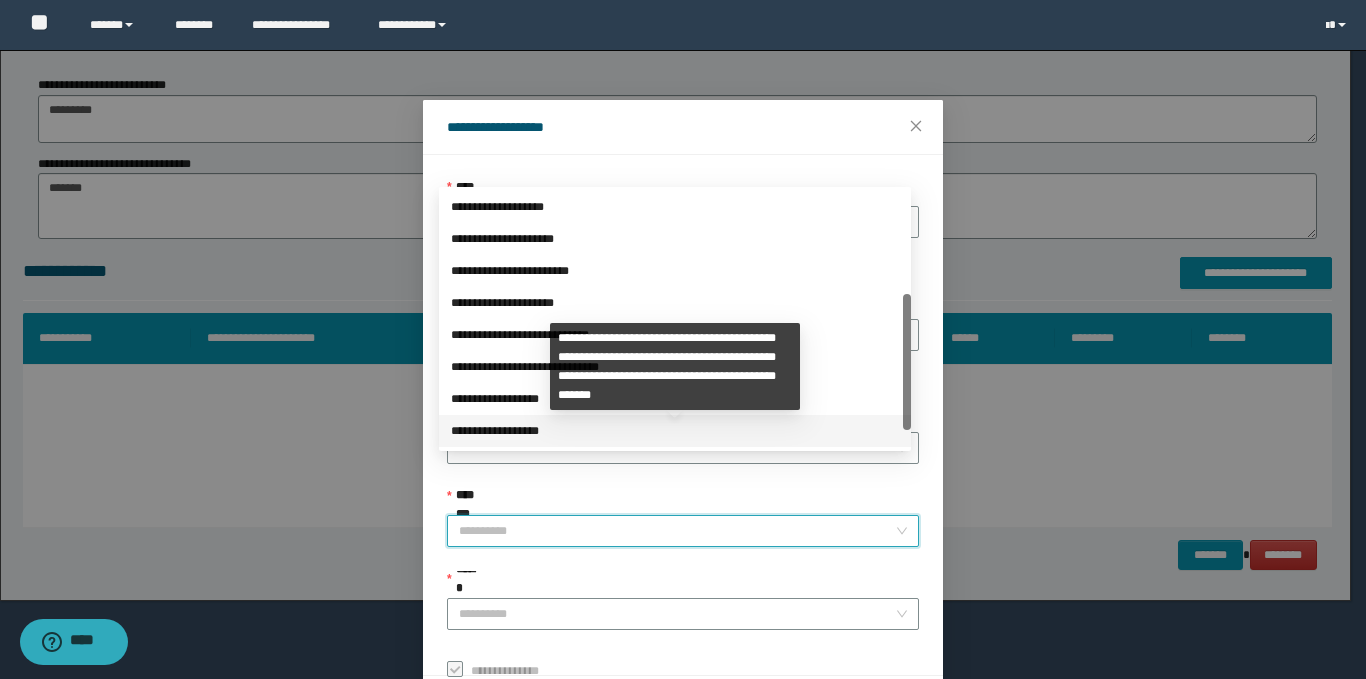 click on "**********" at bounding box center [675, 399] 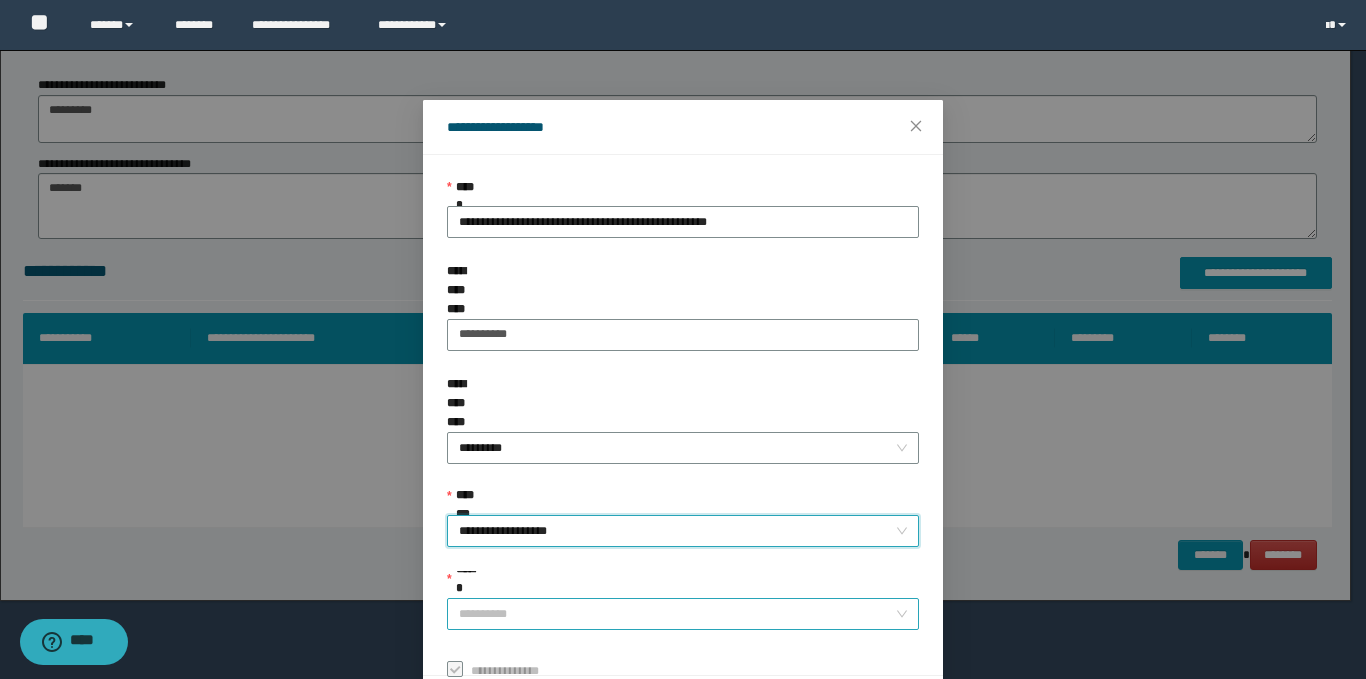 click on "******" at bounding box center [677, 614] 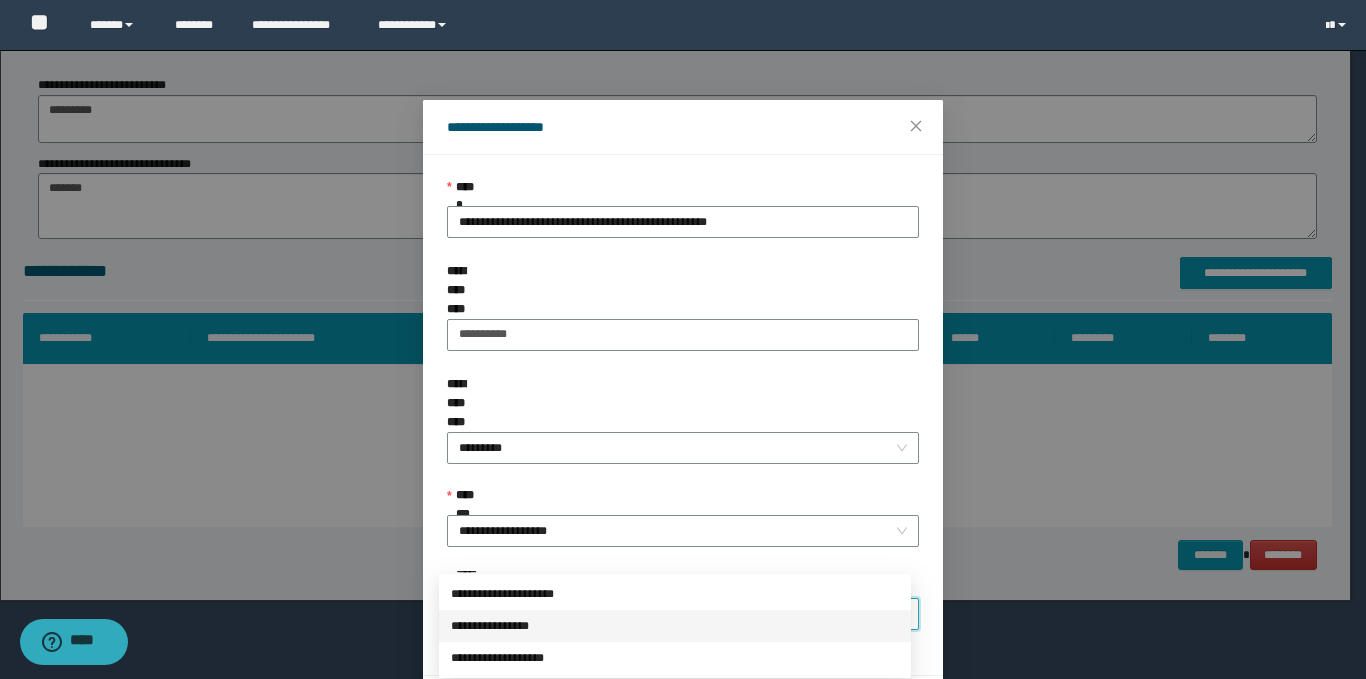 click on "**********" at bounding box center [675, 626] 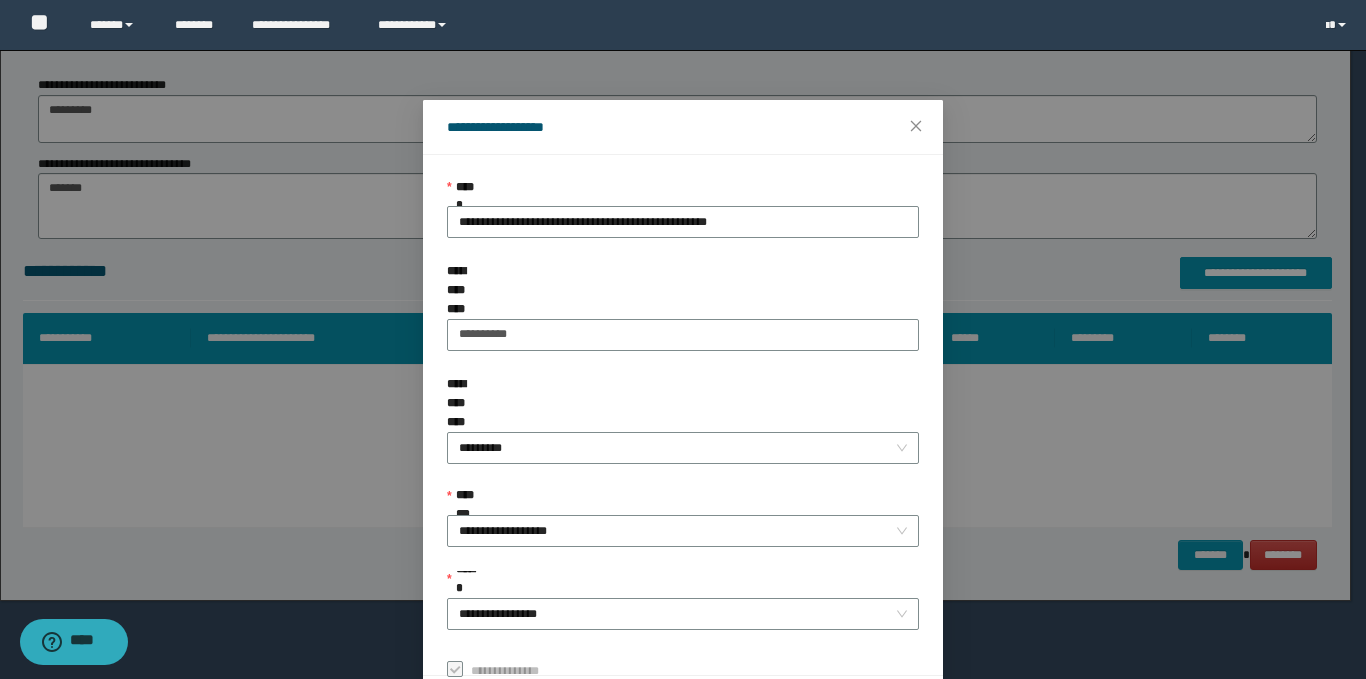 scroll, scrollTop: 73, scrollLeft: 0, axis: vertical 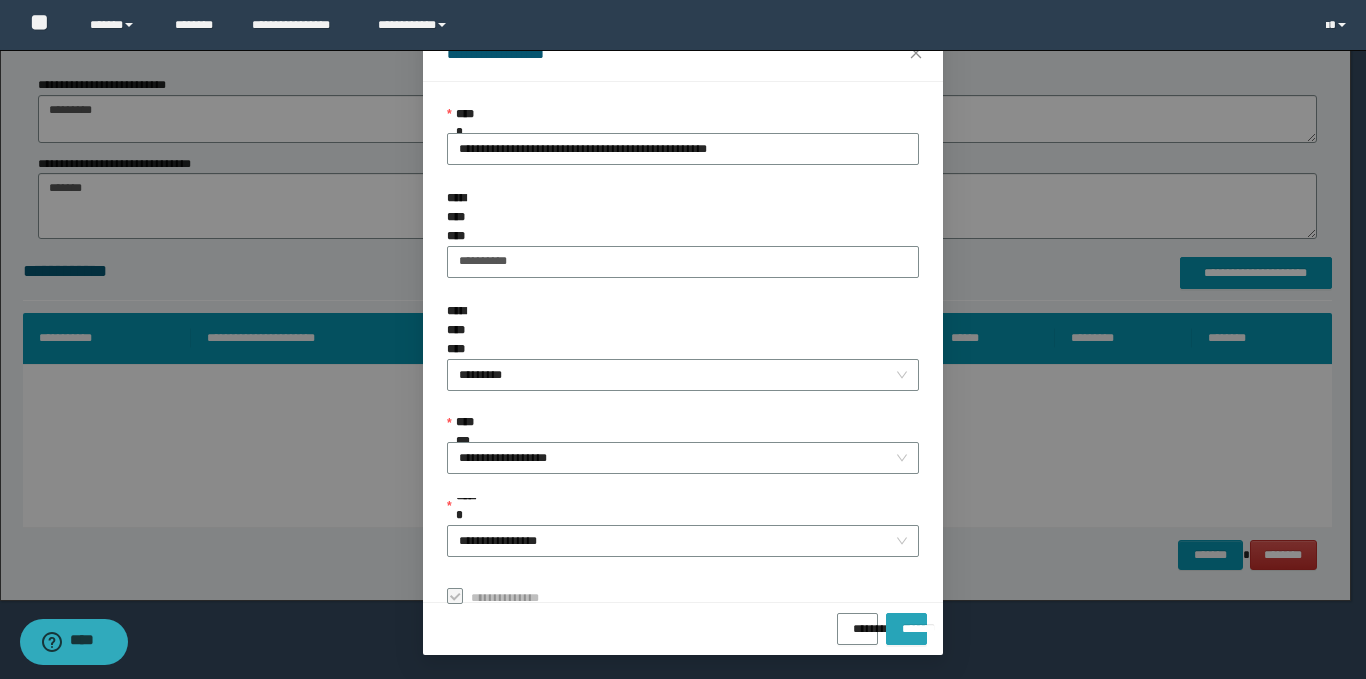 click on "*******" at bounding box center (906, 629) 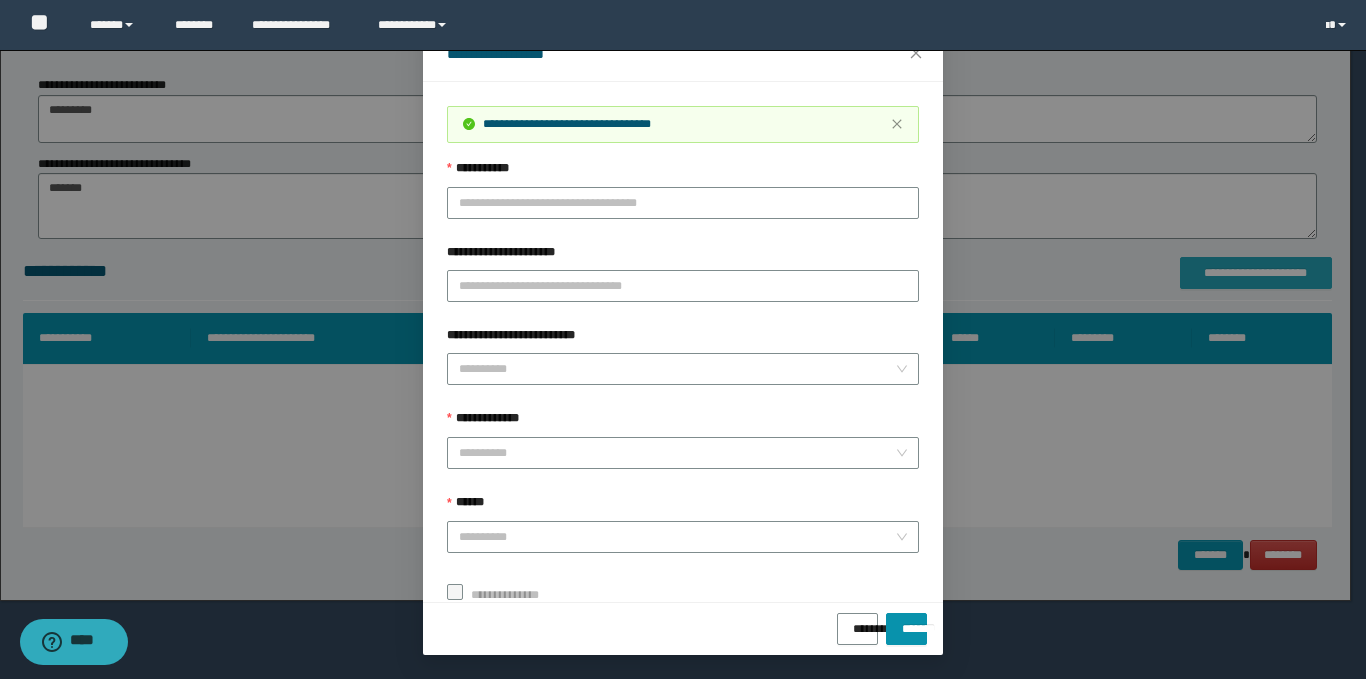scroll, scrollTop: 0, scrollLeft: 0, axis: both 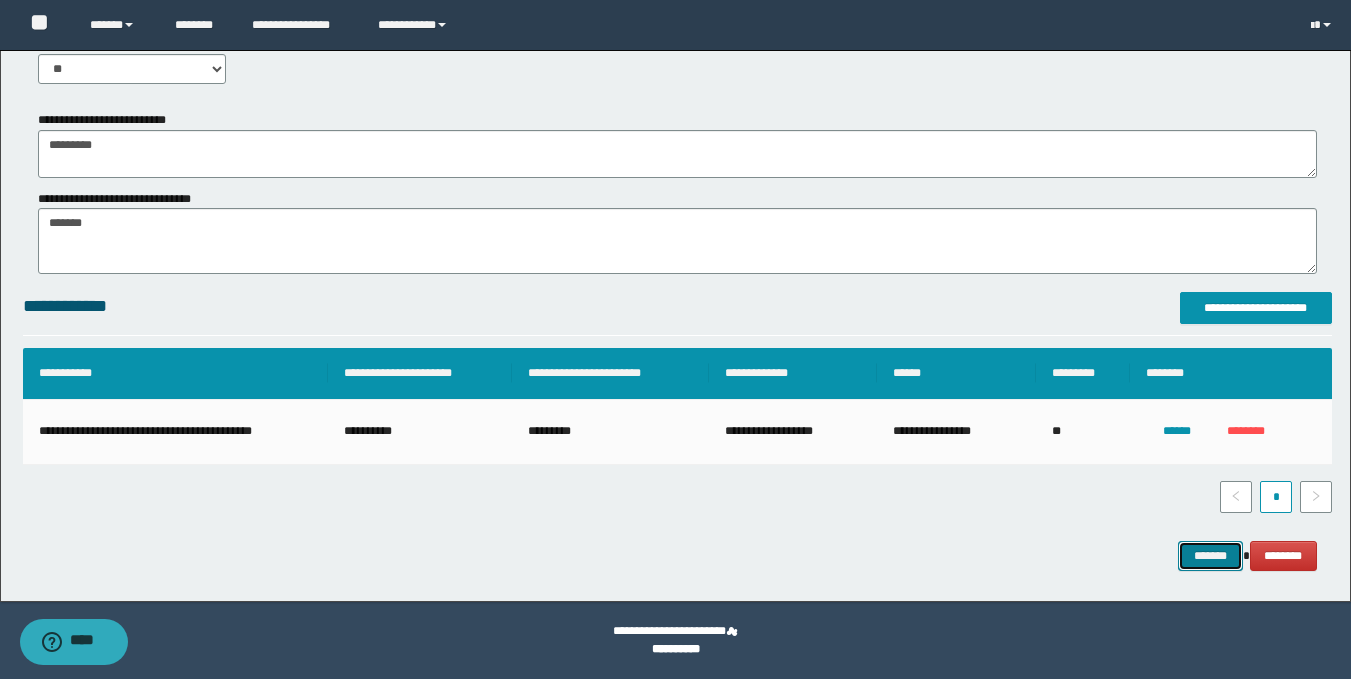 click on "*******" at bounding box center (1210, 556) 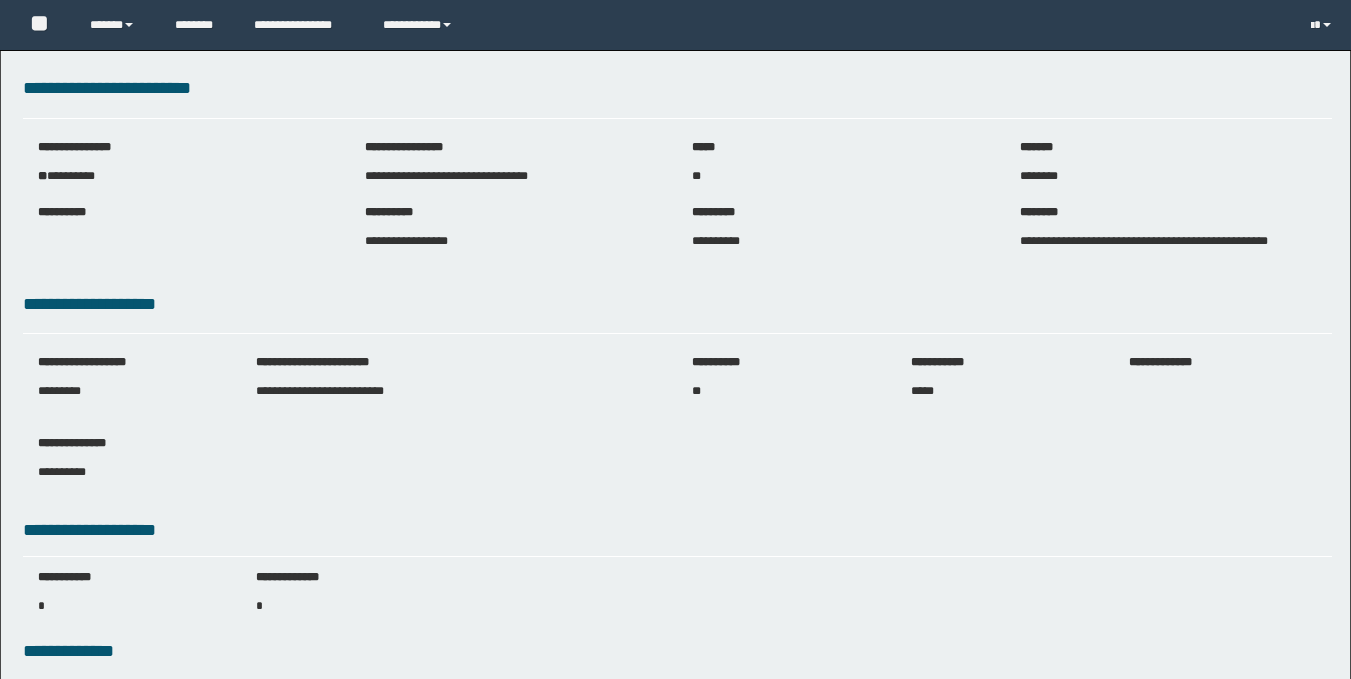 scroll, scrollTop: 0, scrollLeft: 0, axis: both 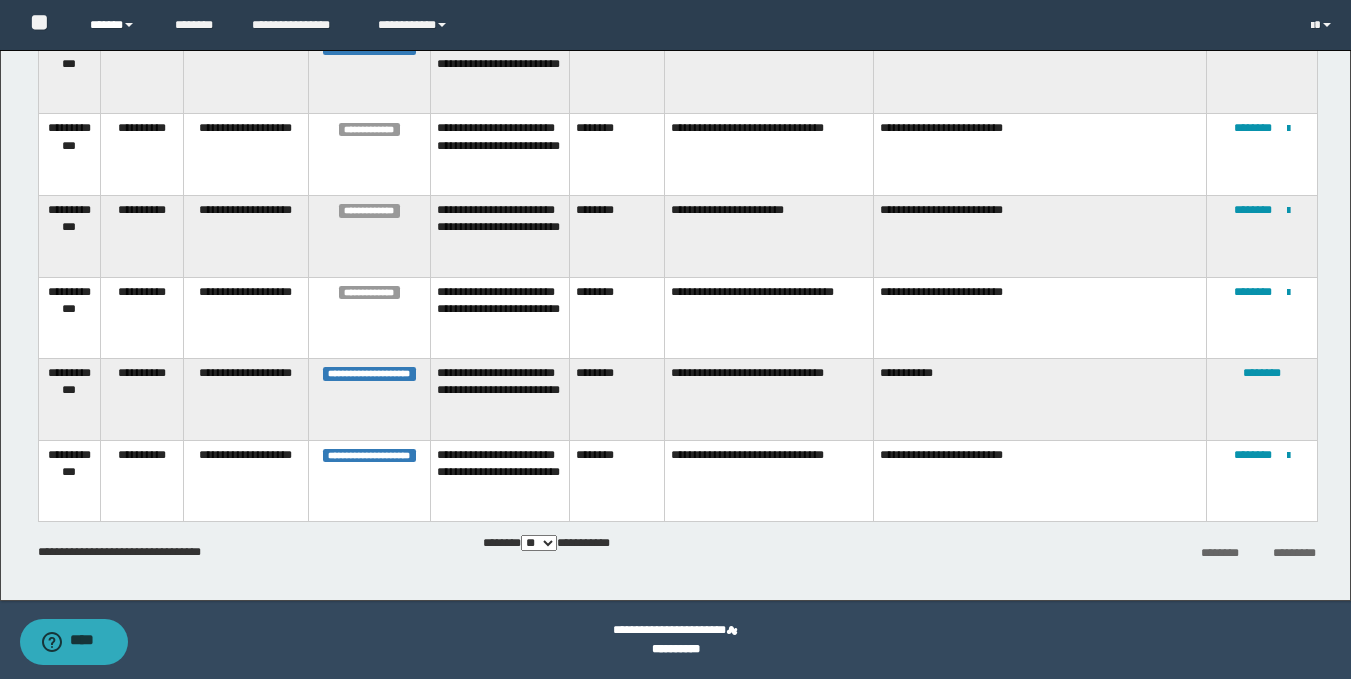 click on "******" at bounding box center (117, 25) 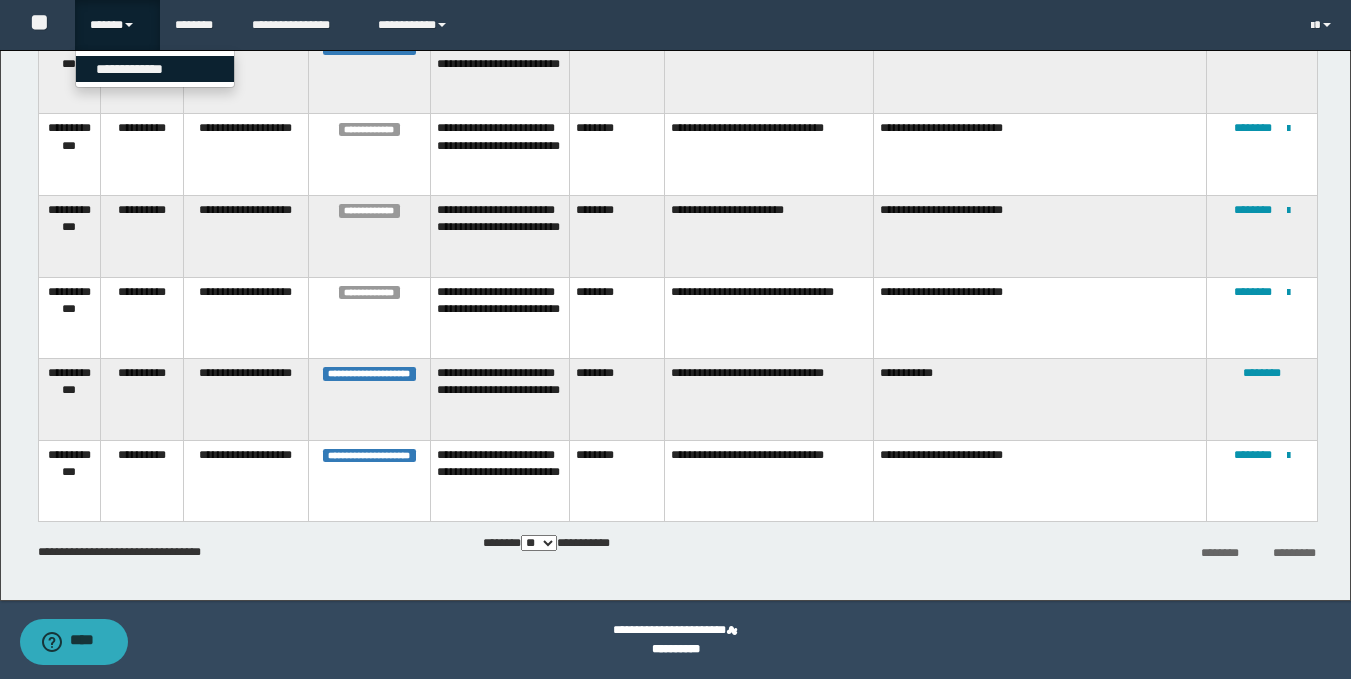 click on "**********" at bounding box center (155, 69) 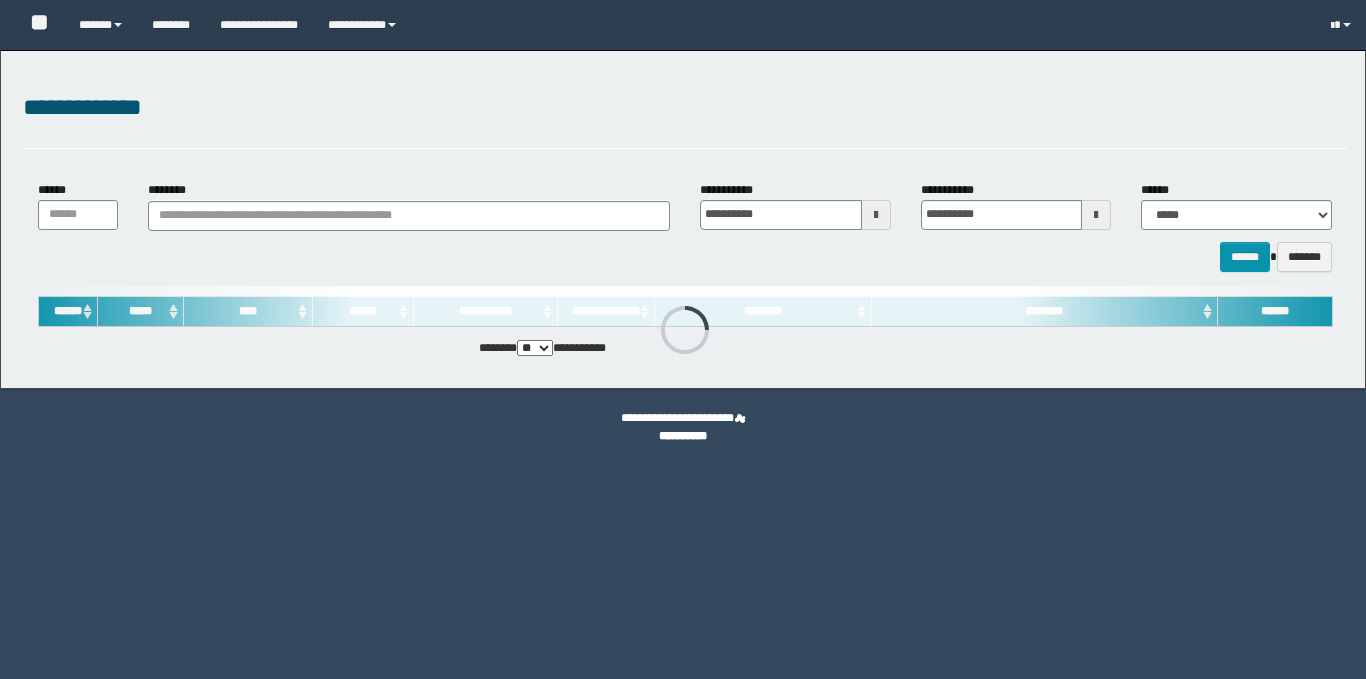 scroll, scrollTop: 0, scrollLeft: 0, axis: both 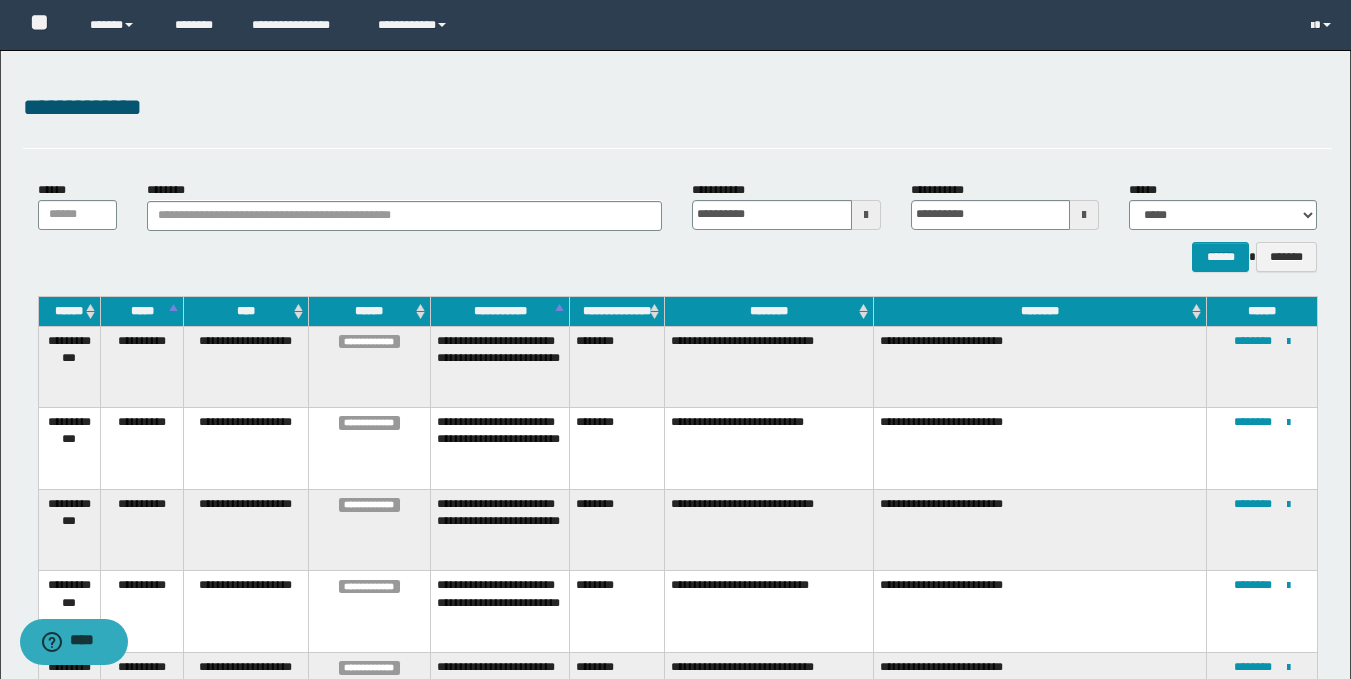 click on "**********" at bounding box center [675, 1206] 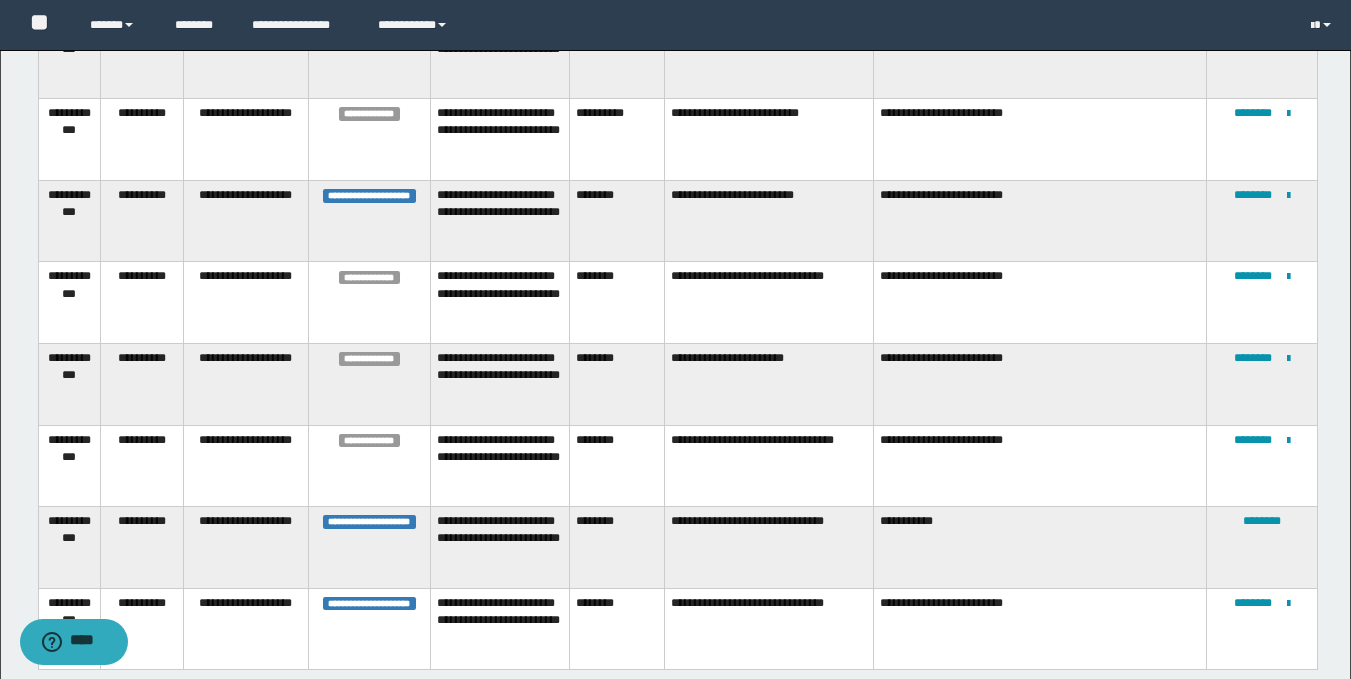 scroll, scrollTop: 1762, scrollLeft: 0, axis: vertical 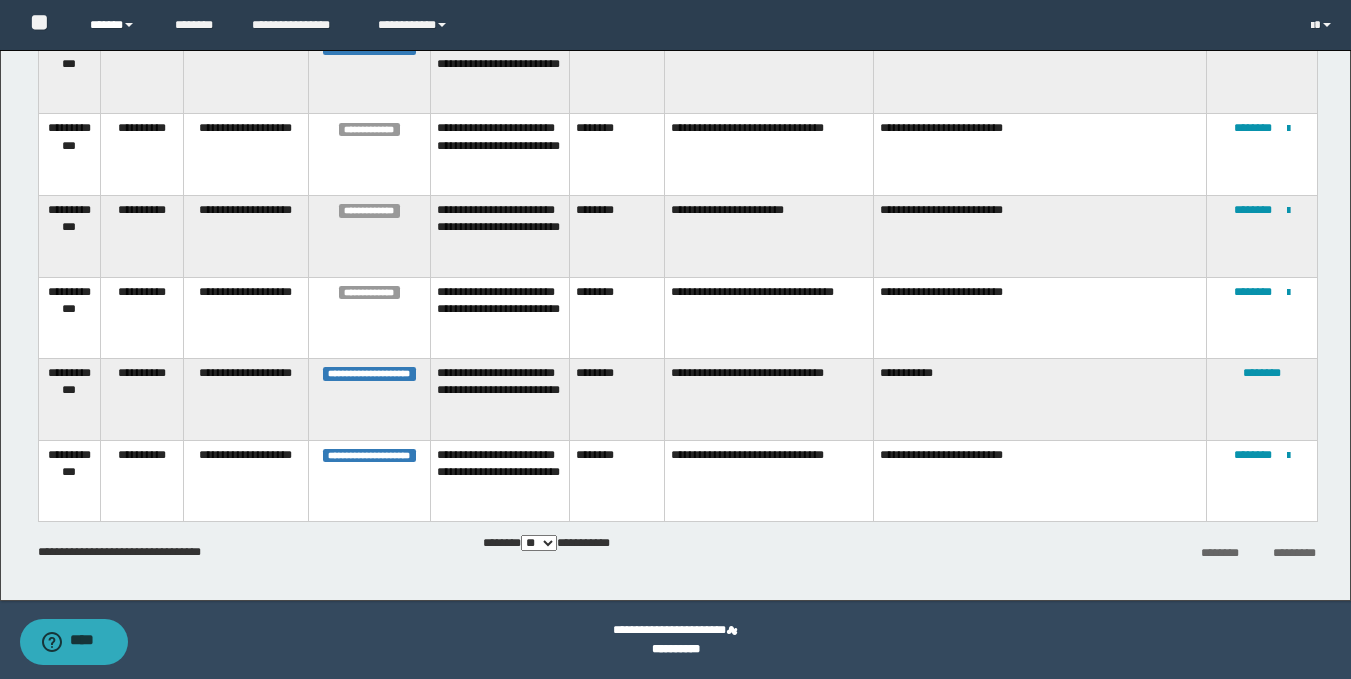 click on "******" at bounding box center [117, 25] 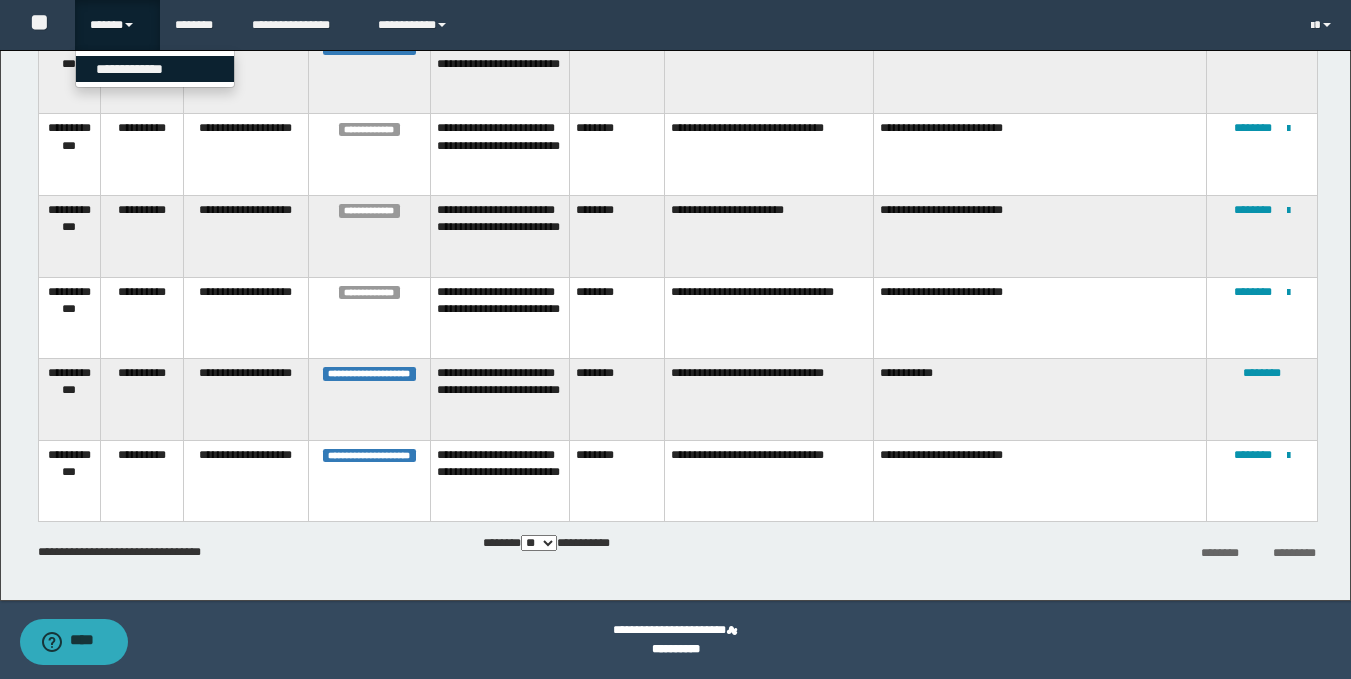 click on "**********" at bounding box center [155, 69] 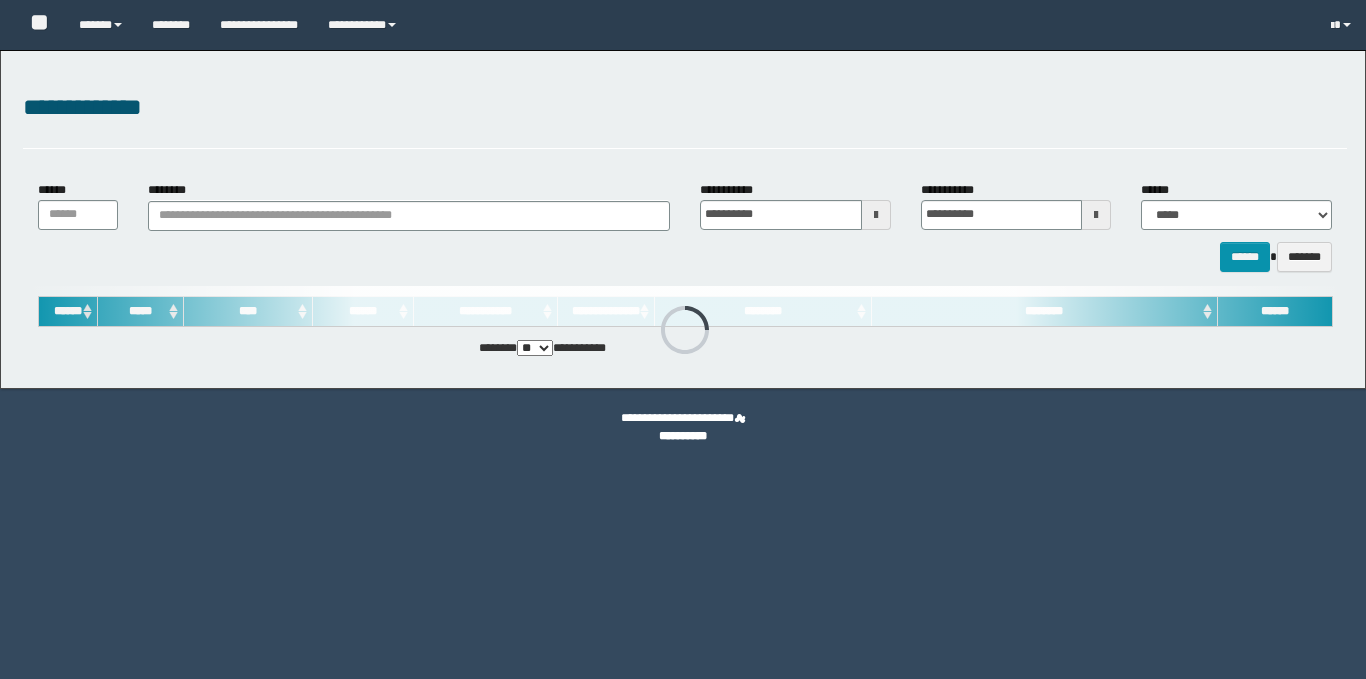 scroll, scrollTop: 0, scrollLeft: 0, axis: both 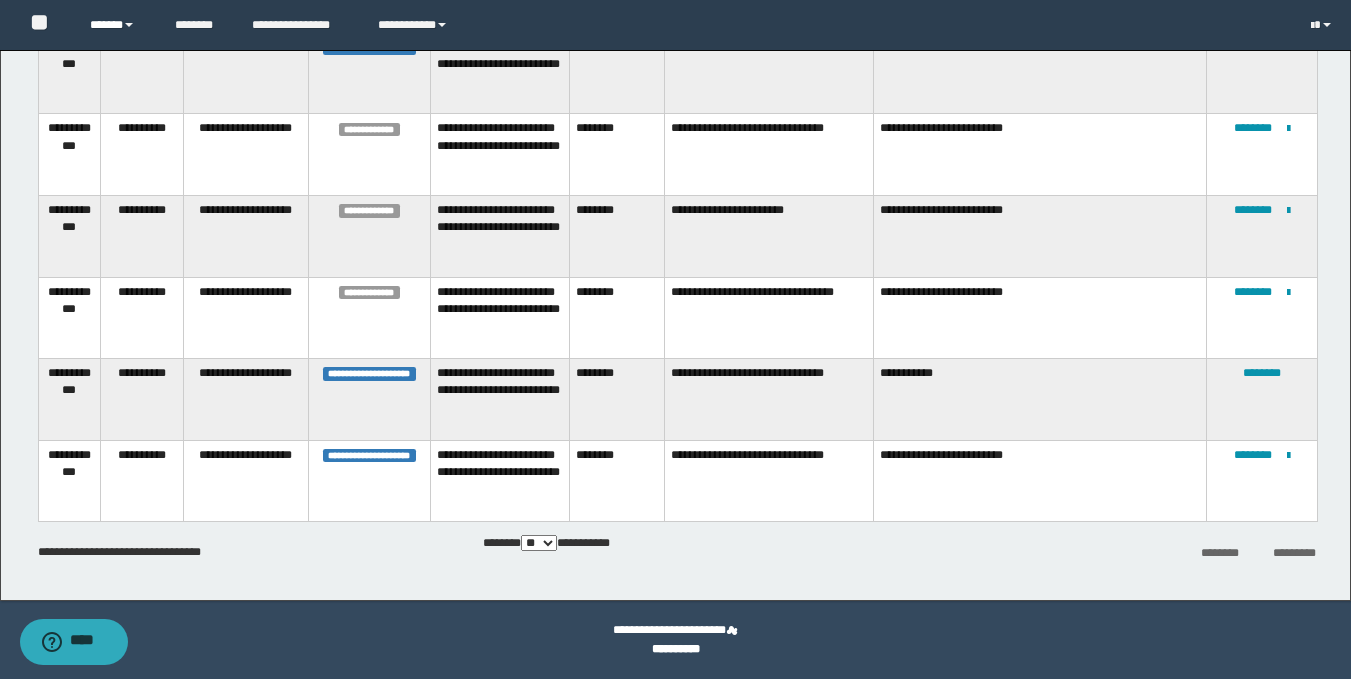 click on "******" at bounding box center (117, 25) 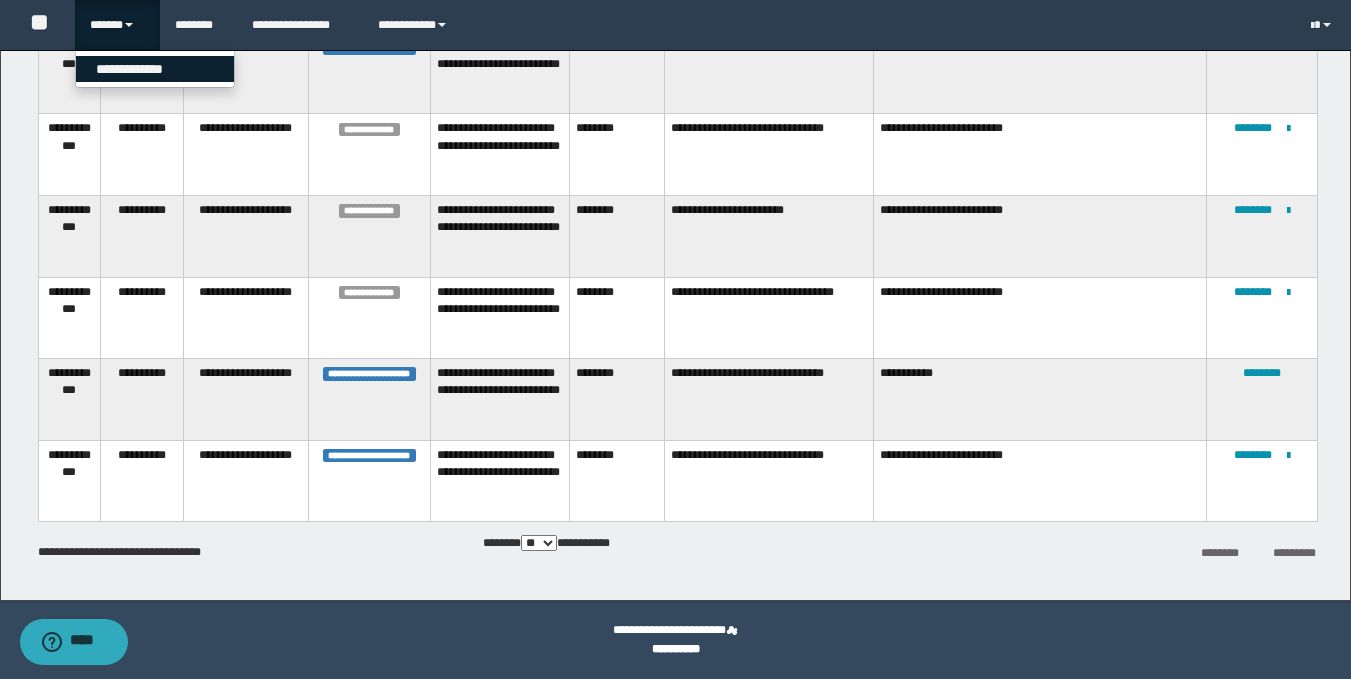 click on "**********" at bounding box center (155, 69) 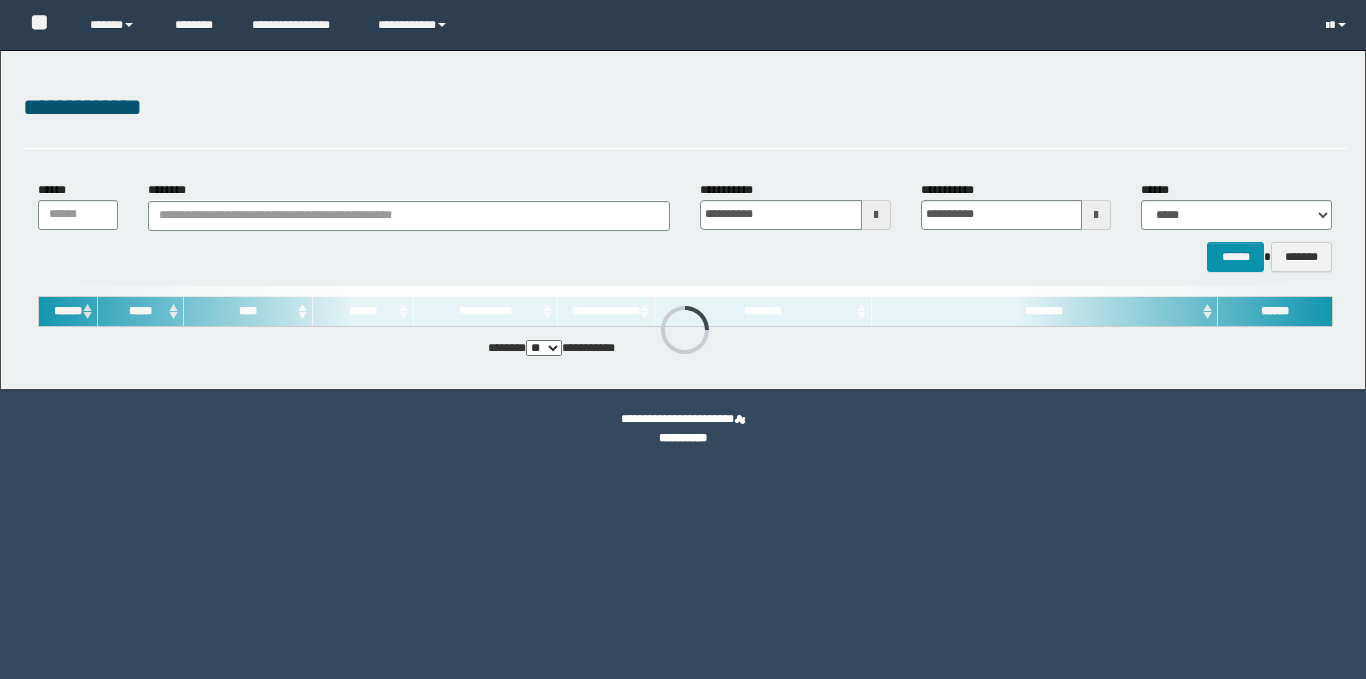 scroll, scrollTop: 0, scrollLeft: 0, axis: both 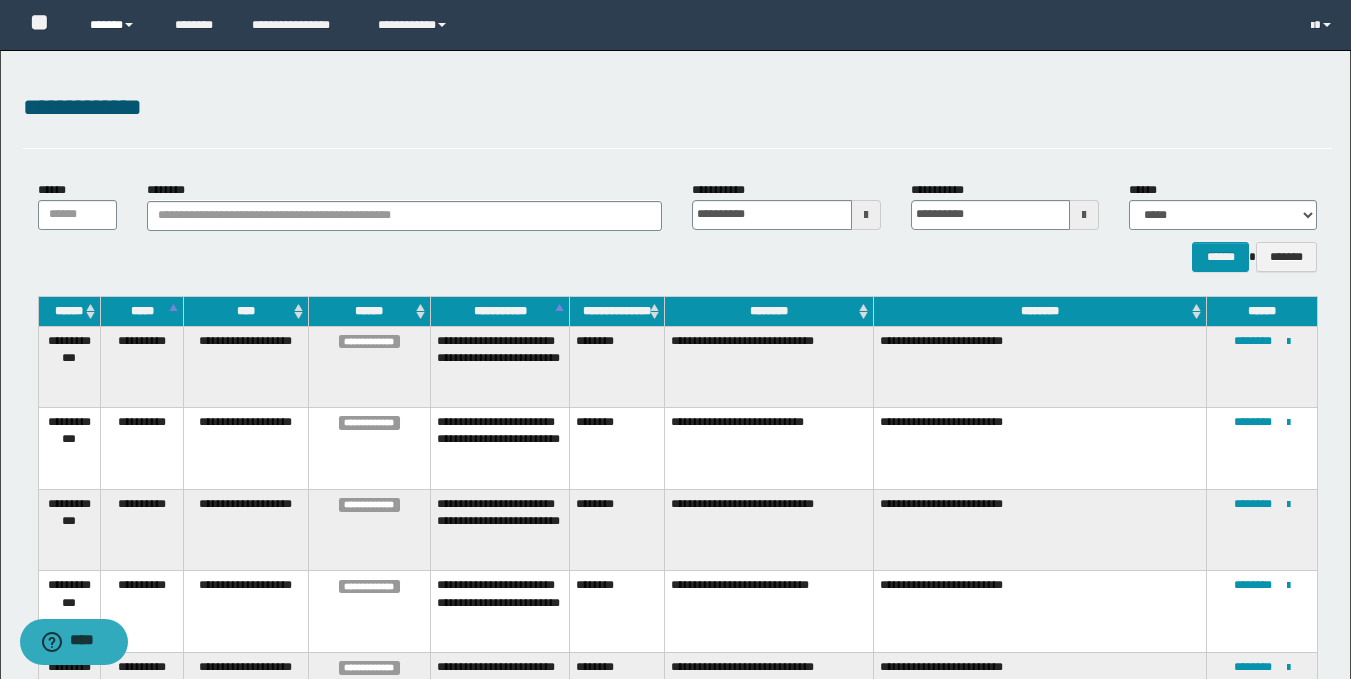 click on "******" at bounding box center (117, 25) 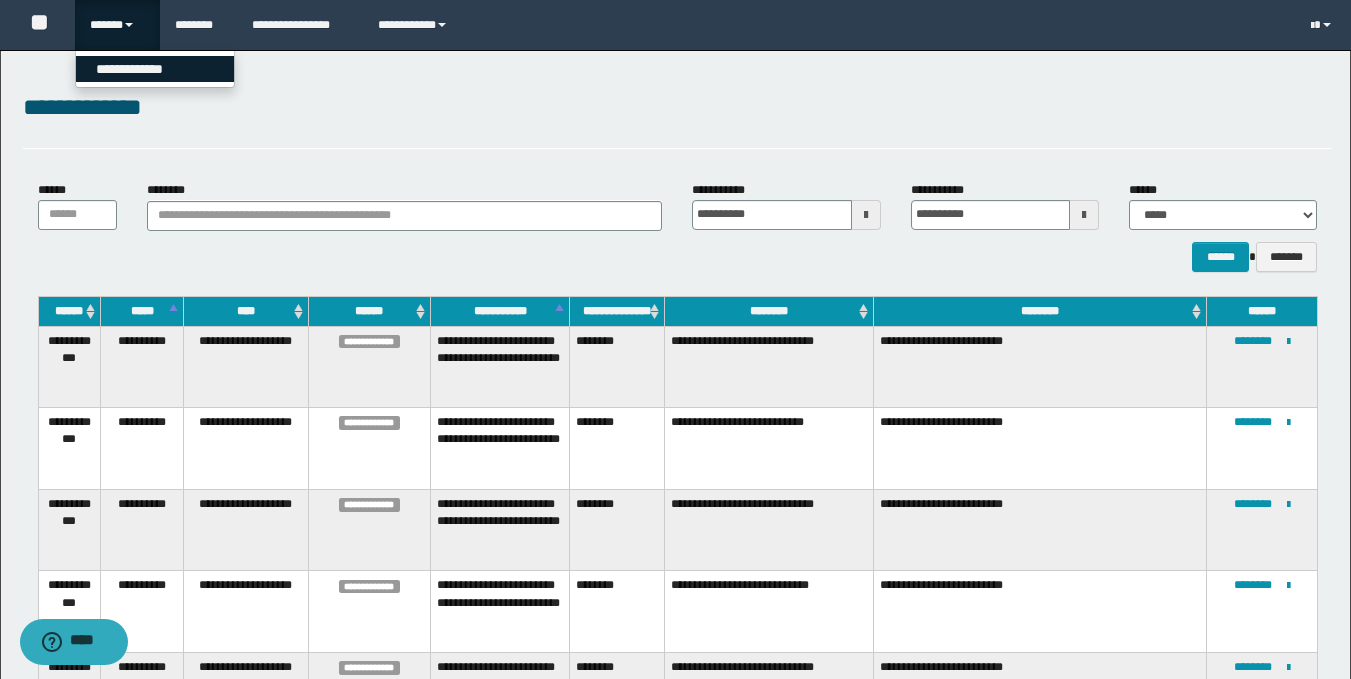 click on "**********" at bounding box center [155, 69] 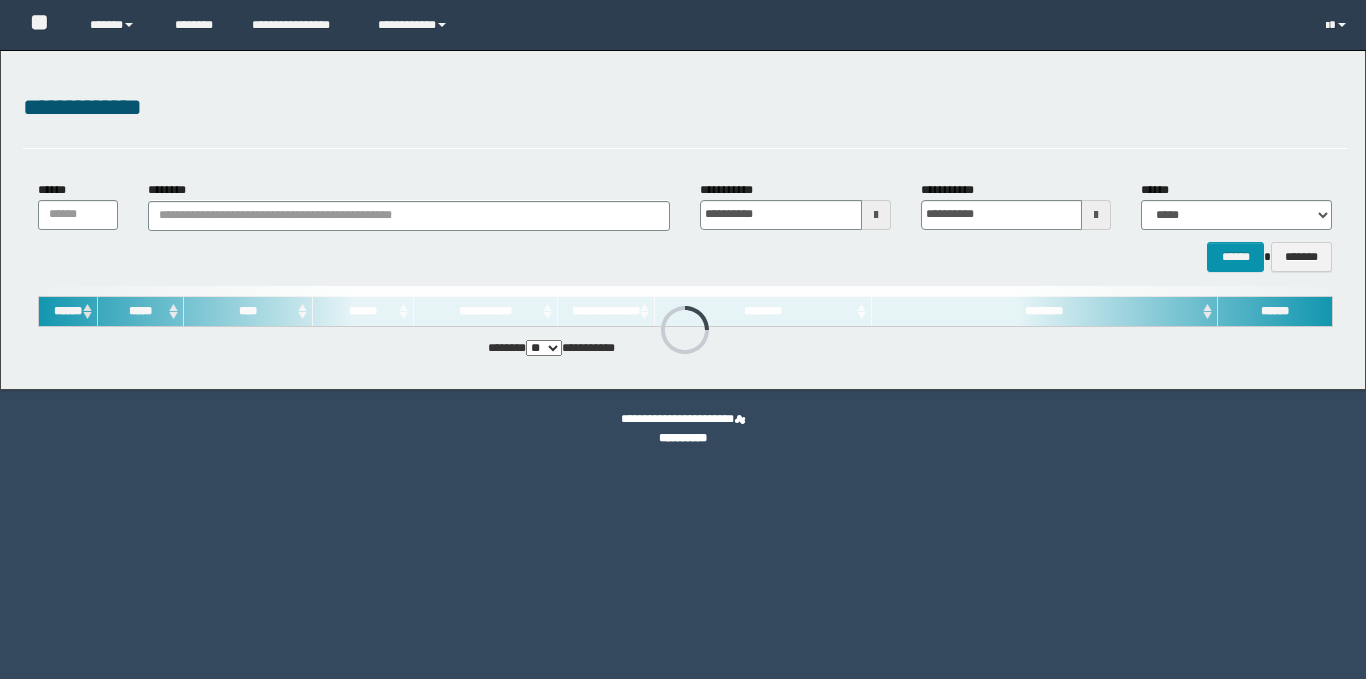 scroll, scrollTop: 0, scrollLeft: 0, axis: both 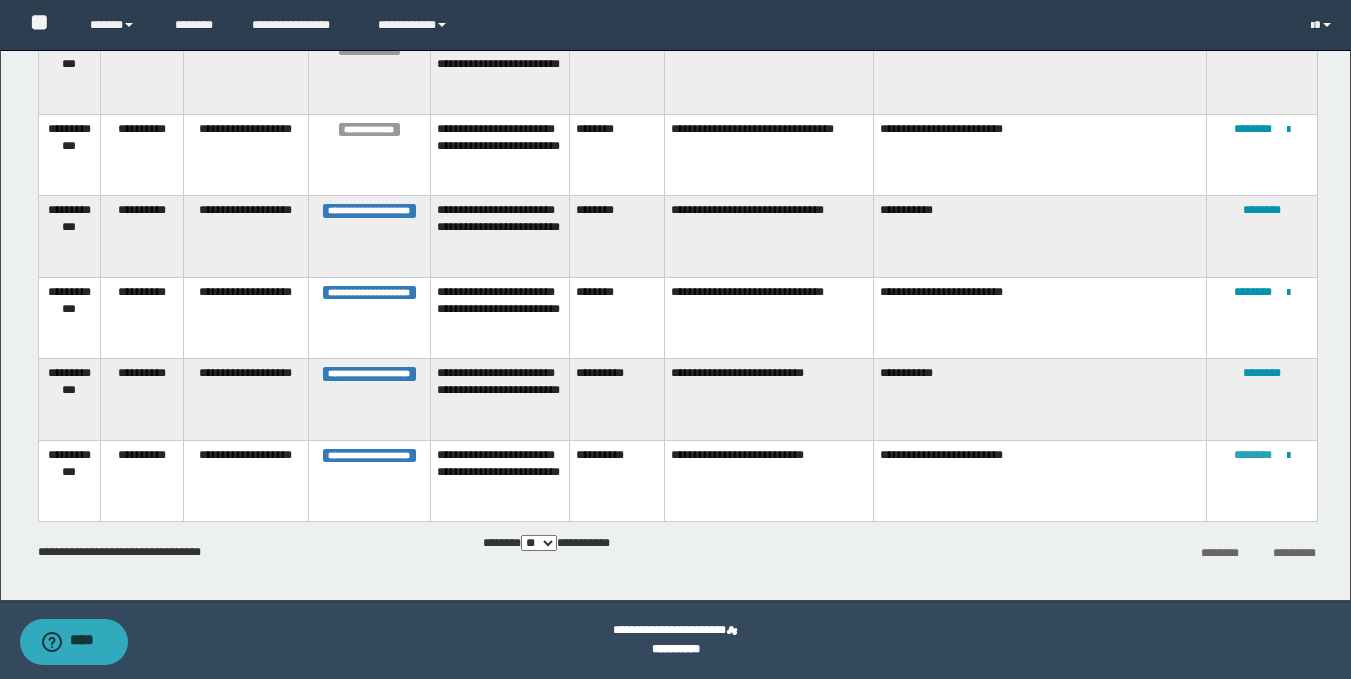 click on "********" at bounding box center [1253, 455] 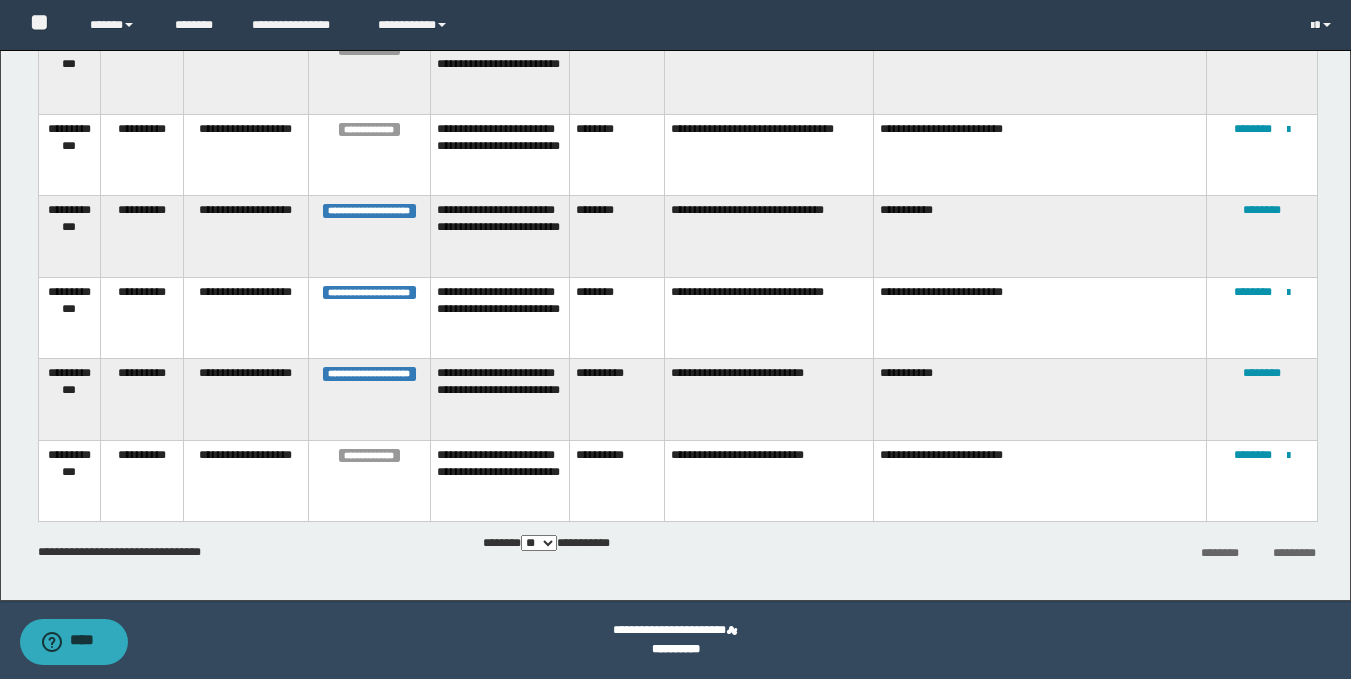 scroll, scrollTop: 0, scrollLeft: 0, axis: both 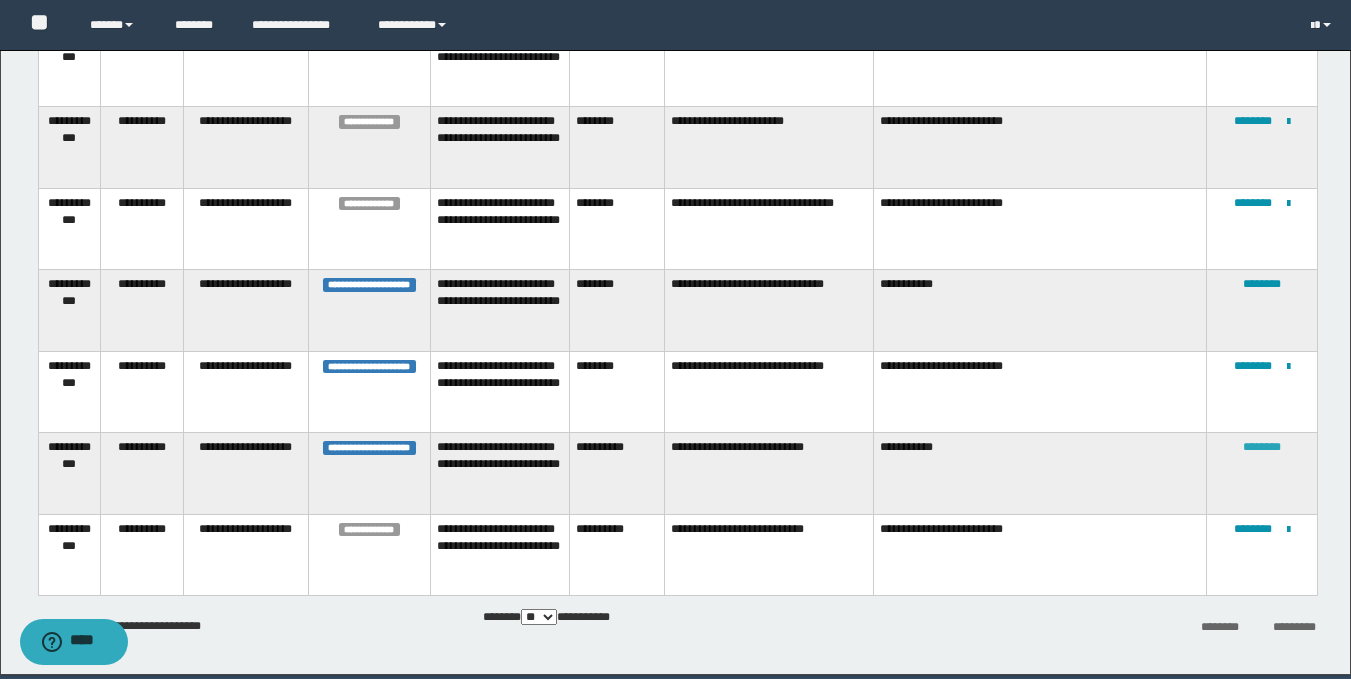 click on "********" at bounding box center [1262, 447] 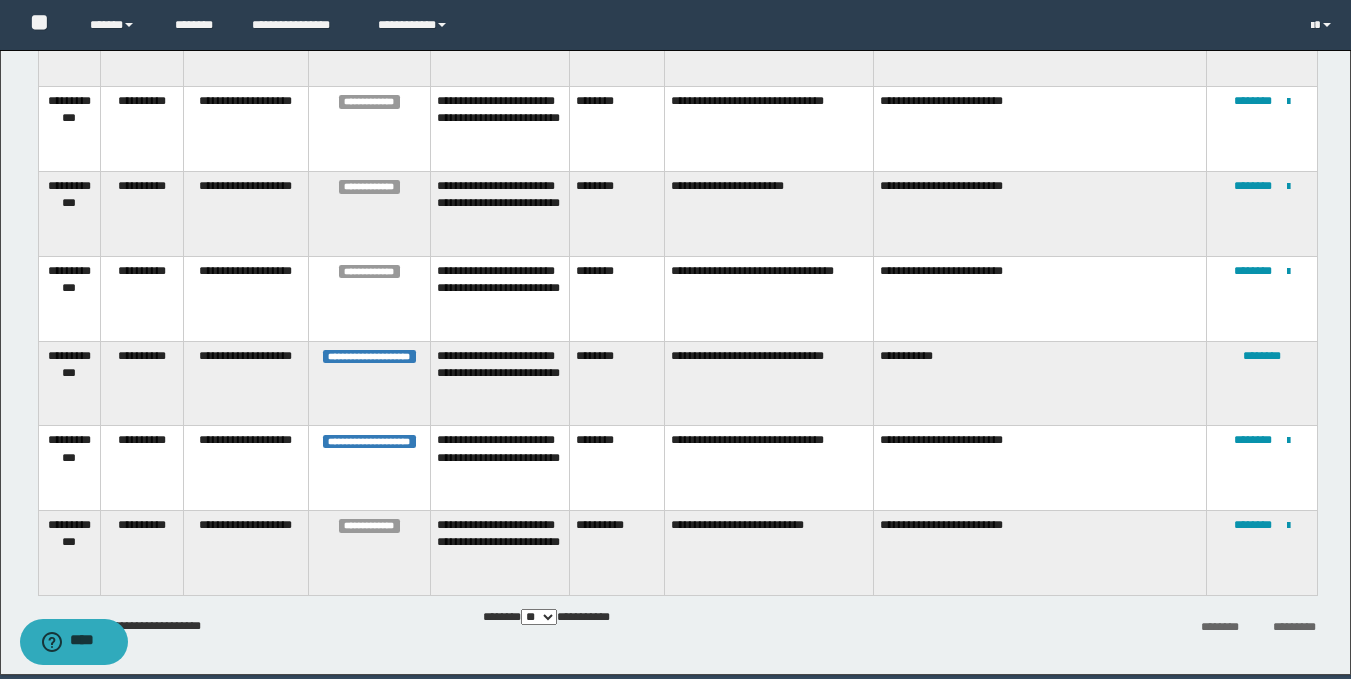 scroll, scrollTop: 0, scrollLeft: 0, axis: both 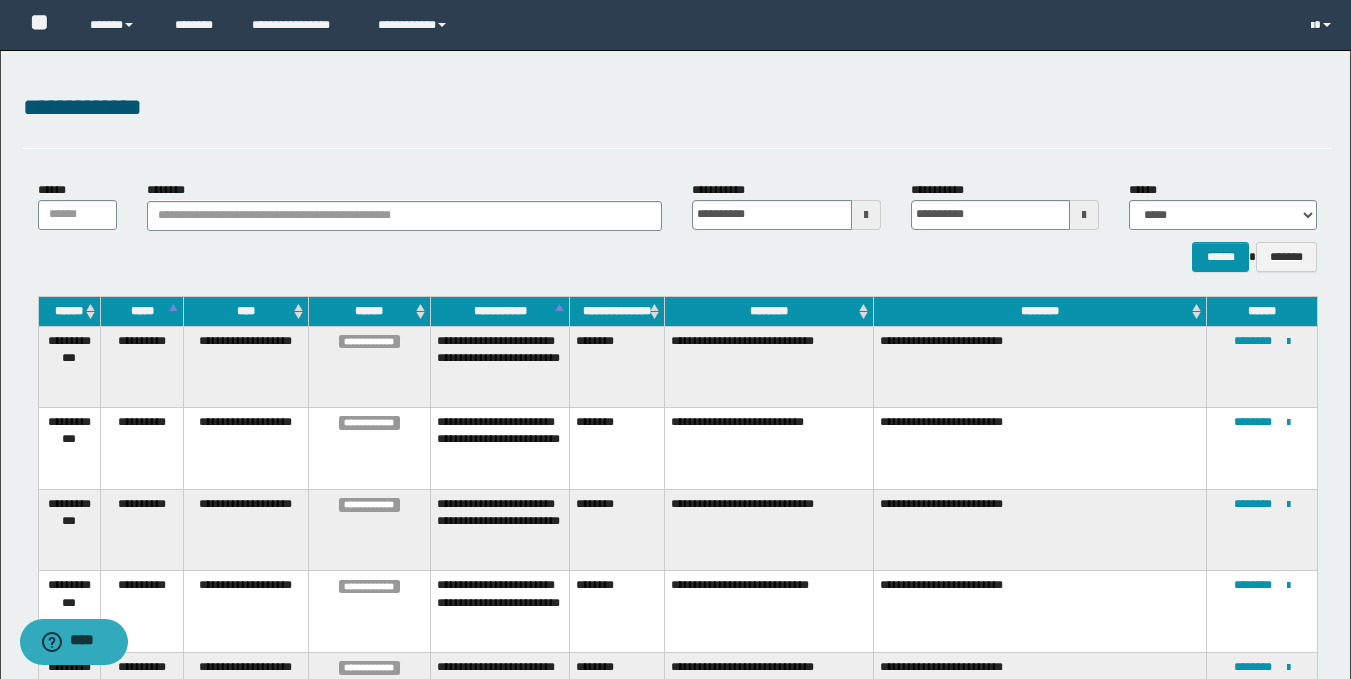click on "******
*******" at bounding box center (677, 257) 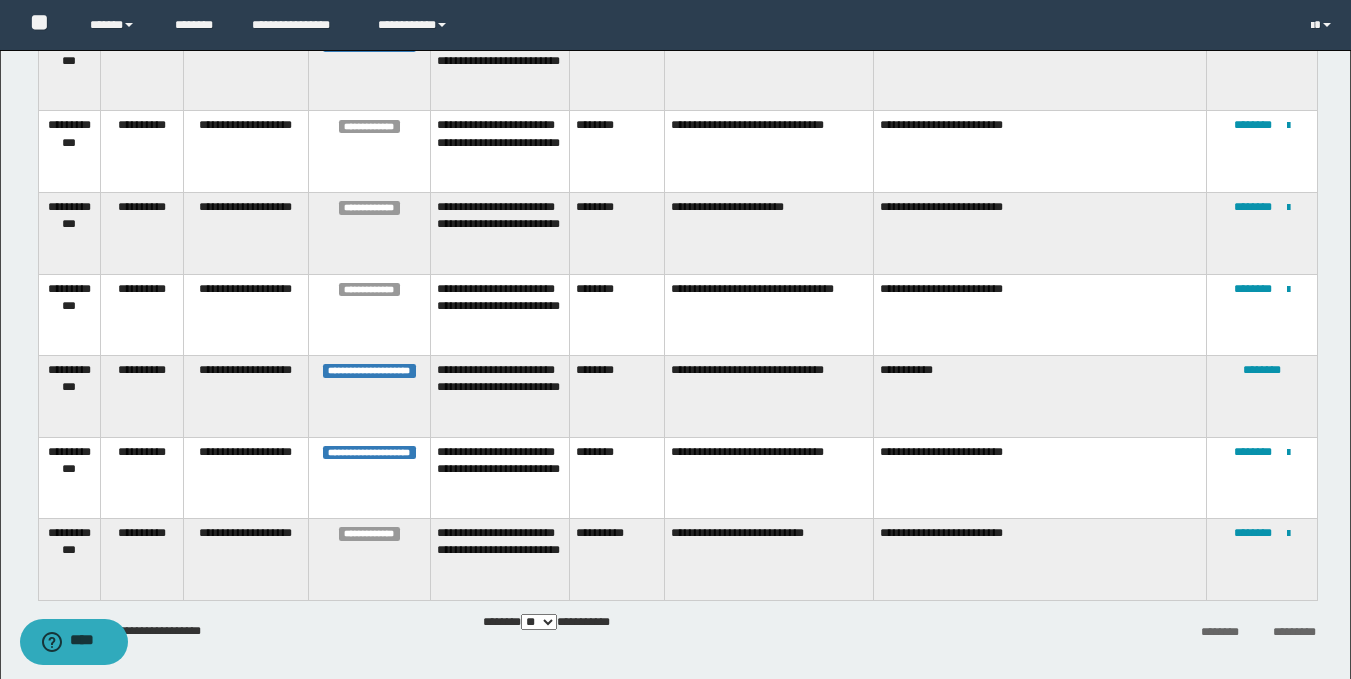 scroll, scrollTop: 1843, scrollLeft: 0, axis: vertical 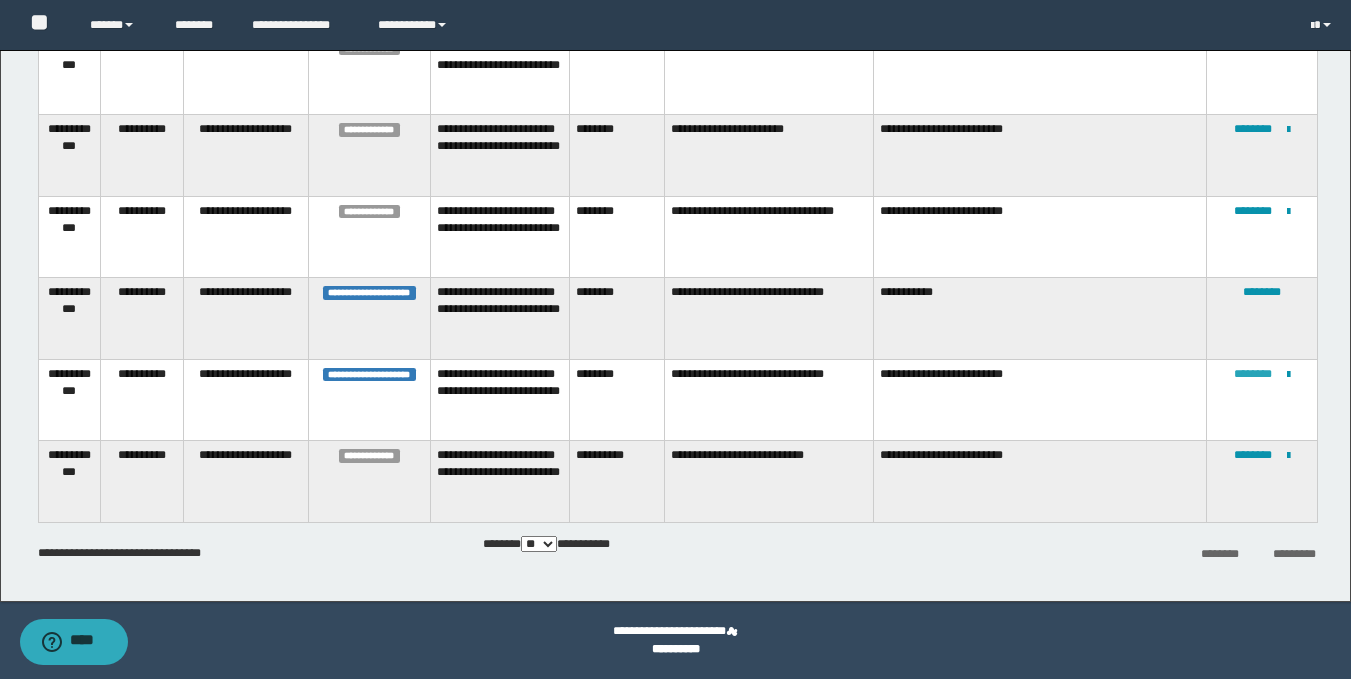 click on "********" at bounding box center (1253, 374) 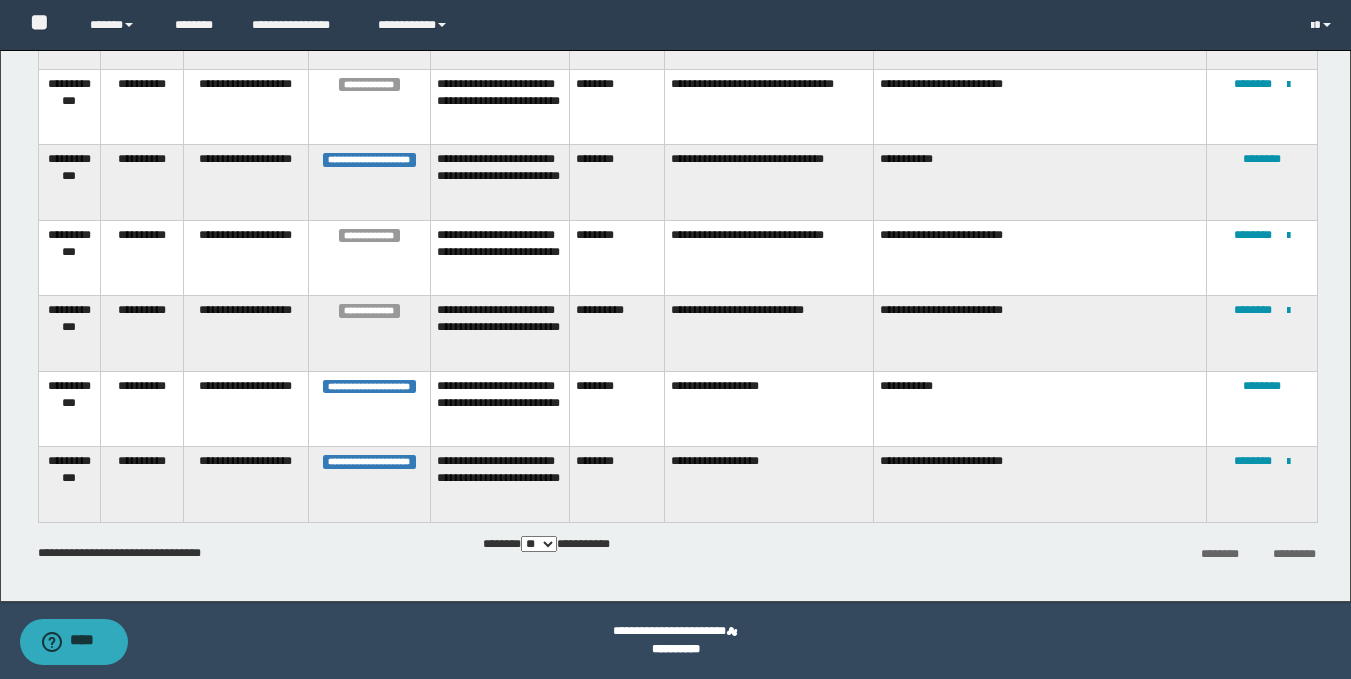 scroll, scrollTop: 0, scrollLeft: 0, axis: both 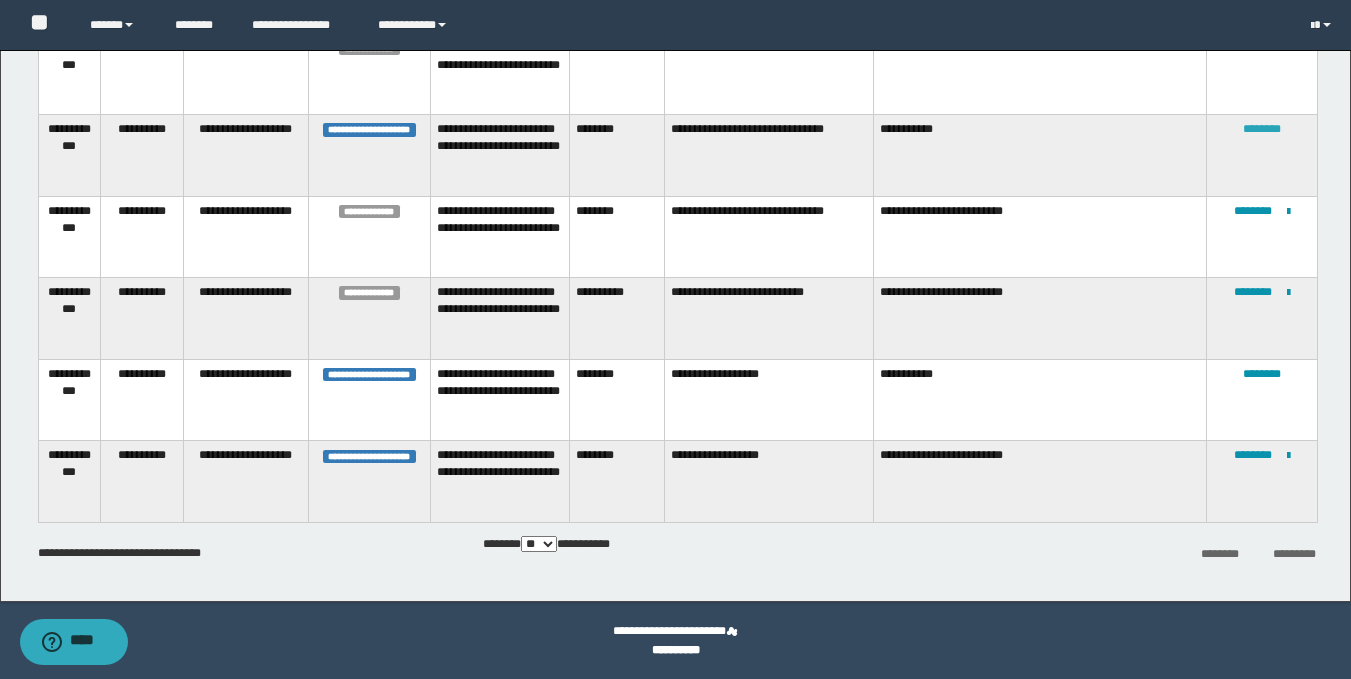 click on "********" at bounding box center (1262, 129) 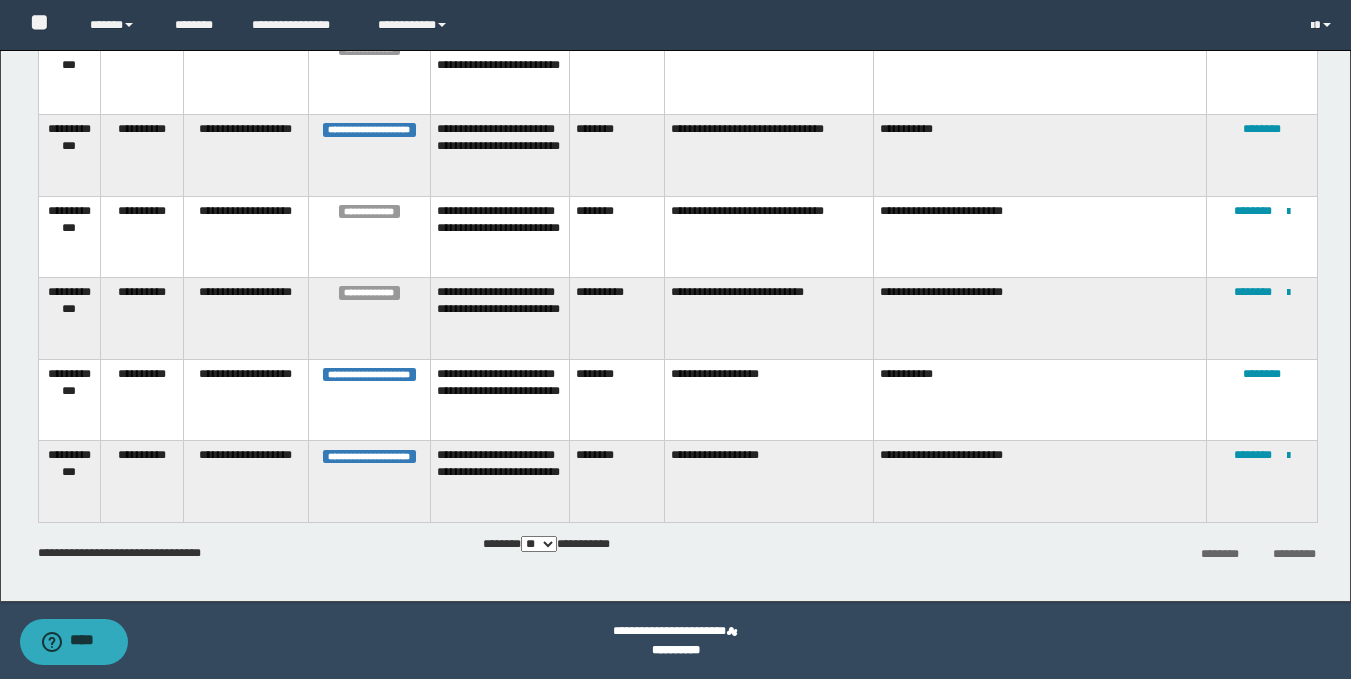 scroll, scrollTop: 211, scrollLeft: 0, axis: vertical 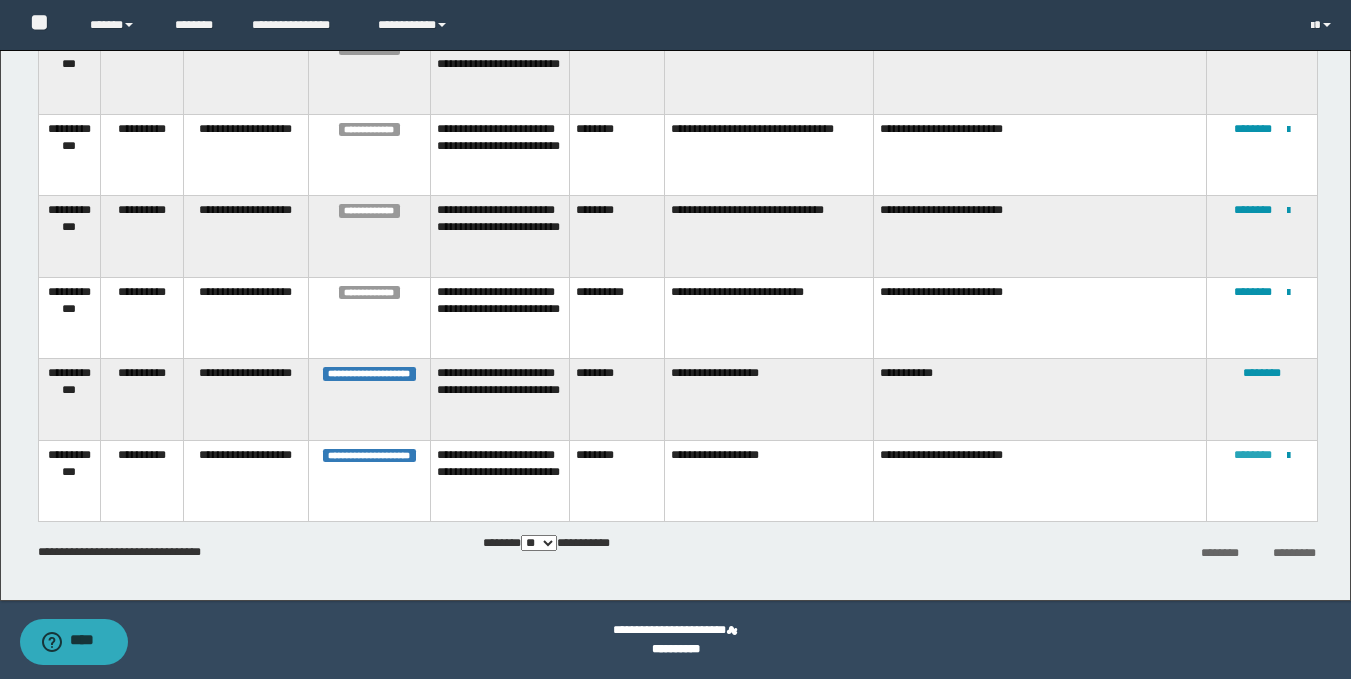 click on "********" at bounding box center (1253, 455) 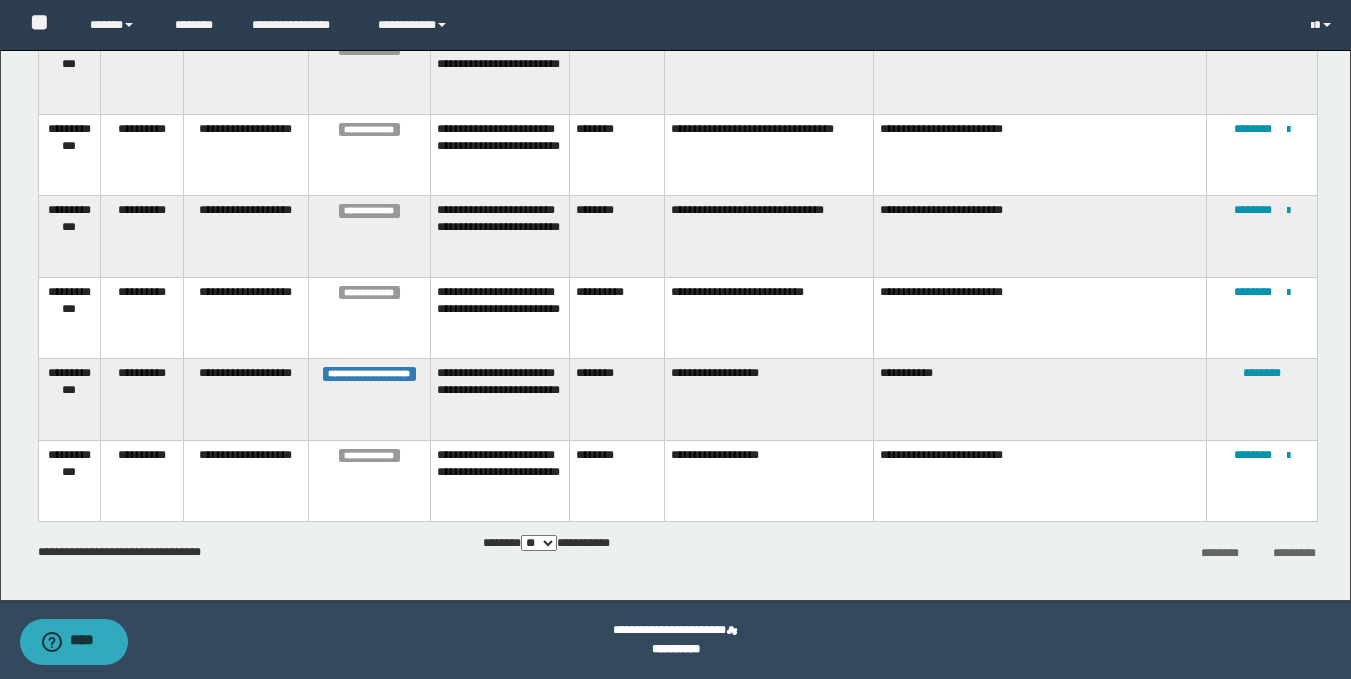 scroll, scrollTop: 0, scrollLeft: 0, axis: both 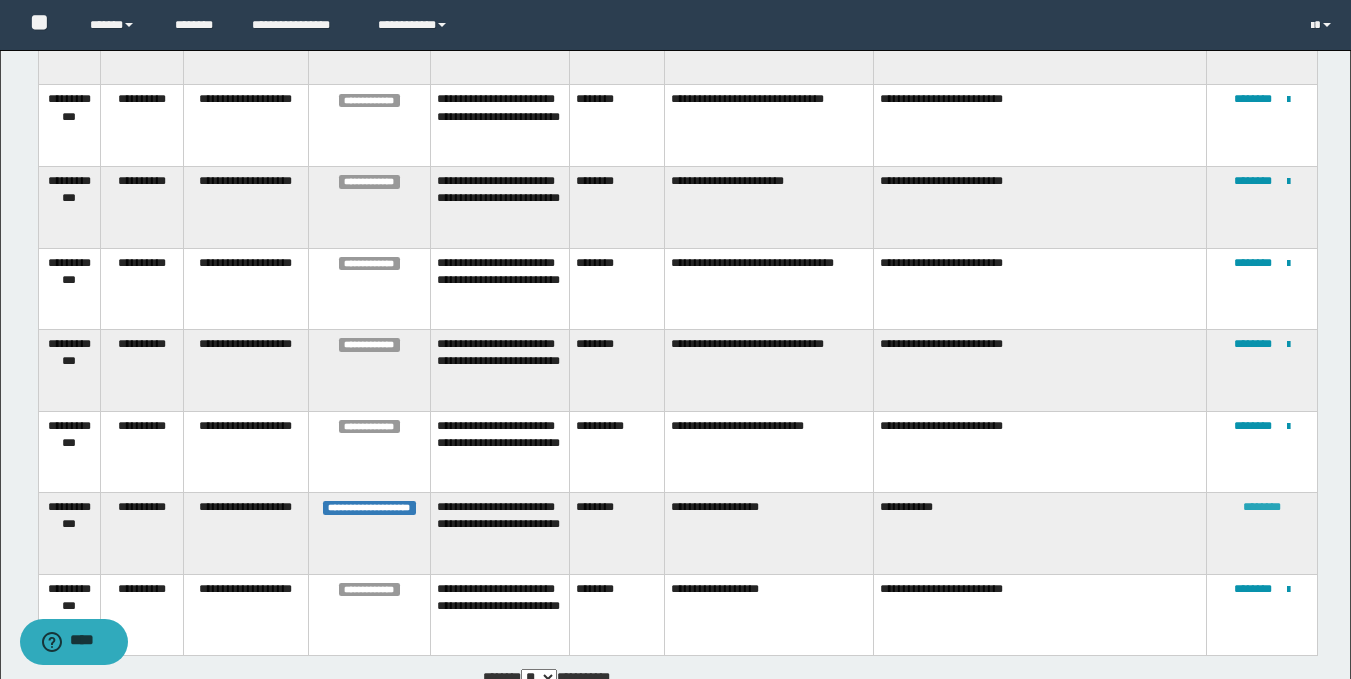 click on "********" at bounding box center (1262, 507) 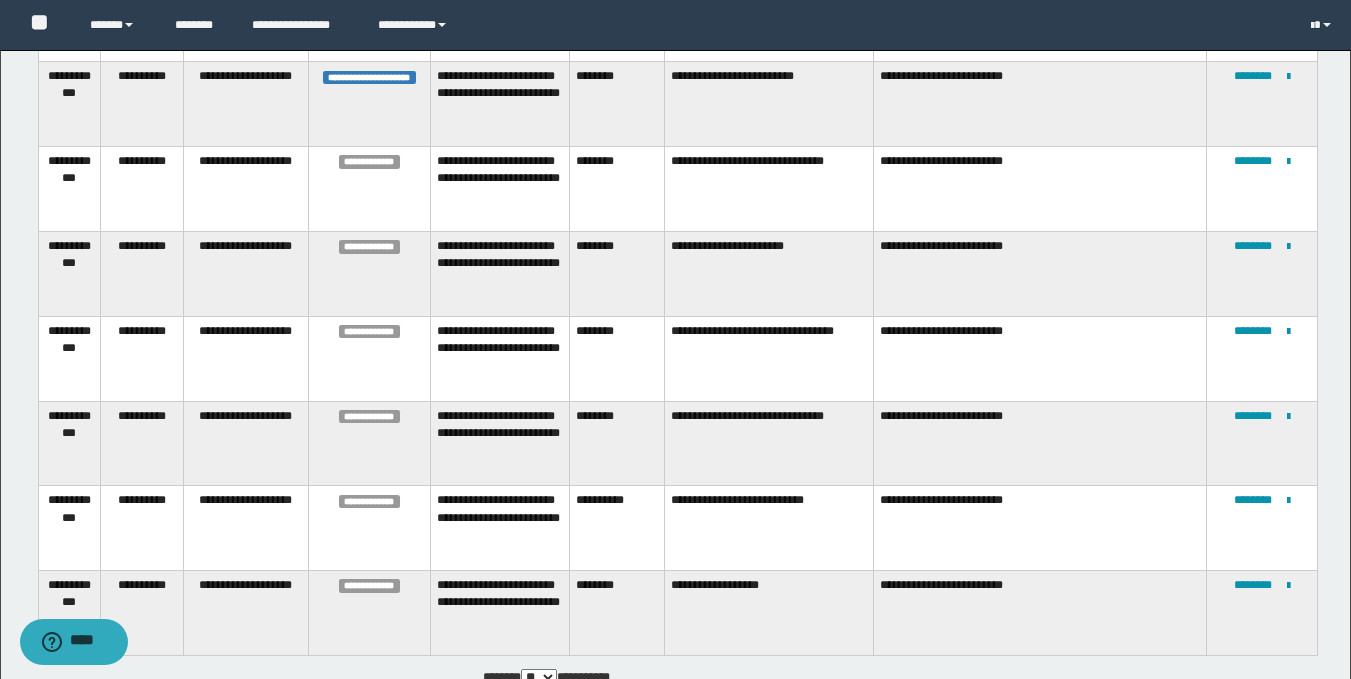 scroll, scrollTop: 0, scrollLeft: 0, axis: both 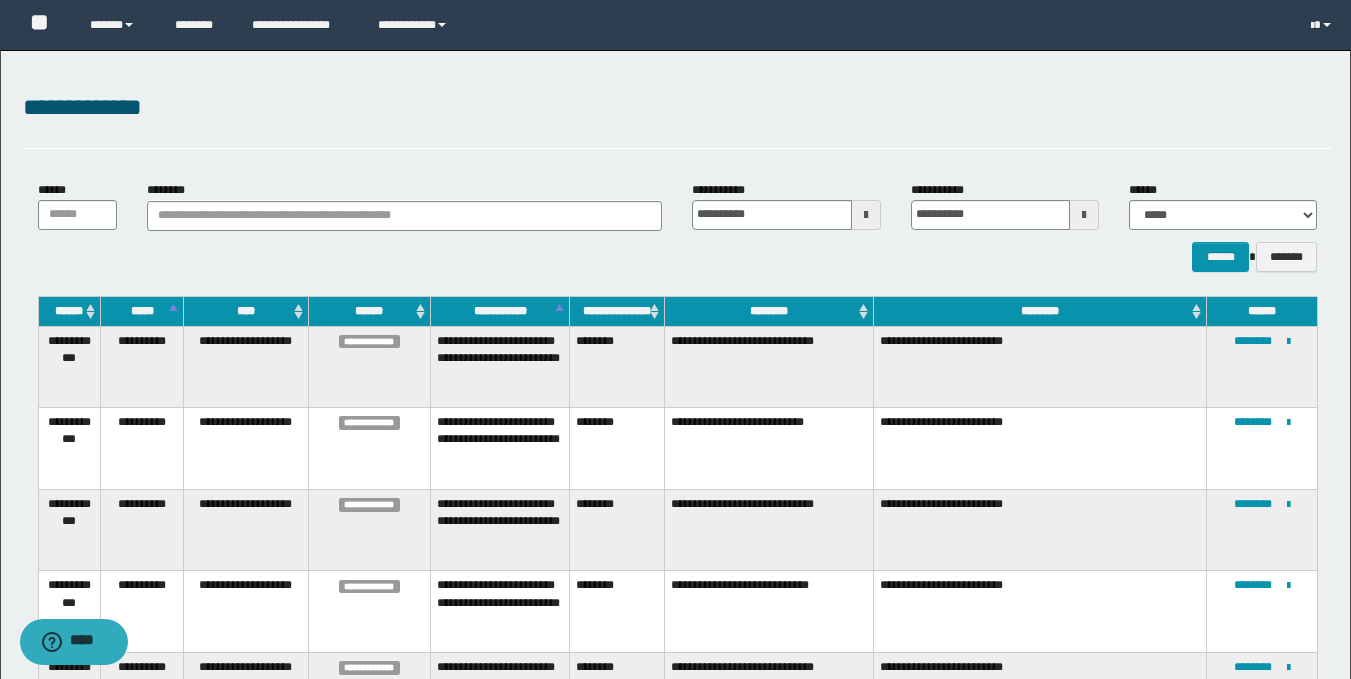 click on "**********" at bounding box center [677, 108] 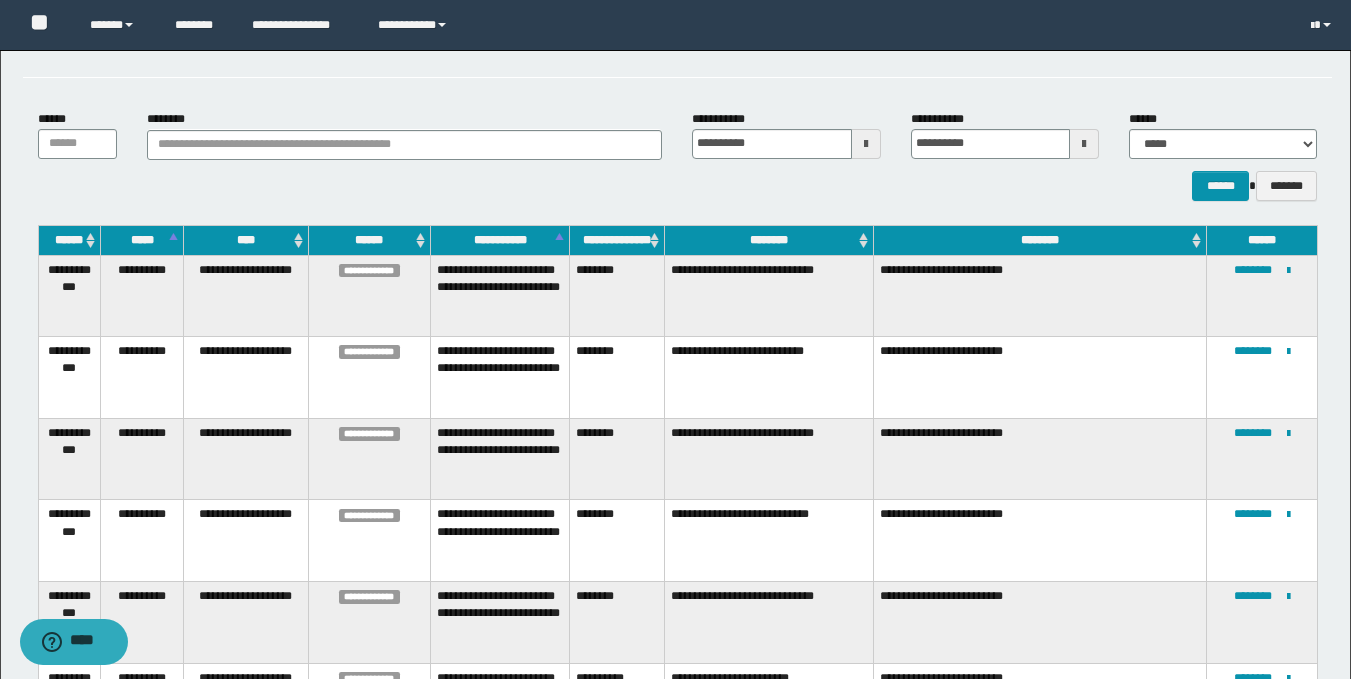 scroll, scrollTop: 0, scrollLeft: 0, axis: both 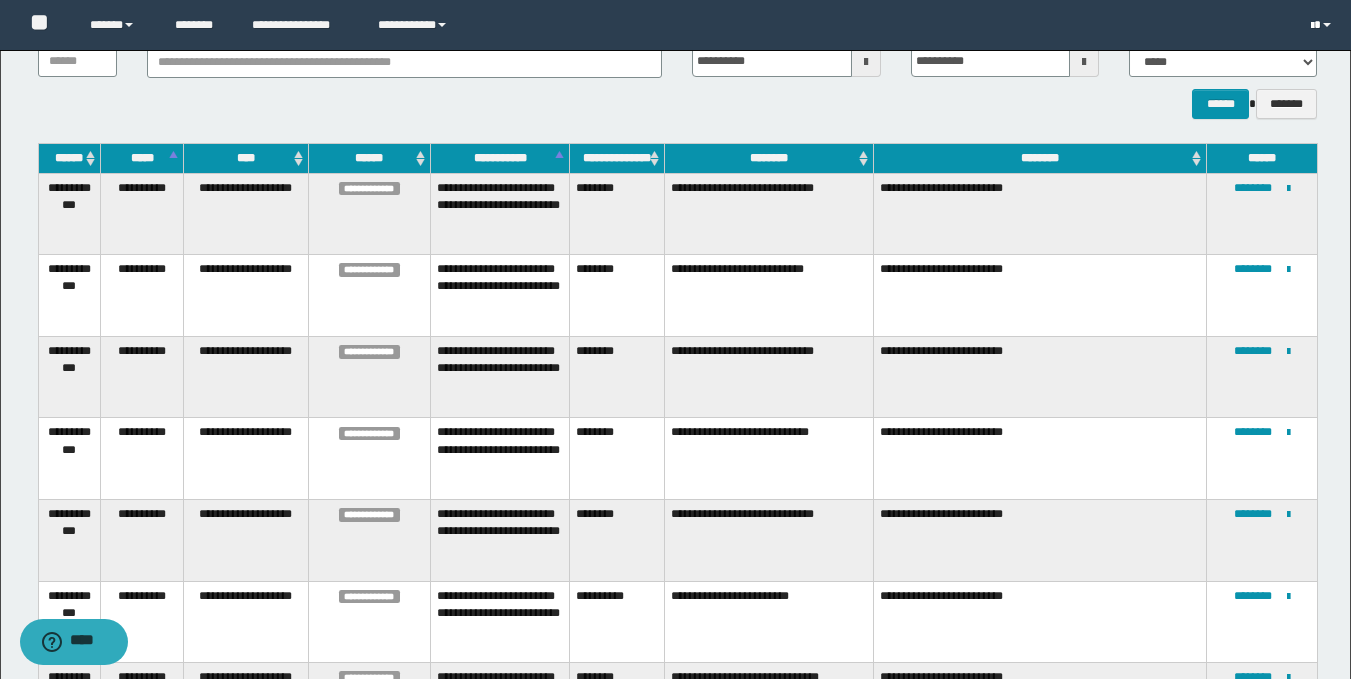 click at bounding box center [1327, 25] 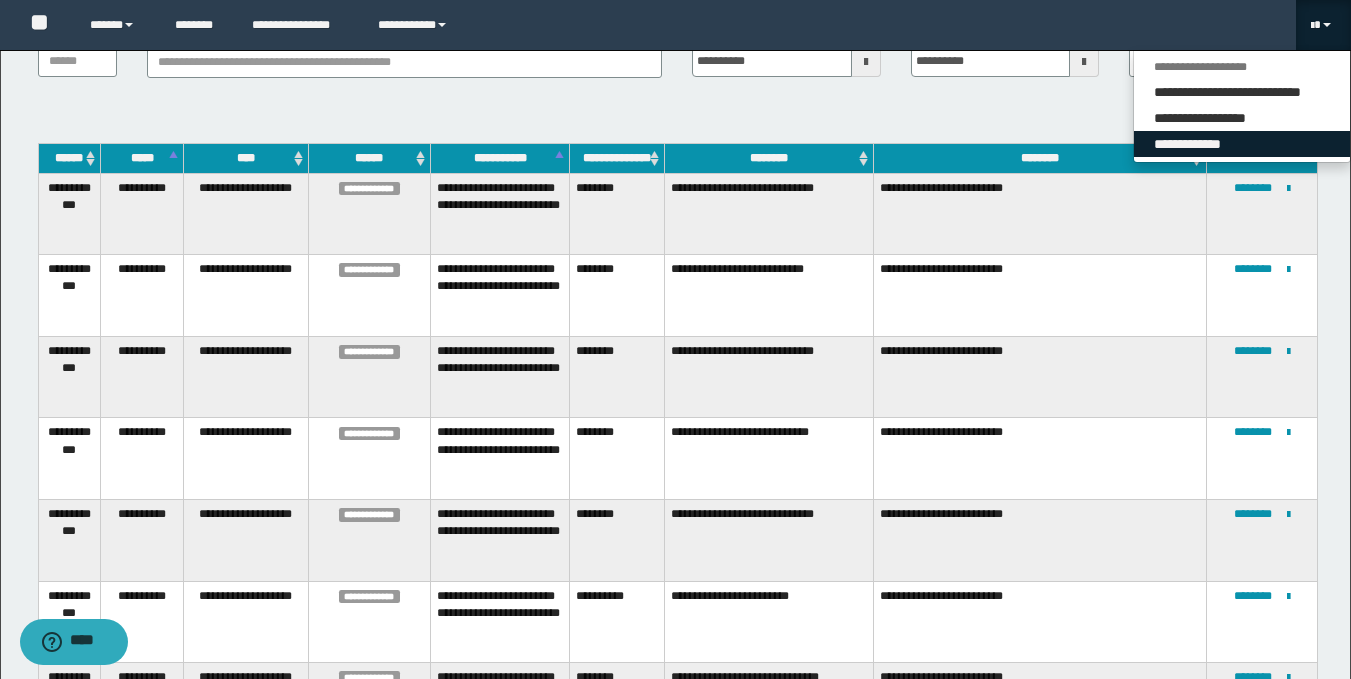 click on "**********" at bounding box center [1242, 144] 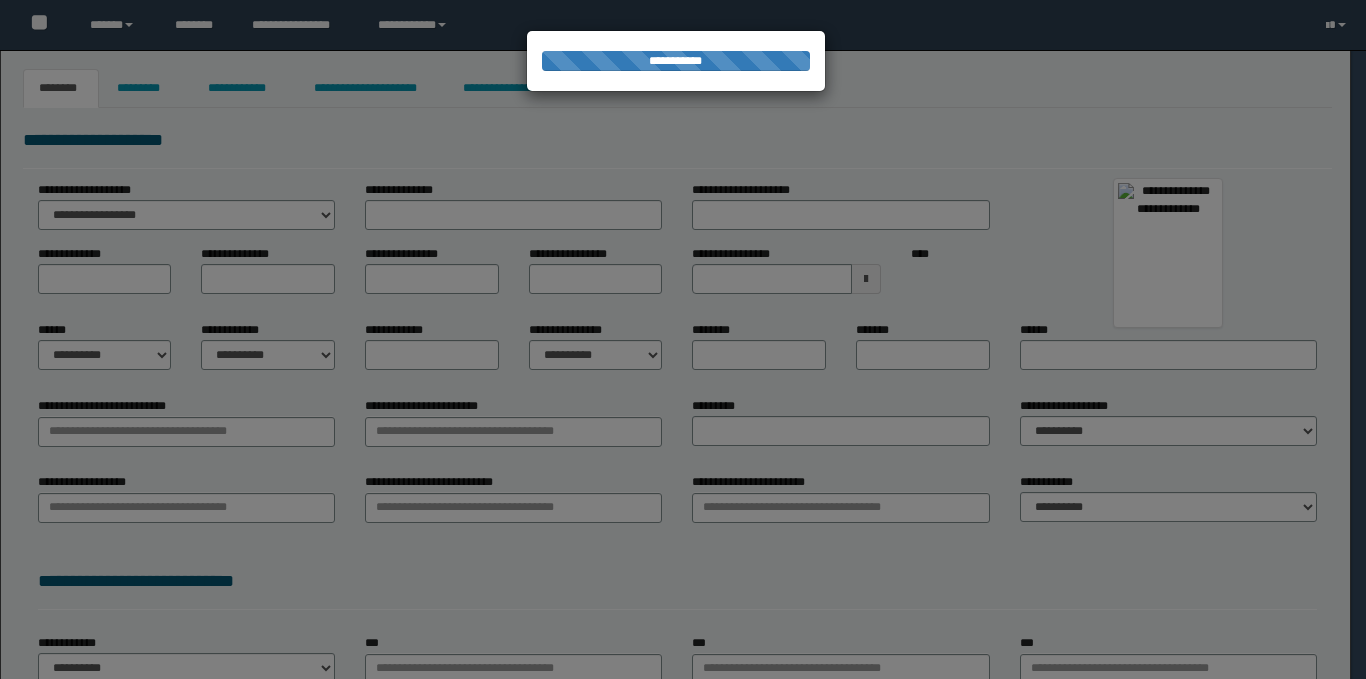 scroll, scrollTop: 0, scrollLeft: 0, axis: both 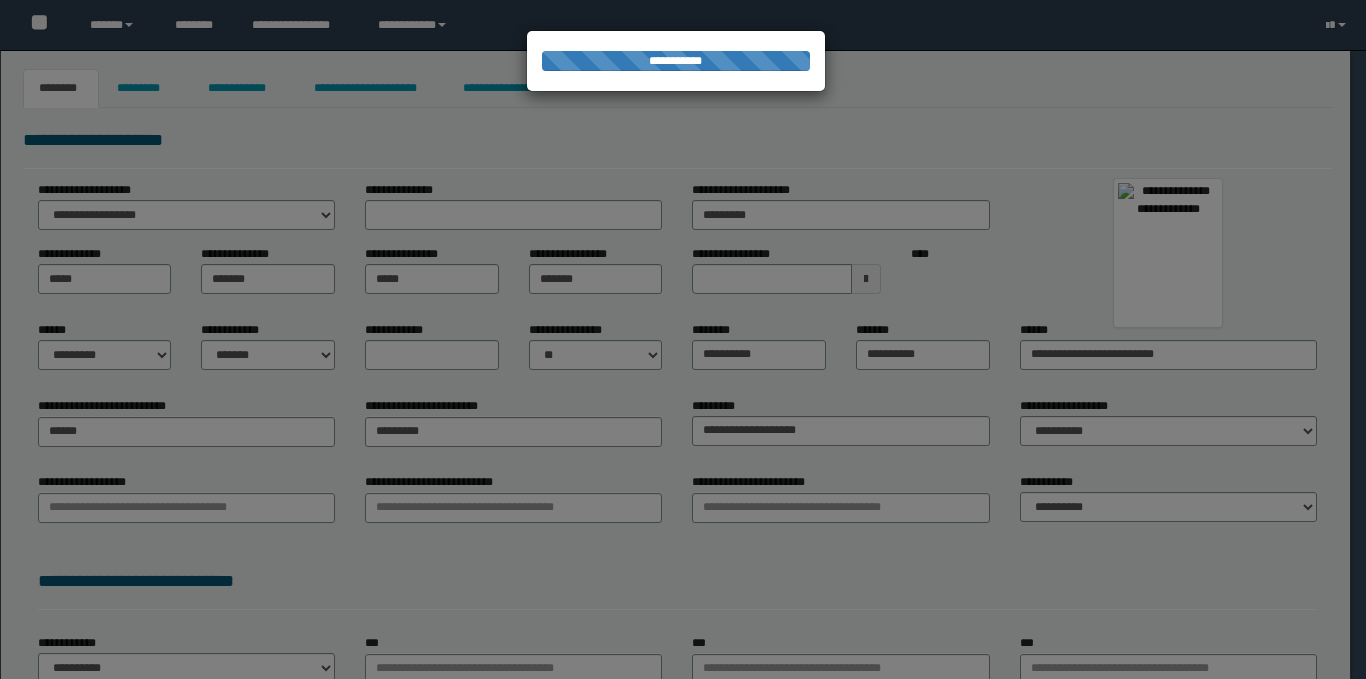 select on "*" 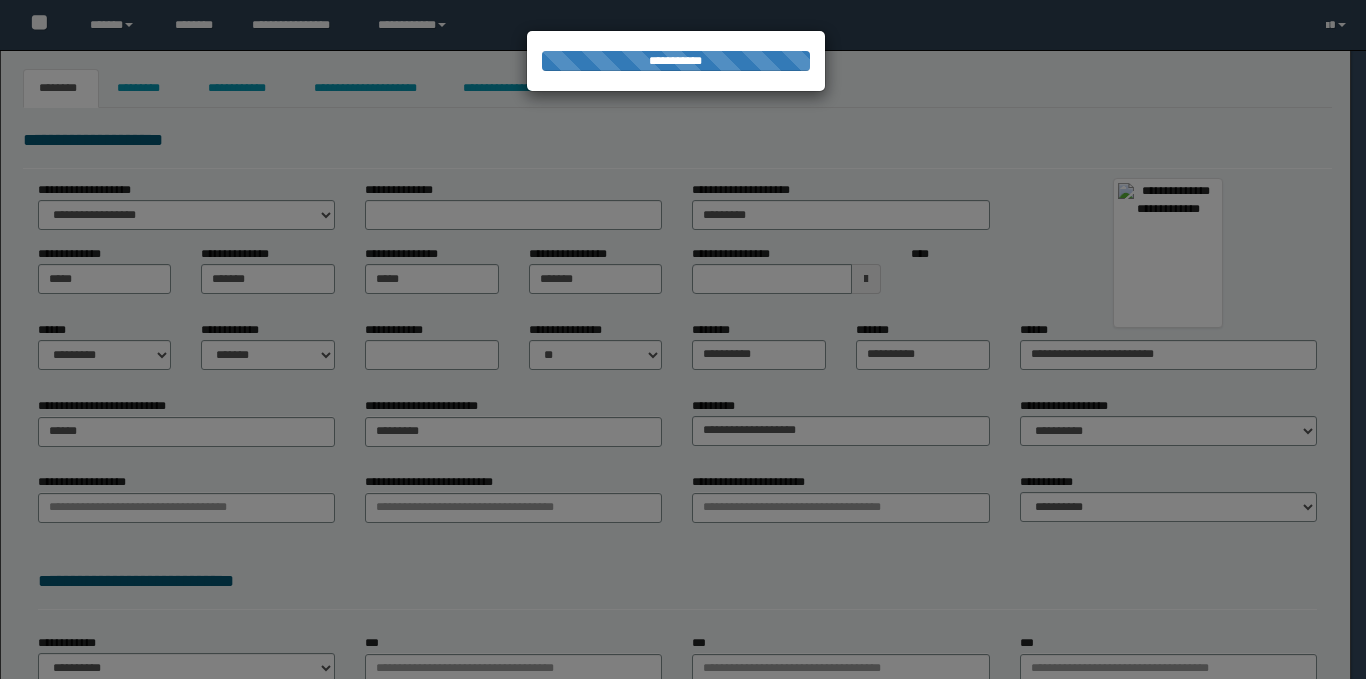 type on "********" 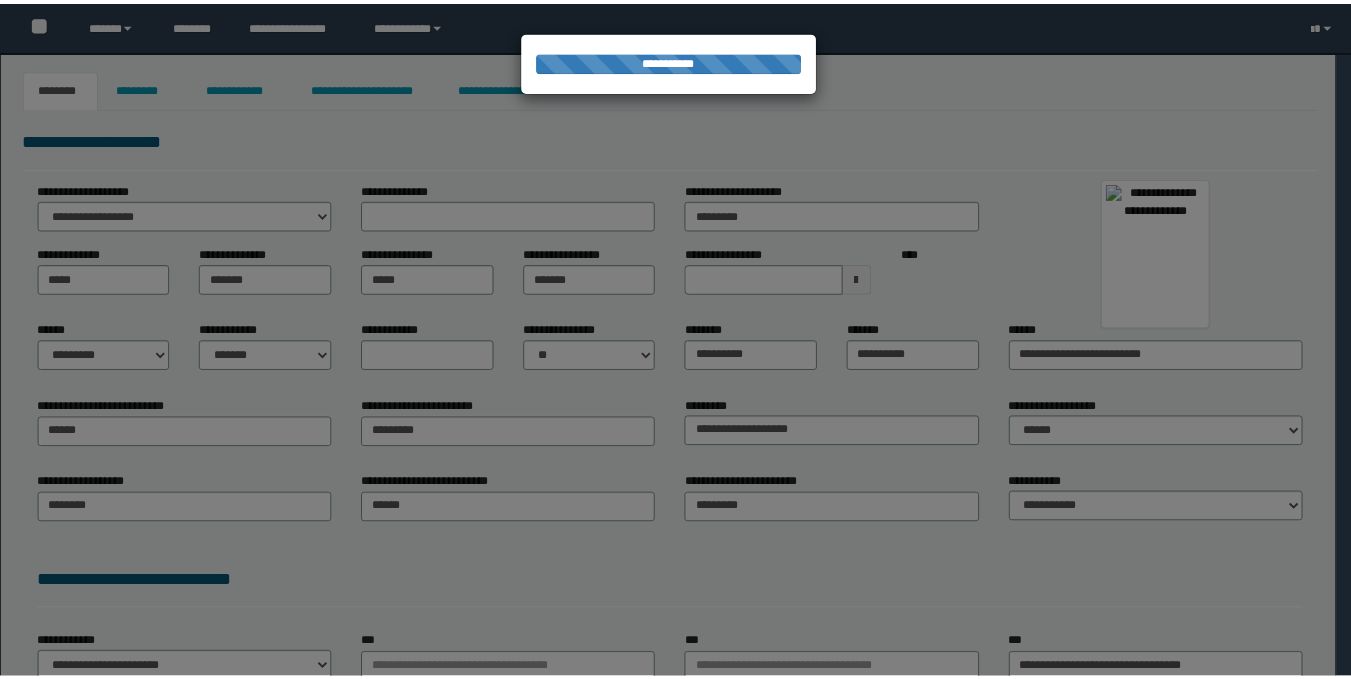scroll, scrollTop: 0, scrollLeft: 0, axis: both 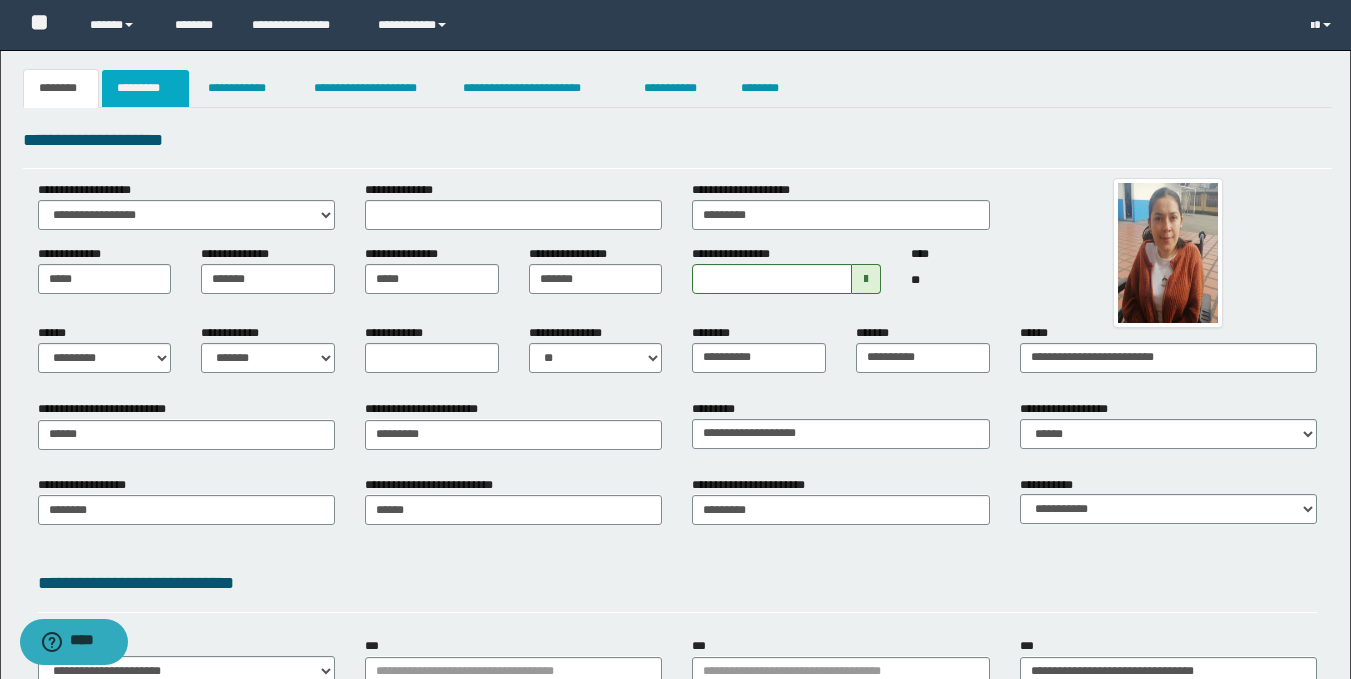 click on "*********" at bounding box center (145, 88) 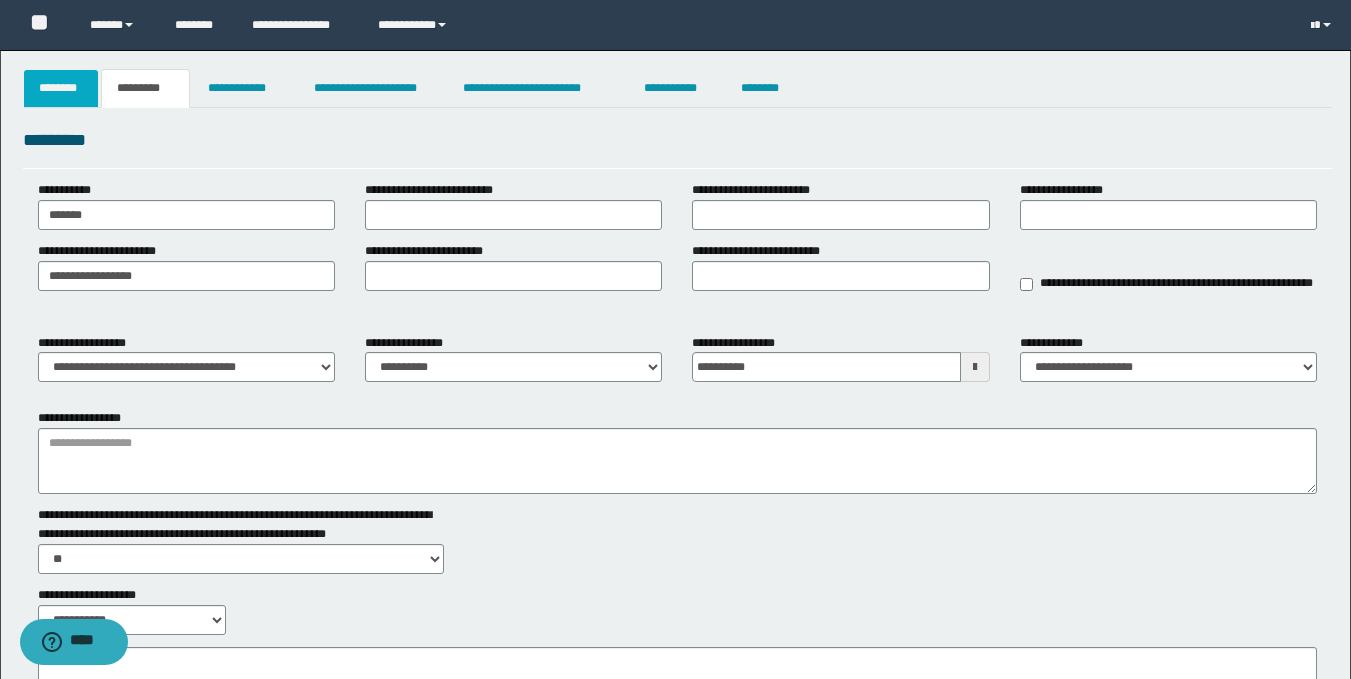 click on "********" at bounding box center (61, 88) 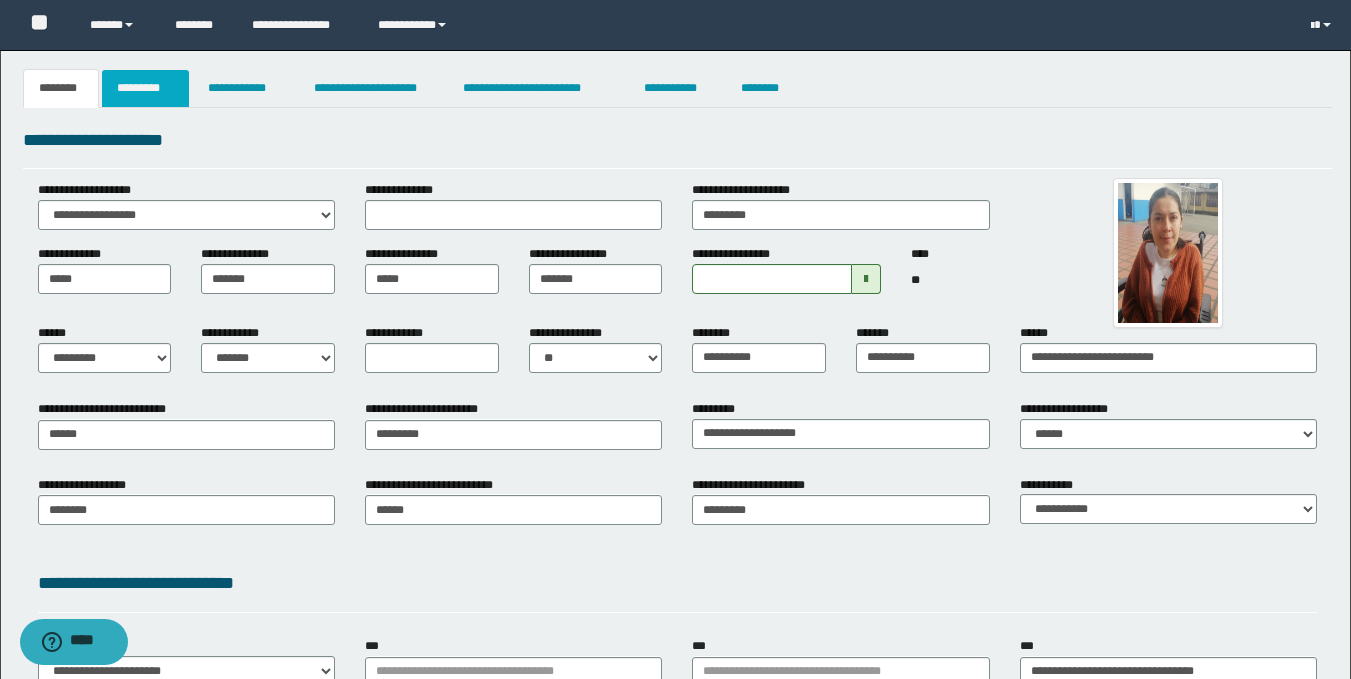 click on "*********" at bounding box center (145, 88) 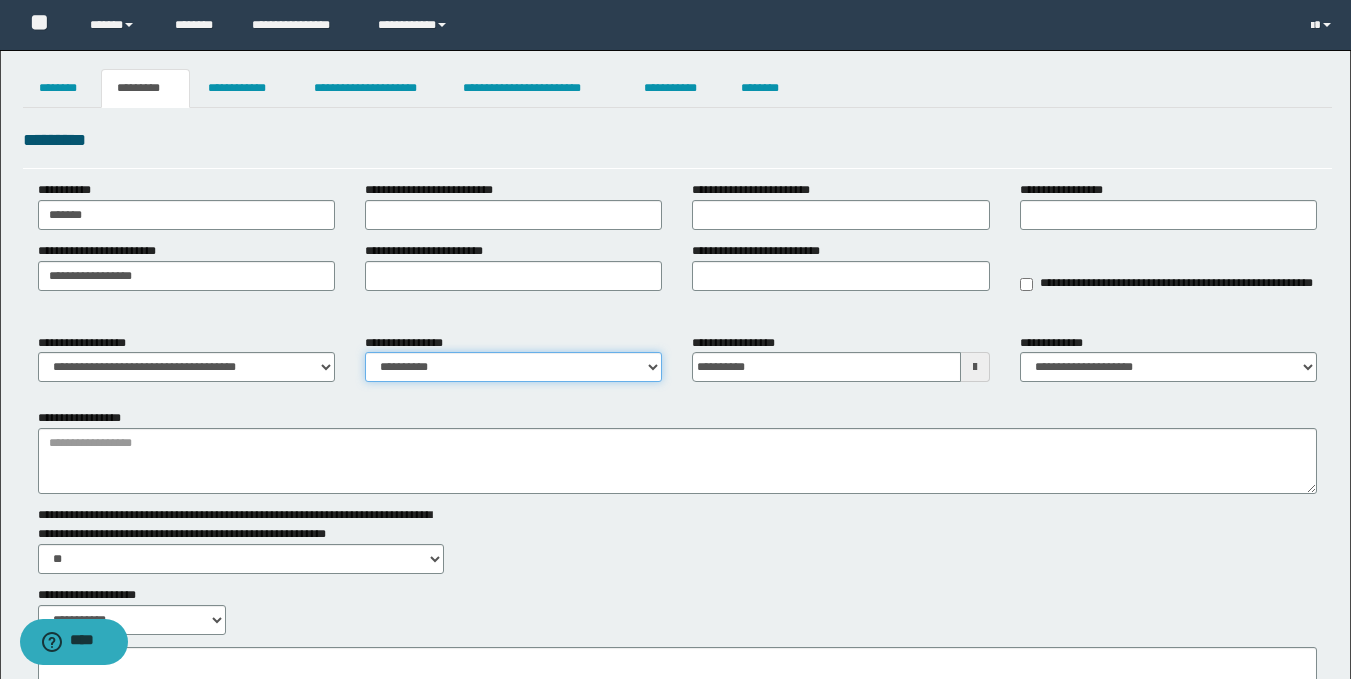 click on "**********" at bounding box center (513, 367) 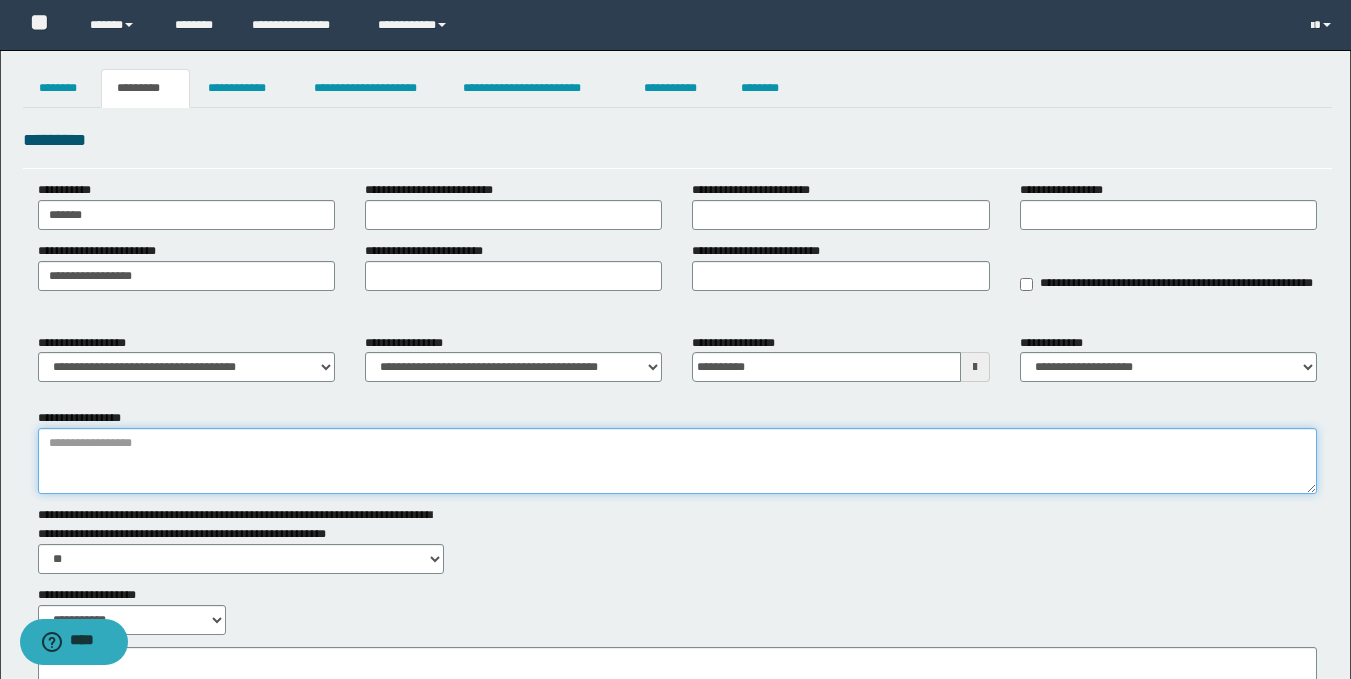 click on "**********" at bounding box center [677, 461] 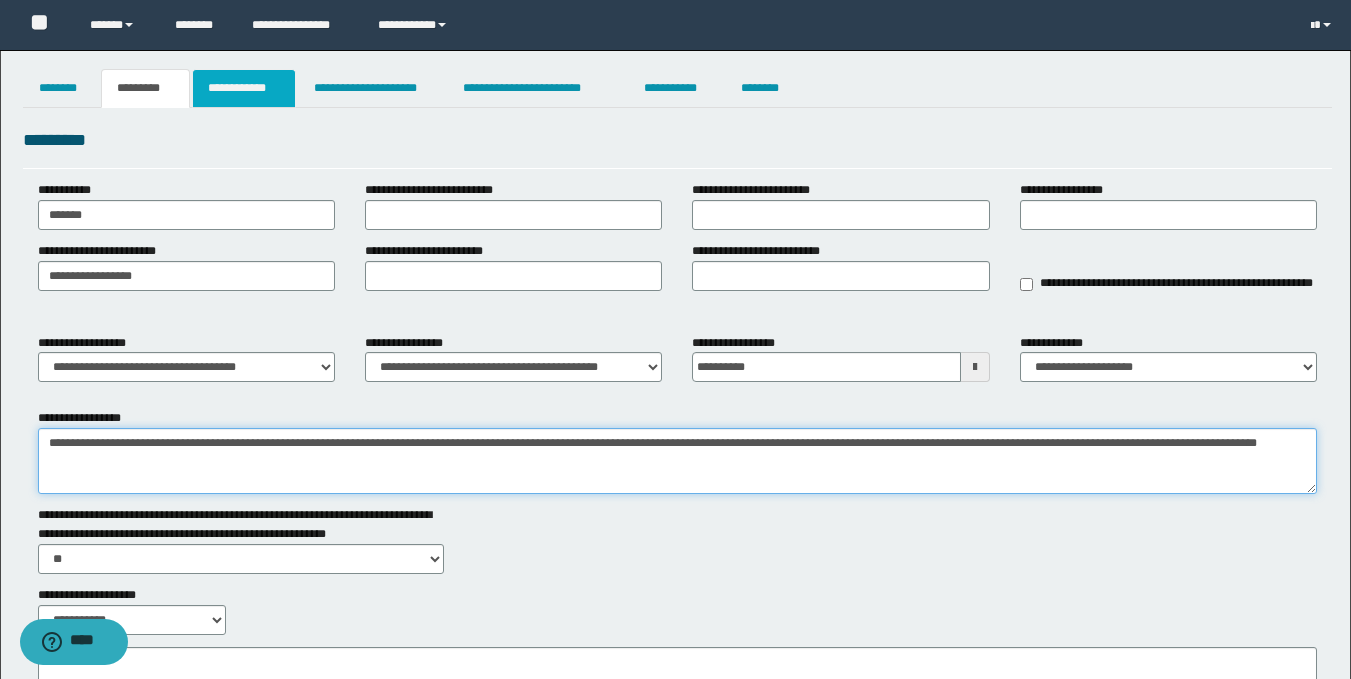 type on "**********" 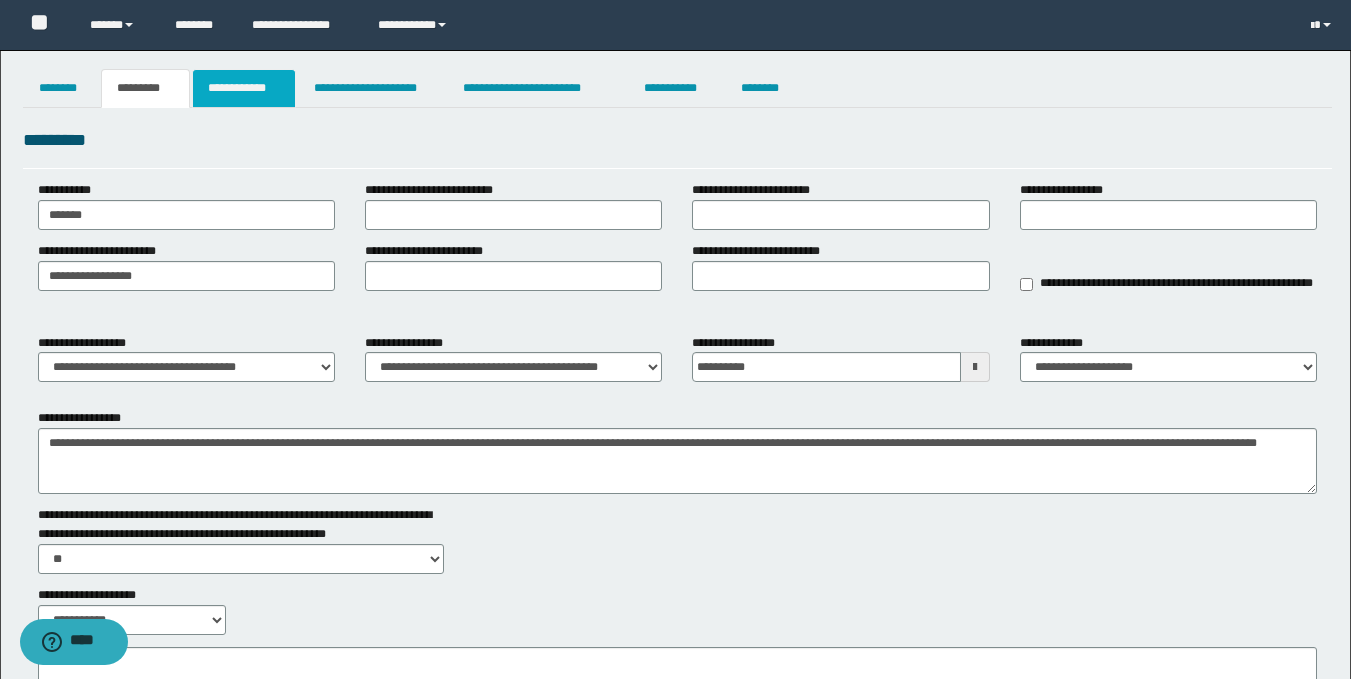 click on "**********" at bounding box center [244, 88] 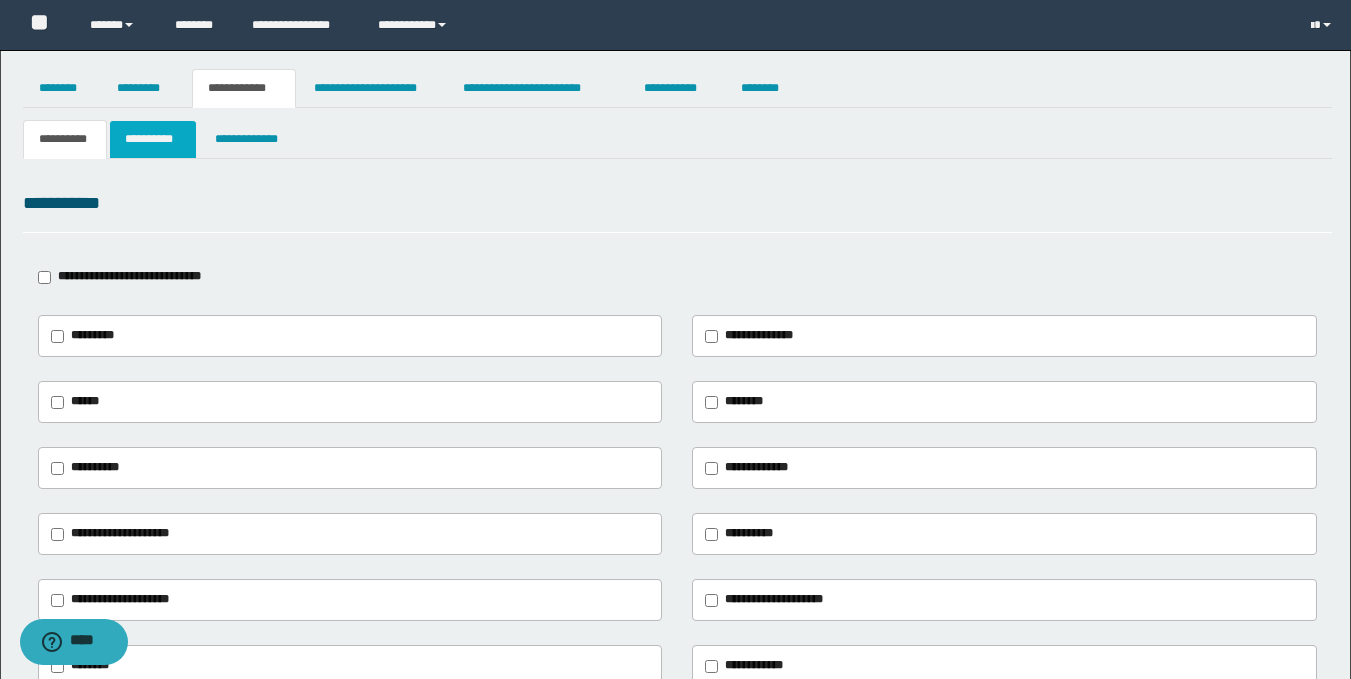 click on "**********" at bounding box center (153, 139) 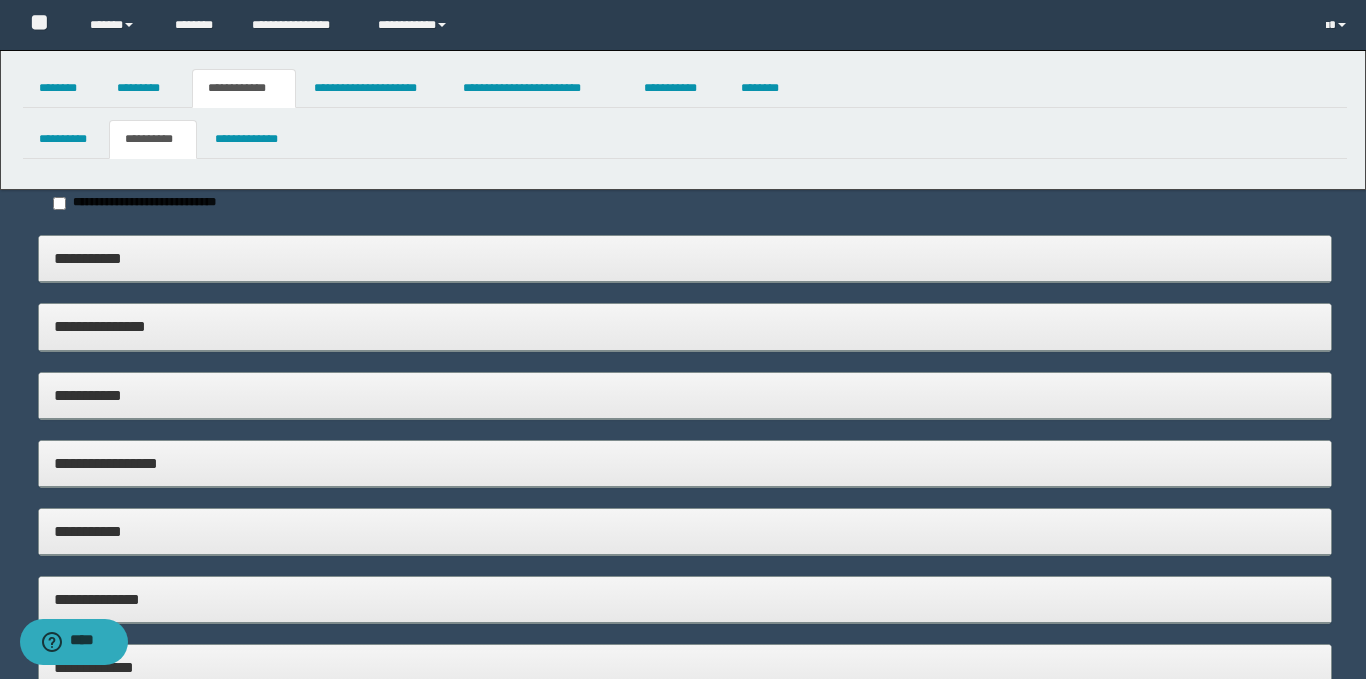 type on "**********" 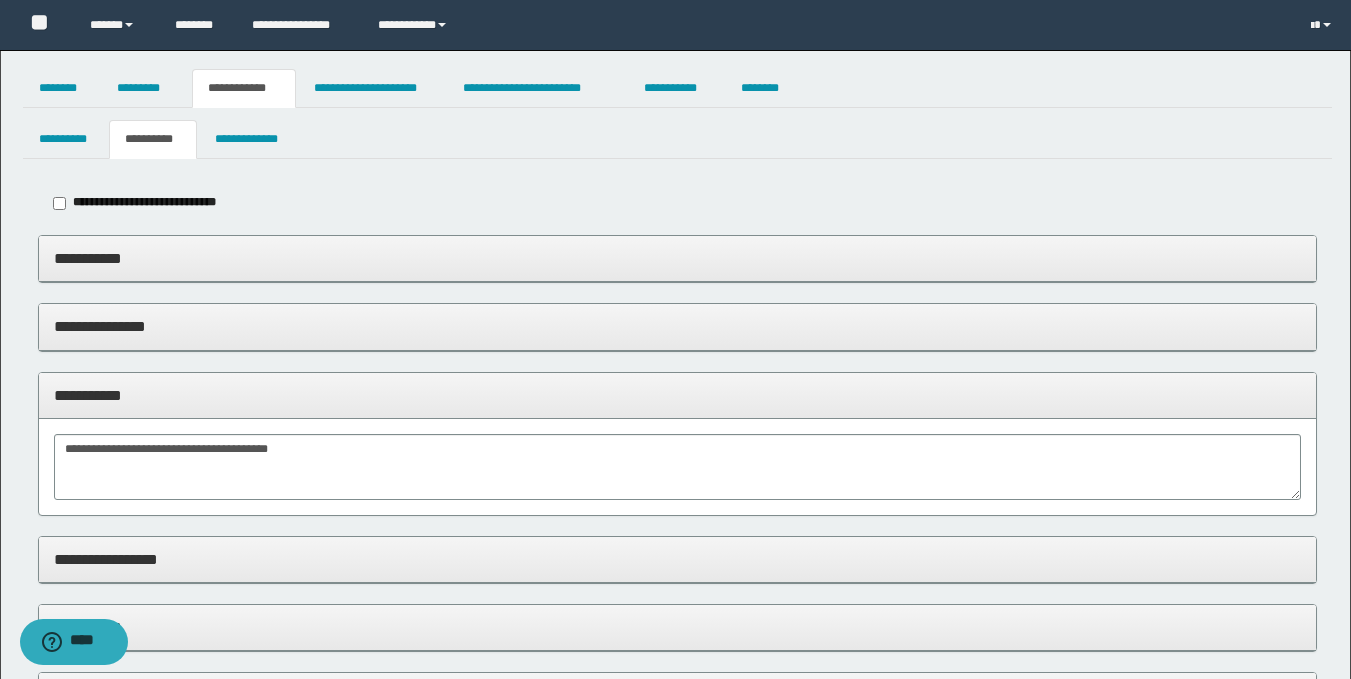 click on "**********" at bounding box center [677, 258] 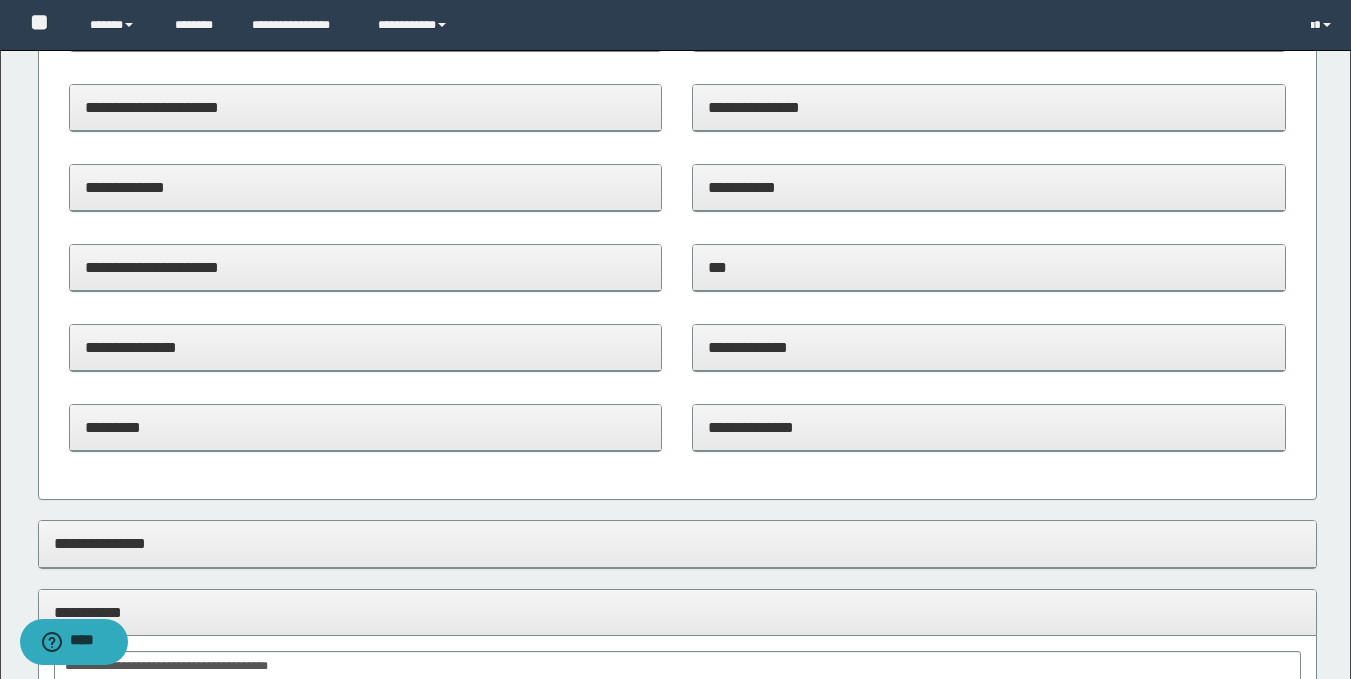 scroll, scrollTop: 504, scrollLeft: 0, axis: vertical 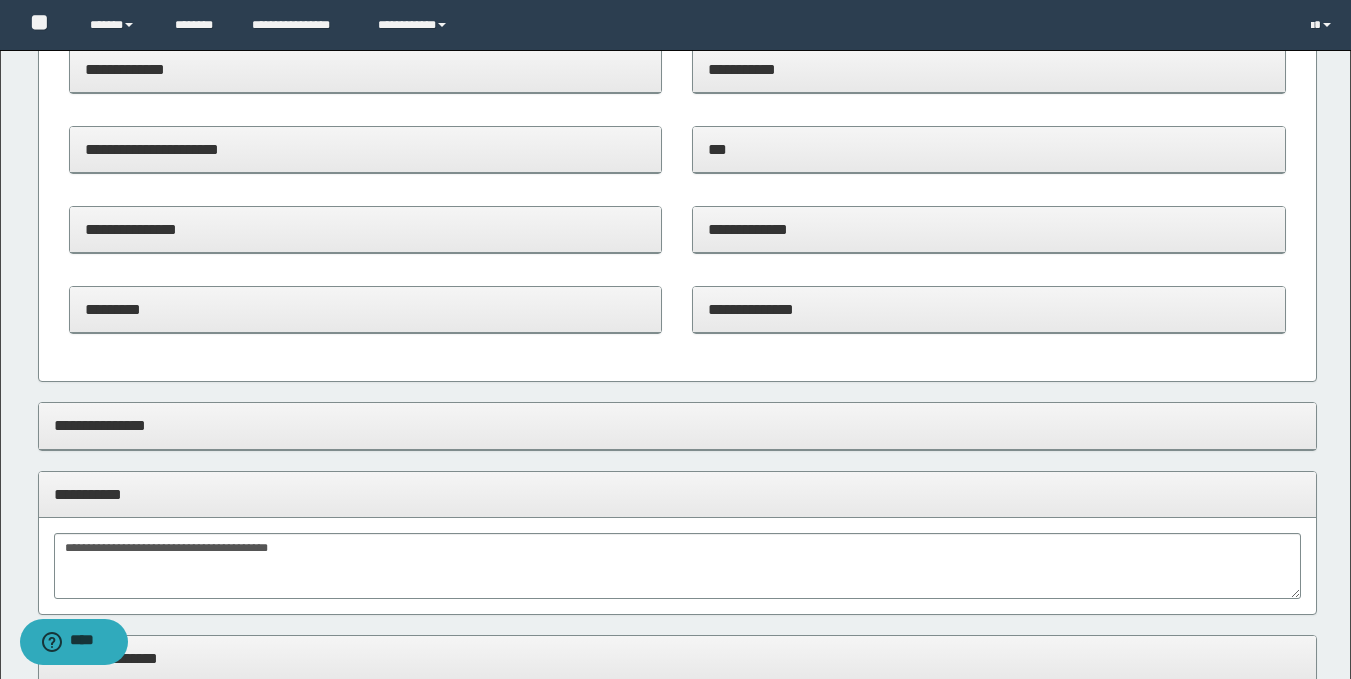 click on "**********" at bounding box center (989, 309) 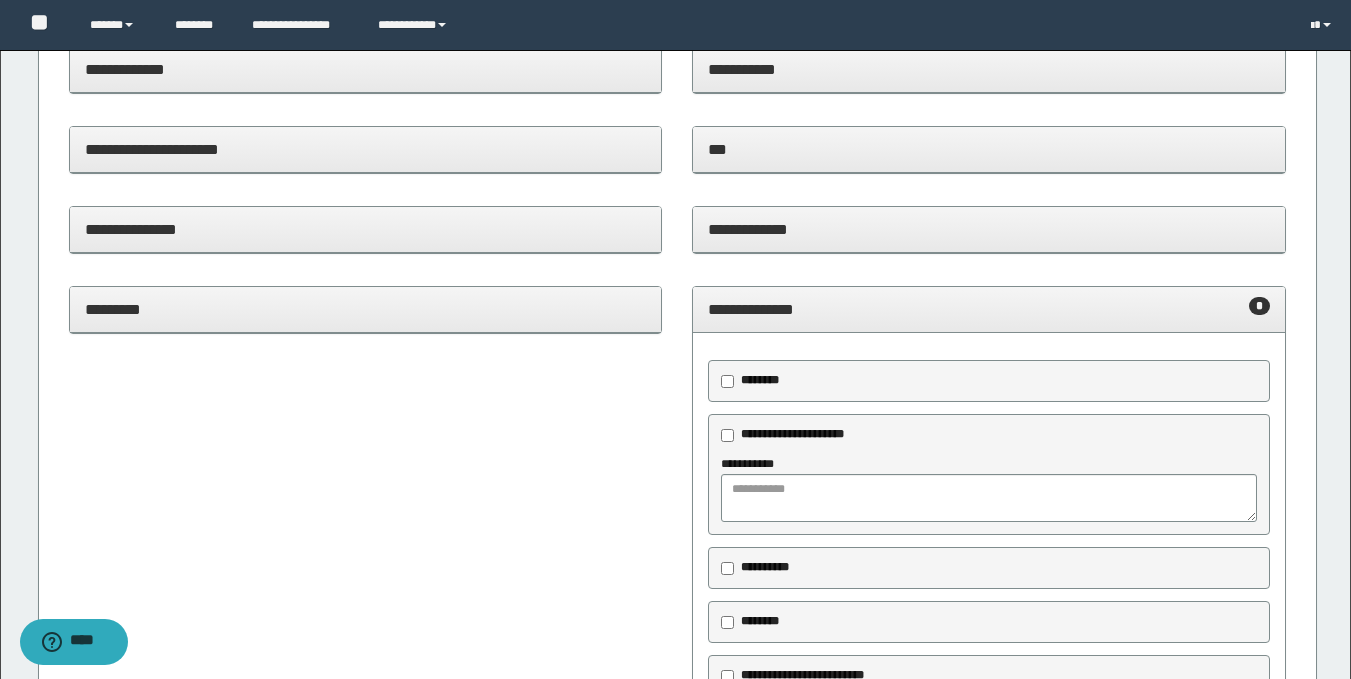 click on "**********" at bounding box center (989, 474) 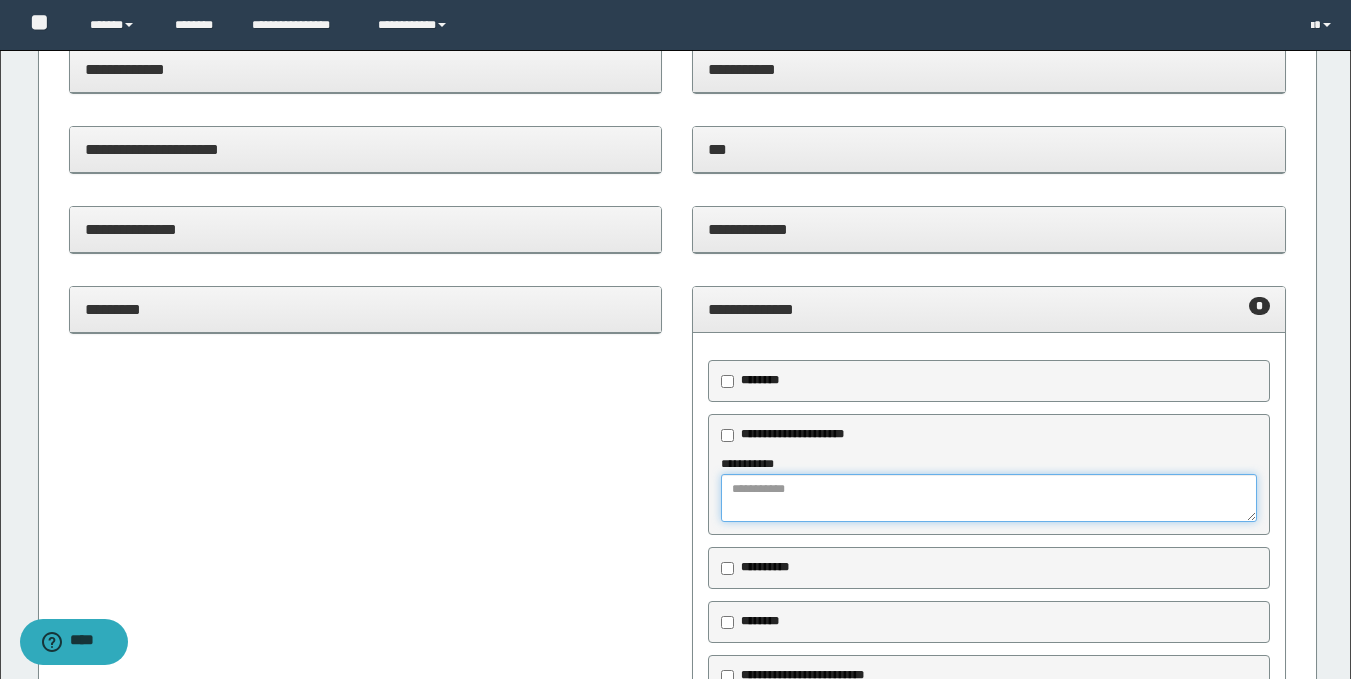 click at bounding box center [989, 498] 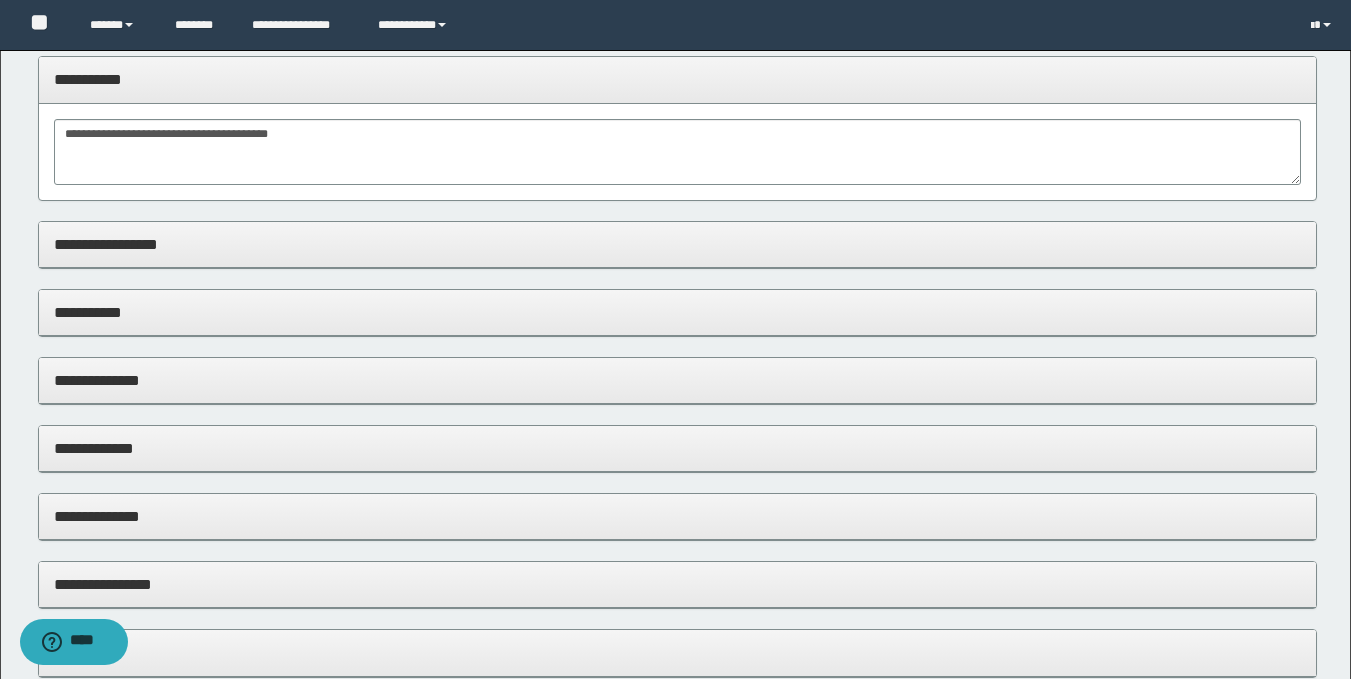 scroll, scrollTop: 1533, scrollLeft: 0, axis: vertical 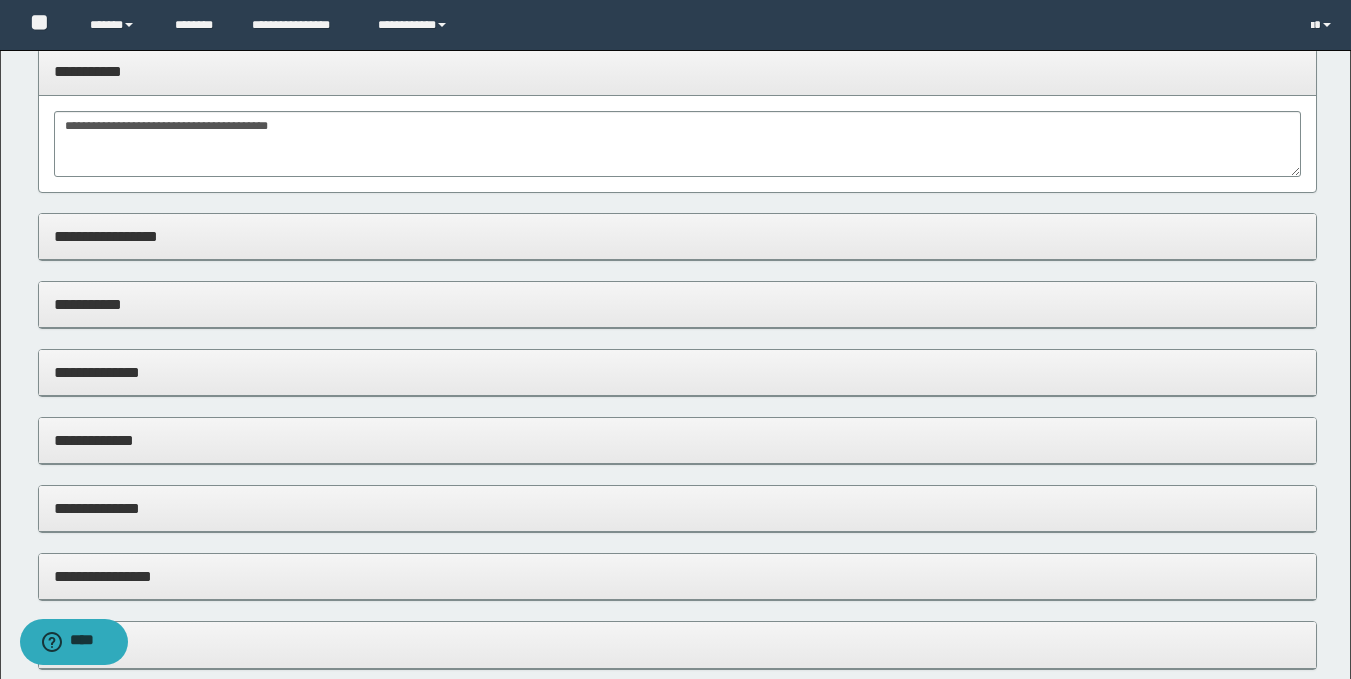 type on "**********" 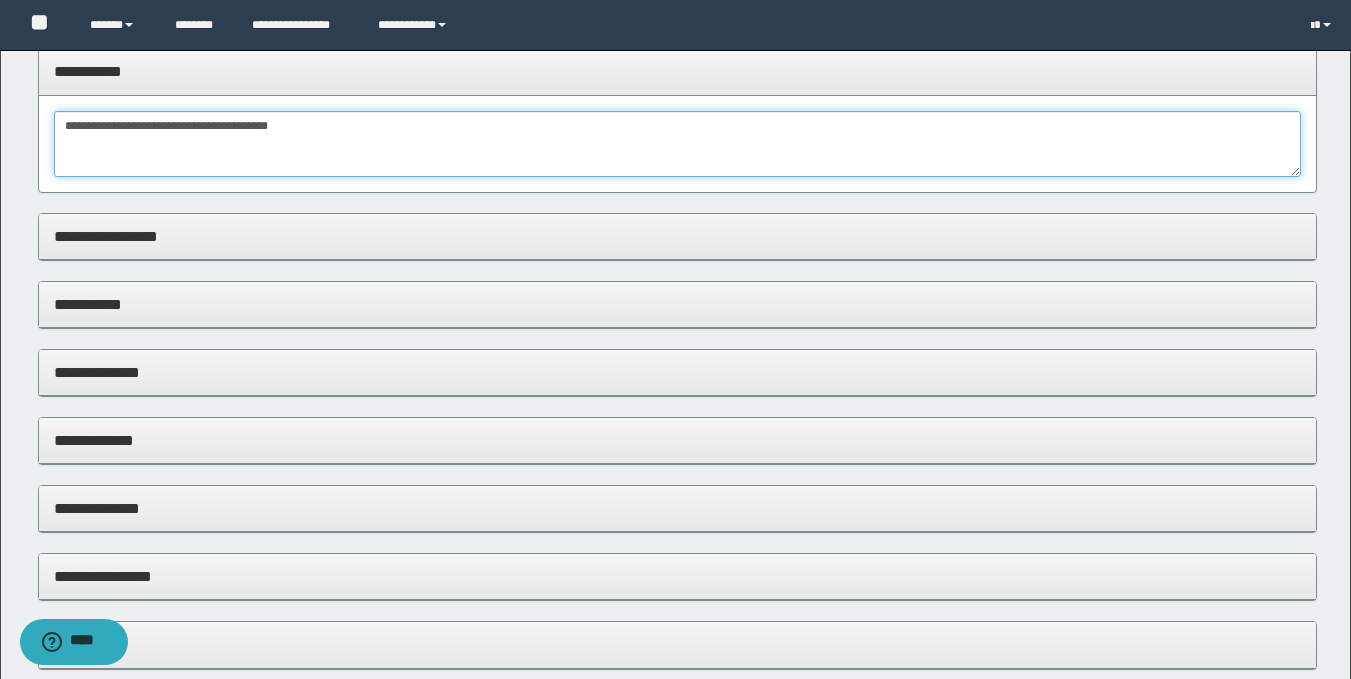 click on "**********" at bounding box center (677, 144) 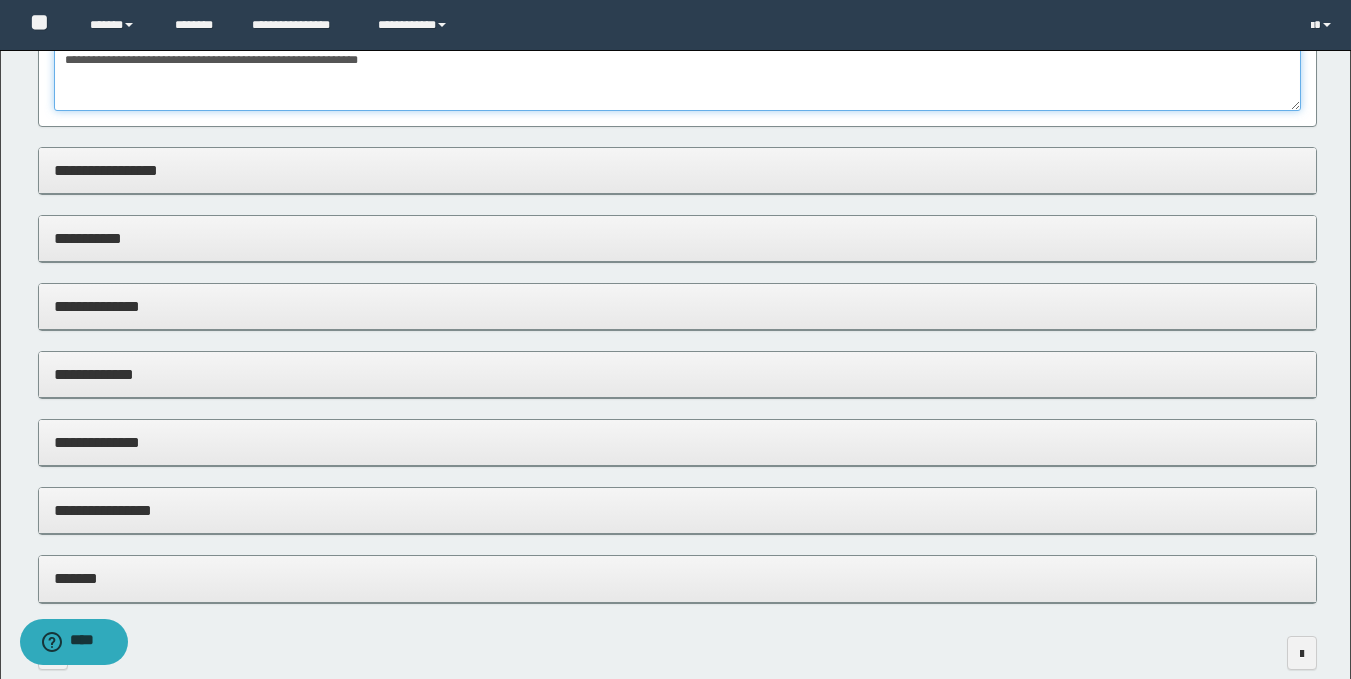 scroll, scrollTop: 1603, scrollLeft: 0, axis: vertical 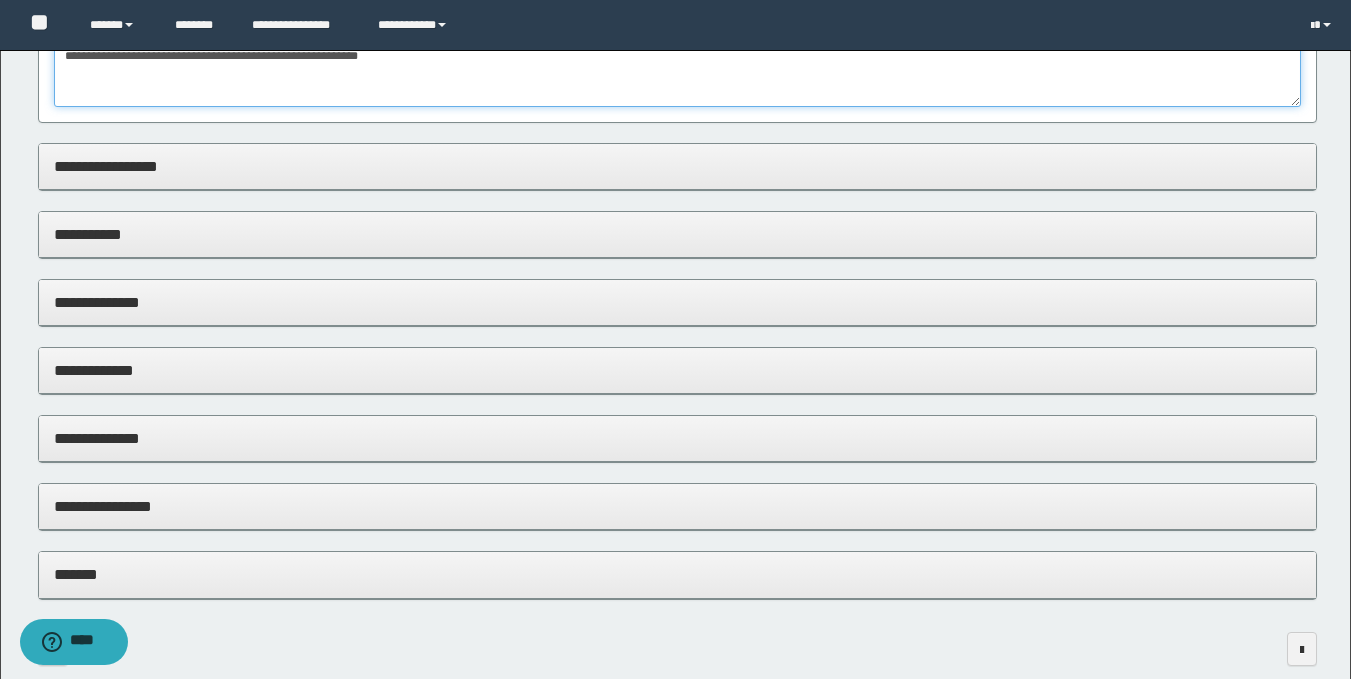 type on "**********" 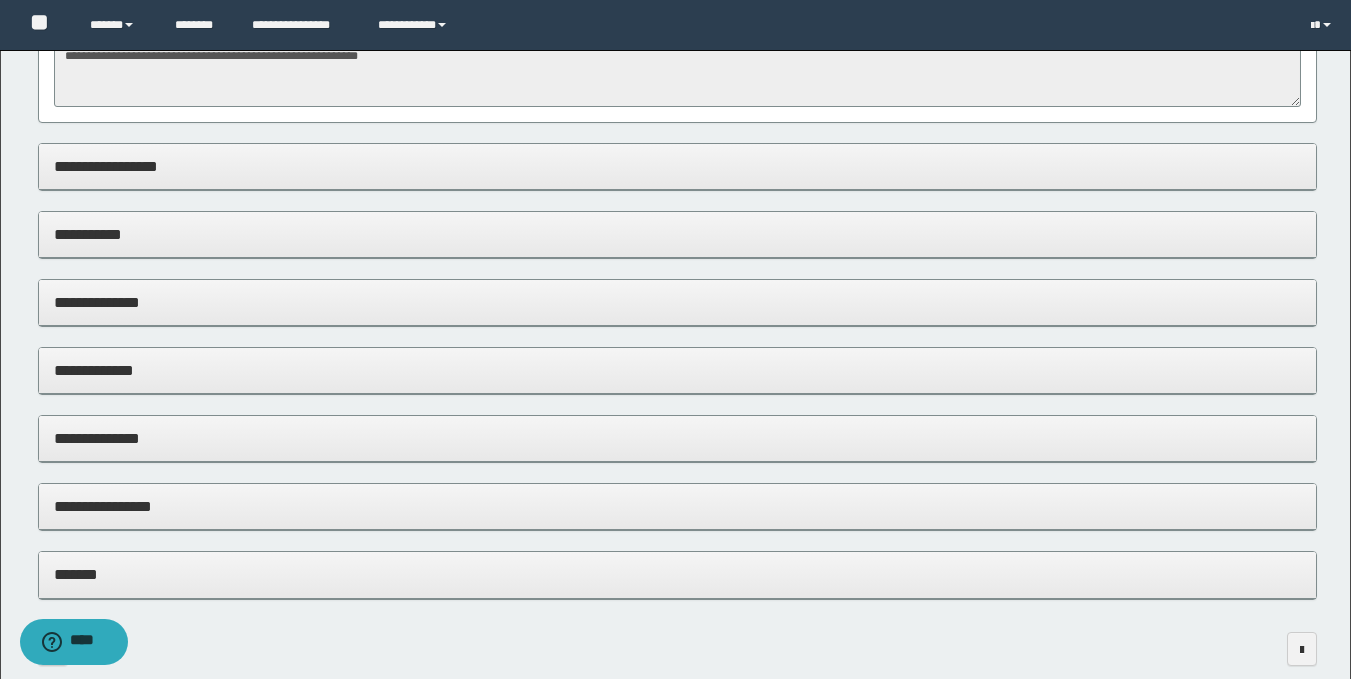 click on "**********" at bounding box center (677, 302) 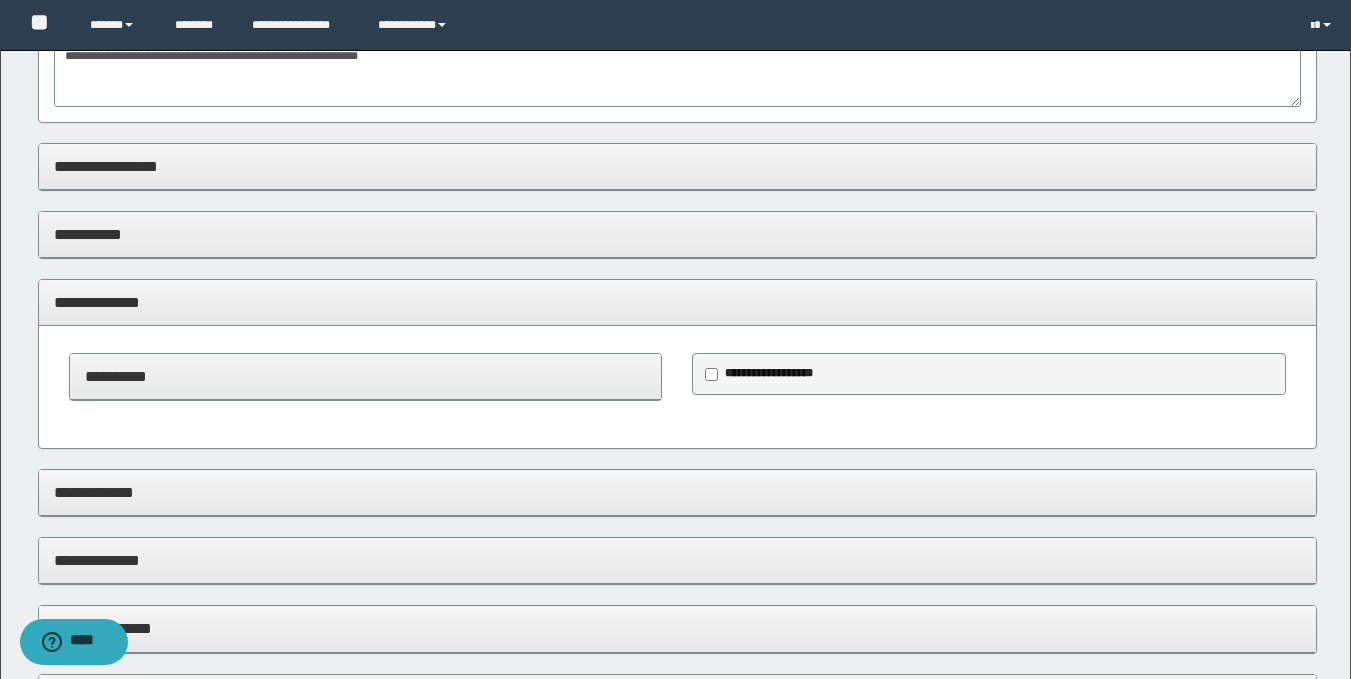 click on "**********" at bounding box center [677, 302] 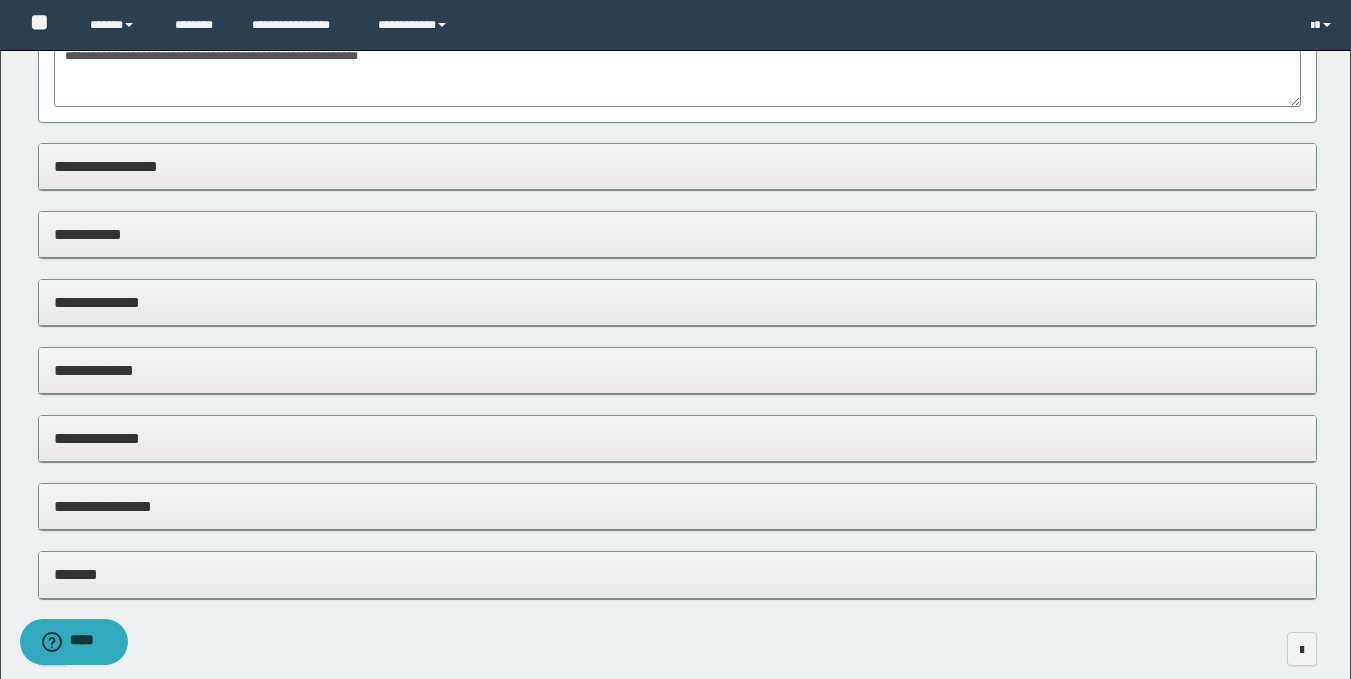 click on "**********" at bounding box center [677, 506] 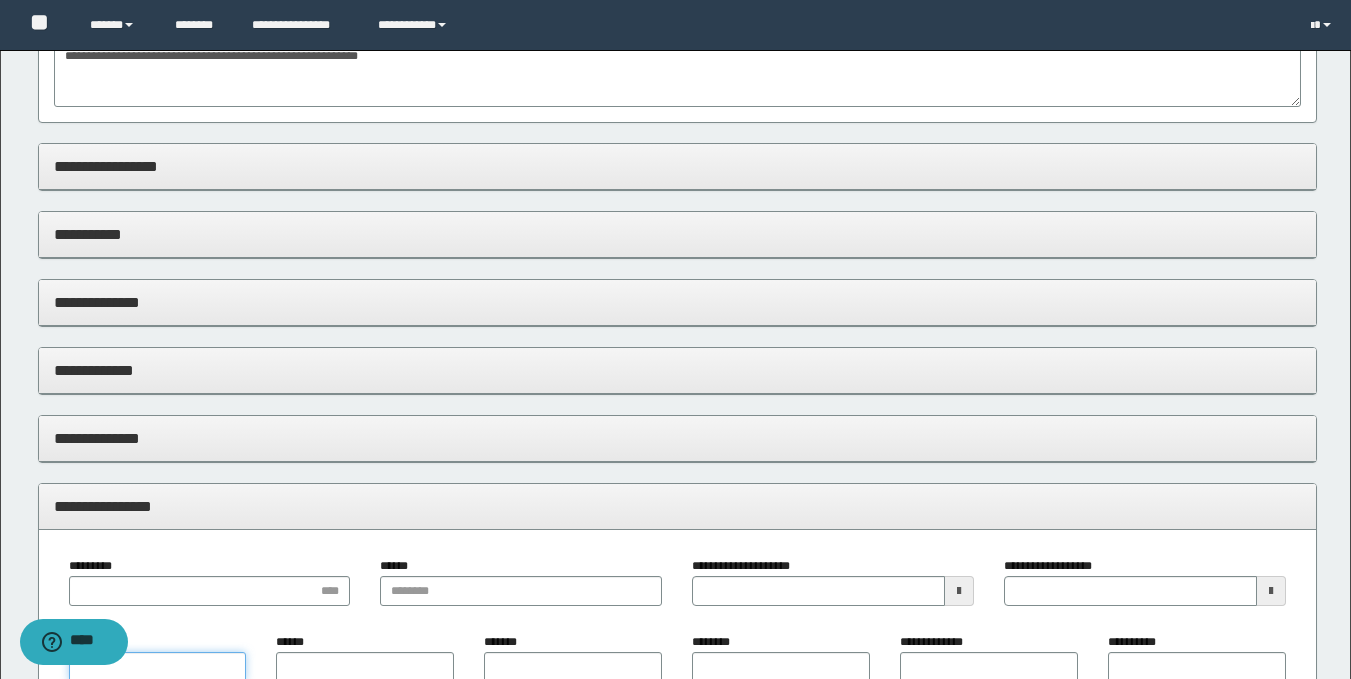 click on "**********" at bounding box center (158, 667) 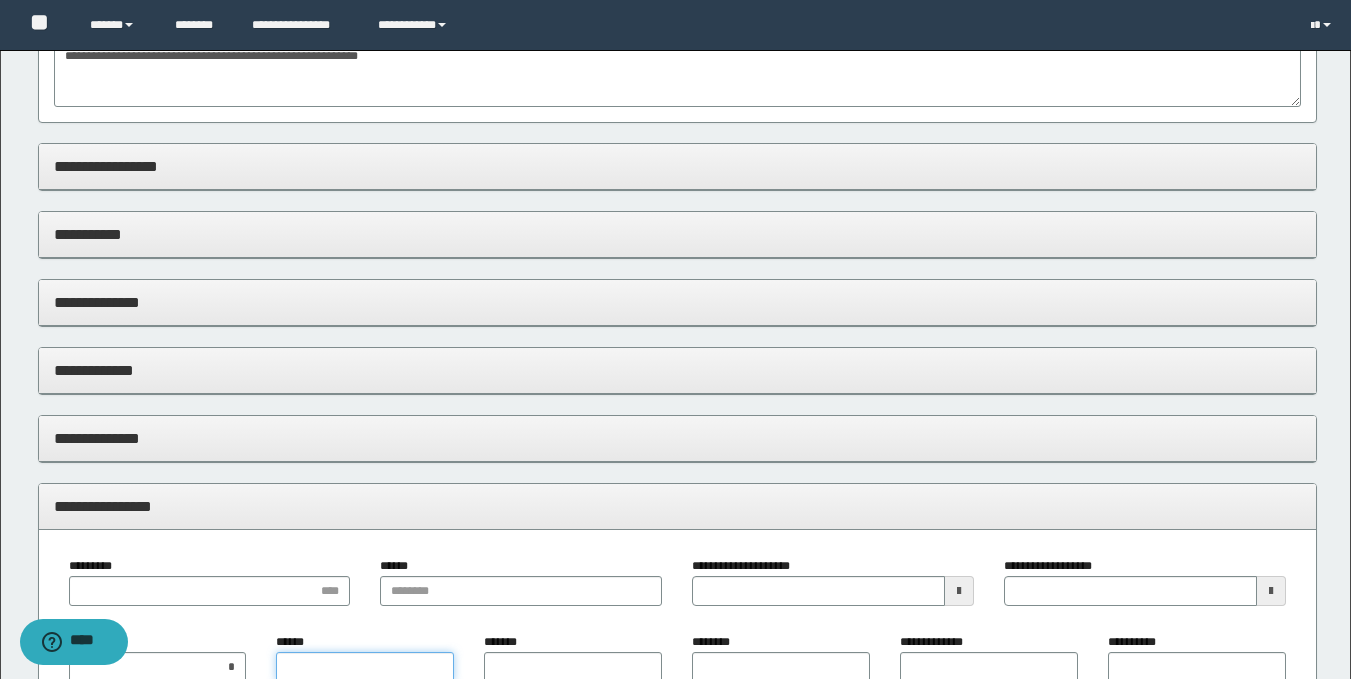 scroll, scrollTop: 1606, scrollLeft: 0, axis: vertical 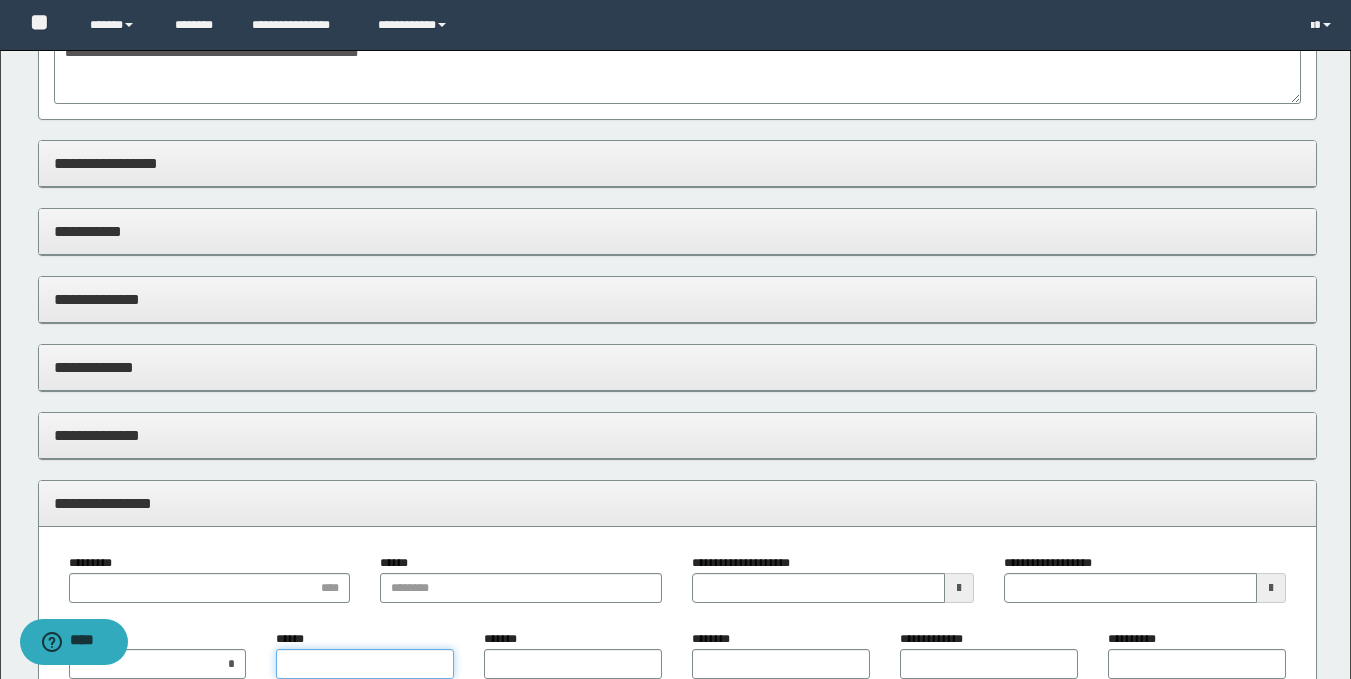 type on "*" 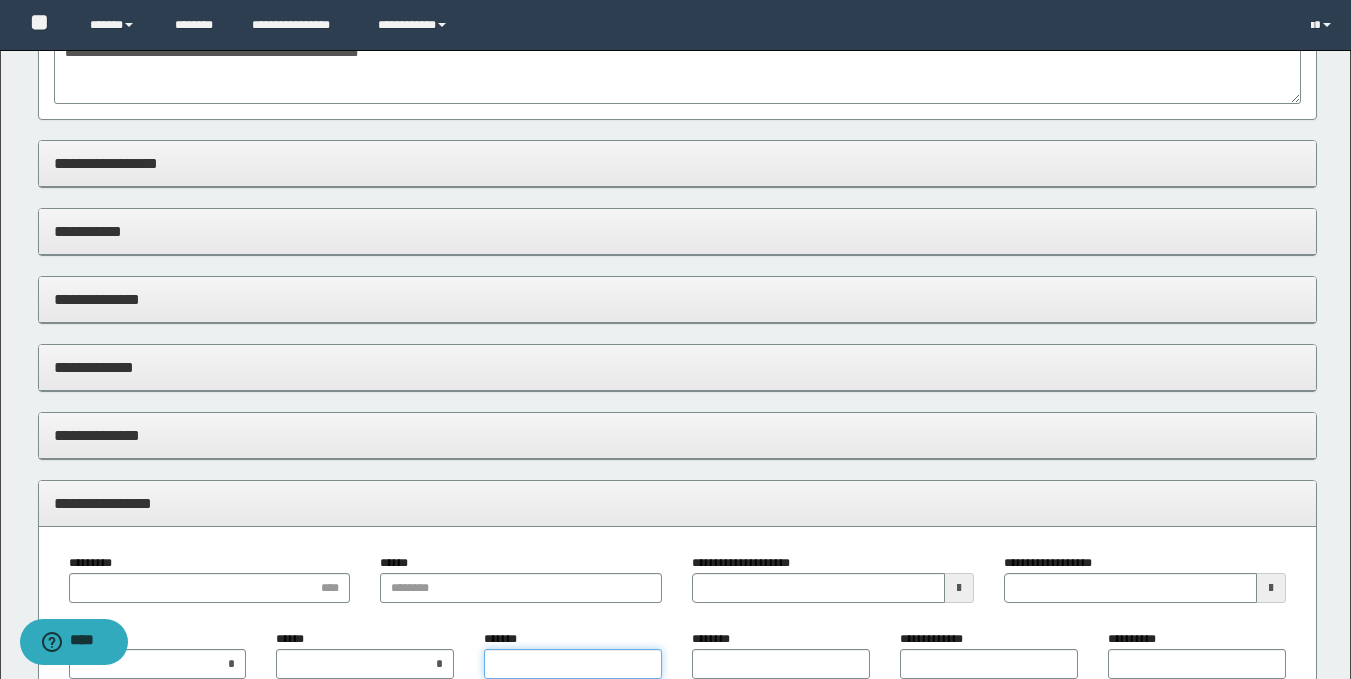 type on "*" 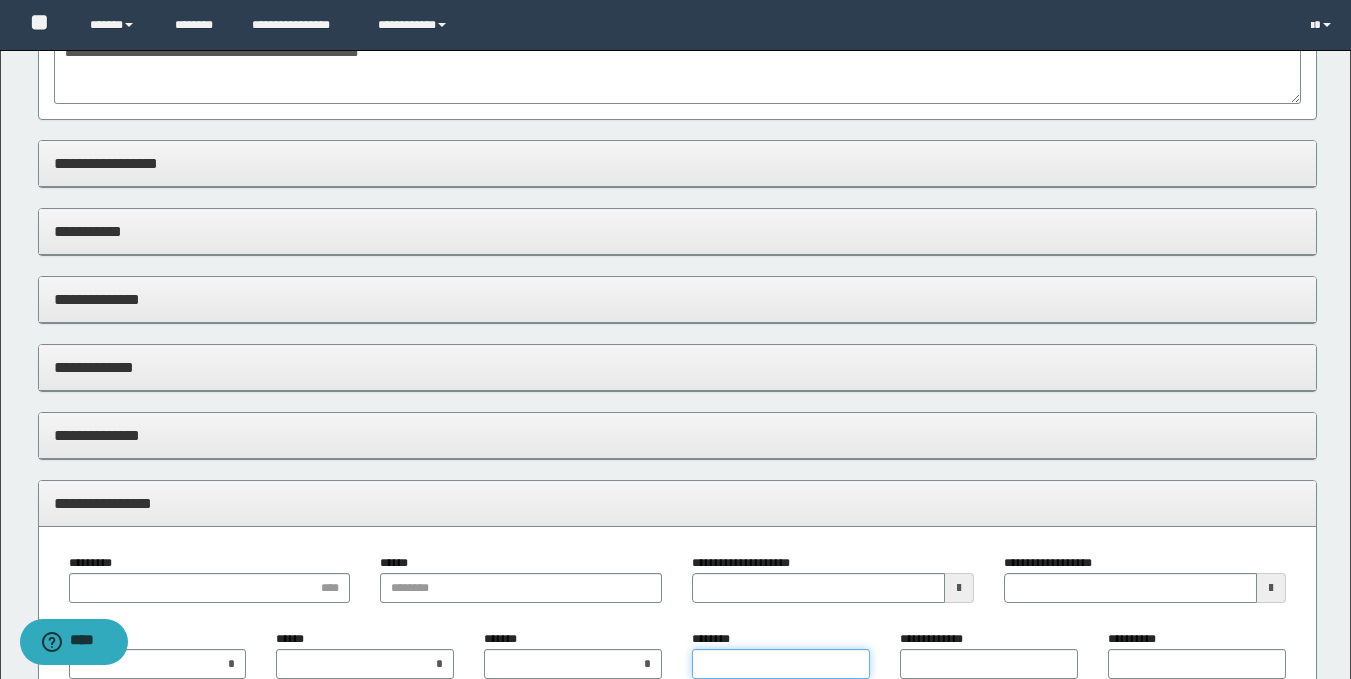 type on "*" 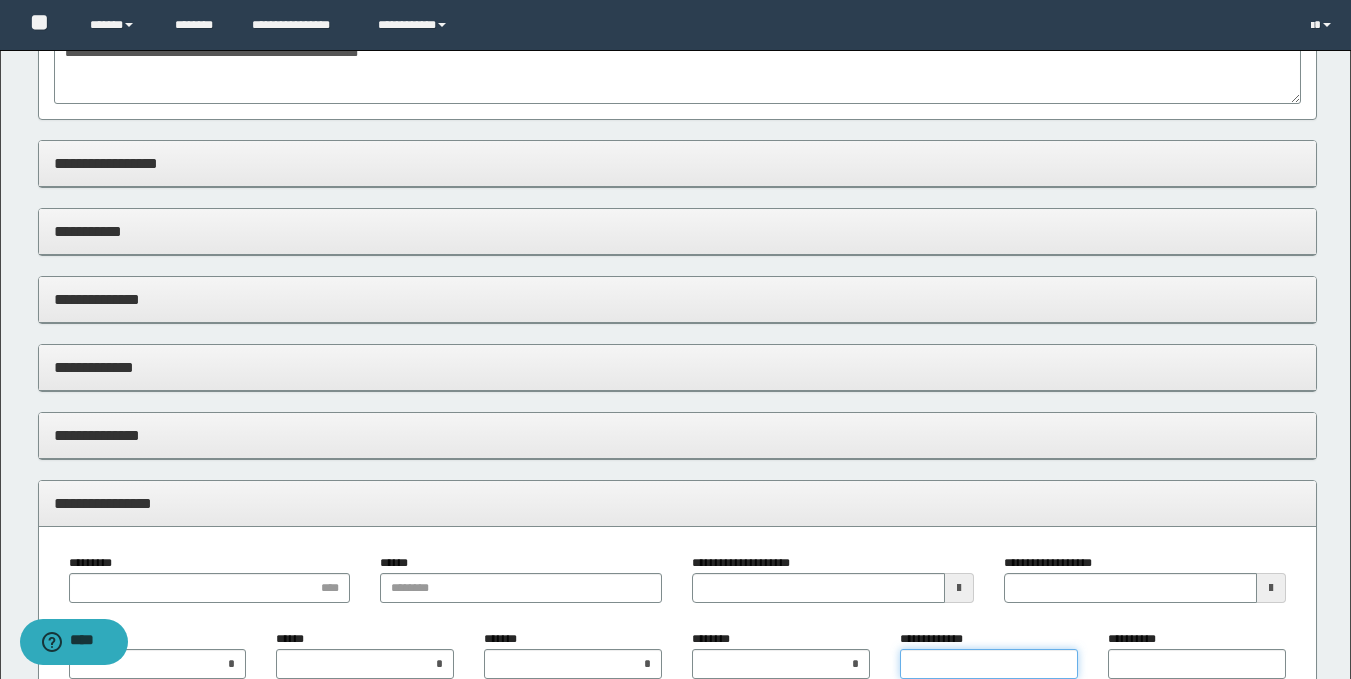 type on "*" 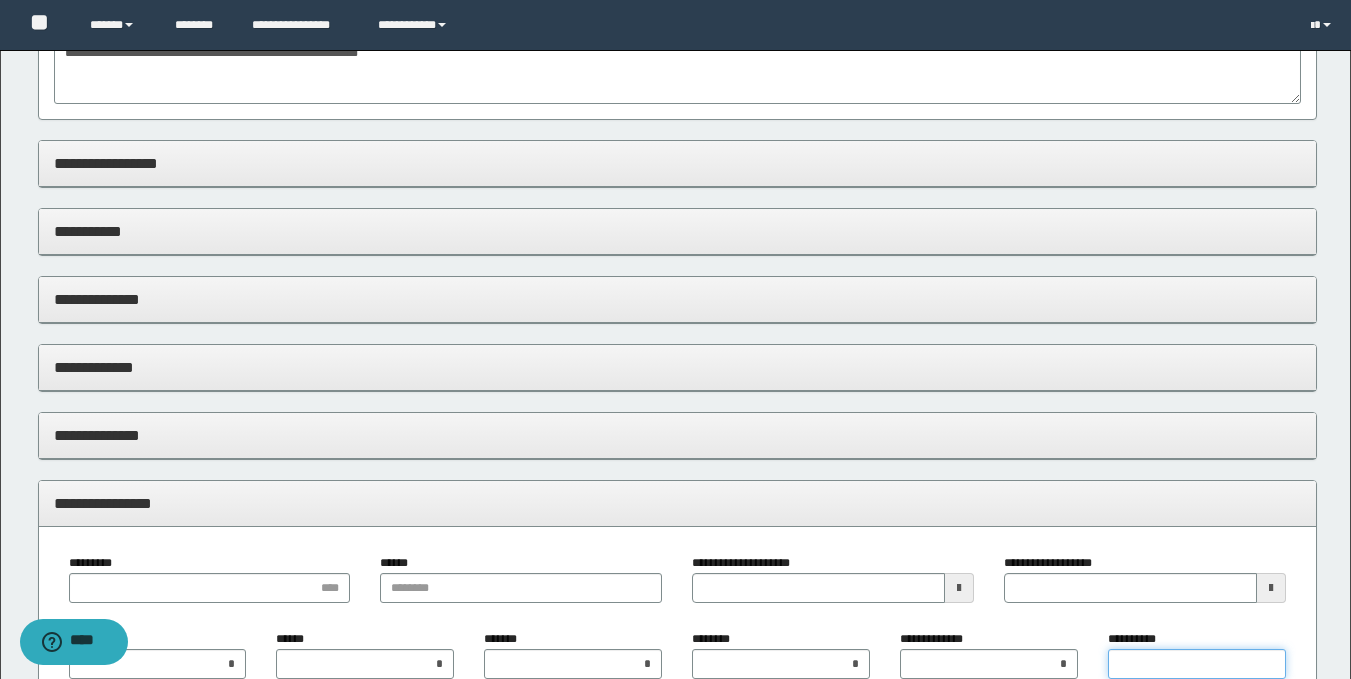 type on "*" 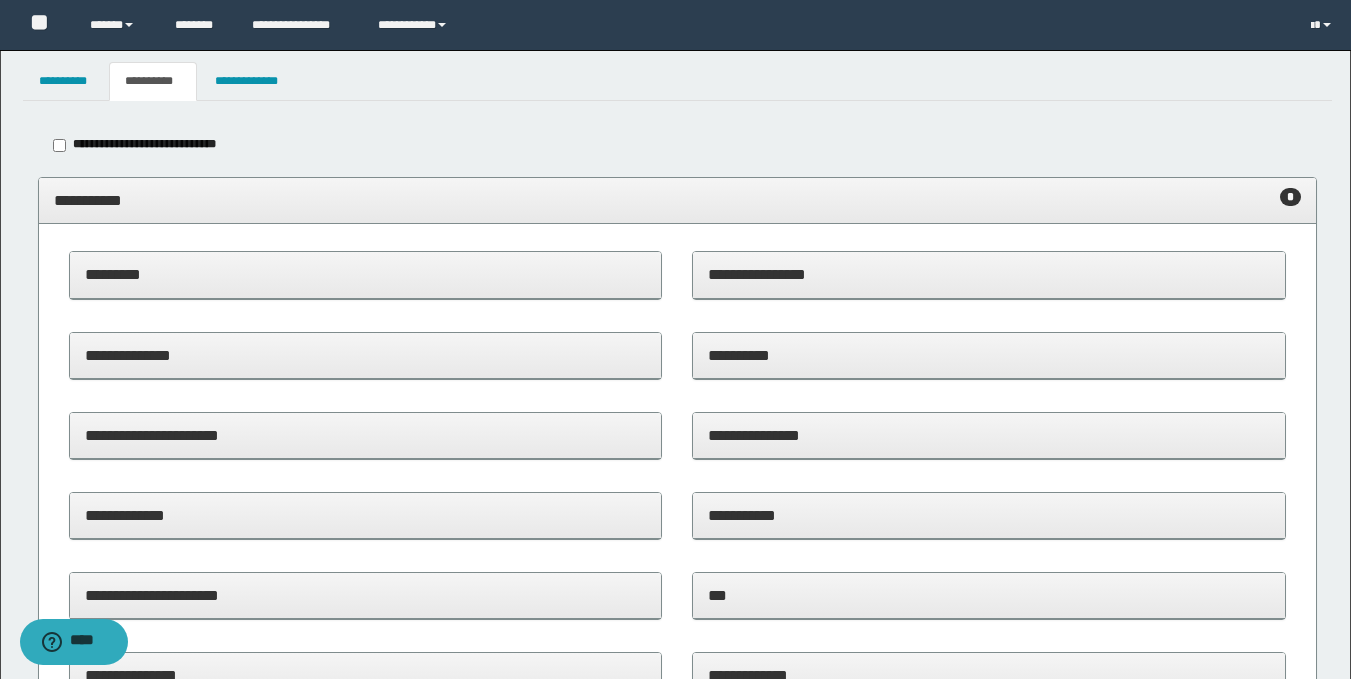 scroll, scrollTop: 0, scrollLeft: 0, axis: both 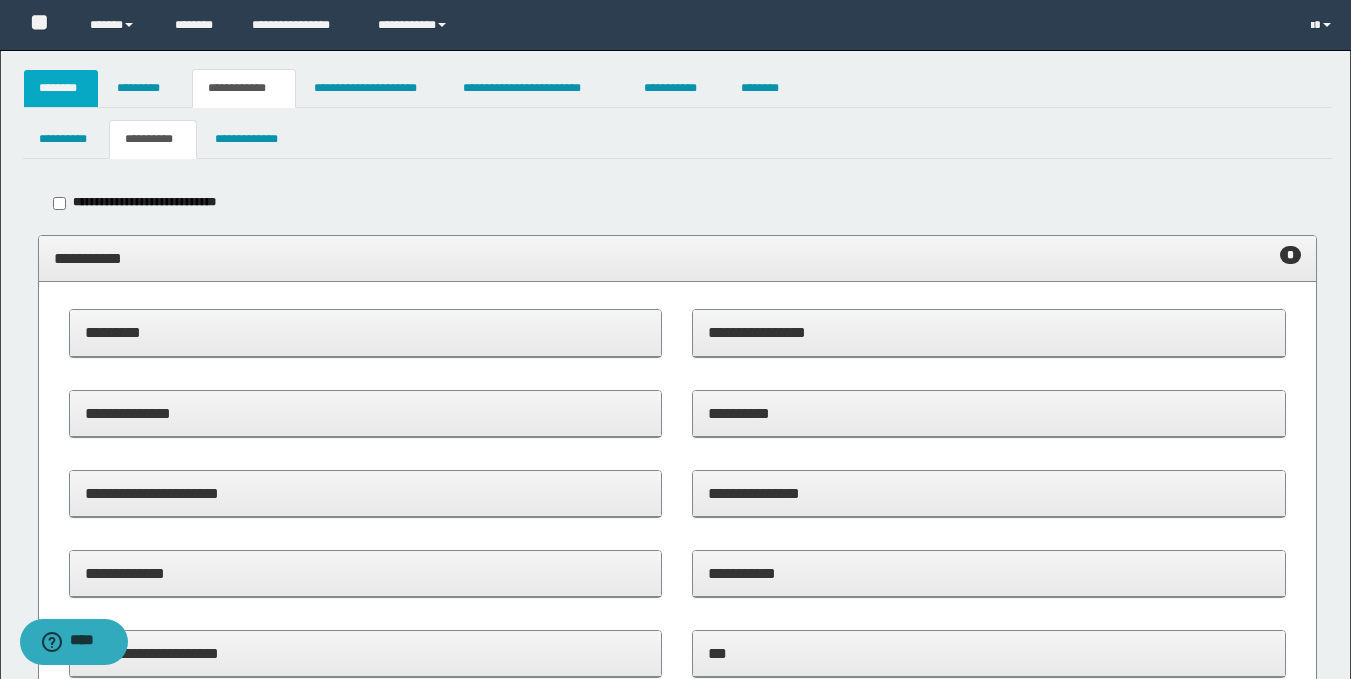 click on "********" at bounding box center (61, 88) 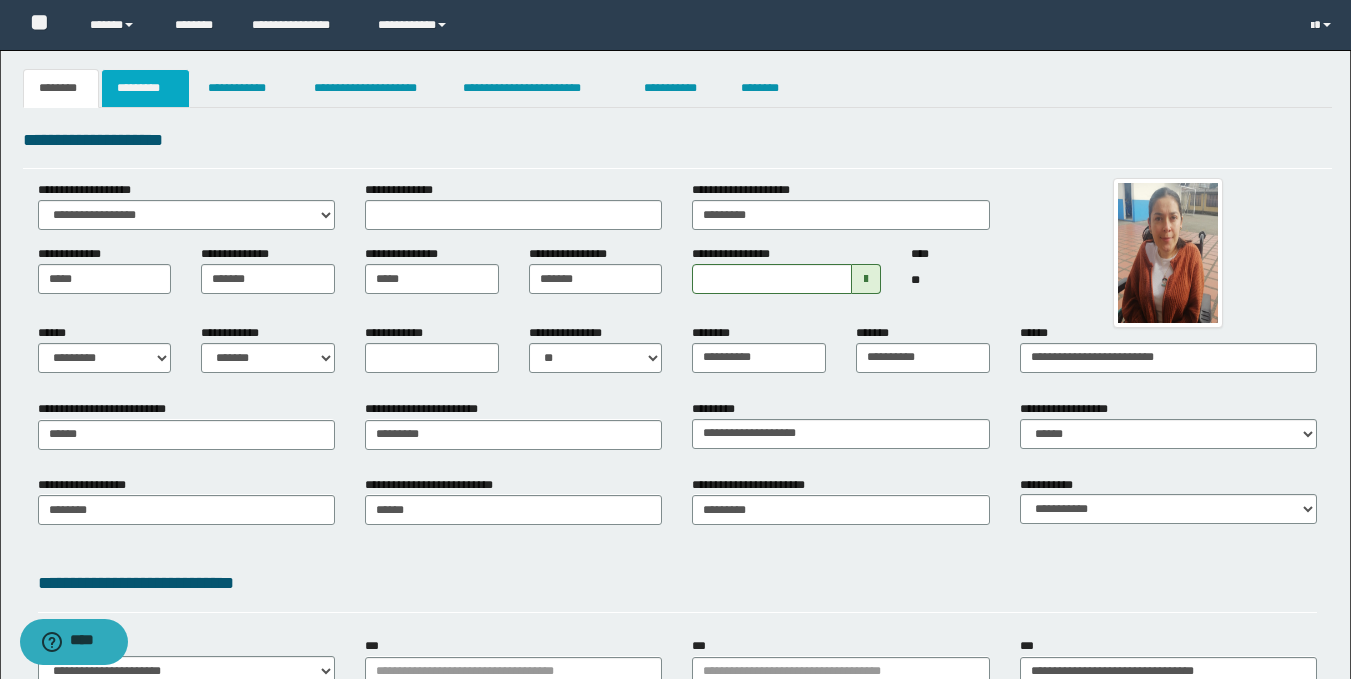 click on "*********" at bounding box center (145, 88) 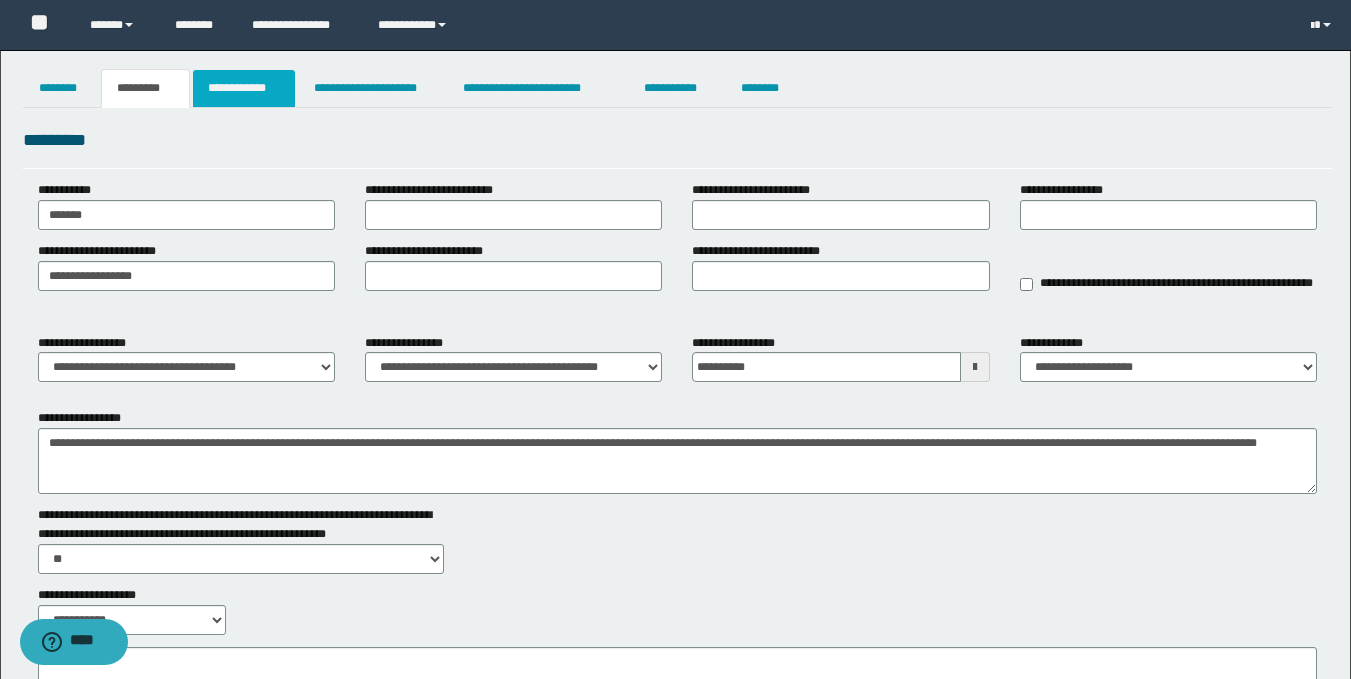 click on "**********" at bounding box center (244, 88) 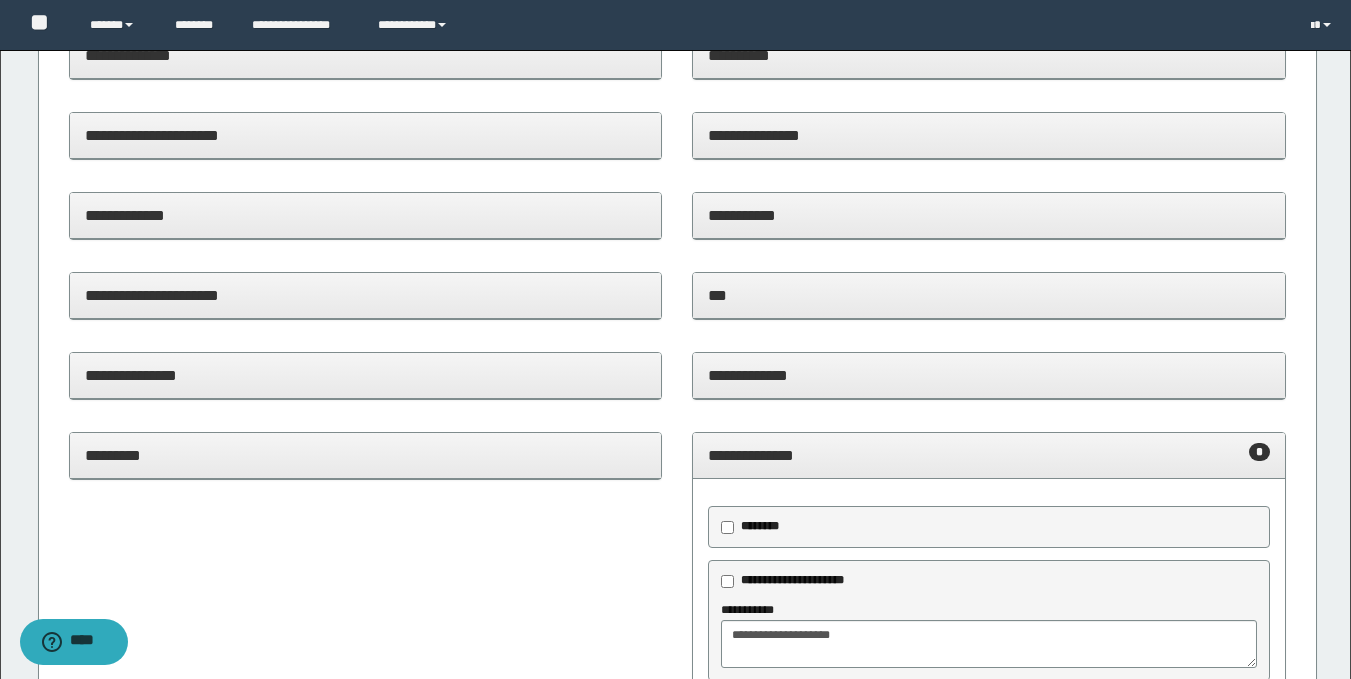 scroll, scrollTop: 371, scrollLeft: 0, axis: vertical 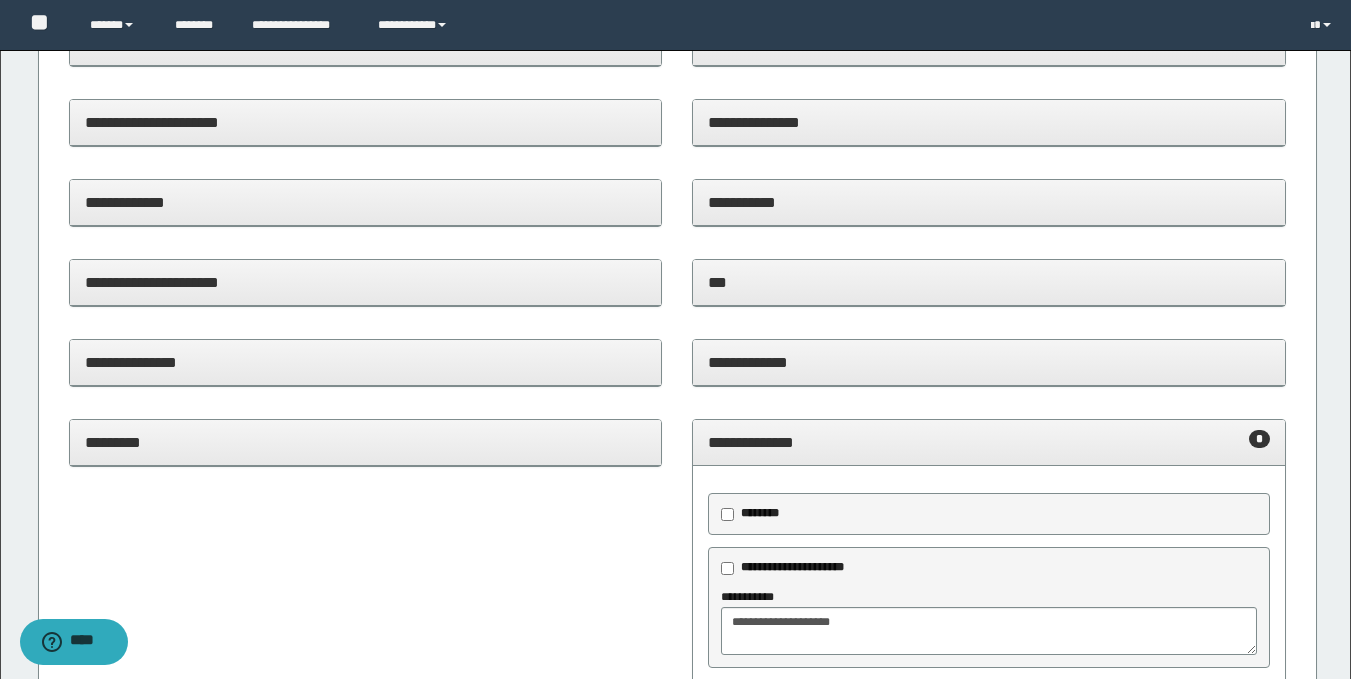 click on "**********" at bounding box center [366, 282] 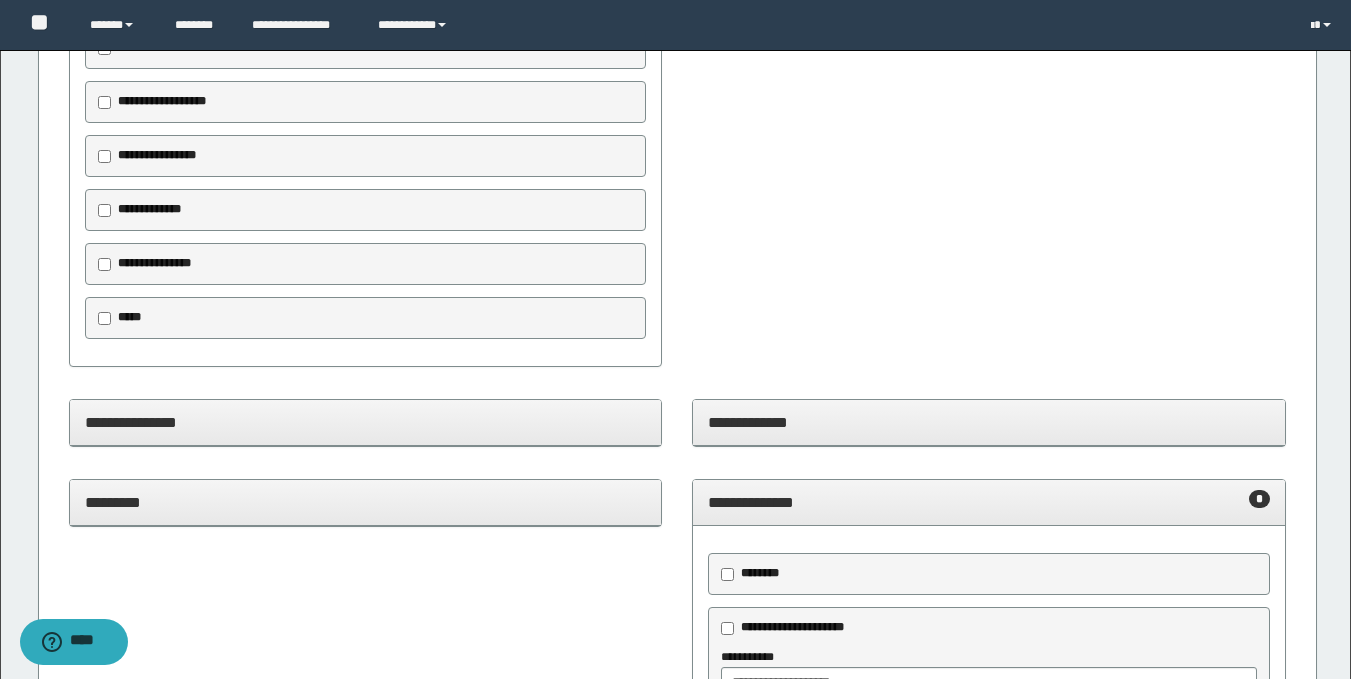 scroll, scrollTop: 913, scrollLeft: 0, axis: vertical 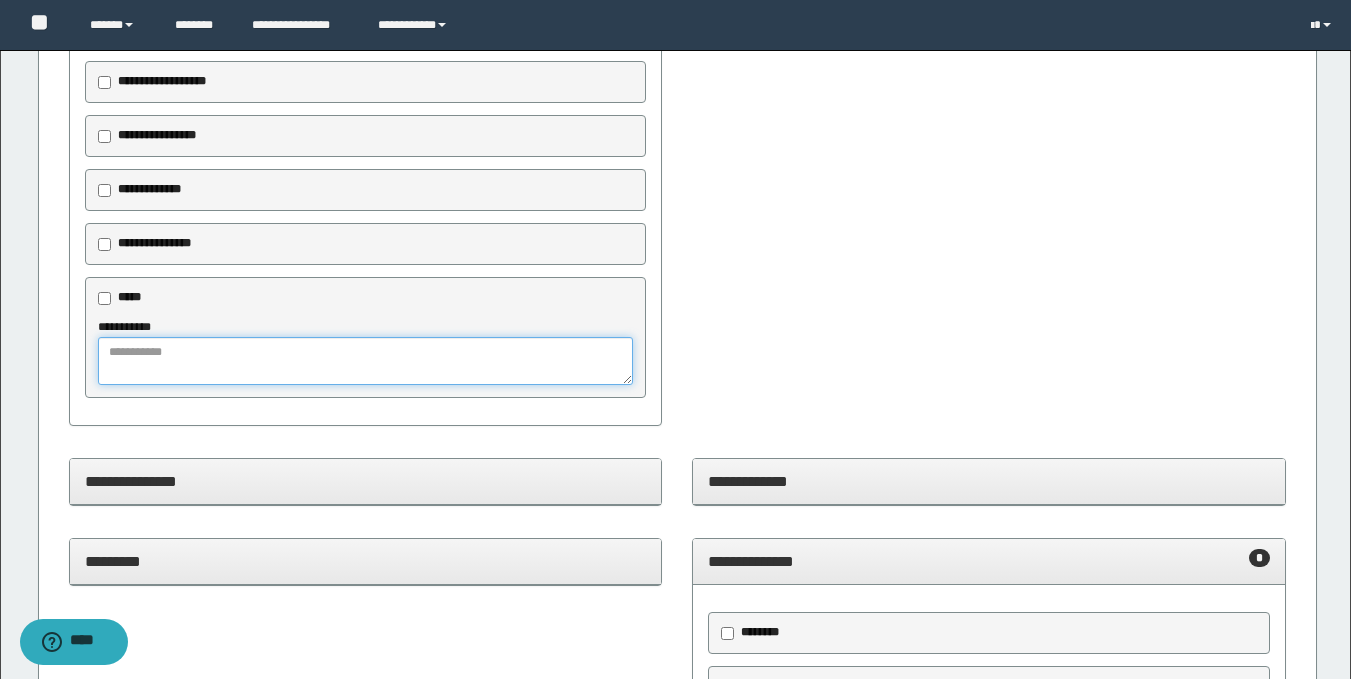 click at bounding box center (366, 361) 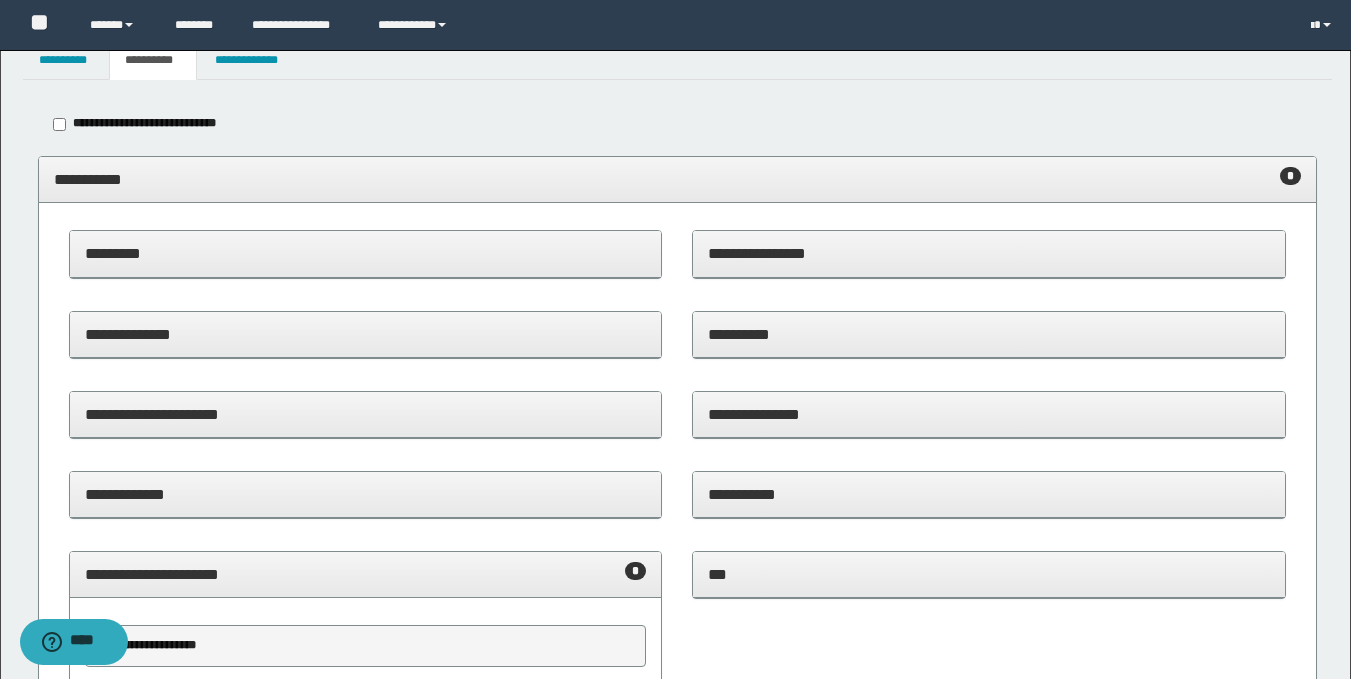 scroll, scrollTop: 0, scrollLeft: 0, axis: both 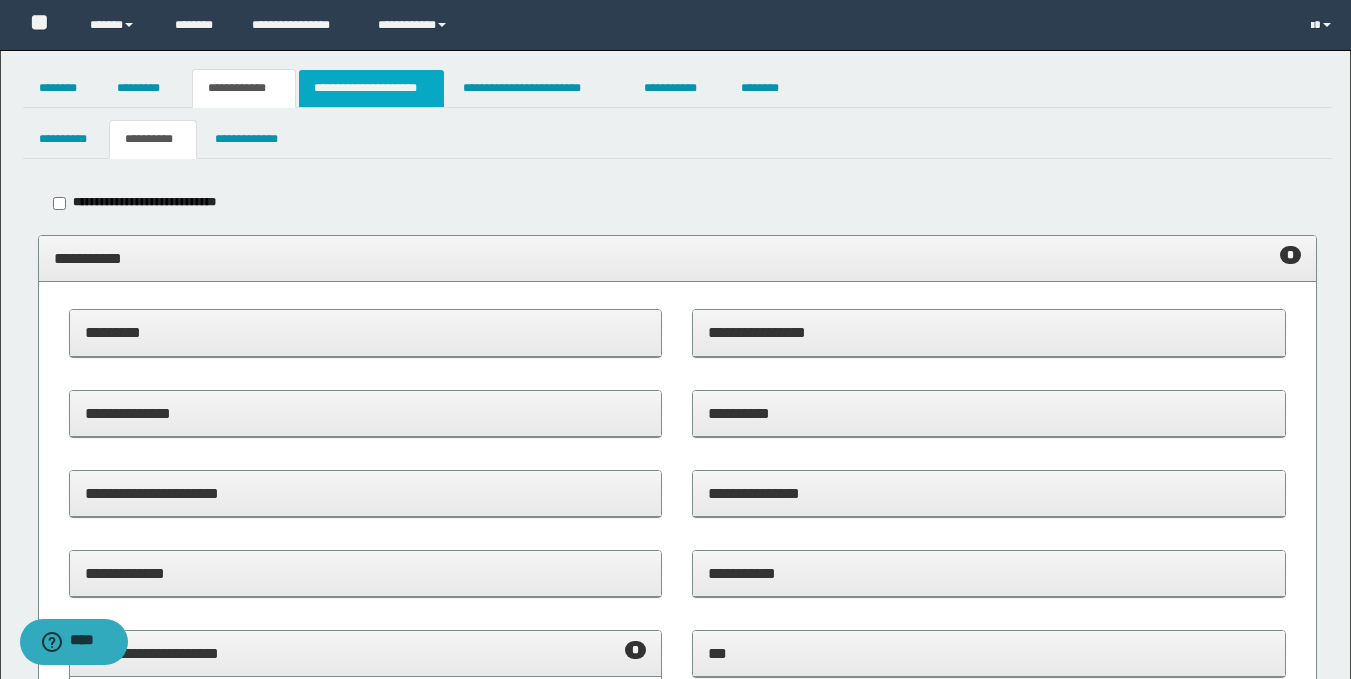 type on "**********" 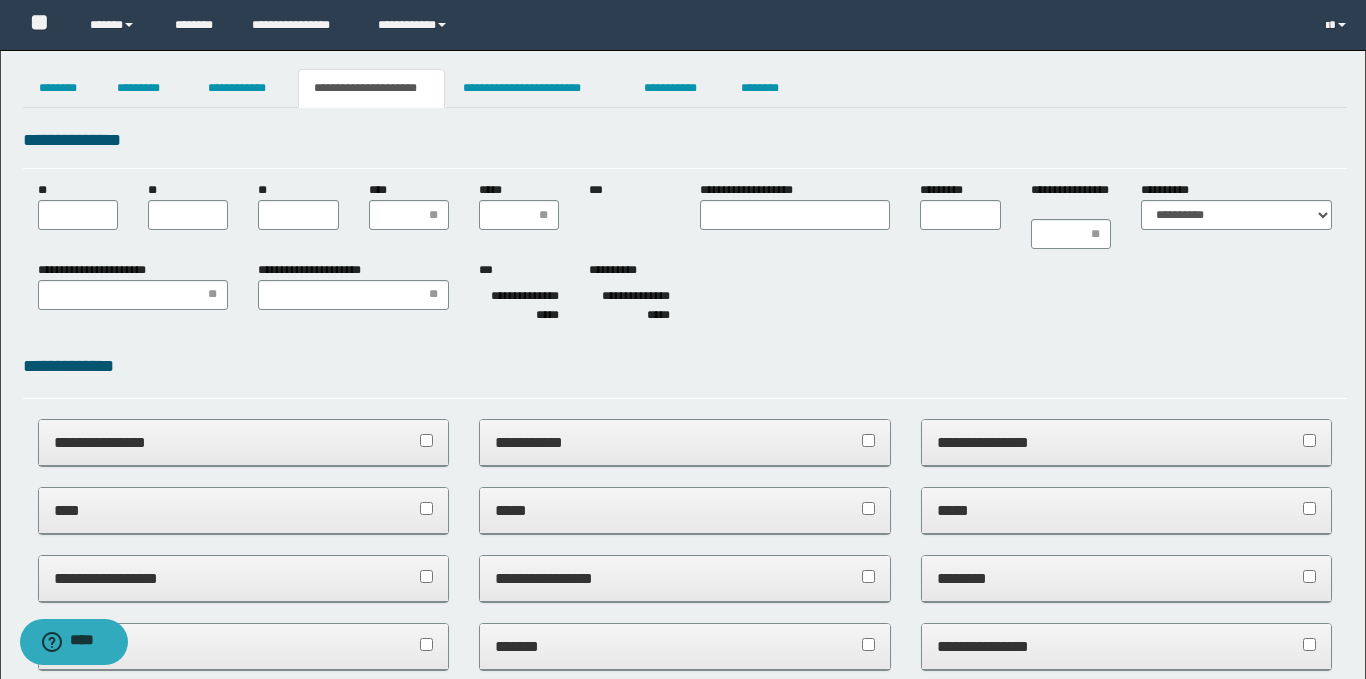 scroll, scrollTop: 0, scrollLeft: 0, axis: both 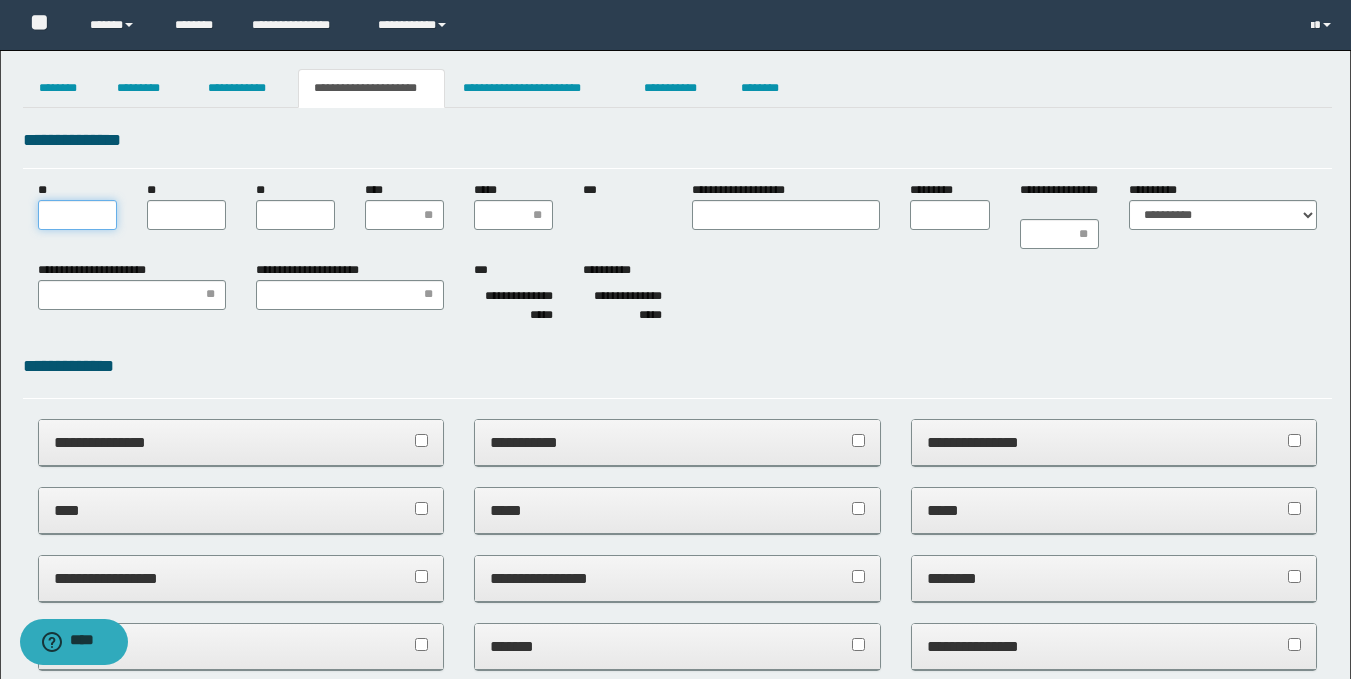 click on "**" at bounding box center [77, 215] 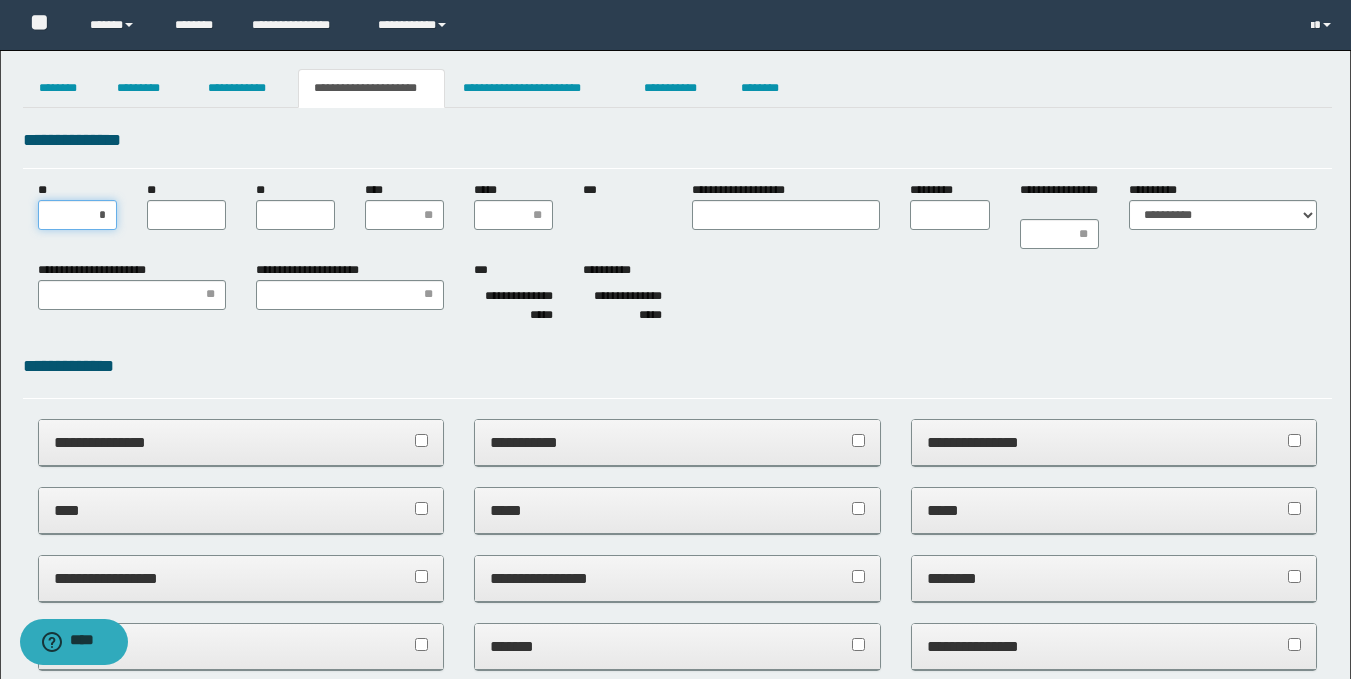 type on "**" 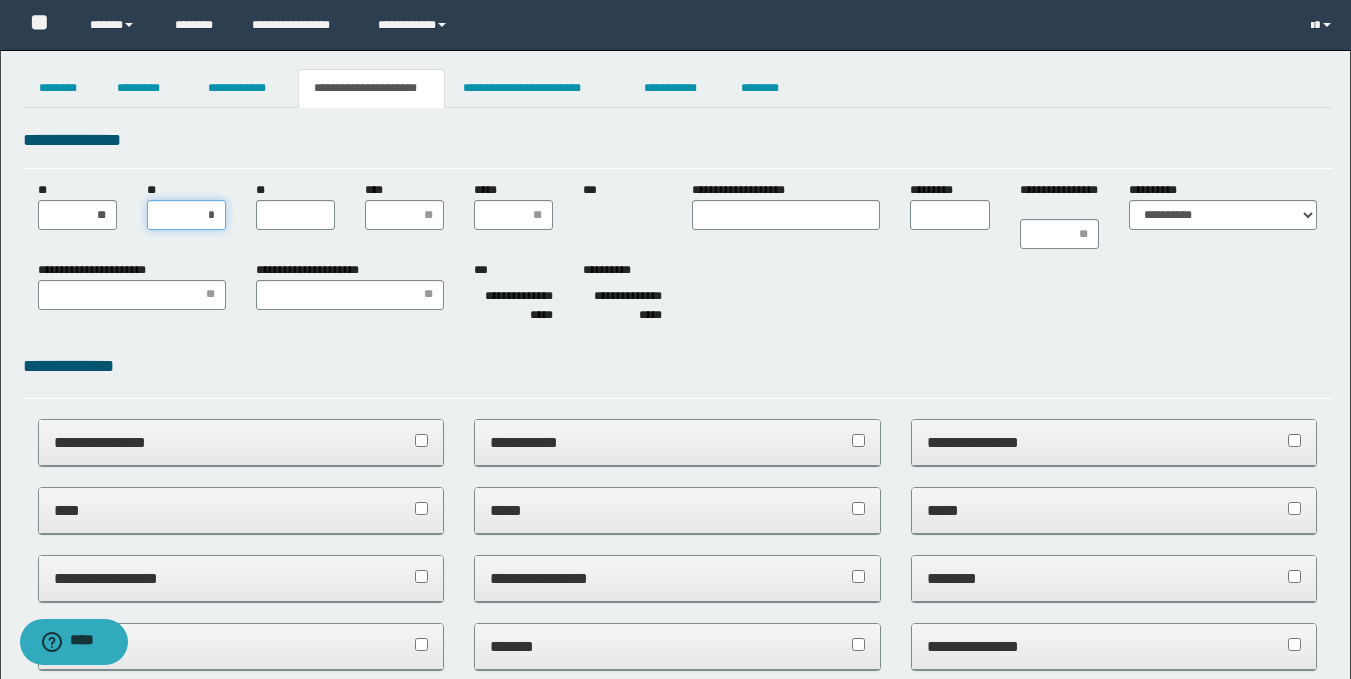 type on "**" 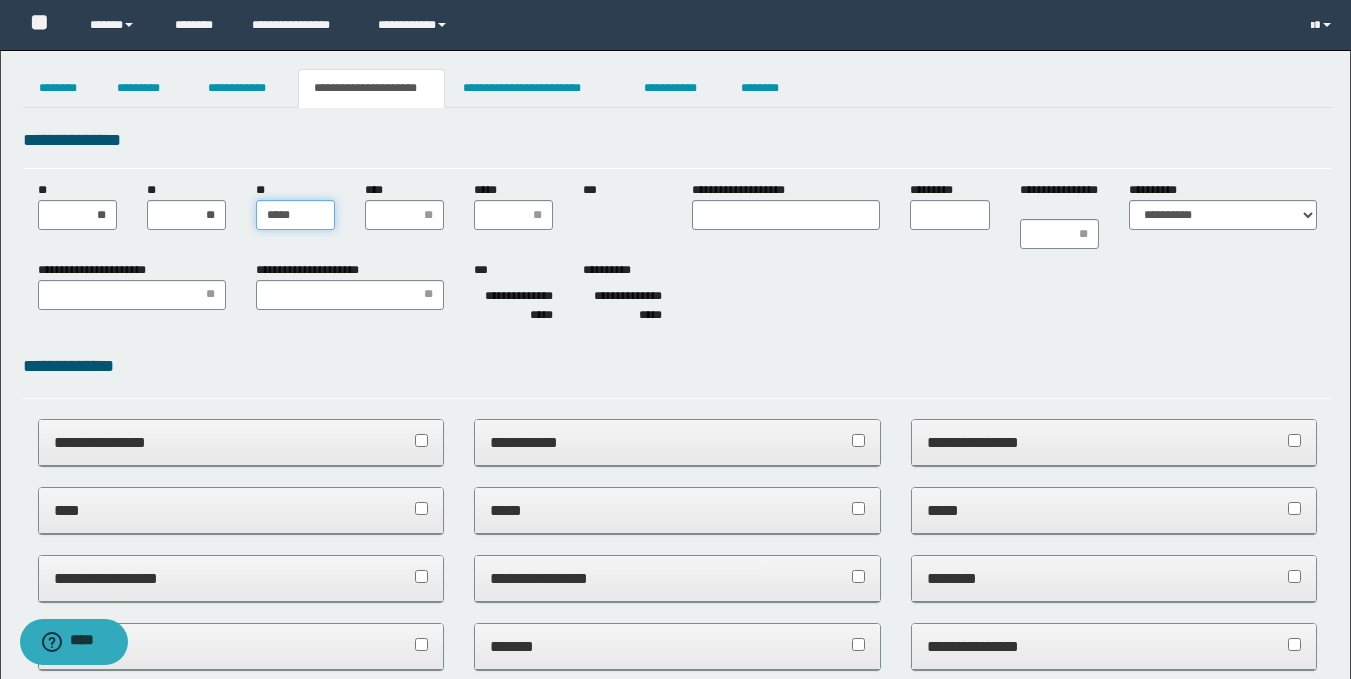 type on "******" 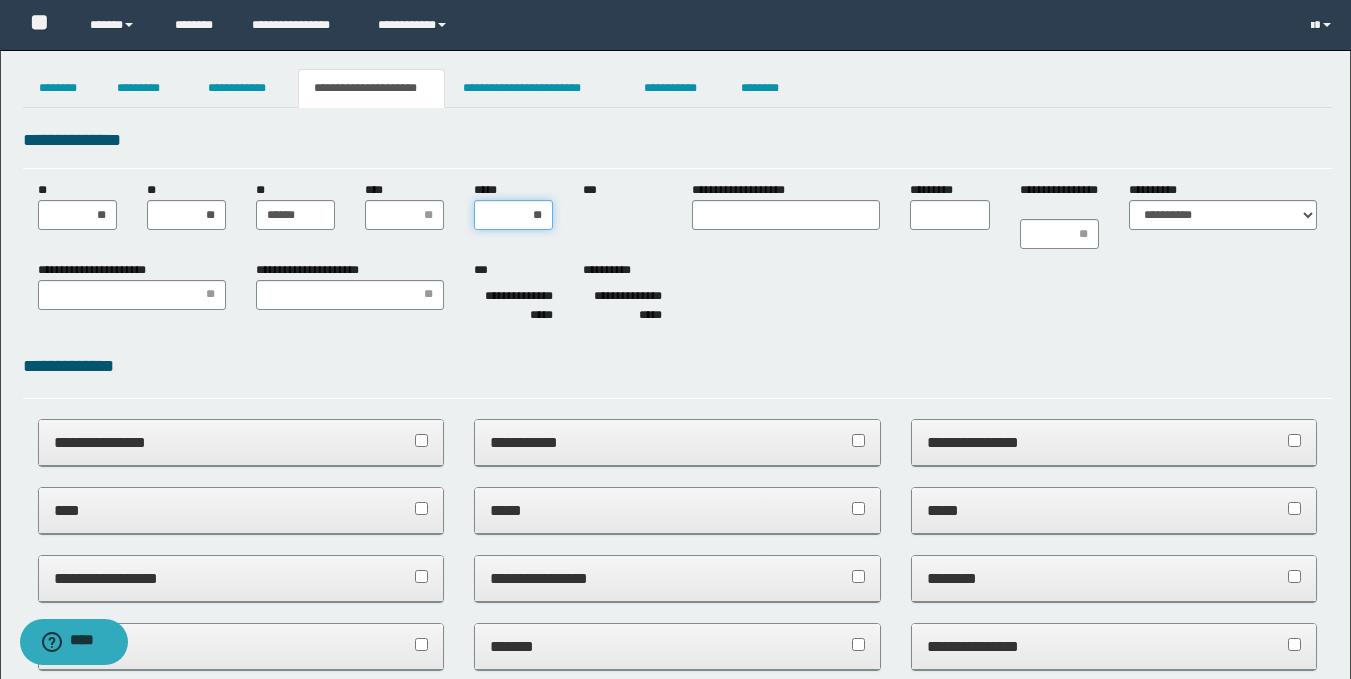 type on "***" 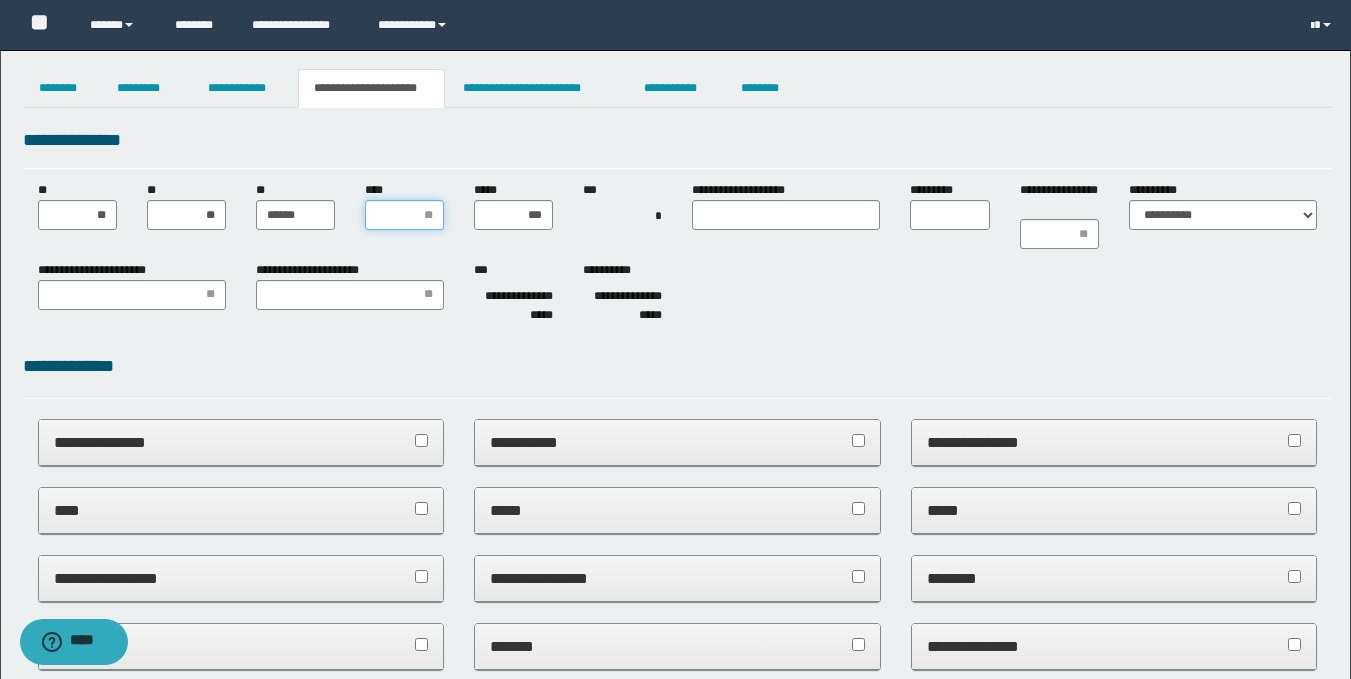 click on "****" at bounding box center [404, 215] 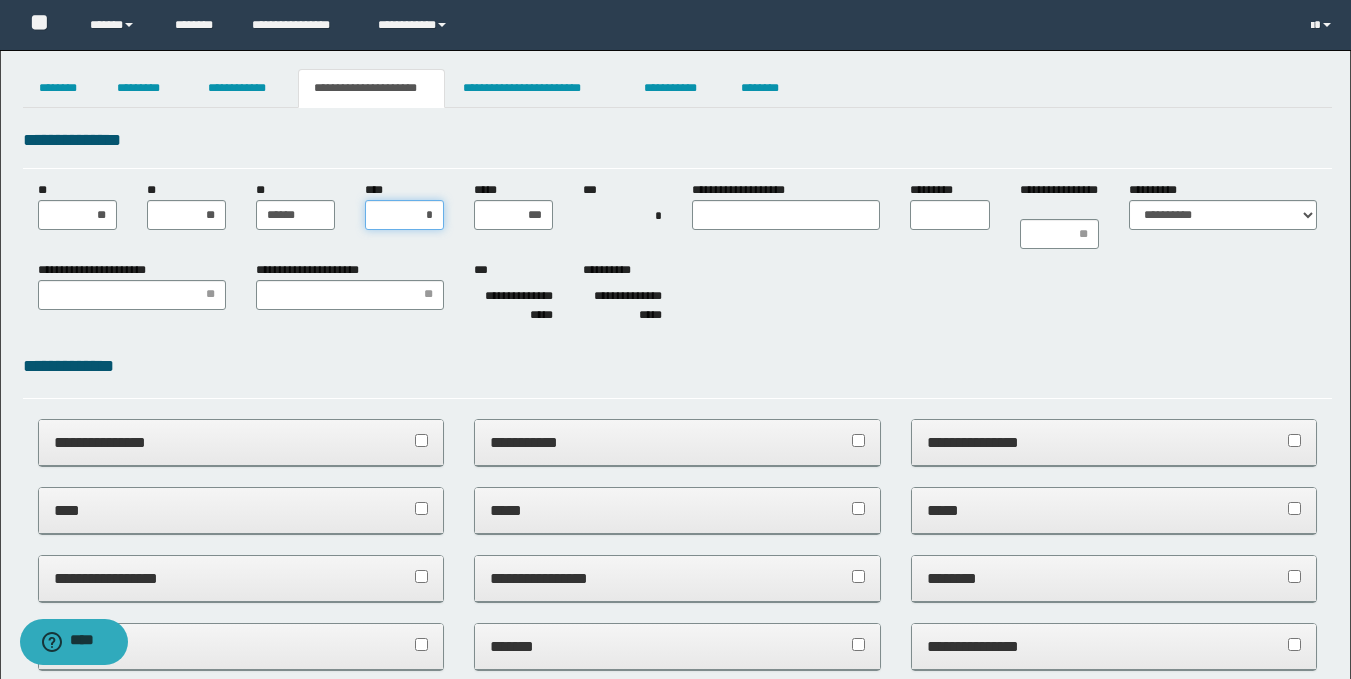type on "**" 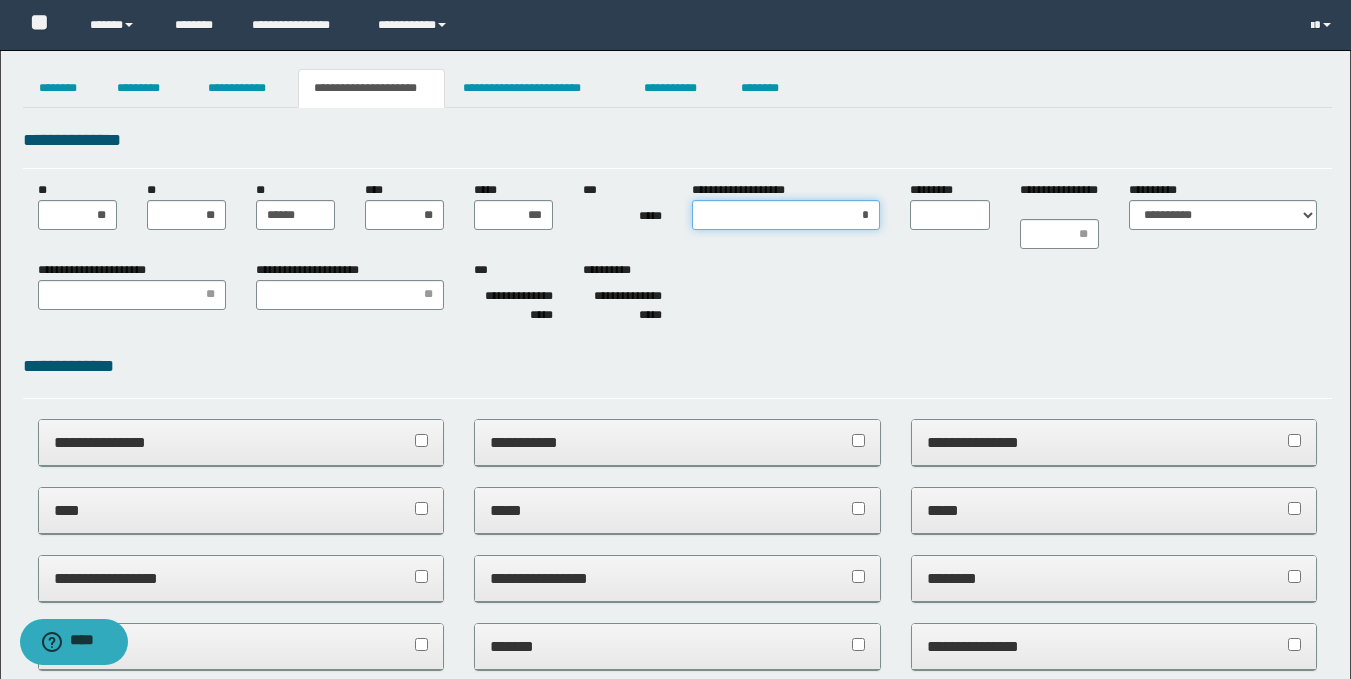 type on "**" 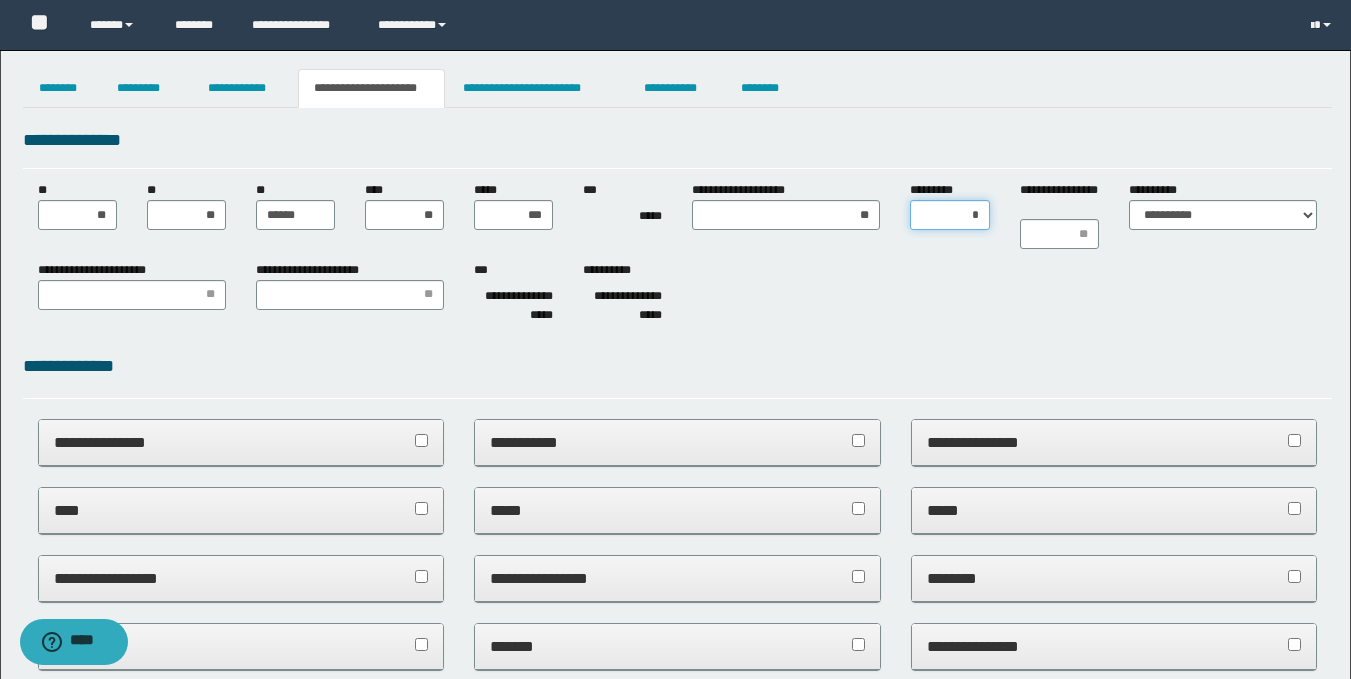 type on "**" 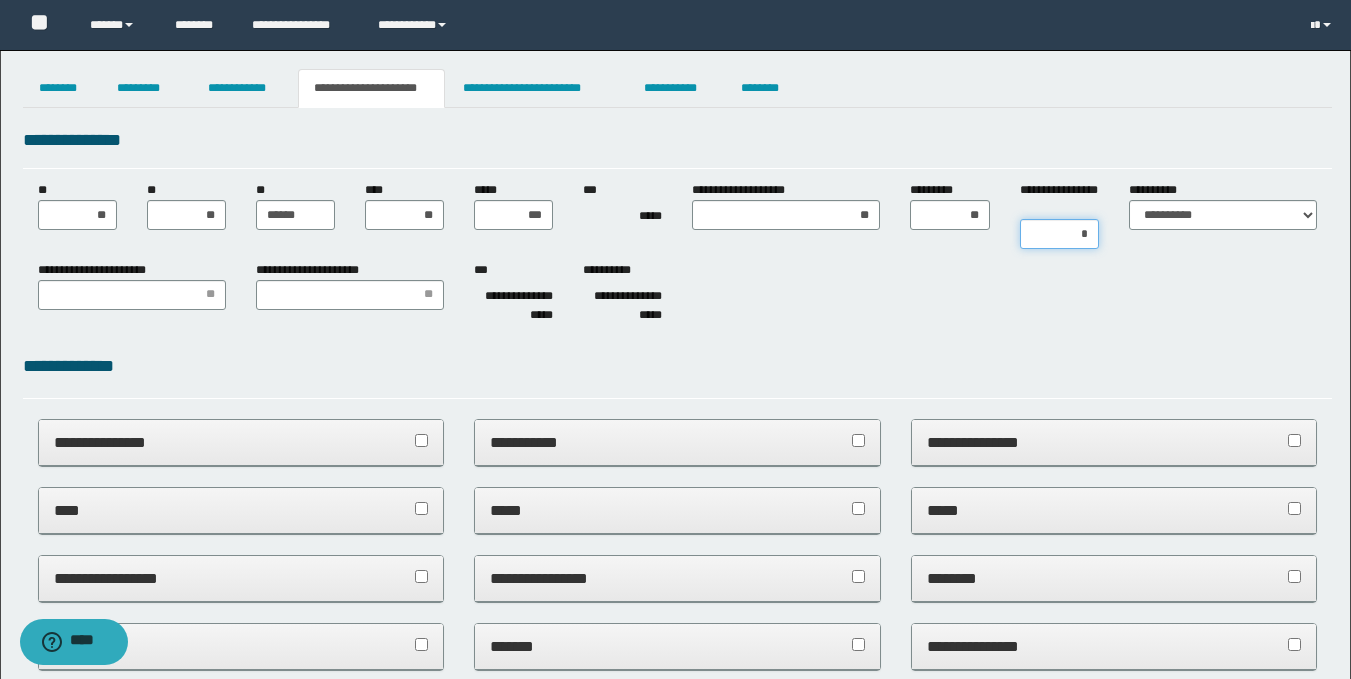 type on "**" 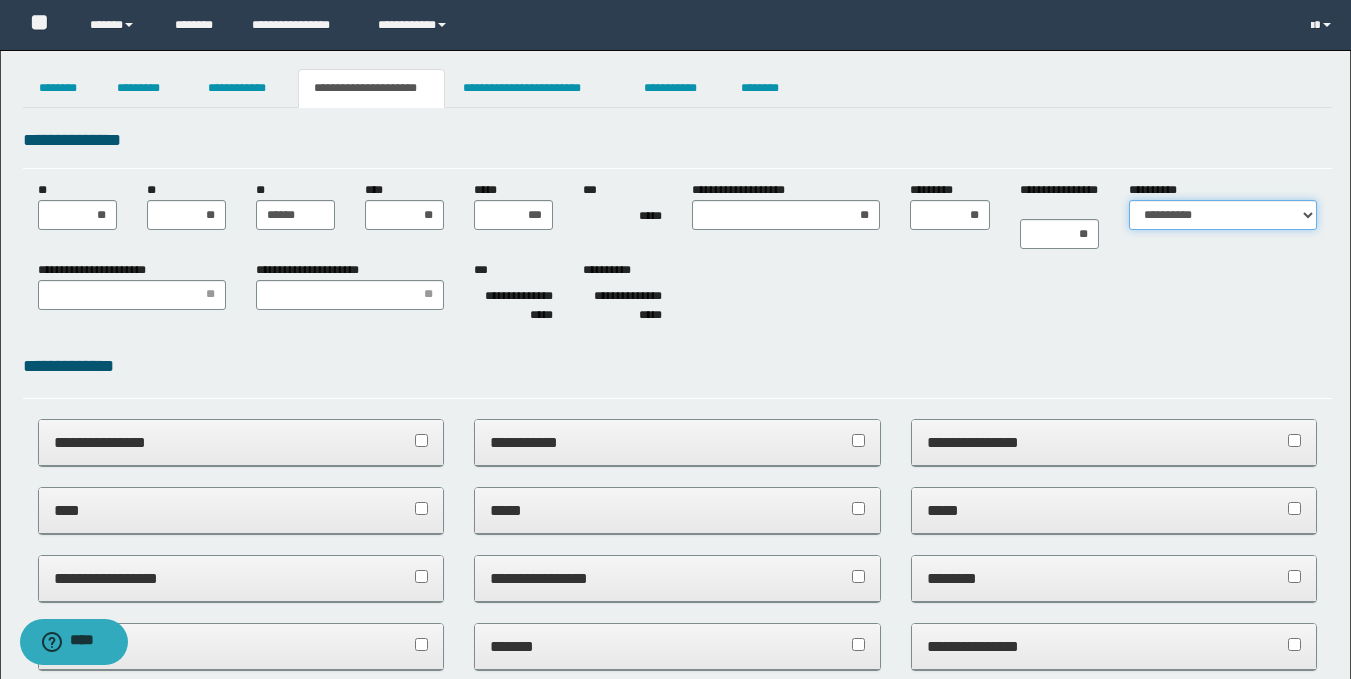 click on "**********" at bounding box center (1223, 215) 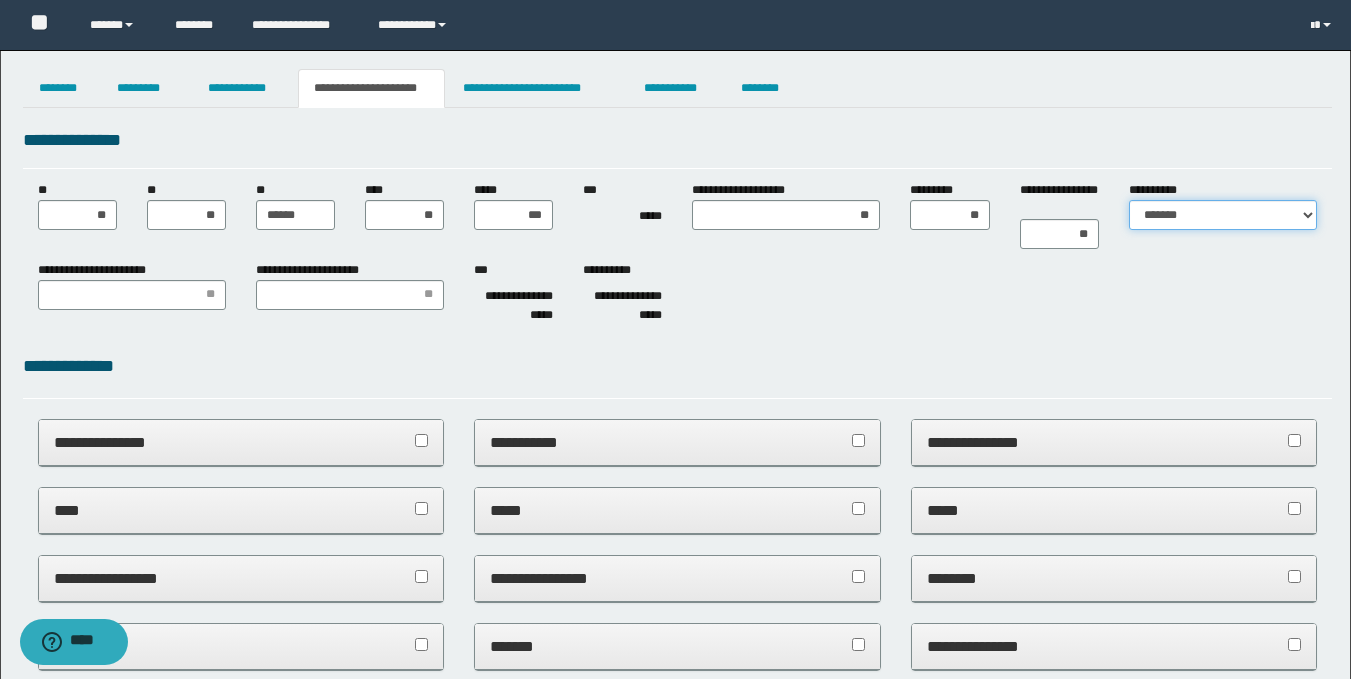 click on "**********" at bounding box center (1223, 215) 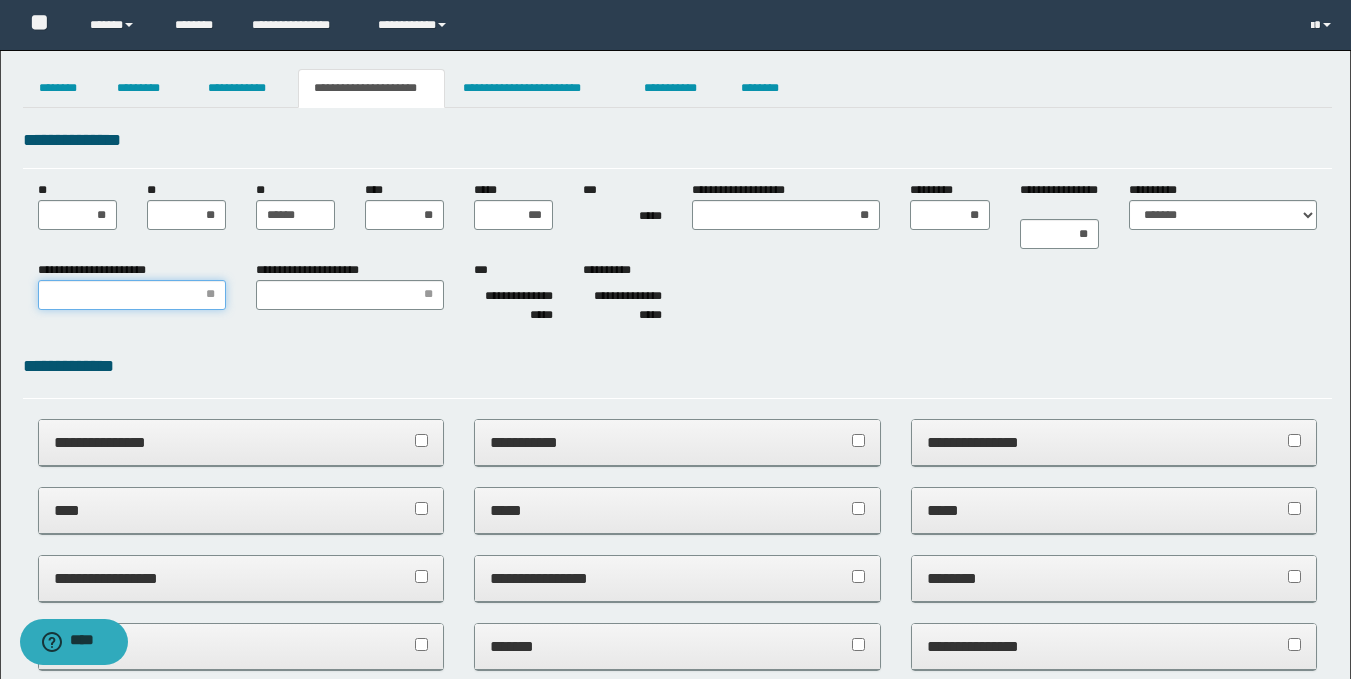 click on "**********" at bounding box center (132, 295) 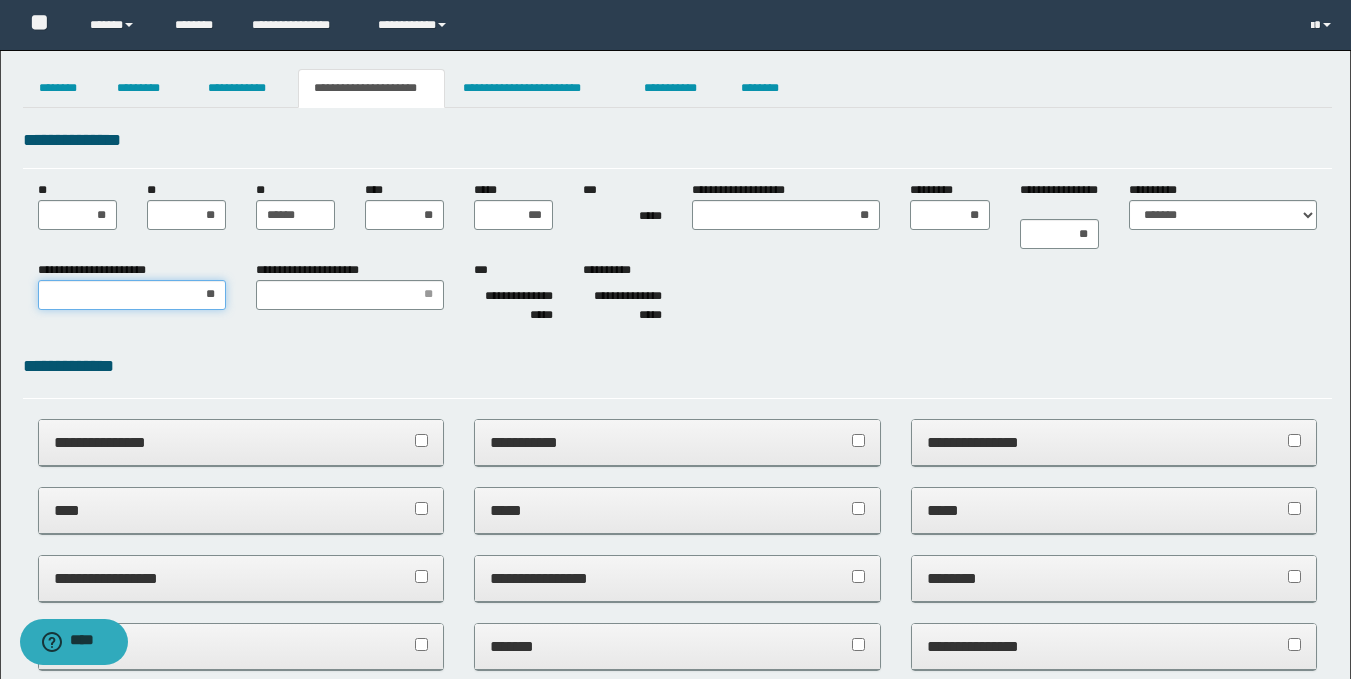 type on "***" 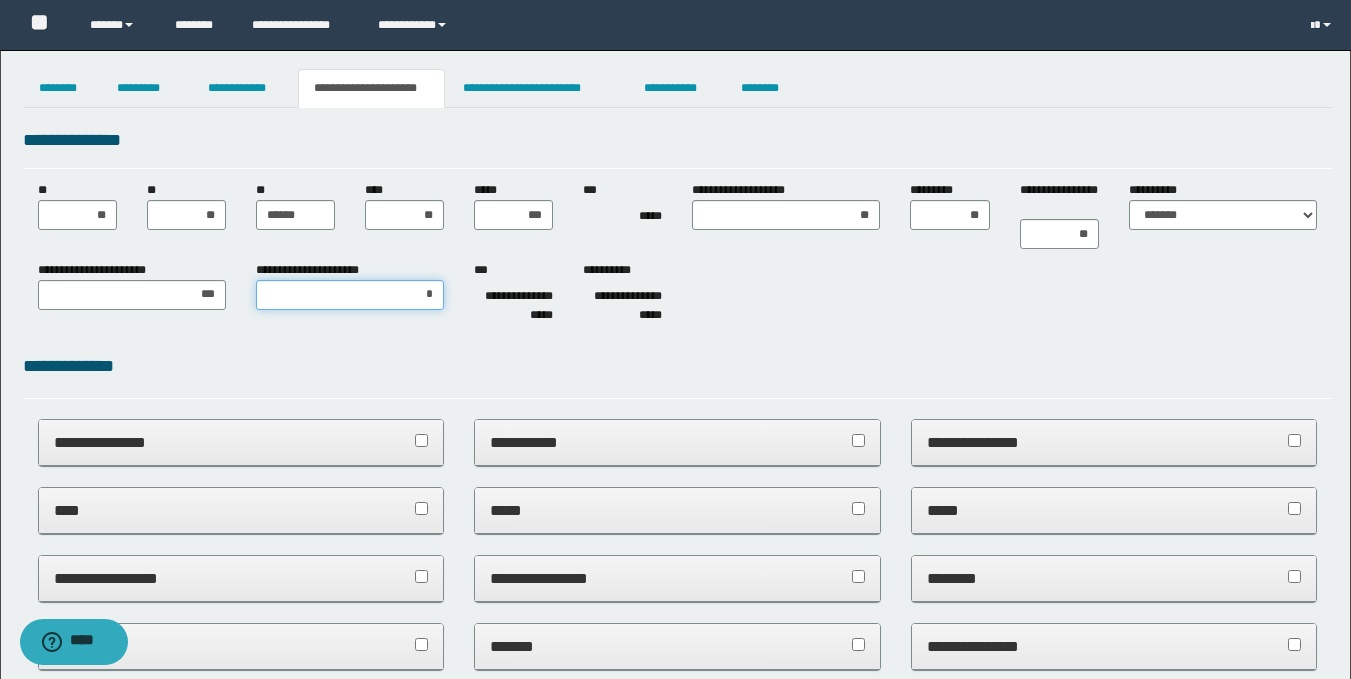 type on "**" 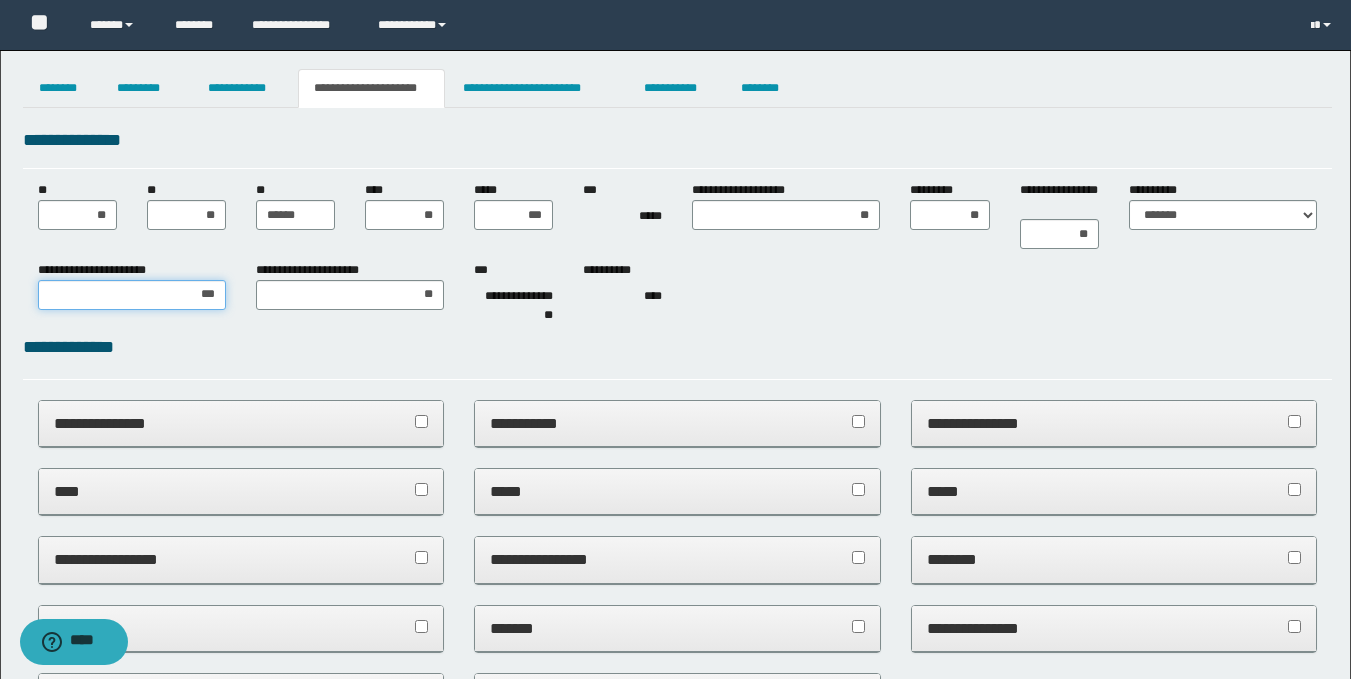 click on "***" at bounding box center [132, 295] 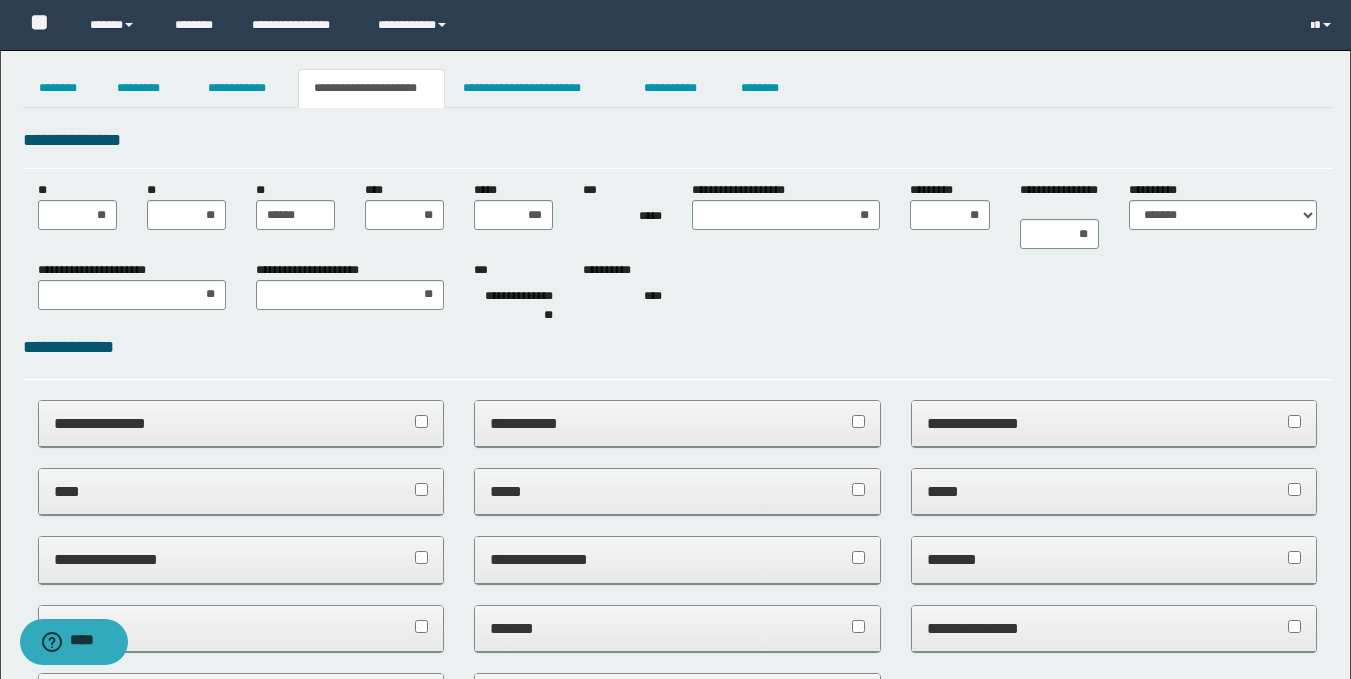 click on "**********" at bounding box center (677, 356) 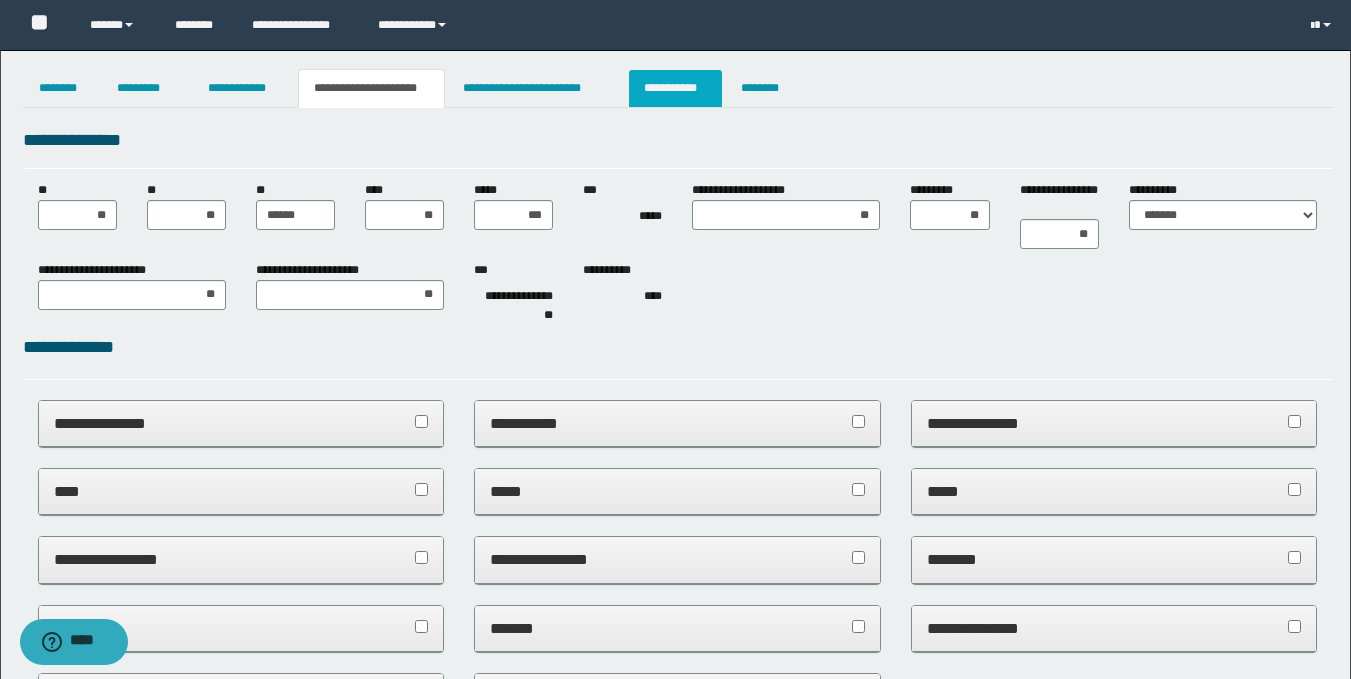 click on "**********" at bounding box center (675, 88) 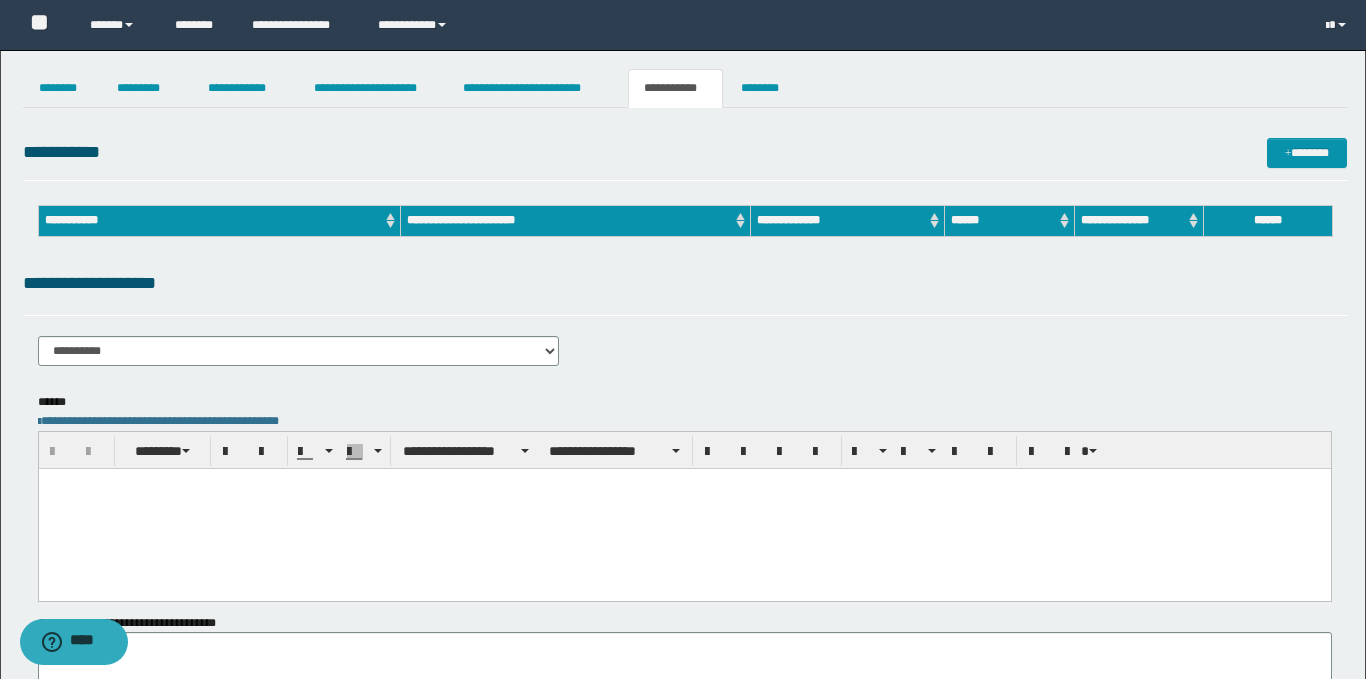 scroll, scrollTop: 0, scrollLeft: 0, axis: both 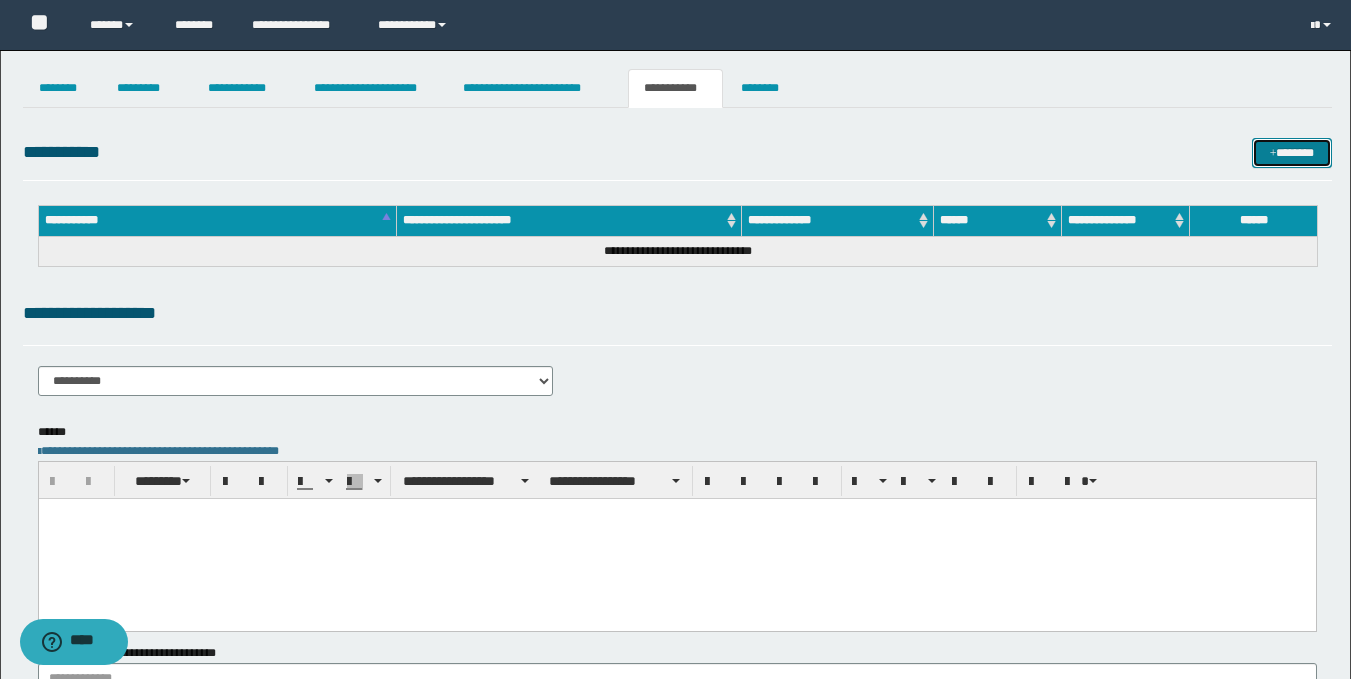 click on "*******" at bounding box center [1292, 153] 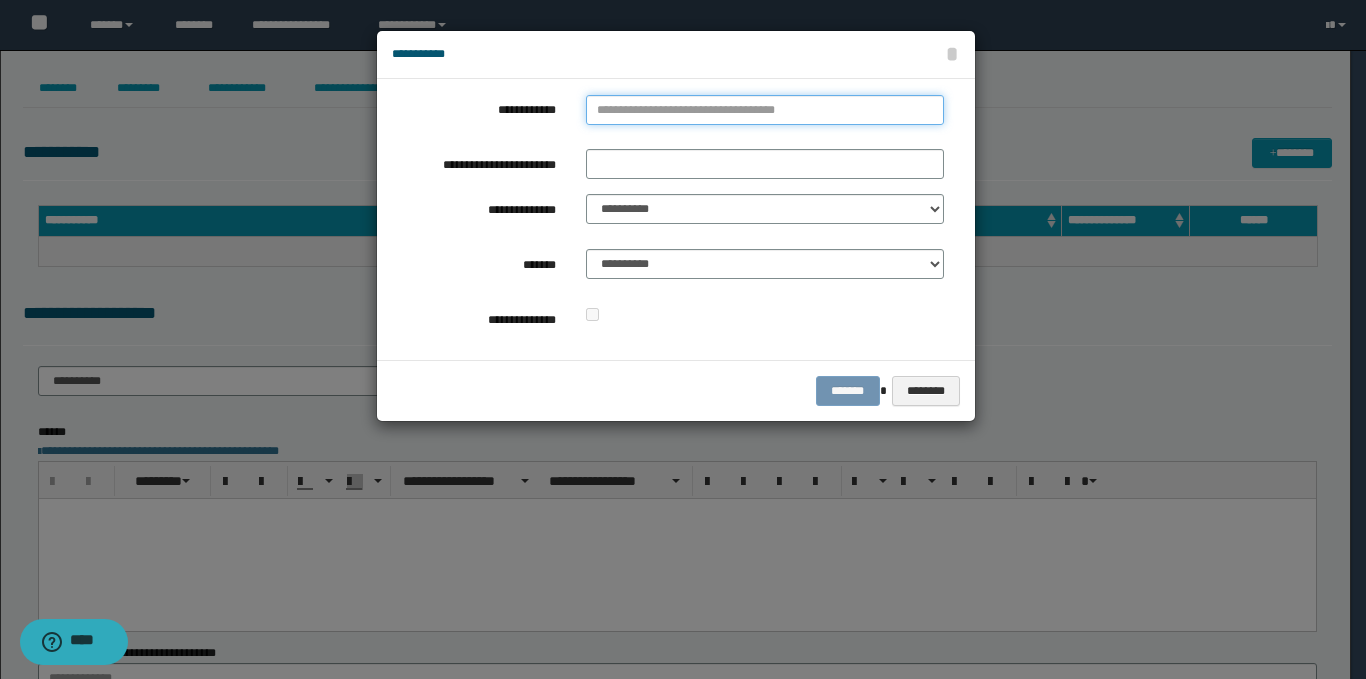click on "**********" at bounding box center [765, 110] 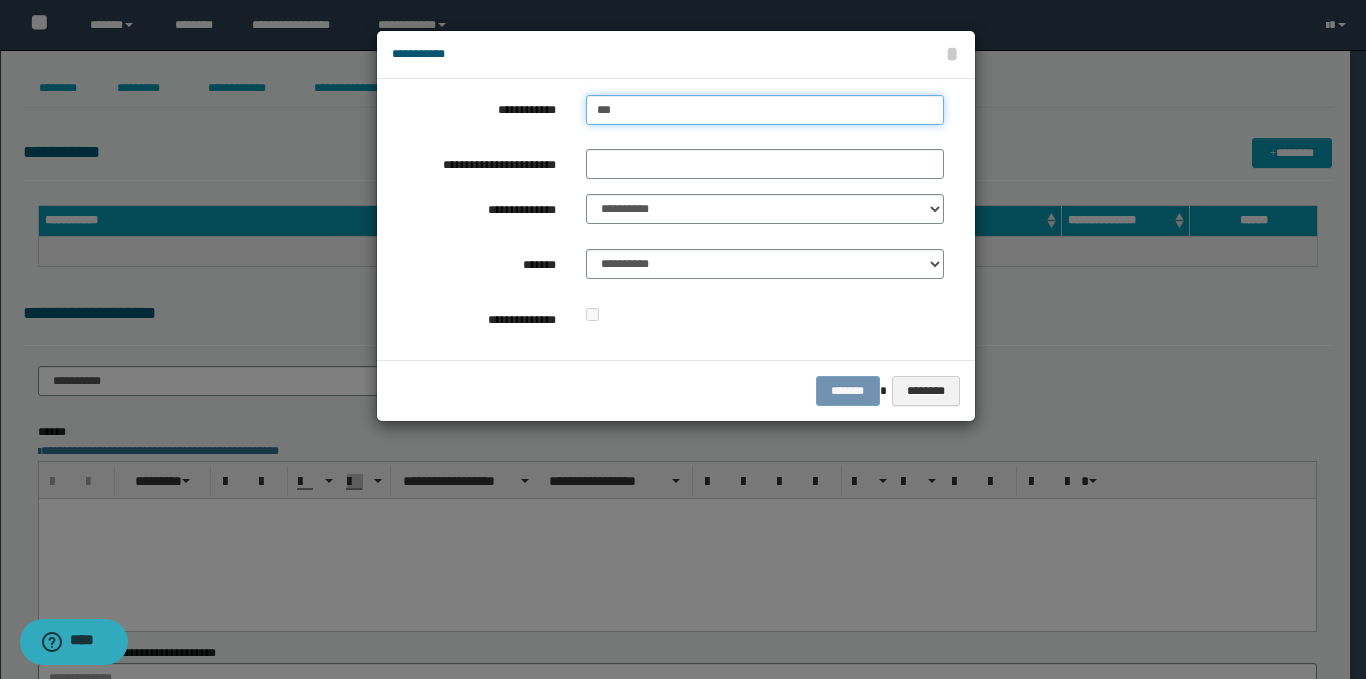 type on "****" 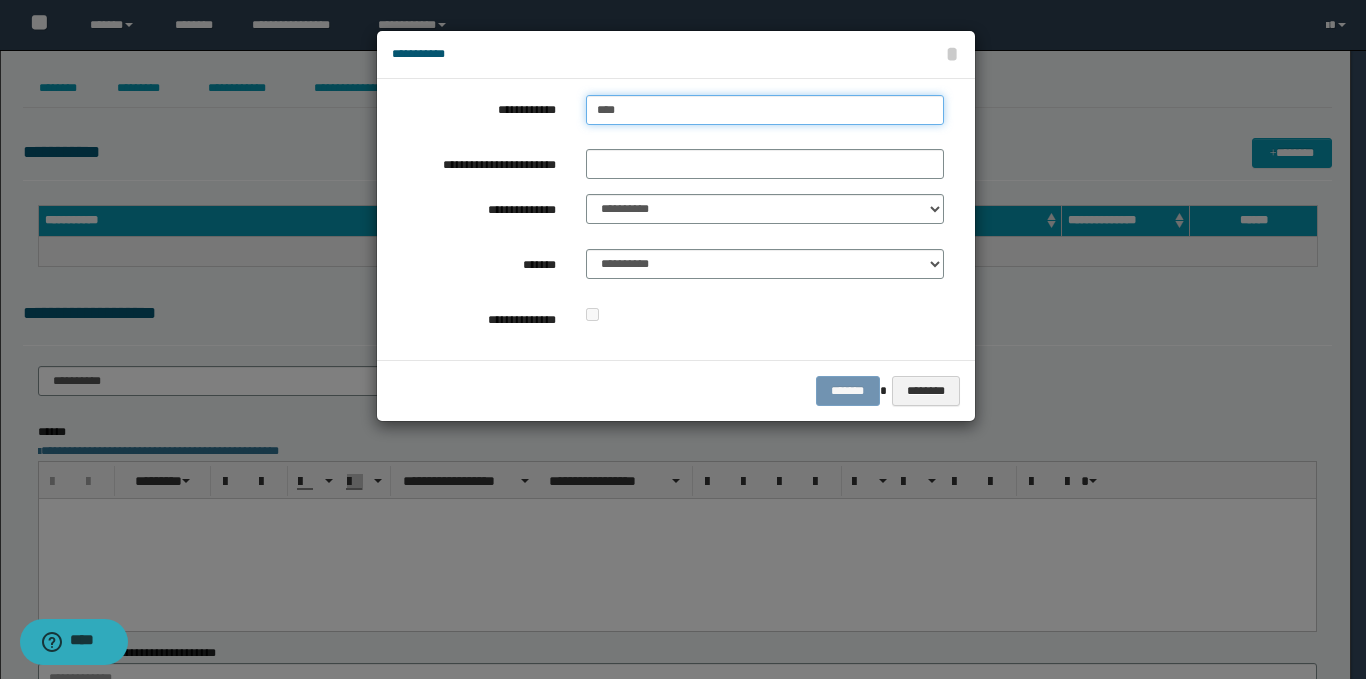 type on "****" 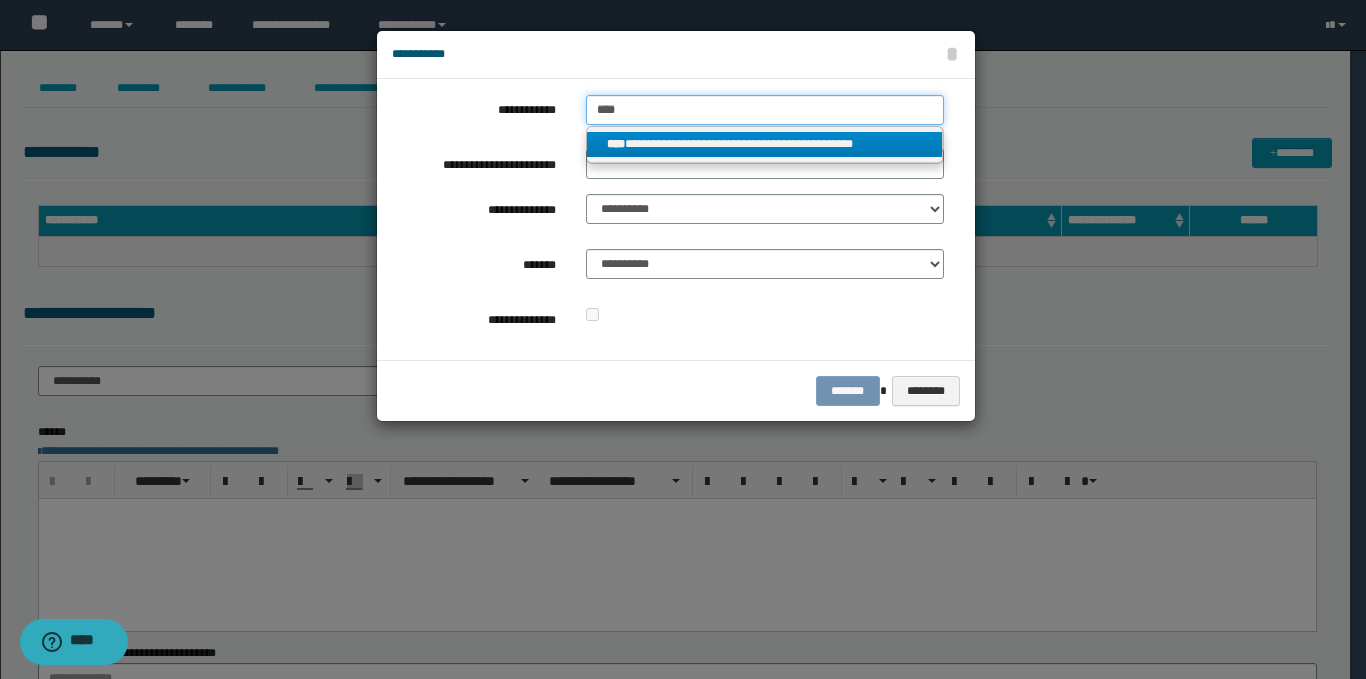 type on "****" 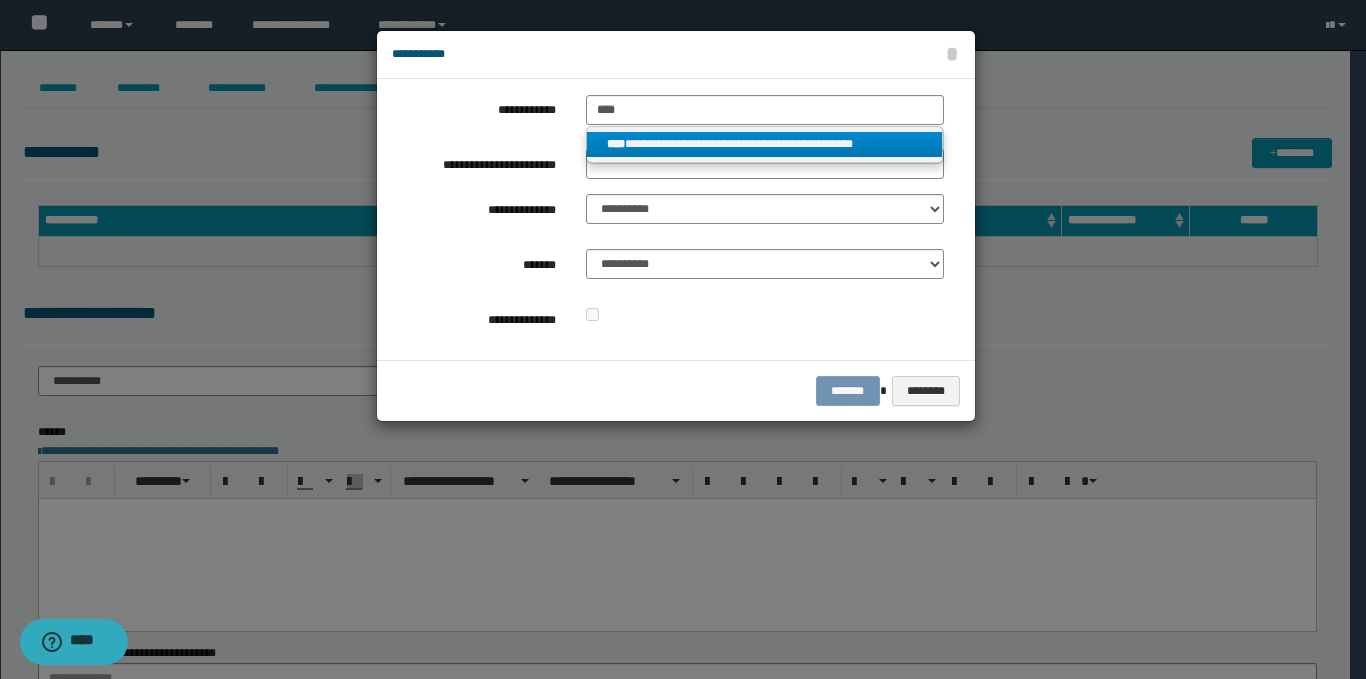 click on "****" at bounding box center (616, 144) 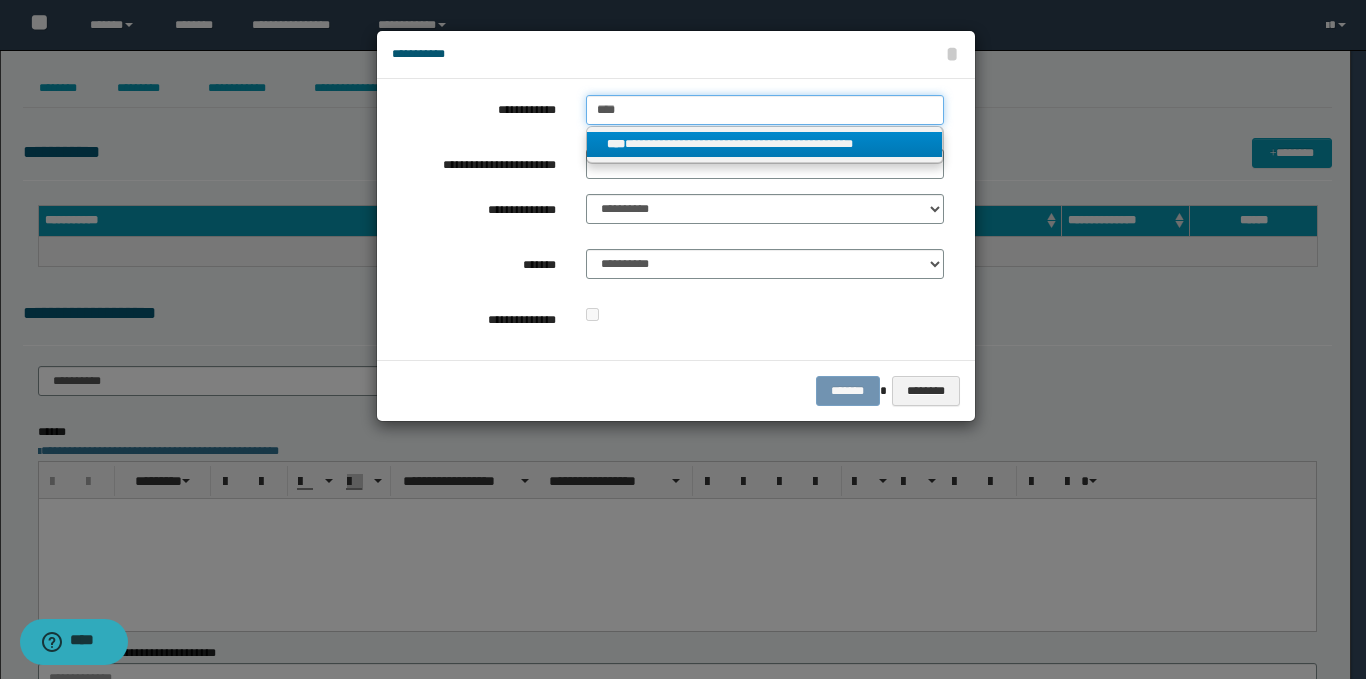 type 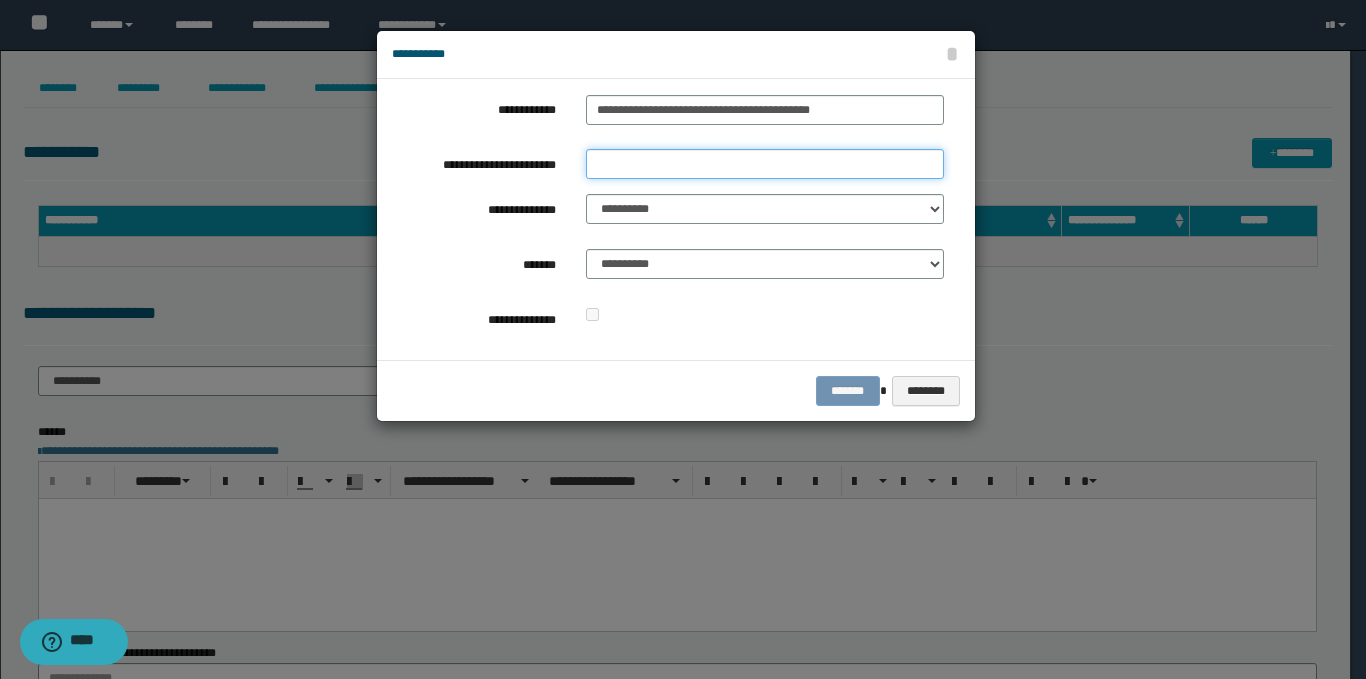 click on "**********" at bounding box center [765, 164] 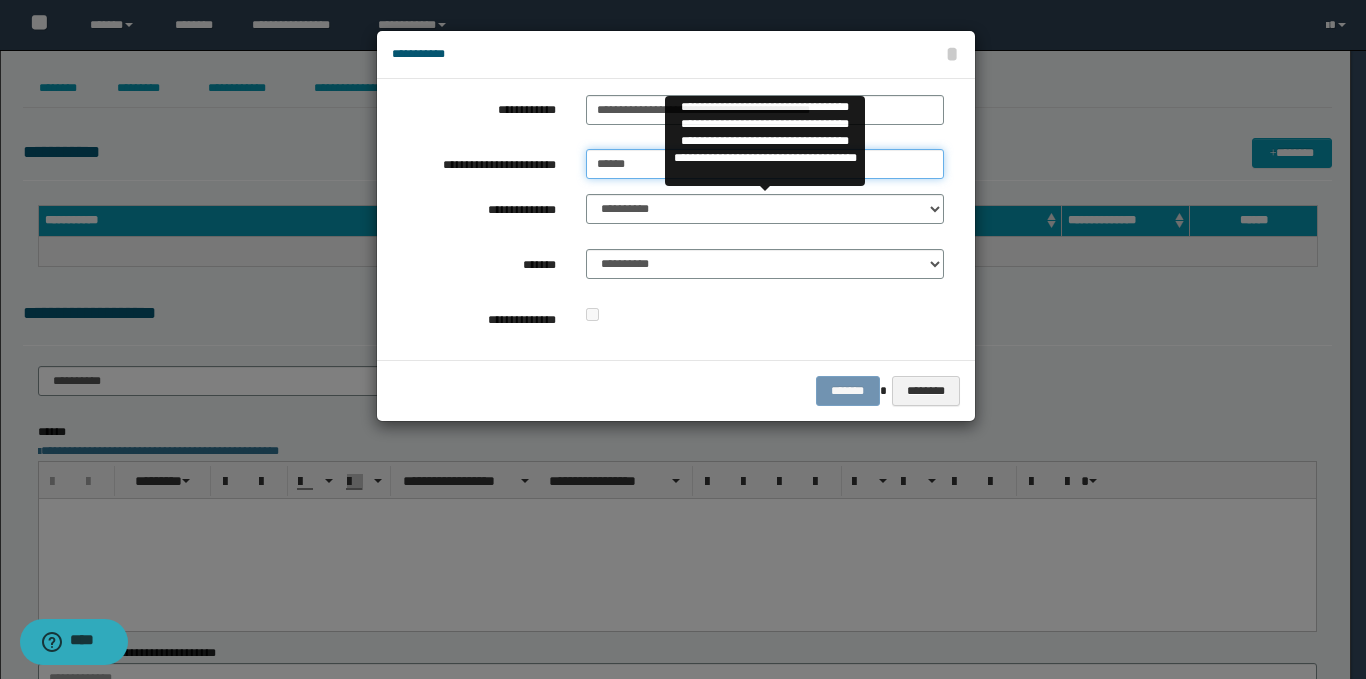 type on "******" 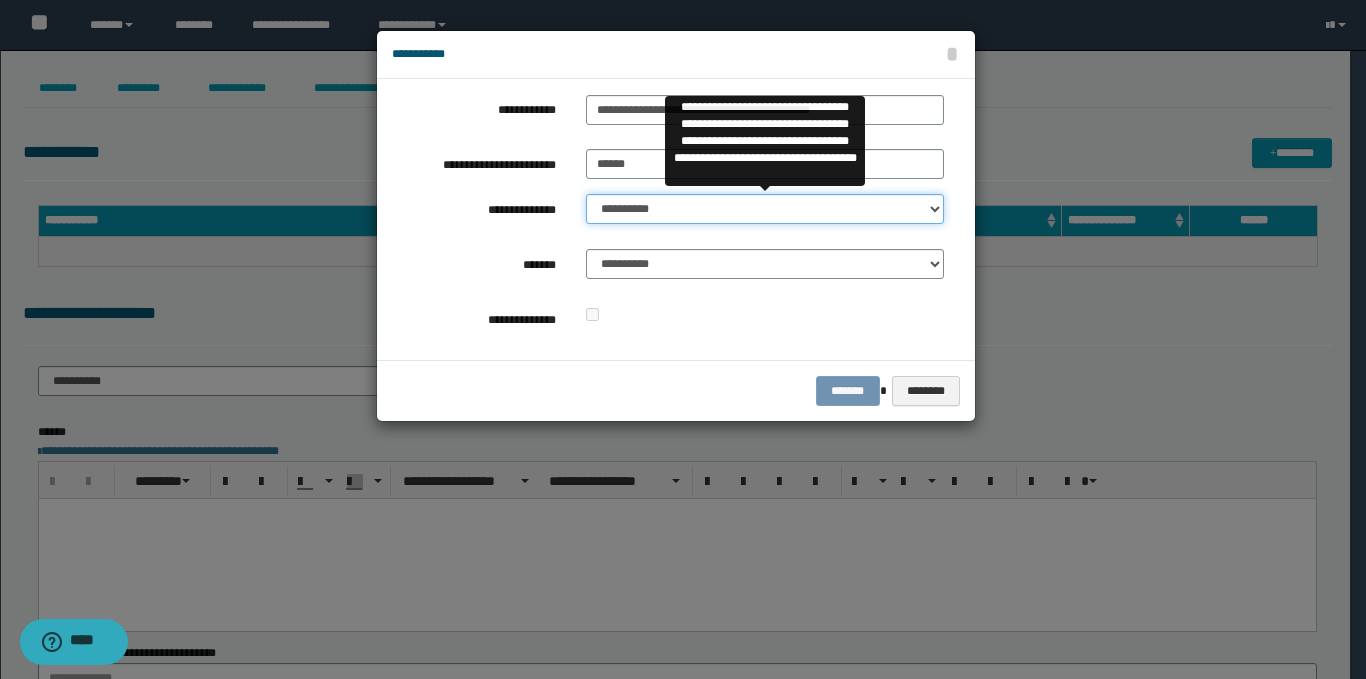 click on "**********" at bounding box center (765, 209) 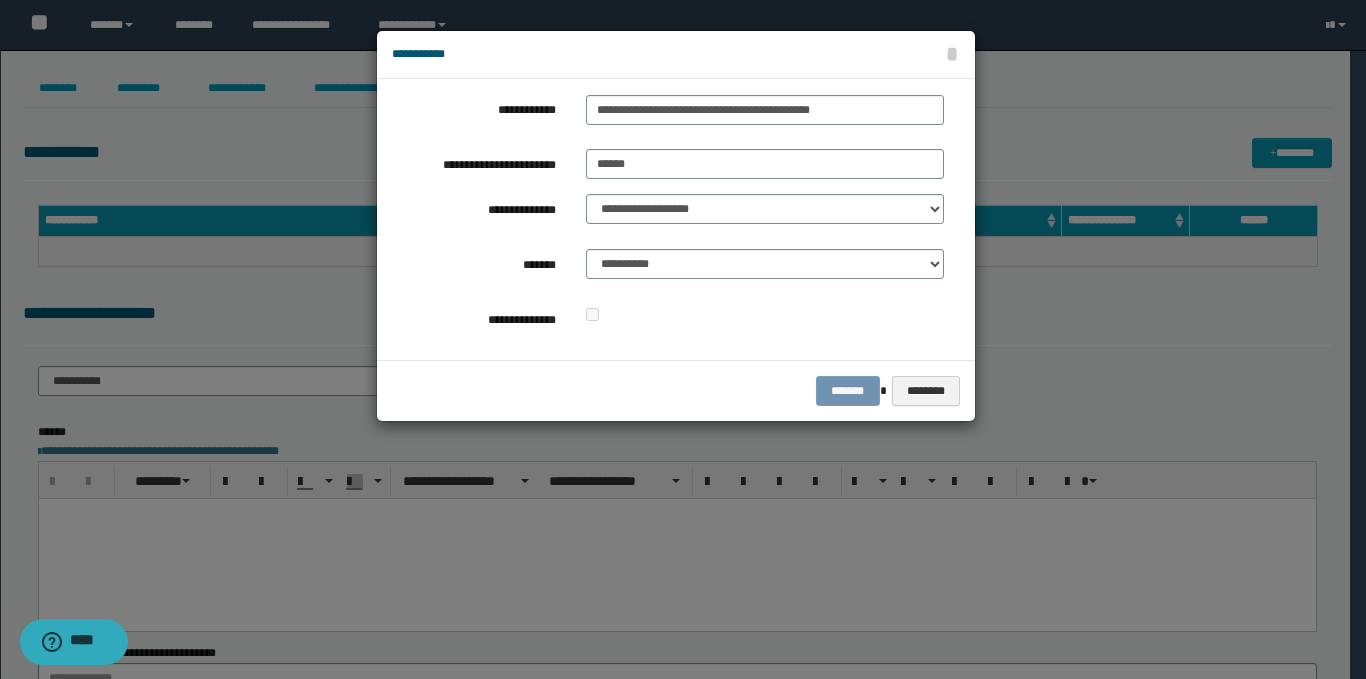 click on "**********" at bounding box center (668, 219) 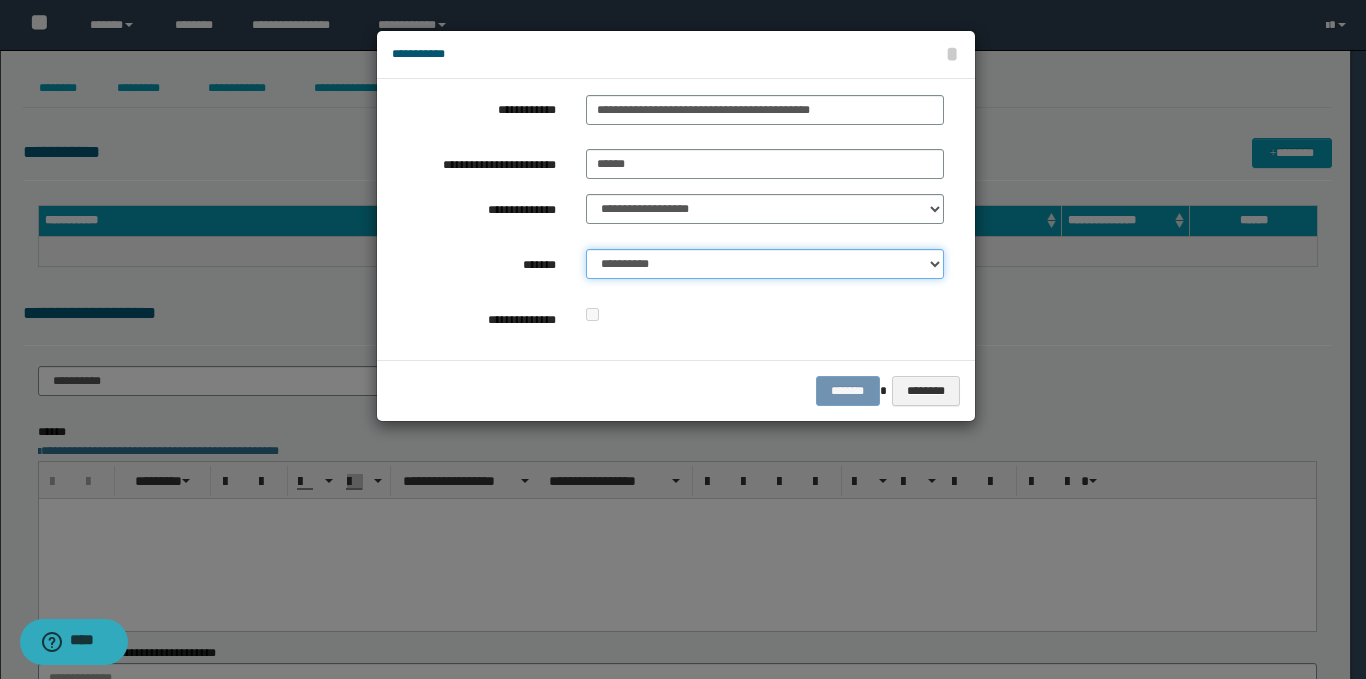 click on "**********" at bounding box center (765, 264) 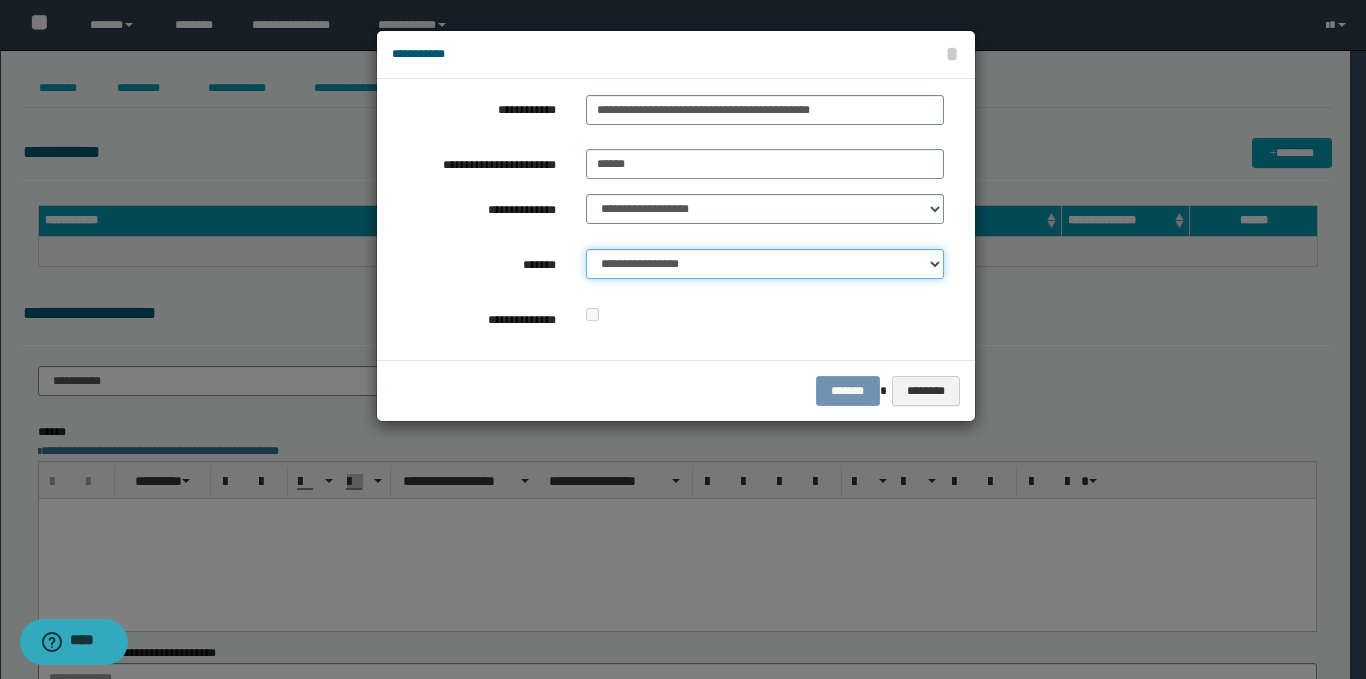 click on "**********" at bounding box center (765, 264) 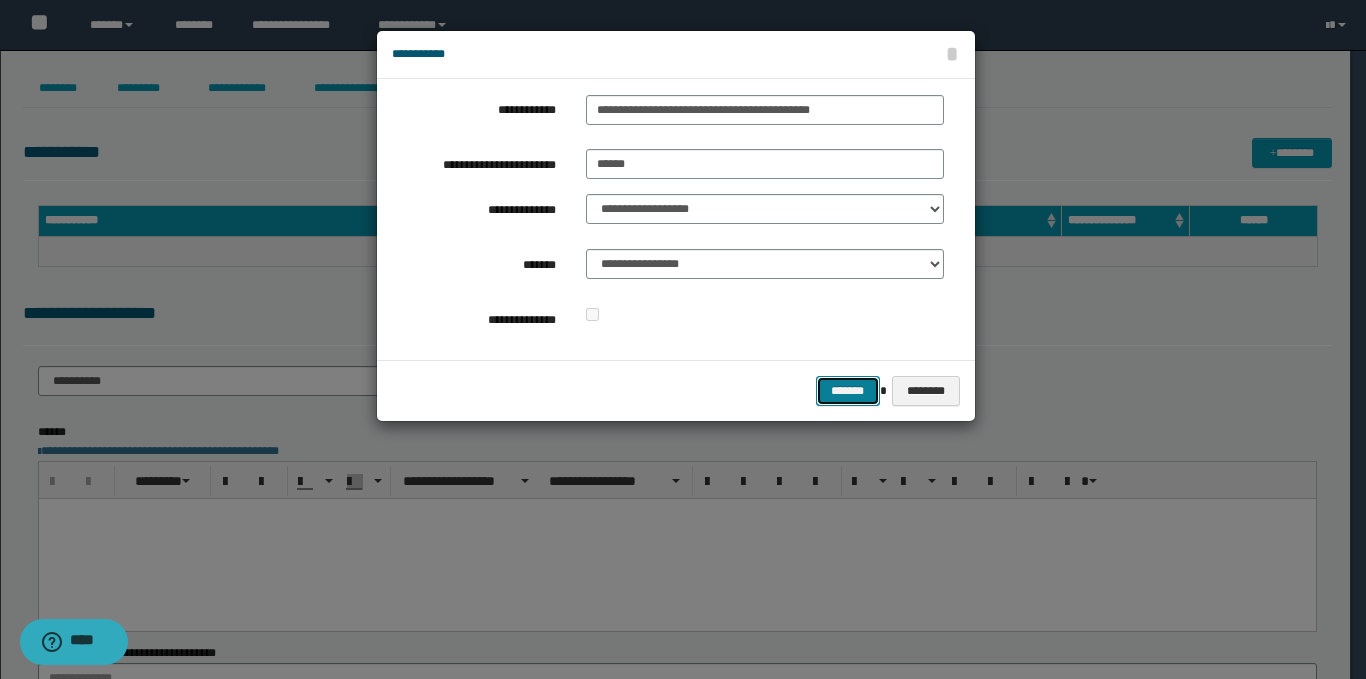 click on "*******" at bounding box center [848, 391] 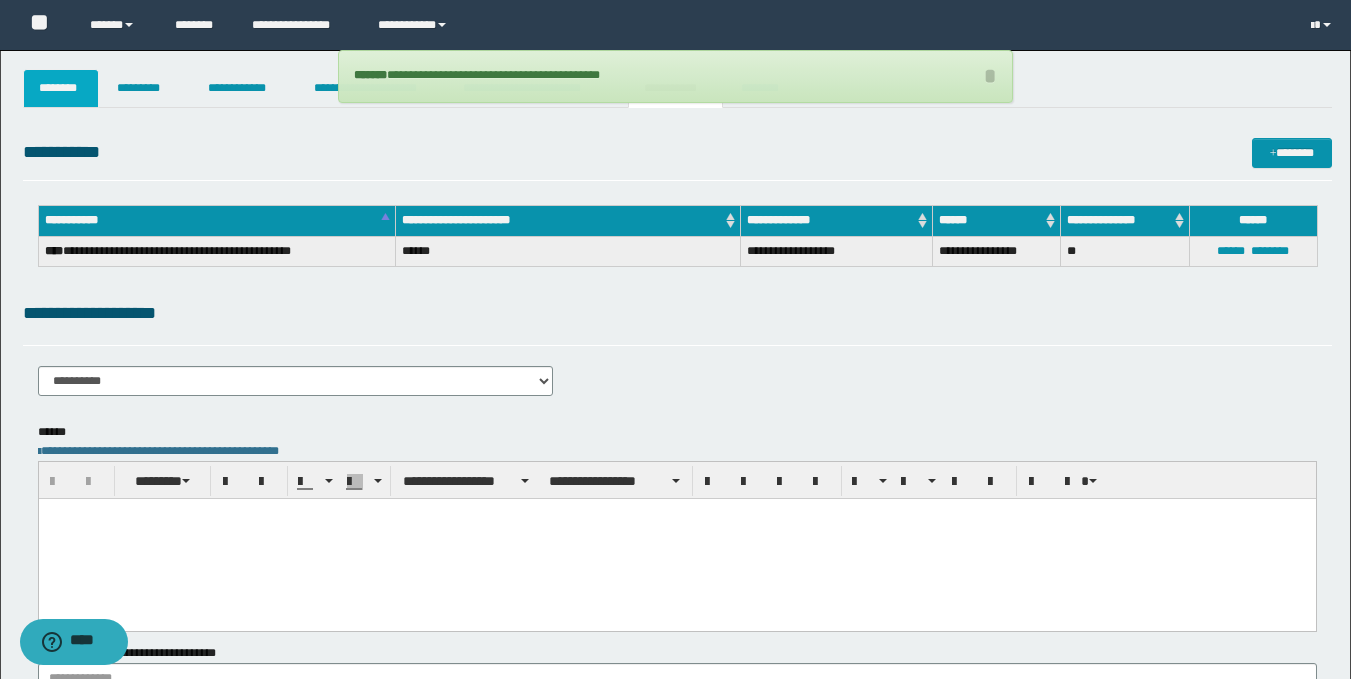 click on "********" at bounding box center [61, 88] 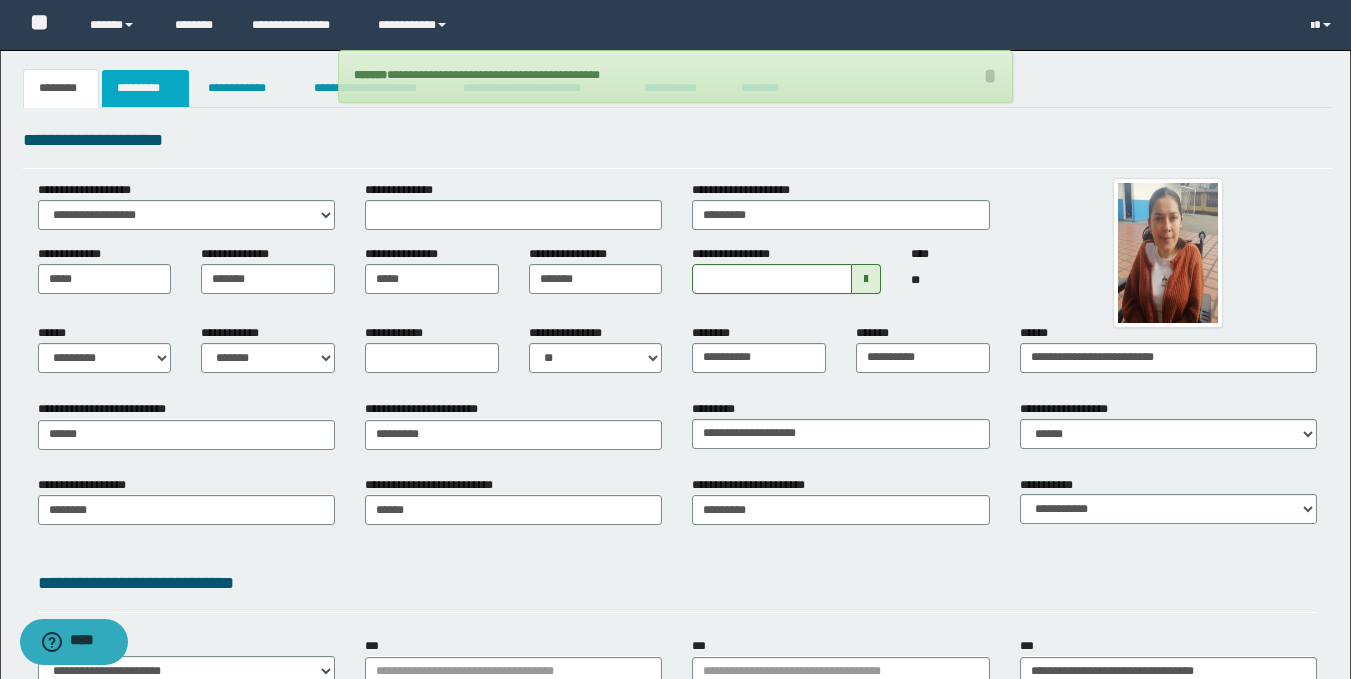 click on "*********" at bounding box center (145, 88) 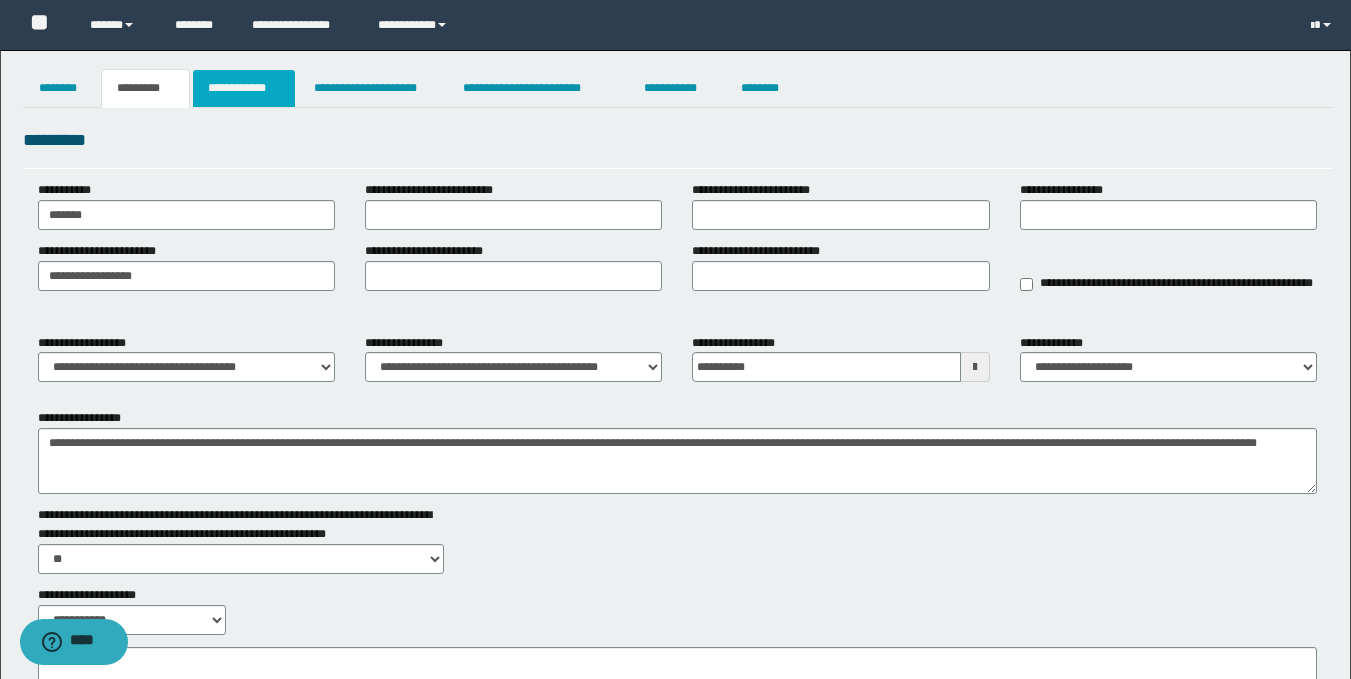 click on "**********" at bounding box center [244, 88] 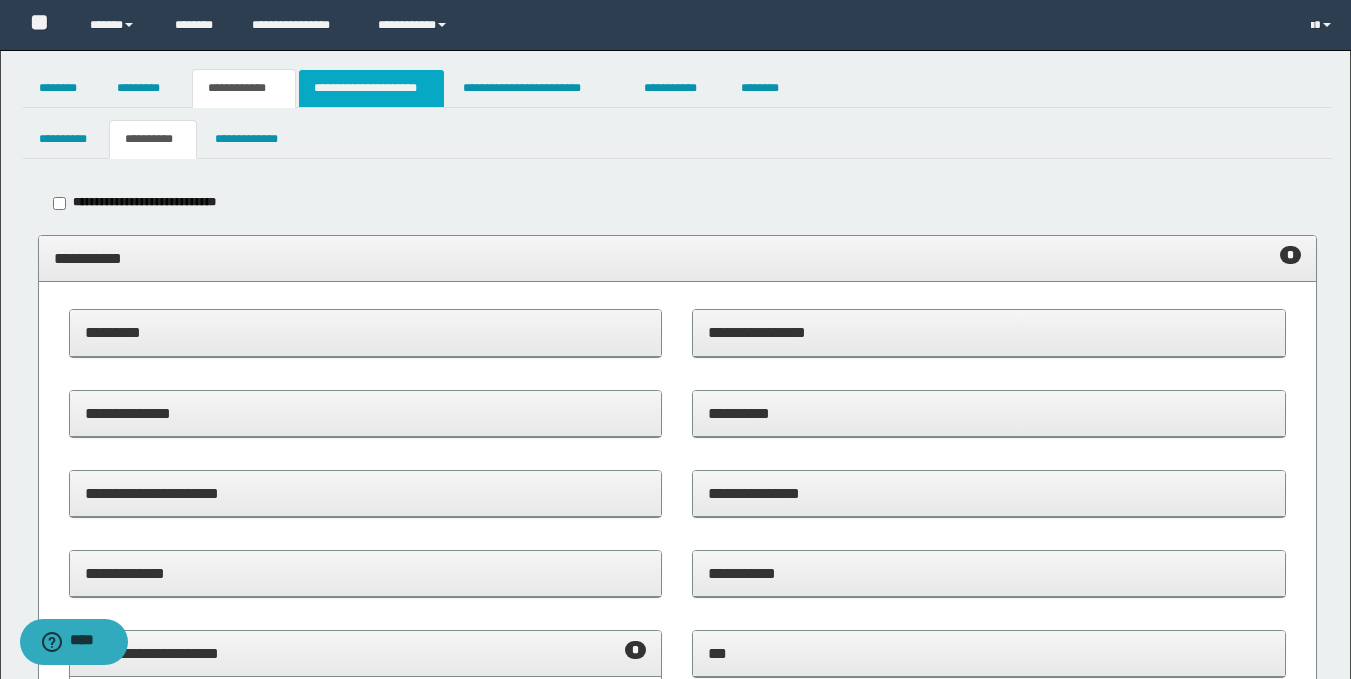 click on "**********" at bounding box center [371, 88] 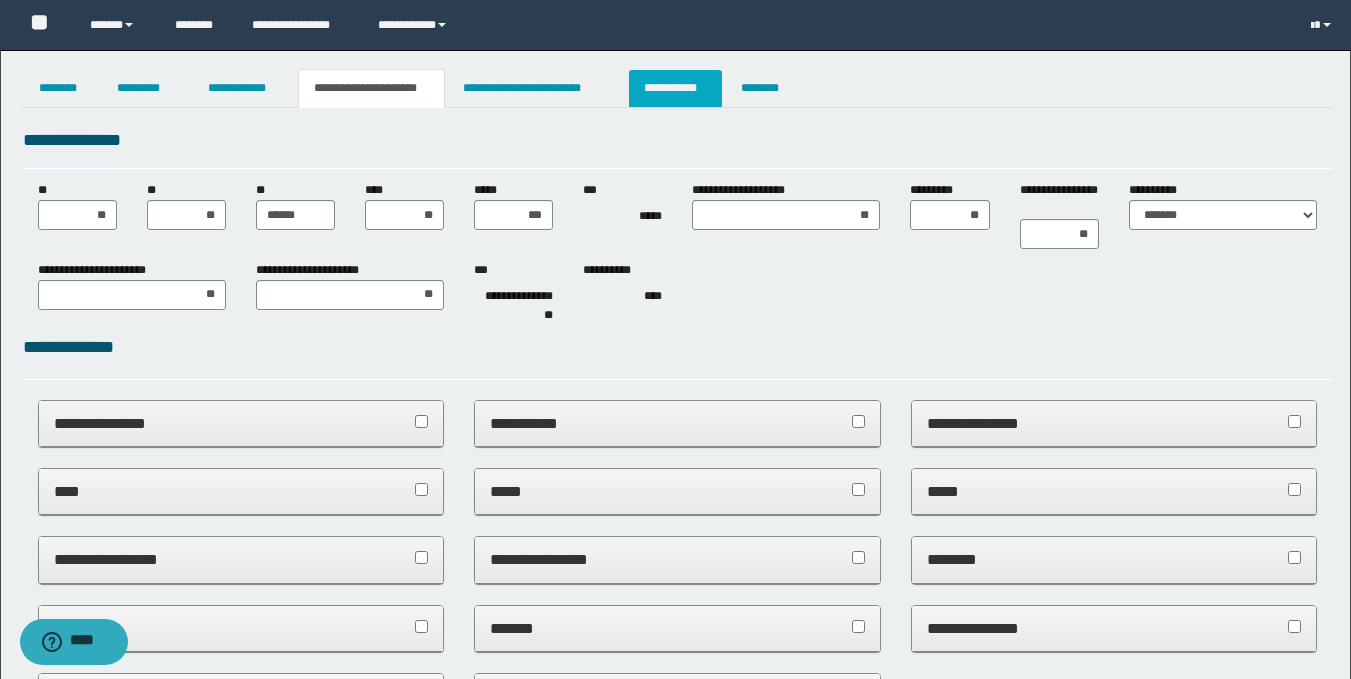 click on "**********" at bounding box center (675, 88) 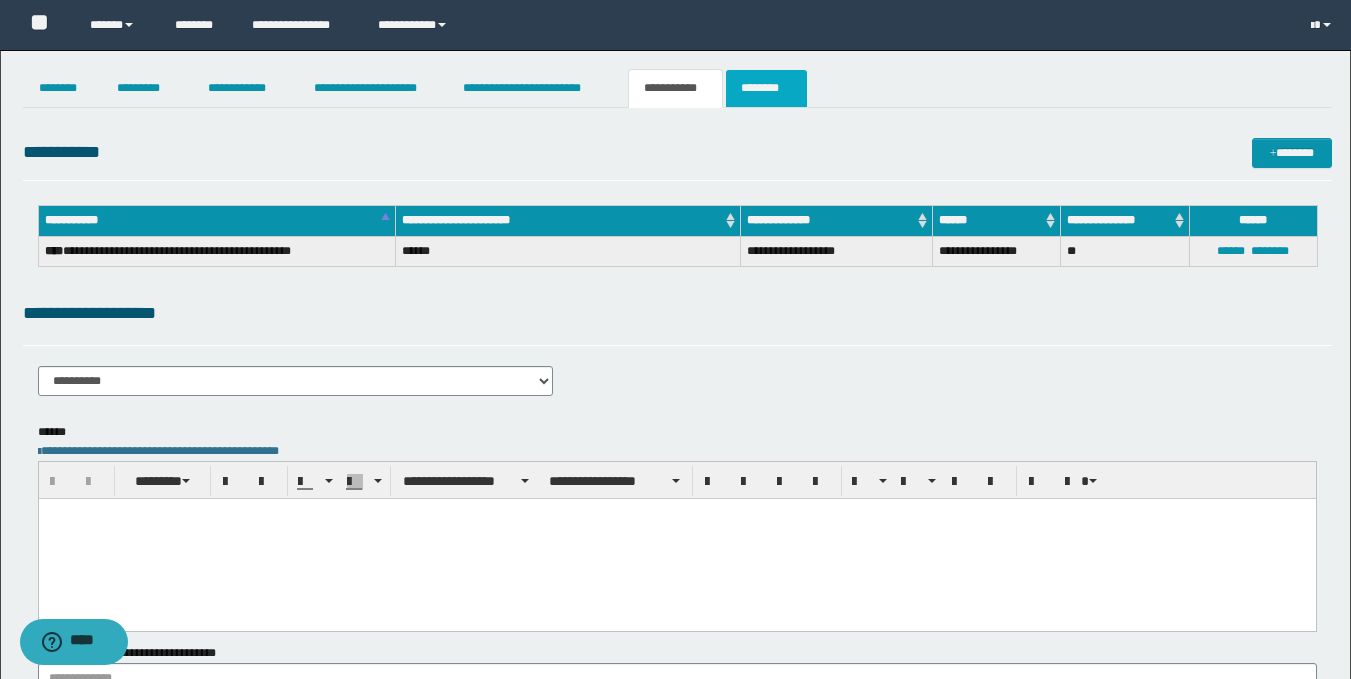 click on "********" at bounding box center [766, 88] 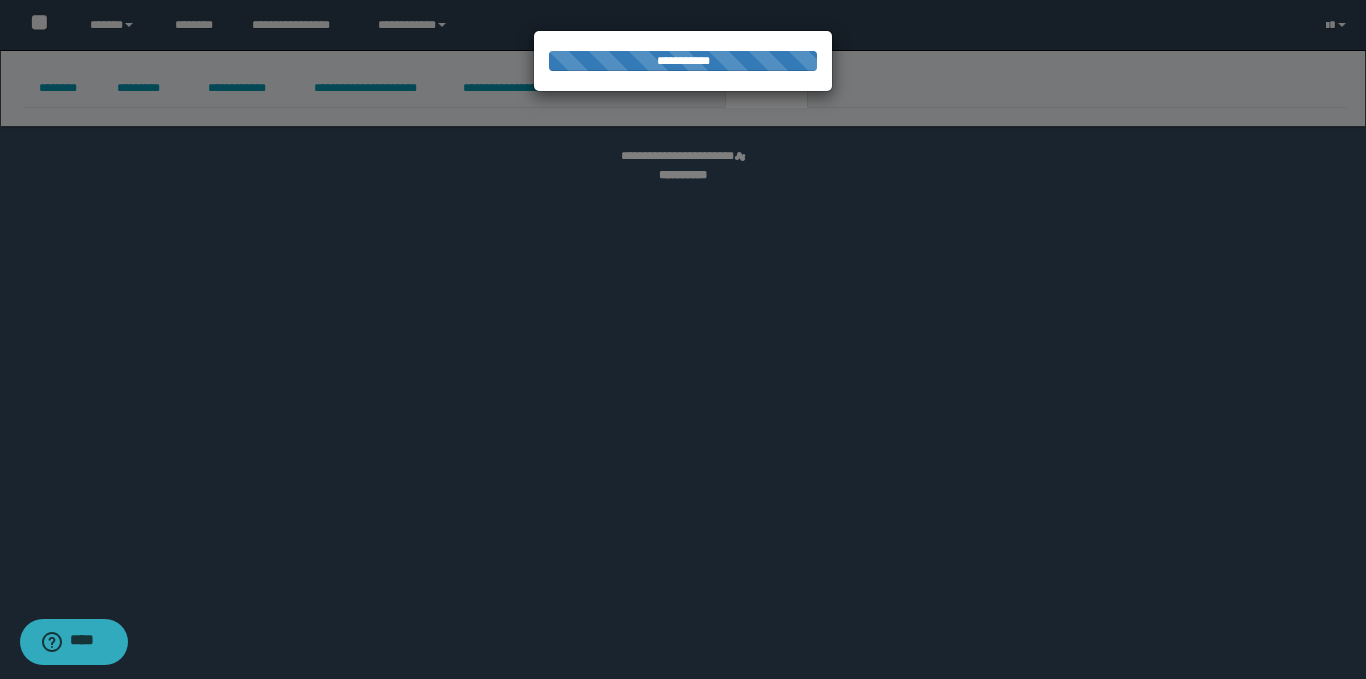 select 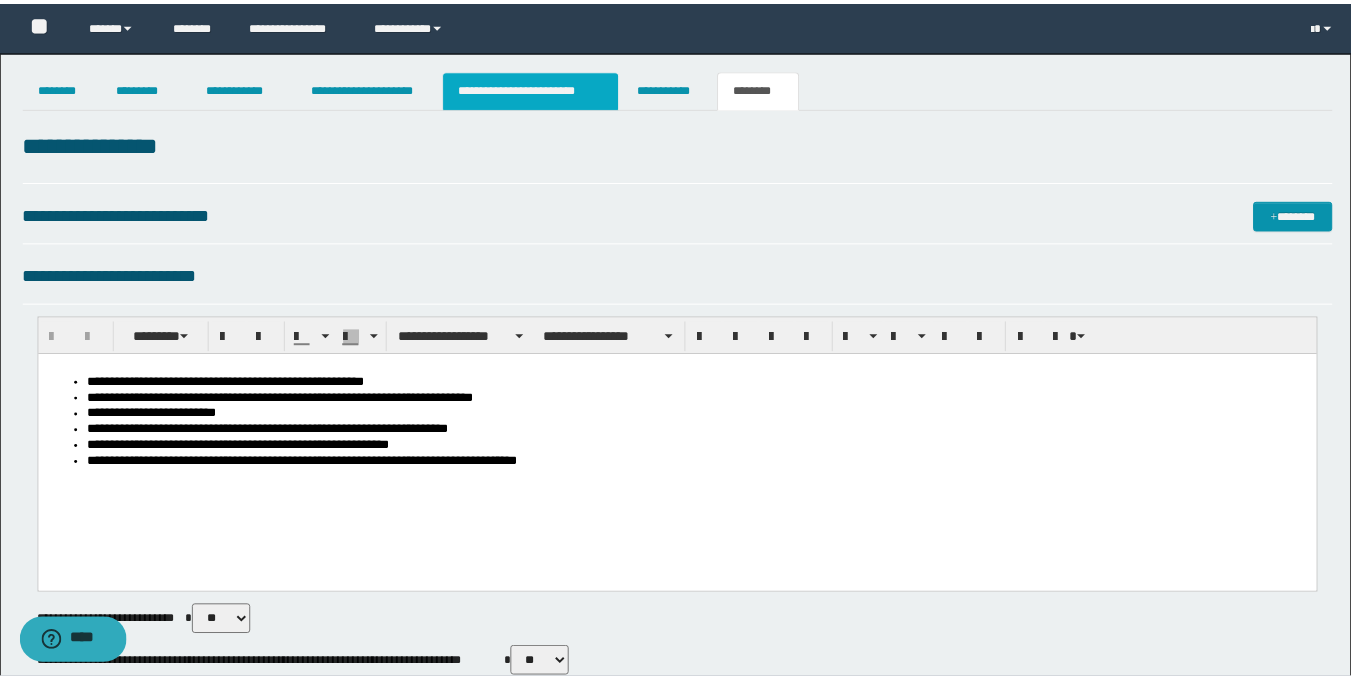 scroll, scrollTop: 0, scrollLeft: 0, axis: both 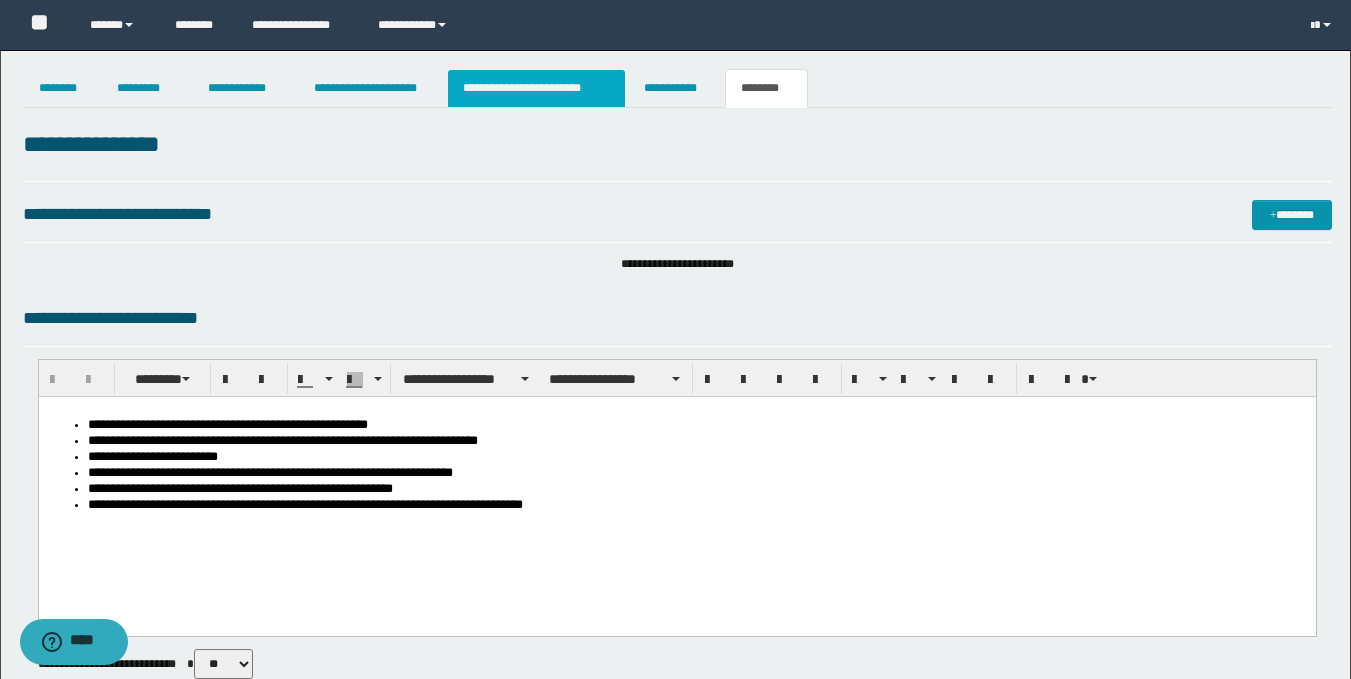 click on "**********" at bounding box center (537, 88) 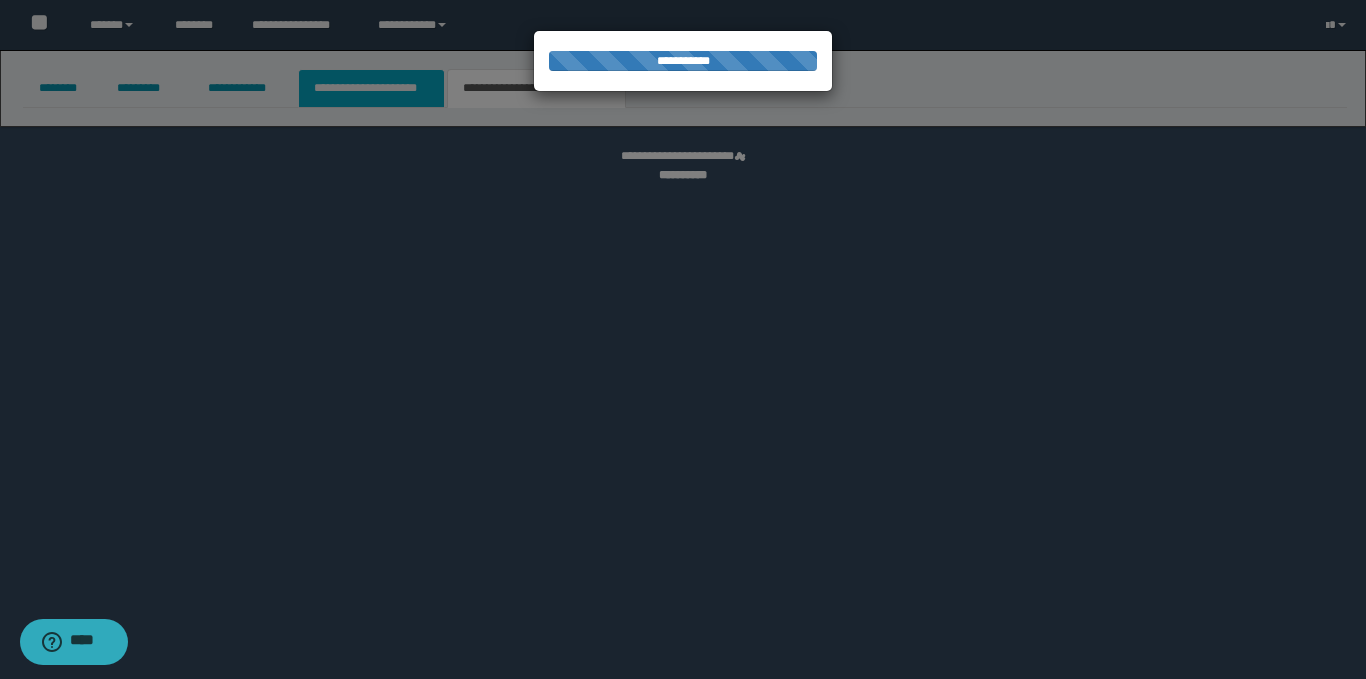 click at bounding box center (683, 339) 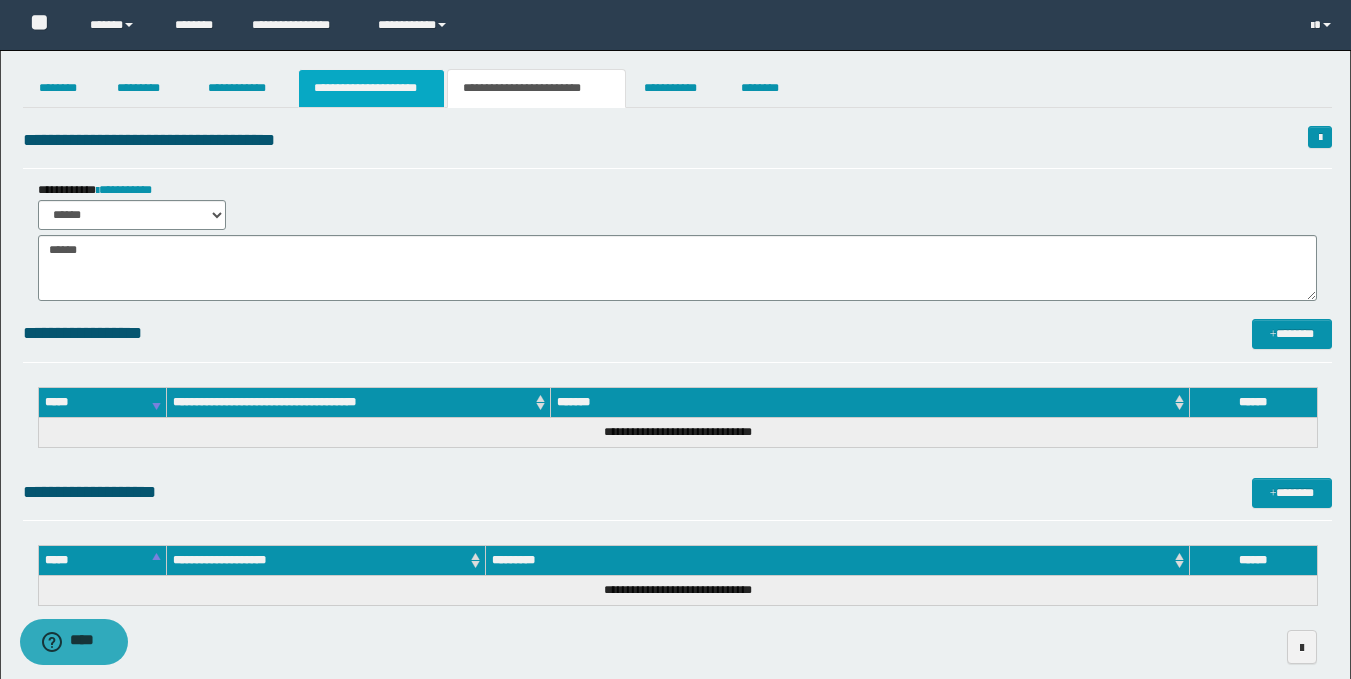 click on "**********" at bounding box center [371, 88] 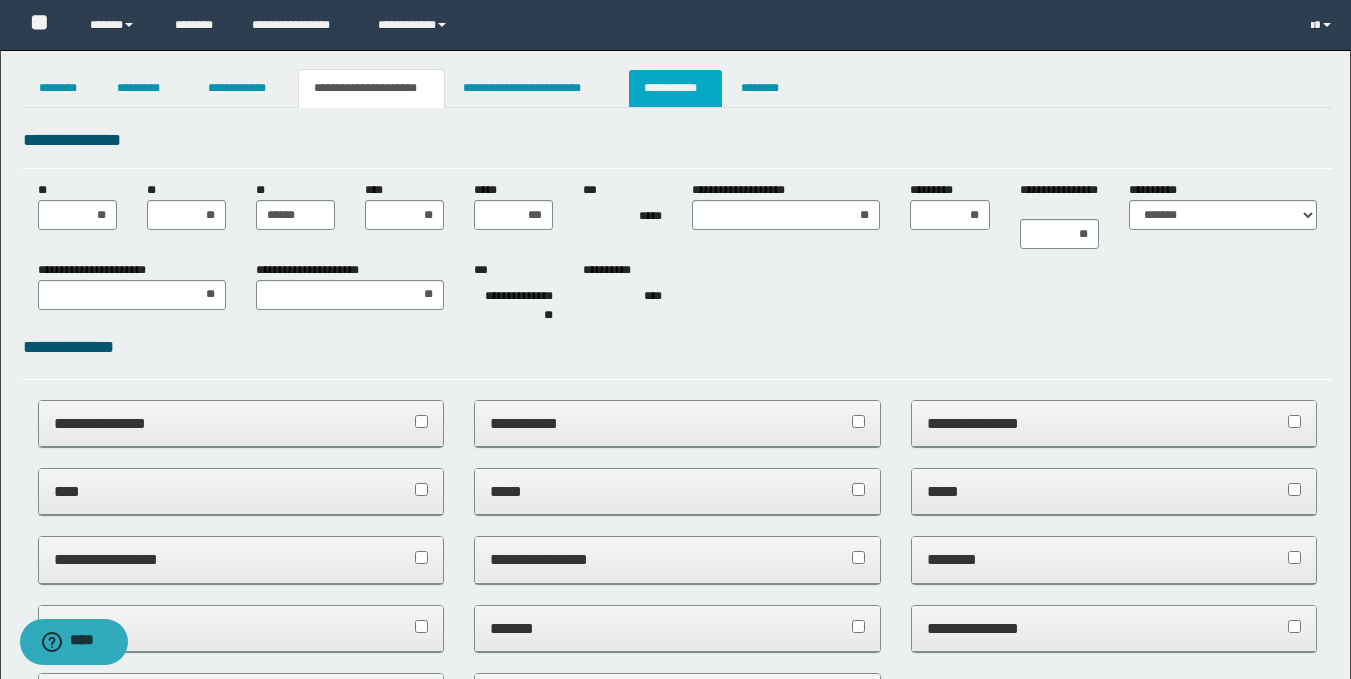click on "**********" at bounding box center [675, 88] 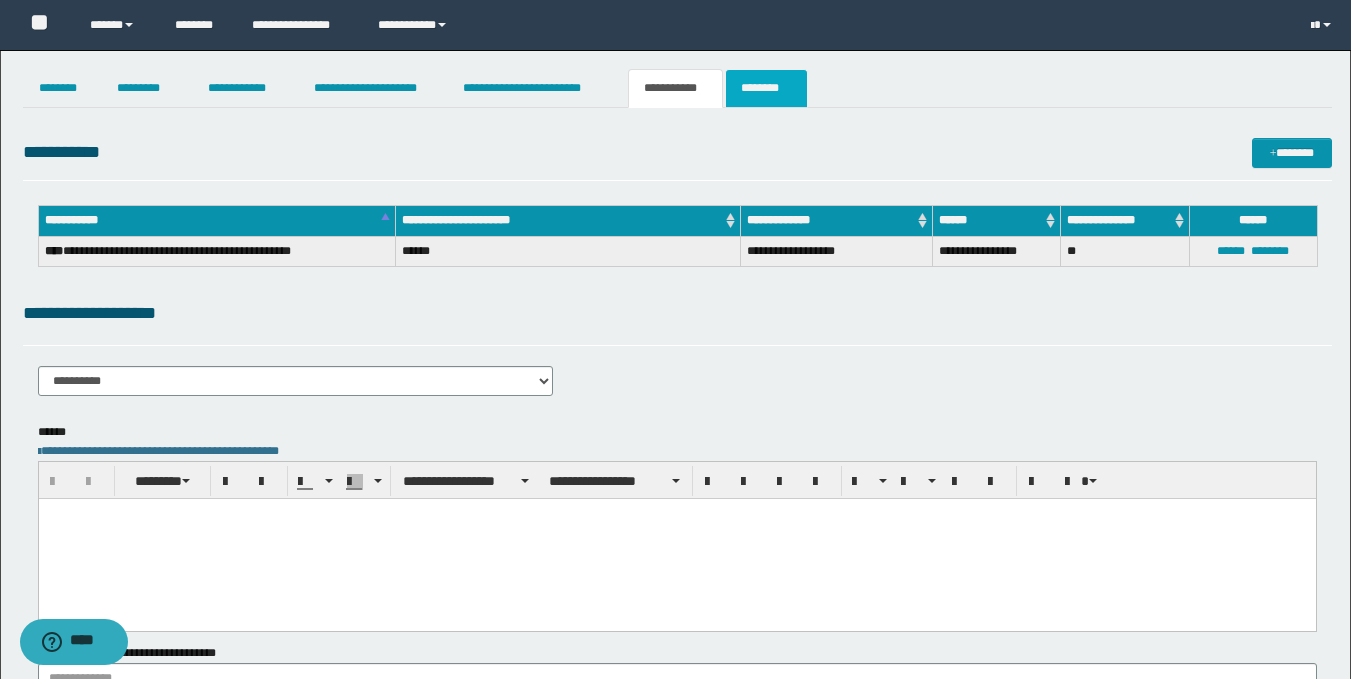 click on "********" at bounding box center [766, 88] 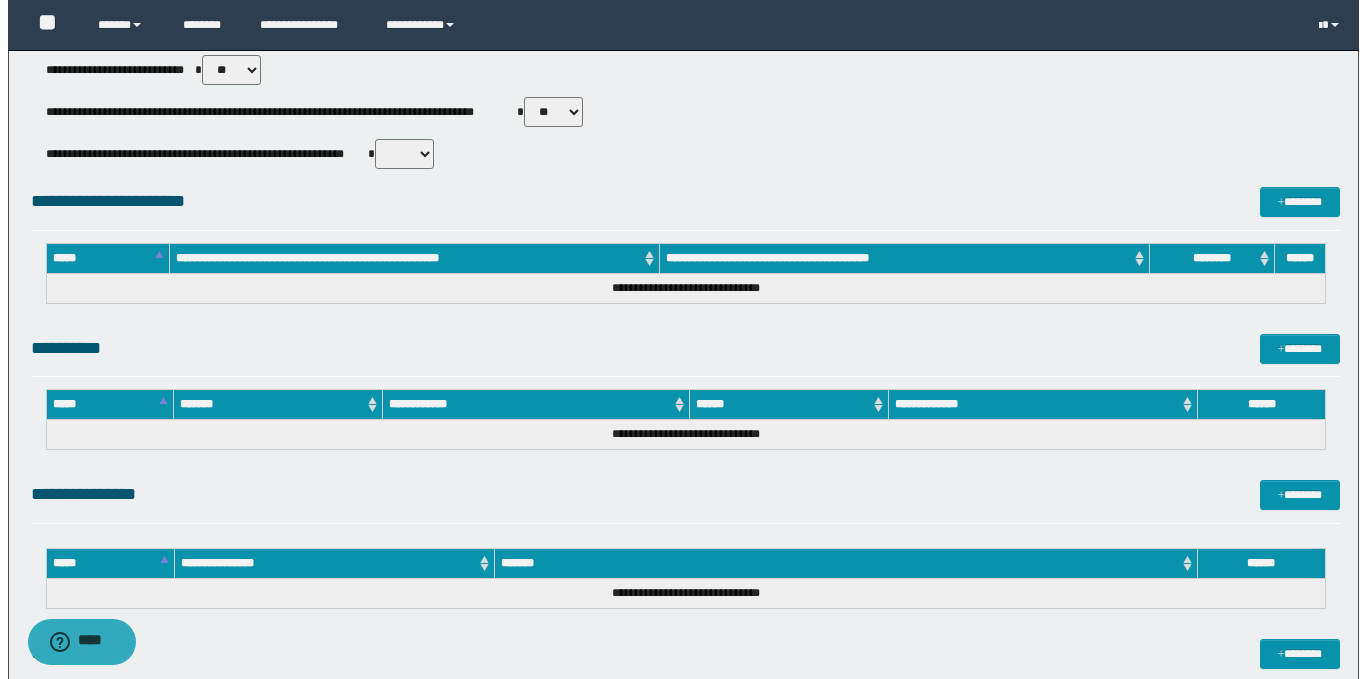 scroll, scrollTop: 952, scrollLeft: 0, axis: vertical 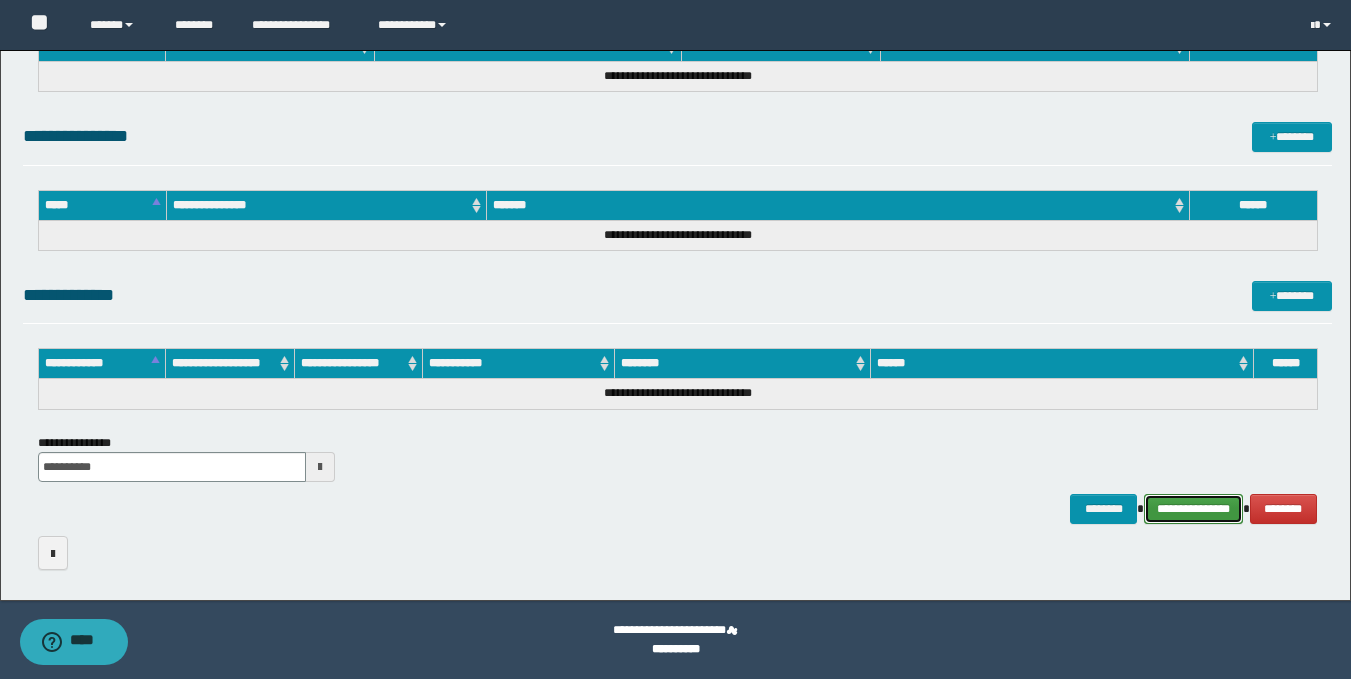 click on "**********" at bounding box center (1193, 509) 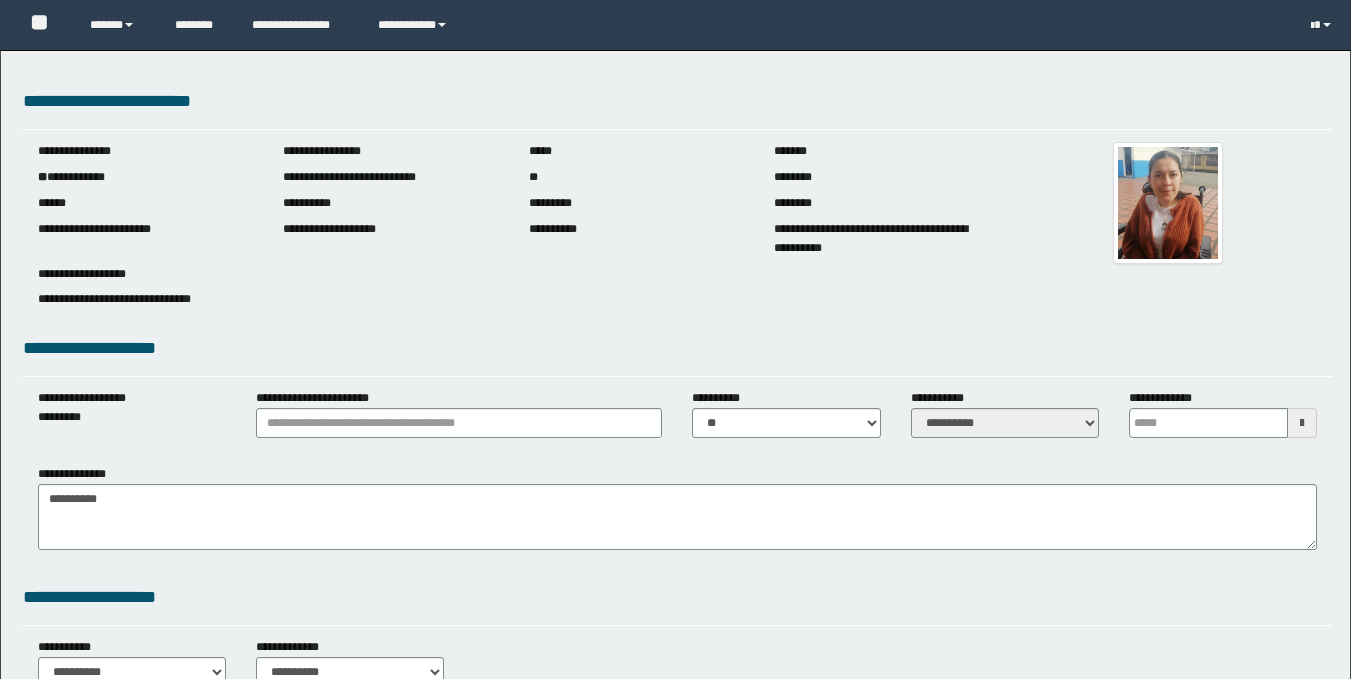scroll, scrollTop: 0, scrollLeft: 0, axis: both 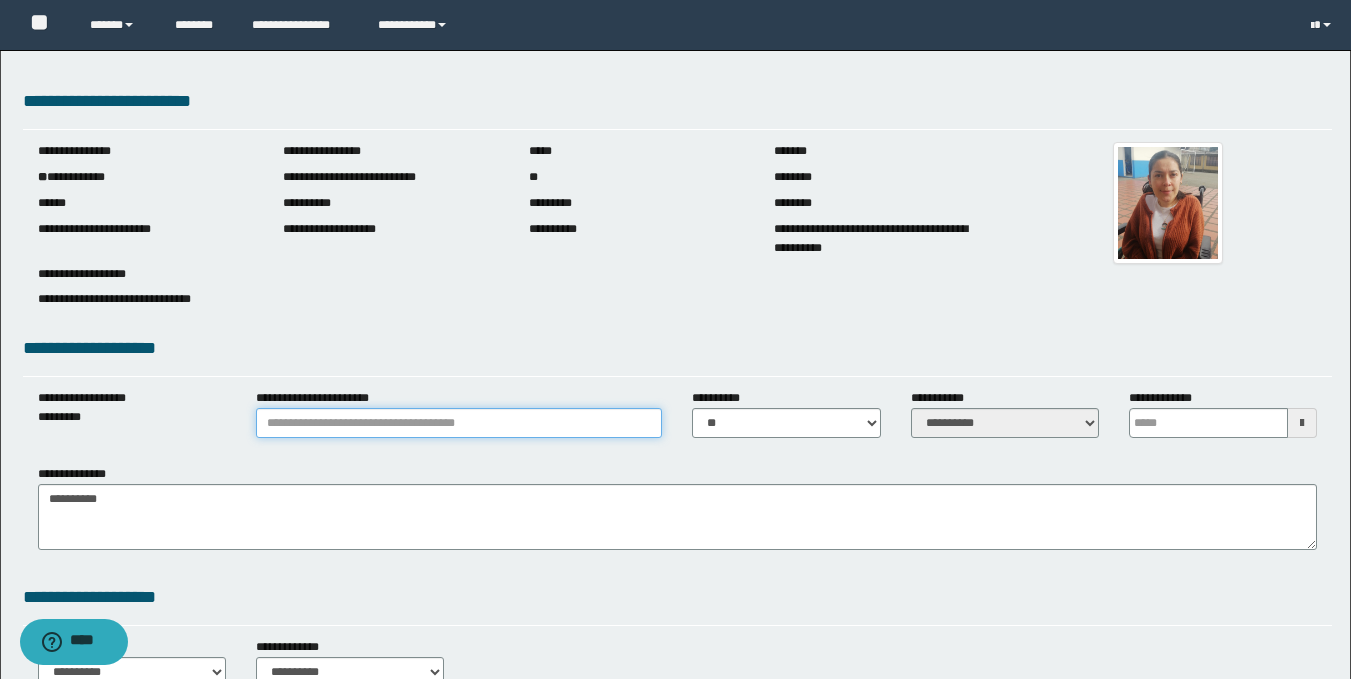 click on "**********" at bounding box center [459, 423] 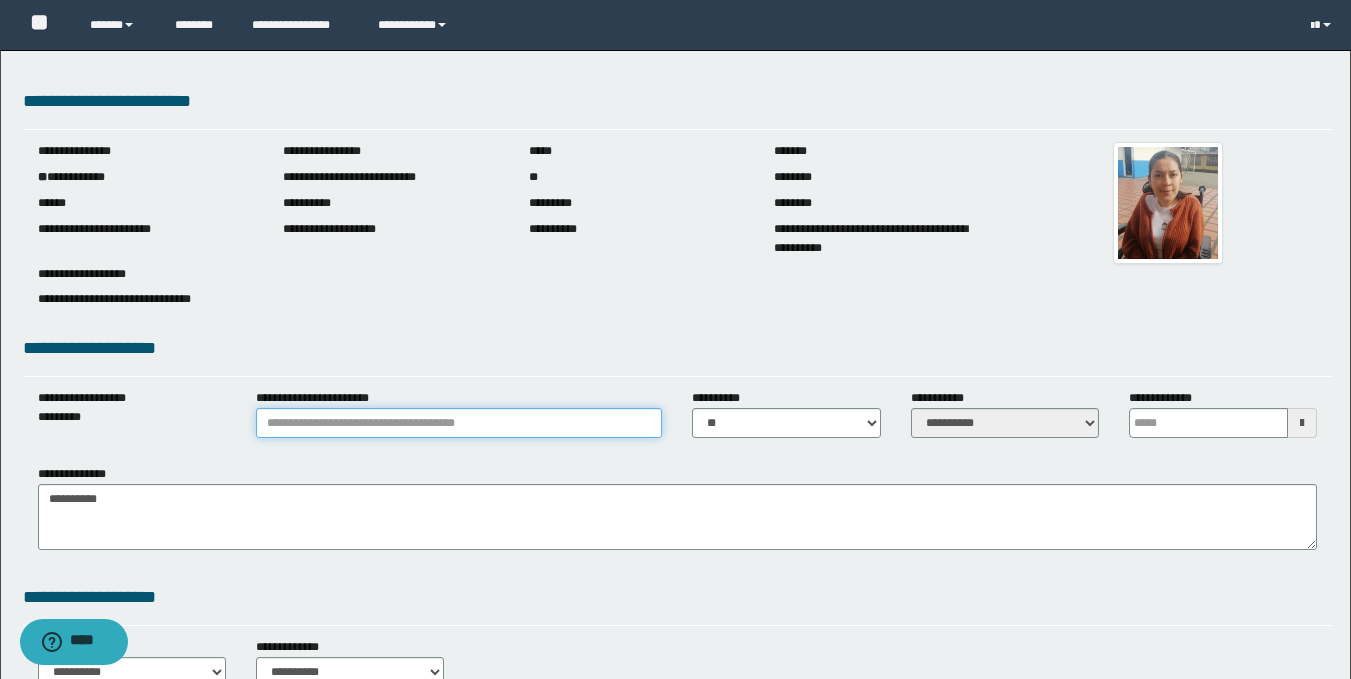 type on "**********" 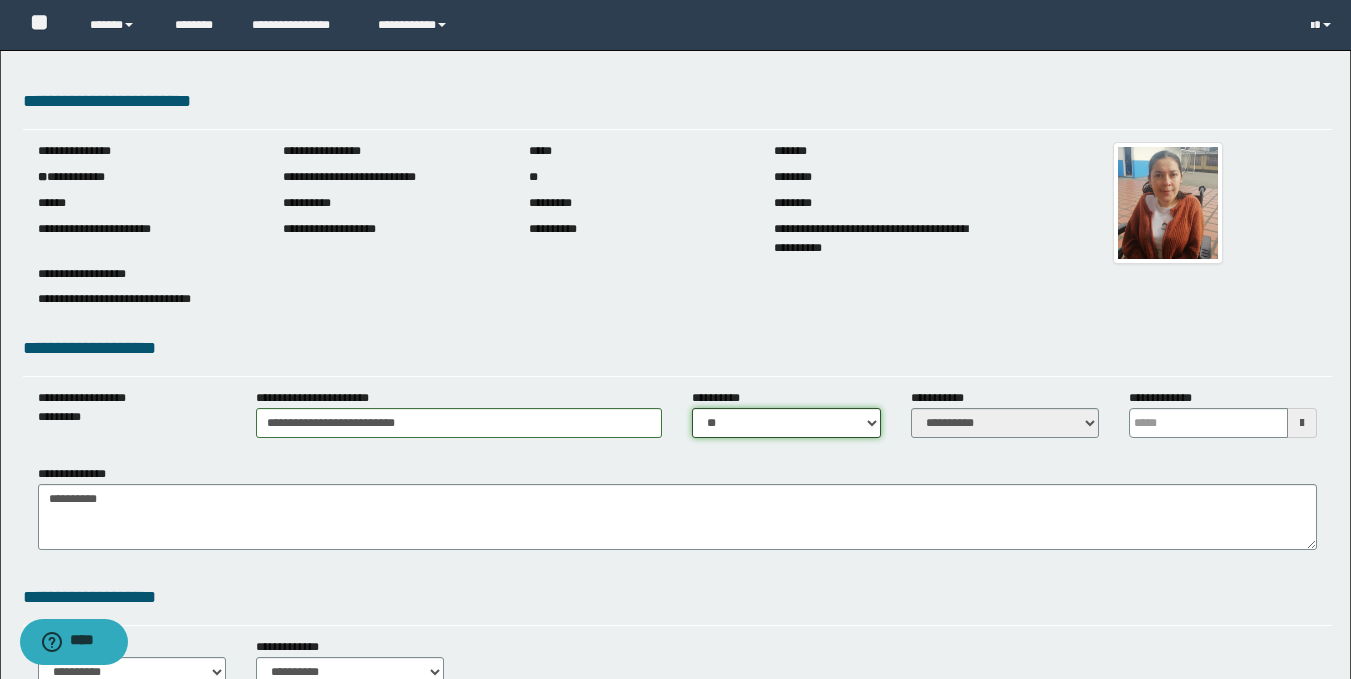 click on "**
**" at bounding box center (786, 423) 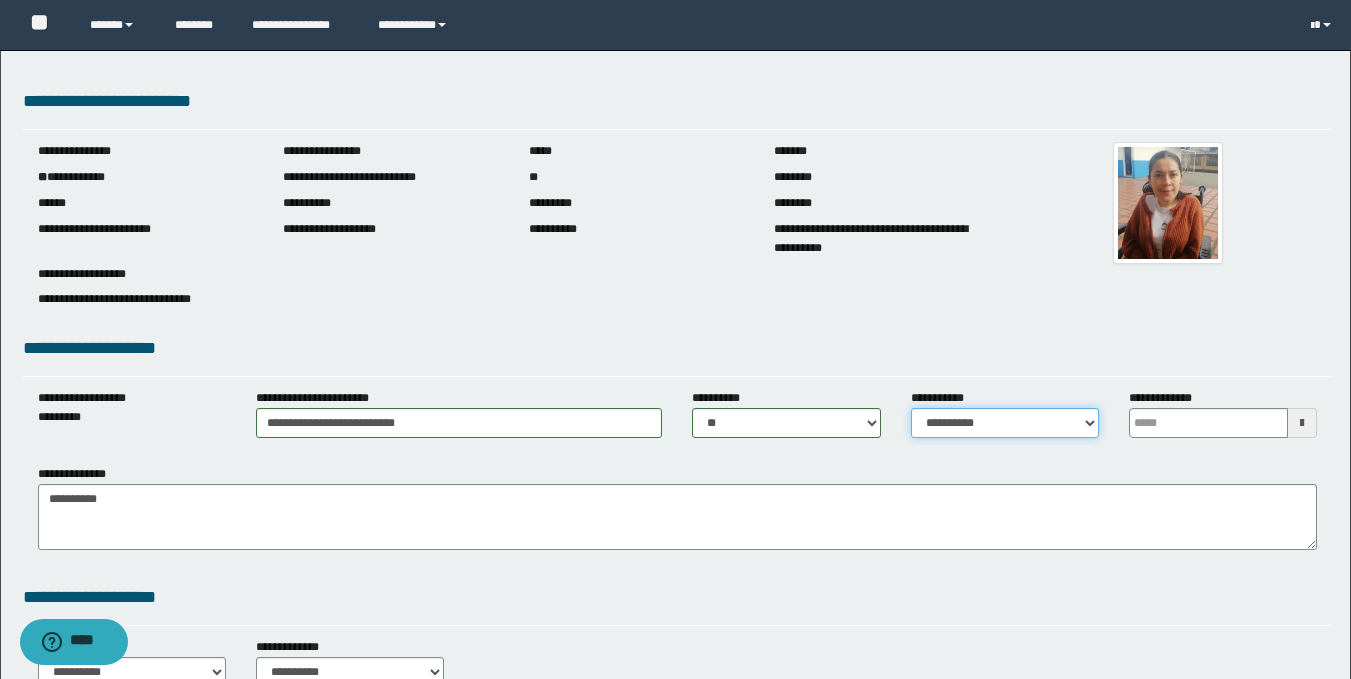 click on "**********" at bounding box center (1005, 423) 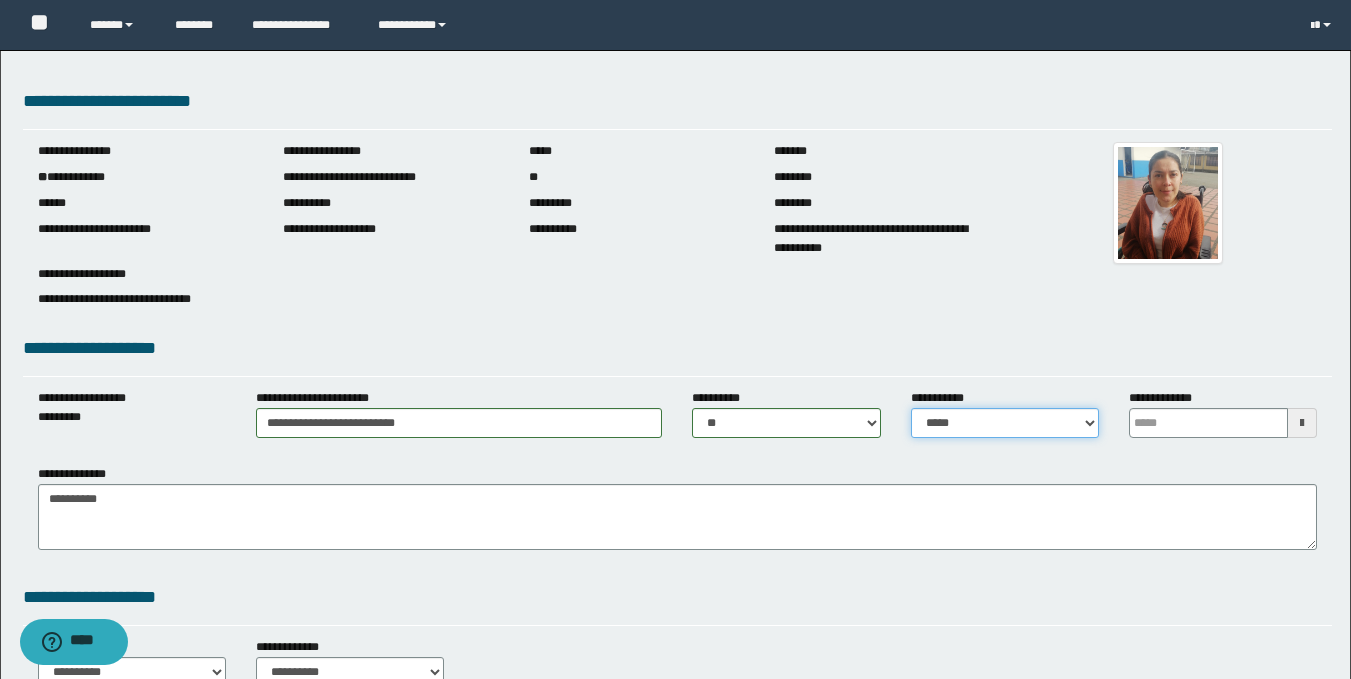 click on "**********" at bounding box center [1005, 423] 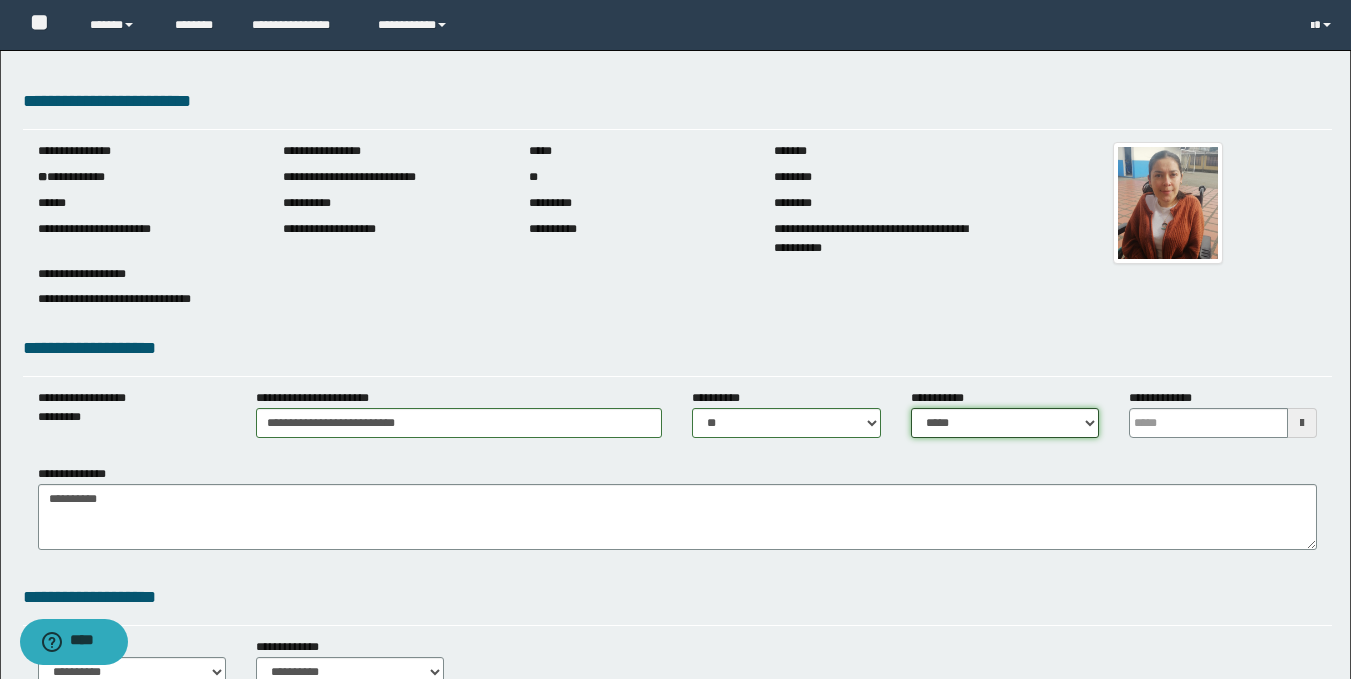 scroll, scrollTop: 594, scrollLeft: 0, axis: vertical 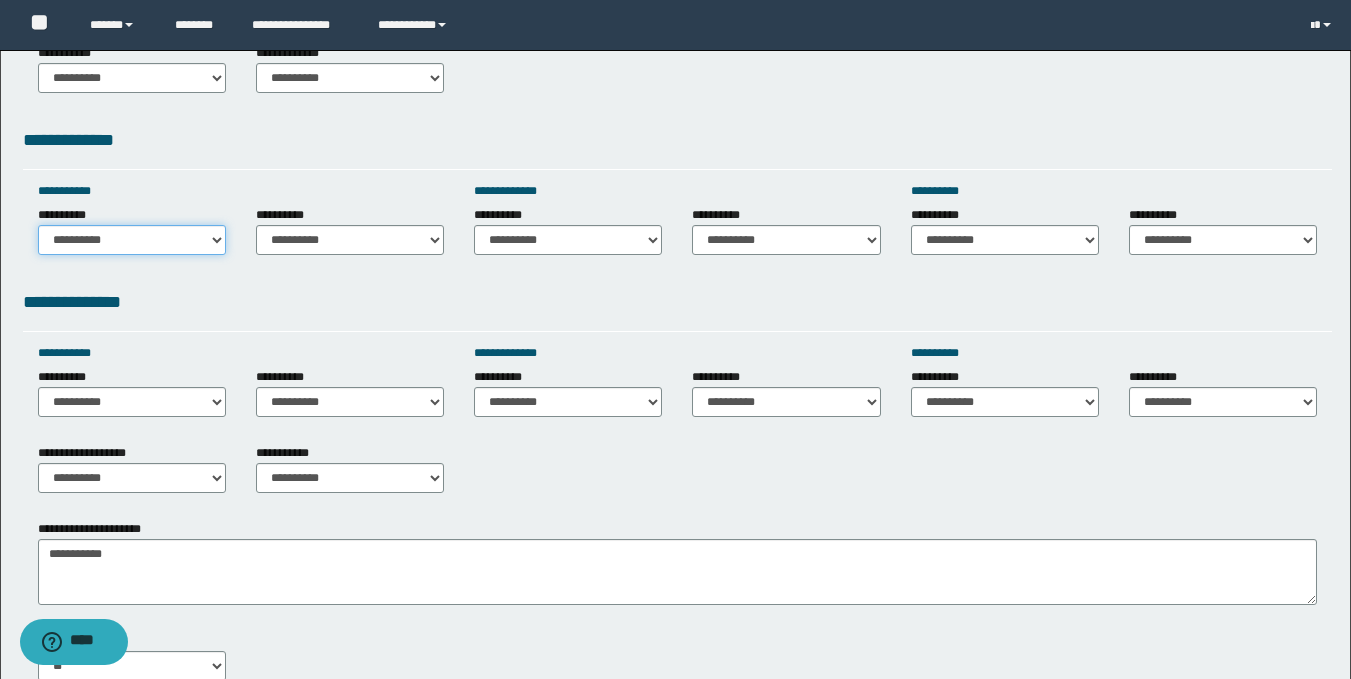 click on "**********" at bounding box center (132, 240) 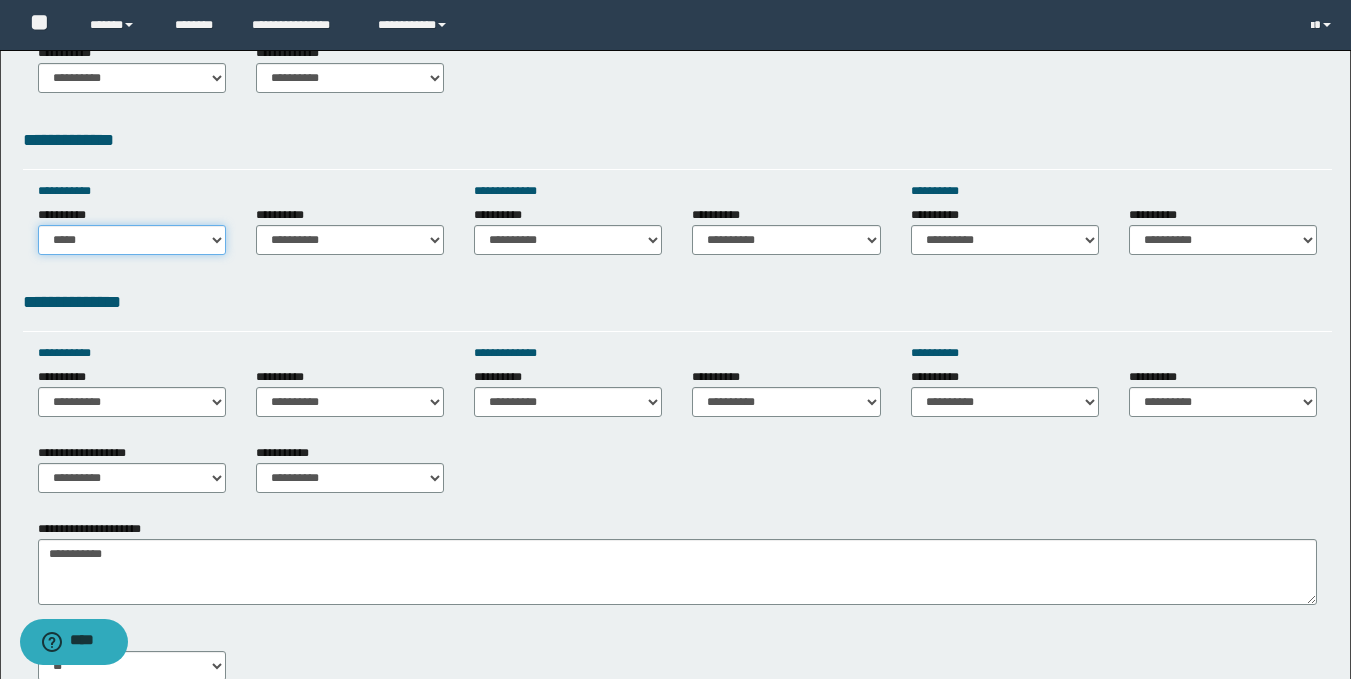 click on "**********" at bounding box center [132, 240] 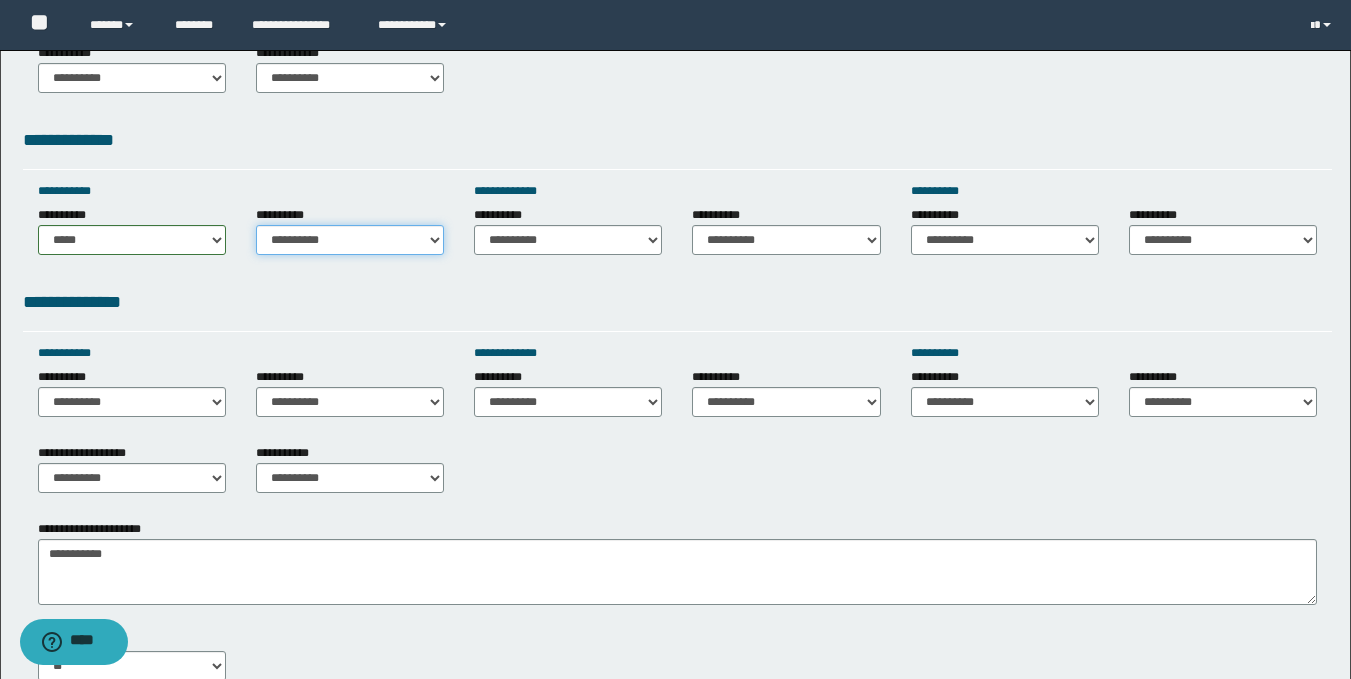 click on "**********" at bounding box center (350, 240) 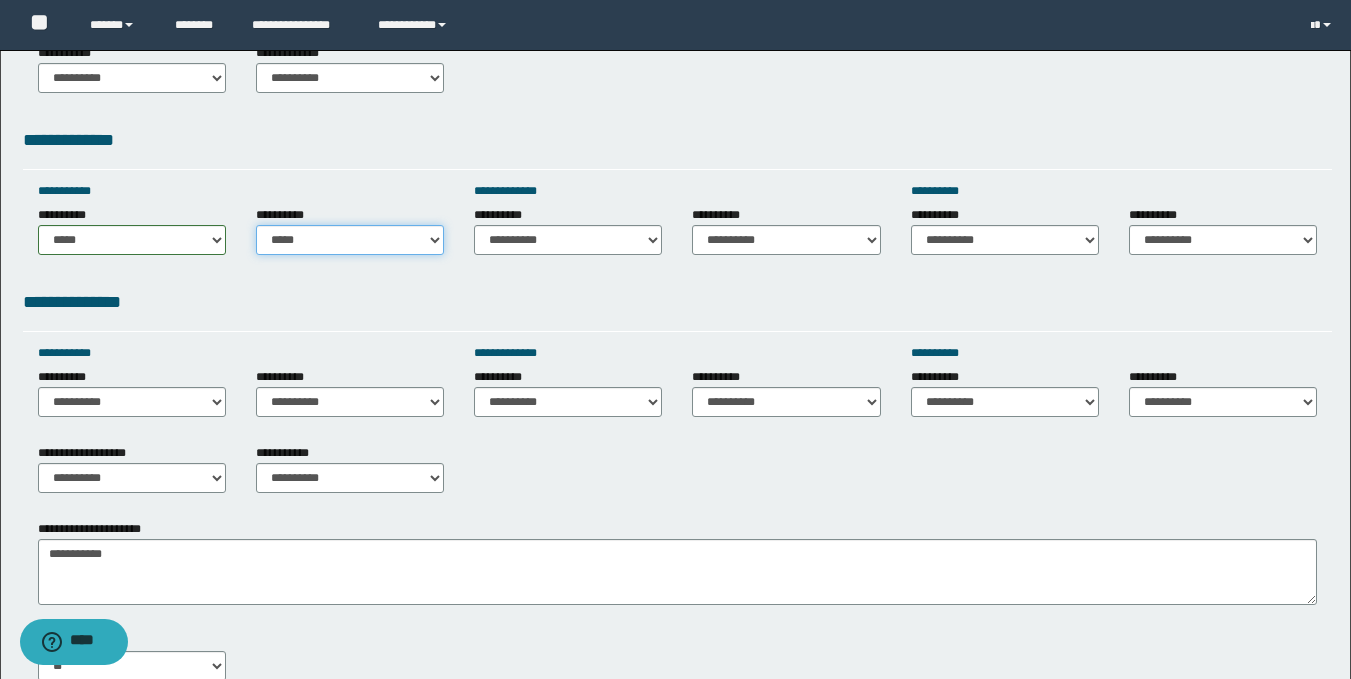 click on "**********" at bounding box center [350, 240] 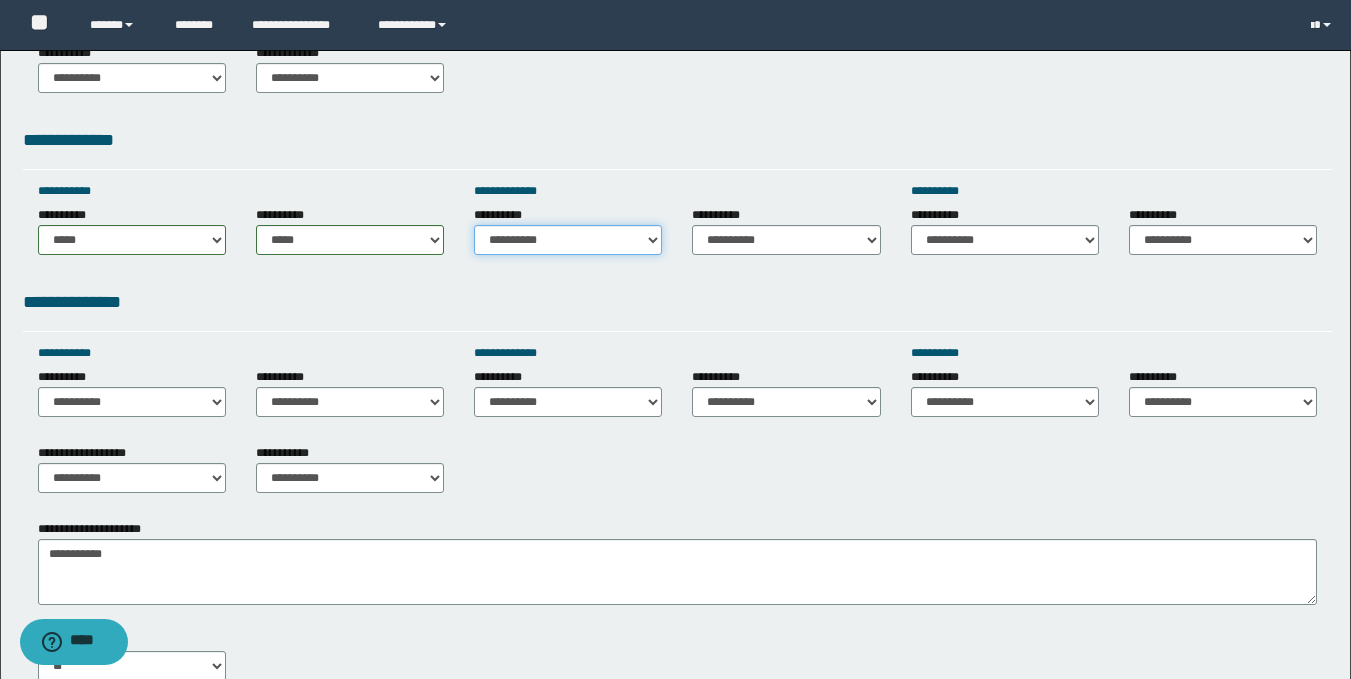 click on "**********" at bounding box center (568, 240) 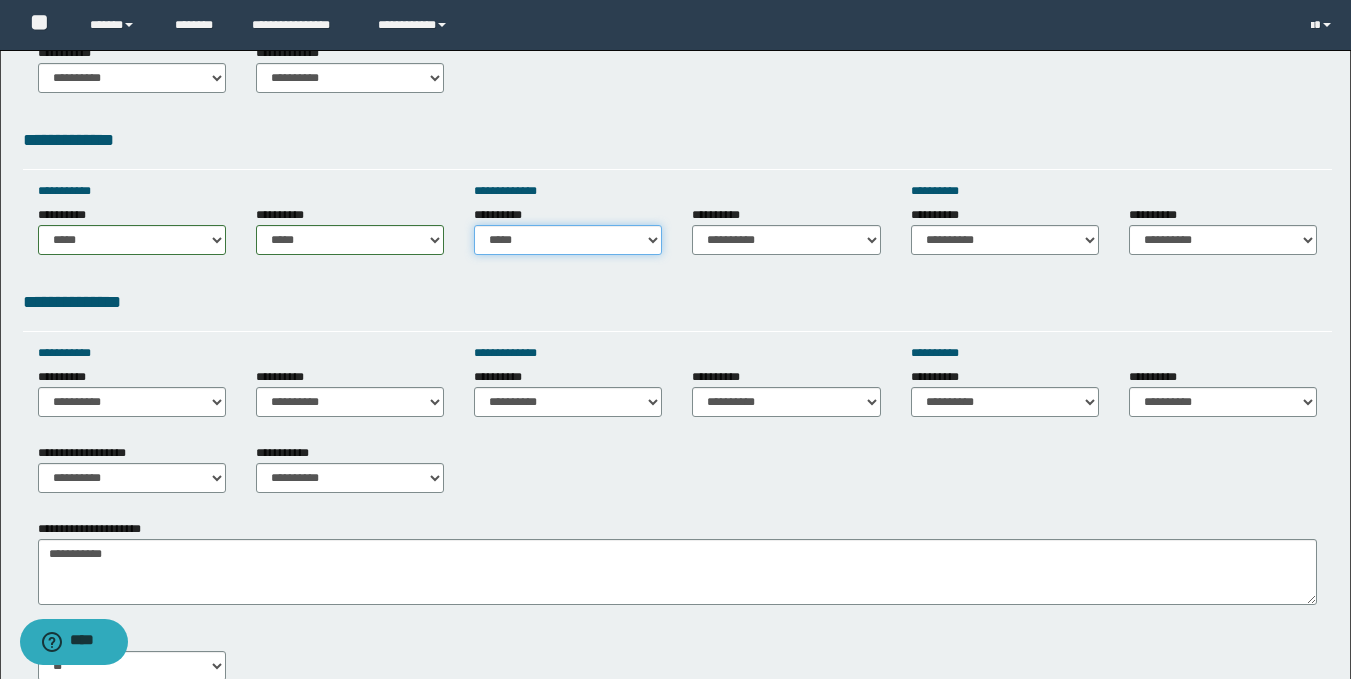click on "**********" at bounding box center (568, 240) 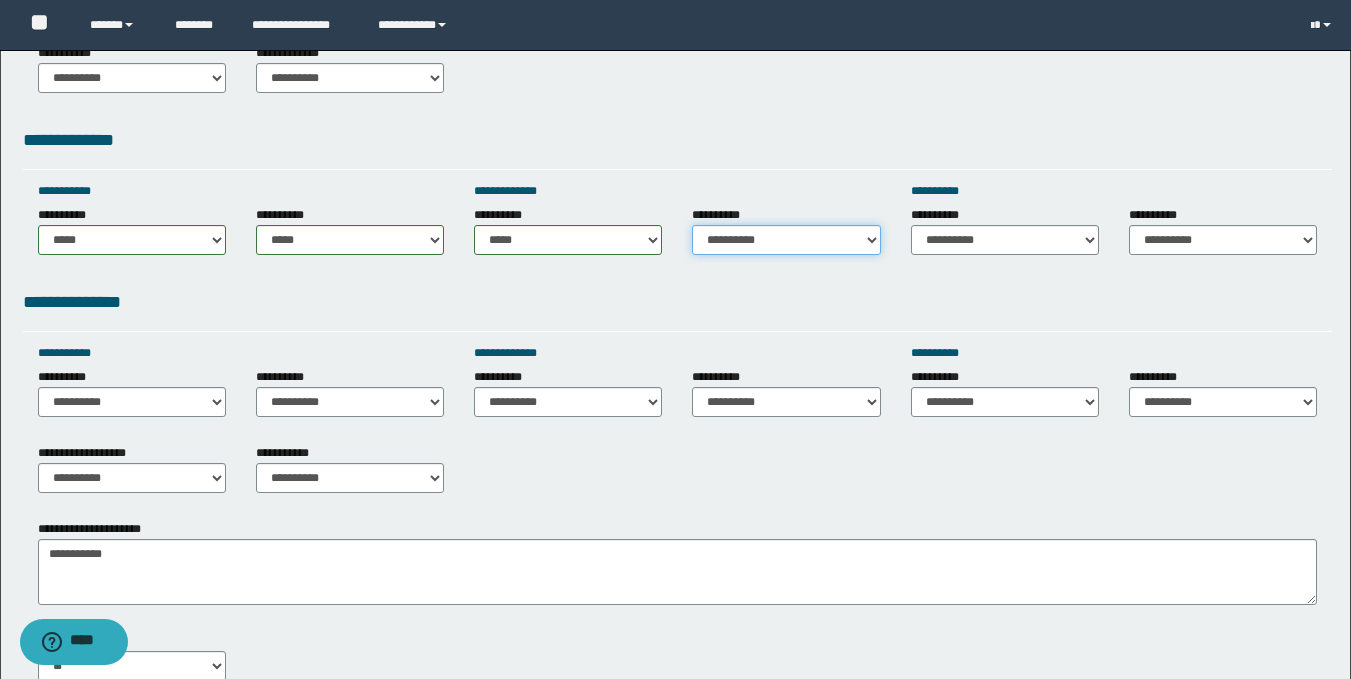 click on "**********" at bounding box center (786, 240) 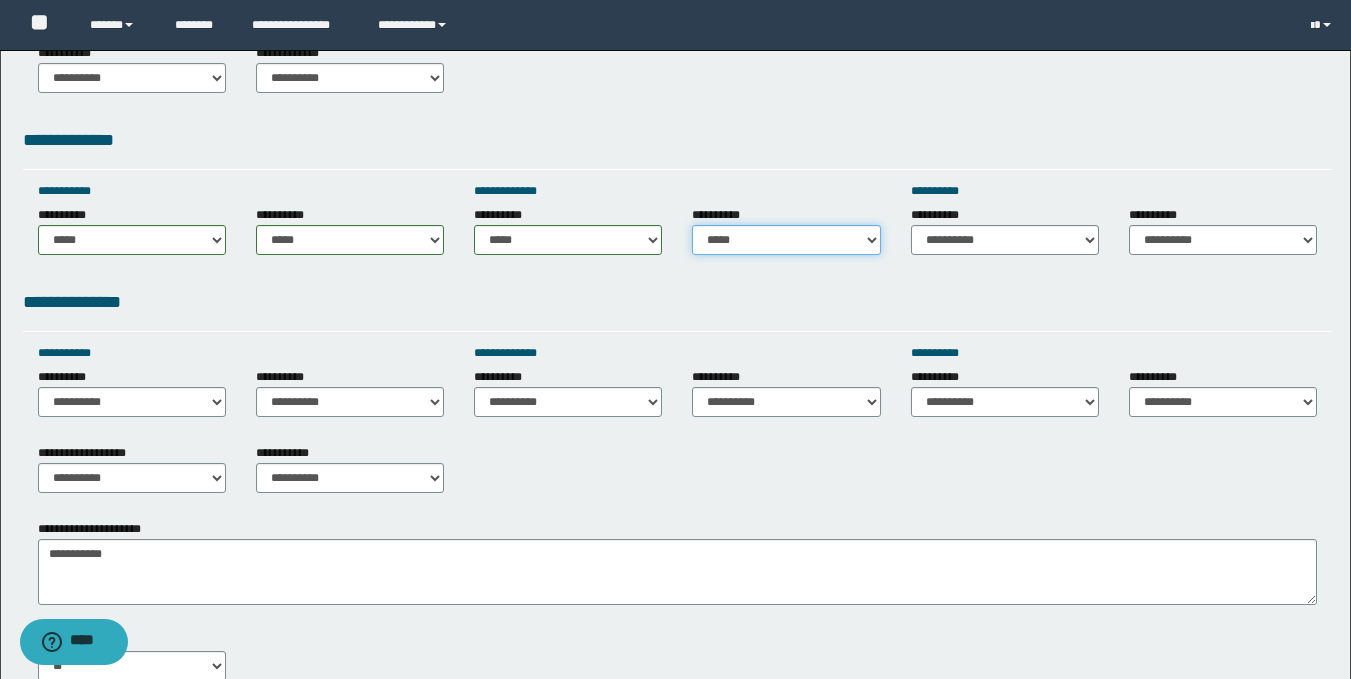 click on "**********" at bounding box center [786, 240] 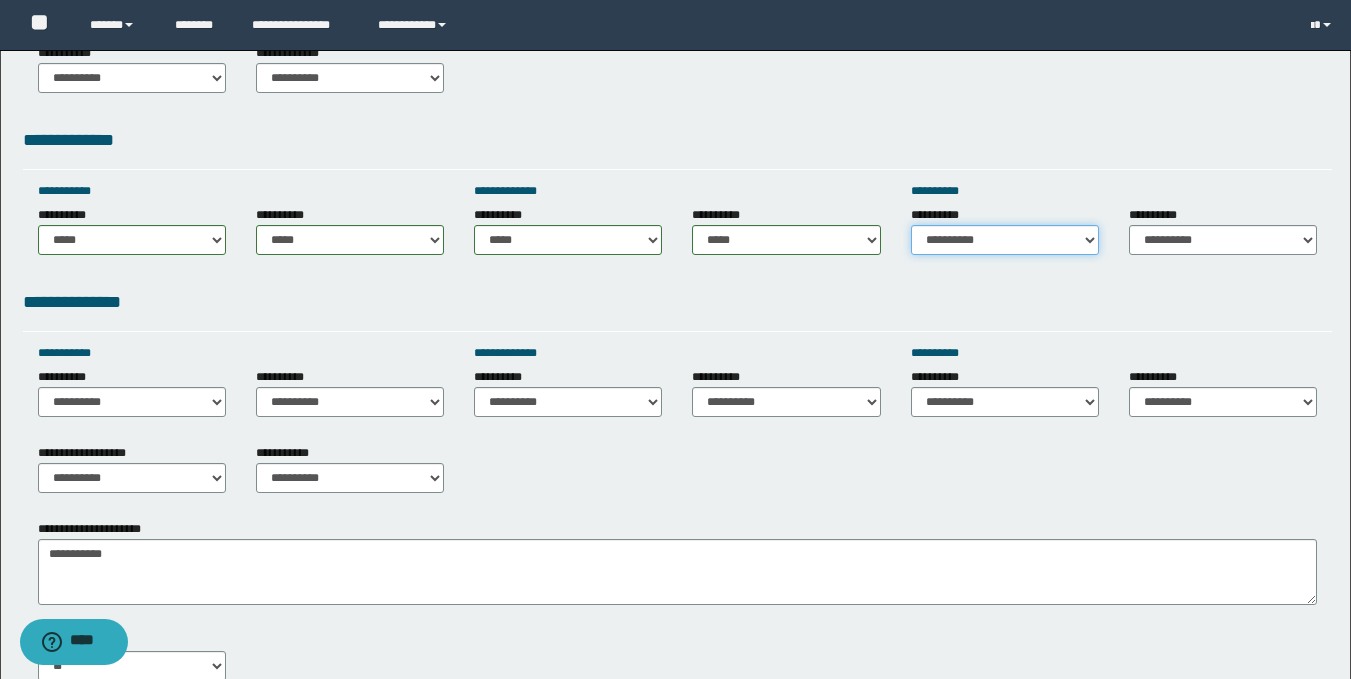 click on "**********" at bounding box center (1005, 240) 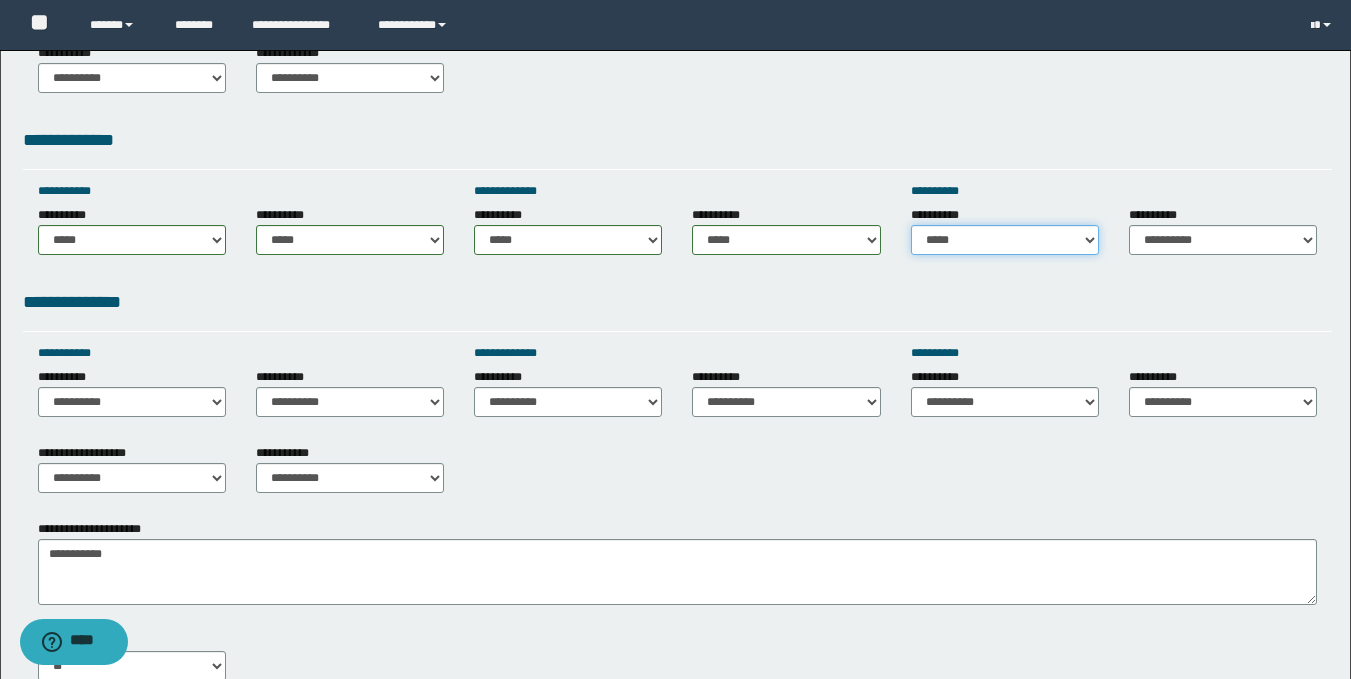 click on "**********" at bounding box center [1005, 240] 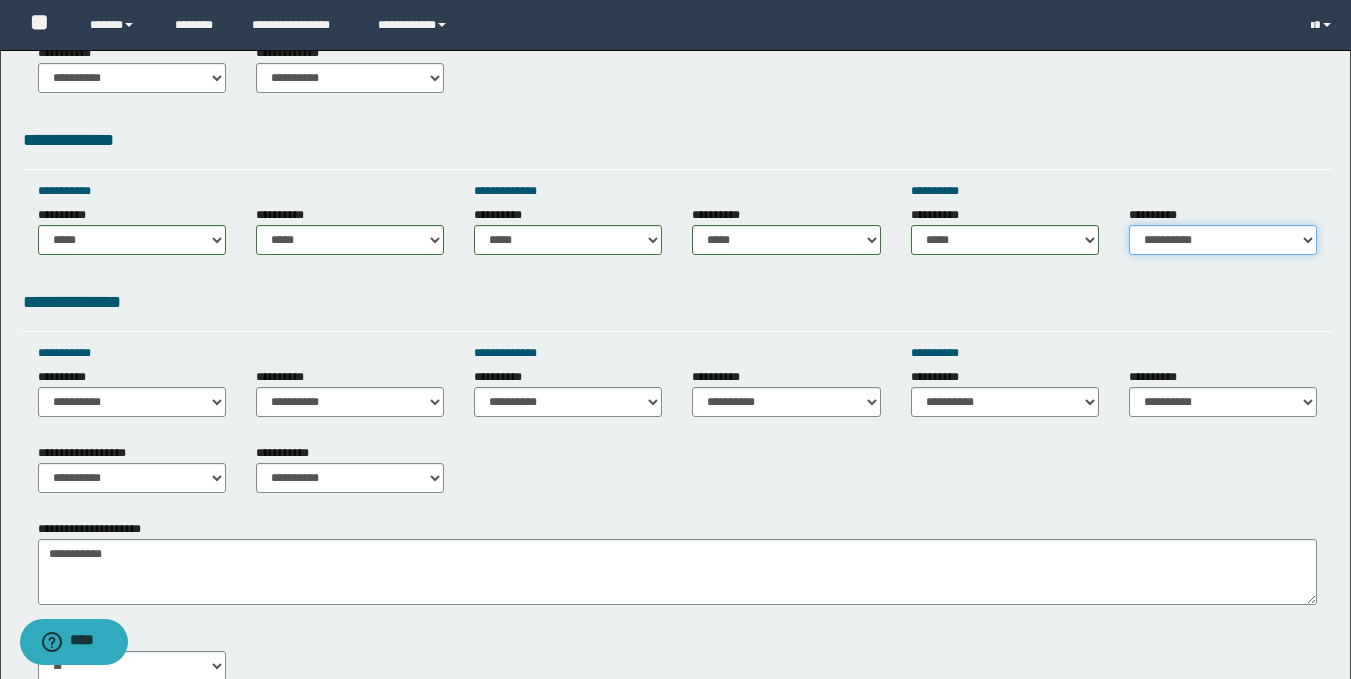 click on "**********" at bounding box center (1223, 240) 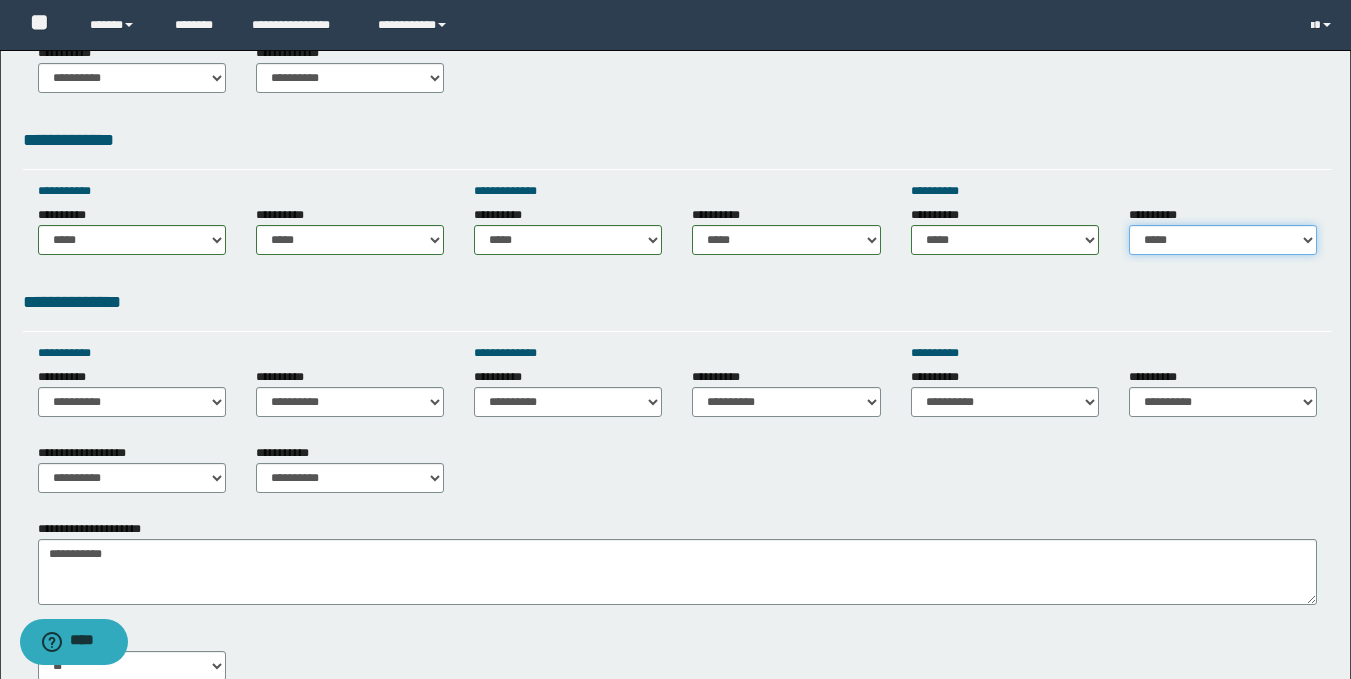 click on "**********" at bounding box center (1223, 240) 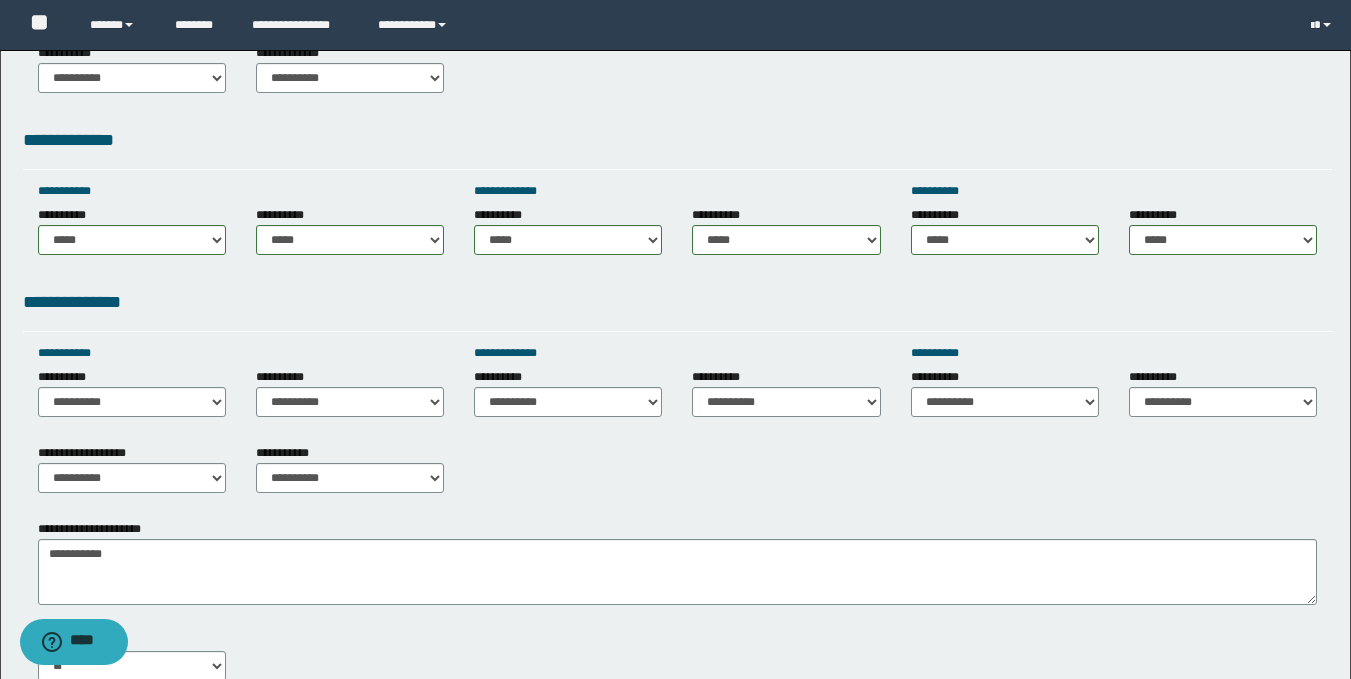 click on "**********" at bounding box center [675, 344] 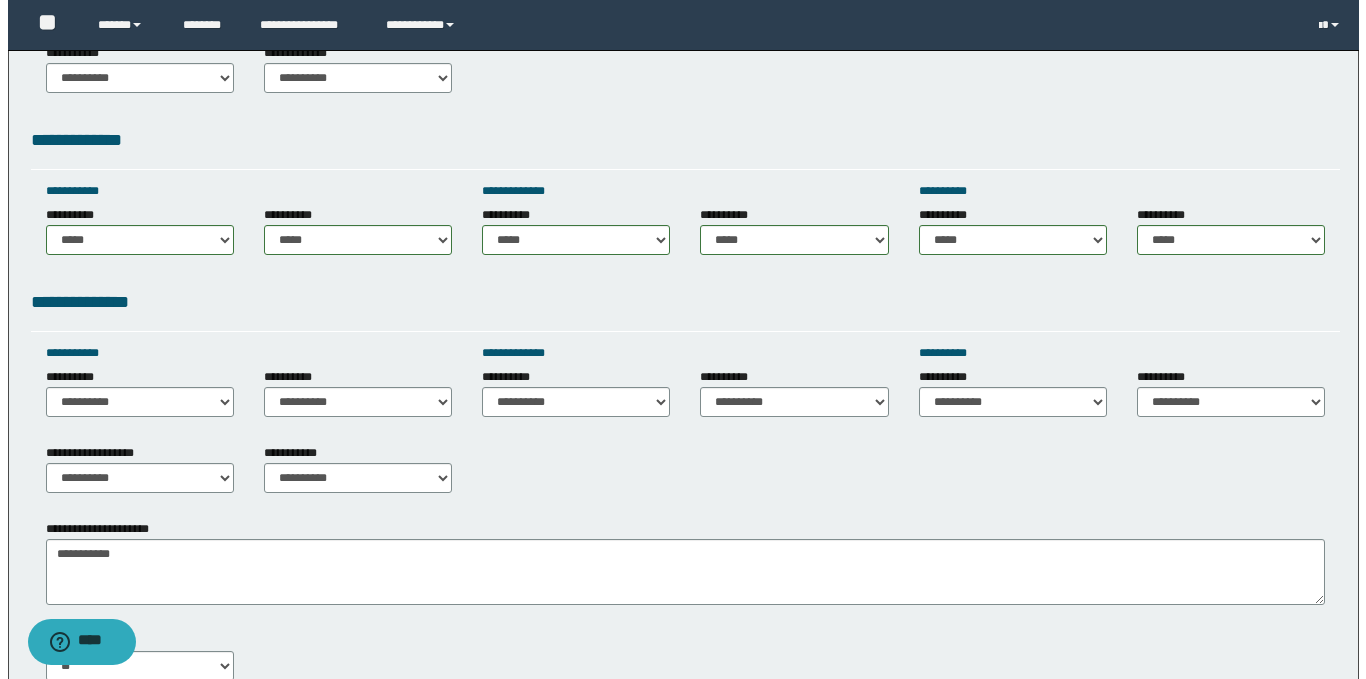 scroll, scrollTop: 1188, scrollLeft: 0, axis: vertical 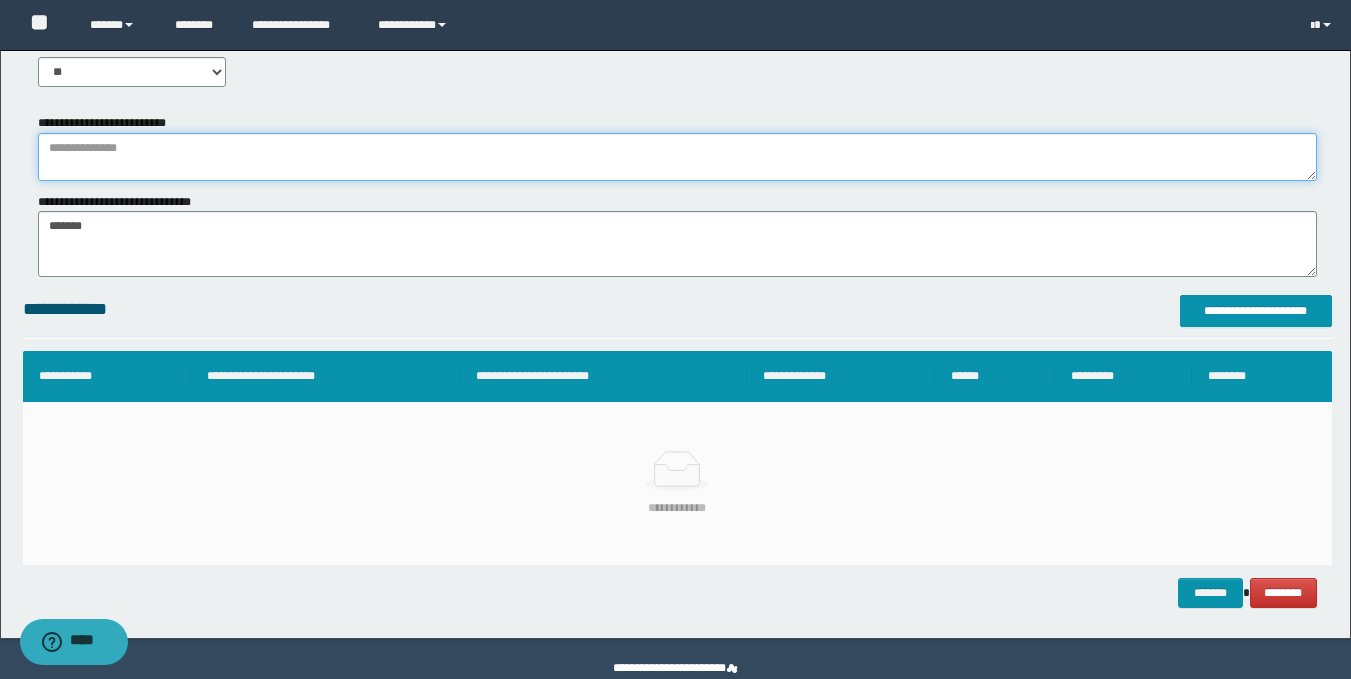 click at bounding box center [677, 157] 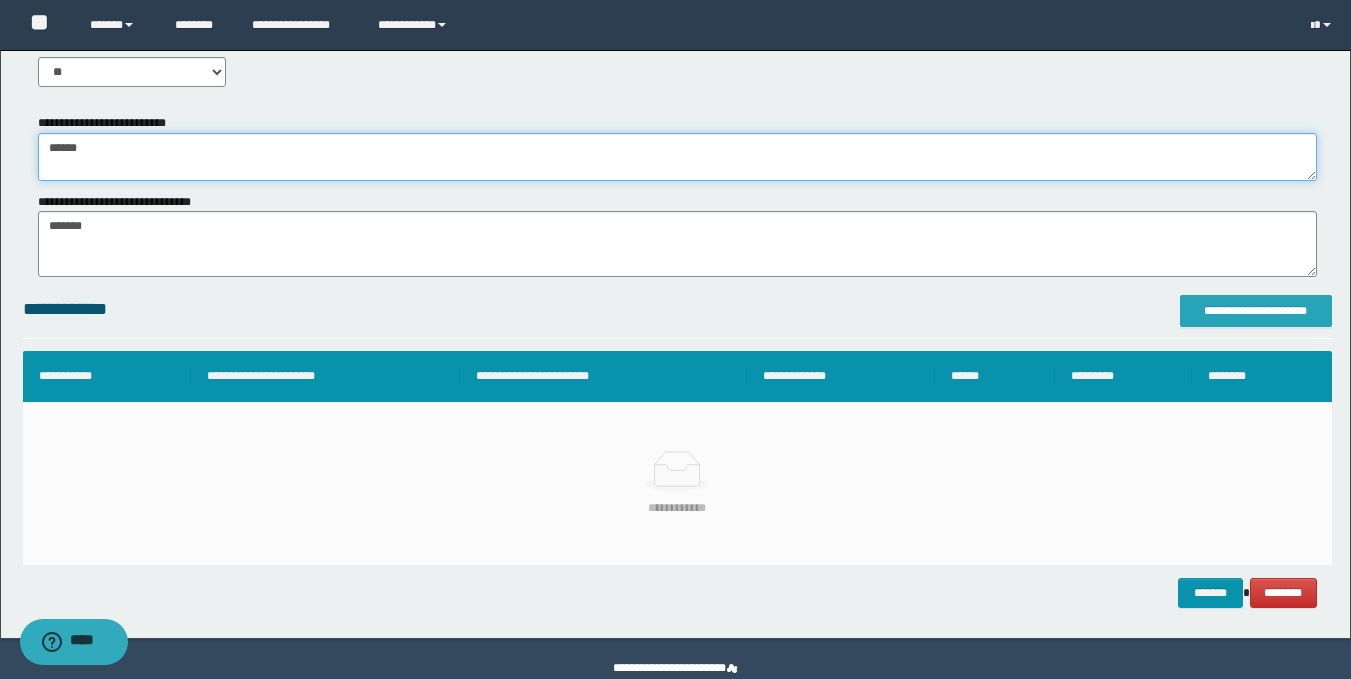type on "******" 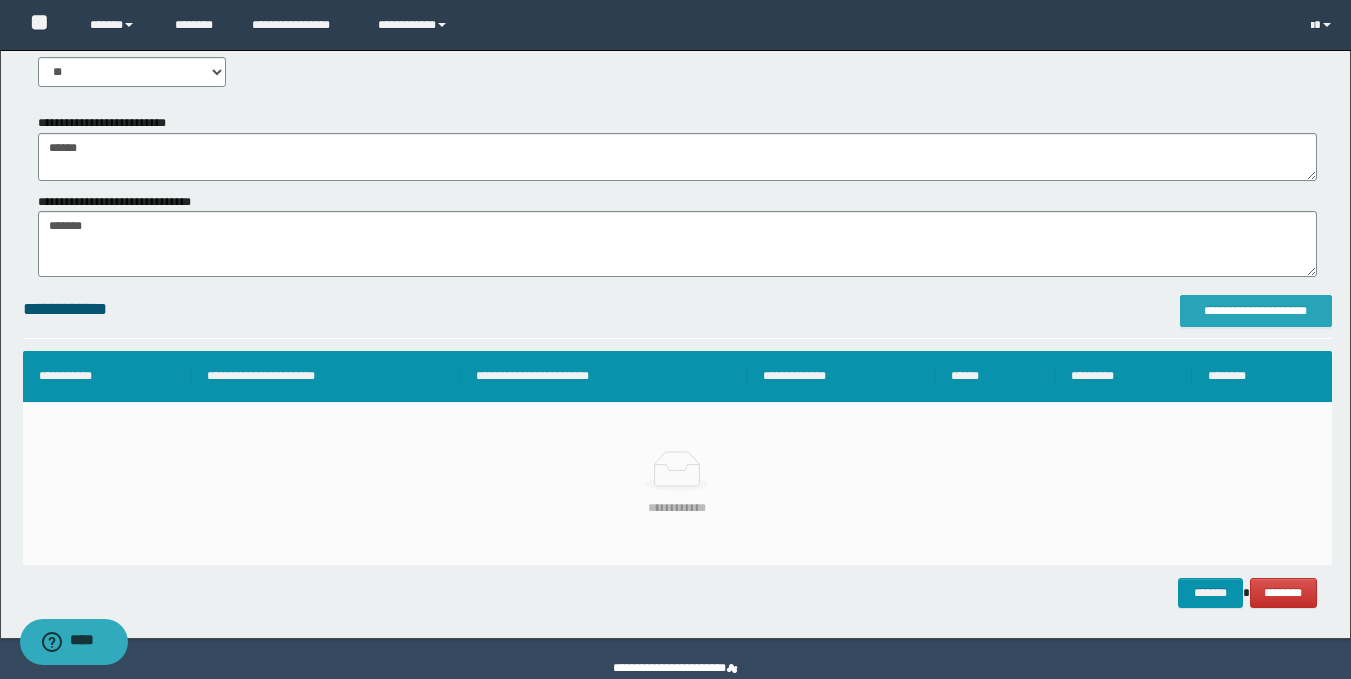 click on "**********" at bounding box center [1256, 311] 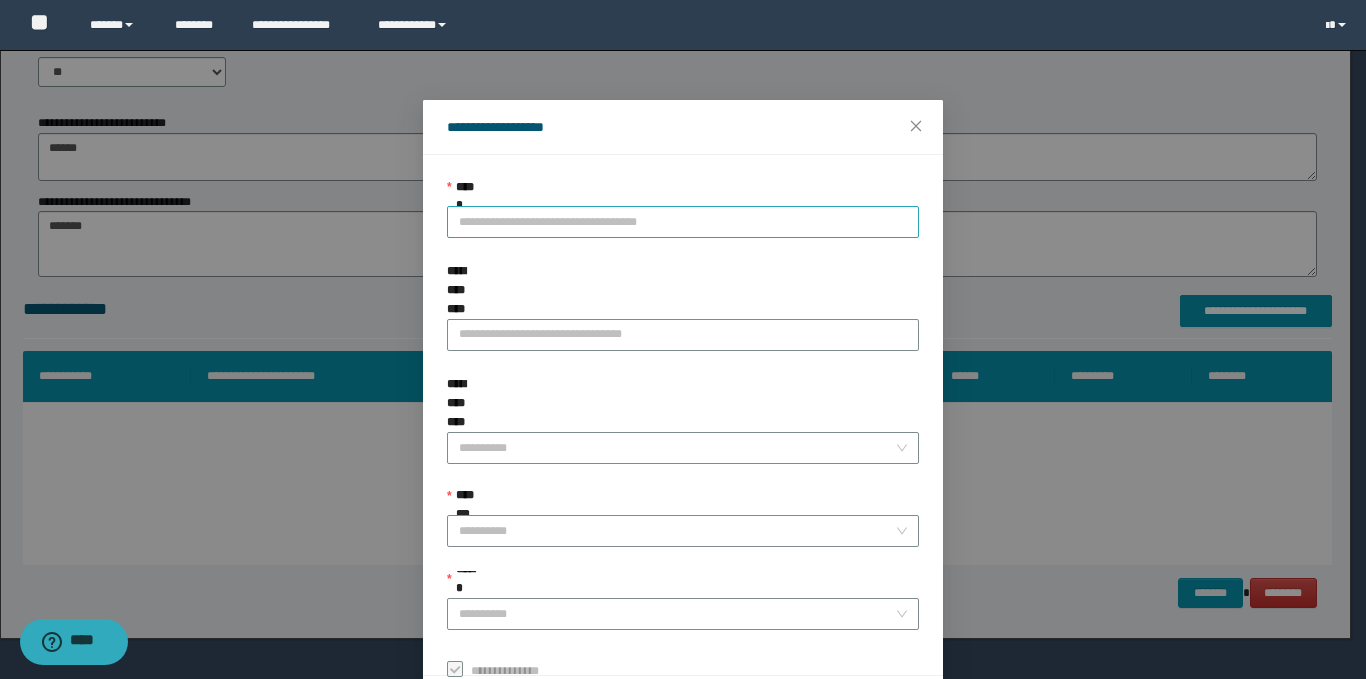 click on "**********" at bounding box center (683, 222) 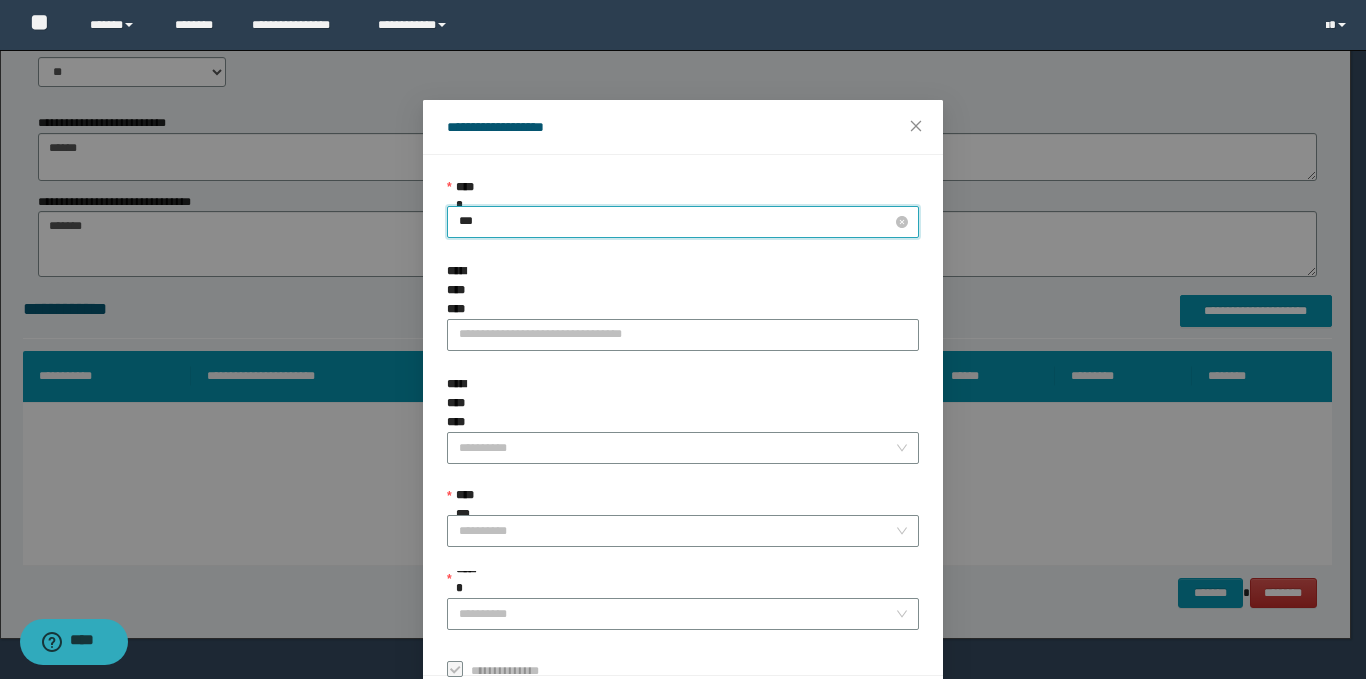 type on "****" 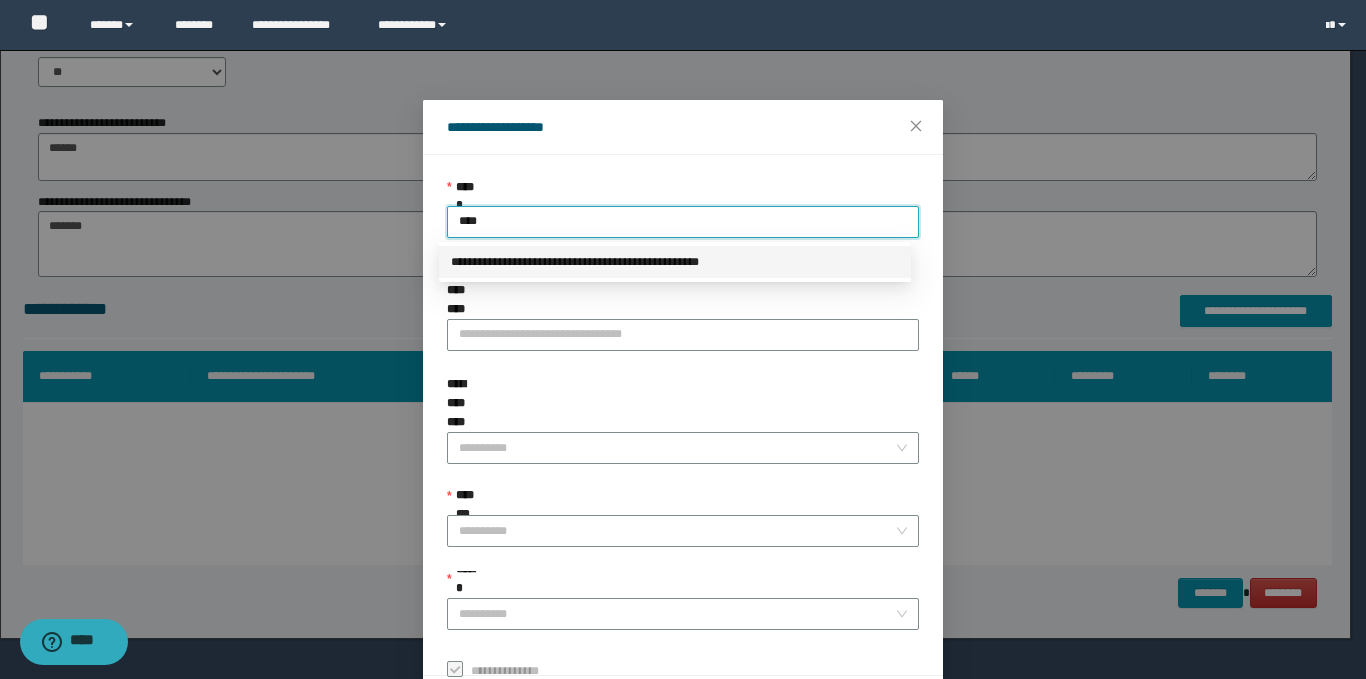 click on "**********" at bounding box center (675, 262) 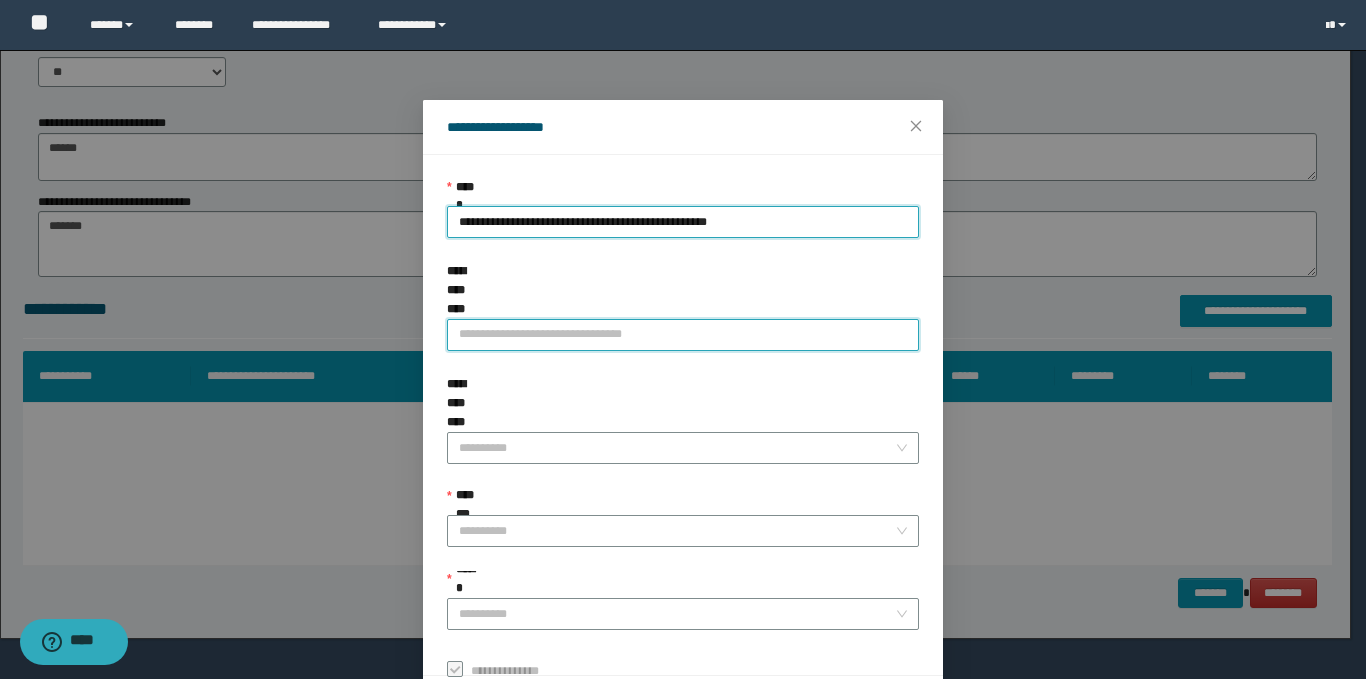 click on "**********" at bounding box center (683, 335) 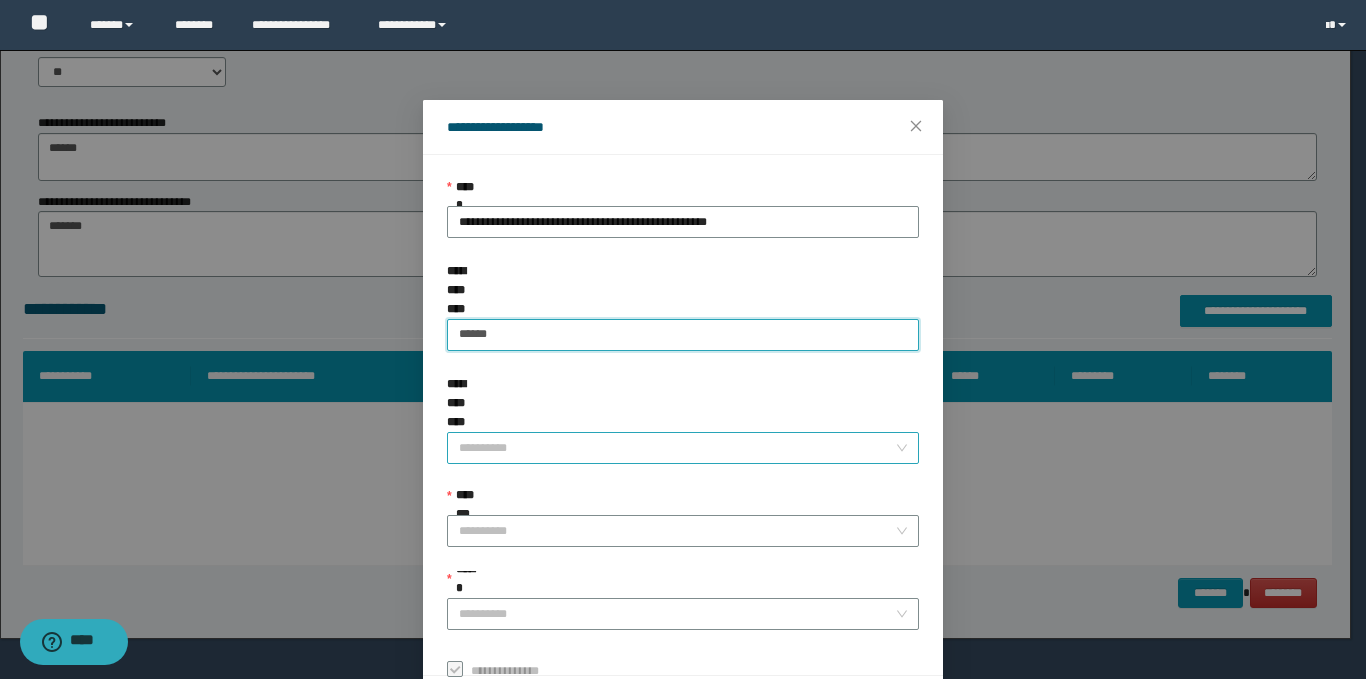 type on "******" 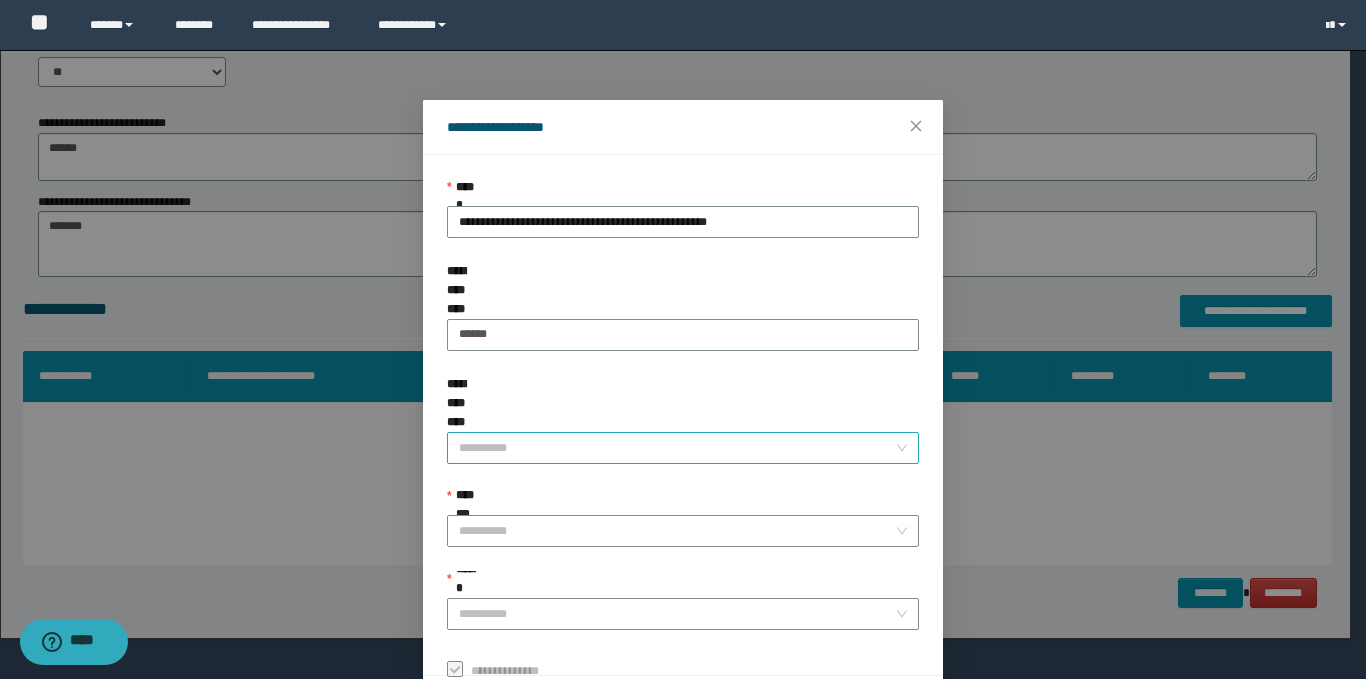 click on "**********" at bounding box center (677, 448) 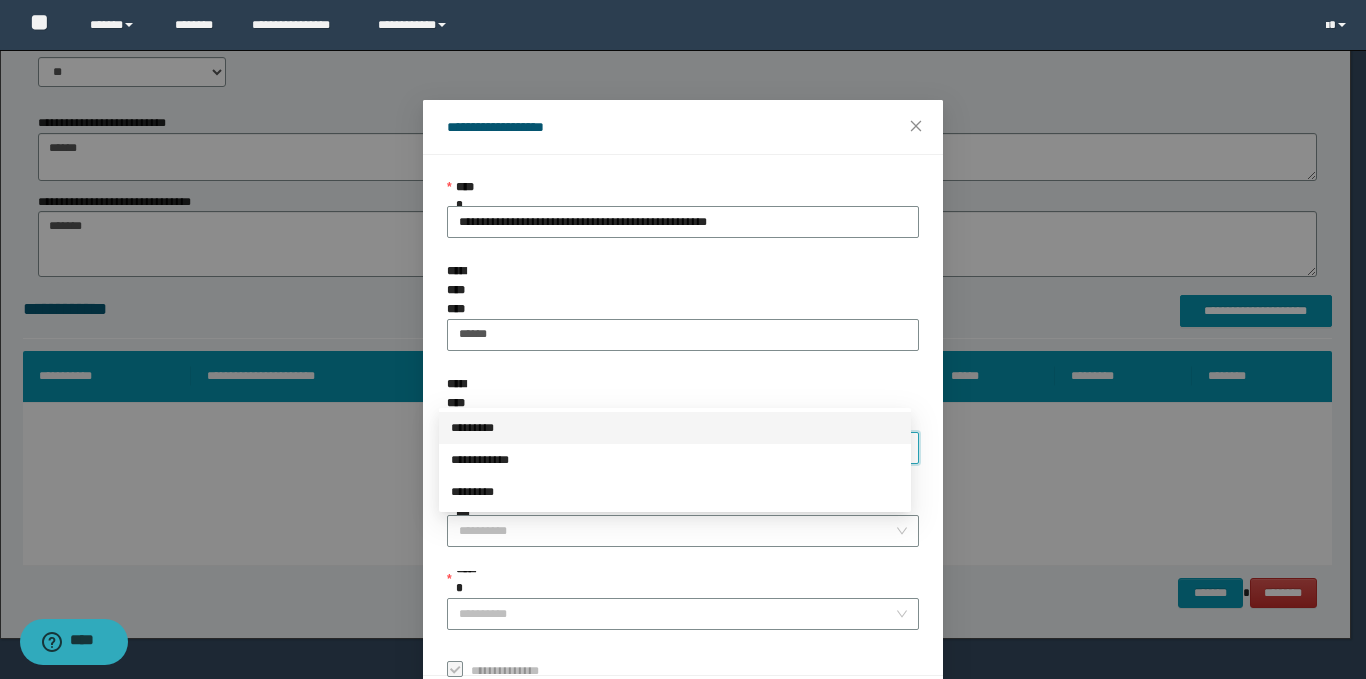 click on "*********" at bounding box center [675, 428] 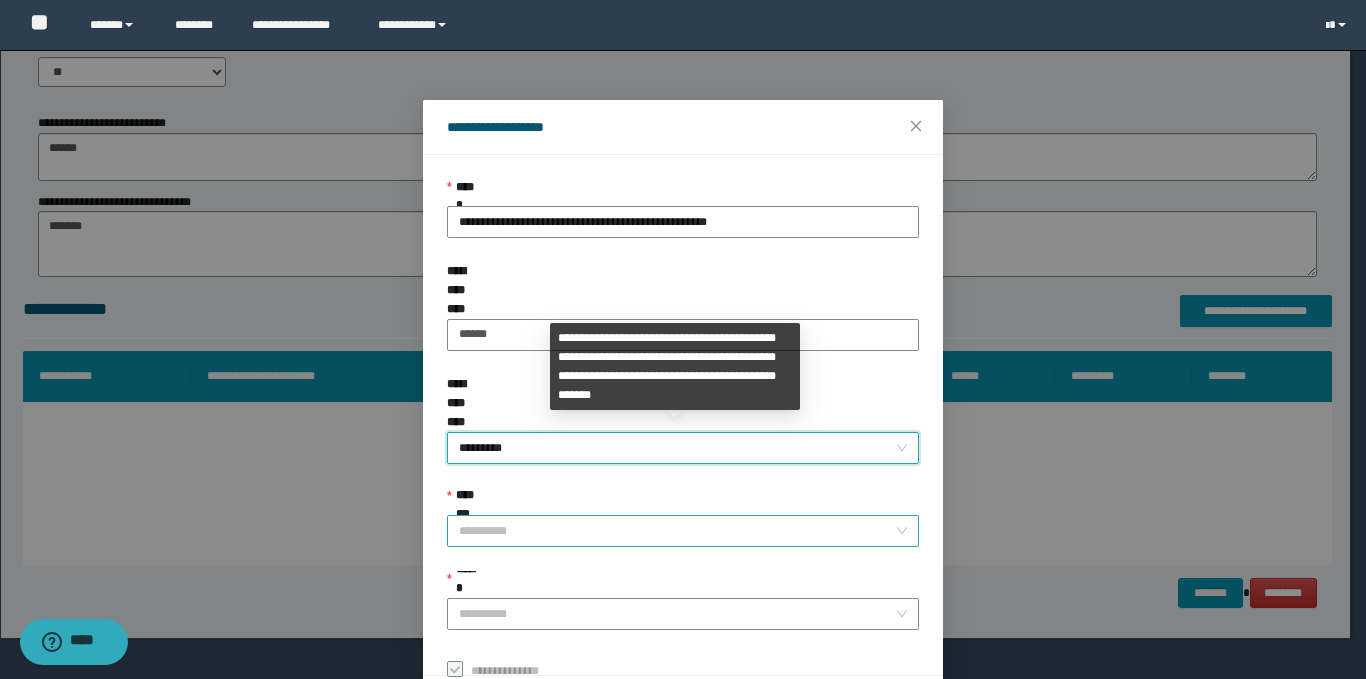 click on "**********" at bounding box center (677, 531) 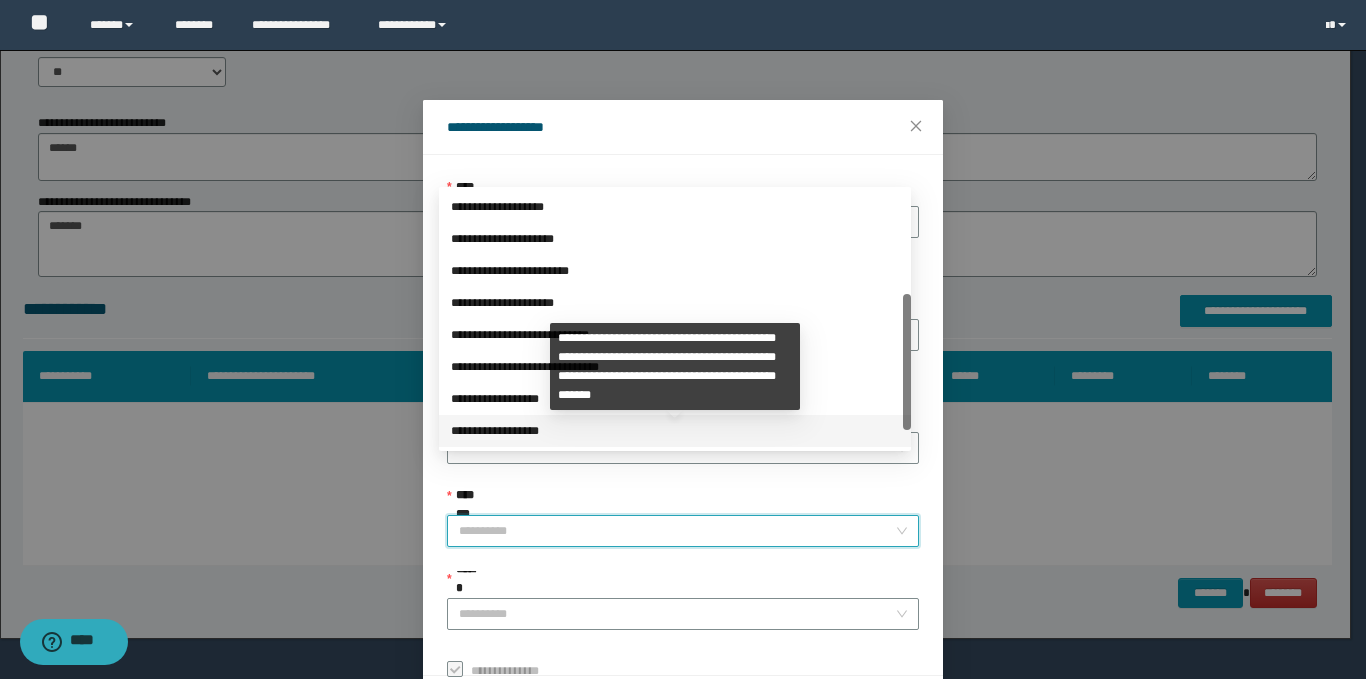 scroll, scrollTop: 224, scrollLeft: 0, axis: vertical 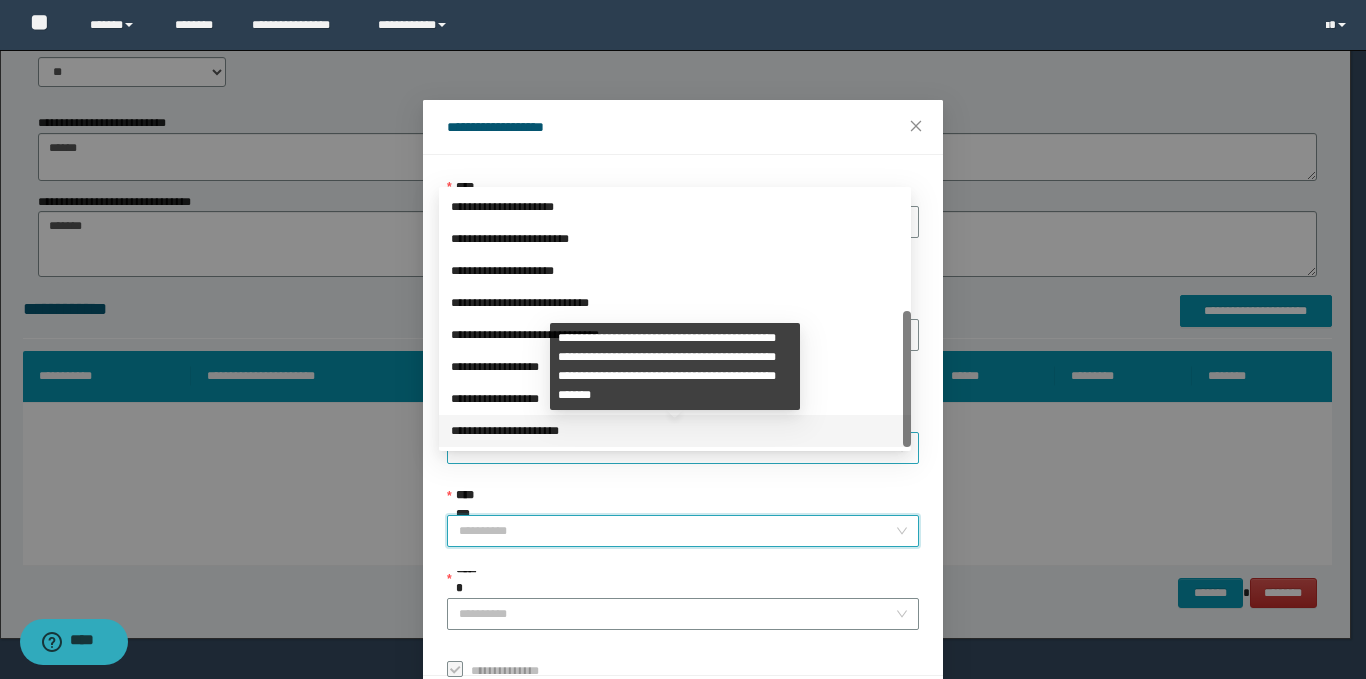 drag, startPoint x: 495, startPoint y: 374, endPoint x: 470, endPoint y: 372, distance: 25.079872 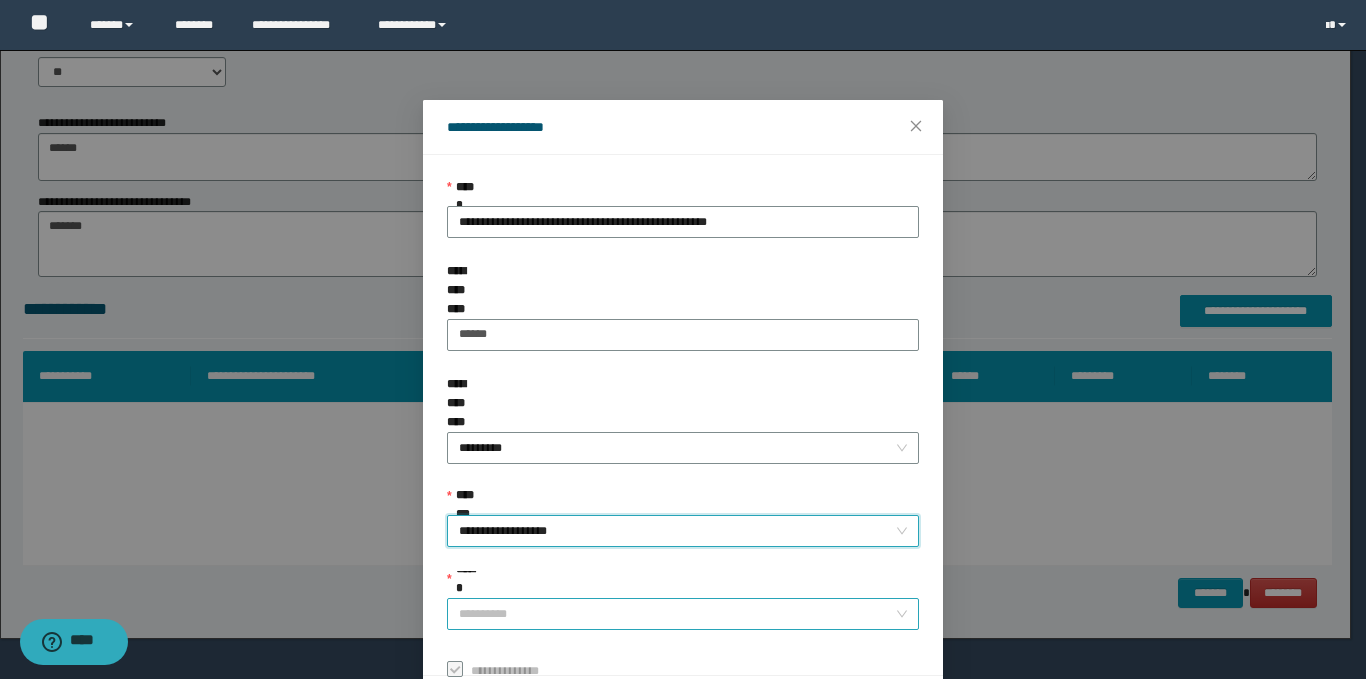 click on "******" at bounding box center [677, 614] 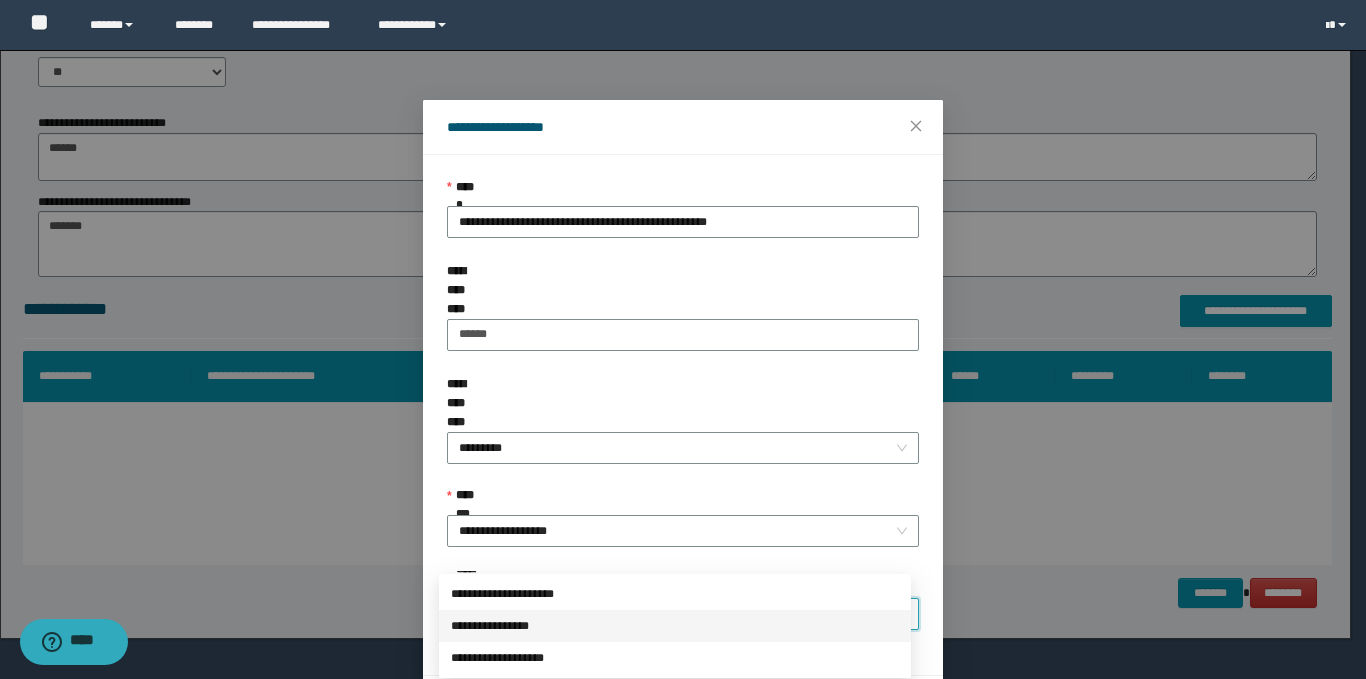 click on "**********" at bounding box center [675, 626] 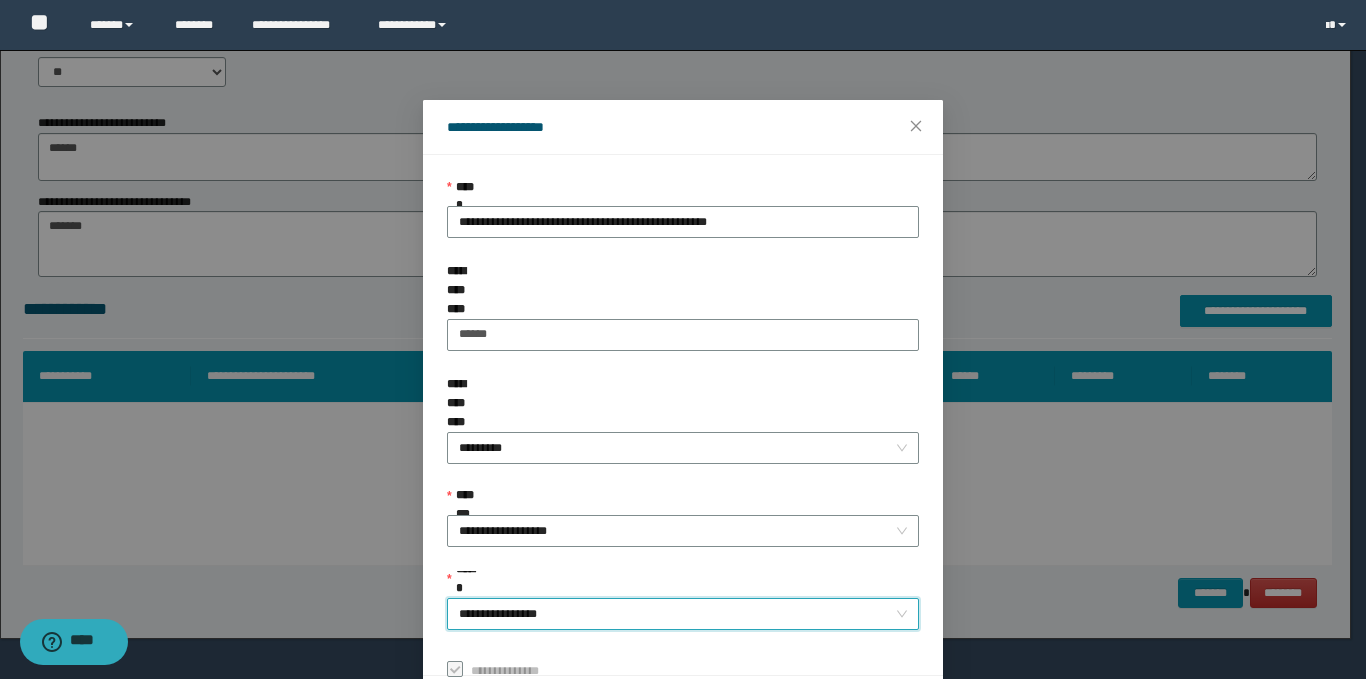 scroll, scrollTop: 73, scrollLeft: 0, axis: vertical 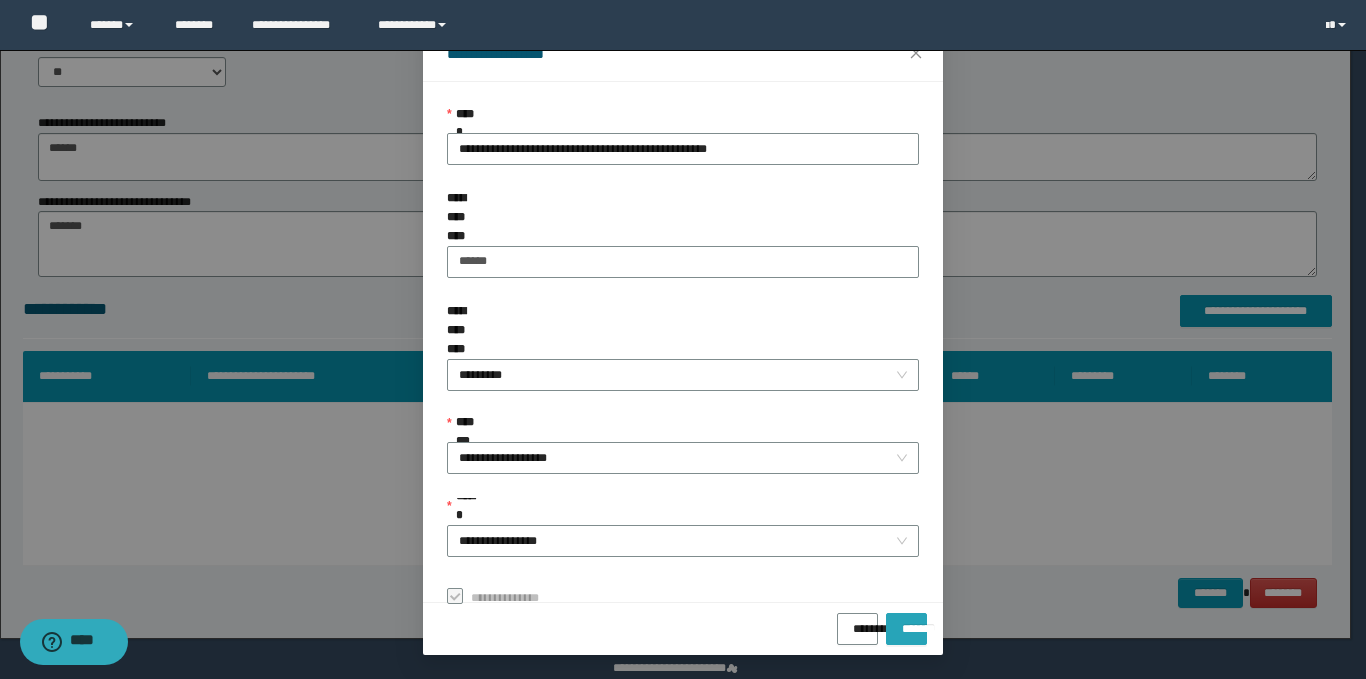 click on "*******" at bounding box center (906, 622) 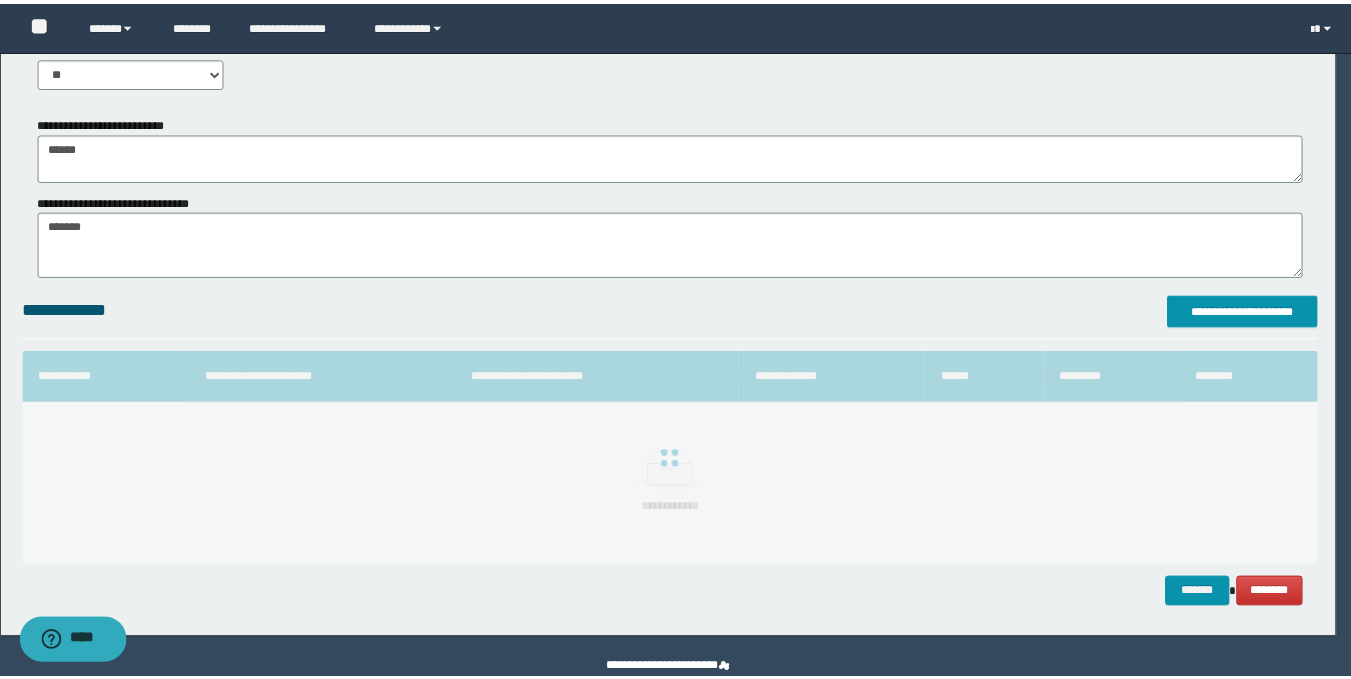 scroll, scrollTop: 26, scrollLeft: 0, axis: vertical 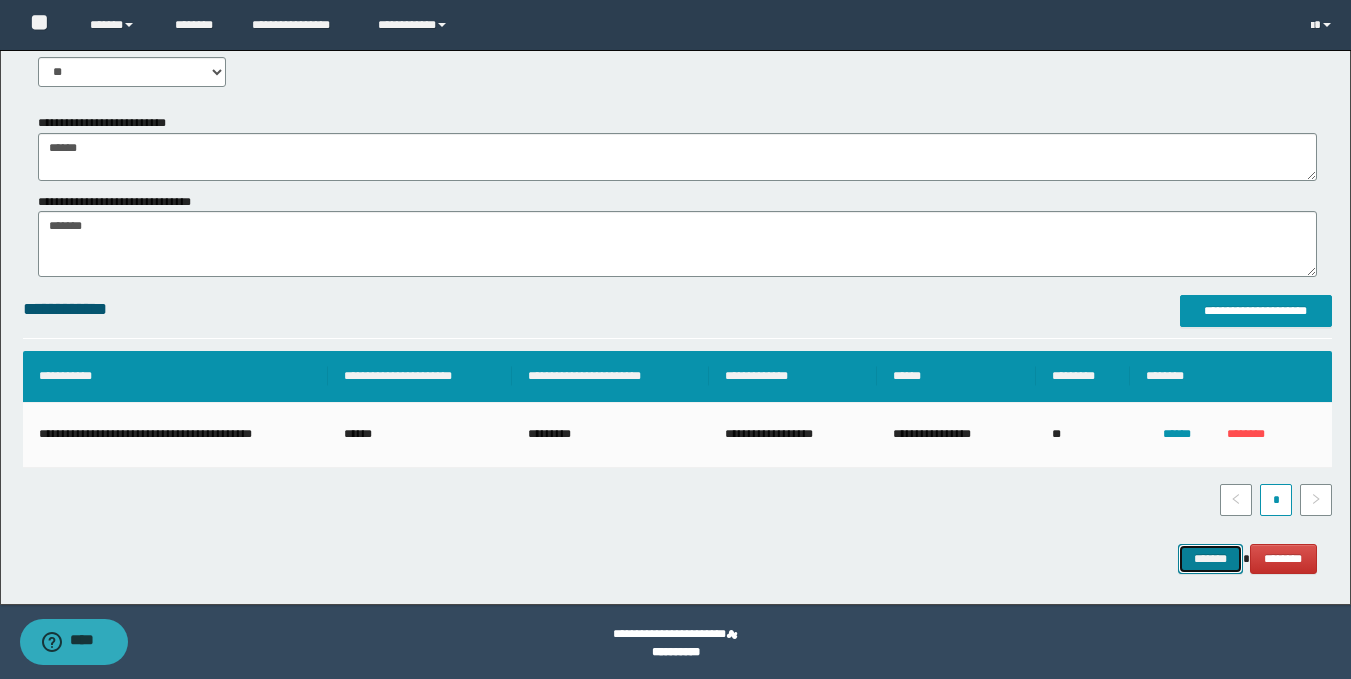 click on "*******" at bounding box center (1210, 559) 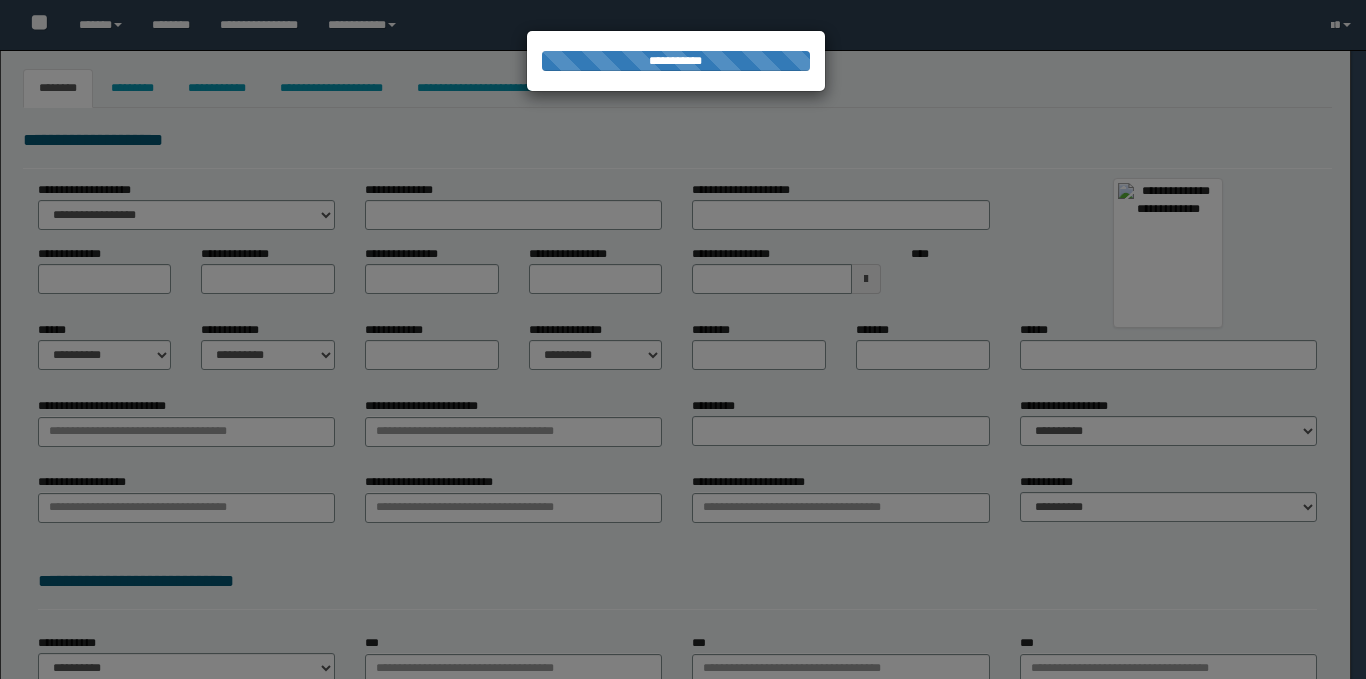 select on "***" 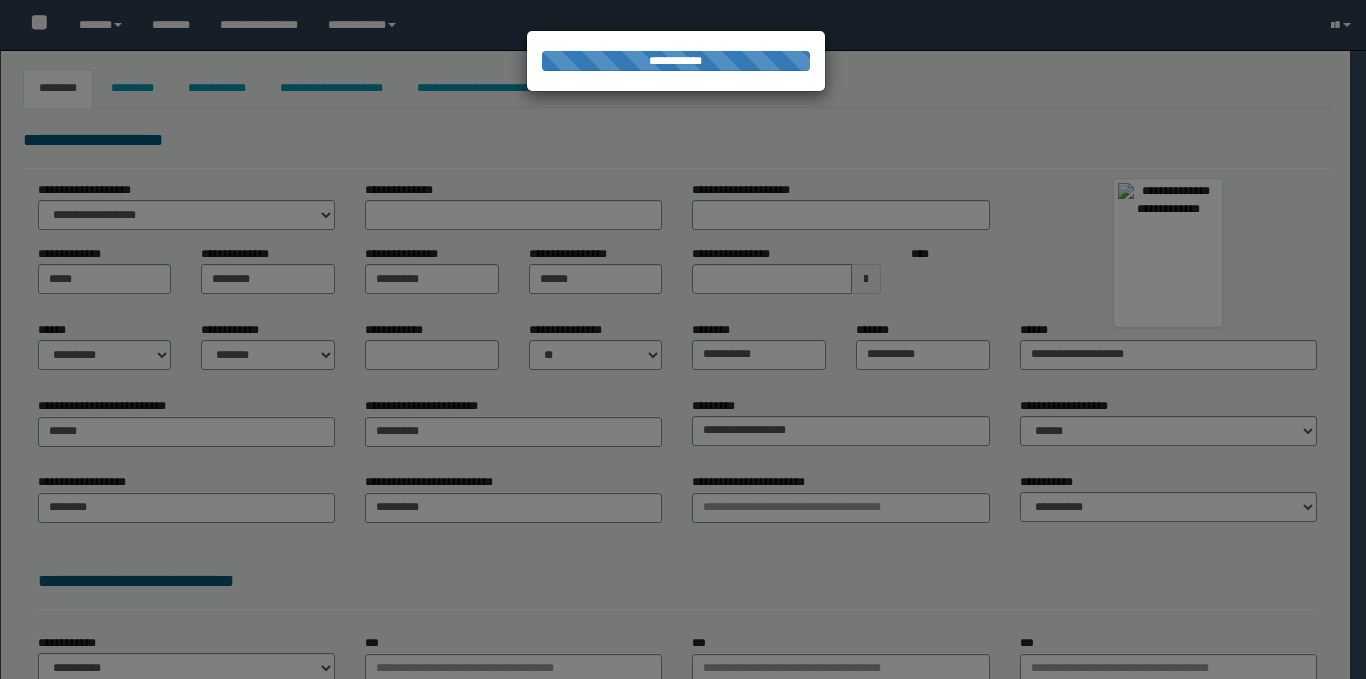type on "******" 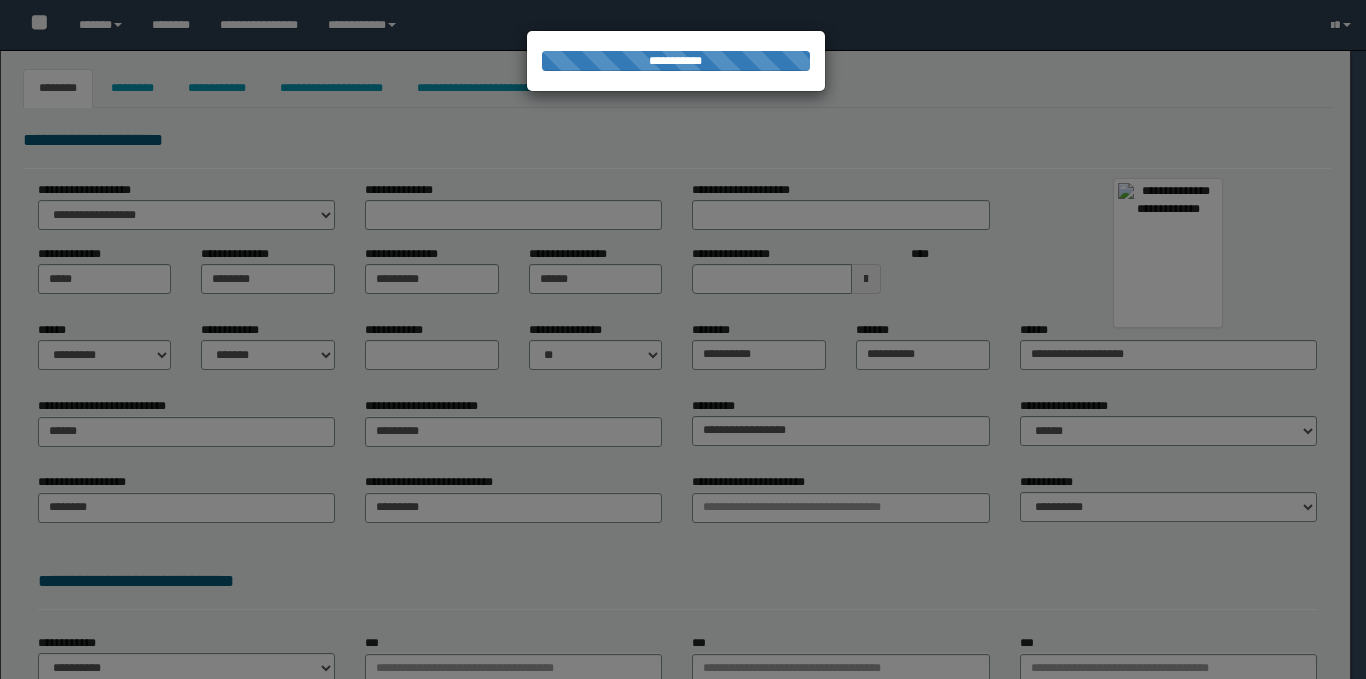 select on "*" 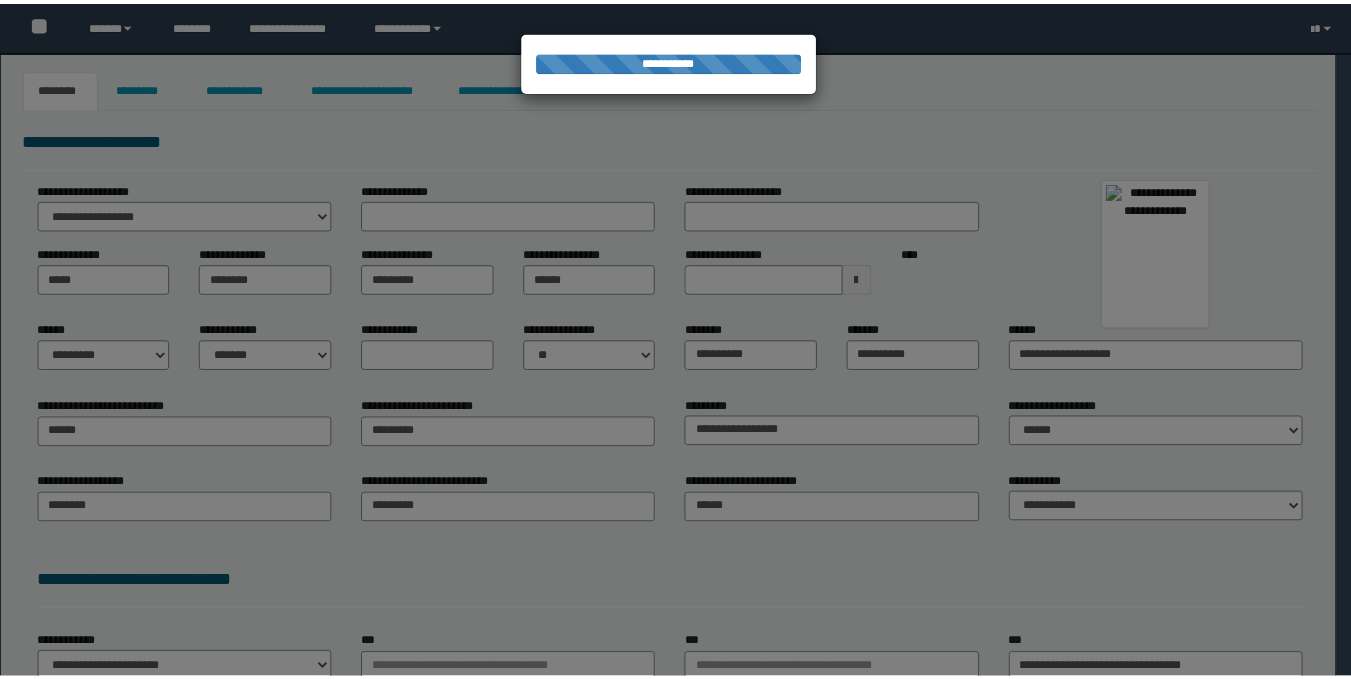 scroll, scrollTop: 0, scrollLeft: 0, axis: both 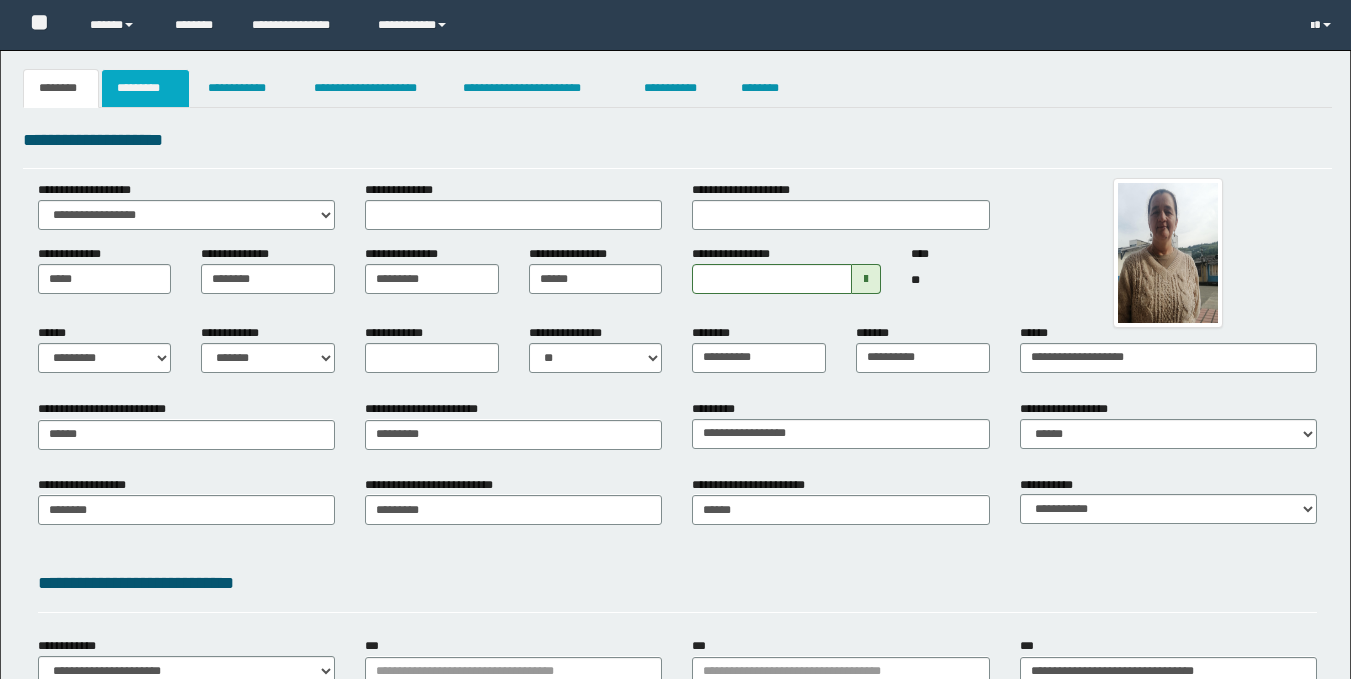 click on "*********" at bounding box center (145, 88) 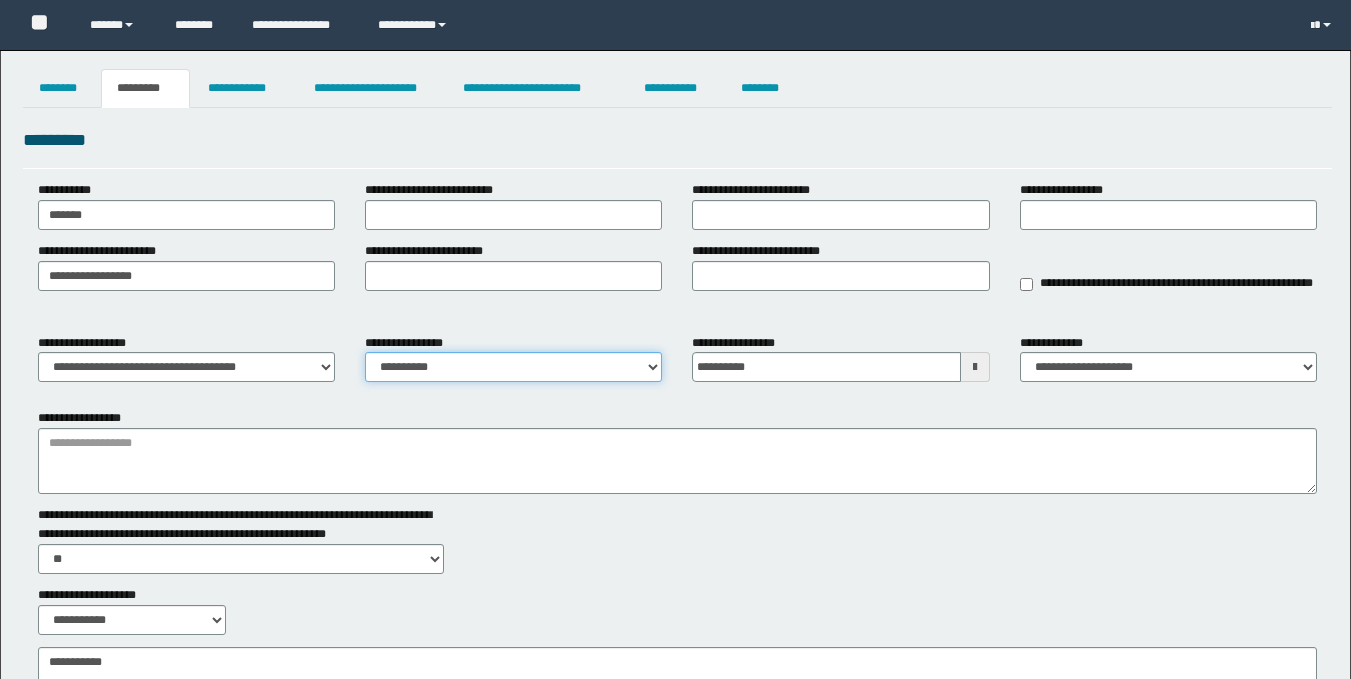 click on "**********" at bounding box center [513, 367] 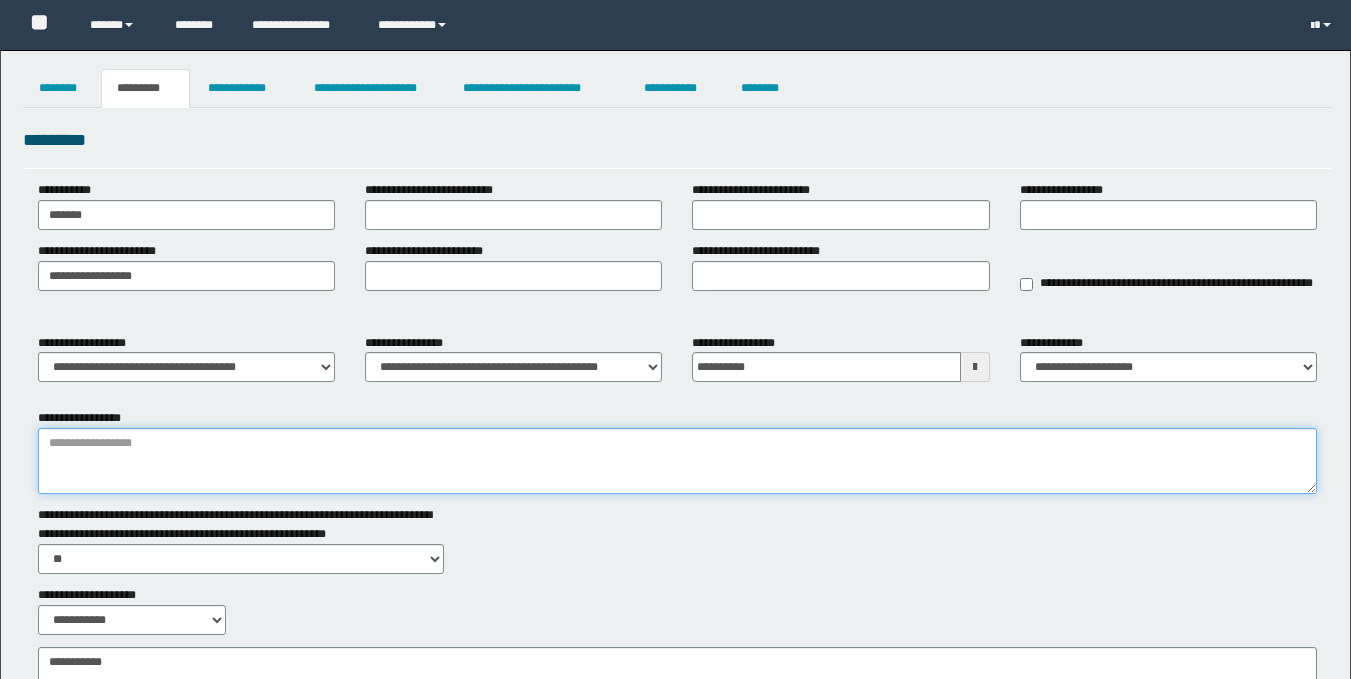 click on "**********" at bounding box center [677, 461] 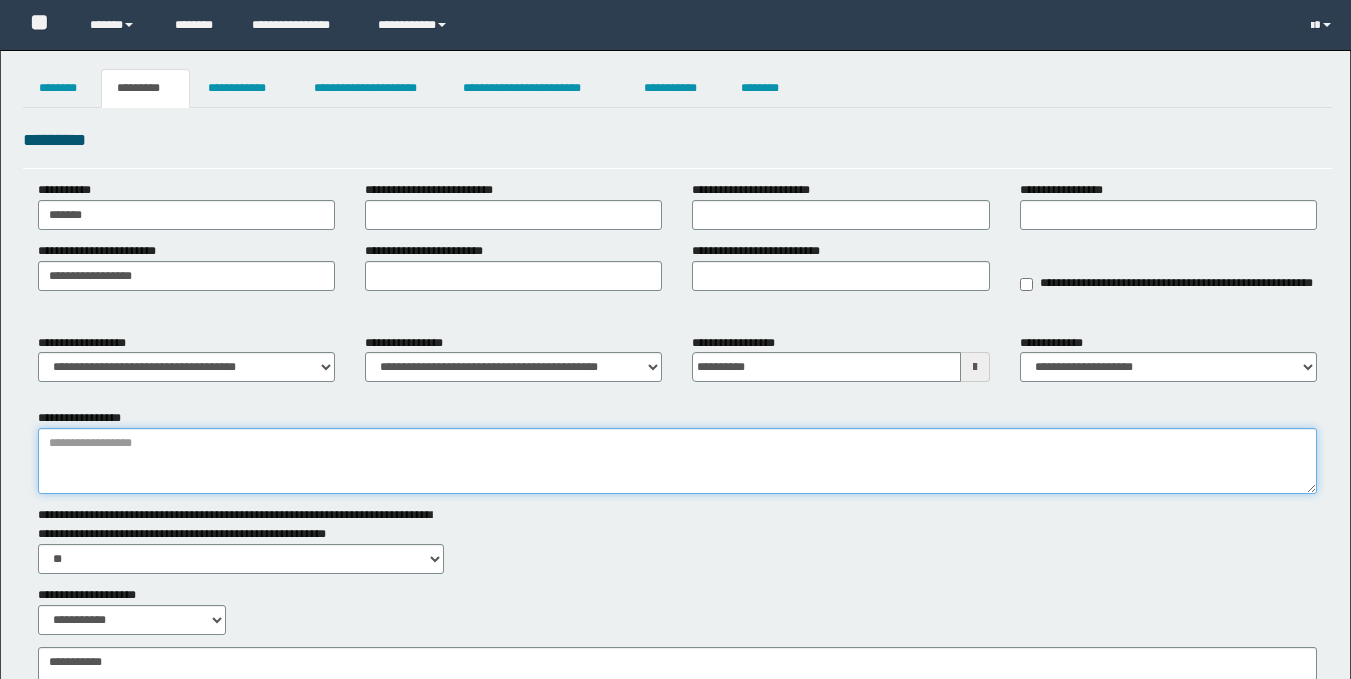 paste on "**********" 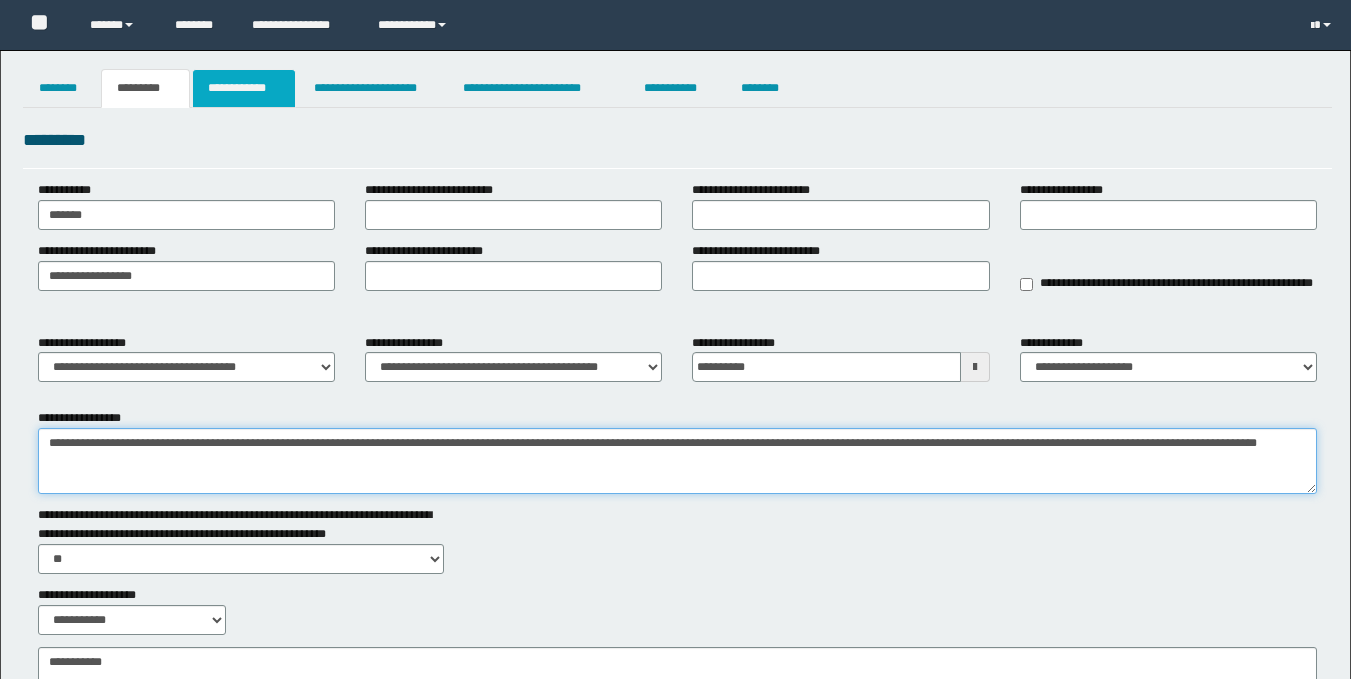 scroll, scrollTop: 0, scrollLeft: 0, axis: both 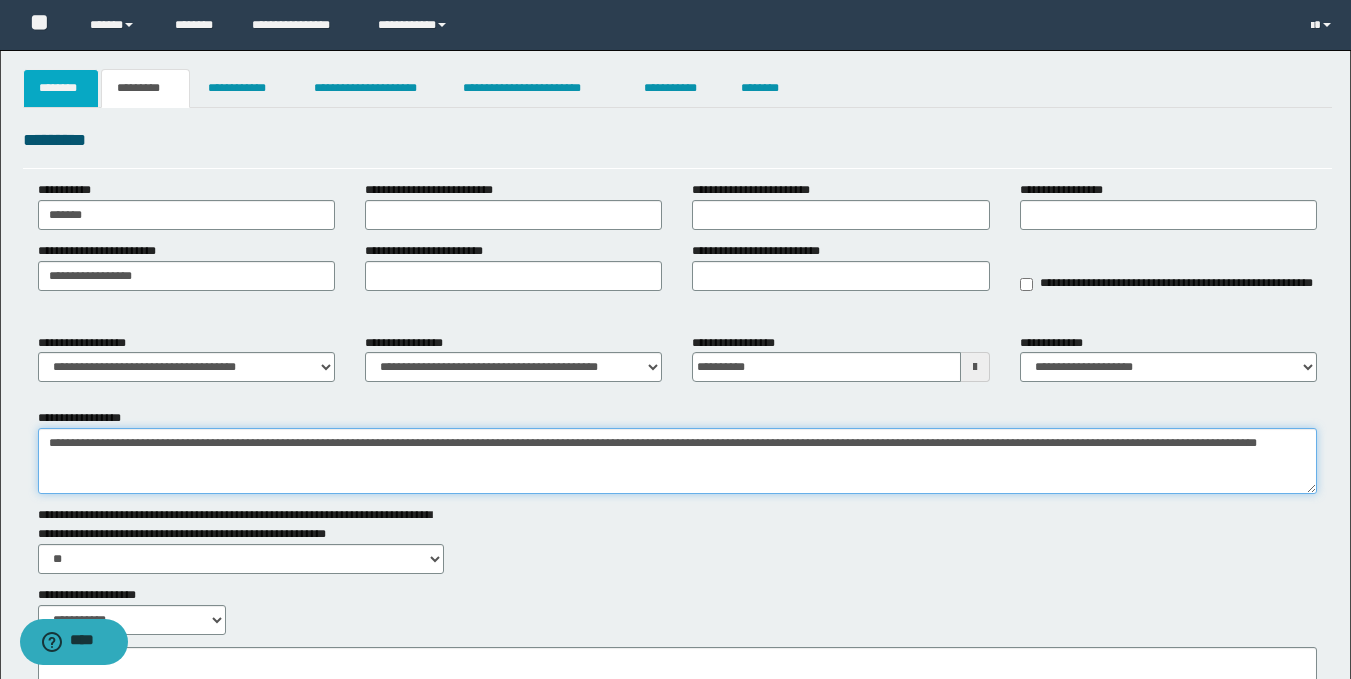 type on "**********" 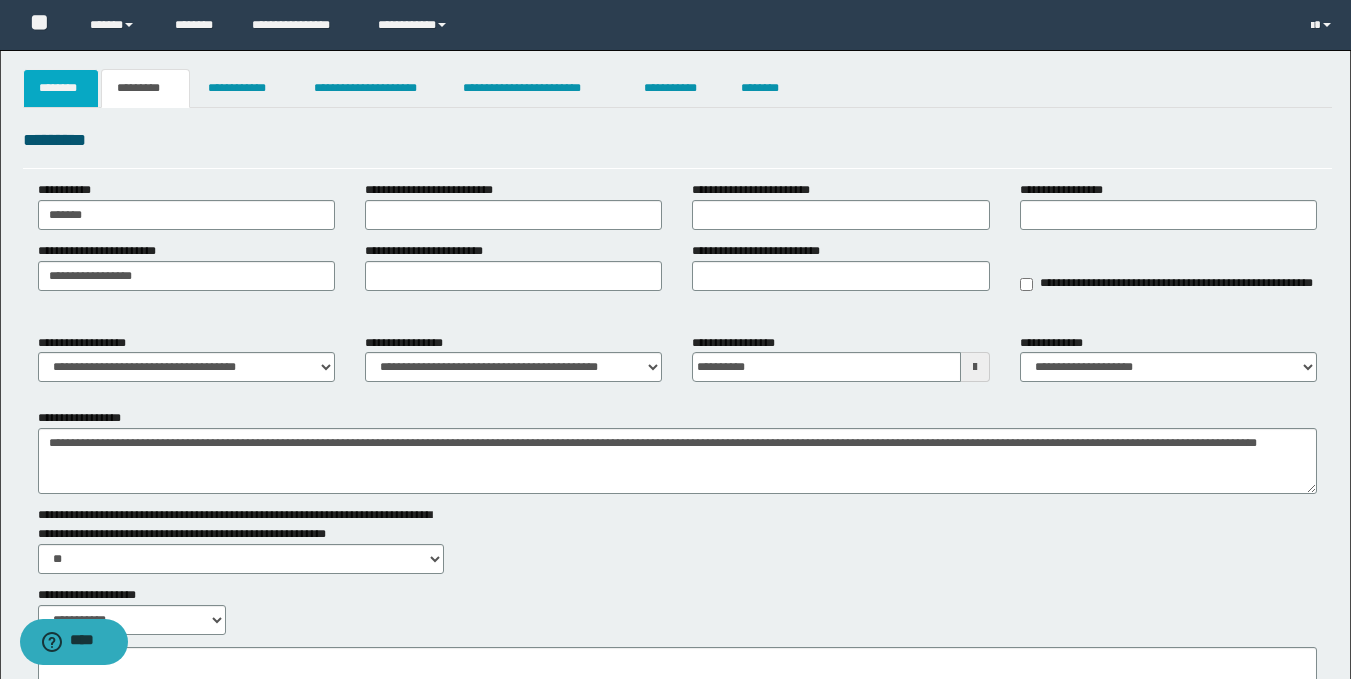 click on "********" at bounding box center [61, 88] 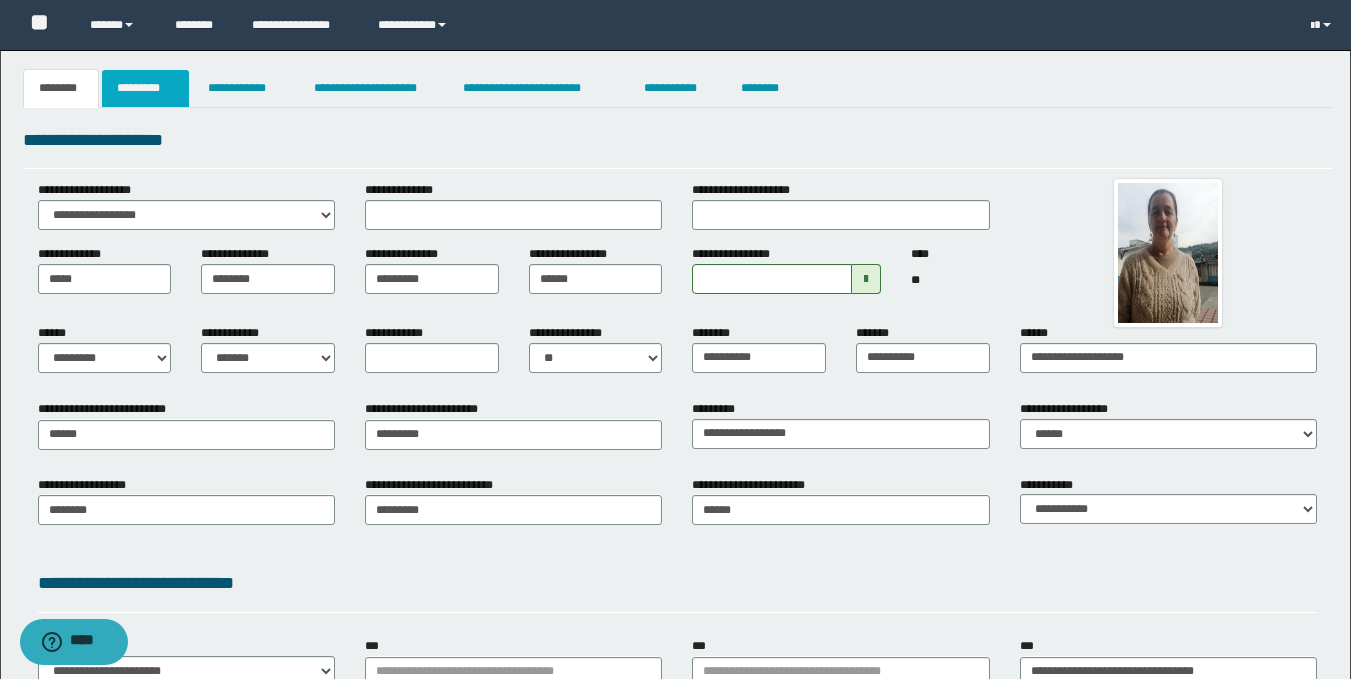 click on "*********" at bounding box center (145, 88) 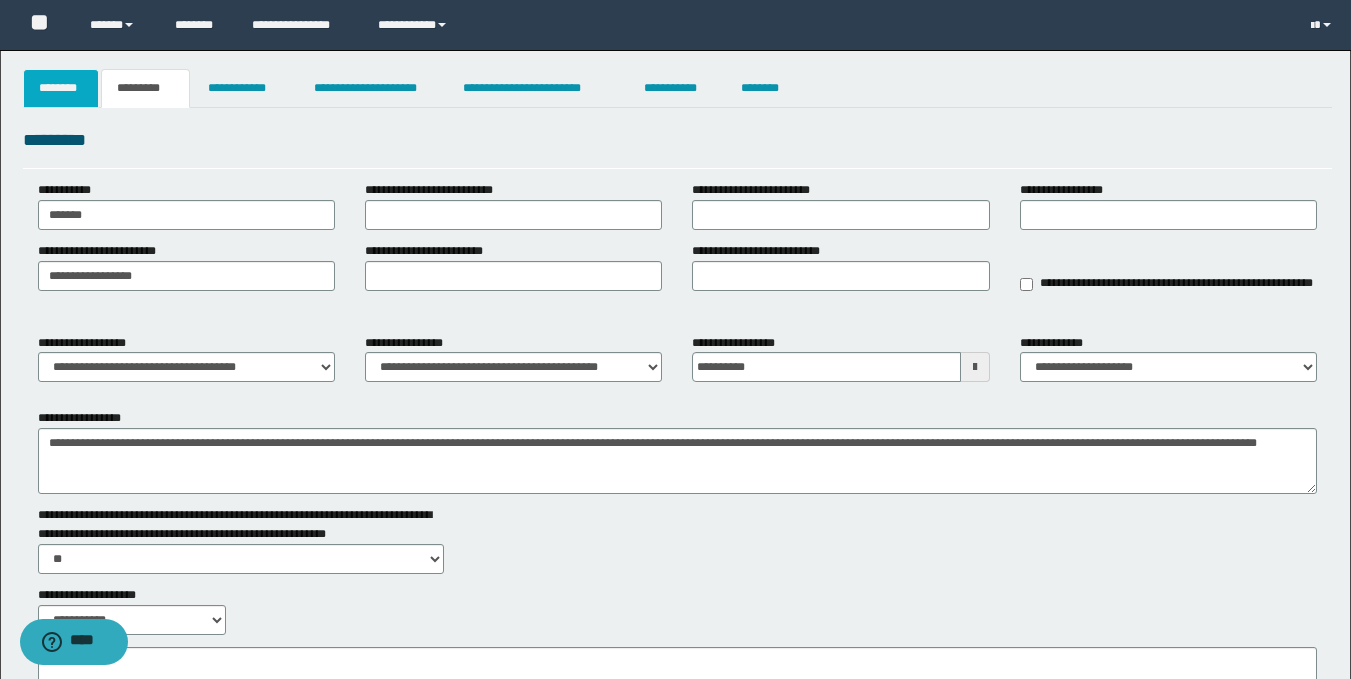 click on "********" at bounding box center (61, 88) 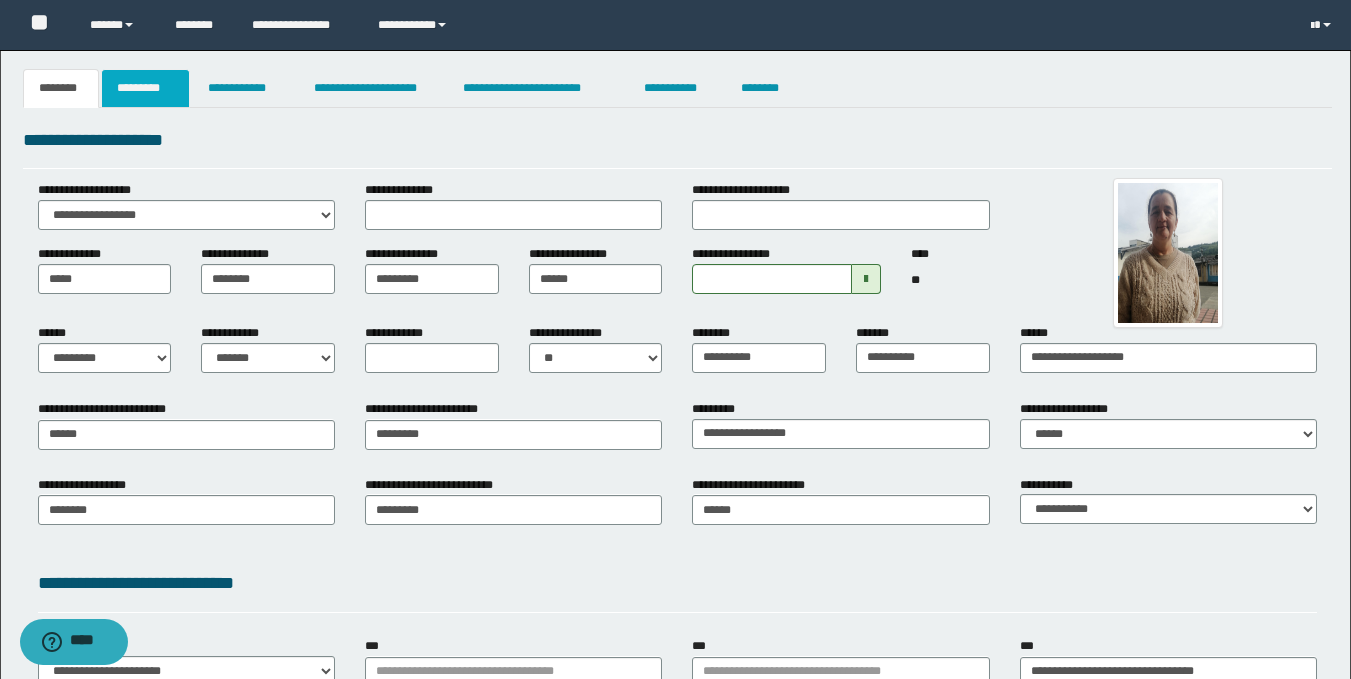 click on "*********" at bounding box center (145, 88) 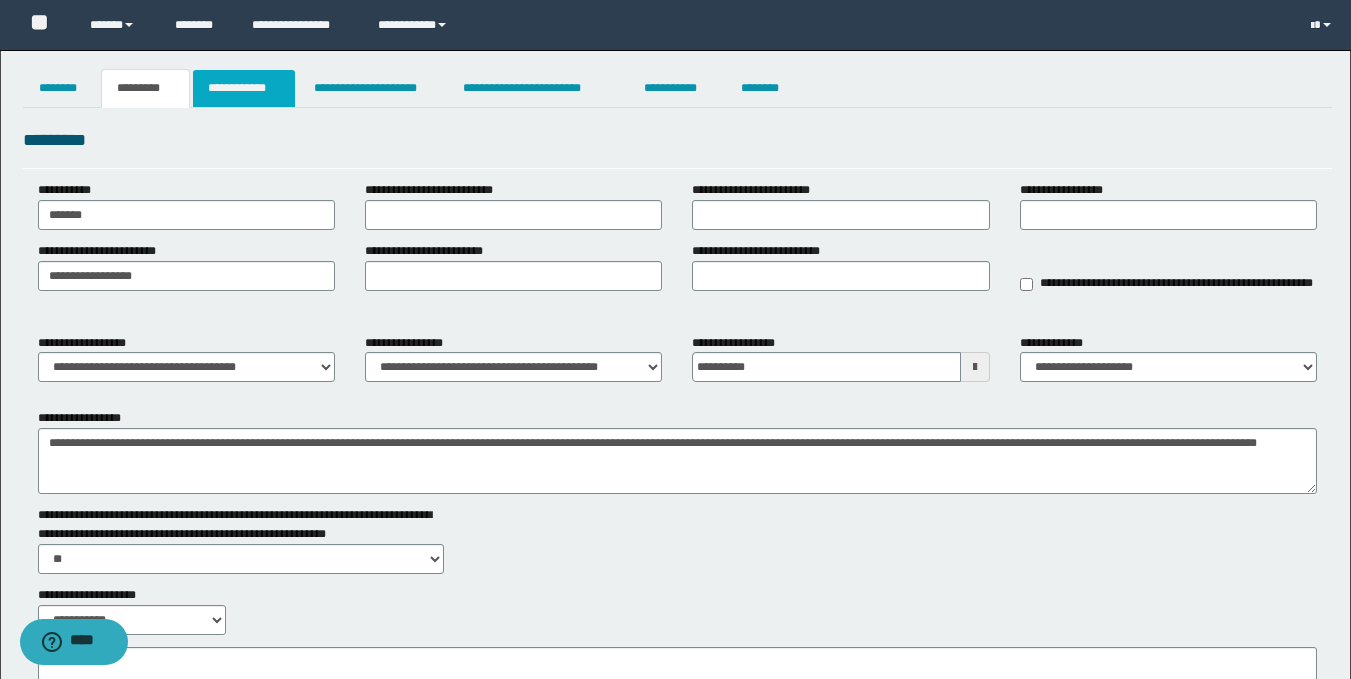 click on "**********" at bounding box center [244, 88] 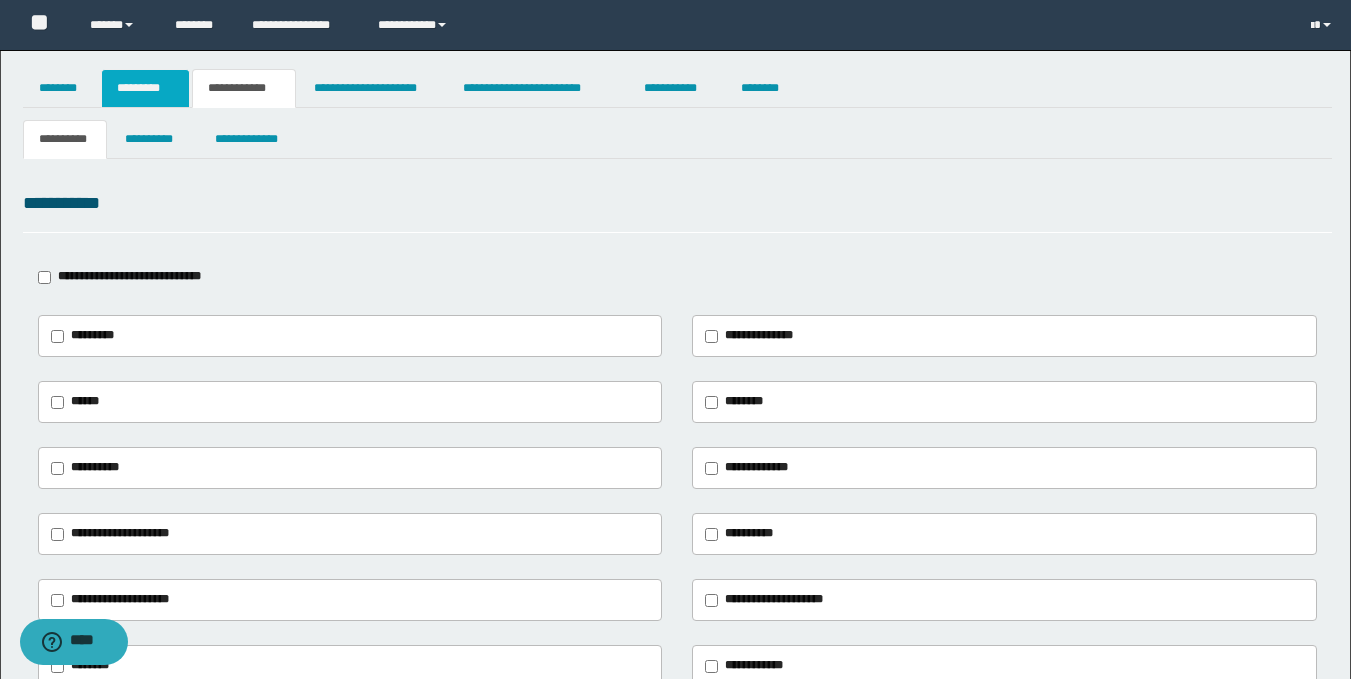 click on "*********" at bounding box center [145, 88] 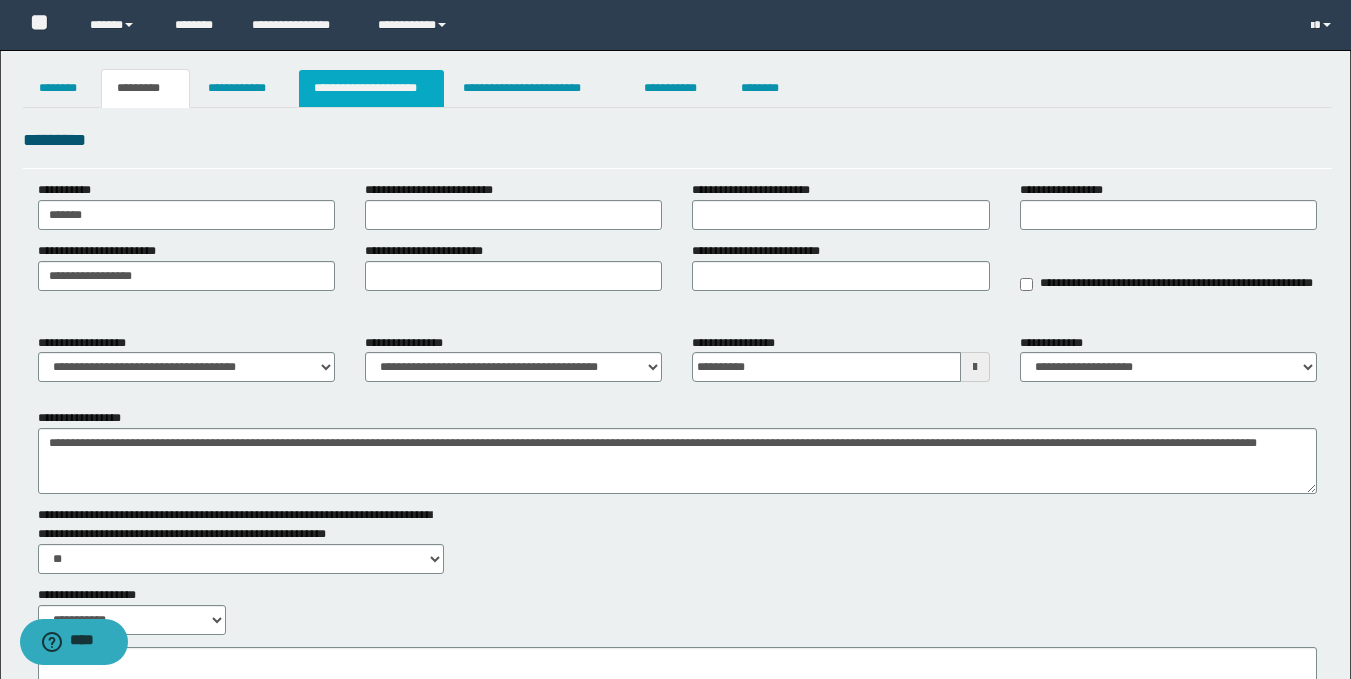click on "**********" at bounding box center (371, 88) 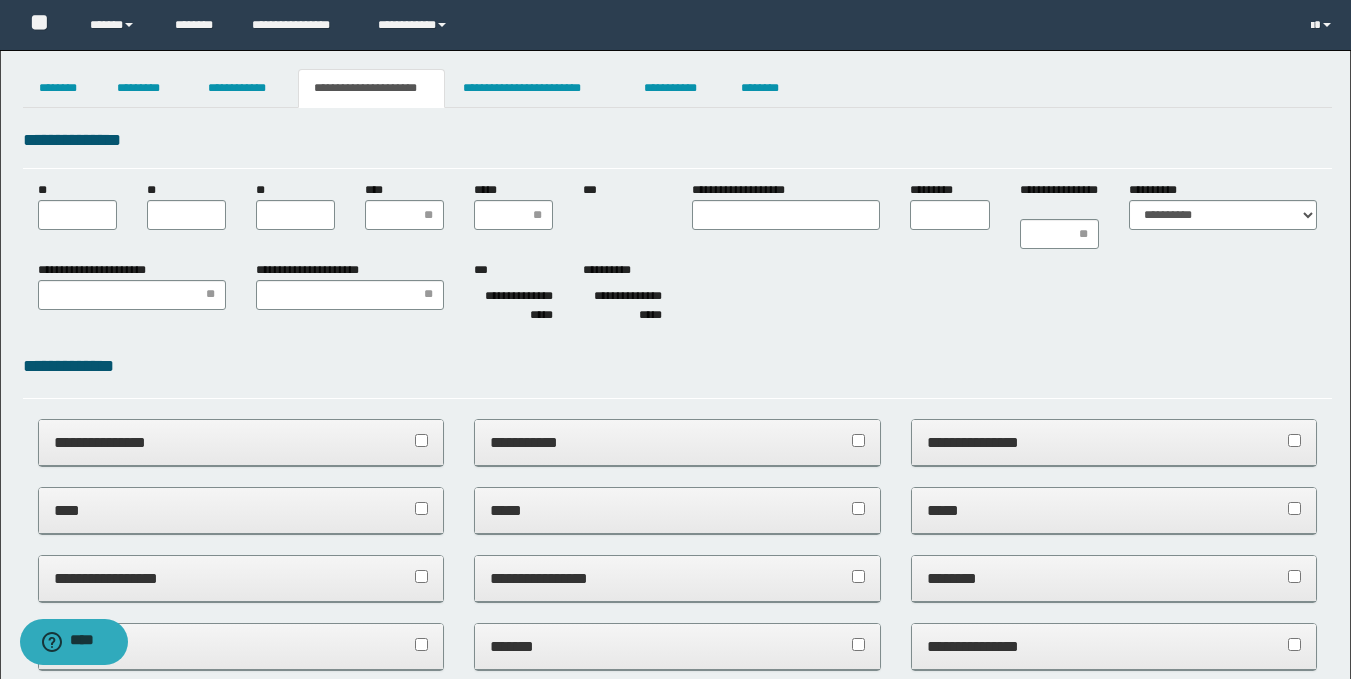 scroll, scrollTop: 0, scrollLeft: 0, axis: both 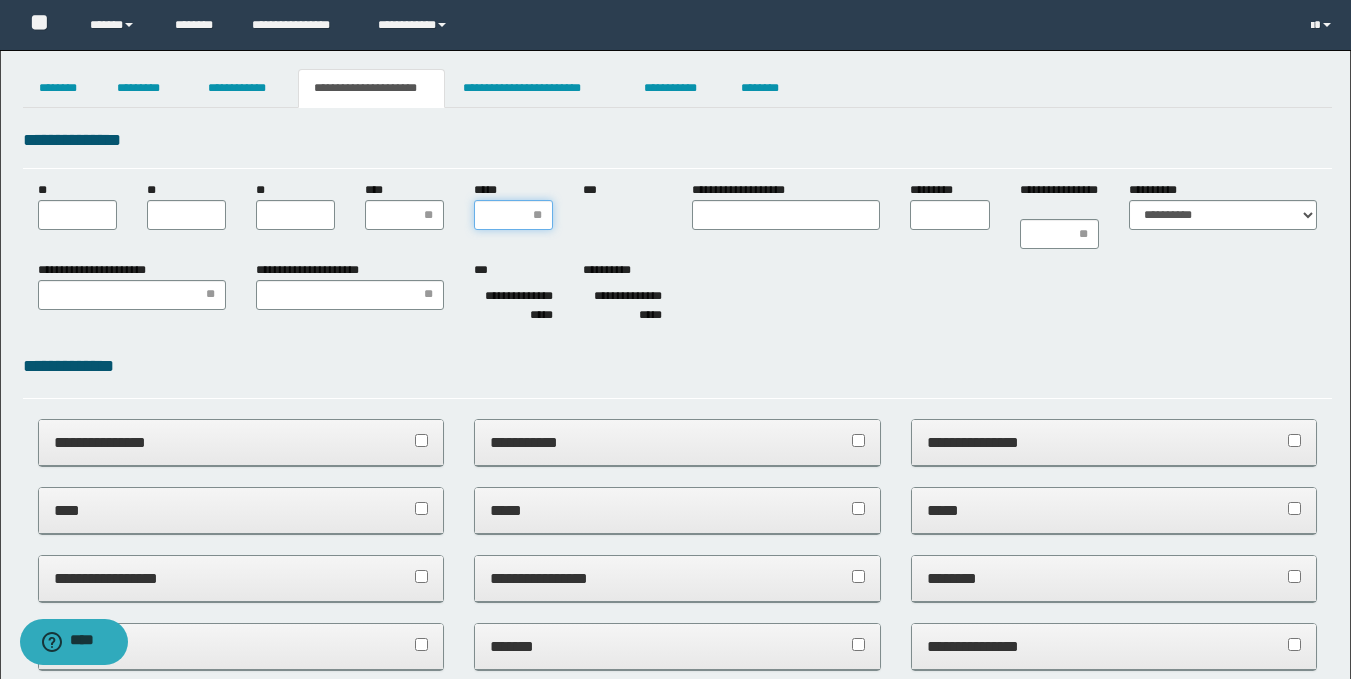 click on "*****" at bounding box center [513, 215] 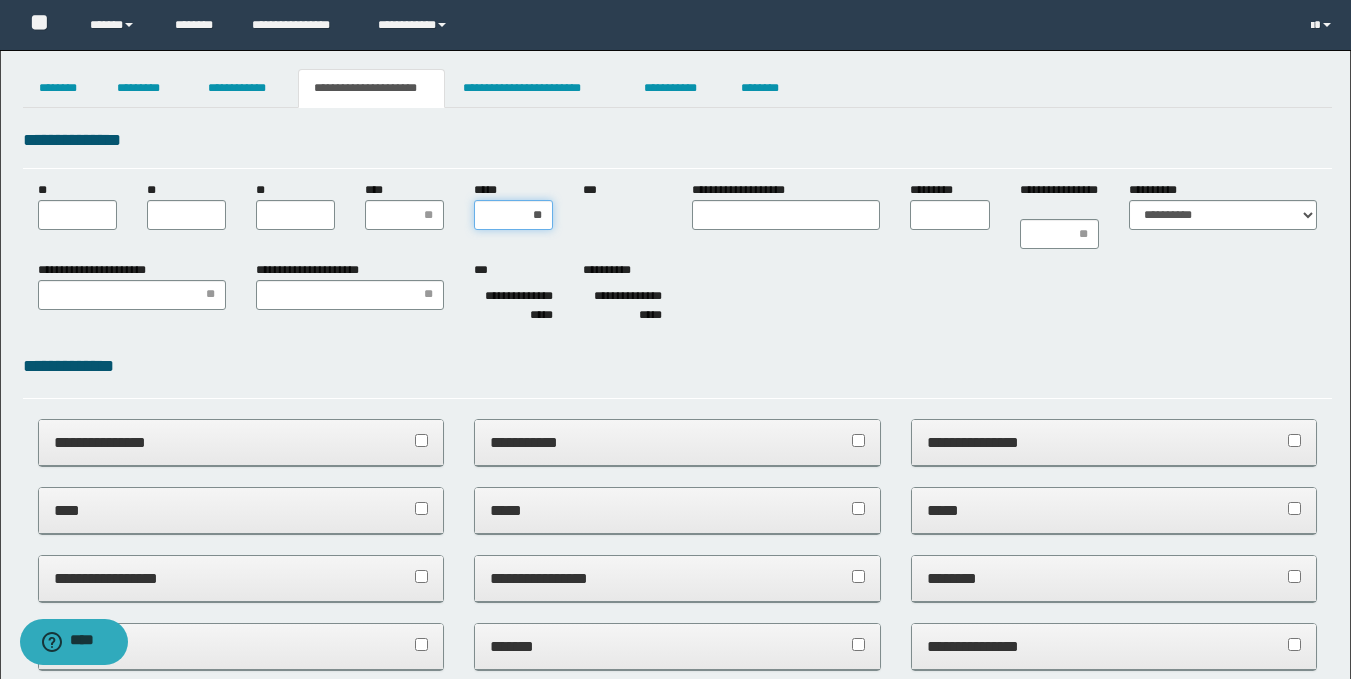 type on "***" 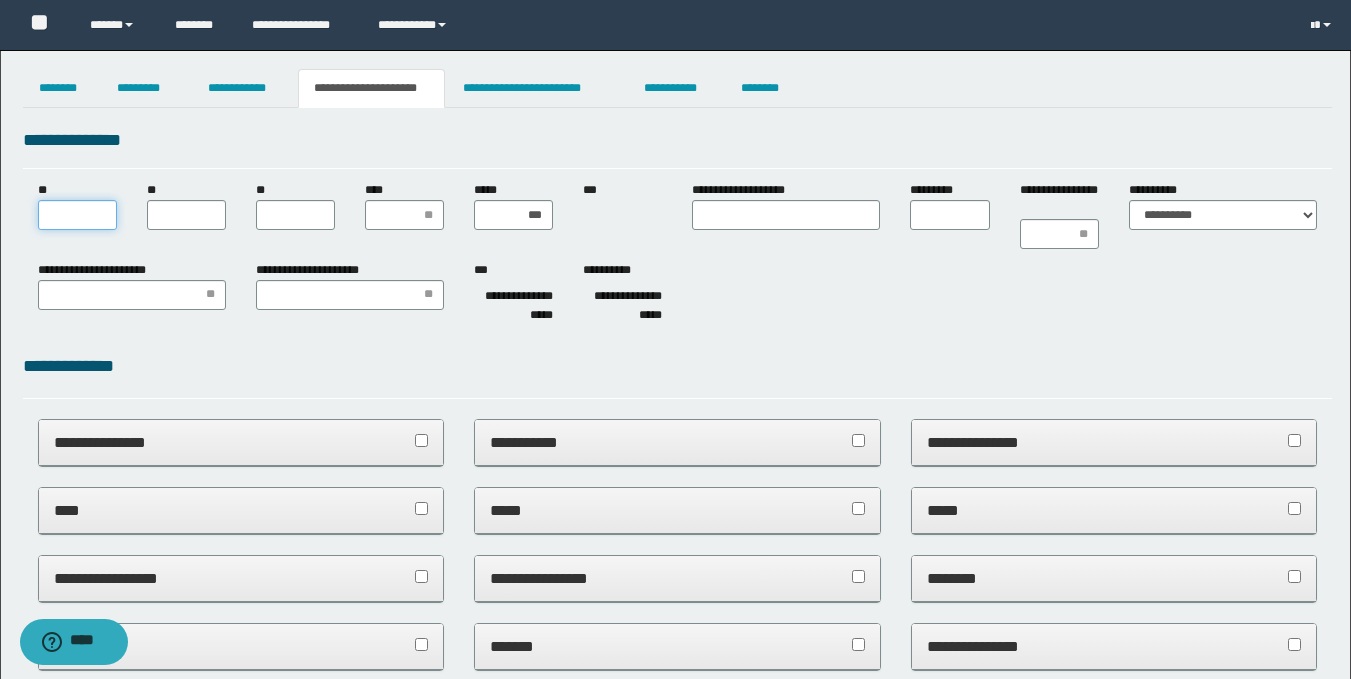 click on "**" at bounding box center [77, 215] 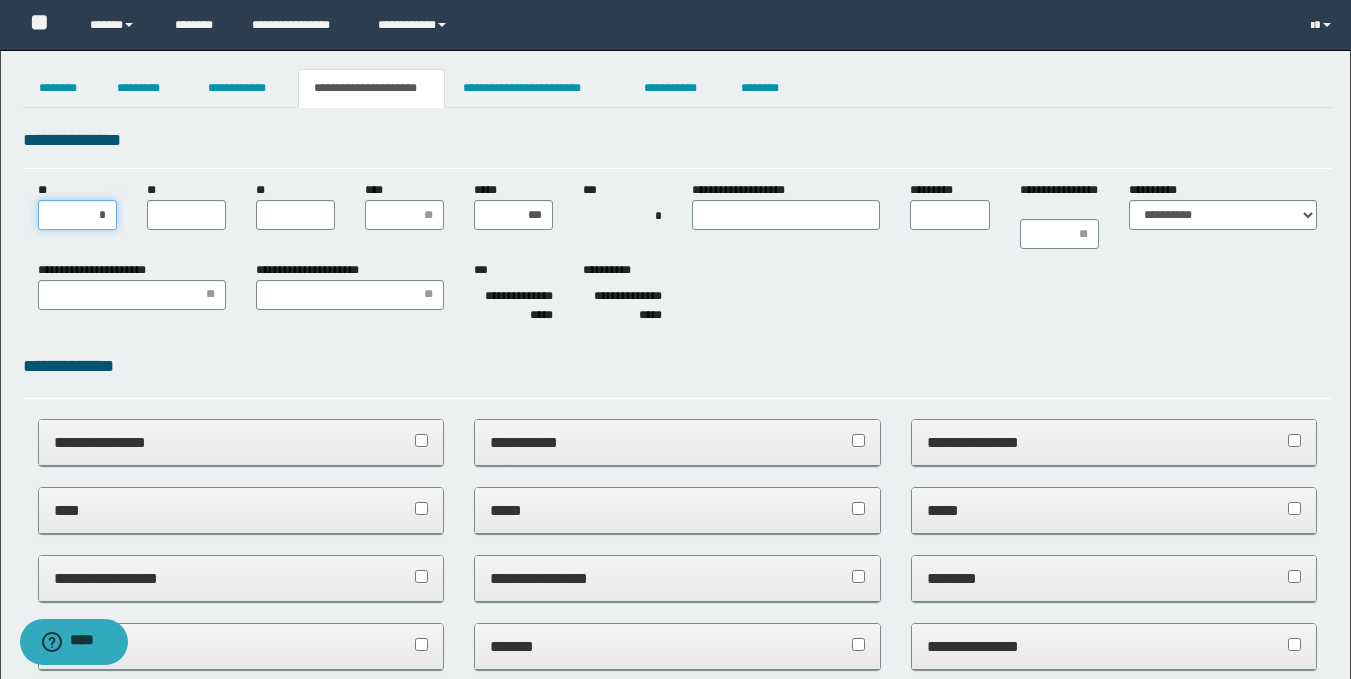 type on "**" 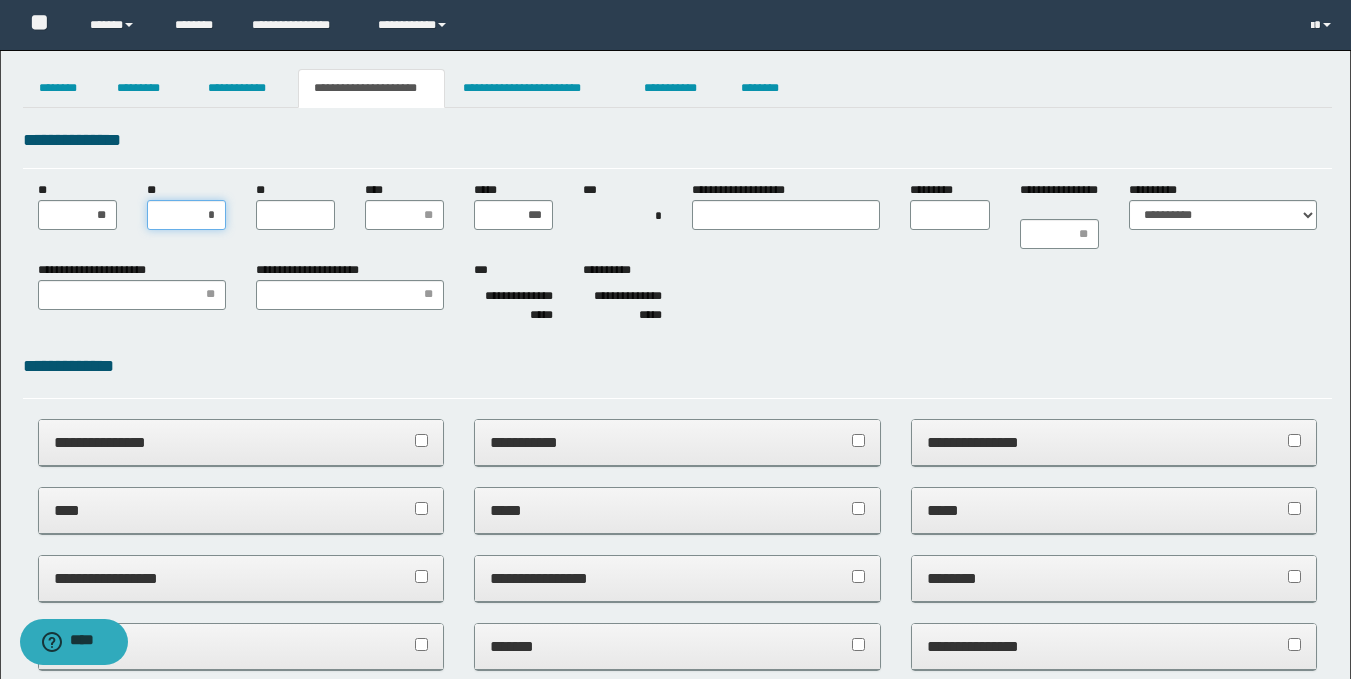 type on "**" 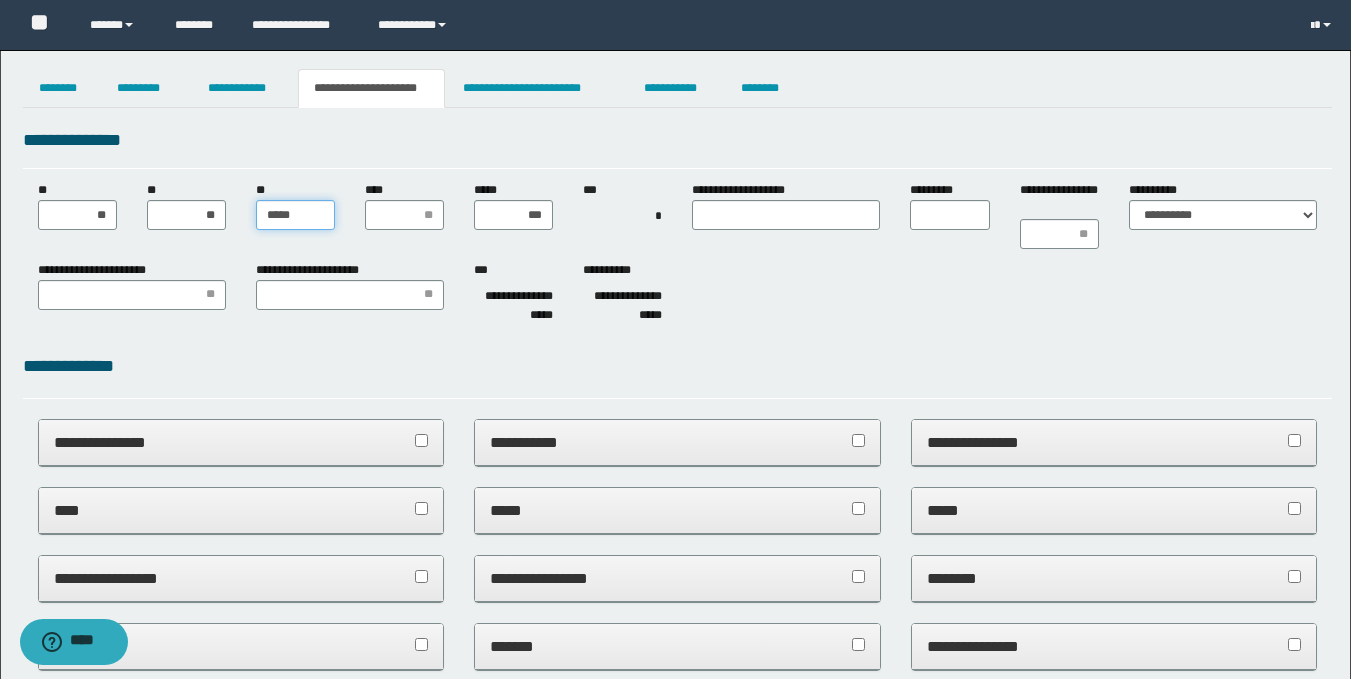 type on "******" 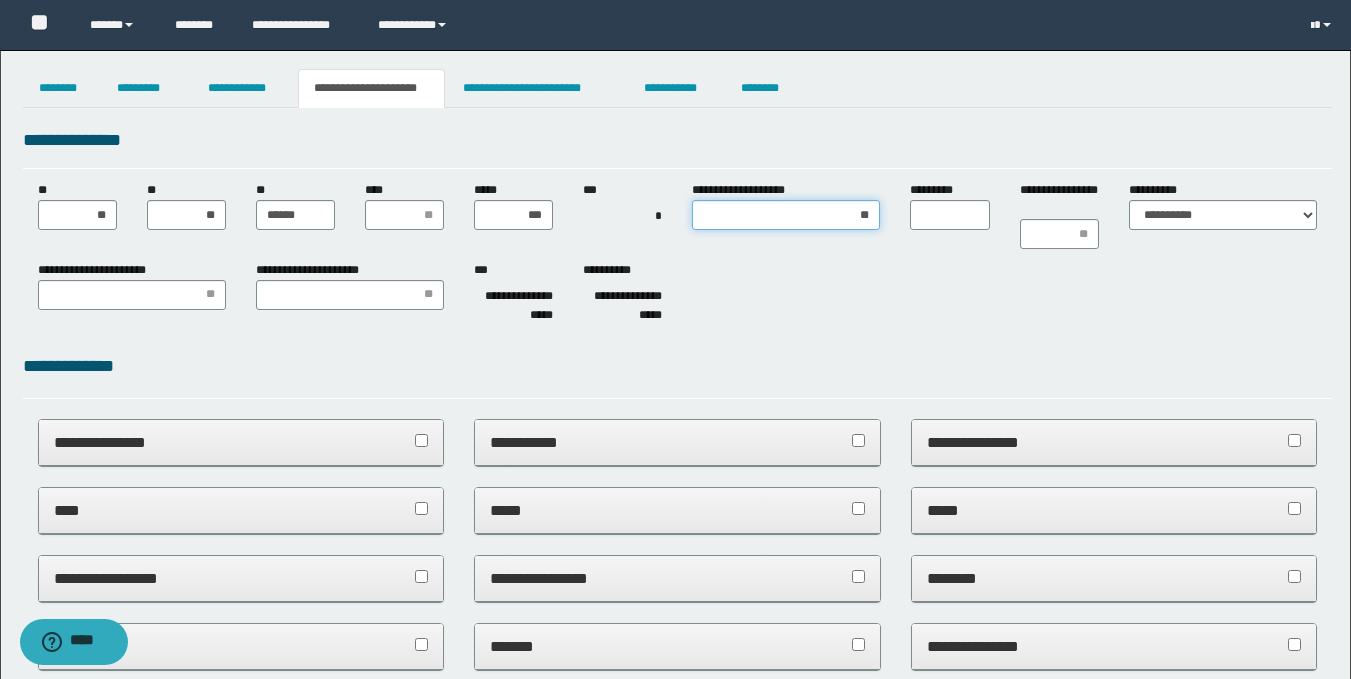 type on "***" 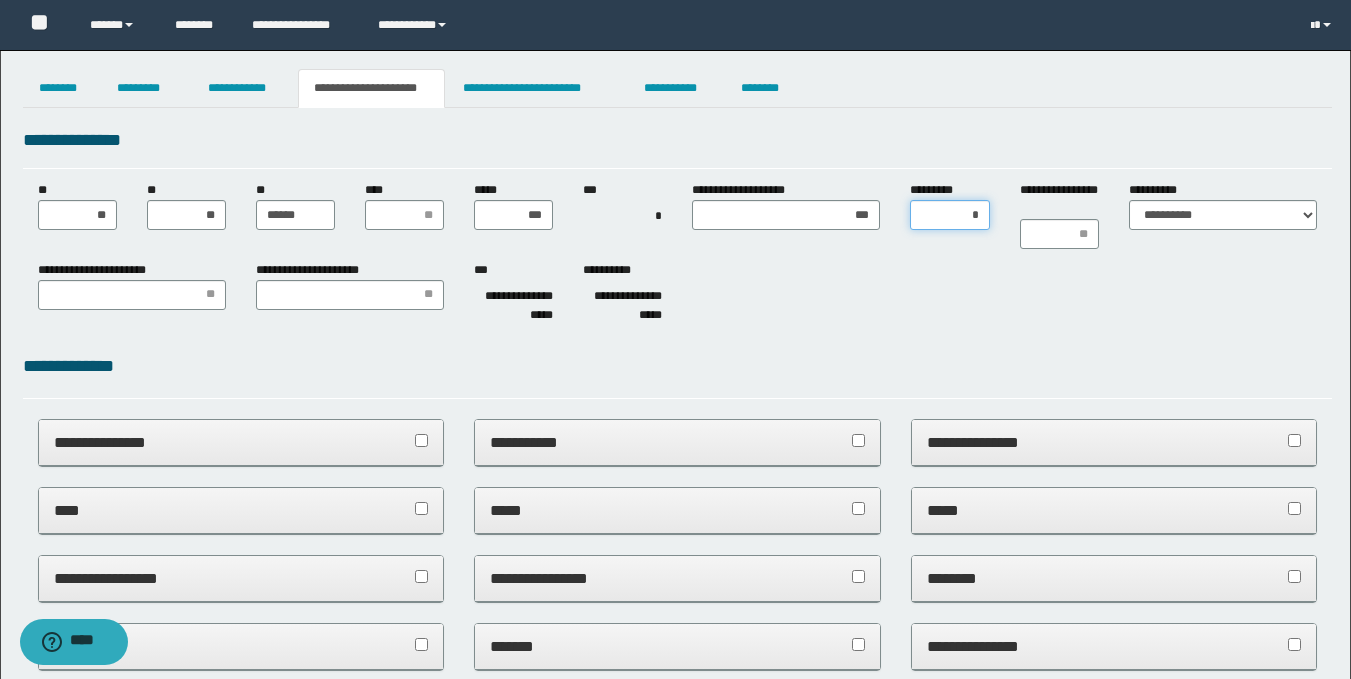 type on "**" 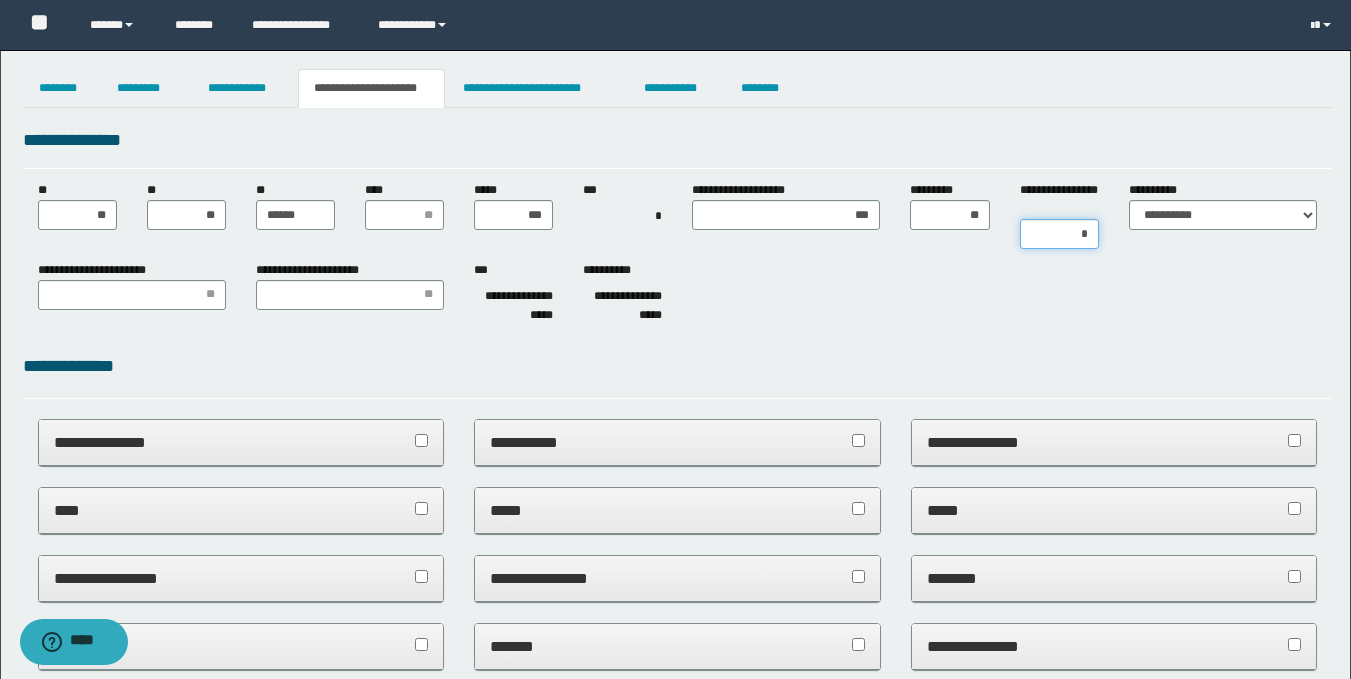 type on "**" 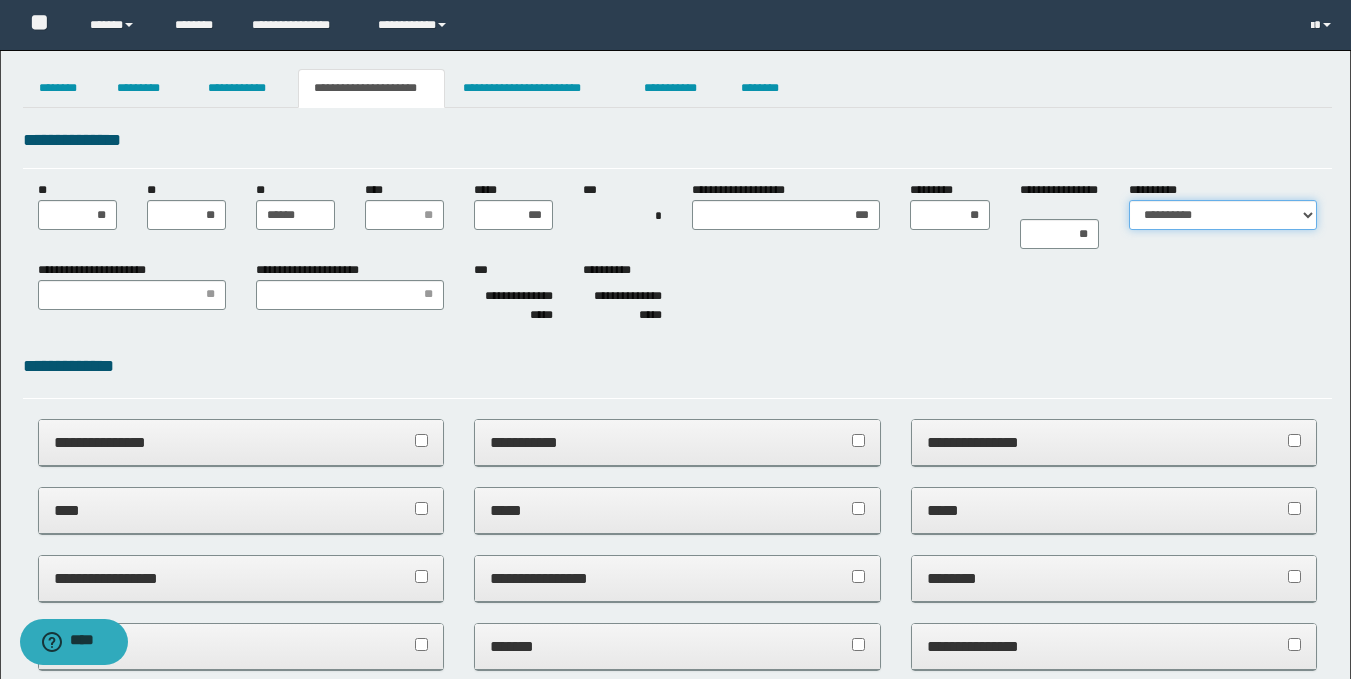 click on "**********" at bounding box center (1223, 215) 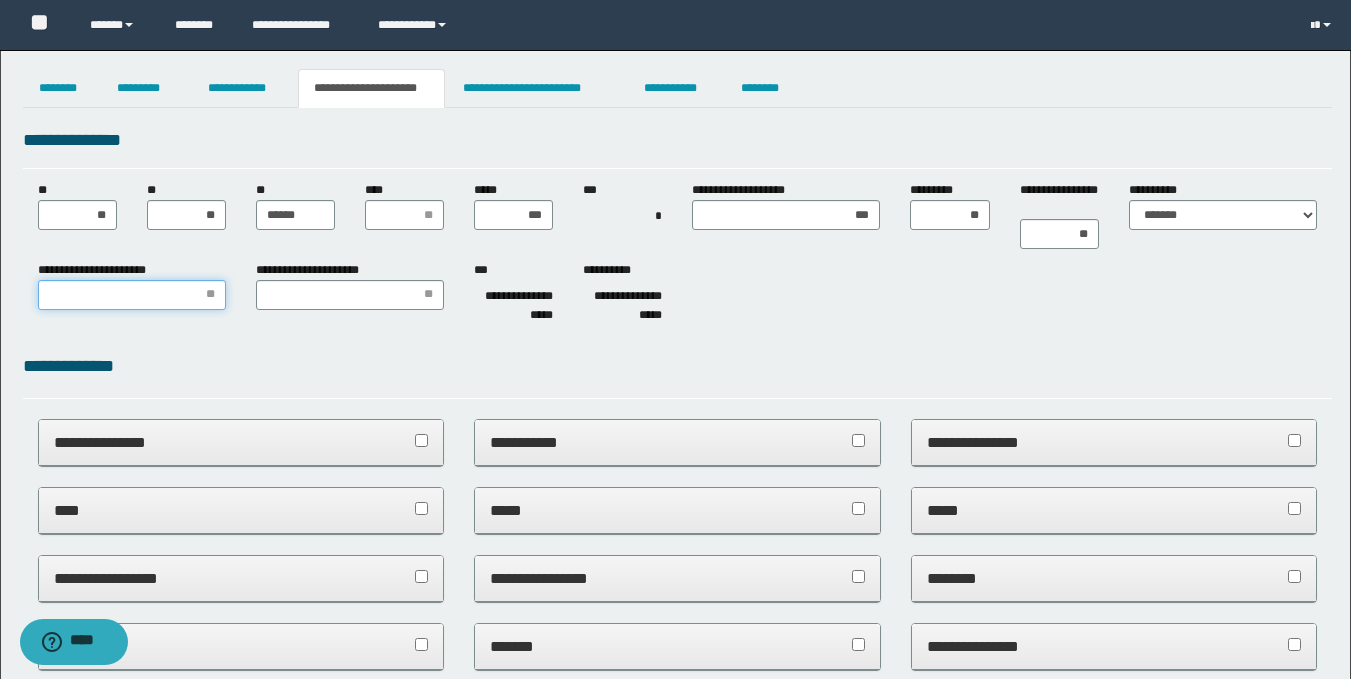 click on "**********" at bounding box center (132, 295) 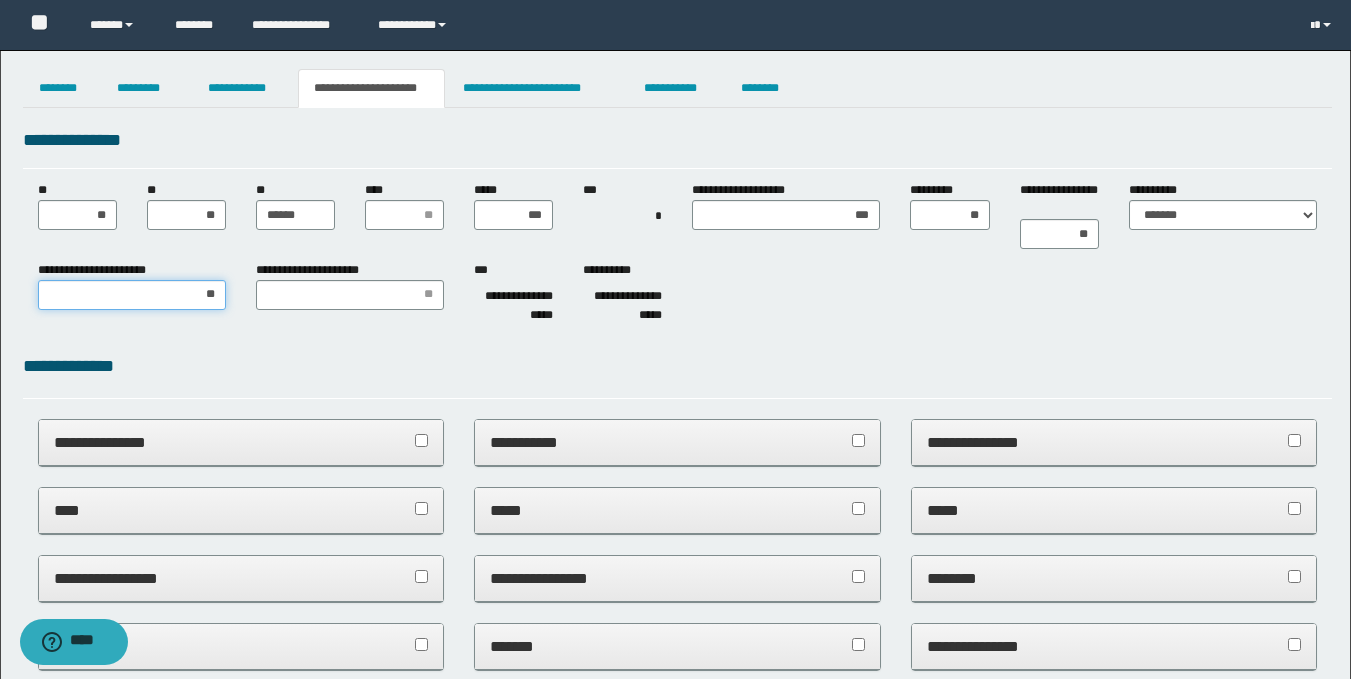 type on "***" 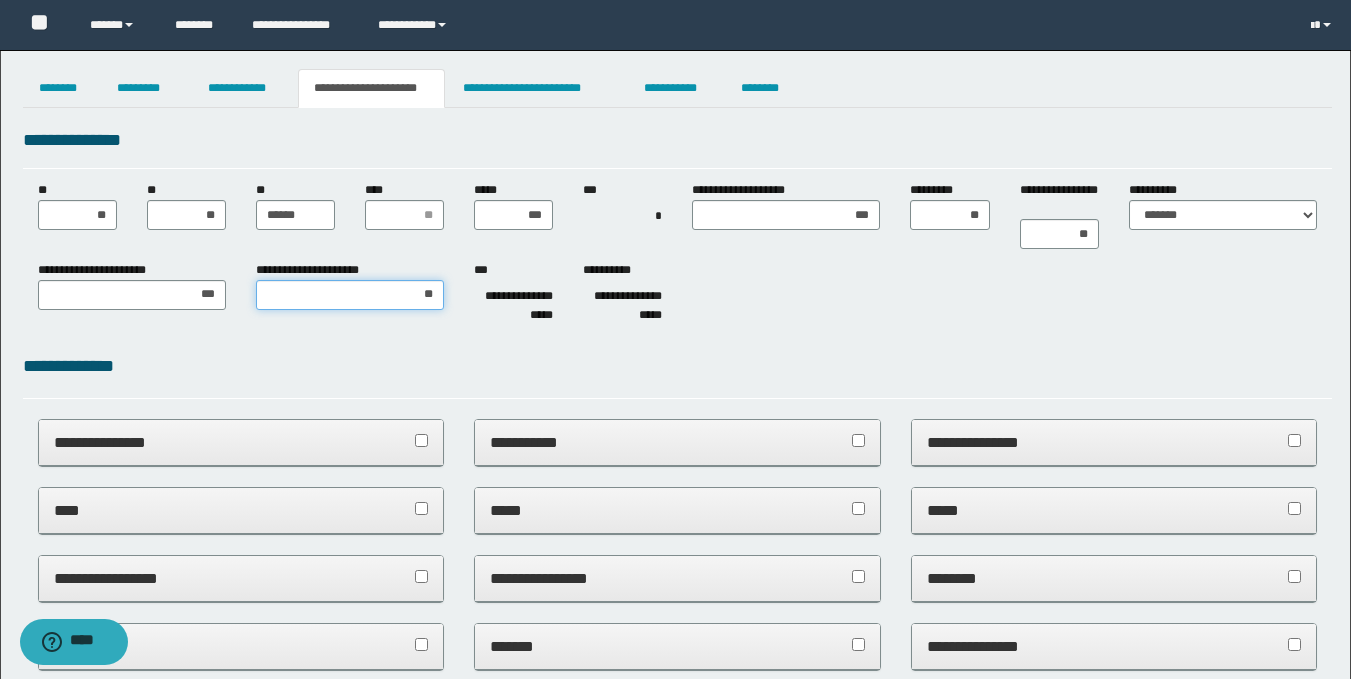 type on "***" 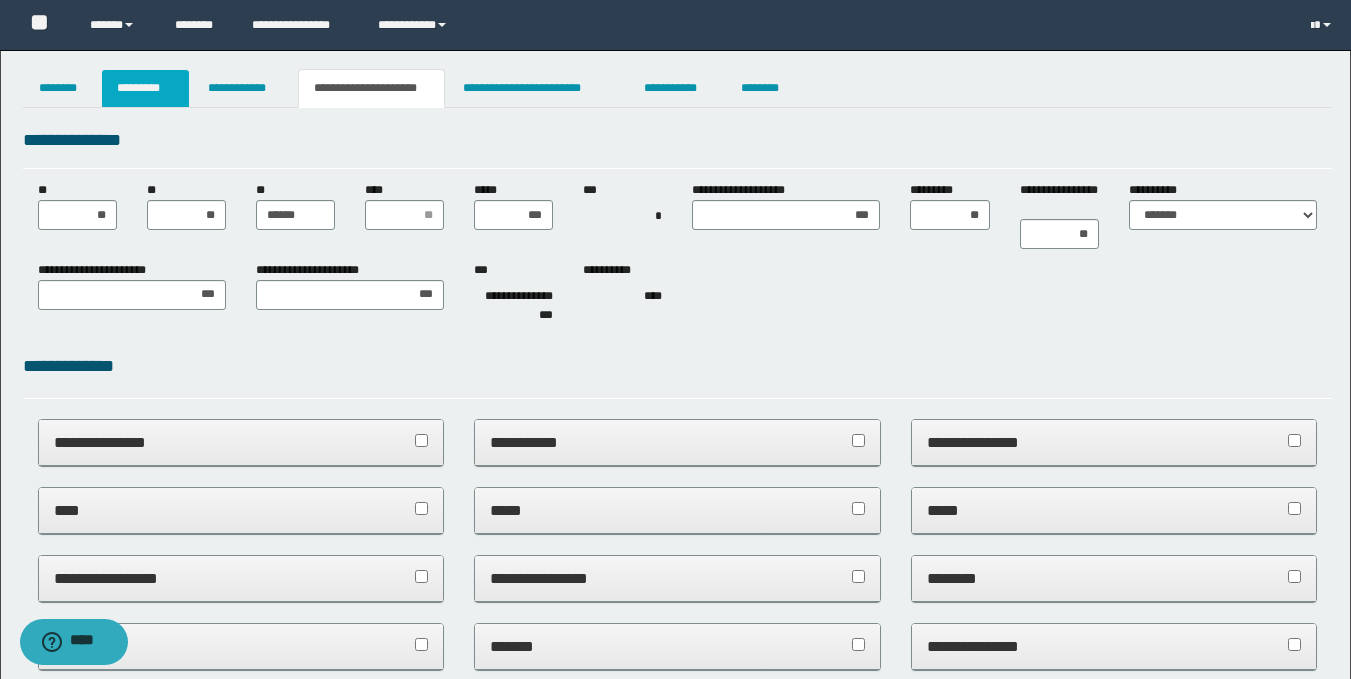 click on "*********" at bounding box center (145, 88) 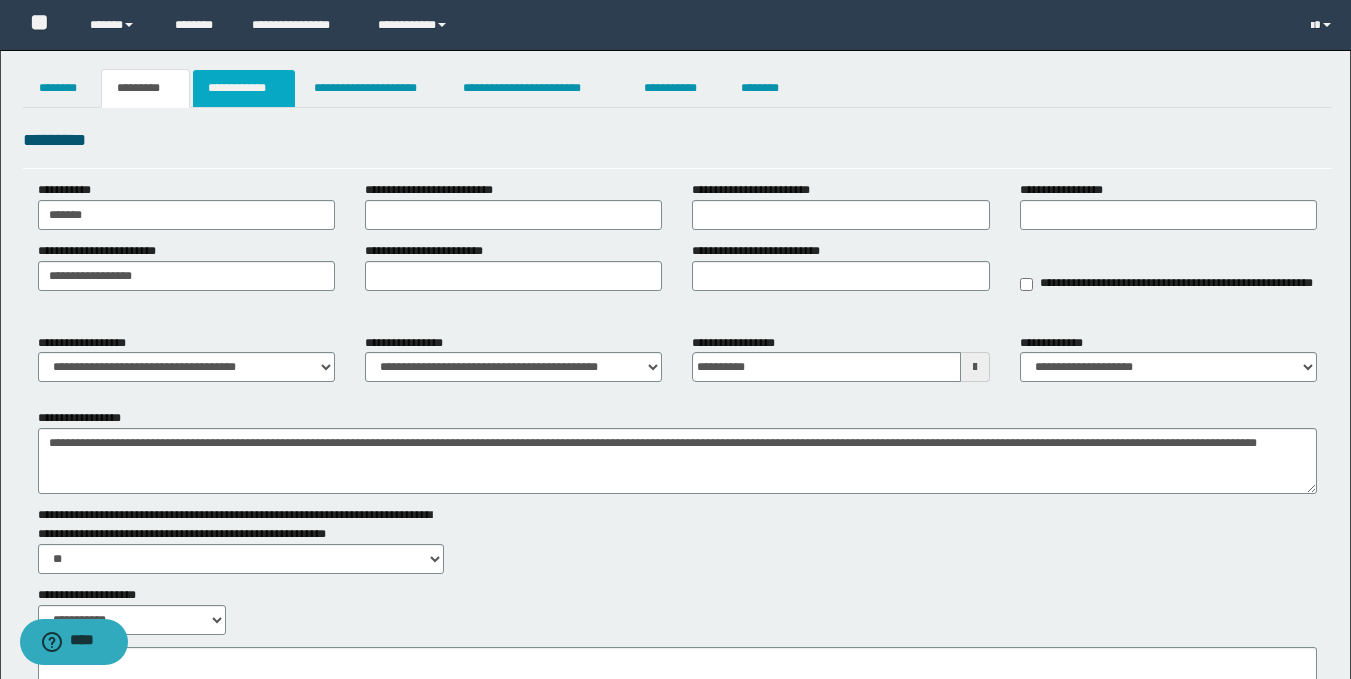 click on "**********" at bounding box center [244, 88] 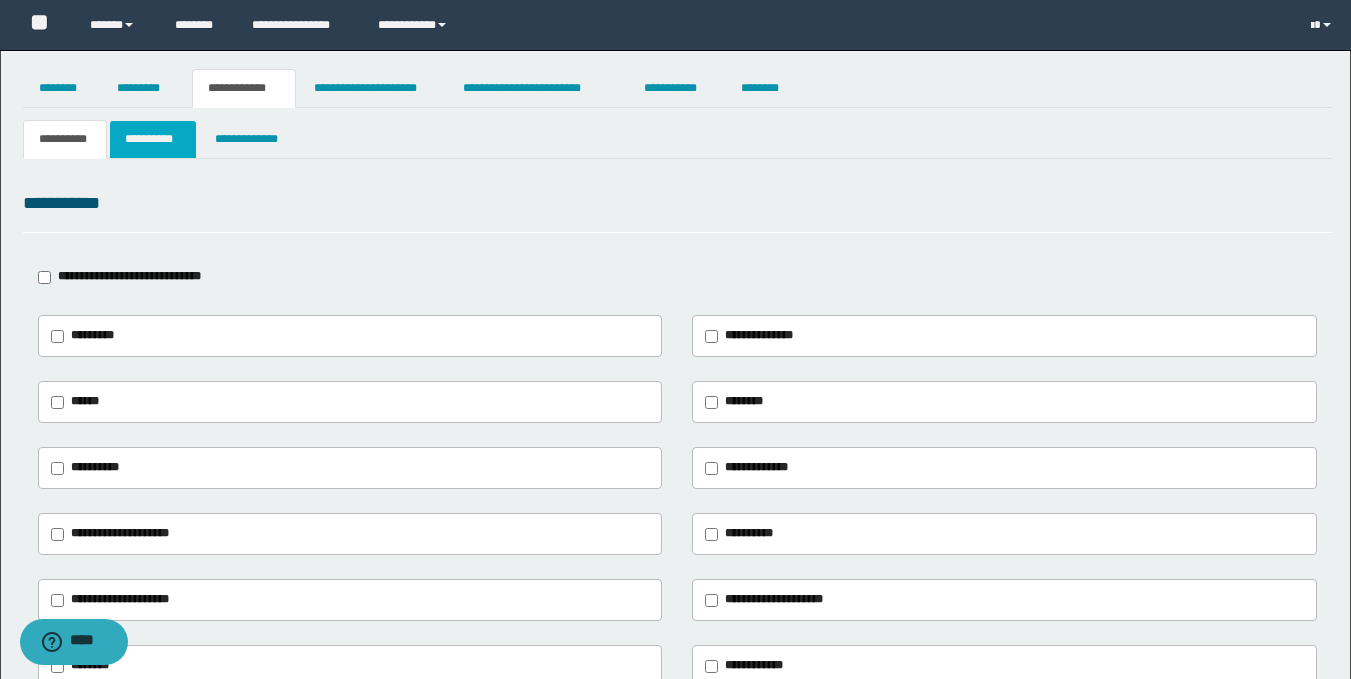 click on "**********" at bounding box center [153, 139] 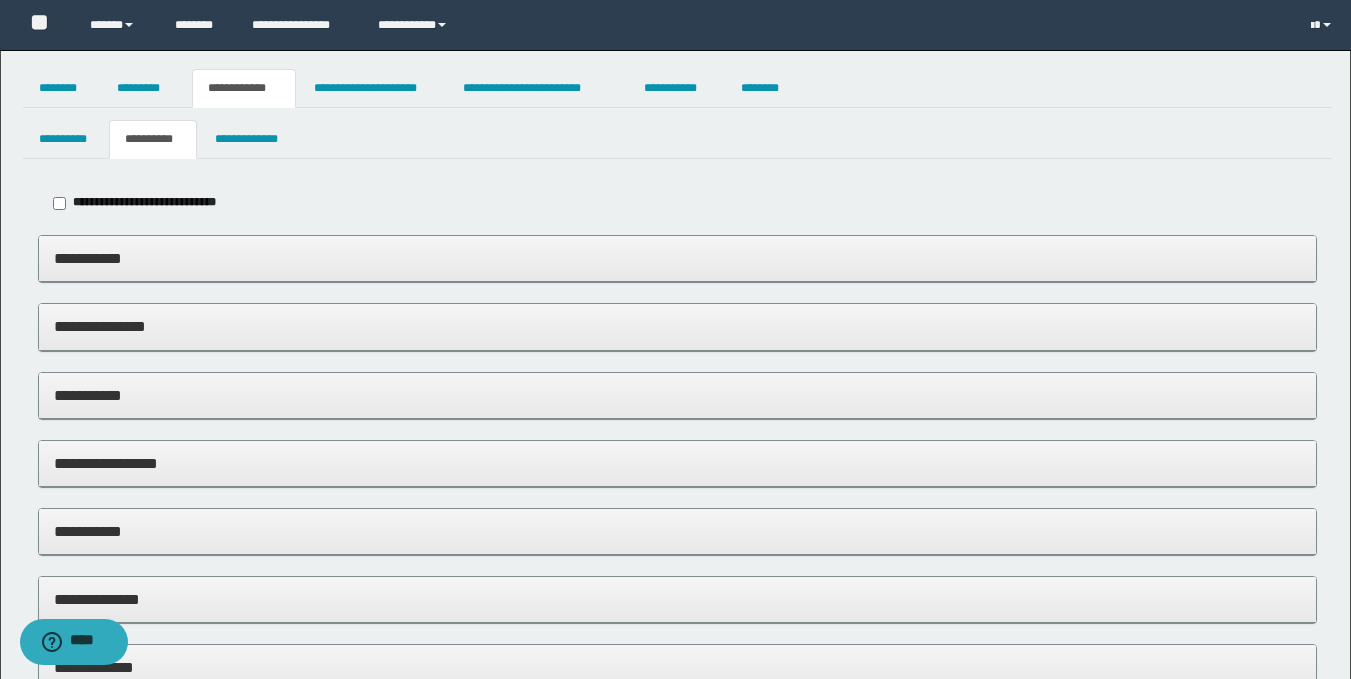 click on "**********" at bounding box center [677, 258] 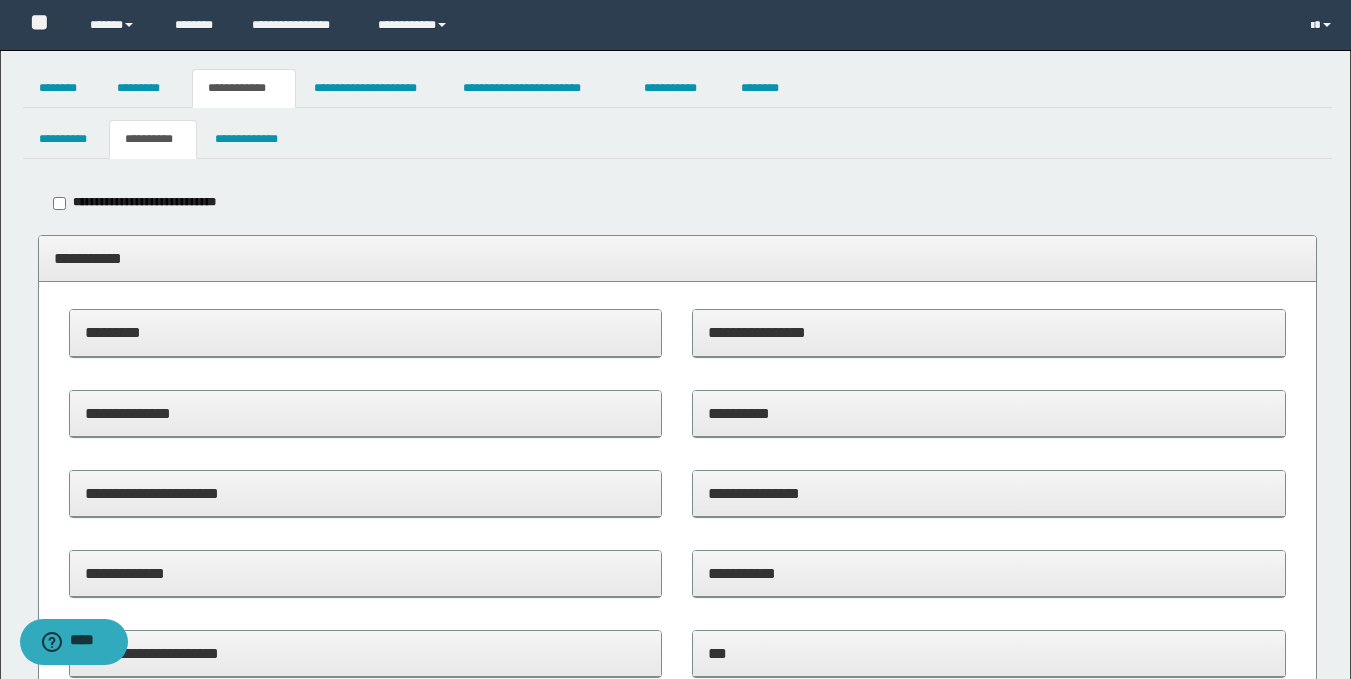 click on "**********" at bounding box center [989, 332] 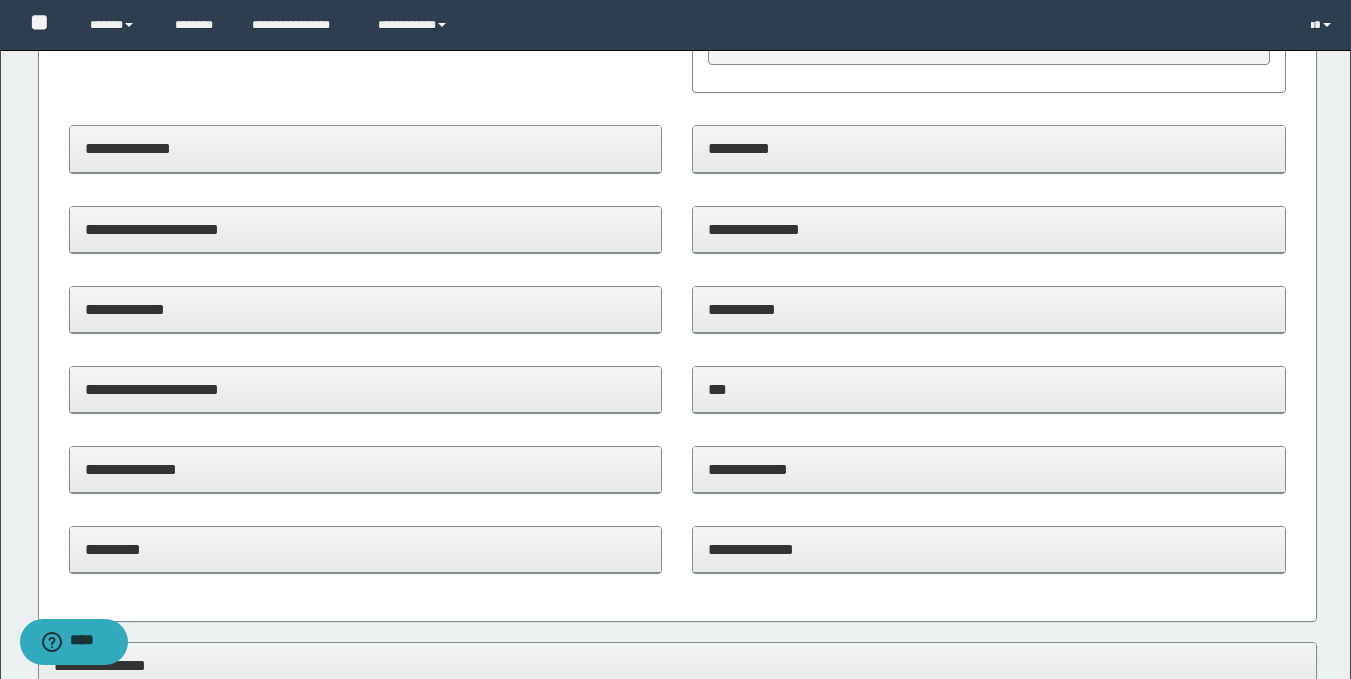 scroll, scrollTop: 855, scrollLeft: 0, axis: vertical 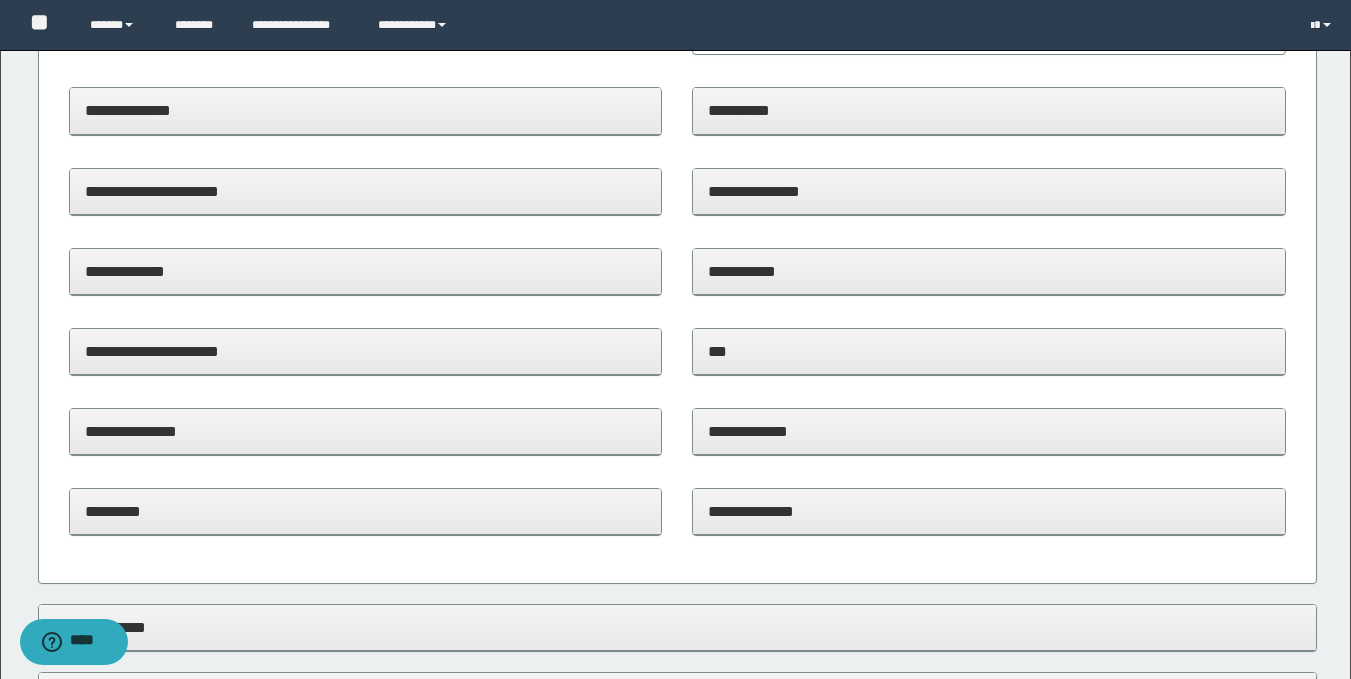 click on "**********" at bounding box center (366, 191) 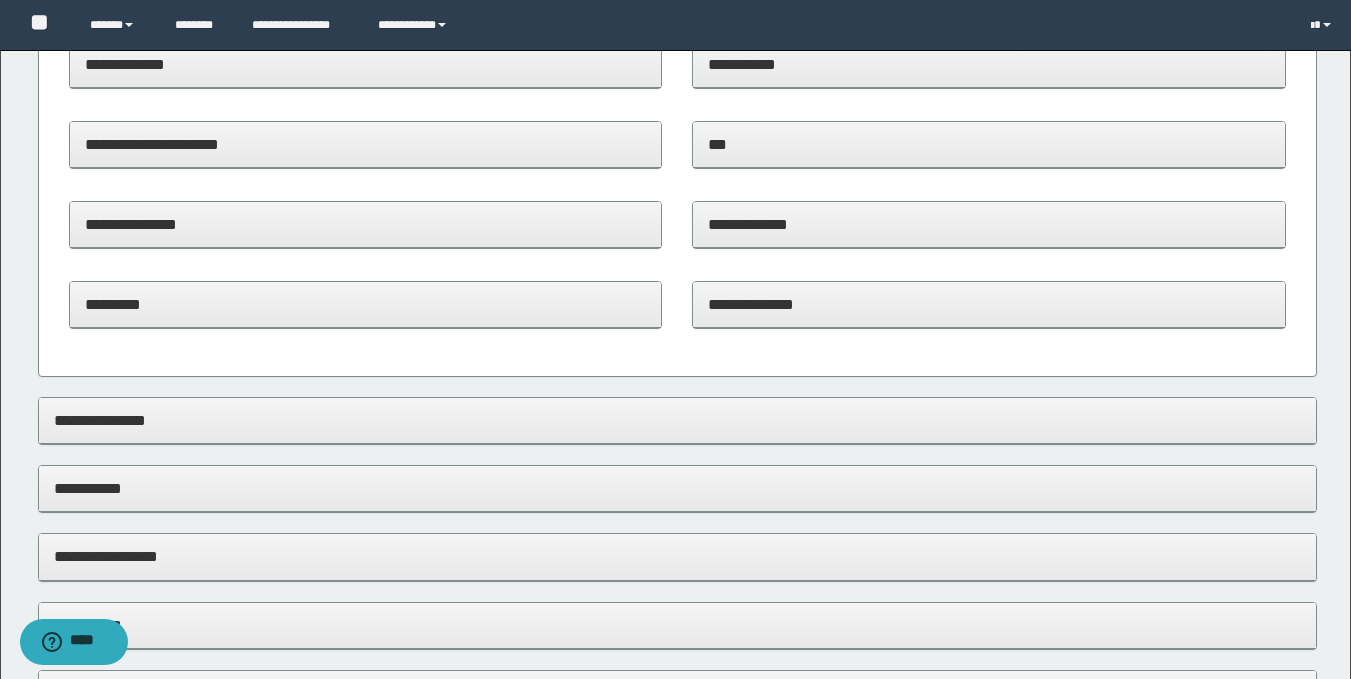 scroll, scrollTop: 1511, scrollLeft: 0, axis: vertical 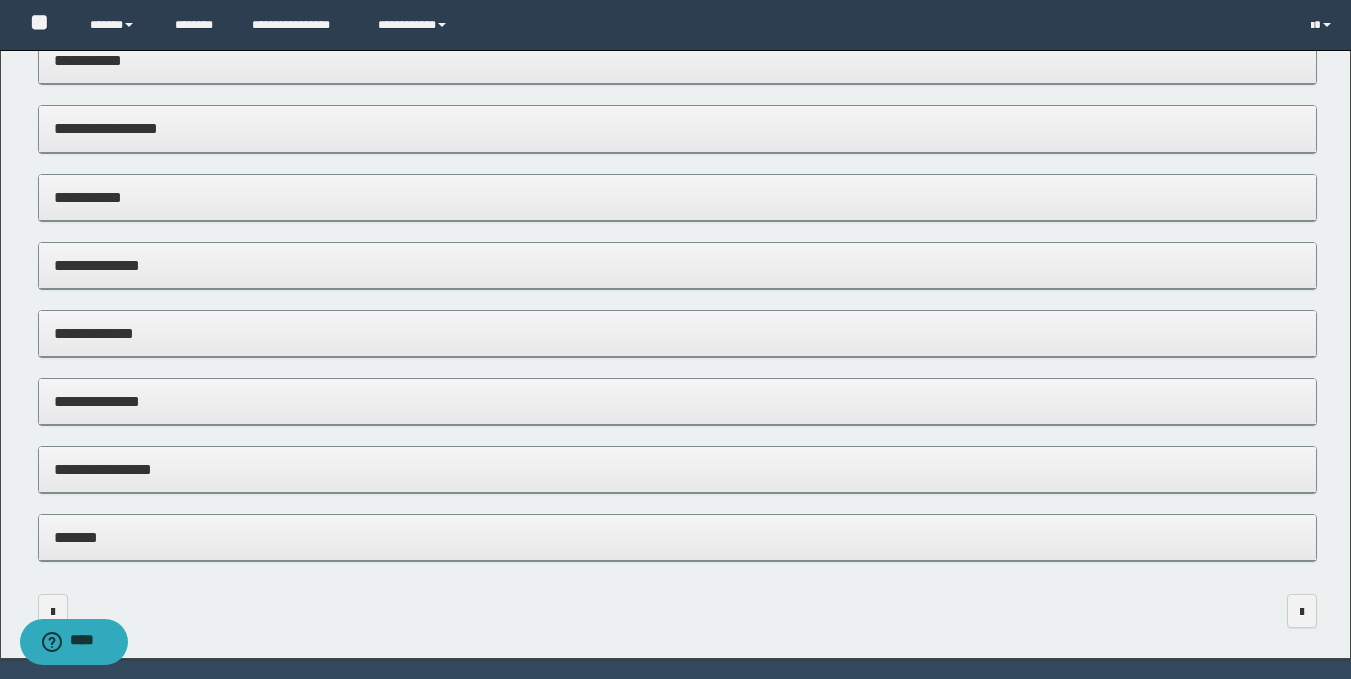 click on "**********" at bounding box center [677, 469] 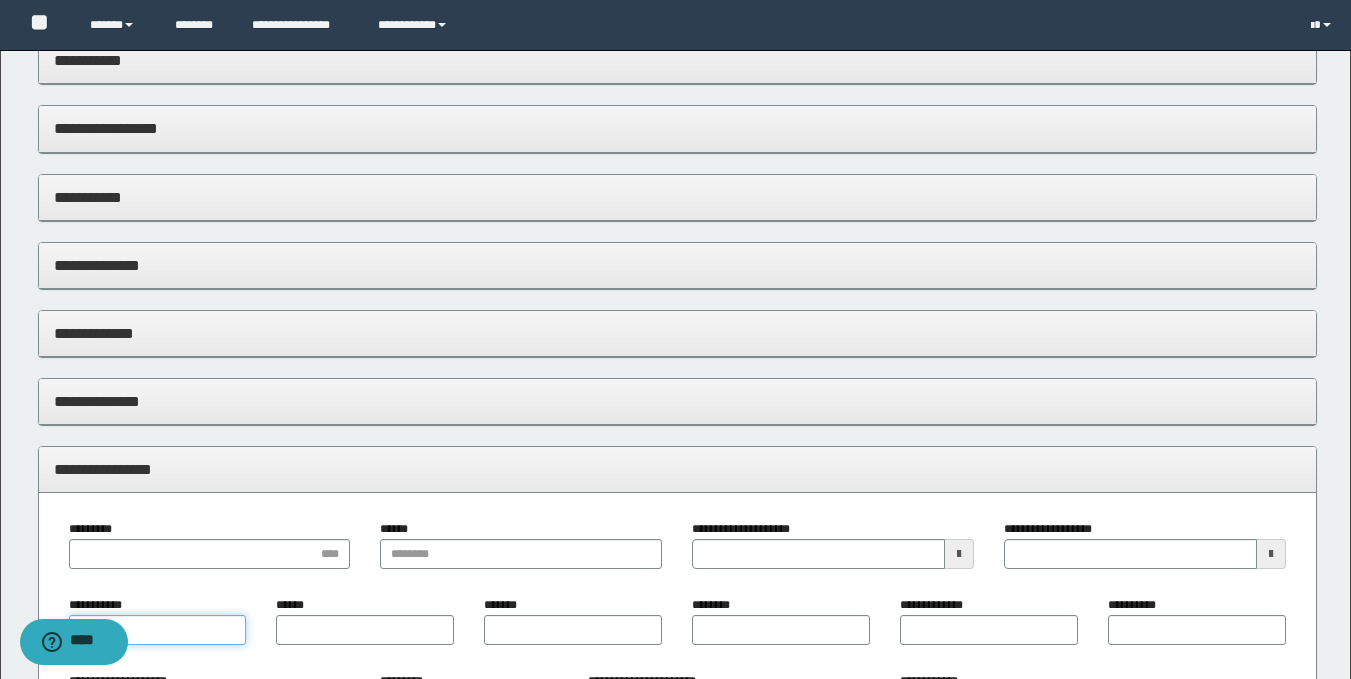 click on "**********" at bounding box center (158, 630) 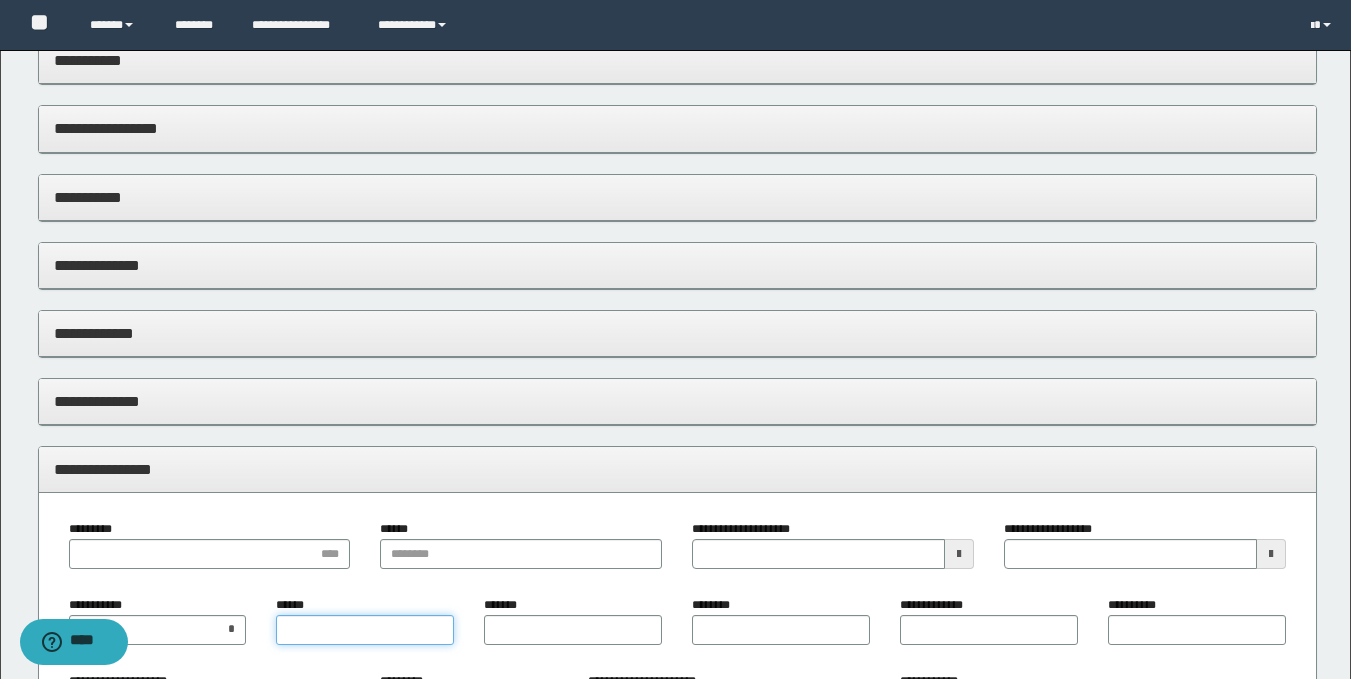 type on "*" 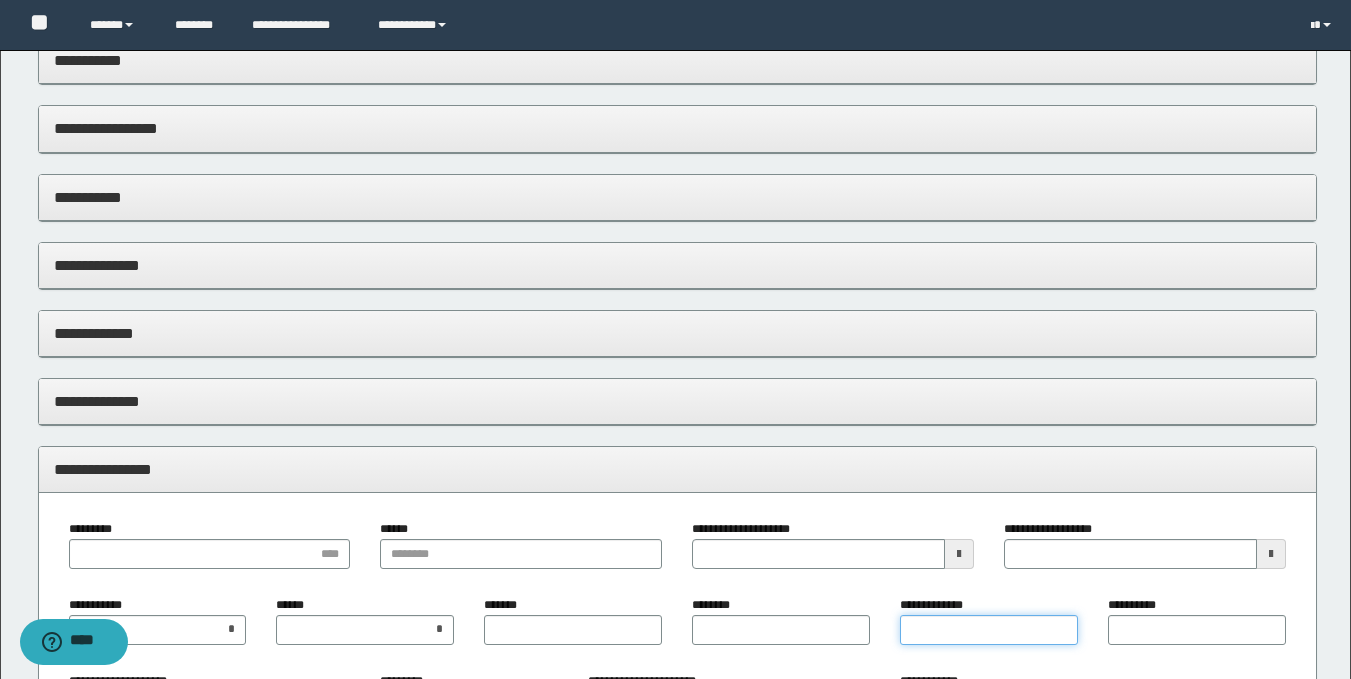 type on "*" 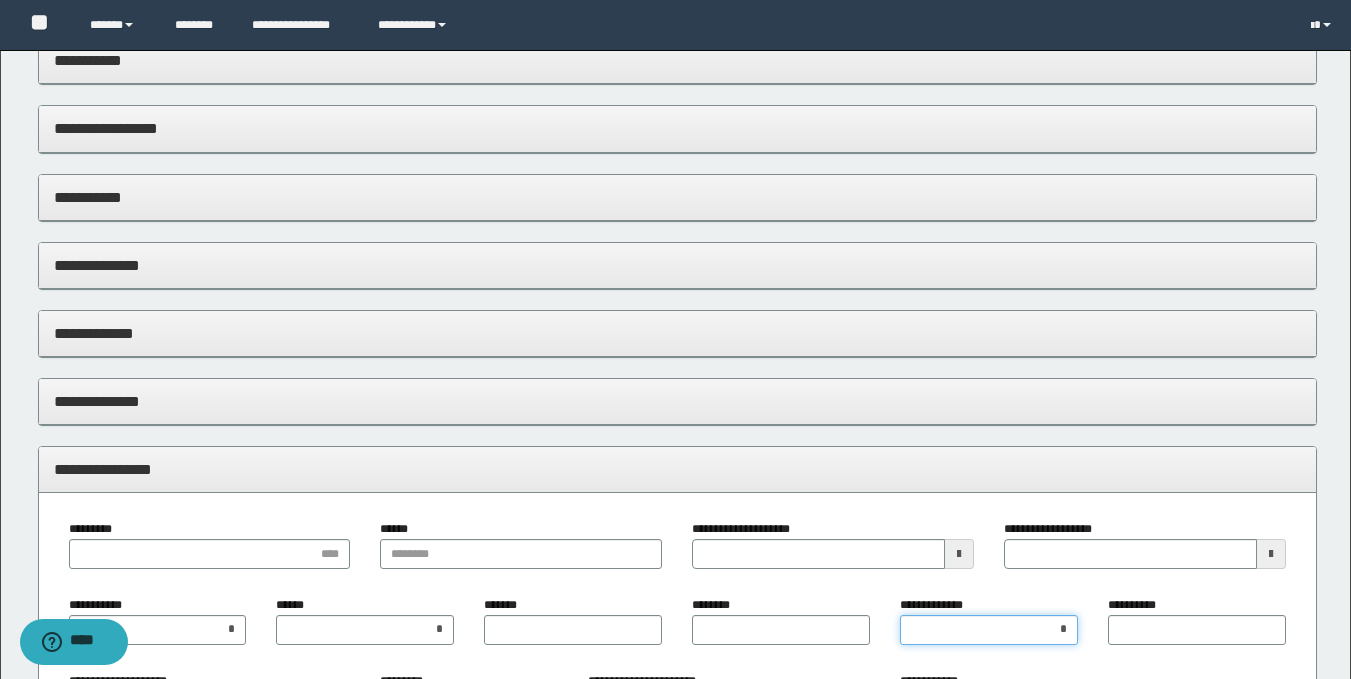 type 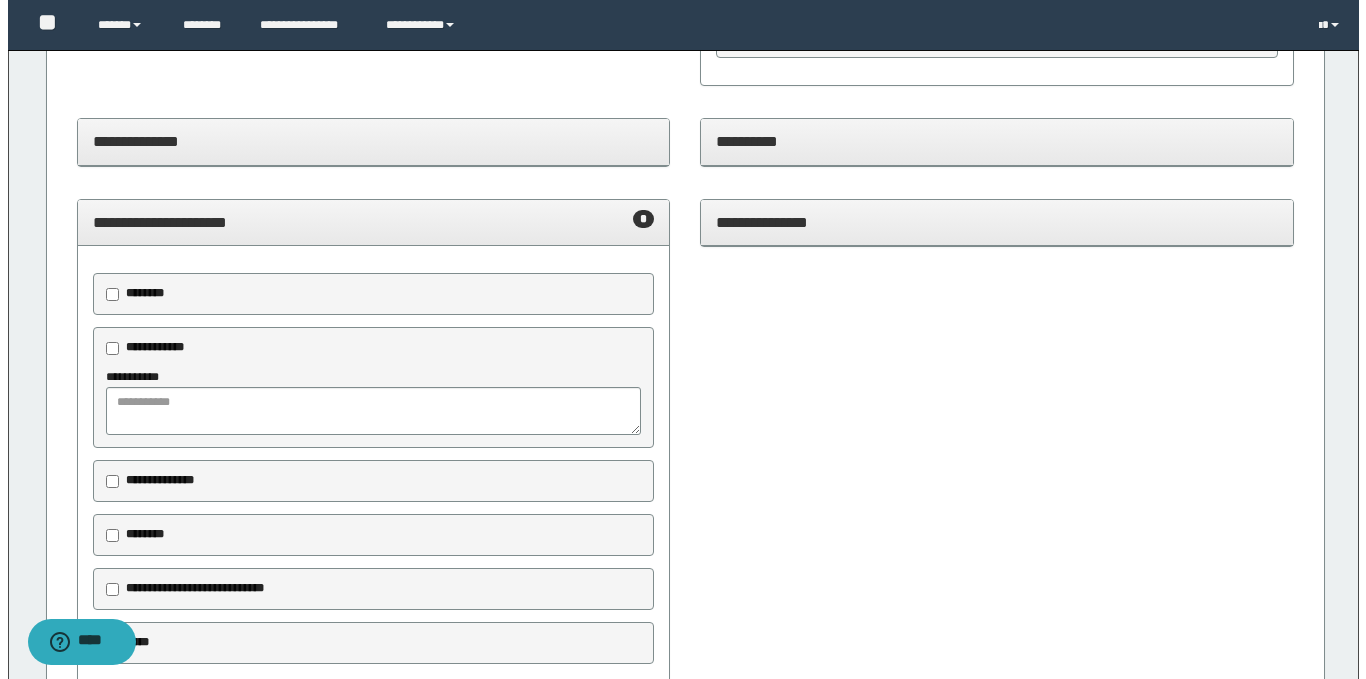 scroll, scrollTop: 0, scrollLeft: 0, axis: both 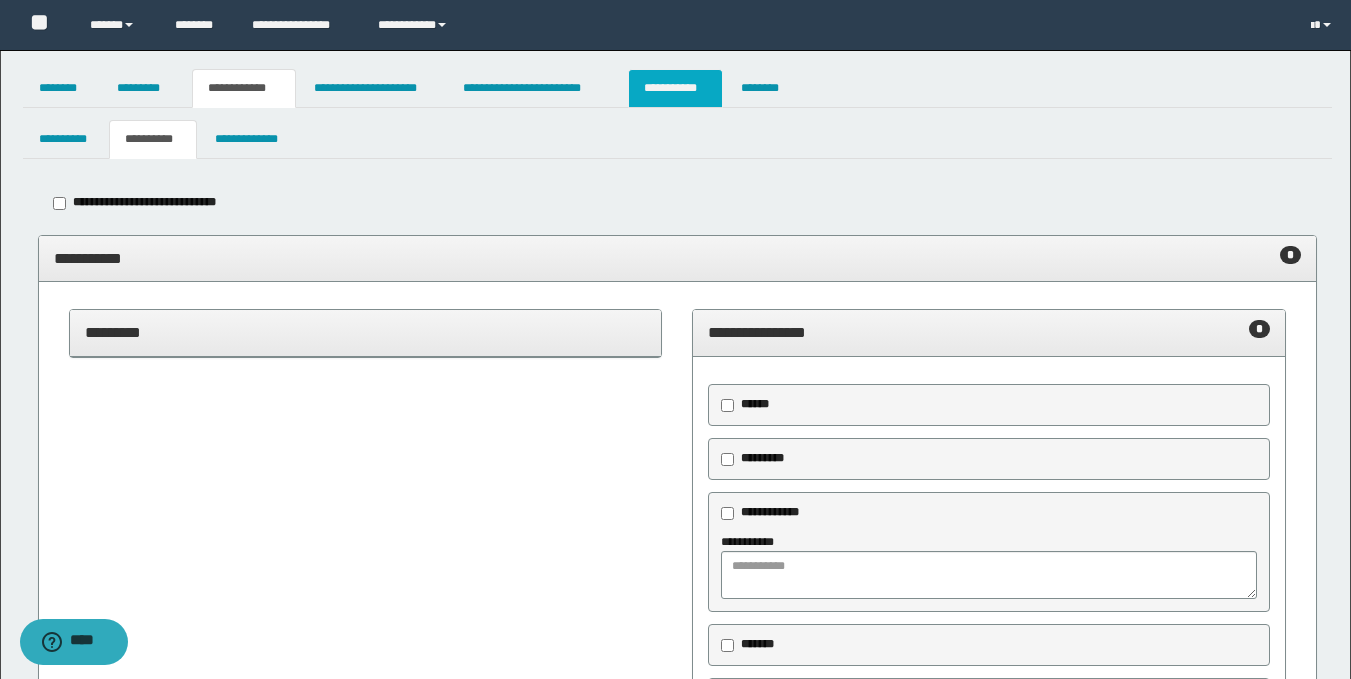 click on "**********" at bounding box center (675, 88) 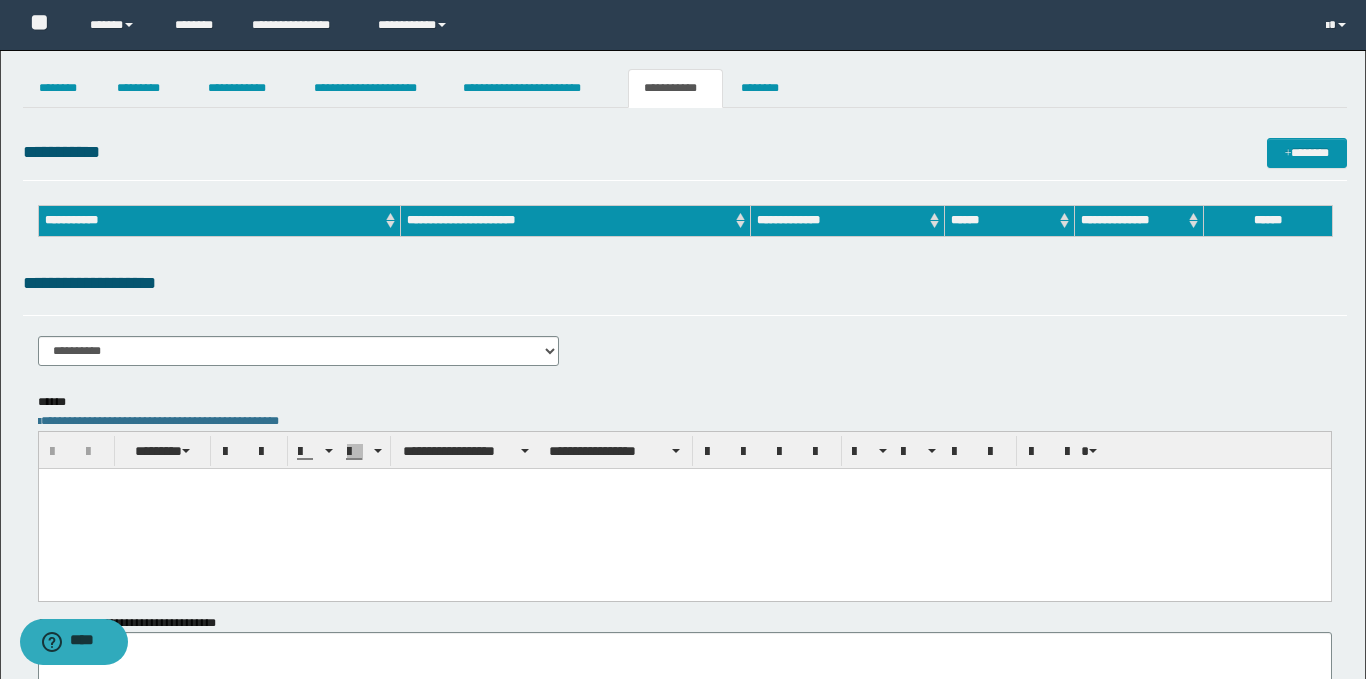 scroll, scrollTop: 0, scrollLeft: 0, axis: both 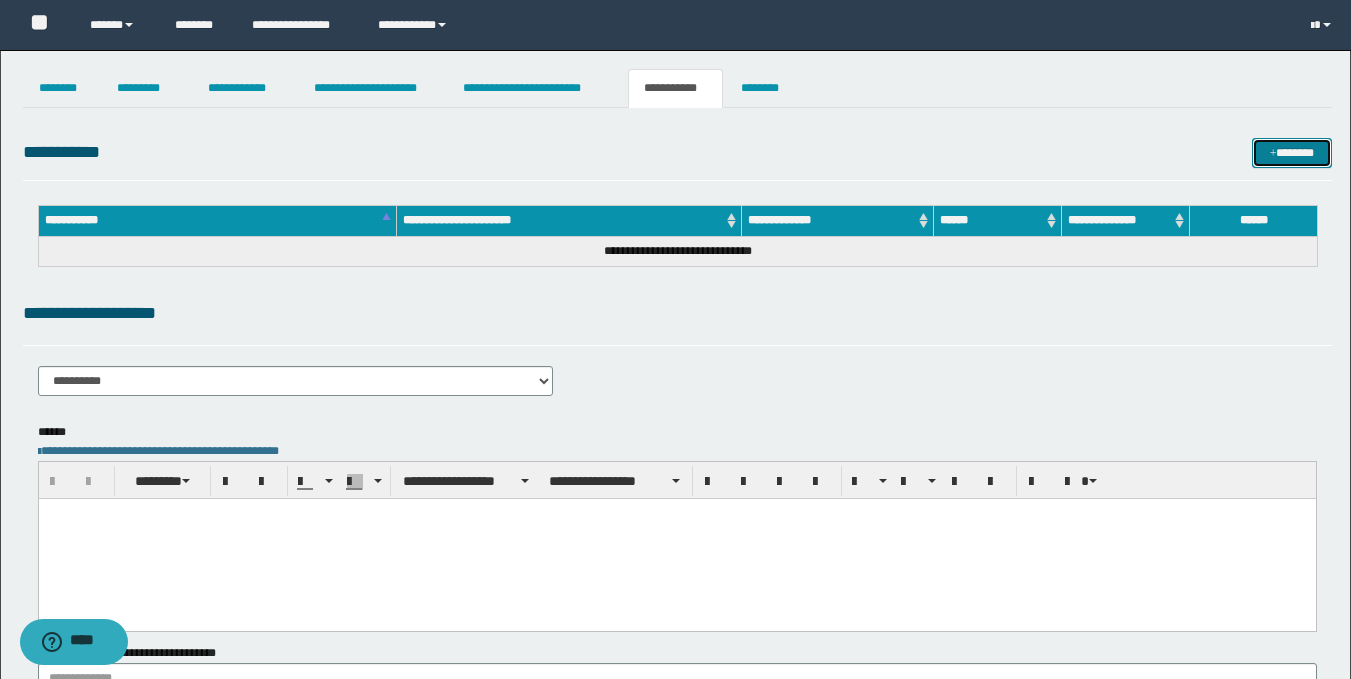 click on "*******" at bounding box center [1292, 153] 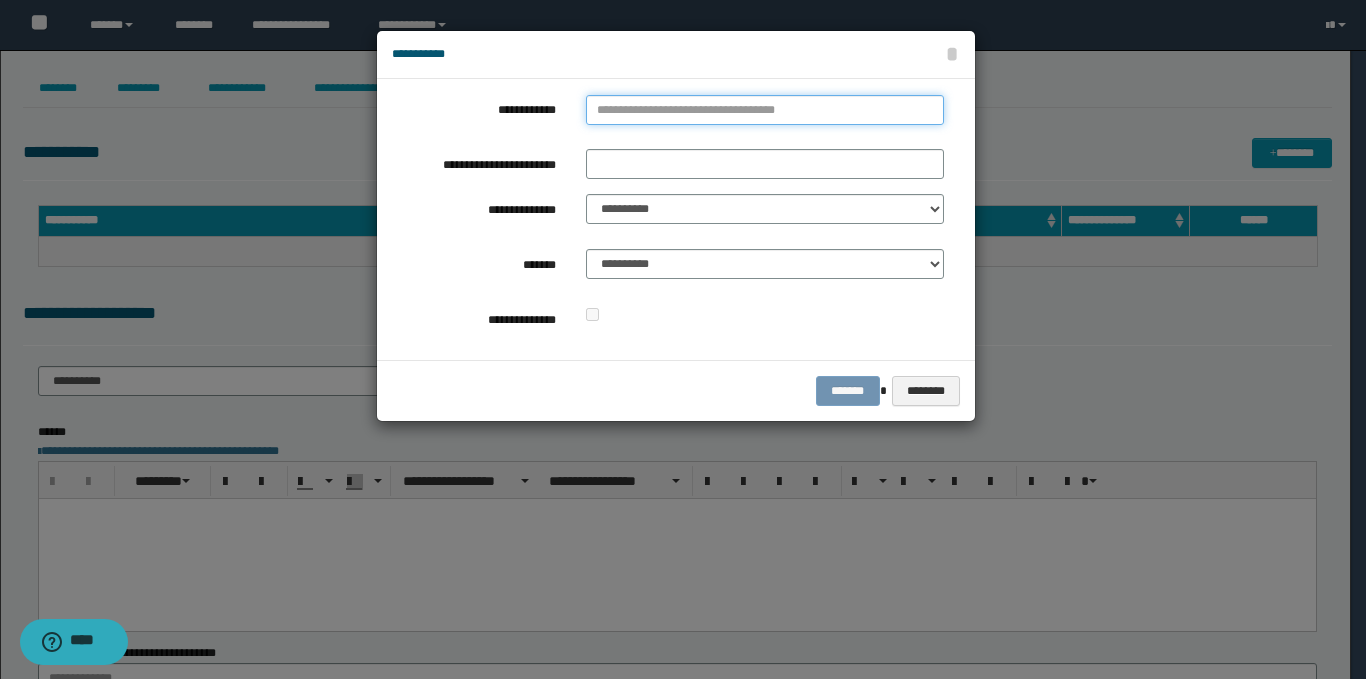 click on "**********" at bounding box center (765, 110) 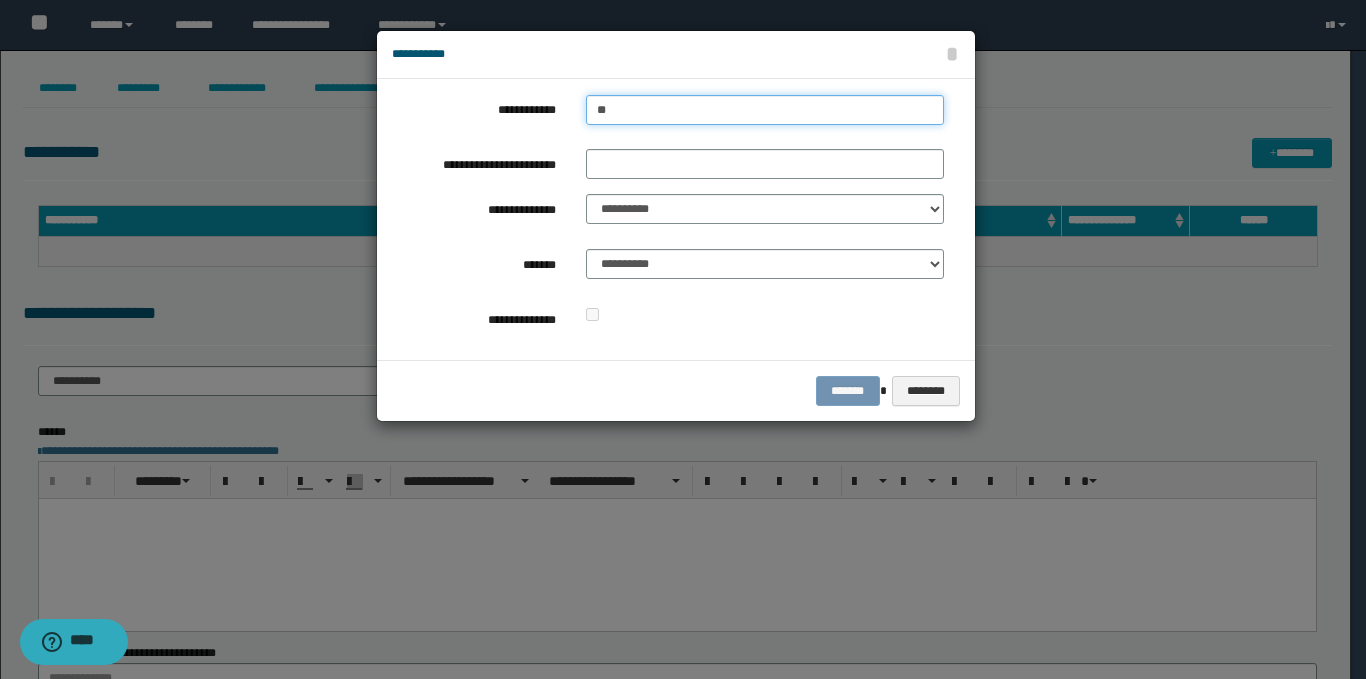 type on "***" 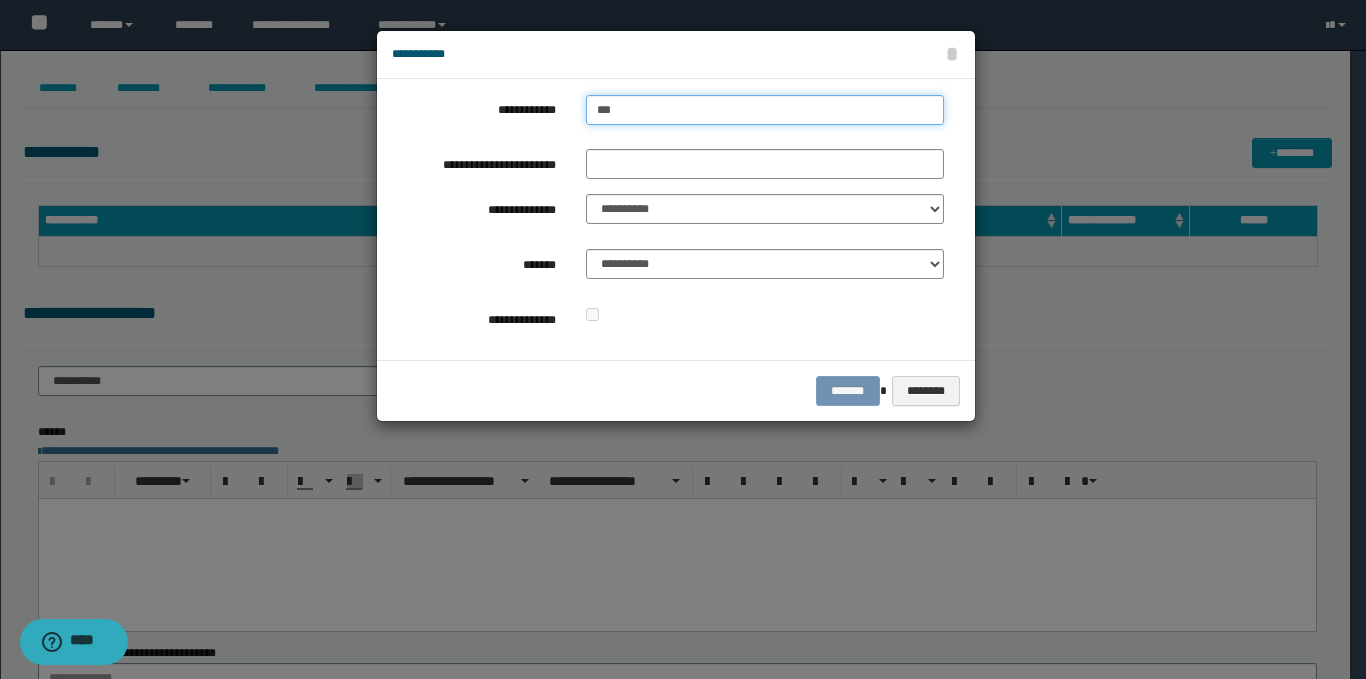 type on "***" 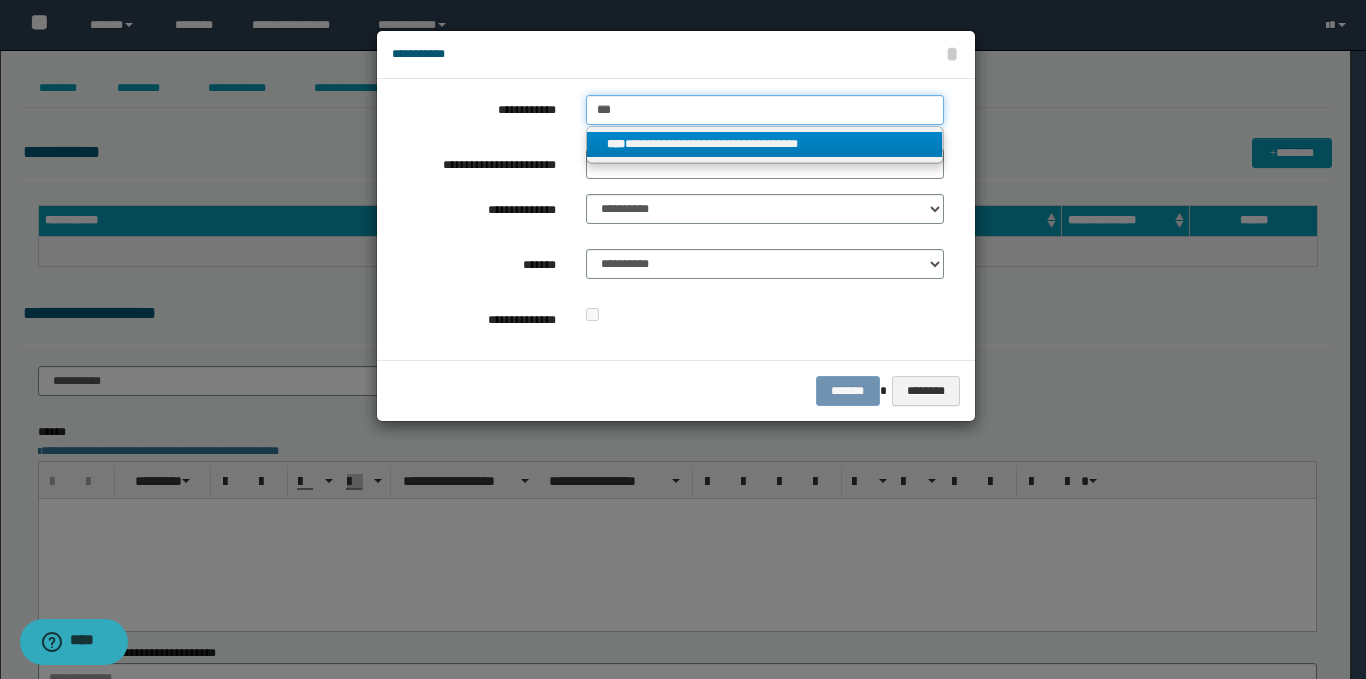 type on "***" 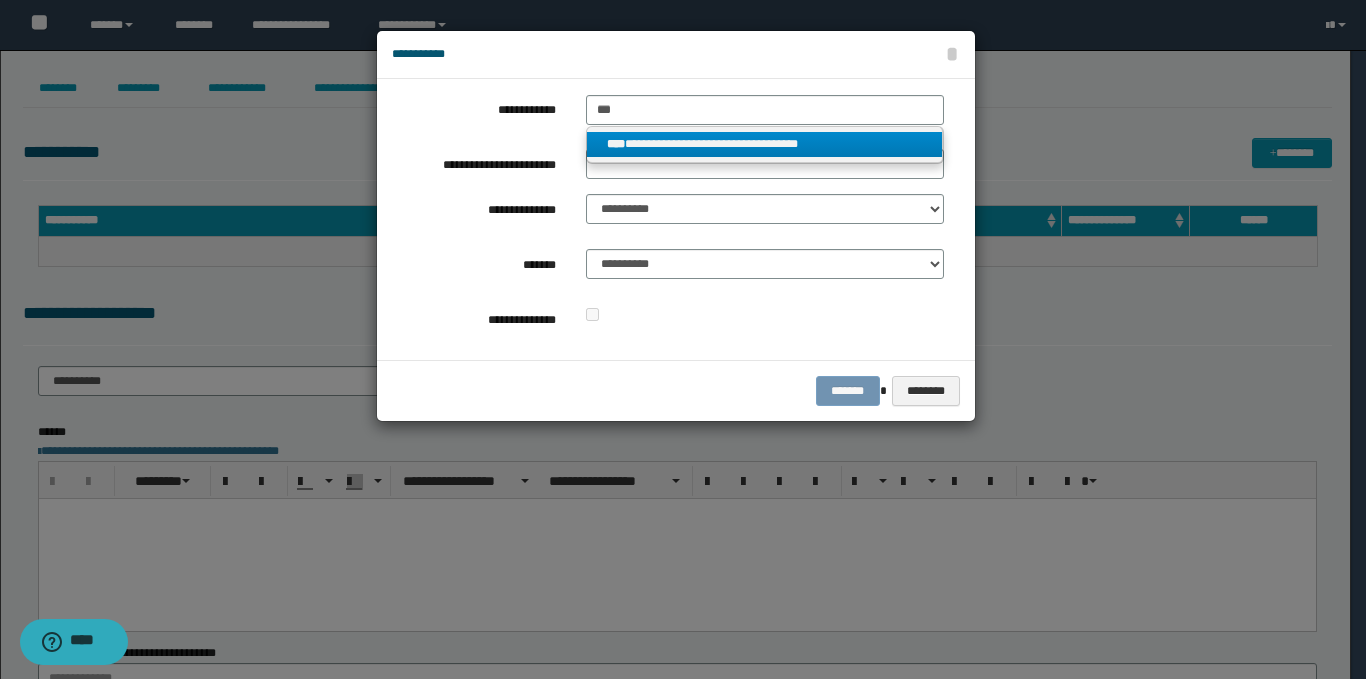 click on "****" at bounding box center [616, 144] 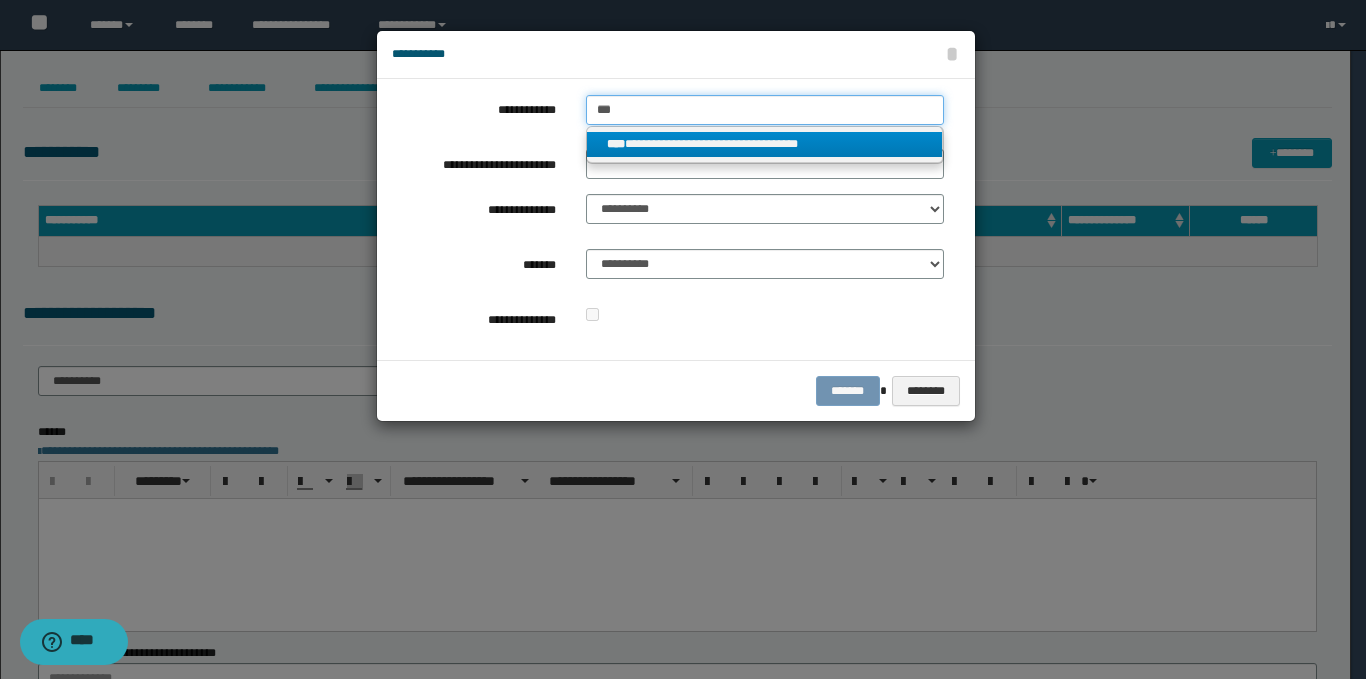 type 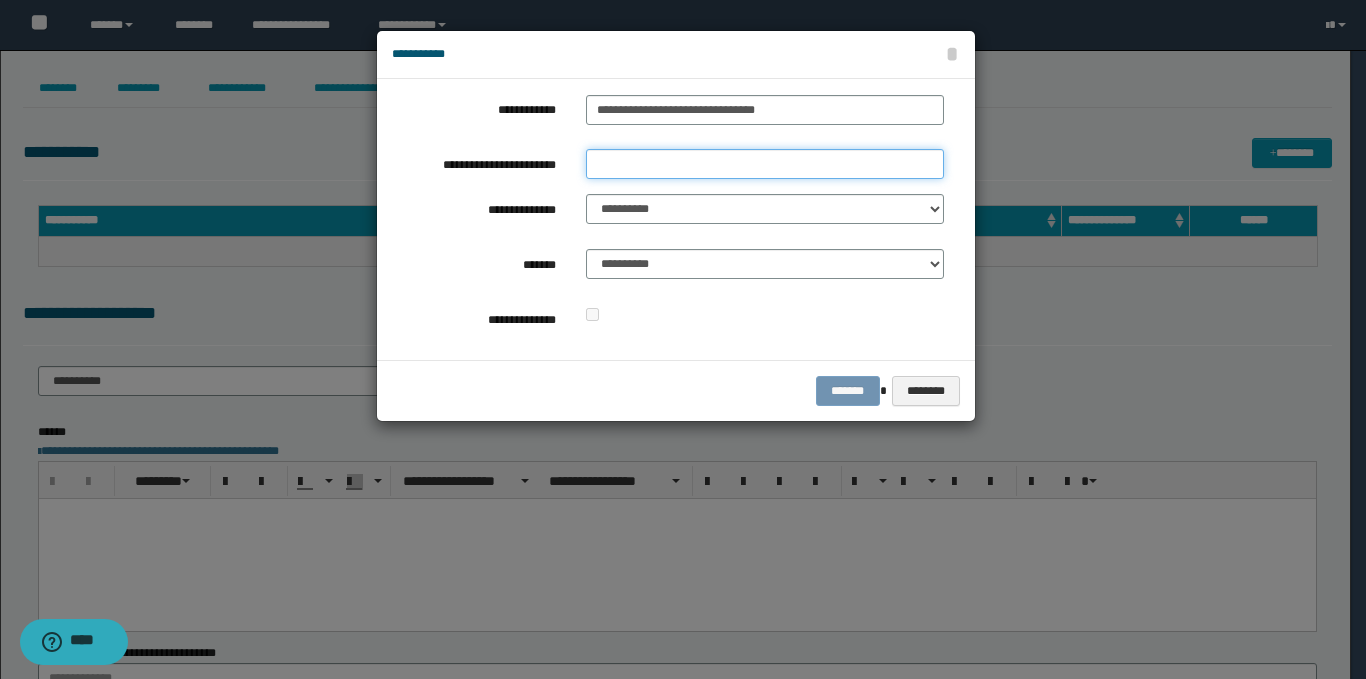 click on "**********" at bounding box center [765, 164] 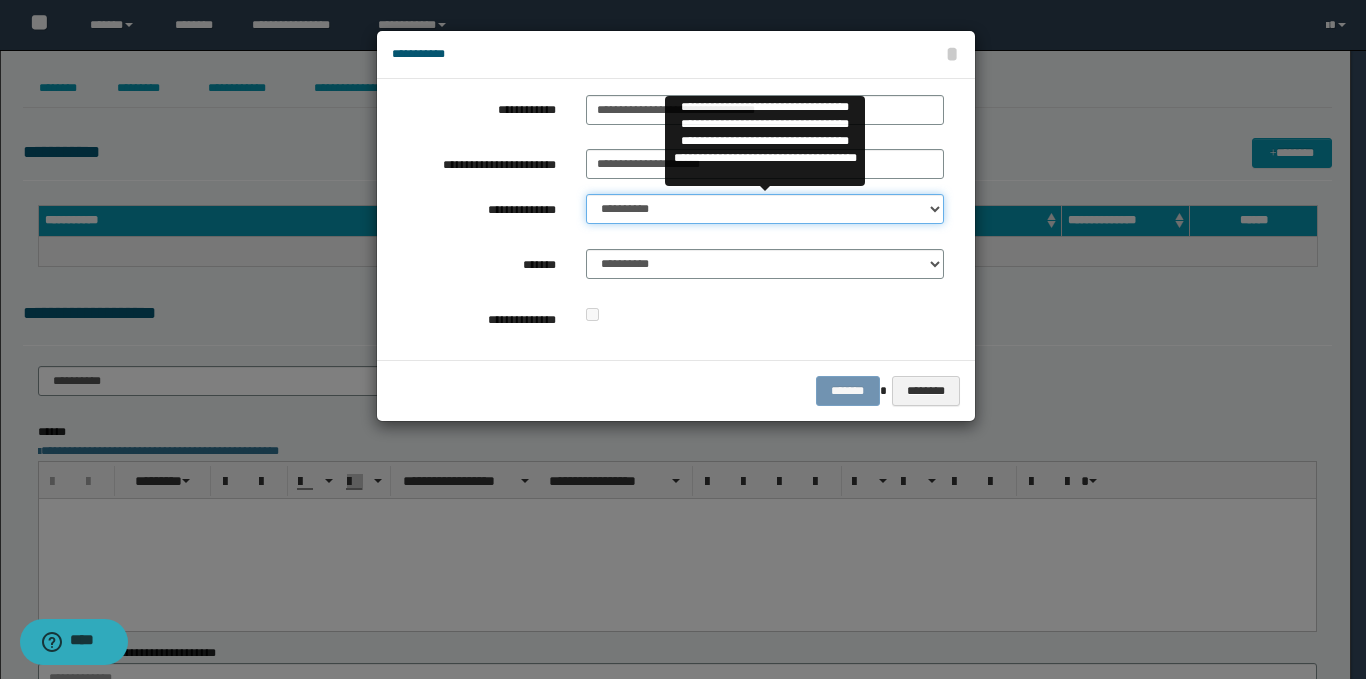 click on "**********" at bounding box center [765, 209] 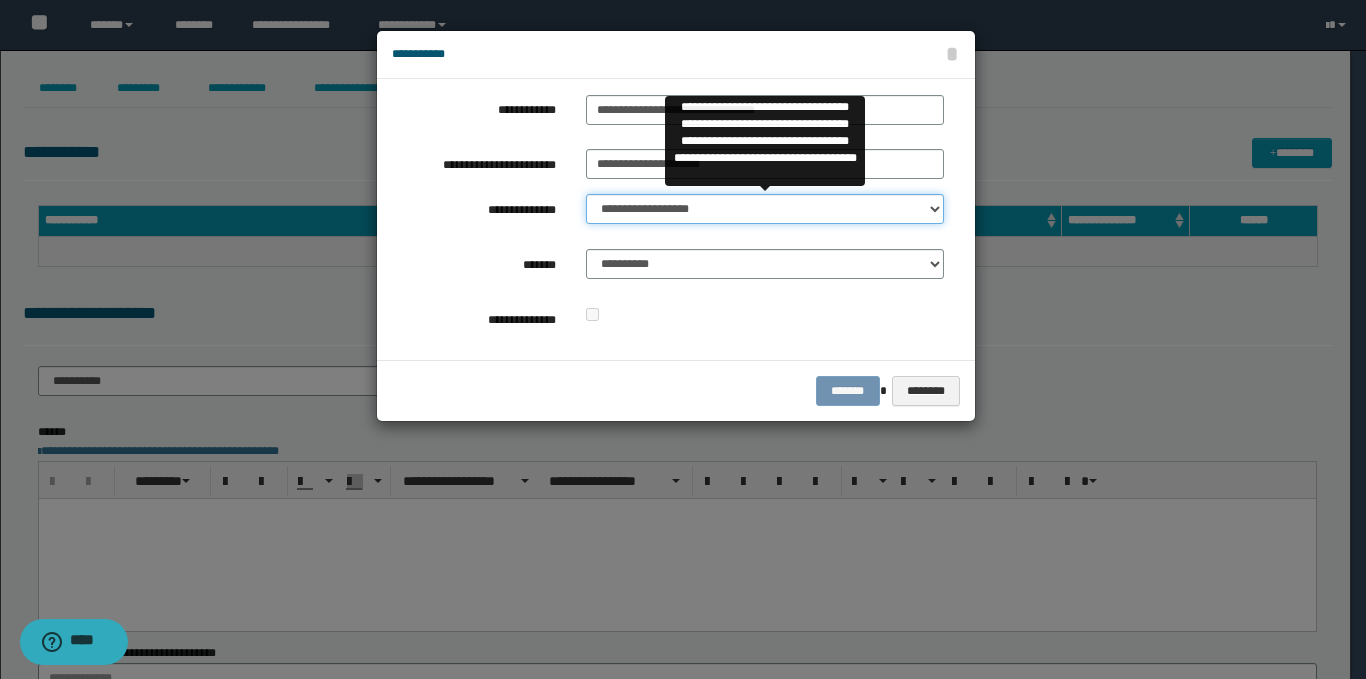 click on "**********" at bounding box center [765, 209] 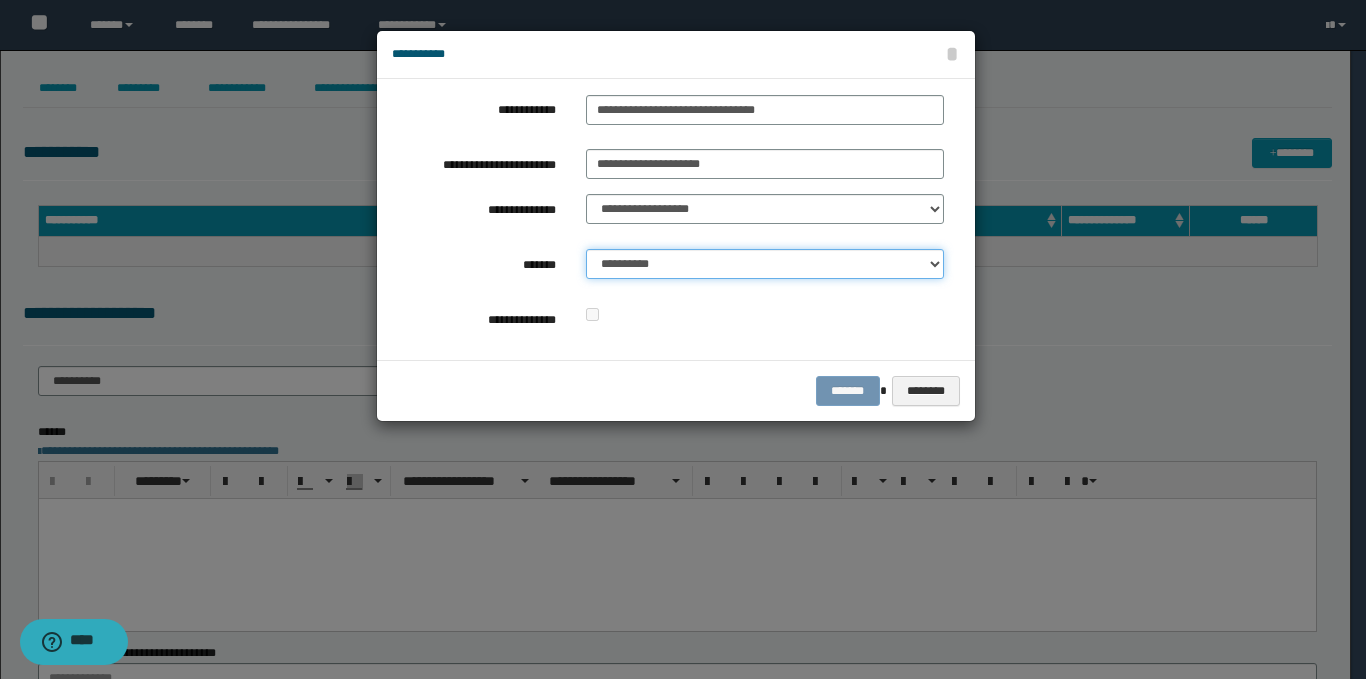 click on "**********" at bounding box center [765, 264] 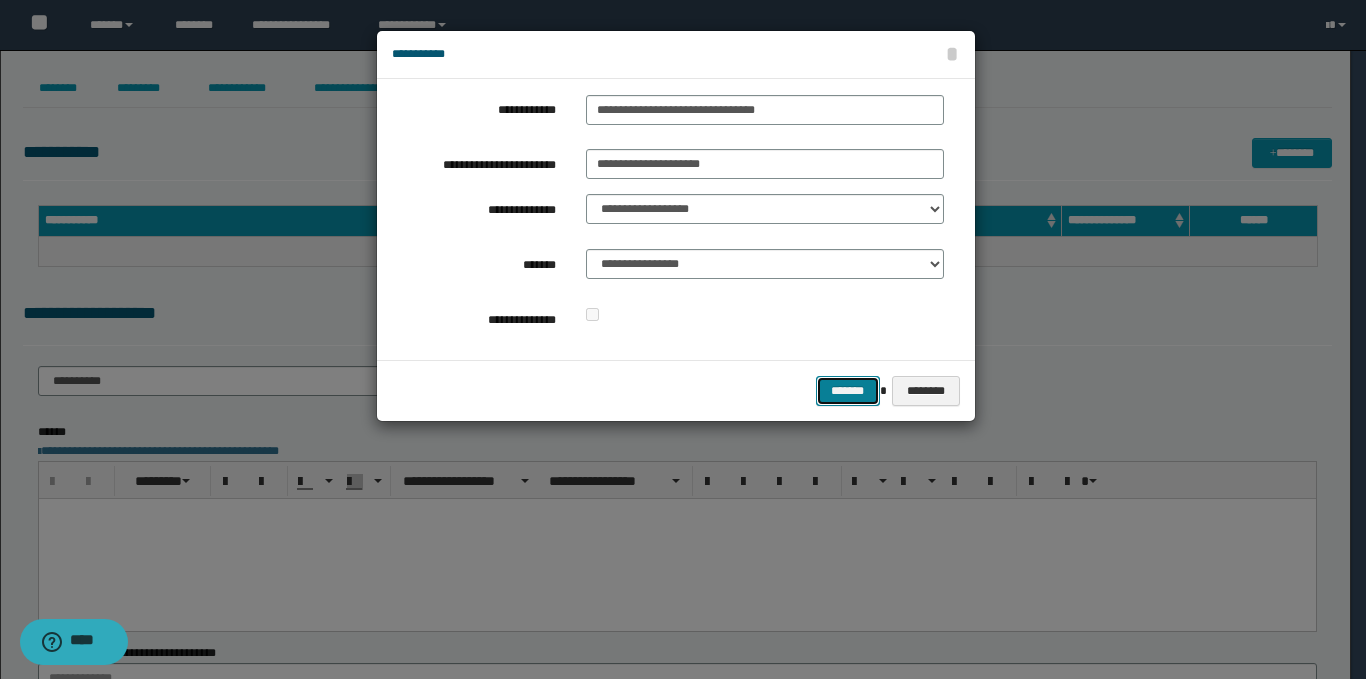 click on "*******" at bounding box center (848, 391) 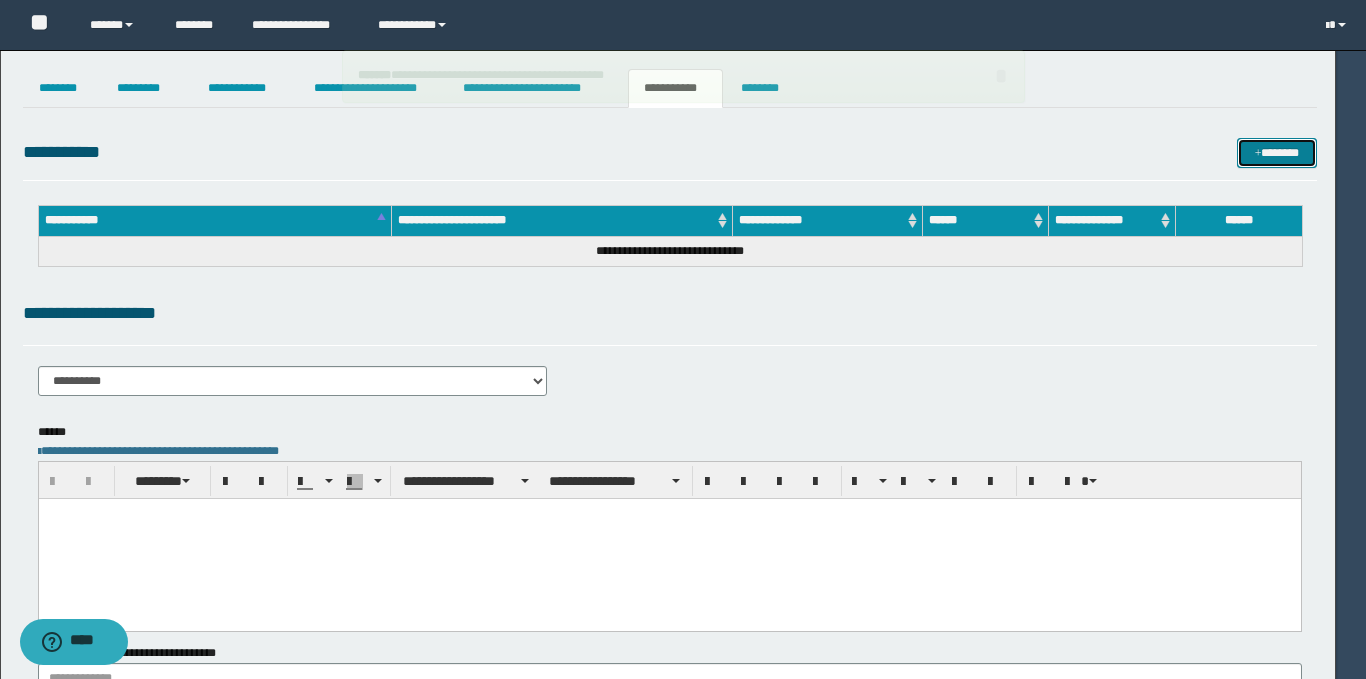 type 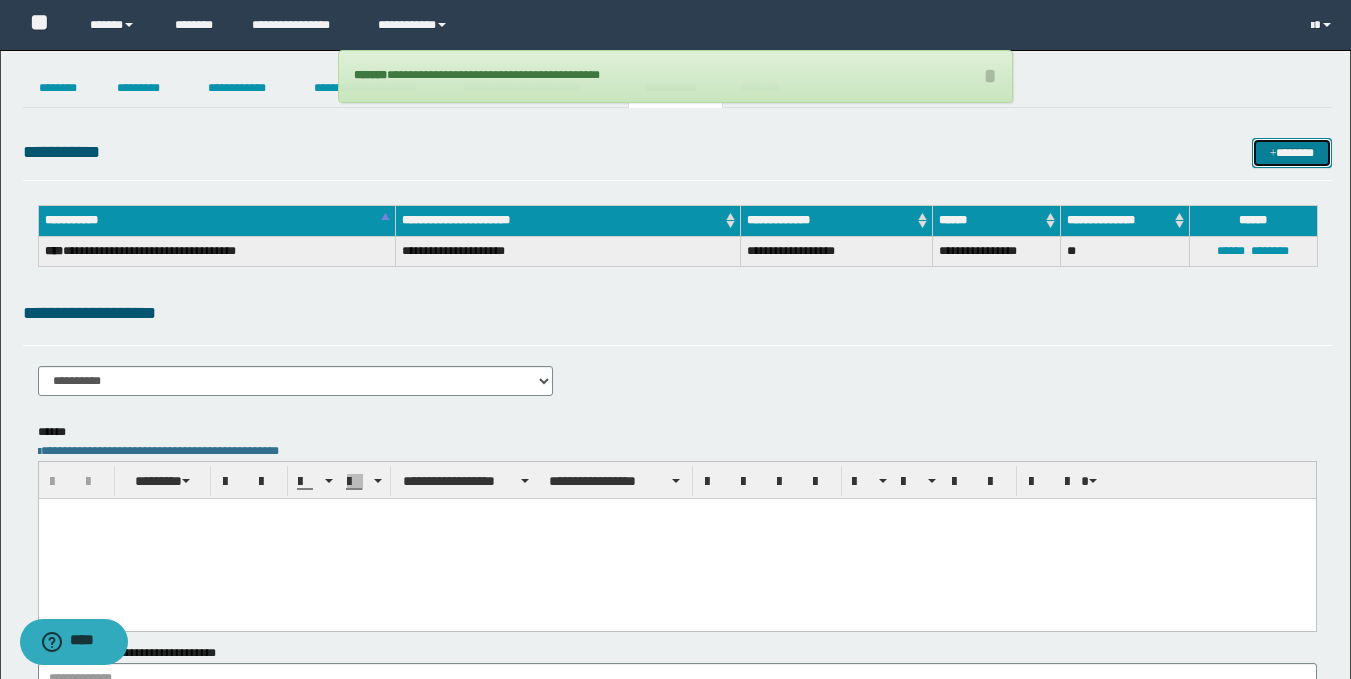 click on "*******" at bounding box center (1292, 153) 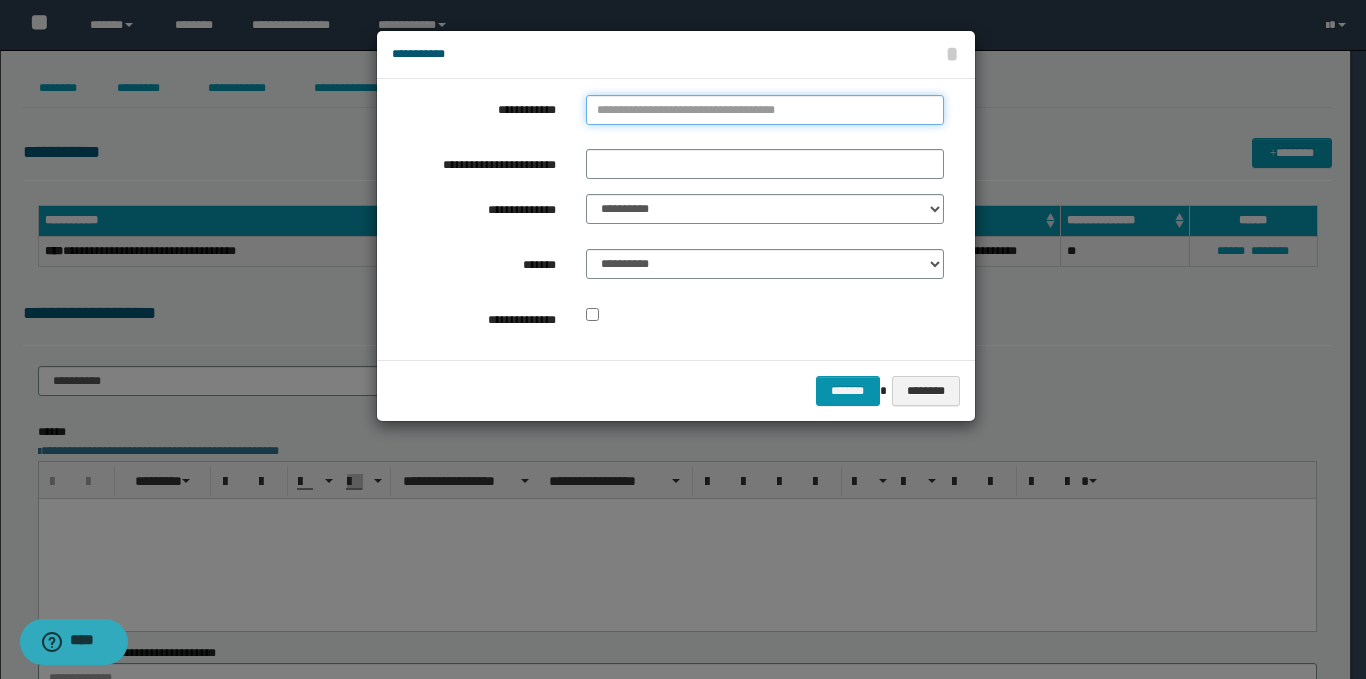 type on "**********" 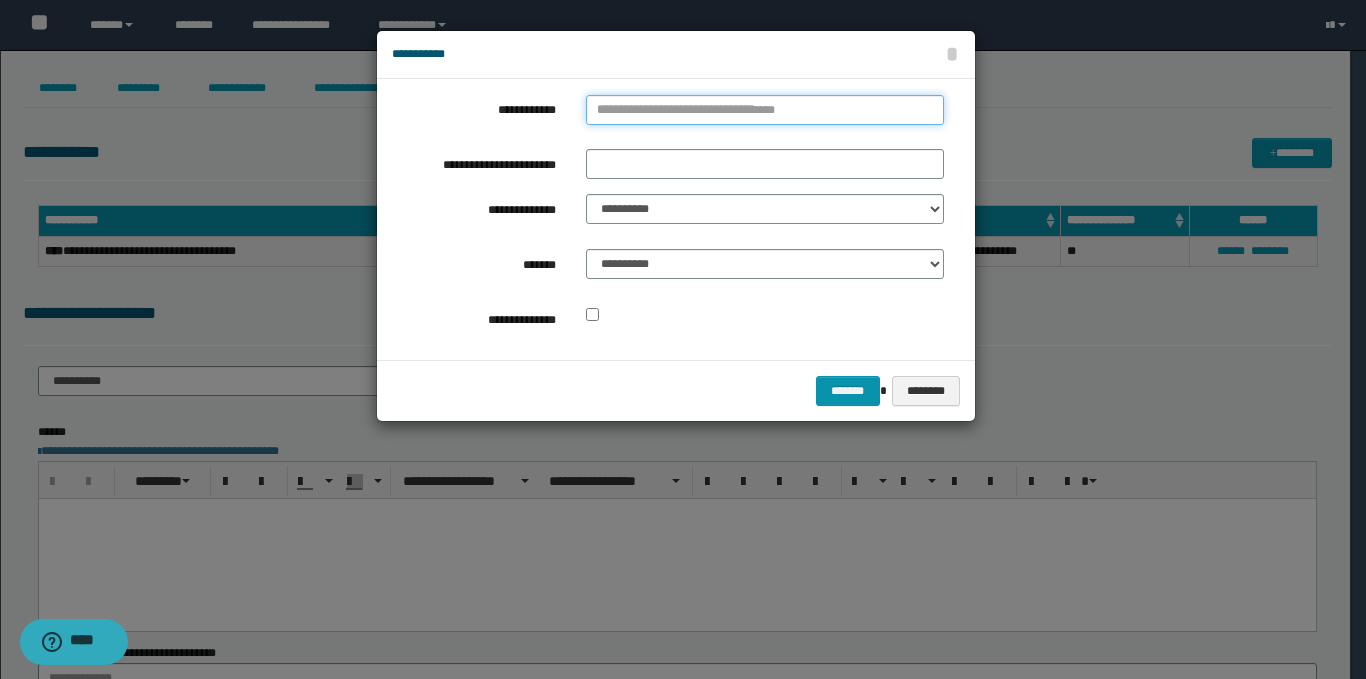 click on "**********" at bounding box center [765, 110] 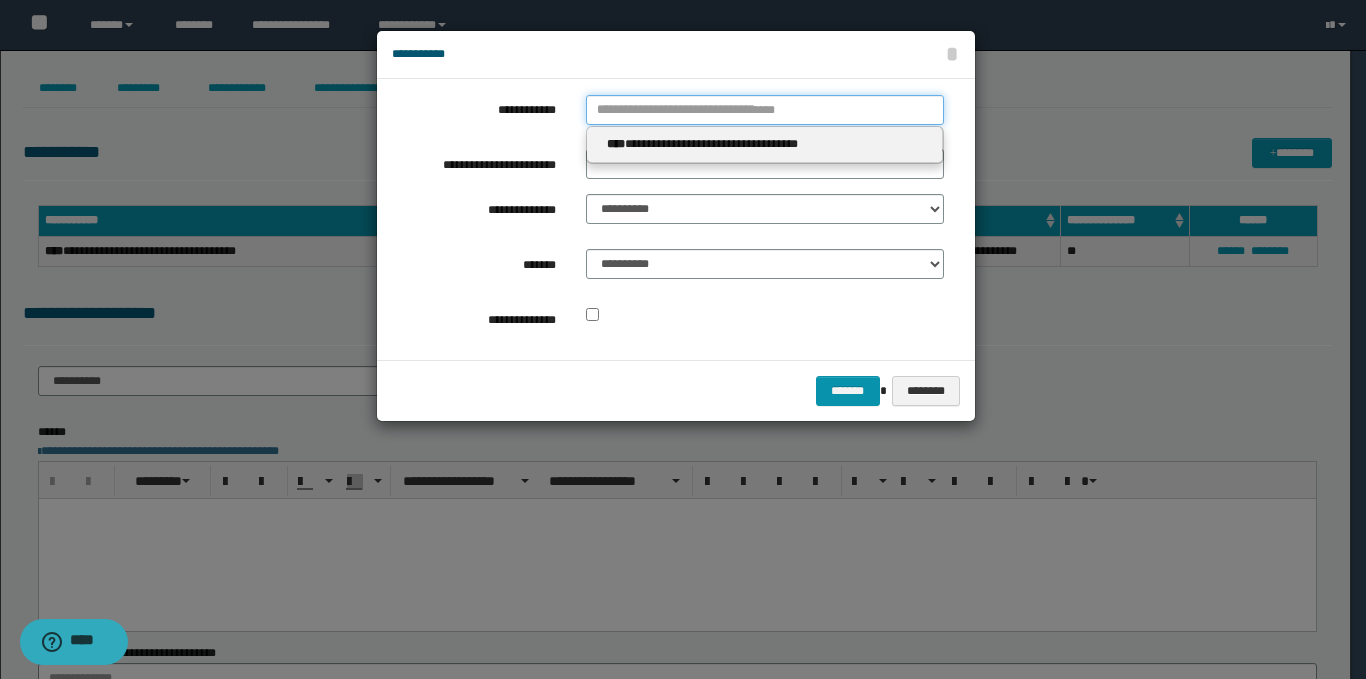 type 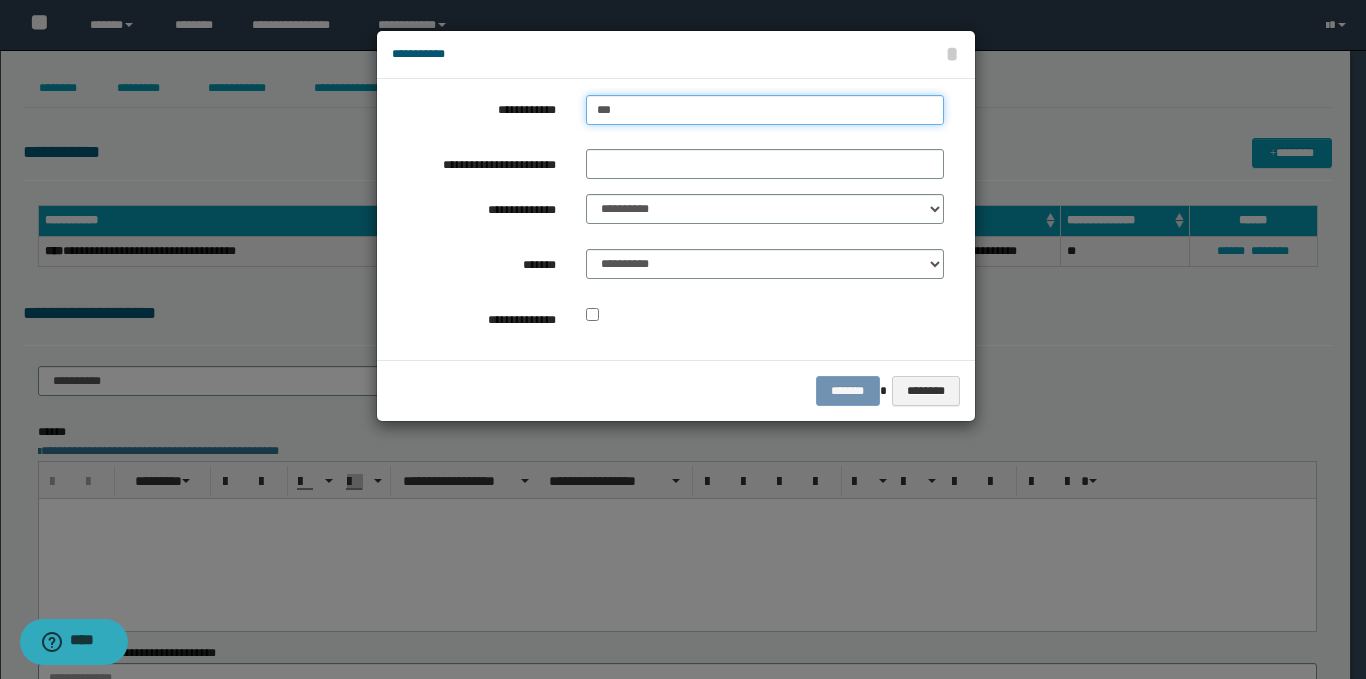 type on "****" 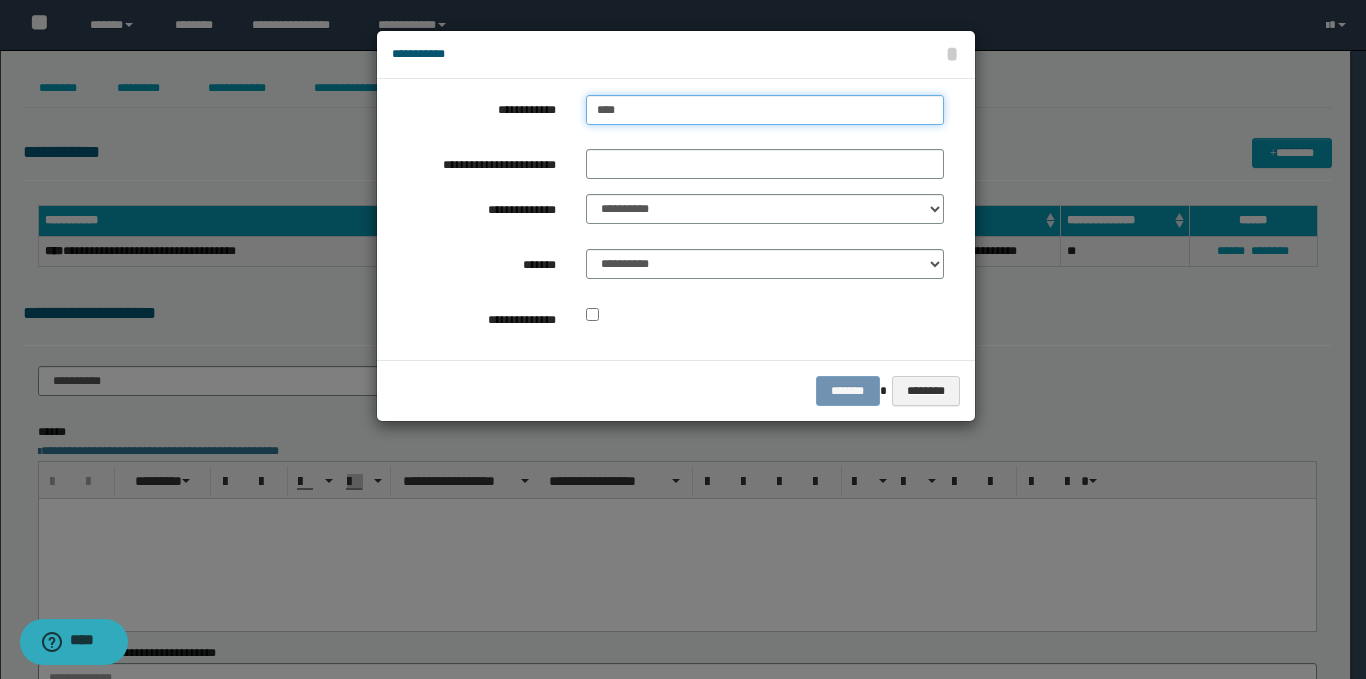 type on "****" 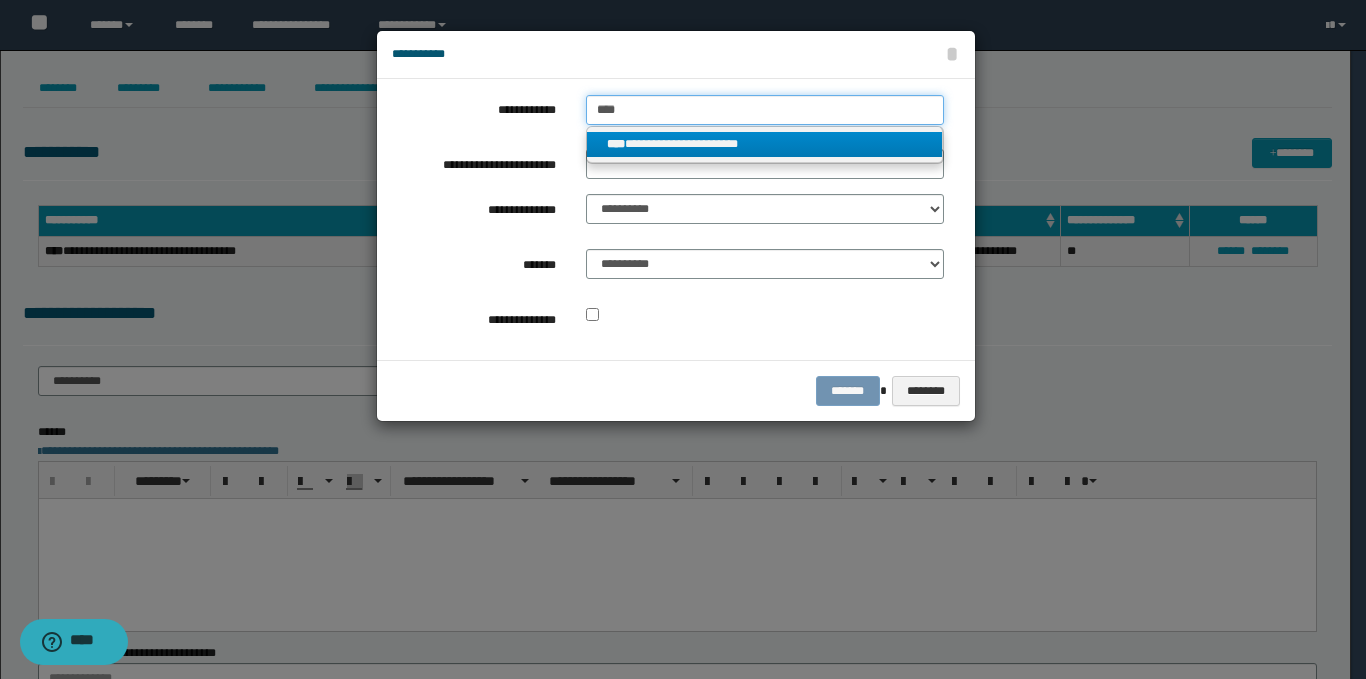 type on "****" 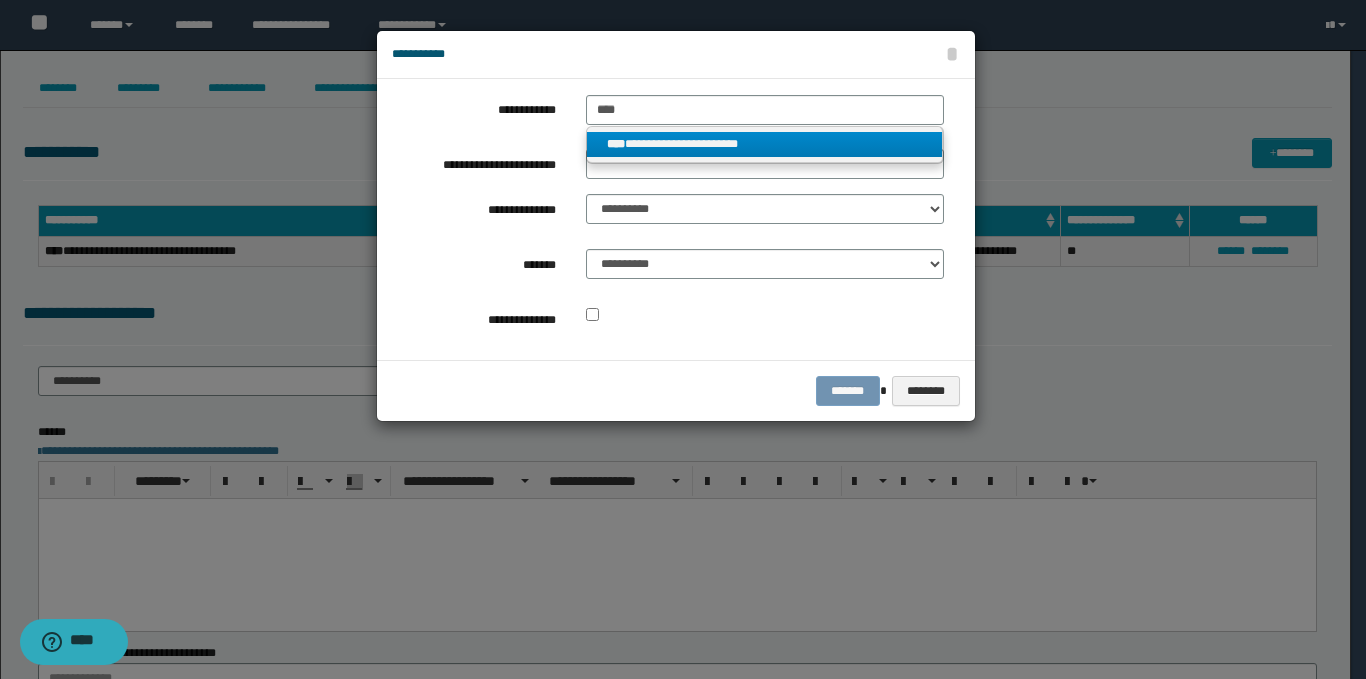 click on "**********" at bounding box center [765, 144] 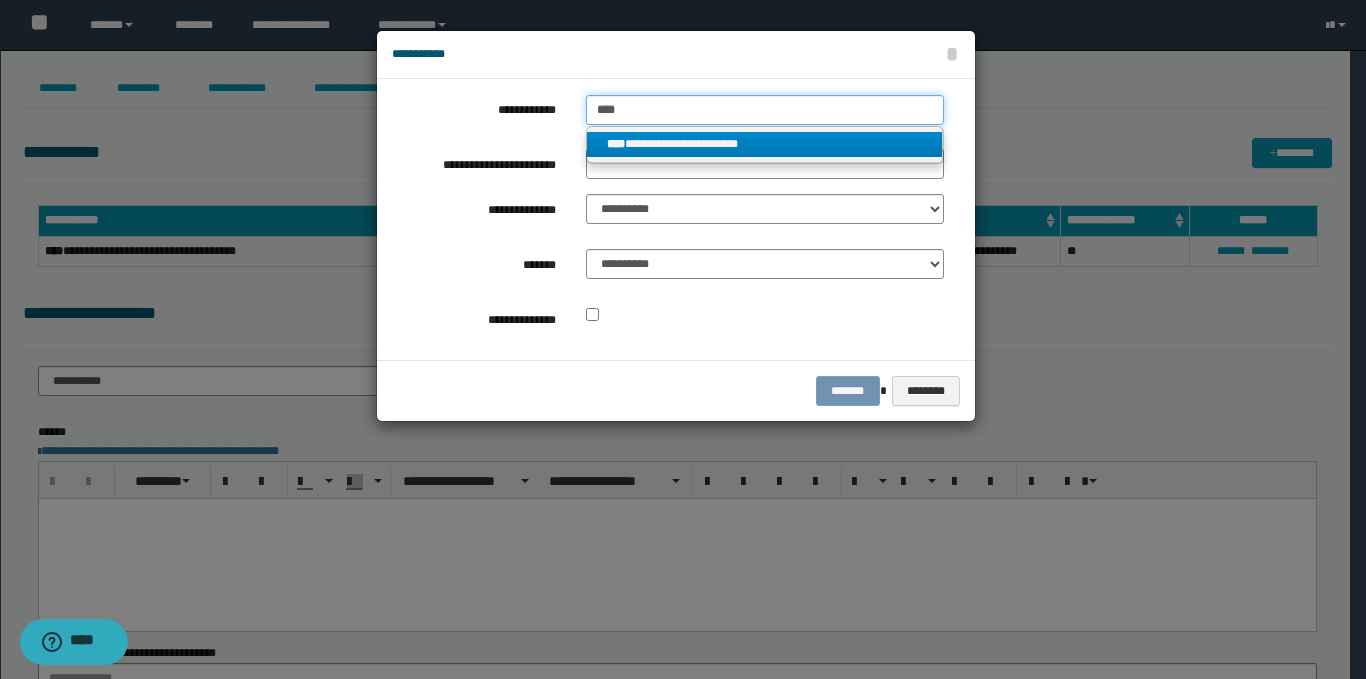 type 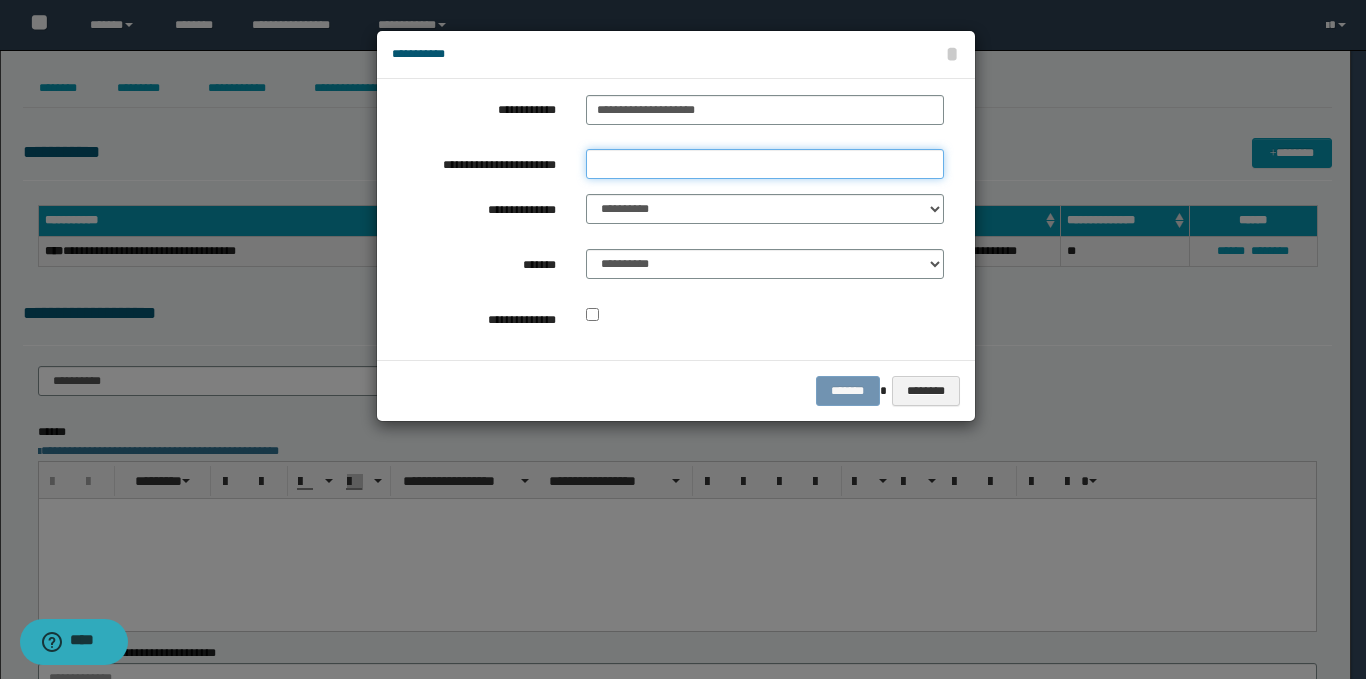 click on "**********" at bounding box center (765, 164) 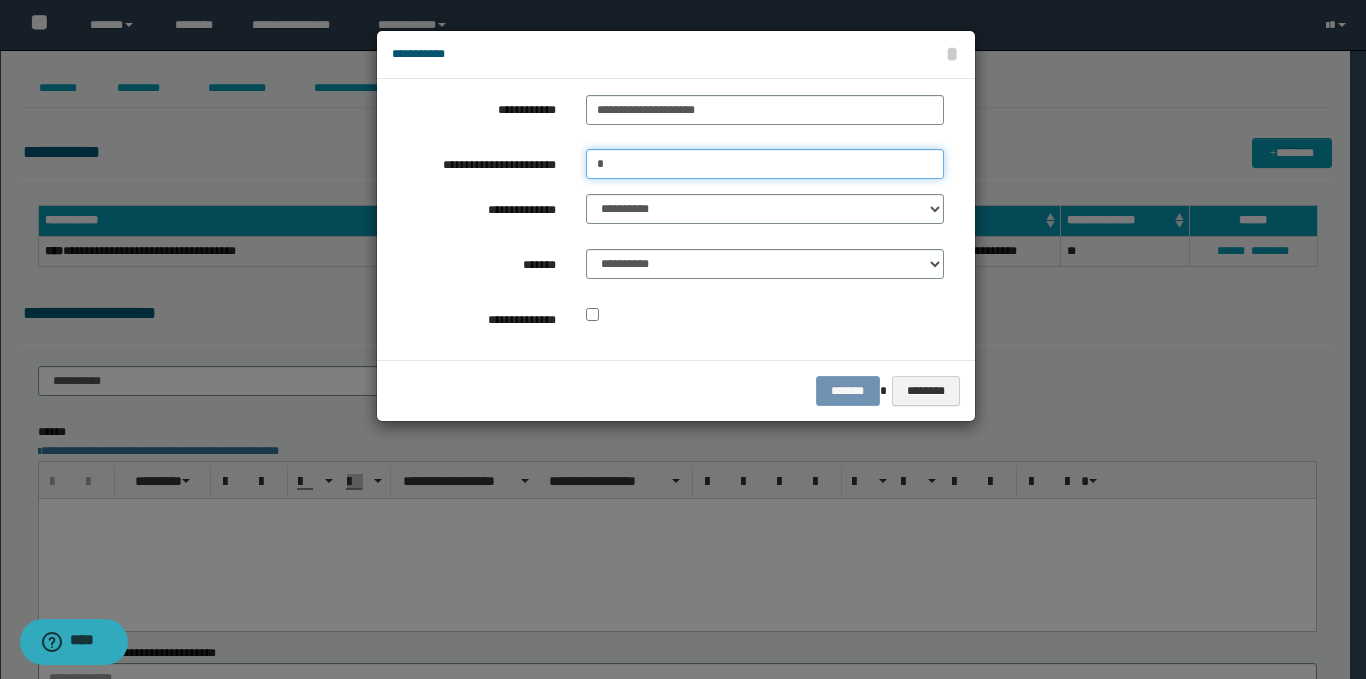 type on "**********" 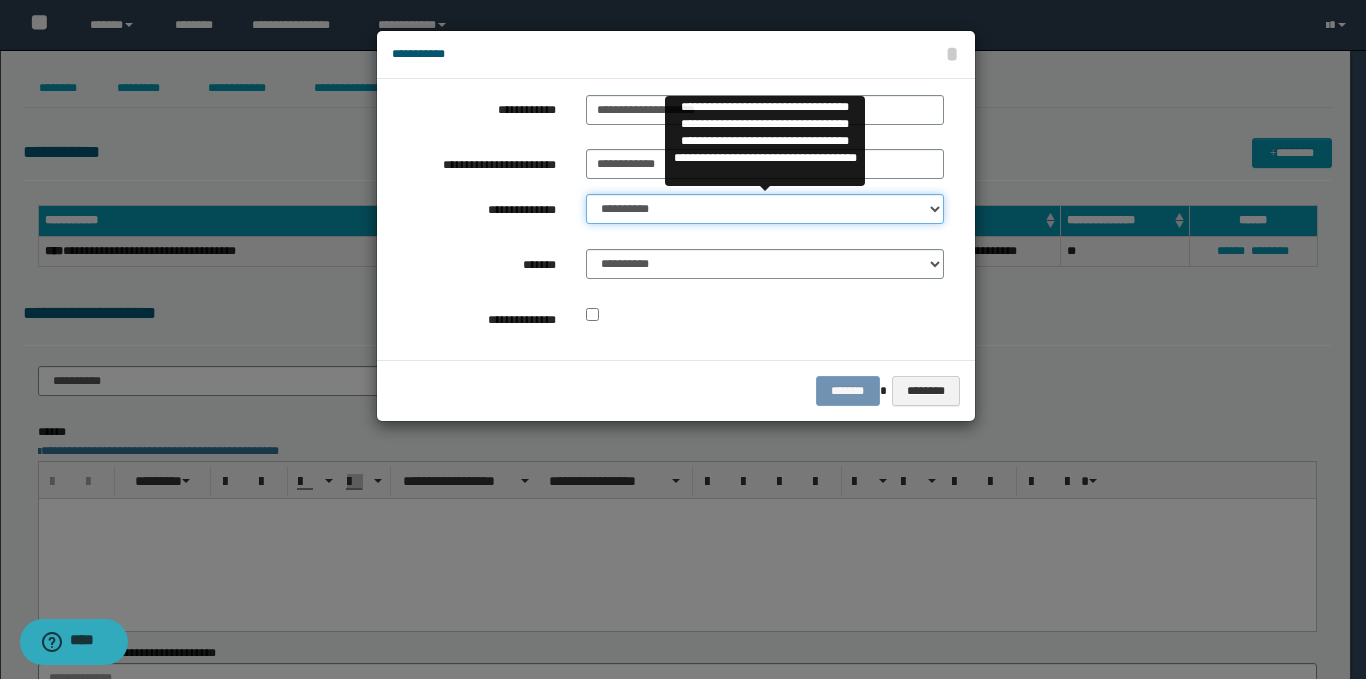 click on "**********" at bounding box center [765, 209] 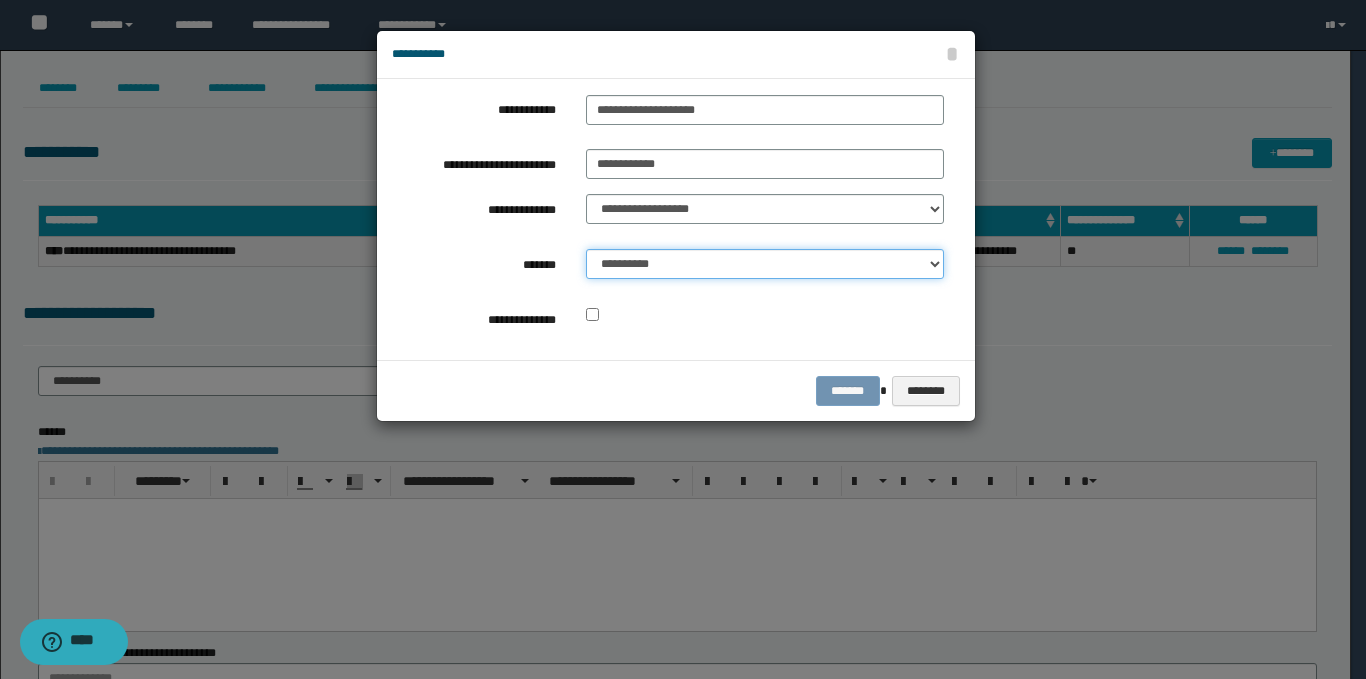 click on "**********" at bounding box center (765, 264) 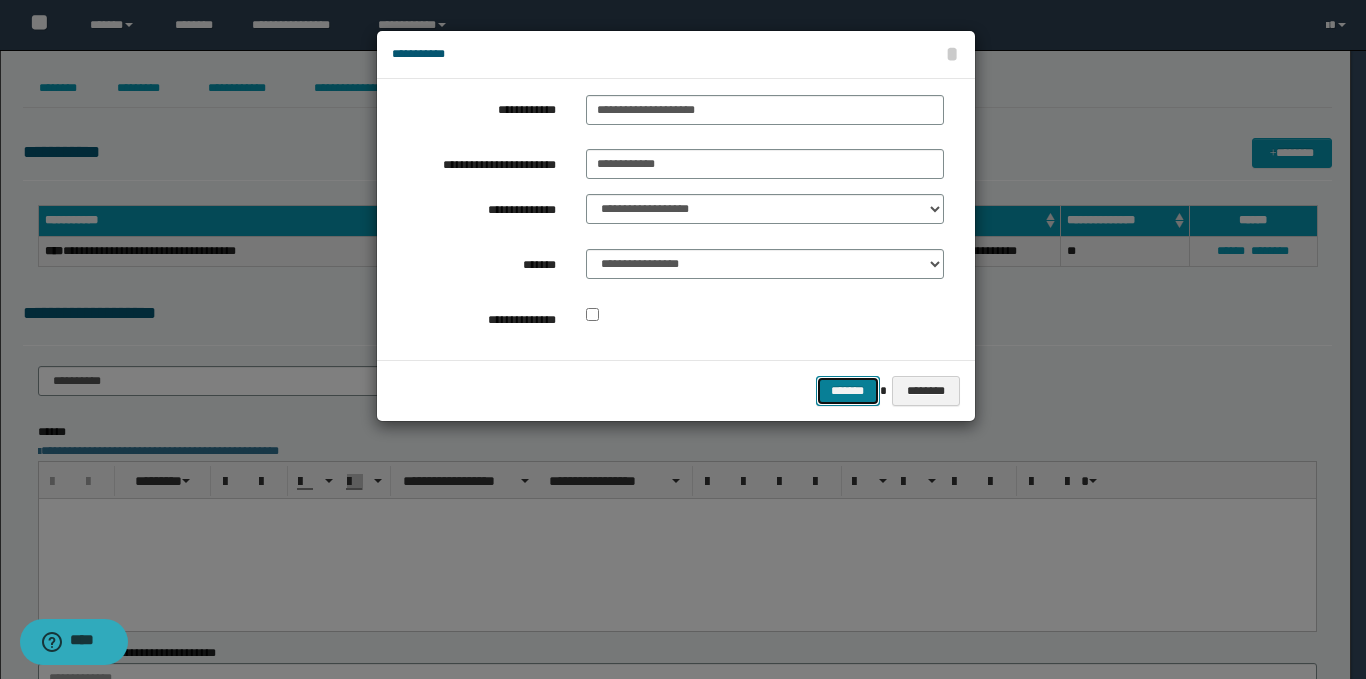 click on "*******" at bounding box center (848, 391) 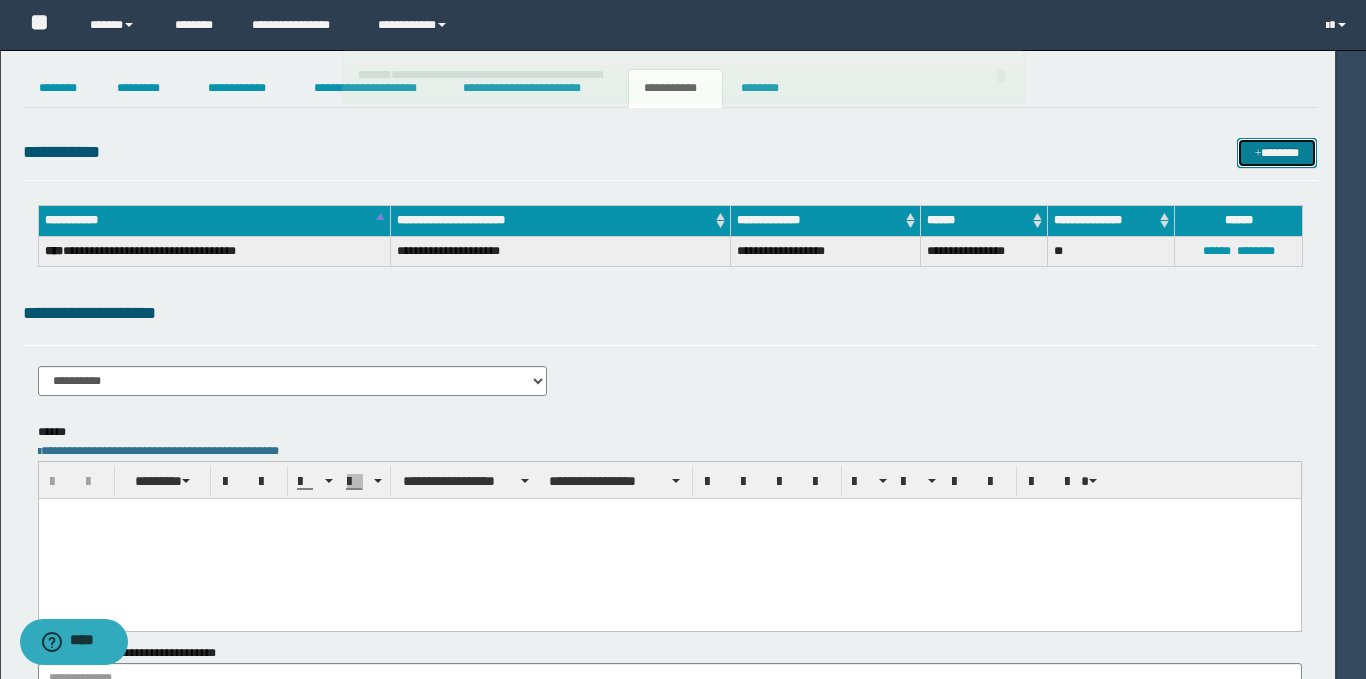 type 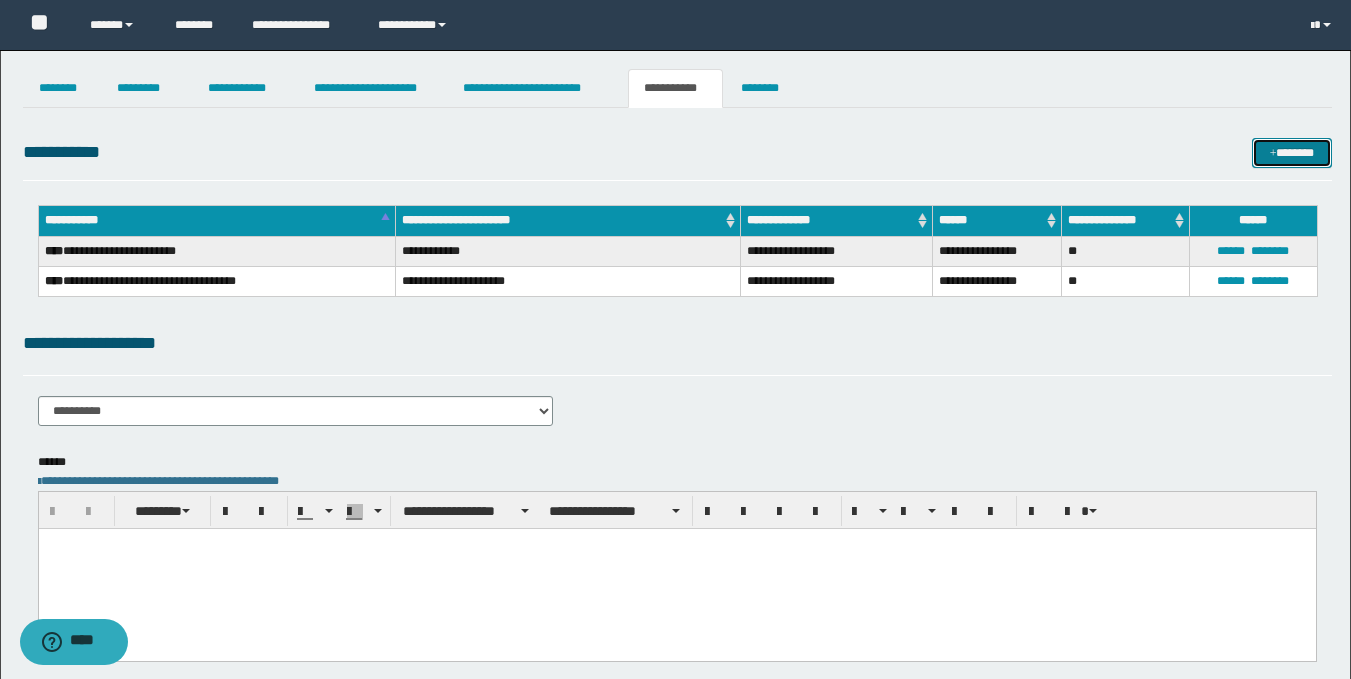 click on "*******" at bounding box center [1292, 153] 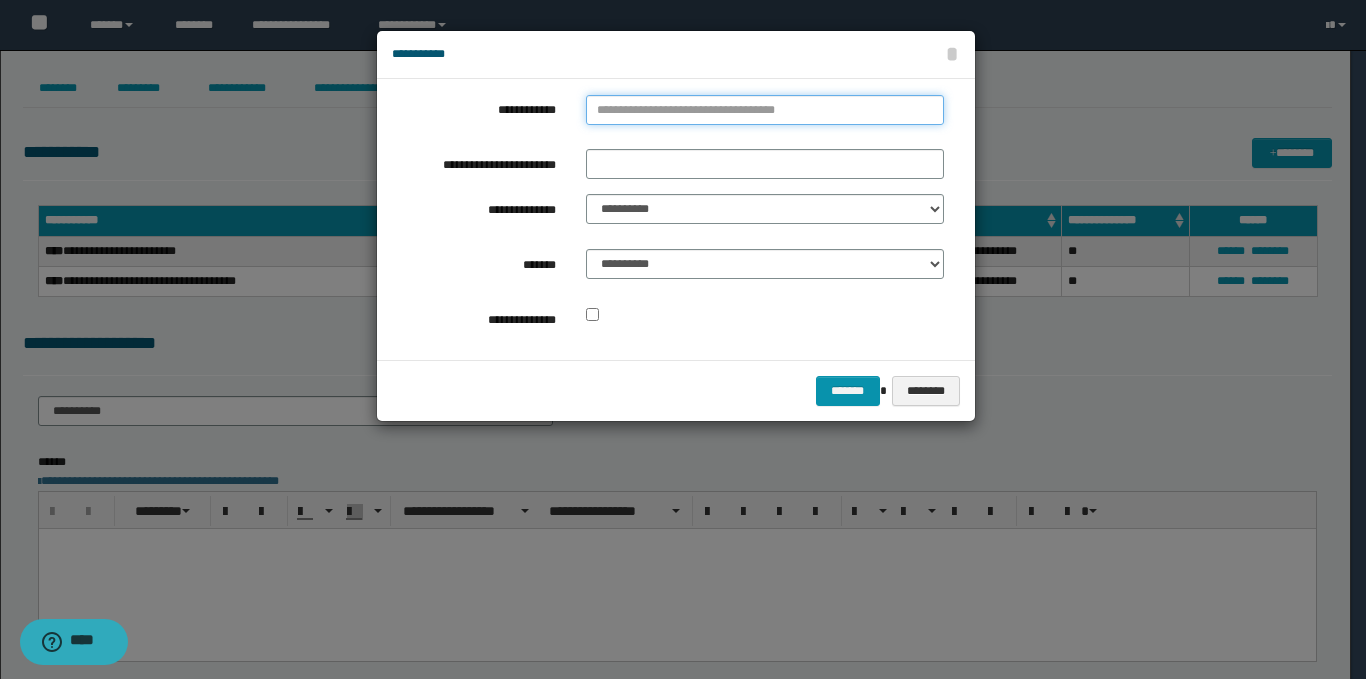 type on "**********" 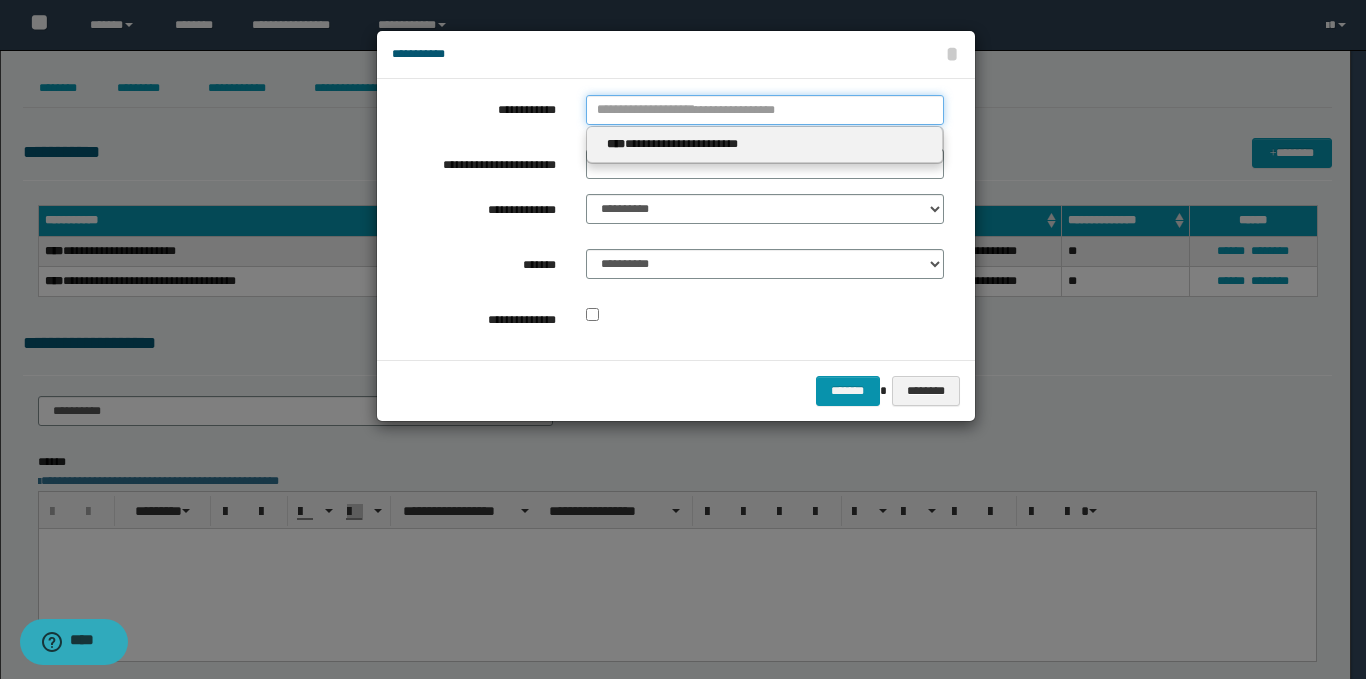 click on "**********" at bounding box center [765, 110] 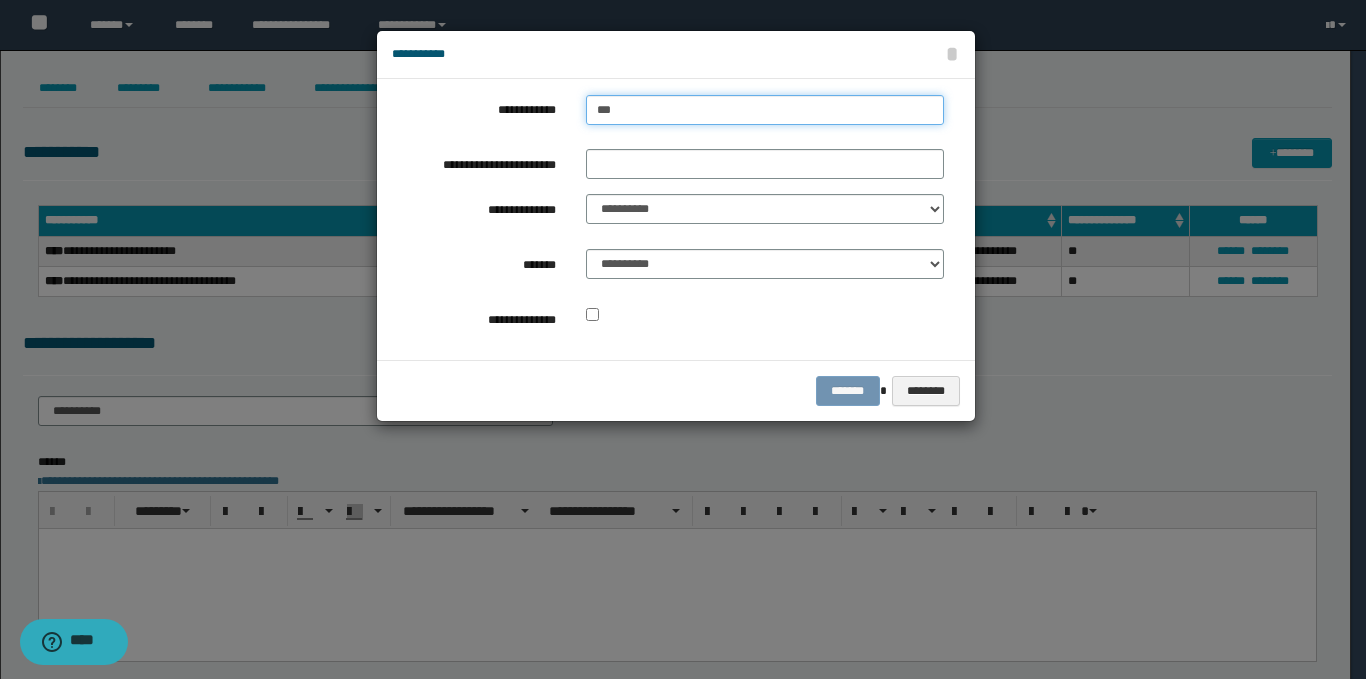 type on "****" 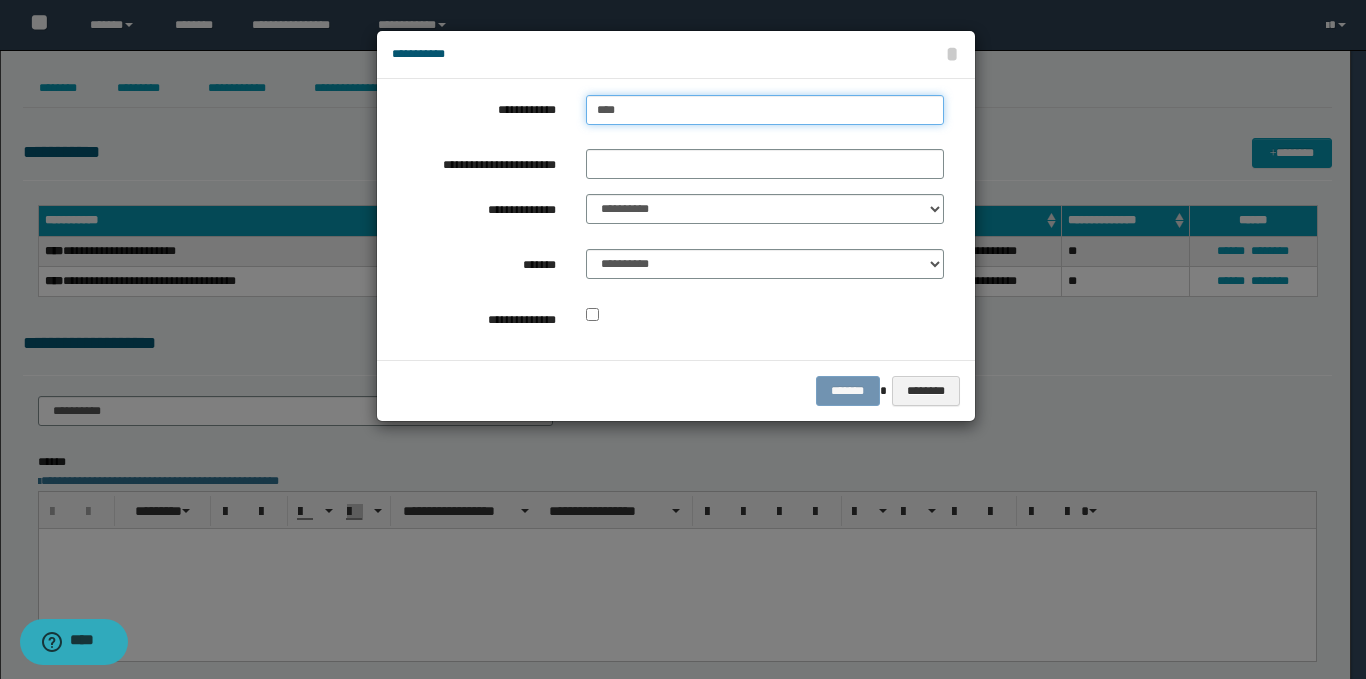 type on "****" 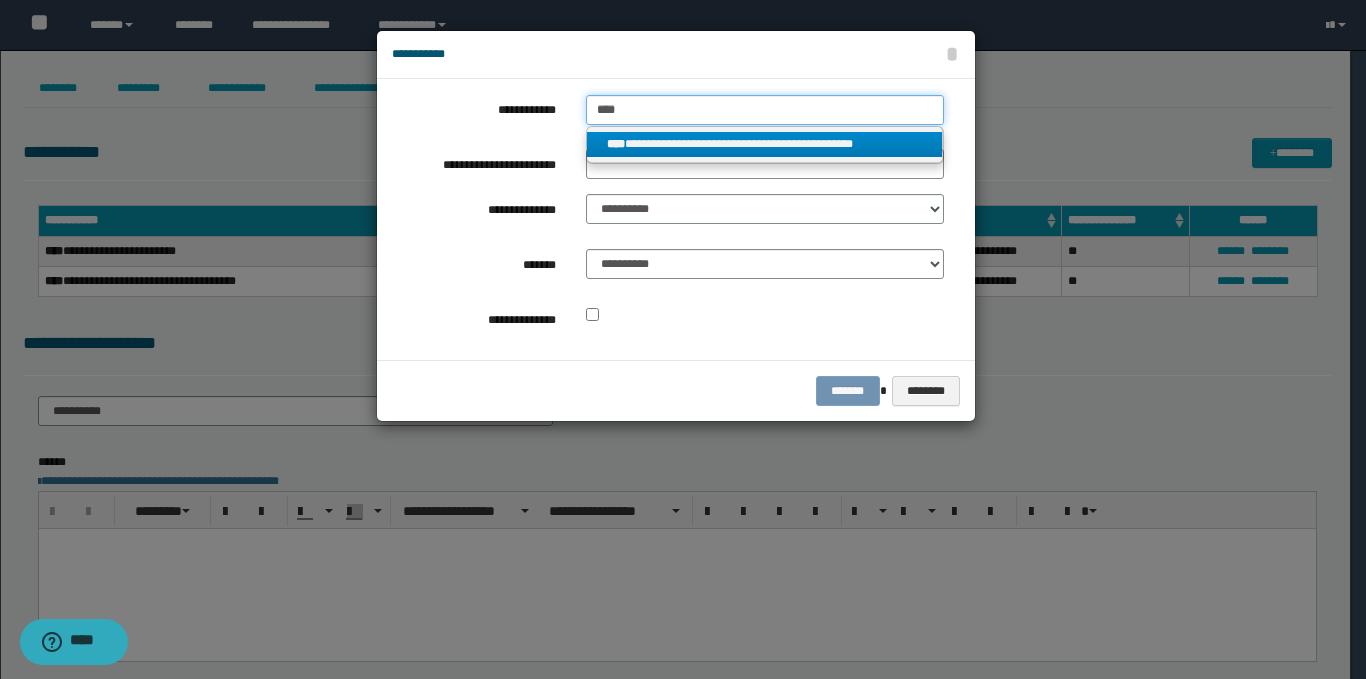 type on "****" 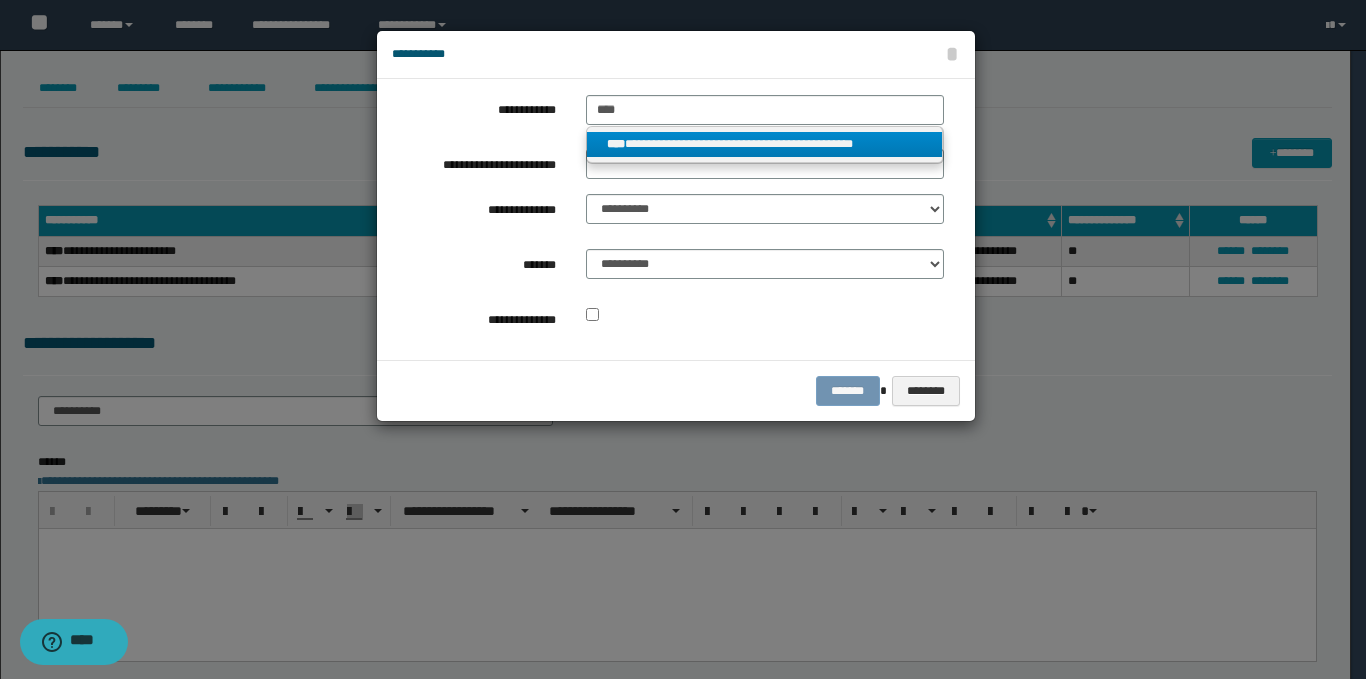 click on "**********" at bounding box center [765, 145] 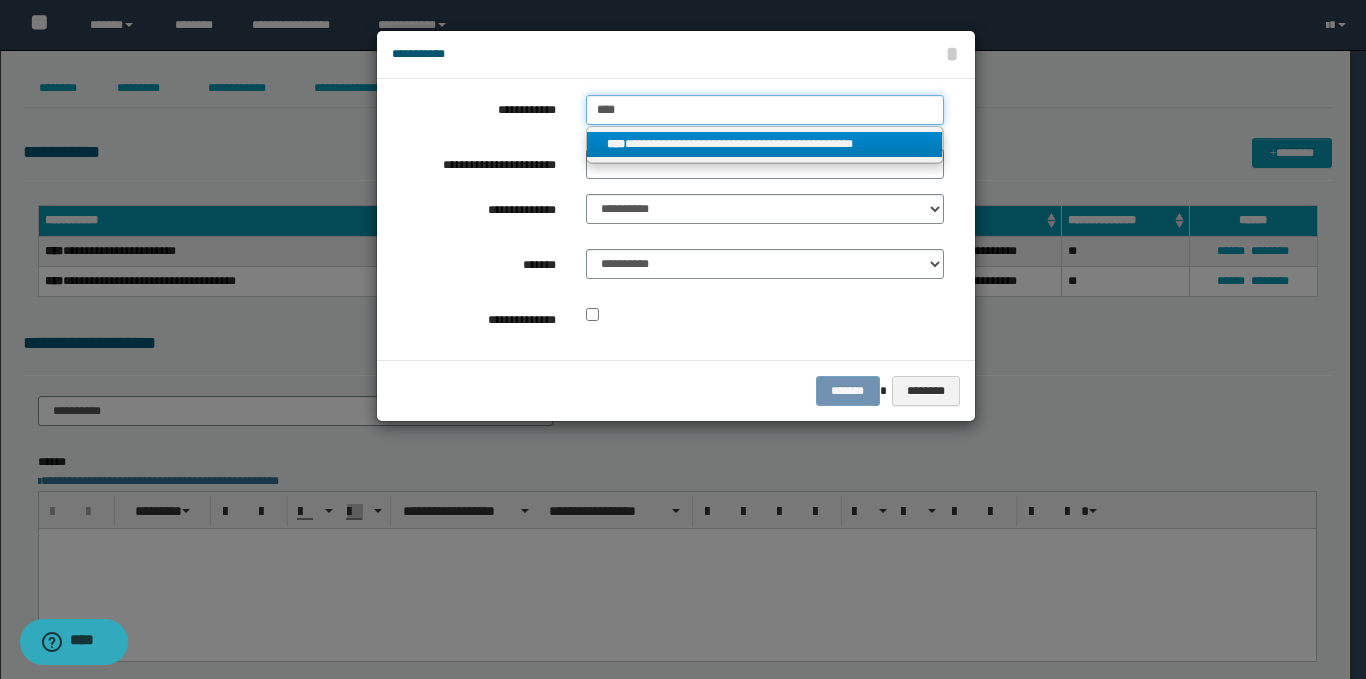 type 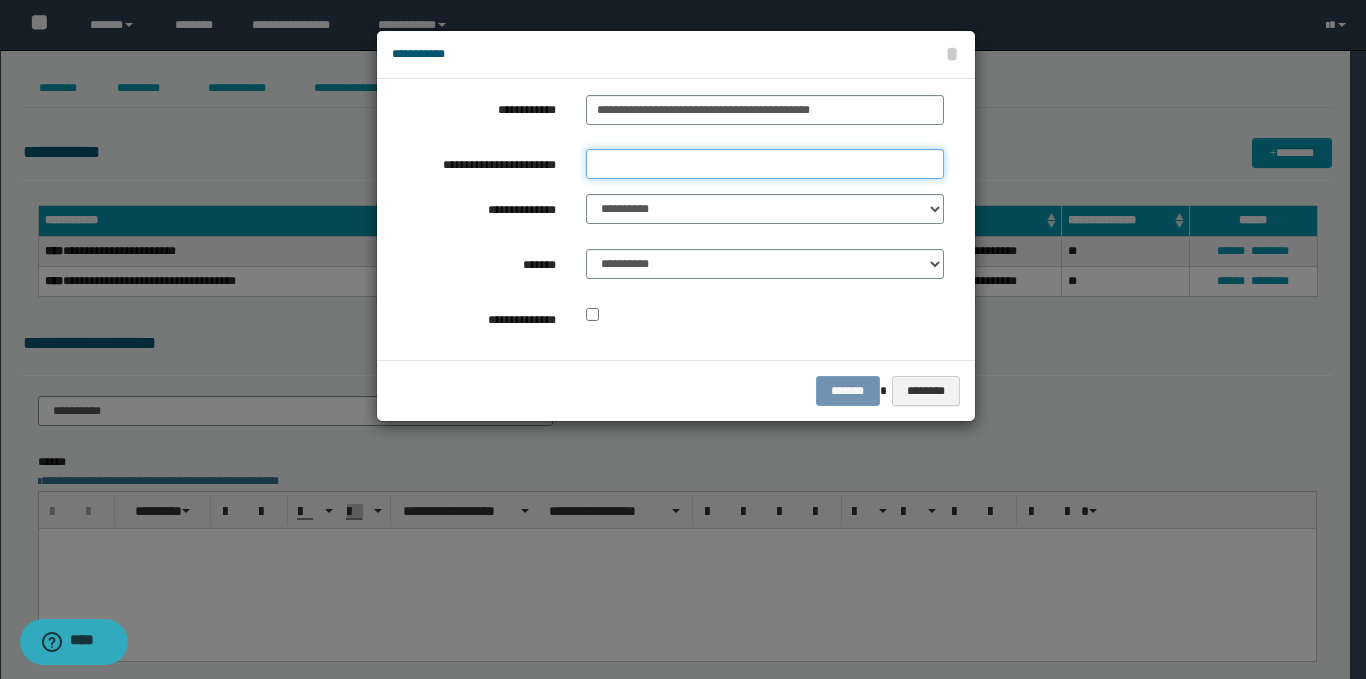 click on "**********" at bounding box center (765, 164) 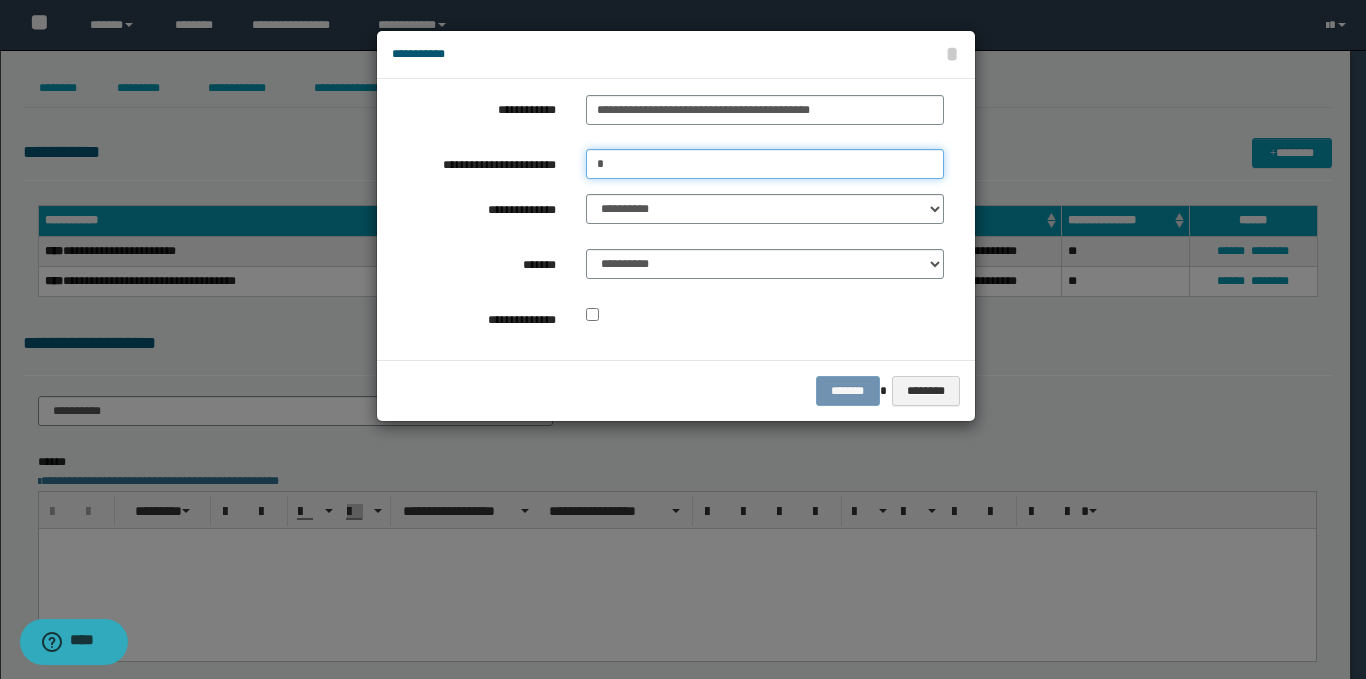 type on "*********" 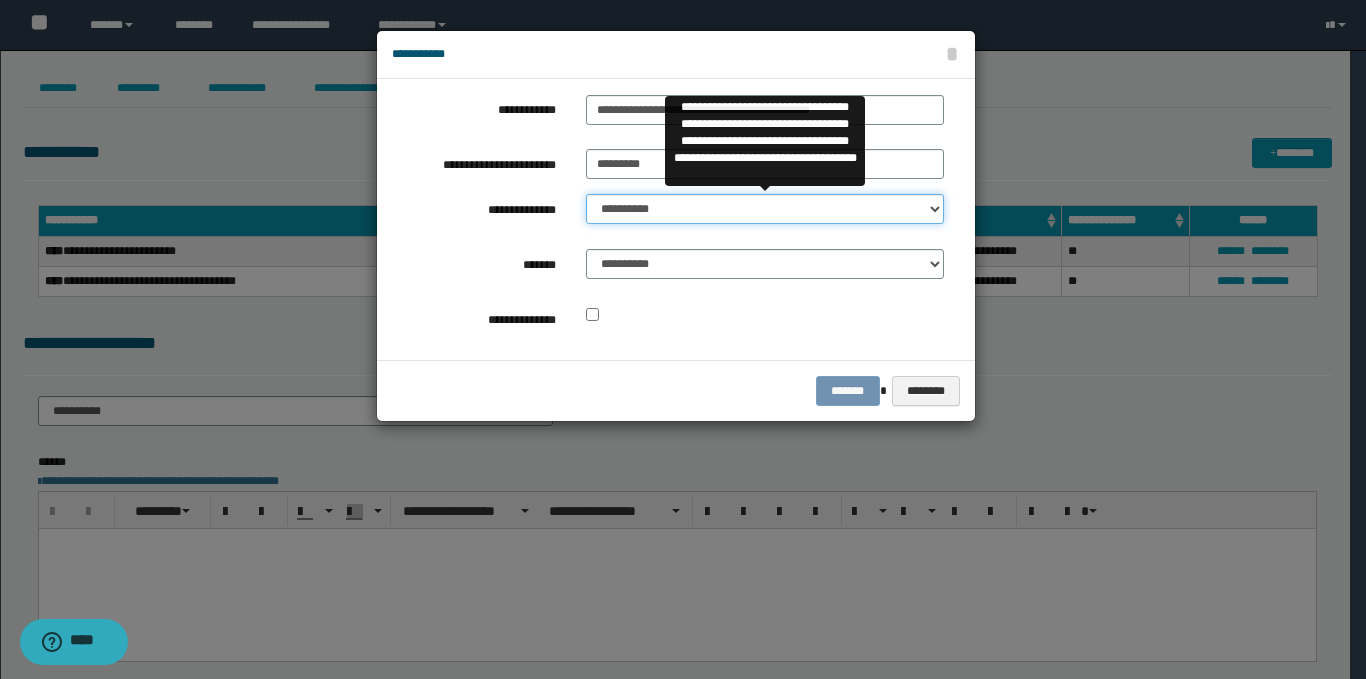 click on "**********" at bounding box center (765, 209) 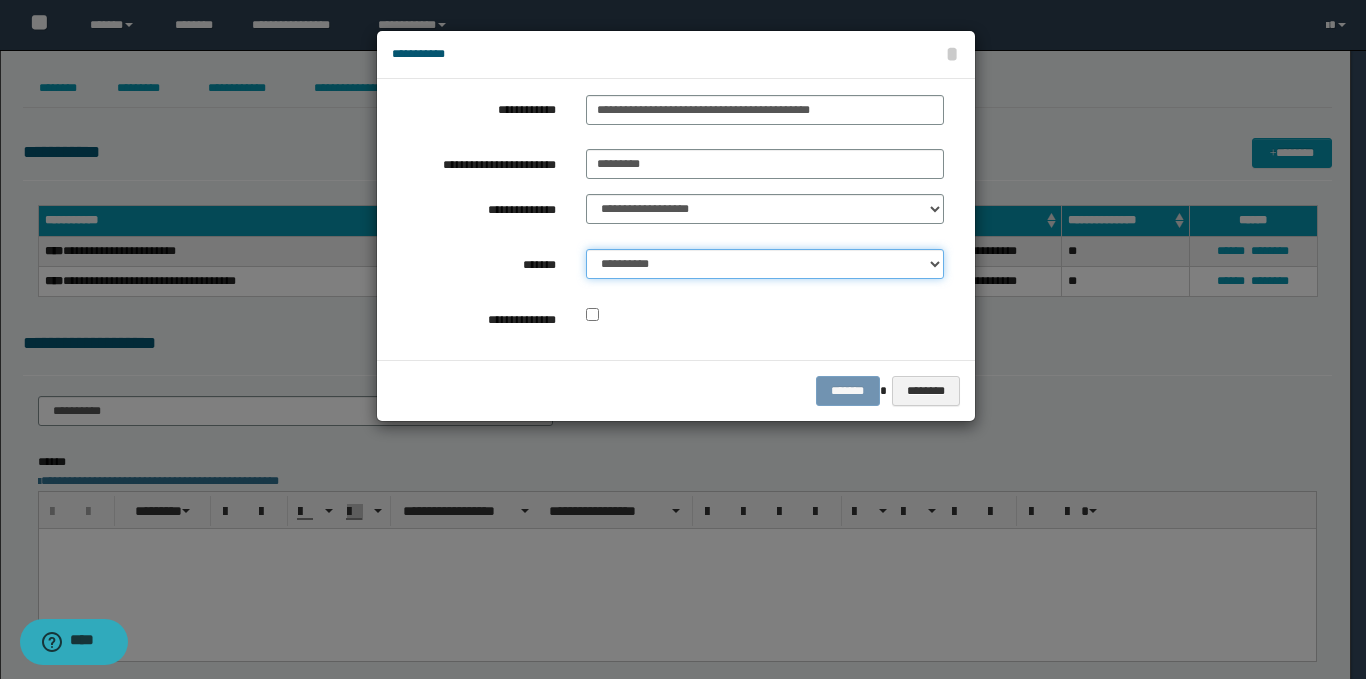 click on "**********" at bounding box center [765, 264] 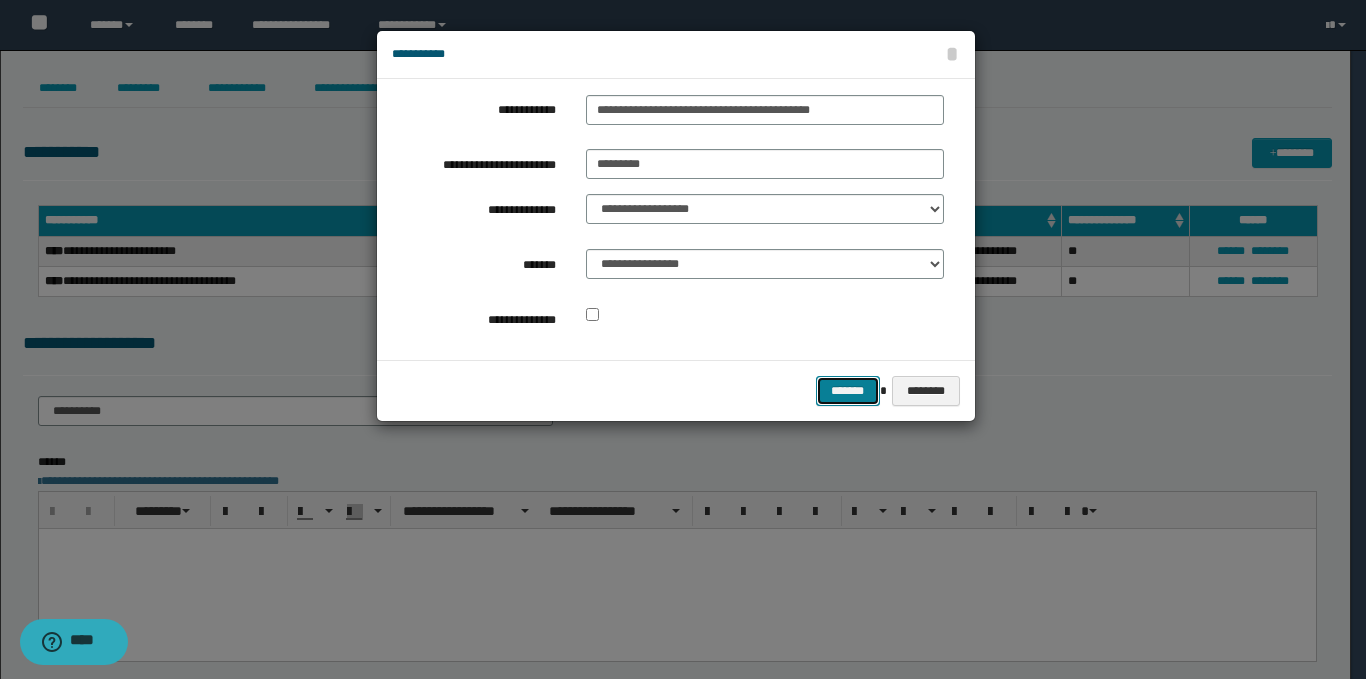 click on "*******" at bounding box center (848, 391) 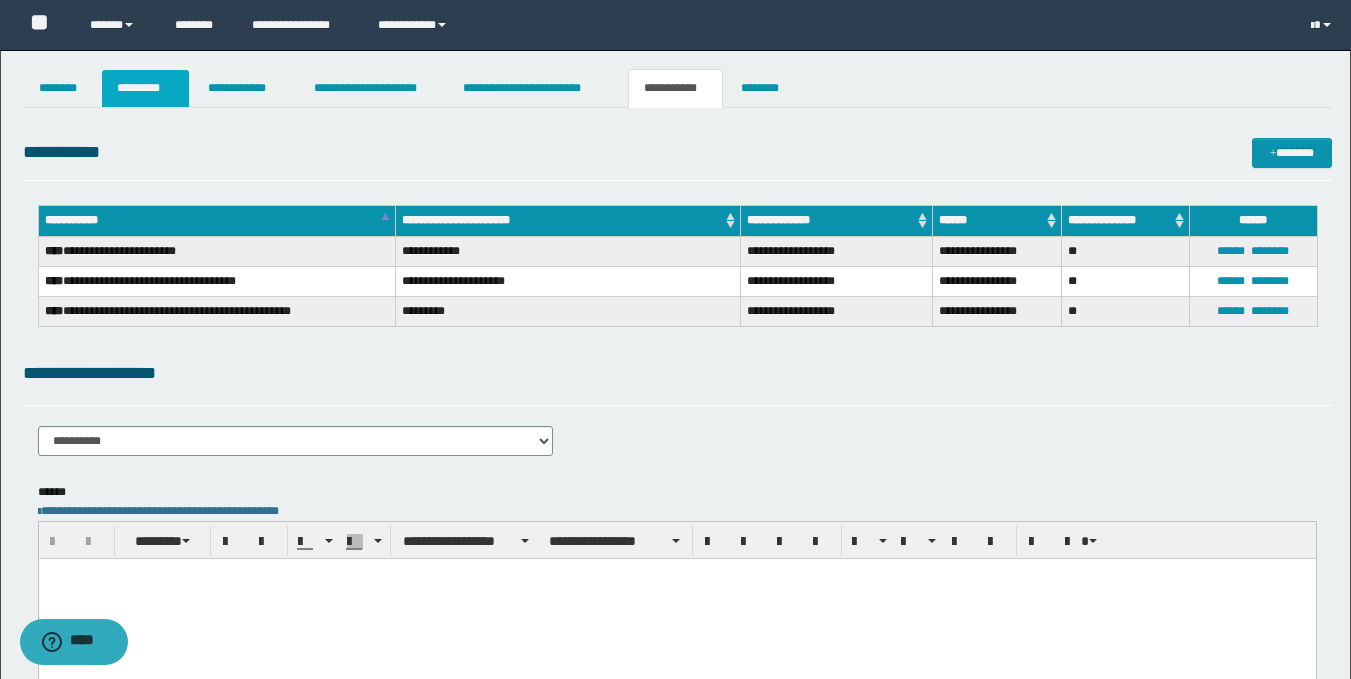 click on "*********" at bounding box center [145, 88] 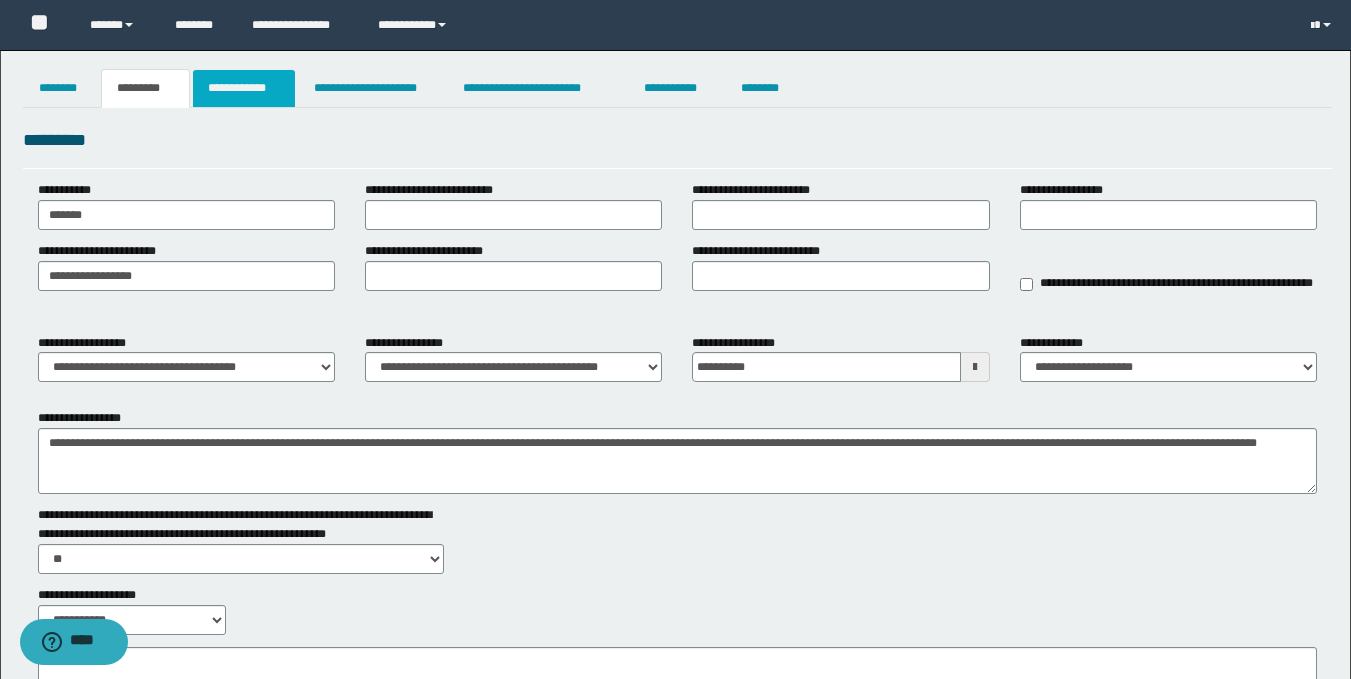 click on "**********" at bounding box center [244, 88] 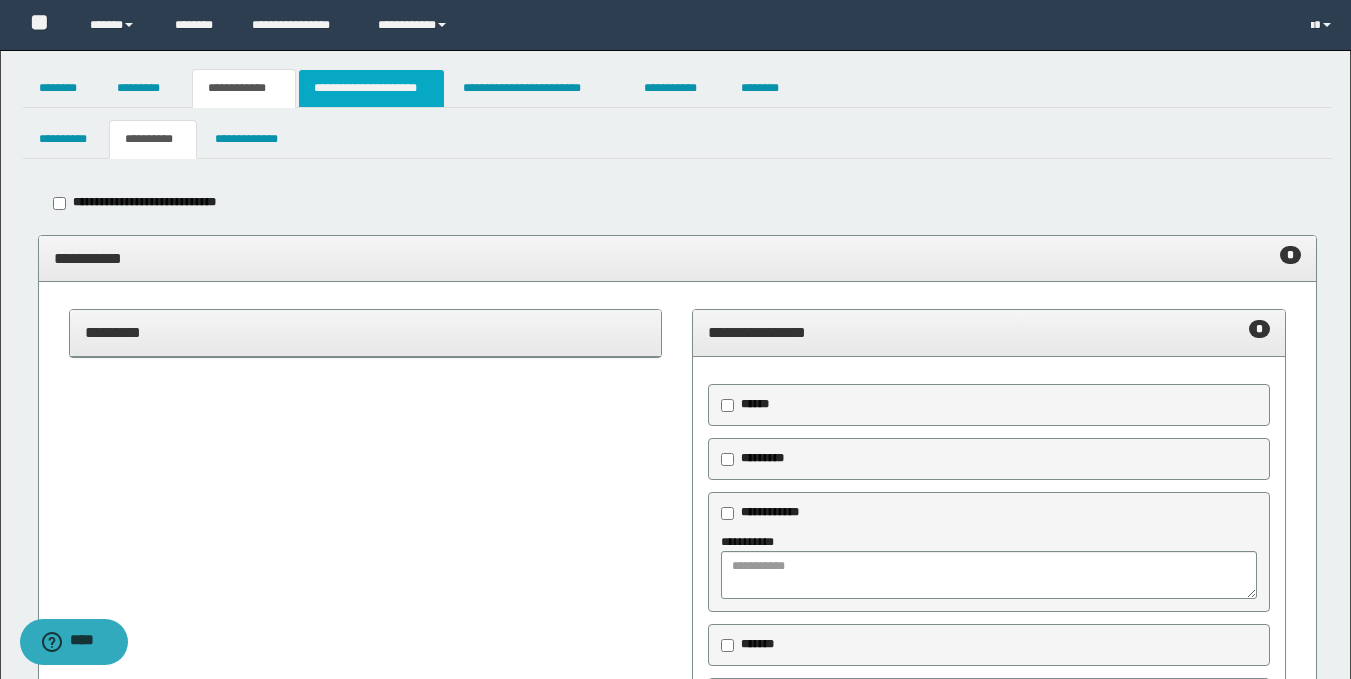 click on "**********" at bounding box center (371, 88) 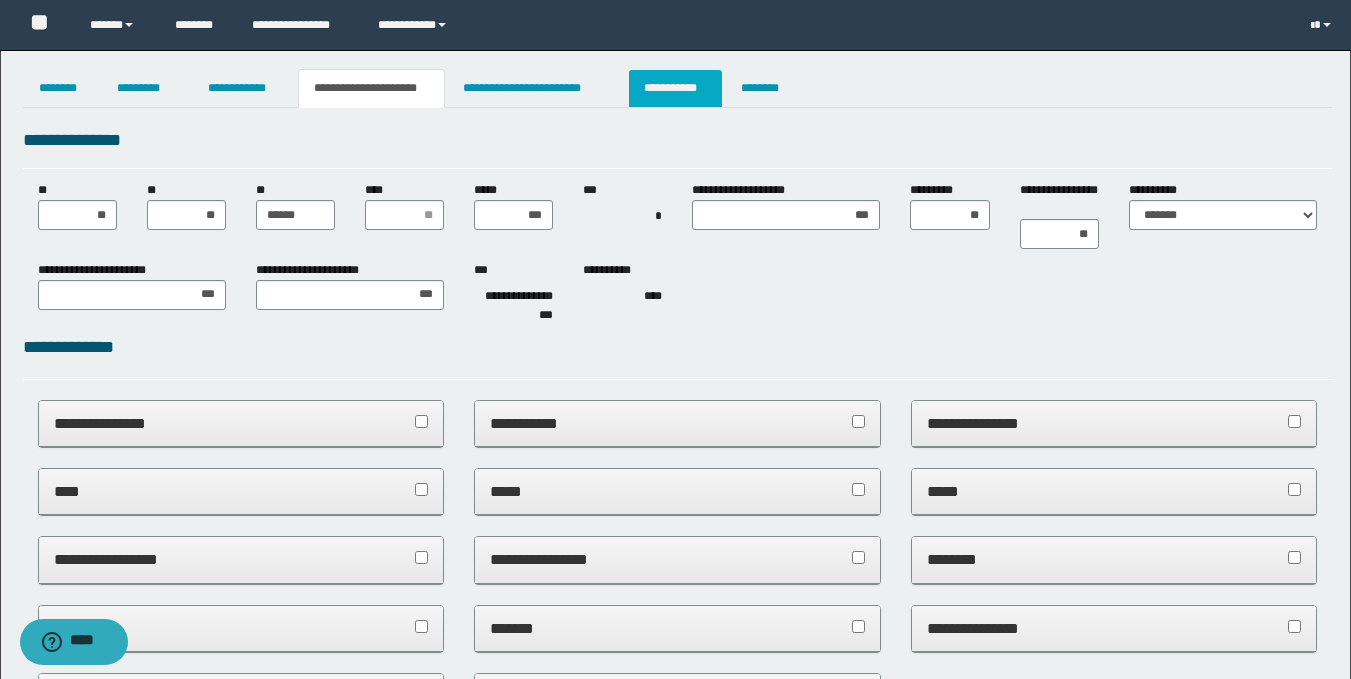 click on "**********" at bounding box center (675, 88) 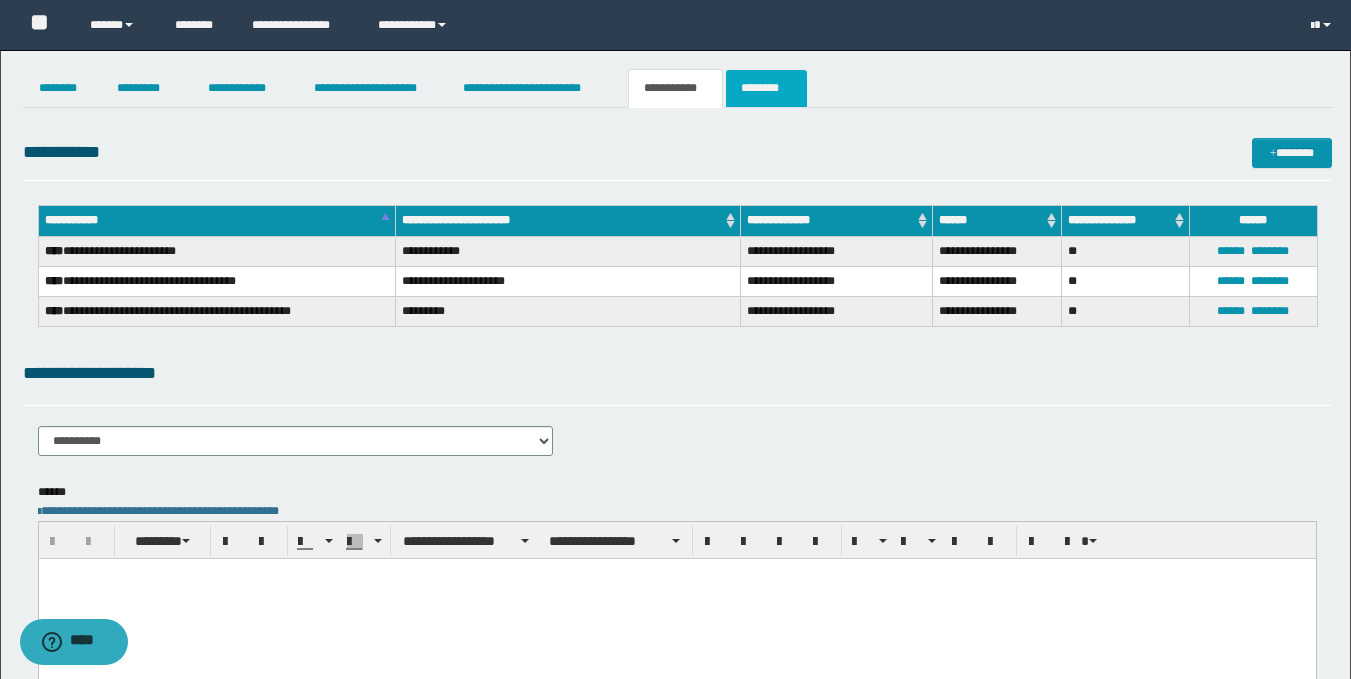 click on "********" at bounding box center (766, 88) 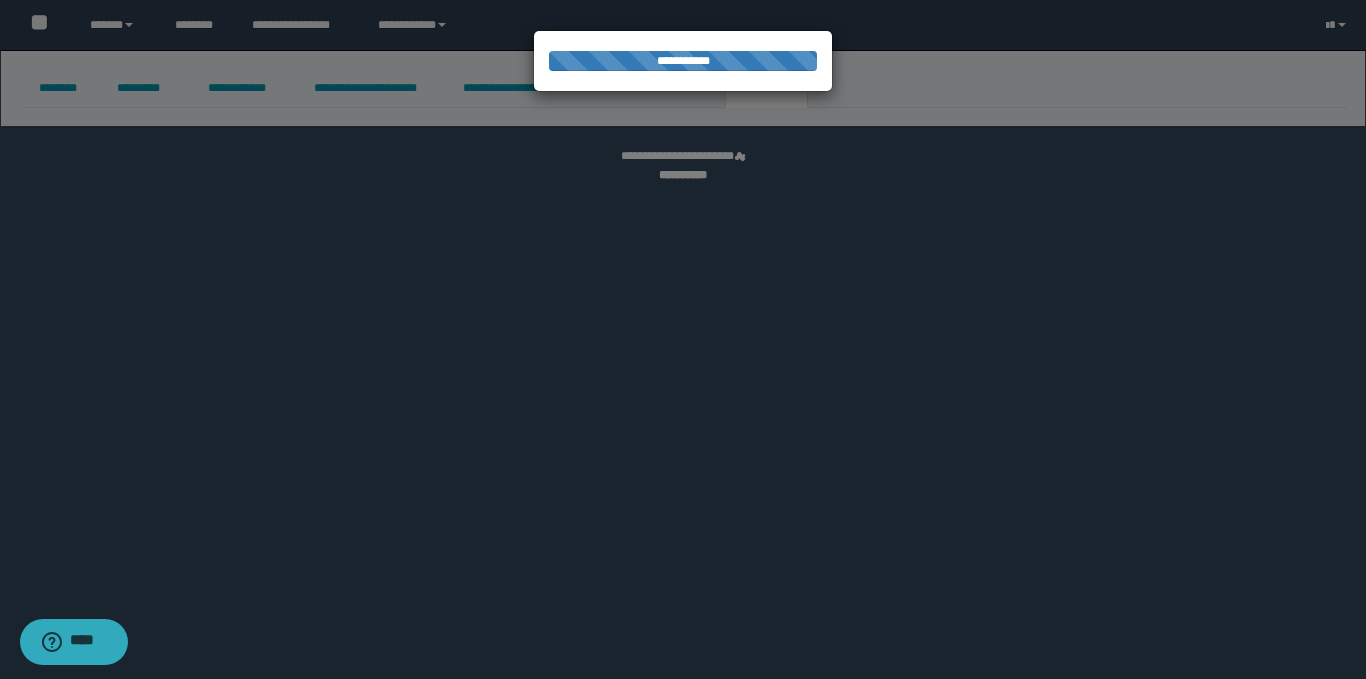 select 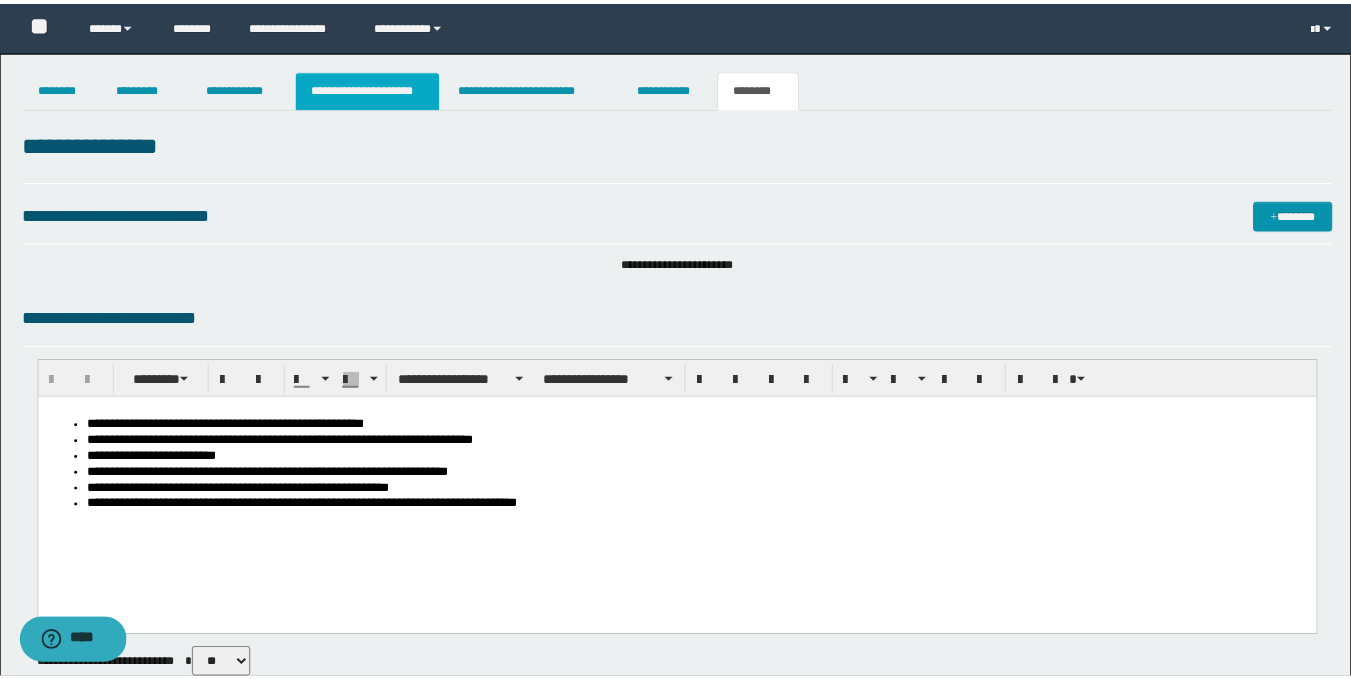 scroll, scrollTop: 0, scrollLeft: 0, axis: both 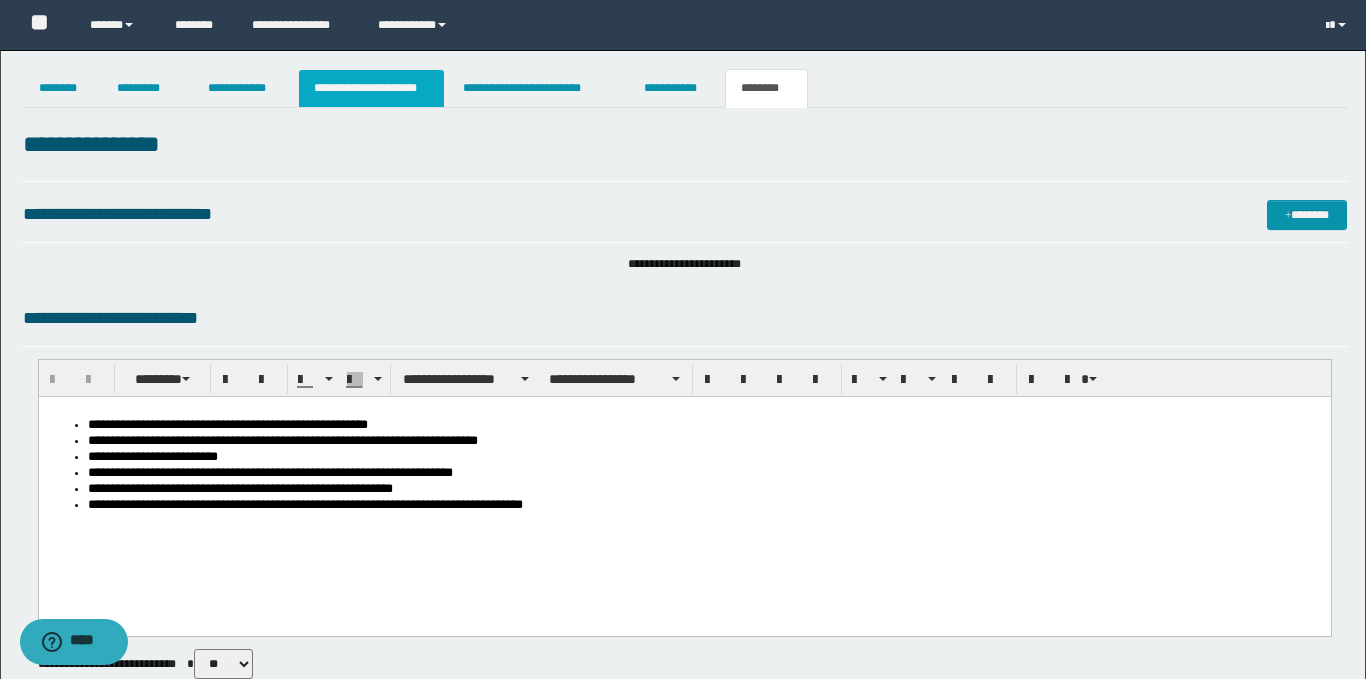 click on "**********" at bounding box center [683, 339] 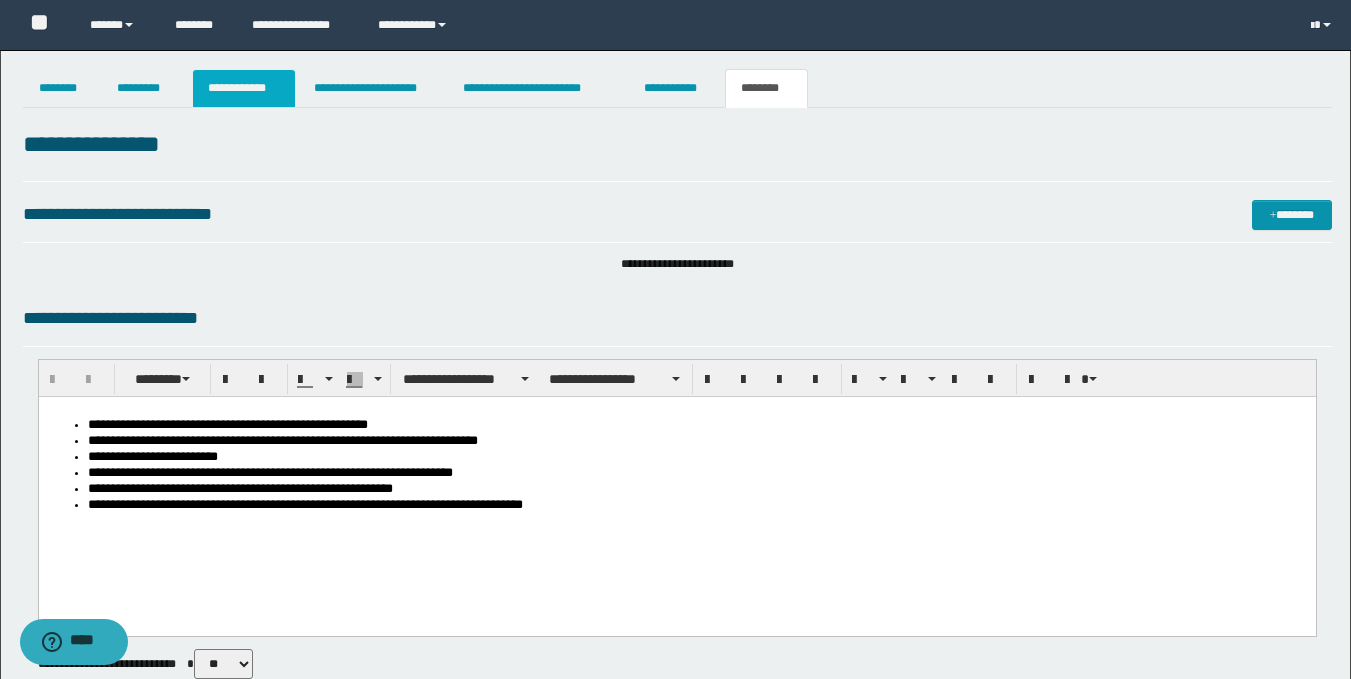 click on "**********" at bounding box center (244, 88) 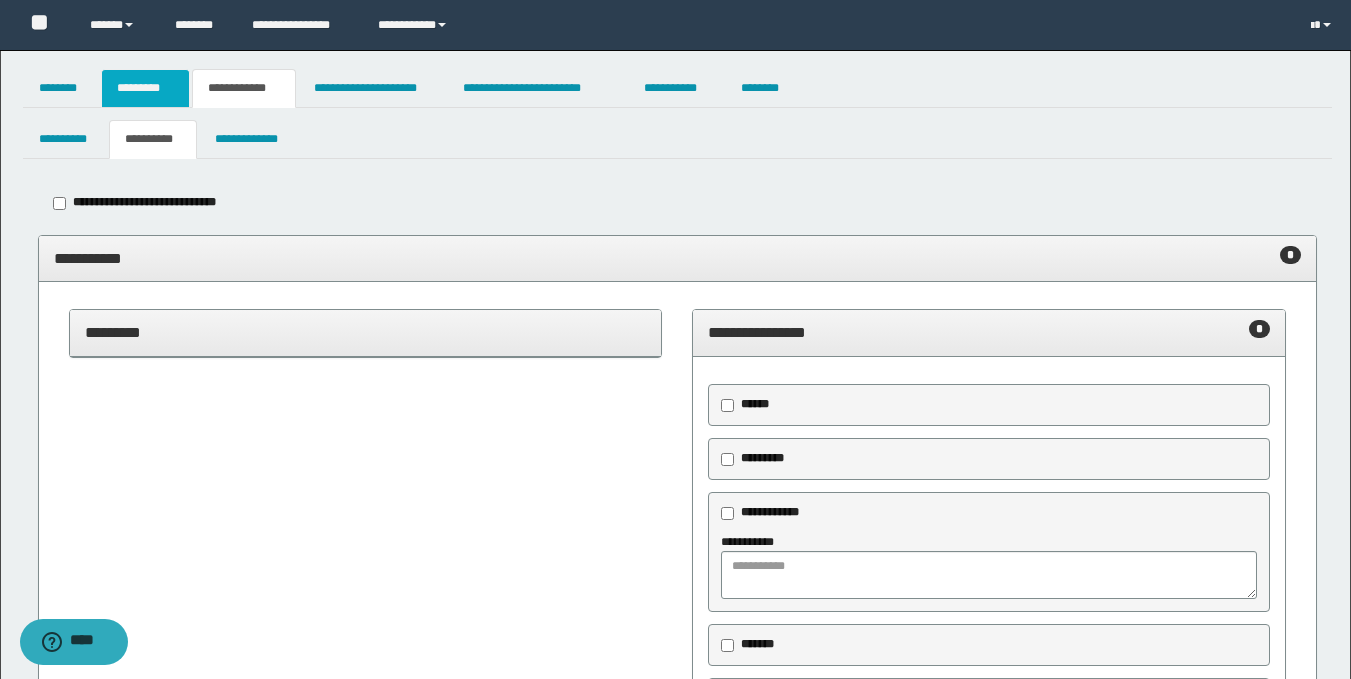 click on "*********" at bounding box center [145, 88] 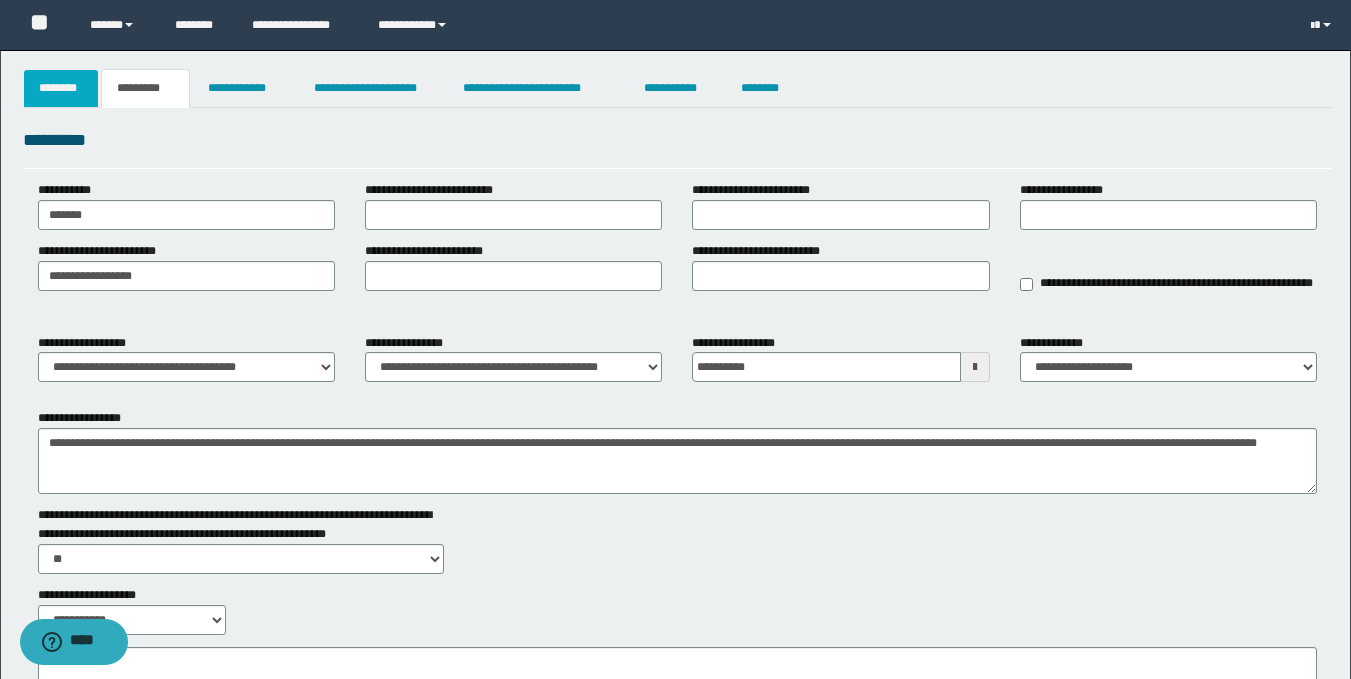 click on "********" at bounding box center (61, 88) 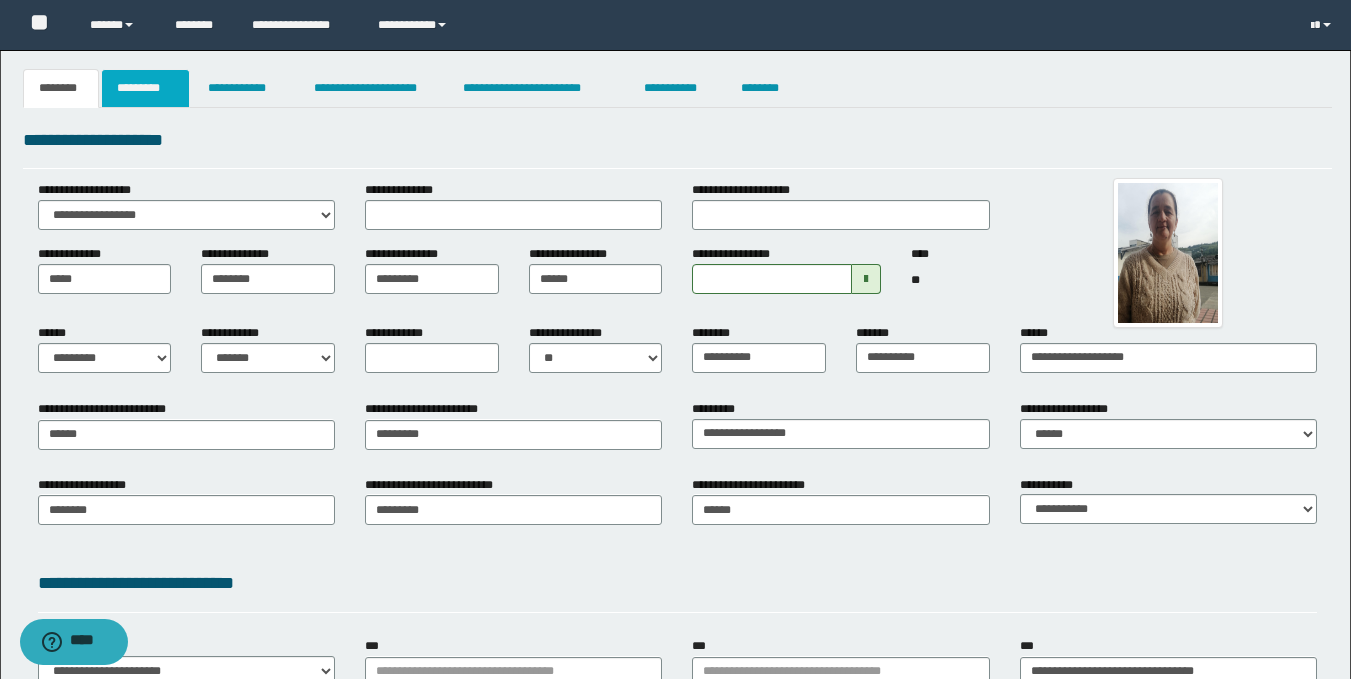 click on "*********" at bounding box center (145, 88) 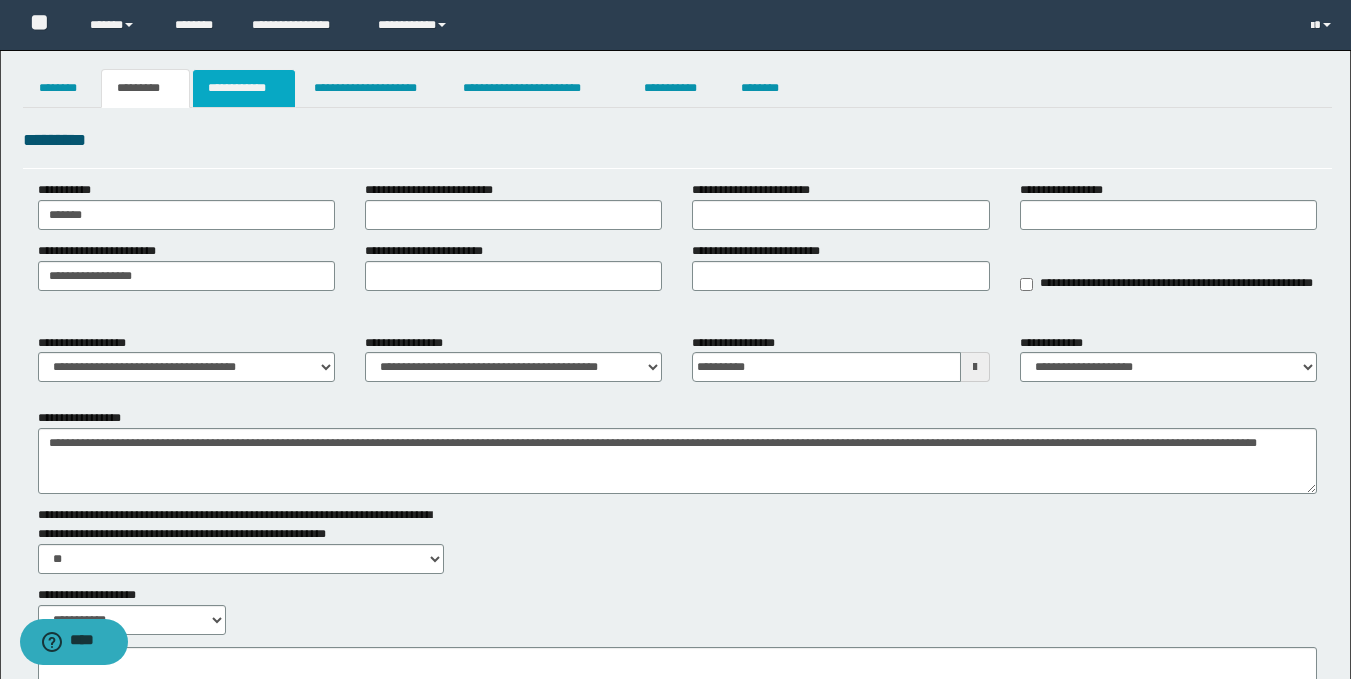 click on "**********" at bounding box center (244, 88) 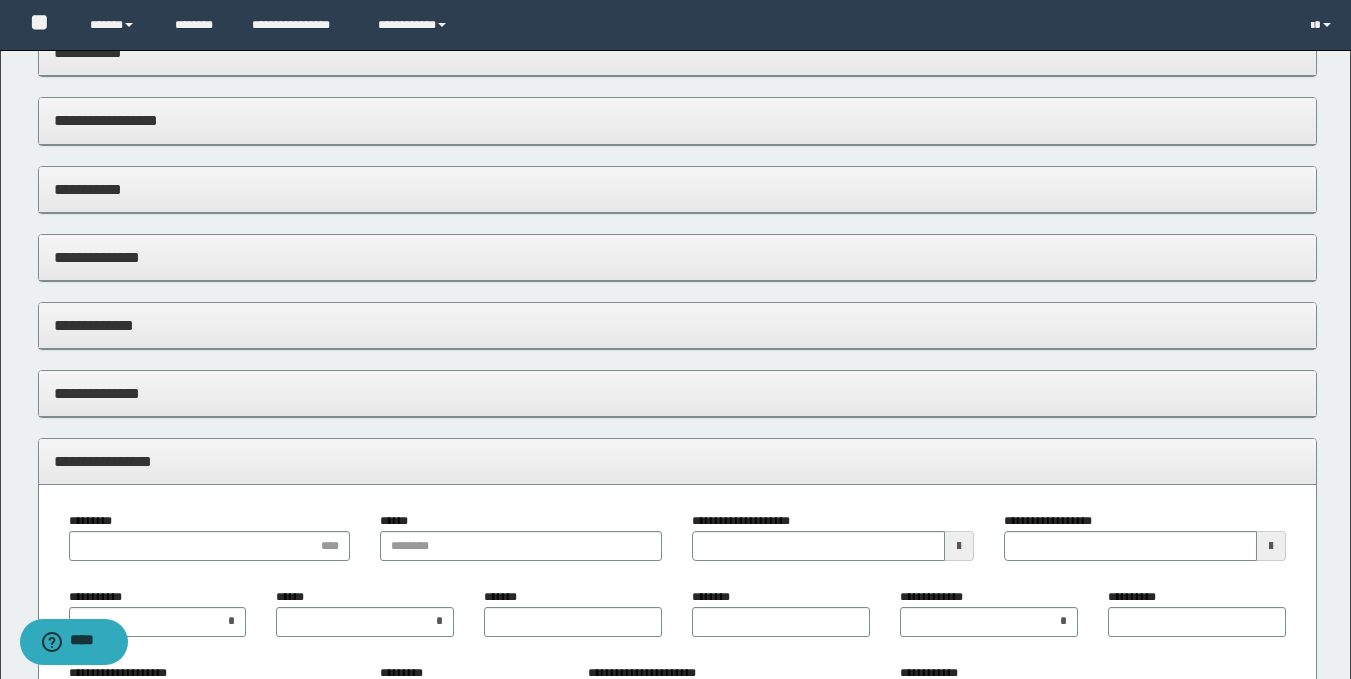scroll, scrollTop: 1925, scrollLeft: 0, axis: vertical 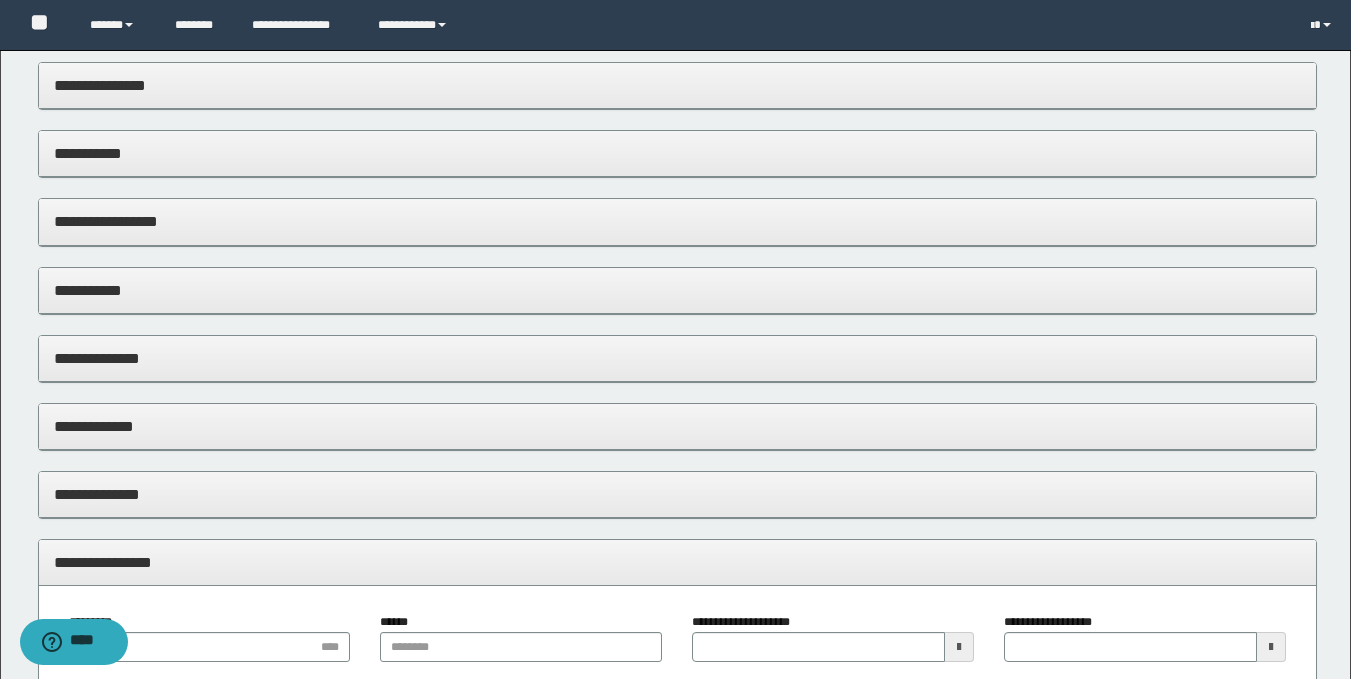 click on "**********" at bounding box center (677, 153) 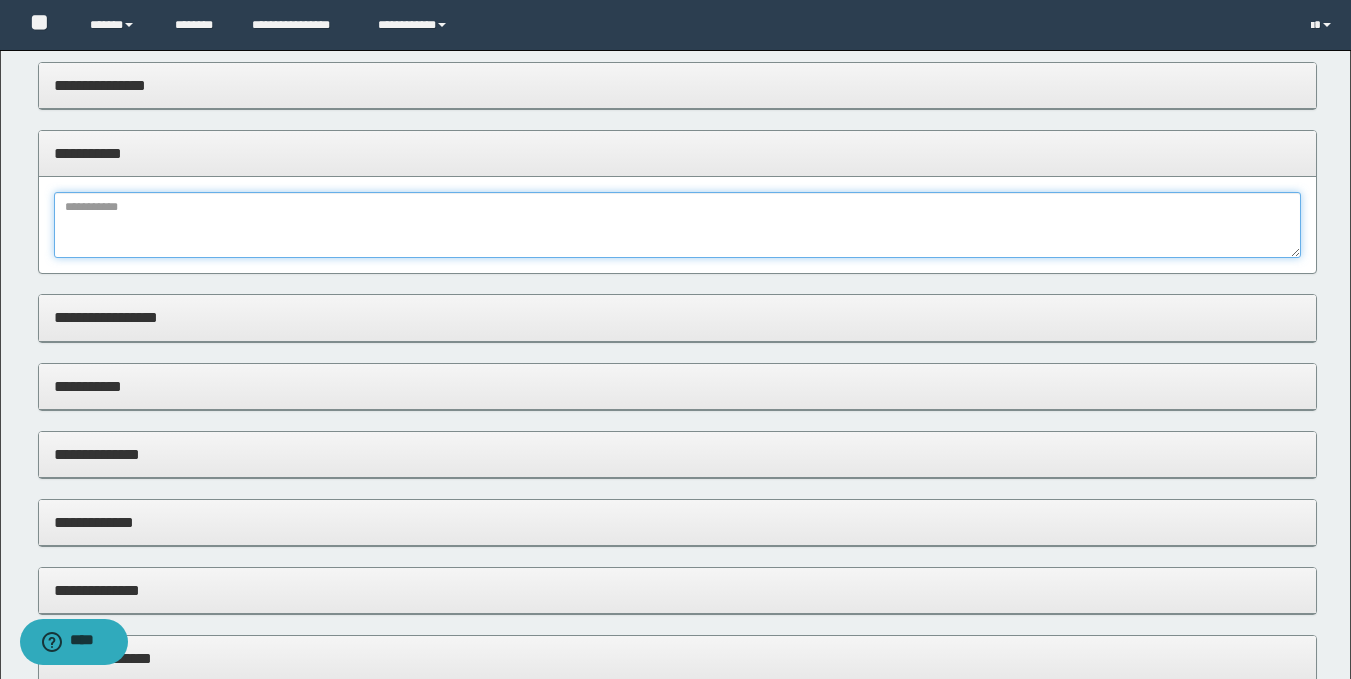 click at bounding box center (677, 225) 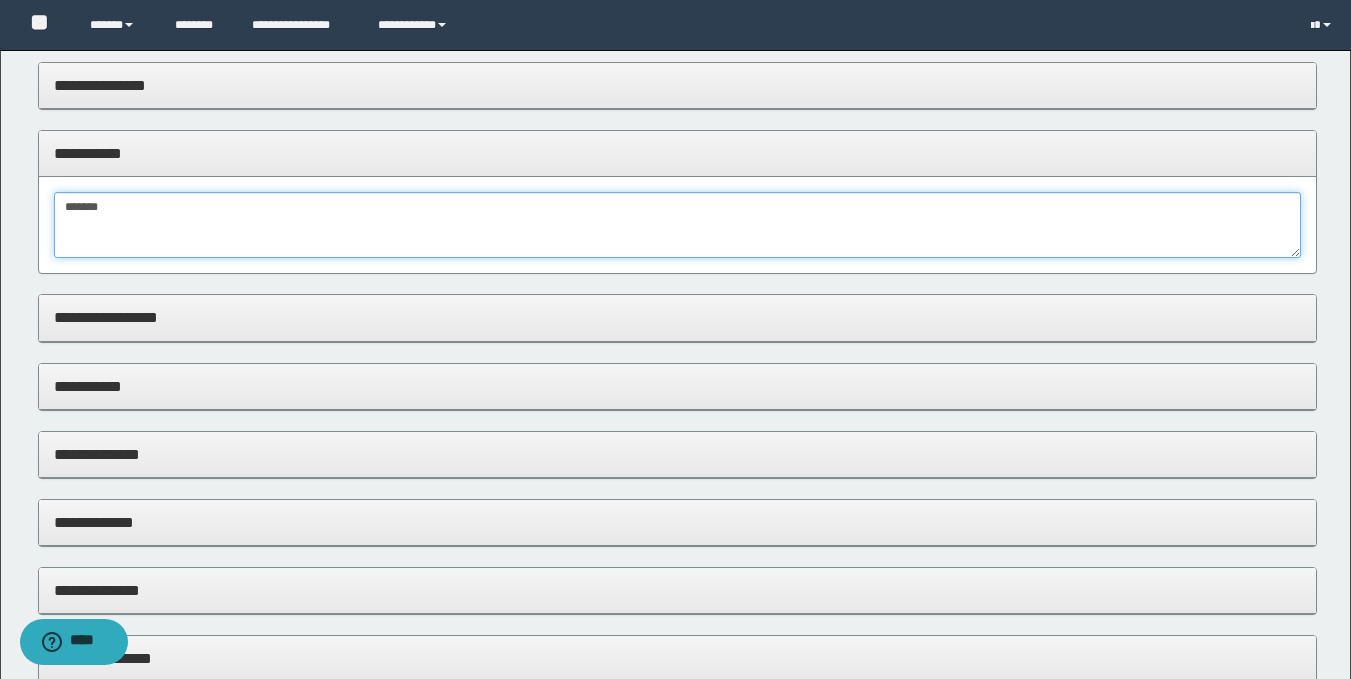 type on "*******" 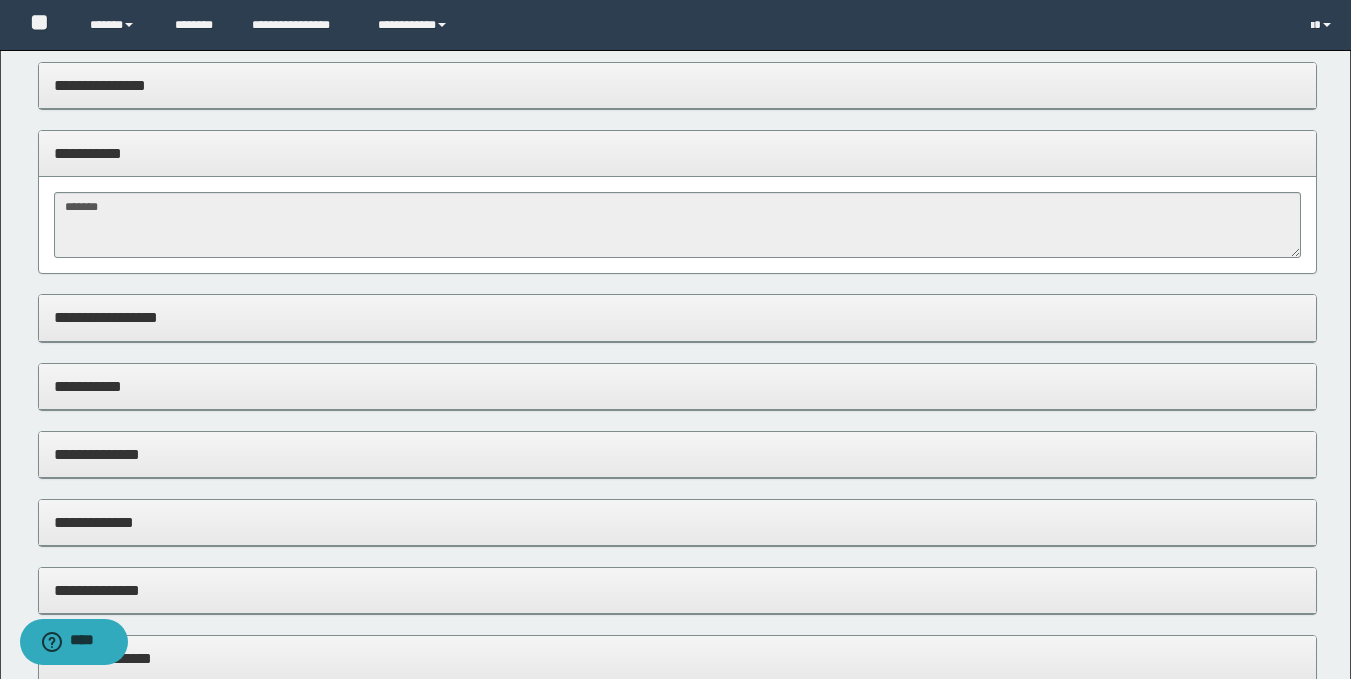 click on "**********" at bounding box center [677, 454] 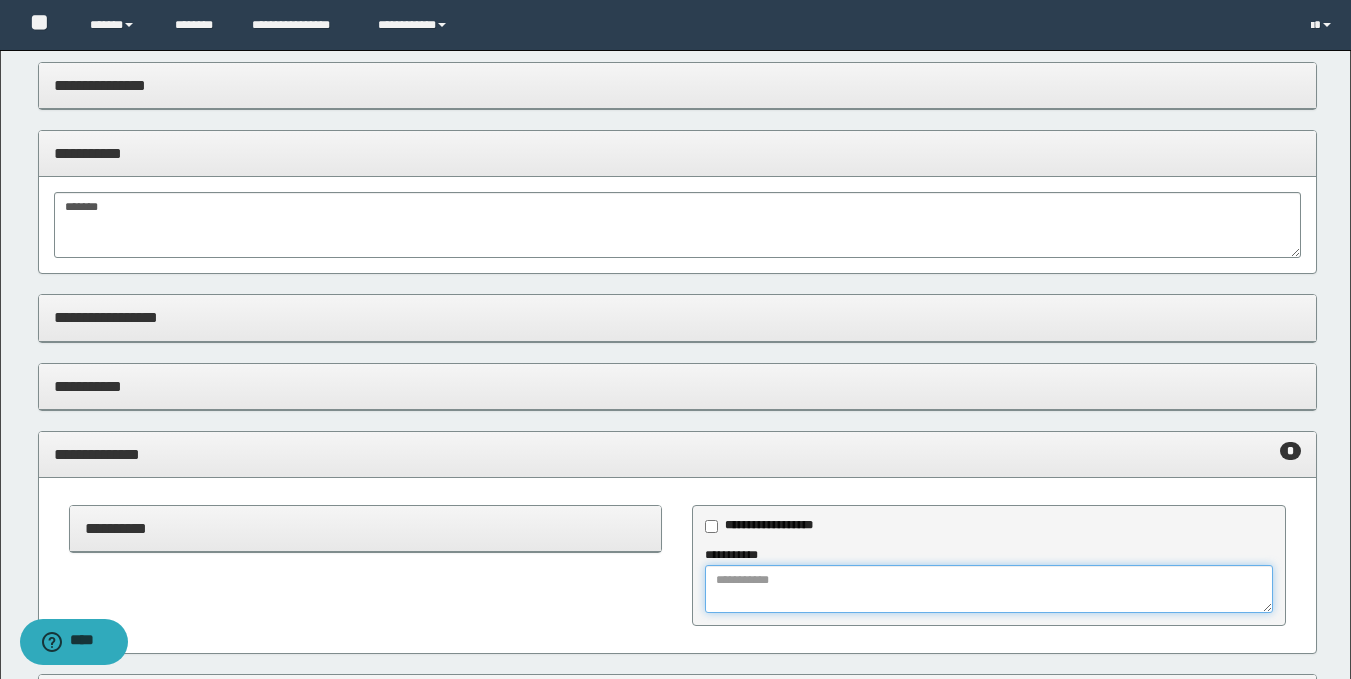 click at bounding box center [989, 589] 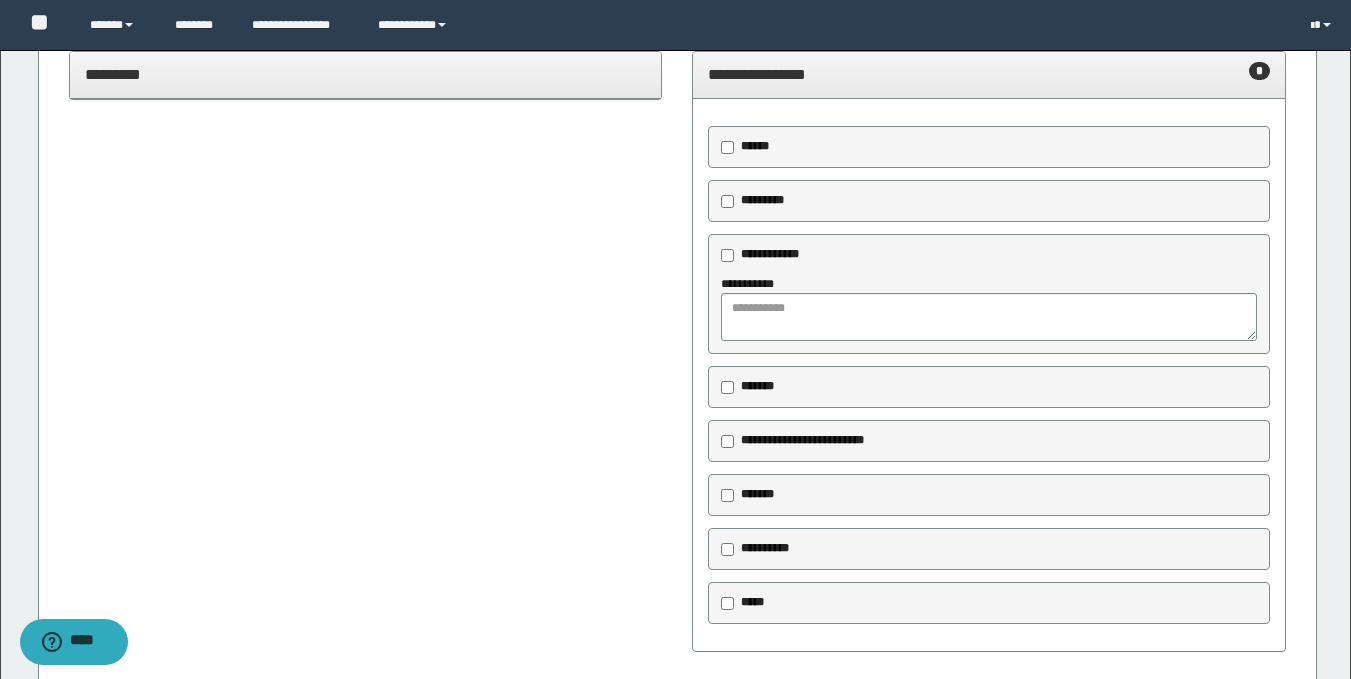 scroll, scrollTop: 60, scrollLeft: 0, axis: vertical 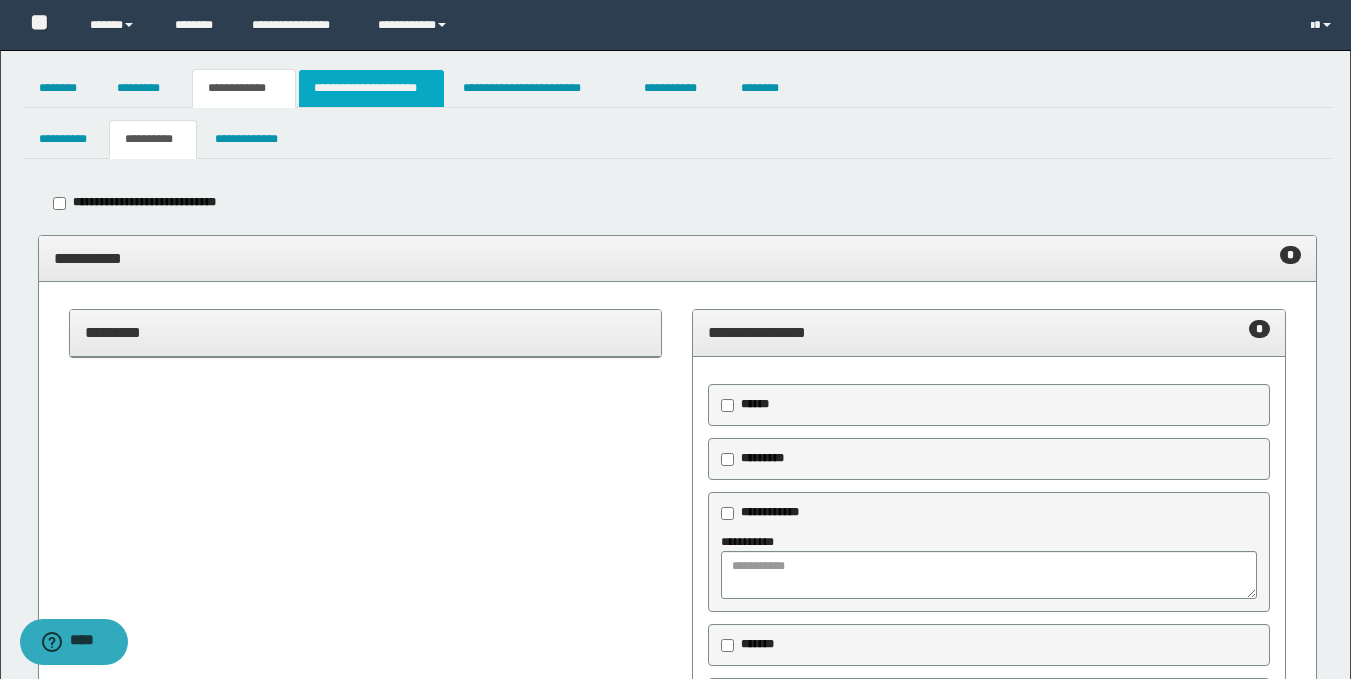 type on "**********" 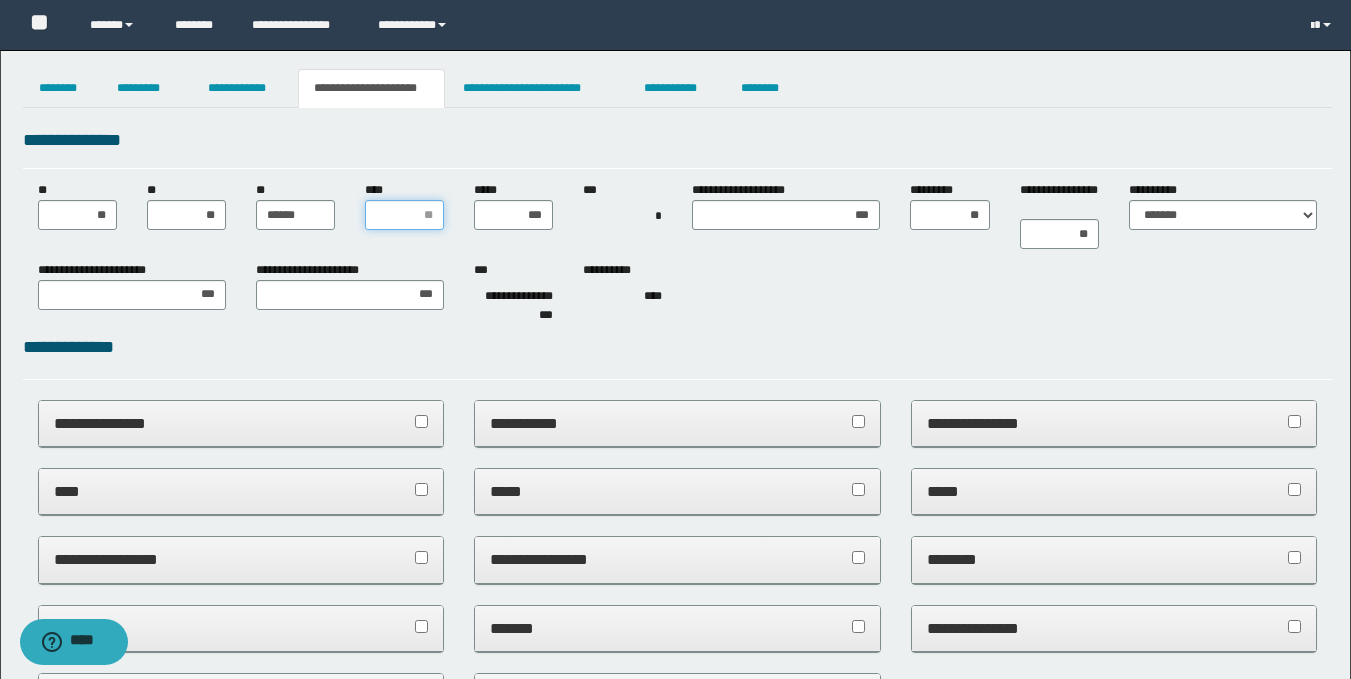 click on "****" at bounding box center [404, 215] 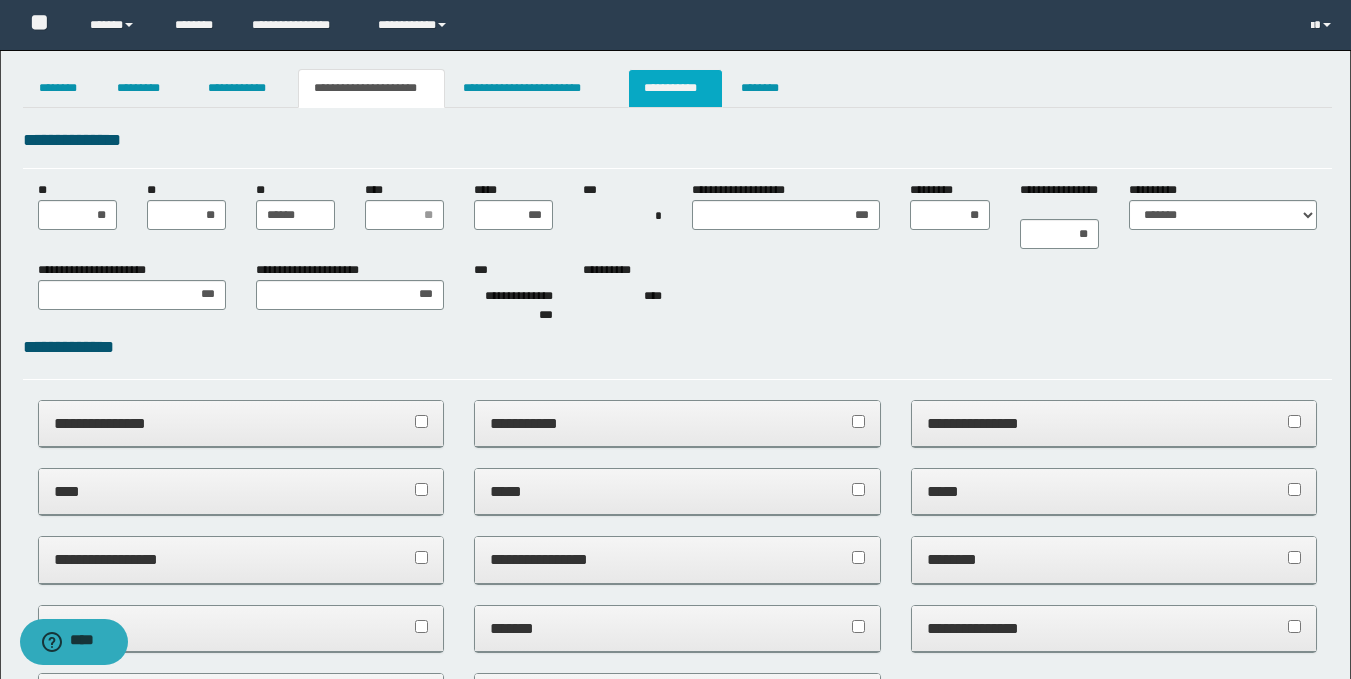 click on "**********" at bounding box center (675, 88) 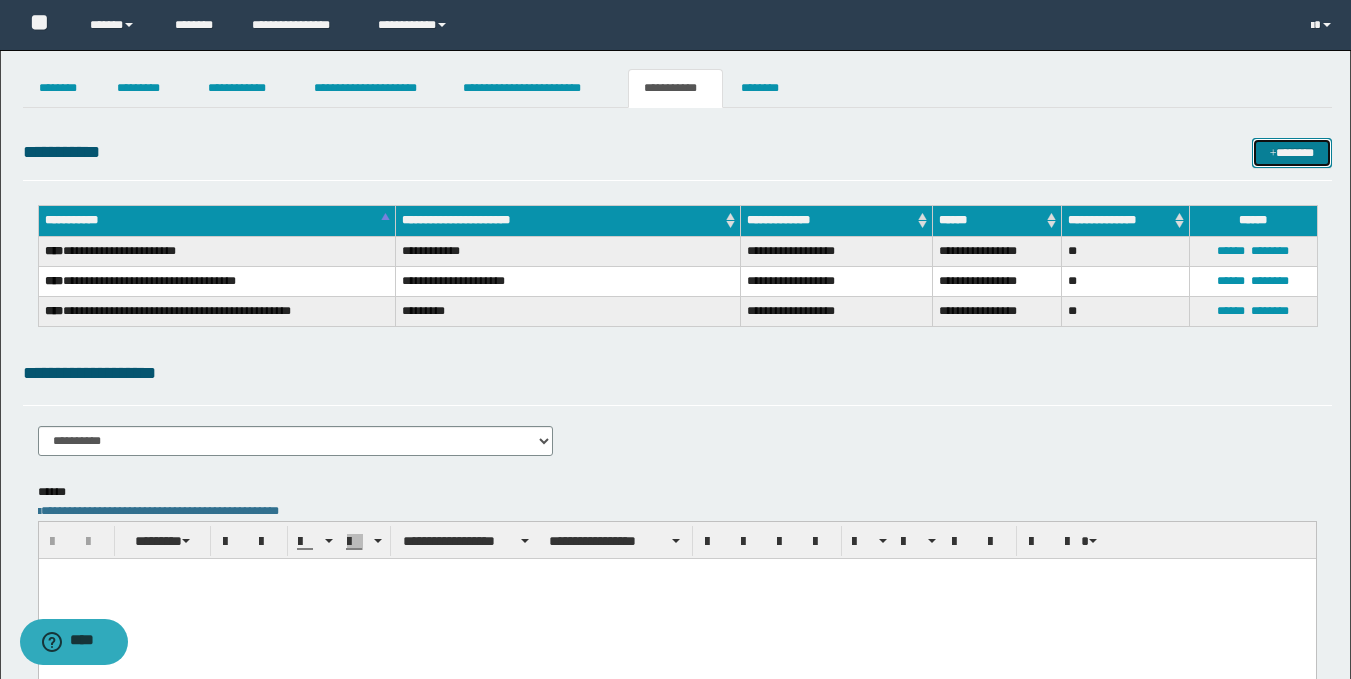 click on "*******" at bounding box center [1292, 153] 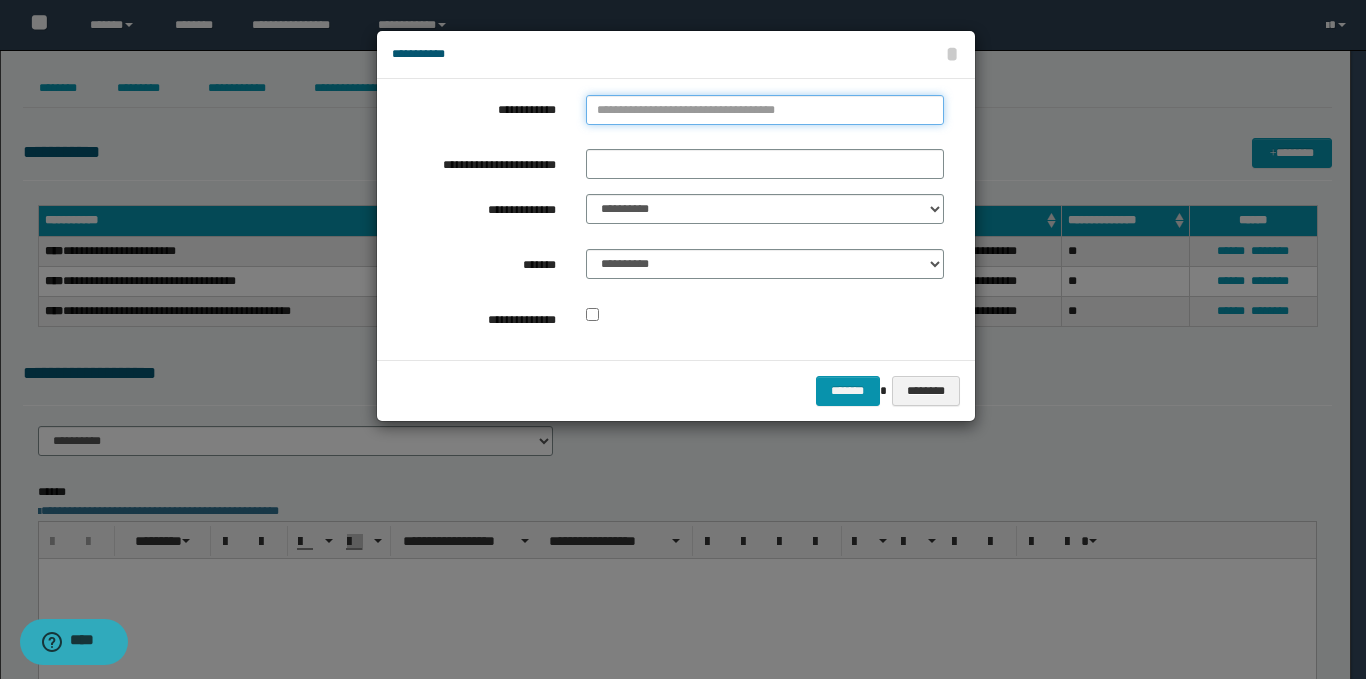 type on "**********" 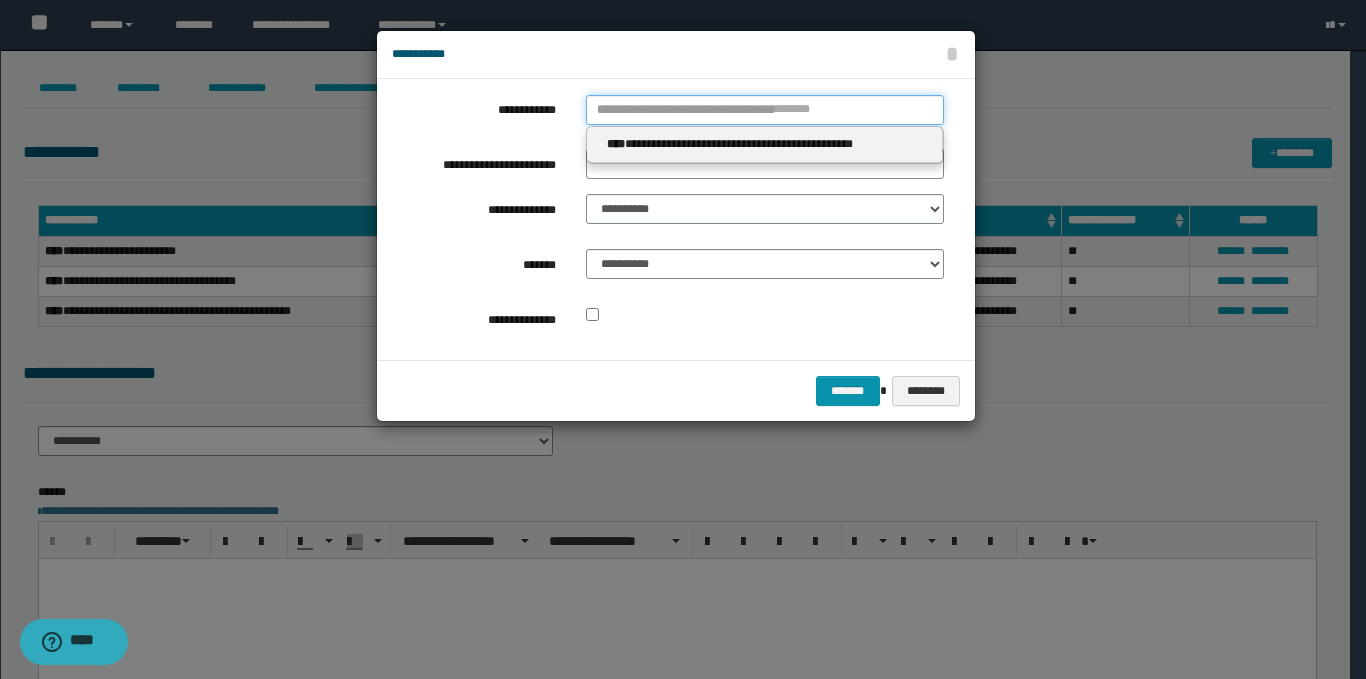 click on "**********" at bounding box center (765, 110) 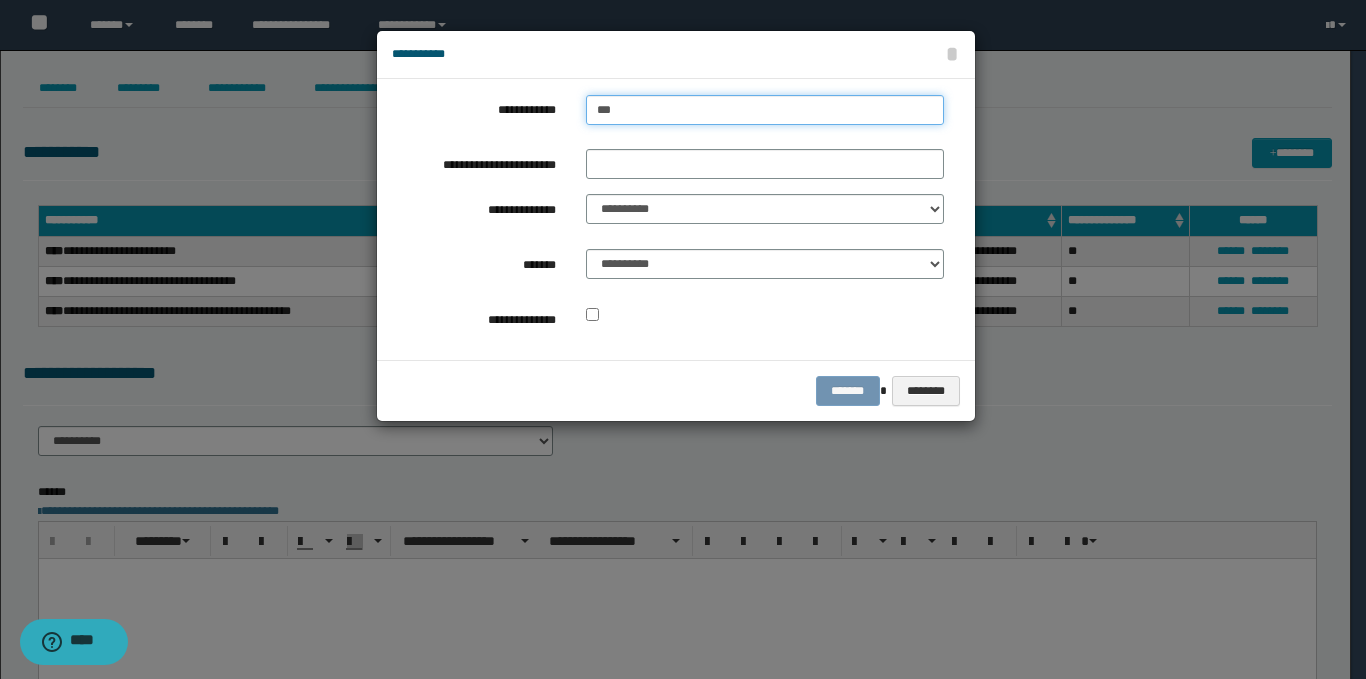 type on "****" 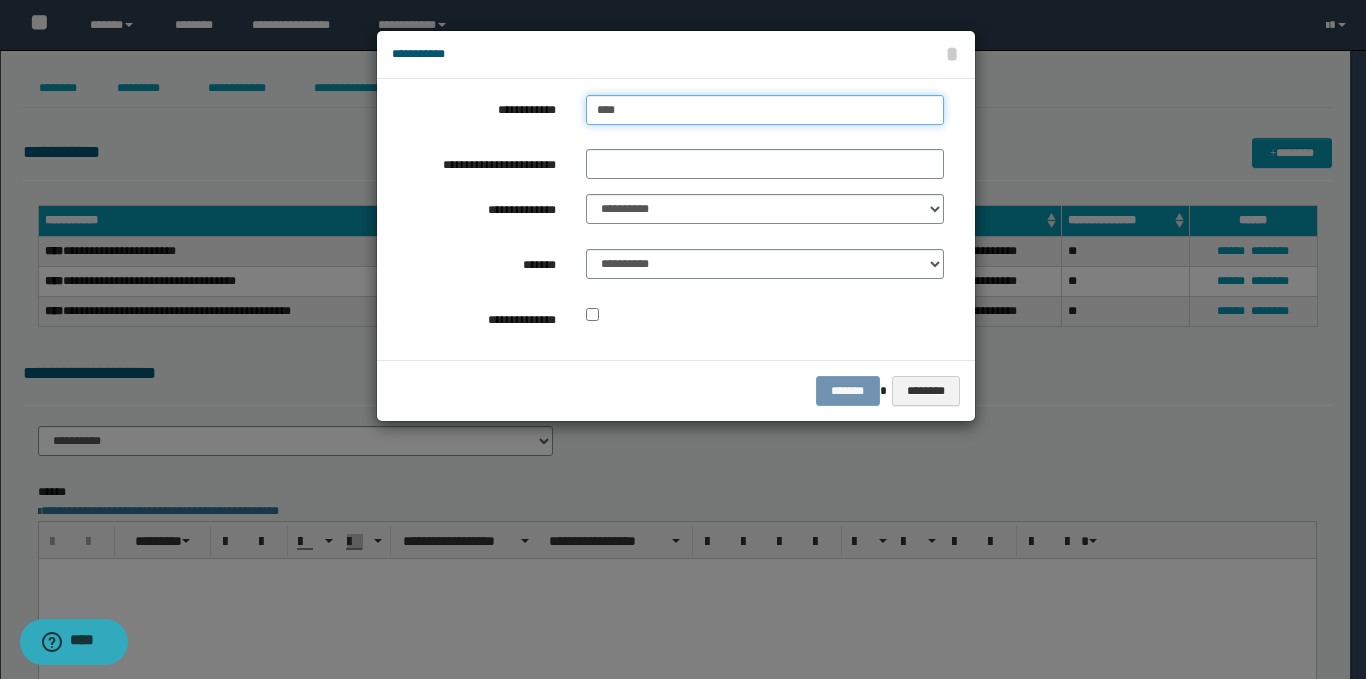 type on "****" 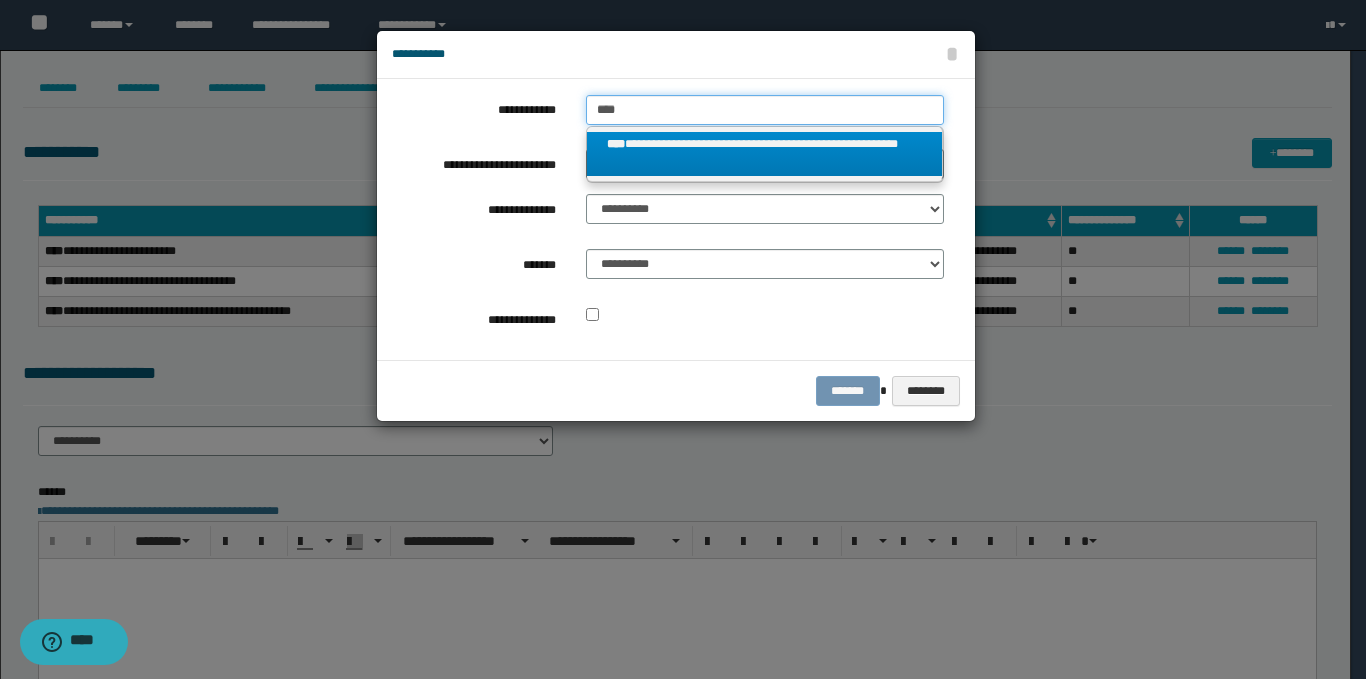 type on "****" 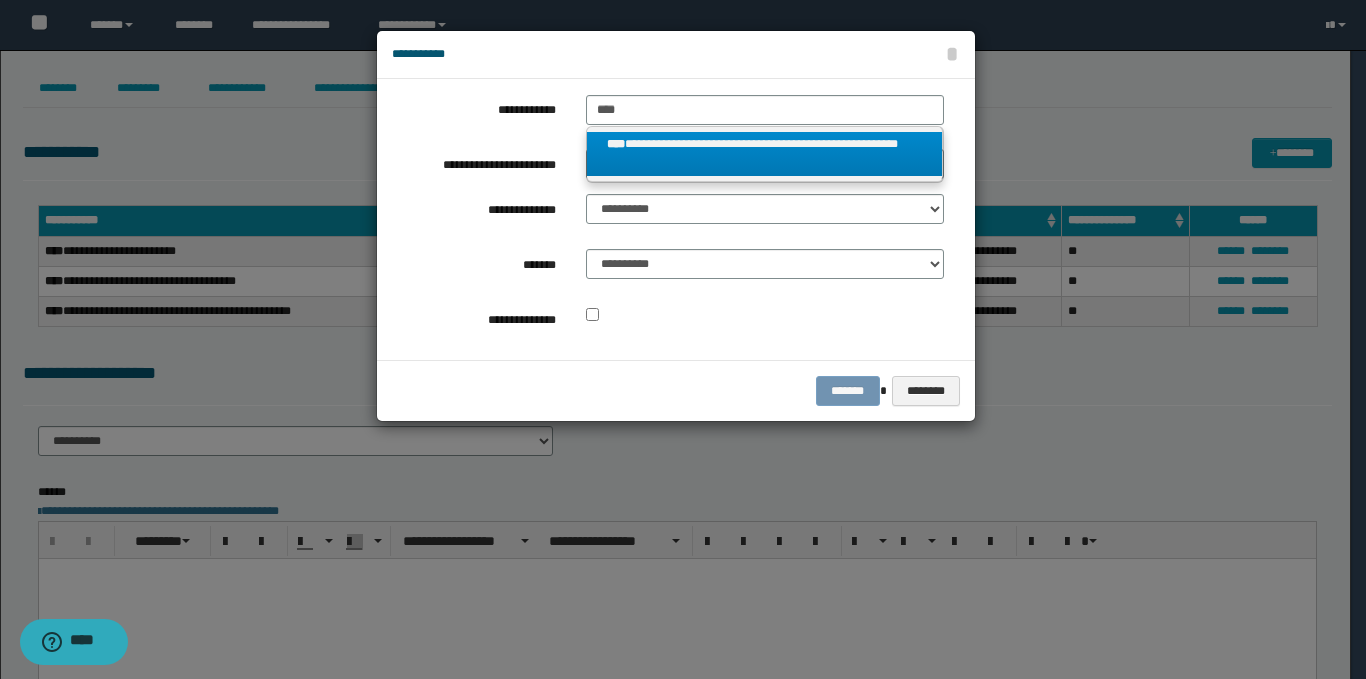 click on "****" at bounding box center (616, 144) 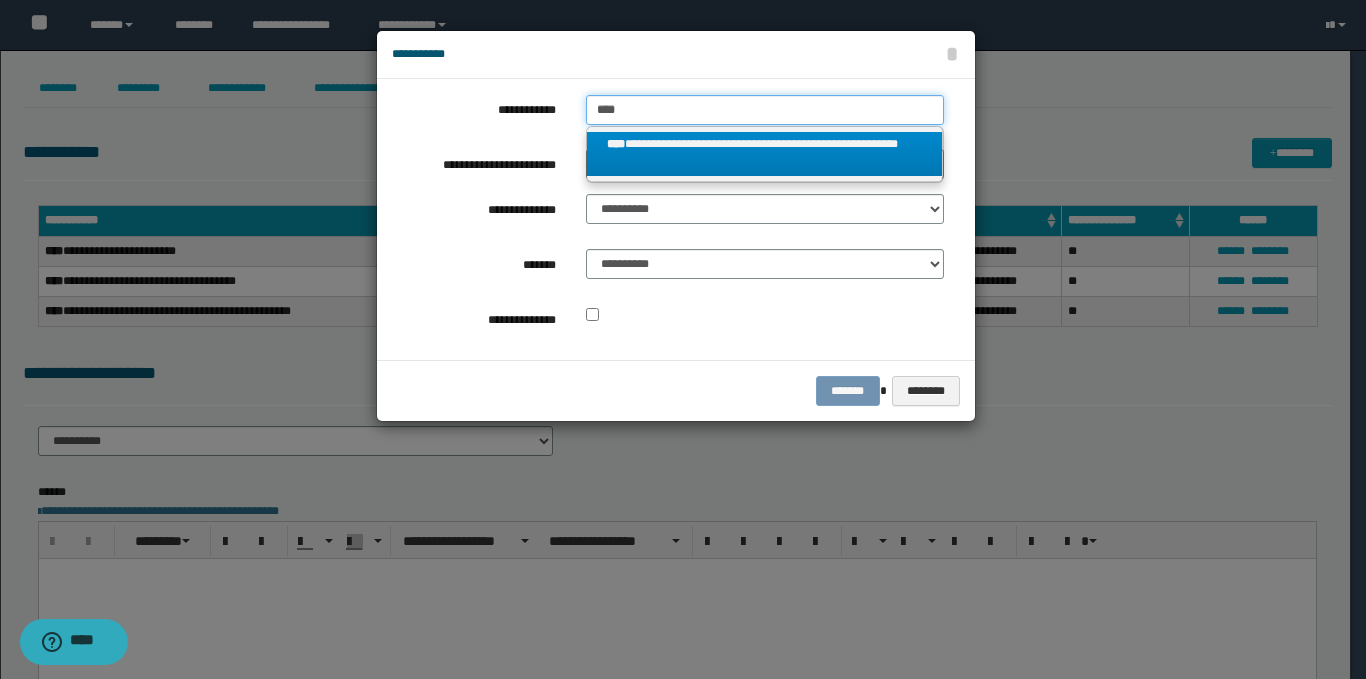 type 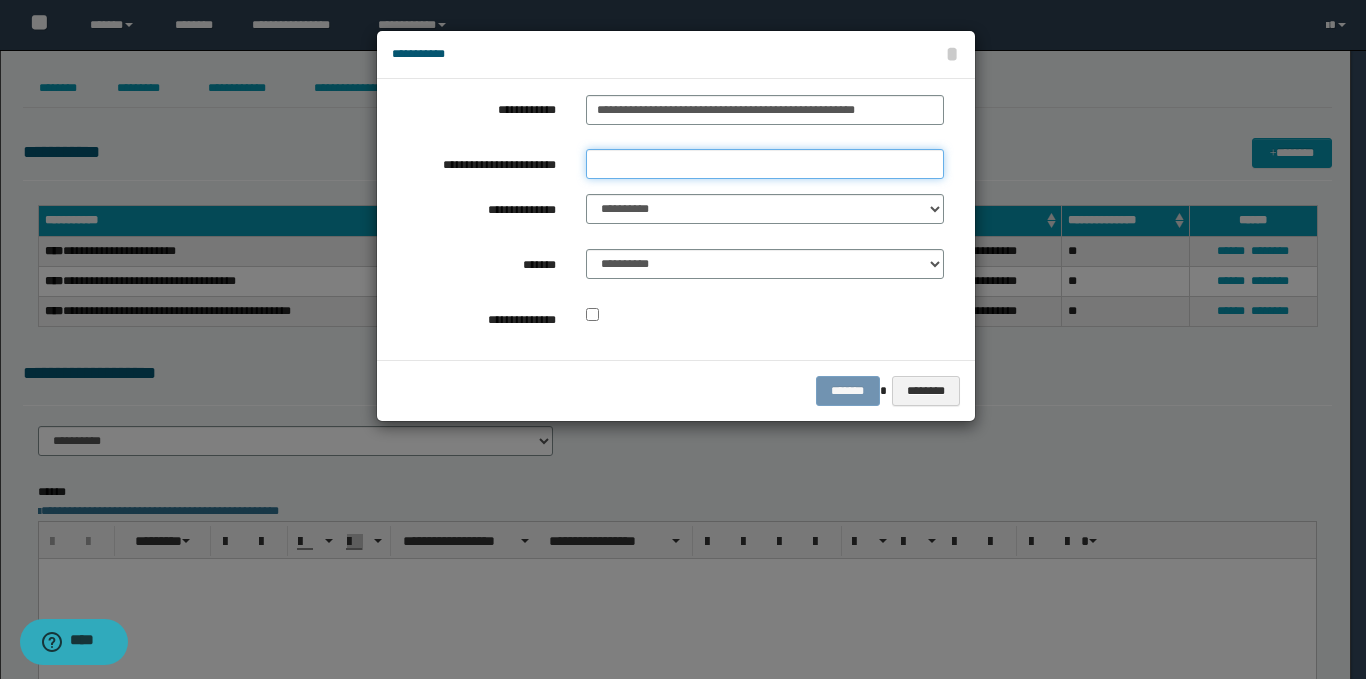 click on "**********" at bounding box center (765, 164) 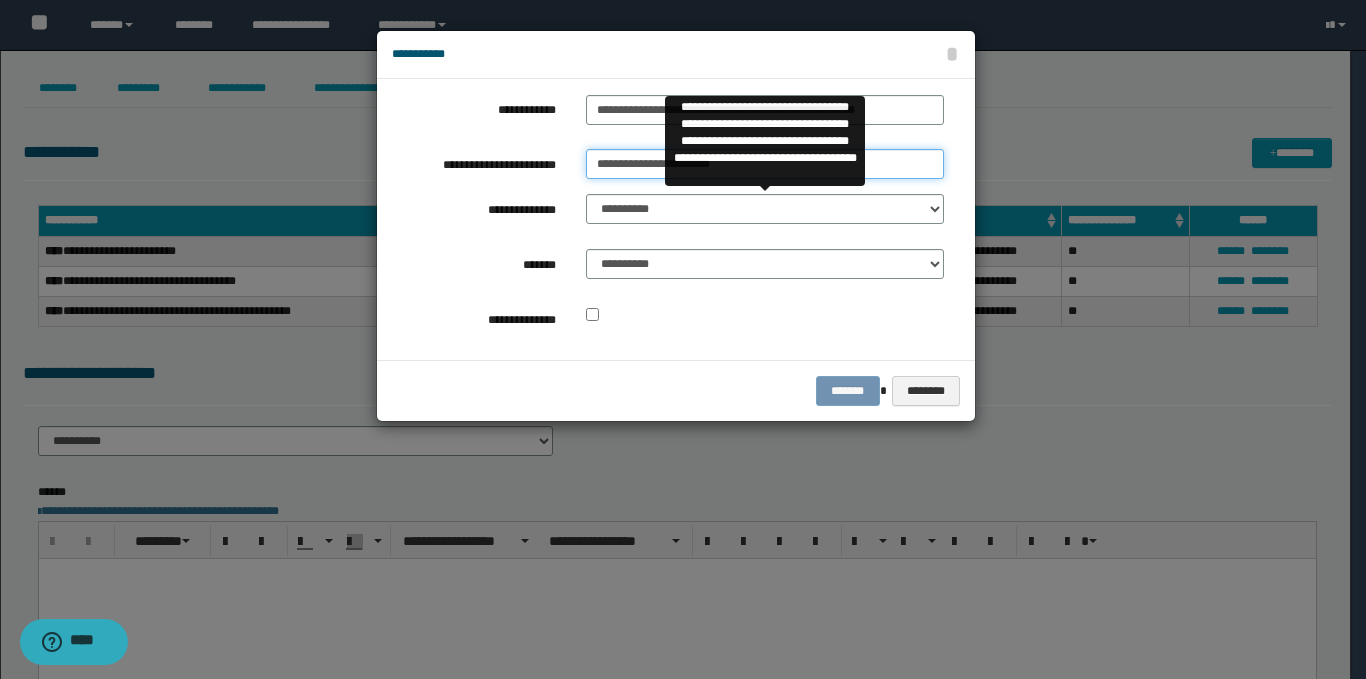 type on "**********" 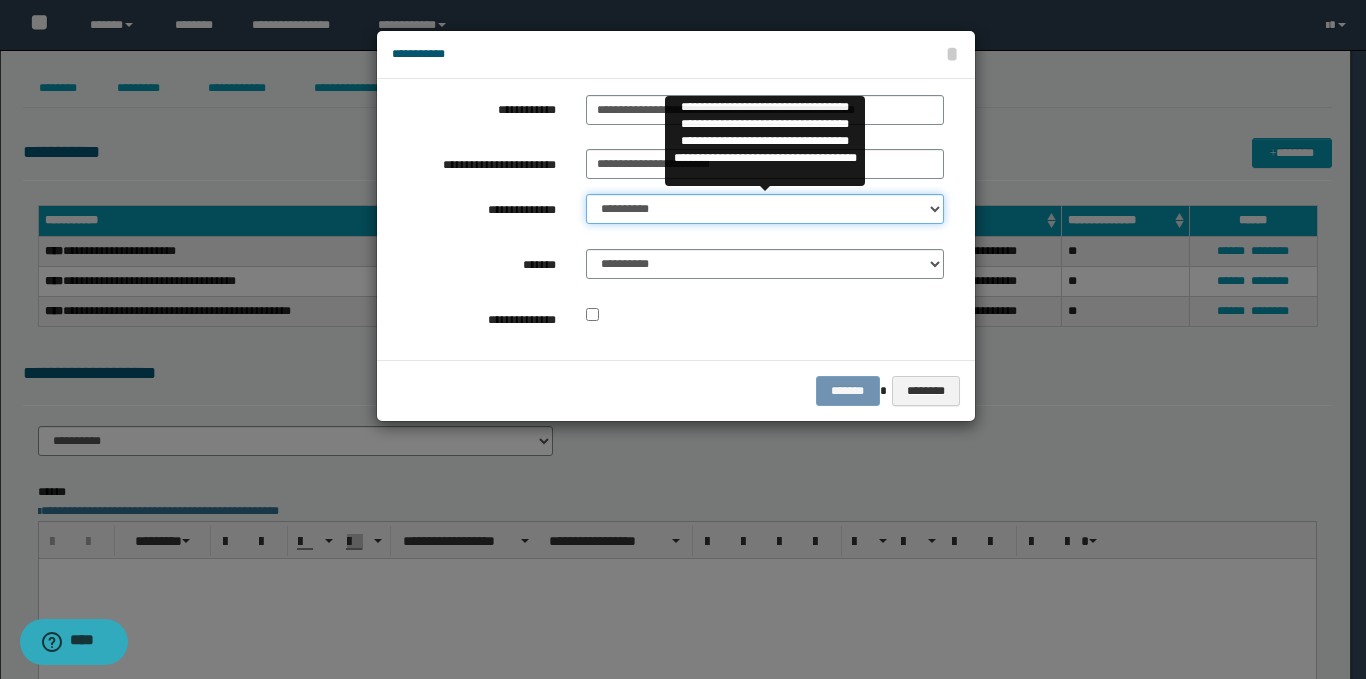 click on "**********" at bounding box center [765, 209] 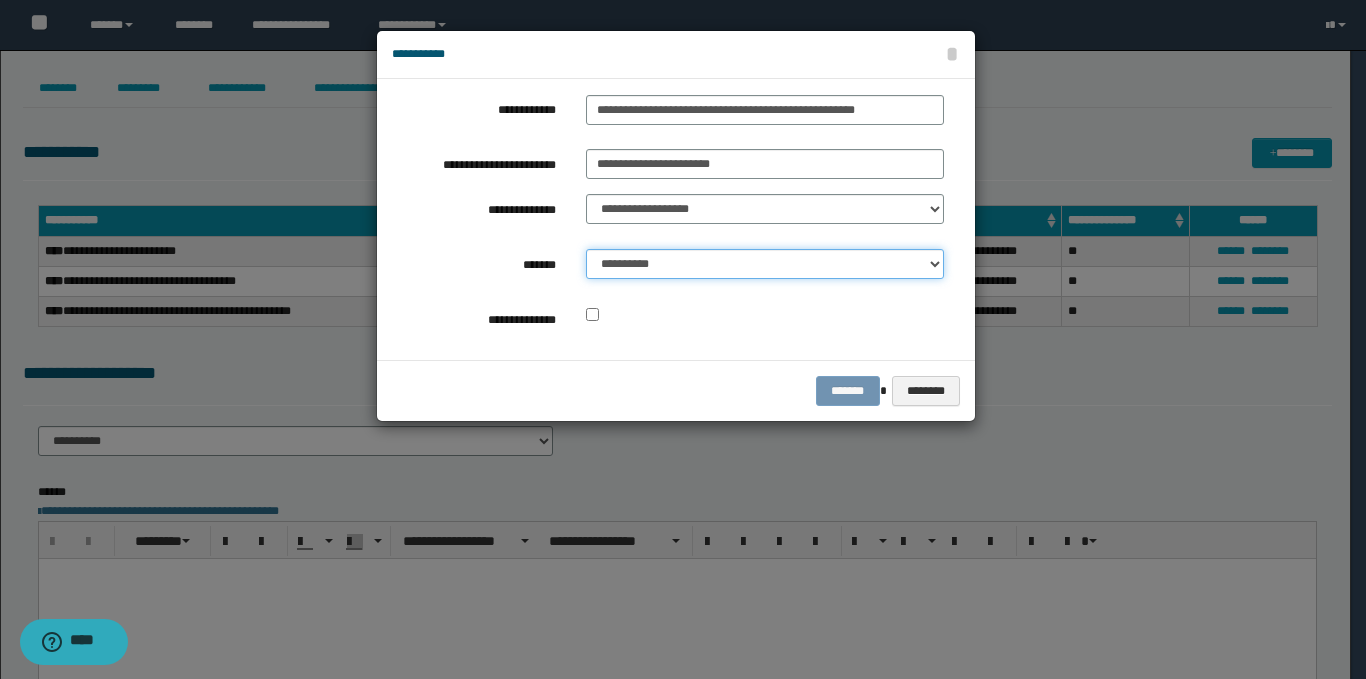 click on "**********" at bounding box center [765, 264] 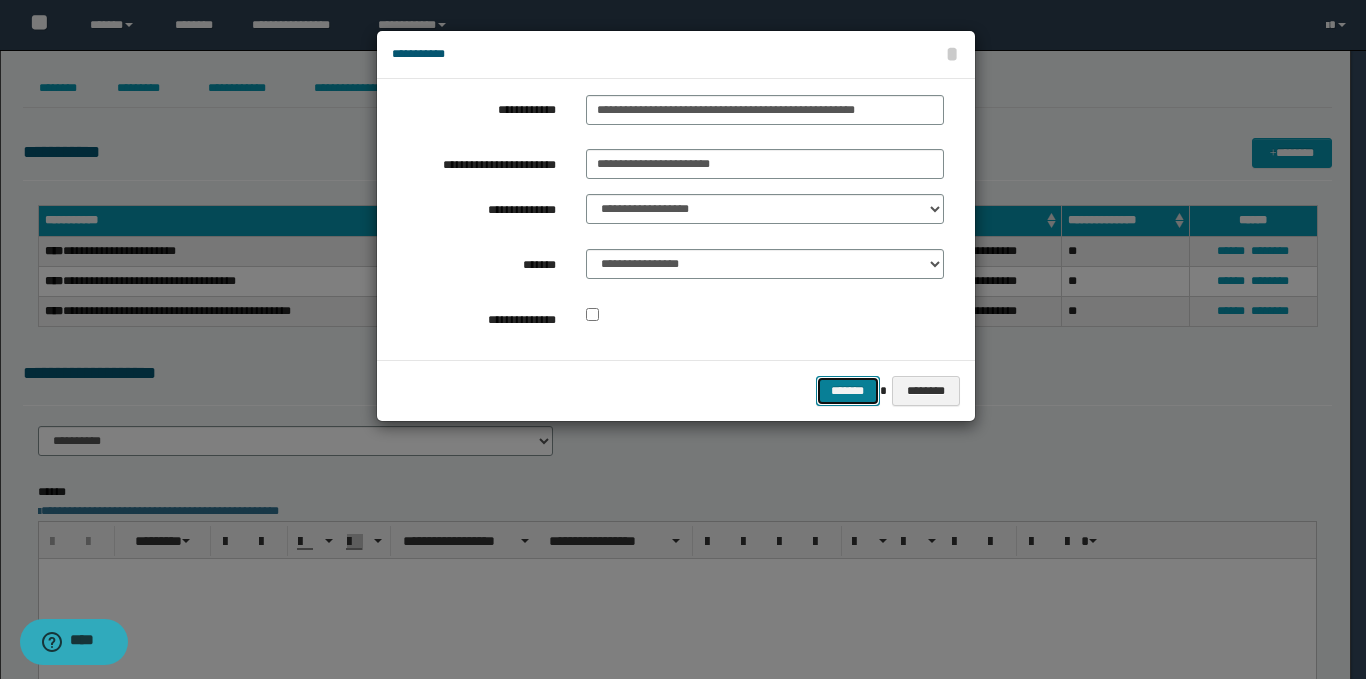 click on "*******" at bounding box center (848, 391) 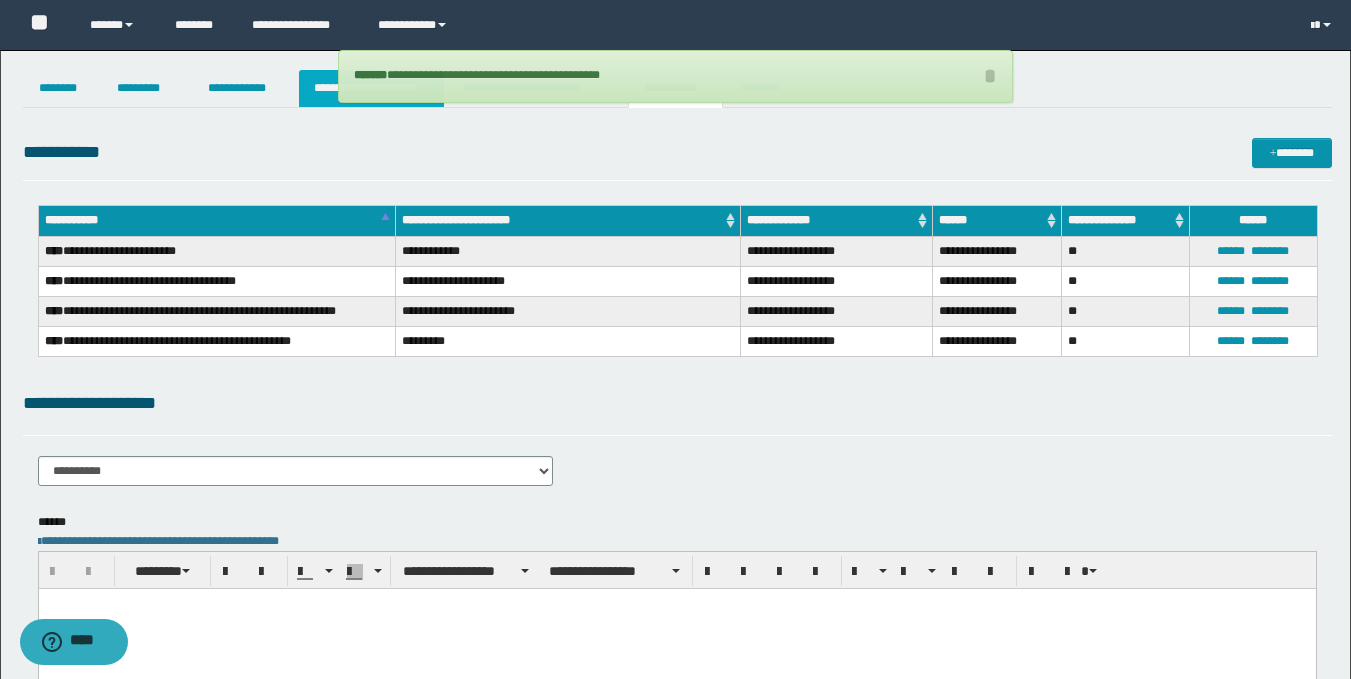 click on "**********" at bounding box center (371, 88) 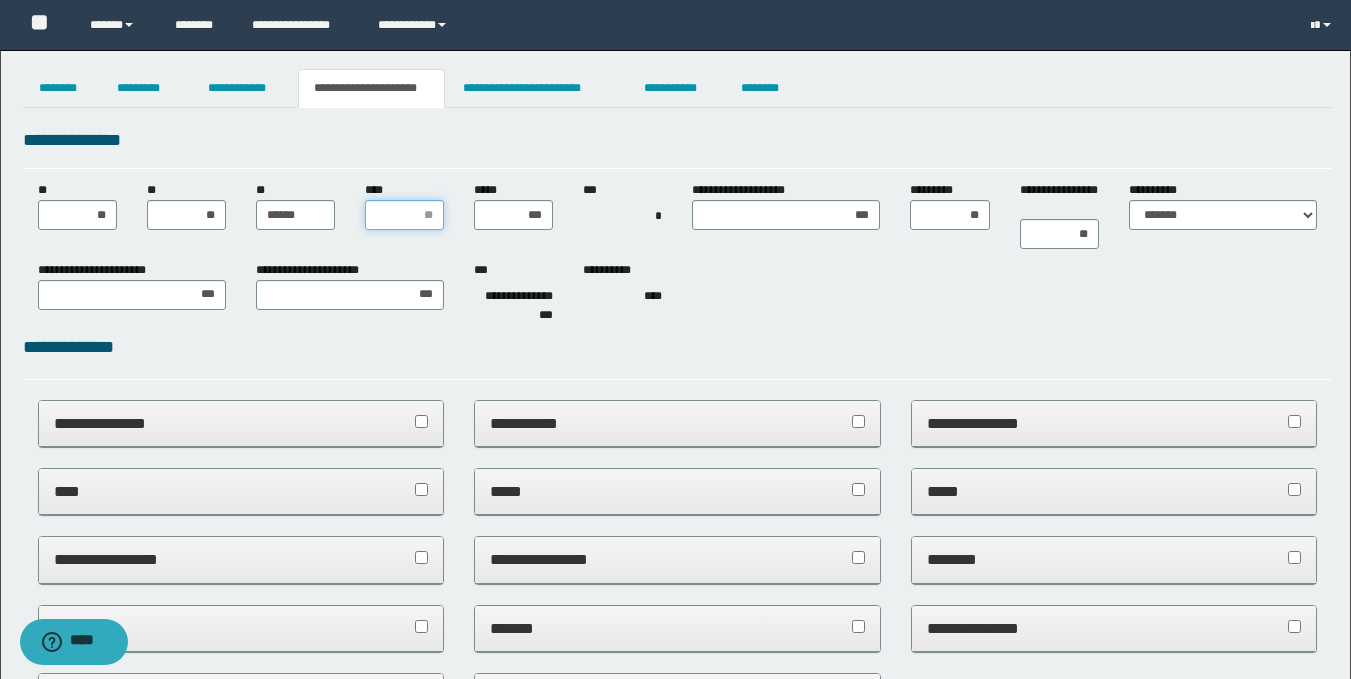 click on "****" at bounding box center (404, 215) 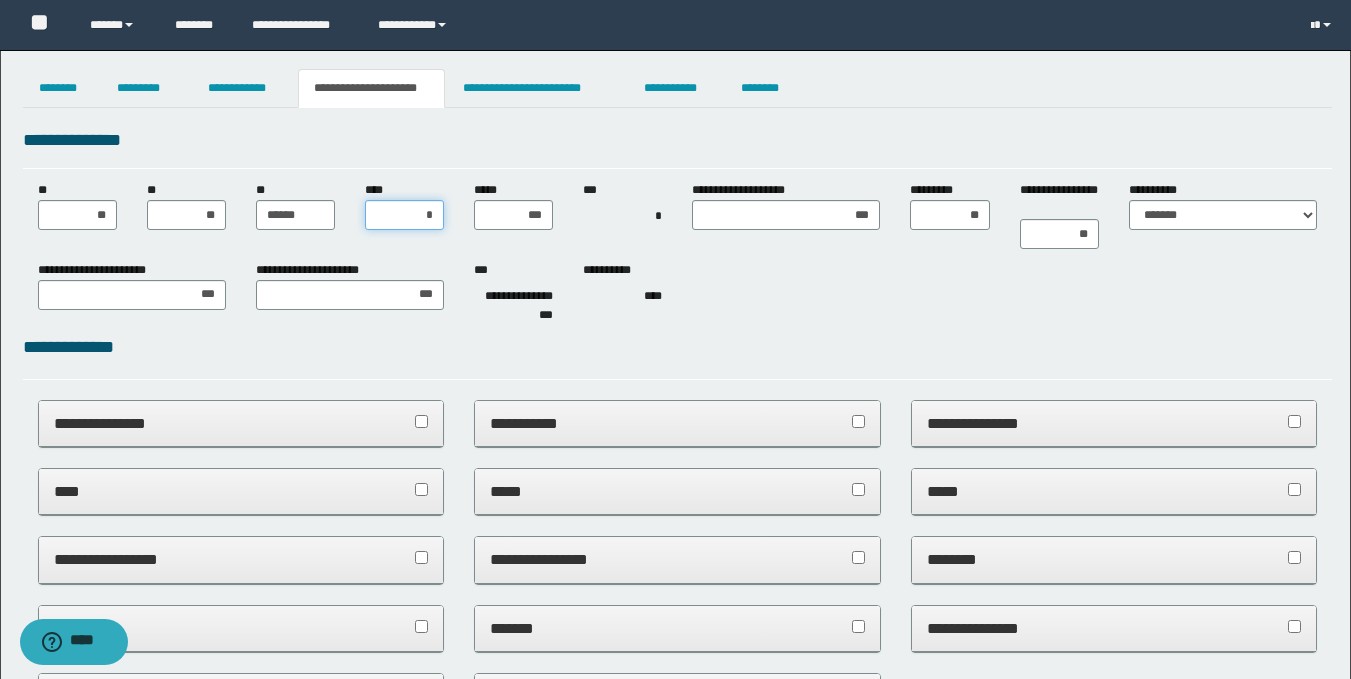 type on "**" 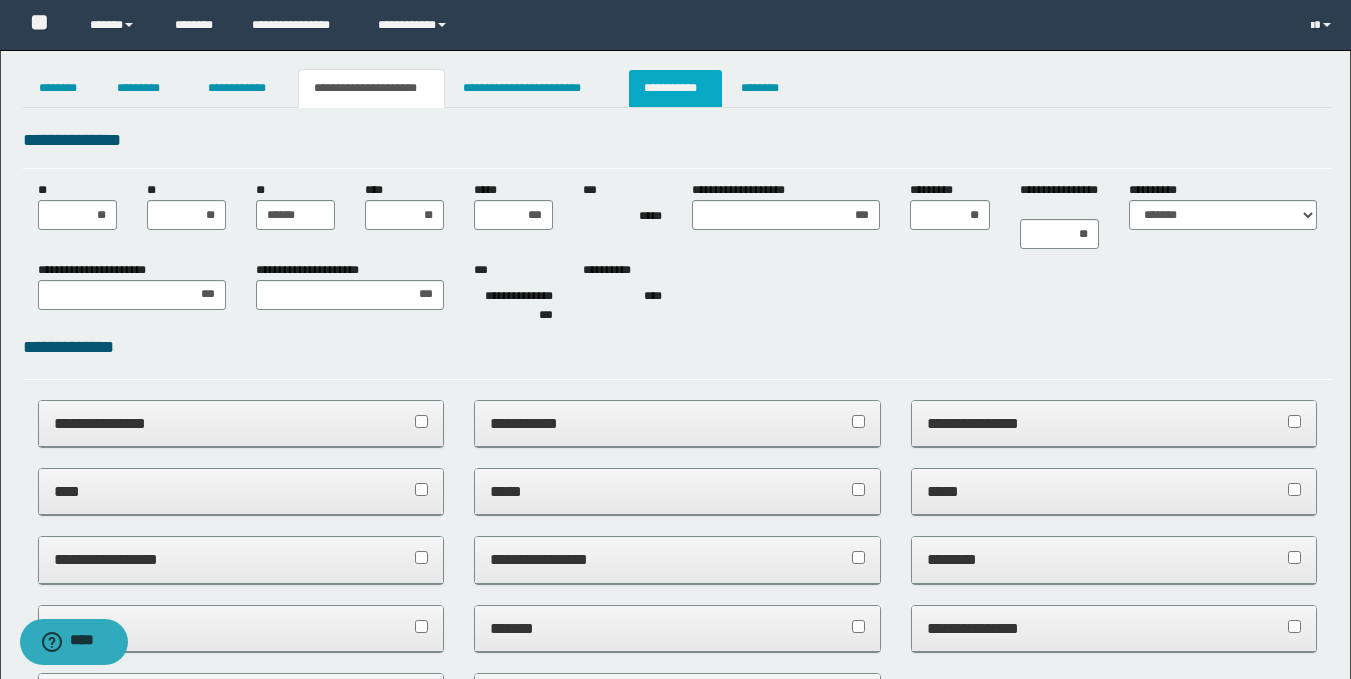 click on "**********" at bounding box center [675, 88] 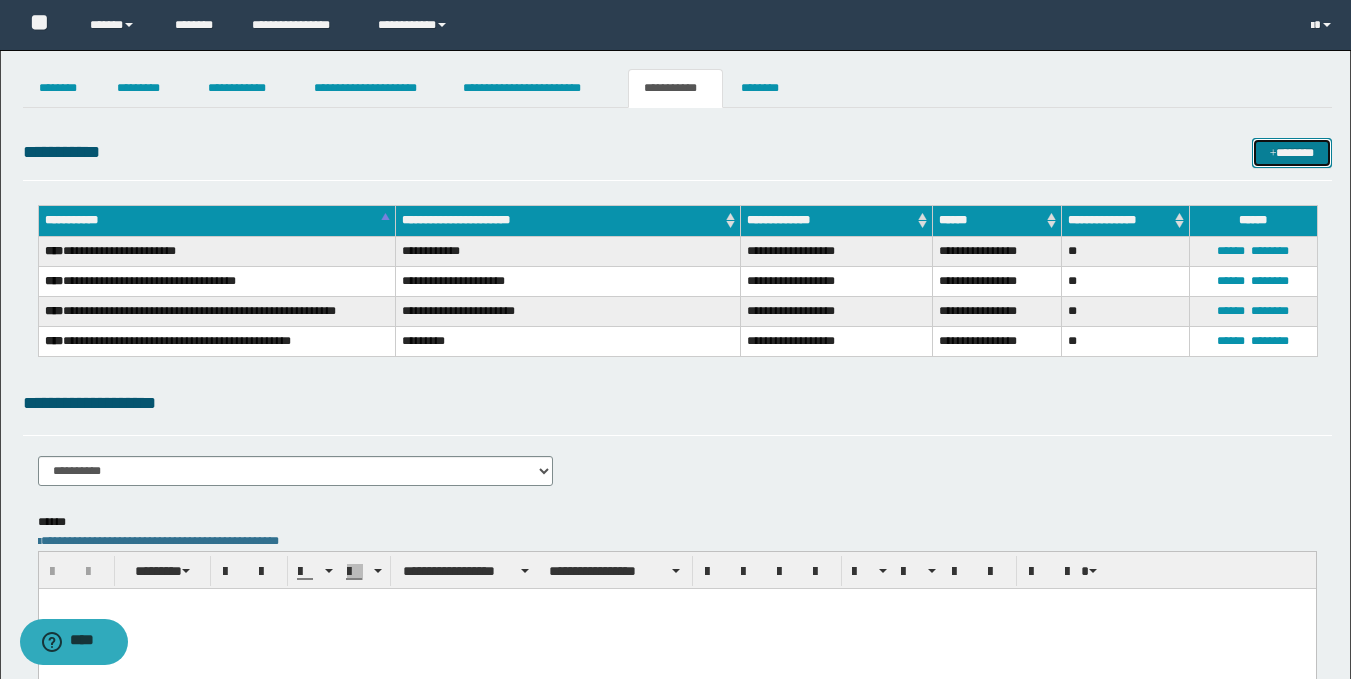 click on "*******" at bounding box center [1292, 153] 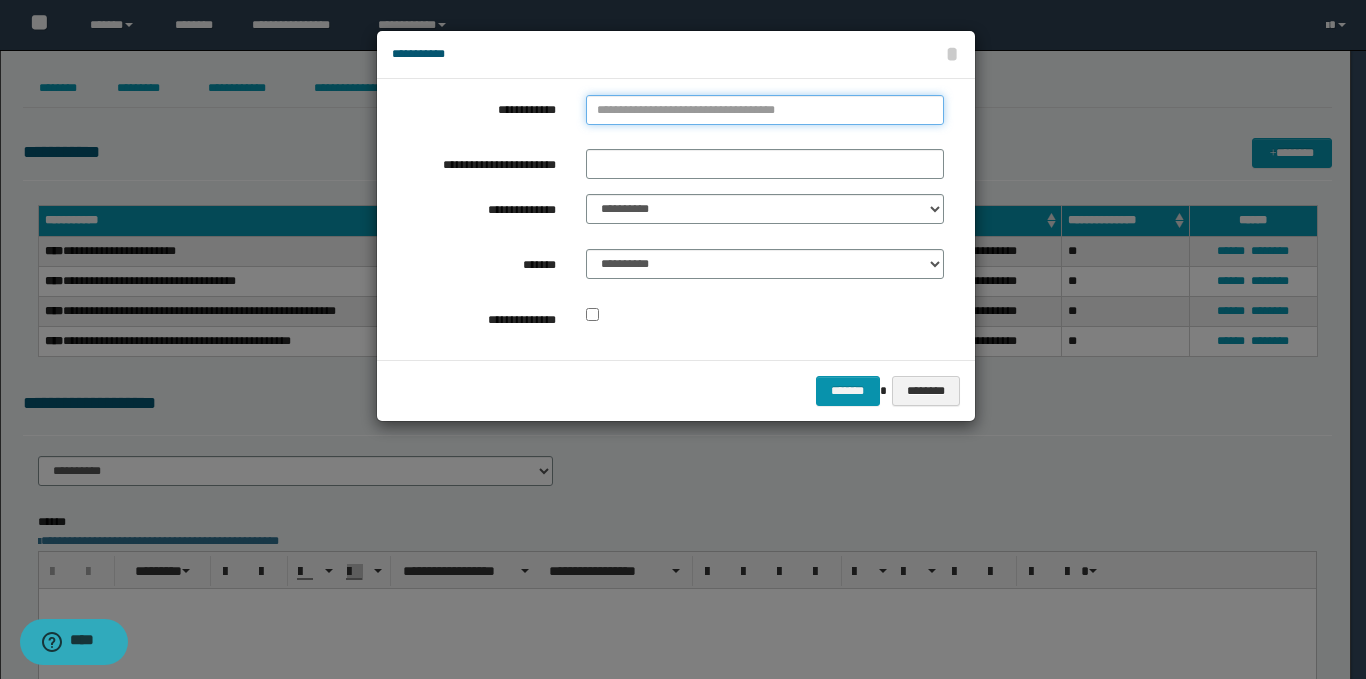 type on "**********" 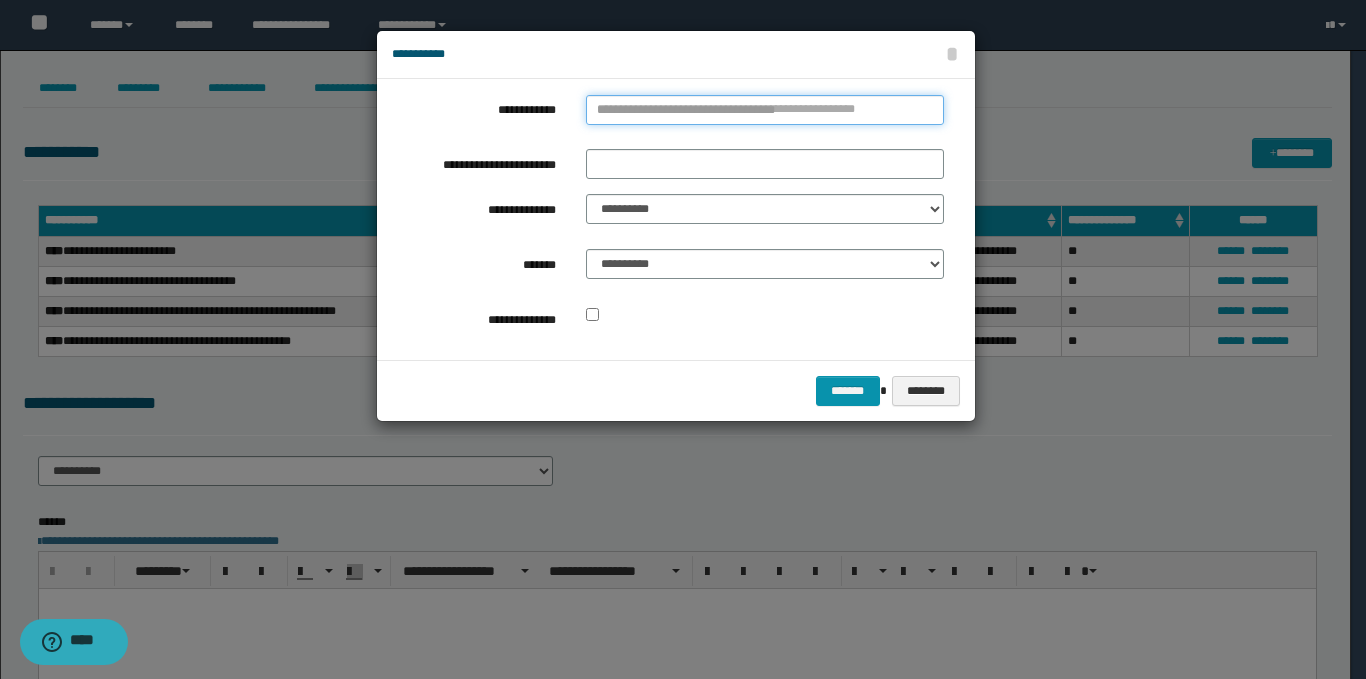 click on "**********" at bounding box center [765, 110] 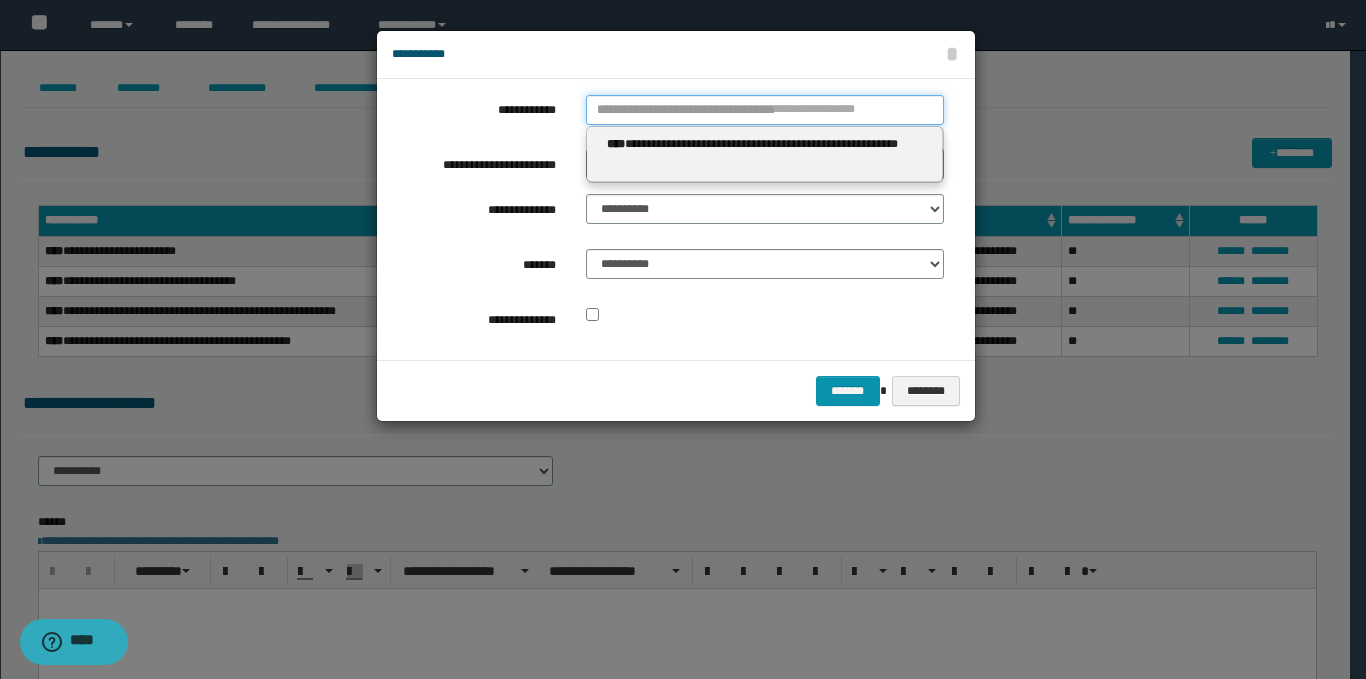 type 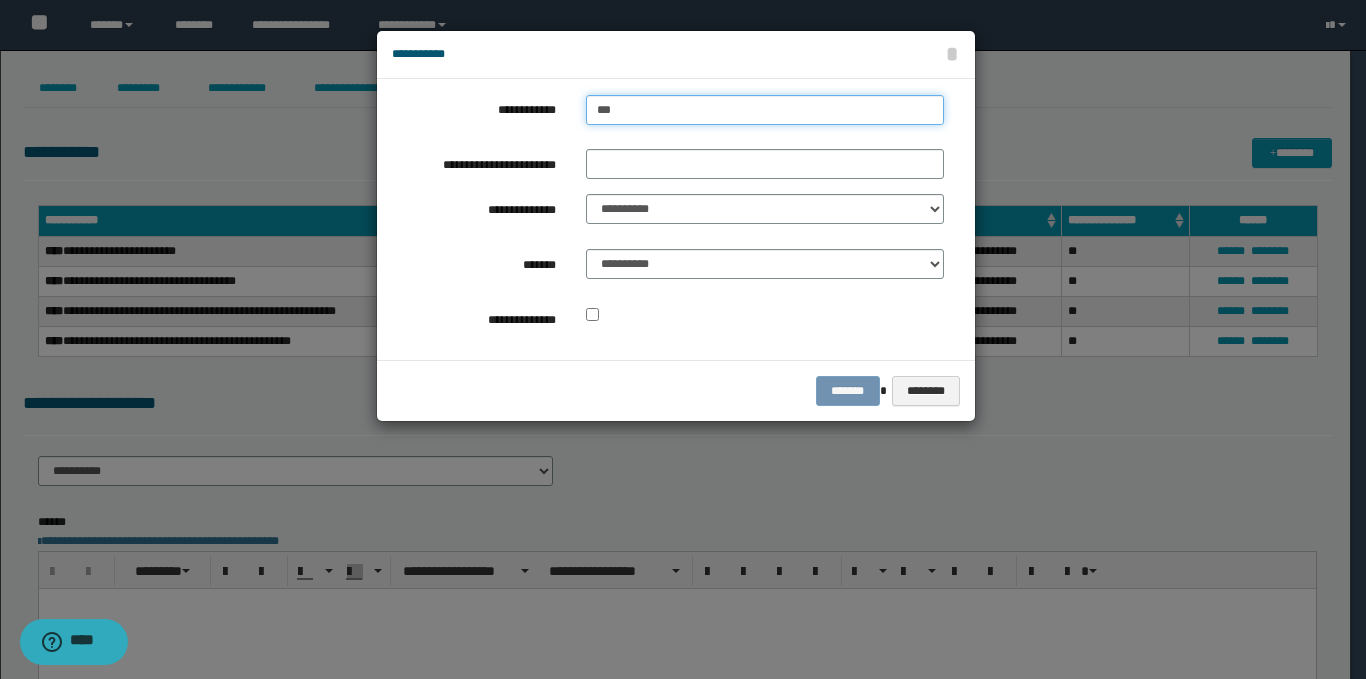 type on "****" 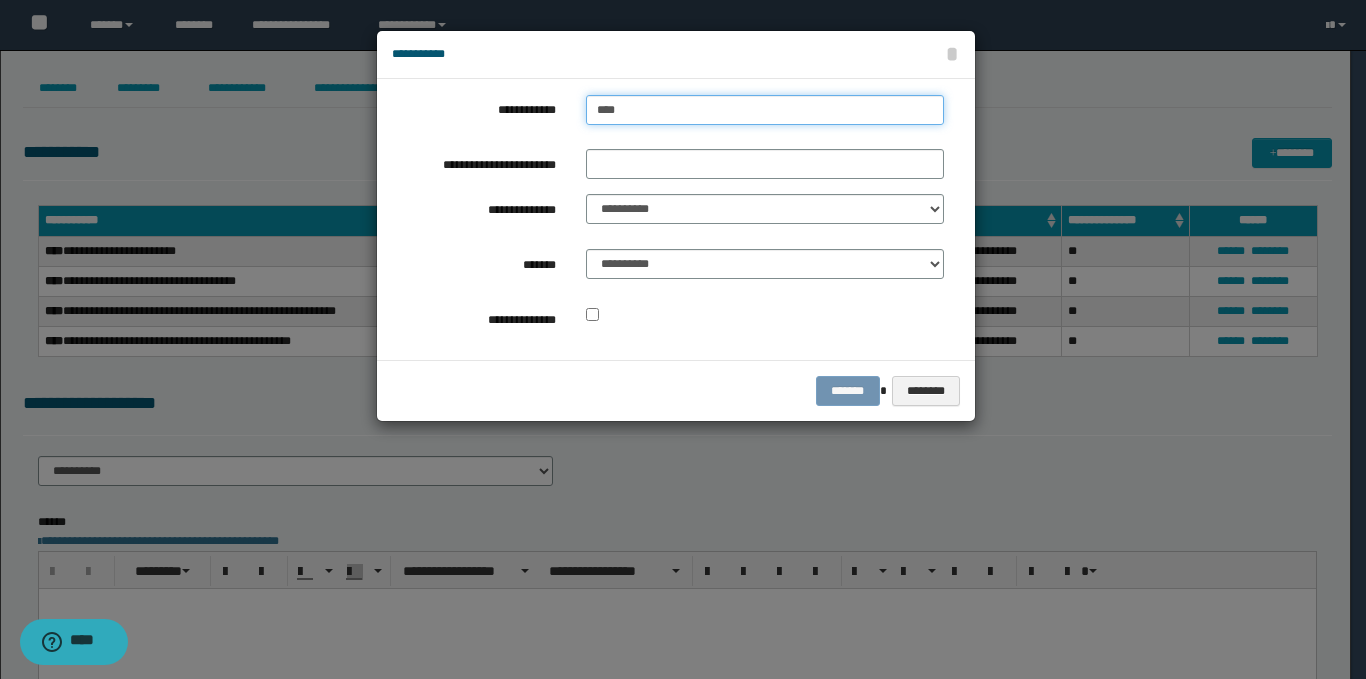 type on "****" 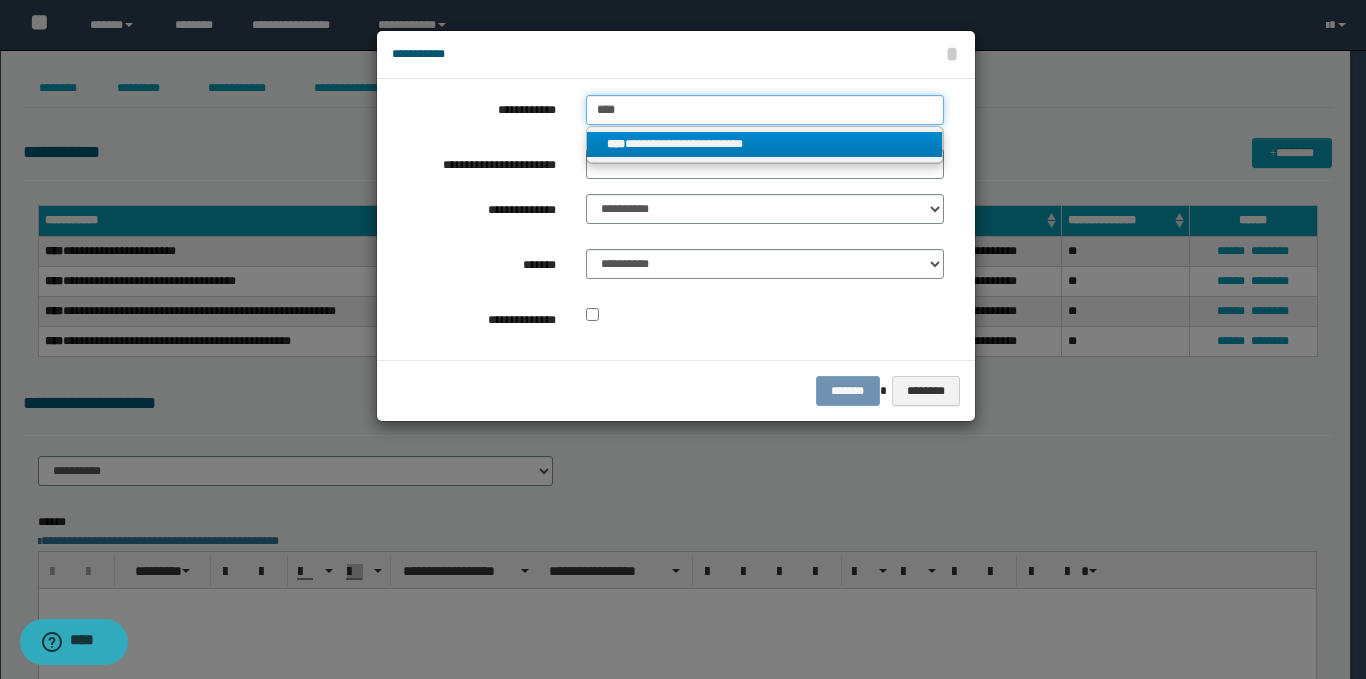 type on "****" 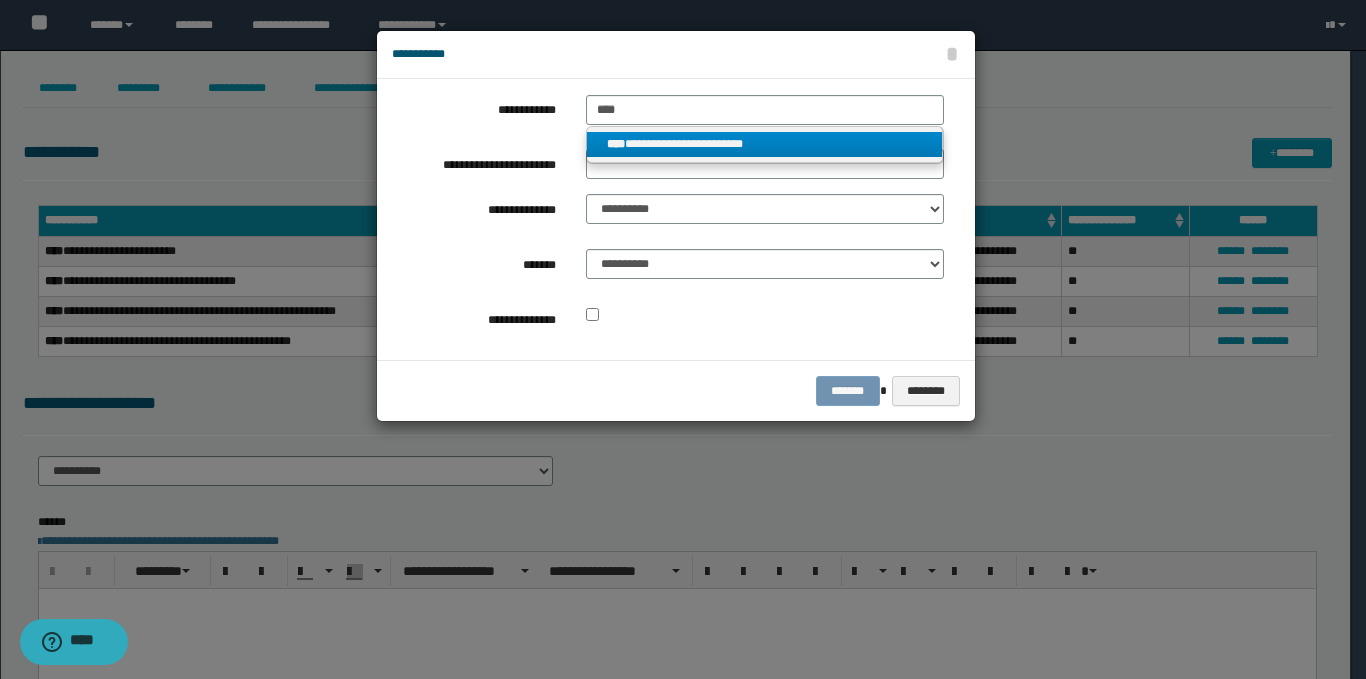 click on "****" at bounding box center (616, 144) 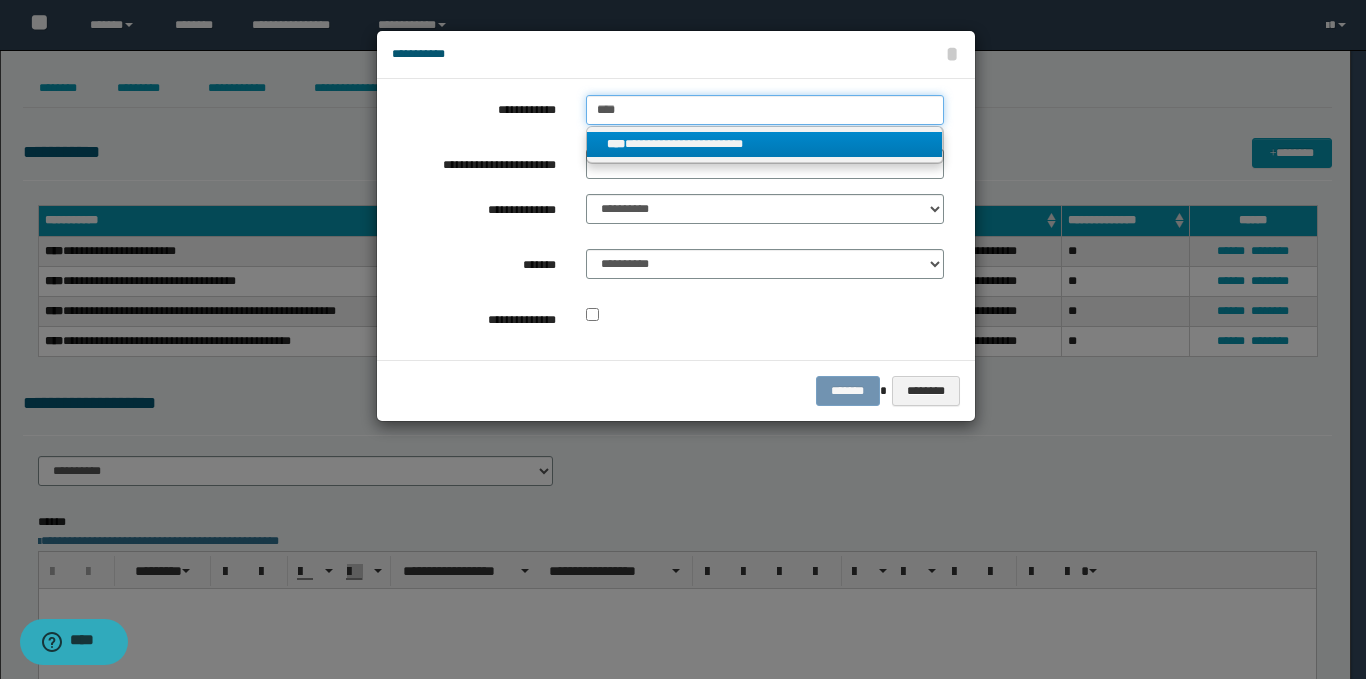type 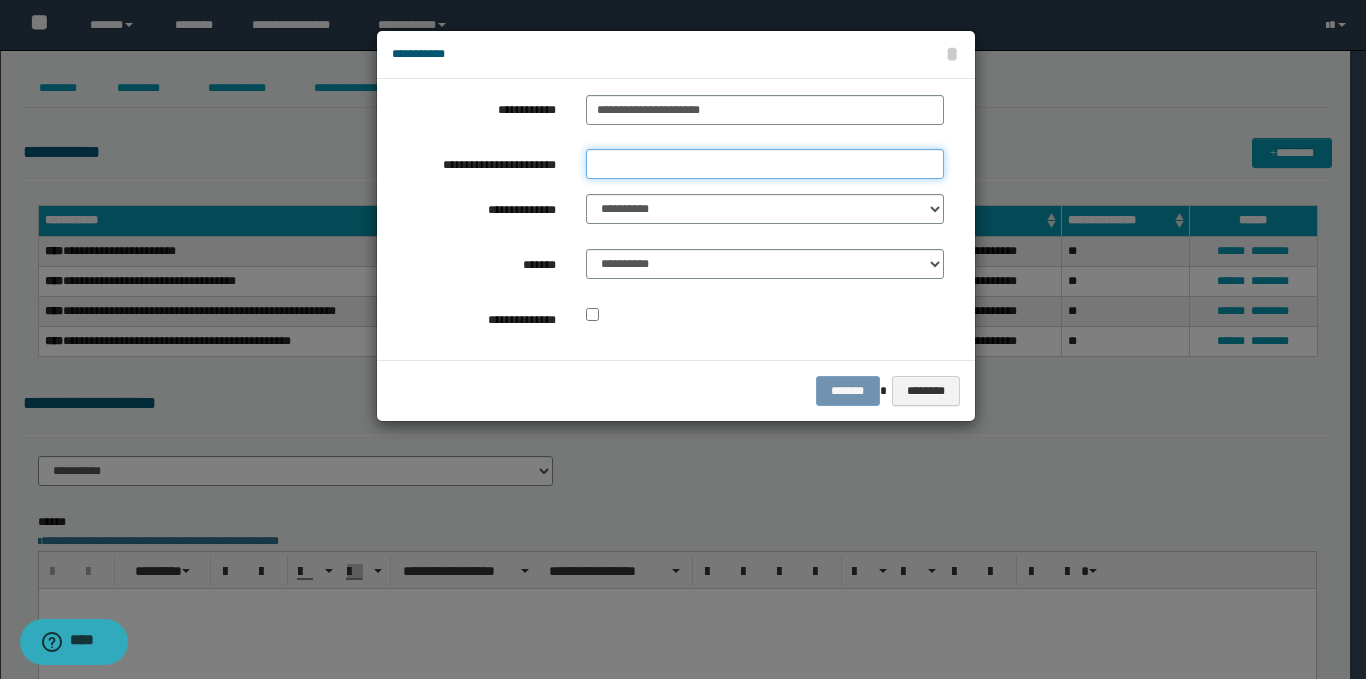 click on "**********" at bounding box center [765, 164] 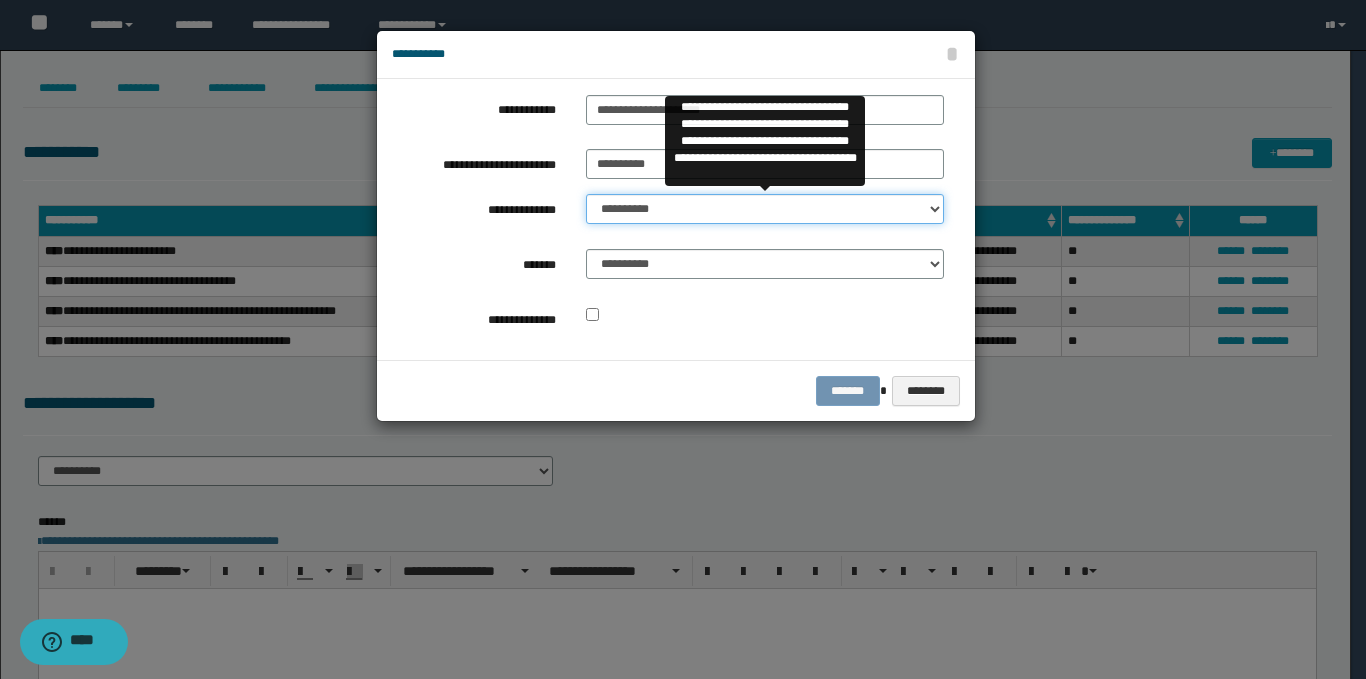 click on "**********" at bounding box center (765, 209) 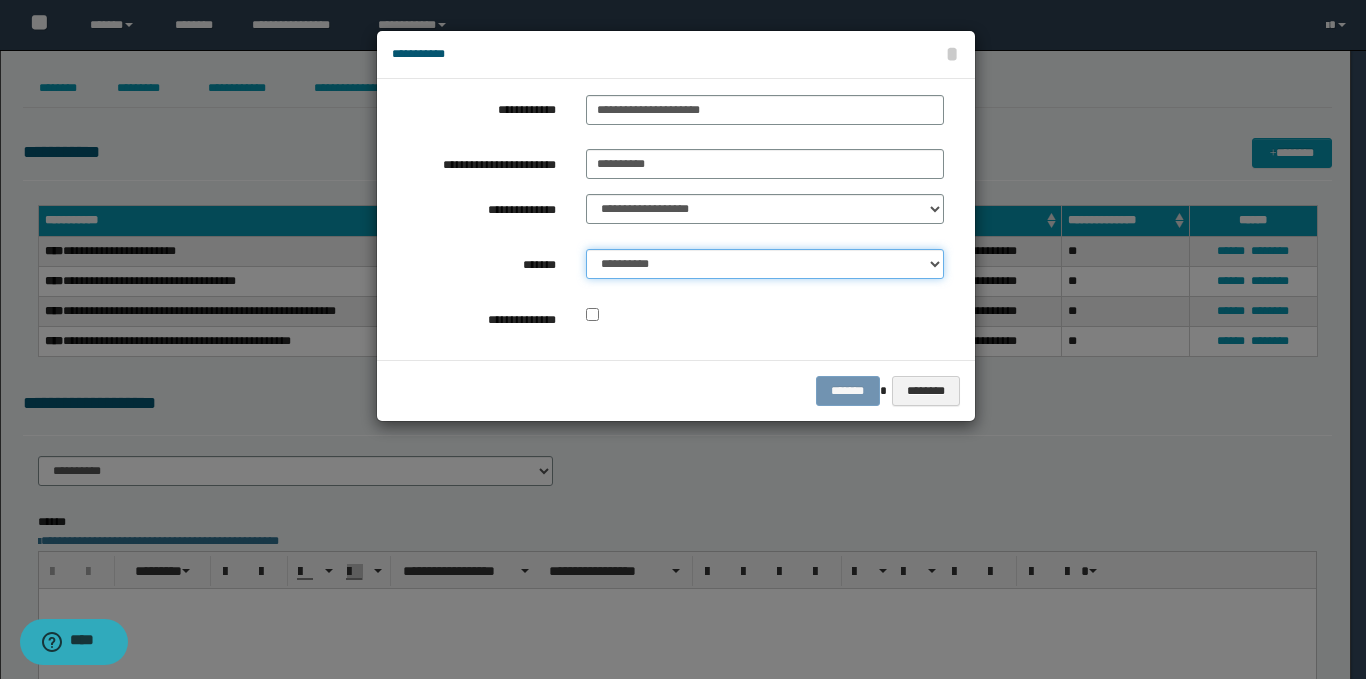 click on "**********" at bounding box center [765, 264] 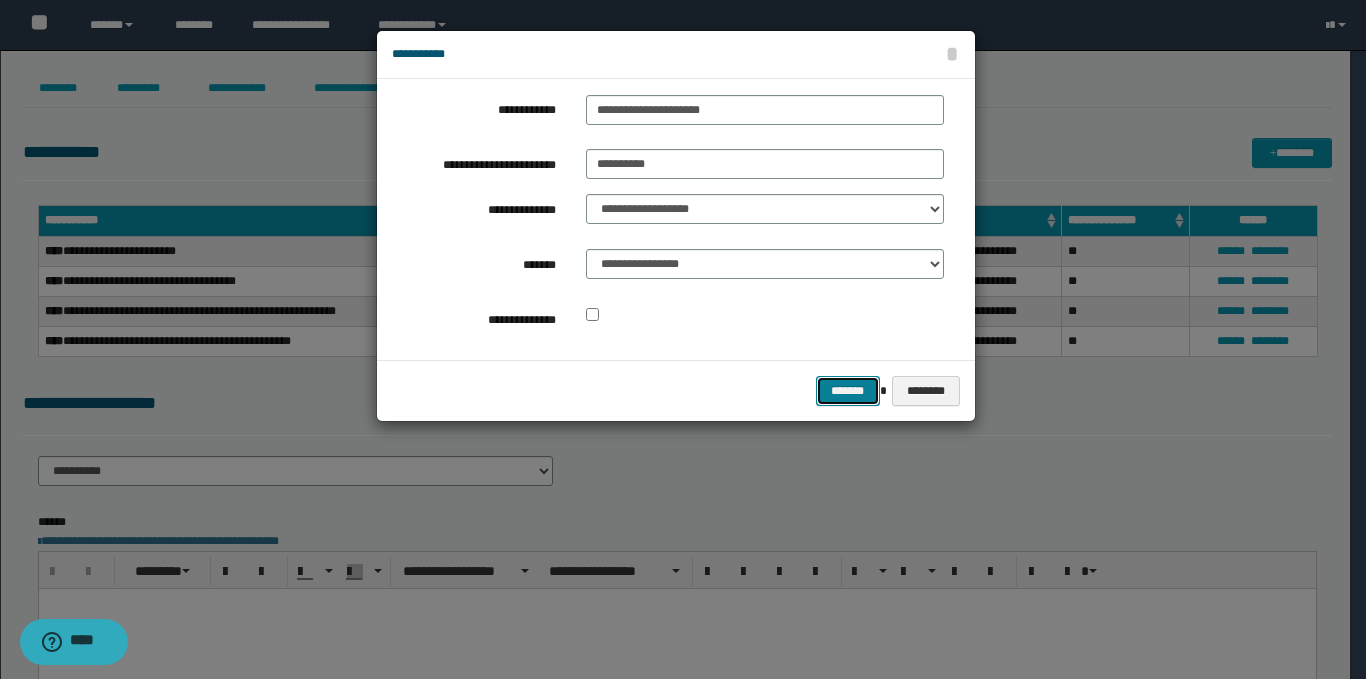click on "*******" at bounding box center (848, 391) 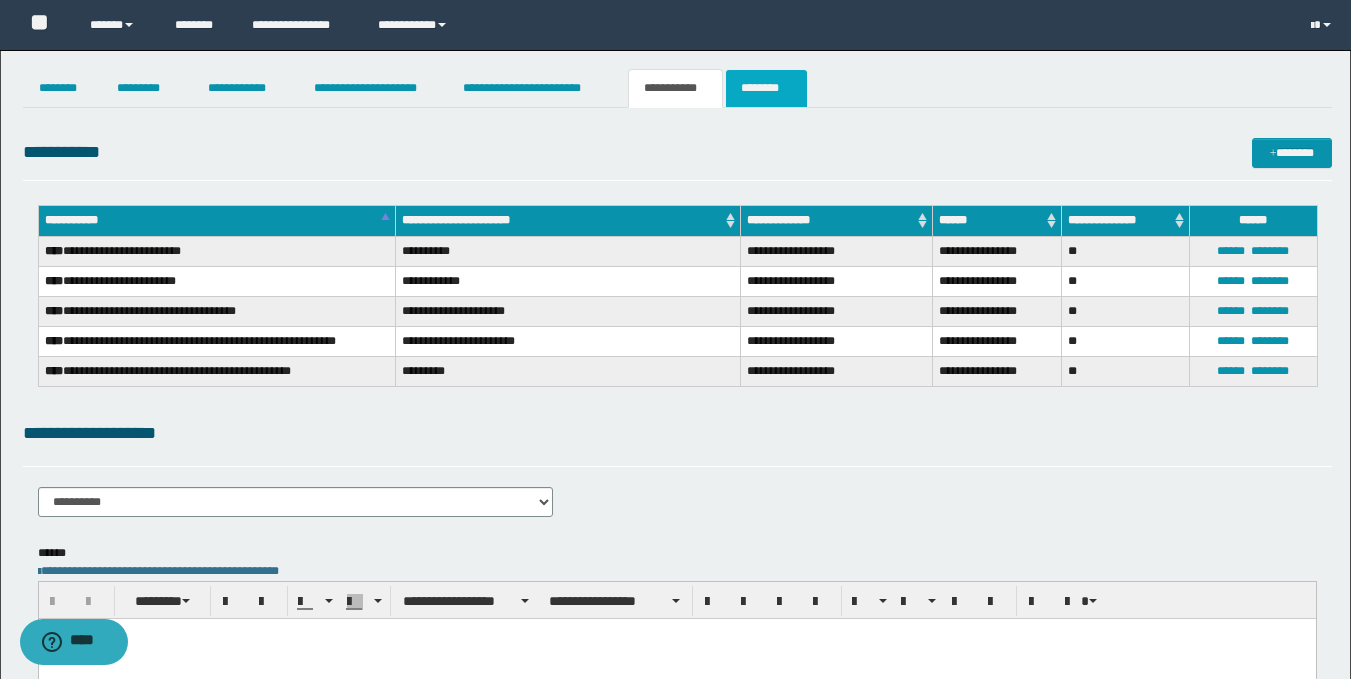 click on "********" at bounding box center [766, 88] 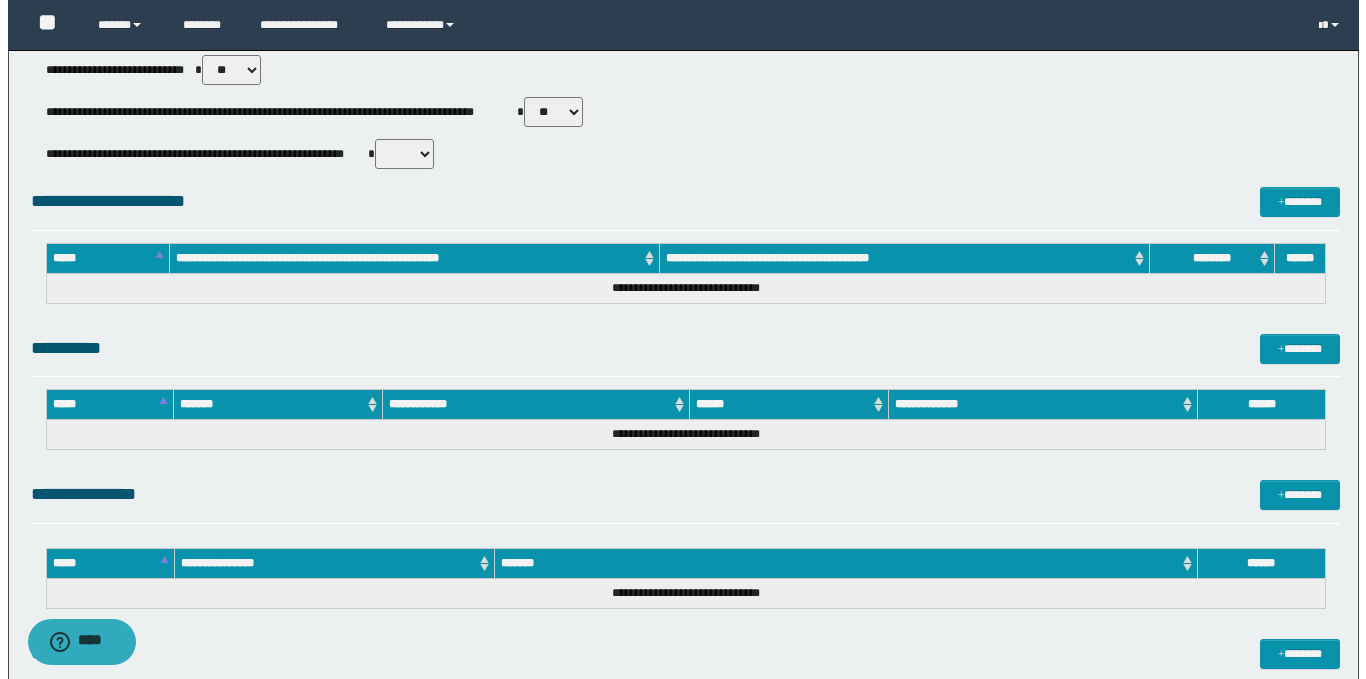 scroll, scrollTop: 952, scrollLeft: 0, axis: vertical 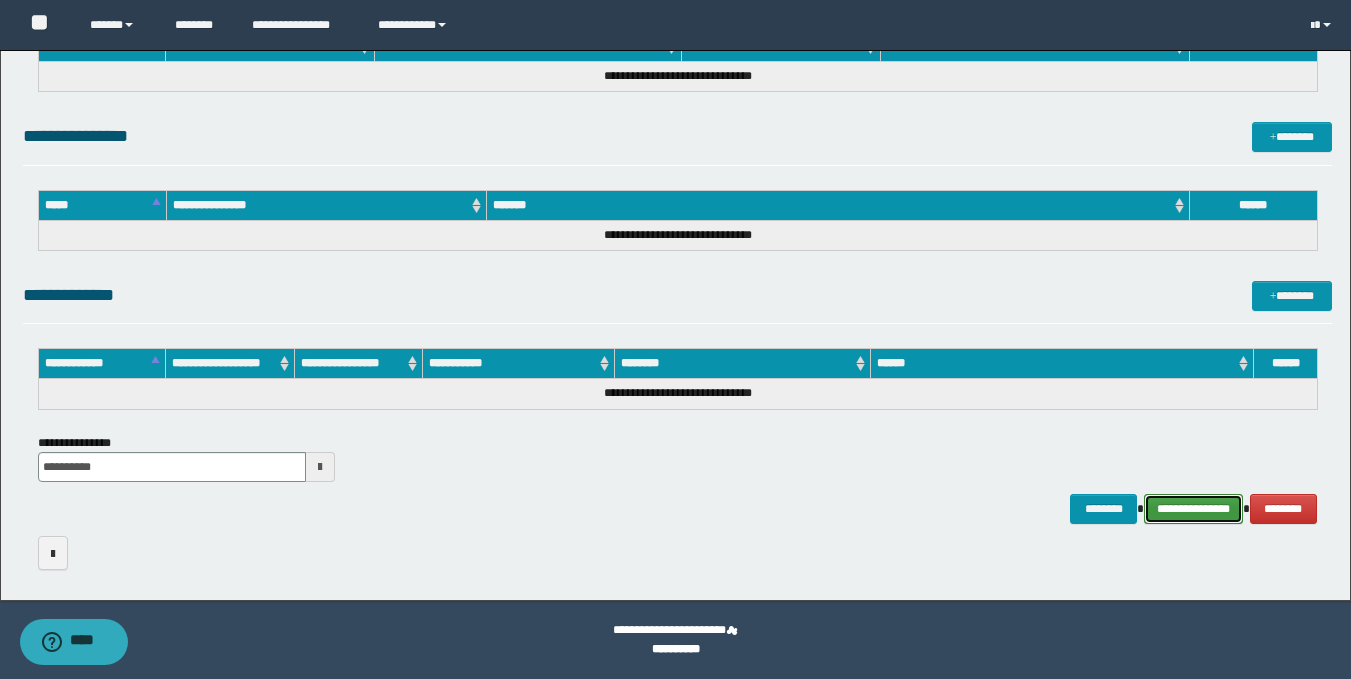 click on "**********" at bounding box center [1193, 509] 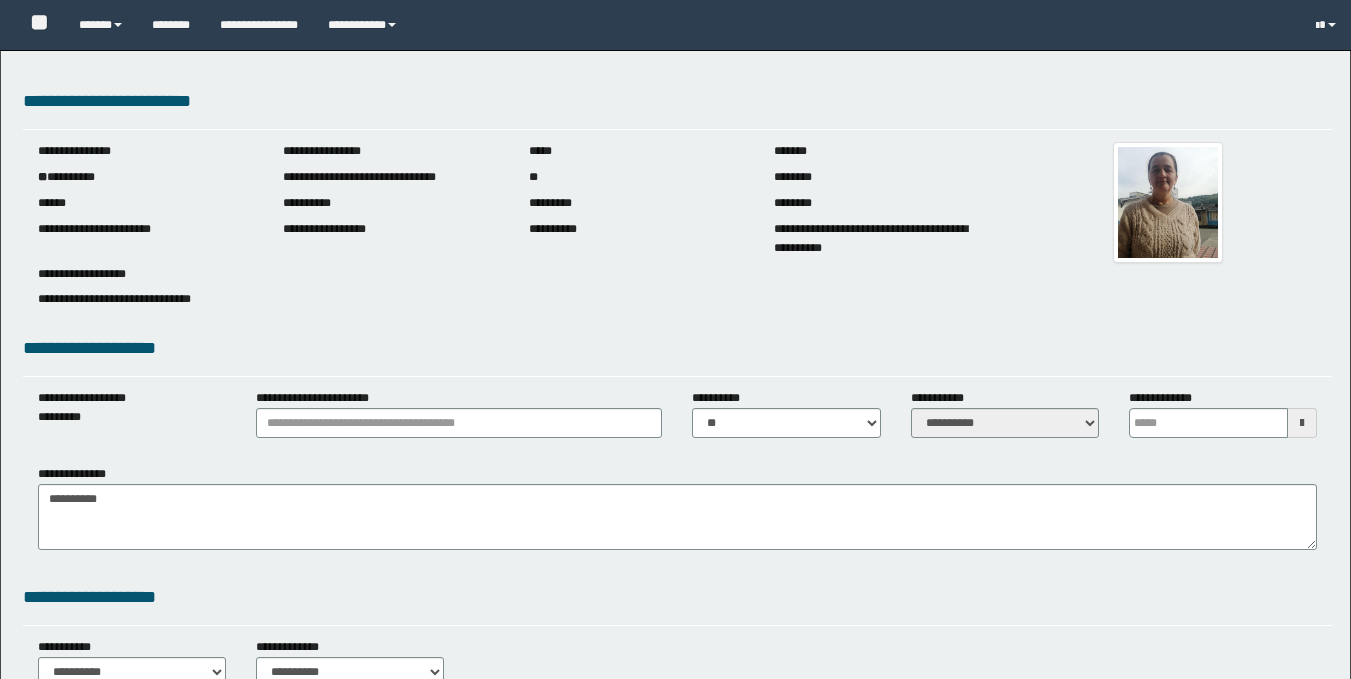 type on "**********" 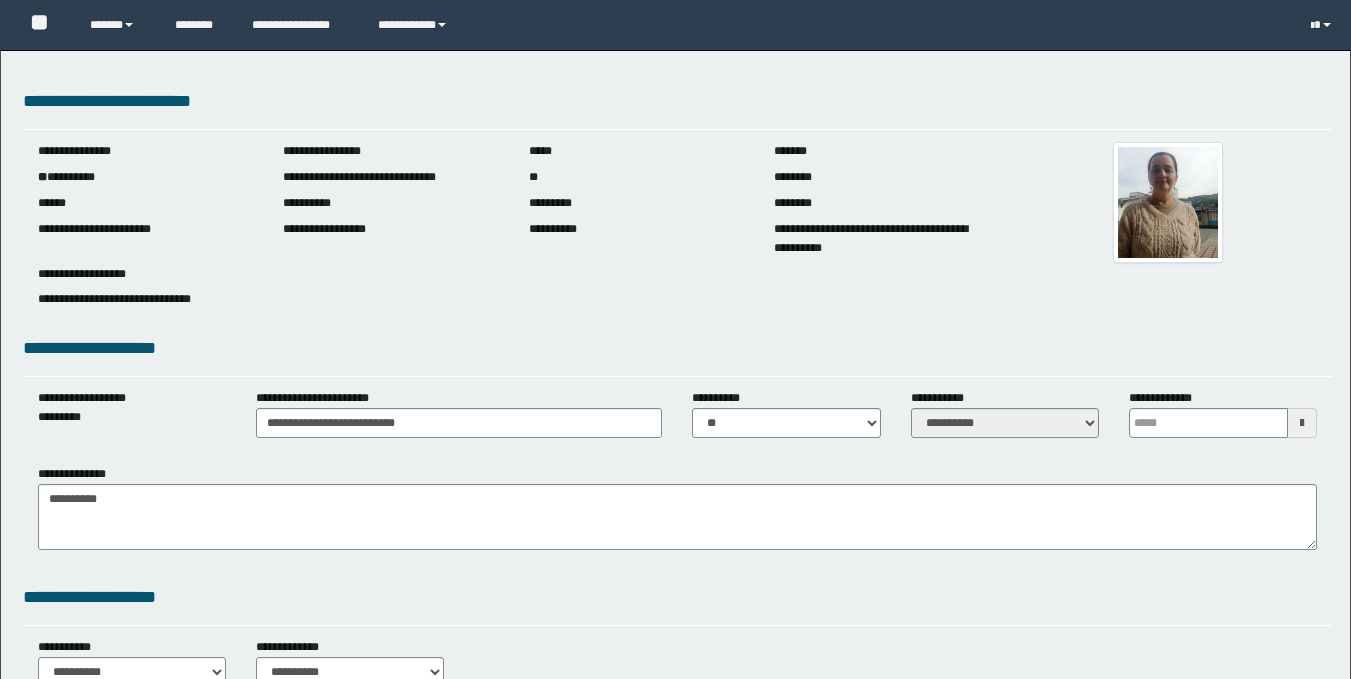 scroll, scrollTop: 0, scrollLeft: 0, axis: both 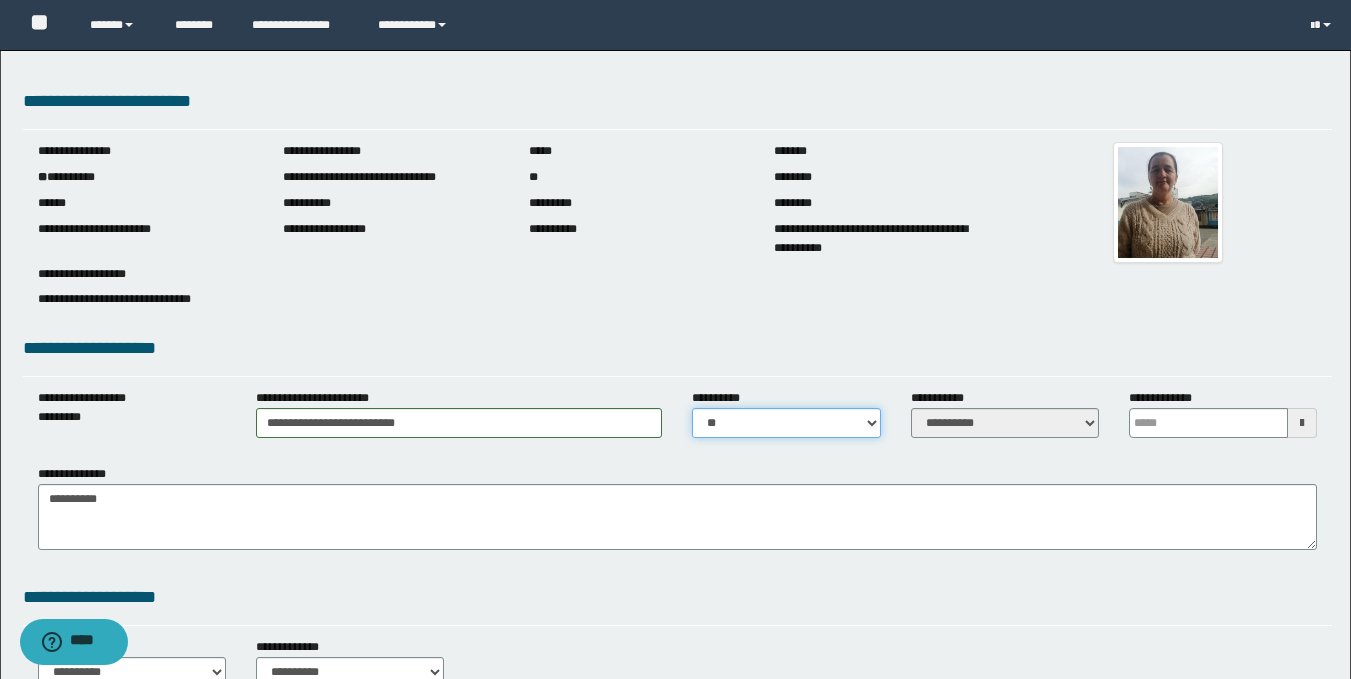click on "**
**" at bounding box center (786, 423) 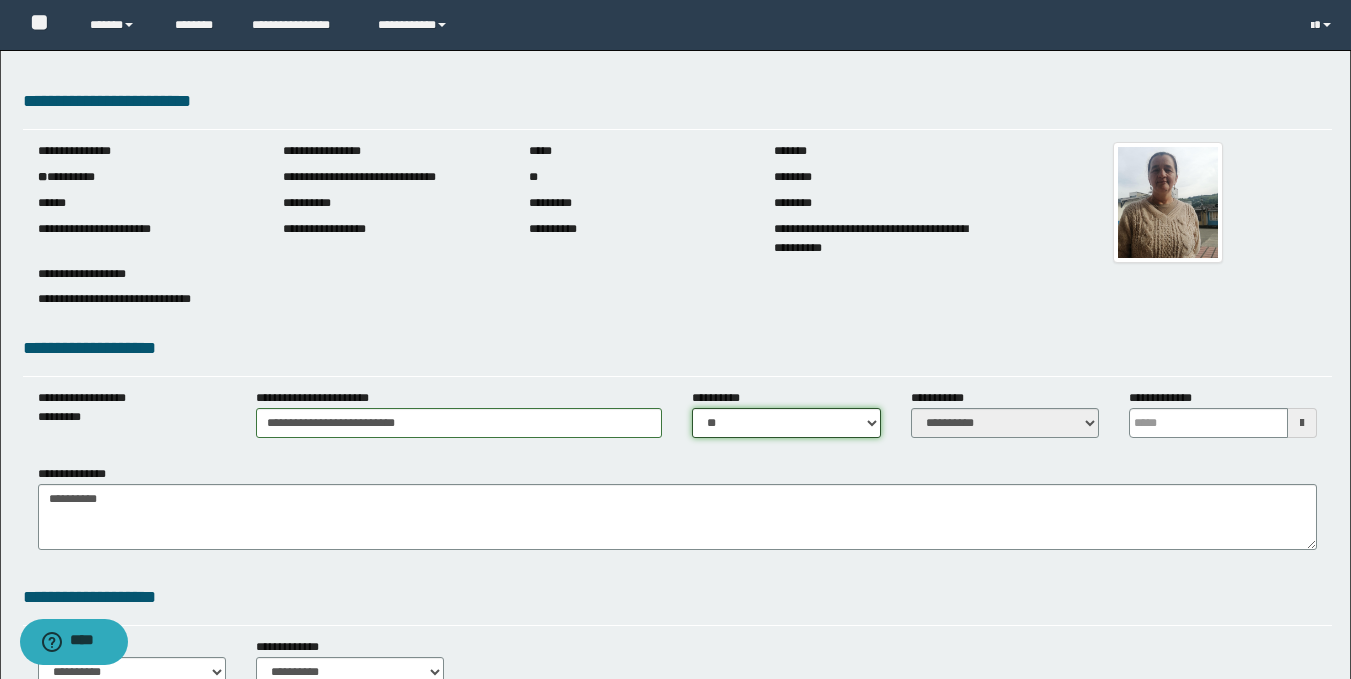 select on "****" 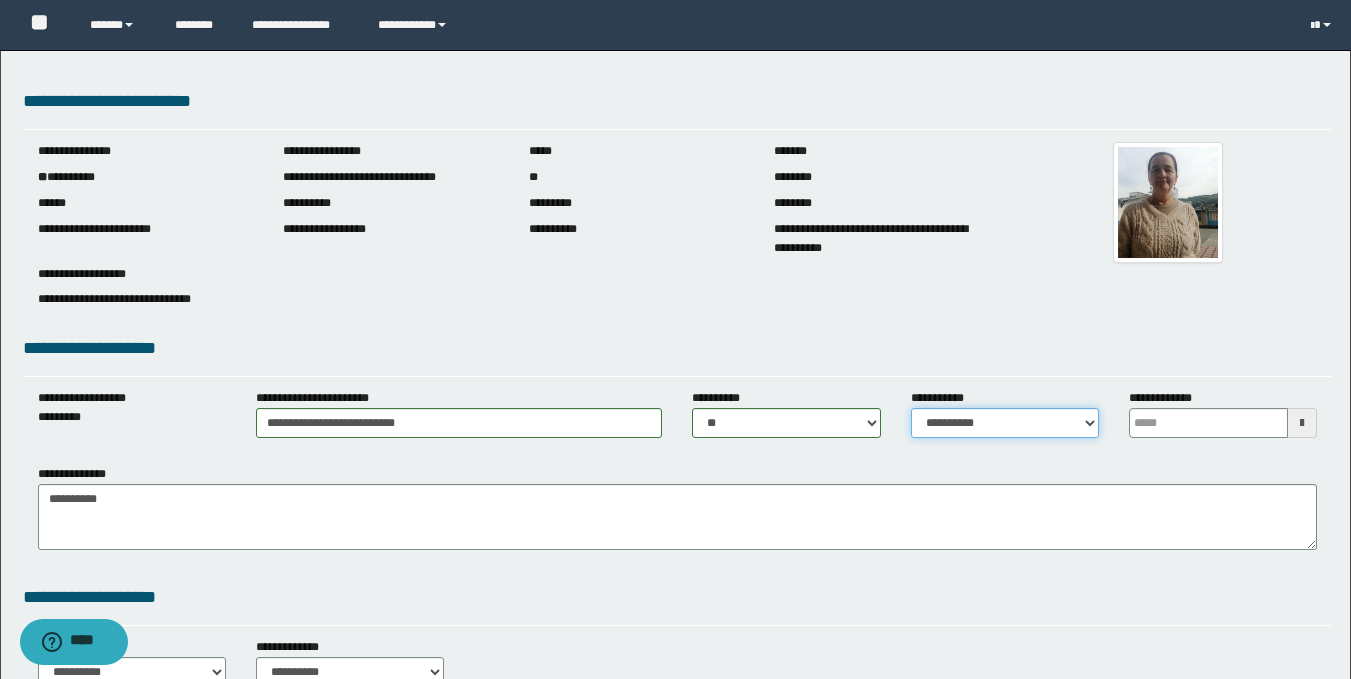 click on "**********" at bounding box center [1005, 423] 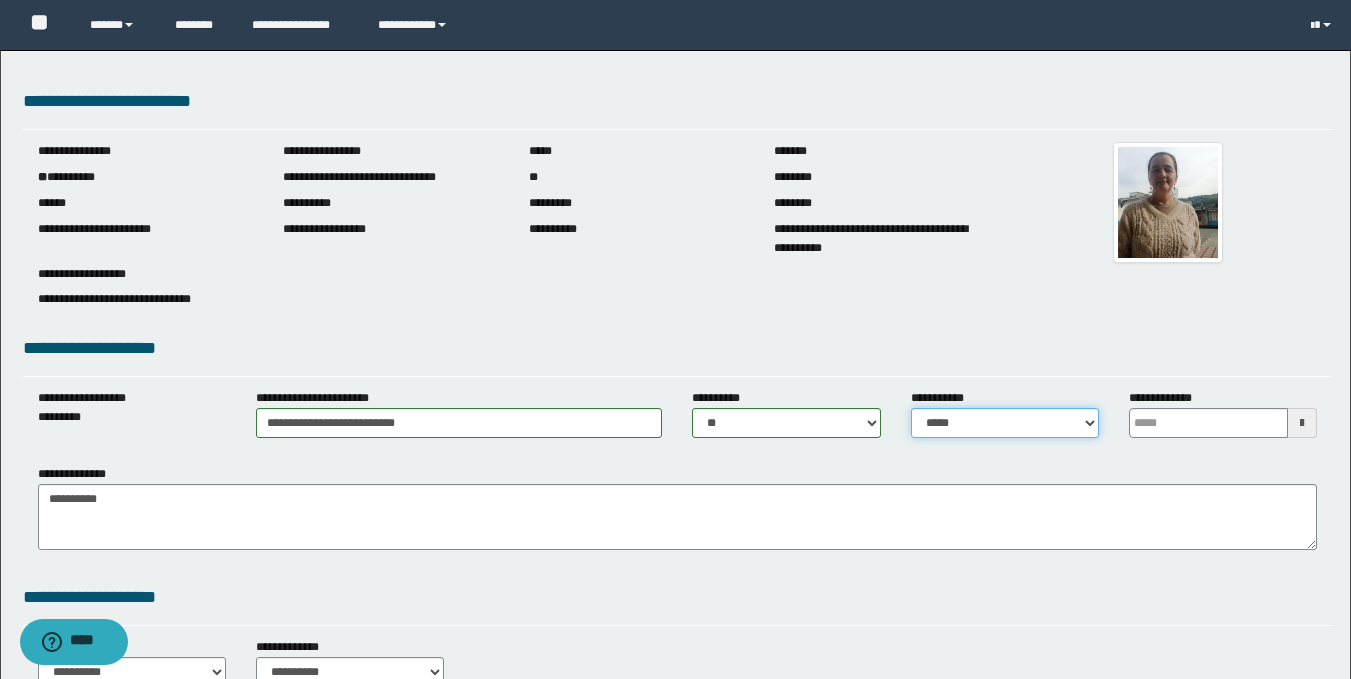 click on "**********" at bounding box center [1005, 423] 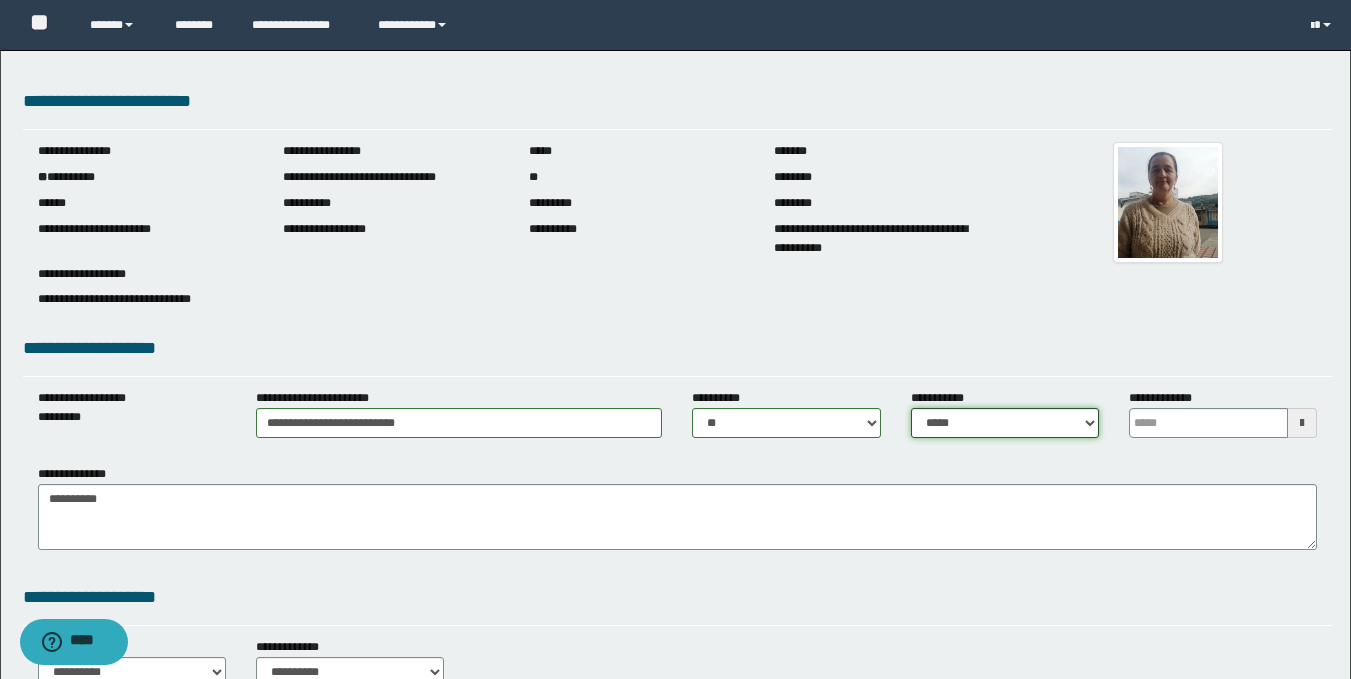 scroll, scrollTop: 594, scrollLeft: 0, axis: vertical 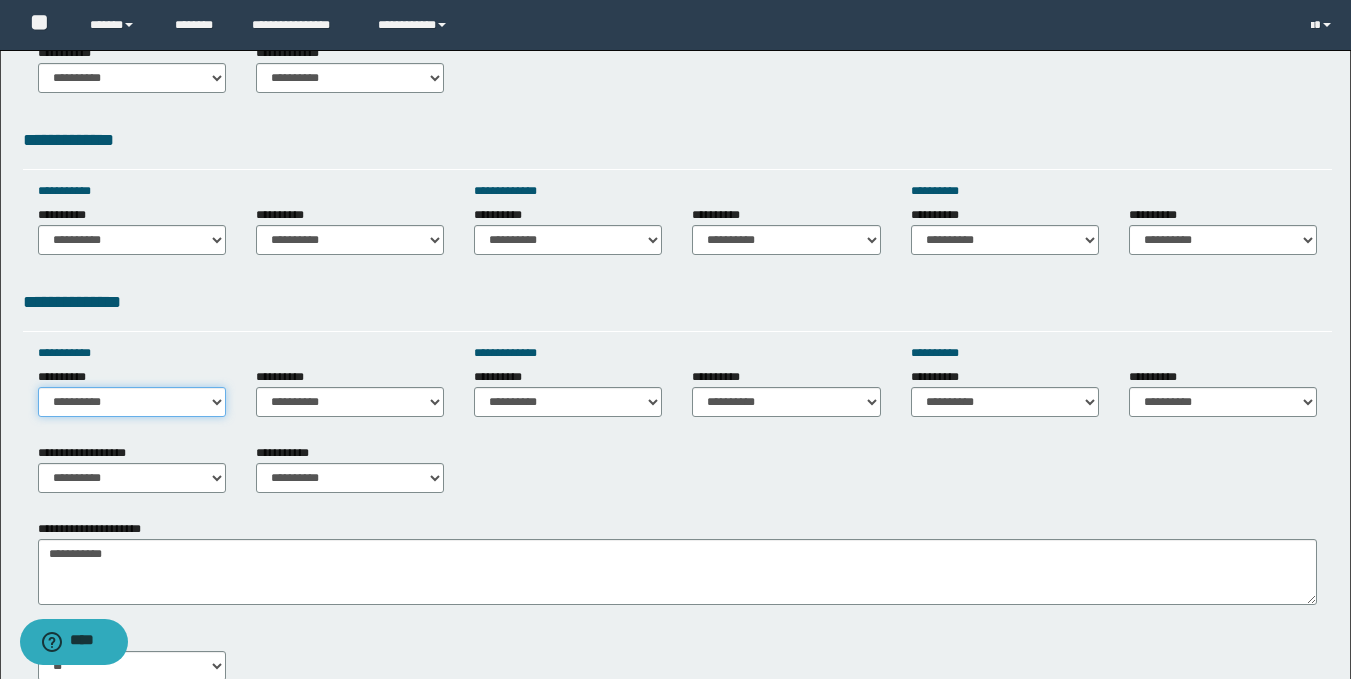 click on "**********" at bounding box center (132, 402) 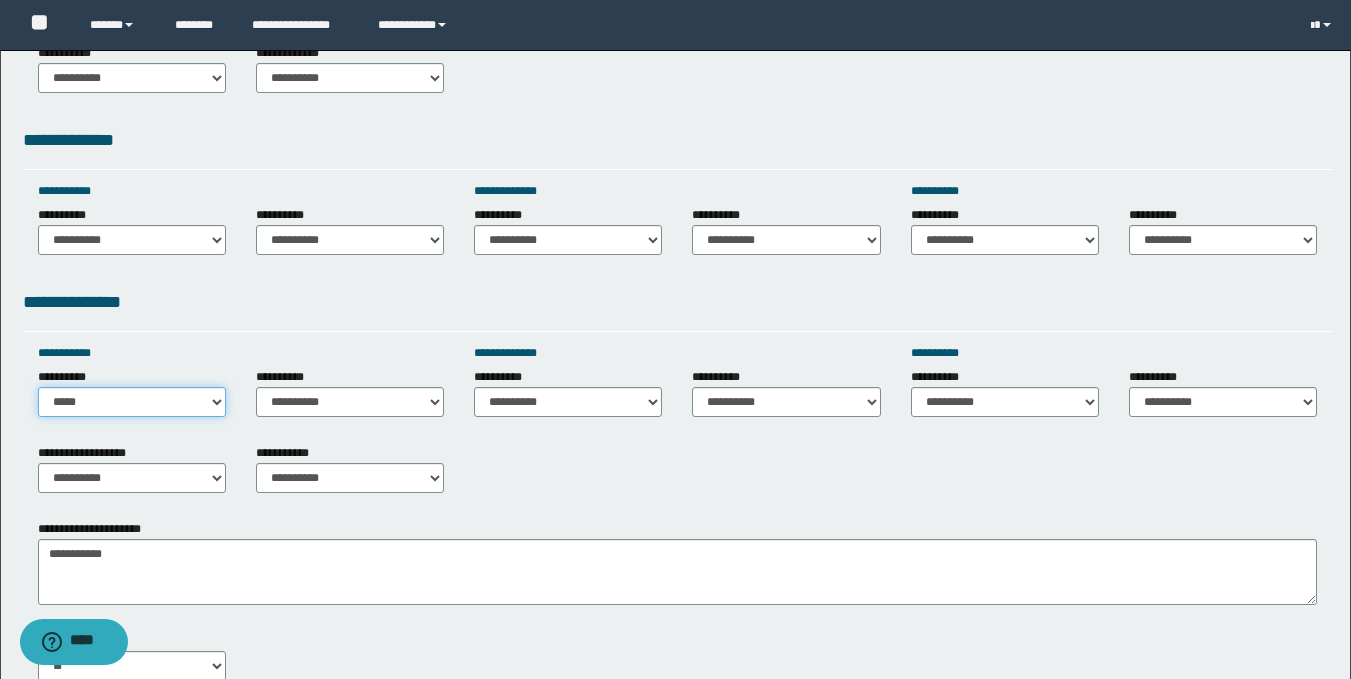 click on "**********" at bounding box center (132, 402) 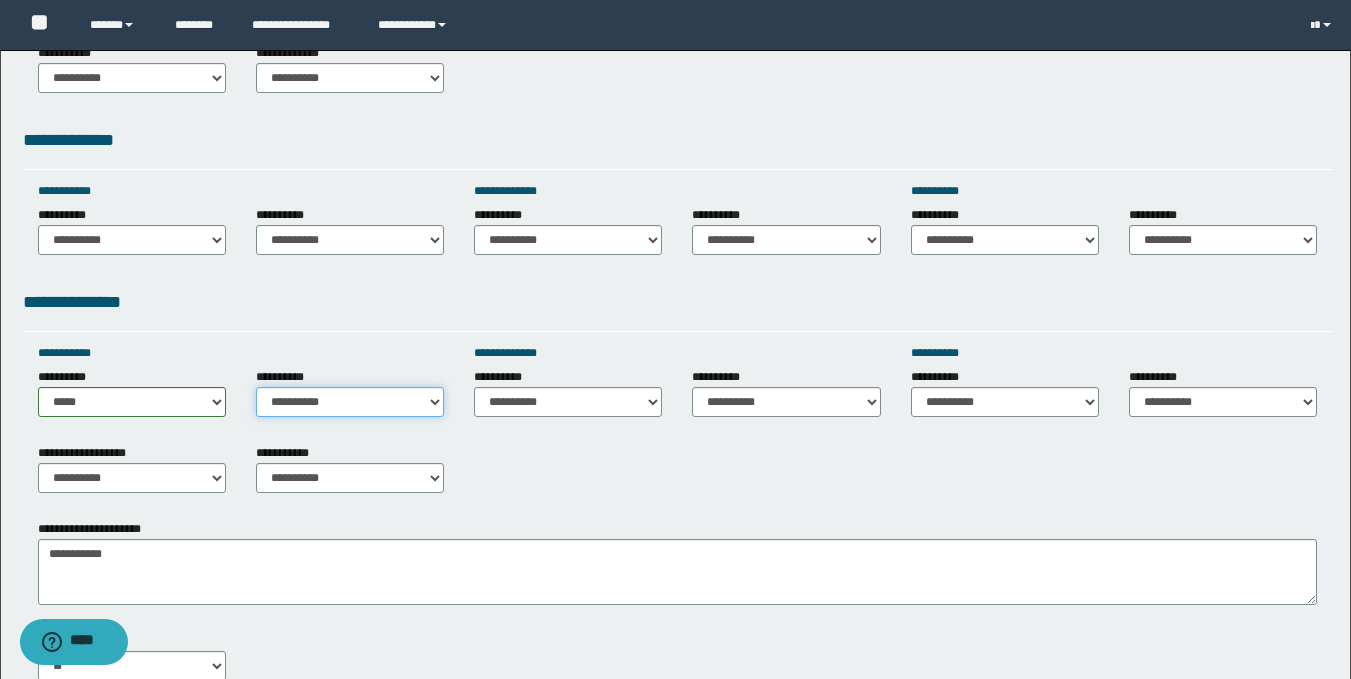 click on "**********" at bounding box center (350, 402) 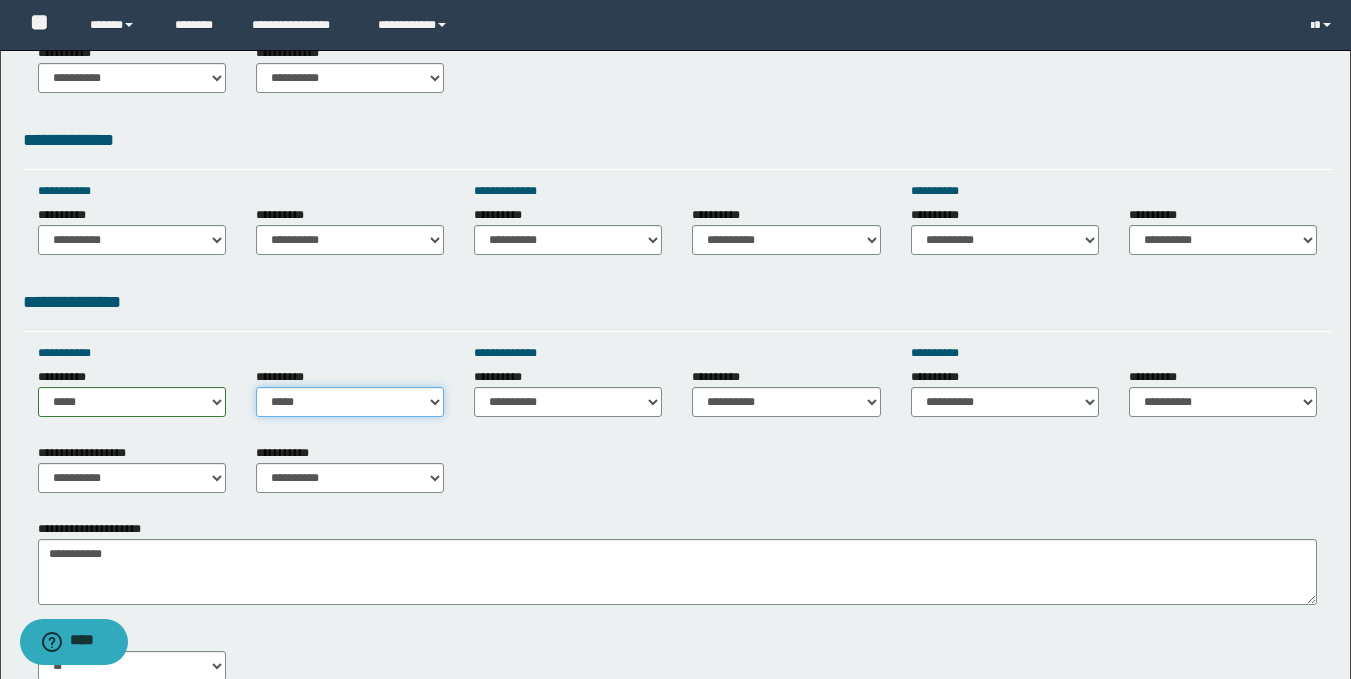 click on "**********" at bounding box center [350, 402] 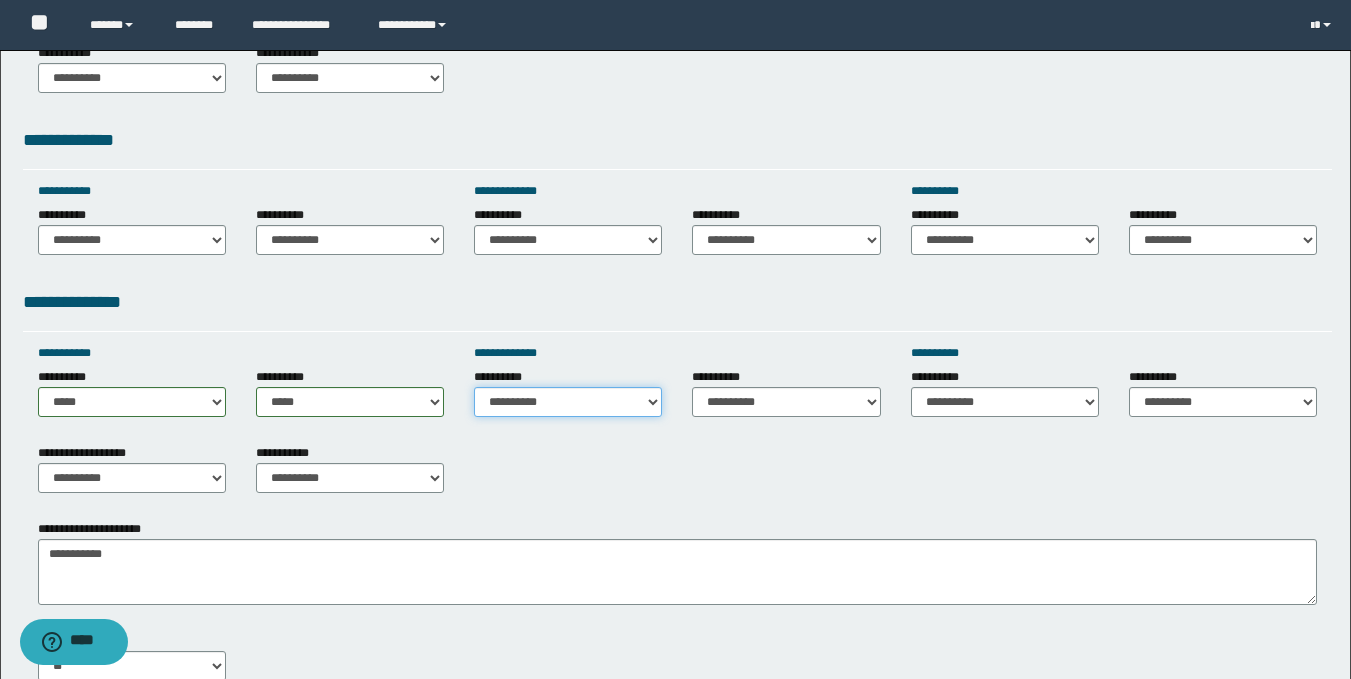 click on "**********" at bounding box center (568, 402) 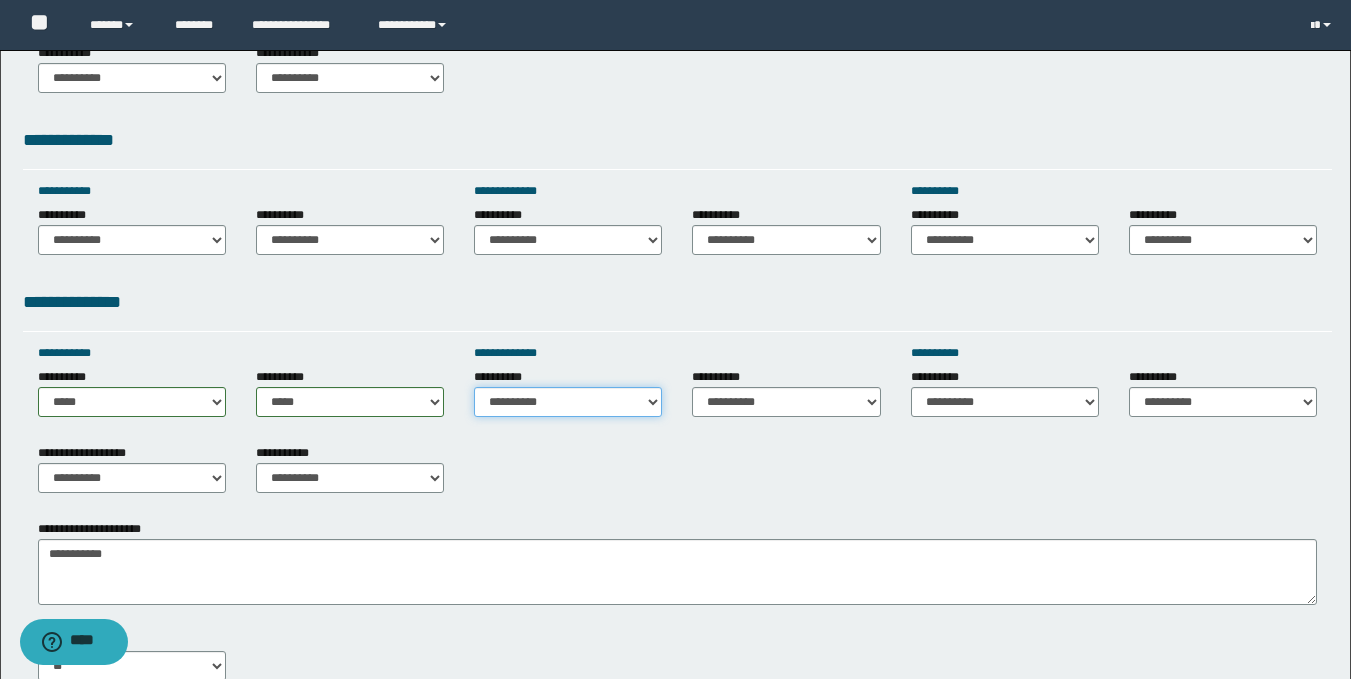 select on "*****" 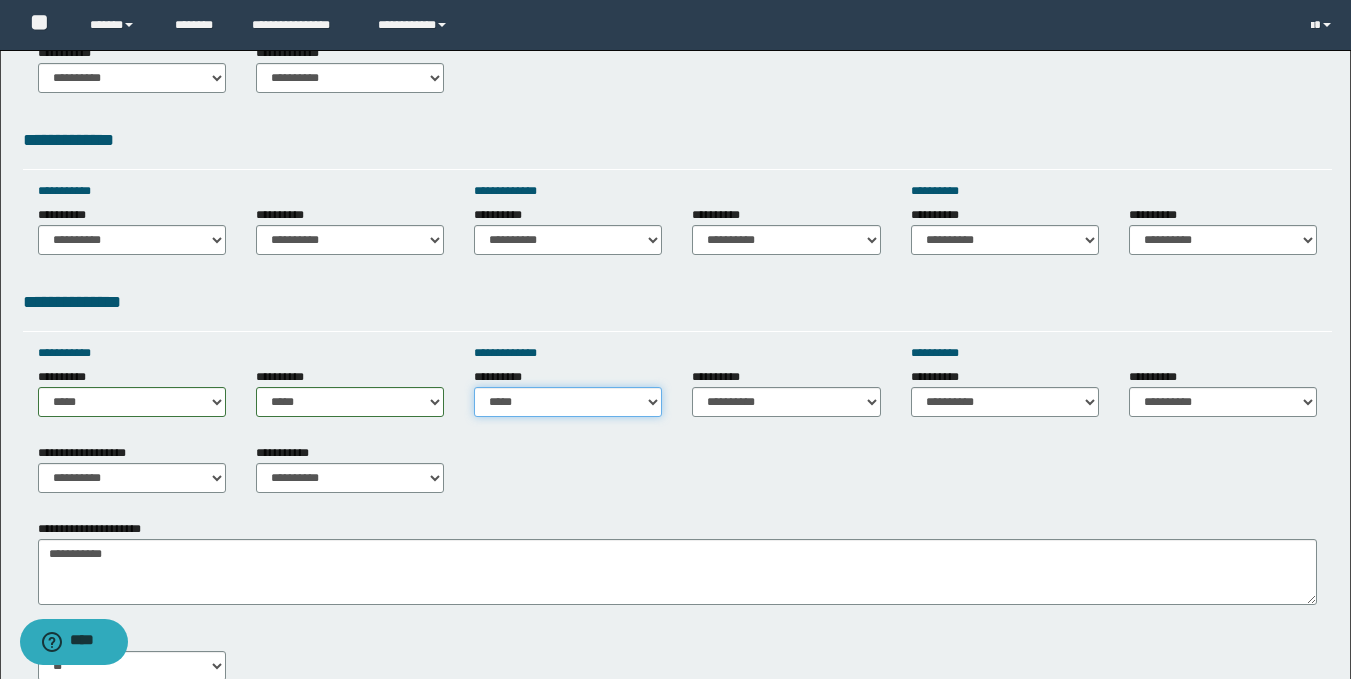 click on "**********" at bounding box center [568, 402] 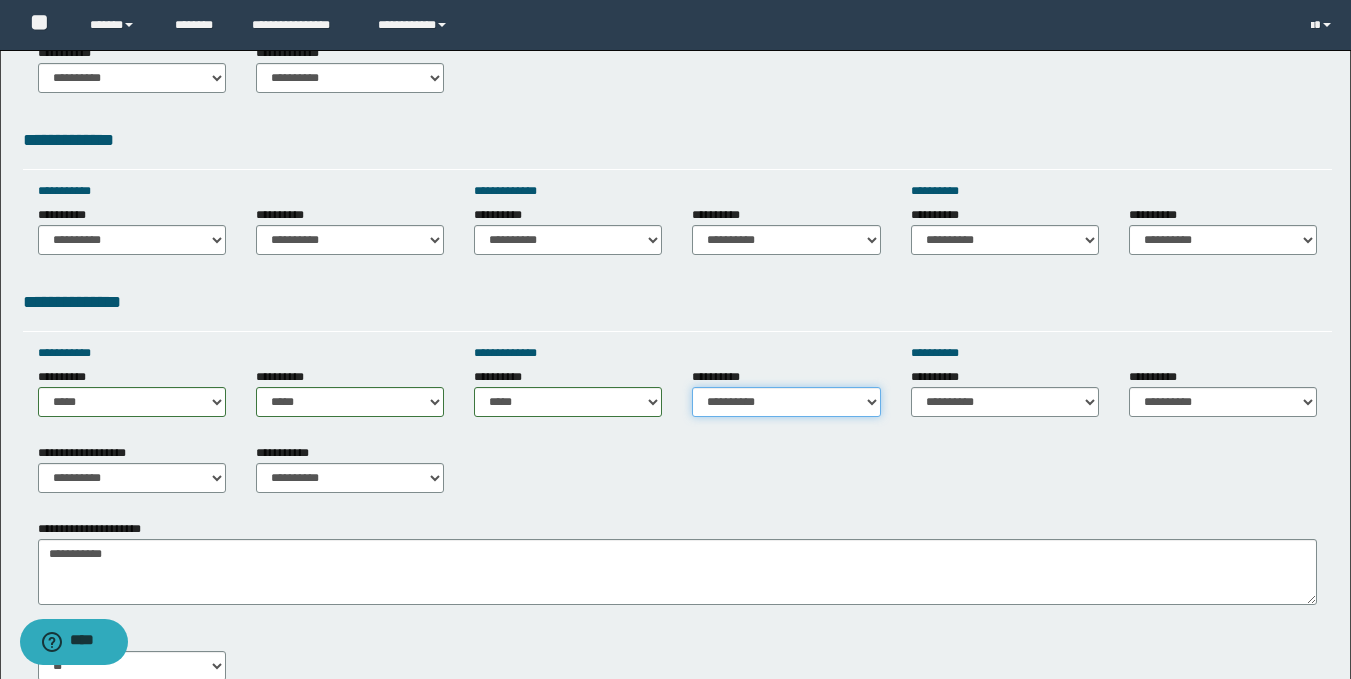 click on "**********" at bounding box center [786, 402] 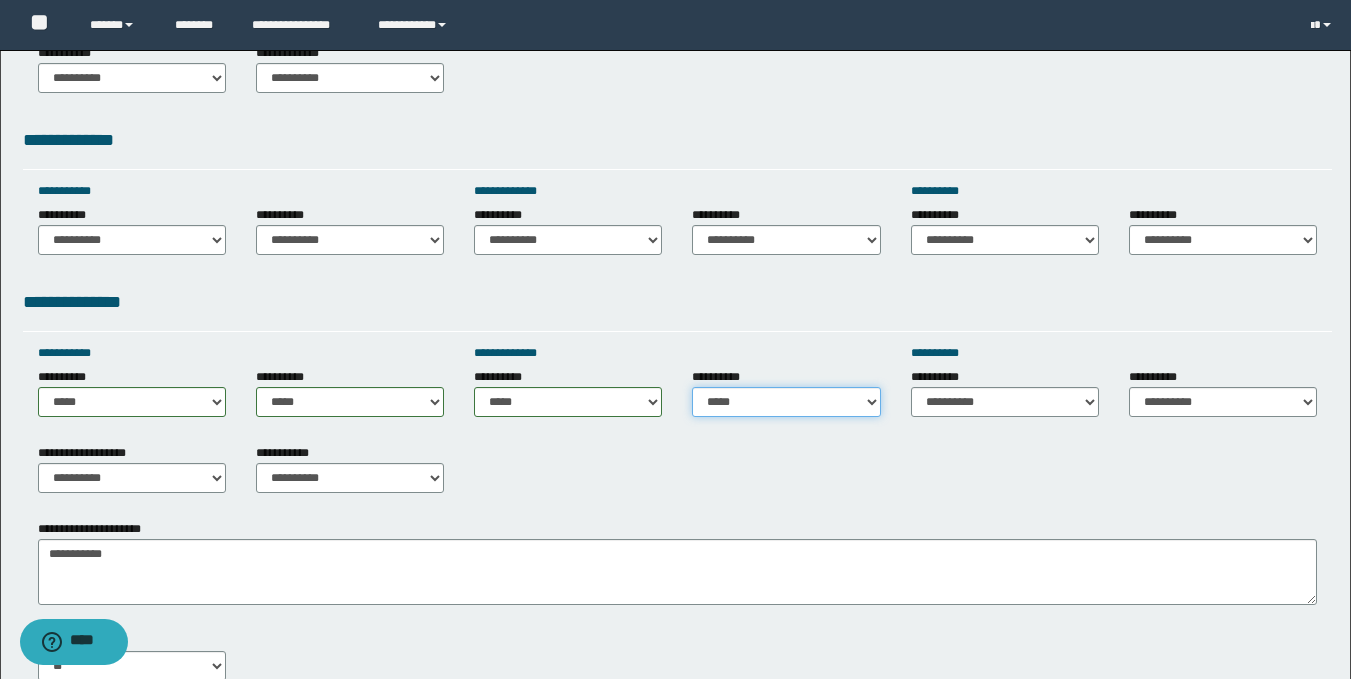 click on "**********" at bounding box center [786, 402] 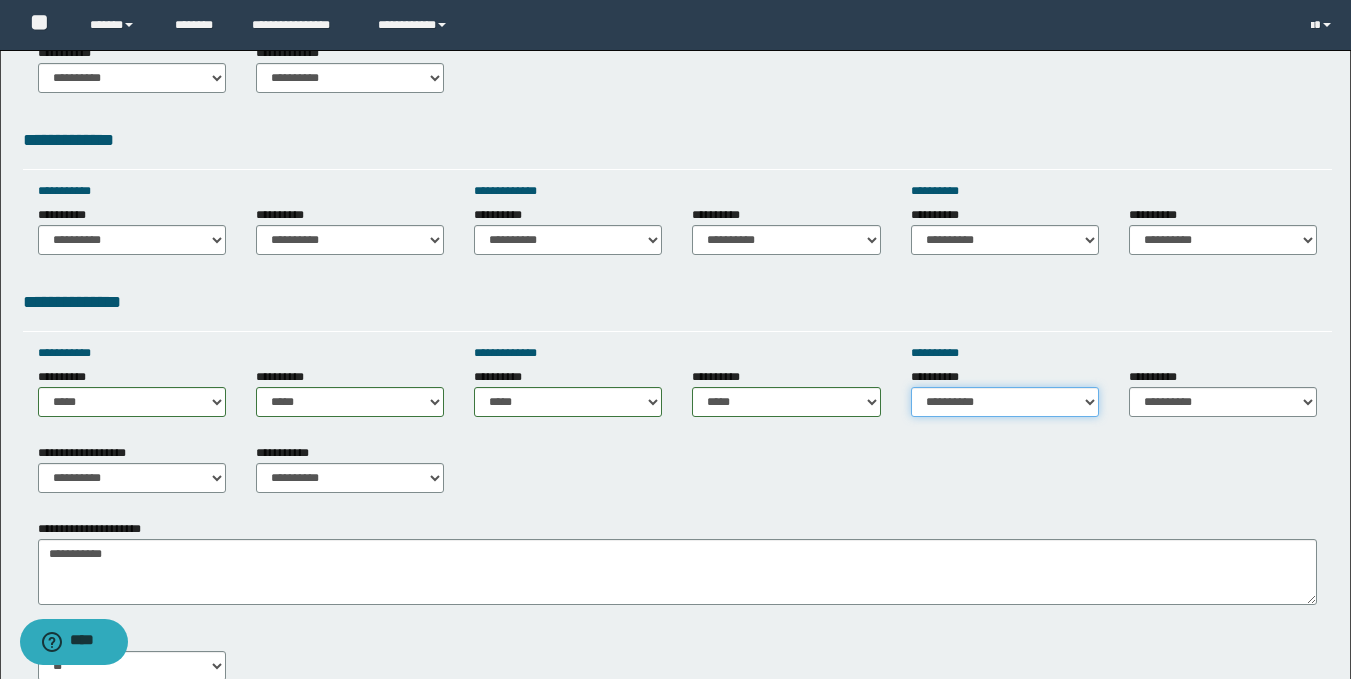 click on "**********" at bounding box center [1005, 402] 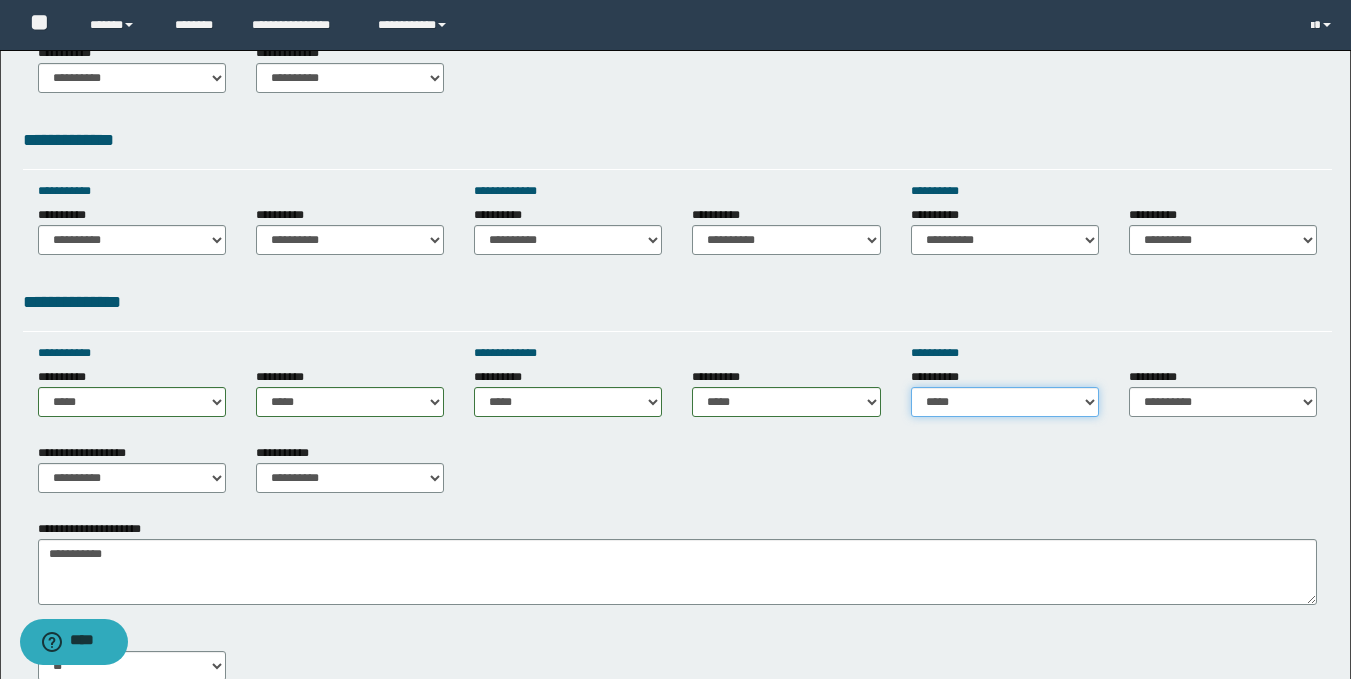 click on "**********" at bounding box center (1005, 402) 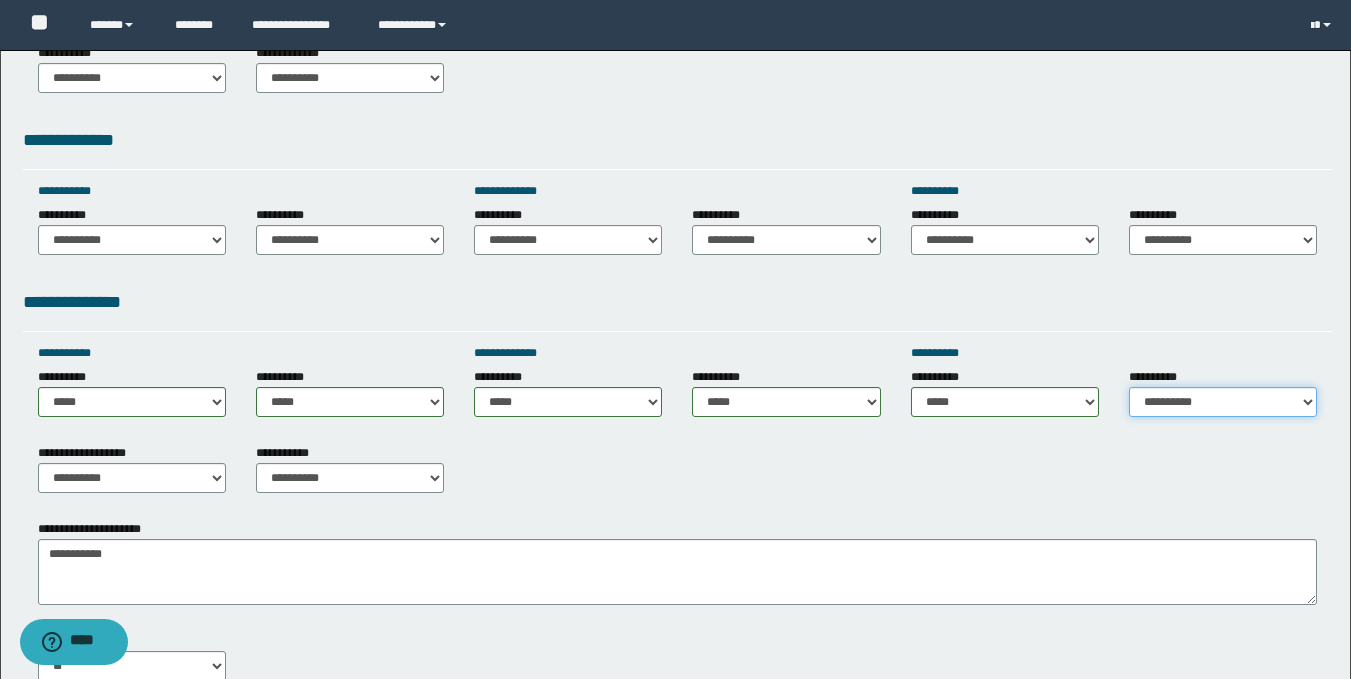 click on "**********" at bounding box center (1223, 402) 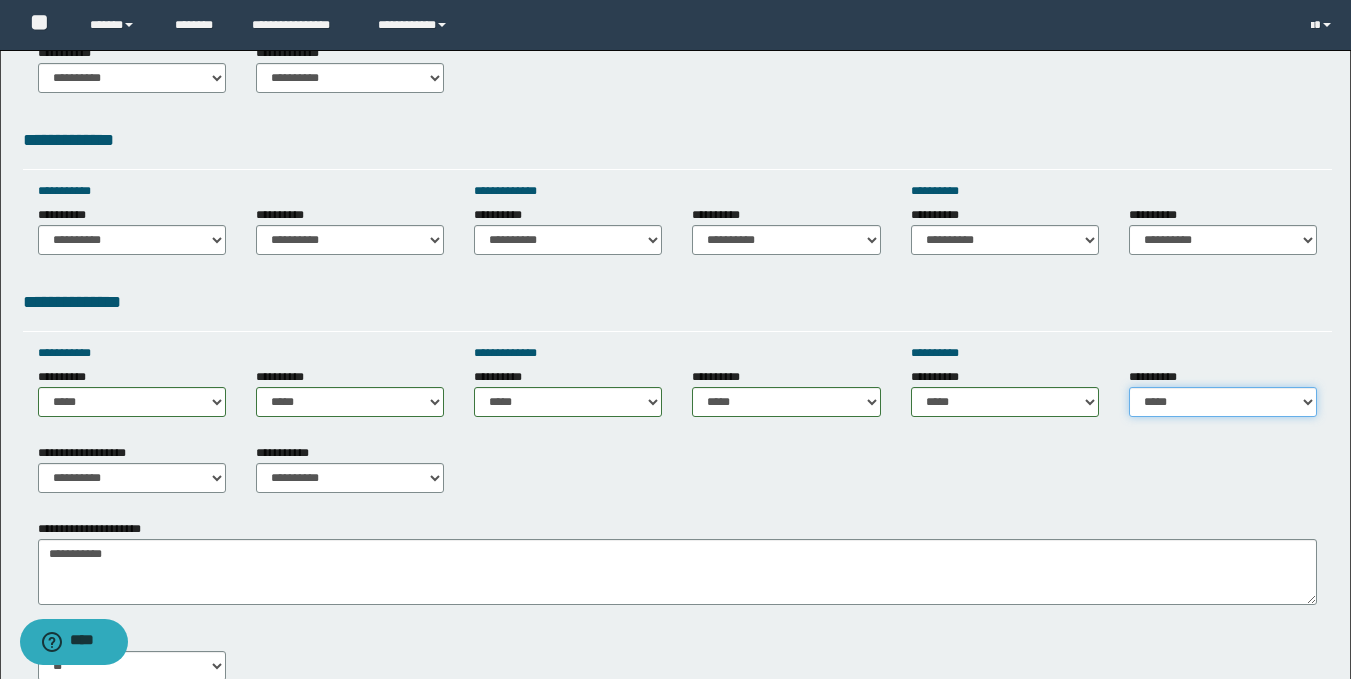 click on "**********" at bounding box center (1223, 402) 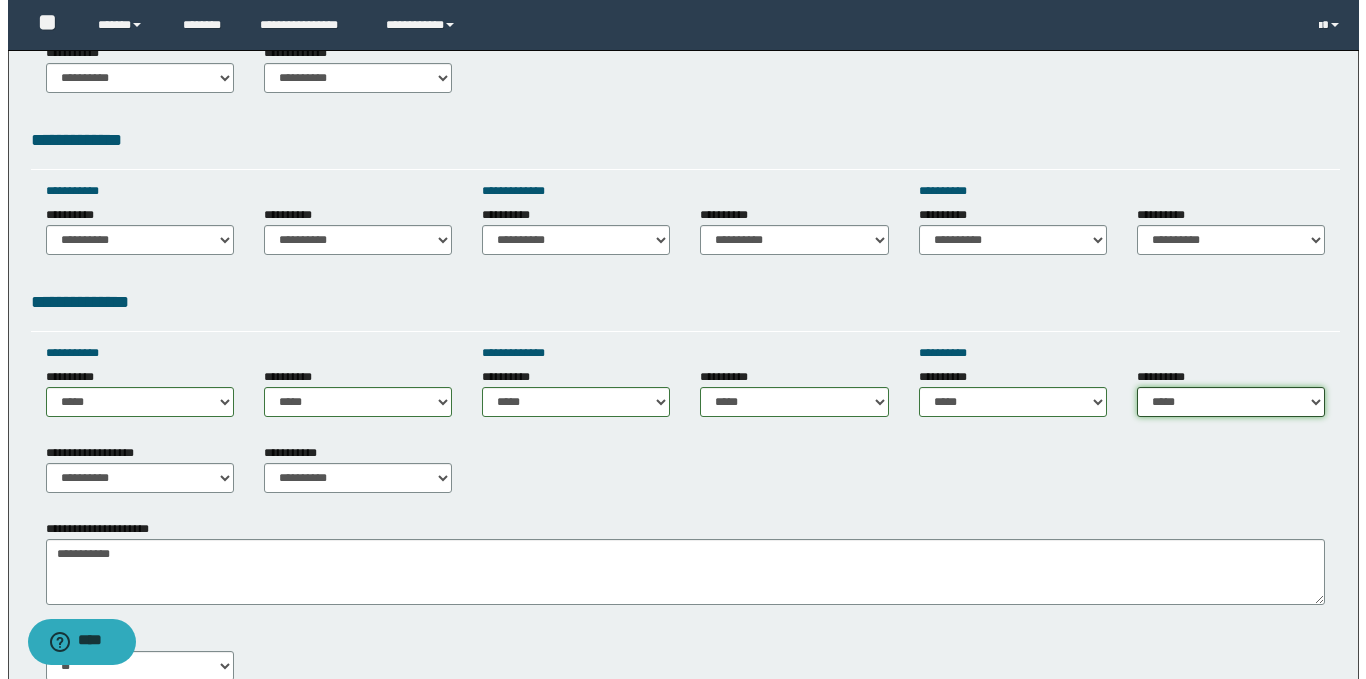 scroll, scrollTop: 1188, scrollLeft: 0, axis: vertical 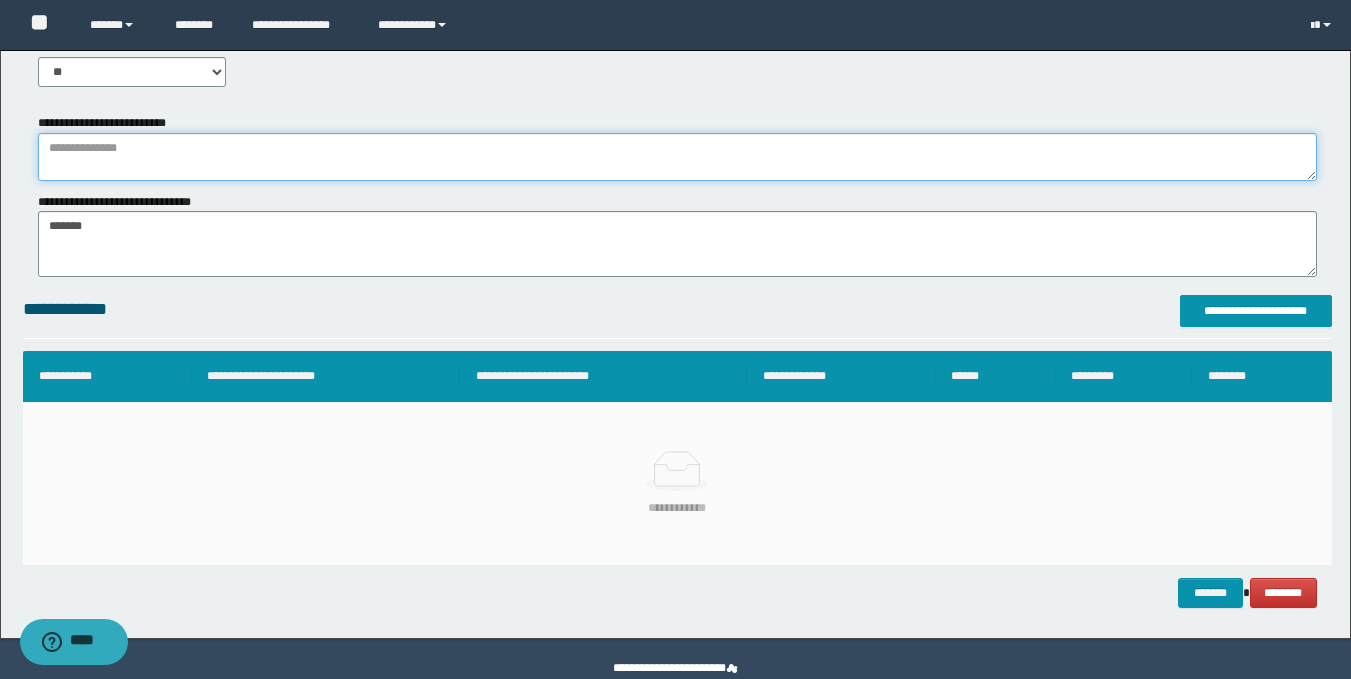 click at bounding box center (677, 157) 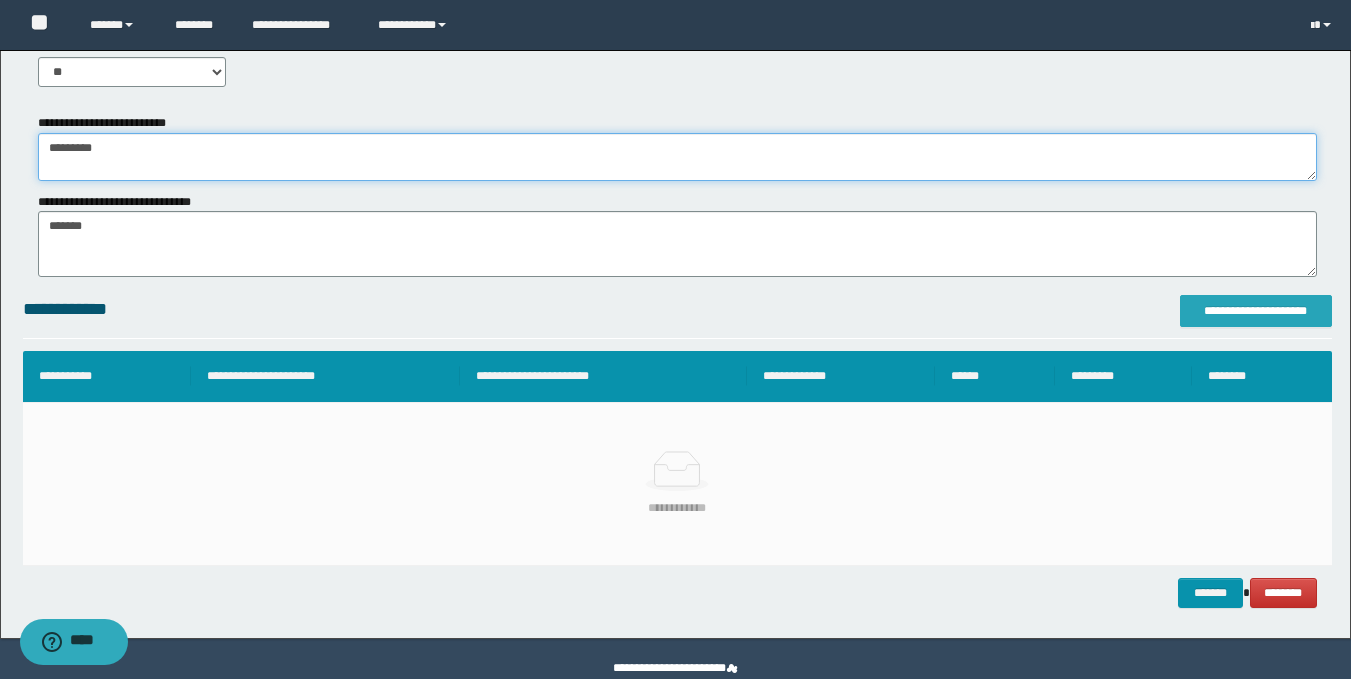 type on "*********" 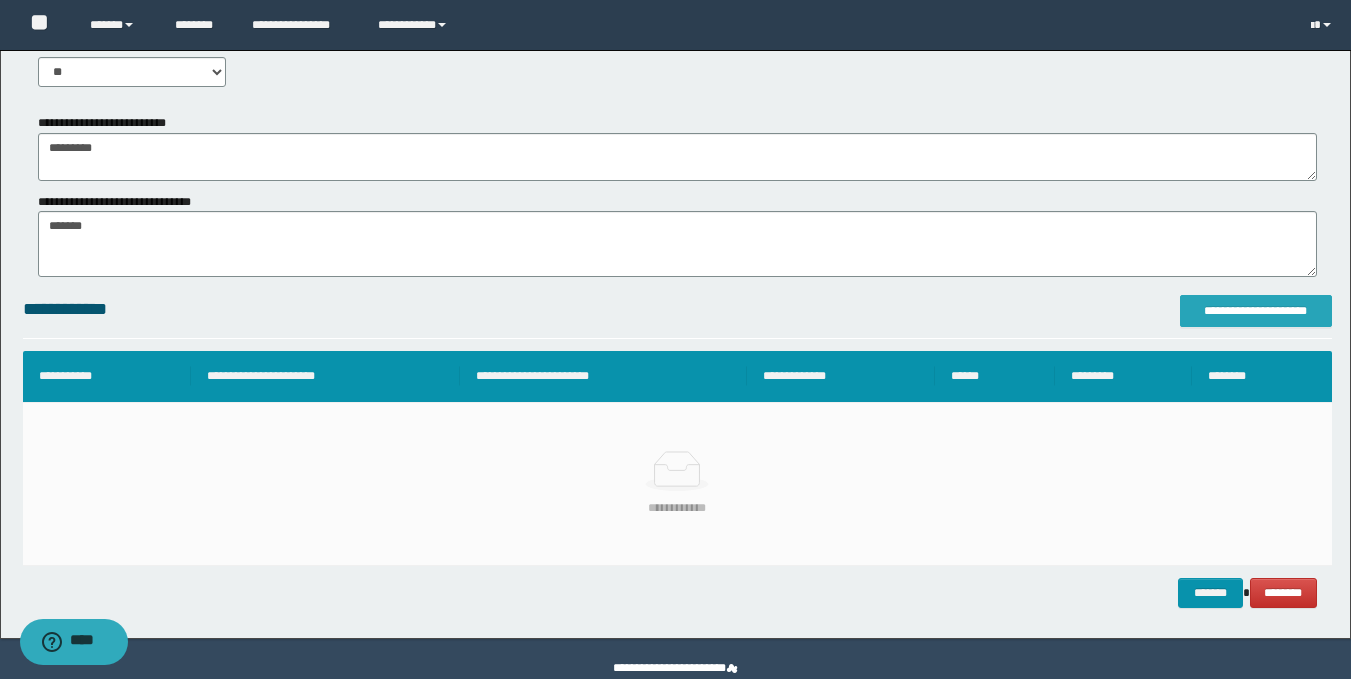 click on "**********" at bounding box center [1256, 311] 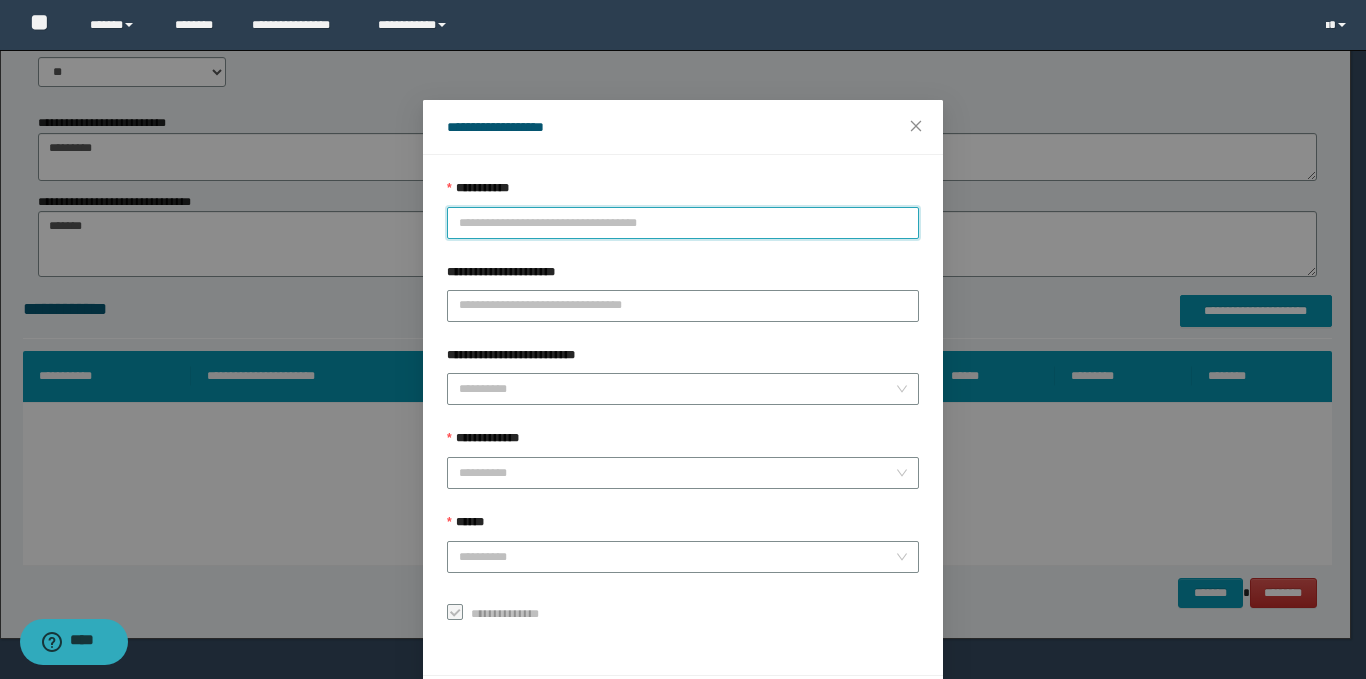 click on "**********" at bounding box center [683, 223] 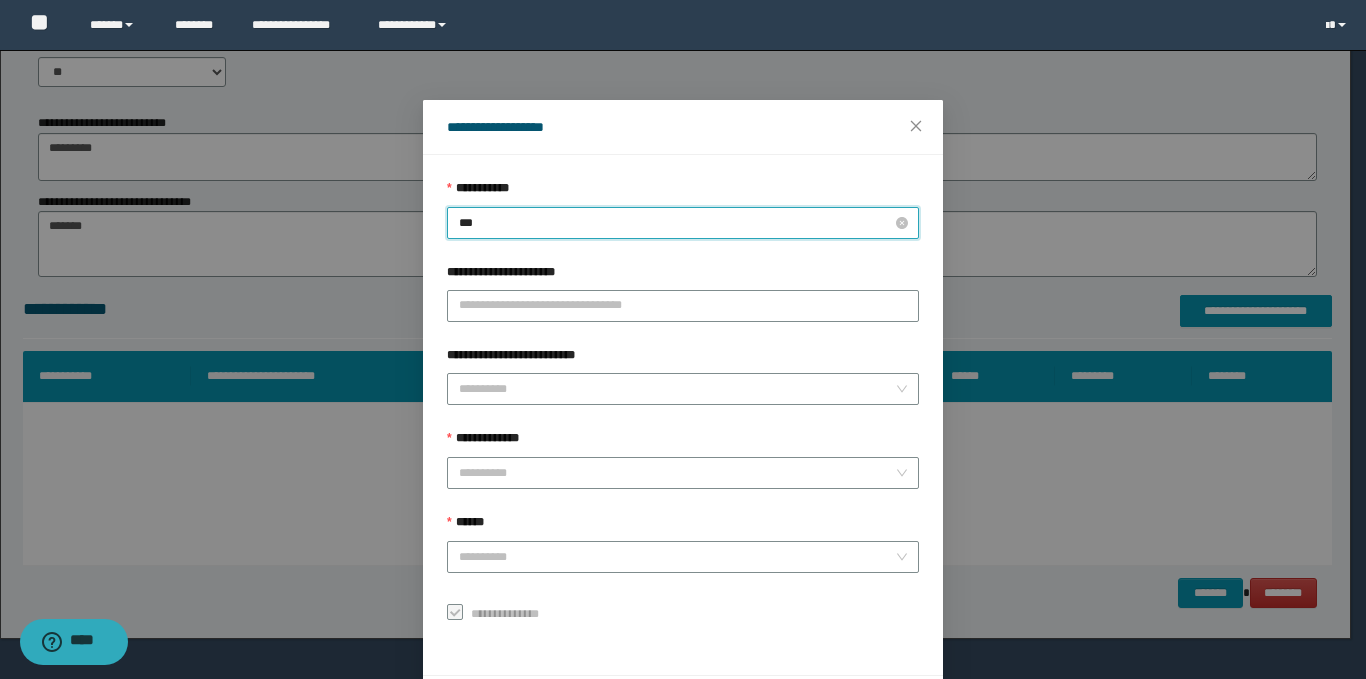 type on "****" 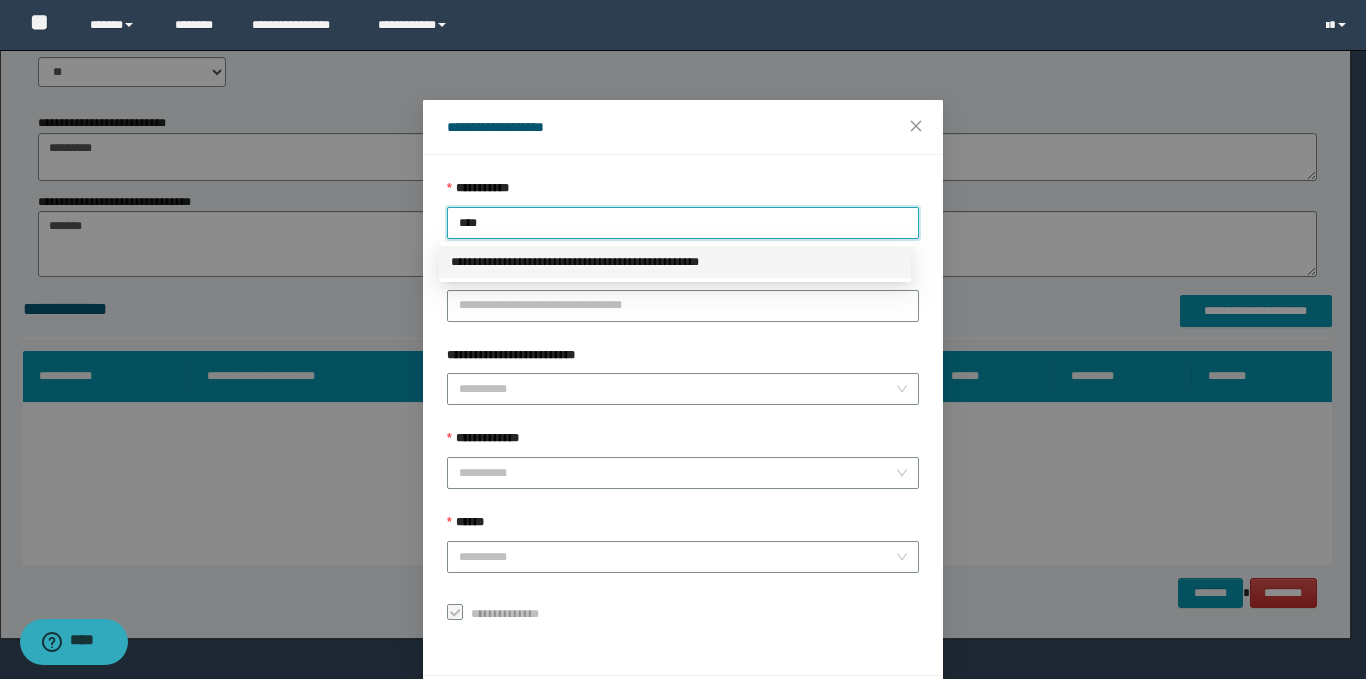 click on "**********" at bounding box center [675, 262] 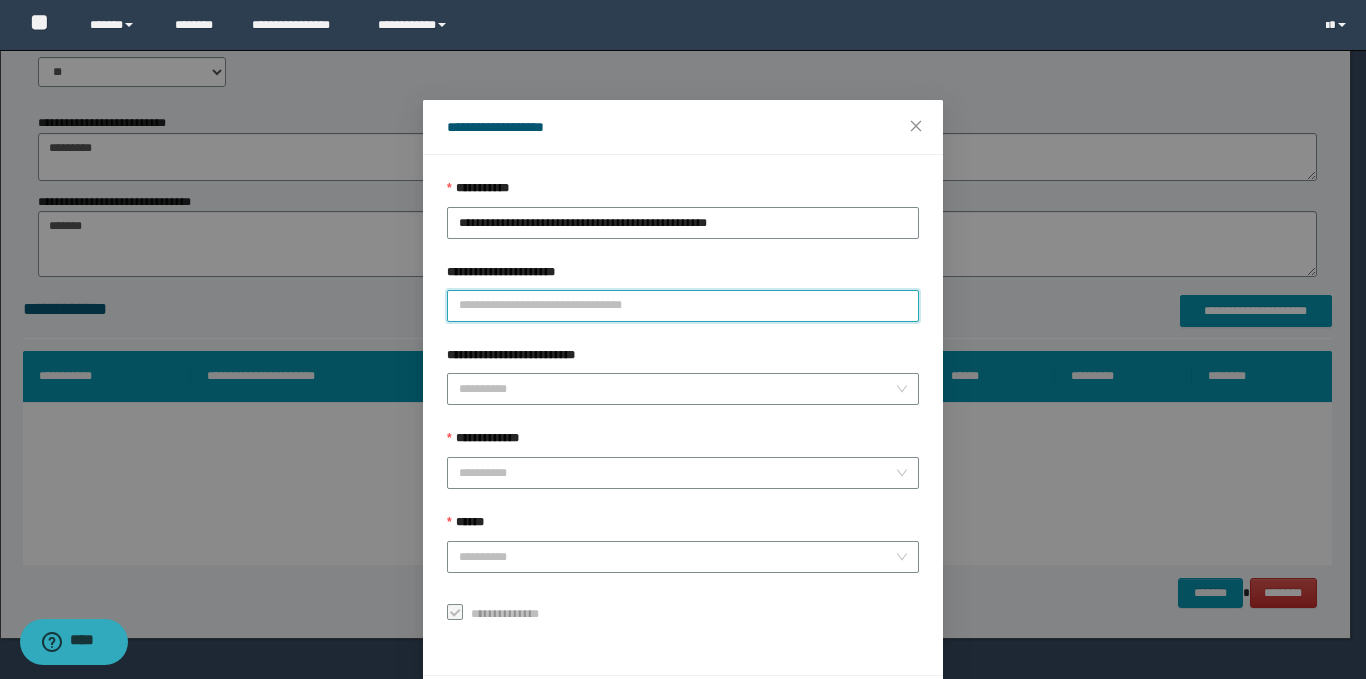 click on "**********" at bounding box center (683, 306) 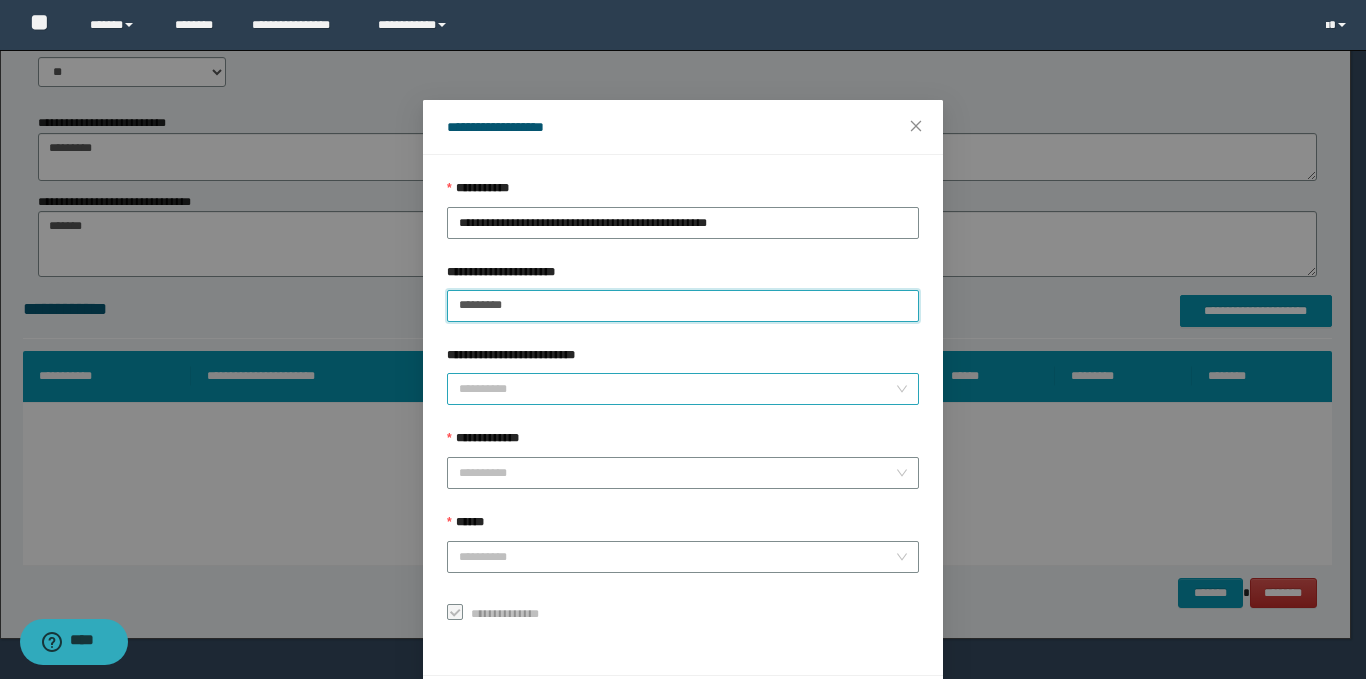 type on "*********" 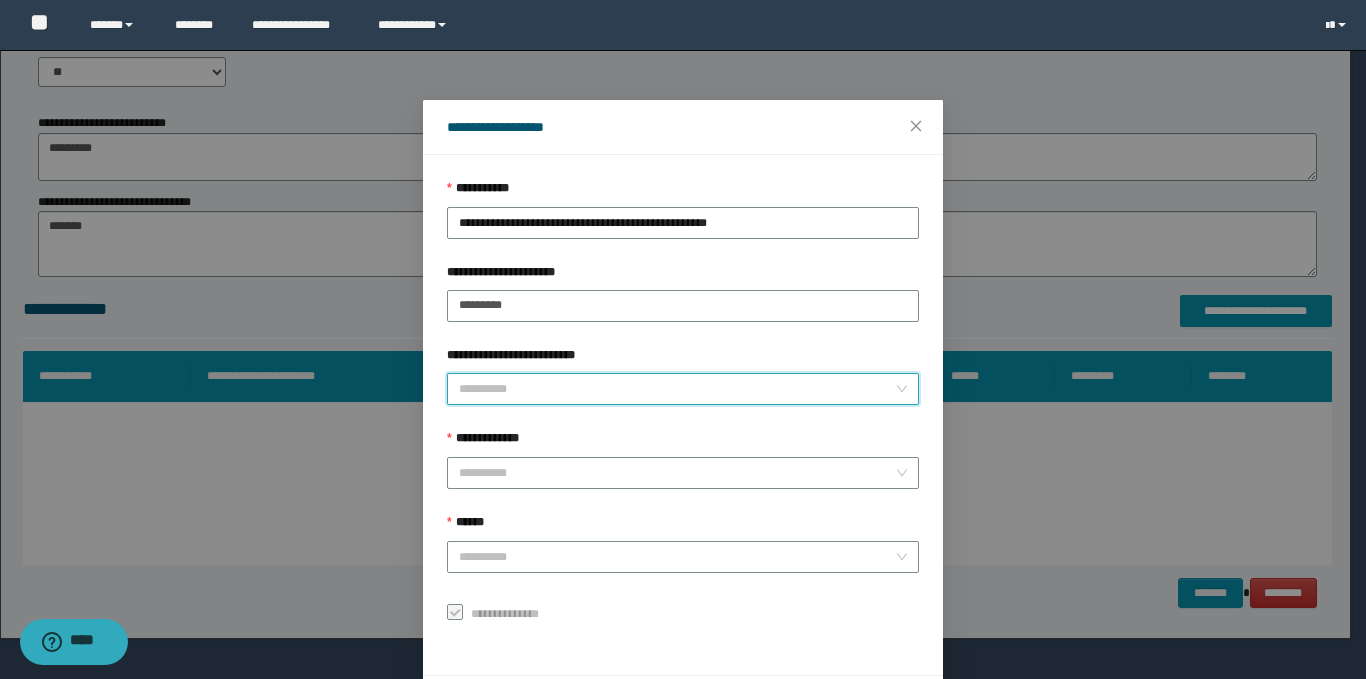 click on "**********" at bounding box center [677, 389] 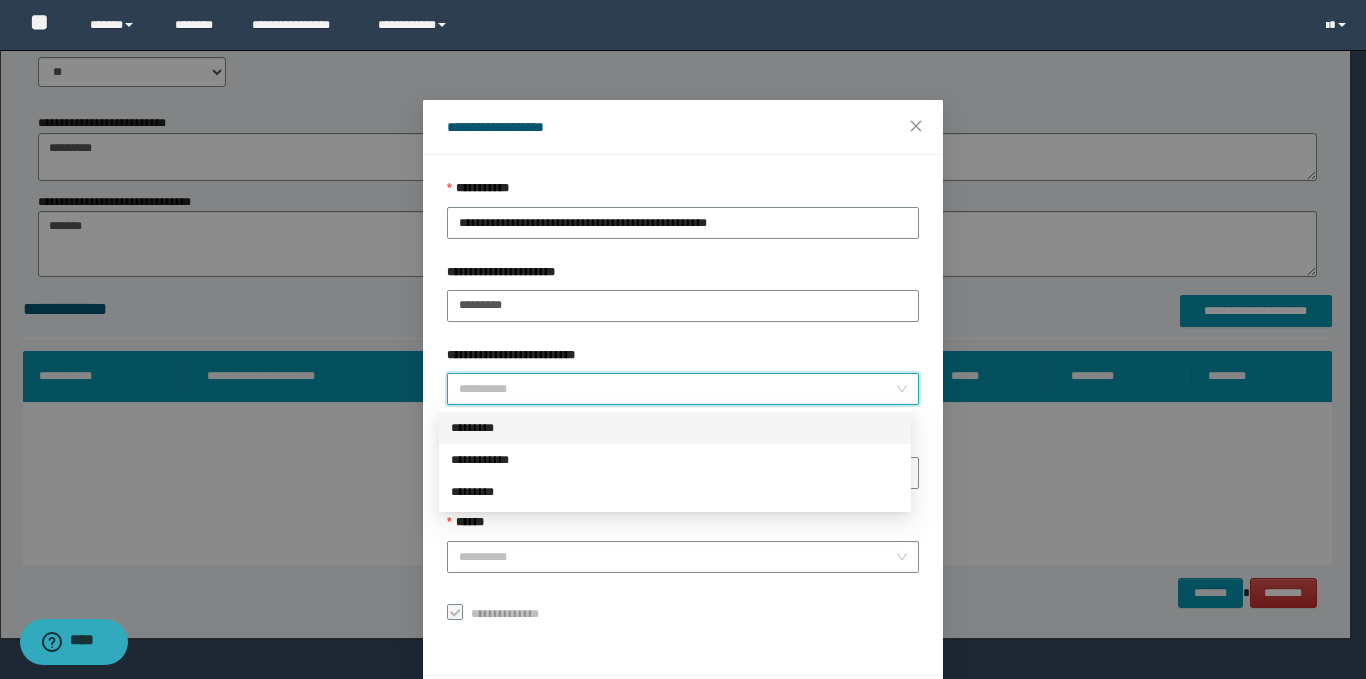 click on "*********" at bounding box center [675, 428] 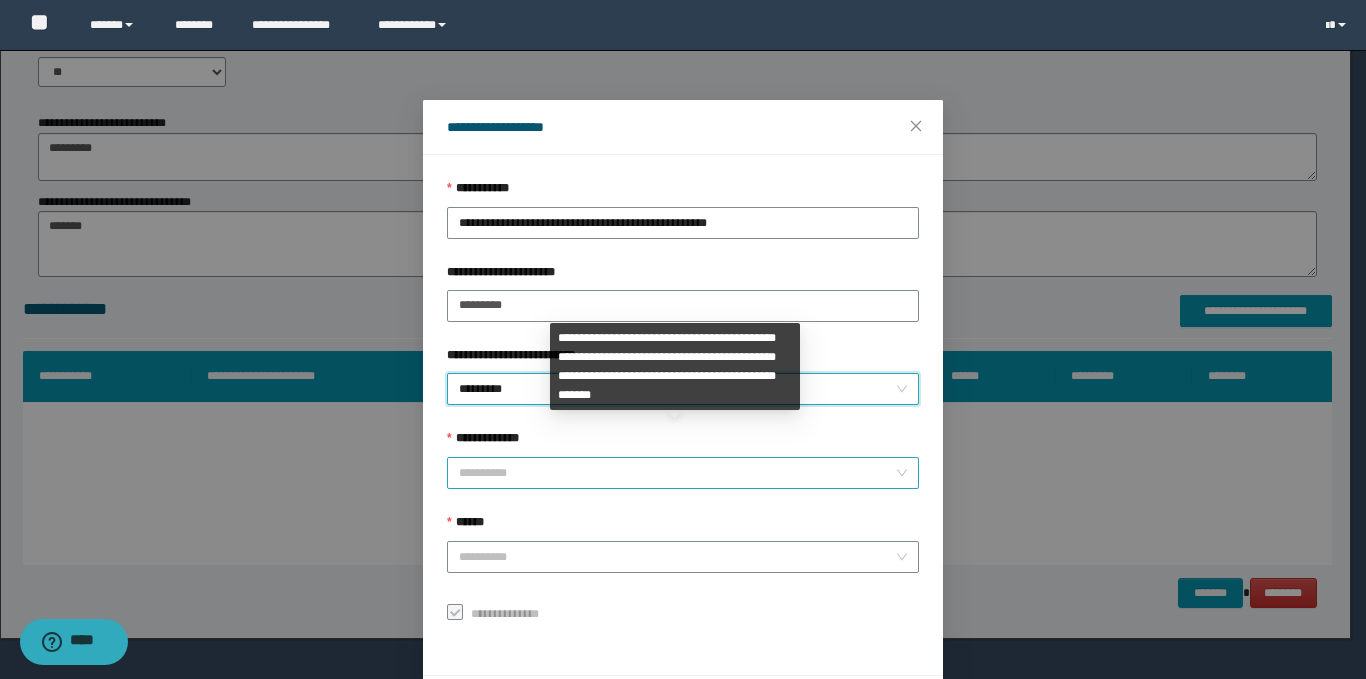 click on "**********" at bounding box center (677, 473) 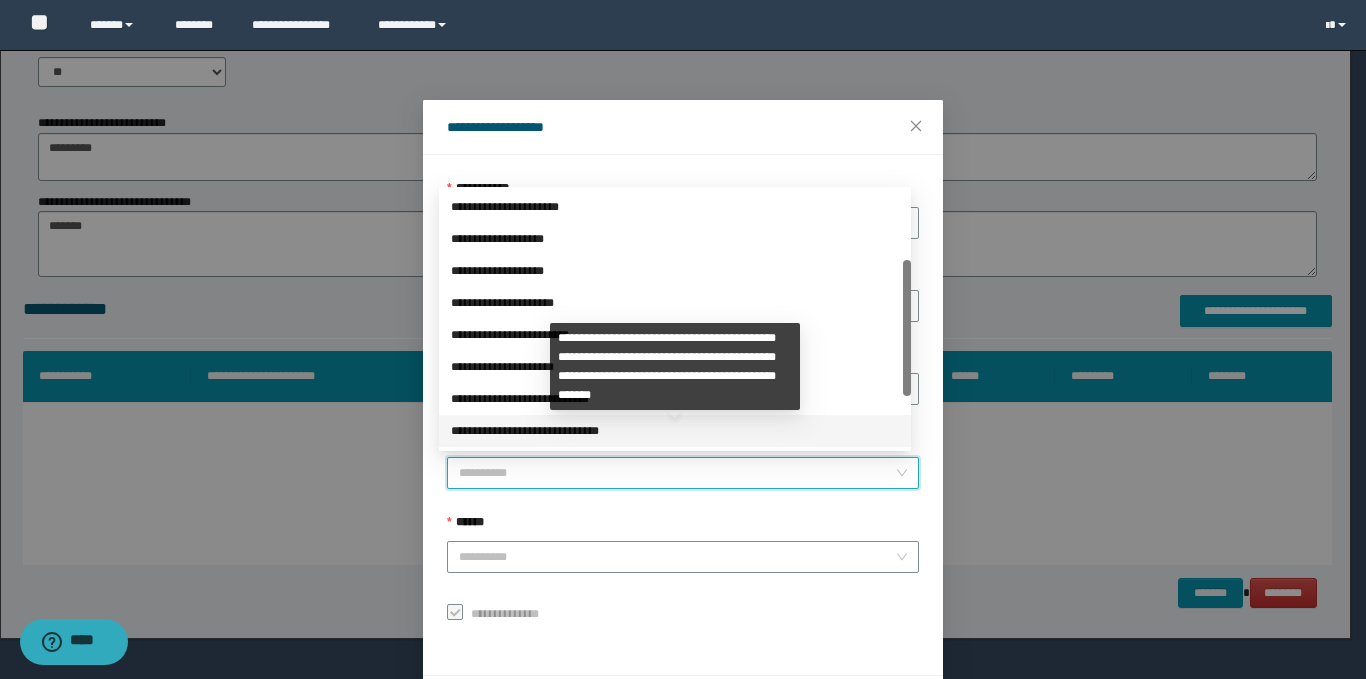 scroll, scrollTop: 160, scrollLeft: 0, axis: vertical 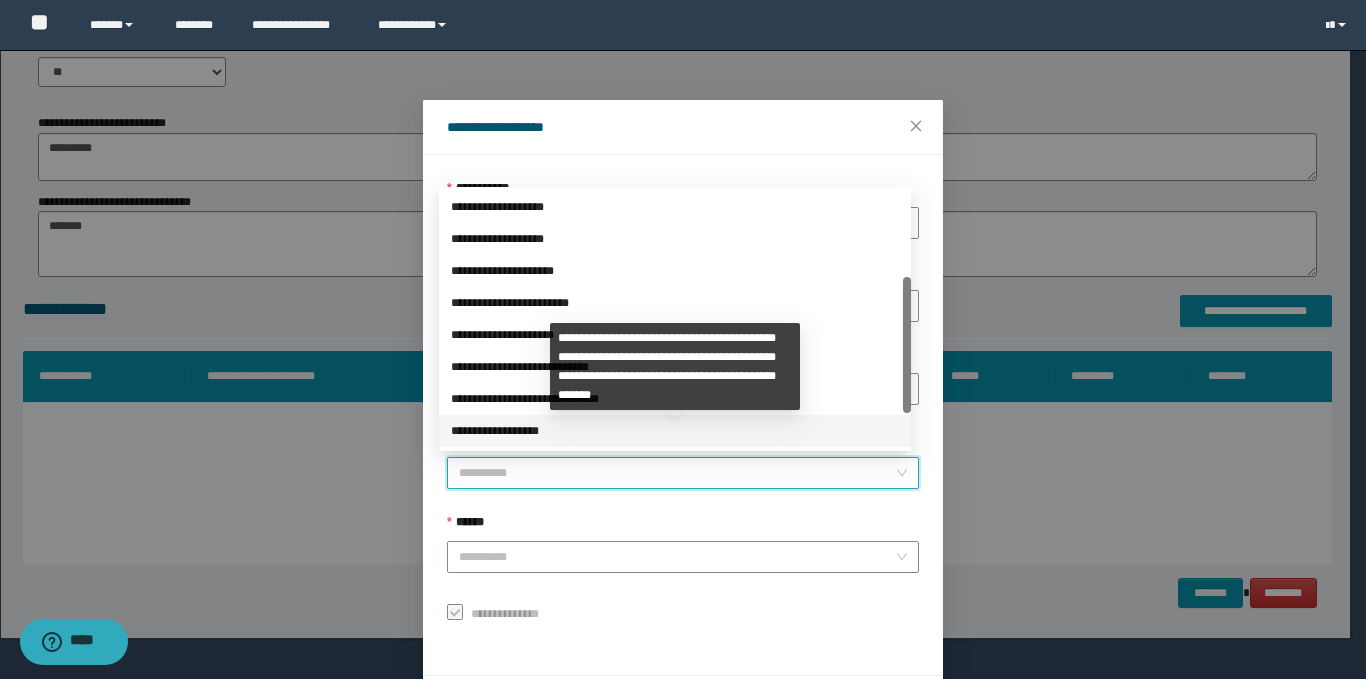 click on "**********" at bounding box center (675, 431) 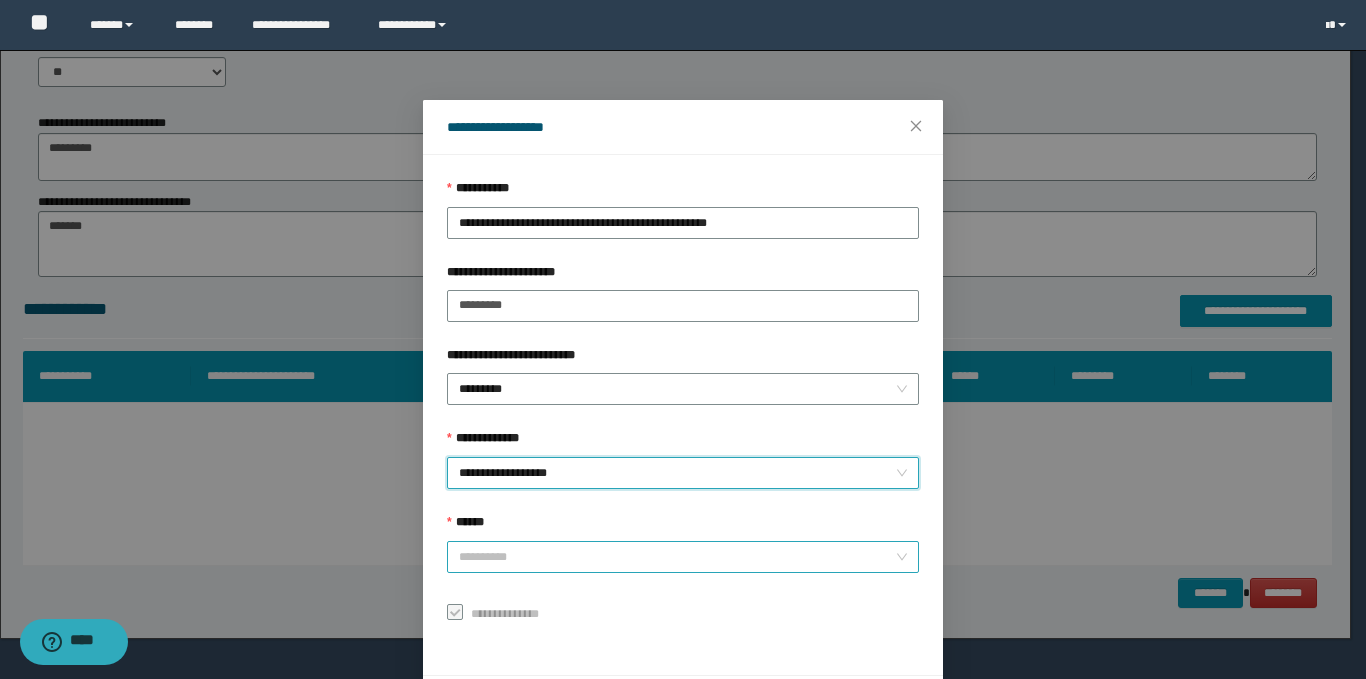 click on "******" at bounding box center (677, 557) 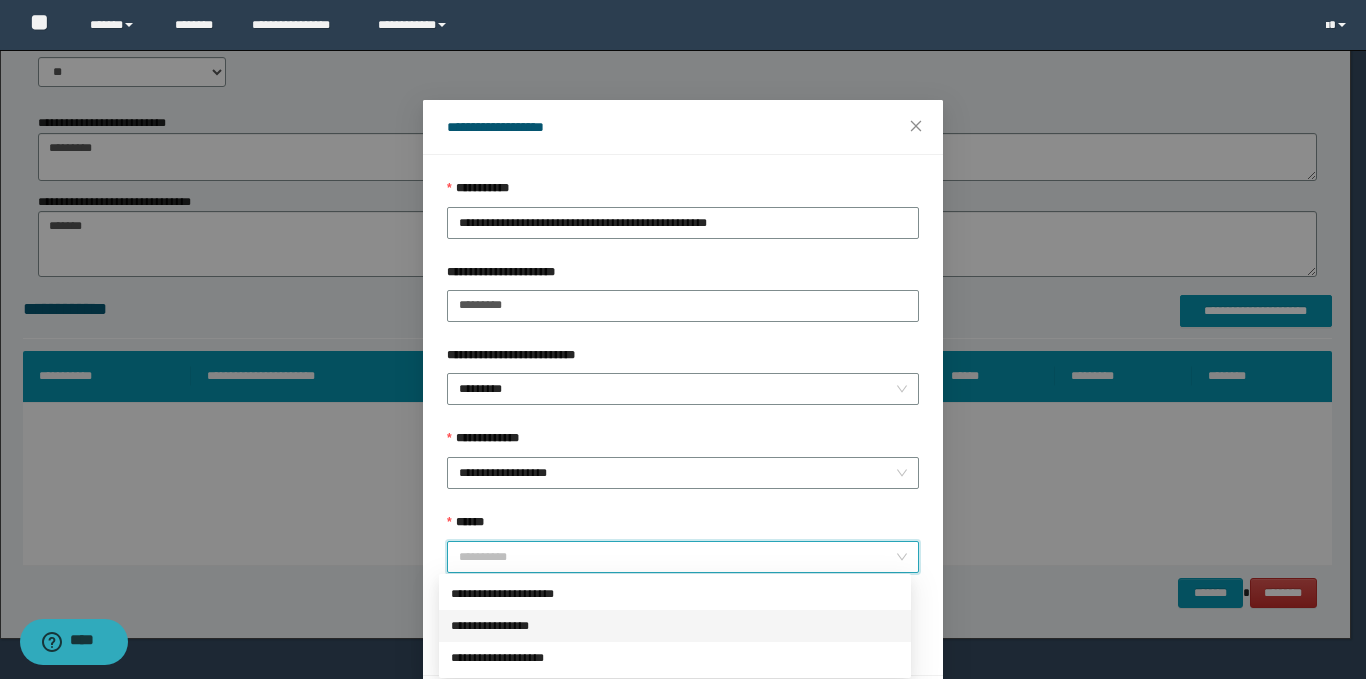 click on "**********" at bounding box center (675, 626) 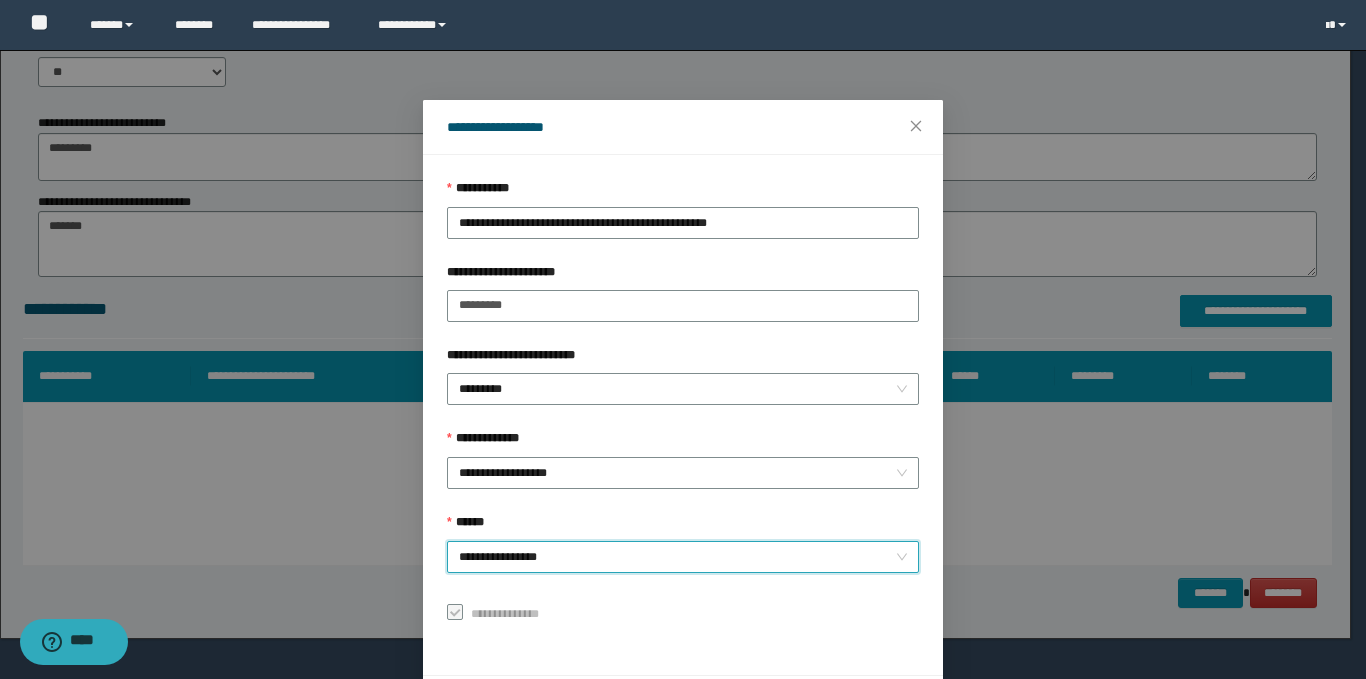 scroll, scrollTop: 73, scrollLeft: 0, axis: vertical 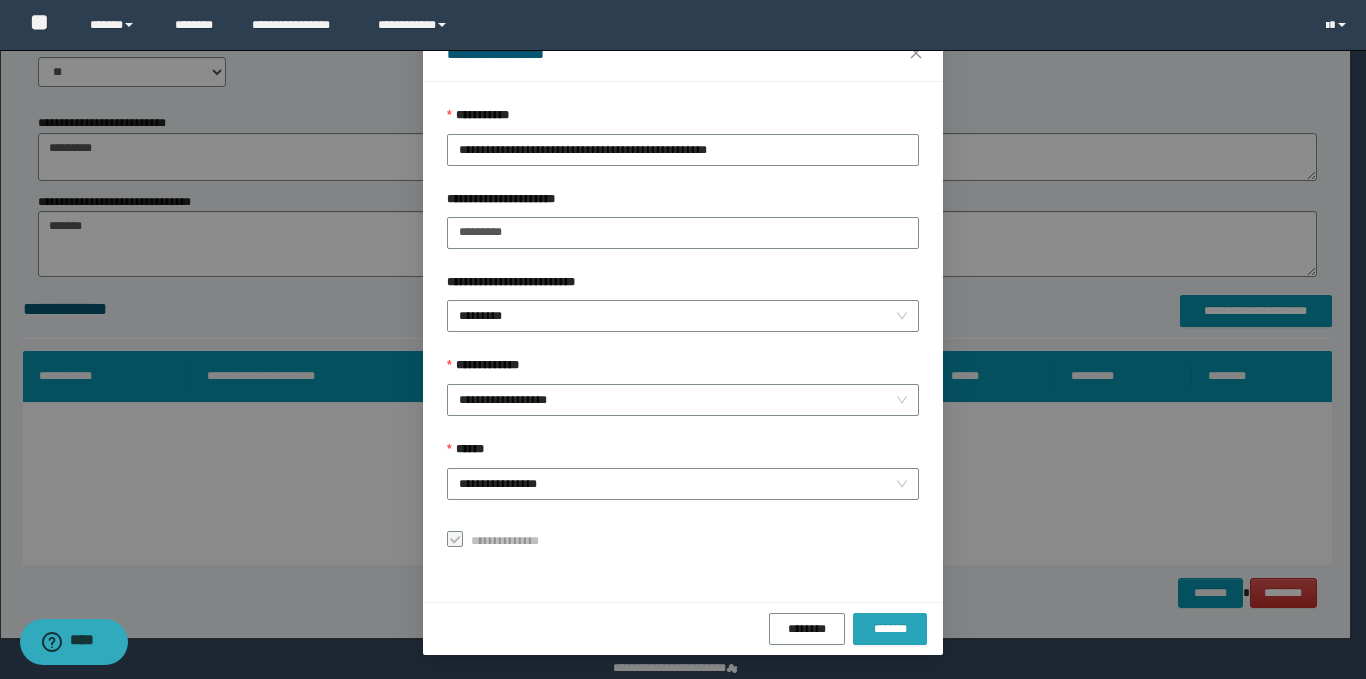click on "*******" at bounding box center [890, 629] 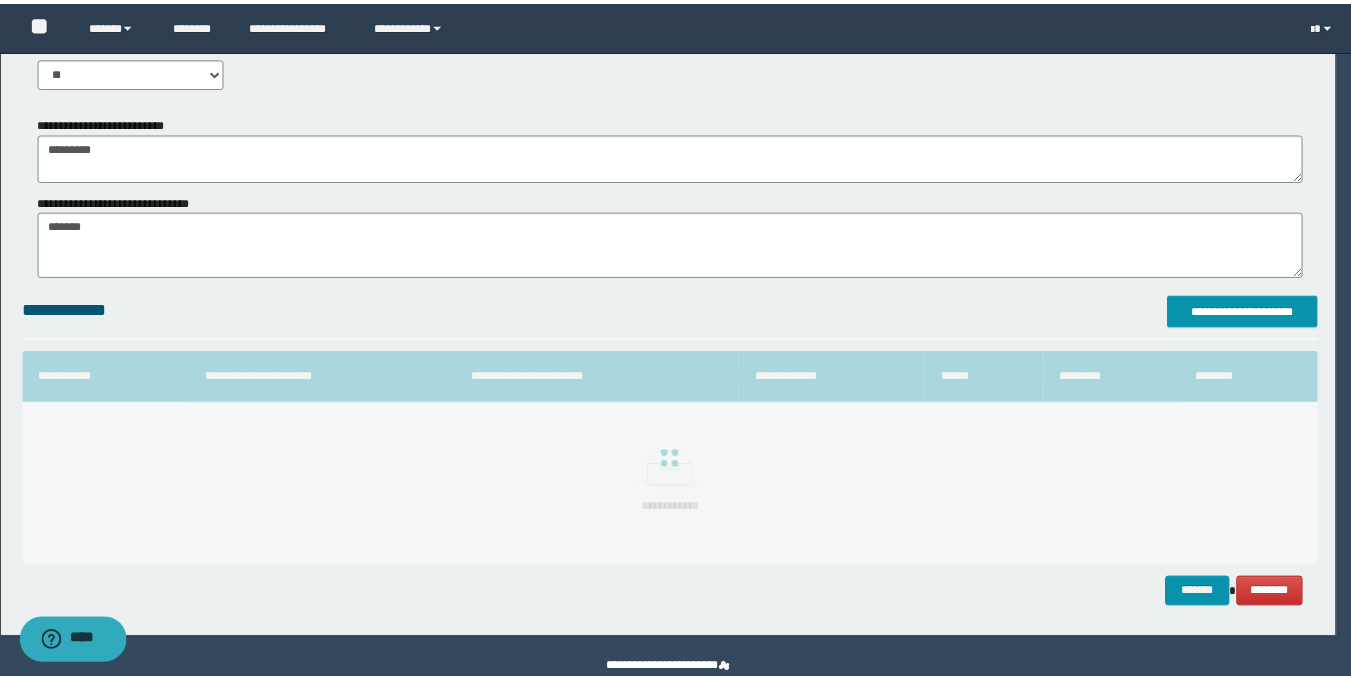 scroll, scrollTop: 26, scrollLeft: 0, axis: vertical 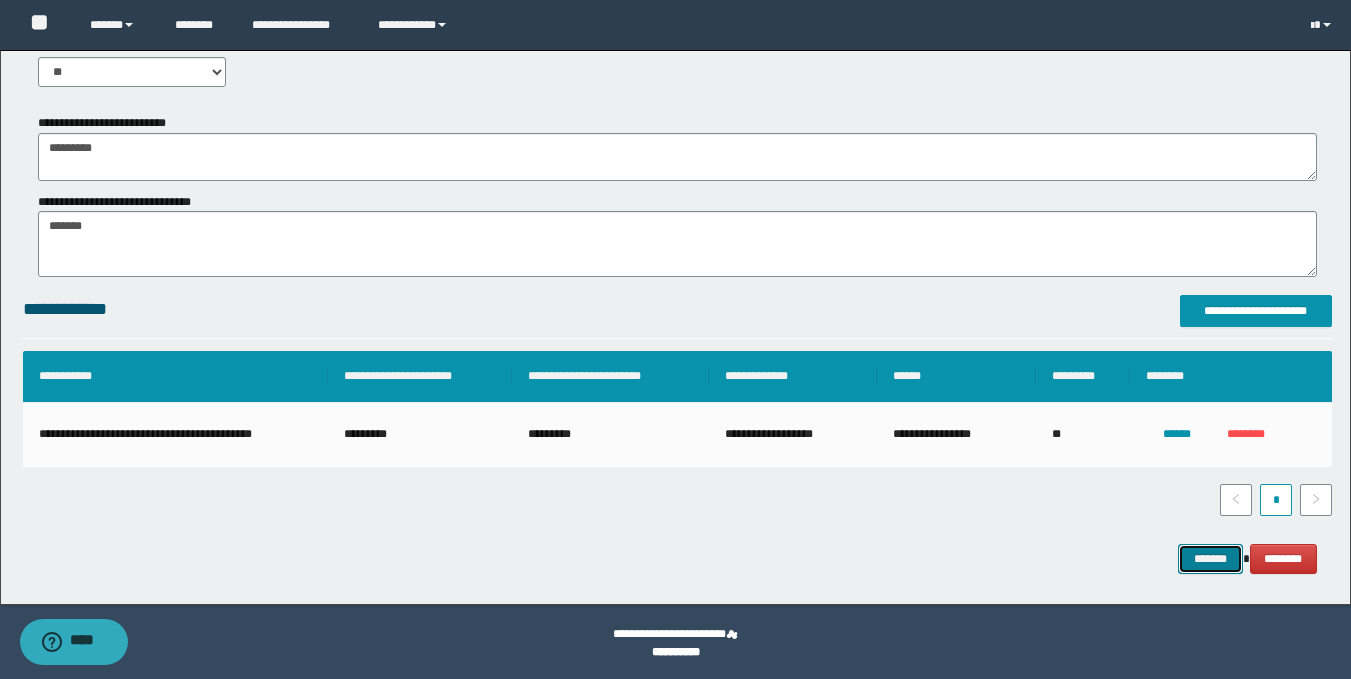 click on "*******" at bounding box center (1210, 559) 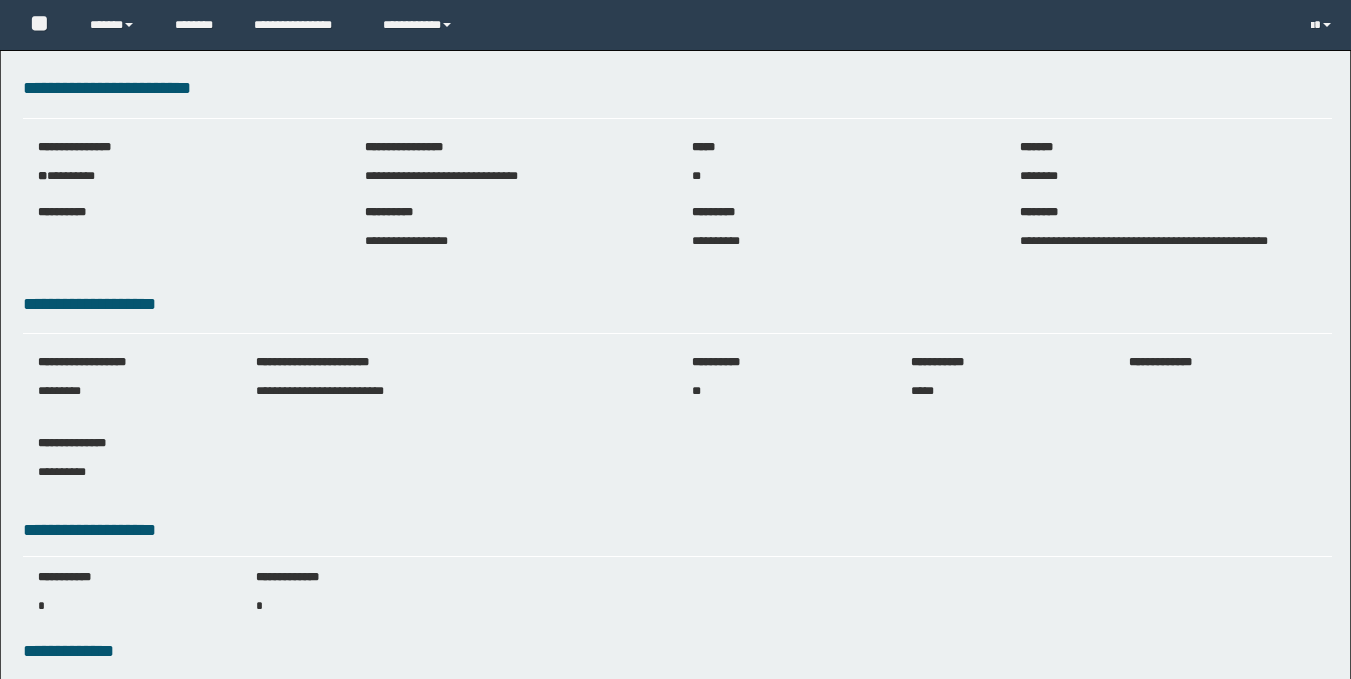 scroll, scrollTop: 0, scrollLeft: 0, axis: both 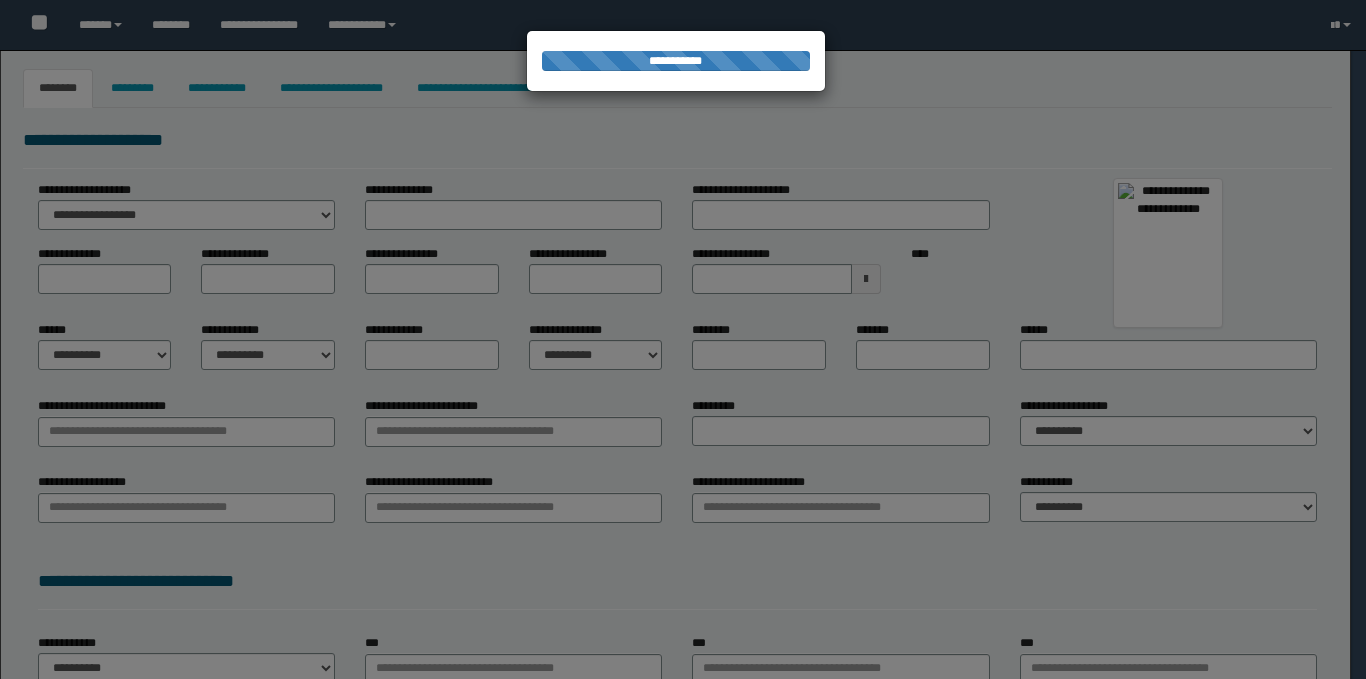 select on "***" 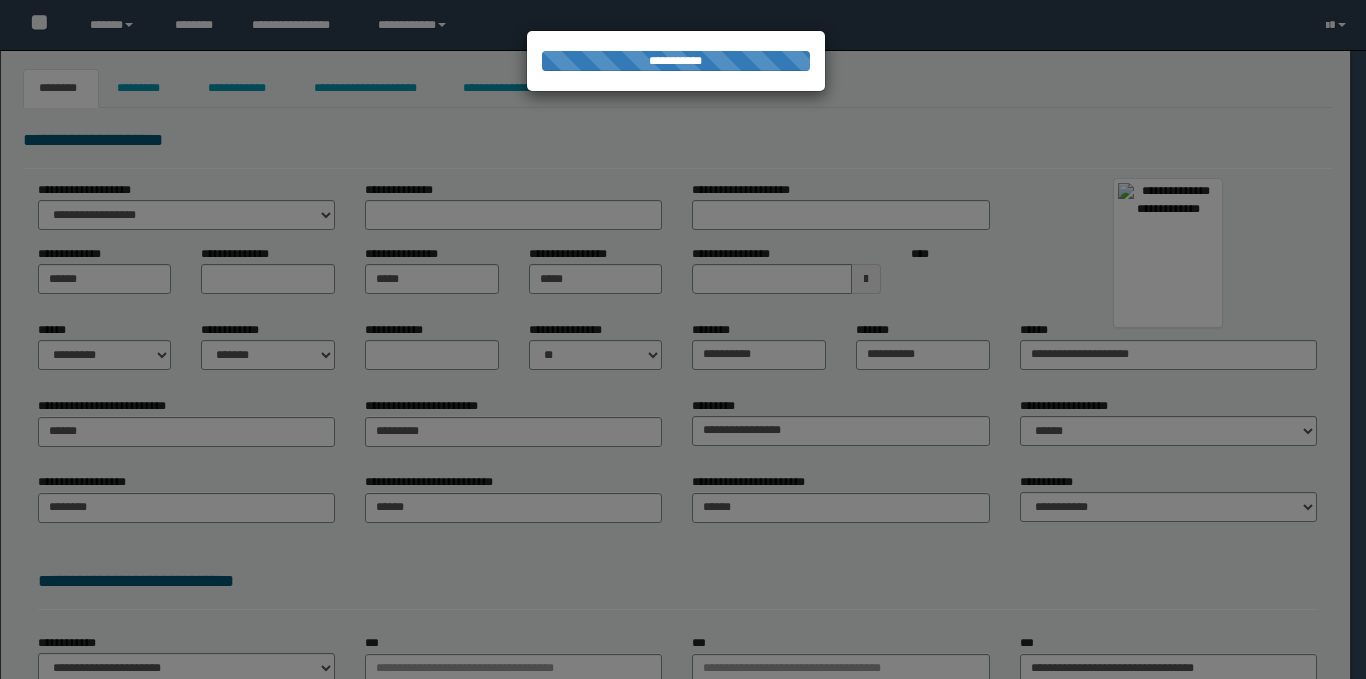 scroll, scrollTop: 0, scrollLeft: 0, axis: both 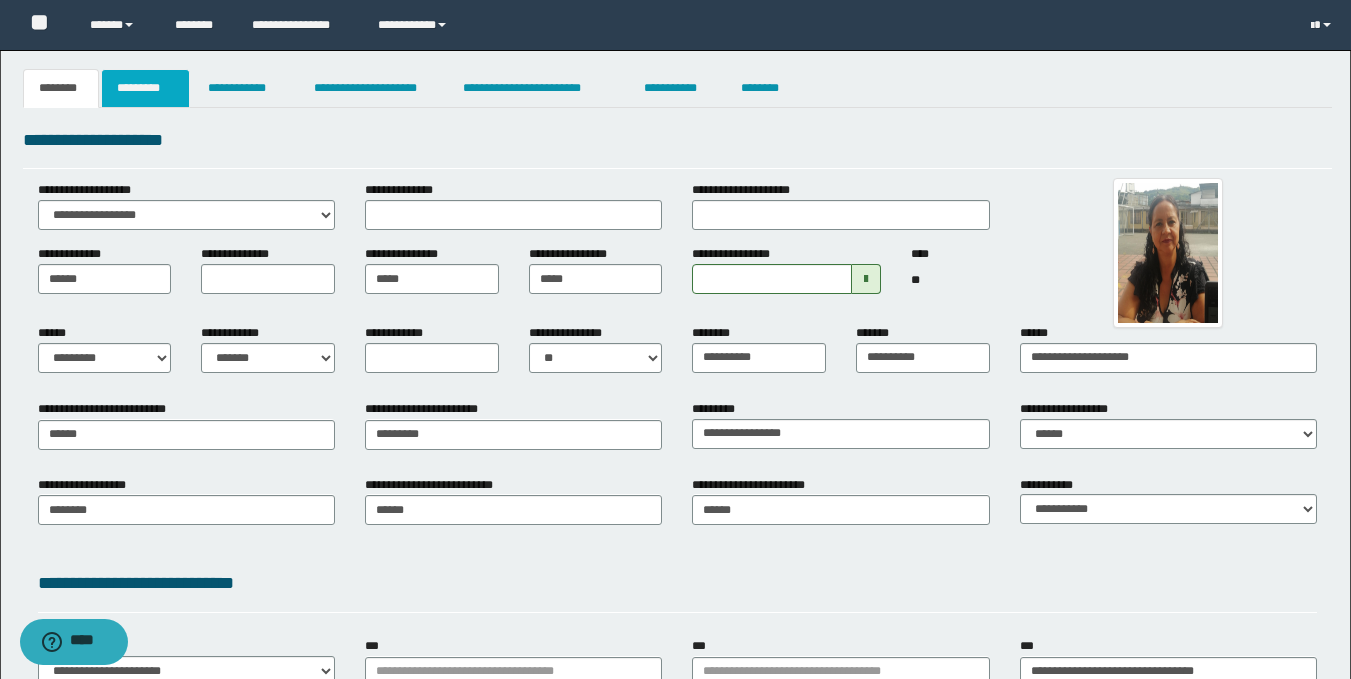 click on "*********" at bounding box center (145, 88) 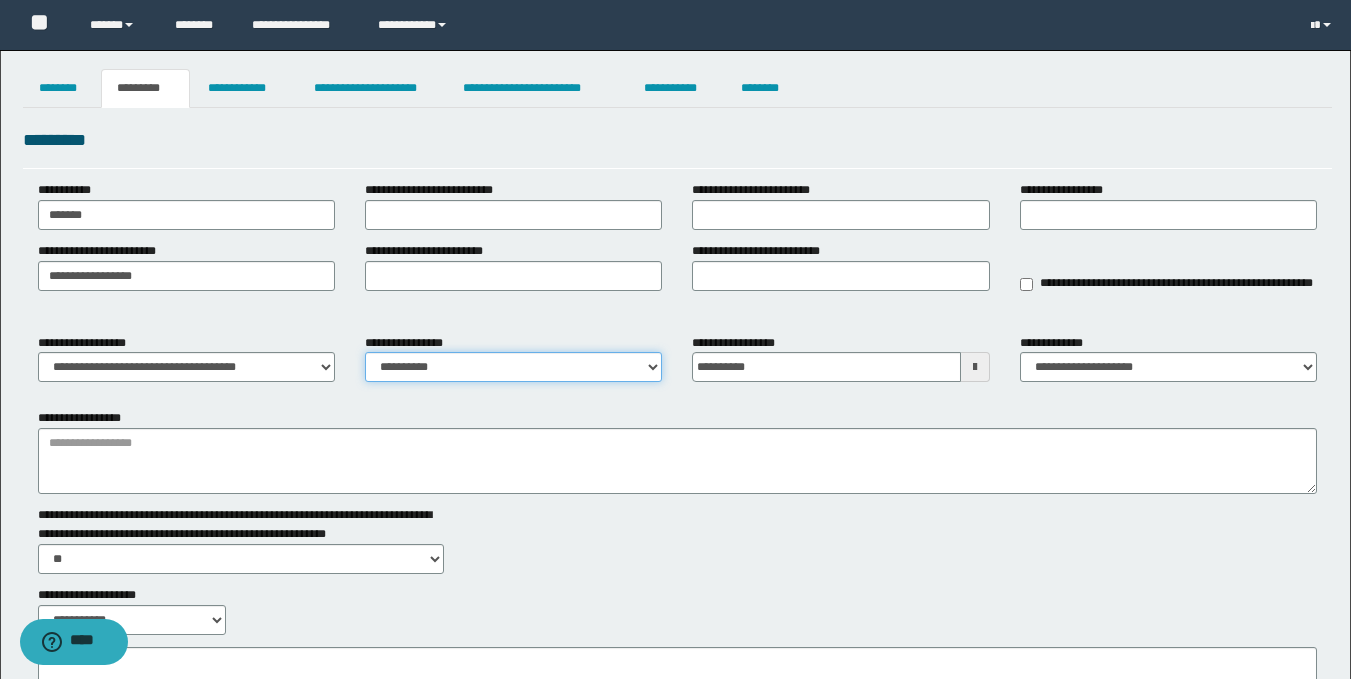 click on "**********" at bounding box center (513, 367) 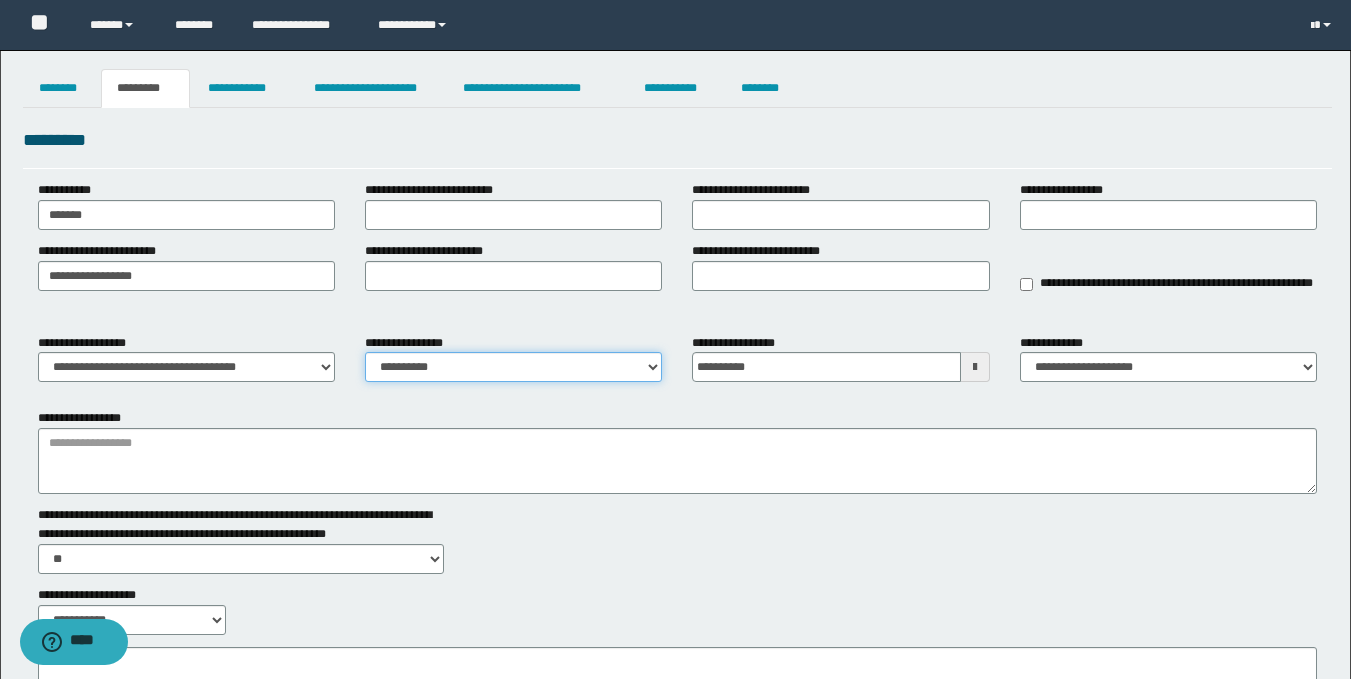 select on "****" 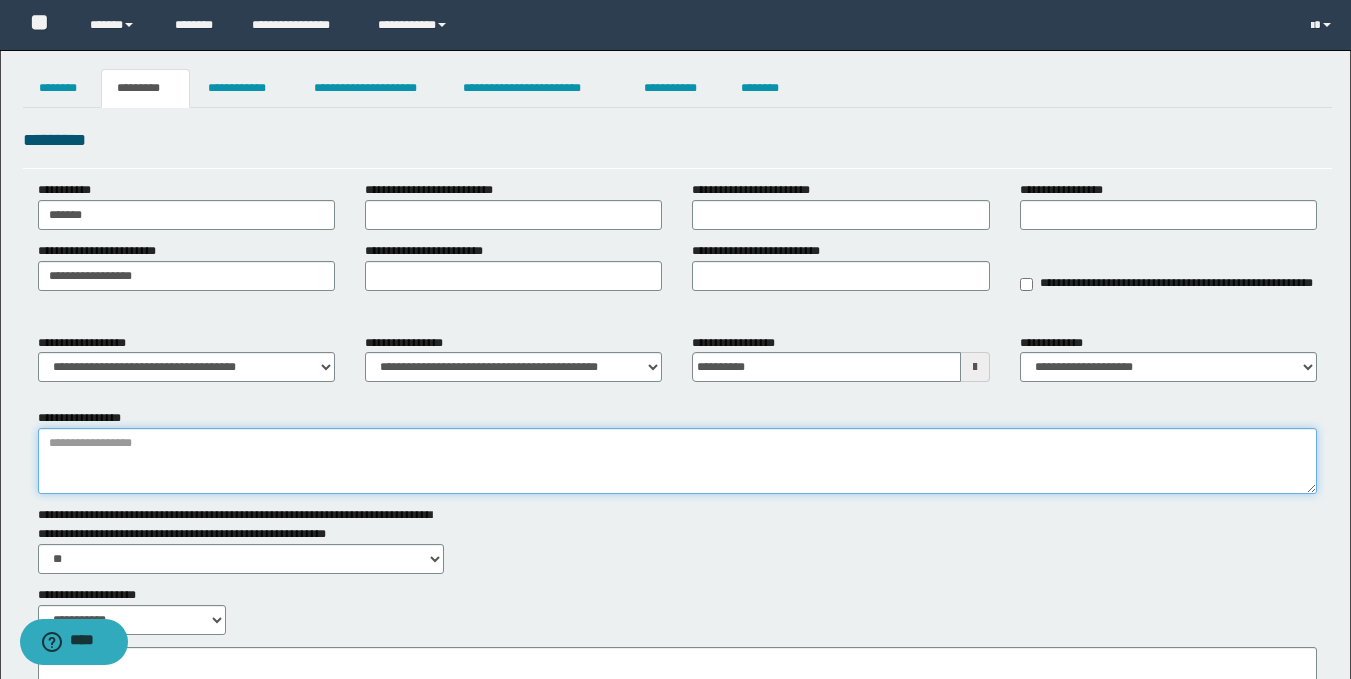 drag, startPoint x: 429, startPoint y: 461, endPoint x: 311, endPoint y: 452, distance: 118.34272 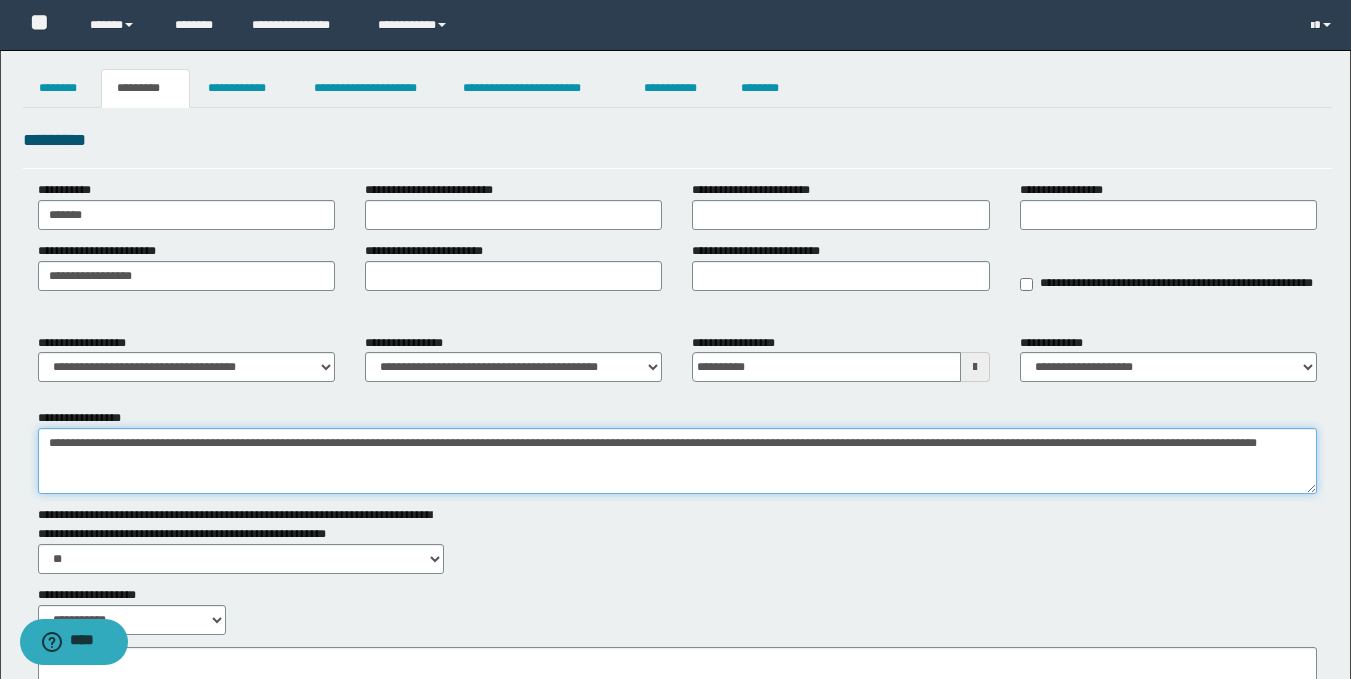 type on "**********" 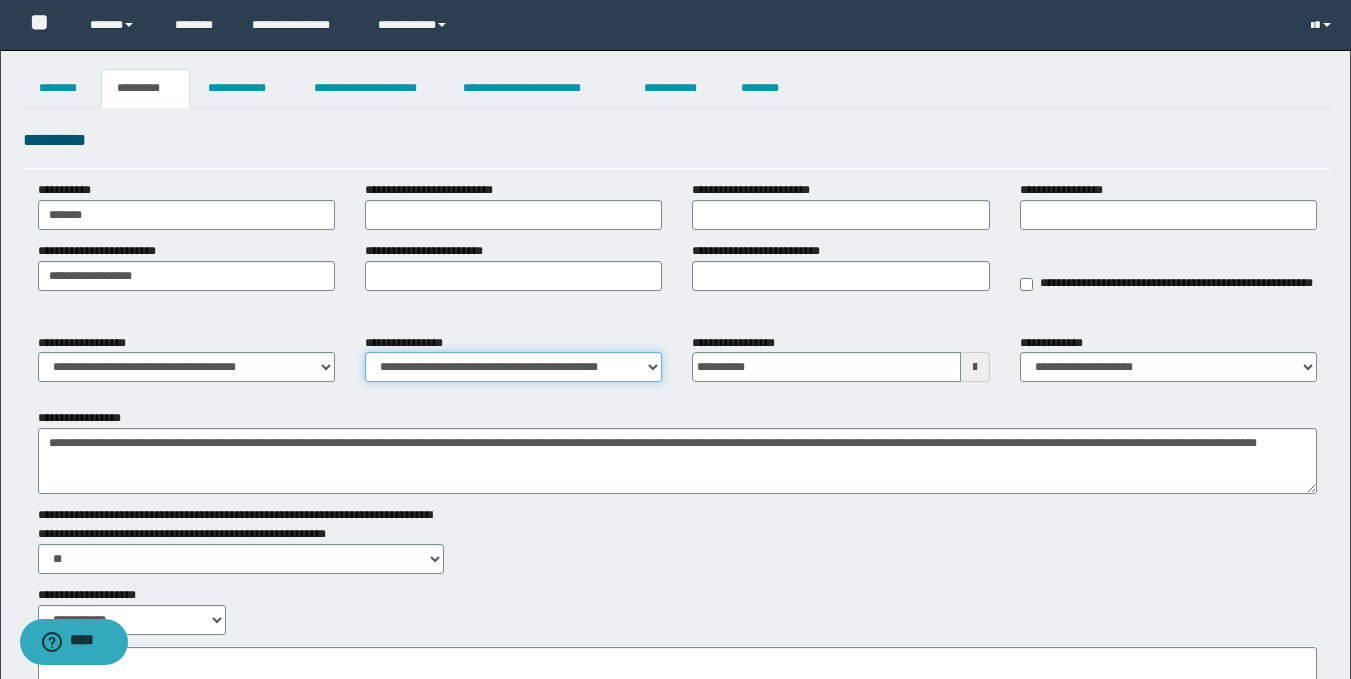 click on "**********" at bounding box center [513, 367] 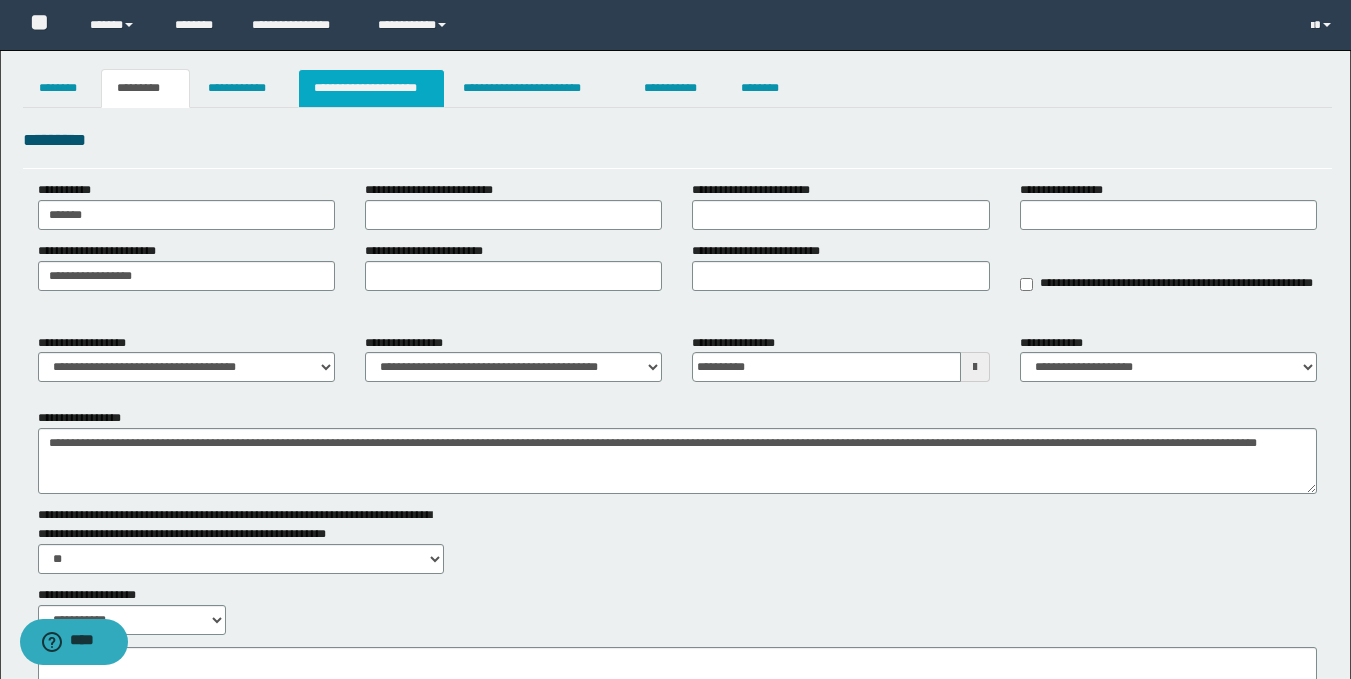 click on "**********" at bounding box center (371, 88) 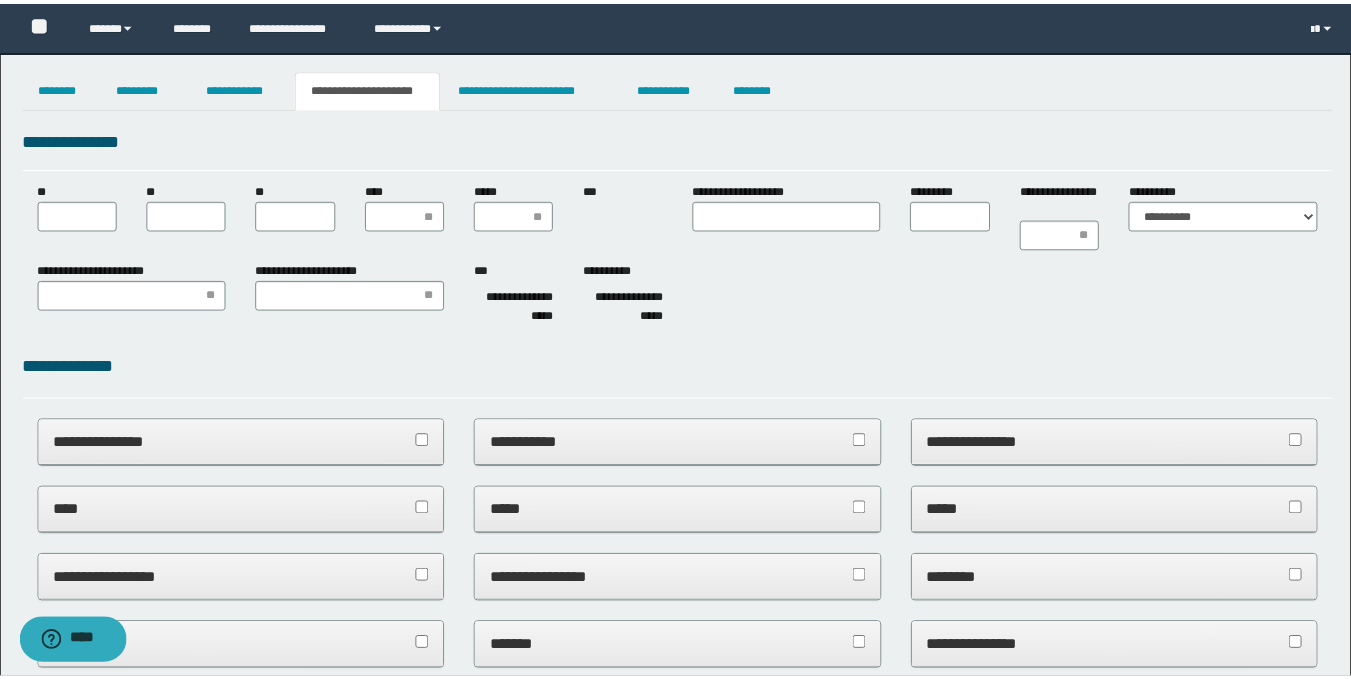 scroll, scrollTop: 0, scrollLeft: 0, axis: both 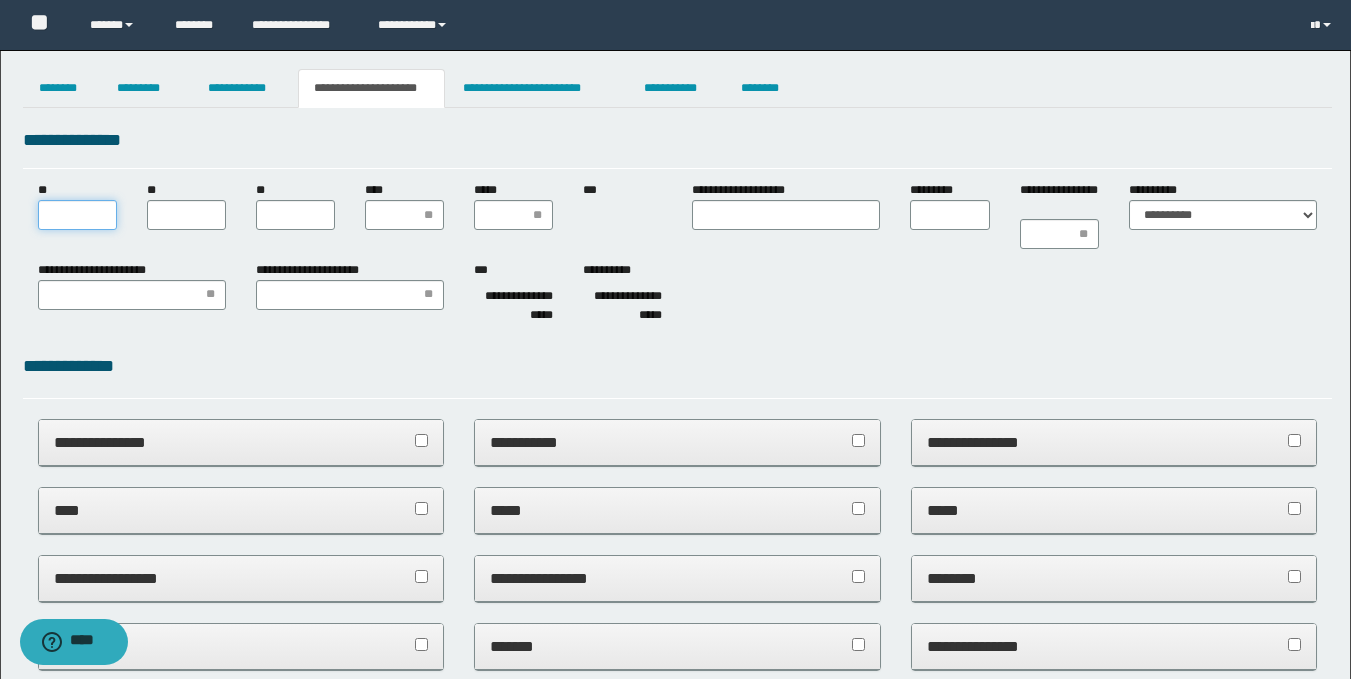 click on "**" at bounding box center [77, 215] 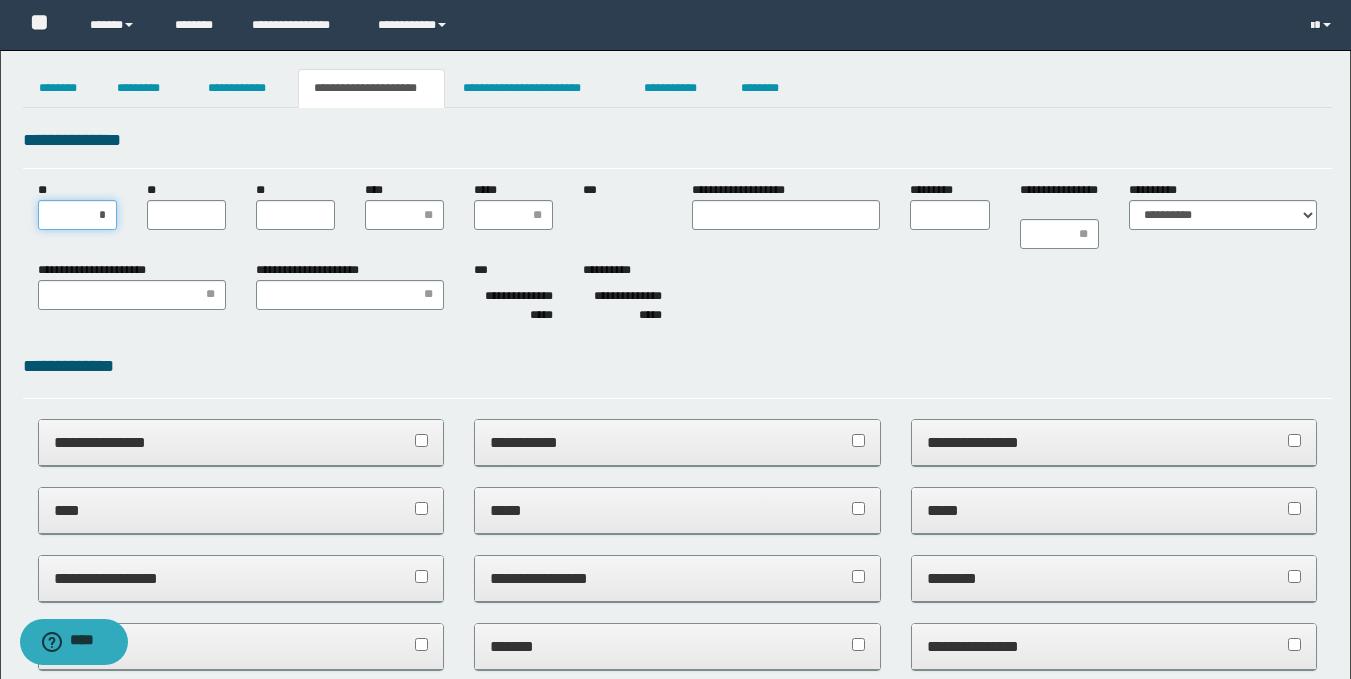 type on "**" 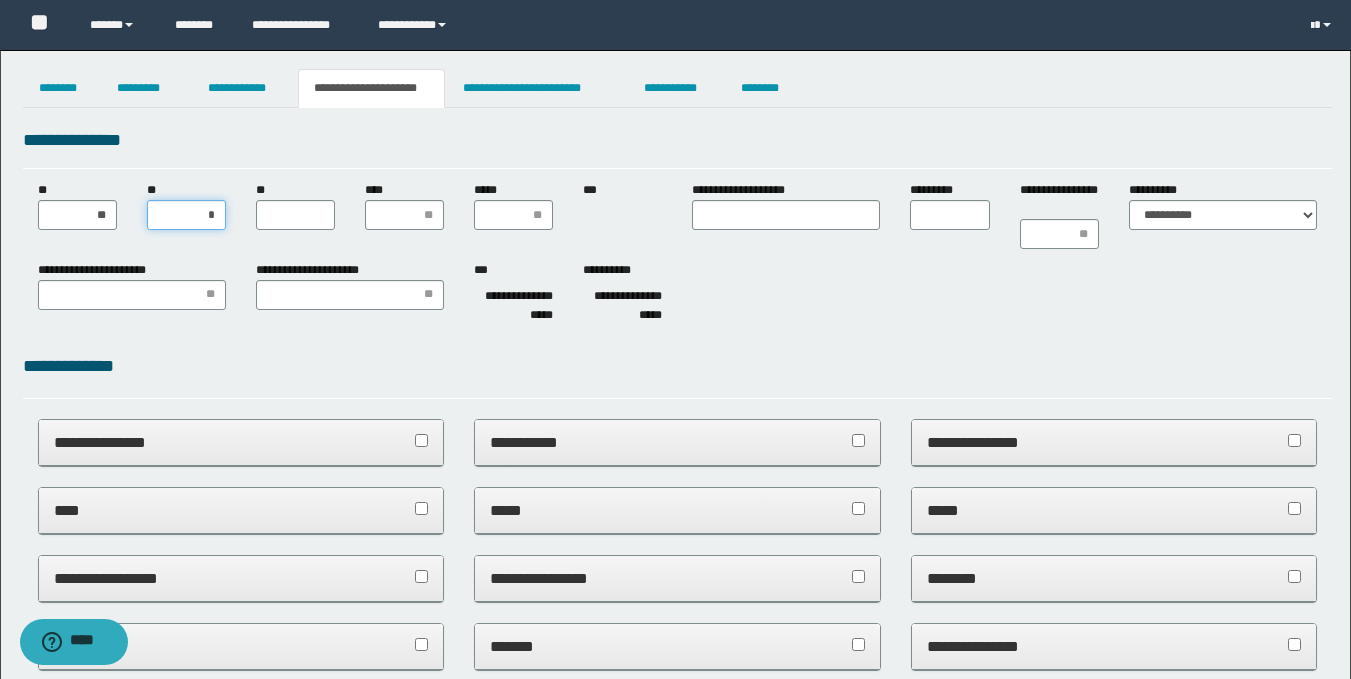 type on "**" 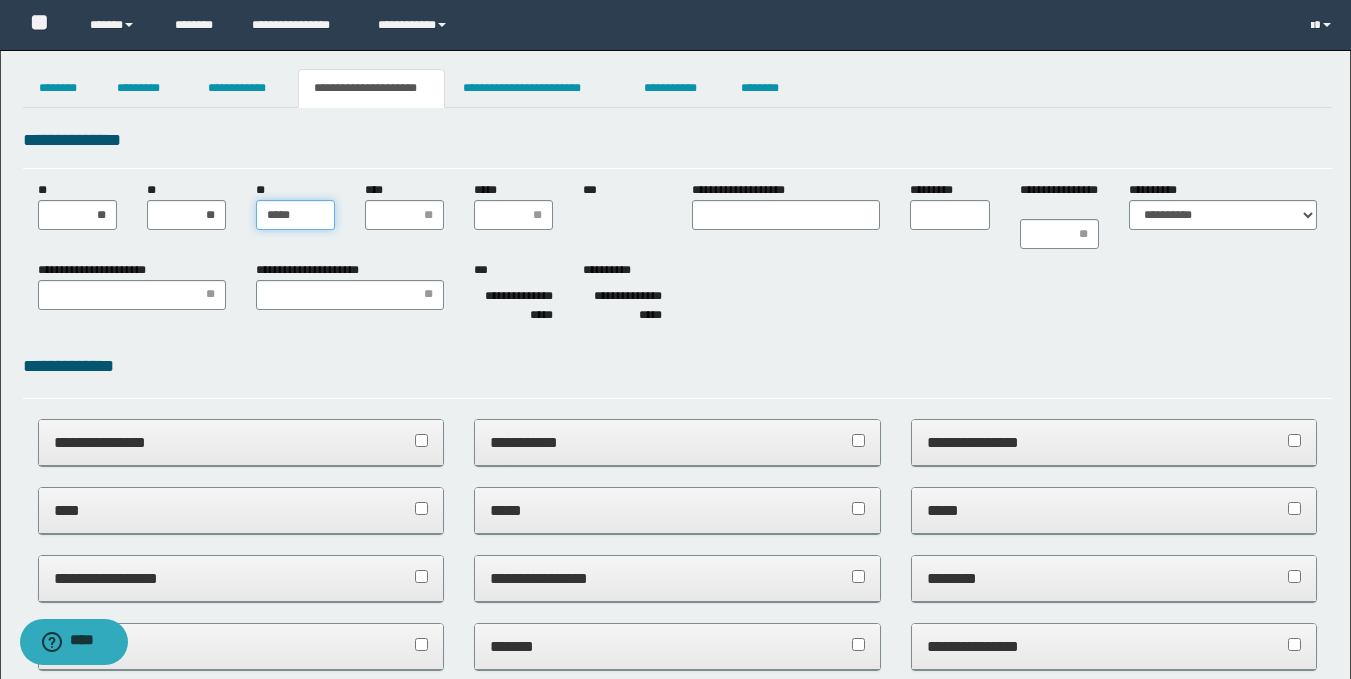 type on "******" 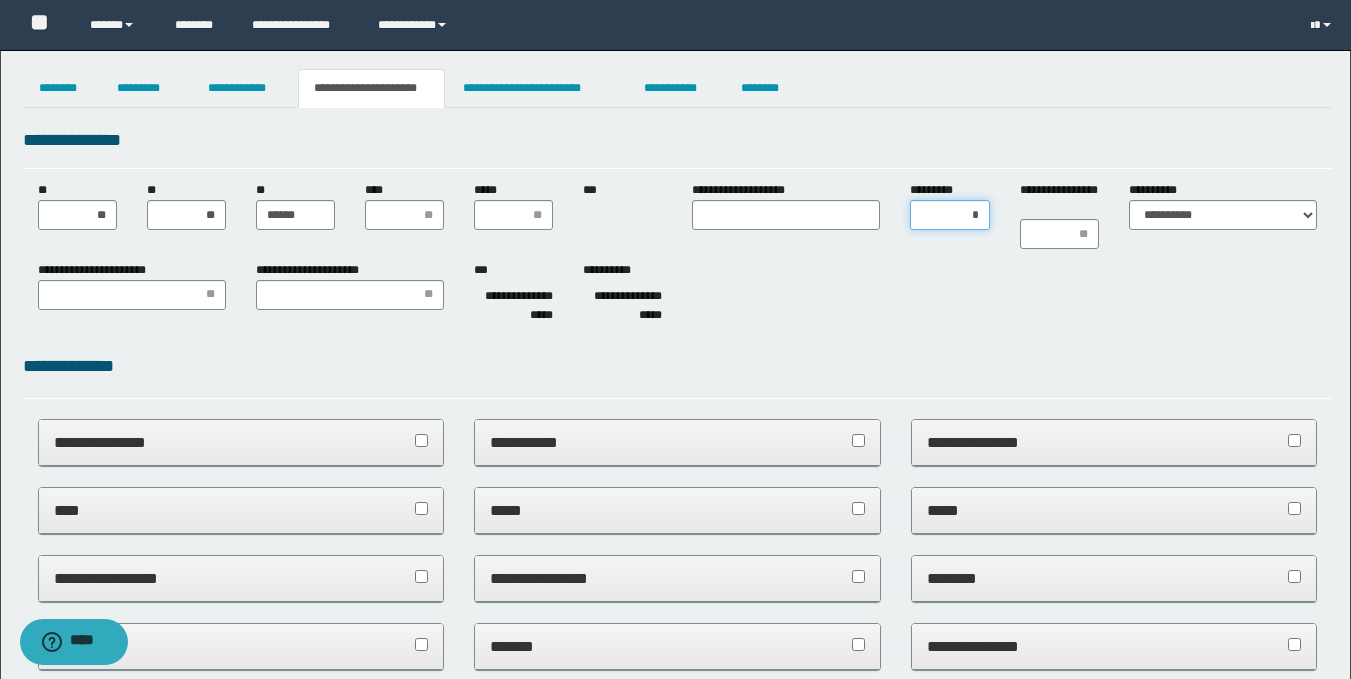type on "**" 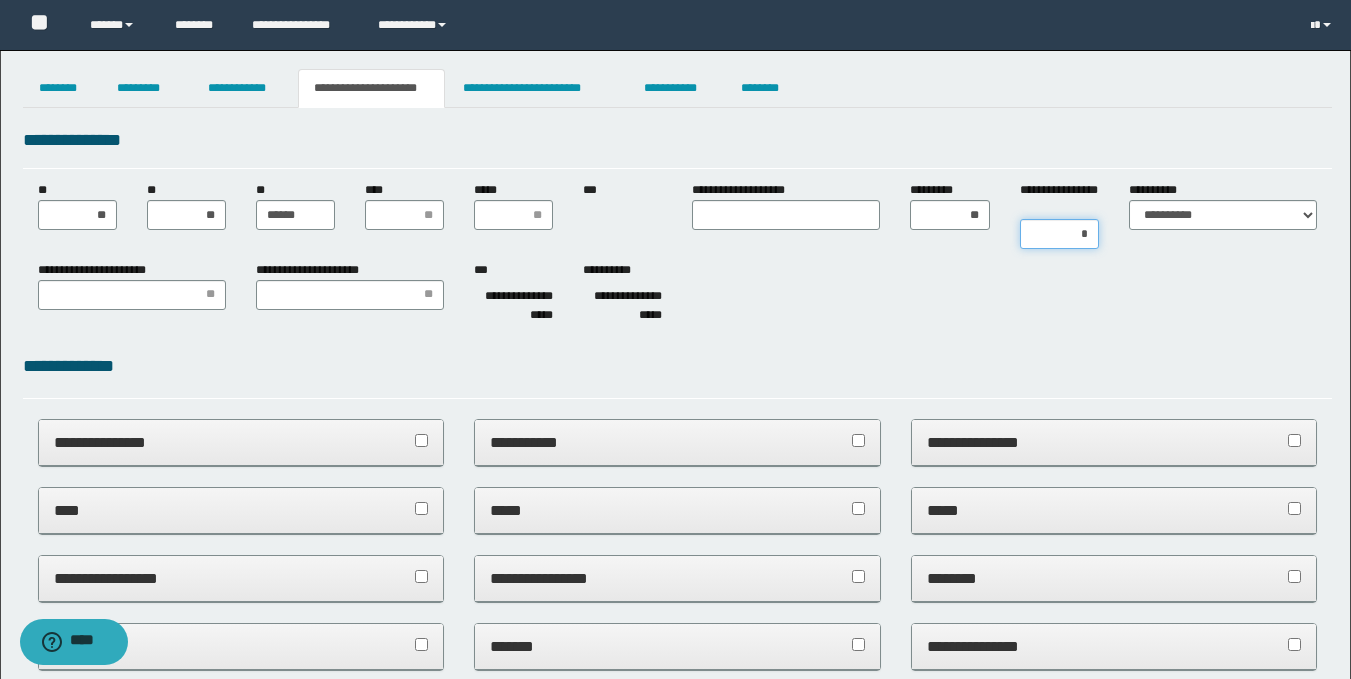 type on "**" 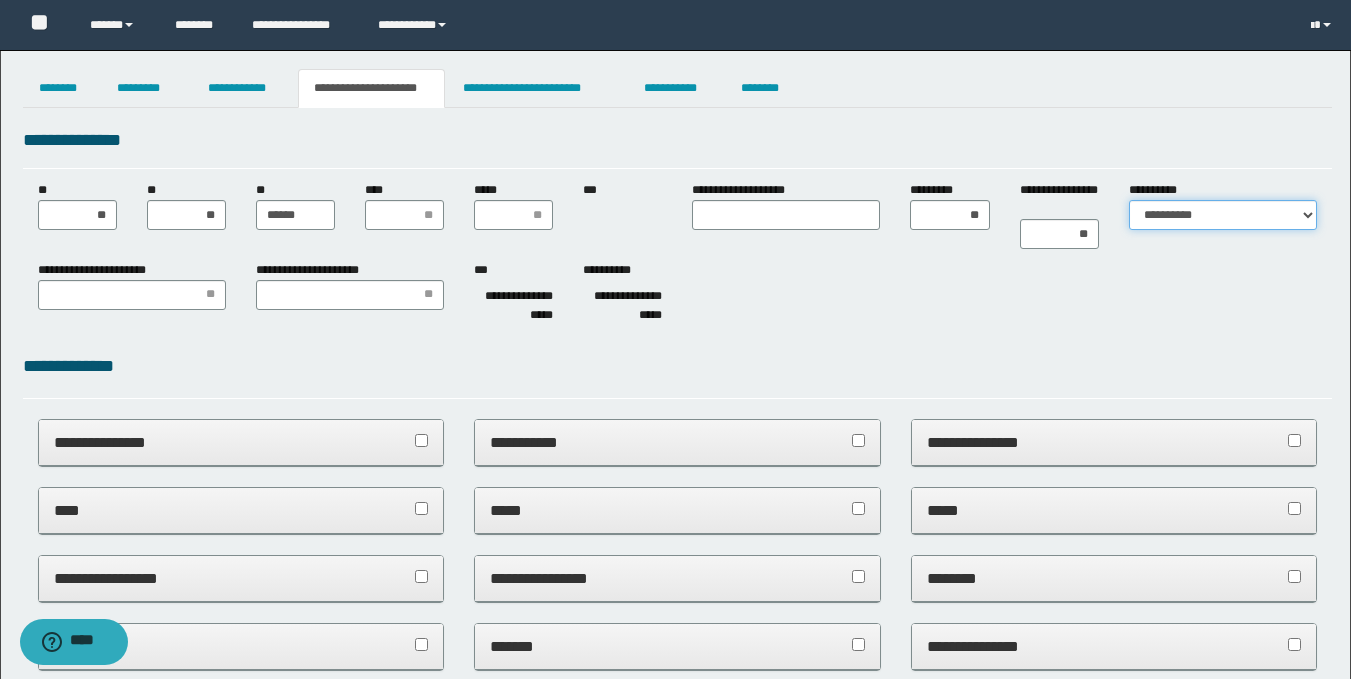 click on "**********" at bounding box center [1223, 215] 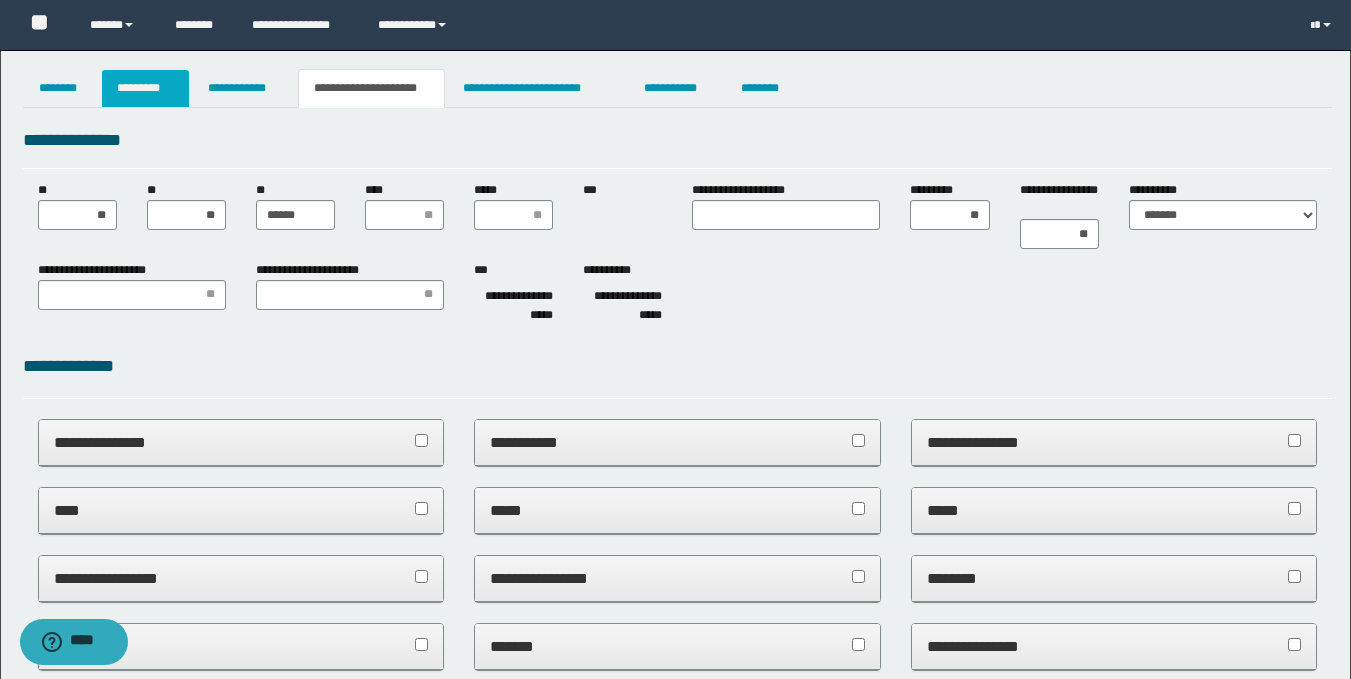 click on "*********" at bounding box center [145, 88] 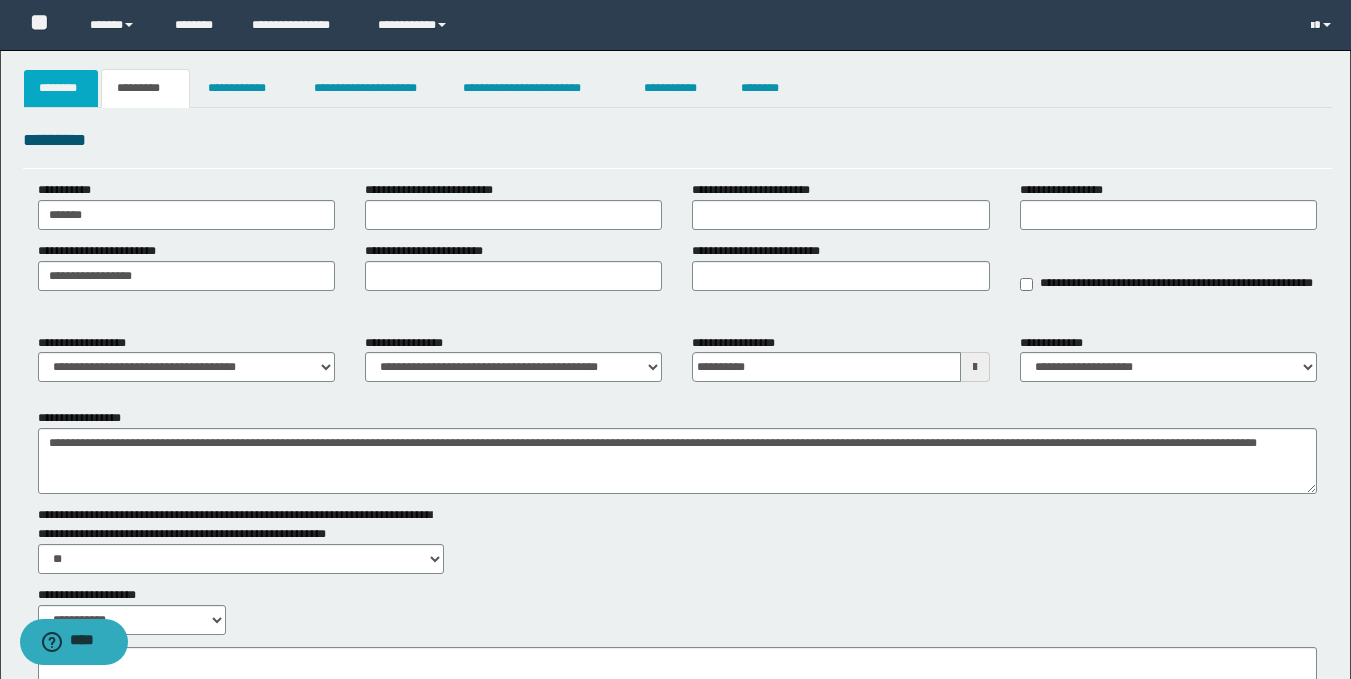 click on "********" at bounding box center [61, 88] 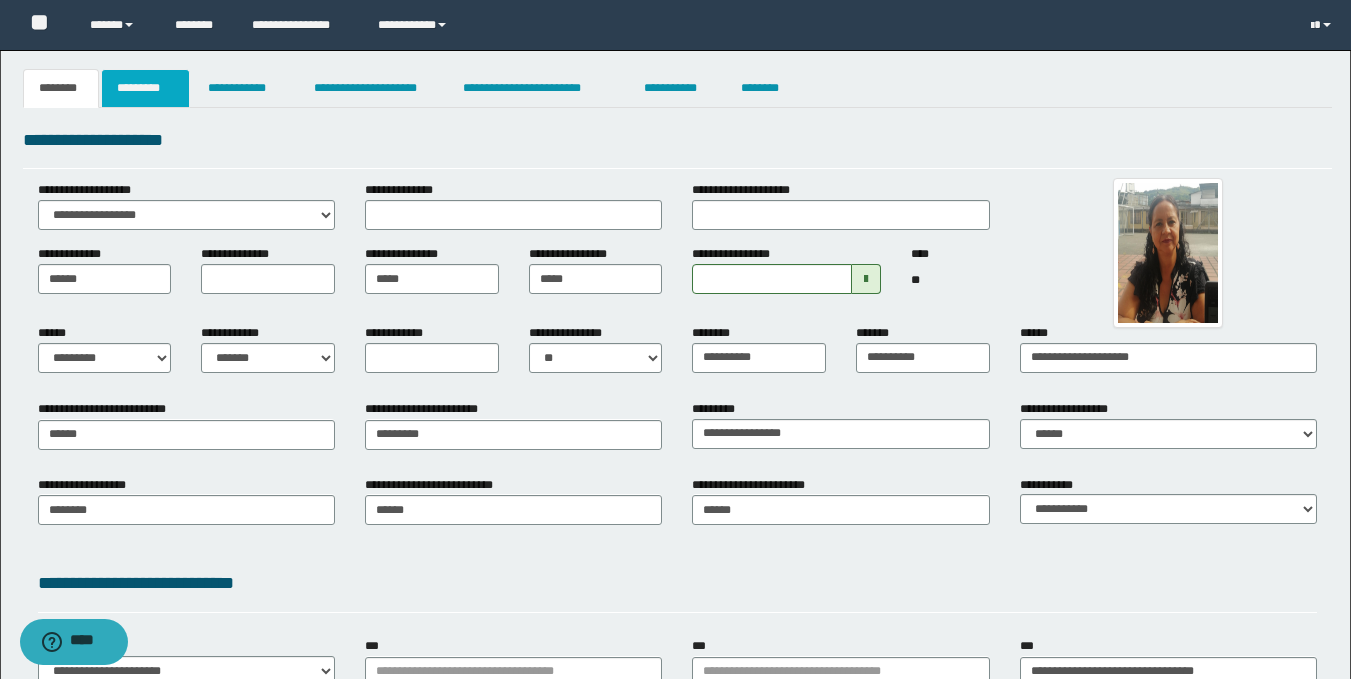click on "*********" at bounding box center [145, 88] 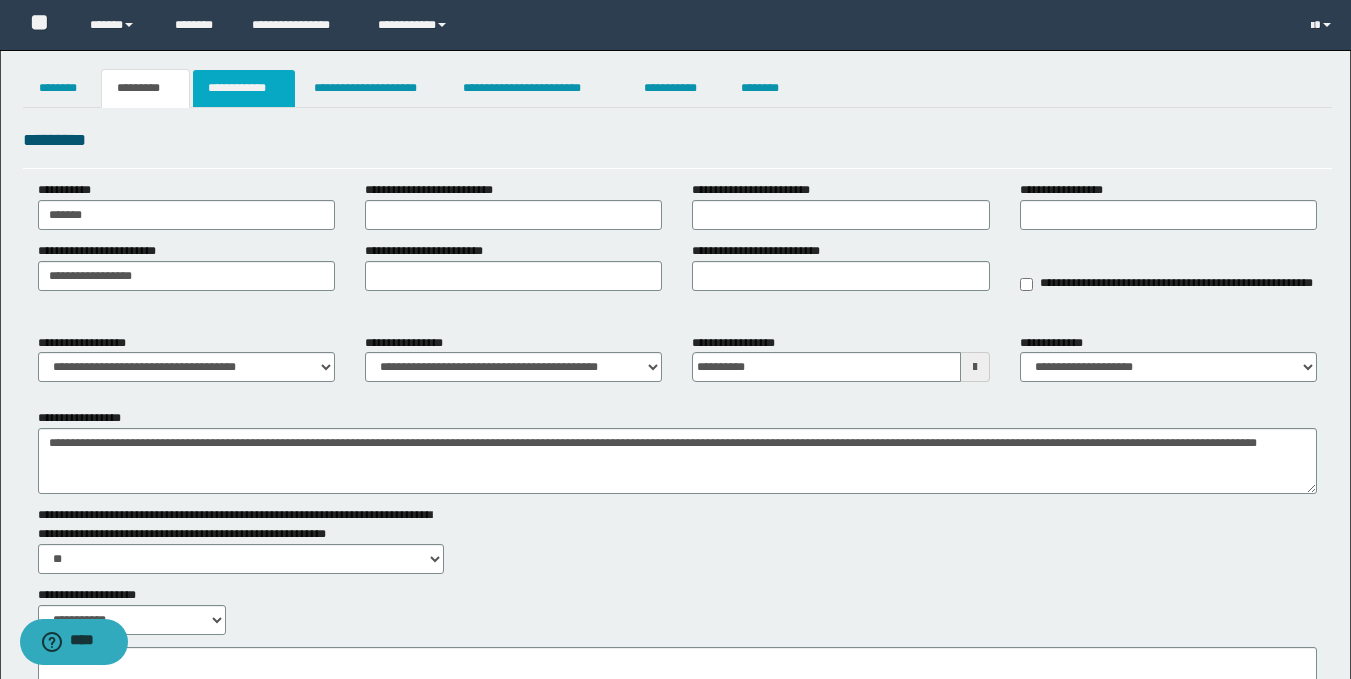 click on "**********" at bounding box center (244, 88) 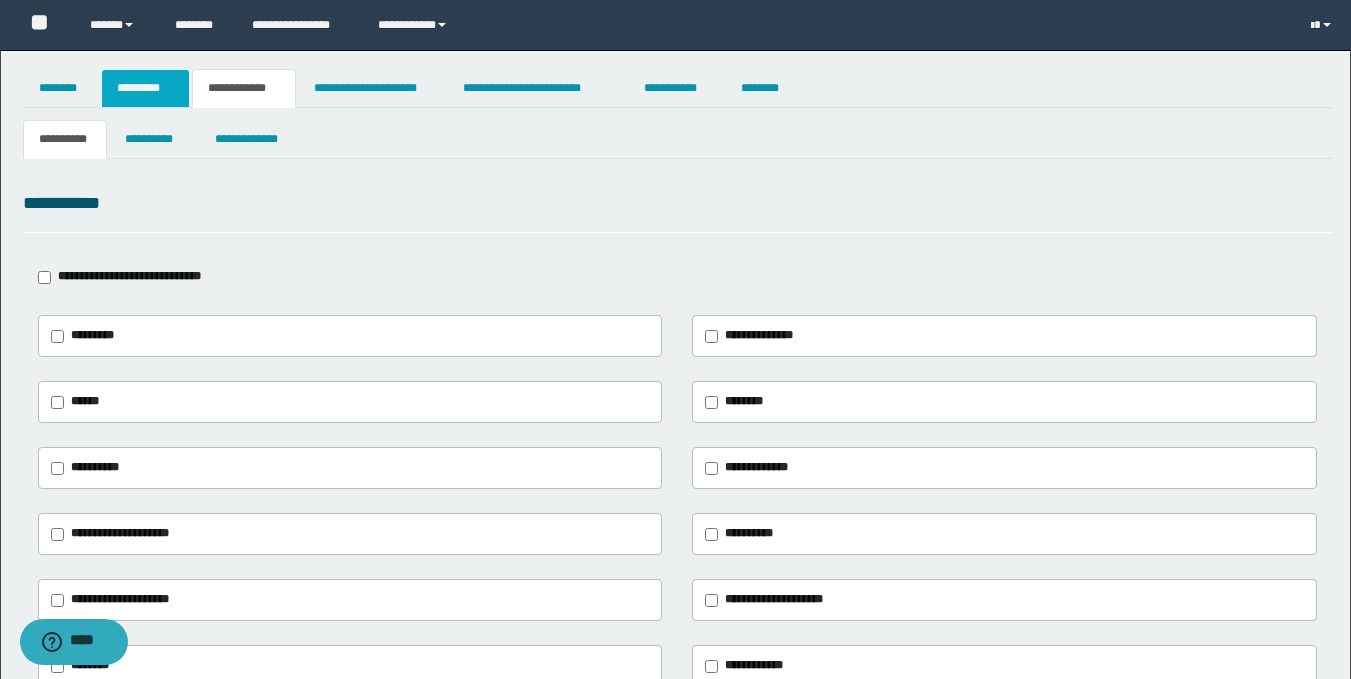 click on "*********" at bounding box center [145, 88] 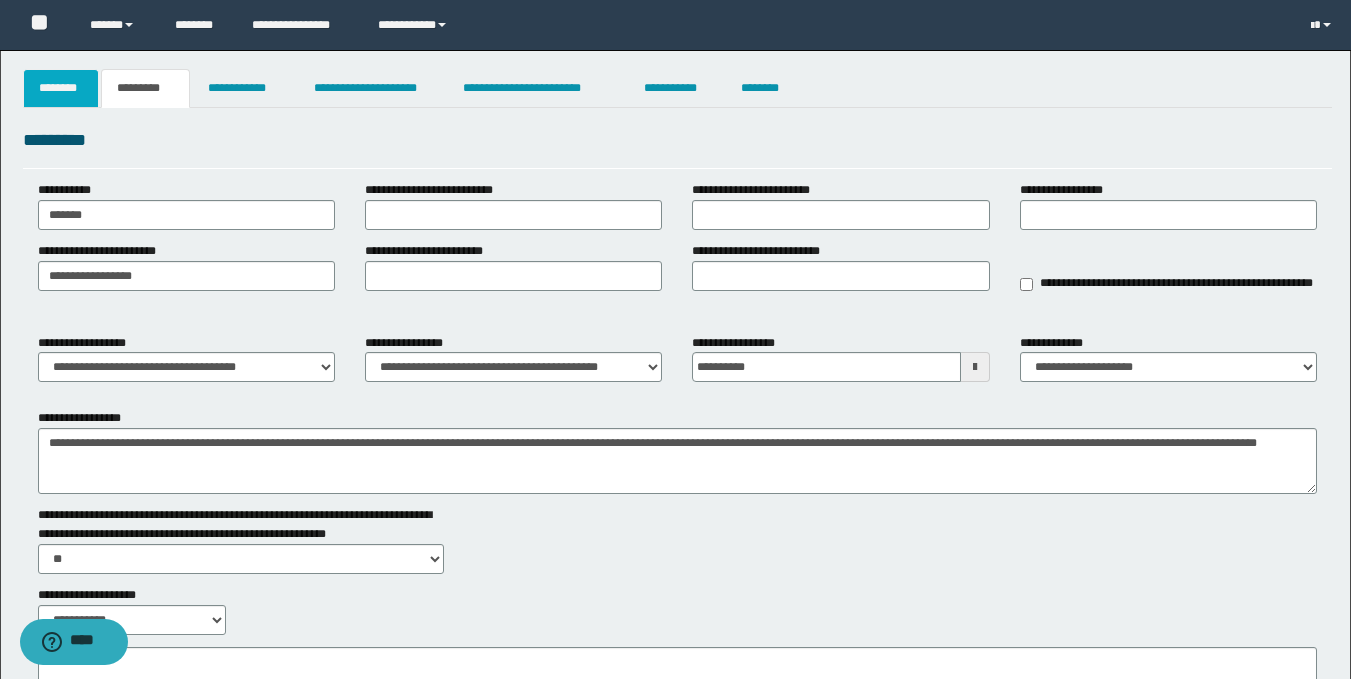 click on "********" at bounding box center [61, 88] 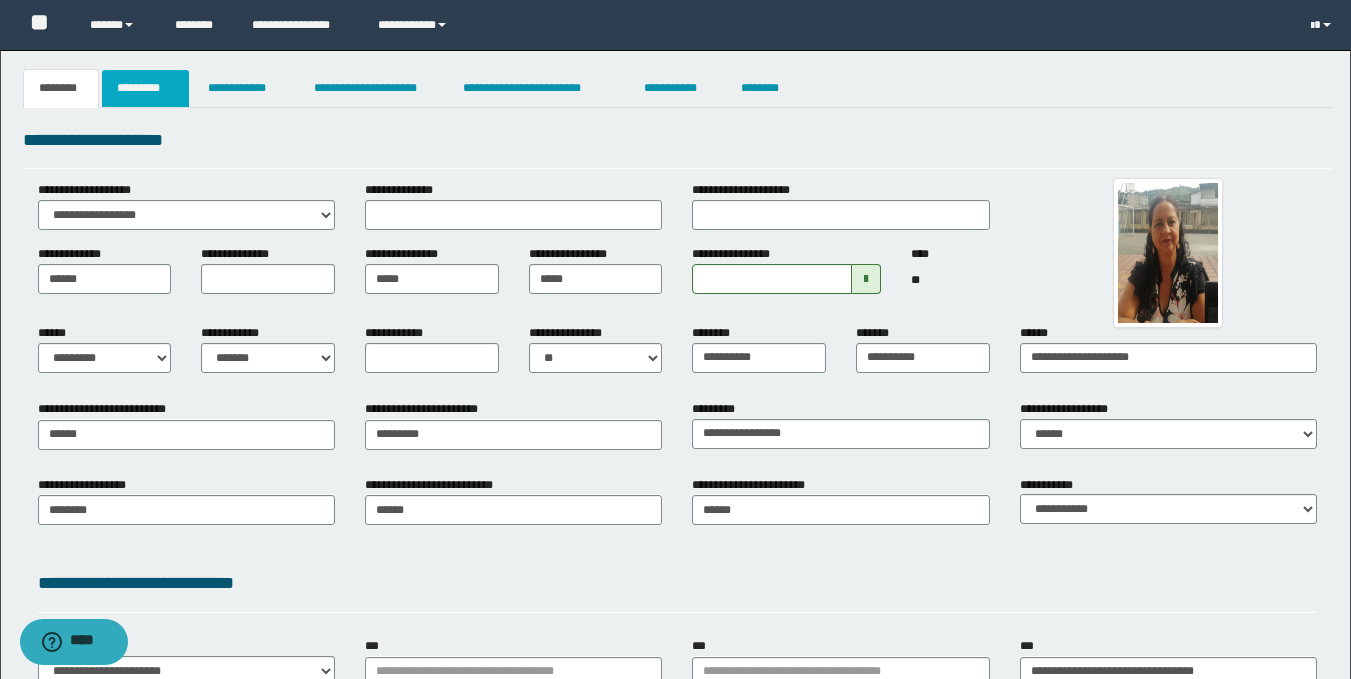click on "*********" at bounding box center [145, 88] 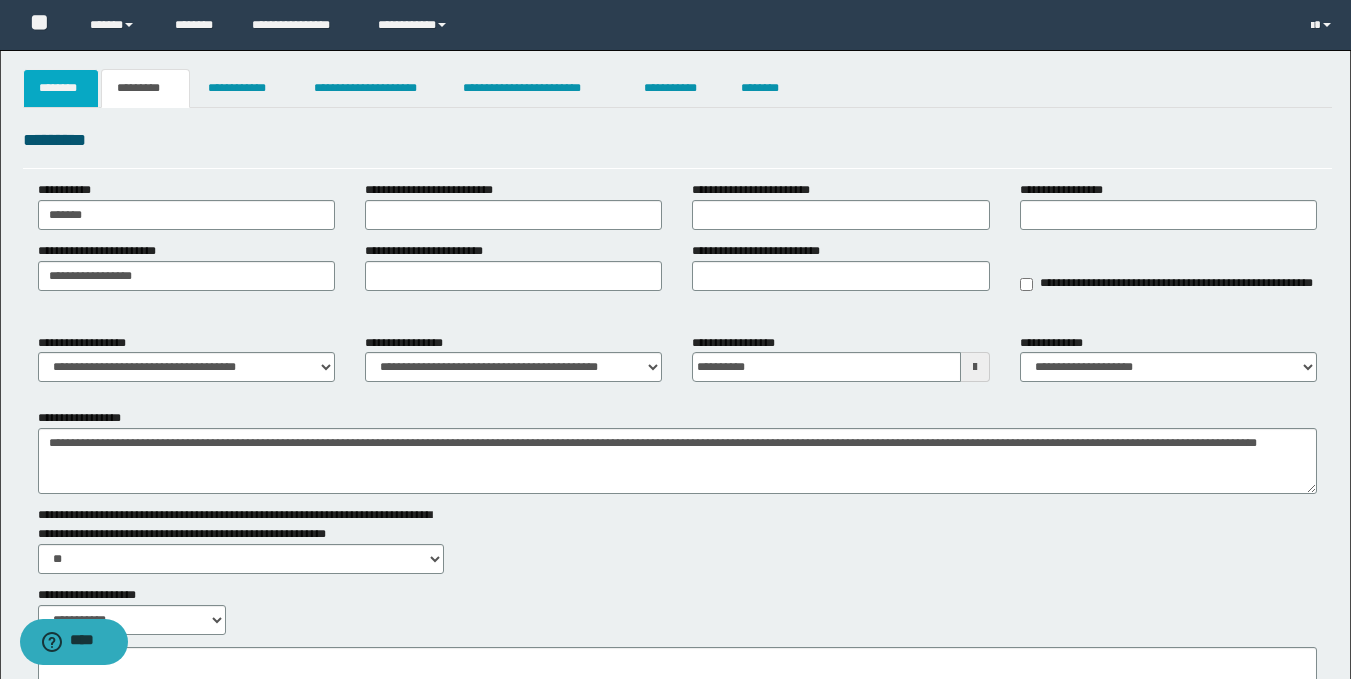click on "********" at bounding box center [61, 88] 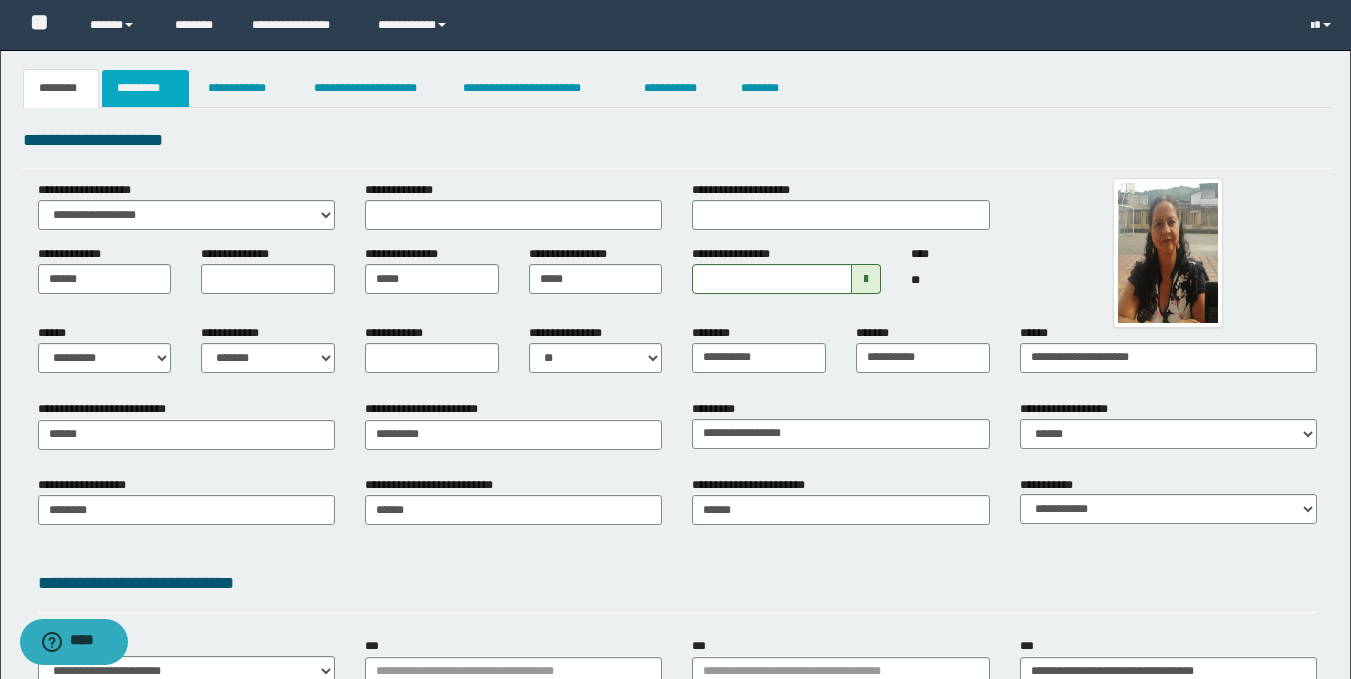 click on "*********" at bounding box center (145, 88) 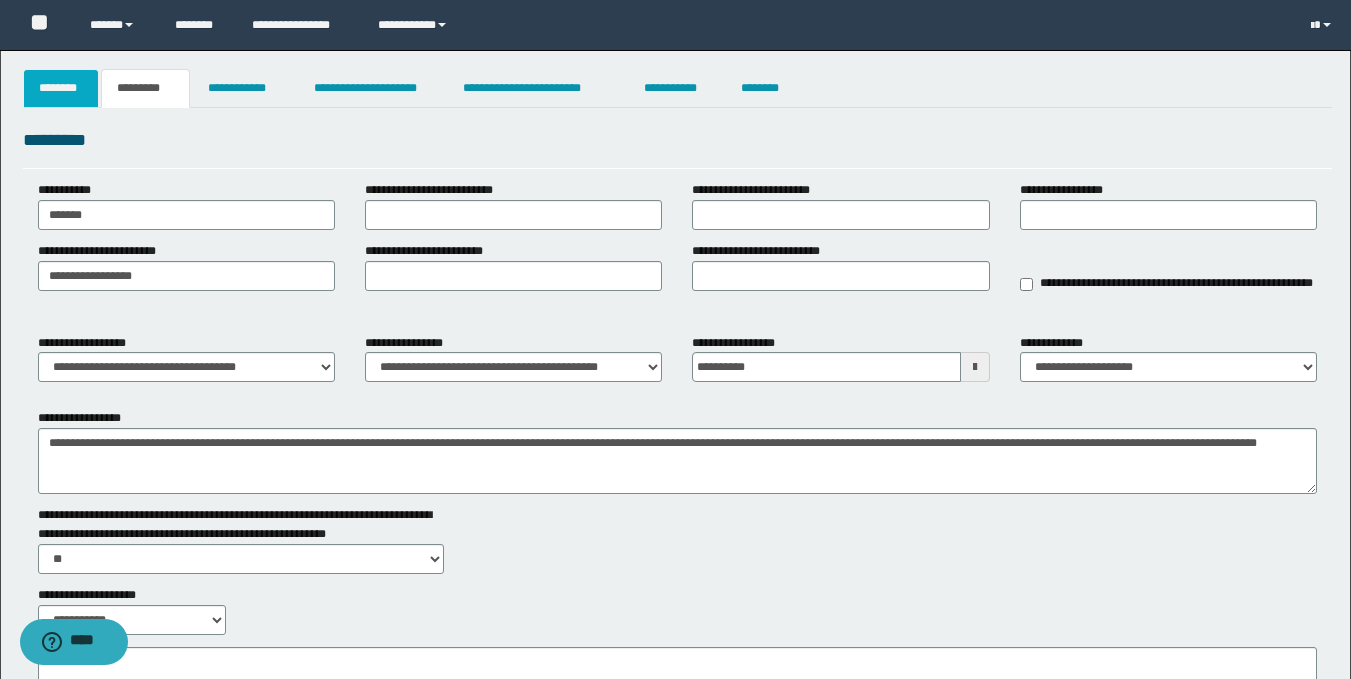 click on "********" at bounding box center [61, 88] 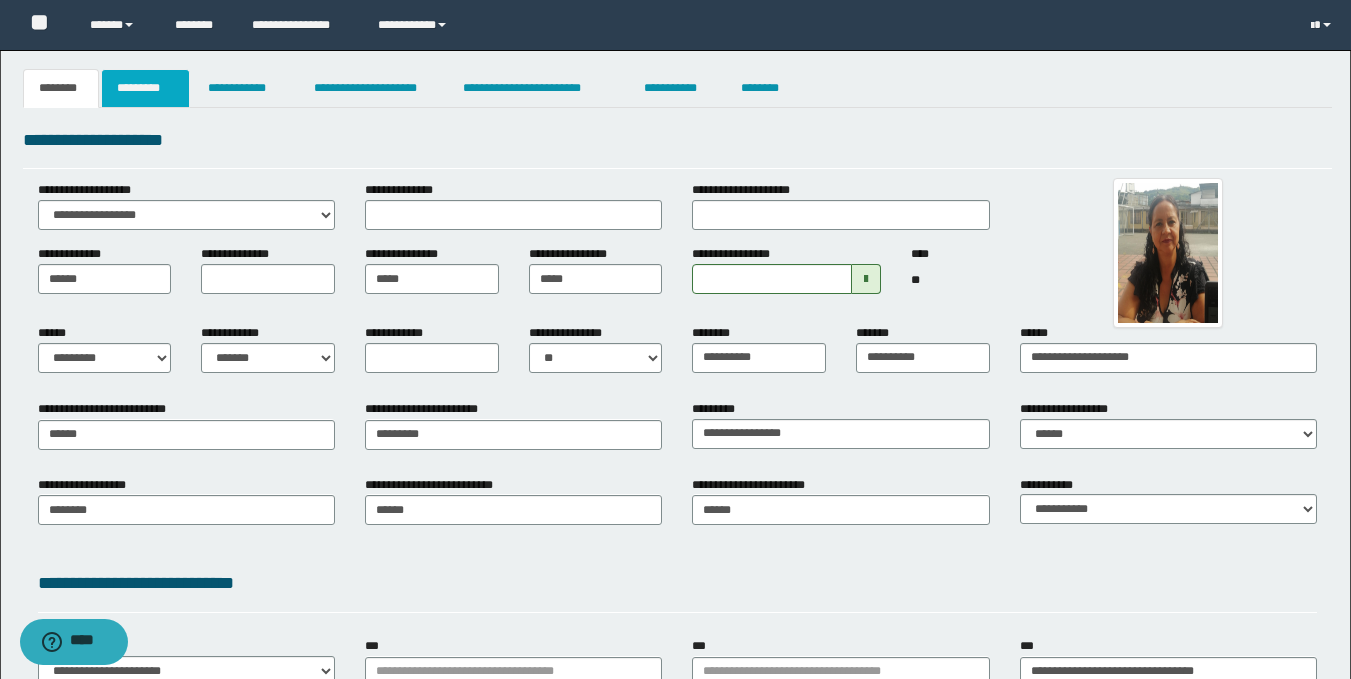 click on "*********" at bounding box center (145, 88) 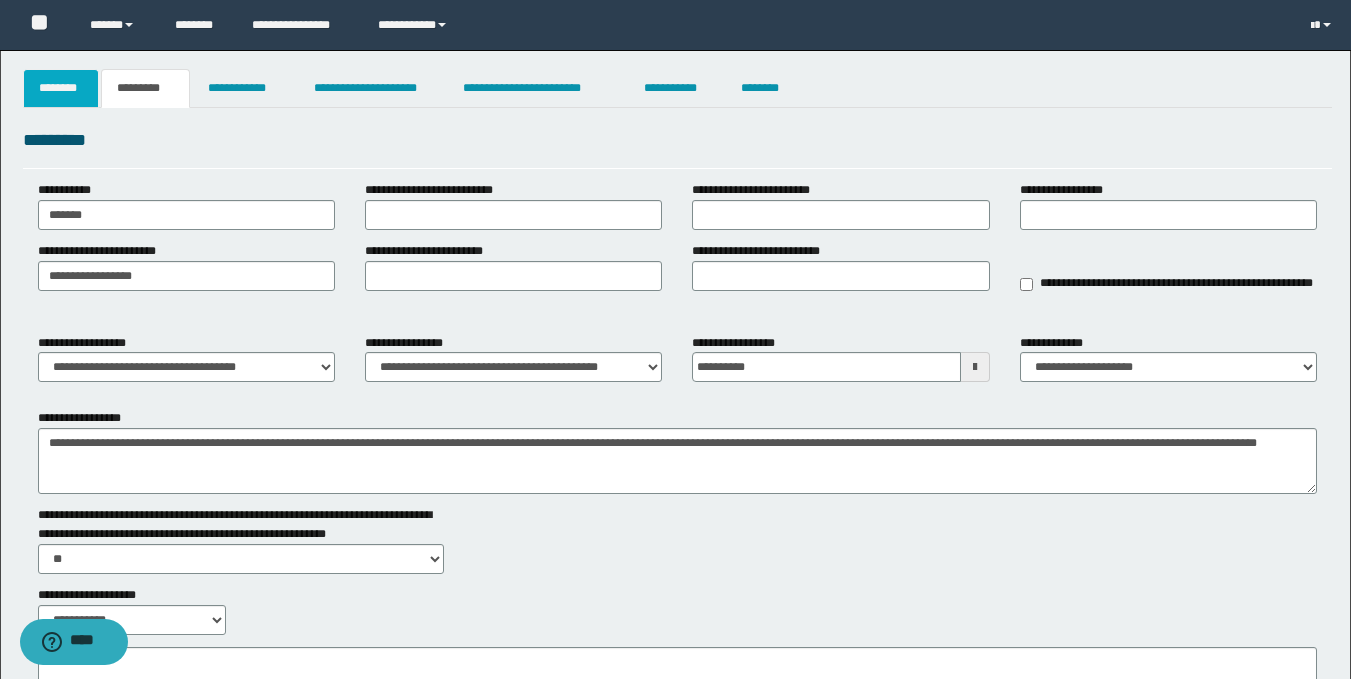 click on "********" at bounding box center (61, 88) 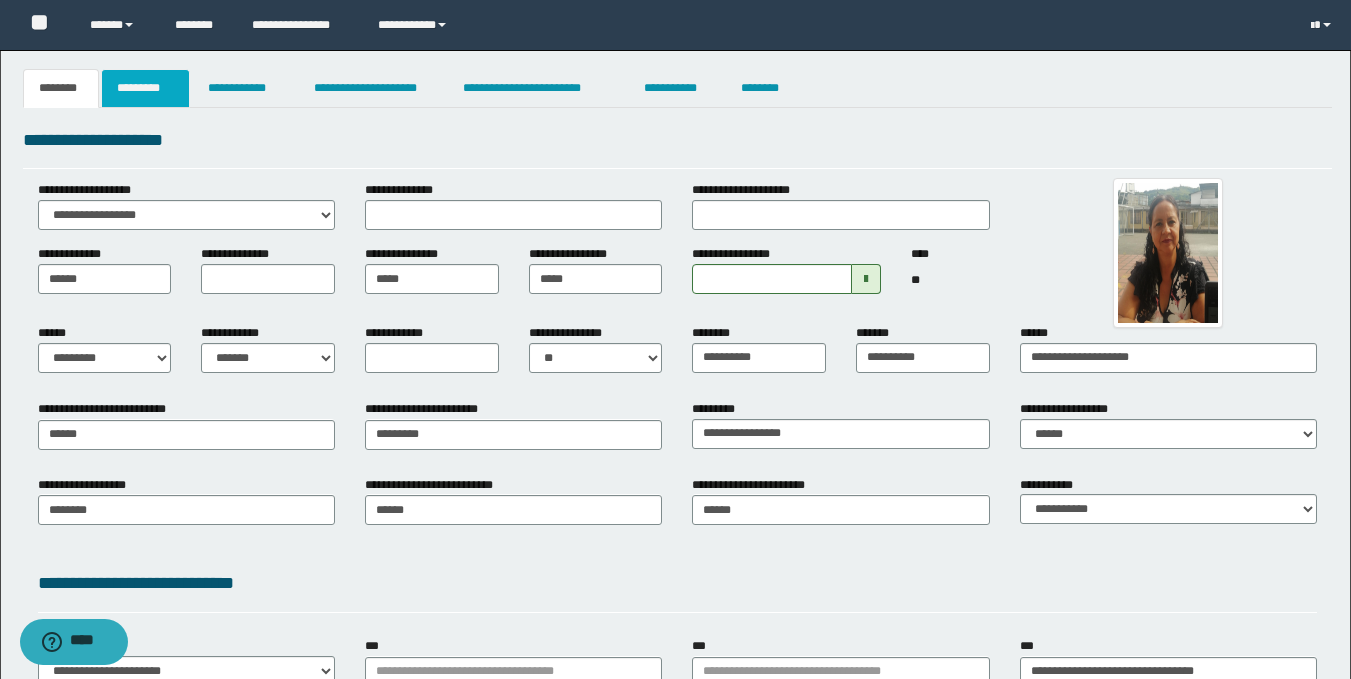 click on "*********" at bounding box center [145, 88] 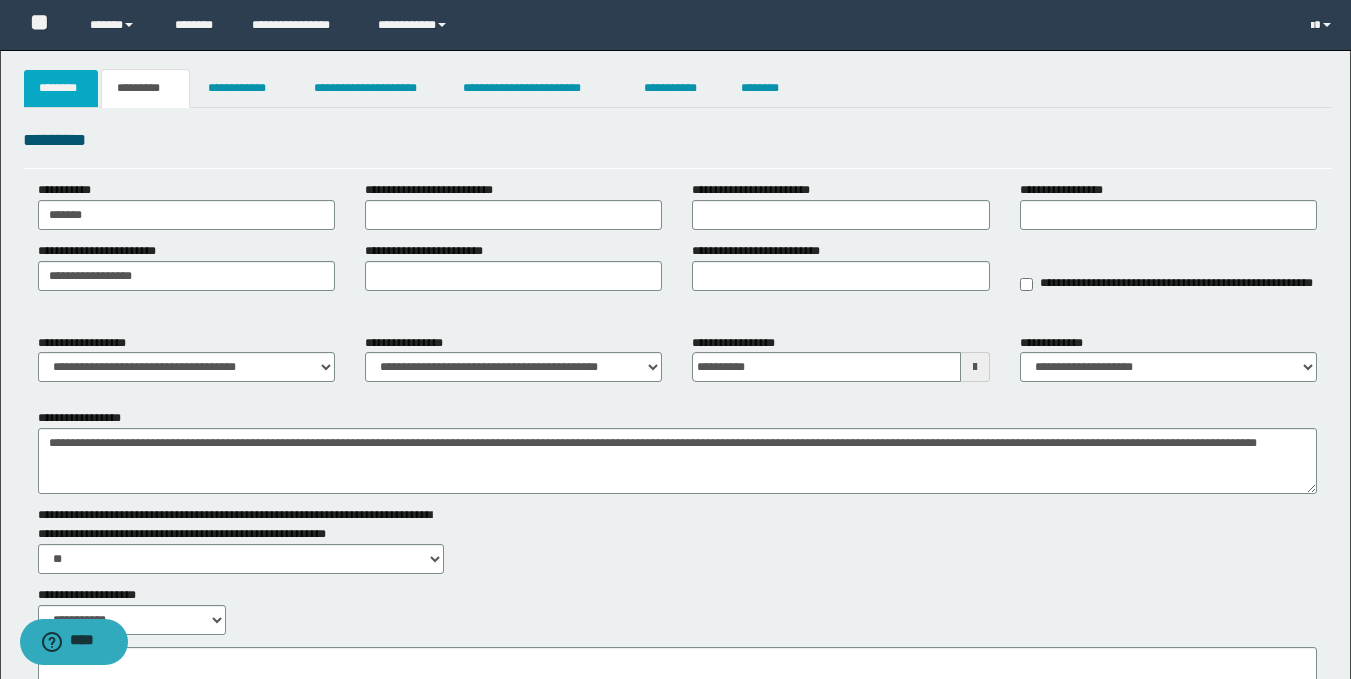 click on "********" at bounding box center [61, 88] 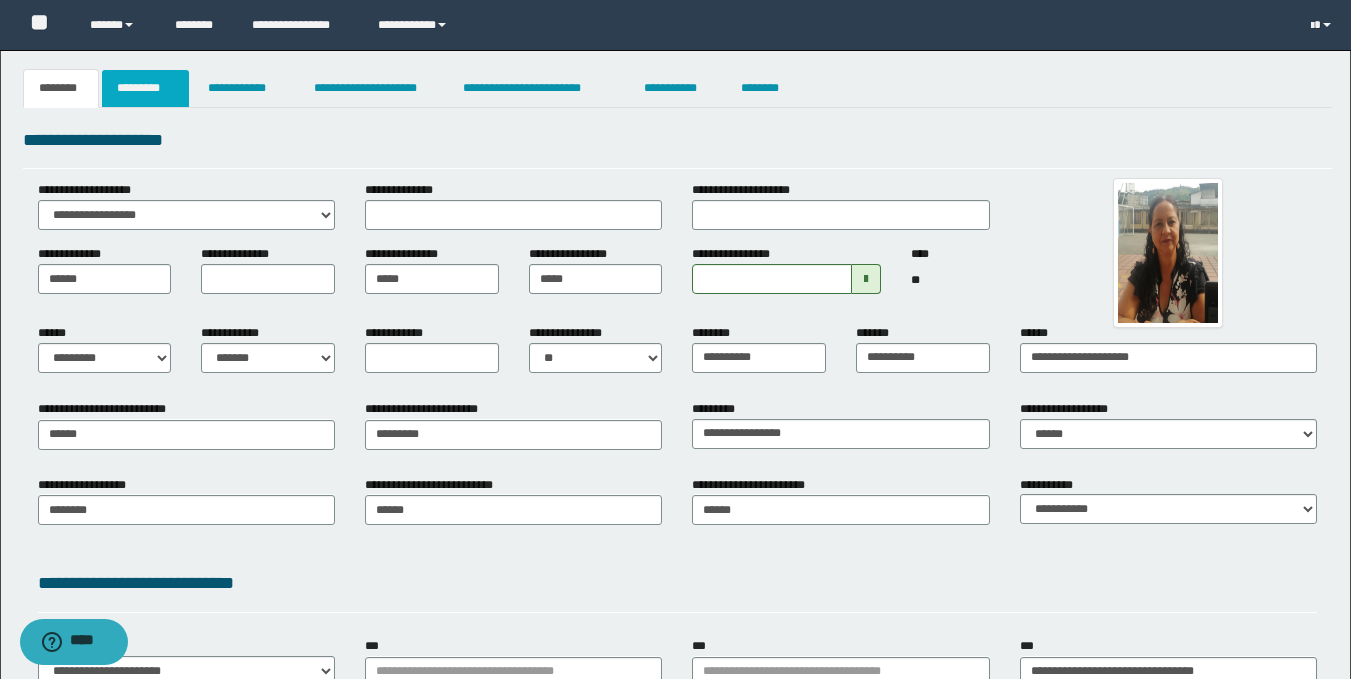 click on "*********" at bounding box center (145, 88) 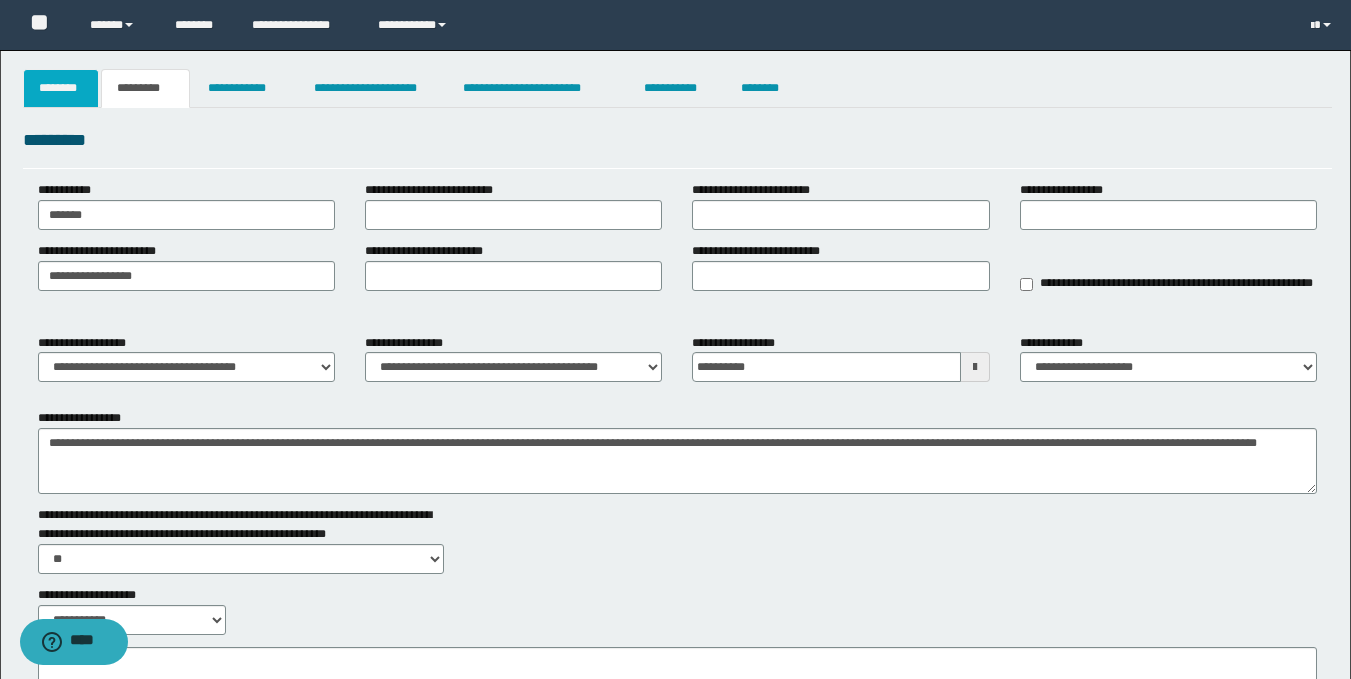 click on "********" at bounding box center (61, 88) 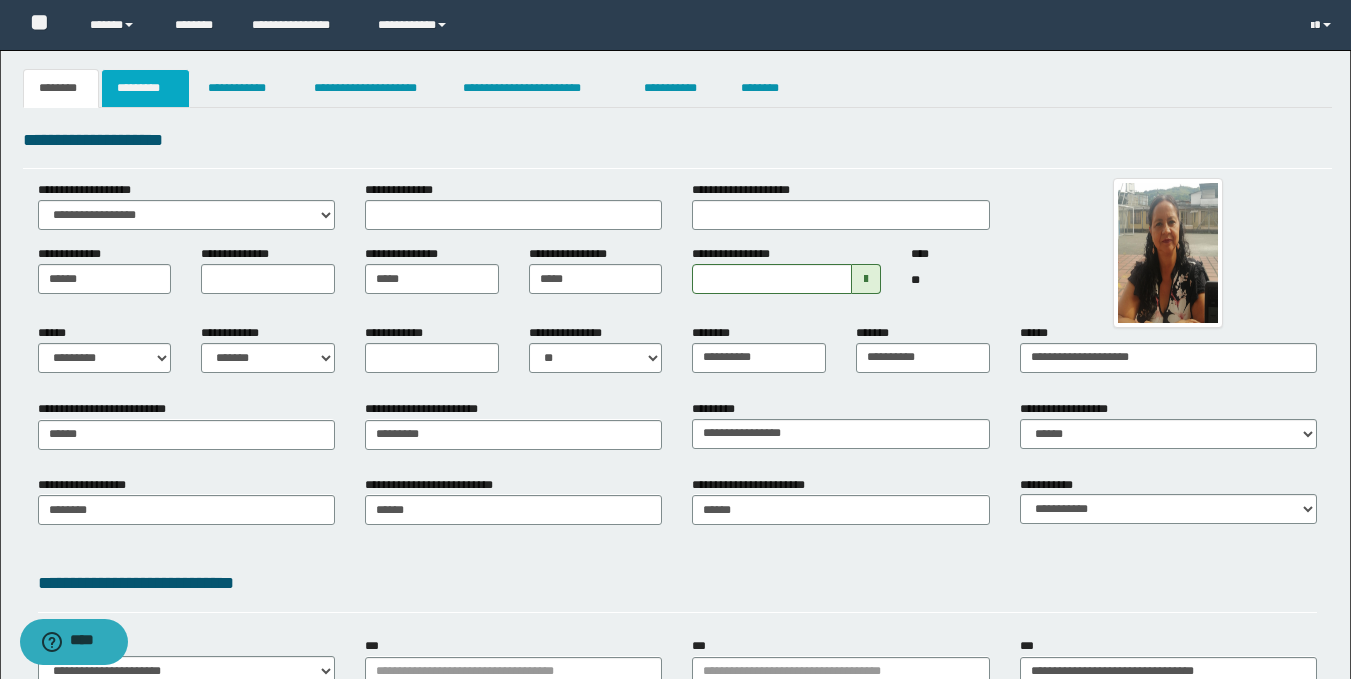 click on "*********" at bounding box center (145, 88) 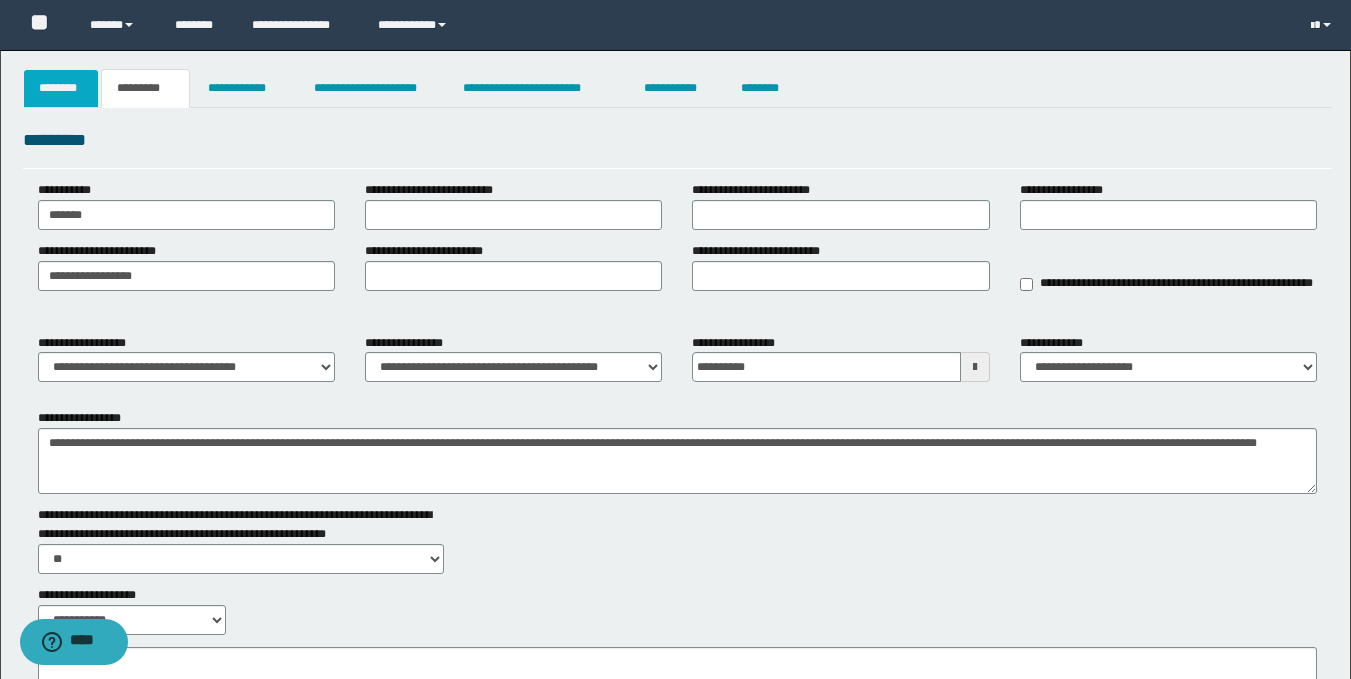 click on "********" at bounding box center (61, 88) 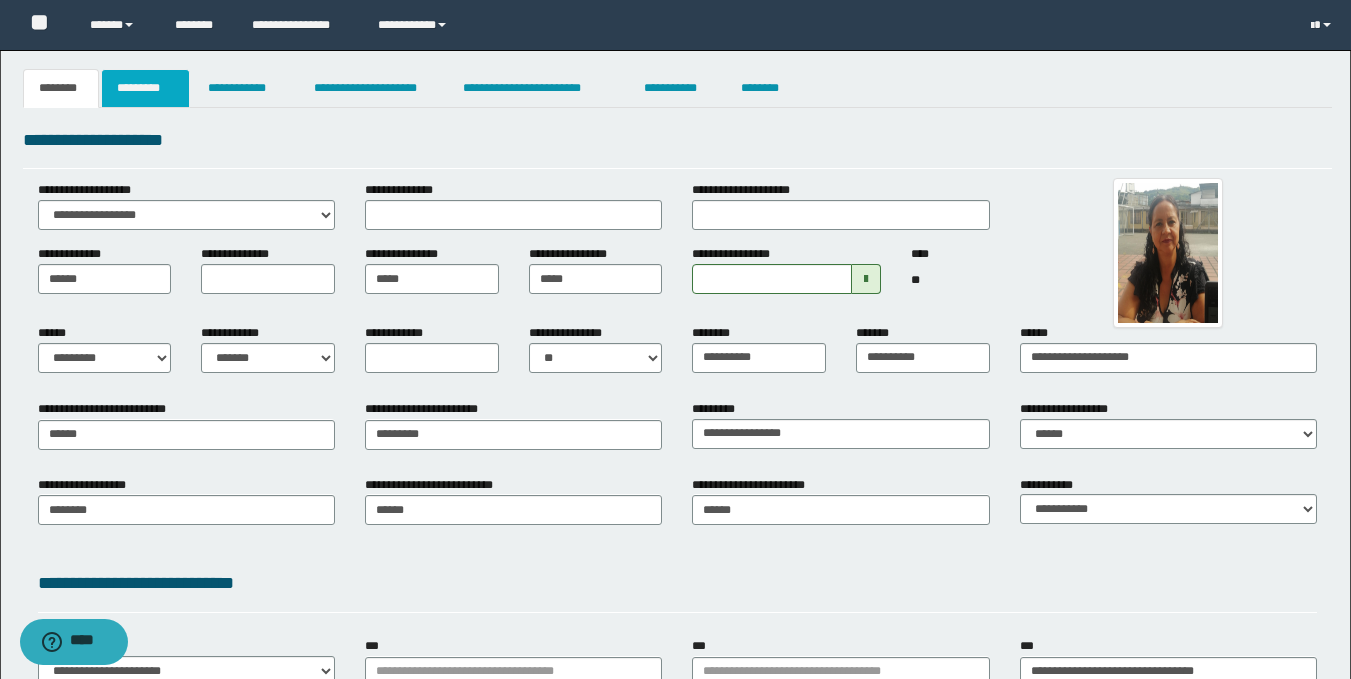 click on "*********" at bounding box center [145, 88] 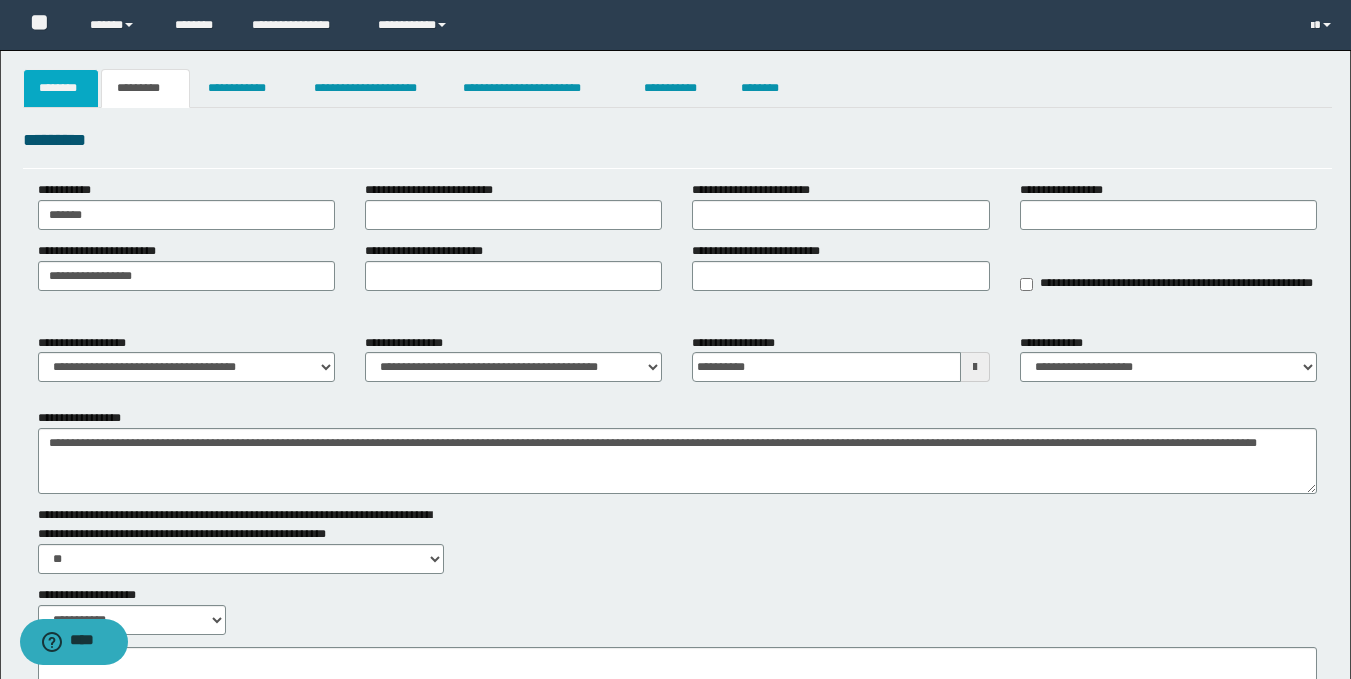 click on "********" at bounding box center [61, 88] 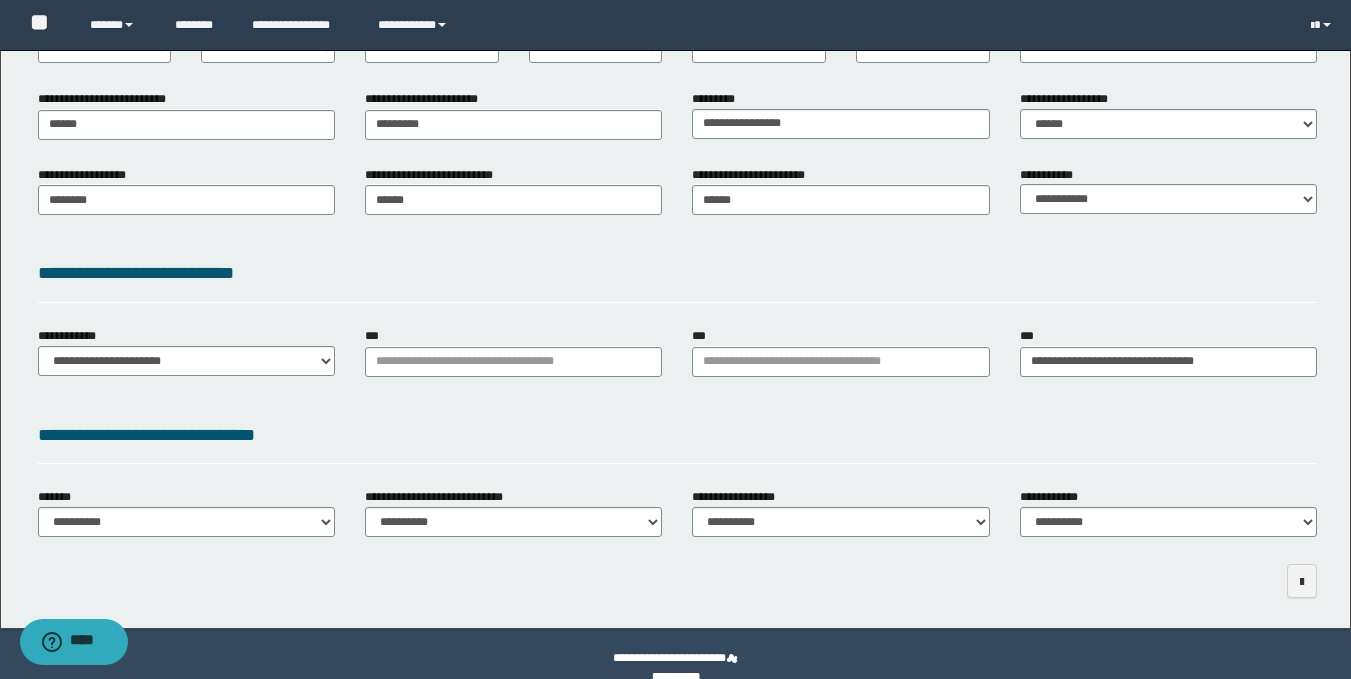 scroll, scrollTop: 337, scrollLeft: 0, axis: vertical 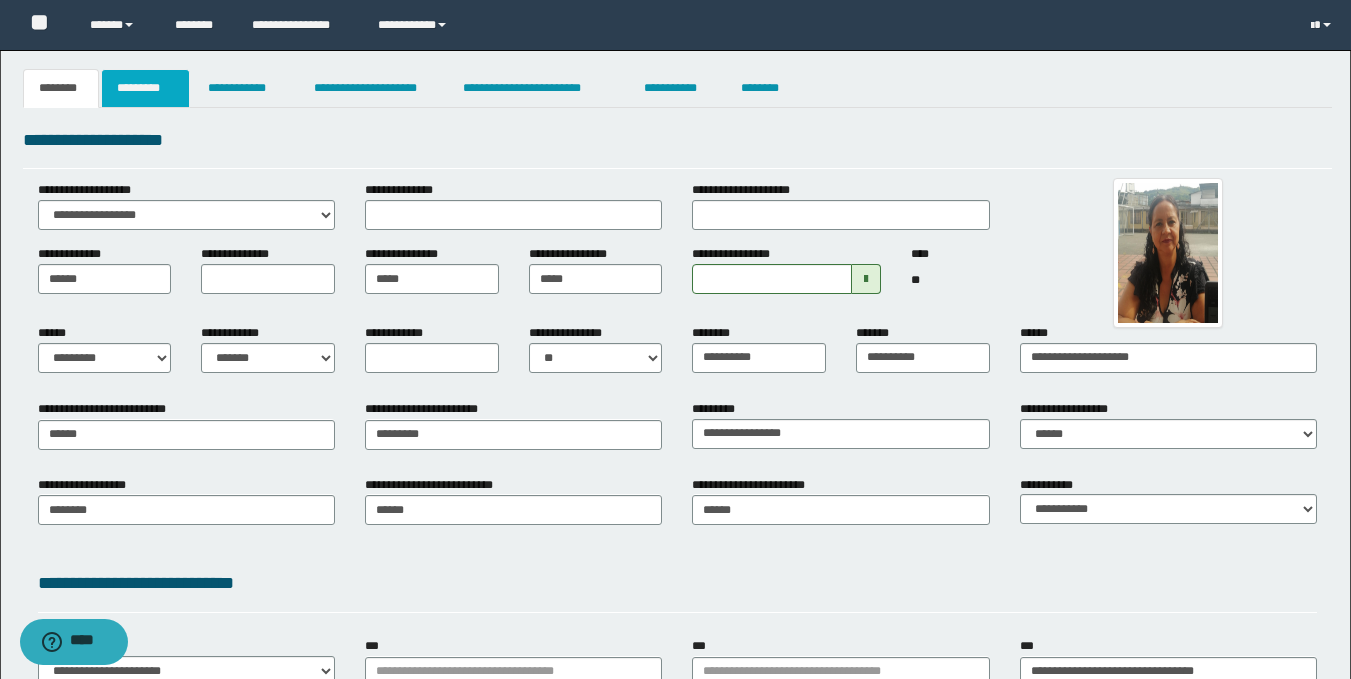 drag, startPoint x: 146, startPoint y: 90, endPoint x: 127, endPoint y: 90, distance: 19 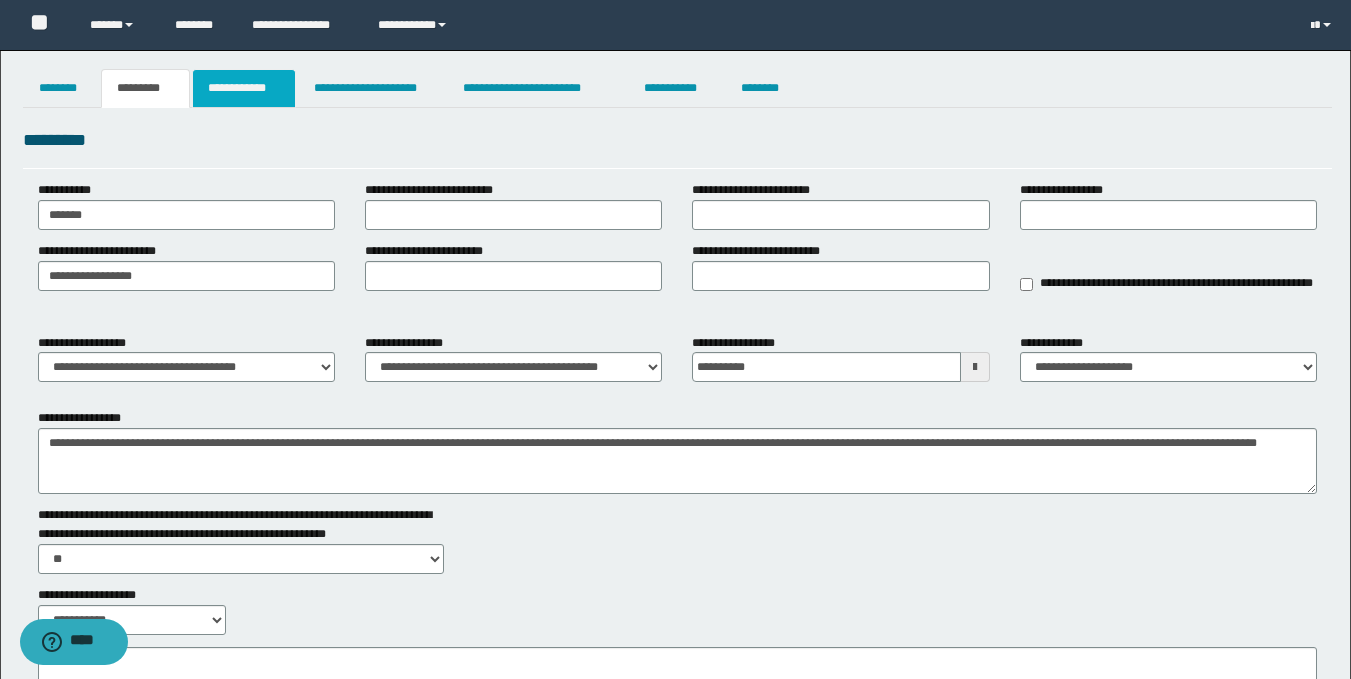 click on "**********" at bounding box center (244, 88) 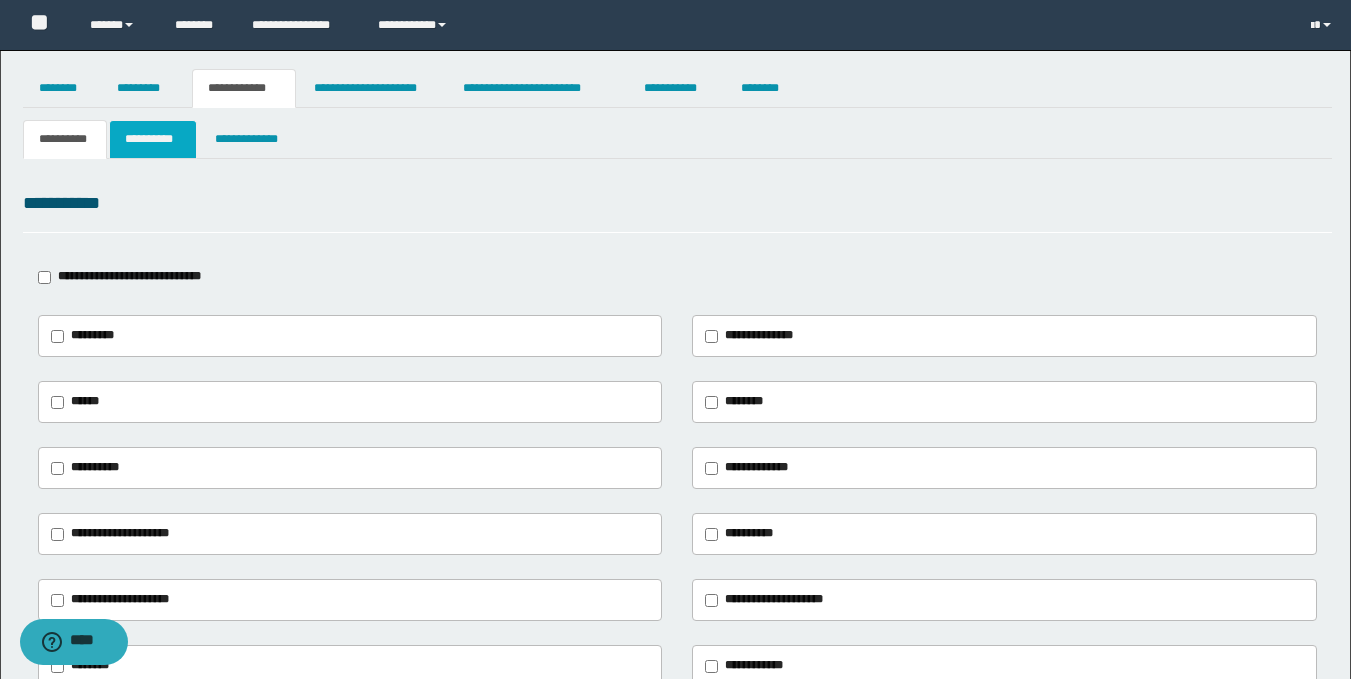 click on "**********" at bounding box center (153, 139) 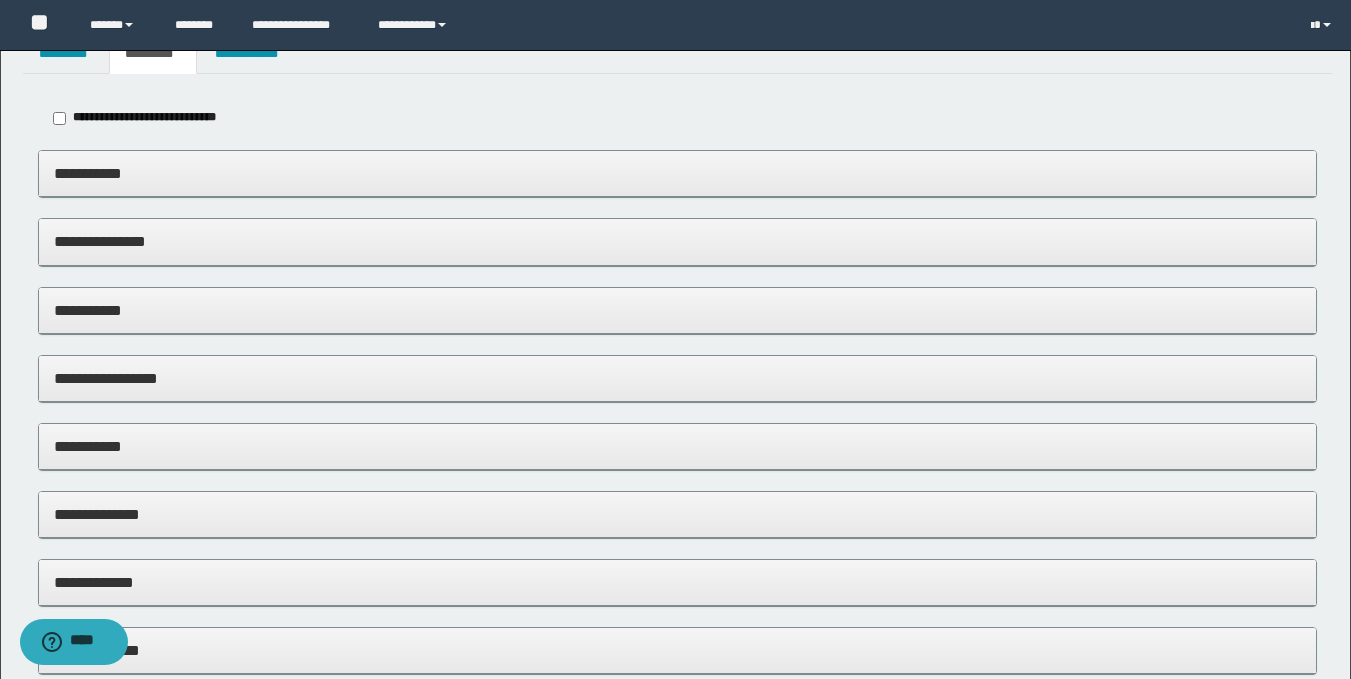 scroll, scrollTop: 87, scrollLeft: 0, axis: vertical 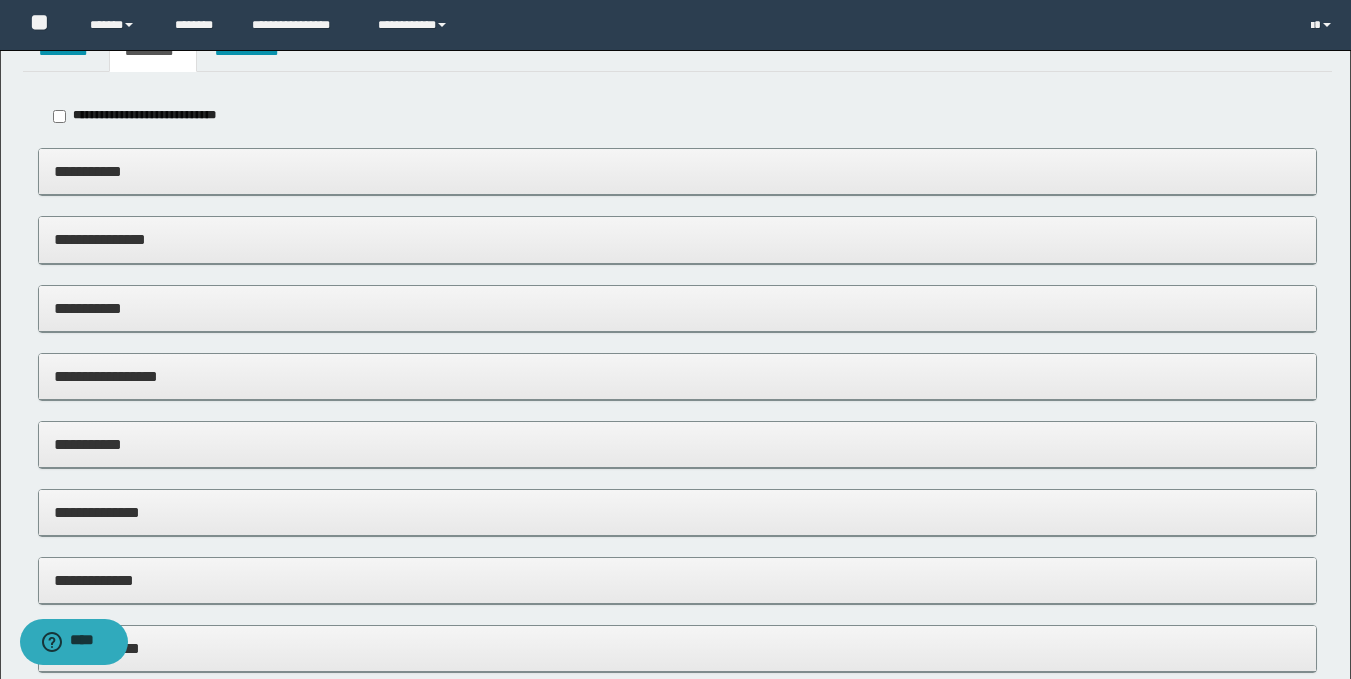 click on "**********" at bounding box center [677, 308] 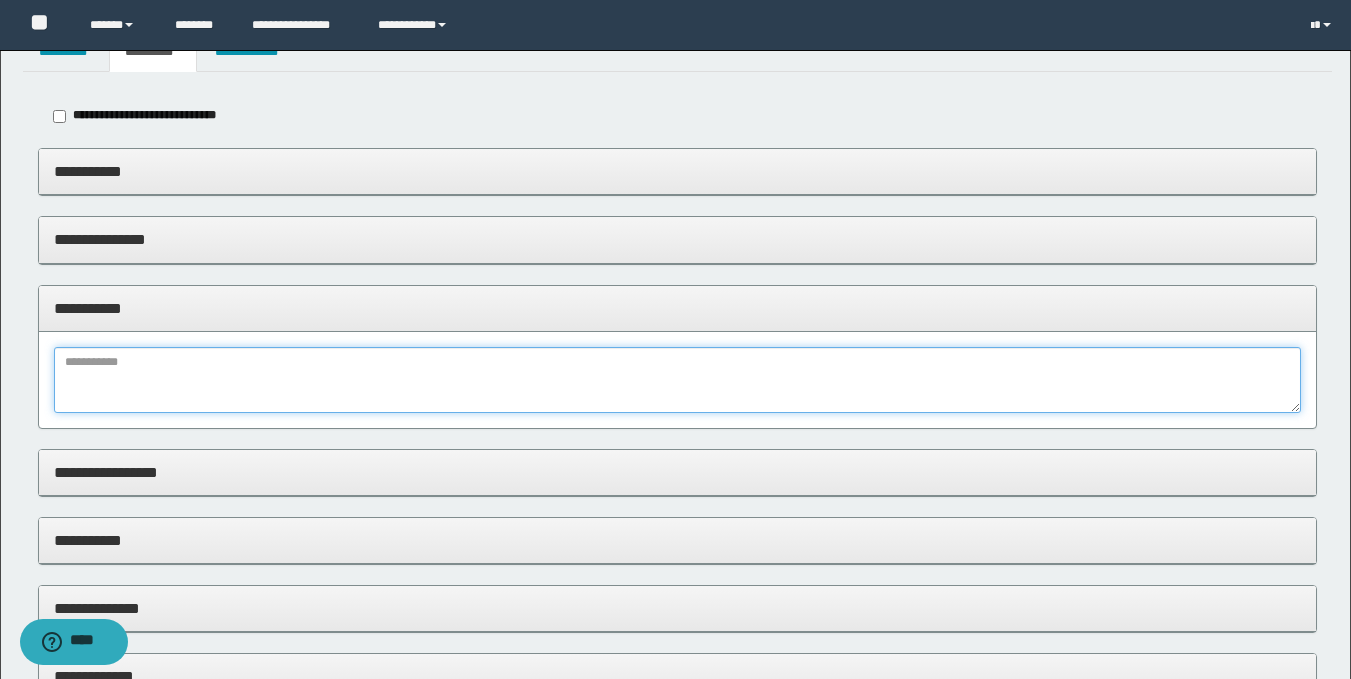 click at bounding box center [677, 380] 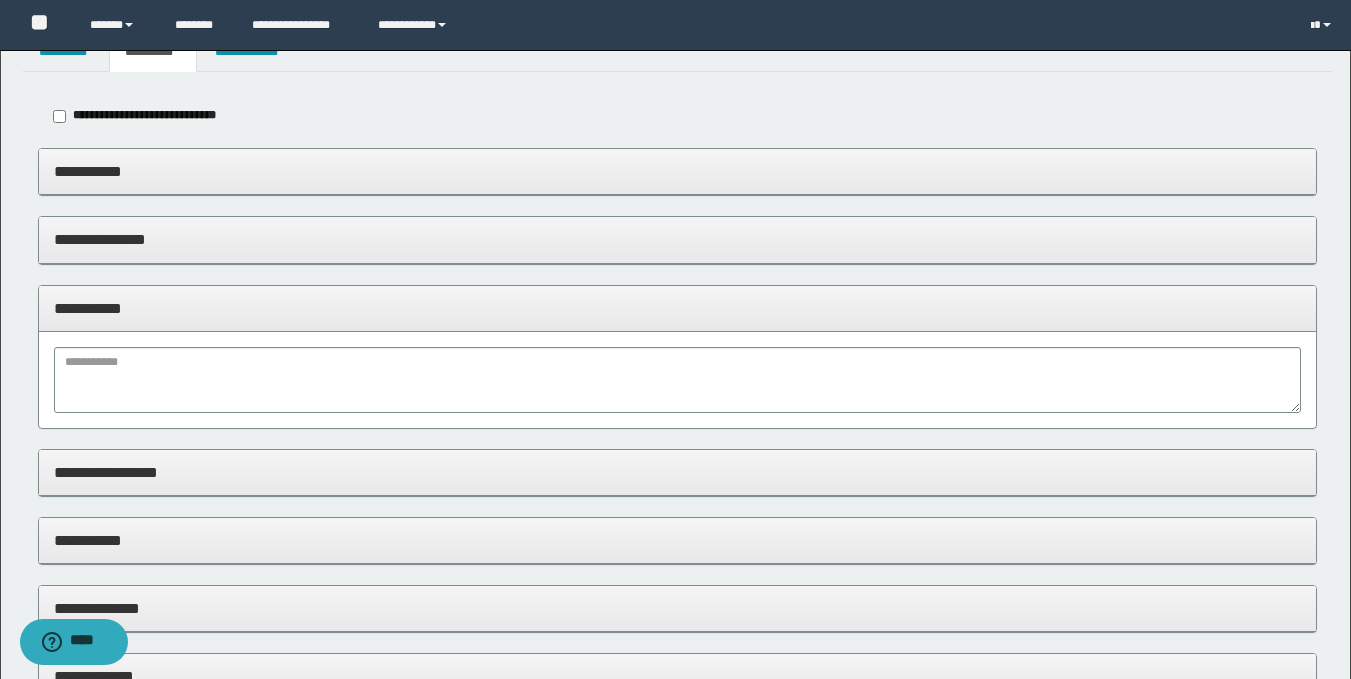 click on "**********" at bounding box center (677, 308) 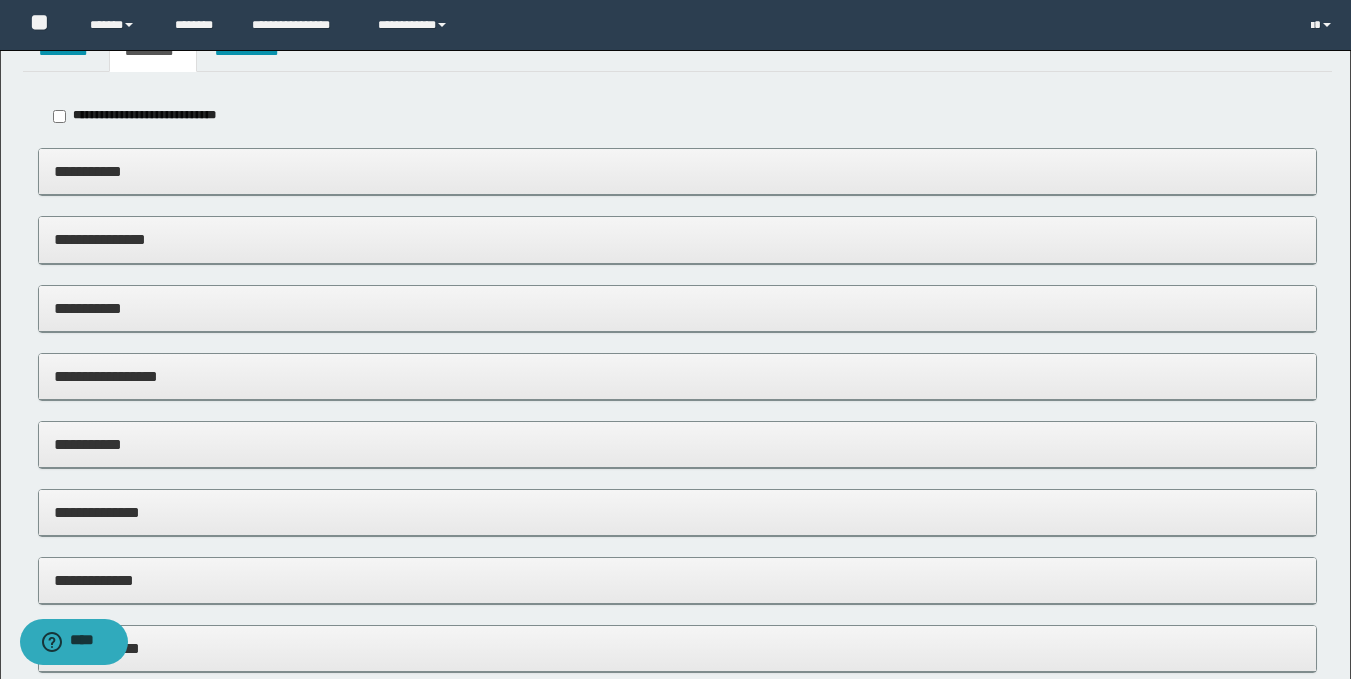 click on "**********" at bounding box center [677, 308] 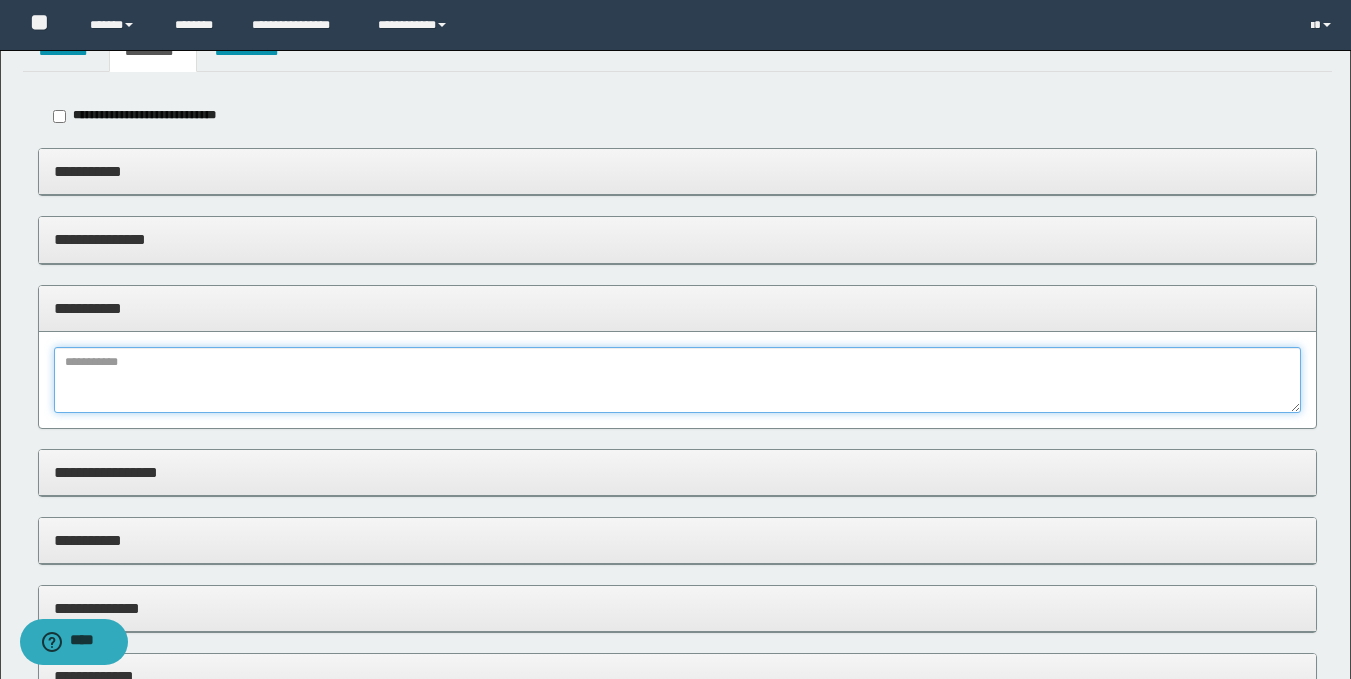 click at bounding box center (677, 380) 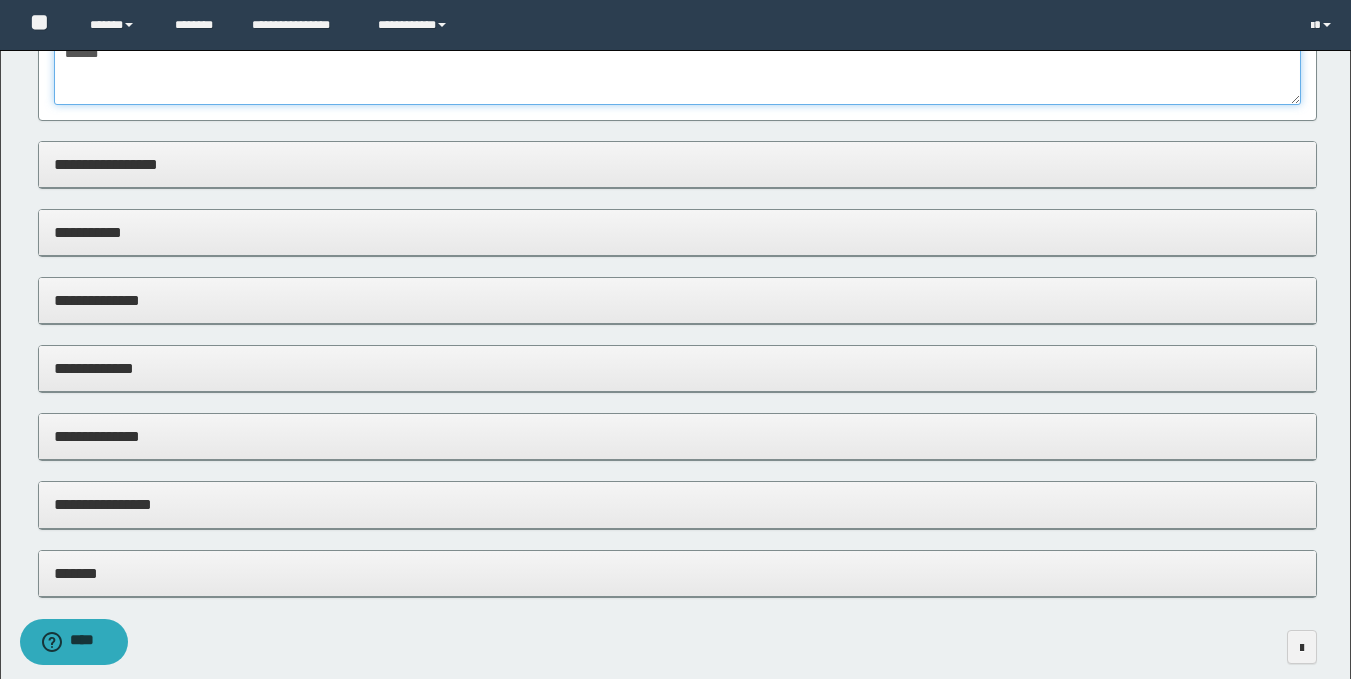 scroll, scrollTop: 453, scrollLeft: 0, axis: vertical 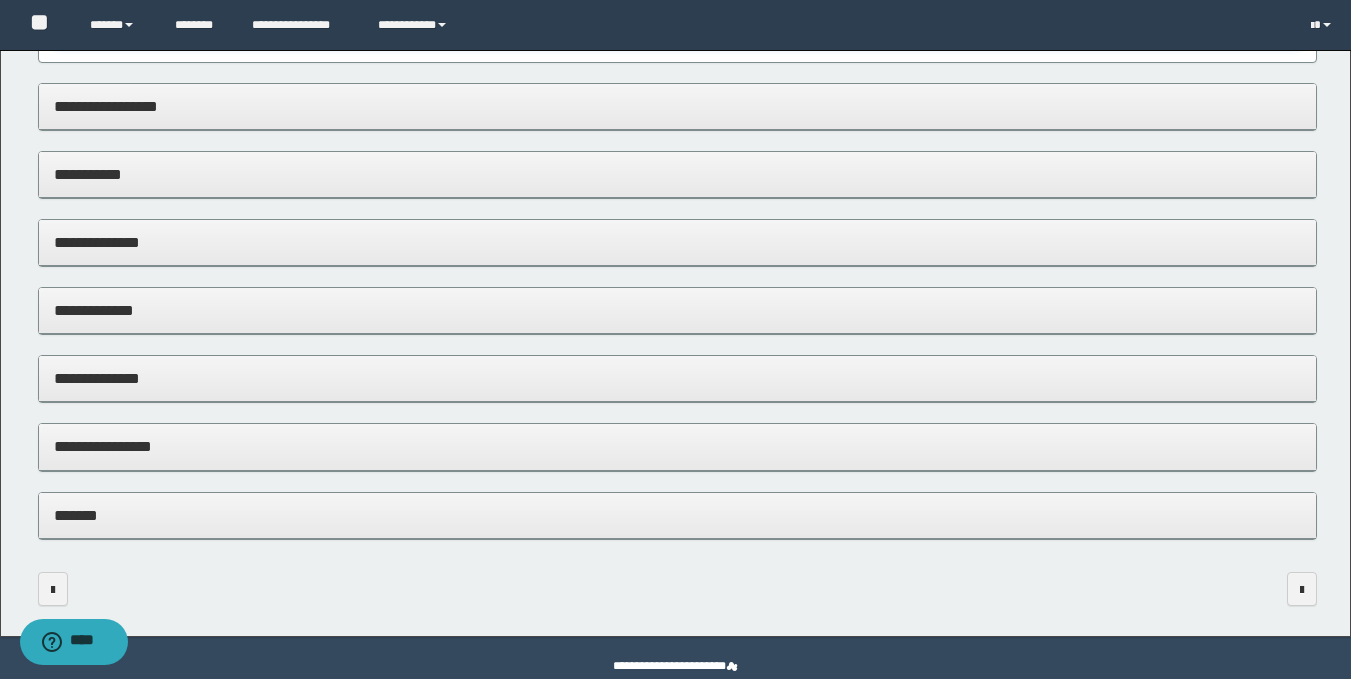 type on "*******" 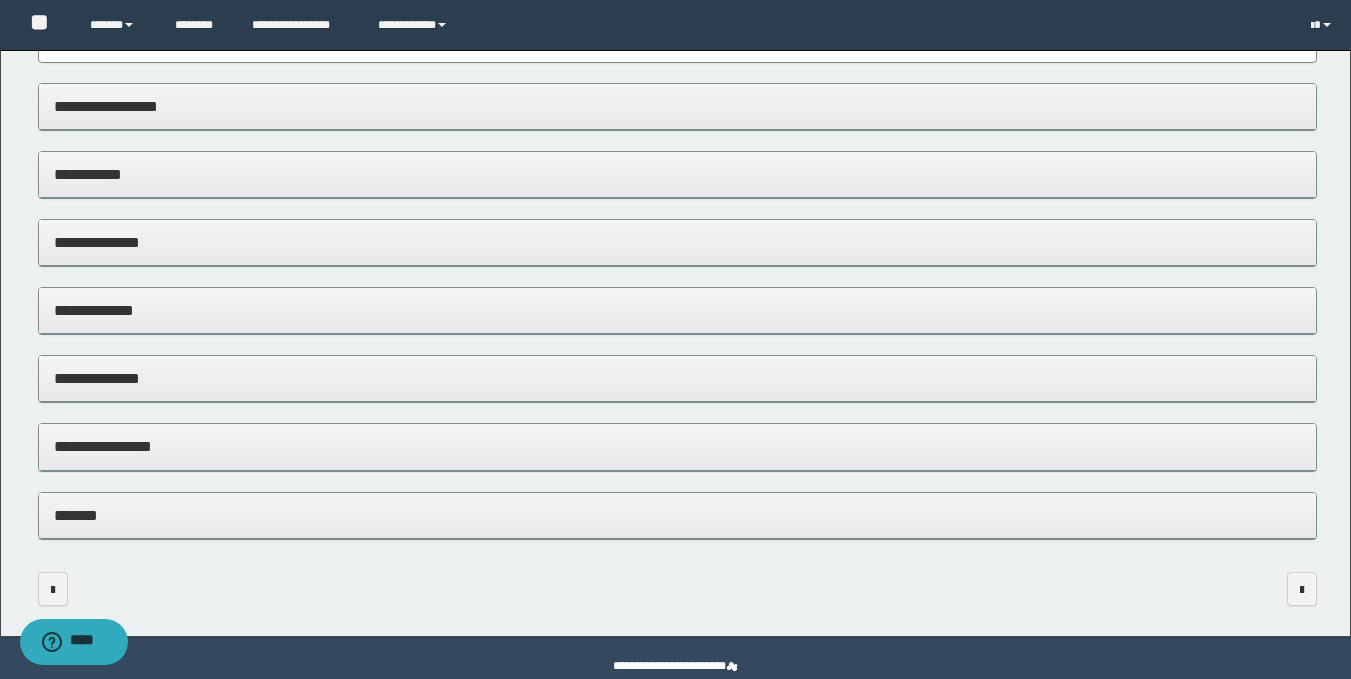 click on "**********" at bounding box center (677, 446) 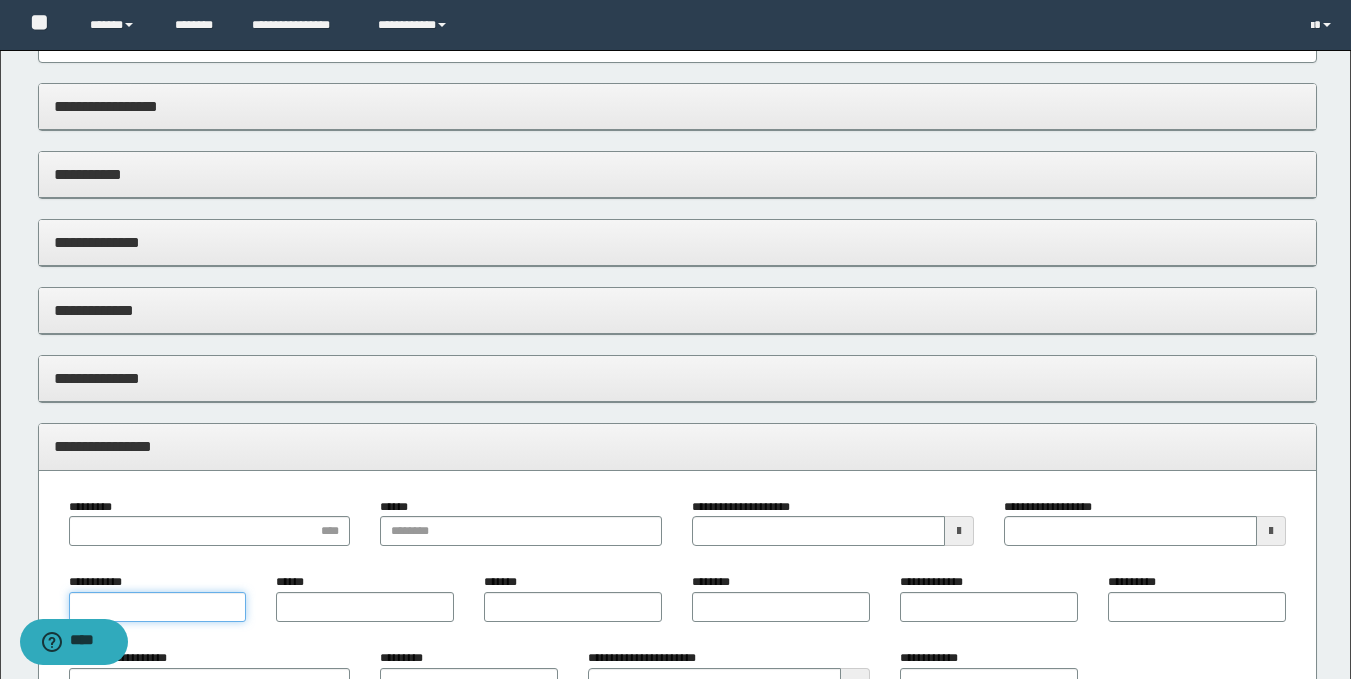 click on "**********" at bounding box center (158, 607) 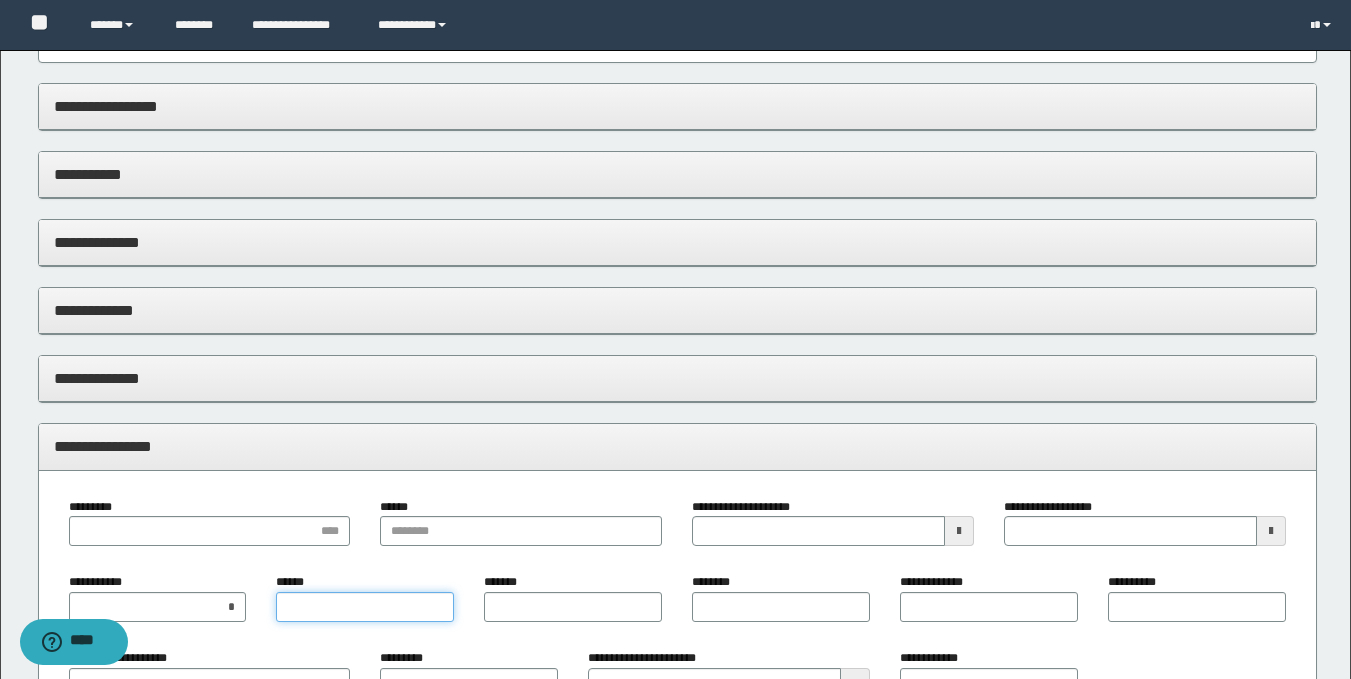 type on "*" 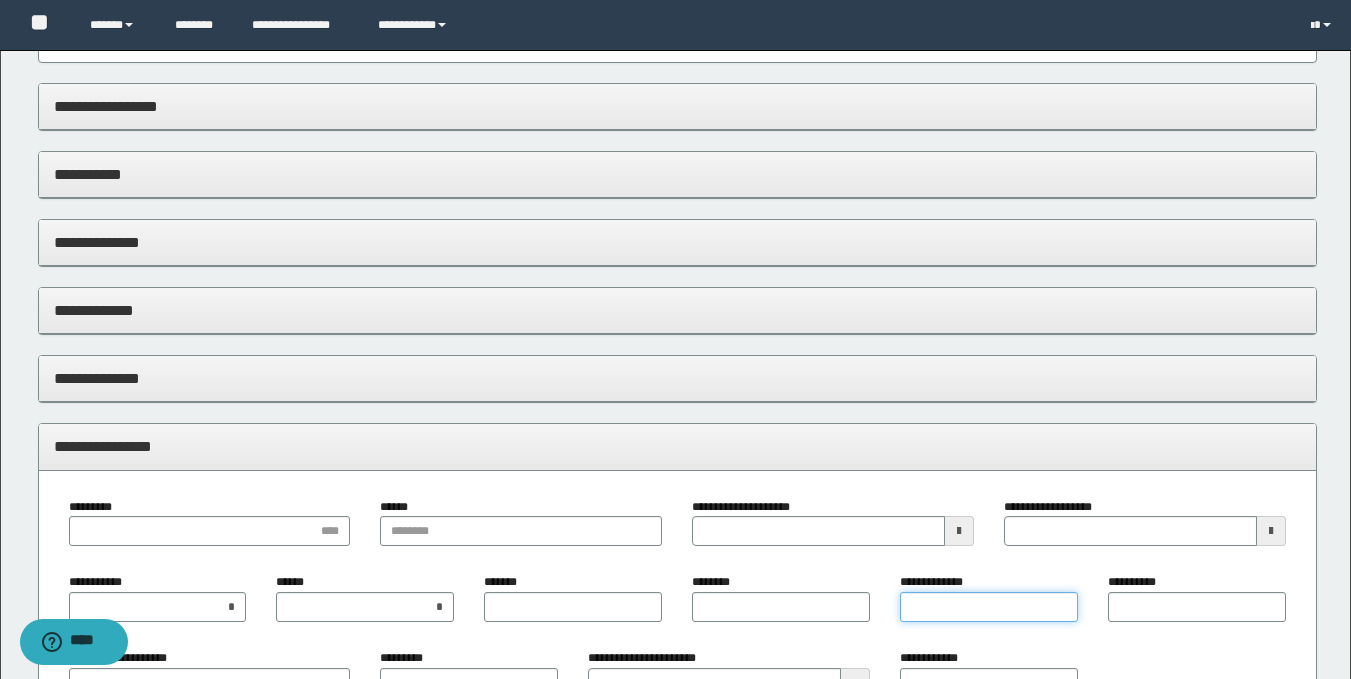 type on "*" 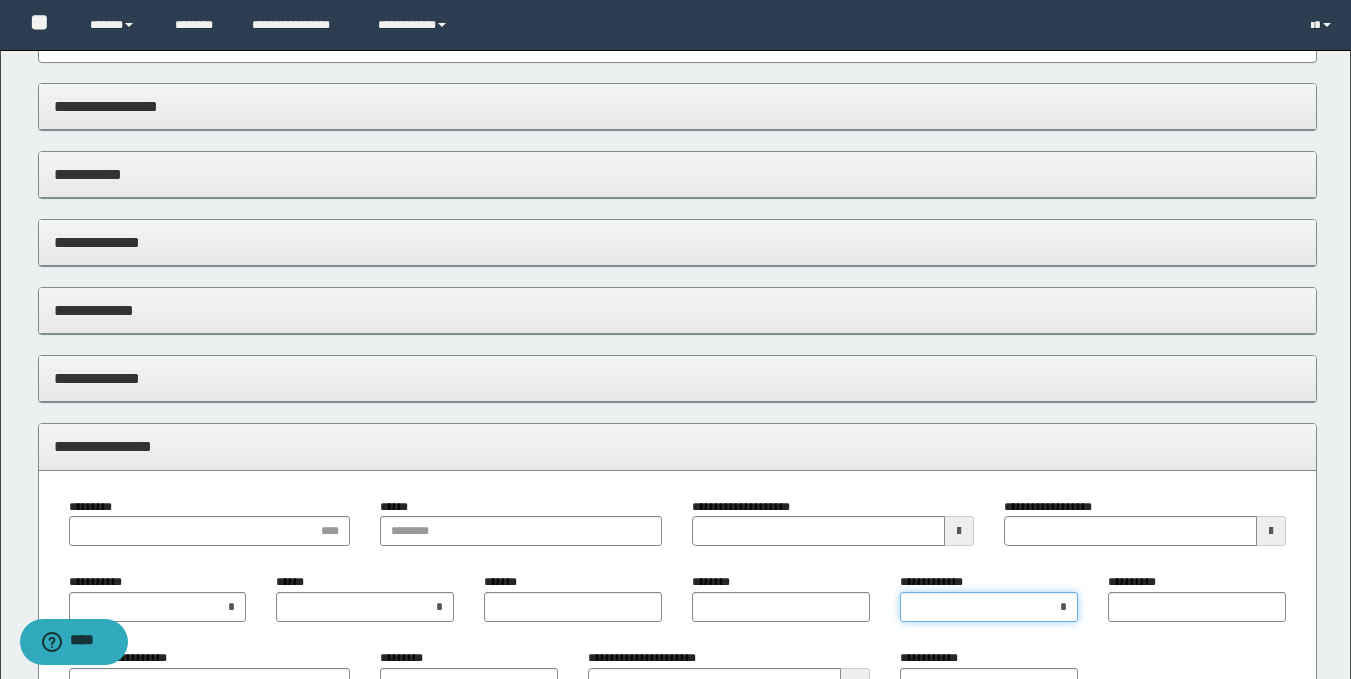scroll, scrollTop: 0, scrollLeft: 0, axis: both 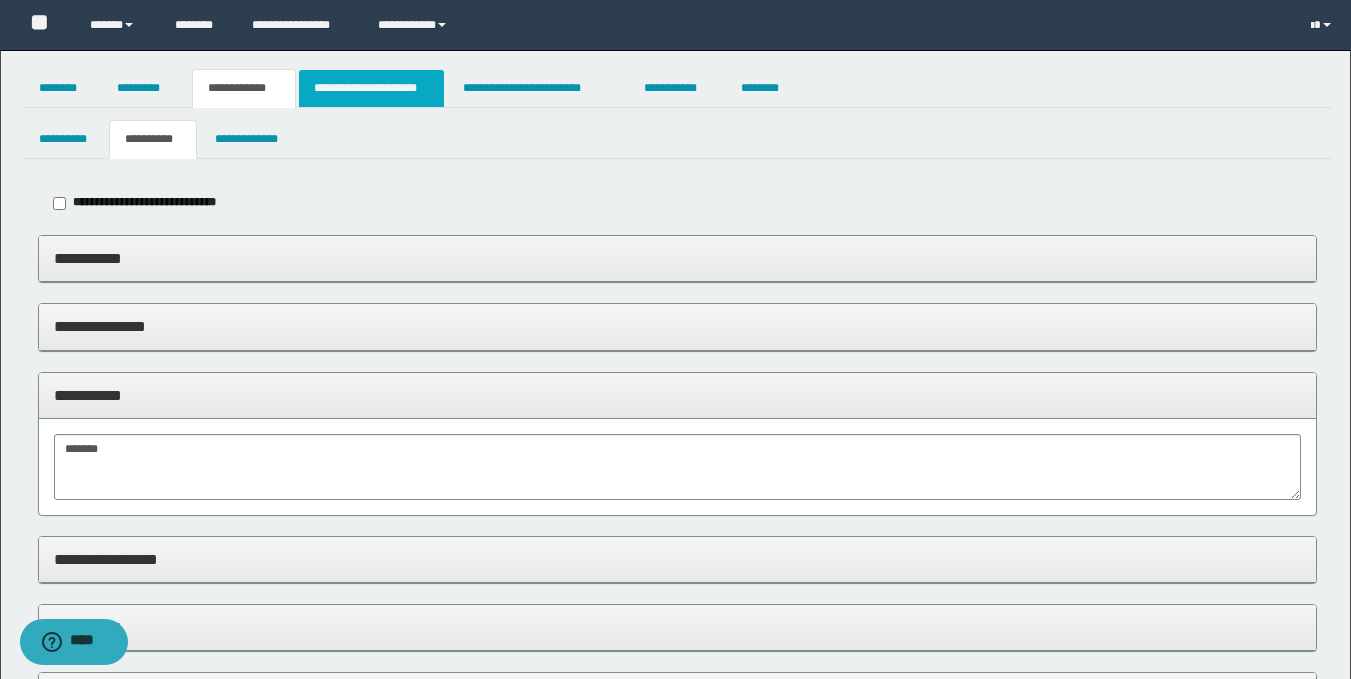 click on "**********" at bounding box center (371, 88) 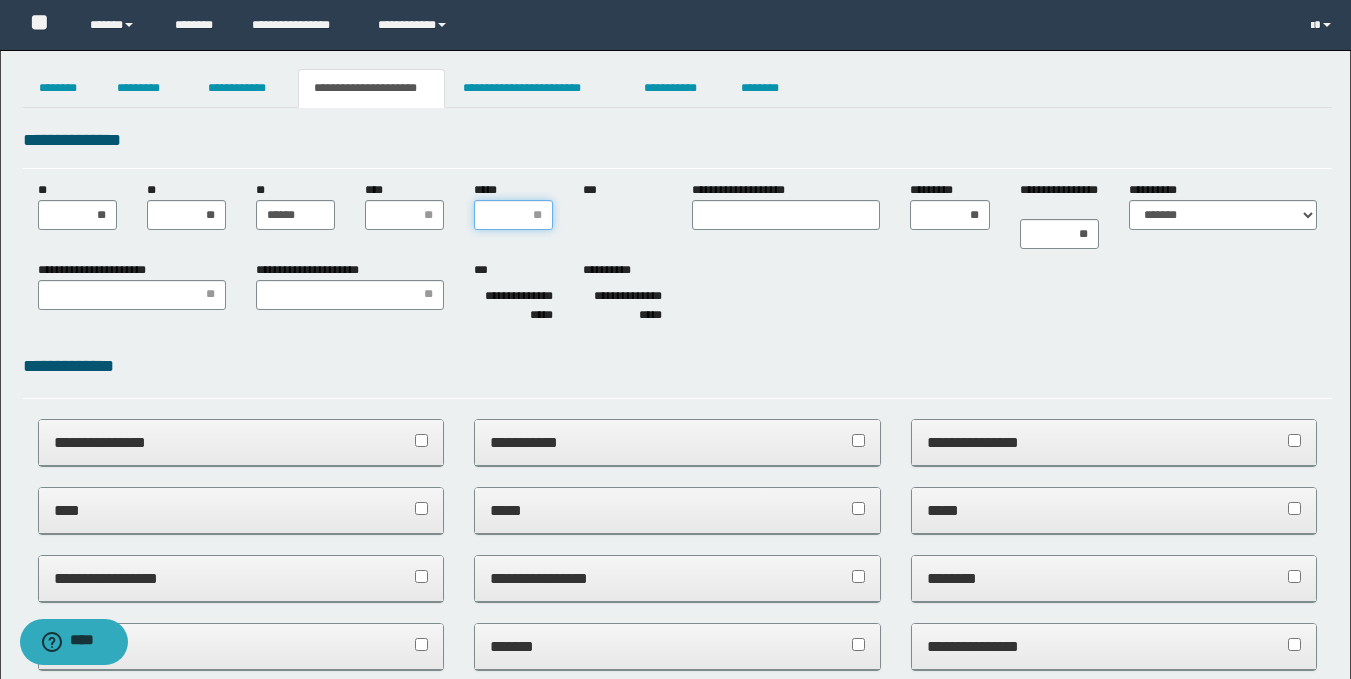 click on "*****" at bounding box center (513, 215) 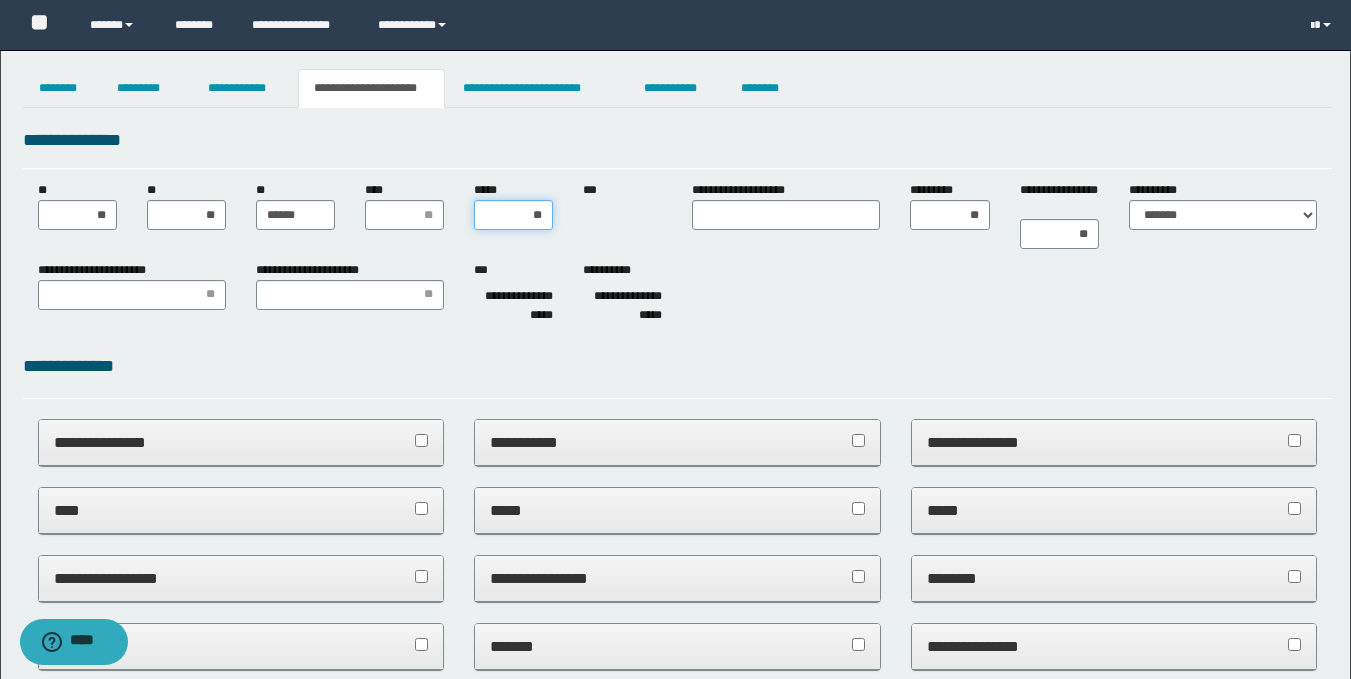 type on "***" 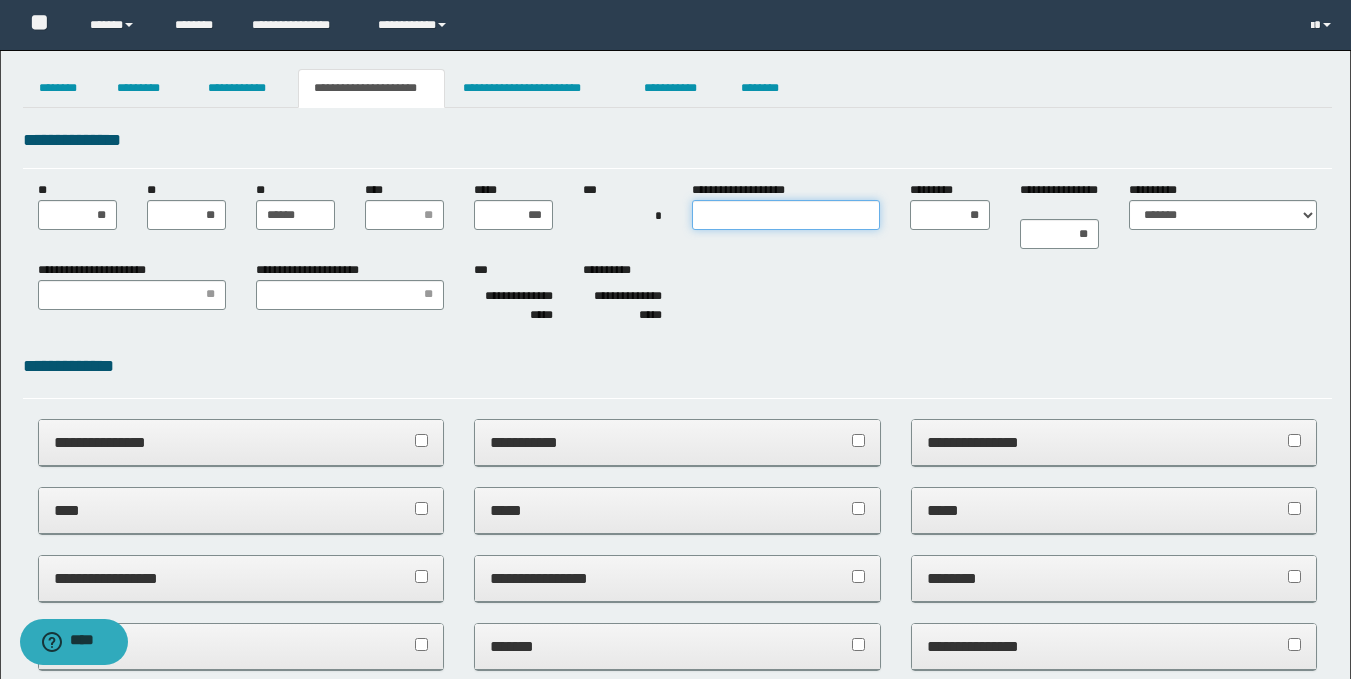 click on "**********" at bounding box center [786, 215] 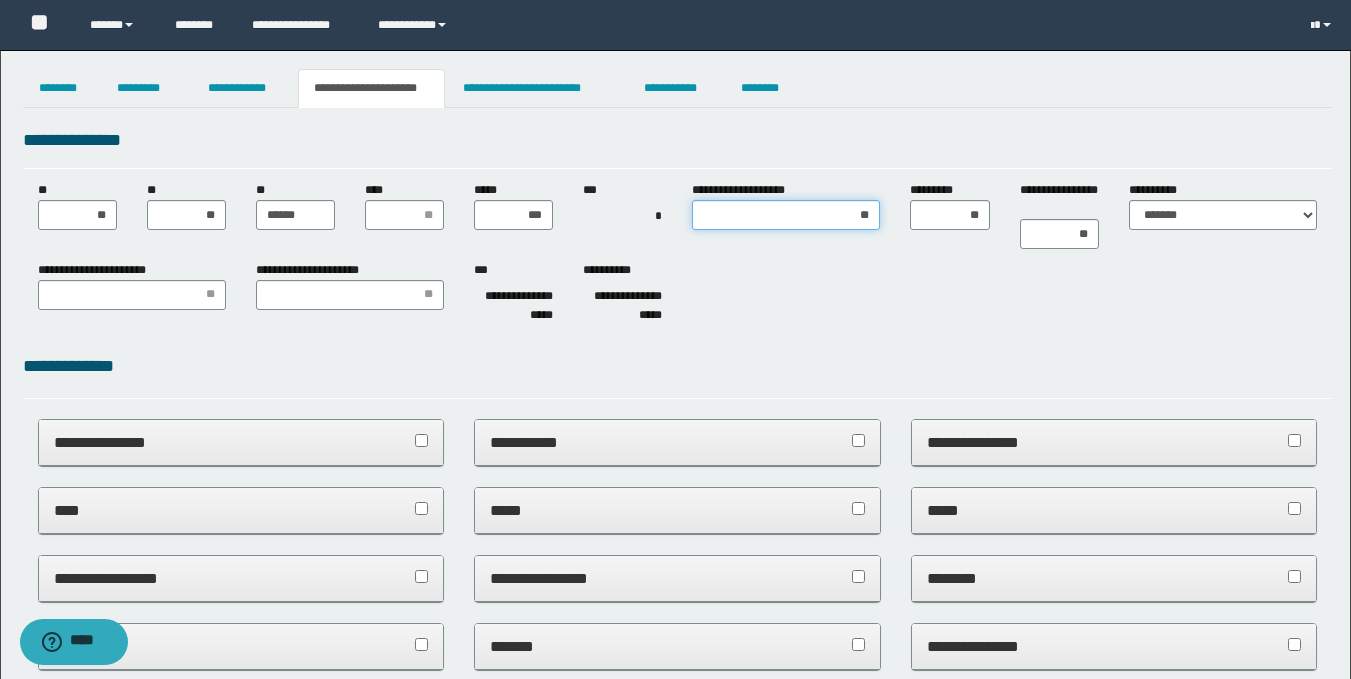 type on "***" 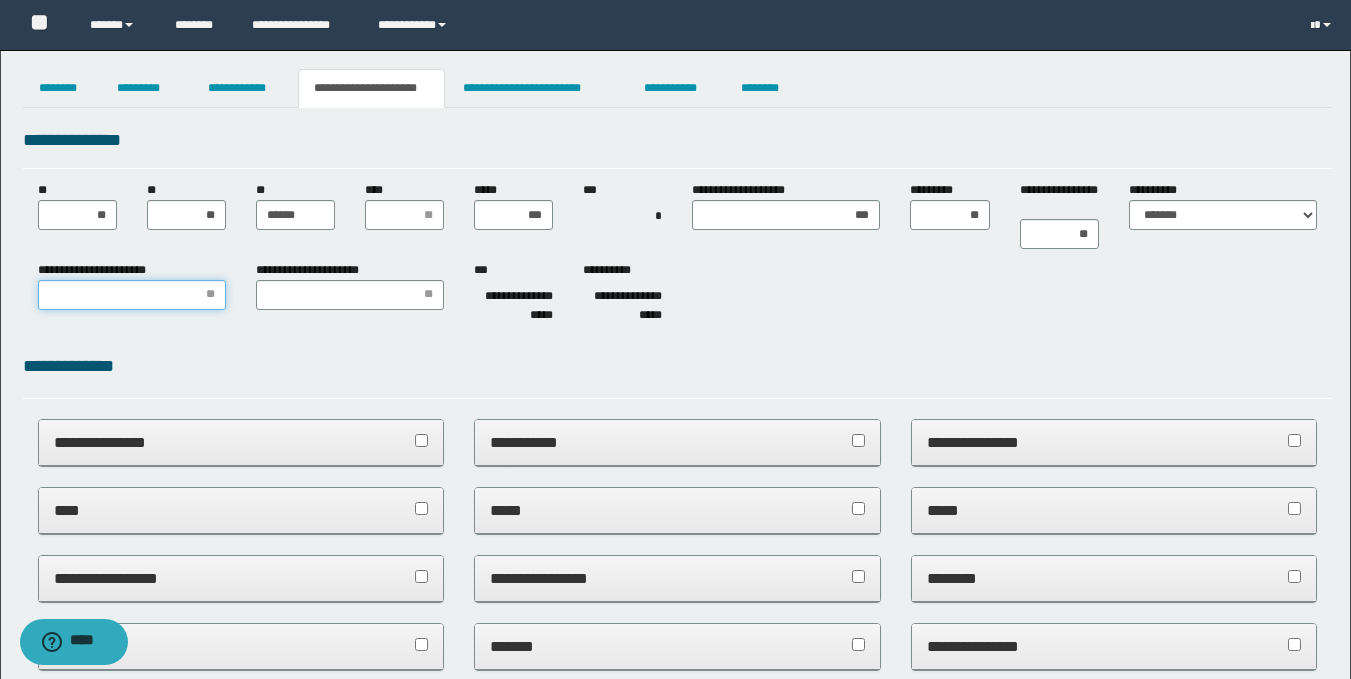 click on "**********" at bounding box center [132, 295] 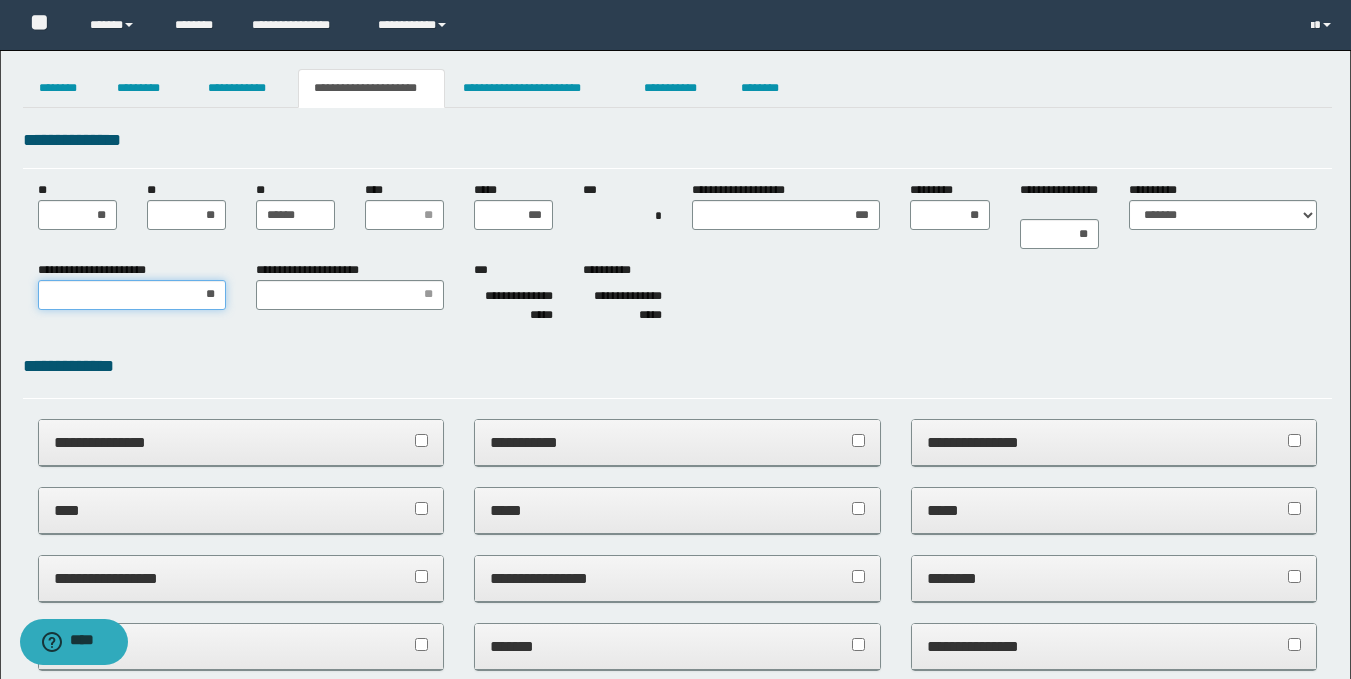 type on "***" 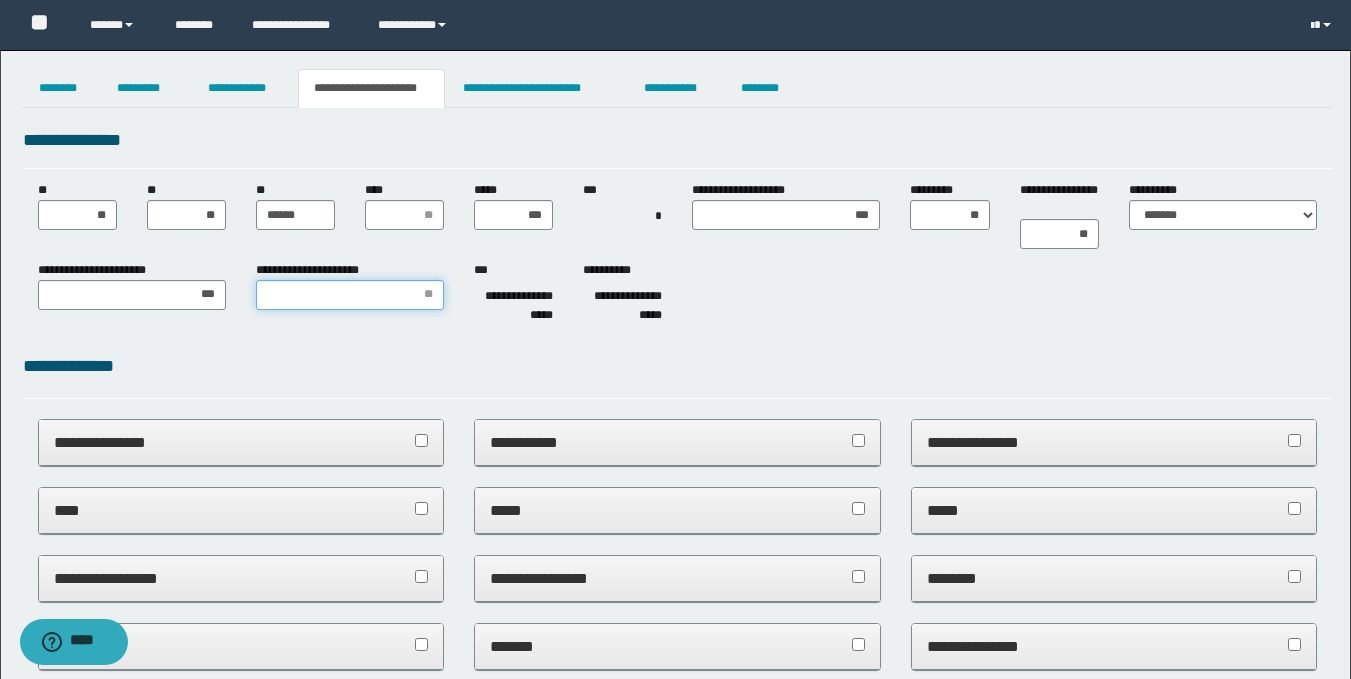click on "**********" at bounding box center [350, 295] 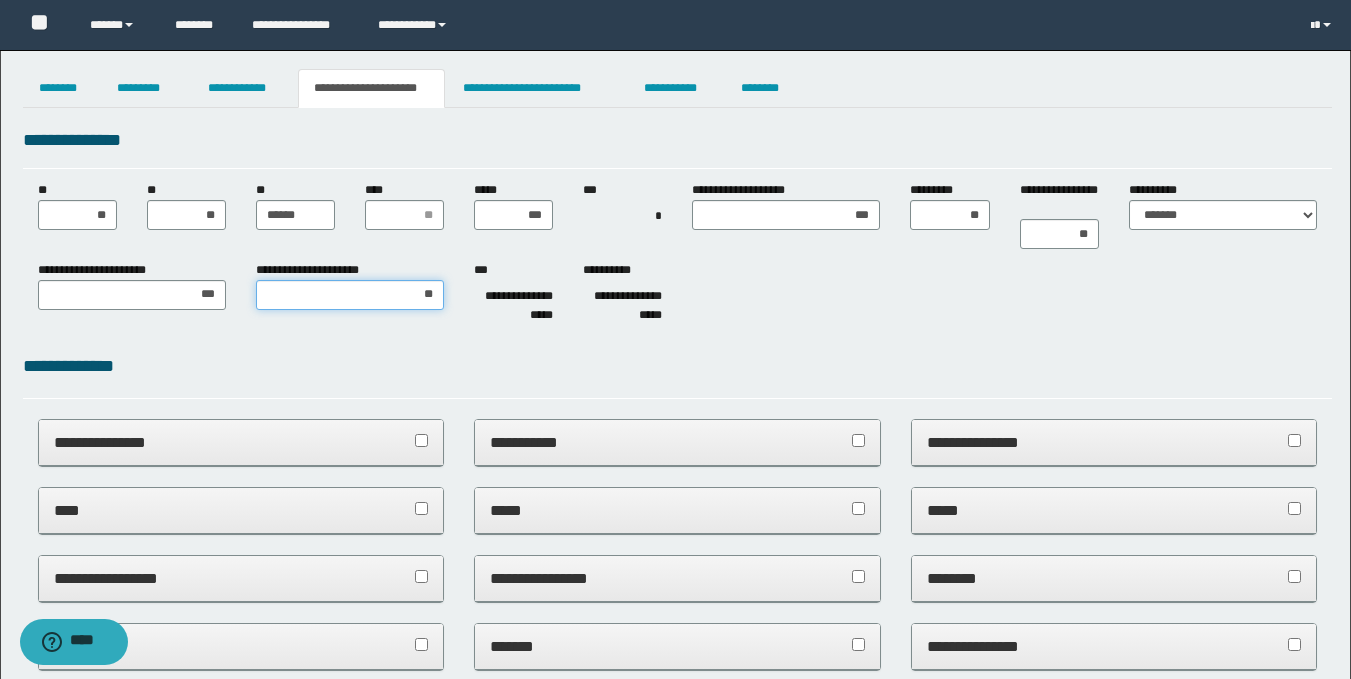 type on "***" 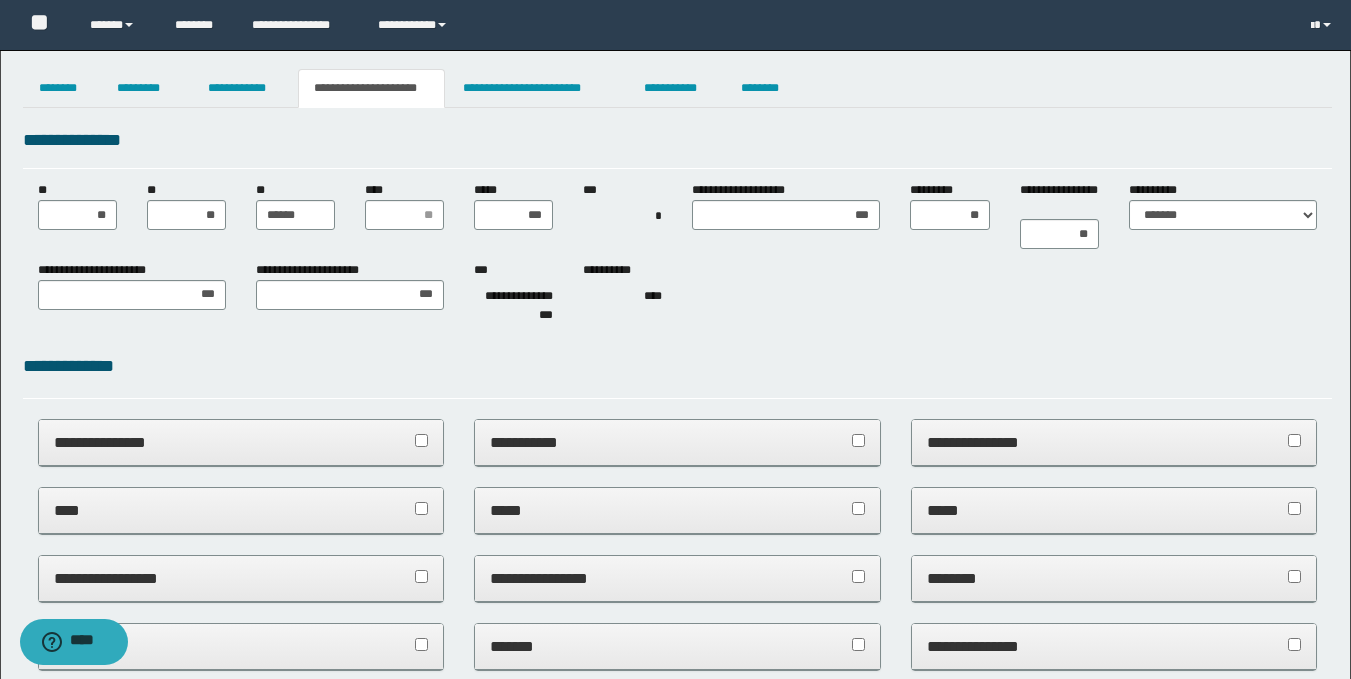 click on "**********" at bounding box center (350, 285) 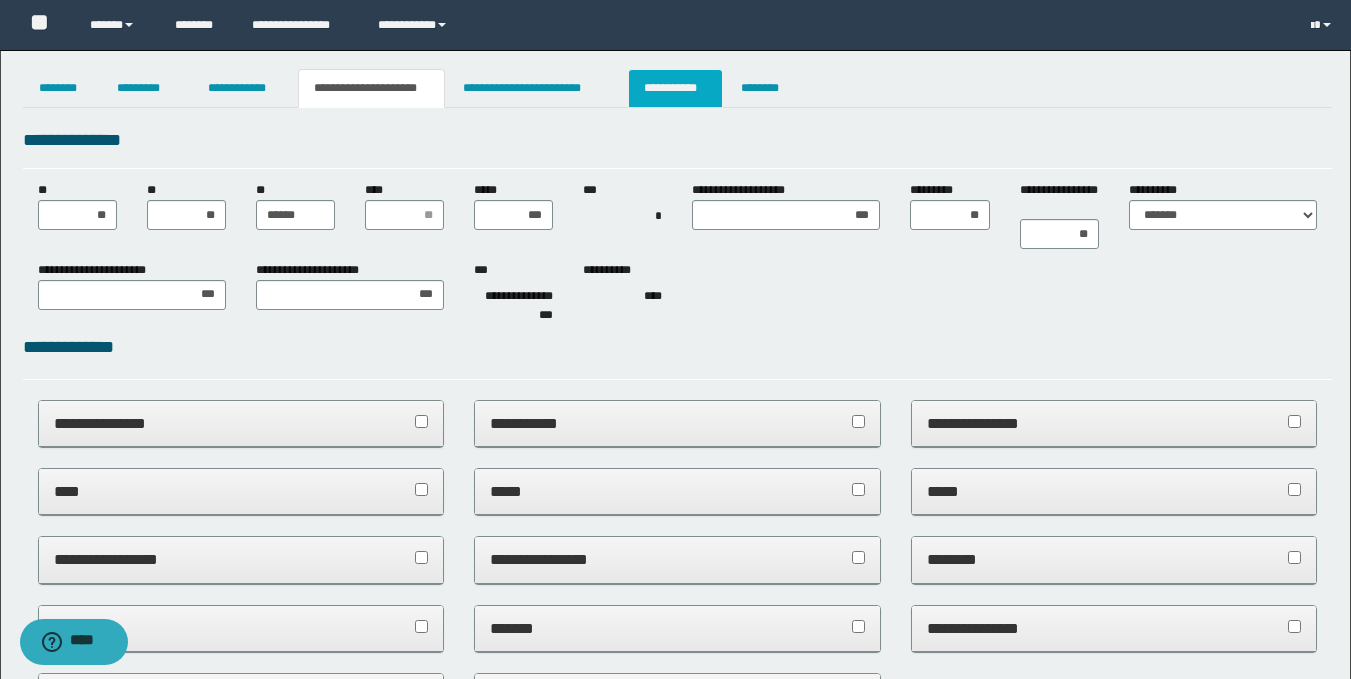 click on "**********" at bounding box center [675, 88] 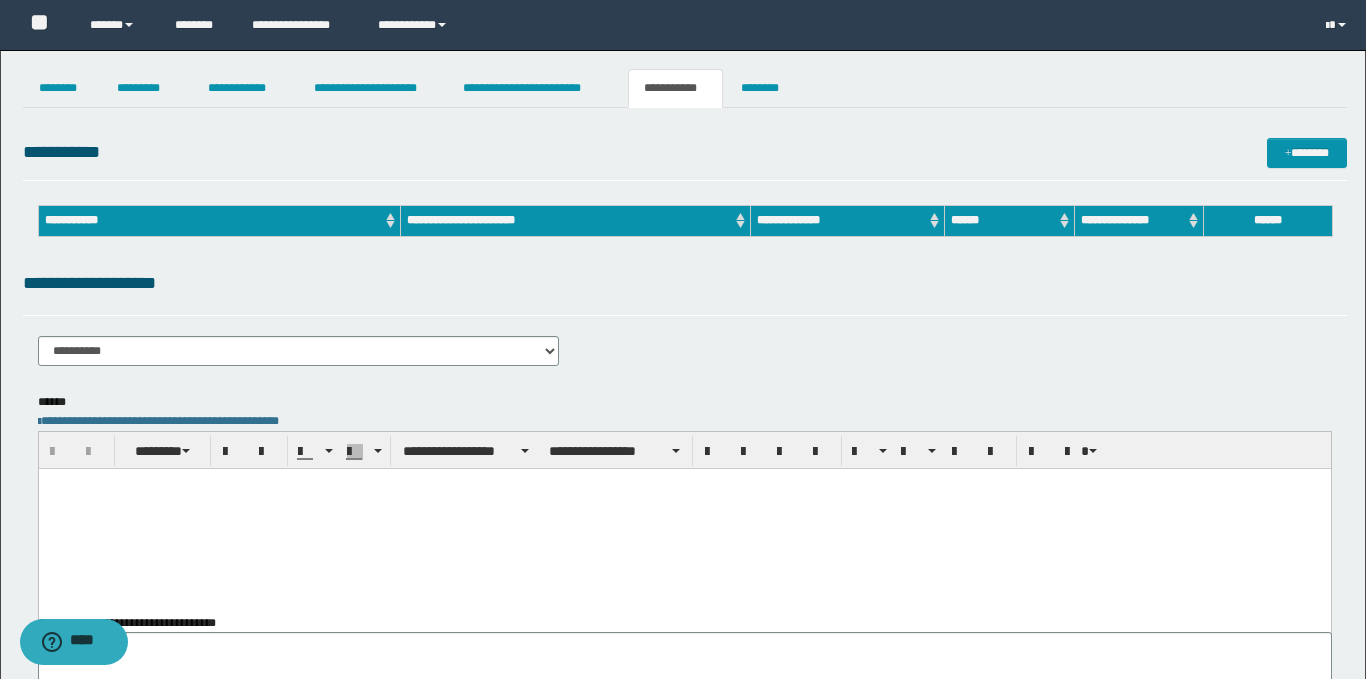 scroll, scrollTop: 0, scrollLeft: 0, axis: both 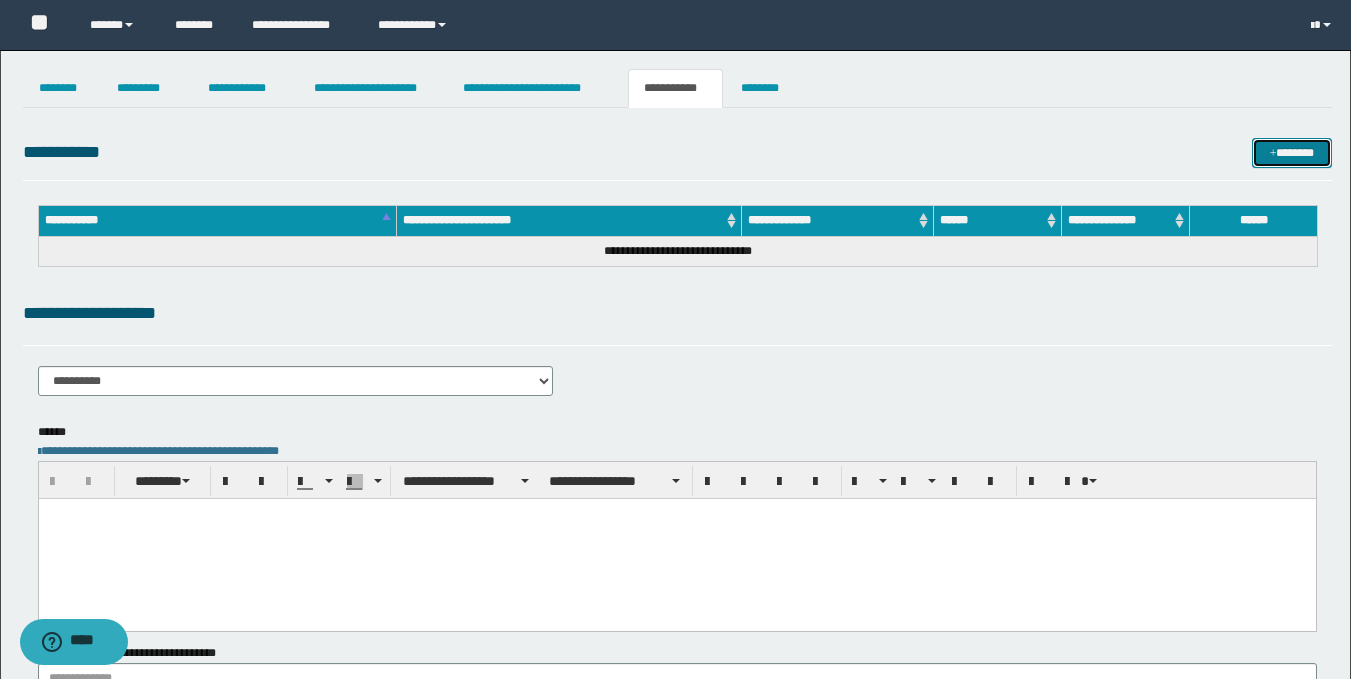 click on "*******" at bounding box center (1292, 153) 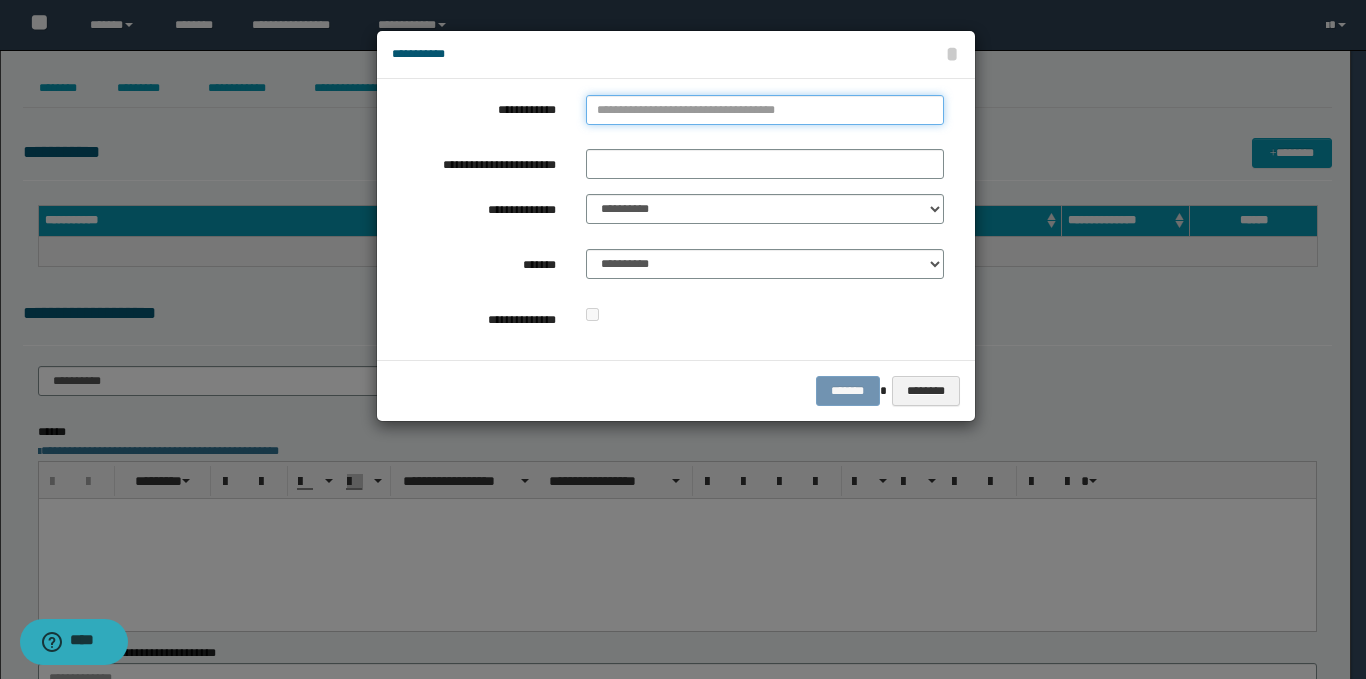 click on "**********" at bounding box center [765, 110] 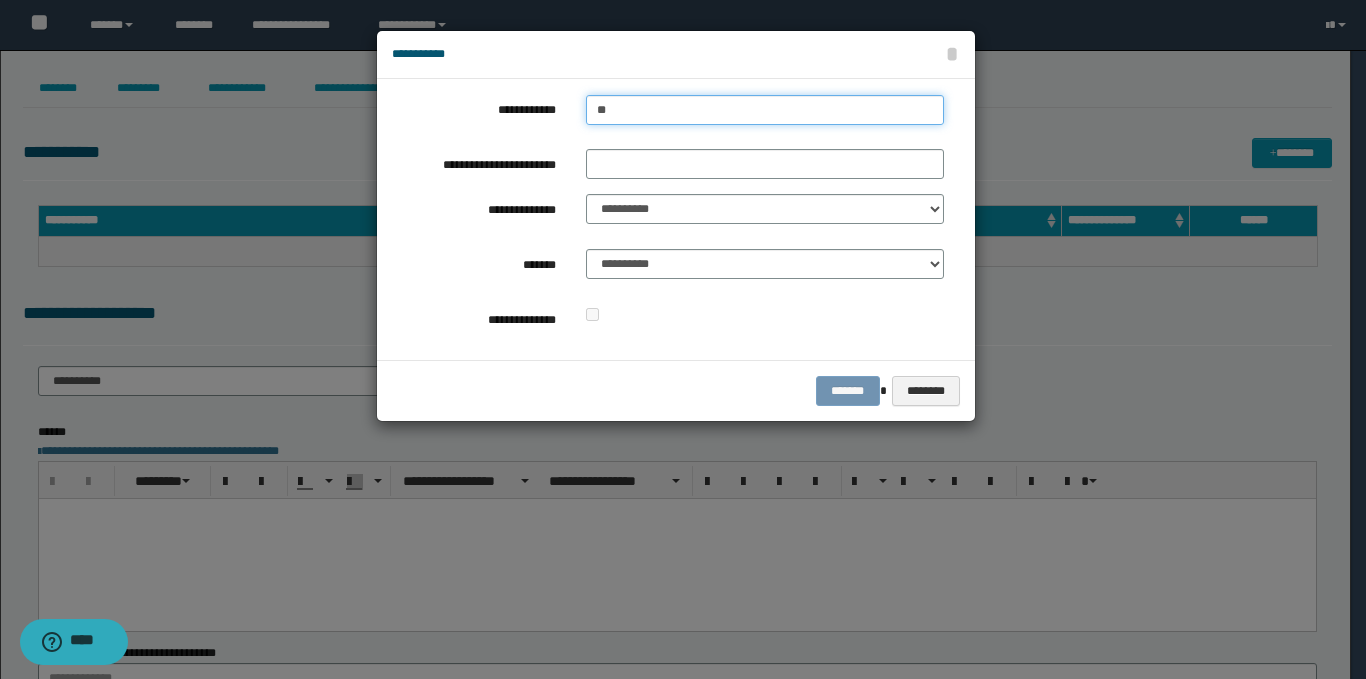 type on "***" 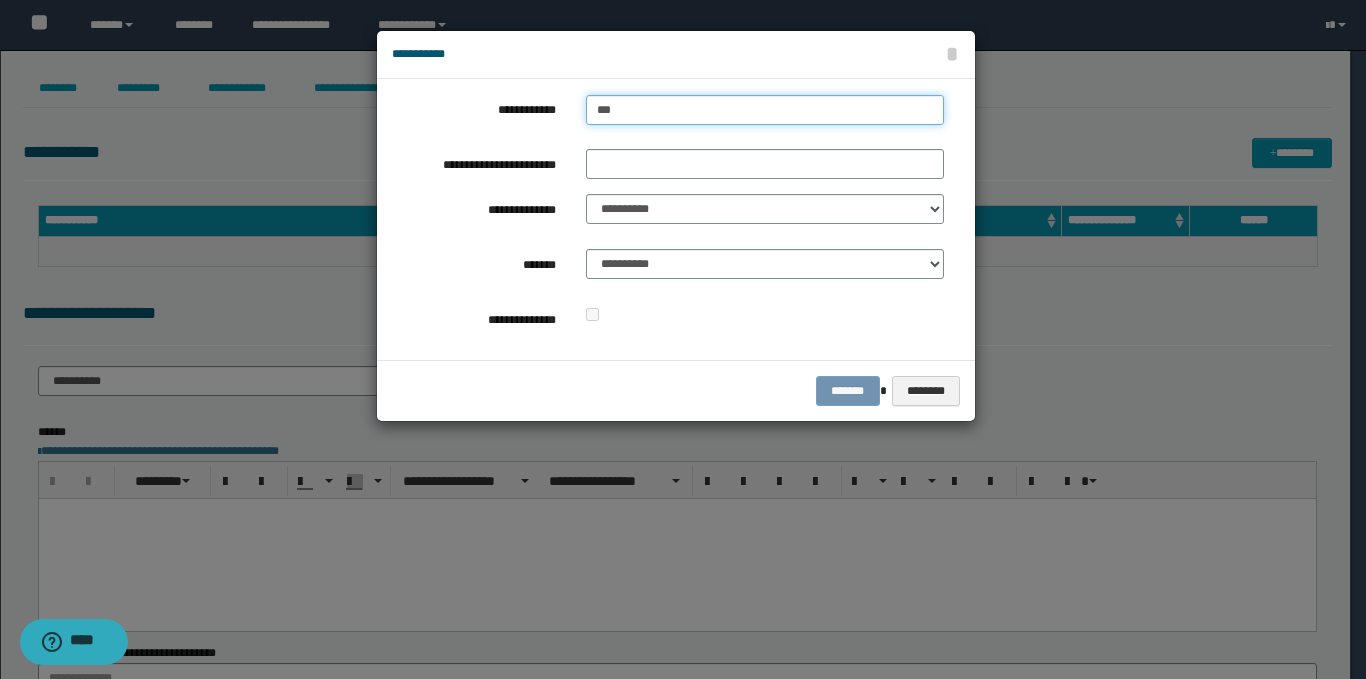 type on "***" 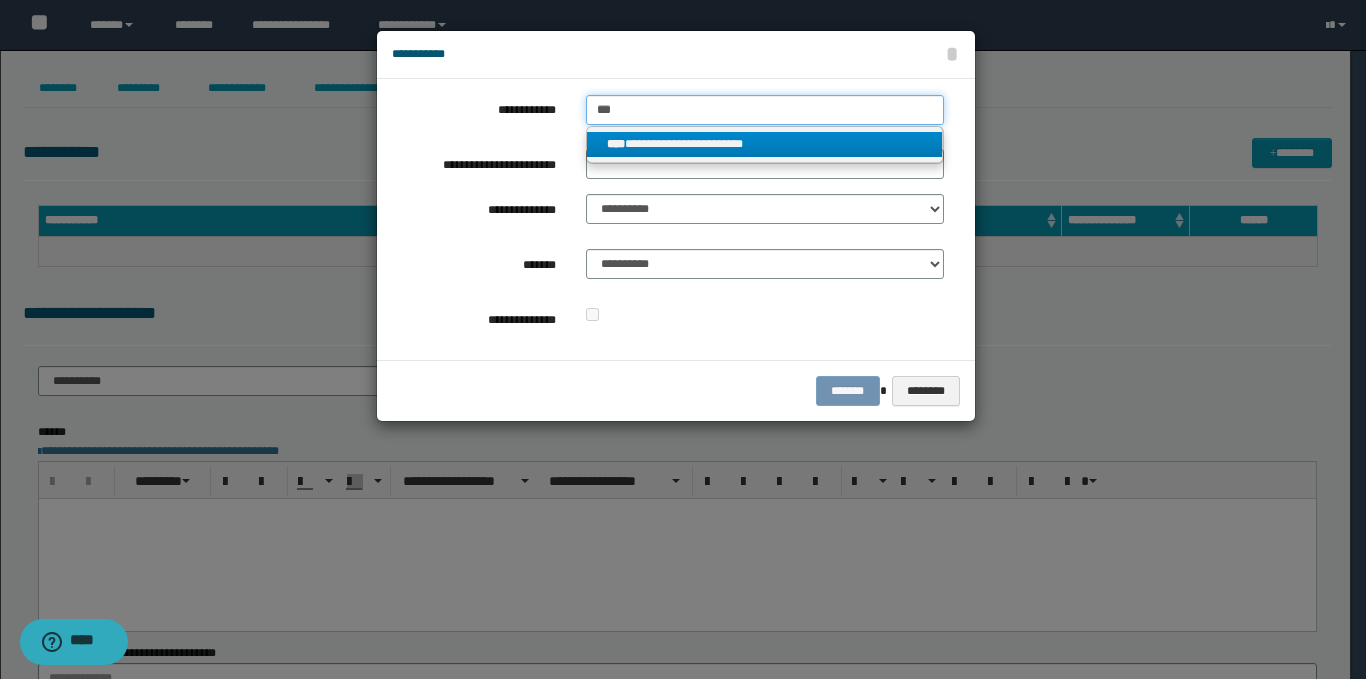 type on "***" 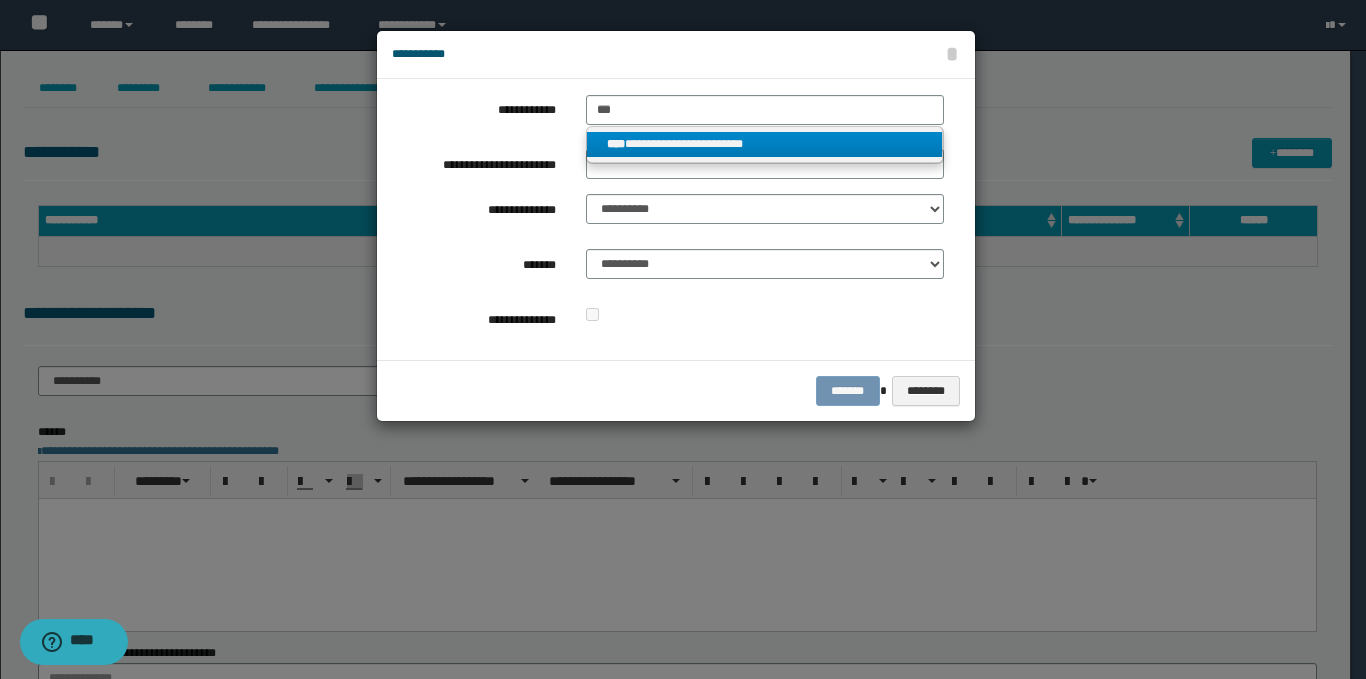click on "**********" at bounding box center (765, 144) 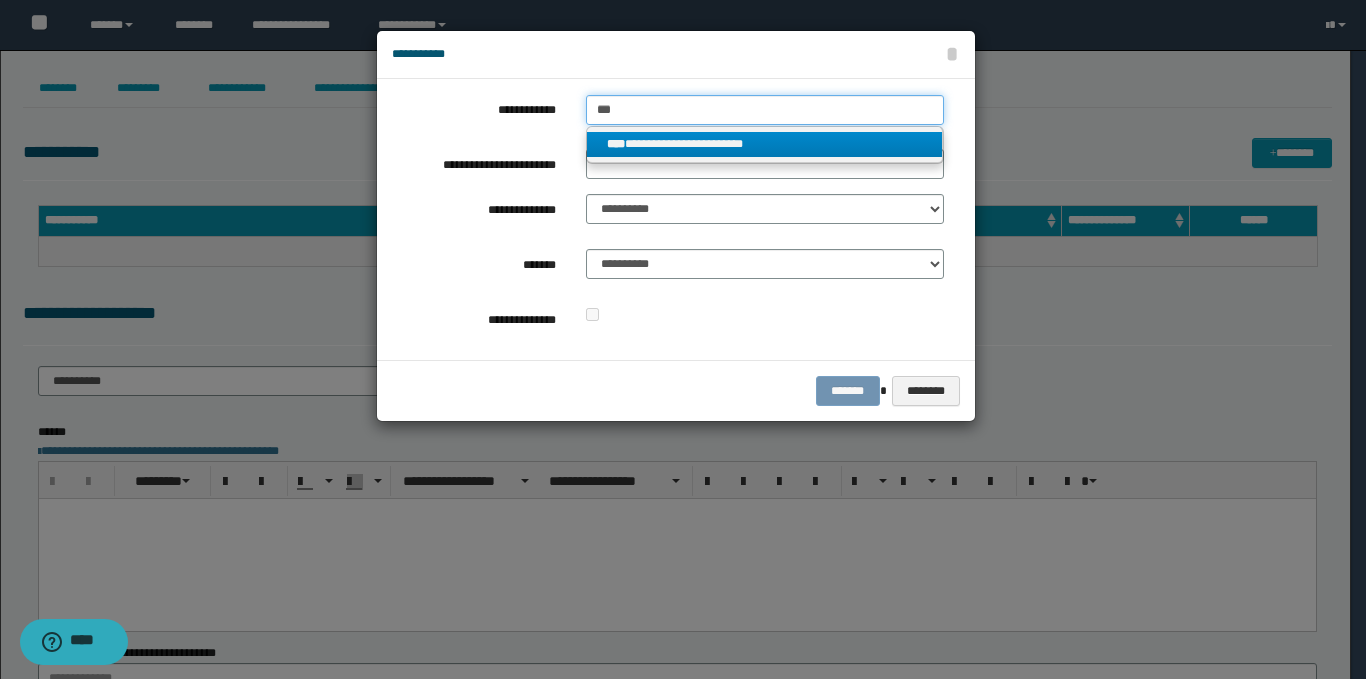type 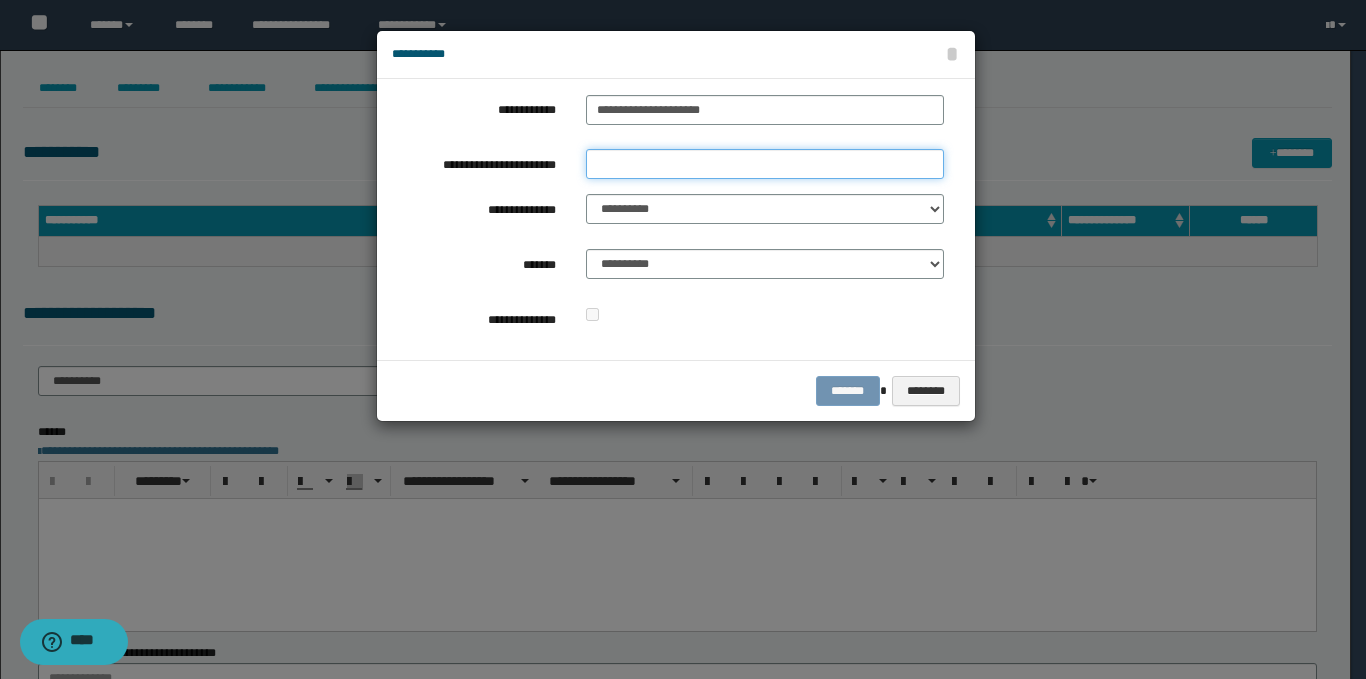 click on "**********" at bounding box center (765, 164) 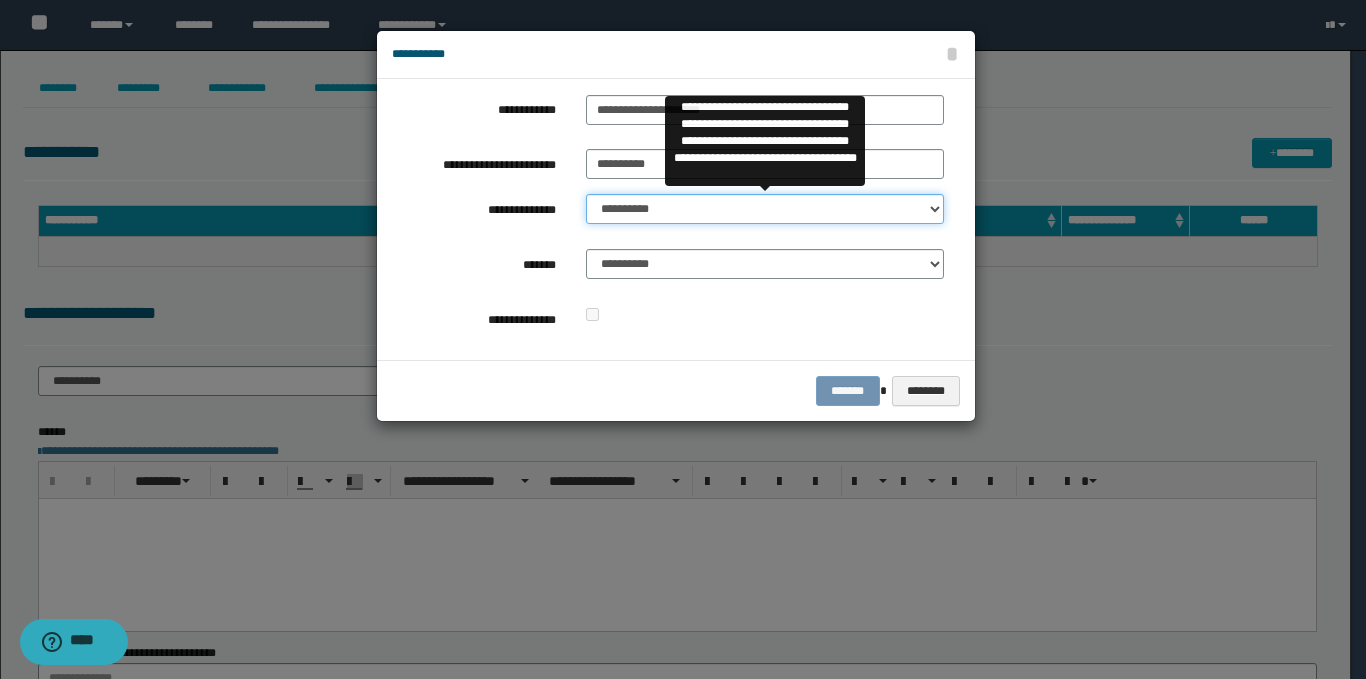 click on "**********" at bounding box center (765, 209) 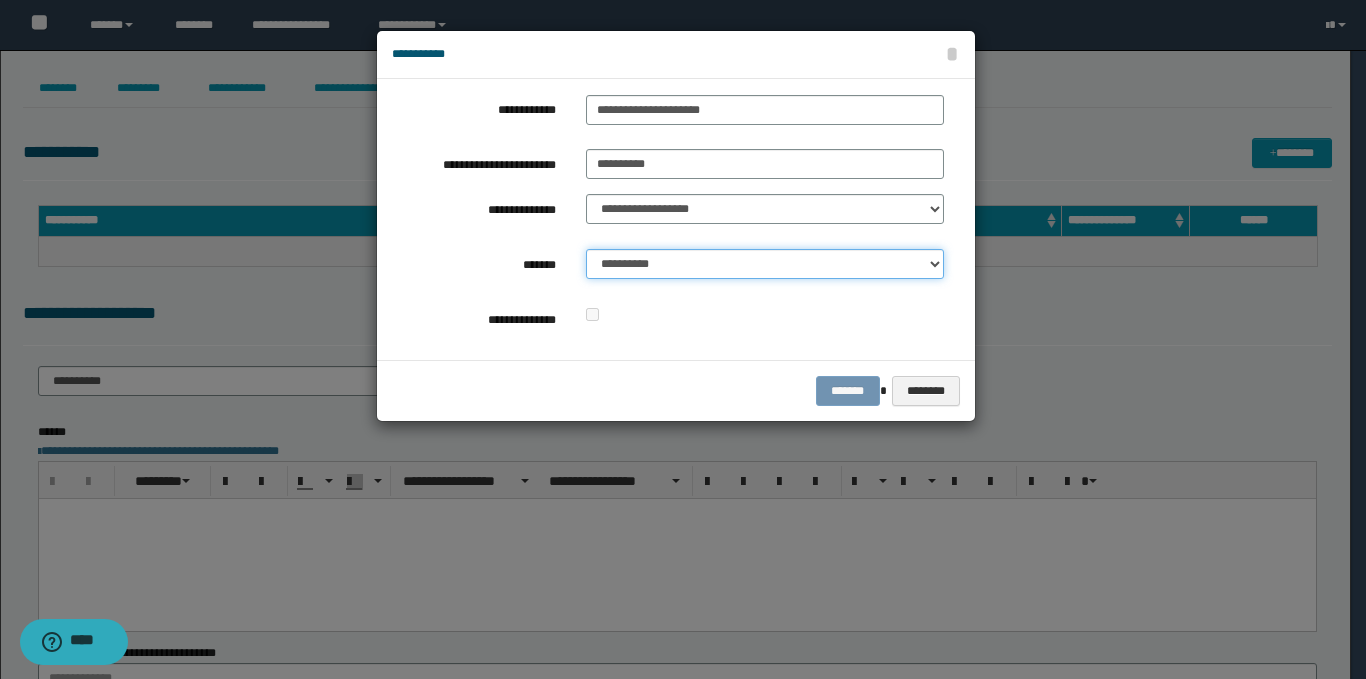 click on "**********" at bounding box center (765, 264) 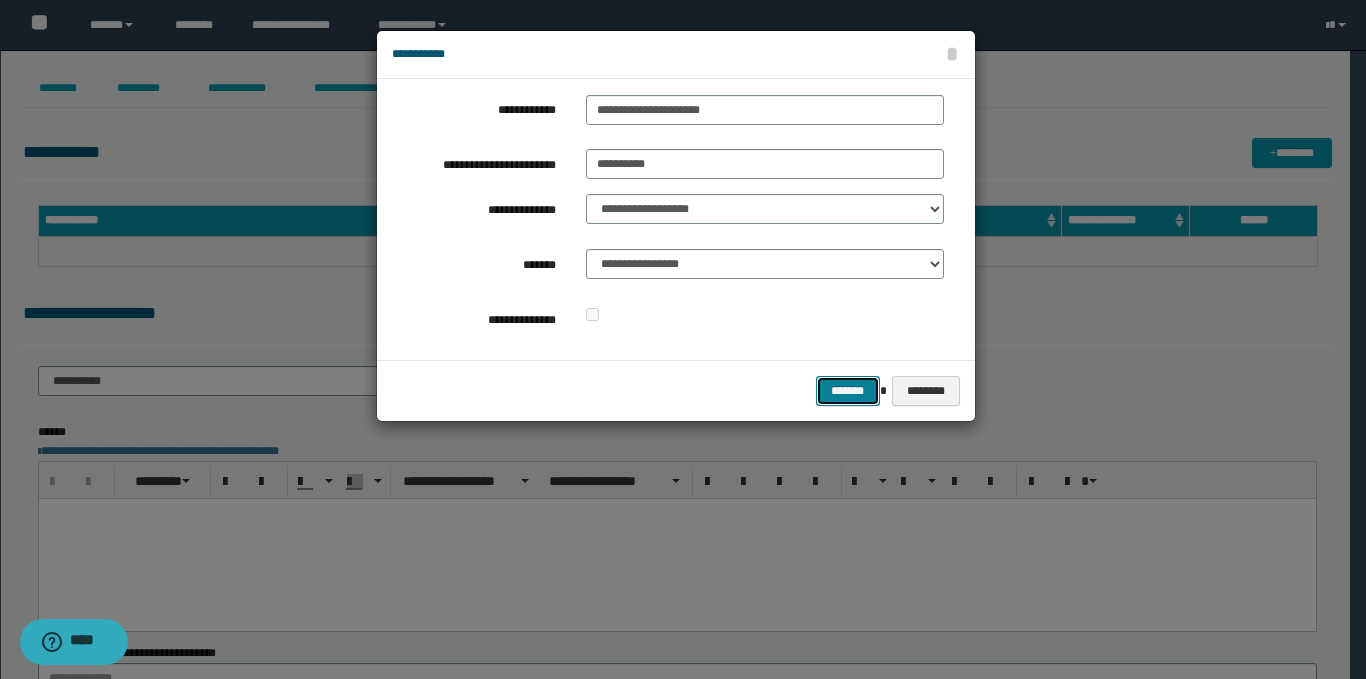 click on "*******" at bounding box center (848, 391) 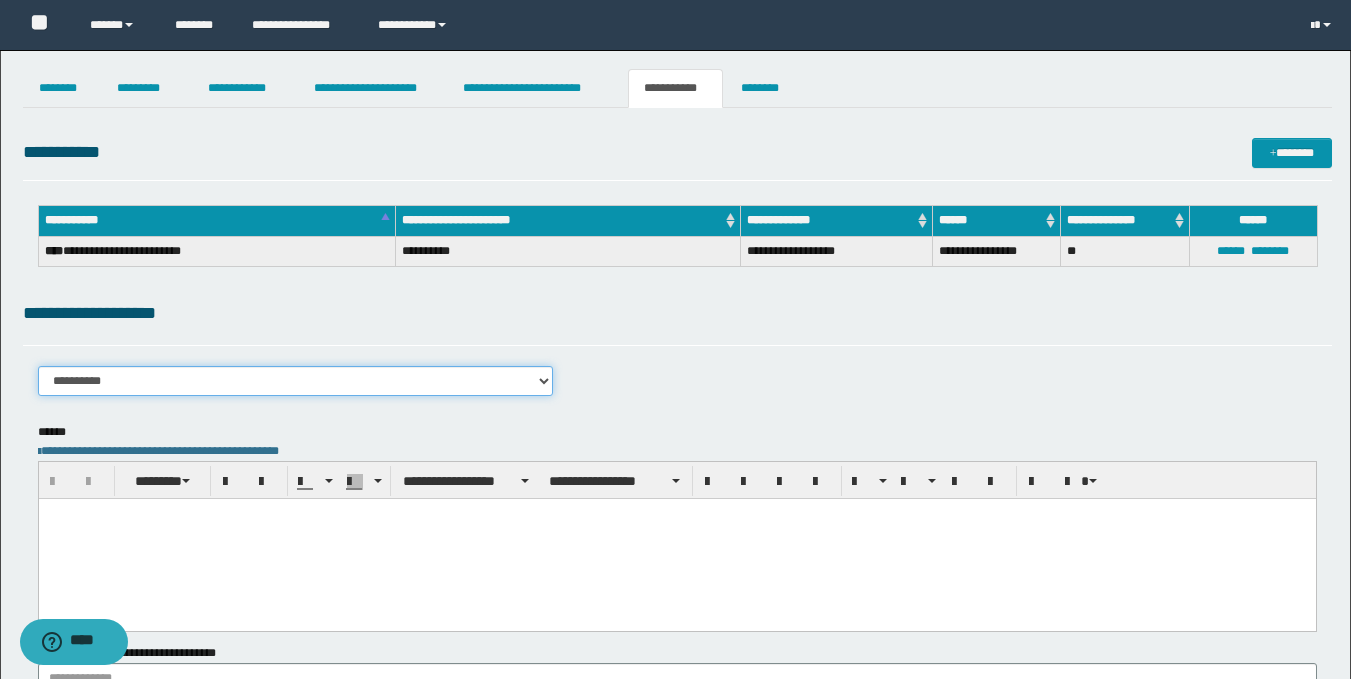 click on "**********" at bounding box center [296, 381] 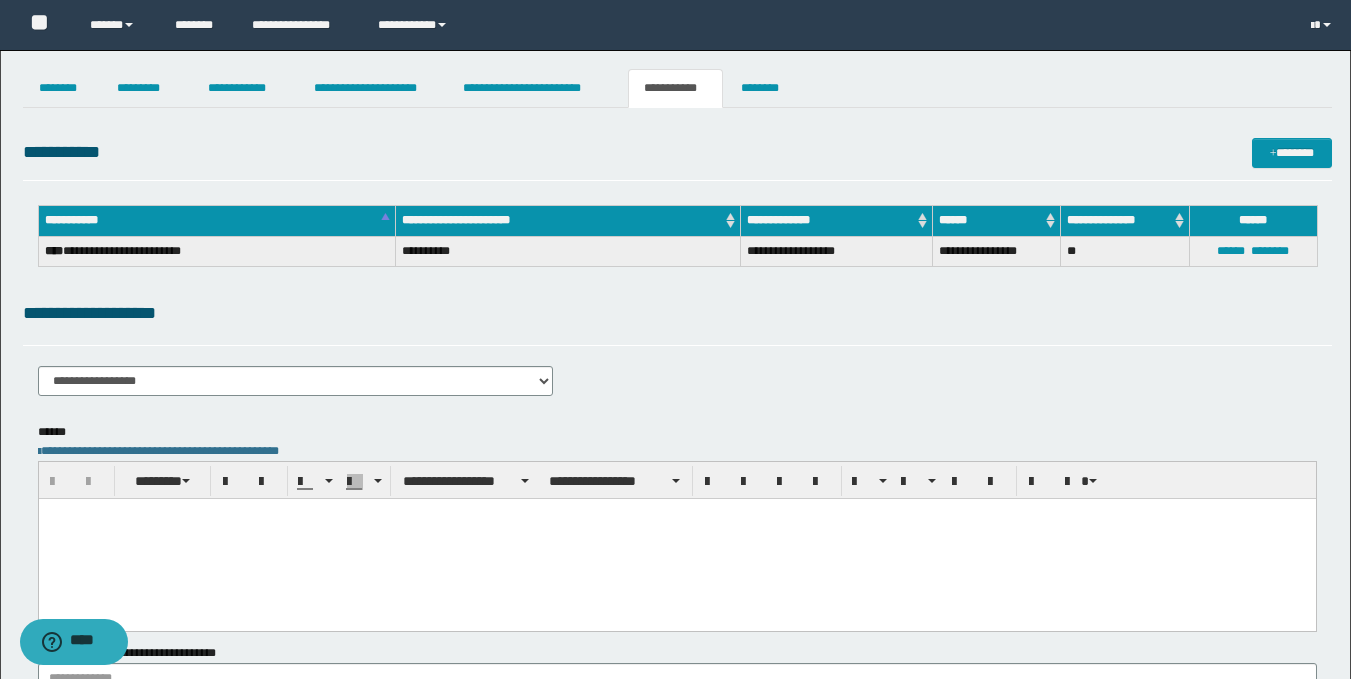 click on "**********" at bounding box center (677, 313) 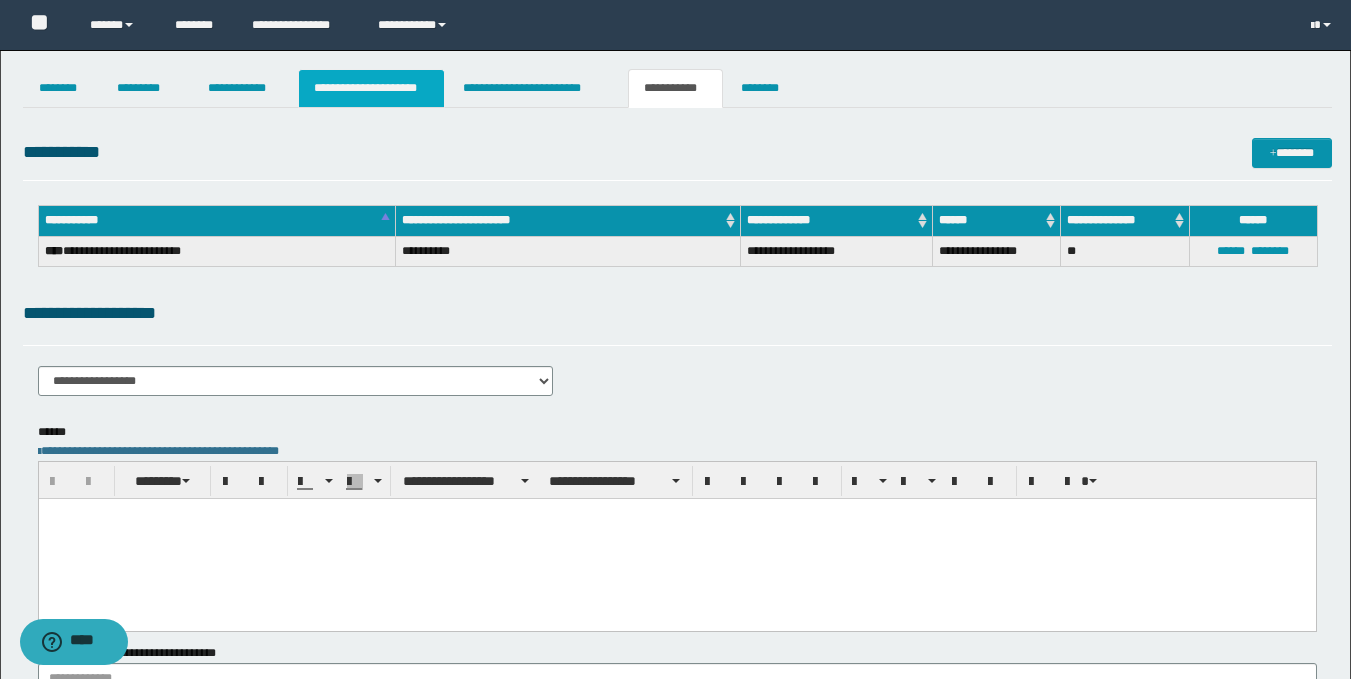 click on "**********" at bounding box center (371, 88) 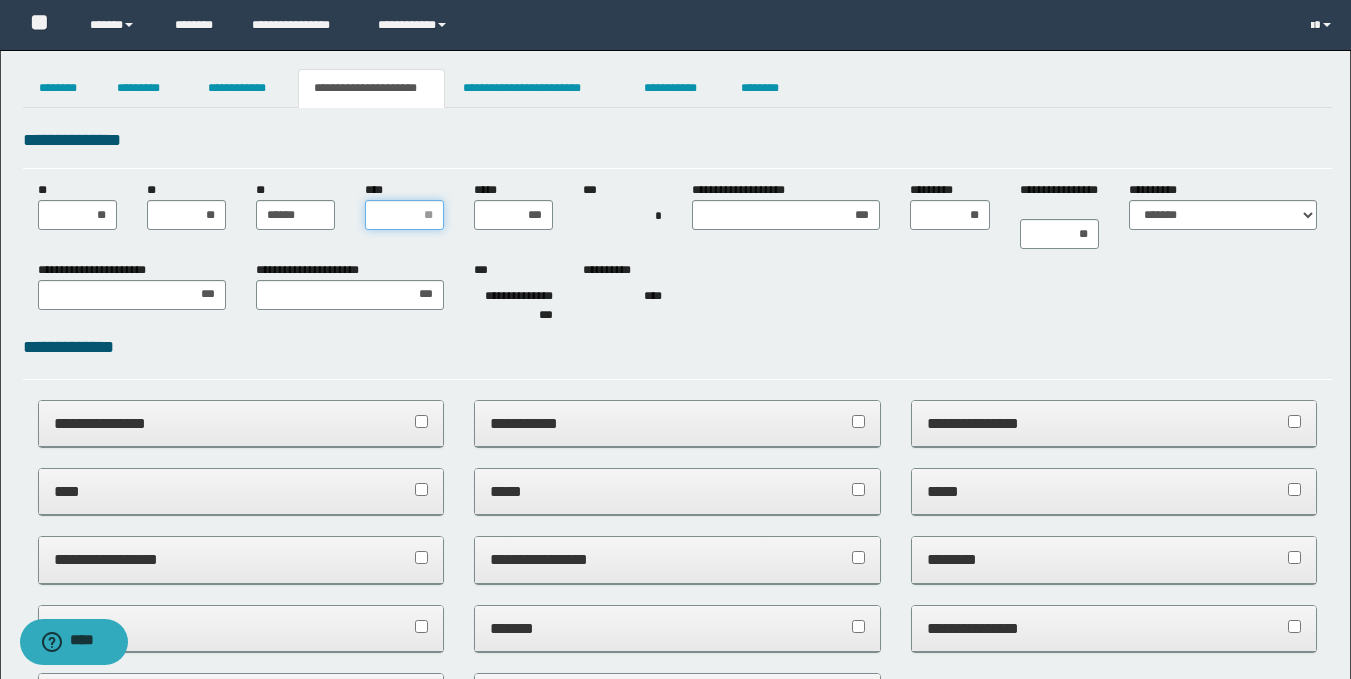 click on "****" at bounding box center (404, 215) 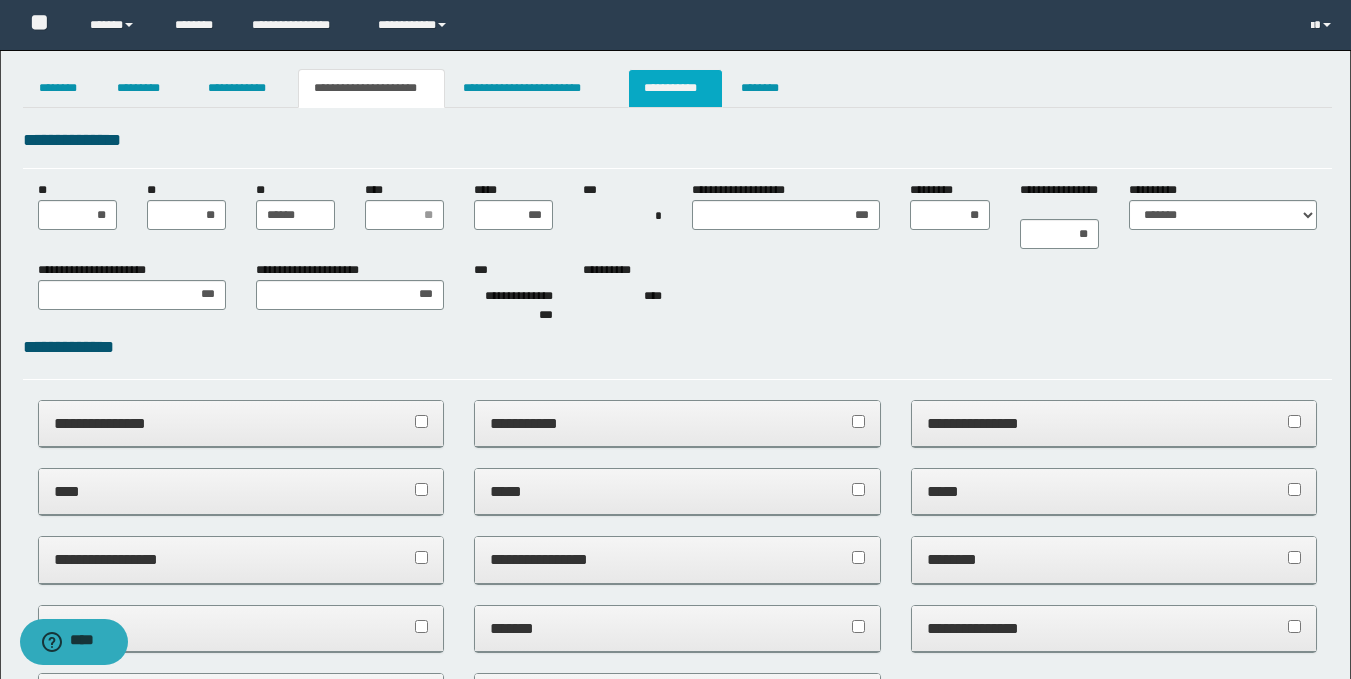 click on "**********" at bounding box center (675, 88) 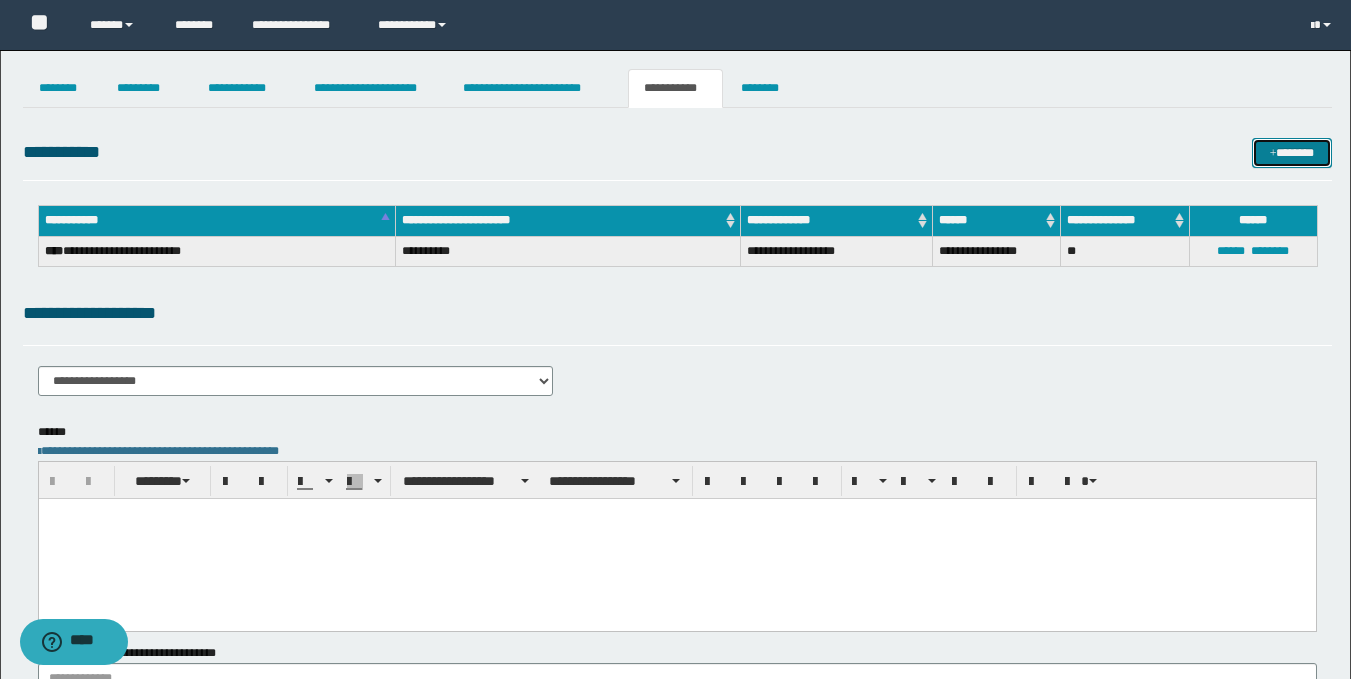 click on "*******" at bounding box center [1292, 153] 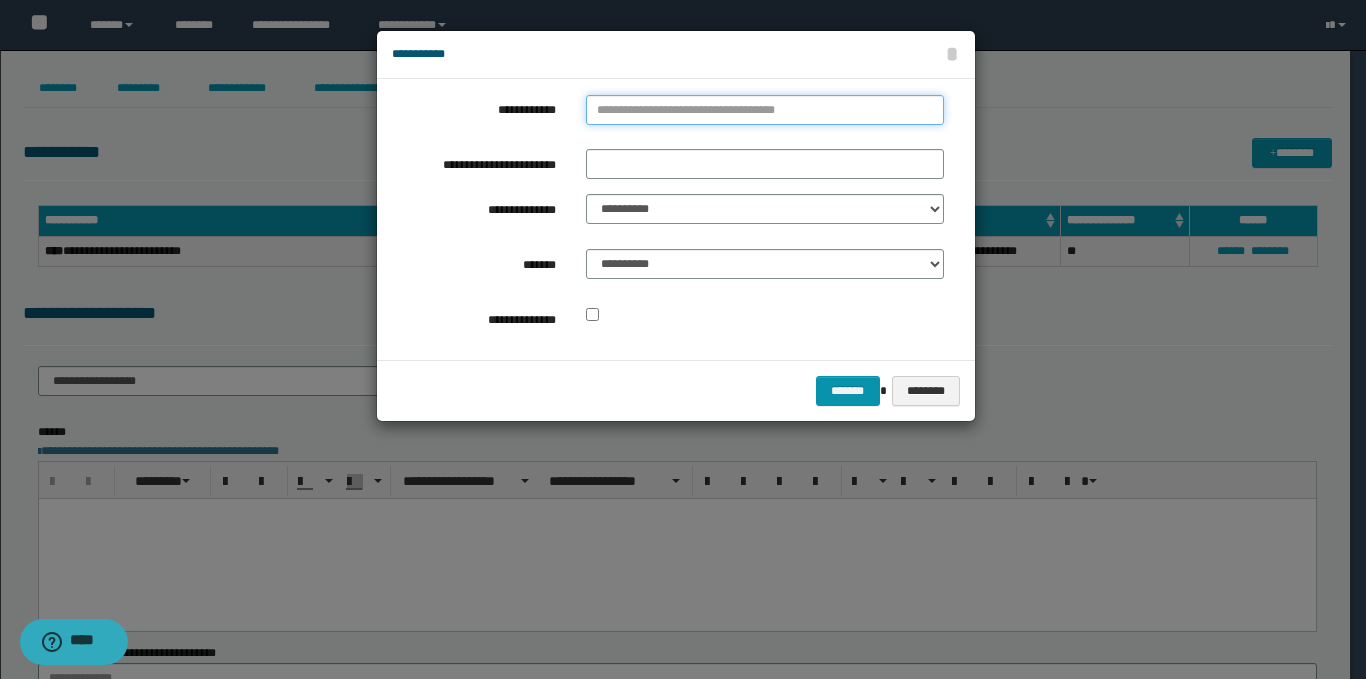 type on "**********" 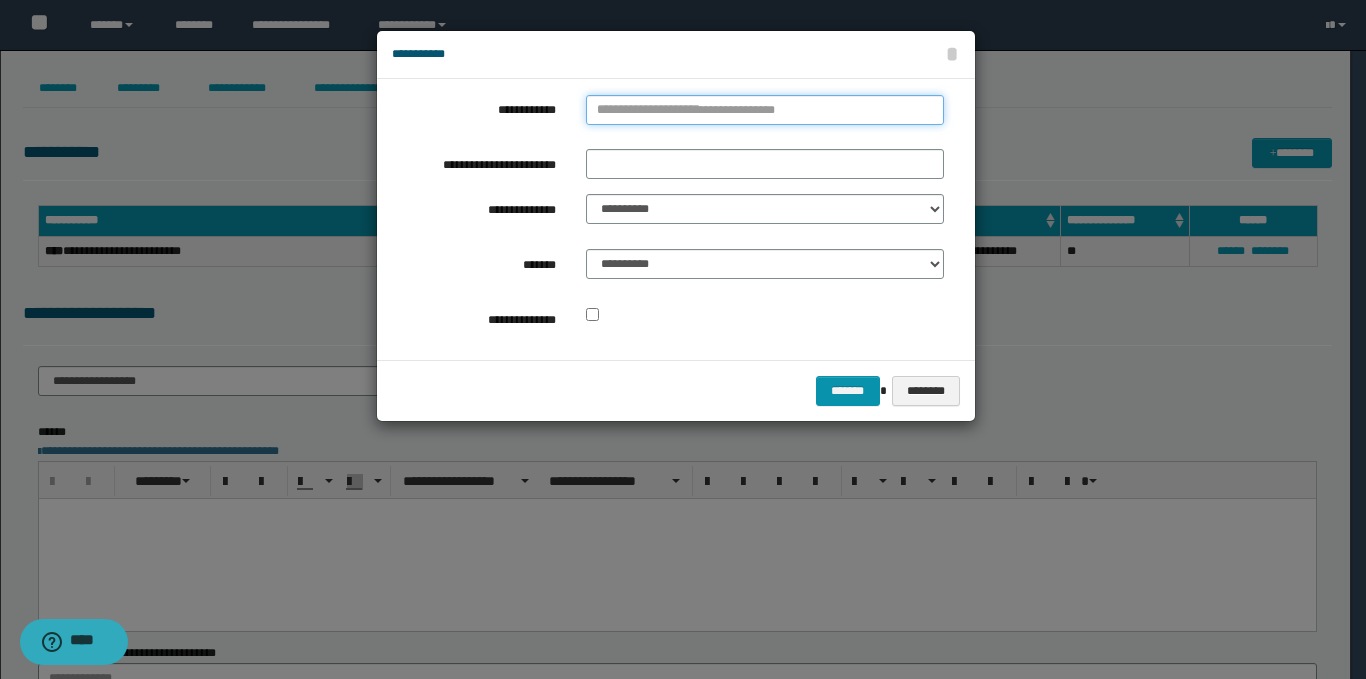 click on "**********" at bounding box center [765, 110] 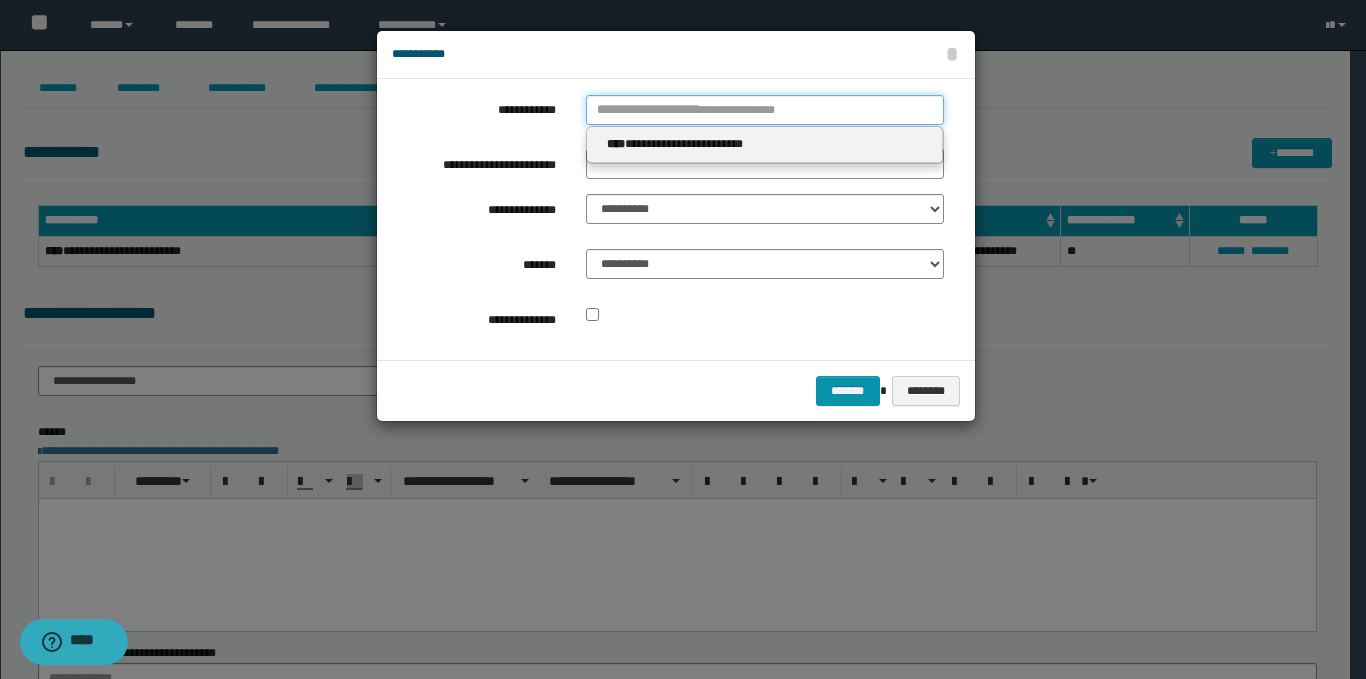 type 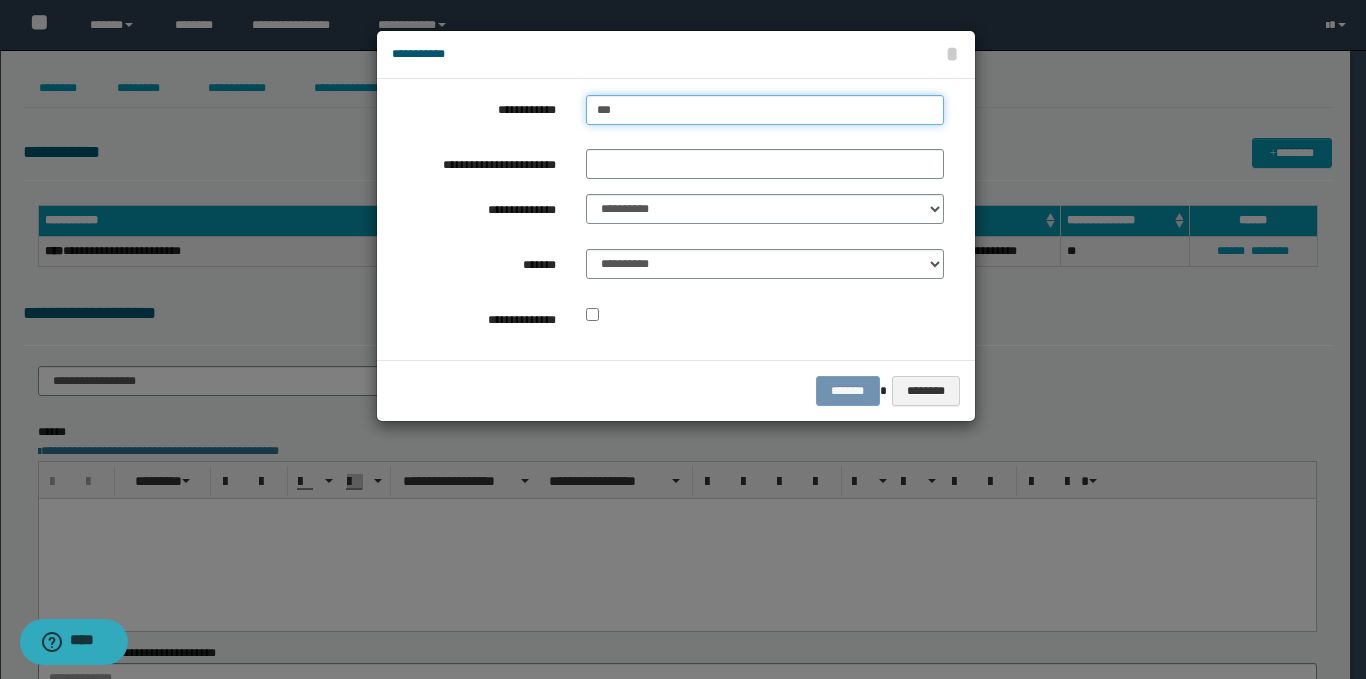 type on "****" 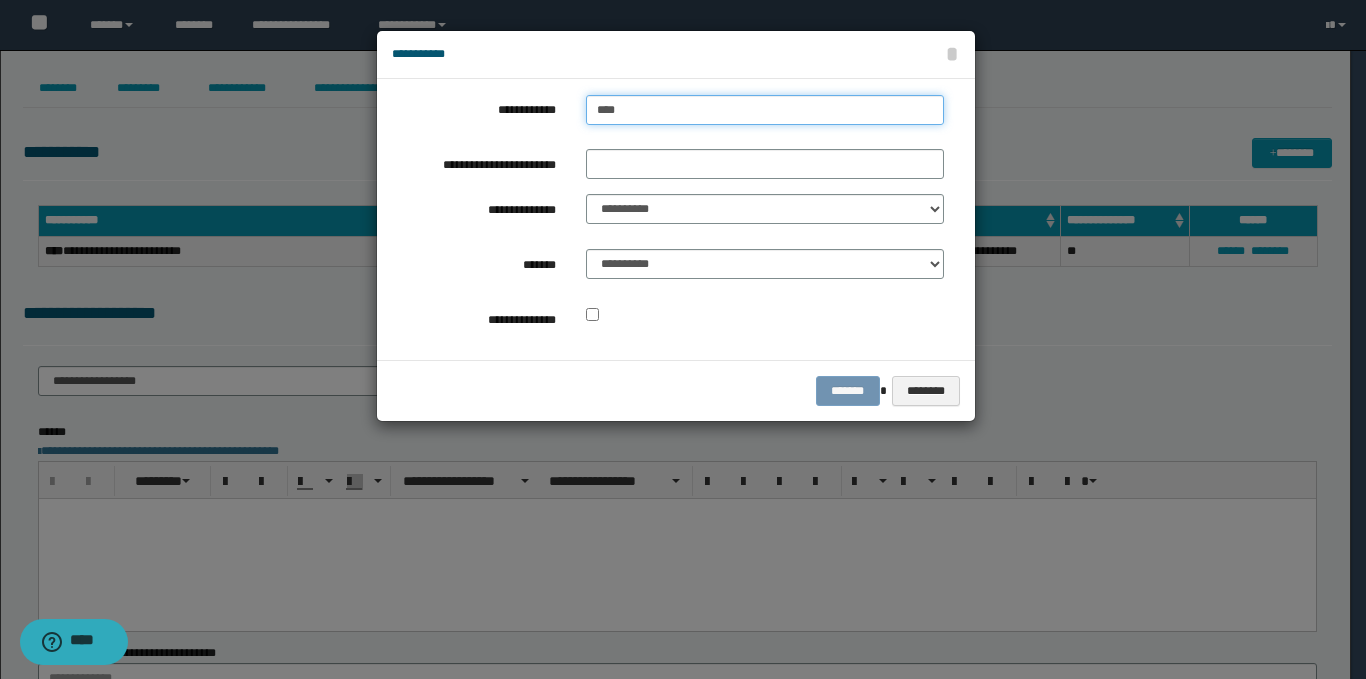 type on "****" 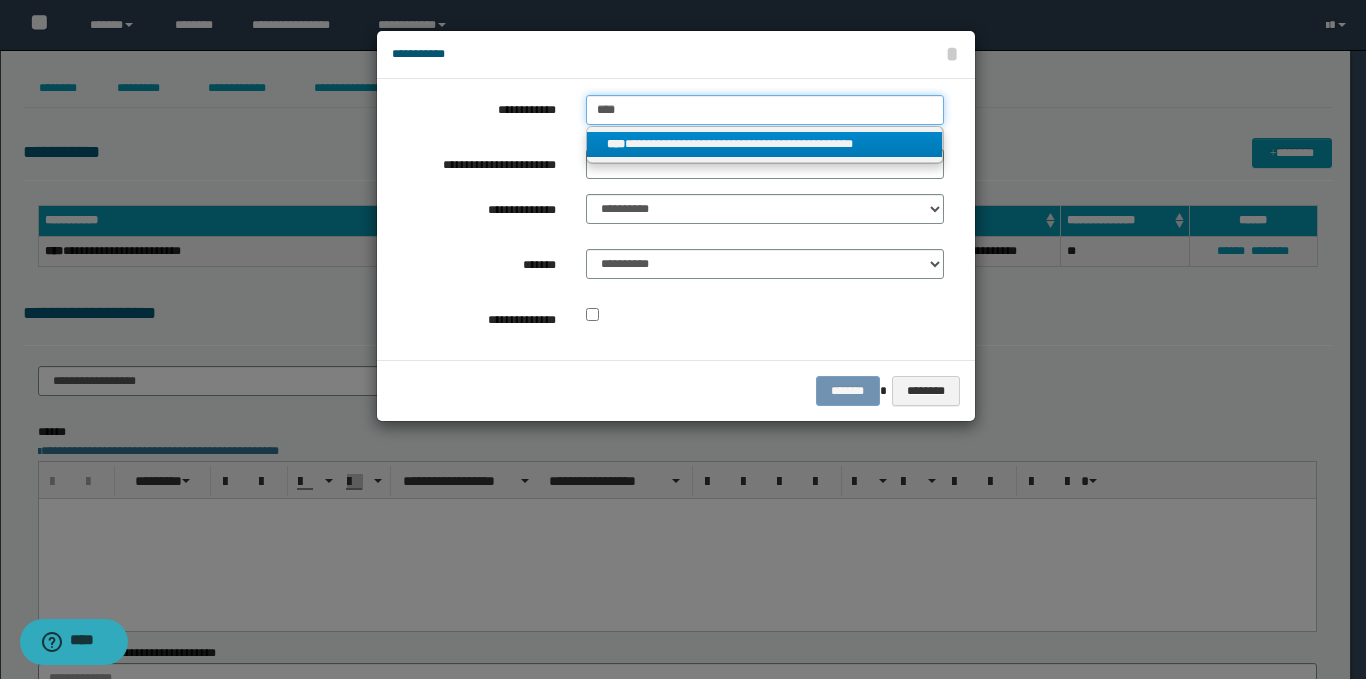 type on "****" 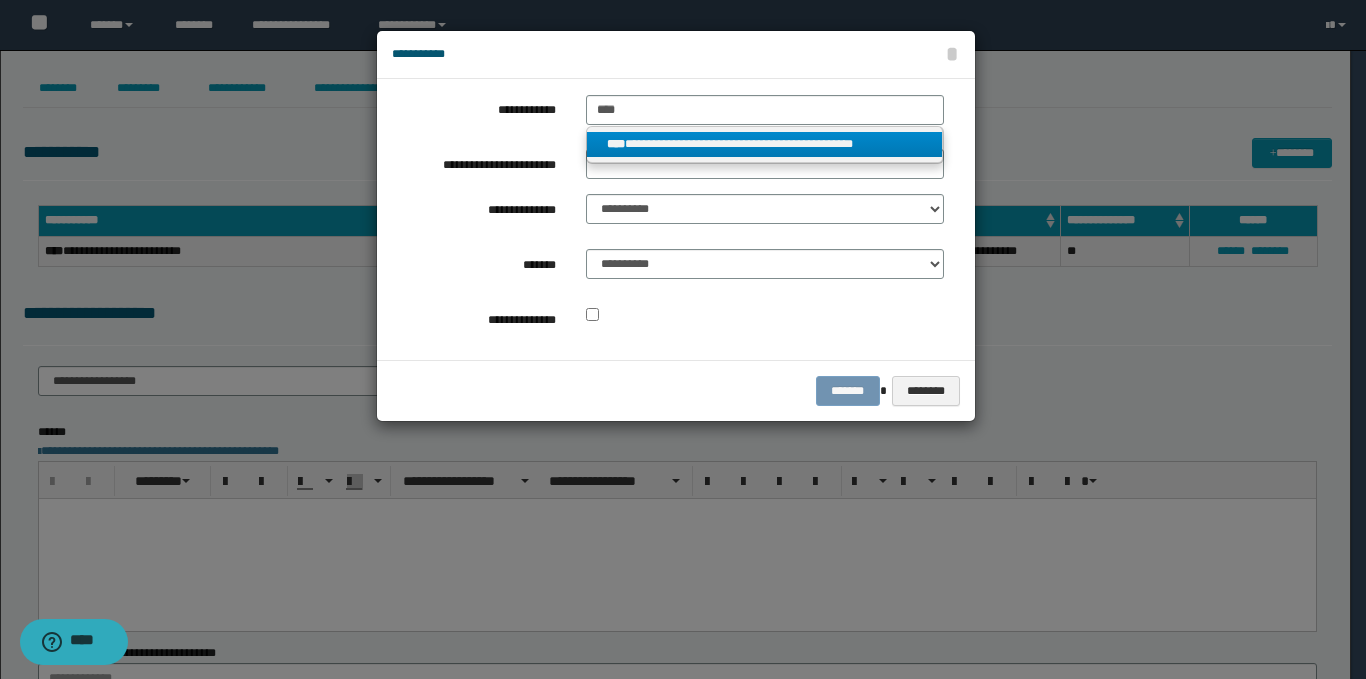 click on "**********" at bounding box center [765, 144] 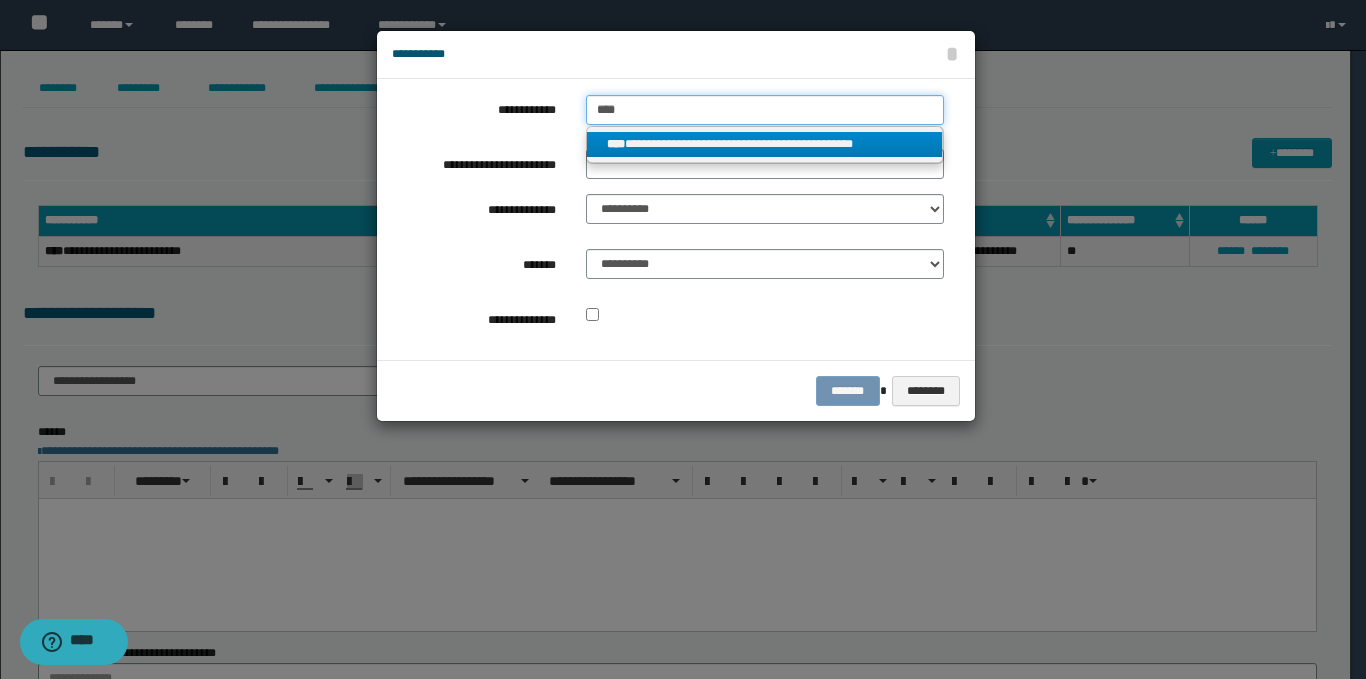 type 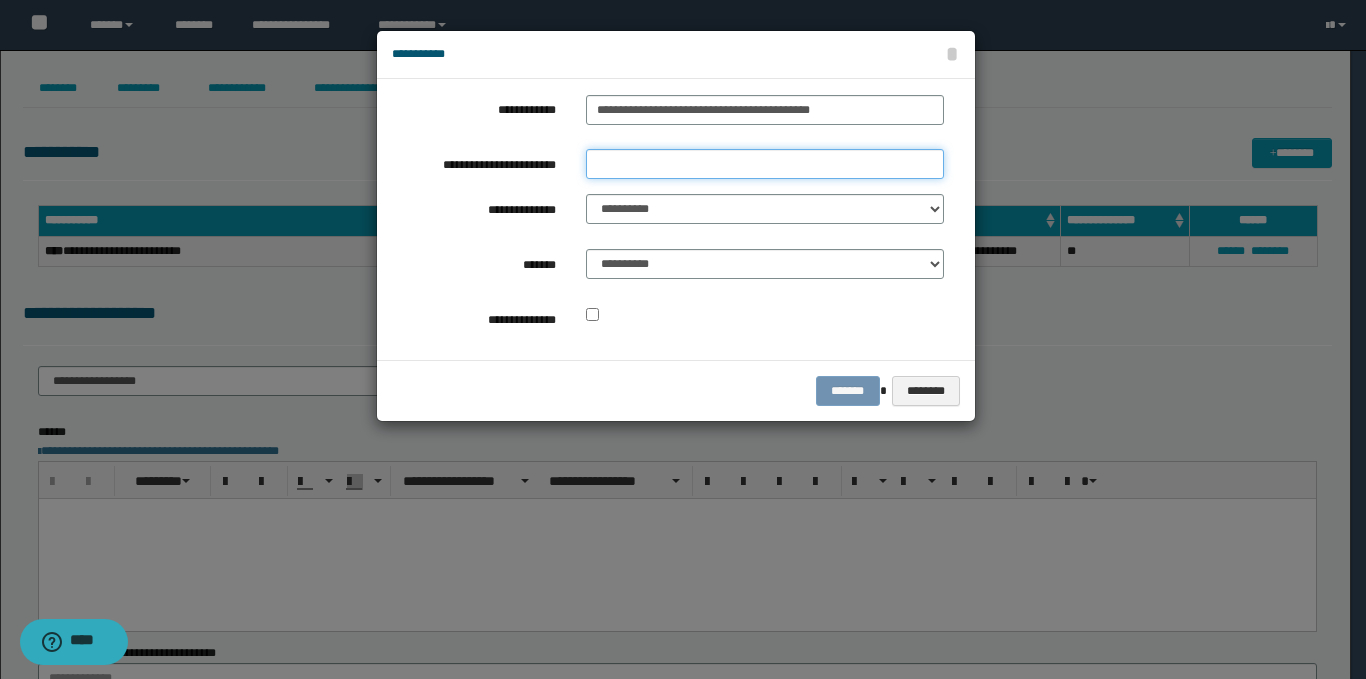 click on "**********" at bounding box center (765, 164) 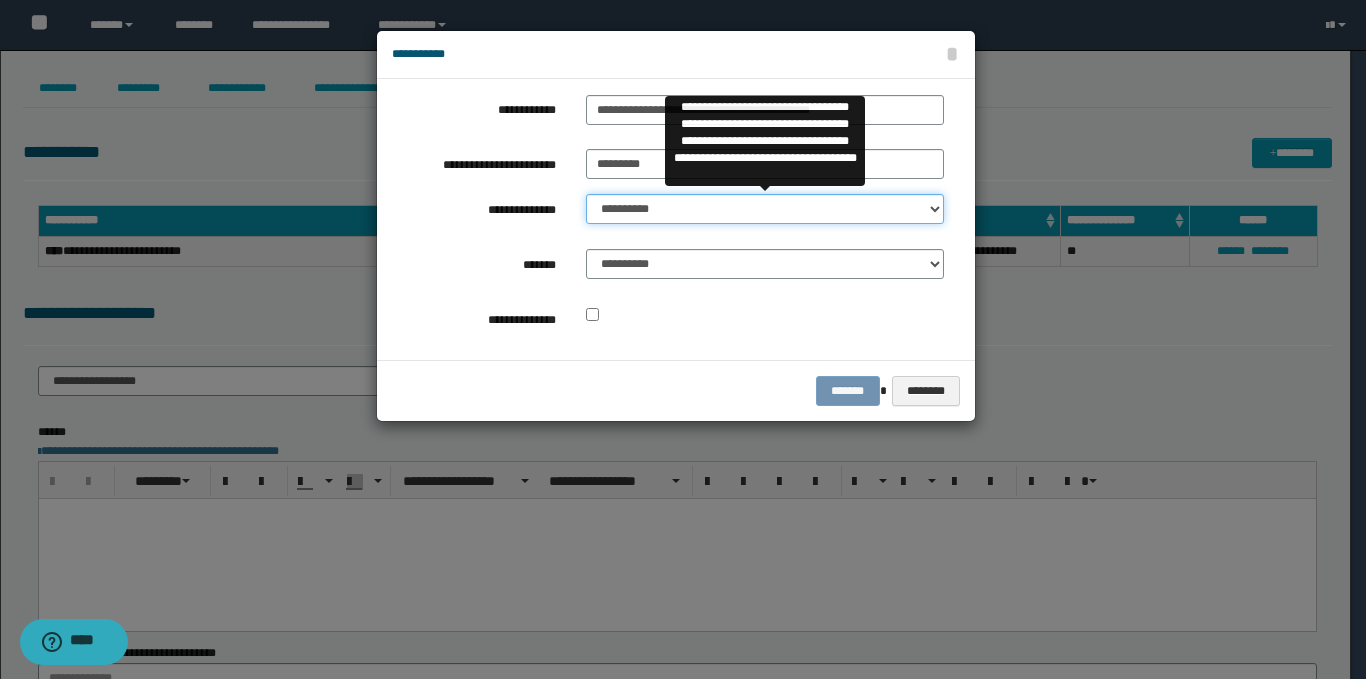 click on "**********" at bounding box center (765, 209) 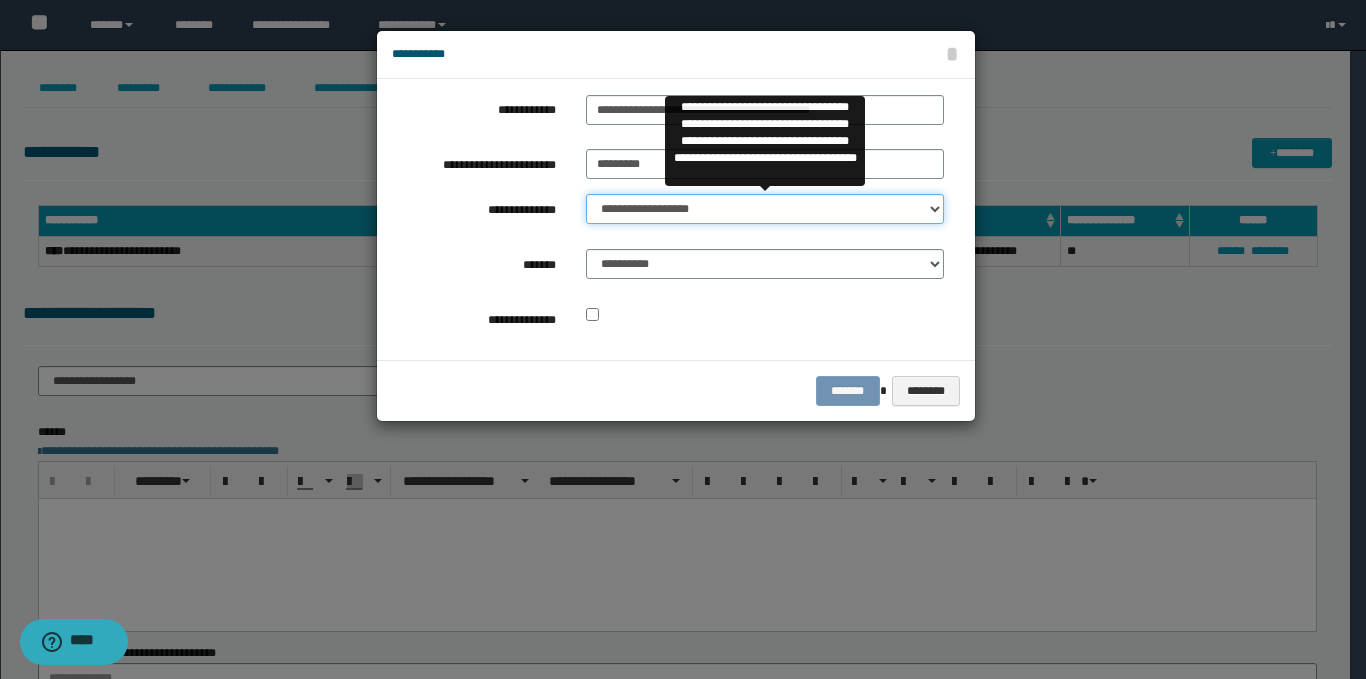 click on "**********" at bounding box center (765, 209) 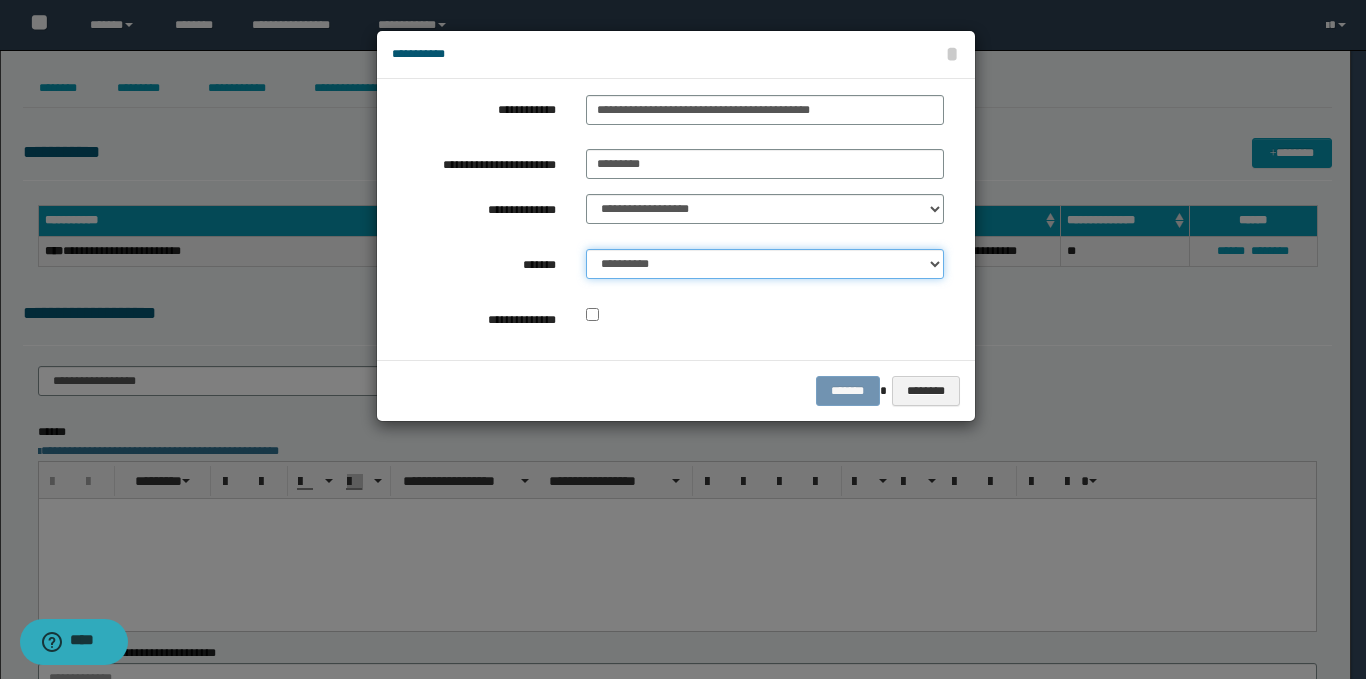 click on "**********" at bounding box center (765, 264) 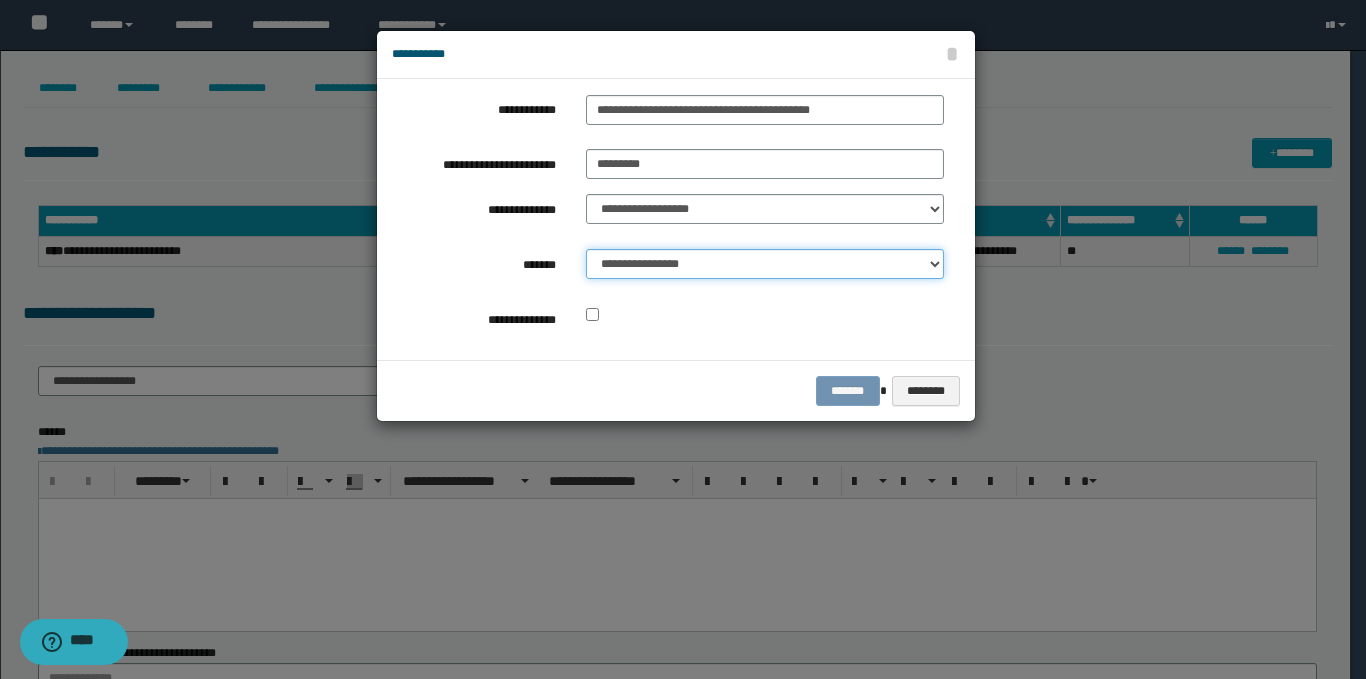 click on "**********" at bounding box center [765, 264] 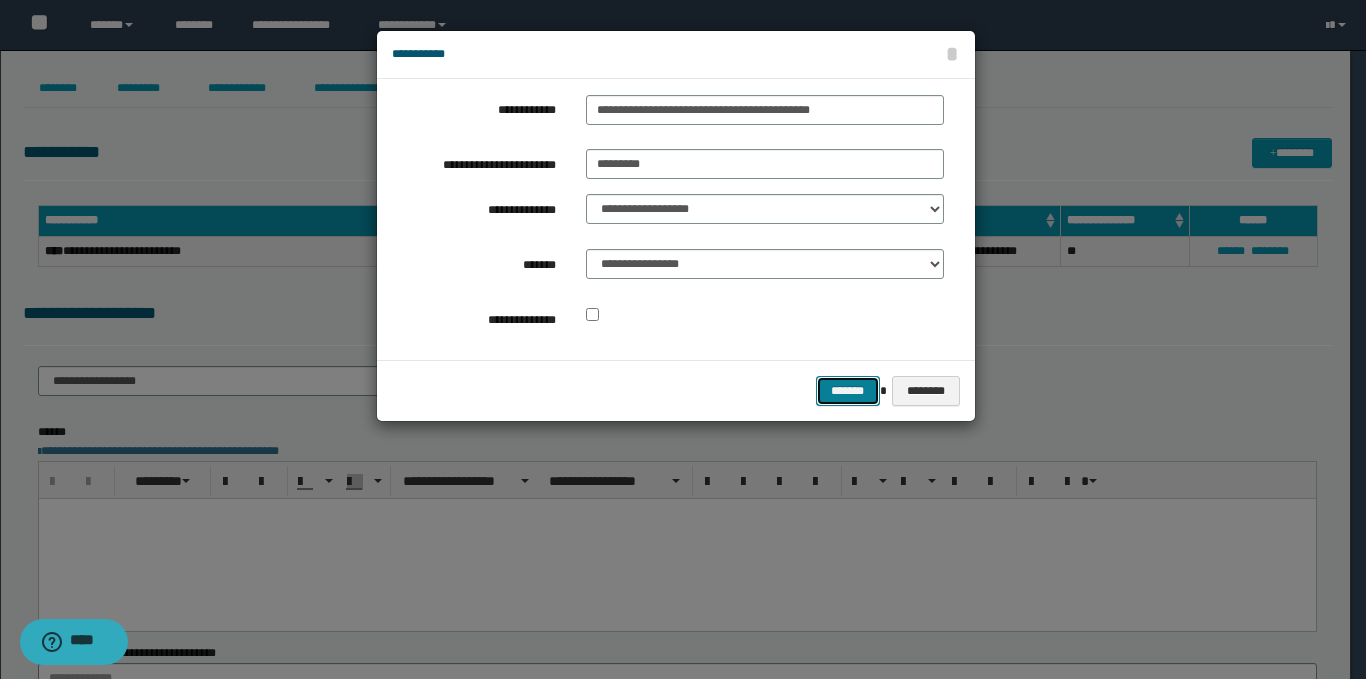 click on "*******" at bounding box center [848, 391] 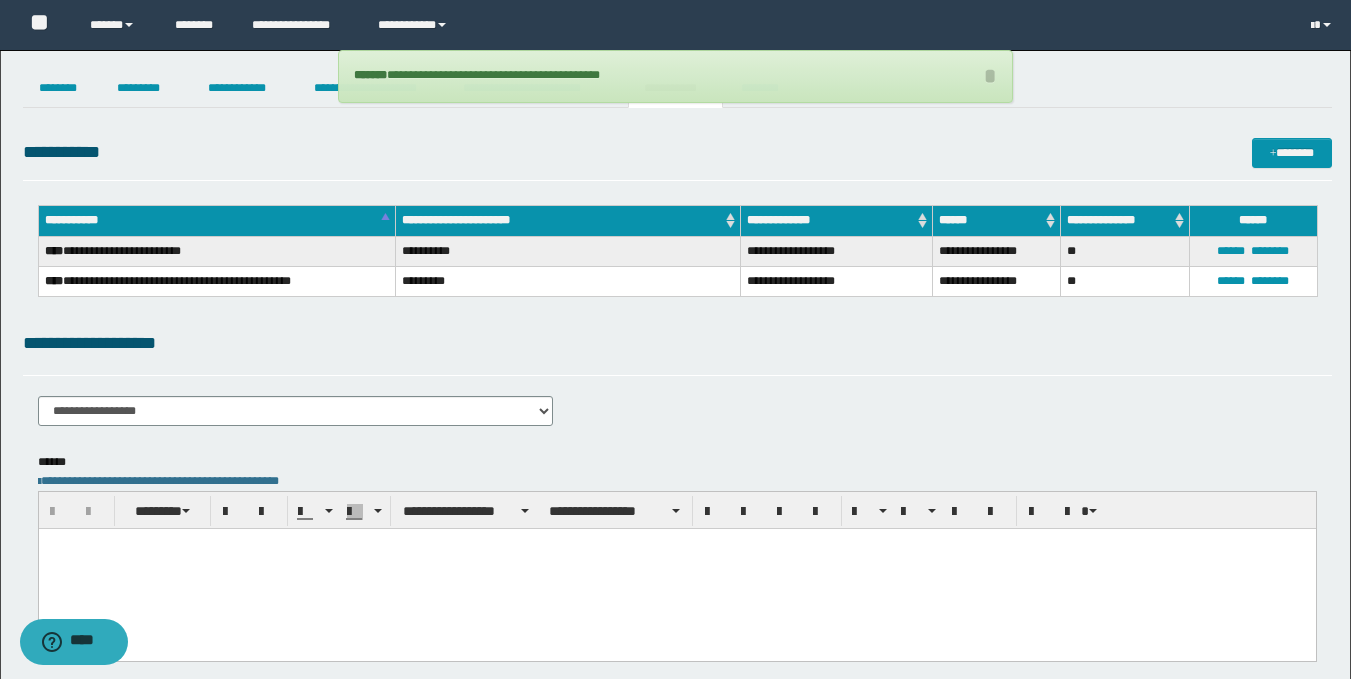 click on "**********" at bounding box center (677, 152) 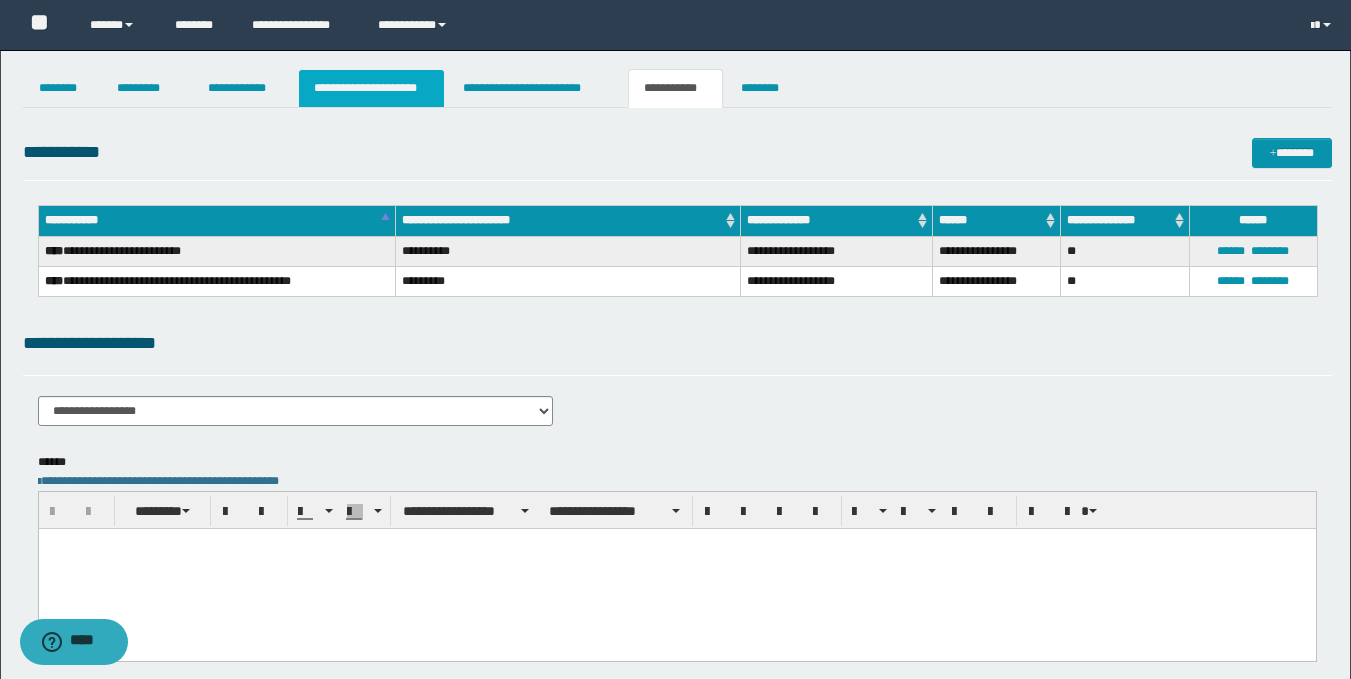 click on "**********" at bounding box center [371, 88] 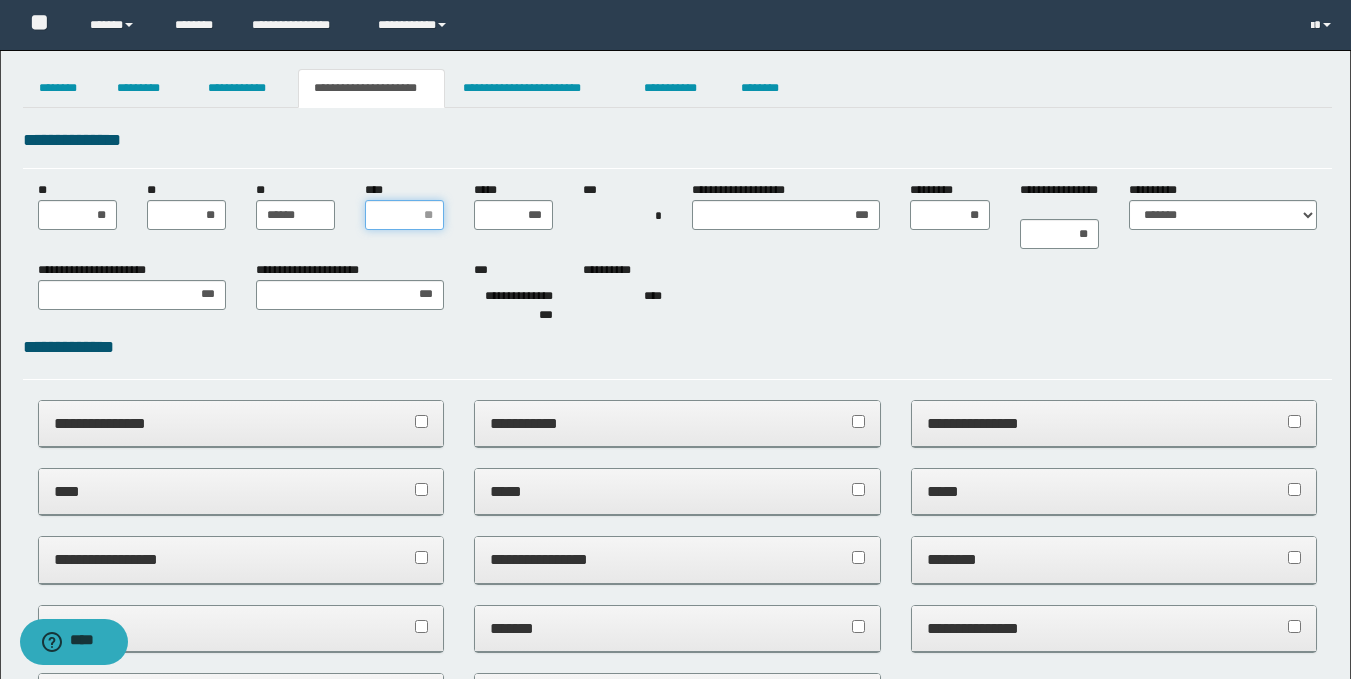 click on "****" at bounding box center [404, 215] 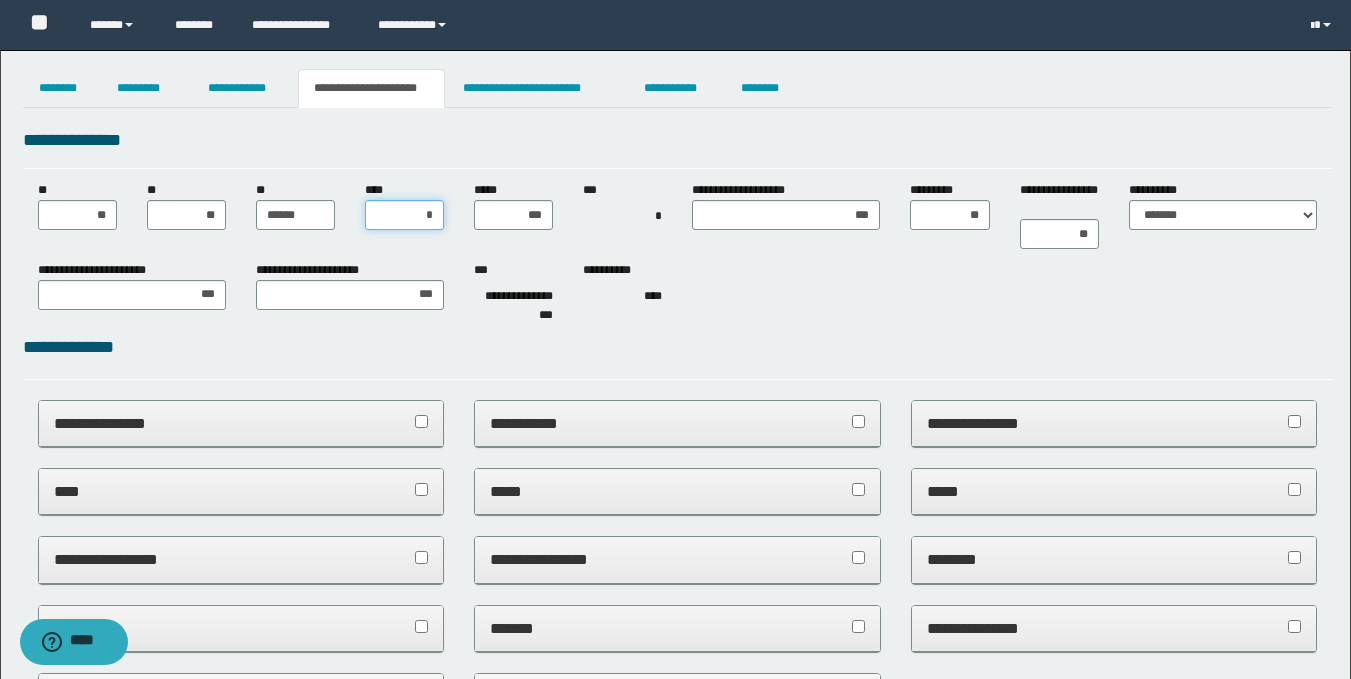 type on "**" 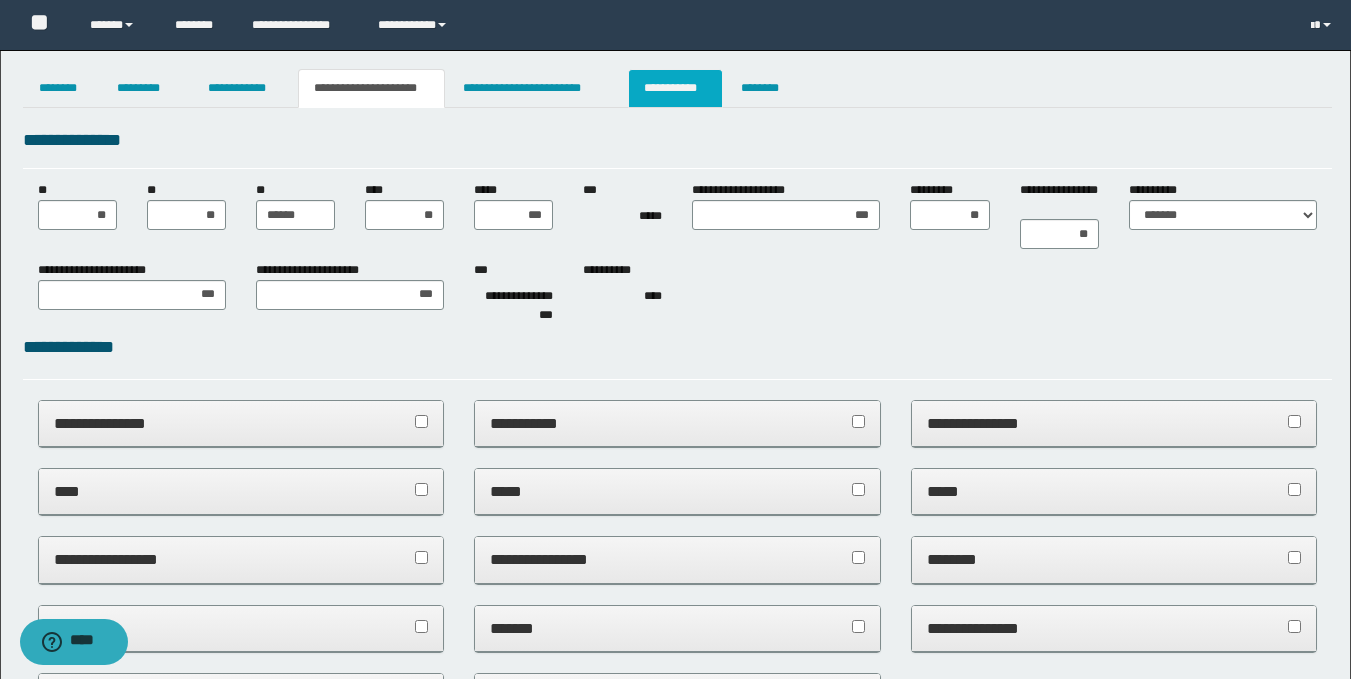 click on "**********" at bounding box center [675, 88] 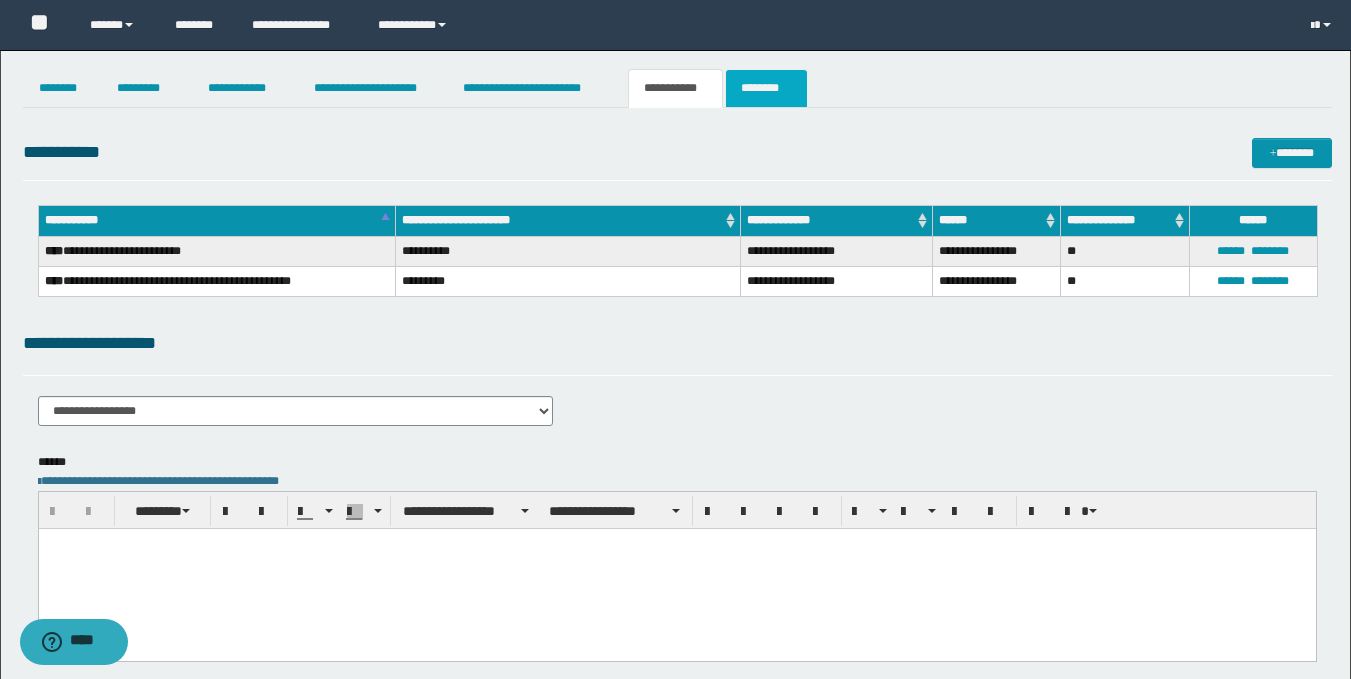 click on "********" at bounding box center (766, 88) 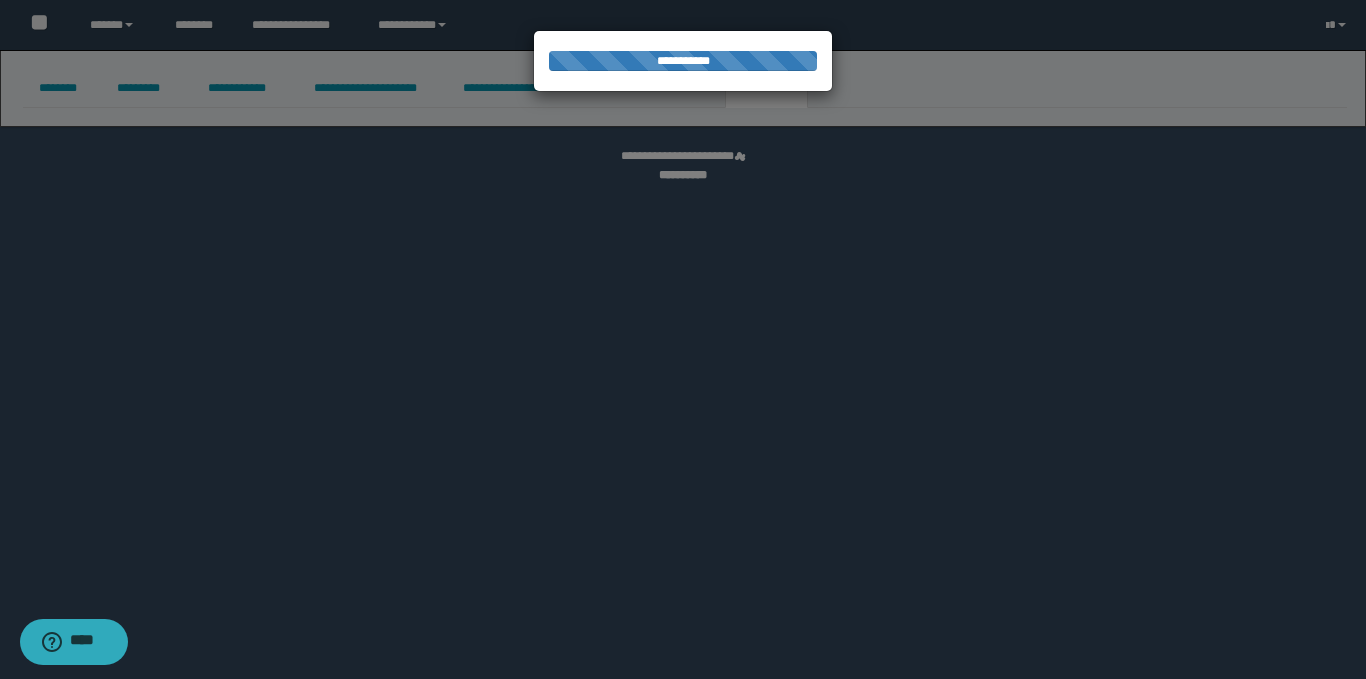 select 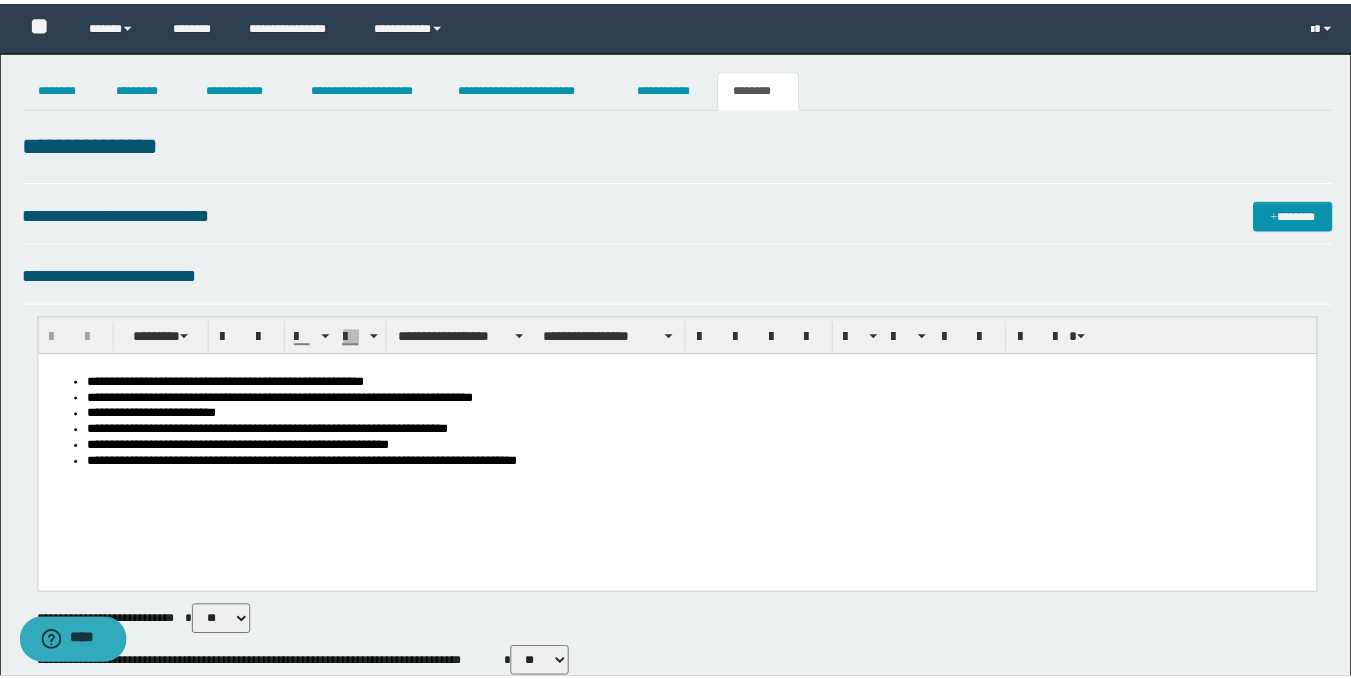 scroll, scrollTop: 0, scrollLeft: 0, axis: both 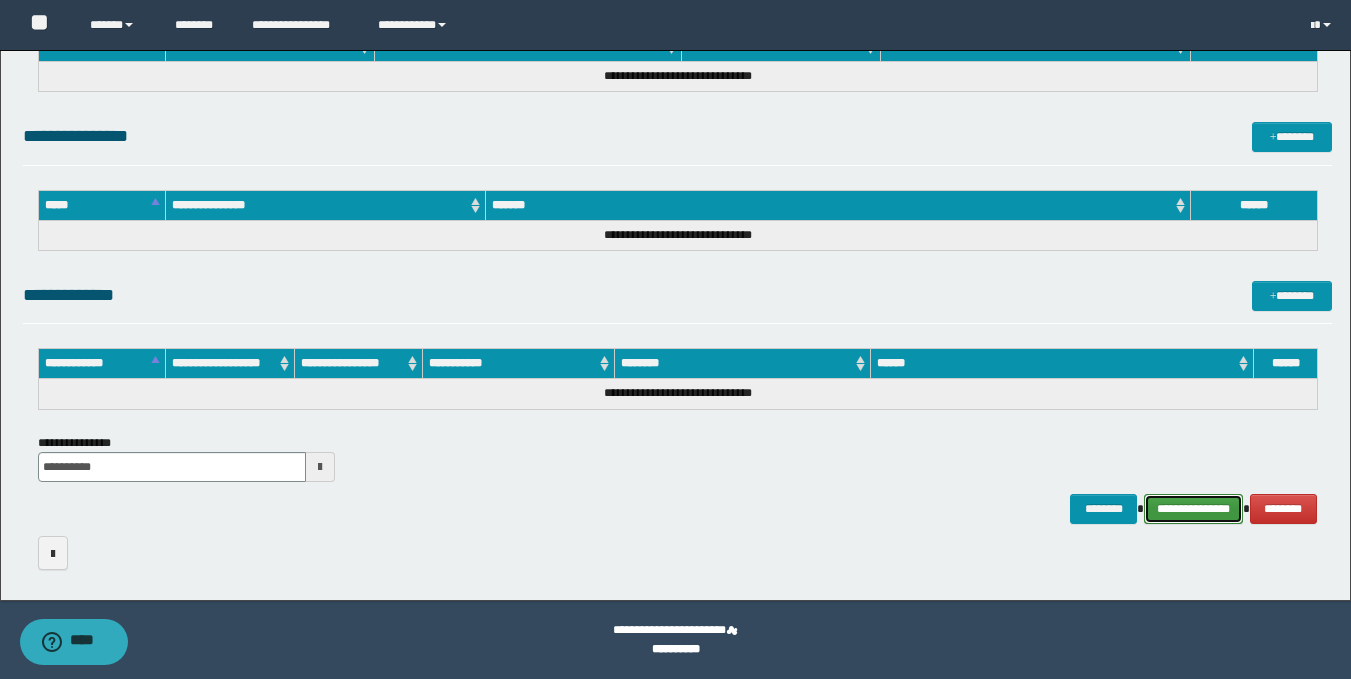 click on "**********" at bounding box center (1193, 509) 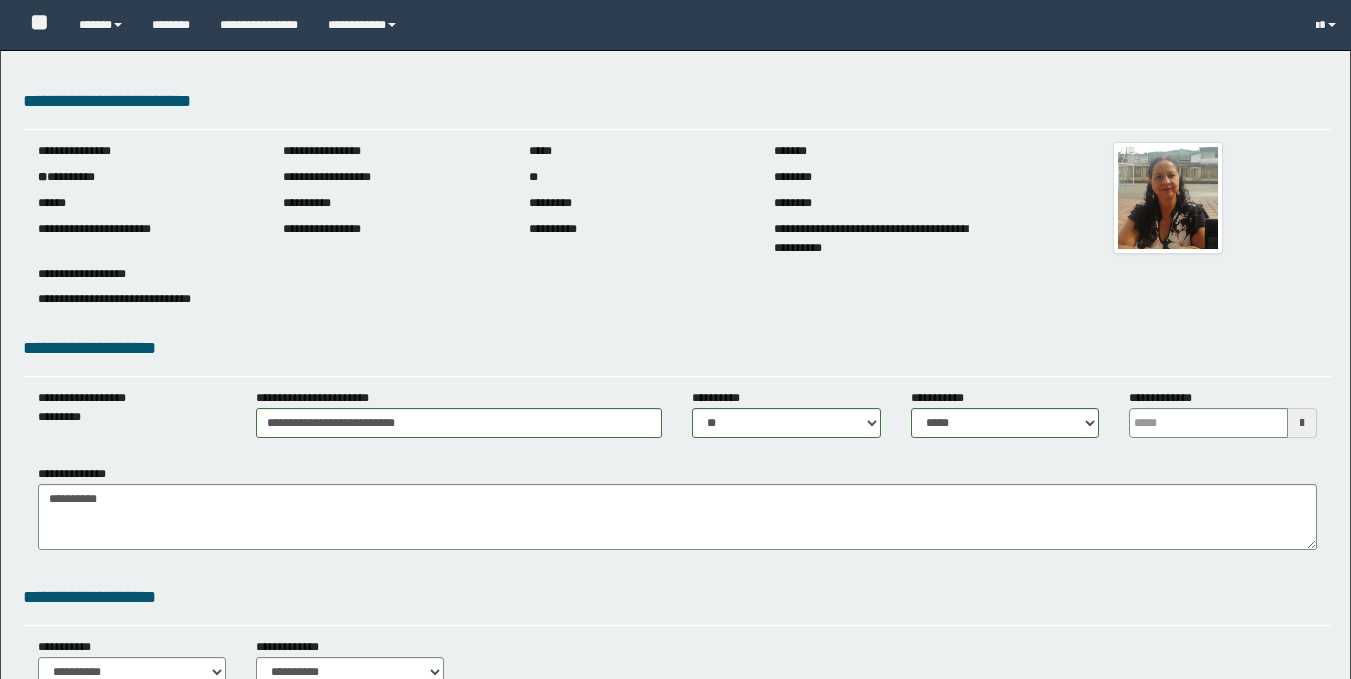 select on "****" 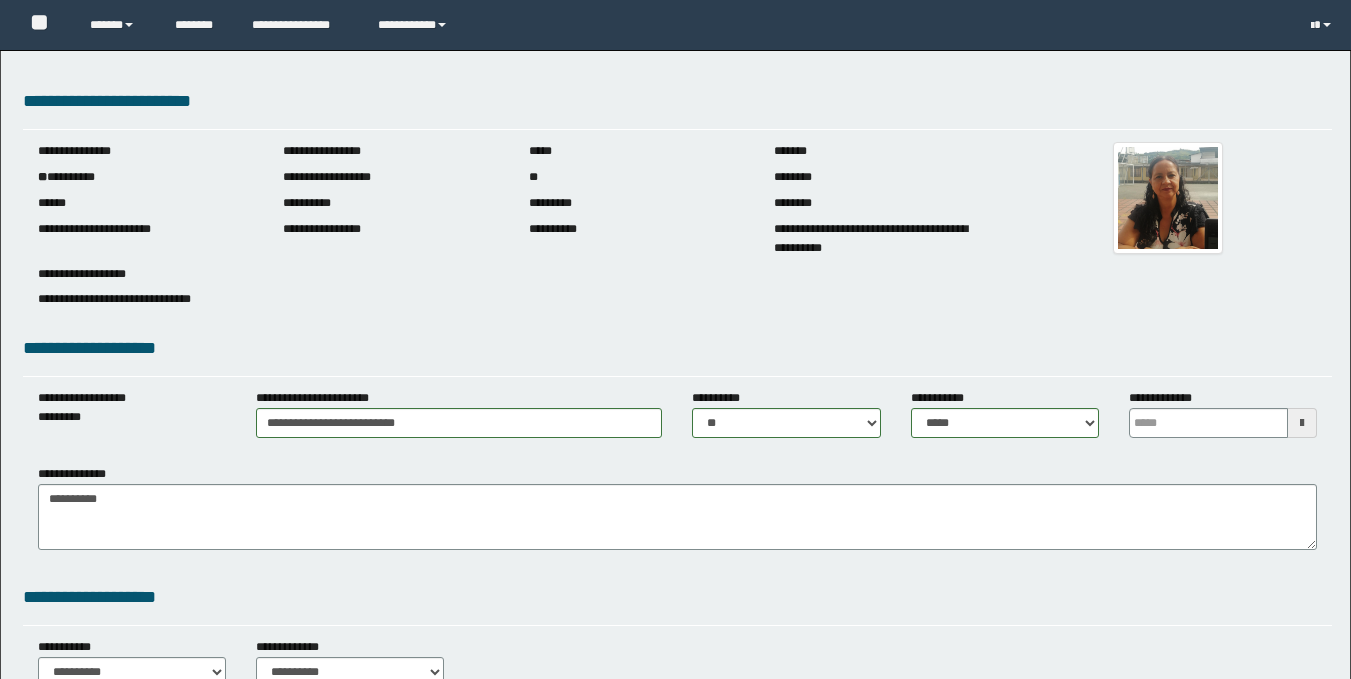 scroll, scrollTop: 1188, scrollLeft: 0, axis: vertical 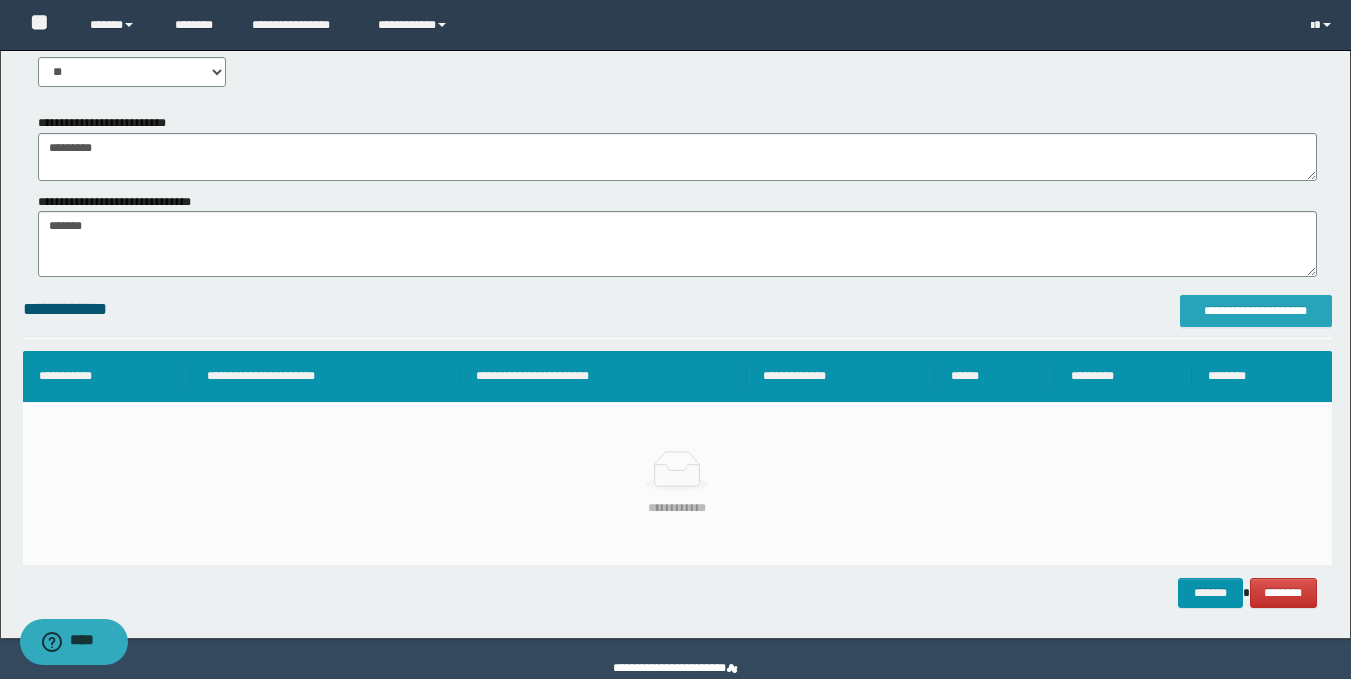 type on "*********" 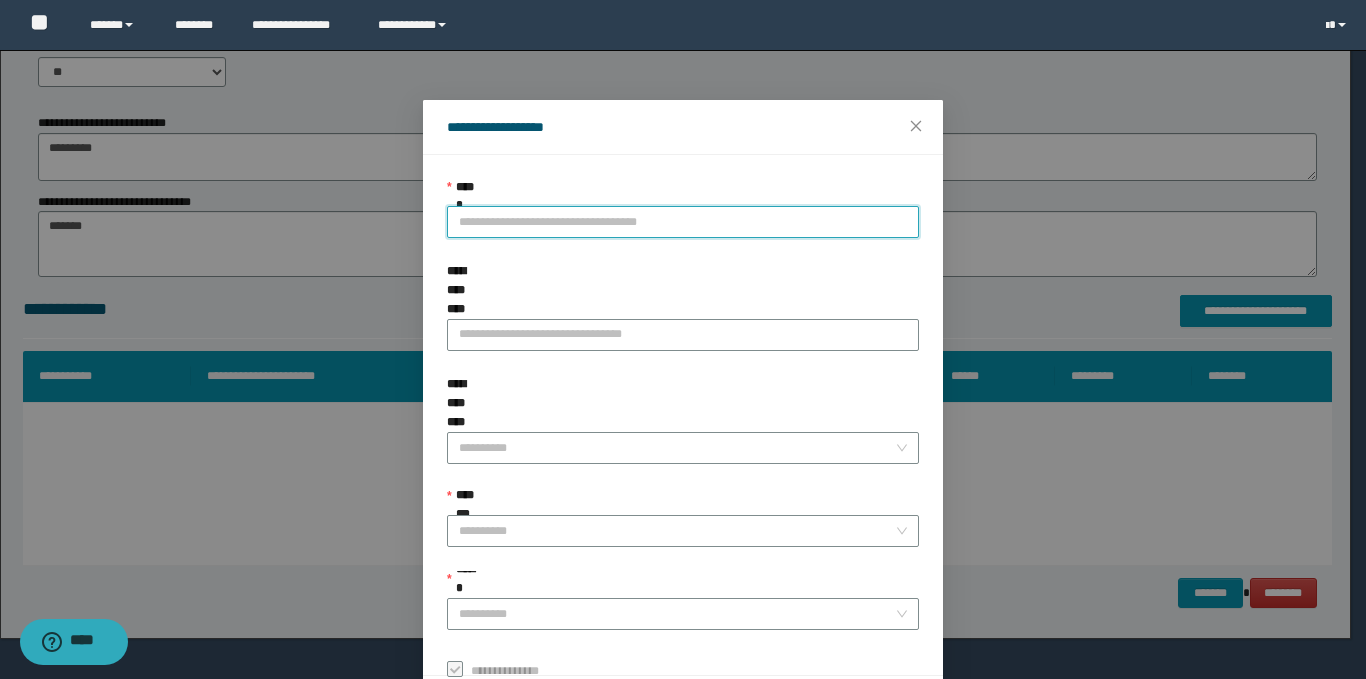 click on "**********" at bounding box center (683, 222) 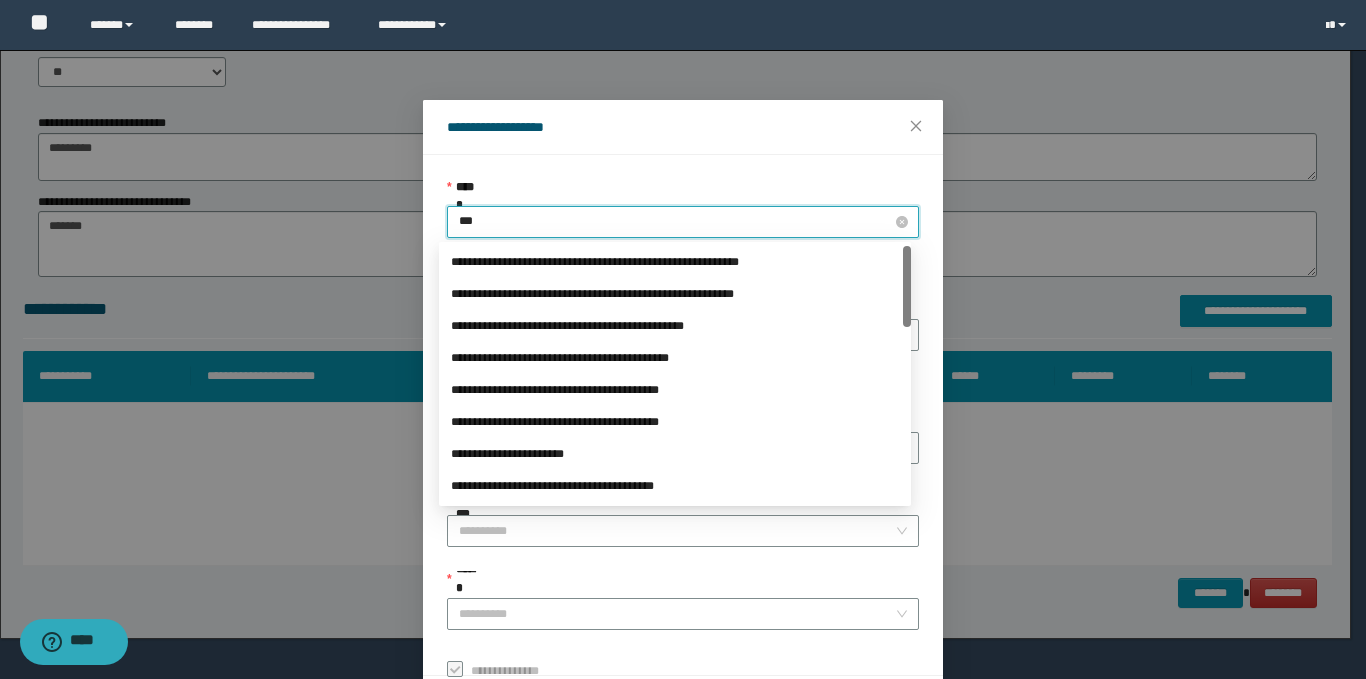 type on "****" 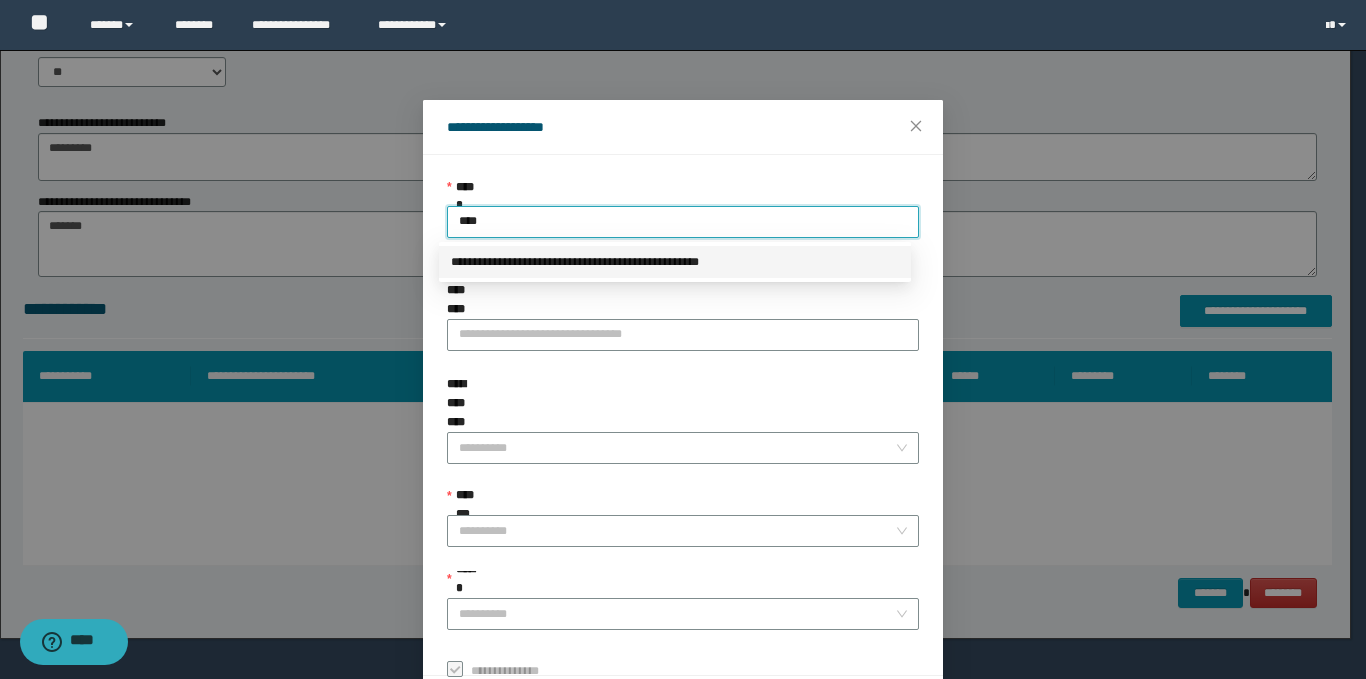 click on "**********" at bounding box center (675, 262) 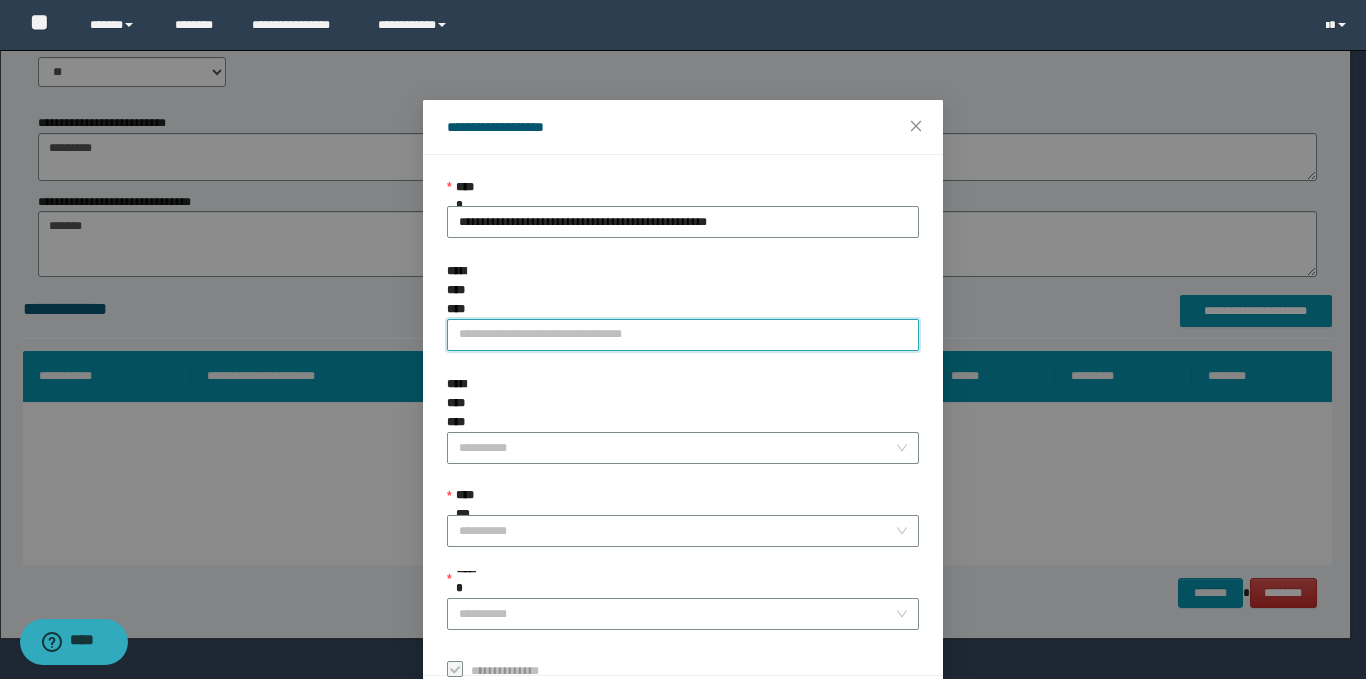 click on "**********" at bounding box center [683, 335] 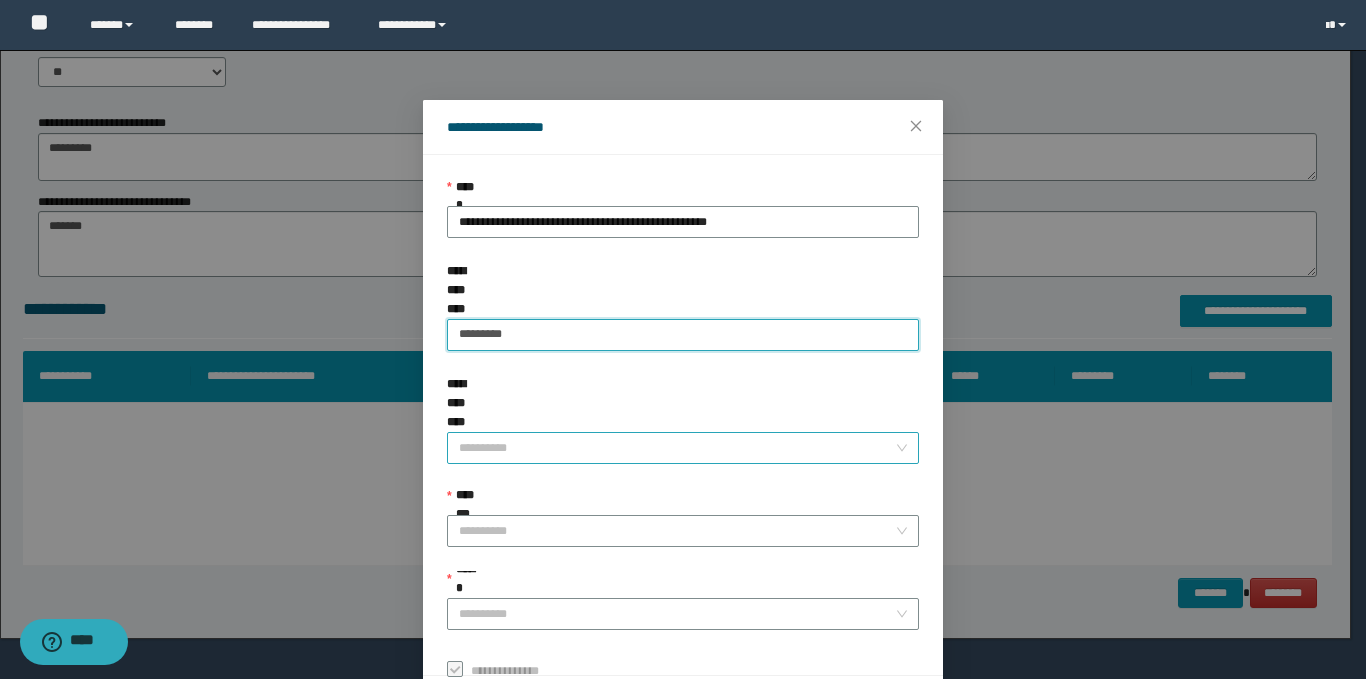 type on "*********" 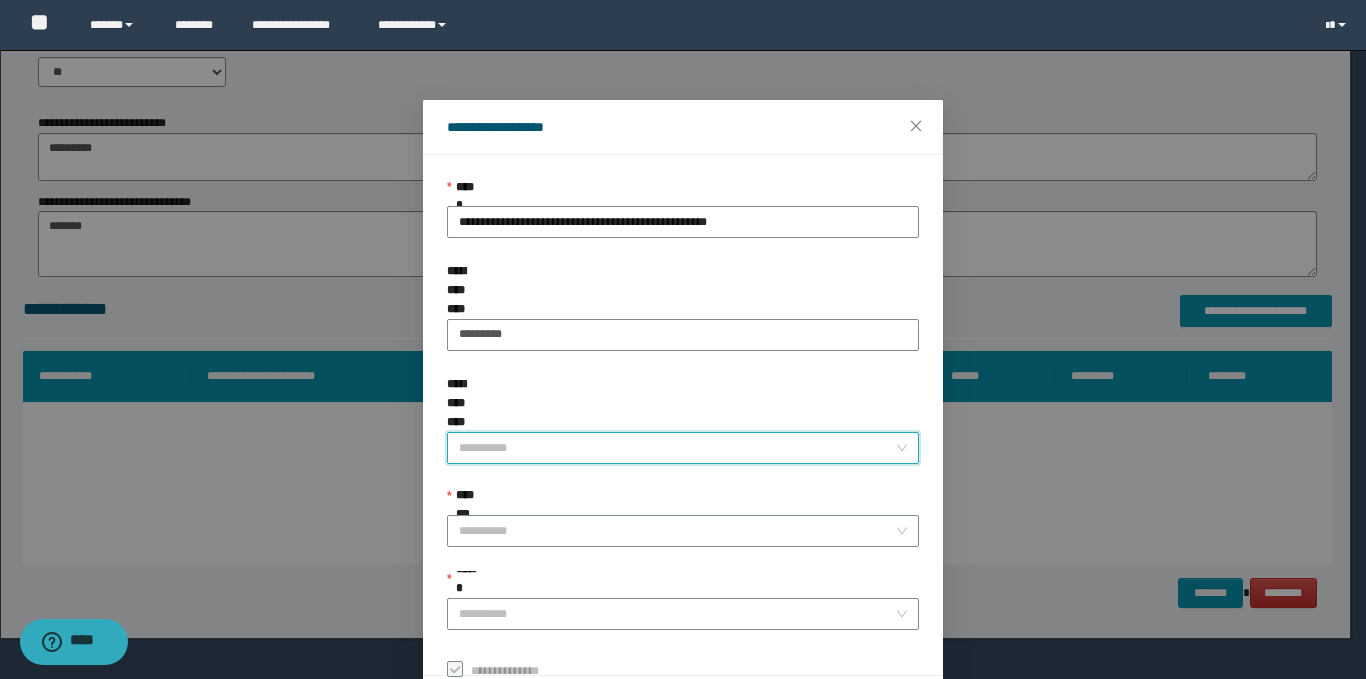 click on "**********" at bounding box center [677, 448] 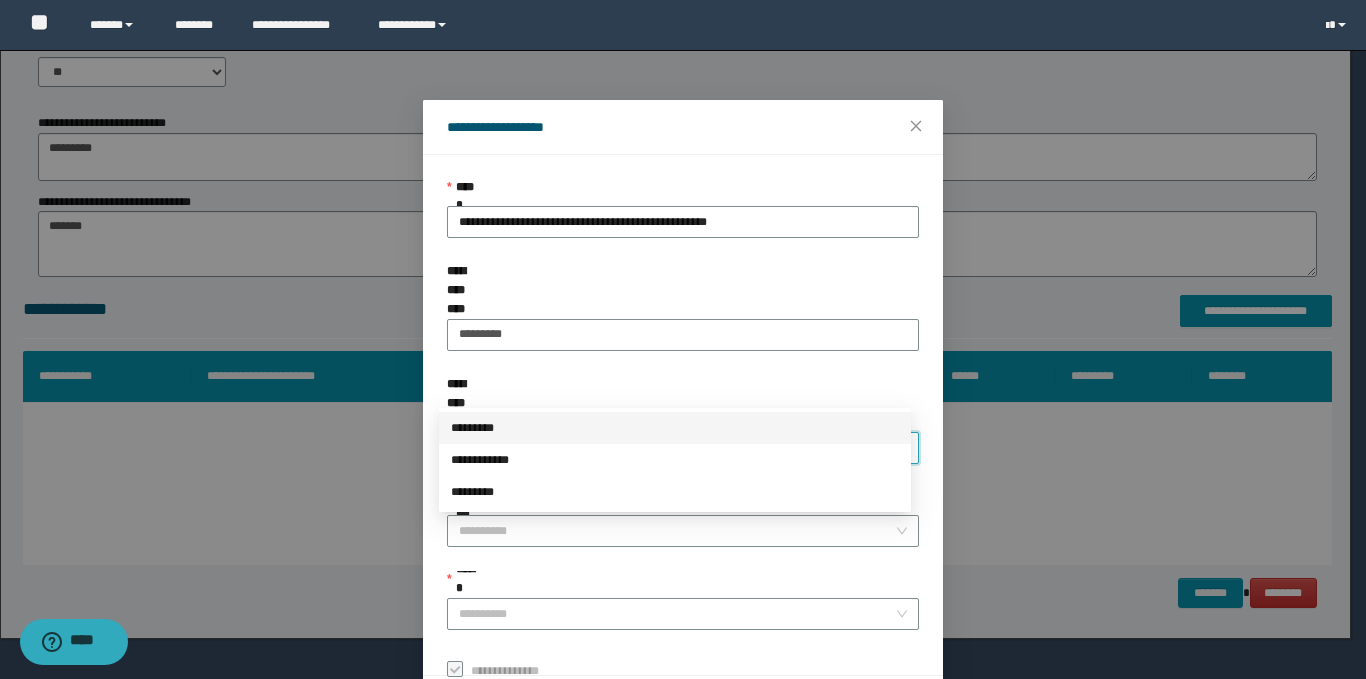 click on "*********" at bounding box center (675, 428) 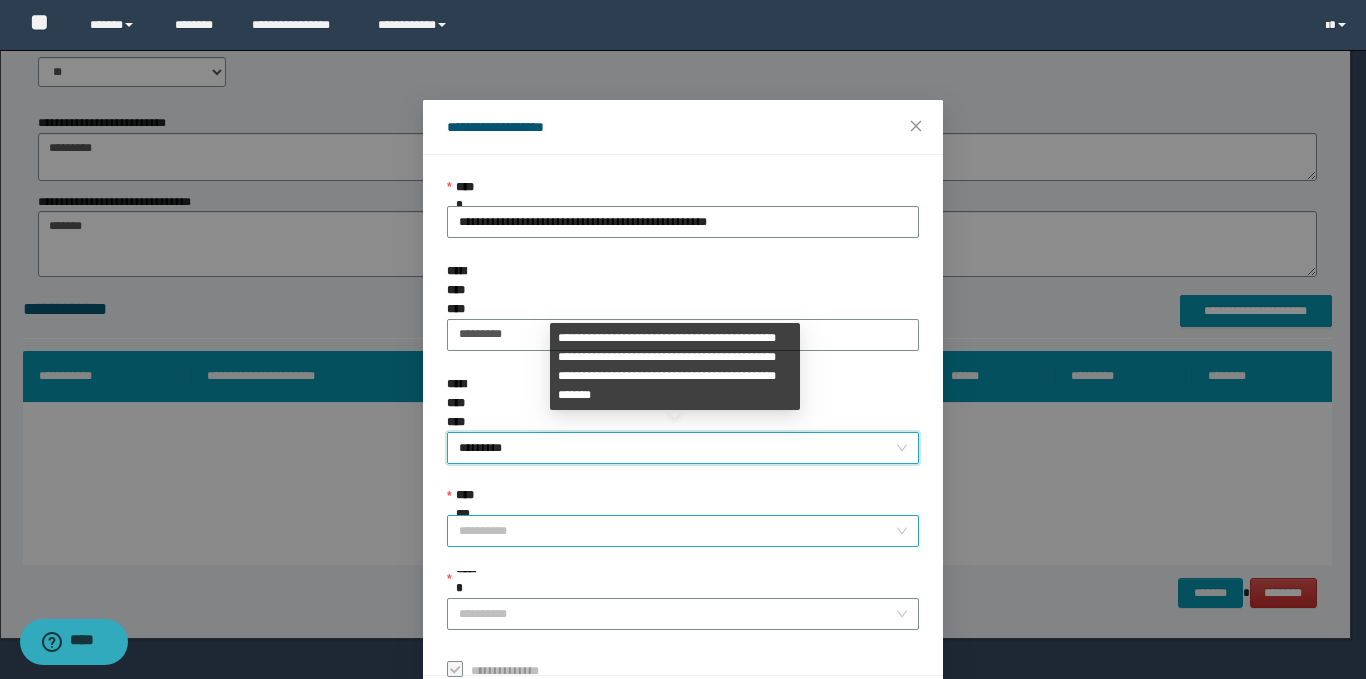 click on "**********" at bounding box center (677, 531) 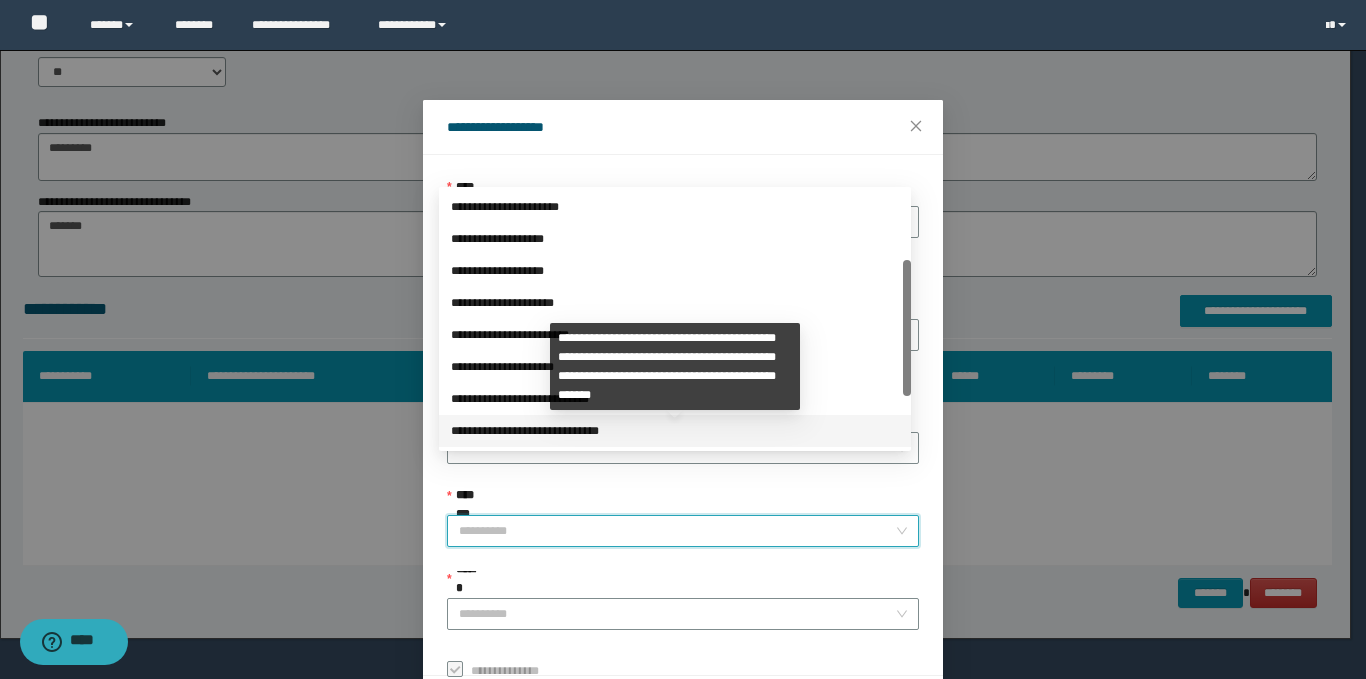 scroll, scrollTop: 160, scrollLeft: 0, axis: vertical 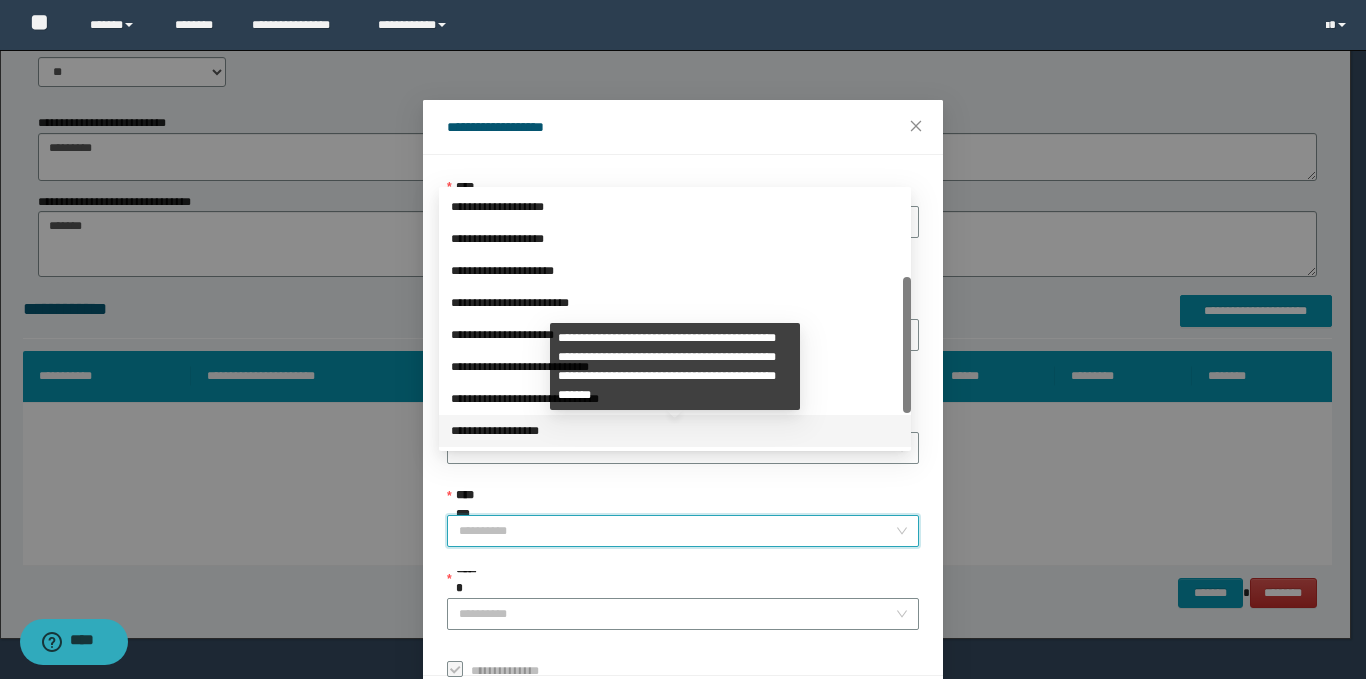 click on "**********" at bounding box center [675, 431] 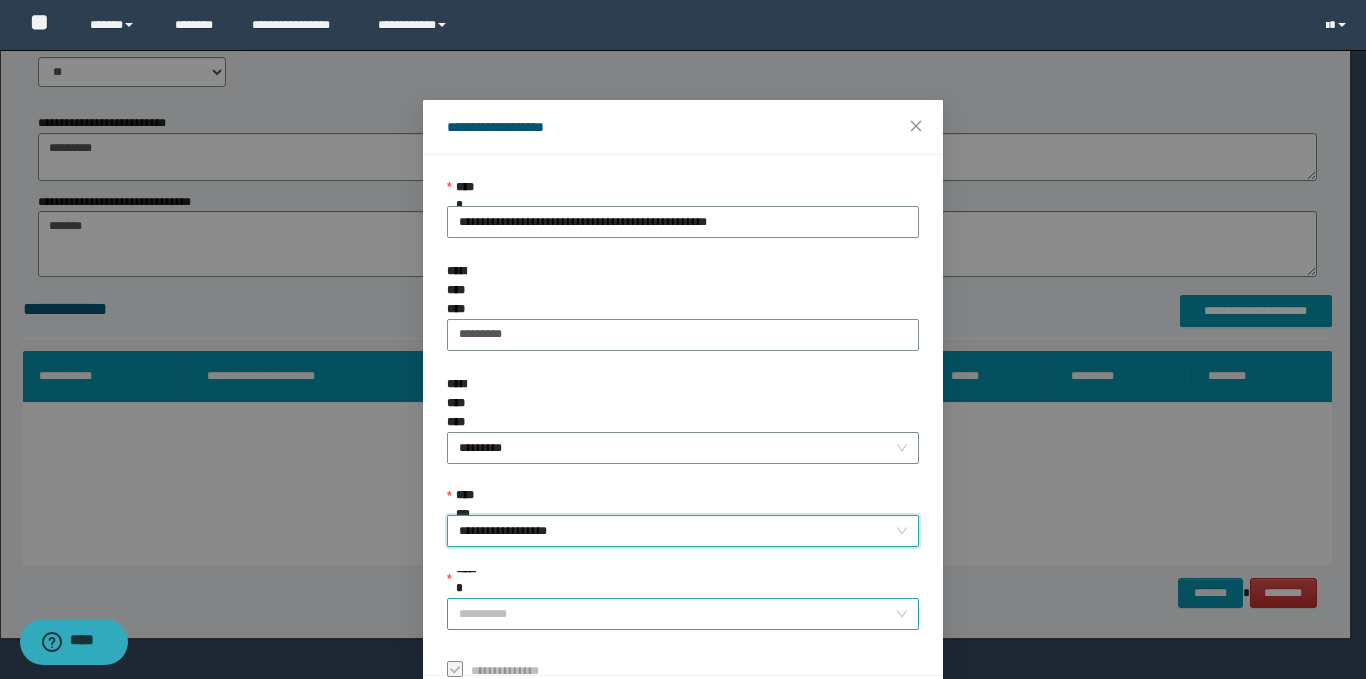 click on "******" at bounding box center [677, 614] 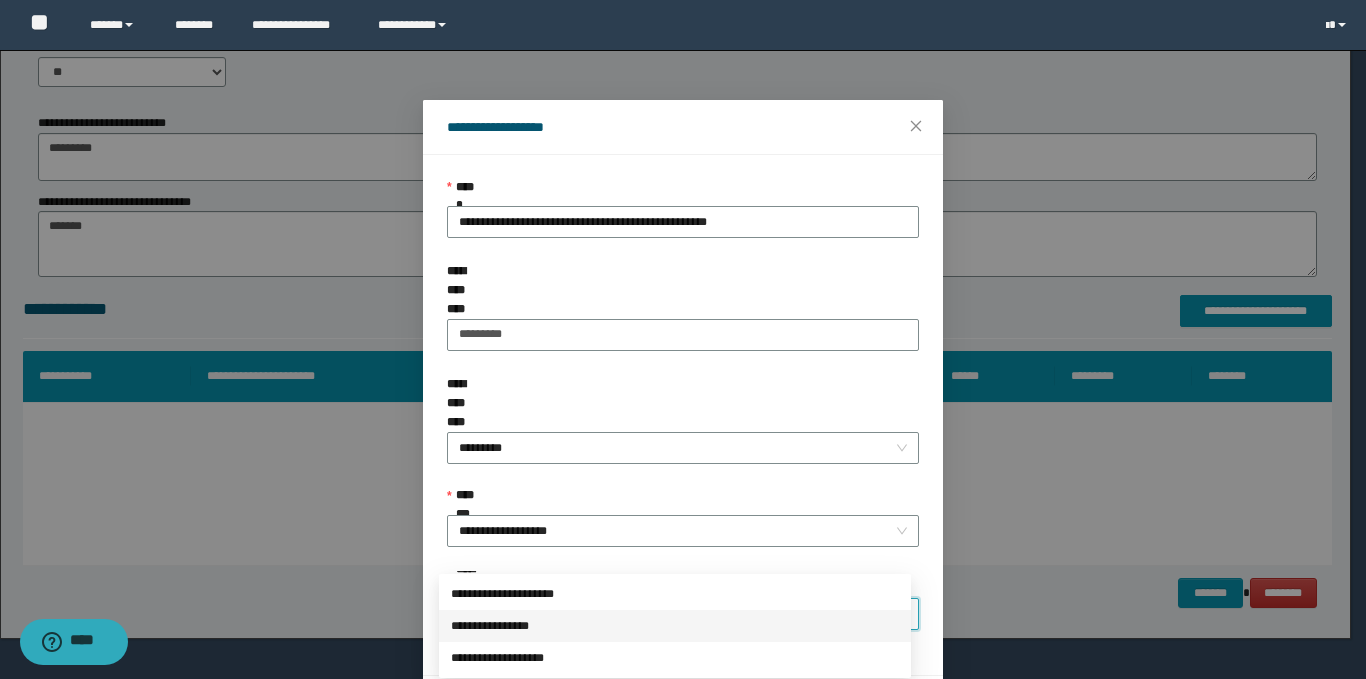 click on "**********" at bounding box center [675, 626] 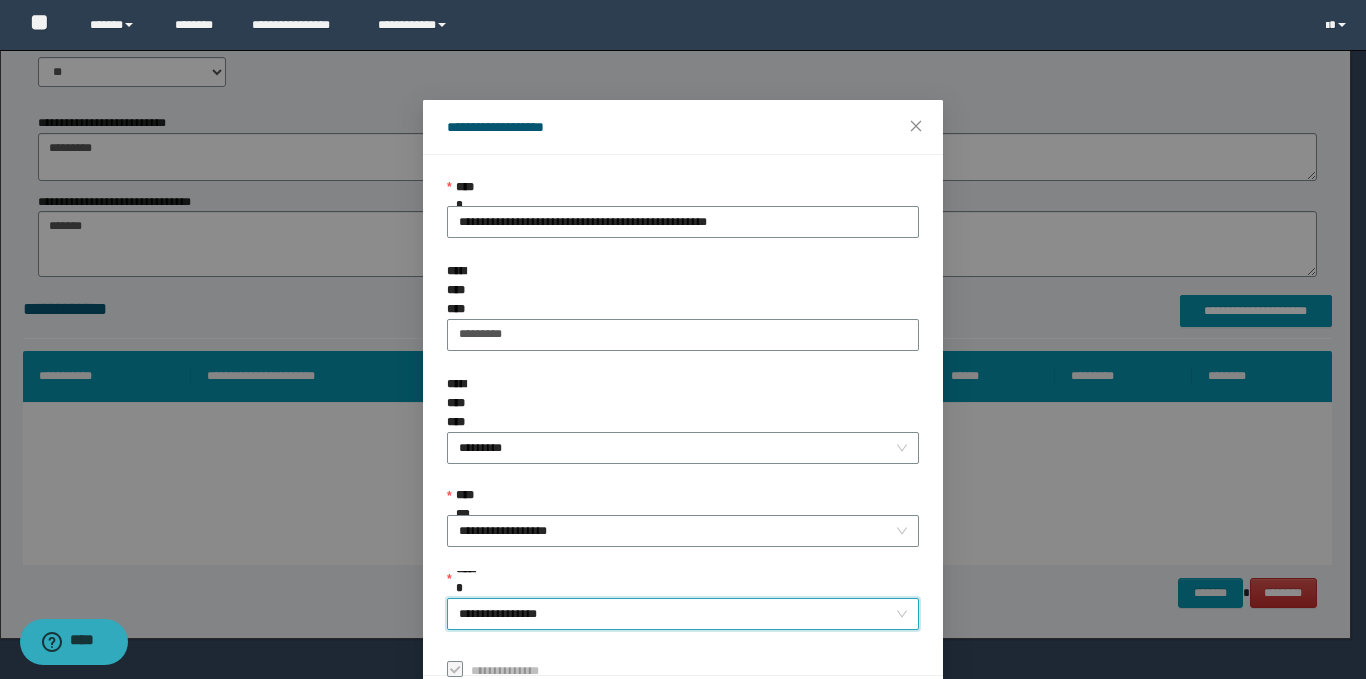 scroll, scrollTop: 73, scrollLeft: 0, axis: vertical 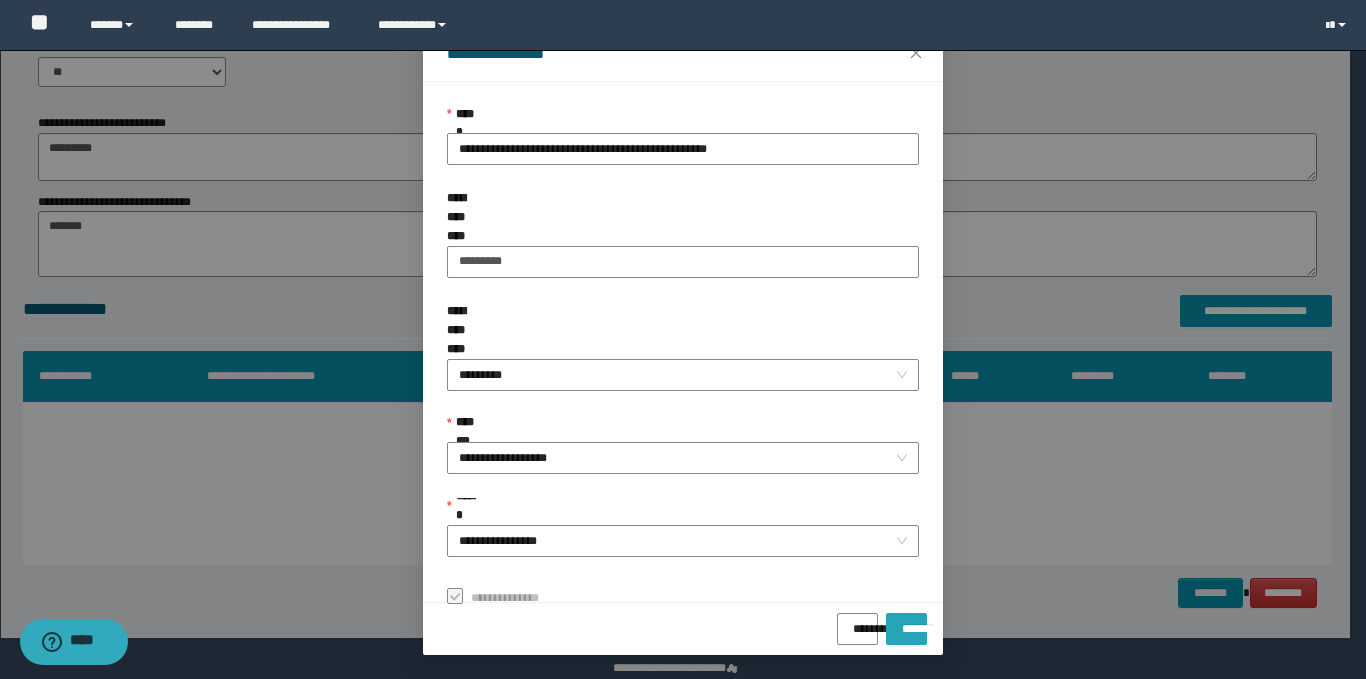 click on "*******" at bounding box center [906, 622] 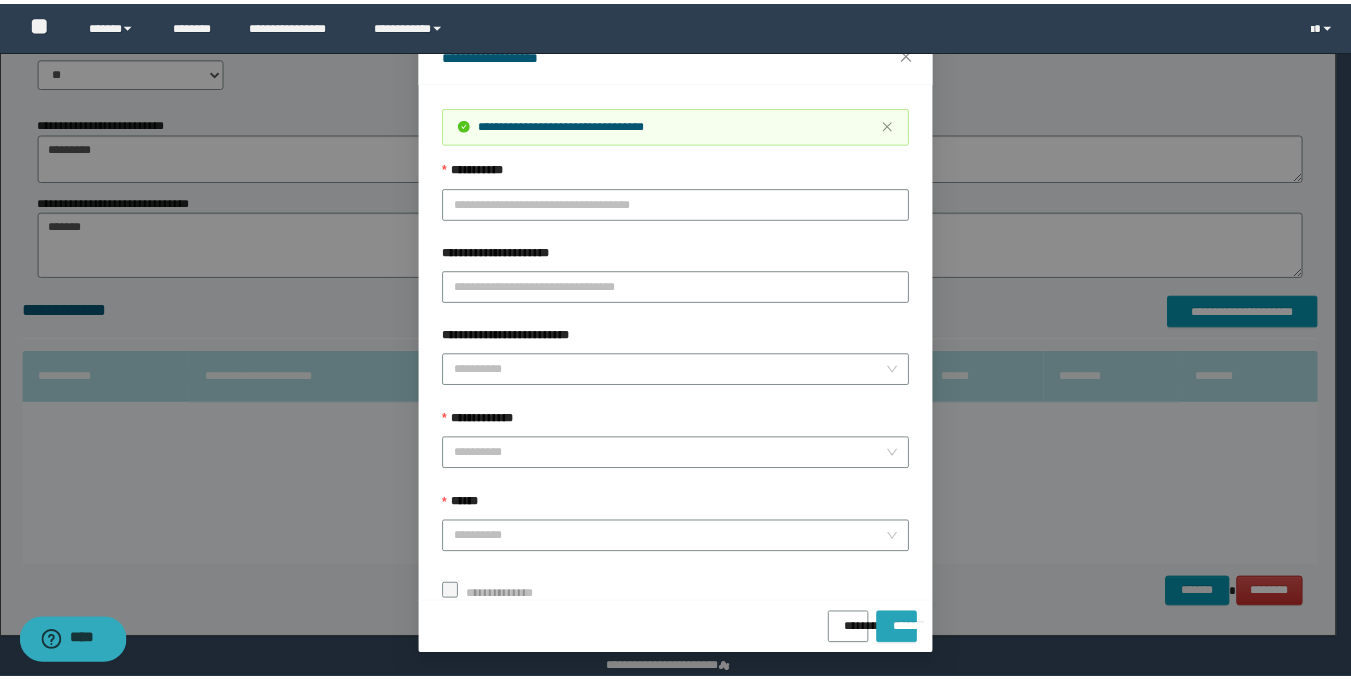scroll, scrollTop: 26, scrollLeft: 0, axis: vertical 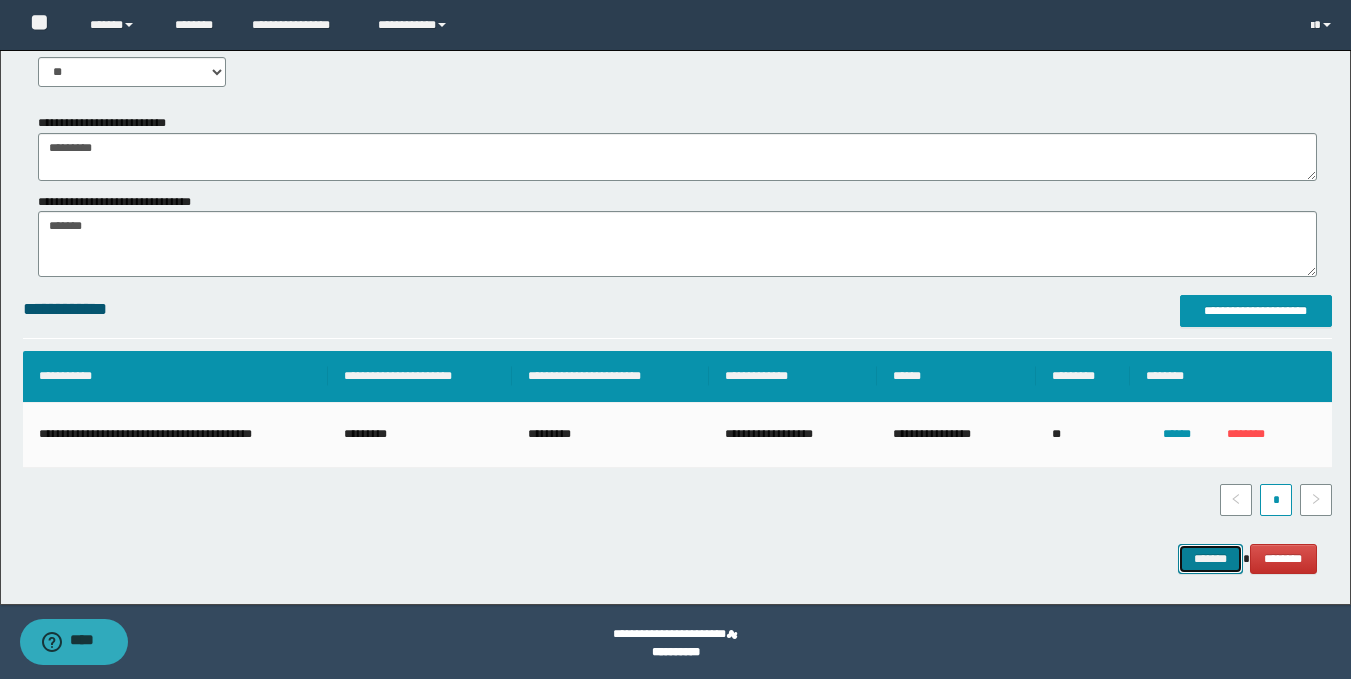 click on "*******" at bounding box center (1210, 559) 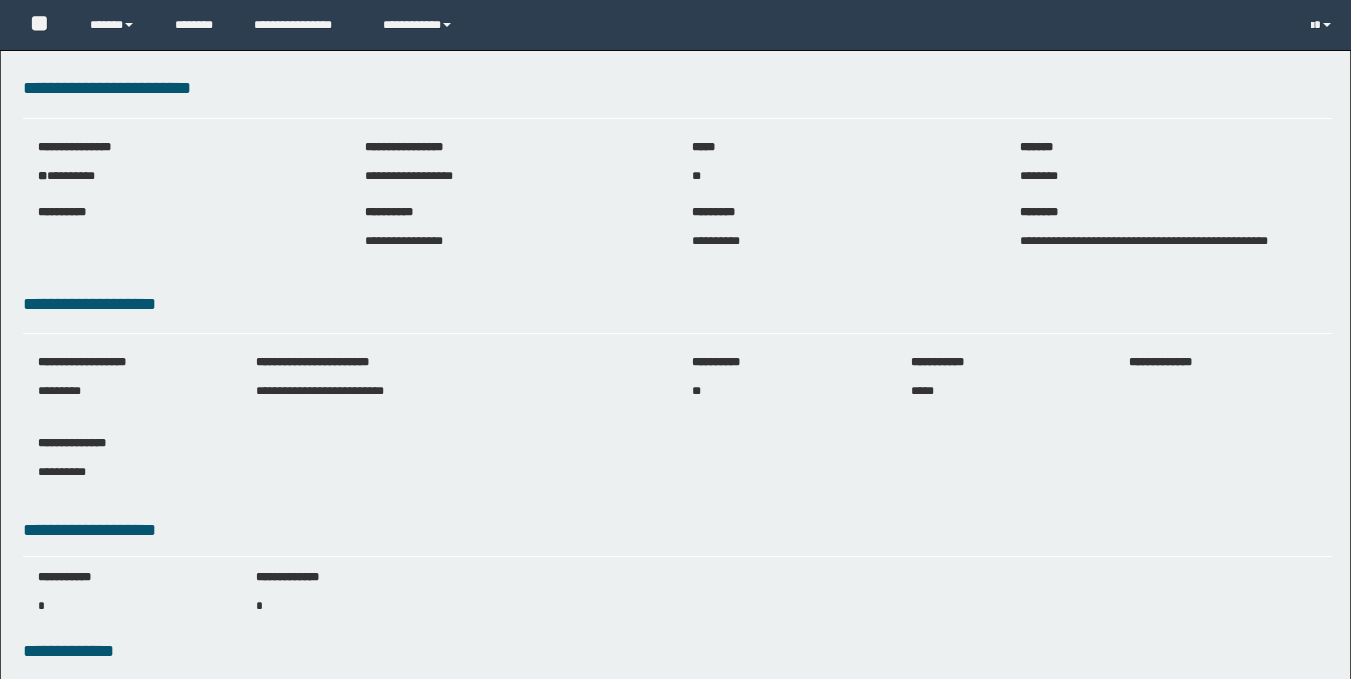 scroll, scrollTop: 0, scrollLeft: 0, axis: both 